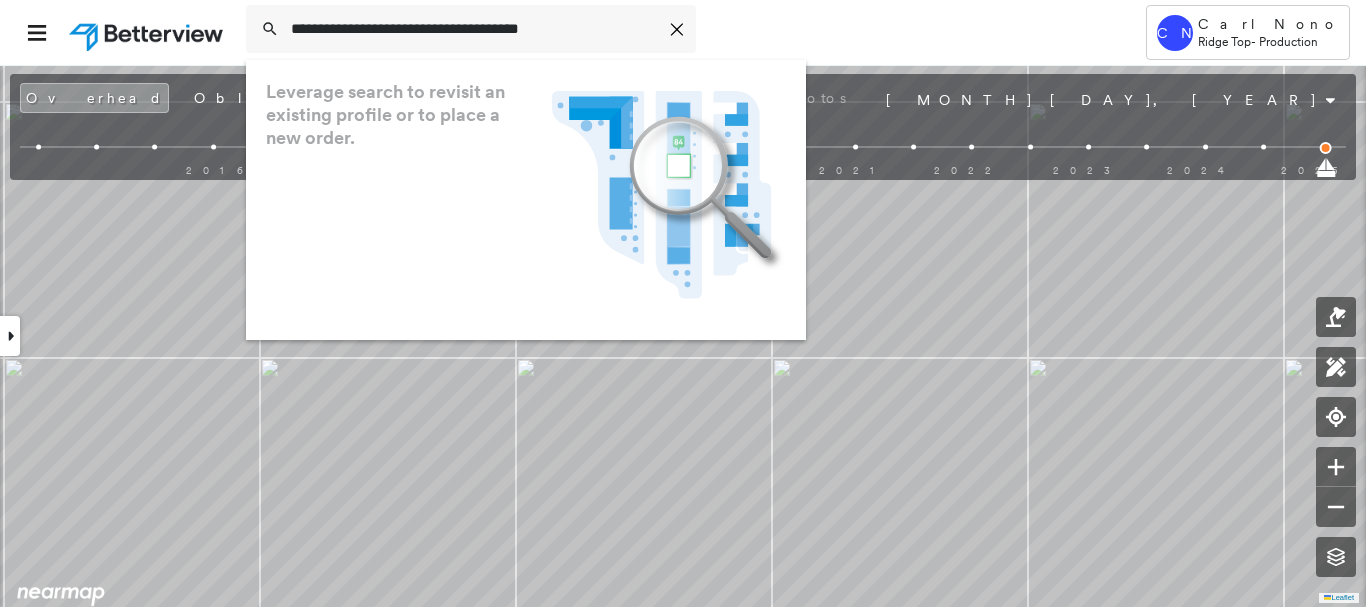 scroll, scrollTop: 0, scrollLeft: 0, axis: both 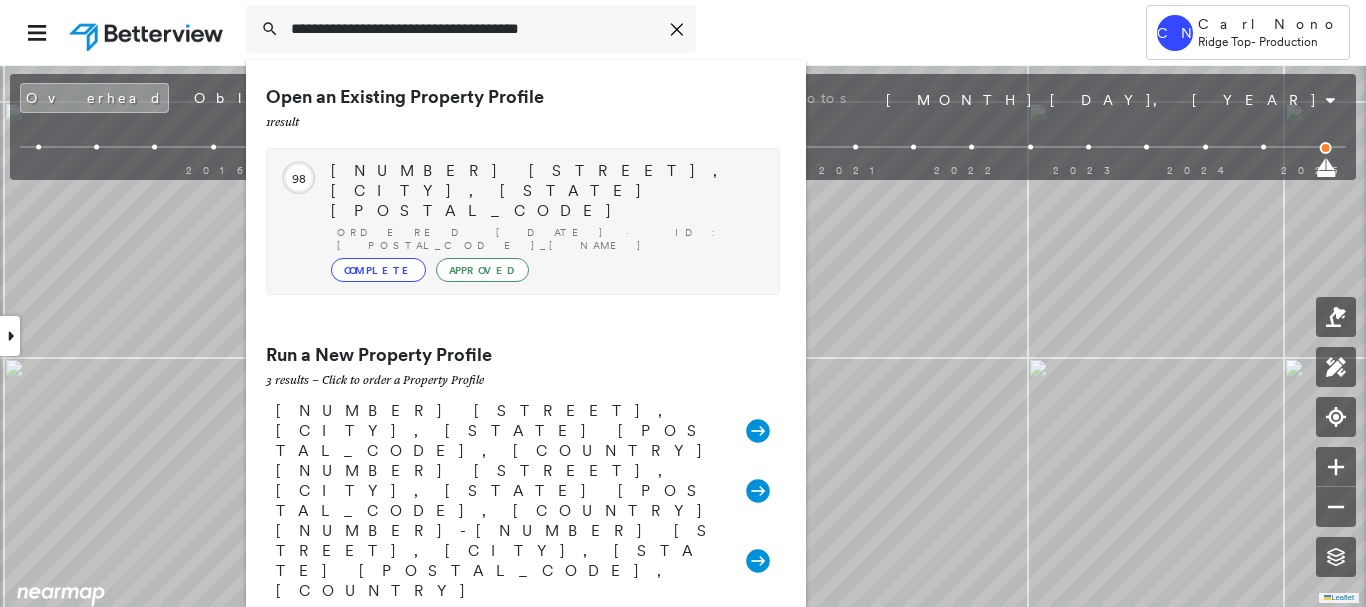 click on "Circled Text Icon 98 [NUMBER] [STREET], [CITY], [STATE] [POSTAL_CODE] Ordered [DATE] · ID: [POSTAL_CODE]_[NAME] Complete Approved" at bounding box center [523, 221] 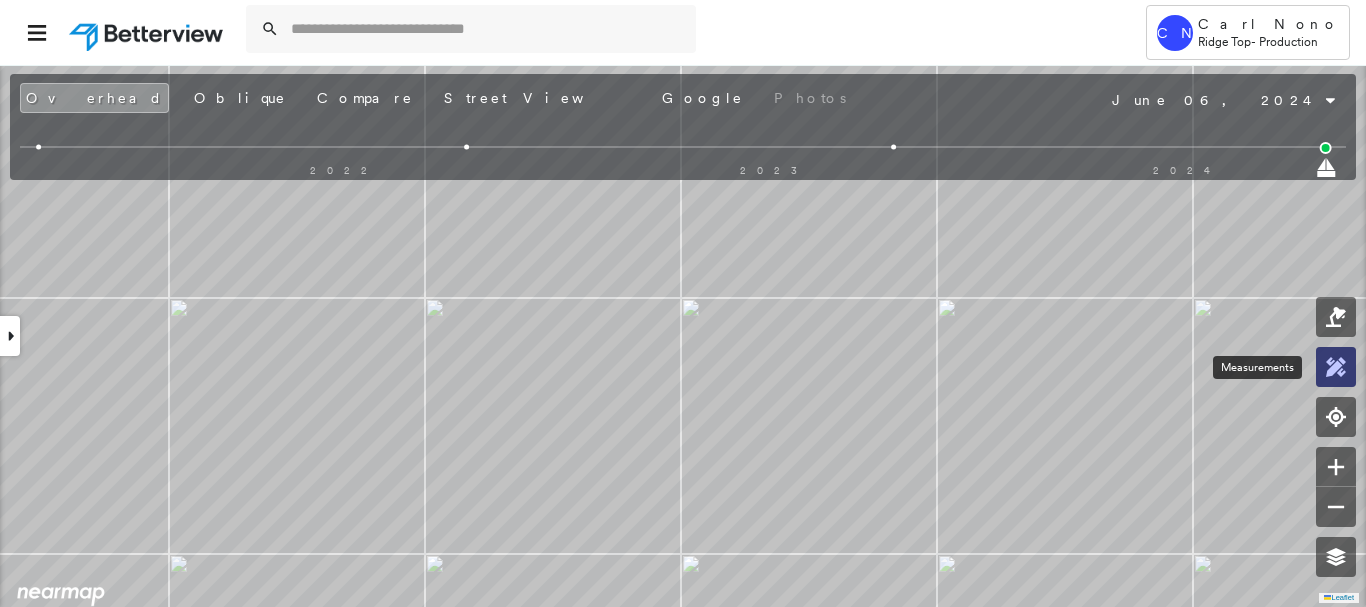 click 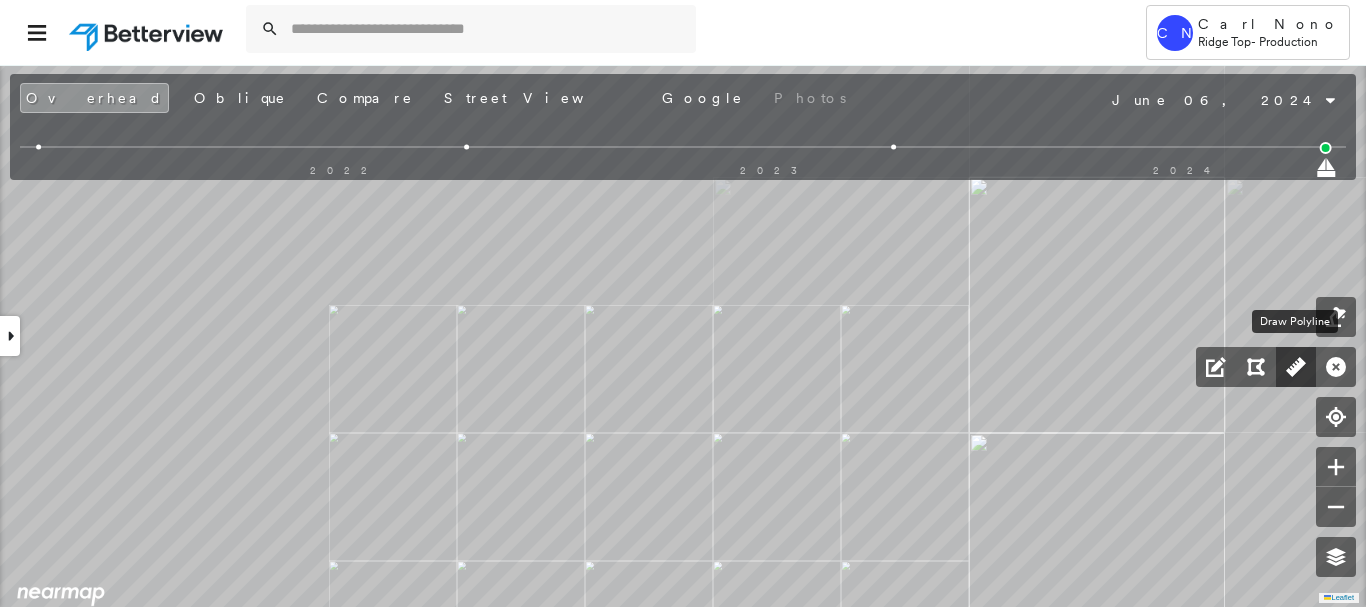 drag, startPoint x: 1301, startPoint y: 374, endPoint x: 1289, endPoint y: 380, distance: 13.416408 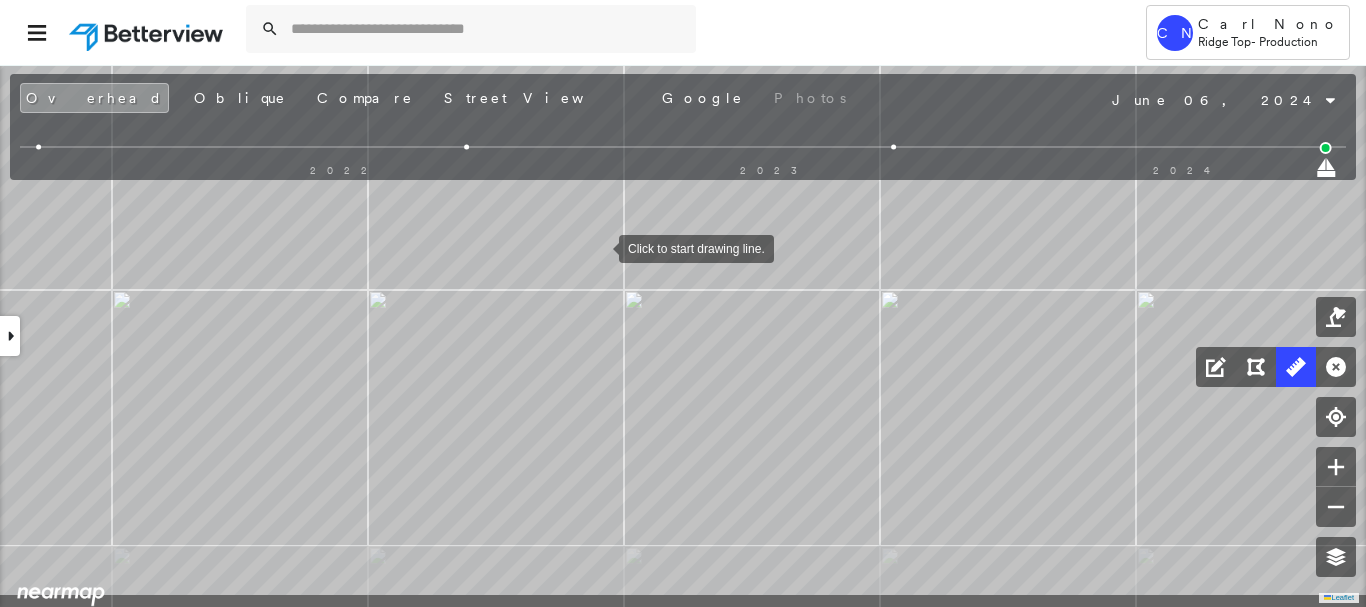 drag, startPoint x: 599, startPoint y: 324, endPoint x: 619, endPoint y: 204, distance: 121.65525 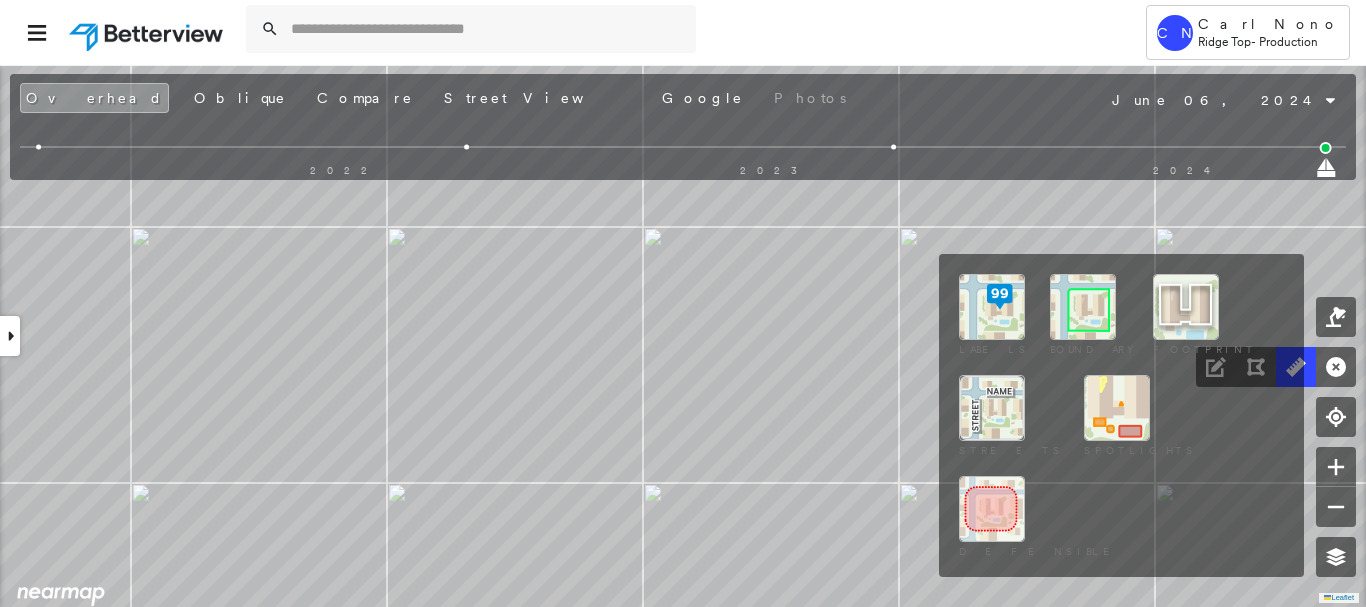drag, startPoint x: 1343, startPoint y: 548, endPoint x: 1311, endPoint y: 496, distance: 61.05735 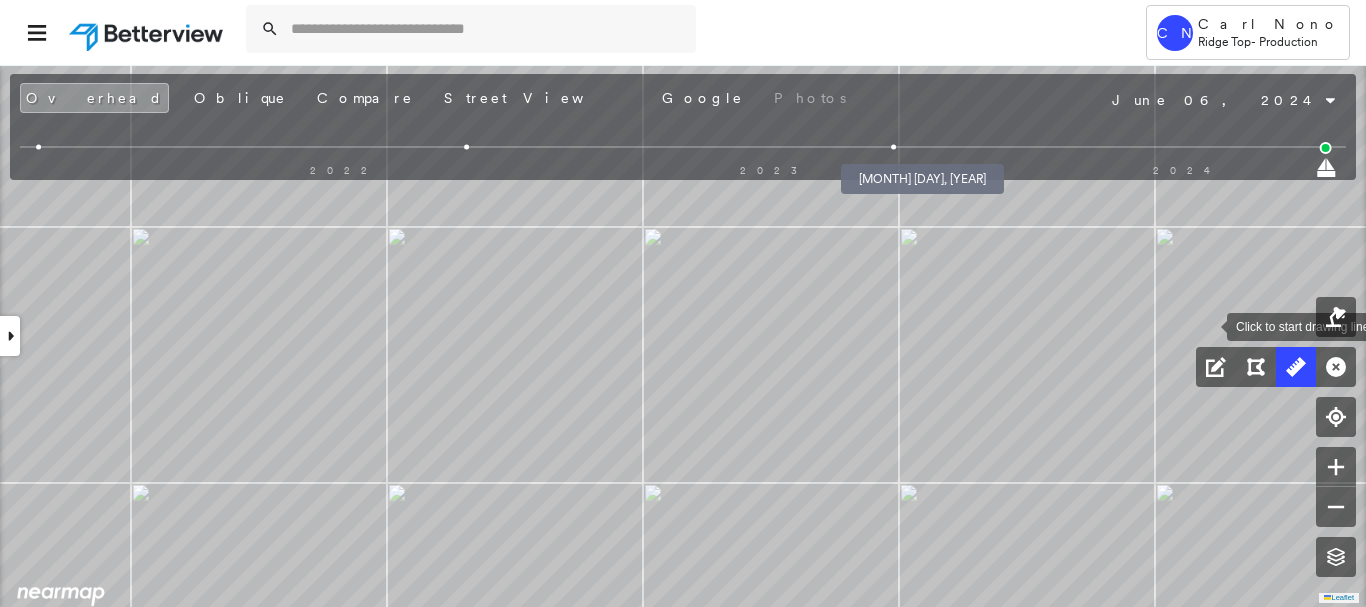click at bounding box center (894, 147) 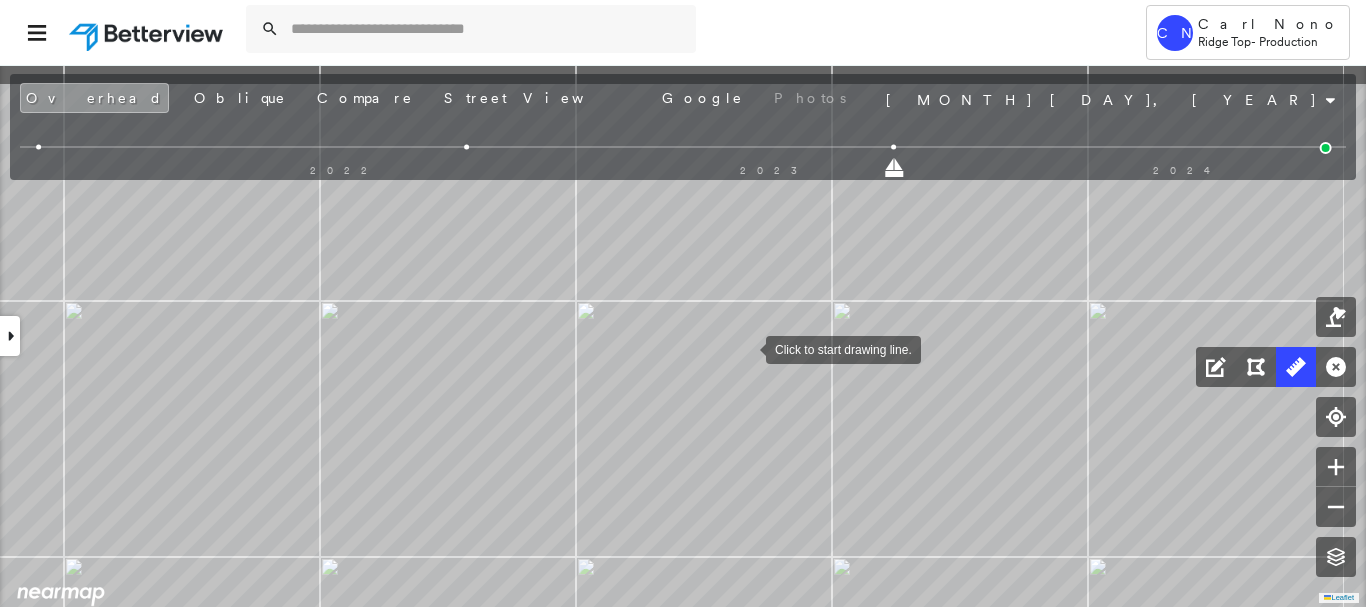 drag, startPoint x: 784, startPoint y: 293, endPoint x: 748, endPoint y: 347, distance: 64.899925 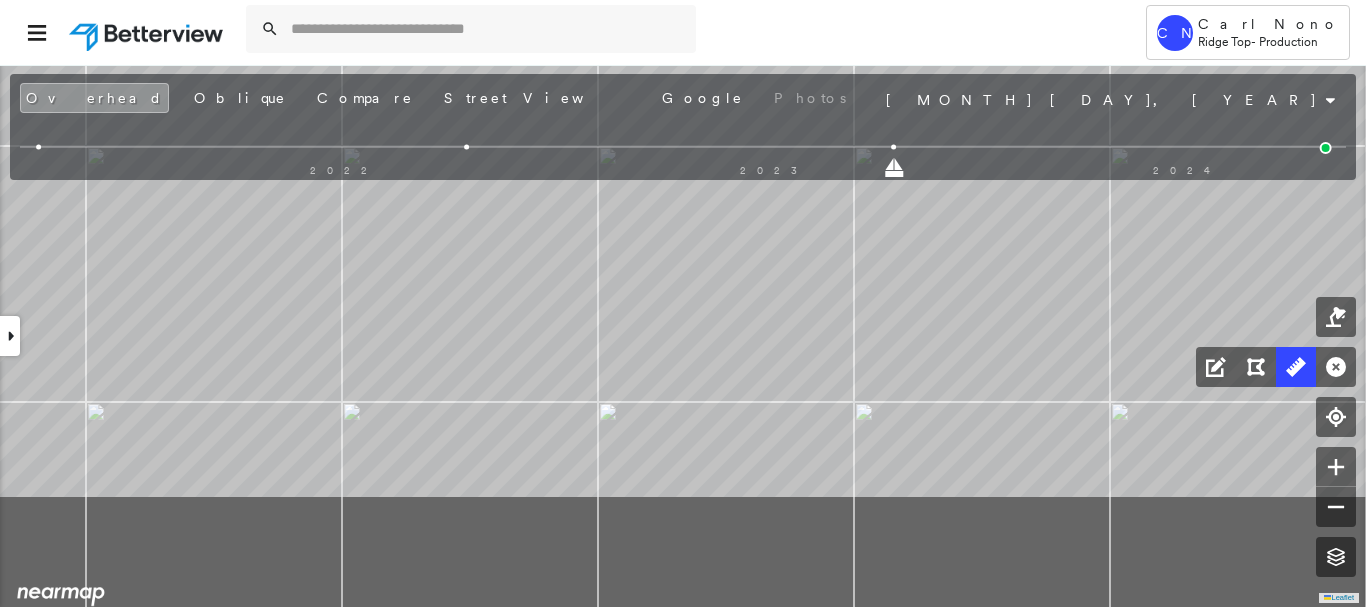 drag, startPoint x: 671, startPoint y: 341, endPoint x: 695, endPoint y: 198, distance: 145 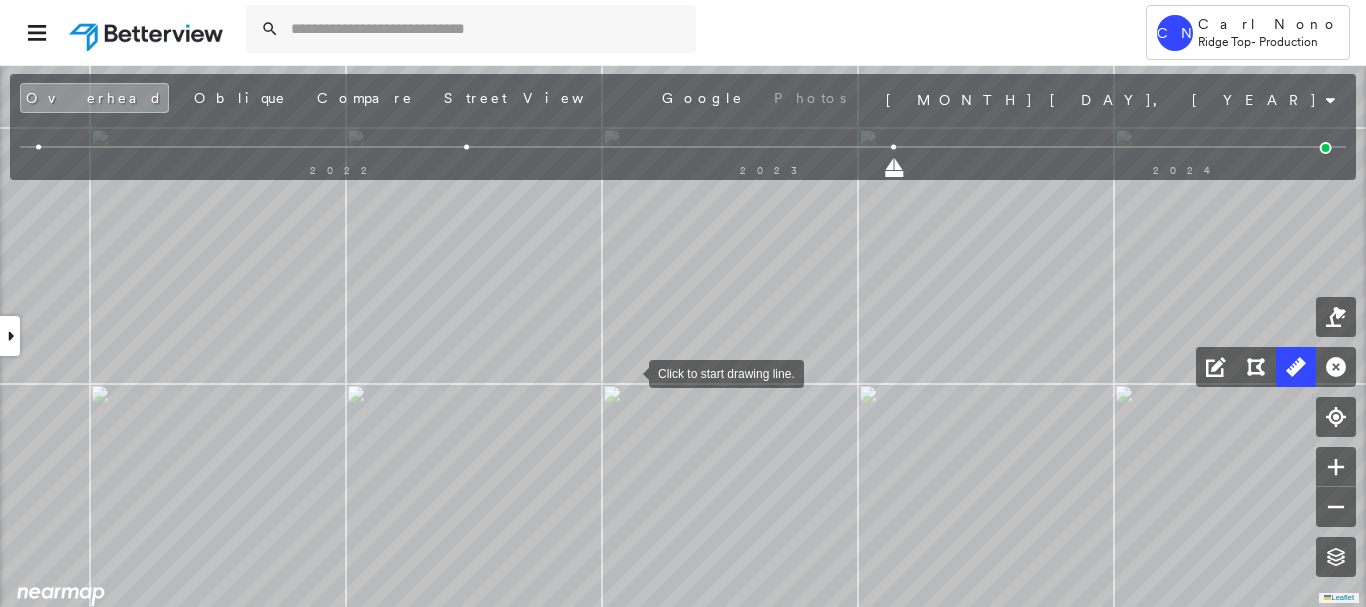 drag, startPoint x: 625, startPoint y: 396, endPoint x: 632, endPoint y: 347, distance: 49.497475 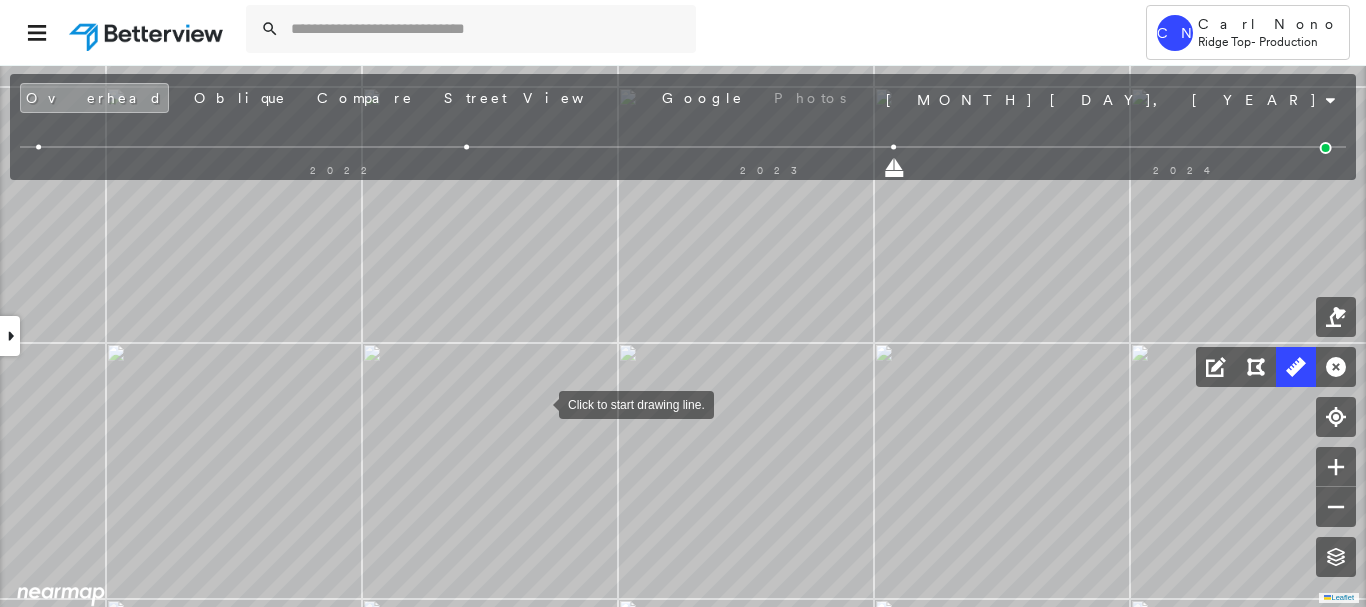 drag, startPoint x: 520, startPoint y: 410, endPoint x: 552, endPoint y: 395, distance: 35.341194 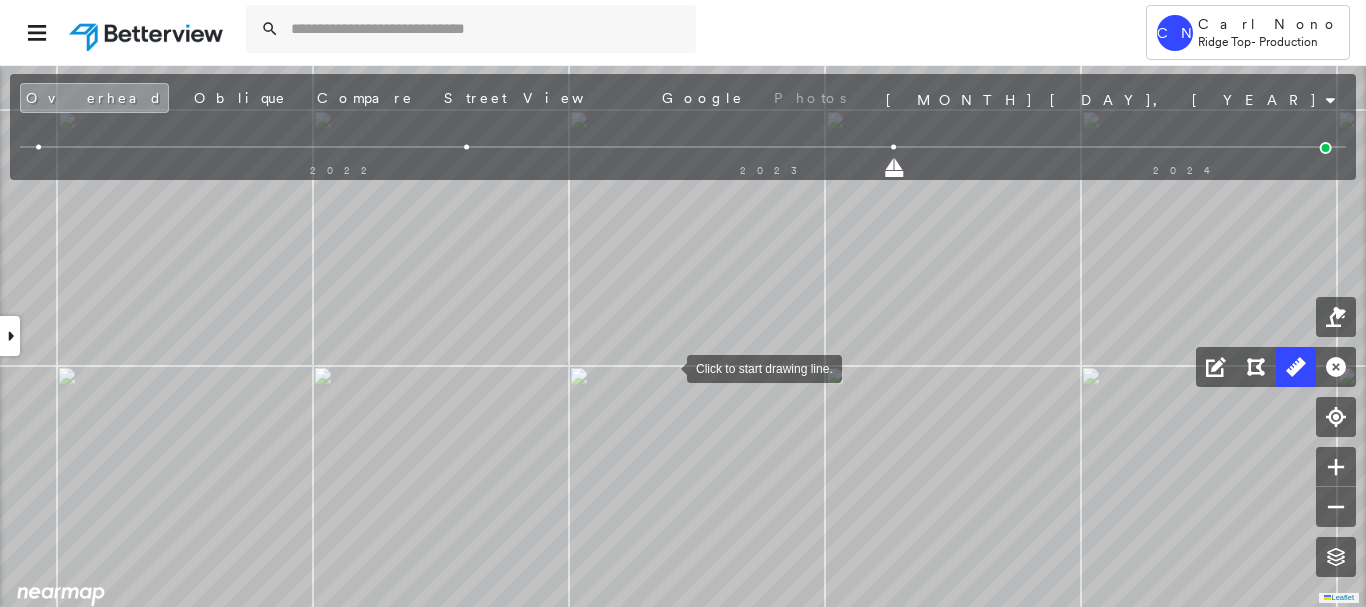 click at bounding box center (667, 367) 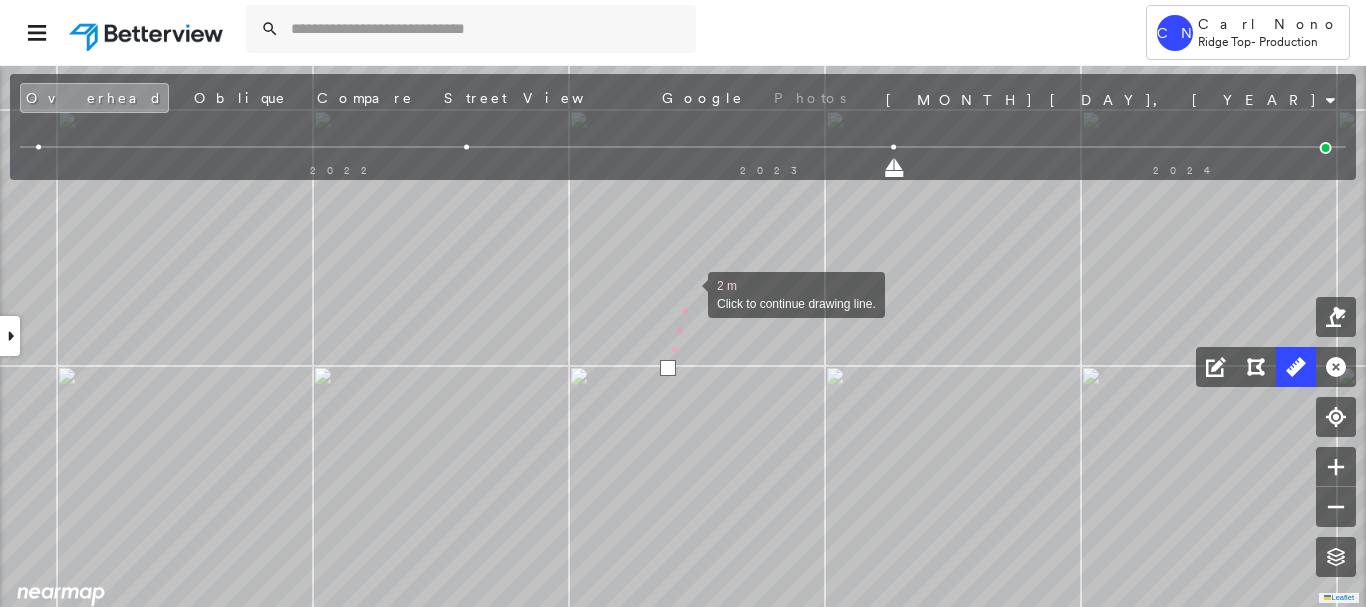 click at bounding box center [688, 293] 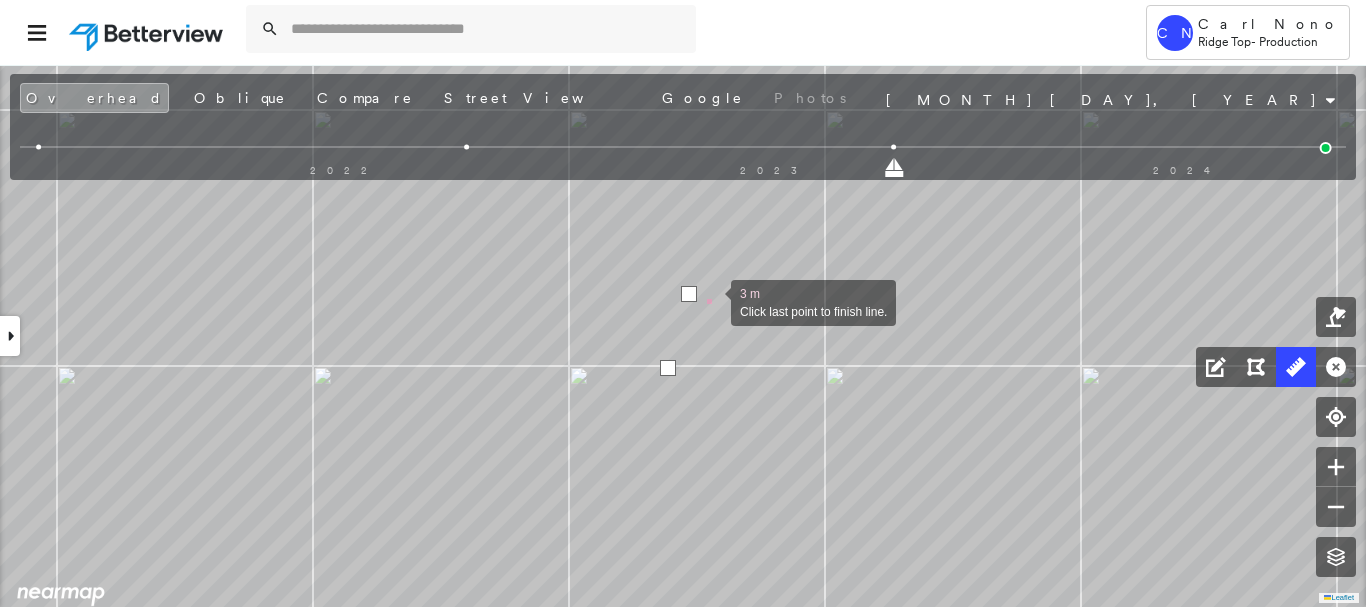 click at bounding box center (711, 301) 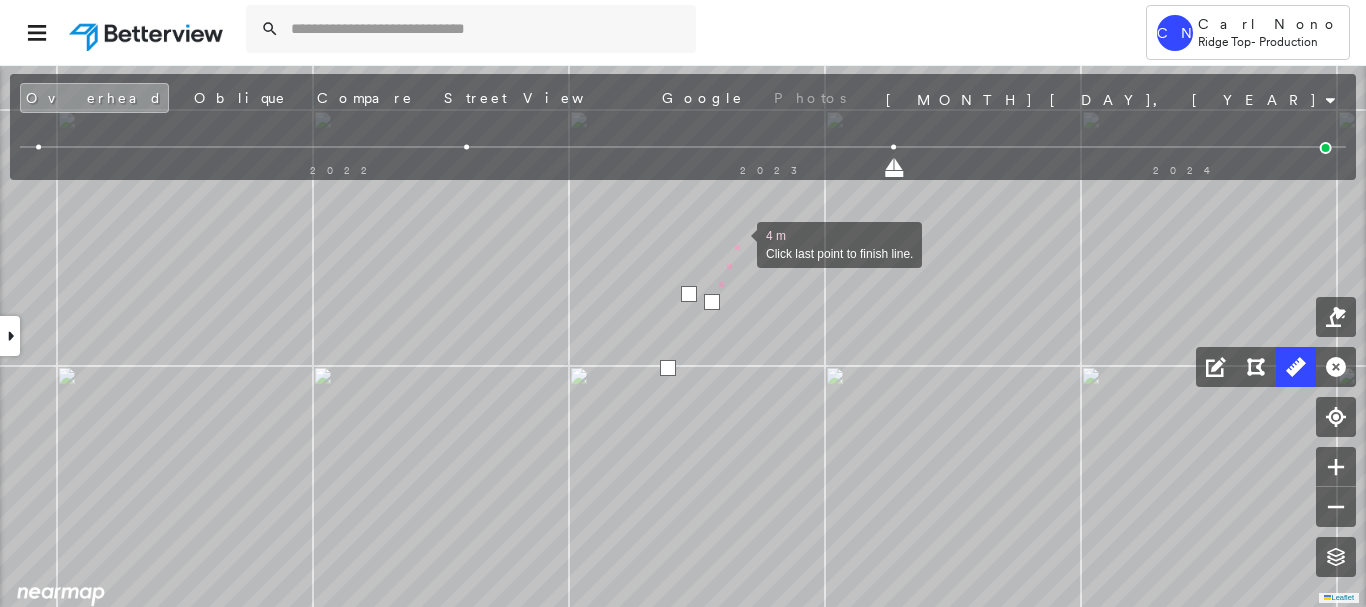 drag, startPoint x: 737, startPoint y: 243, endPoint x: 594, endPoint y: 545, distance: 334.14517 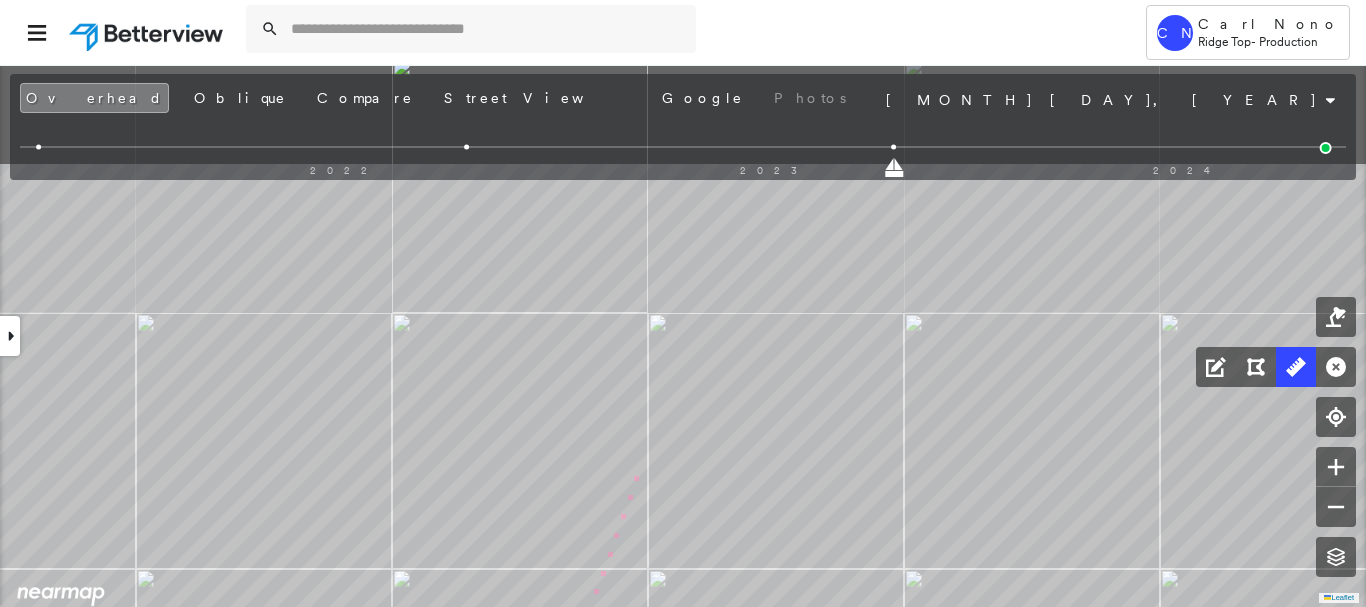 drag, startPoint x: 681, startPoint y: 280, endPoint x: 636, endPoint y: 424, distance: 150.8675 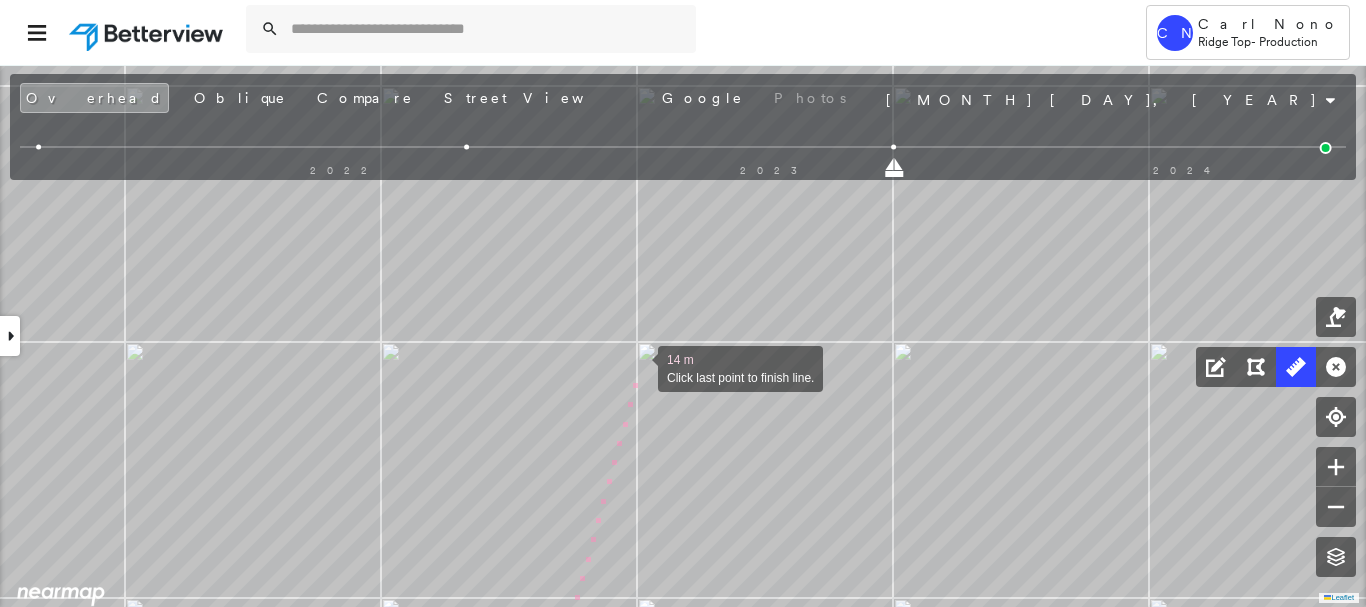 click at bounding box center (638, 367) 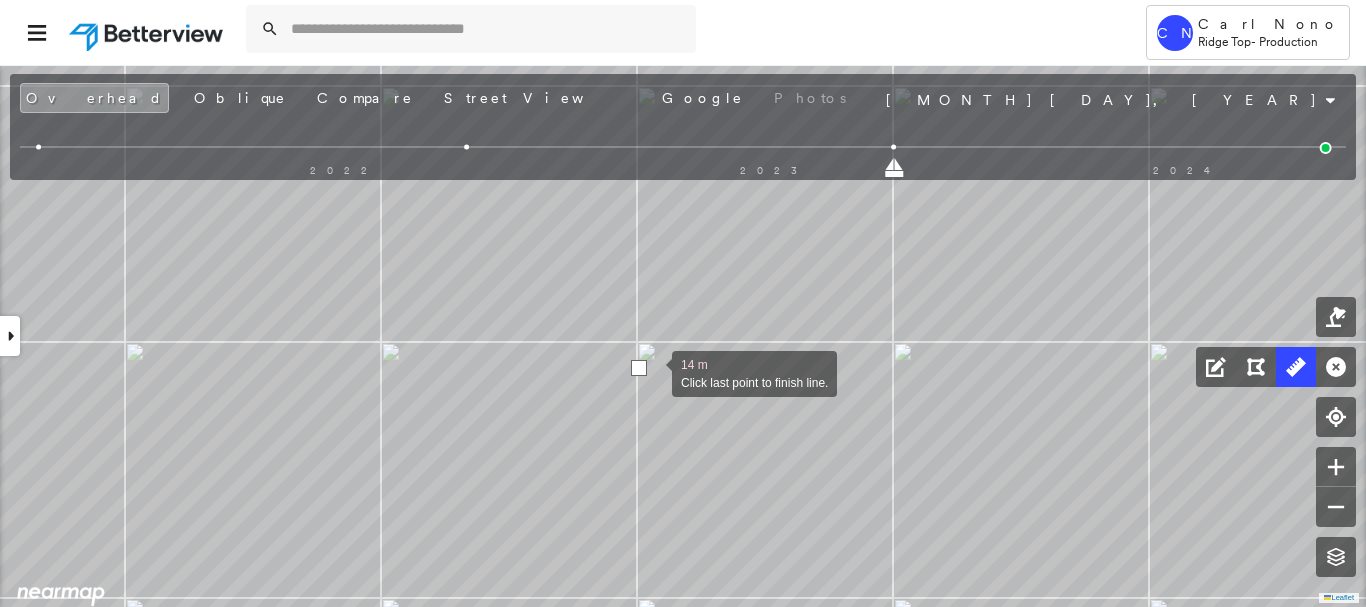 click at bounding box center [652, 372] 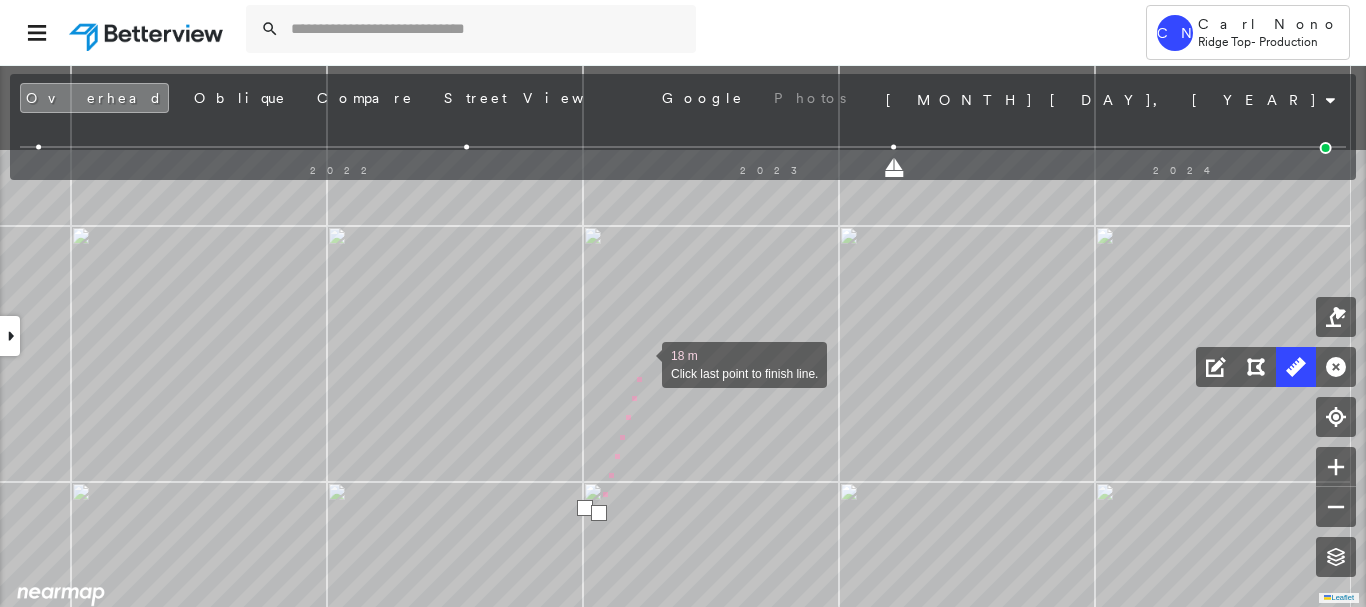 drag, startPoint x: 692, startPoint y: 228, endPoint x: 642, endPoint y: 362, distance: 143.02448 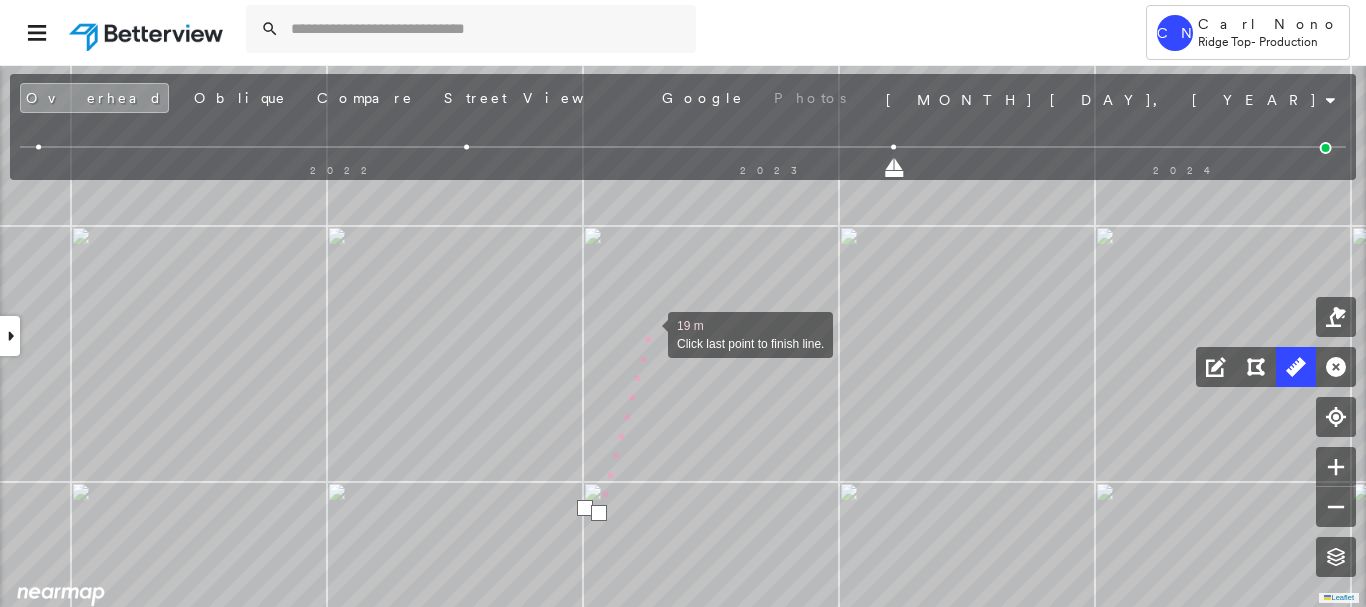 click at bounding box center [648, 333] 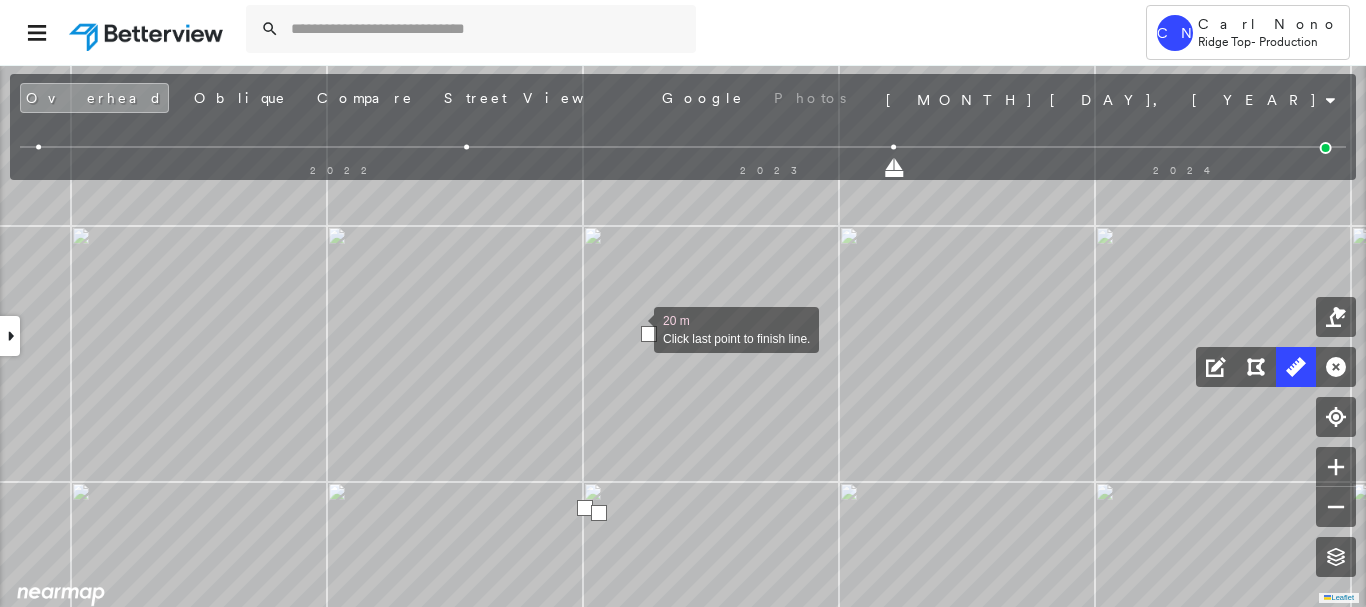 click at bounding box center (634, 328) 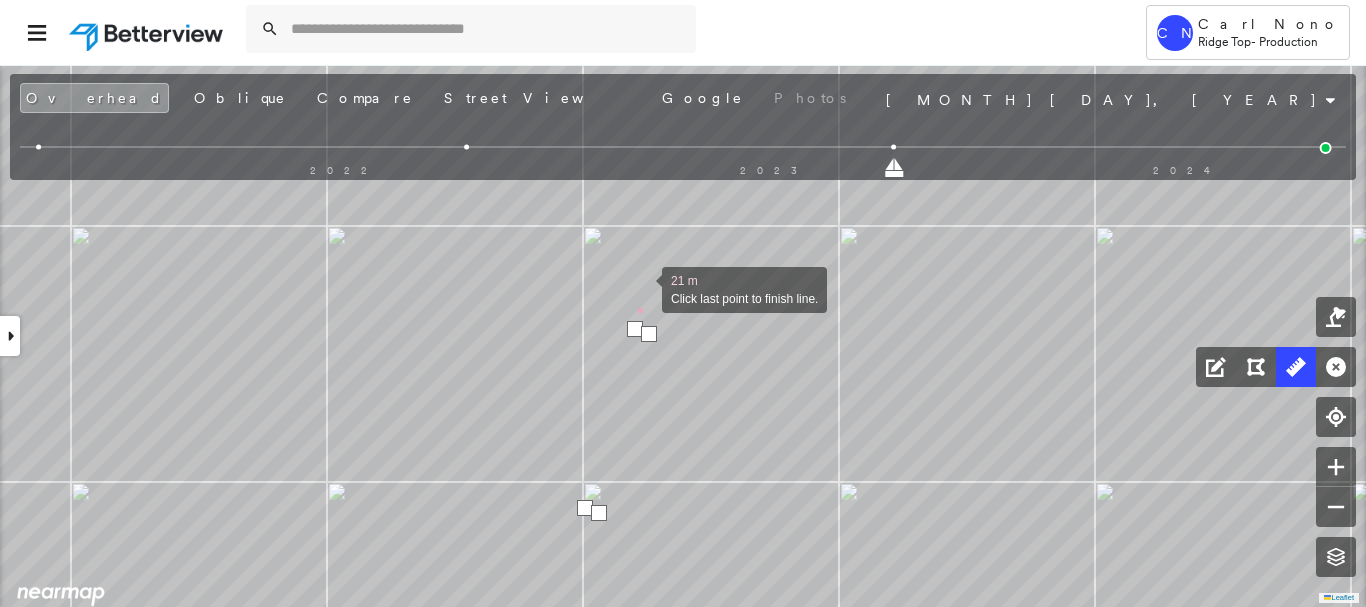 click at bounding box center [642, 288] 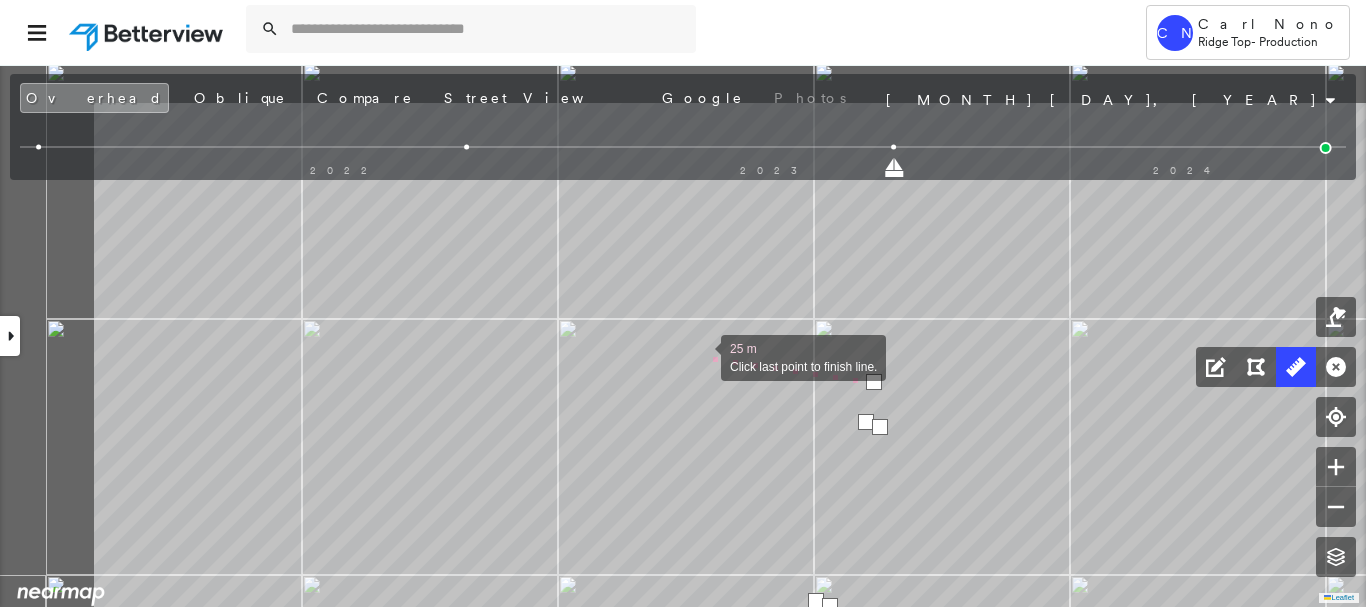 drag, startPoint x: 469, startPoint y: 263, endPoint x: 673, endPoint y: 347, distance: 220.61731 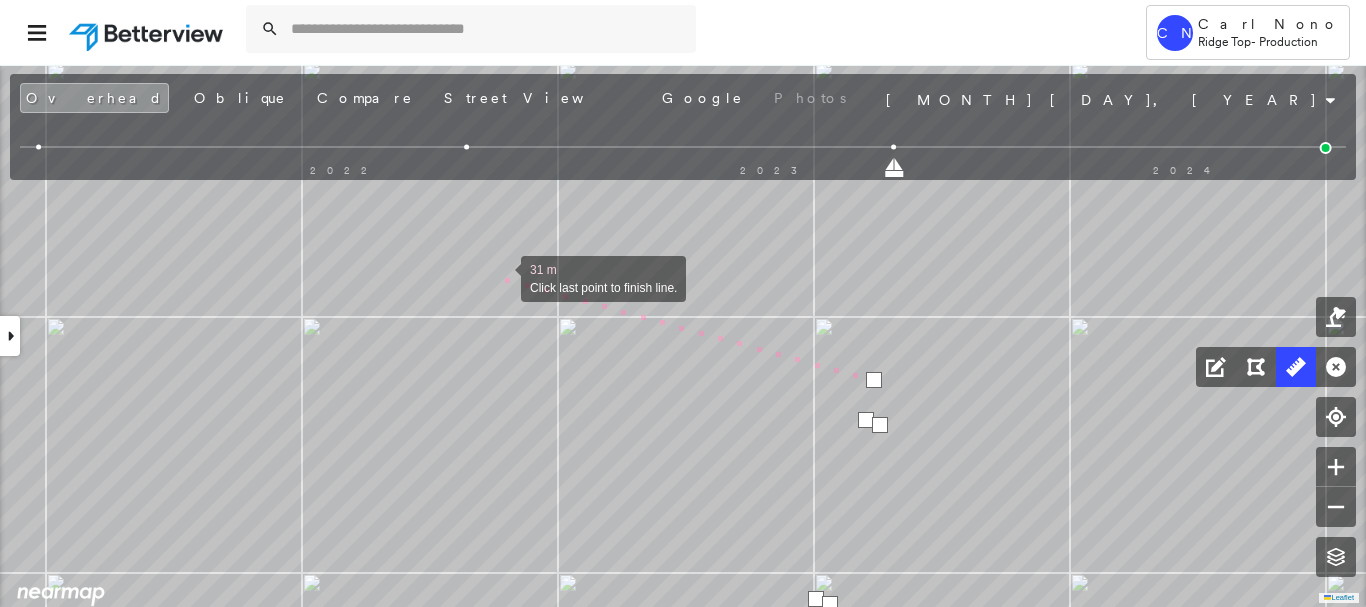click at bounding box center (501, 277) 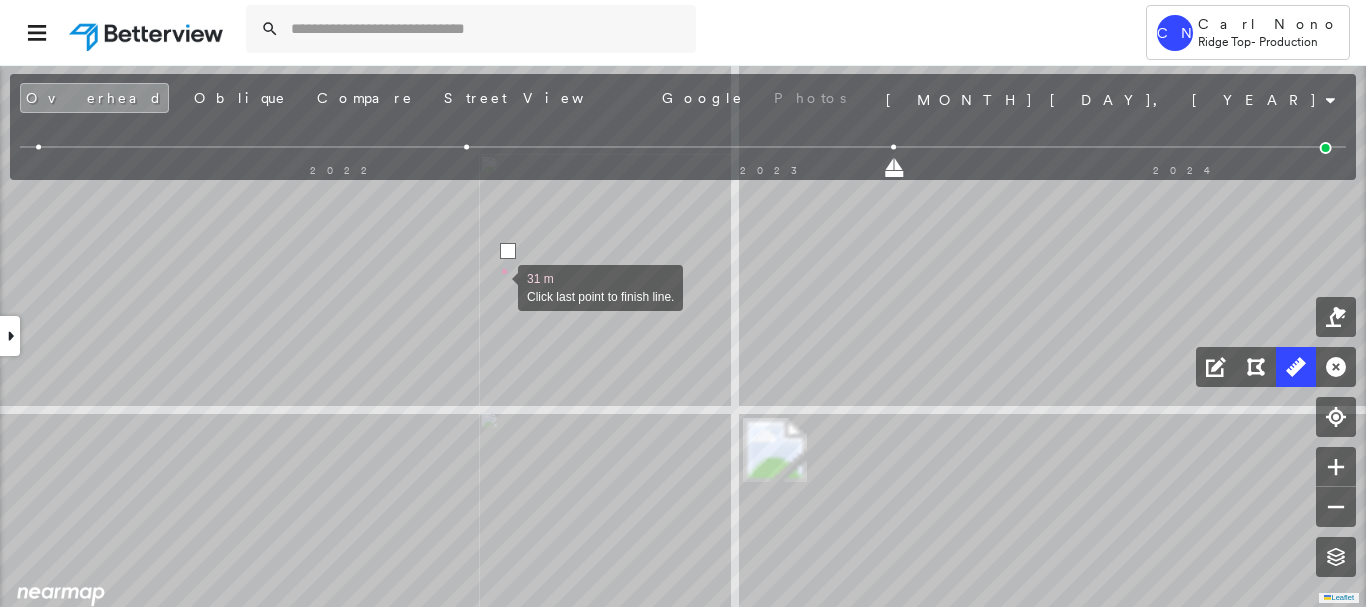 click at bounding box center (498, 286) 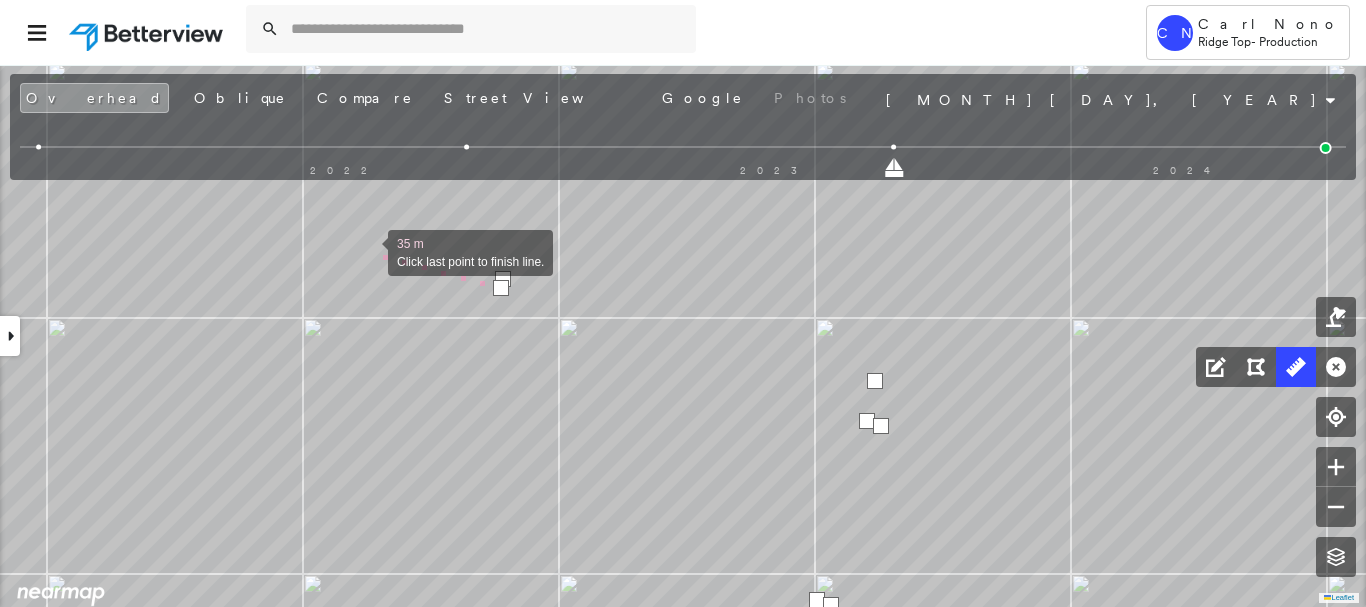 click at bounding box center [368, 251] 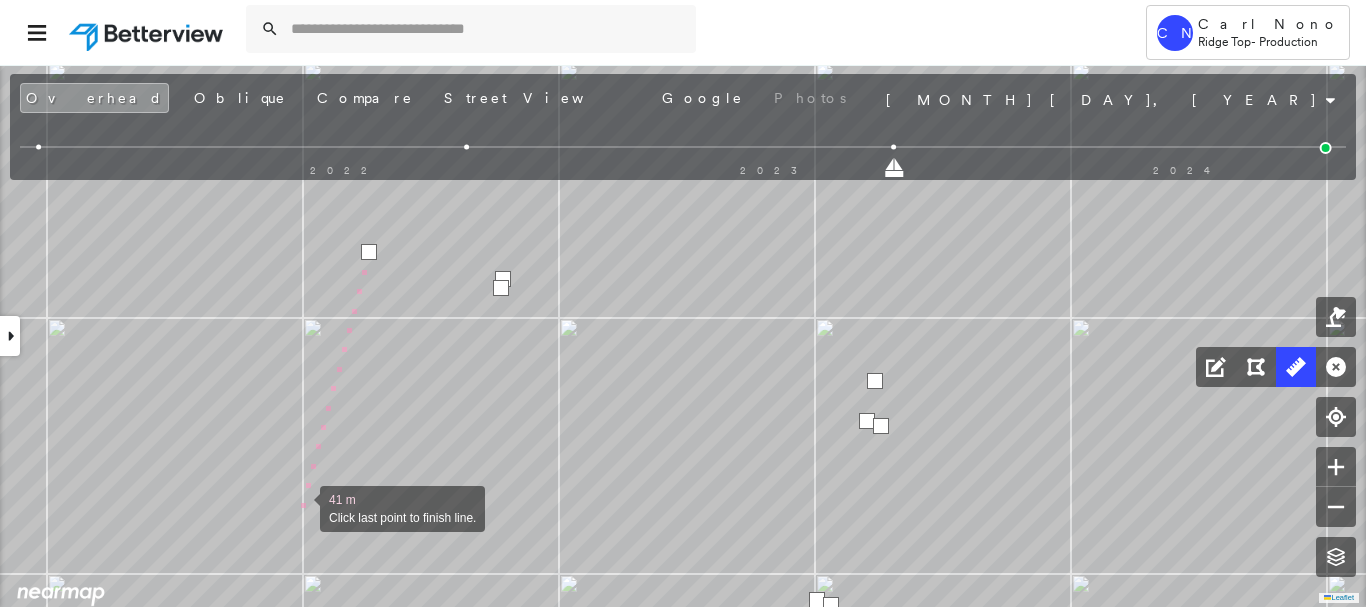 click at bounding box center [300, 507] 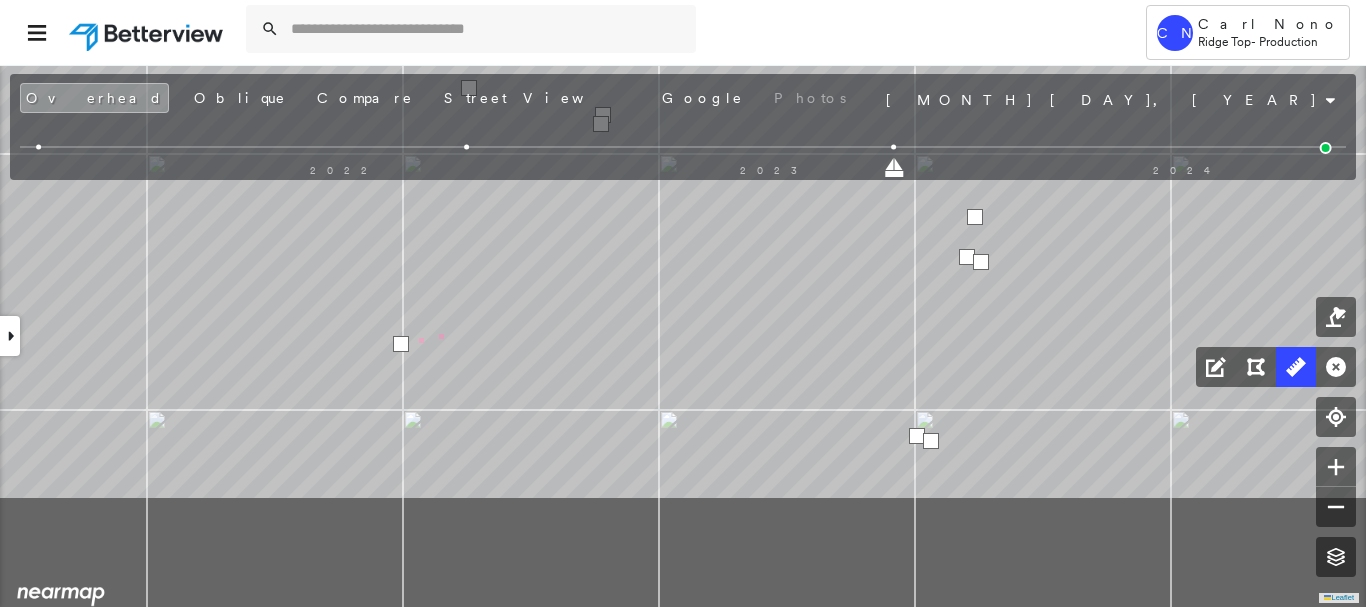 drag, startPoint x: 338, startPoint y: 507, endPoint x: 456, endPoint y: 242, distance: 290.08447 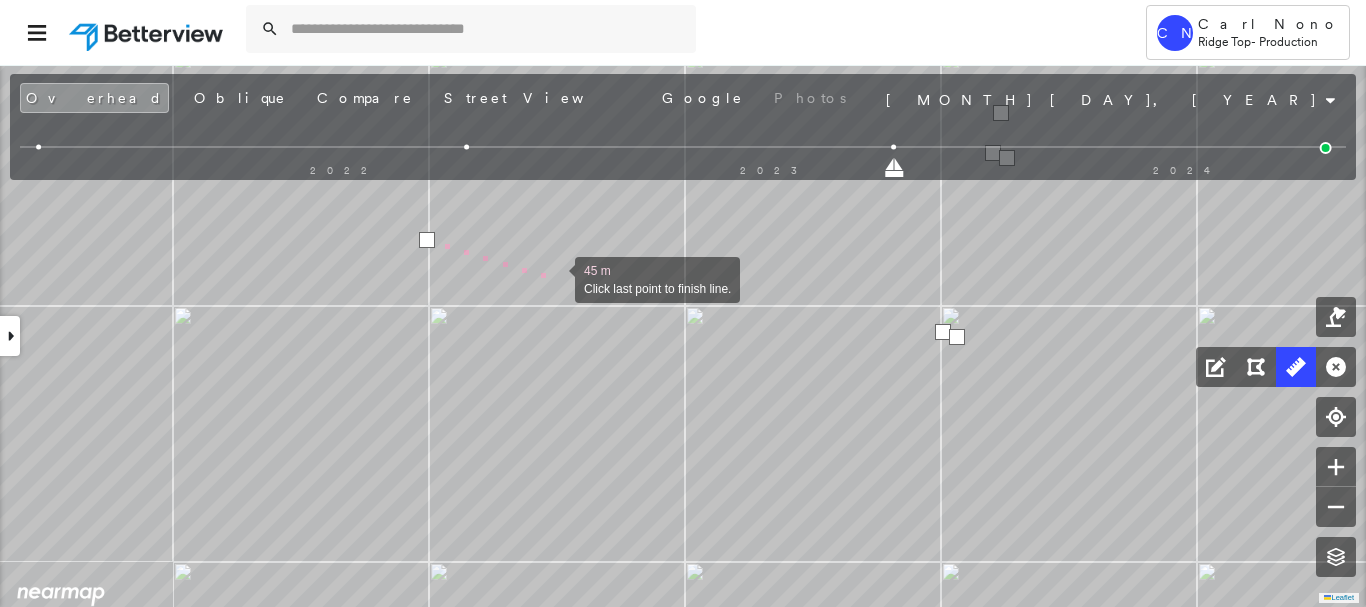 click at bounding box center (555, 278) 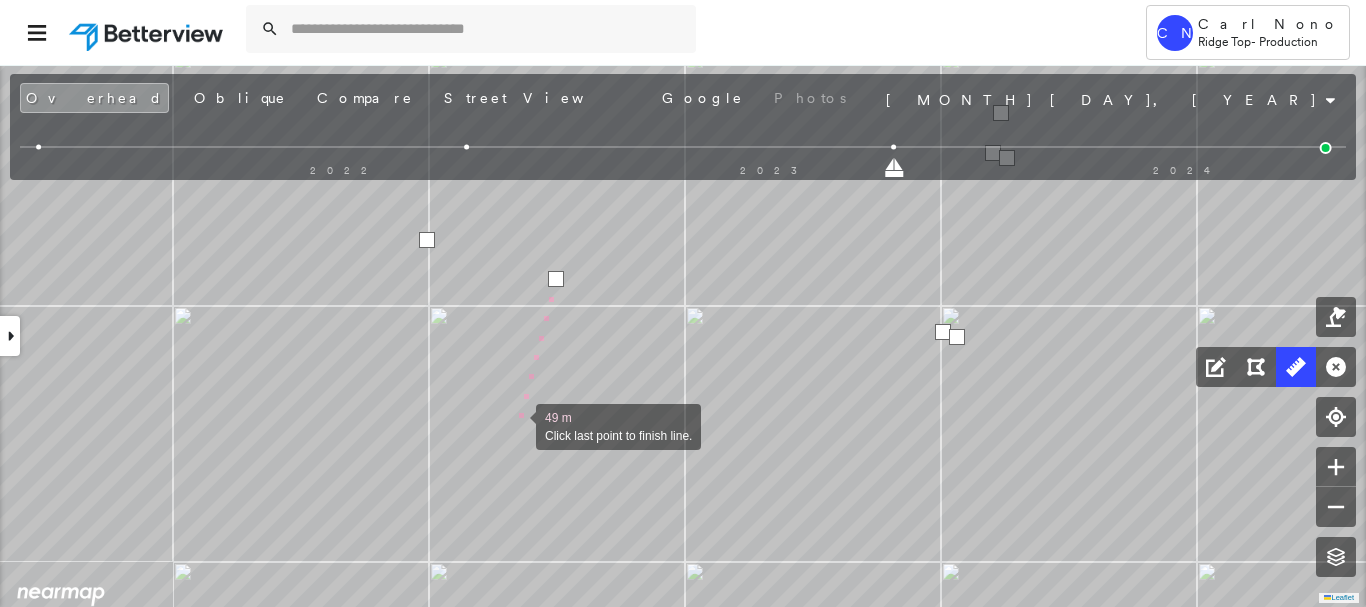 drag, startPoint x: 516, startPoint y: 425, endPoint x: 596, endPoint y: 182, distance: 255.83002 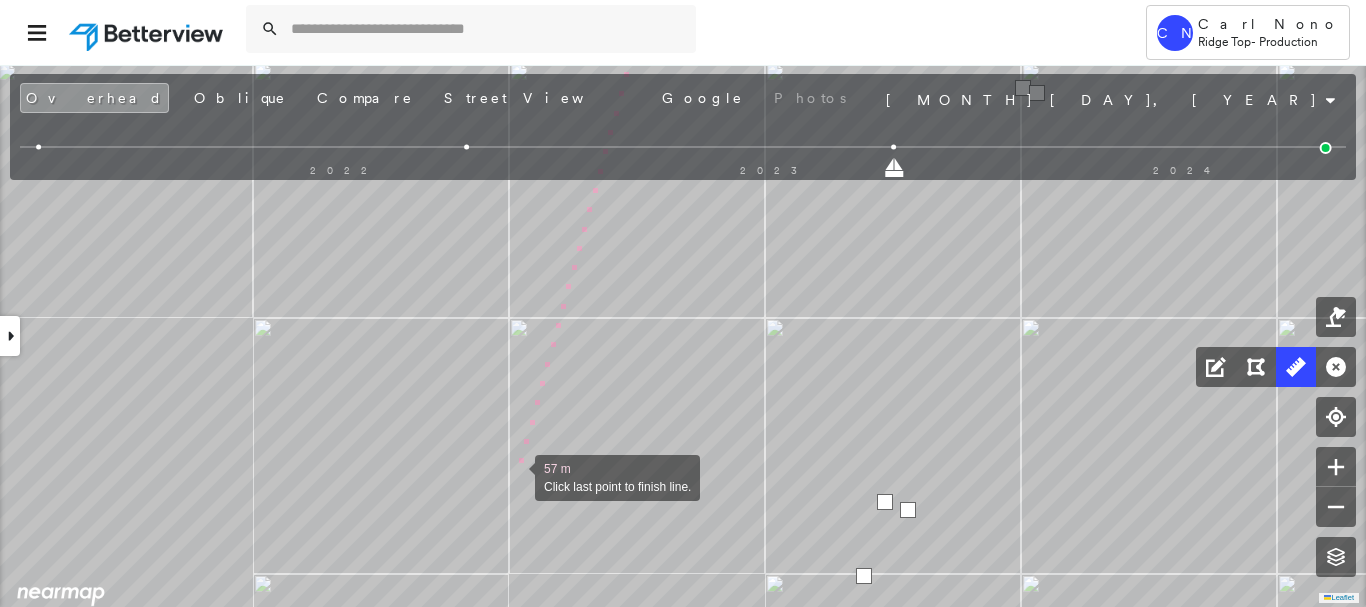 click at bounding box center (515, 476) 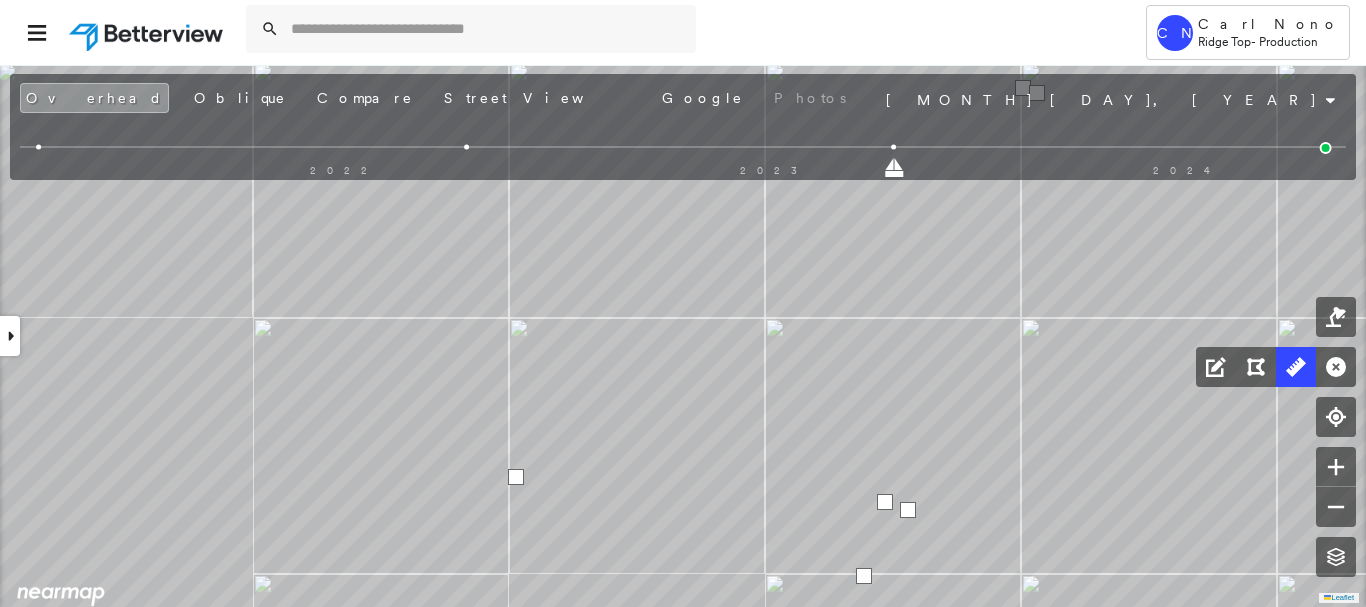 click at bounding box center (516, 477) 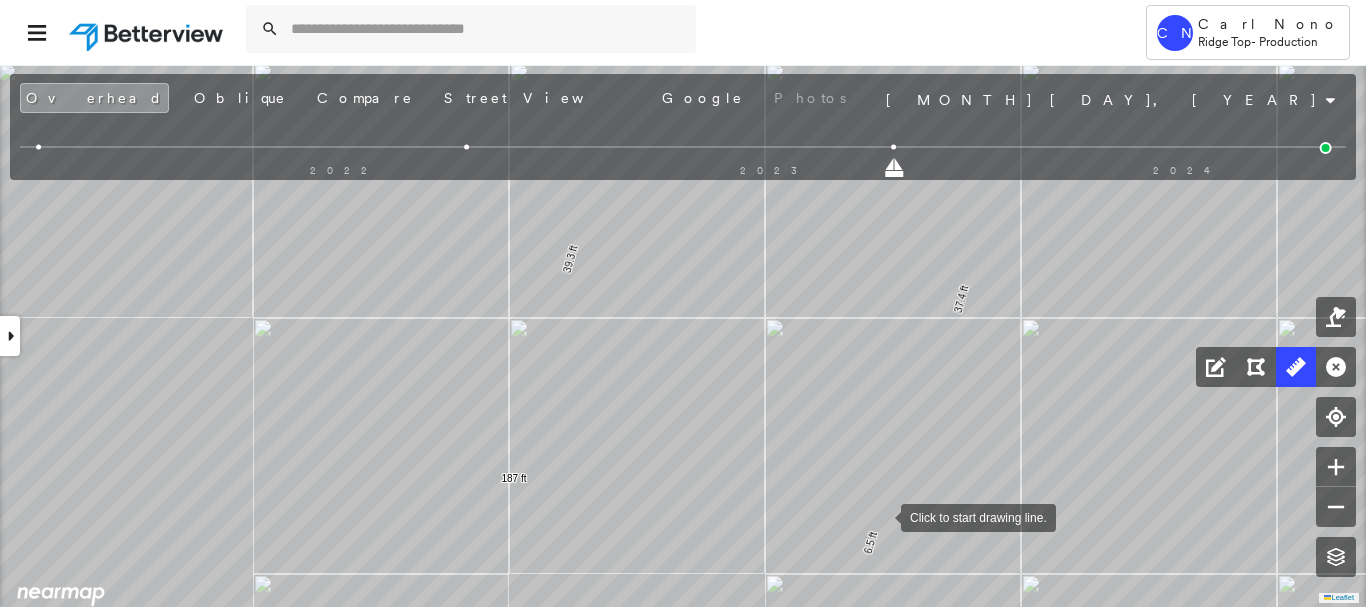 click at bounding box center (881, 516) 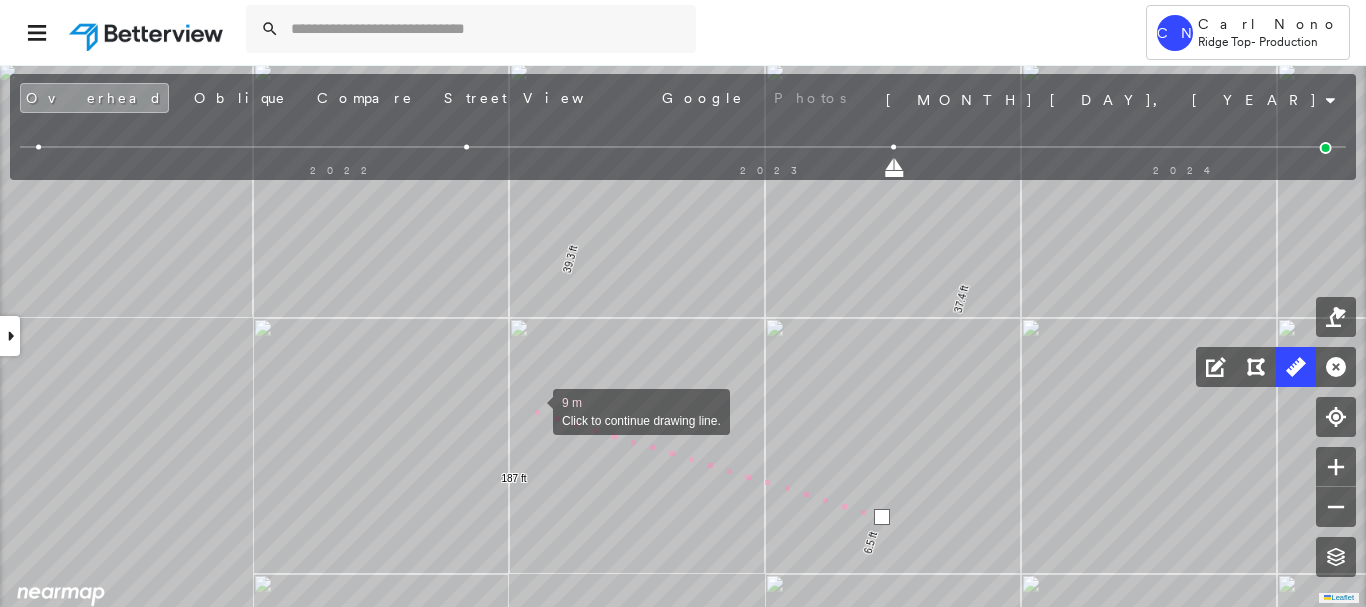click at bounding box center (533, 410) 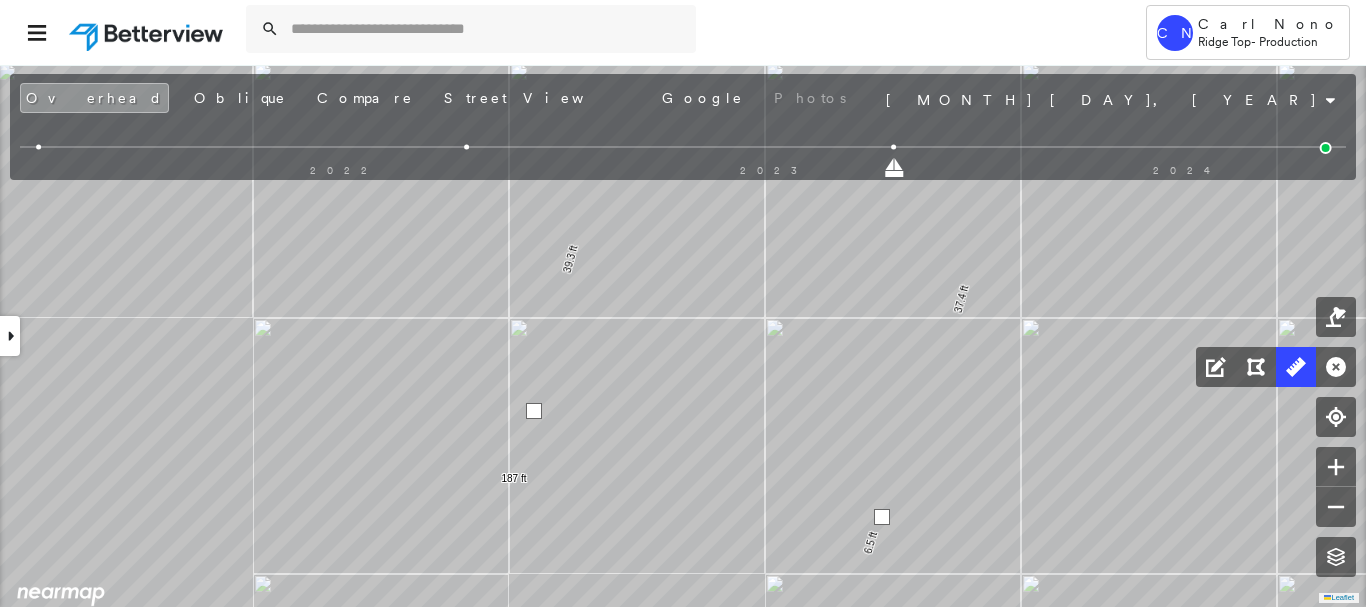 click at bounding box center [534, 411] 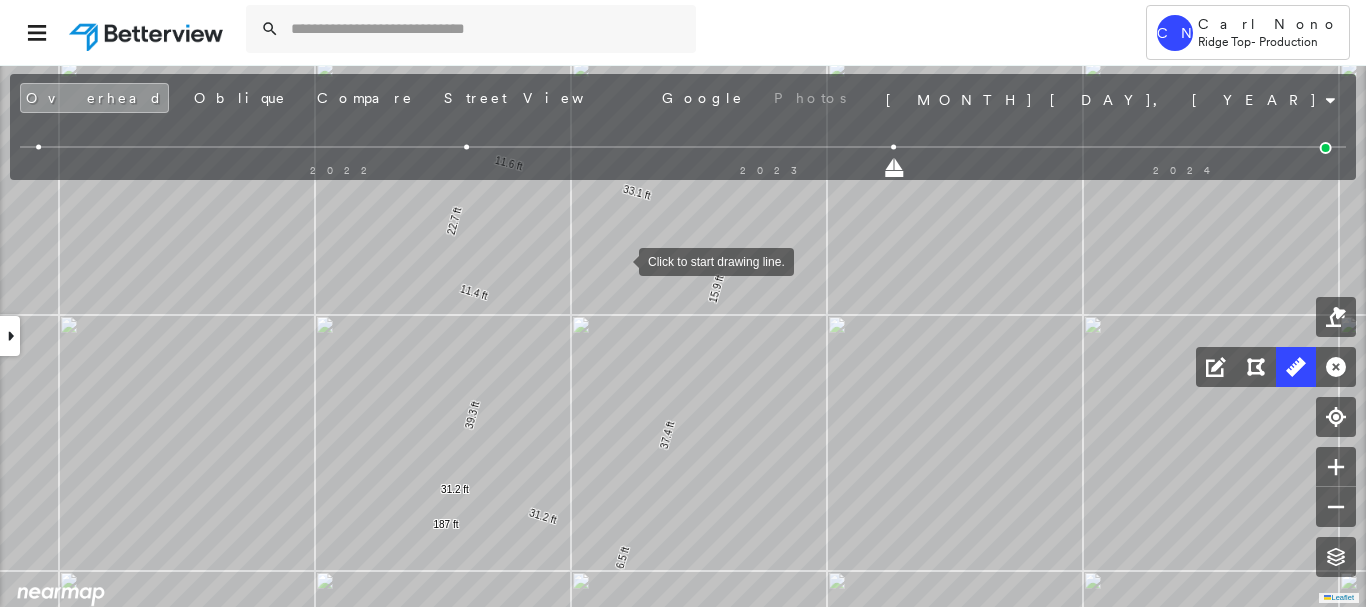 drag, startPoint x: 623, startPoint y: 249, endPoint x: 603, endPoint y: 334, distance: 87.32124 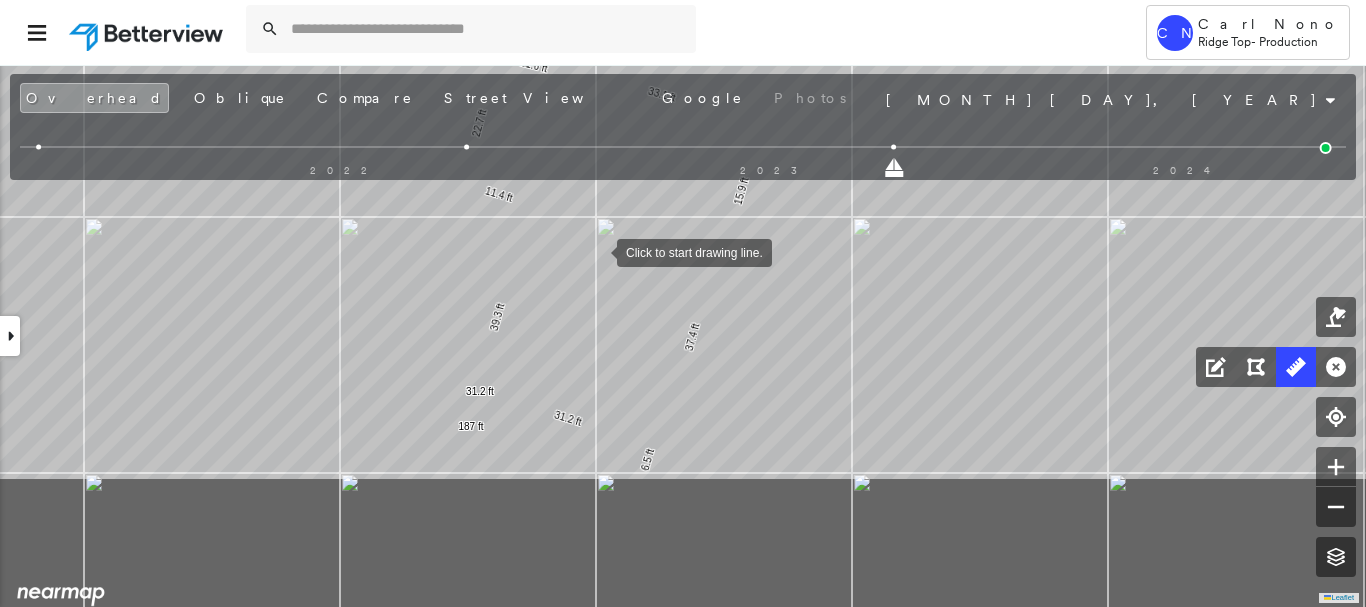 drag, startPoint x: 549, startPoint y: 447, endPoint x: 588, endPoint y: 276, distance: 175.39099 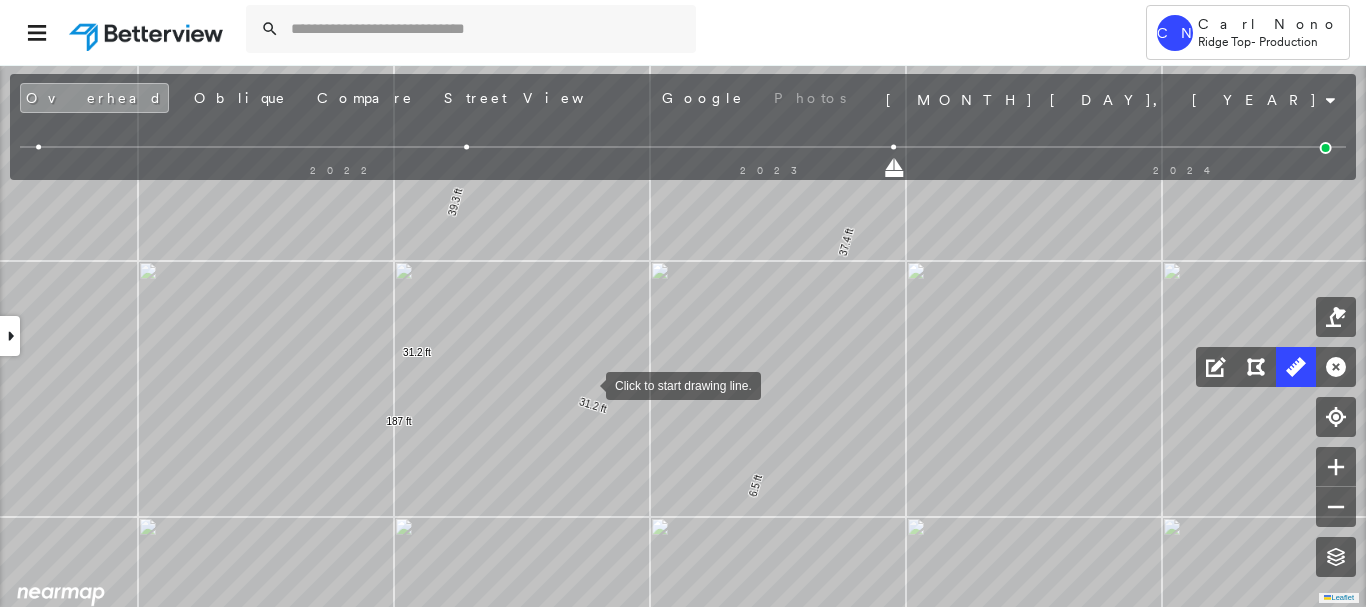 drag, startPoint x: 586, startPoint y: 384, endPoint x: 601, endPoint y: 354, distance: 33.54102 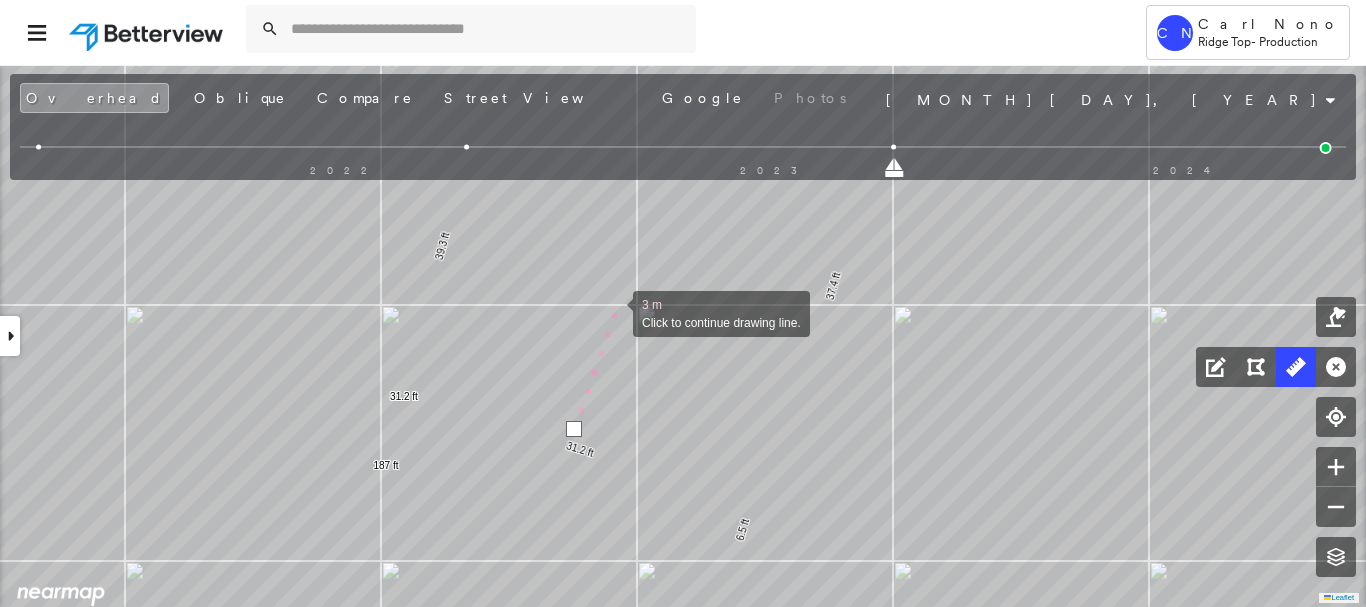 drag, startPoint x: 629, startPoint y: 258, endPoint x: 543, endPoint y: 463, distance: 222.30835 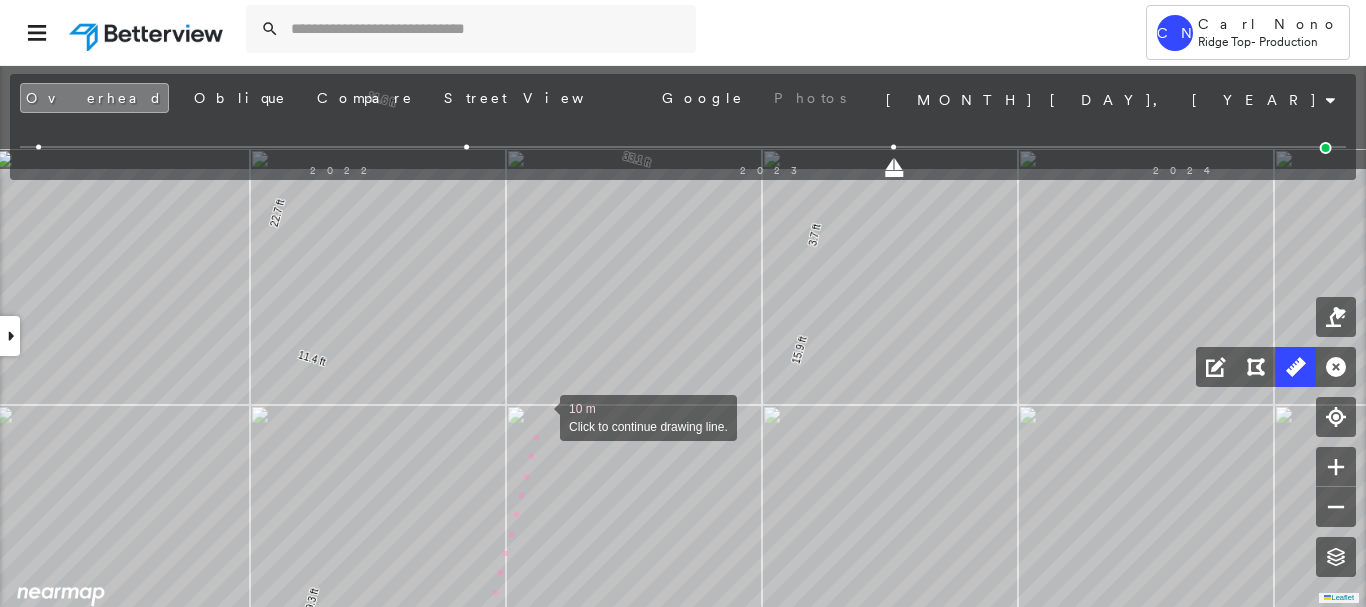 drag, startPoint x: 551, startPoint y: 388, endPoint x: 552, endPoint y: 369, distance: 19.026299 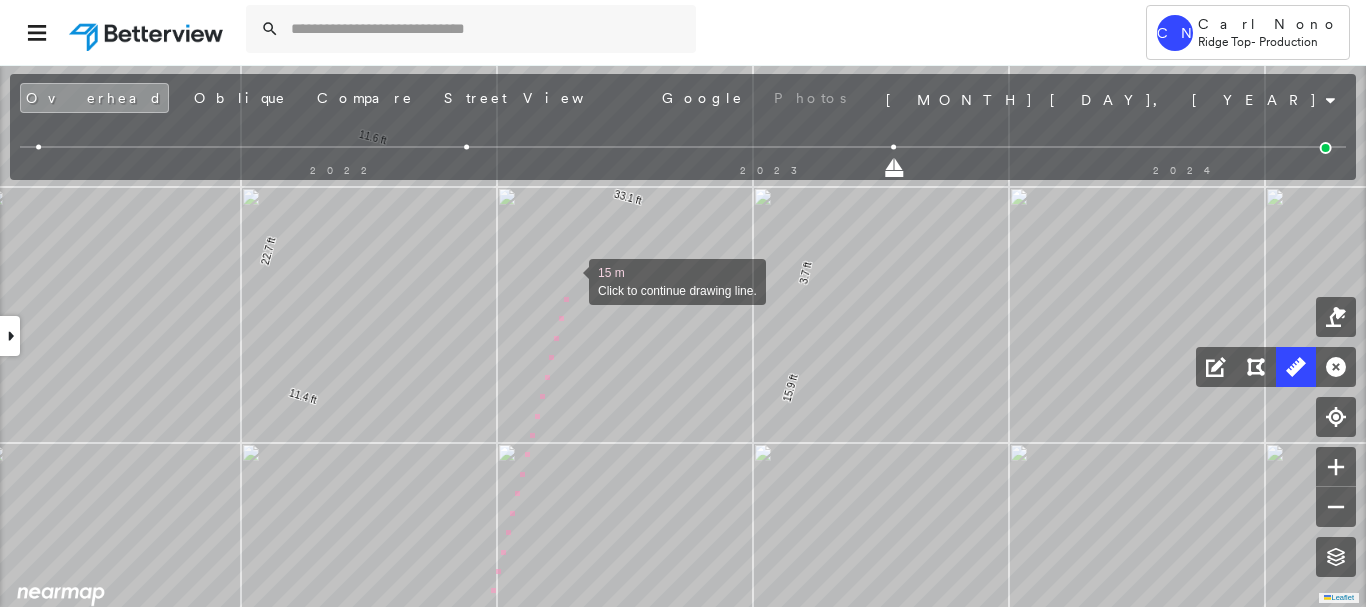 click at bounding box center [569, 280] 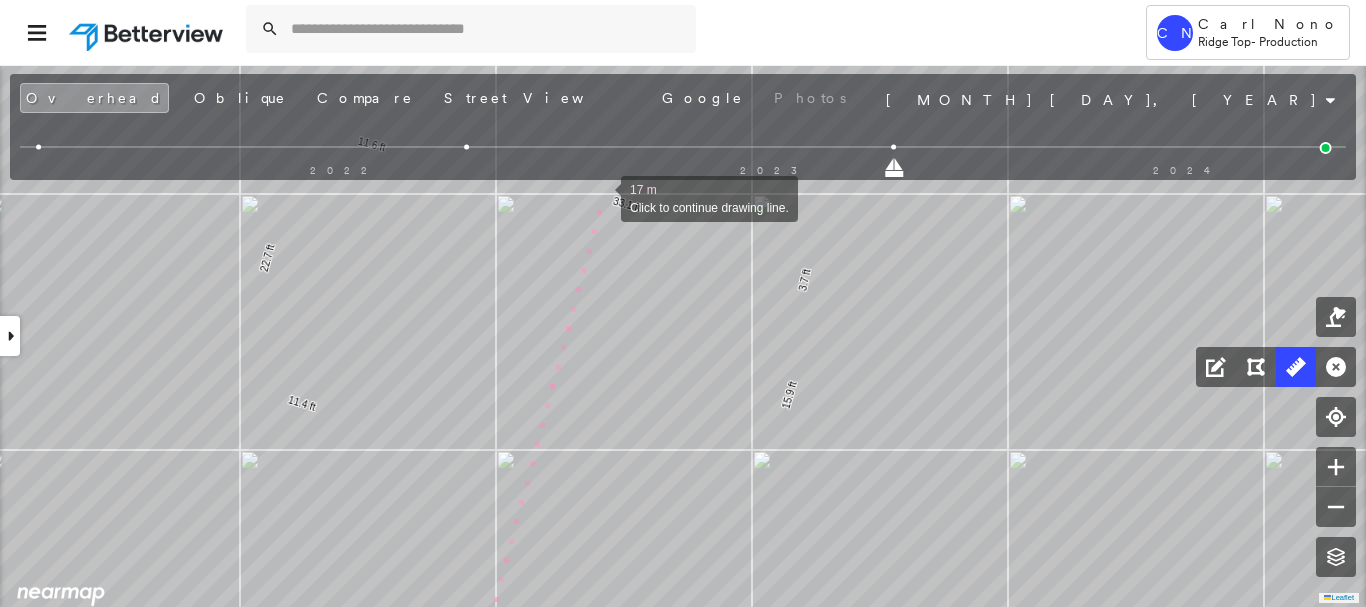 click at bounding box center (601, 197) 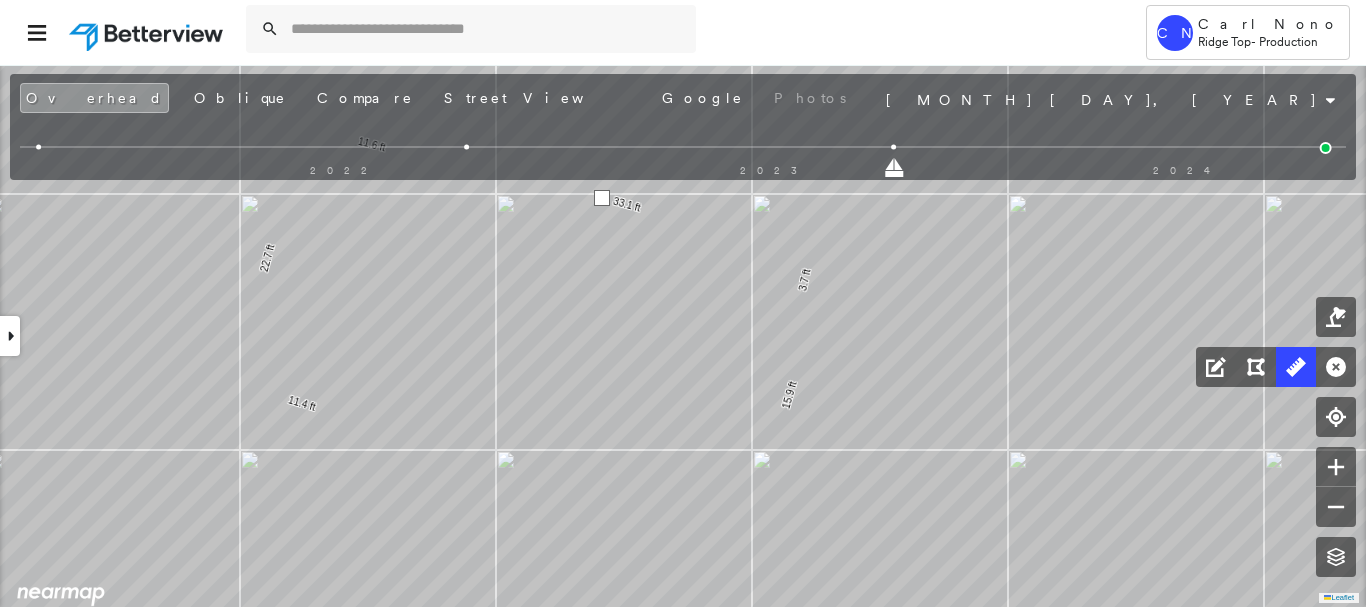 click at bounding box center (602, 198) 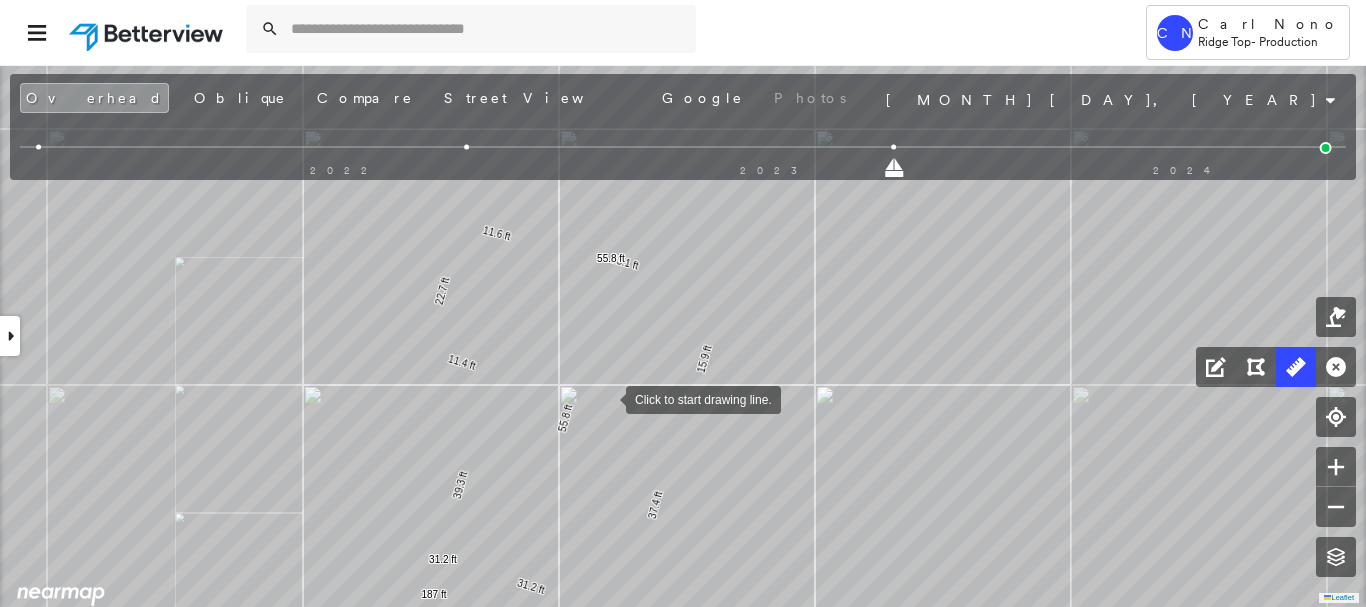 drag, startPoint x: 604, startPoint y: 403, endPoint x: 650, endPoint y: 232, distance: 177.07907 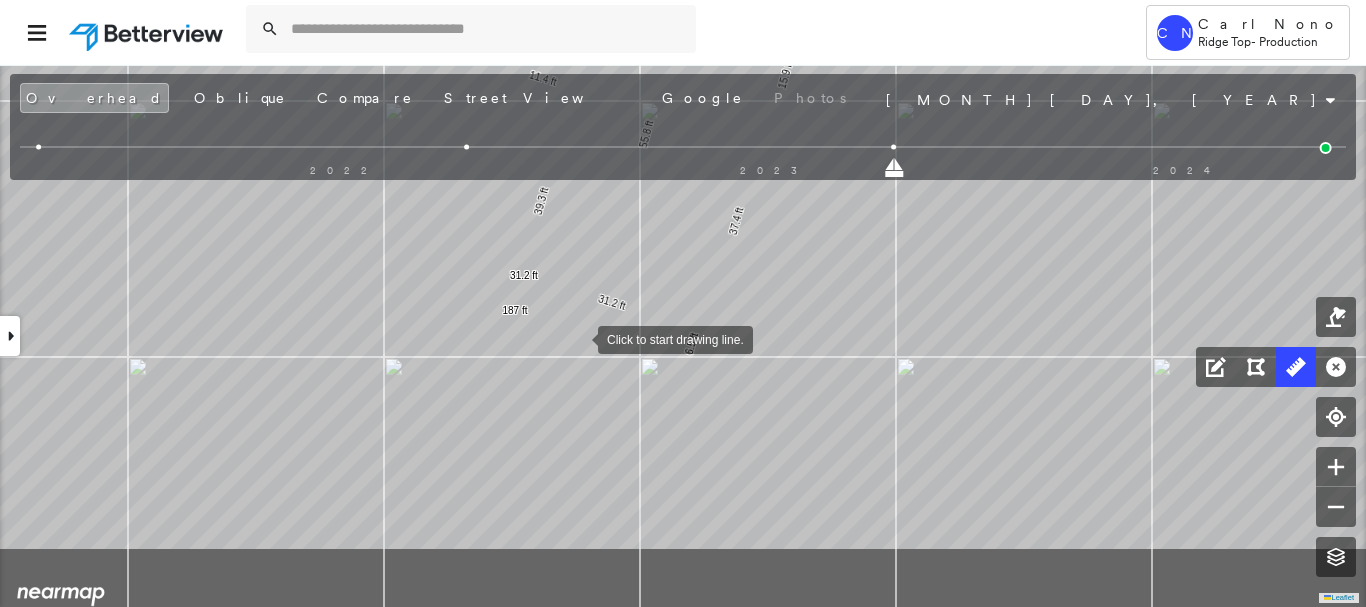 drag, startPoint x: 570, startPoint y: 361, endPoint x: 583, endPoint y: 336, distance: 28.178005 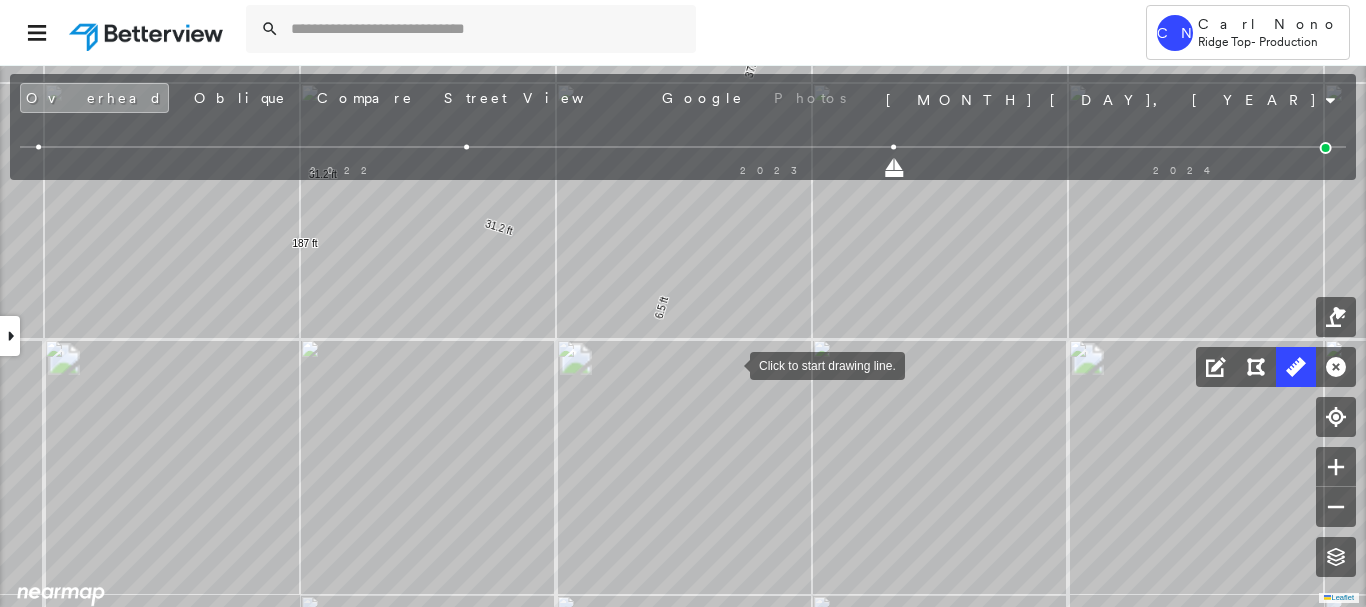 click at bounding box center (730, 364) 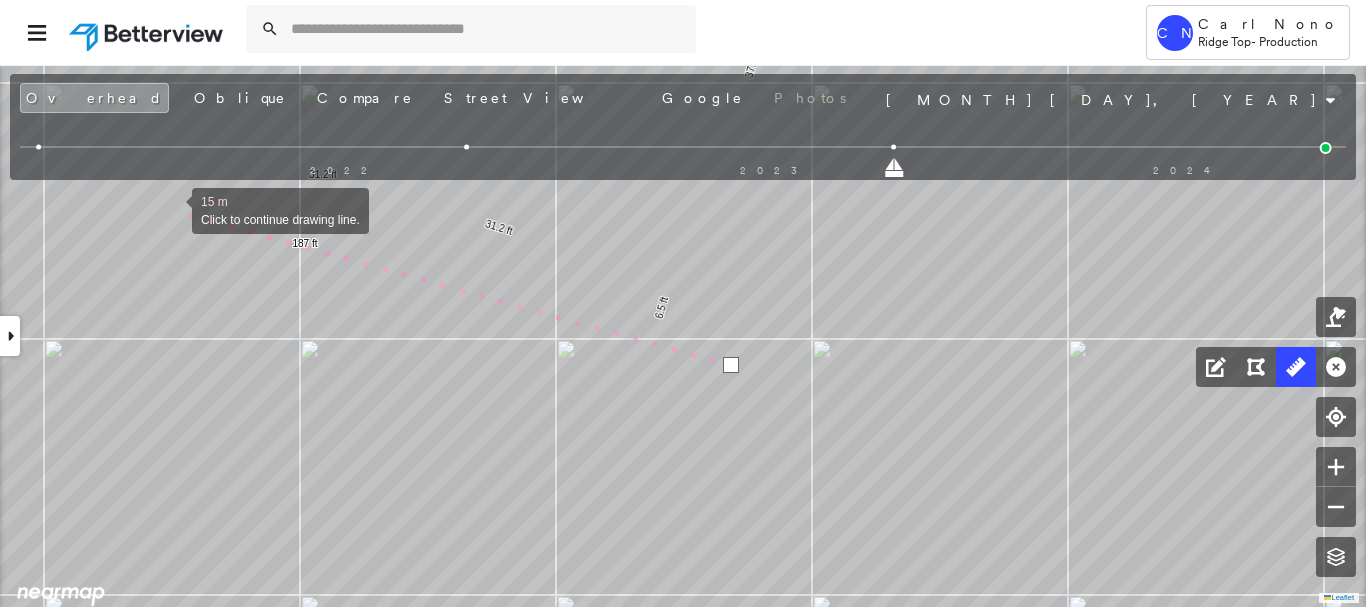 click at bounding box center [172, 209] 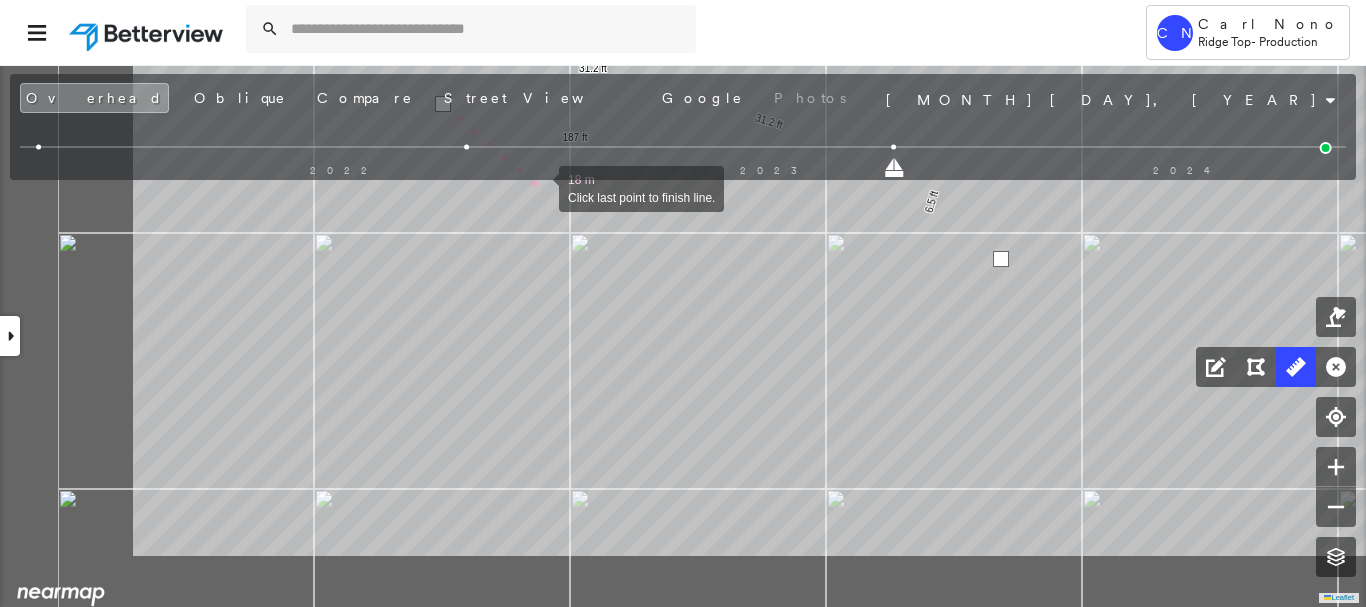 click on "6.5 ft 37.4 ft 15.9 ft 3.7 ft 33.1 ft 11.6 ft 22.7 ft 11.4 ft 39.3 ft 187 ft 31.2 ft 31.2 ft 55.8 ft 55.8 ft 18 m Click last point to finish line." at bounding box center (197, 116) 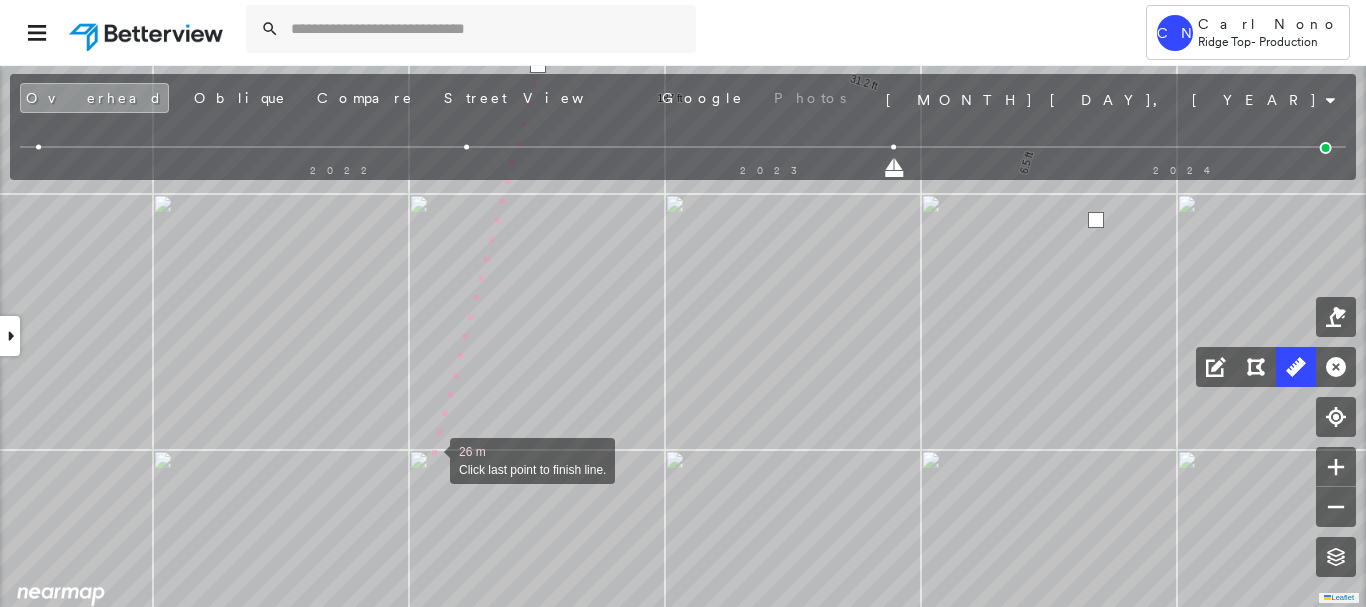 click at bounding box center (430, 459) 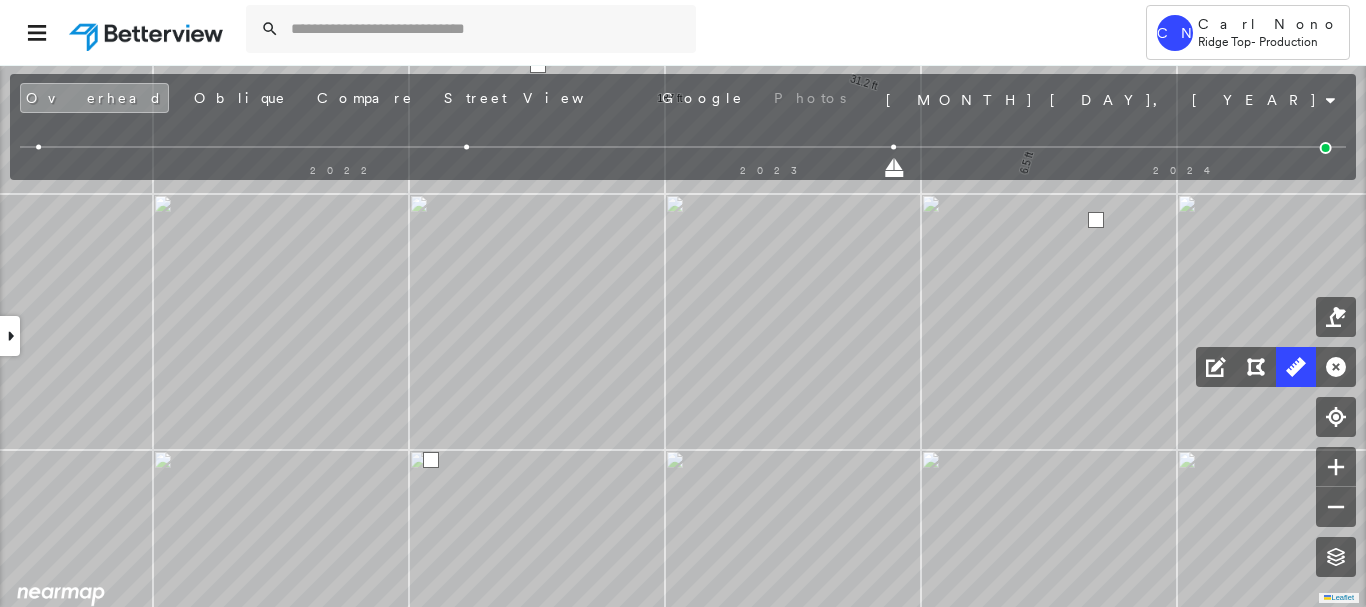 click at bounding box center [431, 460] 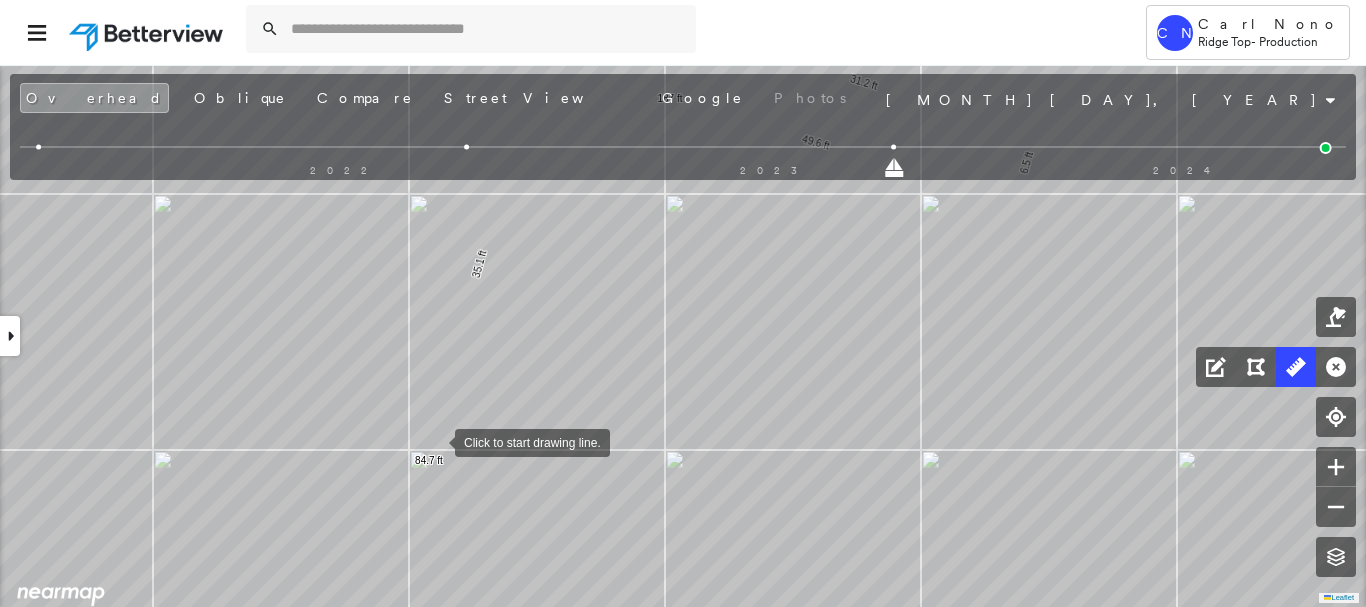click at bounding box center (435, 441) 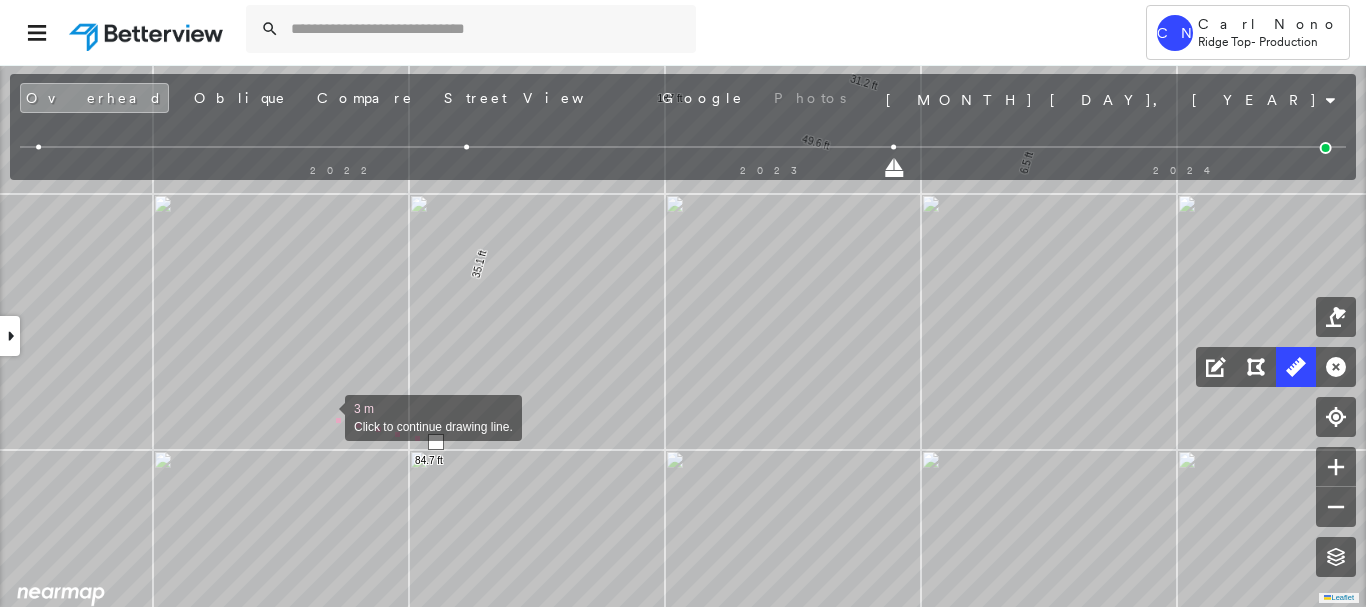 drag, startPoint x: 325, startPoint y: 416, endPoint x: 332, endPoint y: 403, distance: 14.764823 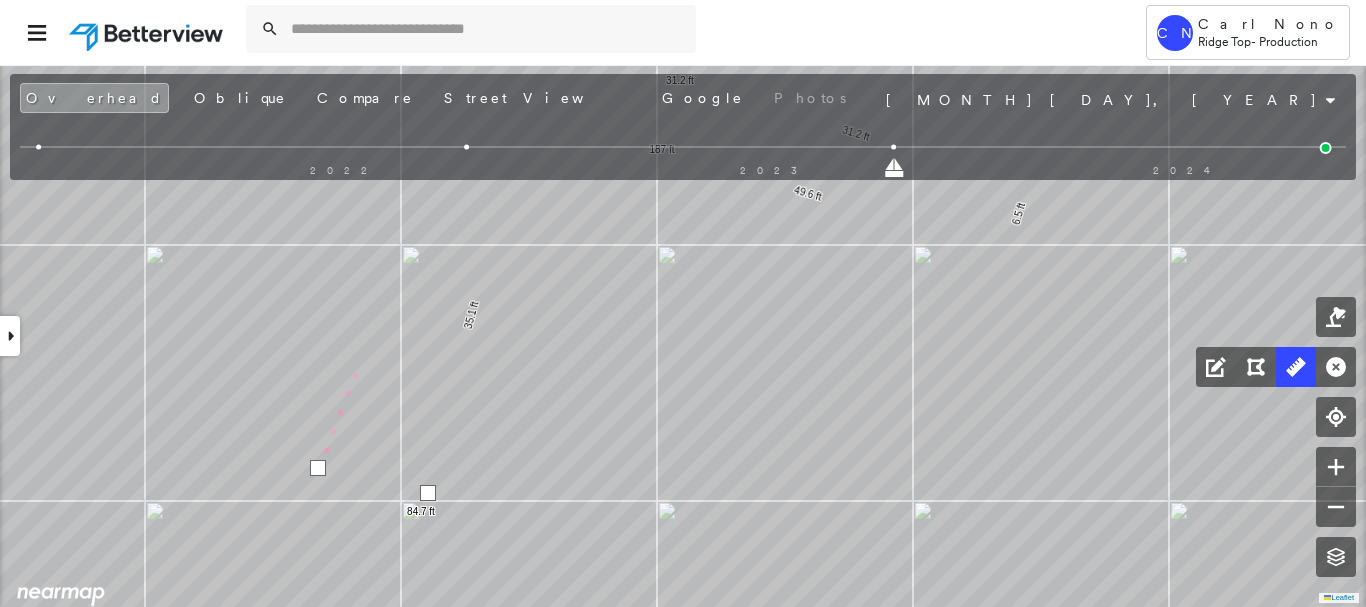 click on "6.5 ft 37.4 ft 15.9 ft 3.7 ft 33.1 ft 11.6 ft 22.7 ft 11.4 ft 39.3 ft 187 ft 31.2 ft 31.2 ft 55.8 ft 55.8 ft 49.6 ft 35.1 ft 84.7 ft 6 m Click last point to finish line." at bounding box center [284, 128] 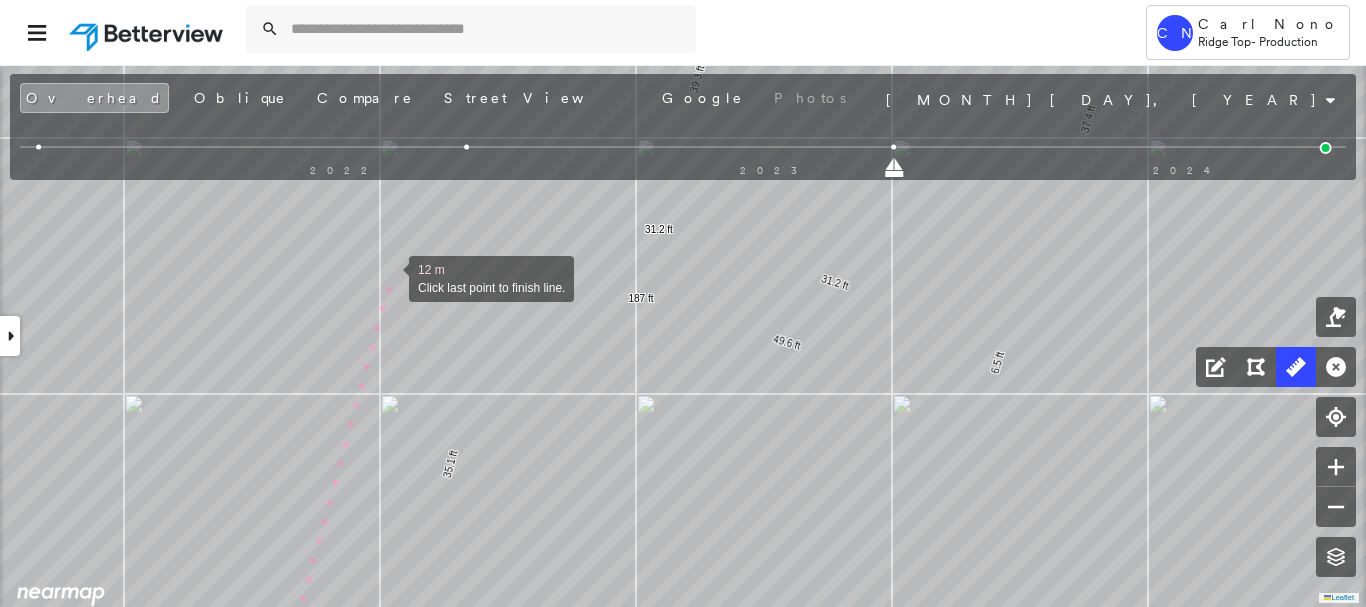 click at bounding box center (389, 277) 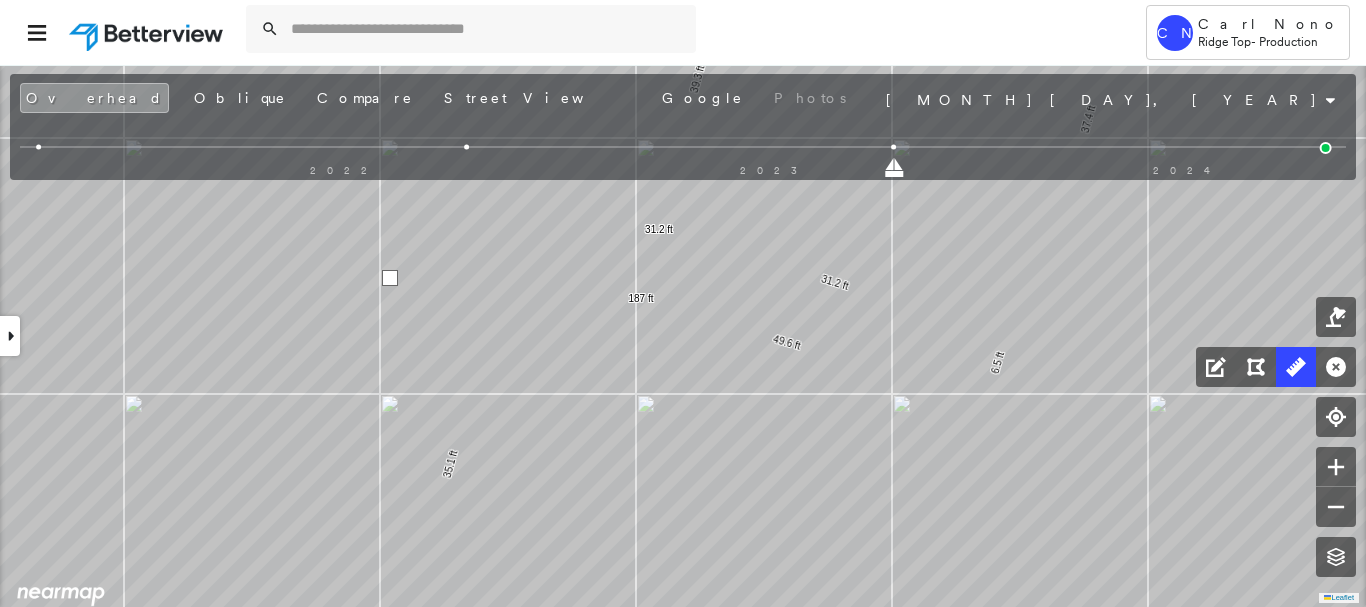 click at bounding box center [390, 278] 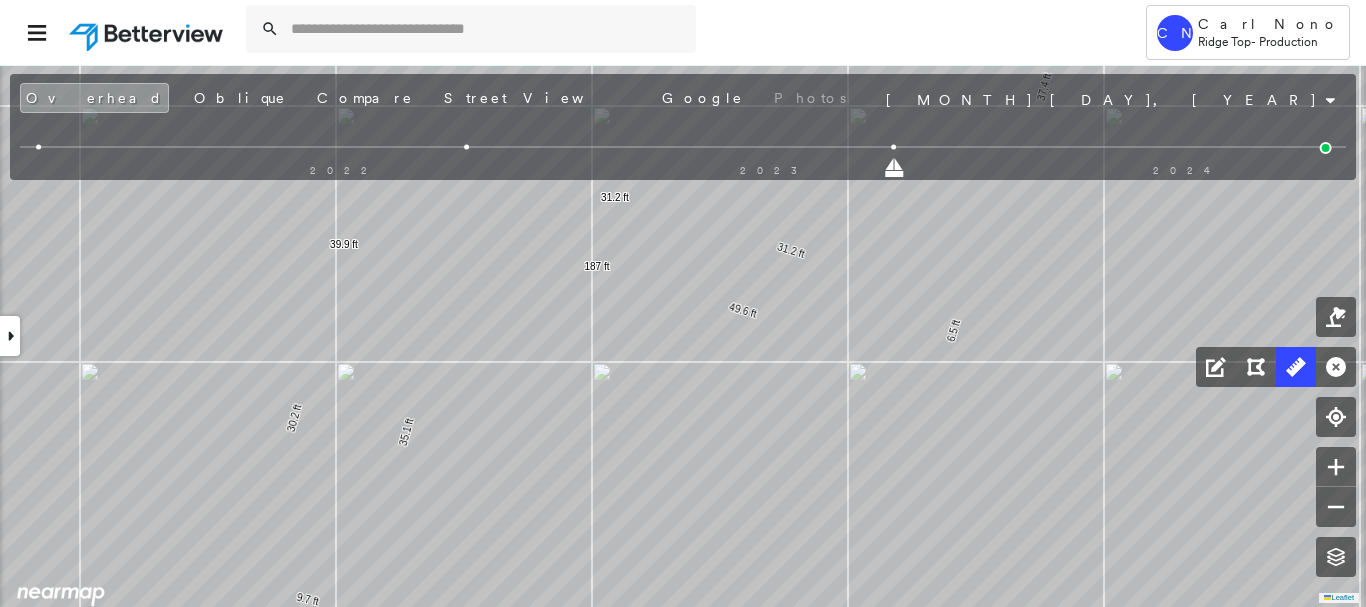 click on "6.5 ft 37.4 ft 15.9 ft 3.7 ft 33.1 ft 11.6 ft 22.7 ft 11.4 ft 39.3 ft 187 ft 31.2 ft 31.2 ft 55.8 ft 55.8 ft 49.6 ft 35.1 ft 84.7 ft 9.7 ft 30.2 ft 39.9 ft Click to start drawing line." at bounding box center (219, 245) 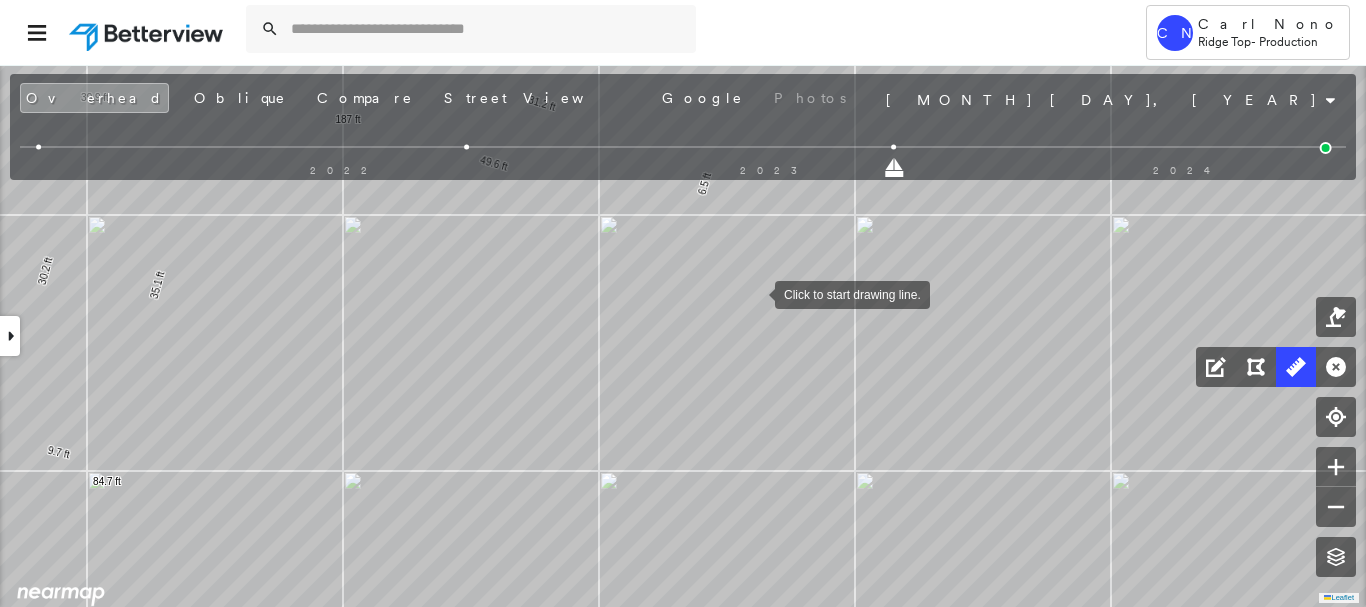 click at bounding box center [755, 293] 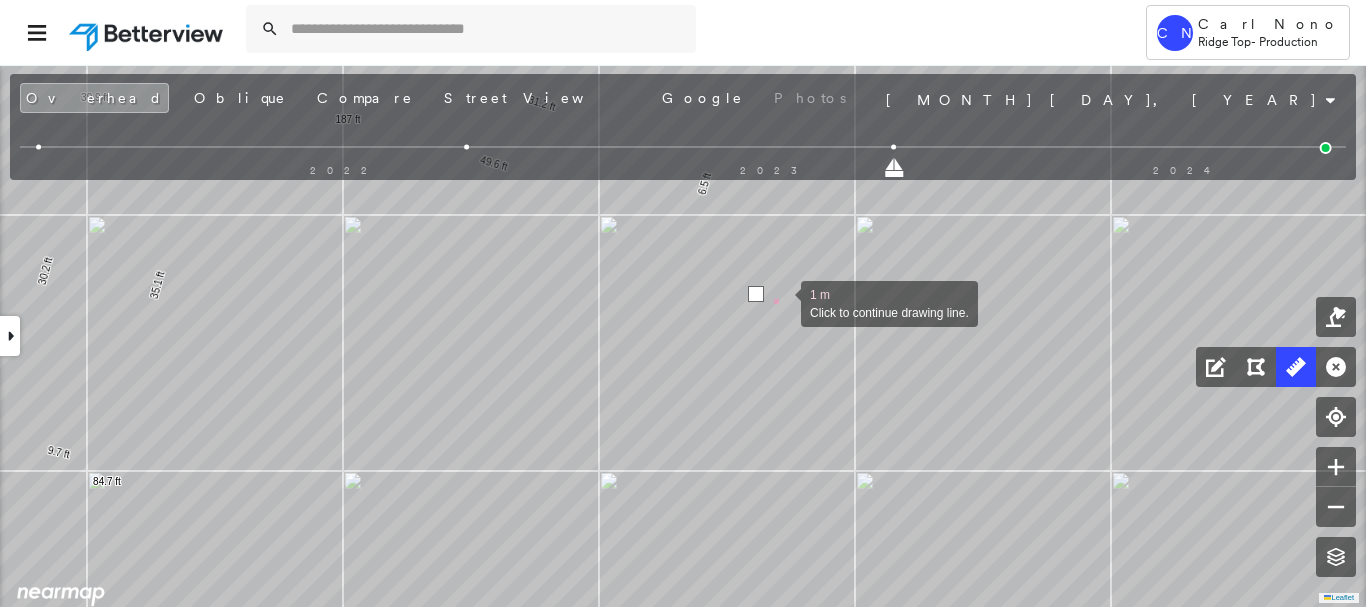 click at bounding box center [781, 302] 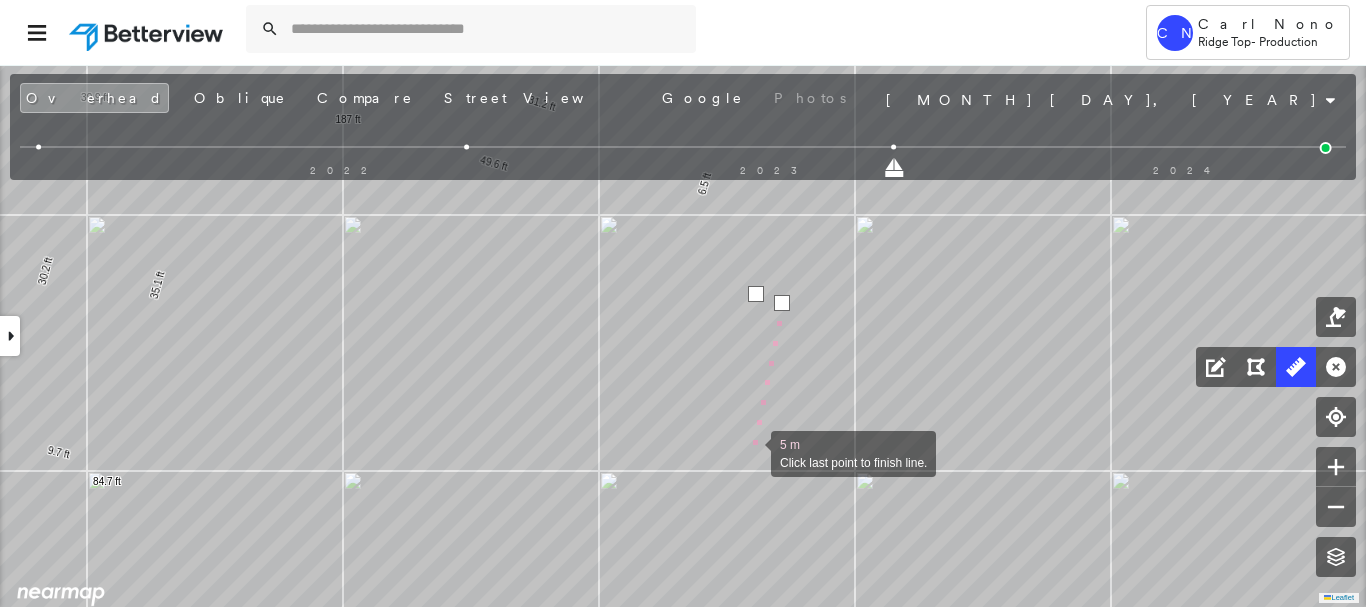 drag, startPoint x: 751, startPoint y: 454, endPoint x: 790, endPoint y: 288, distance: 170.51979 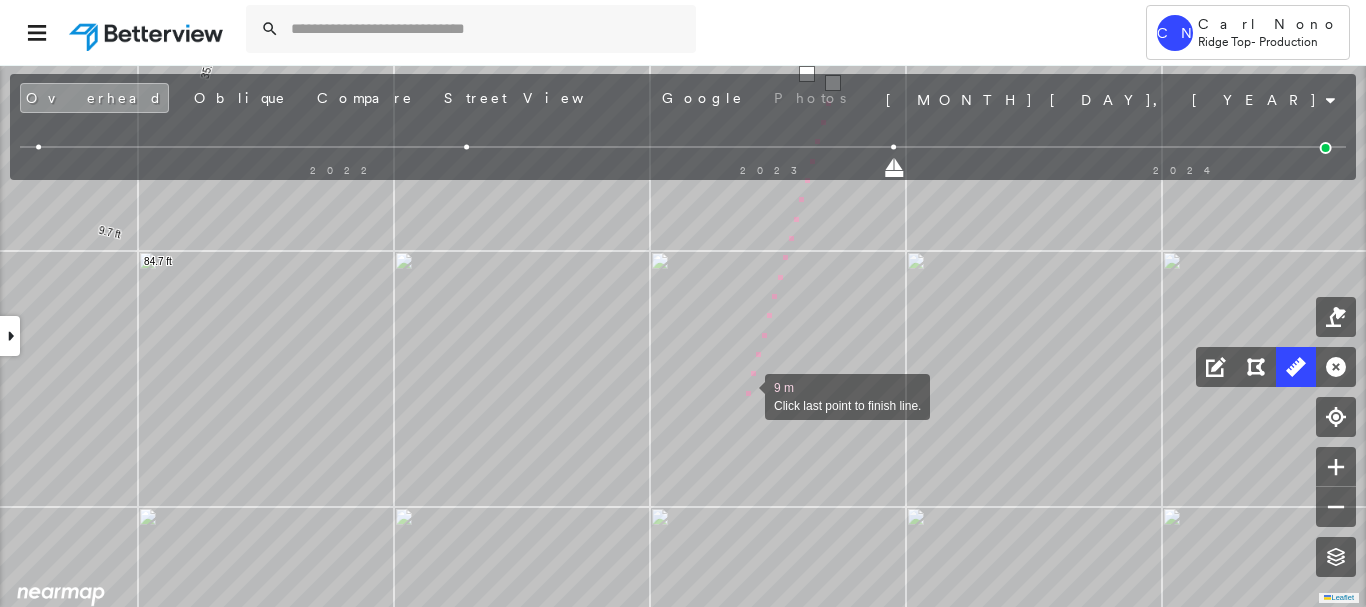 click at bounding box center [745, 395] 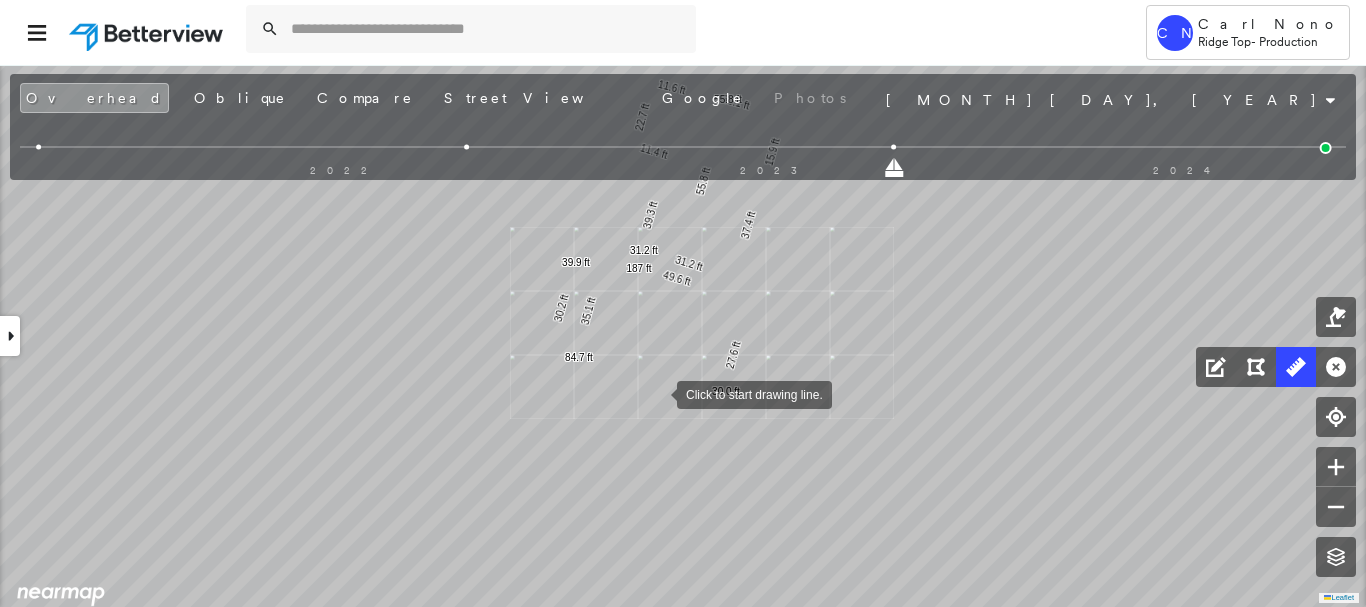 click on "37.4 ft 15.9 ft 33.1 ft 11.6 ft 22.7 ft 11.4 ft 39.3 ft 187 ft 31.2 ft 31.2 ft 55.8 ft 55.8 ft 49.6 ft 35.1 ft 84.7 ft 30.2 ft 39.9 ft 27.6 ft 30.0 ft Click to start drawing line." at bounding box center [21, -122] 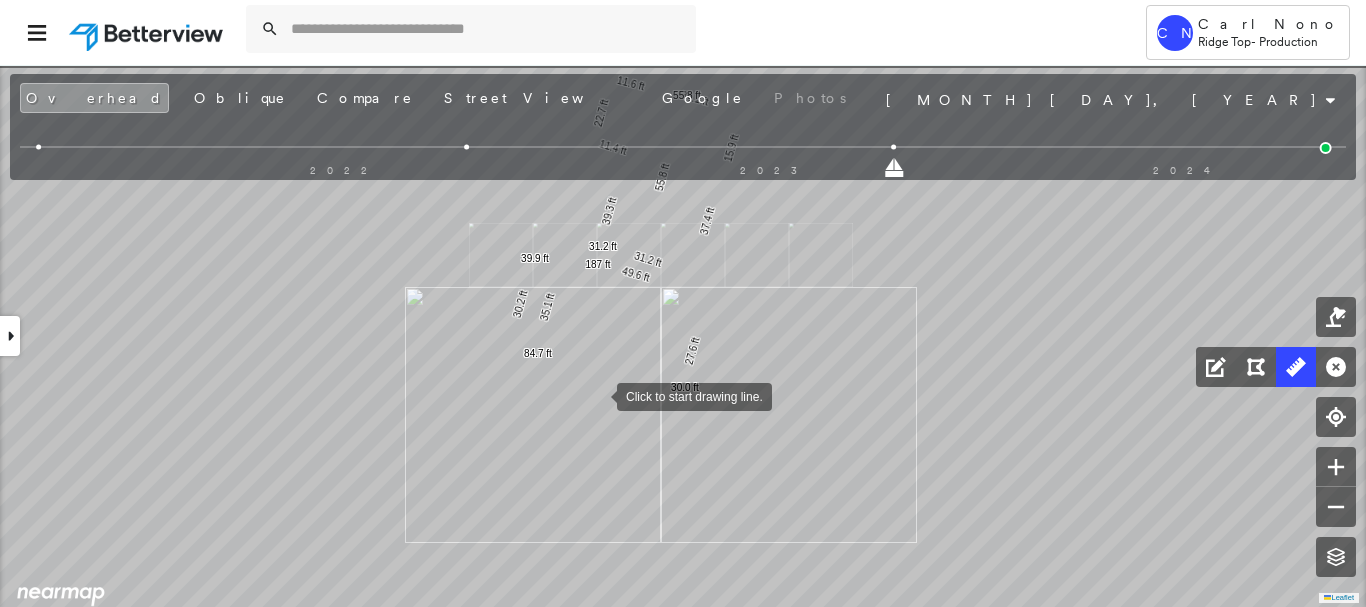 drag, startPoint x: 619, startPoint y: 323, endPoint x: 583, endPoint y: 435, distance: 117.64353 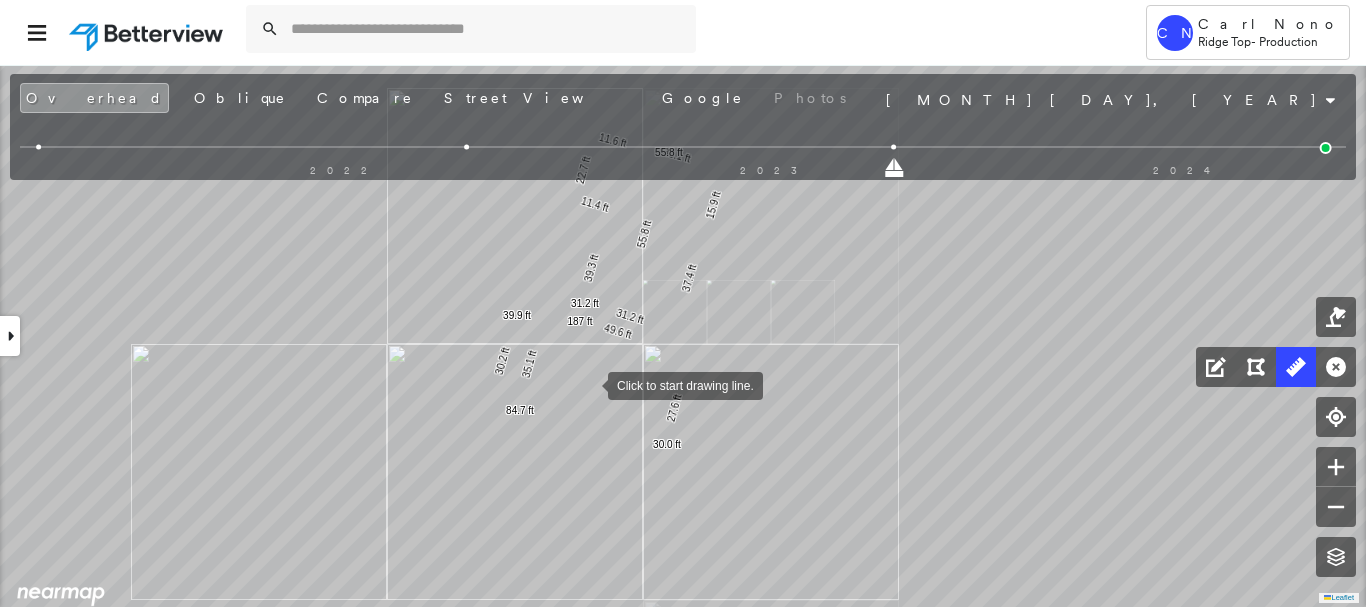 drag, startPoint x: 588, startPoint y: 384, endPoint x: 655, endPoint y: 454, distance: 96.89685 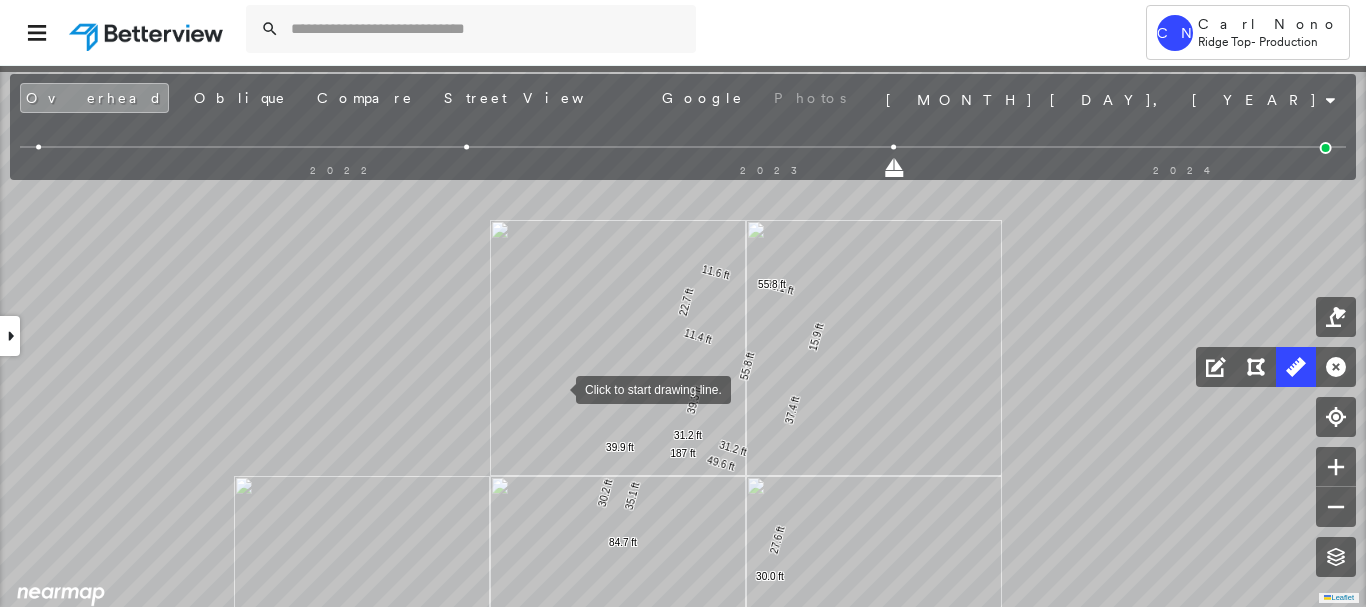 drag, startPoint x: 519, startPoint y: 324, endPoint x: 555, endPoint y: 386, distance: 71.693794 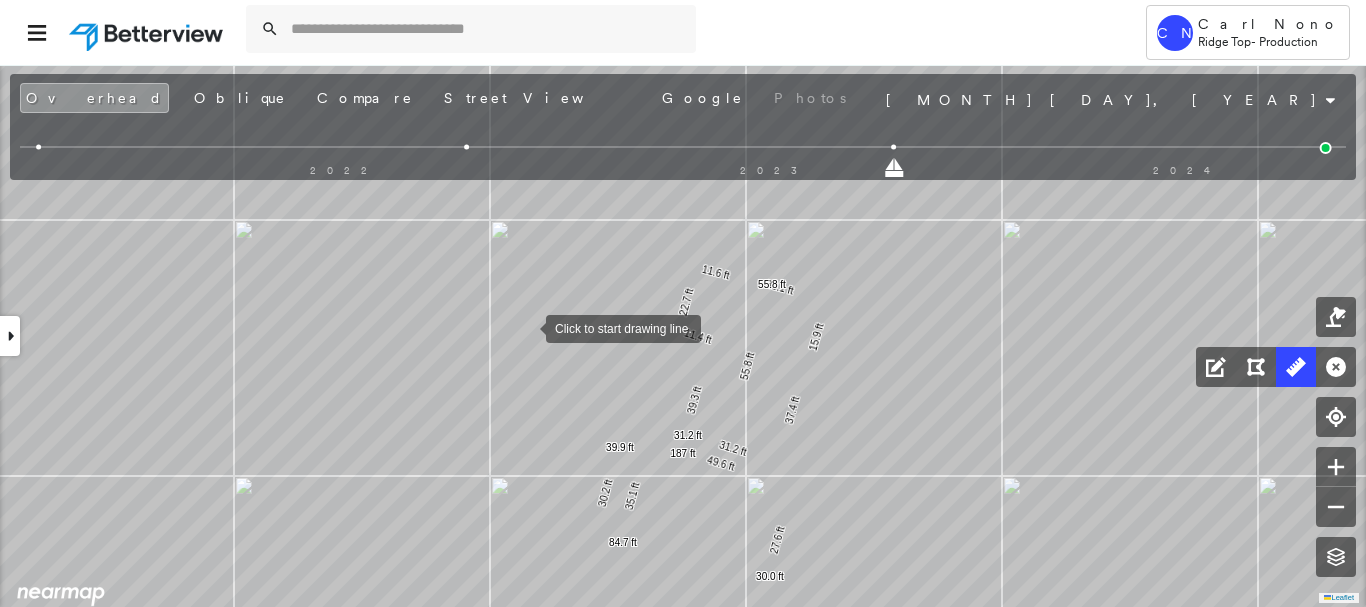 drag, startPoint x: 526, startPoint y: 327, endPoint x: 388, endPoint y: 486, distance: 210.53503 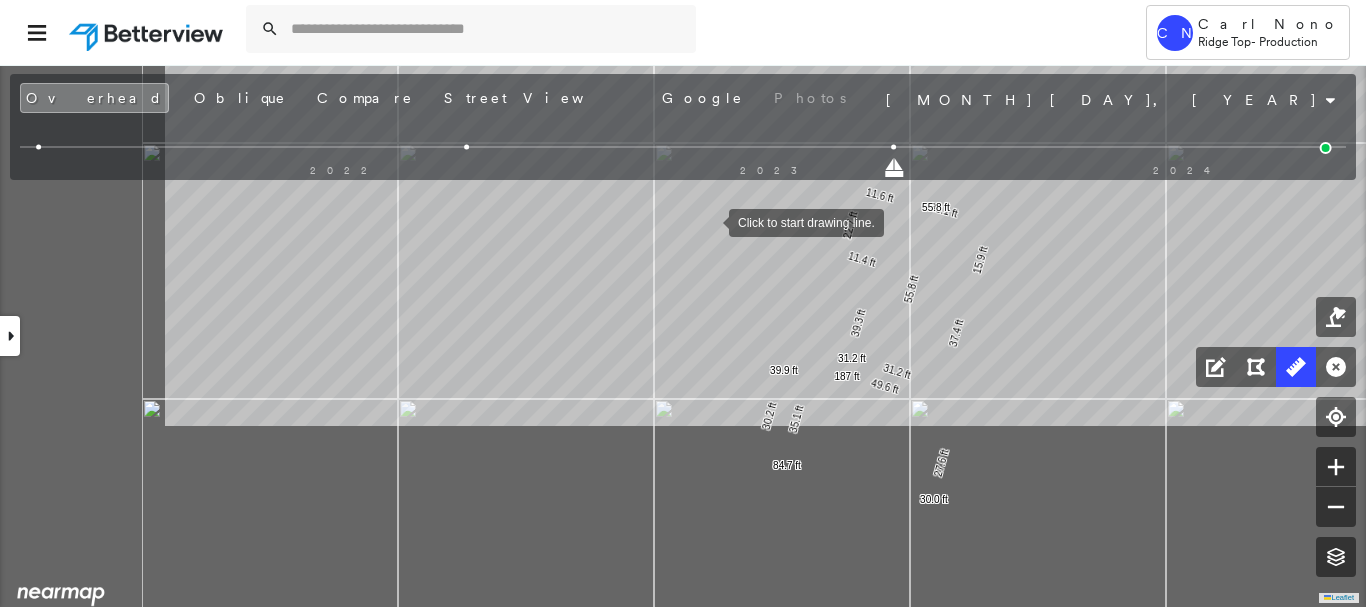 drag, startPoint x: 687, startPoint y: 243, endPoint x: 708, endPoint y: 212, distance: 37.44329 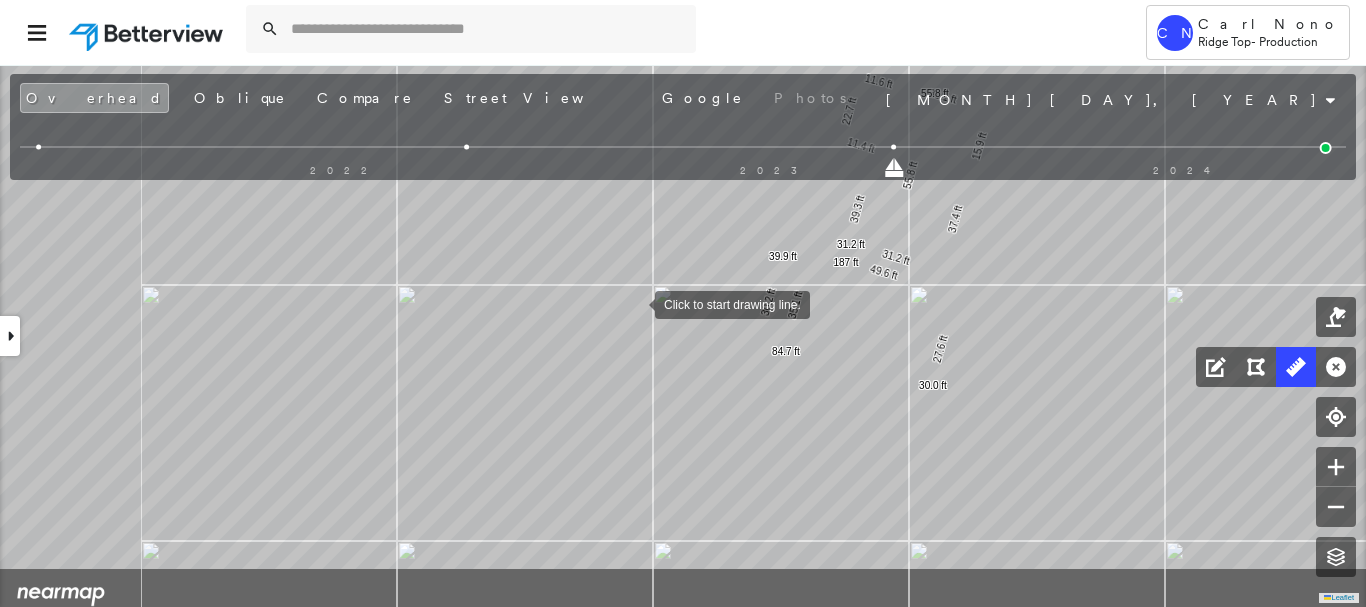 drag, startPoint x: 646, startPoint y: 397, endPoint x: 635, endPoint y: 304, distance: 93.64828 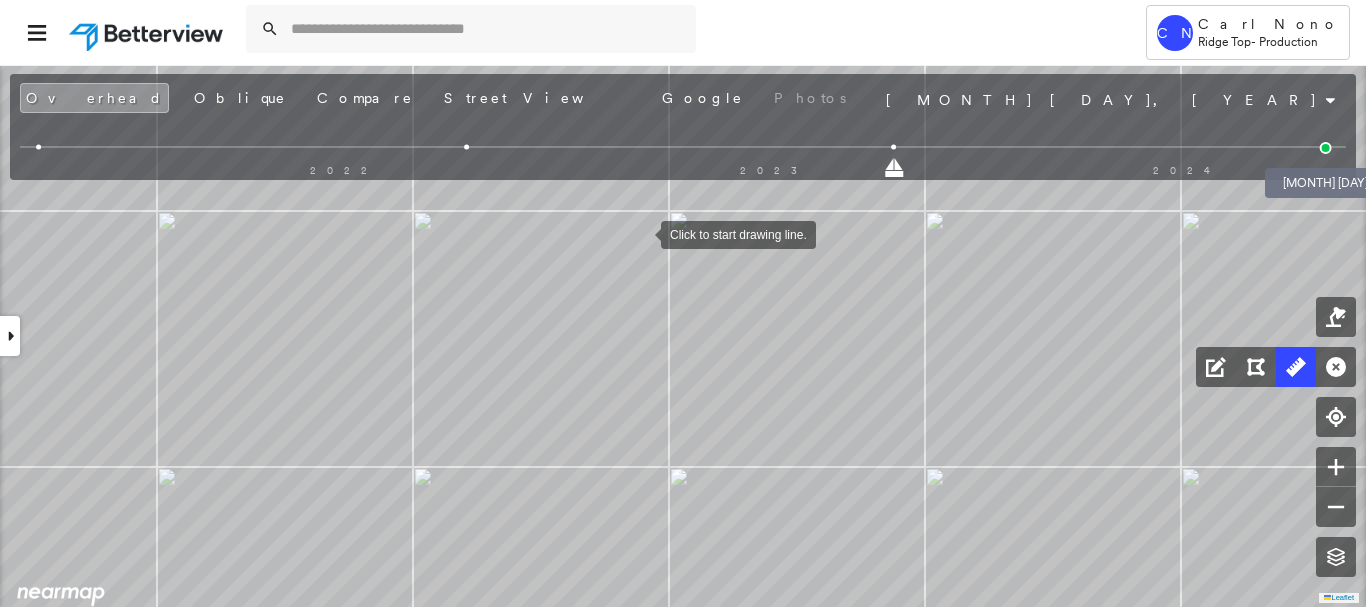 click at bounding box center (1326, 148) 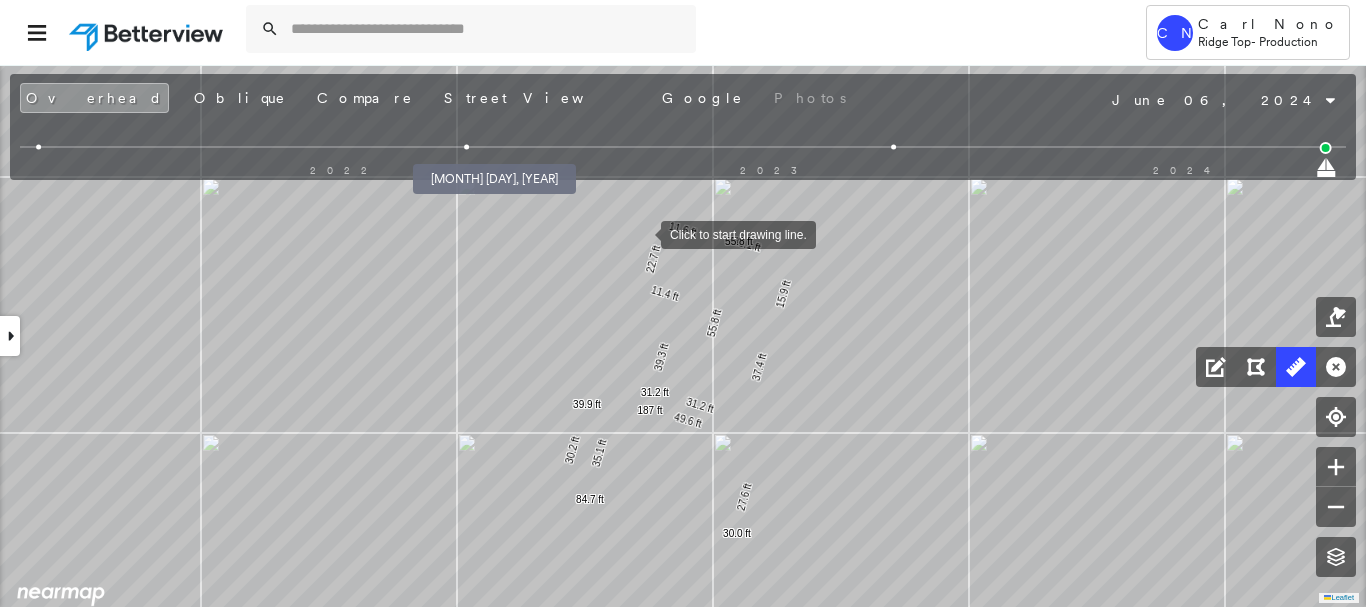 click at bounding box center (466, 147) 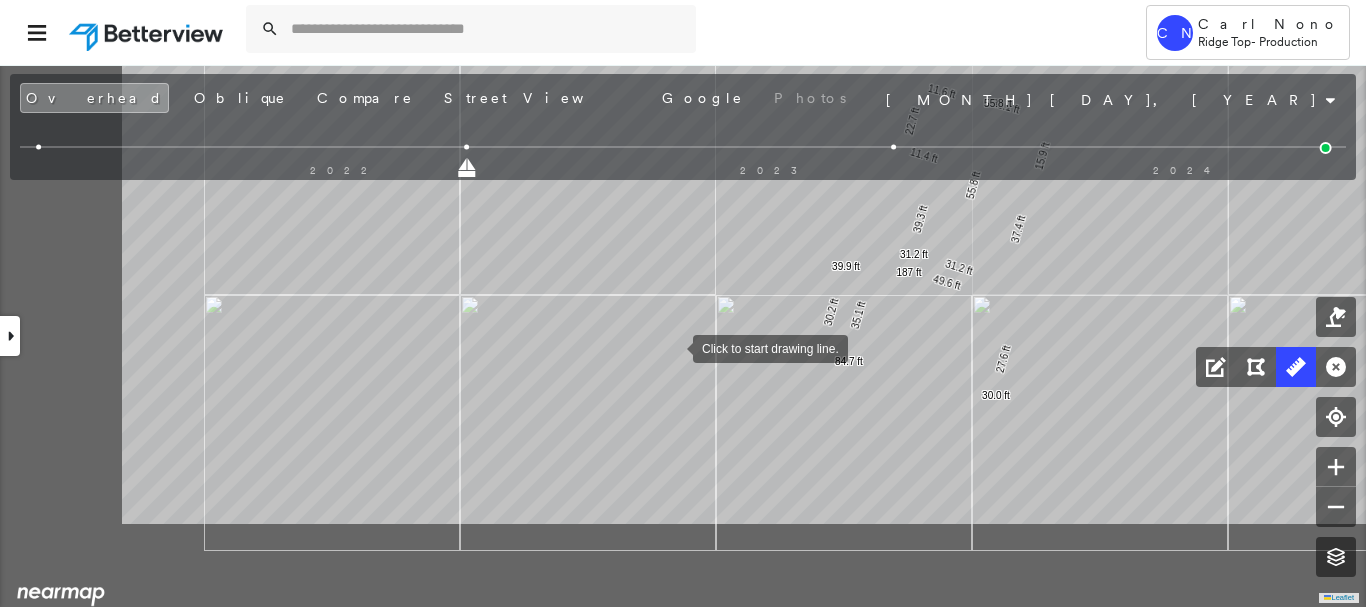 drag, startPoint x: 660, startPoint y: 354, endPoint x: 676, endPoint y: 347, distance: 17.464249 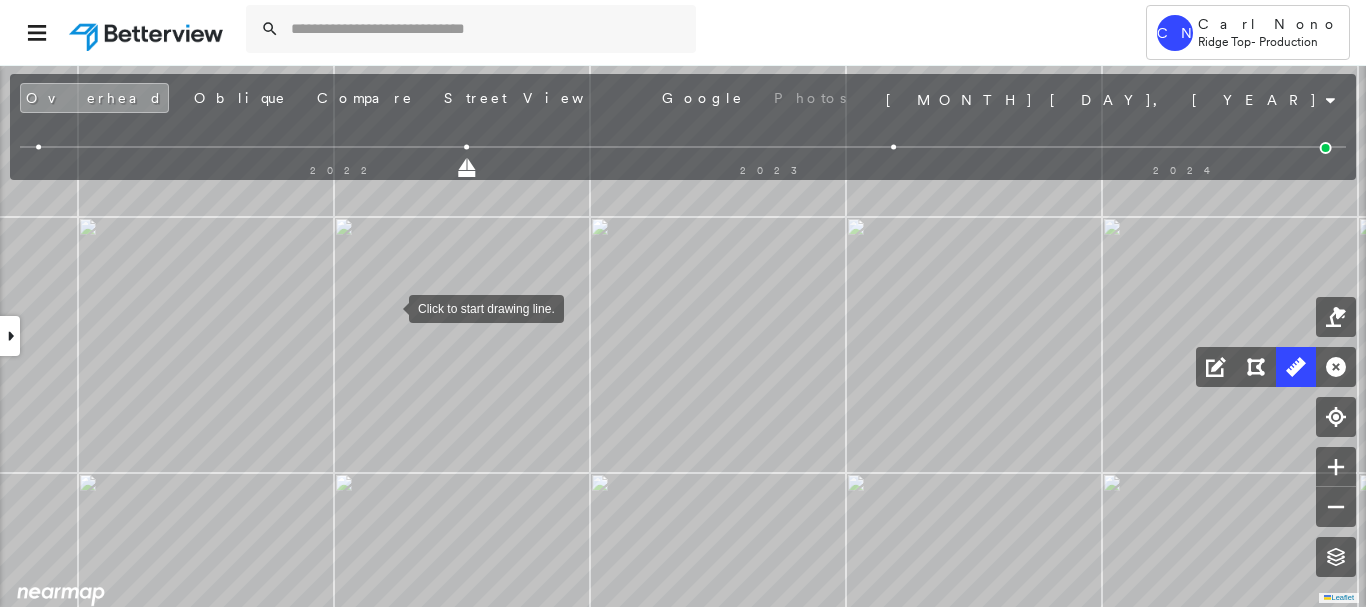 drag, startPoint x: 389, startPoint y: 307, endPoint x: 401, endPoint y: 309, distance: 12.165525 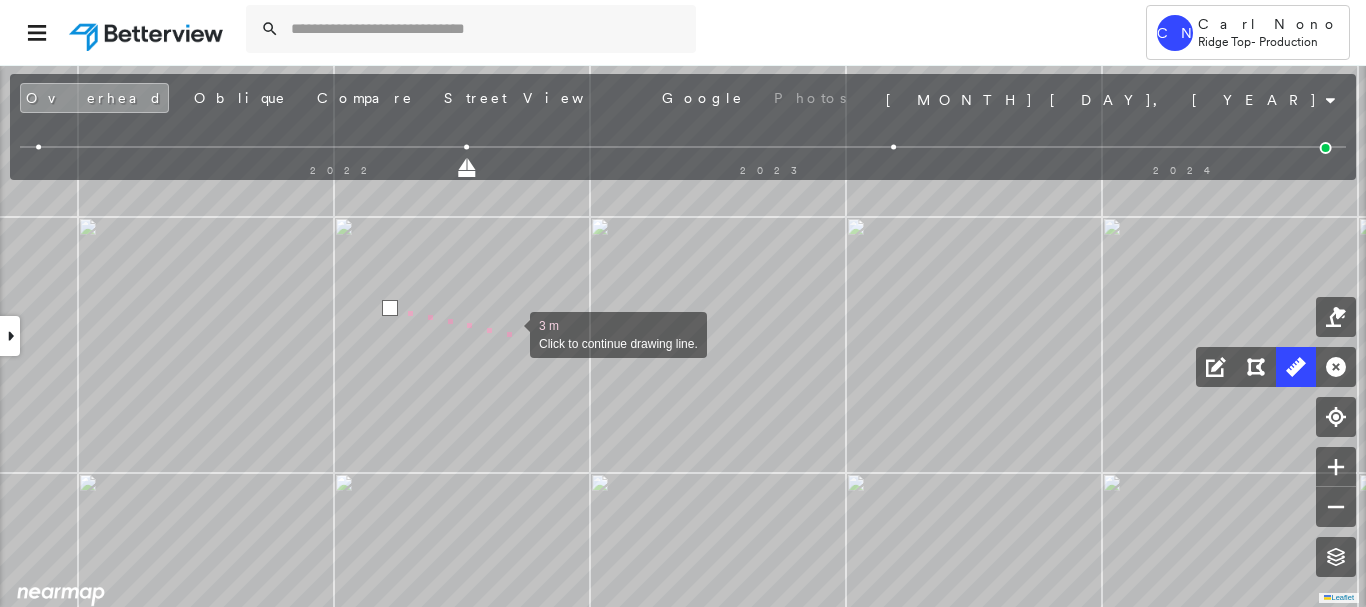 drag, startPoint x: 510, startPoint y: 333, endPoint x: 511, endPoint y: 371, distance: 38.013157 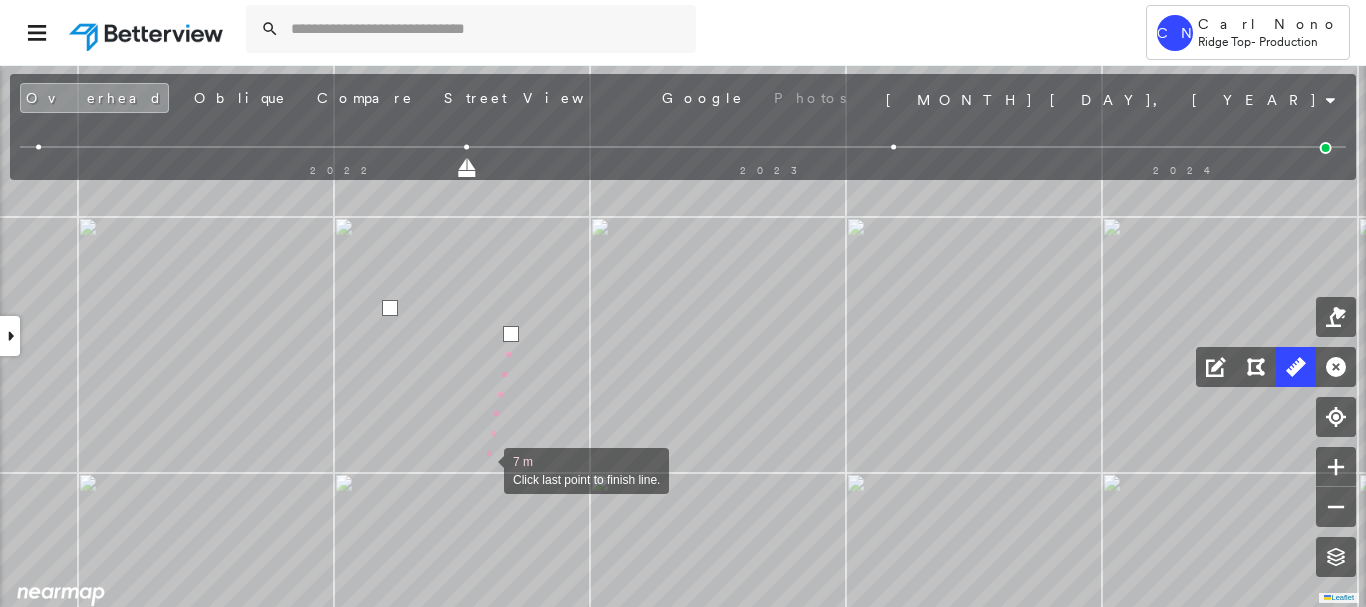 click at bounding box center [484, 469] 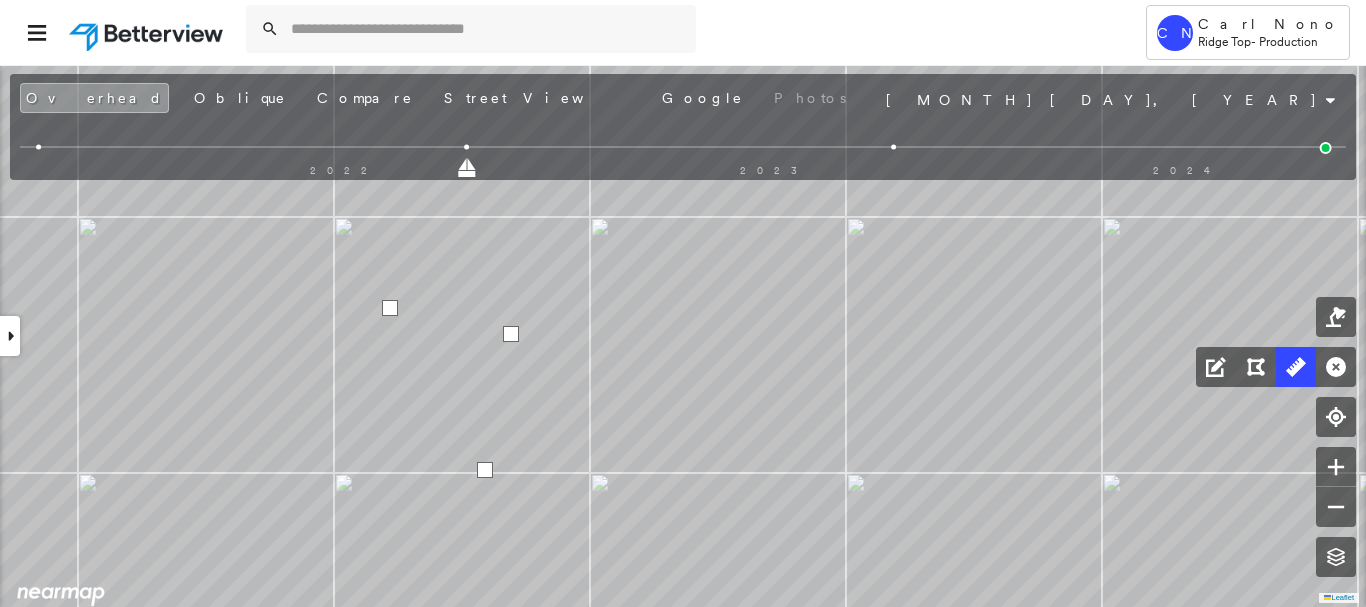 click at bounding box center [485, 470] 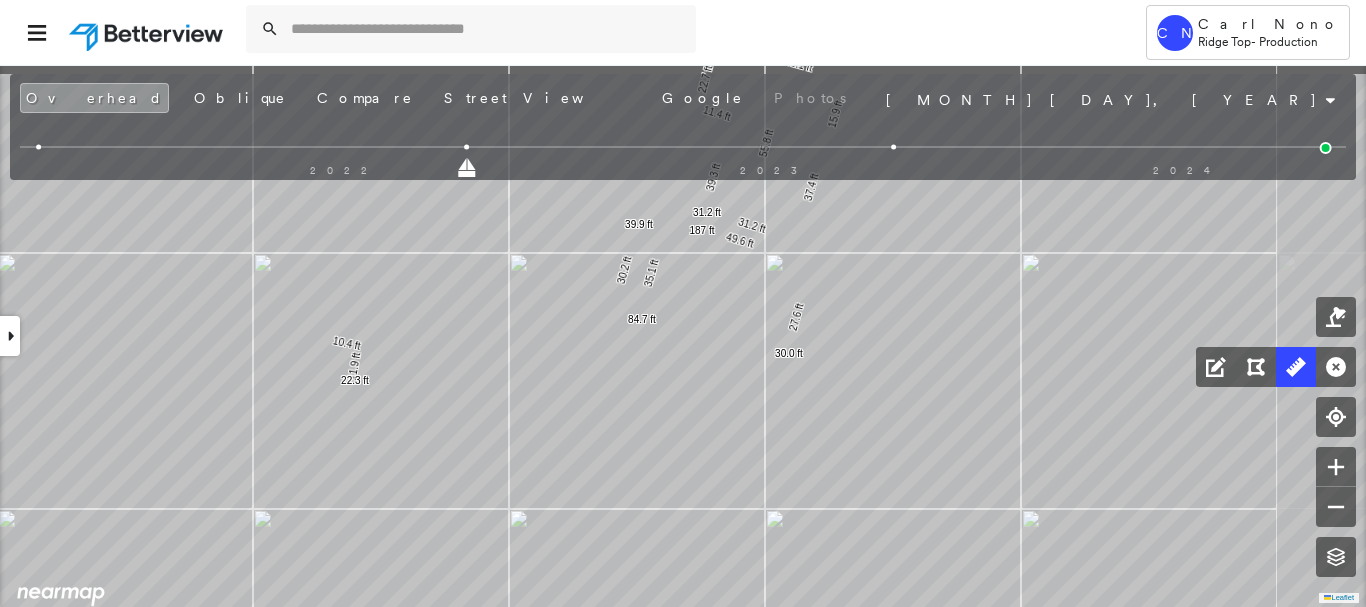 drag, startPoint x: 770, startPoint y: 399, endPoint x: 586, endPoint y: 513, distance: 216.45323 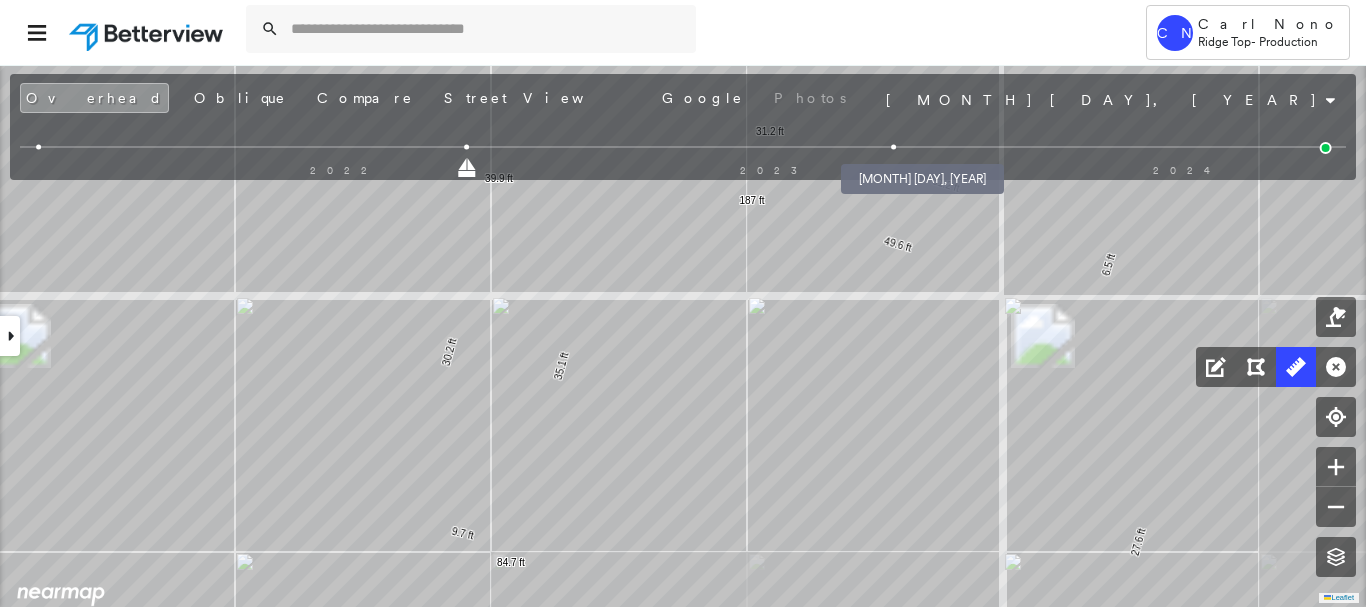 click at bounding box center [894, 147] 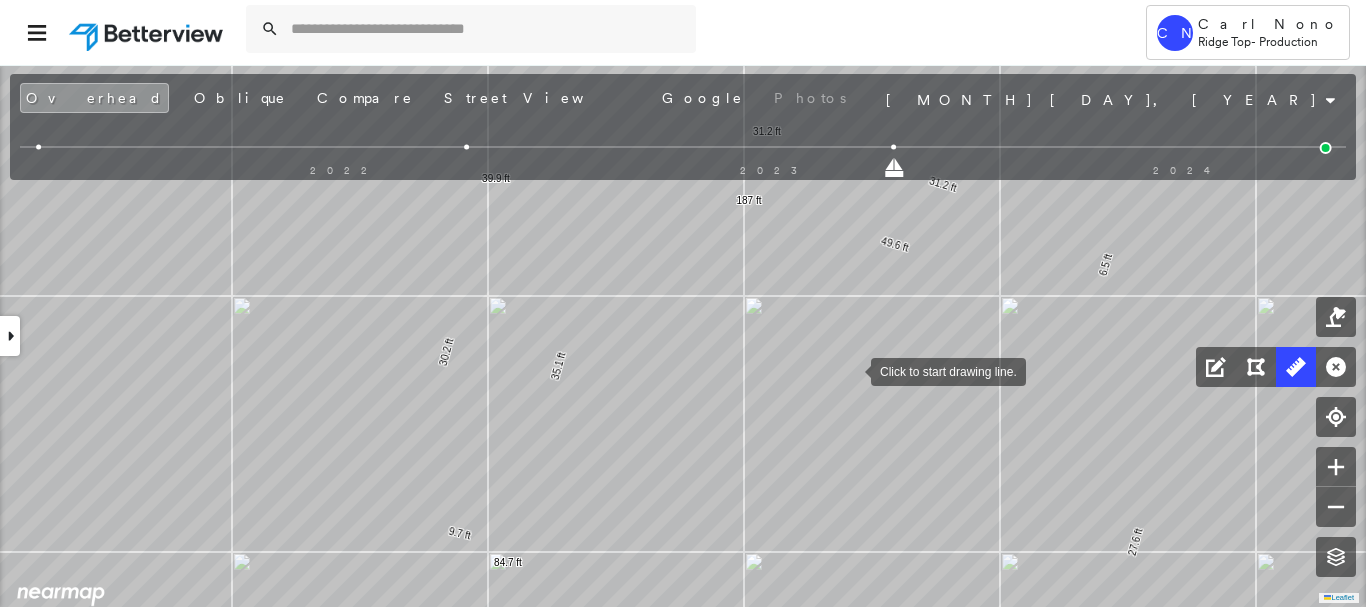 click at bounding box center (851, 370) 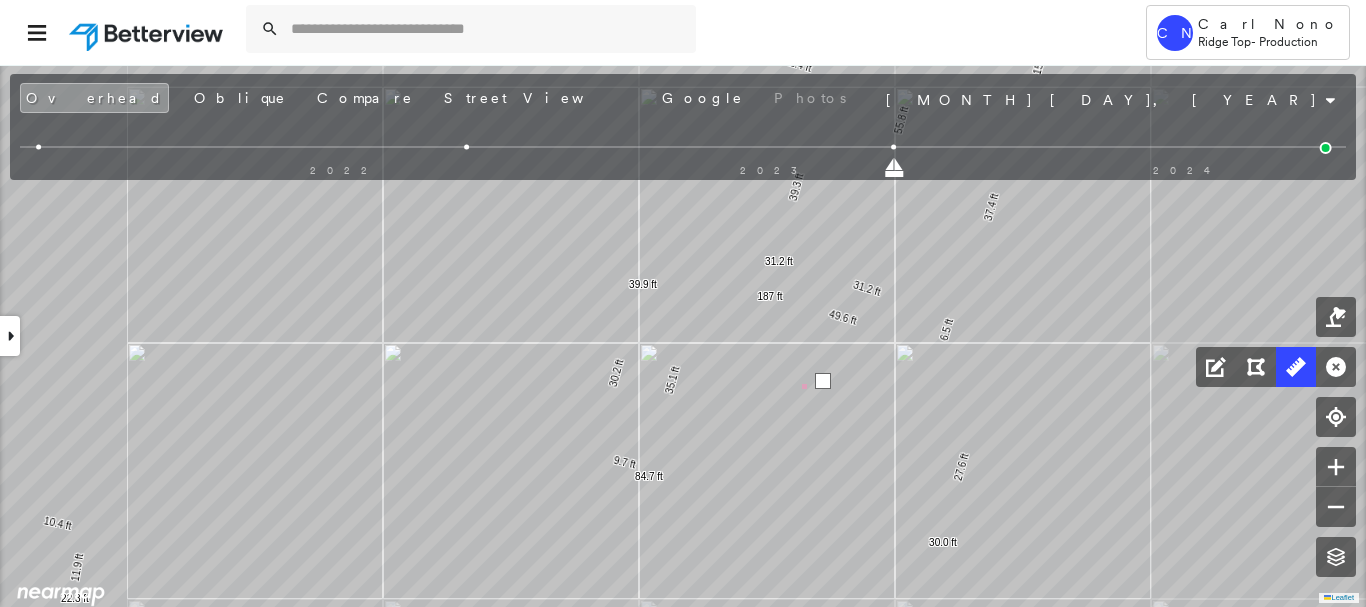 drag, startPoint x: 815, startPoint y: 378, endPoint x: 647, endPoint y: 468, distance: 190.58856 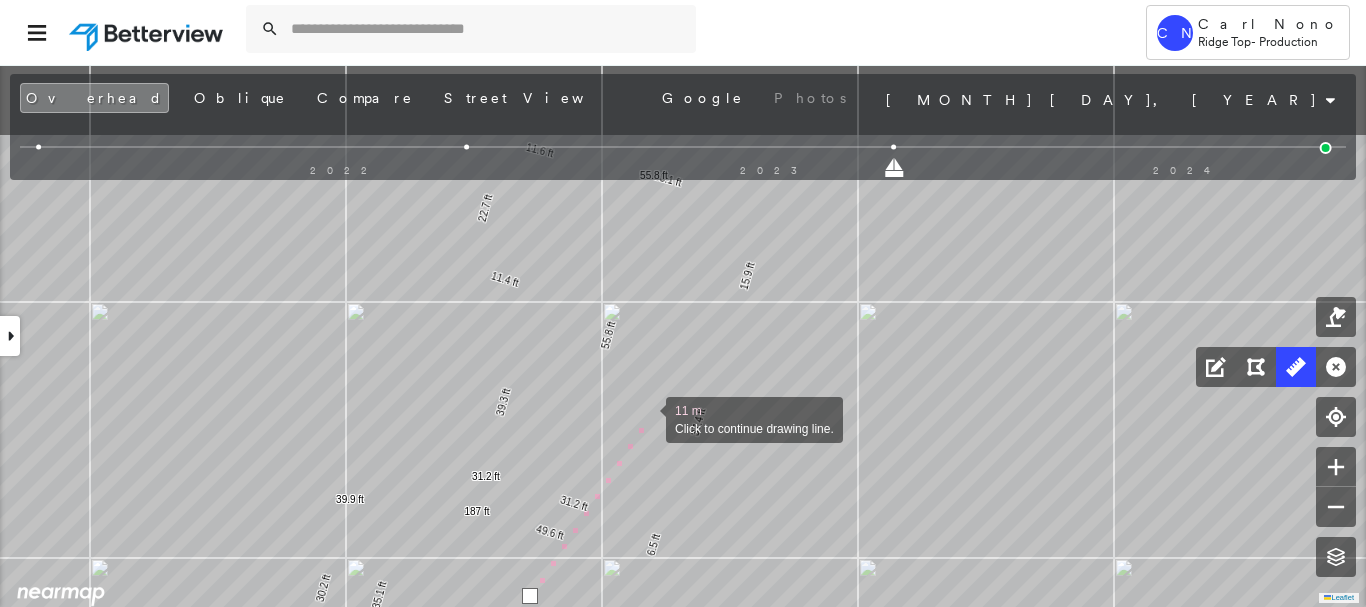 drag, startPoint x: 755, startPoint y: 323, endPoint x: 647, endPoint y: 418, distance: 143.83672 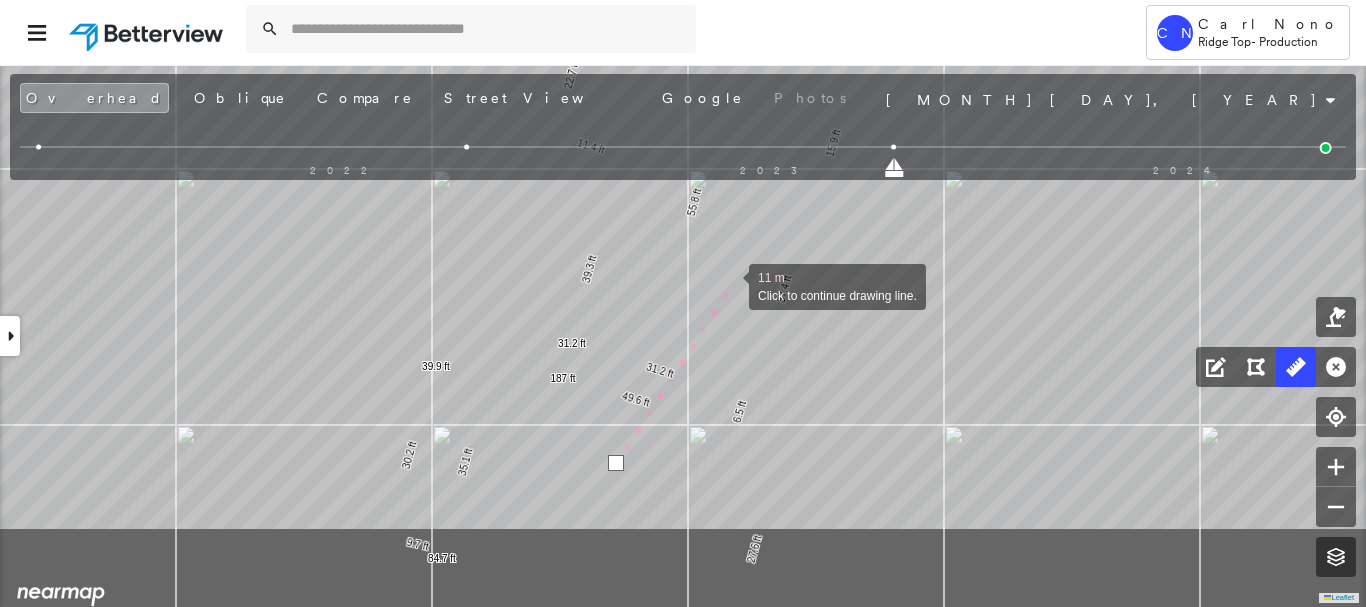 drag, startPoint x: 643, startPoint y: 419, endPoint x: 729, endPoint y: 286, distance: 158.38245 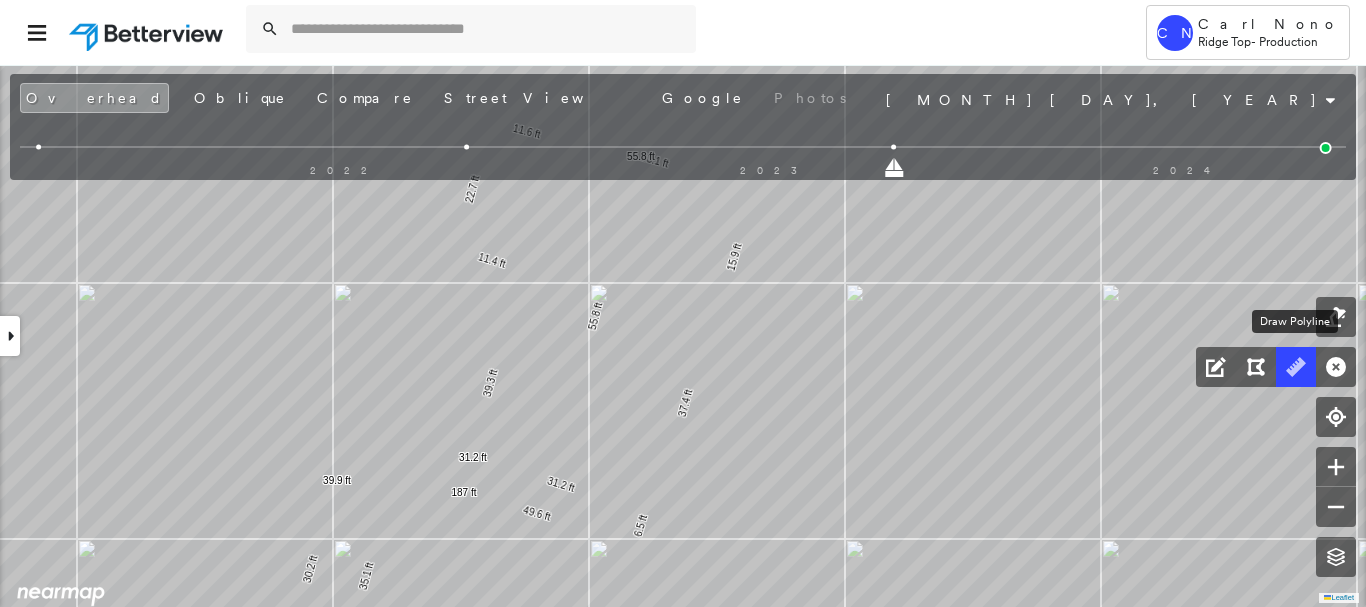 click 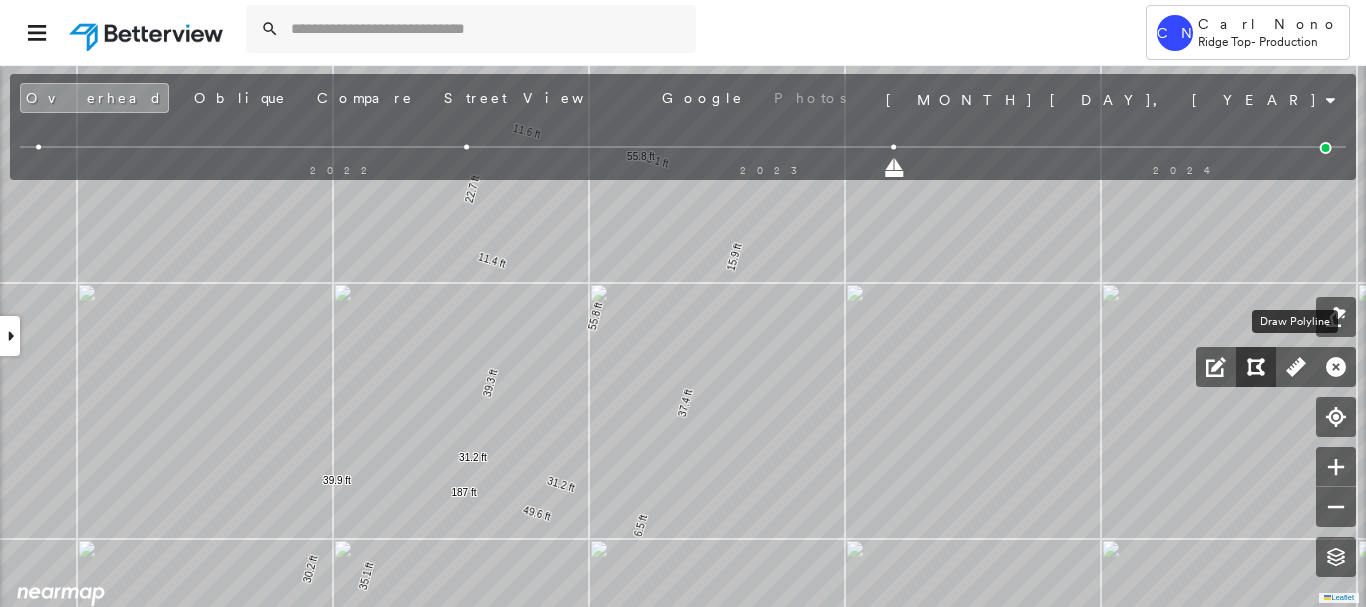 drag, startPoint x: 1297, startPoint y: 375, endPoint x: 1273, endPoint y: 375, distance: 24 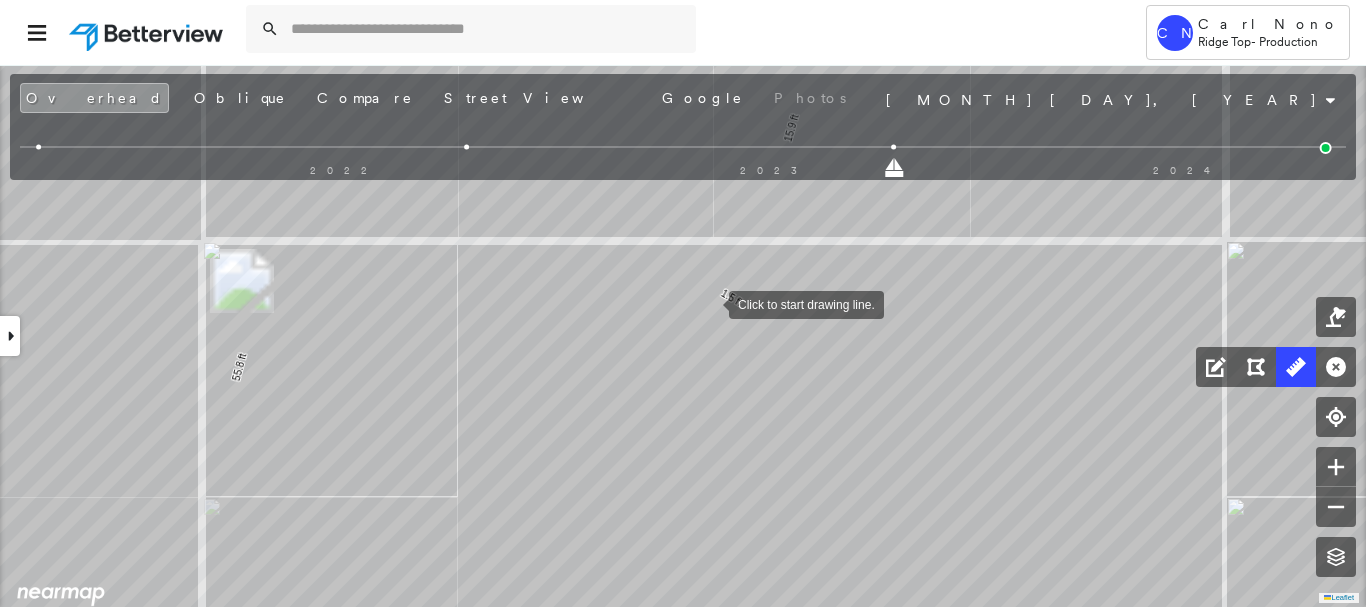 drag, startPoint x: 709, startPoint y: 303, endPoint x: 907, endPoint y: 368, distance: 208.39626 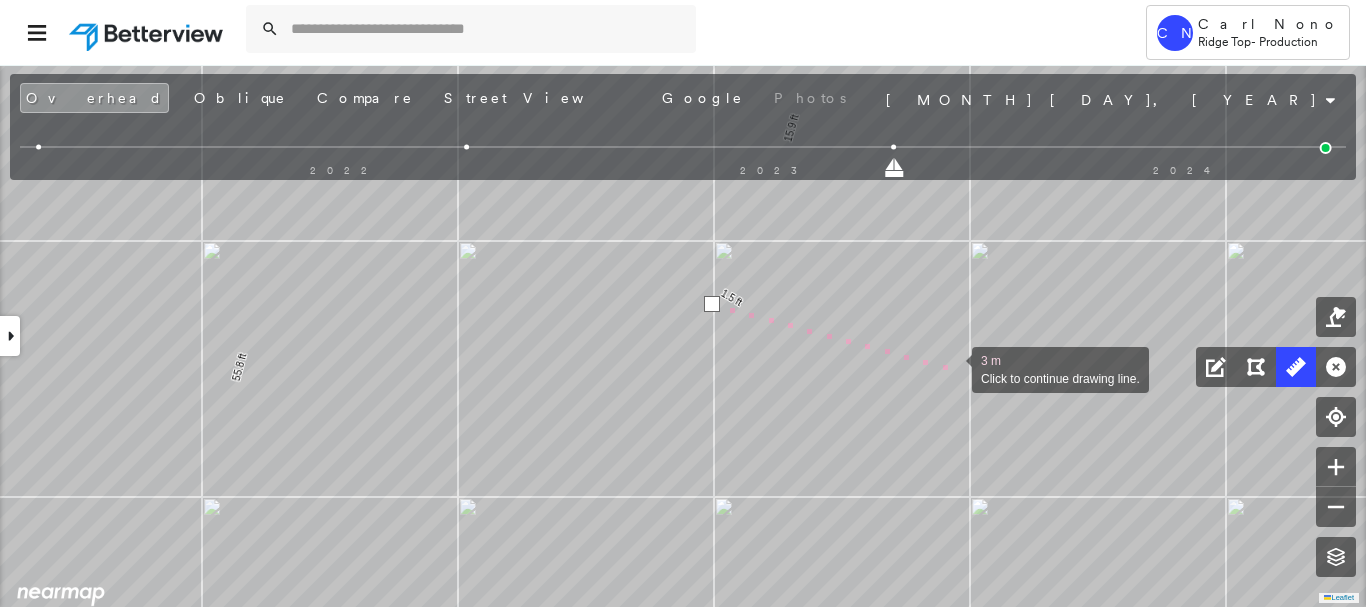 click at bounding box center [952, 368] 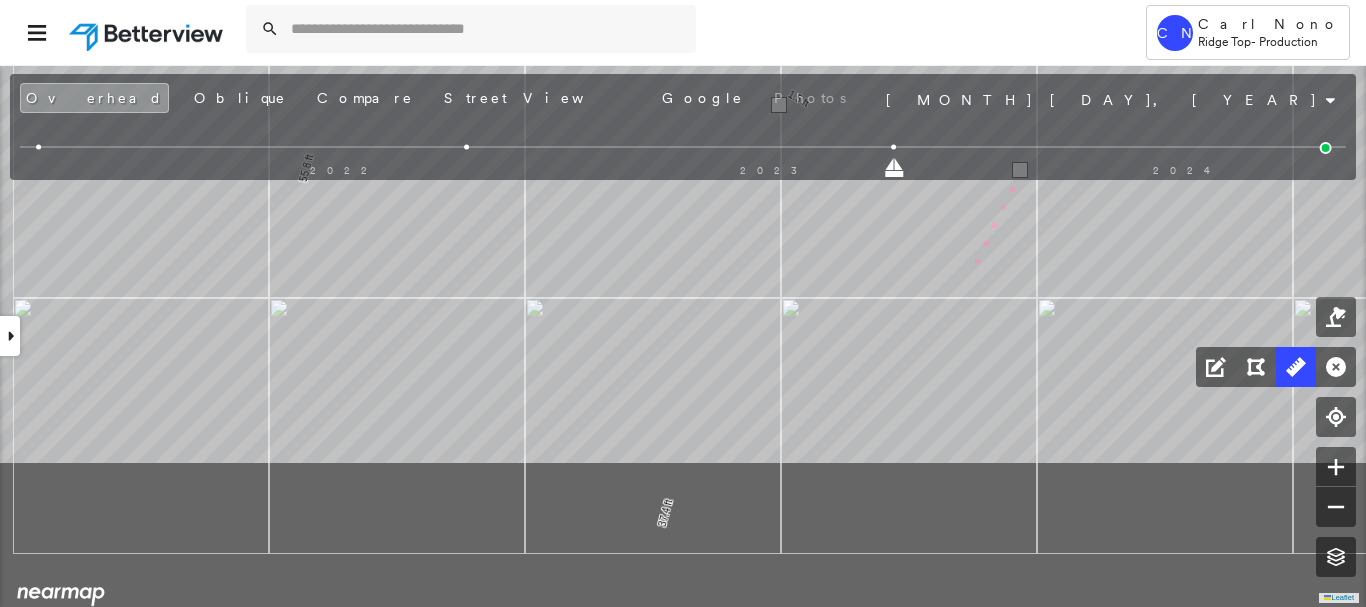 drag, startPoint x: 894, startPoint y: 503, endPoint x: 993, endPoint y: 245, distance: 276.3422 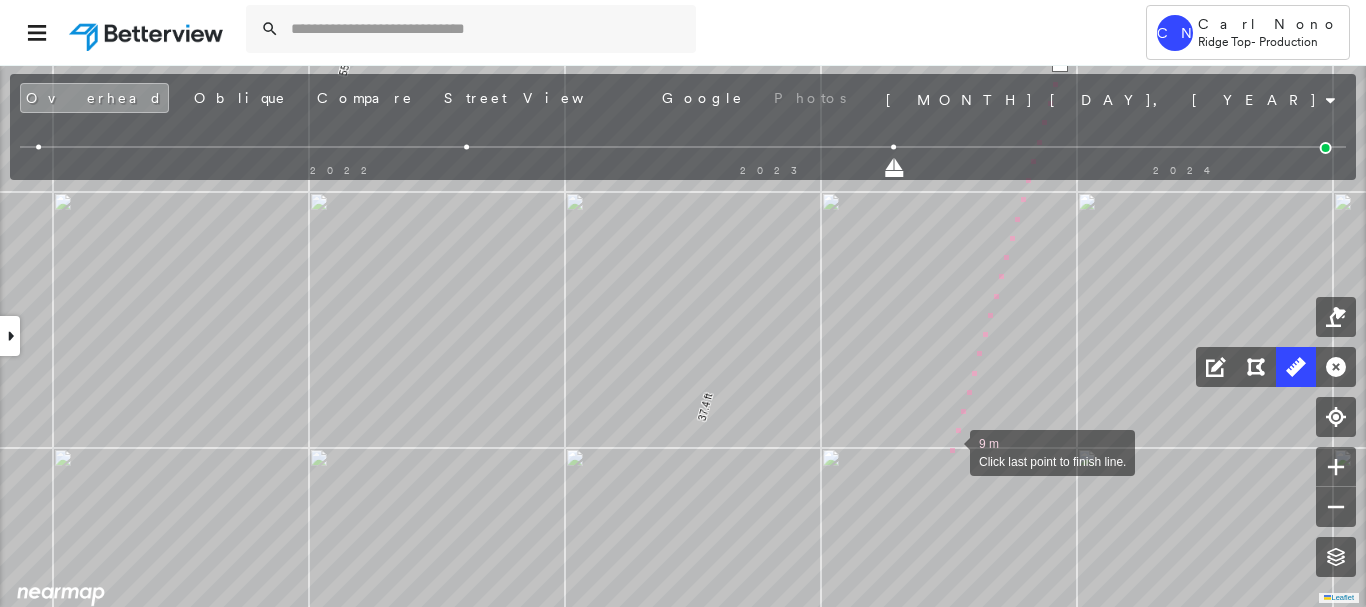 click at bounding box center [950, 451] 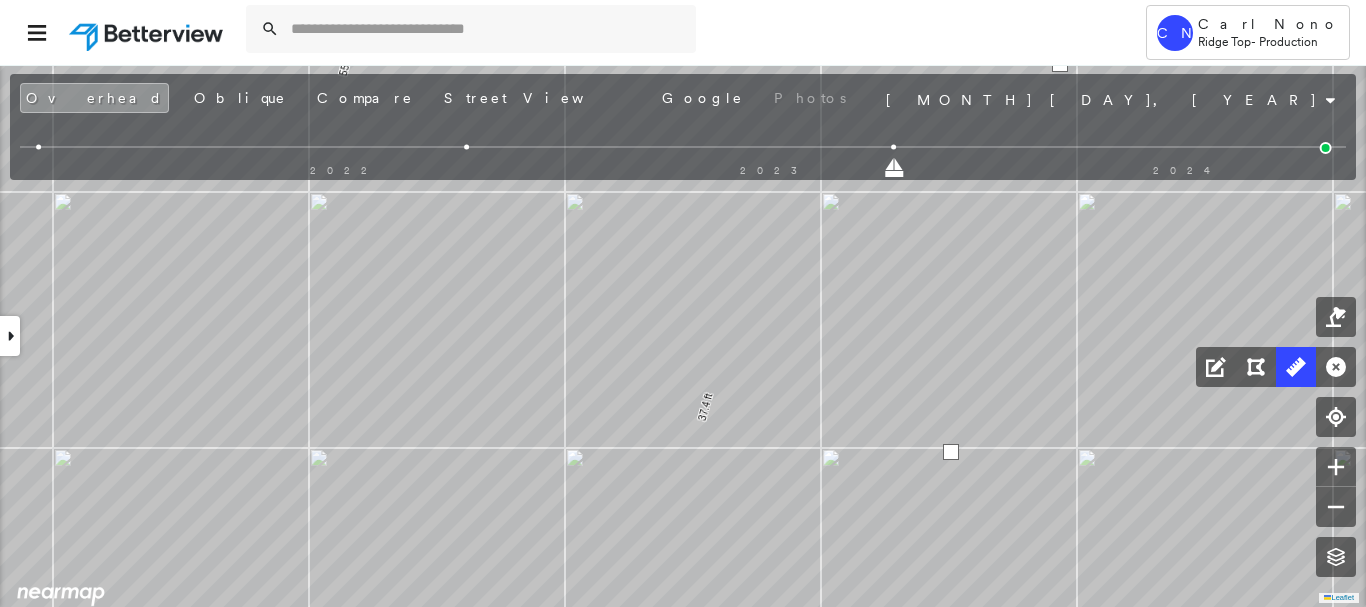 click at bounding box center (951, 452) 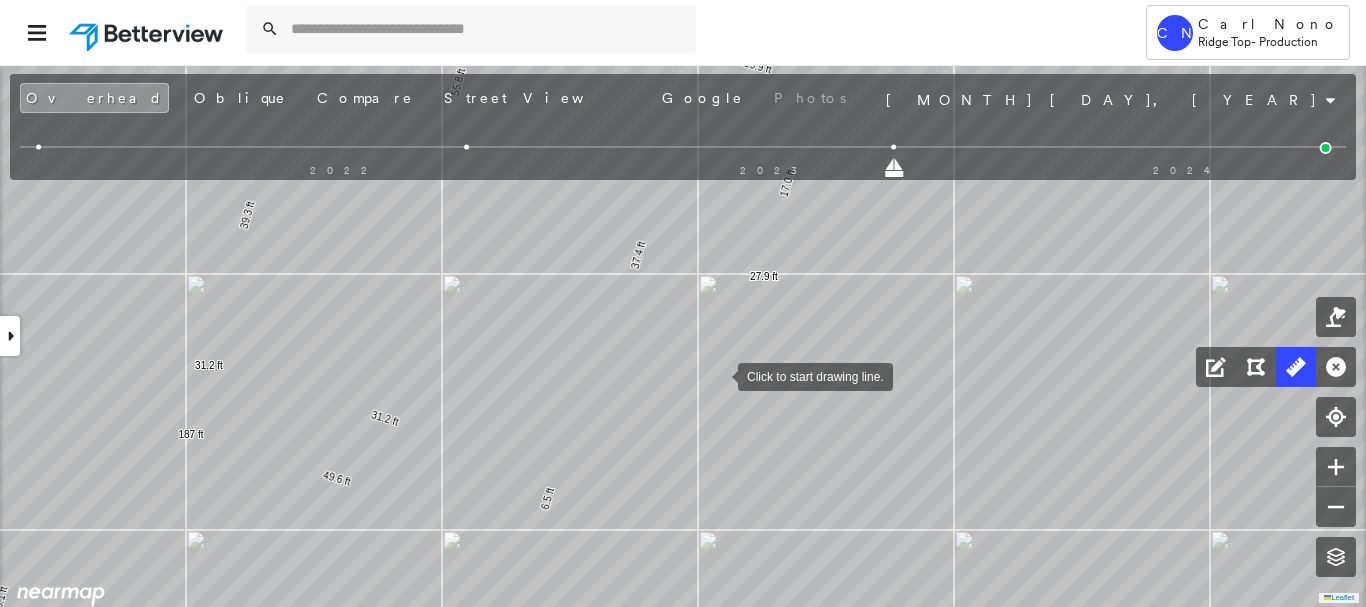 drag, startPoint x: 858, startPoint y: 271, endPoint x: 884, endPoint y: 255, distance: 30.528675 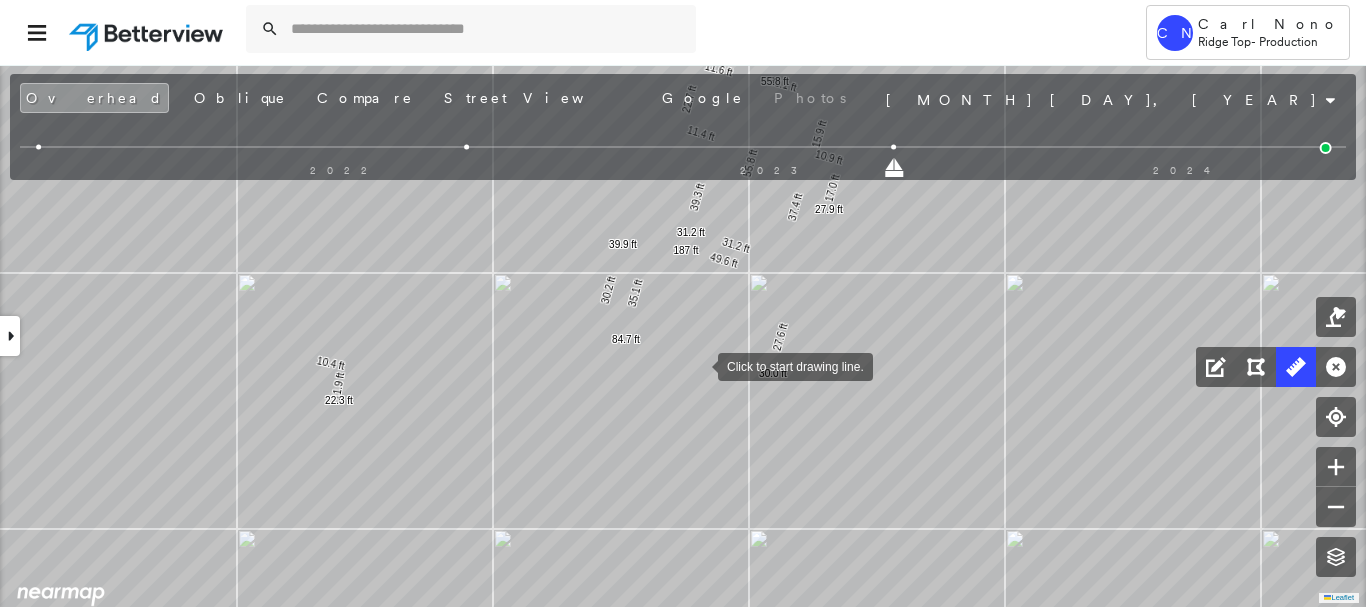 drag, startPoint x: 762, startPoint y: 396, endPoint x: 699, endPoint y: 365, distance: 70.21396 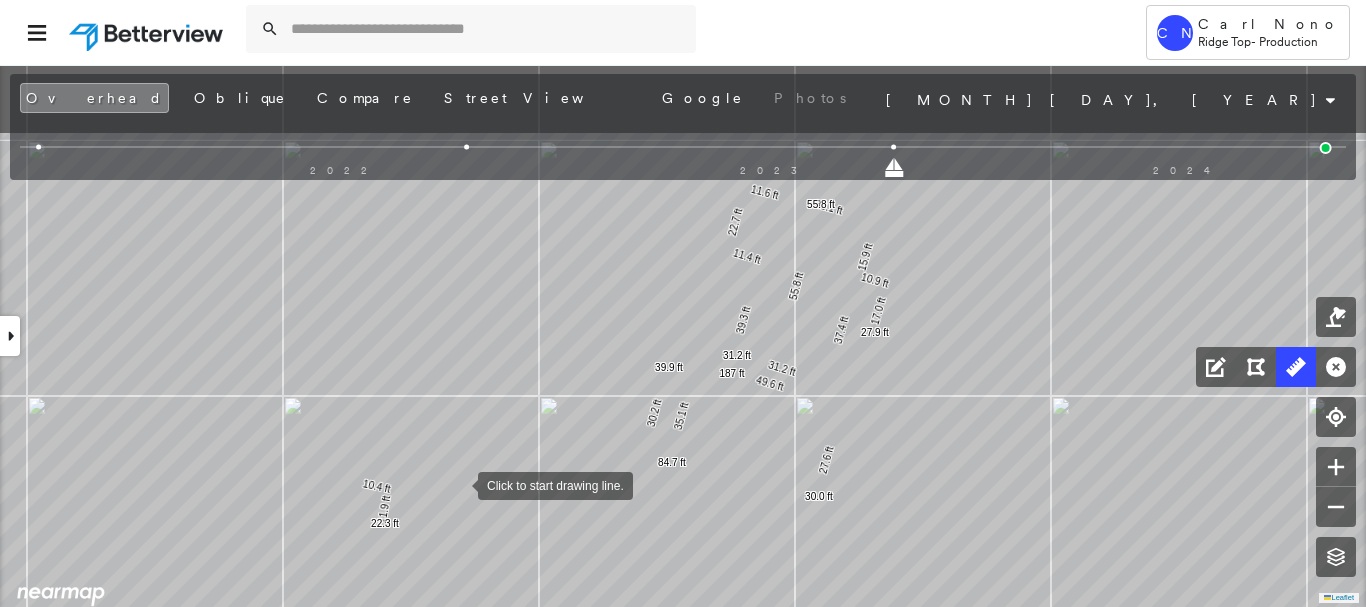 drag, startPoint x: 522, startPoint y: 367, endPoint x: 458, endPoint y: 483, distance: 132.48396 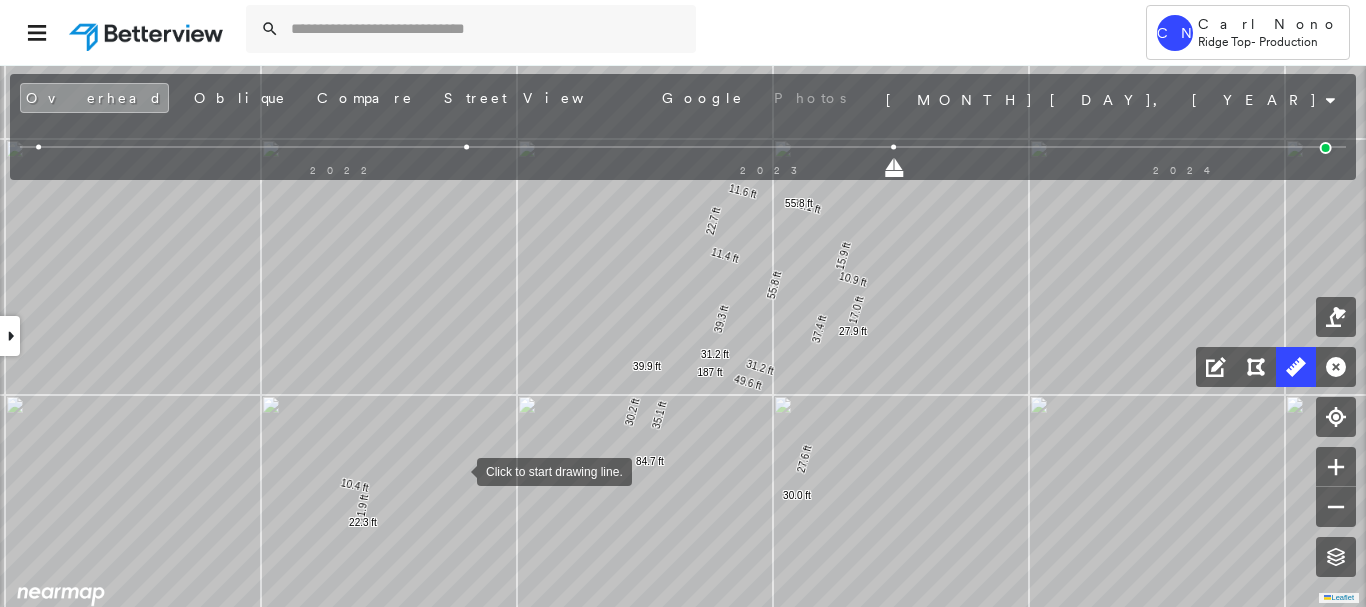 drag, startPoint x: 465, startPoint y: 471, endPoint x: 421, endPoint y: 460, distance: 45.35416 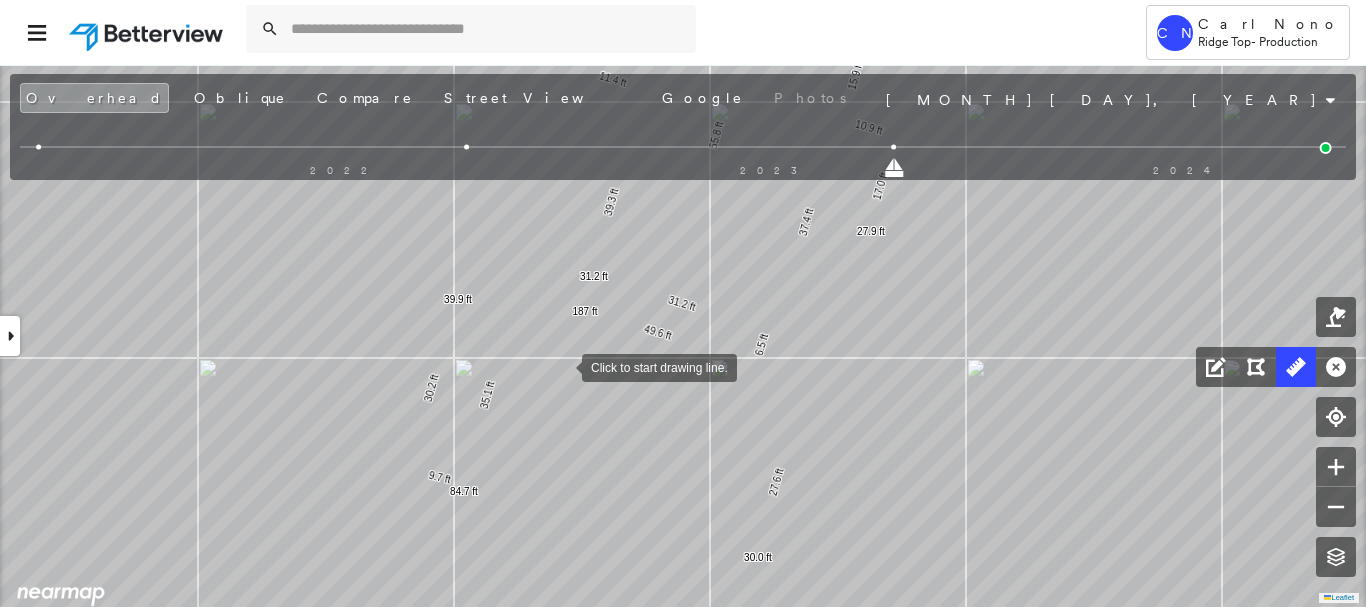 drag, startPoint x: 605, startPoint y: 340, endPoint x: 533, endPoint y: 380, distance: 82.36504 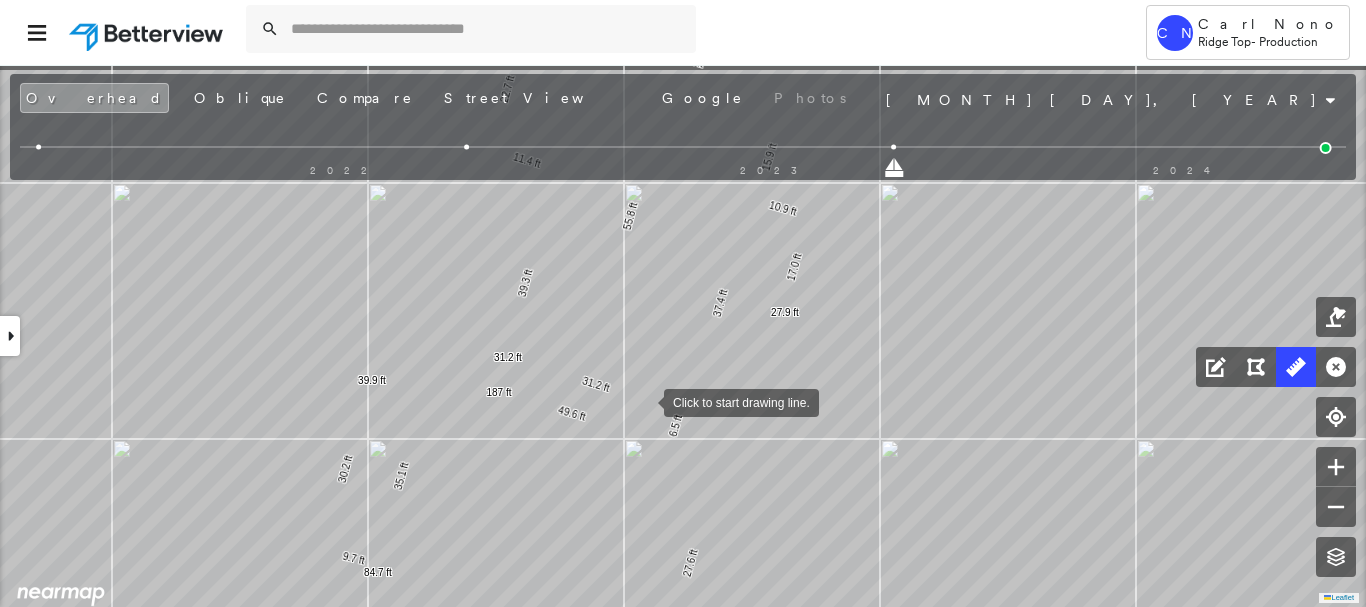 drag, startPoint x: 695, startPoint y: 330, endPoint x: 612, endPoint y: 416, distance: 119.519875 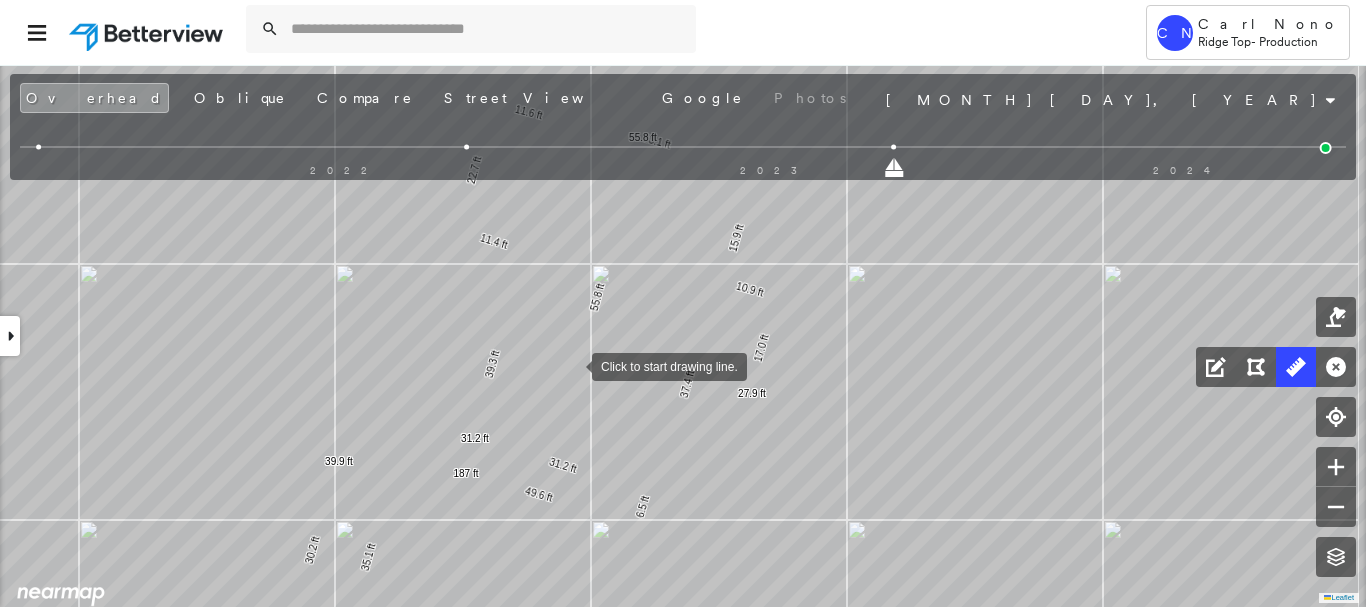 drag, startPoint x: 584, startPoint y: 301, endPoint x: 569, endPoint y: 375, distance: 75.50497 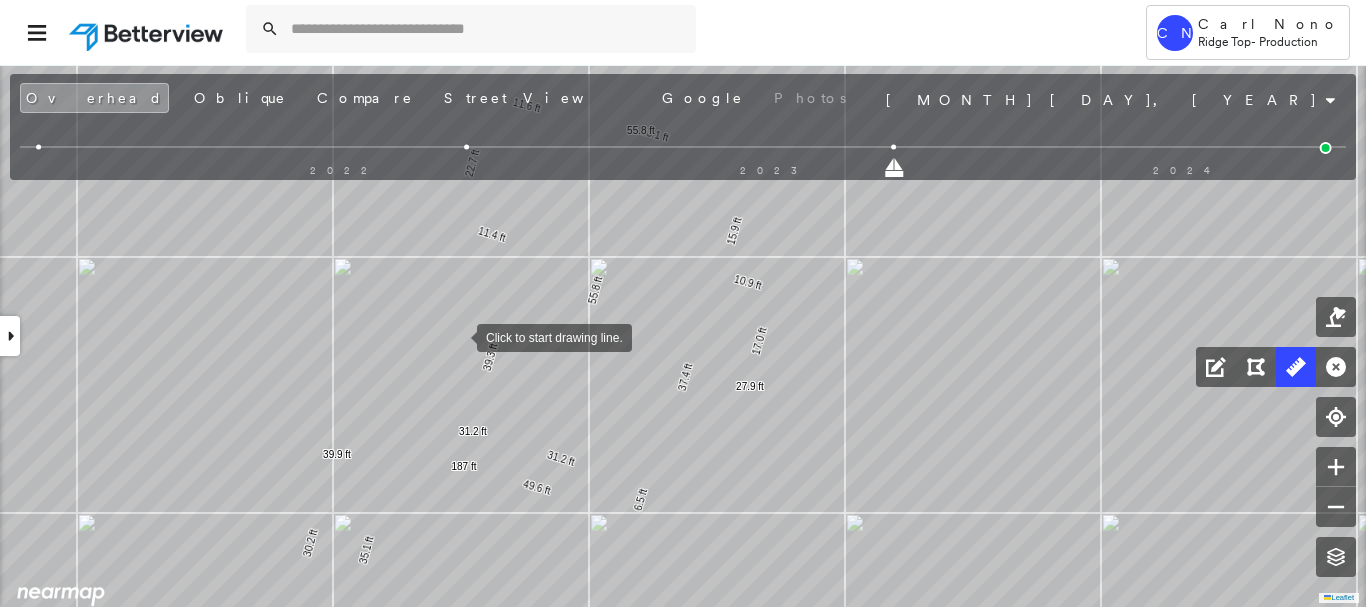 drag, startPoint x: 452, startPoint y: 379, endPoint x: 461, endPoint y: 322, distance: 57.706154 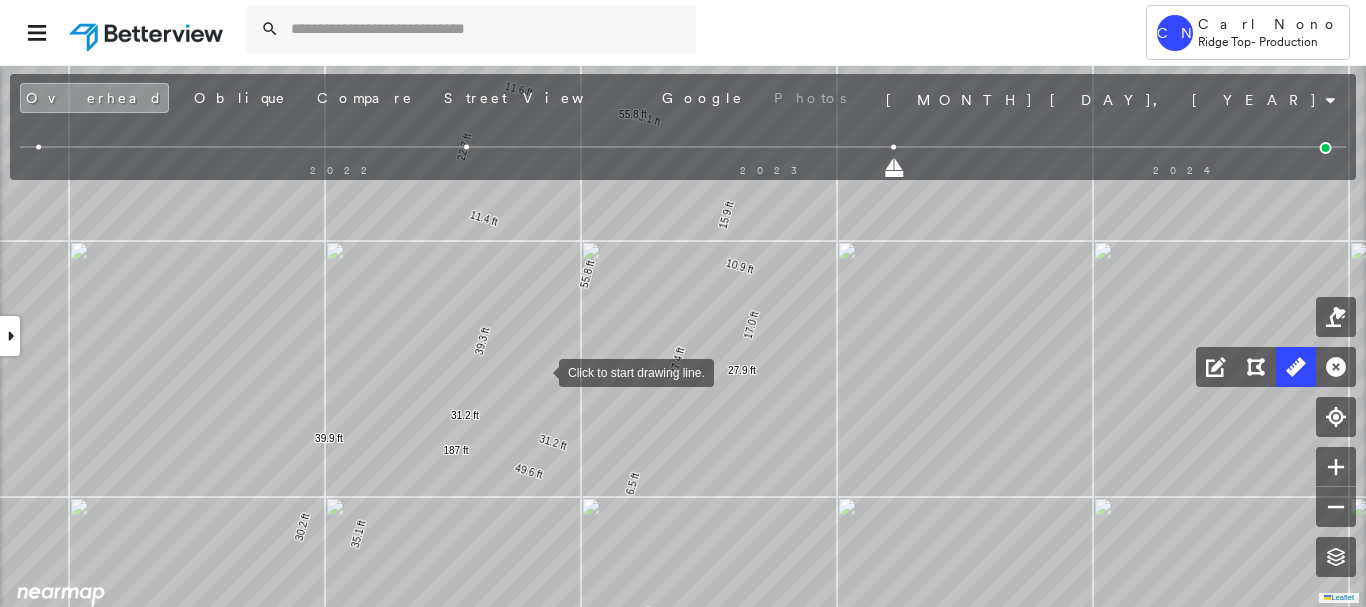 drag, startPoint x: 544, startPoint y: 366, endPoint x: 533, endPoint y: 384, distance: 21.095022 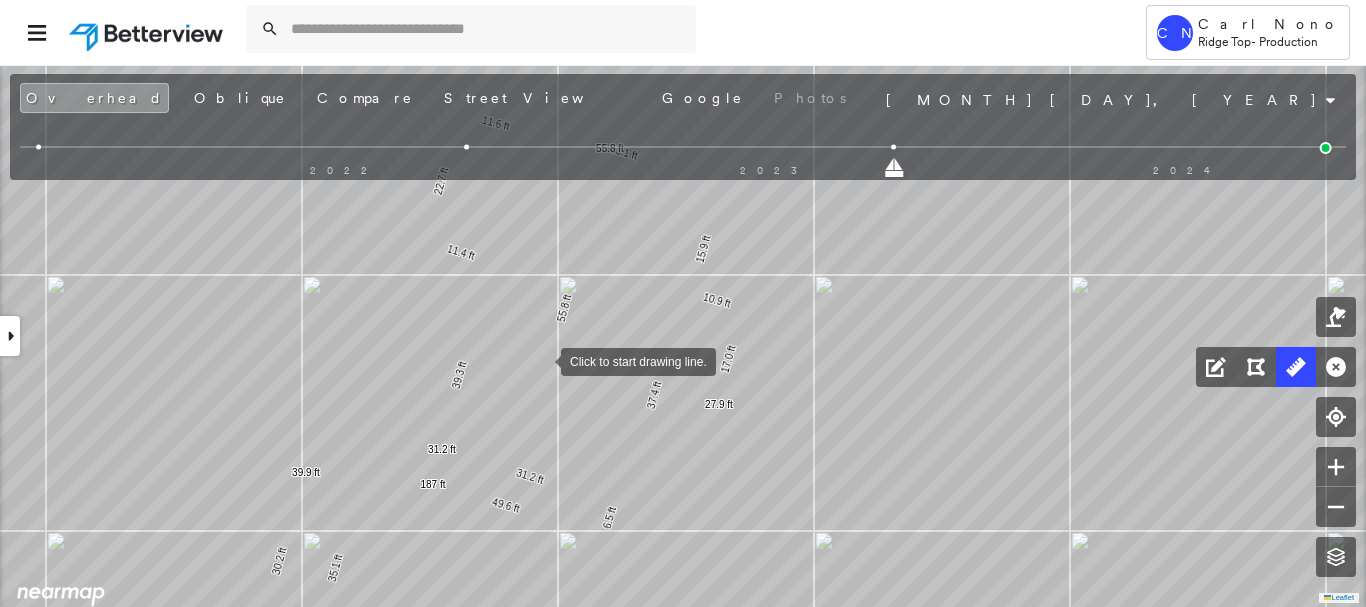 drag, startPoint x: 545, startPoint y: 355, endPoint x: 525, endPoint y: 370, distance: 25 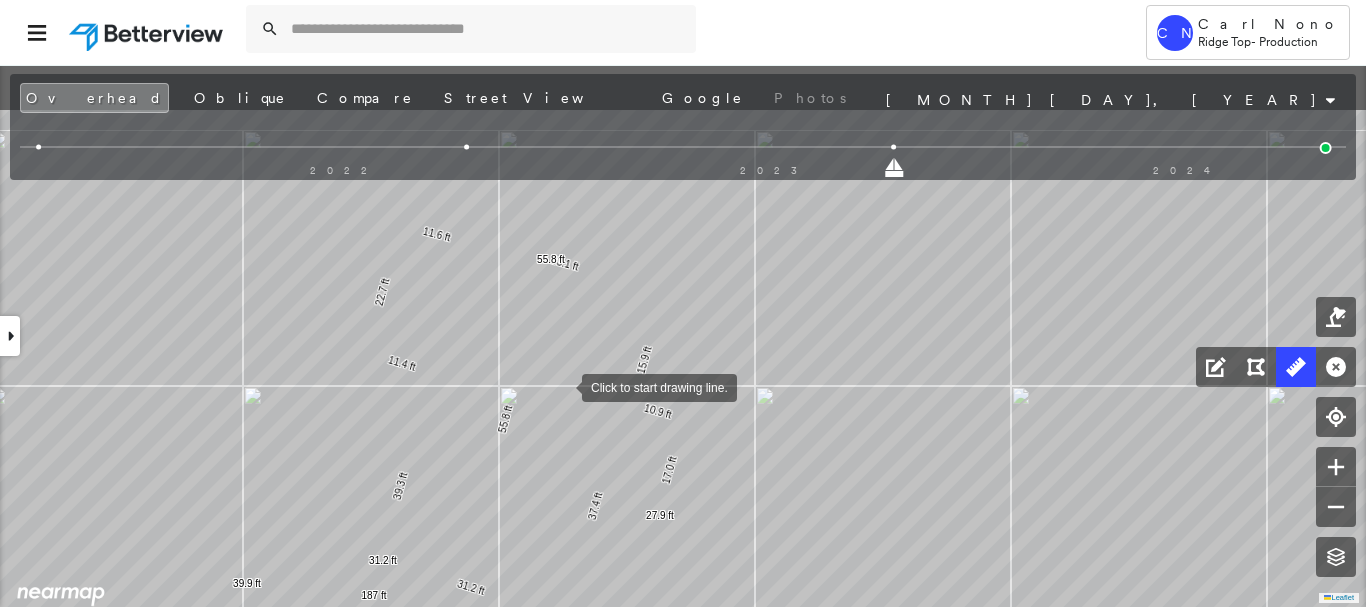 drag, startPoint x: 608, startPoint y: 301, endPoint x: 563, endPoint y: 385, distance: 95.29428 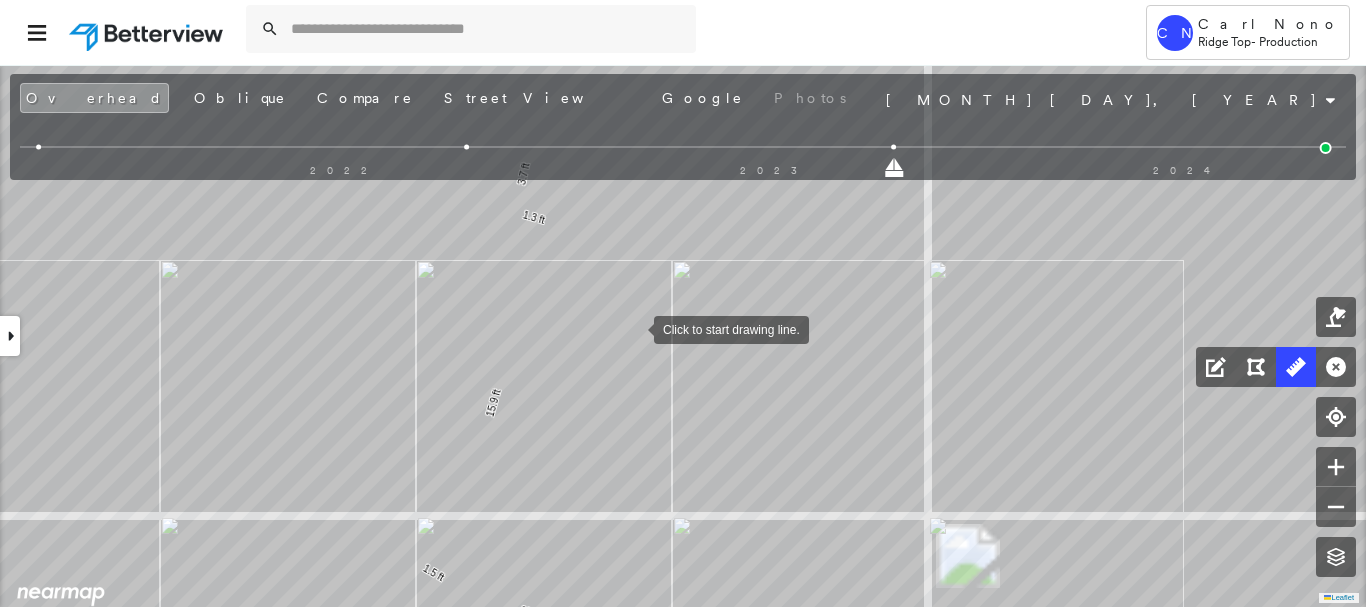 drag, startPoint x: 607, startPoint y: 360, endPoint x: 673, endPoint y: 274, distance: 108.40664 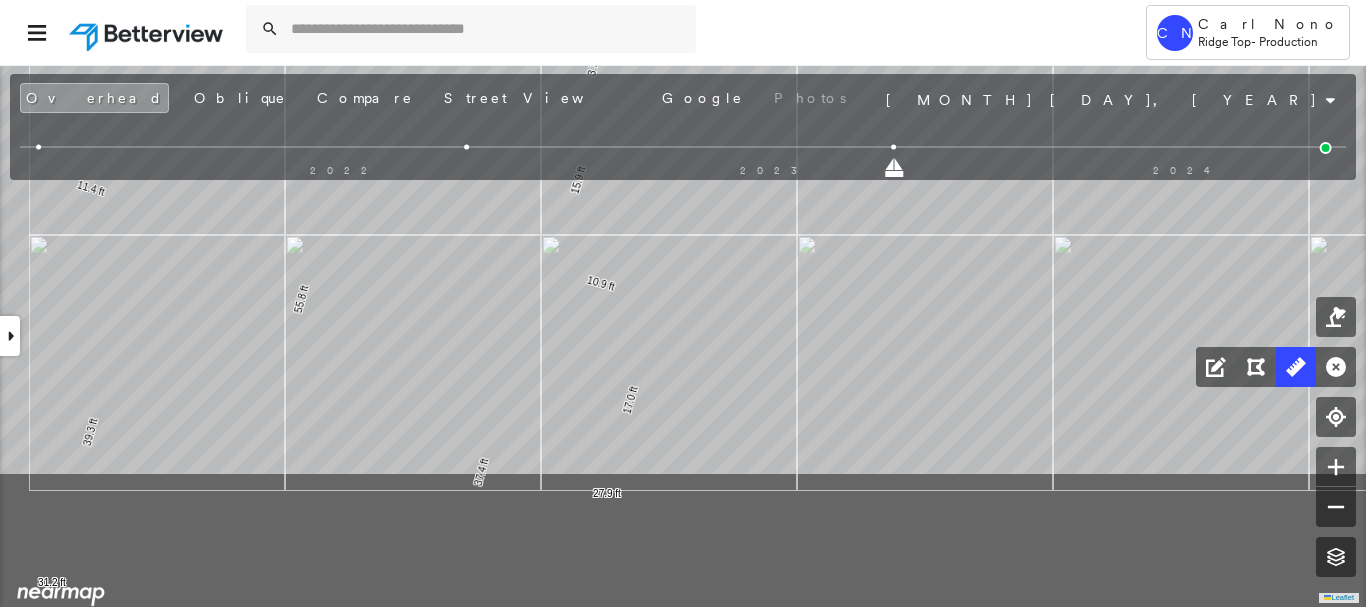 drag, startPoint x: 378, startPoint y: 423, endPoint x: 471, endPoint y: 183, distance: 257.38882 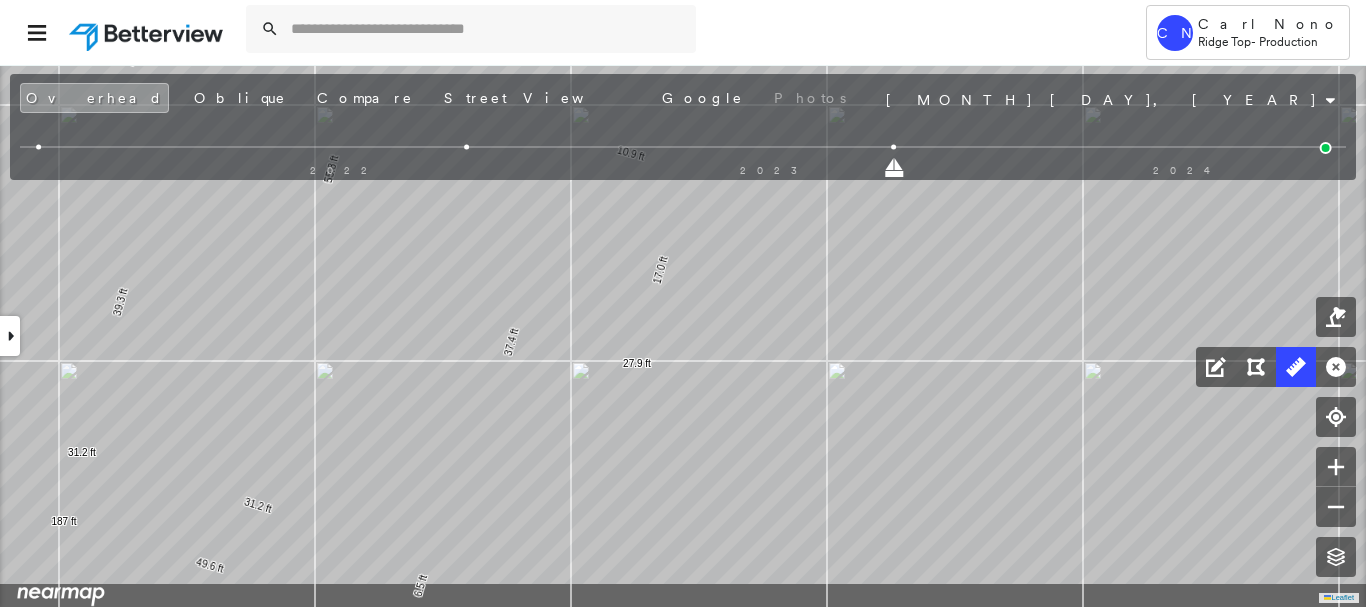 drag, startPoint x: 541, startPoint y: 396, endPoint x: 551, endPoint y: 227, distance: 169.2956 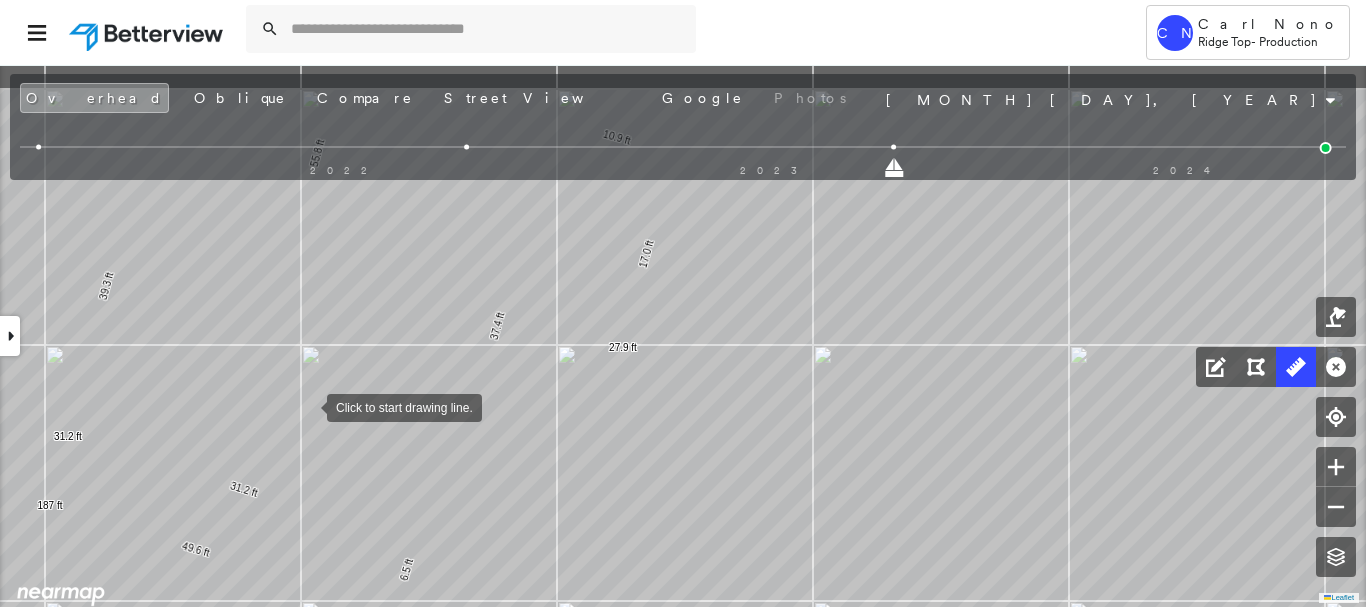 drag, startPoint x: 333, startPoint y: 320, endPoint x: 290, endPoint y: 440, distance: 127.471565 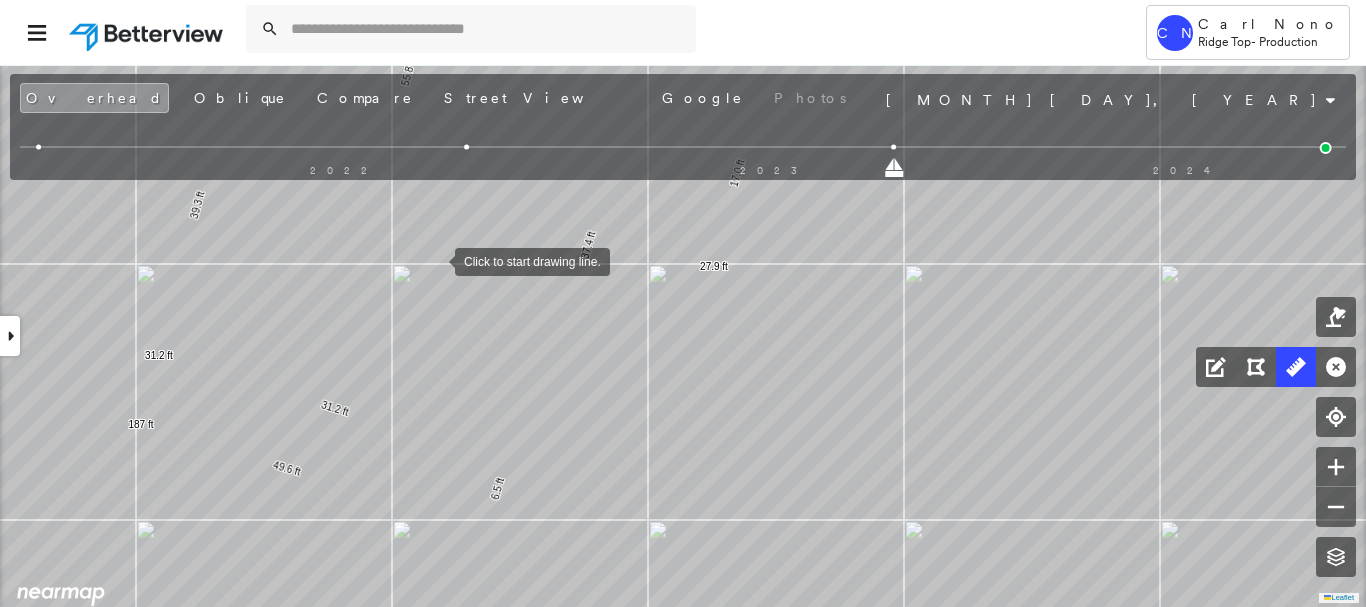 drag, startPoint x: 434, startPoint y: 257, endPoint x: 479, endPoint y: 305, distance: 65.795135 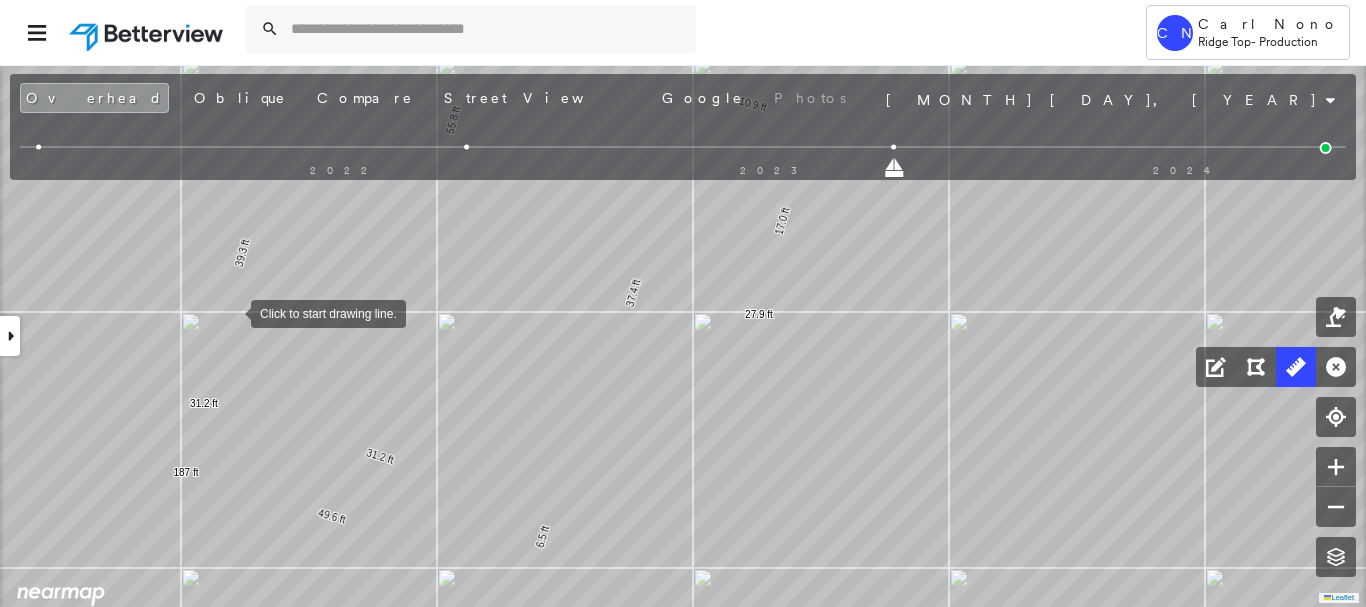 click at bounding box center [231, 312] 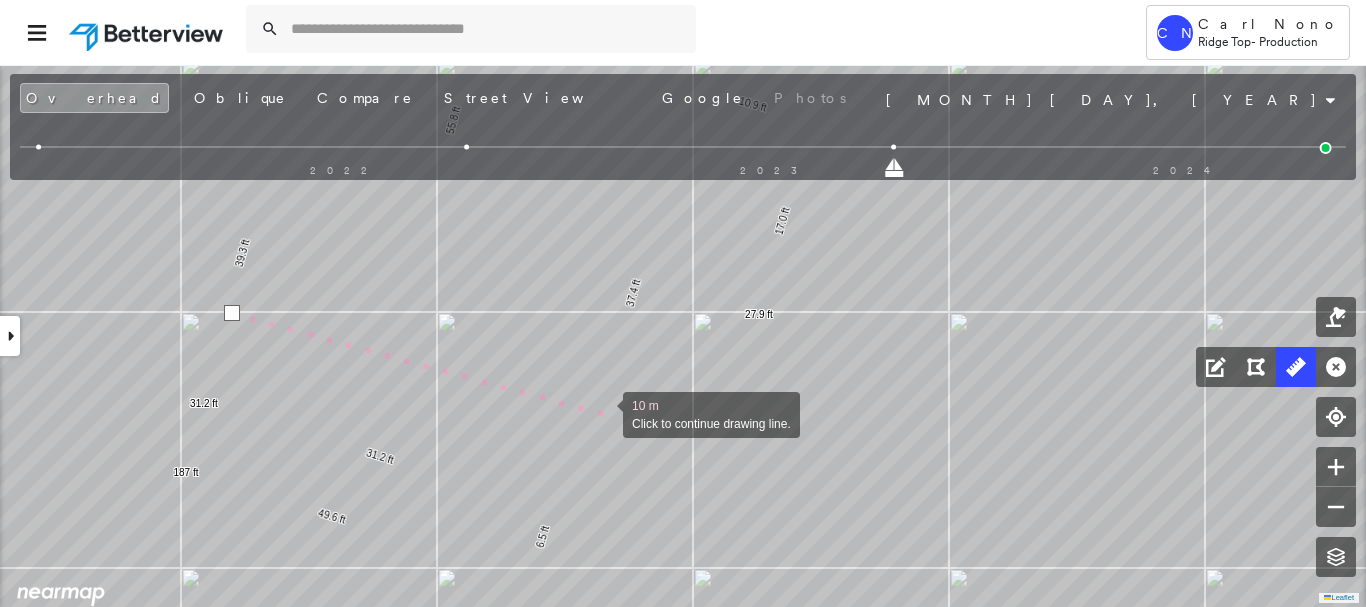 click at bounding box center (603, 413) 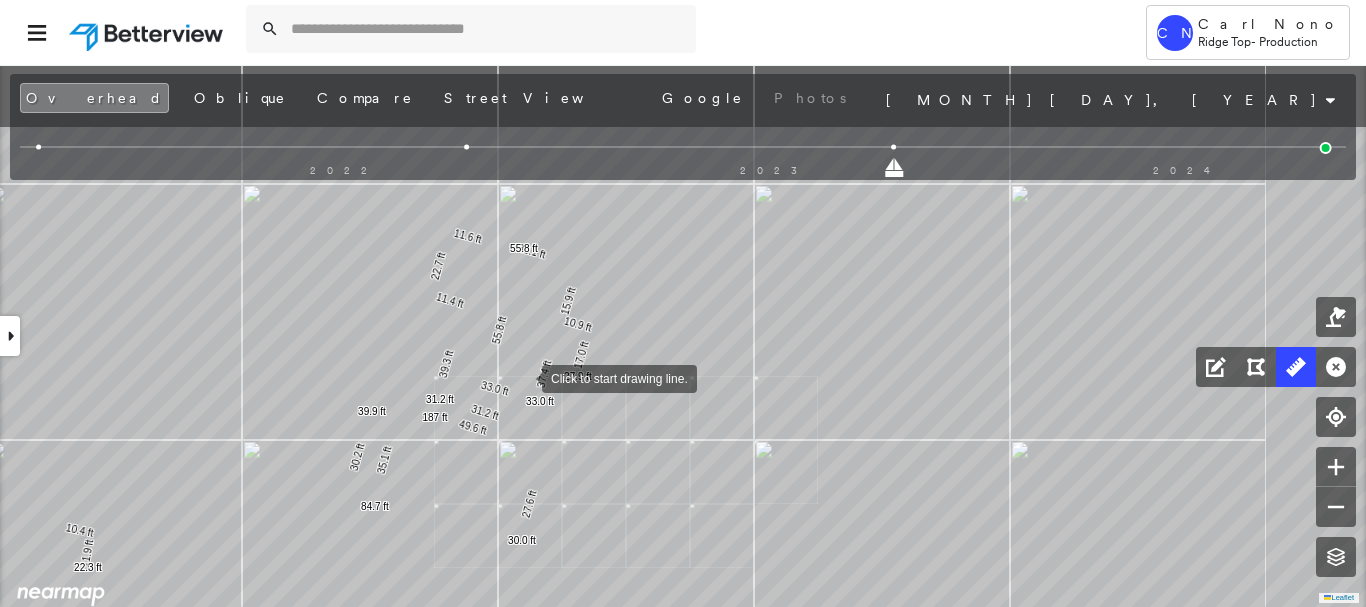 drag, startPoint x: 562, startPoint y: 256, endPoint x: 525, endPoint y: 367, distance: 117.00427 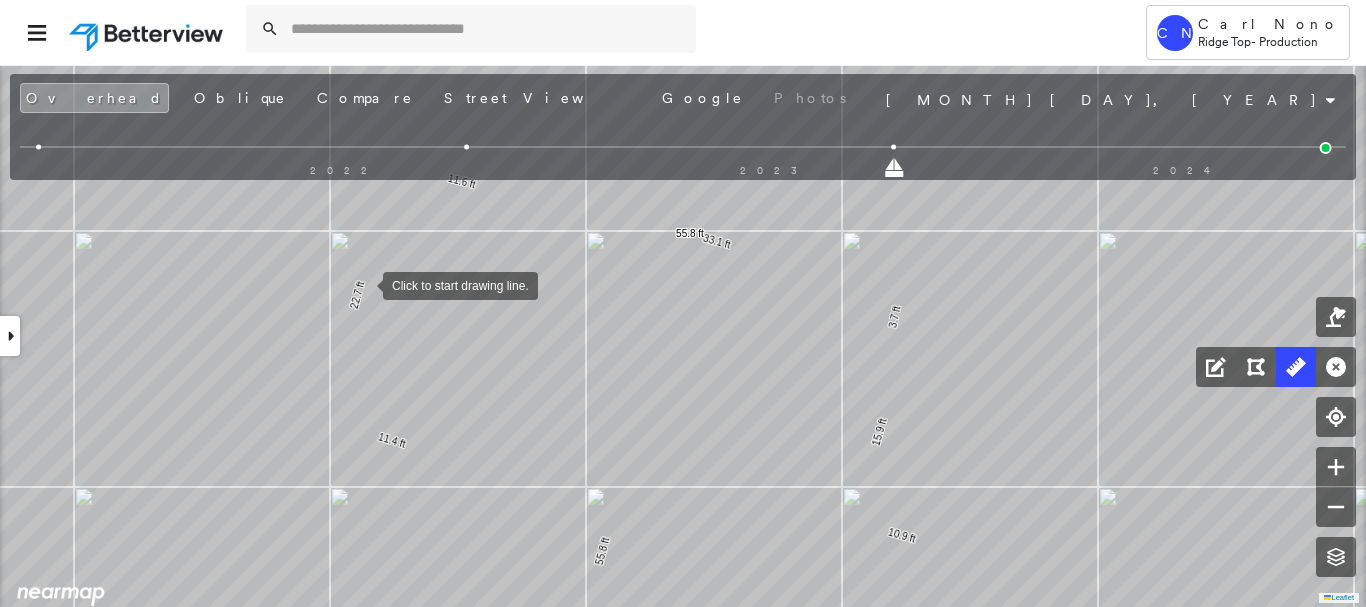 drag, startPoint x: 363, startPoint y: 284, endPoint x: 407, endPoint y: 303, distance: 47.92703 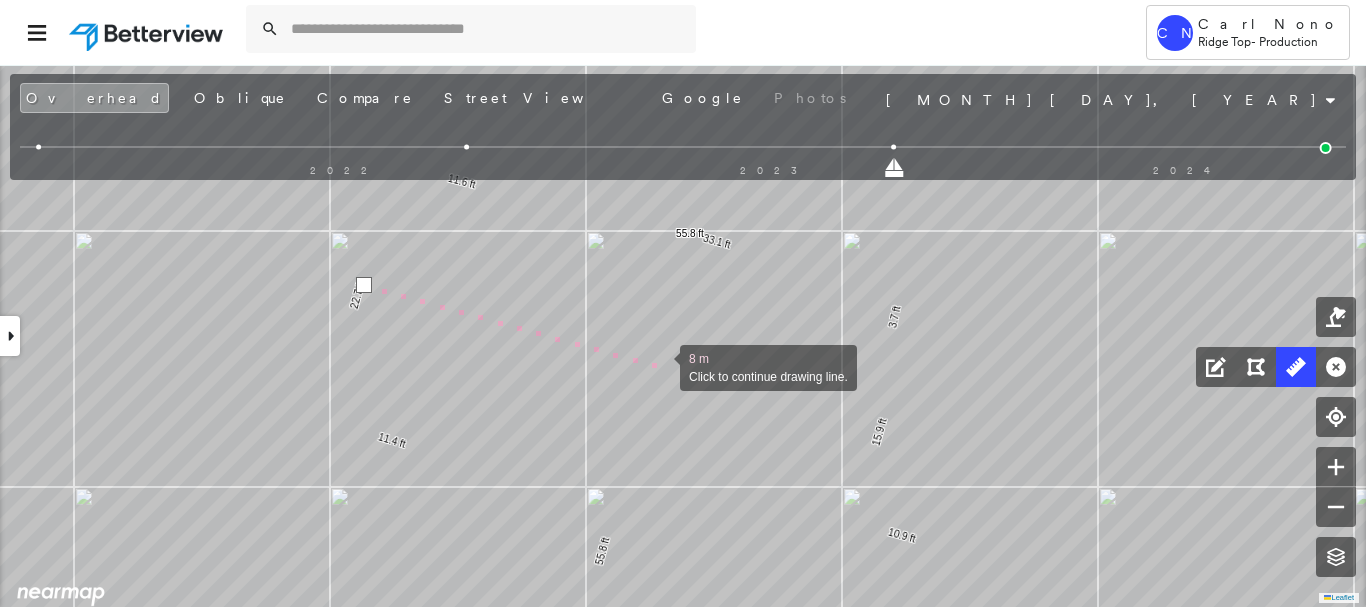 click at bounding box center (660, 366) 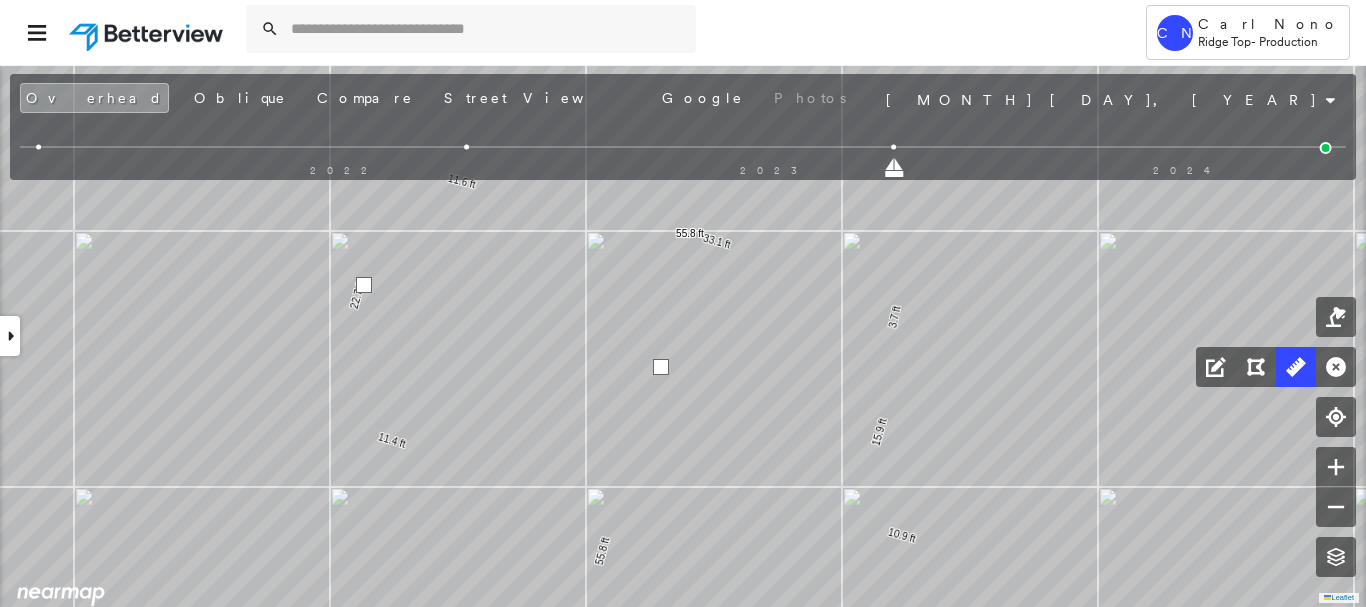 click at bounding box center (661, 367) 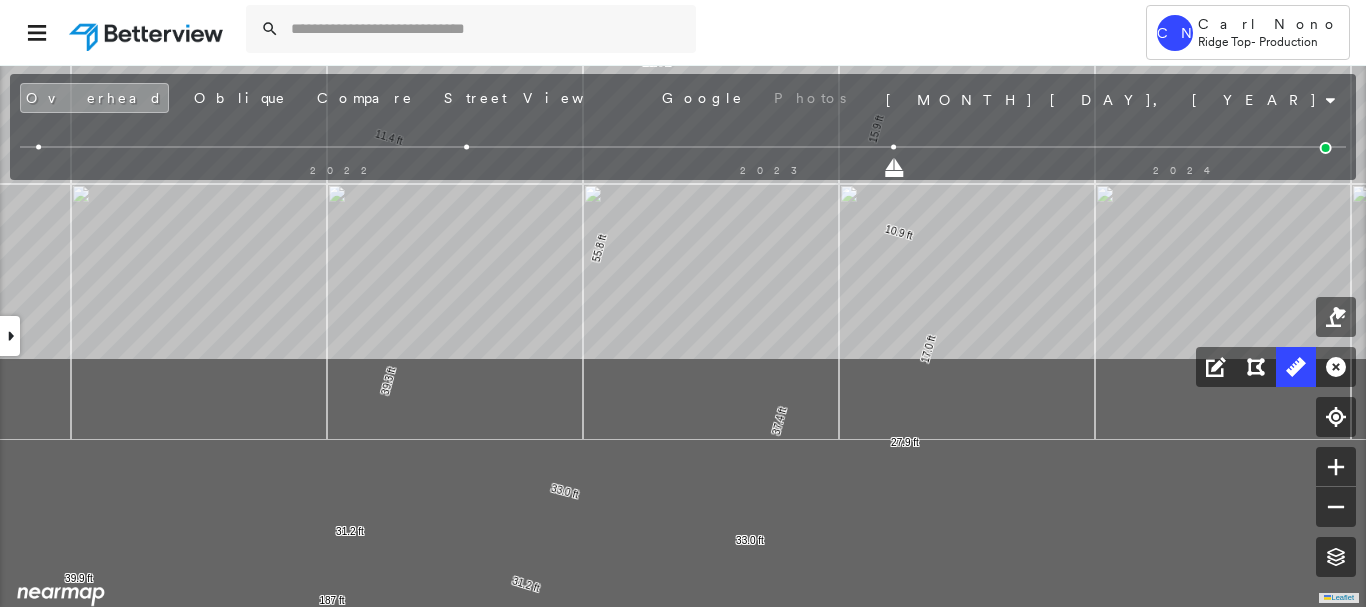 click on "29 Gardner Park Dr ,  Bozeman, MT 59715 782087_JOEL Assigned to:  Roja Naga Assigned to:  Roja Naga 782087_JOEL Assigned to:  Roja Naga Open Comments Download PDF Report Summary Construction Occupancy Protection Exposure Determination Overhead Obliques Street View Roof Spotlight™ Index 0 100 25 50 75 1 Building Roof Scores 0 Buildings Policy Information :  782087_JOEL Flags :  1 (0 cleared, 1 uncleared) Construction Occupancy Protection Exposure Determination Flags :  1 (0 cleared, 1 uncleared) Uncleared Flags (1) Cleared Flags  (0) Betterview Property Flagged 08/05/25 Clear Action Taken New Entry History Quote/New Business Terms & Conditions Added ACV Endorsement Added Cosmetic Endorsement Inspection/Loss Control Report Information Added to Inspection Survey Onsite Inspection Ordered Determined No Inspection Needed General Used Report to Further Agent/Insured Discussion Reject/Decline - New Business Allowed to Proceed / Policy Bound Added/Updated Building Information Save Renewal Terms & Conditions General" at bounding box center (683, 335) 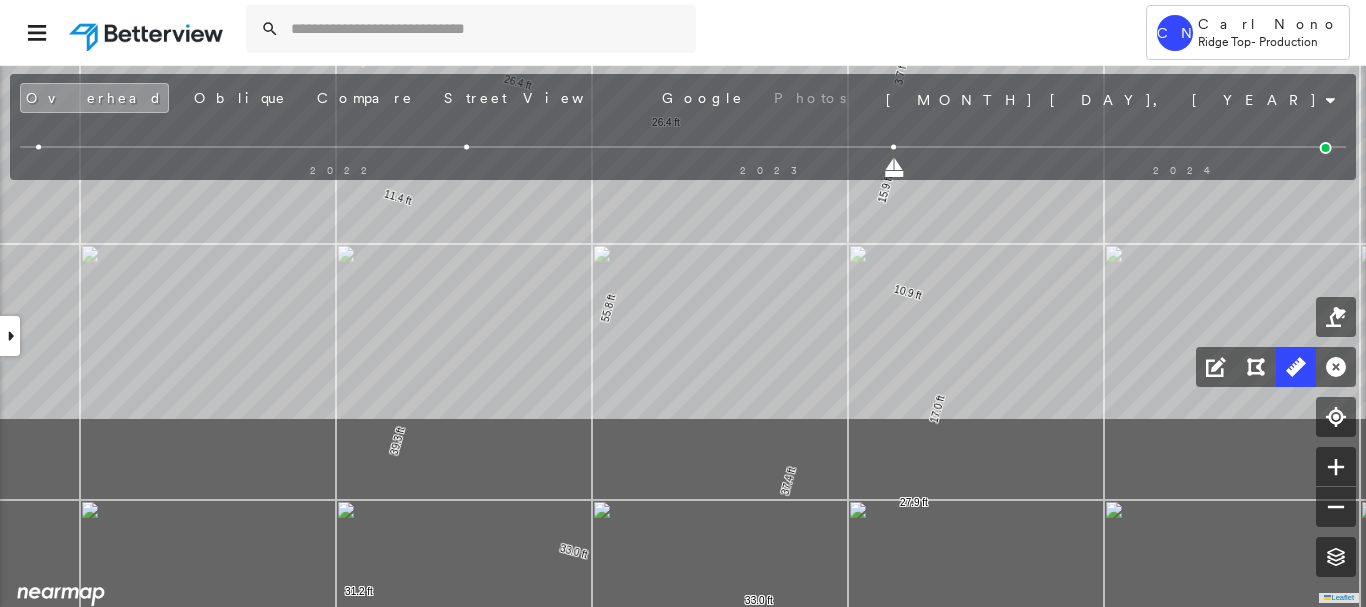 drag, startPoint x: 473, startPoint y: 408, endPoint x: 470, endPoint y: 115, distance: 293.01535 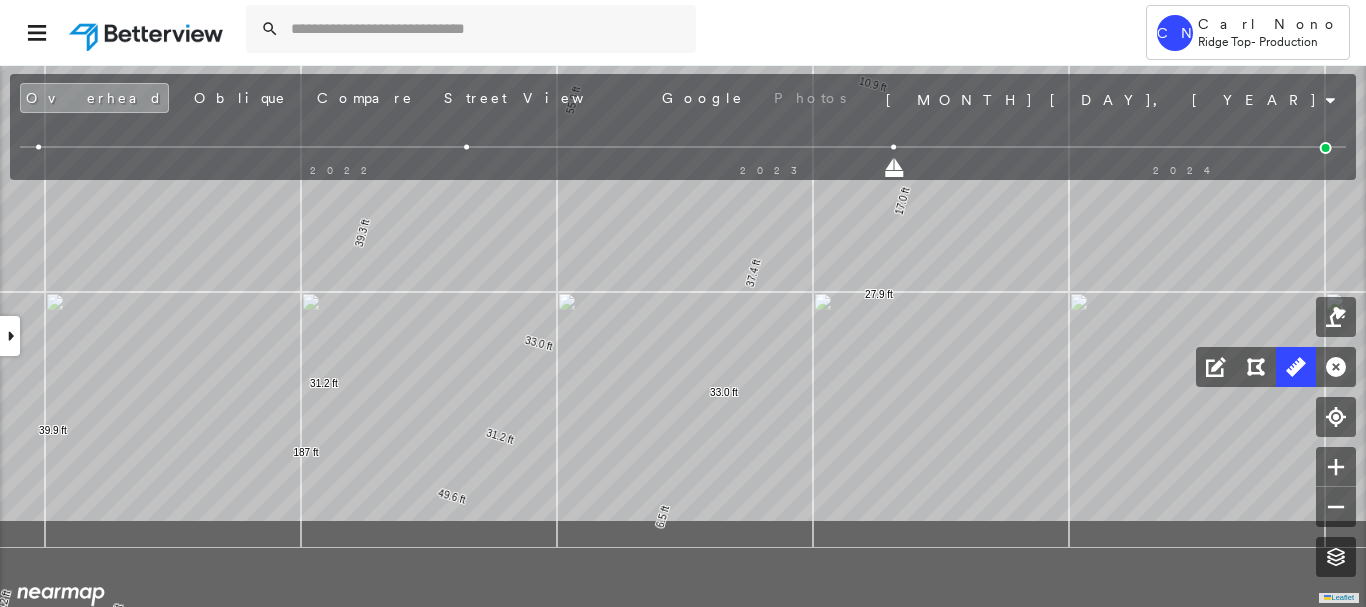 click on "6.5 ft 37.4 ft 15.9 ft 3.7 ft 33.1 ft 11.6 ft 22.7 ft 11.4 ft 39.3 ft 187 ft 31.2 ft 31.2 ft 55.8 ft 55.8 ft 49.6 ft 35.1 ft 84.7 ft 9.7 ft 30.2 ft 39.9 ft 27.6 ft 30.0 ft 10.4 ft 11.9 ft 22.3 ft 10.9 ft 17.0 ft 27.9 ft 33.0 ft 33.0 ft 26.4 ft 26.4 ft Click to start drawing line." at bounding box center (-222, -932) 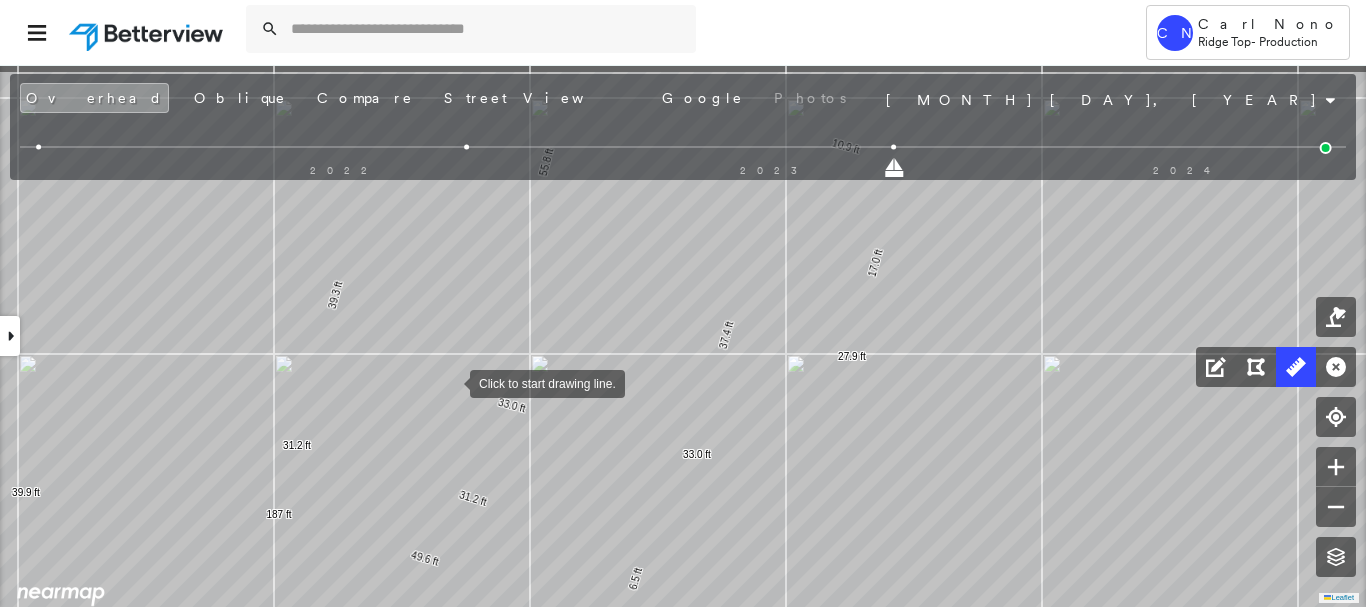 drag, startPoint x: 476, startPoint y: 322, endPoint x: 450, endPoint y: 382, distance: 65.39113 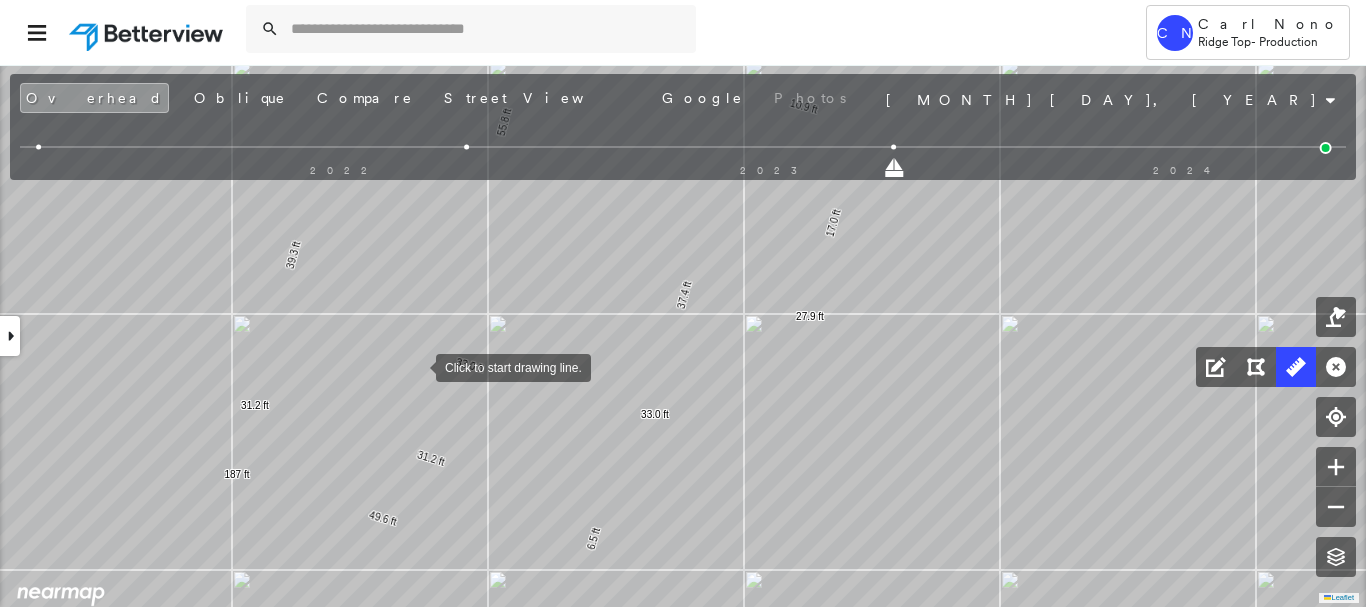 drag, startPoint x: 460, startPoint y: 406, endPoint x: 418, endPoint y: 366, distance: 58 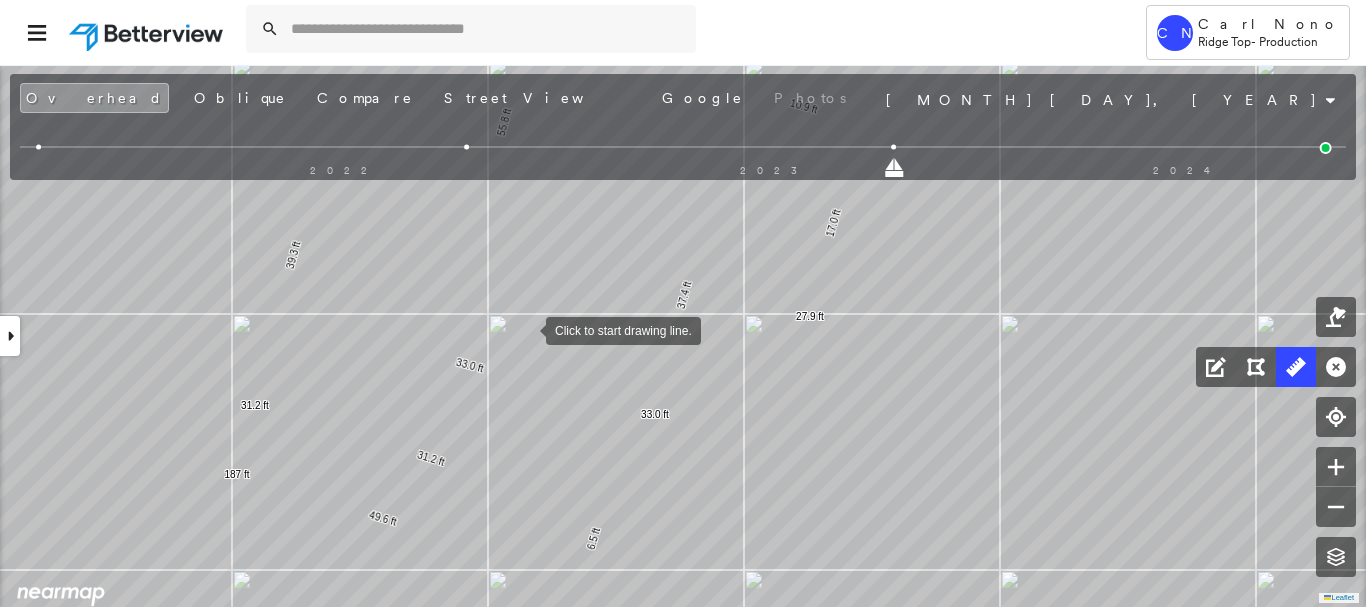 drag, startPoint x: 425, startPoint y: 417, endPoint x: 388, endPoint y: 443, distance: 45.221676 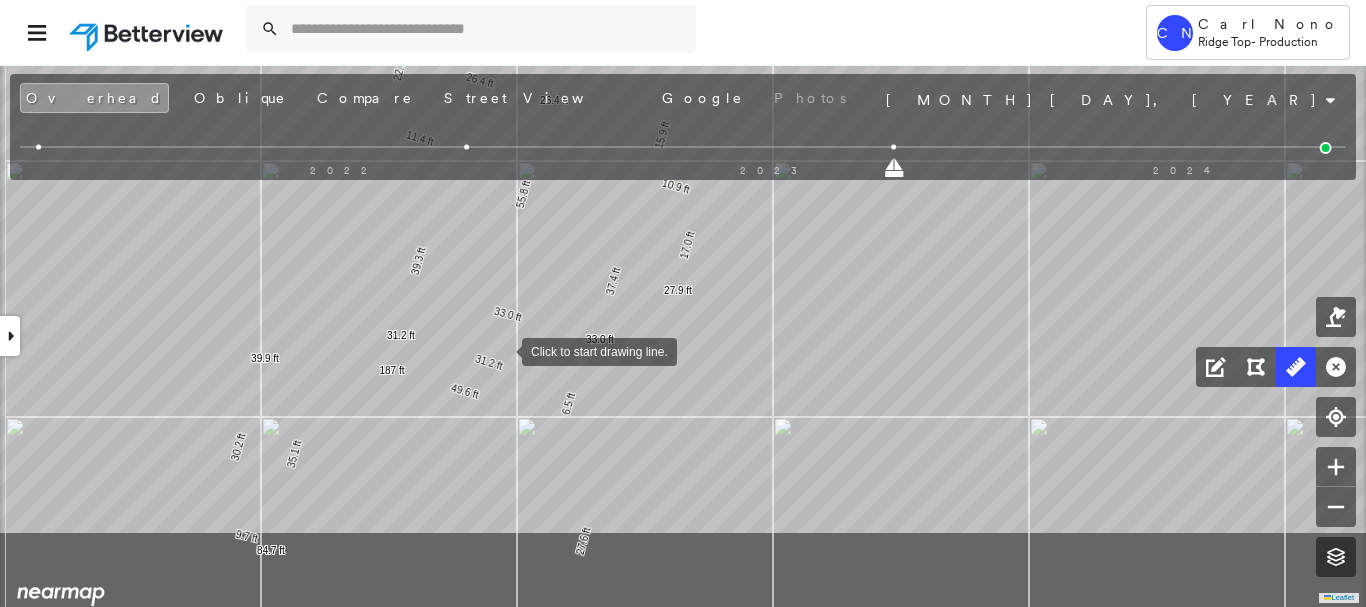 drag, startPoint x: 419, startPoint y: 480, endPoint x: 503, endPoint y: 350, distance: 154.77725 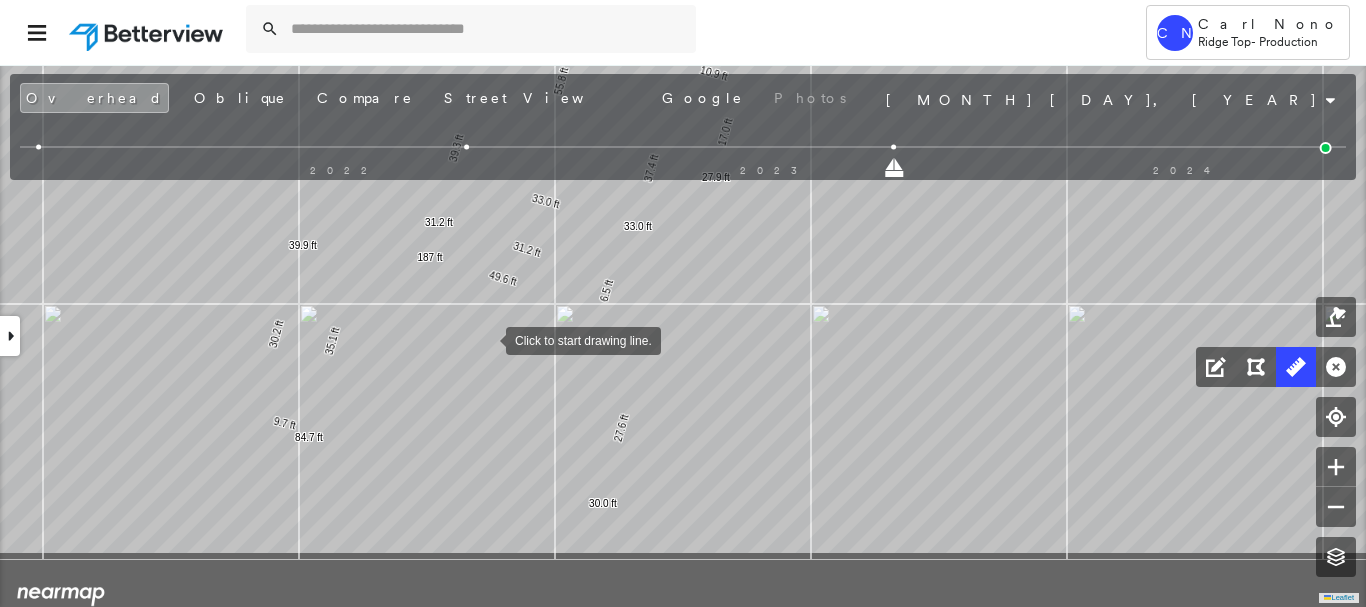 drag, startPoint x: 452, startPoint y: 451, endPoint x: 487, endPoint y: 333, distance: 123.081276 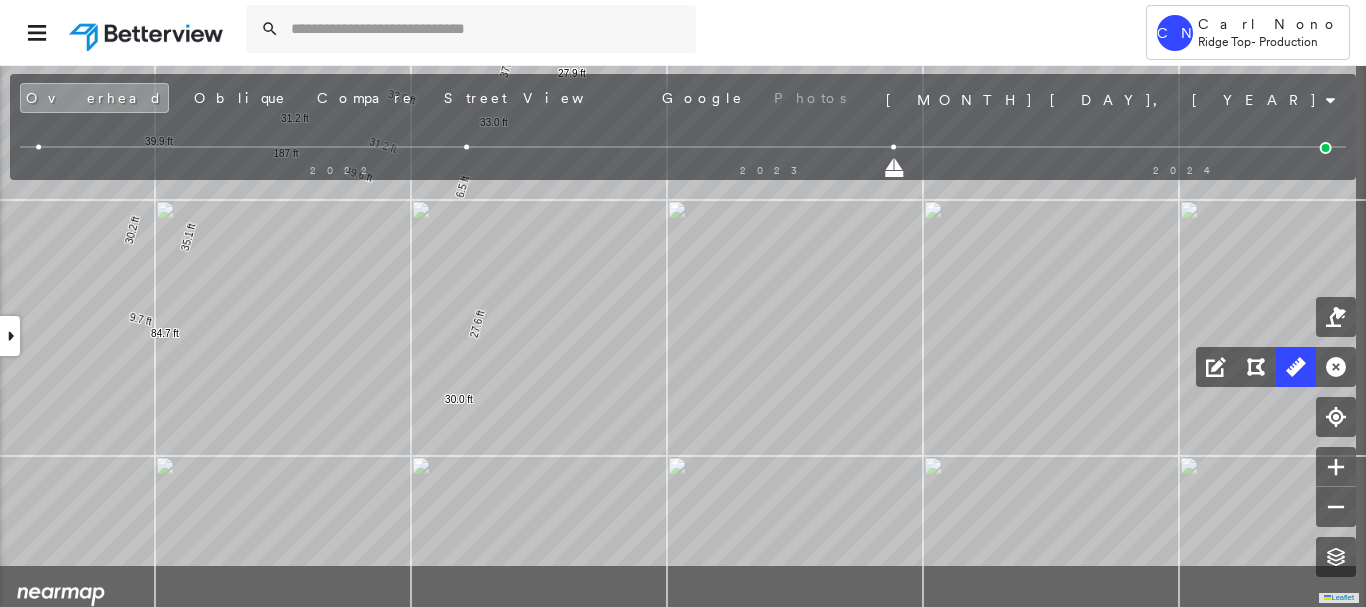 click on "6.5 ft 37.4 ft 15.9 ft 33.1 ft 11.6 ft 22.7 ft 11.4 ft 39.3 ft 187 ft 31.2 ft 31.2 ft 55.8 ft 55.8 ft 49.6 ft 35.1 ft 84.7 ft 9.7 ft 30.2 ft 39.9 ft 27.6 ft 30.0 ft 10.4 ft 11.9 ft 22.3 ft 10.9 ft 17.0 ft 27.9 ft 33.0 ft 33.0 ft 26.4 ft 26.4 ft Click to start drawing line." at bounding box center (-455, -1139) 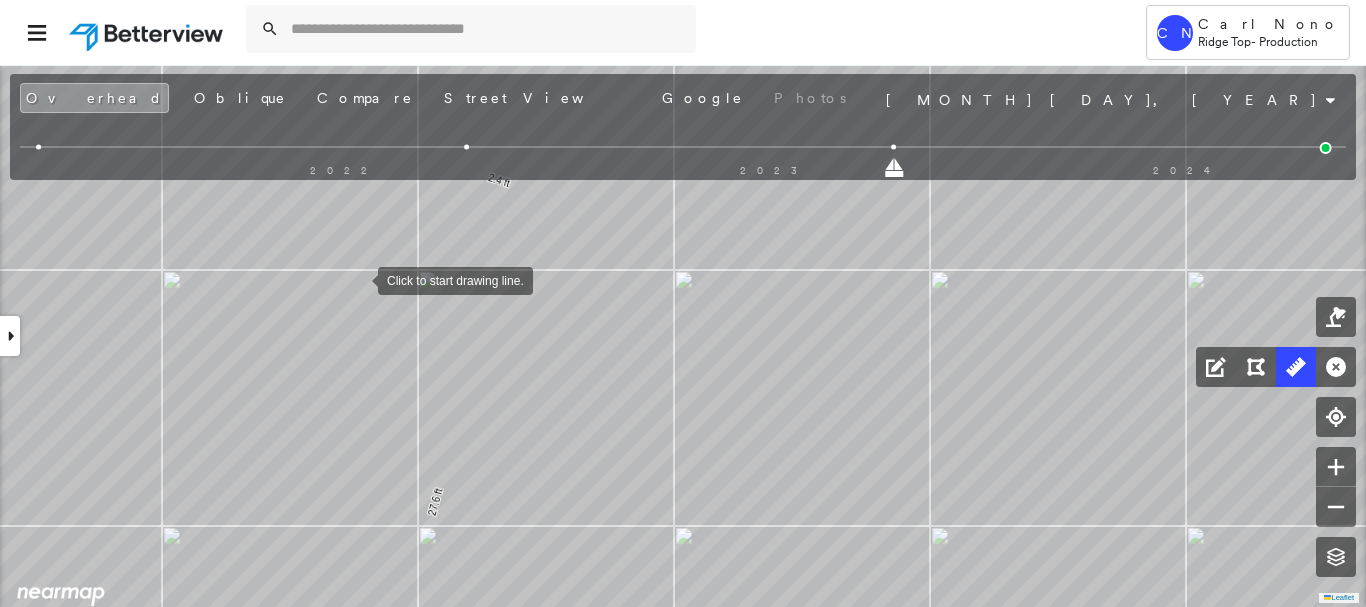 drag, startPoint x: 483, startPoint y: 294, endPoint x: 498, endPoint y: 300, distance: 16.155495 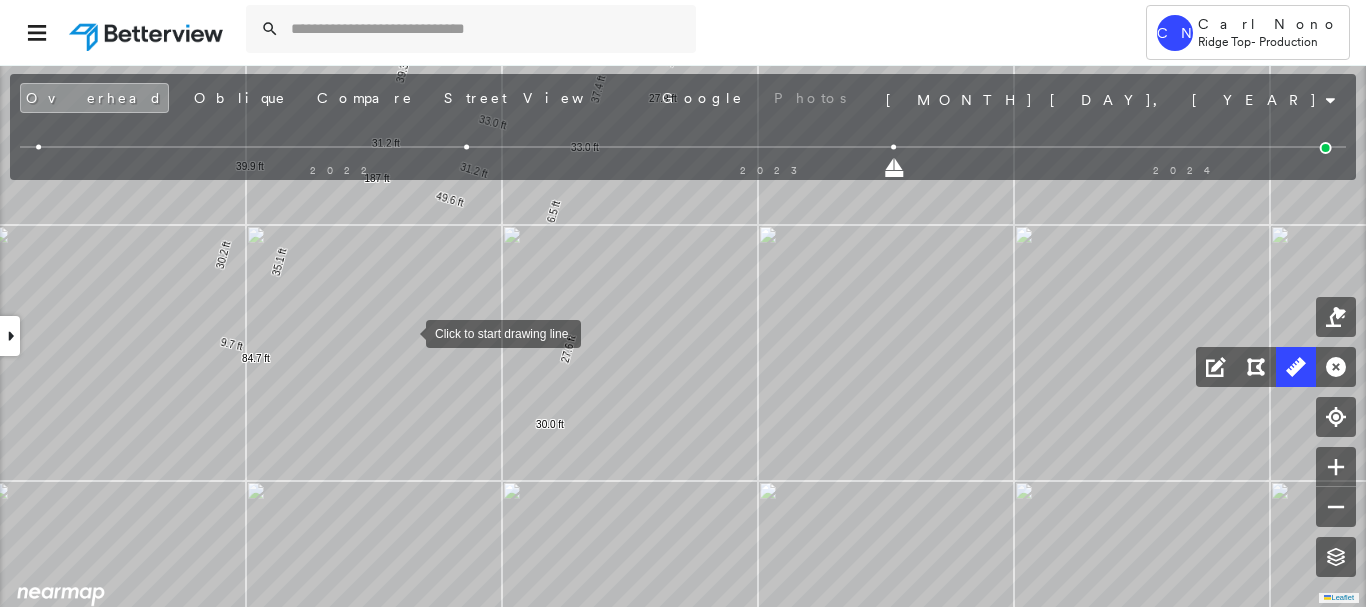 drag, startPoint x: 356, startPoint y: 341, endPoint x: 405, endPoint y: 332, distance: 49.819675 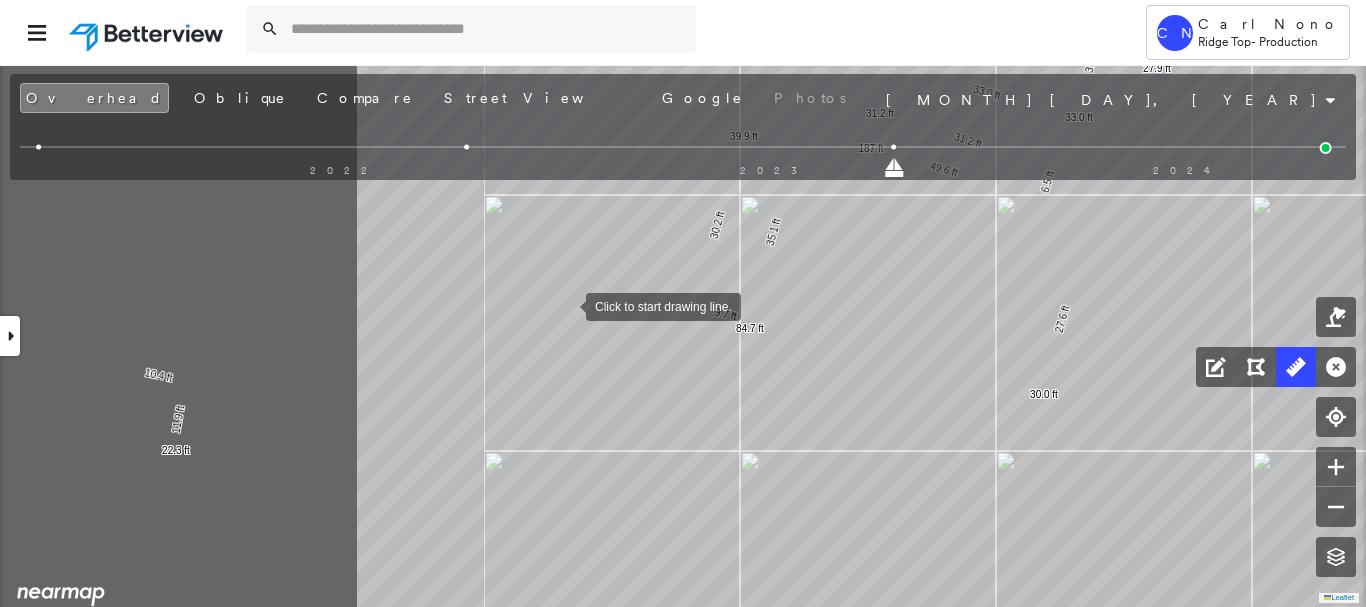 drag, startPoint x: 65, startPoint y: 335, endPoint x: 557, endPoint y: 308, distance: 492.7403 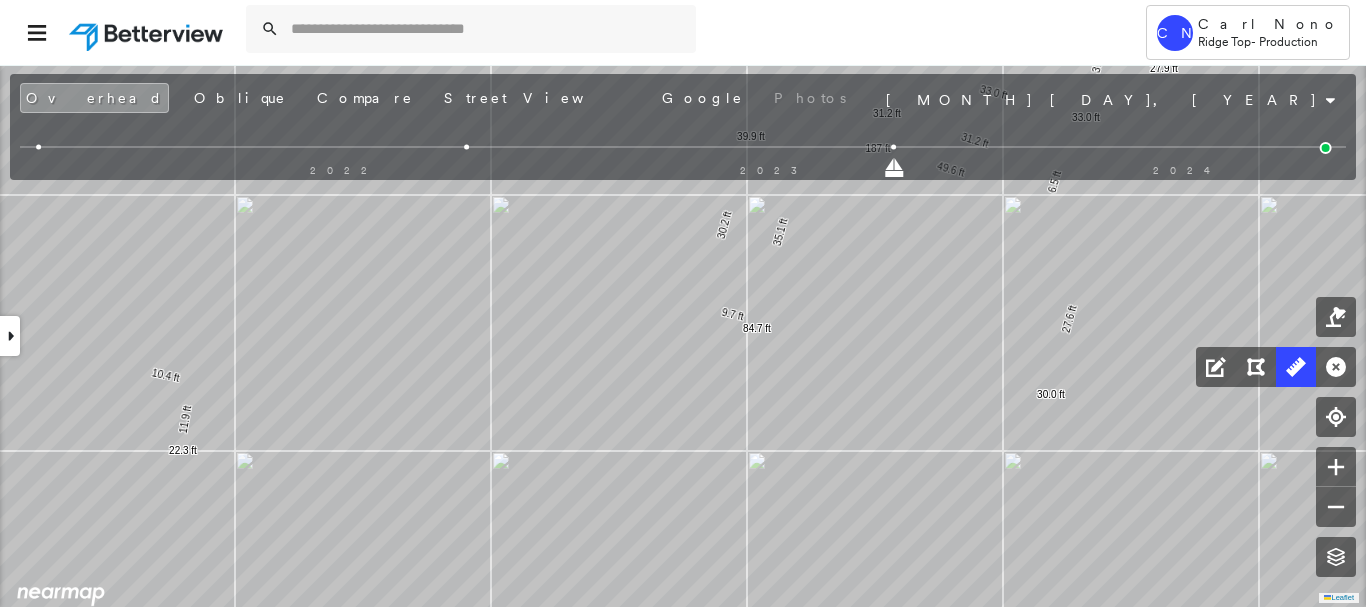 drag, startPoint x: 159, startPoint y: 100, endPoint x: 281, endPoint y: 175, distance: 143.20964 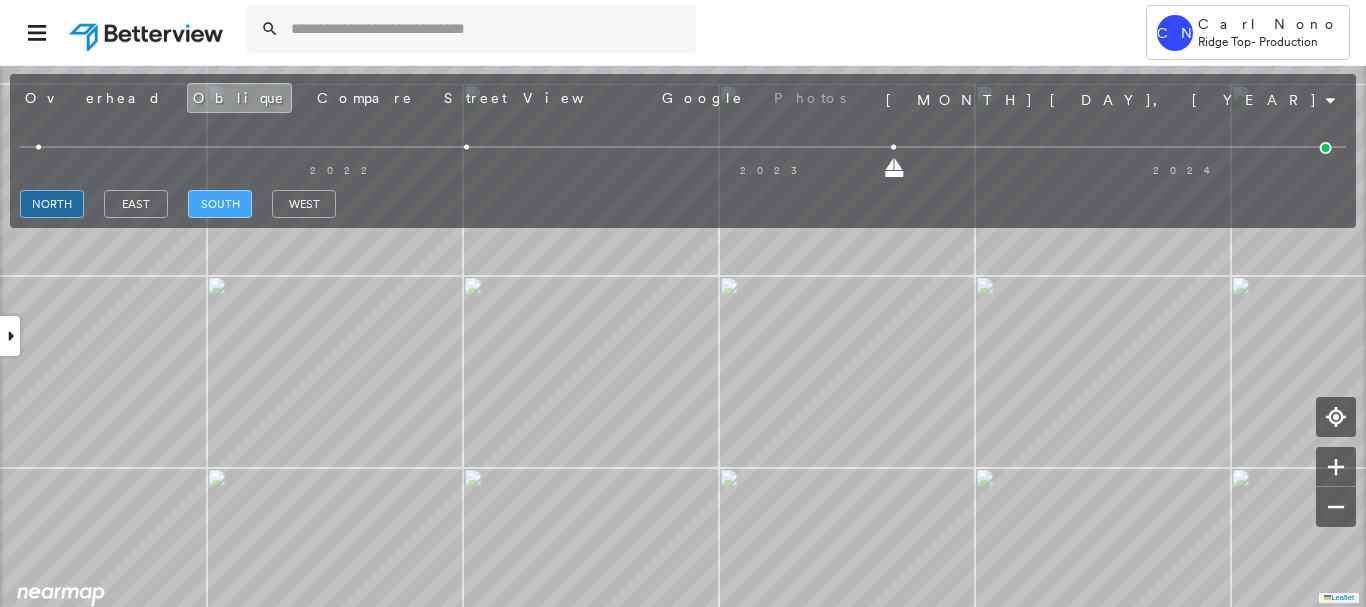 click on "south" at bounding box center (220, 204) 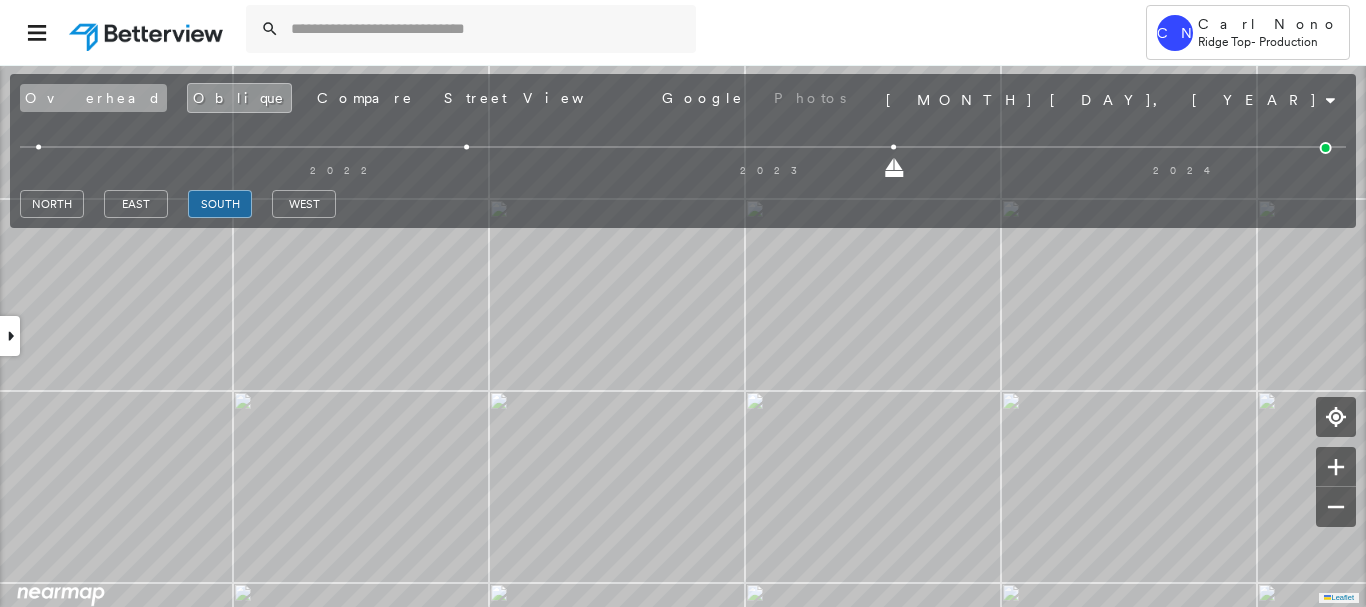 click on "Overhead" at bounding box center [93, 98] 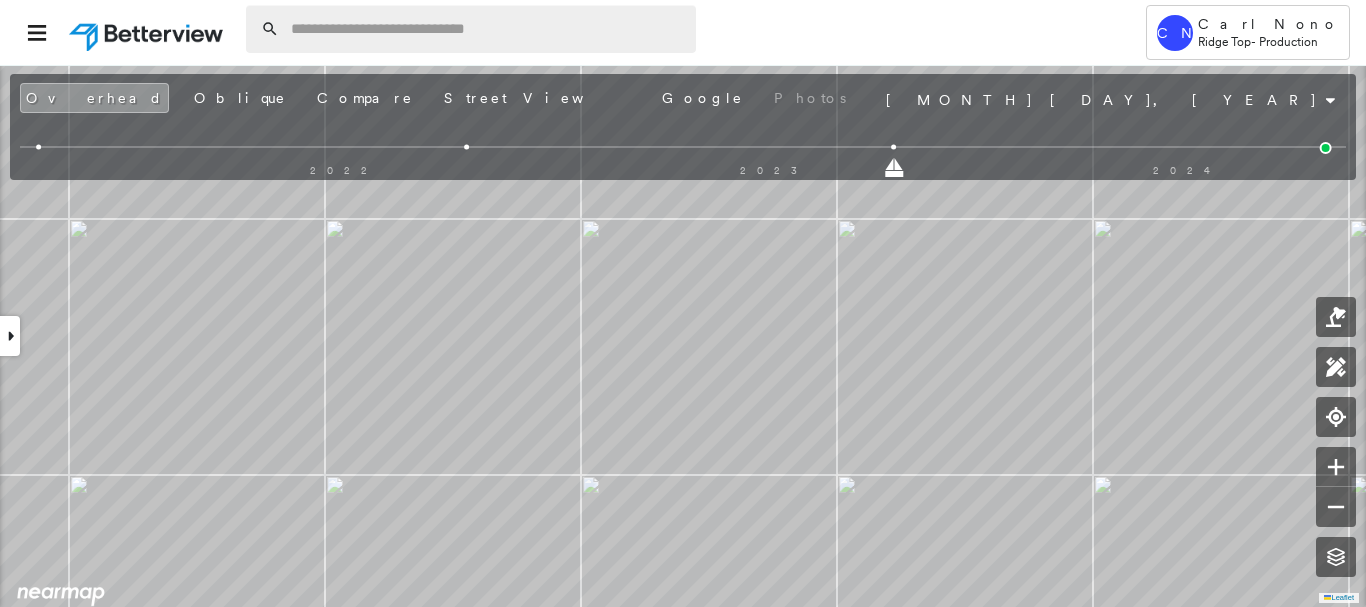 click at bounding box center (487, 29) 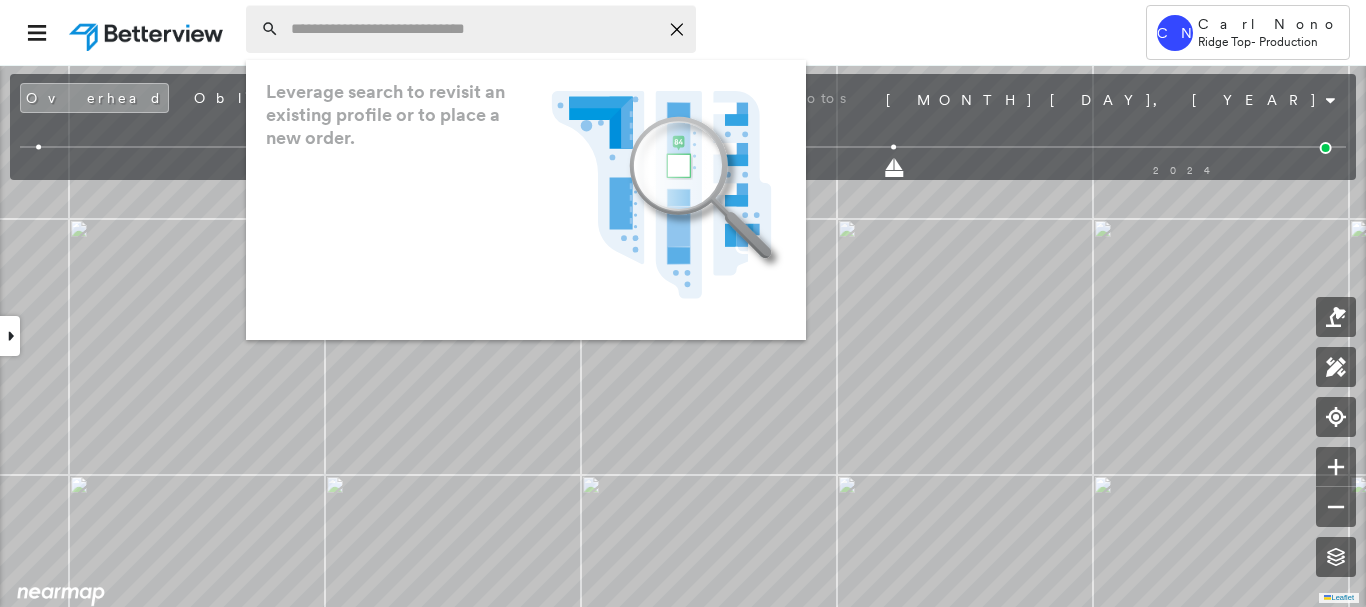 paste on "**********" 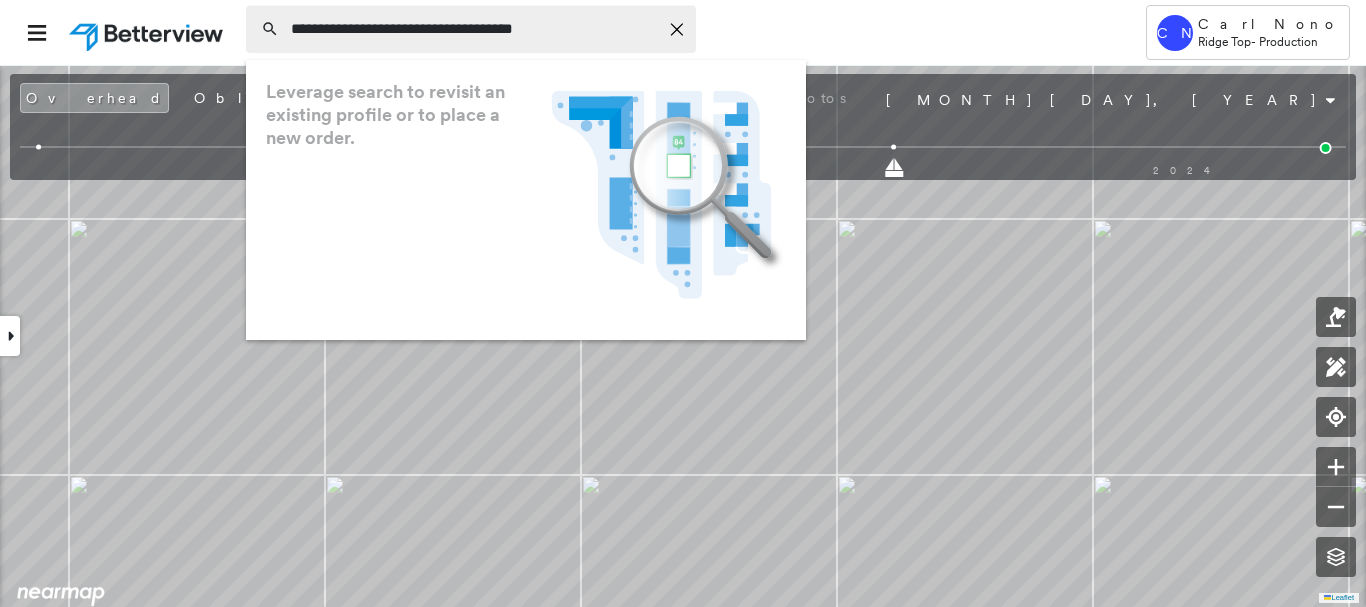 type on "**********" 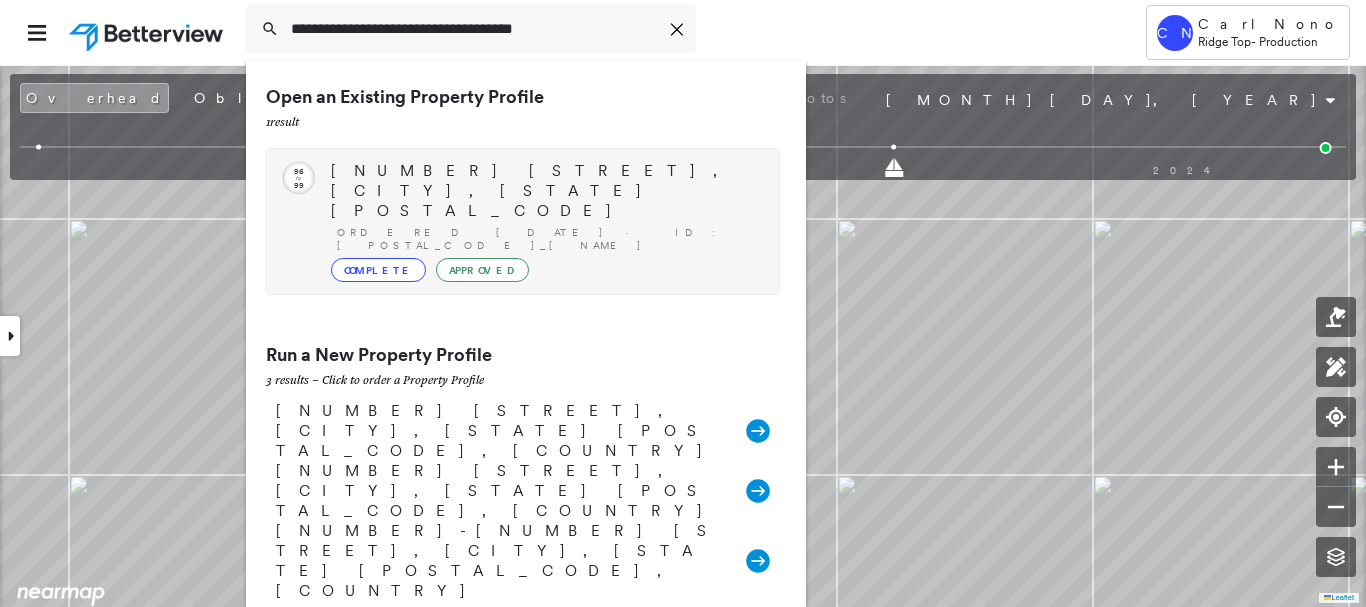 click on "2030 Clark Trail, Grand Prairie, TX 75052" at bounding box center [545, 191] 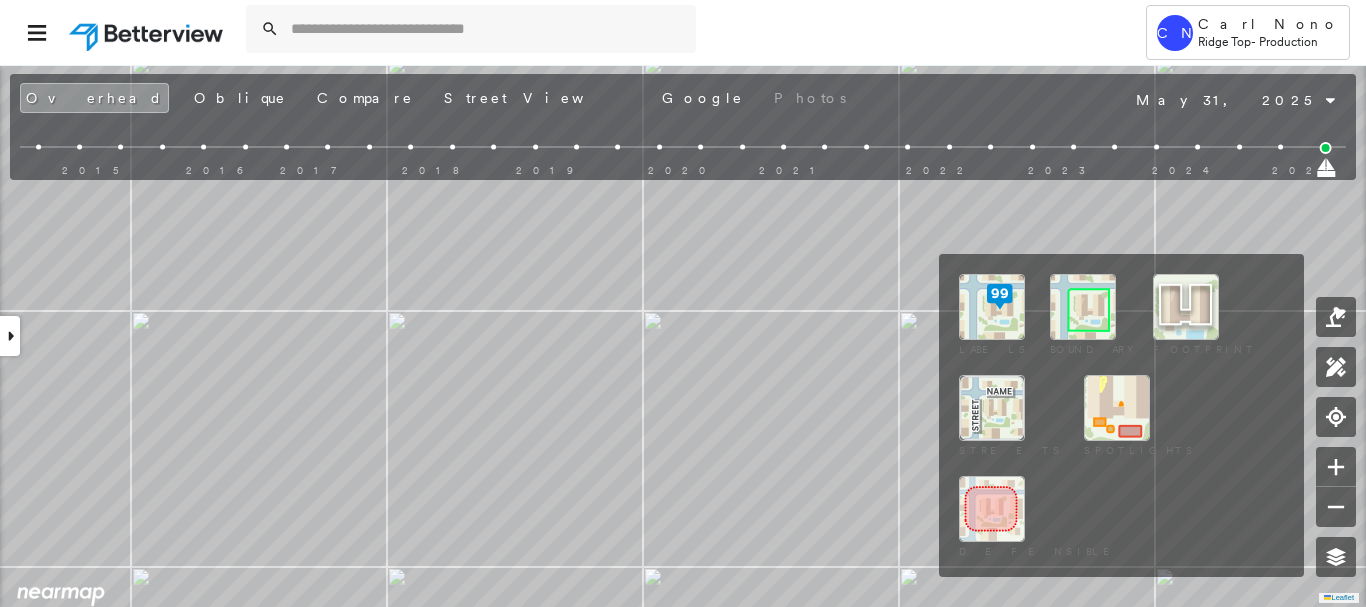 click at bounding box center (1083, 307) 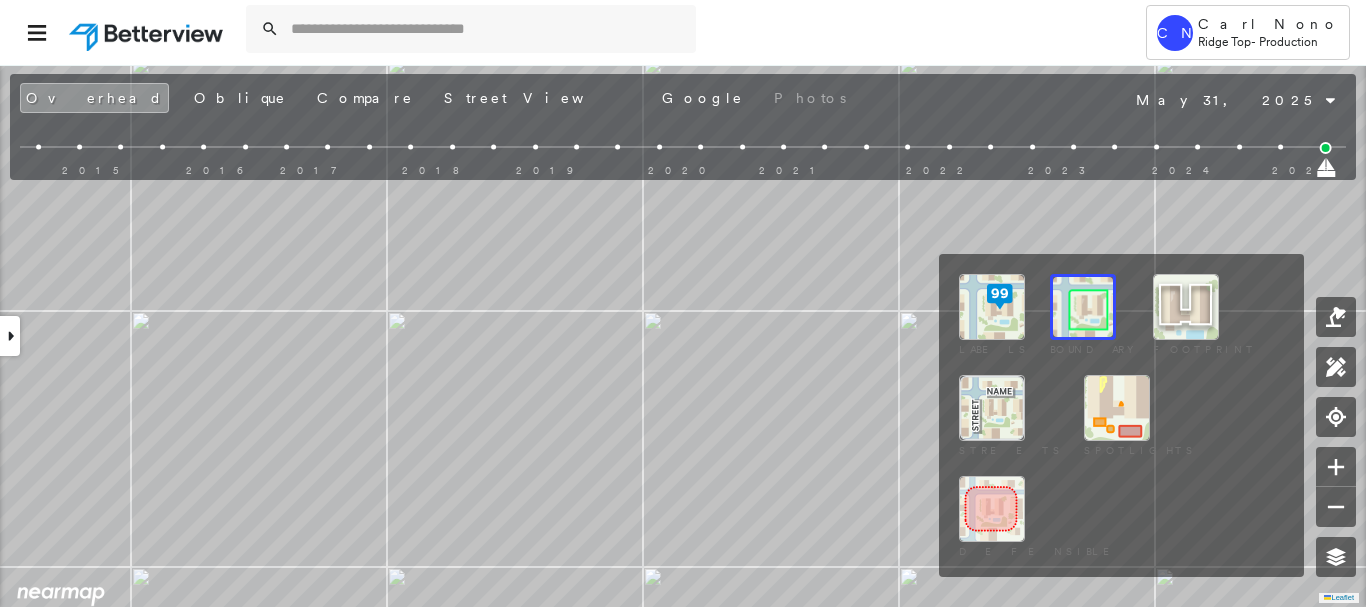 click at bounding box center [1083, 307] 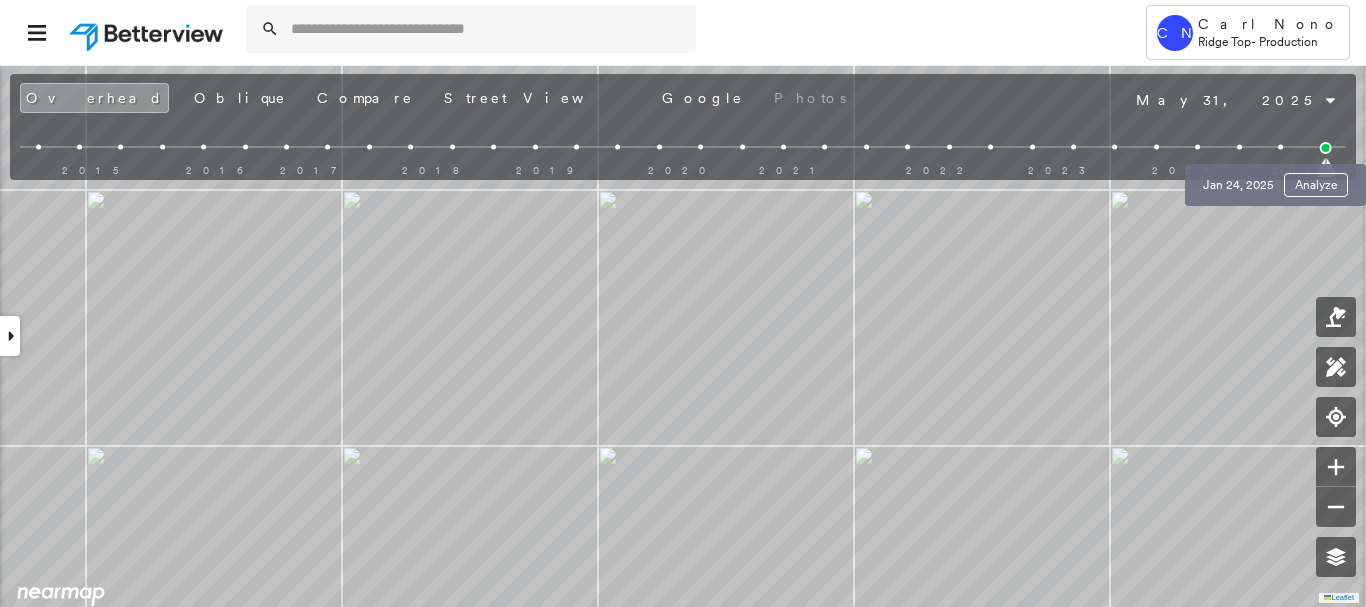 click at bounding box center (1280, 147) 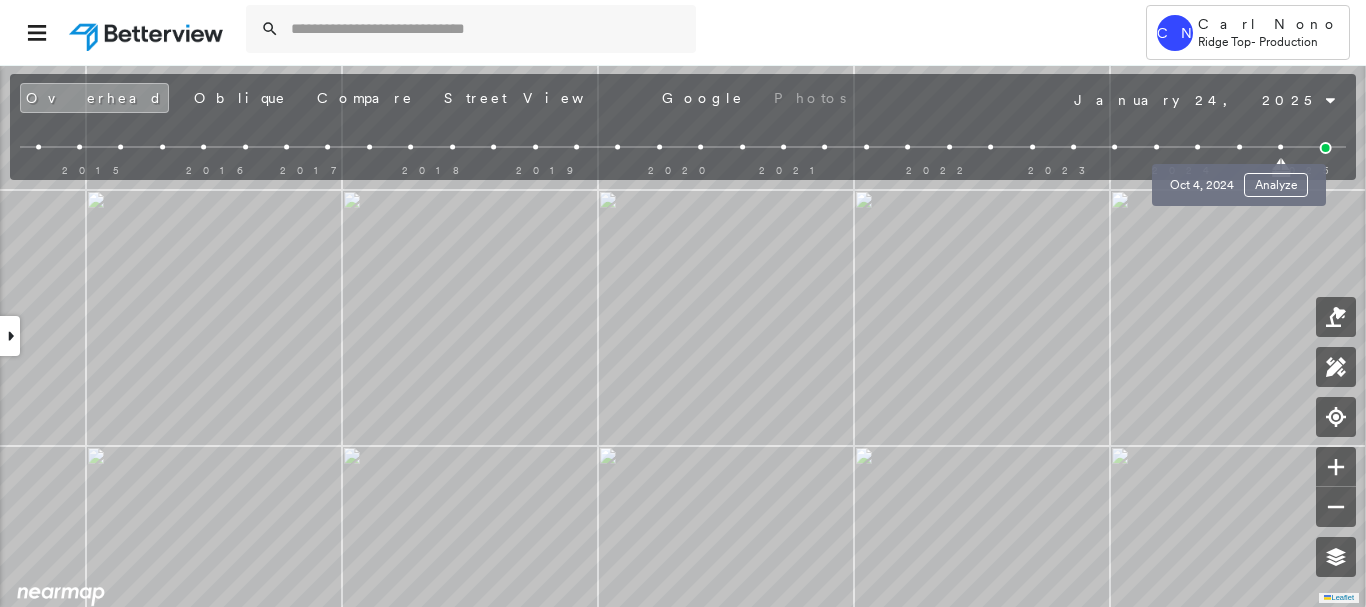 click at bounding box center (1239, 147) 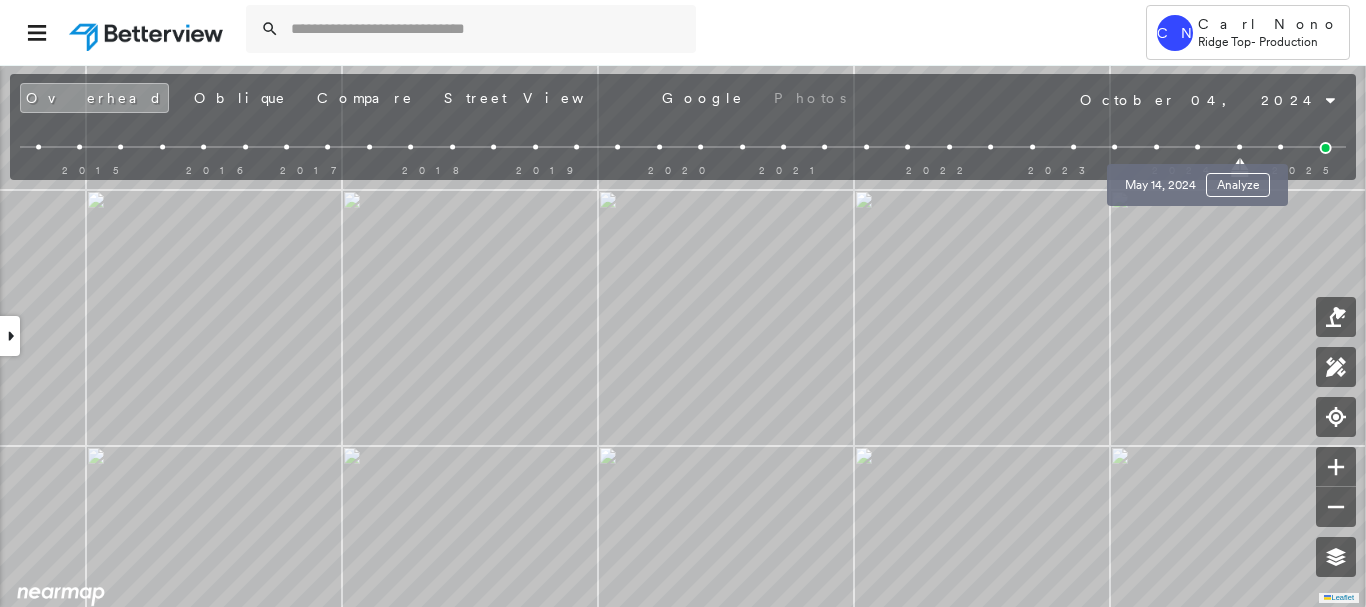 click at bounding box center (1197, 147) 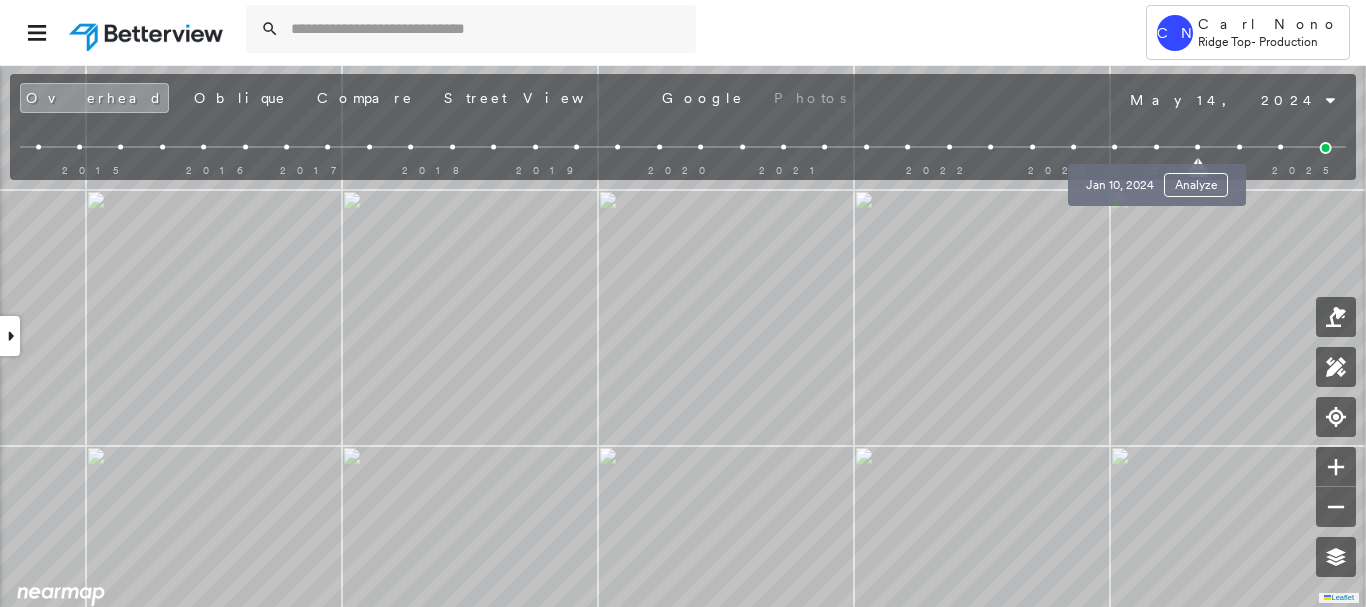 click at bounding box center (1156, 147) 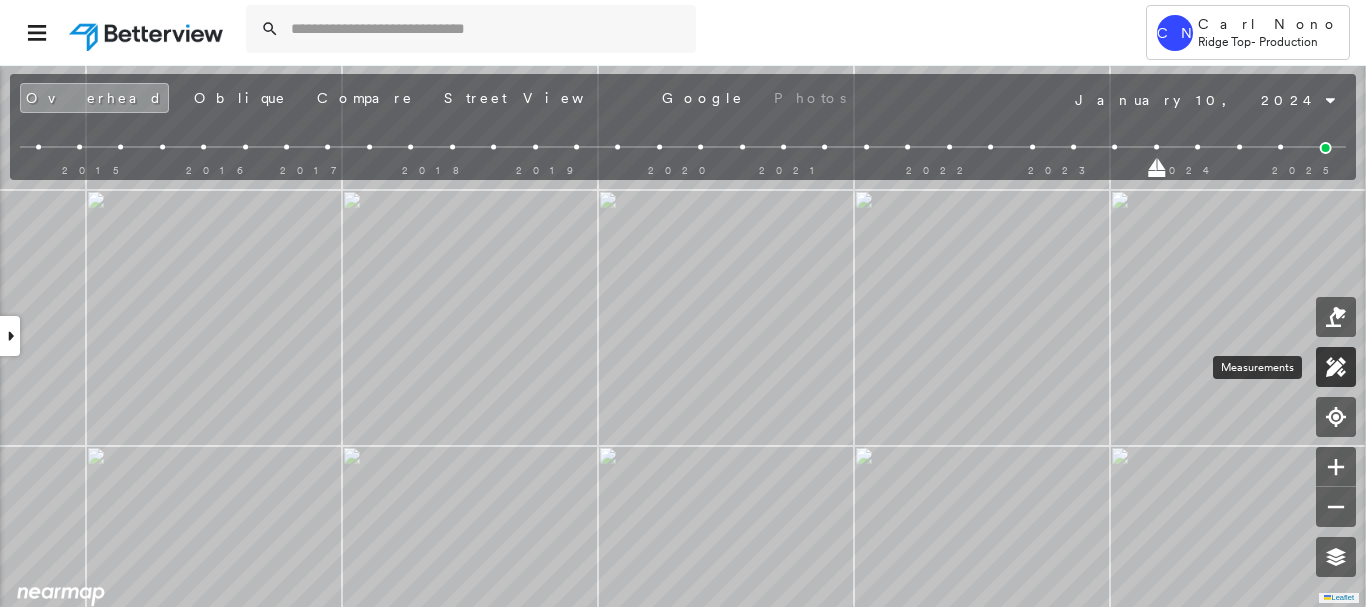 click 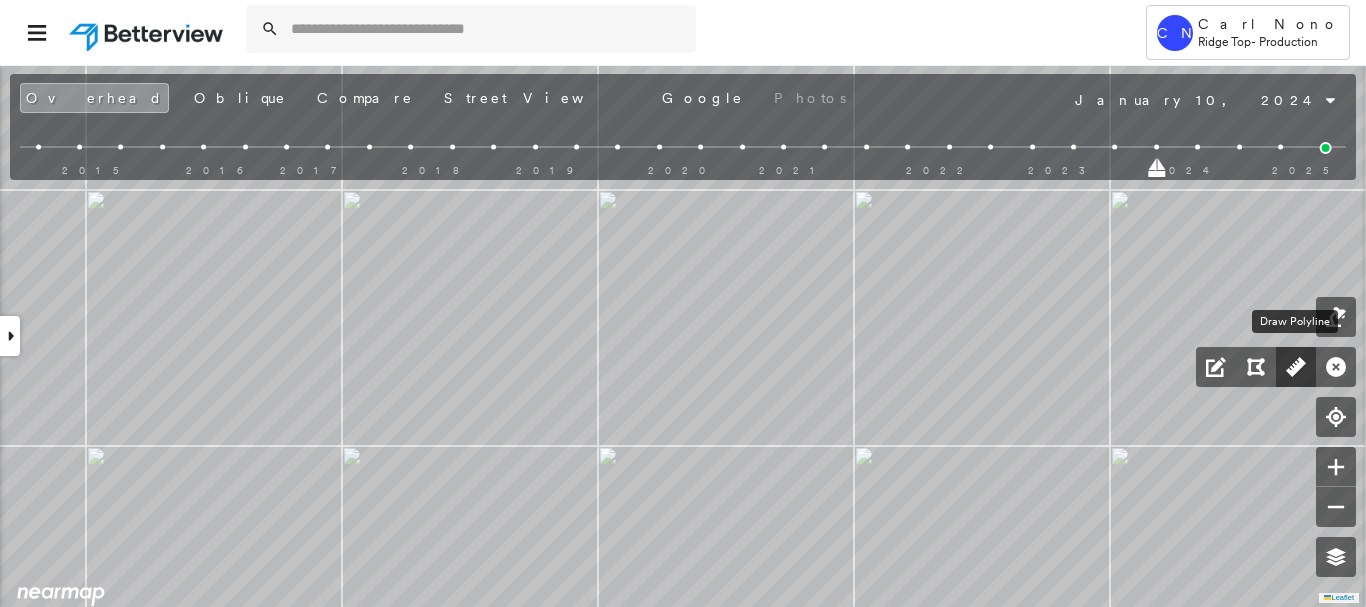 click at bounding box center [1296, 367] 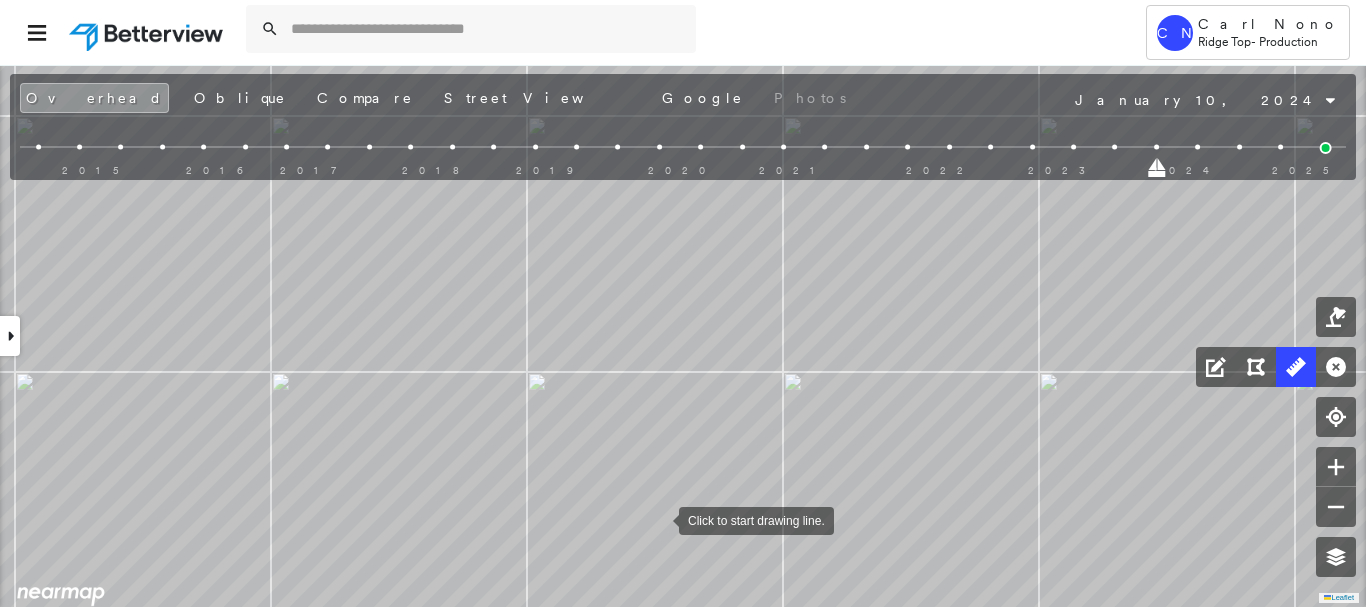 click at bounding box center [659, 519] 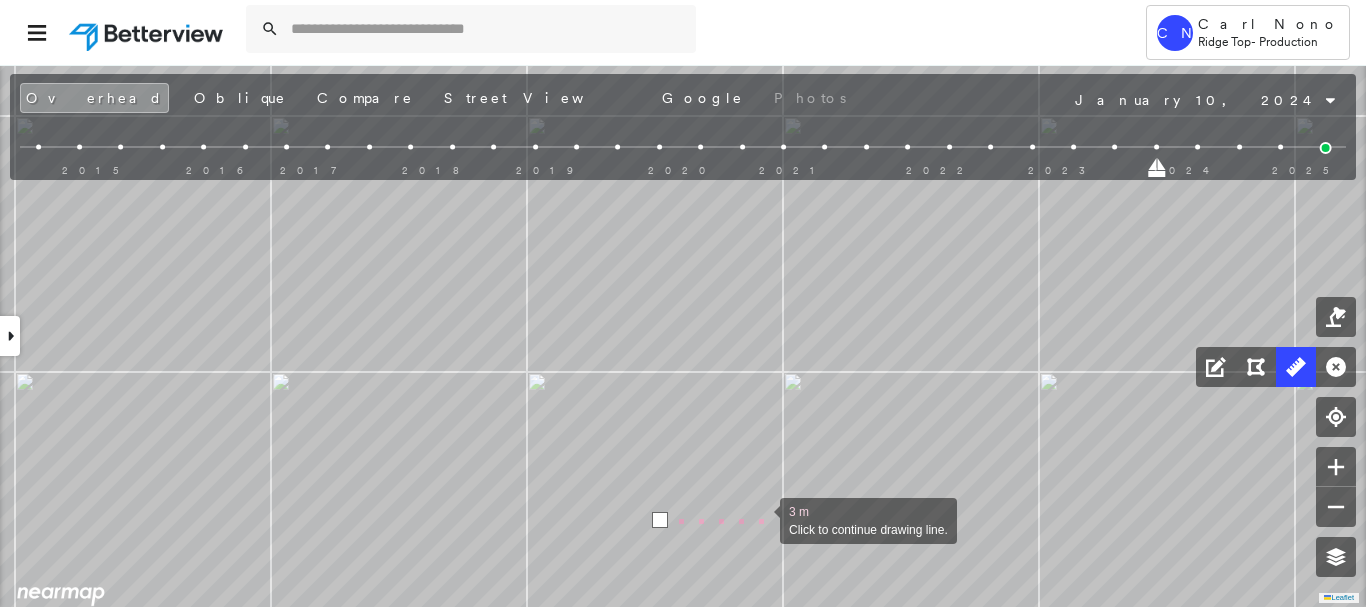 click at bounding box center (760, 519) 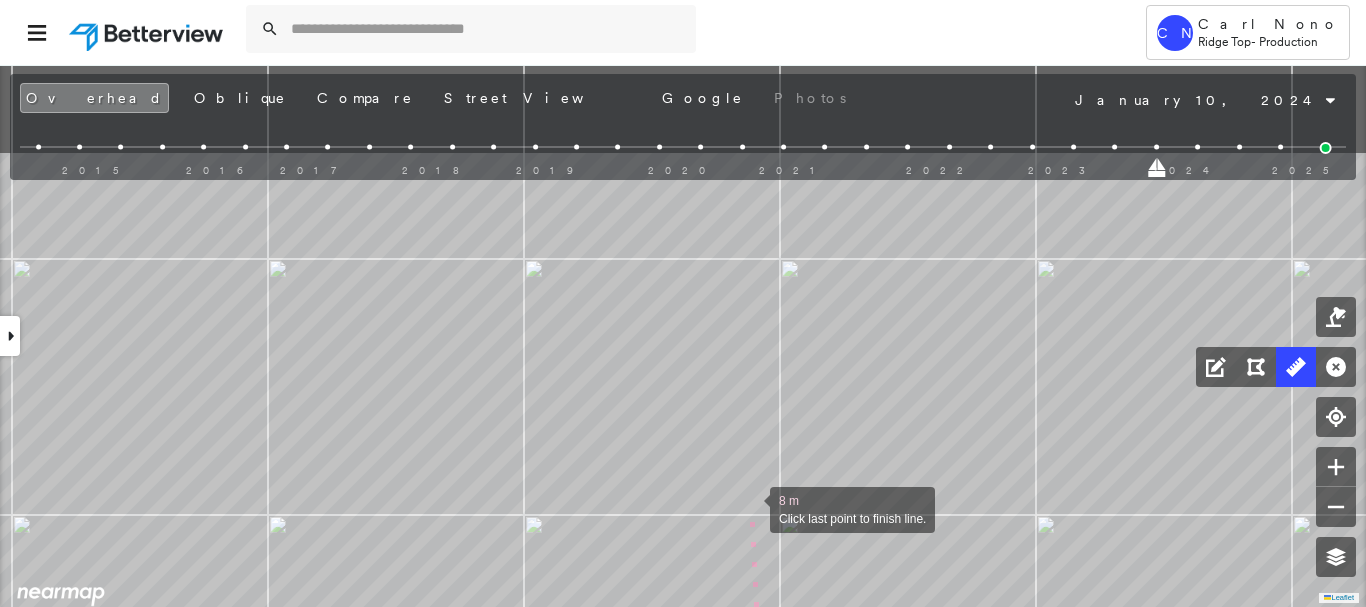 drag, startPoint x: 754, startPoint y: 363, endPoint x: 751, endPoint y: 506, distance: 143.03146 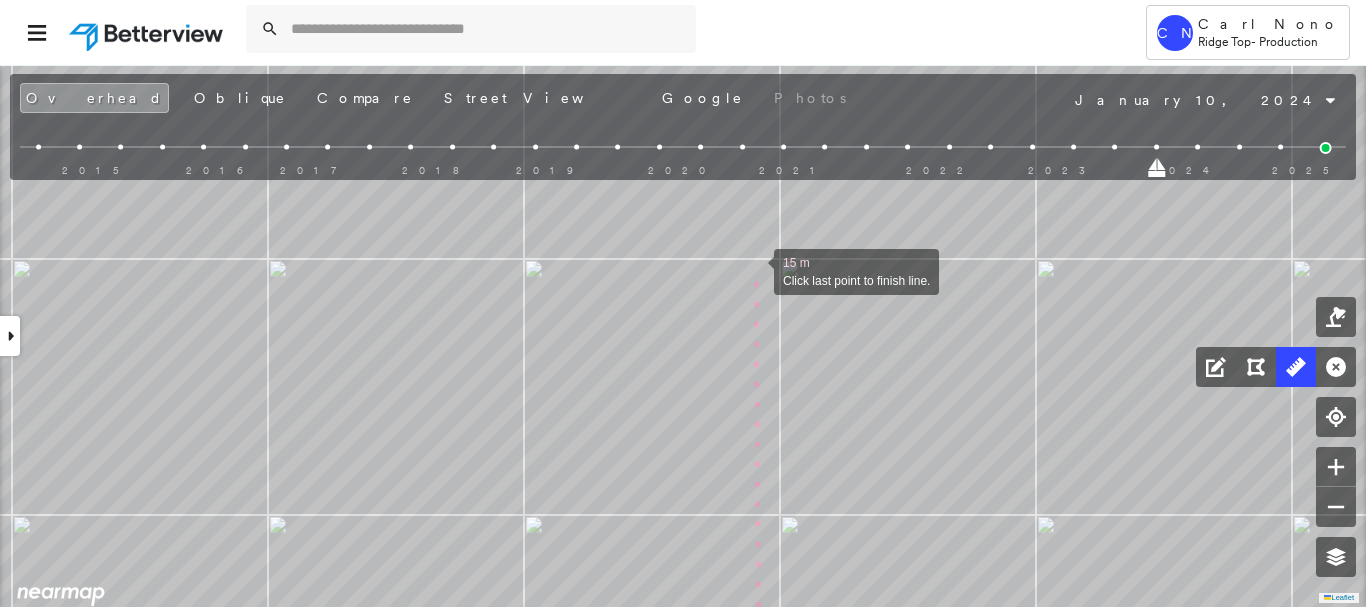 click at bounding box center (754, 270) 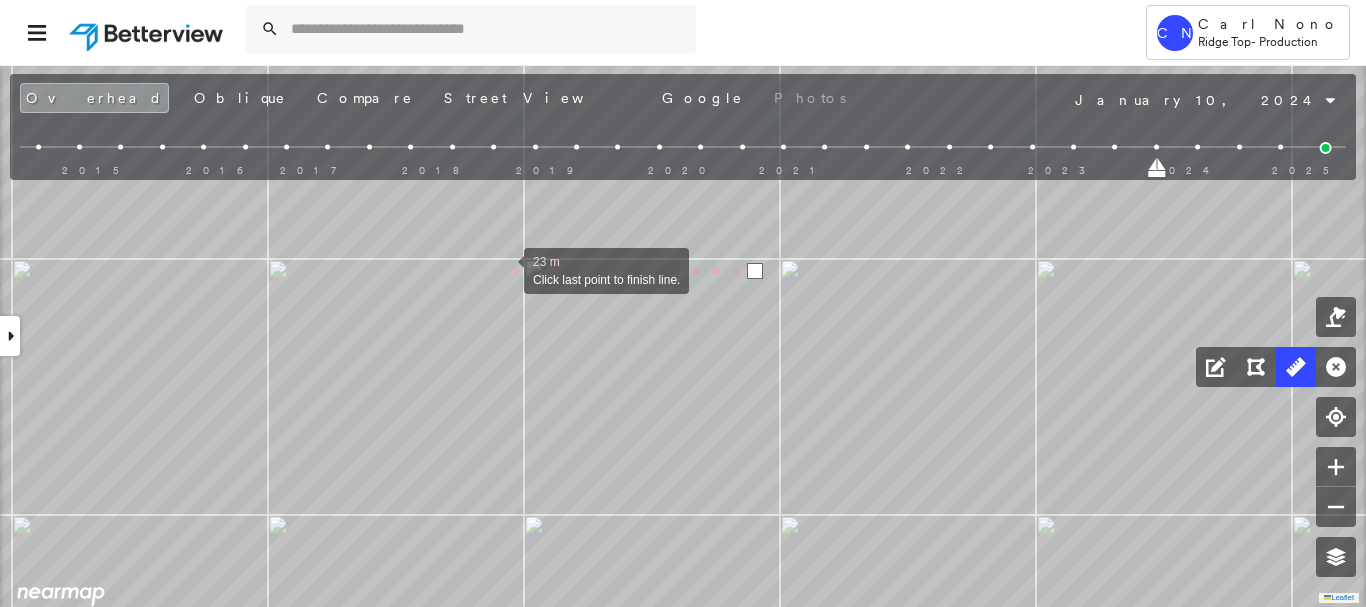 click at bounding box center (504, 269) 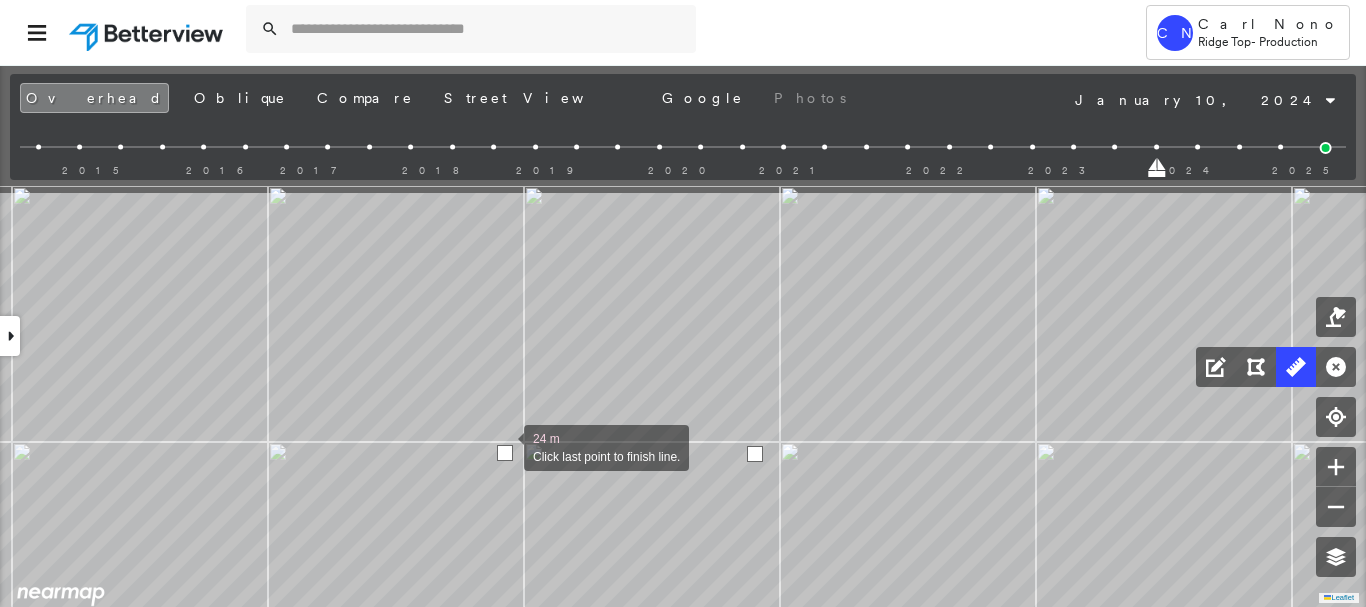 drag, startPoint x: 504, startPoint y: 218, endPoint x: 504, endPoint y: 538, distance: 320 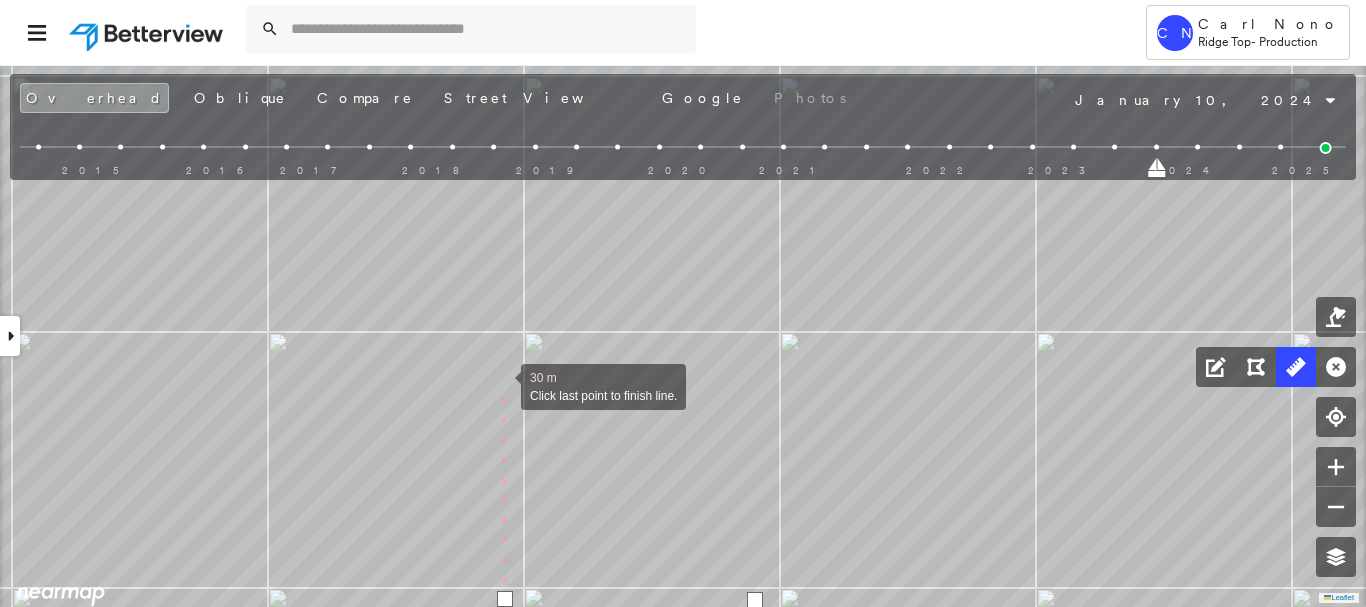 click at bounding box center (501, 385) 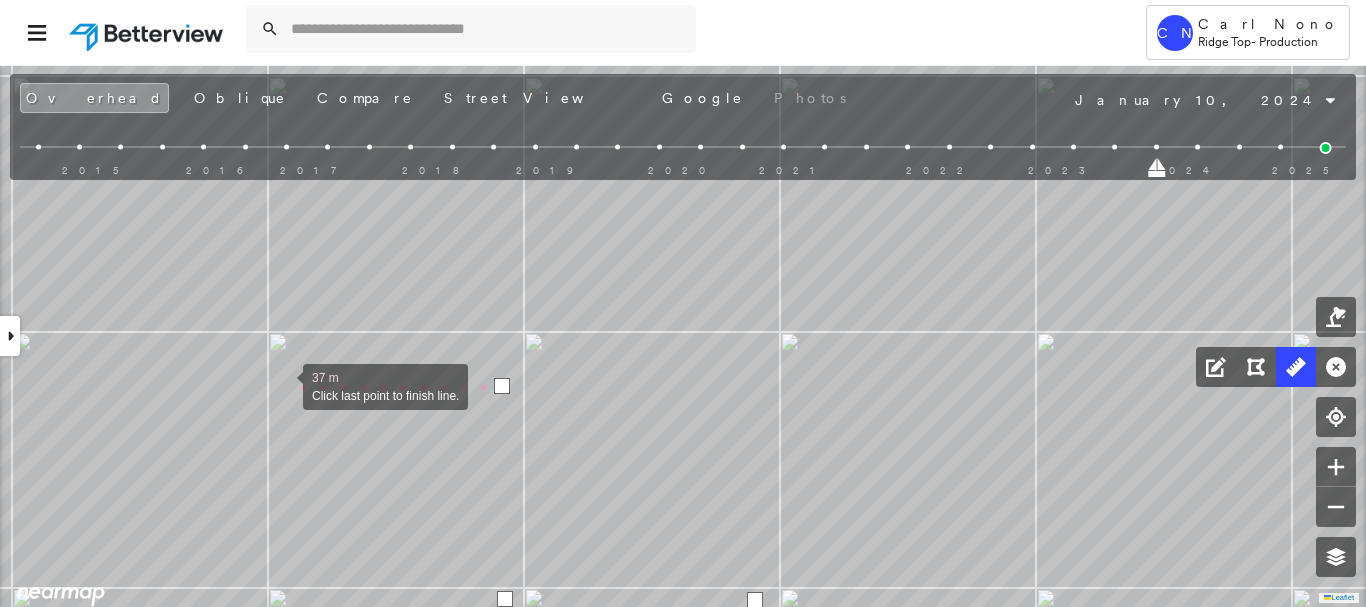 click at bounding box center (283, 385) 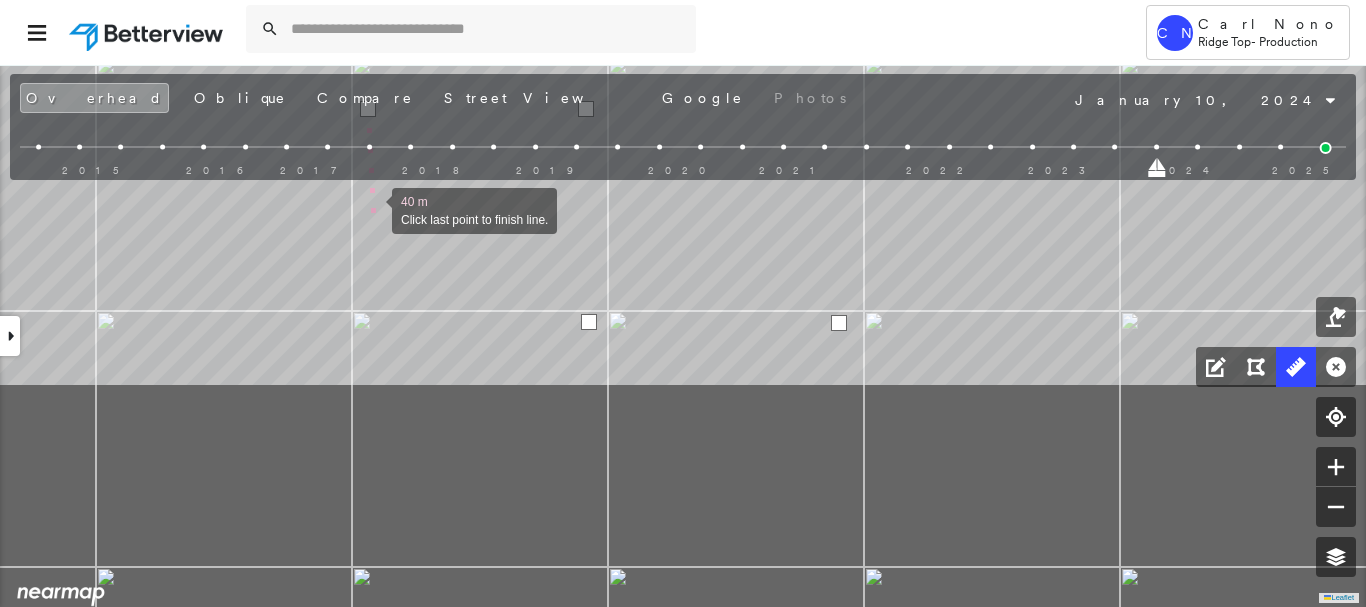 drag, startPoint x: 283, startPoint y: 499, endPoint x: 384, endPoint y: 239, distance: 278.9283 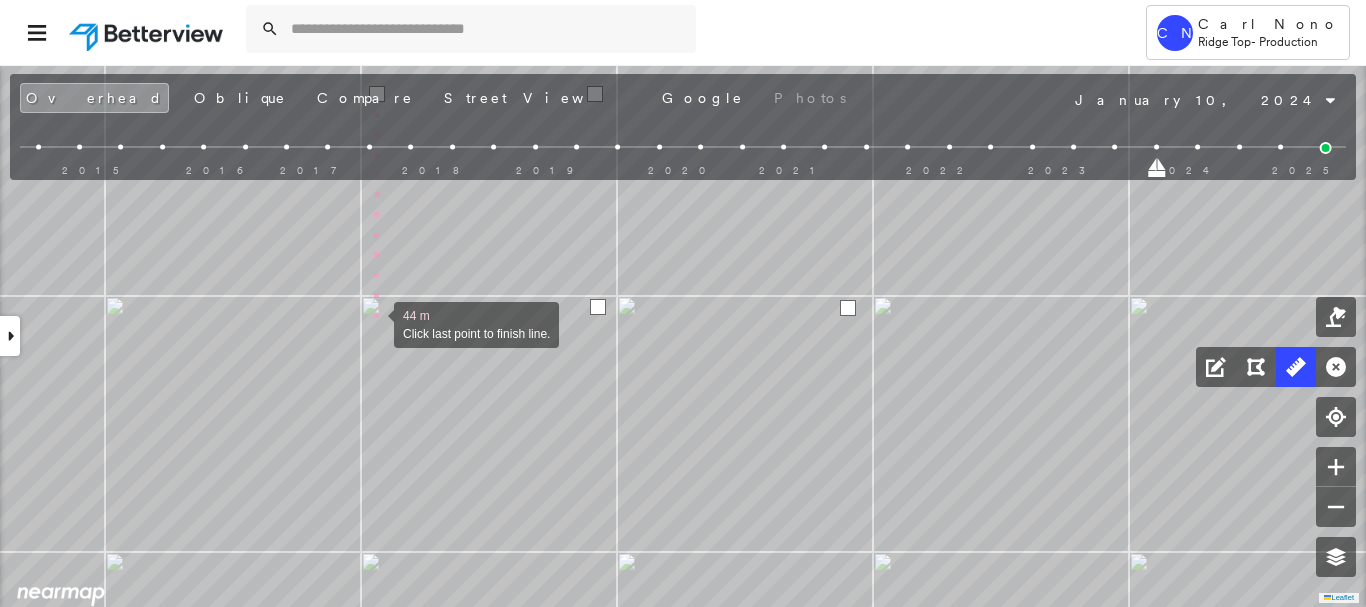 click at bounding box center [374, 323] 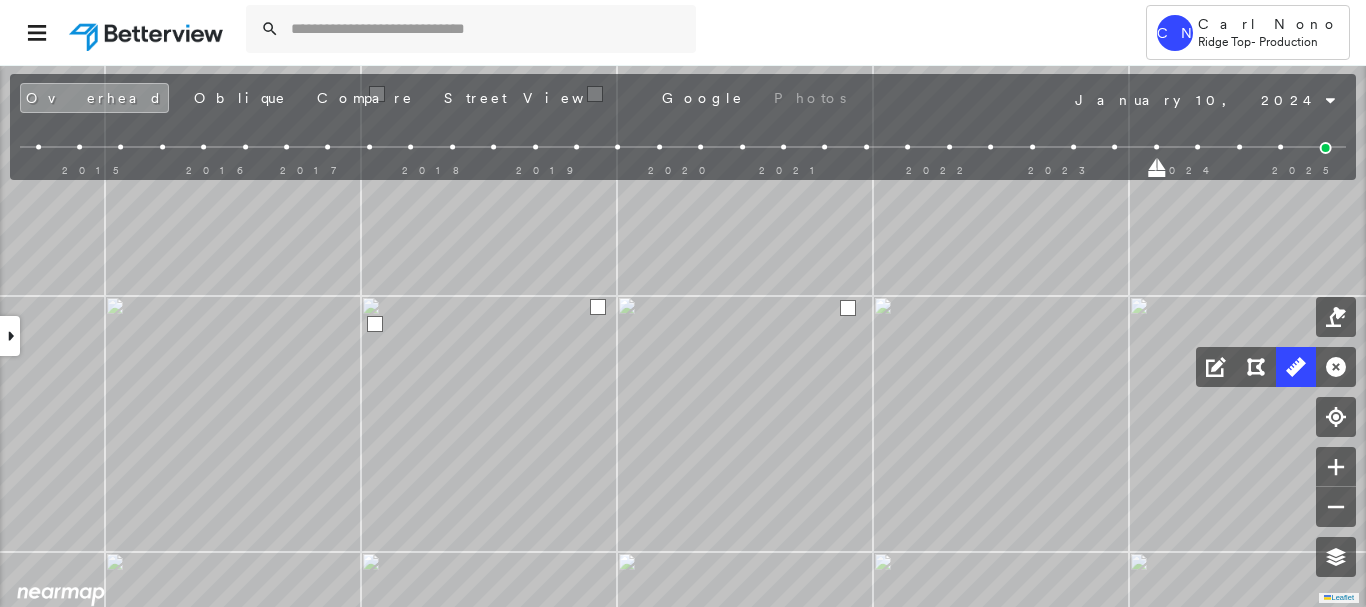 click at bounding box center (375, 324) 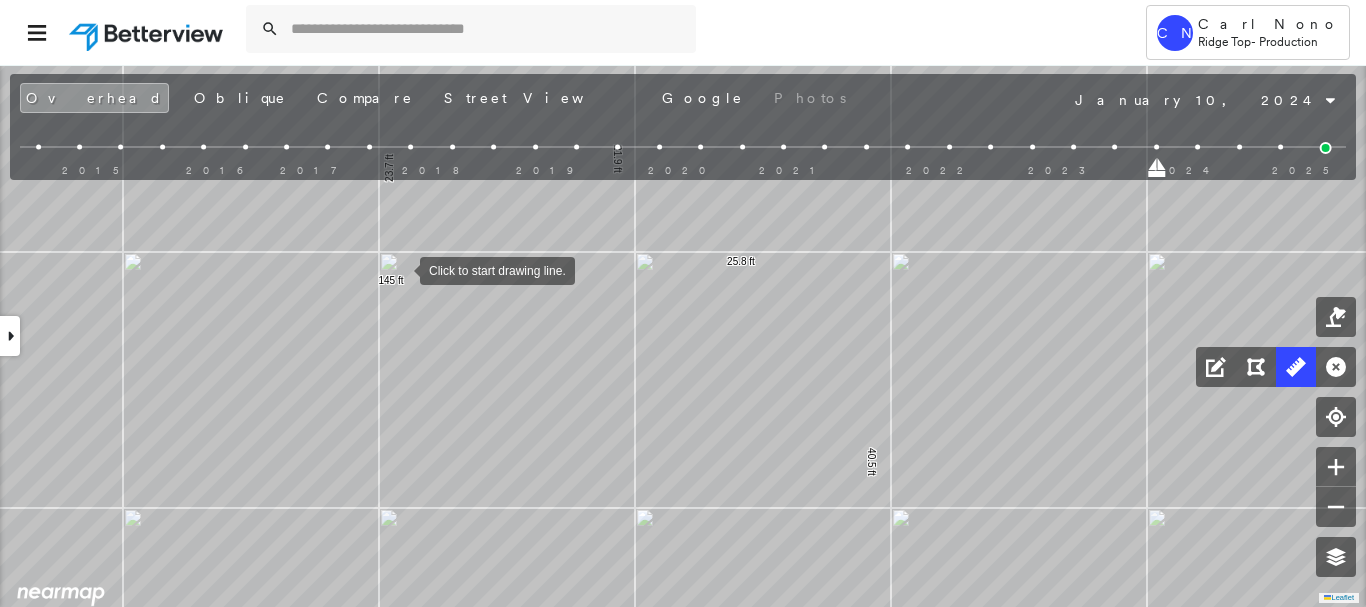 click at bounding box center (400, 269) 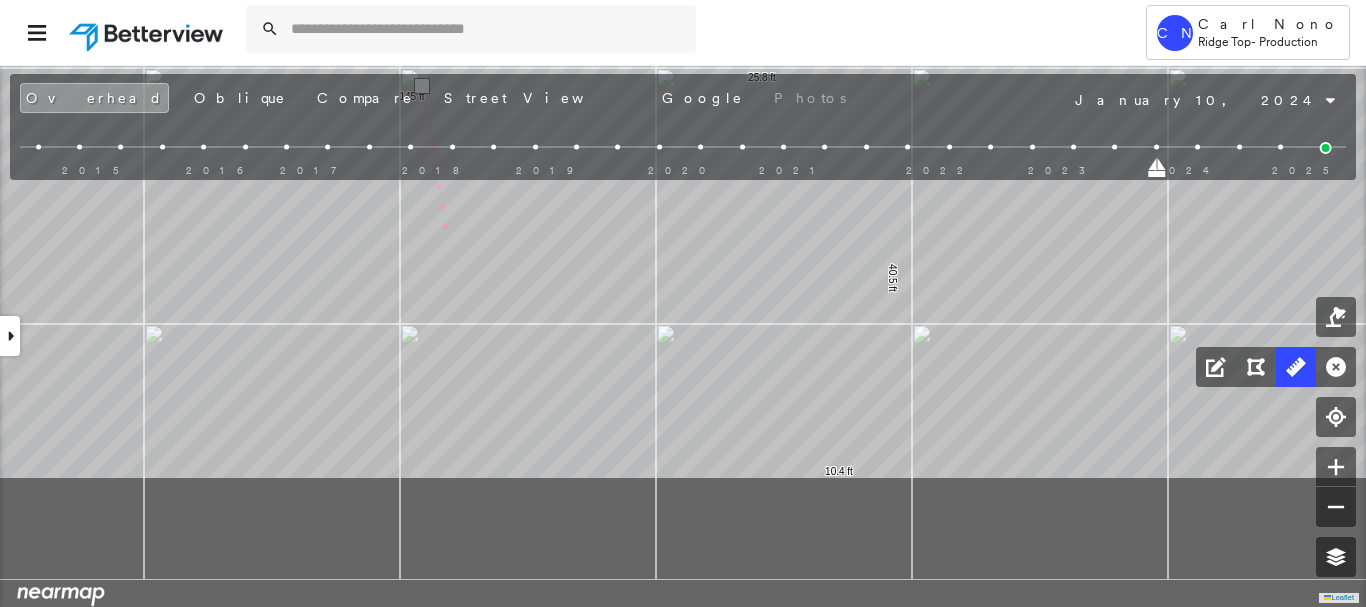 click on "10.4 ft 40.5 ft 25.8 ft 21.9 ft 22.4 ft 23.7 ft 145 ft 5 m Click to continue drawing line." at bounding box center [109, 22] 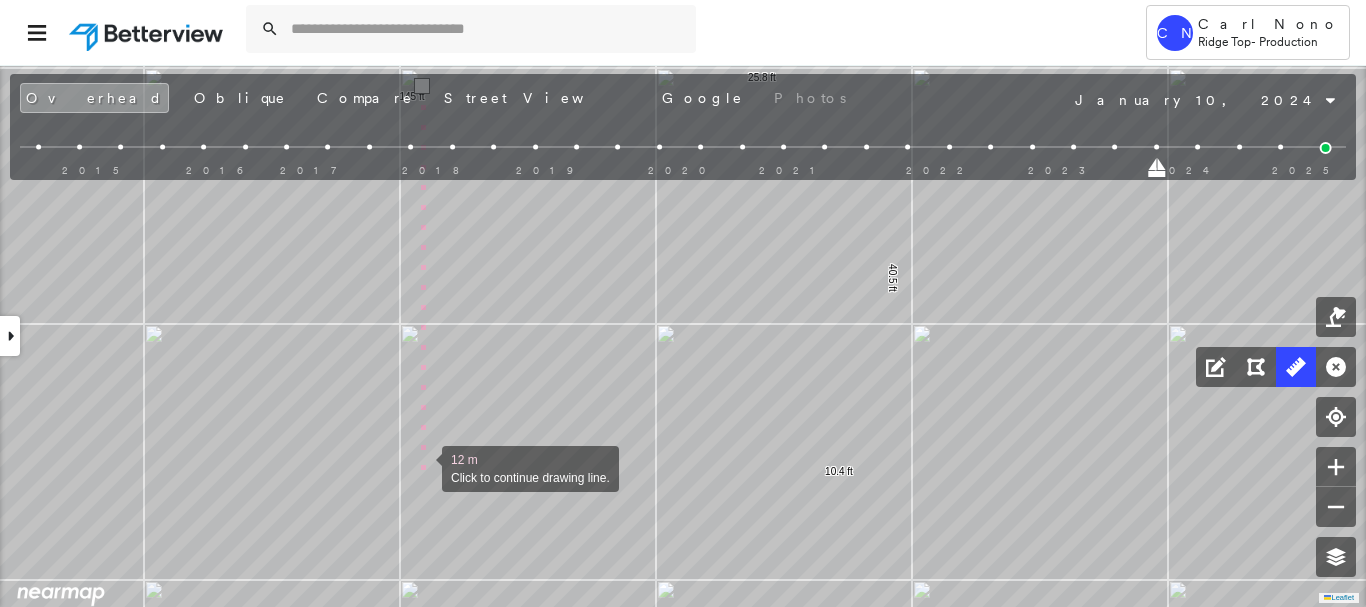 click at bounding box center (422, 467) 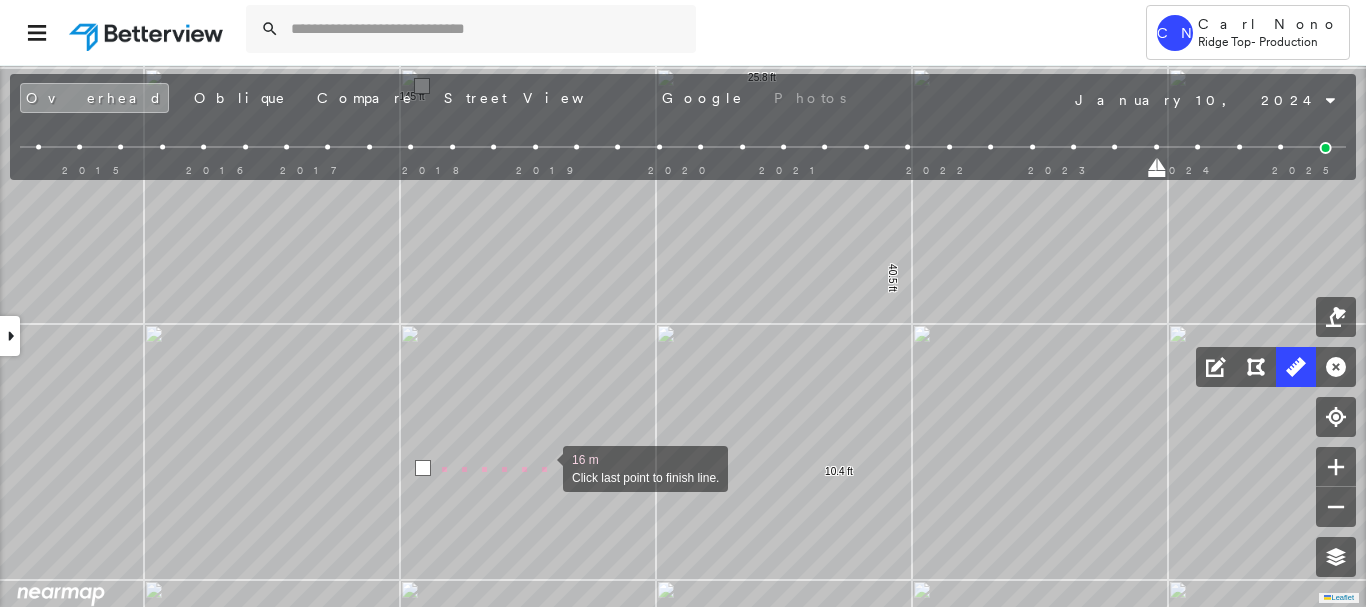 click at bounding box center [543, 467] 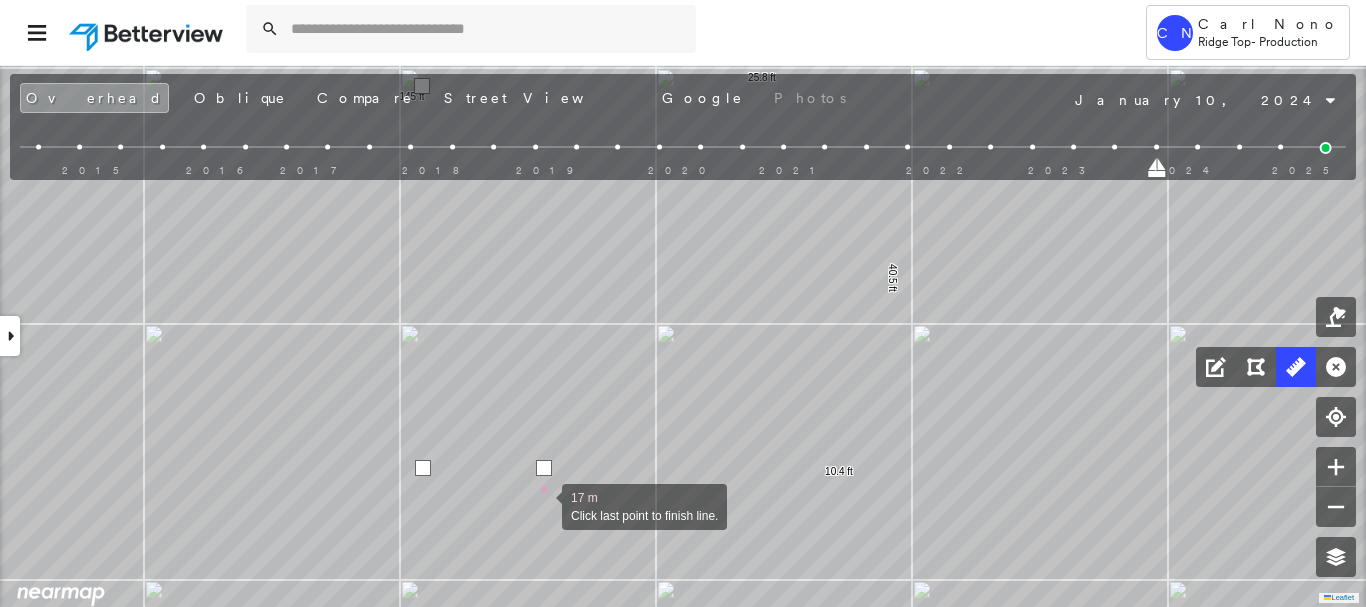 click at bounding box center (542, 505) 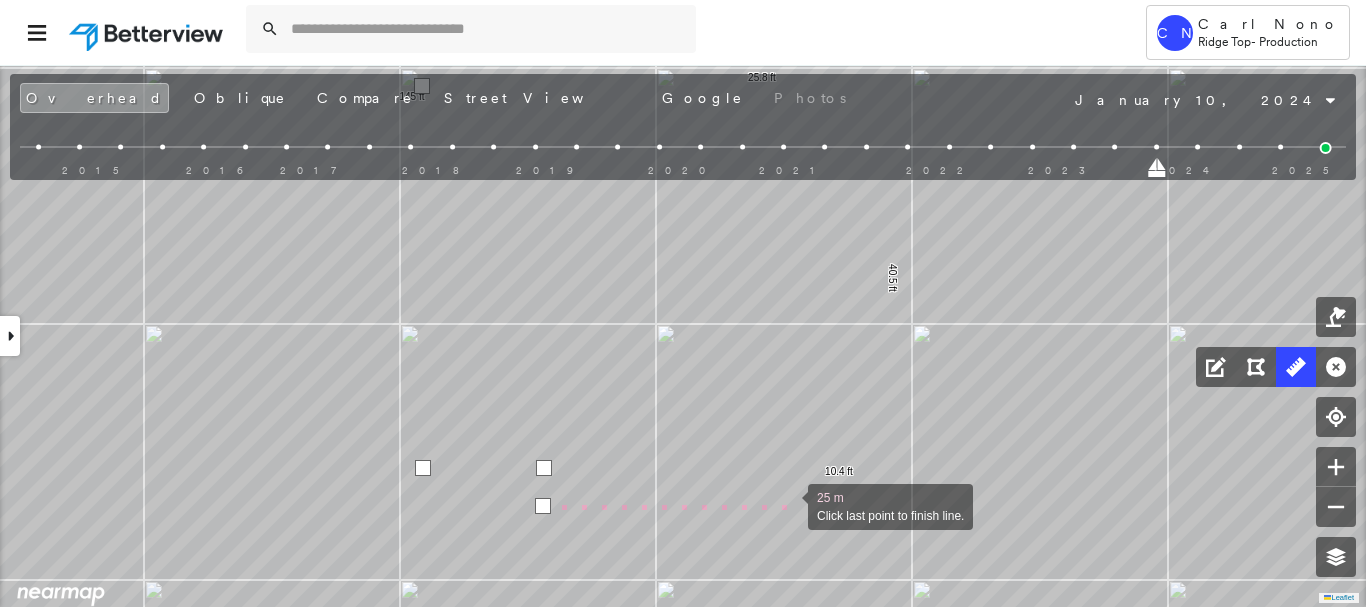click at bounding box center (788, 505) 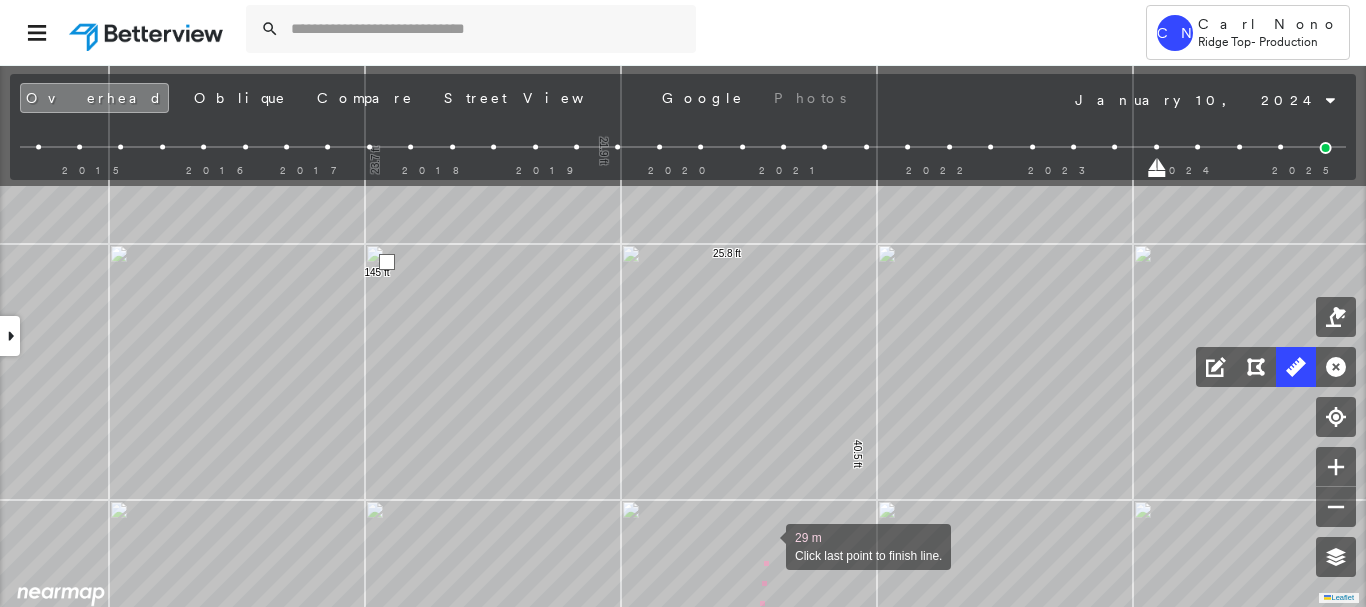 drag, startPoint x: 802, startPoint y: 361, endPoint x: 767, endPoint y: 537, distance: 179.44637 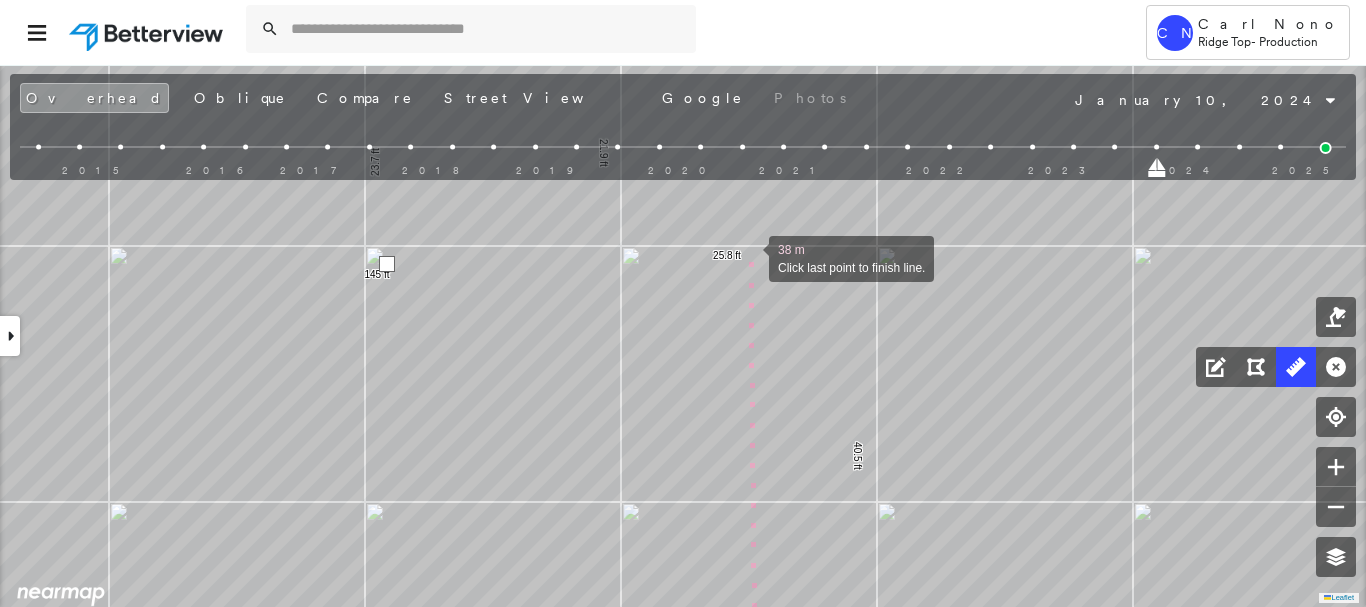 click at bounding box center [749, 257] 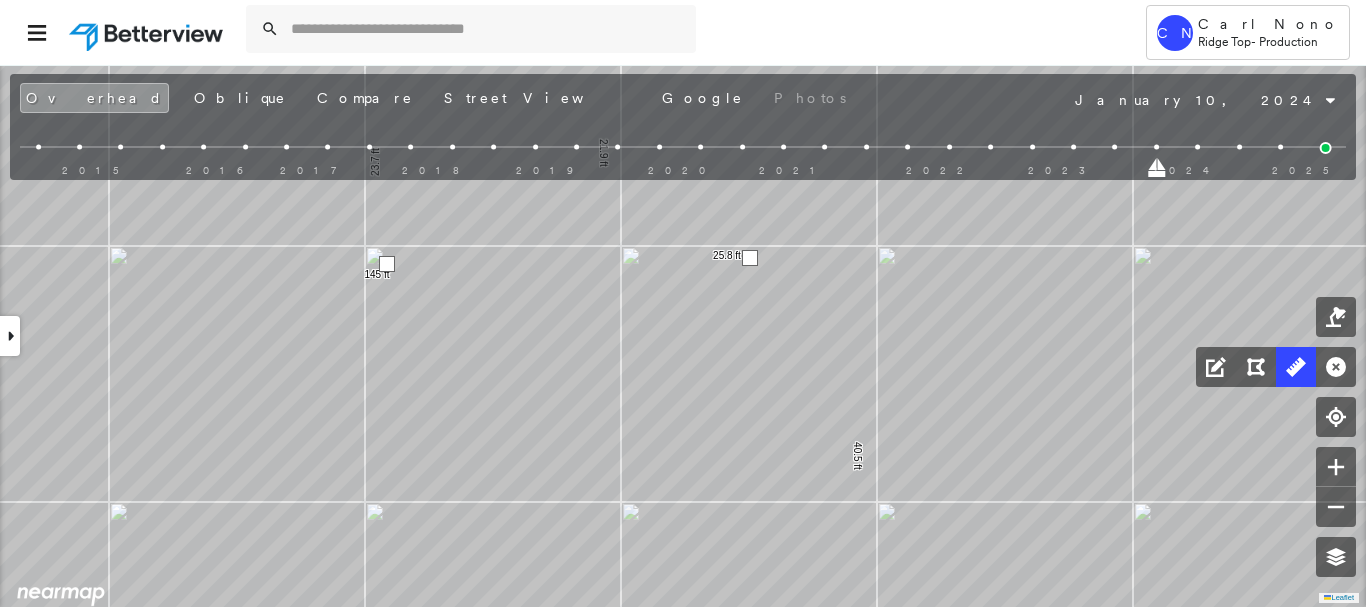 click at bounding box center [750, 258] 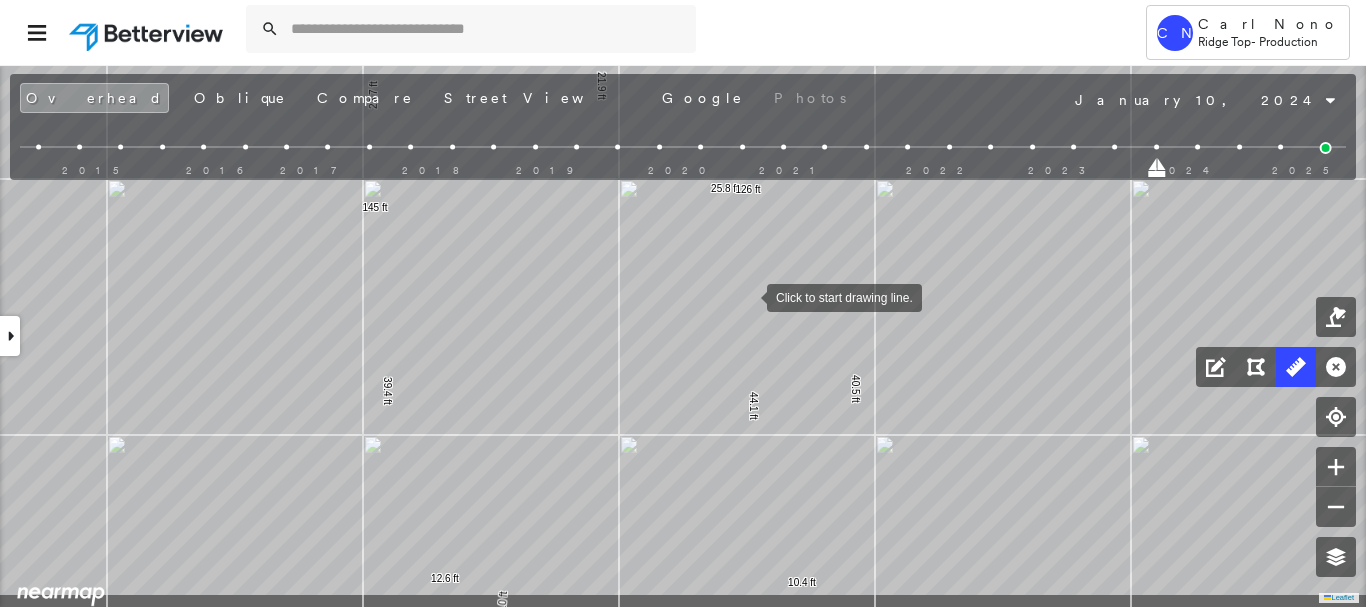 click at bounding box center [747, 296] 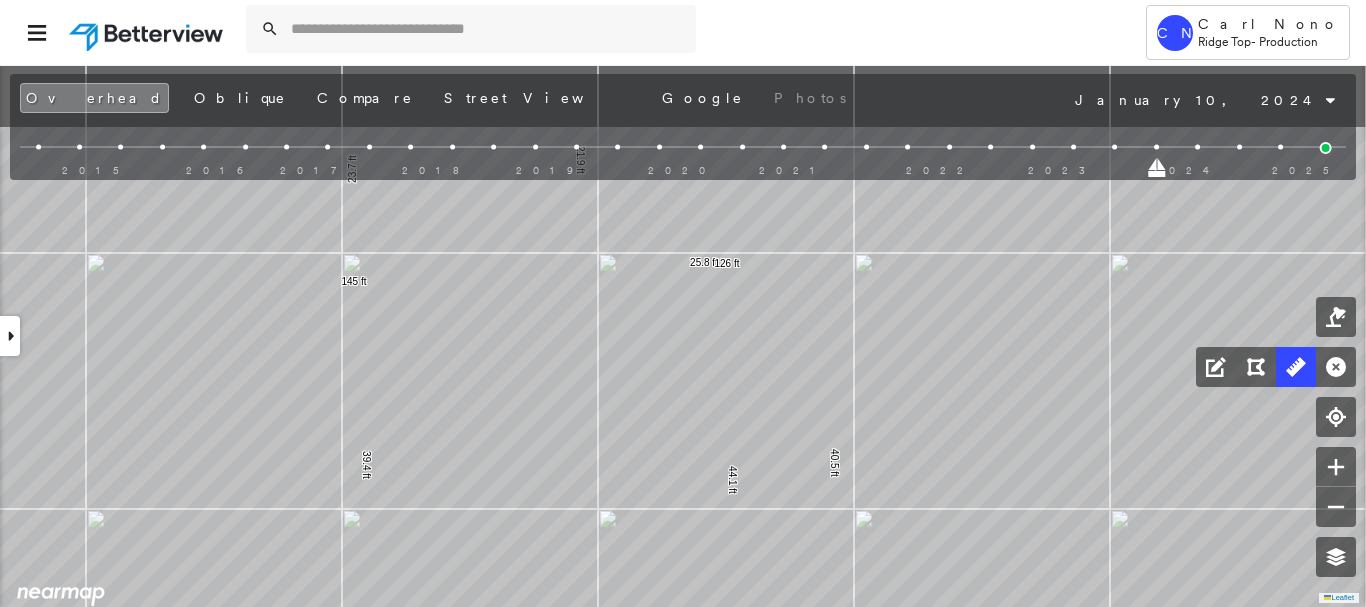 drag, startPoint x: 554, startPoint y: 383, endPoint x: 524, endPoint y: 535, distance: 154.93224 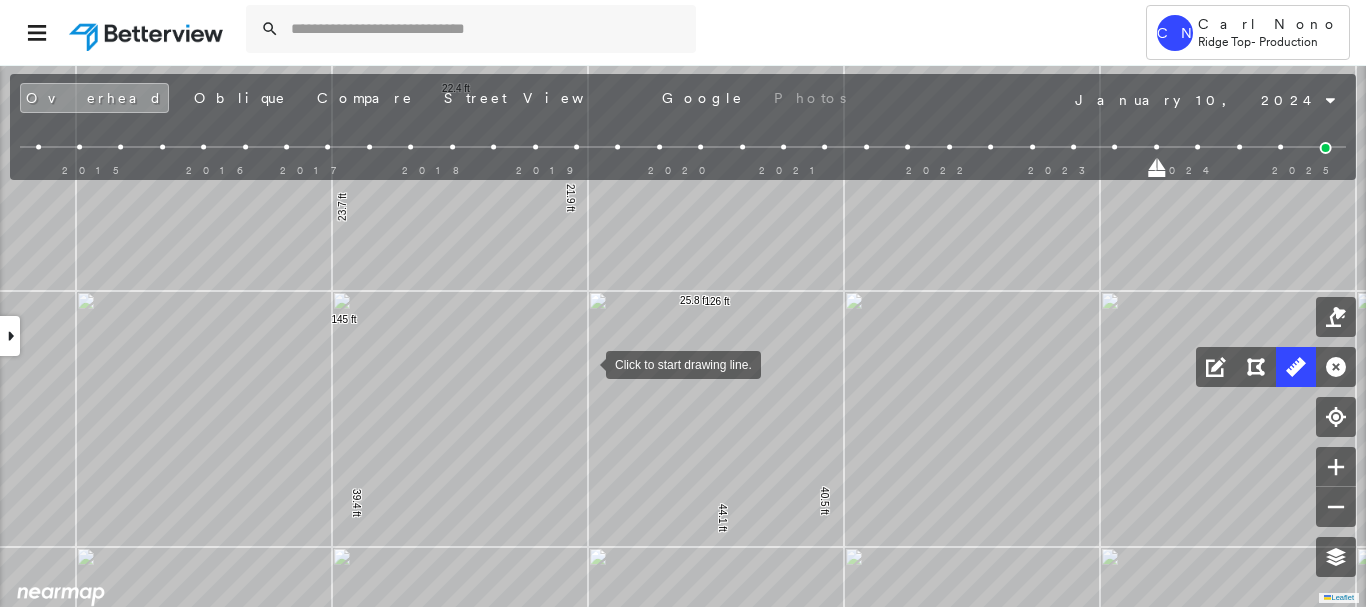 drag, startPoint x: 588, startPoint y: 360, endPoint x: 579, endPoint y: 409, distance: 49.819675 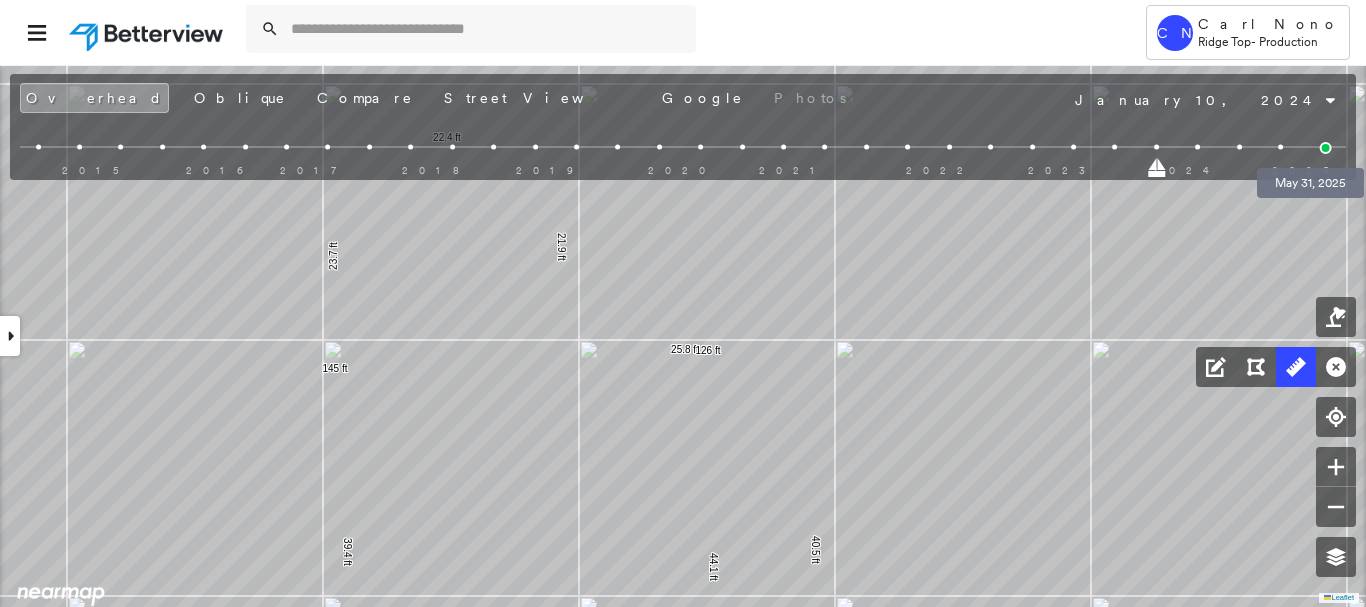 click at bounding box center [1326, 148] 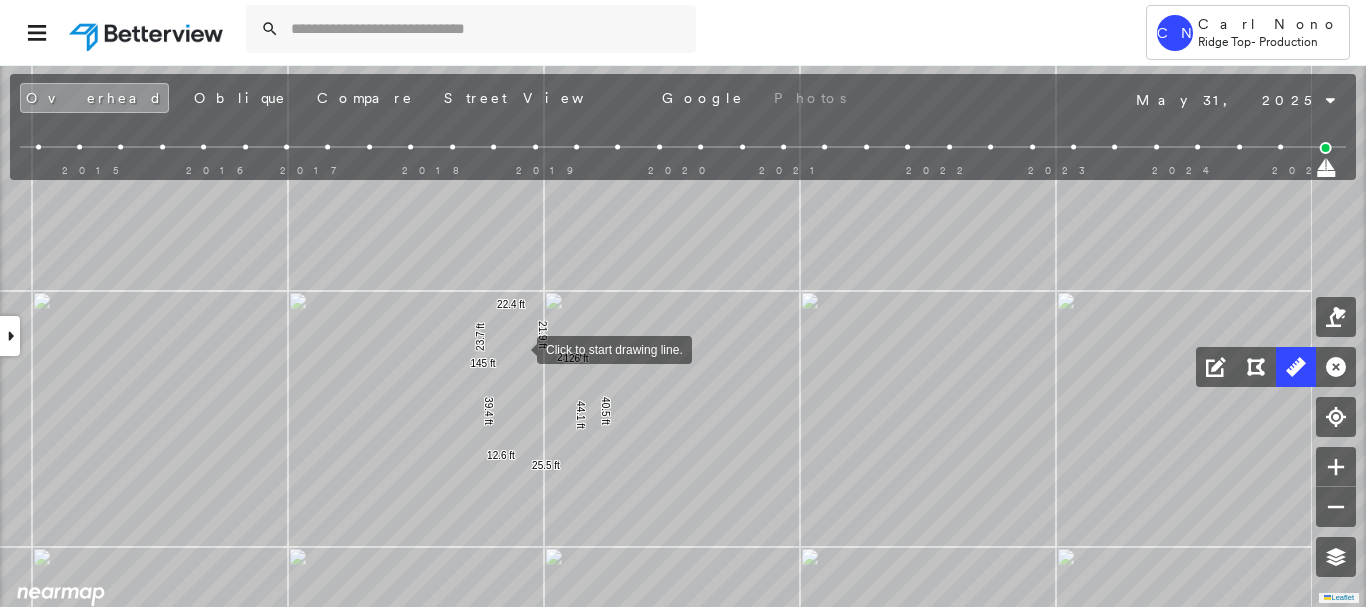 click at bounding box center (517, 348) 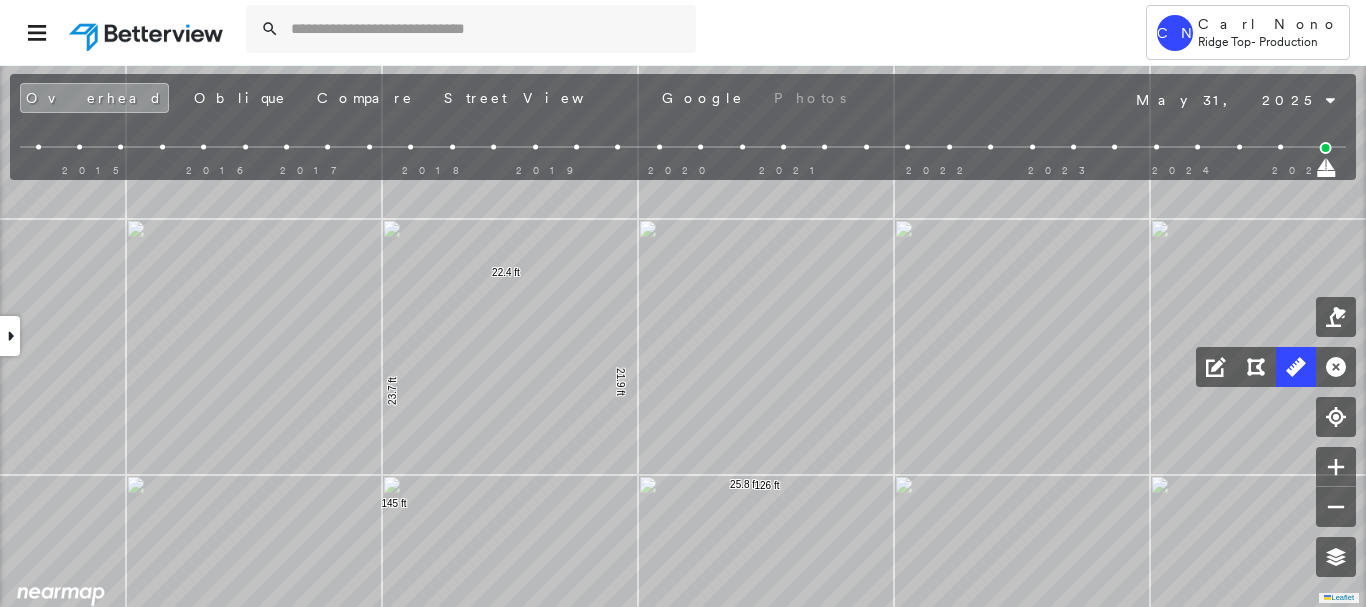 drag, startPoint x: 492, startPoint y: 422, endPoint x: 479, endPoint y: 325, distance: 97.867256 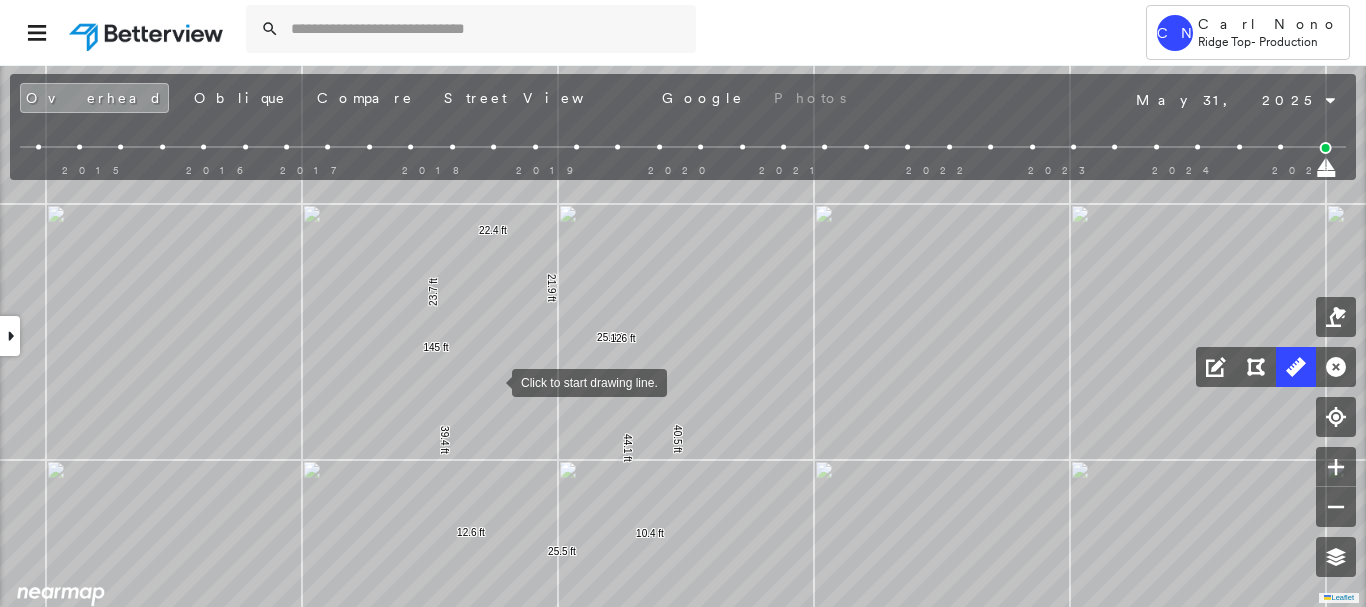drag, startPoint x: 496, startPoint y: 406, endPoint x: 481, endPoint y: 350, distance: 57.974133 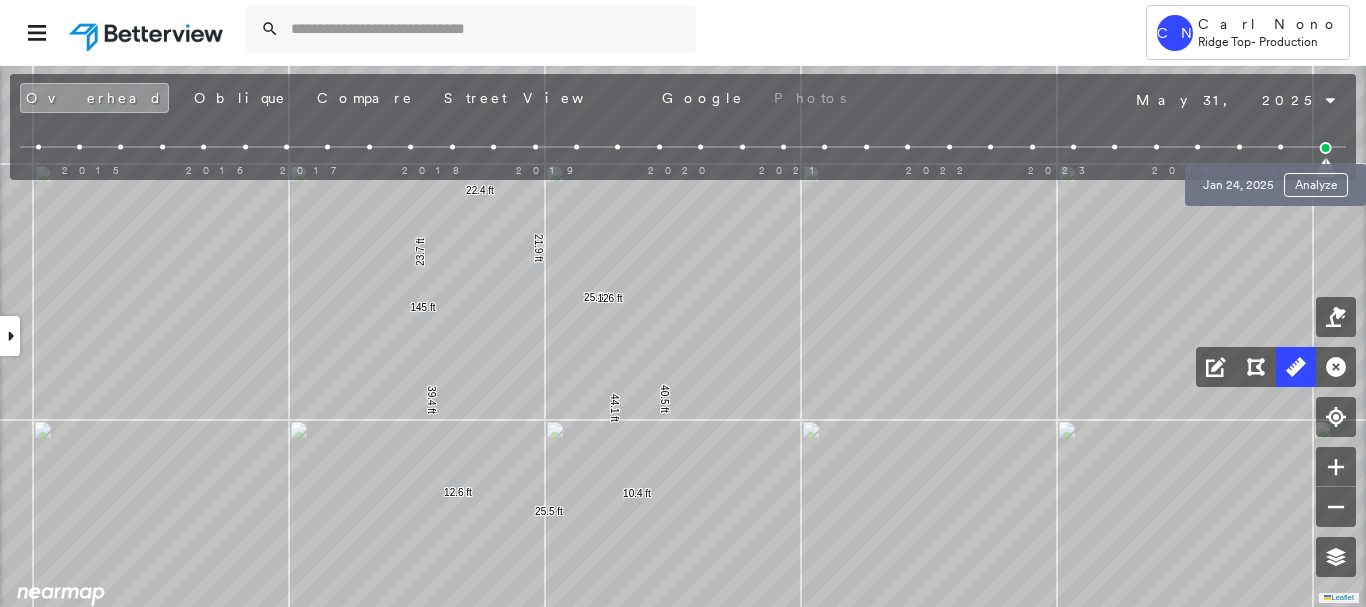 click at bounding box center [1280, 147] 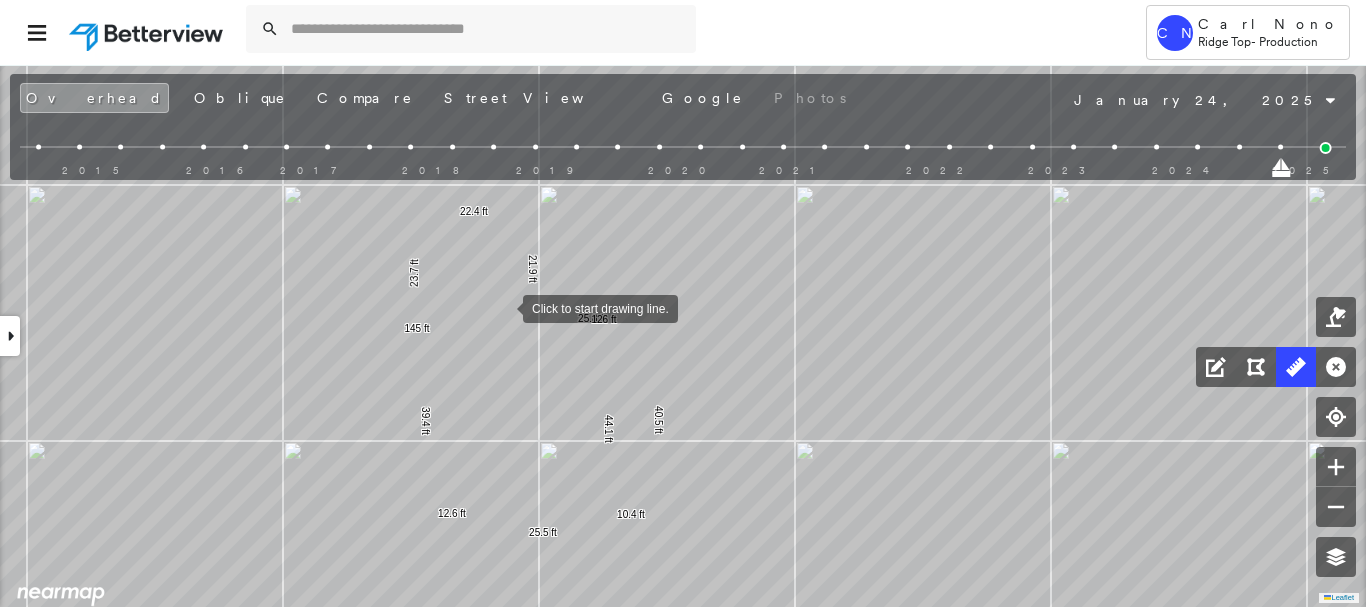 click at bounding box center [503, 307] 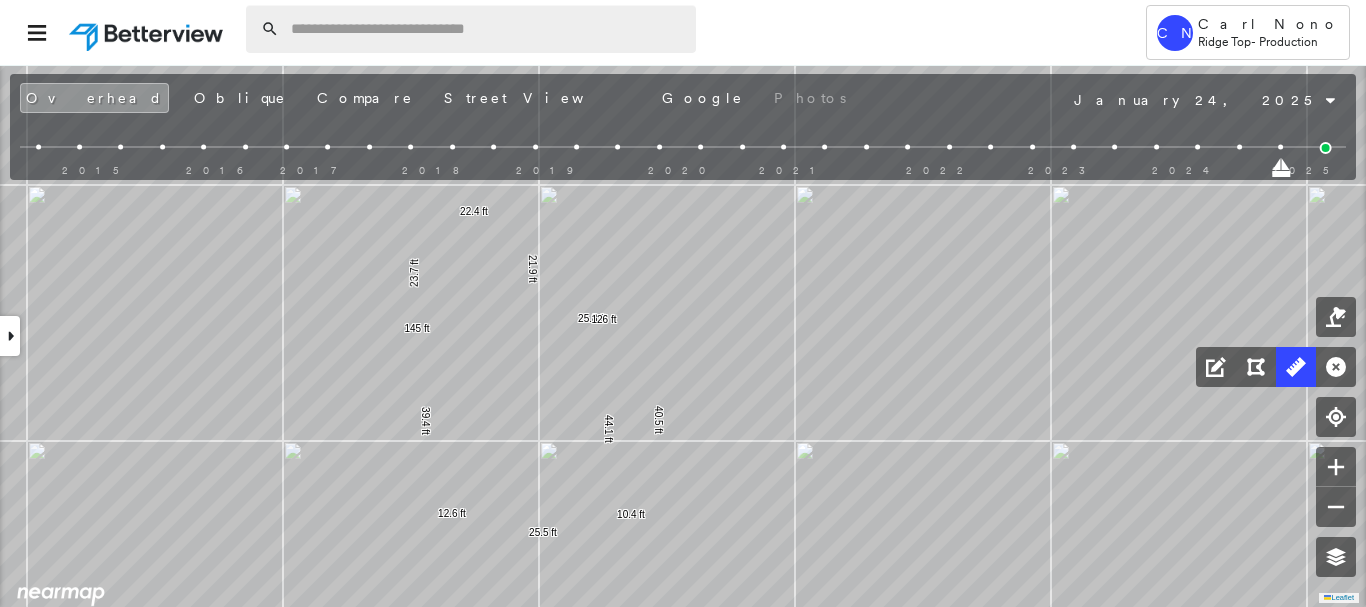 click at bounding box center [487, 29] 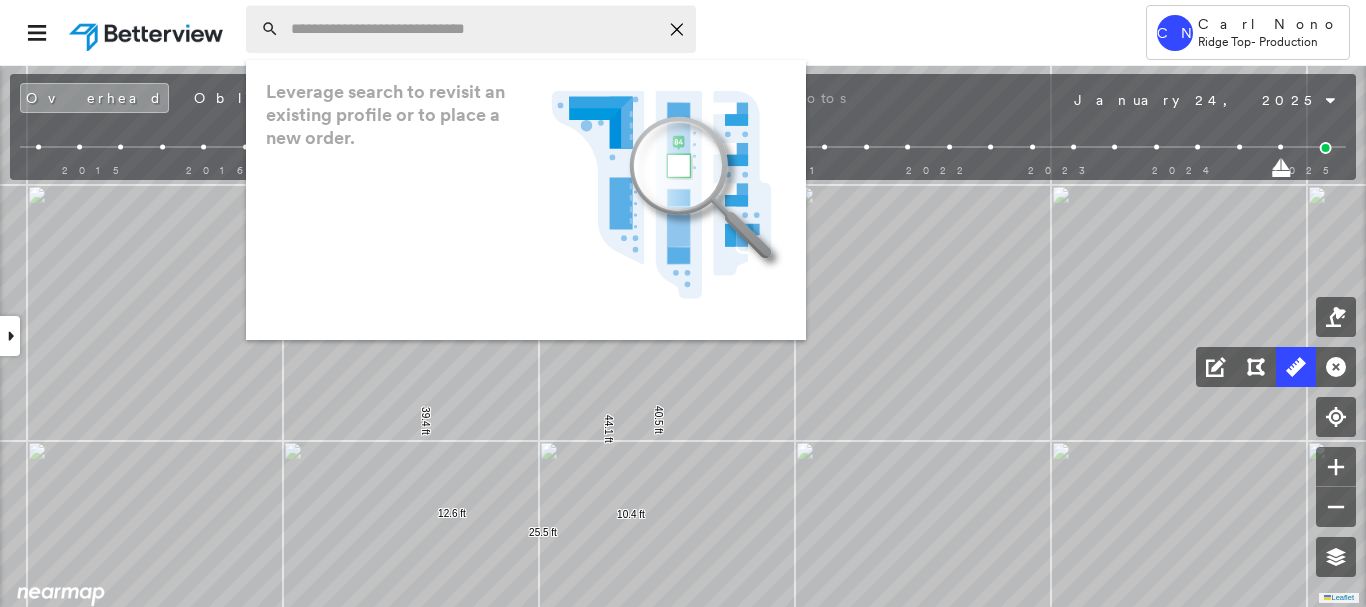 paste on "**********" 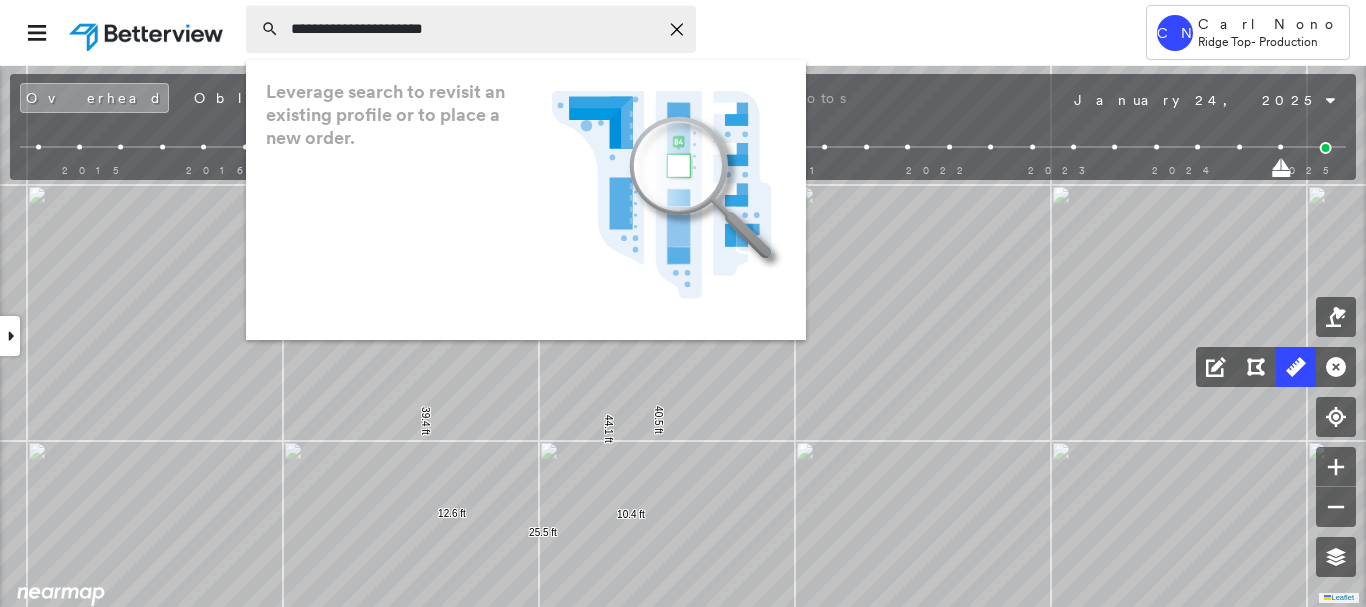 type on "**********" 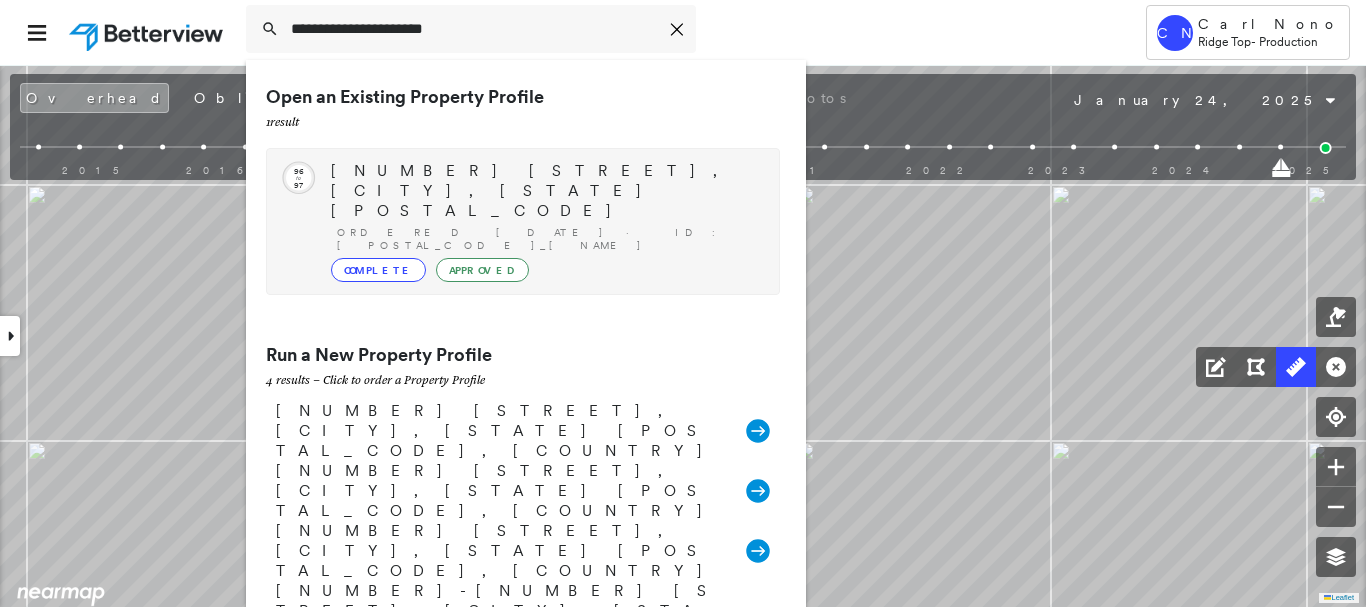 click on "147 Madison Bay Drive, Beaufort, NC 28516" at bounding box center (545, 191) 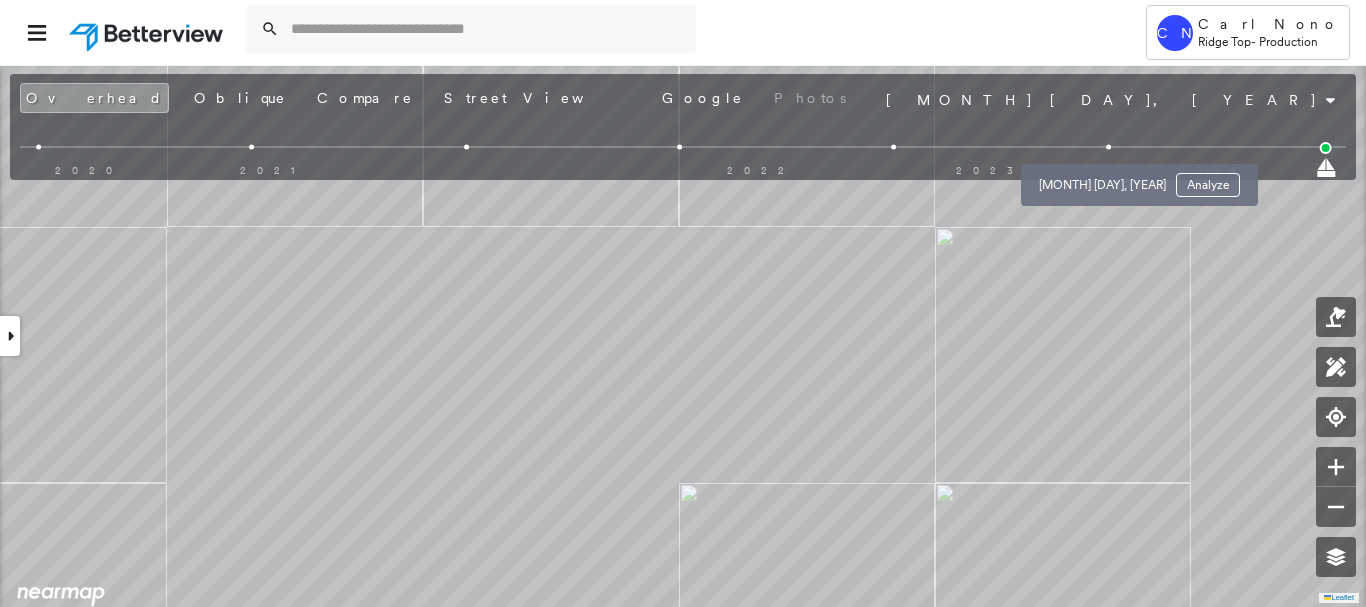 click at bounding box center (1108, 147) 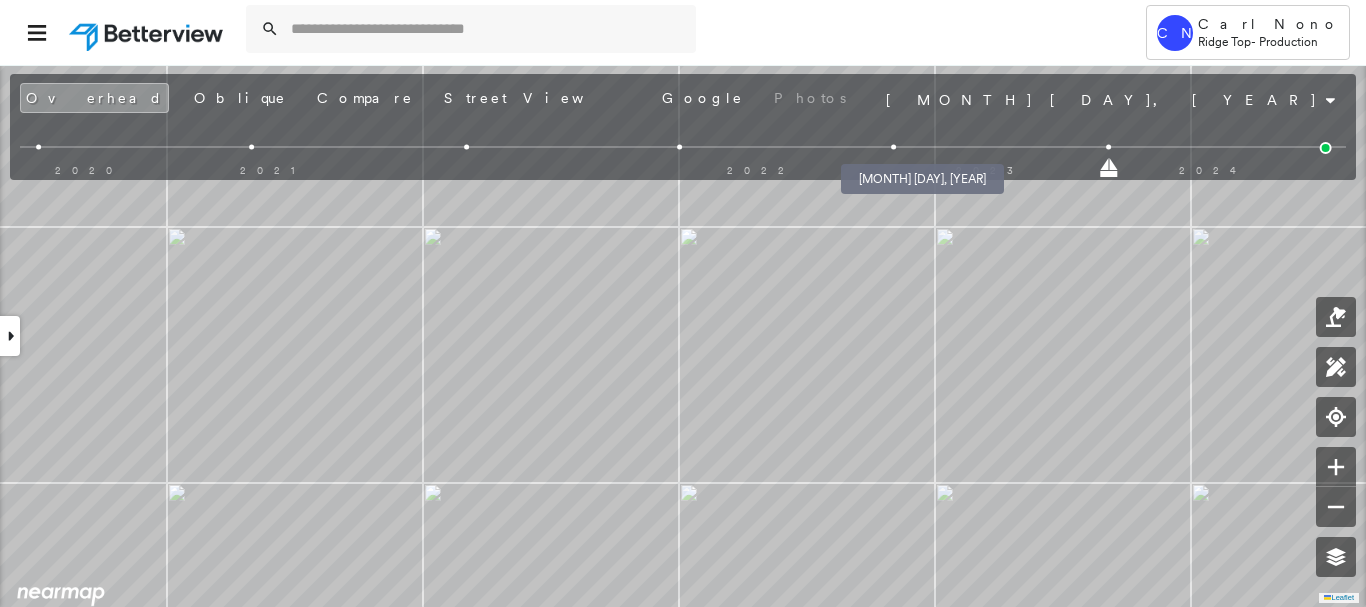 click at bounding box center [894, 147] 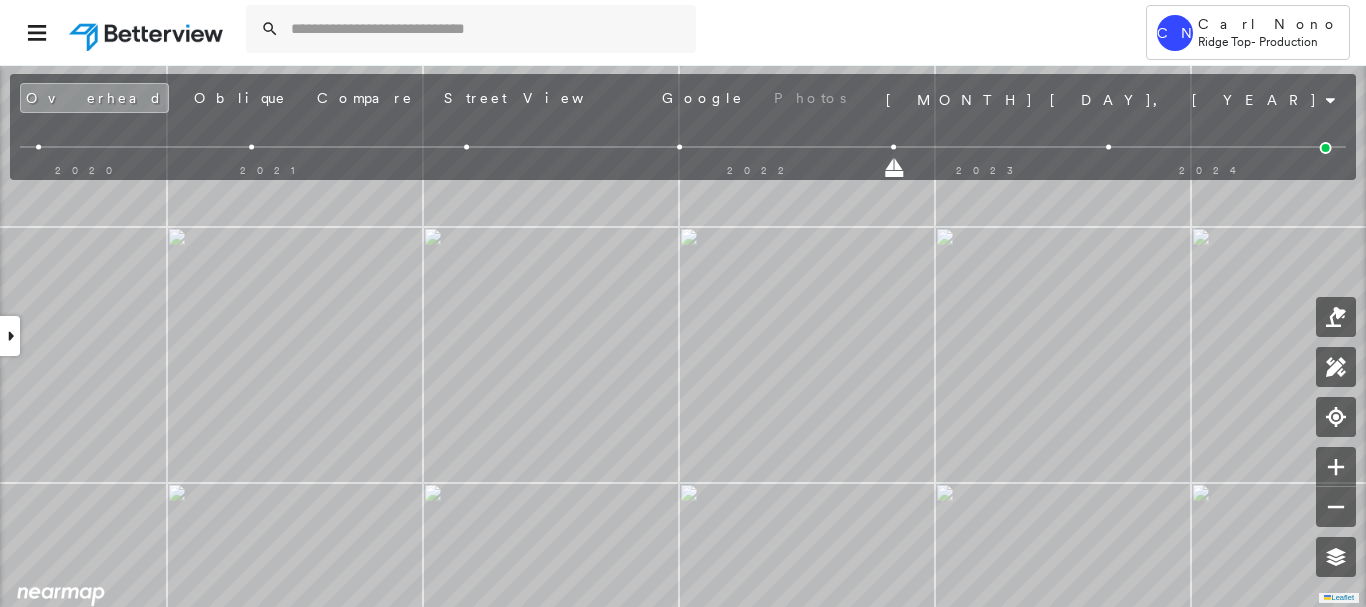 click on "2020 2021 2022 2023 2024" at bounding box center [683, 150] 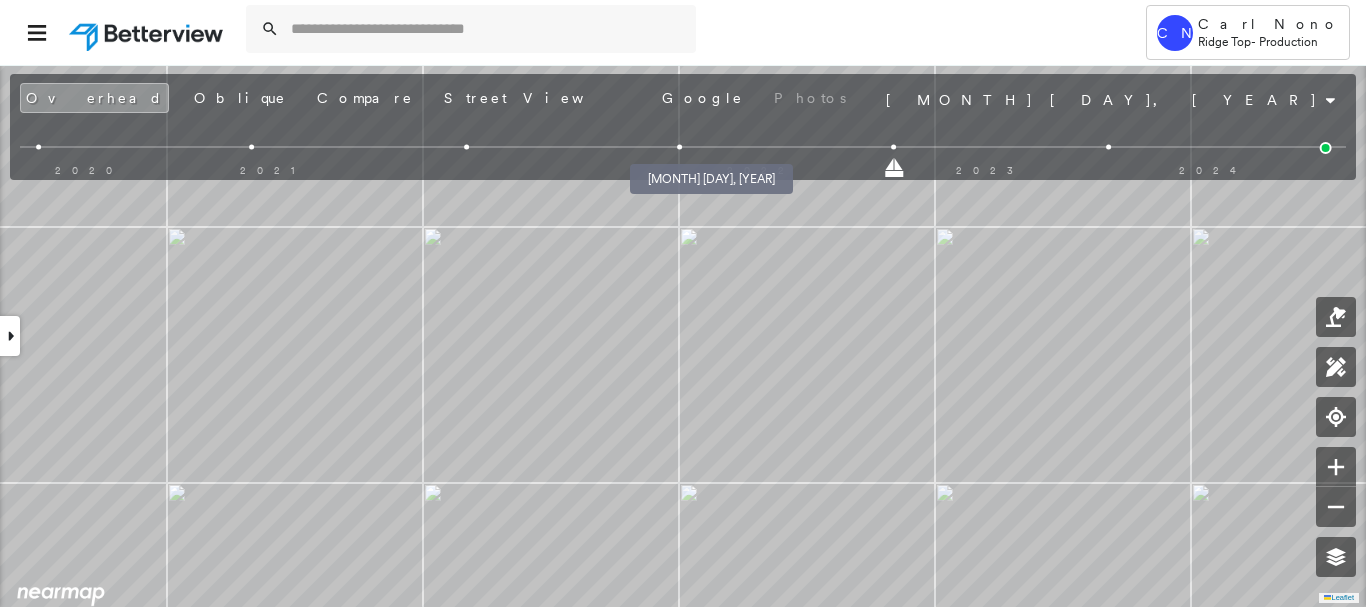 click at bounding box center (680, 147) 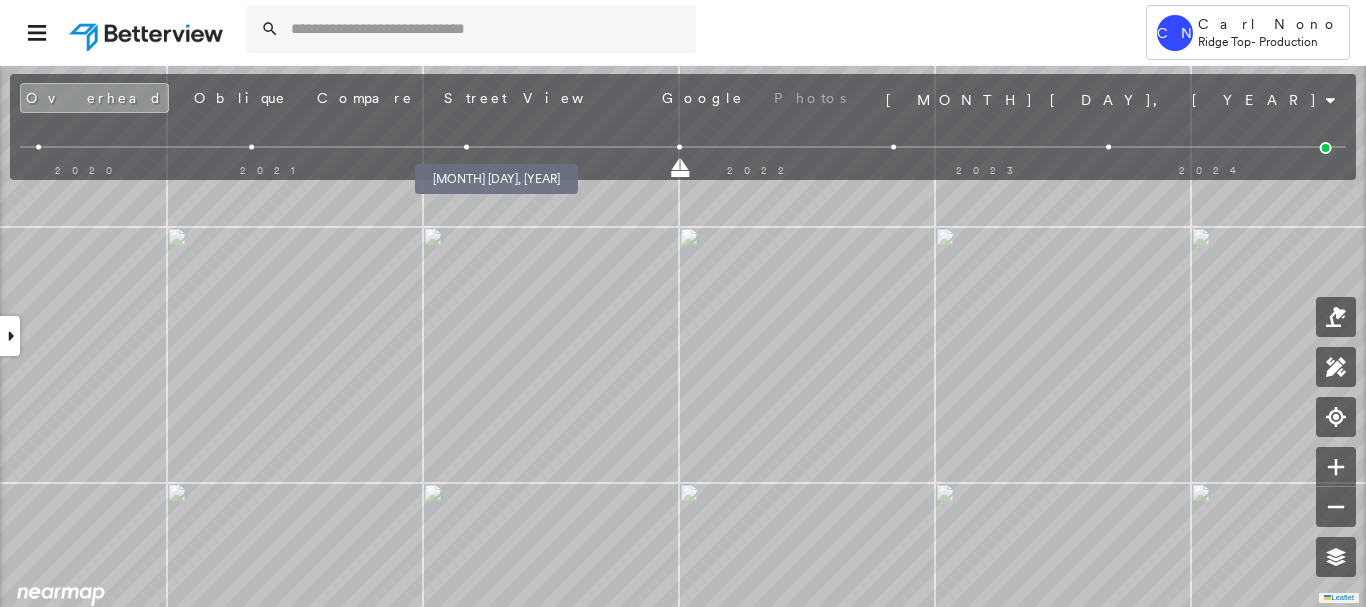 click at bounding box center [466, 147] 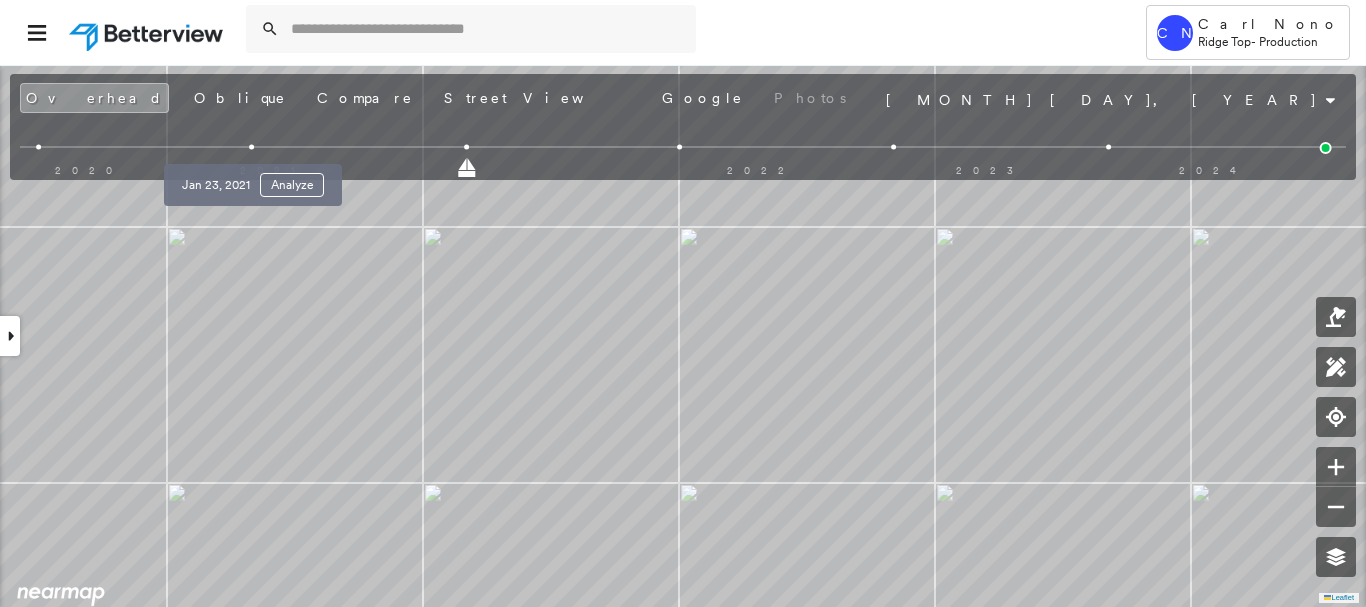 click at bounding box center (252, 147) 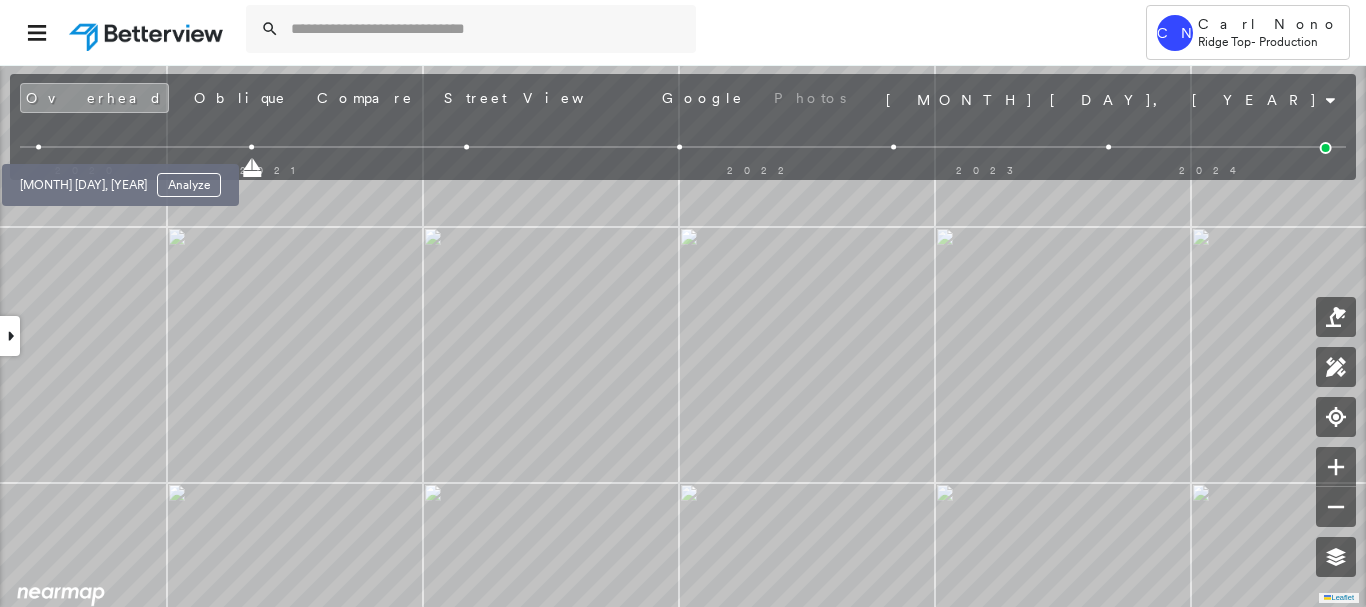 drag, startPoint x: 34, startPoint y: 142, endPoint x: 185, endPoint y: 151, distance: 151.26797 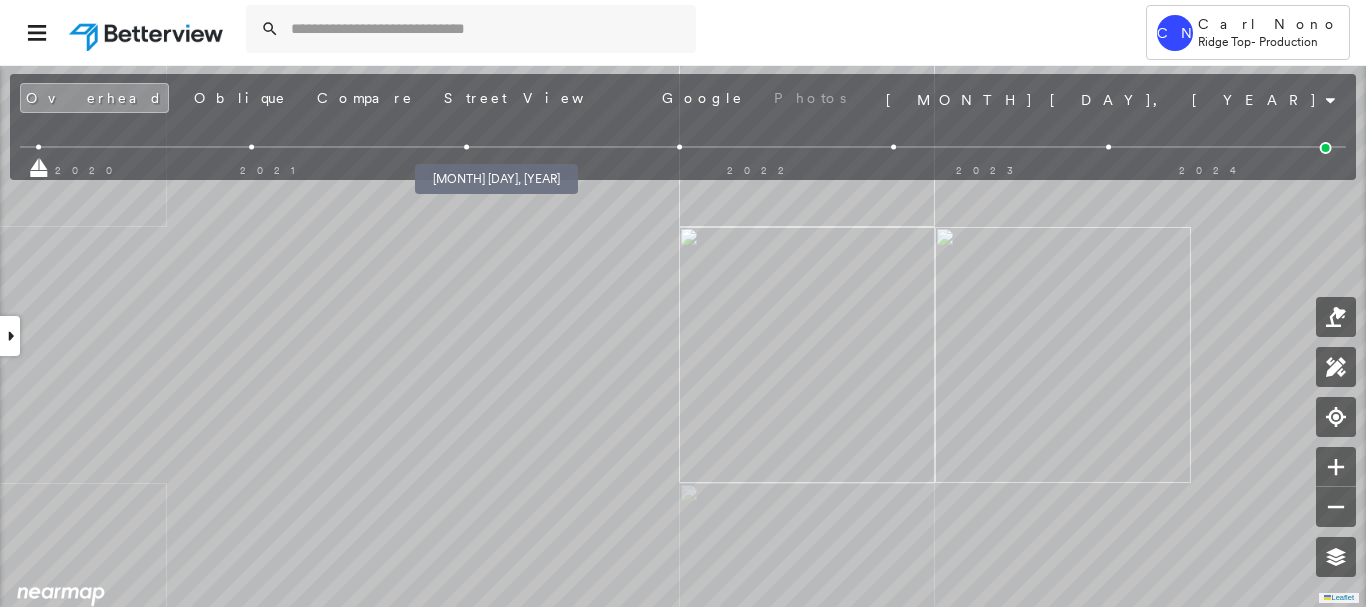 drag, startPoint x: 461, startPoint y: 148, endPoint x: 510, endPoint y: 148, distance: 49 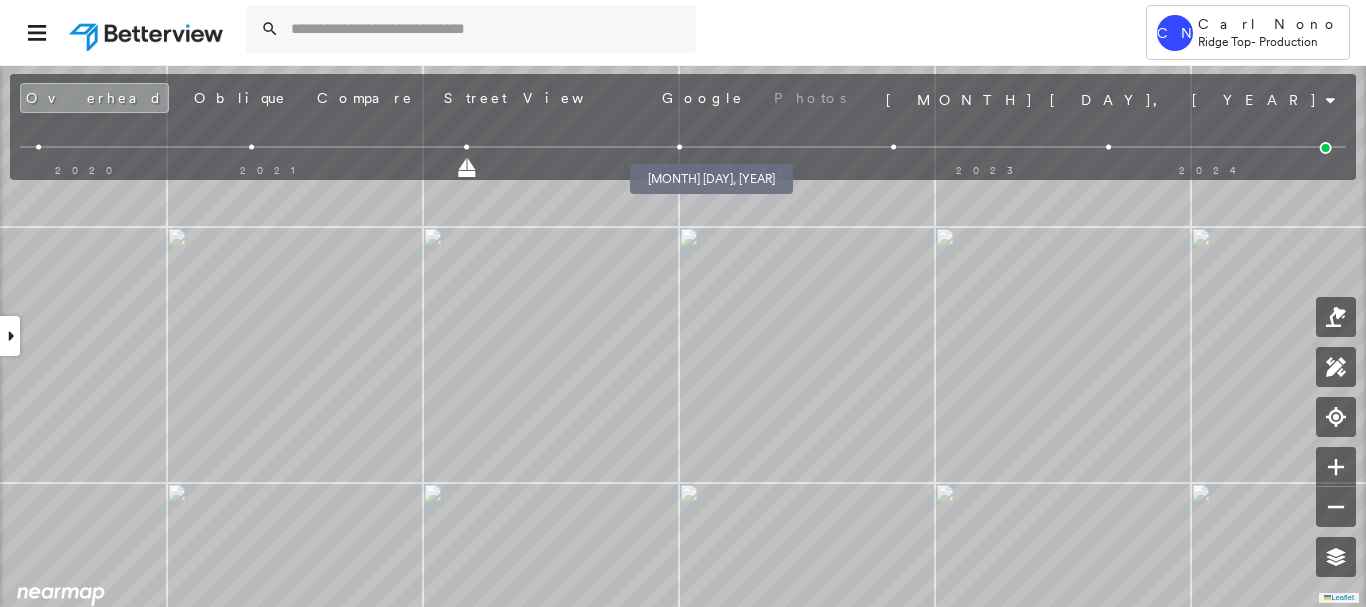 click at bounding box center (680, 147) 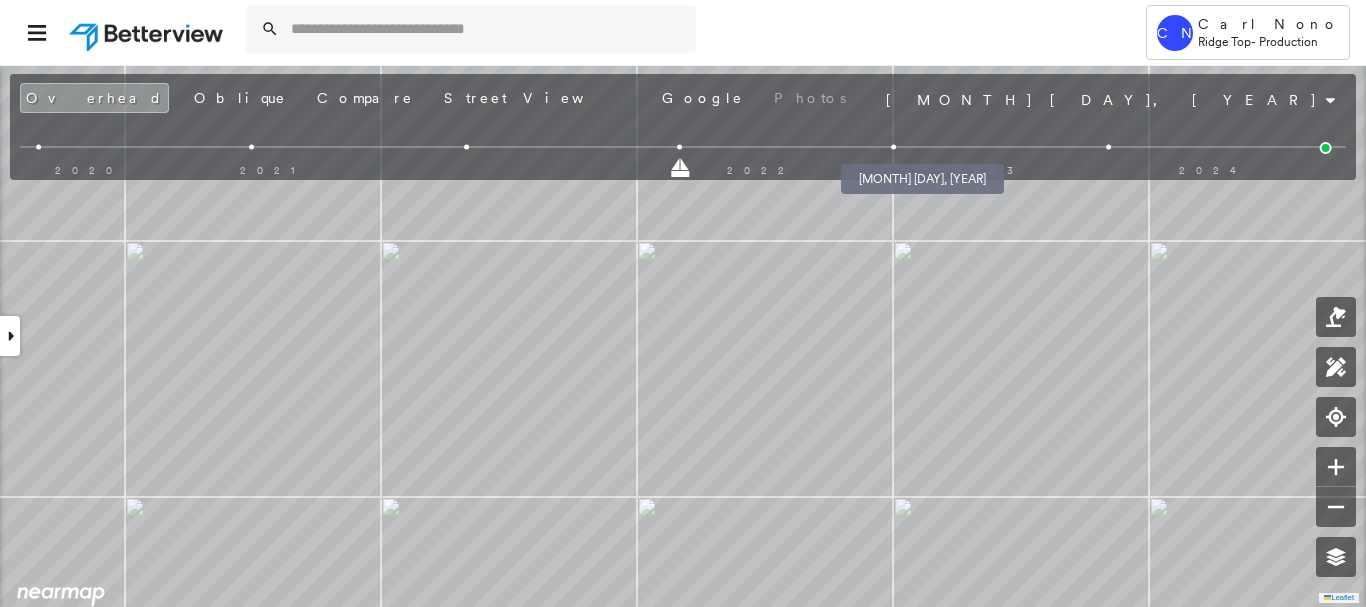 click at bounding box center (894, 147) 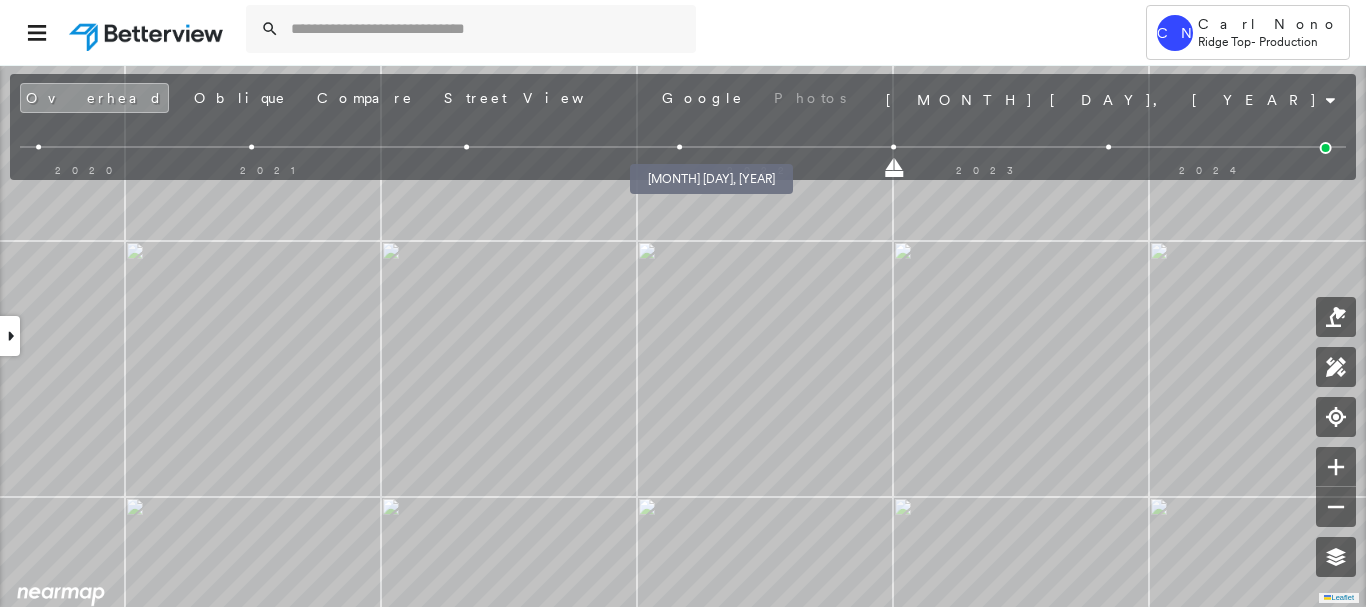 click at bounding box center [680, 147] 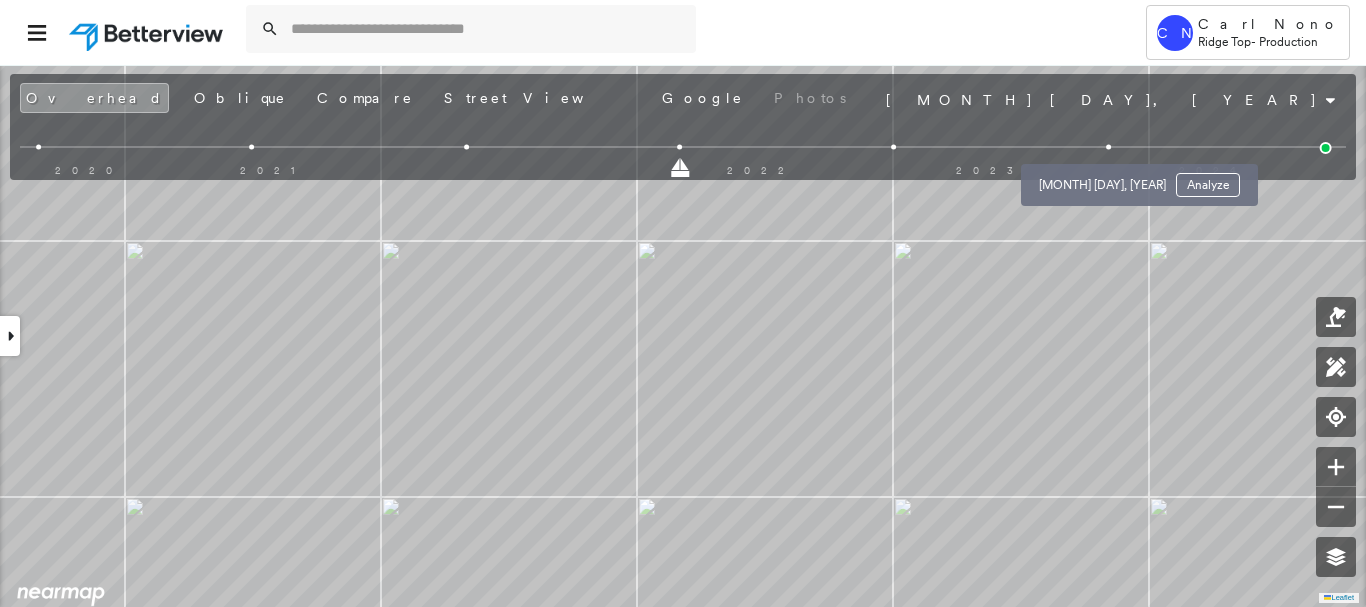 click on "Sep 6, 2023 Analyze" at bounding box center [1139, 179] 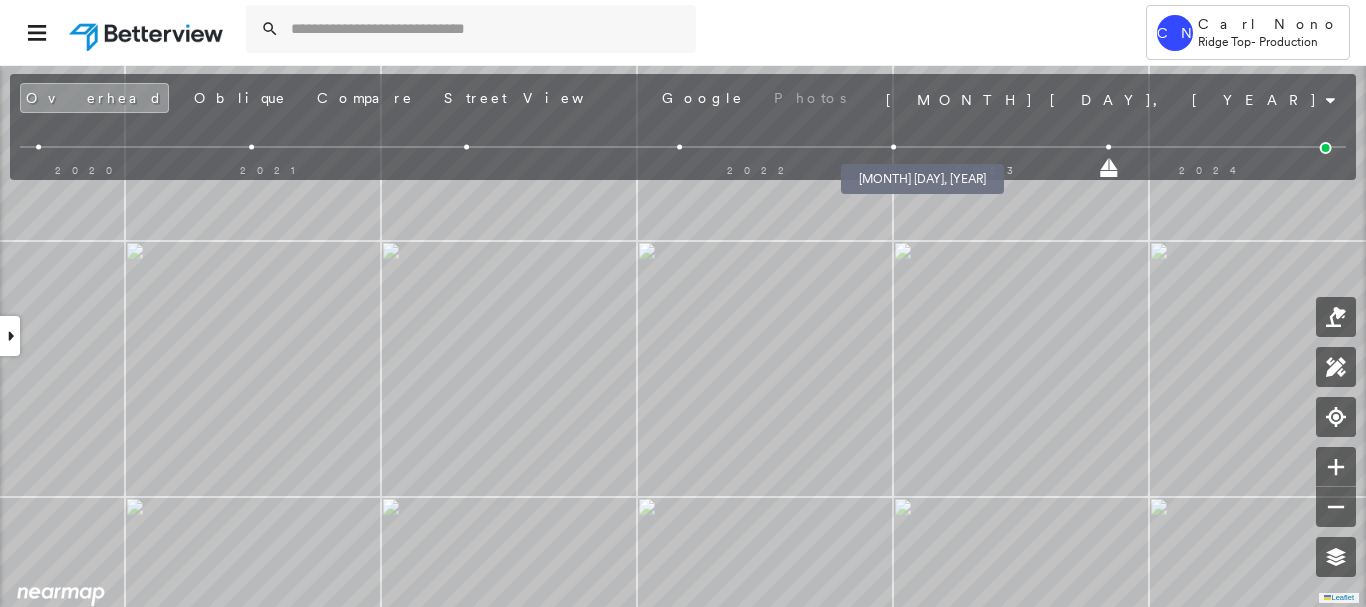 click at bounding box center (894, 147) 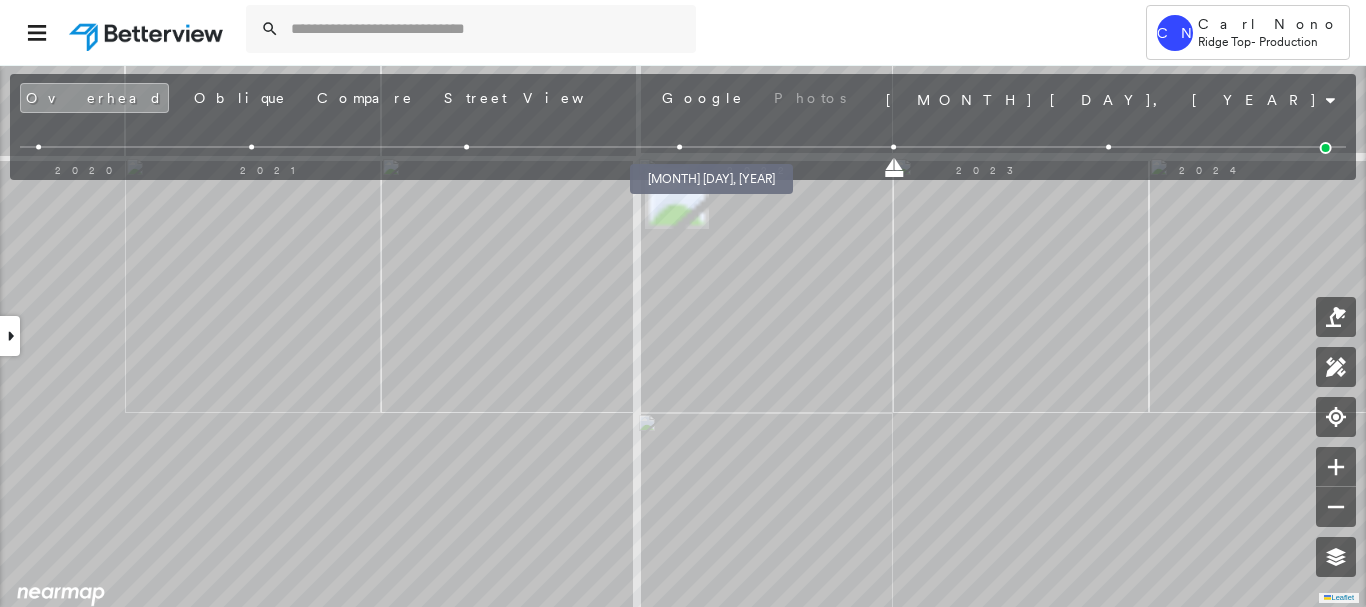 click at bounding box center [680, 147] 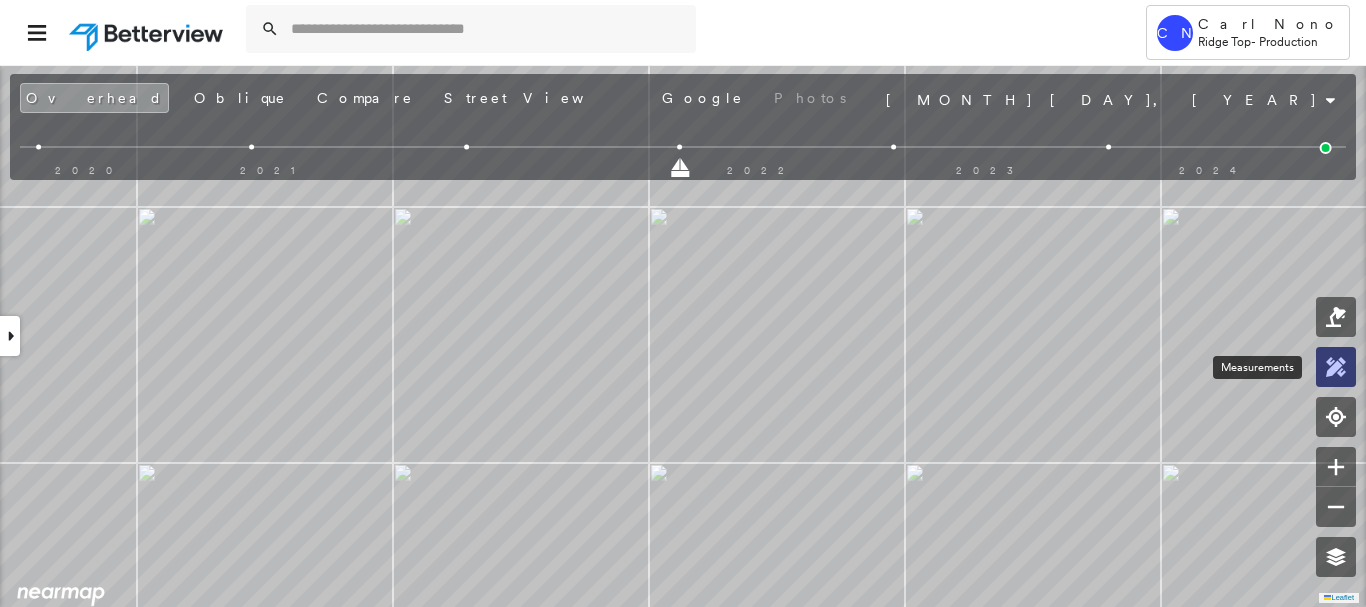 click at bounding box center [1336, 367] 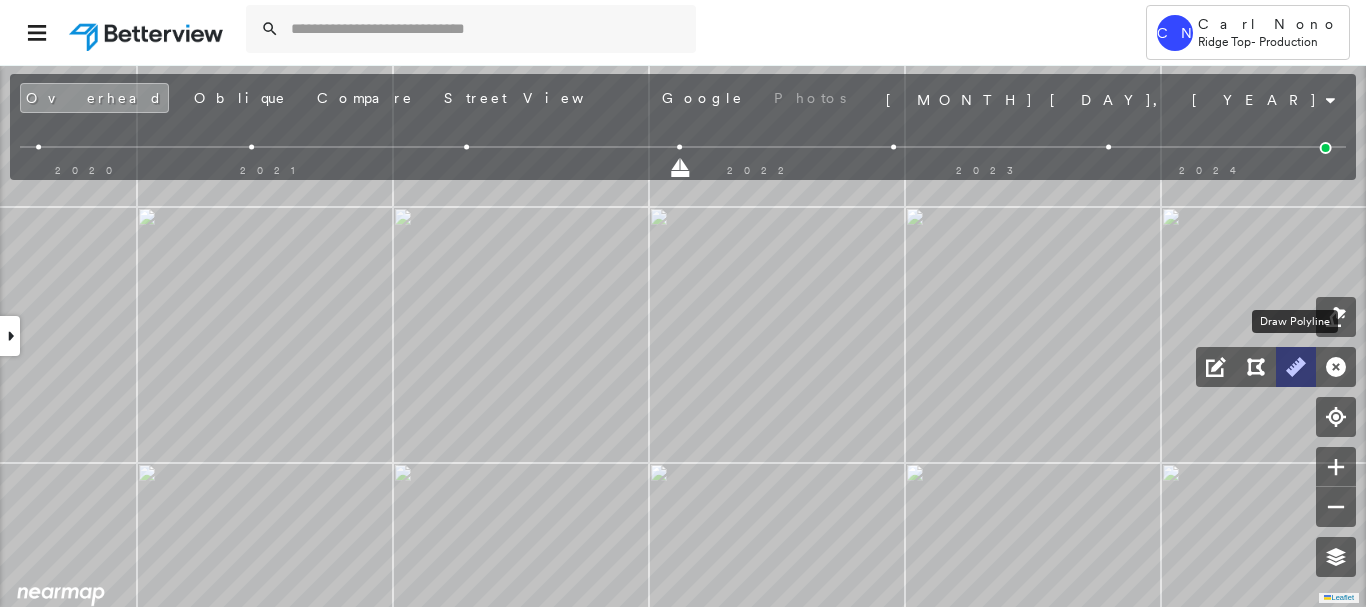 click 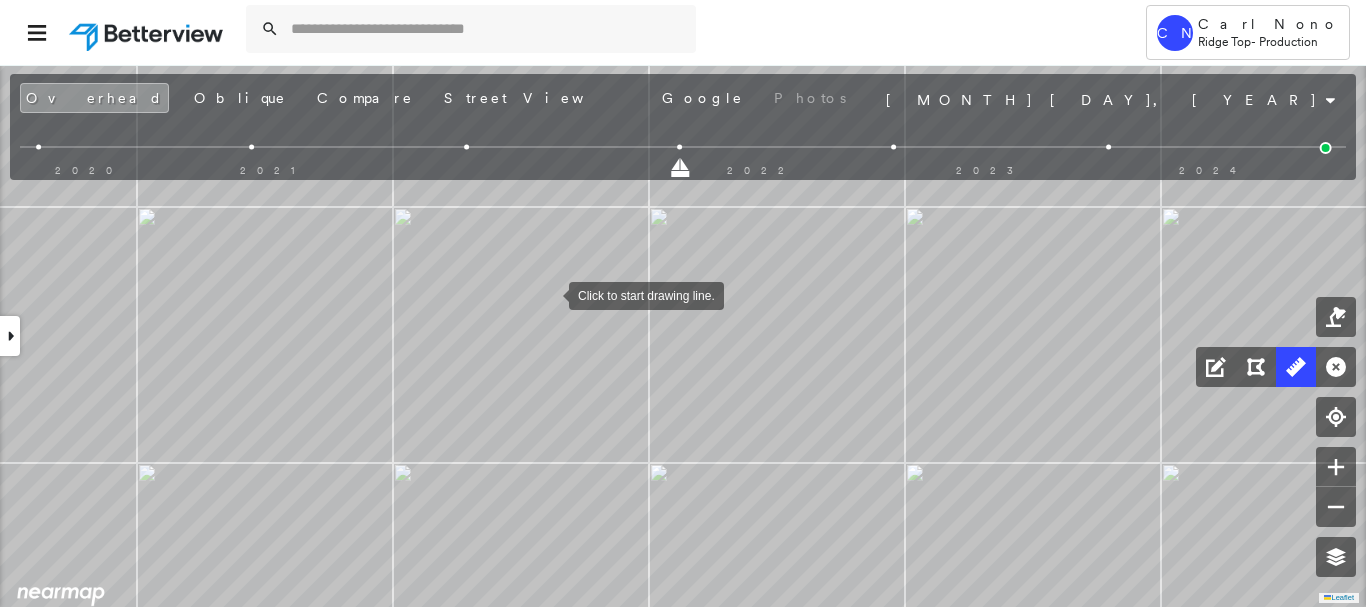 click at bounding box center (549, 294) 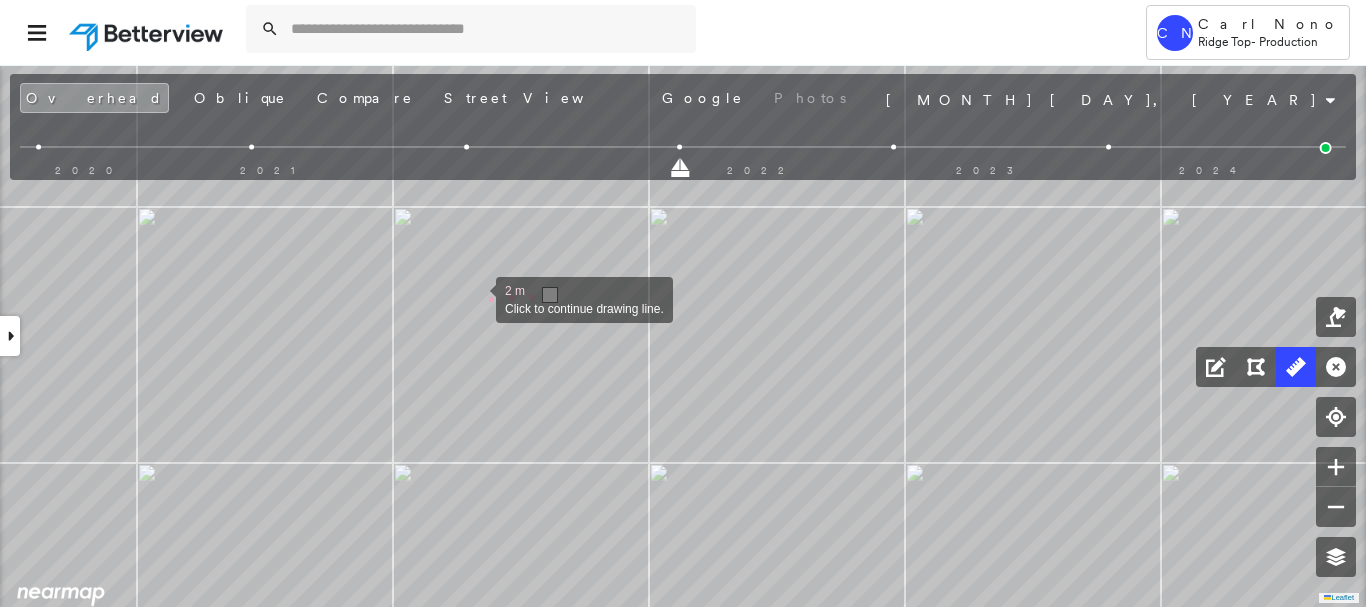 click at bounding box center (476, 298) 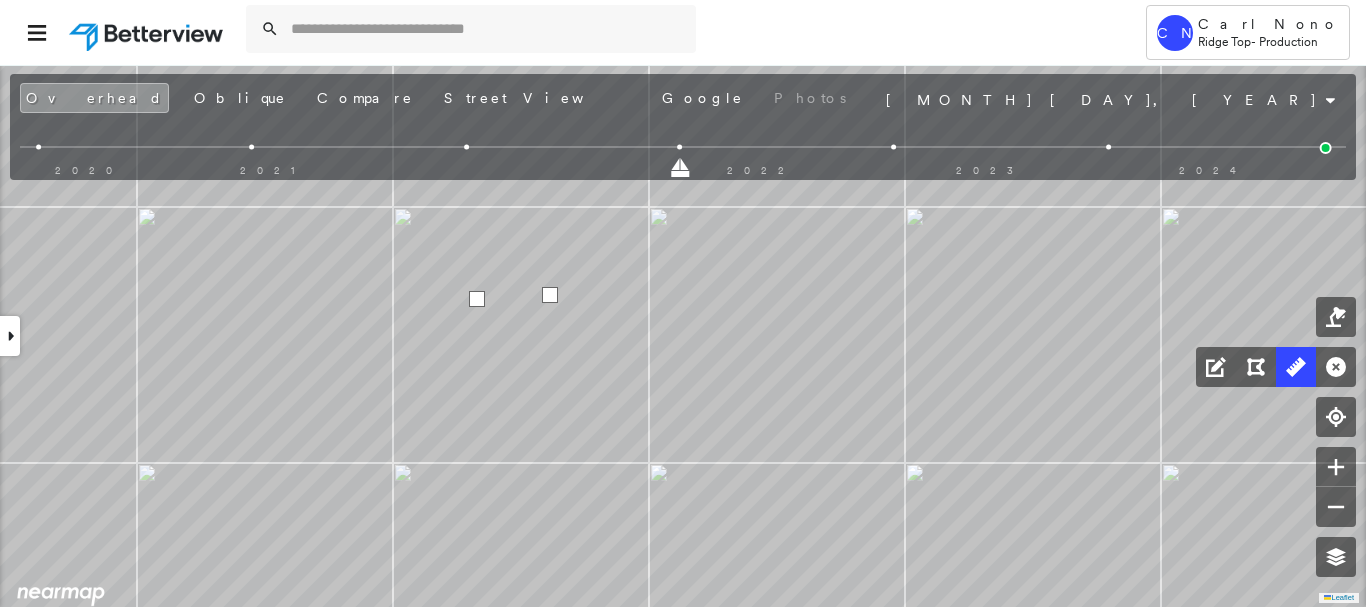 click at bounding box center [477, 299] 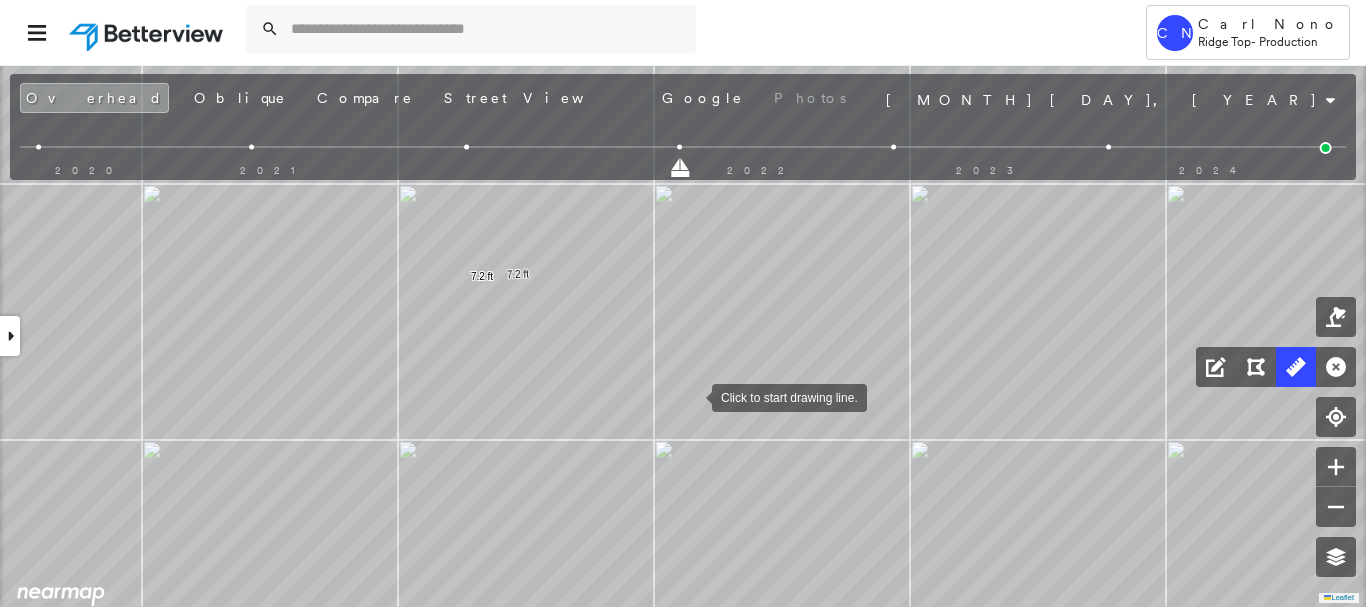 drag, startPoint x: 682, startPoint y: 440, endPoint x: 670, endPoint y: 202, distance: 238.30232 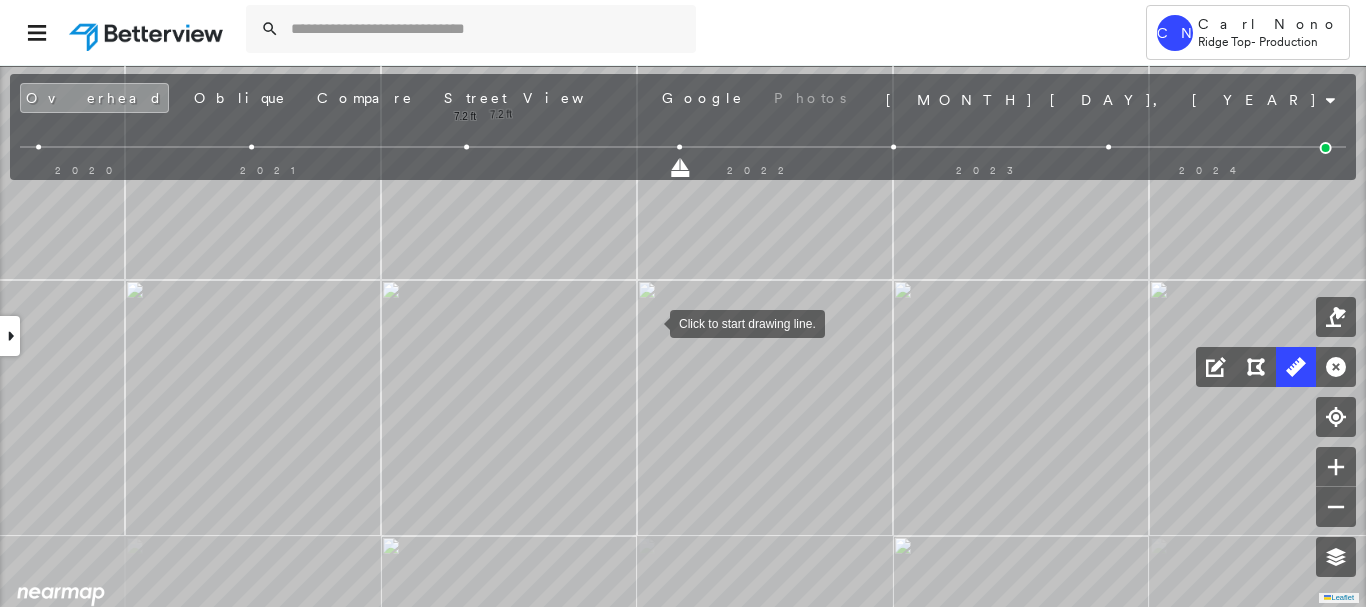 click at bounding box center [650, 322] 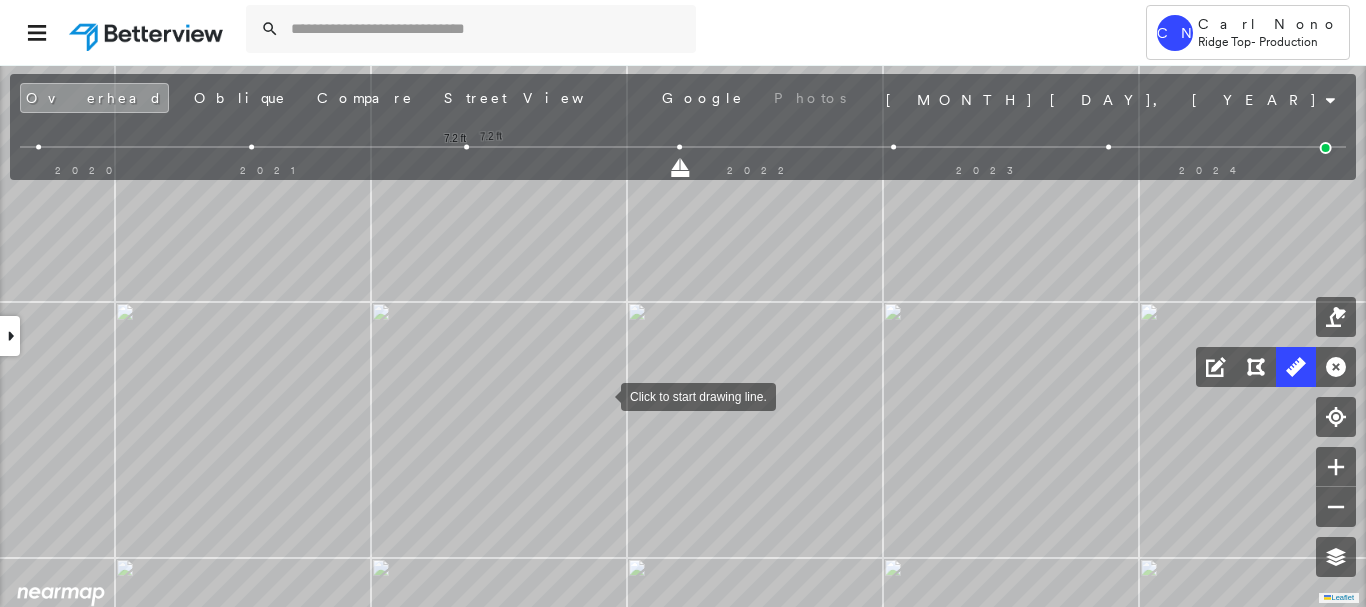 drag, startPoint x: 608, startPoint y: 381, endPoint x: 564, endPoint y: 484, distance: 112.00446 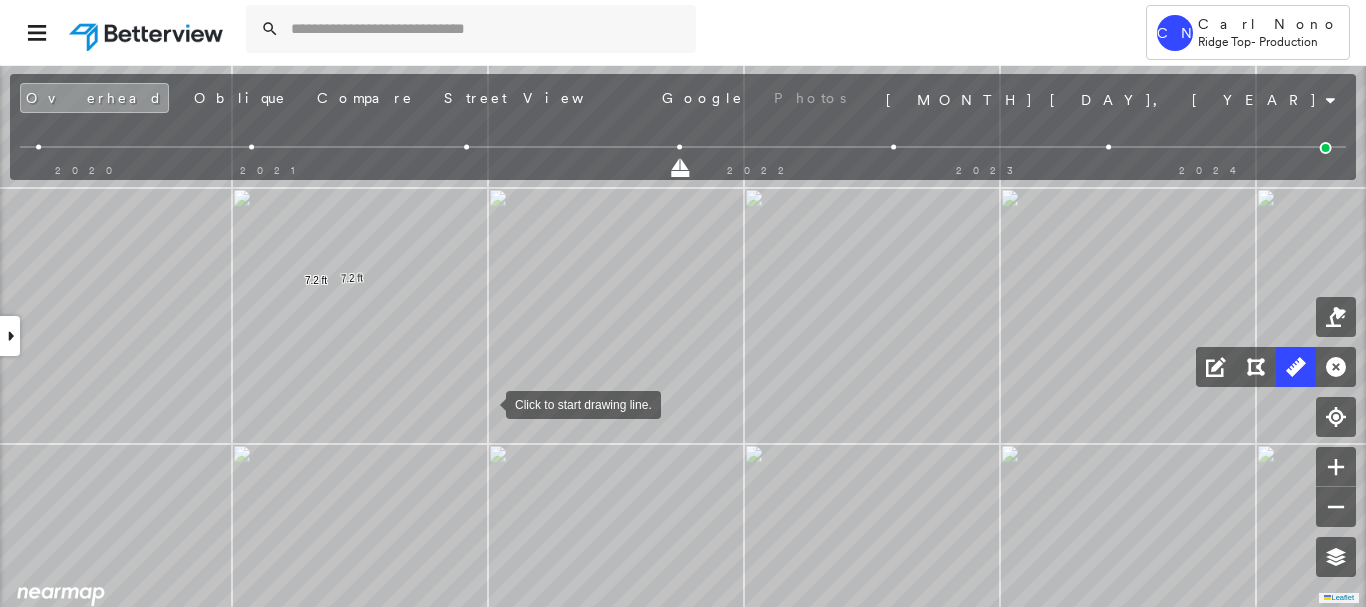drag, startPoint x: 597, startPoint y: 359, endPoint x: 639, endPoint y: 352, distance: 42.579338 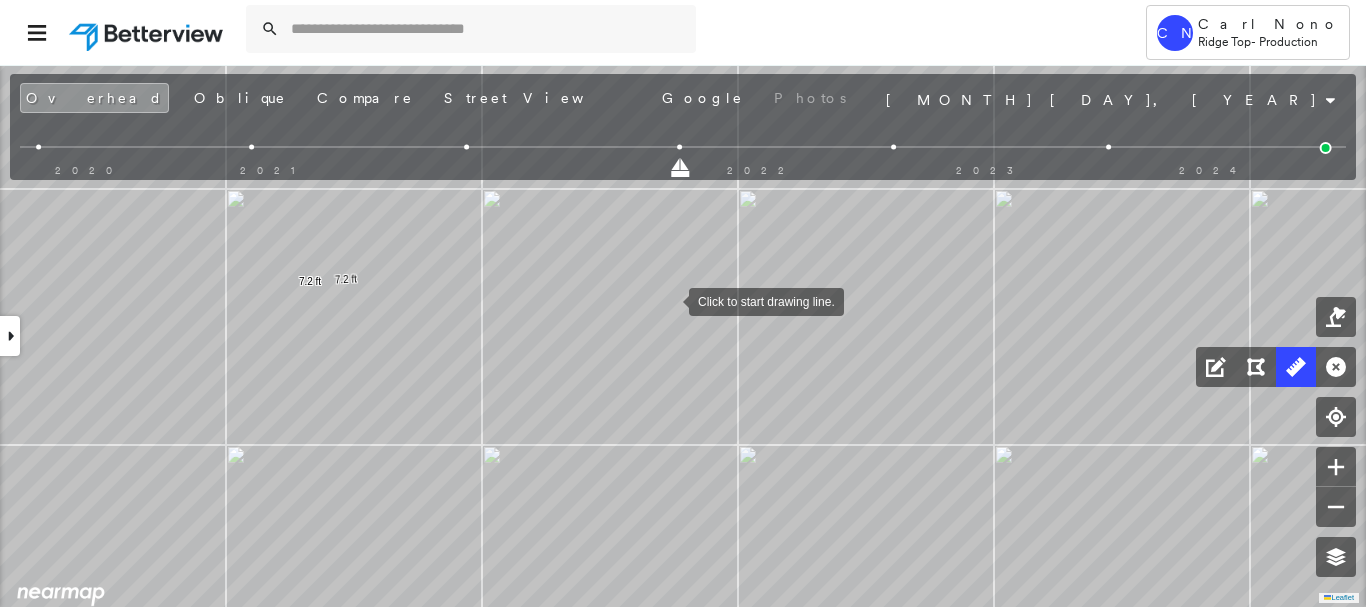 click at bounding box center (669, 300) 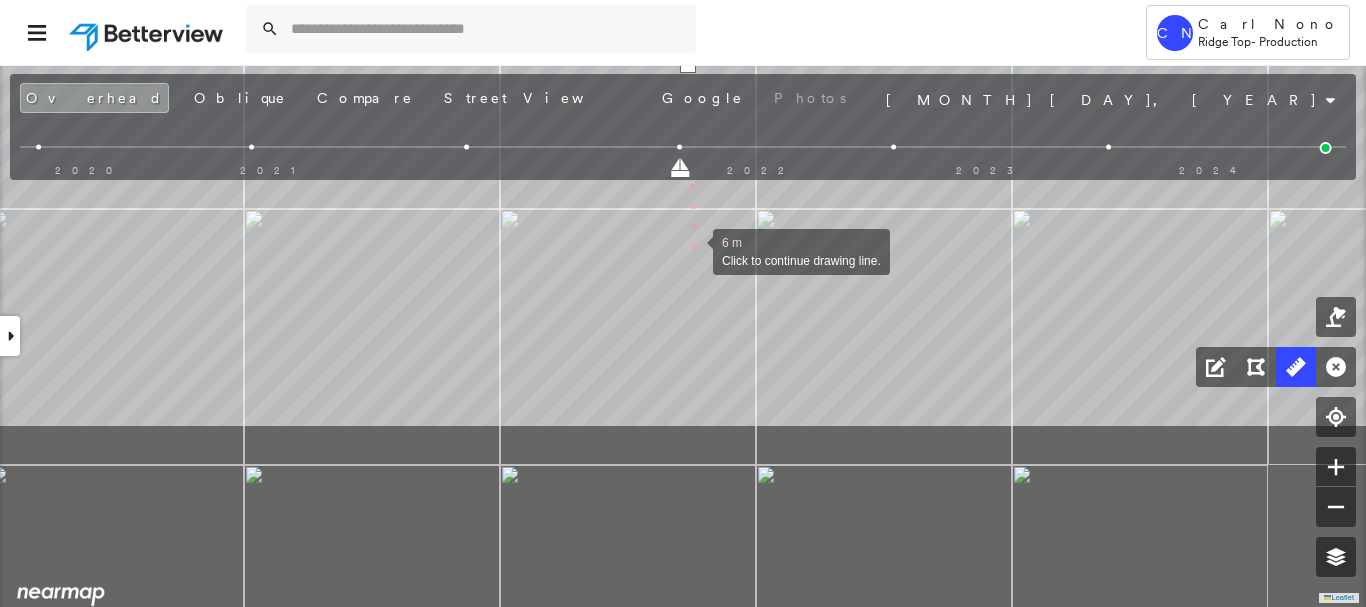 drag, startPoint x: 681, startPoint y: 365, endPoint x: 693, endPoint y: 256, distance: 109.65856 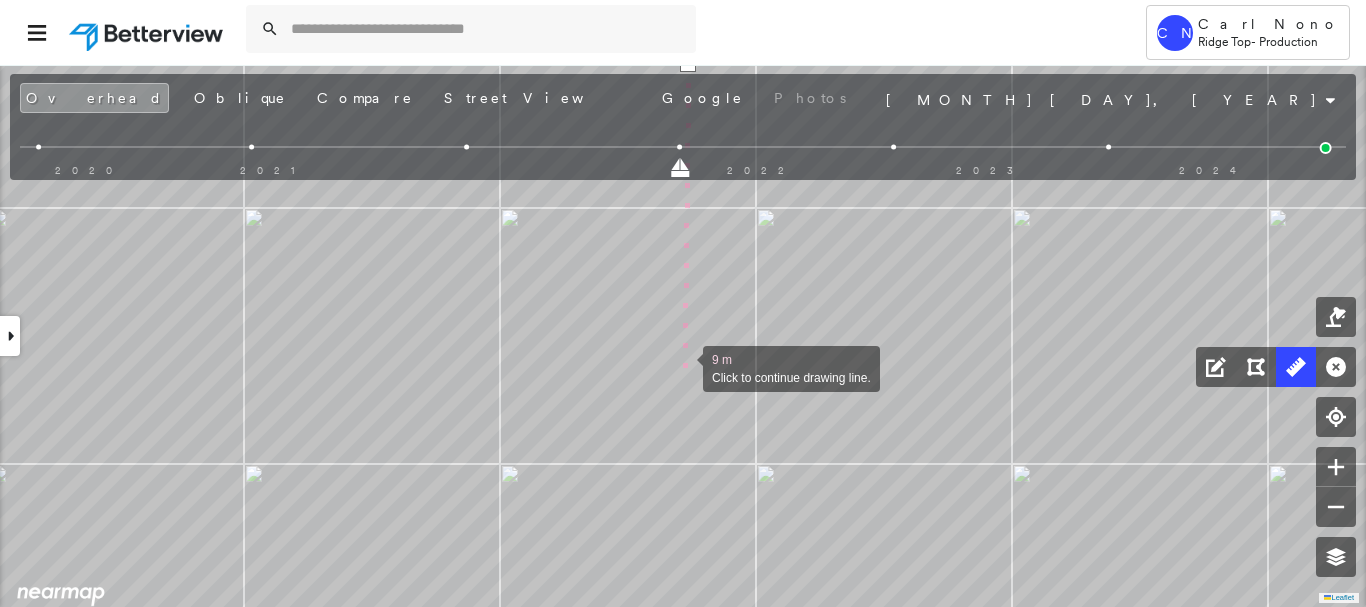 drag, startPoint x: 683, startPoint y: 367, endPoint x: 657, endPoint y: 367, distance: 26 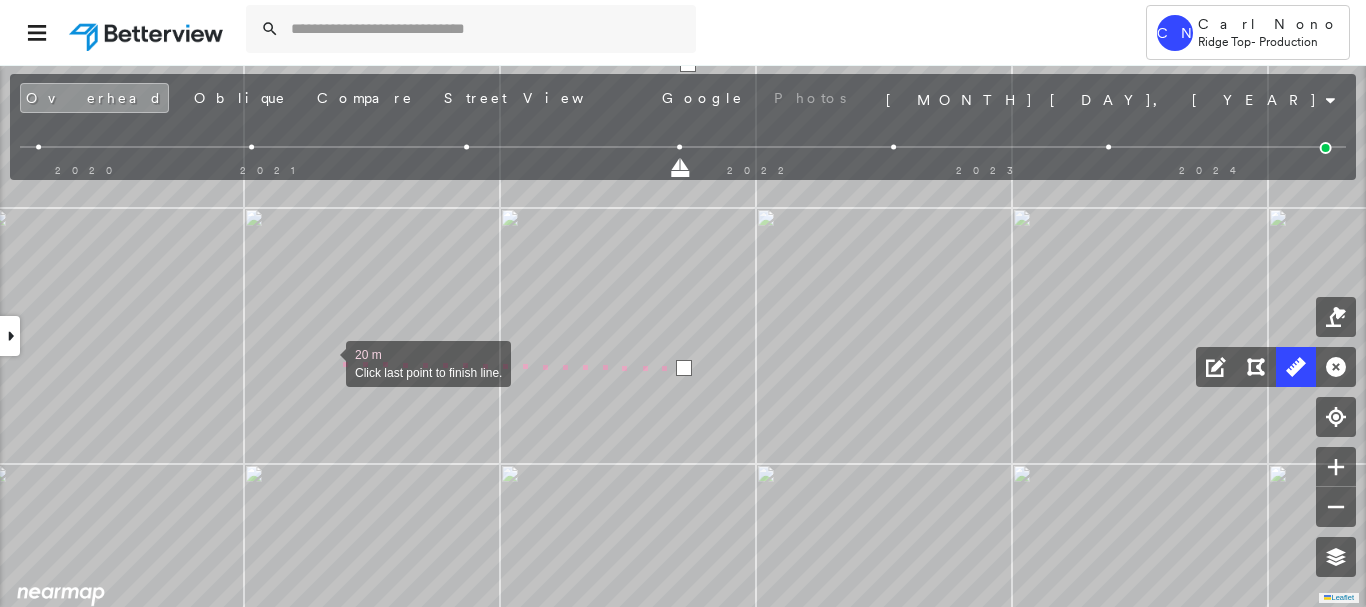 click at bounding box center (326, 362) 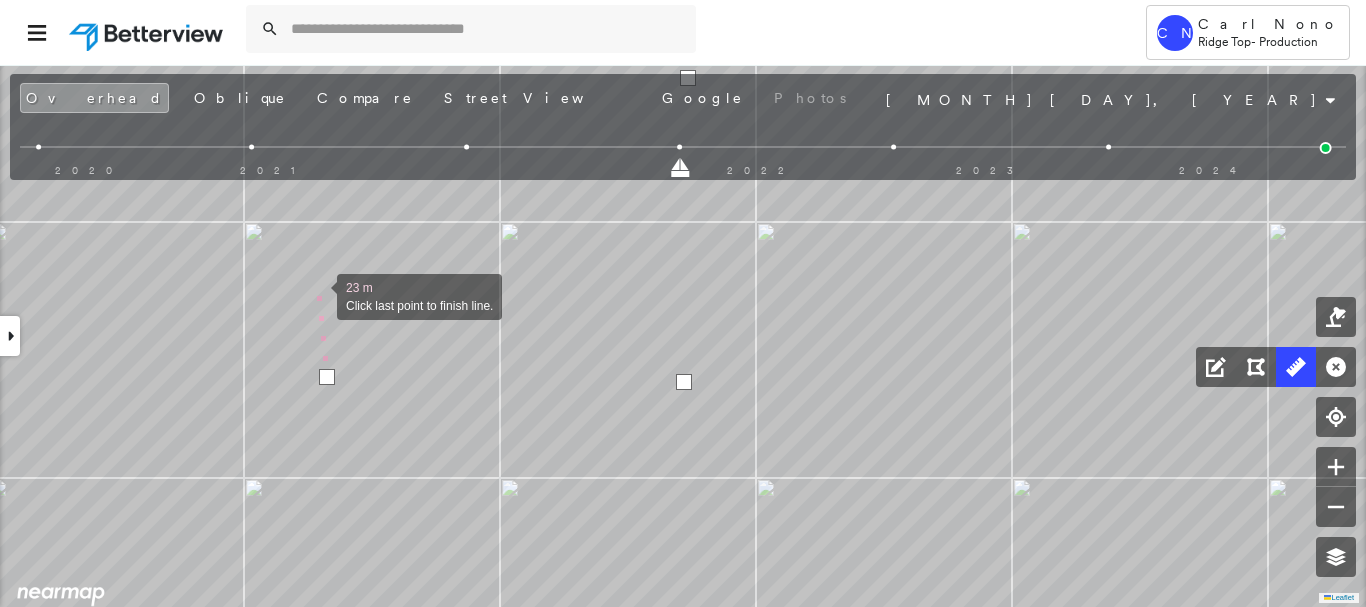 drag, startPoint x: 317, startPoint y: 267, endPoint x: 350, endPoint y: 540, distance: 274.98727 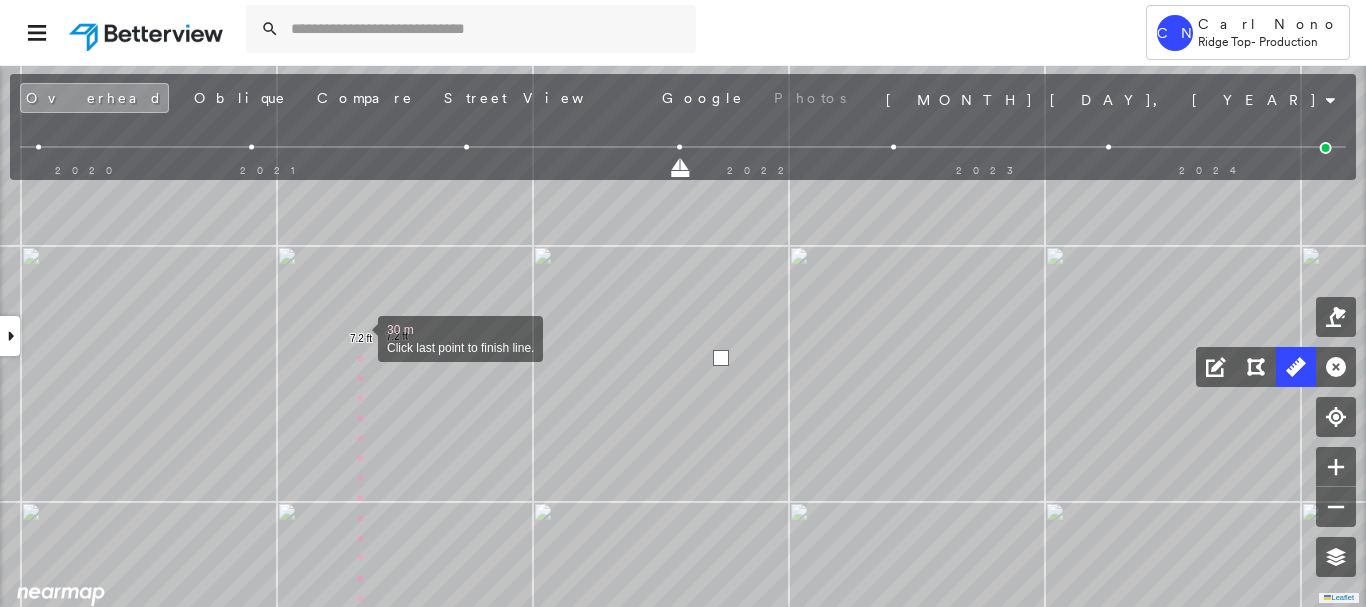 click at bounding box center [358, 337] 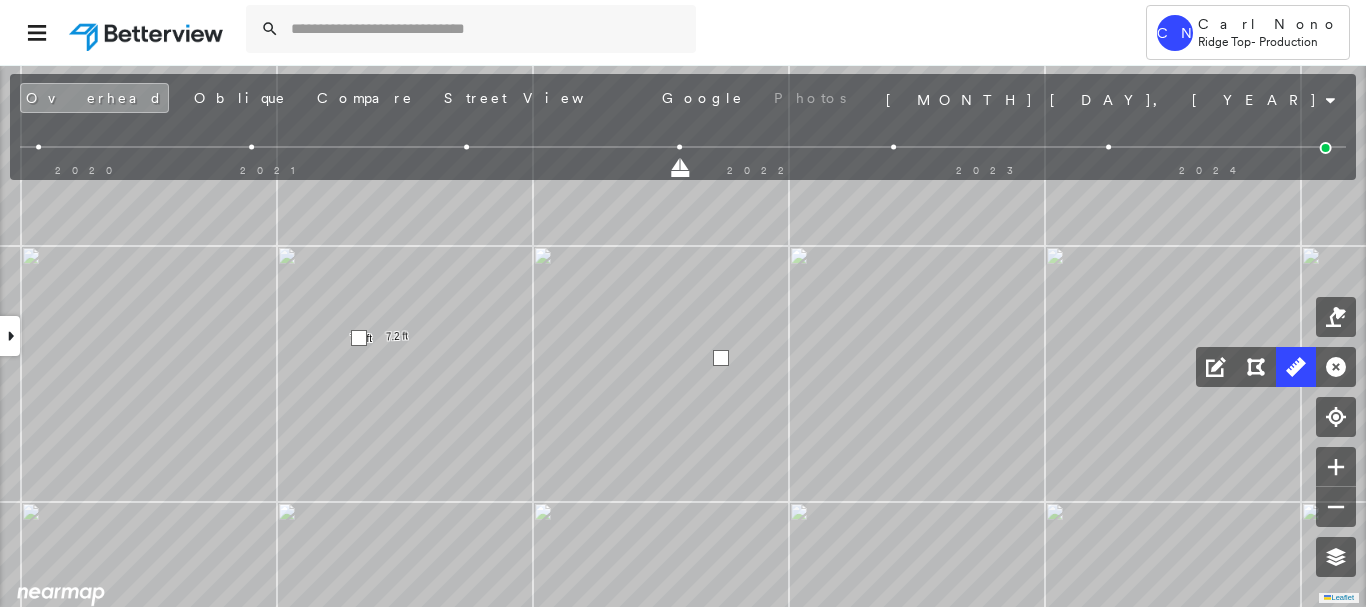 click at bounding box center (359, 338) 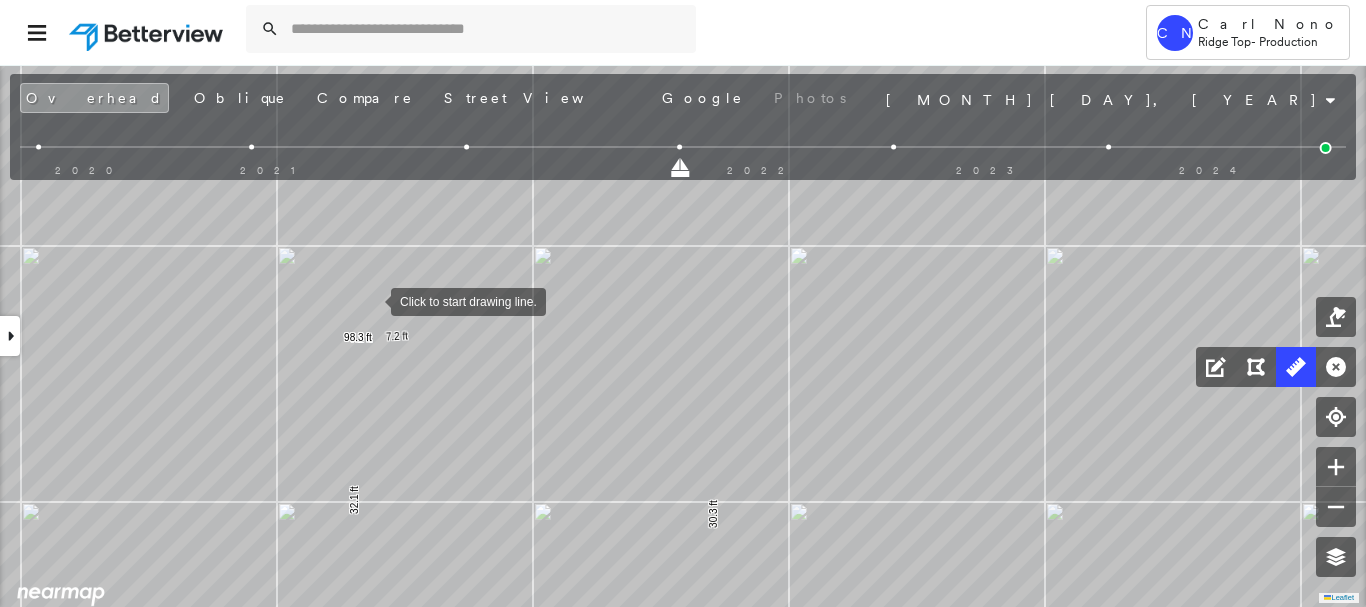 drag, startPoint x: 371, startPoint y: 300, endPoint x: 385, endPoint y: 302, distance: 14.142136 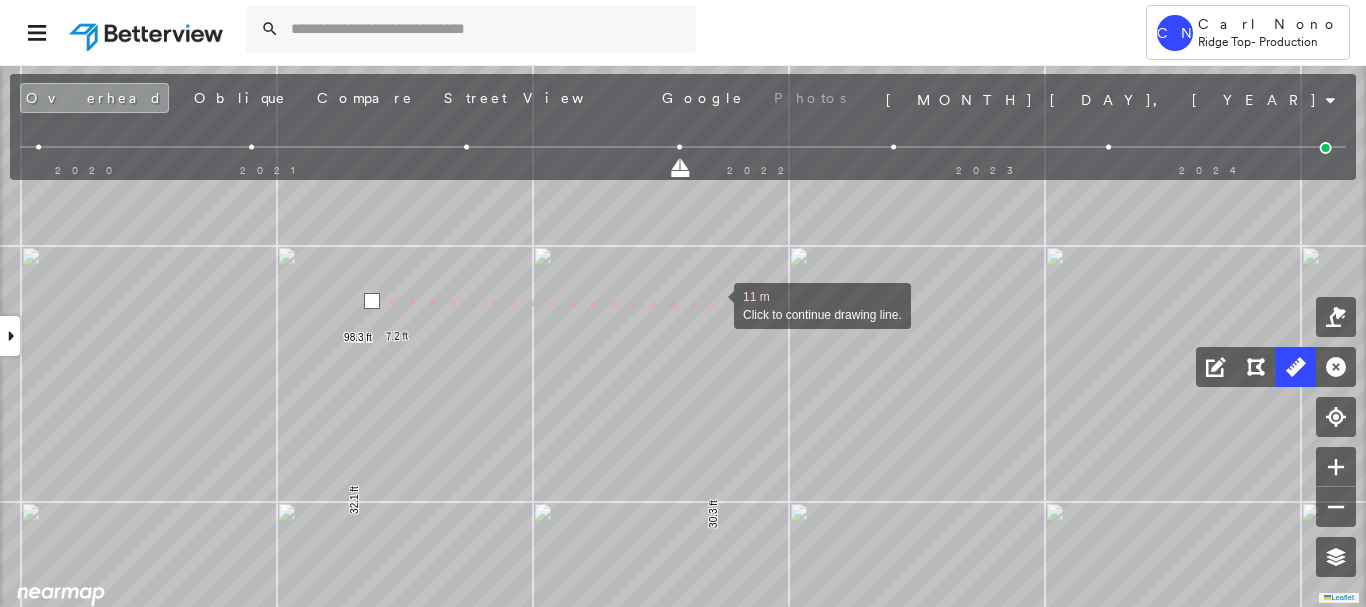 click at bounding box center [714, 304] 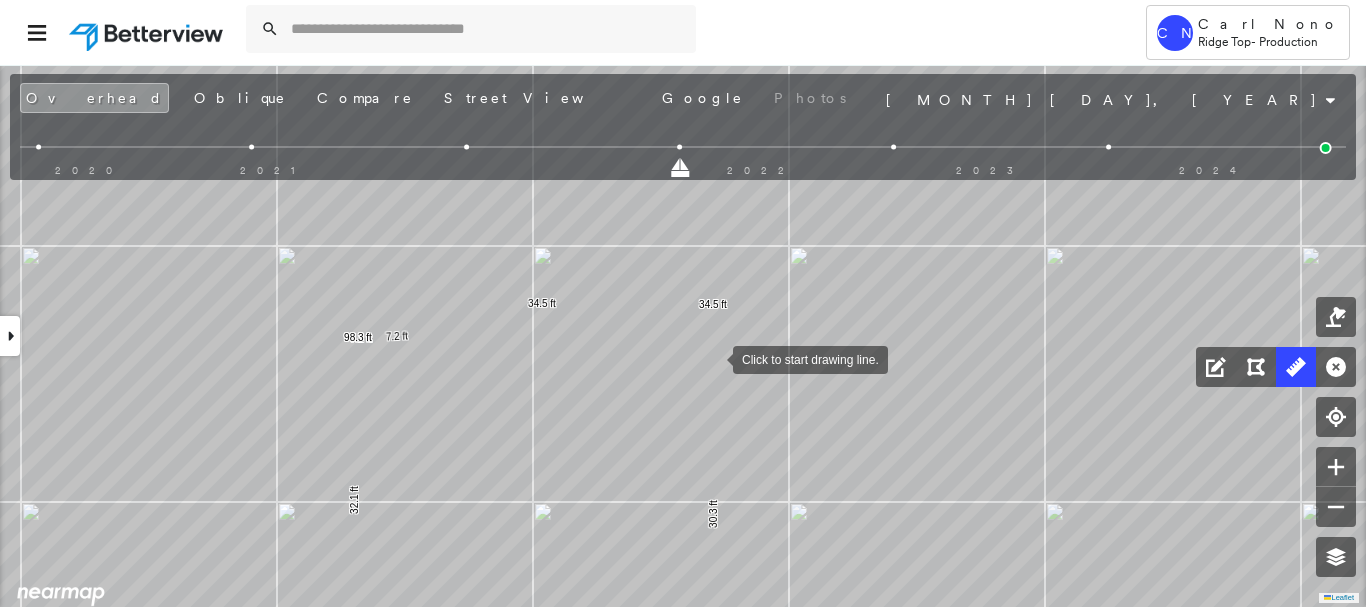 drag, startPoint x: 714, startPoint y: 304, endPoint x: 715, endPoint y: 318, distance: 14.035668 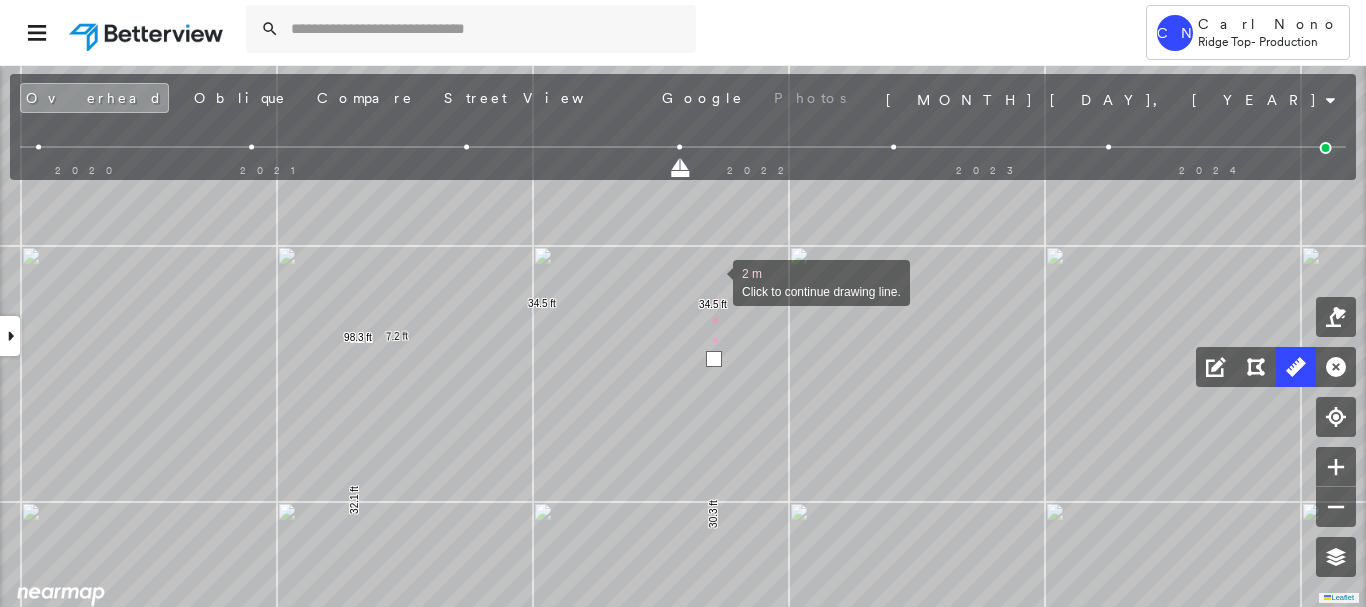 click at bounding box center [713, 281] 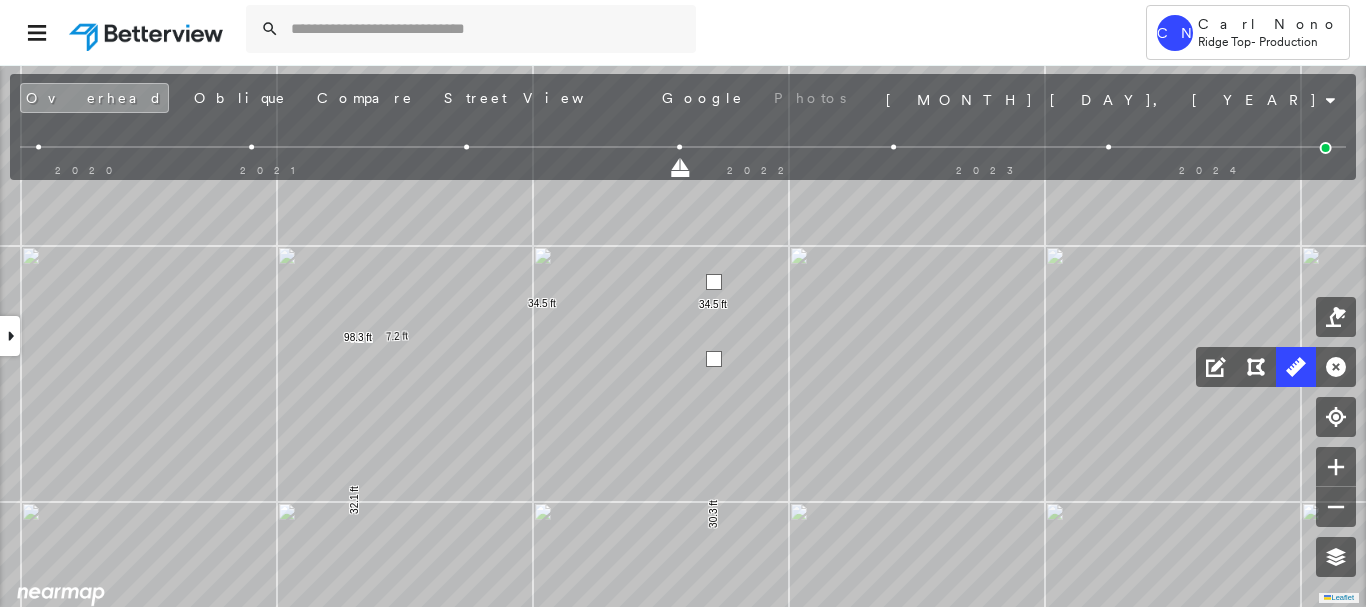 click at bounding box center (714, 282) 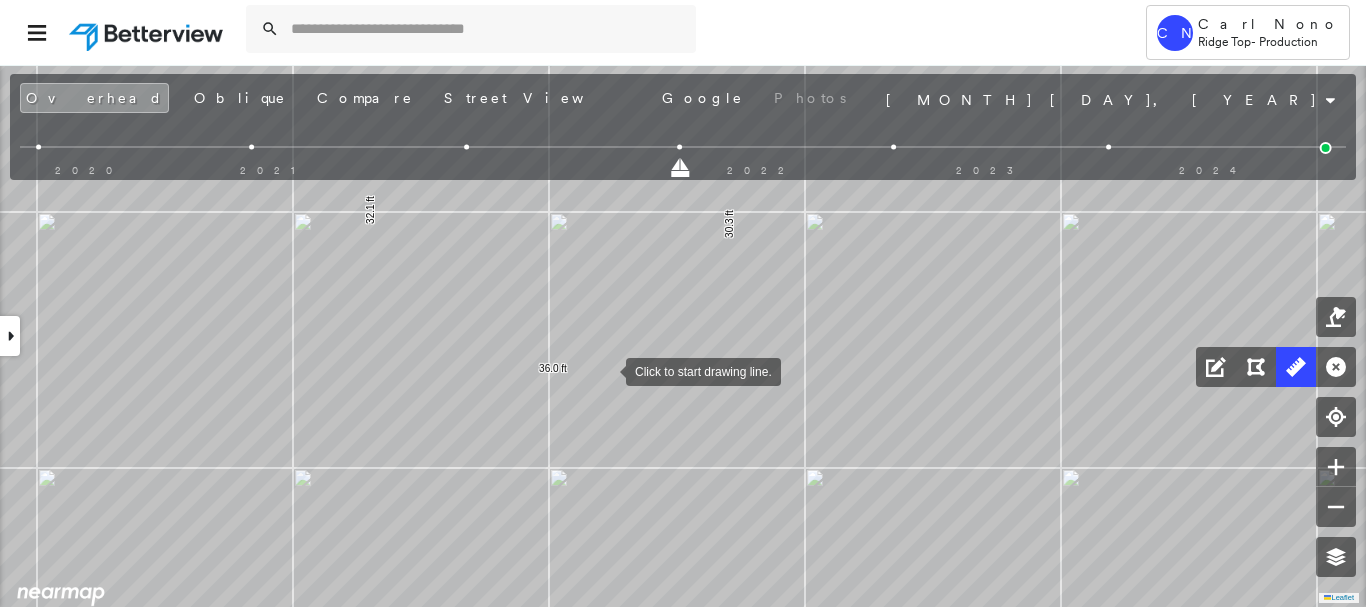 click at bounding box center [606, 370] 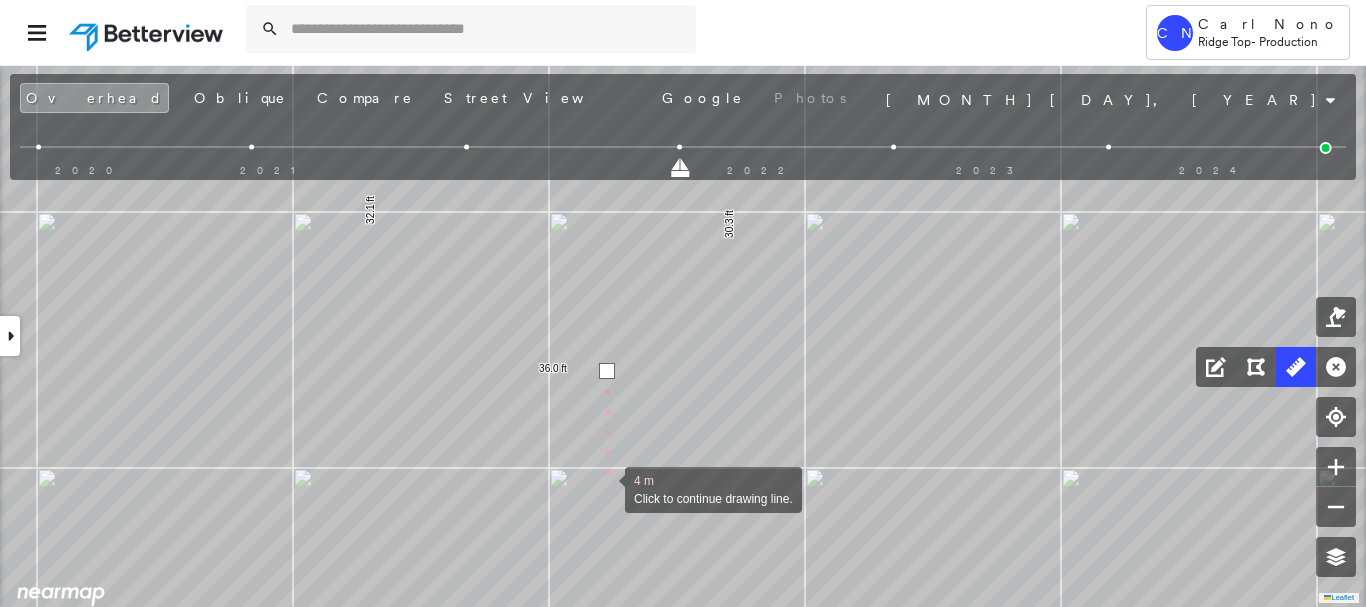 click at bounding box center (605, 488) 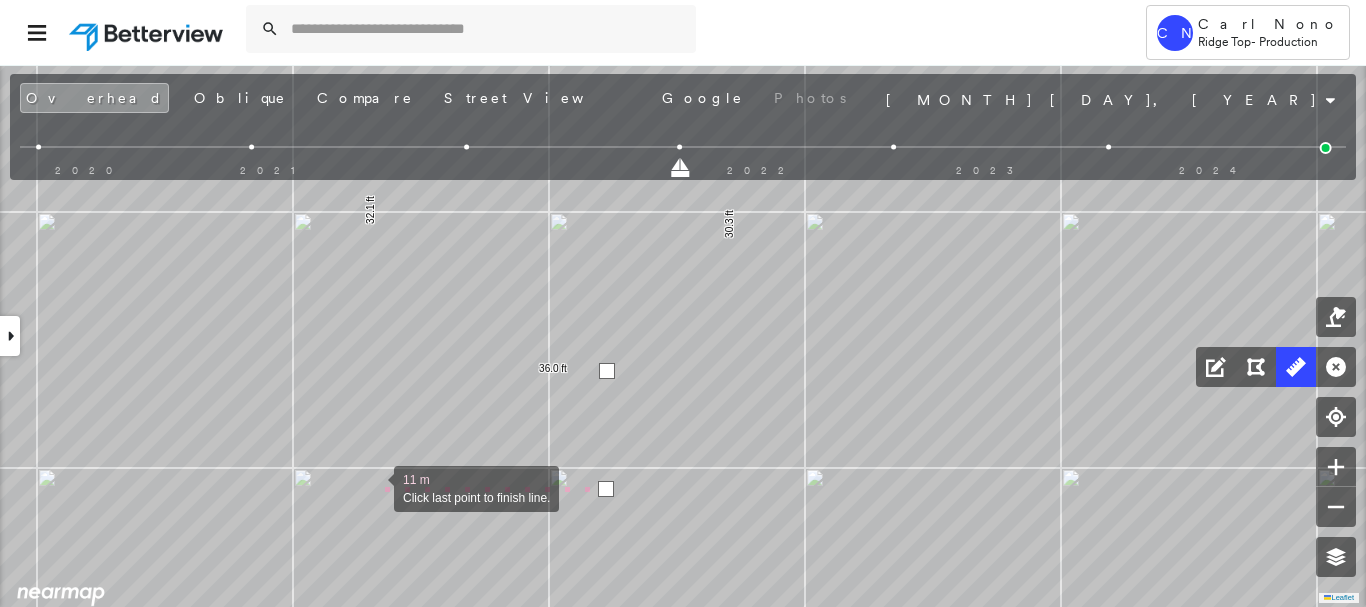 click at bounding box center [374, 487] 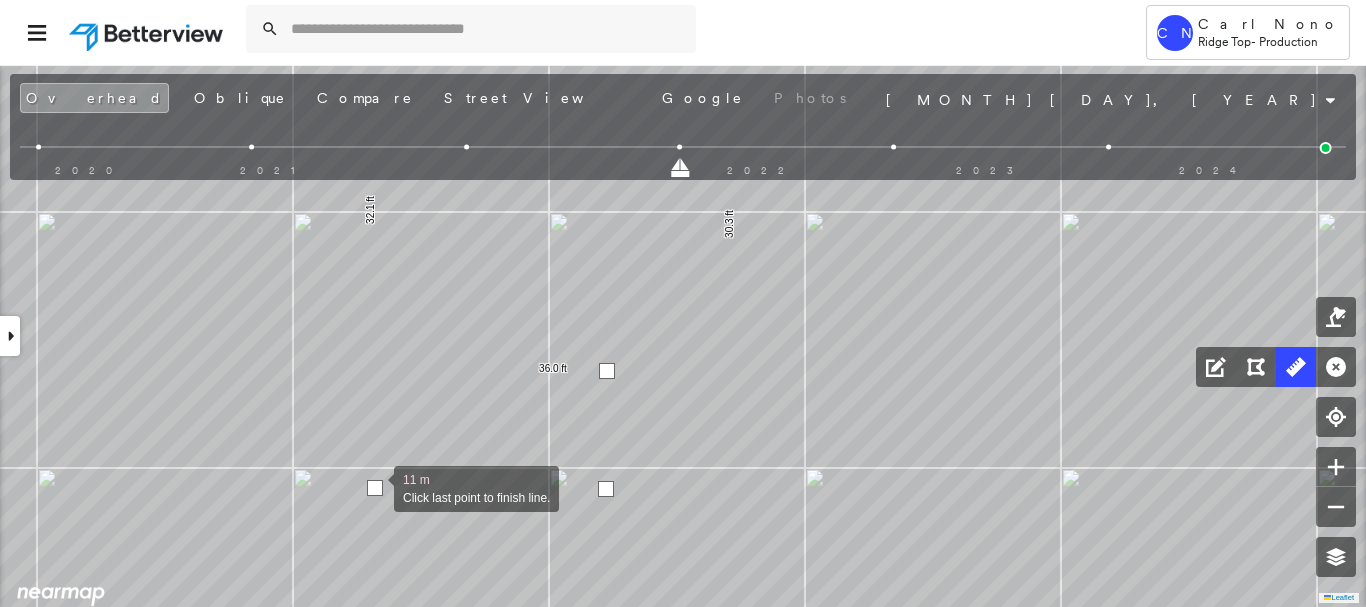 click at bounding box center [375, 488] 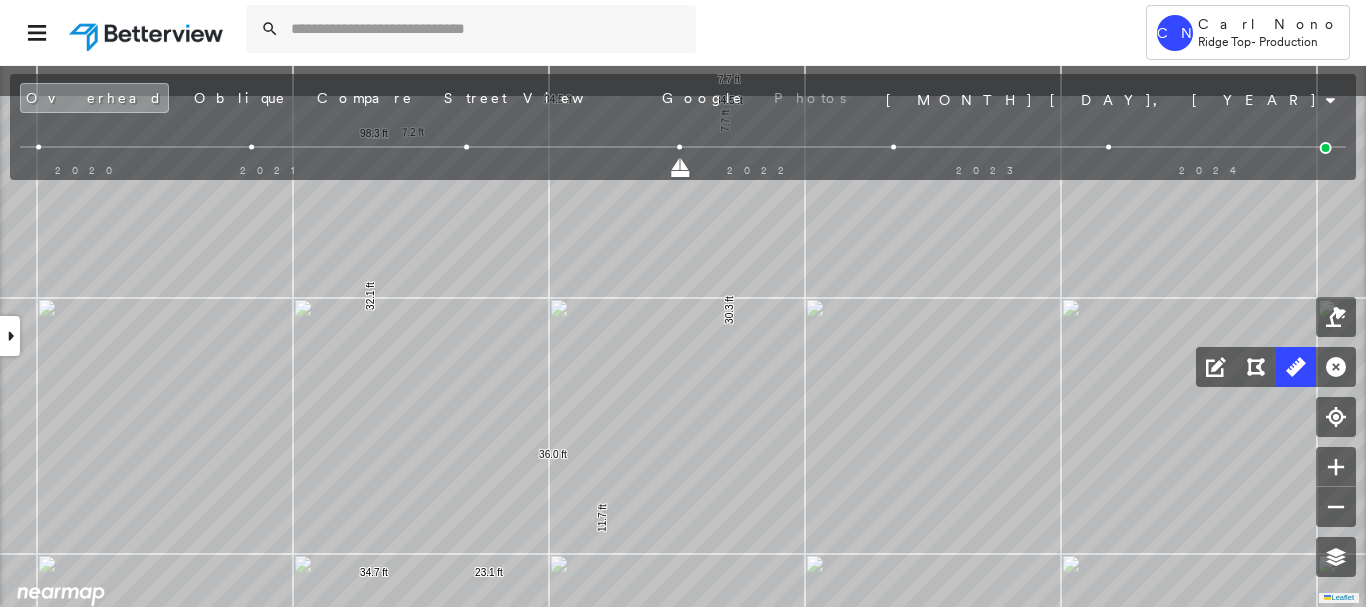 drag, startPoint x: 537, startPoint y: 487, endPoint x: 536, endPoint y: 535, distance: 48.010414 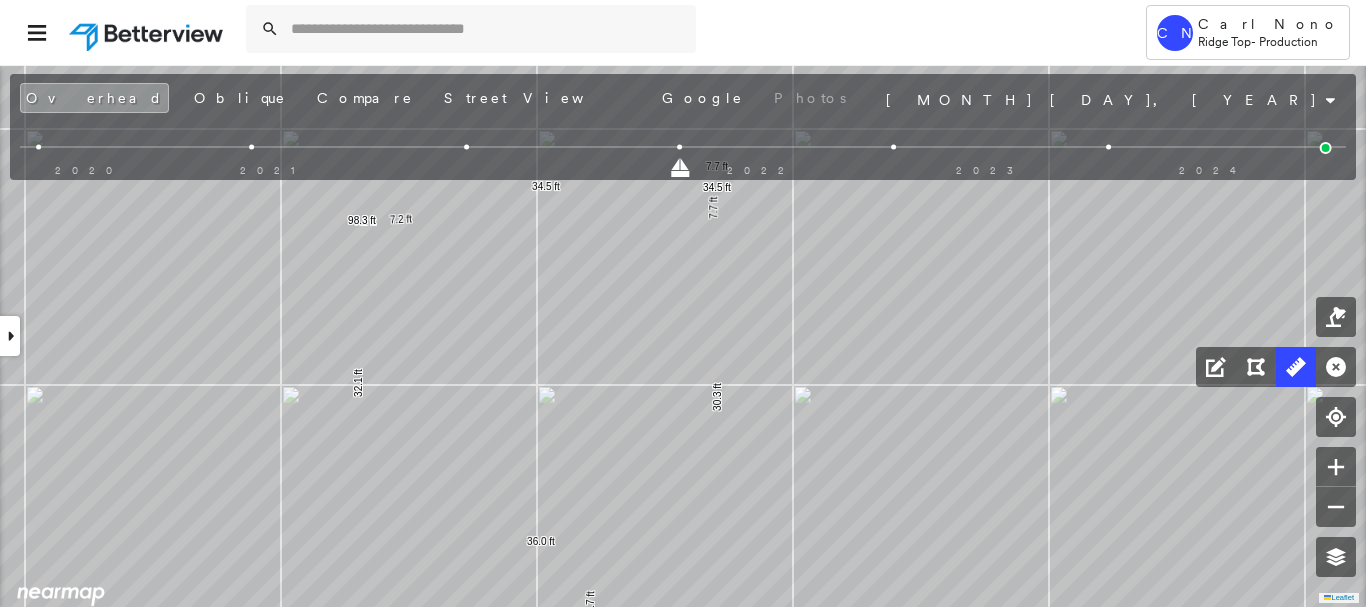 click at bounding box center [466, 147] 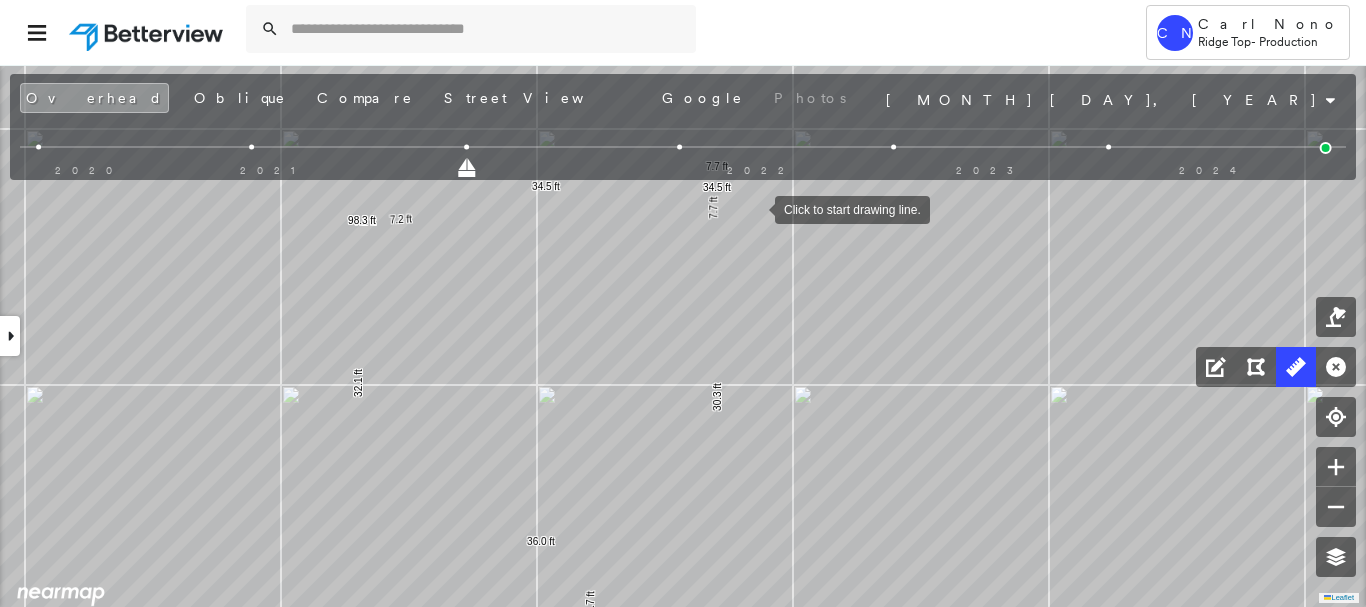 click at bounding box center (894, 147) 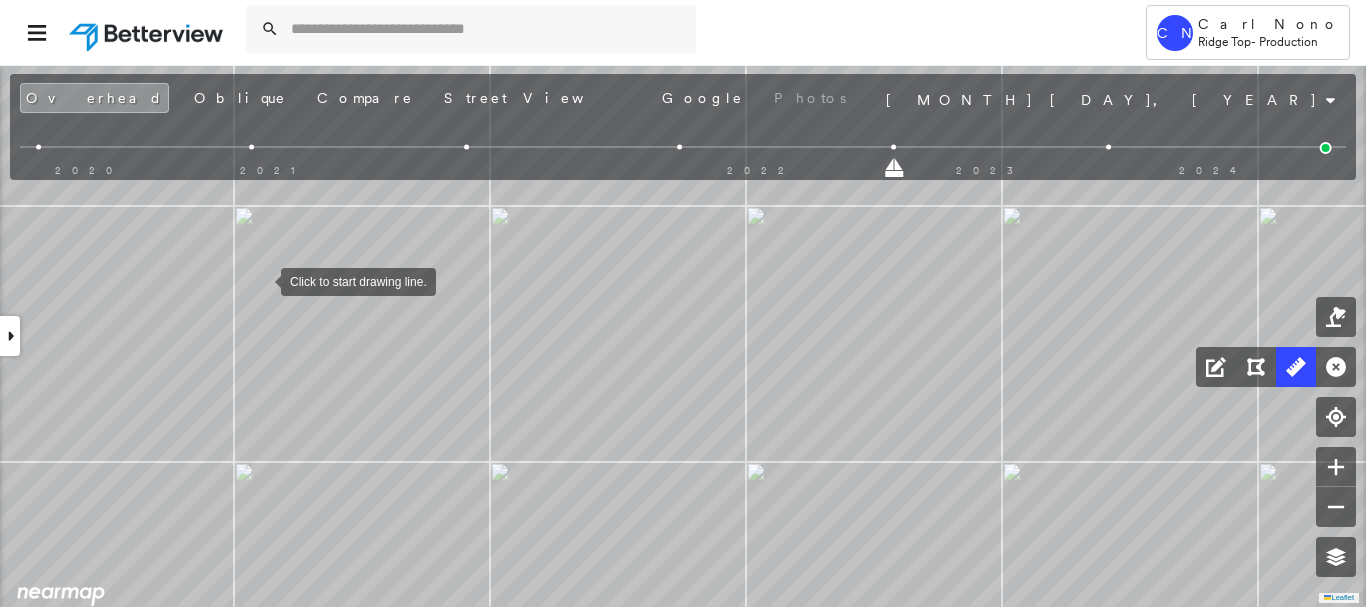 click at bounding box center (261, 280) 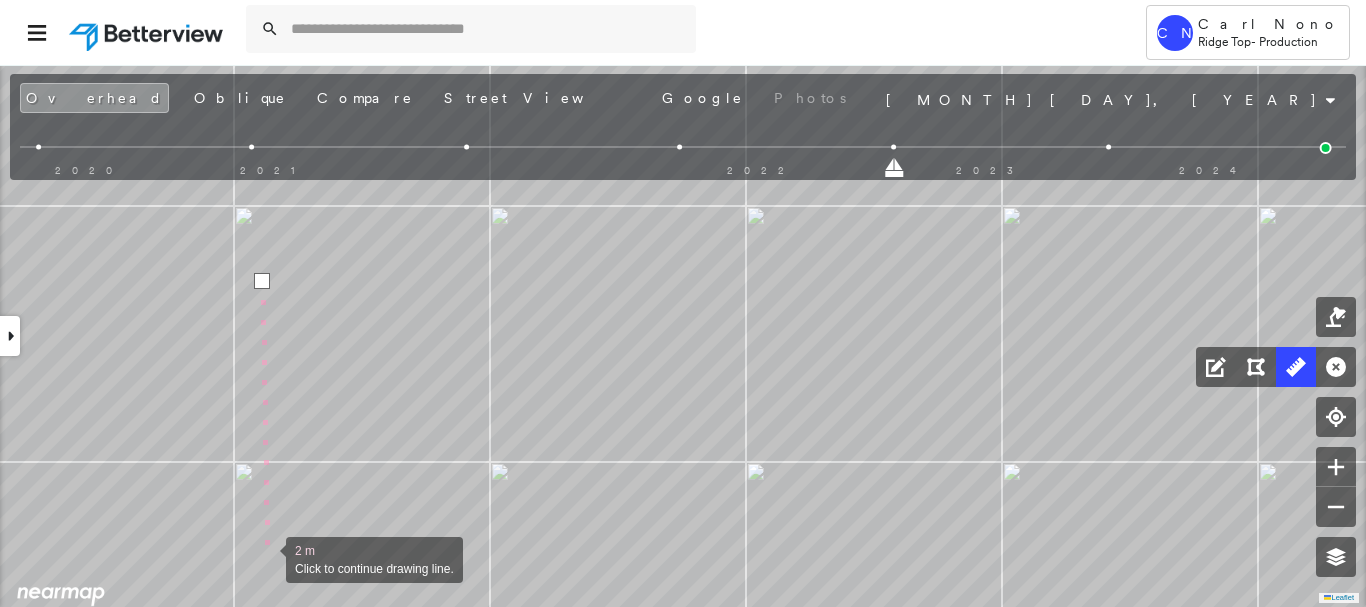 click at bounding box center (266, 558) 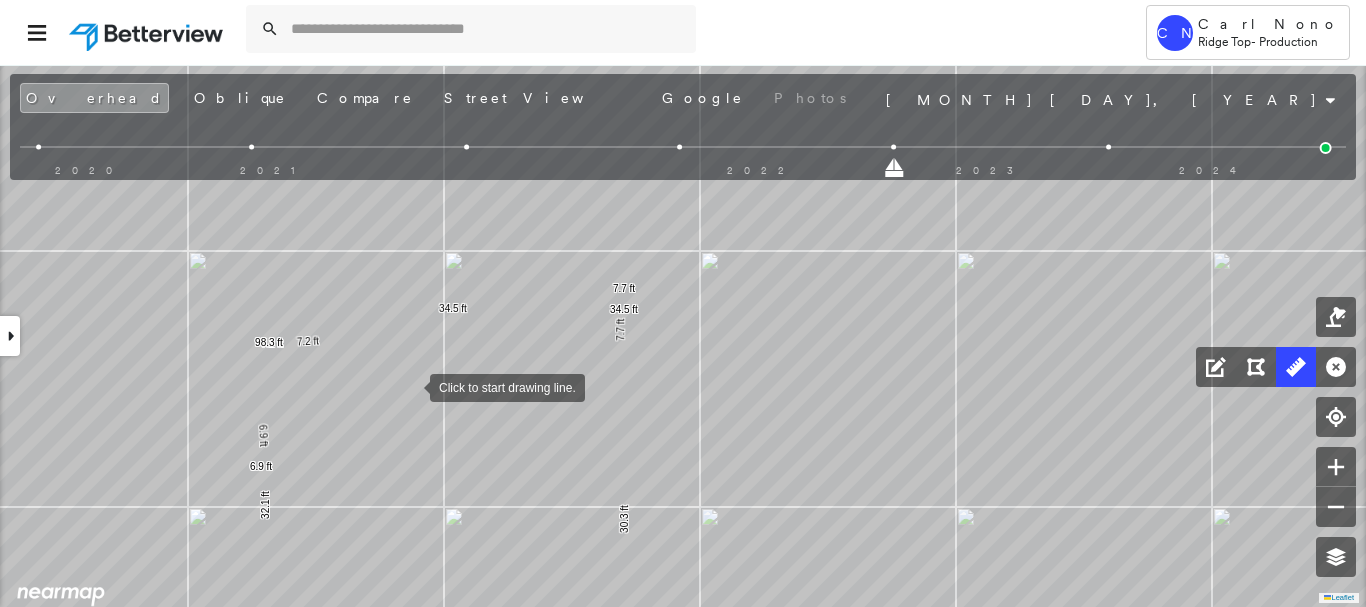click on "7.2 ft 7.2 ft 30.3 ft 36.0 ft 32.1 ft 98.3 ft 34.5 ft 34.5 ft 7.7 ft 7.7 ft 11.7 ft 23.1 ft 34.7 ft 6.9 ft 6.9 ft Click to start drawing line." at bounding box center (-168, -61) 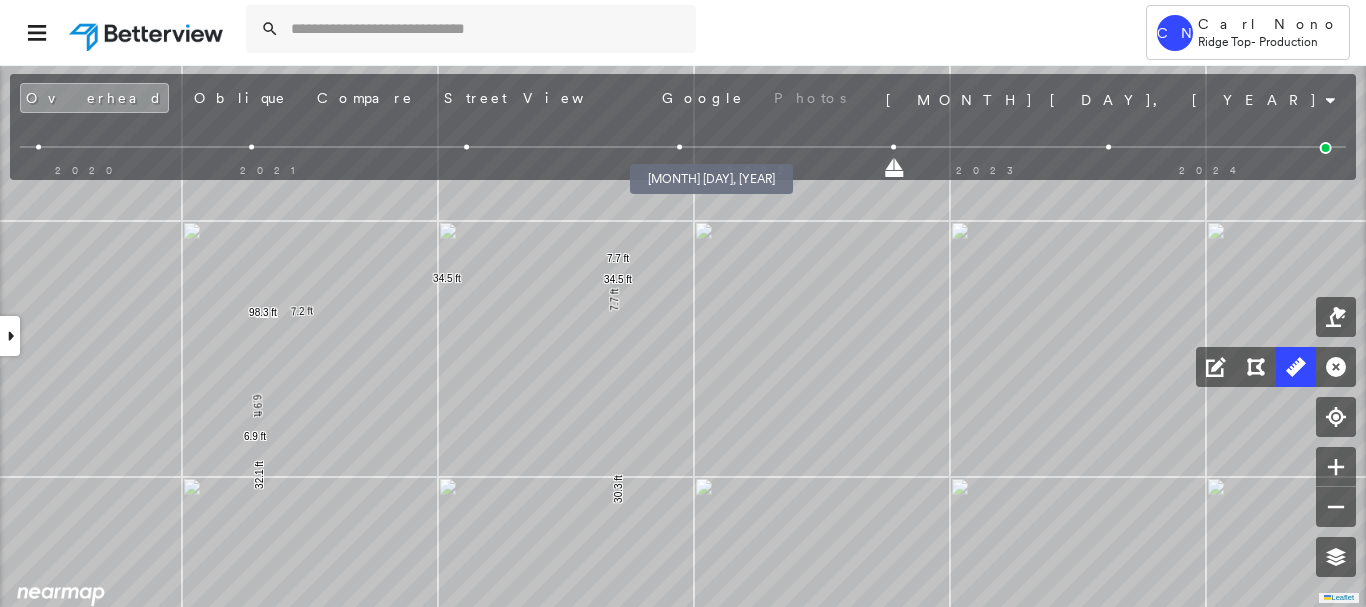 drag, startPoint x: 680, startPoint y: 142, endPoint x: 692, endPoint y: 142, distance: 12 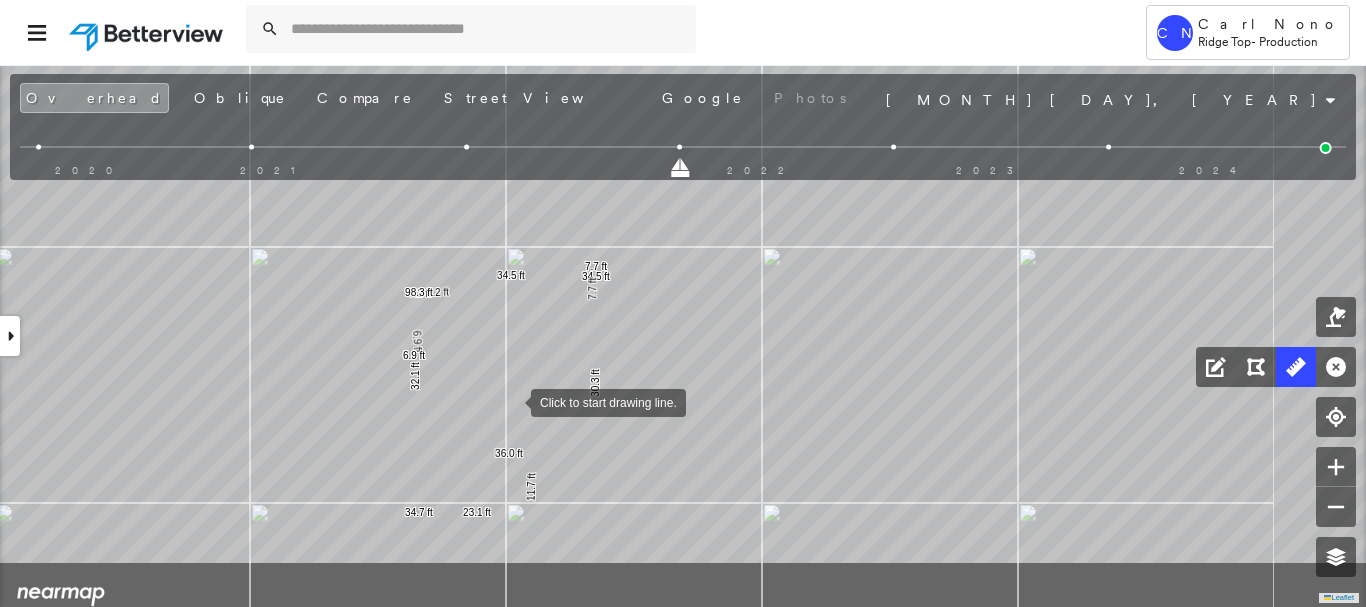 click at bounding box center [511, 401] 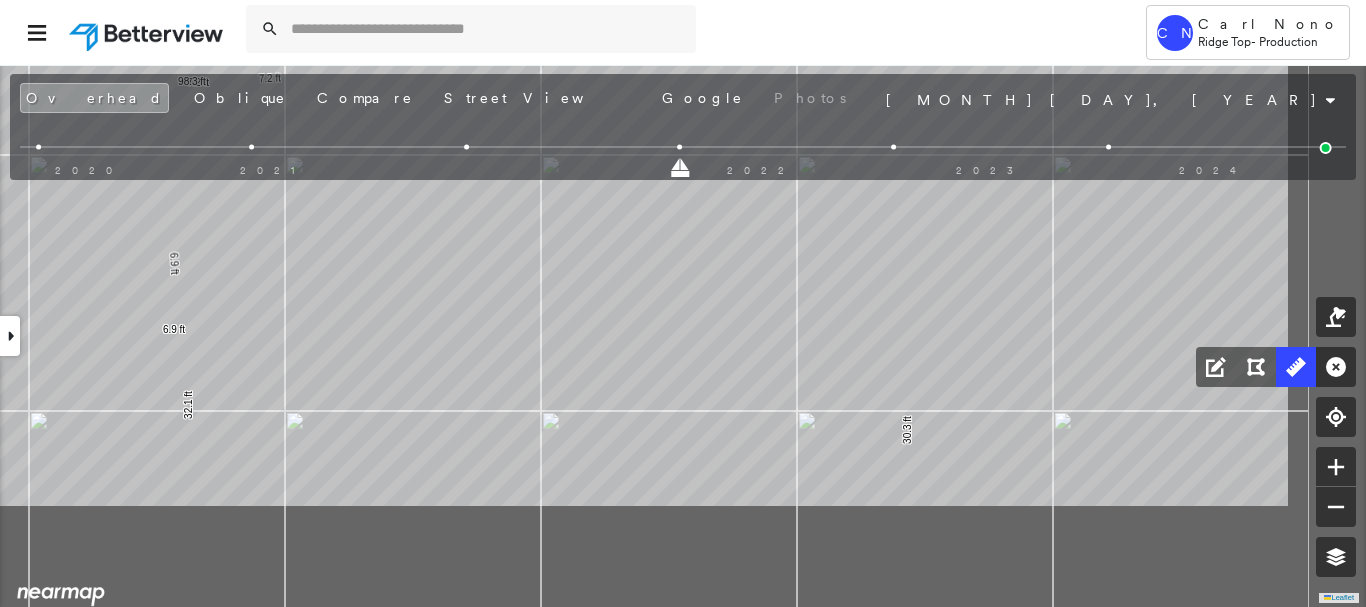 drag, startPoint x: 678, startPoint y: 359, endPoint x: 448, endPoint y: 168, distance: 298.96655 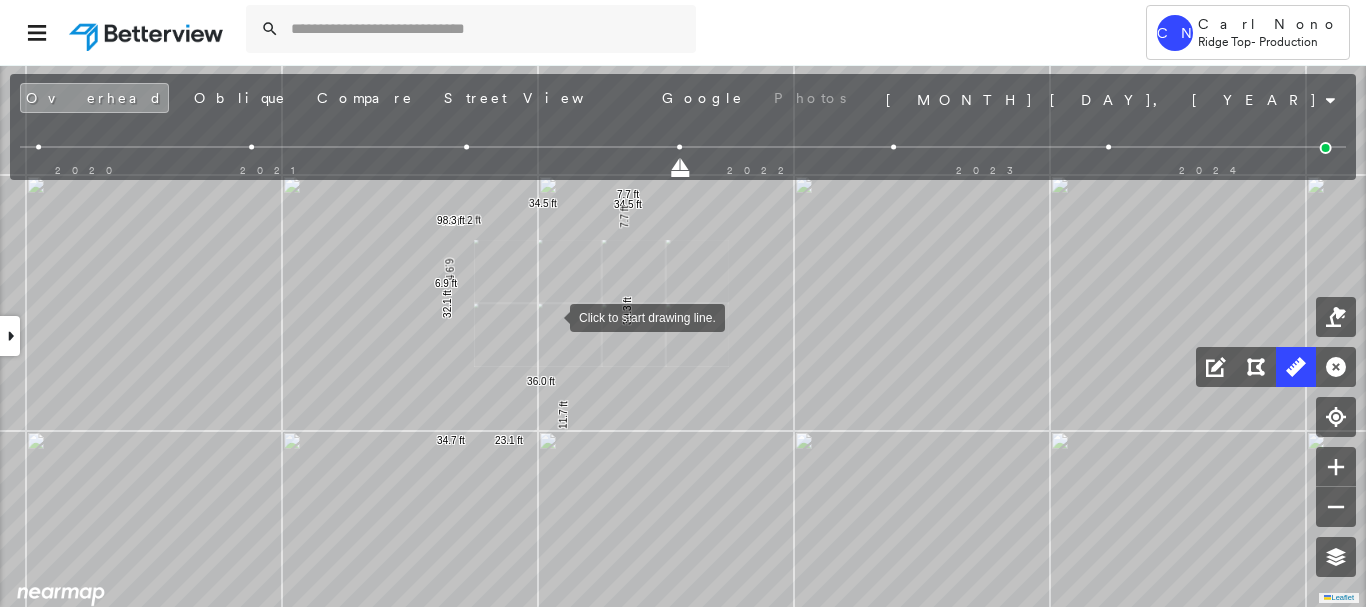 drag, startPoint x: 550, startPoint y: 327, endPoint x: 534, endPoint y: 283, distance: 46.818798 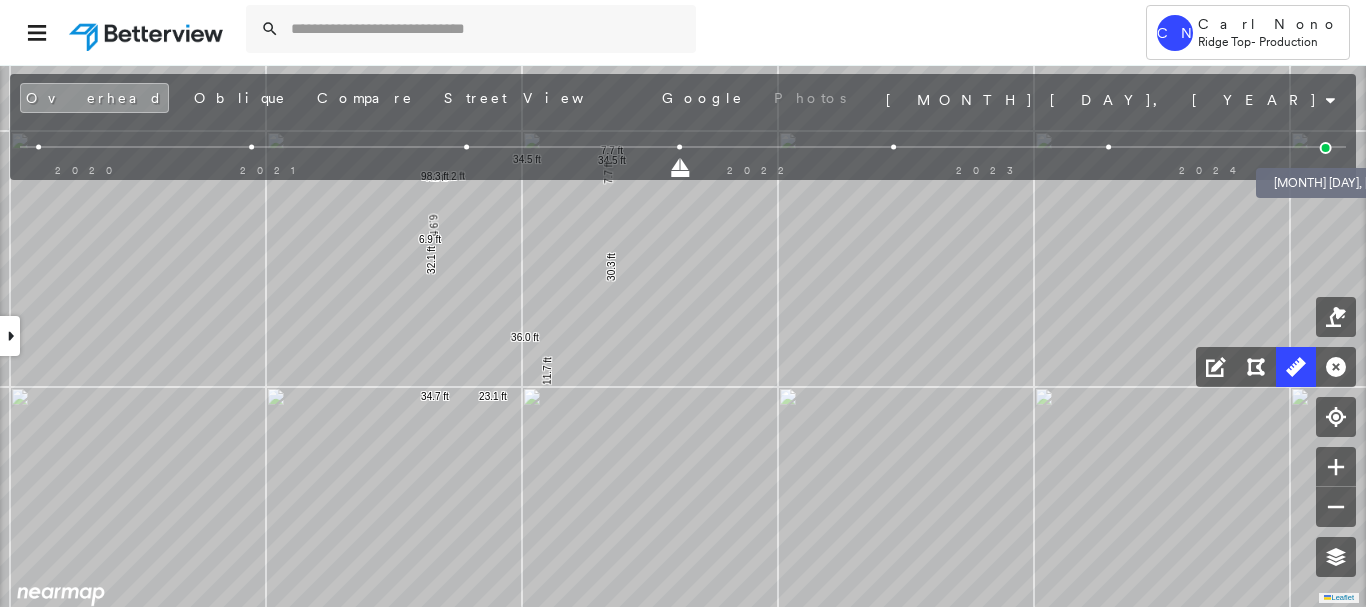 drag, startPoint x: 1331, startPoint y: 144, endPoint x: 1286, endPoint y: 141, distance: 45.099888 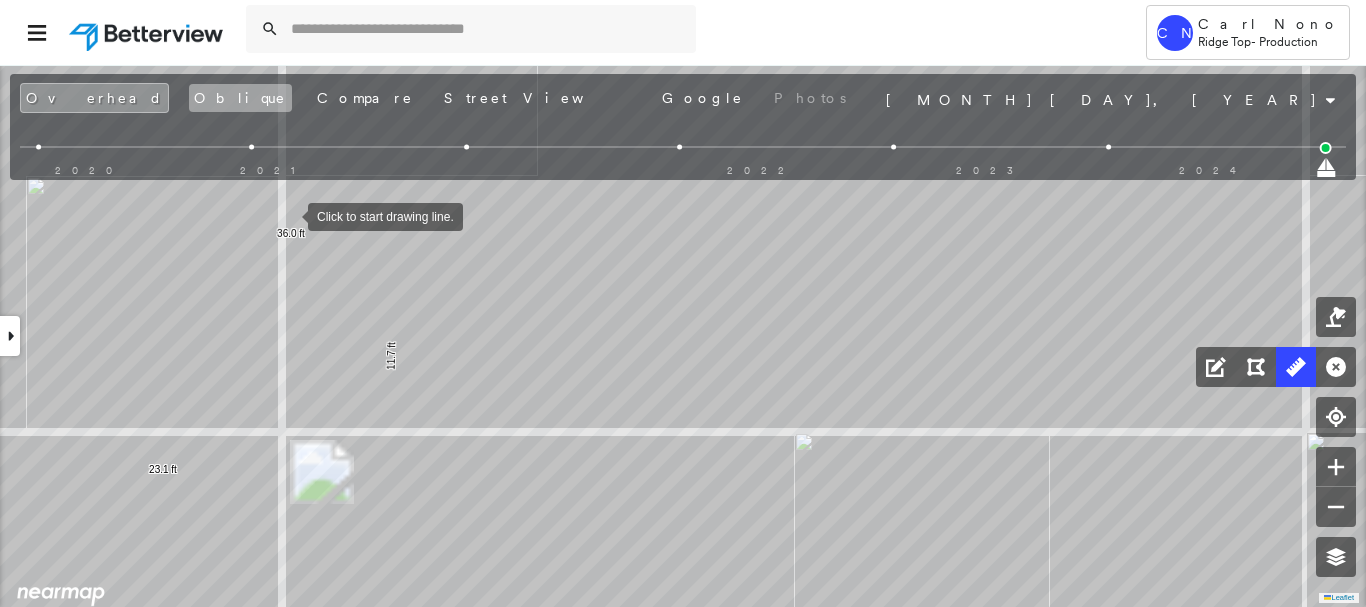 click on "Oblique" at bounding box center (240, 98) 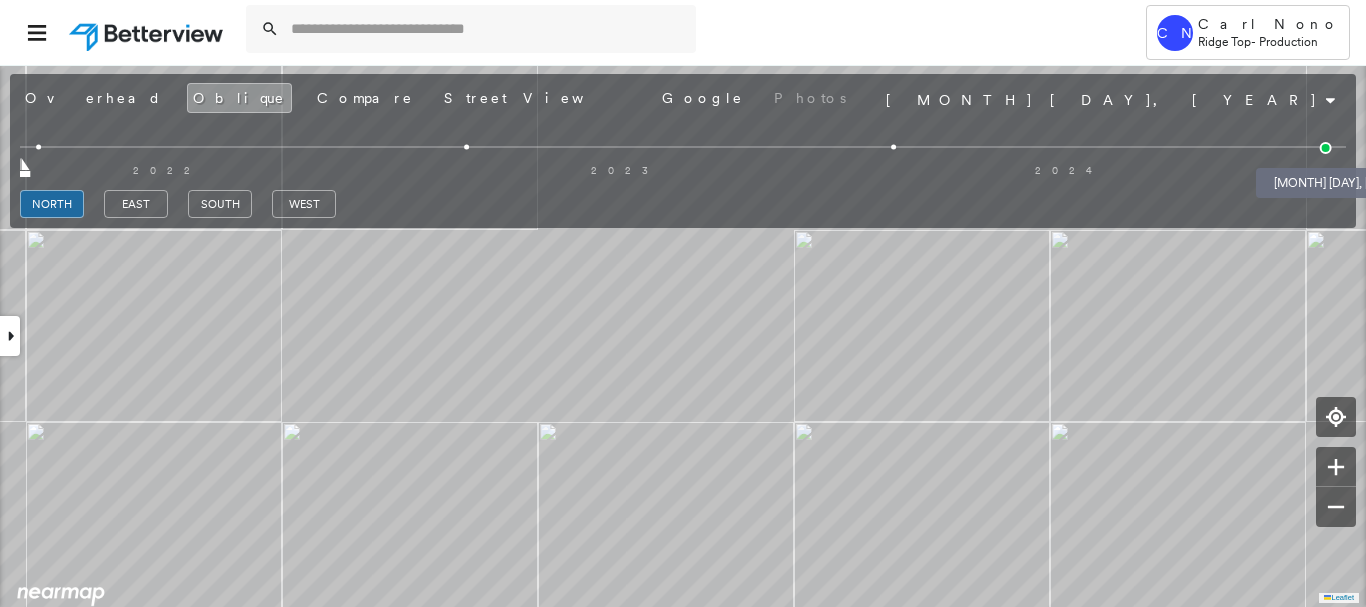 click at bounding box center [1326, 148] 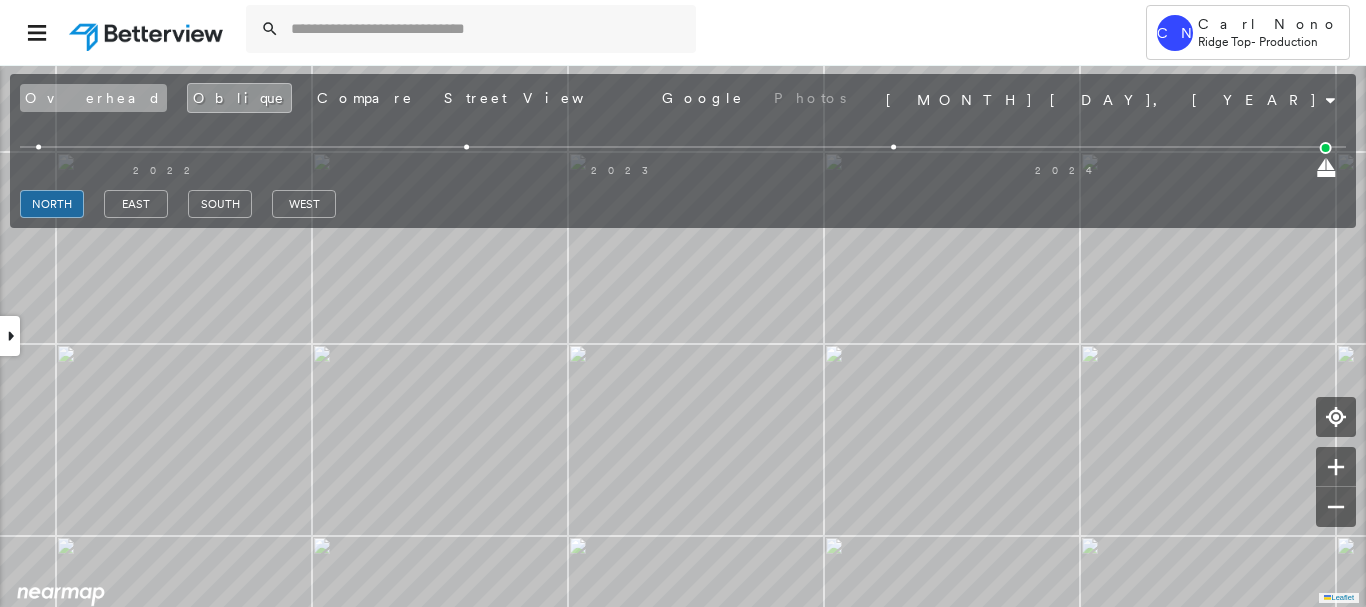 click on "Overhead" at bounding box center (93, 98) 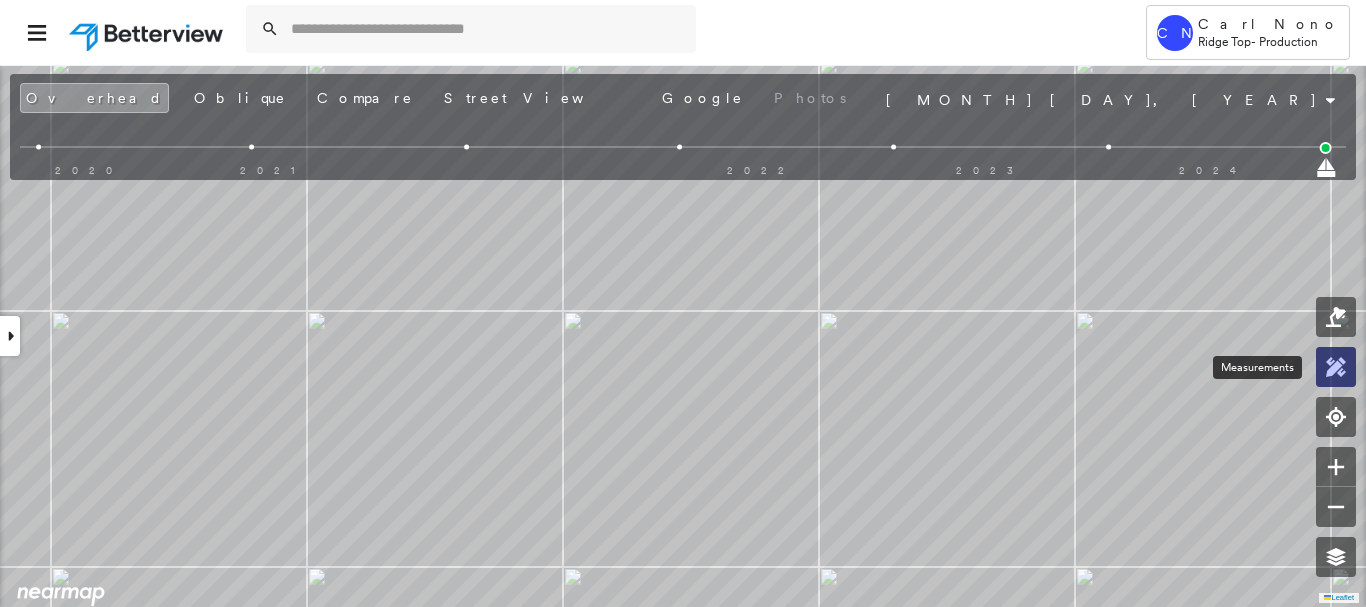 click 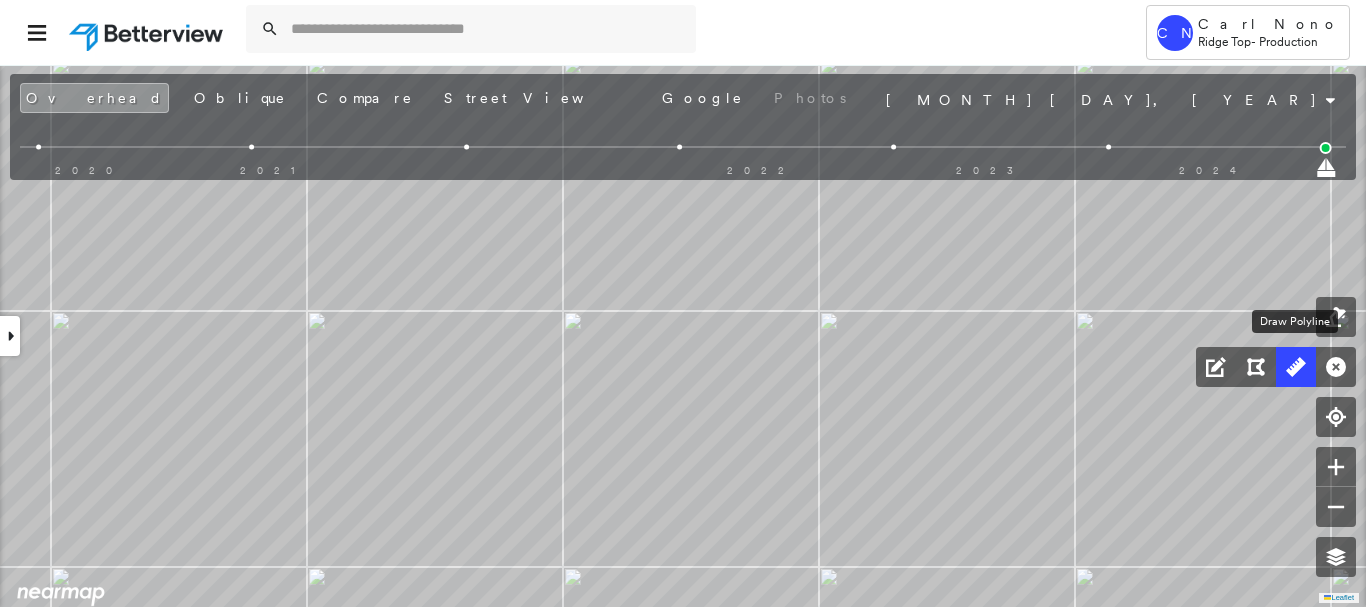 click 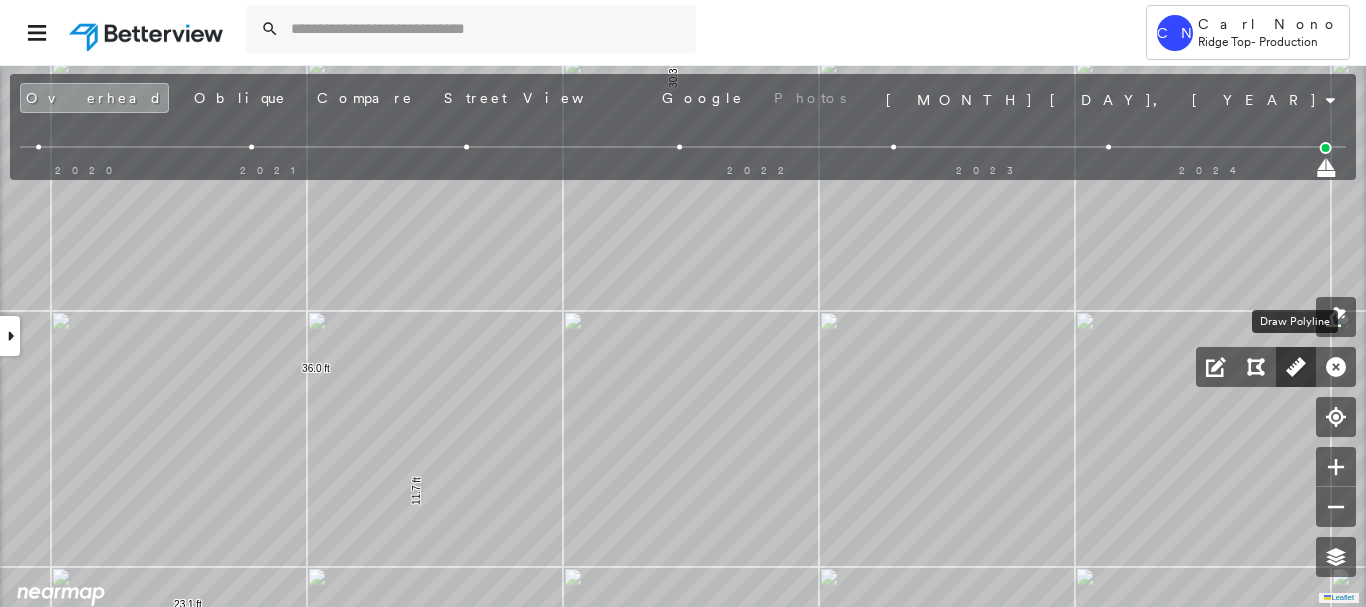 drag, startPoint x: 1305, startPoint y: 366, endPoint x: 1229, endPoint y: 353, distance: 77.10383 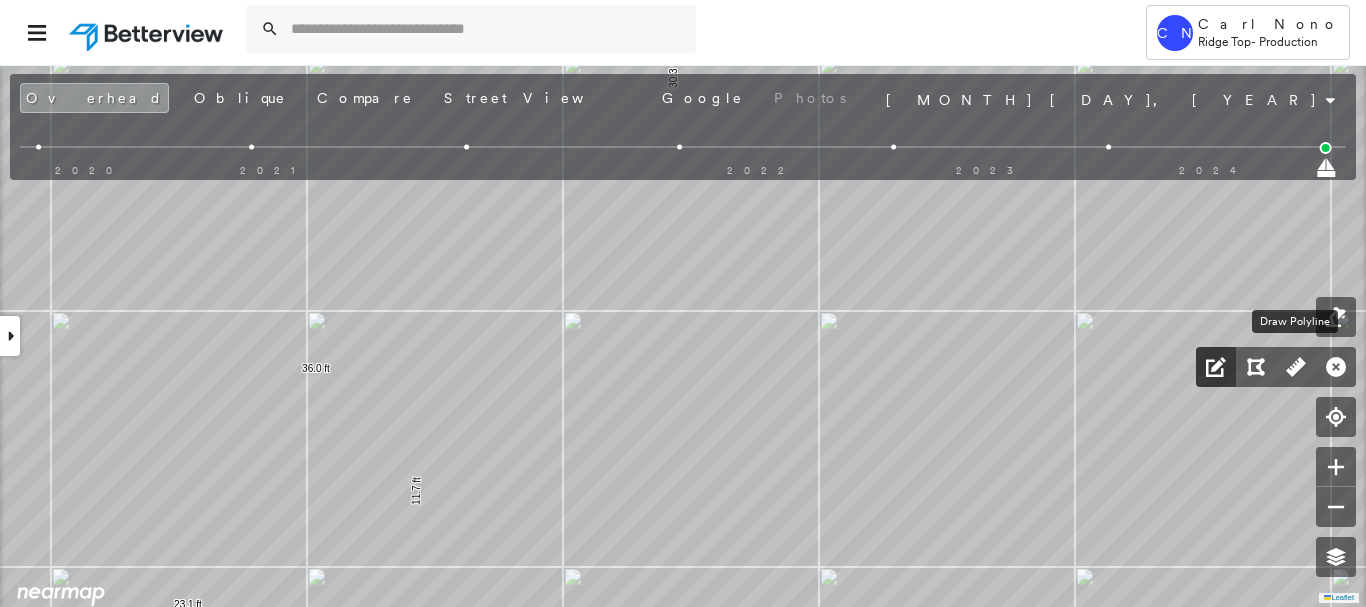 click 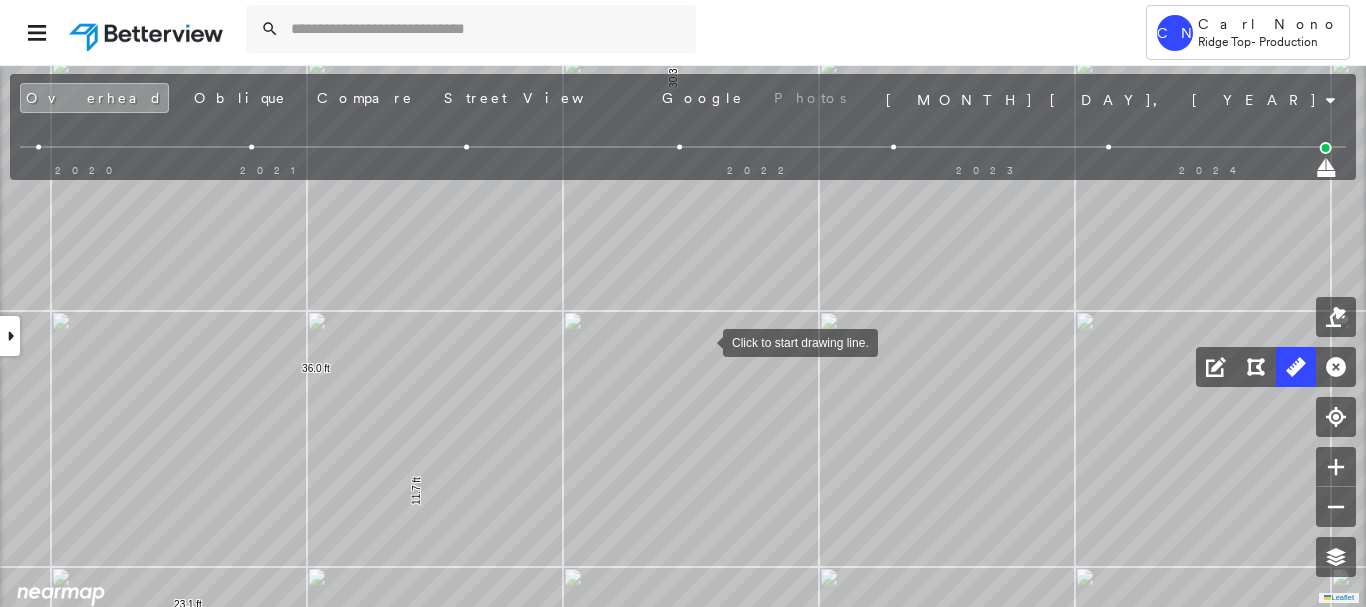click at bounding box center [703, 341] 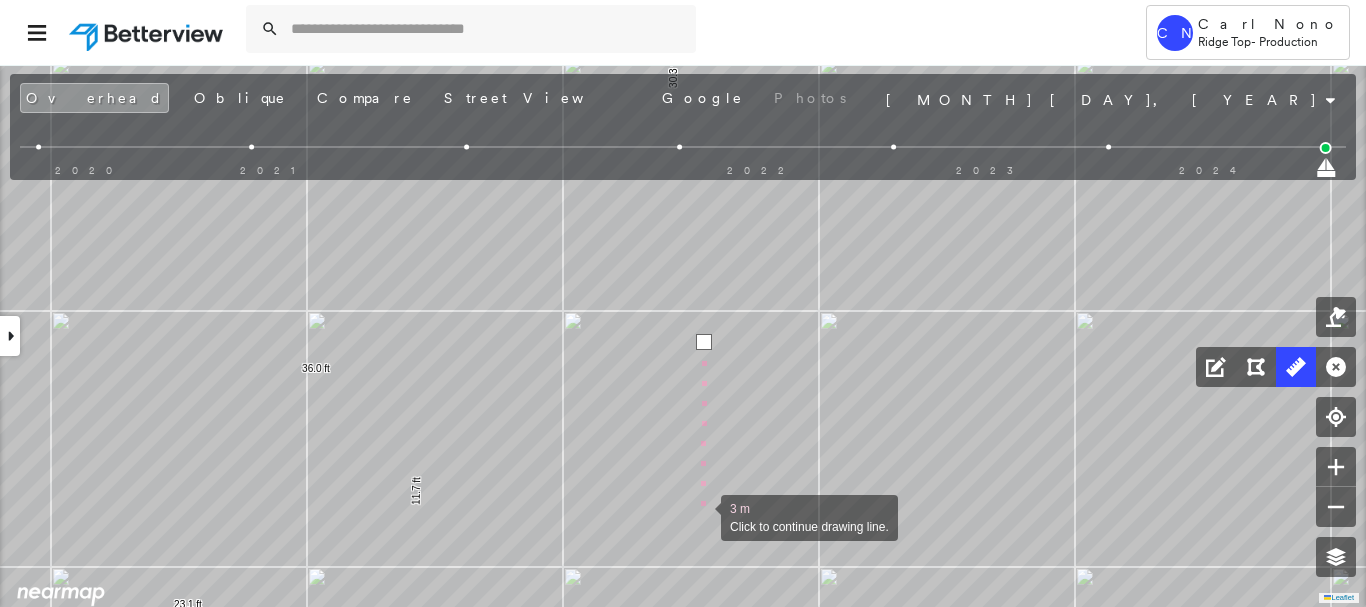 click at bounding box center (701, 516) 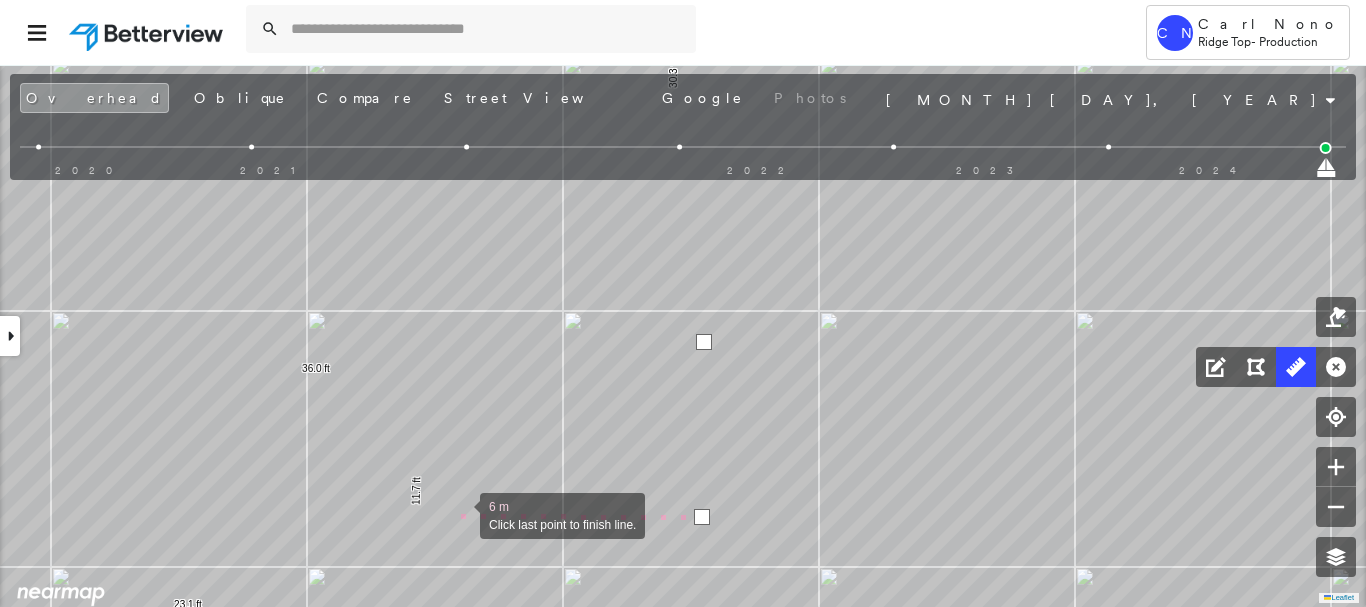 click at bounding box center (460, 514) 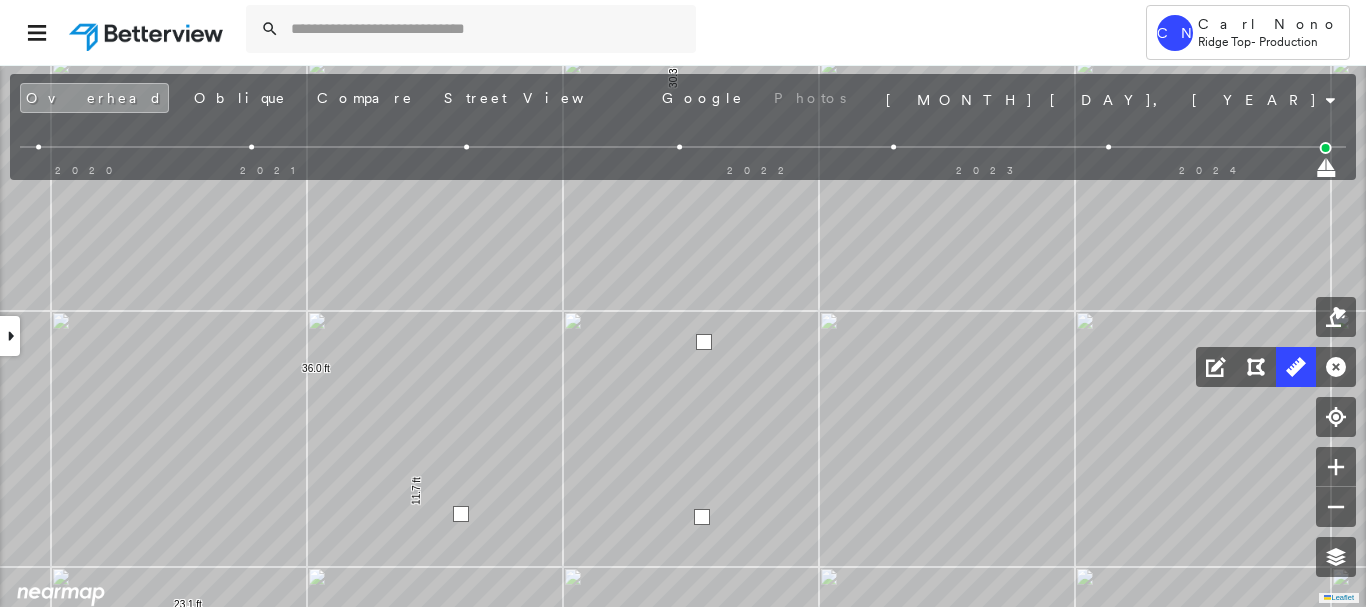 click at bounding box center [461, 514] 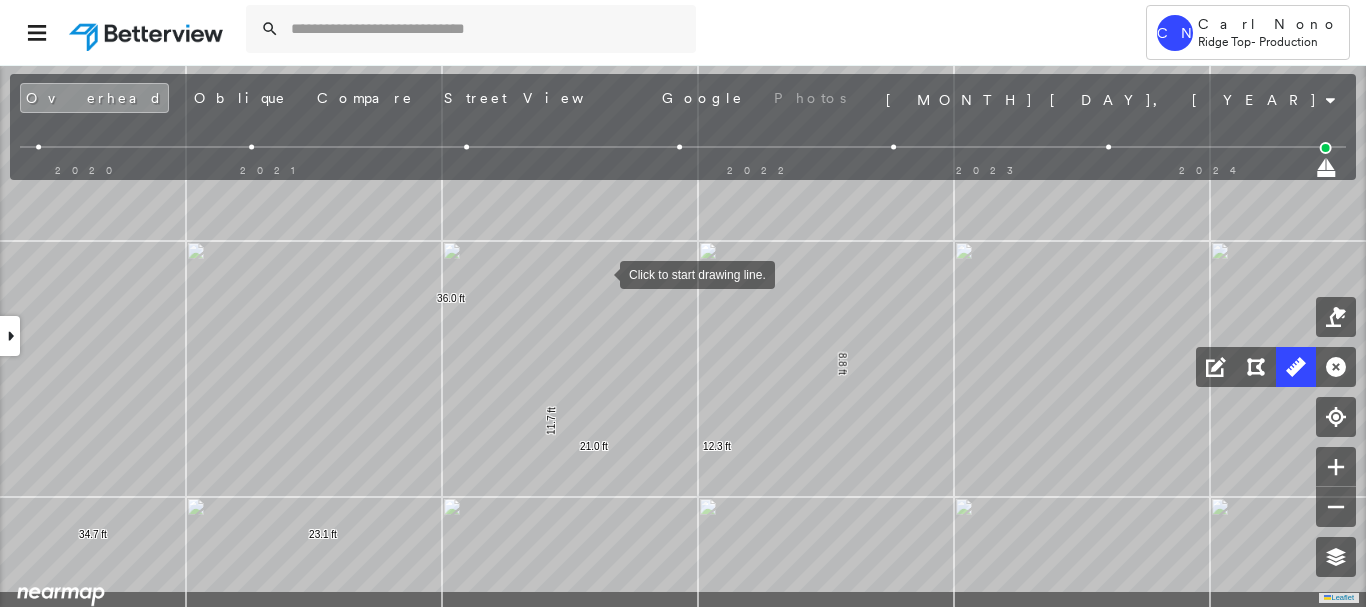 click at bounding box center (600, 273) 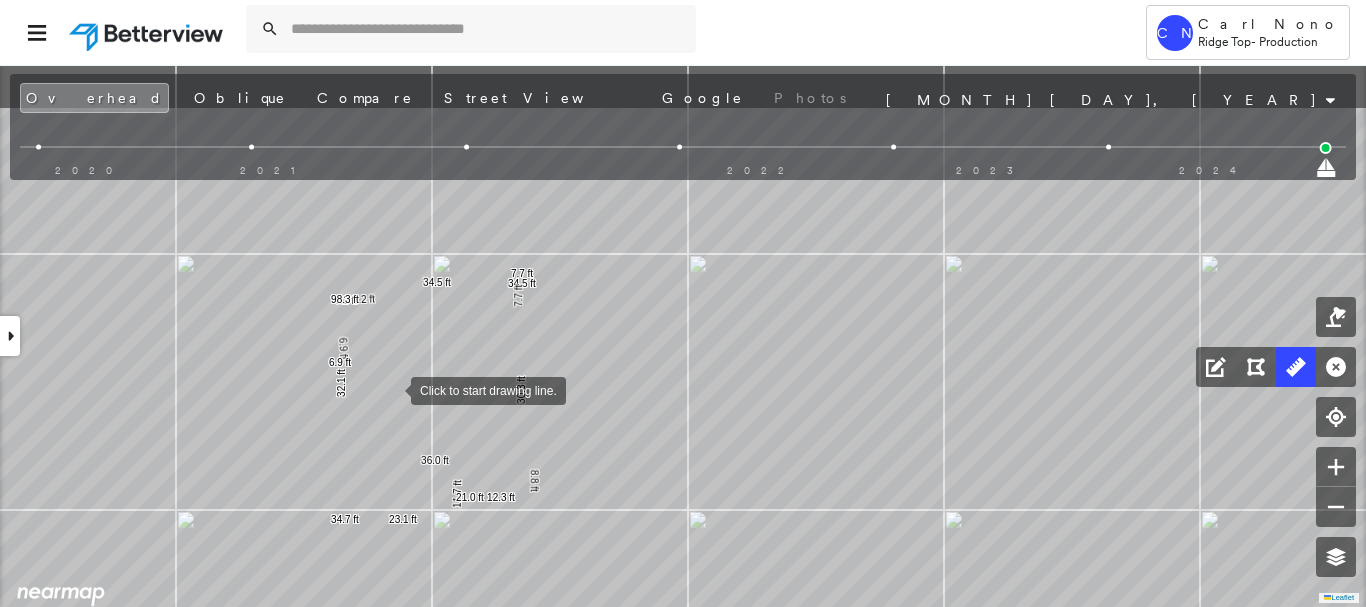 drag, startPoint x: 381, startPoint y: 332, endPoint x: 391, endPoint y: 388, distance: 56.88585 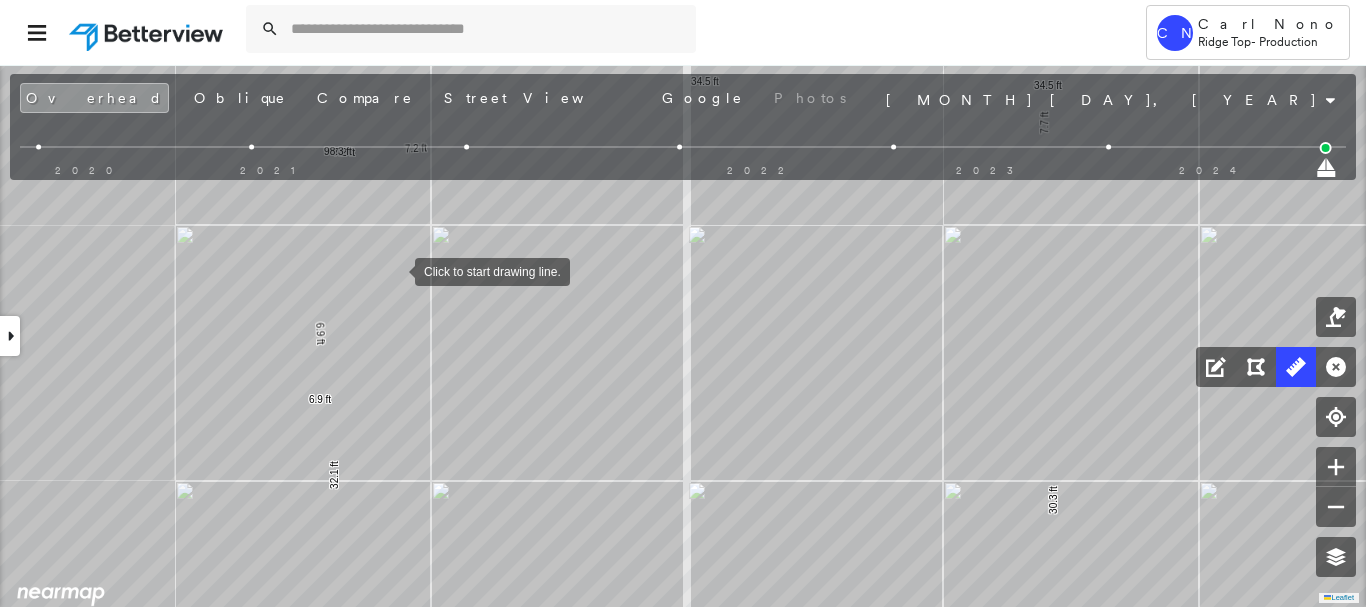 click at bounding box center [395, 270] 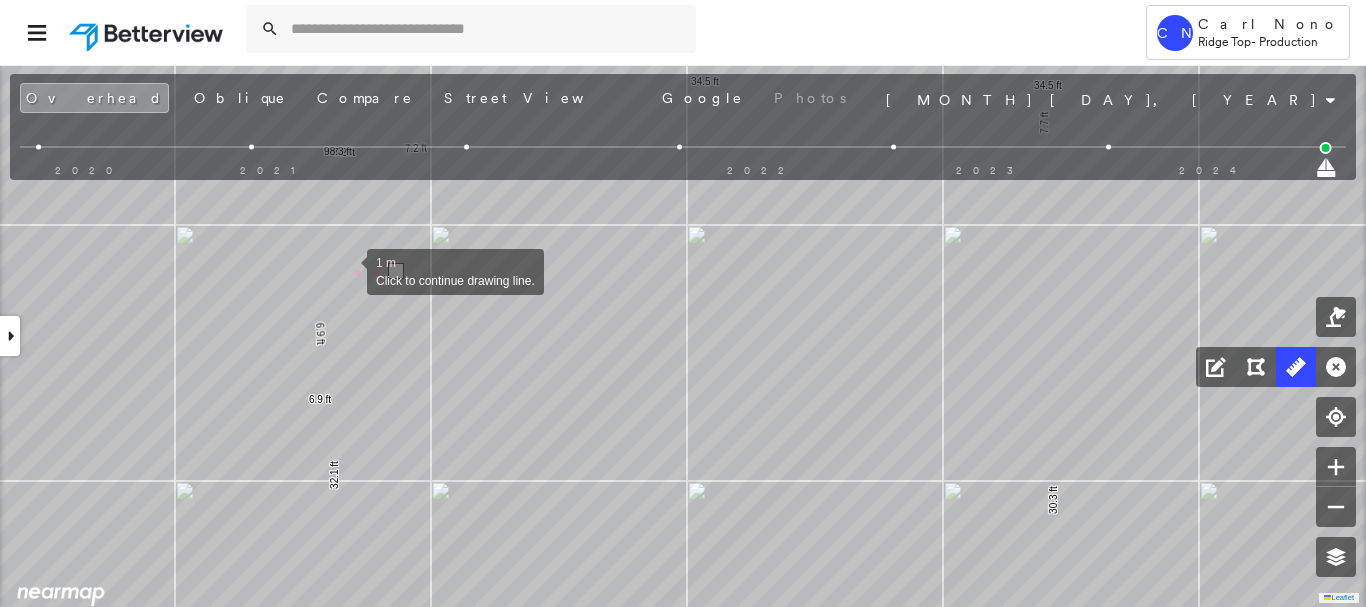 drag, startPoint x: 347, startPoint y: 270, endPoint x: 348, endPoint y: 344, distance: 74.00676 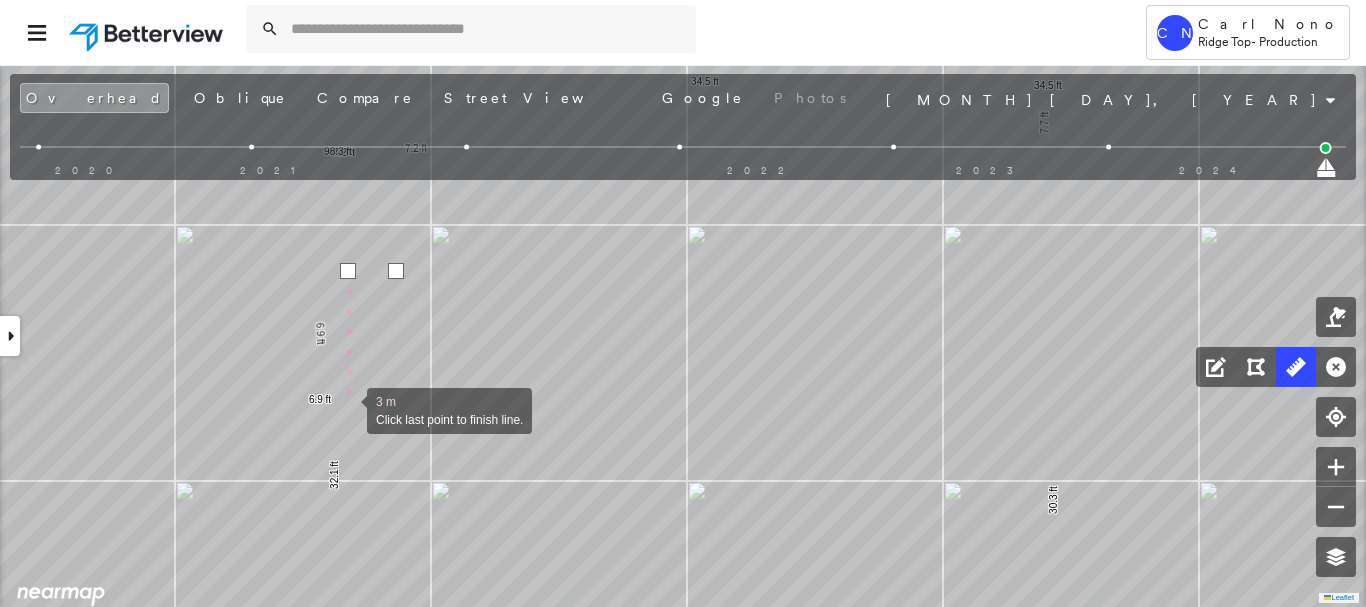 click at bounding box center [347, 409] 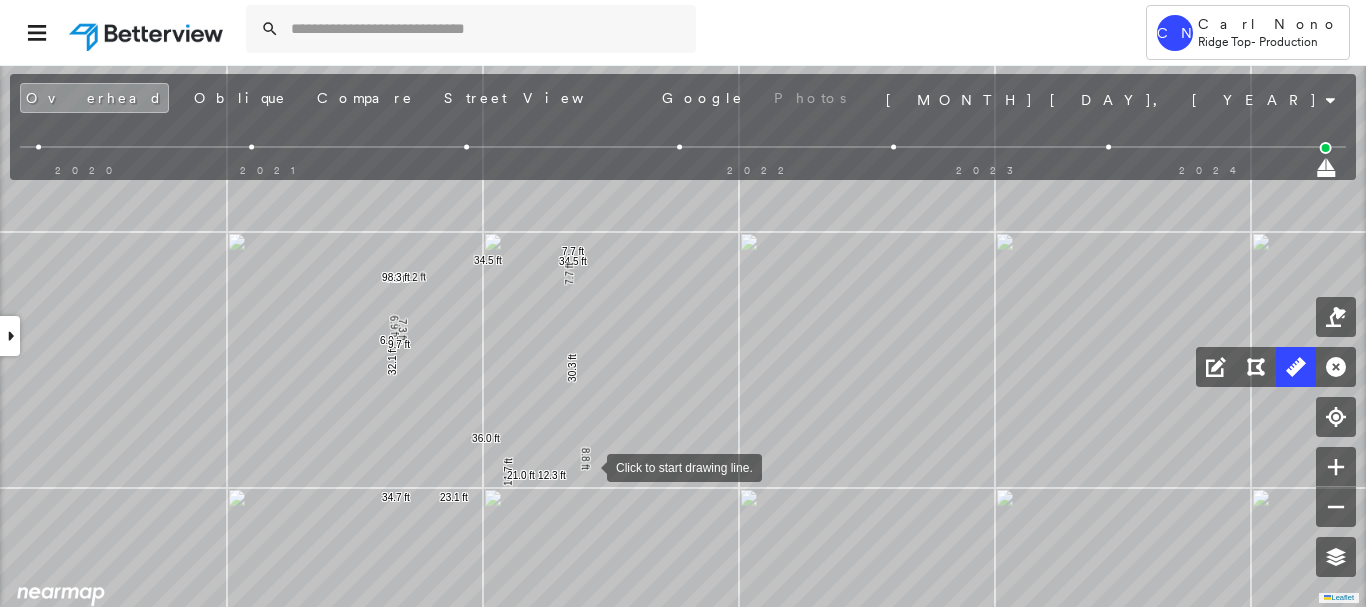click at bounding box center (587, 466) 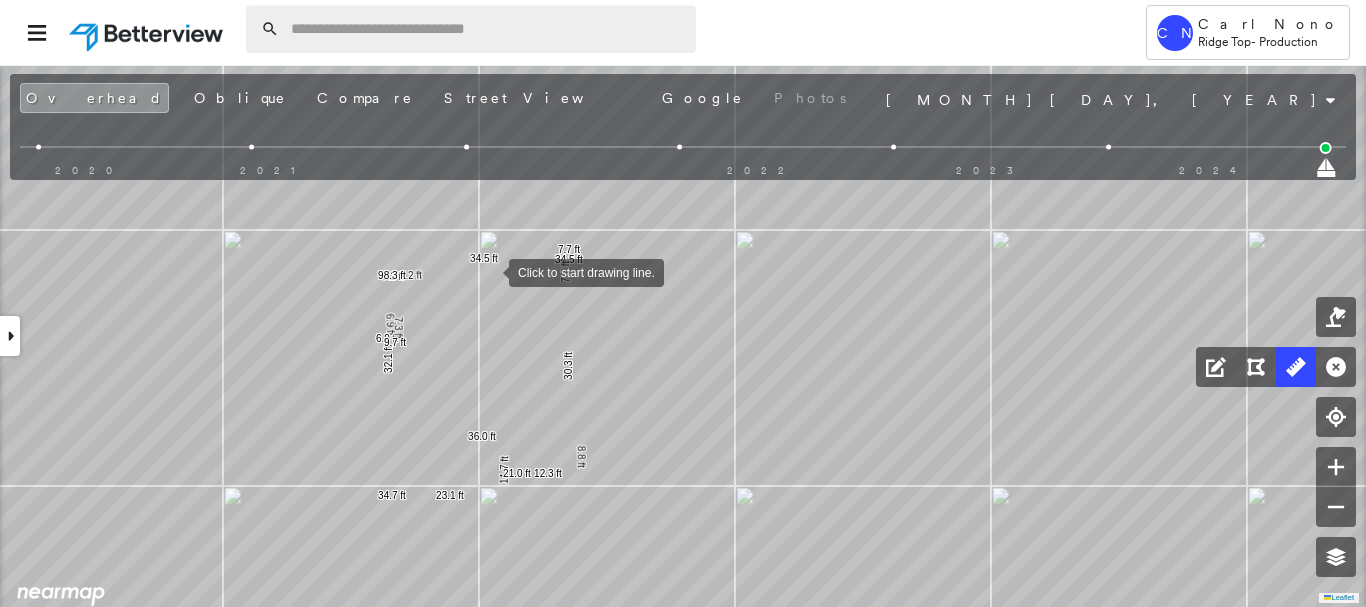 click at bounding box center [487, 29] 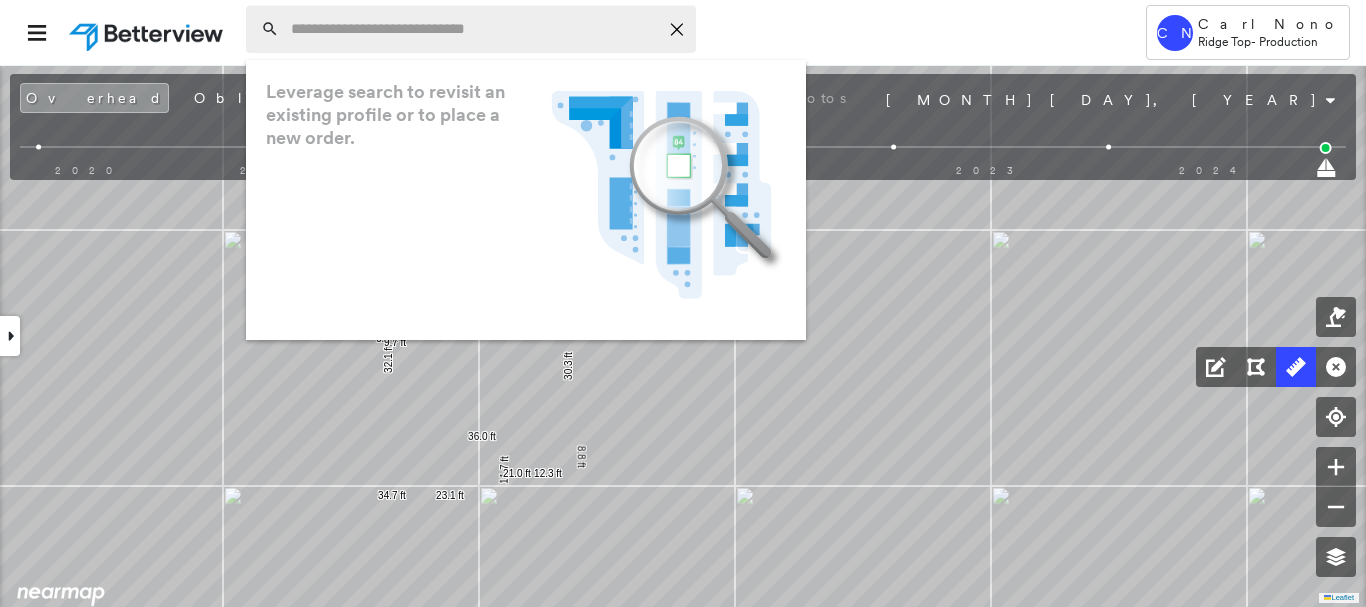 paste on "**********" 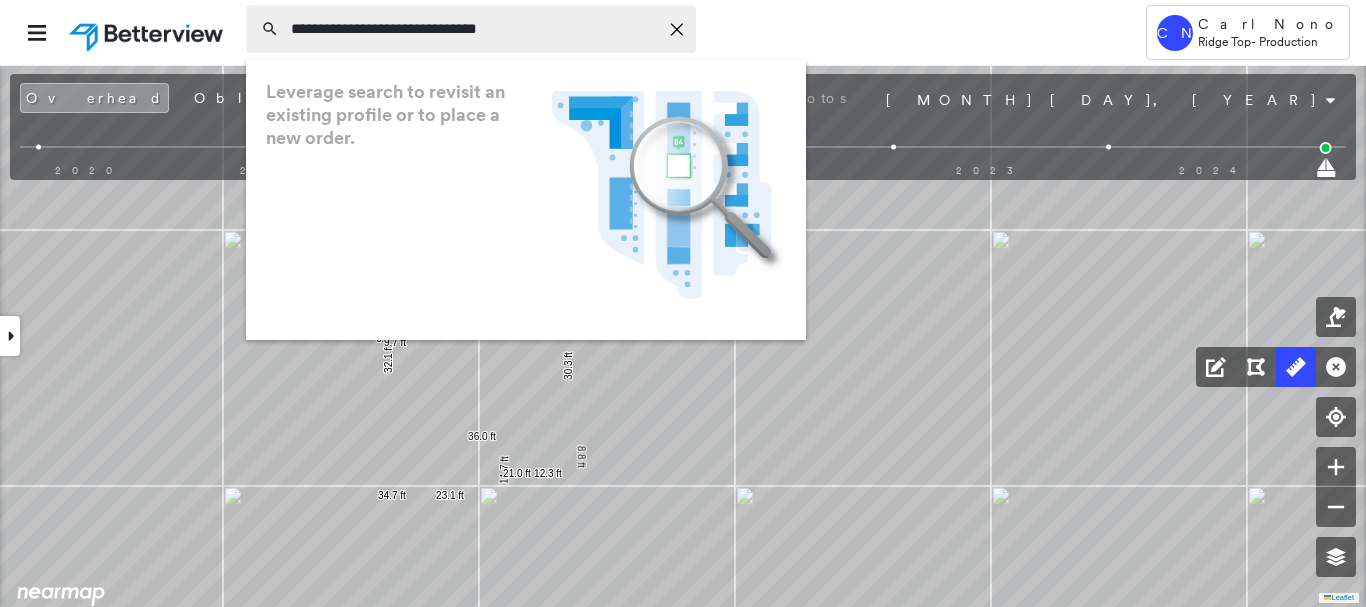 type on "**********" 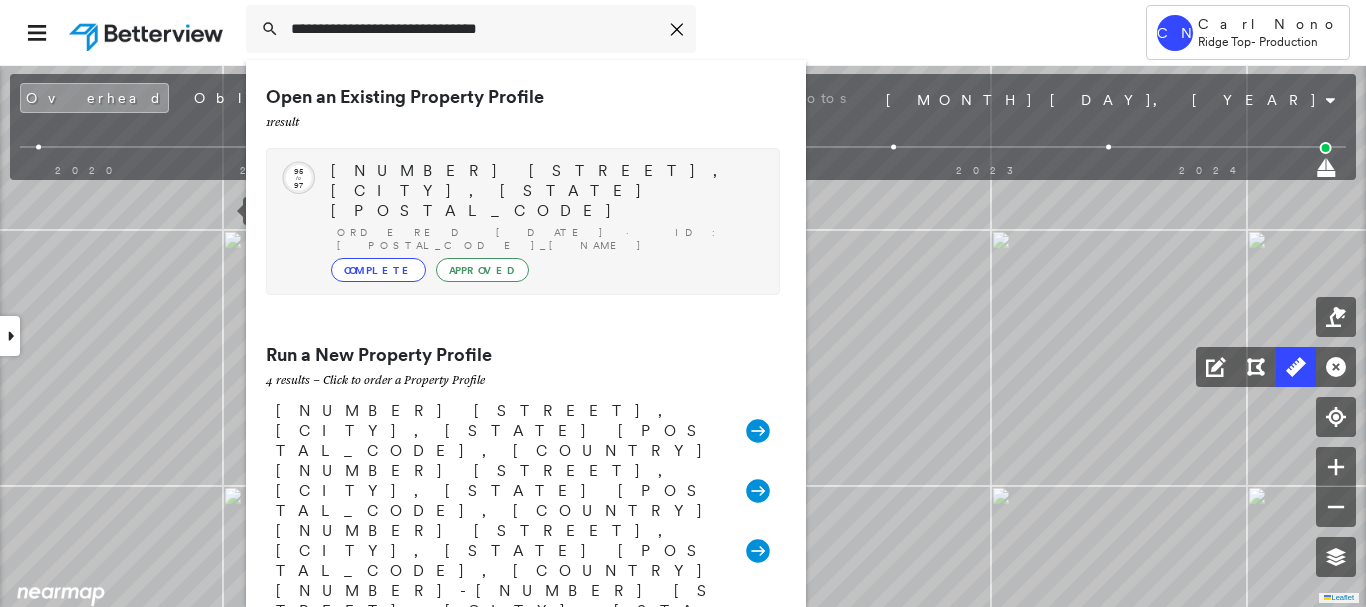 click on "Circled Text Icon 95 to 97 3400 McComb Ave, Cheyenne, WY 82001 Ordered 08/05/25 · ID: 782317_Rhodes Complete Approved" at bounding box center (523, 221) 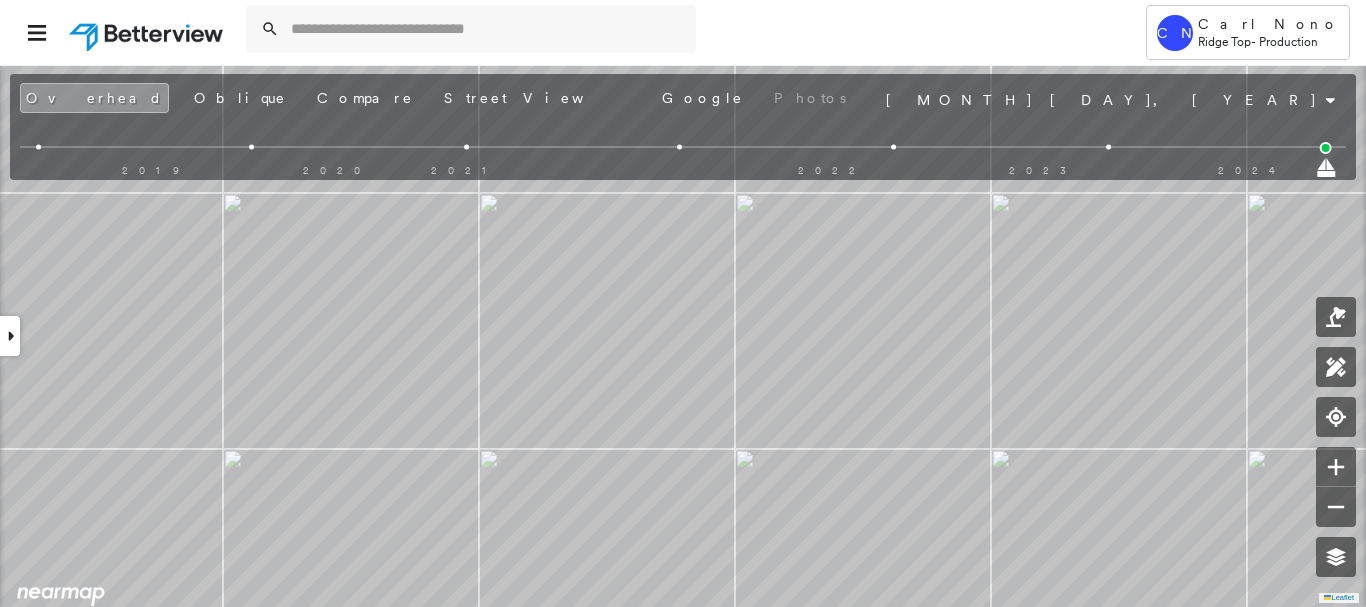 click at bounding box center (1108, 147) 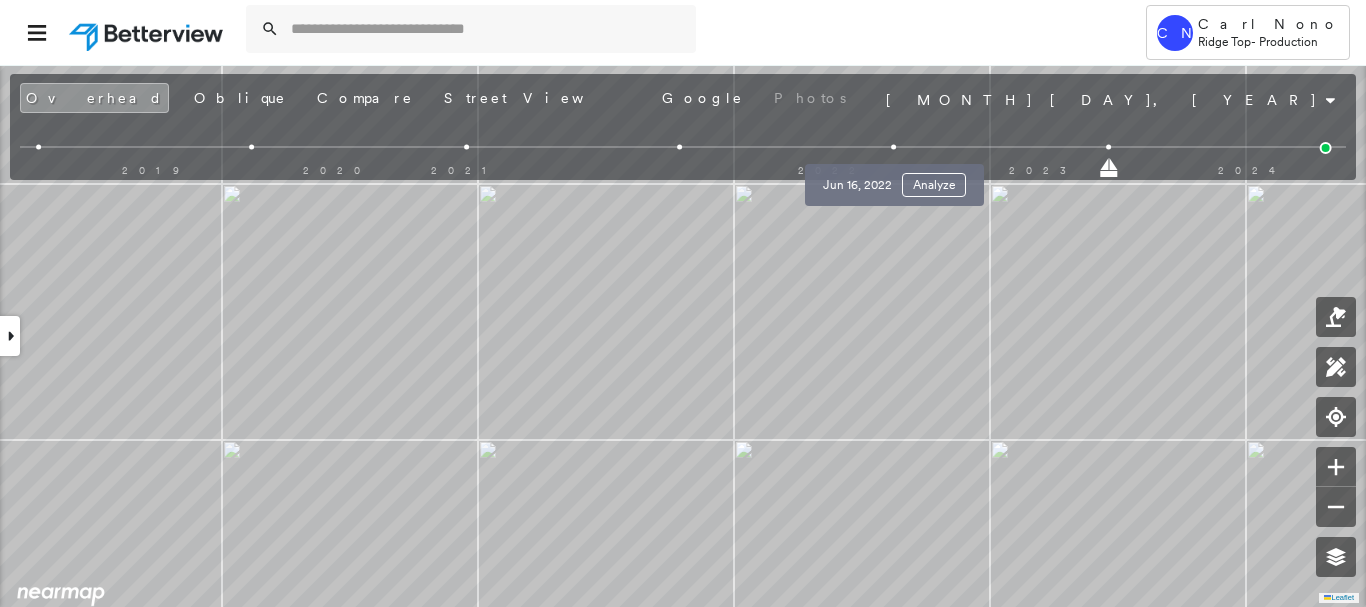 click at bounding box center [894, 147] 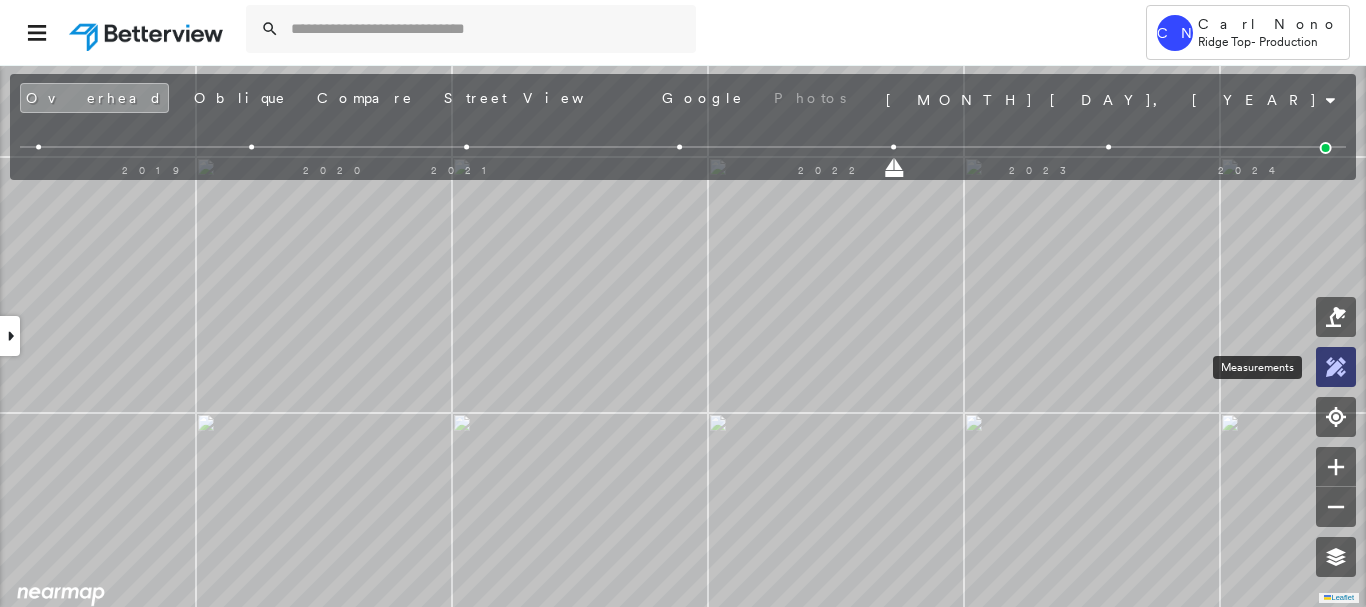 click 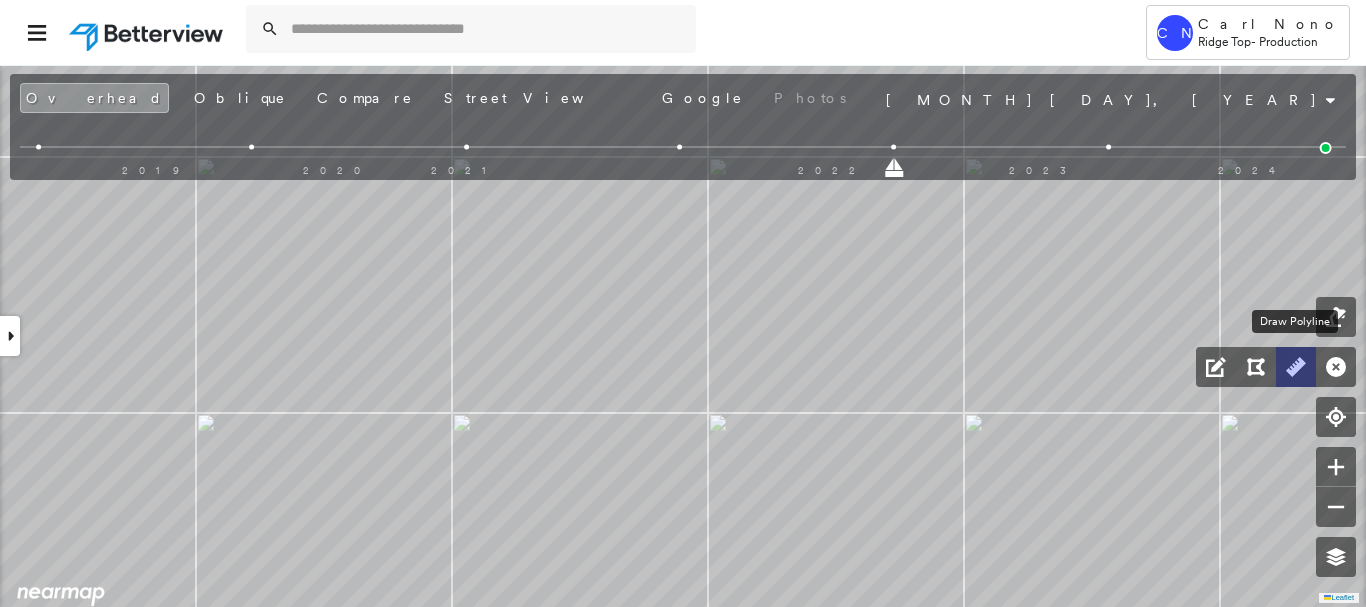 click at bounding box center (1296, 367) 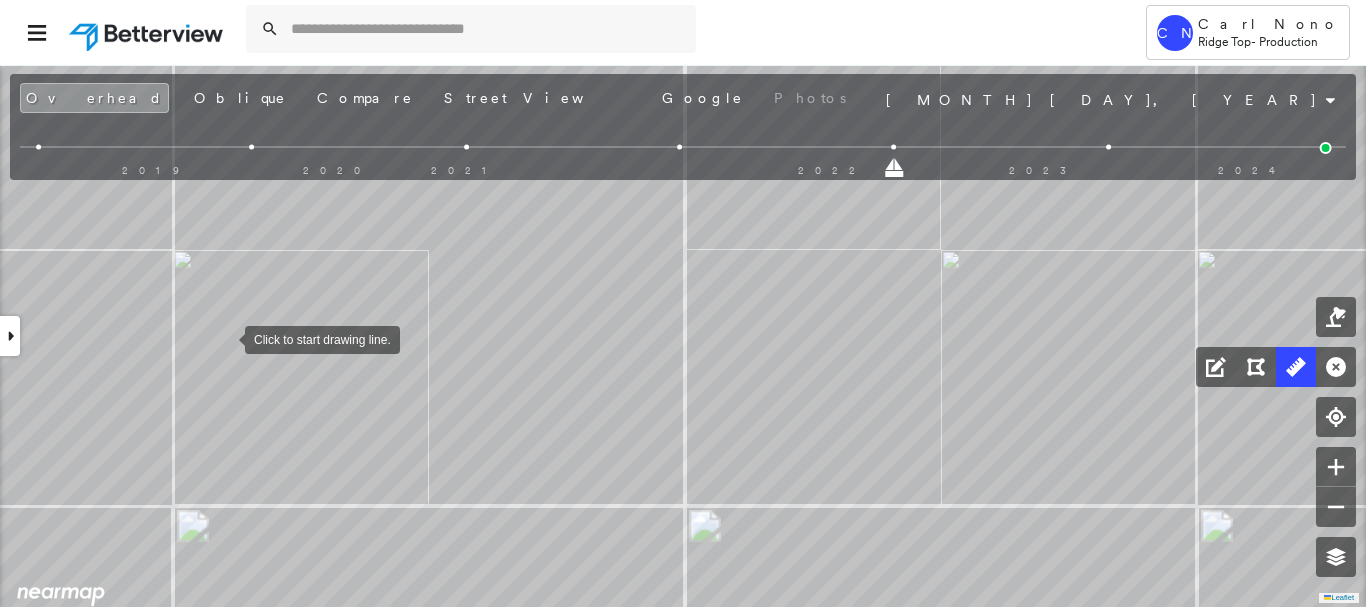 click at bounding box center (225, 338) 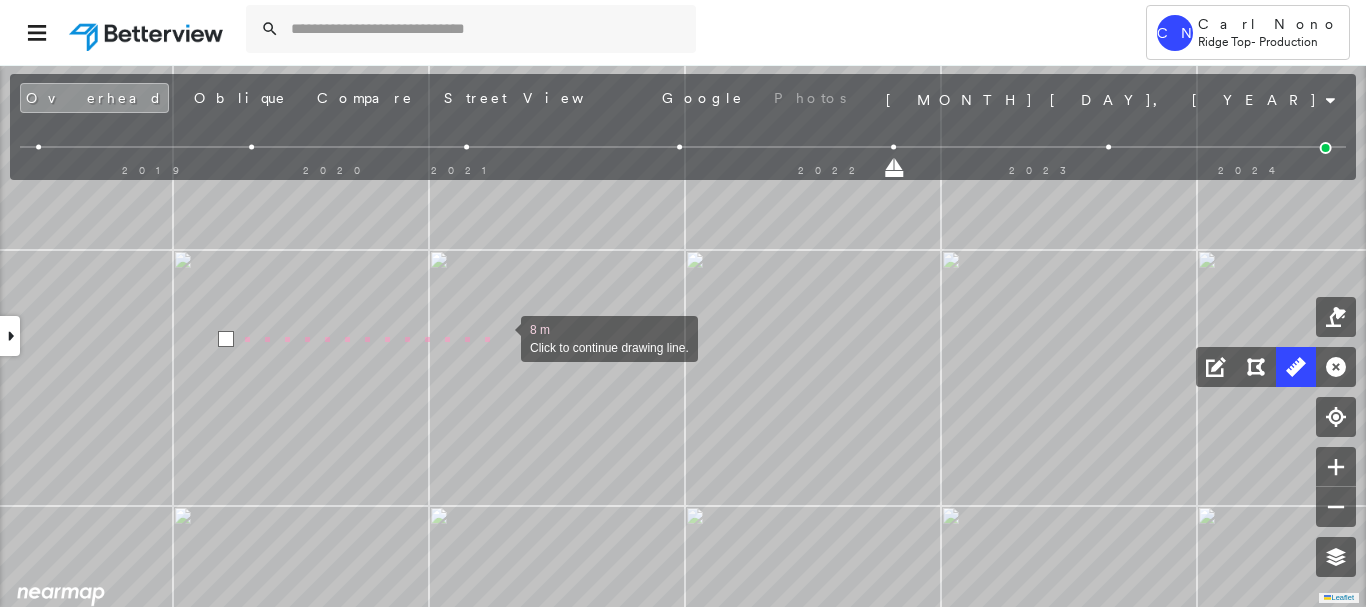 click at bounding box center (501, 337) 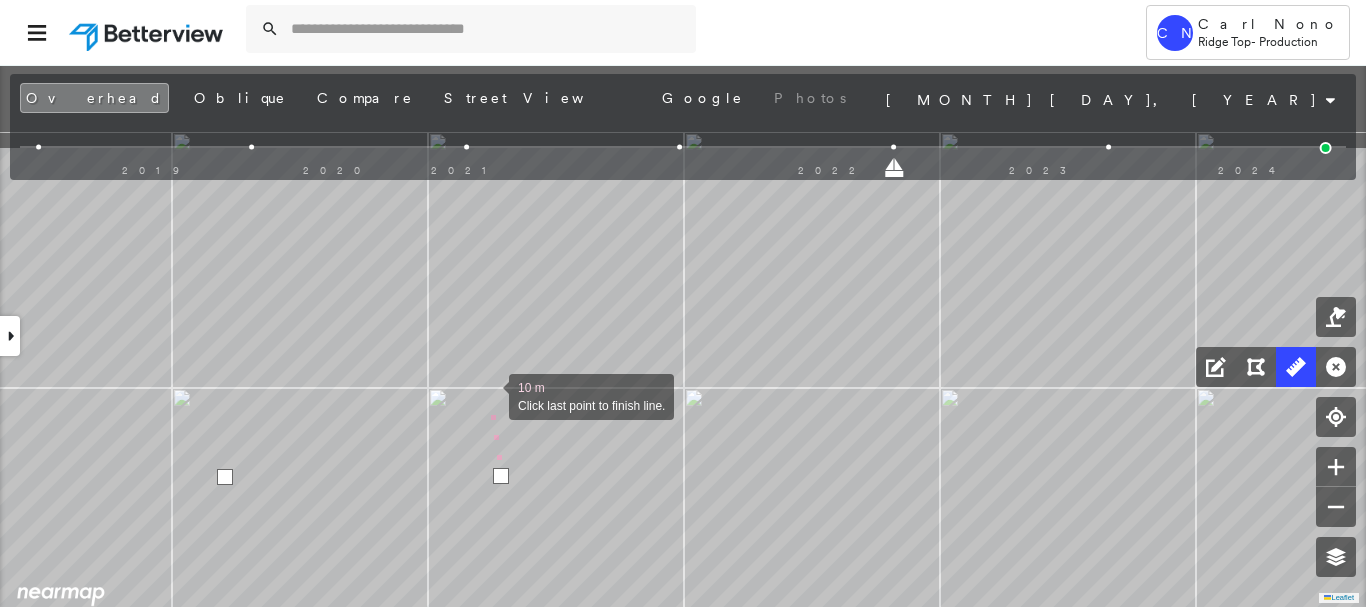 drag, startPoint x: 490, startPoint y: 256, endPoint x: 494, endPoint y: 367, distance: 111.07205 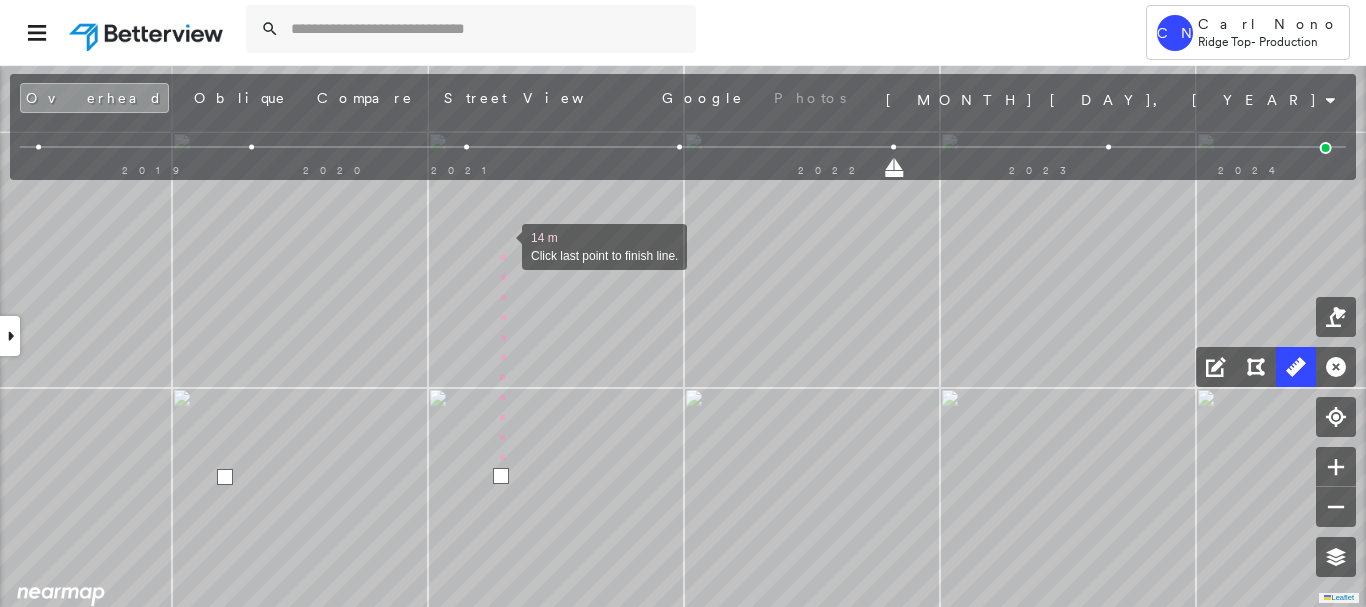 click at bounding box center [502, 245] 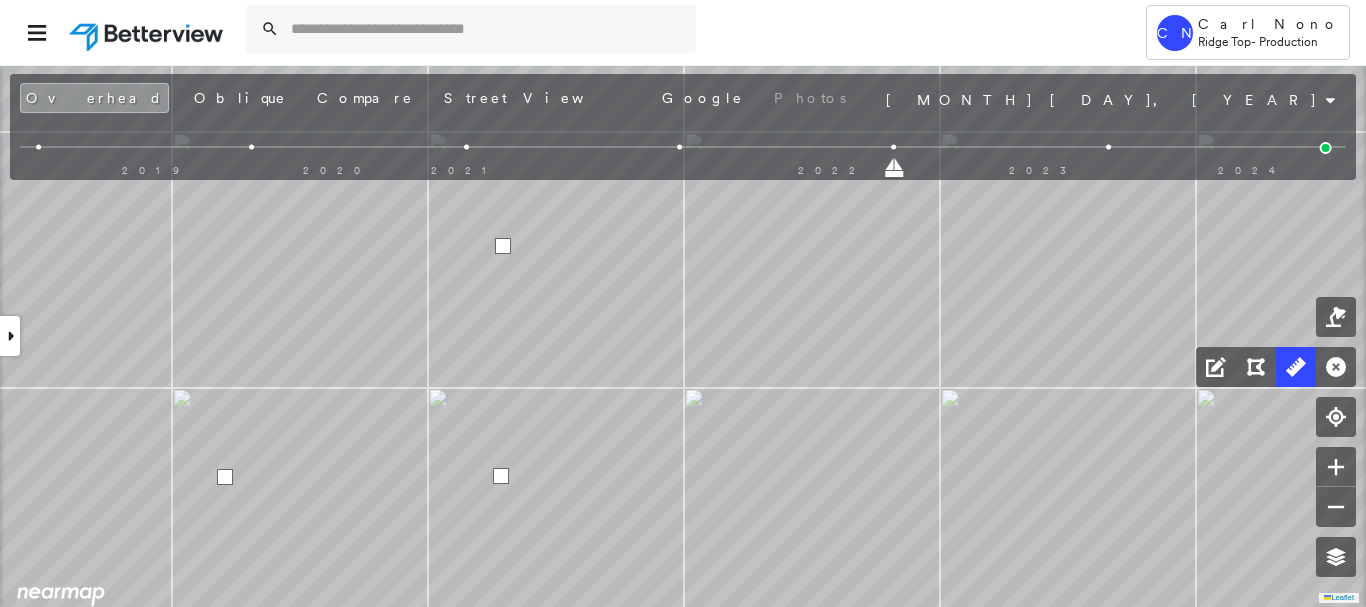 click at bounding box center [503, 246] 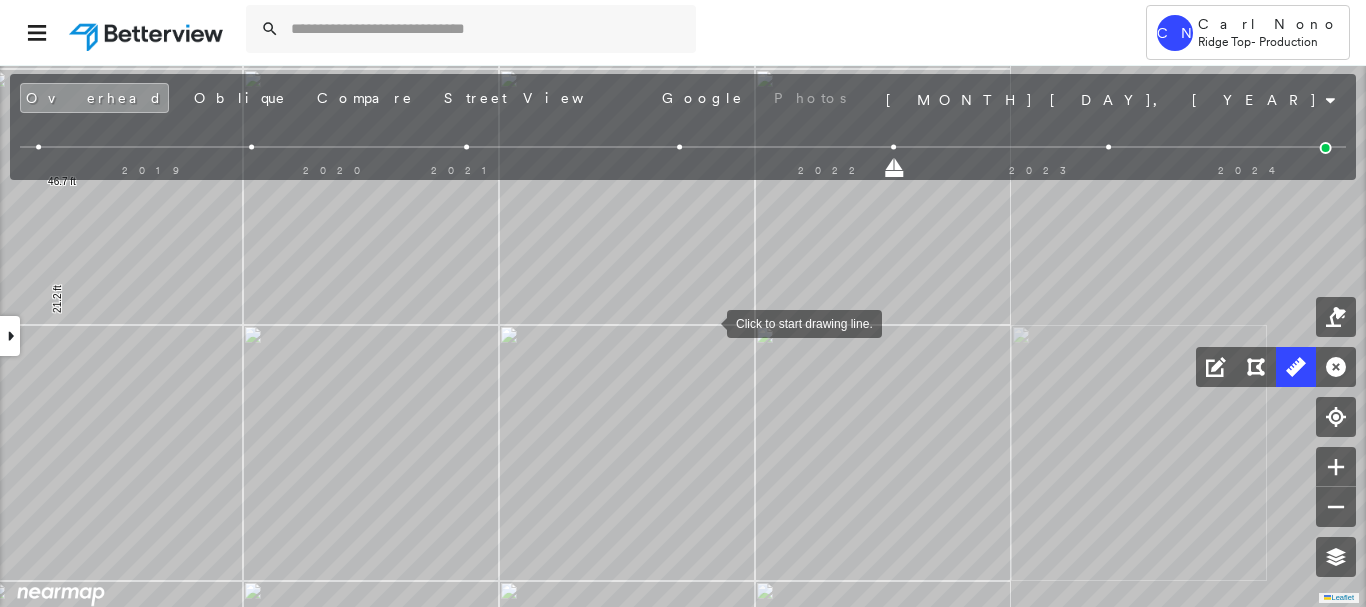 click at bounding box center [707, 322] 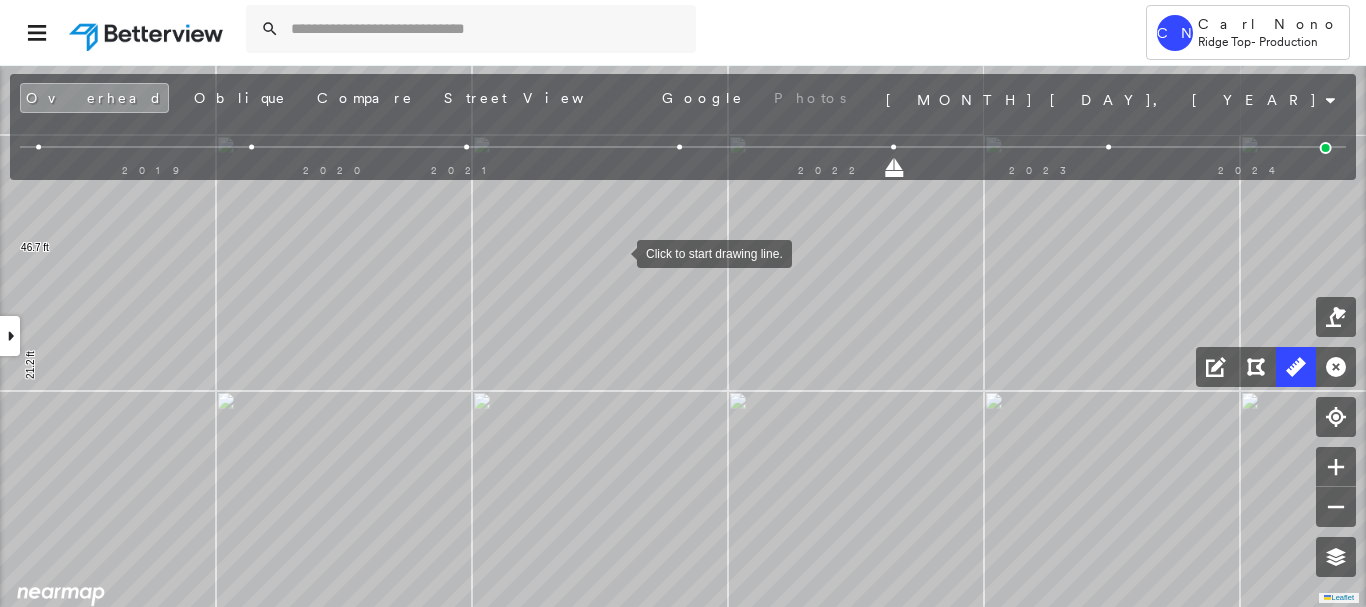 click at bounding box center [617, 252] 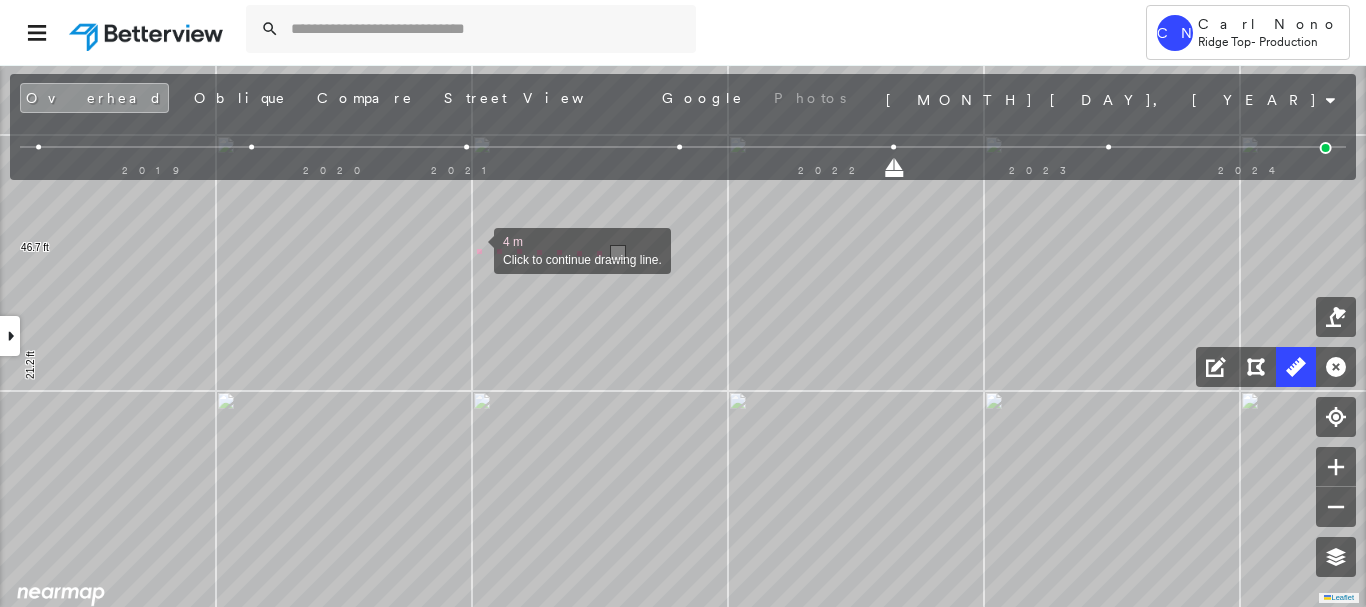 click at bounding box center [474, 249] 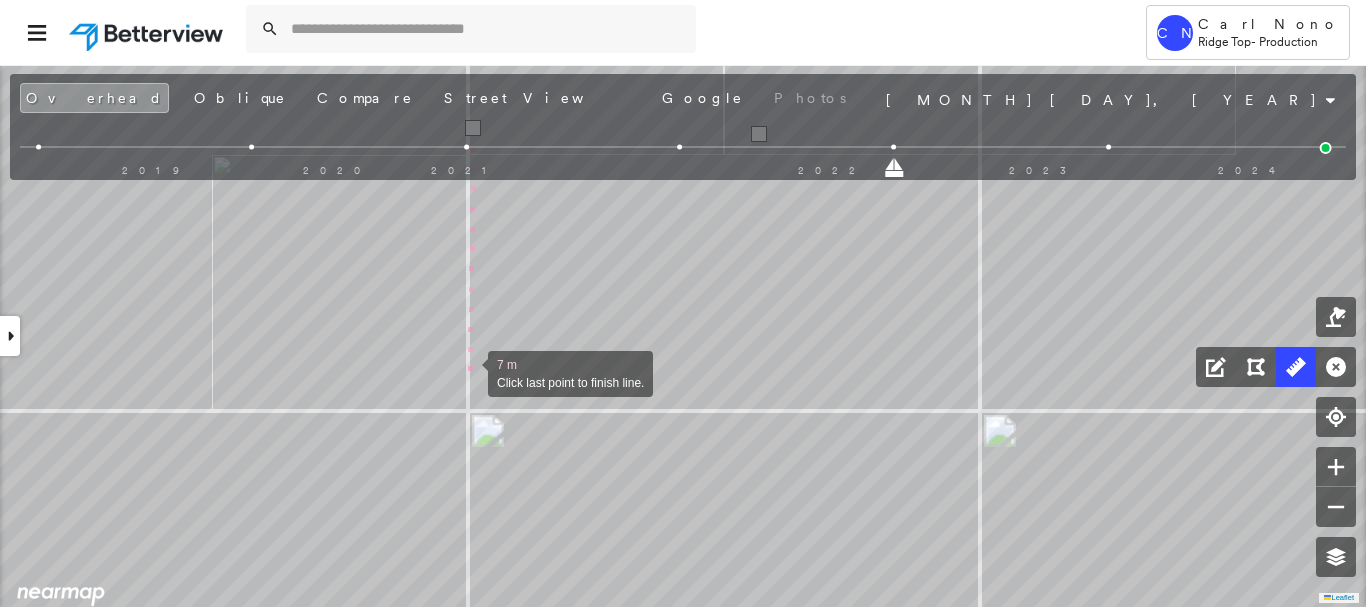 click at bounding box center (468, 372) 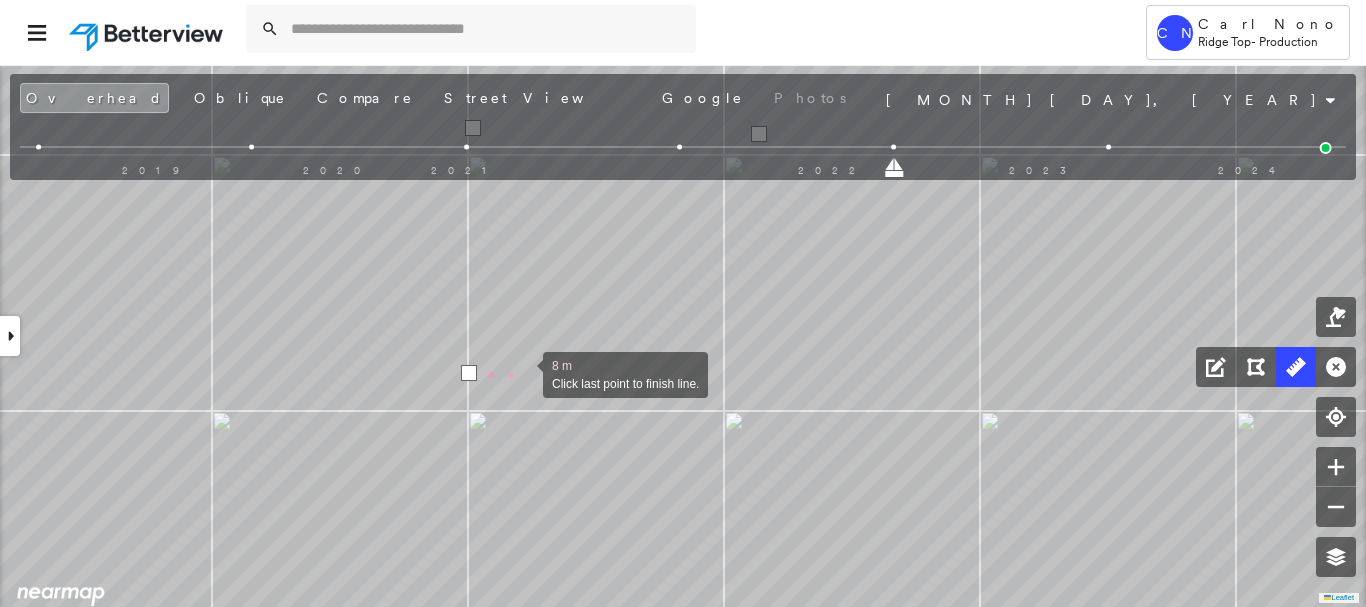 click at bounding box center [523, 373] 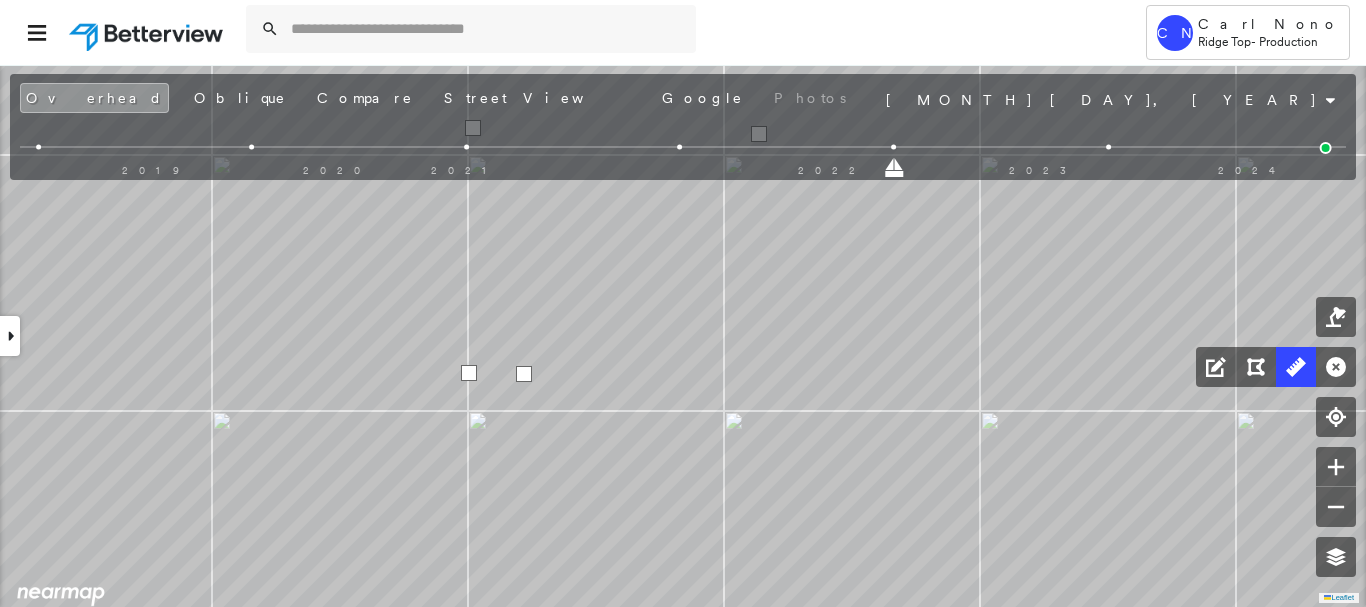 click at bounding box center (524, 374) 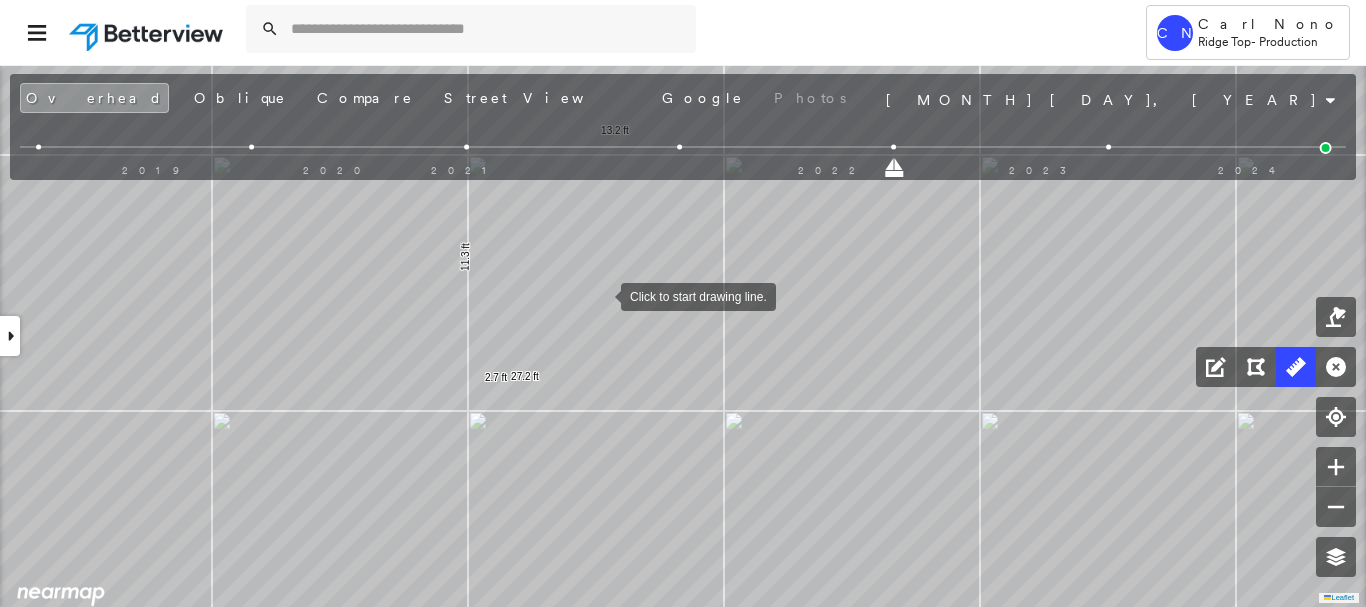 click on "Overhead Oblique Compare Street View Google Photos" at bounding box center [445, 98] 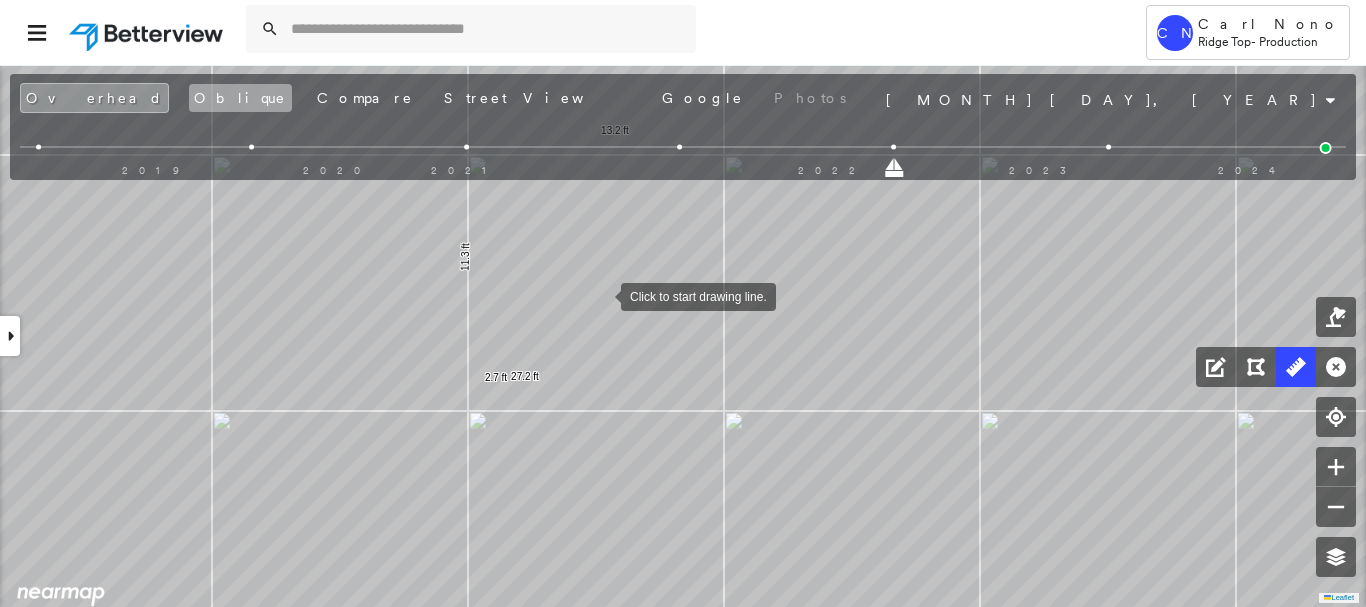 click on "Oblique" at bounding box center [240, 98] 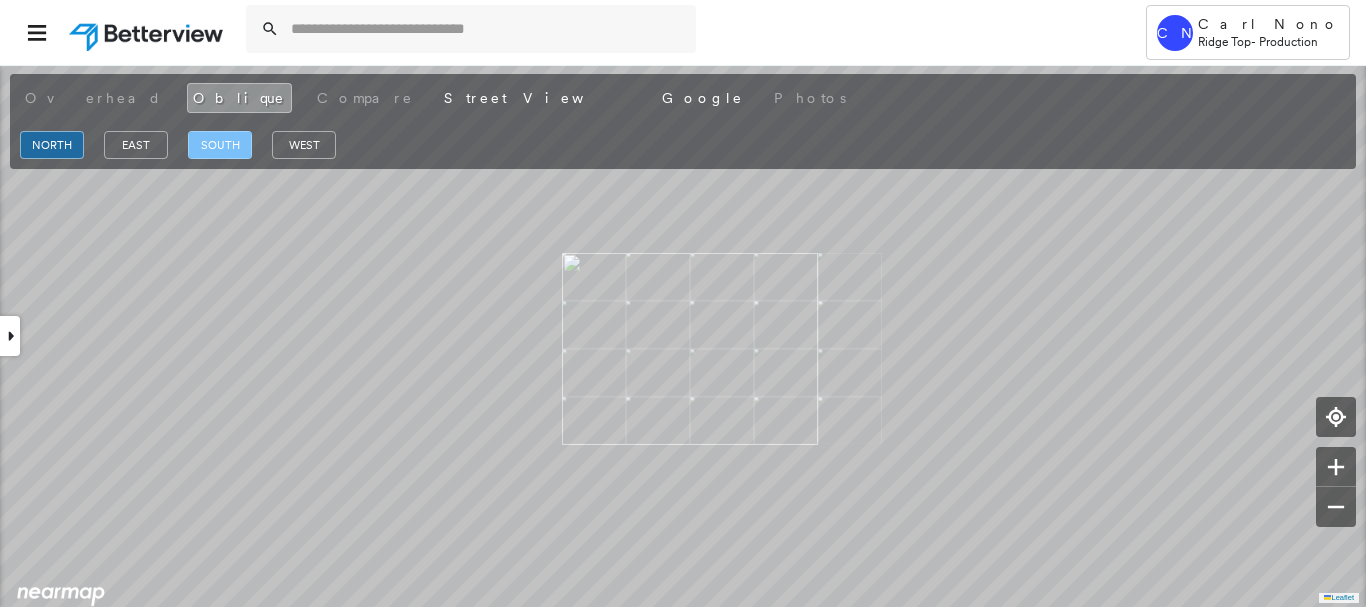 click on "south" at bounding box center (220, 145) 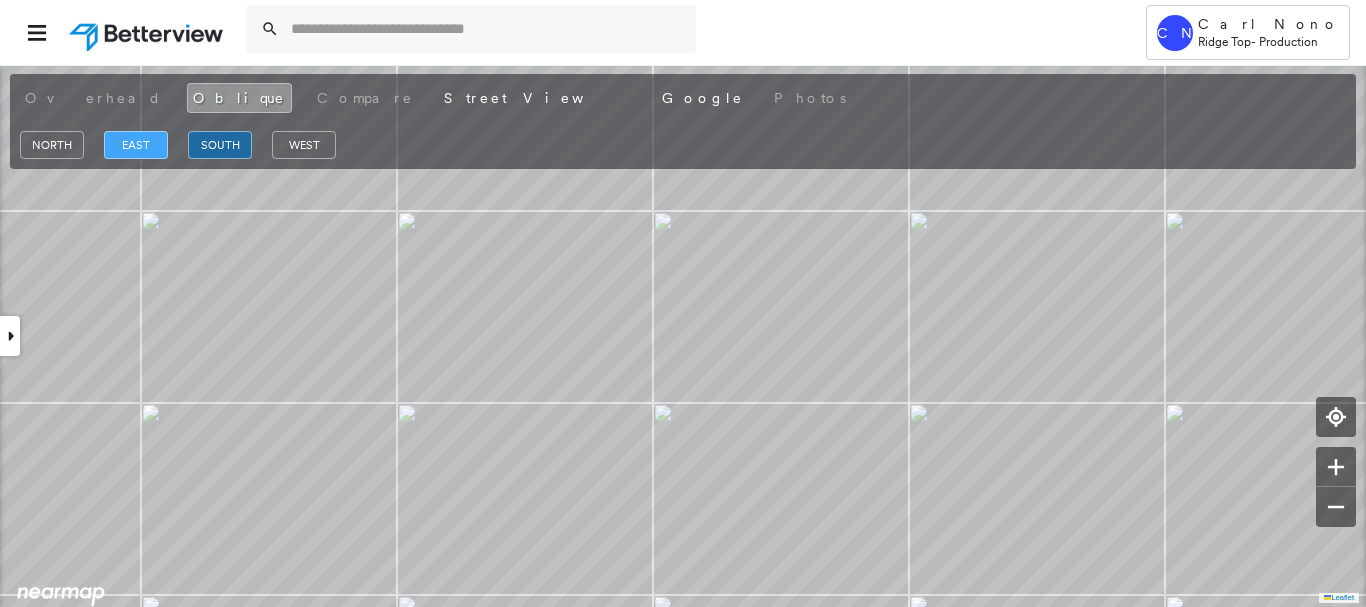 click on "east" at bounding box center [136, 145] 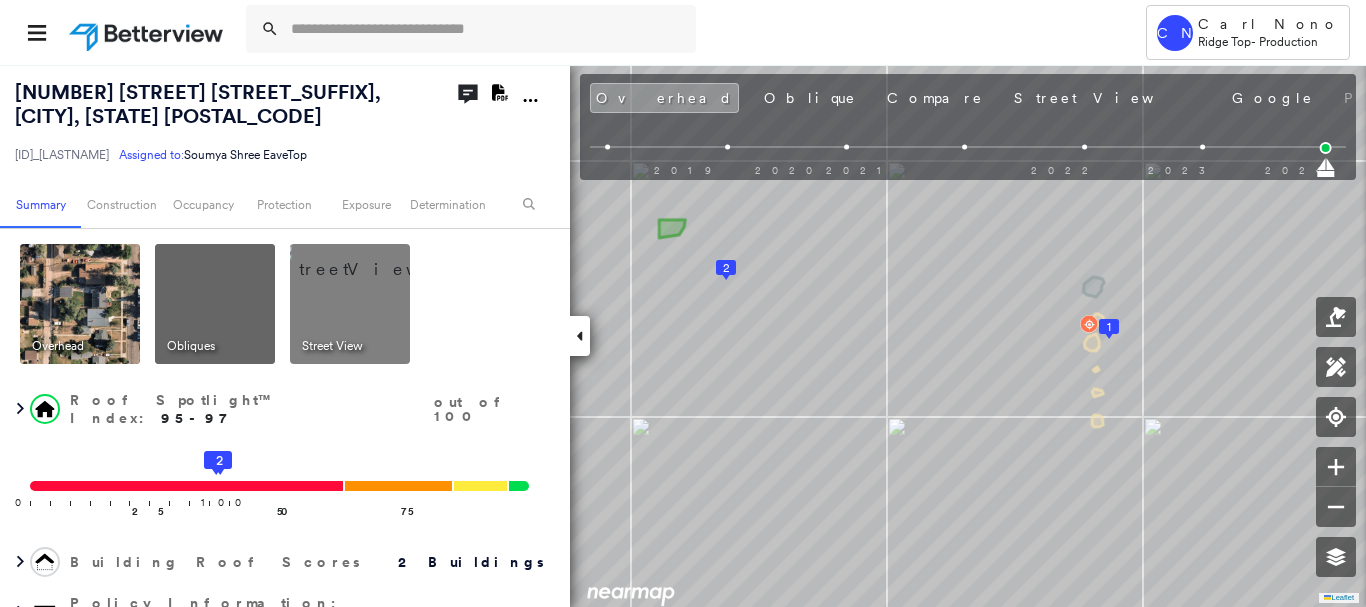 scroll, scrollTop: 0, scrollLeft: 0, axis: both 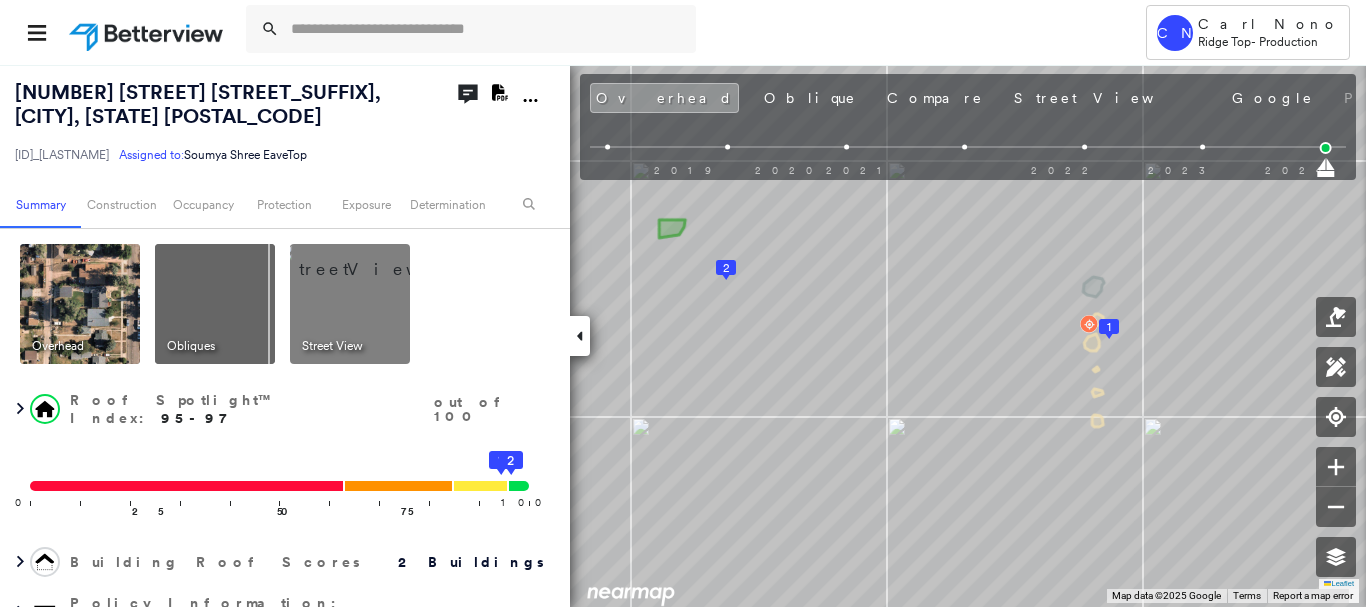 click 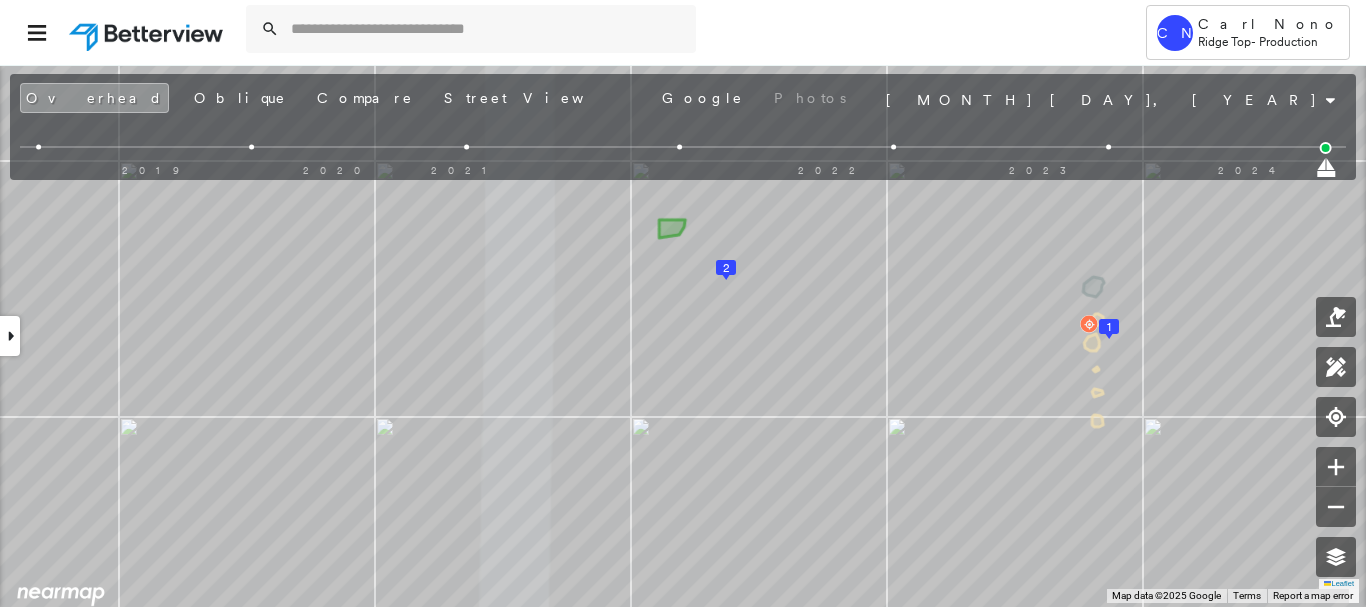 click at bounding box center [894, 147] 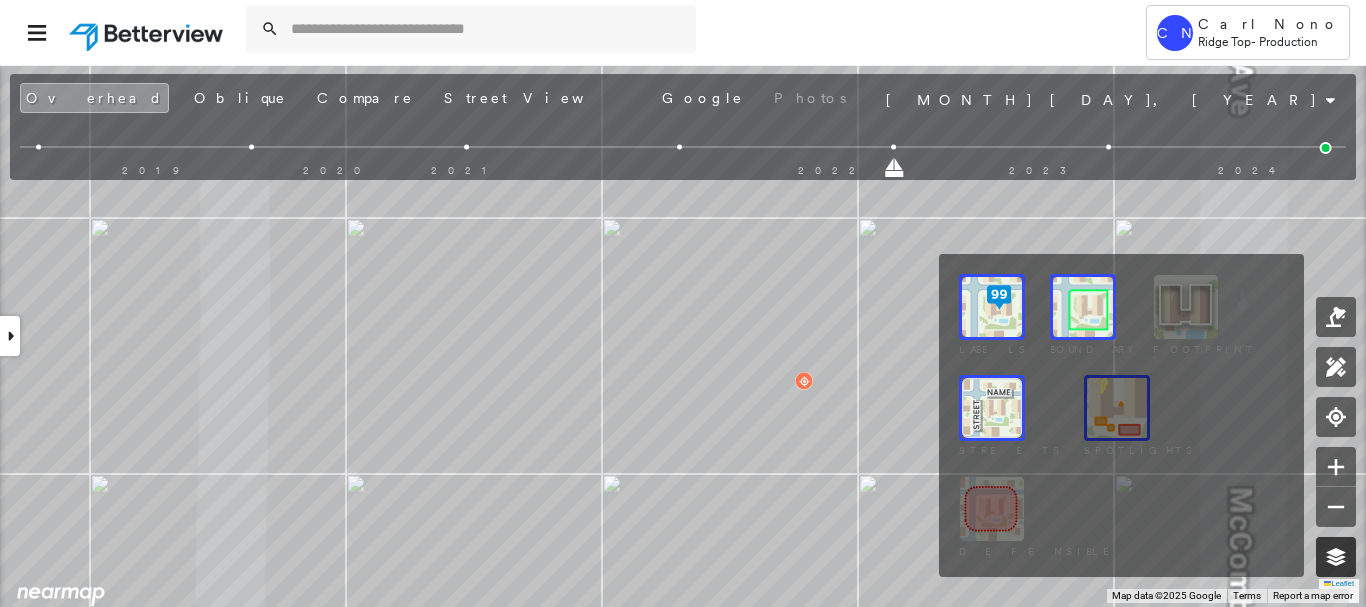 click at bounding box center (1336, 557) 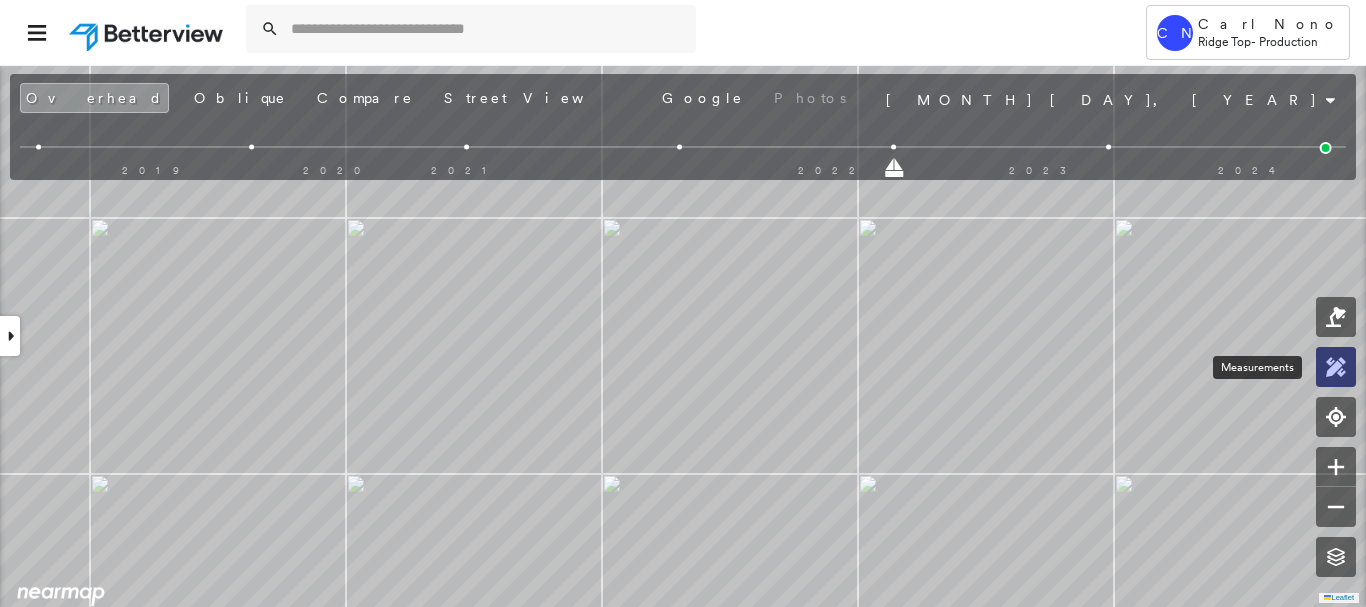 click 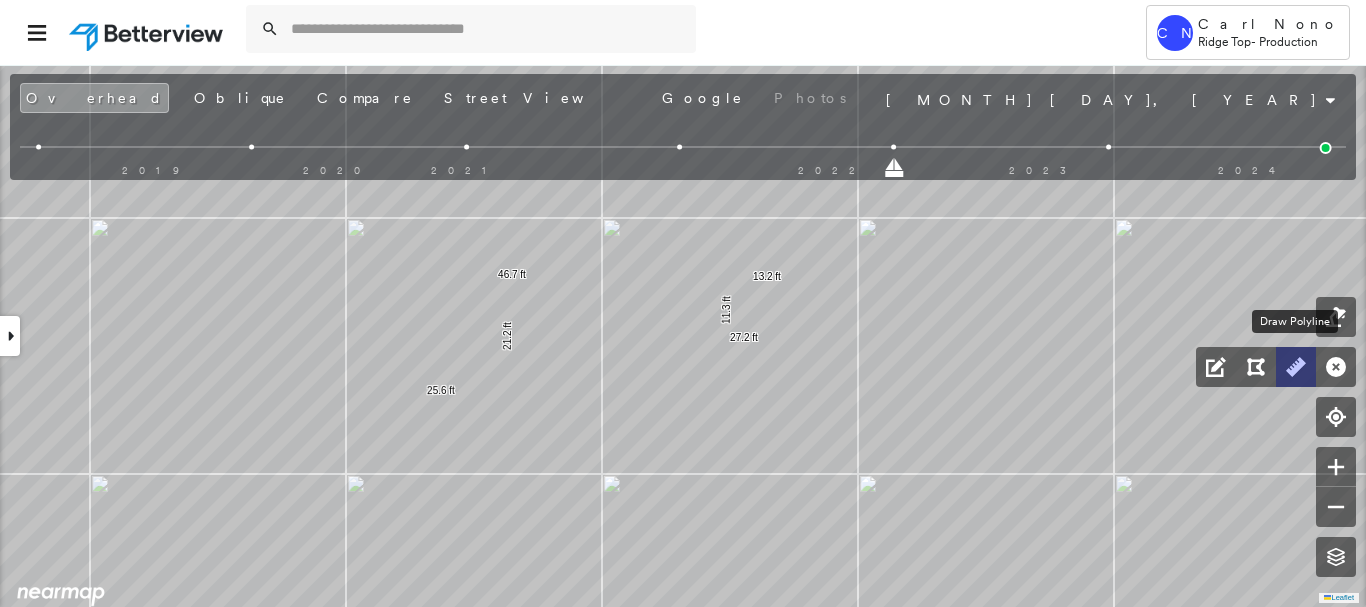 click 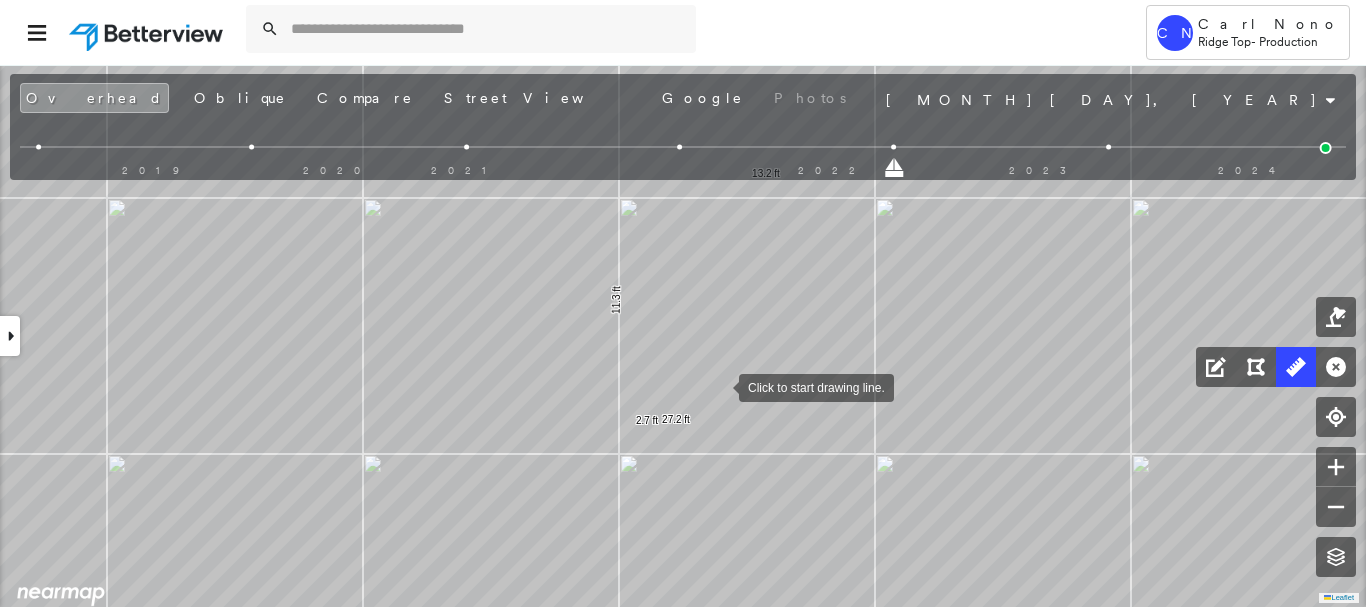 click at bounding box center (719, 386) 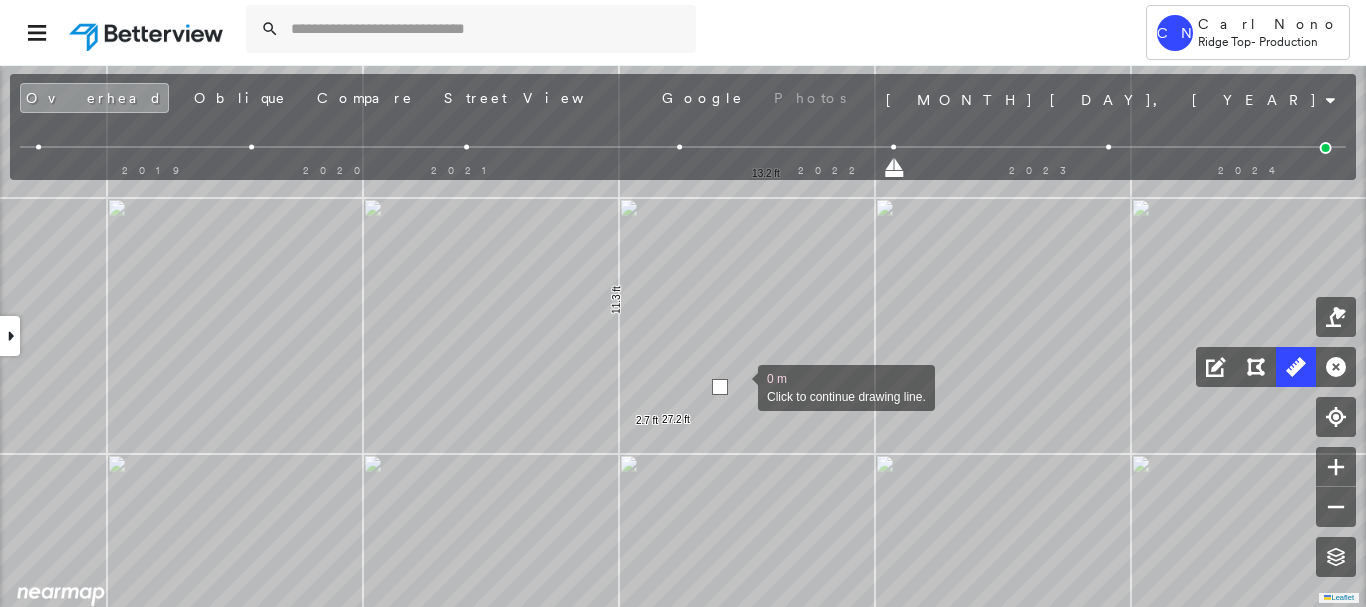 click at bounding box center (738, 386) 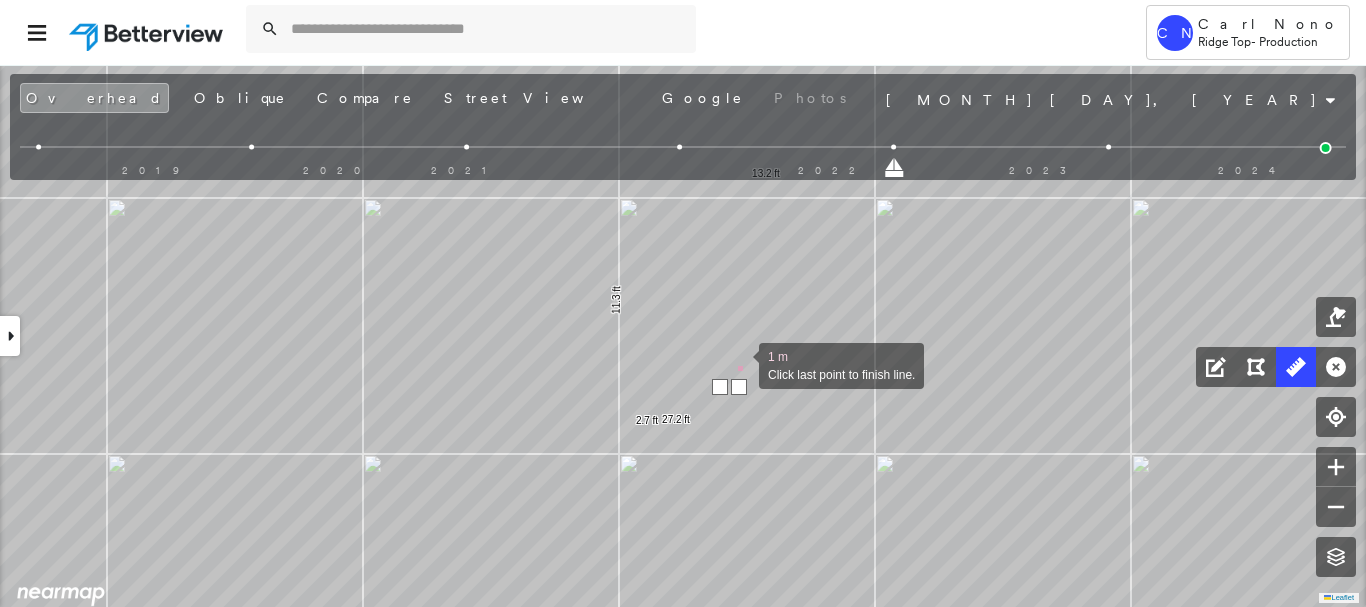 click at bounding box center (739, 364) 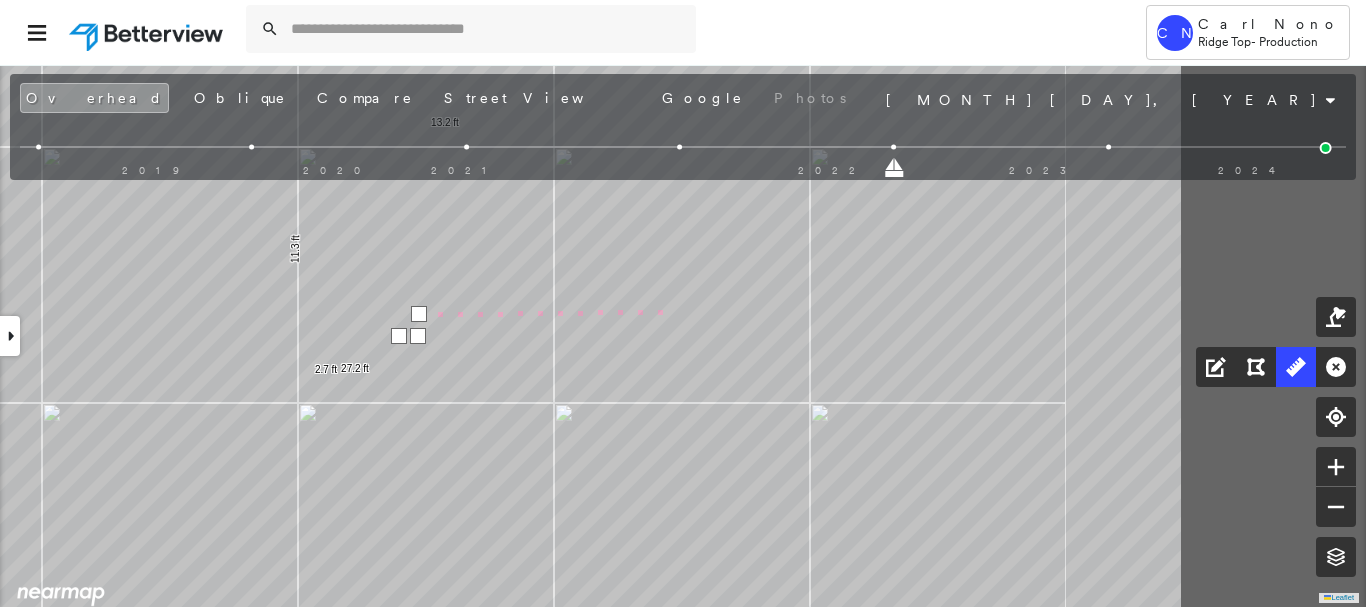 drag, startPoint x: 997, startPoint y: 361, endPoint x: 662, endPoint y: 306, distance: 339.4849 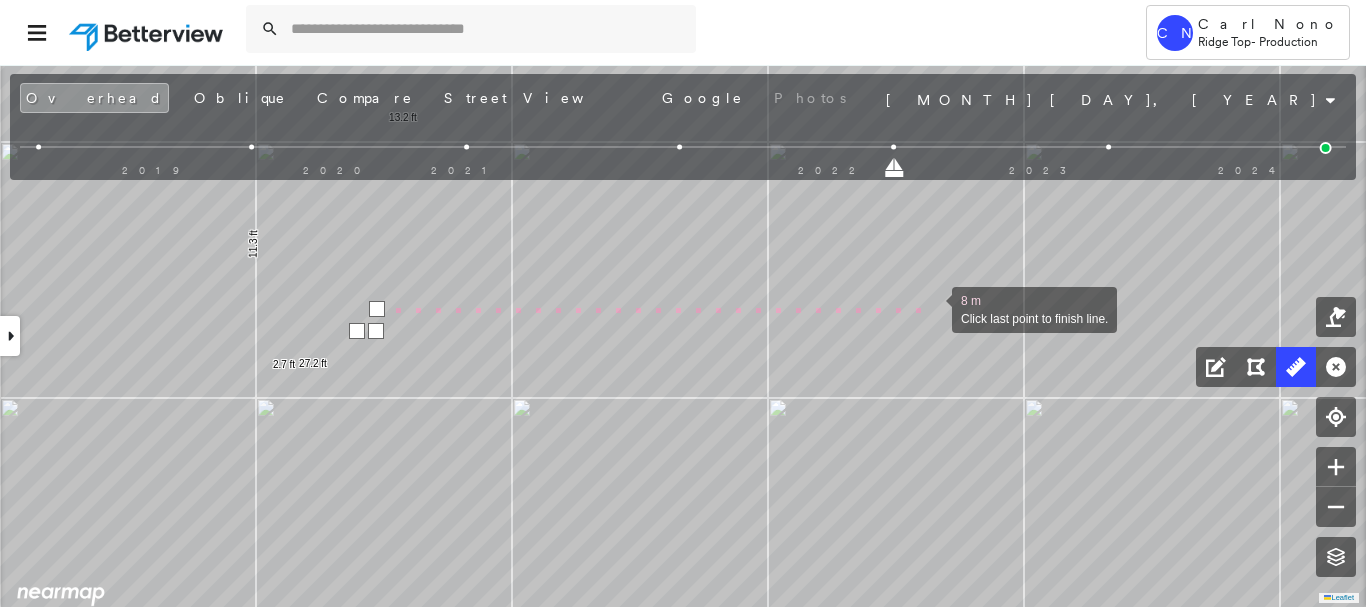 click at bounding box center [932, 308] 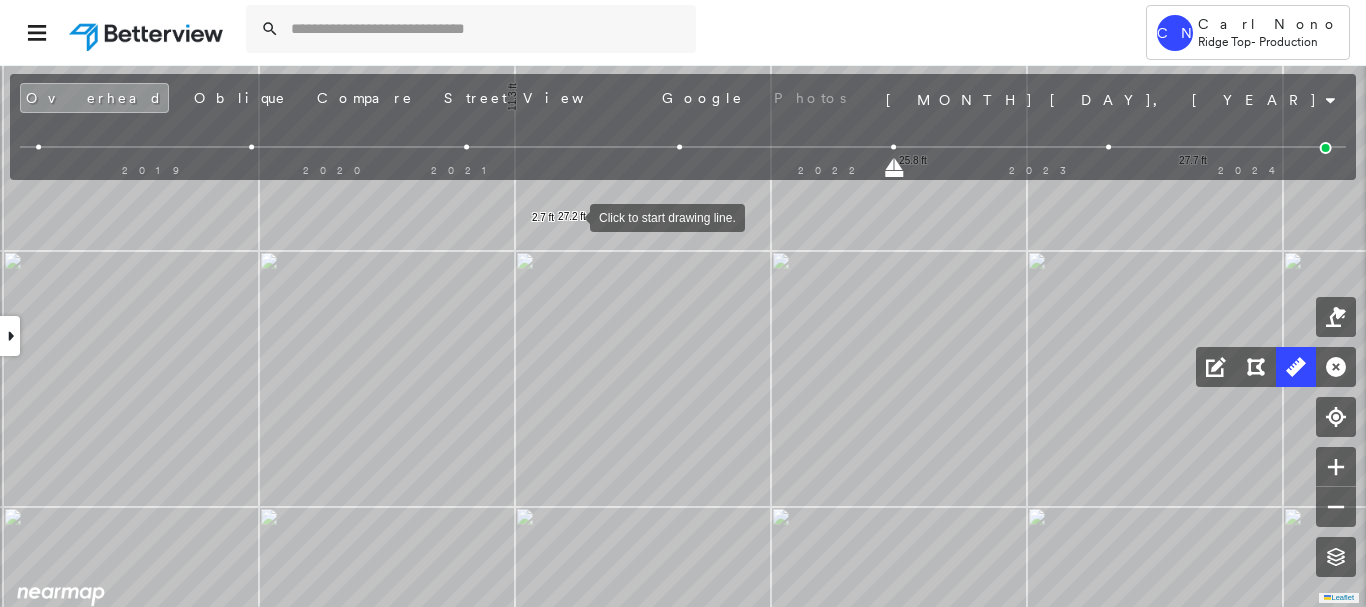 click at bounding box center [570, 216] 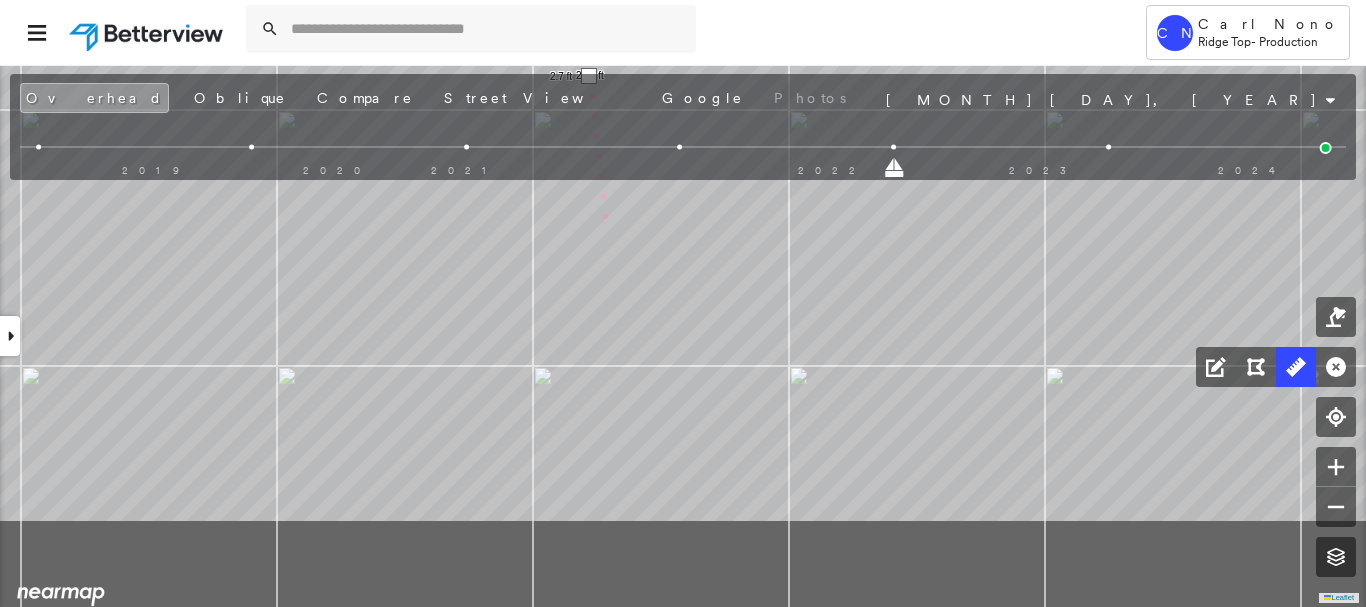 drag, startPoint x: 578, startPoint y: 398, endPoint x: 632, endPoint y: 169, distance: 235.28069 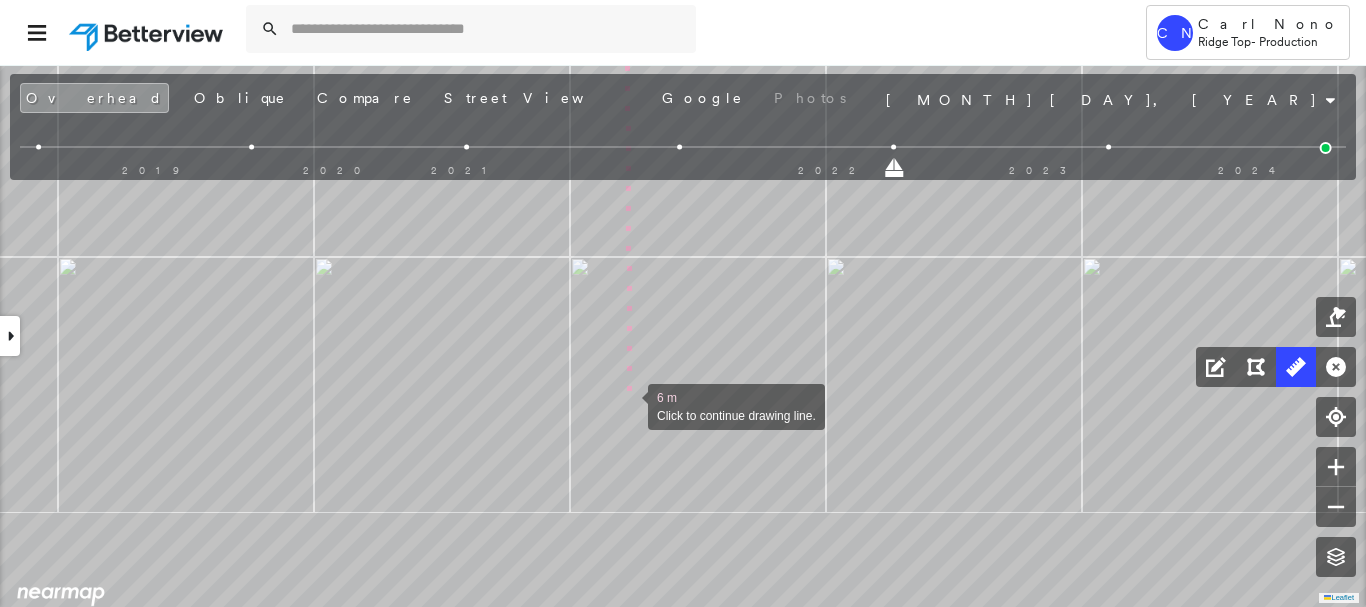 drag, startPoint x: 628, startPoint y: 405, endPoint x: 628, endPoint y: 199, distance: 206 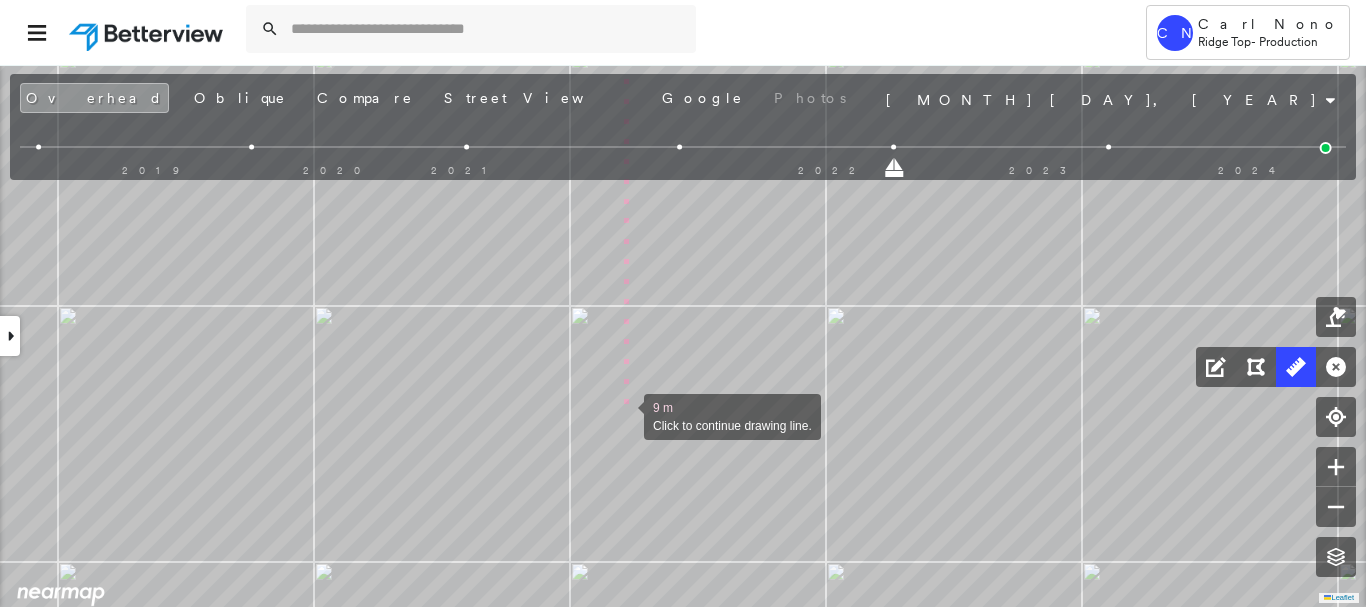 click at bounding box center [624, 415] 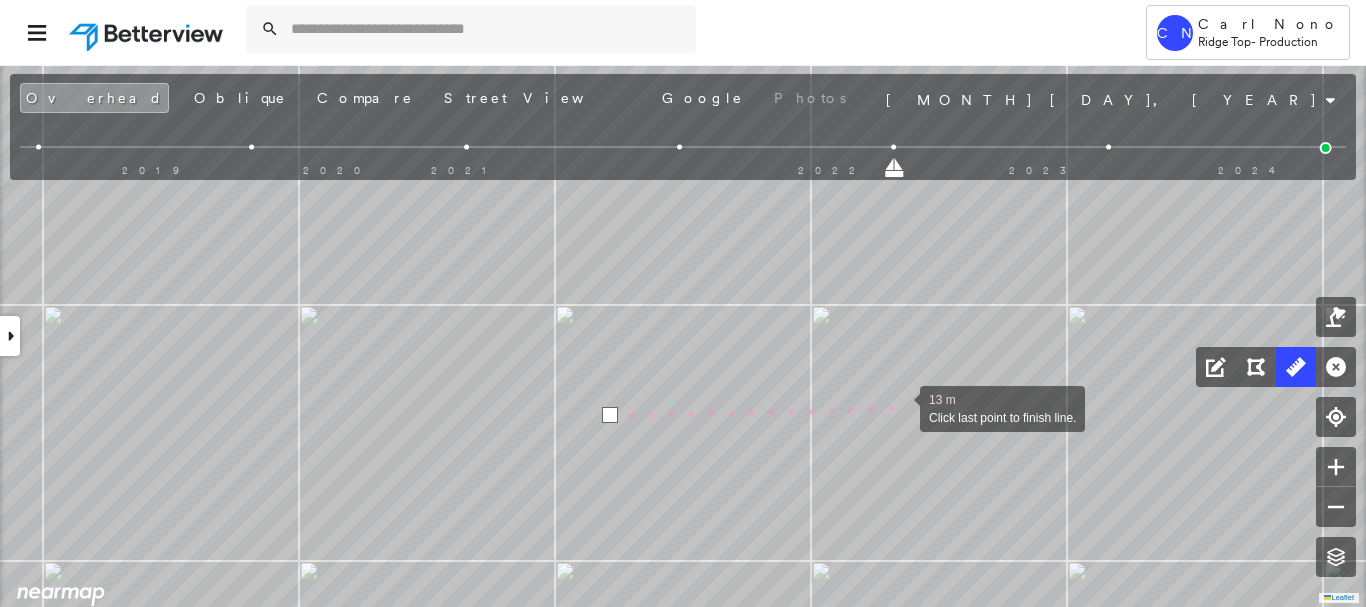 drag, startPoint x: 929, startPoint y: 409, endPoint x: 430, endPoint y: 376, distance: 500.09 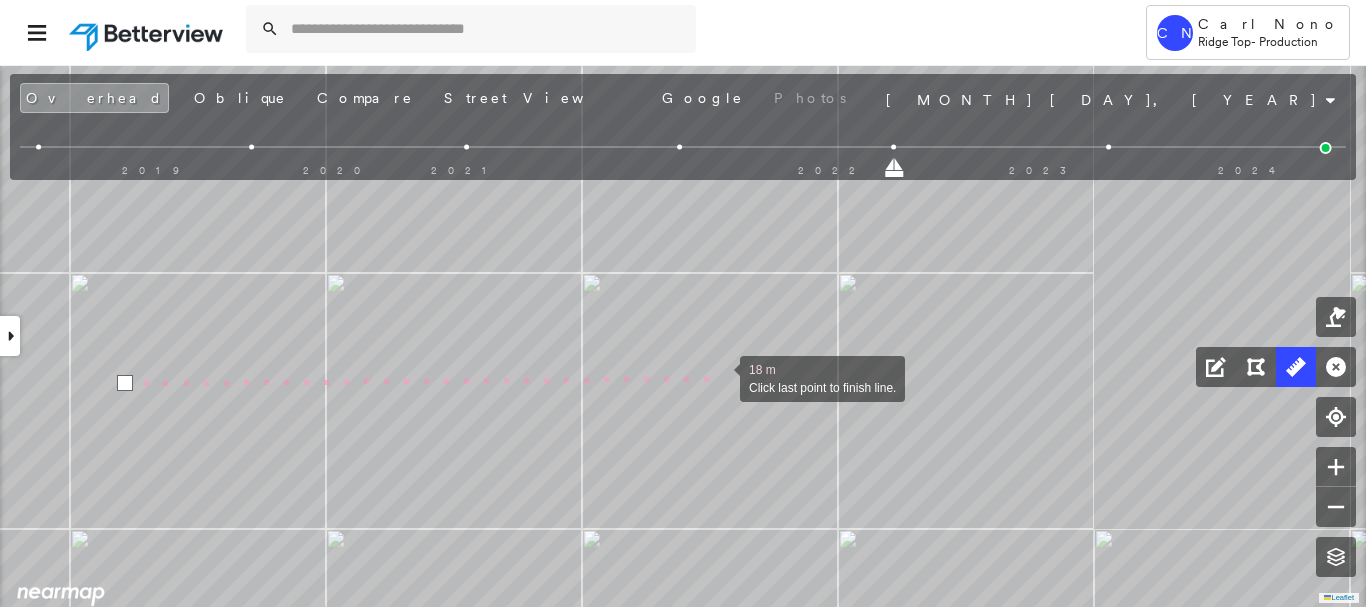 click at bounding box center [720, 377] 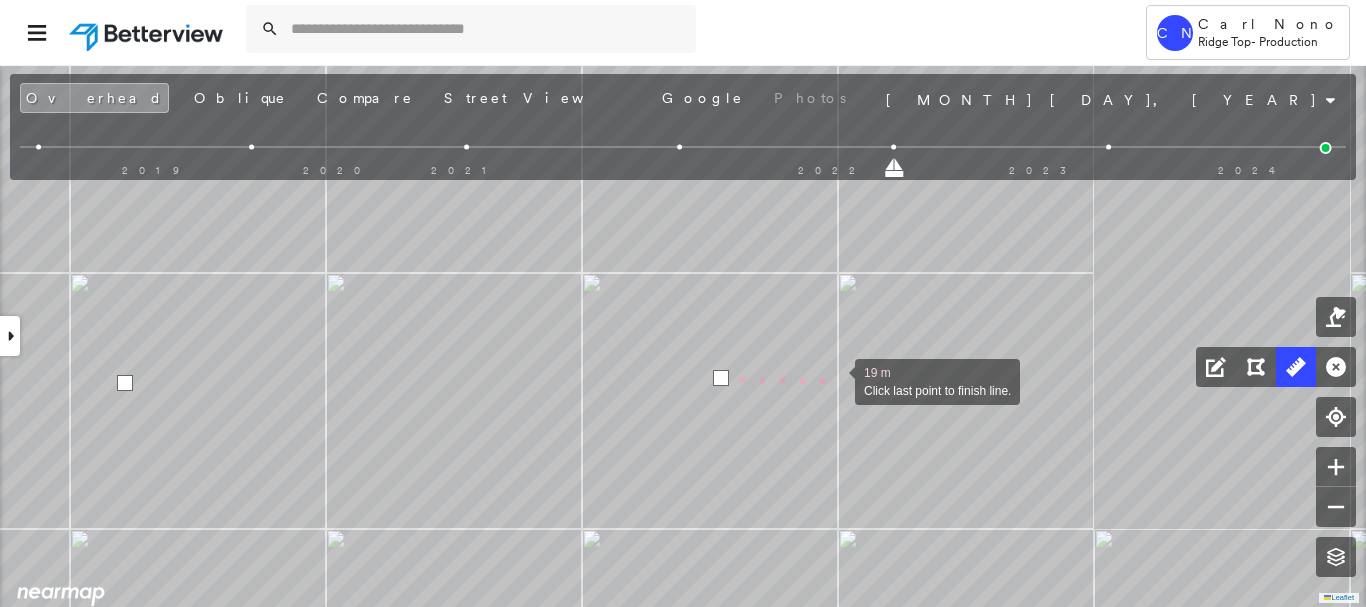 click at bounding box center [835, 380] 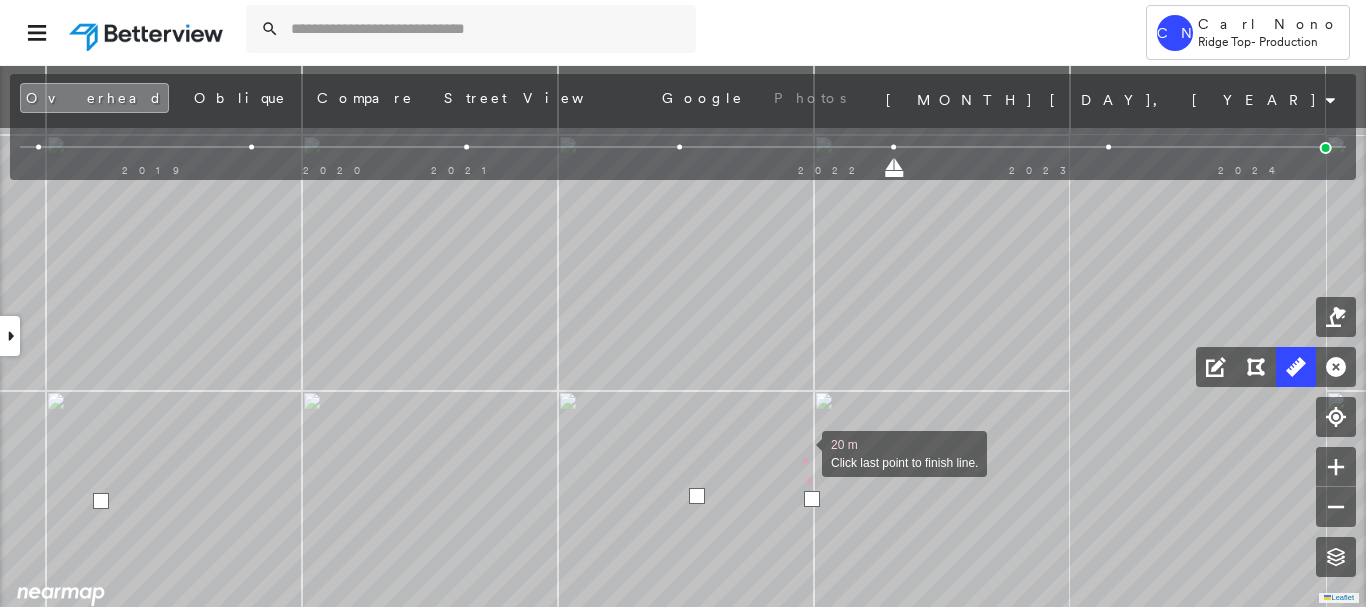 drag, startPoint x: 810, startPoint y: 414, endPoint x: 800, endPoint y: 457, distance: 44.14748 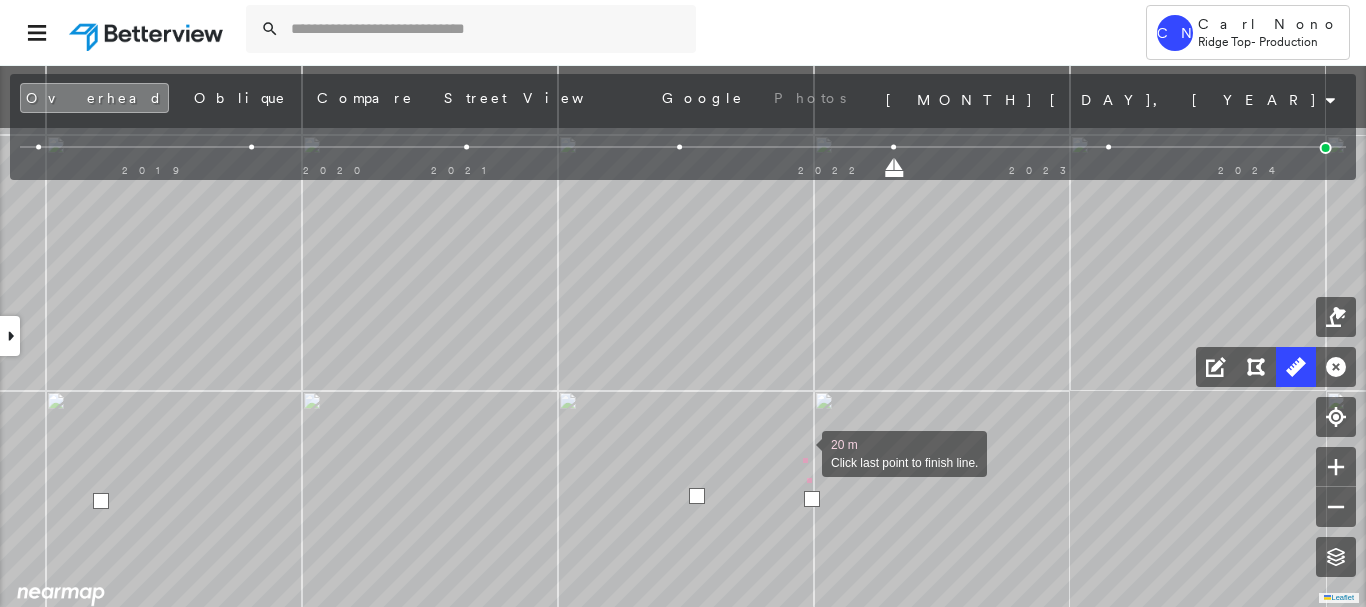 click at bounding box center [802, 452] 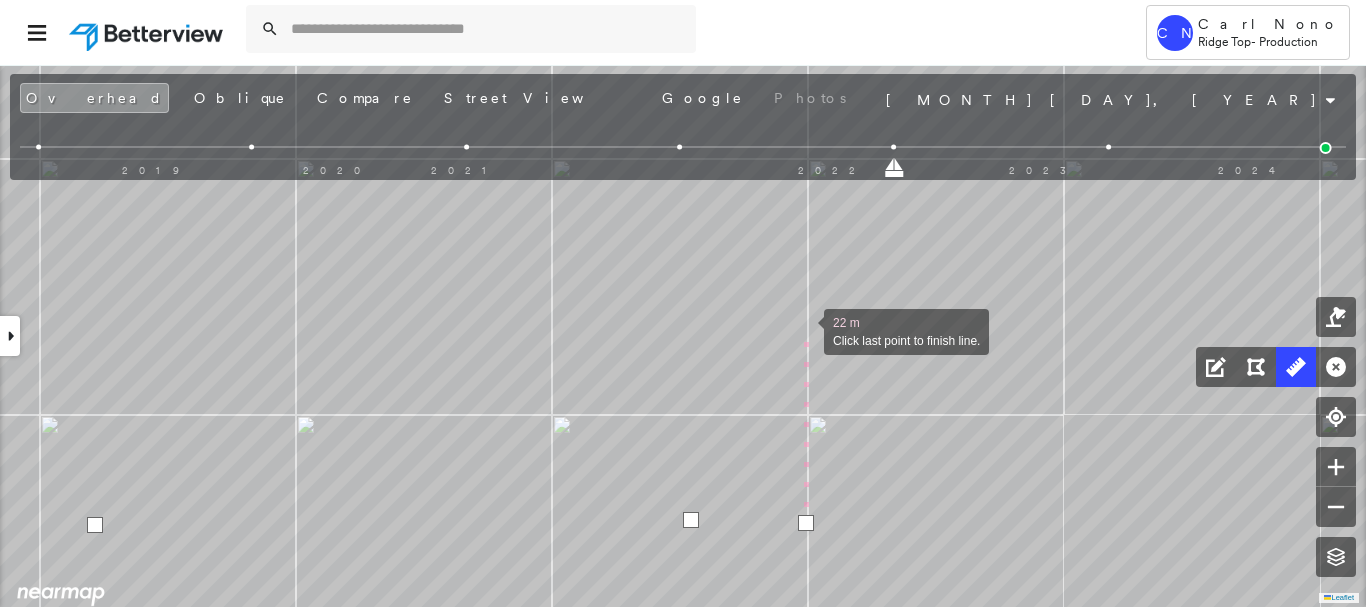 click at bounding box center (804, 330) 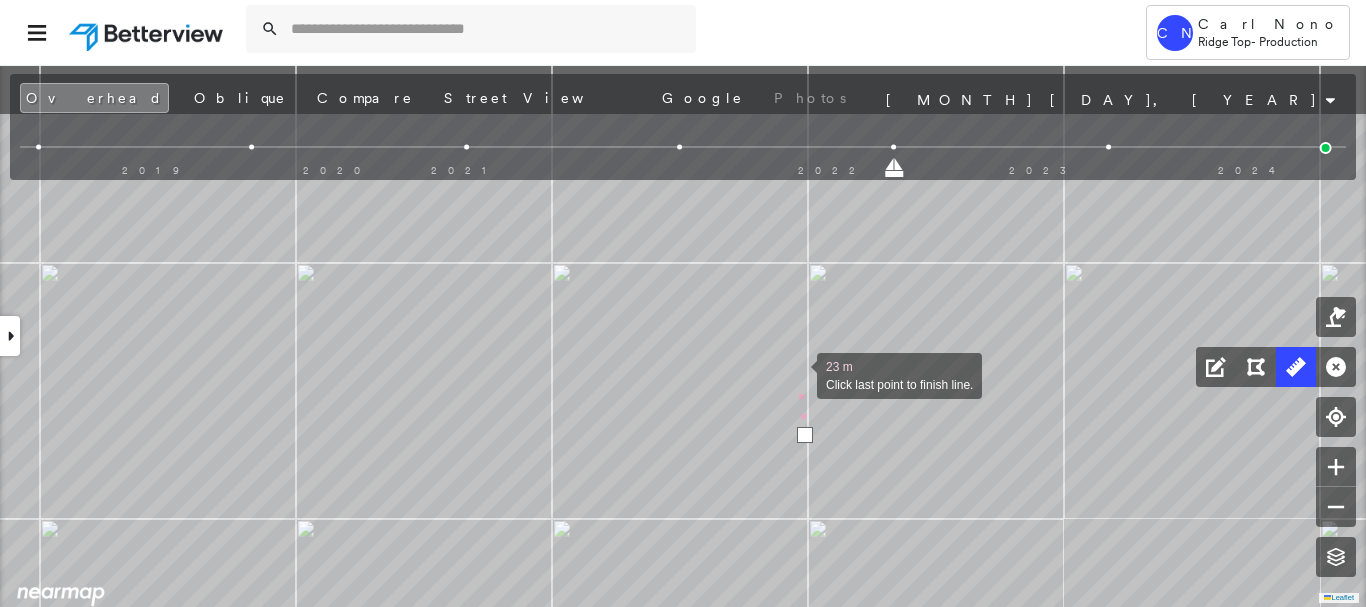 drag, startPoint x: 797, startPoint y: 264, endPoint x: 797, endPoint y: 371, distance: 107 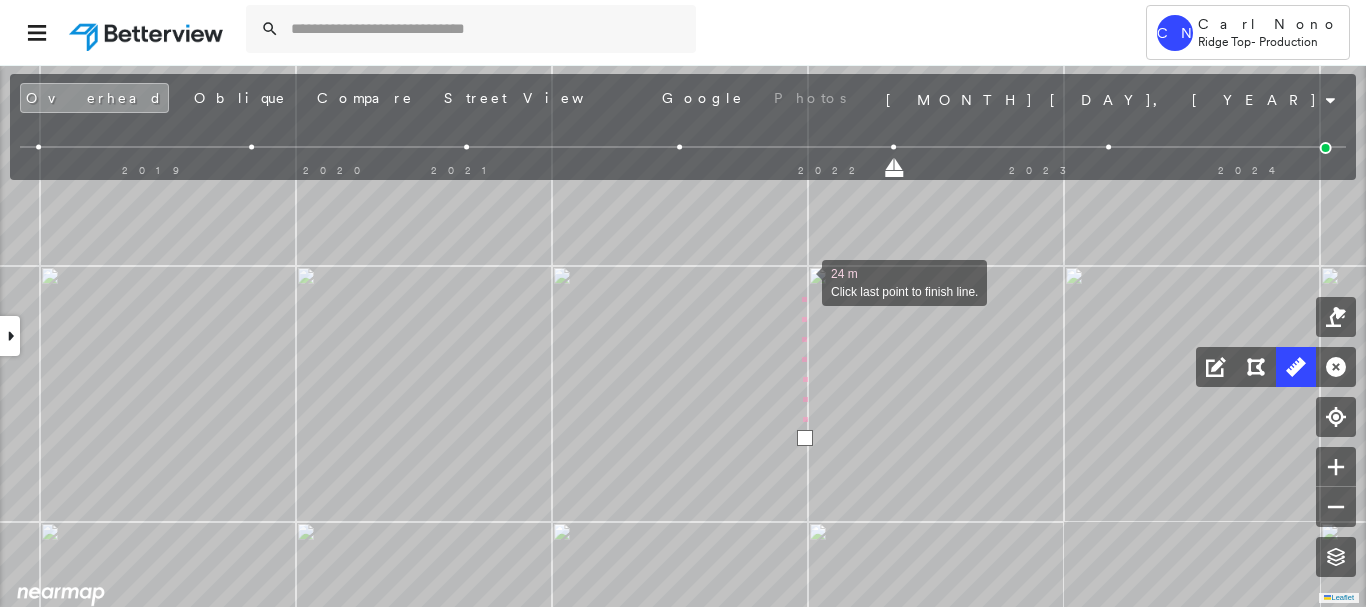 drag, startPoint x: 802, startPoint y: 281, endPoint x: 806, endPoint y: 259, distance: 22.36068 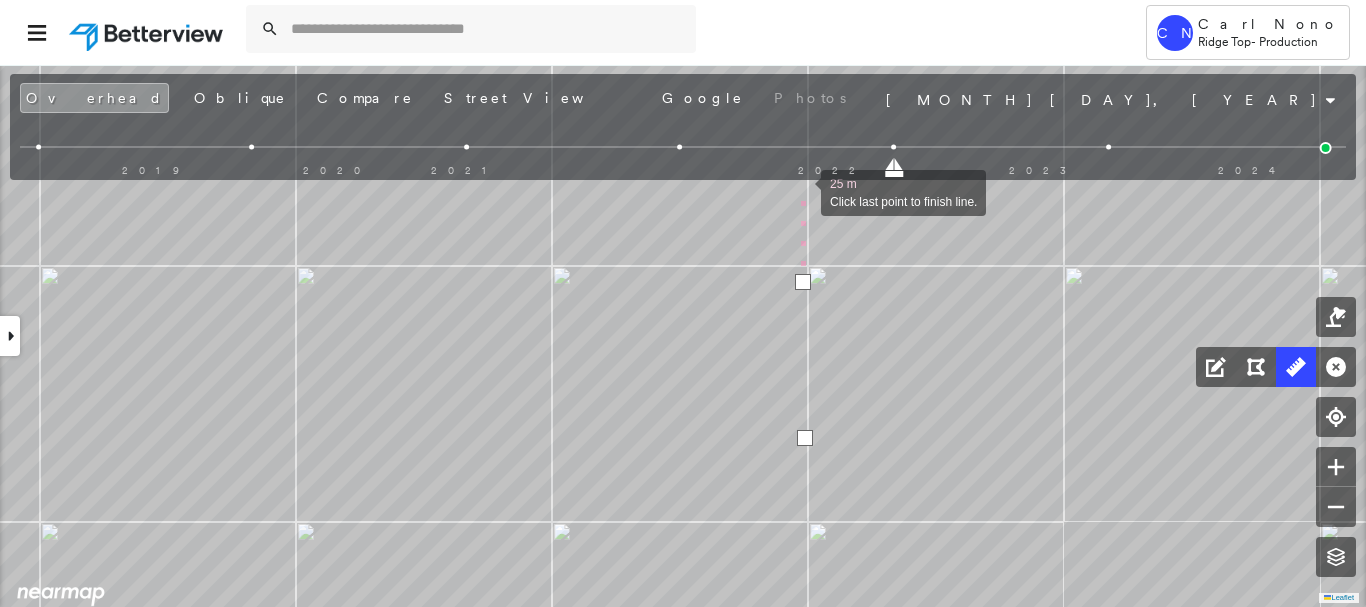 drag, startPoint x: 801, startPoint y: 191, endPoint x: 765, endPoint y: 191, distance: 36 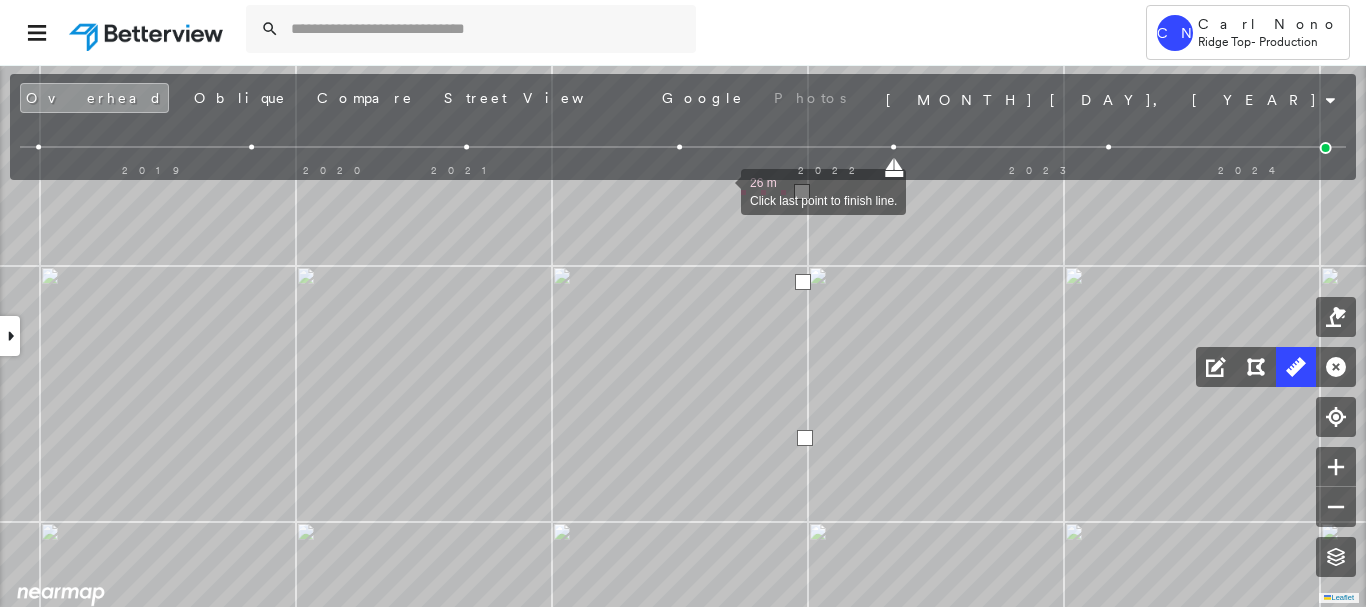 click at bounding box center [721, 190] 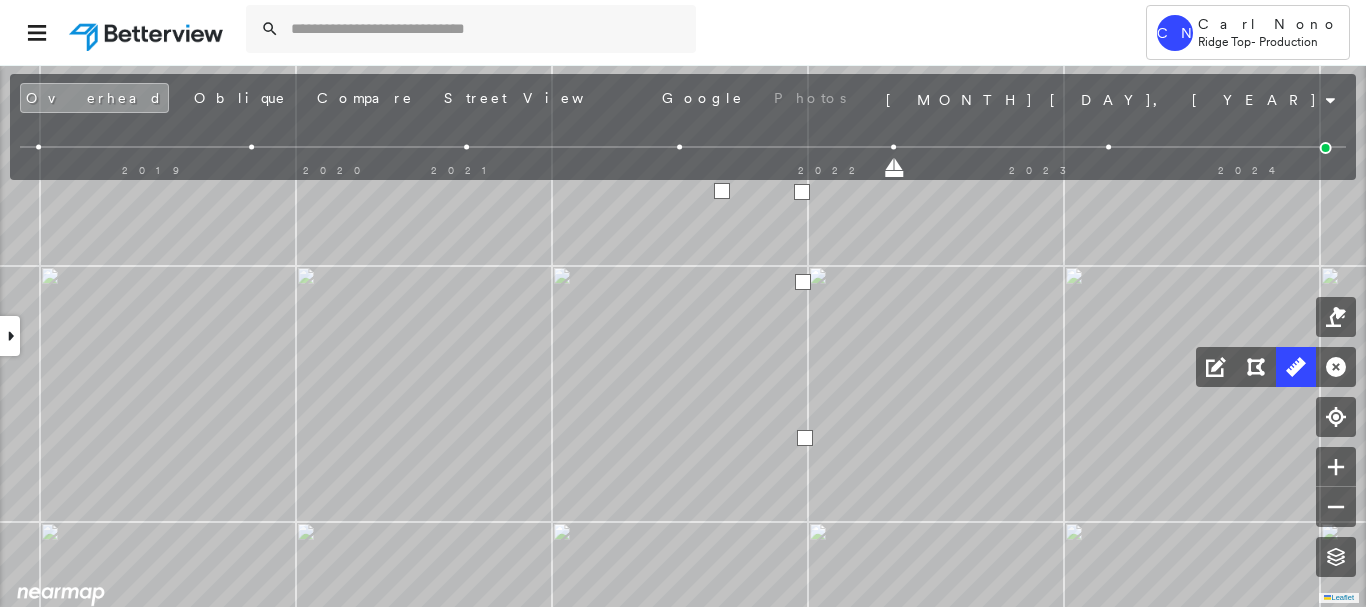 click at bounding box center [722, 191] 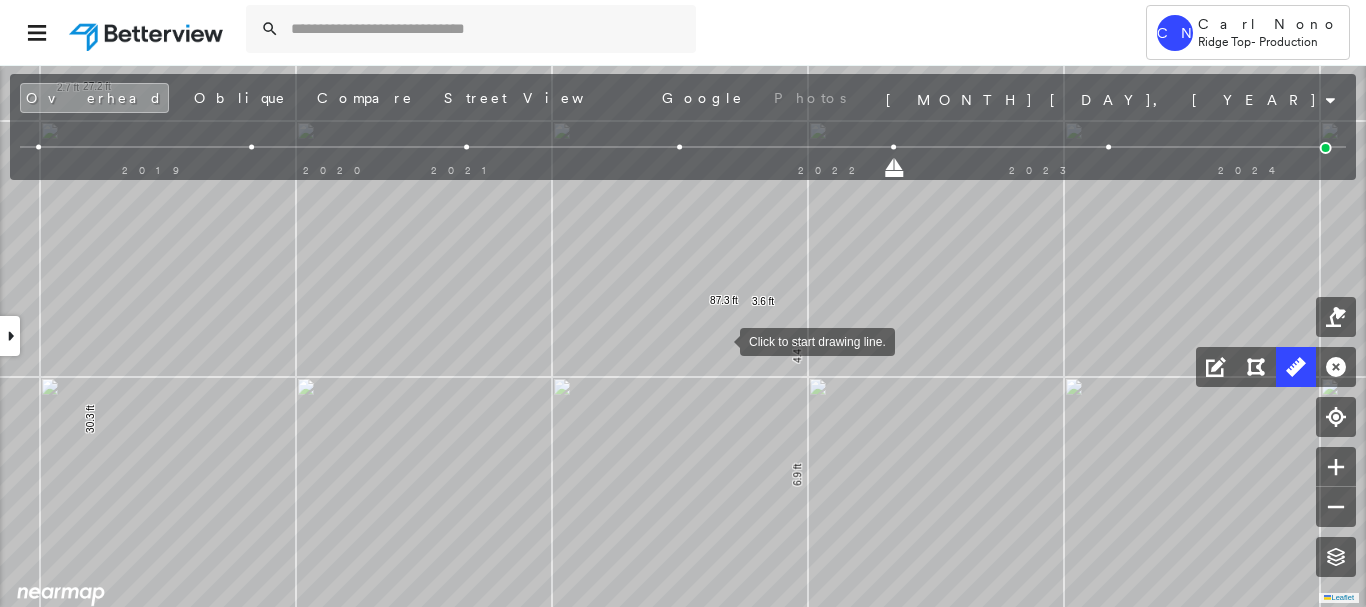 click at bounding box center (720, 340) 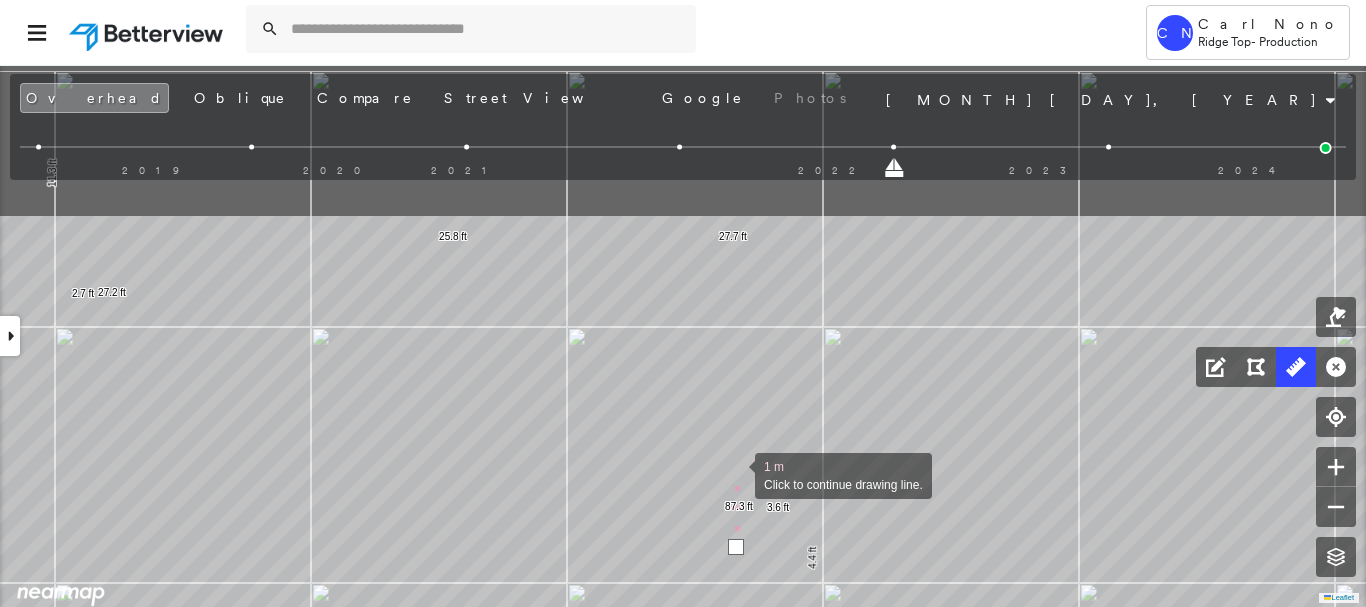 drag, startPoint x: 728, startPoint y: 316, endPoint x: 732, endPoint y: 479, distance: 163.04907 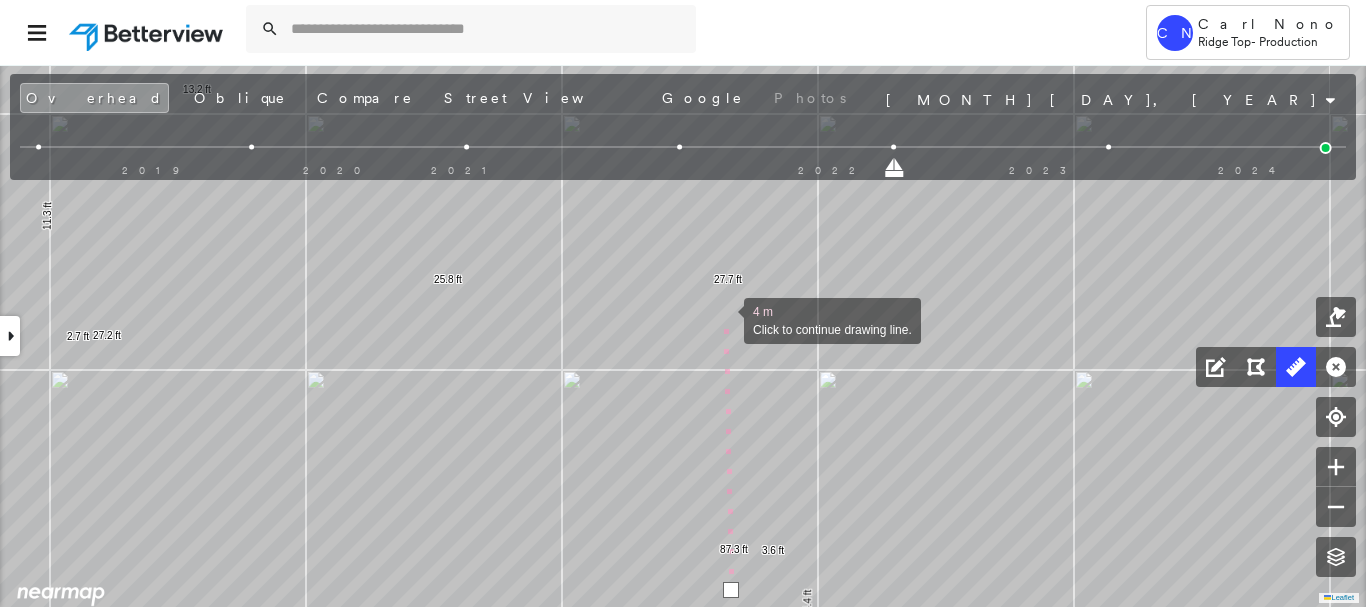 drag, startPoint x: 726, startPoint y: 287, endPoint x: 722, endPoint y: 477, distance: 190.0421 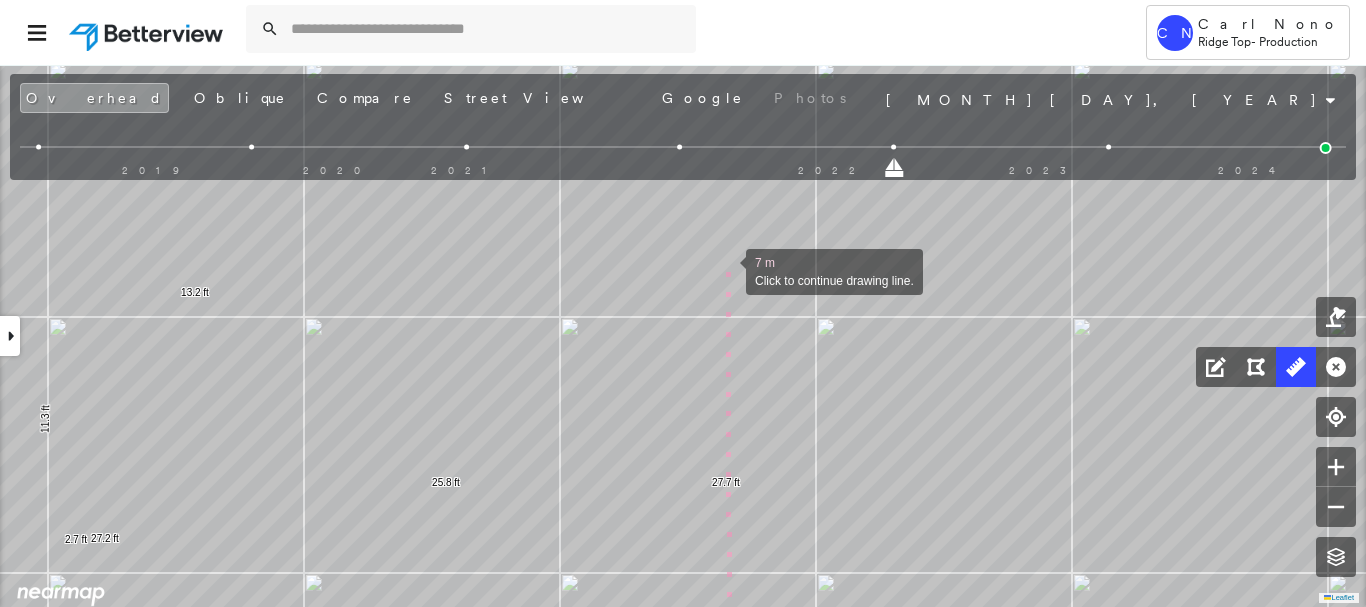 click at bounding box center (726, 270) 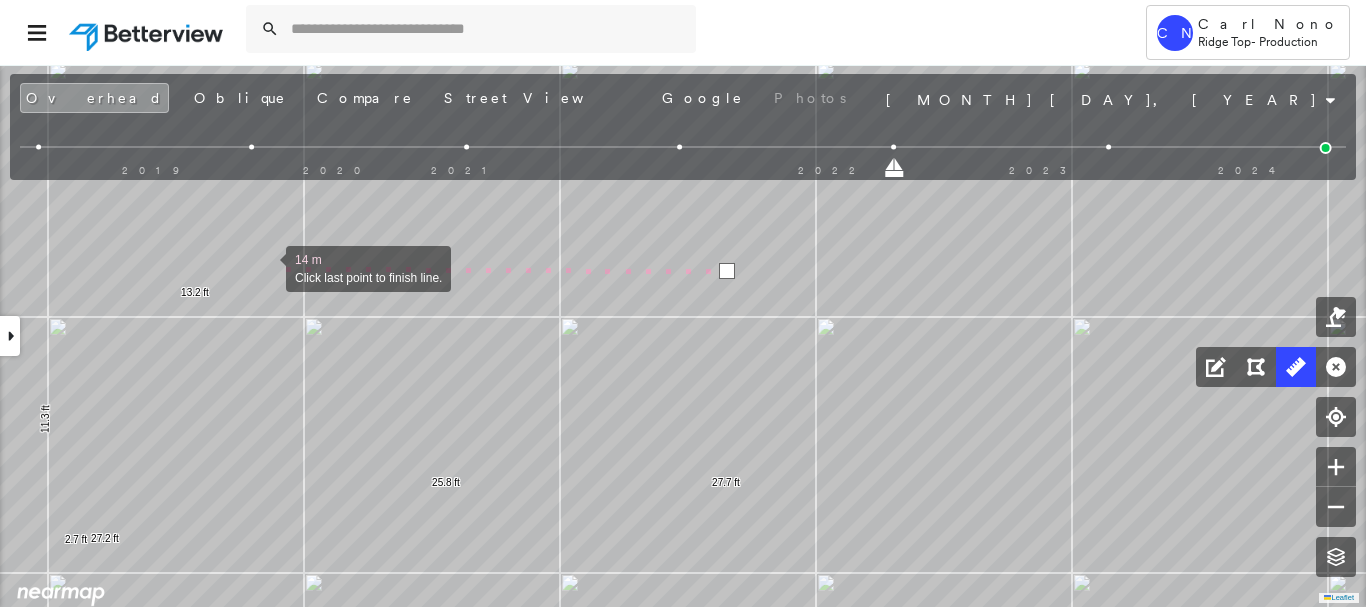 click at bounding box center [266, 267] 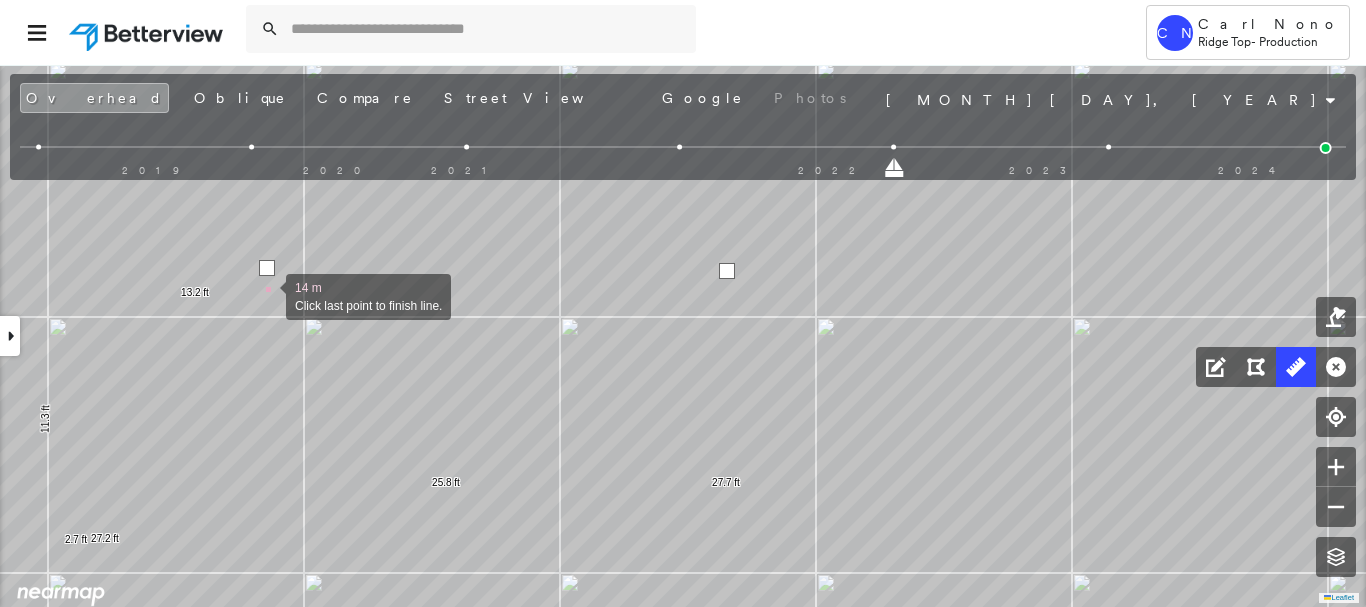click at bounding box center (266, 295) 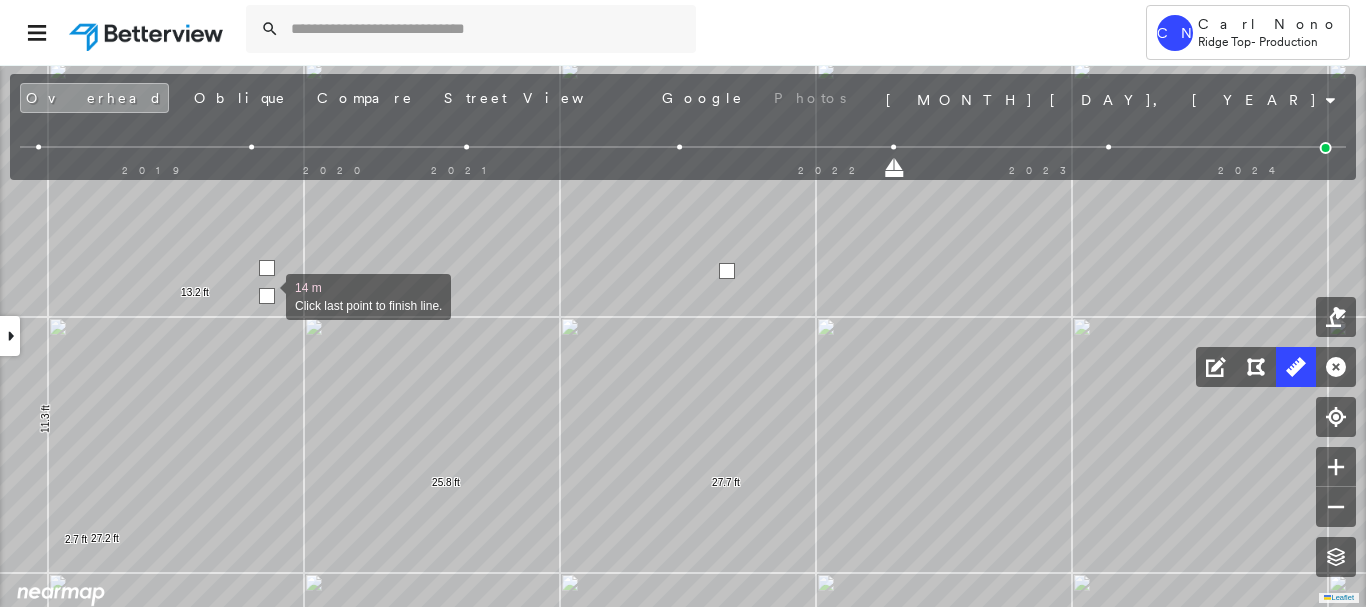click at bounding box center [267, 296] 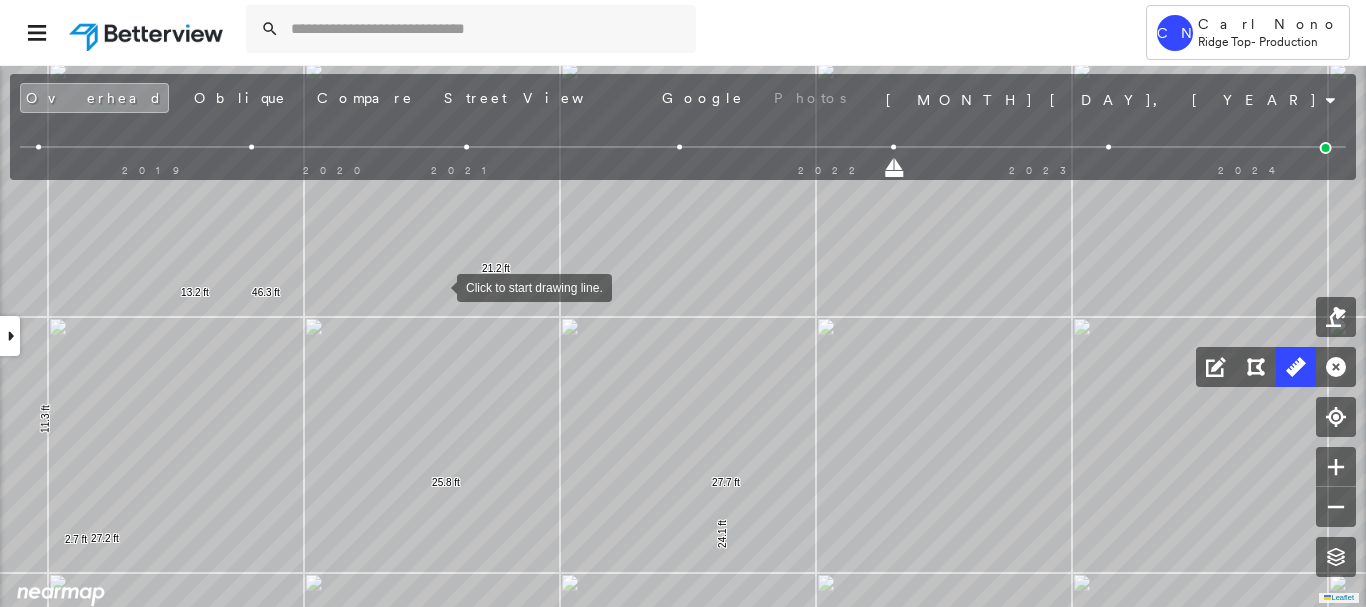 click at bounding box center (437, 286) 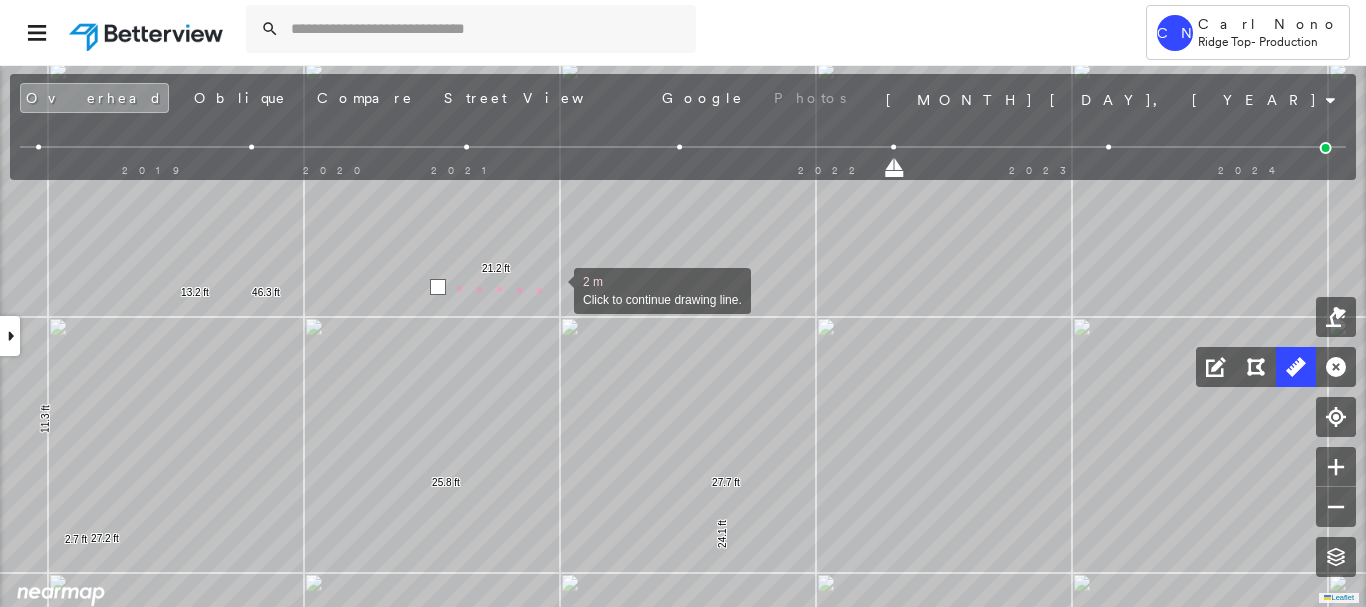 click at bounding box center [554, 289] 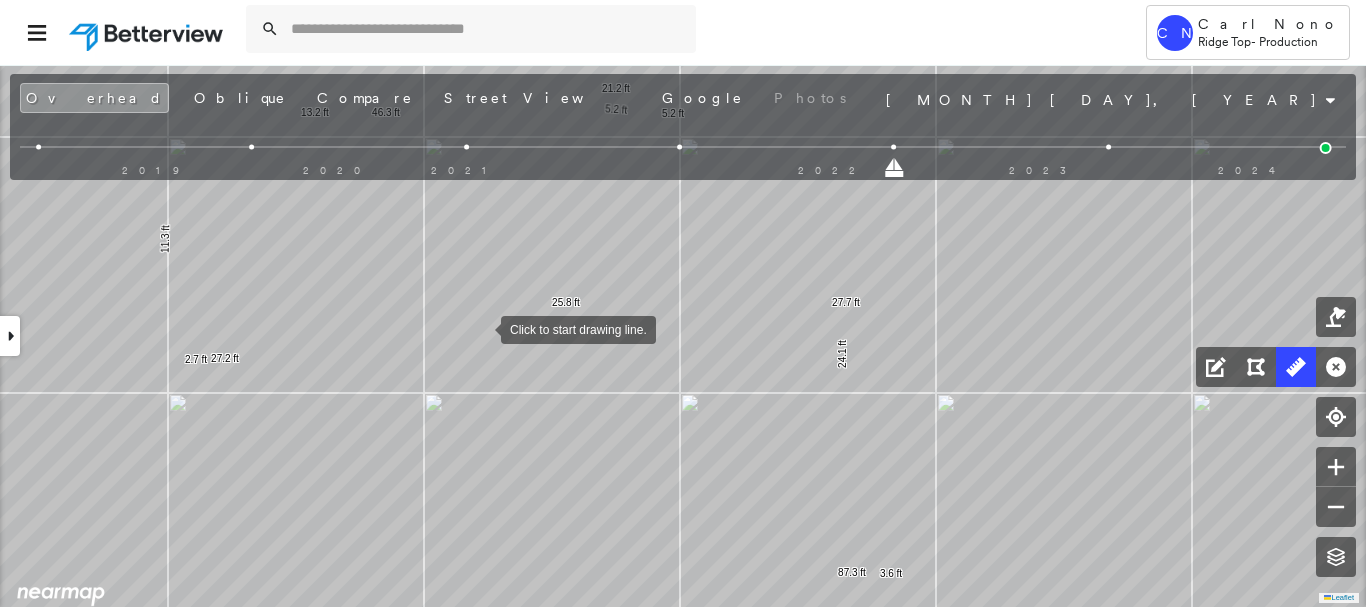 click at bounding box center [481, 328] 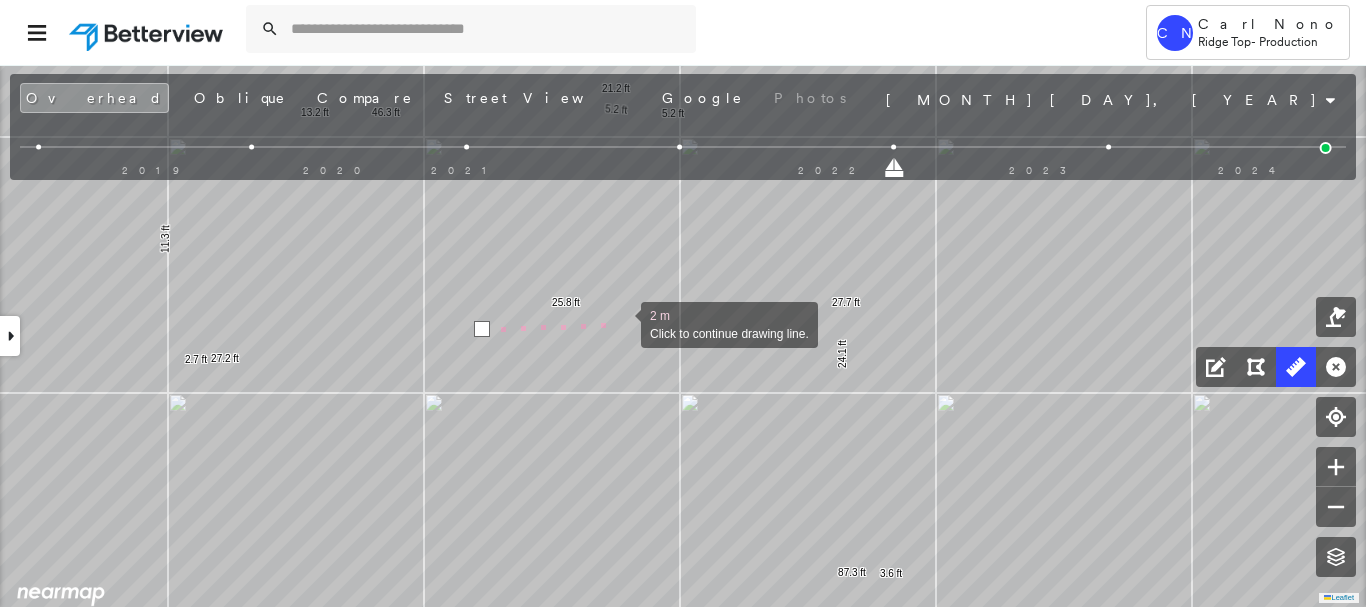 click at bounding box center (621, 323) 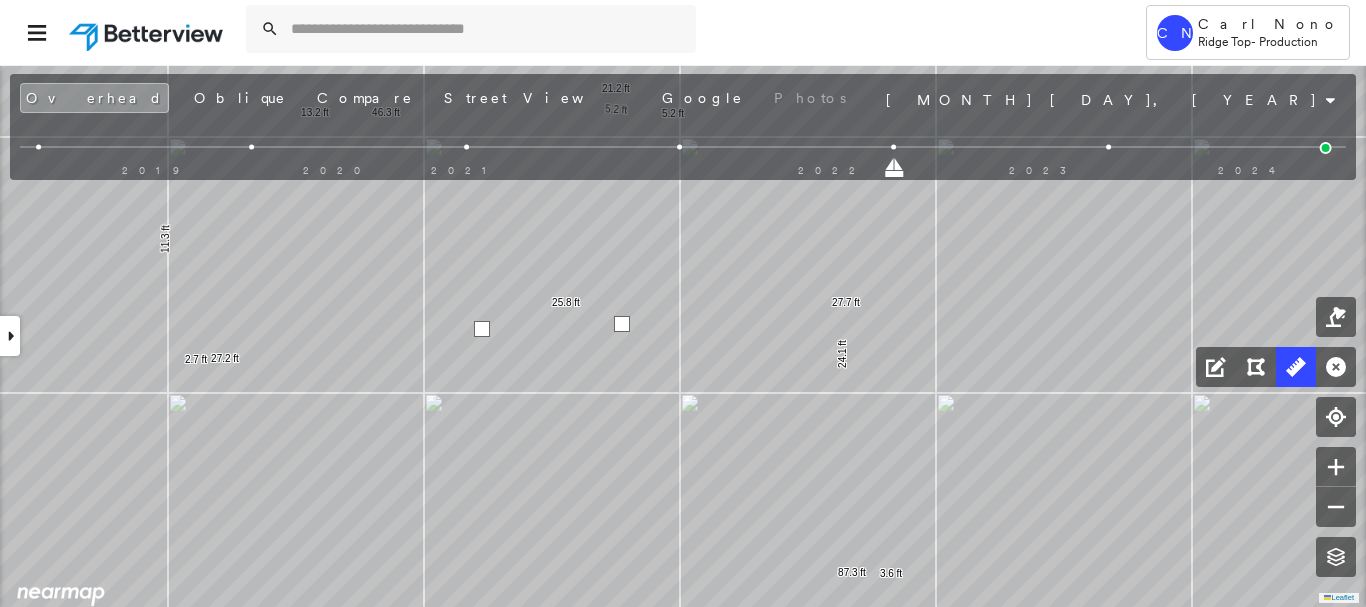 click at bounding box center (622, 324) 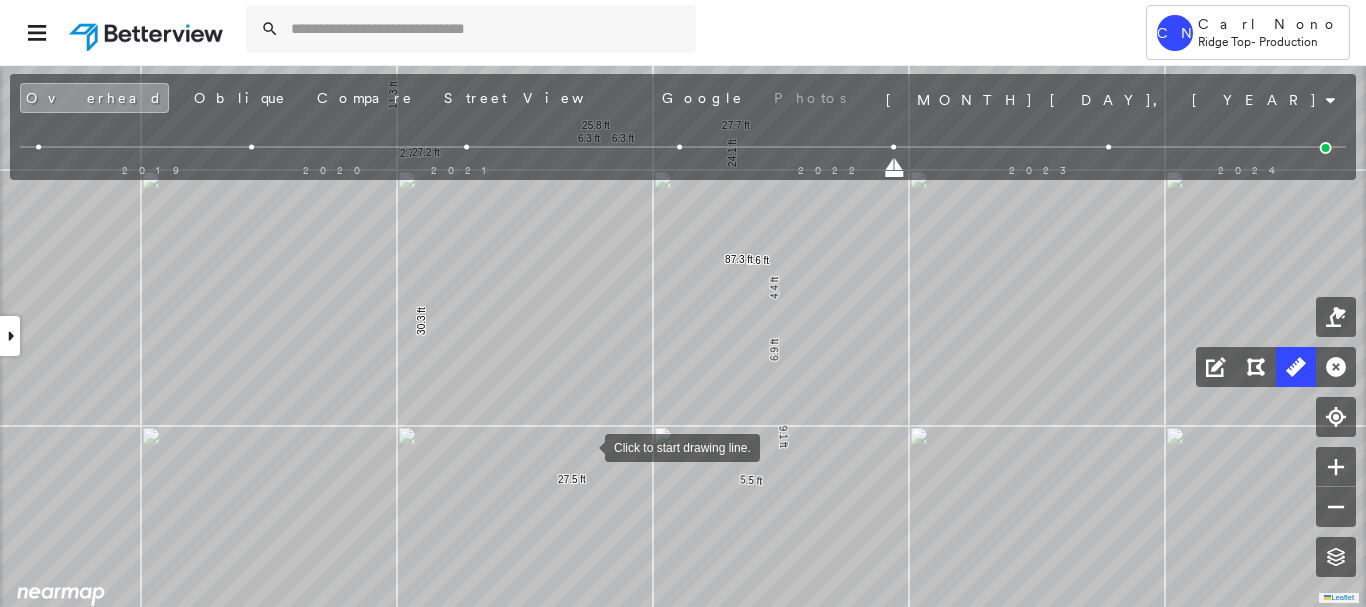 click at bounding box center [585, 446] 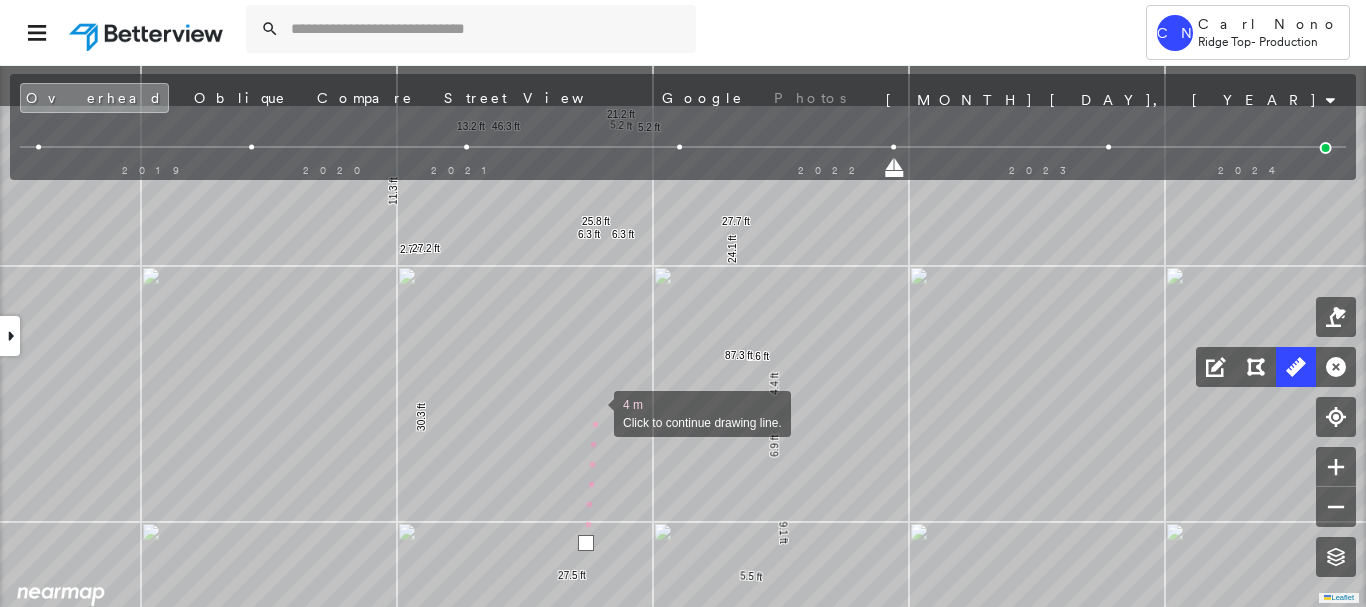 drag, startPoint x: 594, startPoint y: 379, endPoint x: 595, endPoint y: 399, distance: 20.024984 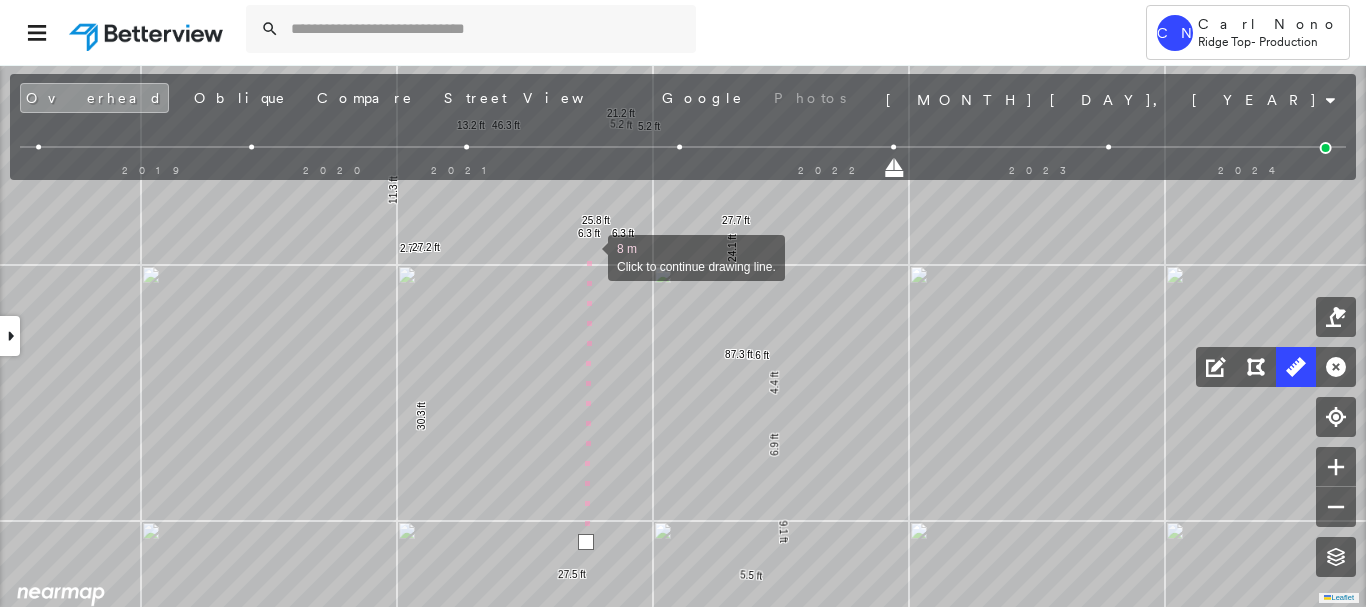 click at bounding box center (588, 256) 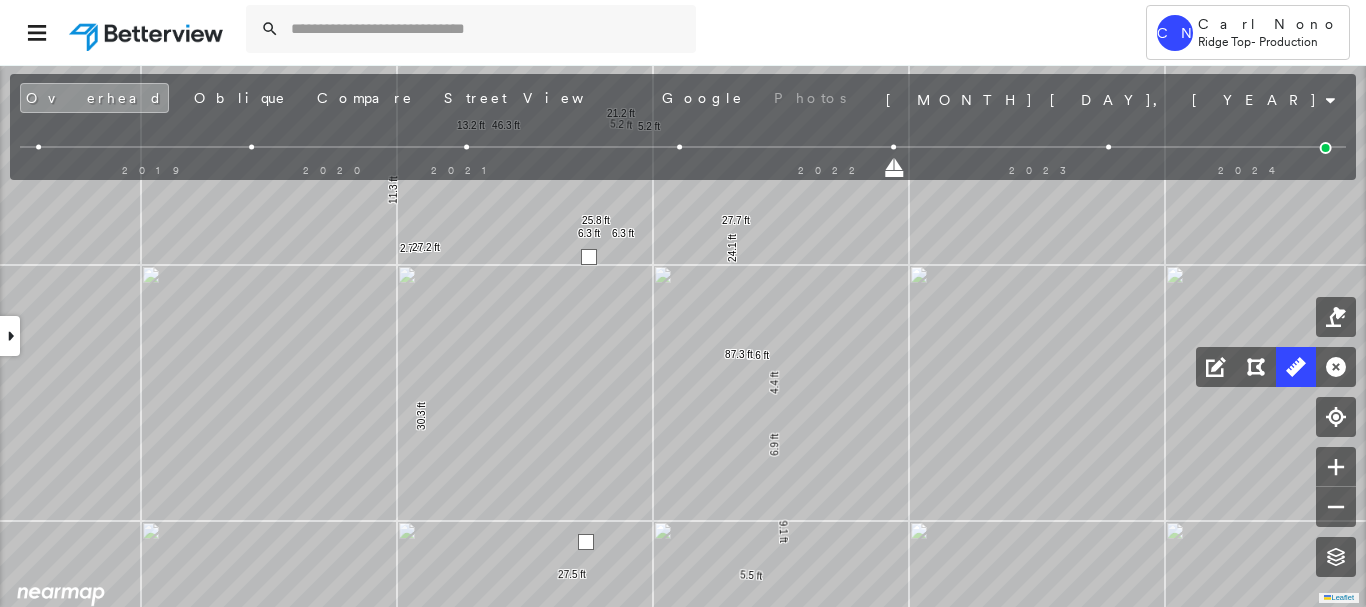 click at bounding box center [589, 257] 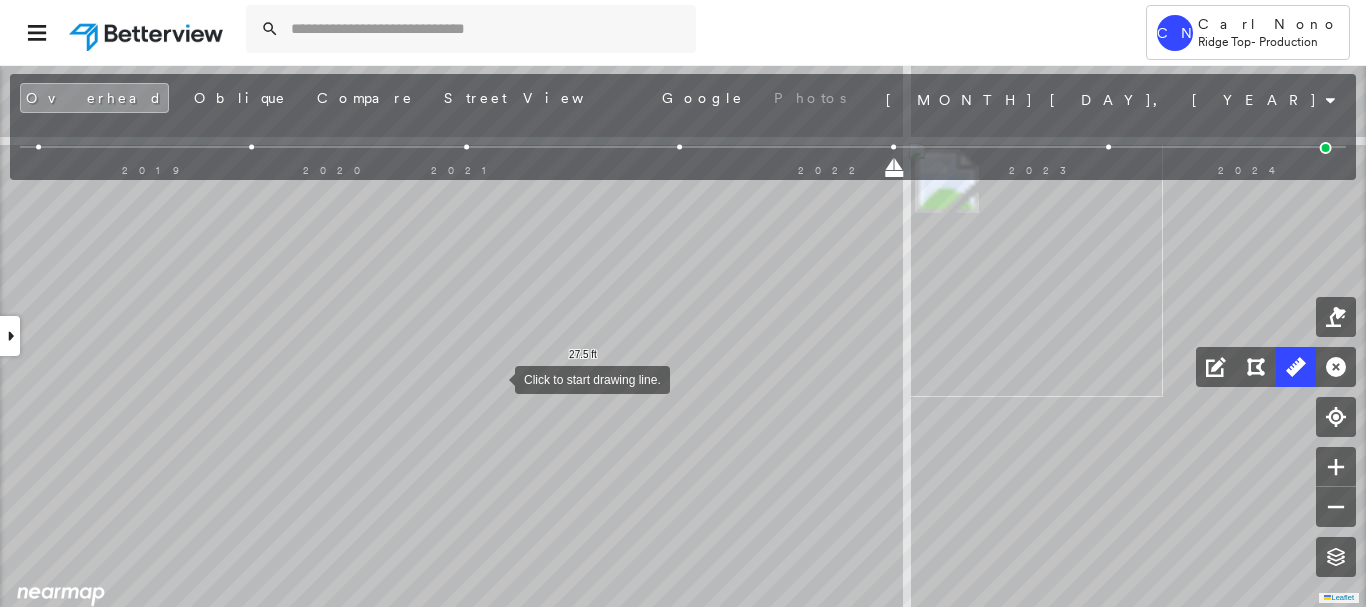 click at bounding box center [495, 378] 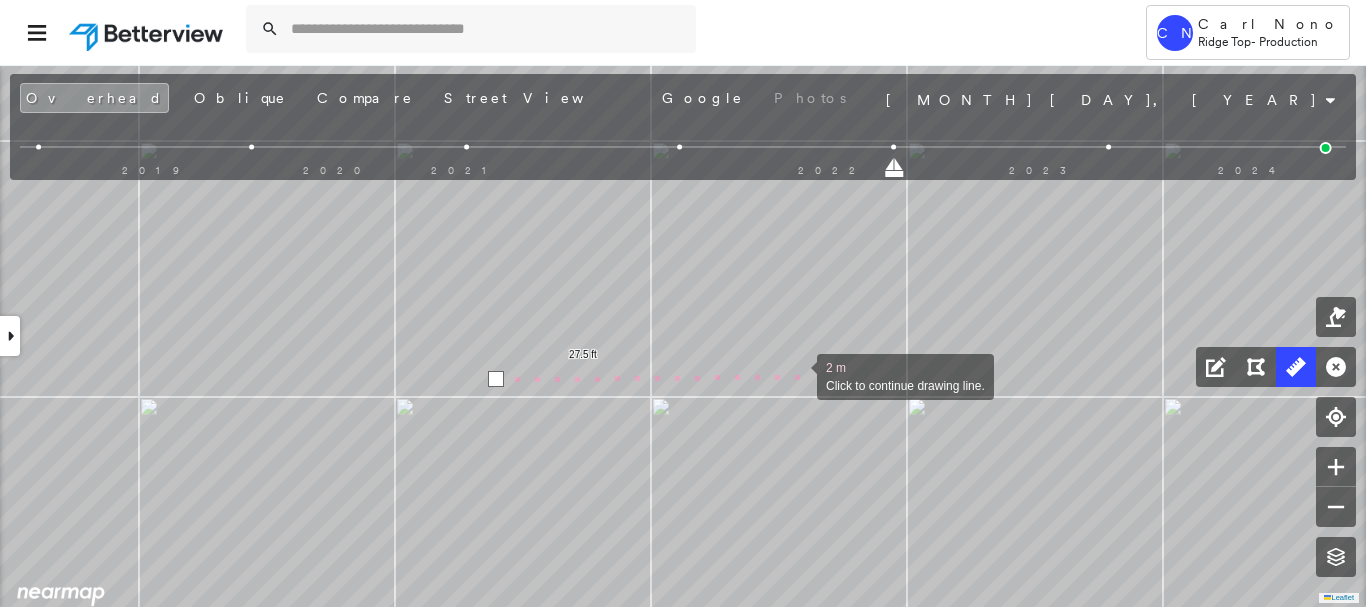 click at bounding box center [797, 375] 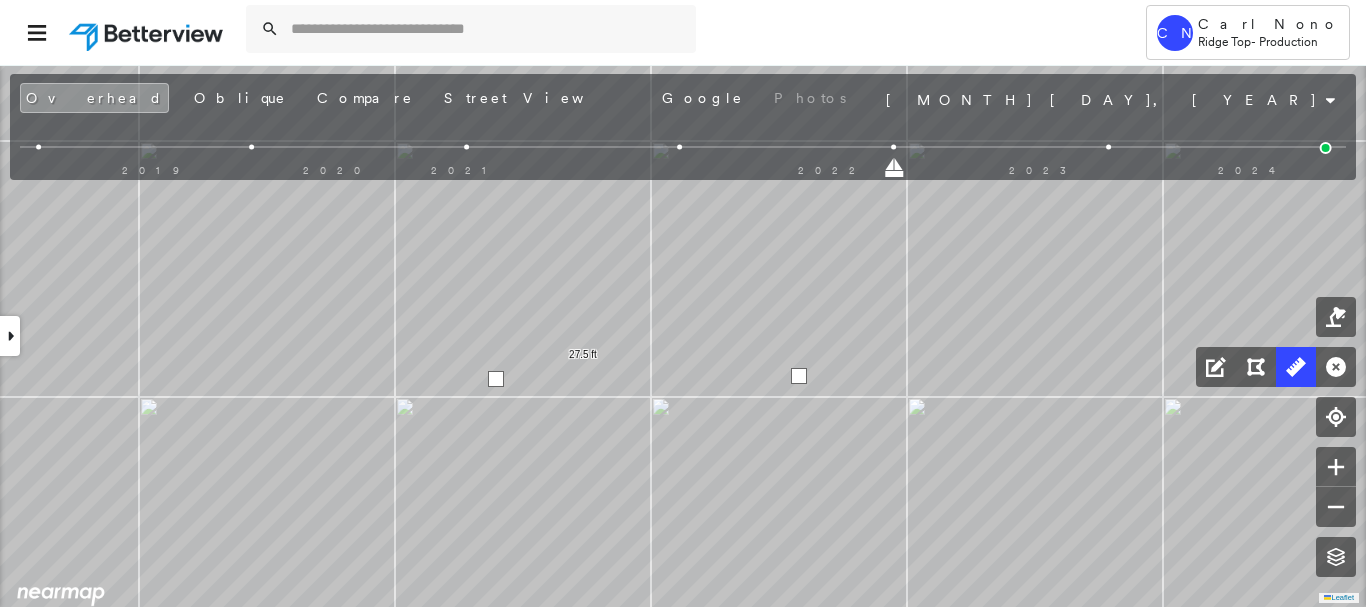 click at bounding box center (799, 376) 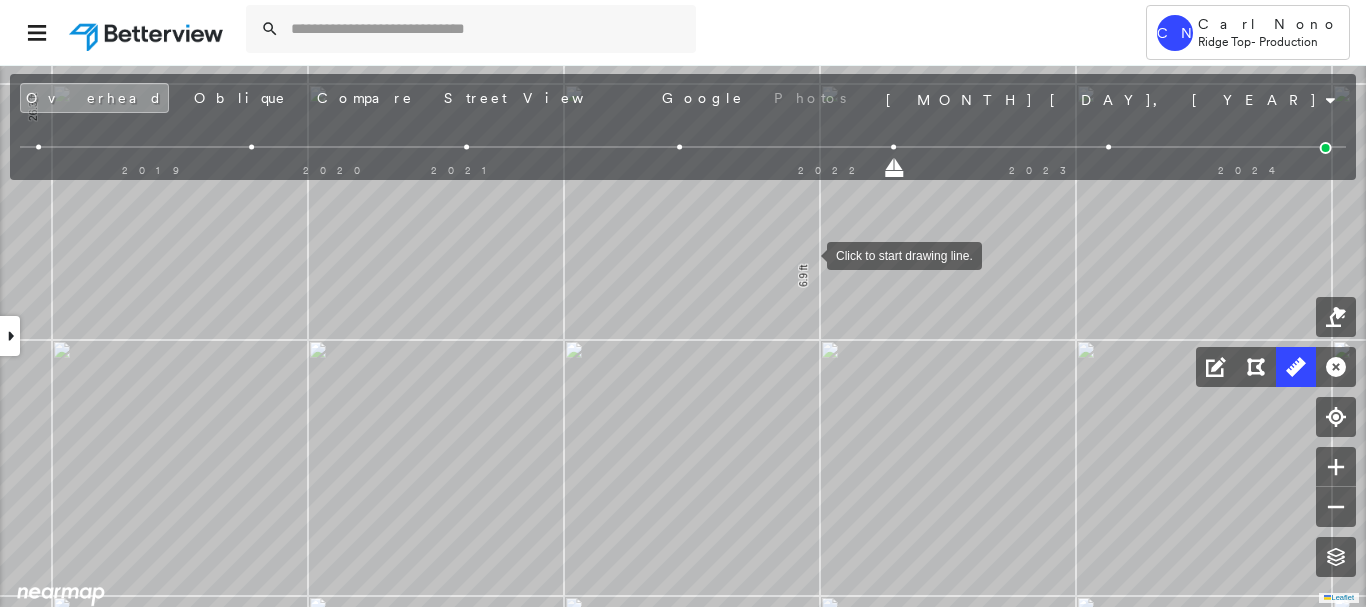 click at bounding box center [807, 254] 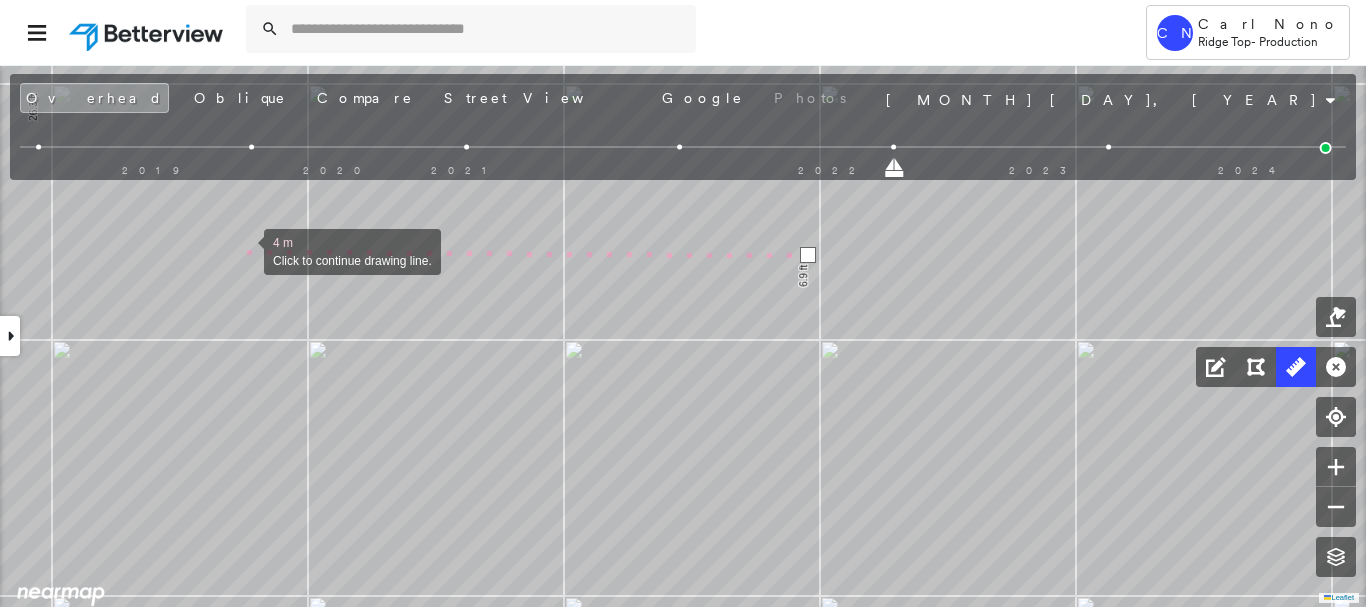 click at bounding box center (244, 250) 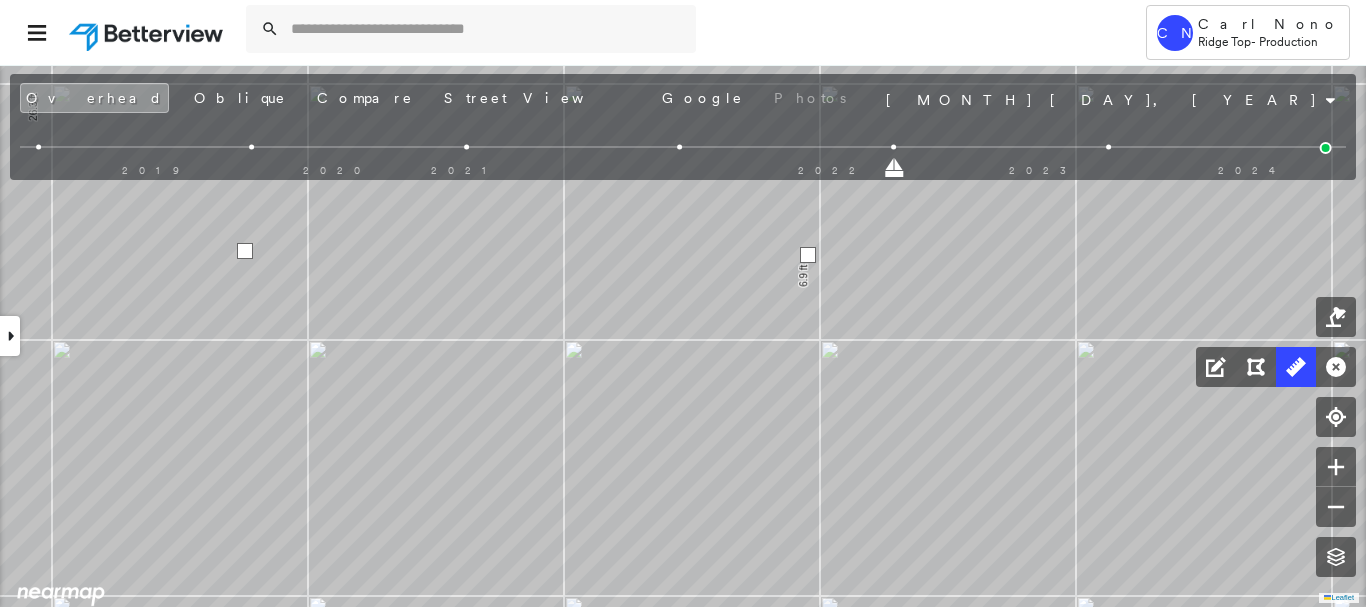 click at bounding box center [245, 251] 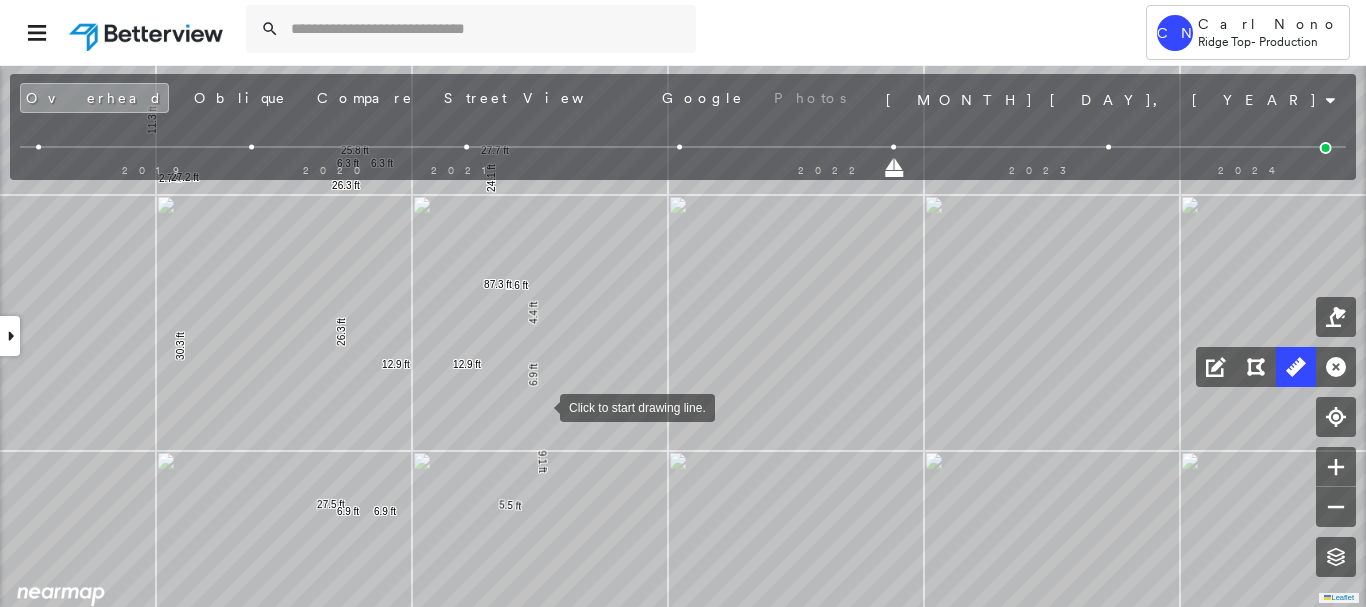 click at bounding box center (540, 406) 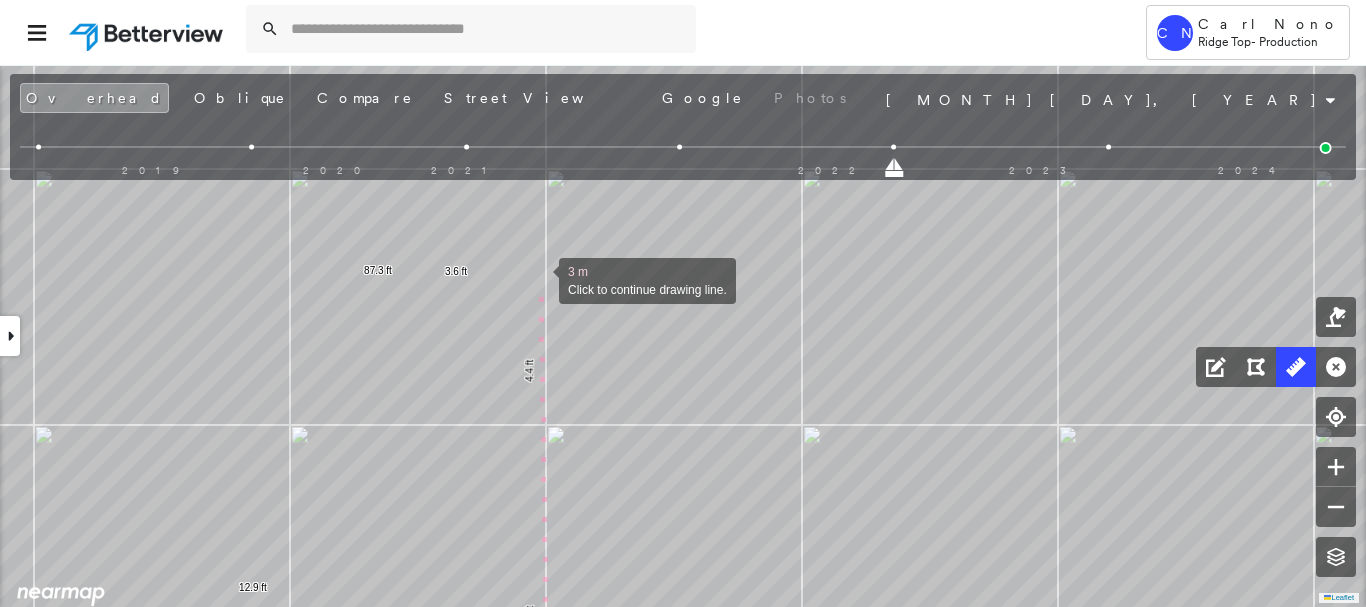 click at bounding box center (539, 279) 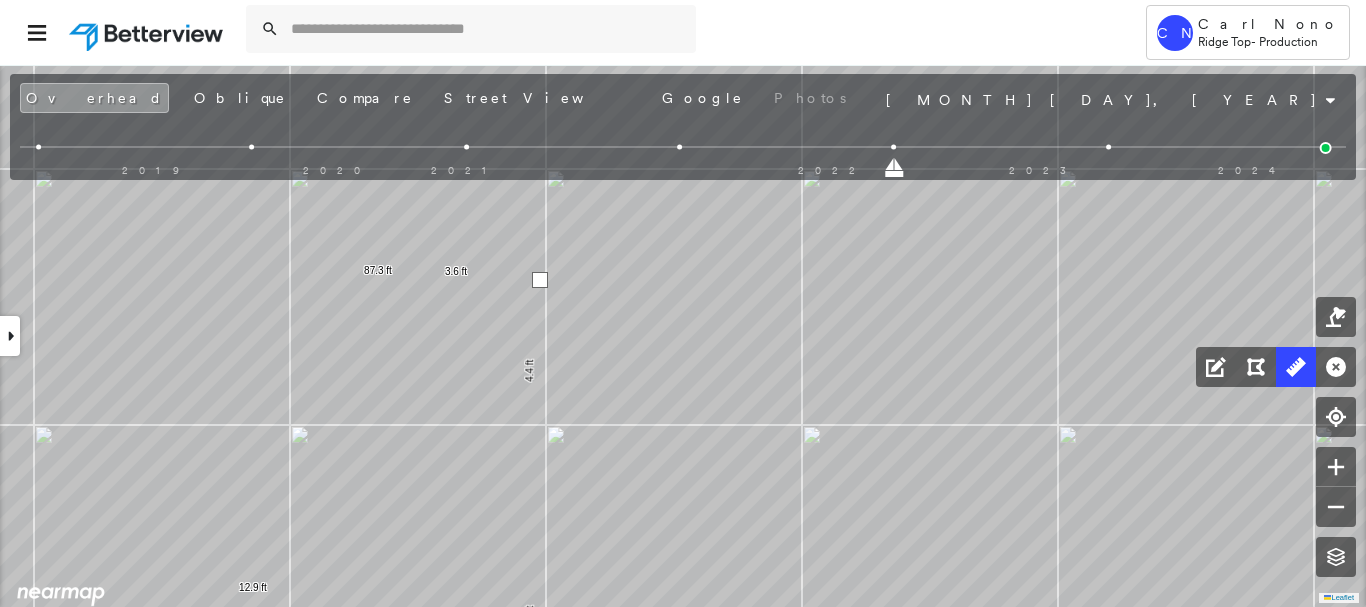 click at bounding box center [540, 280] 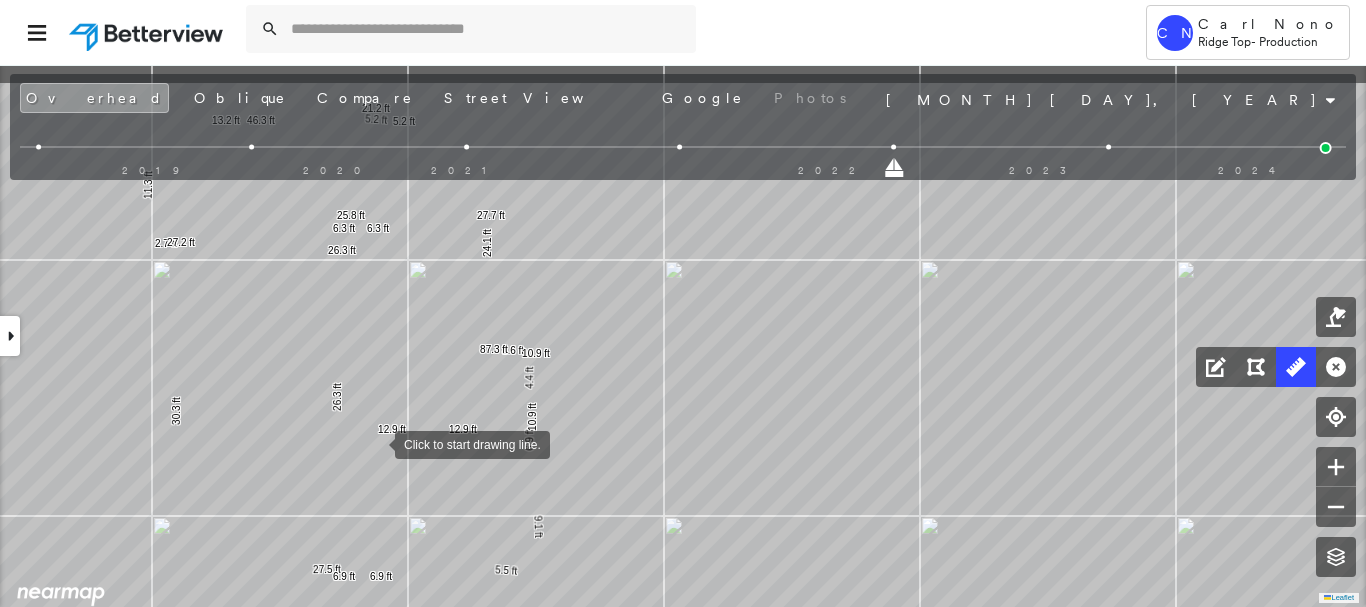 drag, startPoint x: 384, startPoint y: 364, endPoint x: 364, endPoint y: 497, distance: 134.49535 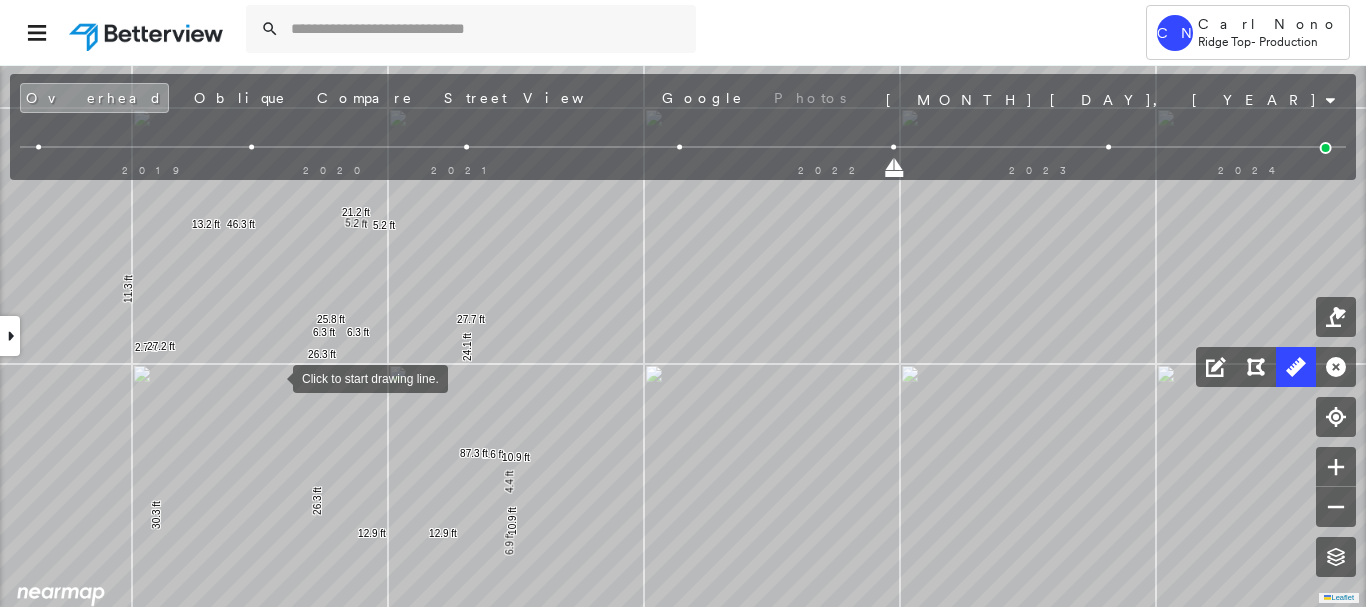 click at bounding box center [273, 377] 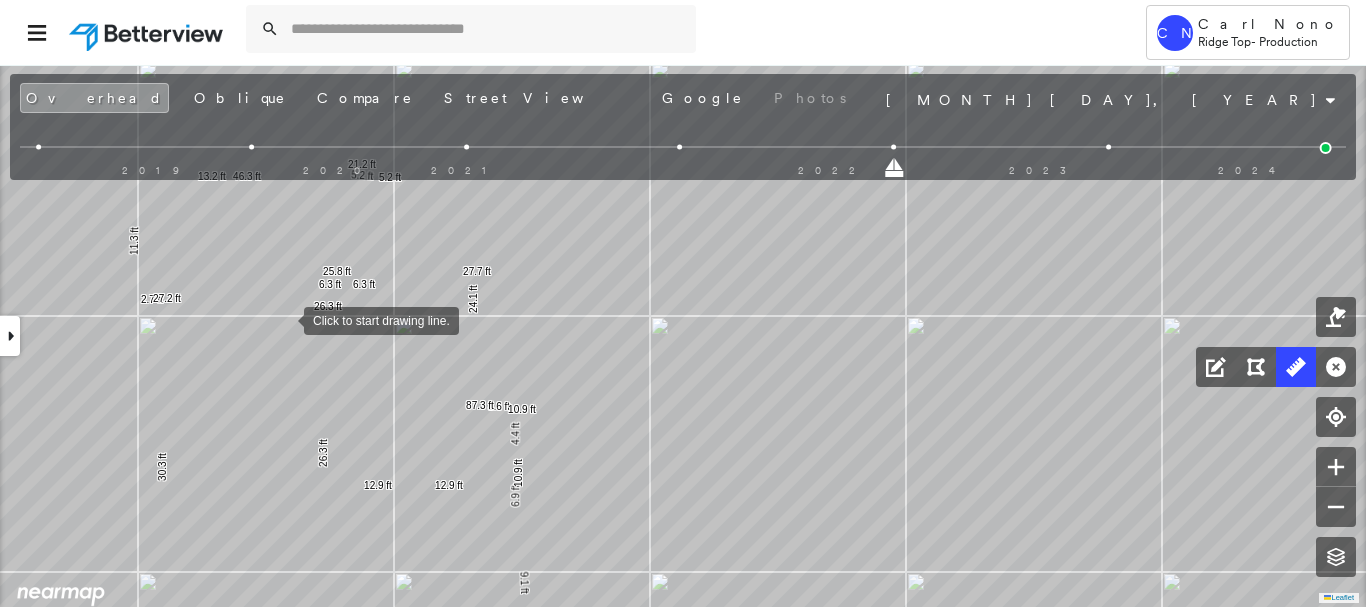 drag, startPoint x: 278, startPoint y: 372, endPoint x: 284, endPoint y: 320, distance: 52.34501 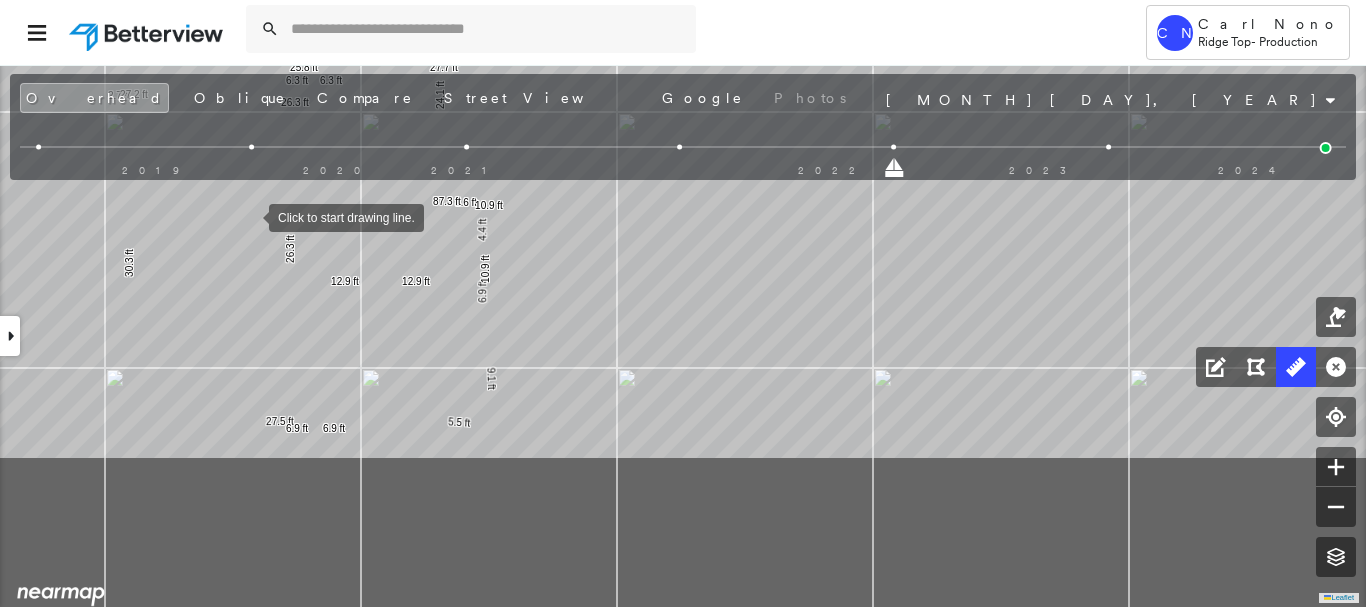 drag, startPoint x: 275, startPoint y: 361, endPoint x: 250, endPoint y: 211, distance: 152.06906 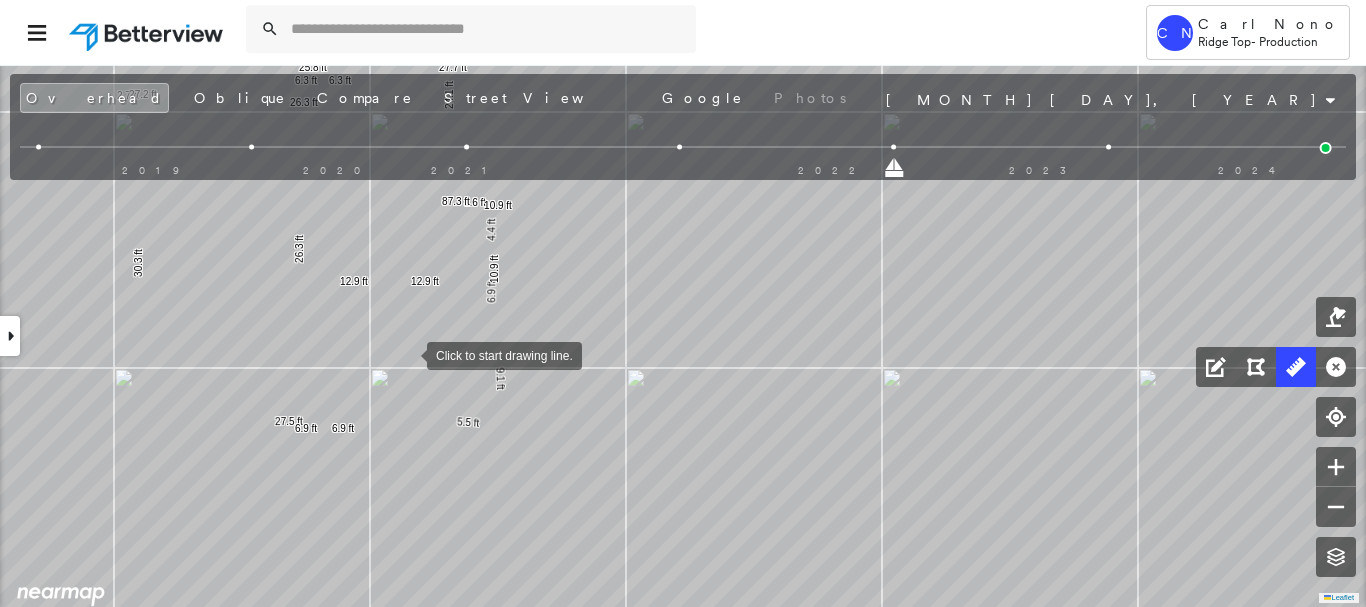 drag, startPoint x: 398, startPoint y: 335, endPoint x: 407, endPoint y: 354, distance: 21.023796 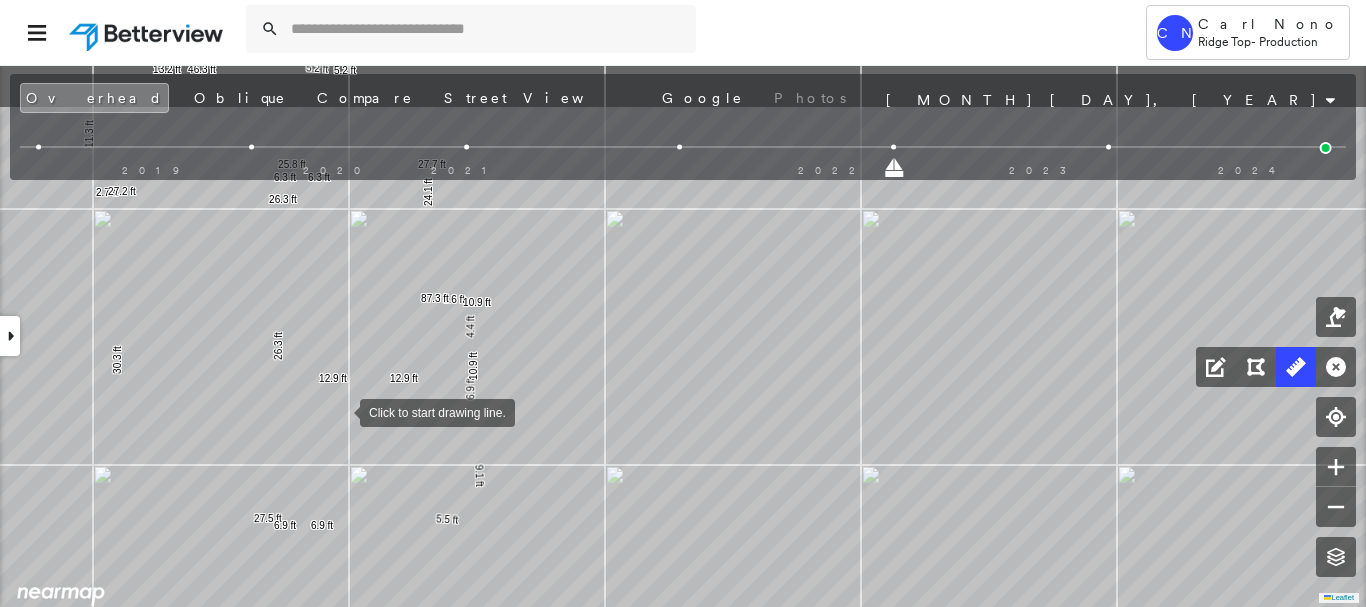 drag, startPoint x: 359, startPoint y: 316, endPoint x: 340, endPoint y: 410, distance: 95.90099 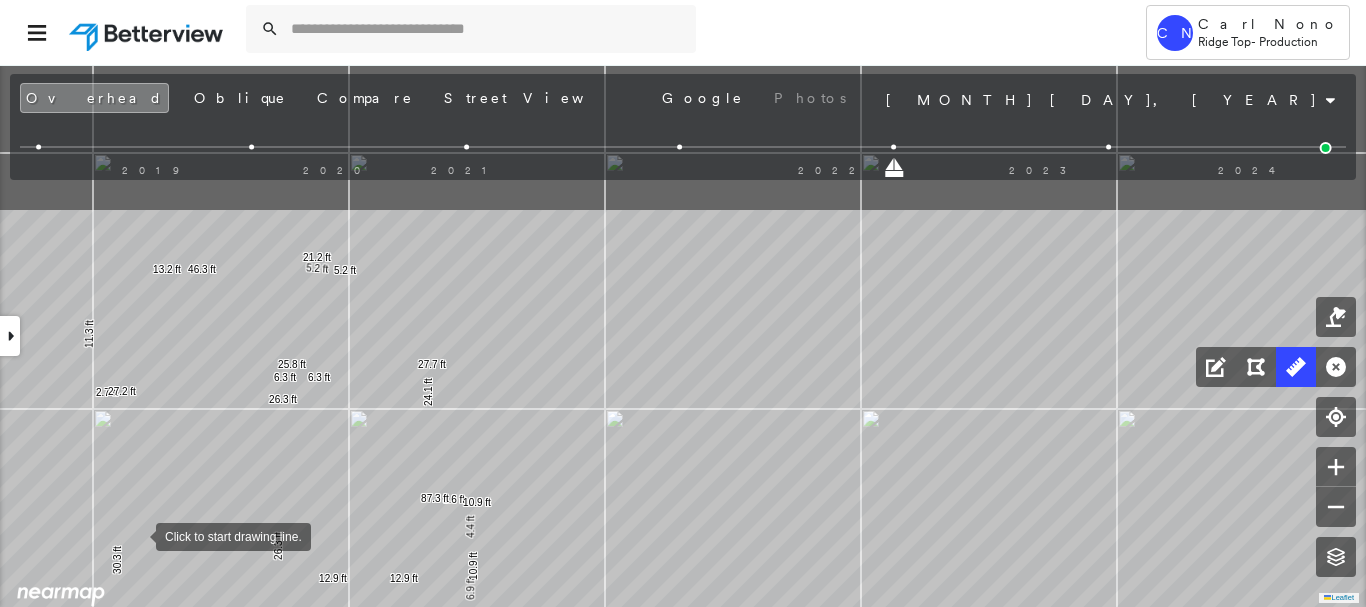 drag, startPoint x: 136, startPoint y: 334, endPoint x: 136, endPoint y: 534, distance: 200 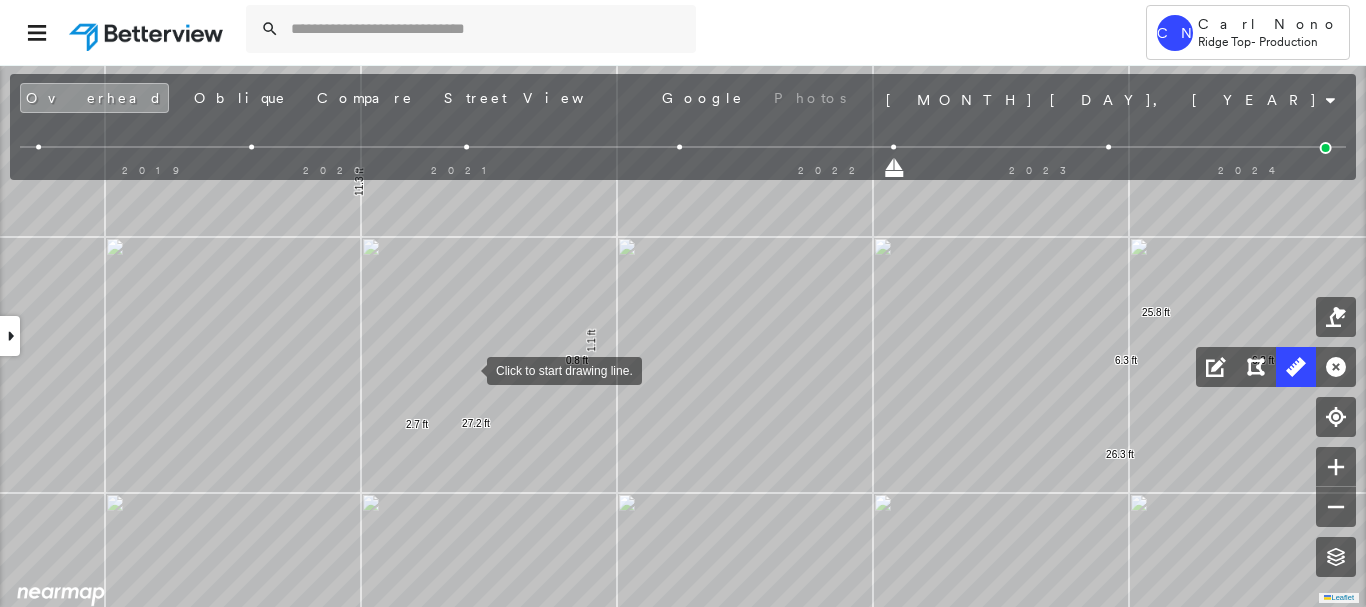 drag, startPoint x: 467, startPoint y: 369, endPoint x: 351, endPoint y: 322, distance: 125.1599 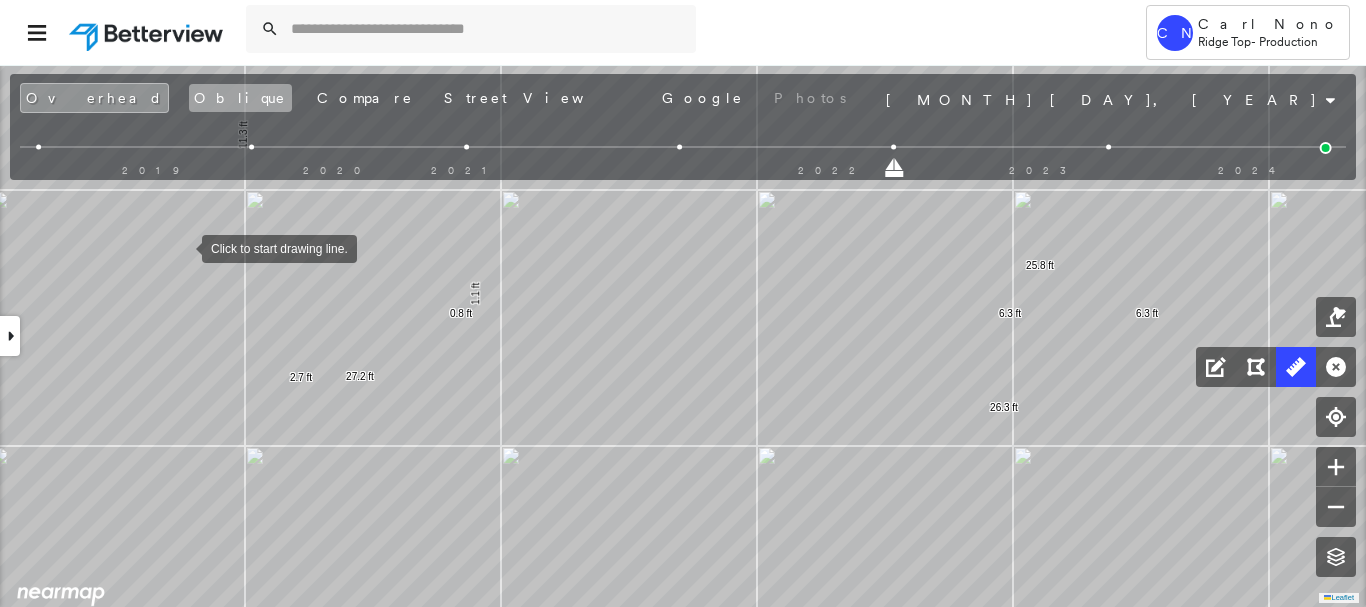click on "Oblique" at bounding box center (240, 98) 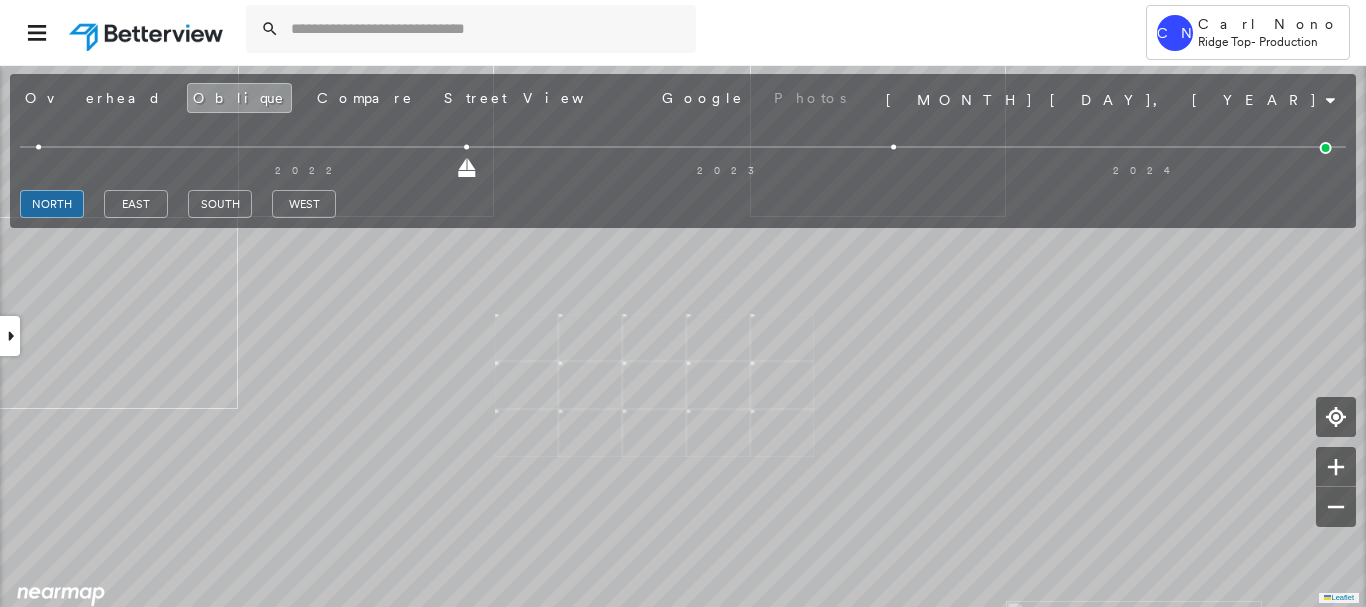 click on "north east south west" at bounding box center (683, 204) 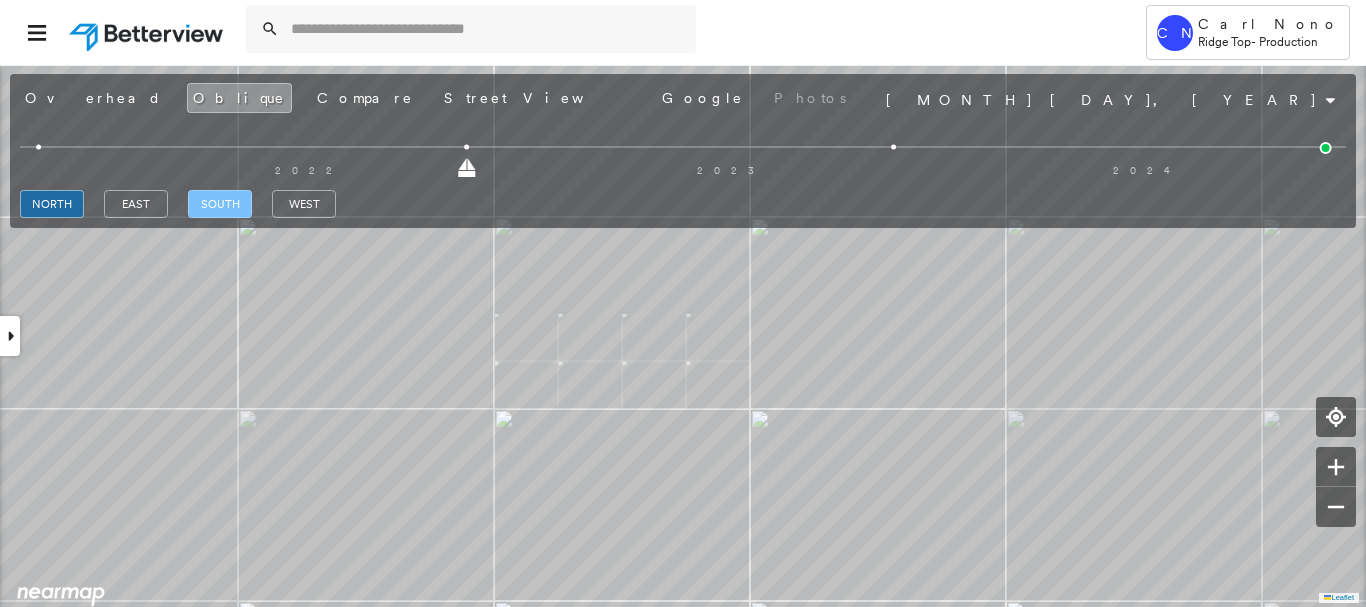 click on "south" at bounding box center [220, 204] 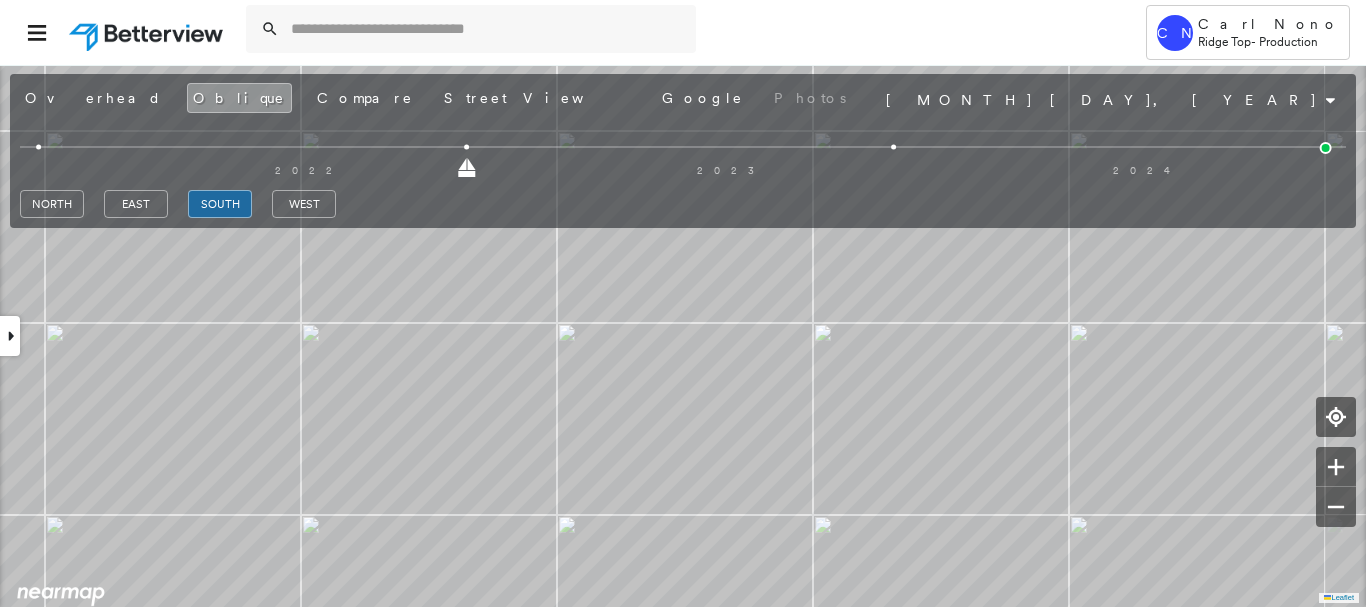drag, startPoint x: 54, startPoint y: 96, endPoint x: 308, endPoint y: 170, distance: 264.56 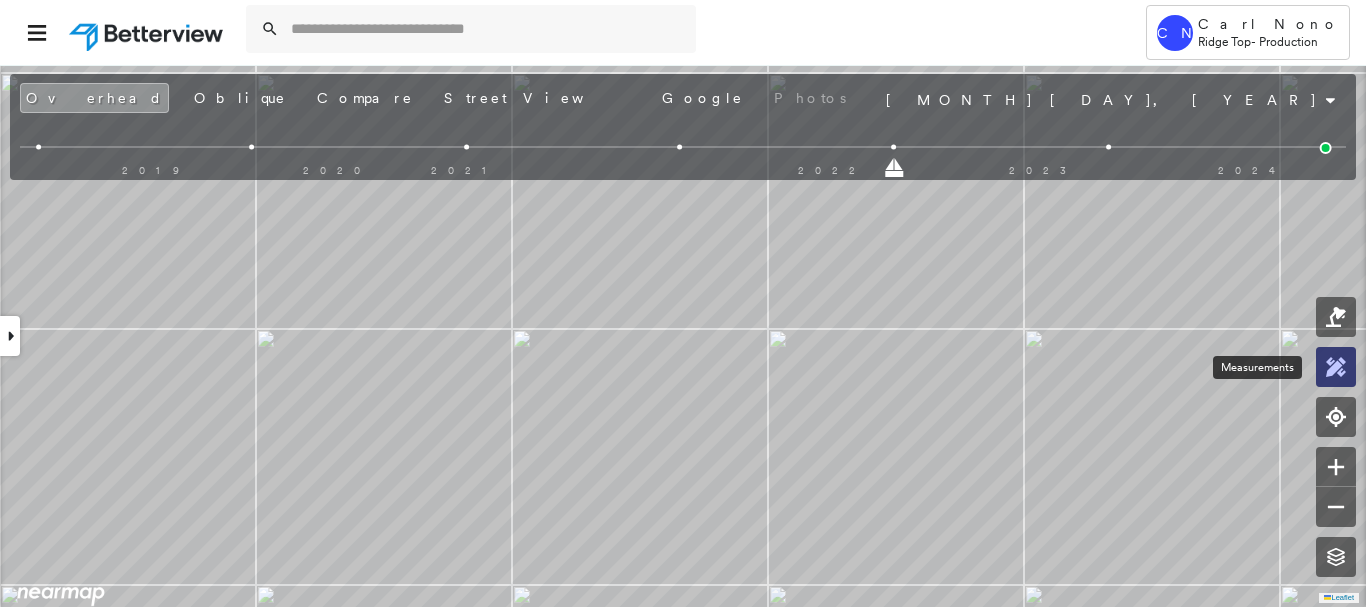 click 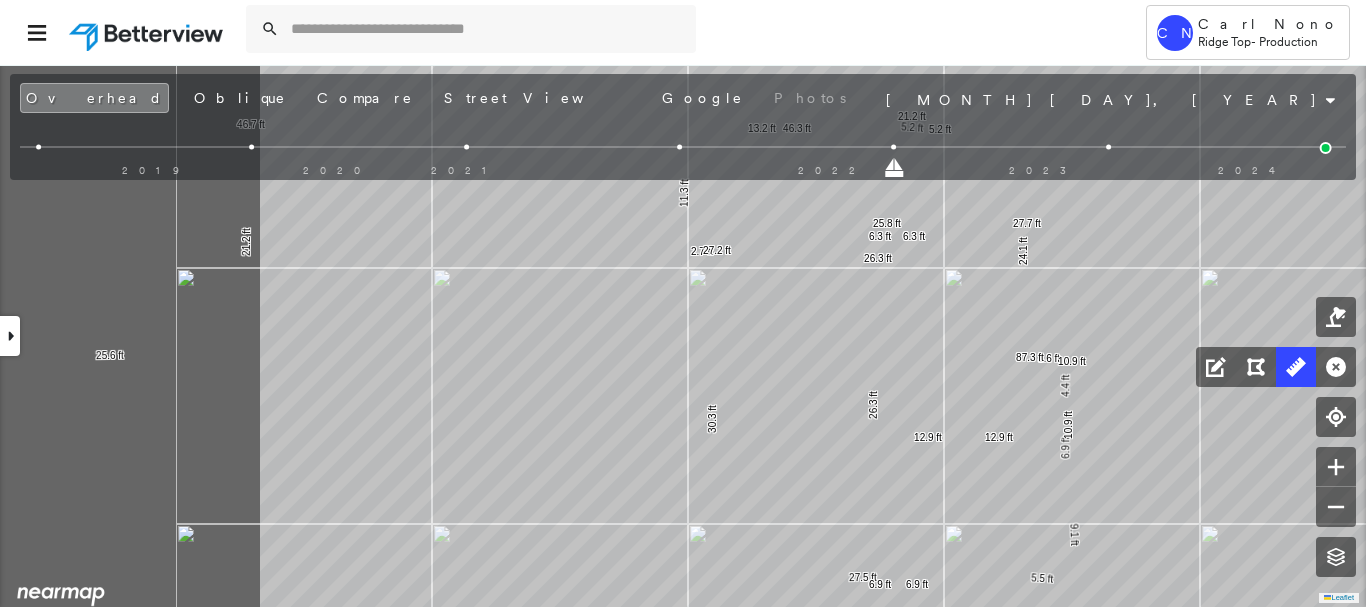 drag, startPoint x: 630, startPoint y: 357, endPoint x: 774, endPoint y: 357, distance: 144 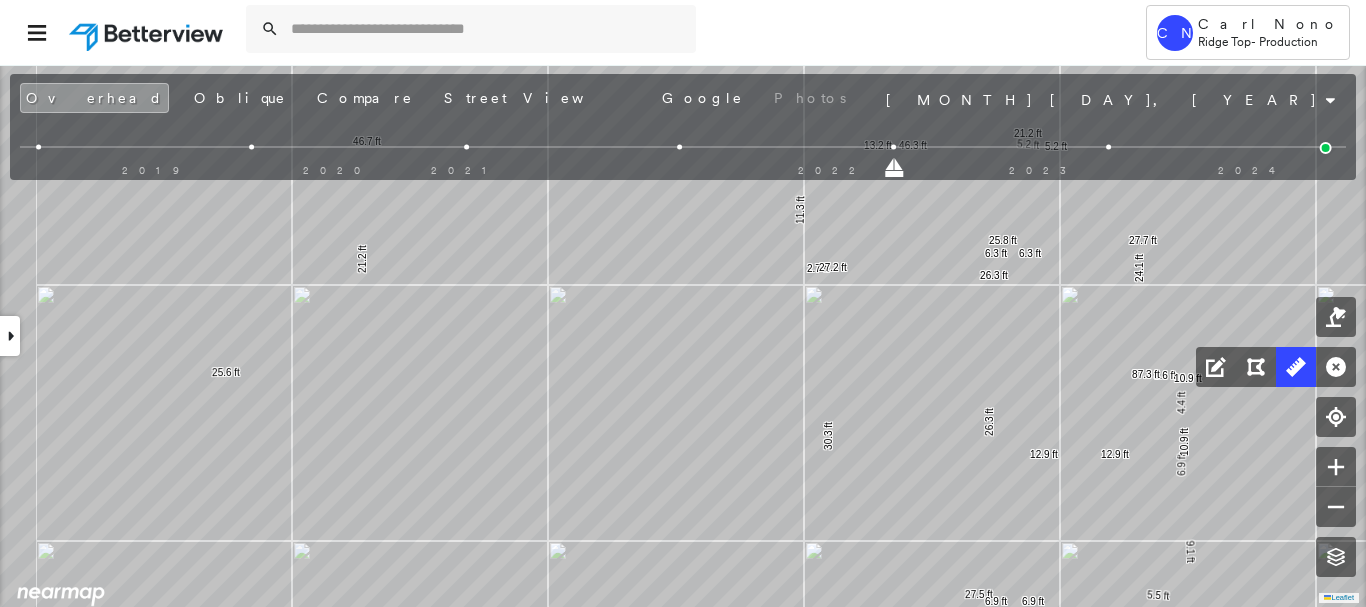 click on "25.6 ft 21.2 ft 46.7 ft 13.2 ft 11.3 ft 2.7 ft 27.2 ft 25.8 ft 27.7 ft 30.3 ft 27.5 ft 5.5 ft 9.1 ft 6.9 ft 4.4 ft 3.6 ft 87.3 ft 24.1 ft 21.2 ft 46.3 ft 5.2 ft 5.2 ft 6.3 ft 6.3 ft 26.3 ft 26.3 ft 6.9 ft 6.9 ft 12.9 ft 12.9 ft 10.9 ft 10.9 ft Click to start drawing line." at bounding box center (147, -156) 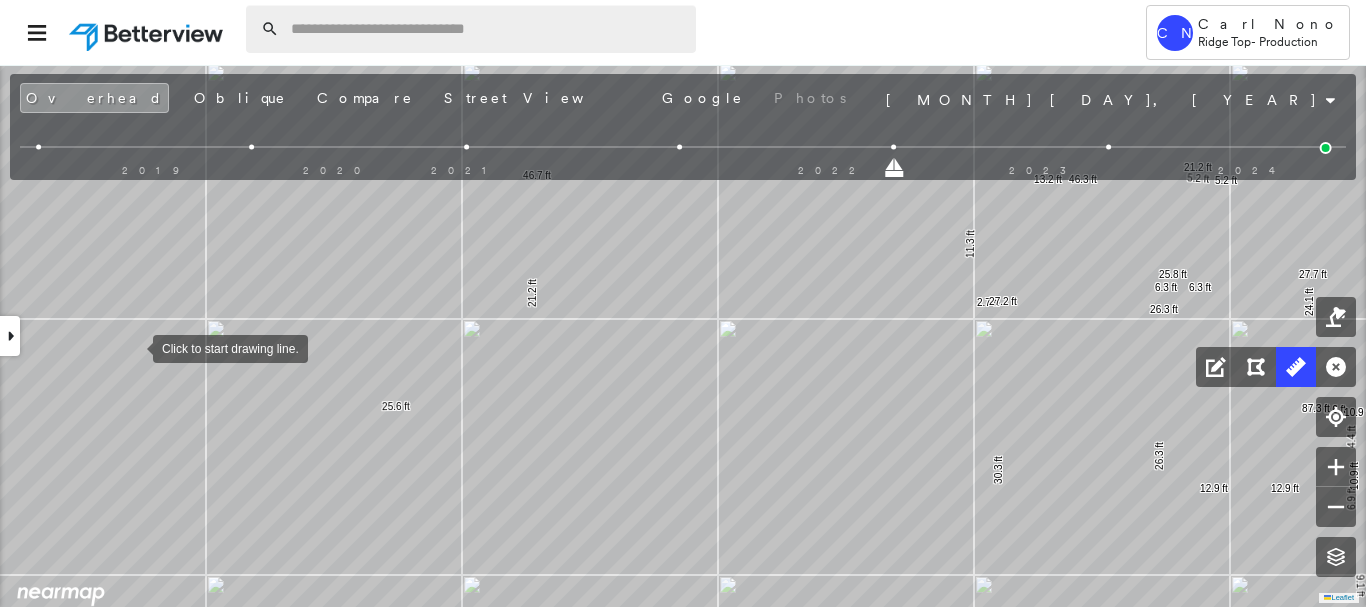 click at bounding box center [487, 29] 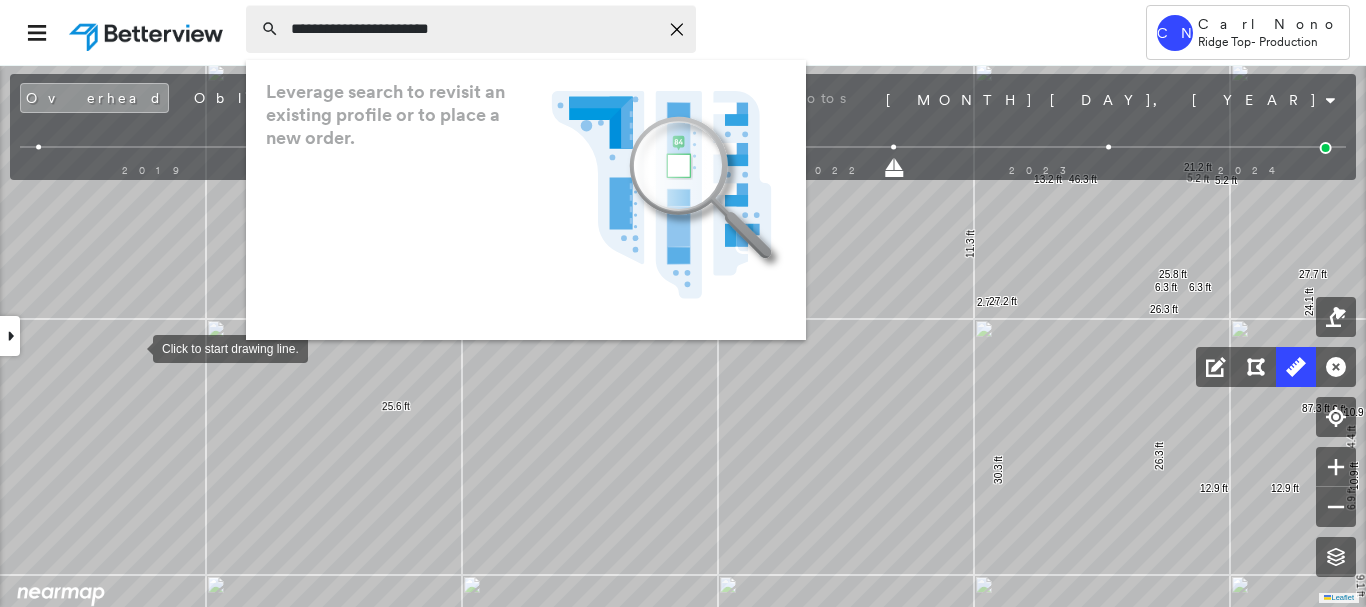 type on "**********" 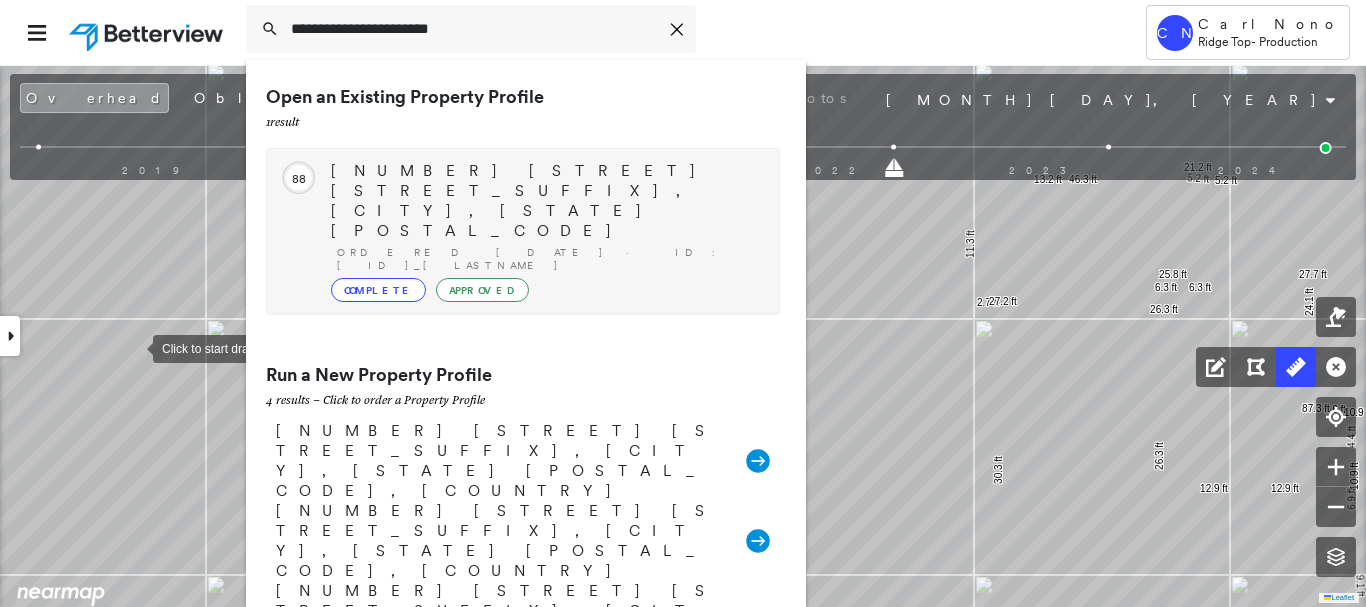 click on "Complete Approved" at bounding box center [545, 290] 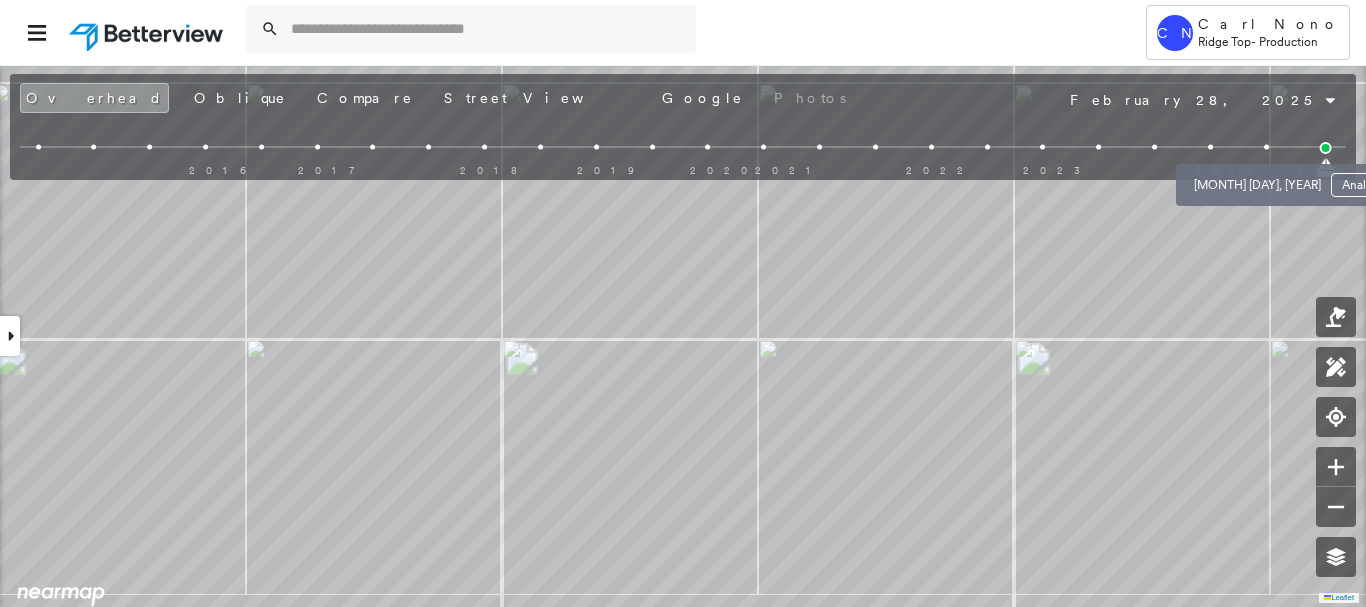 click at bounding box center [1266, 147] 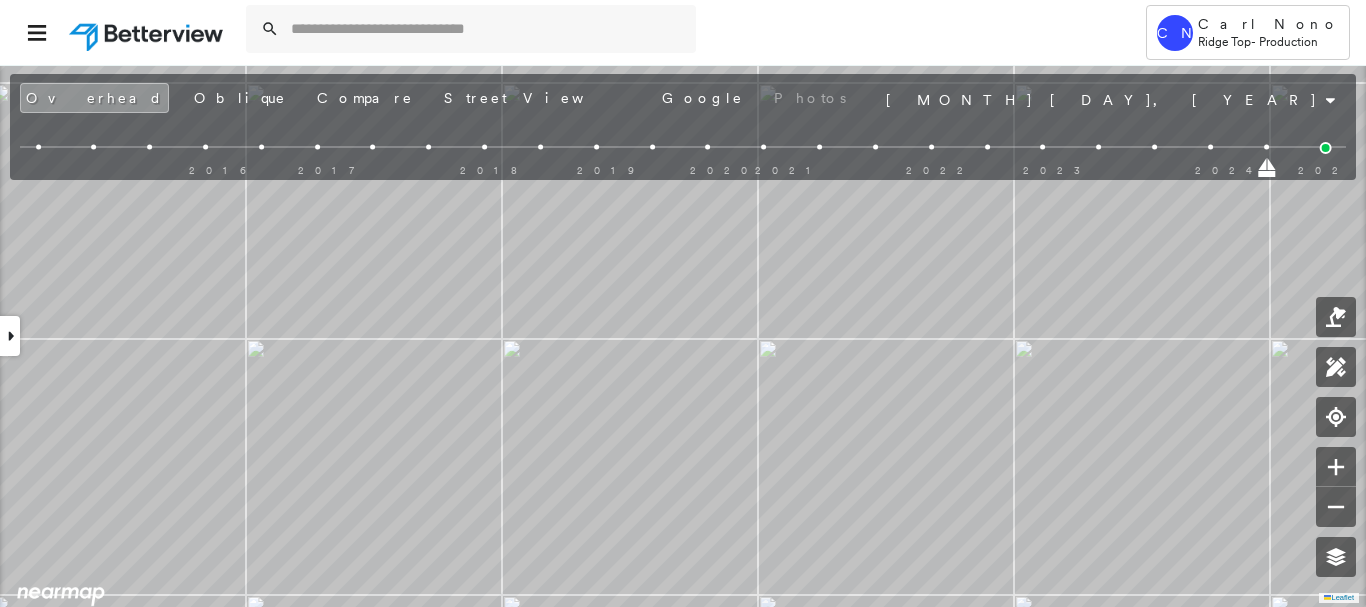 click at bounding box center [1210, 147] 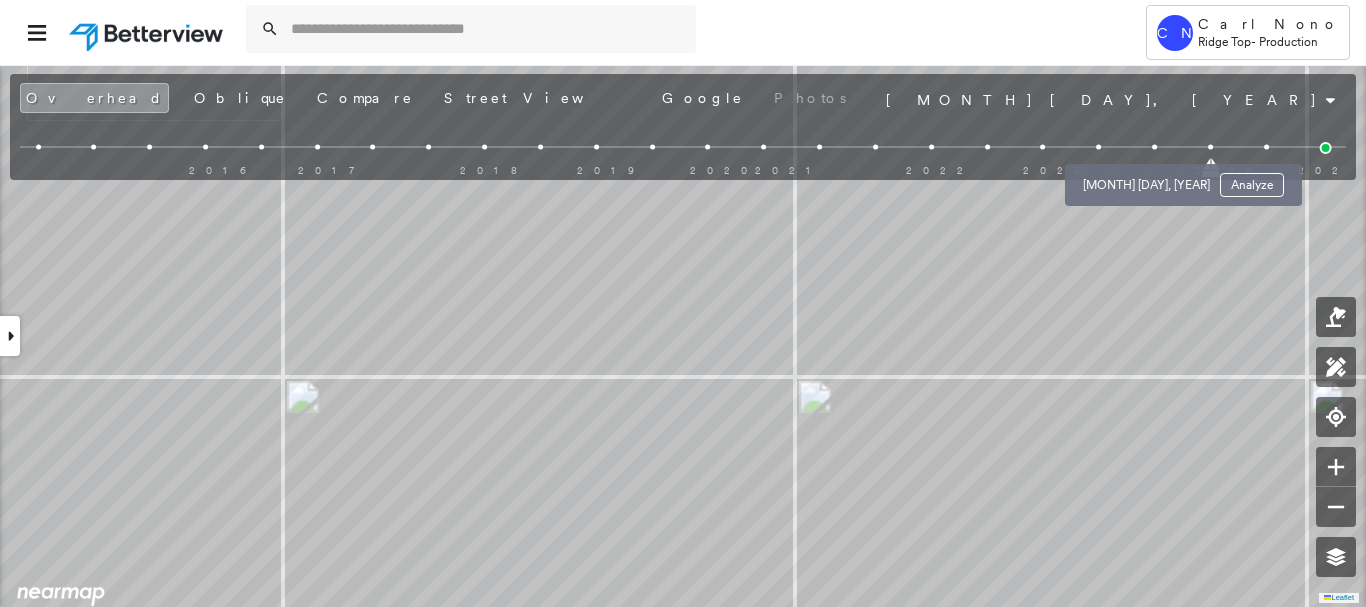 click at bounding box center (1154, 147) 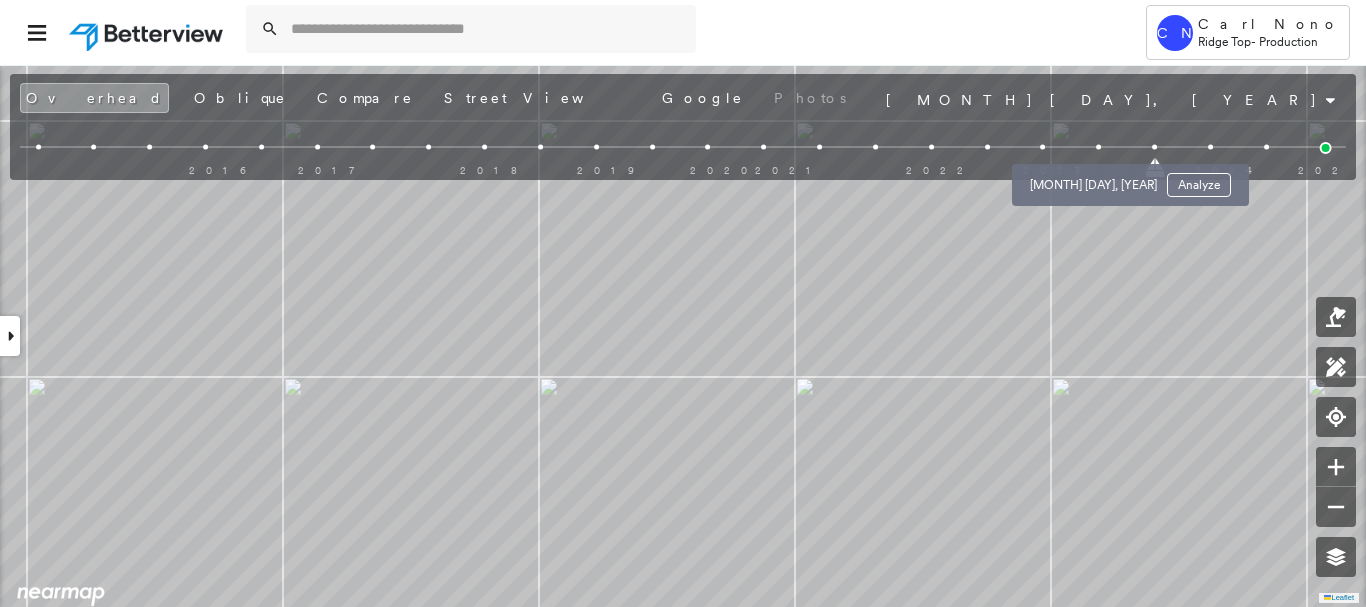 click at bounding box center [1098, 147] 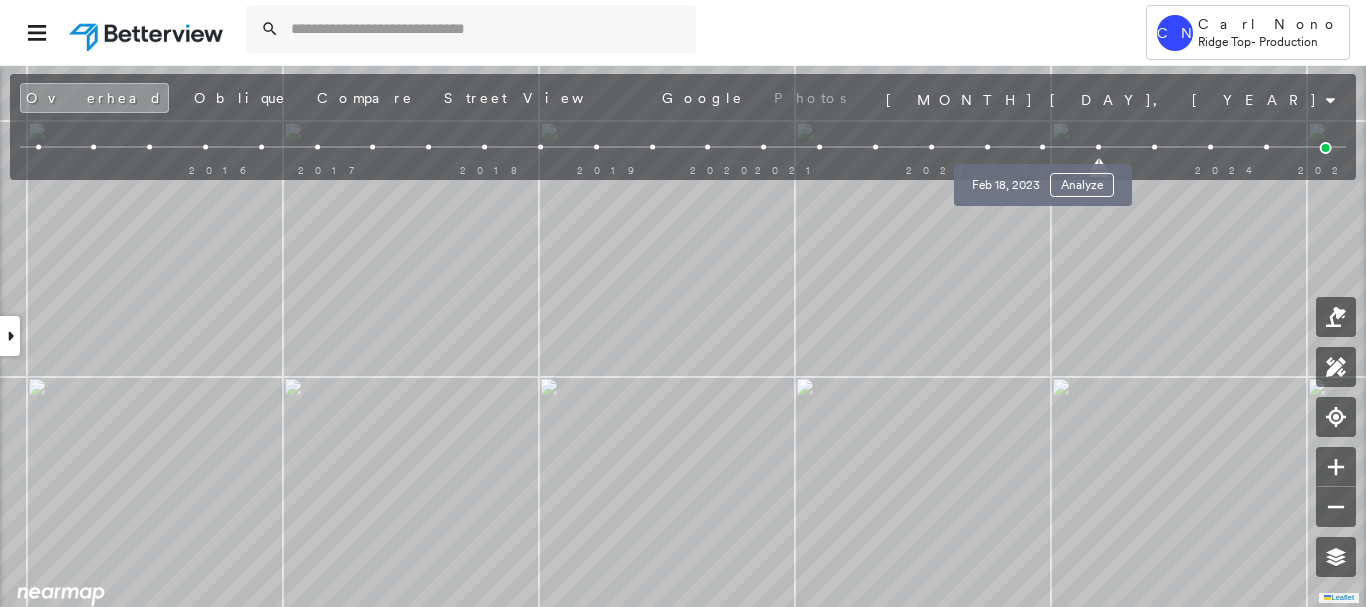 click at bounding box center (1042, 147) 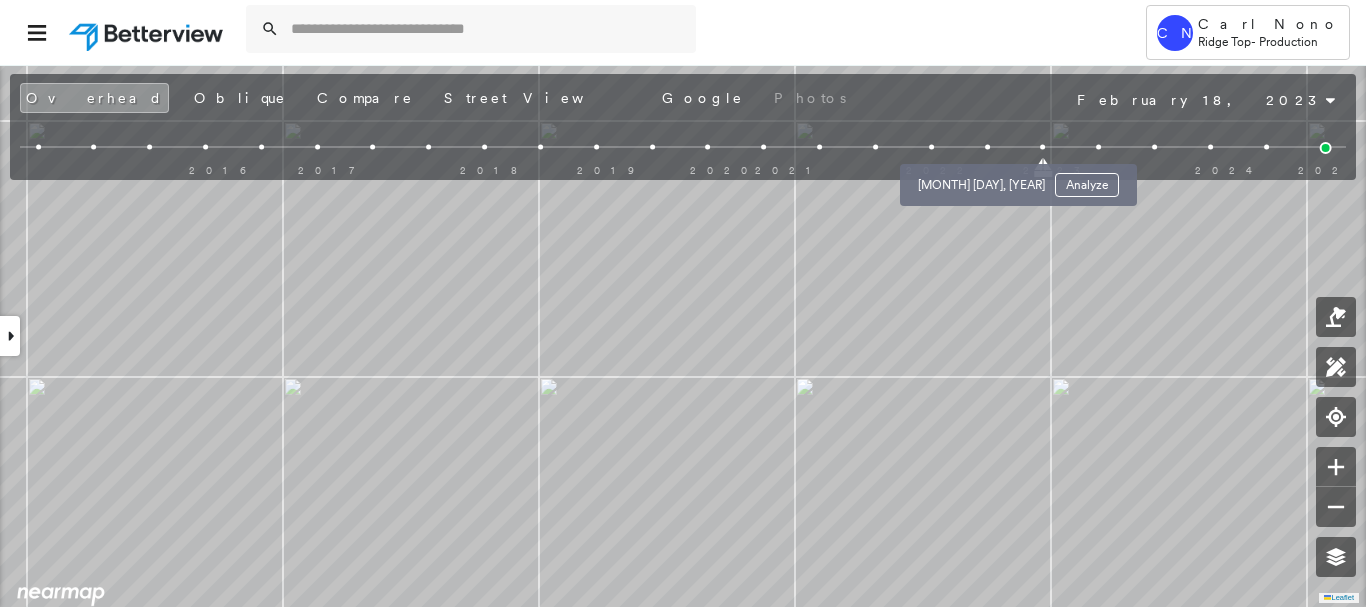 click at bounding box center (987, 147) 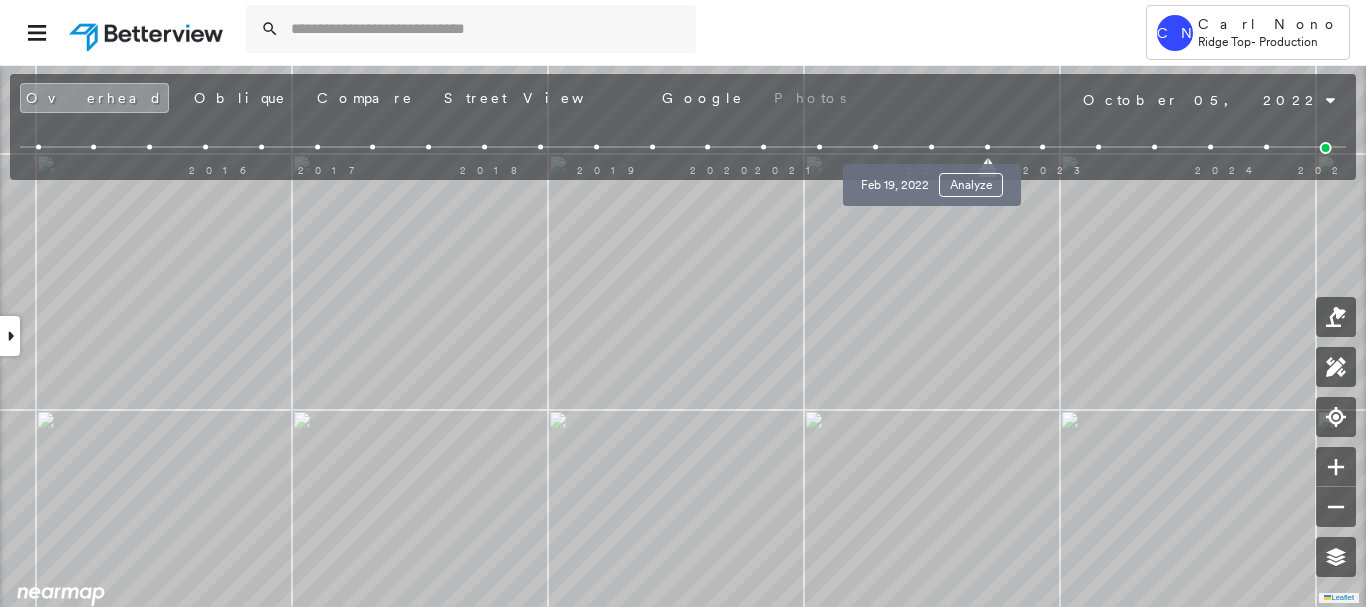 click at bounding box center (931, 147) 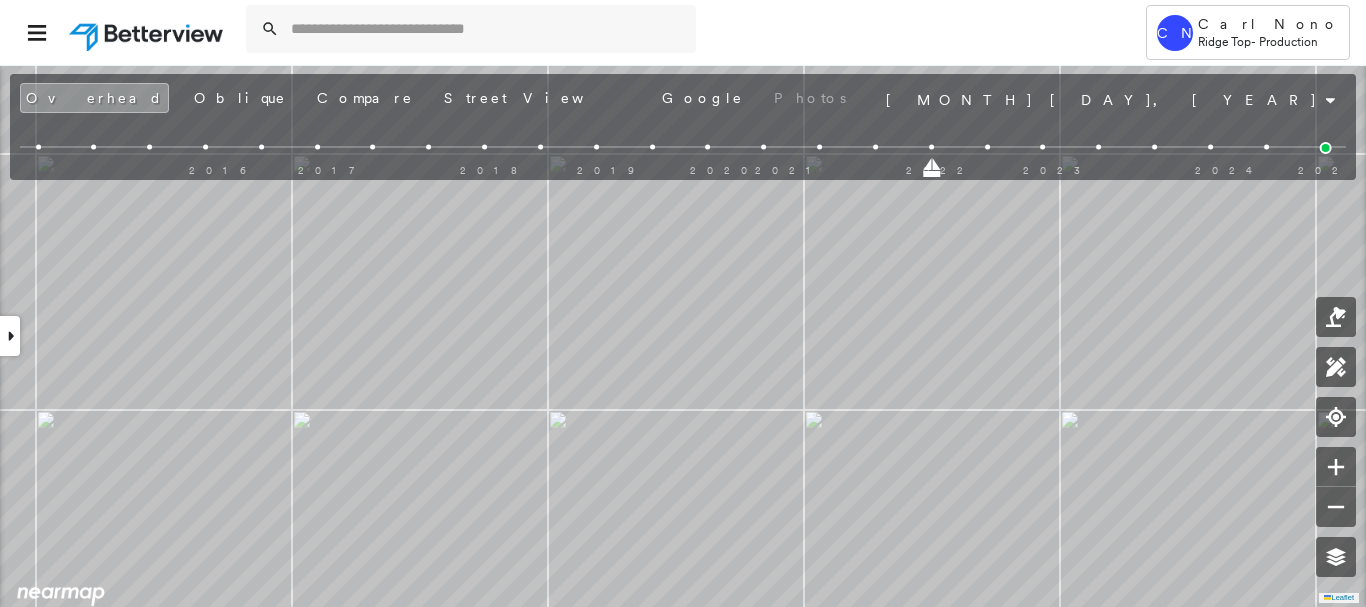 click at bounding box center (875, 147) 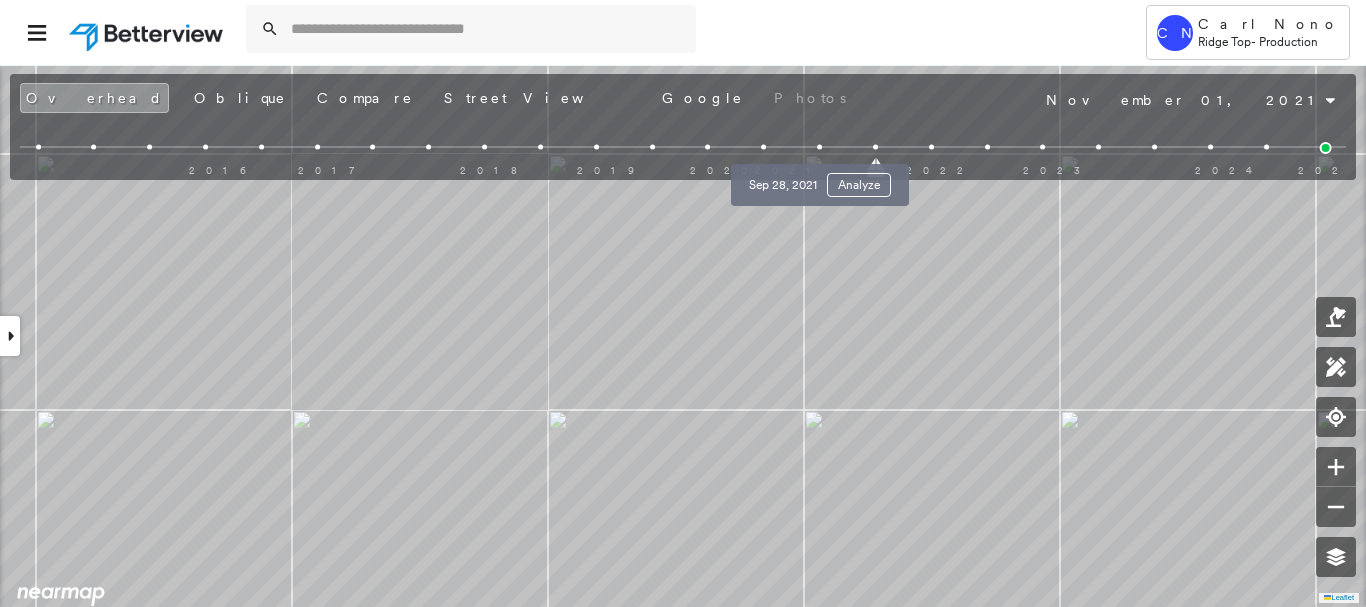 click at bounding box center [819, 147] 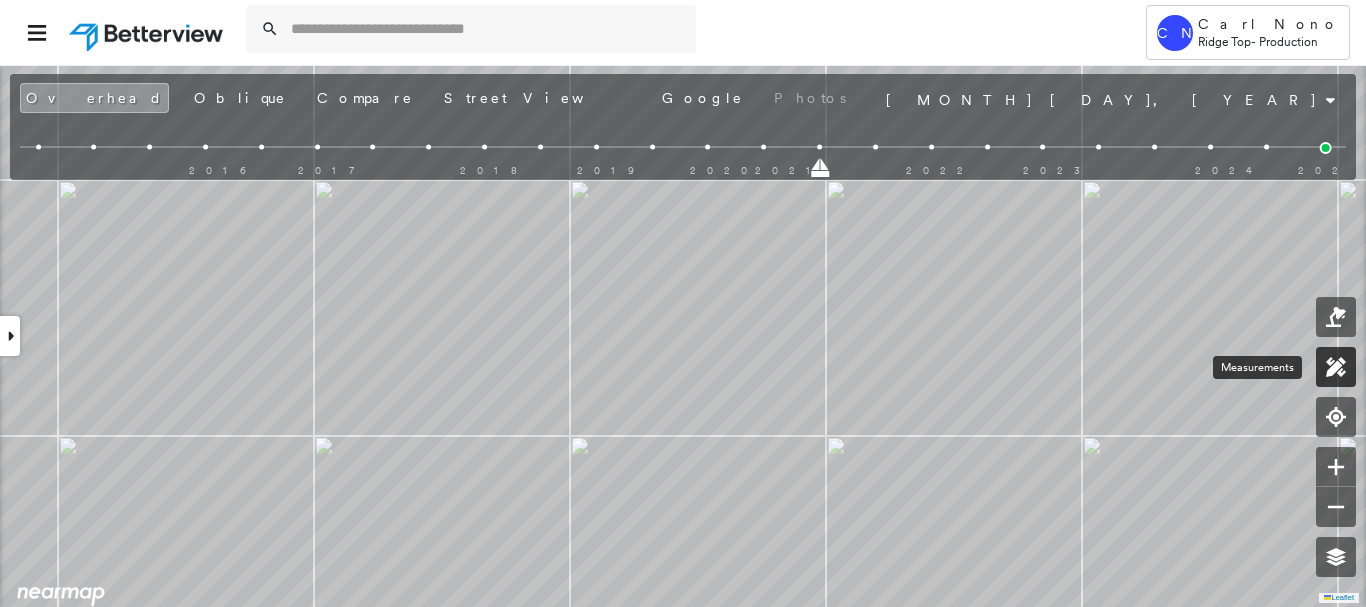 click 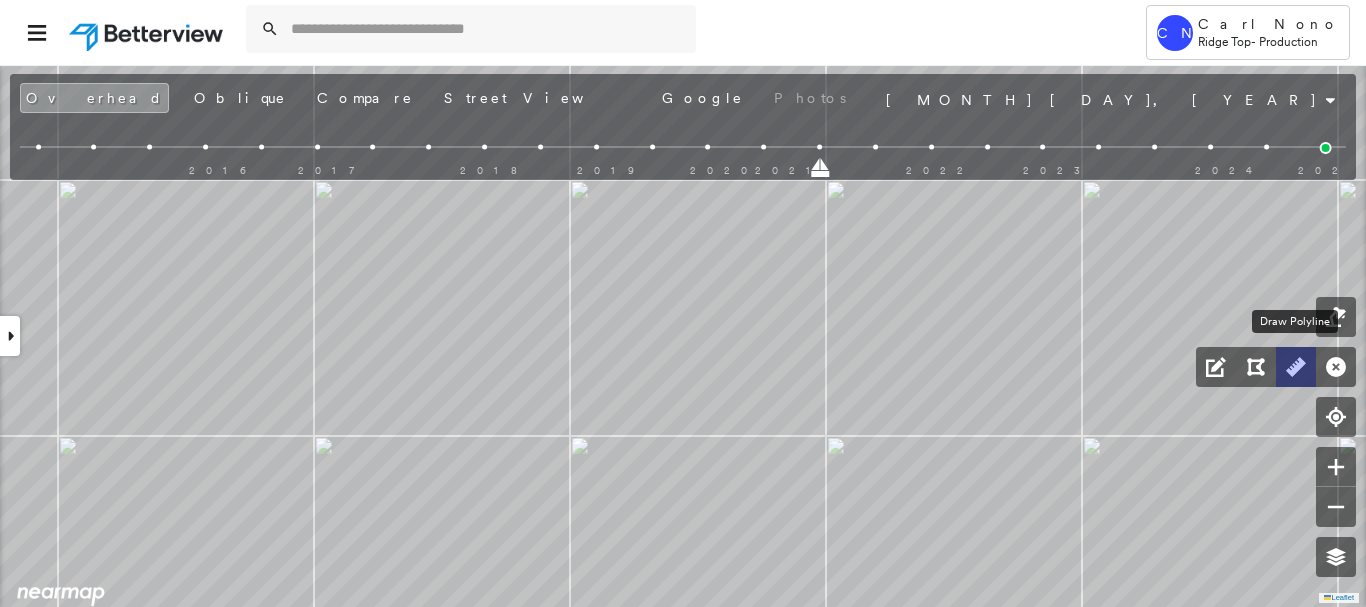 drag, startPoint x: 1300, startPoint y: 373, endPoint x: 1209, endPoint y: 376, distance: 91.04944 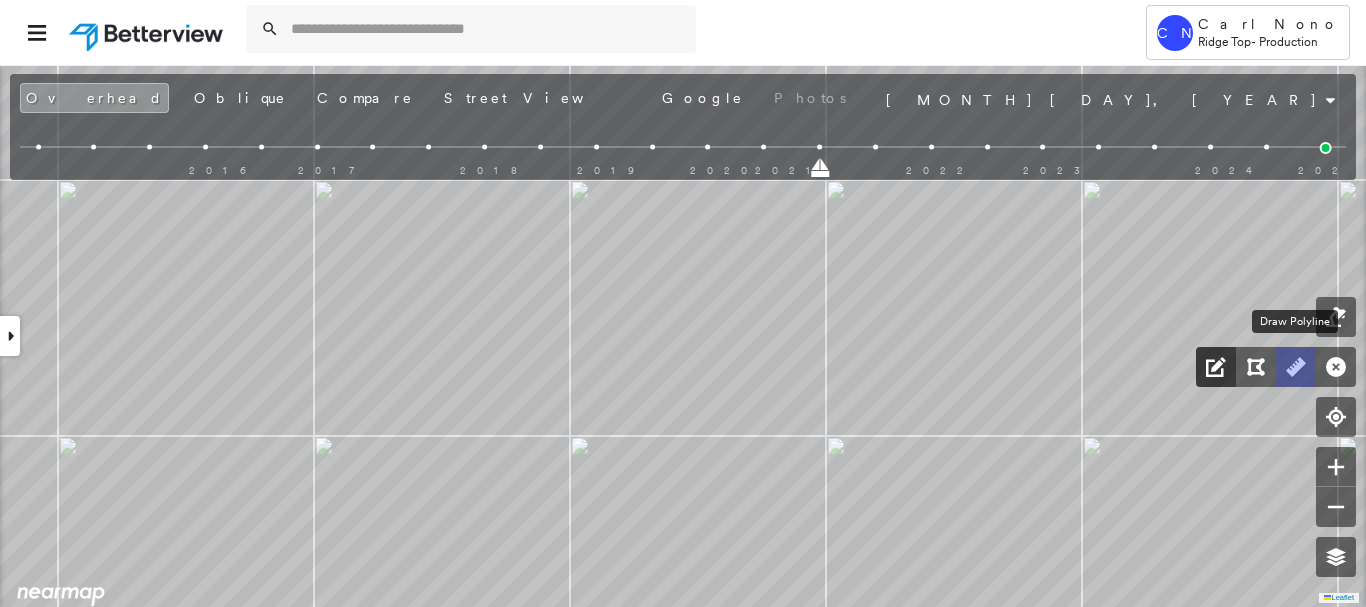 click 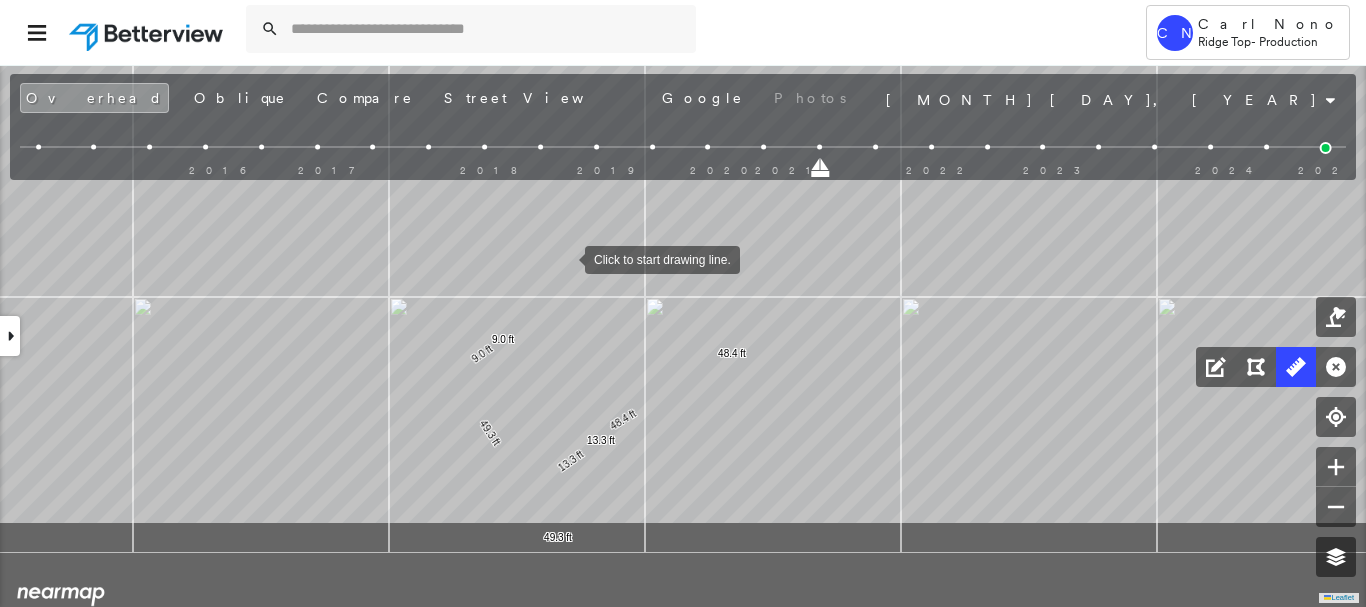 drag, startPoint x: 504, startPoint y: 356, endPoint x: 565, endPoint y: 259, distance: 114.58621 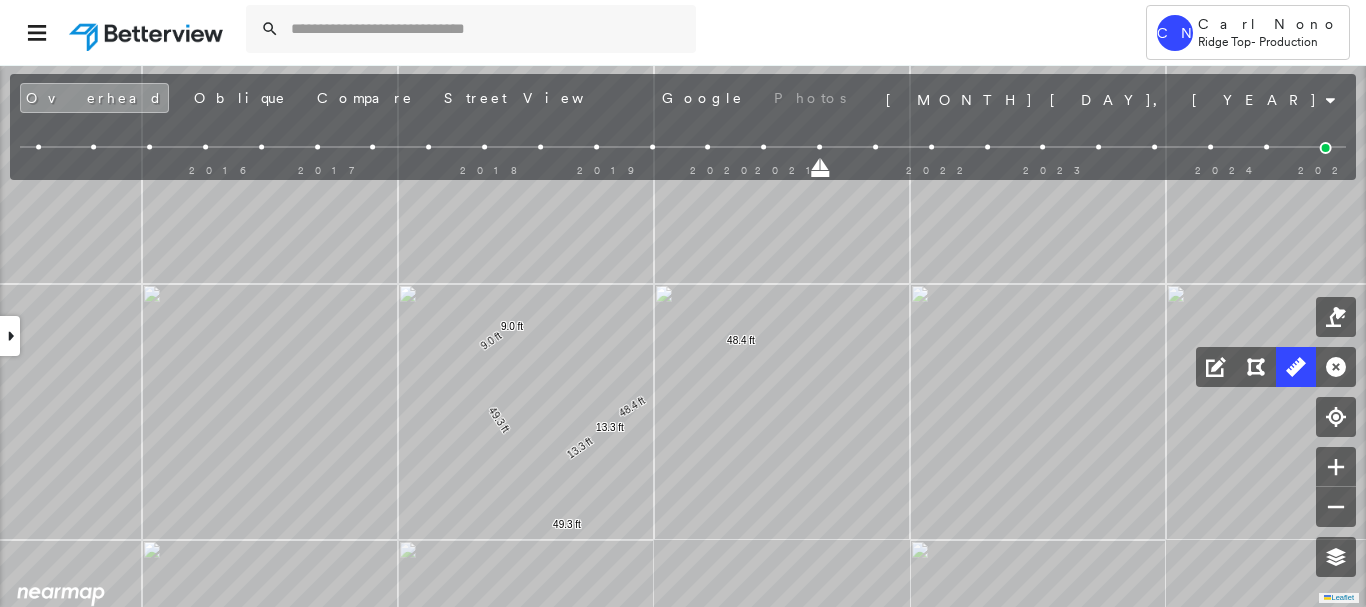 click 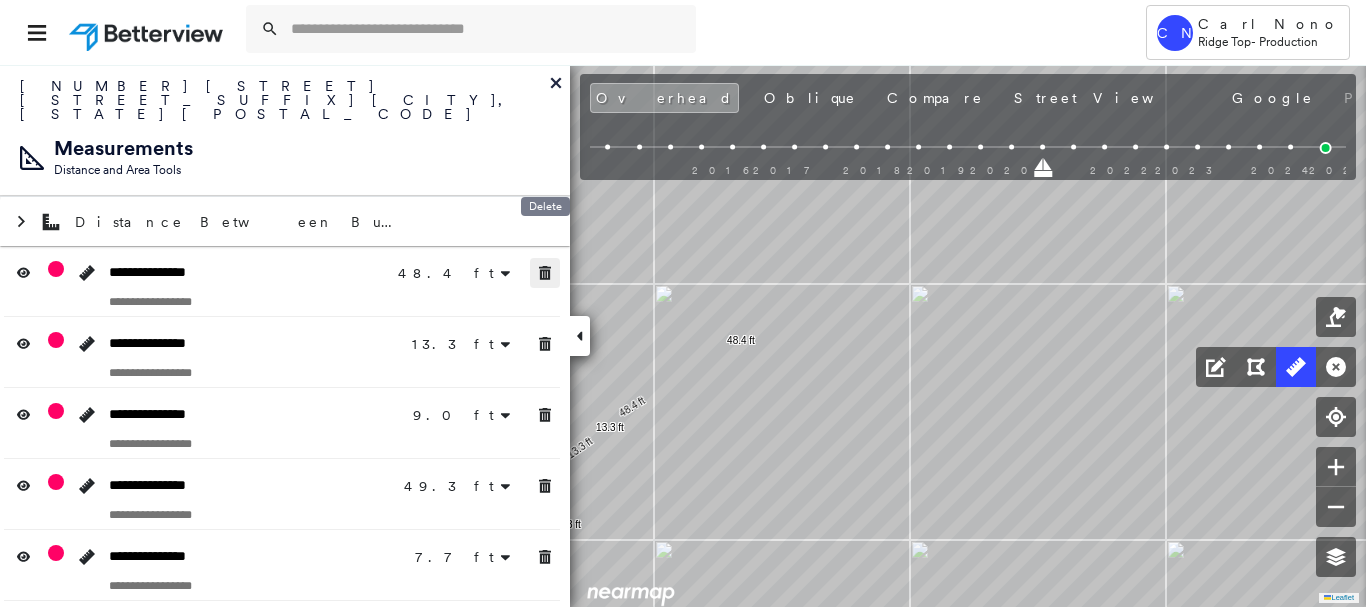 drag, startPoint x: 545, startPoint y: 242, endPoint x: 541, endPoint y: 297, distance: 55.145264 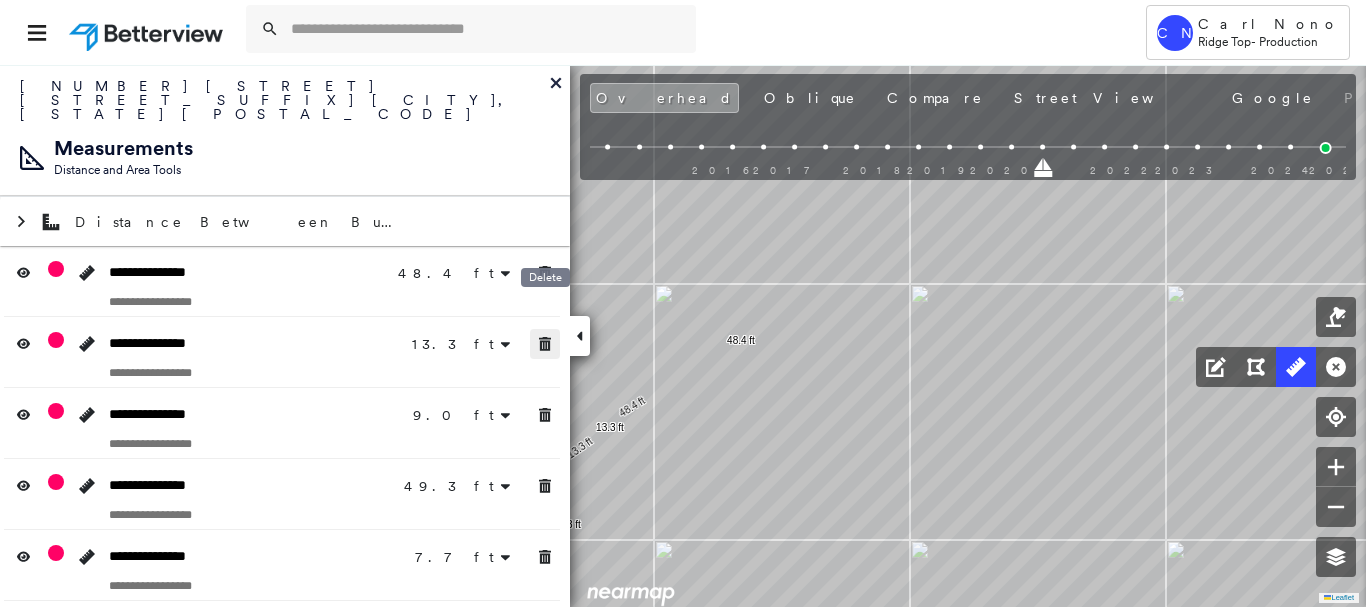 drag, startPoint x: 551, startPoint y: 320, endPoint x: 543, endPoint y: 355, distance: 35.902645 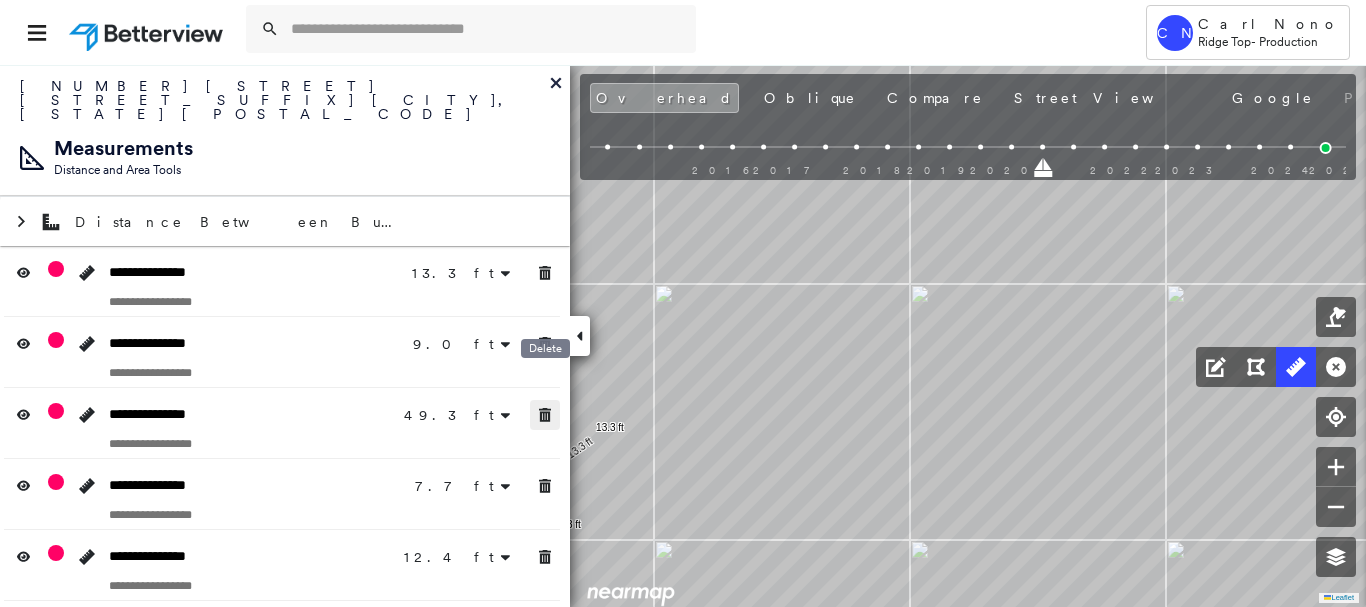 click at bounding box center [545, 415] 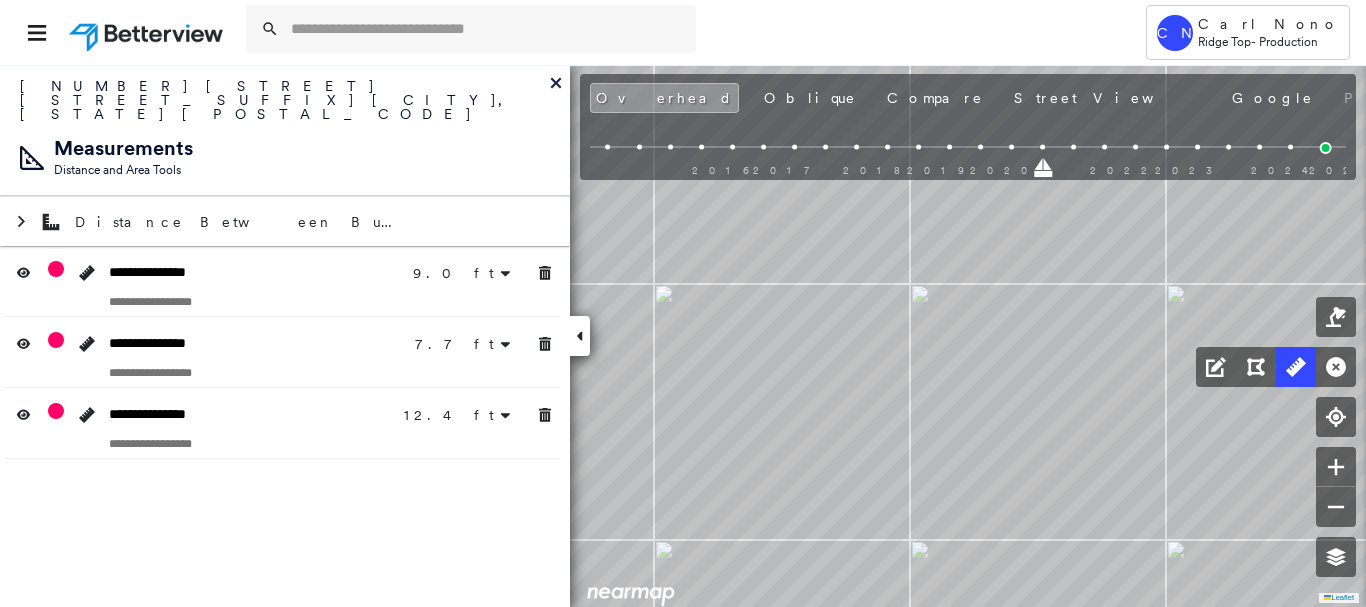 click on "**********" at bounding box center (285, 335) 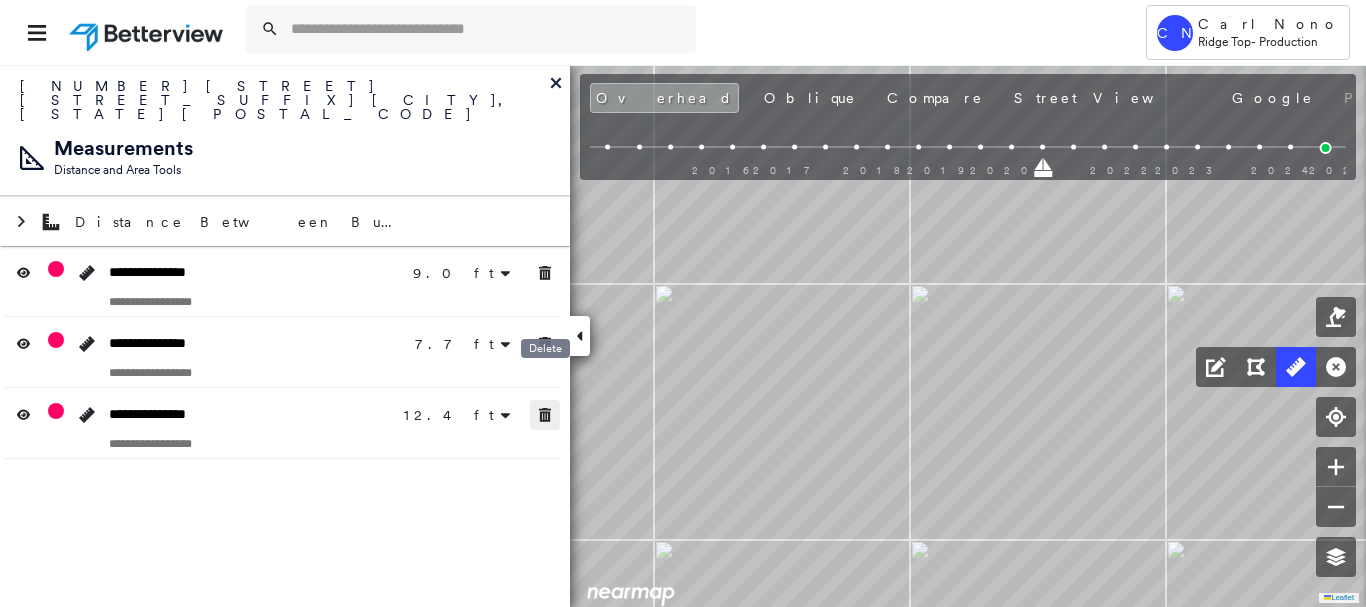 drag, startPoint x: 543, startPoint y: 397, endPoint x: 536, endPoint y: 336, distance: 61.400326 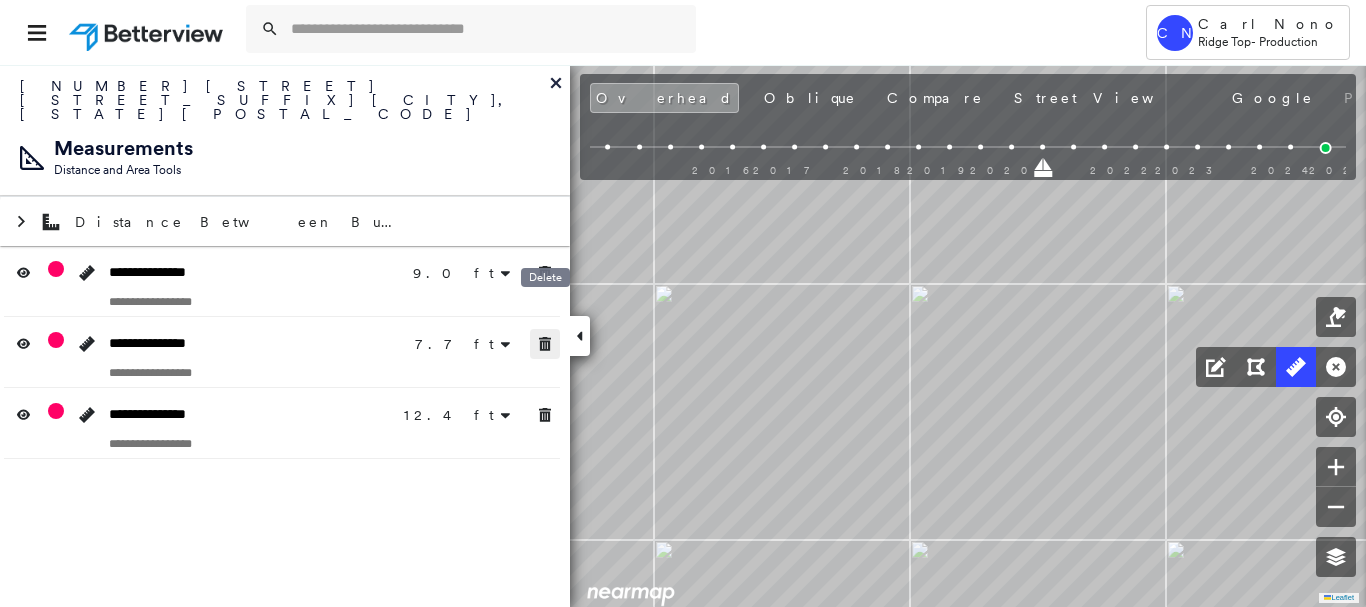 drag, startPoint x: 537, startPoint y: 328, endPoint x: 538, endPoint y: 297, distance: 31.016125 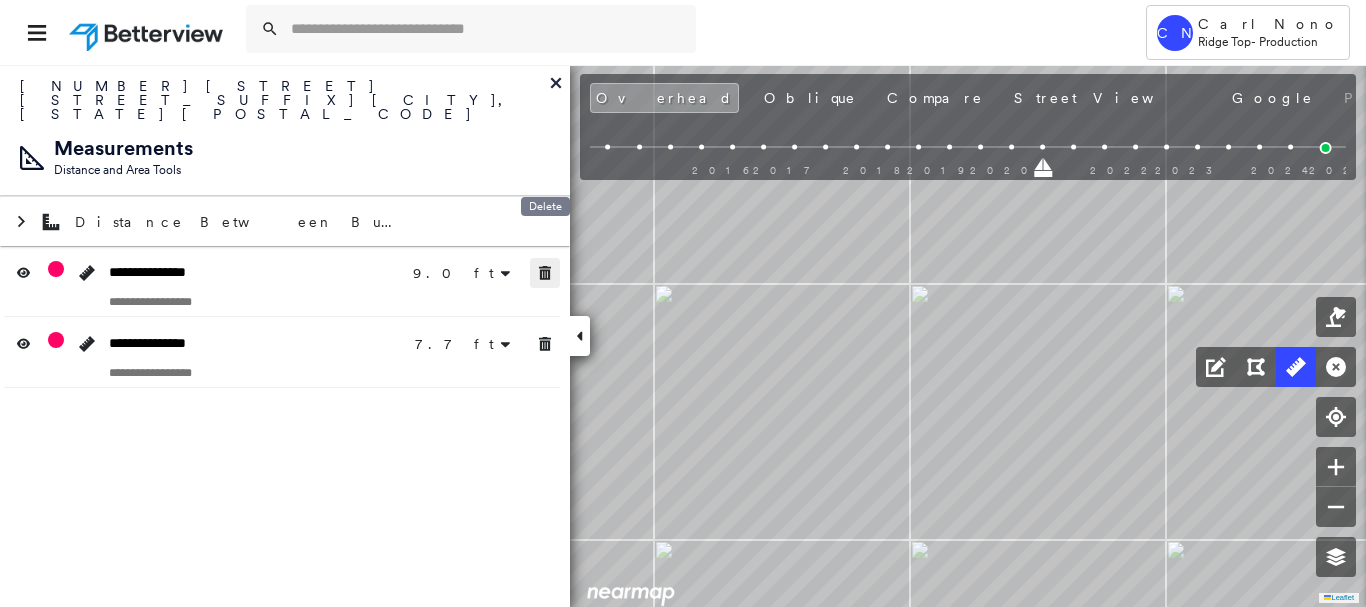 click at bounding box center [545, 273] 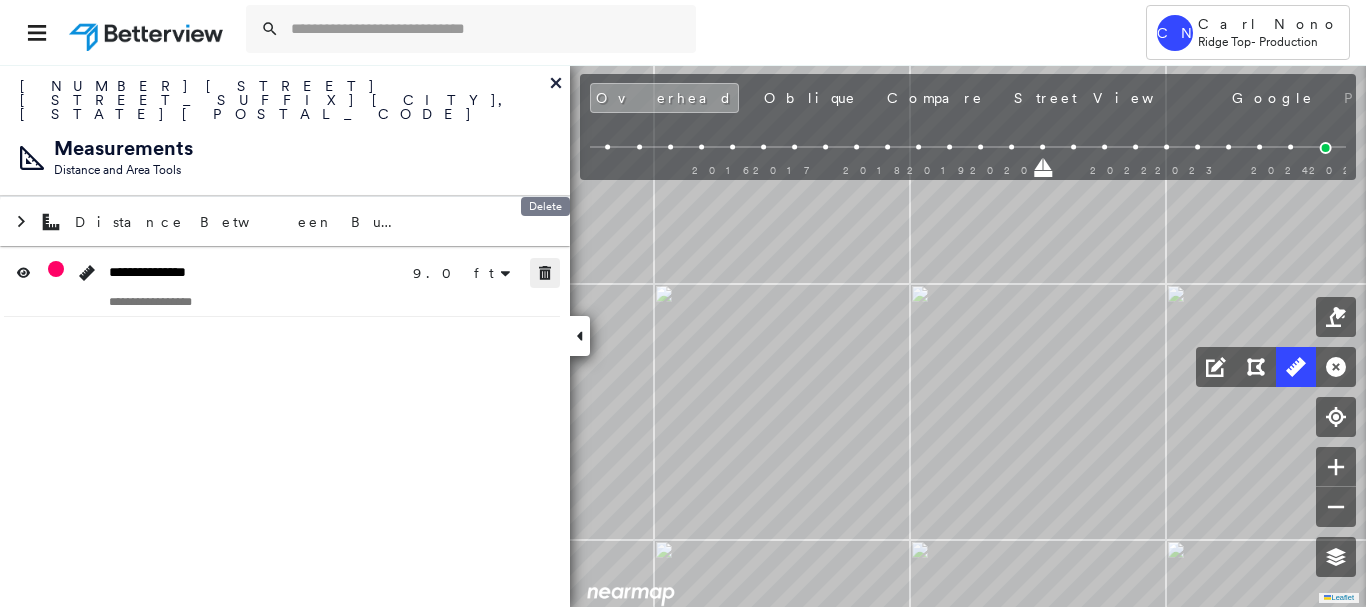 drag, startPoint x: 545, startPoint y: 257, endPoint x: 550, endPoint y: 276, distance: 19.646883 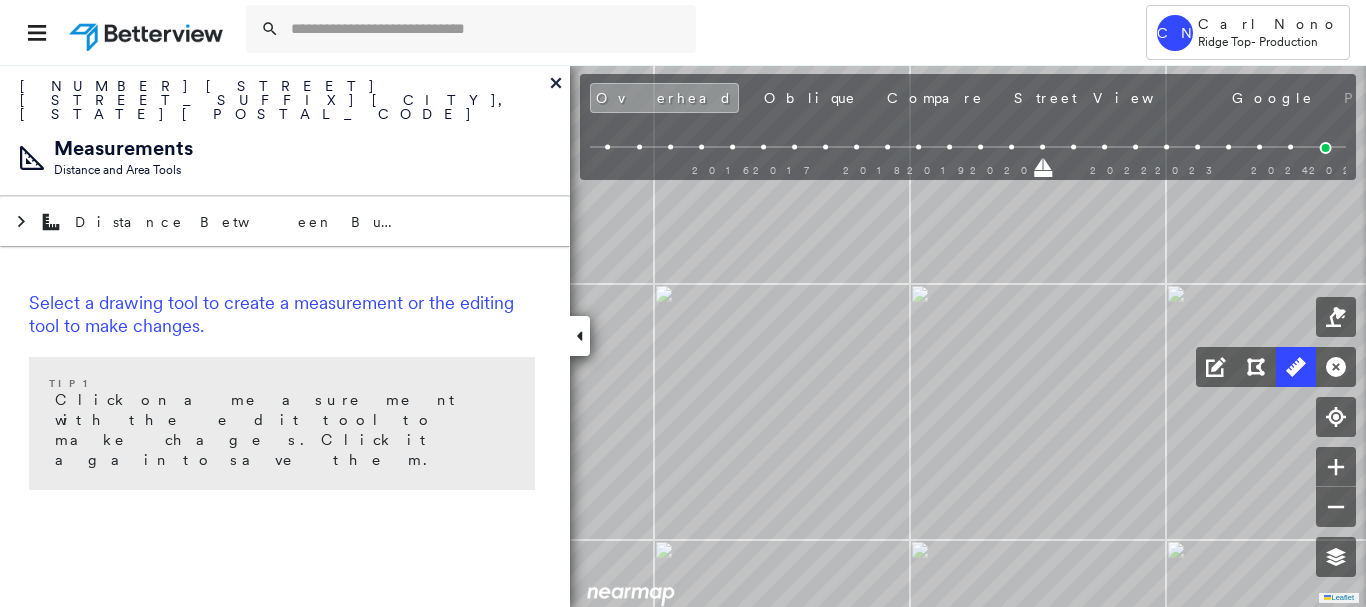 click 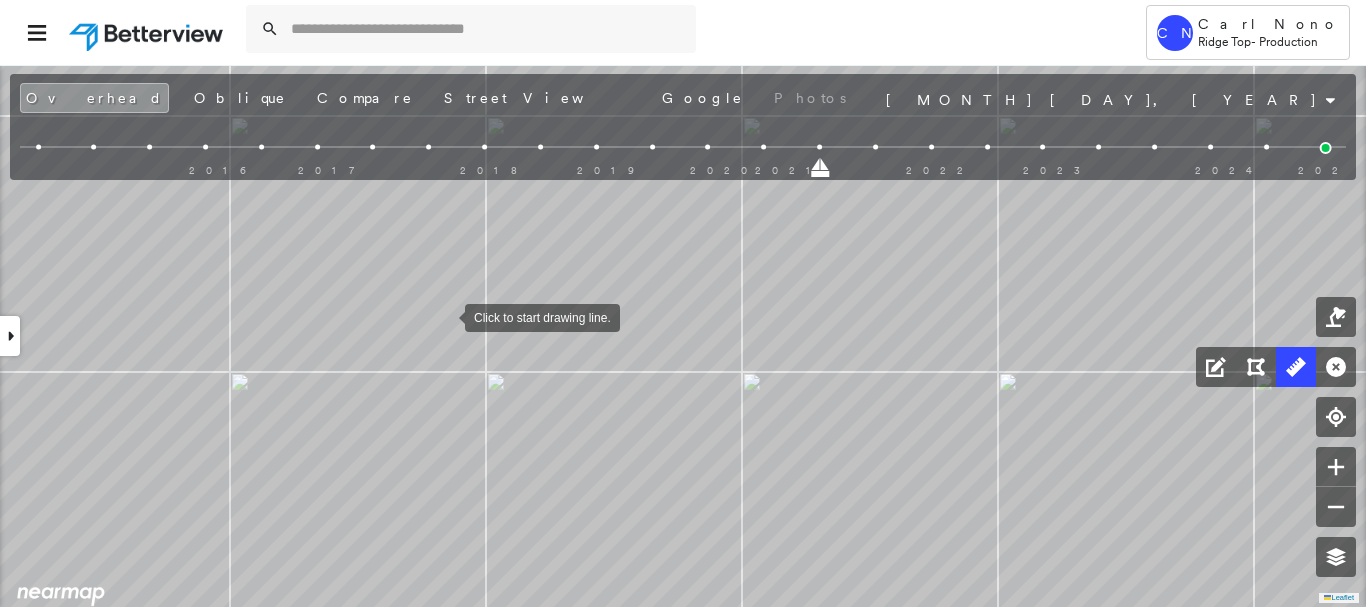 click at bounding box center (445, 316) 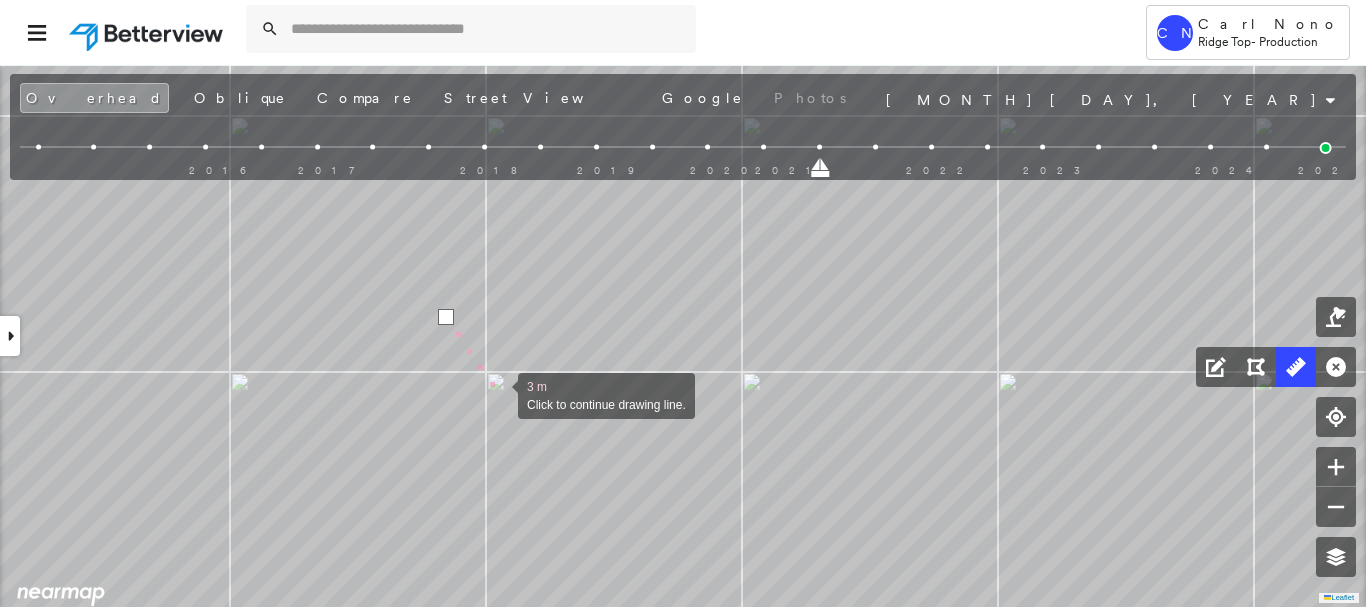 click at bounding box center [498, 394] 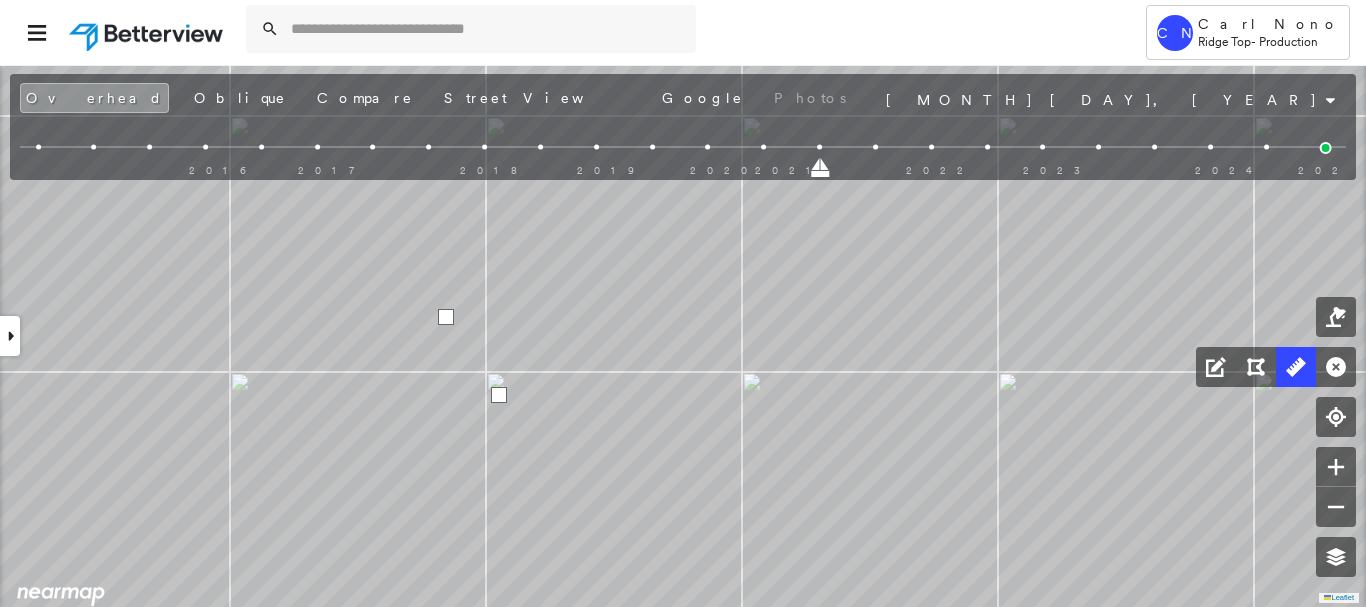 click at bounding box center (499, 395) 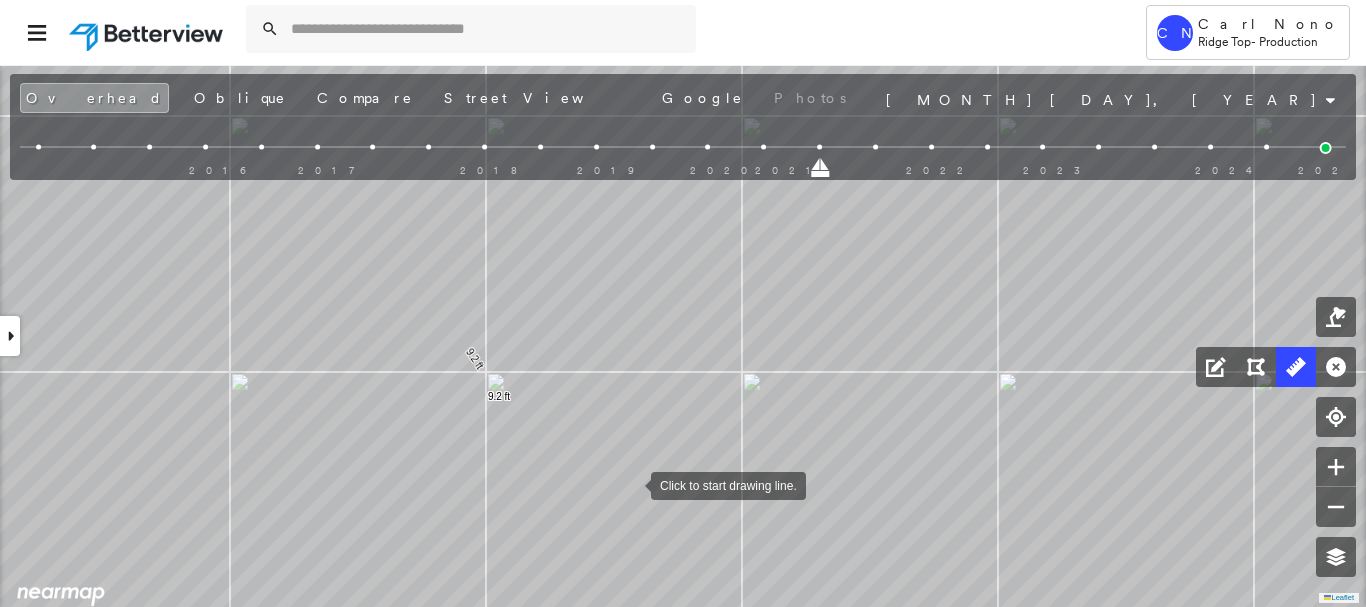 drag, startPoint x: 631, startPoint y: 484, endPoint x: 602, endPoint y: 501, distance: 33.61547 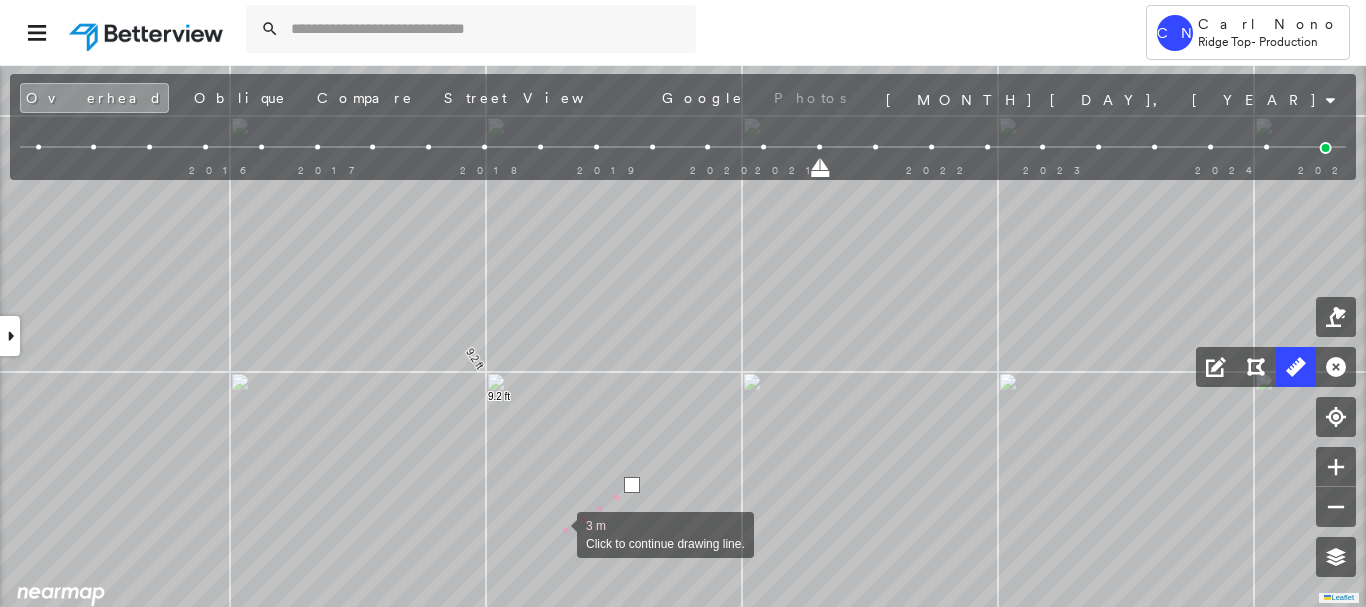click at bounding box center (557, 533) 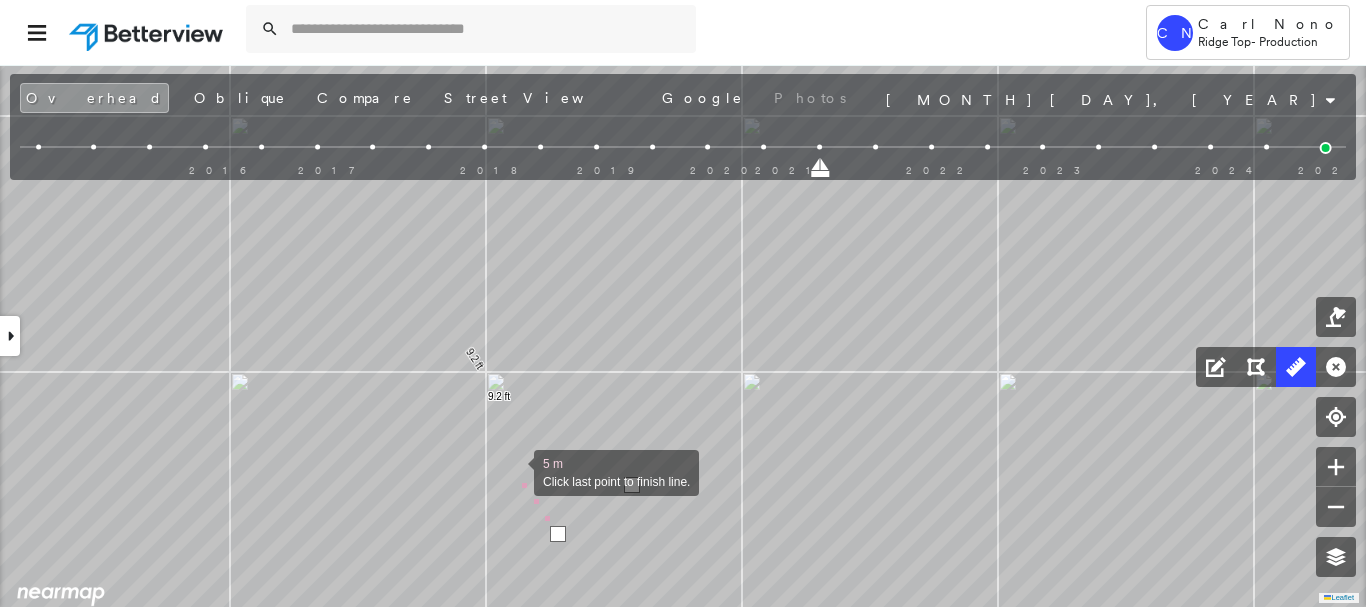 click at bounding box center [514, 471] 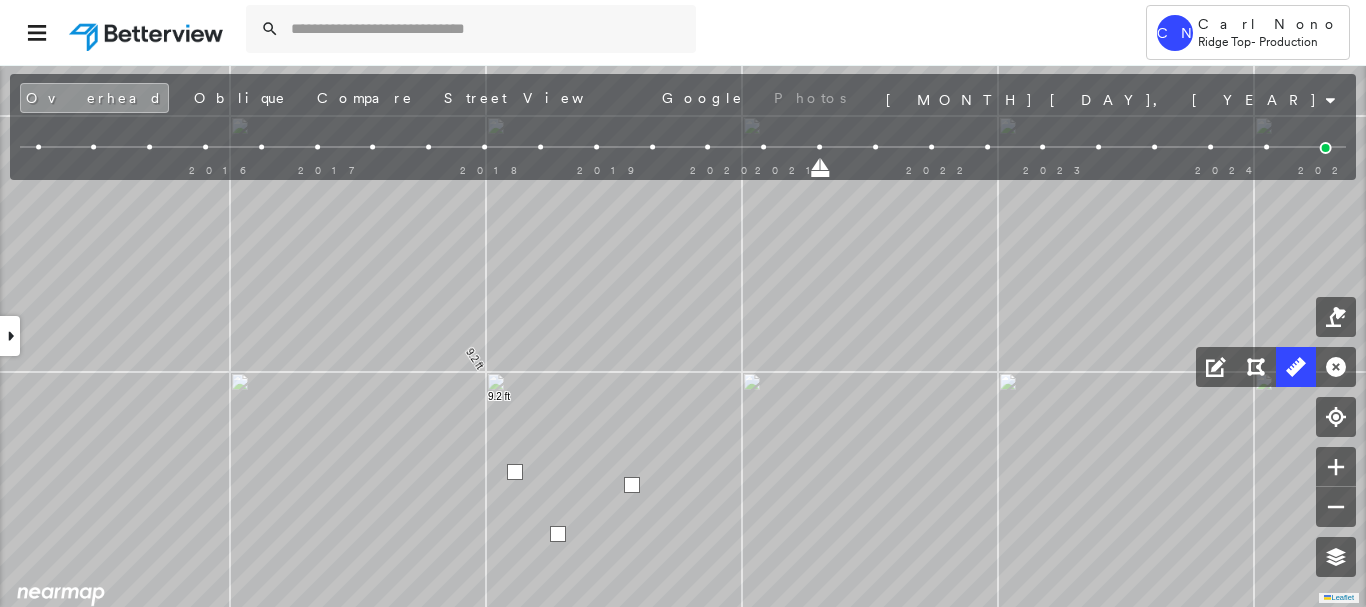 click at bounding box center (515, 472) 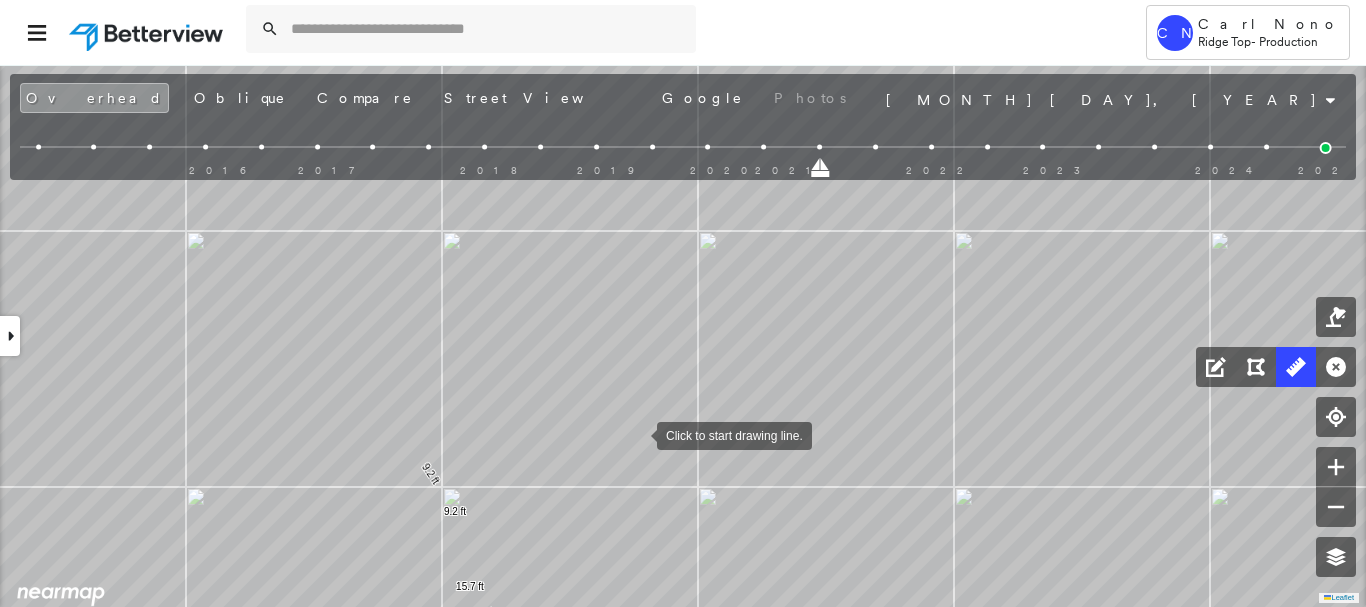 click at bounding box center (637, 434) 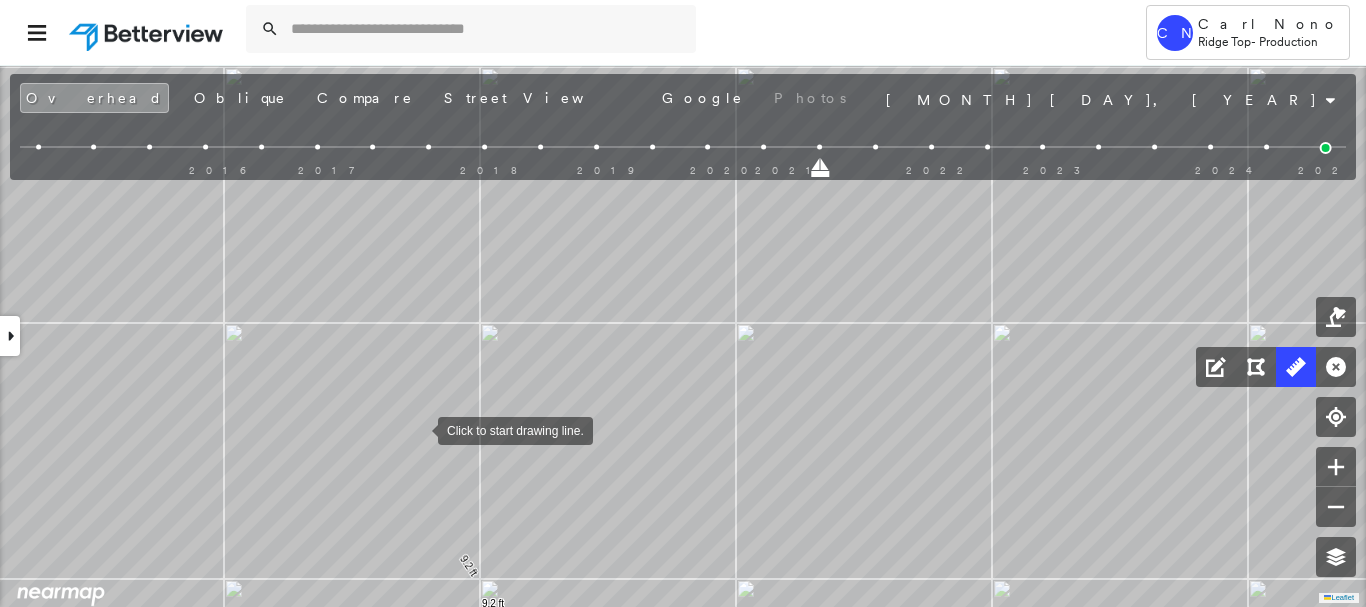 drag, startPoint x: 418, startPoint y: 404, endPoint x: 417, endPoint y: 469, distance: 65.00769 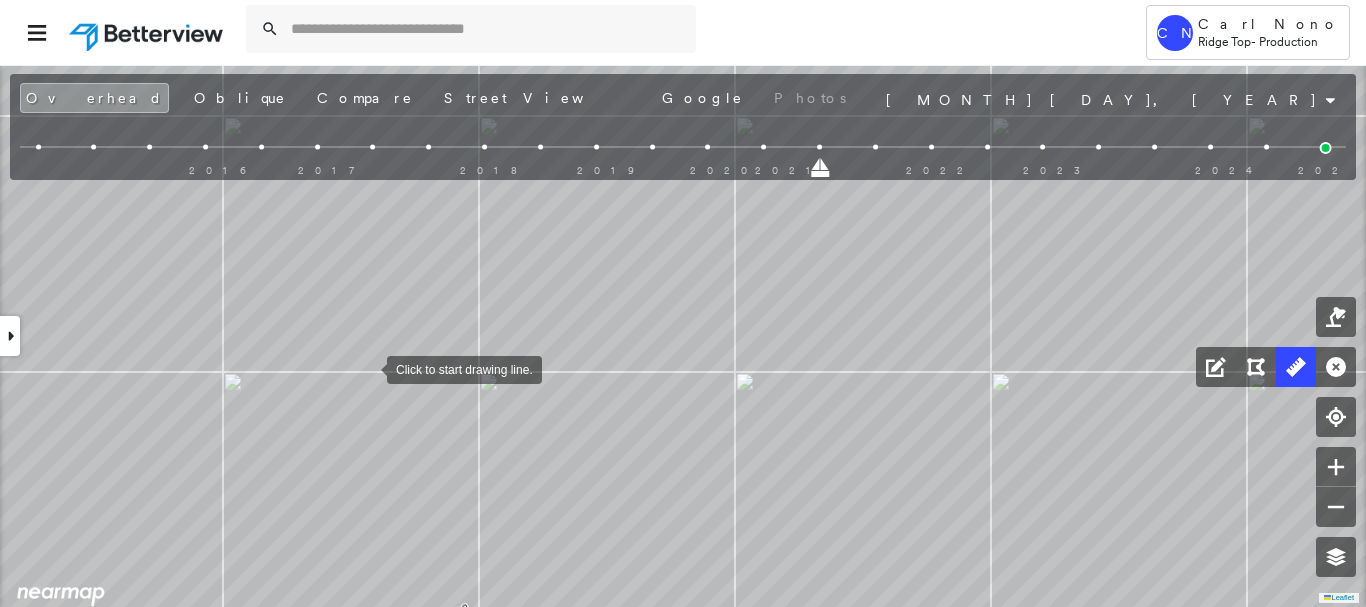 click at bounding box center [367, 368] 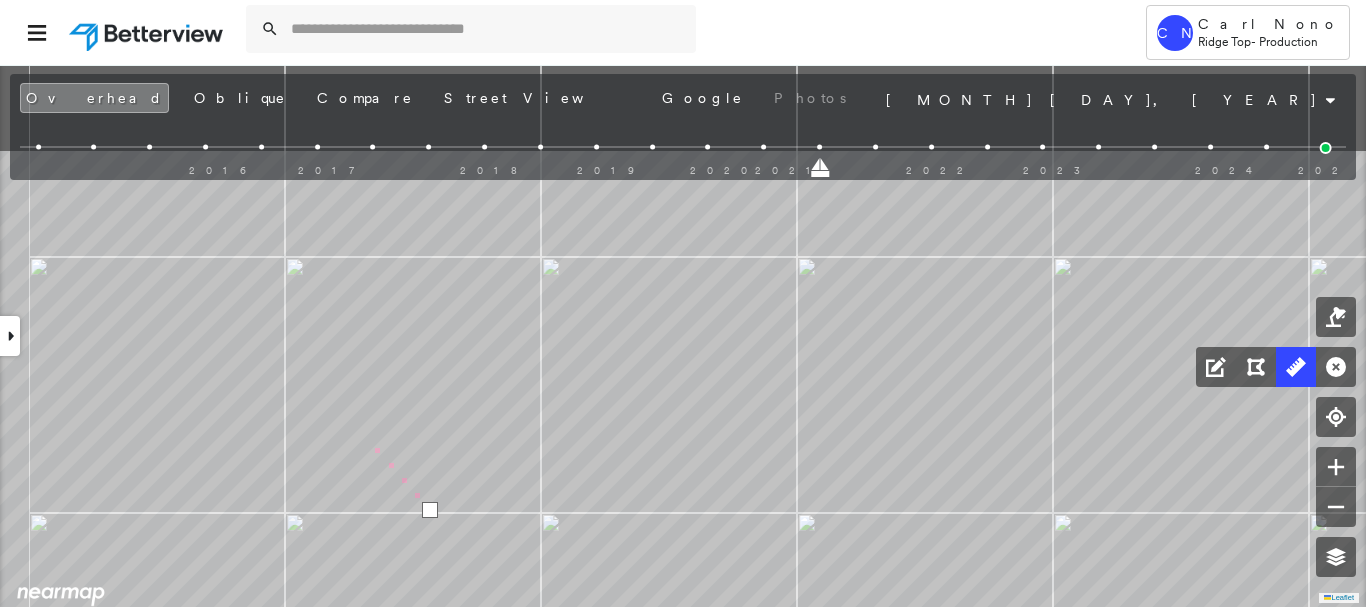 drag, startPoint x: 325, startPoint y: 332, endPoint x: 366, endPoint y: 434, distance: 109.9318 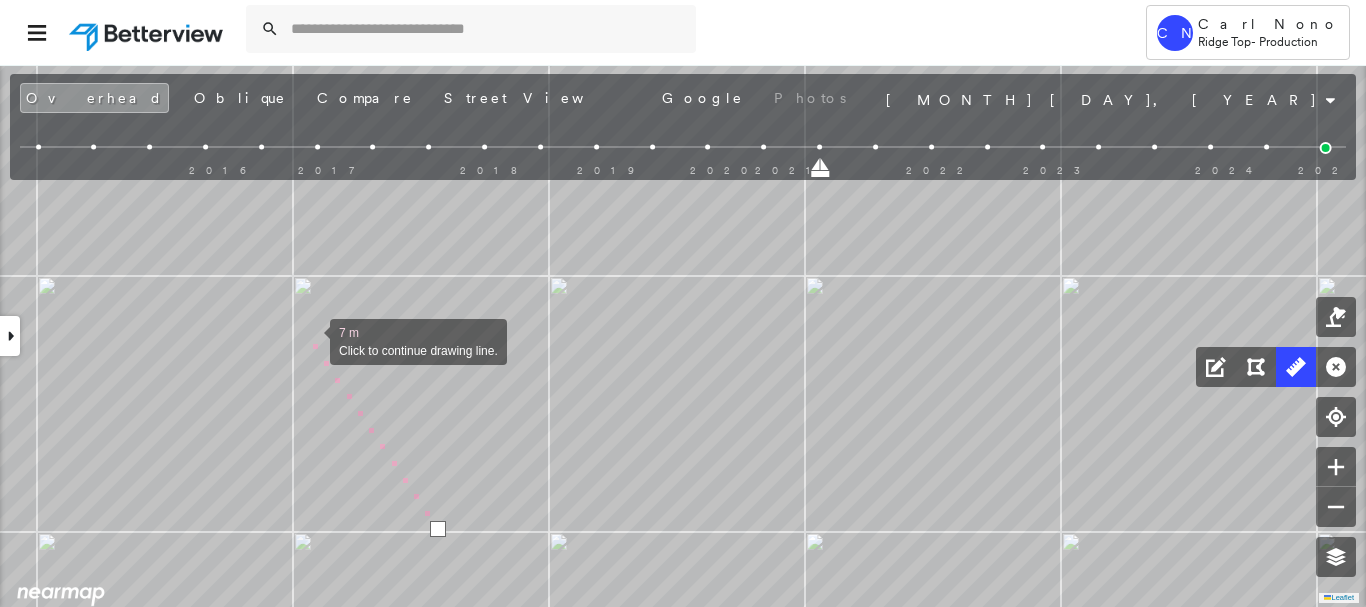 click at bounding box center [310, 340] 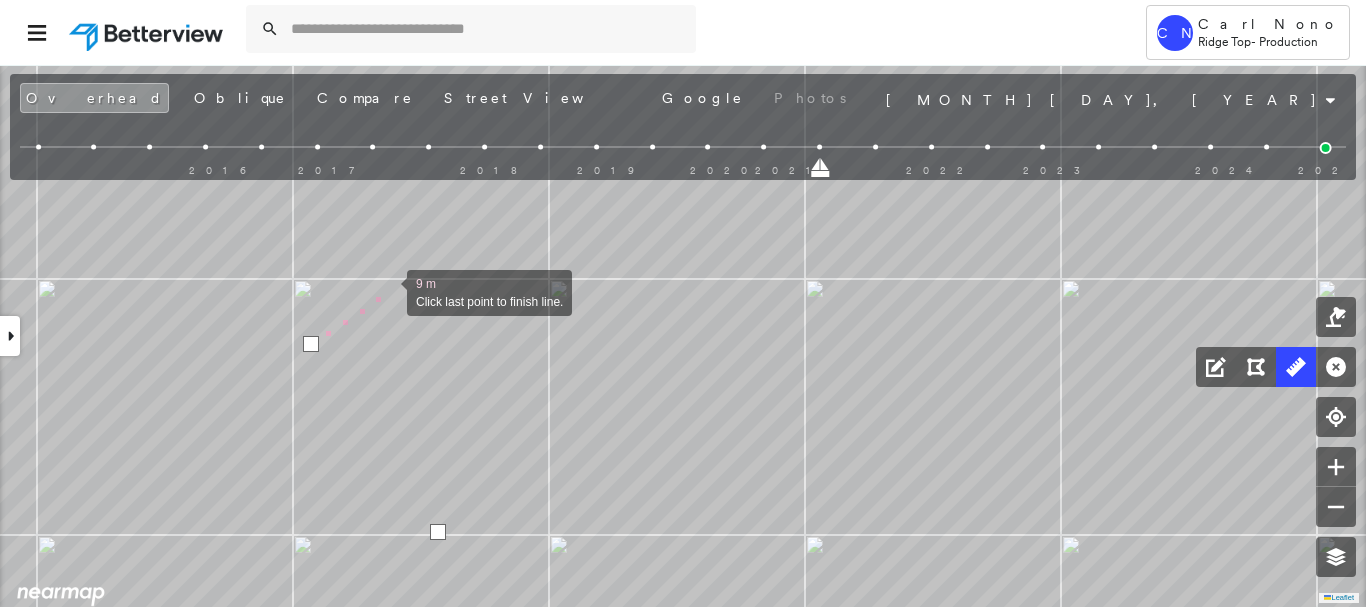 drag, startPoint x: 387, startPoint y: 288, endPoint x: 227, endPoint y: 394, distance: 191.92706 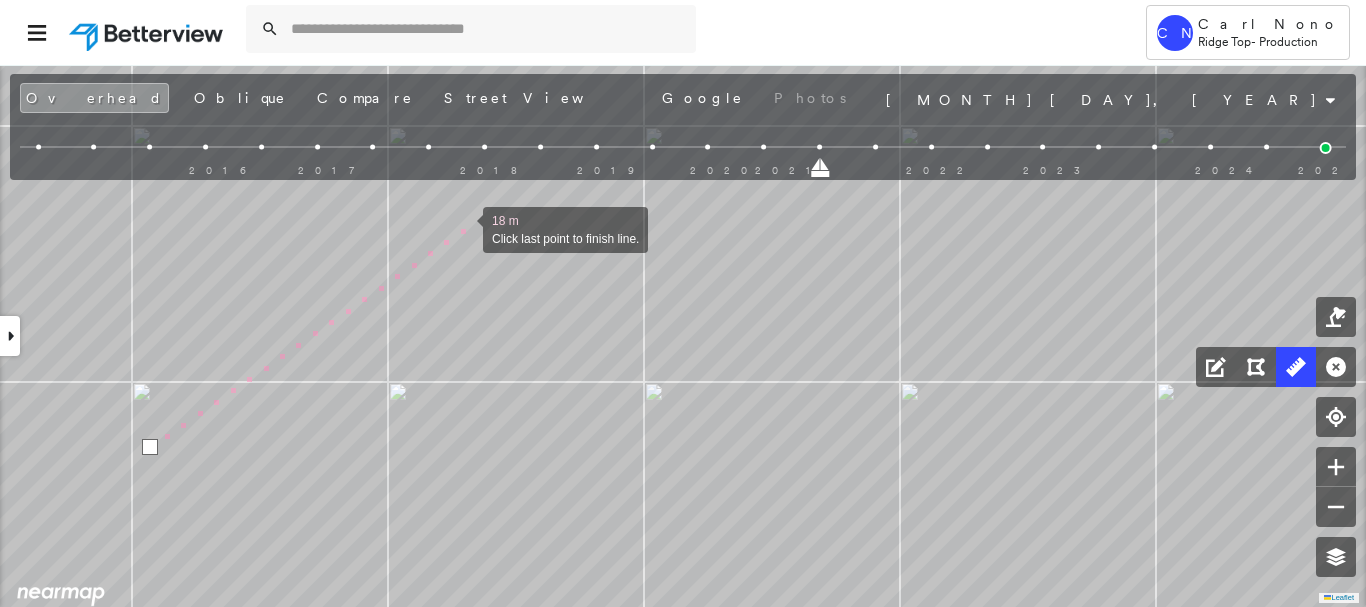 click at bounding box center [463, 228] 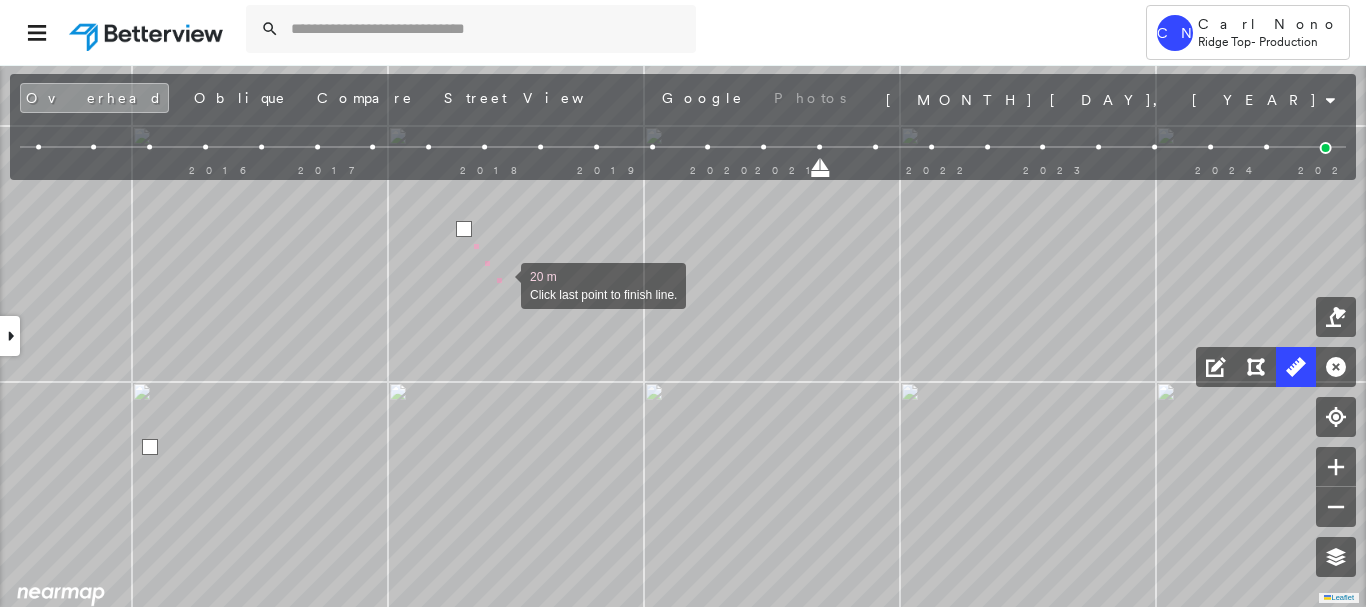 click at bounding box center (501, 284) 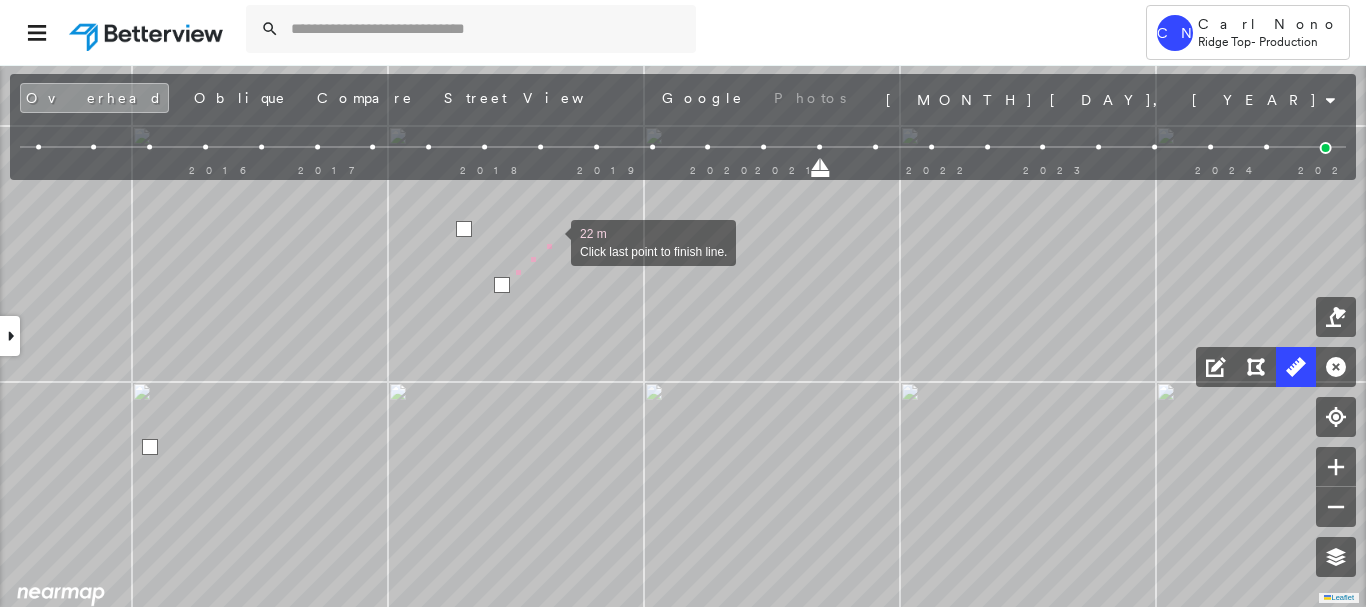 drag, startPoint x: 551, startPoint y: 241, endPoint x: 316, endPoint y: 391, distance: 278.79202 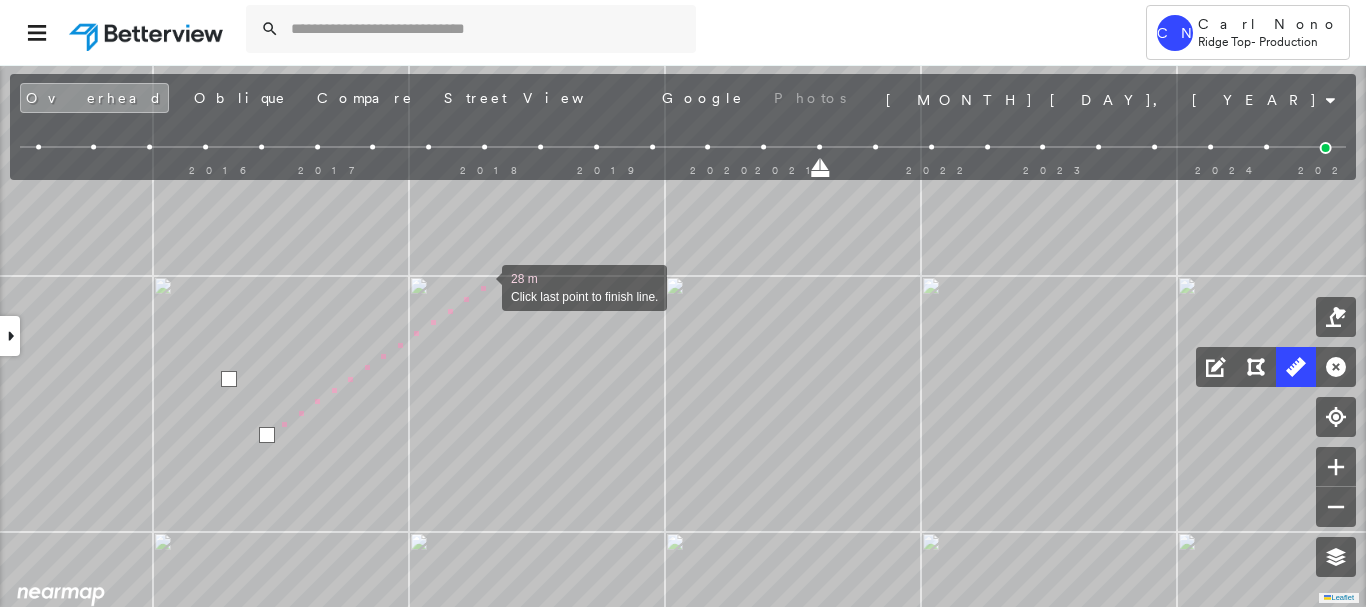drag, startPoint x: 482, startPoint y: 286, endPoint x: 503, endPoint y: 321, distance: 40.81666 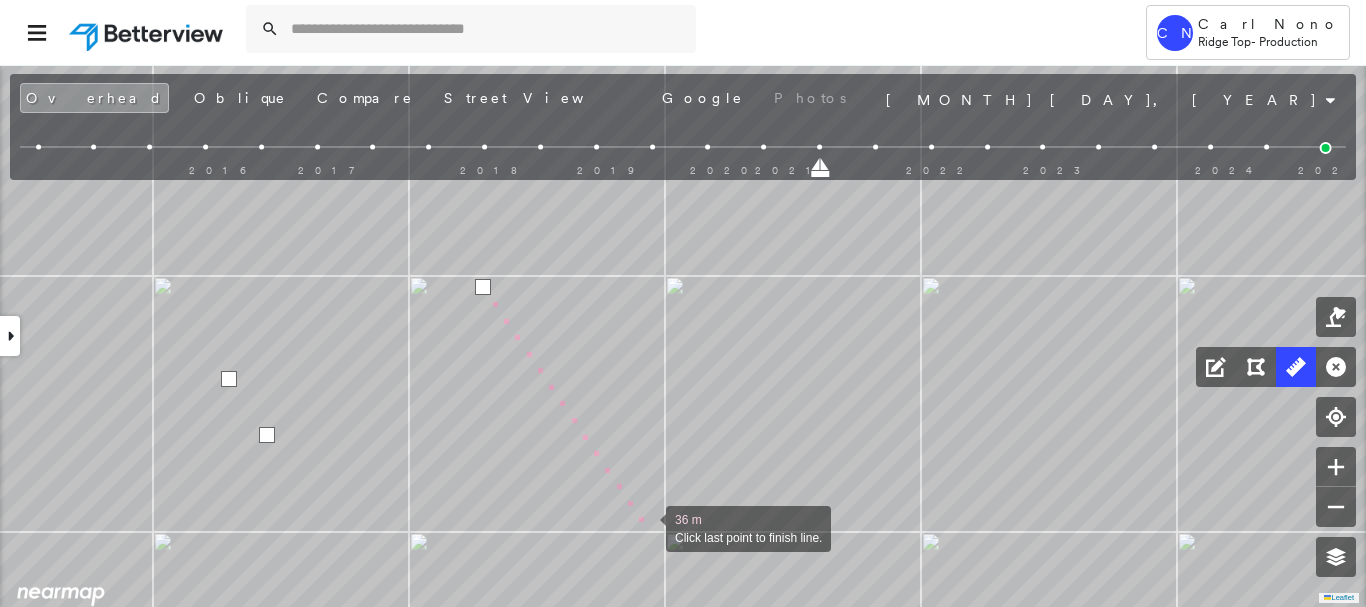 click at bounding box center [646, 527] 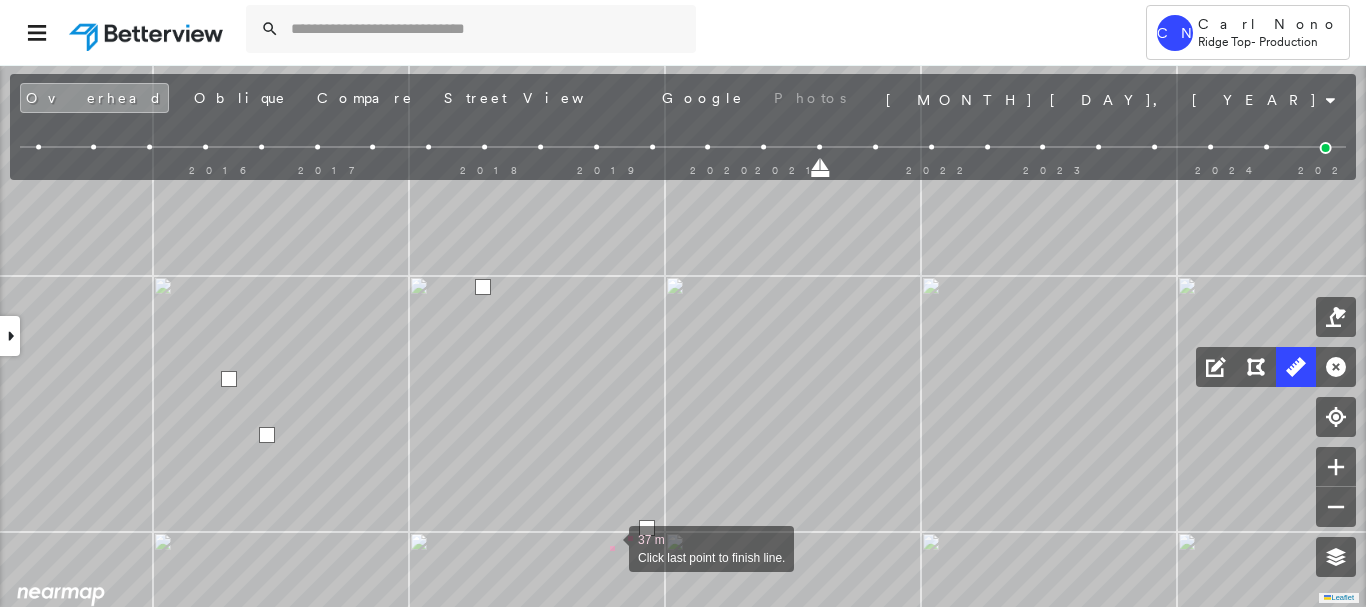 drag, startPoint x: 609, startPoint y: 547, endPoint x: 760, endPoint y: 307, distance: 283.5507 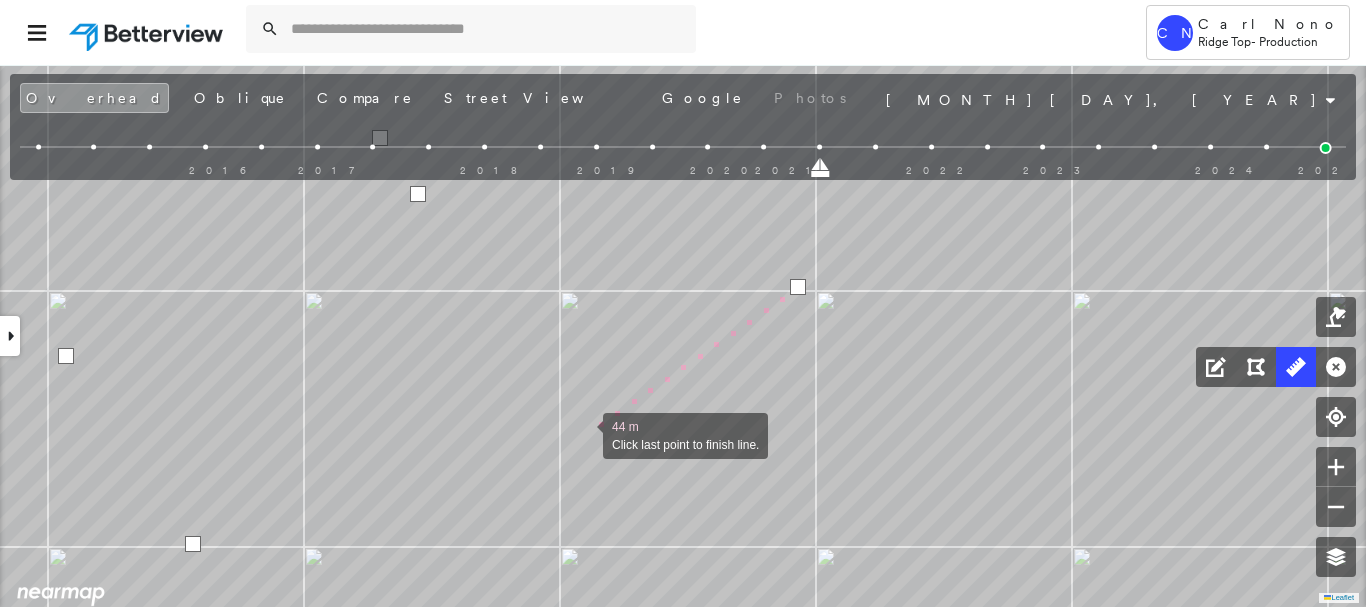 click at bounding box center (583, 434) 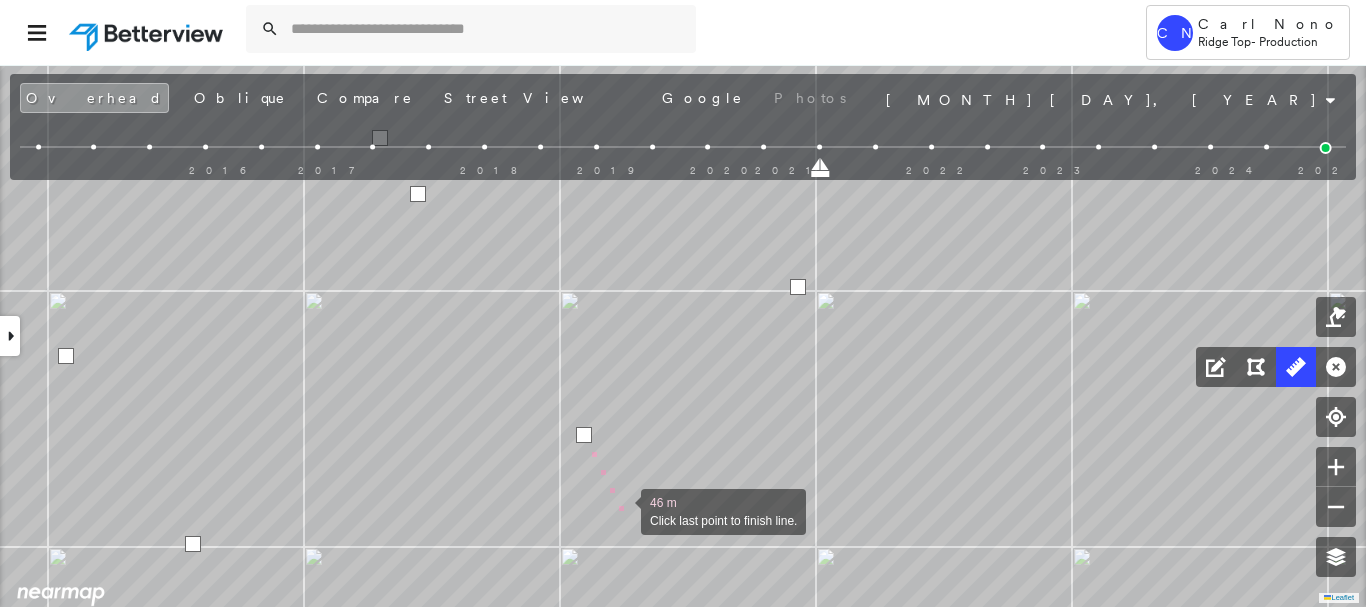 drag, startPoint x: 621, startPoint y: 510, endPoint x: 487, endPoint y: 224, distance: 315.8354 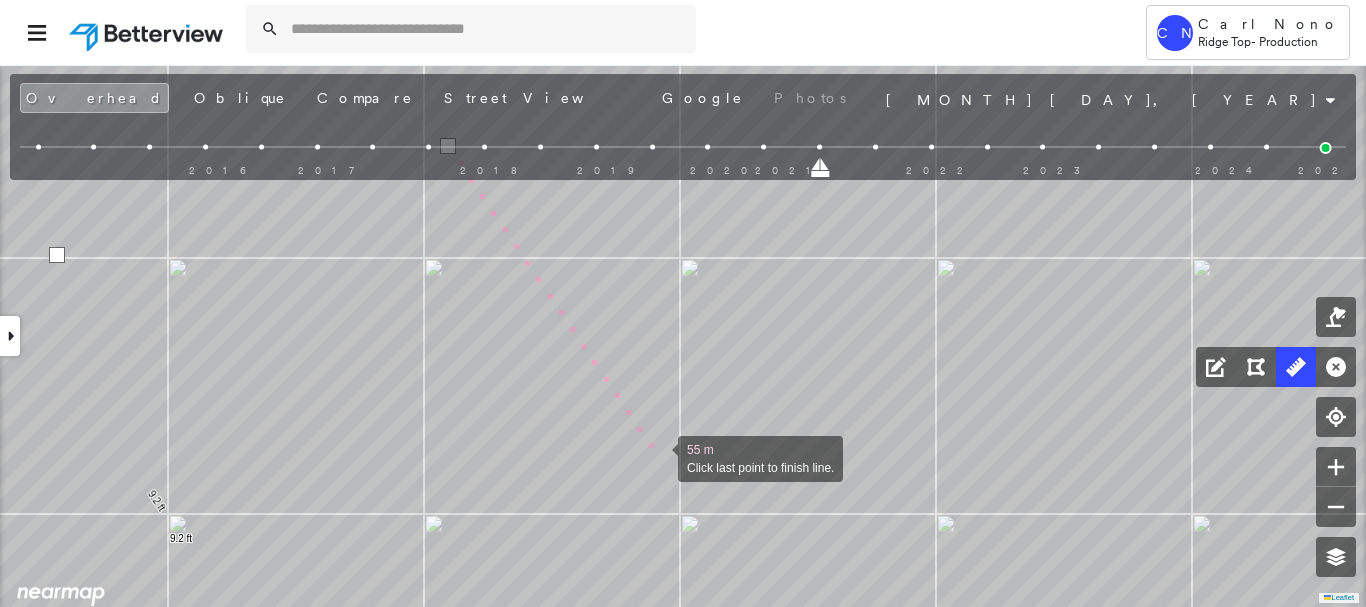 click at bounding box center (658, 457) 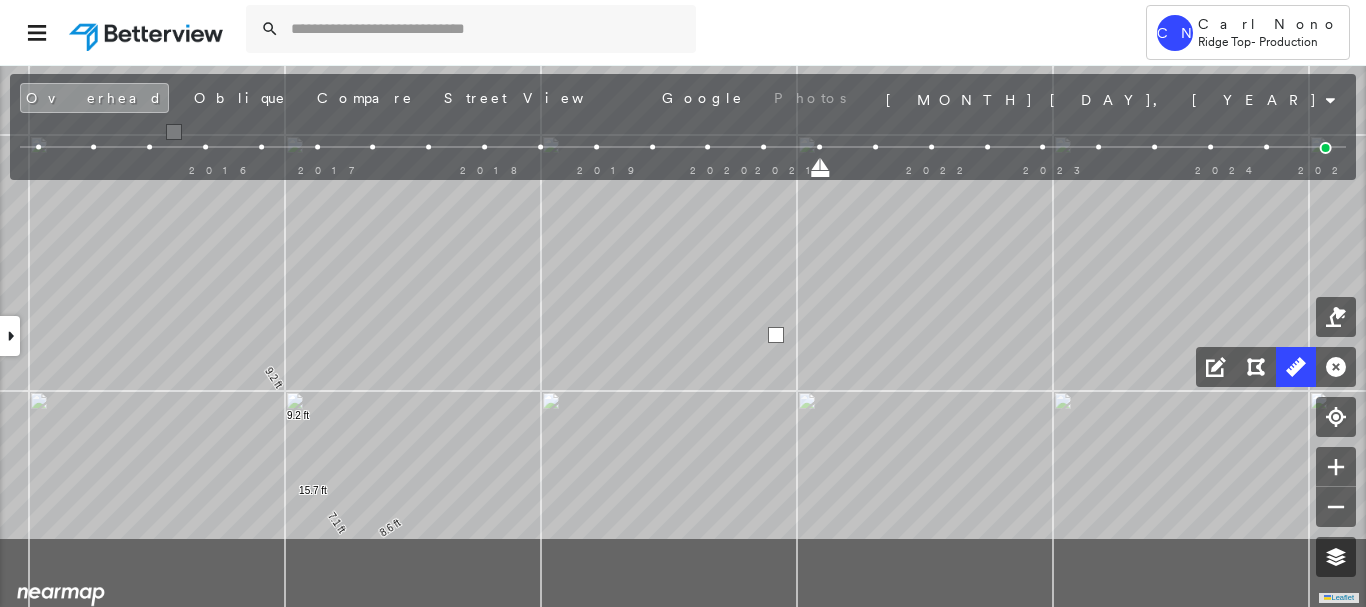 drag, startPoint x: 590, startPoint y: 504, endPoint x: 800, endPoint y: 289, distance: 300.54117 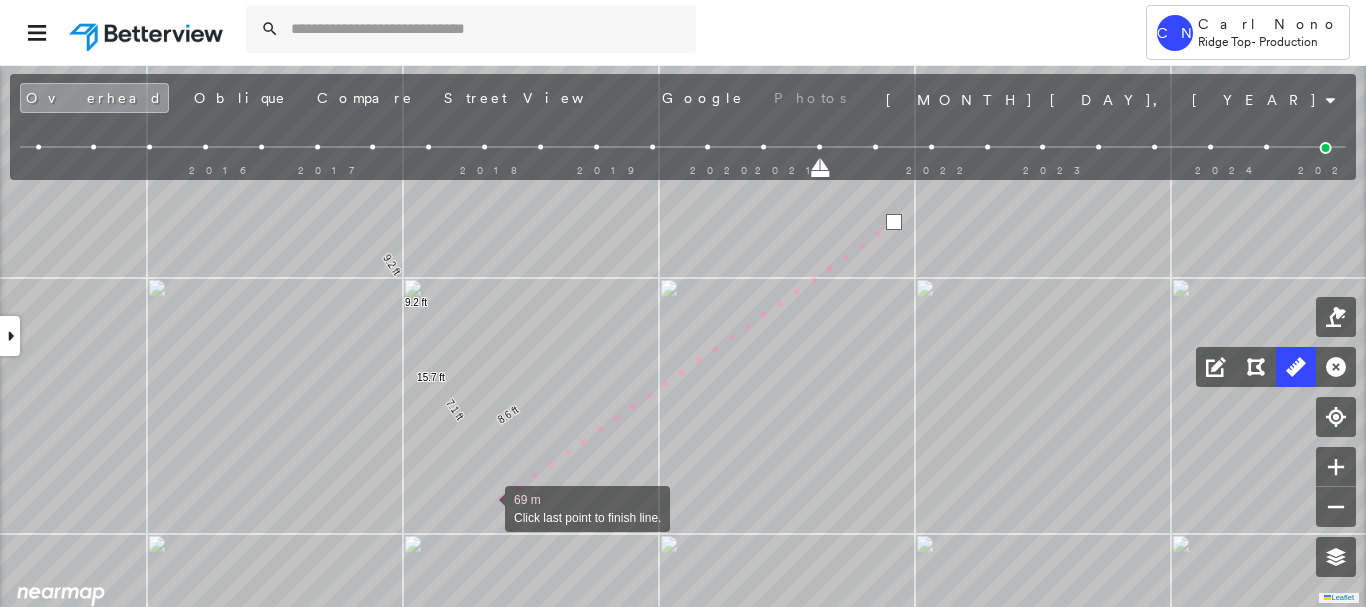 click at bounding box center [485, 507] 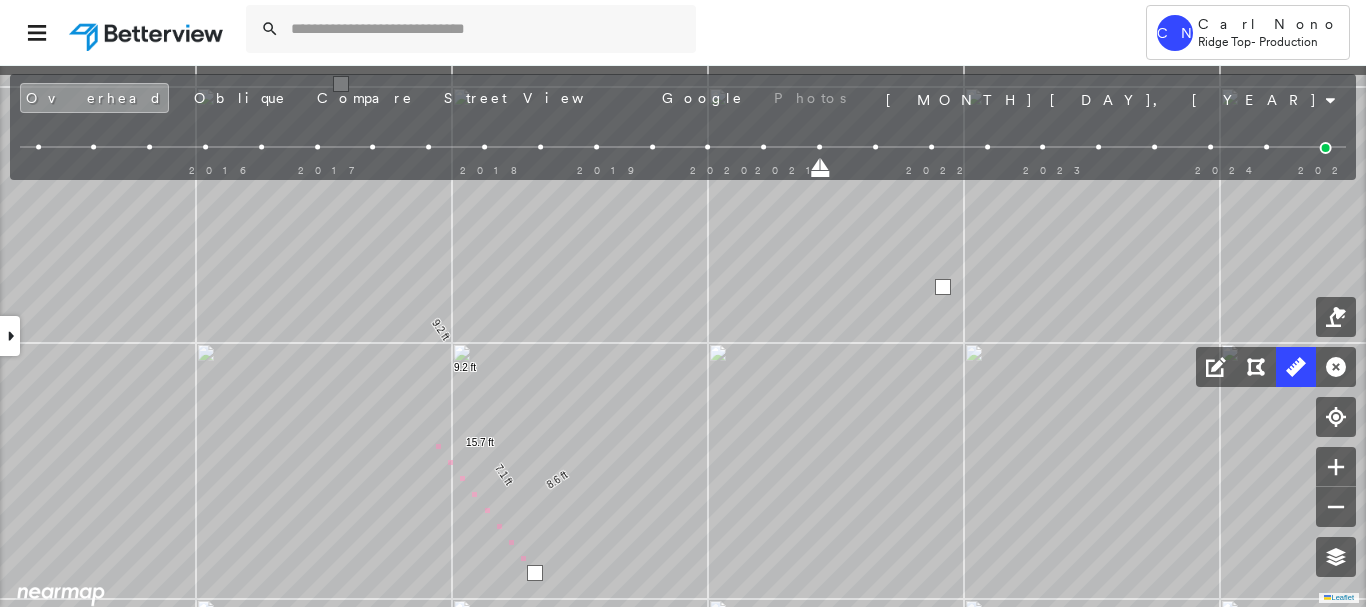 drag, startPoint x: 365, startPoint y: 349, endPoint x: 479, endPoint y: 489, distance: 180.54362 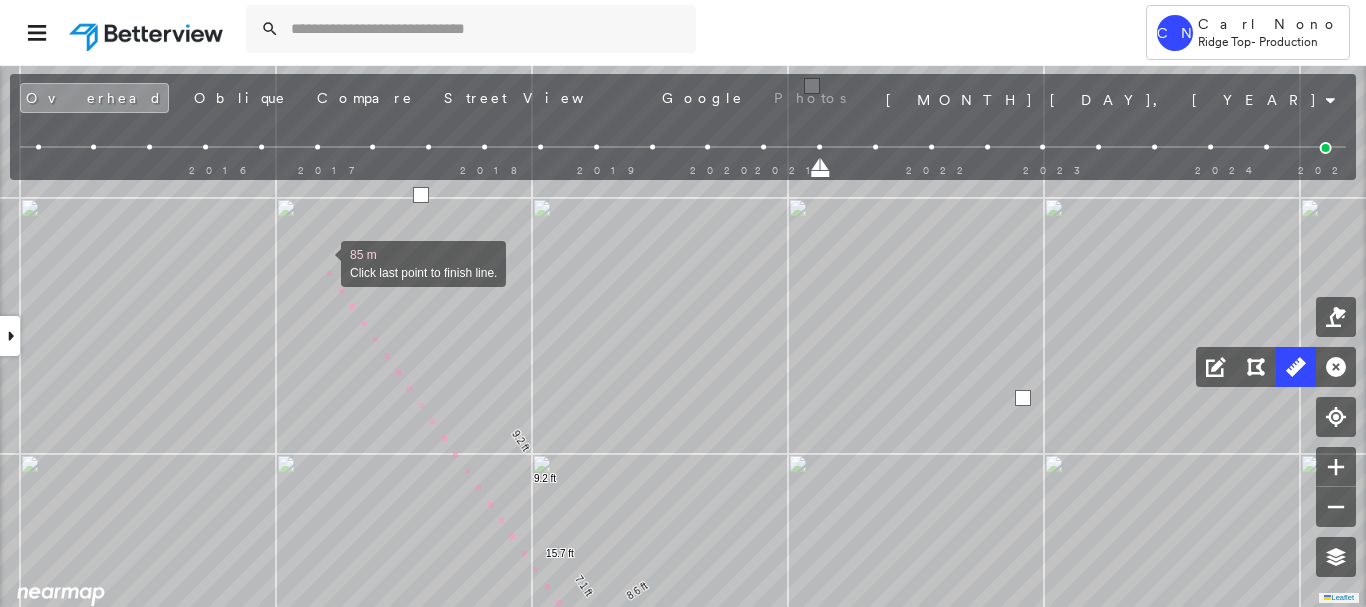 click at bounding box center (321, 262) 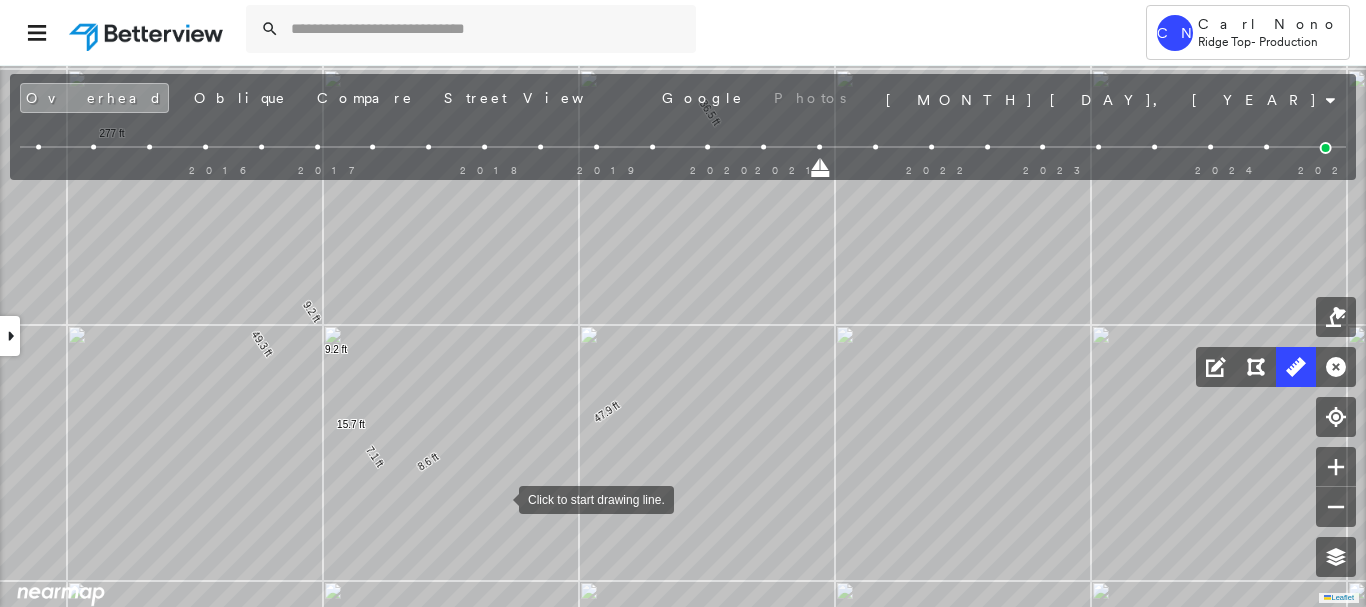 drag, startPoint x: 499, startPoint y: 498, endPoint x: 432, endPoint y: 546, distance: 82.419655 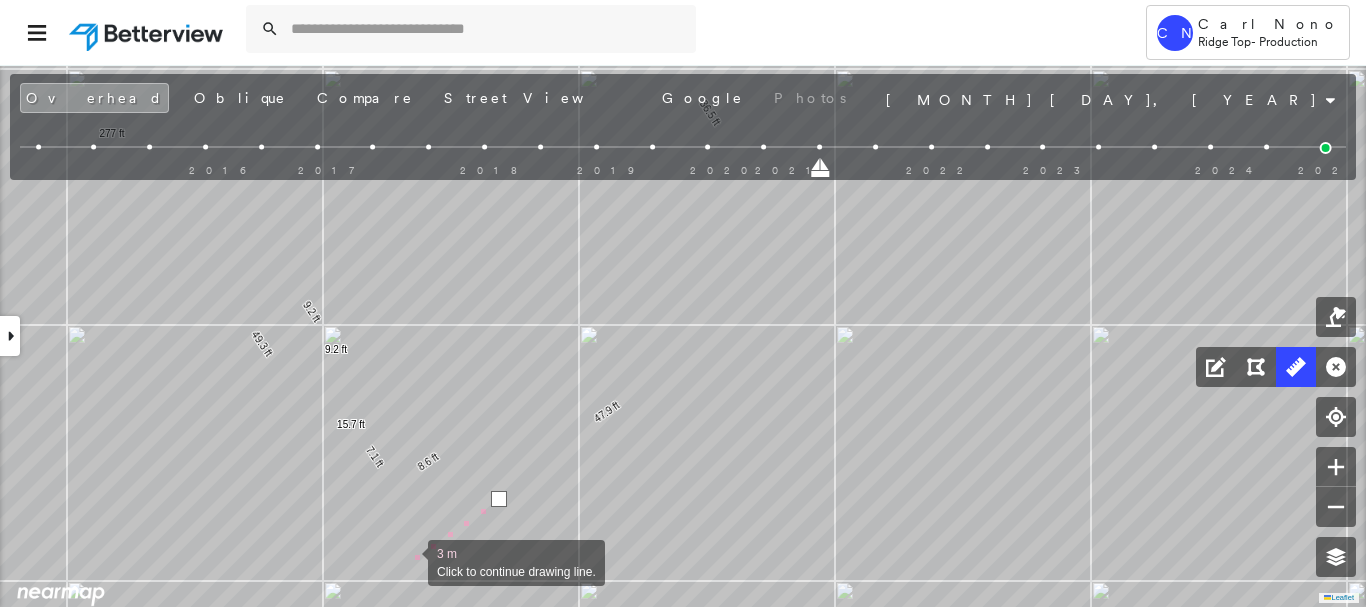 click at bounding box center (408, 561) 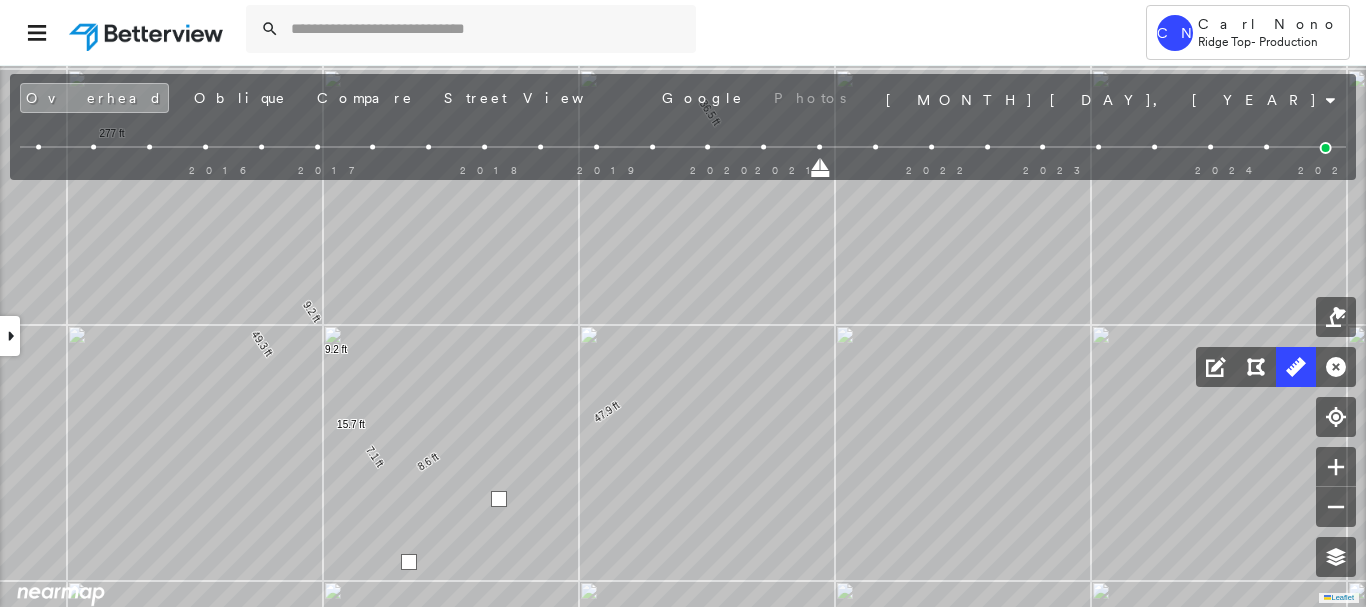 click at bounding box center (409, 562) 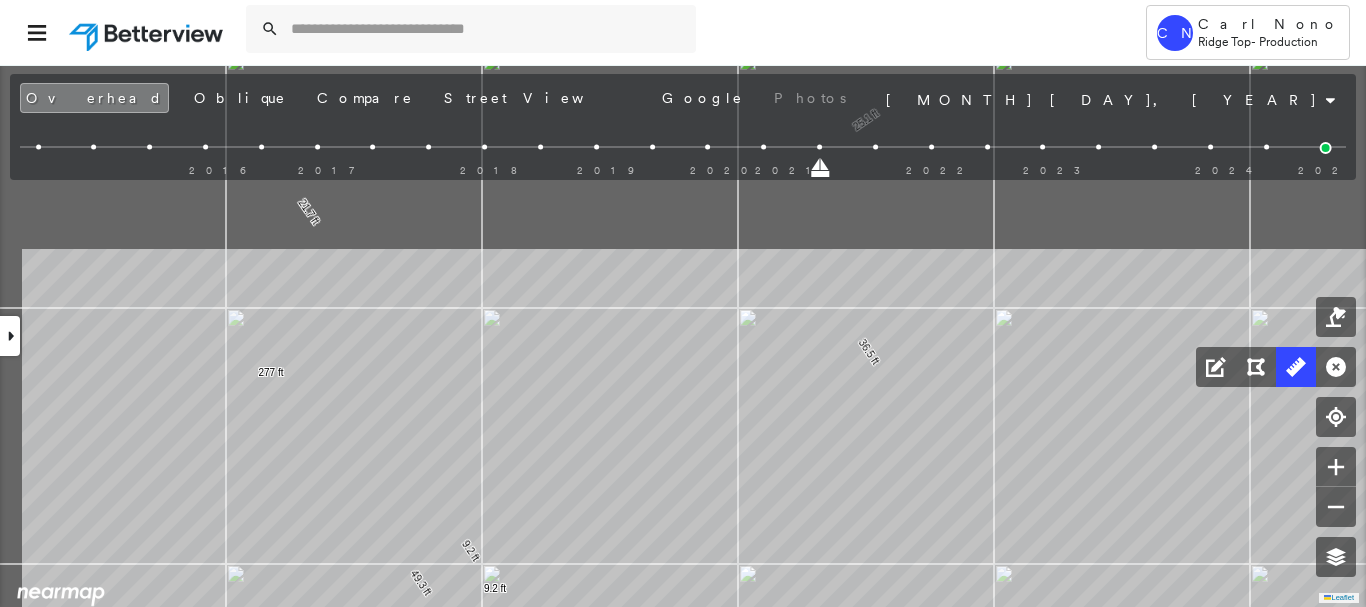 click on "Tower CN Carl Nono Ridge Top  -   Production 136 Mill Creek Ct ,  Shepherdsville, KY 40165 782357_1 Assigned to:  Murali Eavetop Assigned to:  Murali Eavetop 782357_1 Assigned to:  Murali Eavetop Open Comments Download PDF Report Summary Construction Occupancy Protection Exposure Determination Looking for roof spotlights? Analyze this date Overhead Obliques Street View Roof Spotlight™ Index 0 100 25 50 75 1 Building Roof Scores 0 Buildings Policy Information :  782357_1 Flags :  1 (0 cleared, 1 uncleared) Construction Occupancy Protection Exposure Determination Flags :  1 (0 cleared, 1 uncleared) Uncleared Flags (1) Cleared Flags  (0) Betterview Property Flagged 08/05/25 Clear Action Taken New Entry History Quote/New Business Terms & Conditions Added ACV Endorsement Added Cosmetic Endorsement Inspection/Loss Control Report Information Added to Inspection Survey Onsite Inspection Ordered Determined No Inspection Needed General Used Report to Further Agent/Insured Discussion Reject/Decline - New Business Save" at bounding box center (683, 303) 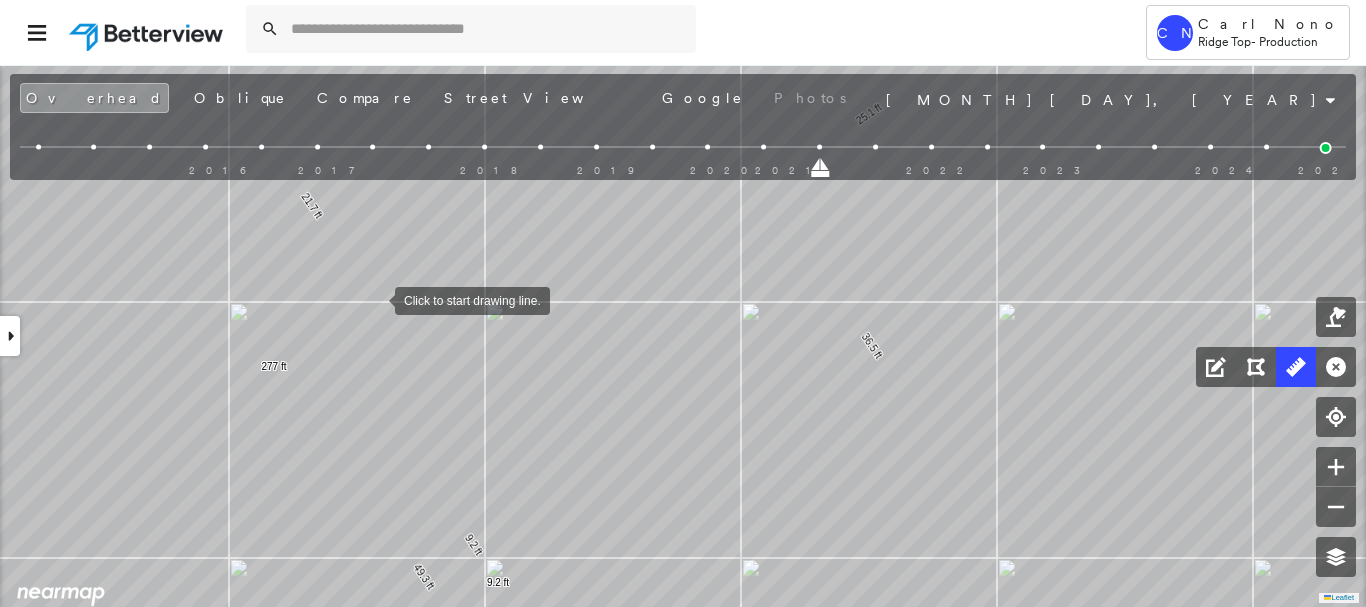 click at bounding box center [375, 299] 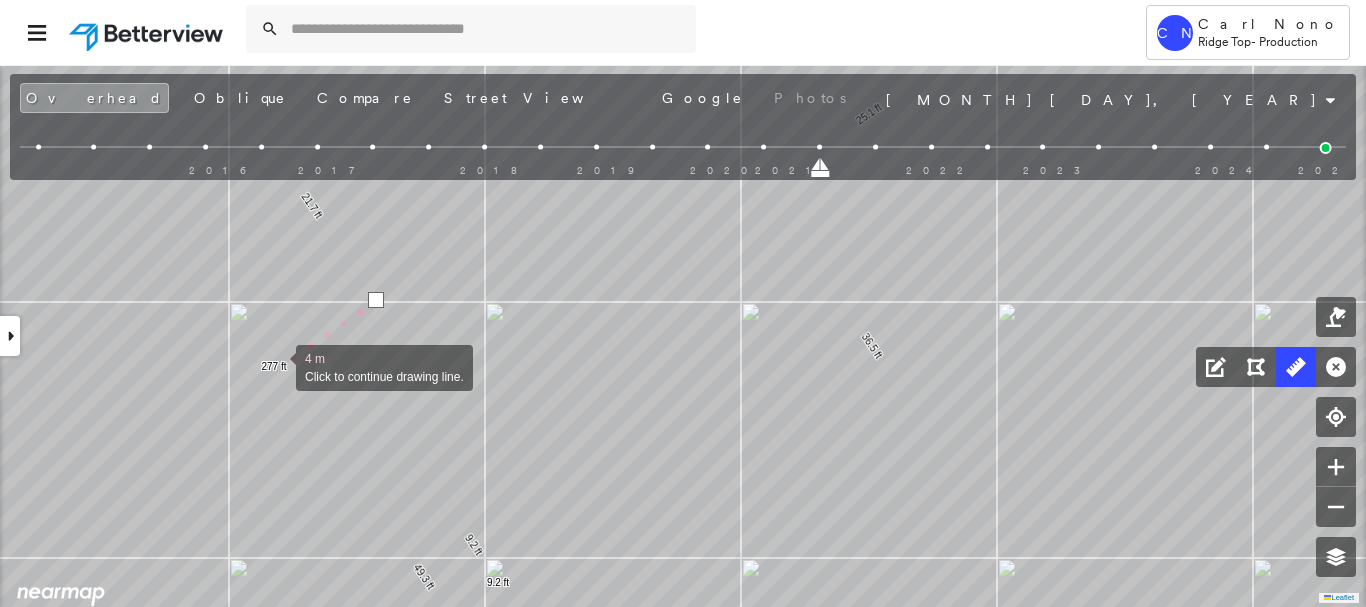 click at bounding box center (276, 366) 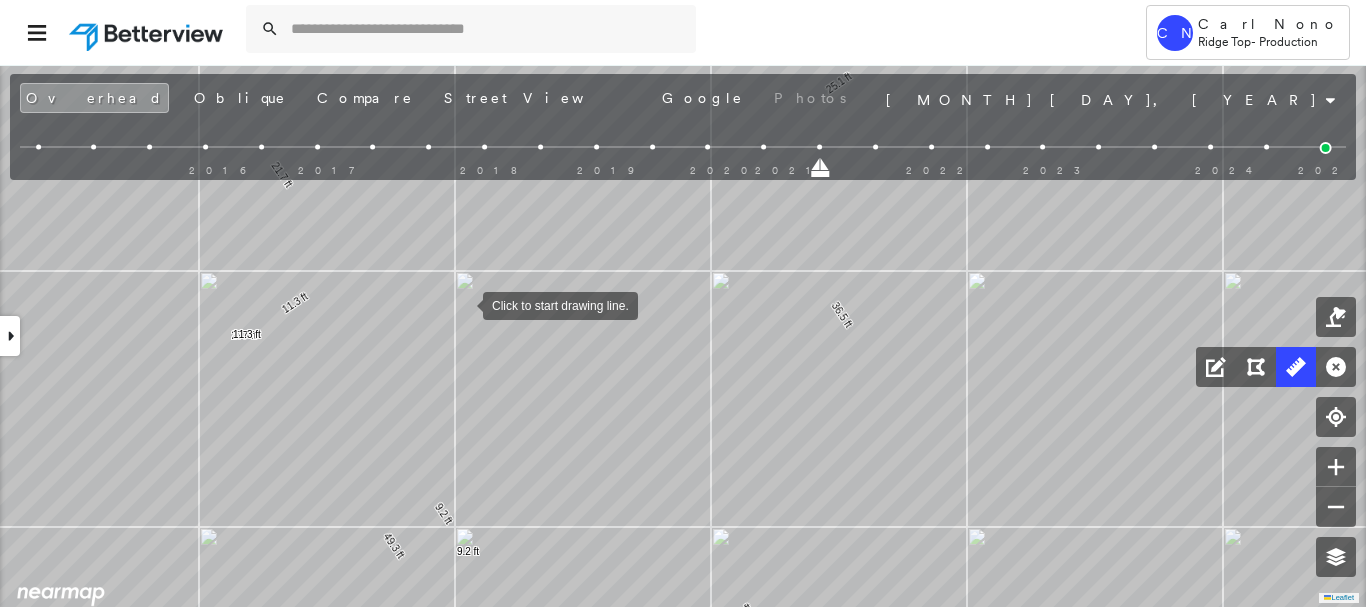 drag, startPoint x: 469, startPoint y: 281, endPoint x: 464, endPoint y: 303, distance: 22.561028 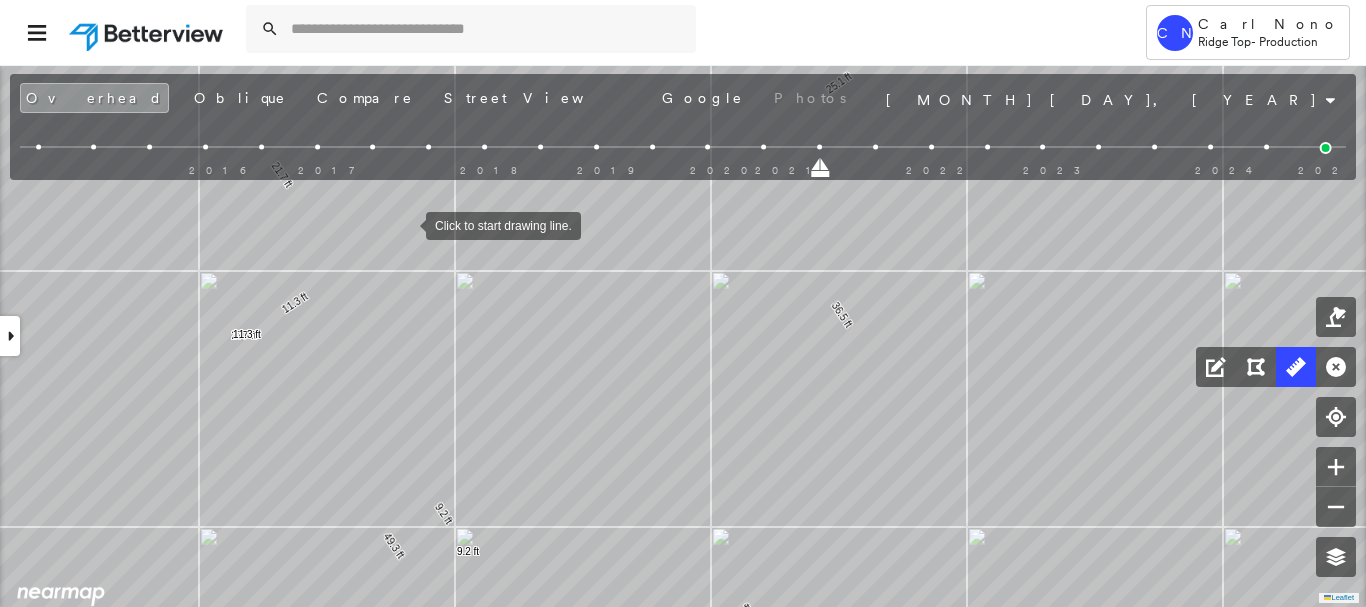 click at bounding box center [406, 224] 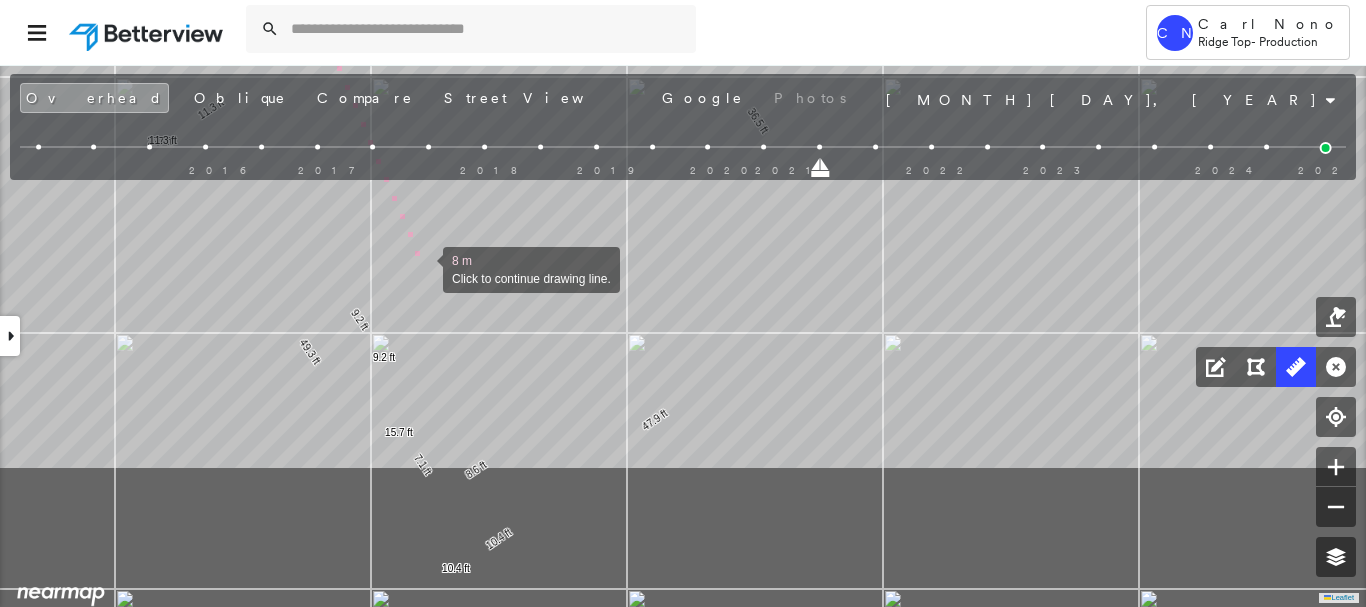 drag, startPoint x: 507, startPoint y: 462, endPoint x: 423, endPoint y: 268, distance: 211.40483 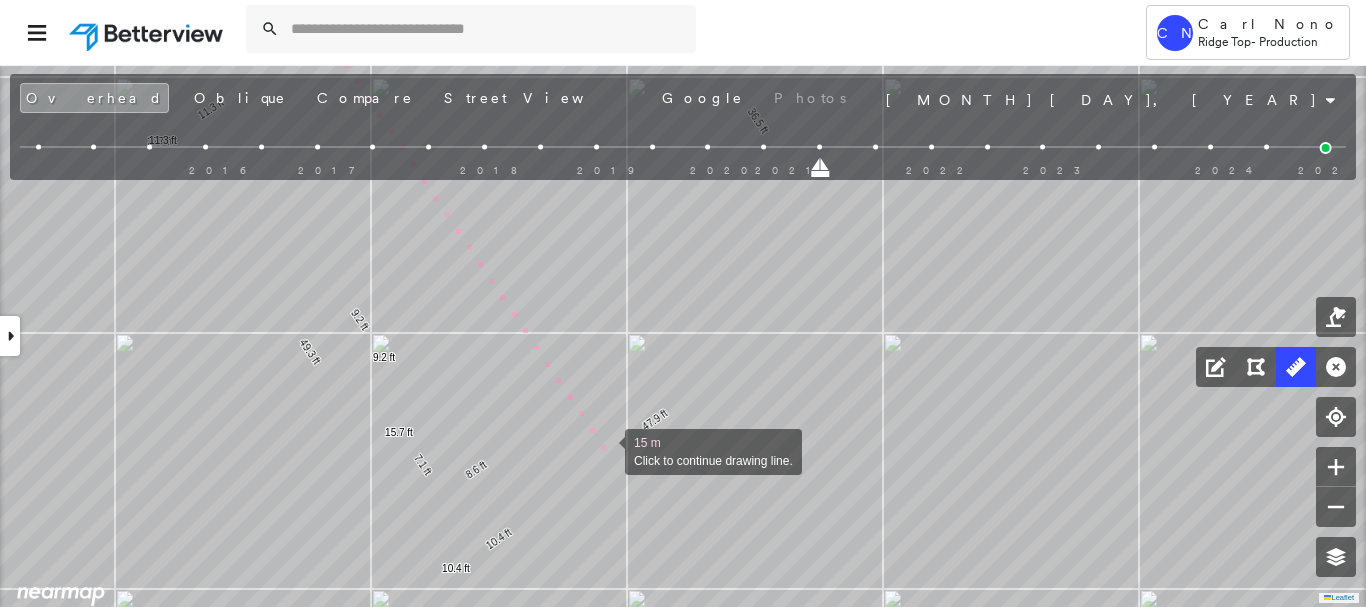 click at bounding box center (605, 450) 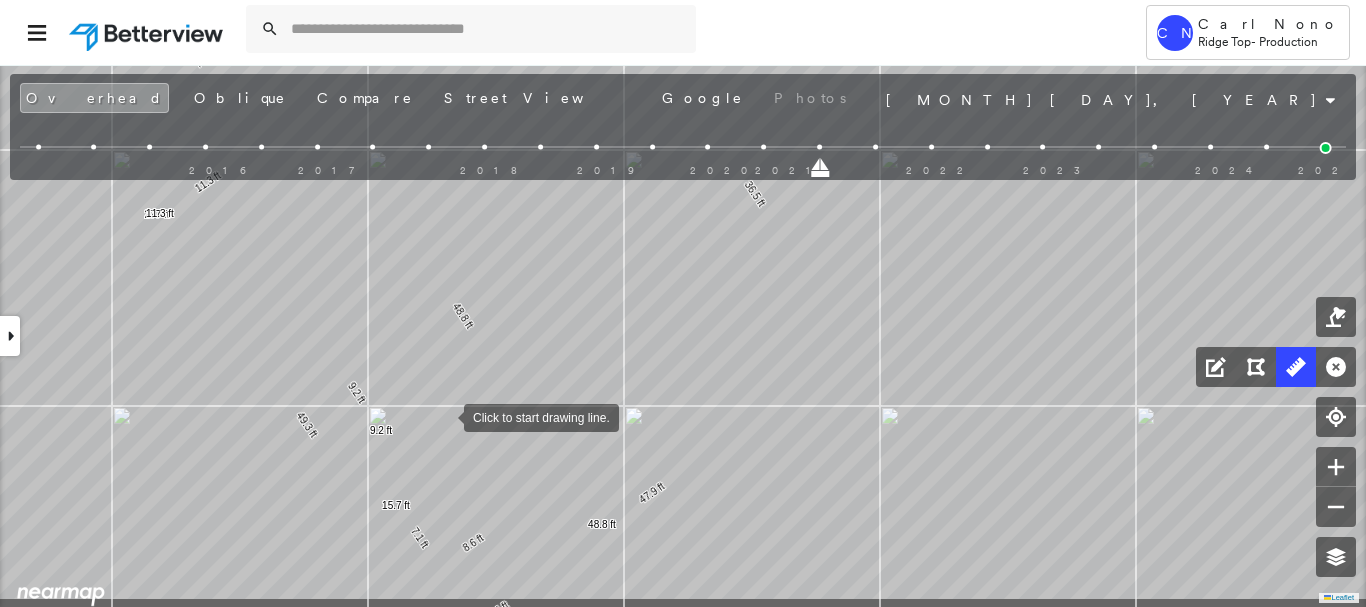 drag, startPoint x: 418, startPoint y: 481, endPoint x: 443, endPoint y: 418, distance: 67.77905 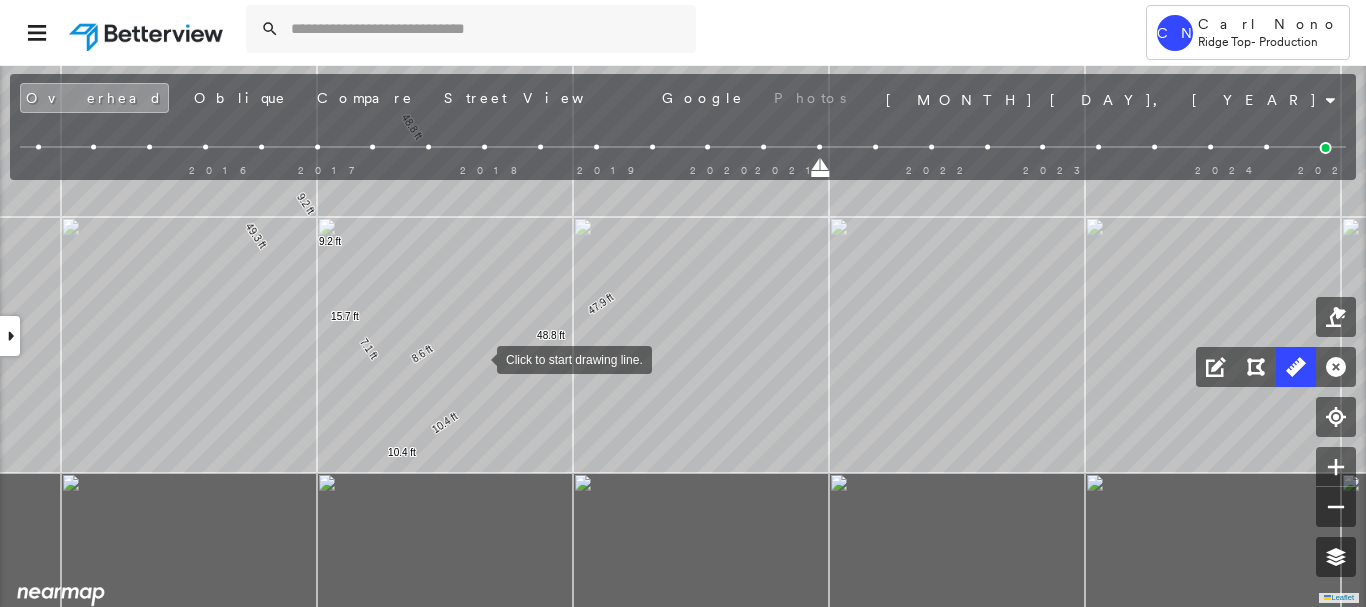 drag, startPoint x: 479, startPoint y: 369, endPoint x: 477, endPoint y: 359, distance: 10.198039 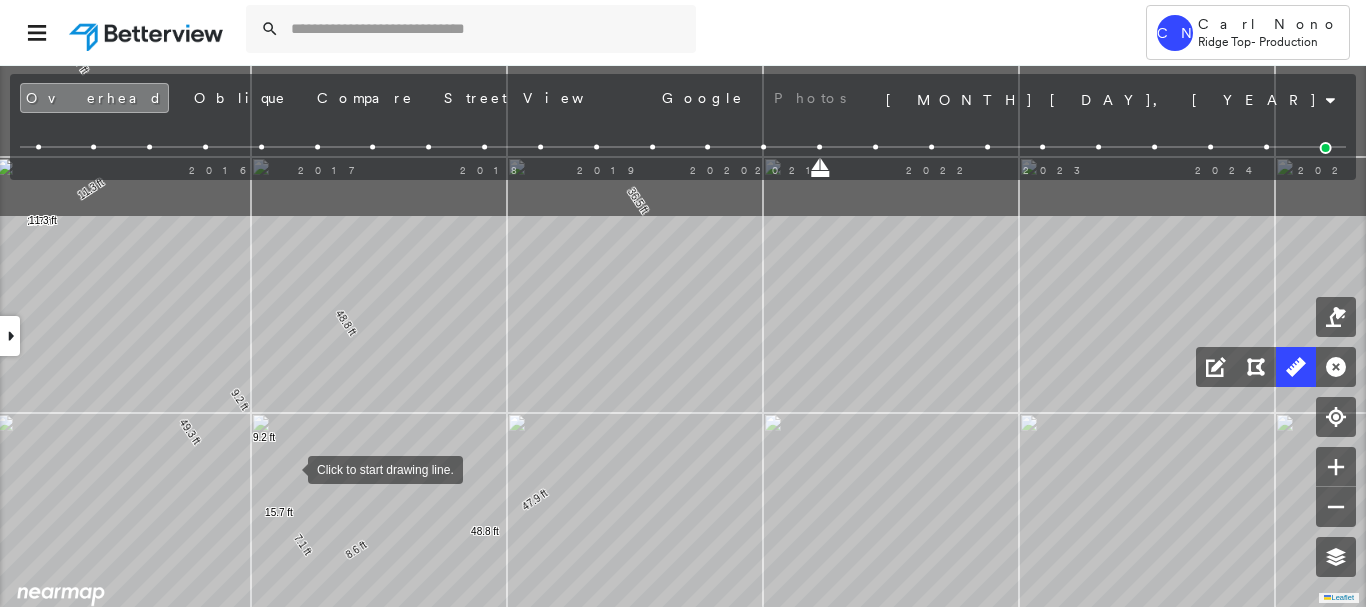drag, startPoint x: 353, startPoint y: 258, endPoint x: 284, endPoint y: 472, distance: 224.84883 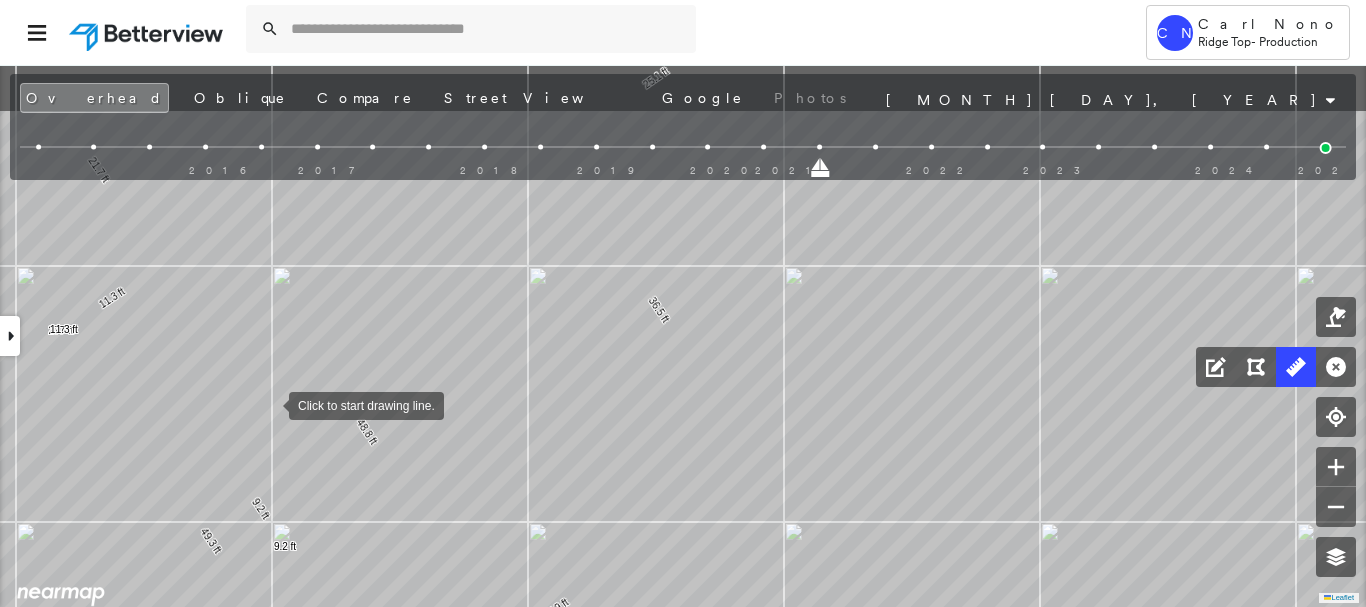 drag, startPoint x: 243, startPoint y: 302, endPoint x: 268, endPoint y: 403, distance: 104.048065 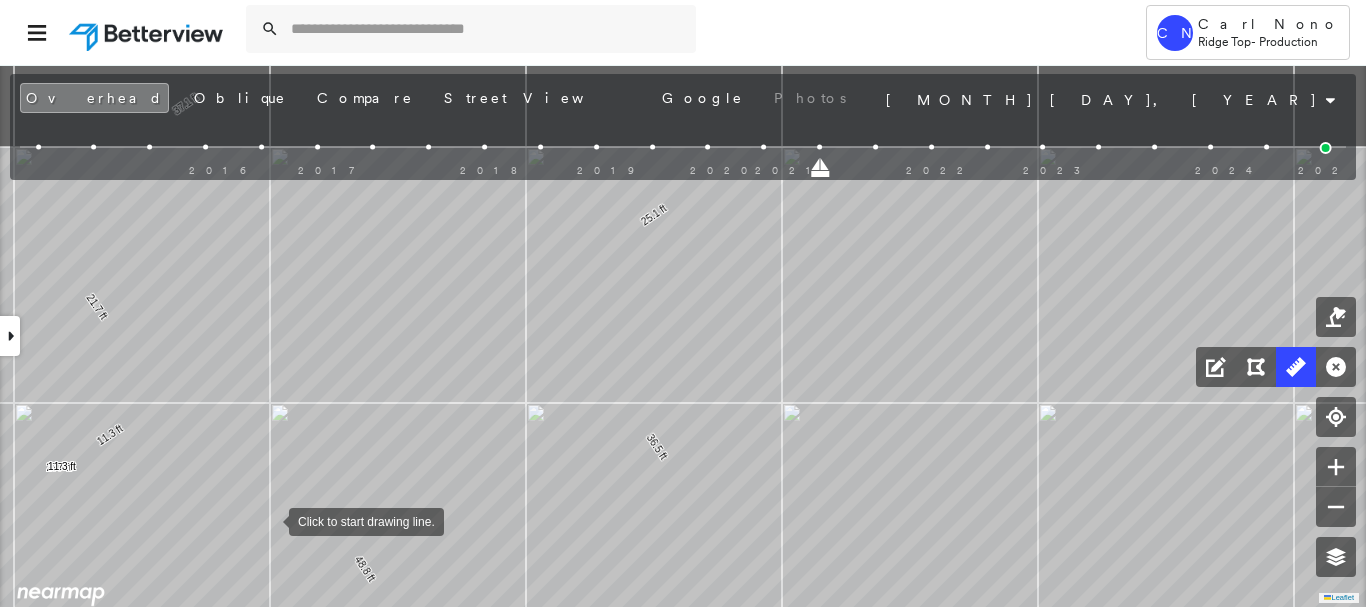 drag, startPoint x: 273, startPoint y: 363, endPoint x: 262, endPoint y: 549, distance: 186.32498 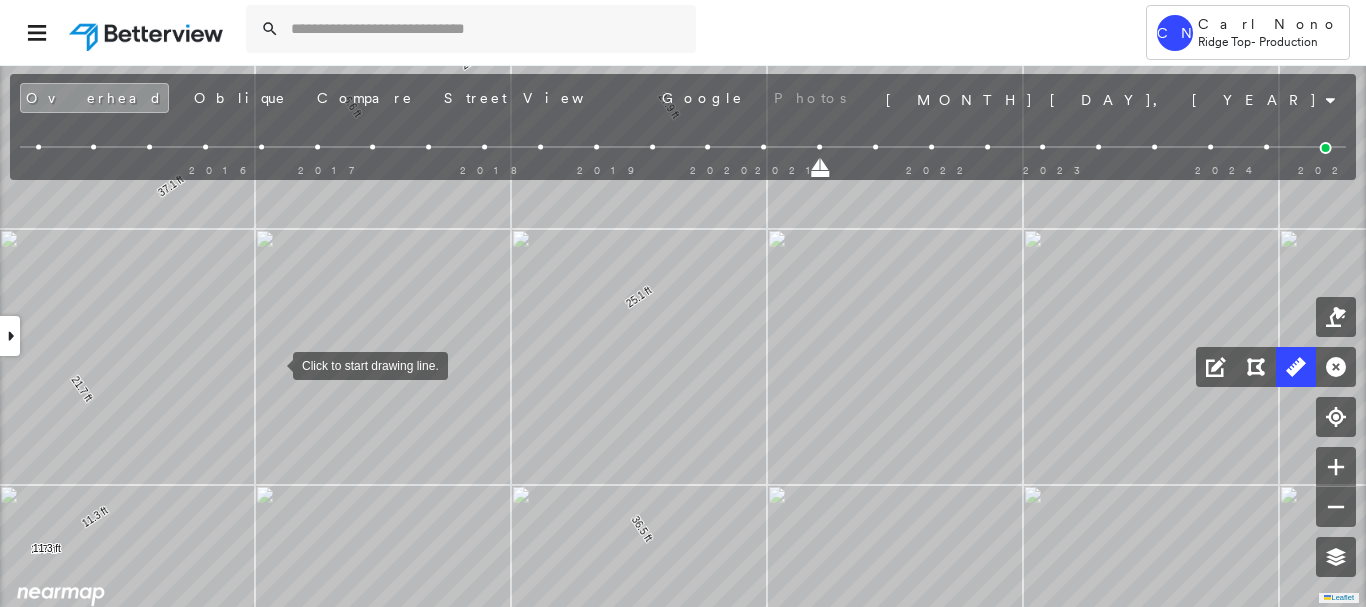drag, startPoint x: 281, startPoint y: 323, endPoint x: 262, endPoint y: 423, distance: 101.788994 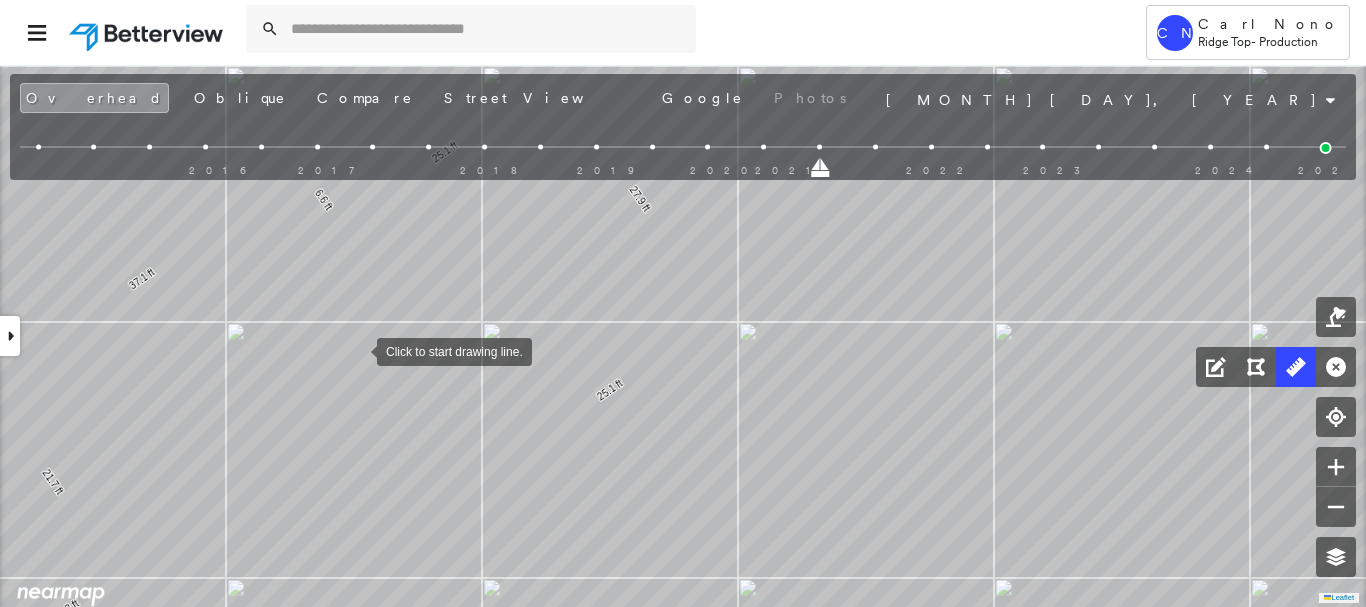 drag, startPoint x: 364, startPoint y: 341, endPoint x: 317, endPoint y: 373, distance: 56.859474 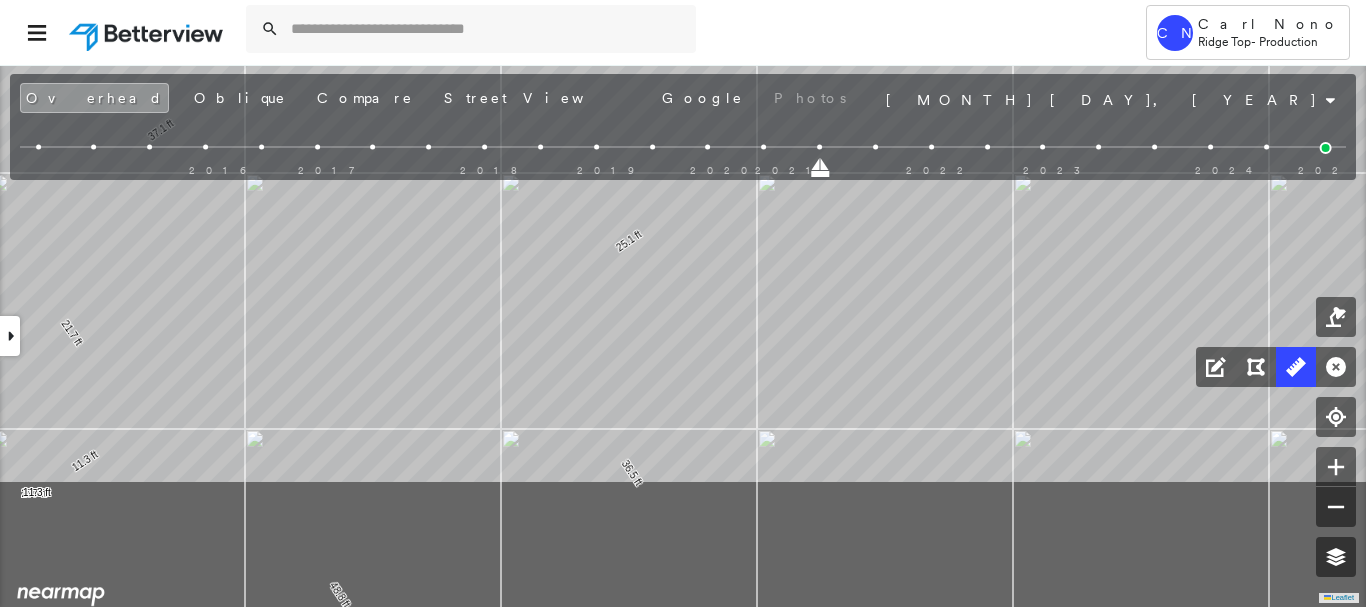 drag, startPoint x: 373, startPoint y: 361, endPoint x: 394, endPoint y: 308, distance: 57.00877 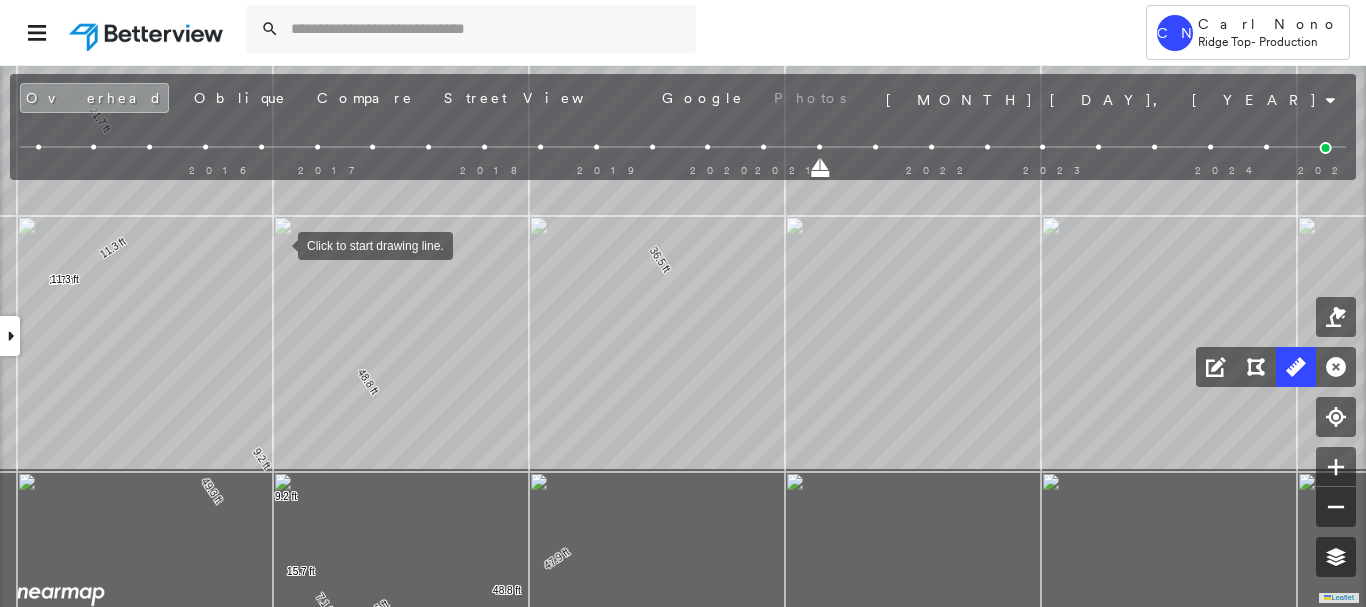 drag, startPoint x: 258, startPoint y: 410, endPoint x: 278, endPoint y: 245, distance: 166.2077 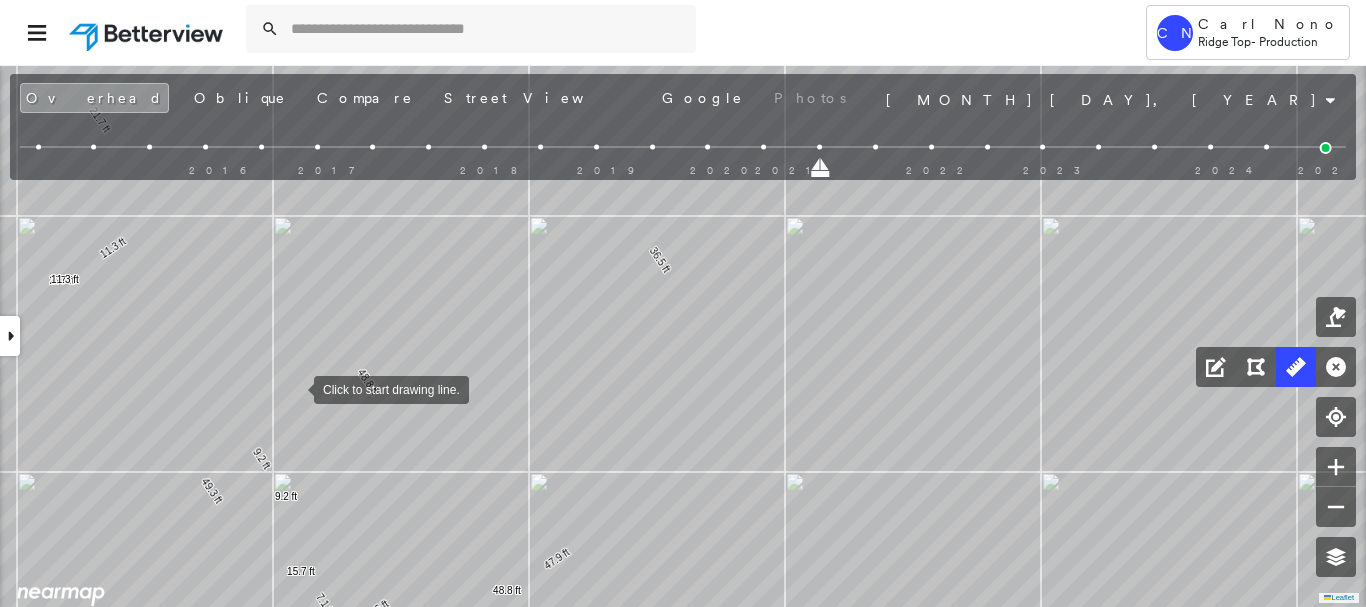 drag, startPoint x: 294, startPoint y: 387, endPoint x: 240, endPoint y: 566, distance: 186.96791 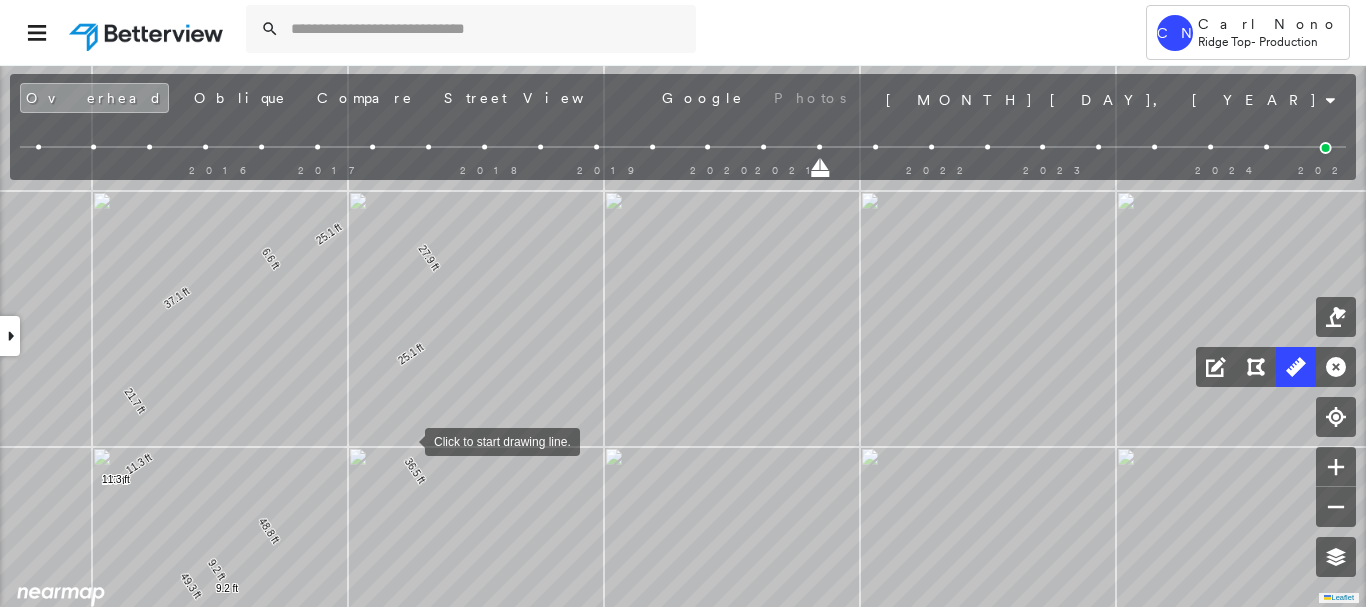 drag, startPoint x: 426, startPoint y: 409, endPoint x: 385, endPoint y: 475, distance: 77.698135 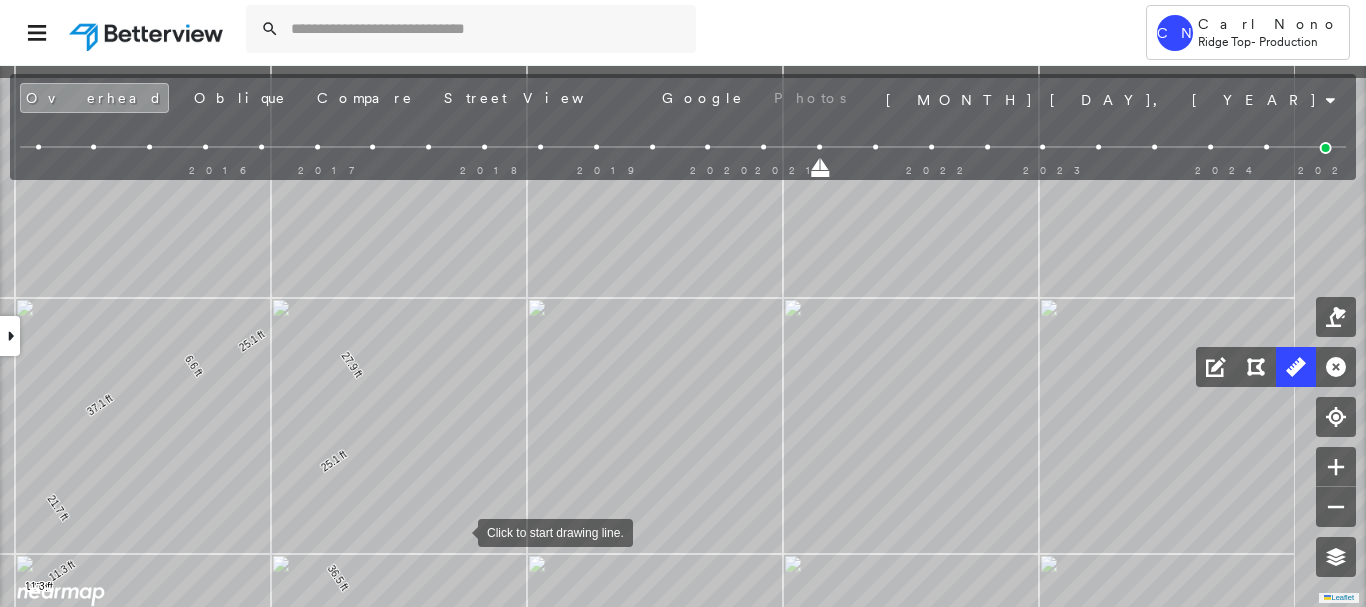 drag, startPoint x: 510, startPoint y: 474, endPoint x: 372, endPoint y: 582, distance: 175.23698 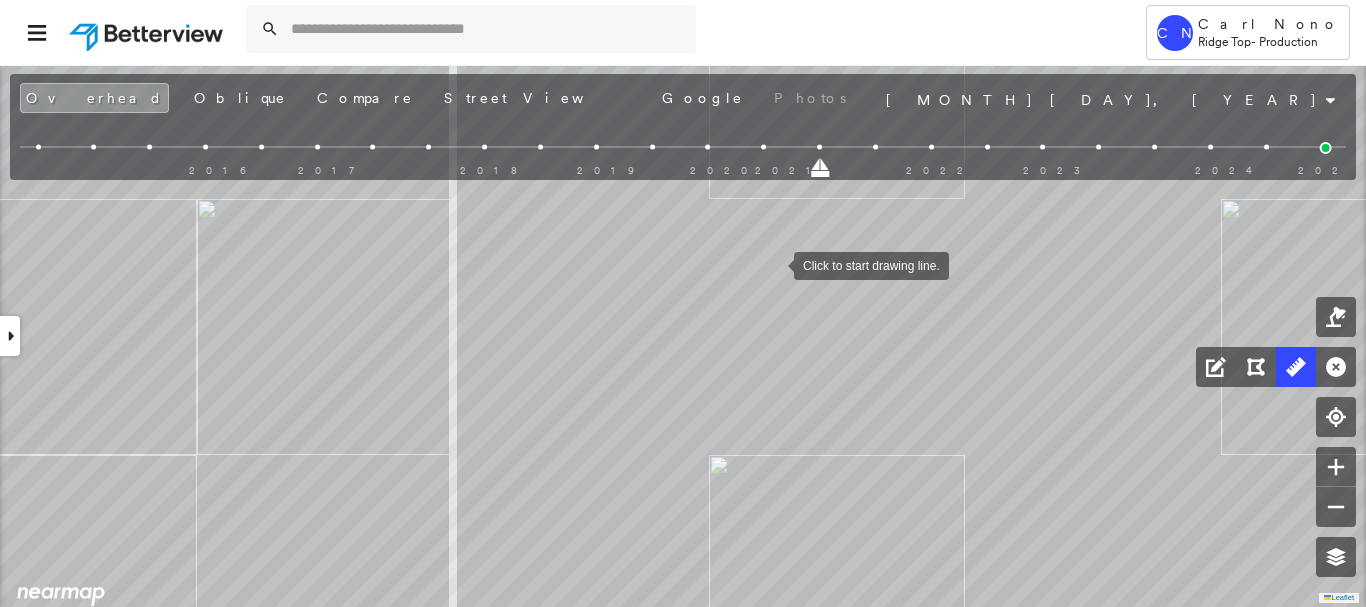 click at bounding box center (774, 264) 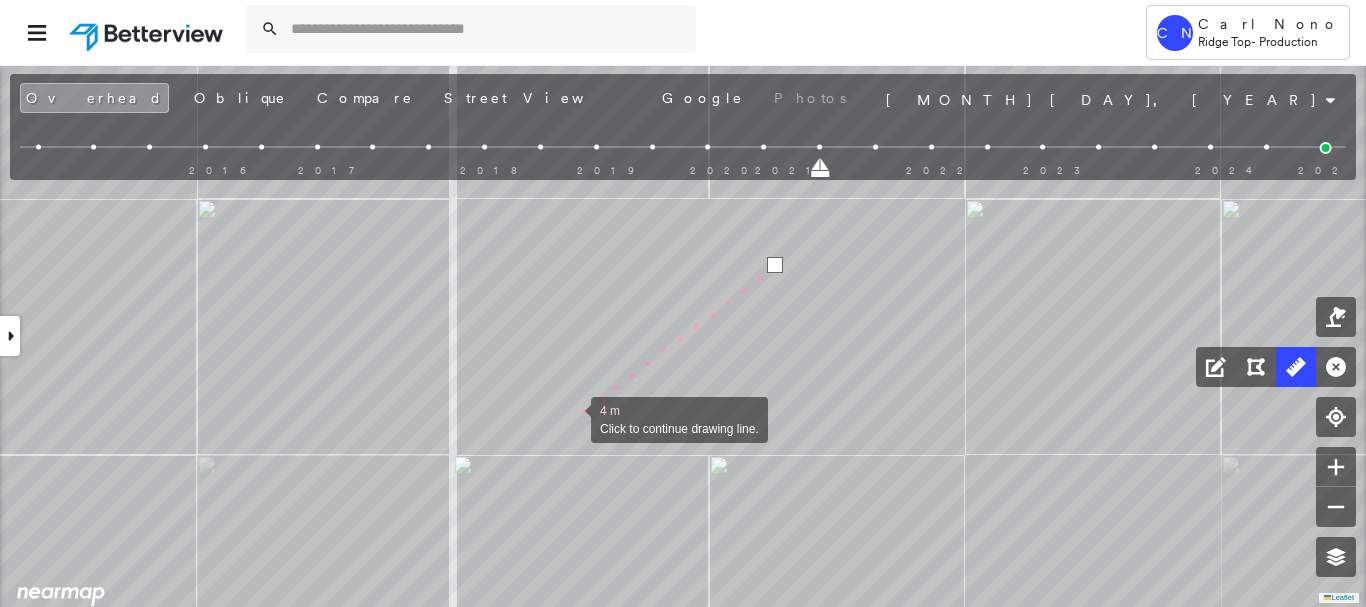 click at bounding box center (571, 418) 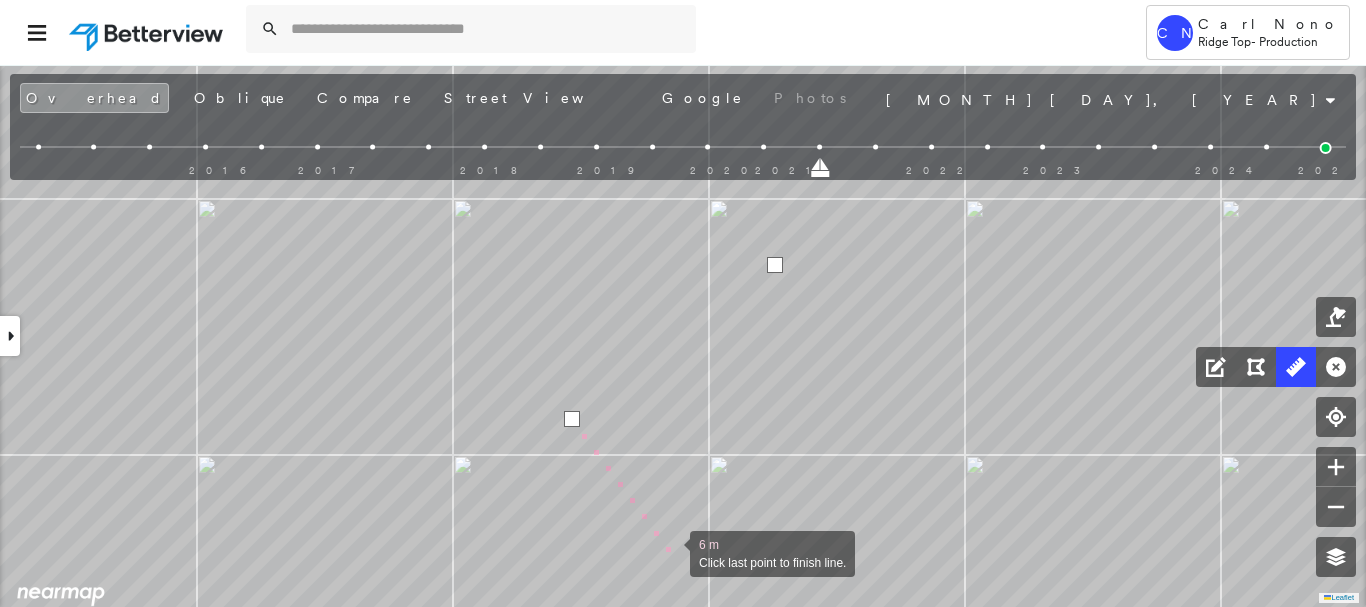 click at bounding box center (670, 552) 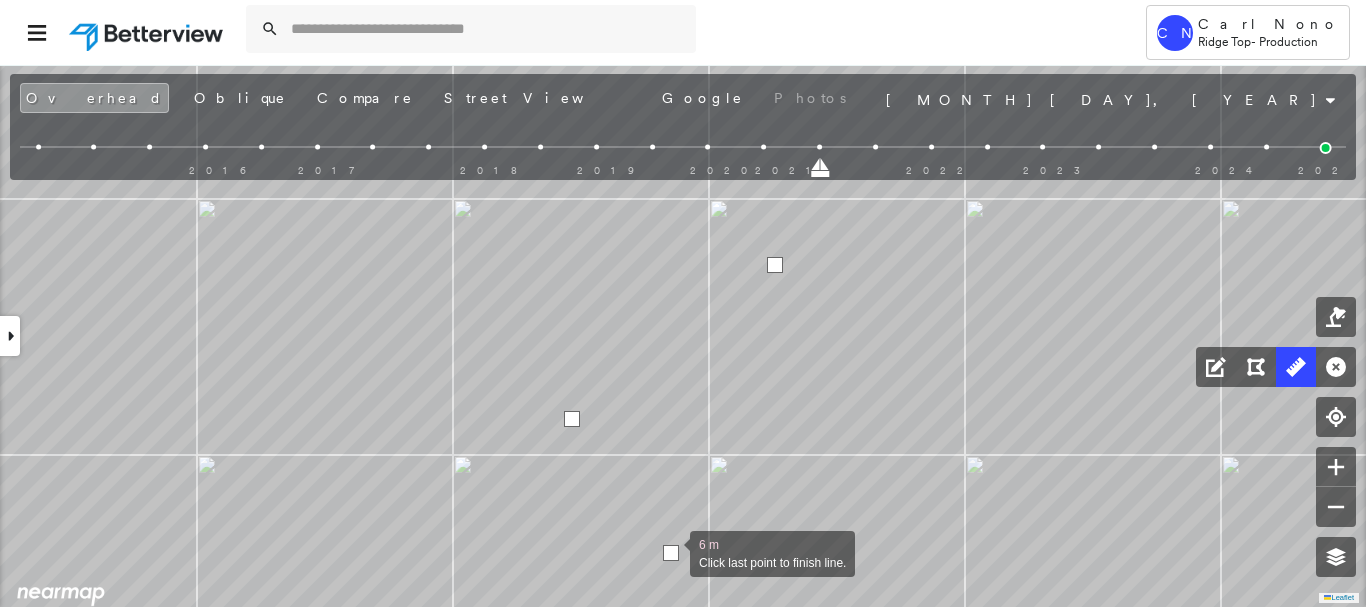 click at bounding box center [671, 553] 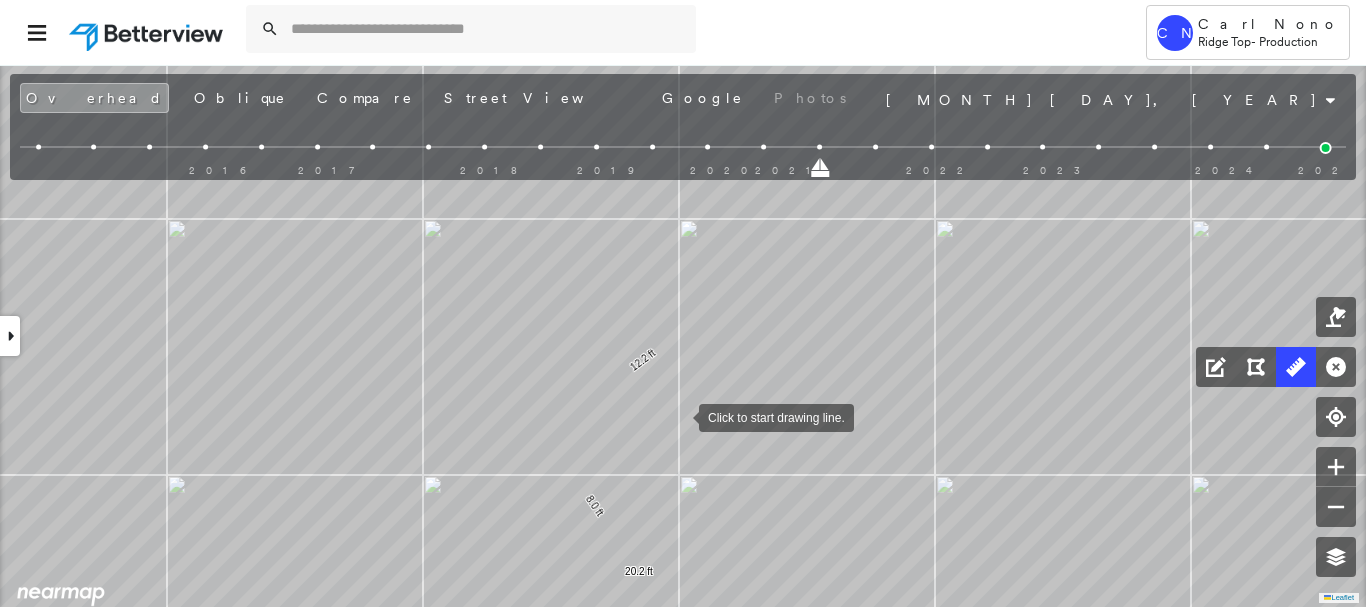 drag, startPoint x: 710, startPoint y: 395, endPoint x: 666, endPoint y: 419, distance: 50.119858 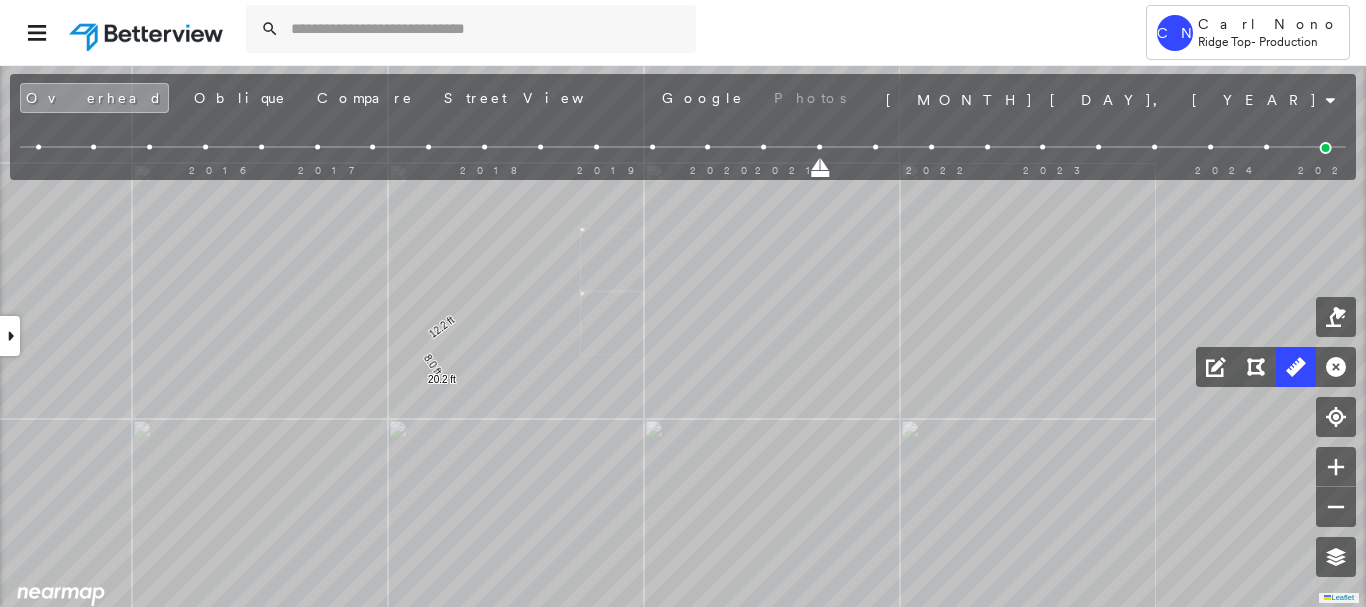 drag, startPoint x: 310, startPoint y: 424, endPoint x: 345, endPoint y: 371, distance: 63.51378 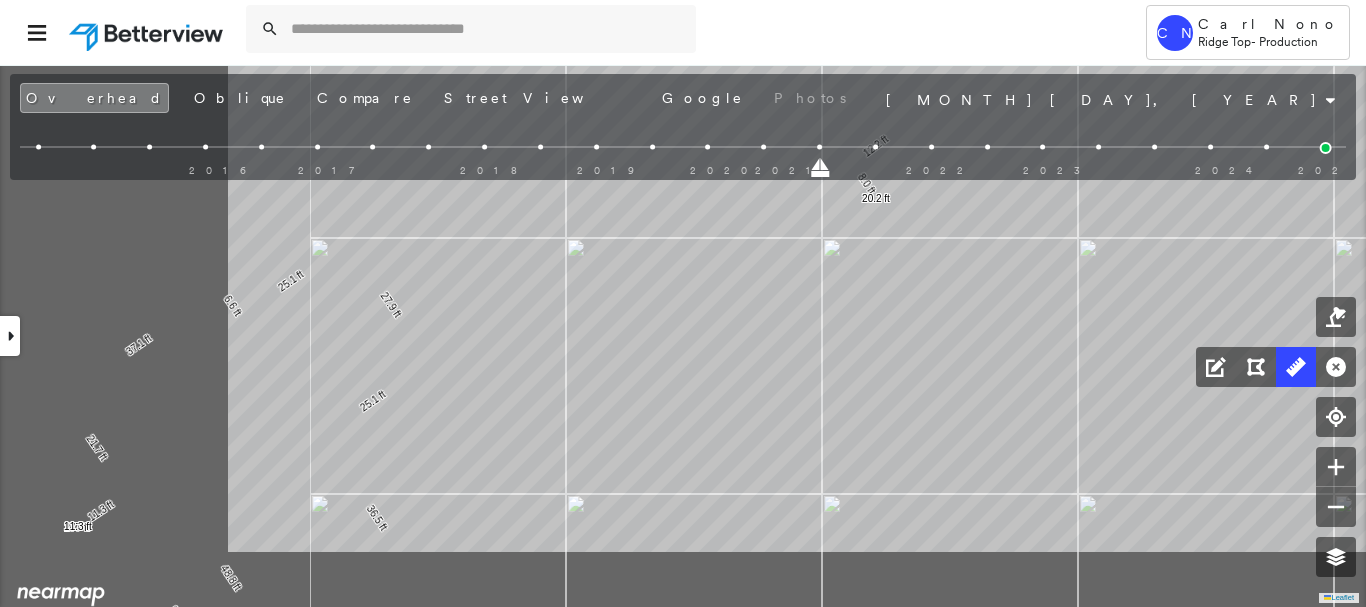 click on "9.2 ft 9.2 ft 8.6 ft 7.1 ft 15.7 ft 21.7 ft 37.1 ft 6.6 ft 25.1 ft 27.9 ft 25.1 ft 36.5 ft 47.9 ft 49.3 ft 277 ft 10.4 ft 10.4 ft 11.3 ft 11.3 ft 48.8 ft 48.8 ft 12.2 ft 8.0 ft 20.2 ft Click to start drawing line." at bounding box center [-18, 196] 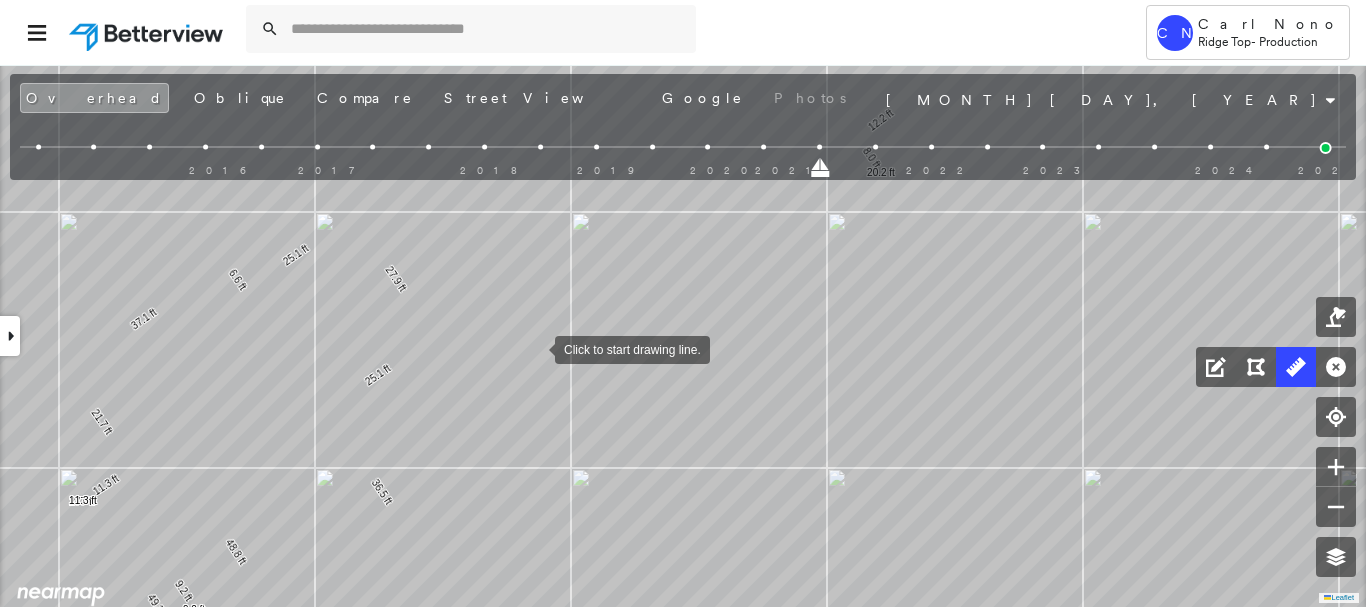 drag, startPoint x: 532, startPoint y: 367, endPoint x: 578, endPoint y: 221, distance: 153.07515 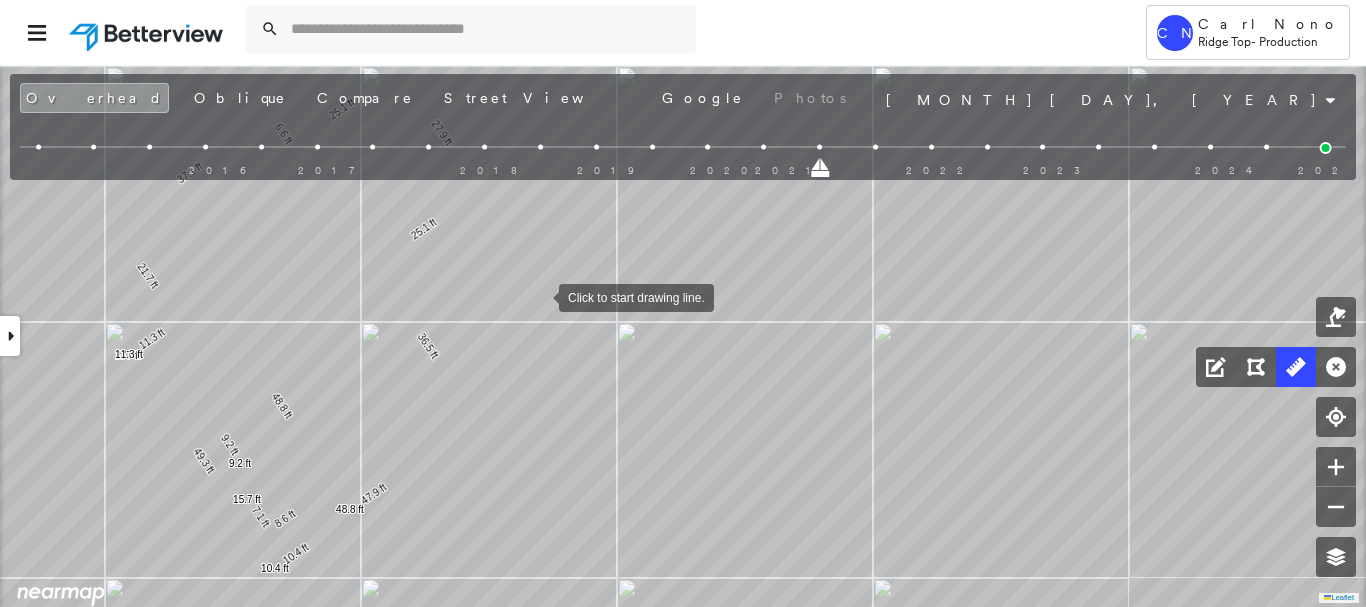 drag, startPoint x: 541, startPoint y: 291, endPoint x: 561, endPoint y: 261, distance: 36.05551 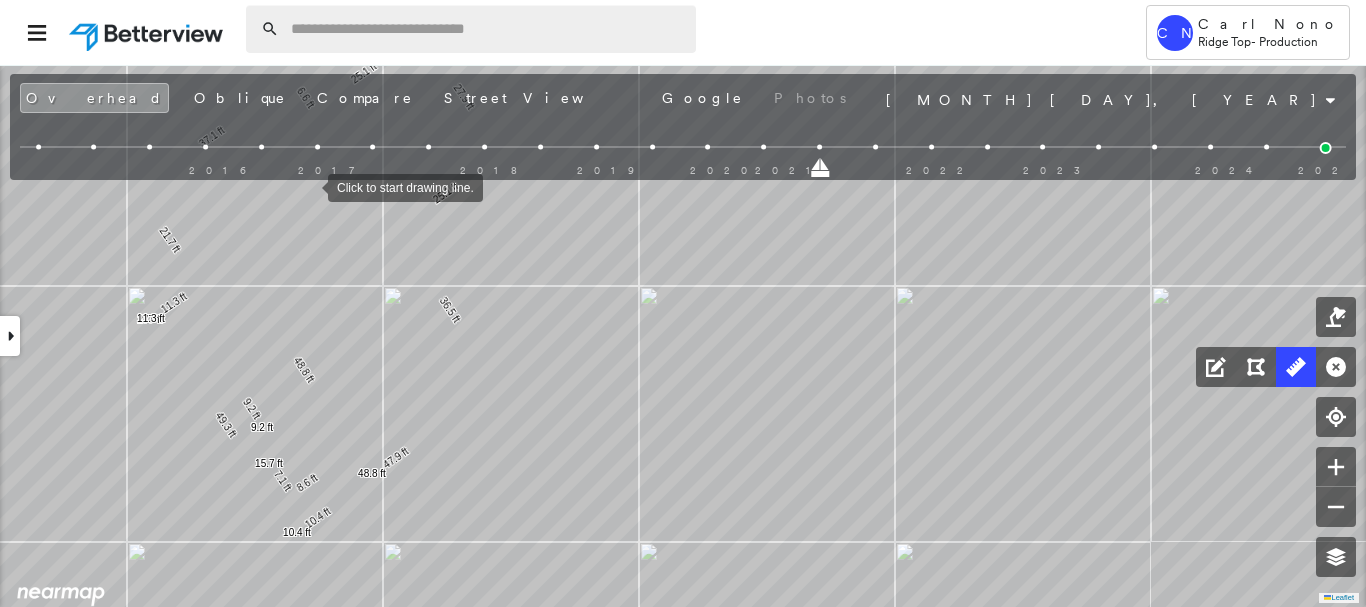 drag, startPoint x: 157, startPoint y: 103, endPoint x: 355, endPoint y: 18, distance: 215.47389 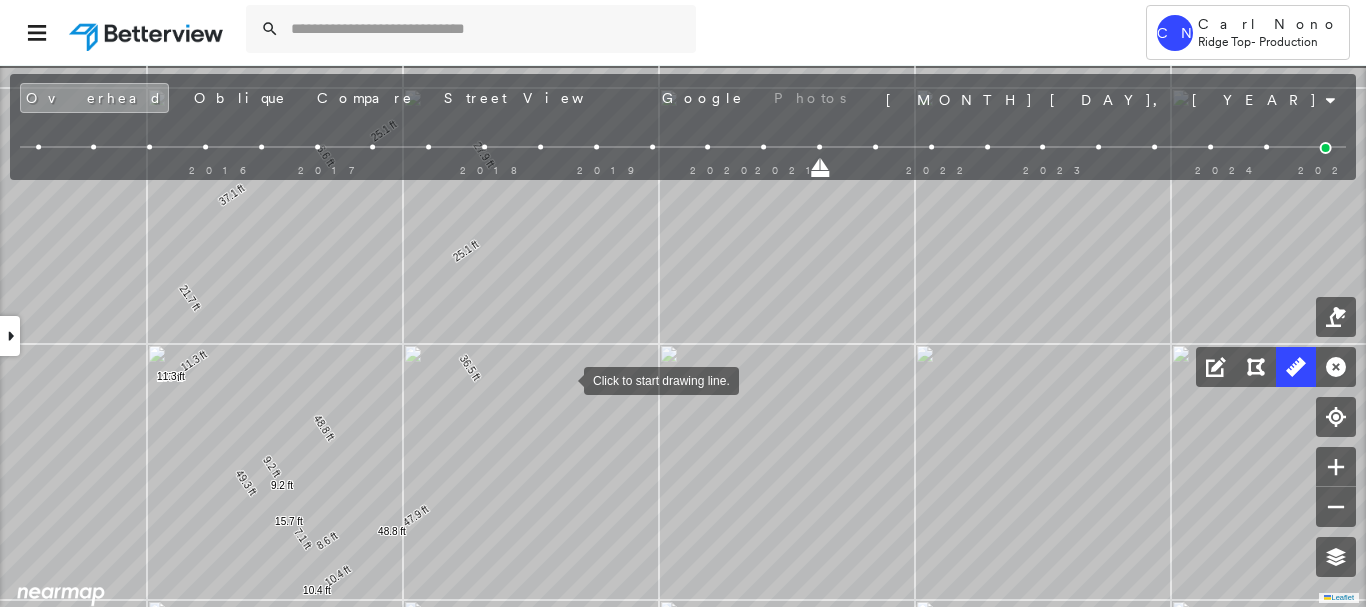 drag, startPoint x: 541, startPoint y: 313, endPoint x: 561, endPoint y: 372, distance: 62.297672 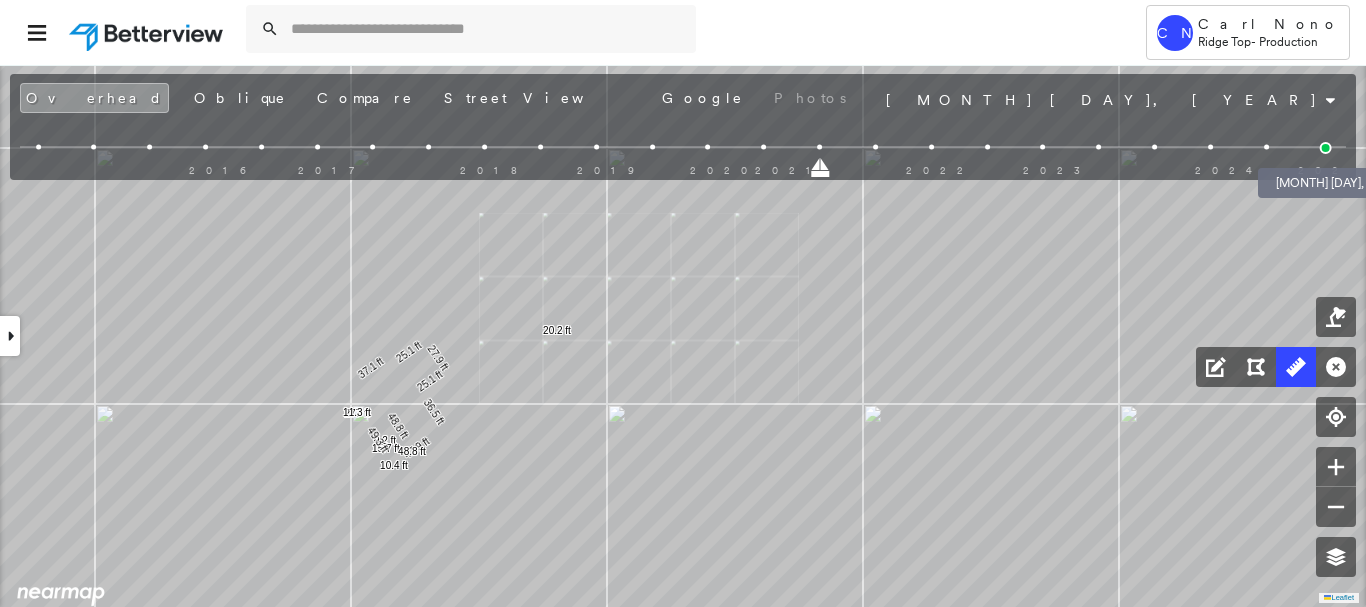 click at bounding box center (1326, 148) 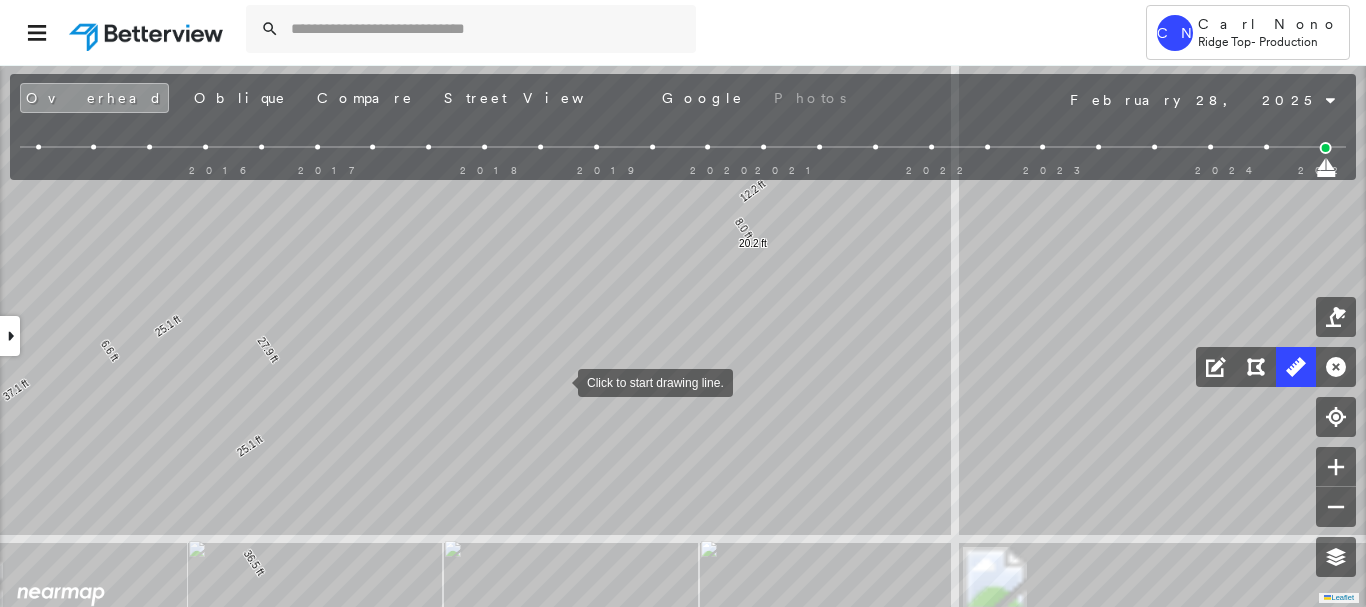 drag, startPoint x: 558, startPoint y: 381, endPoint x: 521, endPoint y: 441, distance: 70.491135 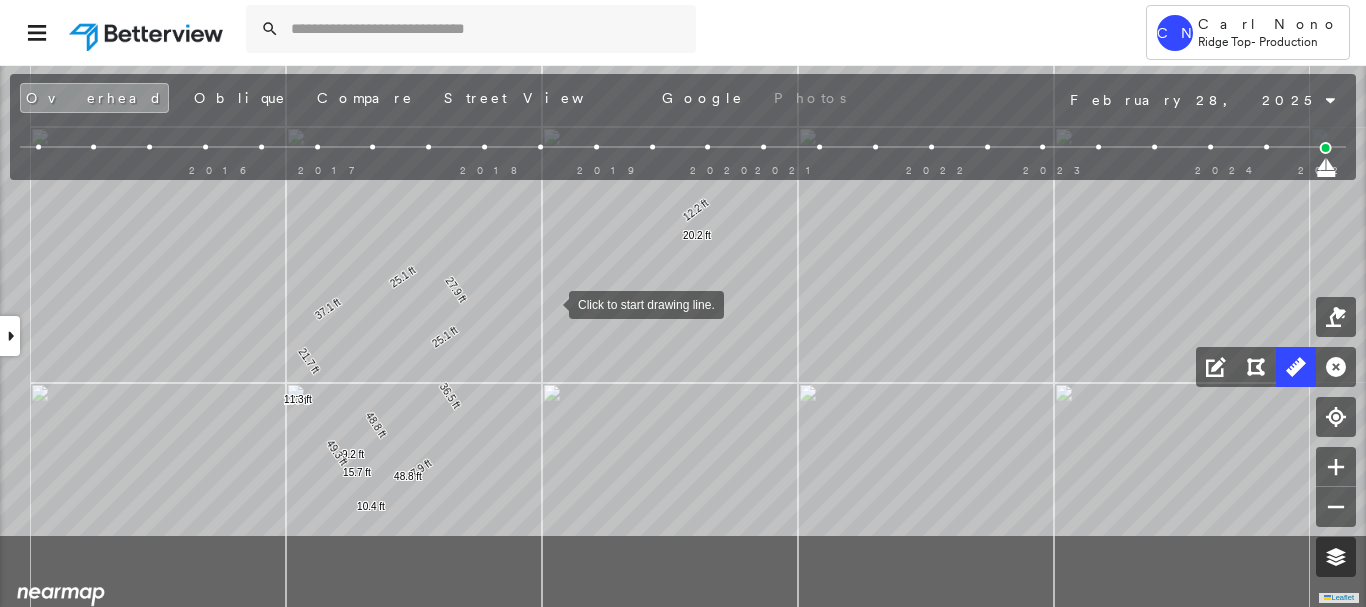 drag, startPoint x: 486, startPoint y: 394, endPoint x: 551, endPoint y: 302, distance: 112.64546 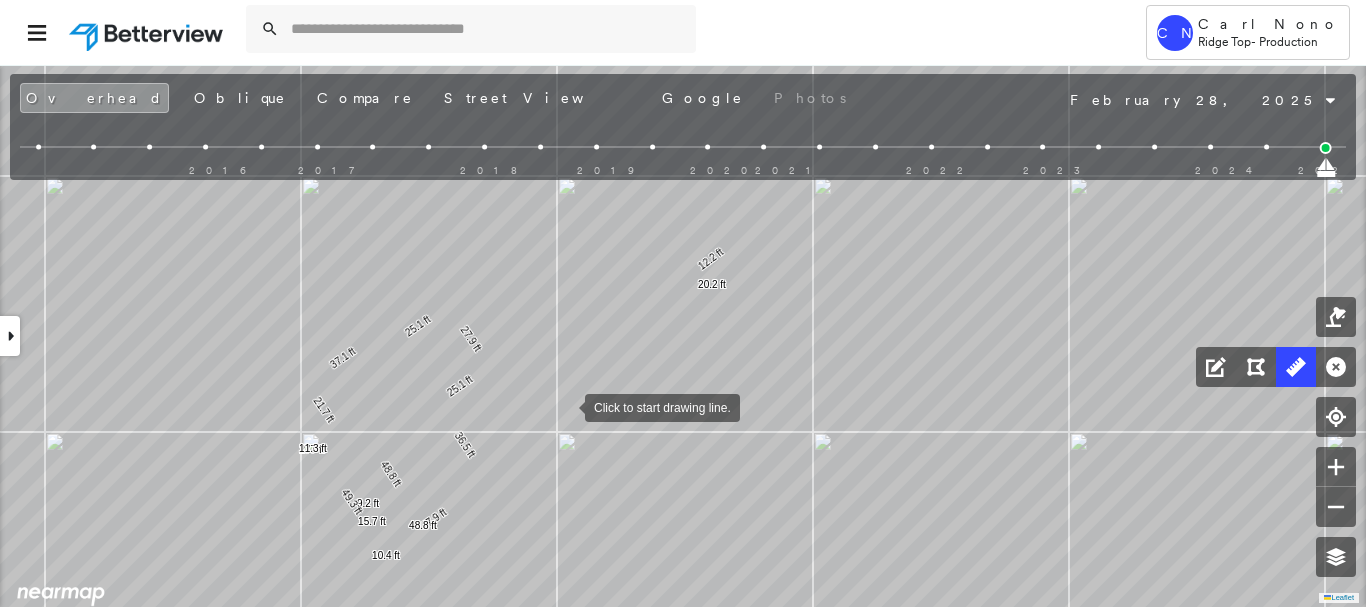 drag, startPoint x: 562, startPoint y: 390, endPoint x: 565, endPoint y: 405, distance: 15.297058 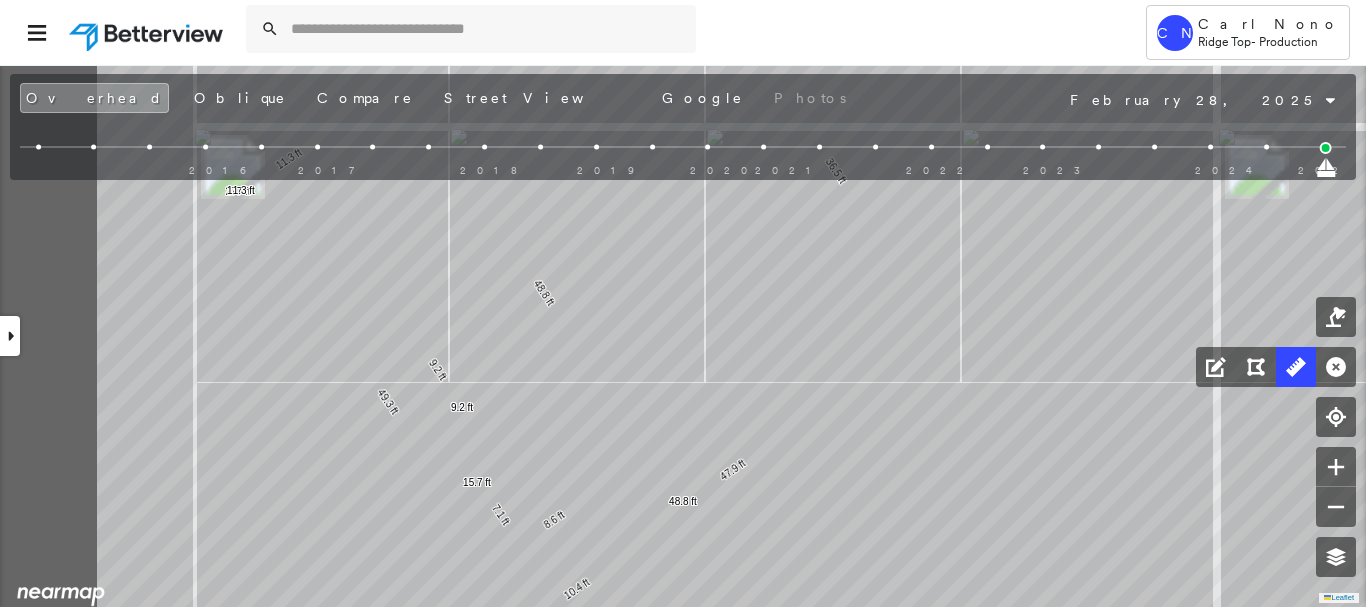 click on "9.2 ft 9.2 ft 8.6 ft 7.1 ft 15.7 ft 21.7 ft 37.1 ft 6.6 ft 25.1 ft 27.9 ft 25.1 ft 36.5 ft 47.9 ft 49.3 ft 277 ft 10.4 ft 10.4 ft 11.3 ft 11.3 ft 48.8 ft 48.8 ft 12.2 ft 8.0 ft 20.2 ft Click to start drawing line." at bounding box center [365, -10] 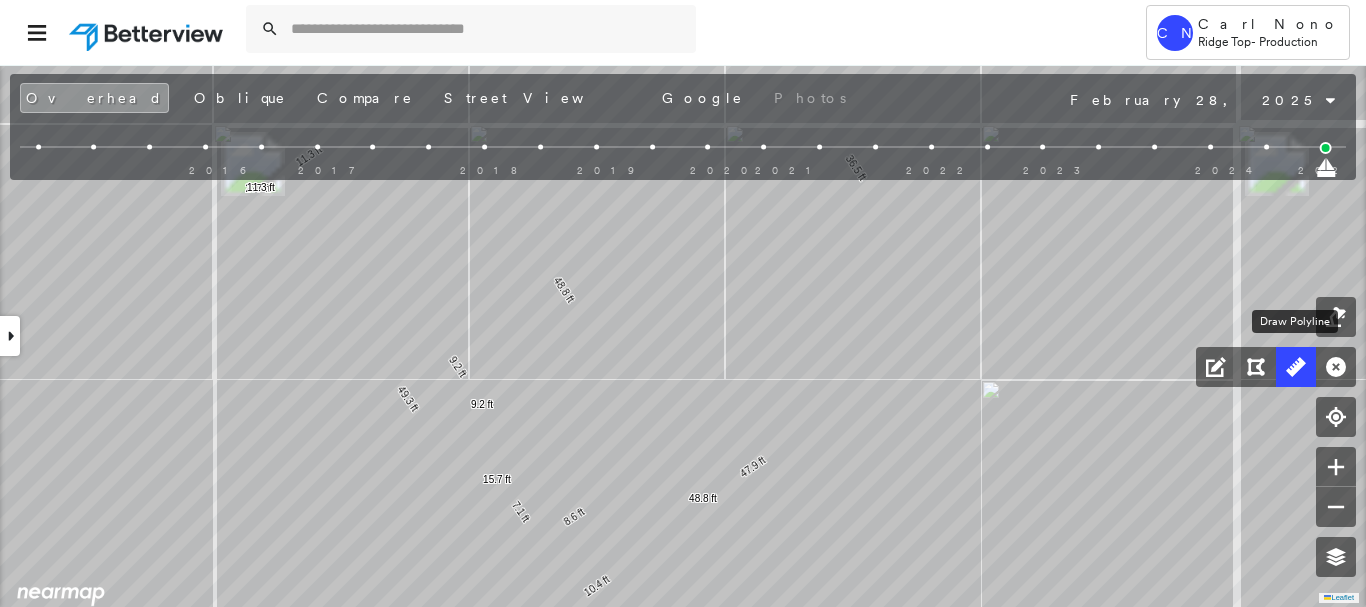 click 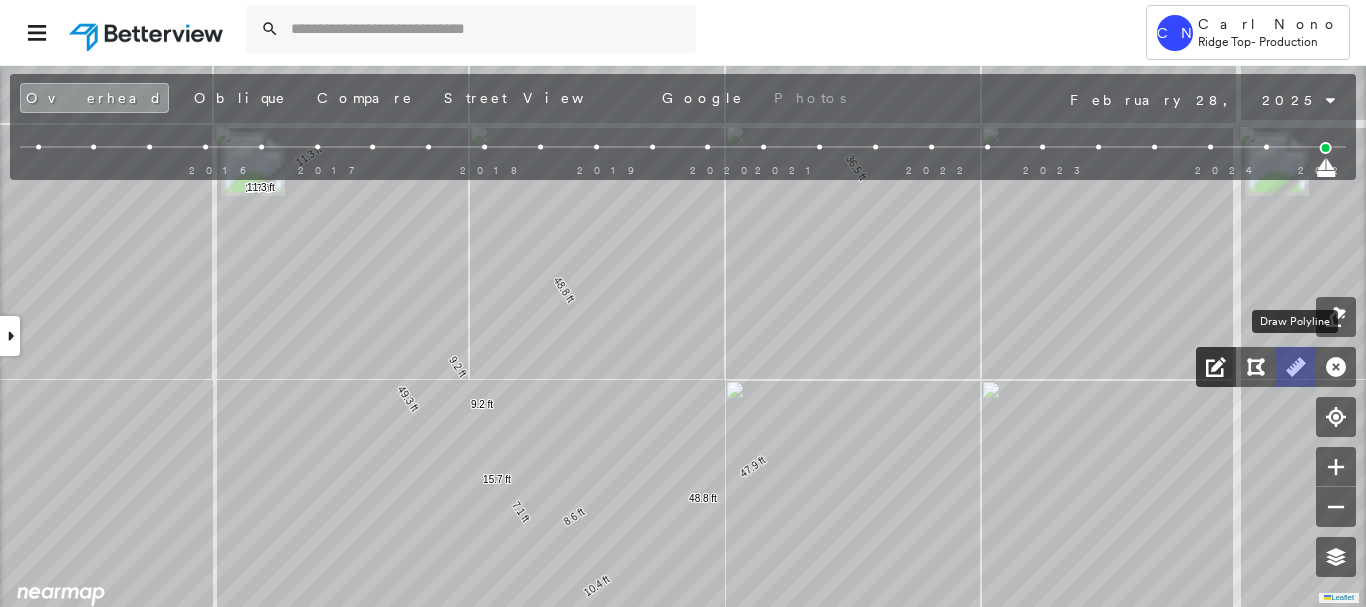 drag, startPoint x: 1302, startPoint y: 368, endPoint x: 1225, endPoint y: 370, distance: 77.02597 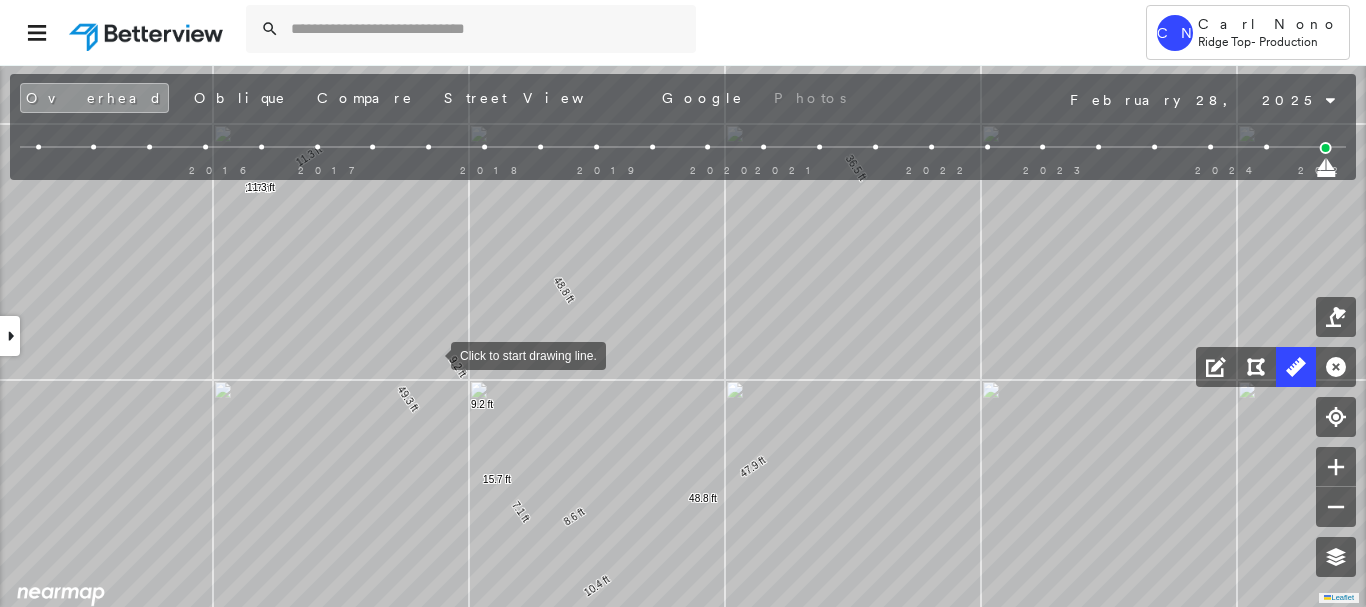 click at bounding box center (431, 354) 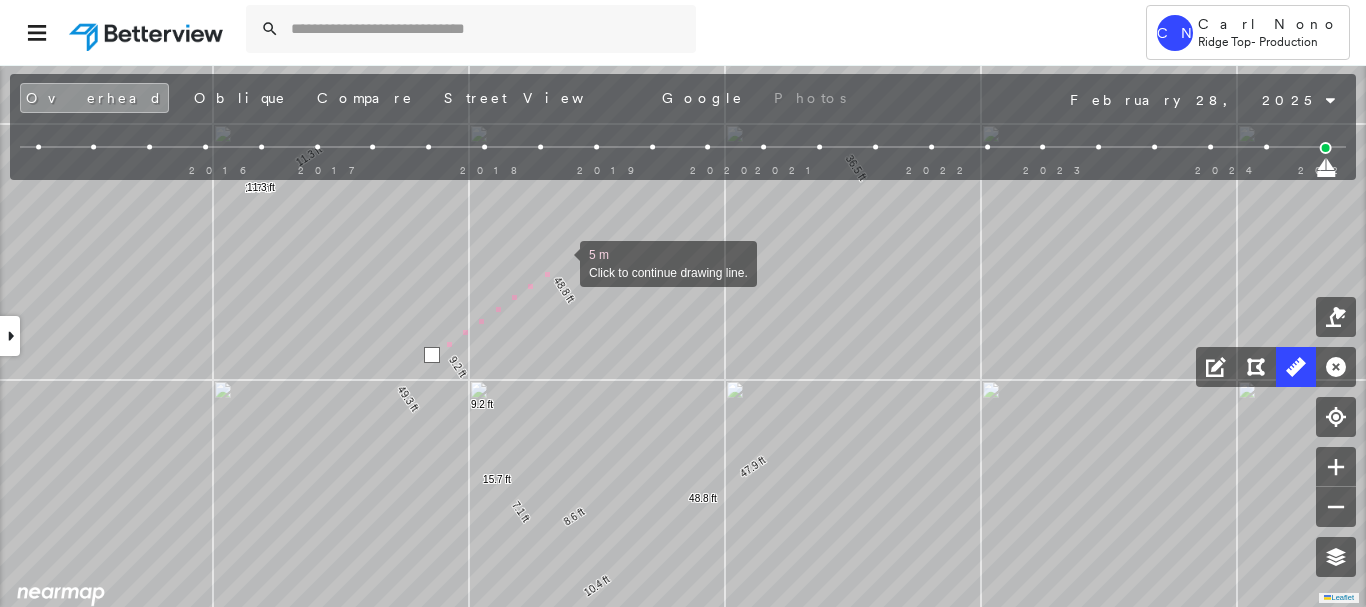 click at bounding box center [560, 262] 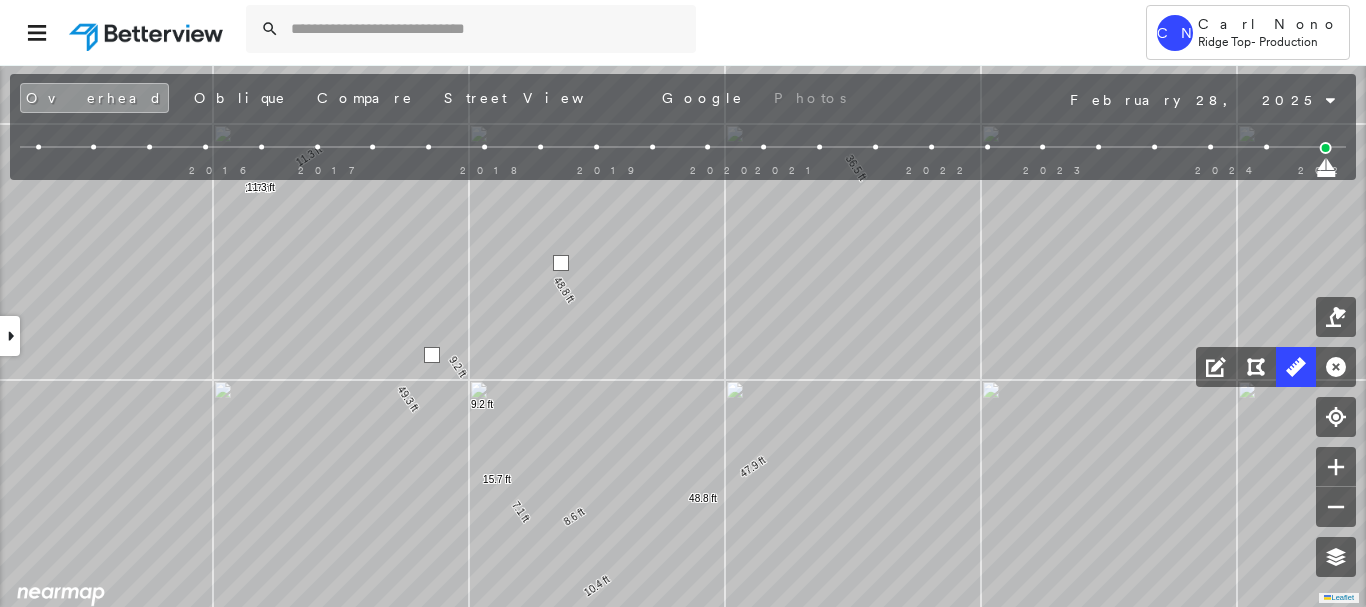 click at bounding box center (561, 263) 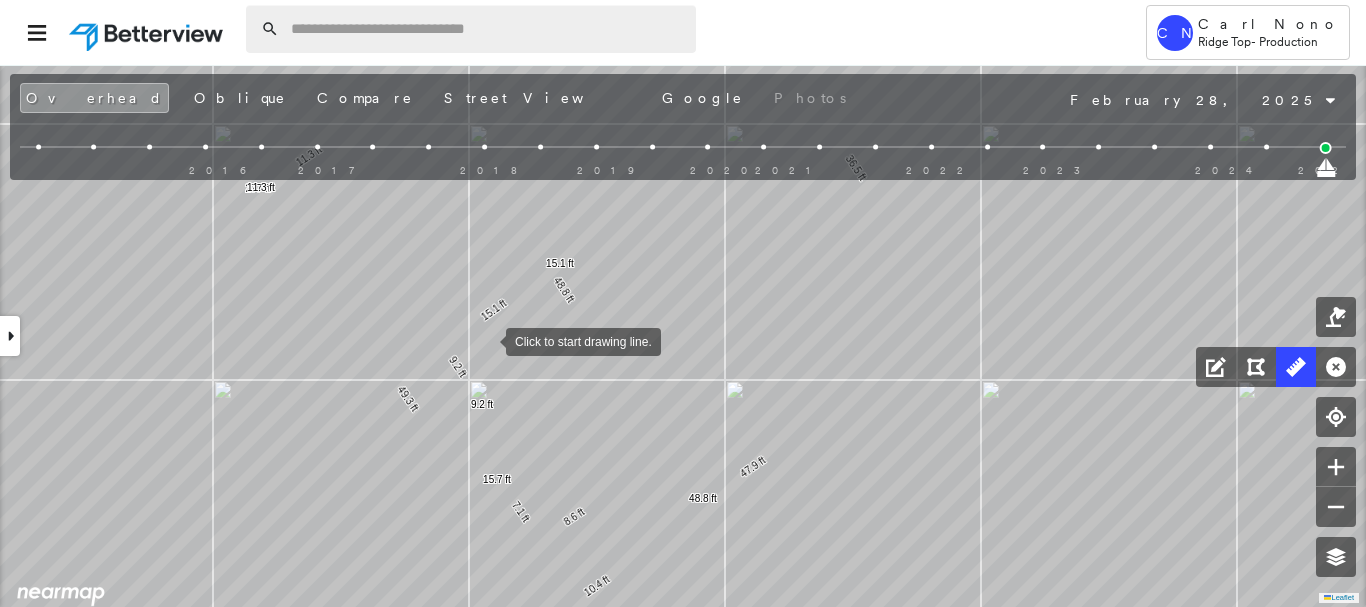 click at bounding box center (487, 29) 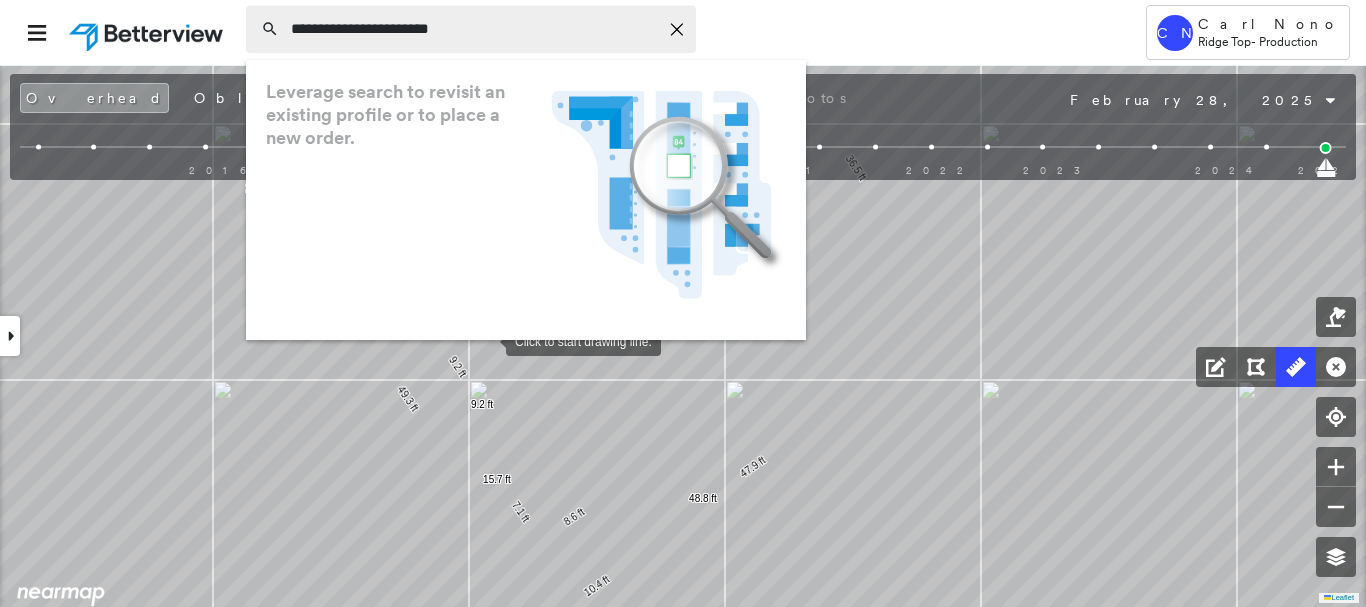 type on "**********" 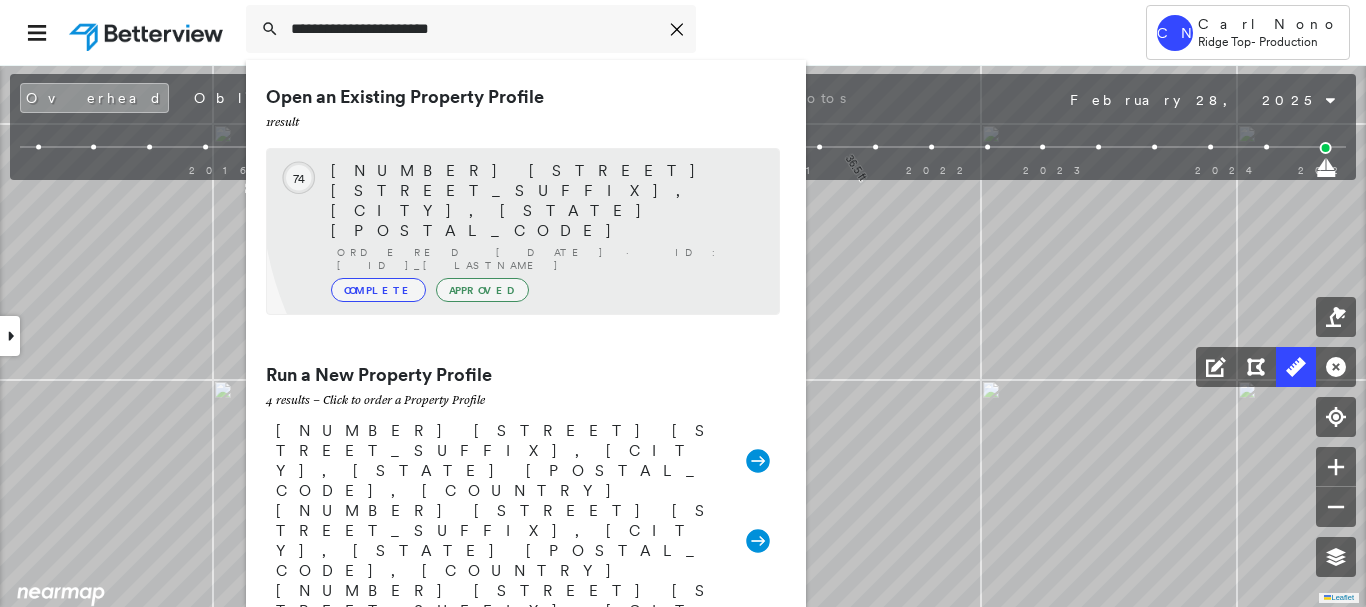 click on "Ordered 08/05/25 · ID: 781750_LARKIN" at bounding box center (548, 259) 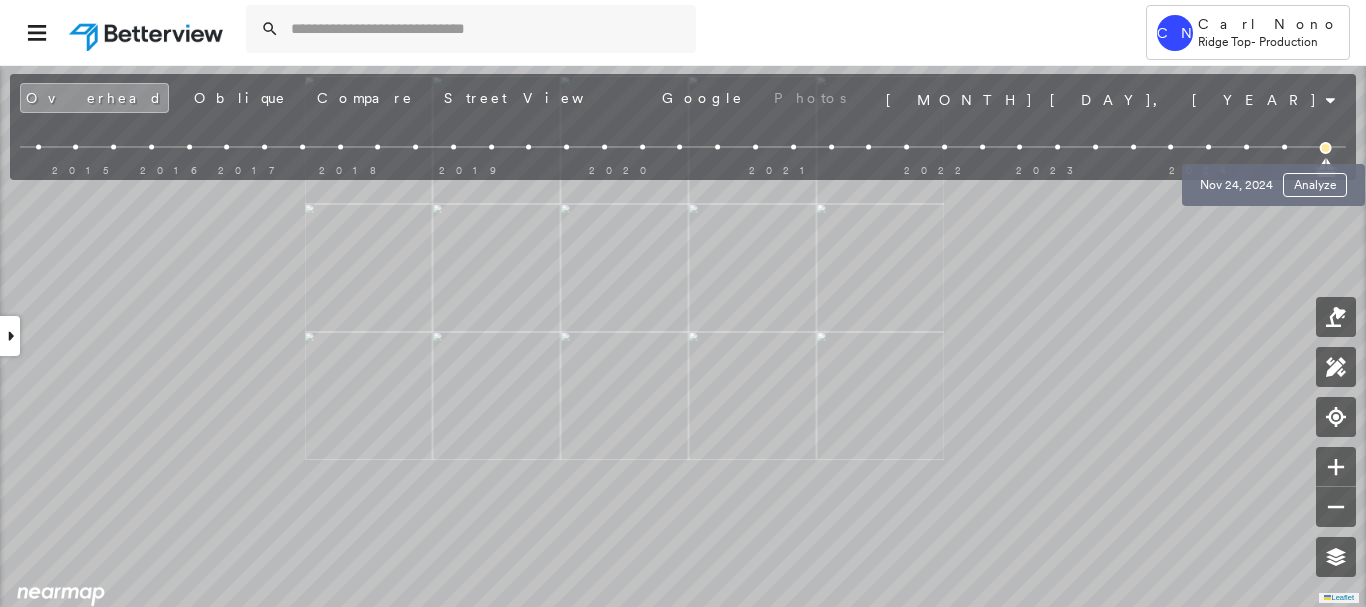 click at bounding box center (1284, 147) 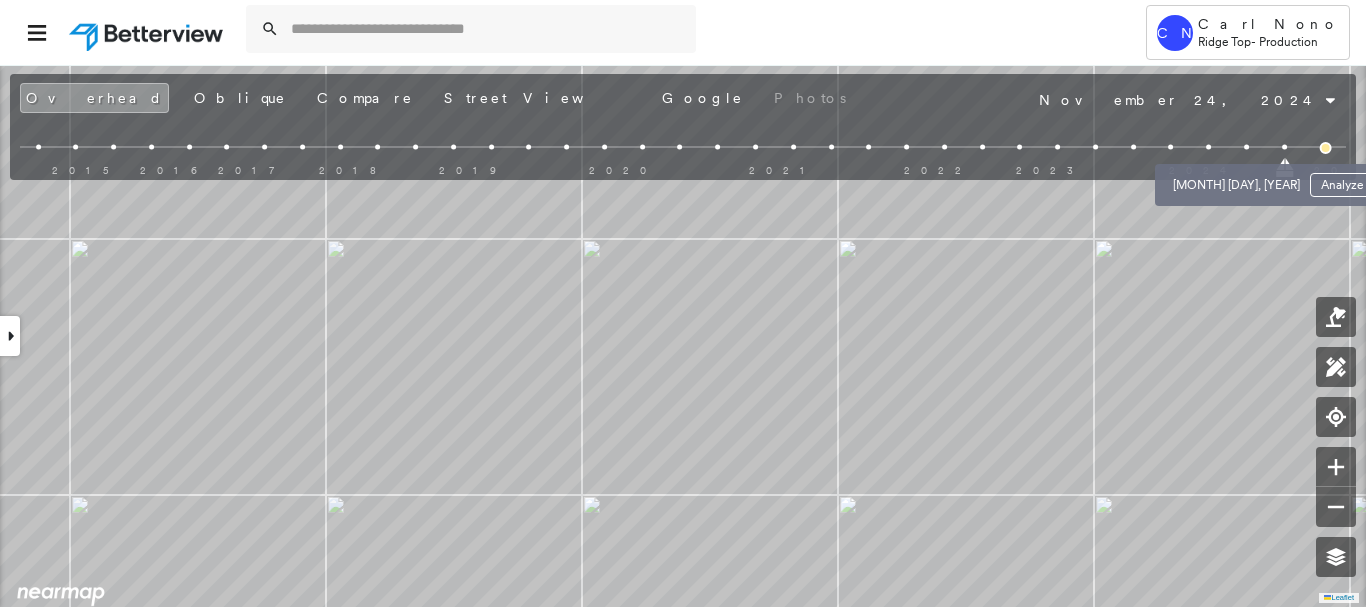 click at bounding box center (1246, 147) 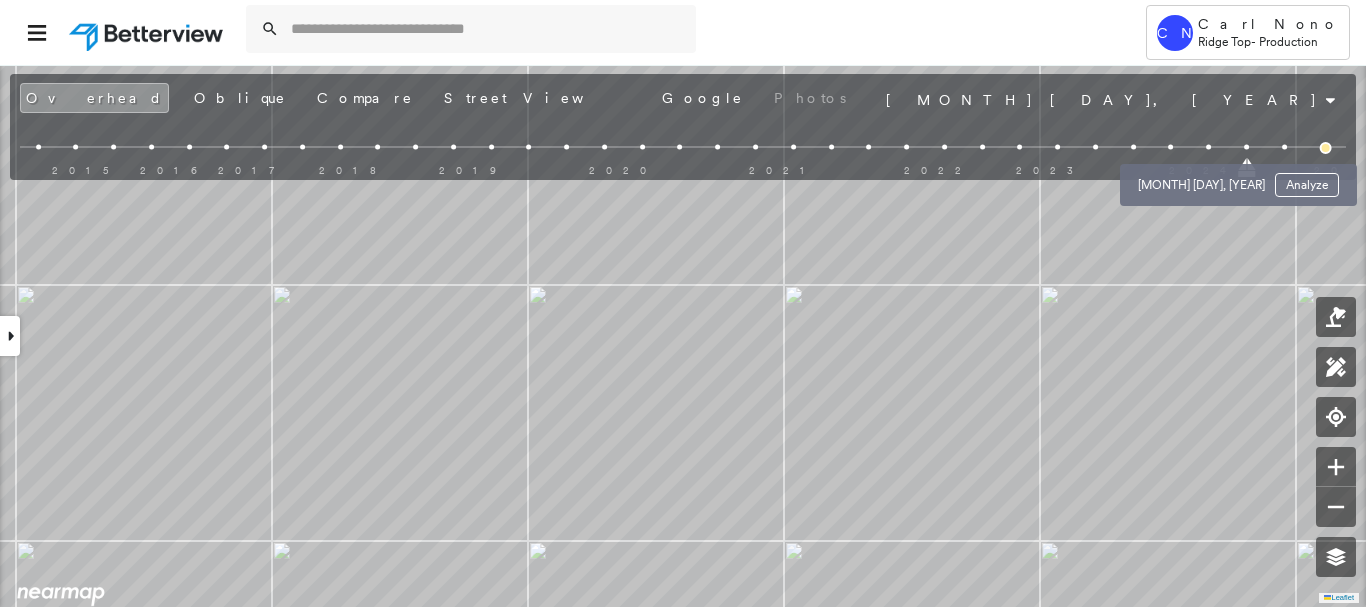 drag, startPoint x: 1207, startPoint y: 148, endPoint x: 1169, endPoint y: 178, distance: 48.414875 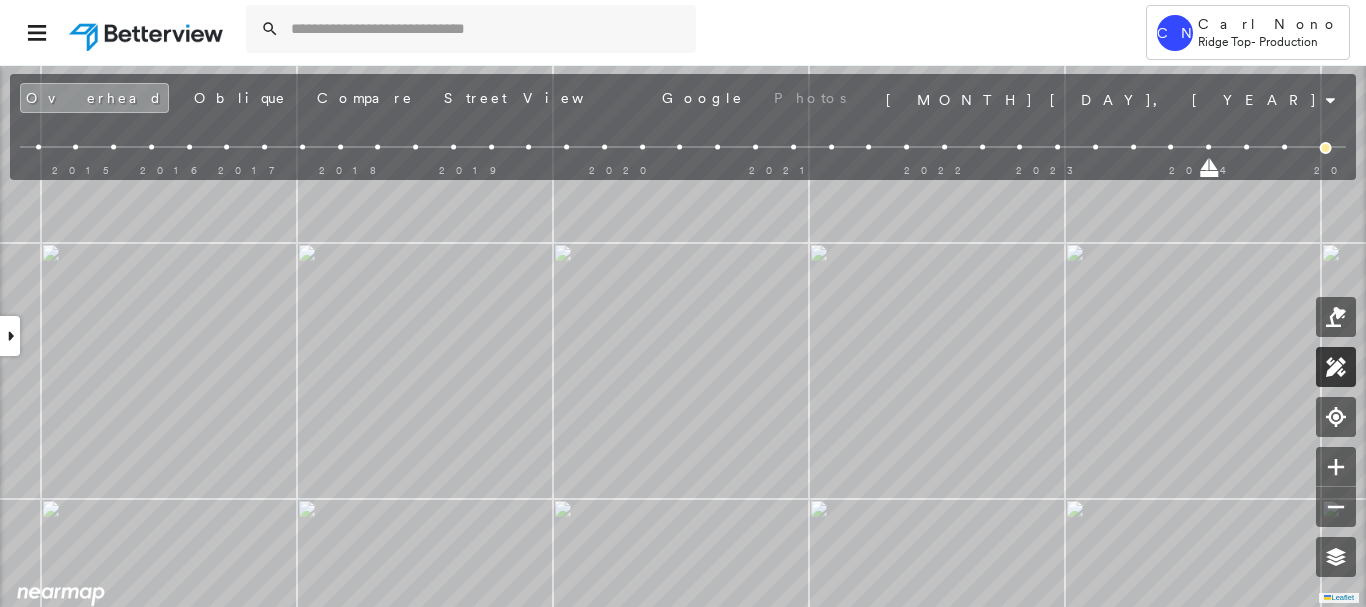 click 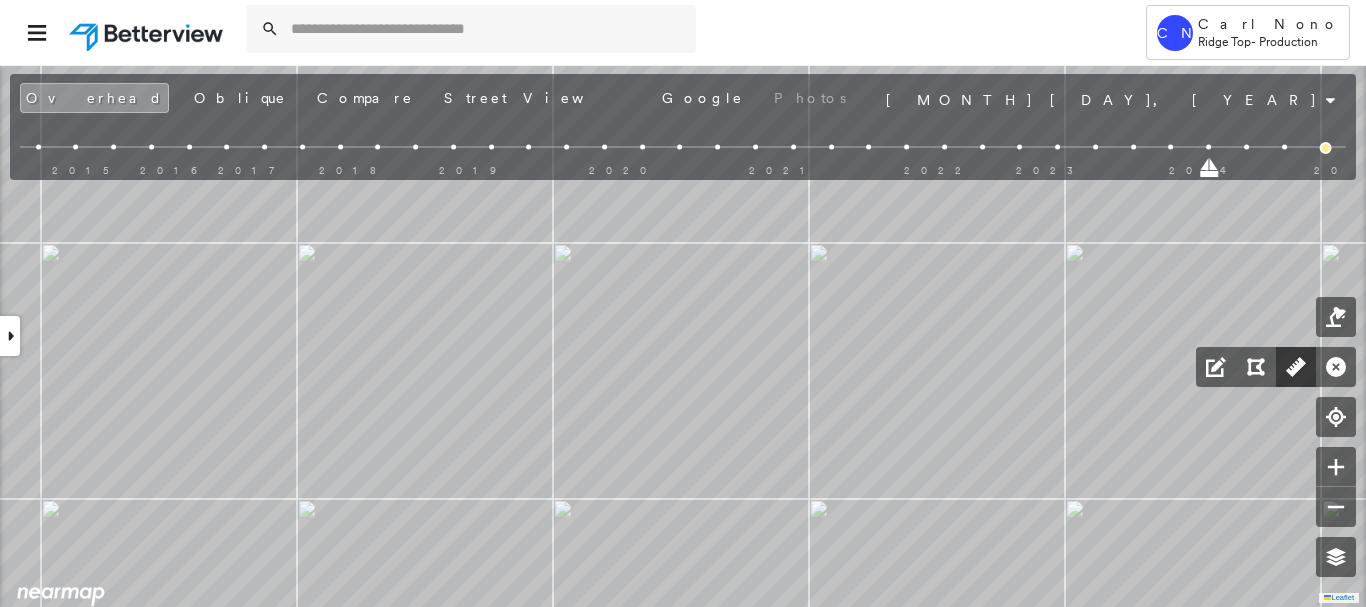 click at bounding box center [1296, 367] 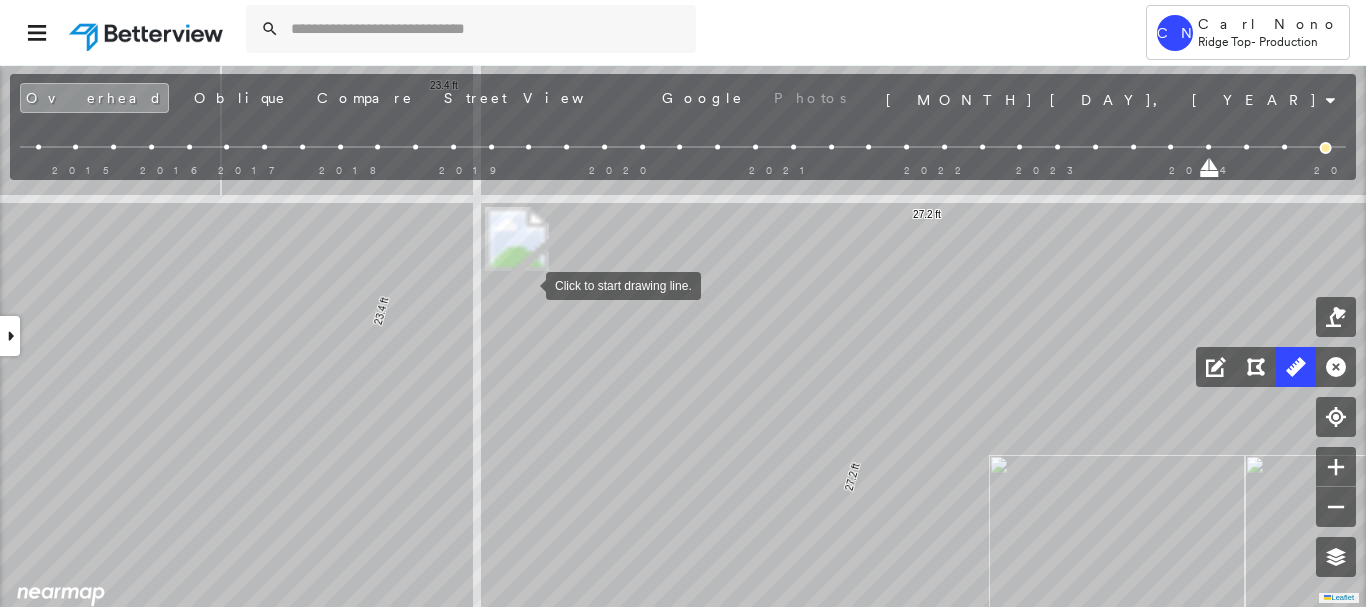 click at bounding box center [526, 284] 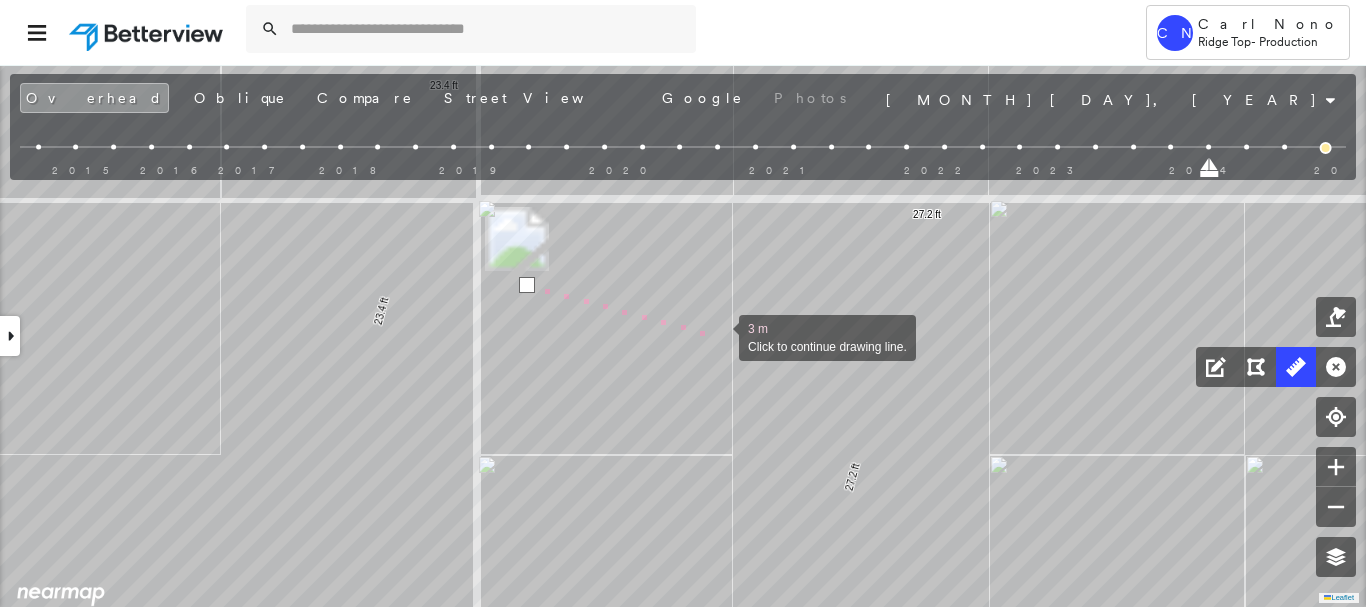 click at bounding box center (719, 336) 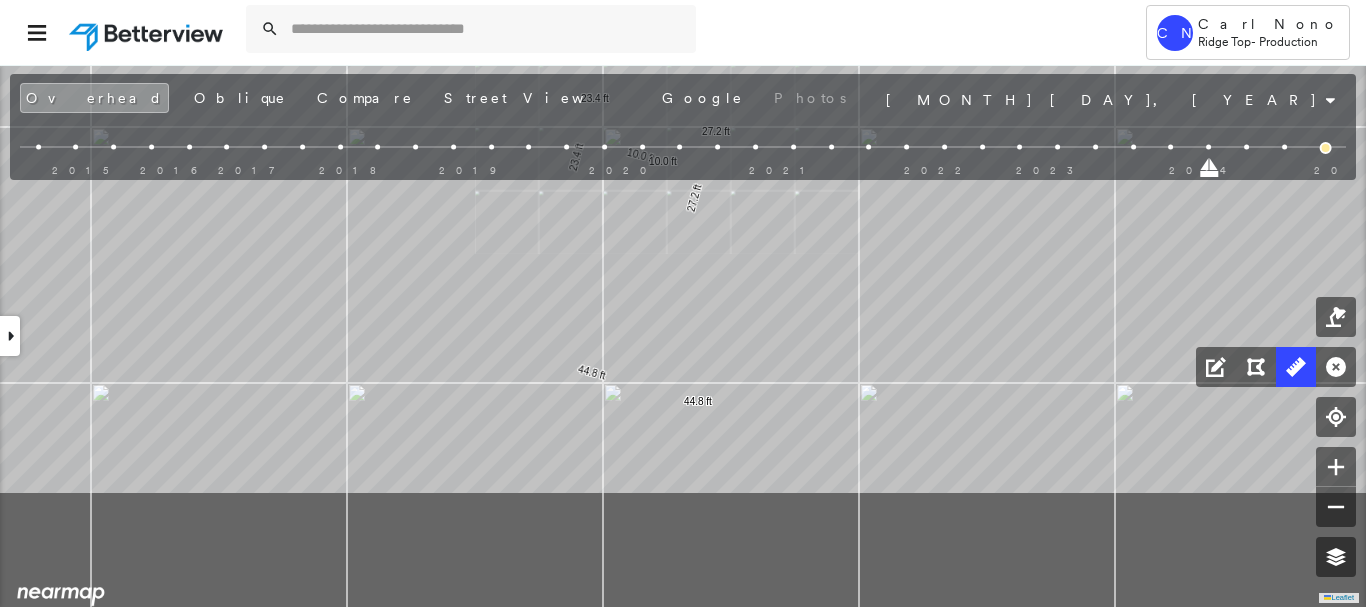 click on "44.8 ft 44.8 ft 27.2 ft 27.2 ft 23.4 ft 23.4 ft 10.0 ft 10.0 ft Click to start drawing line." at bounding box center (-25, -93) 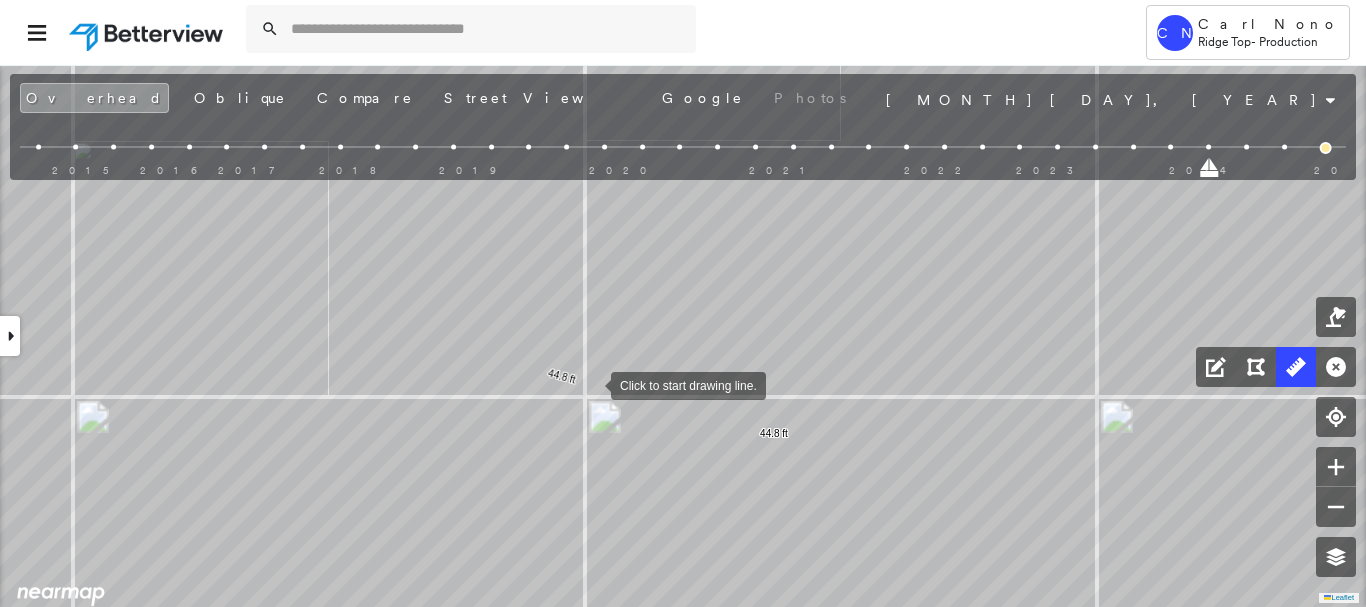 drag, startPoint x: 591, startPoint y: 384, endPoint x: 595, endPoint y: 362, distance: 22.36068 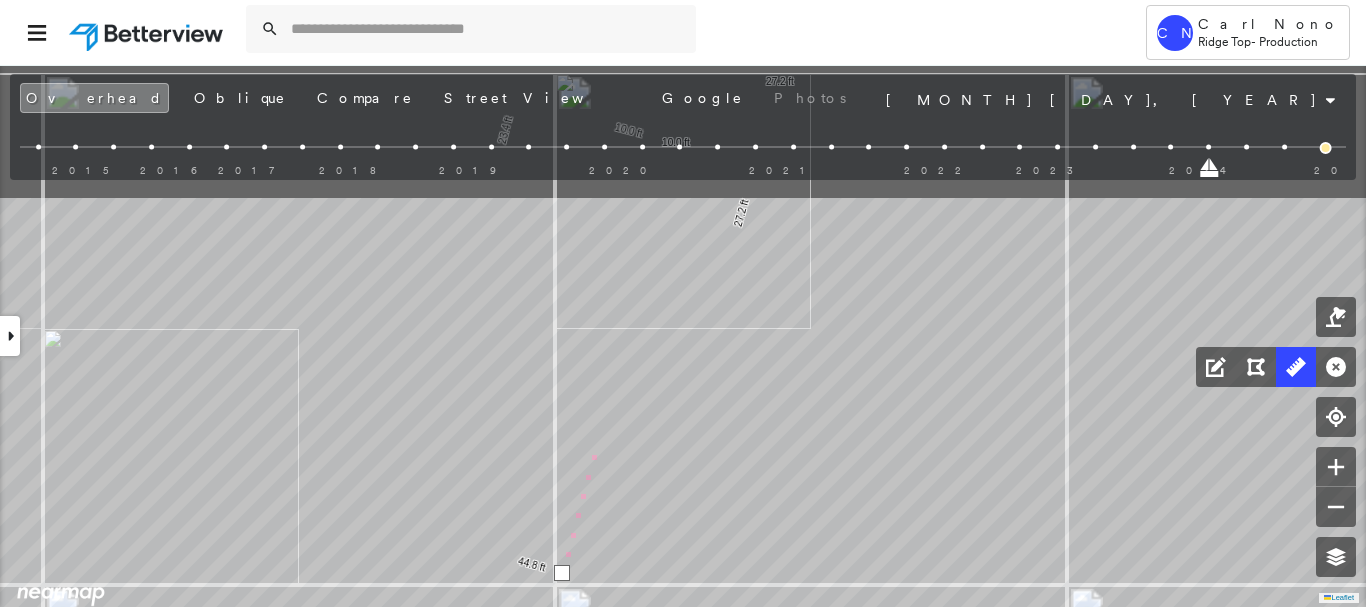 drag, startPoint x: 630, startPoint y: 243, endPoint x: 599, endPoint y: 436, distance: 195.47379 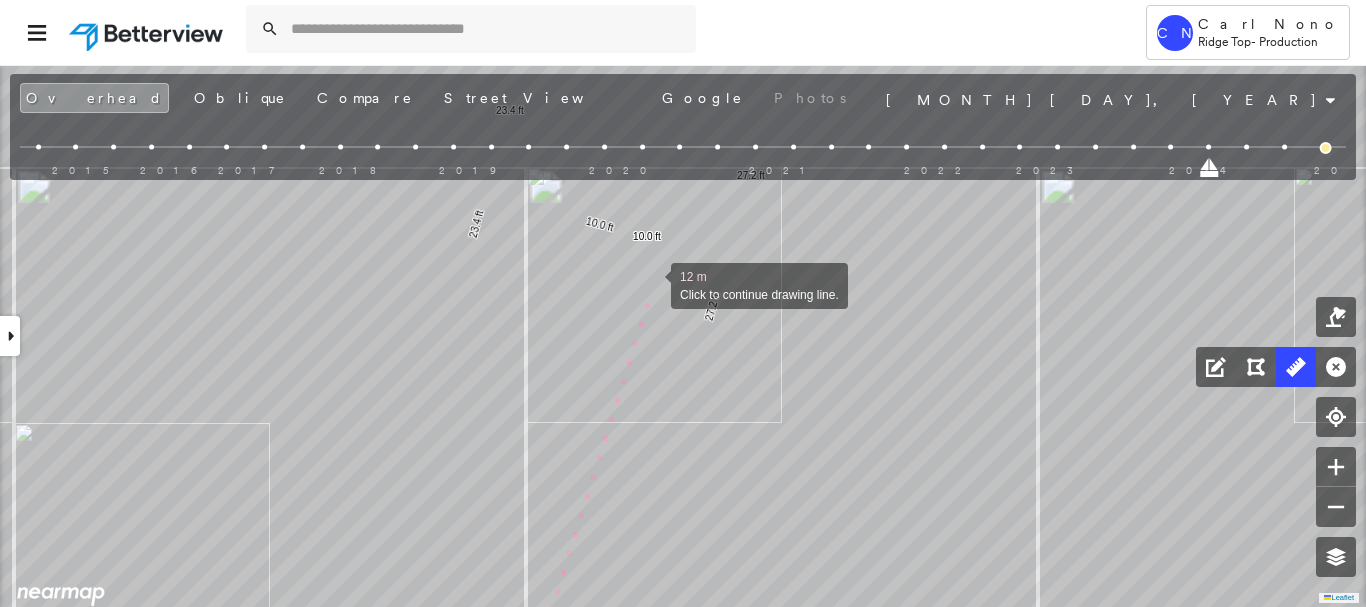 drag, startPoint x: 672, startPoint y: 232, endPoint x: 652, endPoint y: 282, distance: 53.851646 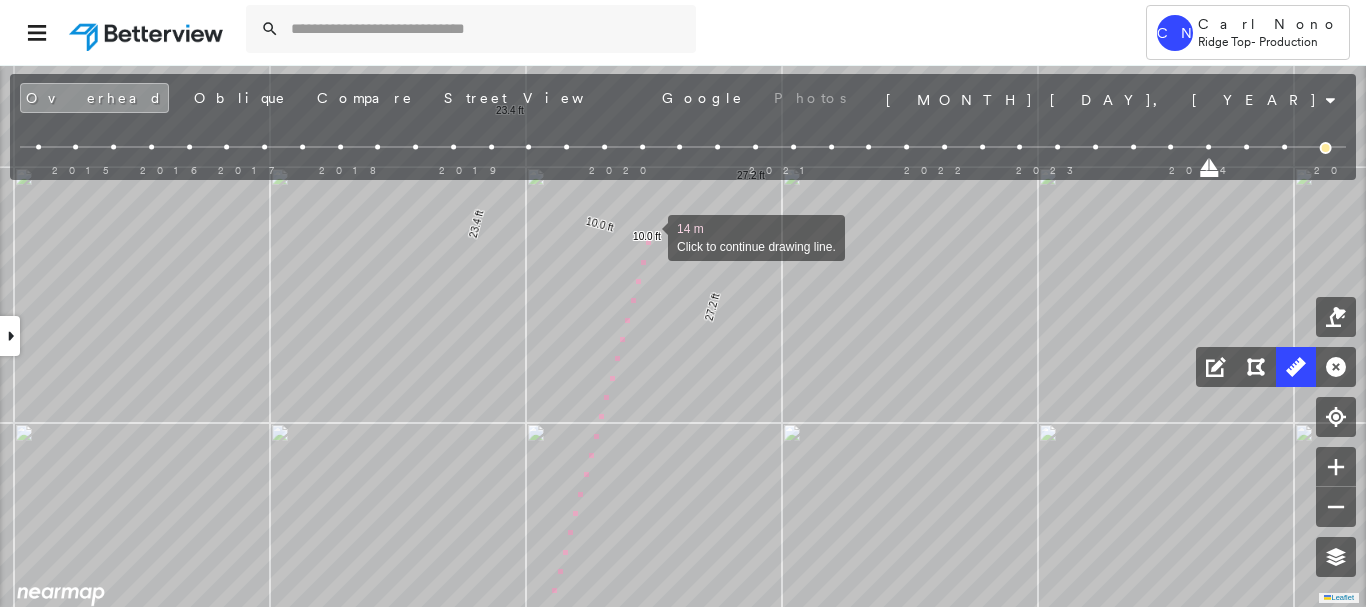 click at bounding box center (648, 236) 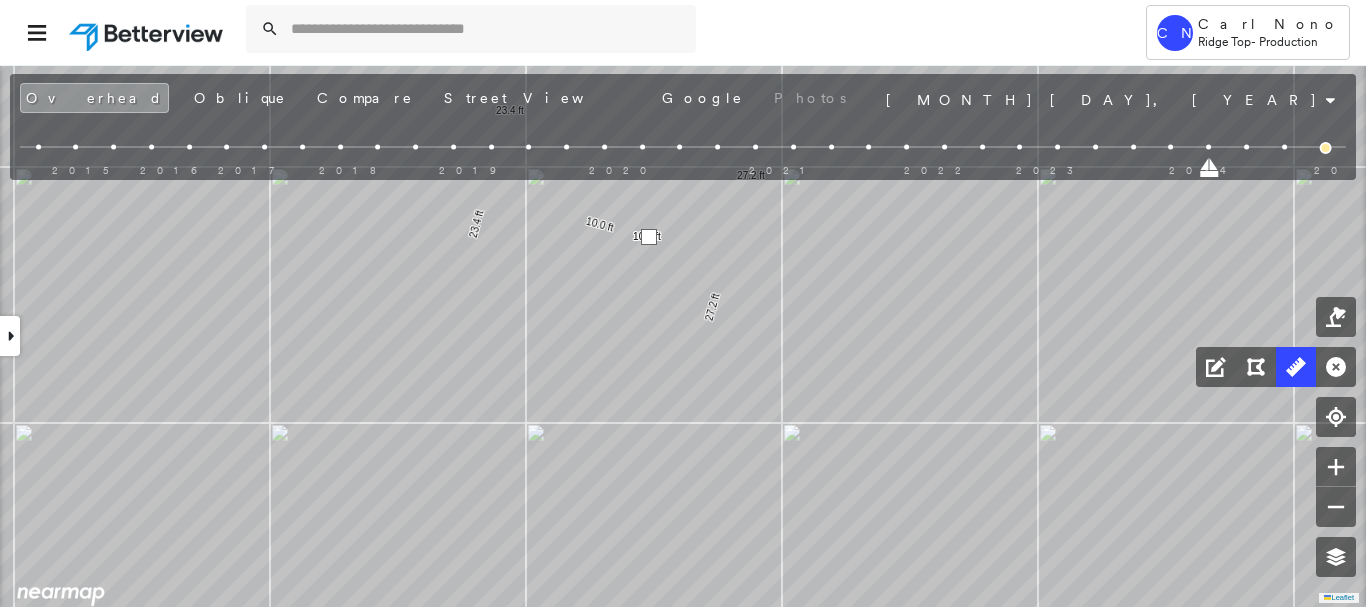 click at bounding box center (649, 237) 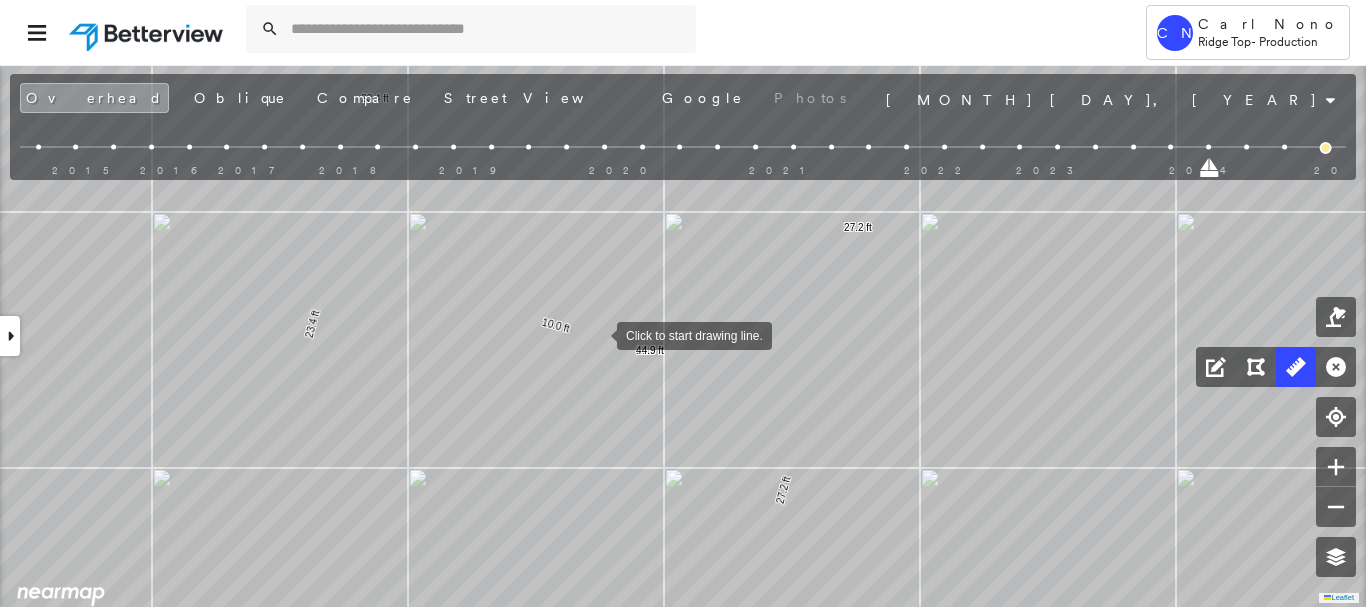 drag, startPoint x: 597, startPoint y: 334, endPoint x: 617, endPoint y: 288, distance: 50.159744 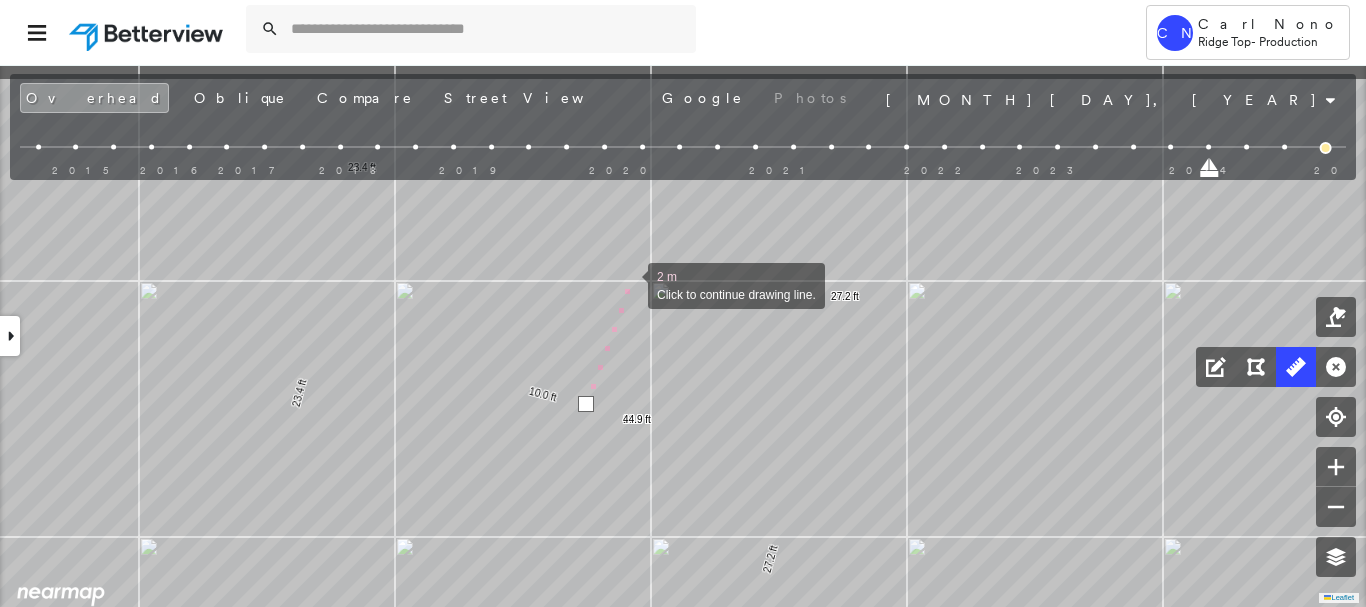 drag, startPoint x: 641, startPoint y: 214, endPoint x: 631, endPoint y: 252, distance: 39.293766 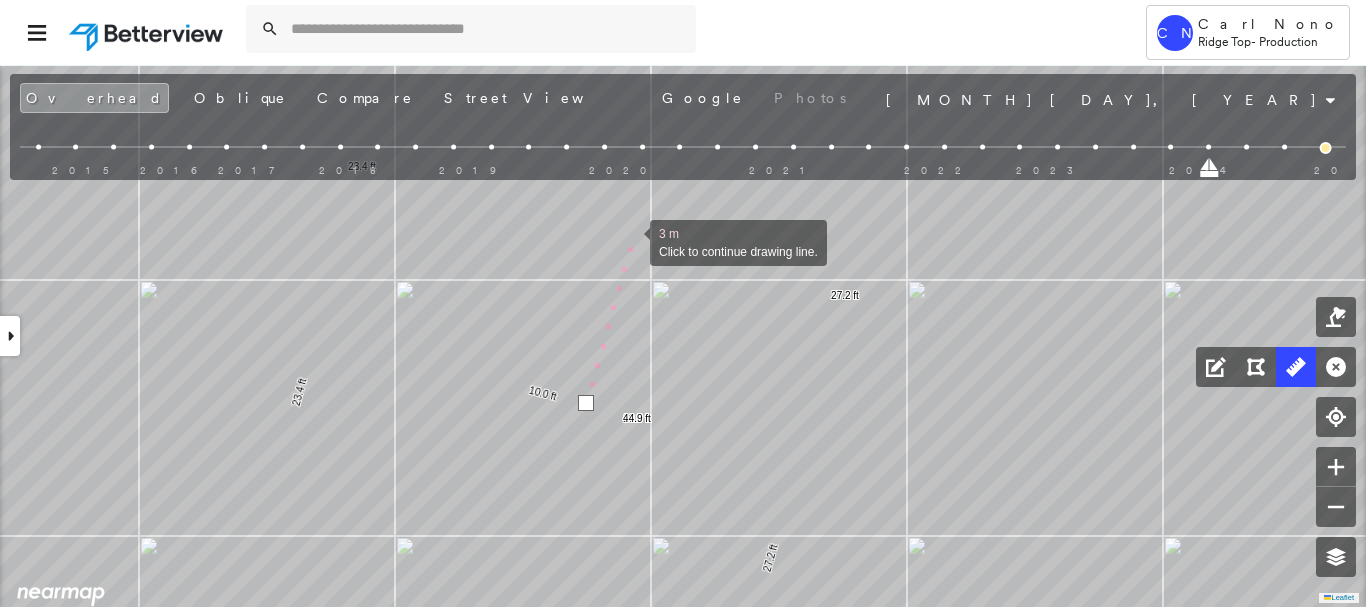 click at bounding box center (630, 241) 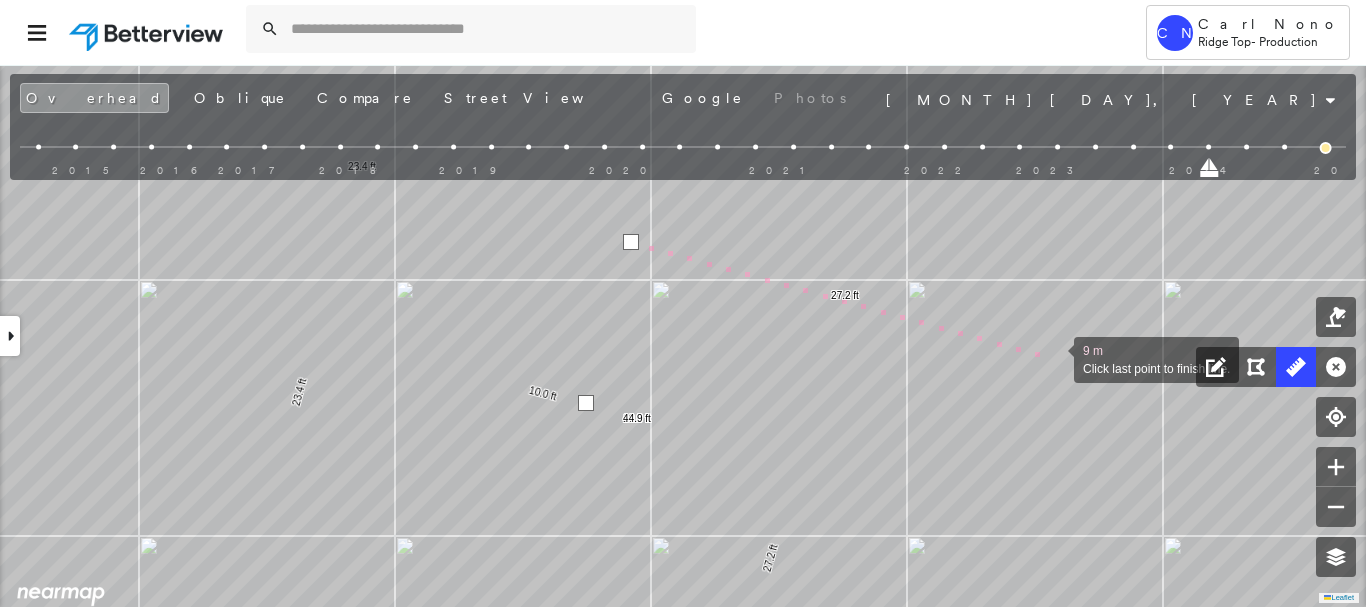 click at bounding box center (1054, 358) 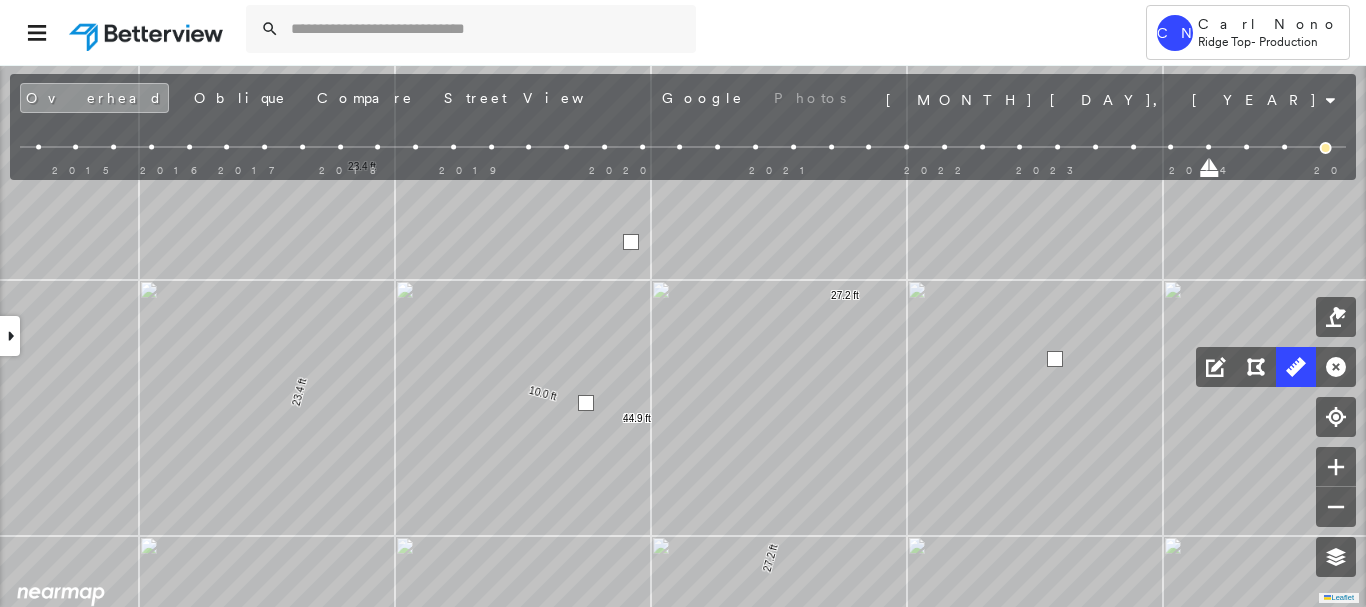 click at bounding box center [1055, 359] 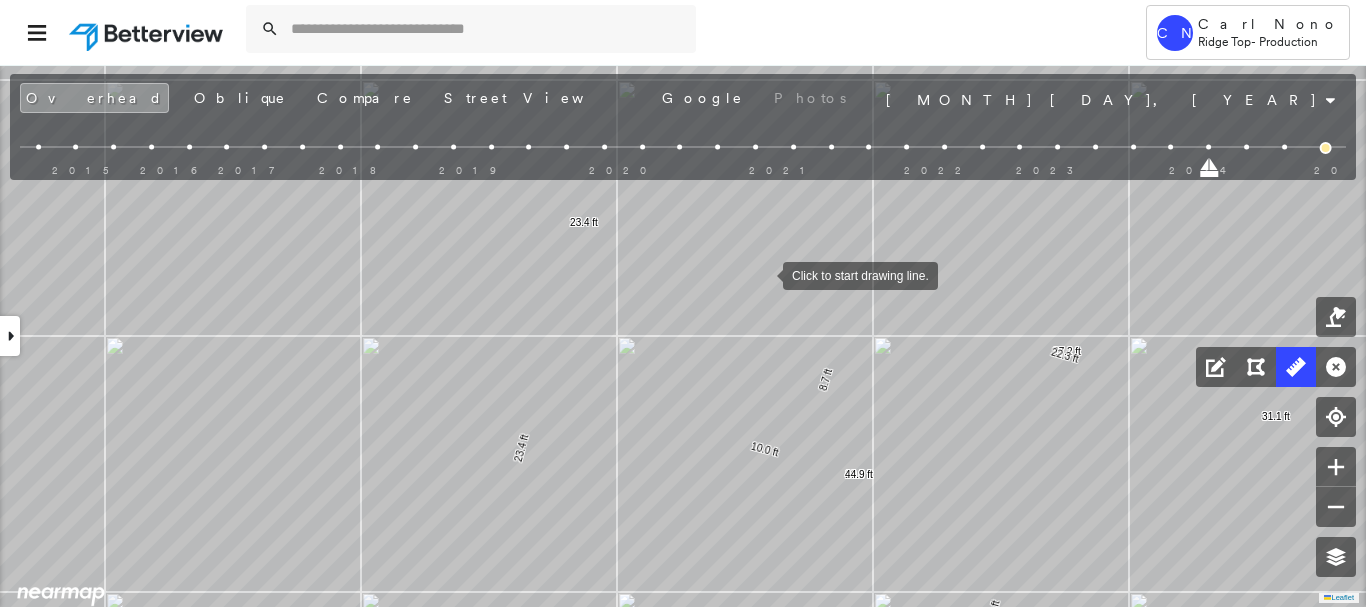 click at bounding box center [763, 274] 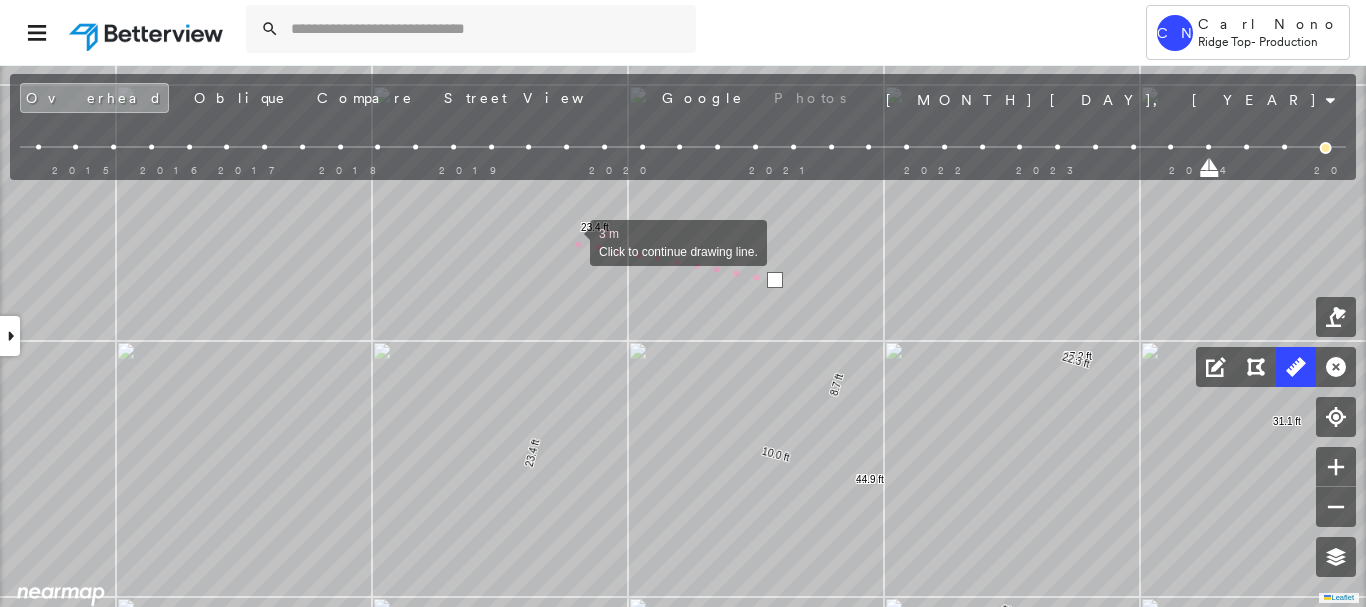 drag, startPoint x: 559, startPoint y: 236, endPoint x: 671, endPoint y: 273, distance: 117.953384 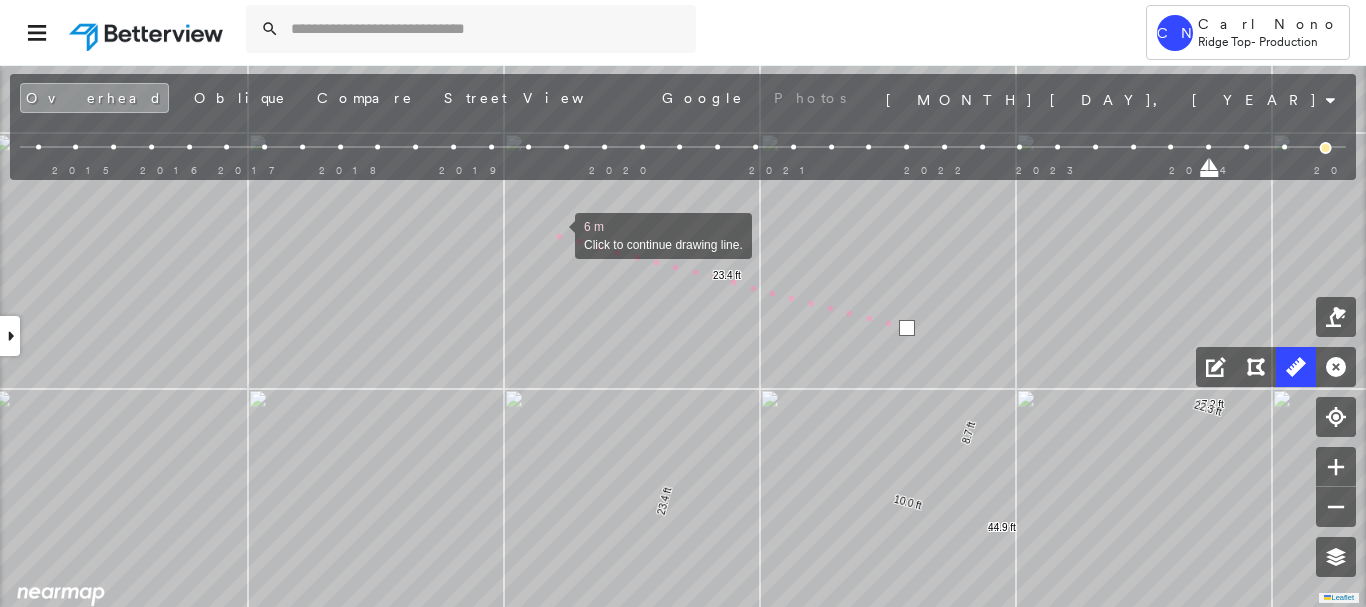 click at bounding box center (555, 234) 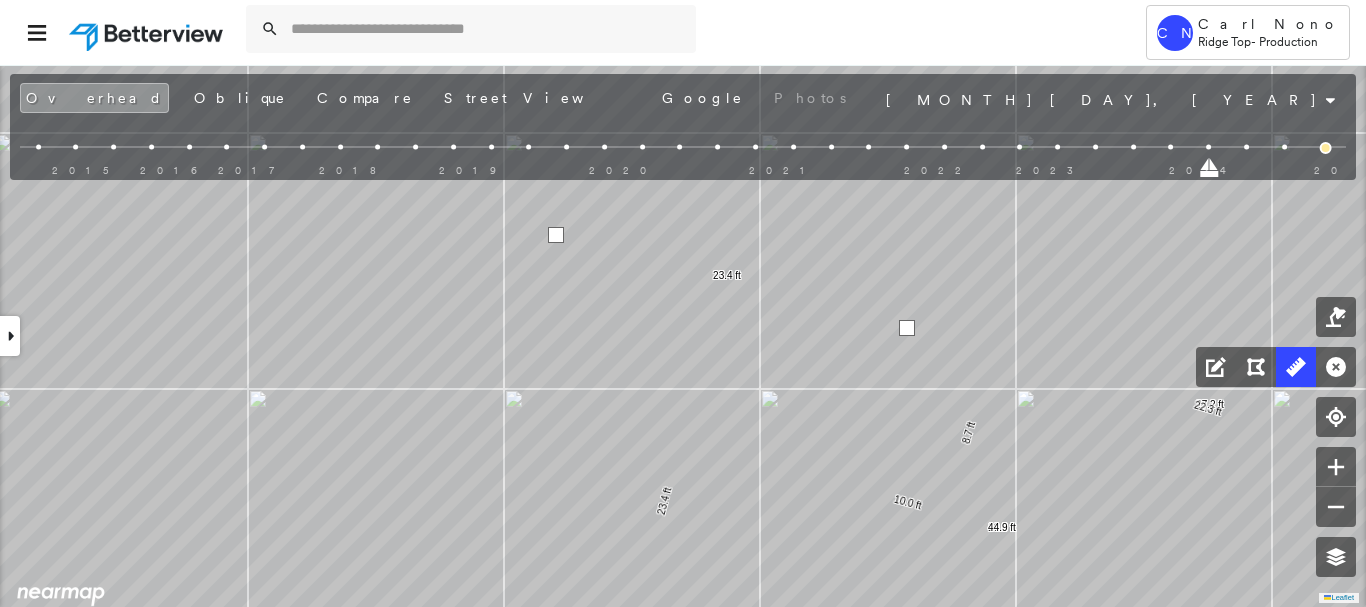 click at bounding box center (556, 235) 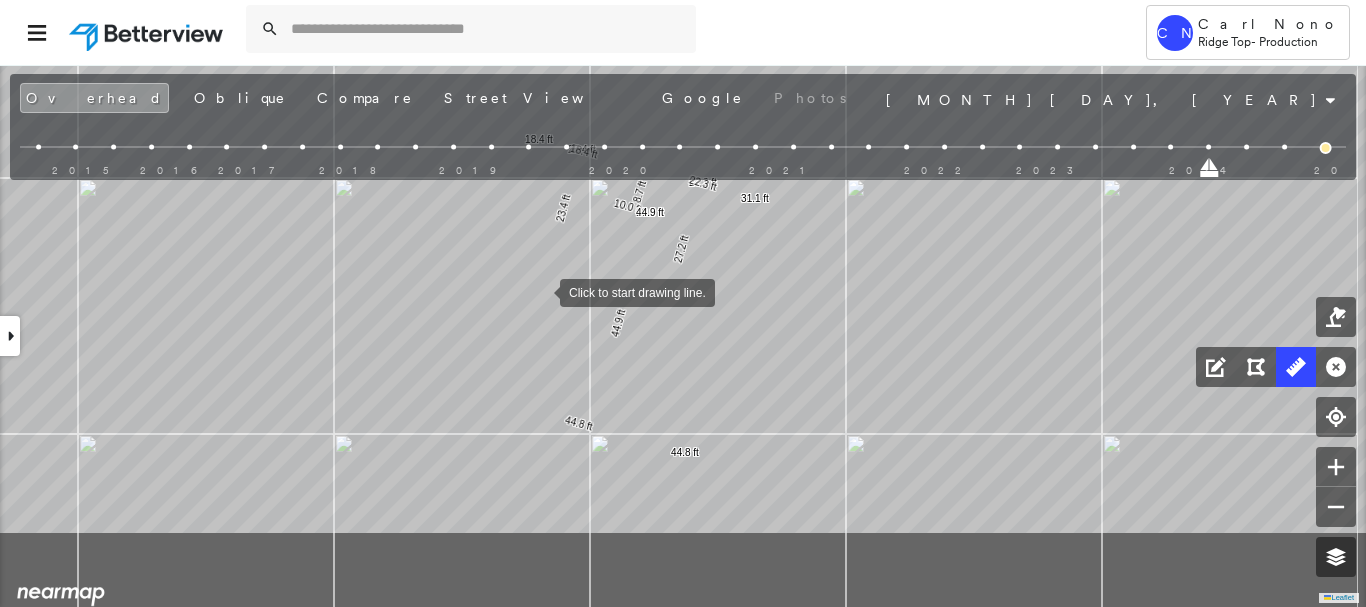 drag, startPoint x: 546, startPoint y: 323, endPoint x: 540, endPoint y: 292, distance: 31.575306 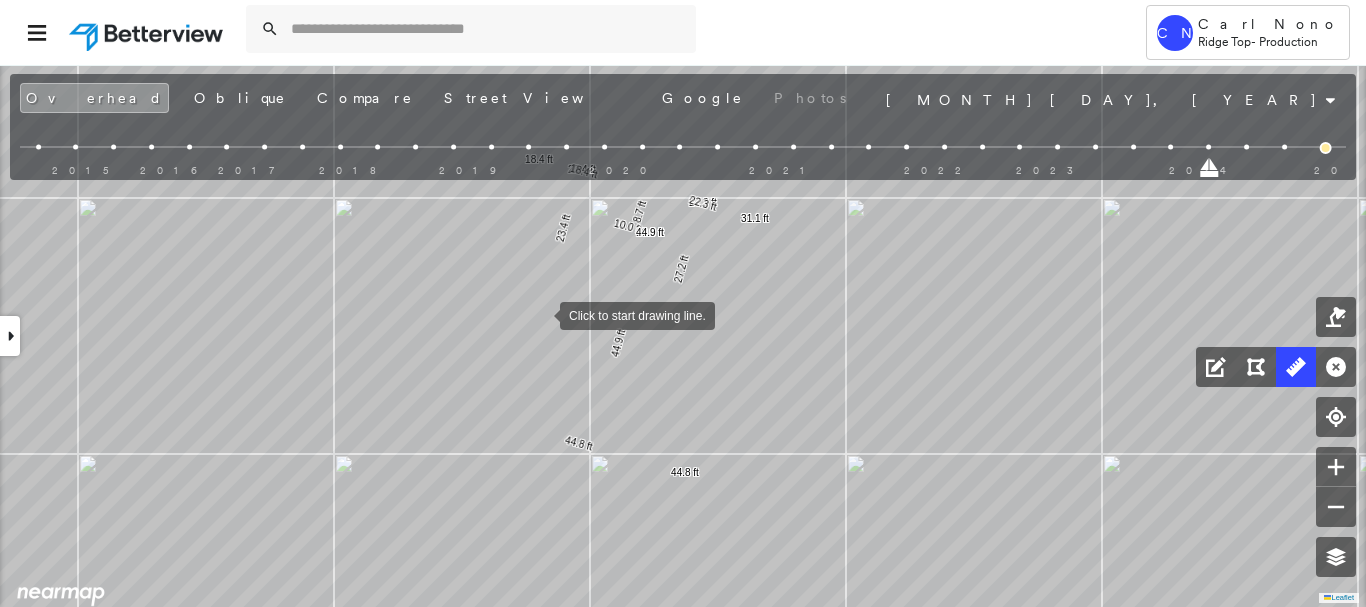 drag, startPoint x: 540, startPoint y: 292, endPoint x: 540, endPoint y: 312, distance: 20 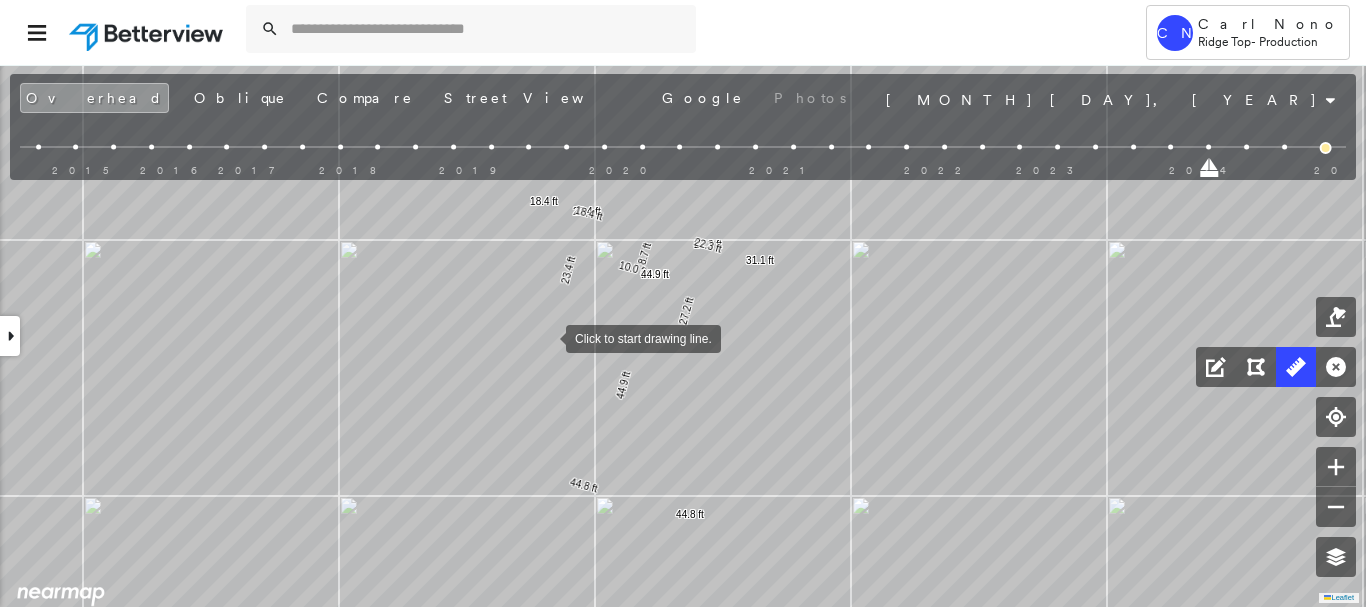 click at bounding box center (546, 337) 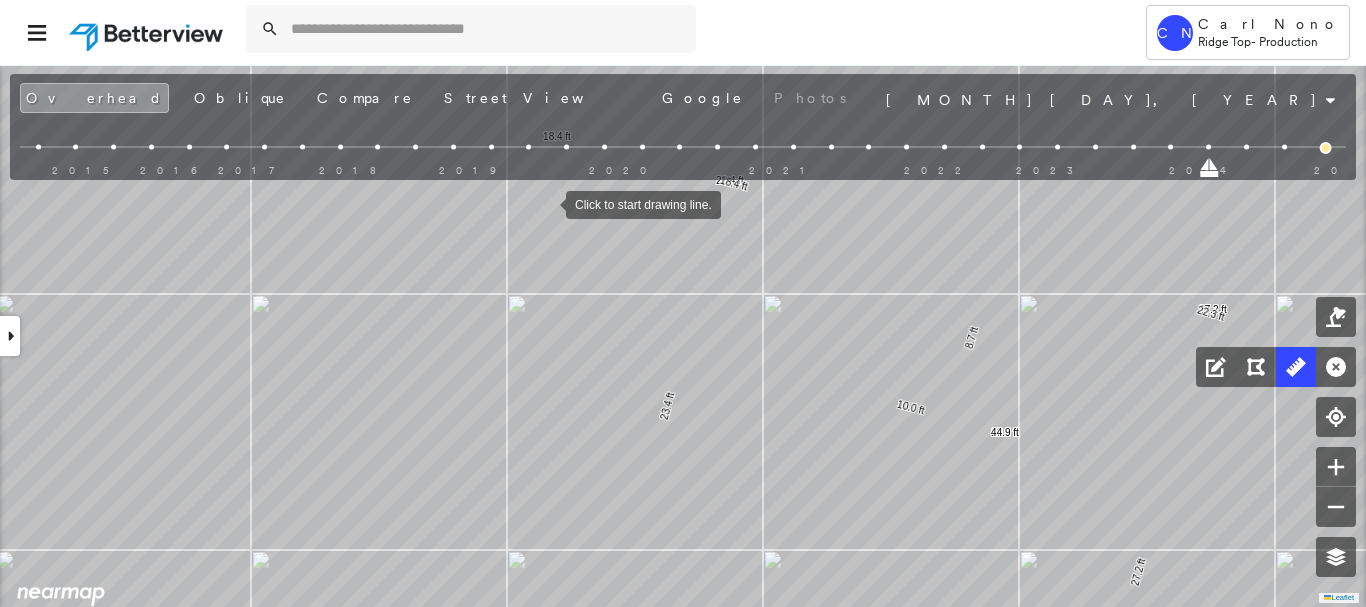 click at bounding box center [546, 203] 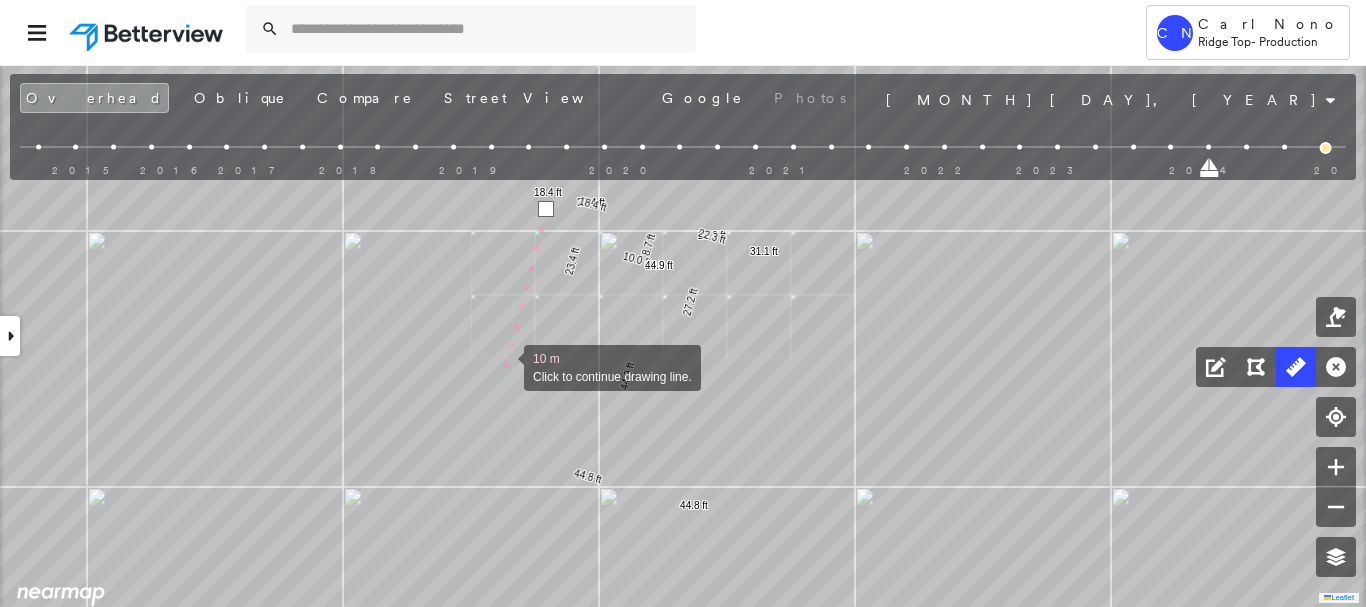drag, startPoint x: 502, startPoint y: 367, endPoint x: 539, endPoint y: 264, distance: 109.444046 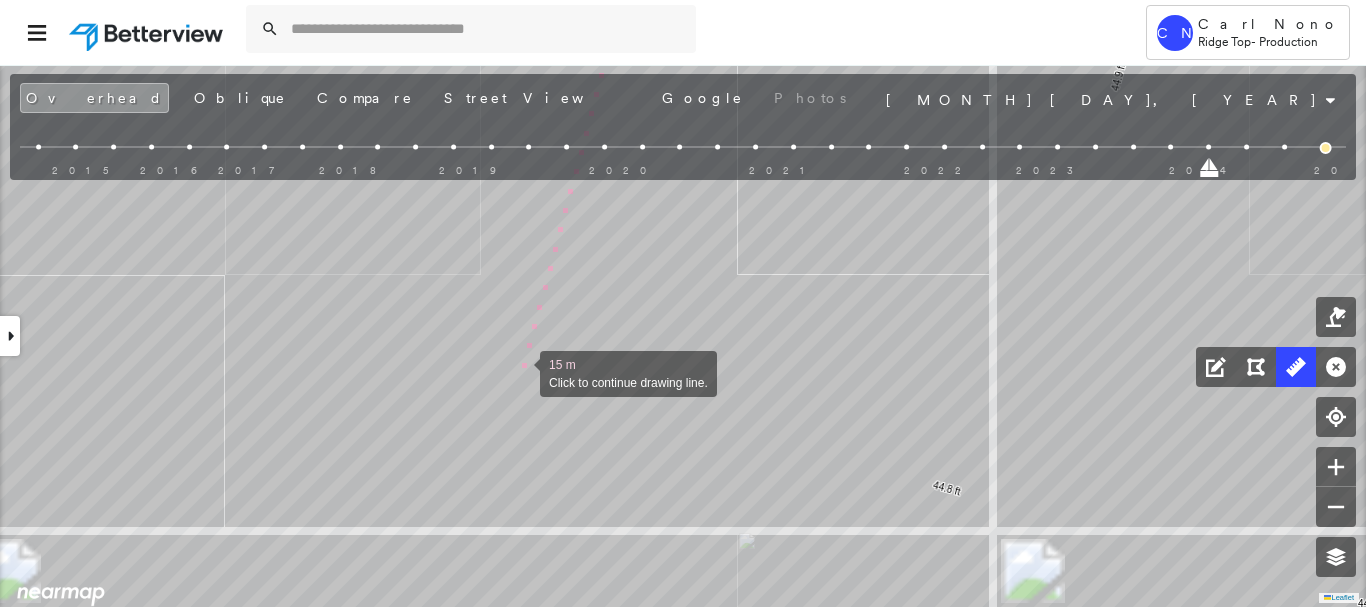click at bounding box center (520, 372) 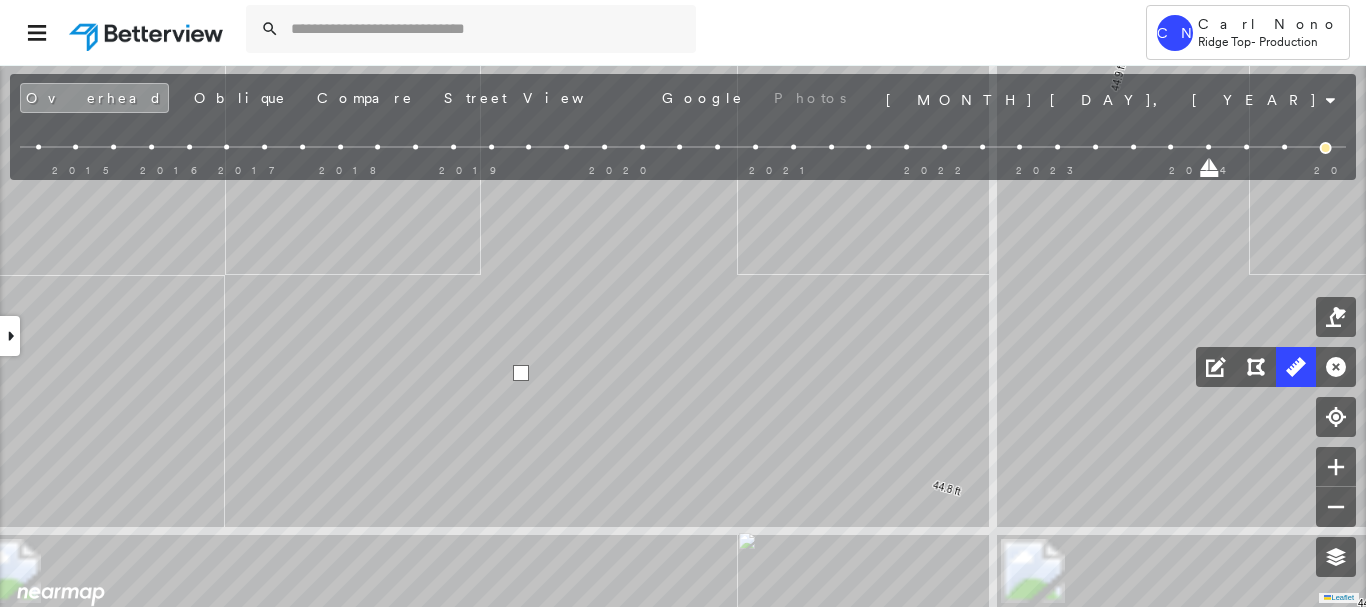 click at bounding box center (521, 373) 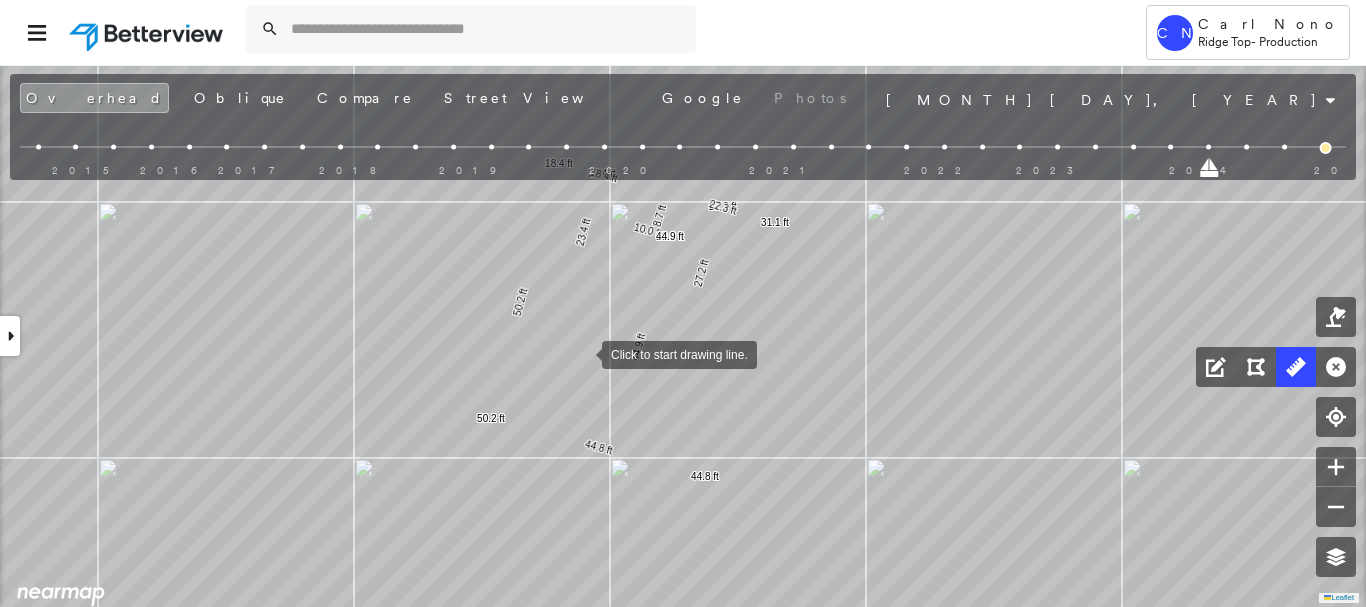 drag, startPoint x: 613, startPoint y: 299, endPoint x: 579, endPoint y: 361, distance: 70.71068 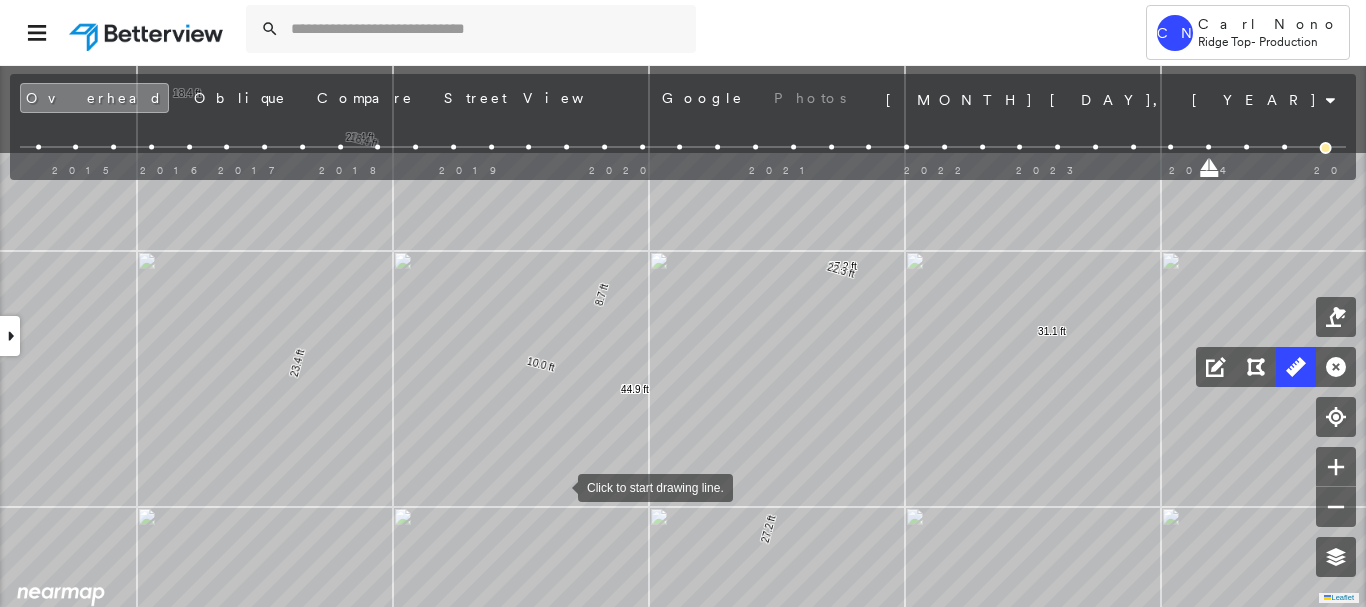 drag, startPoint x: 572, startPoint y: 431, endPoint x: 558, endPoint y: 558, distance: 127.769325 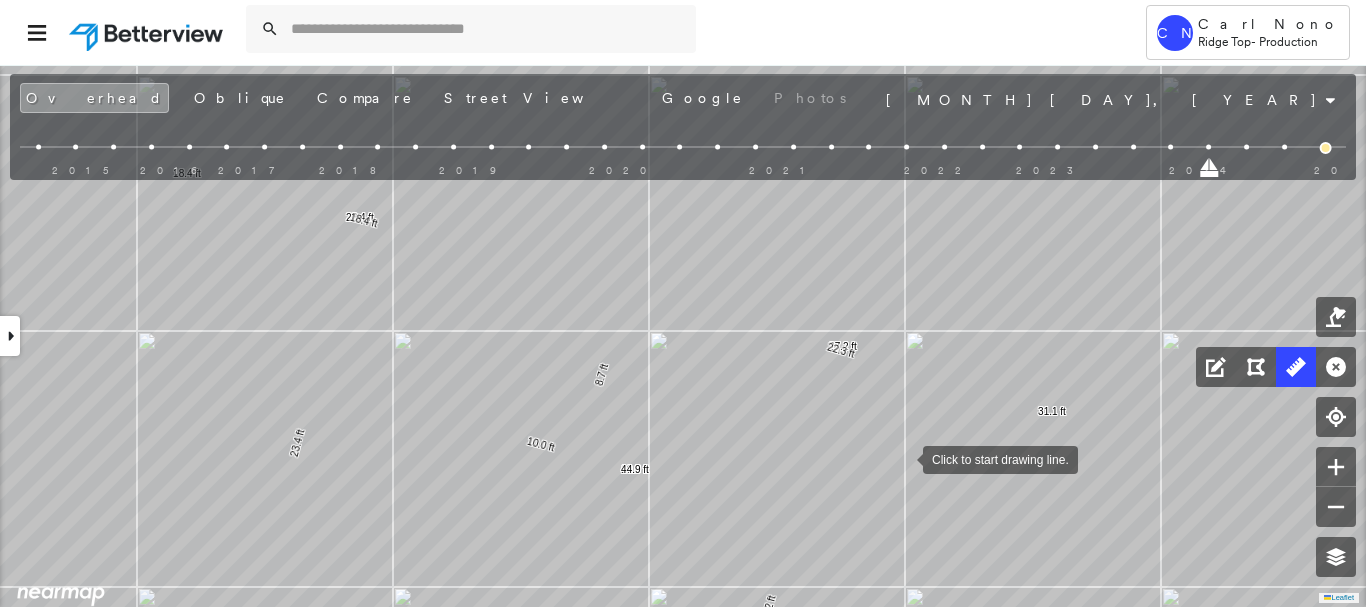 drag, startPoint x: 903, startPoint y: 458, endPoint x: 894, endPoint y: 418, distance: 41 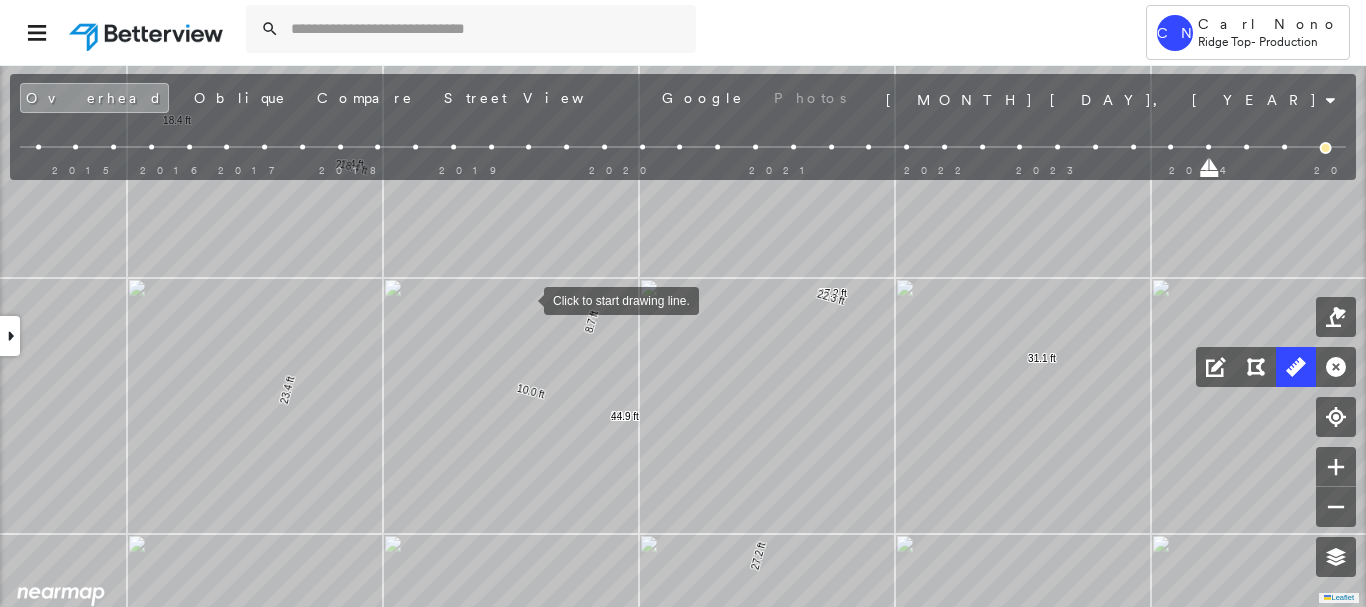 drag, startPoint x: 526, startPoint y: 325, endPoint x: 521, endPoint y: 277, distance: 48.259712 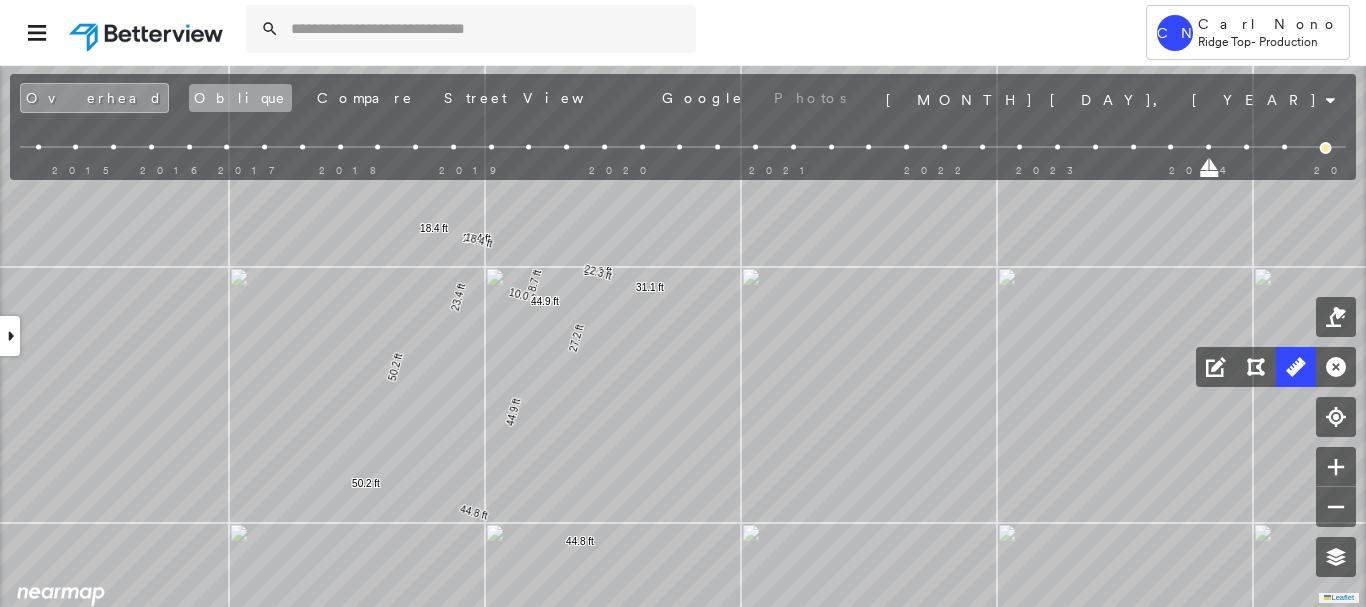 click on "Oblique" at bounding box center [240, 98] 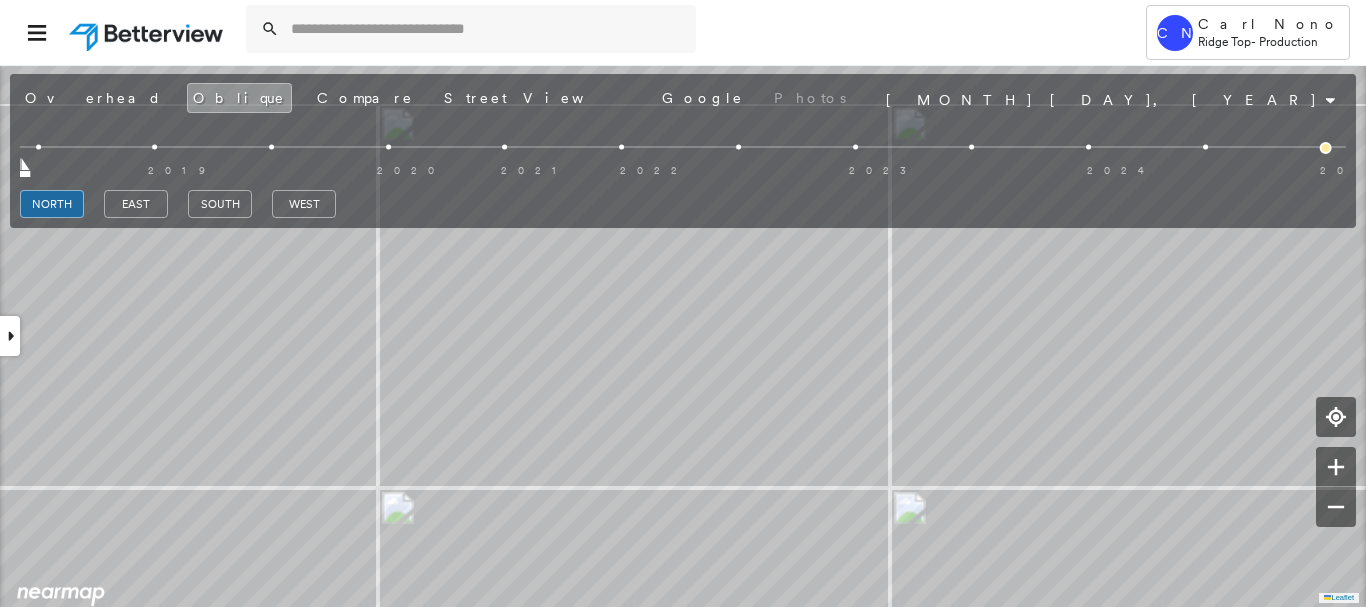 click at bounding box center (1205, 147) 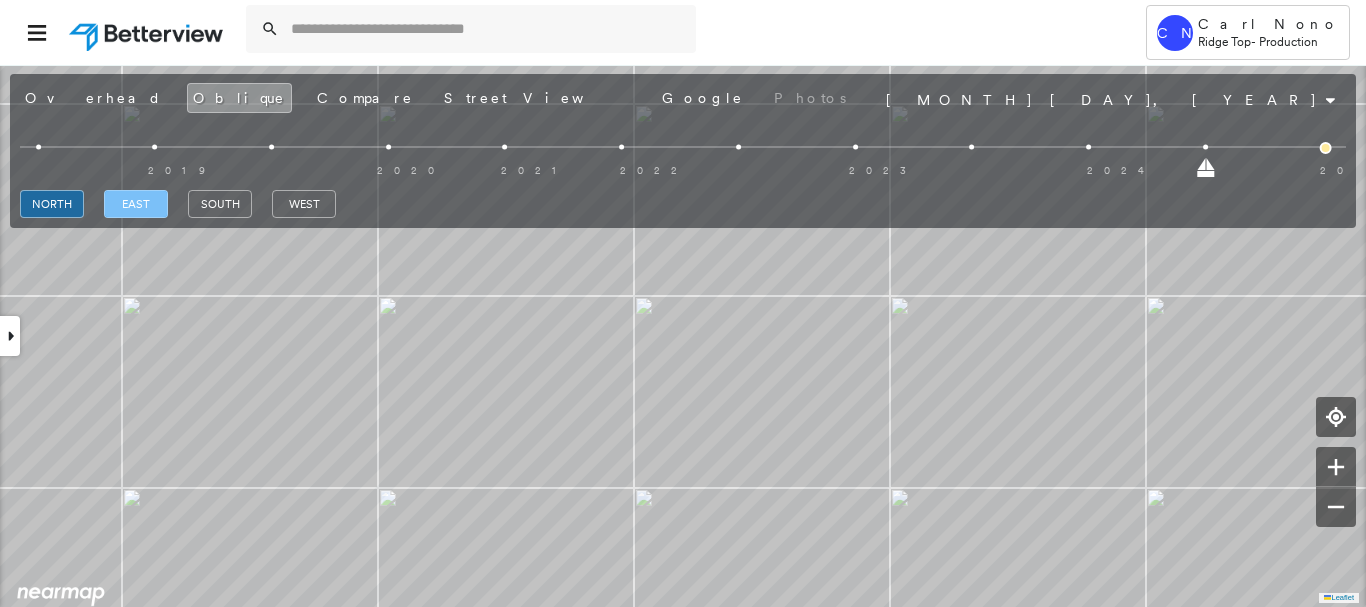 click on "east" at bounding box center [136, 204] 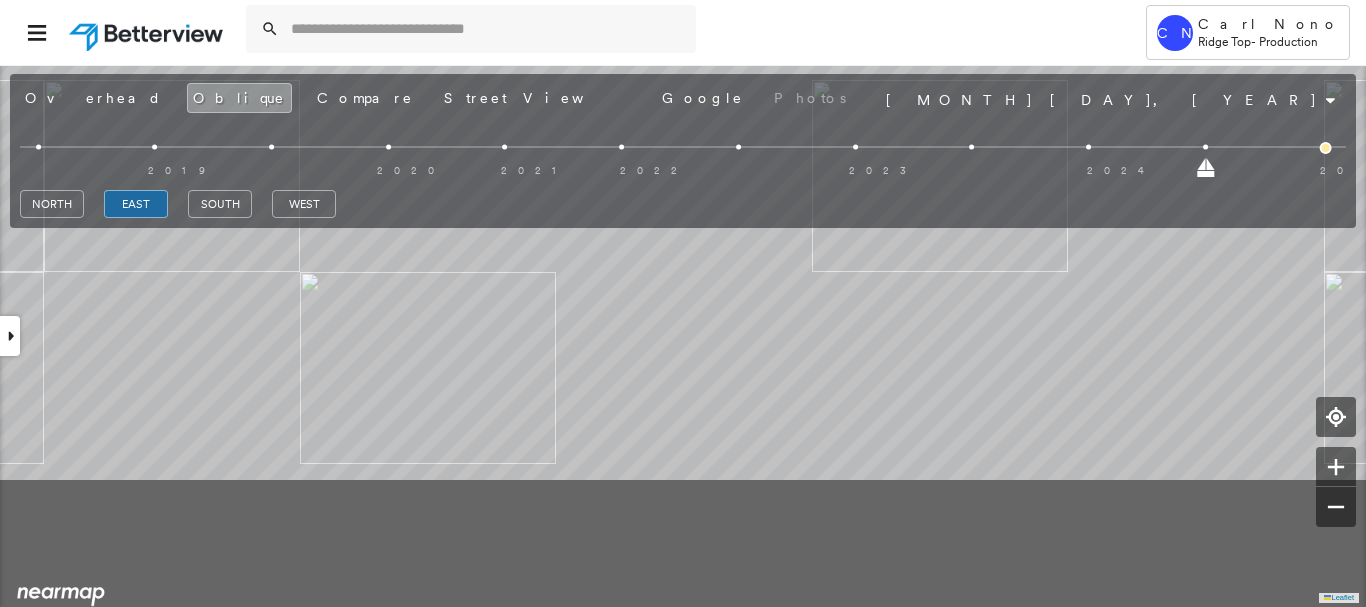 click on "1200 Crabapple Lake Cir ,  Roswell, GA 30076 781750_LARKIN Assigned to:  Murali Eavetop Assigned to:  Murali Eavetop 781750_LARKIN Assigned to:  Murali Eavetop Open Comments Download PDF Report Summary Construction Occupancy Protection Exposure Determination Looking for roof spotlights? Analyze this date Overhead Obliques Street View Roof Spotlight™ Index 0 100 25 50 75 1 Building Roof Scores 0 Buildings Policy Information :  781750_LARKIN Flags :  1 (0 cleared, 1 uncleared) Construction Occupancy Protection Exposure Determination Flags :  1 (0 cleared, 1 uncleared) Uncleared Flags (1) Cleared Flags  (0) Betterview Property Flagged 08/05/25 Clear Action Taken New Entry History Quote/New Business Terms & Conditions Added ACV Endorsement Added Cosmetic Endorsement Inspection/Loss Control Report Information Added to Inspection Survey Onsite Inspection Ordered Determined No Inspection Needed General Used Report to Further Agent/Insured Discussion Reject/Decline - New Business Allowed to Proceed / Policy Bound" at bounding box center [683, 335] 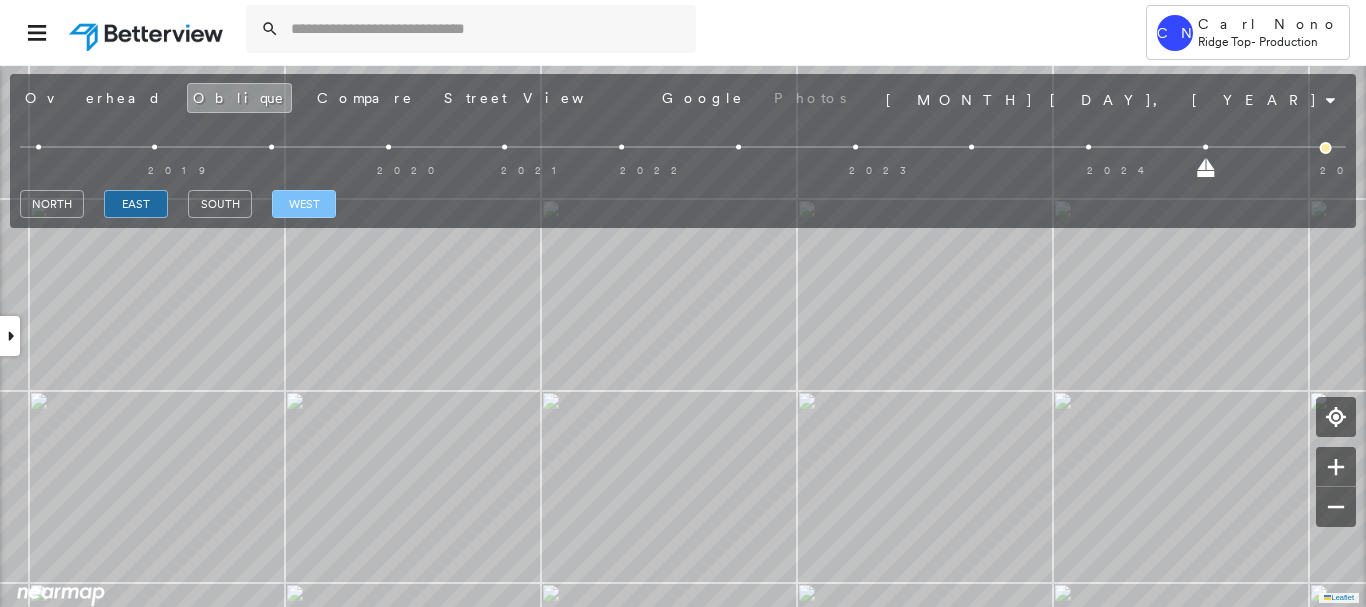 click on "west" at bounding box center [304, 204] 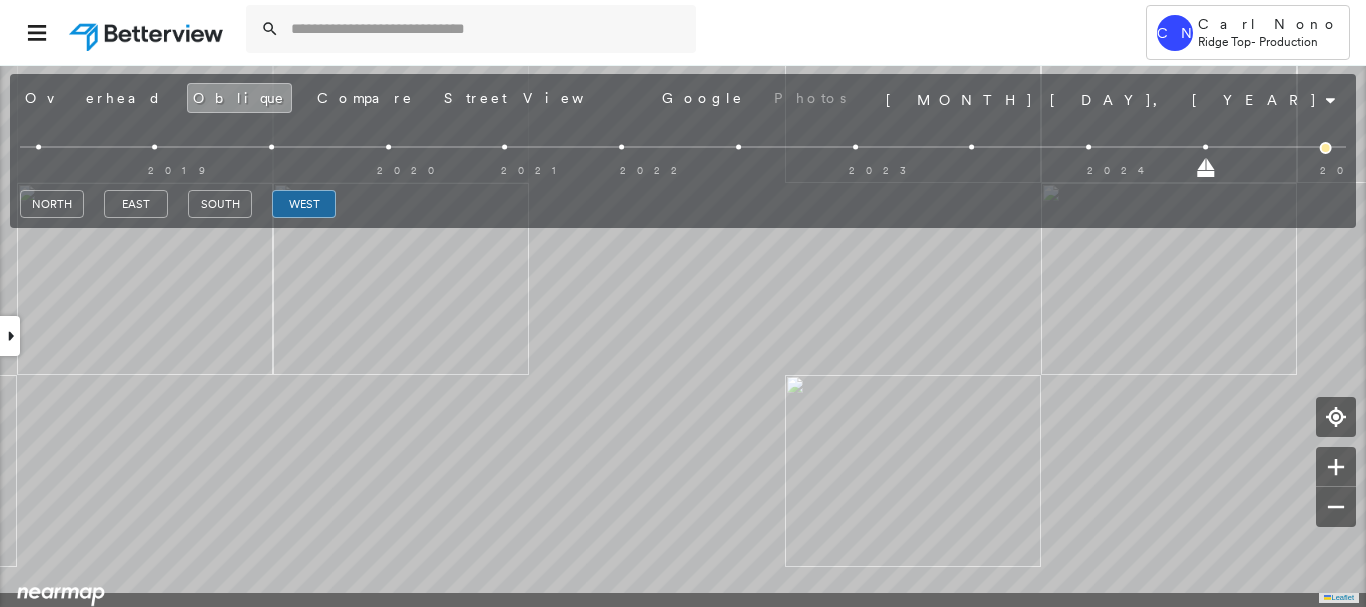 click on "1200 Crabapple Lake Cir ,  Roswell, GA 30076 781750_LARKIN Assigned to:  Murali Eavetop Assigned to:  Murali Eavetop 781750_LARKIN Assigned to:  Murali Eavetop Open Comments Download PDF Report Summary Construction Occupancy Protection Exposure Determination Looking for roof spotlights? Analyze this date Overhead Obliques Street View Roof Spotlight™ Index 0 100 25 50 75 1 Building Roof Scores 0 Buildings Policy Information :  781750_LARKIN Flags :  1 (0 cleared, 1 uncleared) Construction Occupancy Protection Exposure Determination Flags :  1 (0 cleared, 1 uncleared) Uncleared Flags (1) Cleared Flags  (0) Betterview Property Flagged 08/05/25 Clear Action Taken New Entry History Quote/New Business Terms & Conditions Added ACV Endorsement Added Cosmetic Endorsement Inspection/Loss Control Report Information Added to Inspection Survey Onsite Inspection Ordered Determined No Inspection Needed General Used Report to Further Agent/Insured Discussion Reject/Decline - New Business Allowed to Proceed / Policy Bound" at bounding box center (683, 335) 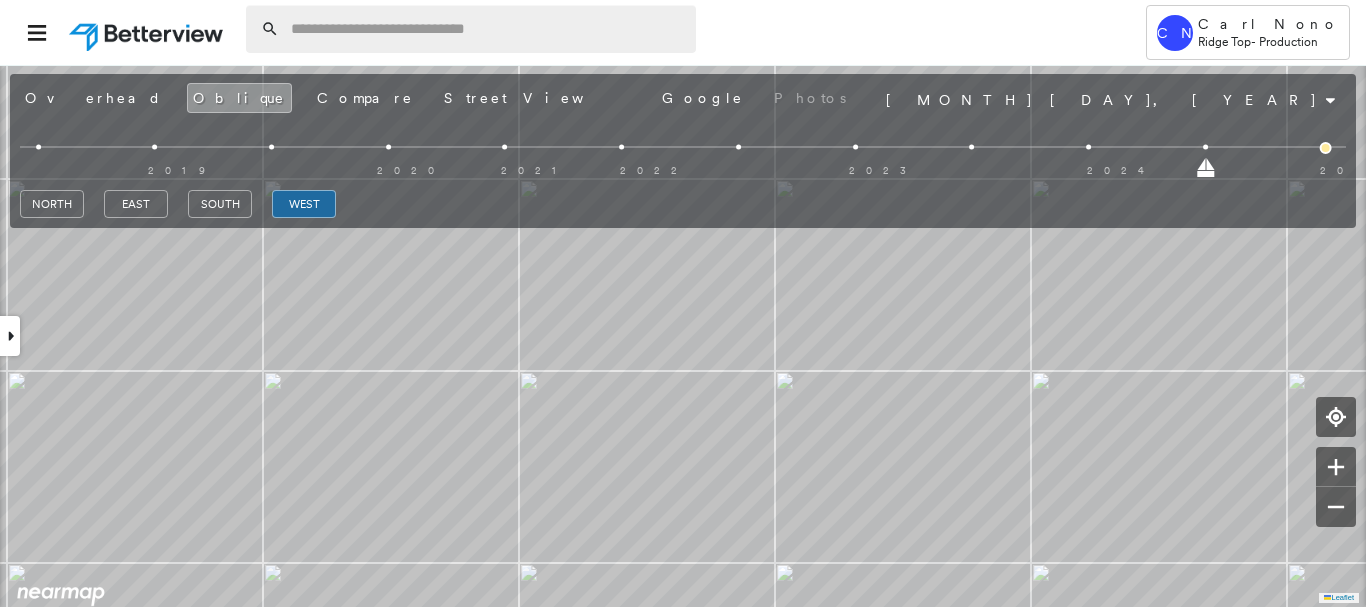 click at bounding box center [487, 29] 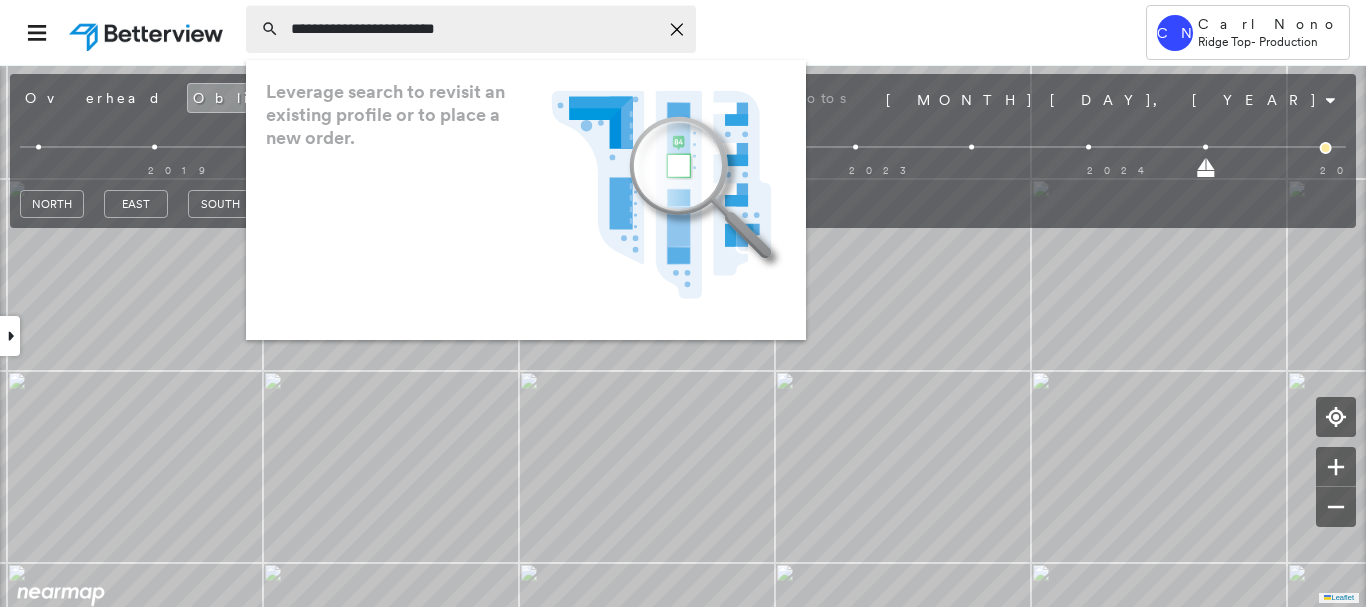 type on "**********" 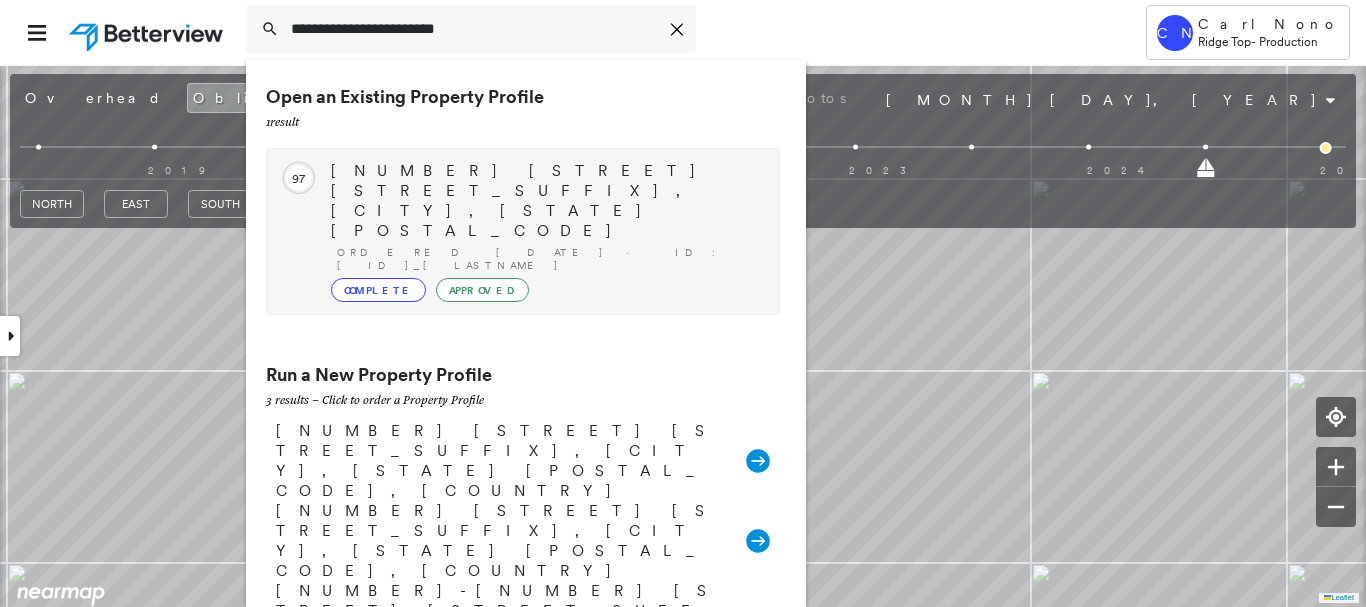 click on "Ordered 08/05/25 · ID: 781898_LUDWIG" at bounding box center [548, 259] 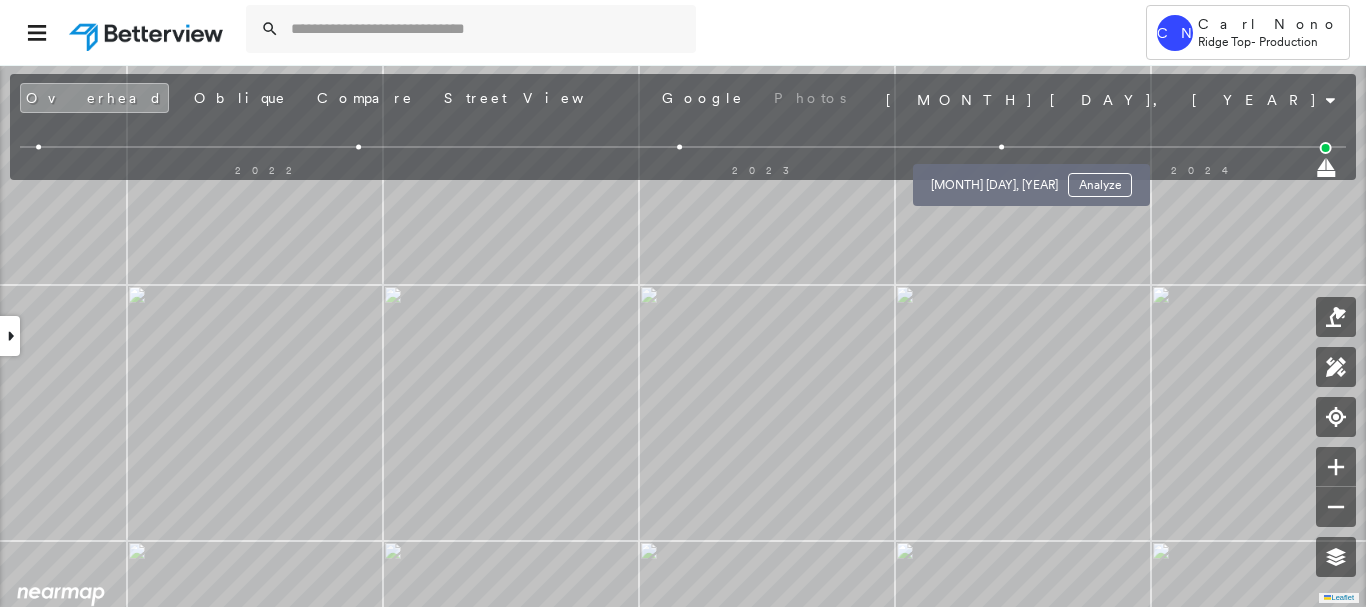 click at bounding box center (1001, 147) 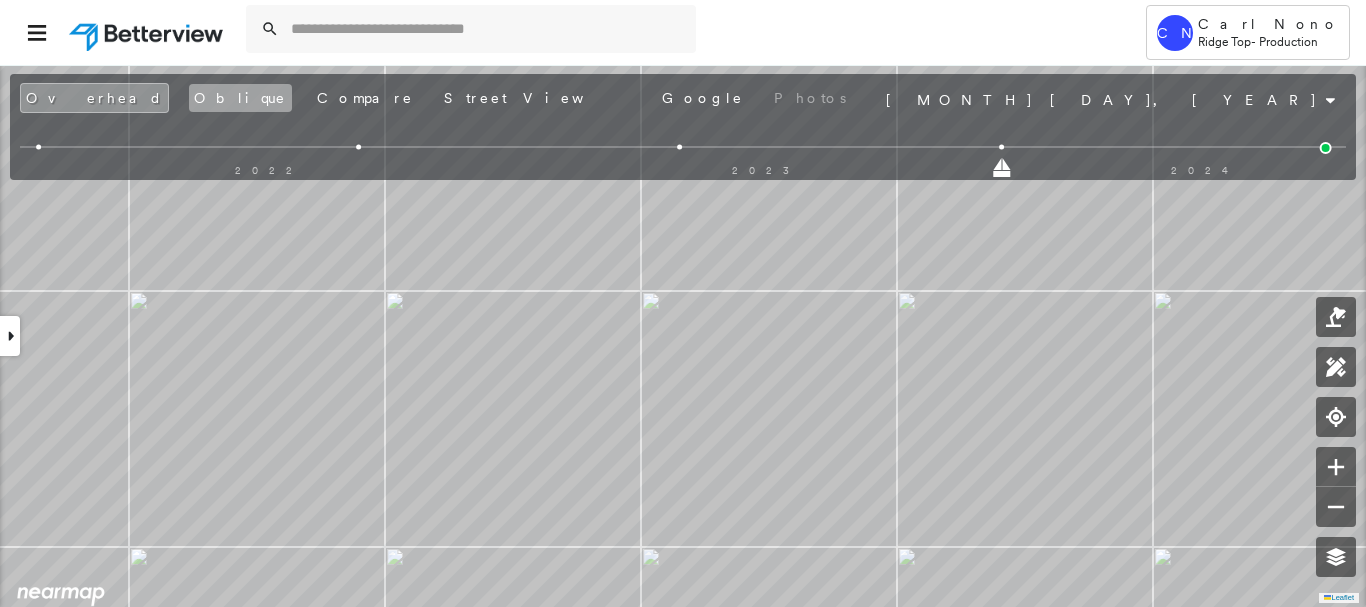 drag, startPoint x: 158, startPoint y: 93, endPoint x: 169, endPoint y: 108, distance: 18.601076 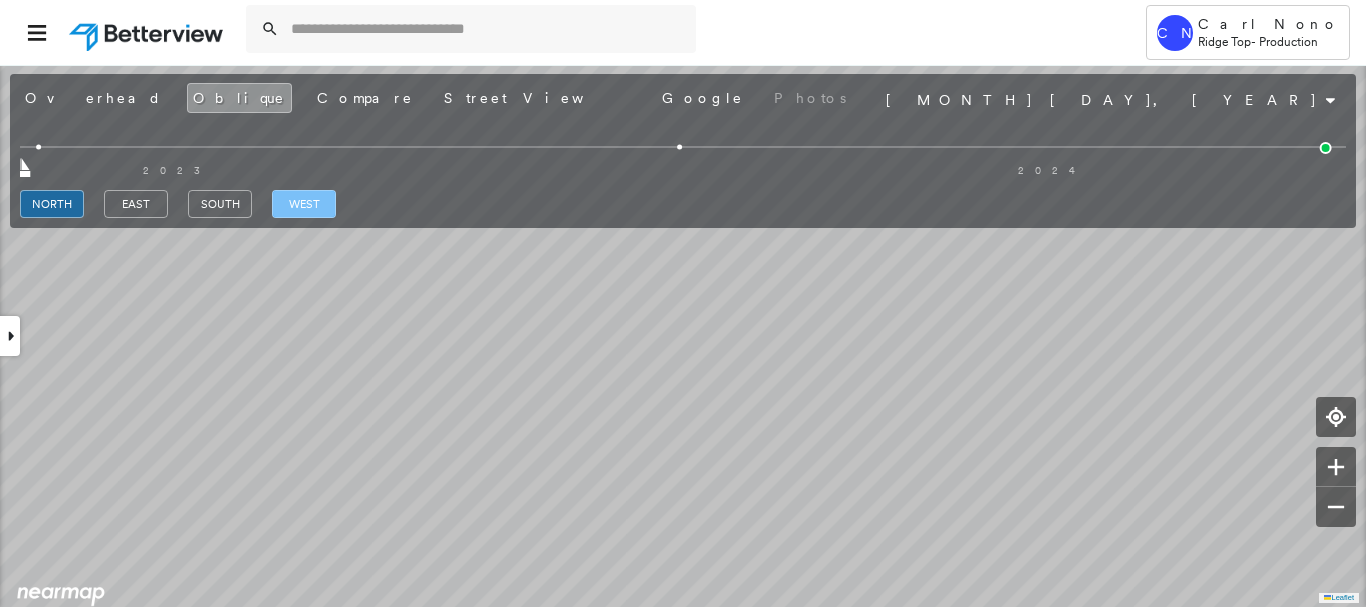 click on "west" at bounding box center [304, 204] 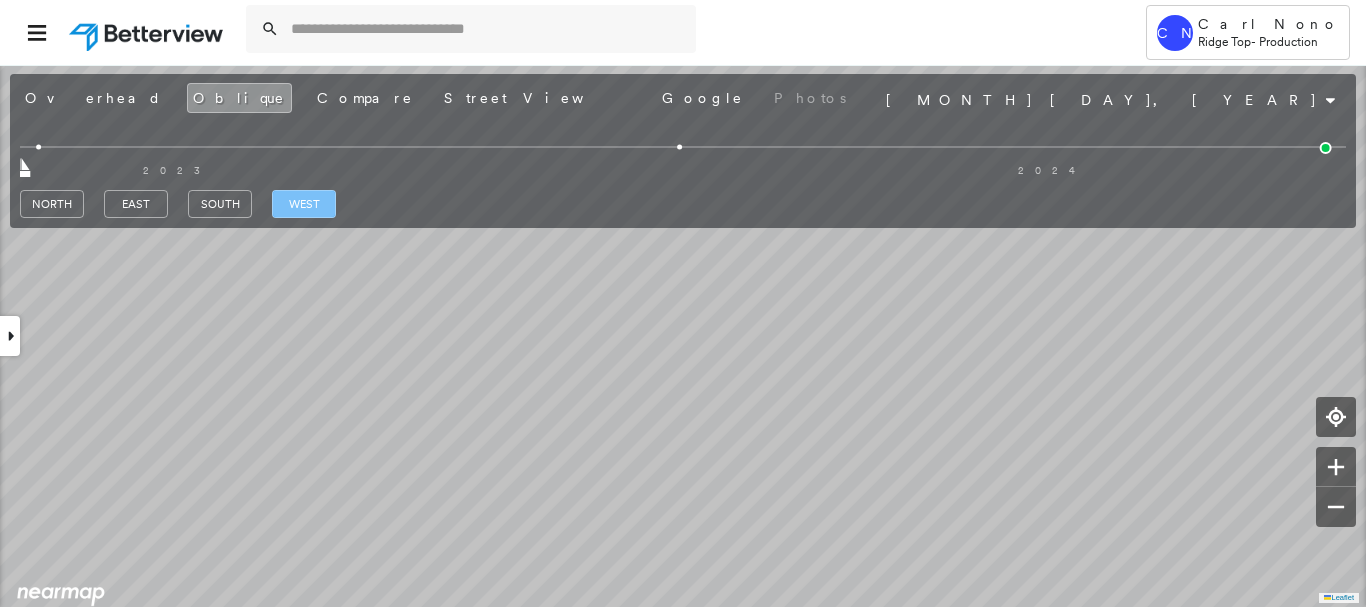 click on "west" at bounding box center [304, 204] 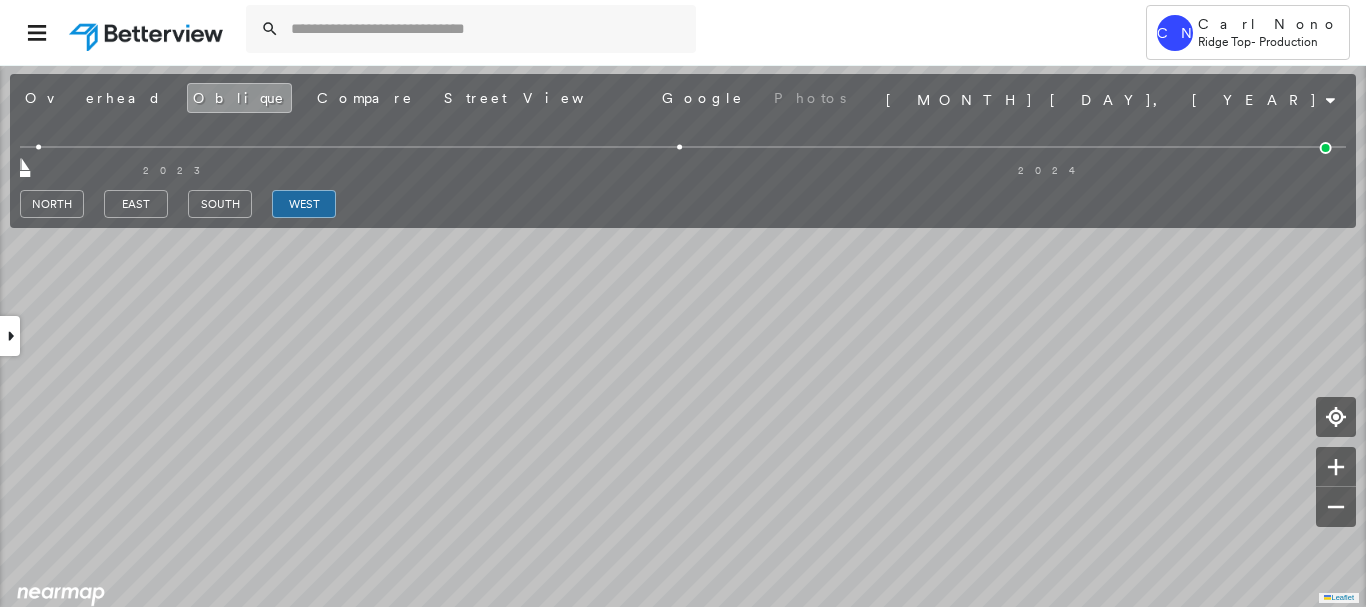 click on "2023 2024" at bounding box center [683, 150] 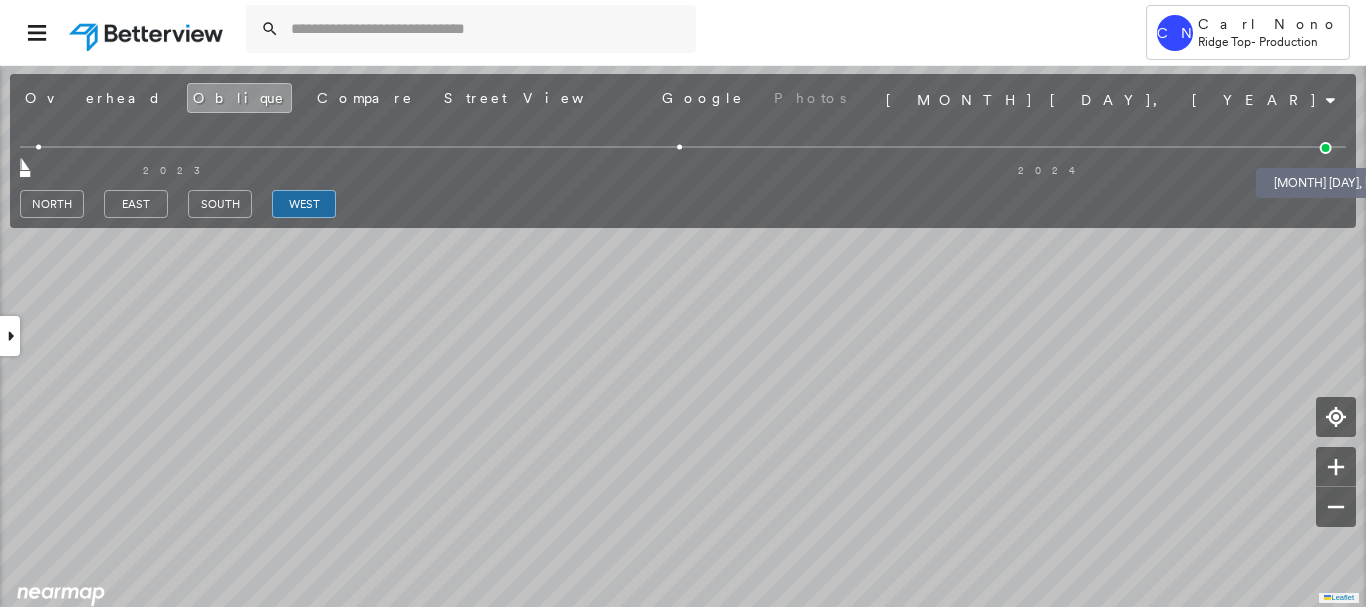 drag, startPoint x: 1325, startPoint y: 145, endPoint x: 1267, endPoint y: 159, distance: 59.665737 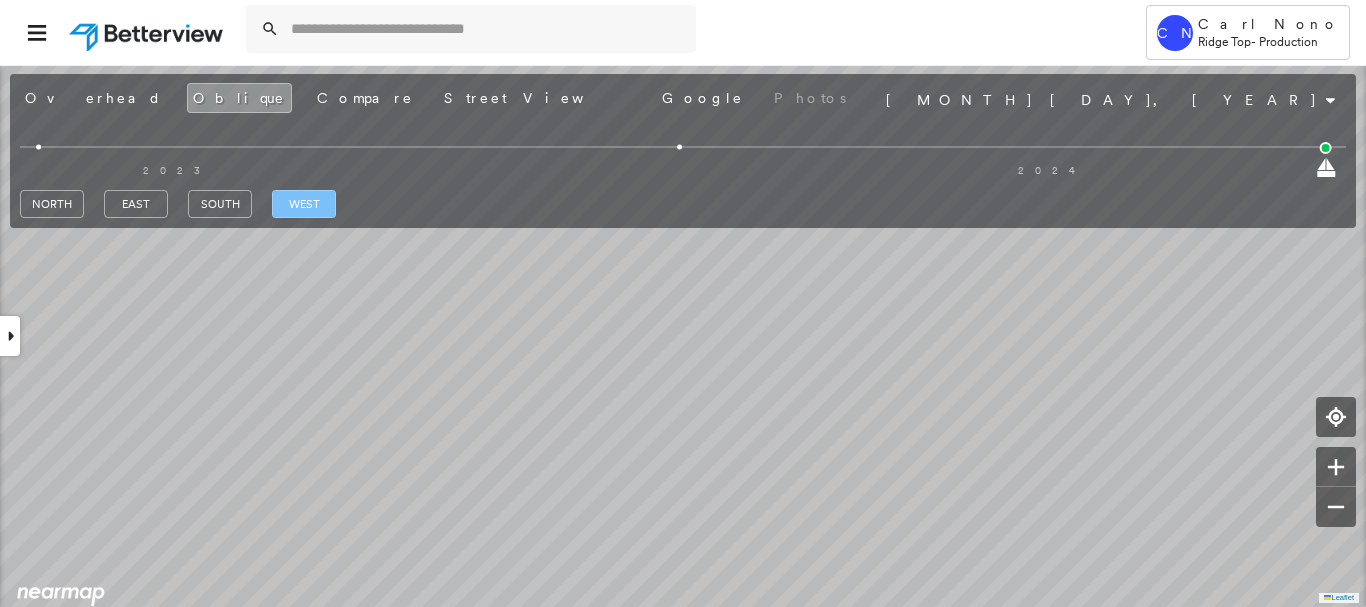 click on "west" at bounding box center [304, 204] 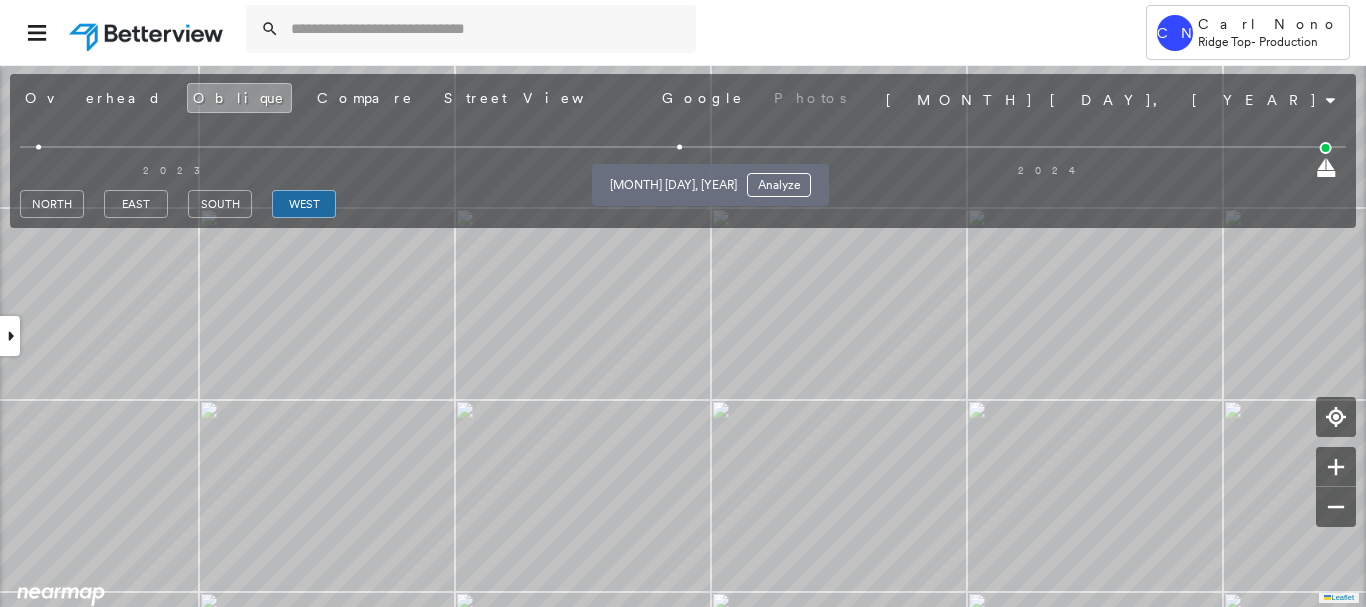 click at bounding box center (680, 147) 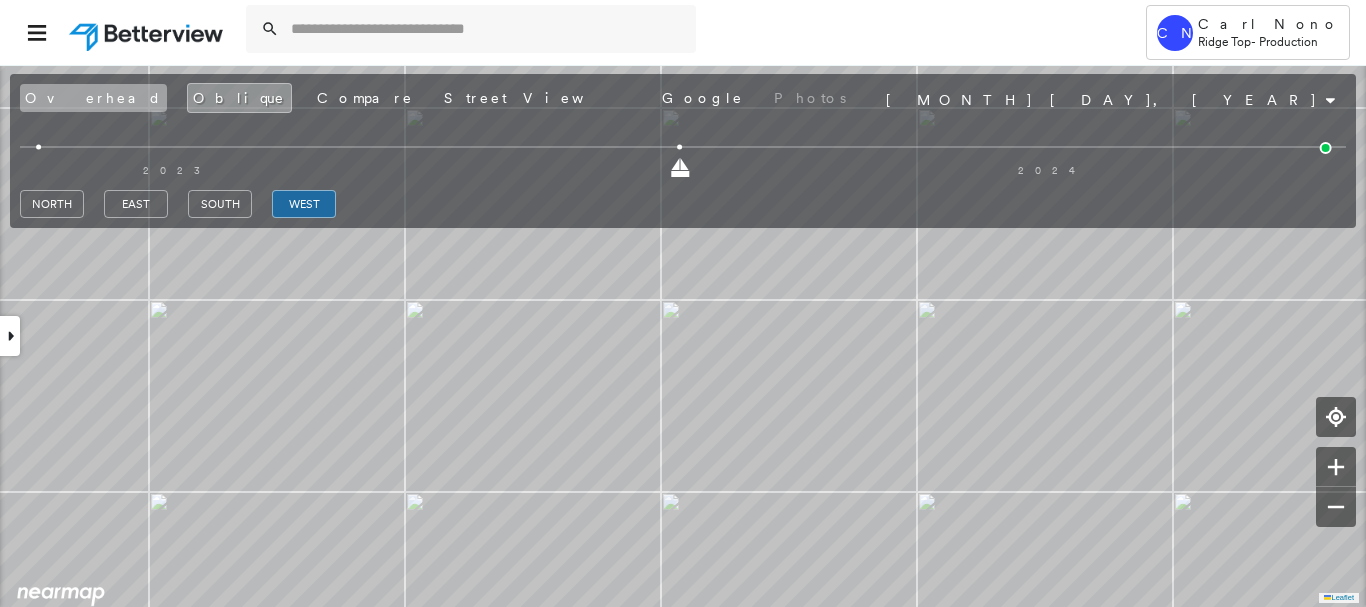 click on "Overhead" at bounding box center [93, 98] 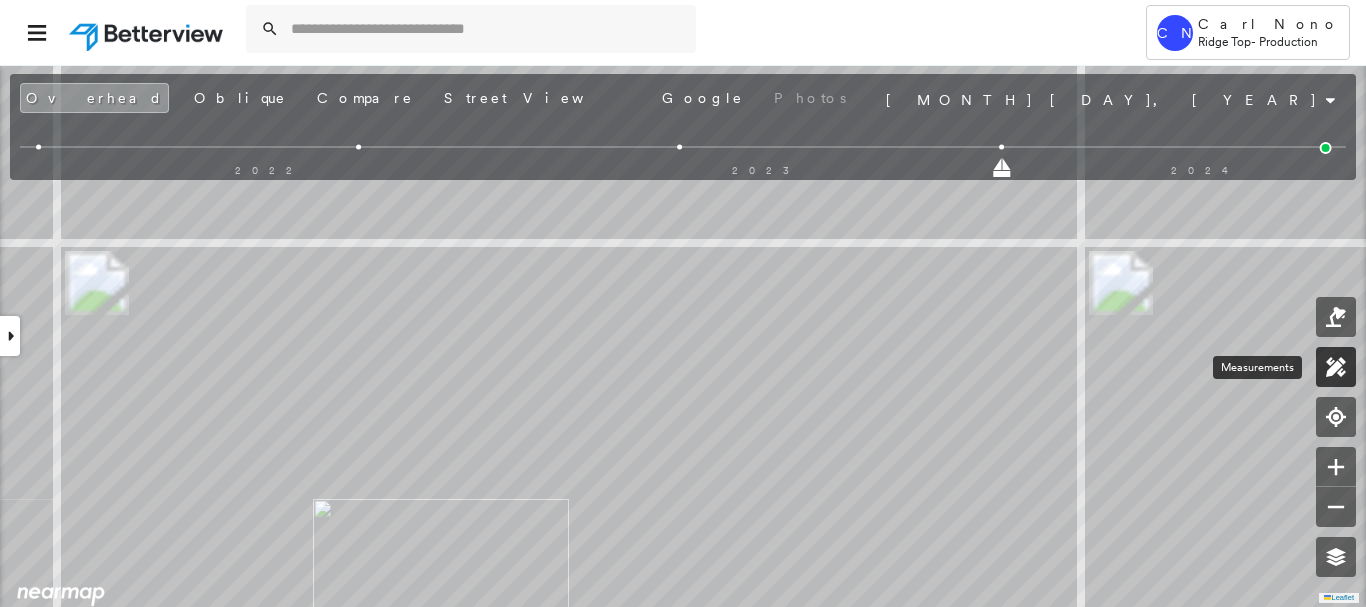 click 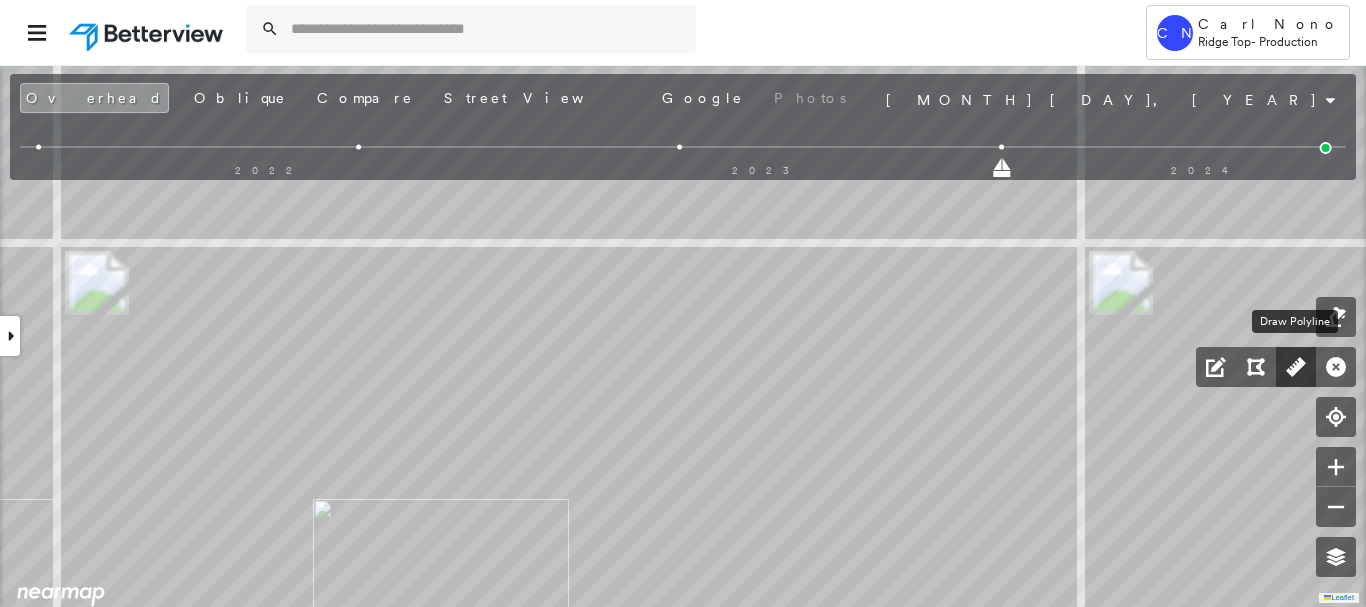 click 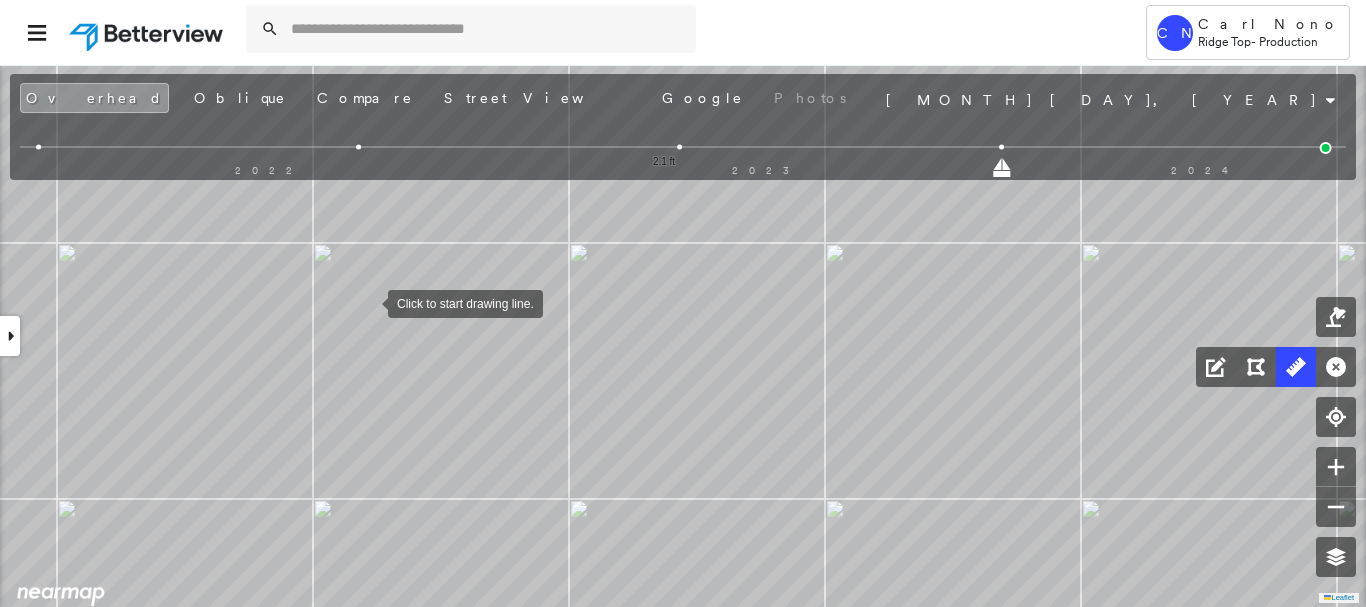 click at bounding box center [368, 302] 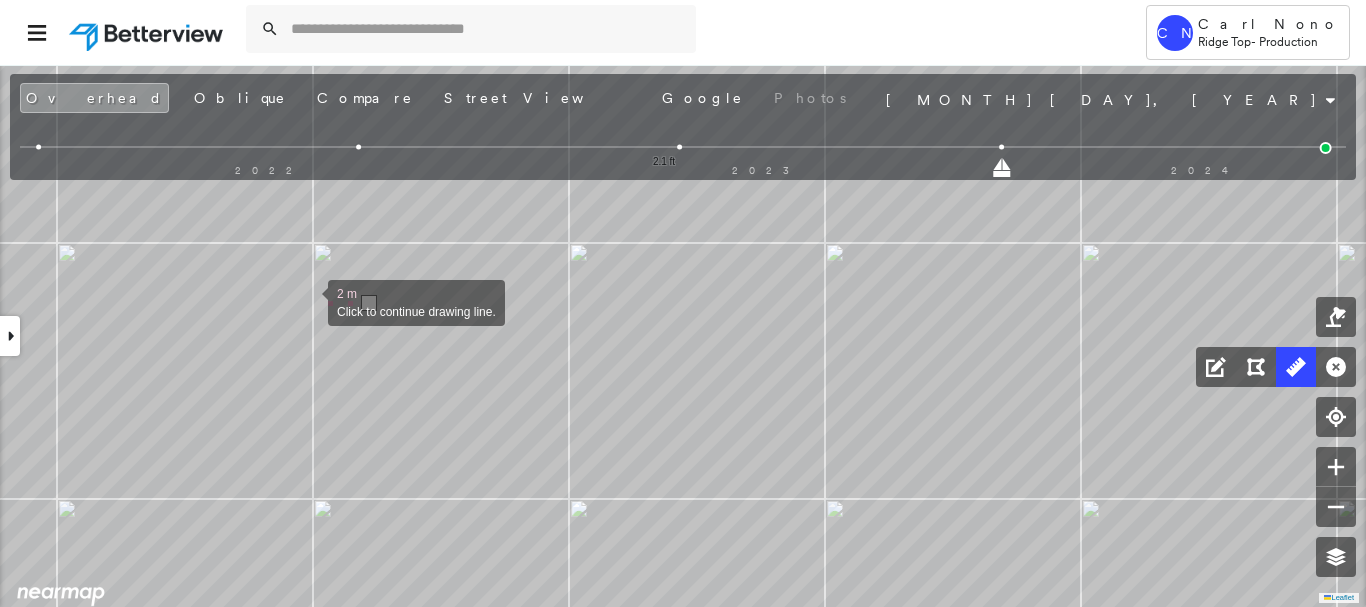 click at bounding box center [308, 301] 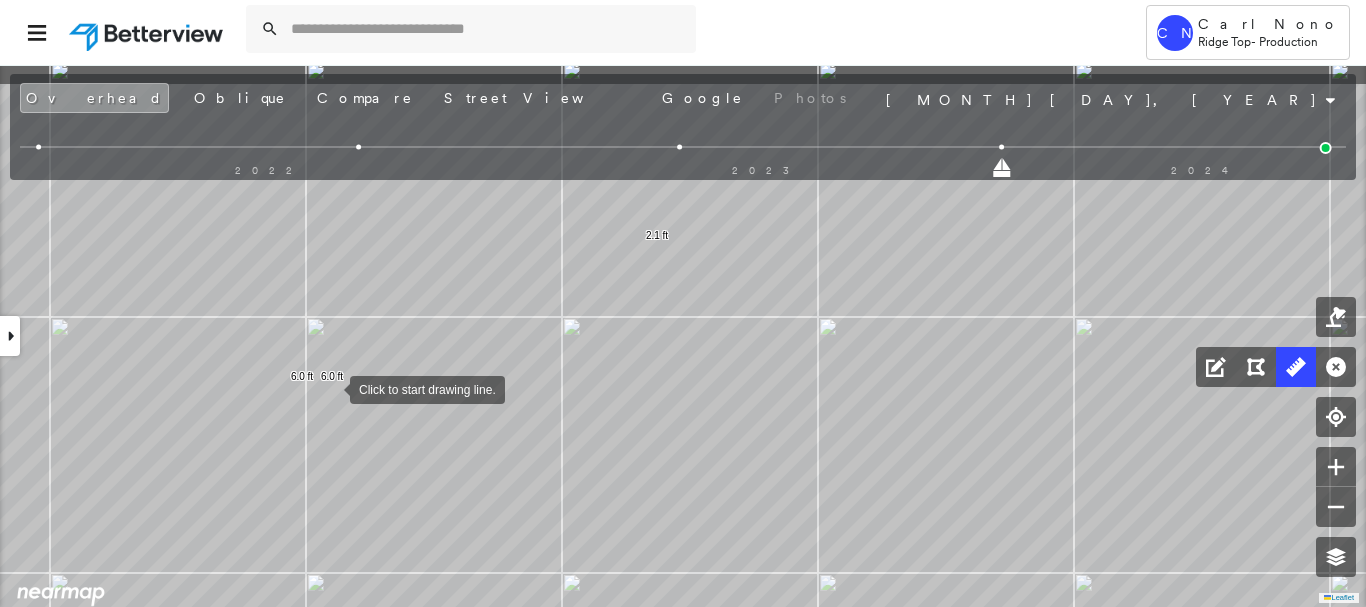 drag, startPoint x: 337, startPoint y: 314, endPoint x: 330, endPoint y: 388, distance: 74.330345 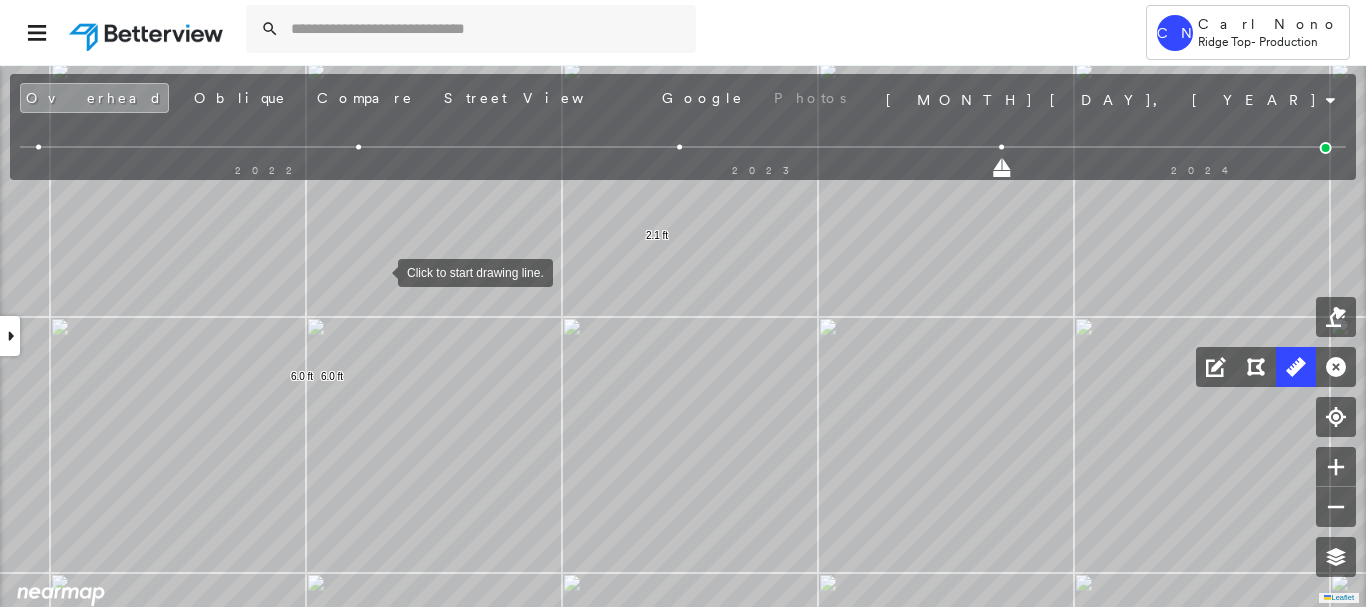 click at bounding box center [378, 271] 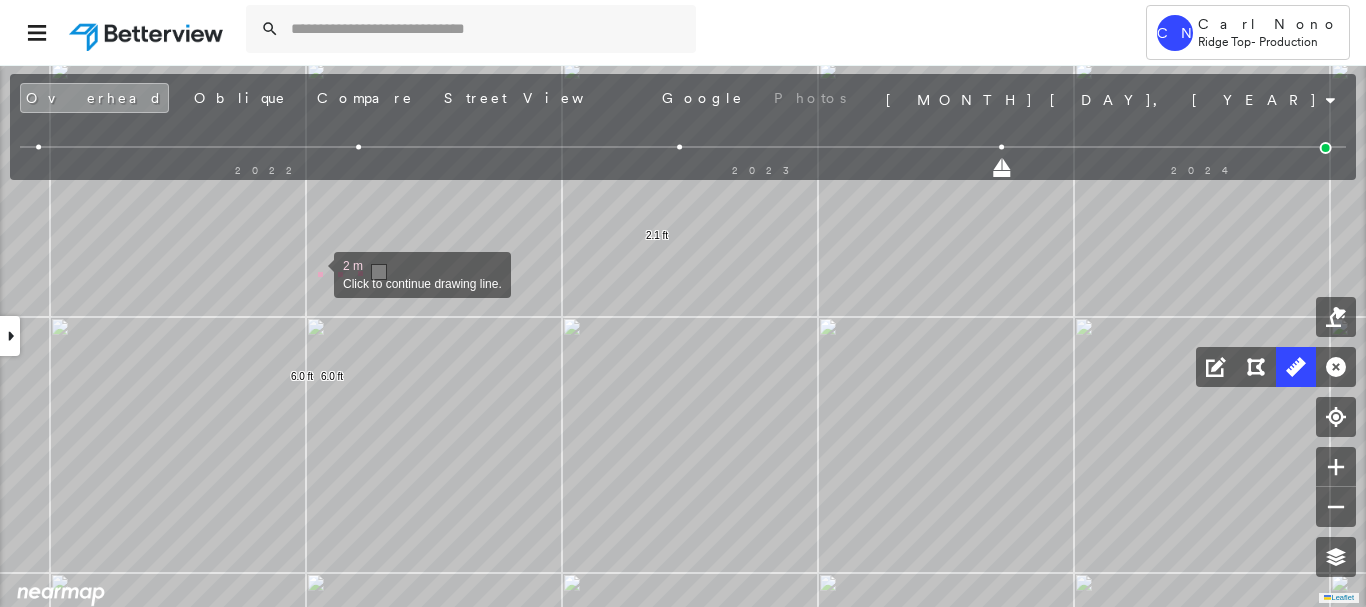 drag, startPoint x: 314, startPoint y: 273, endPoint x: 314, endPoint y: 284, distance: 11 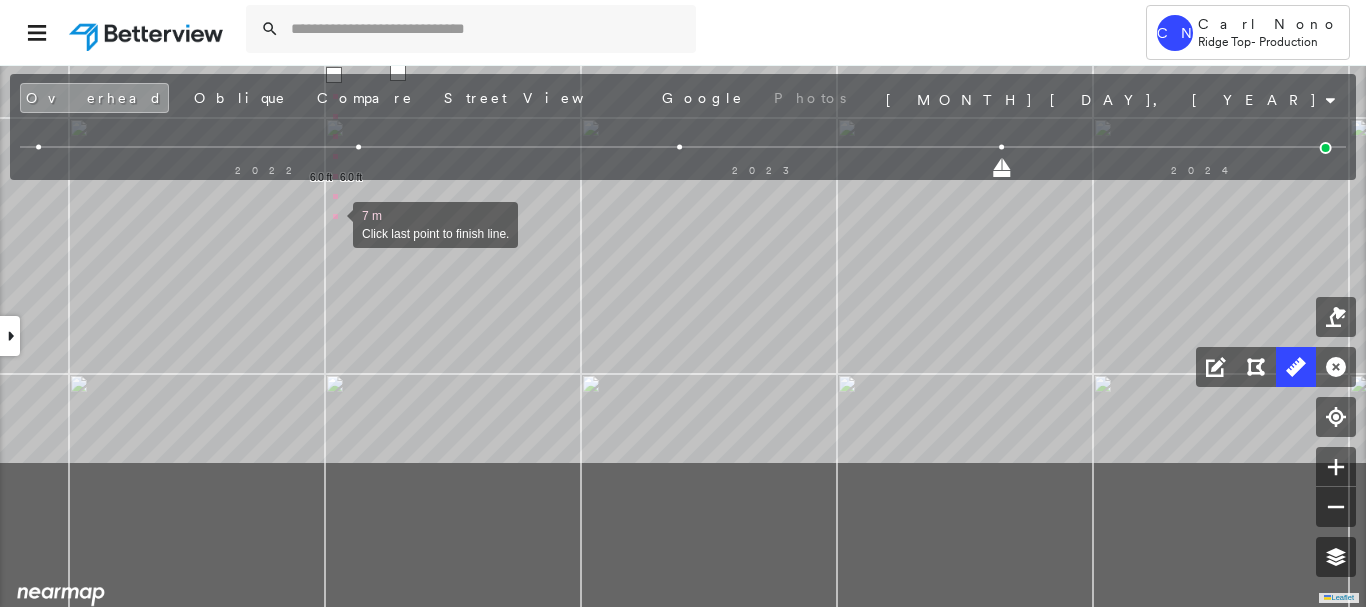 drag, startPoint x: 318, startPoint y: 412, endPoint x: 333, endPoint y: 224, distance: 188.59746 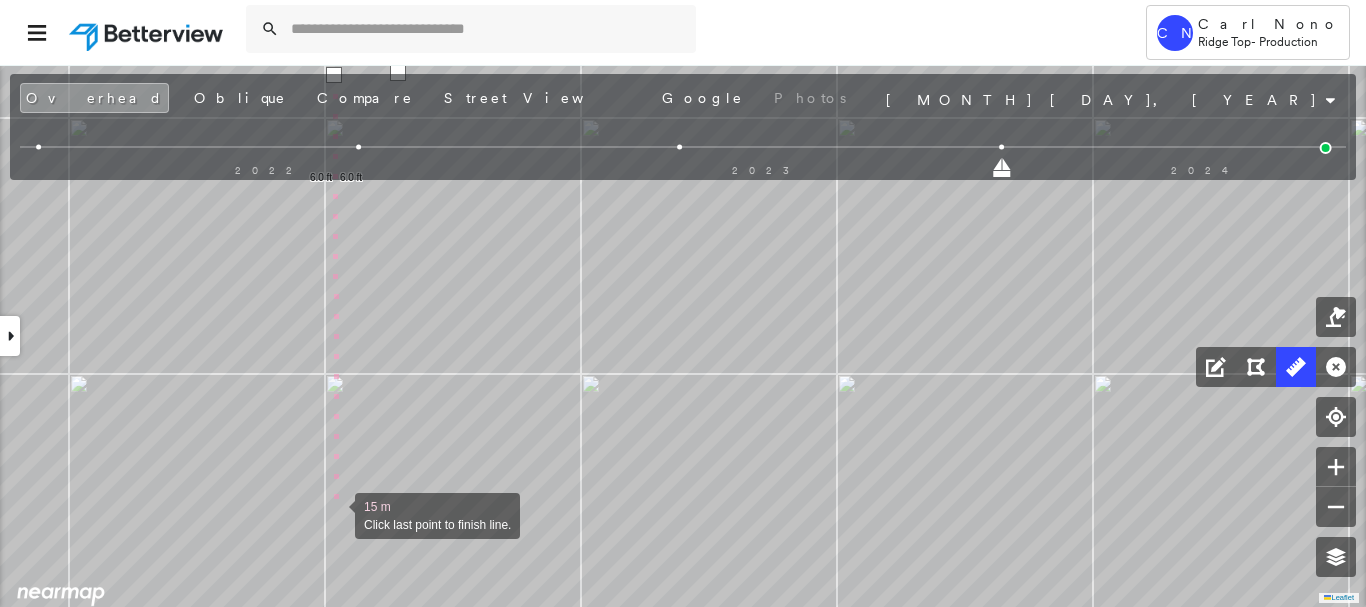 click at bounding box center (335, 514) 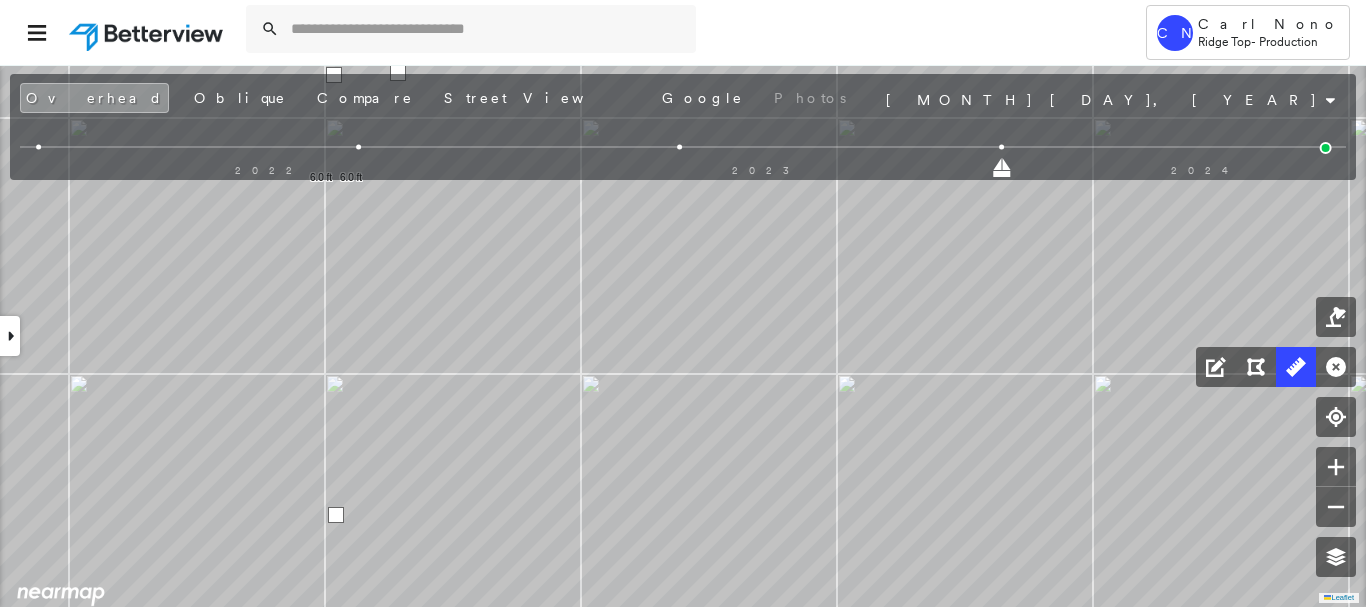 click at bounding box center (336, 515) 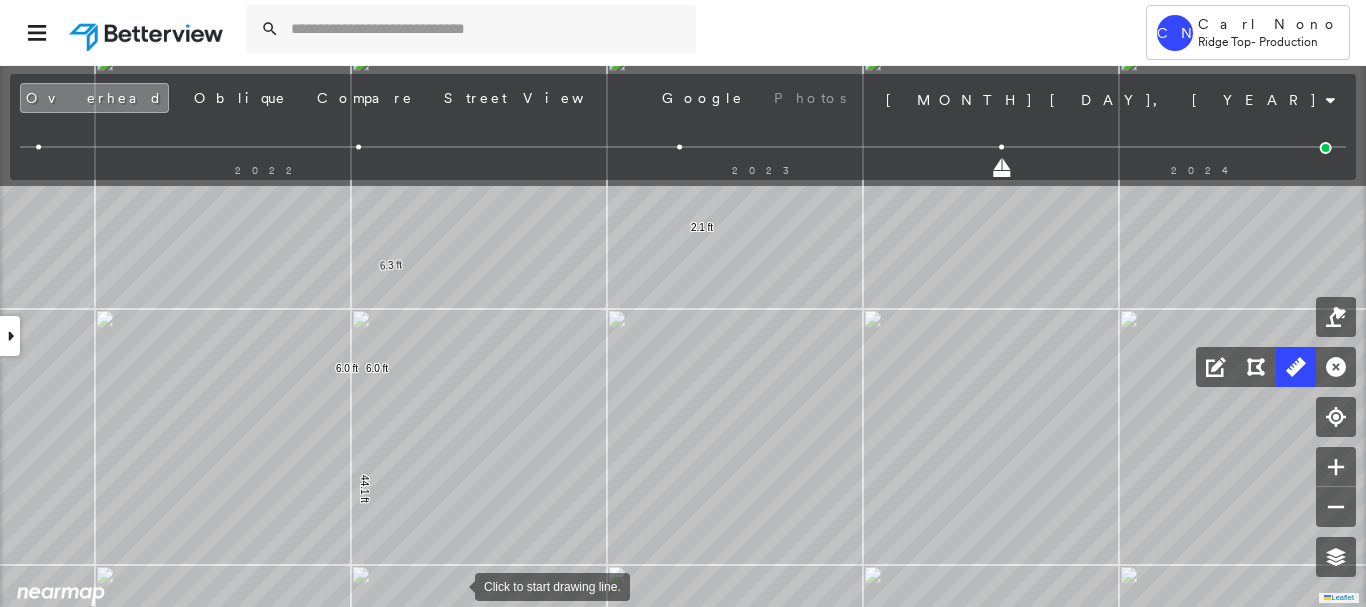 drag, startPoint x: 461, startPoint y: 551, endPoint x: 455, endPoint y: 574, distance: 23.769728 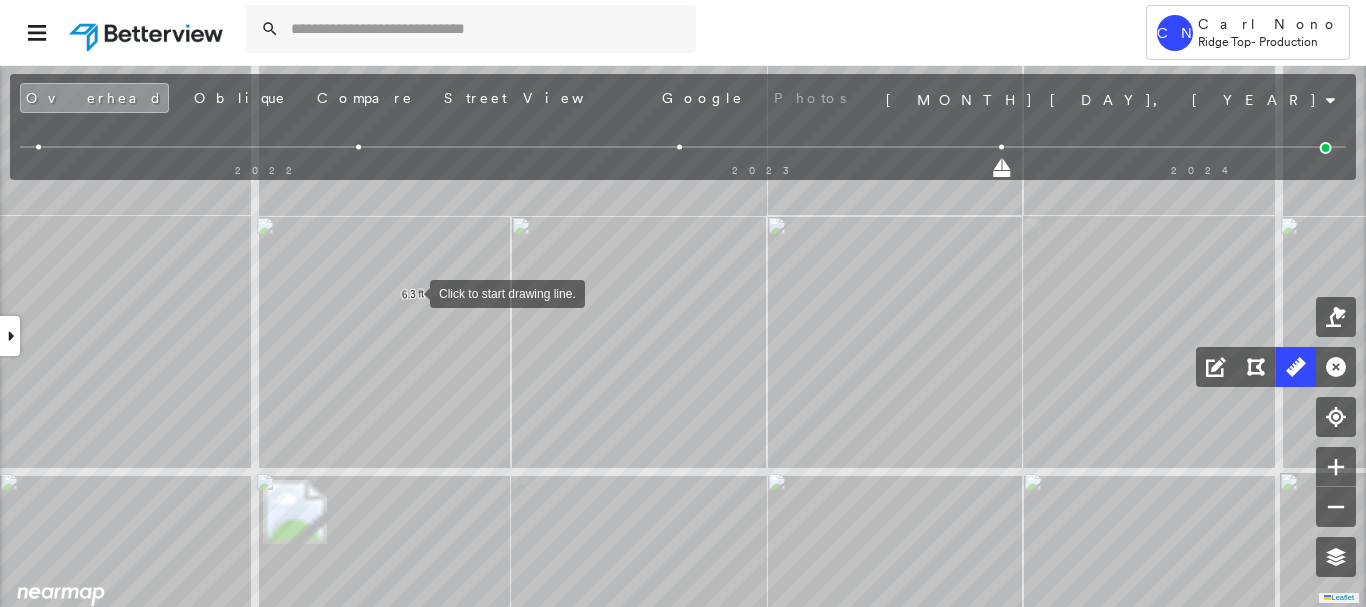 click at bounding box center (410, 292) 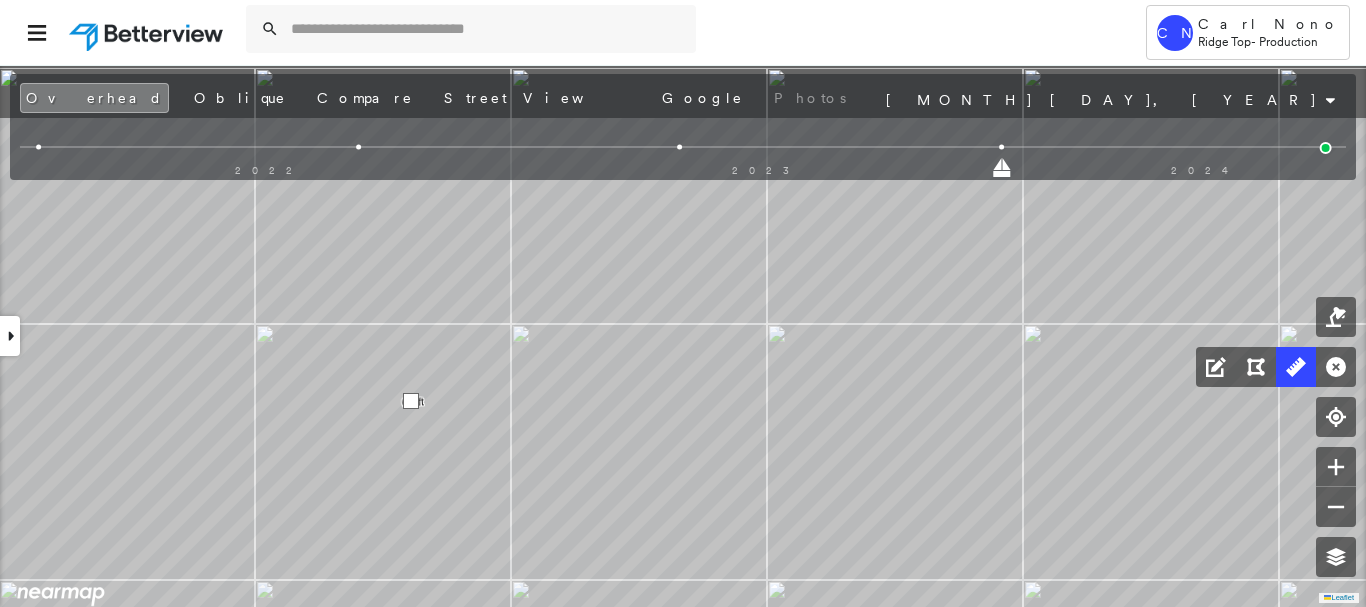 drag, startPoint x: 412, startPoint y: 236, endPoint x: 387, endPoint y: 512, distance: 277.12994 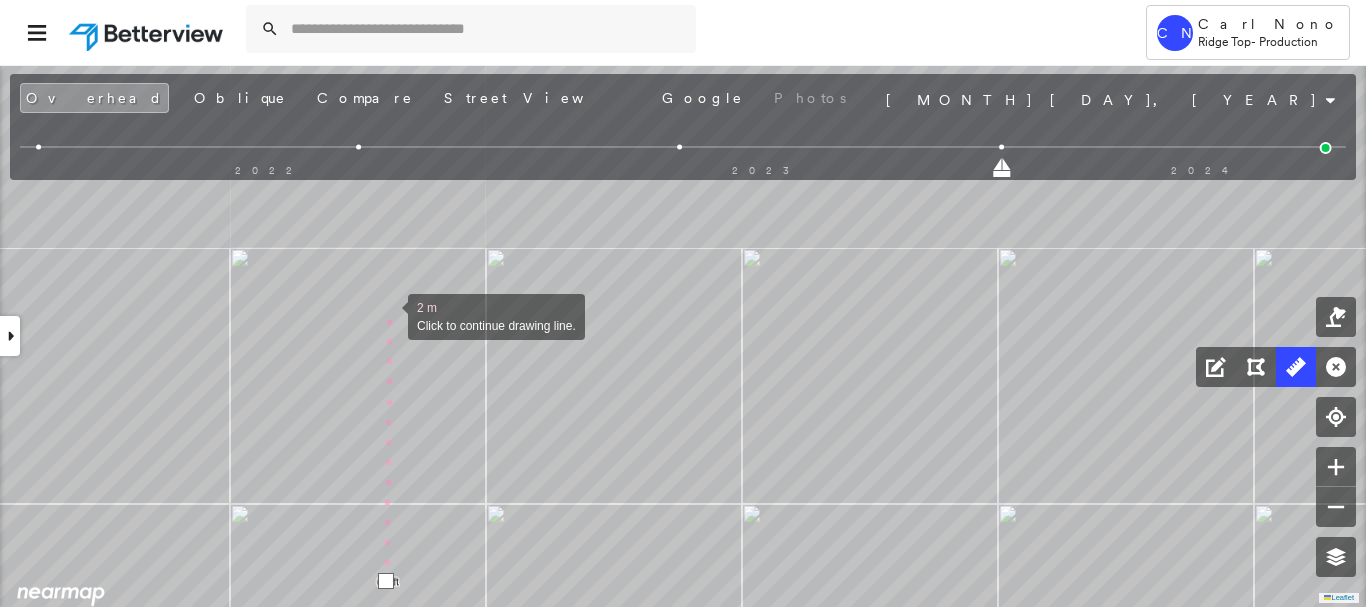 drag, startPoint x: 388, startPoint y: 315, endPoint x: 383, endPoint y: 468, distance: 153.08168 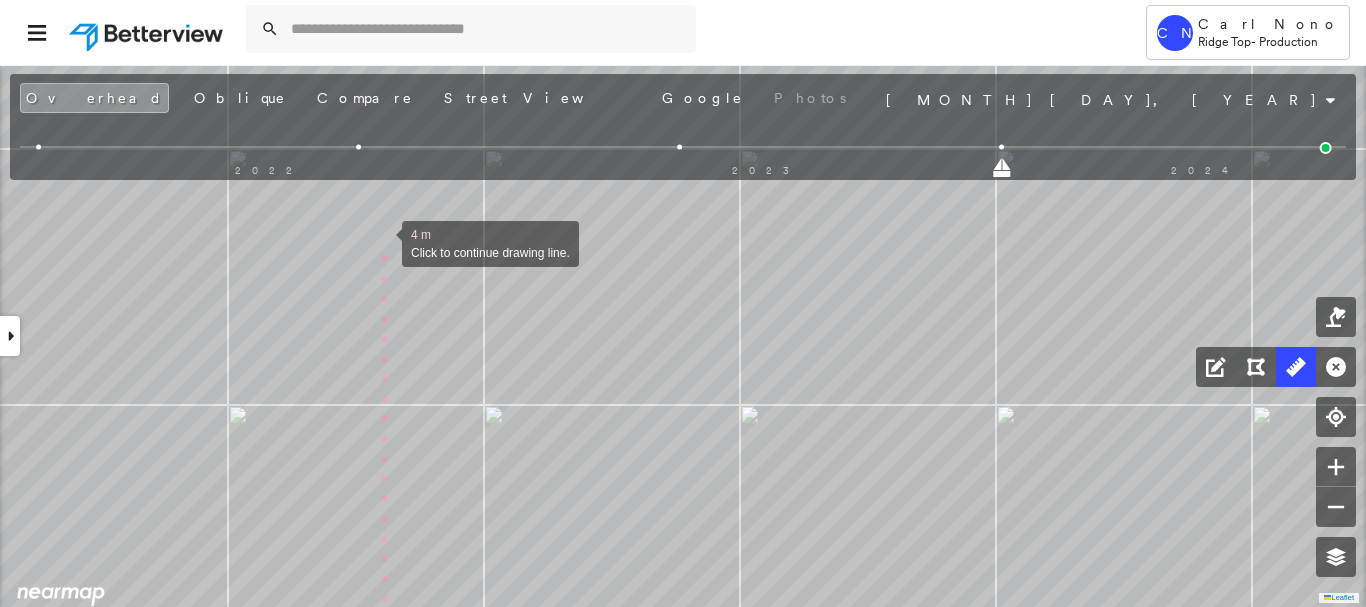 click at bounding box center (382, 242) 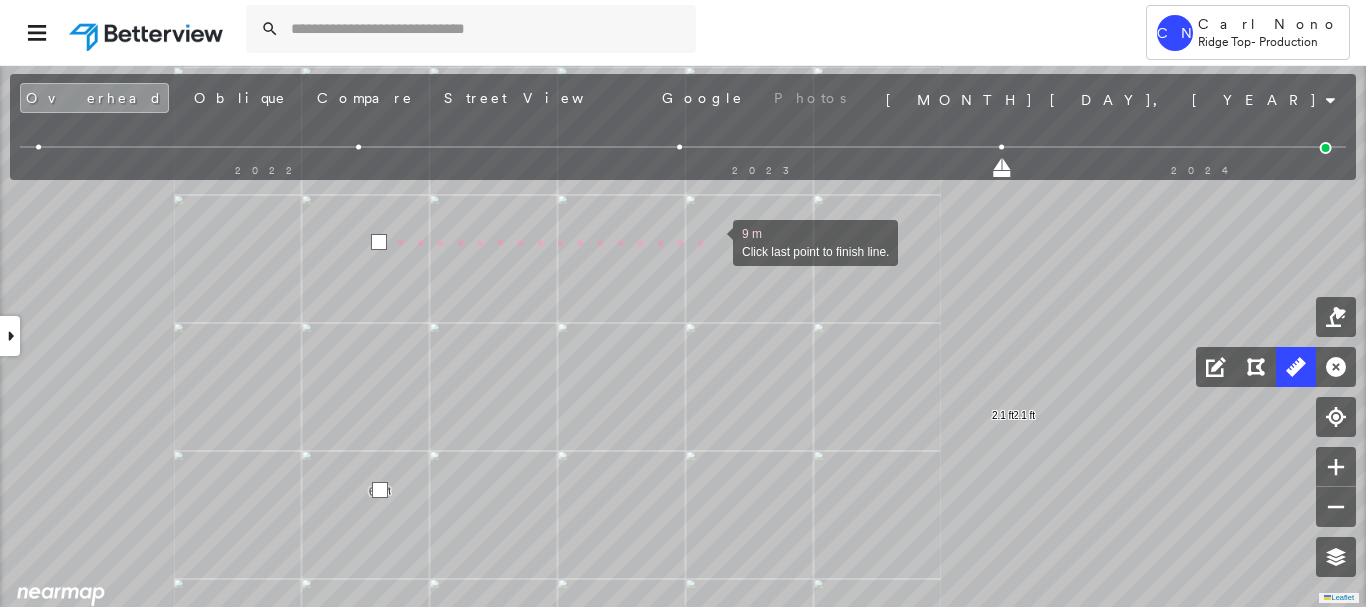 click on "2.1 ft 2.1 ft 6.0 ft 6.0 ft 6.3 ft 44.1 ft 50.5 ft 9 m Click last point to finish line." at bounding box center [70, 491] 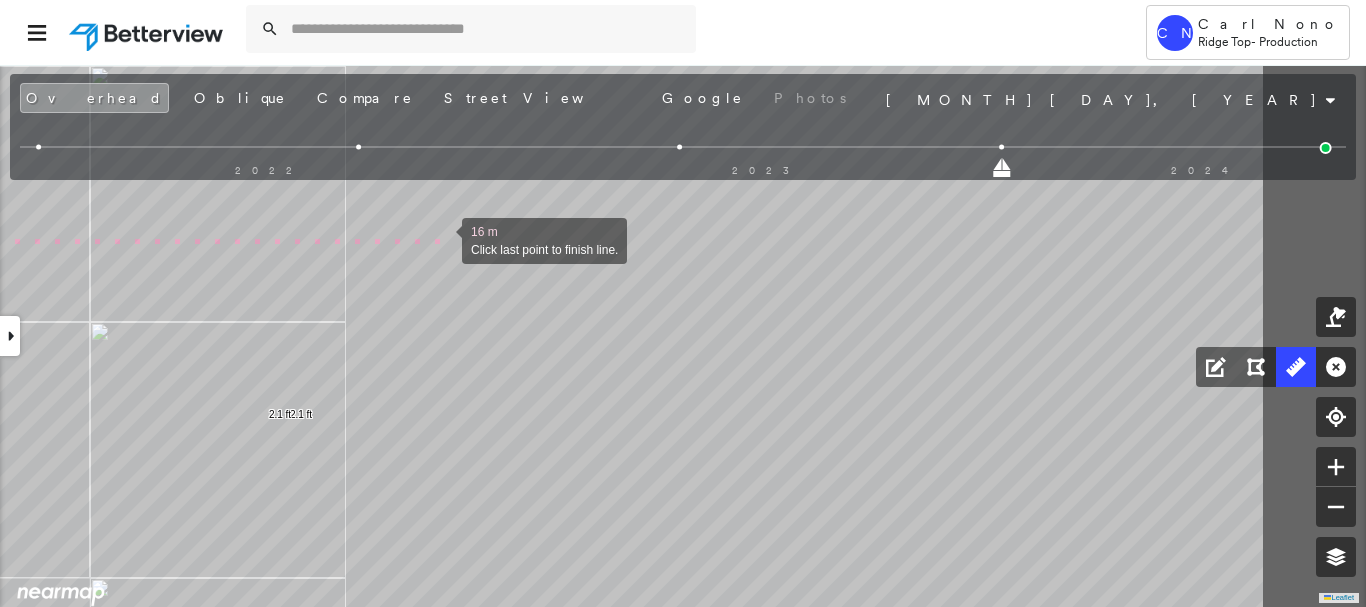 drag, startPoint x: 444, startPoint y: 239, endPoint x: 482, endPoint y: 236, distance: 38.118237 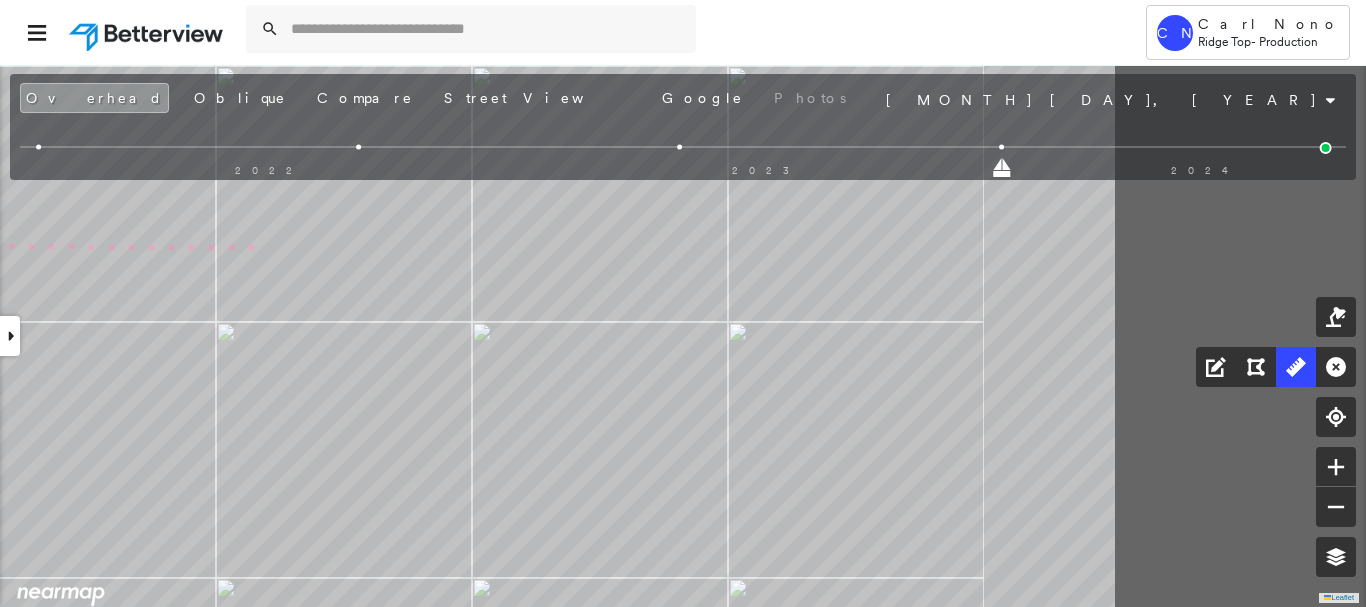 click on "2.1 ft 2.1 ft 6.0 ft 6.0 ft 6.3 ft 44.1 ft 50.5 ft 19 m Click last point to finish line." at bounding box center [-1039, 490] 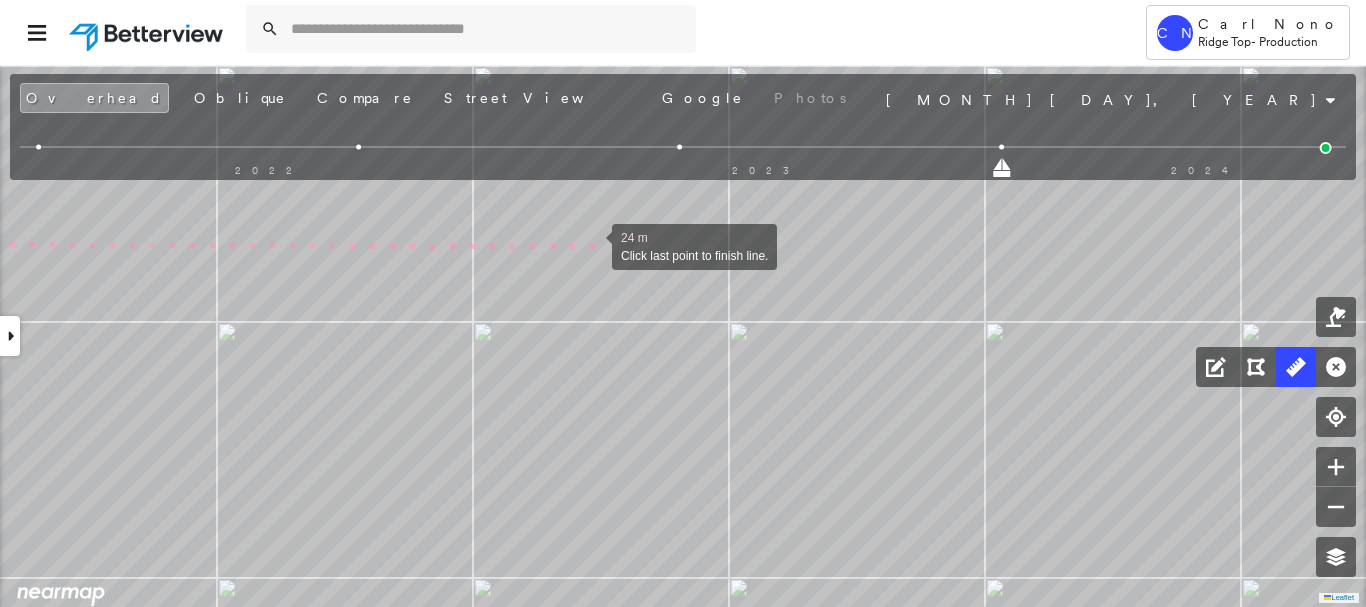 click at bounding box center (592, 245) 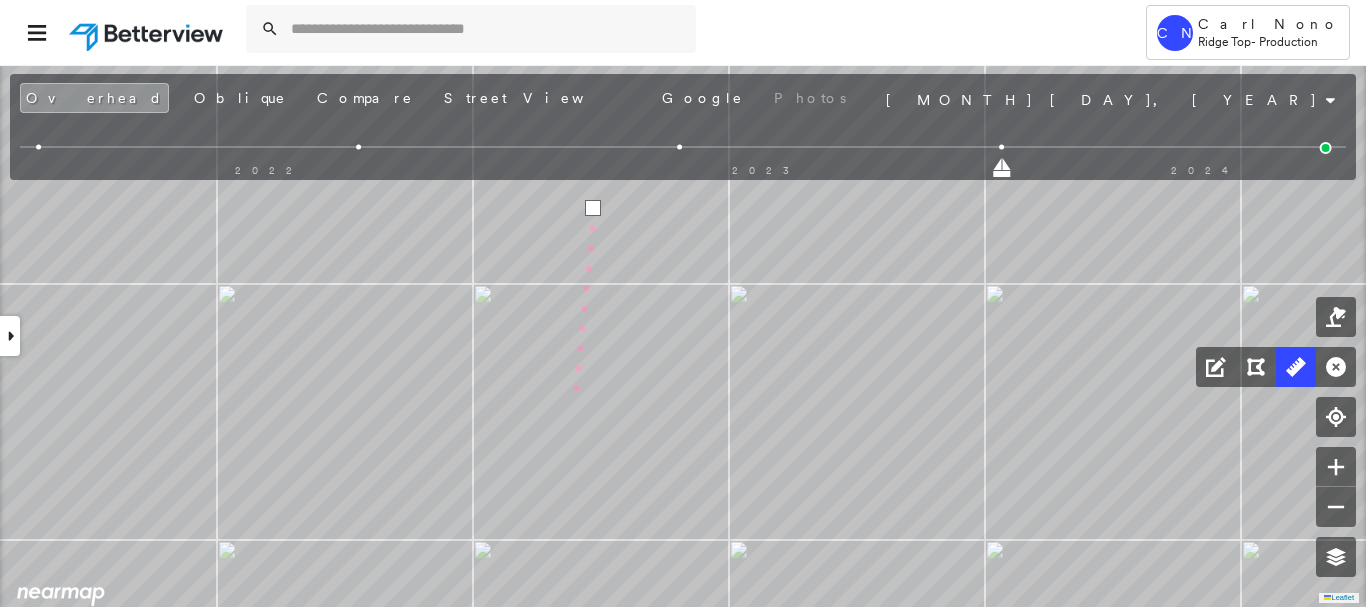 drag, startPoint x: 572, startPoint y: 433, endPoint x: 578, endPoint y: 207, distance: 226.07964 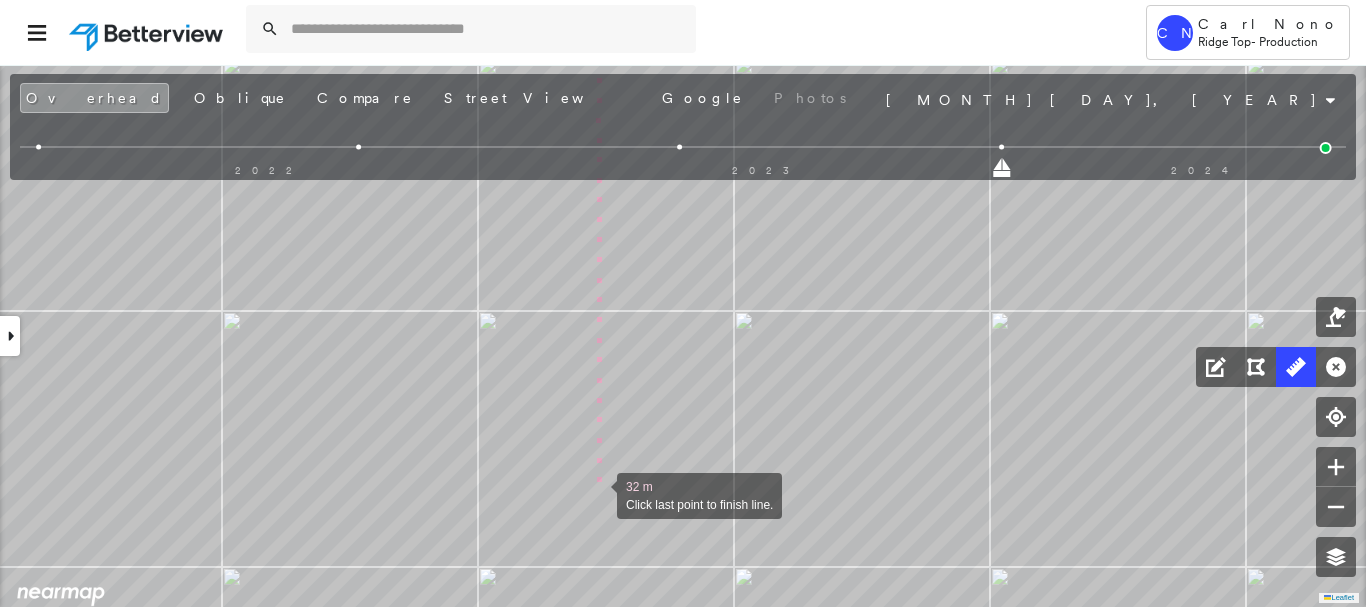 click at bounding box center [597, 494] 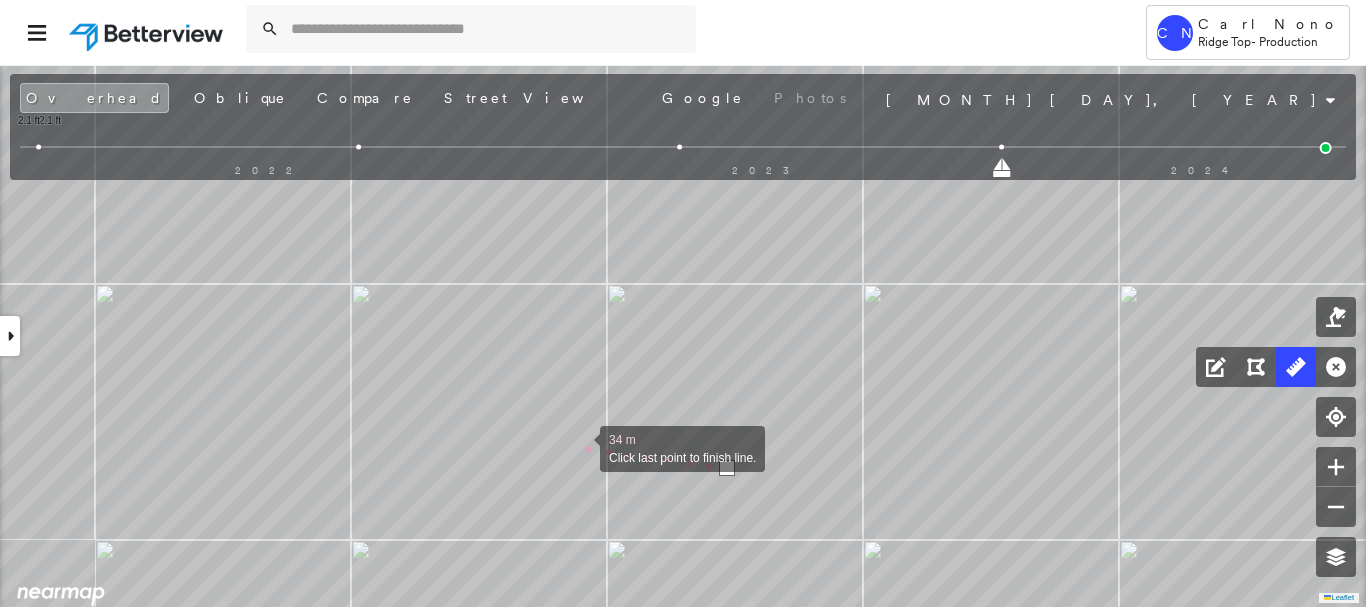 click on "2.1 ft 2.1 ft 6.0 ft 6.0 ft 6.3 ft 44.1 ft 50.5 ft 34 m Click last point to finish line." at bounding box center (-904, 196) 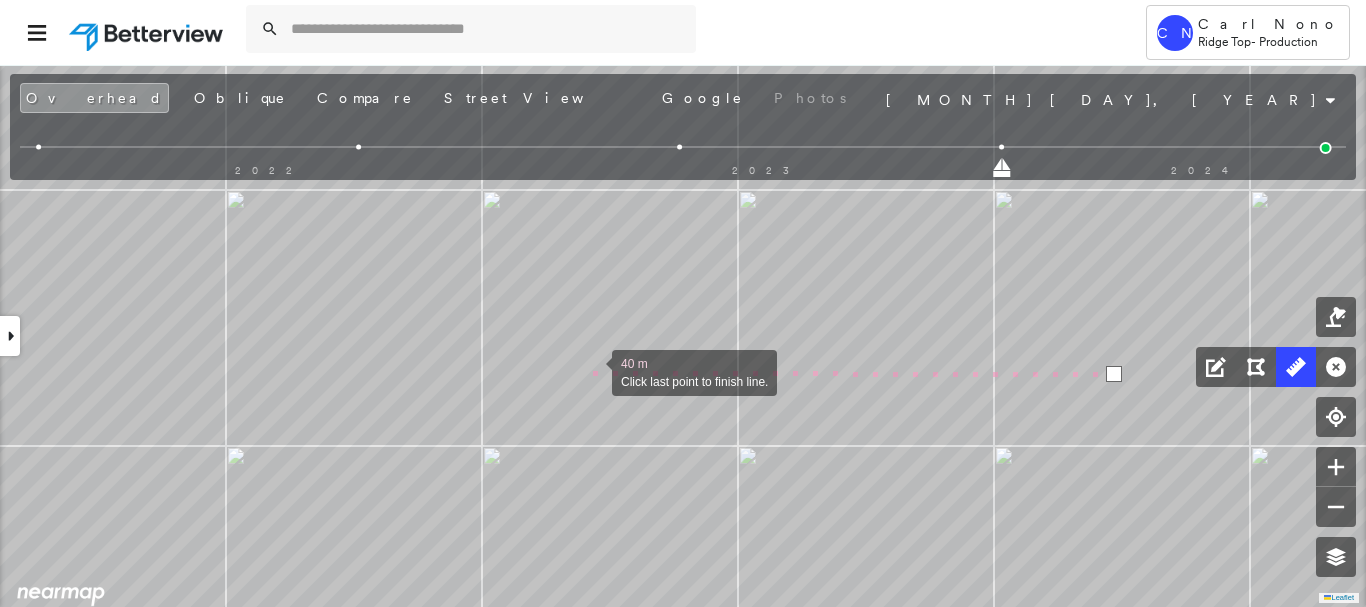 click at bounding box center (592, 371) 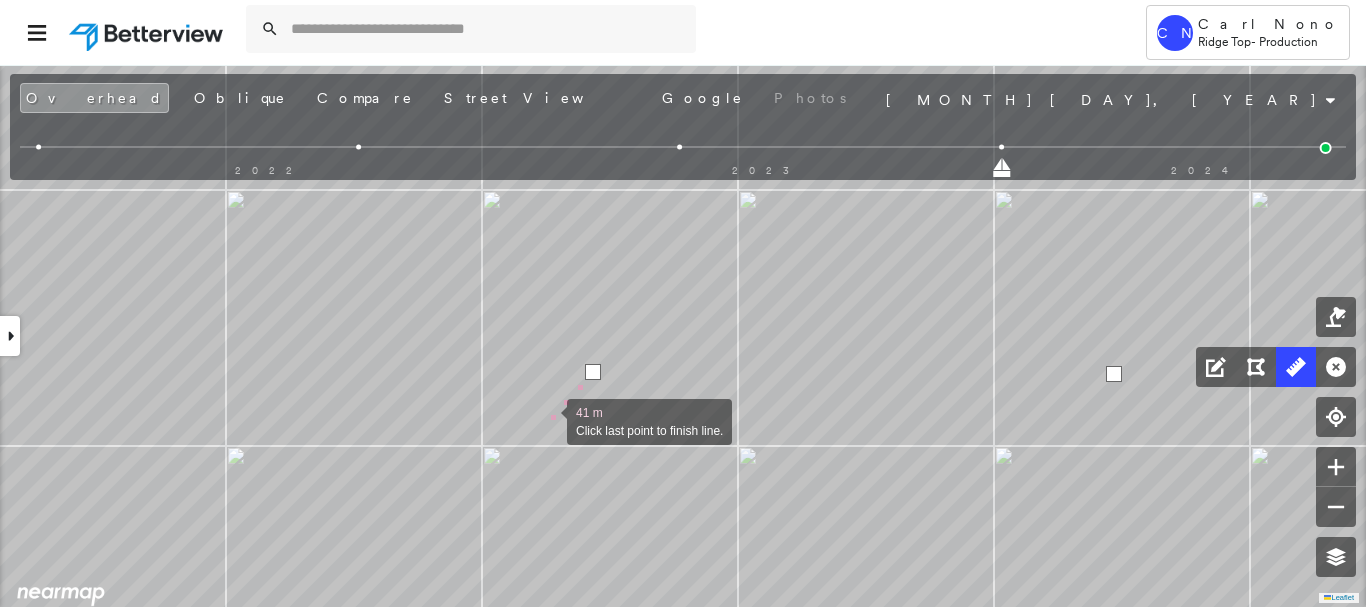 click at bounding box center (547, 420) 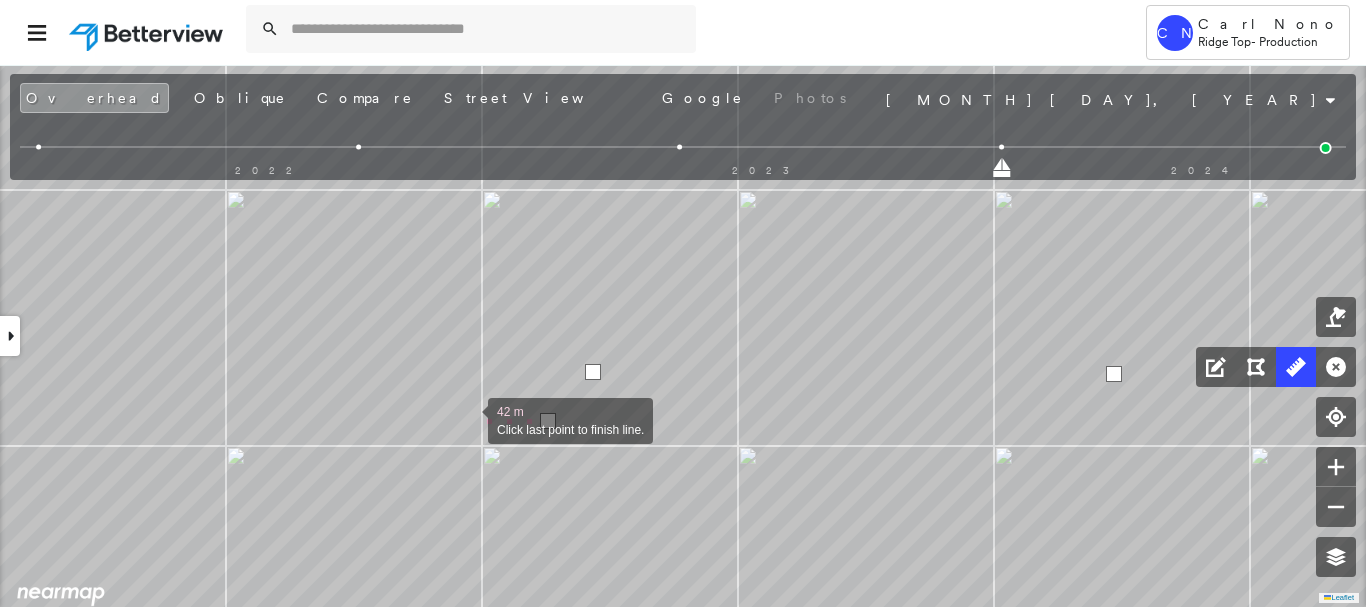 click at bounding box center [468, 419] 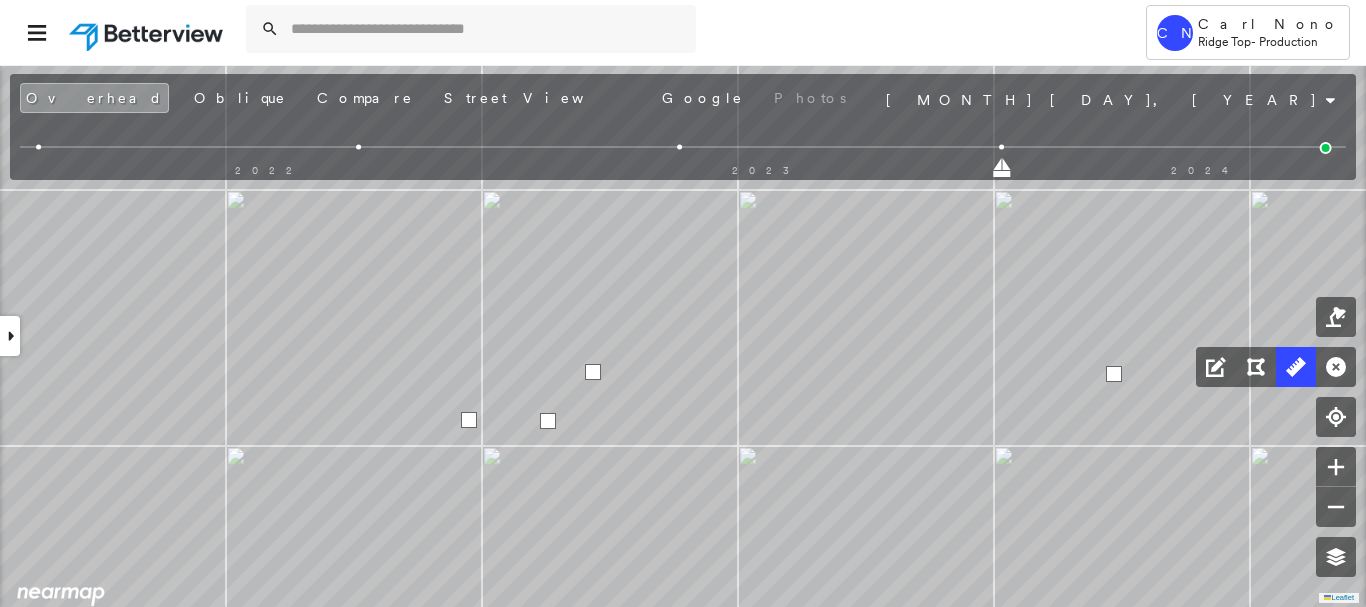 click at bounding box center (469, 420) 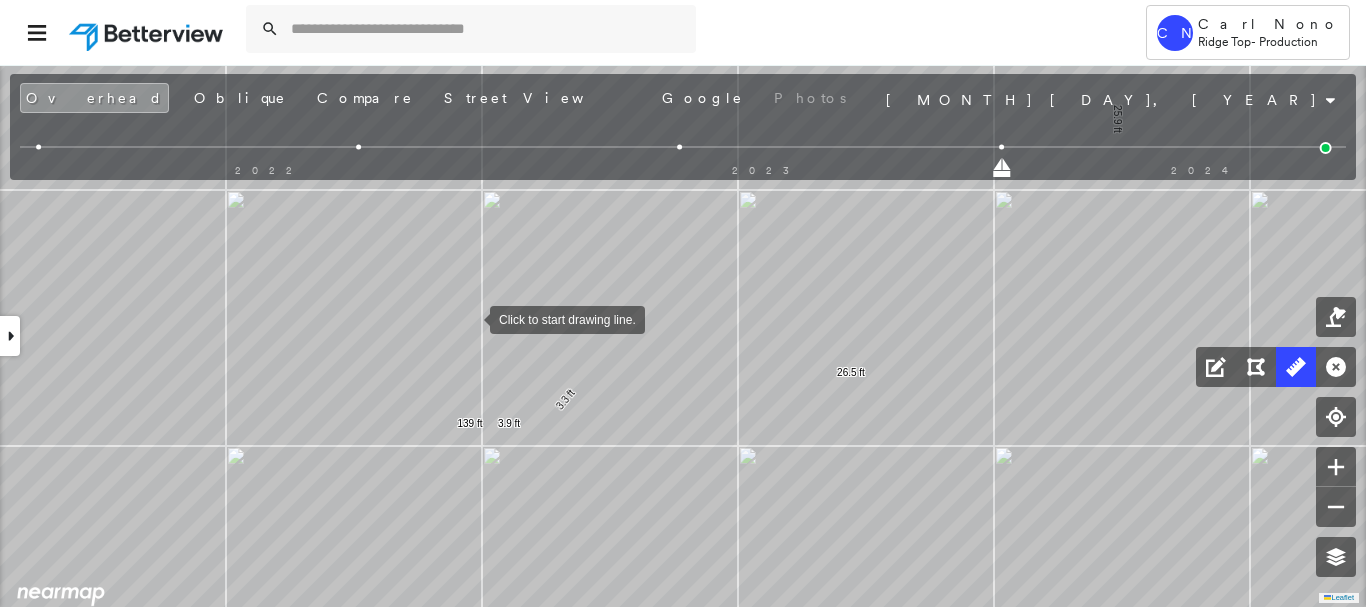drag, startPoint x: 470, startPoint y: 318, endPoint x: 470, endPoint y: 357, distance: 39 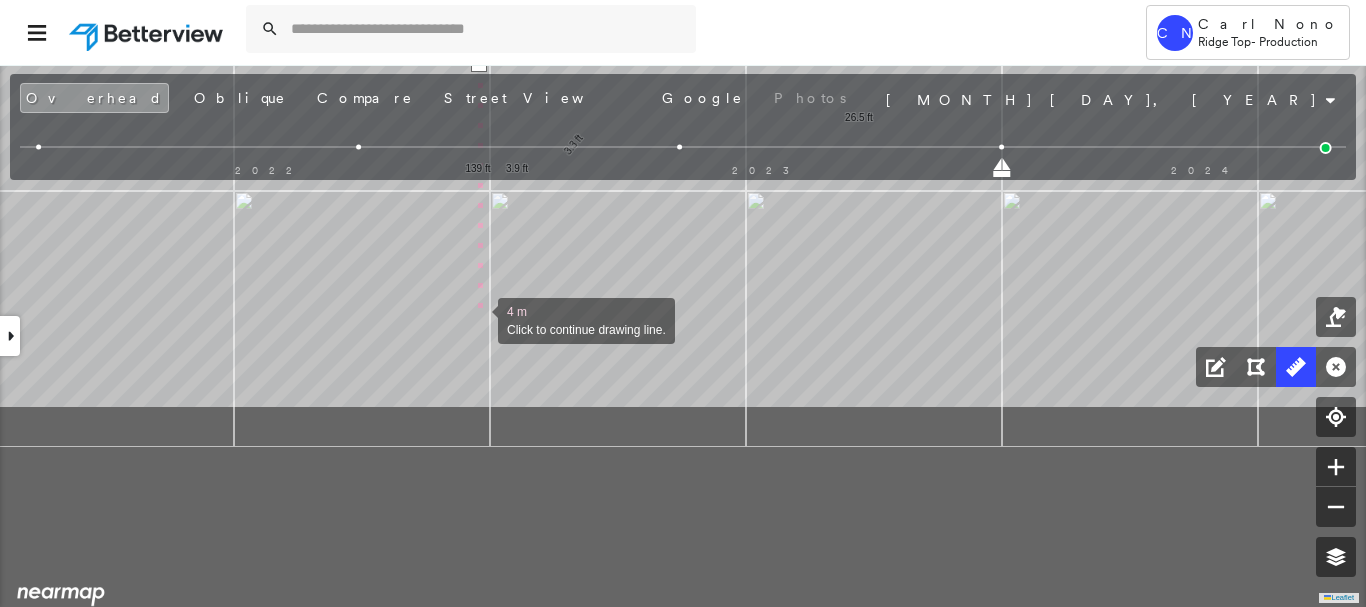drag, startPoint x: 470, startPoint y: 575, endPoint x: 478, endPoint y: 320, distance: 255.12546 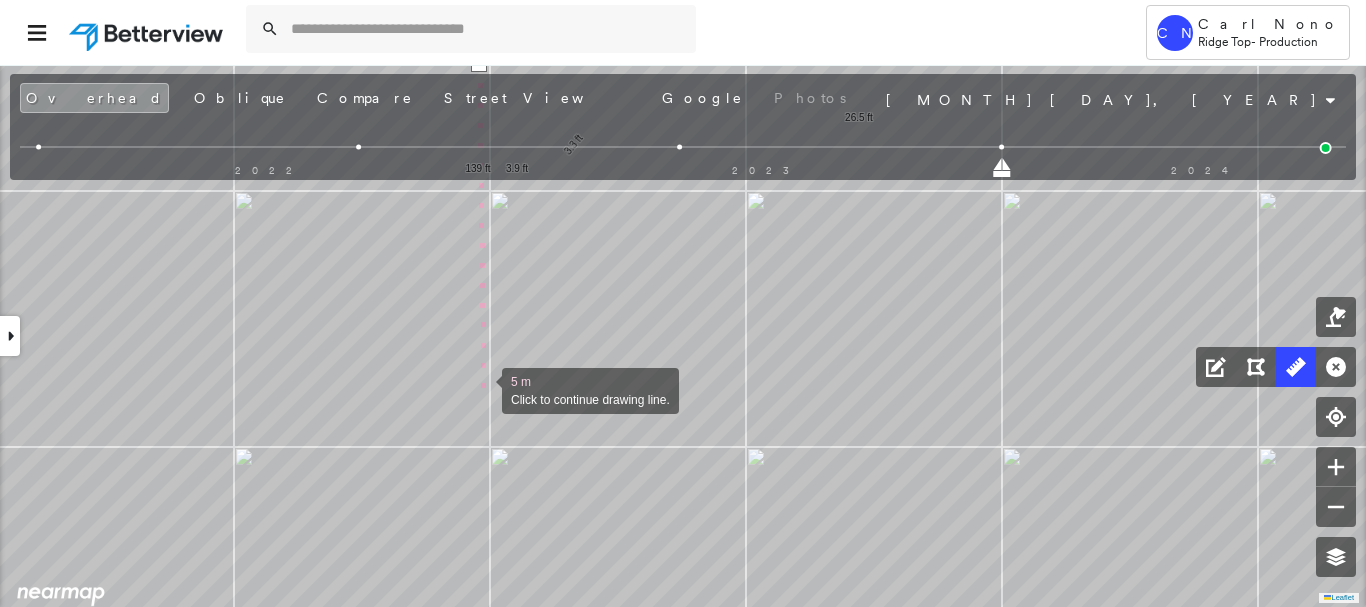 click at bounding box center (482, 389) 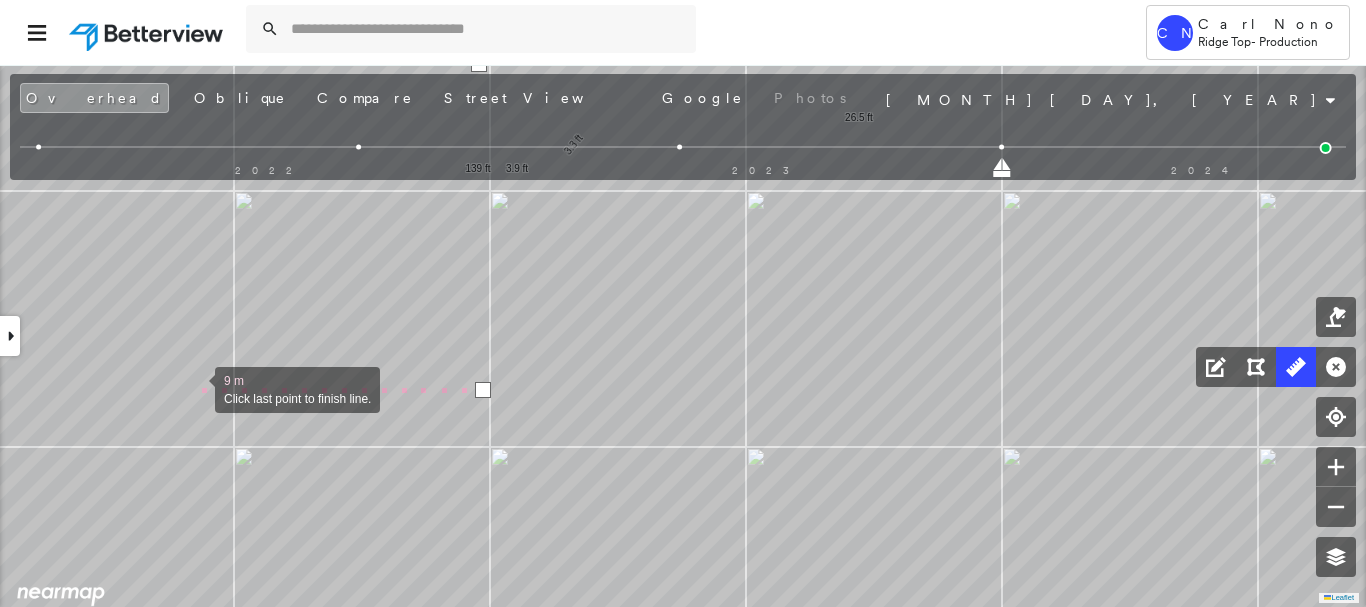 click at bounding box center (195, 388) 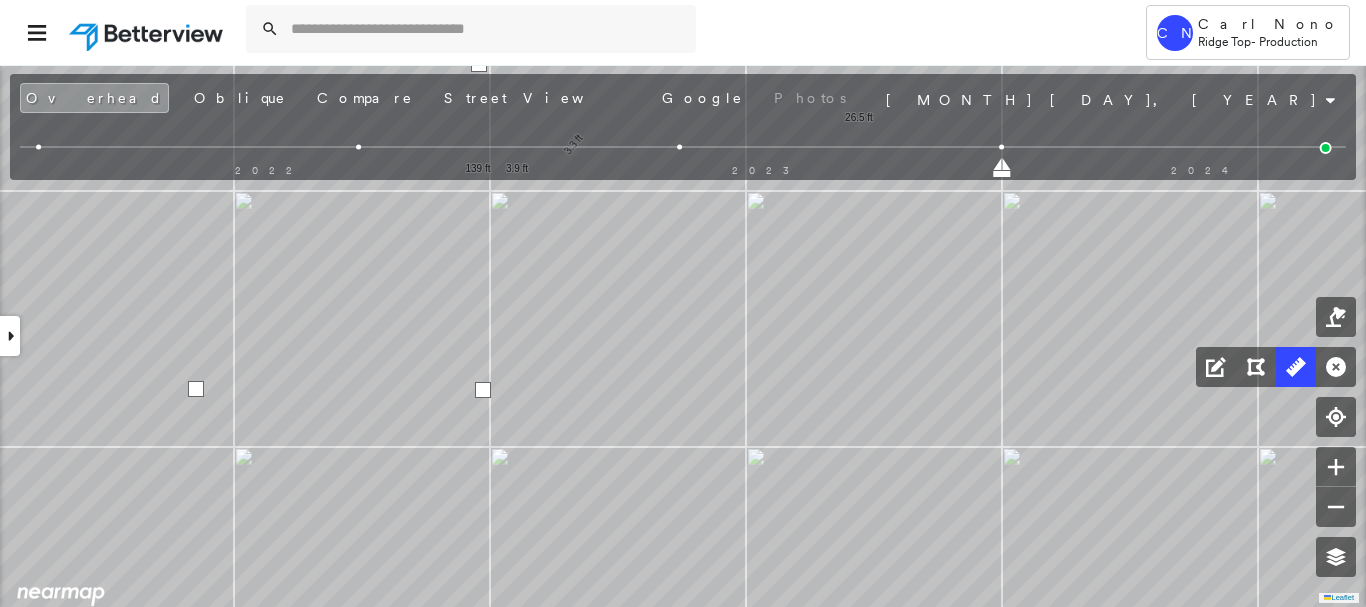 click at bounding box center [196, 389] 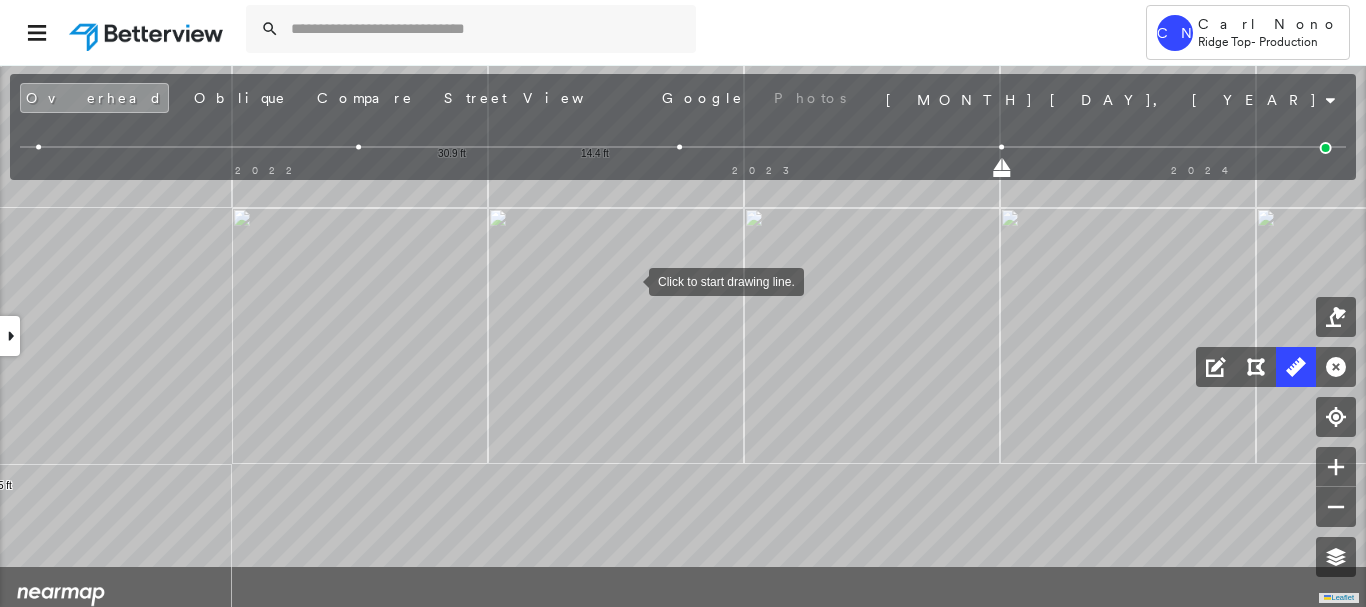drag, startPoint x: 572, startPoint y: 384, endPoint x: 617, endPoint y: 316, distance: 81.5414 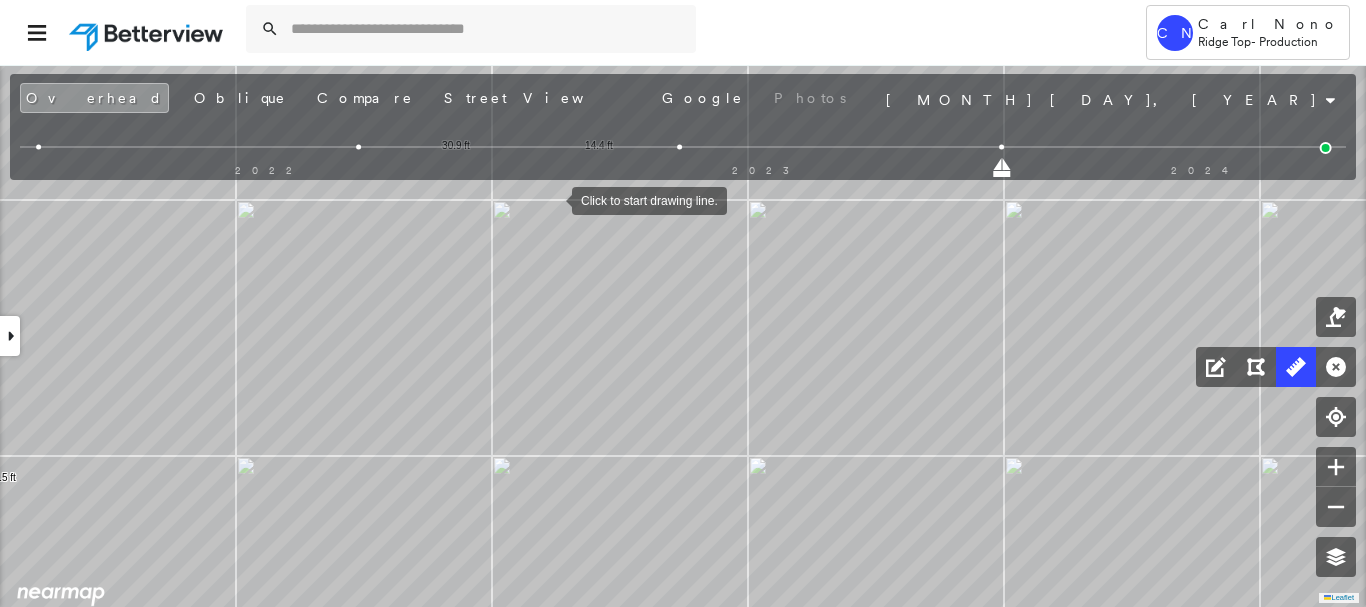 click at bounding box center [552, 199] 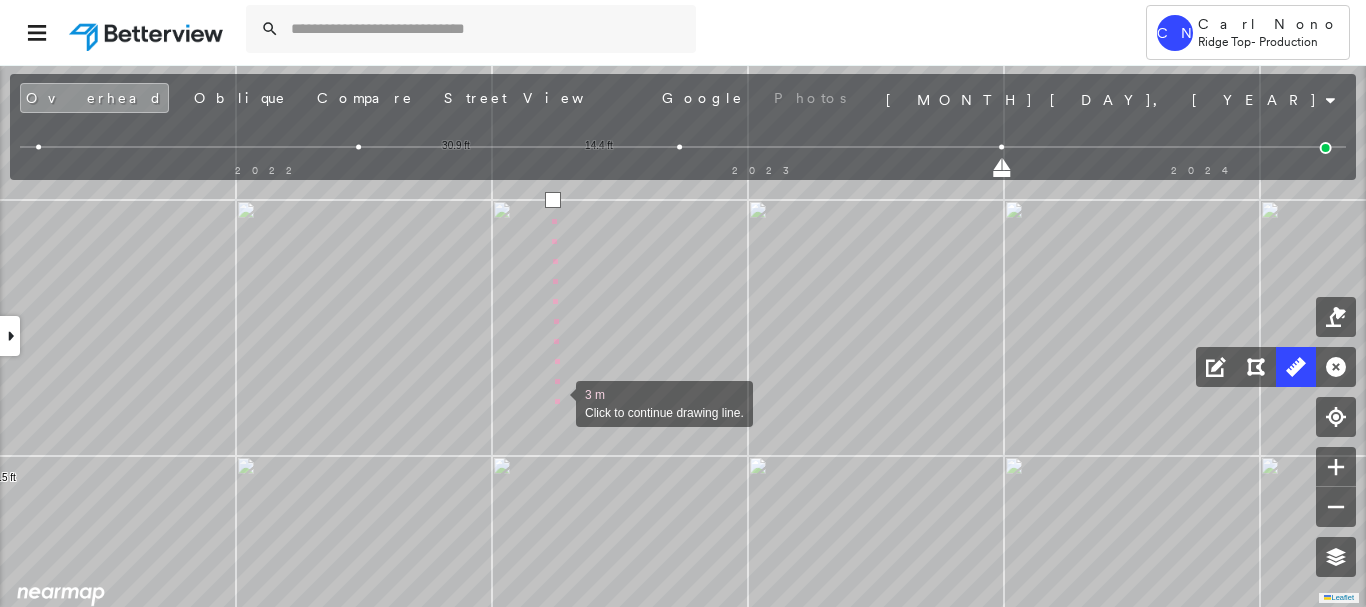 click at bounding box center [556, 402] 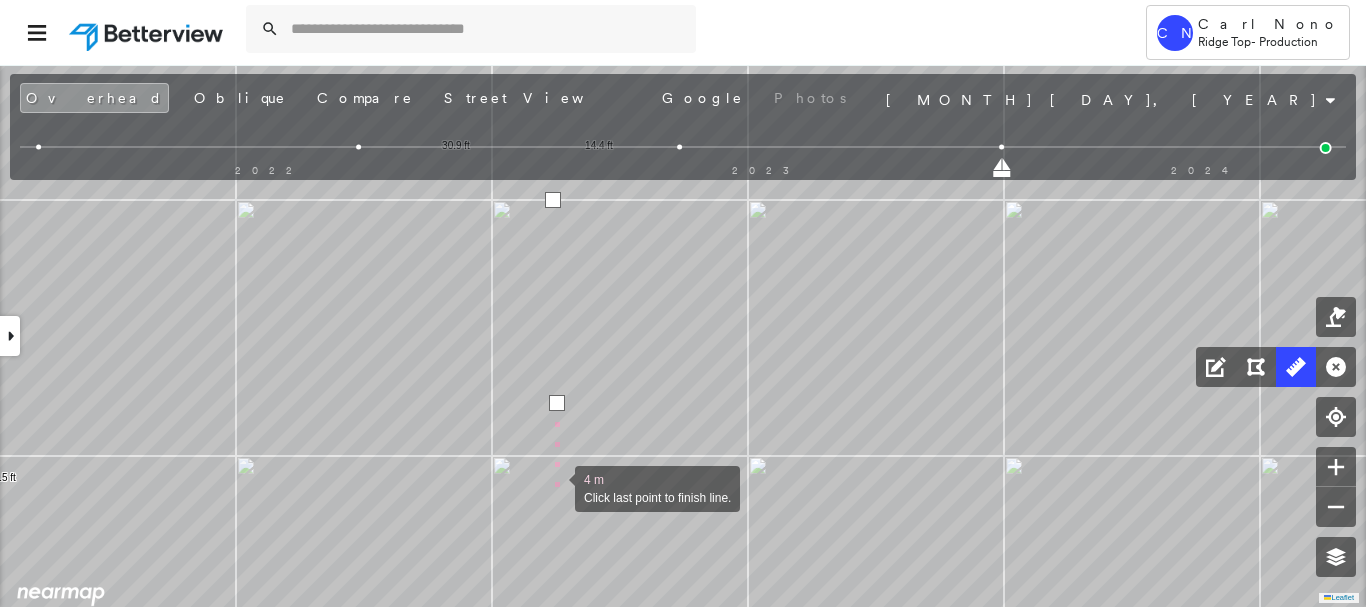 click at bounding box center [555, 487] 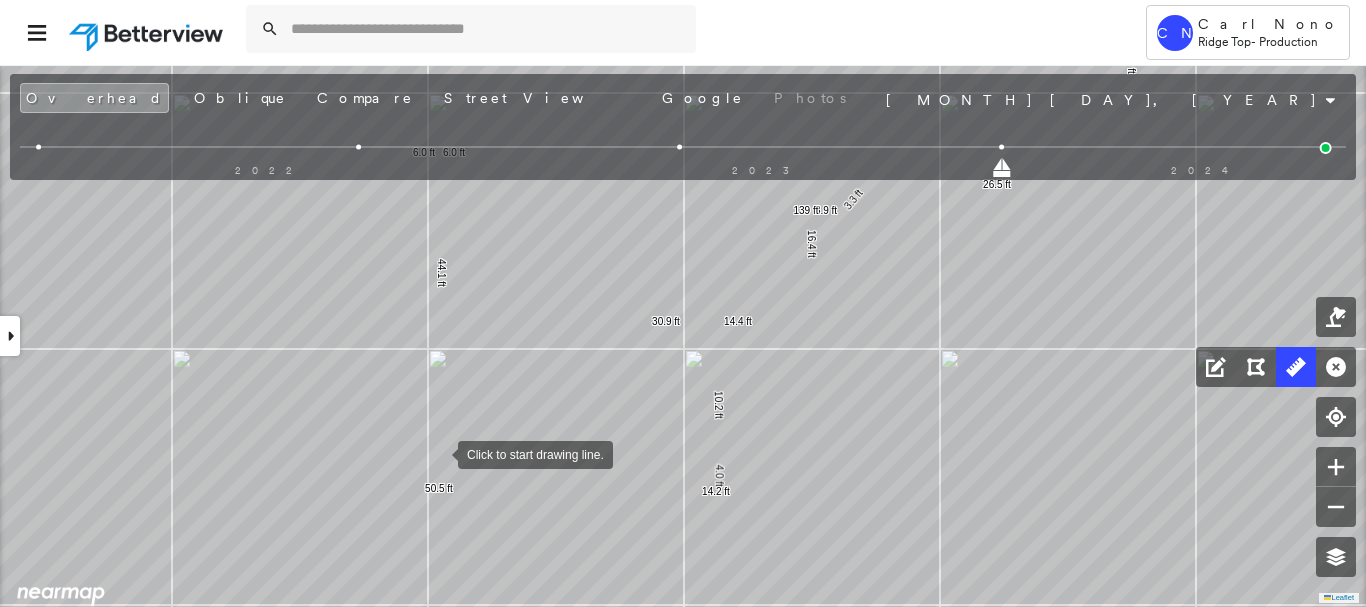 click at bounding box center (438, 453) 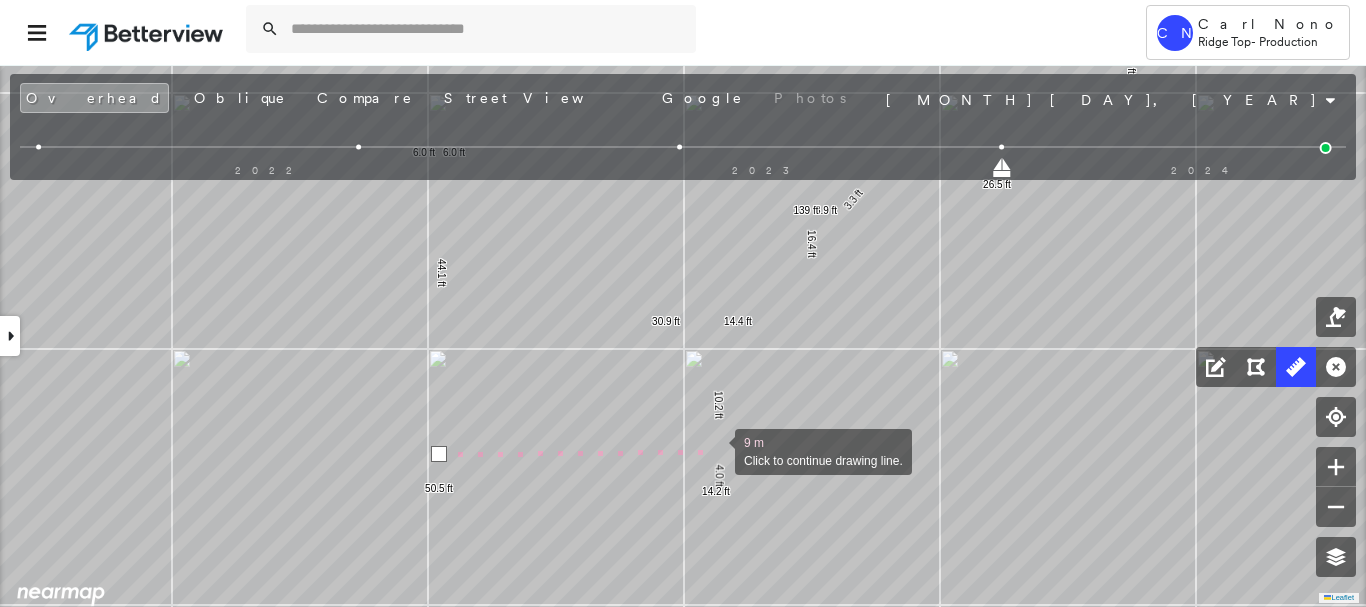 click at bounding box center (715, 450) 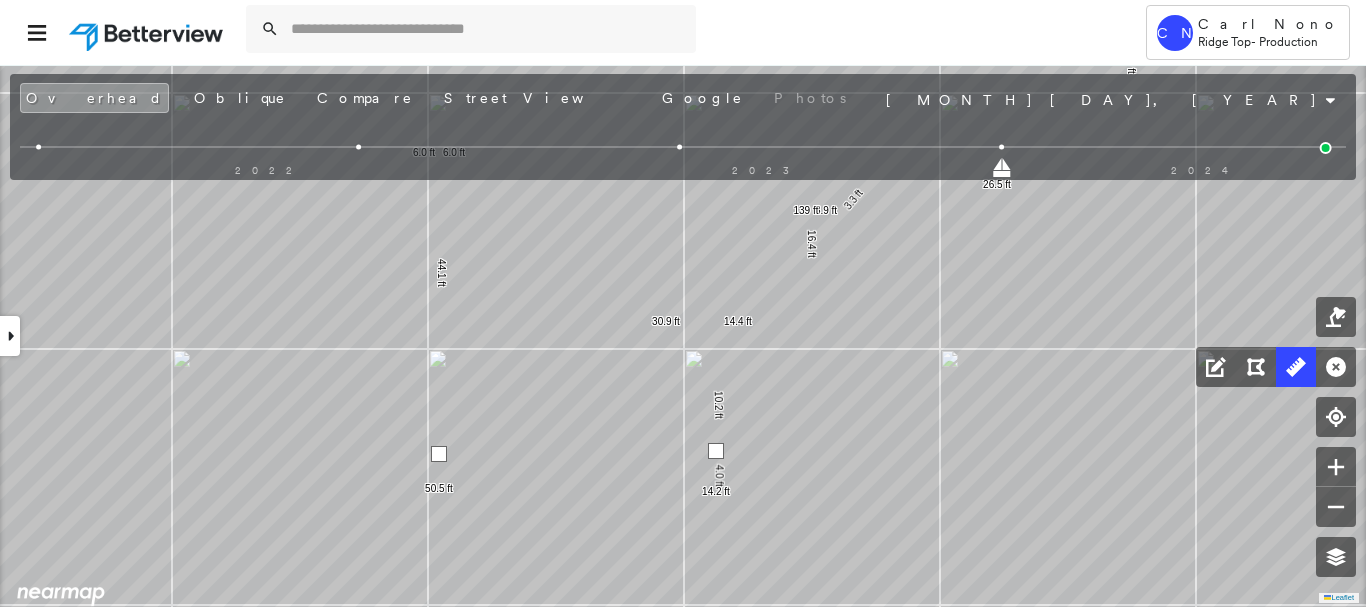 click at bounding box center [716, 451] 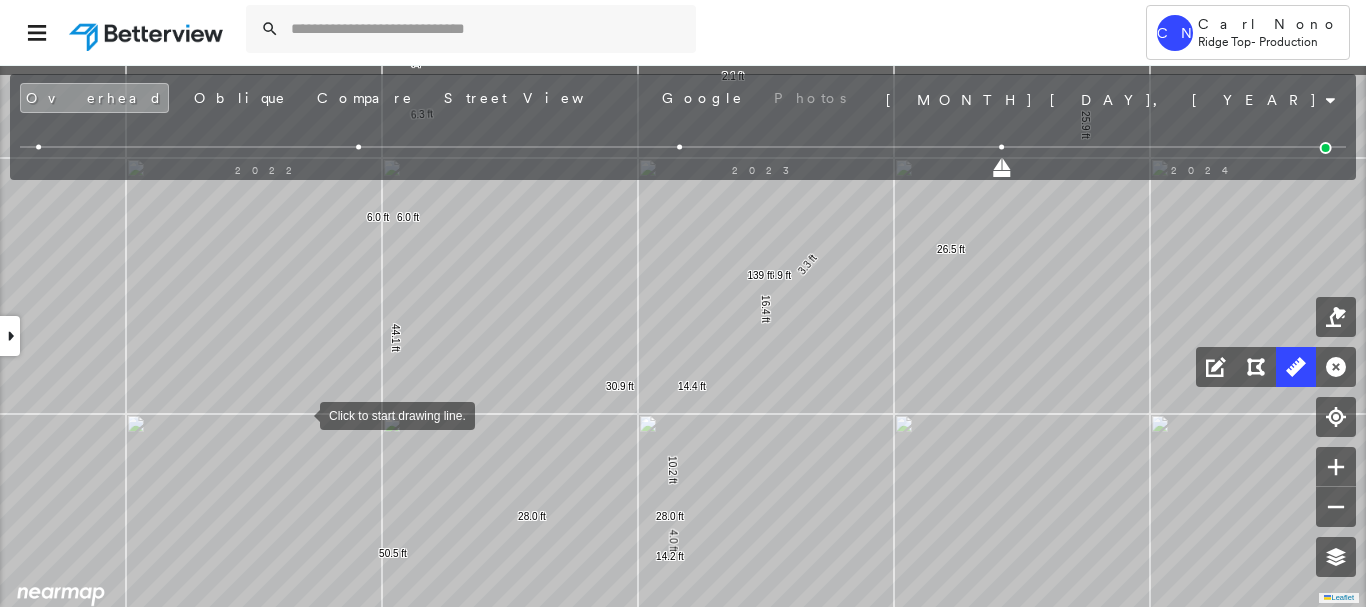 drag, startPoint x: 346, startPoint y: 348, endPoint x: 300, endPoint y: 413, distance: 79.630394 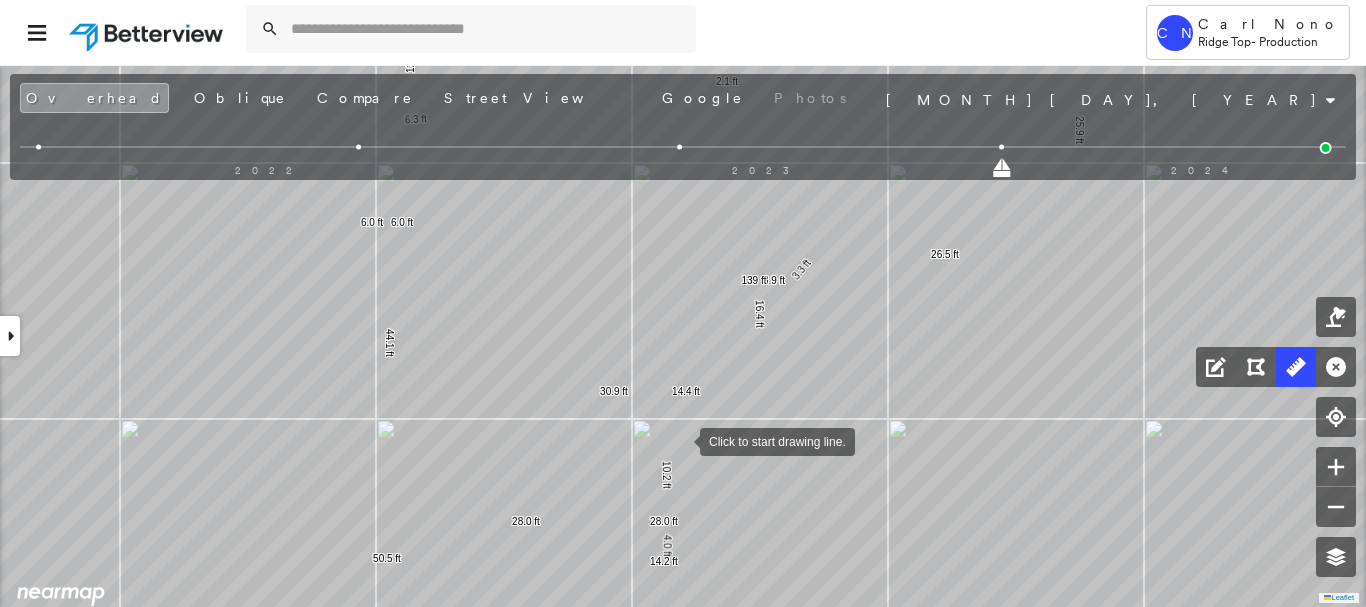 click at bounding box center (680, 440) 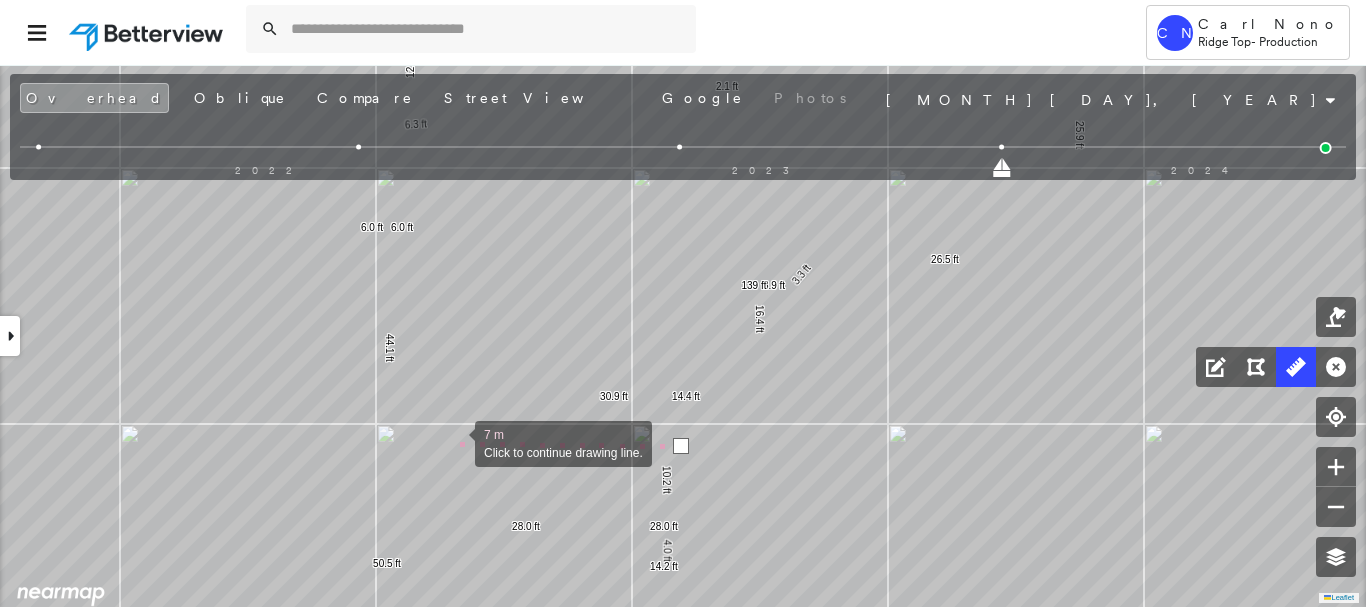 drag, startPoint x: 455, startPoint y: 432, endPoint x: 432, endPoint y: 469, distance: 43.56604 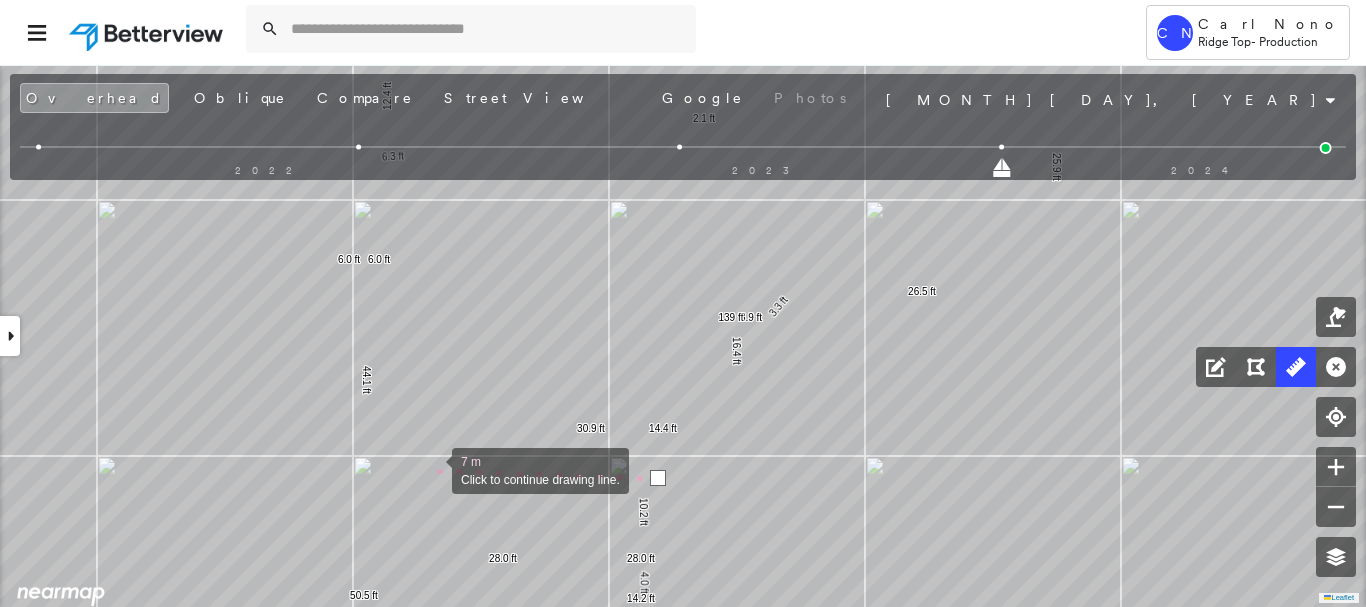 click at bounding box center (432, 469) 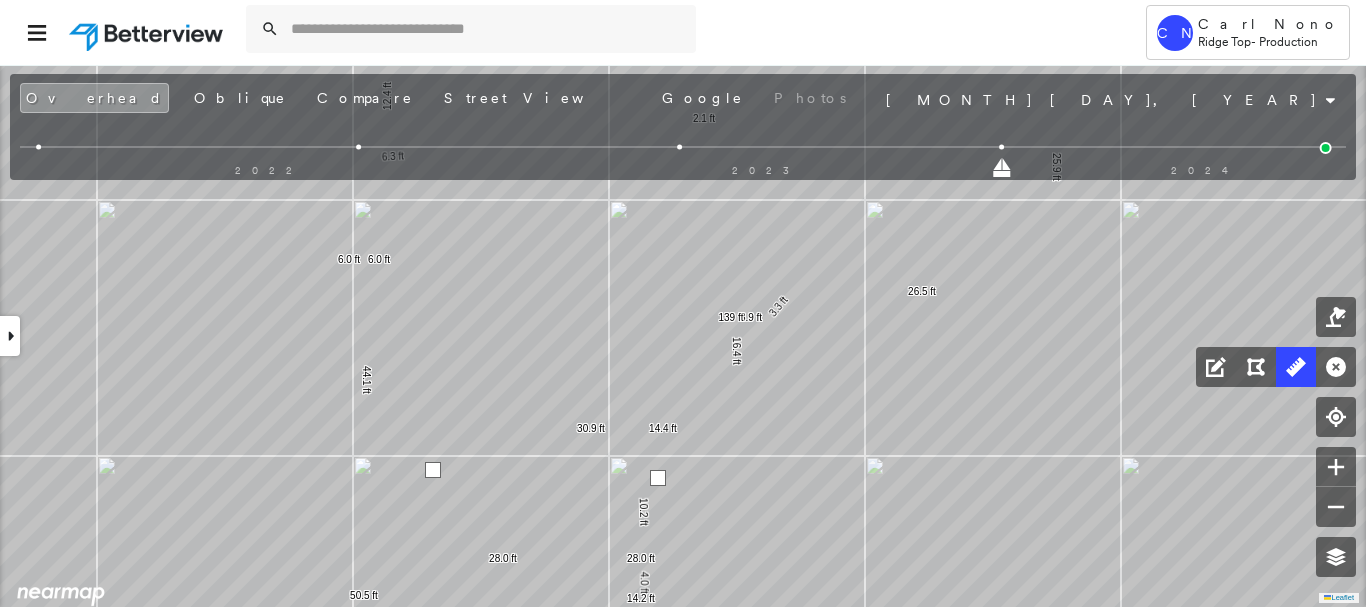 click at bounding box center (433, 470) 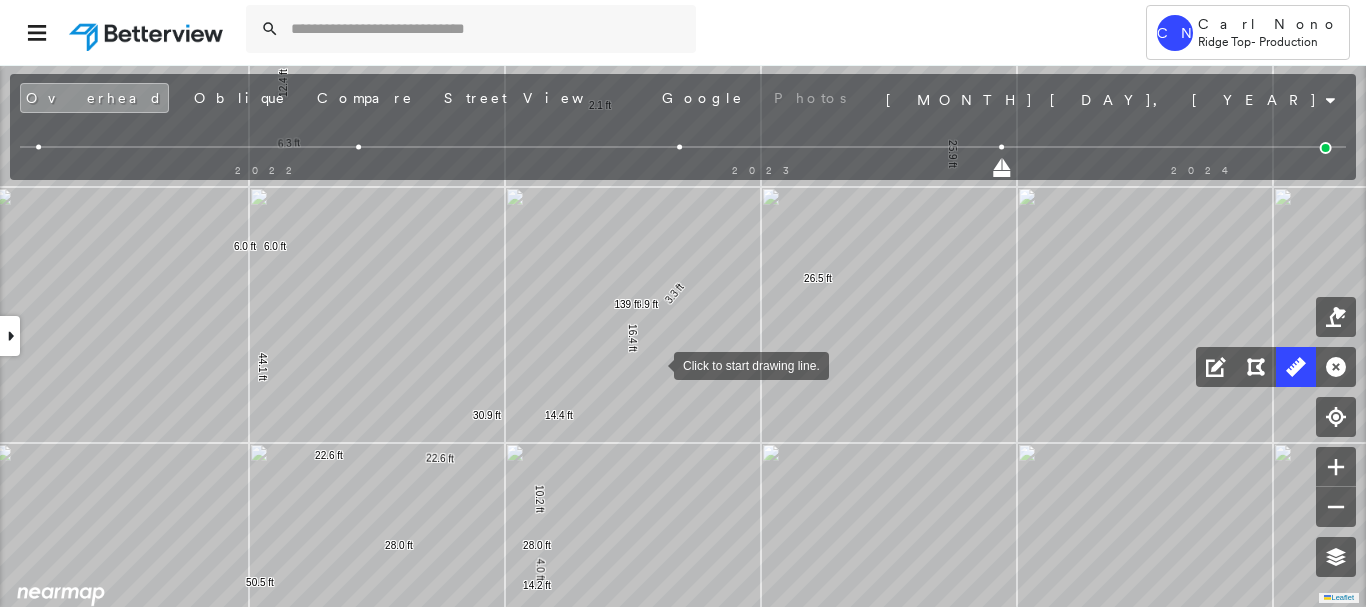 click at bounding box center [654, 364] 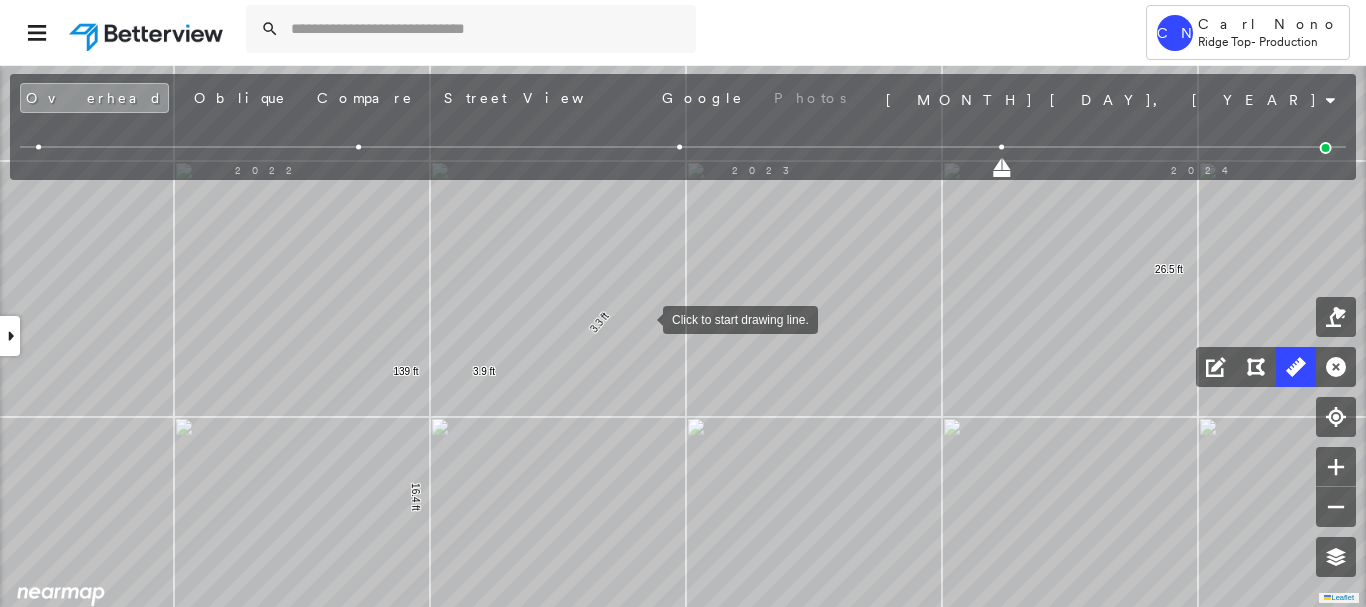 click at bounding box center [643, 318] 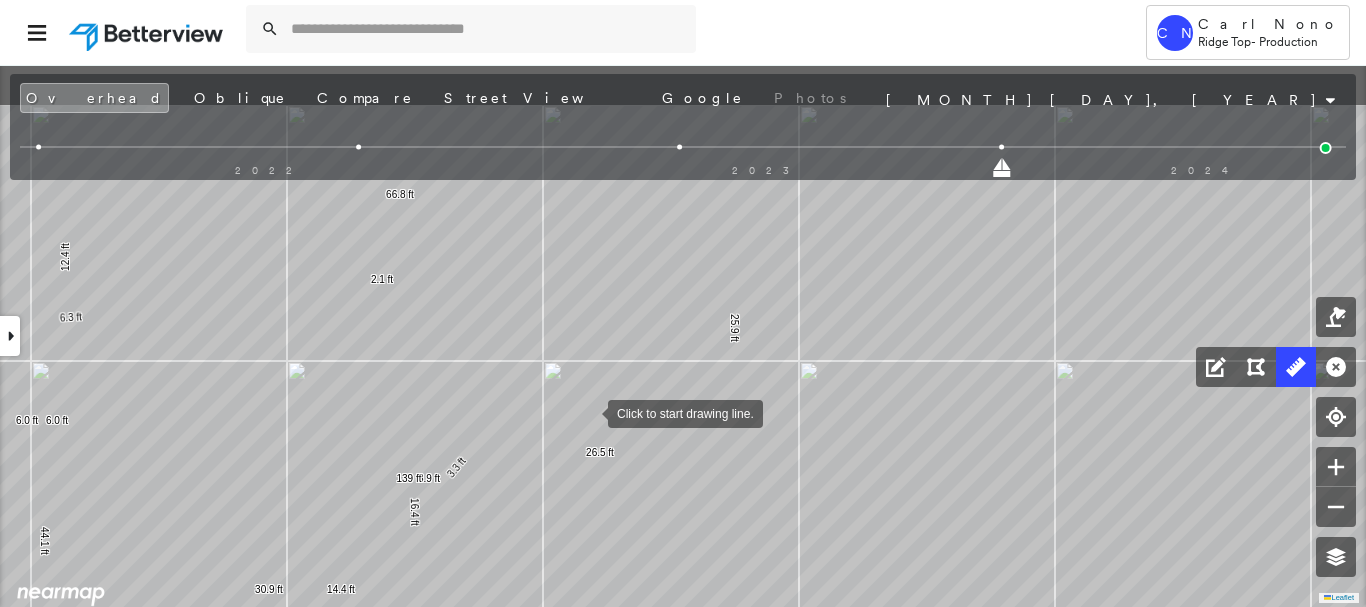 drag, startPoint x: 588, startPoint y: 369, endPoint x: 588, endPoint y: 409, distance: 40 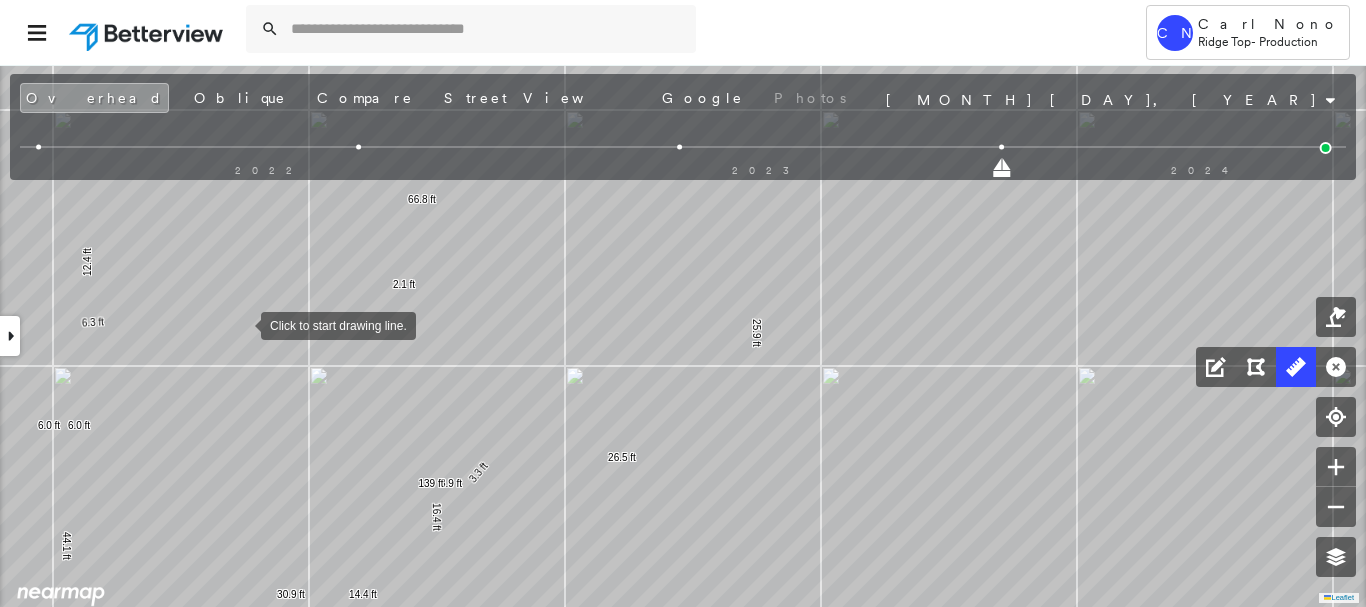 drag, startPoint x: 233, startPoint y: 324, endPoint x: 260, endPoint y: 321, distance: 27.166155 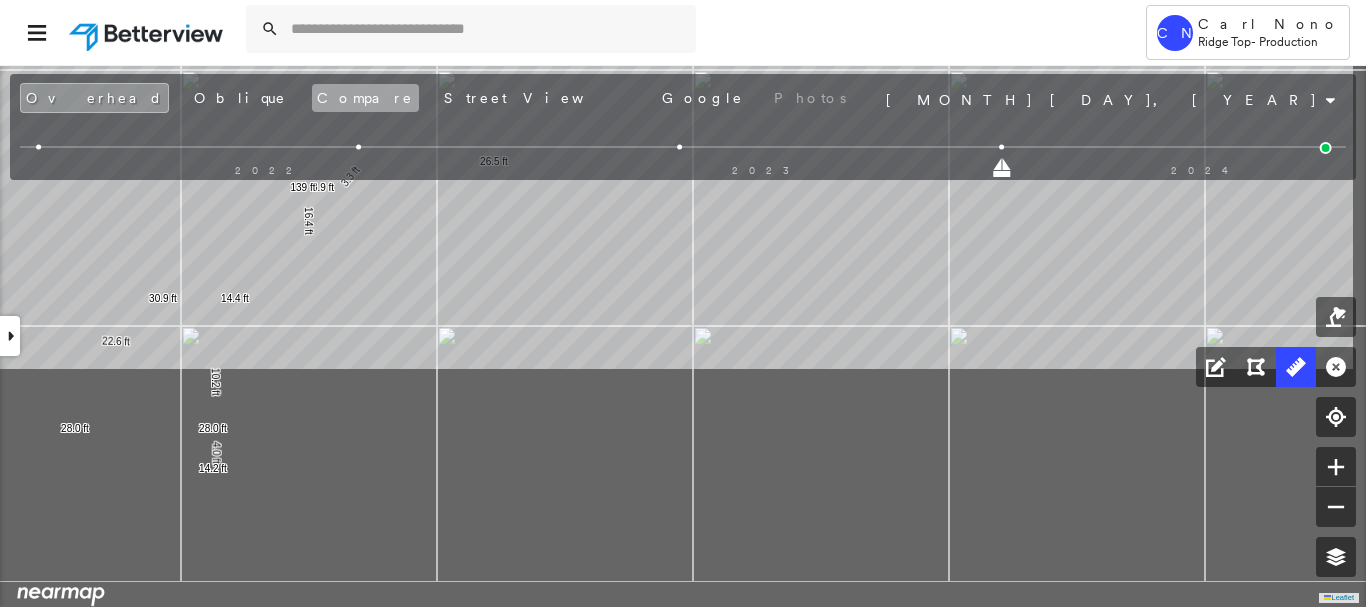 drag, startPoint x: 386, startPoint y: 394, endPoint x: 249, endPoint y: 101, distance: 323.44705 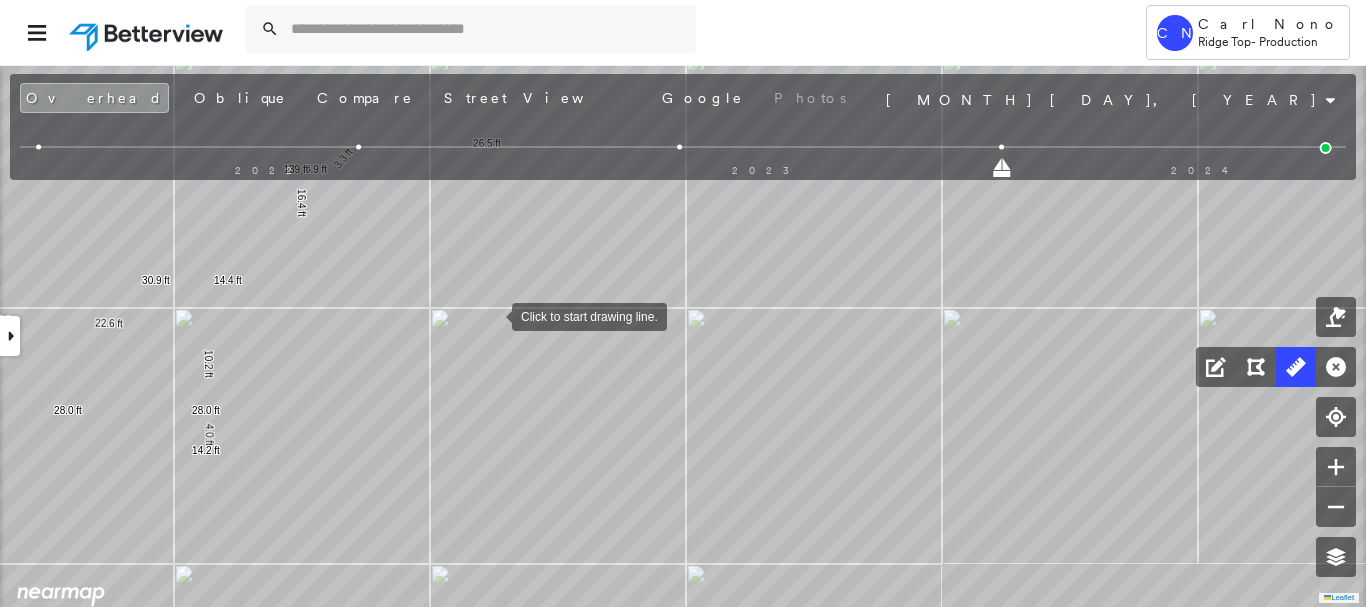 click at bounding box center [492, 315] 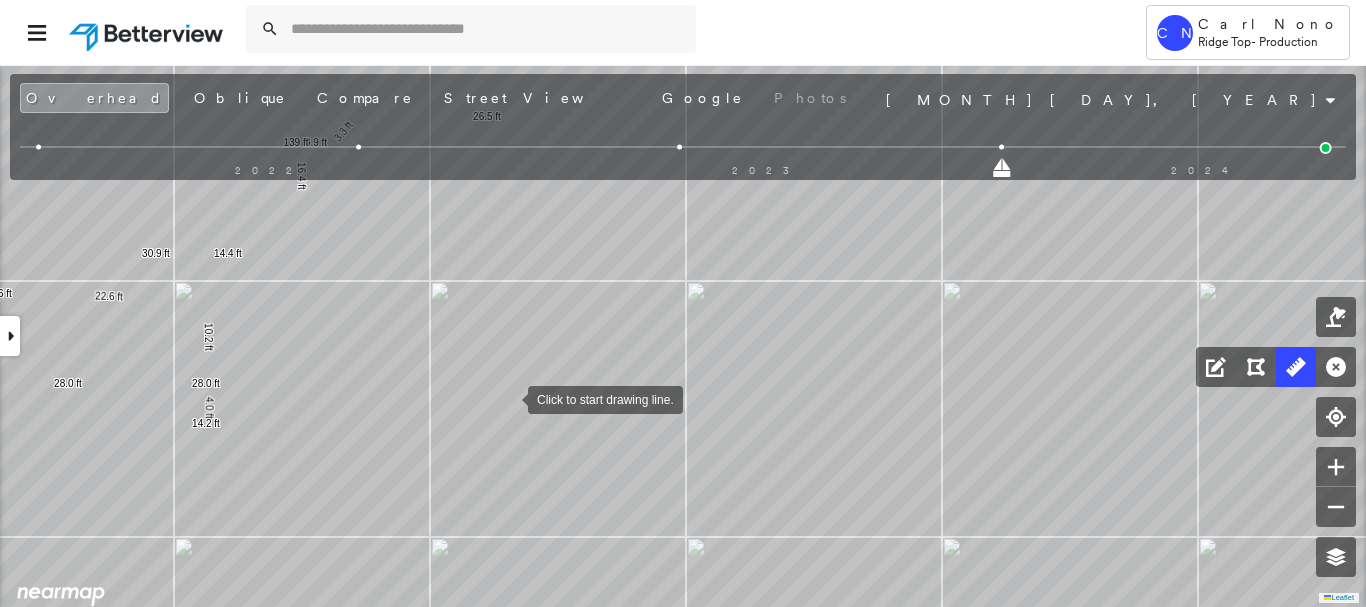 click at bounding box center (508, 398) 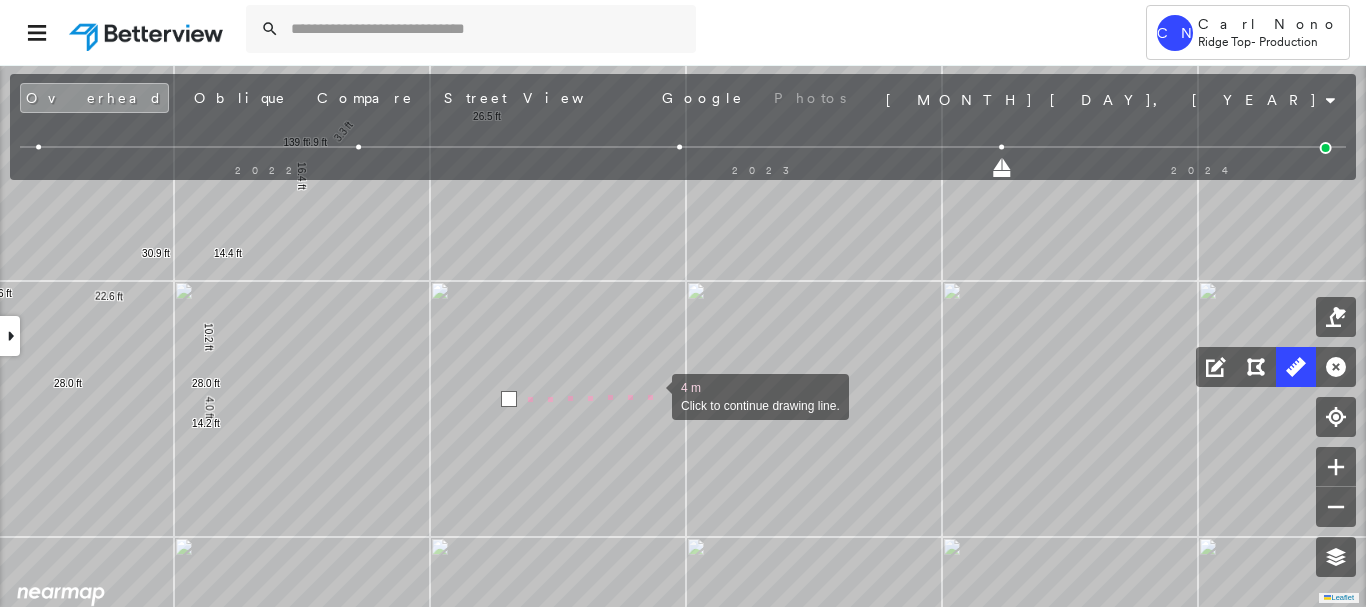 click at bounding box center [652, 395] 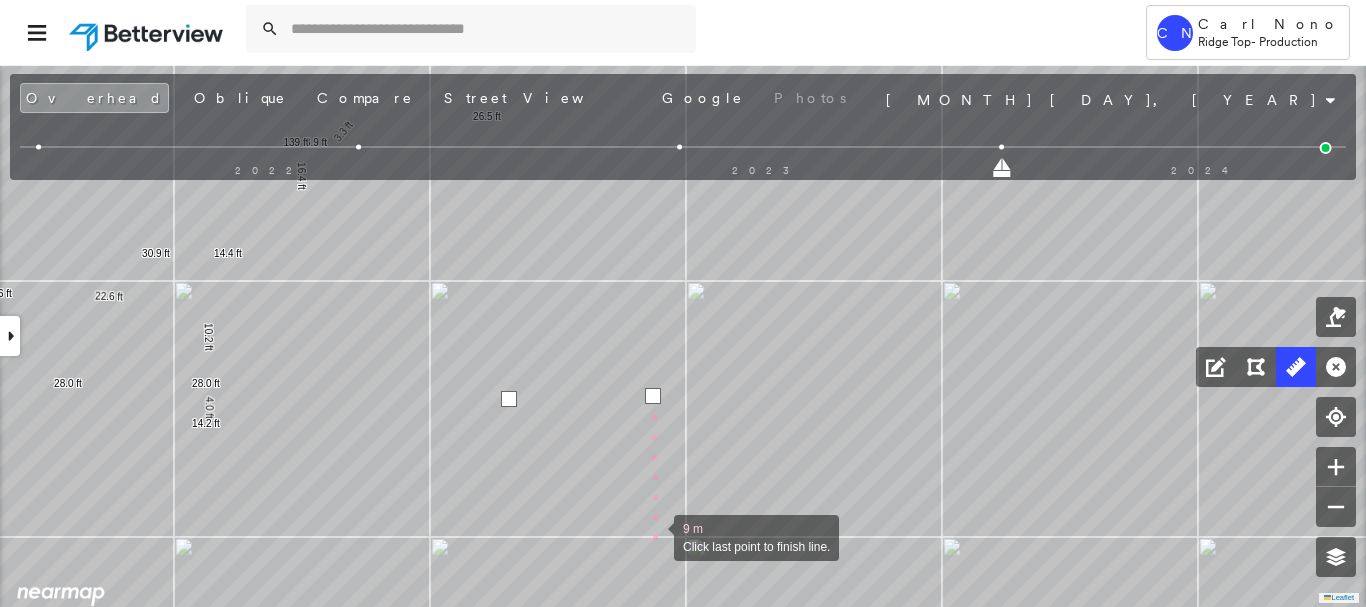 click at bounding box center [654, 536] 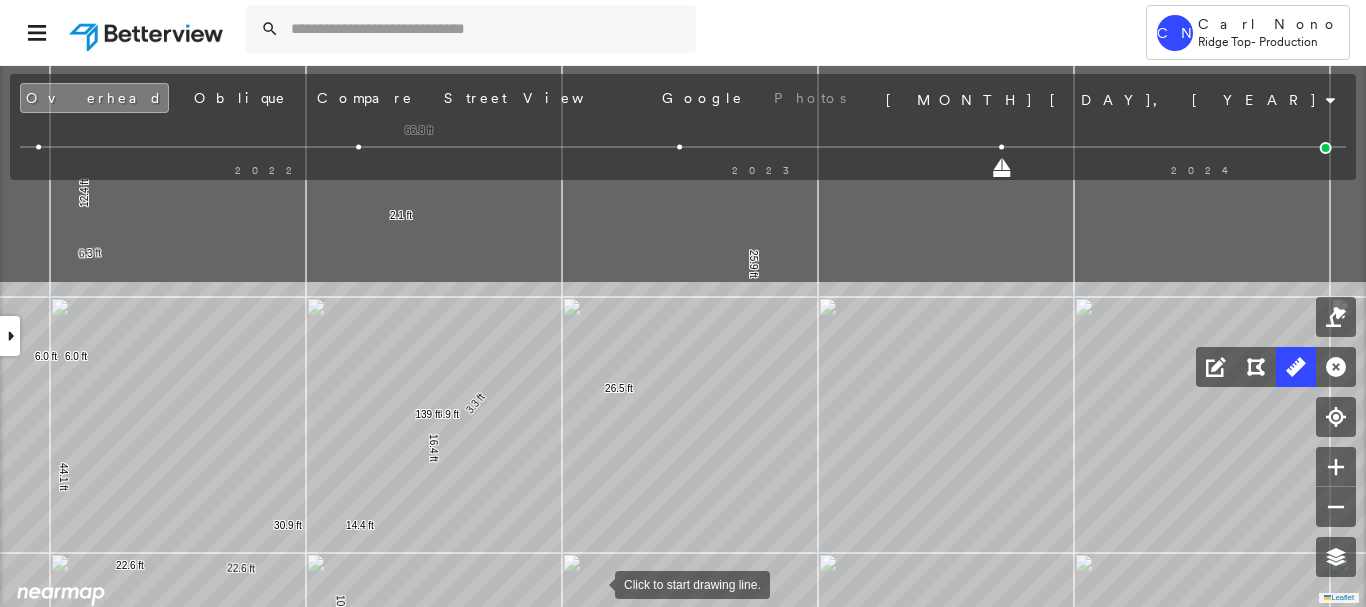 drag, startPoint x: 463, startPoint y: 310, endPoint x: 595, endPoint y: 582, distance: 302.33755 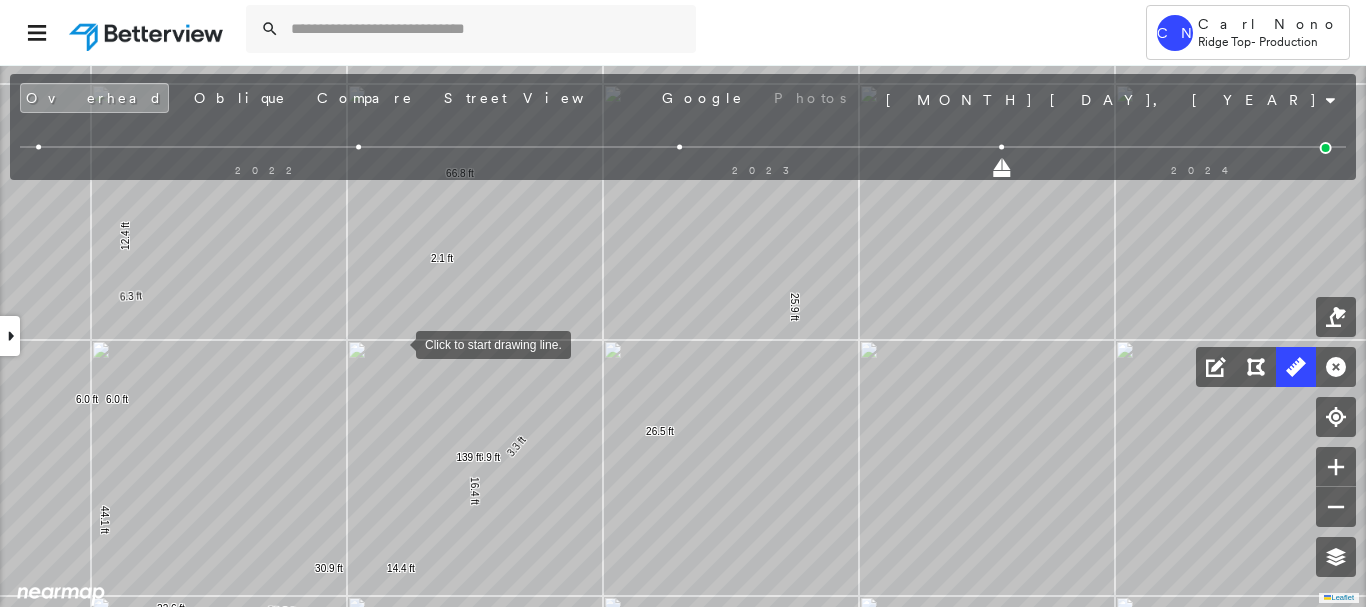 drag, startPoint x: 355, startPoint y: 300, endPoint x: 396, endPoint y: 342, distance: 58.694122 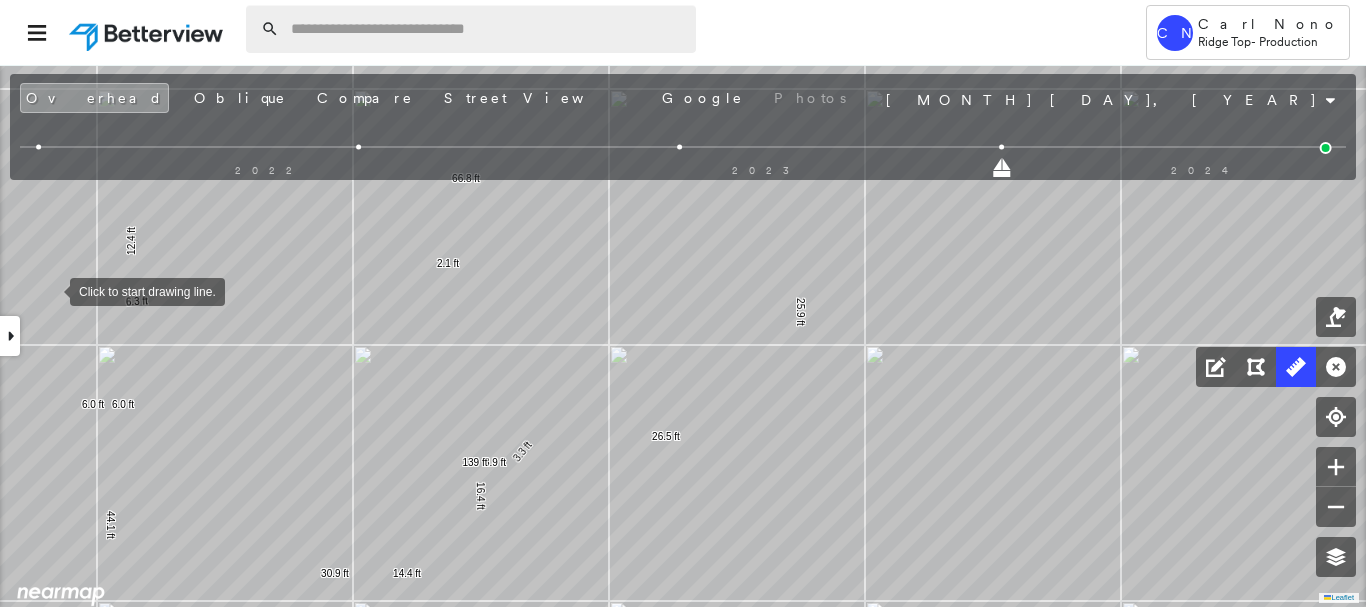 click at bounding box center (487, 29) 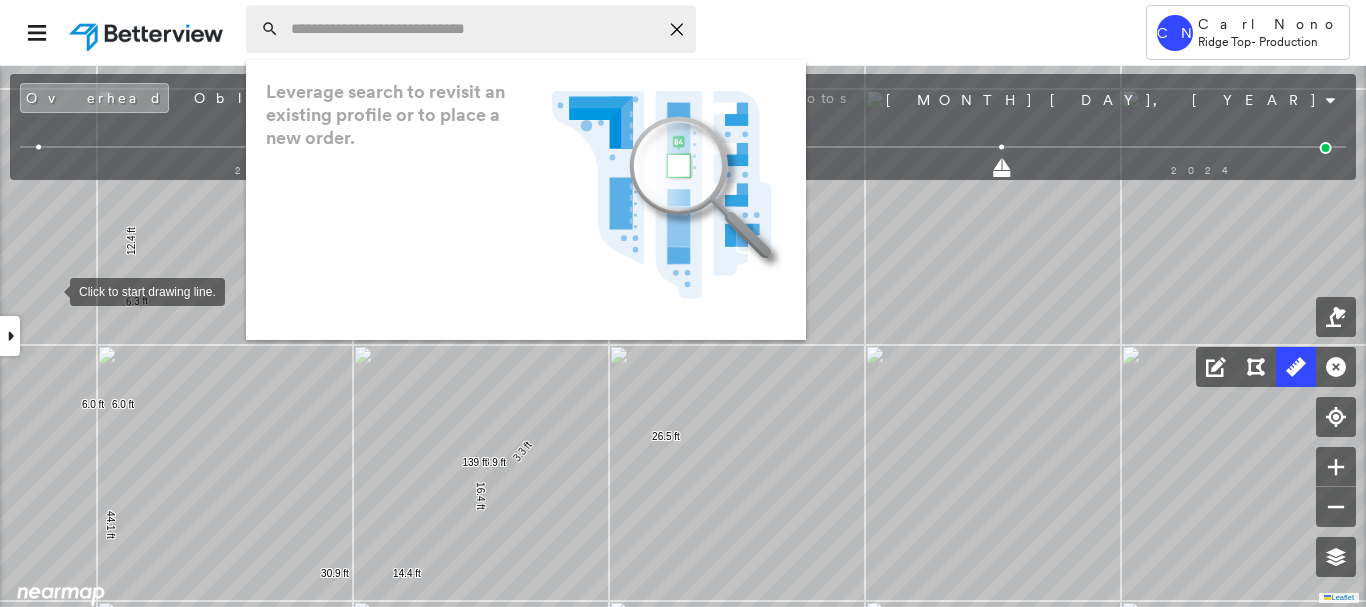 paste on "**********" 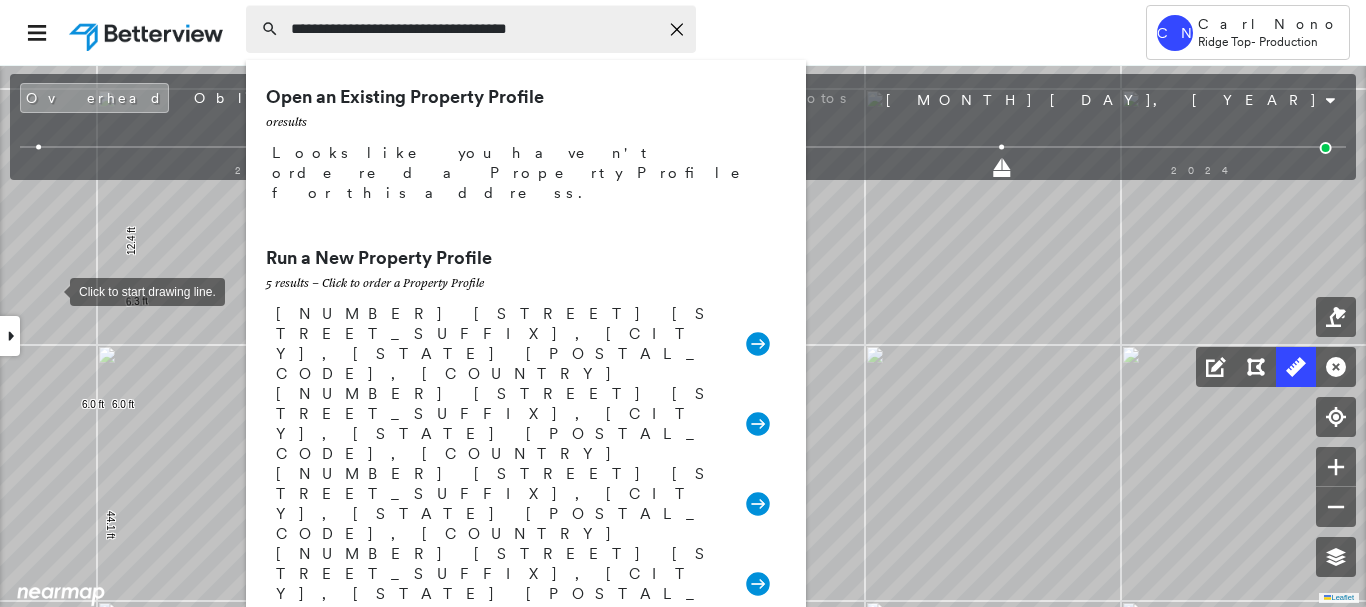 click on "**********" at bounding box center (474, 29) 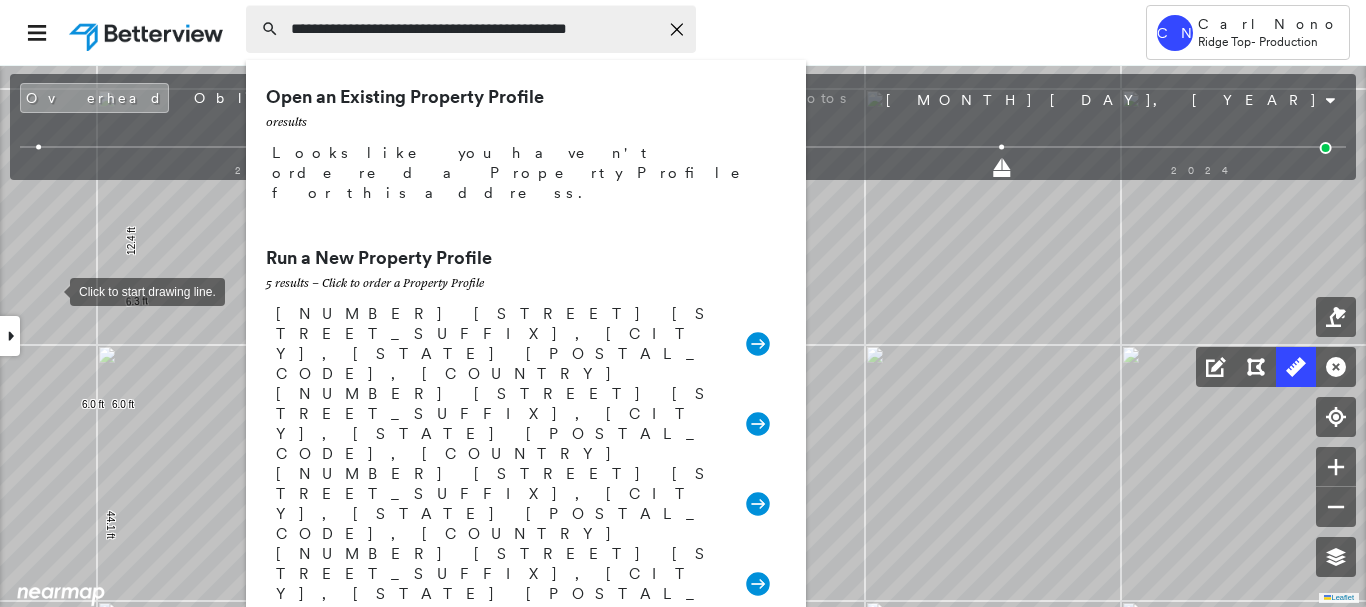 type on "**********" 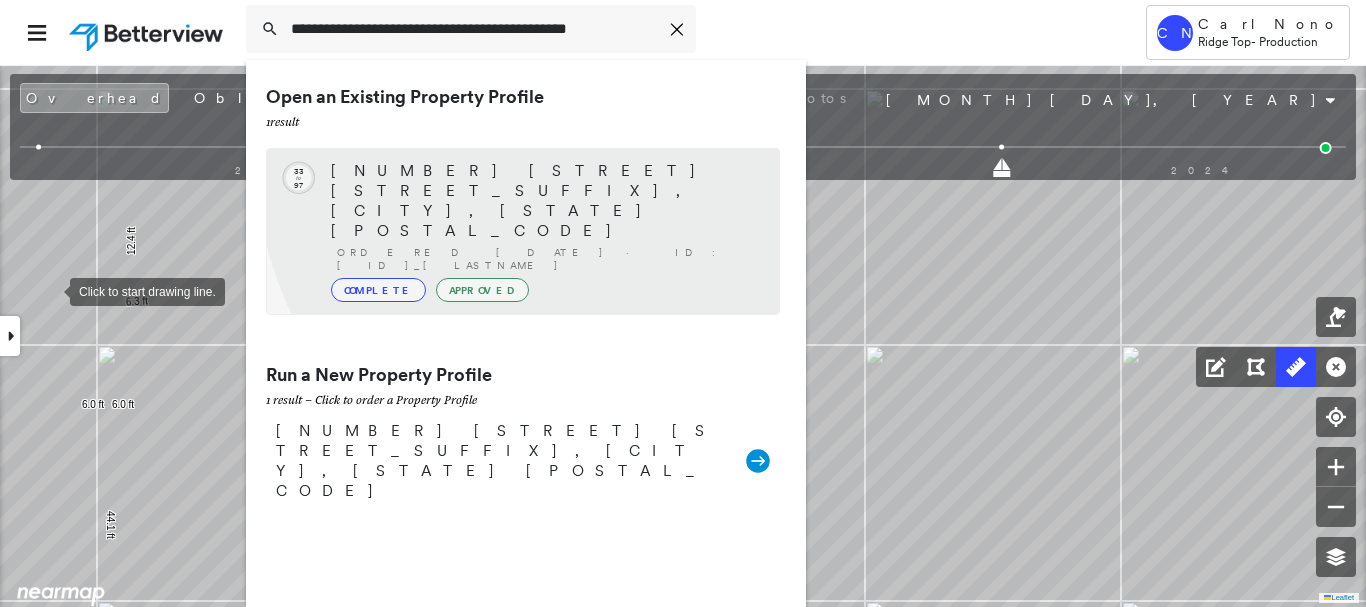 click on "15405 Roland Davis Road North, Wilmer, AL 36587" at bounding box center (545, 201) 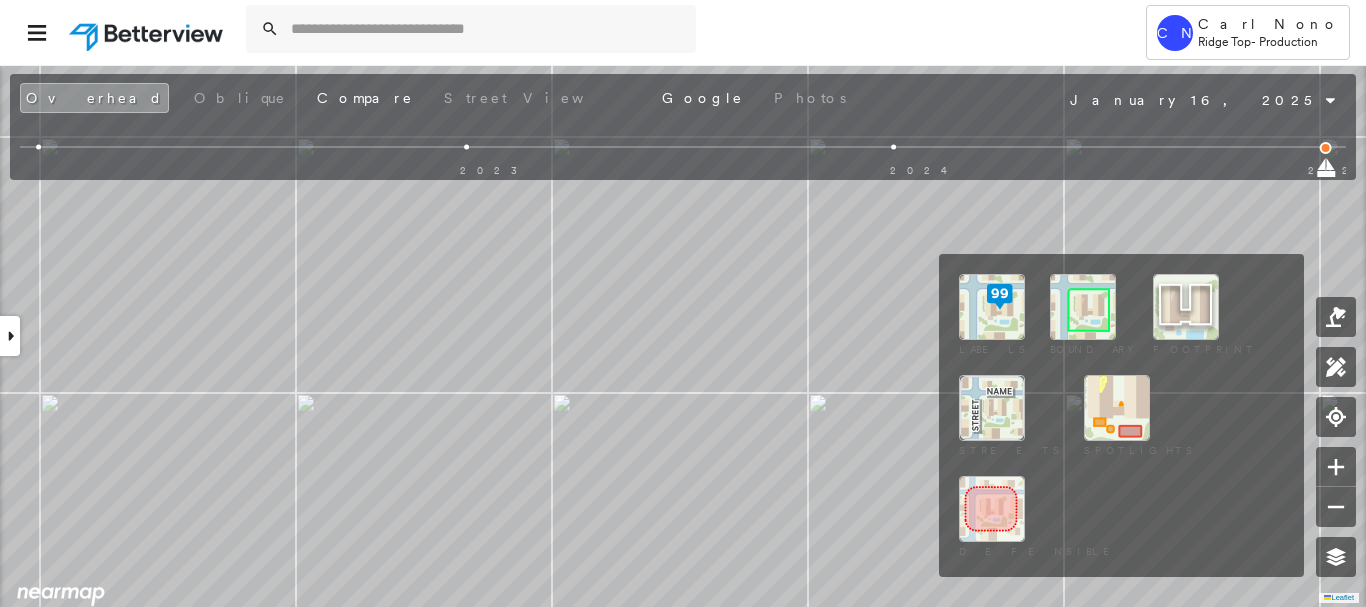 click at bounding box center (1083, 307) 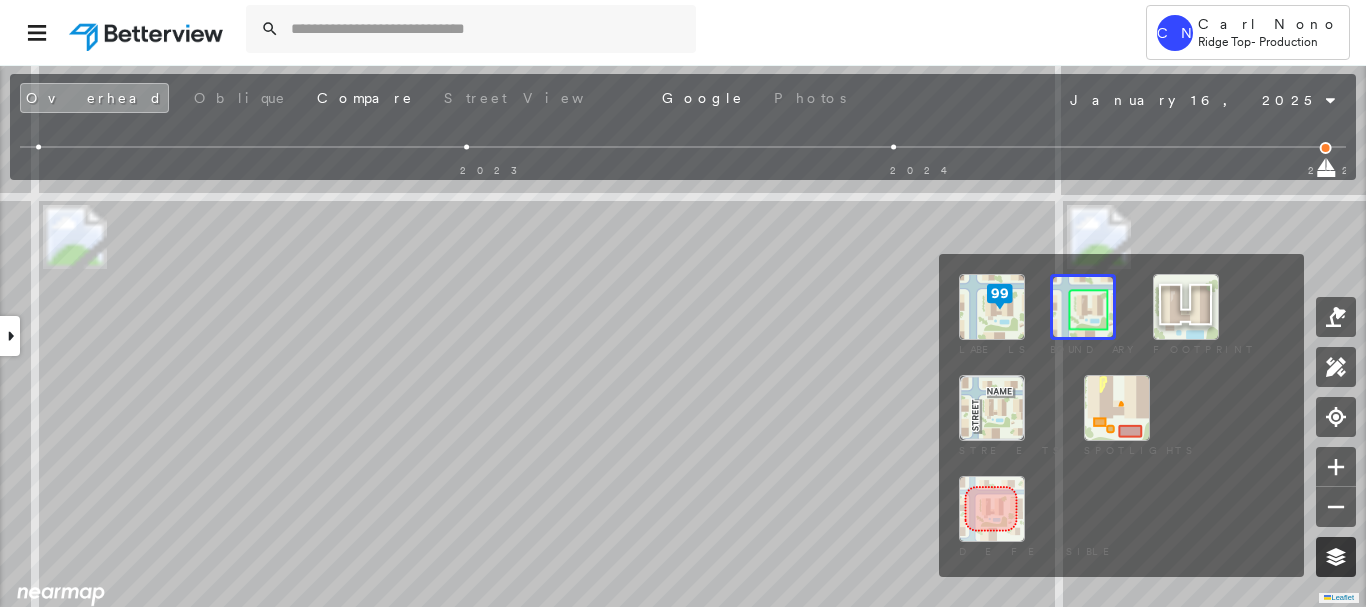 click 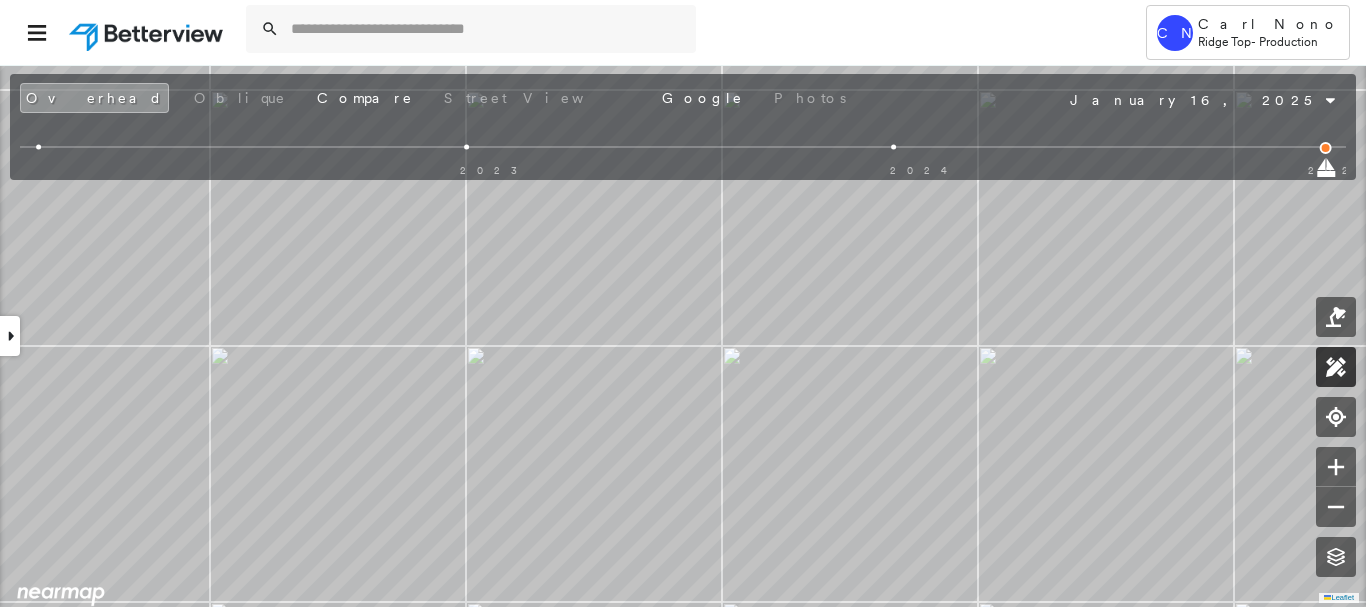 click at bounding box center (1336, 367) 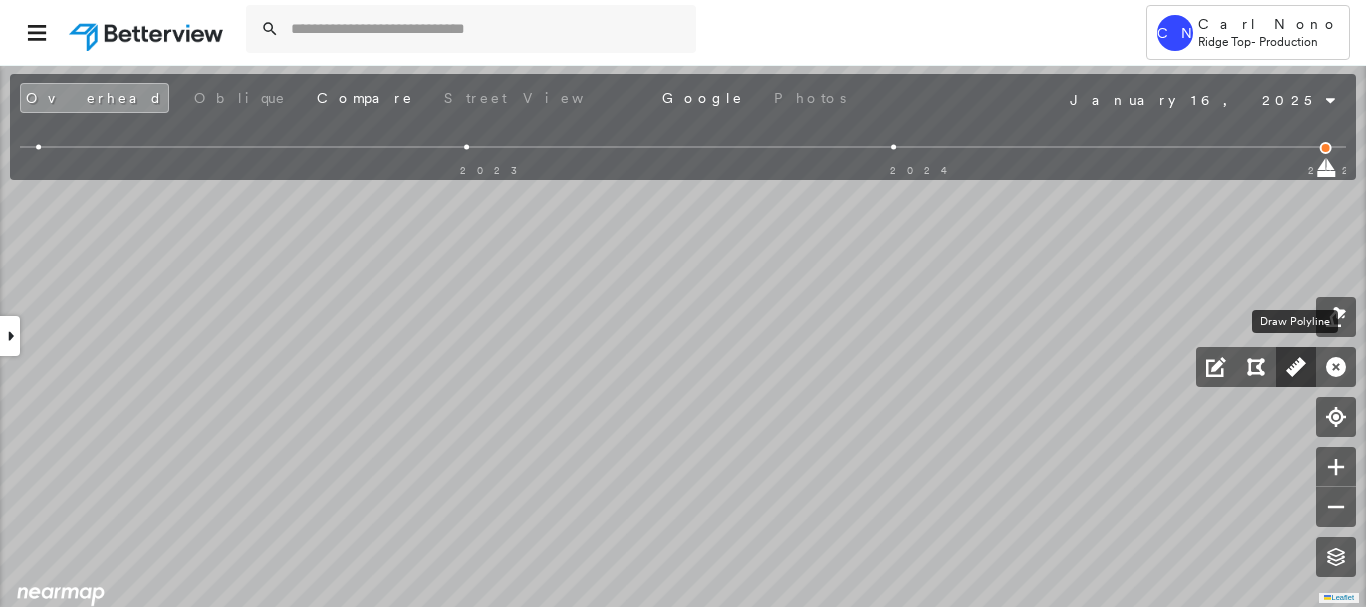 click 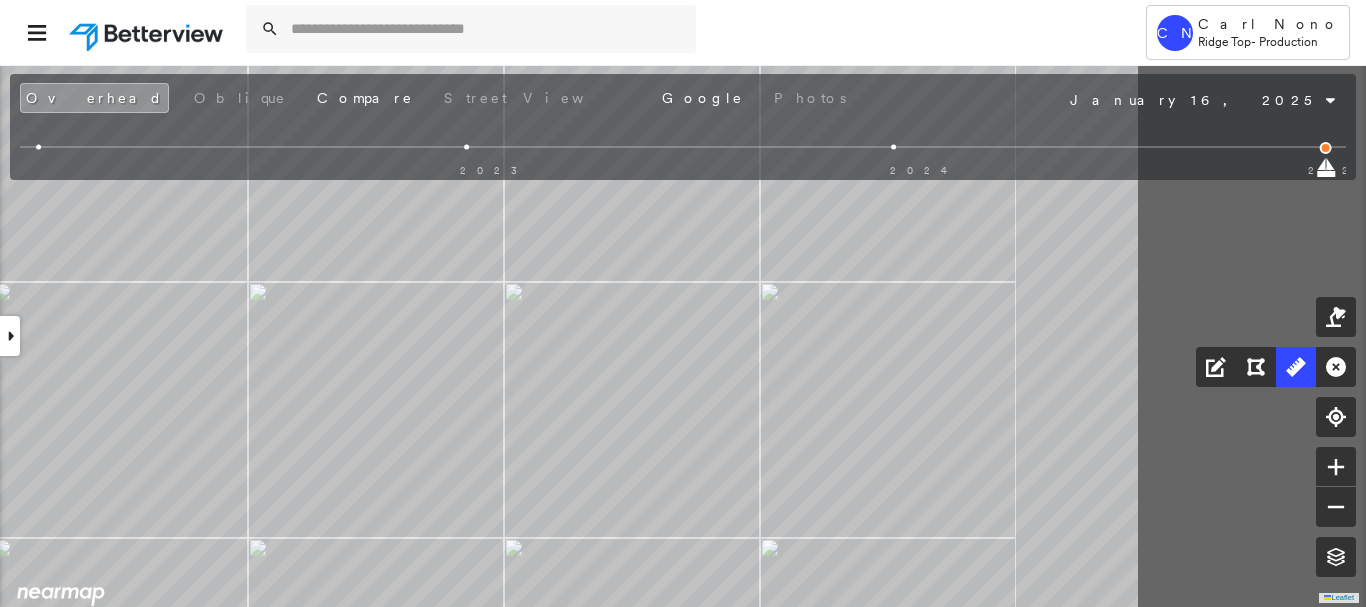 click on "Click to start drawing line." at bounding box center [-364, 26] 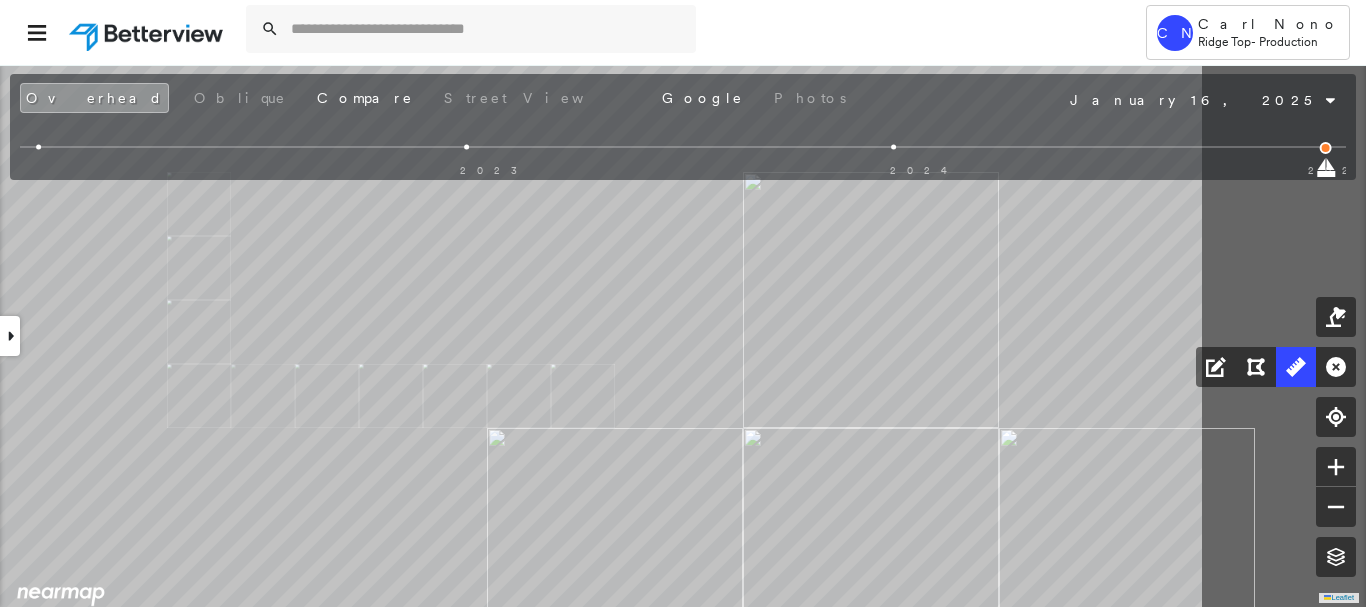 drag, startPoint x: 790, startPoint y: 436, endPoint x: 352, endPoint y: 383, distance: 441.19498 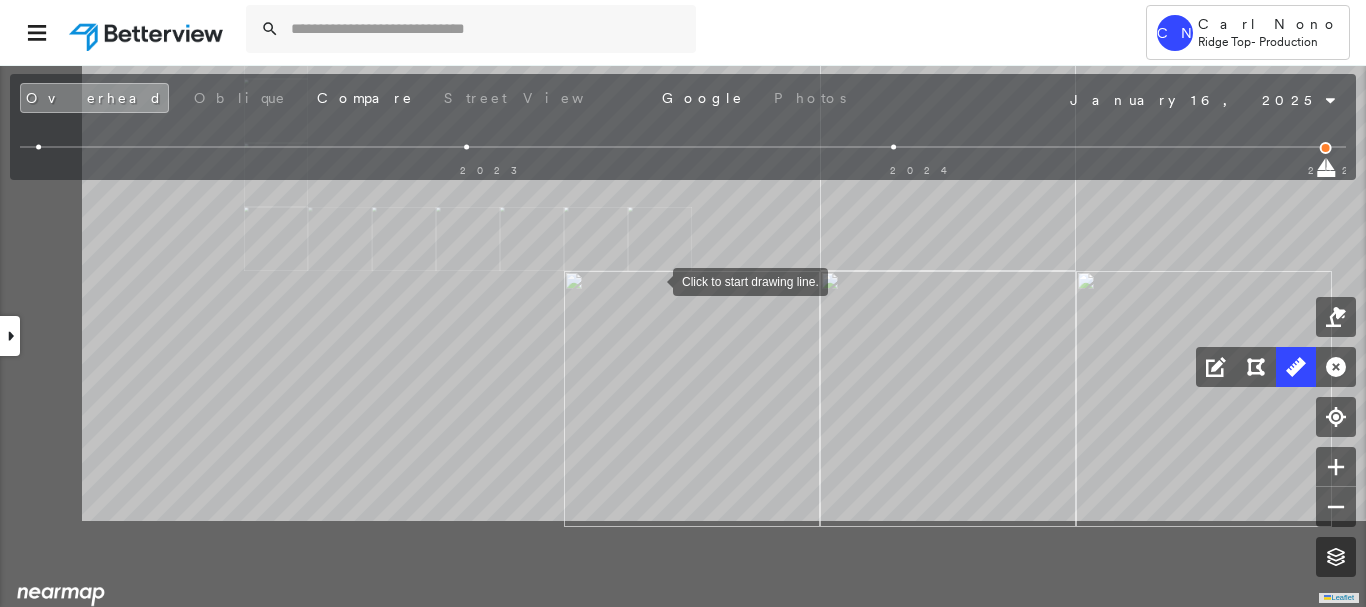 drag, startPoint x: 647, startPoint y: 285, endPoint x: 633, endPoint y: 291, distance: 15.231546 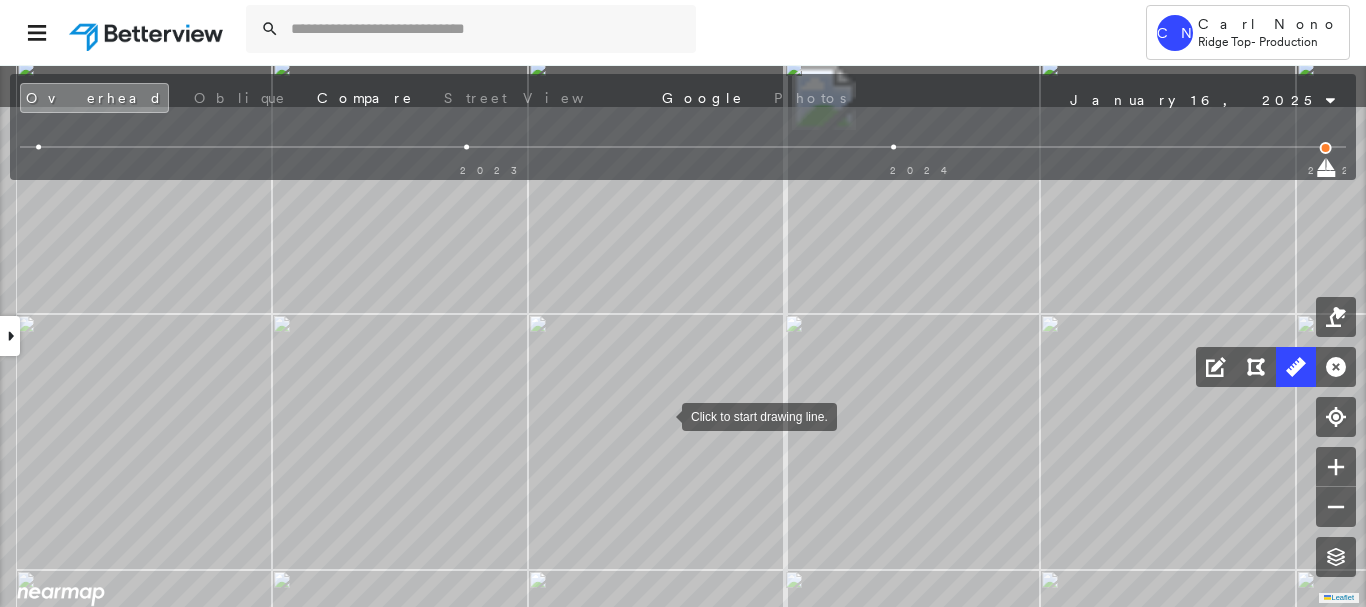 drag, startPoint x: 663, startPoint y: 389, endPoint x: 662, endPoint y: 413, distance: 24.020824 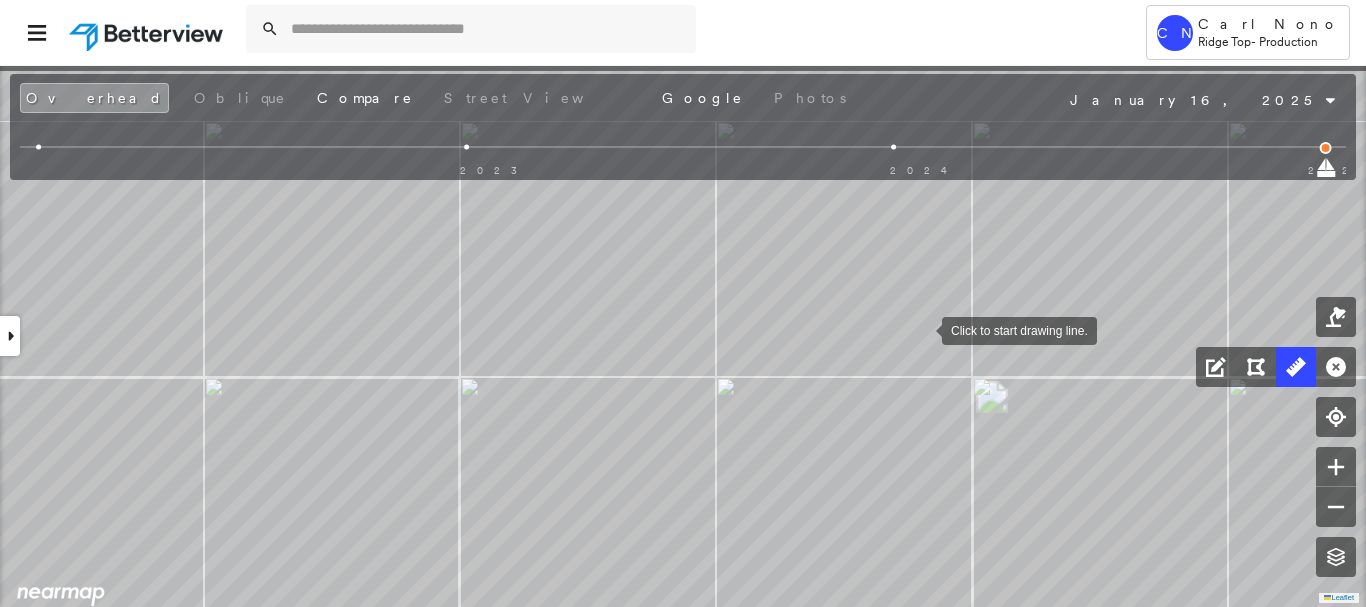 drag, startPoint x: 924, startPoint y: 325, endPoint x: 945, endPoint y: 295, distance: 36.619667 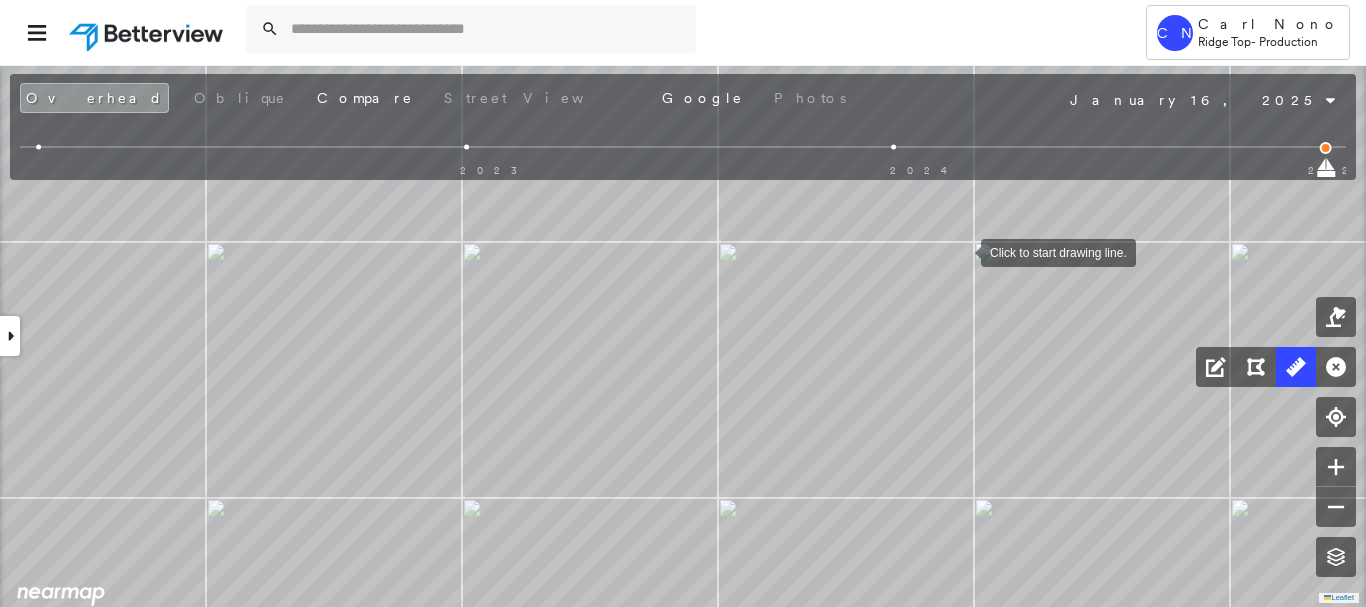 click at bounding box center [961, 251] 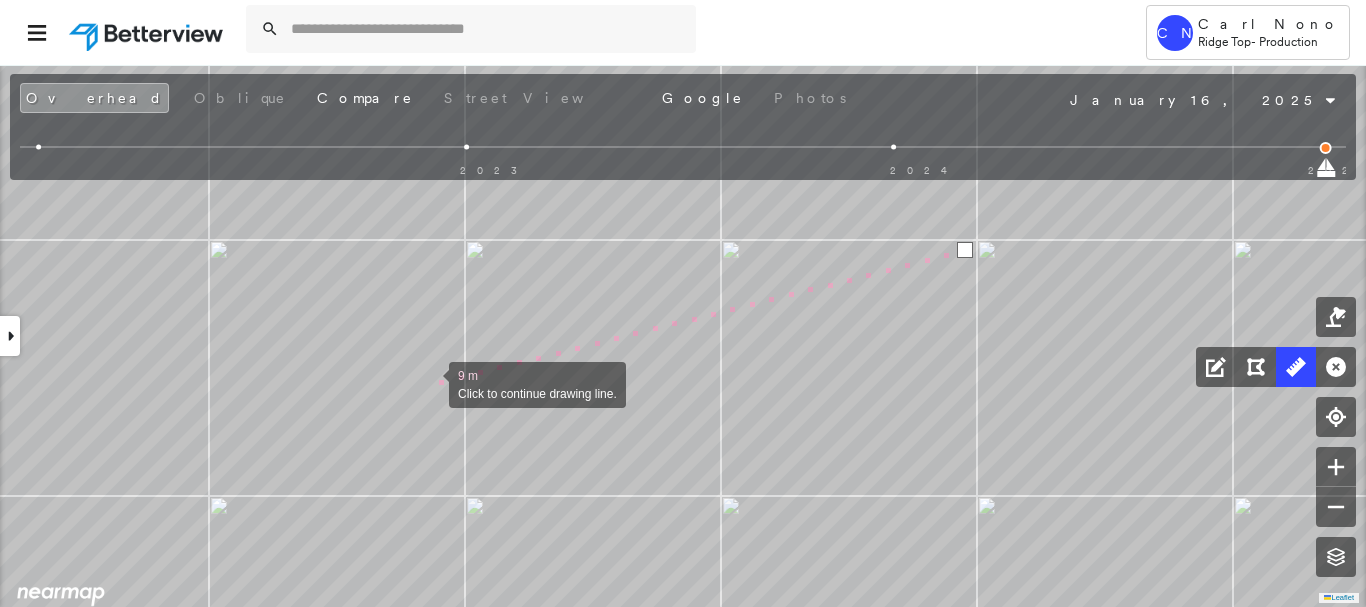 click on "9 m Click to continue drawing line." at bounding box center [-695, -12] 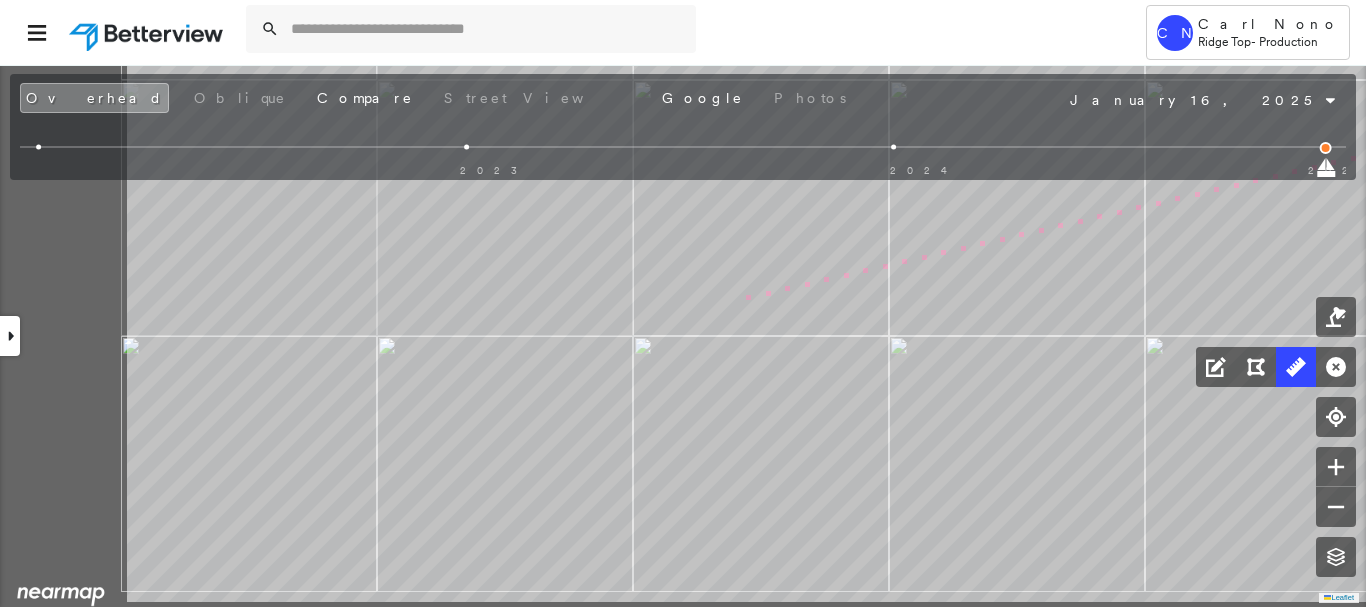 click on "15 m Click to continue drawing line." at bounding box center (-15, -172) 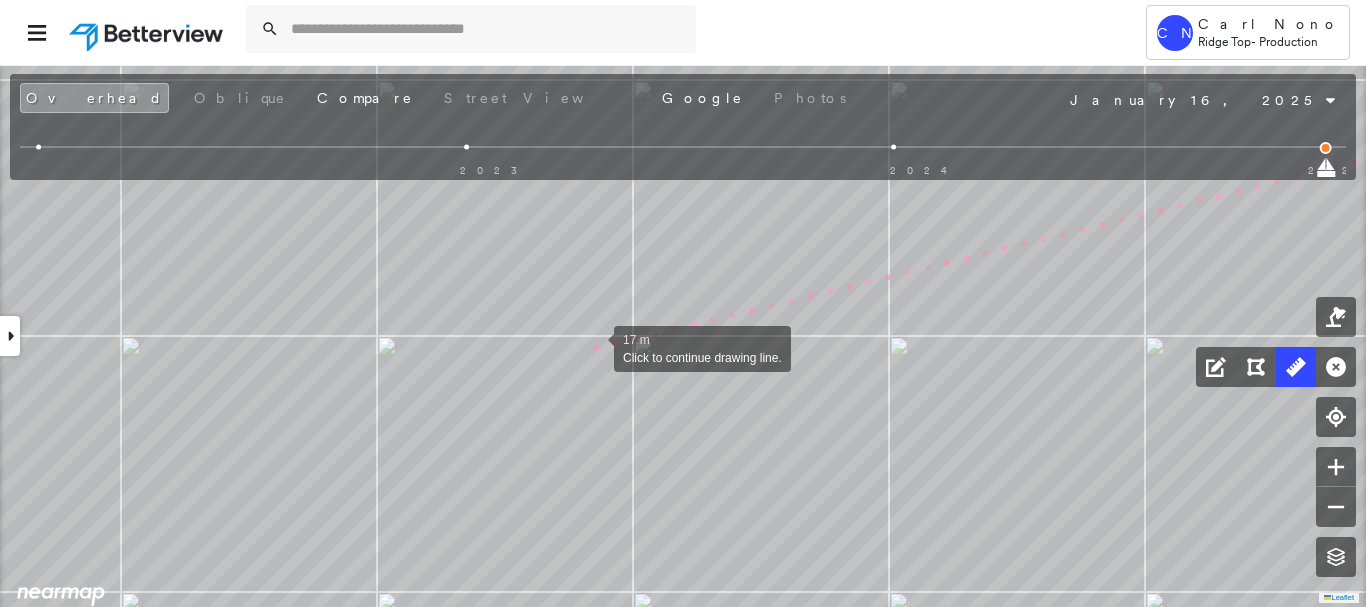 click at bounding box center [594, 347] 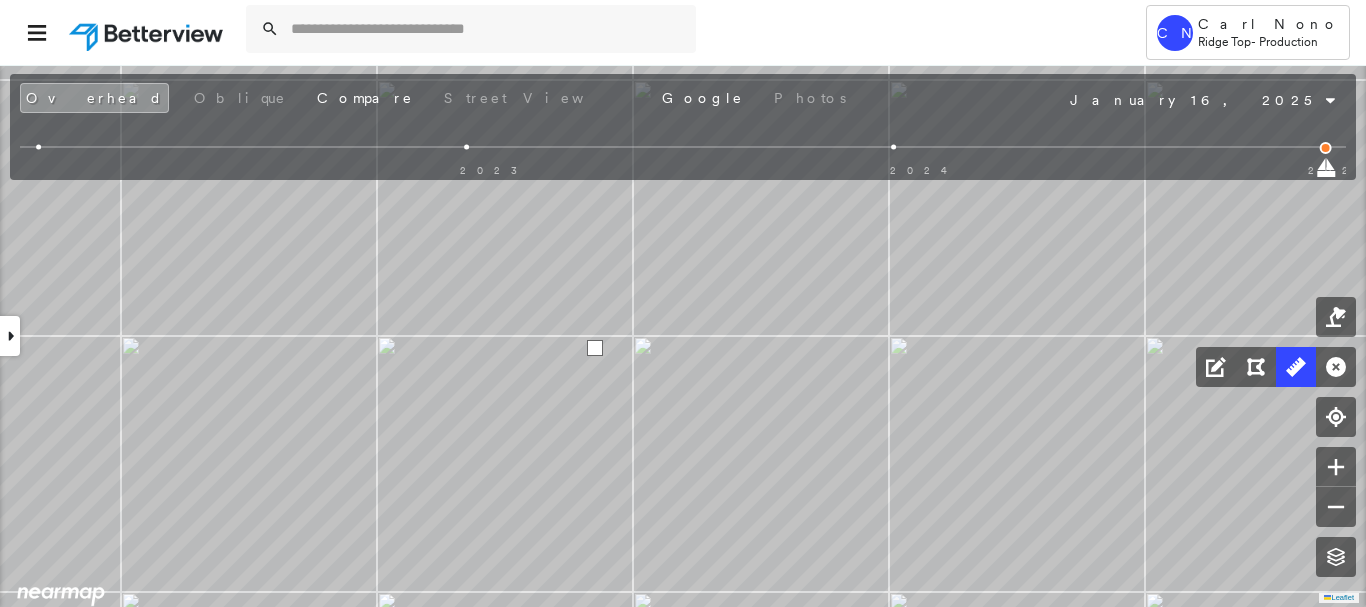 click at bounding box center (595, 348) 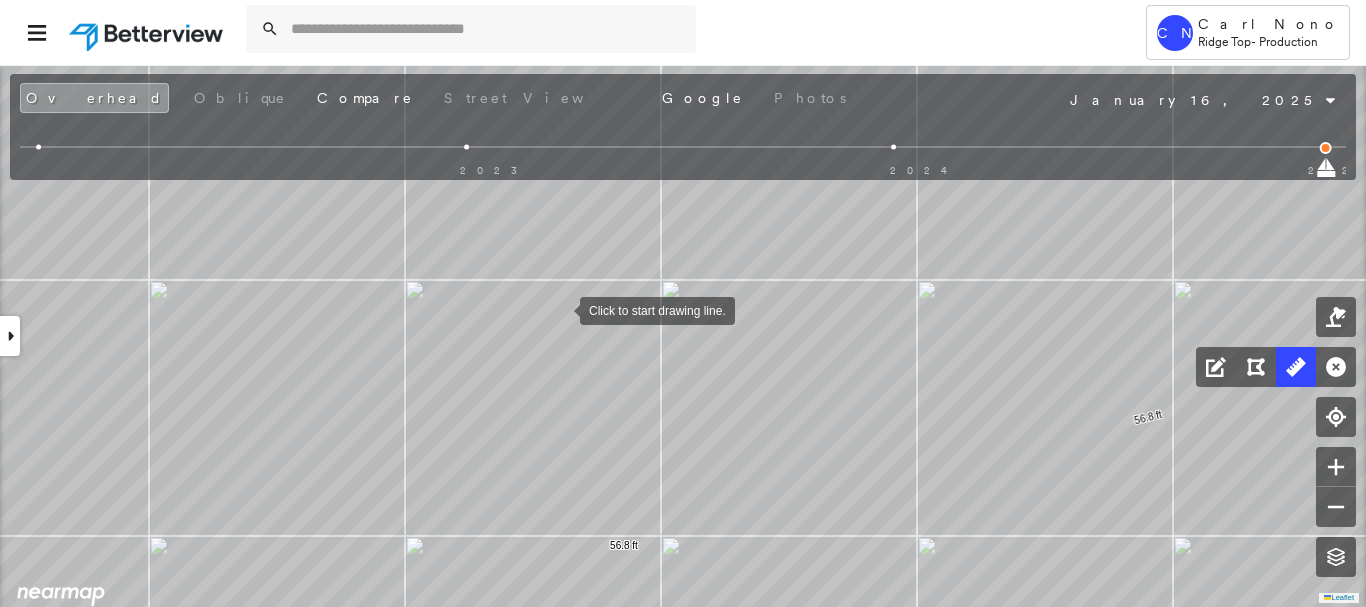 click at bounding box center [560, 309] 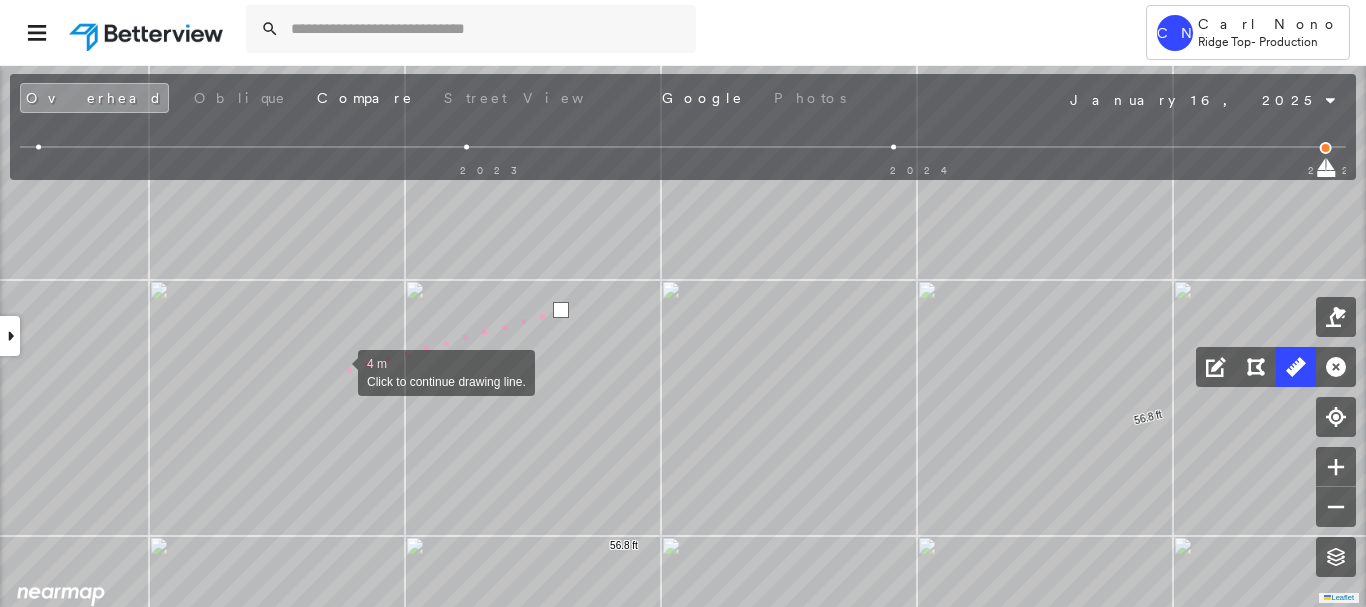 click at bounding box center [338, 371] 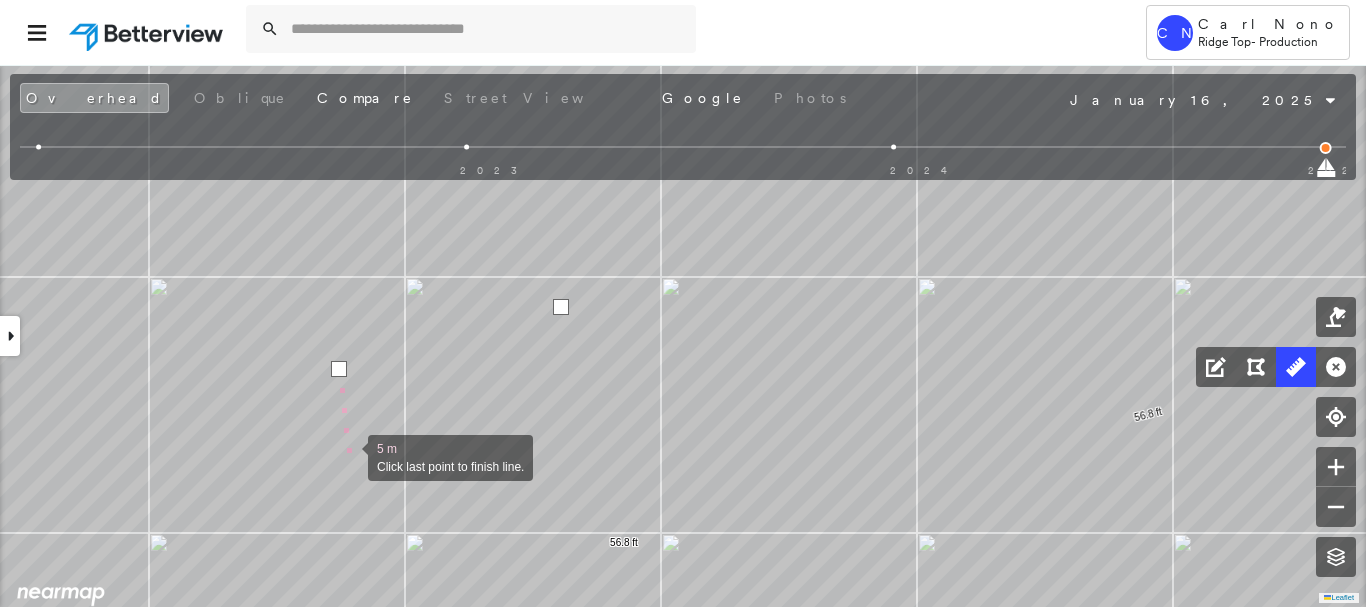 drag, startPoint x: 348, startPoint y: 459, endPoint x: 352, endPoint y: 228, distance: 231.03462 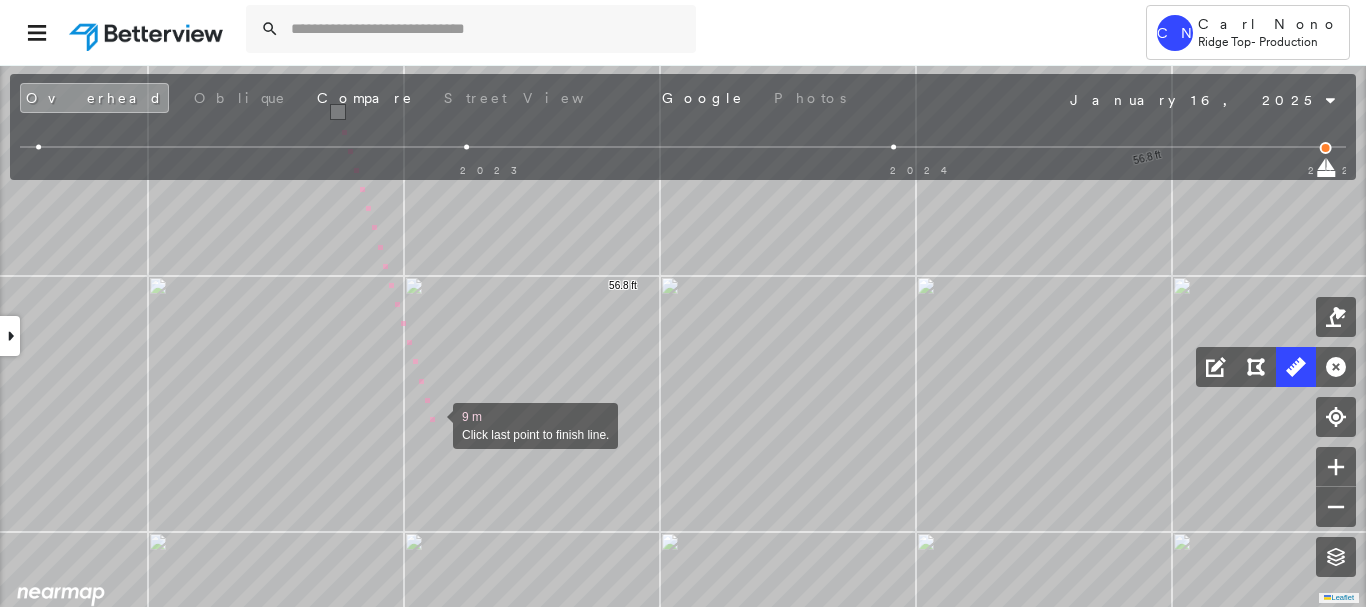 drag, startPoint x: 434, startPoint y: 431, endPoint x: 359, endPoint y: 239, distance: 206.1286 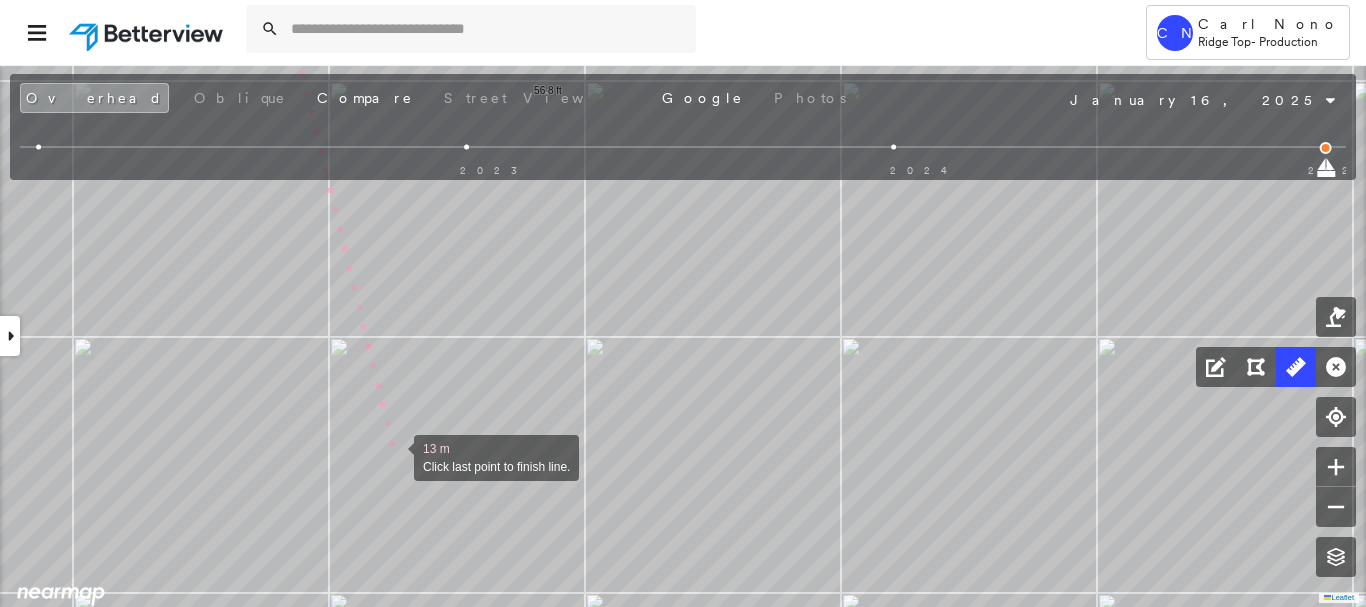 click at bounding box center (394, 456) 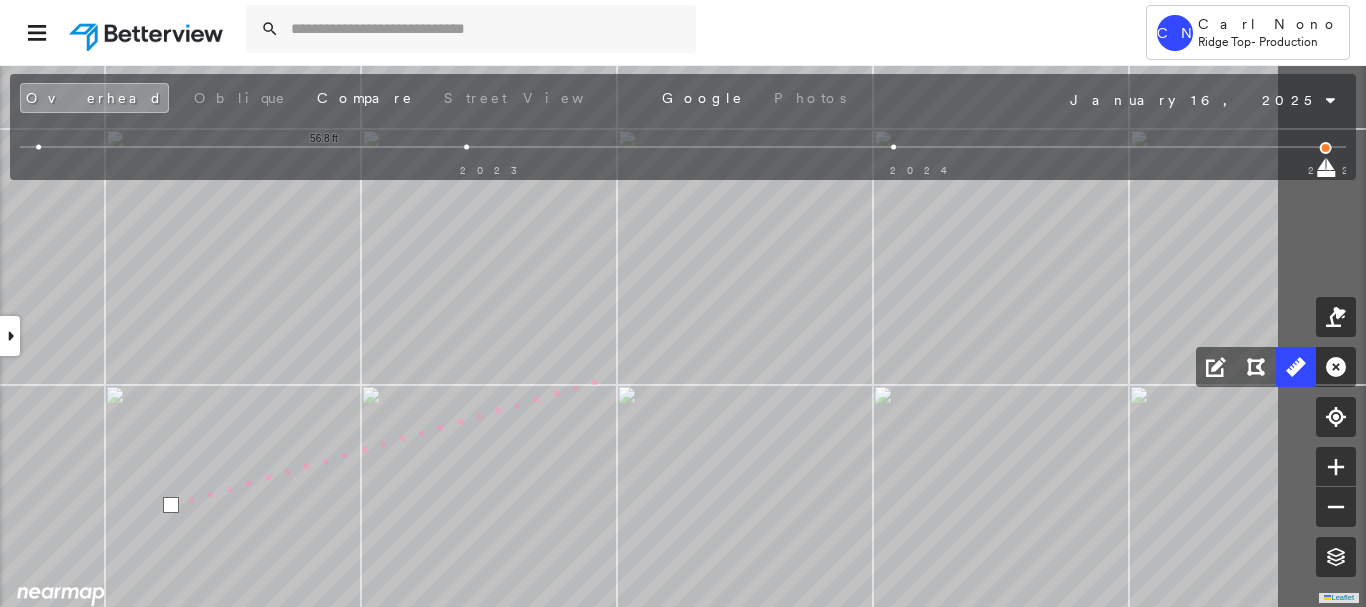 click on "56.8 ft 56.8 ft 20 m Click last point to finish line." at bounding box center (-287, -379) 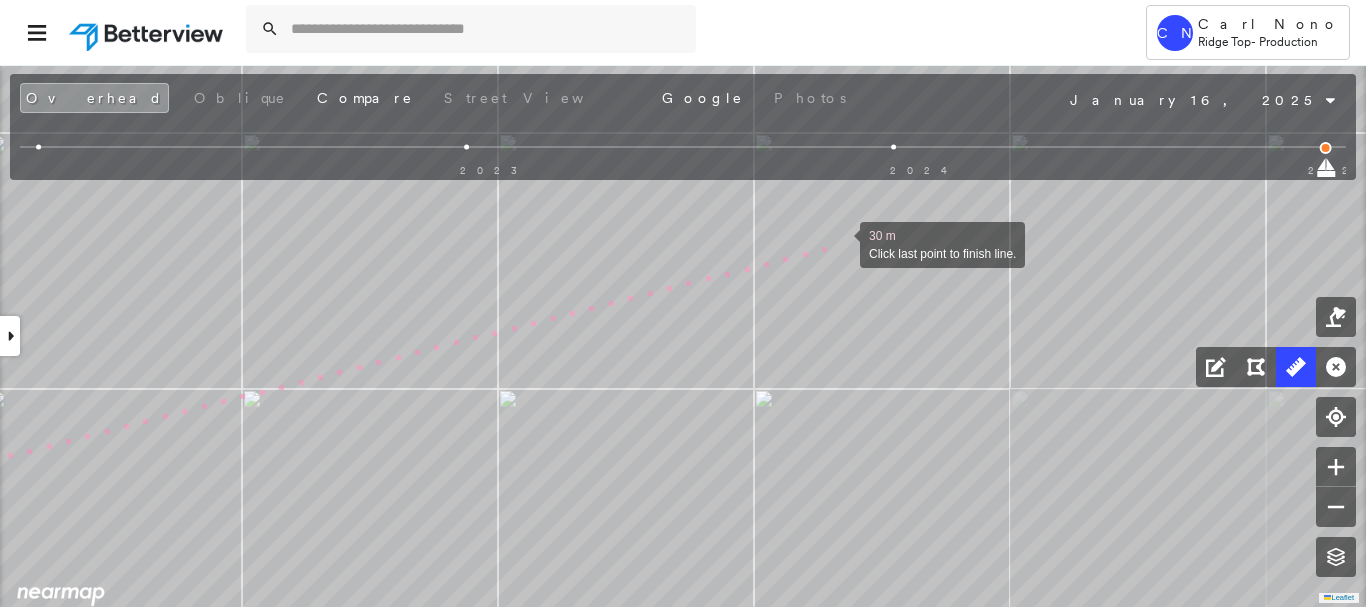 drag, startPoint x: 840, startPoint y: 243, endPoint x: 558, endPoint y: 357, distance: 304.171 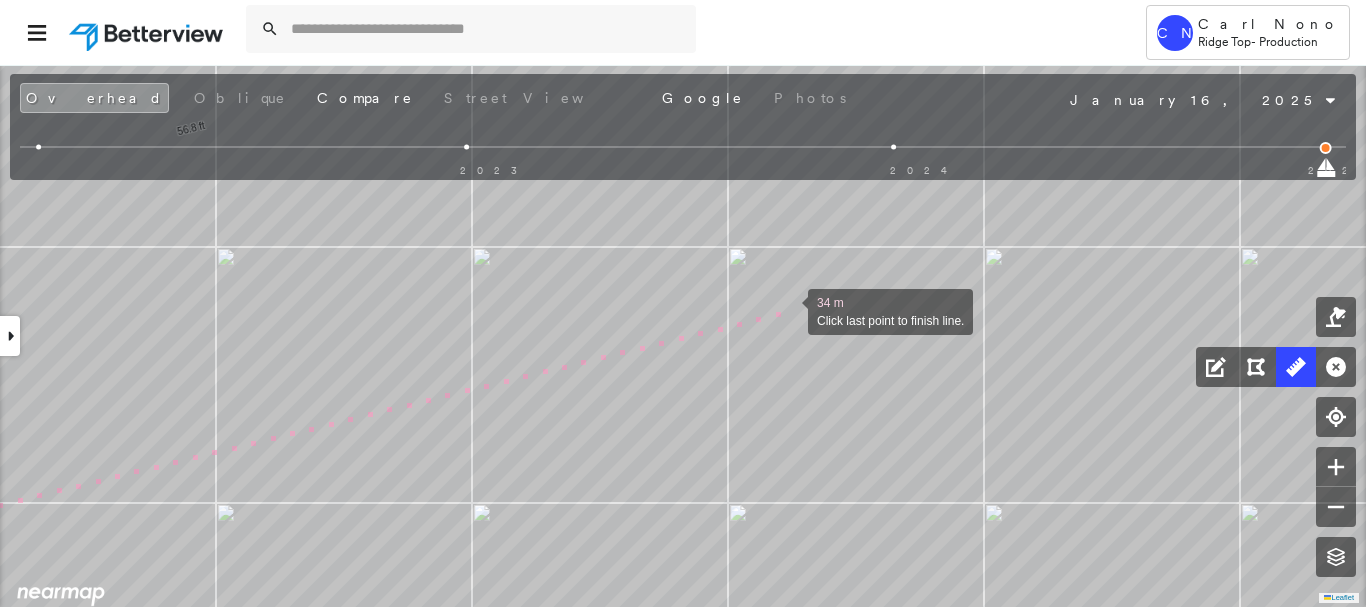 click at bounding box center (788, 310) 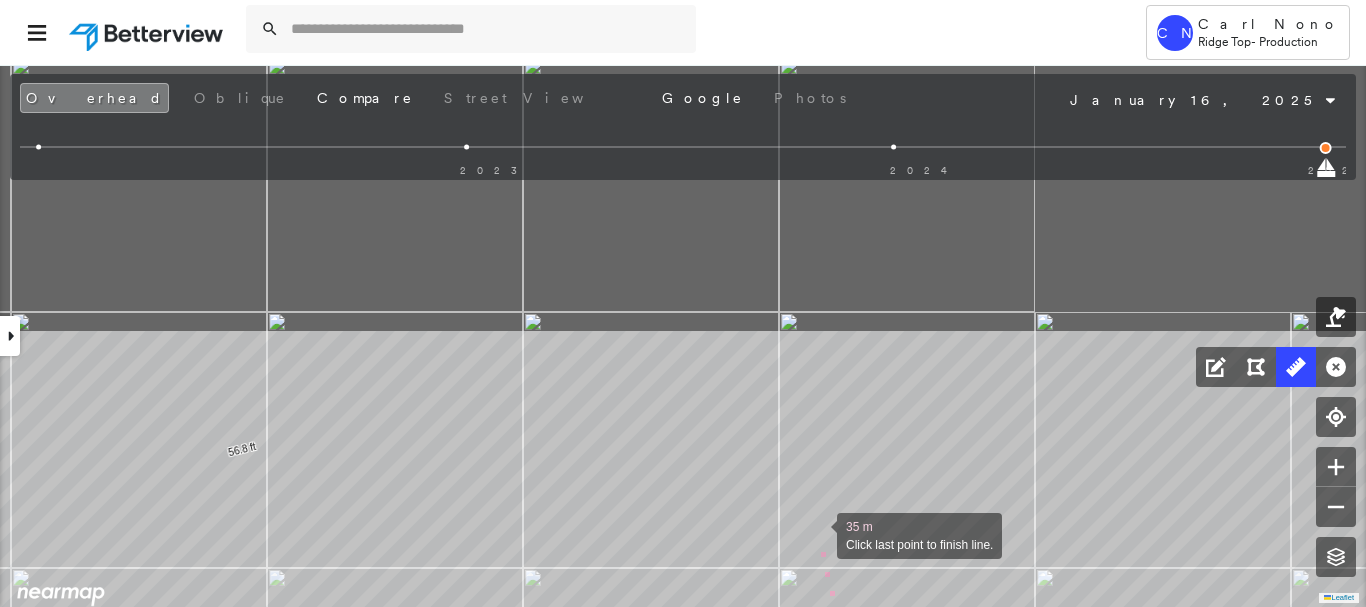 drag, startPoint x: 766, startPoint y: 211, endPoint x: 817, endPoint y: 507, distance: 300.36145 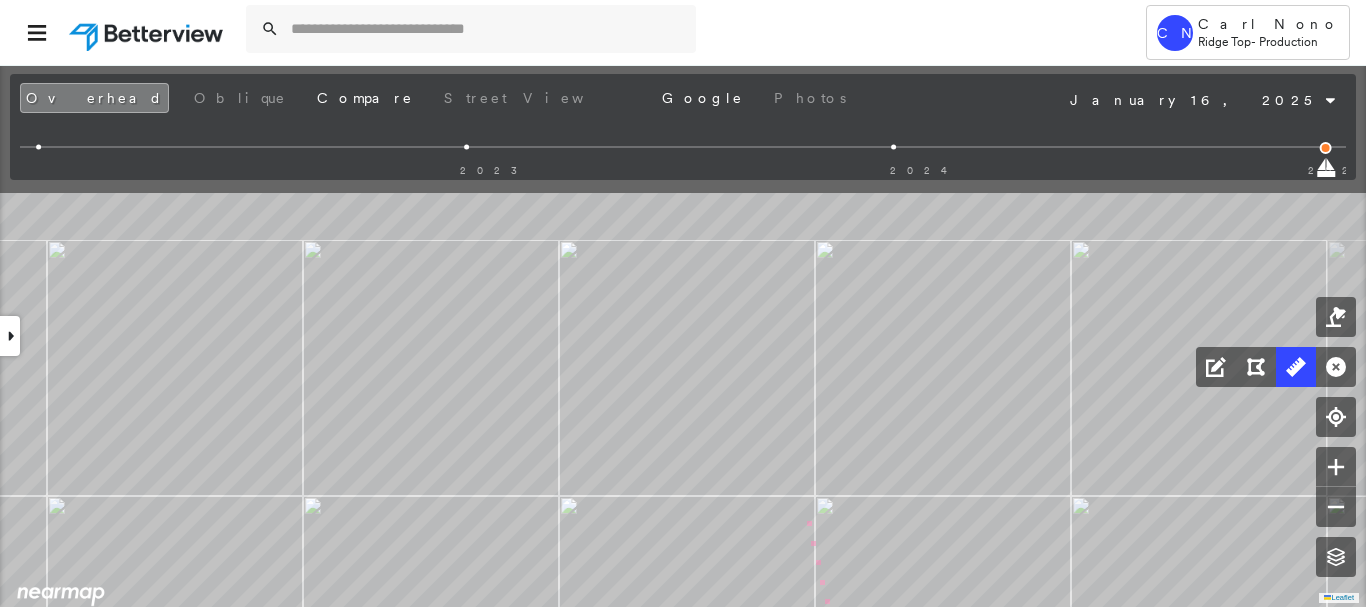 drag, startPoint x: 762, startPoint y: 290, endPoint x: 799, endPoint y: 506, distance: 219.14607 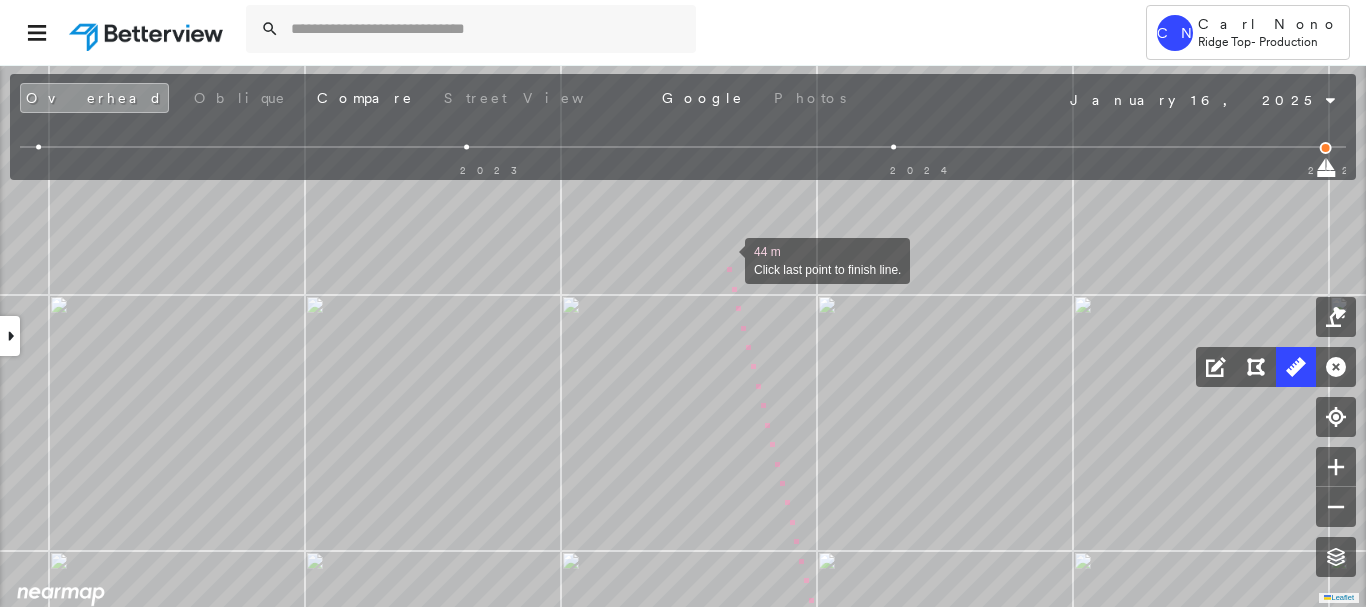 click at bounding box center (725, 259) 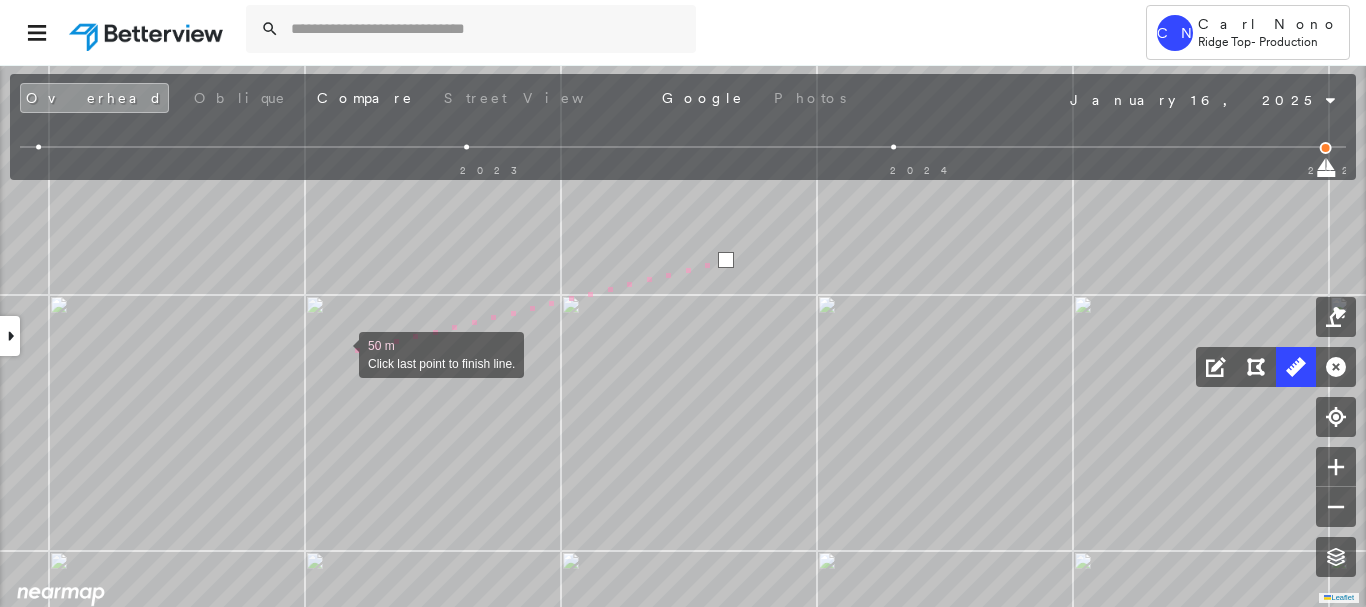 click at bounding box center (339, 353) 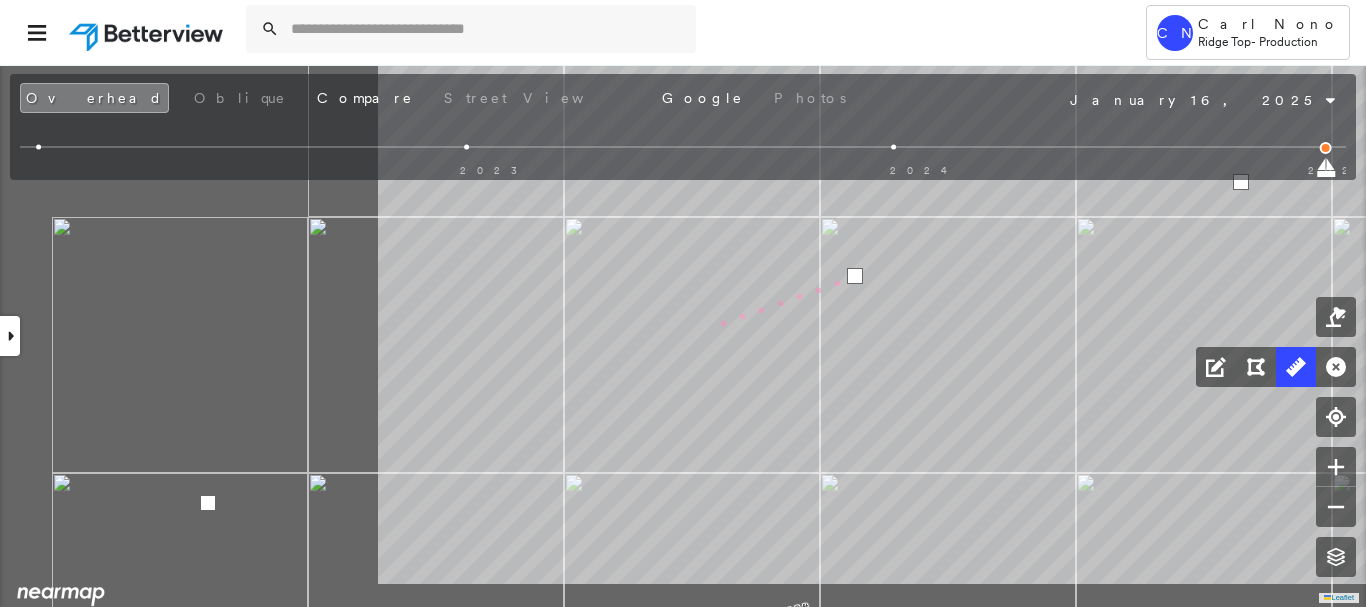 click on "56.8 ft 56.8 ft 53 m Click last point to finish line." at bounding box center [-340, 221] 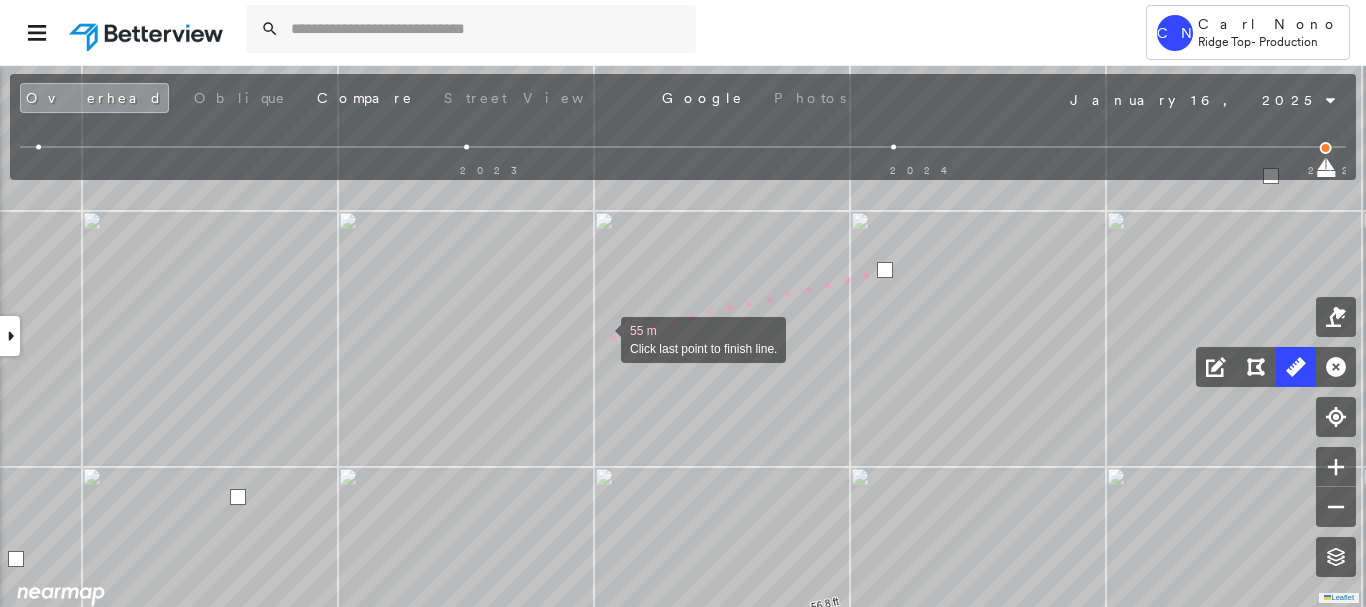 click at bounding box center (601, 338) 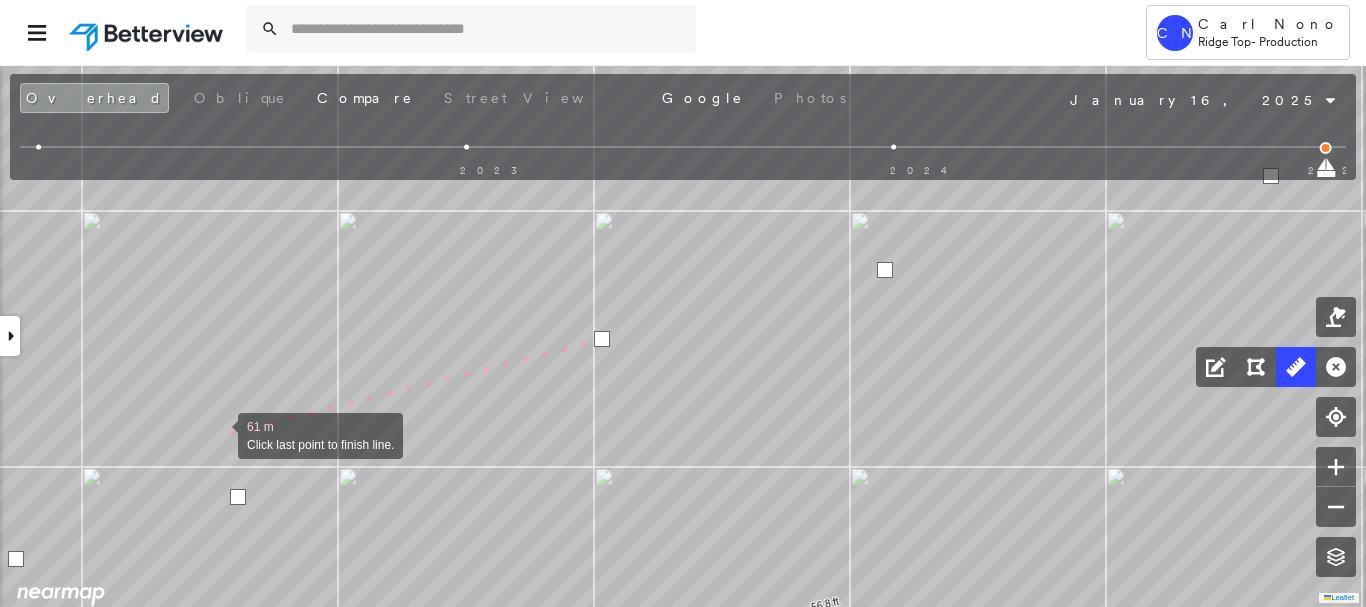 click at bounding box center (218, 434) 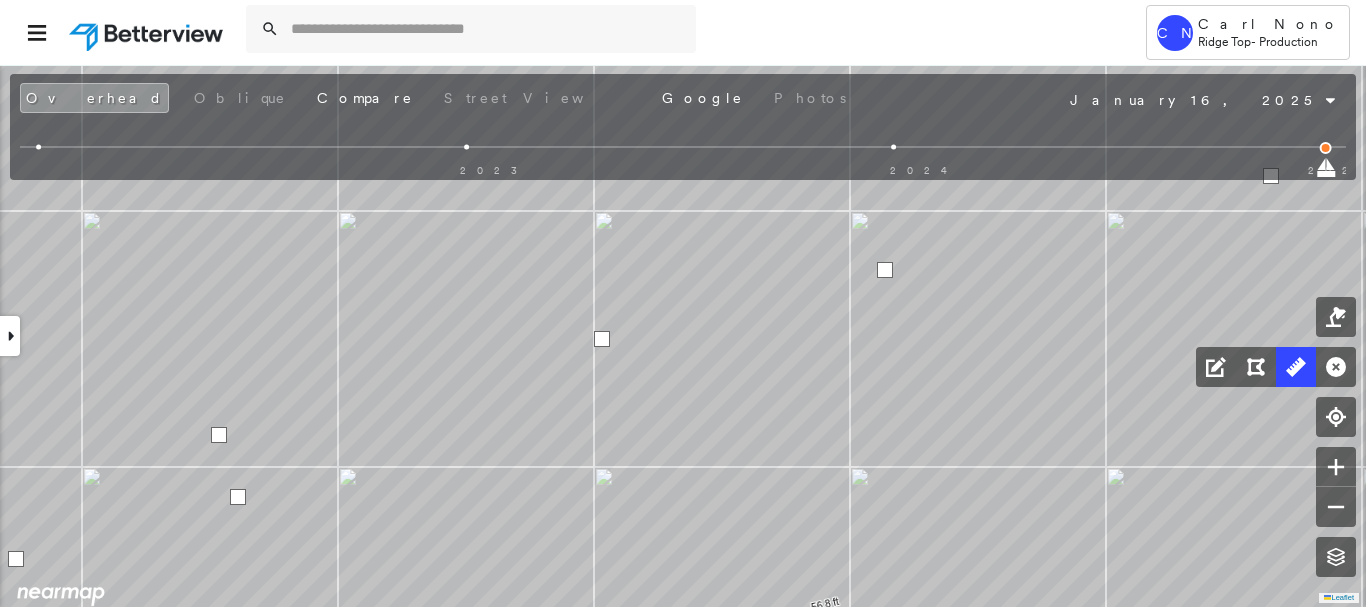 click at bounding box center [219, 435] 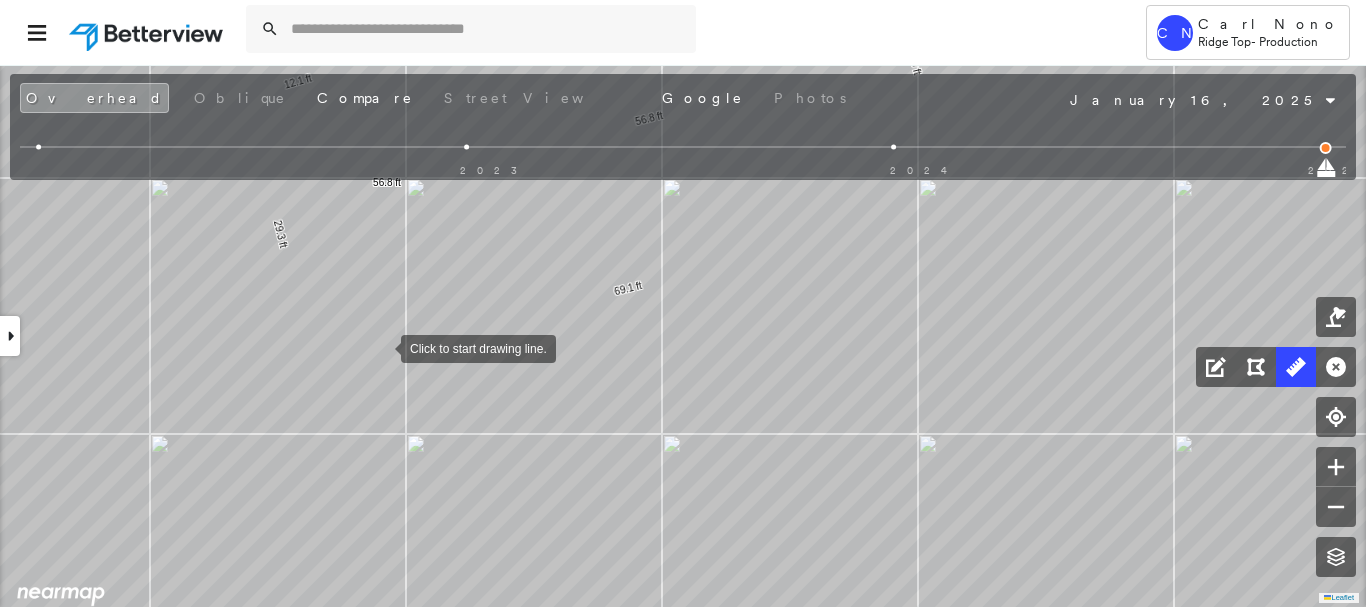 click at bounding box center [381, 347] 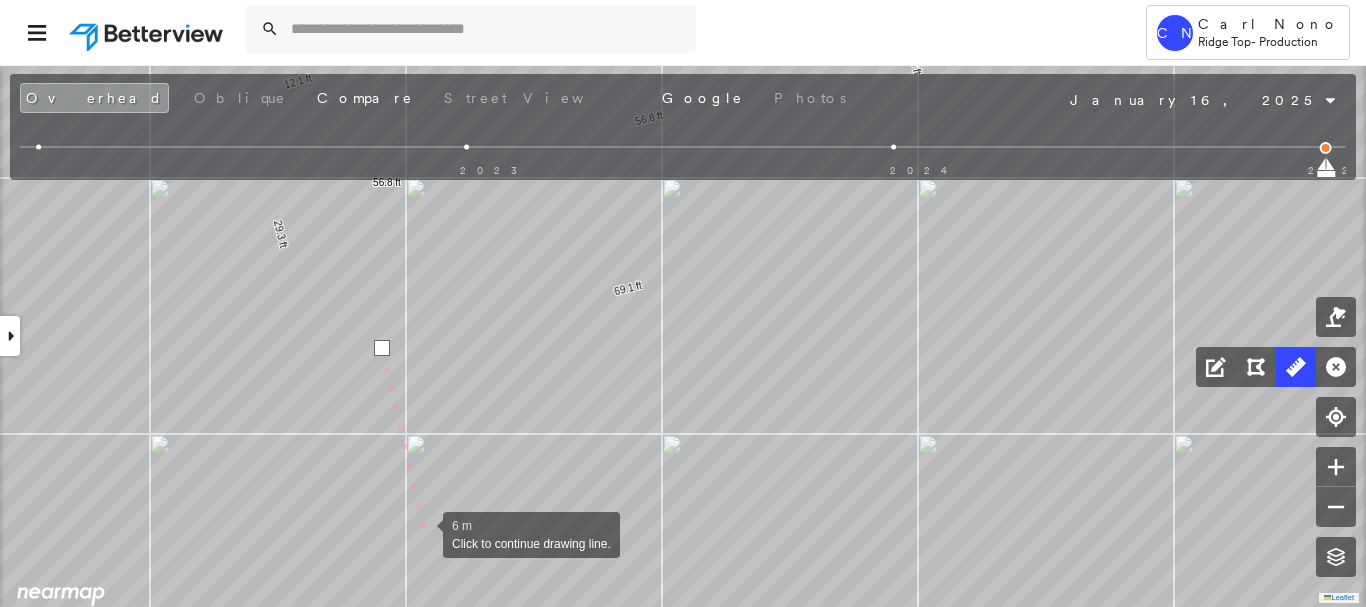 click at bounding box center (423, 533) 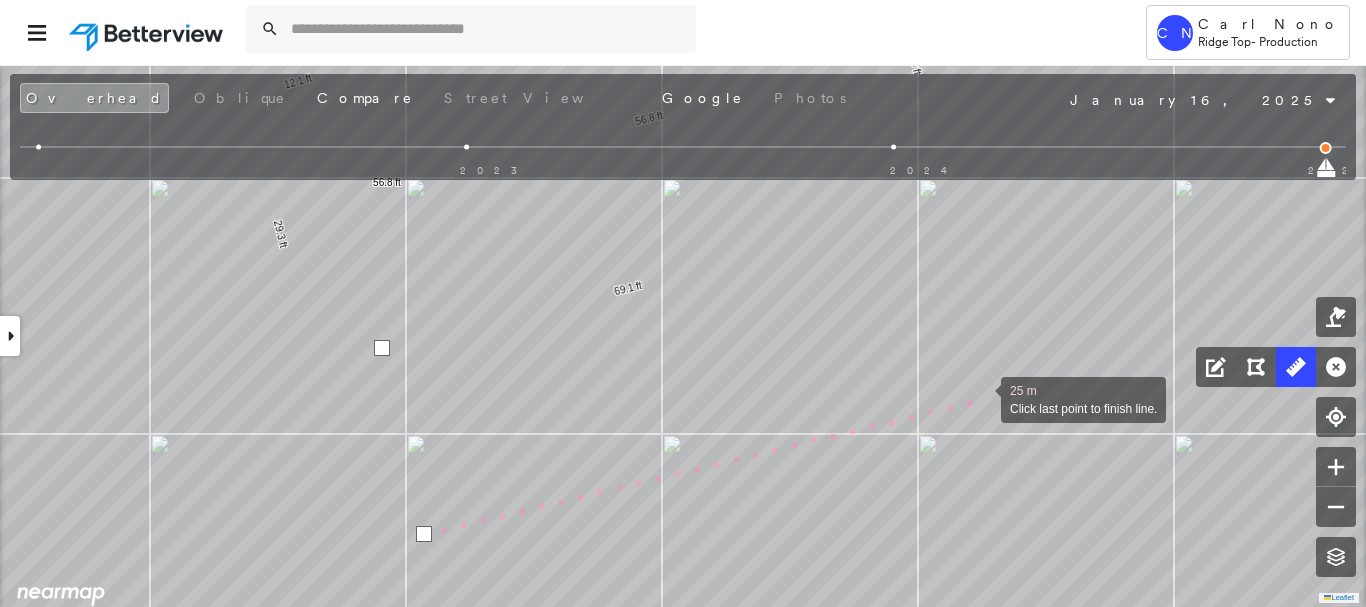 click at bounding box center [981, 398] 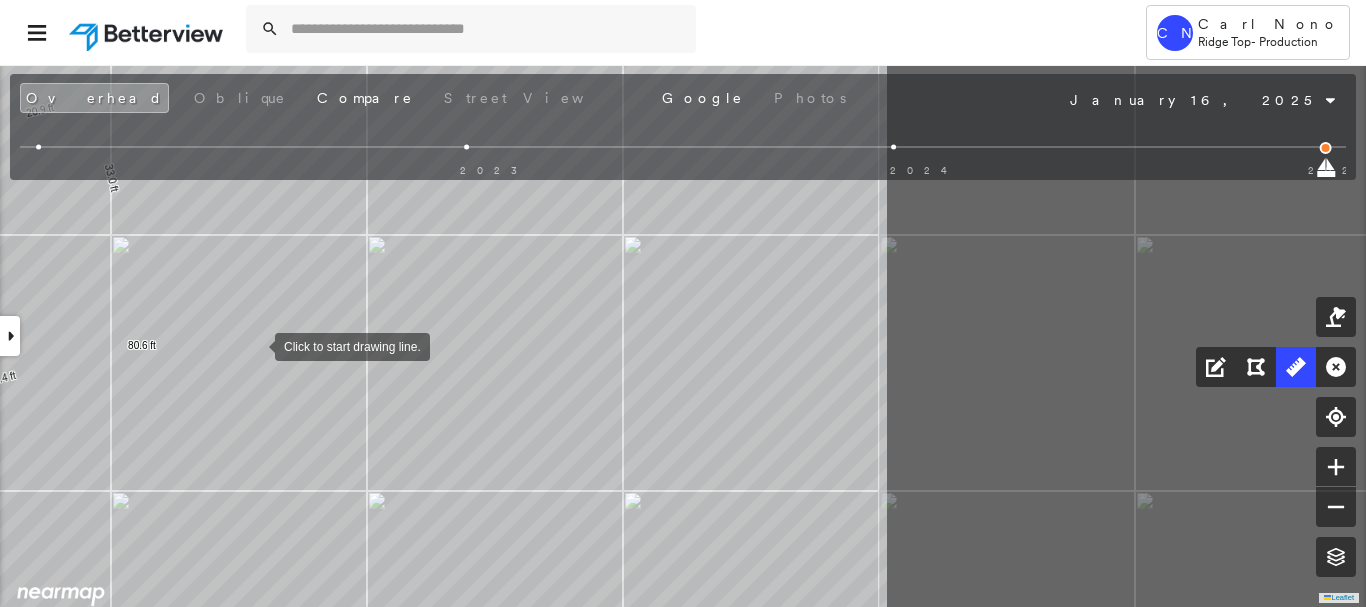 drag, startPoint x: 842, startPoint y: 358, endPoint x: 256, endPoint y: 345, distance: 586.14417 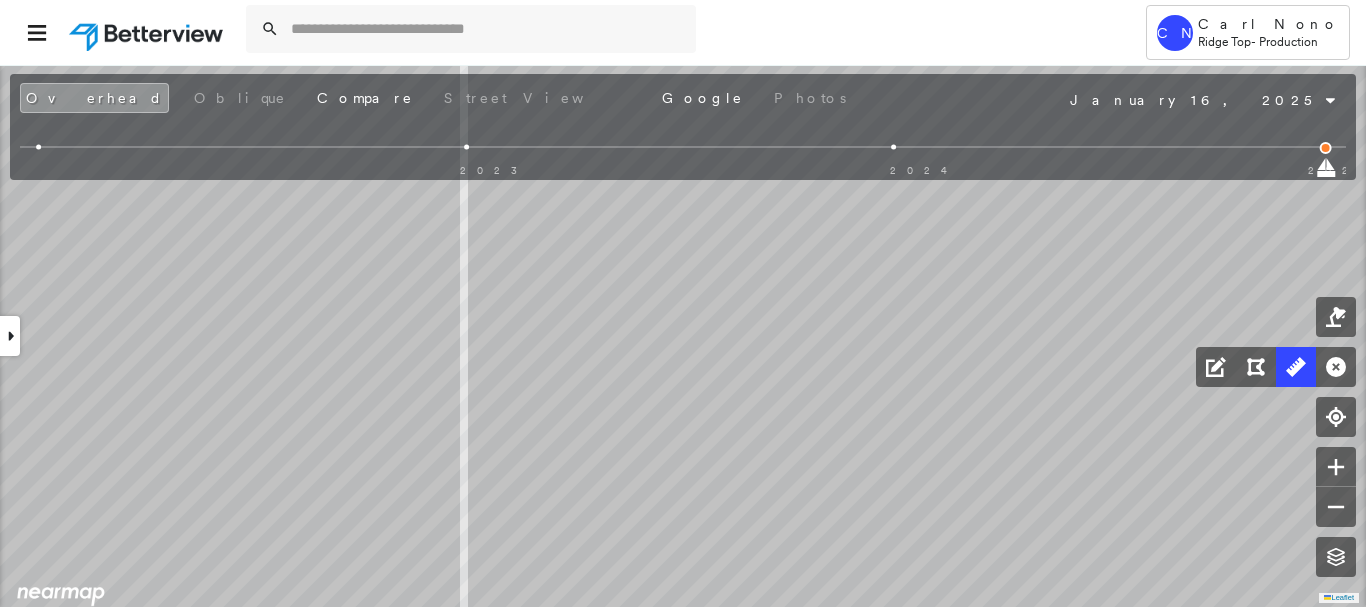 drag, startPoint x: 492, startPoint y: 400, endPoint x: 651, endPoint y: 412, distance: 159.4522 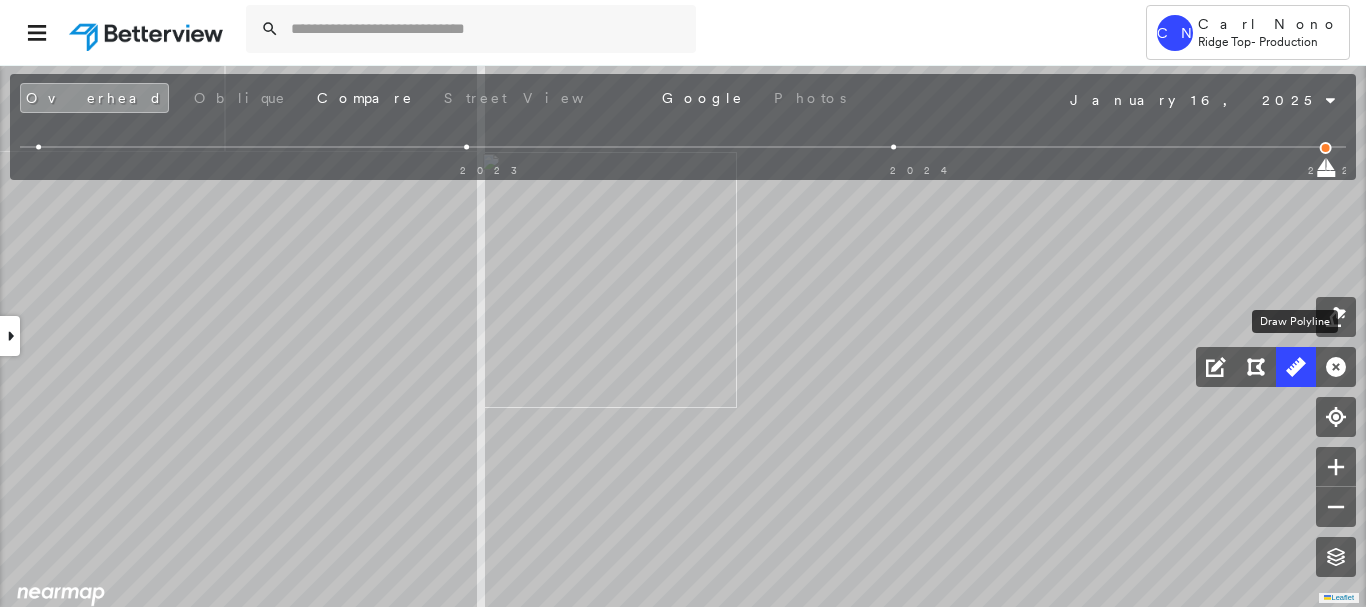 click 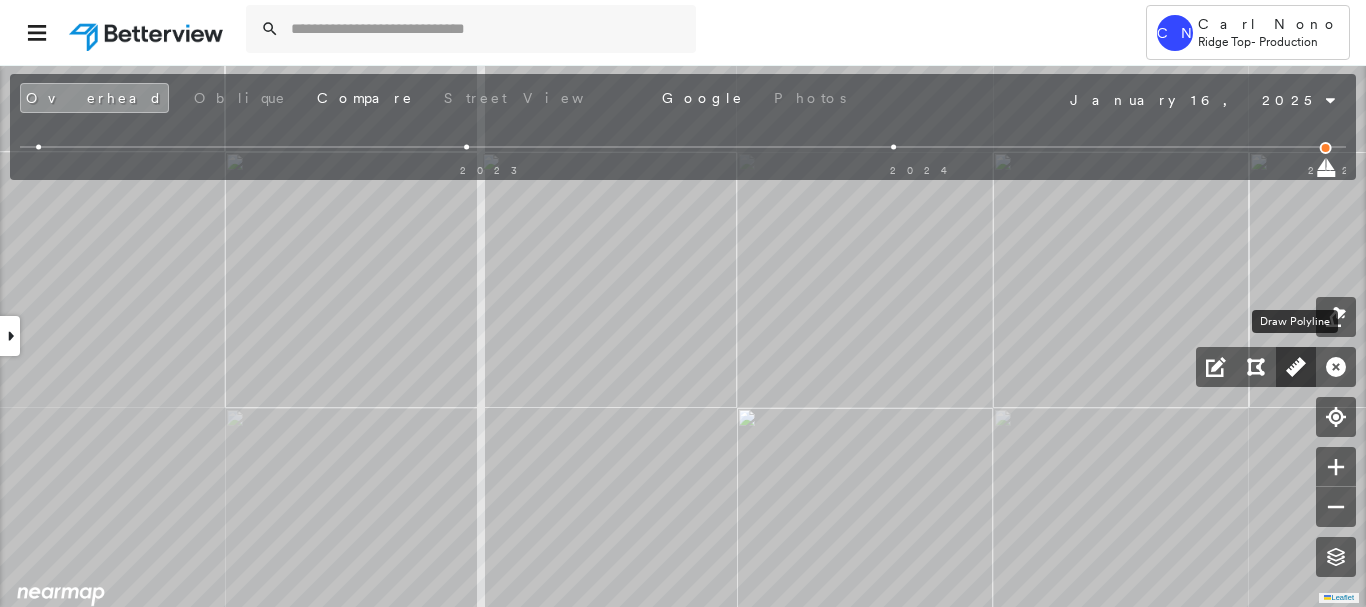 drag, startPoint x: 1303, startPoint y: 372, endPoint x: 1228, endPoint y: 372, distance: 75 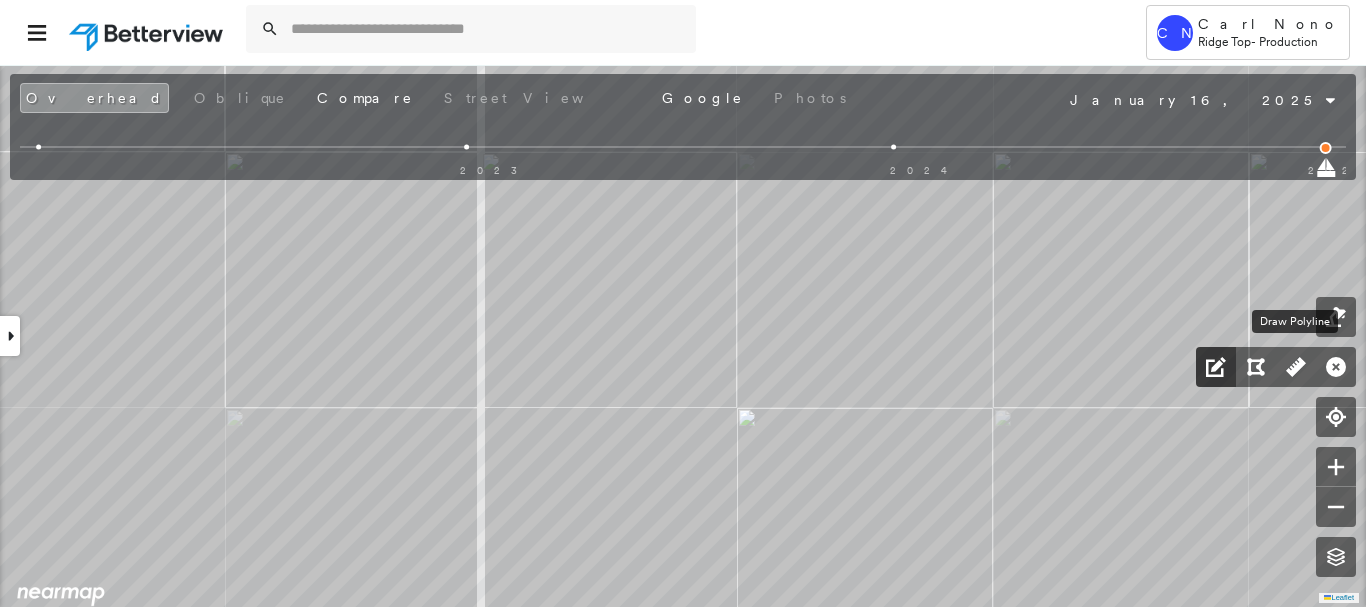 click 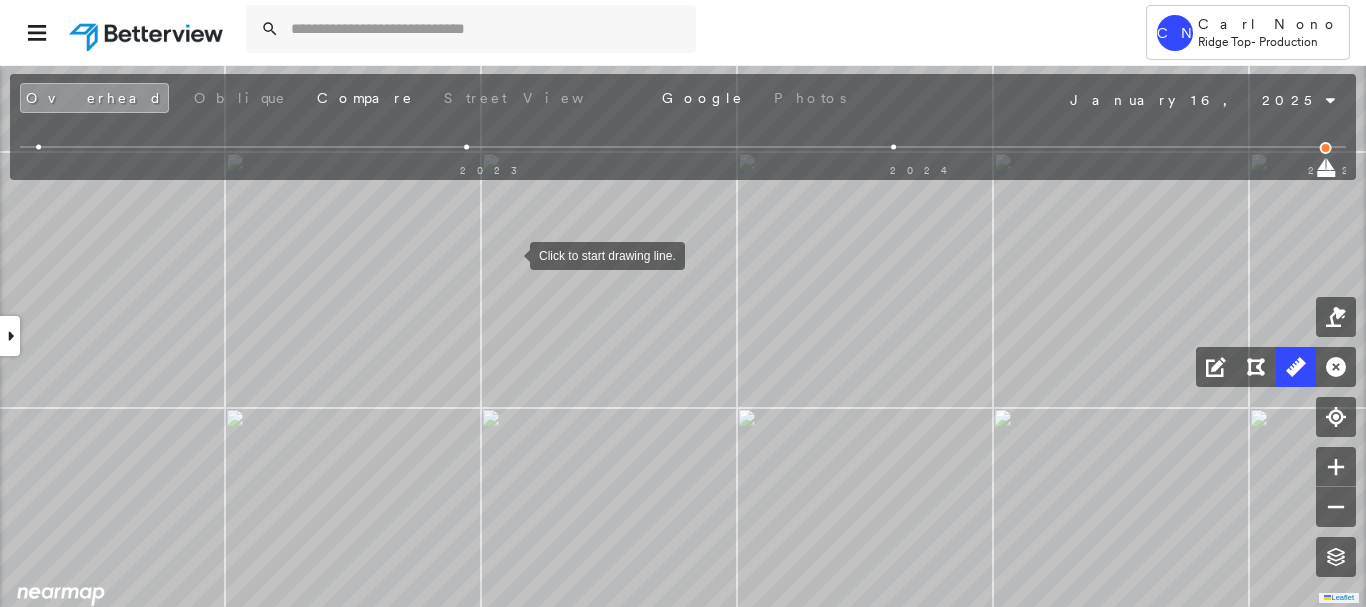 click at bounding box center [510, 254] 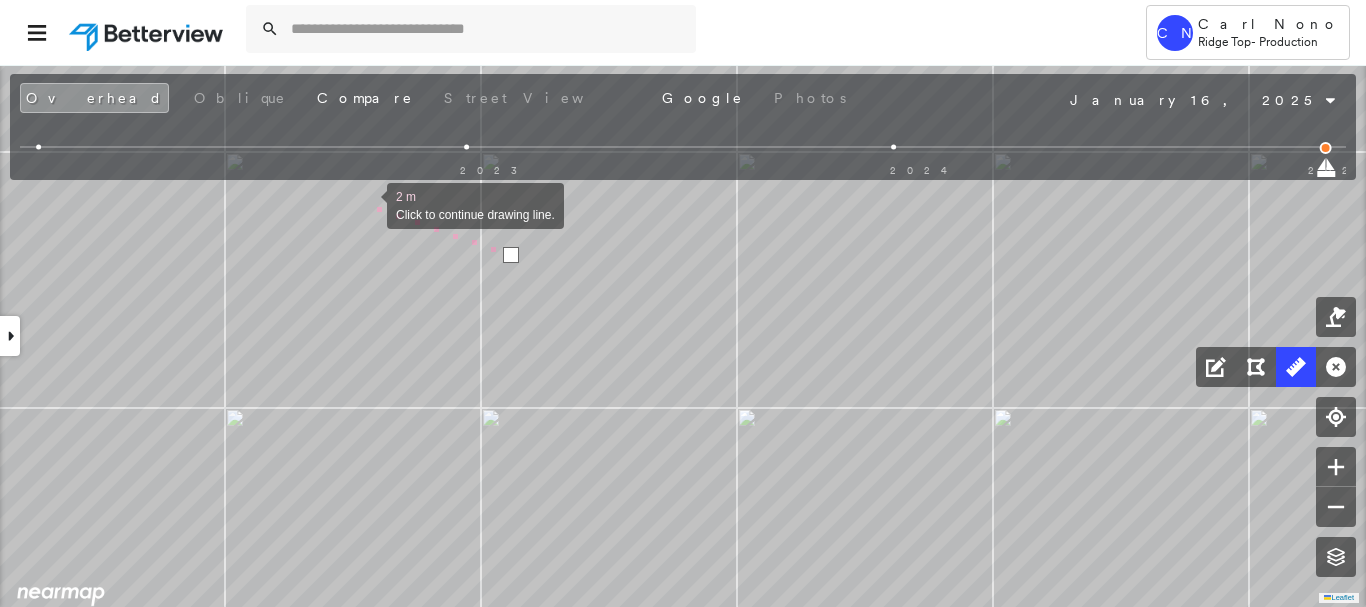 click at bounding box center (367, 204) 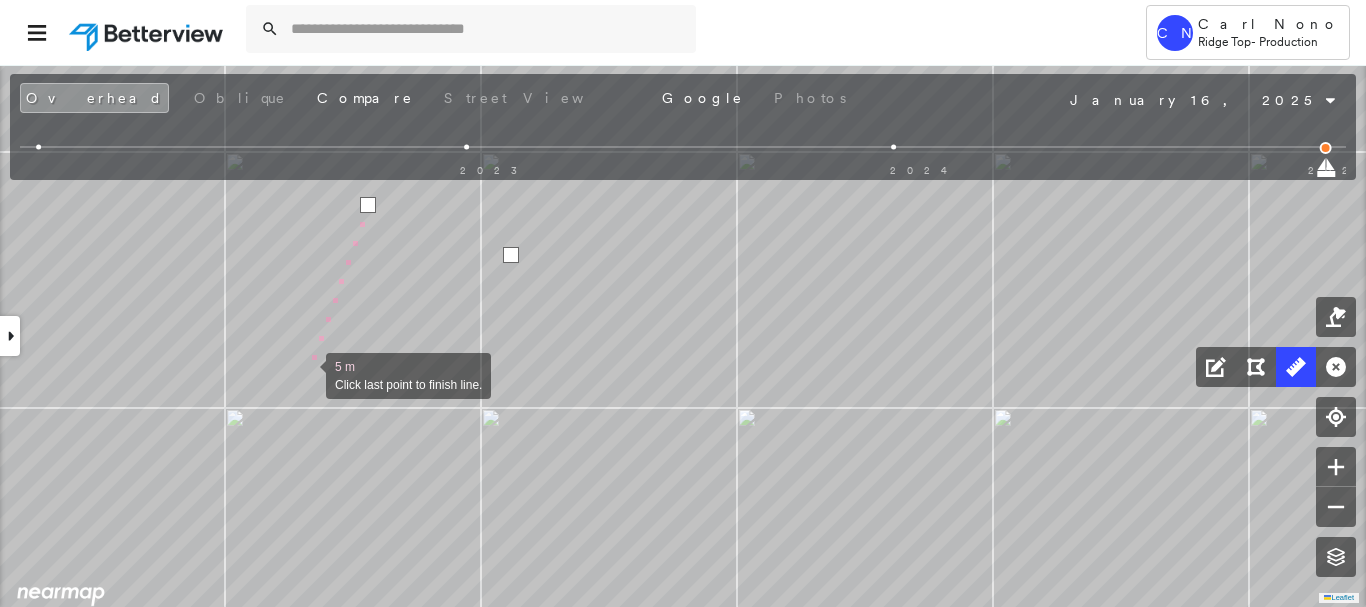 click at bounding box center (306, 374) 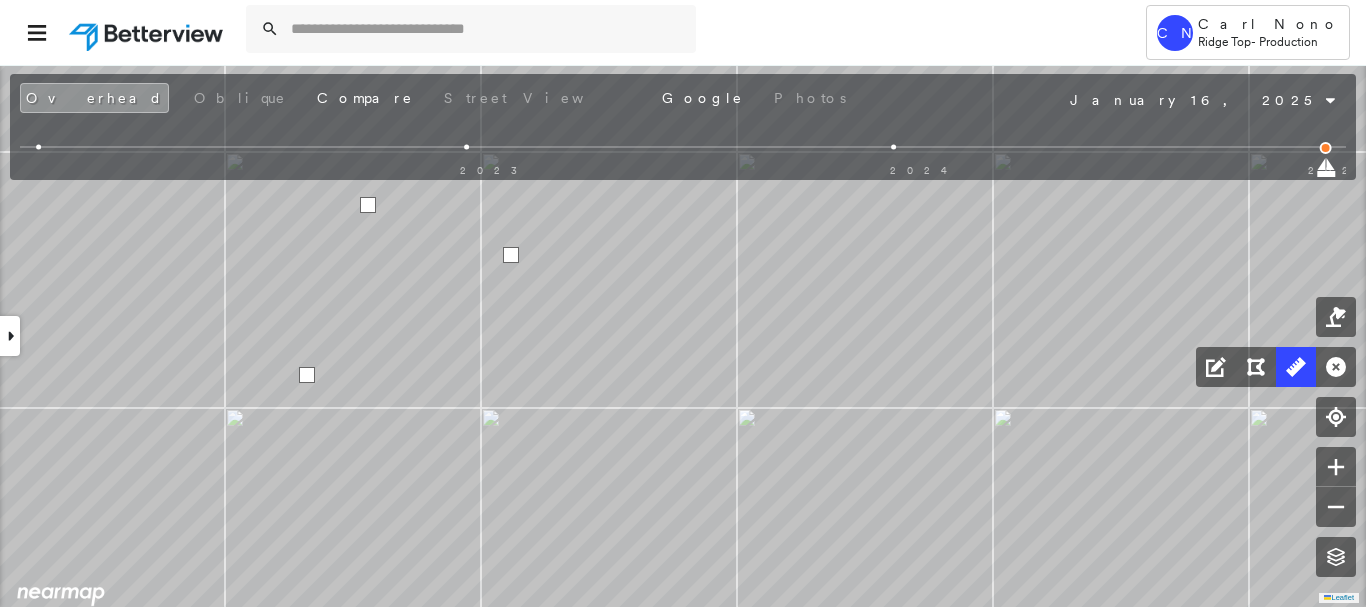 click at bounding box center (307, 375) 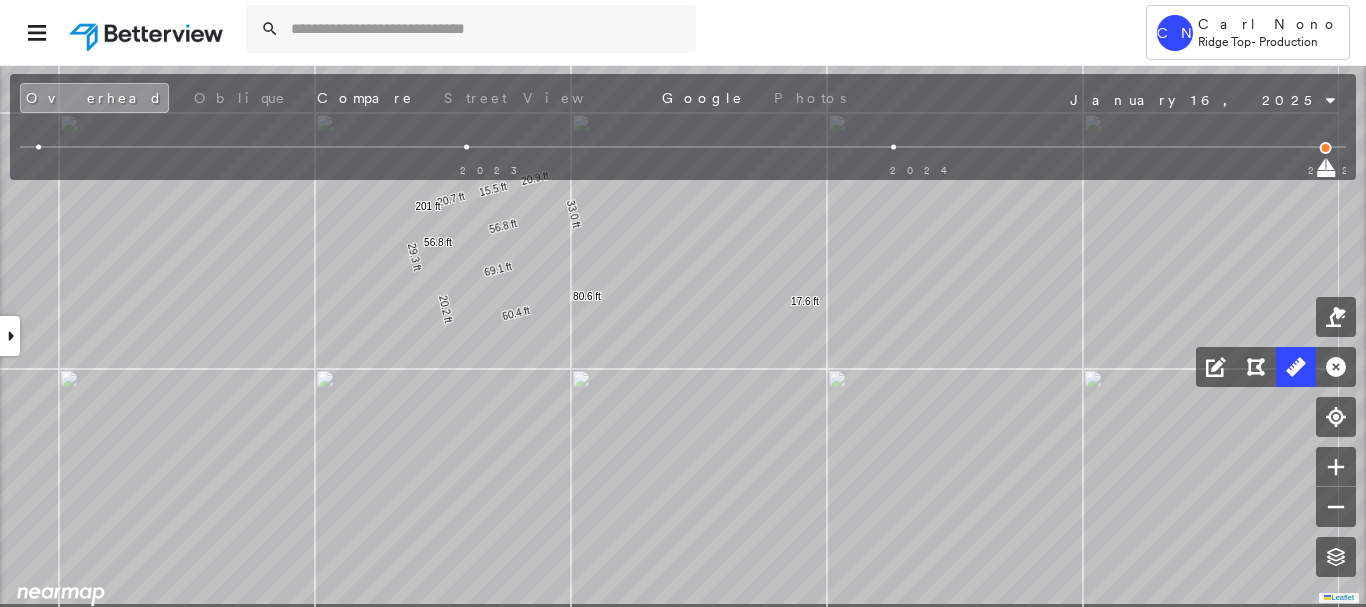 drag, startPoint x: 795, startPoint y: 434, endPoint x: 626, endPoint y: 227, distance: 267.2265 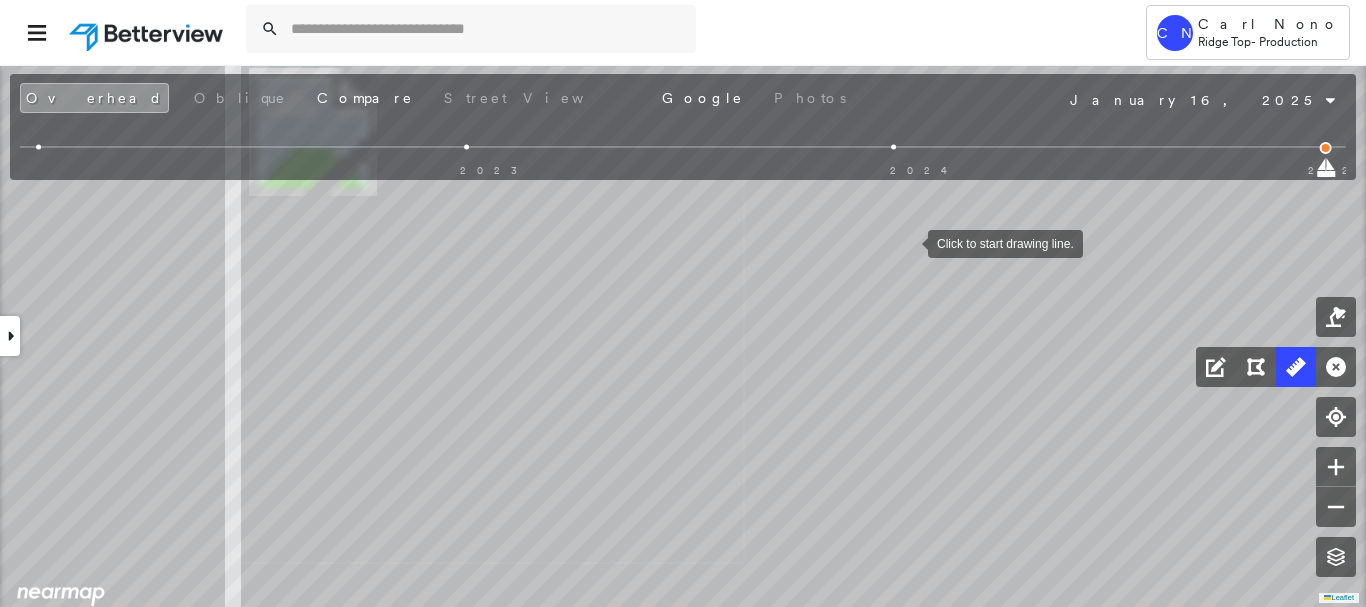 drag, startPoint x: 908, startPoint y: 242, endPoint x: 906, endPoint y: 288, distance: 46.043457 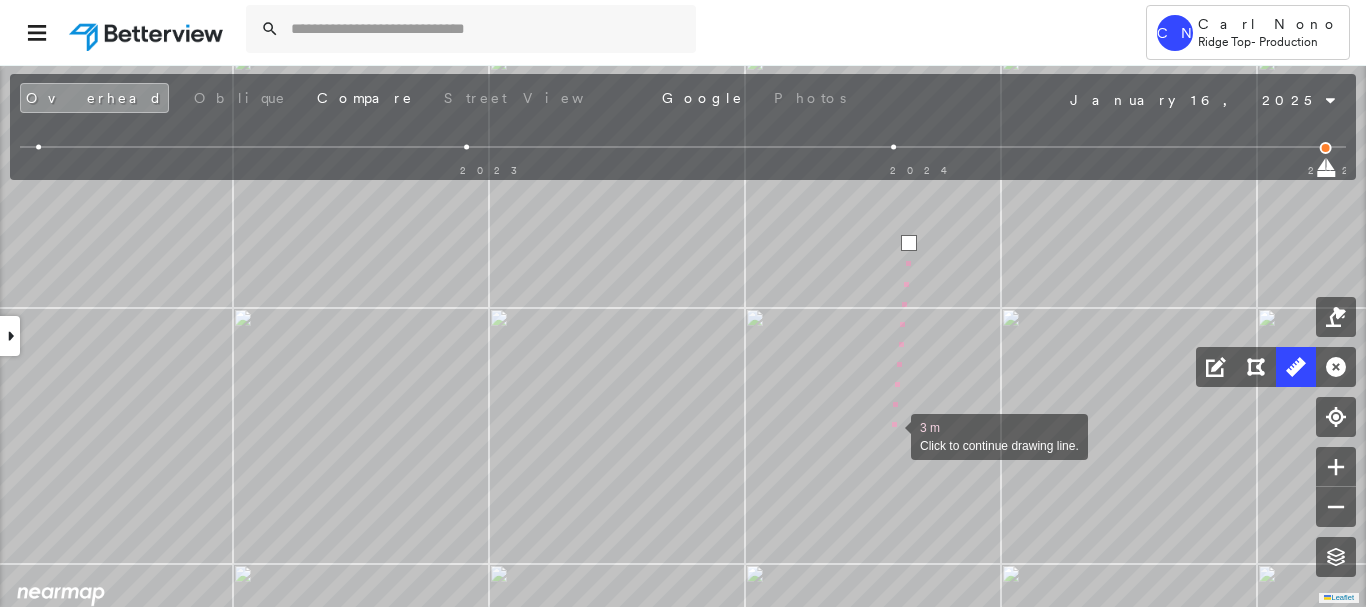 click at bounding box center (891, 435) 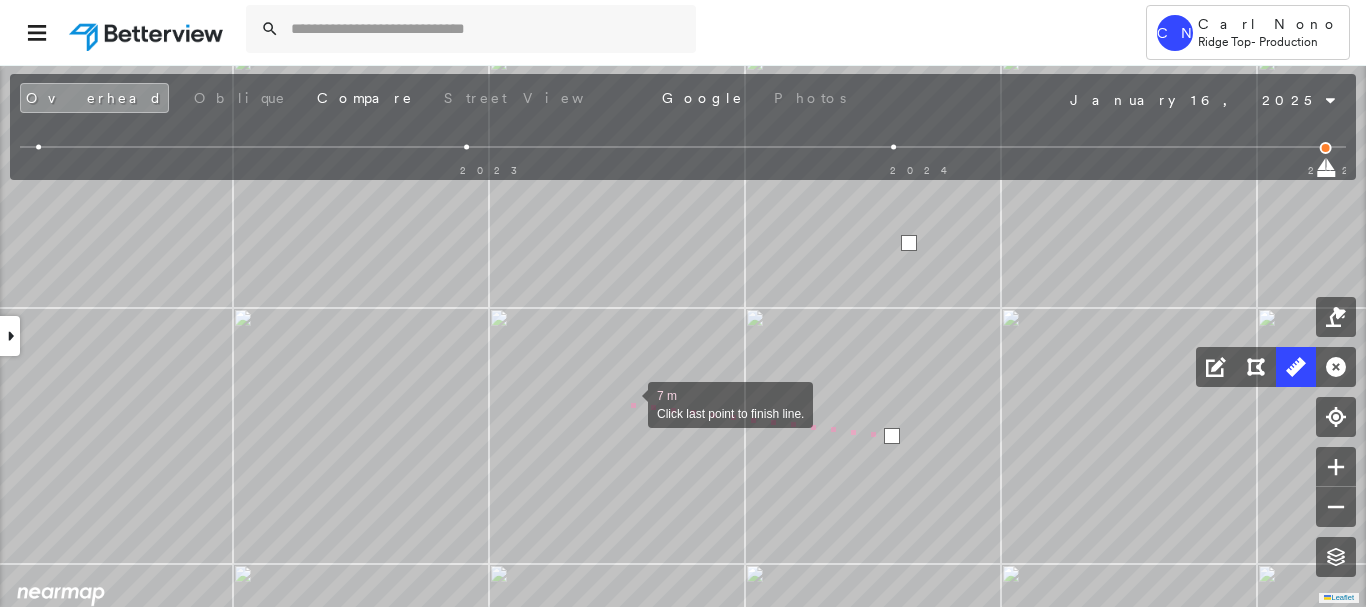 click at bounding box center [628, 403] 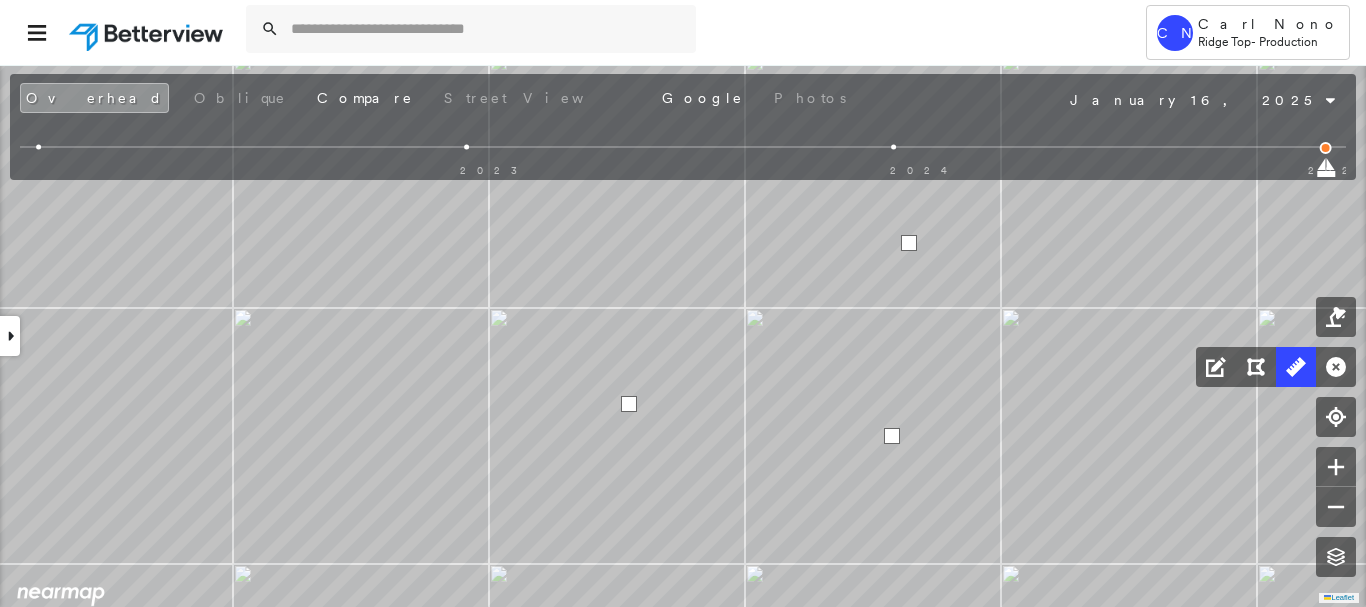 click at bounding box center [629, 404] 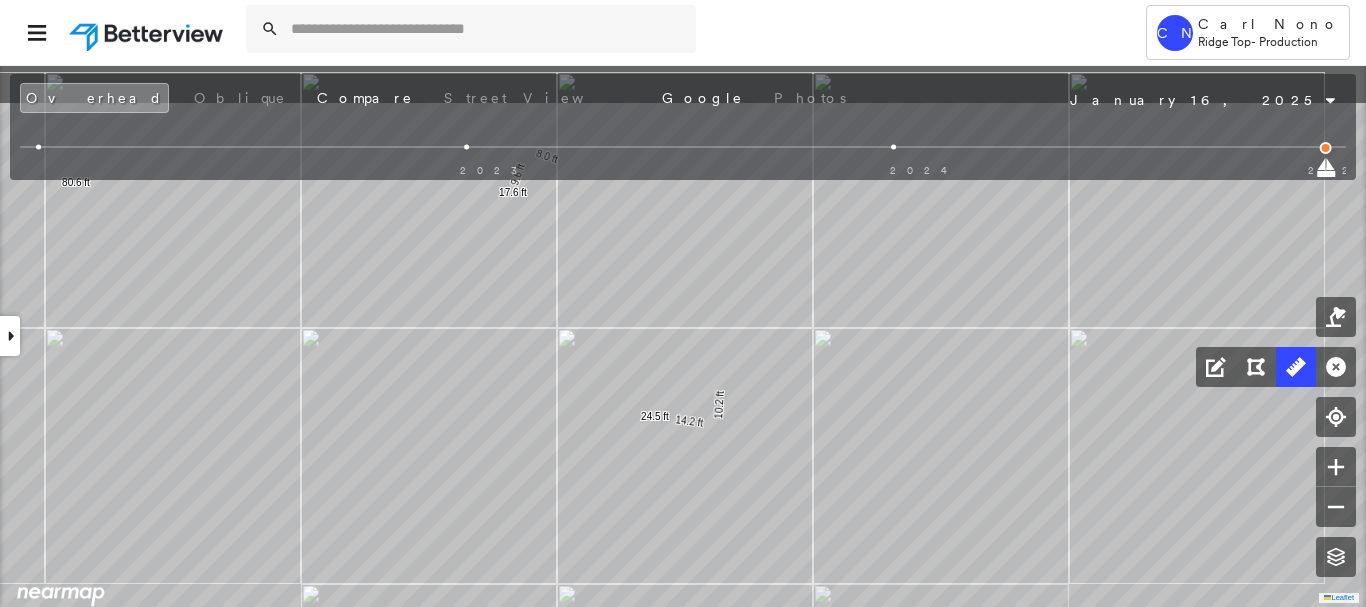 drag, startPoint x: 478, startPoint y: 281, endPoint x: 389, endPoint y: 422, distance: 166.73932 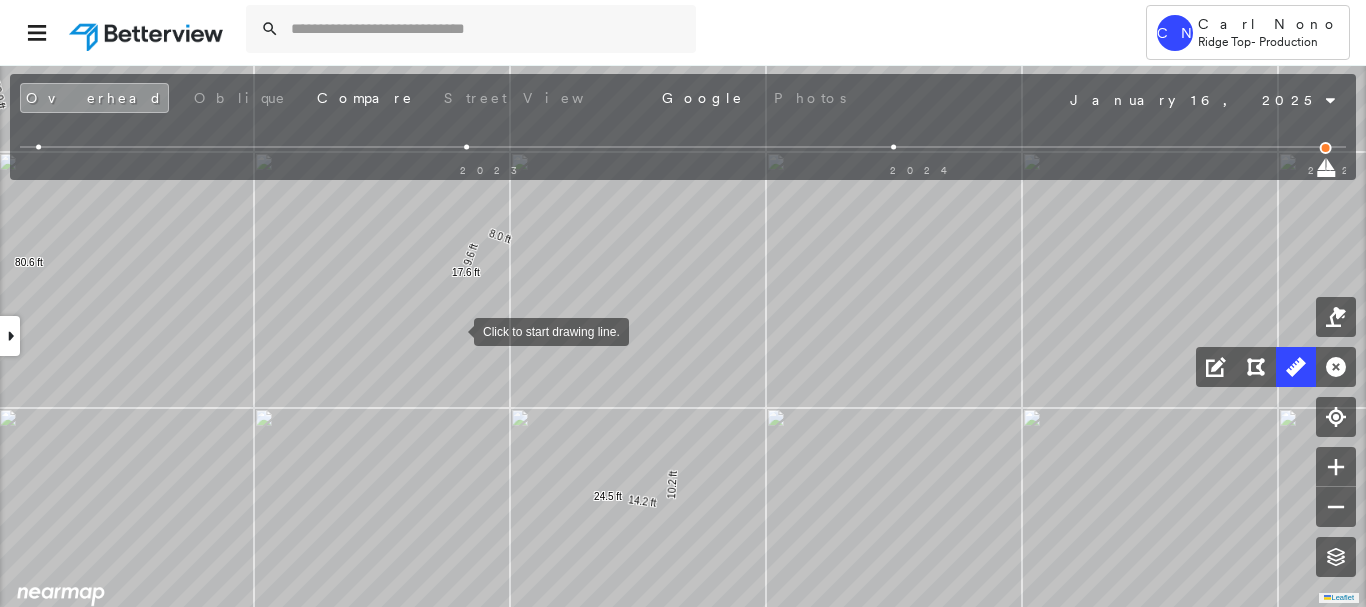 drag, startPoint x: 461, startPoint y: 294, endPoint x: 463, endPoint y: 307, distance: 13.152946 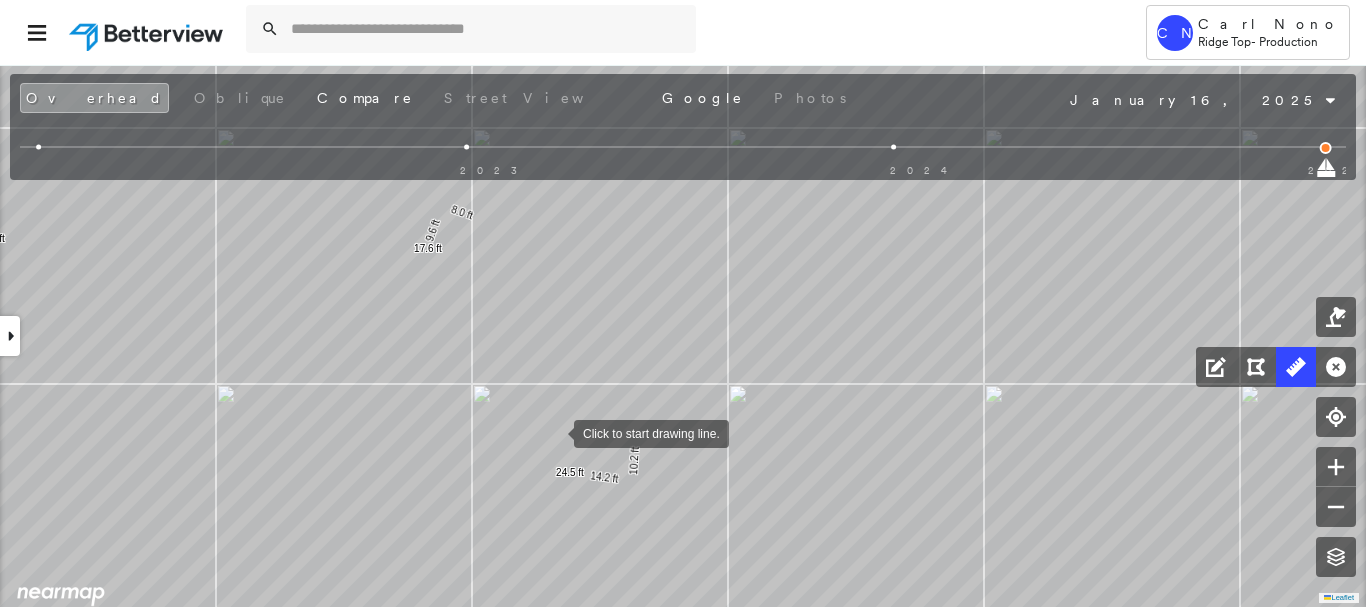 click at bounding box center (554, 432) 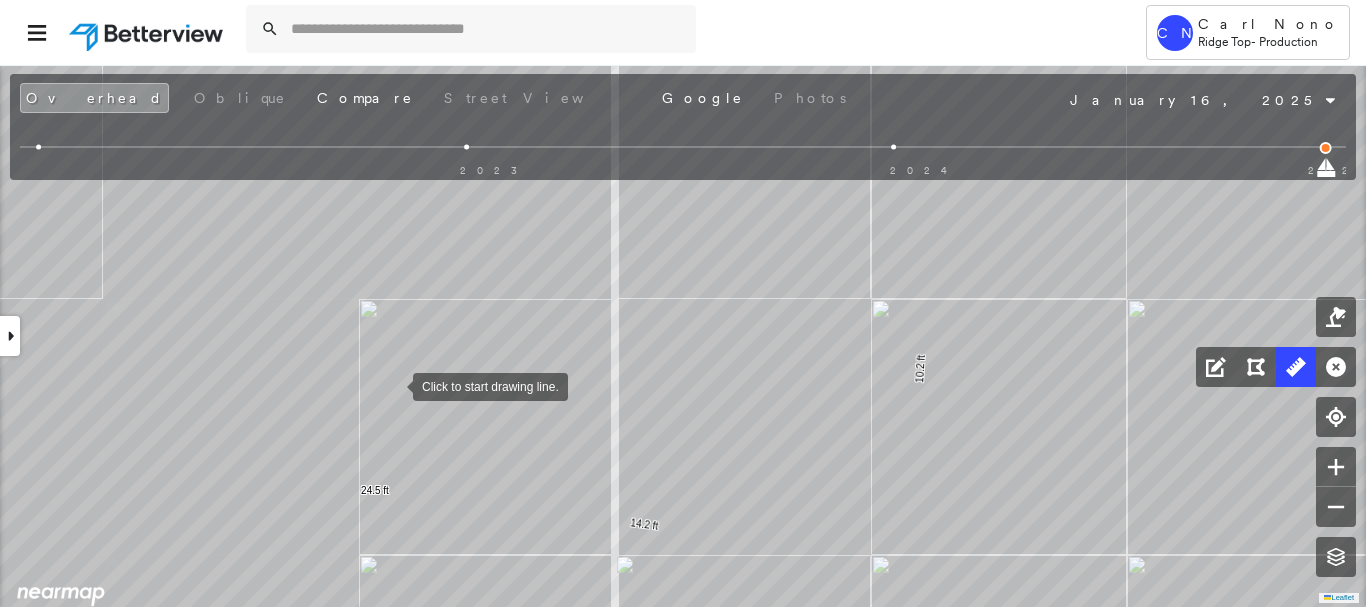 click at bounding box center (393, 385) 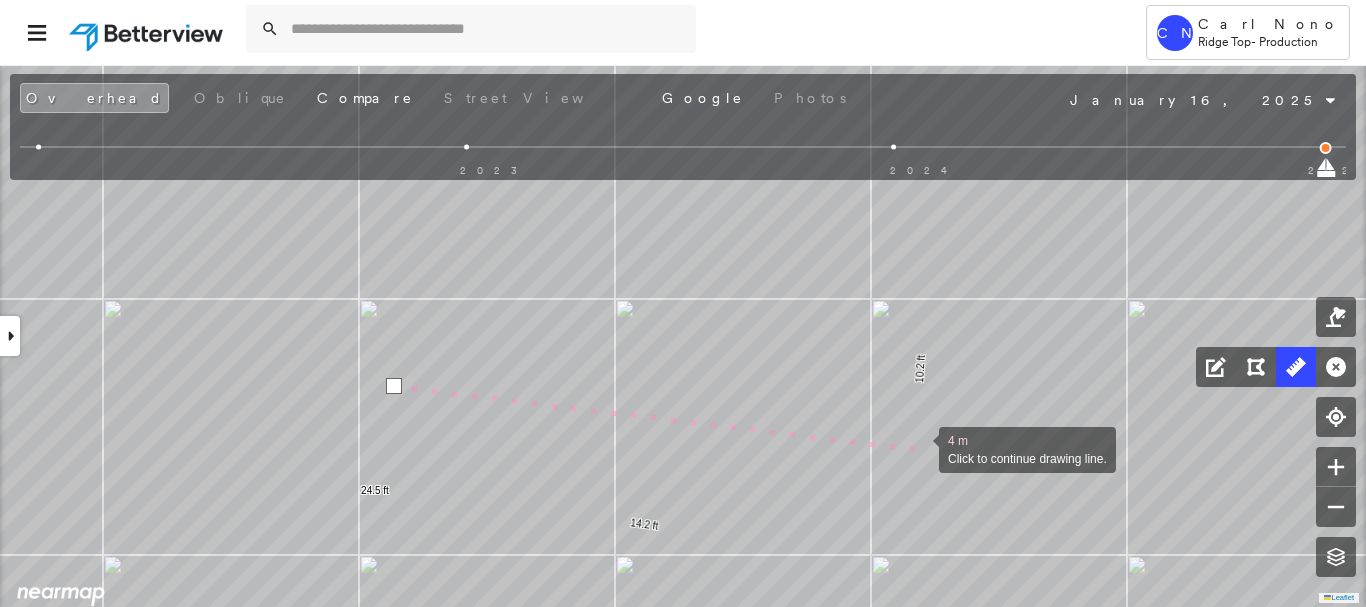 click at bounding box center (919, 448) 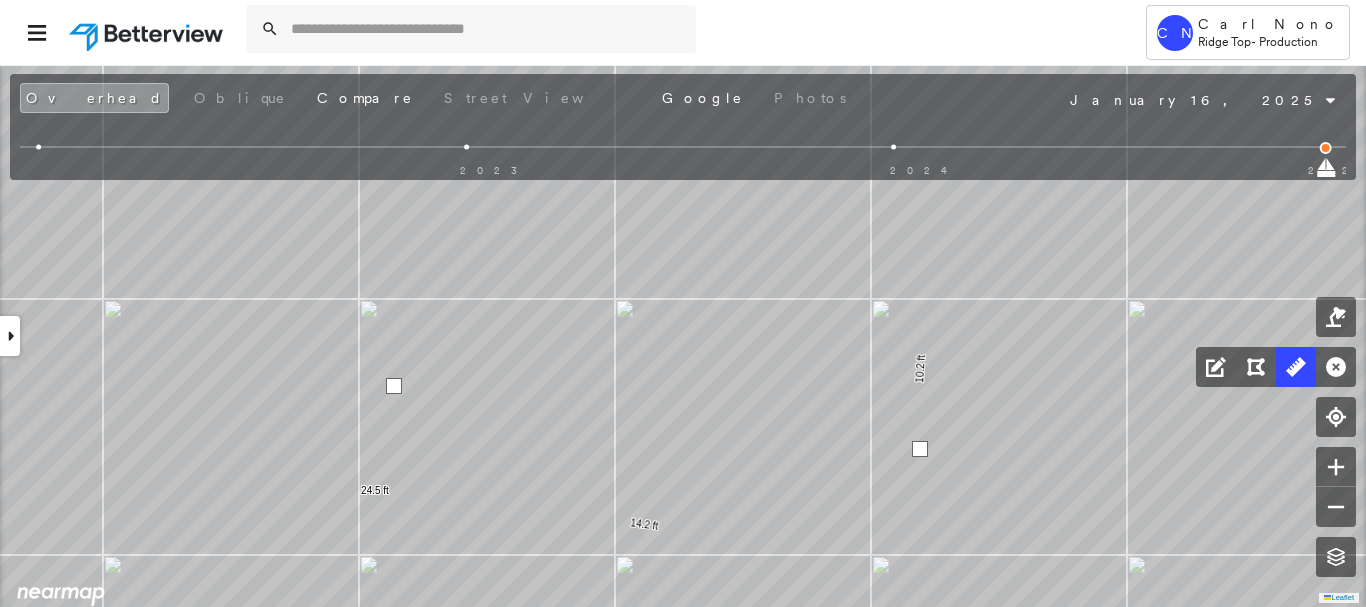 click at bounding box center [920, 449] 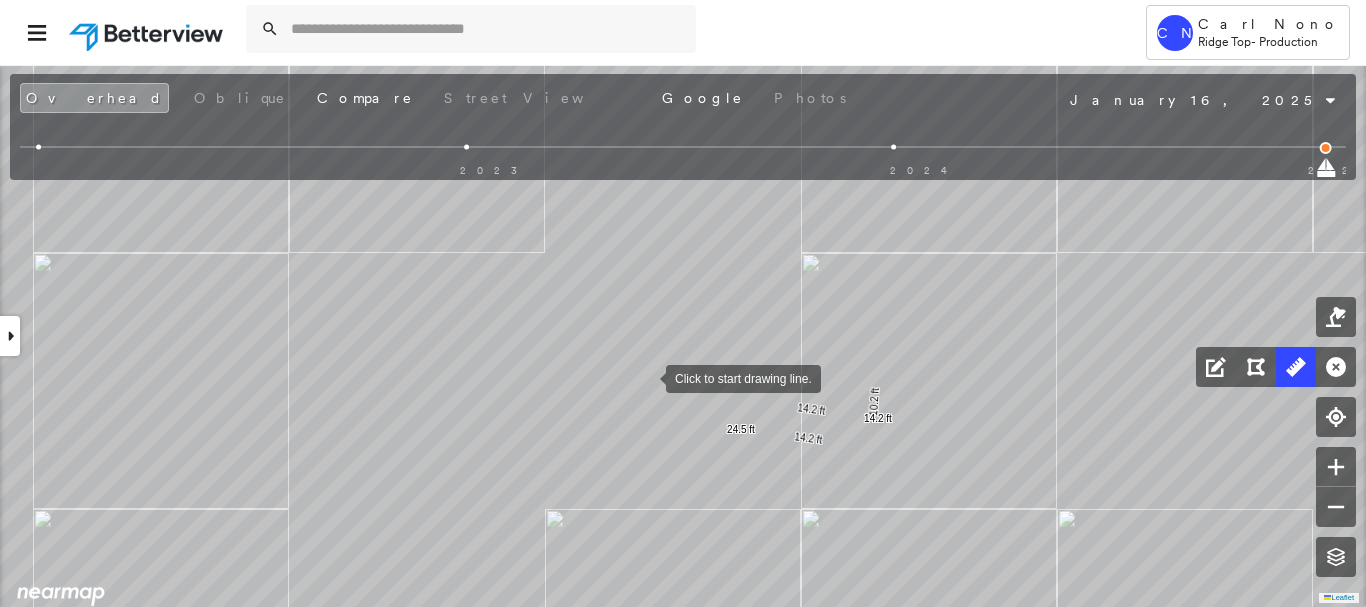 click on "56.8 ft 56.8 ft 12.1 ft 29.3 ft 69.1 ft 33.0 ft 20.9 ft 15.5 ft 20.7 ft 201 ft 20.2 ft 60.4 ft 80.6 ft 8.0 ft 9.6 ft 17.6 ft 10.2 ft 14.2 ft 24.5 ft 14.2 ft 14.2 ft Click to start drawing line." at bounding box center (-921, -62) 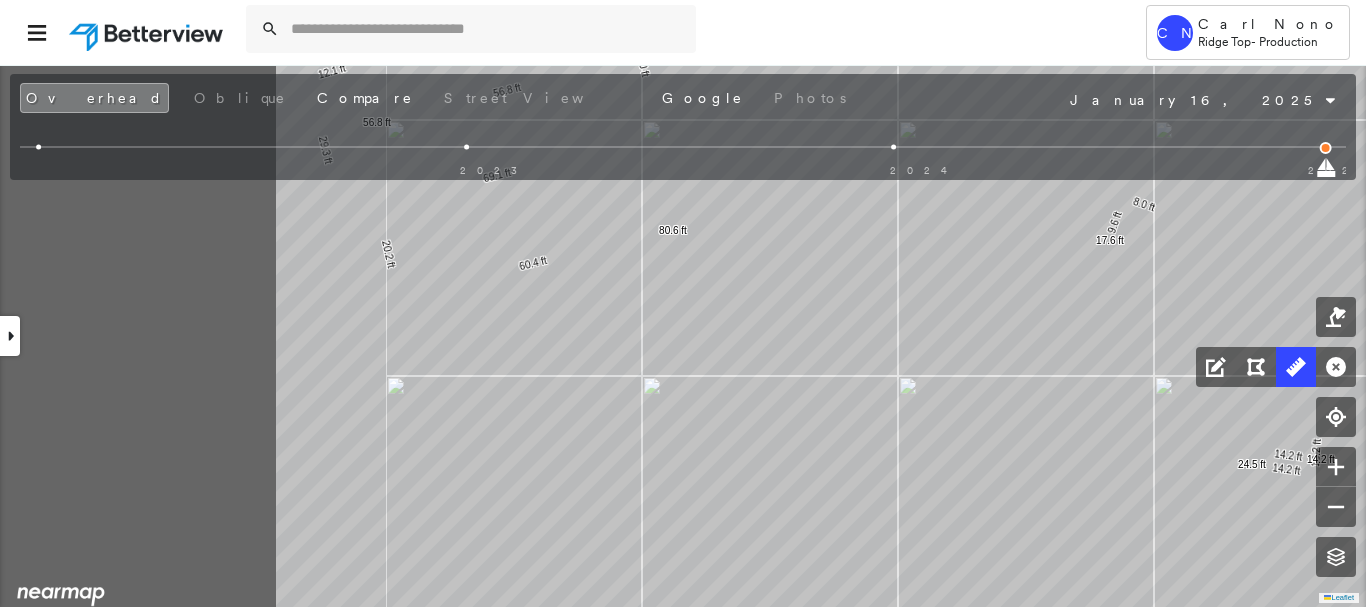 click on "56.8 ft 56.8 ft 12.1 ft 29.3 ft 69.1 ft 33.0 ft 20.9 ft 15.5 ft 20.7 ft 201 ft 20.2 ft 60.4 ft 80.6 ft 8.0 ft 9.6 ft 17.6 ft 10.2 ft 14.2 ft 24.5 ft 14.2 ft 14.2 ft Click to start drawing line." at bounding box center (-218, 55) 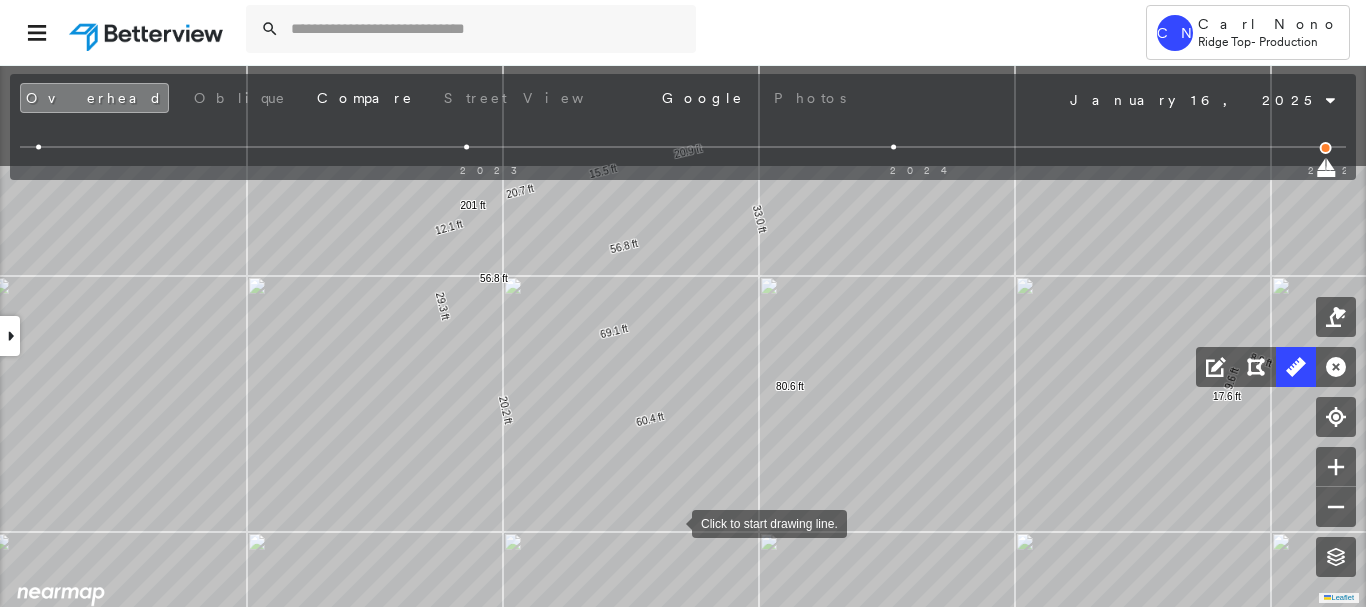 drag, startPoint x: 553, startPoint y: 363, endPoint x: 670, endPoint y: 519, distance: 195 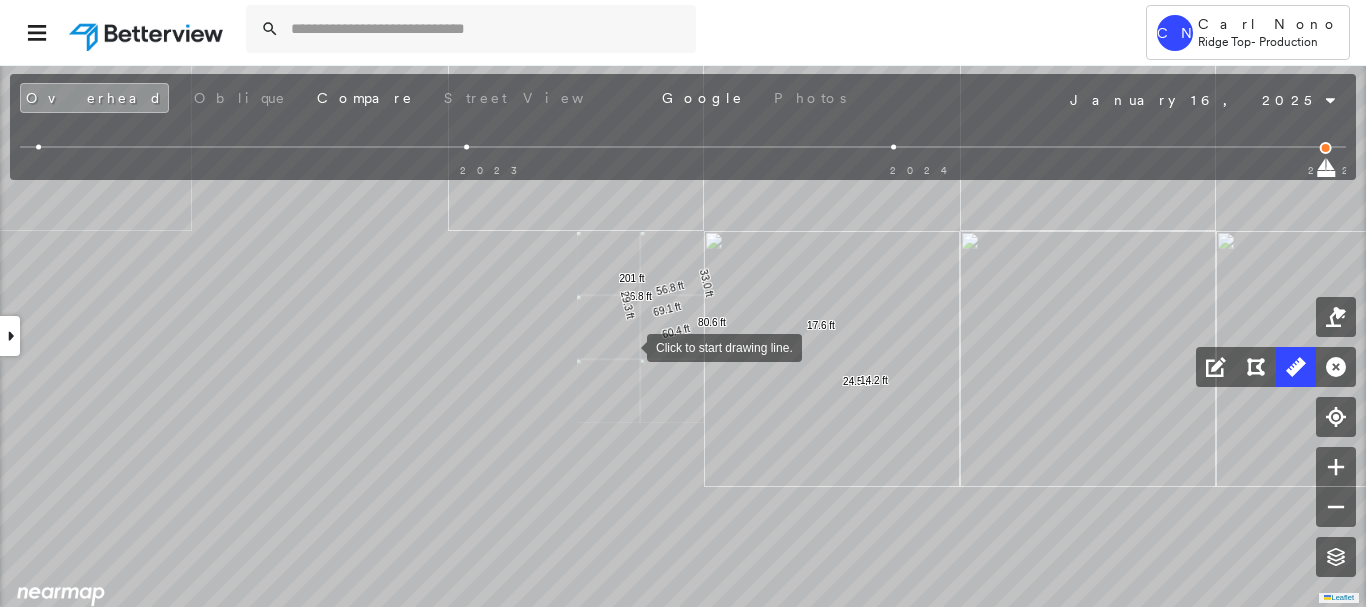 drag, startPoint x: 505, startPoint y: 360, endPoint x: 640, endPoint y: 346, distance: 135.72398 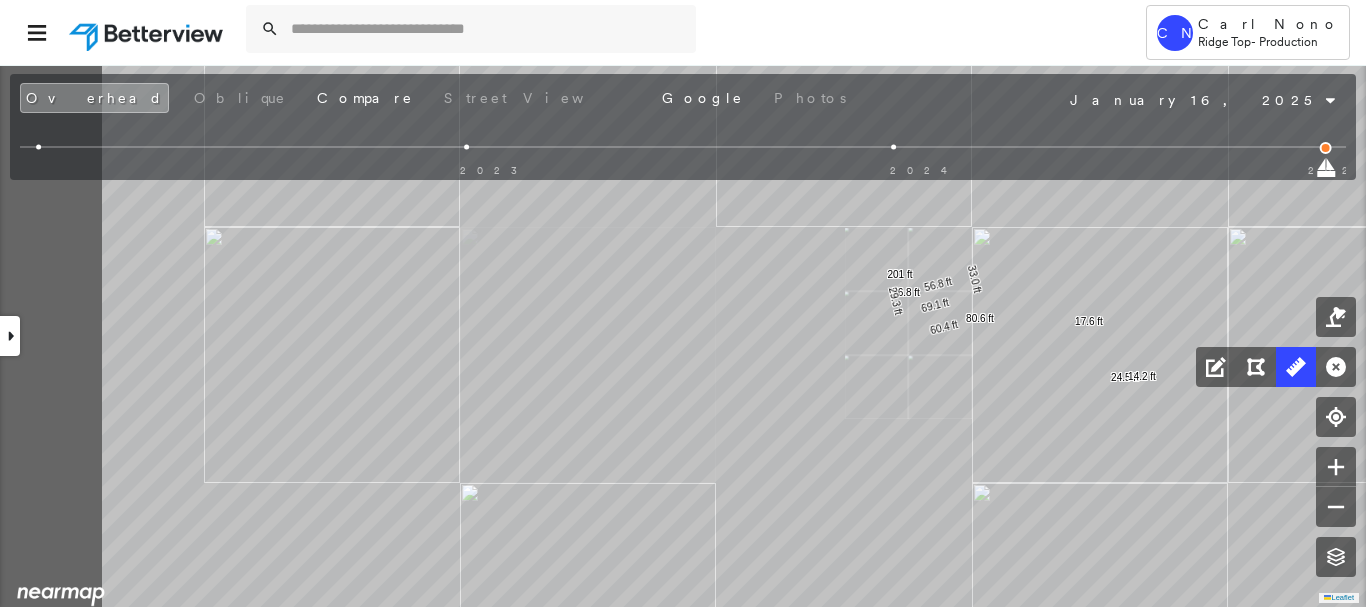 drag, startPoint x: 537, startPoint y: 373, endPoint x: 870, endPoint y: 360, distance: 333.25366 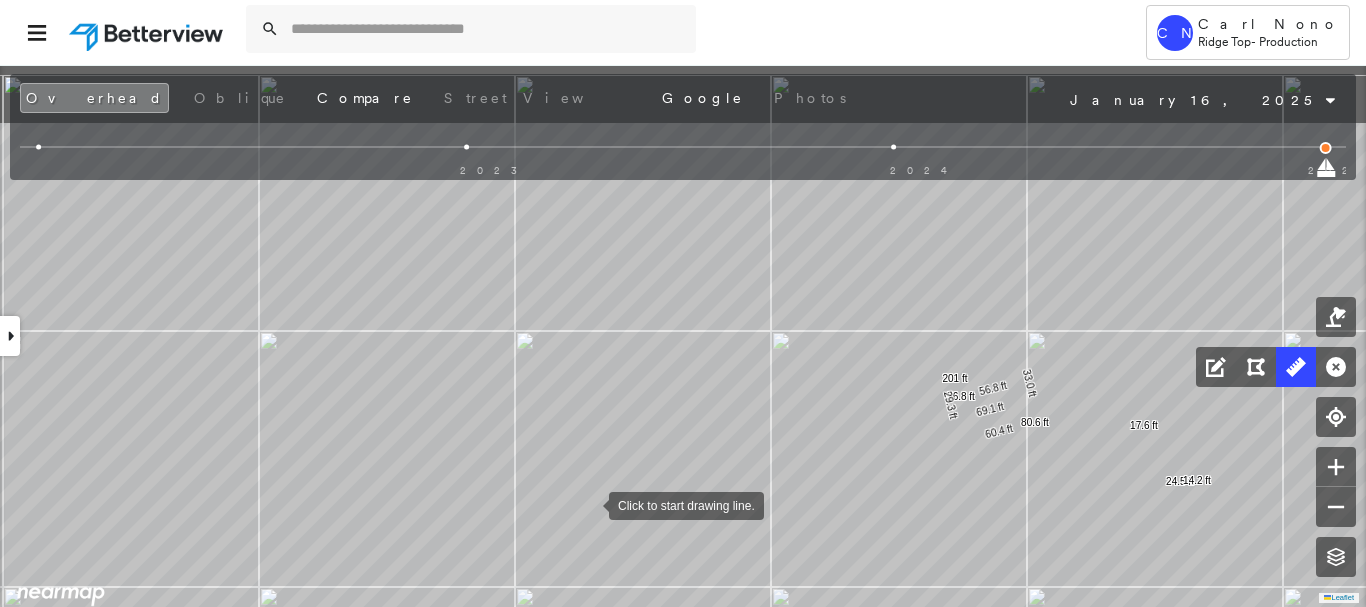 drag, startPoint x: 629, startPoint y: 389, endPoint x: 590, endPoint y: 502, distance: 119.54079 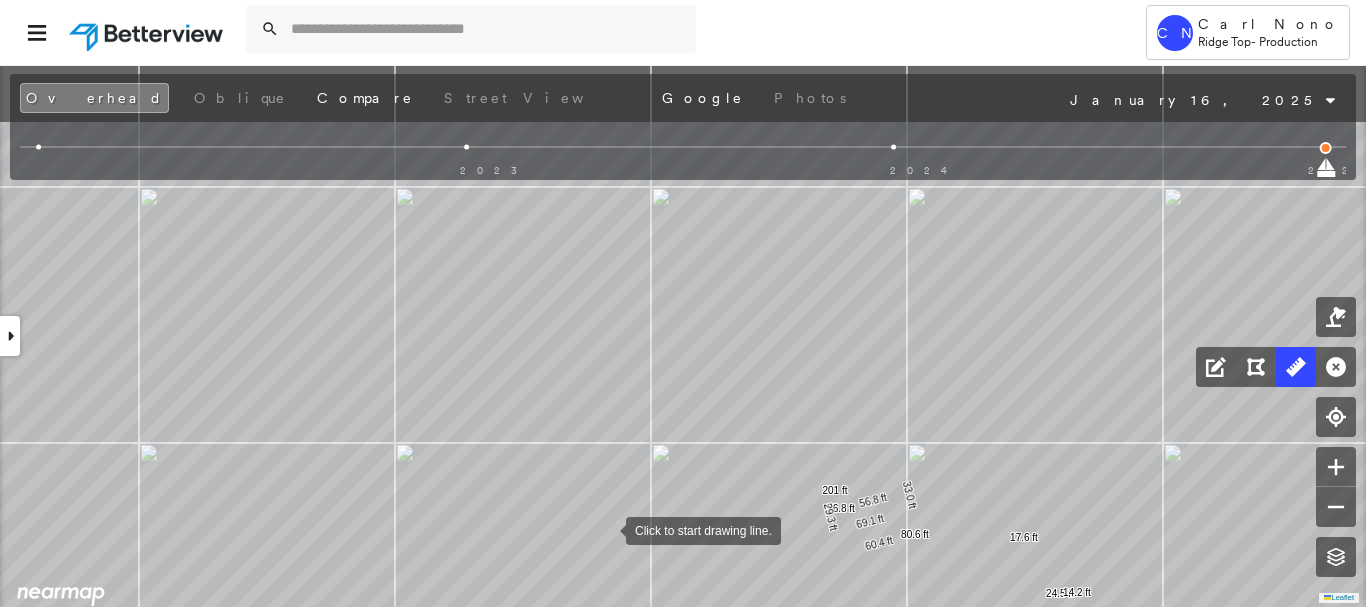 drag, startPoint x: 742, startPoint y: 403, endPoint x: 593, endPoint y: 548, distance: 207.90863 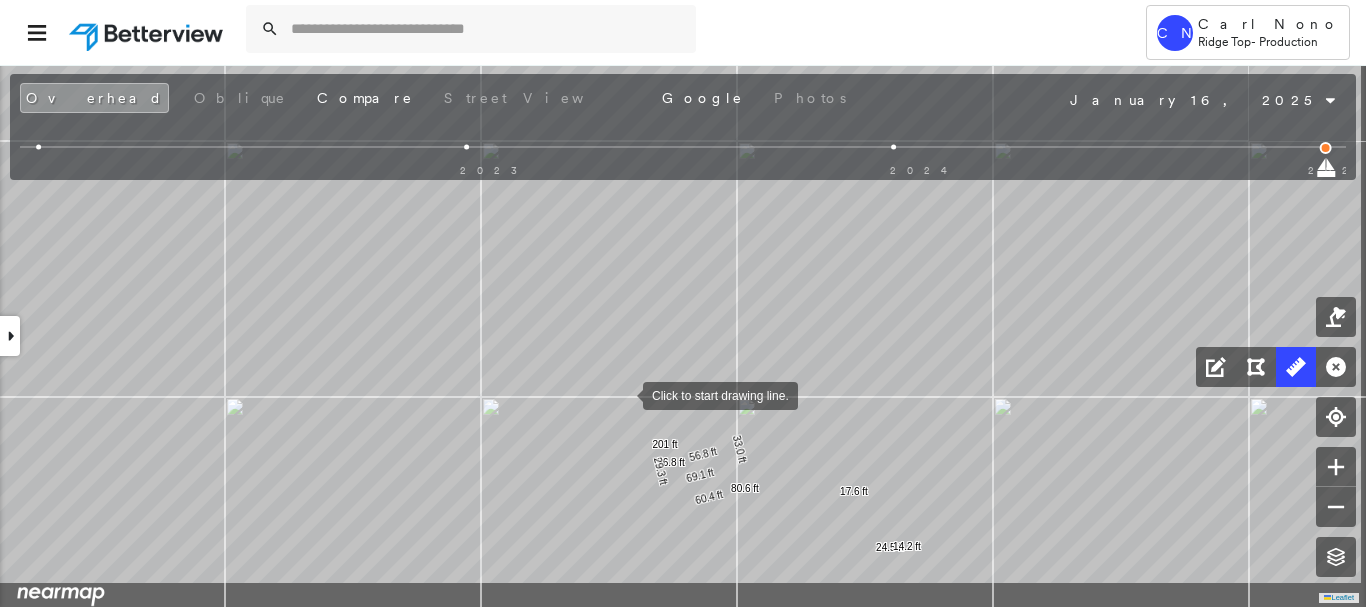 drag, startPoint x: 656, startPoint y: 429, endPoint x: 595, endPoint y: 373, distance: 82.80701 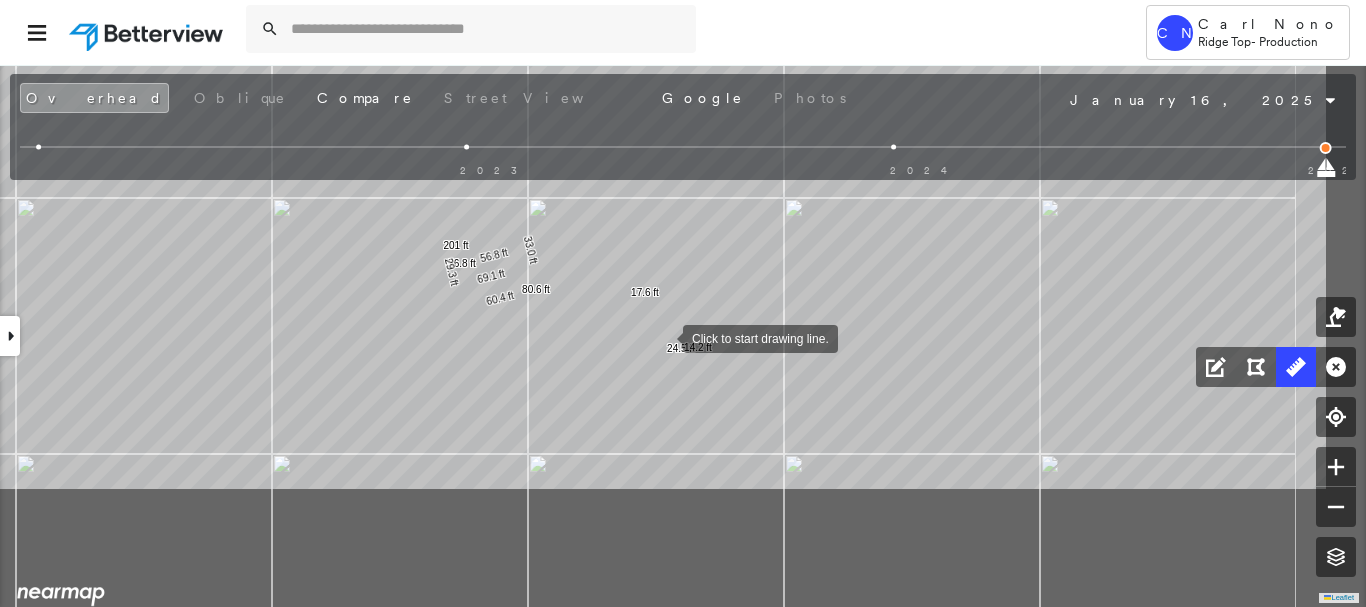 drag, startPoint x: 841, startPoint y: 512, endPoint x: 665, endPoint y: 339, distance: 246.78938 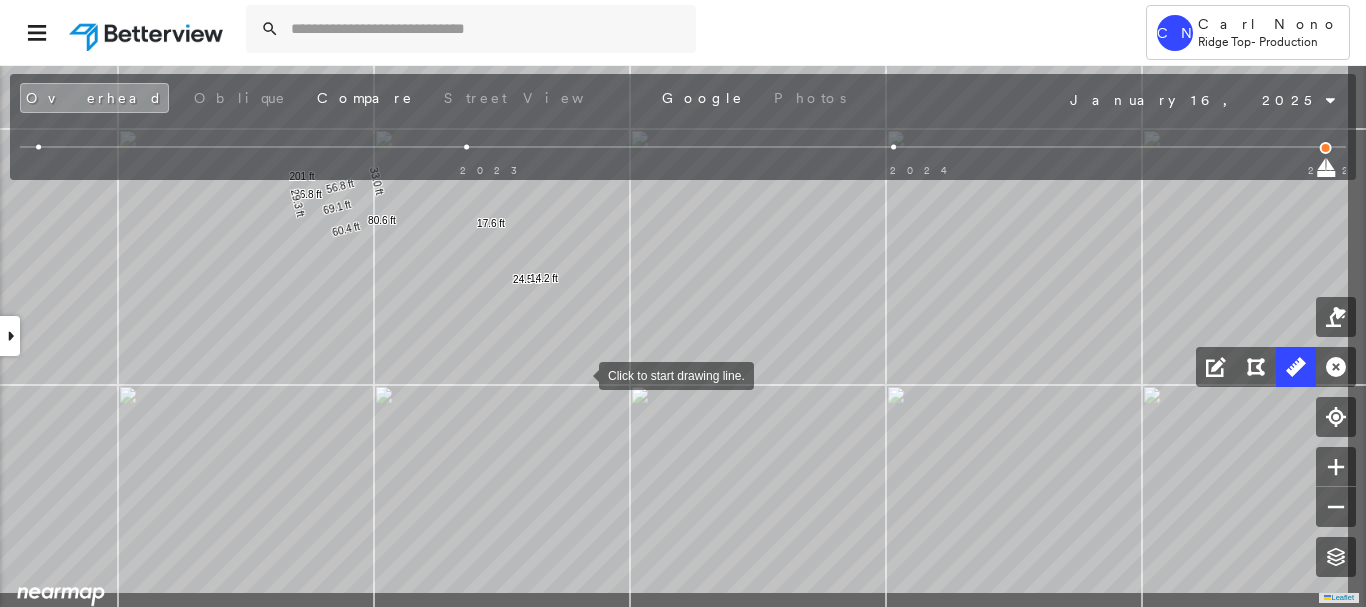 drag, startPoint x: 738, startPoint y: 434, endPoint x: 570, endPoint y: 384, distance: 175.28262 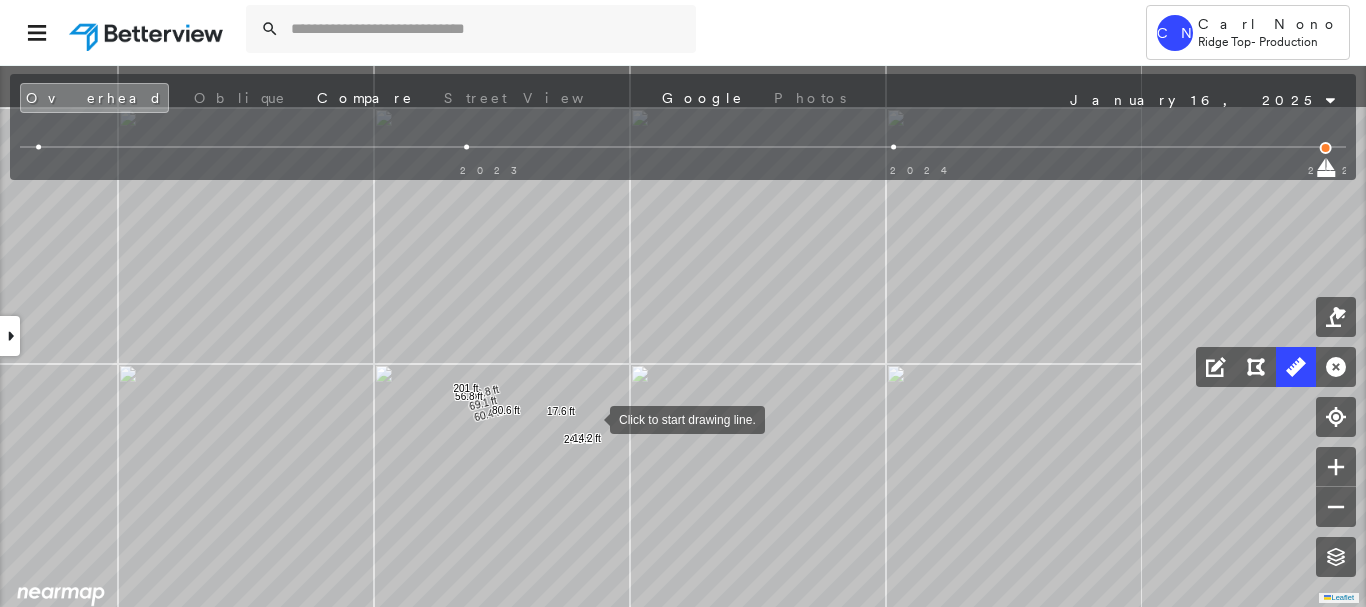 drag, startPoint x: 593, startPoint y: 360, endPoint x: 590, endPoint y: 417, distance: 57.07889 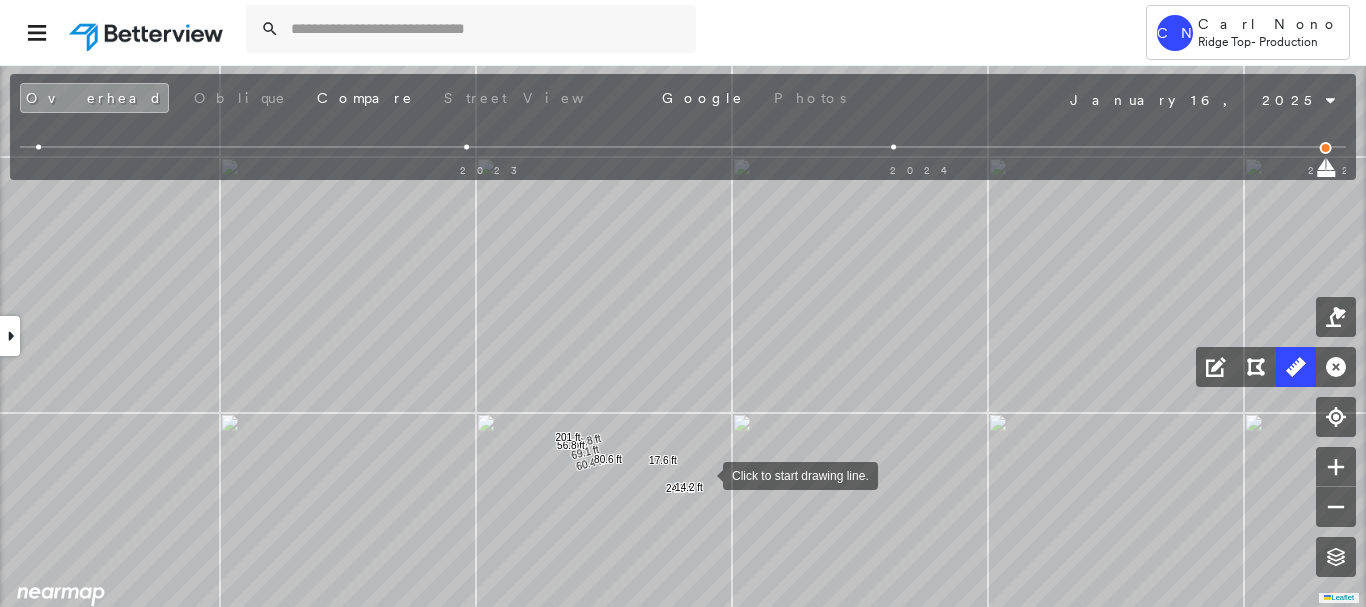 drag, startPoint x: 597, startPoint y: 425, endPoint x: 699, endPoint y: 473, distance: 112.72977 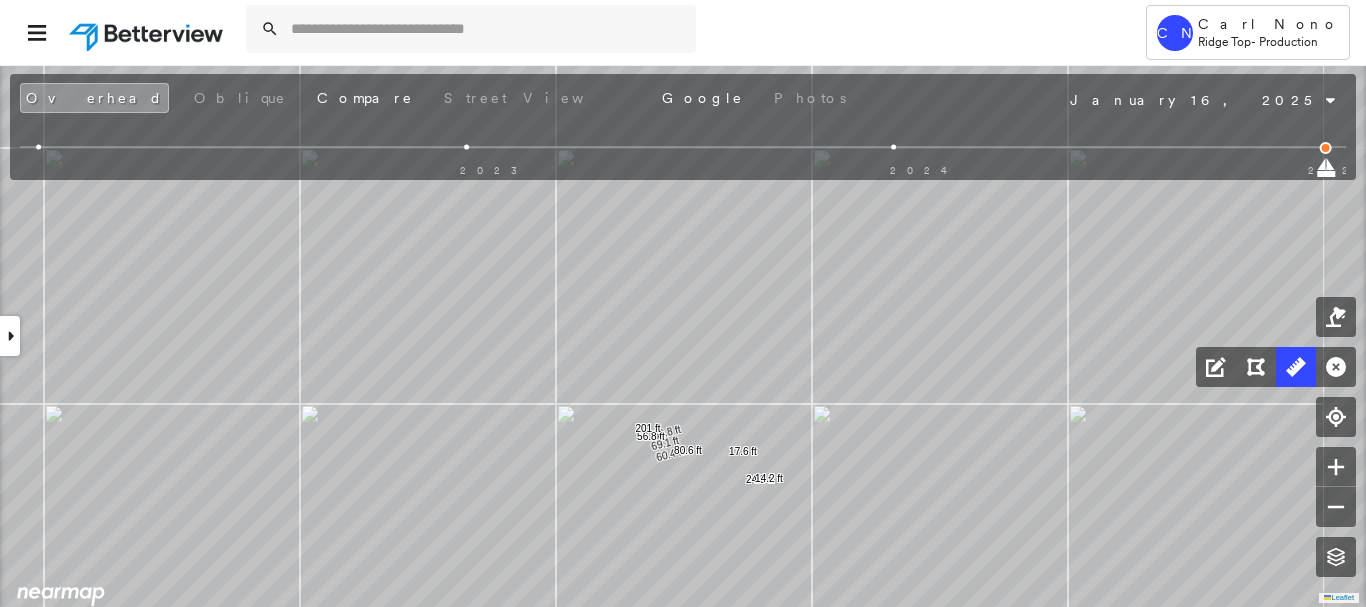 drag, startPoint x: 663, startPoint y: 442, endPoint x: 421, endPoint y: 271, distance: 296.3191 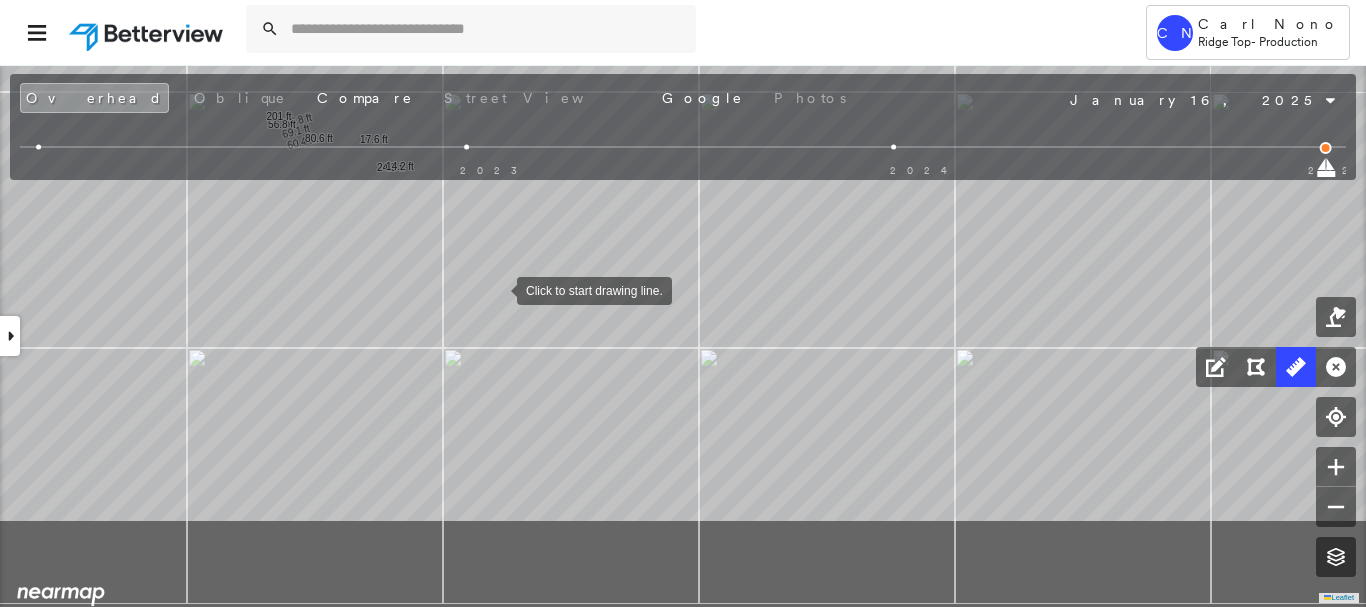 drag, startPoint x: 624, startPoint y: 432, endPoint x: 507, endPoint y: 308, distance: 170.4846 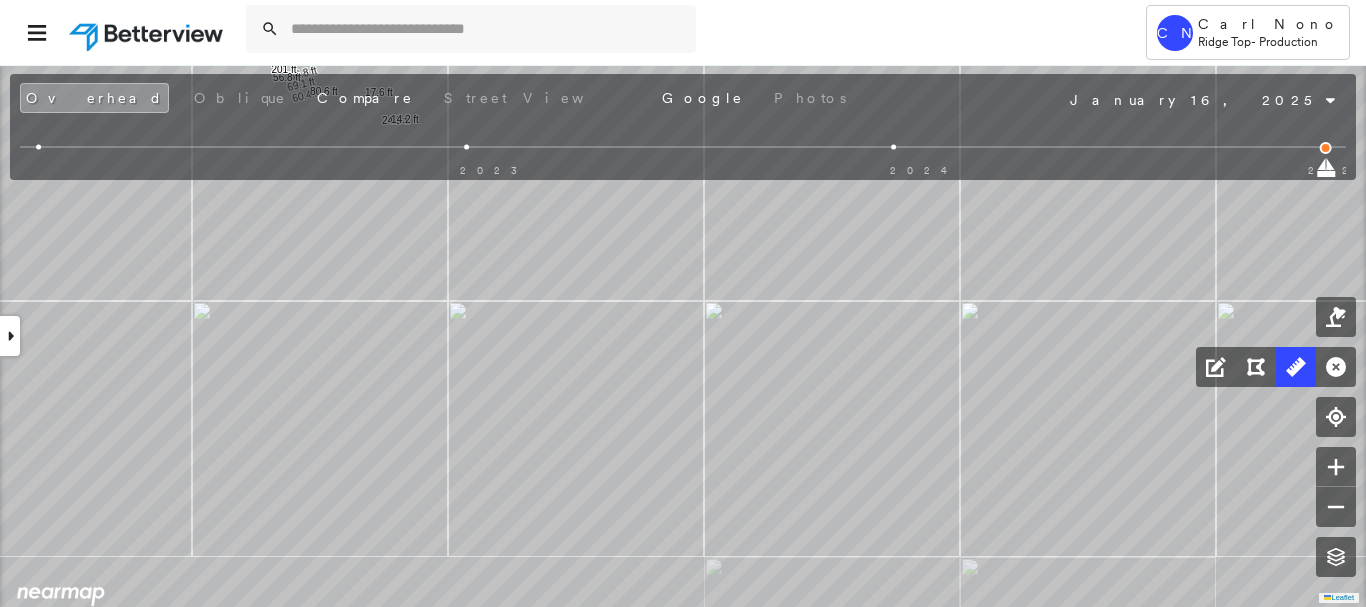 drag, startPoint x: 570, startPoint y: 446, endPoint x: 590, endPoint y: 365, distance: 83.43261 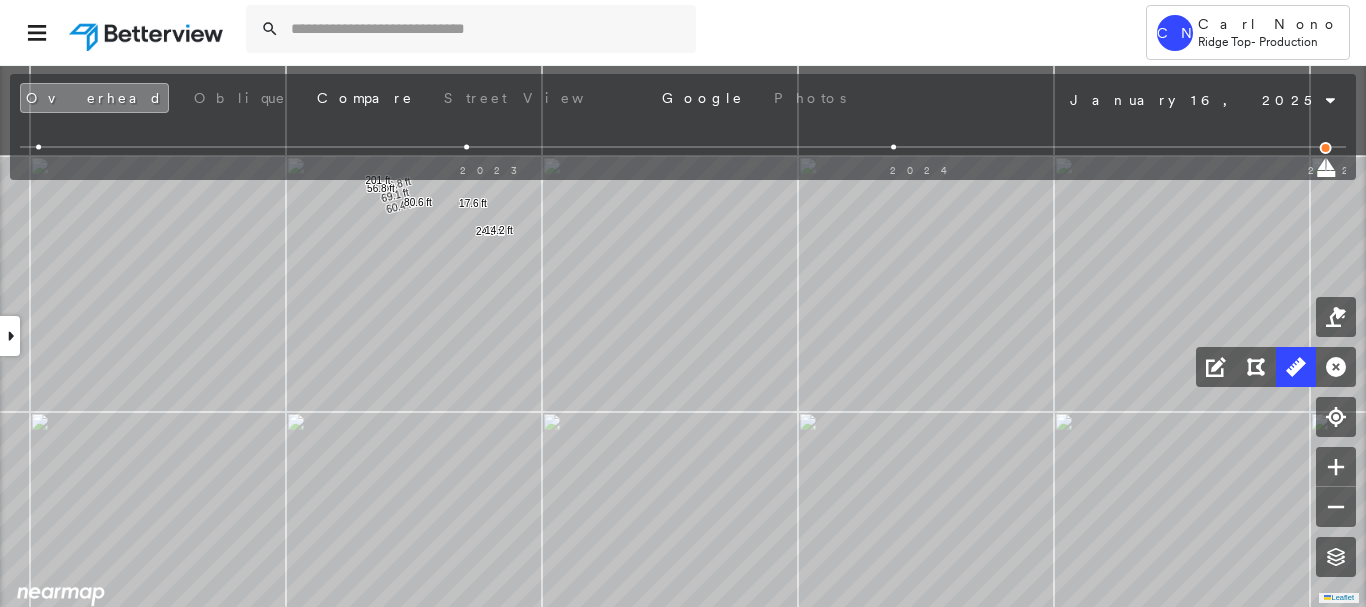 drag, startPoint x: 632, startPoint y: 430, endPoint x: 655, endPoint y: 488, distance: 62.39391 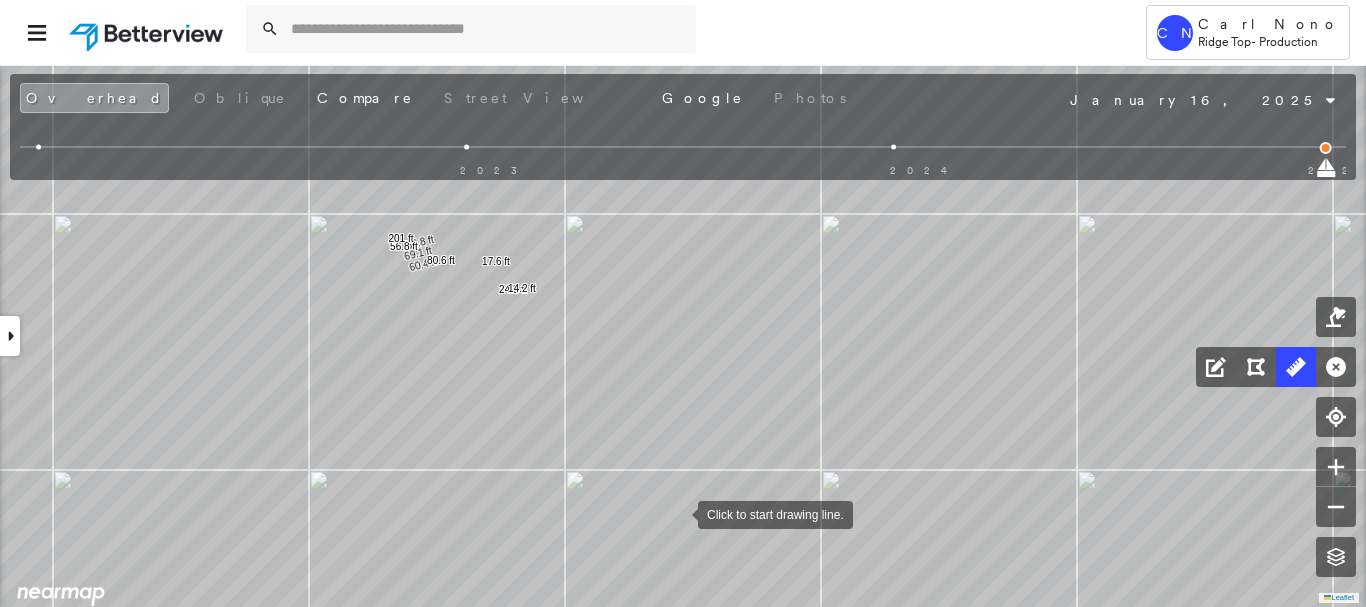 drag, startPoint x: 678, startPoint y: 513, endPoint x: 629, endPoint y: 351, distance: 169.24834 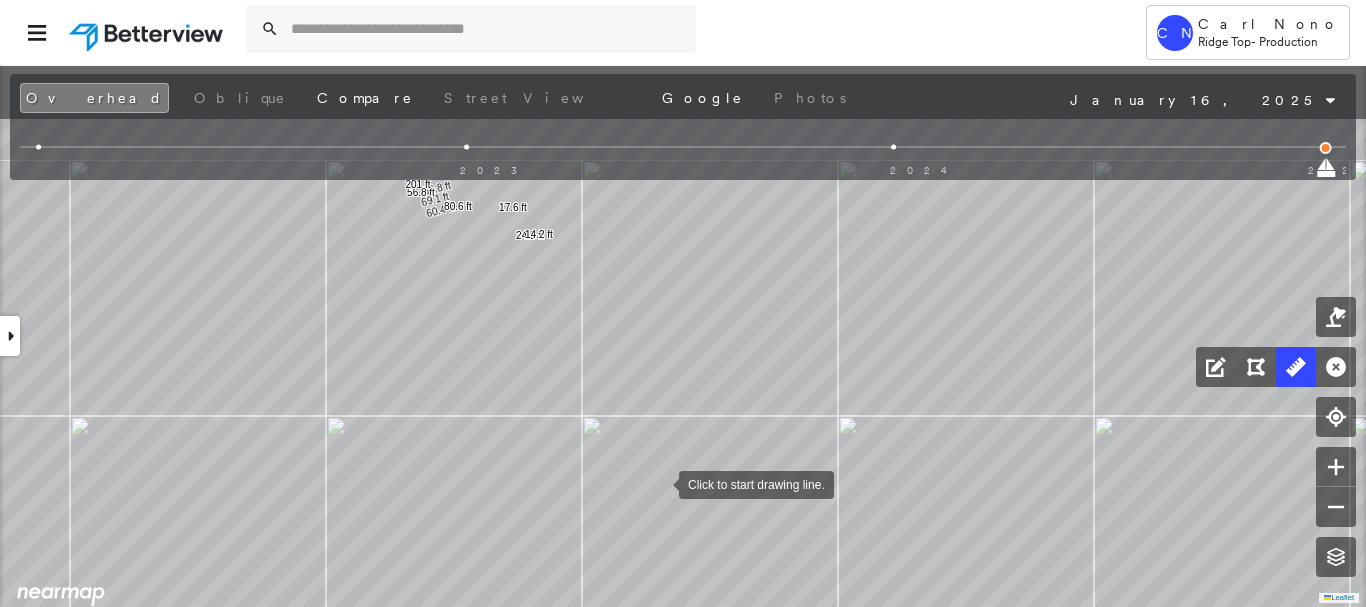drag, startPoint x: 609, startPoint y: 395, endPoint x: 662, endPoint y: 492, distance: 110.535065 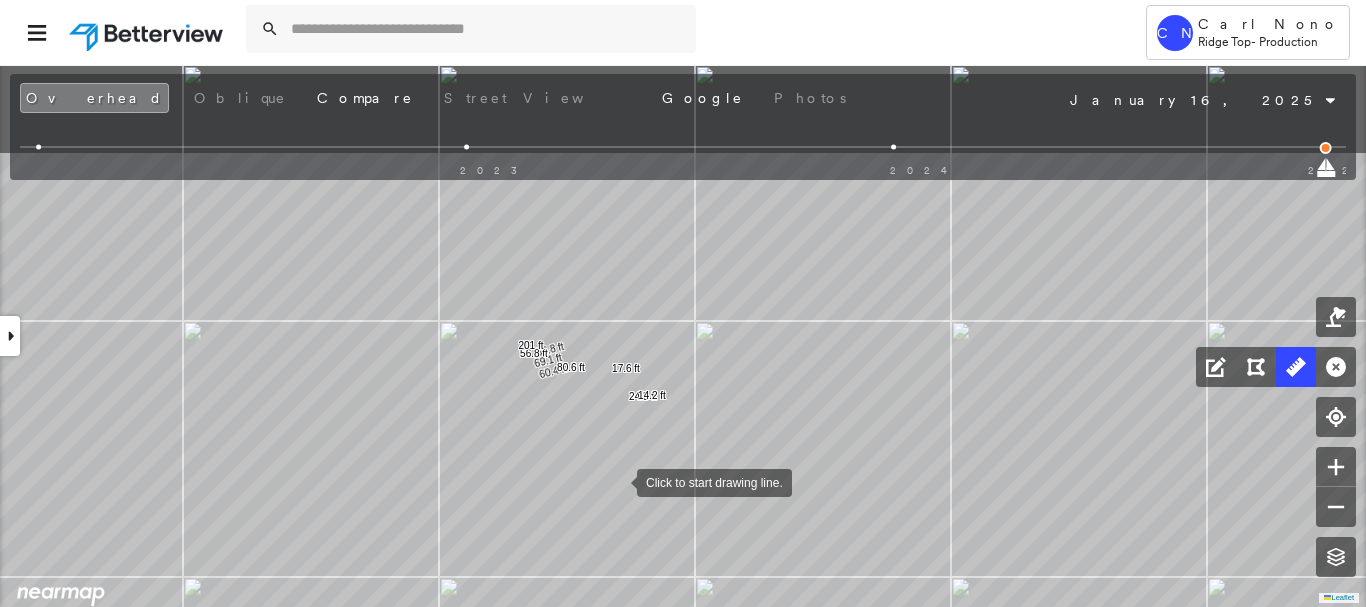 drag, startPoint x: 510, startPoint y: 337, endPoint x: 617, endPoint y: 480, distance: 178.60011 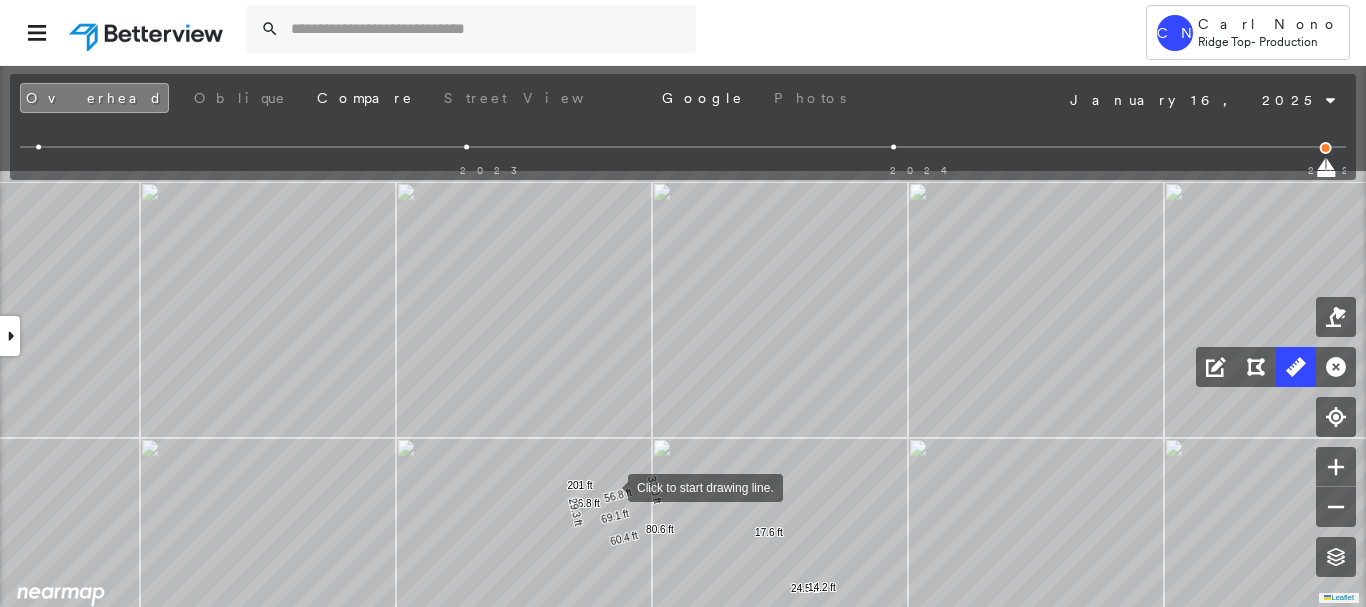 drag, startPoint x: 585, startPoint y: 323, endPoint x: 607, endPoint y: 484, distance: 162.49615 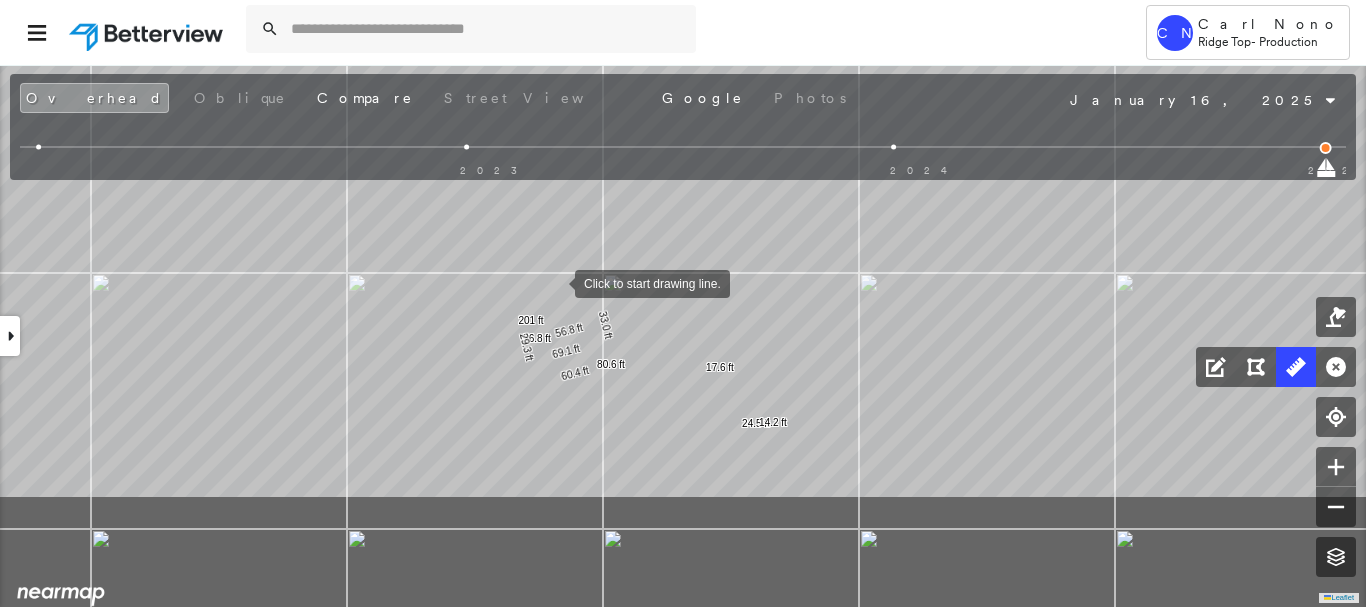 drag, startPoint x: 605, startPoint y: 448, endPoint x: 569, endPoint y: 350, distance: 104.40307 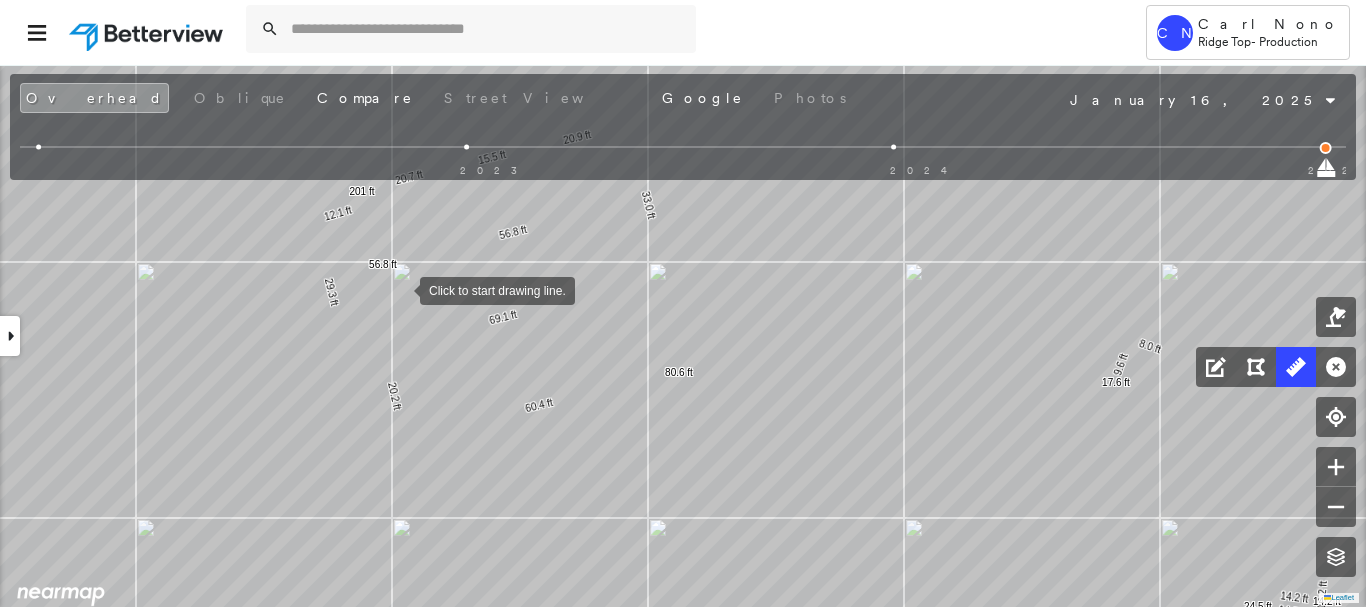 drag, startPoint x: 400, startPoint y: 289, endPoint x: 400, endPoint y: 333, distance: 44 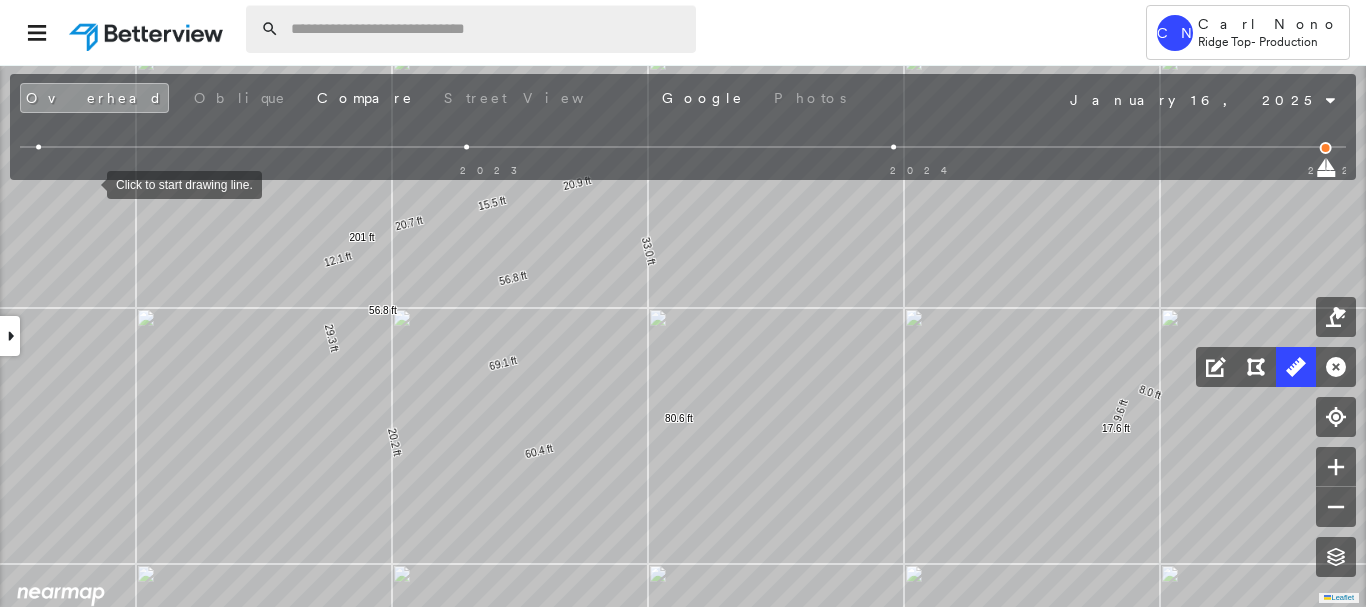 click at bounding box center (487, 29) 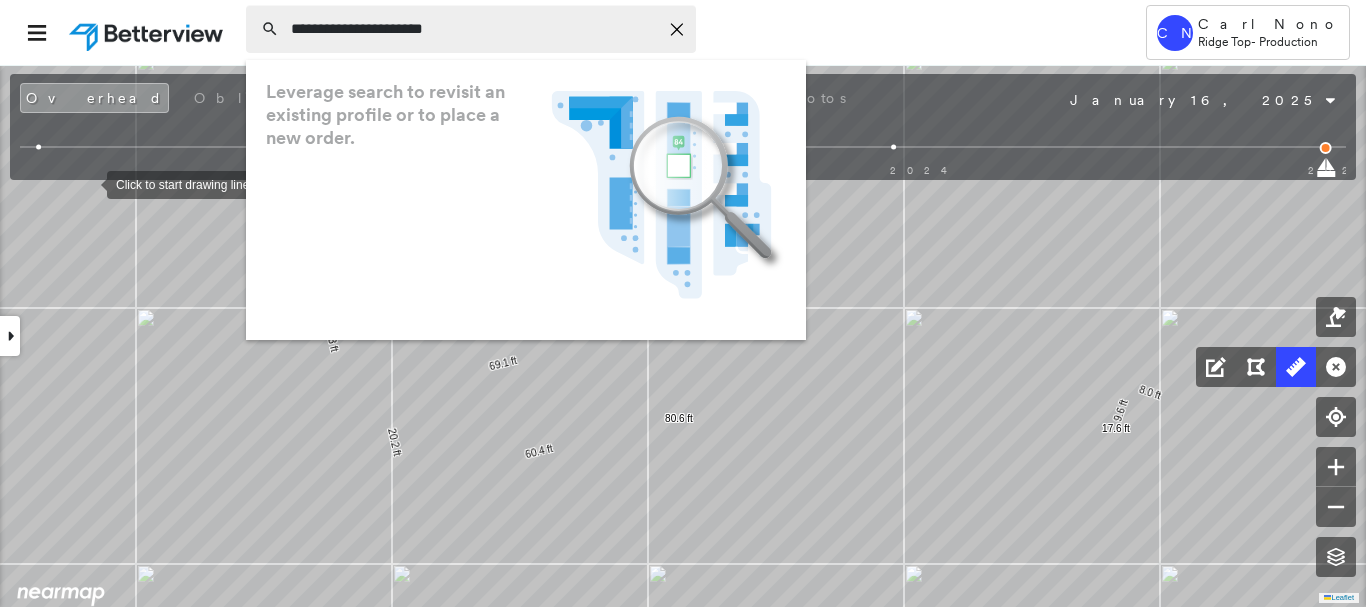 type on "**********" 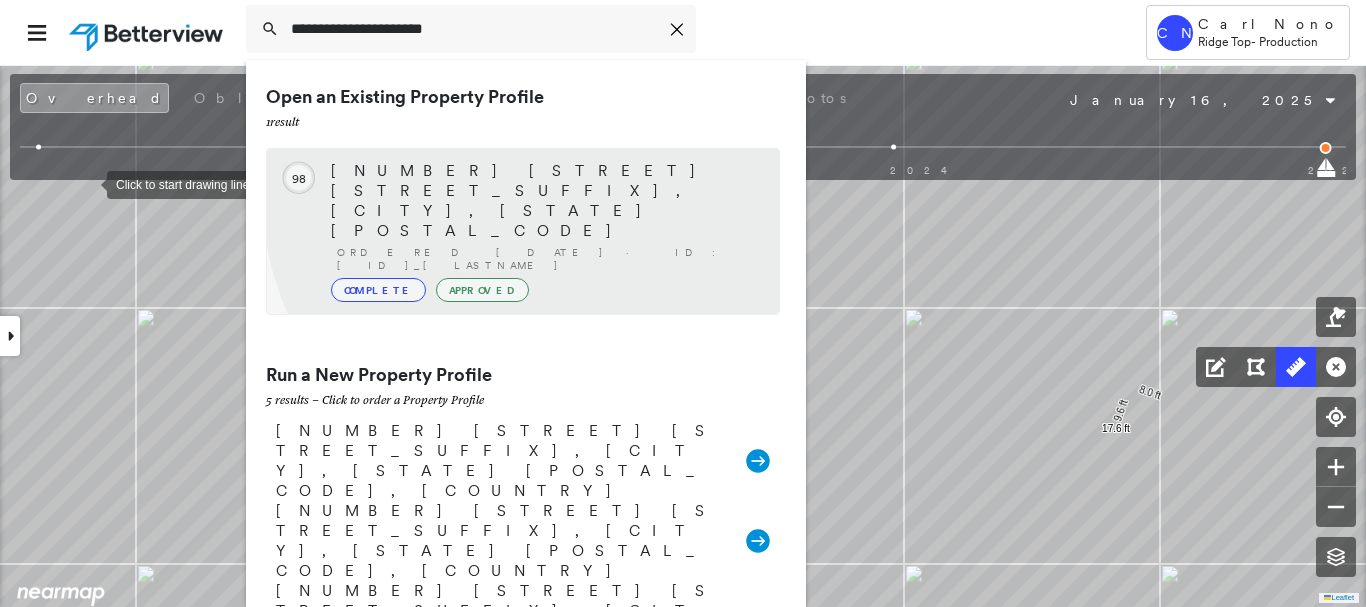 click on "Ordered 08/05/25 · ID: 782058_Nunez" at bounding box center (548, 259) 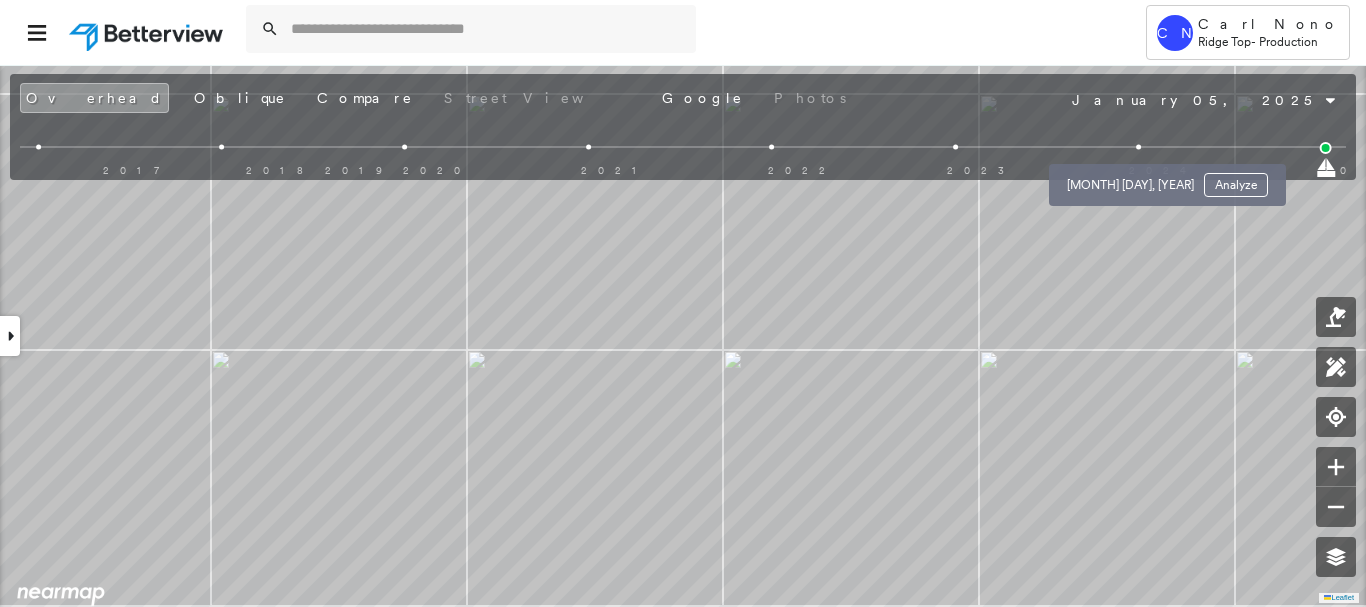 click at bounding box center [1138, 147] 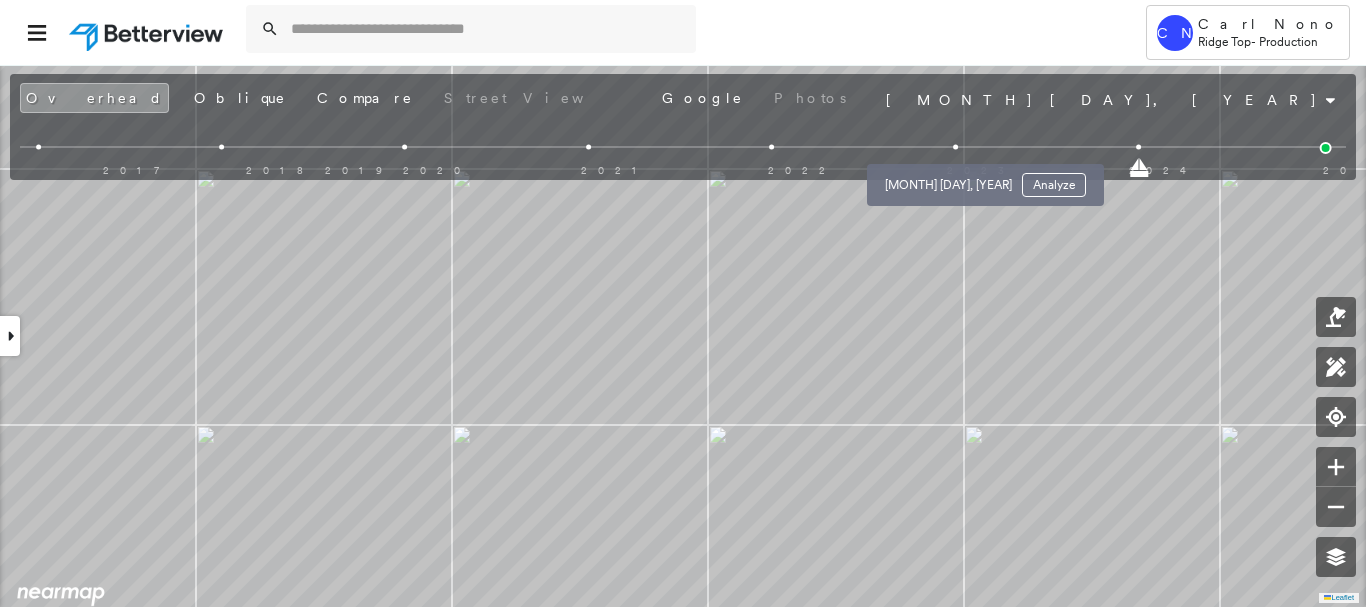 click at bounding box center (955, 147) 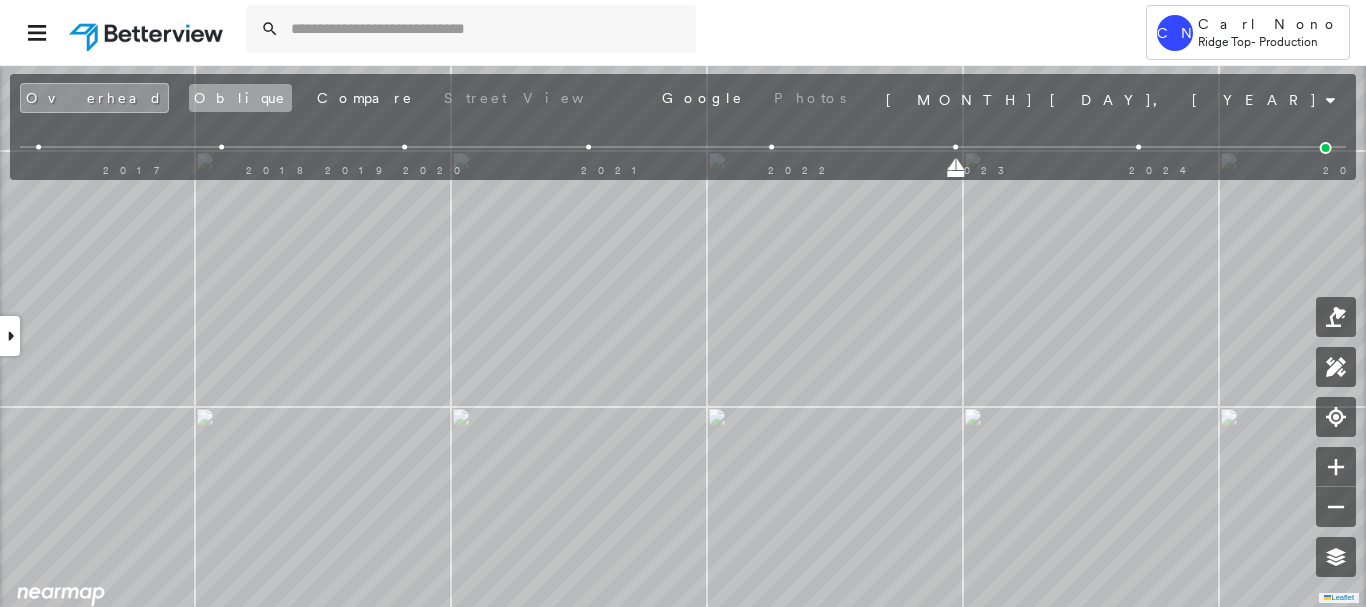 click on "Oblique" at bounding box center [240, 98] 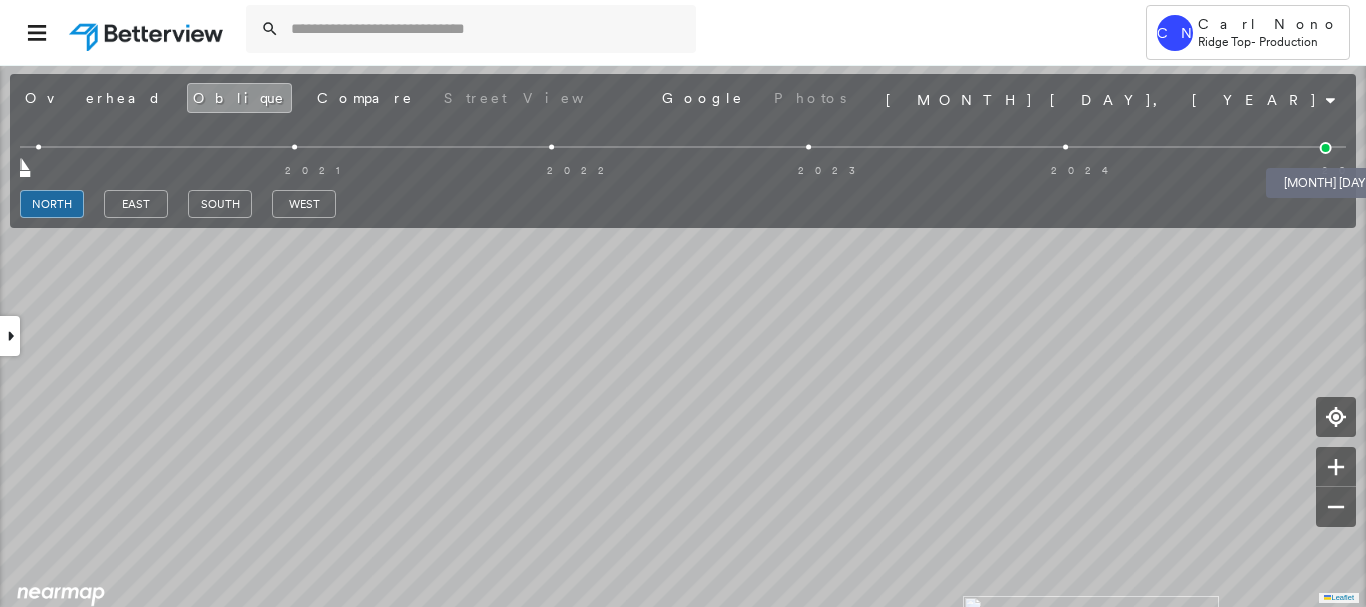 click at bounding box center (1326, 148) 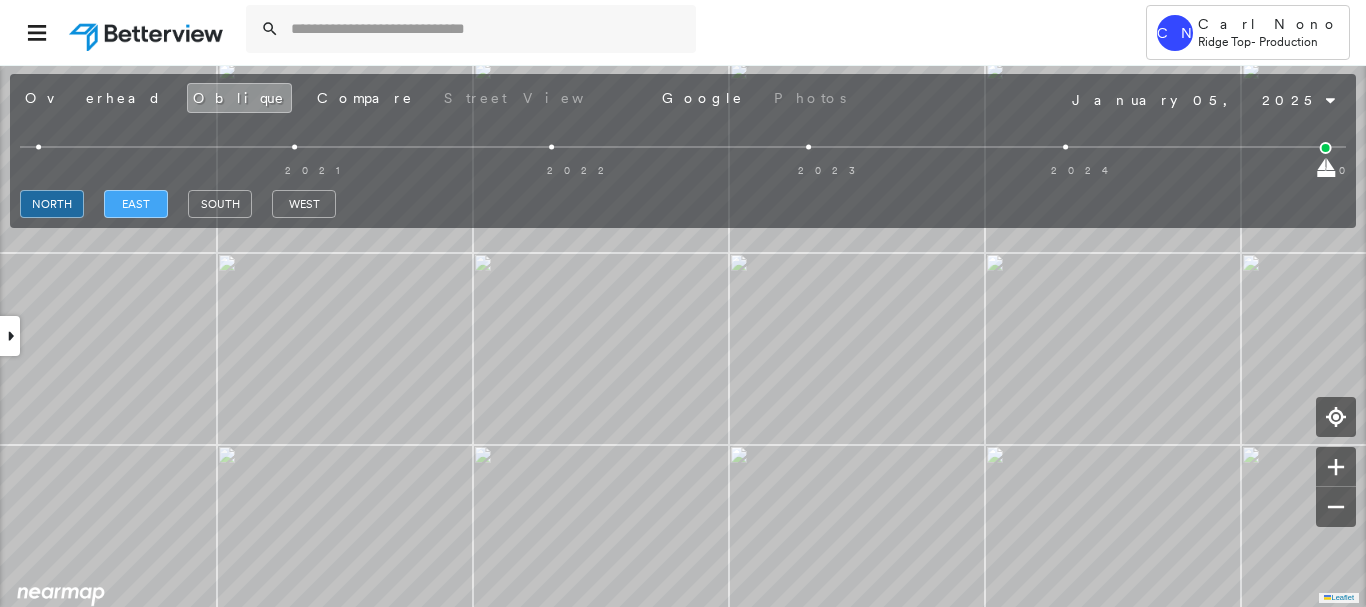 click on "east" at bounding box center [136, 204] 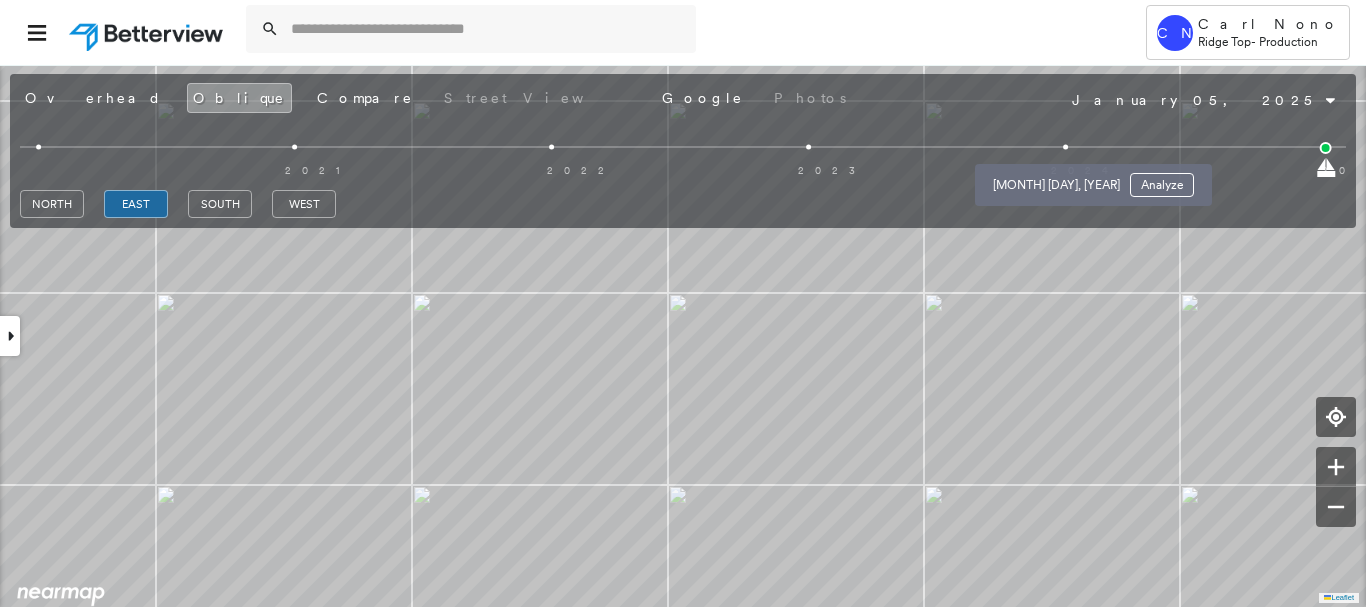 click at bounding box center [1065, 147] 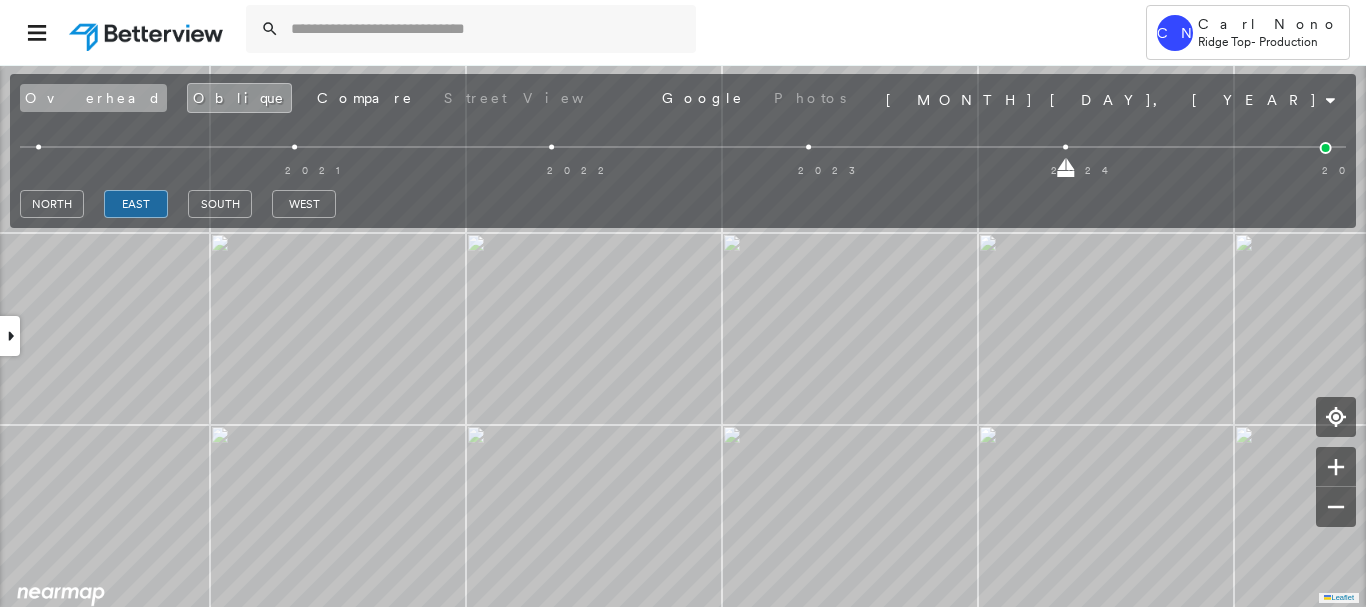 click on "Overhead" at bounding box center (93, 98) 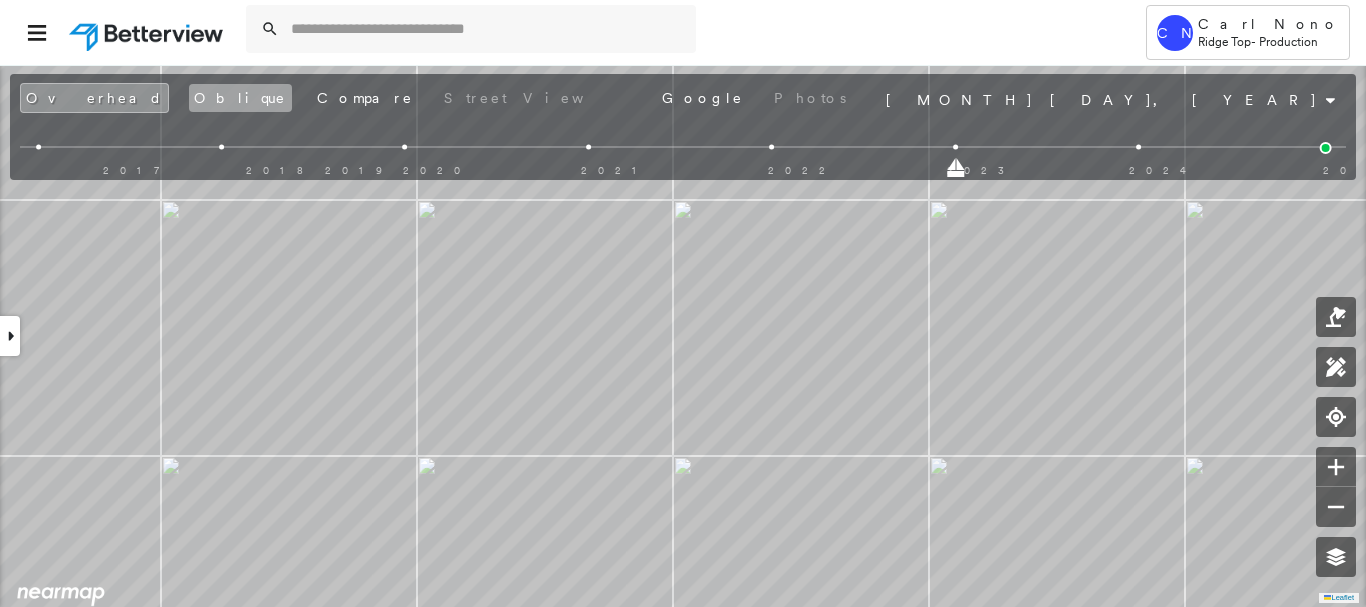 drag, startPoint x: 145, startPoint y: 87, endPoint x: 172, endPoint y: 87, distance: 27 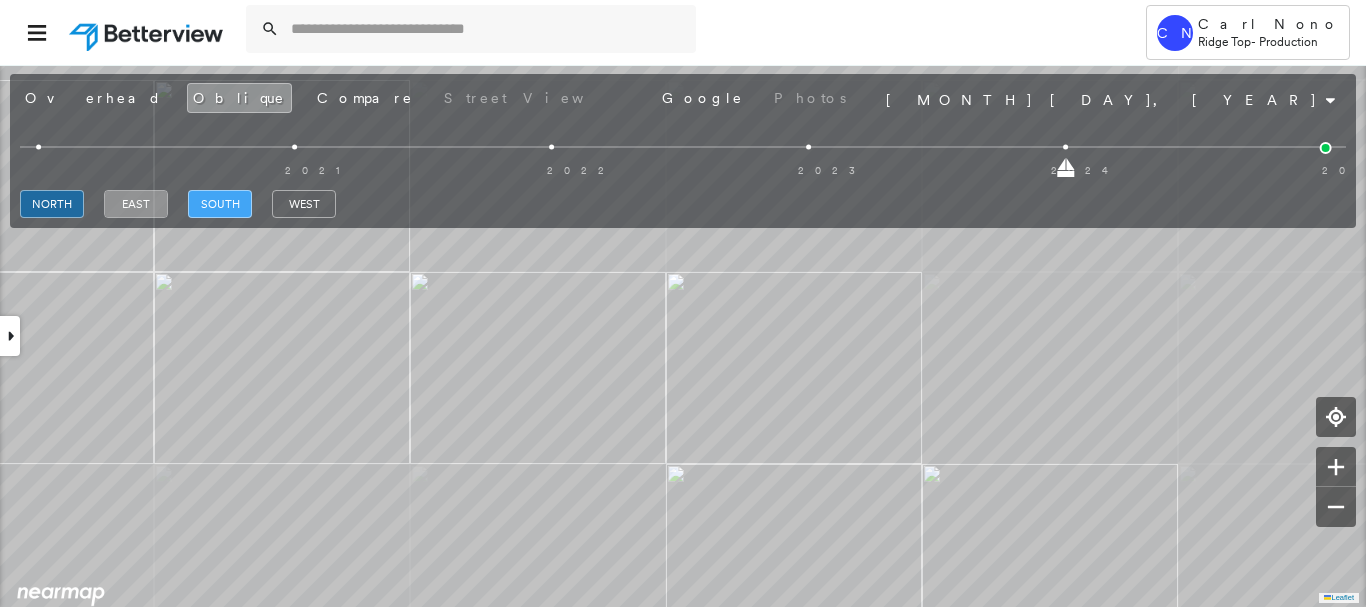 drag, startPoint x: 125, startPoint y: 199, endPoint x: 202, endPoint y: 214, distance: 78.44743 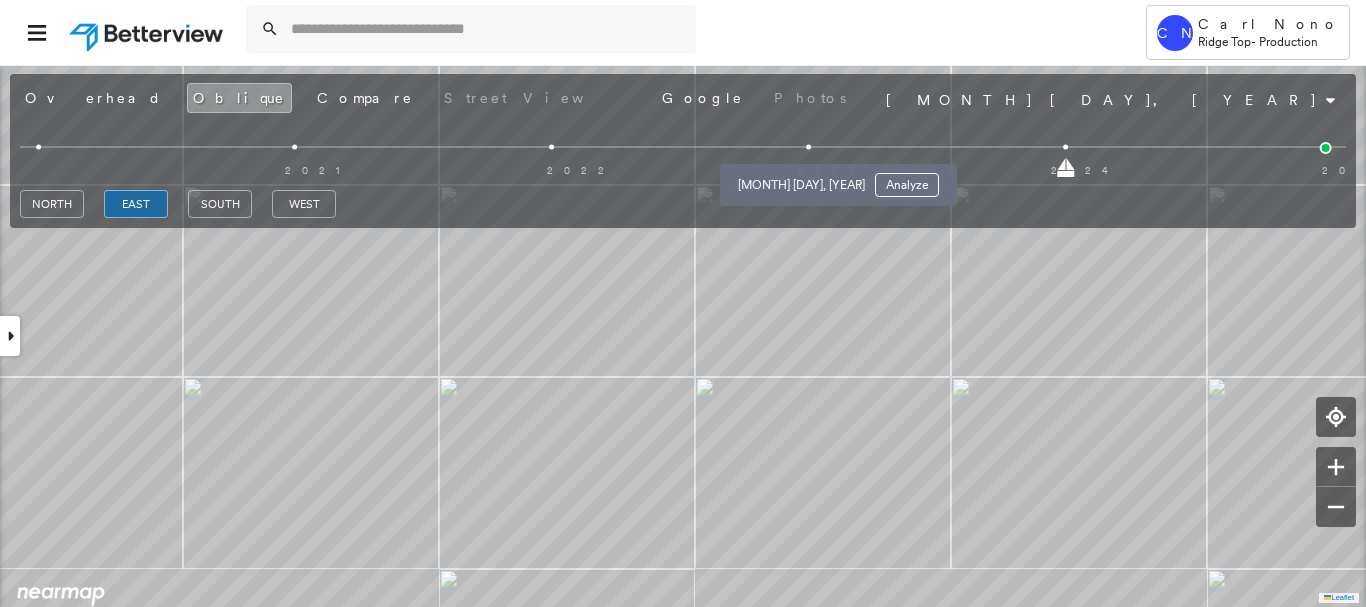 click at bounding box center [808, 147] 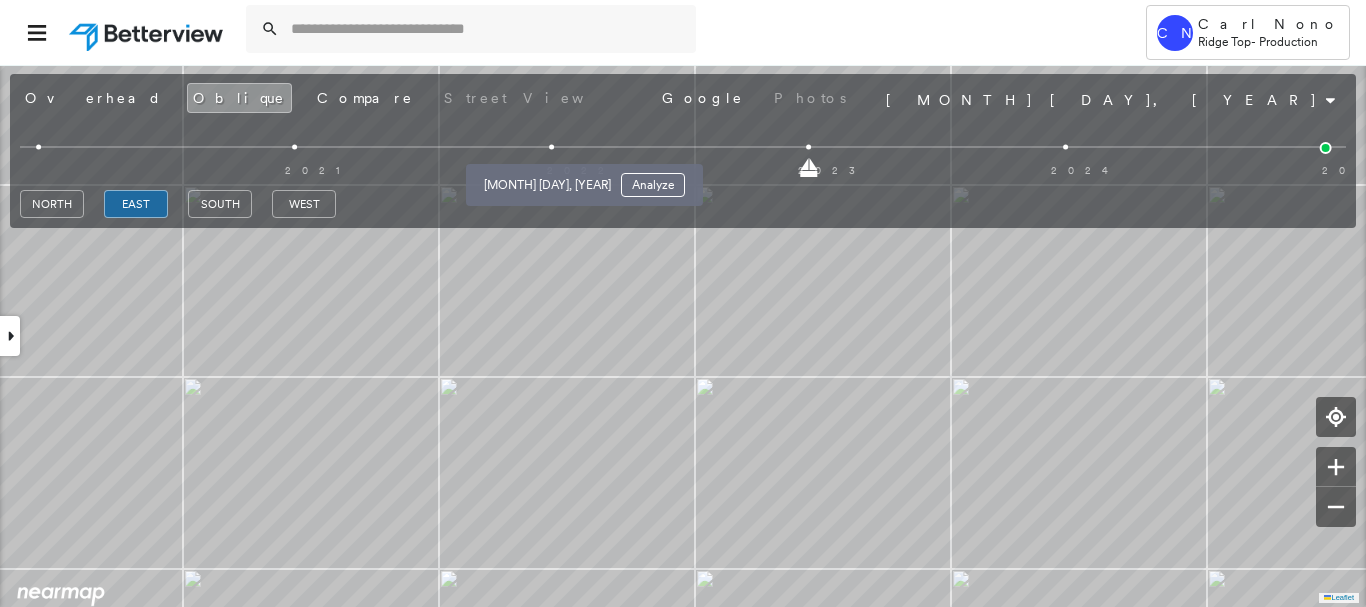 click at bounding box center [551, 147] 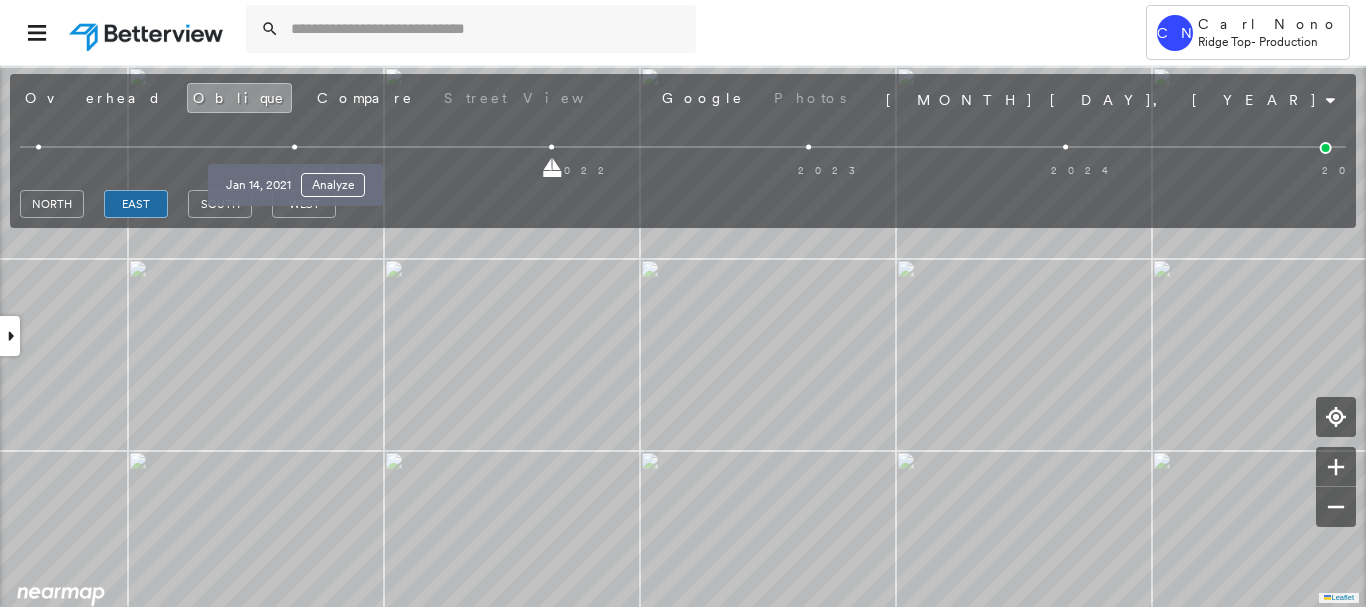 click at bounding box center [294, 147] 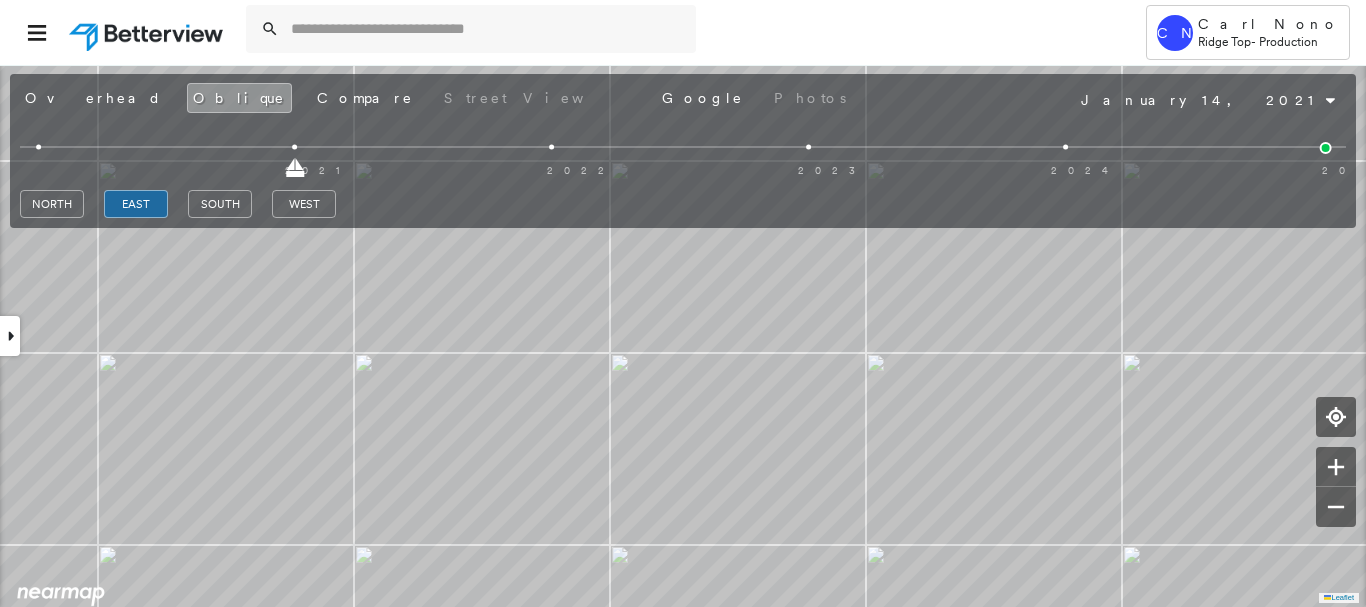 drag, startPoint x: 70, startPoint y: 103, endPoint x: 65, endPoint y: 139, distance: 36.345562 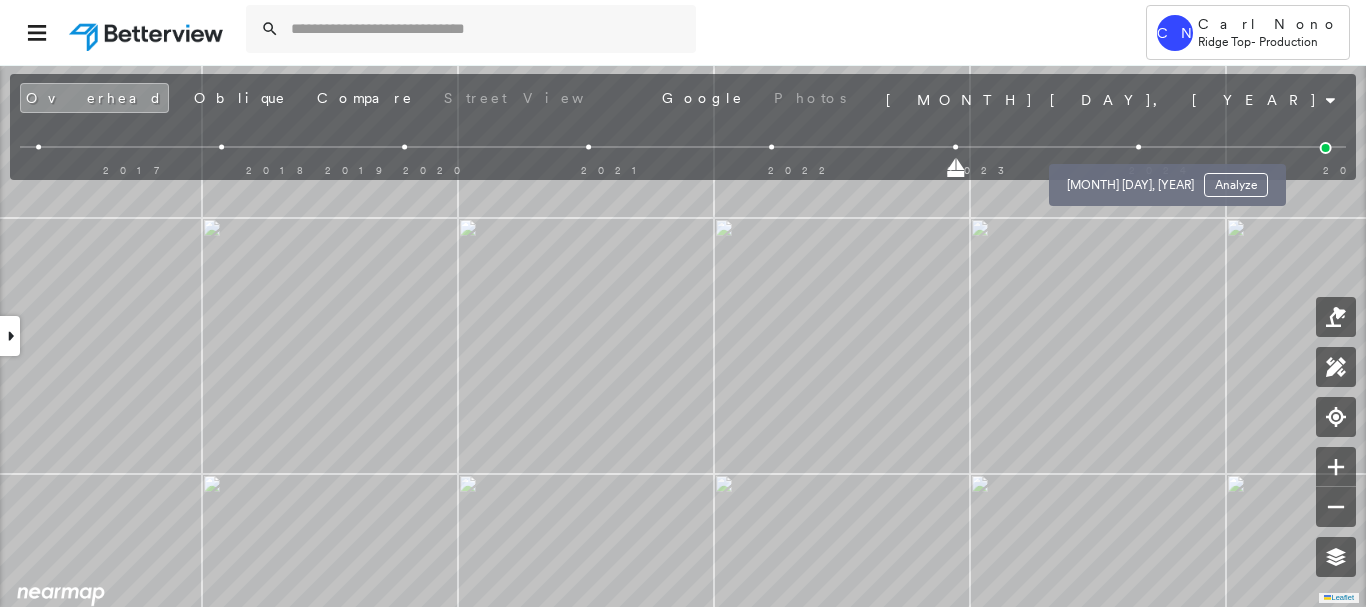 drag, startPoint x: 1139, startPoint y: 144, endPoint x: 1117, endPoint y: 151, distance: 23.086792 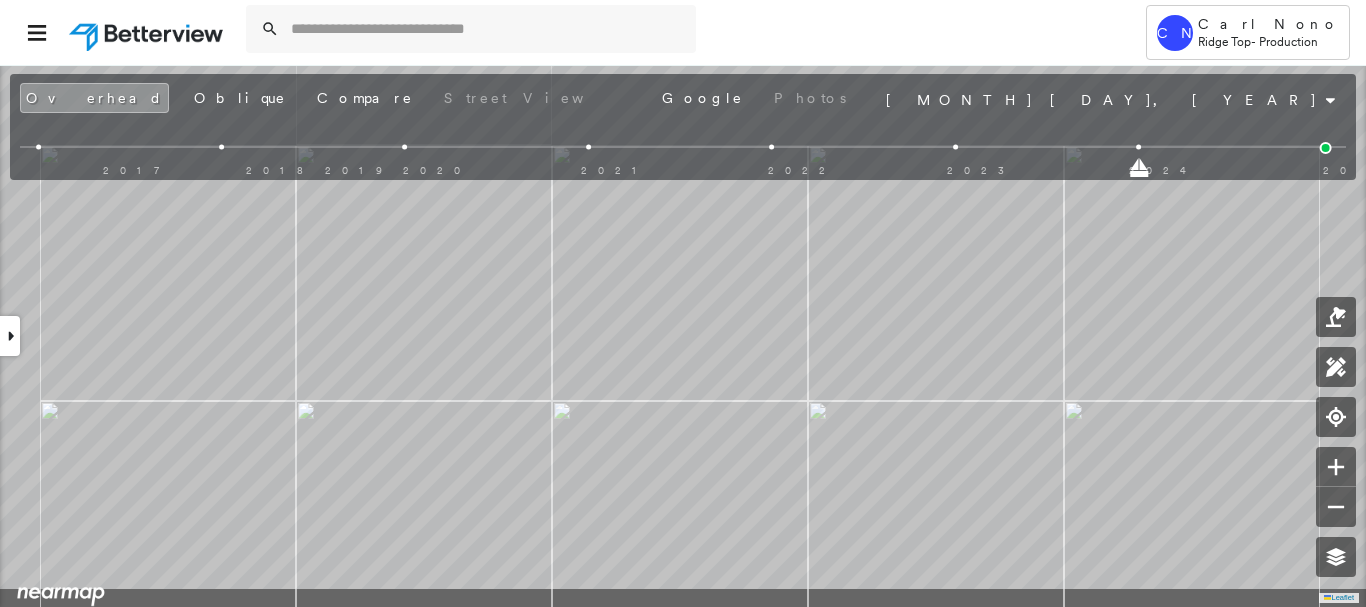 click on "[NUMBER] [STREET] ,  [CITY], [STATE] [POSTAL_CODE] [ID] Assigned to:  [NAME] Assigned to:  [NAME] [ID] Assigned to:  [NAME] [ID] Assigned to:  [NAME] Open Comments Download PDF Report Summary Construction Occupancy Protection Exposure Determination Looking for roof spotlights? Analyze this date Overhead Obliques Street View Roof Spotlight™ Index 0 100 25 50 75 1 Building Roof Scores 0 Buildings Policy Information :  [ID] Flags :  1 (0 cleared, 1 uncleared) Construction Occupancy Protection Exposure Determination Flags :  1 (0 cleared, 1 uncleared) Uncleared Flags (1) Cleared Flags  (0) Betterview Property Flagged [DATE] Clear Action Taken New Entry History Quote/New Business Terms & Conditions Added ACV Endorsement Added Cosmetic Endorsement Inspection/Loss Control Report Information Added to Inspection Survey Onsite Inspection Ordered Determined No Inspection Needed General Used Report to Further Agent/Insured Discussion Reject/Decline - New Business Allowed to Proceed / Policy Bound" at bounding box center (683, 335) 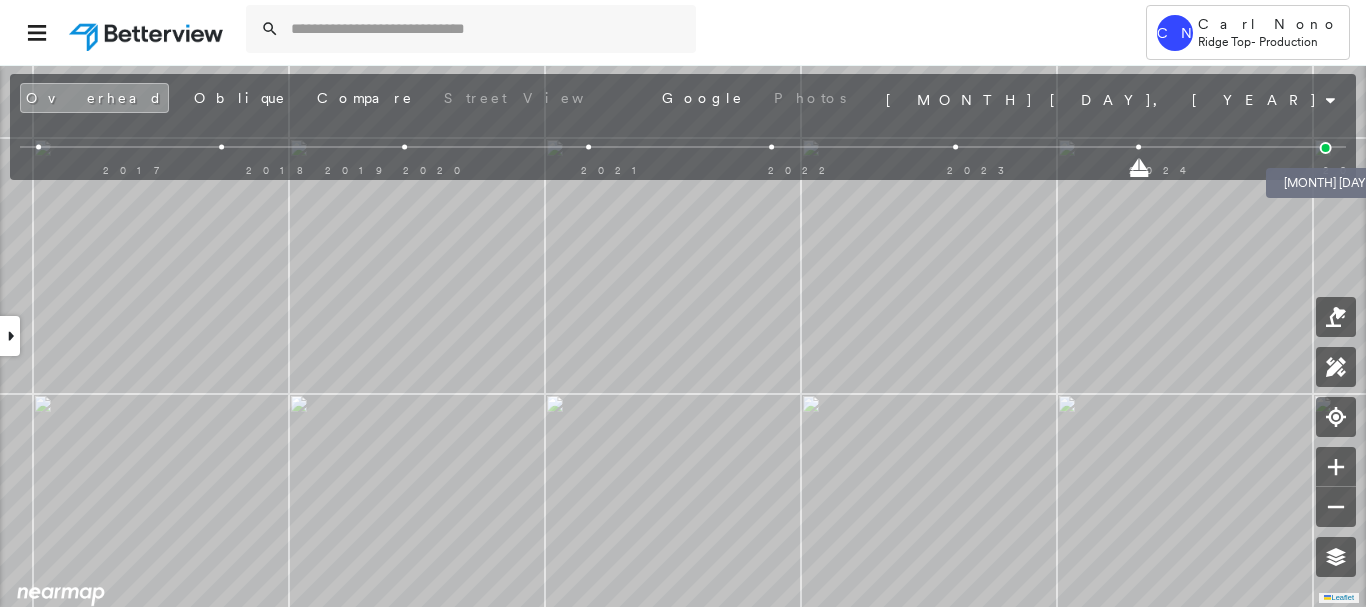 click at bounding box center (1326, 148) 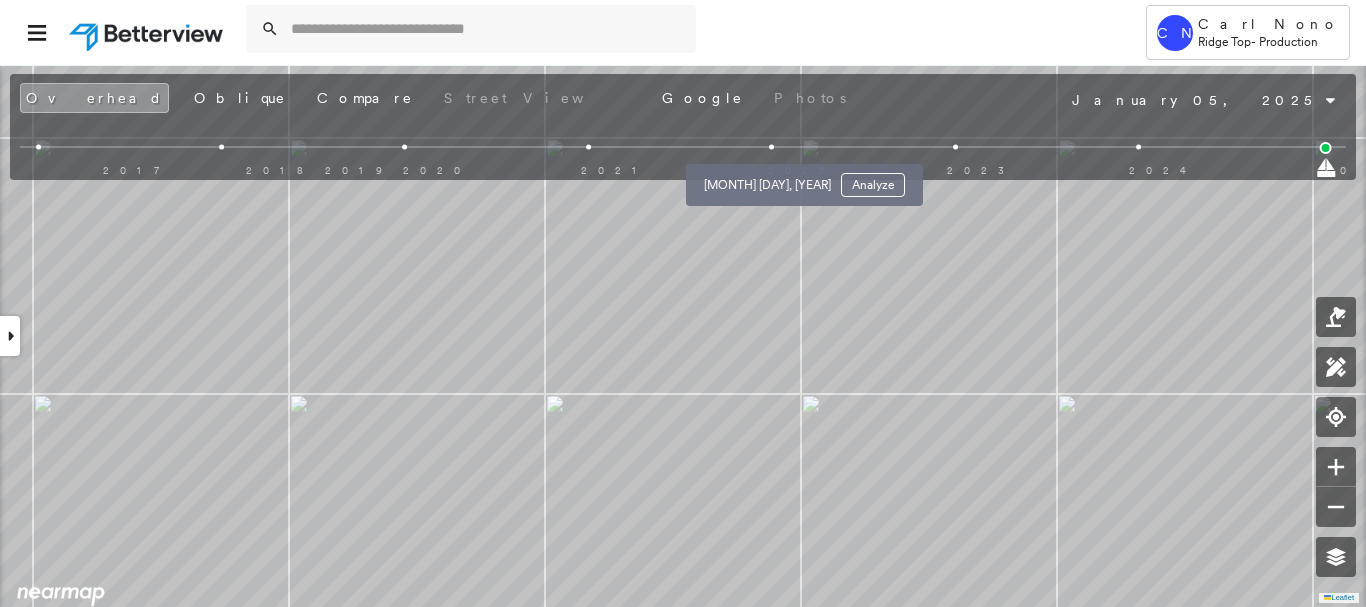 click at bounding box center [771, 147] 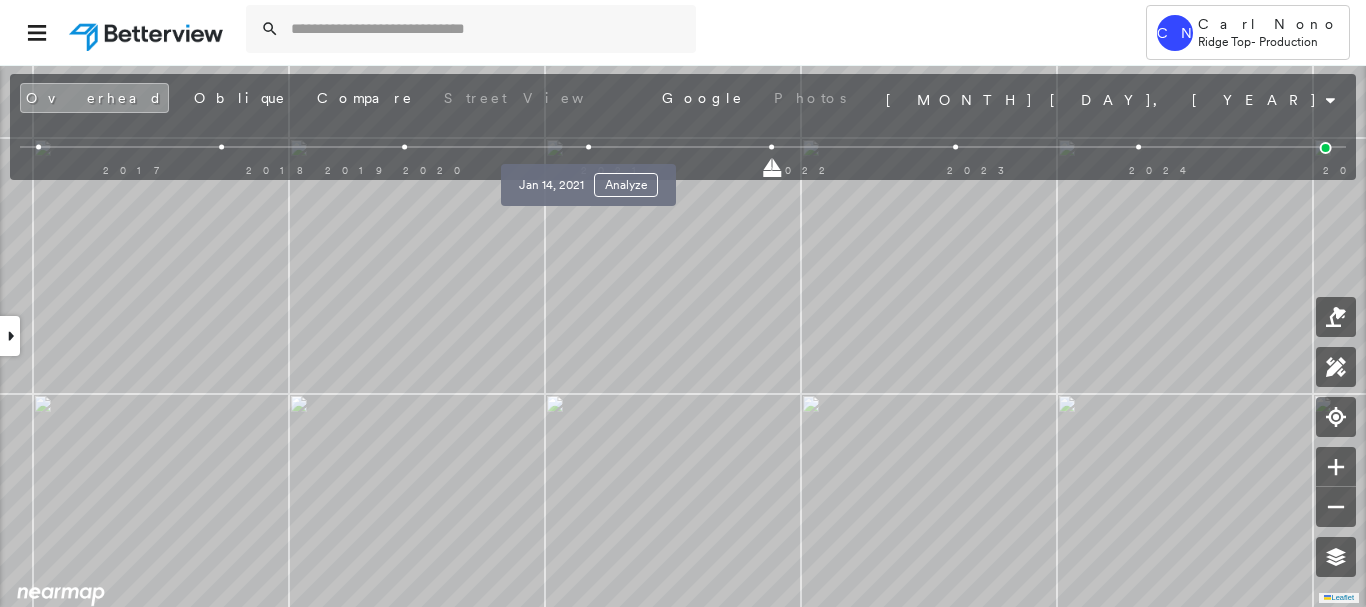 click at bounding box center (588, 147) 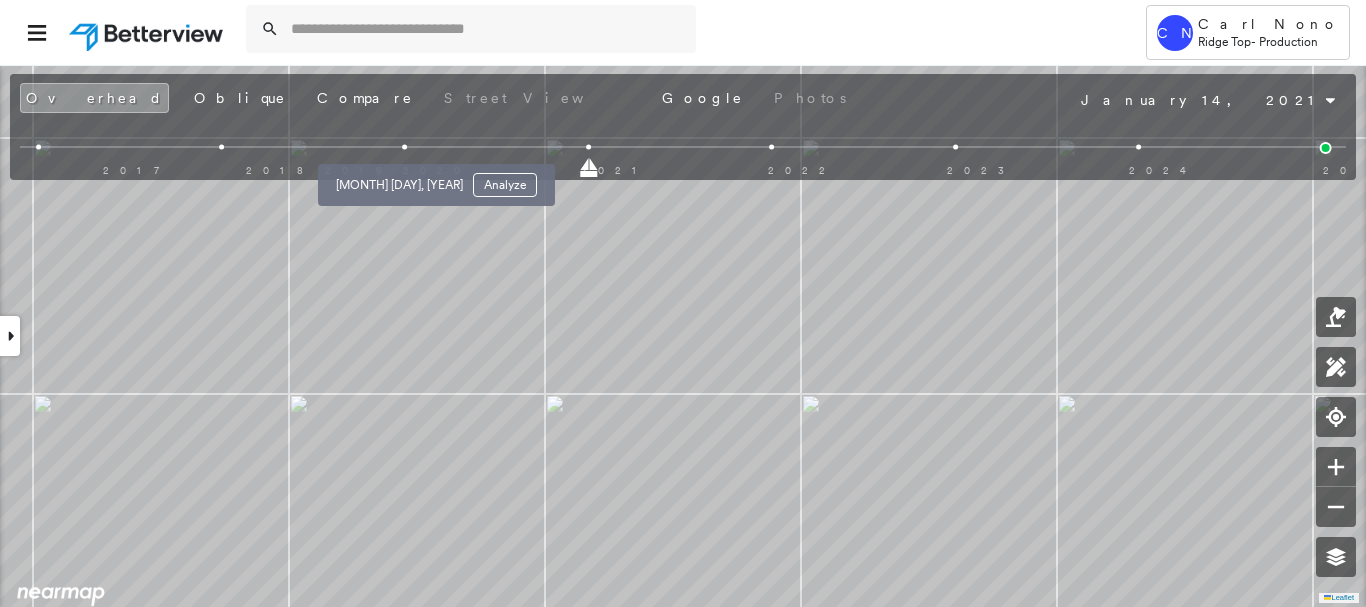click at bounding box center [404, 147] 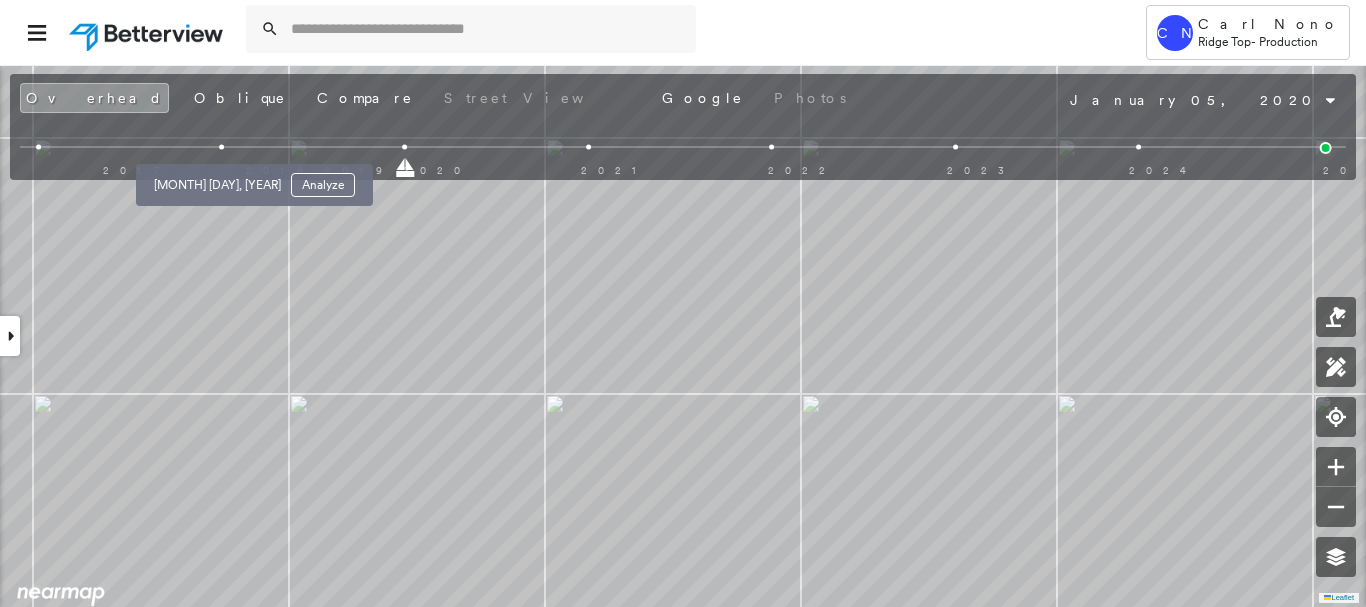 click at bounding box center (221, 147) 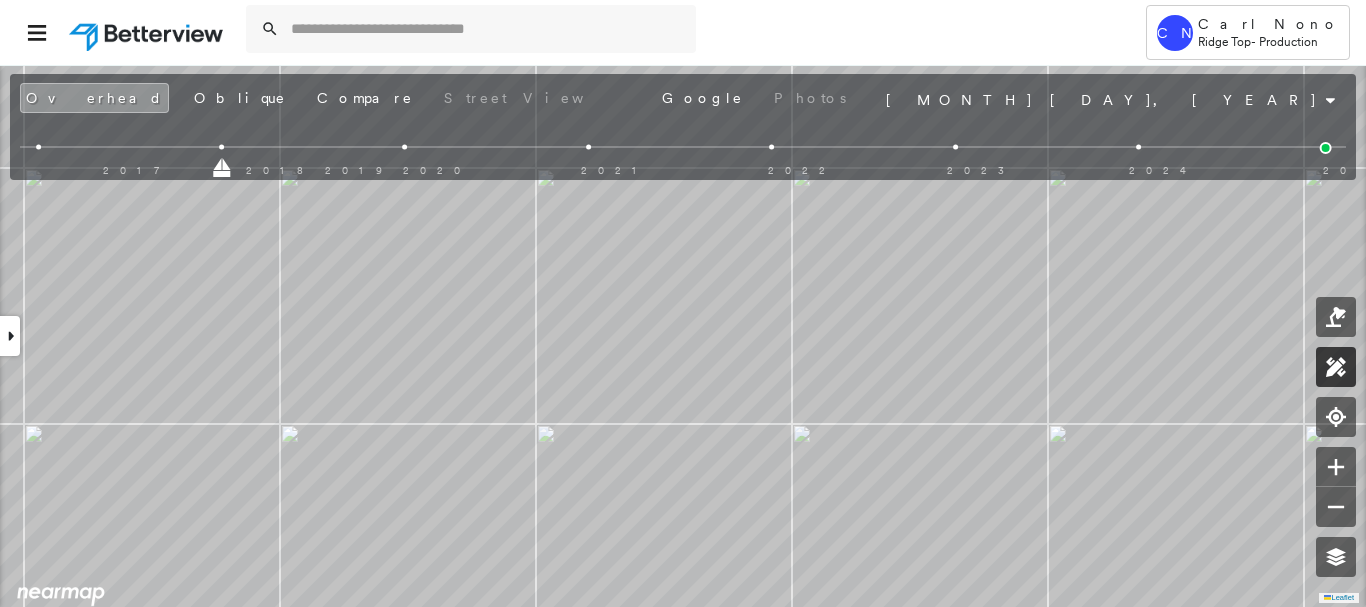 click 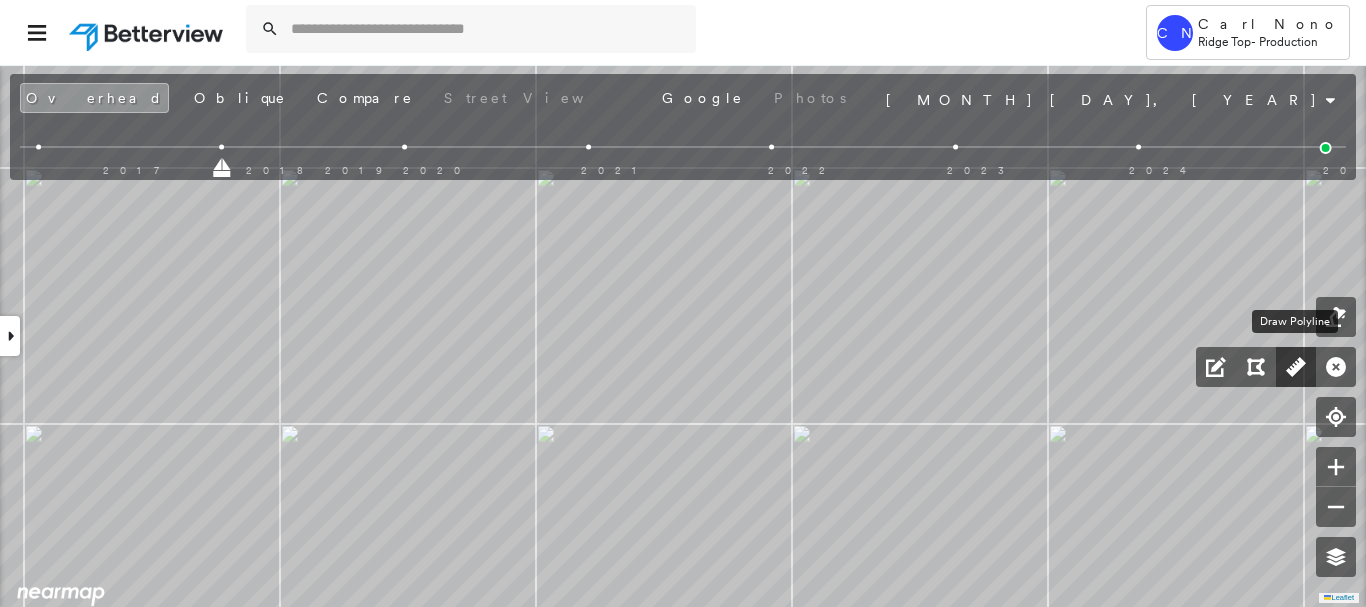 click at bounding box center (1296, 367) 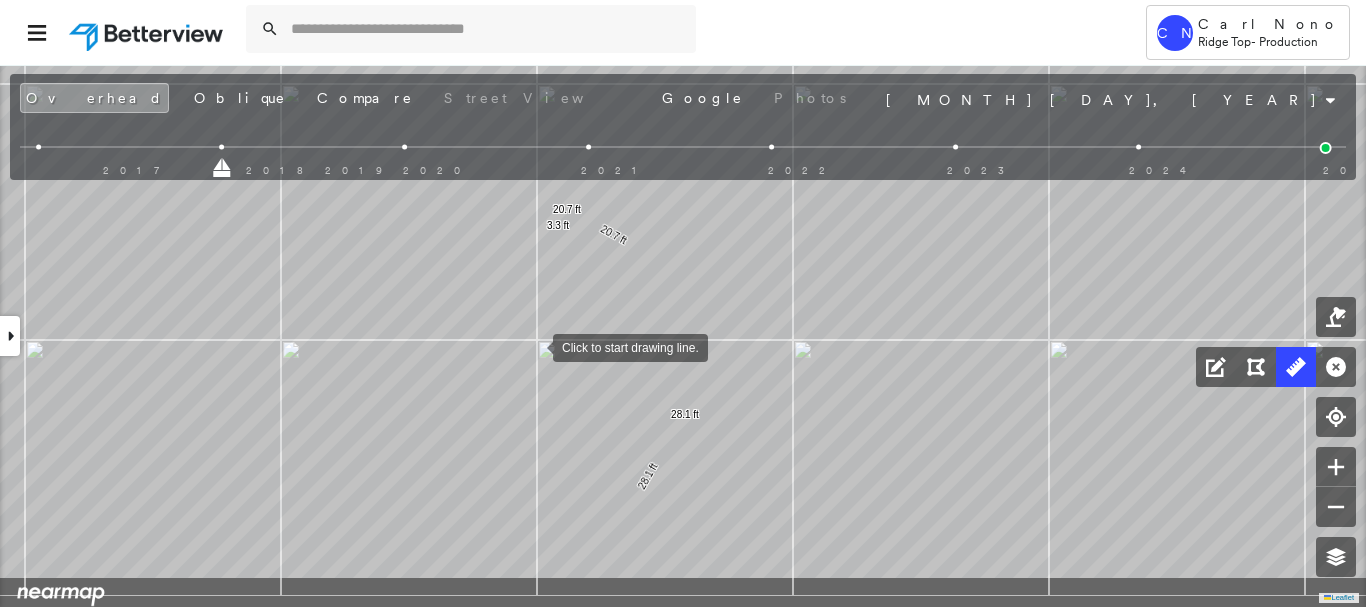 drag, startPoint x: 532, startPoint y: 430, endPoint x: 533, endPoint y: 345, distance: 85.00588 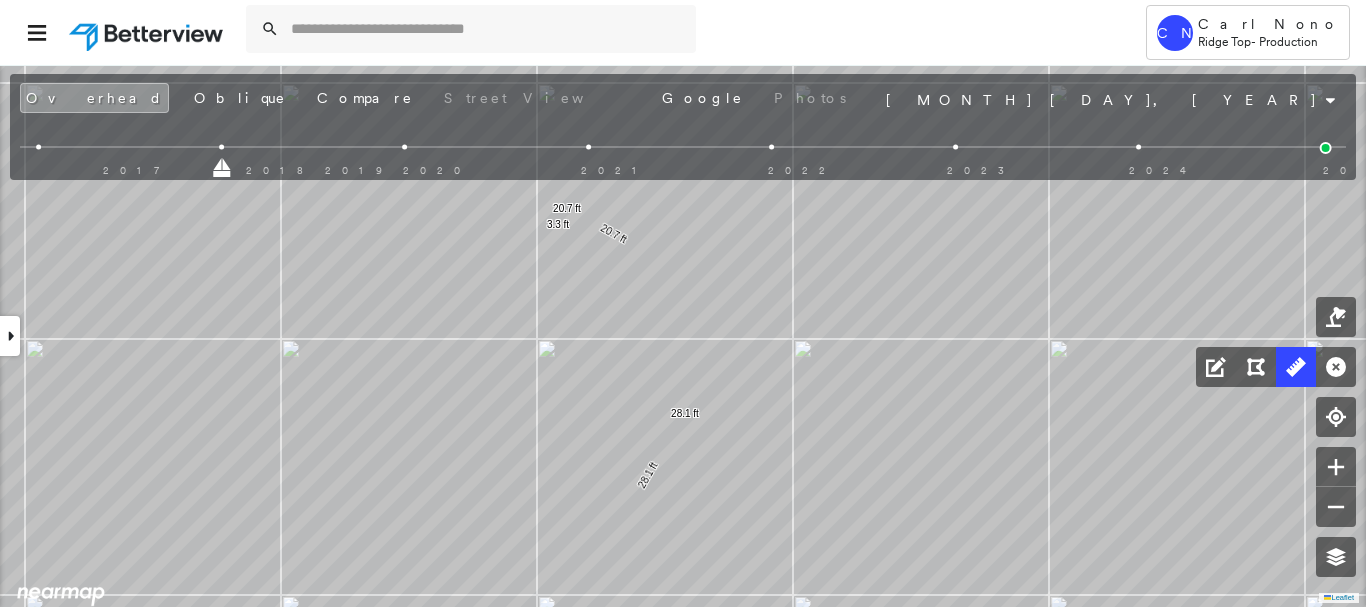 click 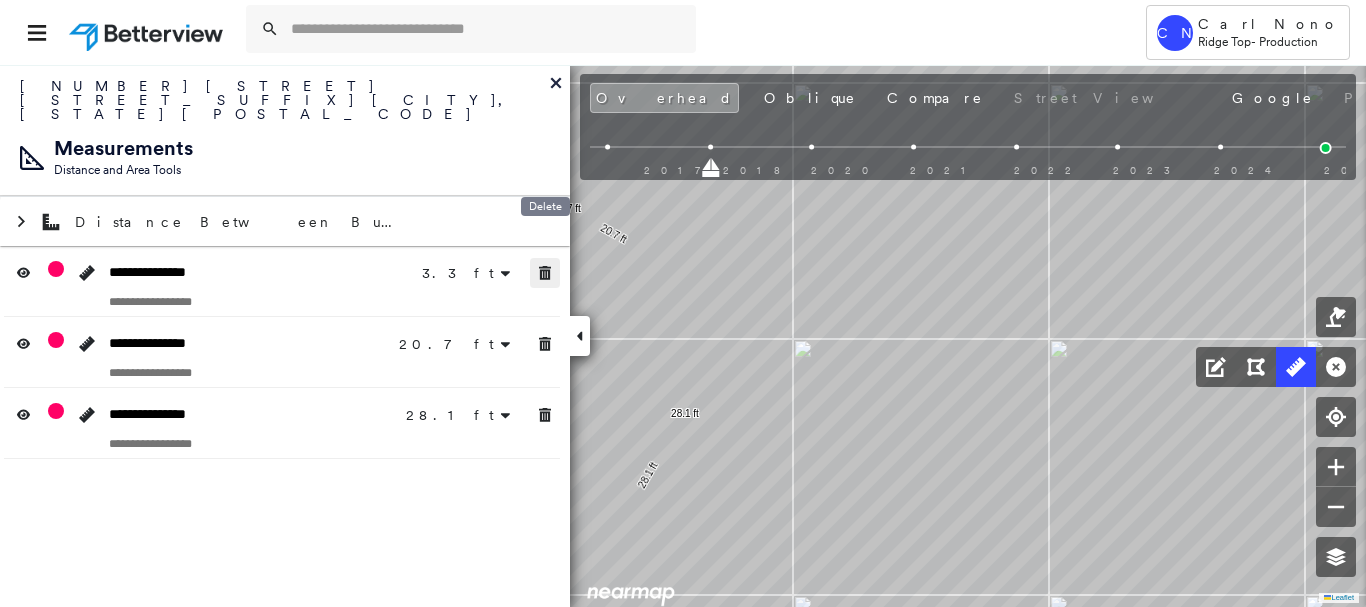 click at bounding box center [545, 273] 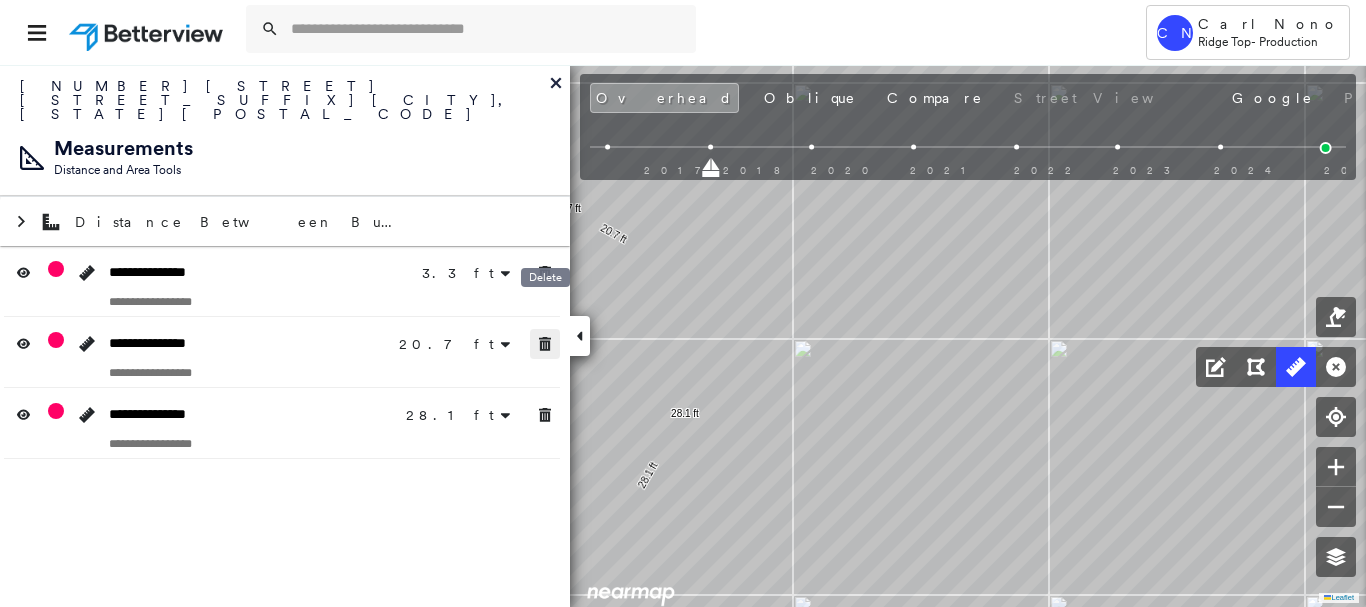 click 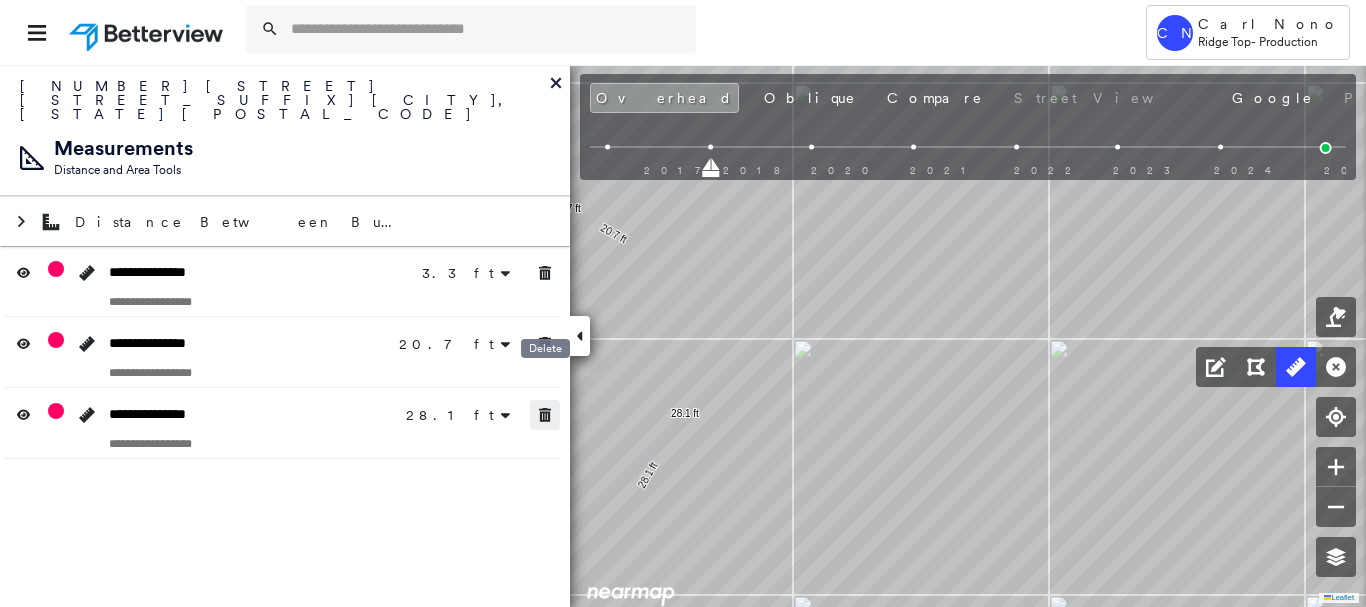 click at bounding box center [545, 415] 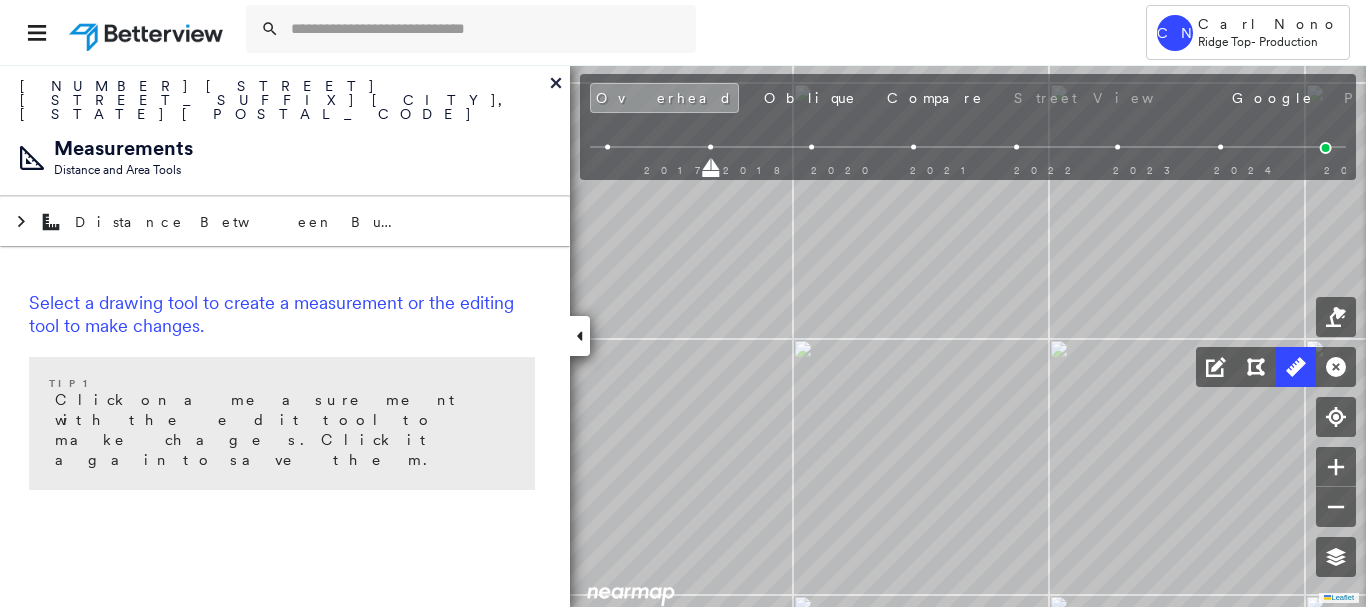 click 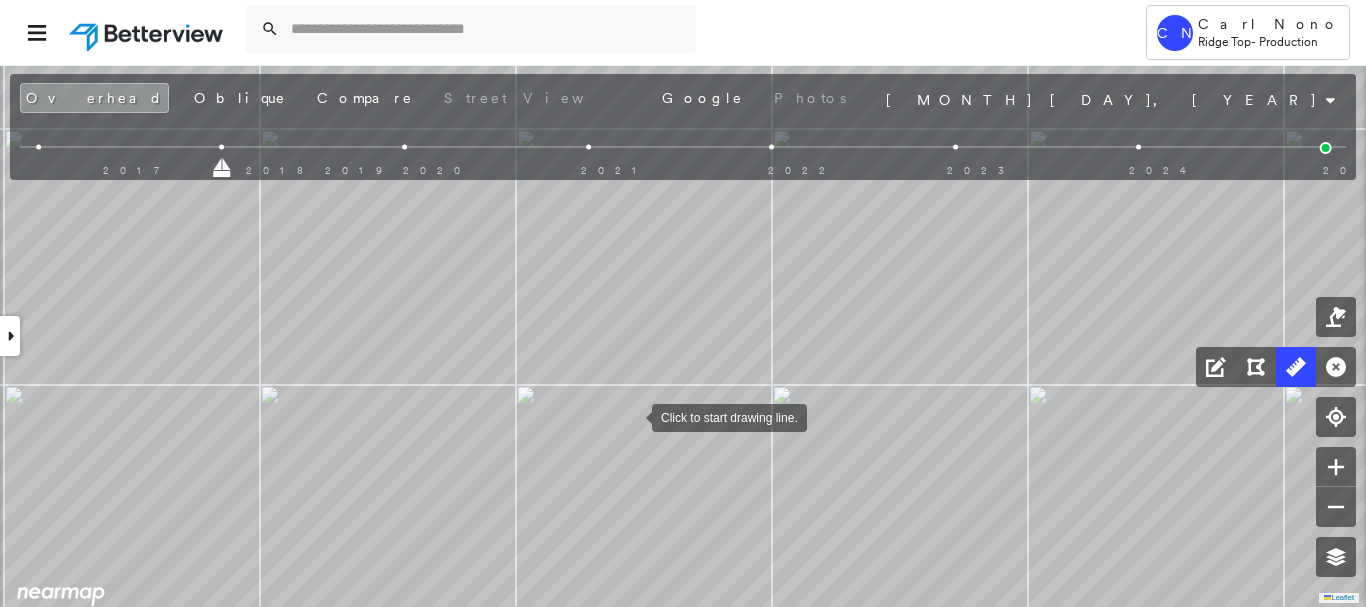 drag, startPoint x: 663, startPoint y: 353, endPoint x: 580, endPoint y: 481, distance: 152.5549 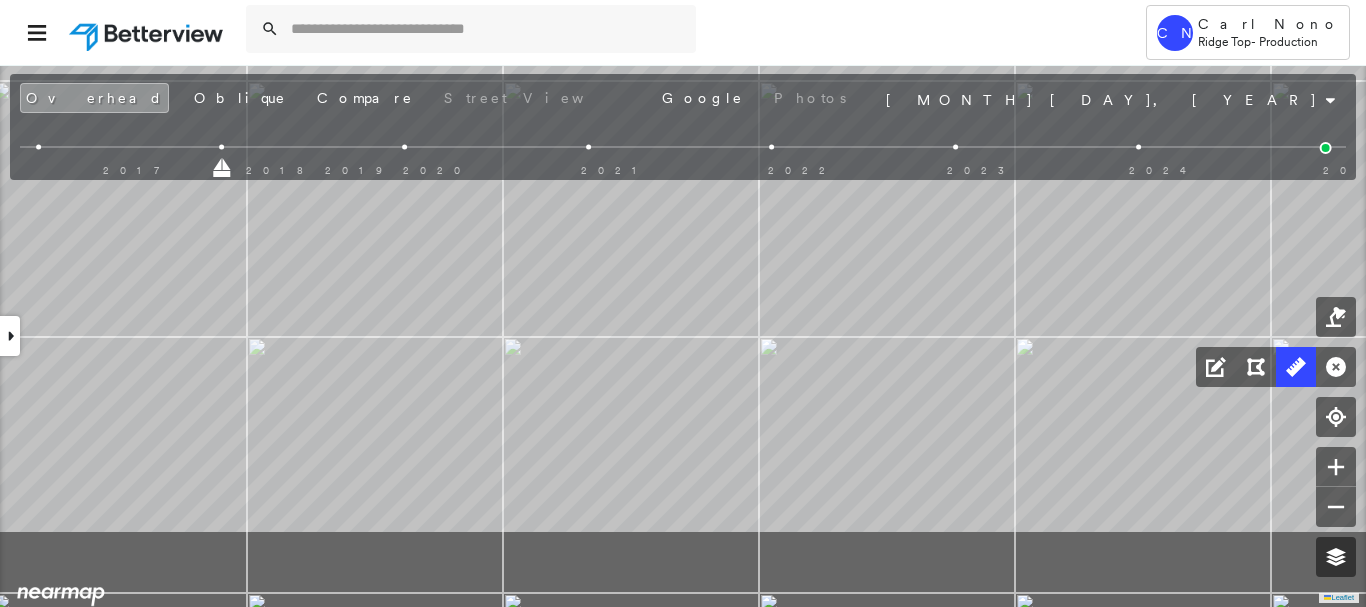 drag, startPoint x: 599, startPoint y: 369, endPoint x: 619, endPoint y: 313, distance: 59.464275 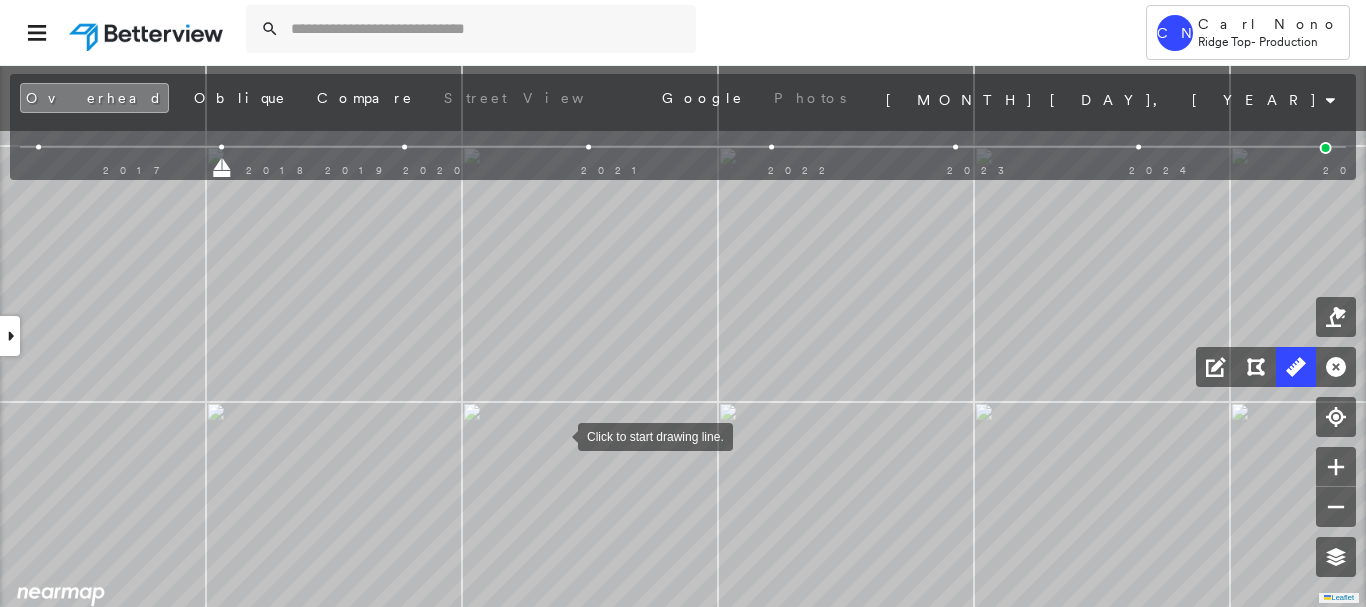 drag, startPoint x: 619, startPoint y: 313, endPoint x: 556, endPoint y: 437, distance: 139.0863 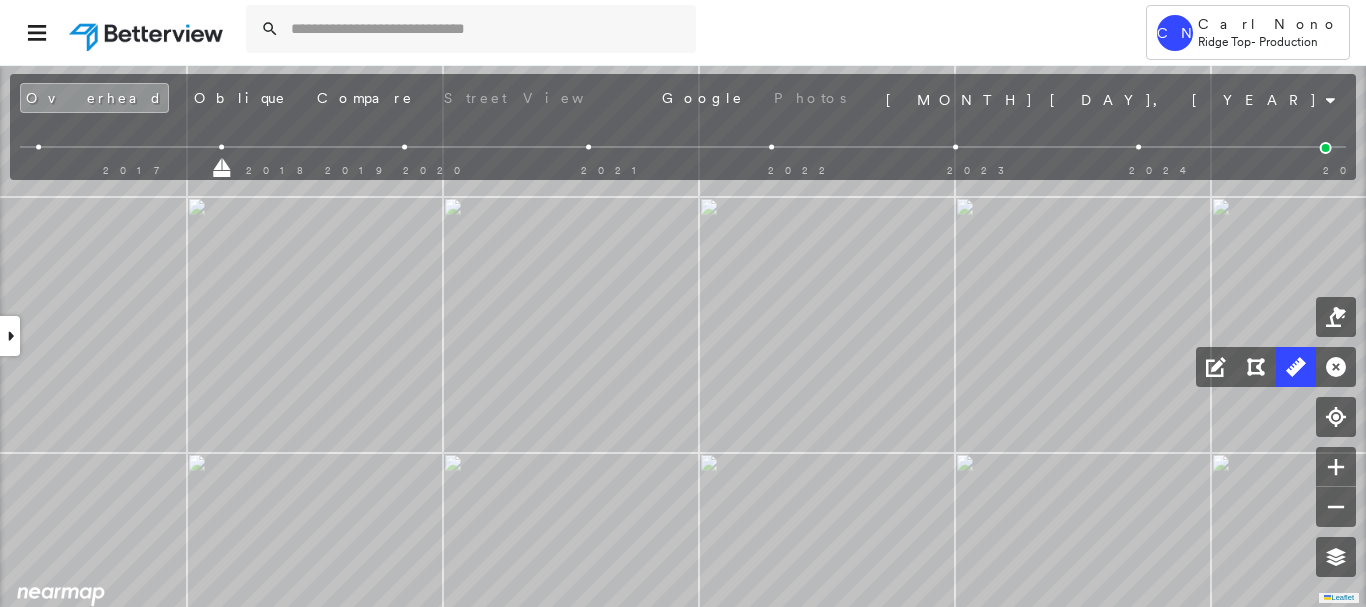 drag, startPoint x: 614, startPoint y: 304, endPoint x: 544, endPoint y: 455, distance: 166.43617 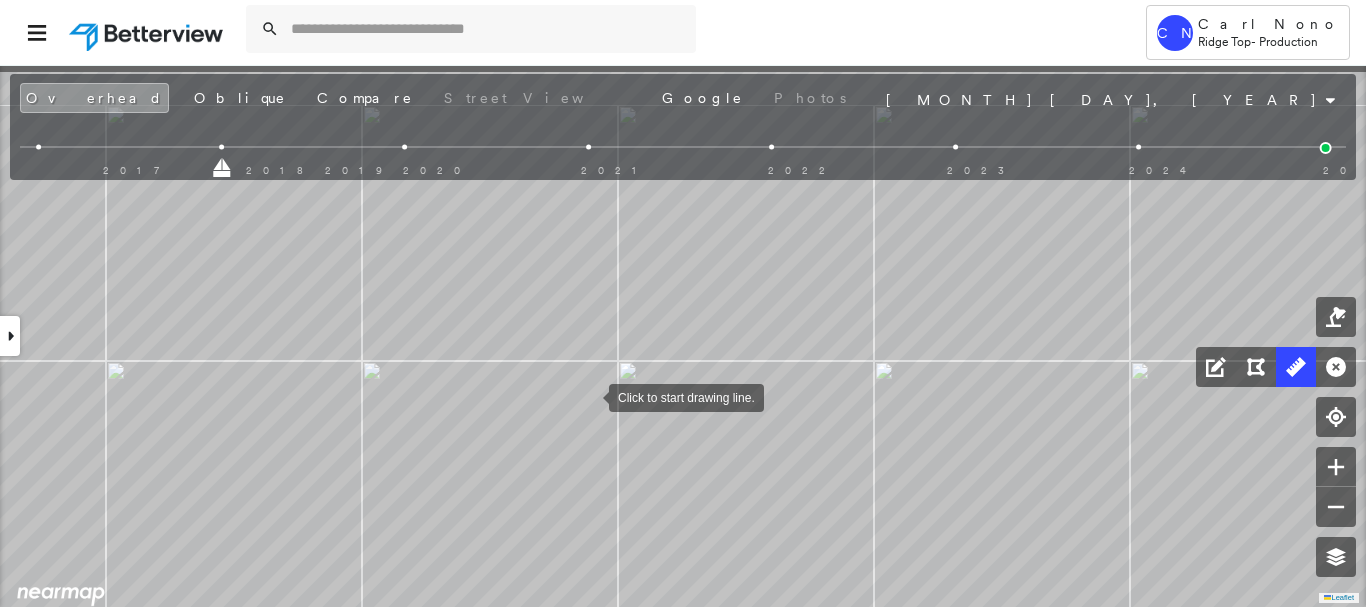drag, startPoint x: 604, startPoint y: 366, endPoint x: 576, endPoint y: 419, distance: 59.94164 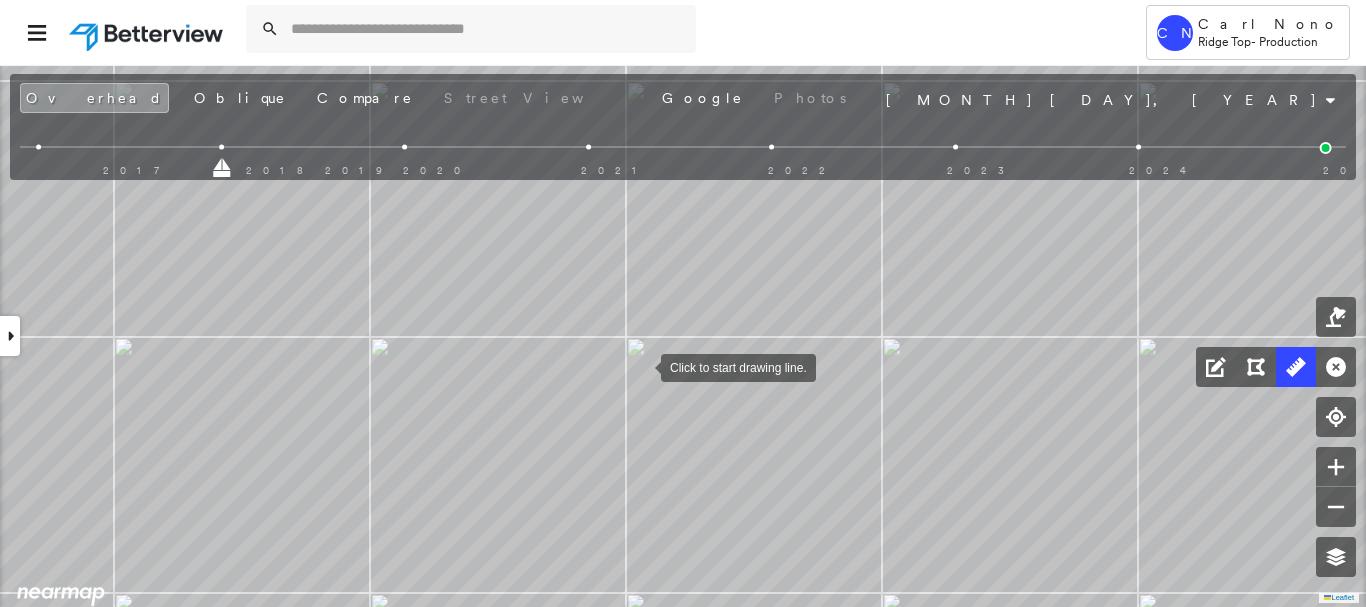click at bounding box center (641, 366) 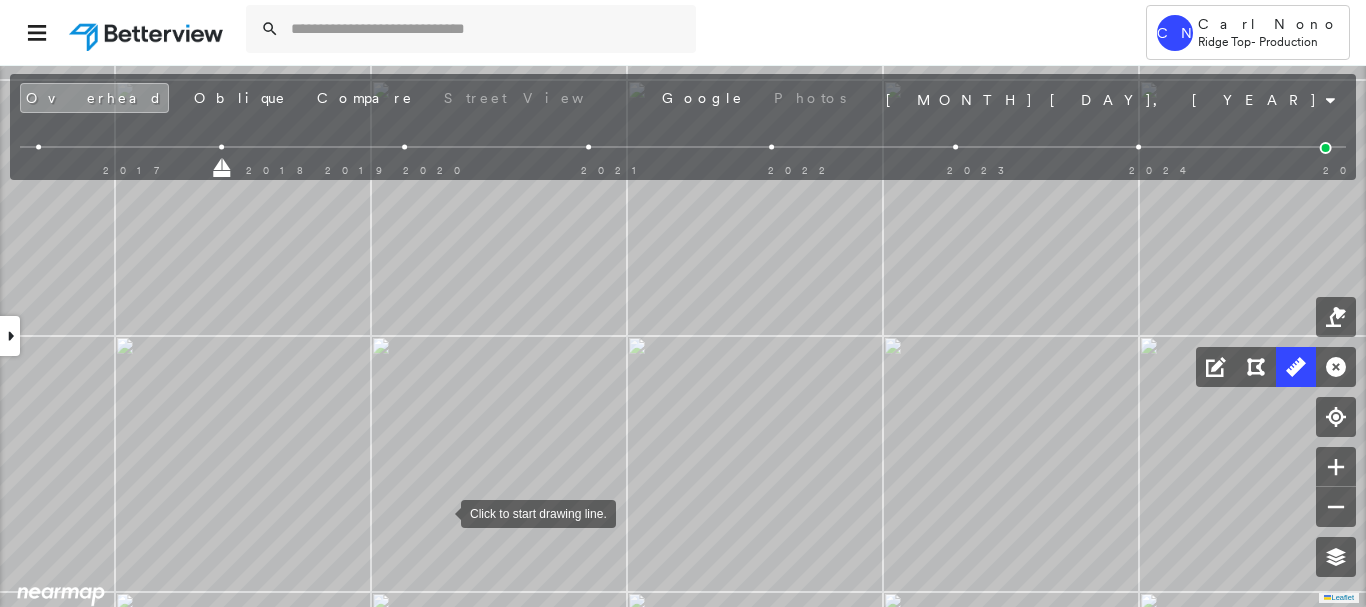 drag, startPoint x: 449, startPoint y: 495, endPoint x: 467, endPoint y: 451, distance: 47.539455 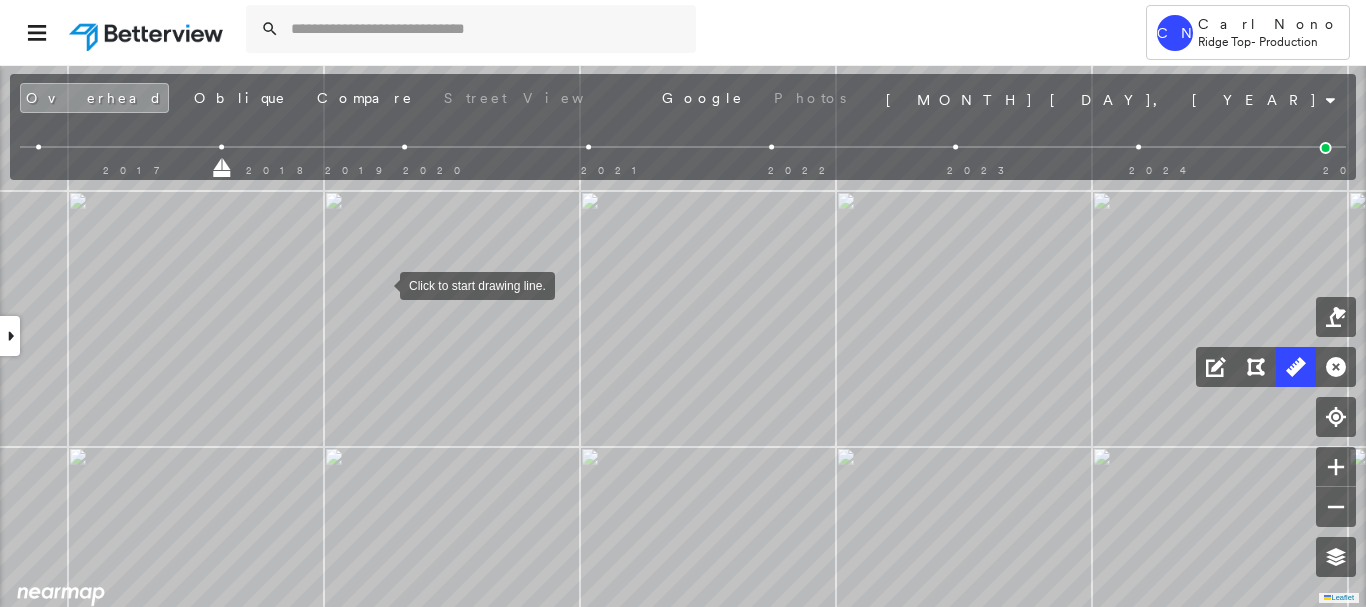 click at bounding box center [380, 284] 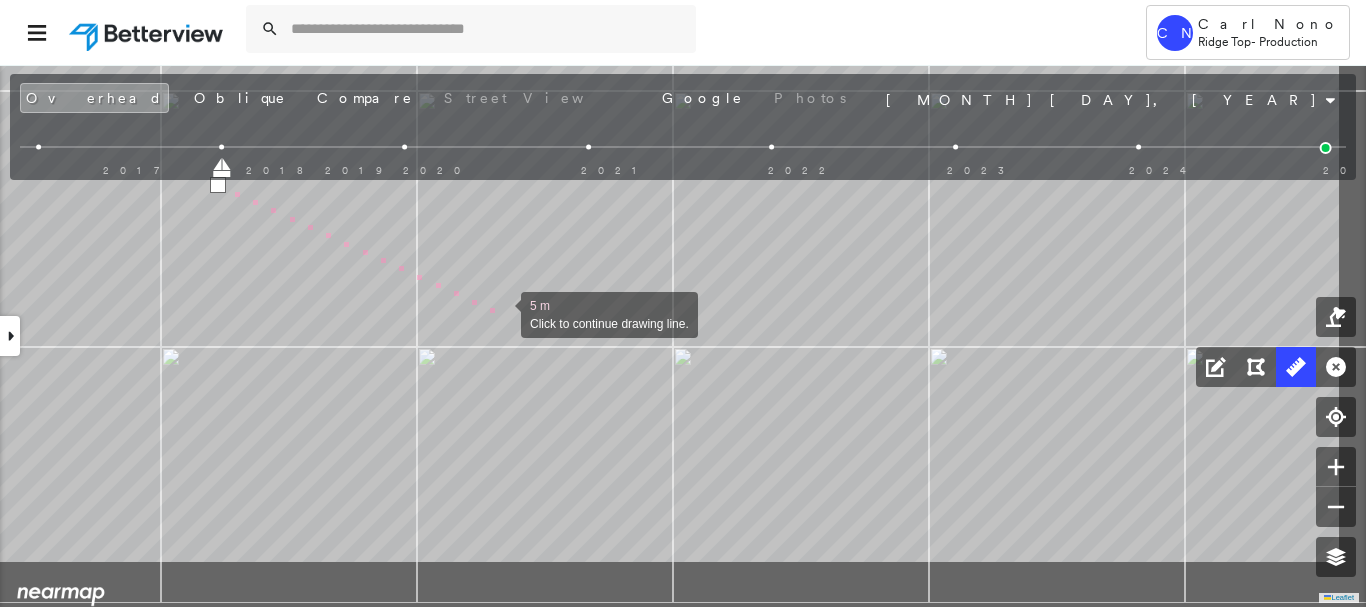 drag, startPoint x: 625, startPoint y: 387, endPoint x: 499, endPoint y: 311, distance: 147.14618 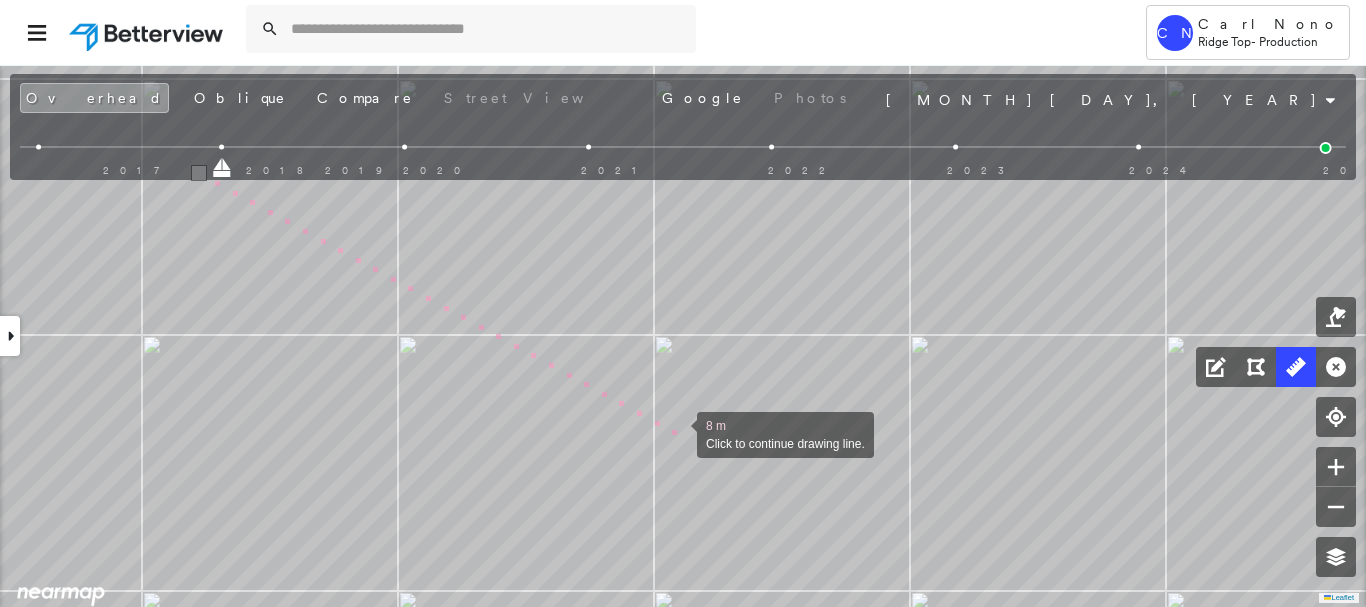 click at bounding box center (677, 433) 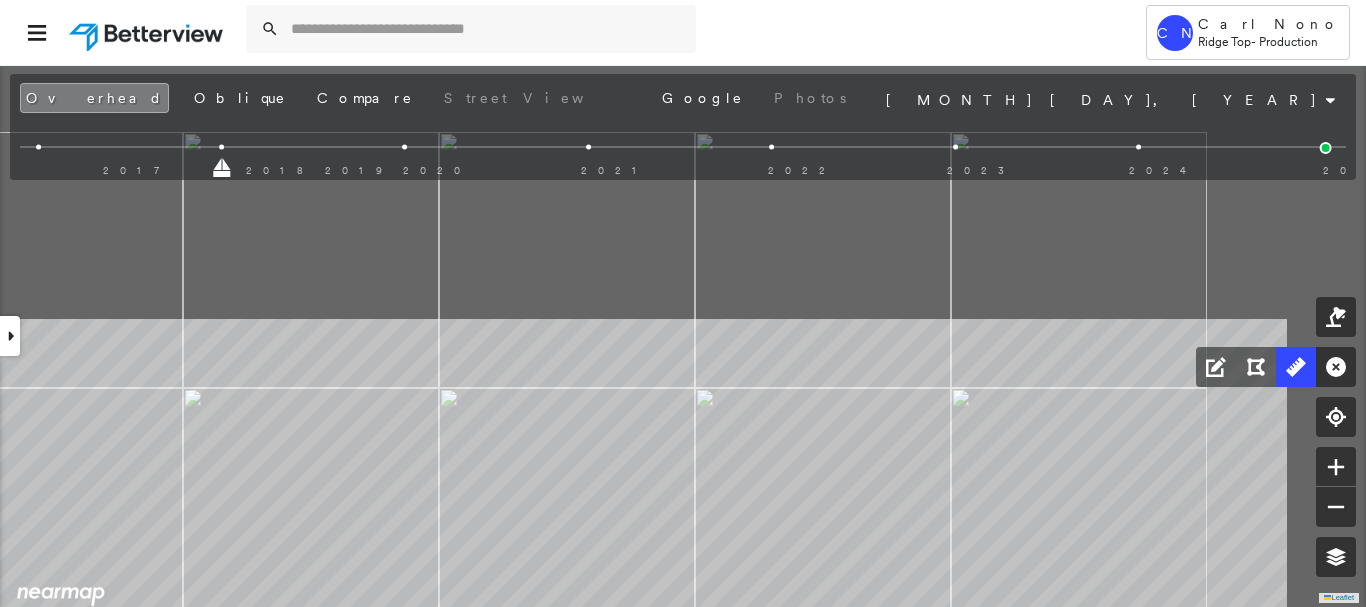 drag, startPoint x: 744, startPoint y: 344, endPoint x: 535, endPoint y: 630, distance: 354.22733 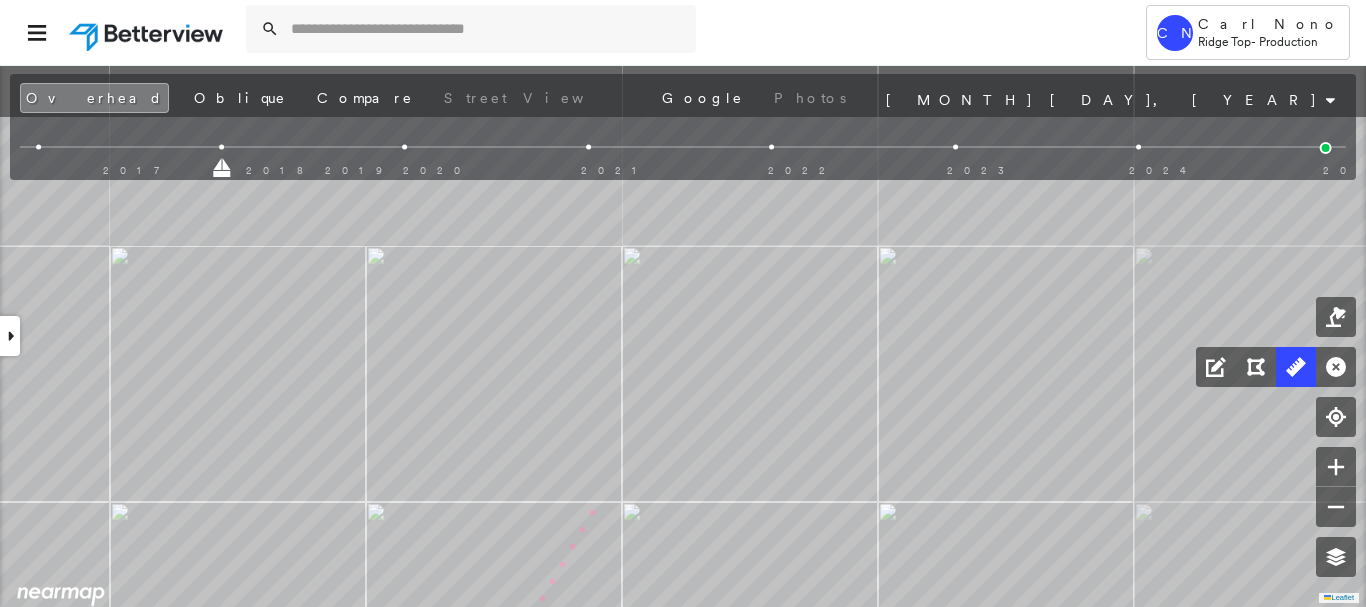 drag, startPoint x: 682, startPoint y: 356, endPoint x: 601, endPoint y: 480, distance: 148.11145 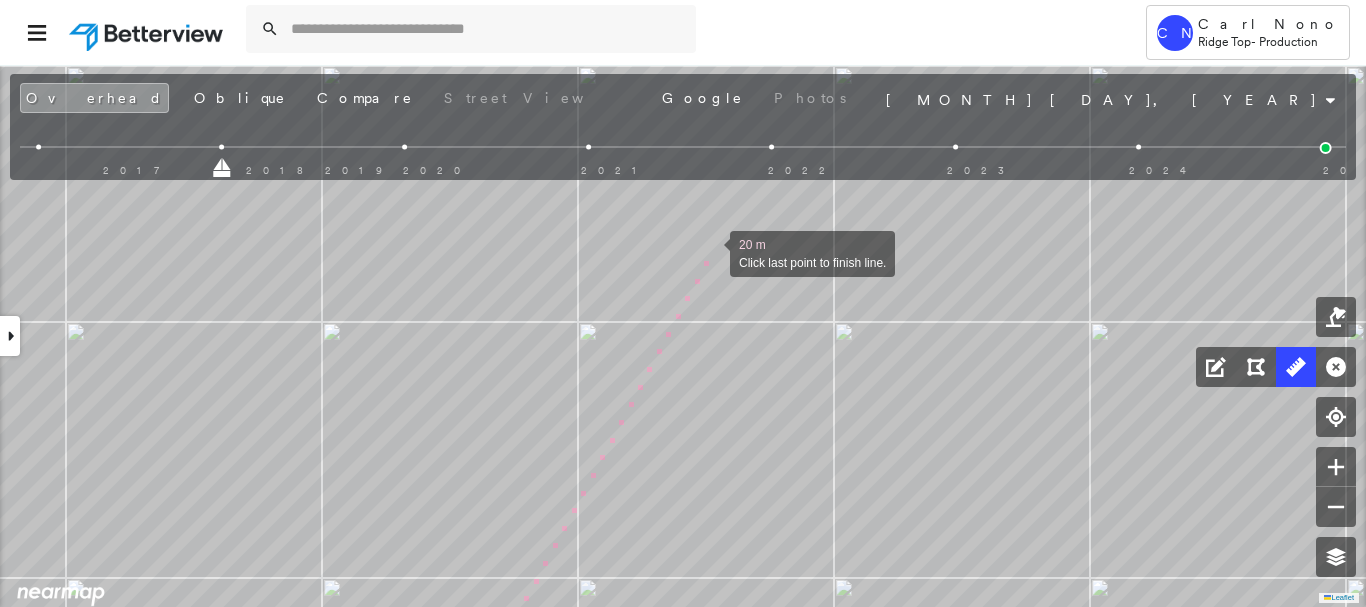 click at bounding box center (710, 252) 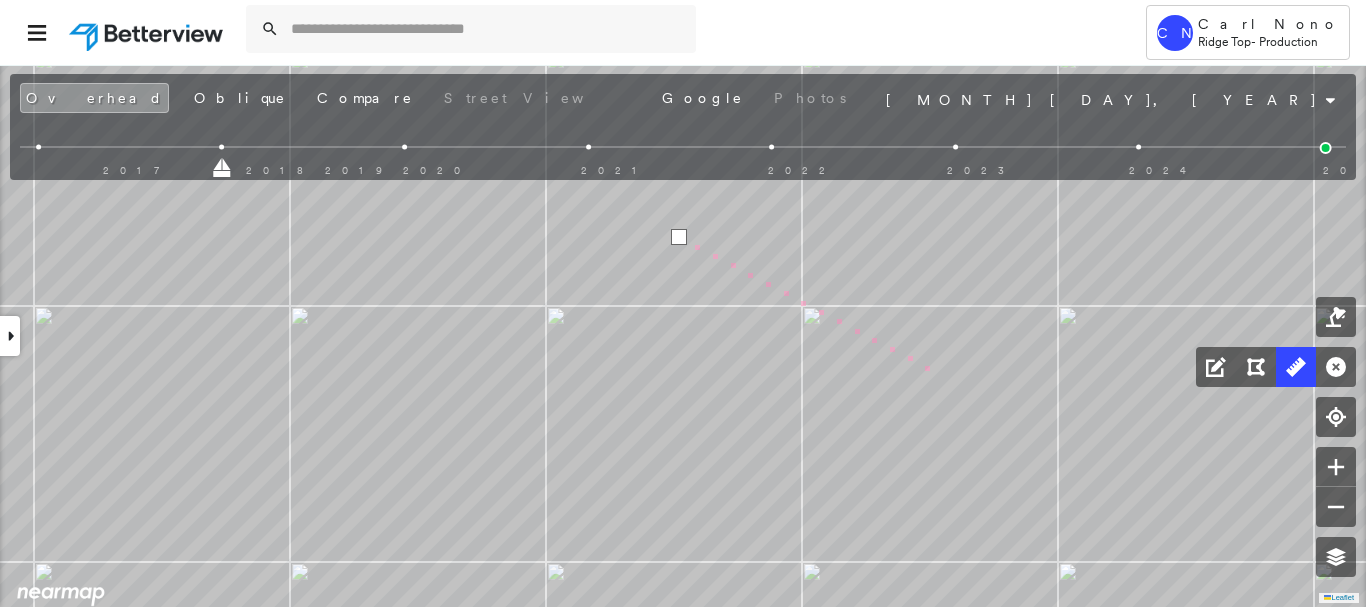 drag, startPoint x: 958, startPoint y: 384, endPoint x: 631, endPoint y: 233, distance: 360.1805 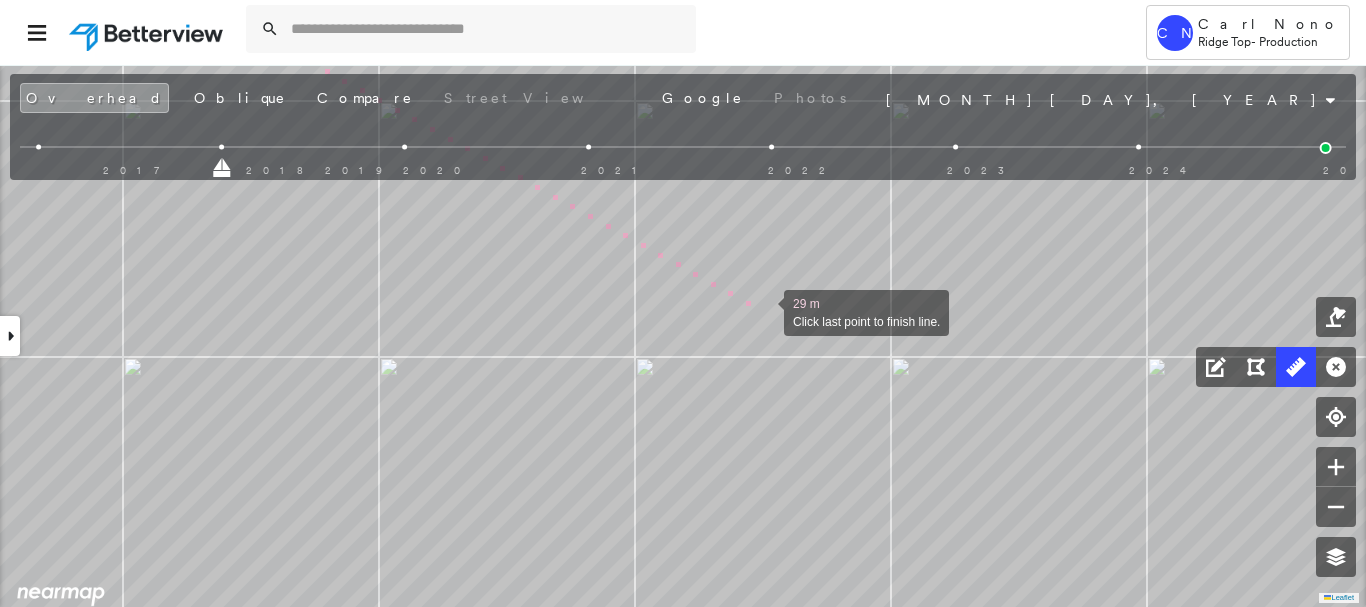 click at bounding box center [764, 311] 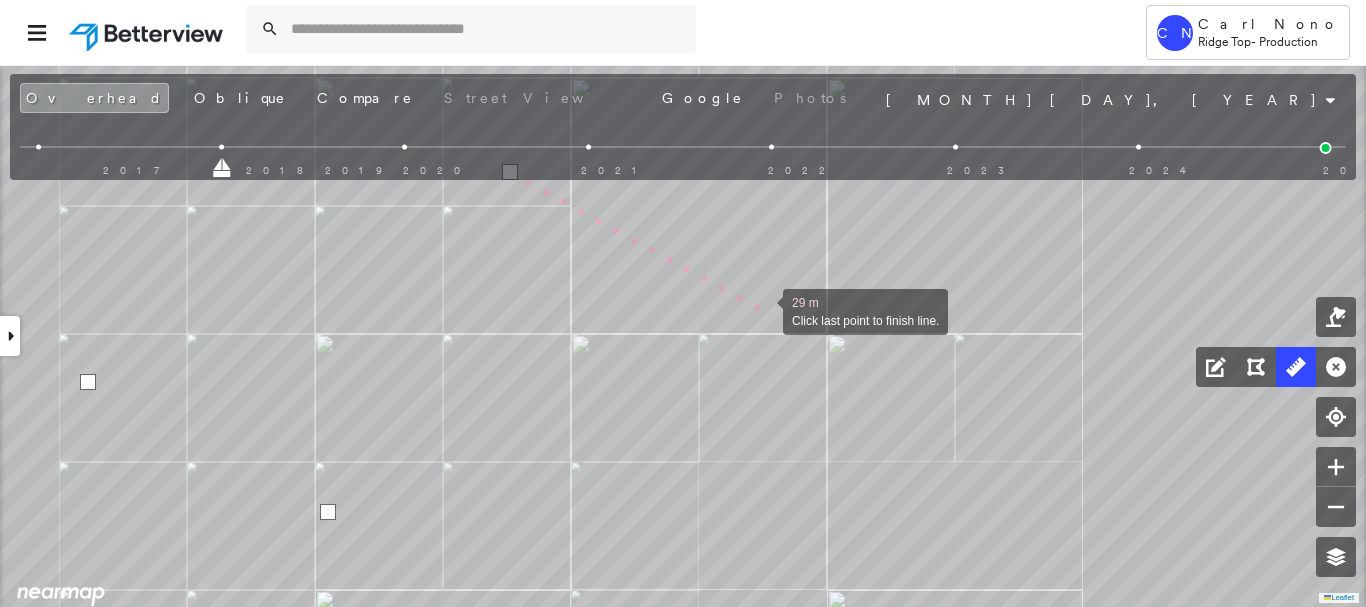 click at bounding box center [763, 310] 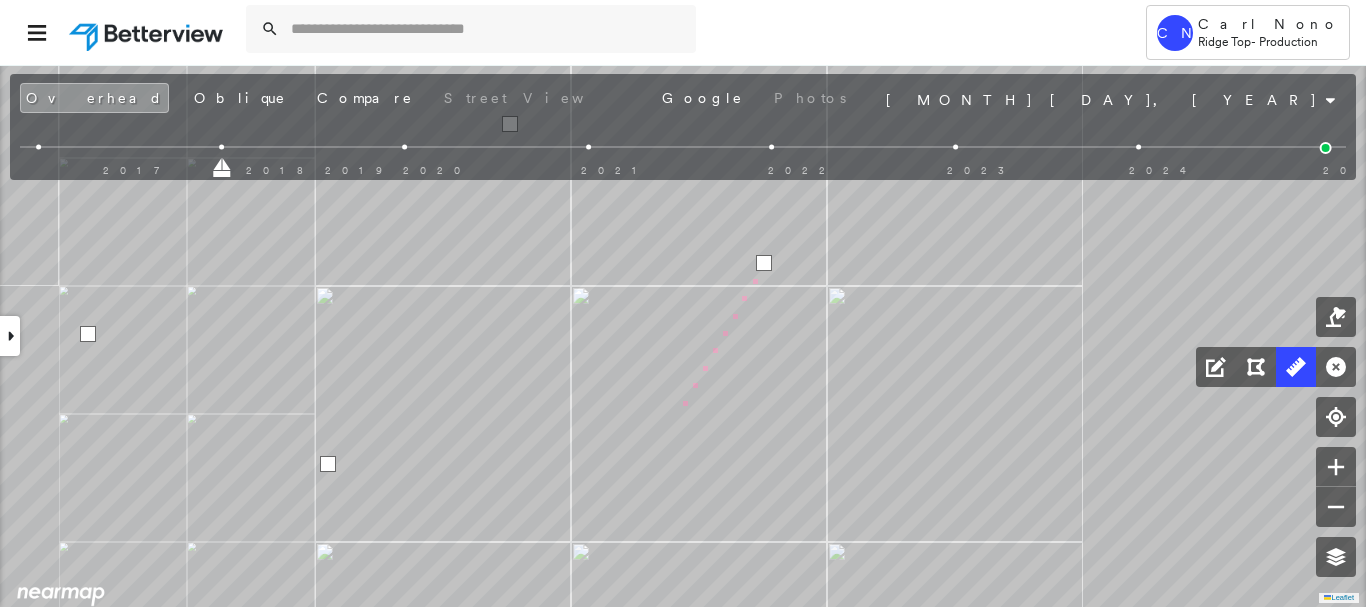 drag, startPoint x: 679, startPoint y: 434, endPoint x: 746, endPoint y: 189, distance: 253.99606 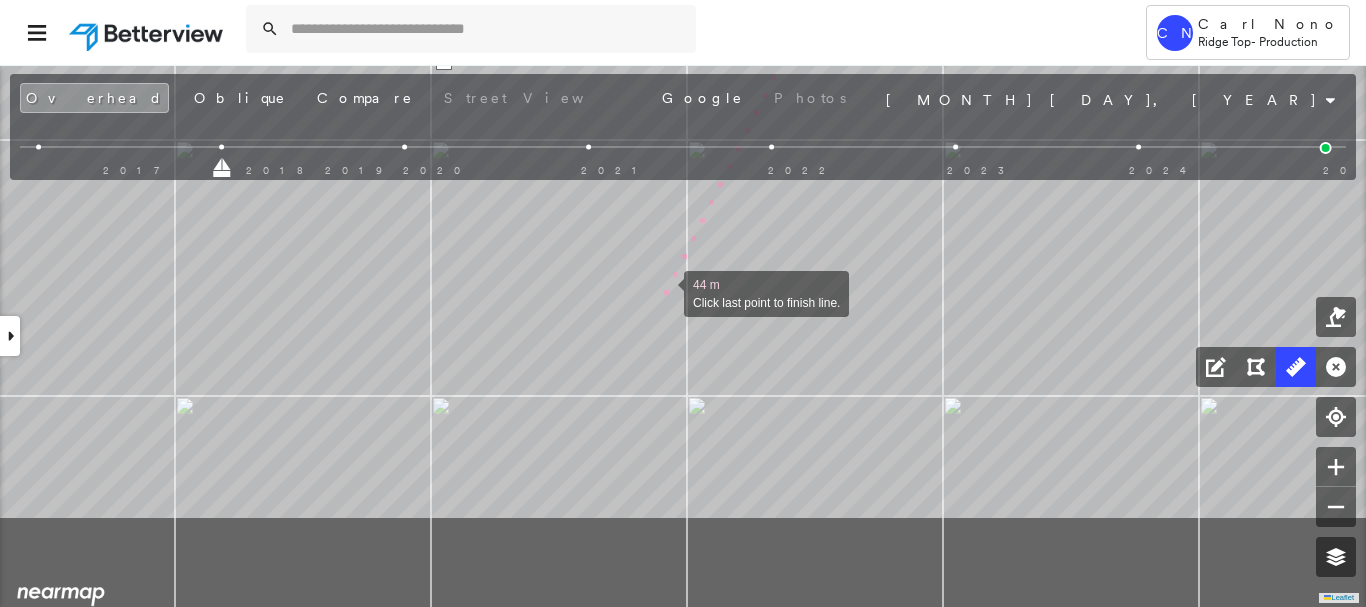 drag, startPoint x: 618, startPoint y: 436, endPoint x: 663, endPoint y: 292, distance: 150.8675 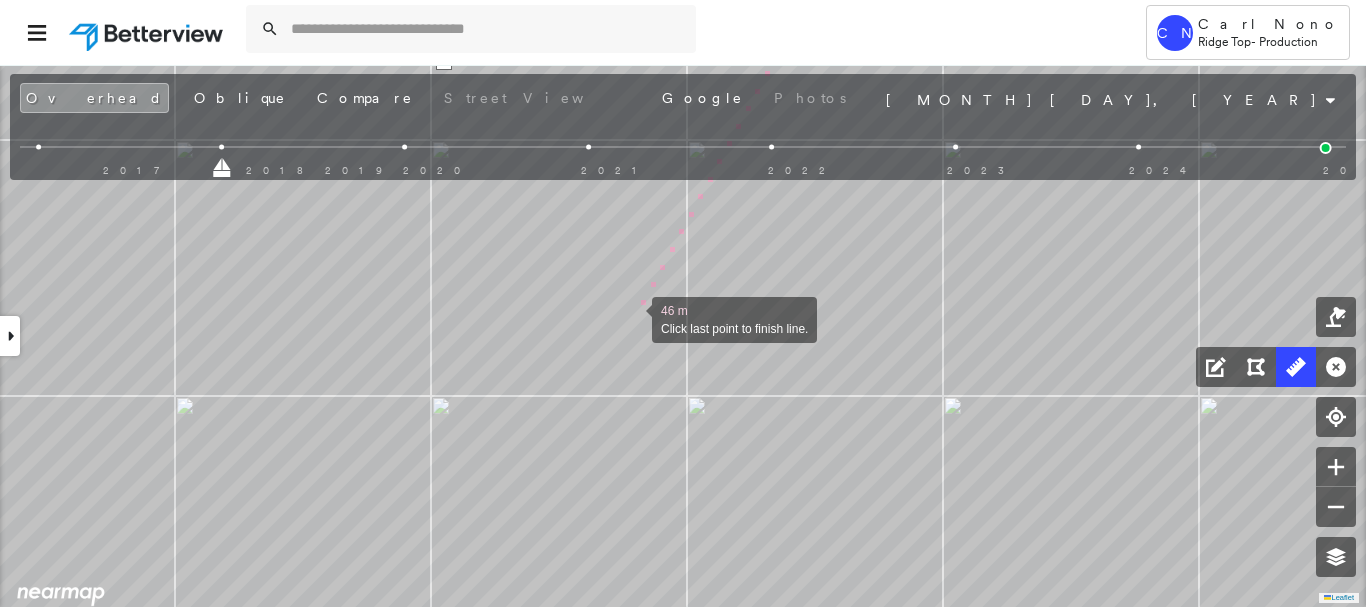 click at bounding box center [632, 318] 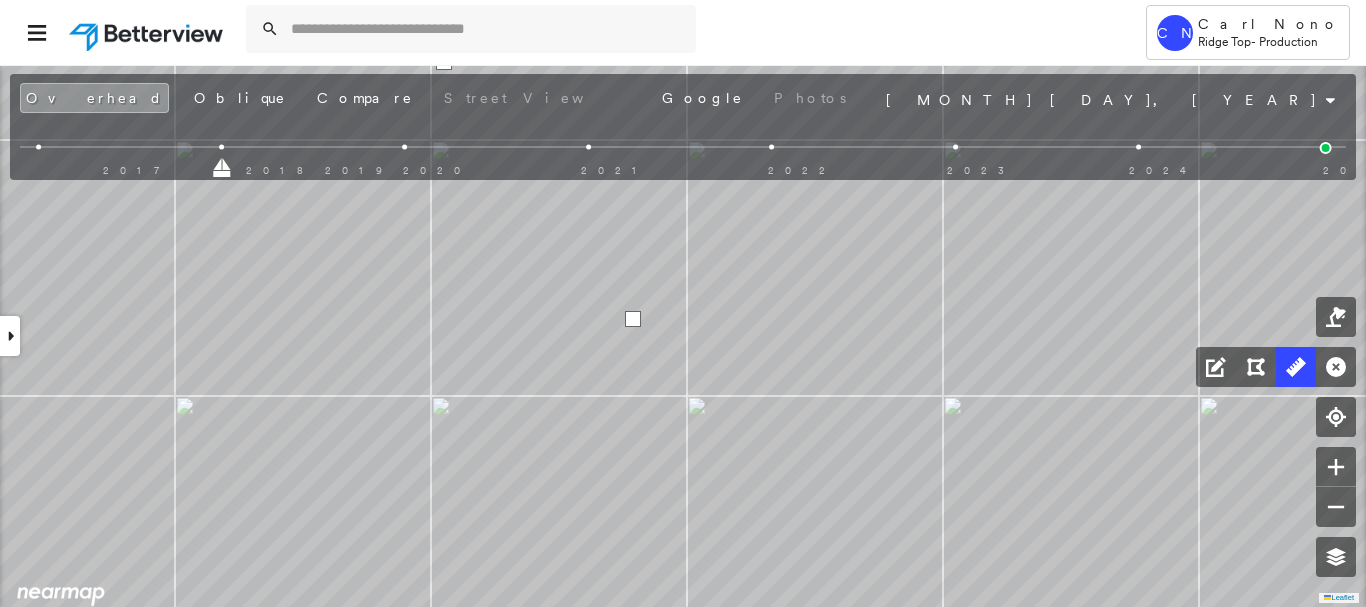 click at bounding box center (633, 319) 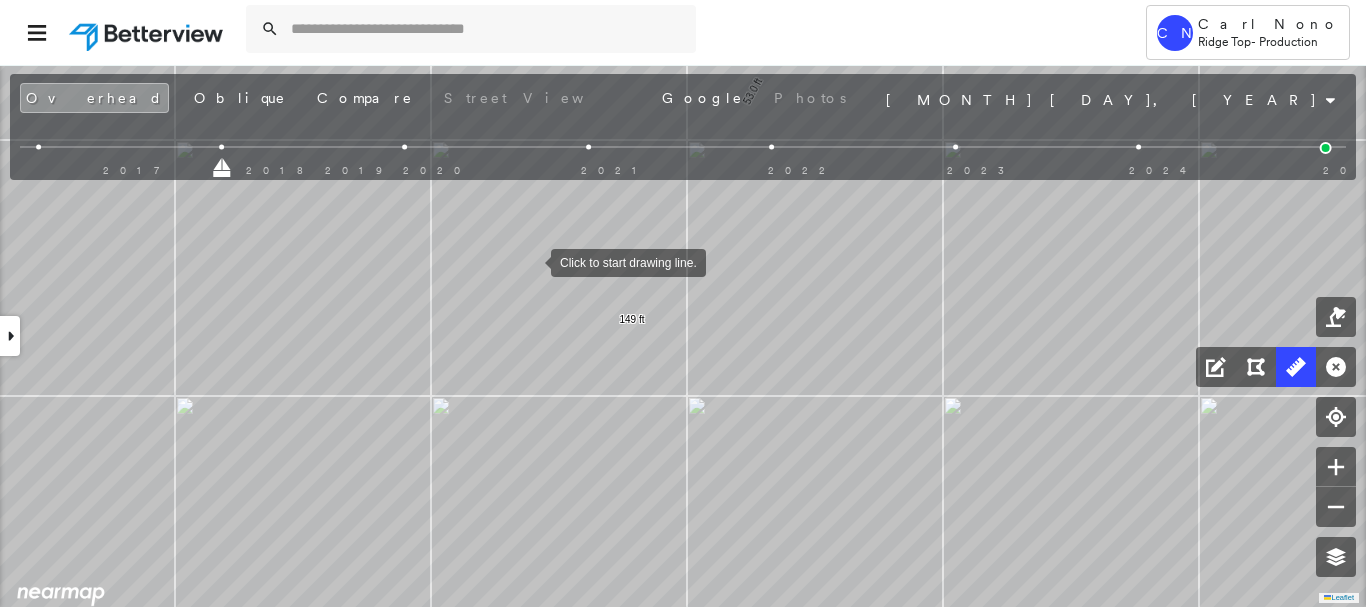 click at bounding box center [531, 261] 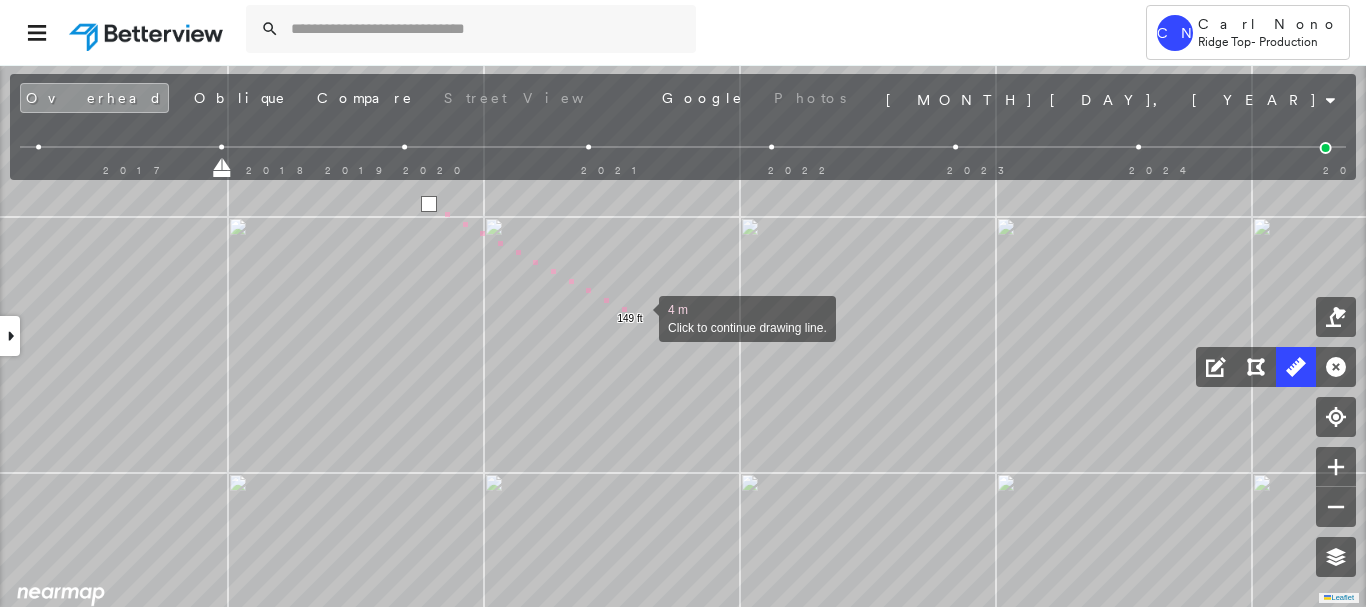 click at bounding box center (639, 317) 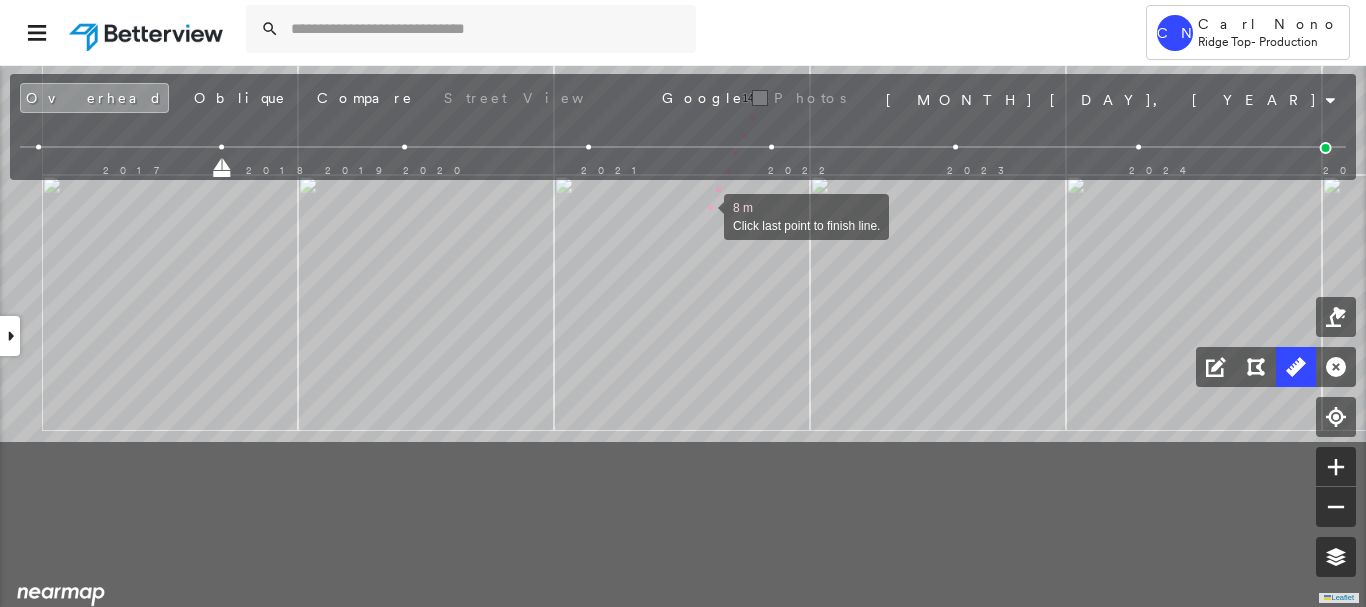 drag, startPoint x: 582, startPoint y: 437, endPoint x: 703, endPoint y: 217, distance: 251.07967 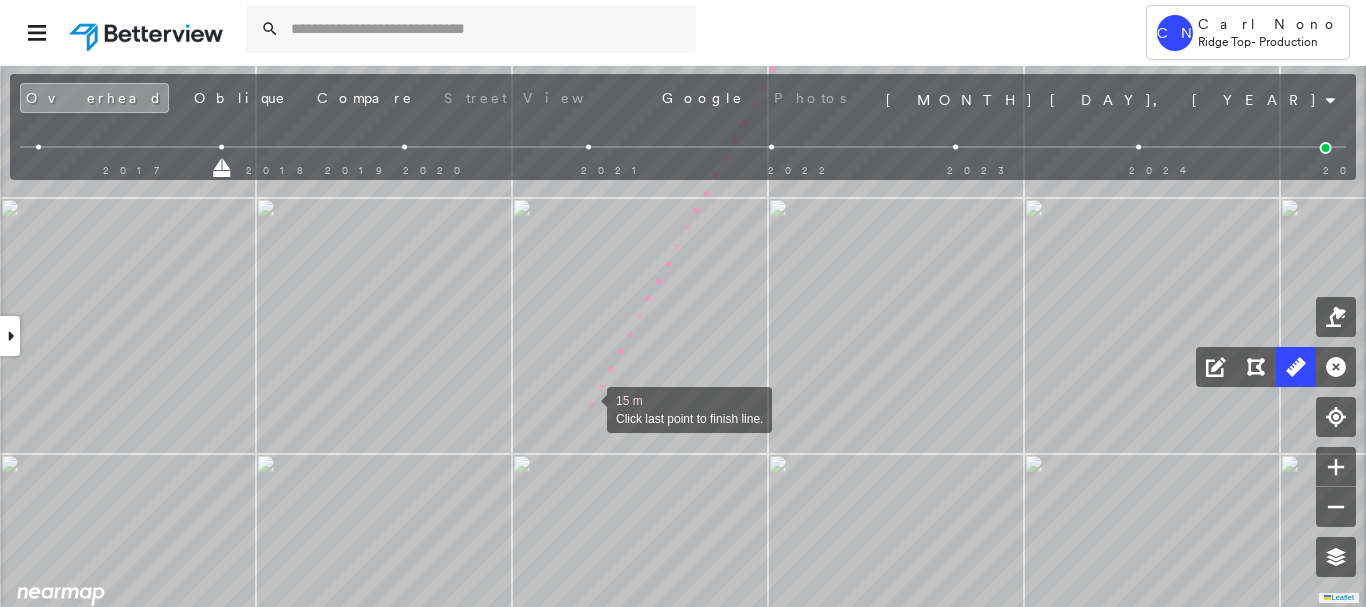 click at bounding box center [587, 408] 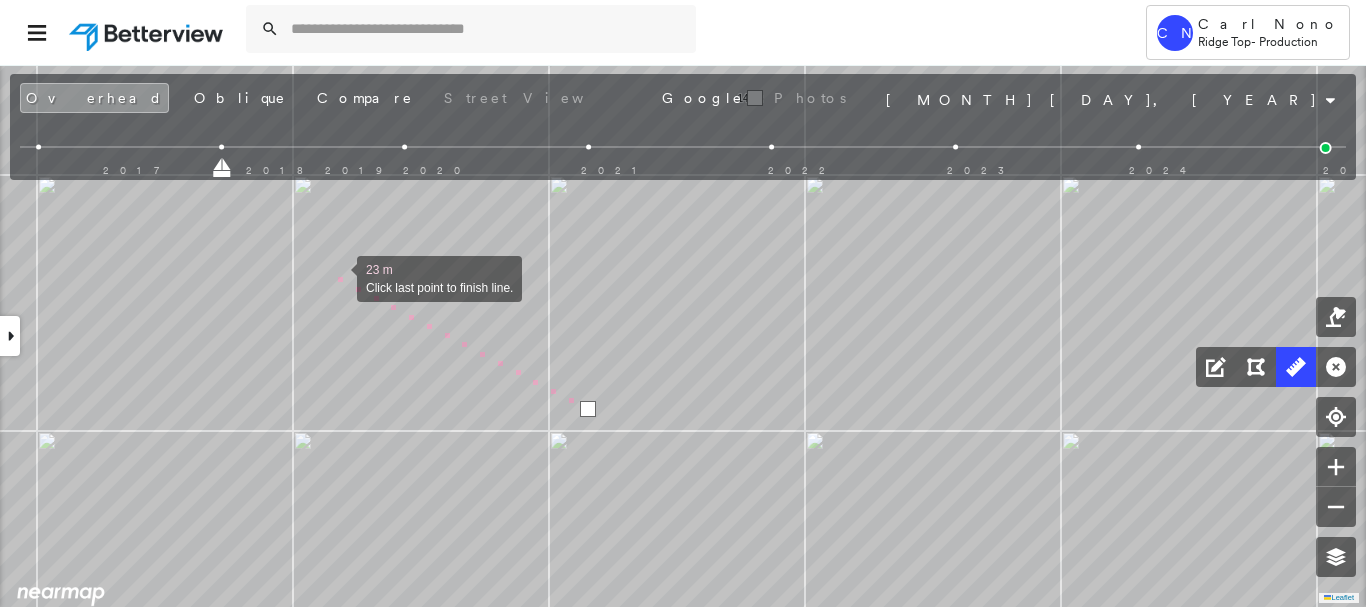 drag, startPoint x: 337, startPoint y: 277, endPoint x: 349, endPoint y: 263, distance: 18.439089 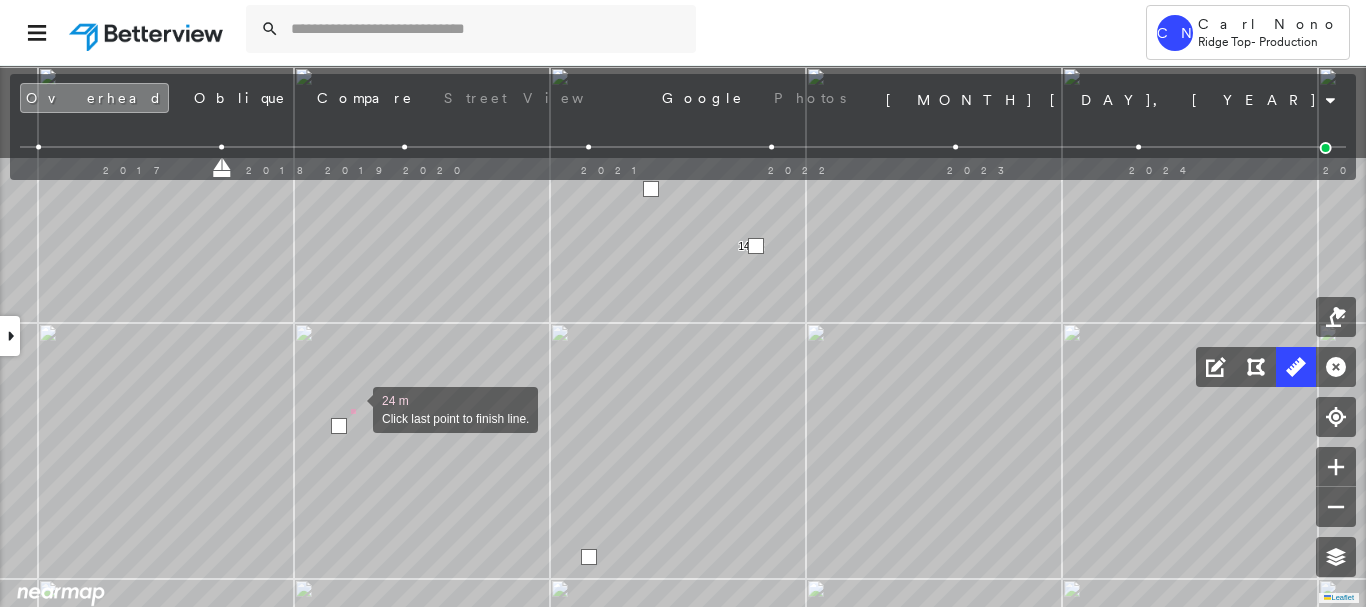 drag, startPoint x: 352, startPoint y: 258, endPoint x: 391, endPoint y: 352, distance: 101.76935 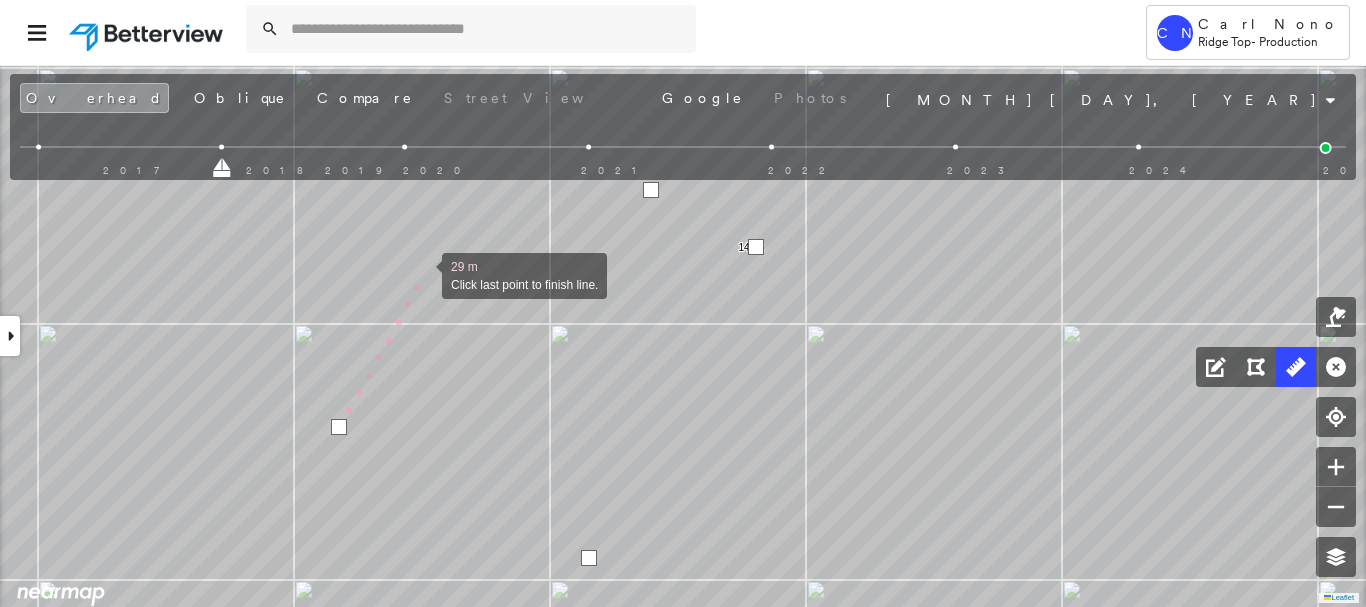 click at bounding box center [422, 274] 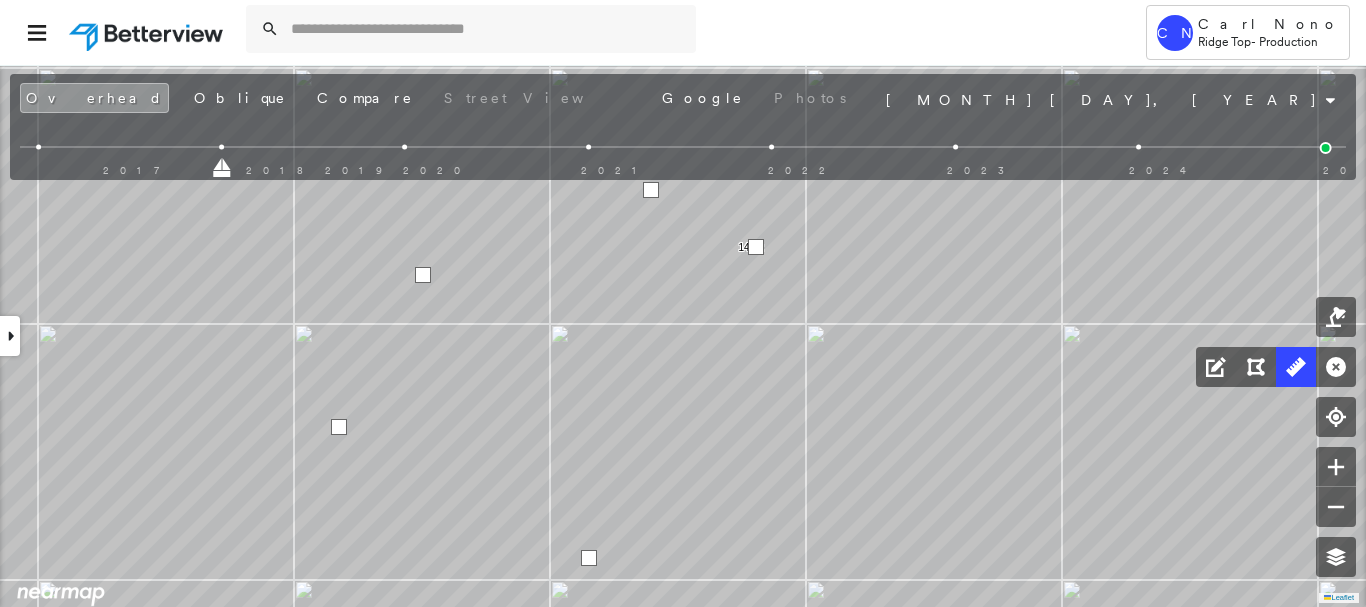 click at bounding box center (423, 275) 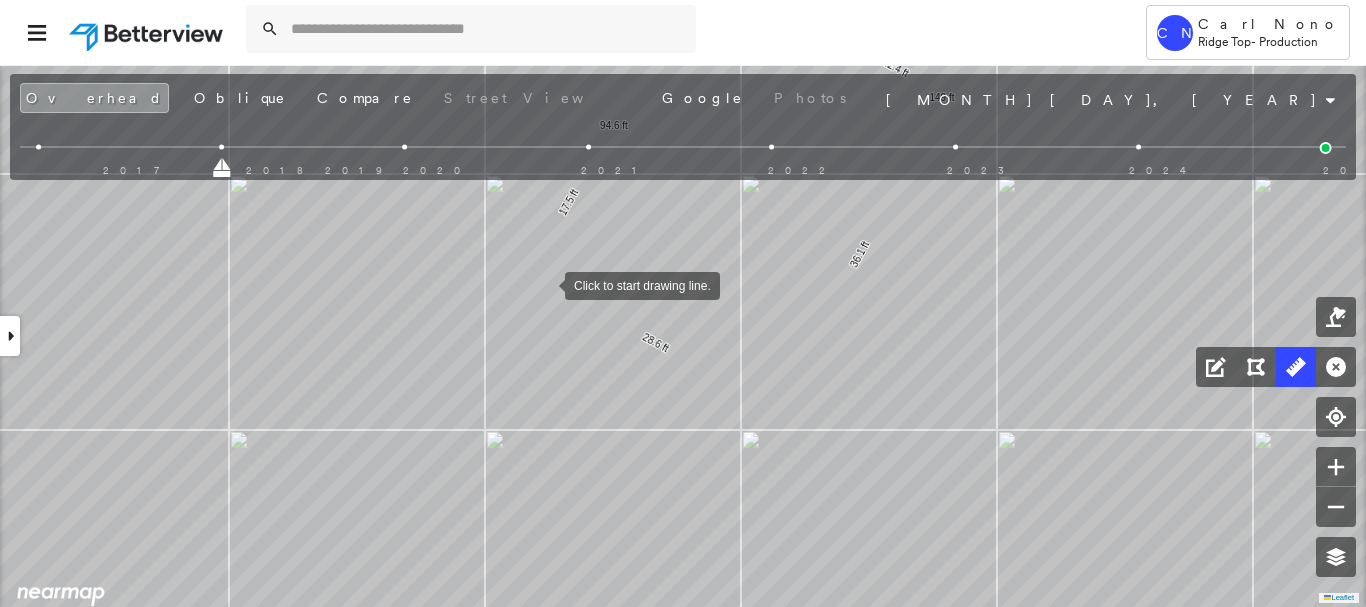 click at bounding box center (545, 284) 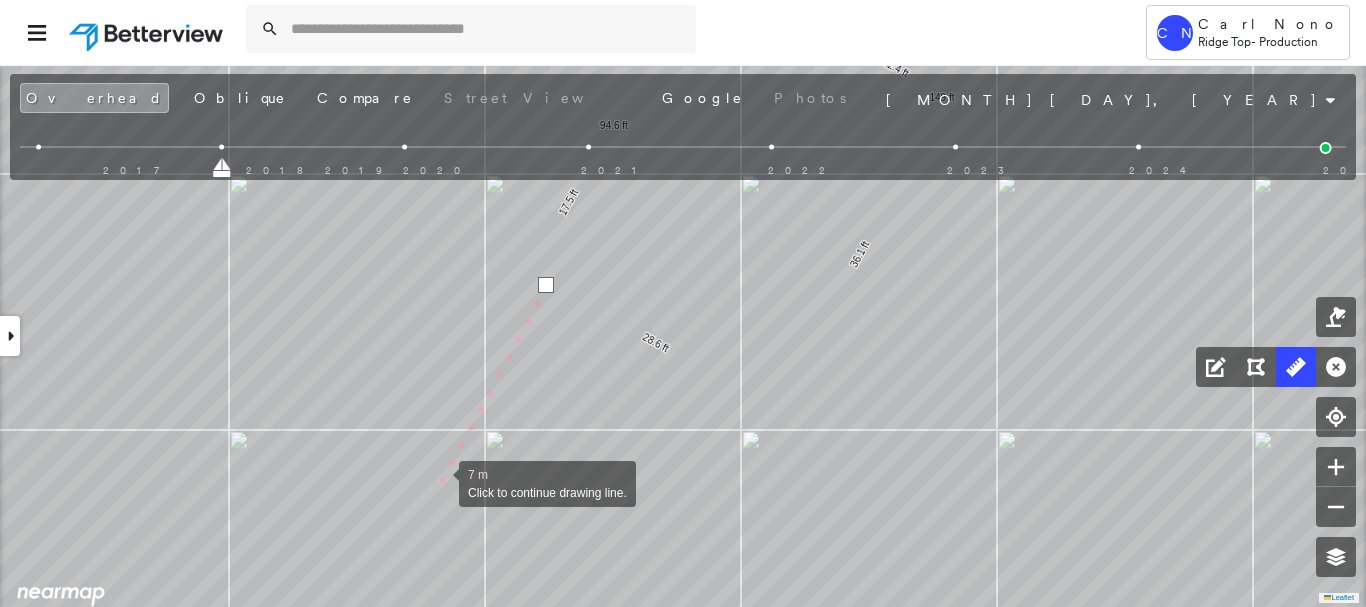 click at bounding box center (439, 482) 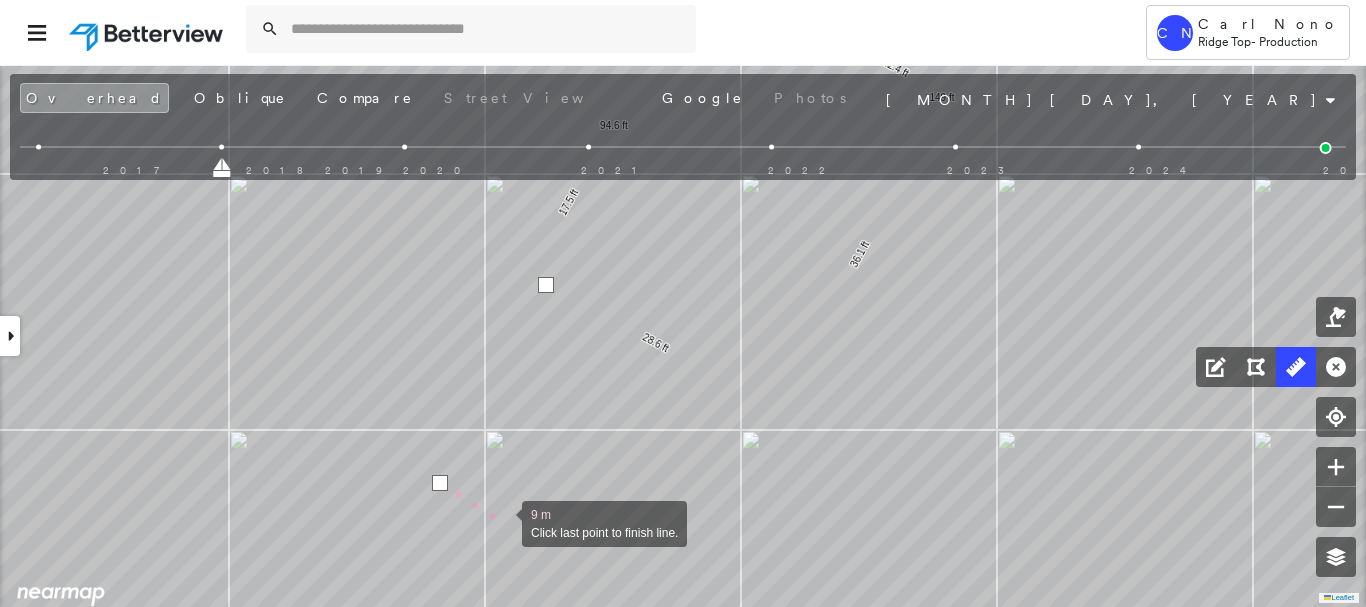 drag, startPoint x: 502, startPoint y: 522, endPoint x: 304, endPoint y: 327, distance: 277.90106 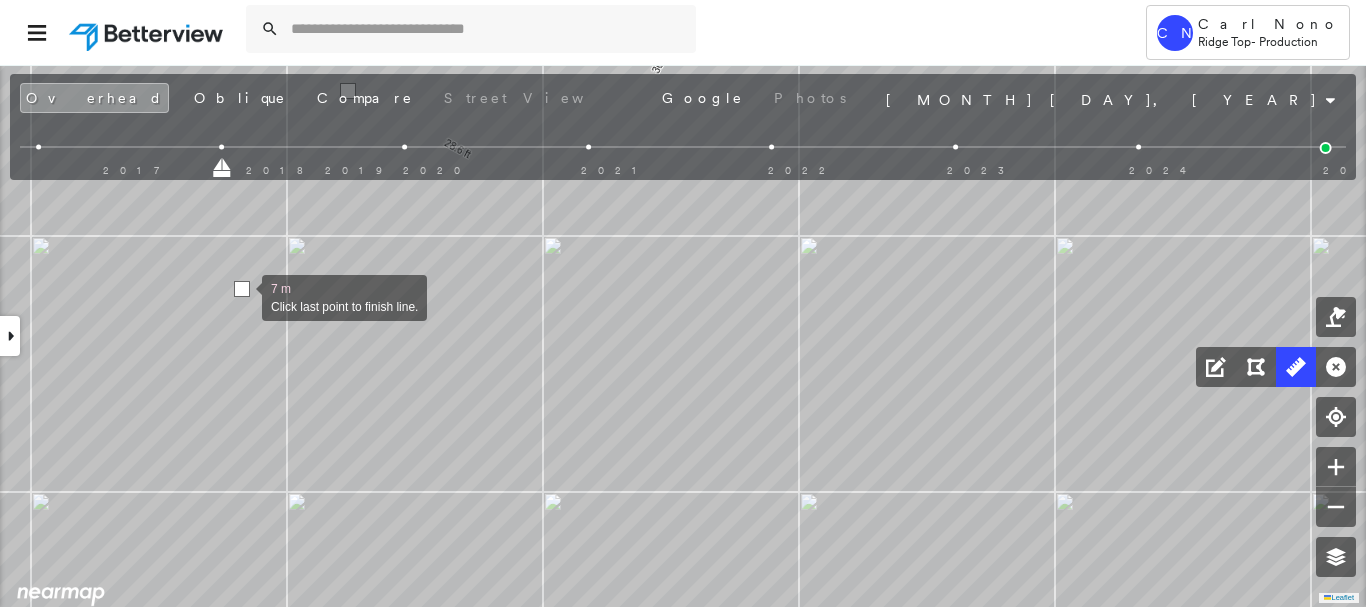 click at bounding box center [242, 289] 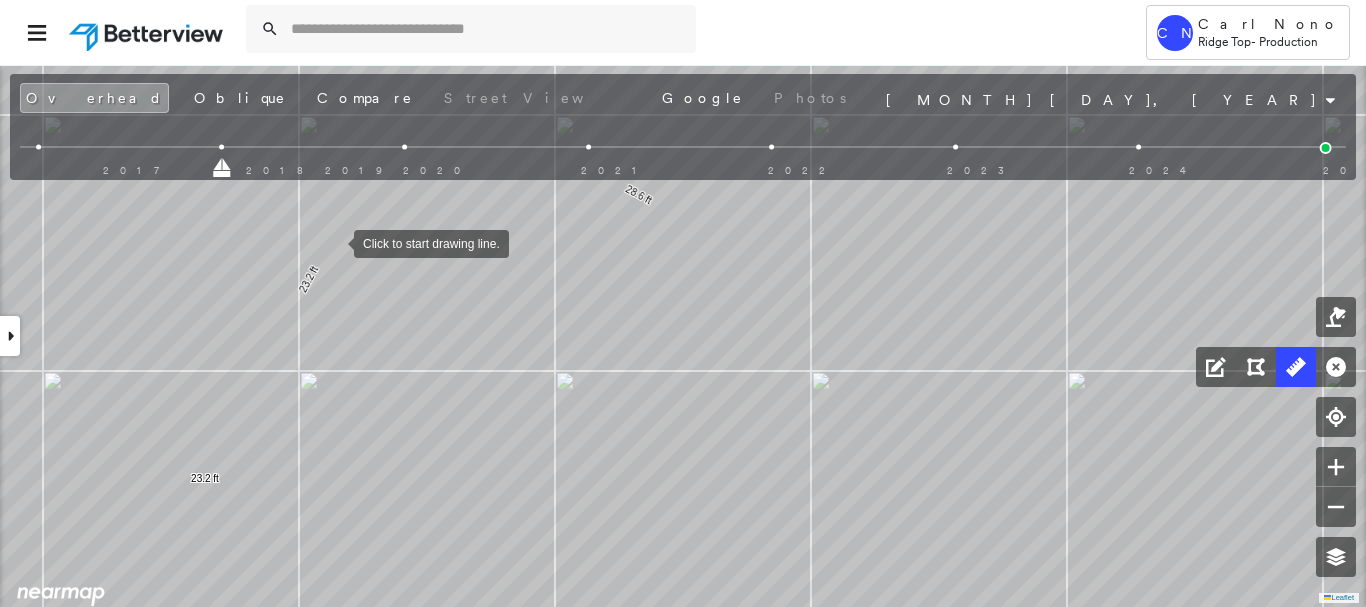 drag, startPoint x: 334, startPoint y: 242, endPoint x: 348, endPoint y: 247, distance: 14.866069 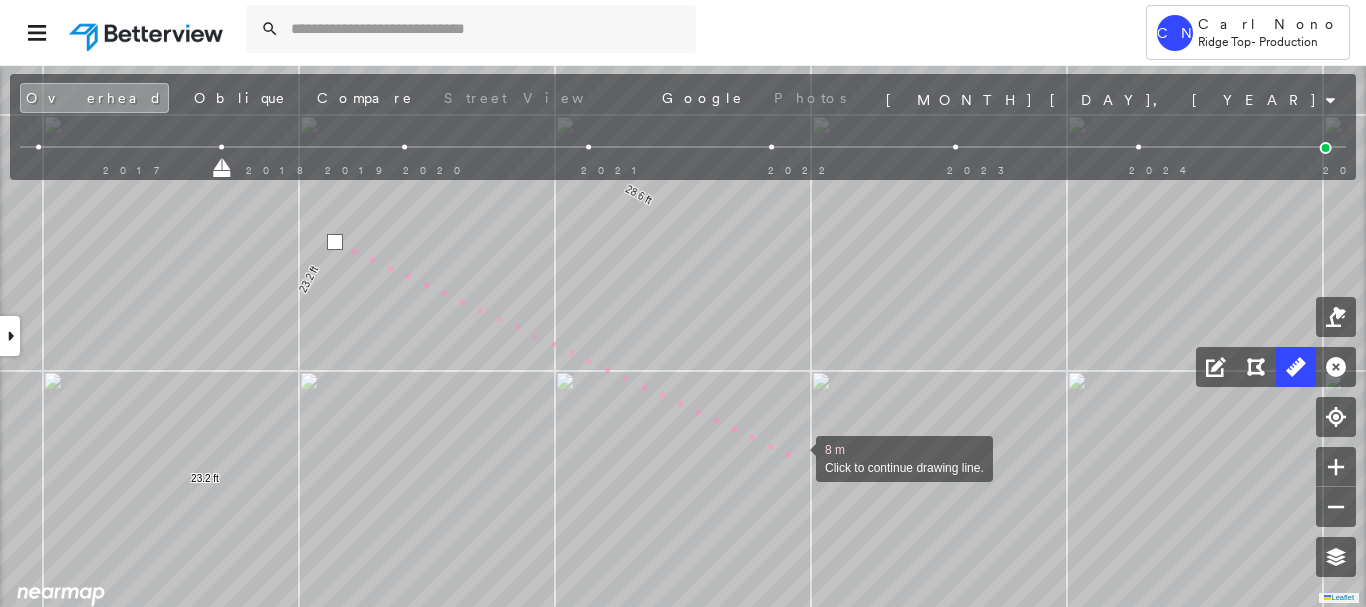 click at bounding box center [796, 457] 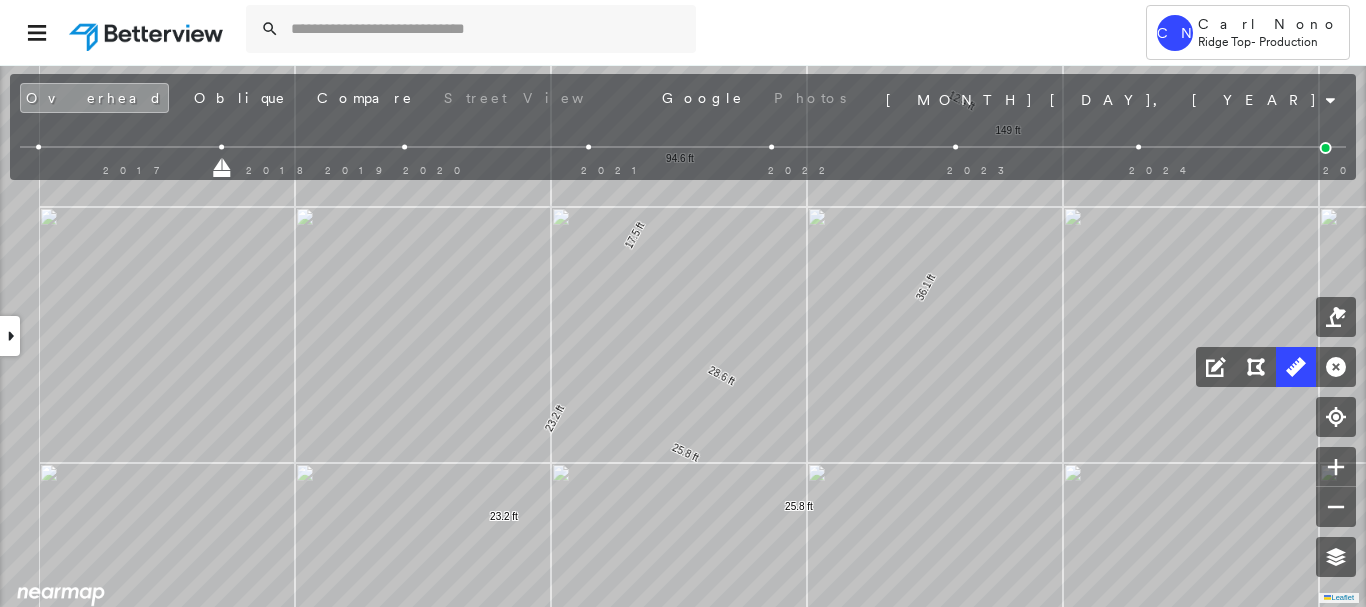 click at bounding box center [748, 462] 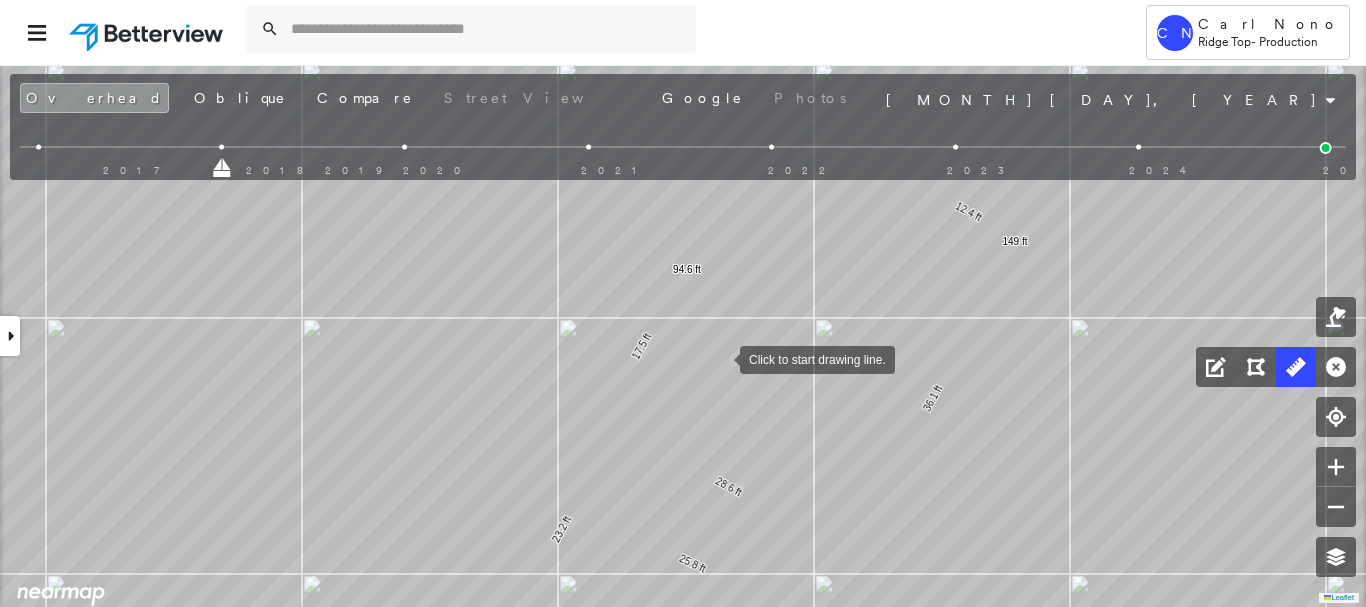 drag, startPoint x: 710, startPoint y: 322, endPoint x: 726, endPoint y: 400, distance: 79.624115 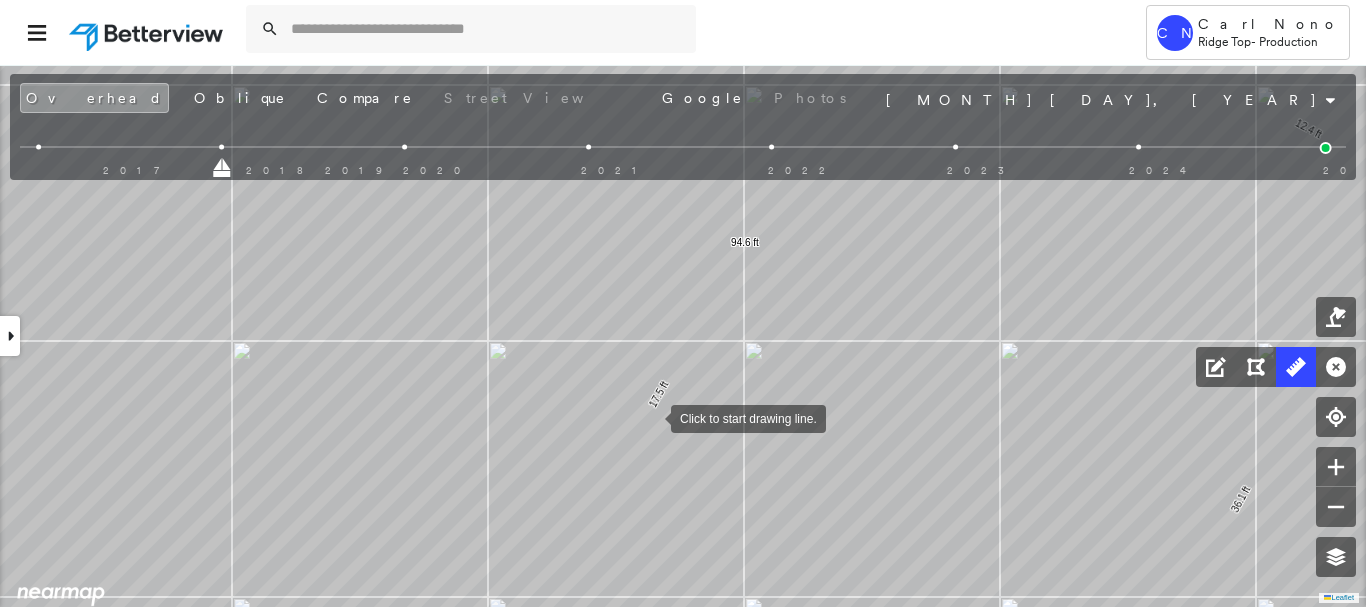 click at bounding box center (651, 417) 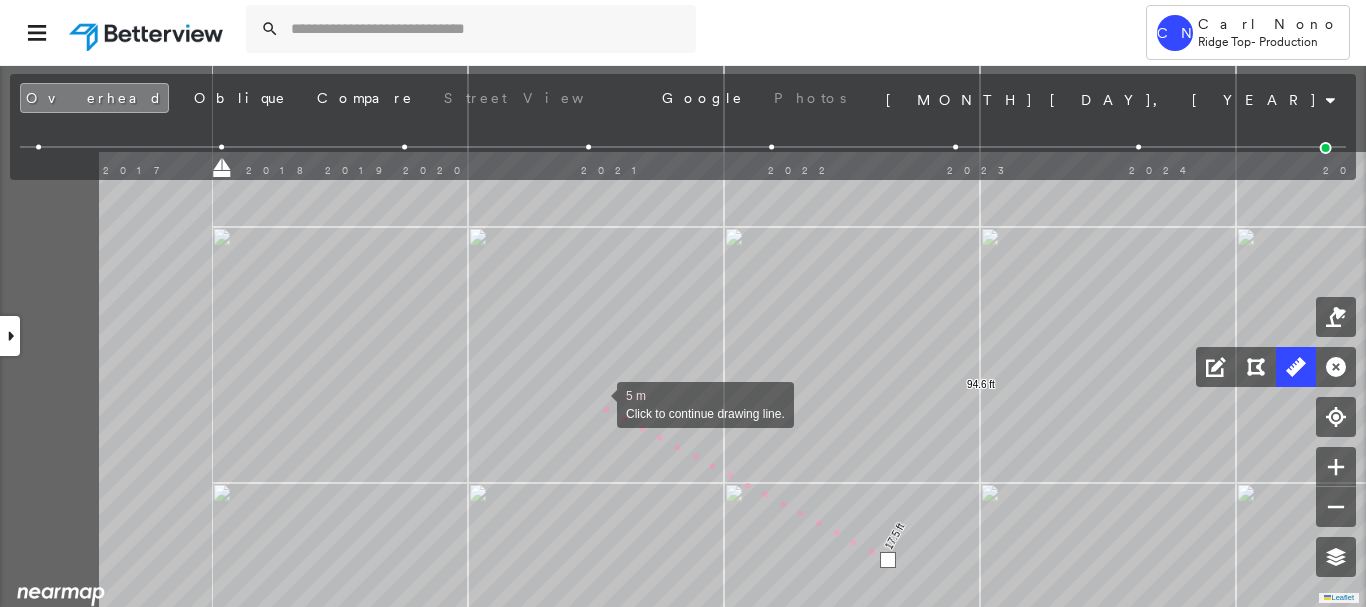 drag, startPoint x: 360, startPoint y: 261, endPoint x: 596, endPoint y: 403, distance: 275.42694 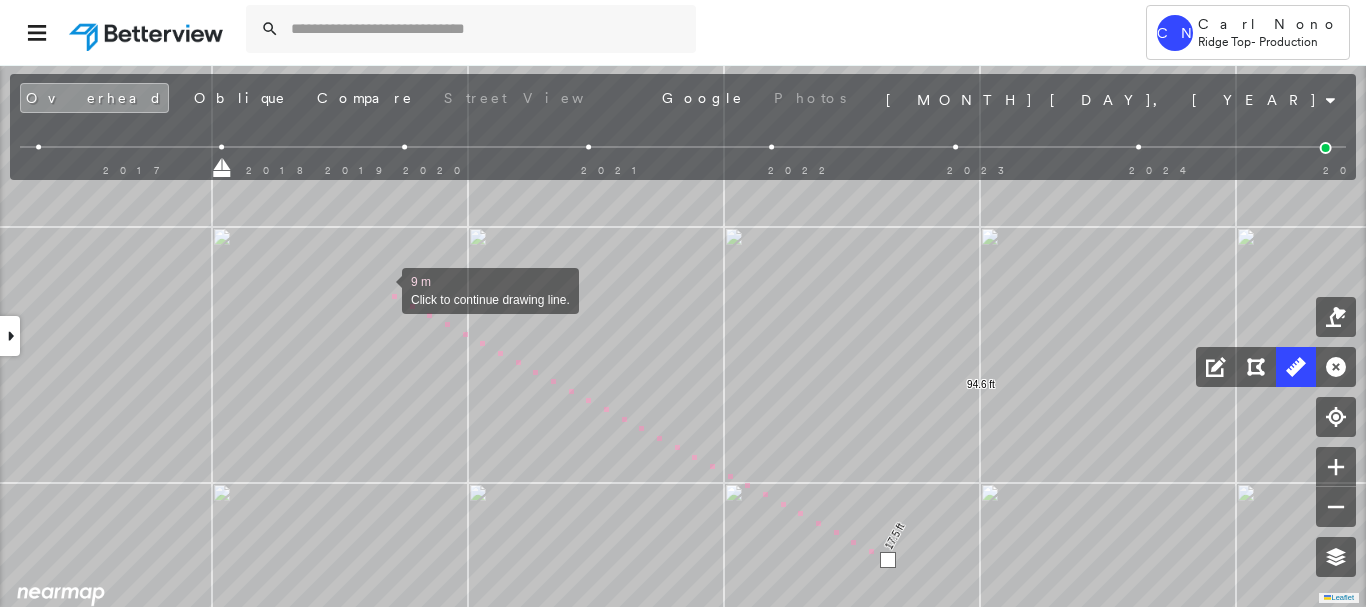 click at bounding box center [382, 289] 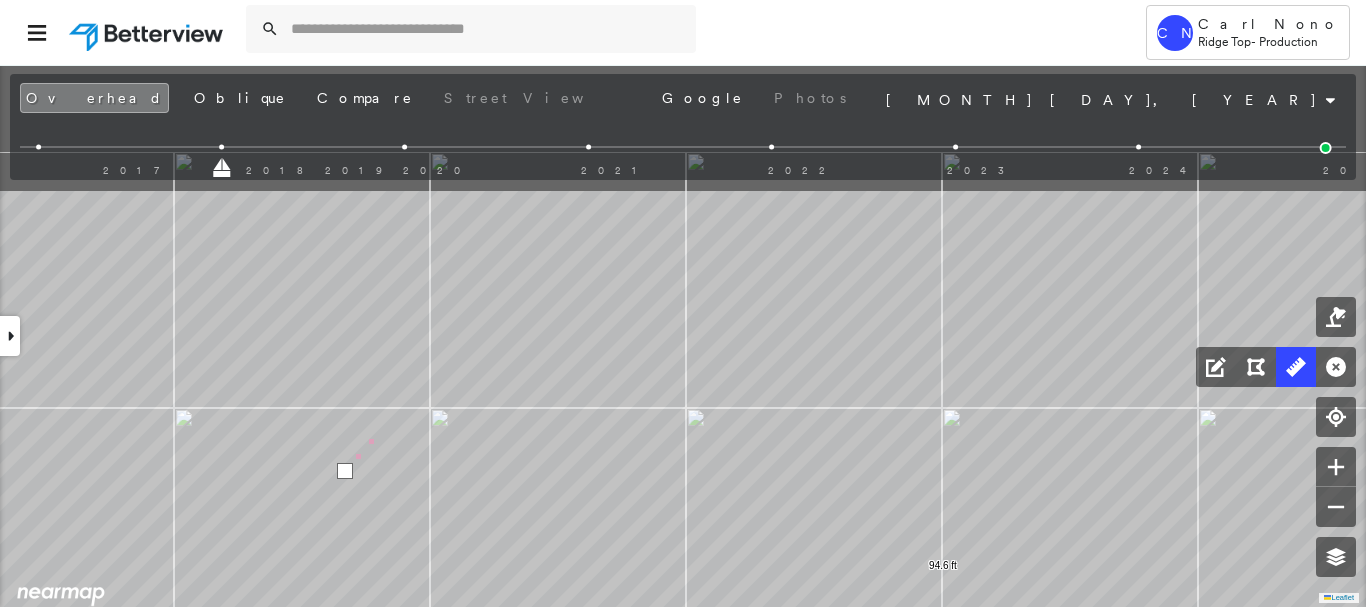drag, startPoint x: 418, startPoint y: 227, endPoint x: 369, endPoint y: 467, distance: 244.95102 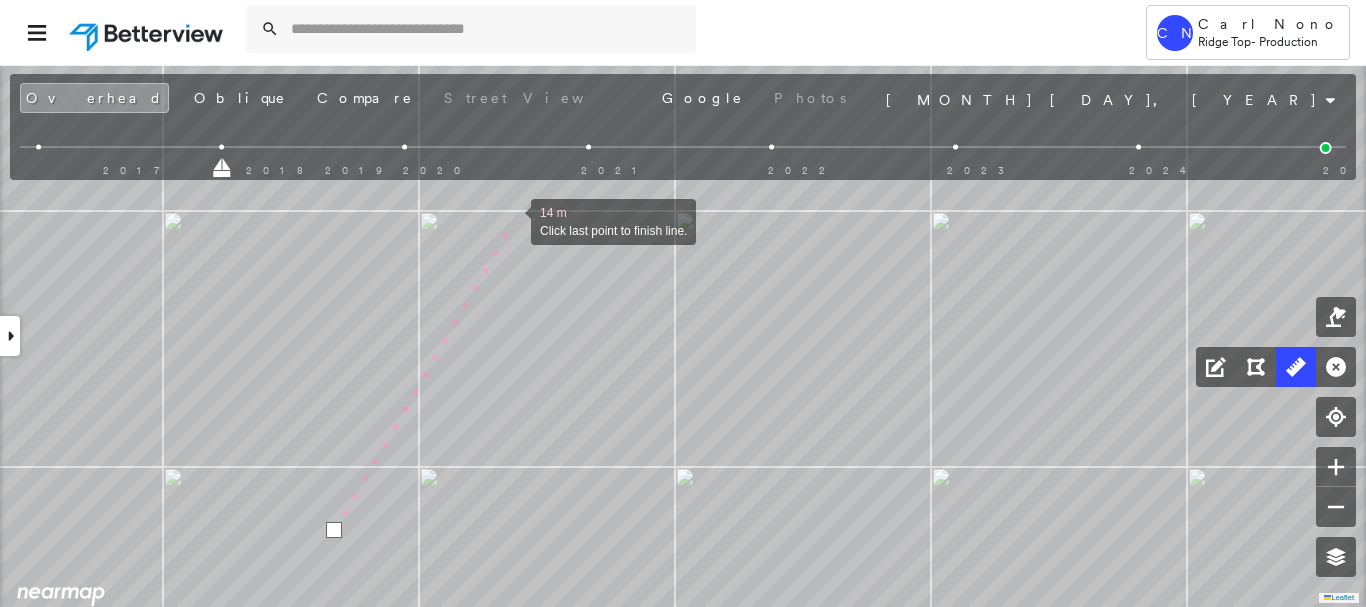 click at bounding box center [511, 220] 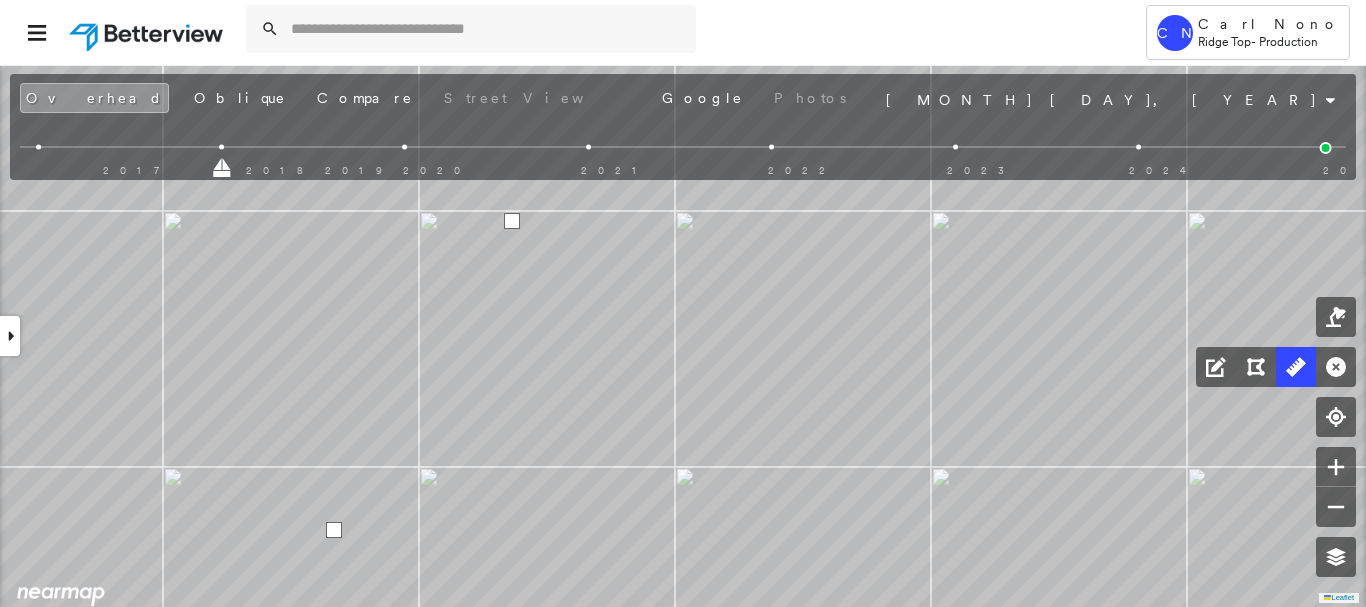 click at bounding box center [512, 221] 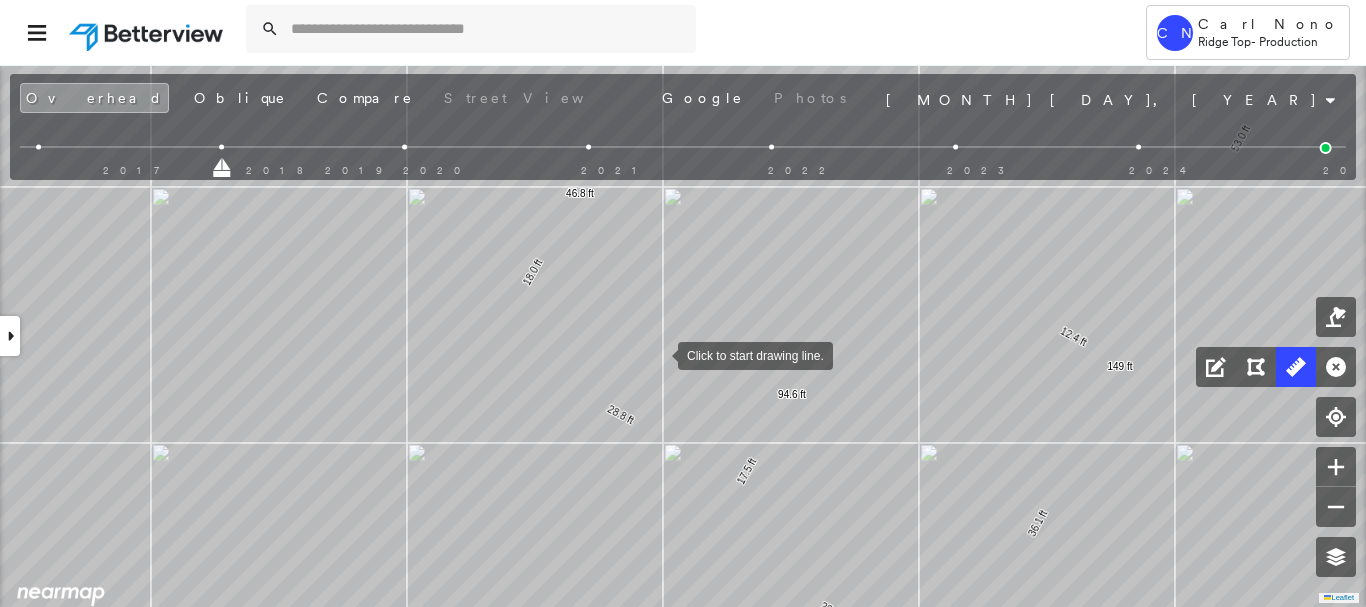 drag, startPoint x: 664, startPoint y: 348, endPoint x: 460, endPoint y: 558, distance: 292.77295 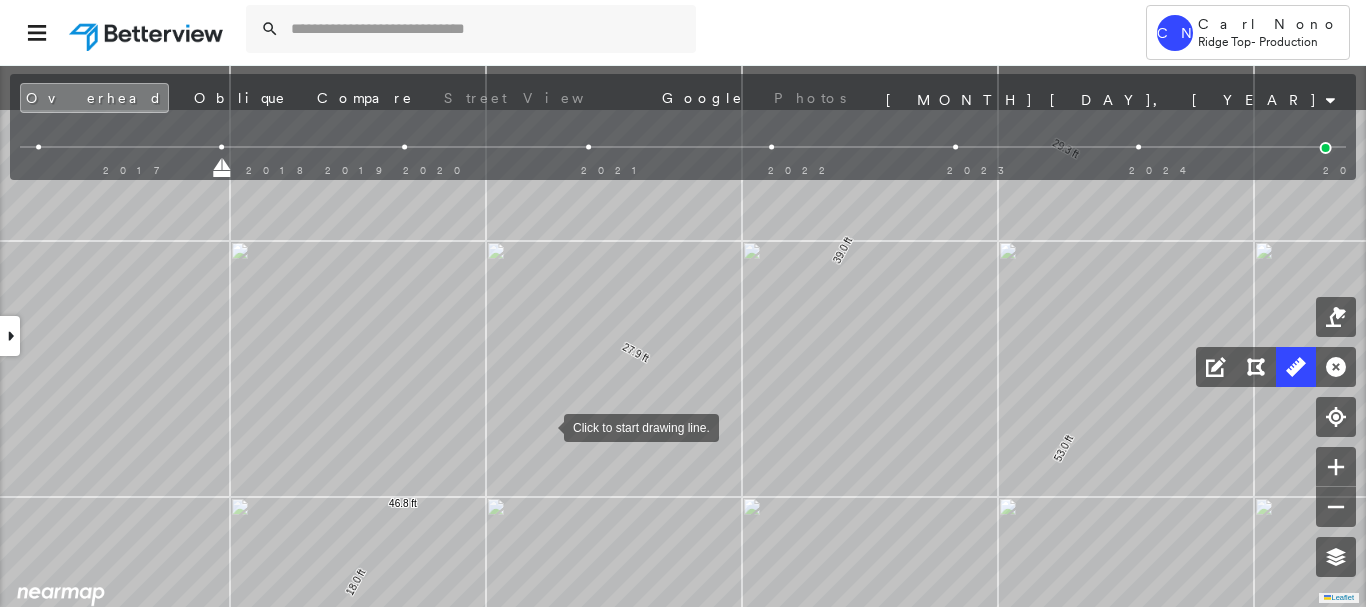 drag, startPoint x: 514, startPoint y: 312, endPoint x: 545, endPoint y: 431, distance: 122.97154 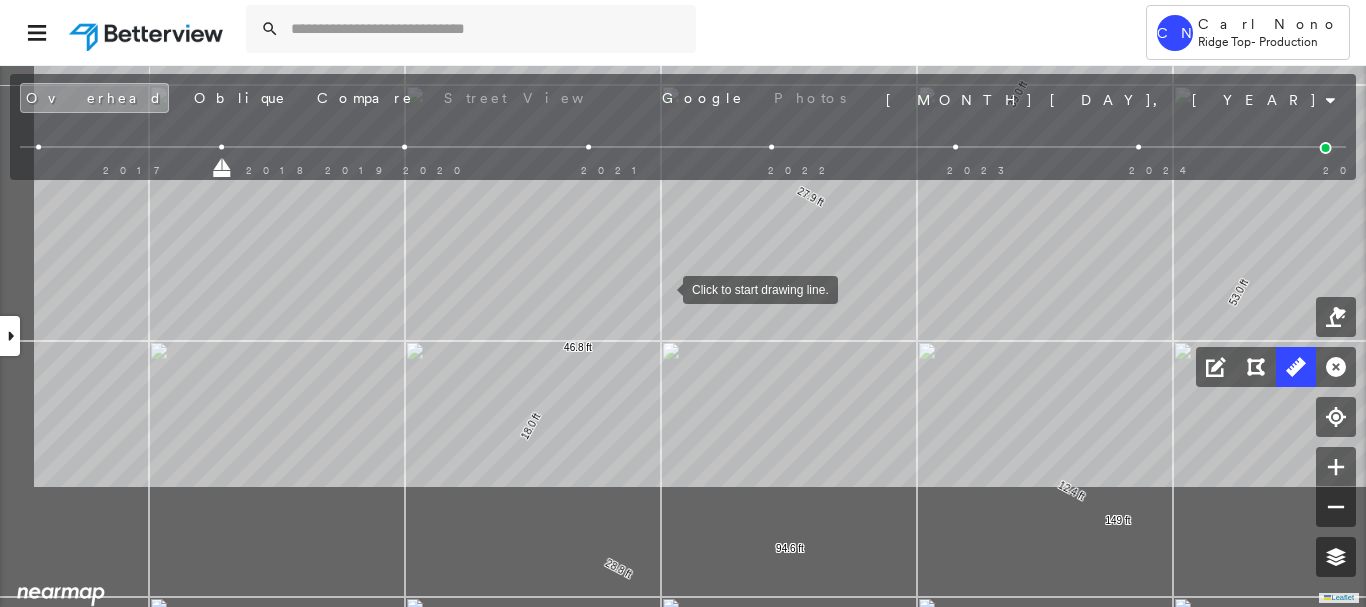 drag, startPoint x: 594, startPoint y: 333, endPoint x: 661, endPoint y: 284, distance: 83.00603 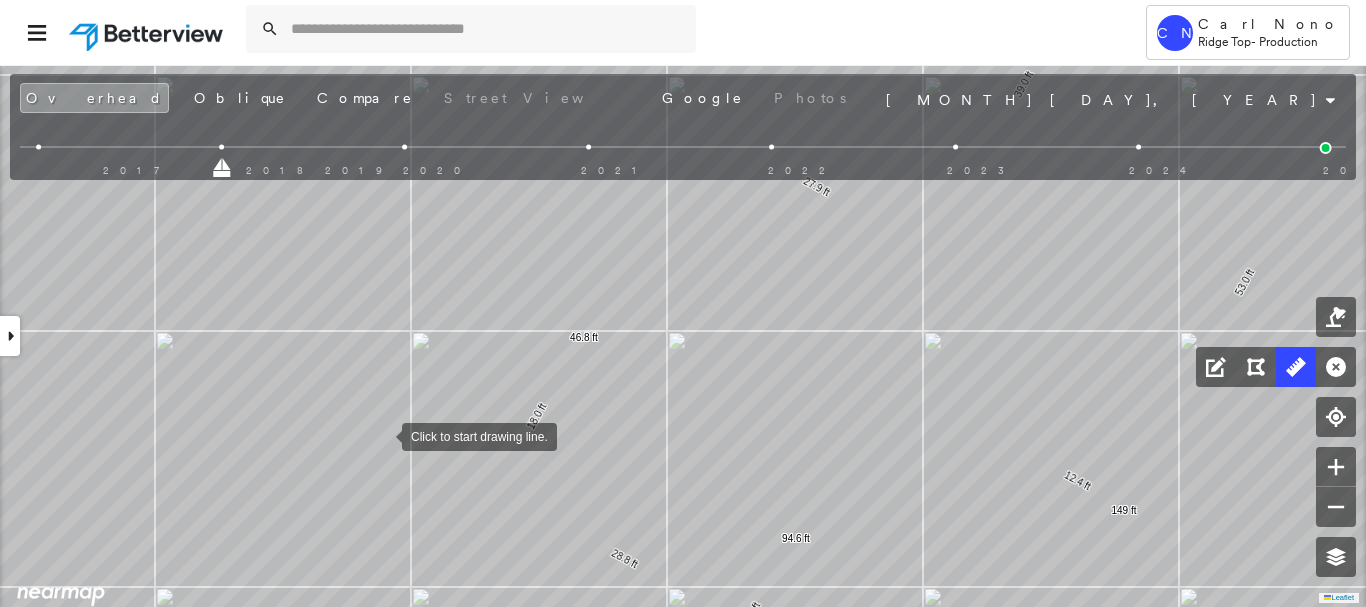 click at bounding box center (382, 435) 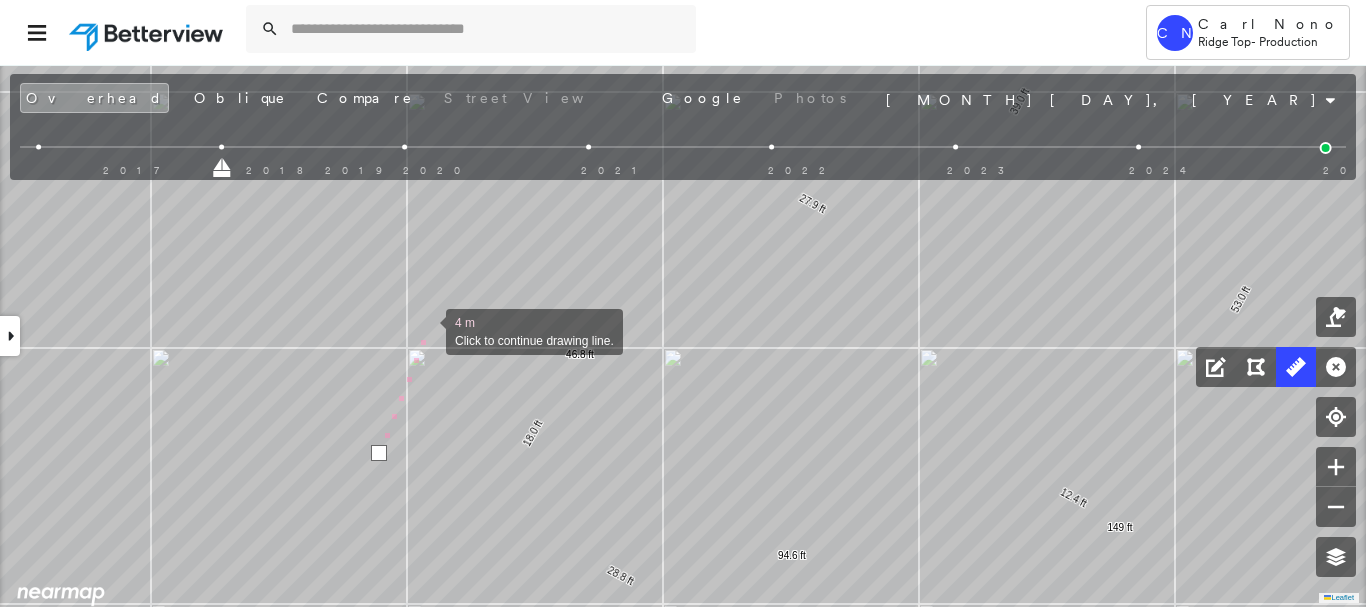 drag, startPoint x: 430, startPoint y: 316, endPoint x: 328, endPoint y: 569, distance: 272.78748 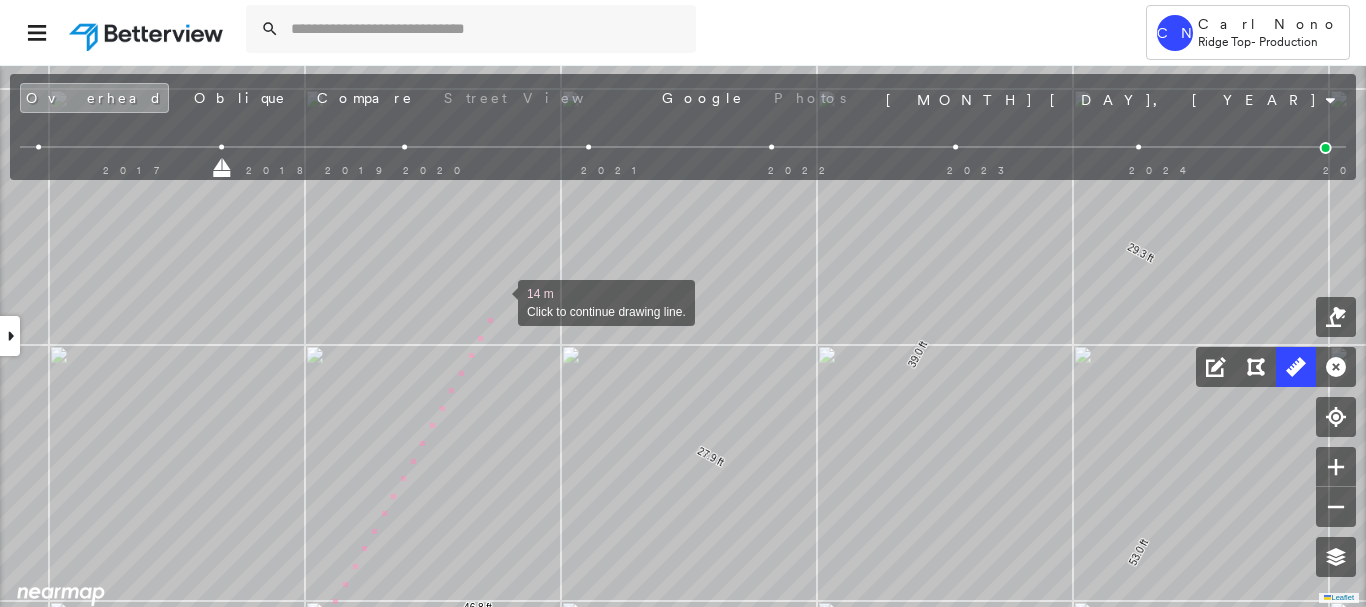 drag, startPoint x: 498, startPoint y: 301, endPoint x: 514, endPoint y: 293, distance: 17.888544 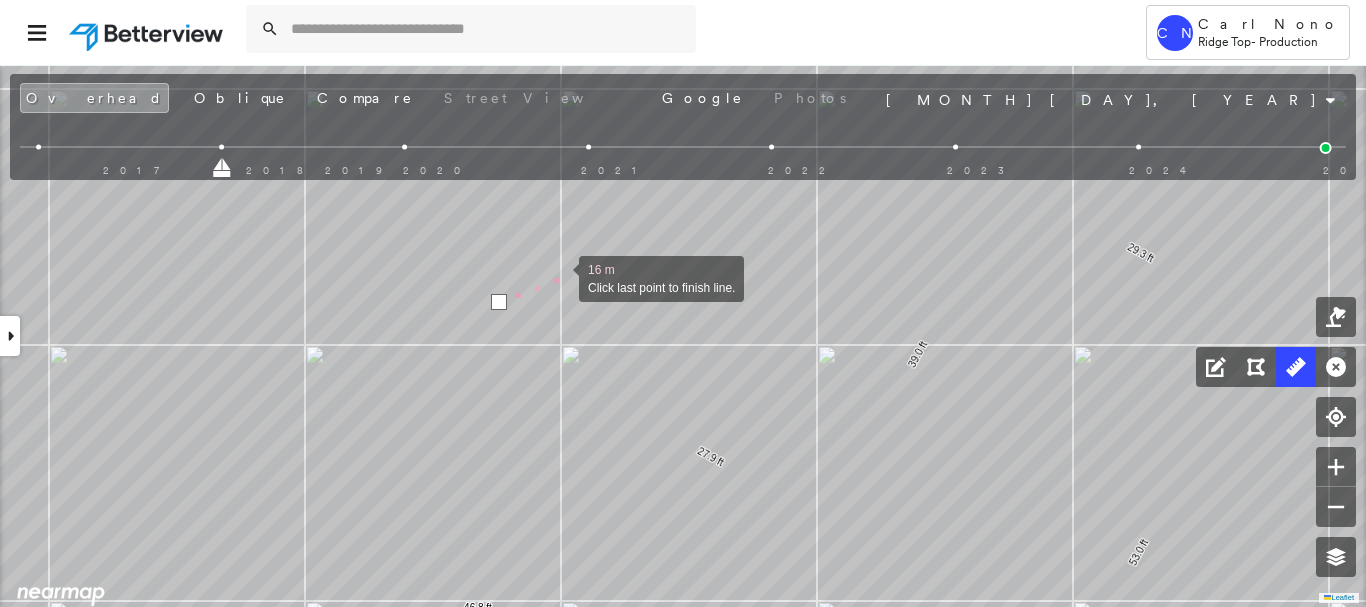 click at bounding box center [559, 277] 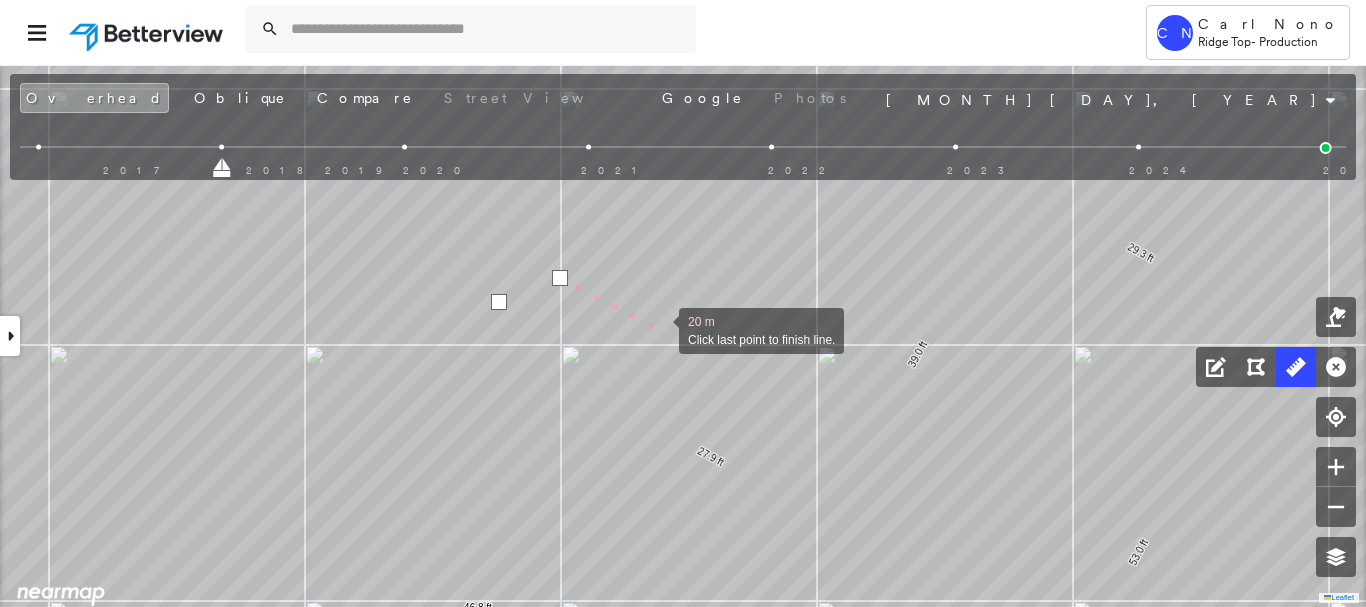 click at bounding box center [659, 329] 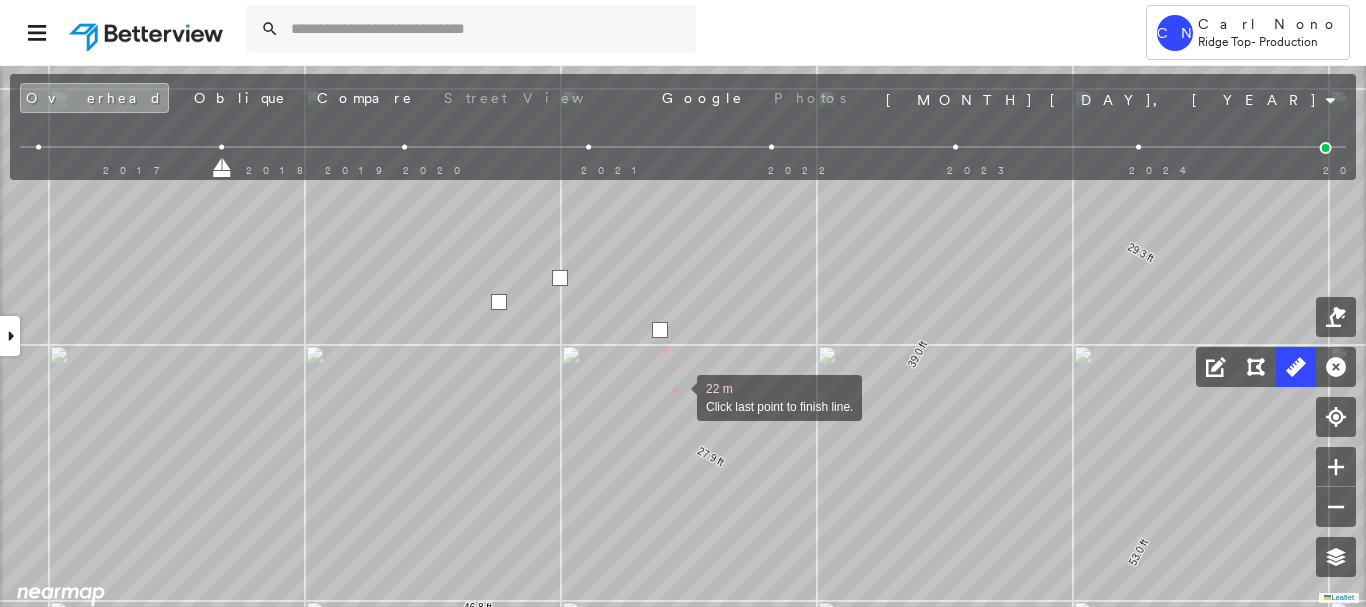 click at bounding box center [677, 396] 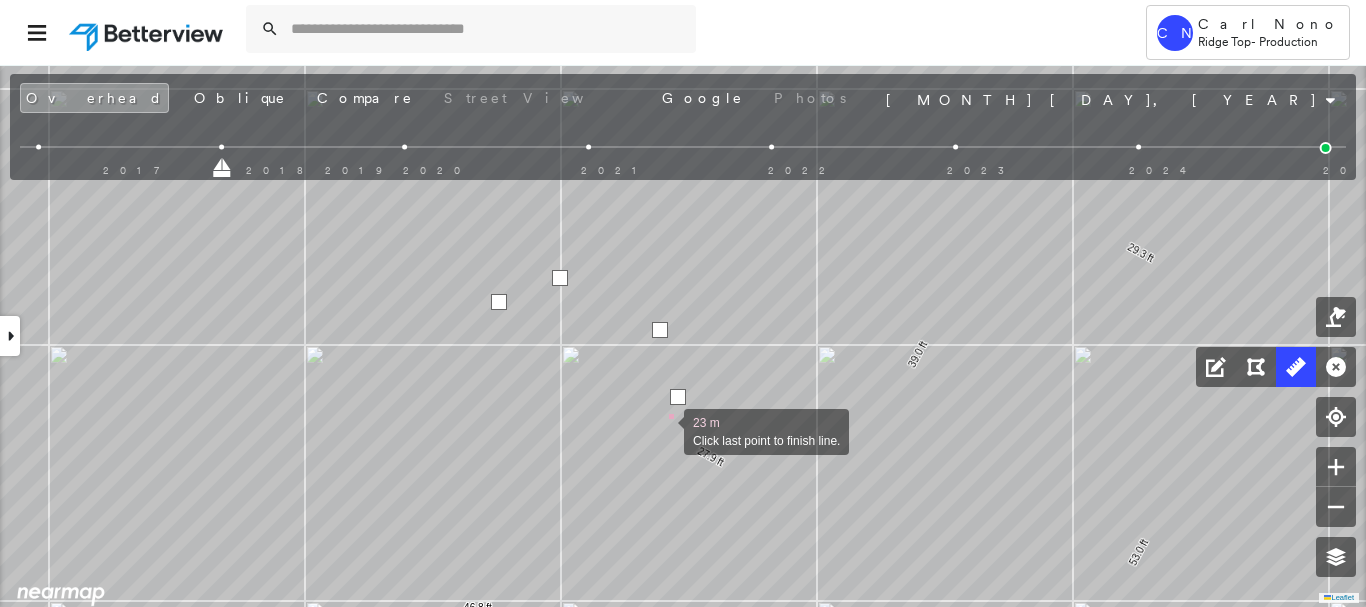 click at bounding box center [664, 430] 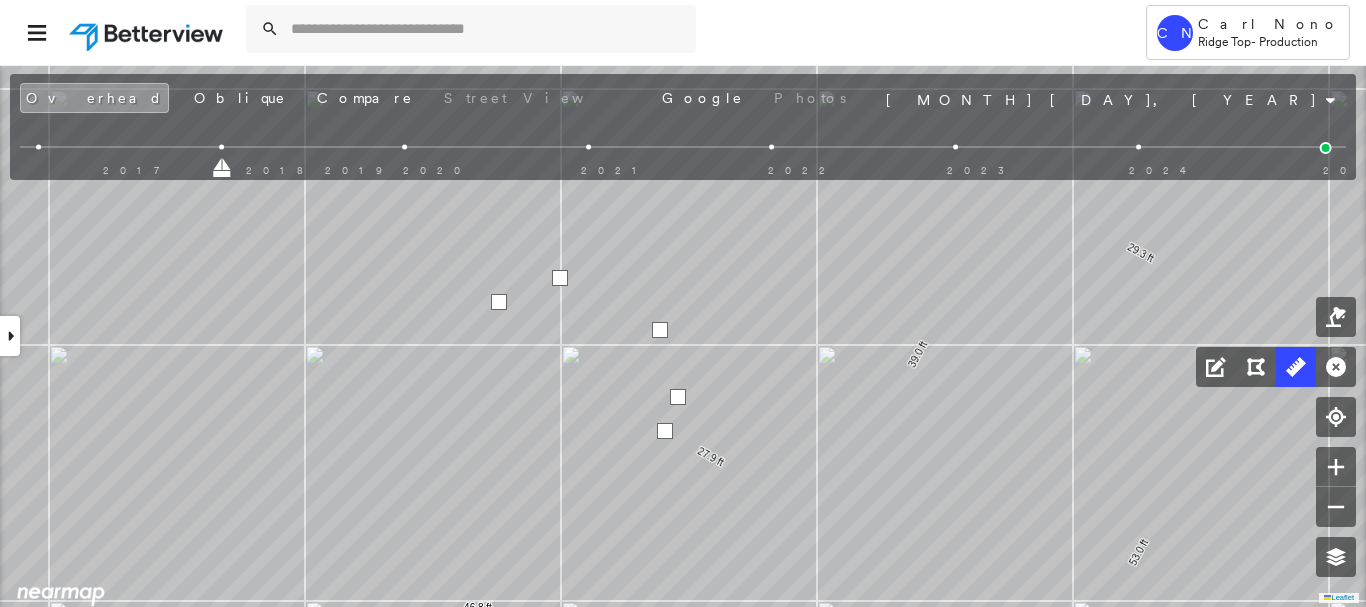 click at bounding box center (665, 431) 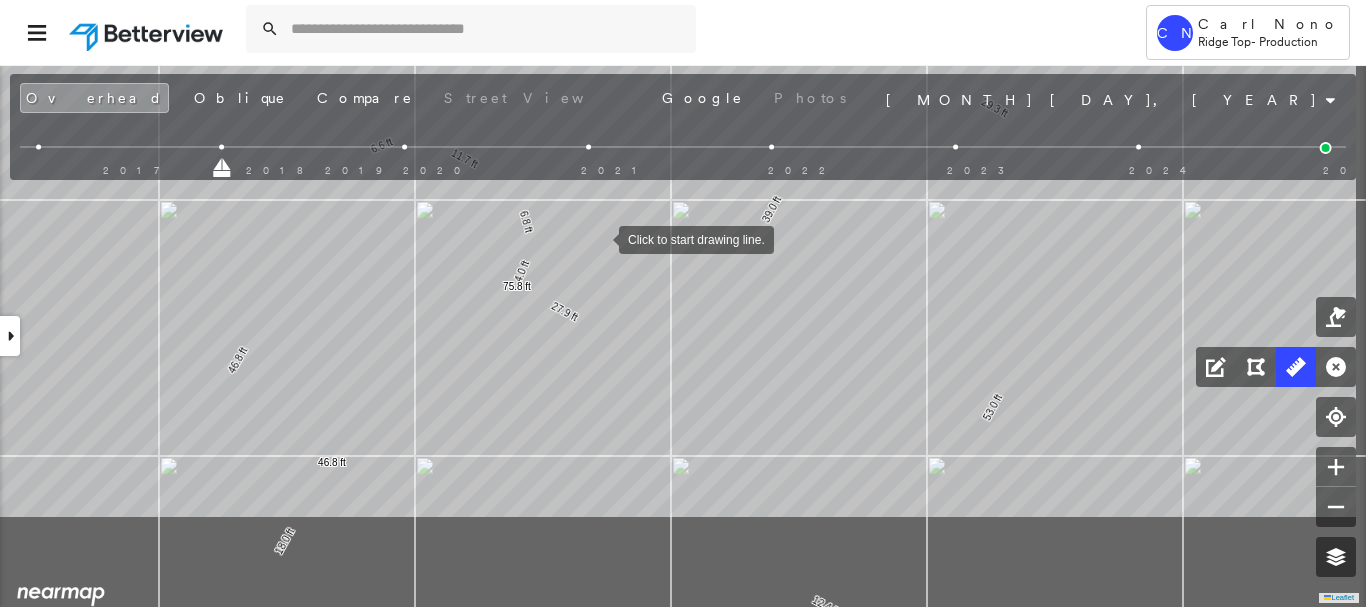 drag, startPoint x: 630, startPoint y: 261, endPoint x: 604, endPoint y: 241, distance: 32.80244 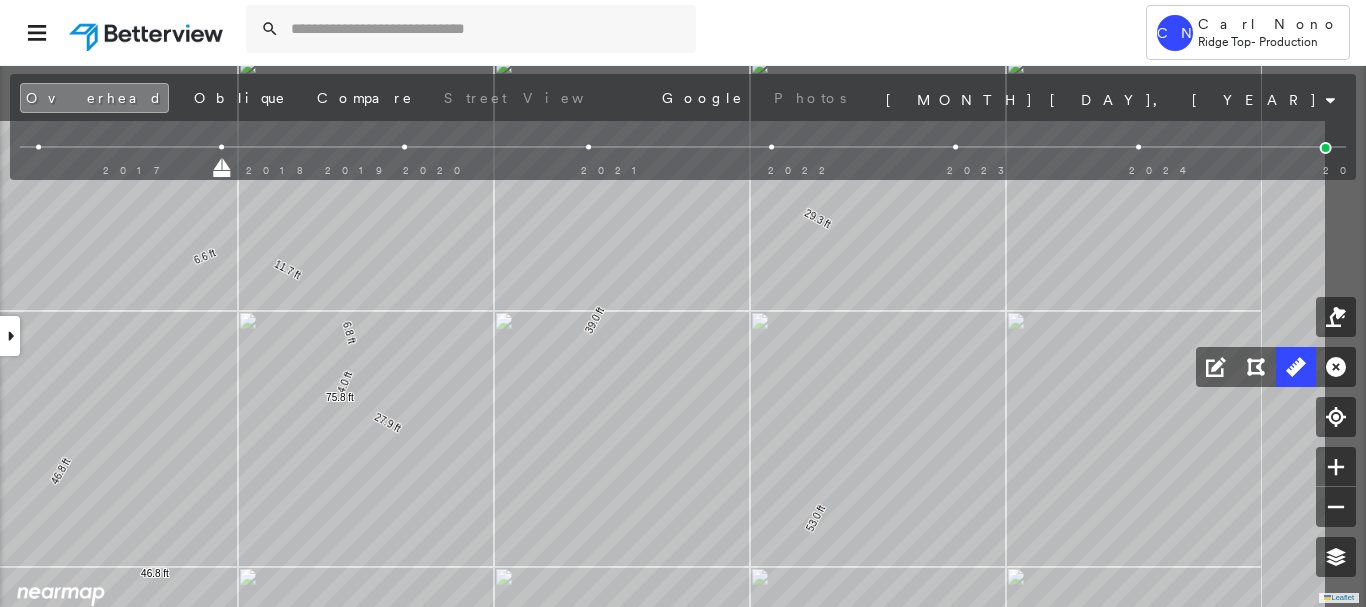 drag, startPoint x: 525, startPoint y: 463, endPoint x: 478, endPoint y: 484, distance: 51.47815 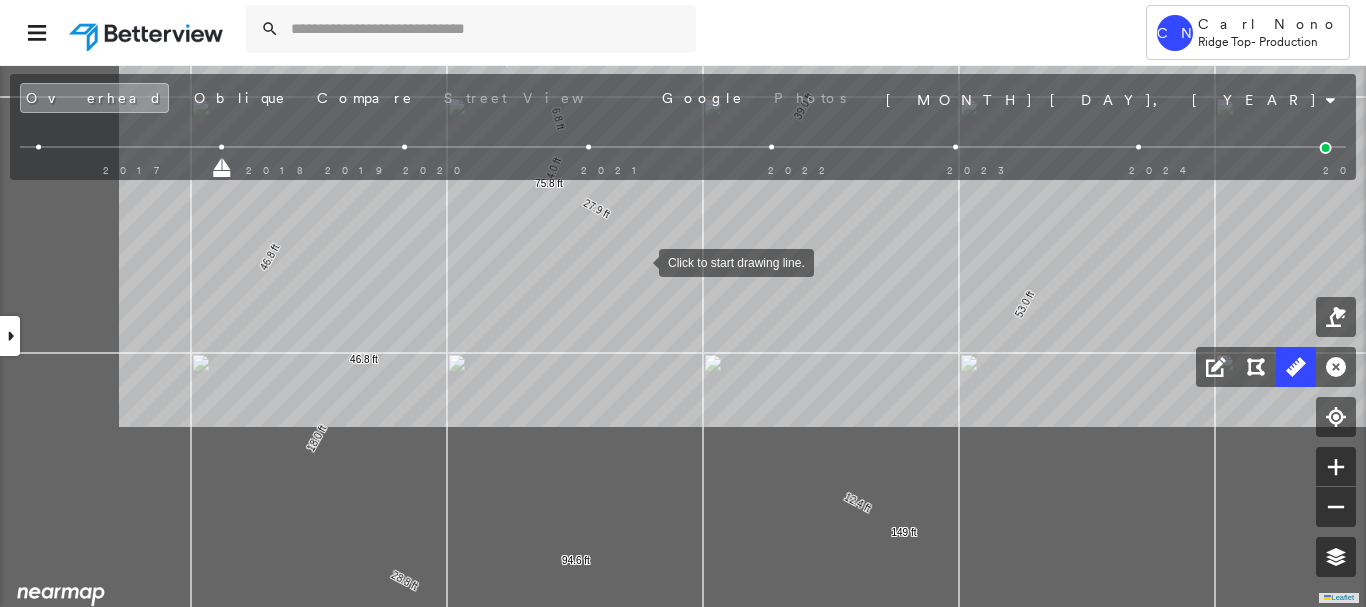 drag, startPoint x: 383, startPoint y: 497, endPoint x: 617, endPoint y: 262, distance: 331.63382 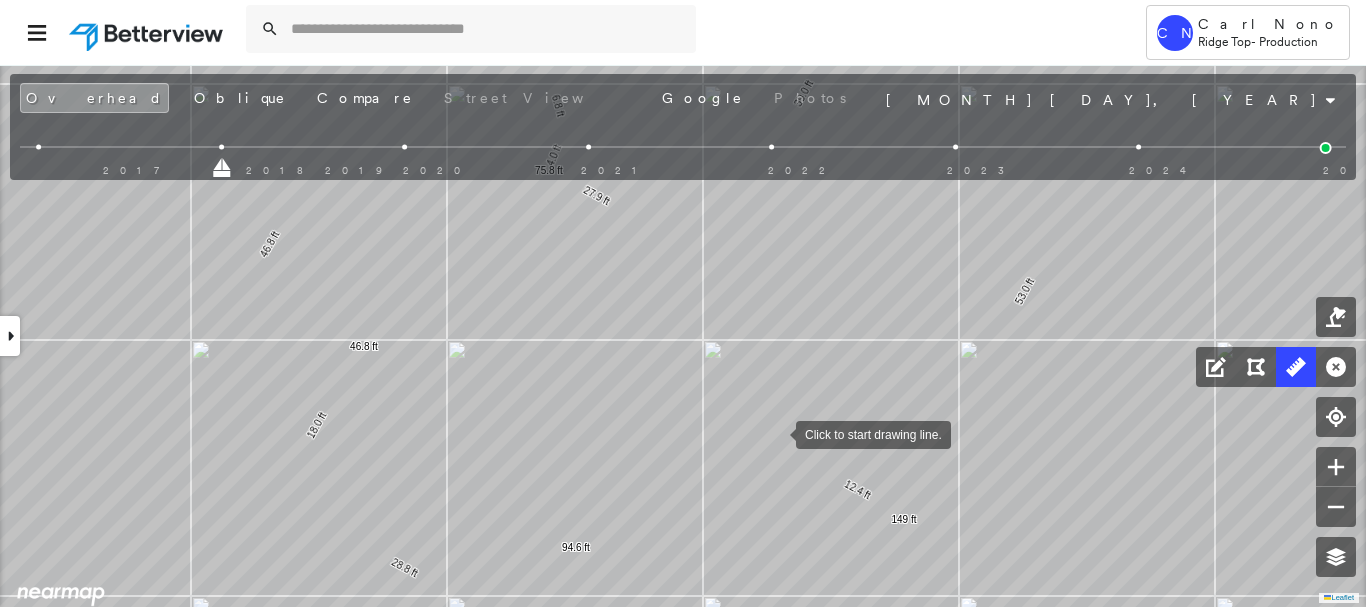 drag, startPoint x: 776, startPoint y: 445, endPoint x: 776, endPoint y: 356, distance: 89 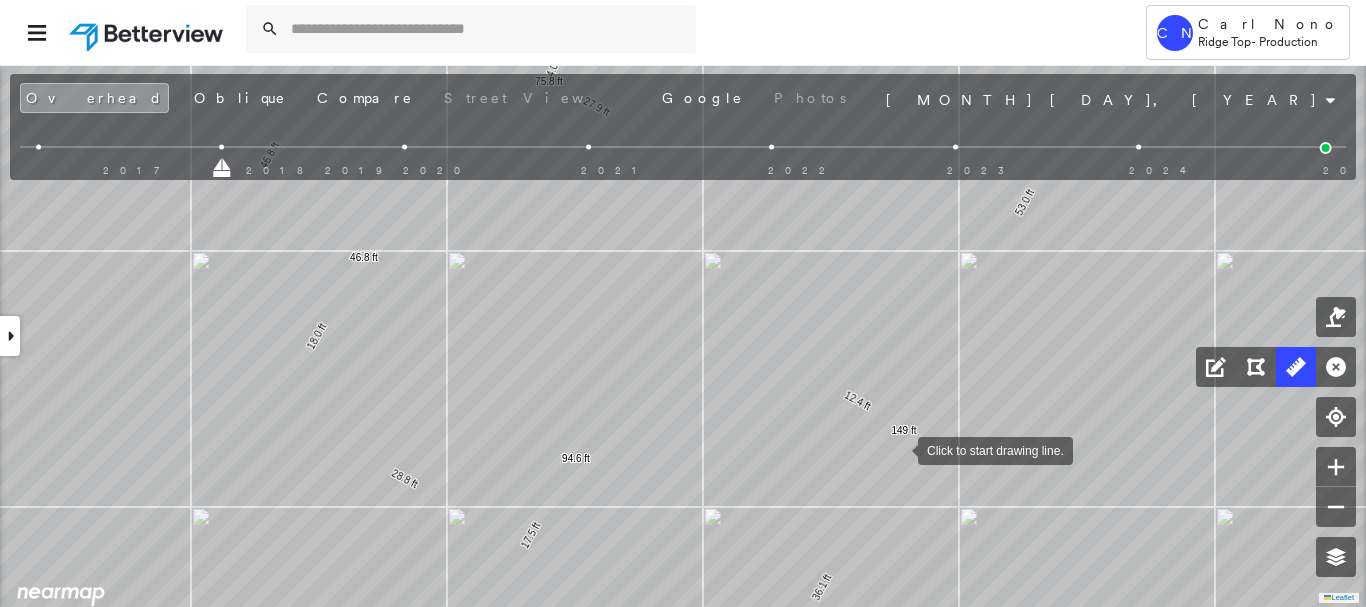 click at bounding box center [898, 449] 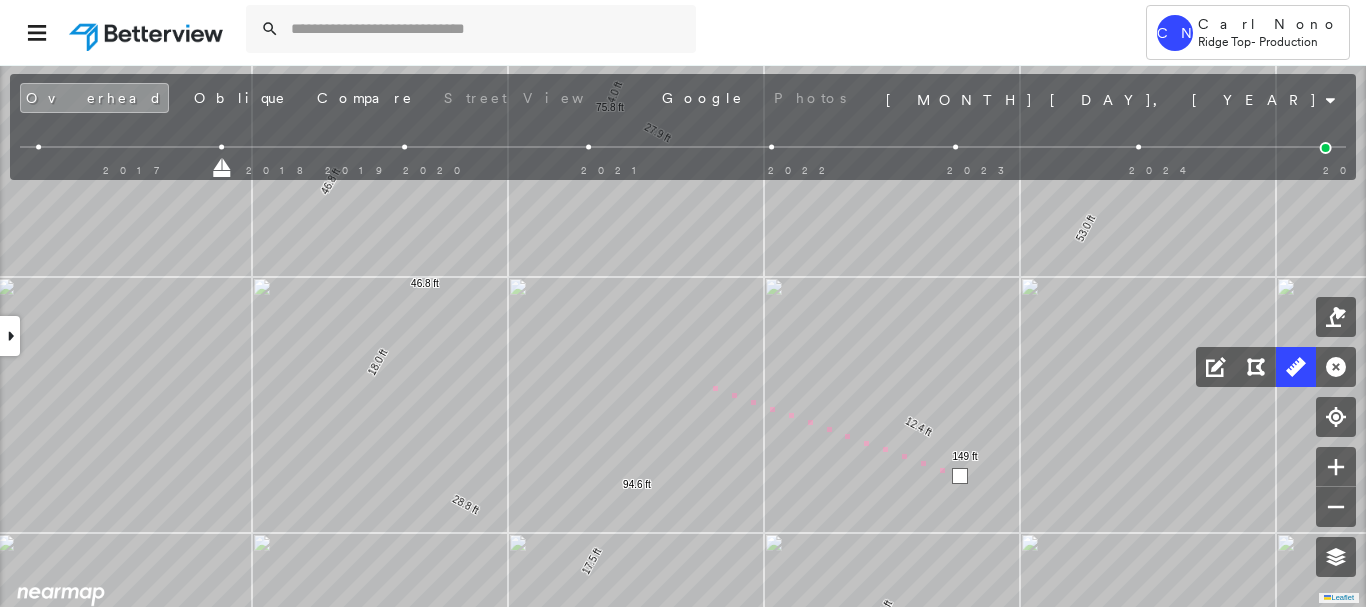 drag, startPoint x: 601, startPoint y: 338, endPoint x: 812, endPoint y: 452, distance: 239.82703 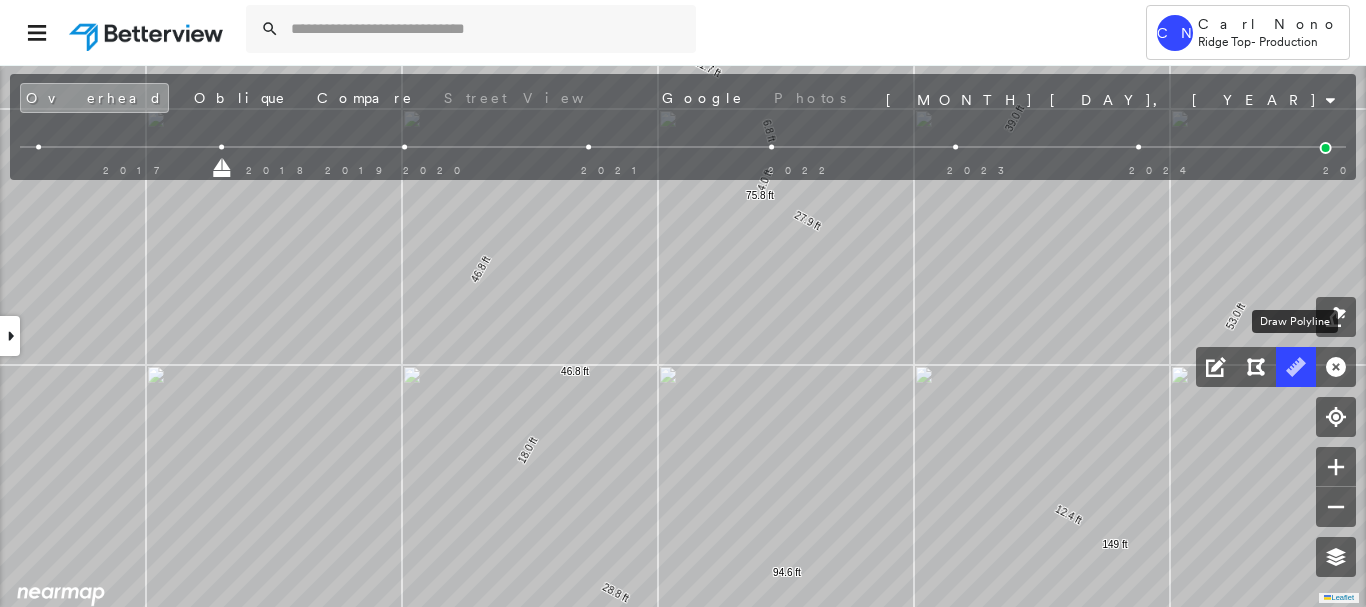 click 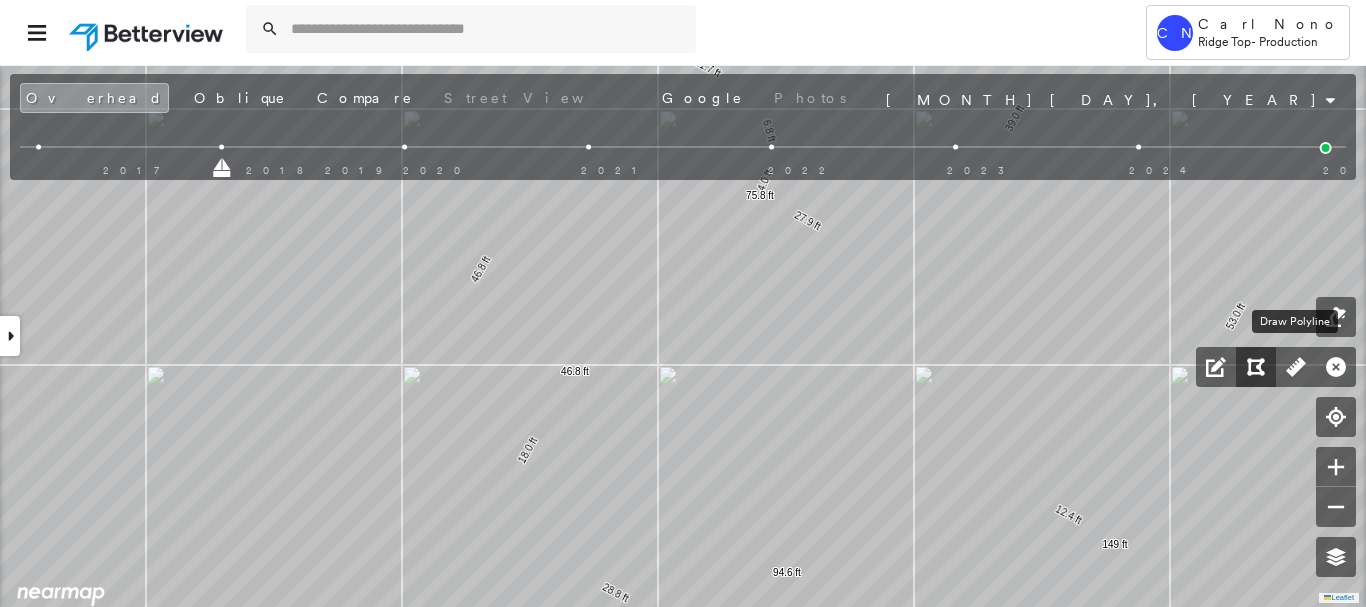 drag, startPoint x: 1297, startPoint y: 373, endPoint x: 1253, endPoint y: 369, distance: 44.181442 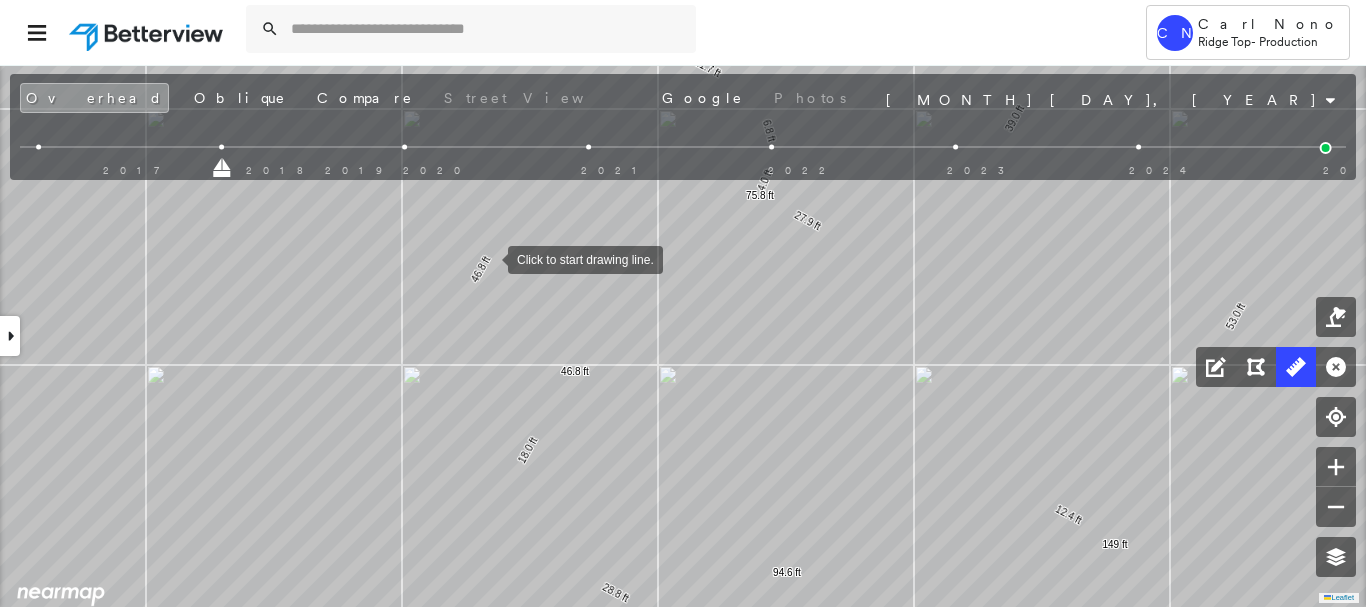 click at bounding box center [488, 258] 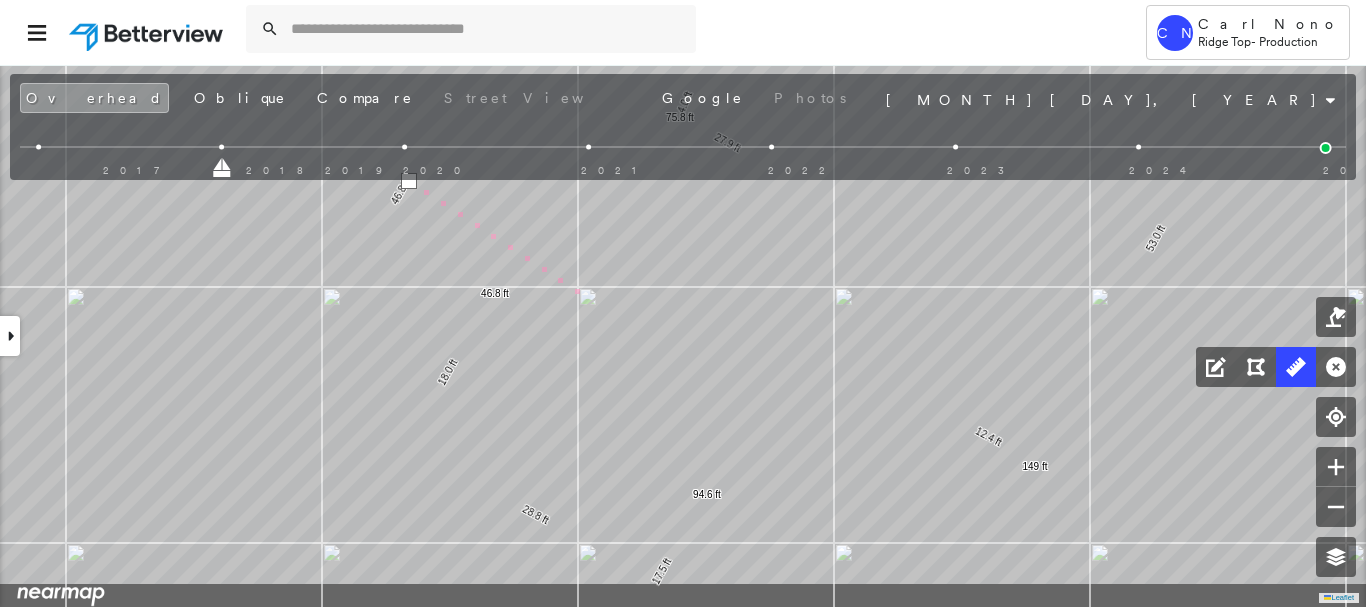 click on "27.9 ft 39.0 ft 29.3 ft 53.0 ft 149 ft 12.4 ft 36.1 ft 28.6 ft 17.5 ft 94.6 ft 23.2 ft 23.2 ft 25.8 ft 25.8 ft 28.8 ft 18.0 ft 46.8 ft 46.8 ft 6.6 ft 11.7 ft 6.8 ft 4.0 ft 75.8 ft 7 m Click to continue drawing line." at bounding box center (-864, 652) 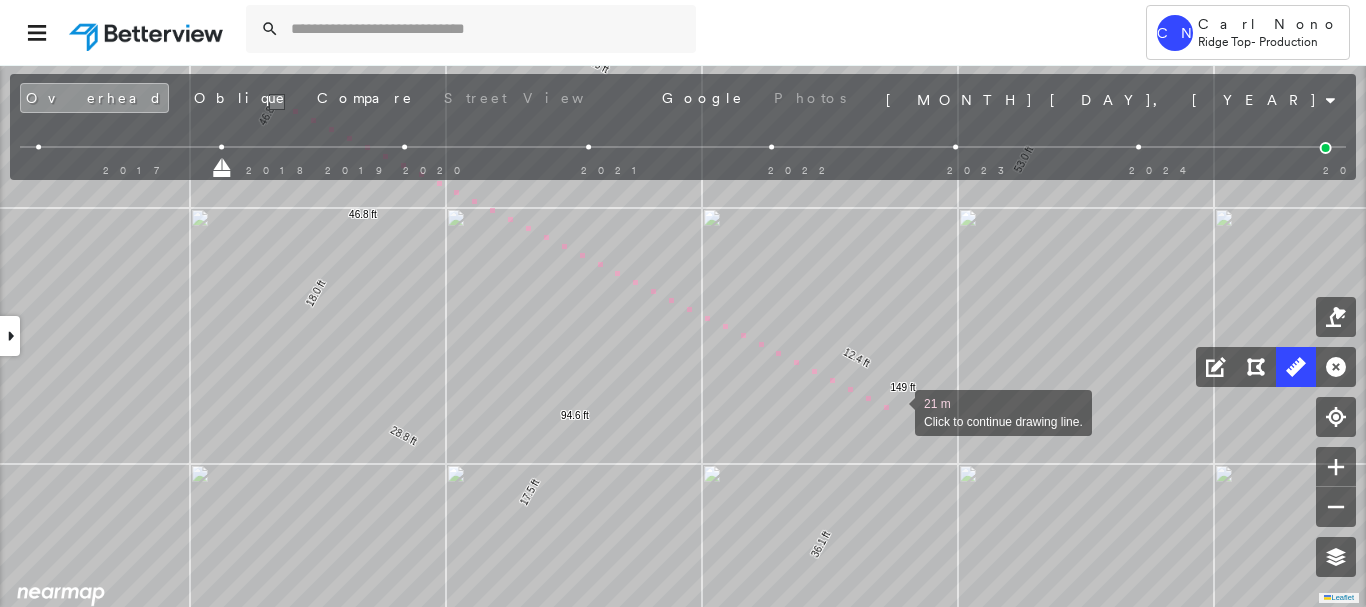 click at bounding box center (895, 411) 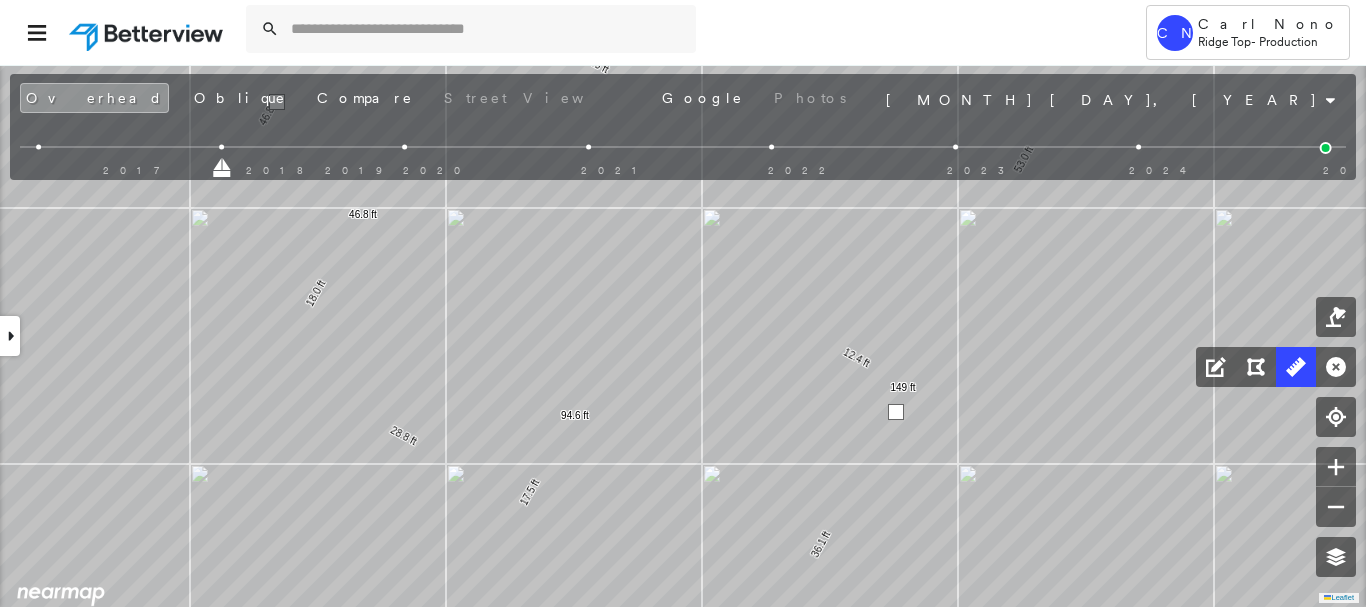 click at bounding box center [896, 412] 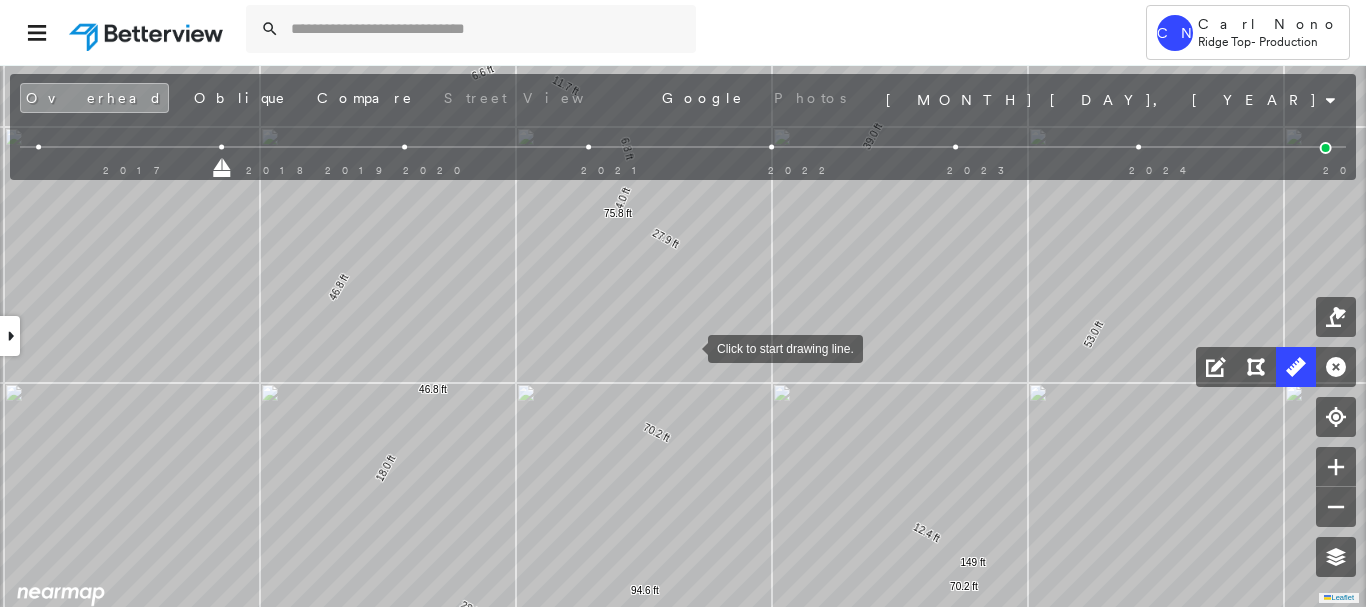 drag, startPoint x: 709, startPoint y: 291, endPoint x: 689, endPoint y: 344, distance: 56.648037 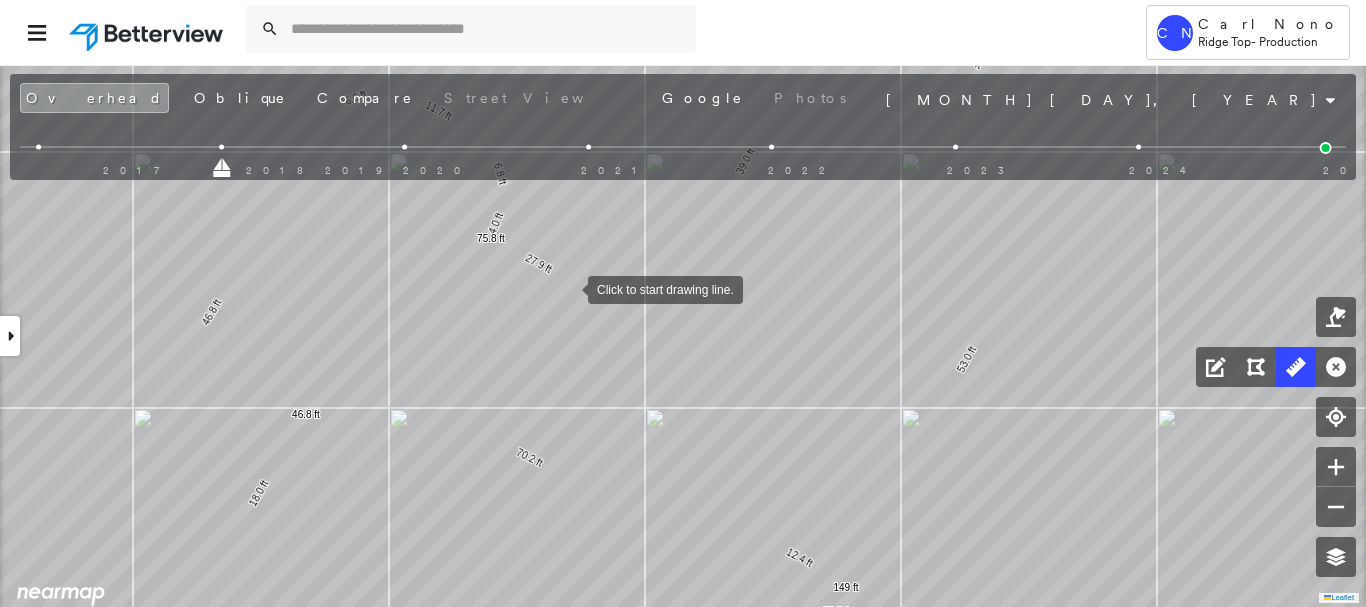 drag, startPoint x: 702, startPoint y: 265, endPoint x: 573, endPoint y: 288, distance: 131.03435 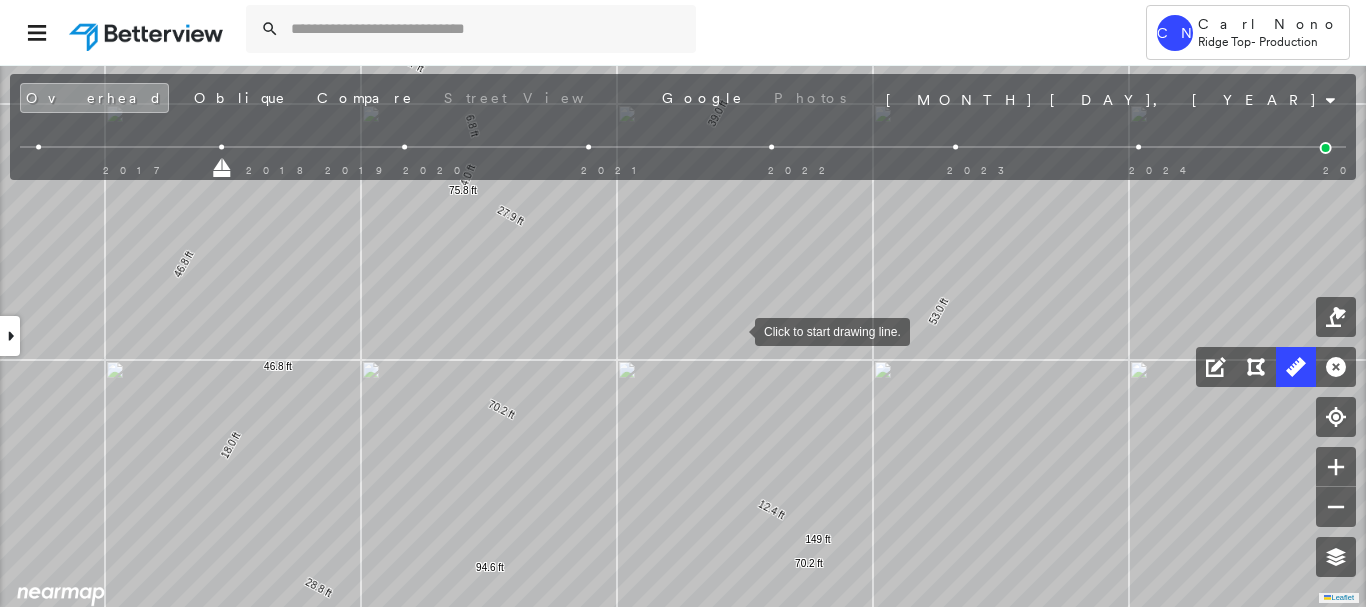 drag, startPoint x: 754, startPoint y: 369, endPoint x: 735, endPoint y: 331, distance: 42.48529 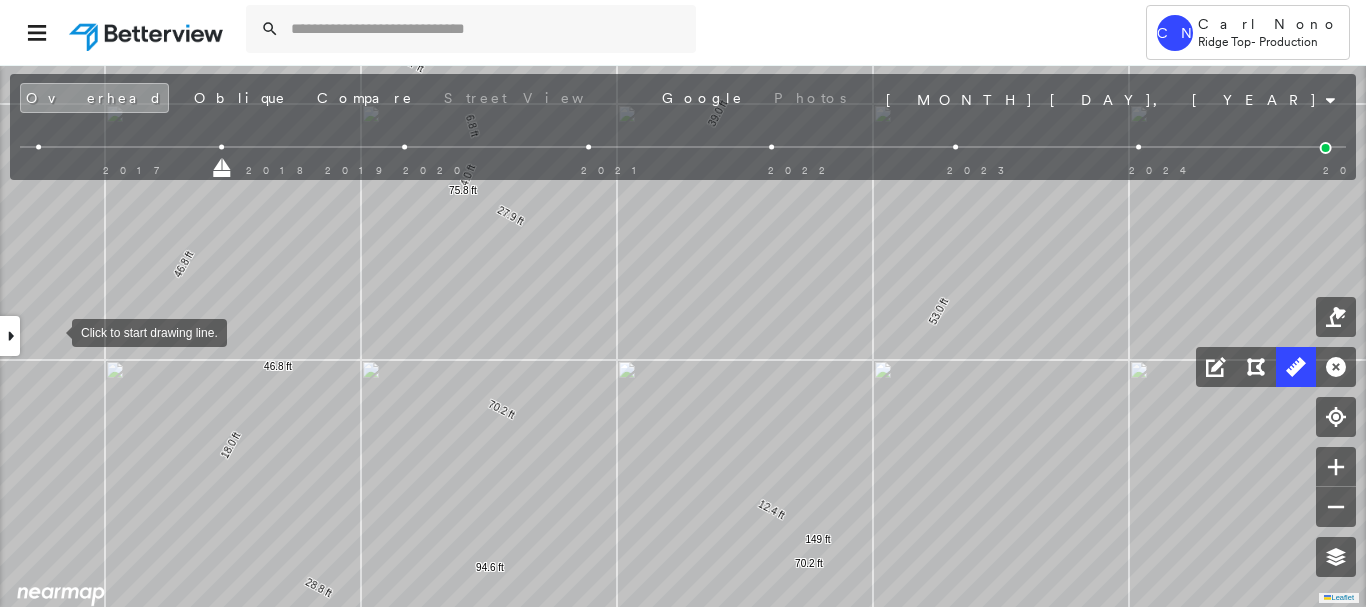 scroll, scrollTop: 0, scrollLeft: 0, axis: both 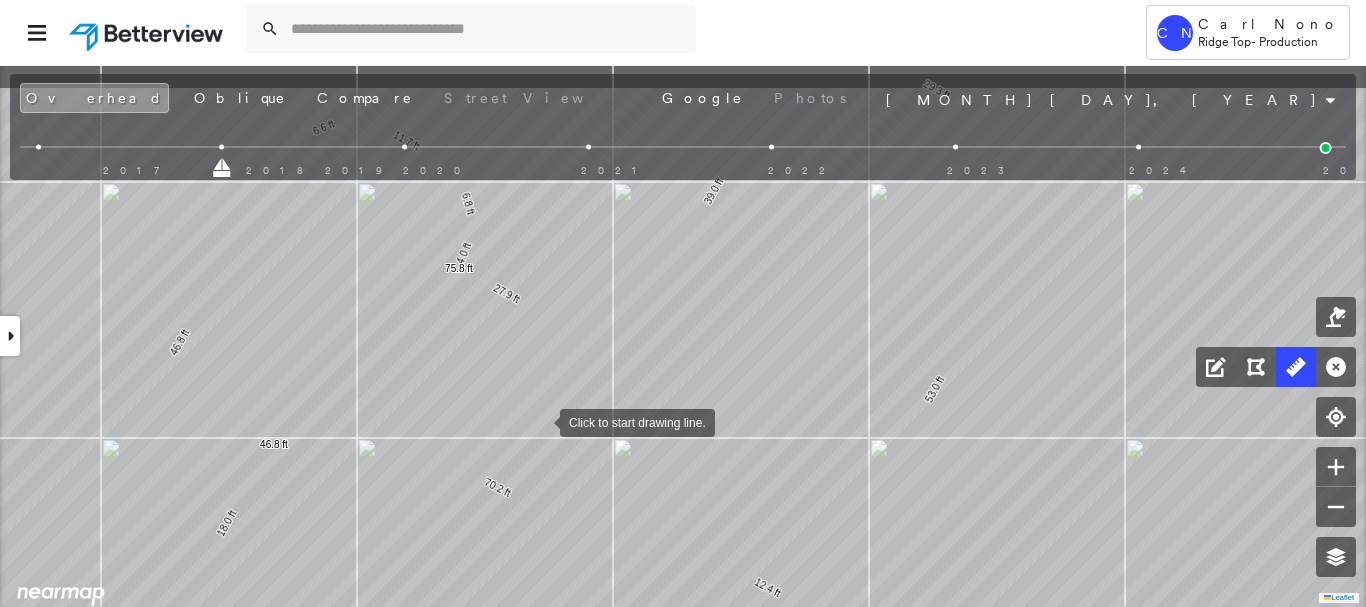 drag, startPoint x: 544, startPoint y: 342, endPoint x: 540, endPoint y: 421, distance: 79.101204 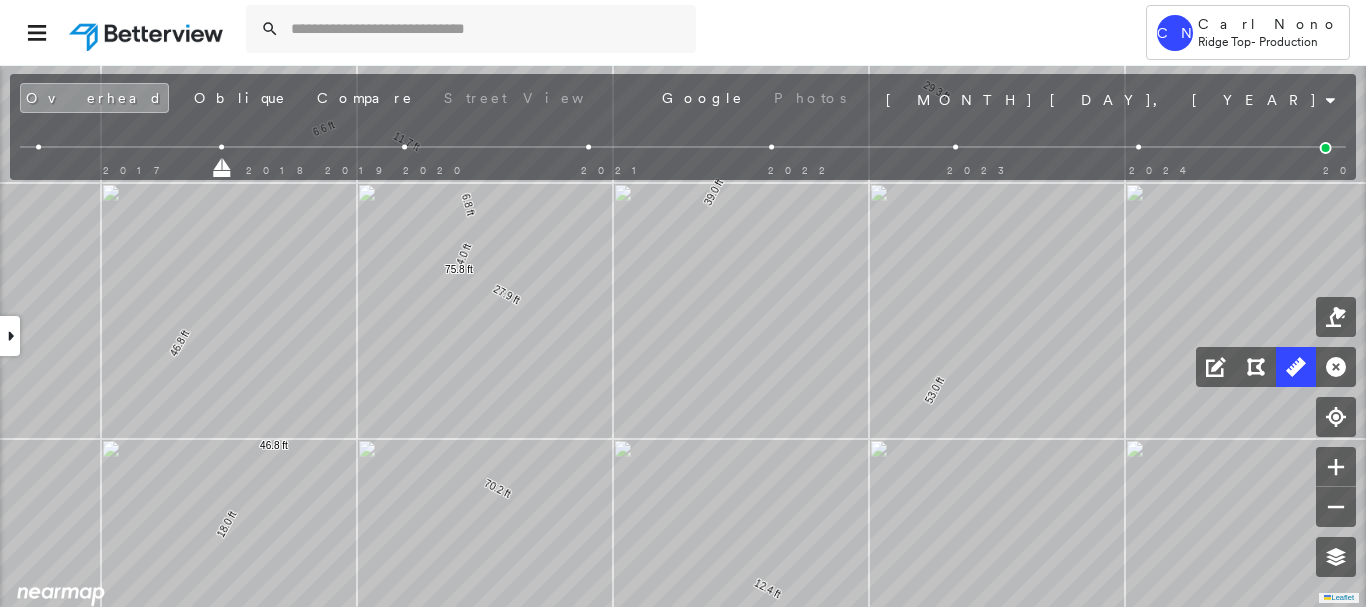 click at bounding box center (10, 336) 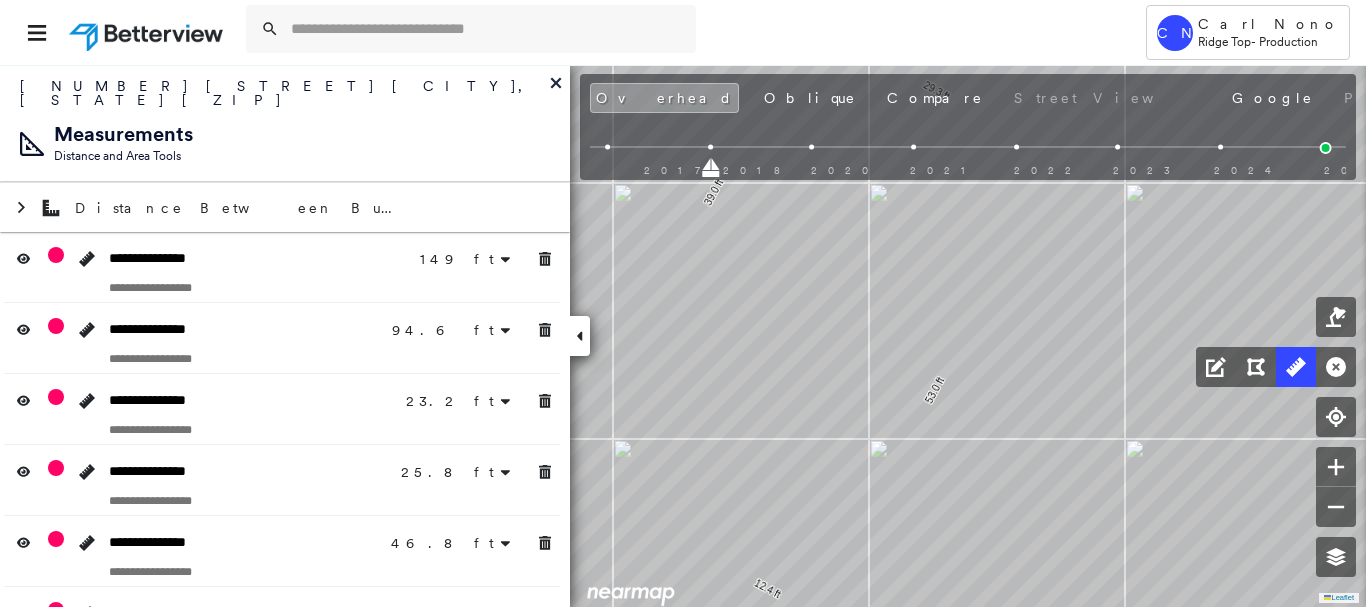 click 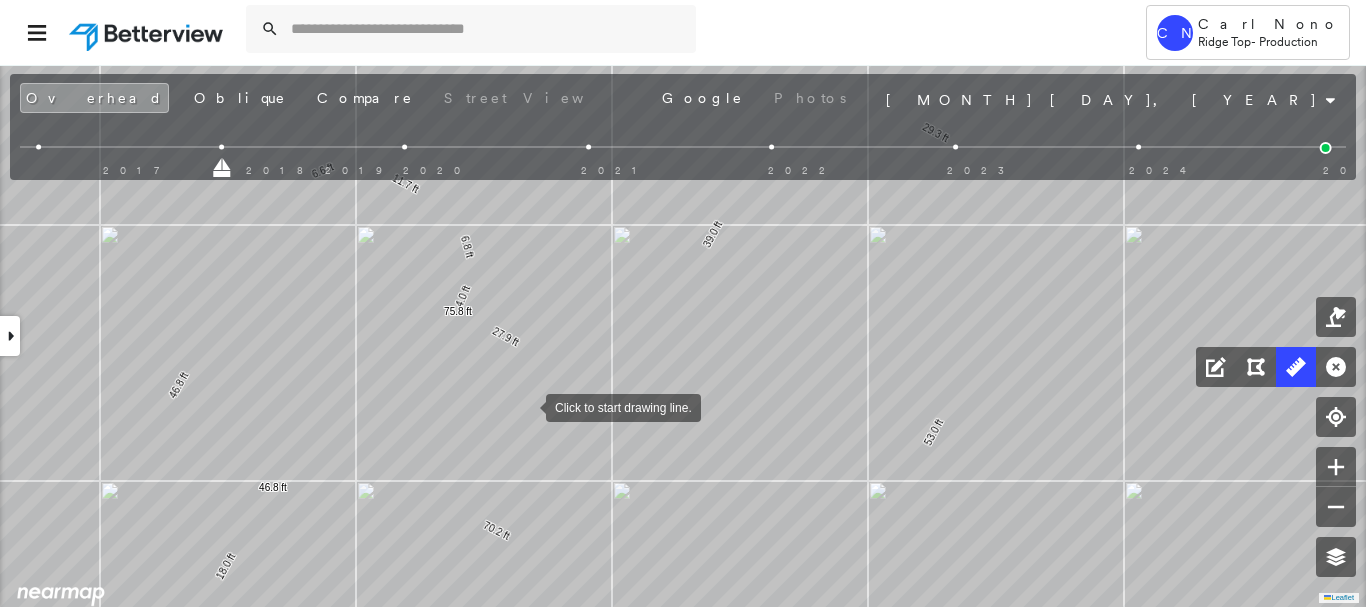 drag, startPoint x: 527, startPoint y: 362, endPoint x: 511, endPoint y: 401, distance: 42.154476 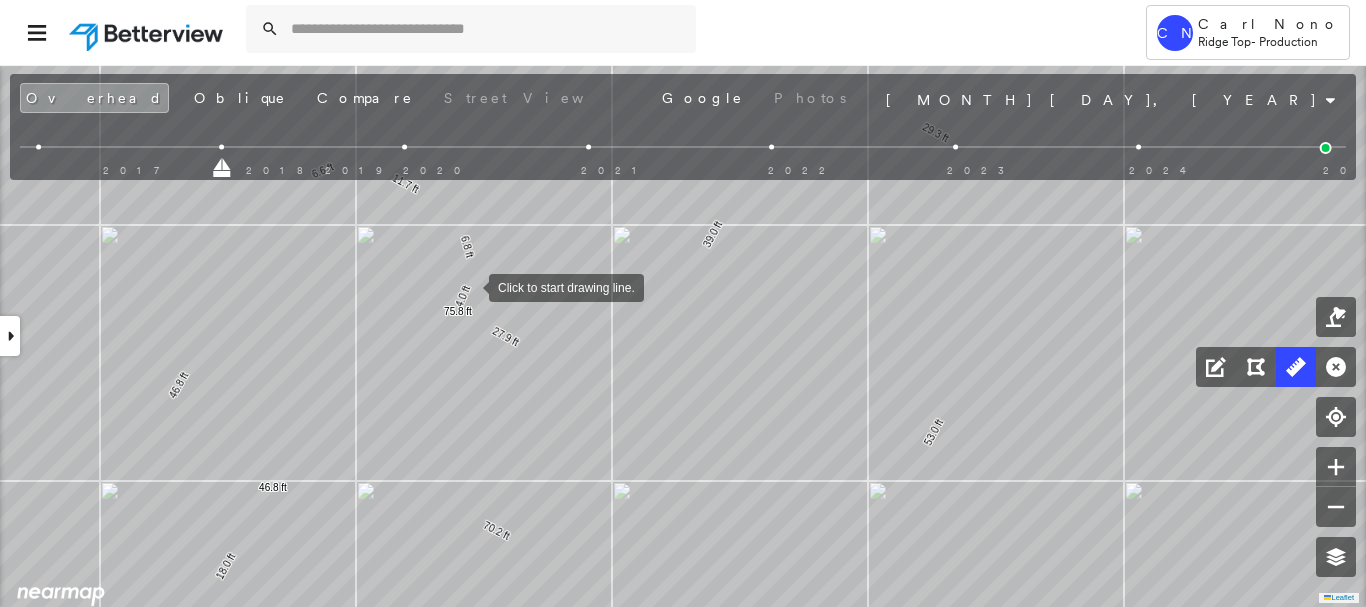 click at bounding box center [469, 286] 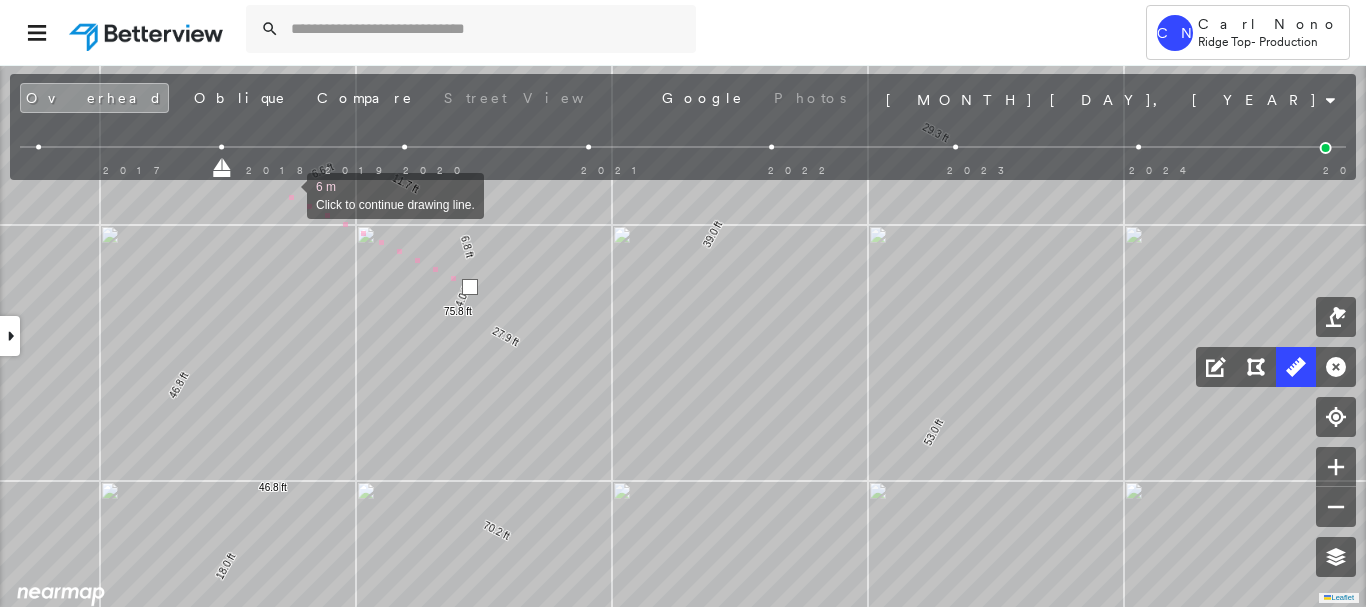click at bounding box center [287, 194] 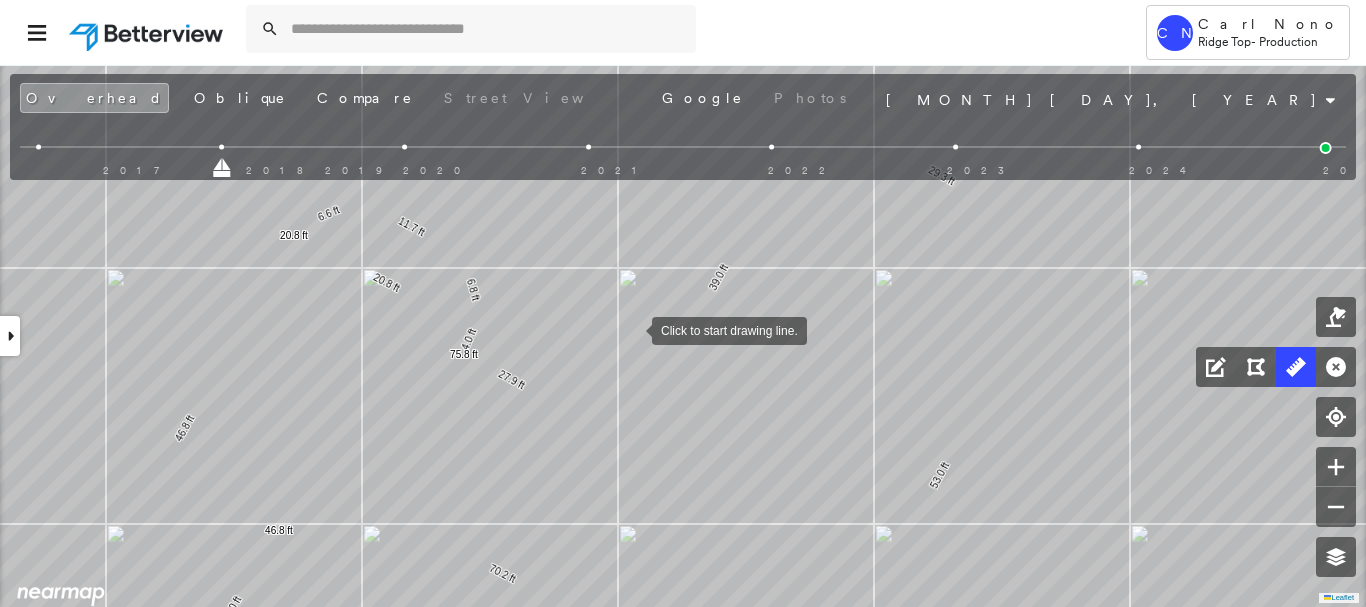 drag, startPoint x: 625, startPoint y: 283, endPoint x: 631, endPoint y: 337, distance: 54.33231 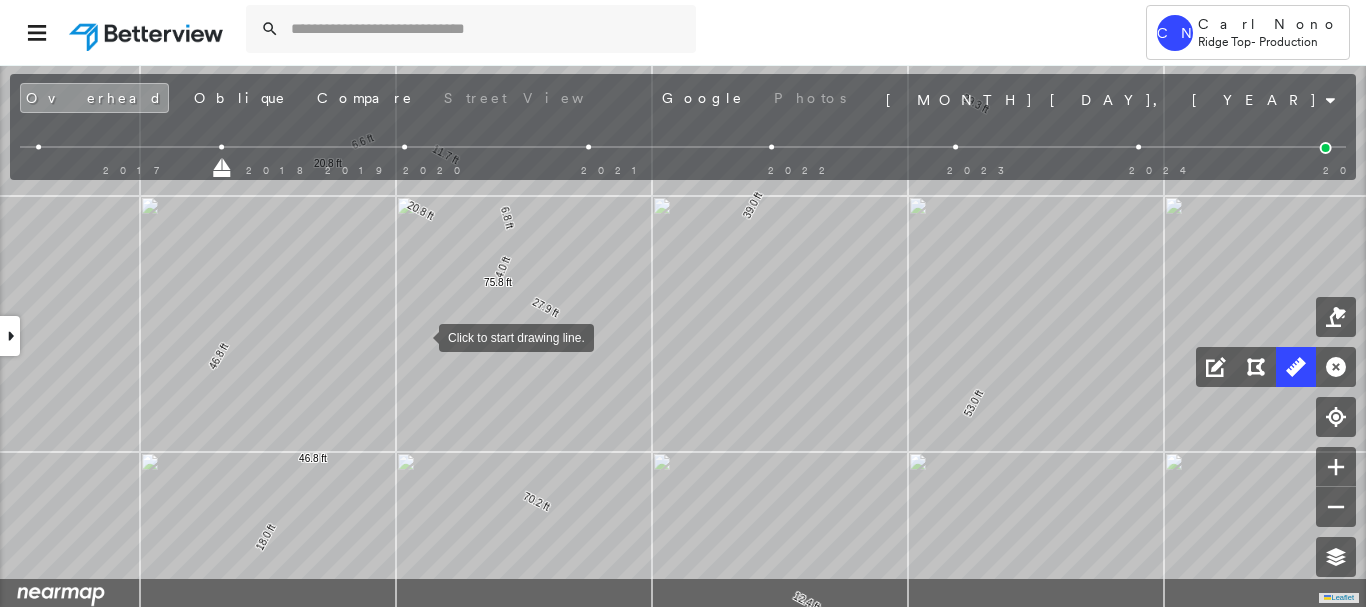drag, startPoint x: 380, startPoint y: 431, endPoint x: 448, endPoint y: 245, distance: 198.0404 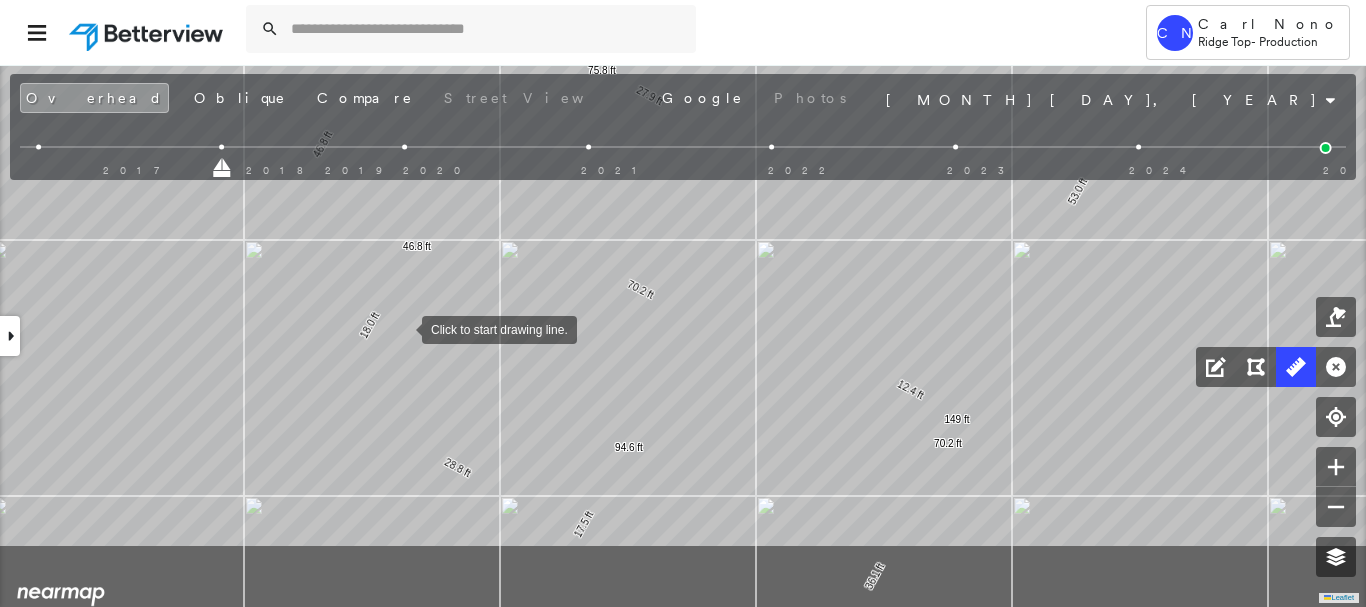 click at bounding box center [402, 328] 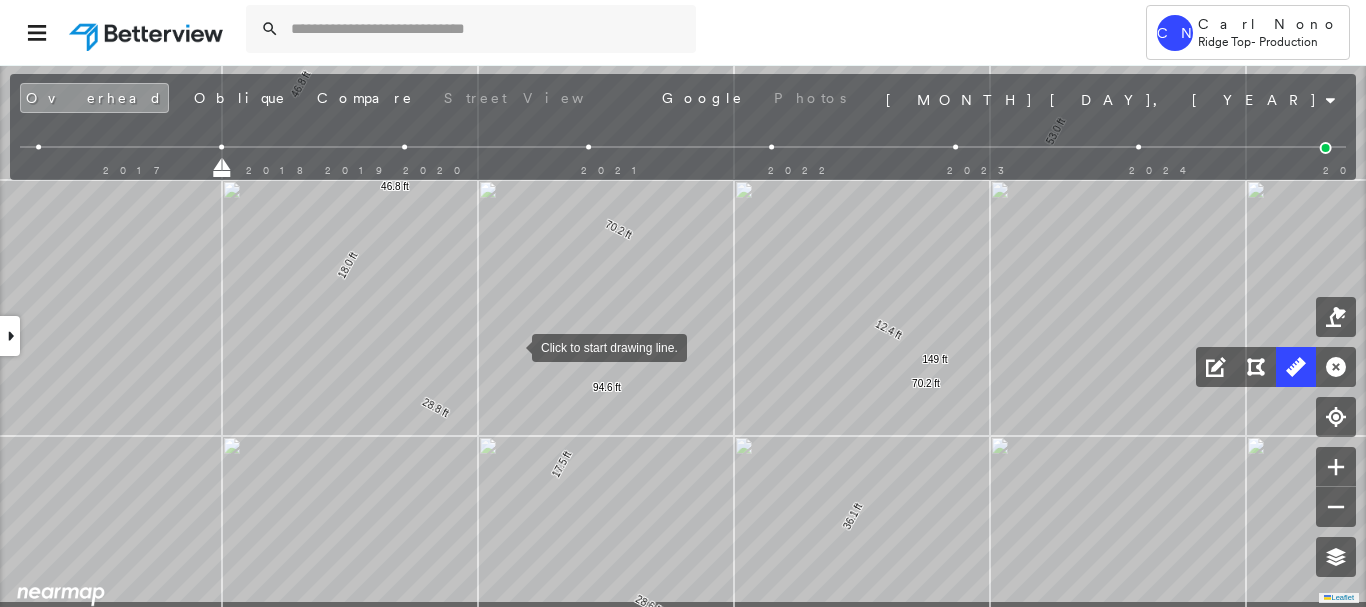 drag, startPoint x: 535, startPoint y: 408, endPoint x: 513, endPoint y: 348, distance: 63.90618 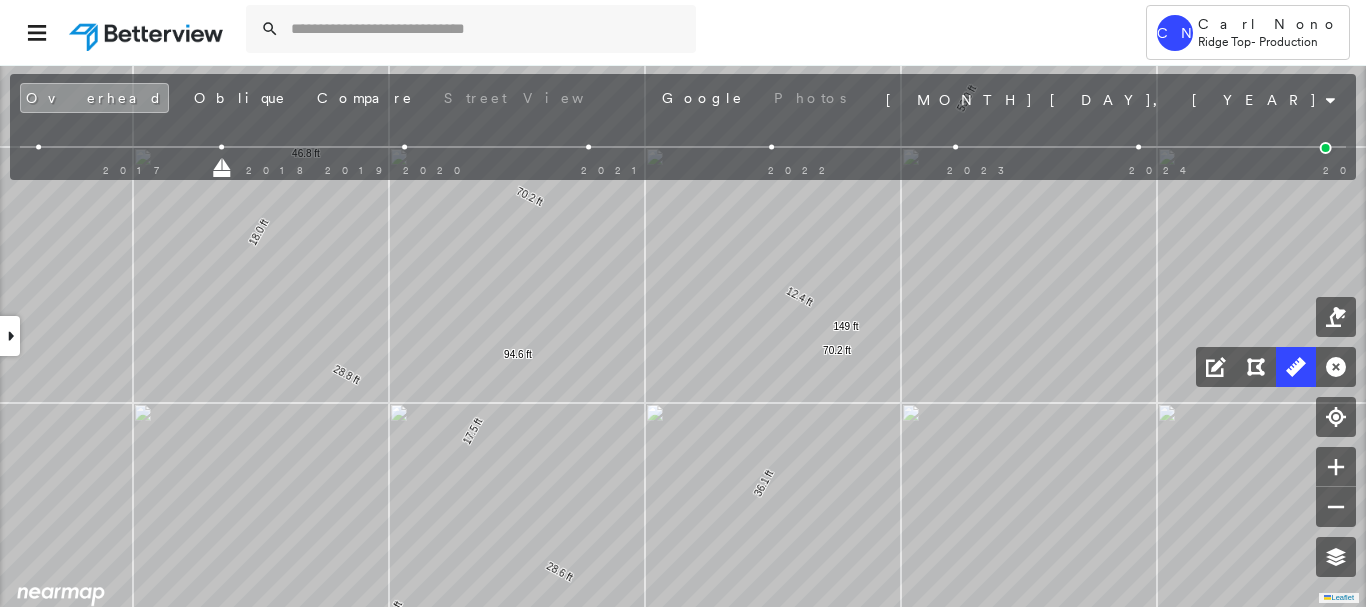 drag, startPoint x: 419, startPoint y: 435, endPoint x: 317, endPoint y: 399, distance: 108.16654 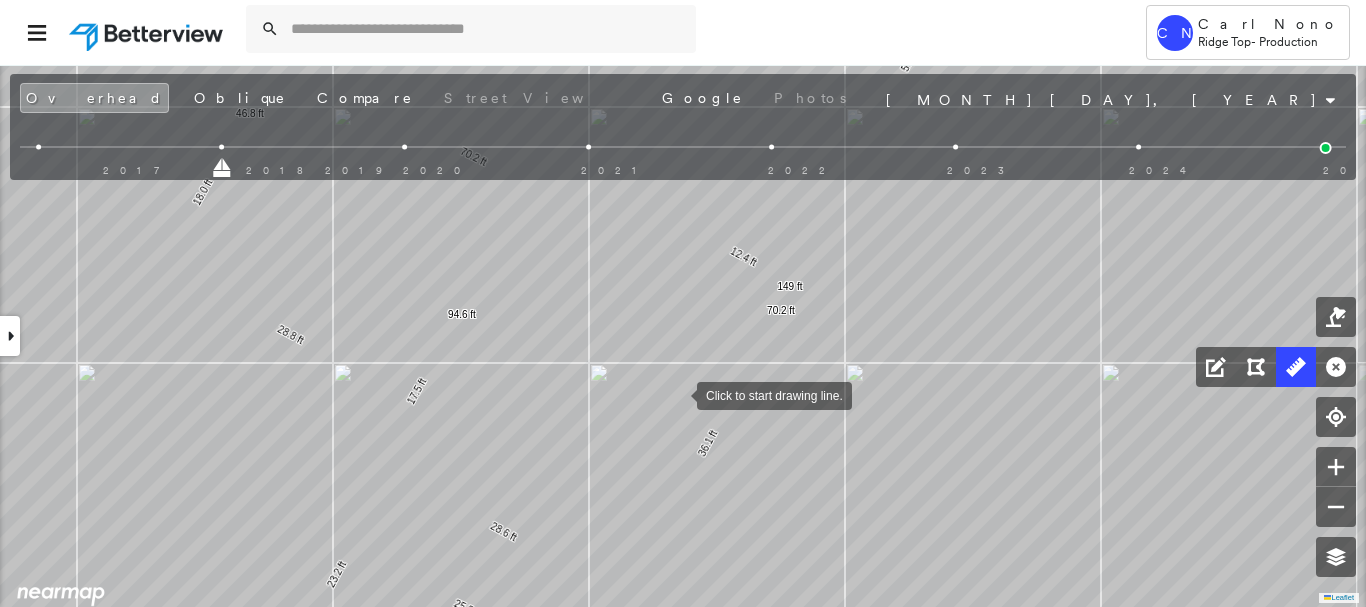 drag, startPoint x: 711, startPoint y: 426, endPoint x: 678, endPoint y: 395, distance: 45.276924 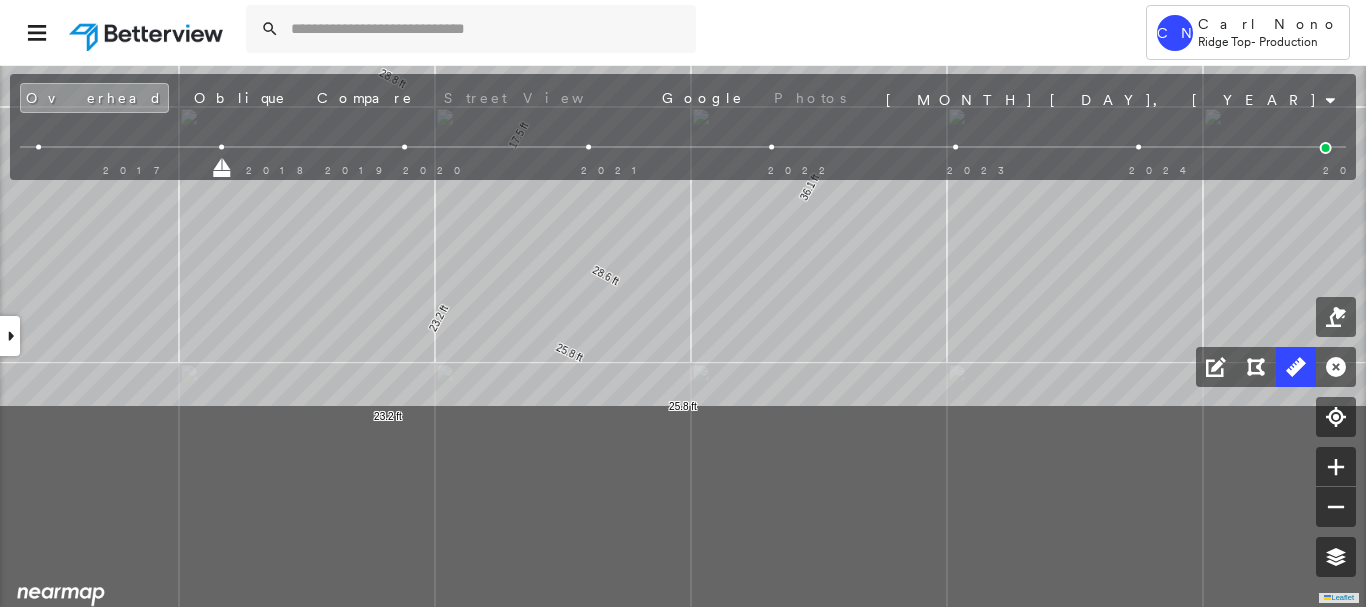 drag, startPoint x: 666, startPoint y: 435, endPoint x: 768, endPoint y: 179, distance: 275.57214 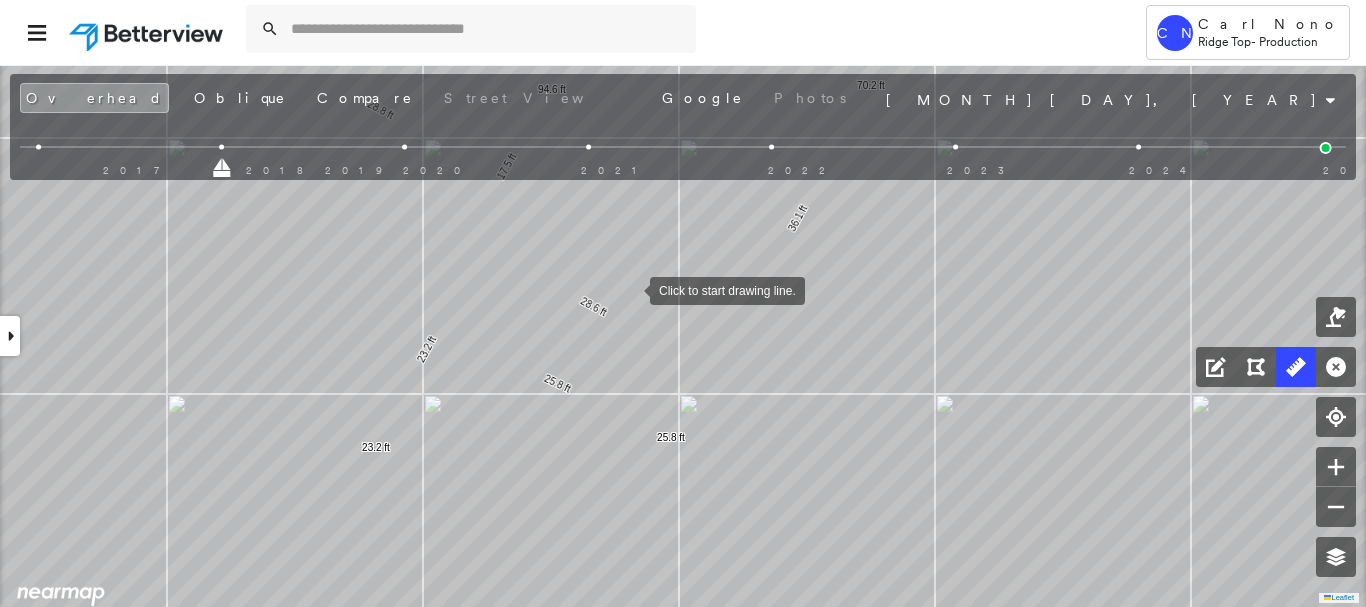 drag, startPoint x: 647, startPoint y: 244, endPoint x: 604, endPoint y: 351, distance: 115.316956 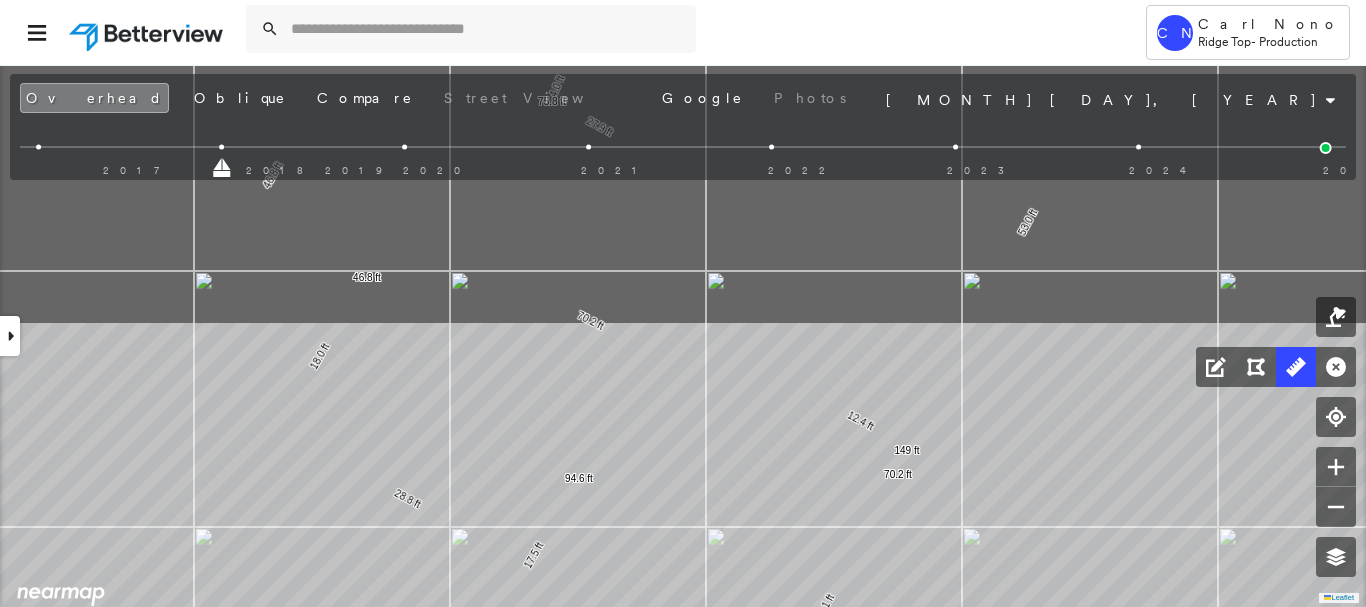 drag, startPoint x: 576, startPoint y: 316, endPoint x: 633, endPoint y: 628, distance: 317.164 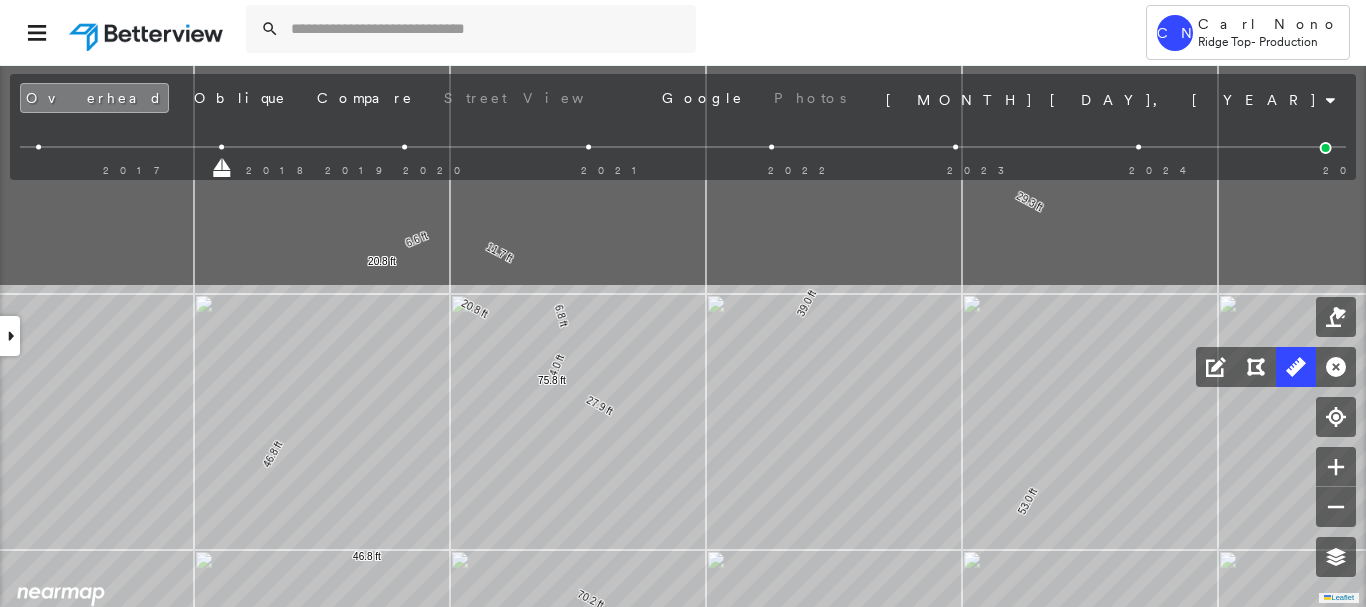 drag, startPoint x: 528, startPoint y: 431, endPoint x: 525, endPoint y: 561, distance: 130.0346 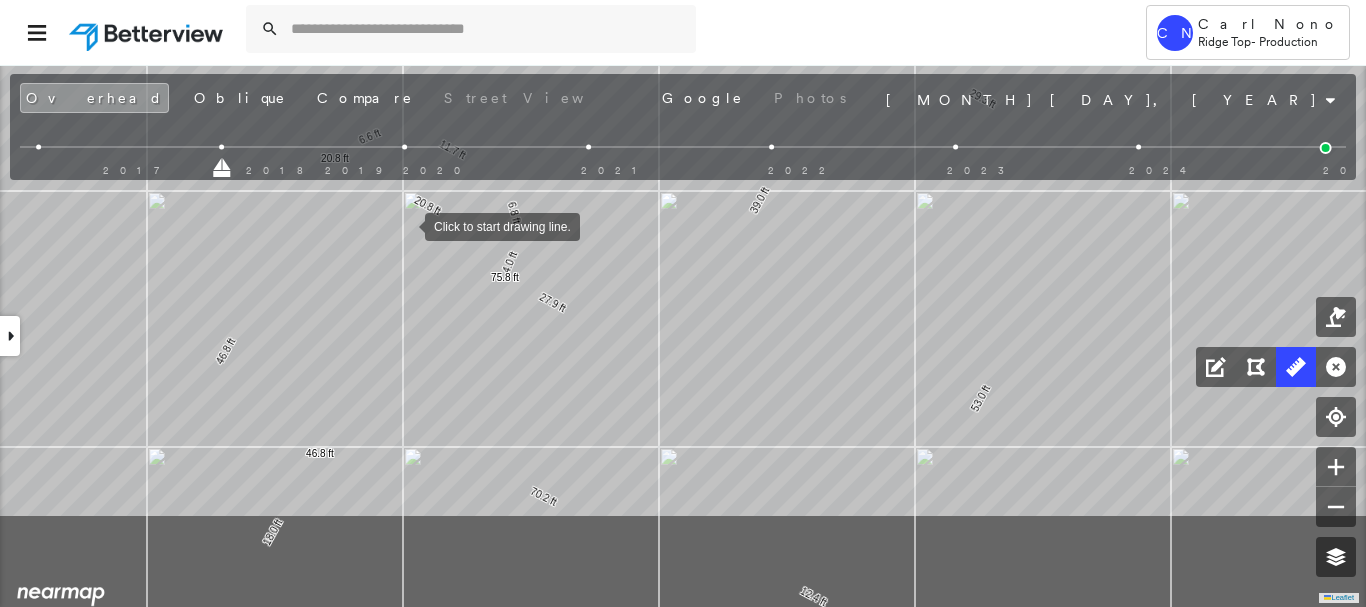 drag, startPoint x: 448, startPoint y: 377, endPoint x: 406, endPoint y: 226, distance: 156.73225 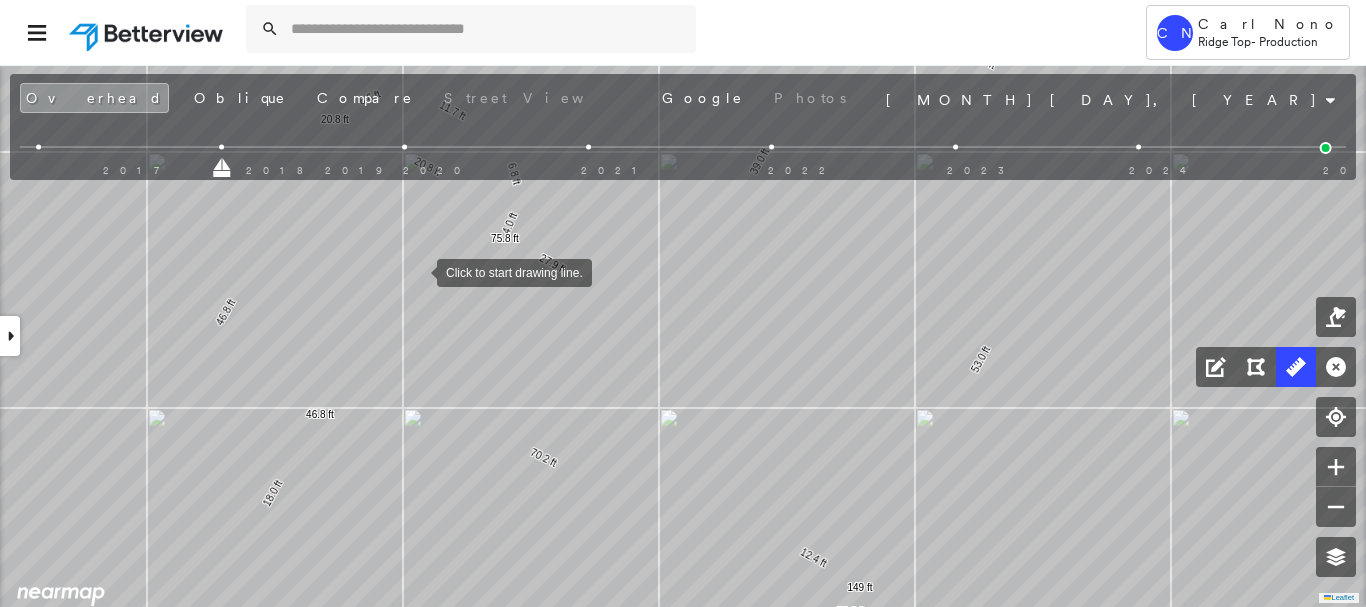 drag, startPoint x: 416, startPoint y: 307, endPoint x: 417, endPoint y: 272, distance: 35.014282 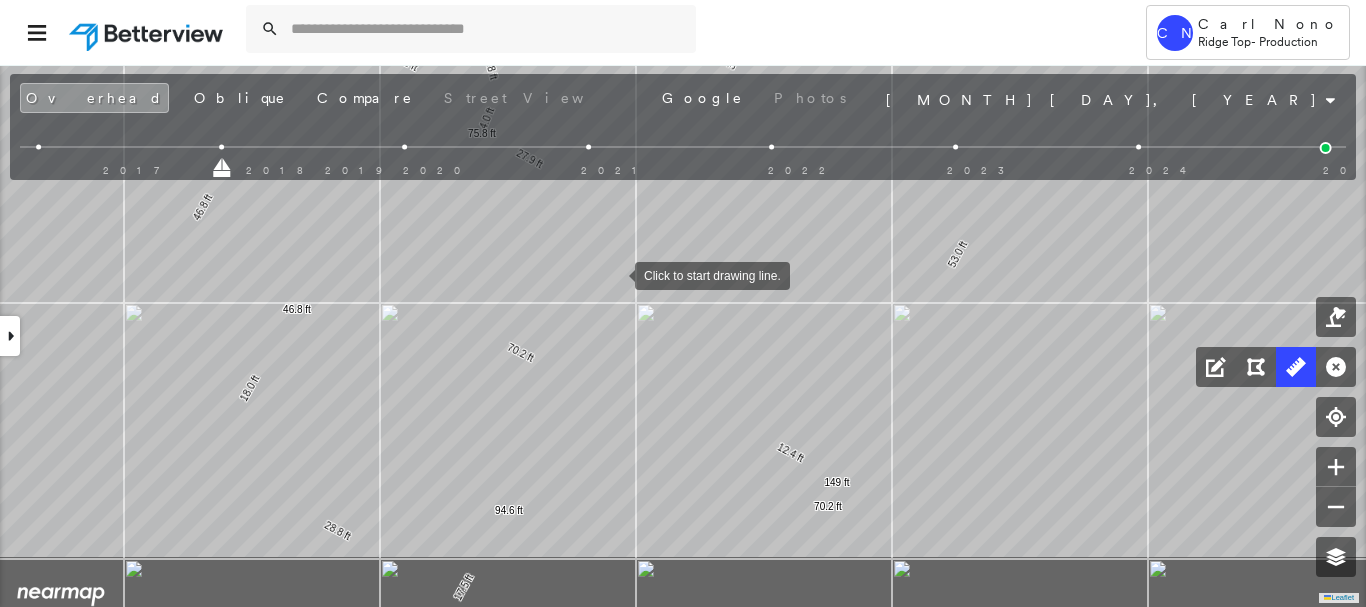 drag, startPoint x: 638, startPoint y: 380, endPoint x: 615, endPoint y: 275, distance: 107.48953 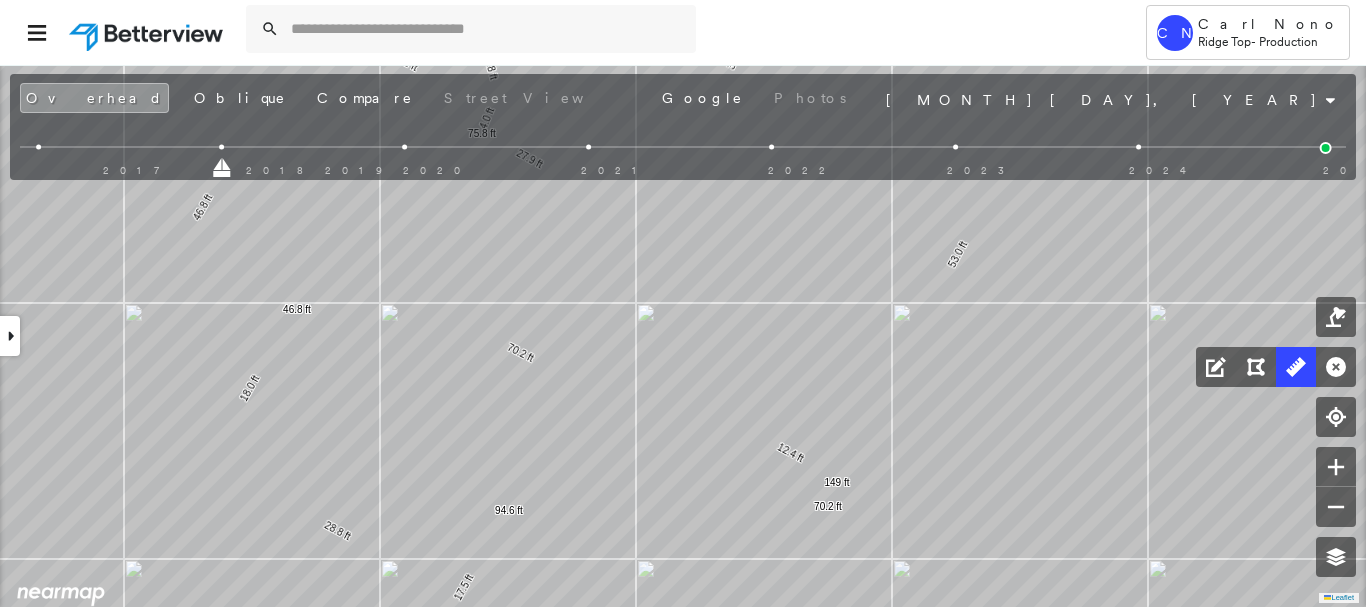 click at bounding box center (10, 336) 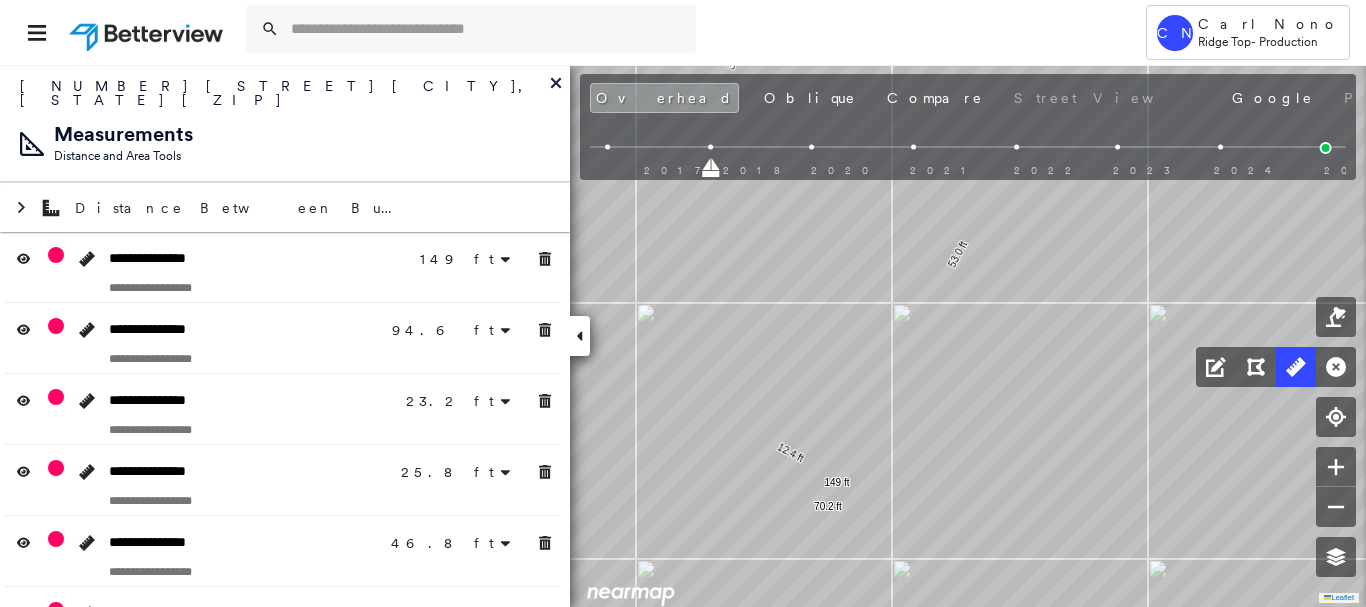 click at bounding box center [580, 336] 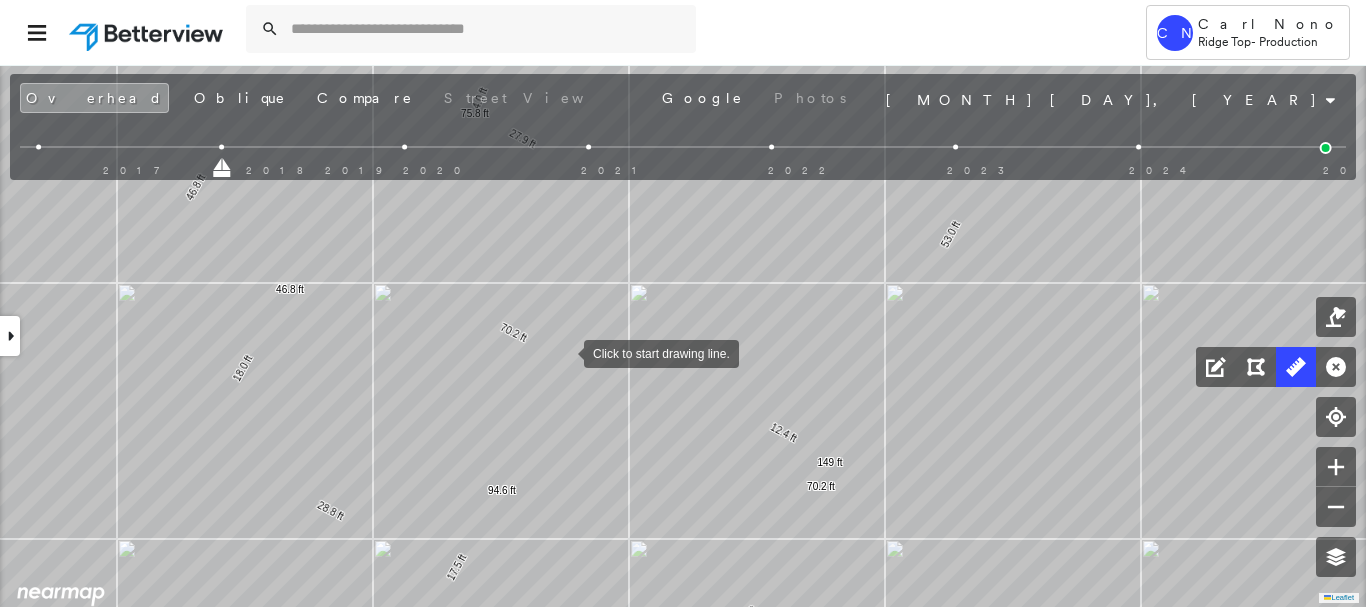 drag, startPoint x: 570, startPoint y: 368, endPoint x: 503, endPoint y: 187, distance: 193.0026 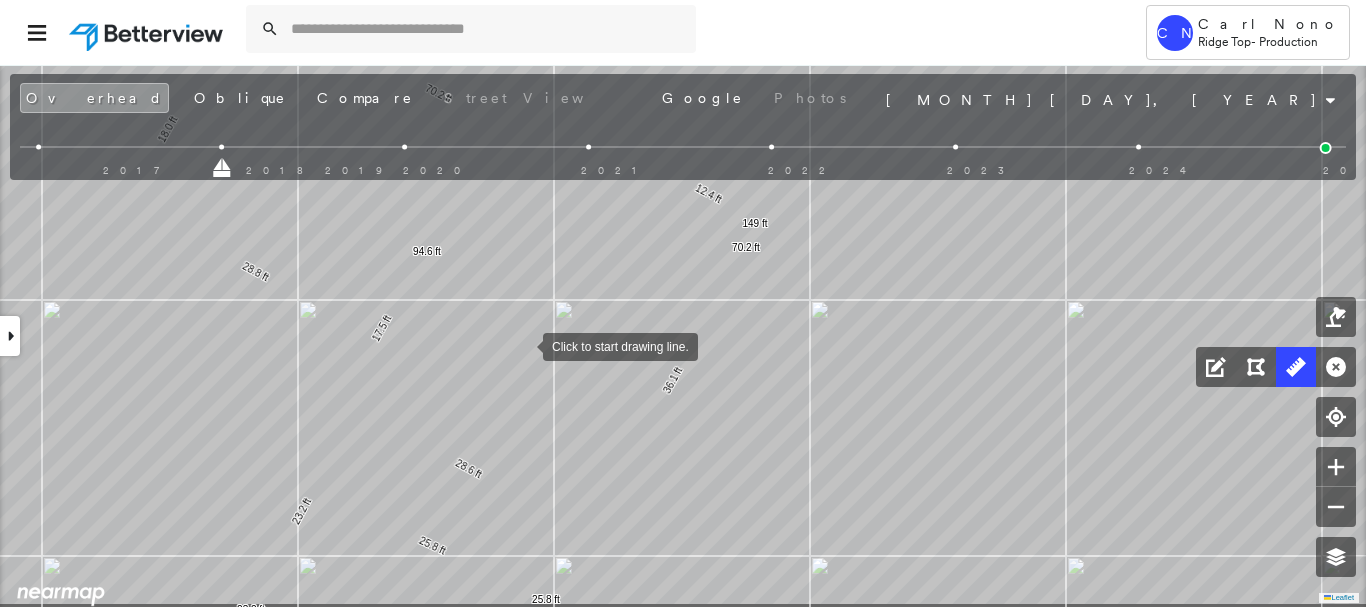 drag, startPoint x: 531, startPoint y: 403, endPoint x: 523, endPoint y: 345, distance: 58.549126 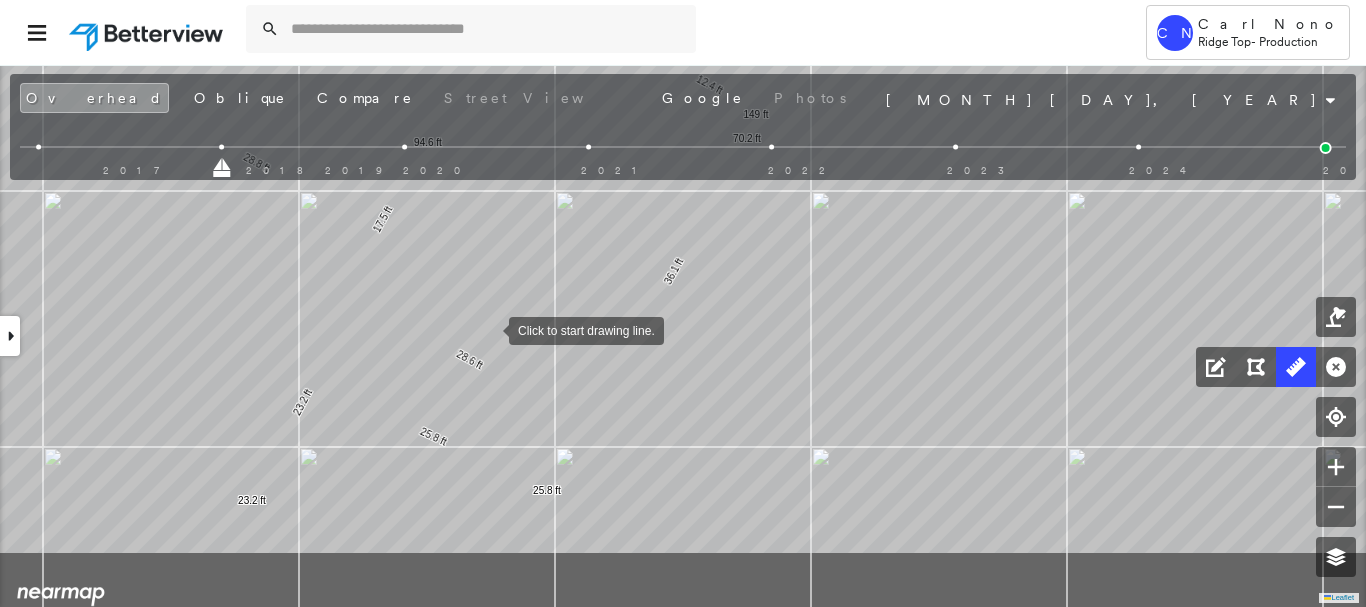 drag, startPoint x: 488, startPoint y: 438, endPoint x: 490, endPoint y: 330, distance: 108.01852 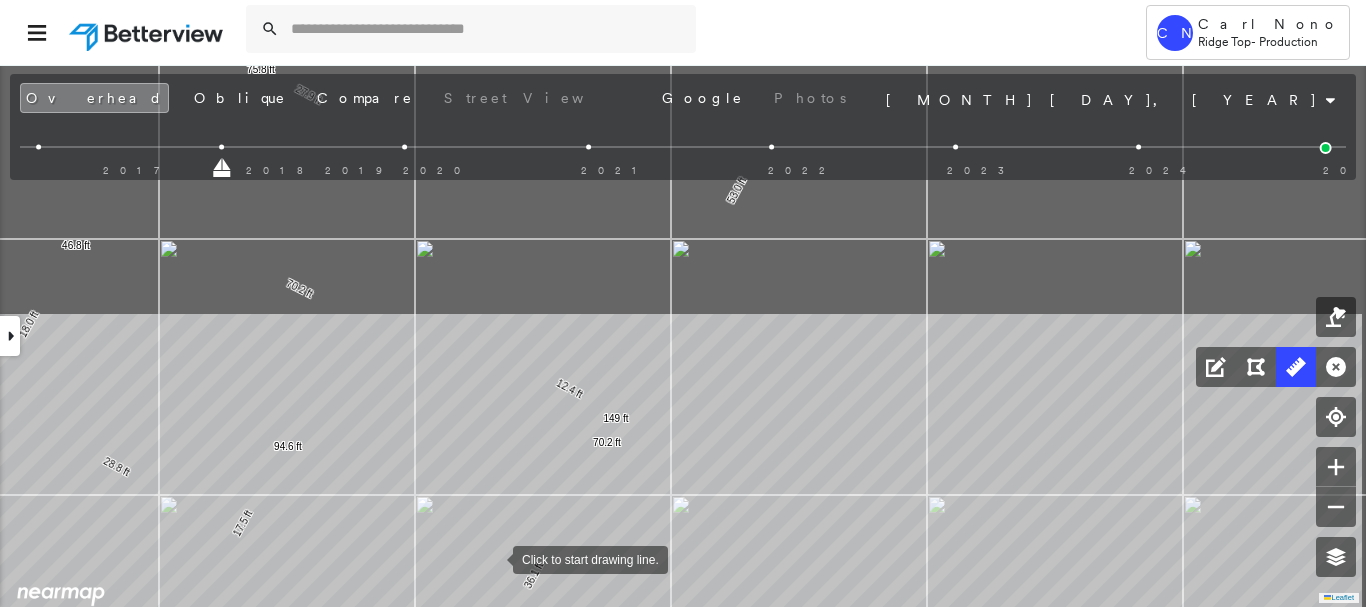 drag, startPoint x: 506, startPoint y: 539, endPoint x: 496, endPoint y: 554, distance: 18.027756 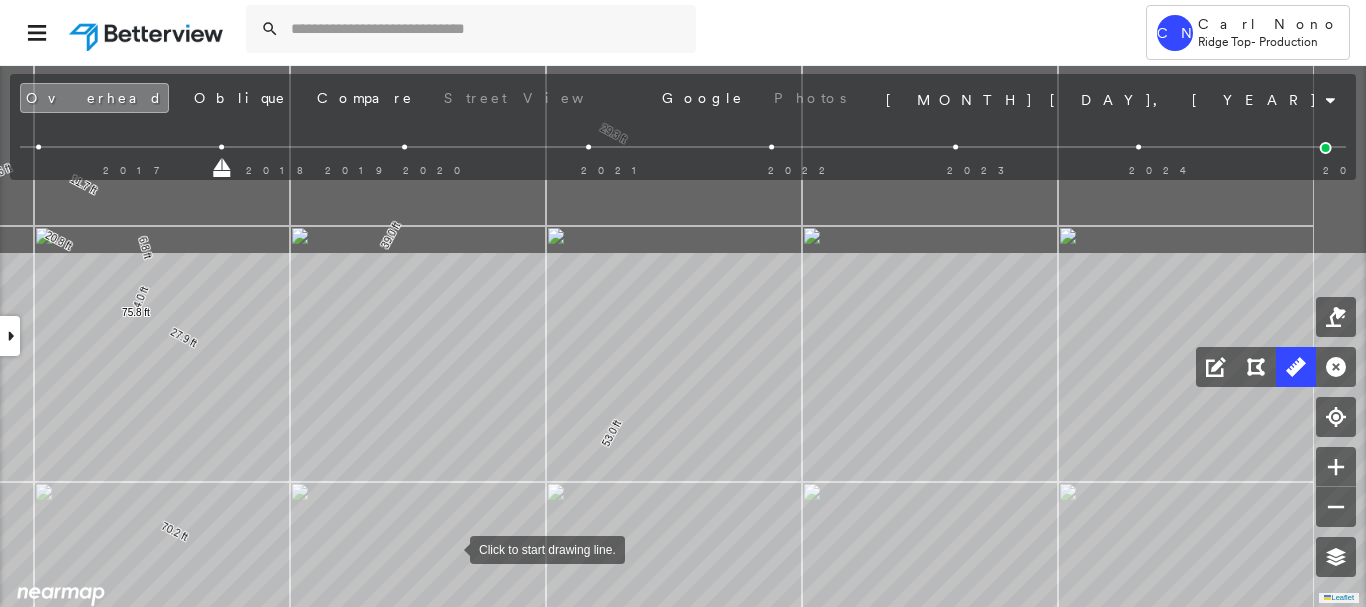 drag, startPoint x: 517, startPoint y: 429, endPoint x: 451, endPoint y: 546, distance: 134.33168 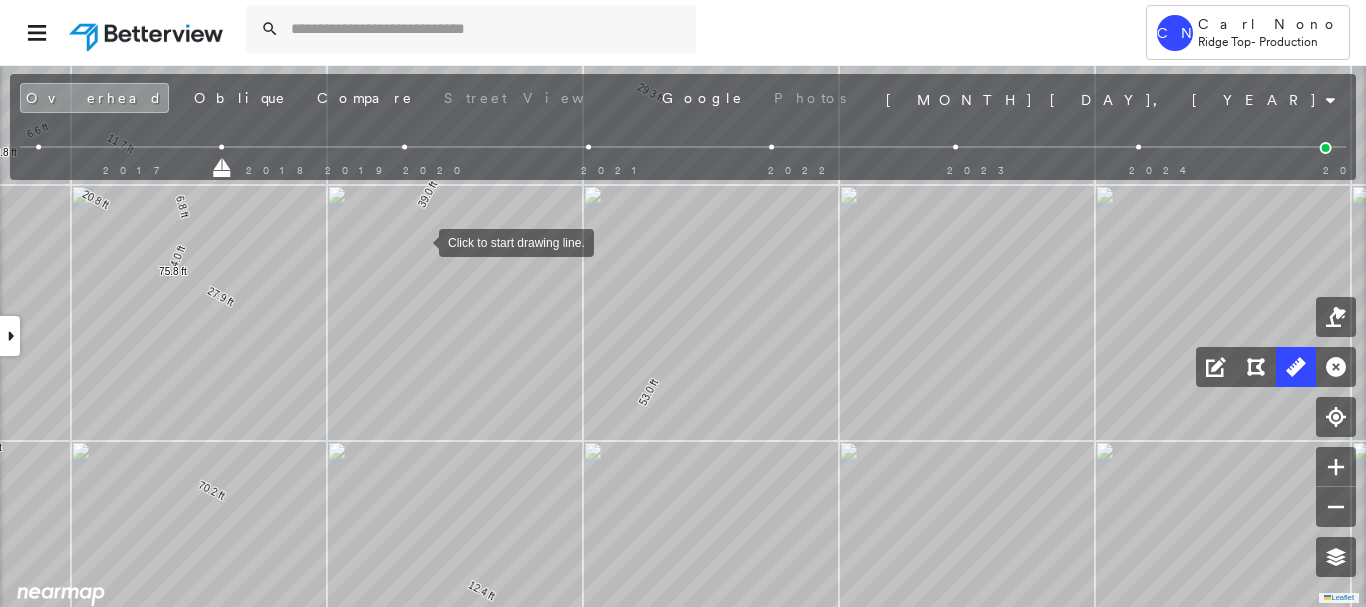 drag, startPoint x: 381, startPoint y: 283, endPoint x: 419, endPoint y: 241, distance: 56.63921 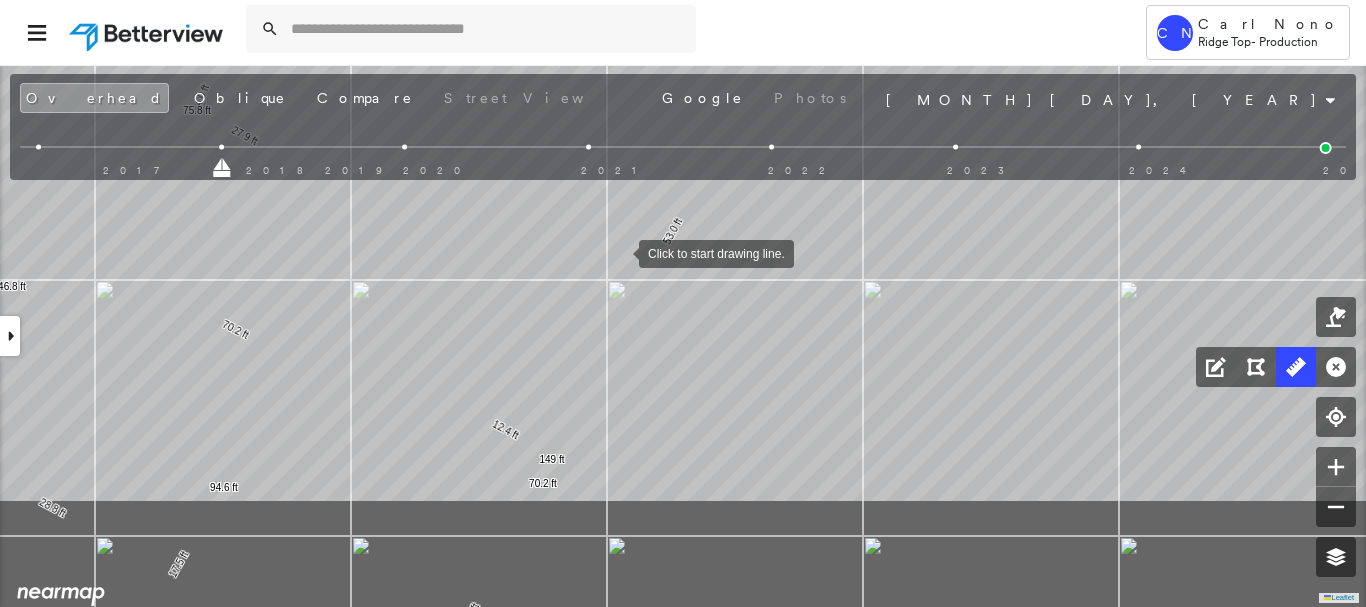 drag, startPoint x: 594, startPoint y: 417, endPoint x: 619, endPoint y: 253, distance: 165.89455 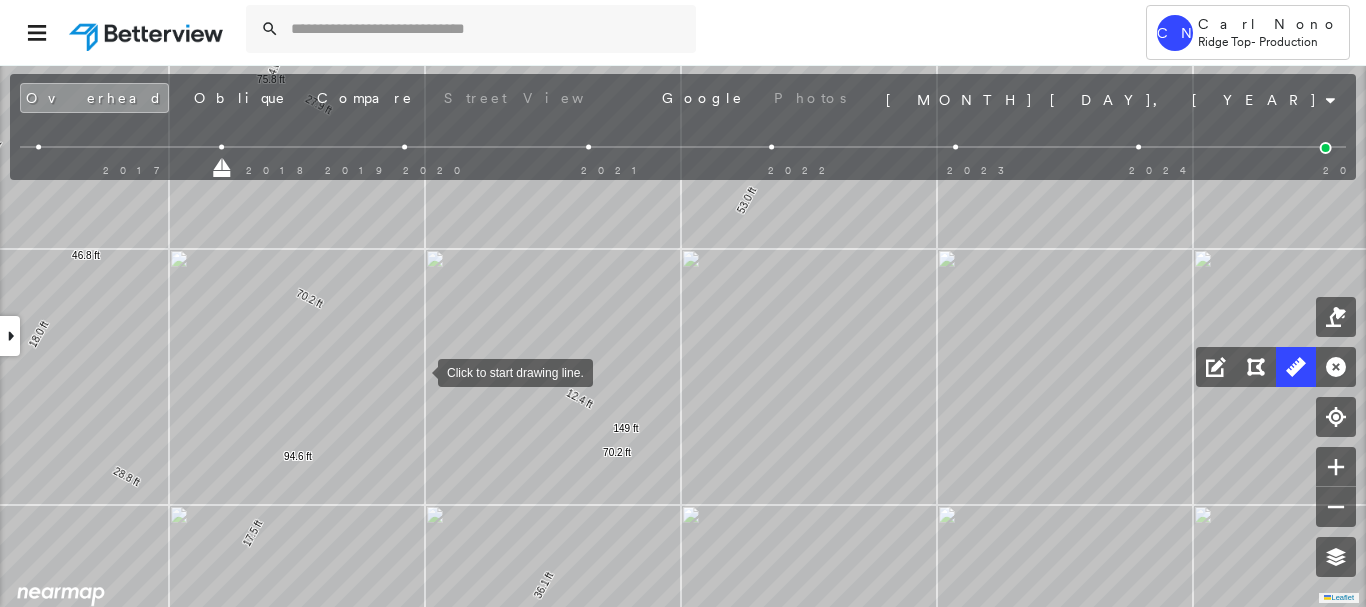 drag, startPoint x: 330, startPoint y: 405, endPoint x: 413, endPoint y: 374, distance: 88.60023 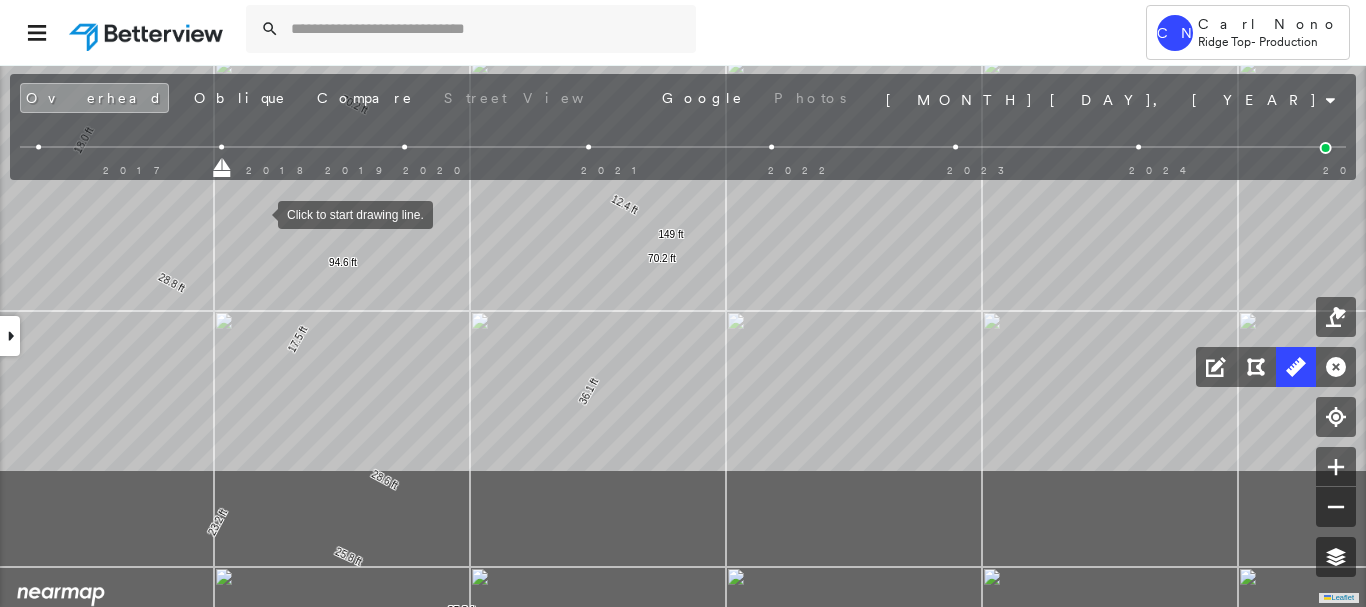 drag, startPoint x: 222, startPoint y: 407, endPoint x: 258, endPoint y: 215, distance: 195.34584 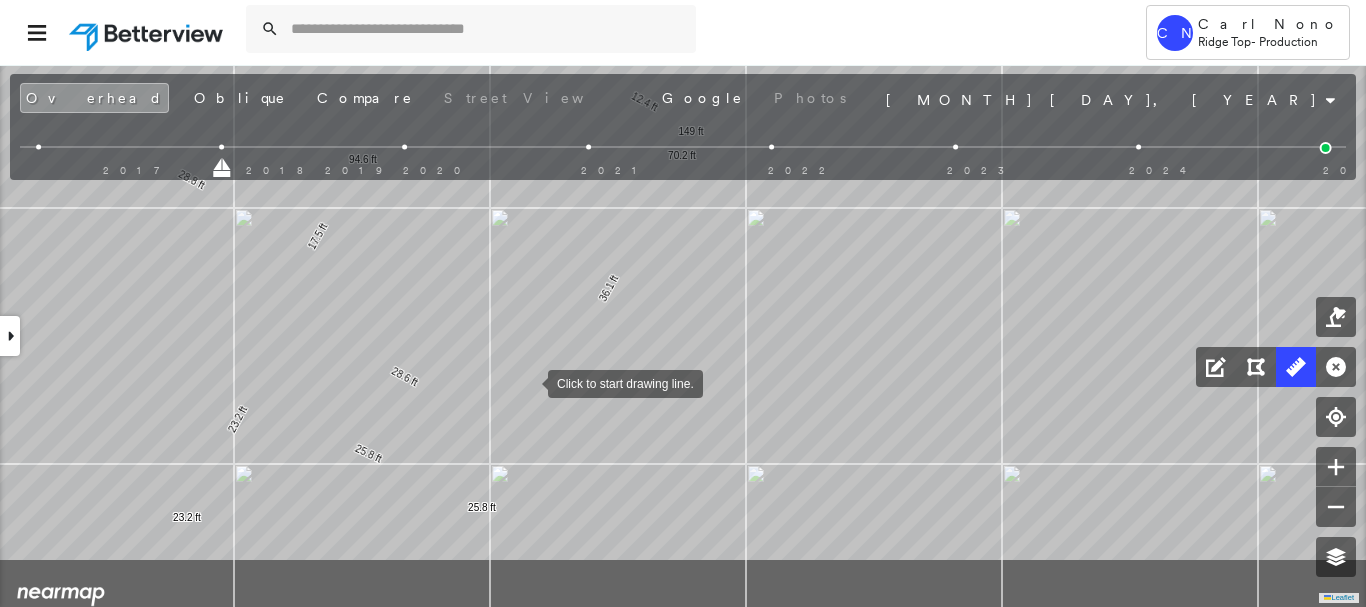 drag, startPoint x: 509, startPoint y: 480, endPoint x: 529, endPoint y: 381, distance: 101 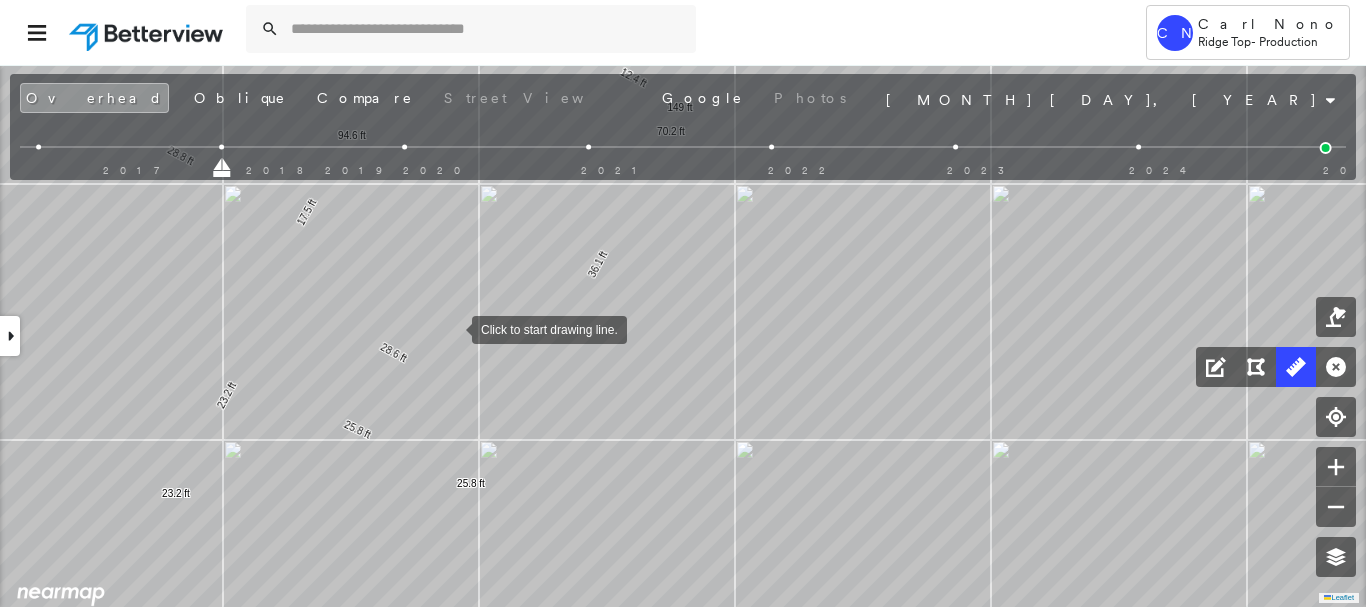drag, startPoint x: 464, startPoint y: 350, endPoint x: 451, endPoint y: 326, distance: 27.294687 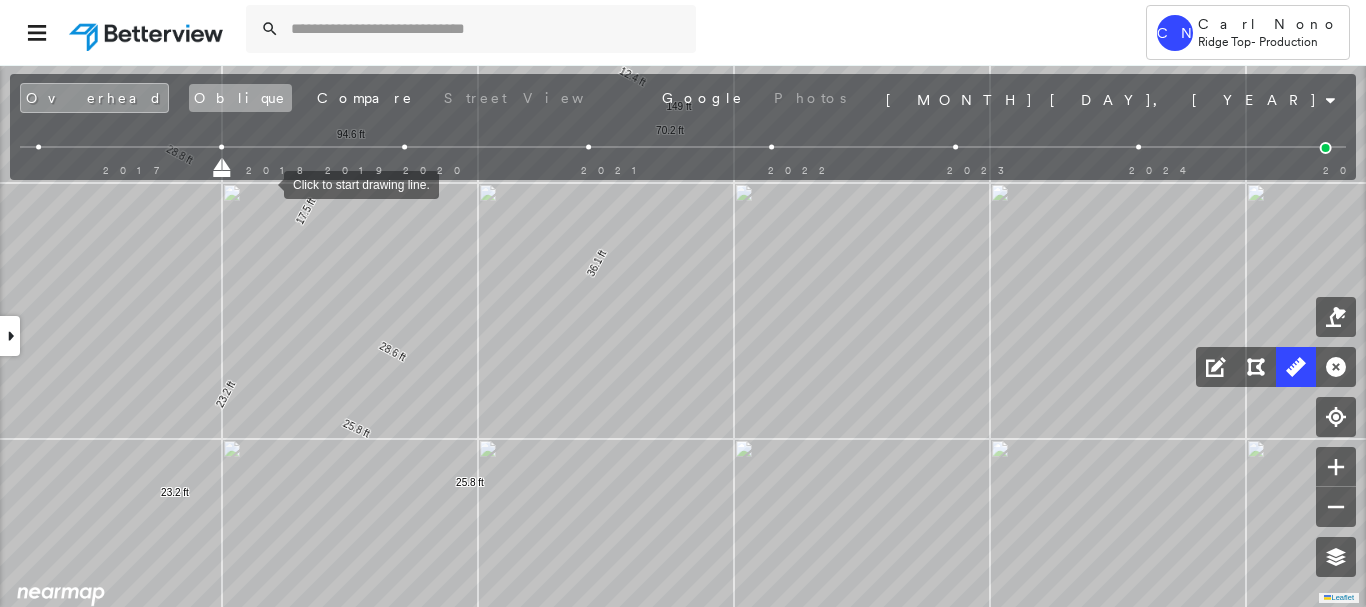 click on "Oblique" at bounding box center [240, 98] 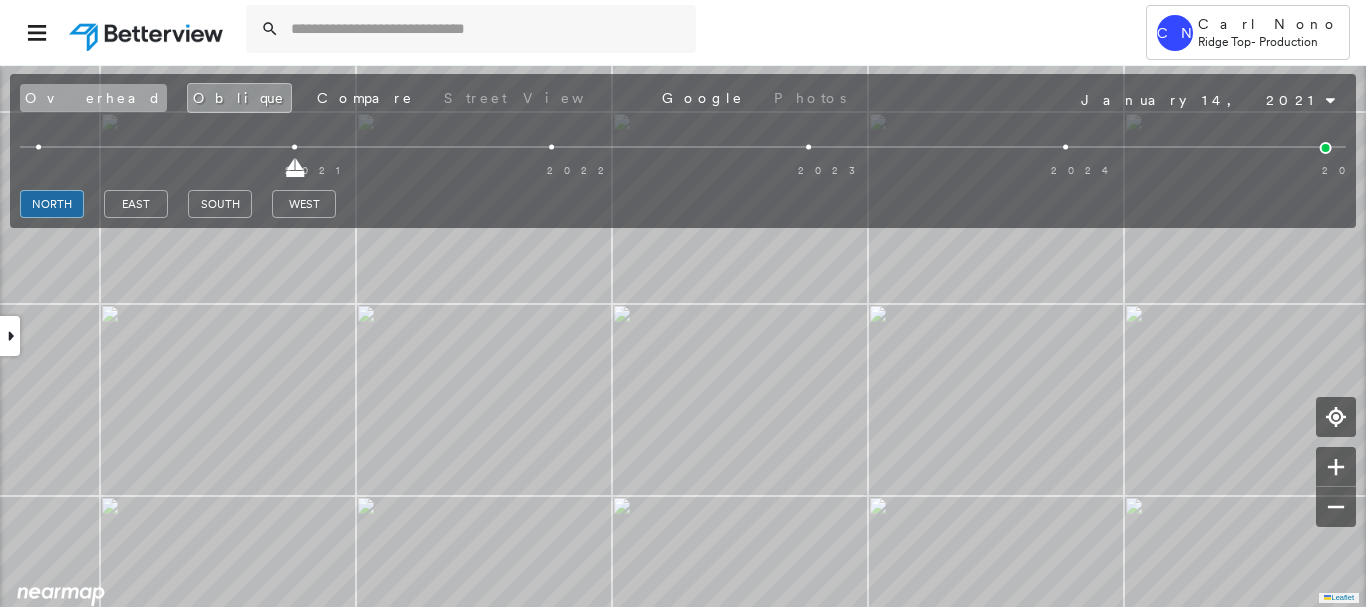 click on "Overhead" at bounding box center (93, 98) 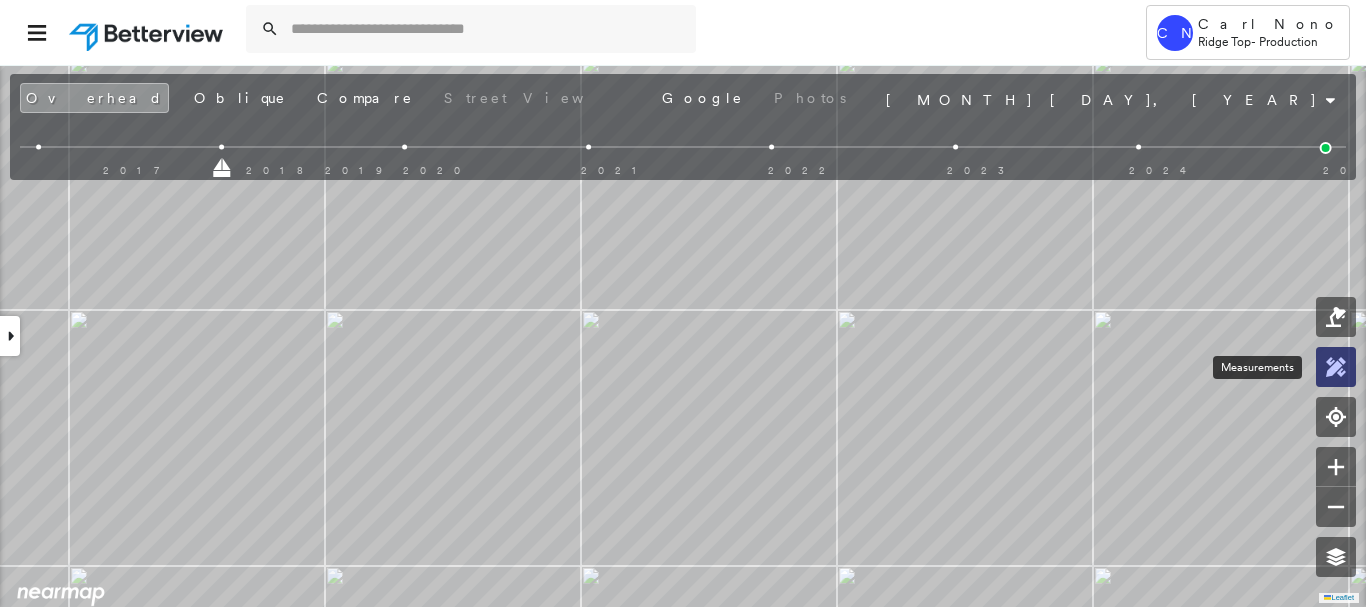 click 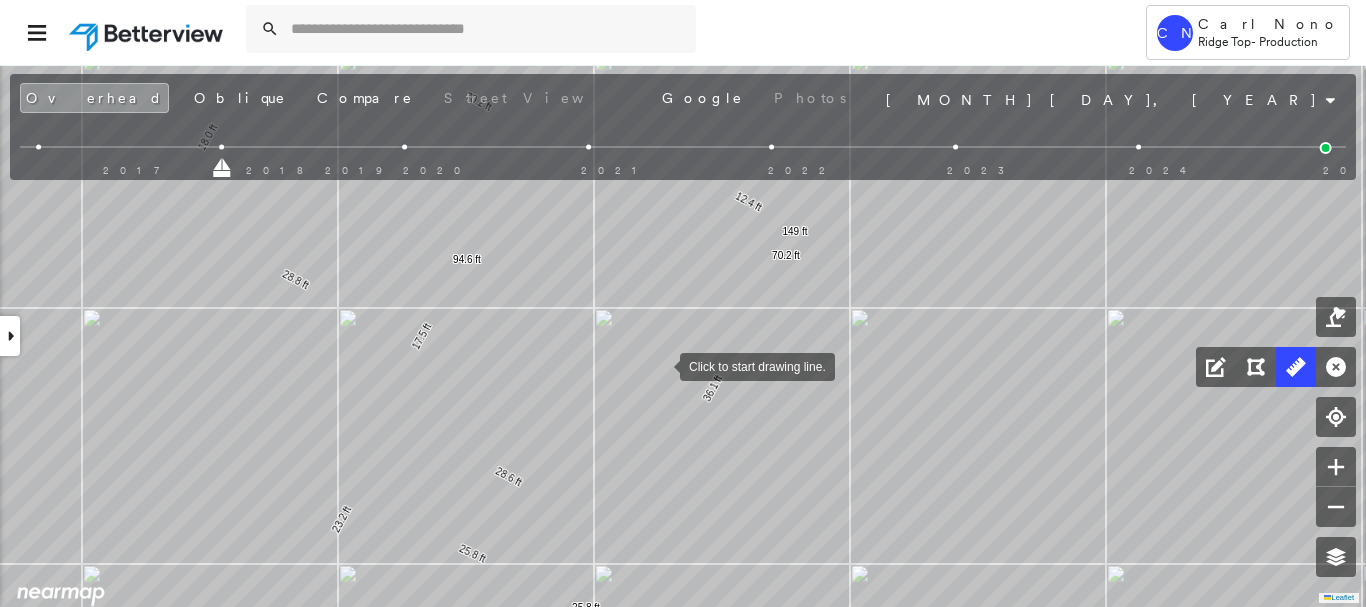 drag, startPoint x: 646, startPoint y: 367, endPoint x: 659, endPoint y: 365, distance: 13.152946 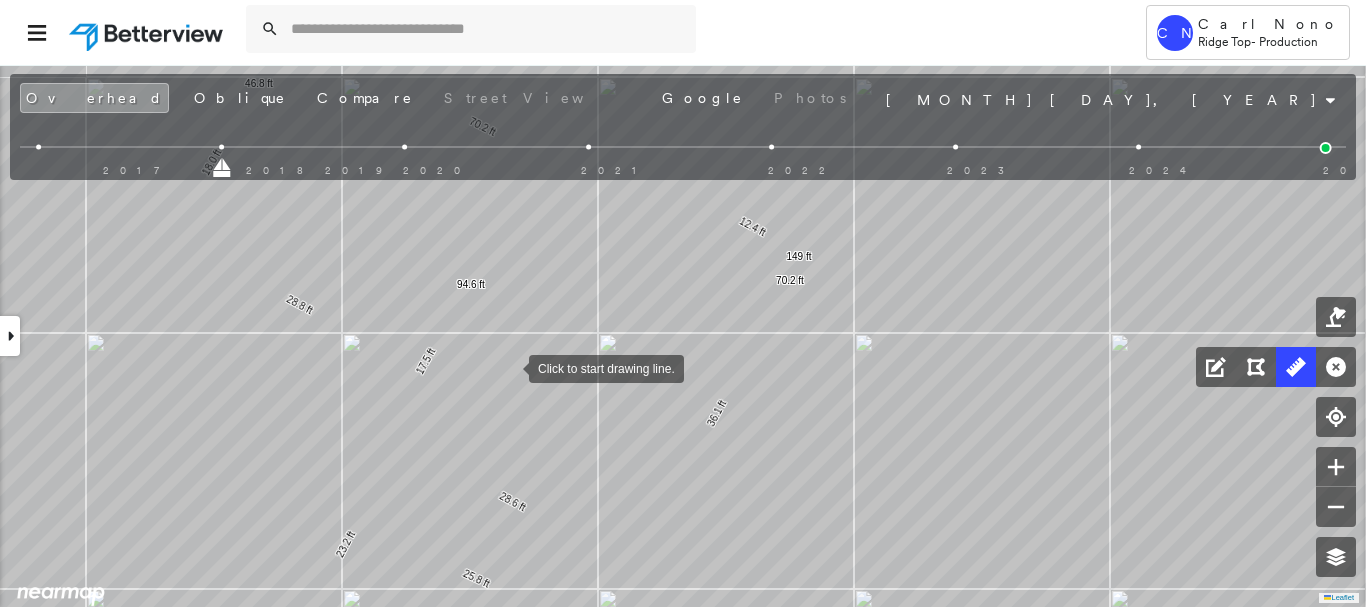 drag, startPoint x: 505, startPoint y: 339, endPoint x: 506, endPoint y: 372, distance: 33.01515 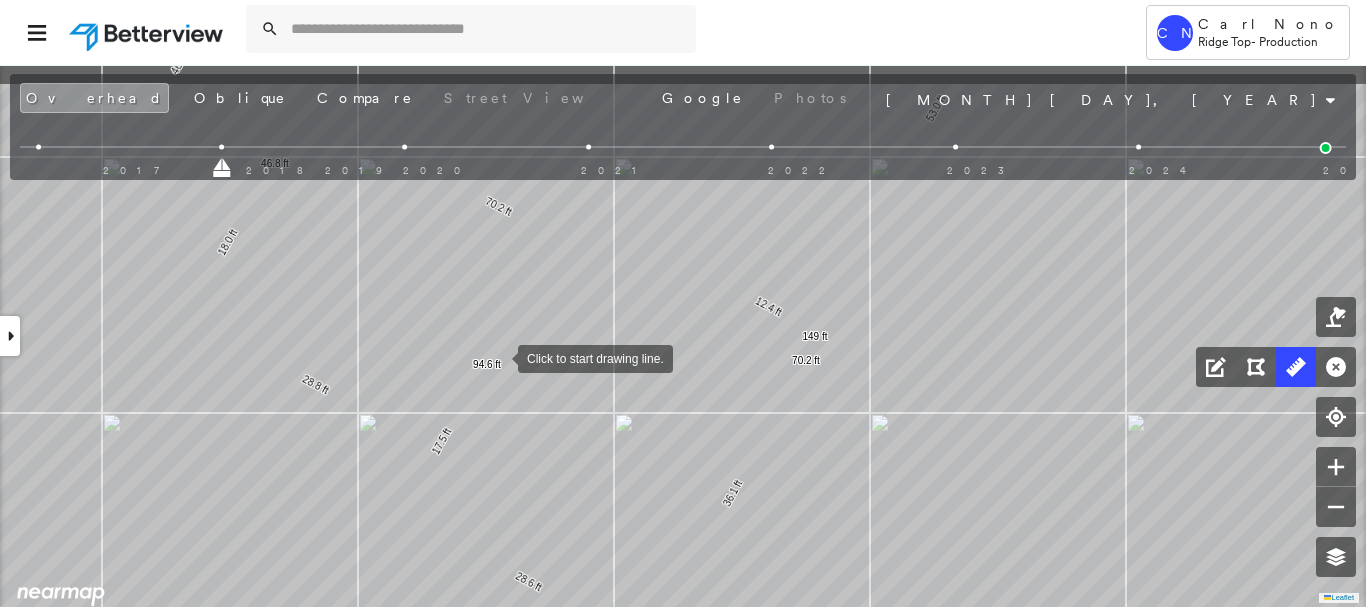 click at bounding box center [498, 357] 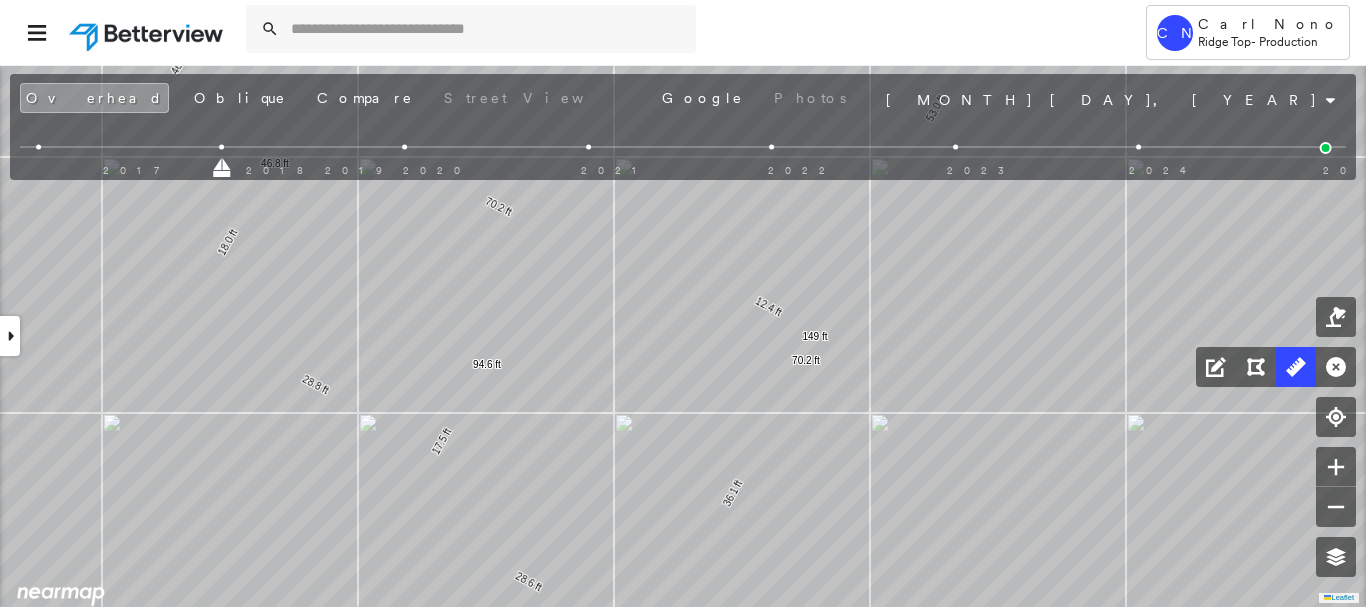 drag, startPoint x: 13, startPoint y: 349, endPoint x: 38, endPoint y: 357, distance: 26.24881 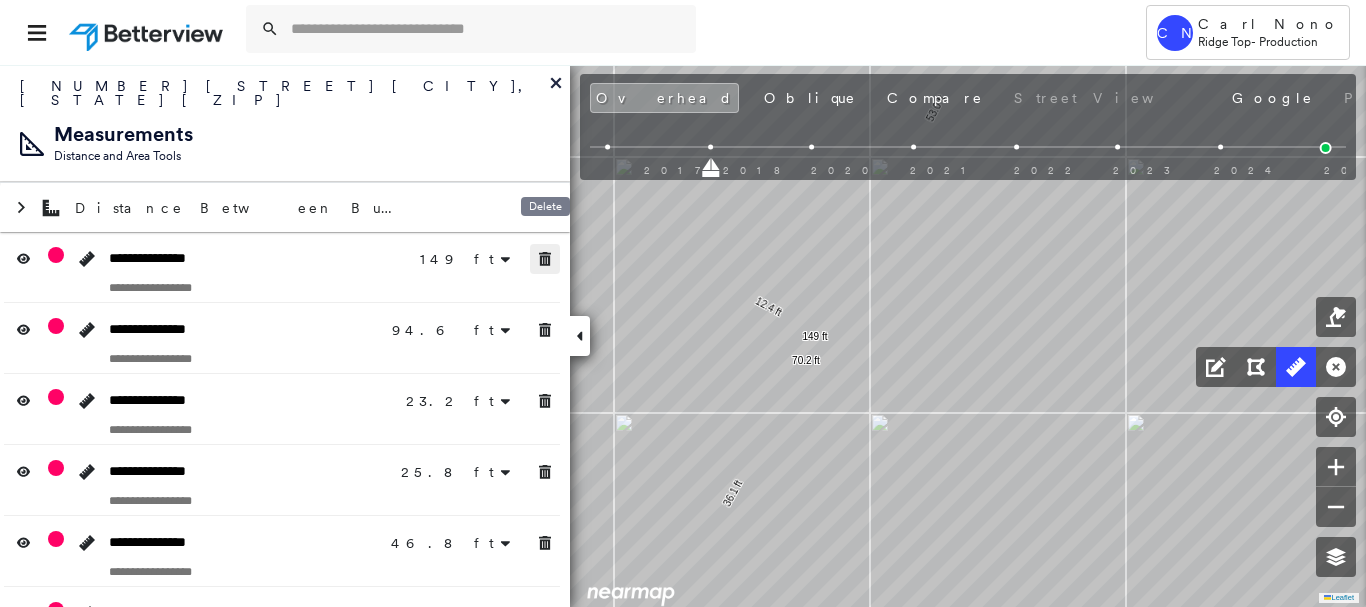 click 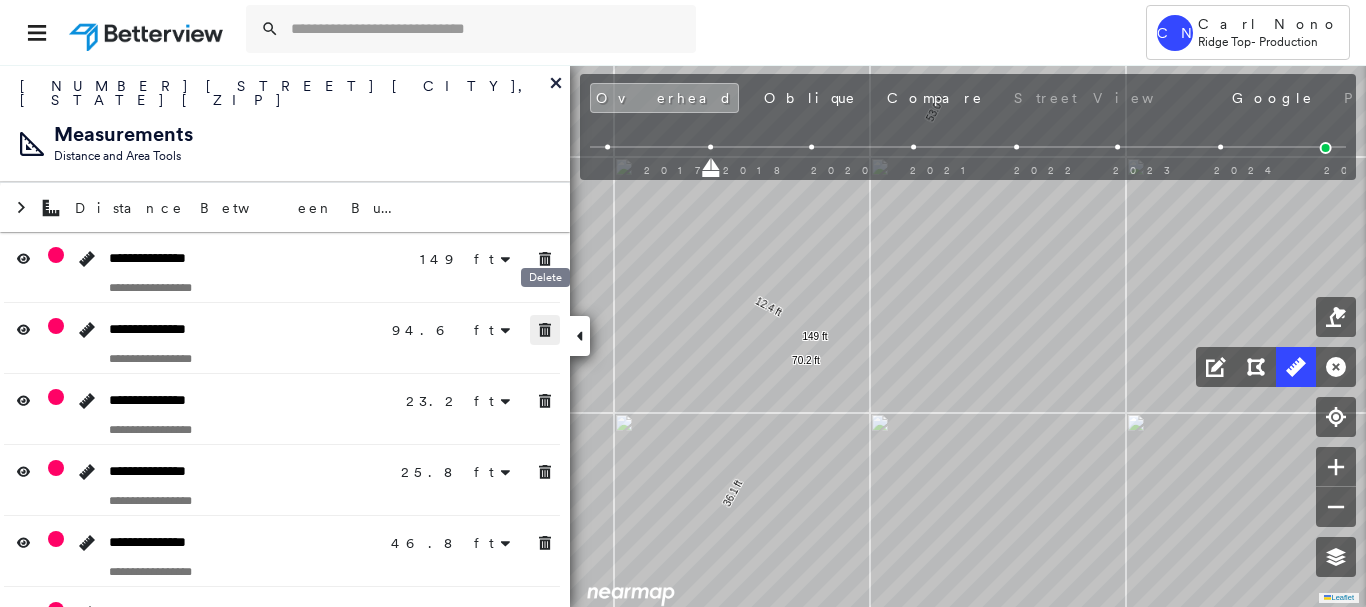 click at bounding box center [545, 330] 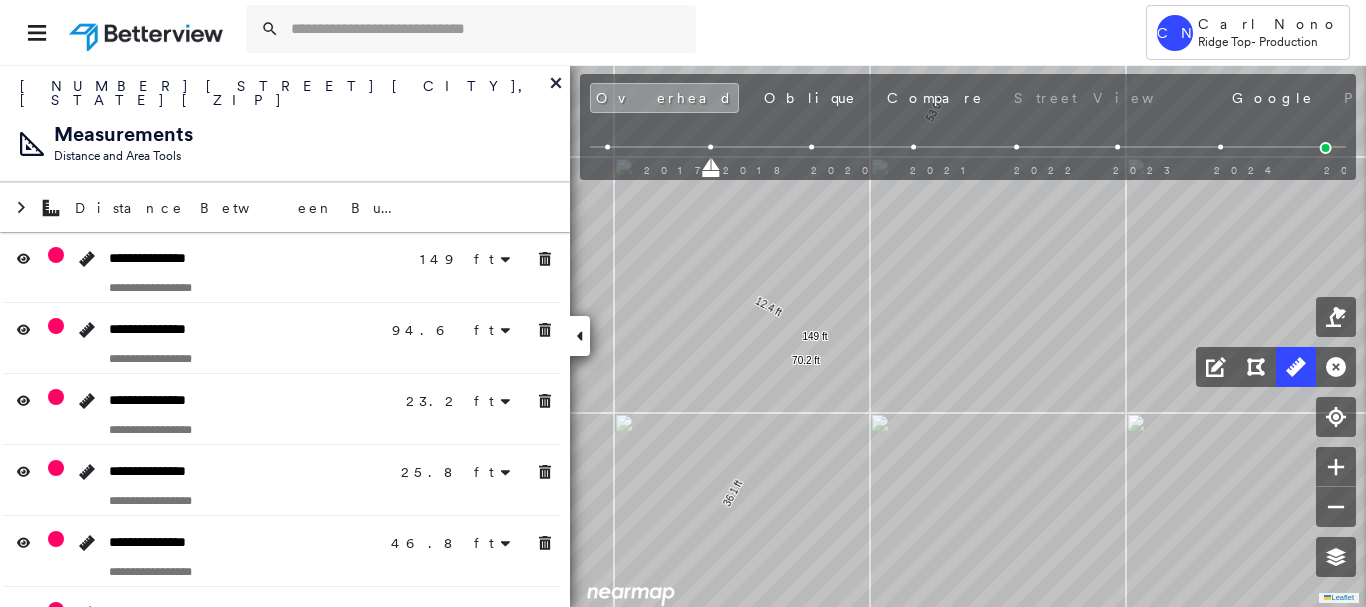 drag, startPoint x: 579, startPoint y: 330, endPoint x: 599, endPoint y: 356, distance: 32.80244 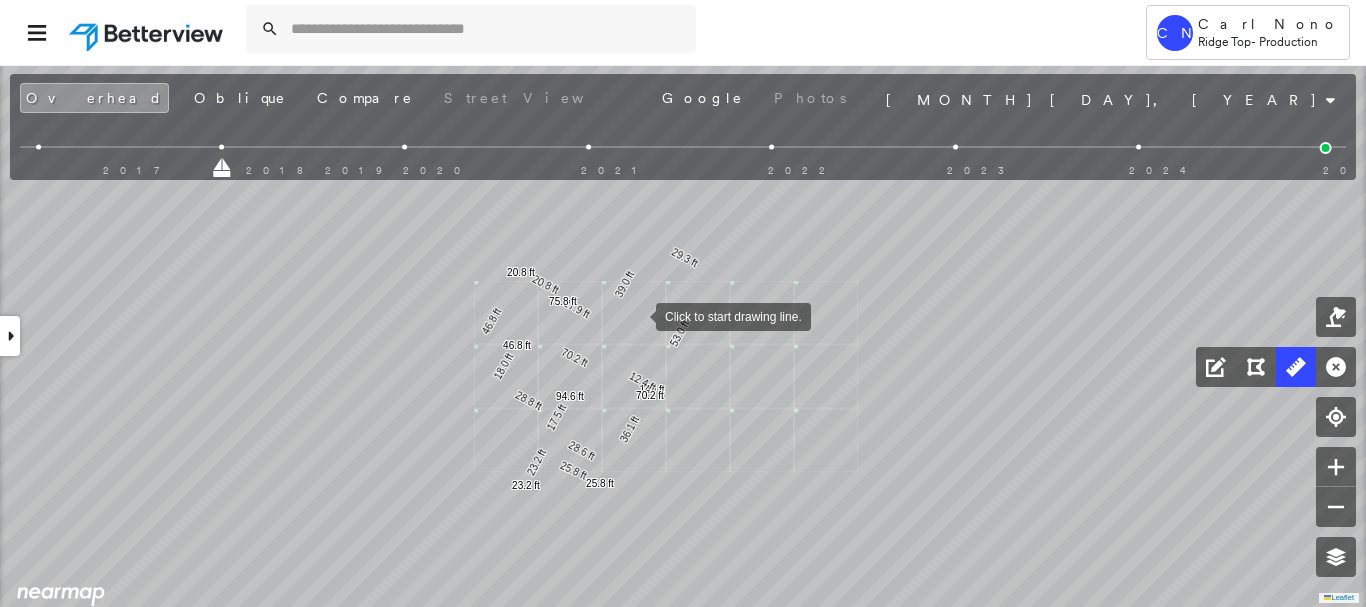 drag, startPoint x: 638, startPoint y: 310, endPoint x: 635, endPoint y: 320, distance: 10.440307 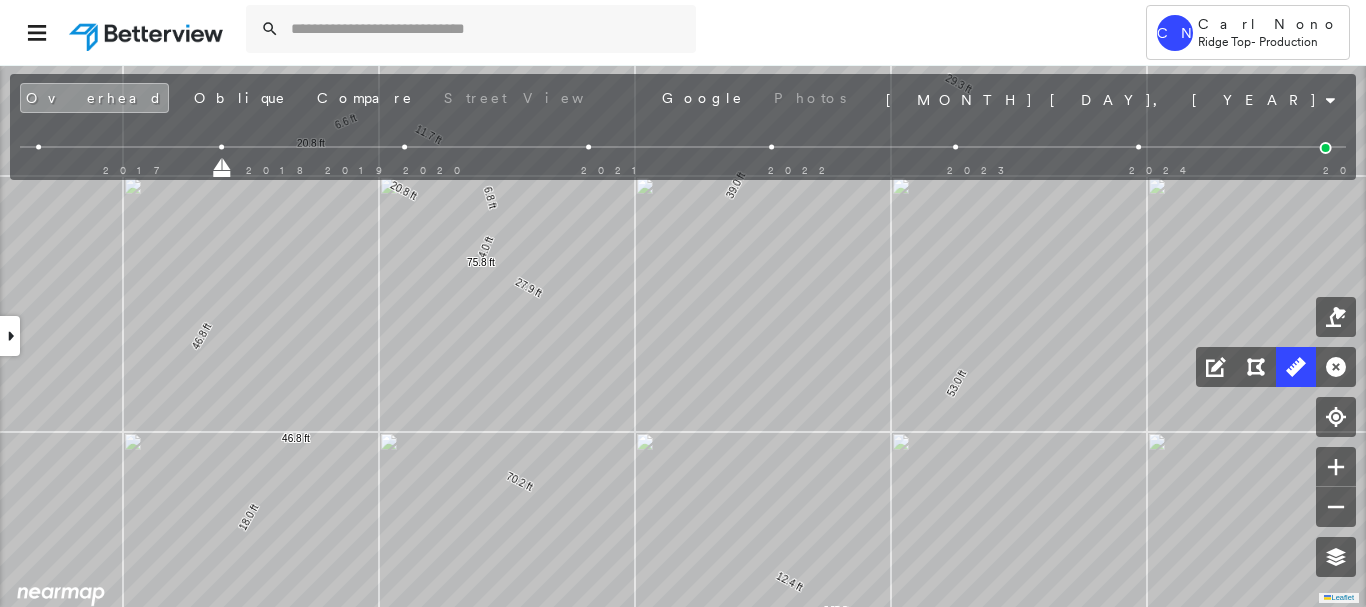 click at bounding box center (10, 336) 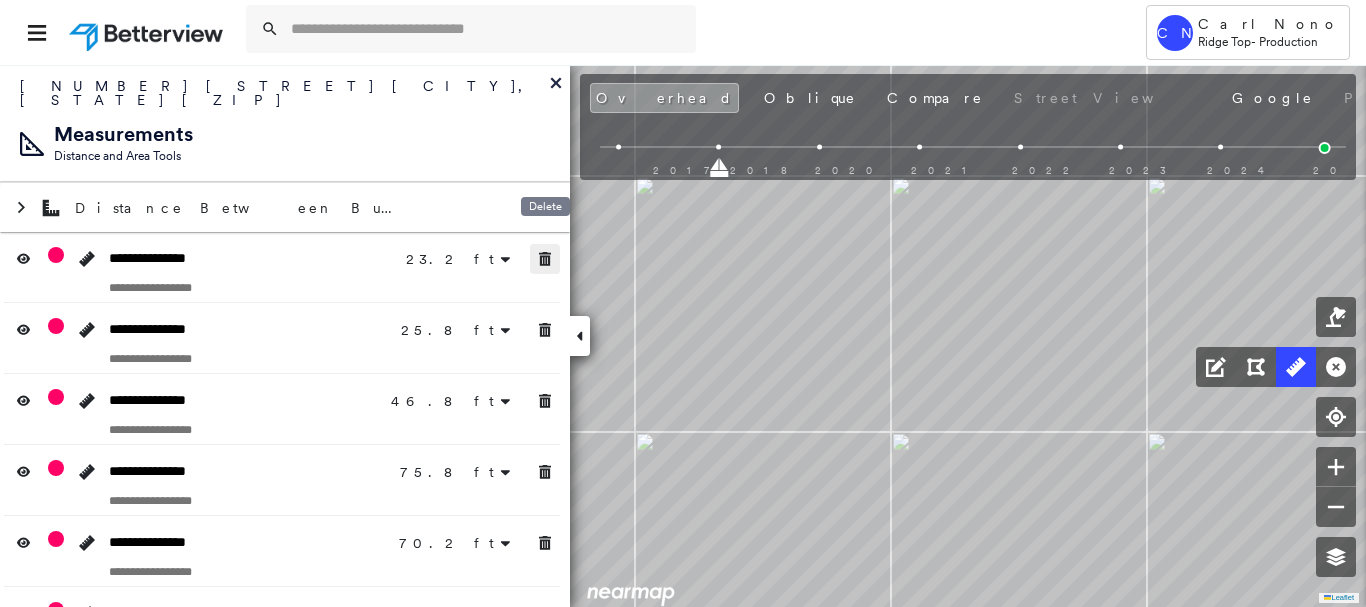 drag, startPoint x: 551, startPoint y: 244, endPoint x: 551, endPoint y: 303, distance: 59 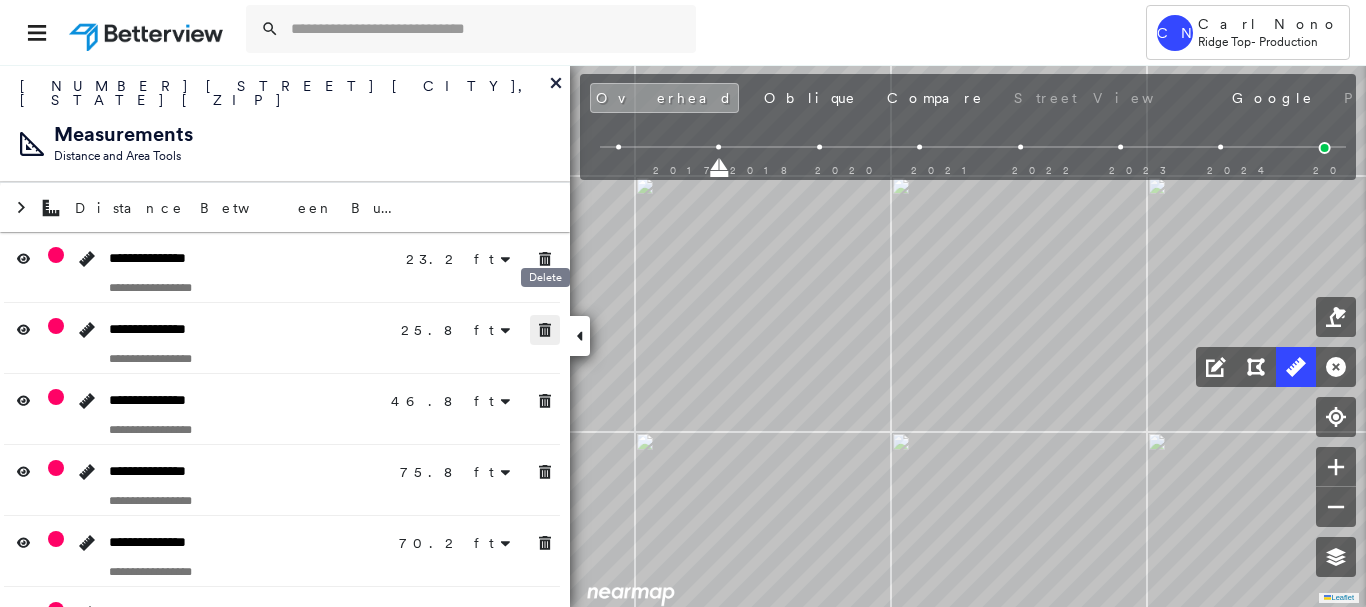 click 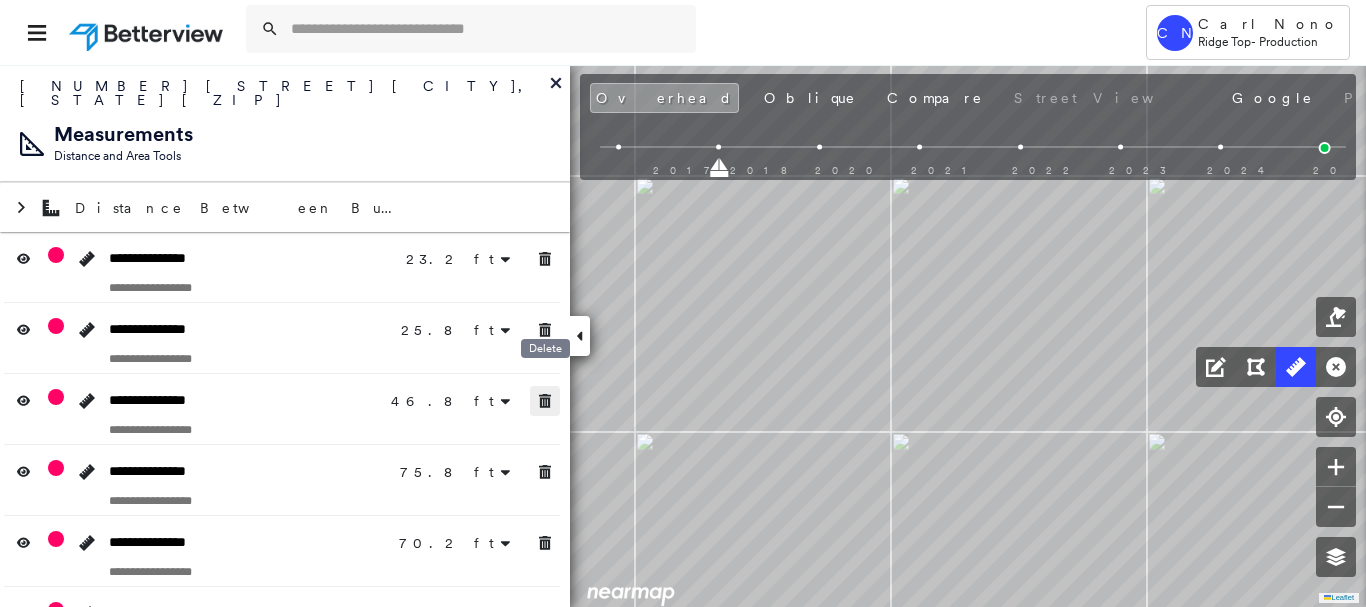 click at bounding box center [545, 401] 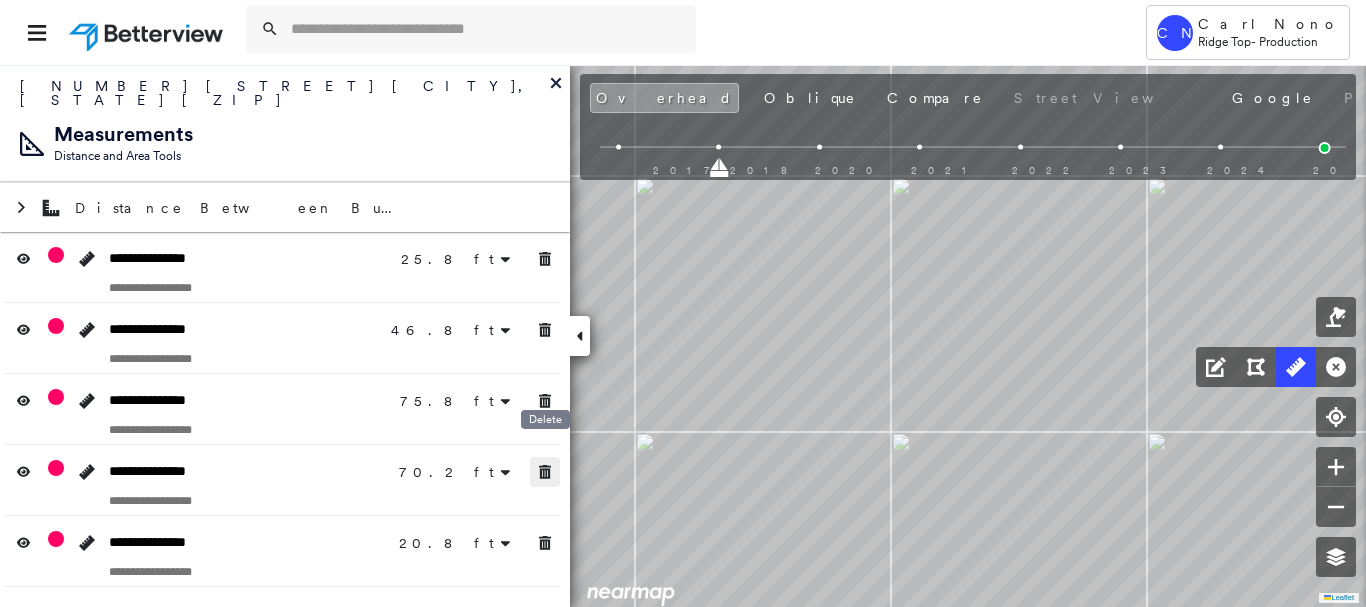 click 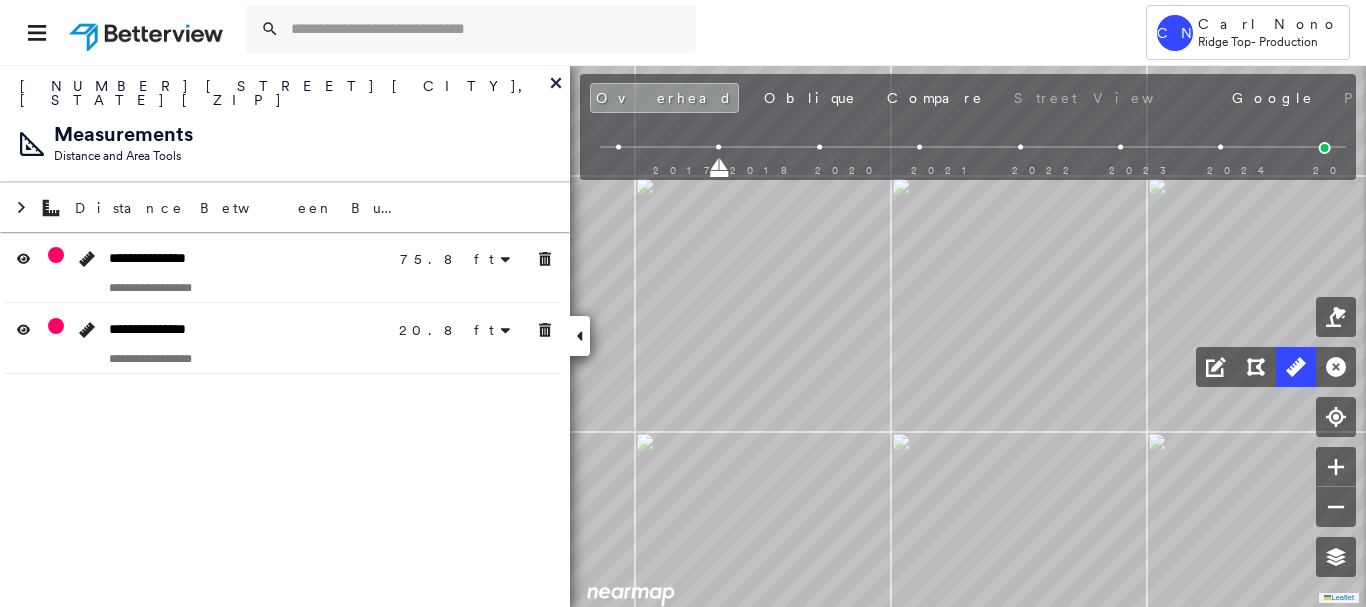 click at bounding box center [580, 336] 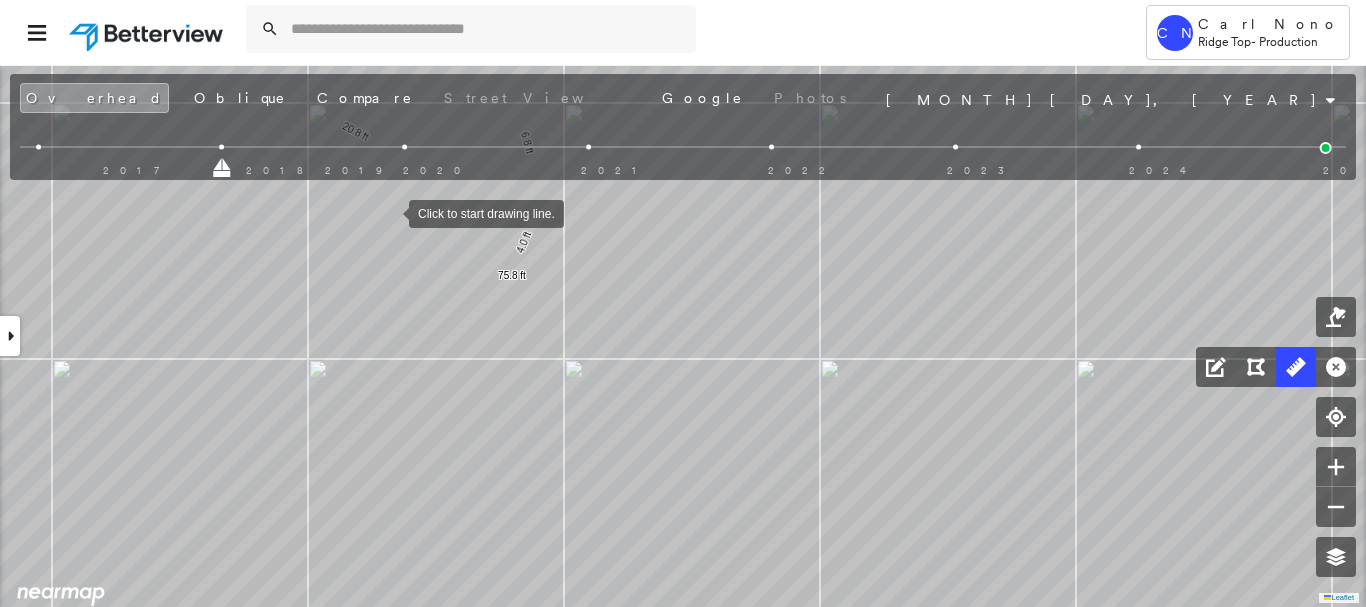click at bounding box center (389, 212) 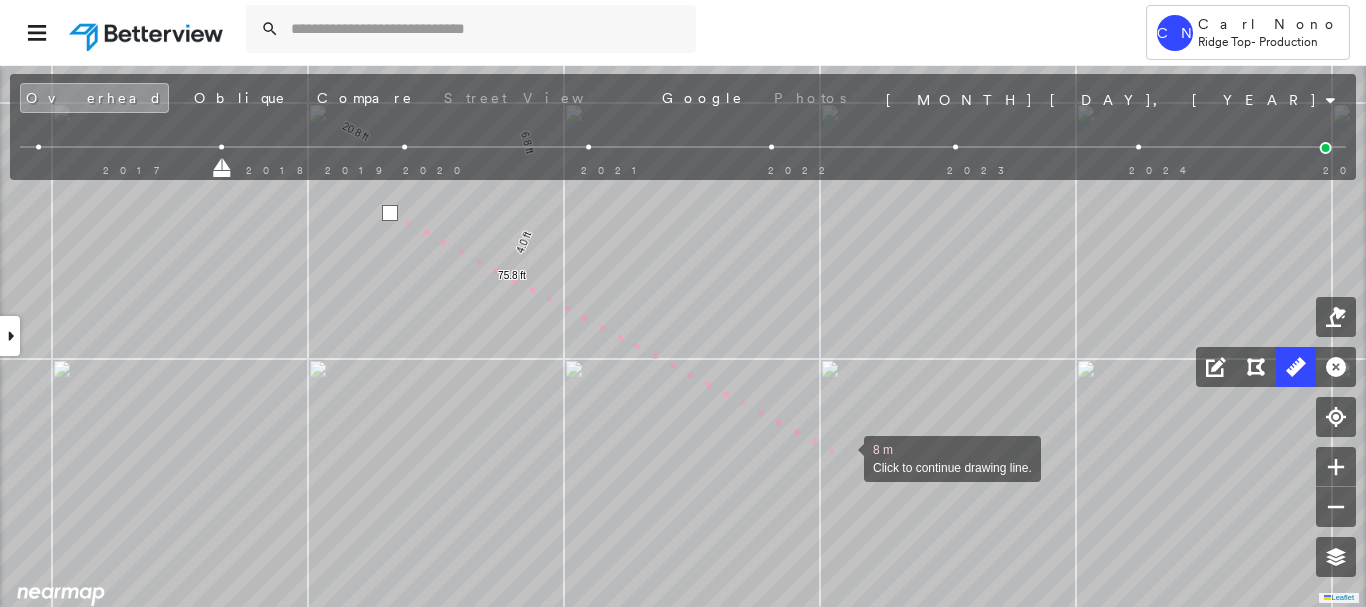 click at bounding box center [844, 457] 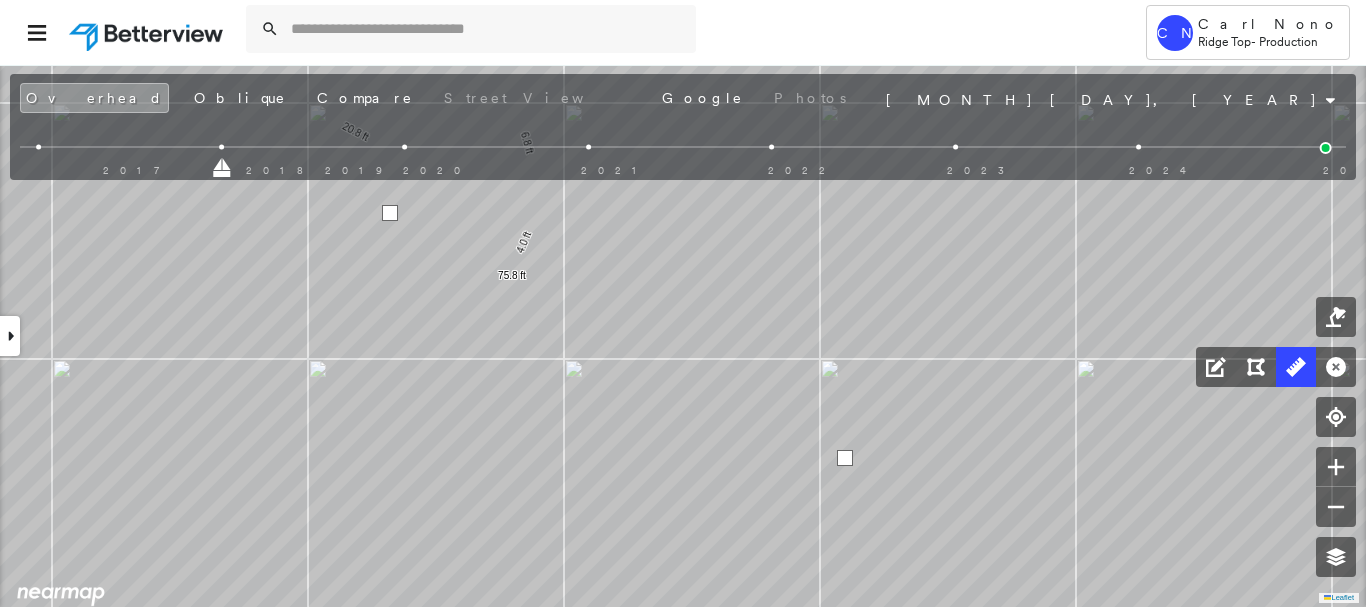 click at bounding box center (845, 458) 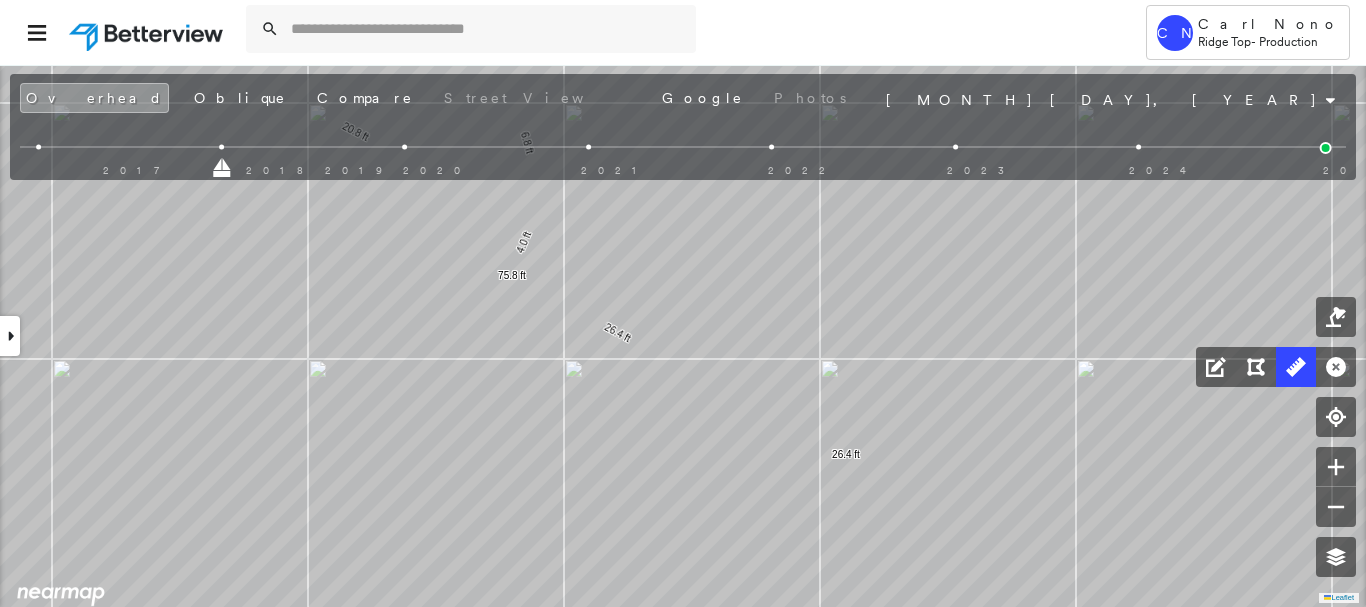 click at bounding box center [10, 336] 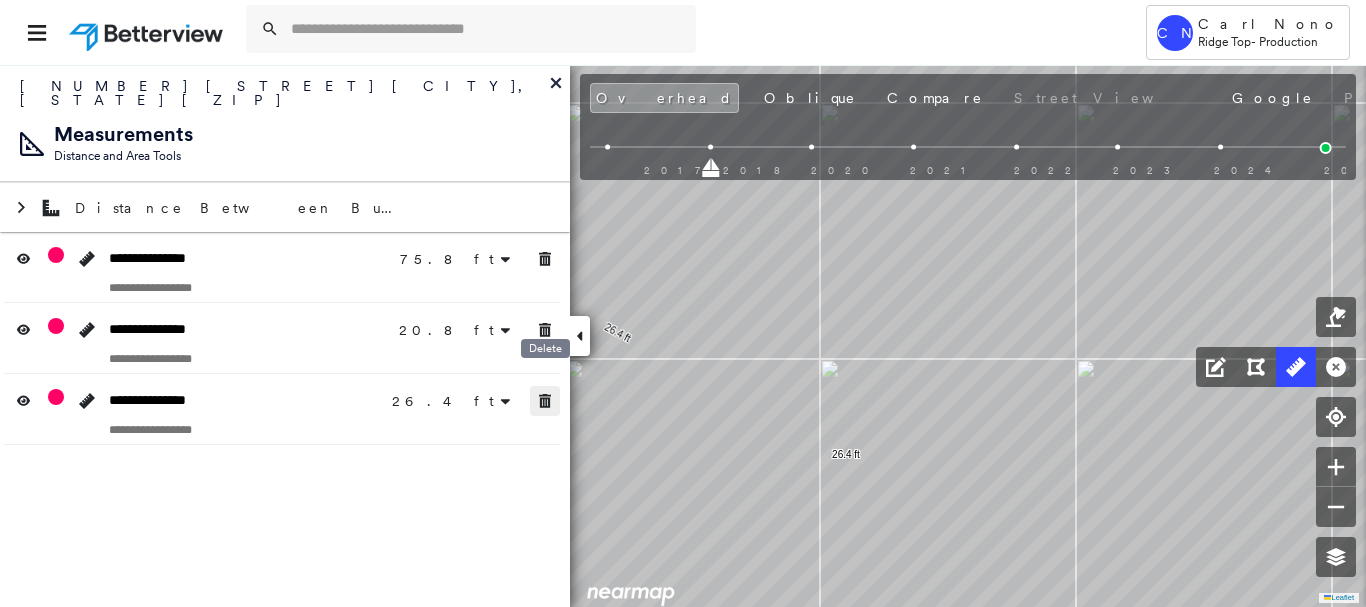 click 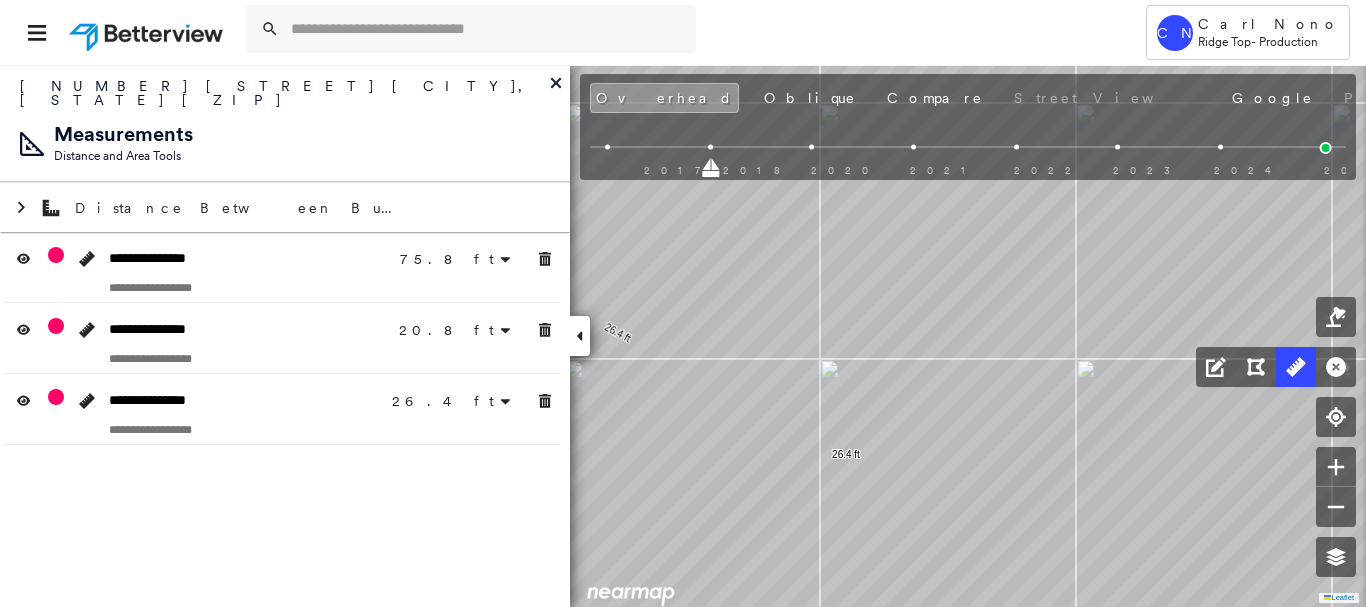 click 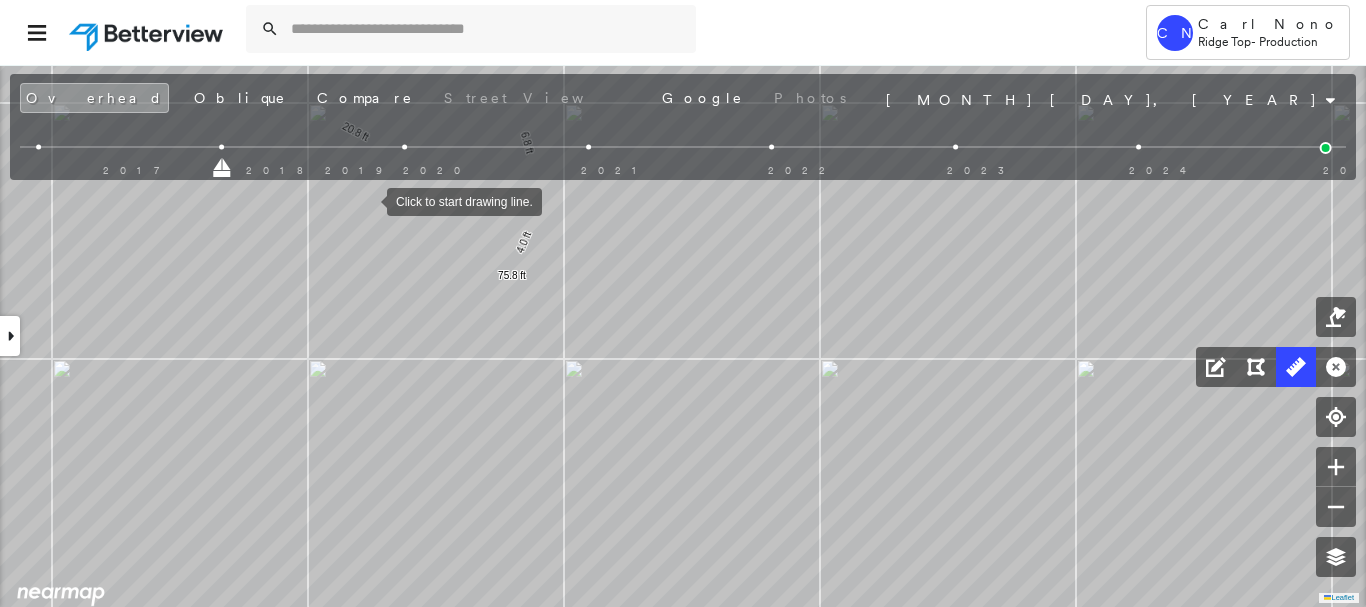 click at bounding box center (367, 200) 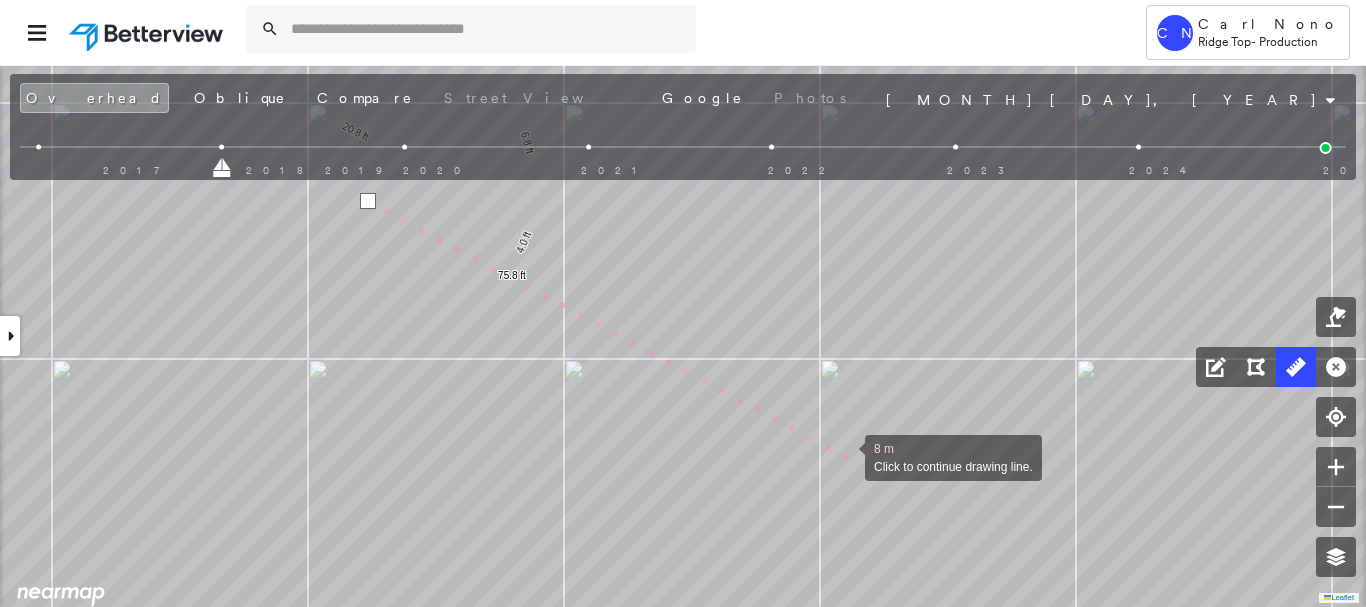 click at bounding box center (845, 456) 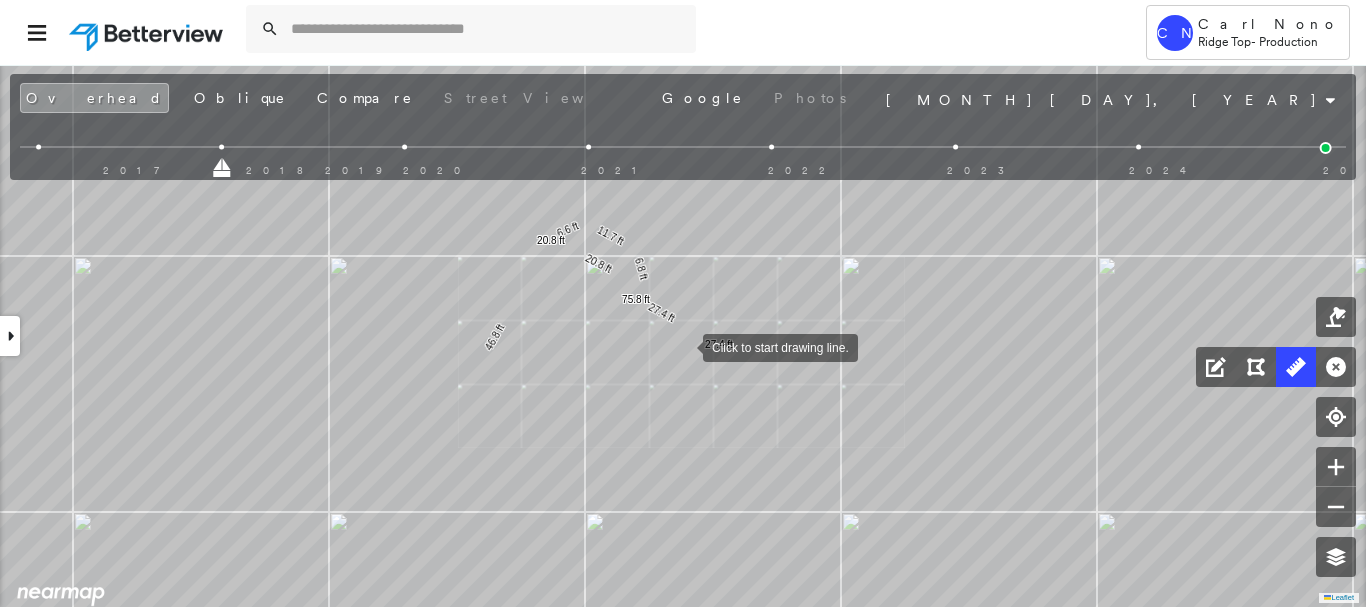 drag, startPoint x: 692, startPoint y: 342, endPoint x: 630, endPoint y: 373, distance: 69.31811 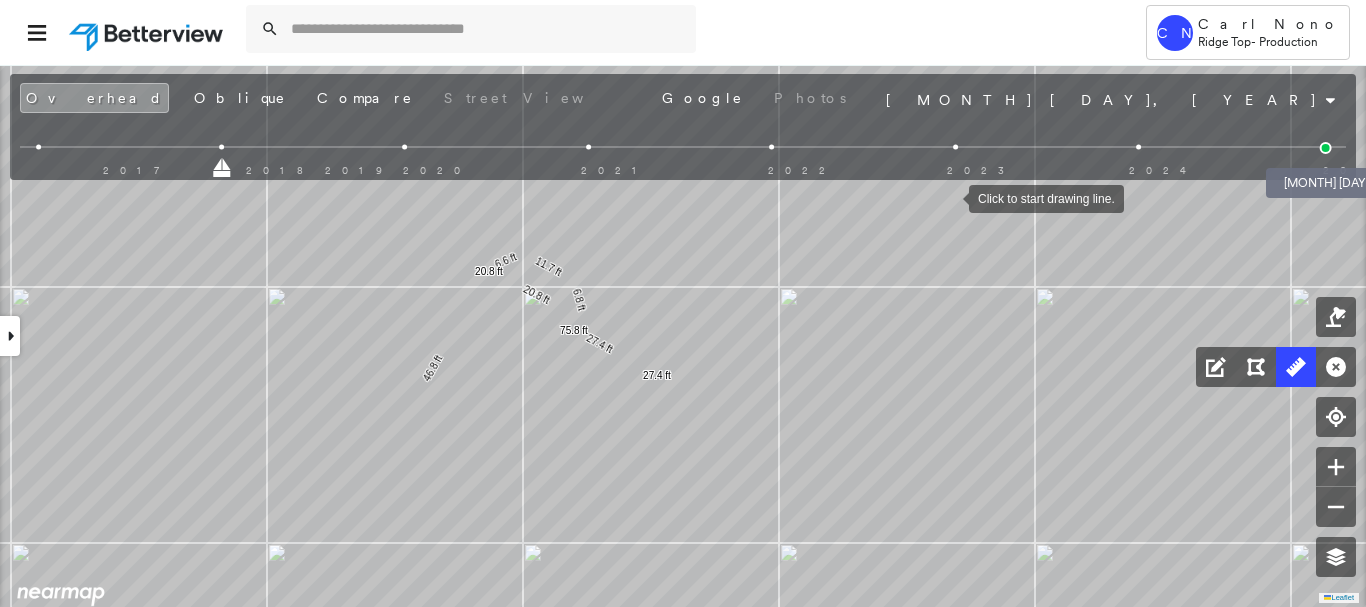 click at bounding box center [1326, 148] 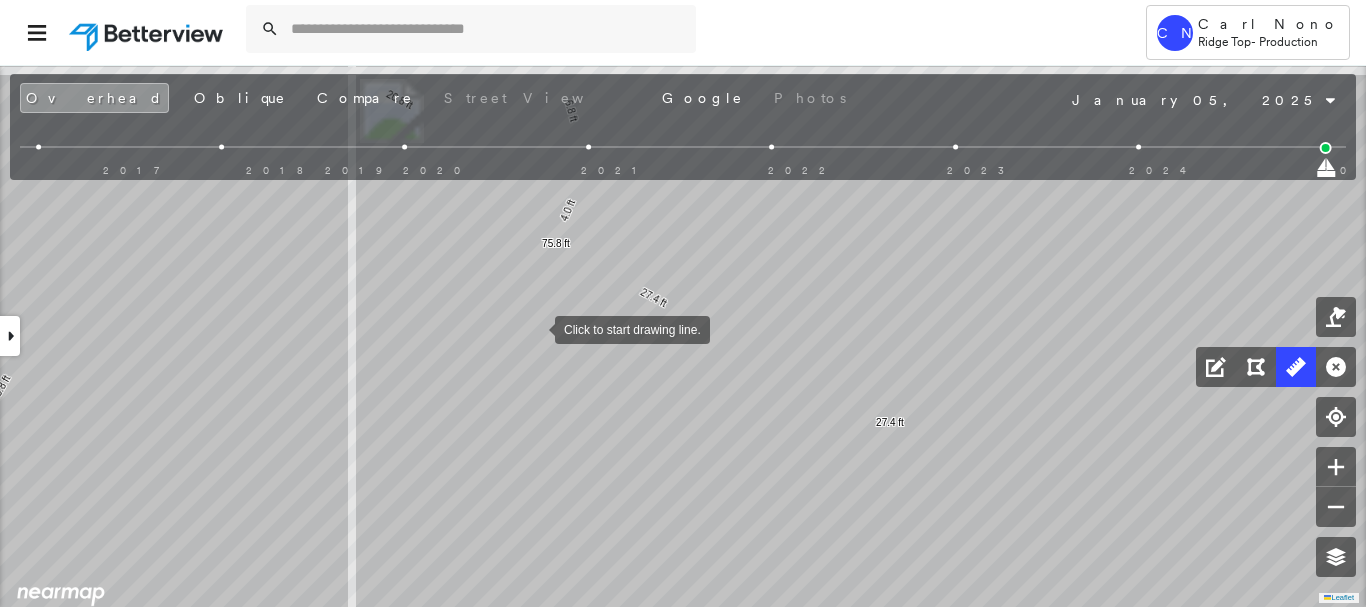 click at bounding box center [535, 328] 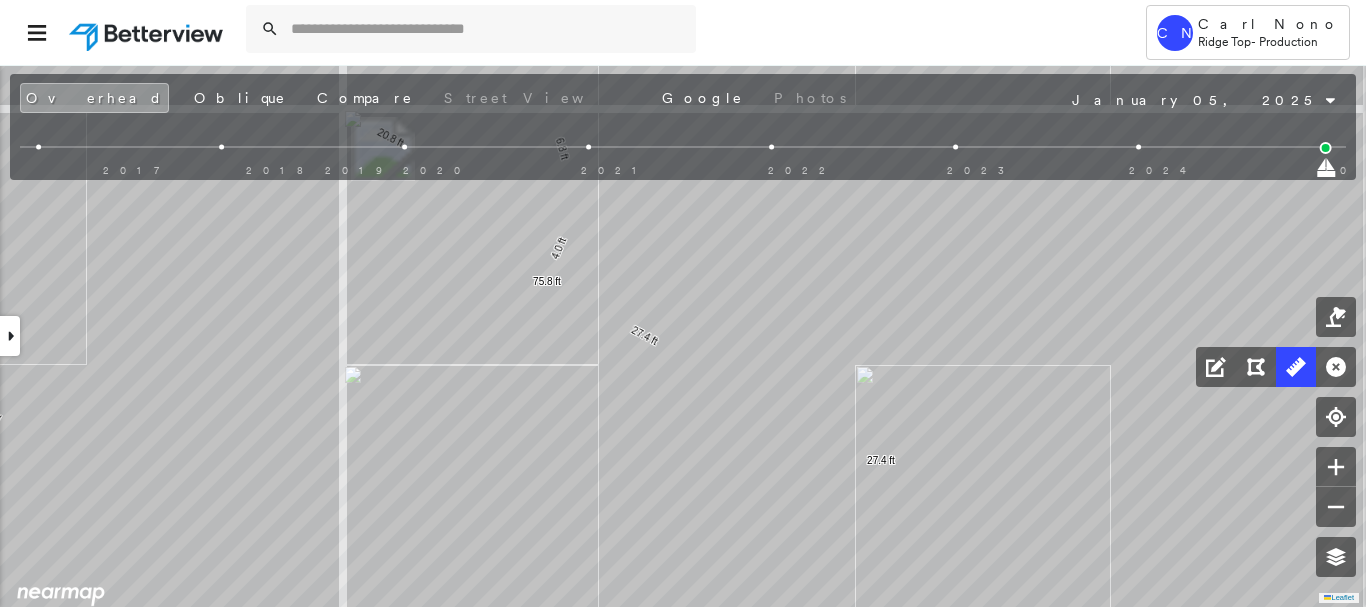 click at bounding box center (10, 336) 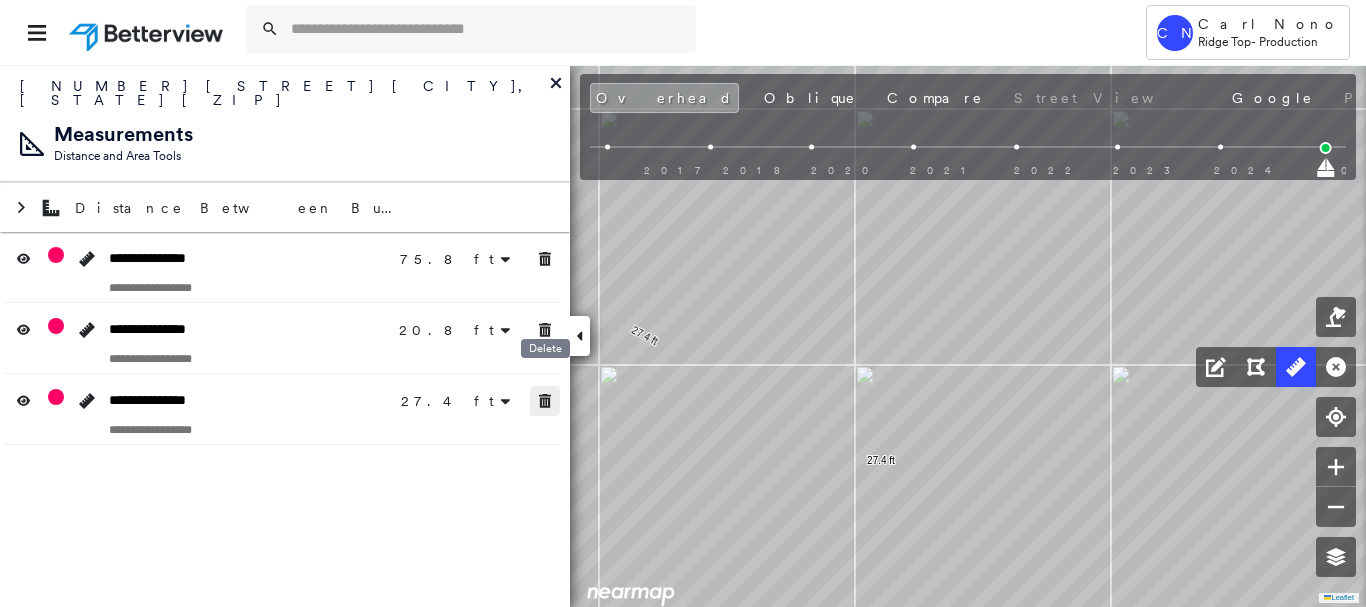 click 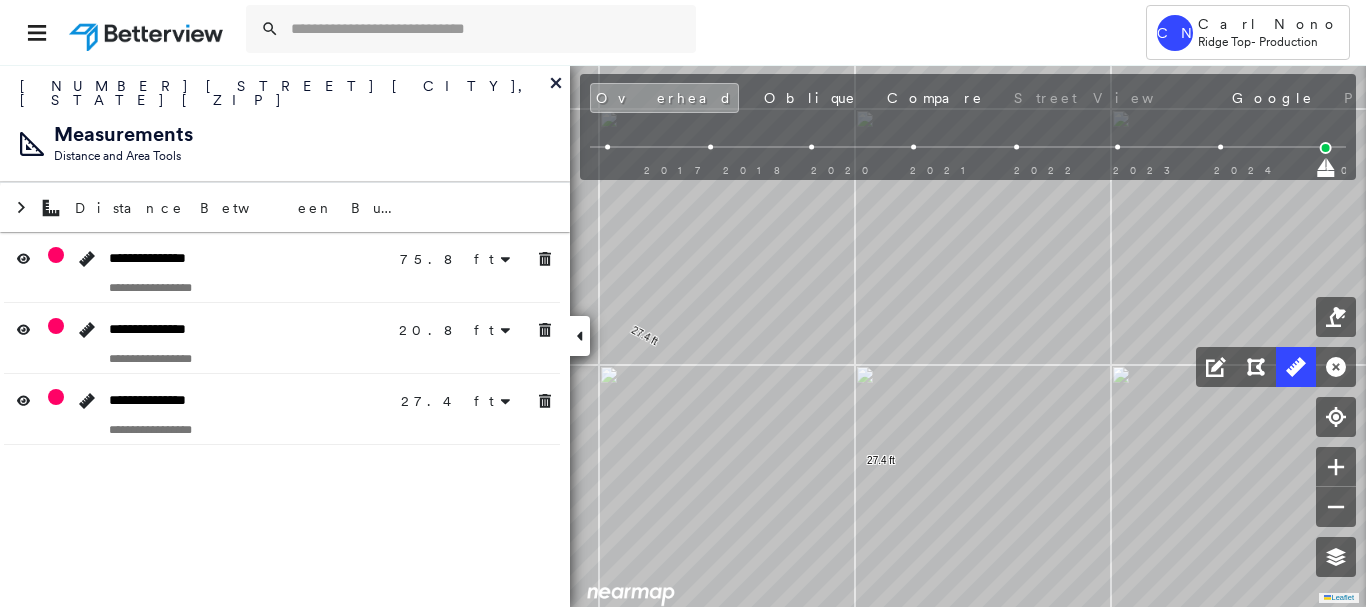 click at bounding box center [580, 336] 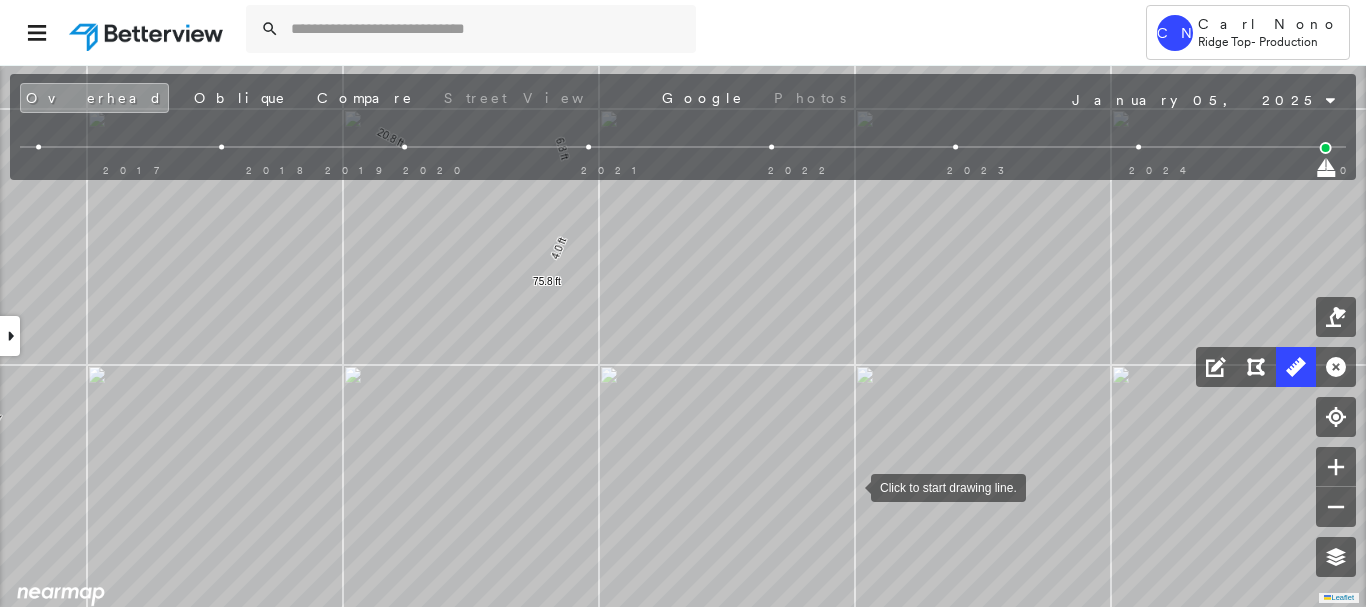 click at bounding box center [851, 486] 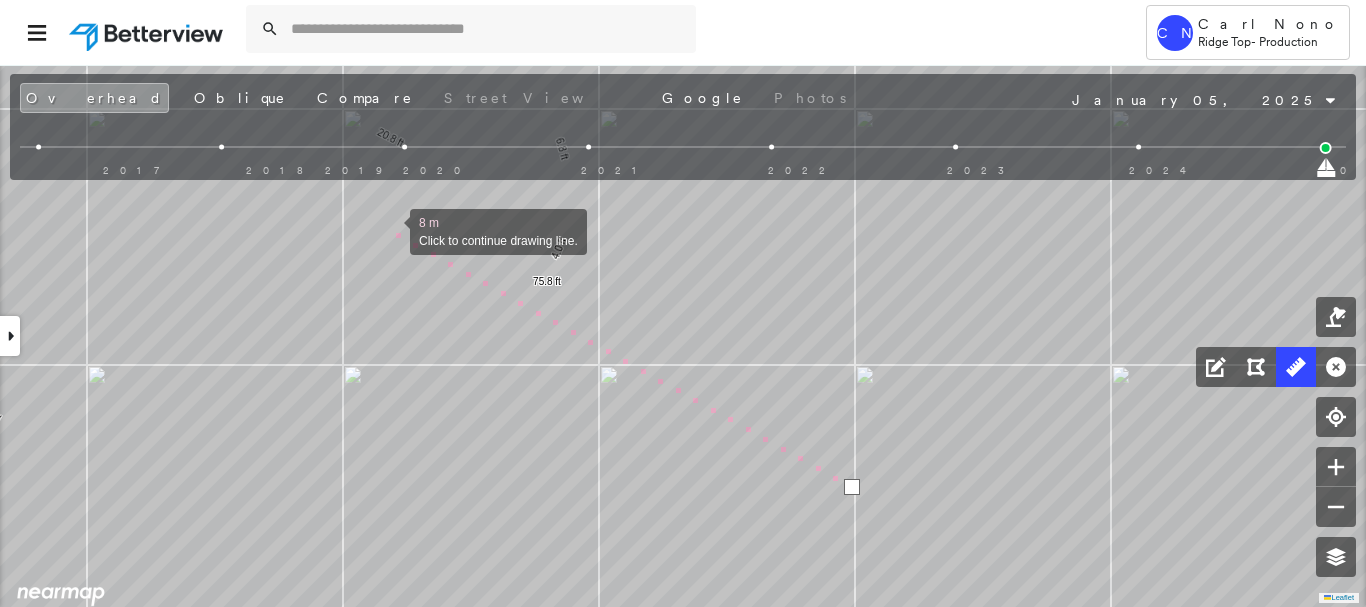 click at bounding box center [390, 230] 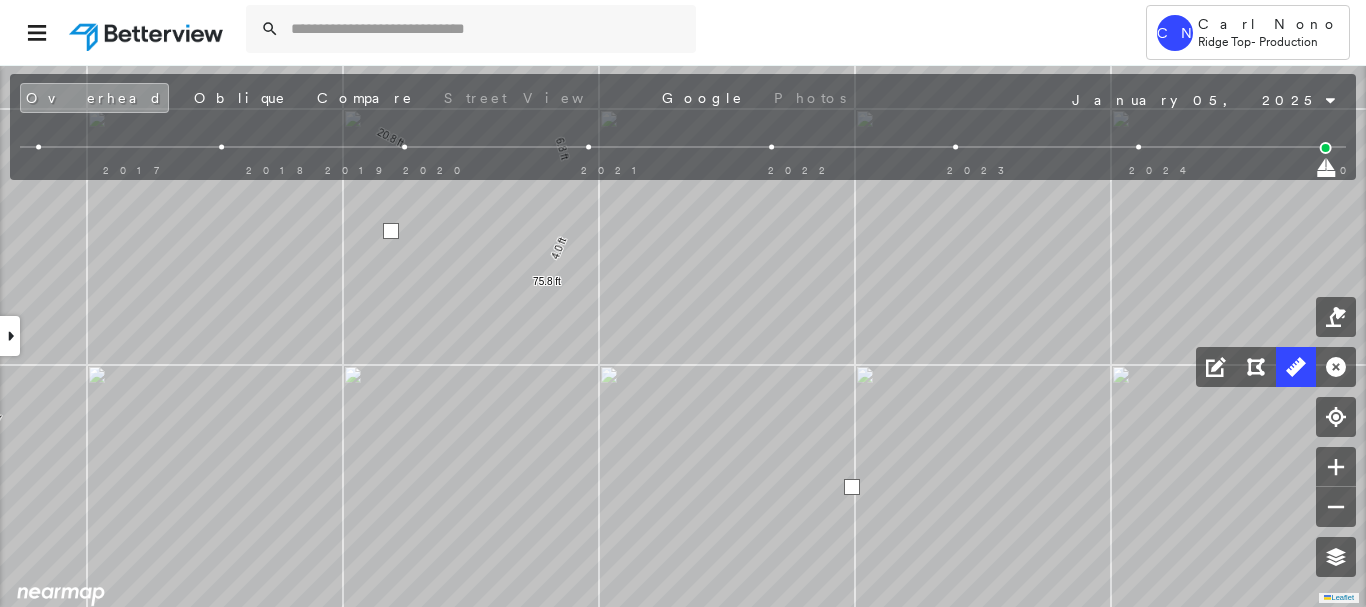 click at bounding box center (391, 231) 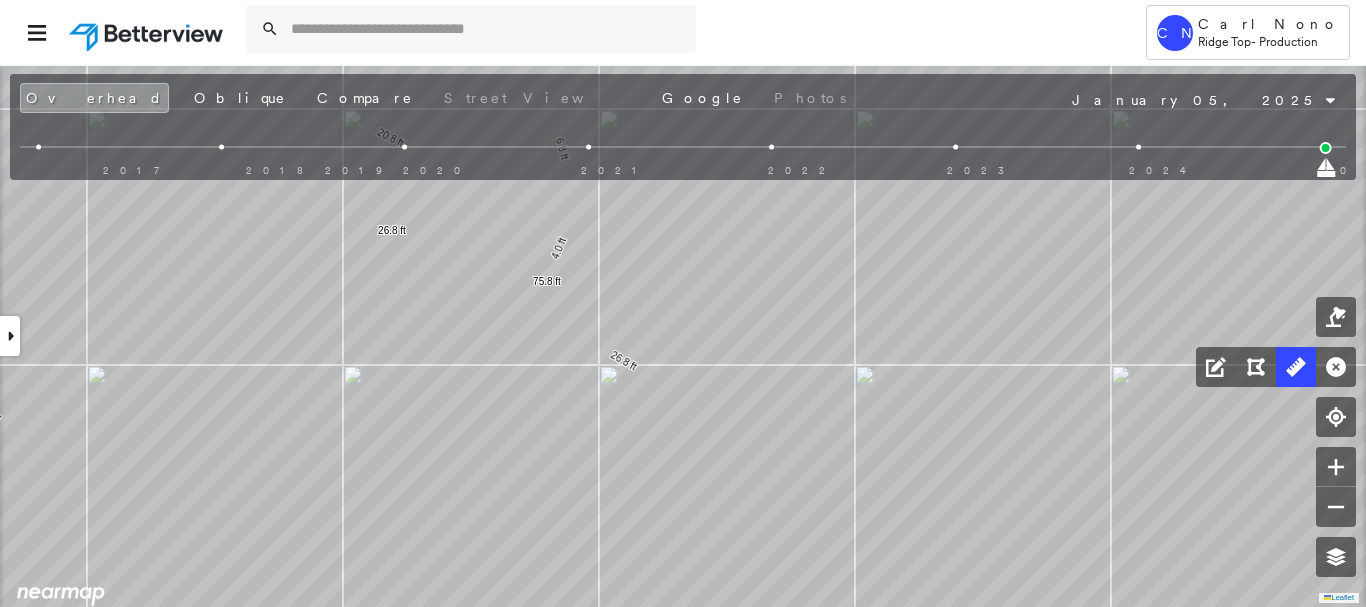 click at bounding box center [10, 336] 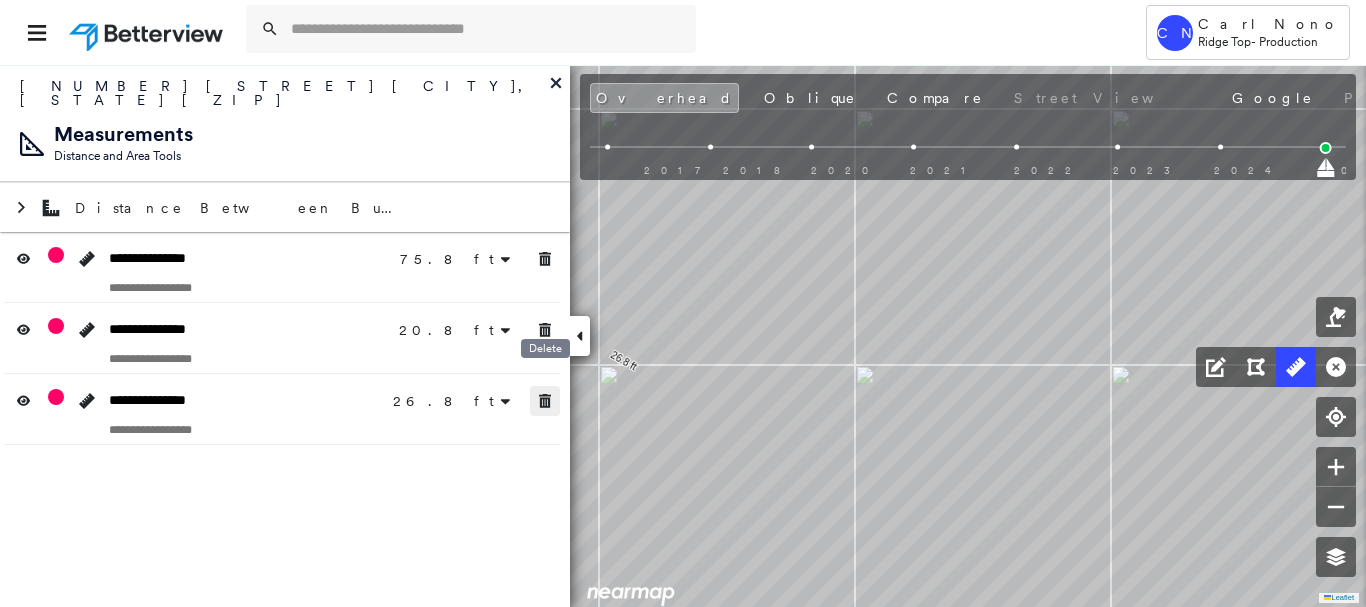 drag, startPoint x: 554, startPoint y: 392, endPoint x: 571, endPoint y: 350, distance: 45.310043 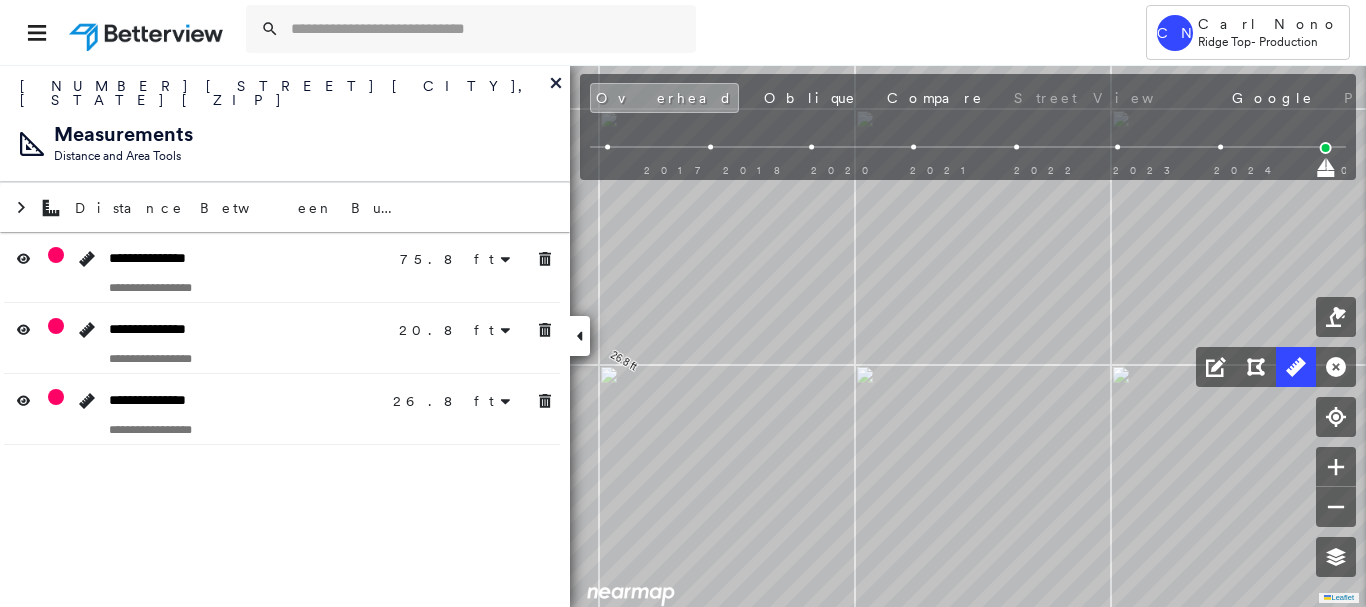 drag, startPoint x: 575, startPoint y: 337, endPoint x: 566, endPoint y: 343, distance: 10.816654 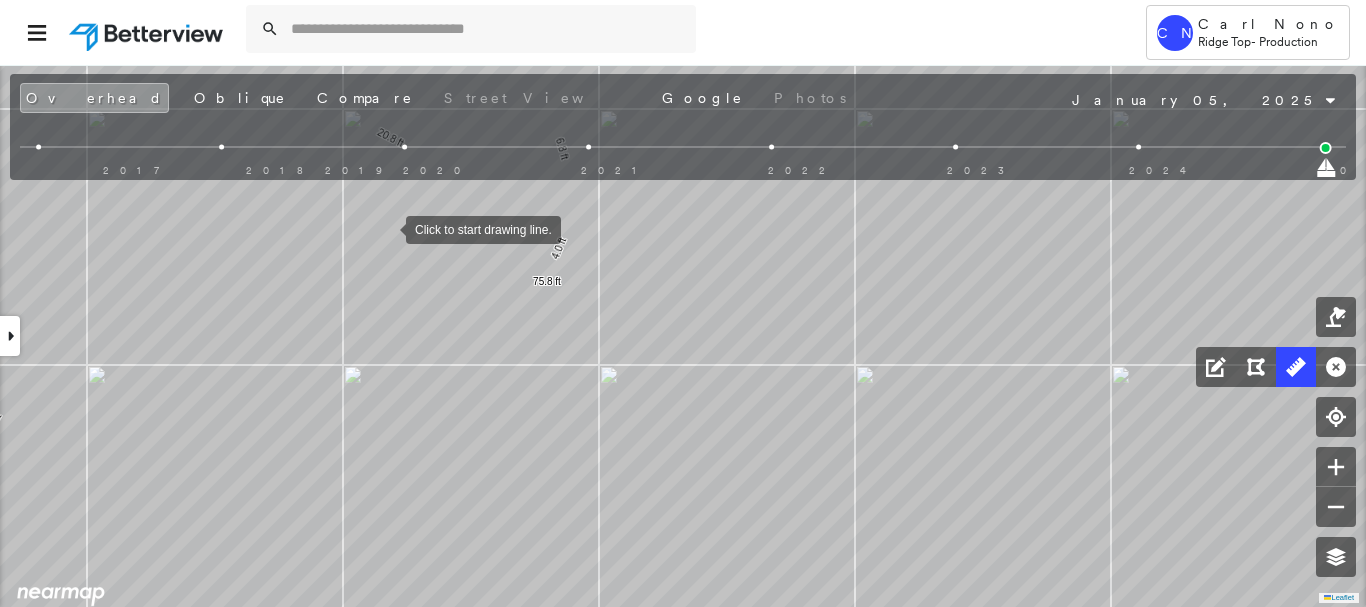 click at bounding box center (386, 228) 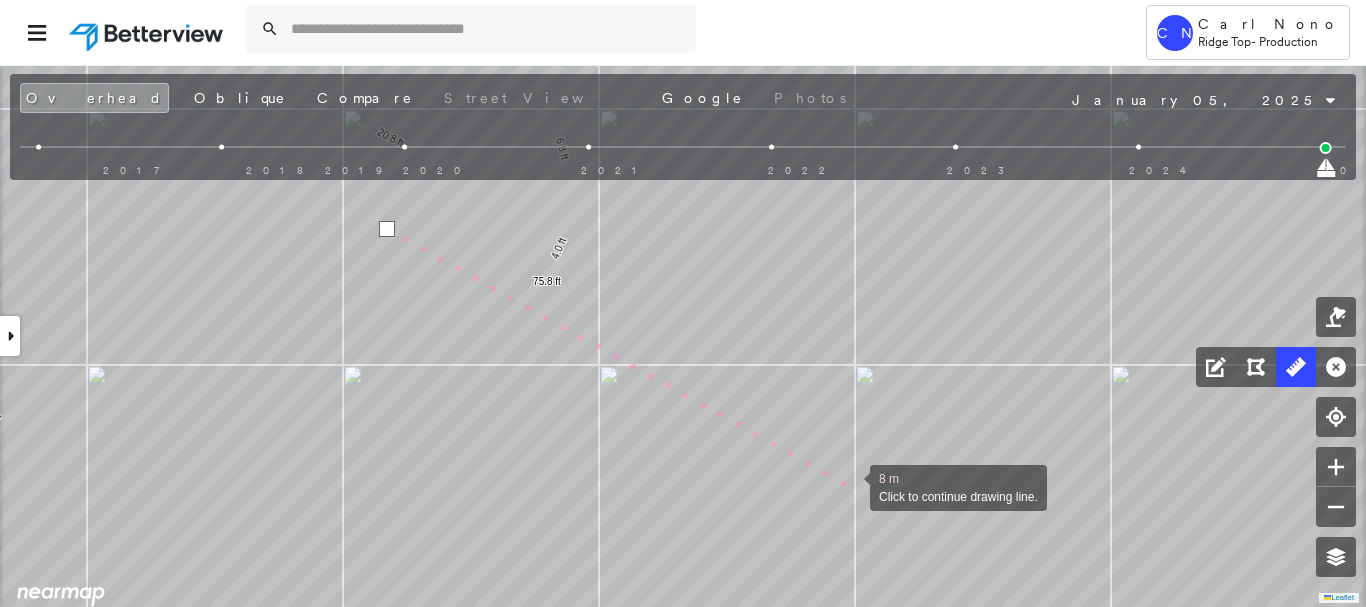 click at bounding box center (850, 486) 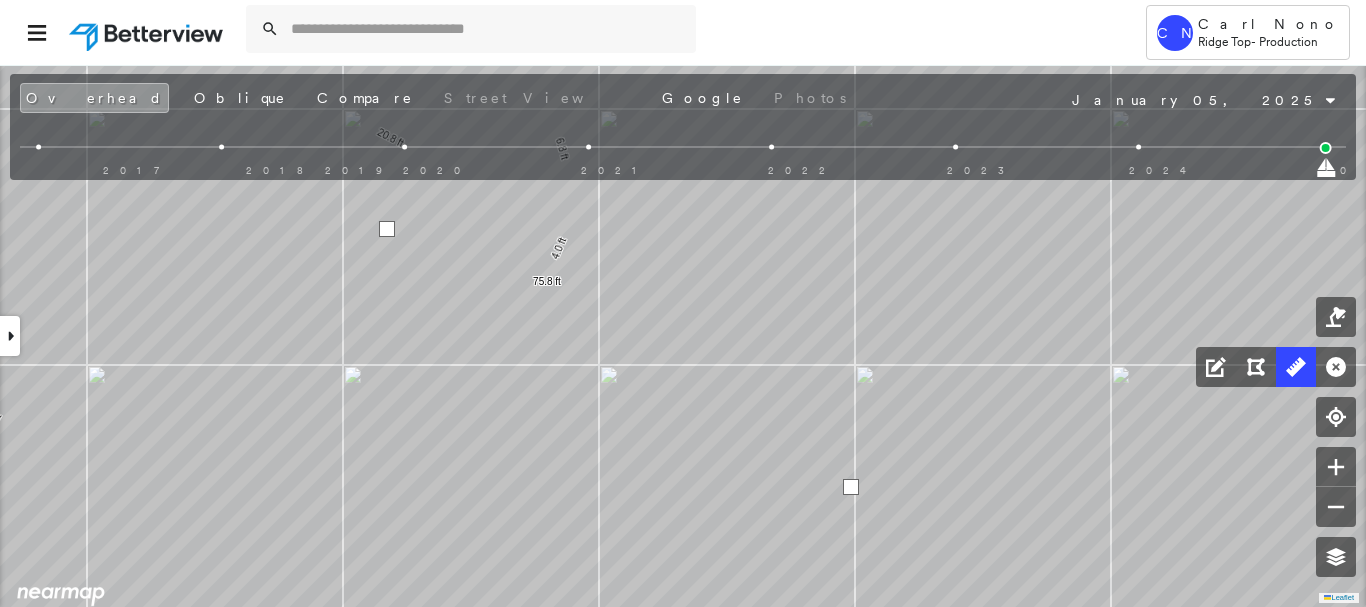 click at bounding box center (851, 487) 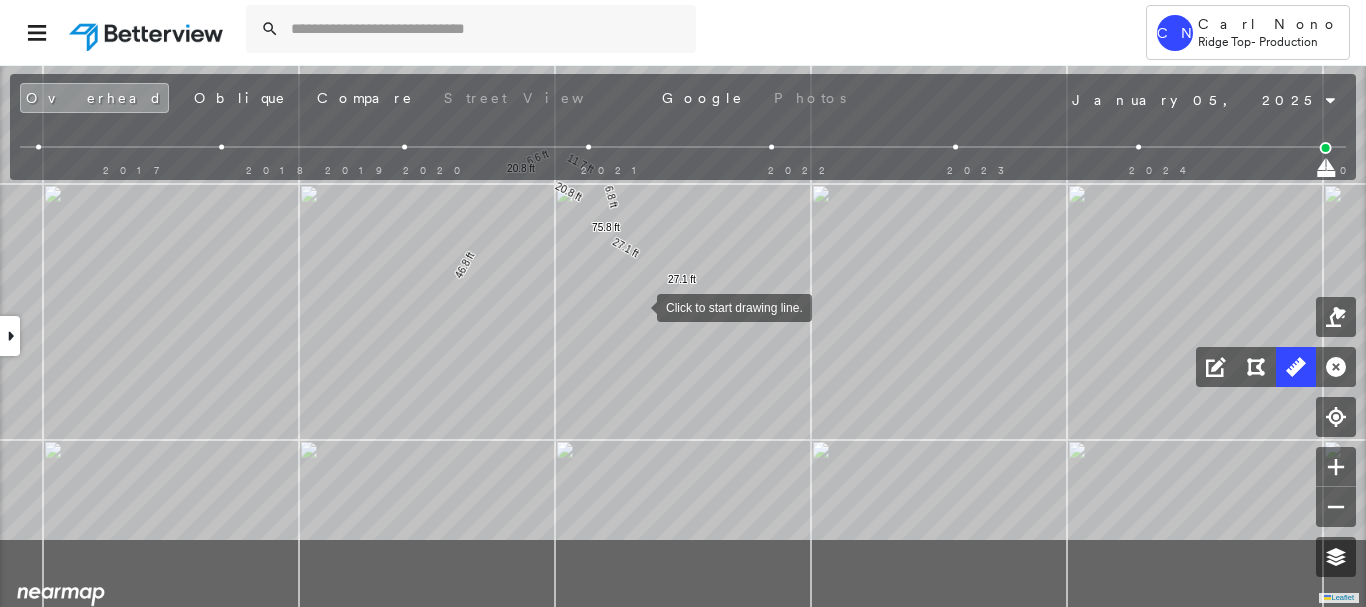 drag, startPoint x: 630, startPoint y: 431, endPoint x: 637, endPoint y: 309, distance: 122.20065 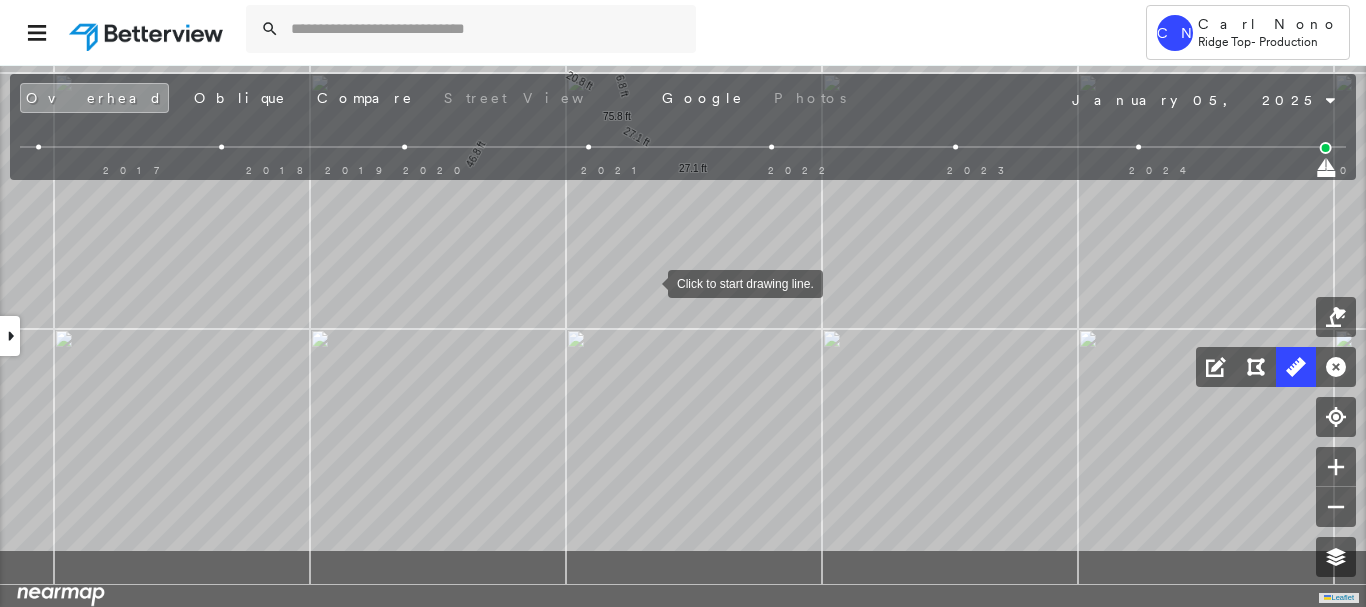 click at bounding box center (648, 282) 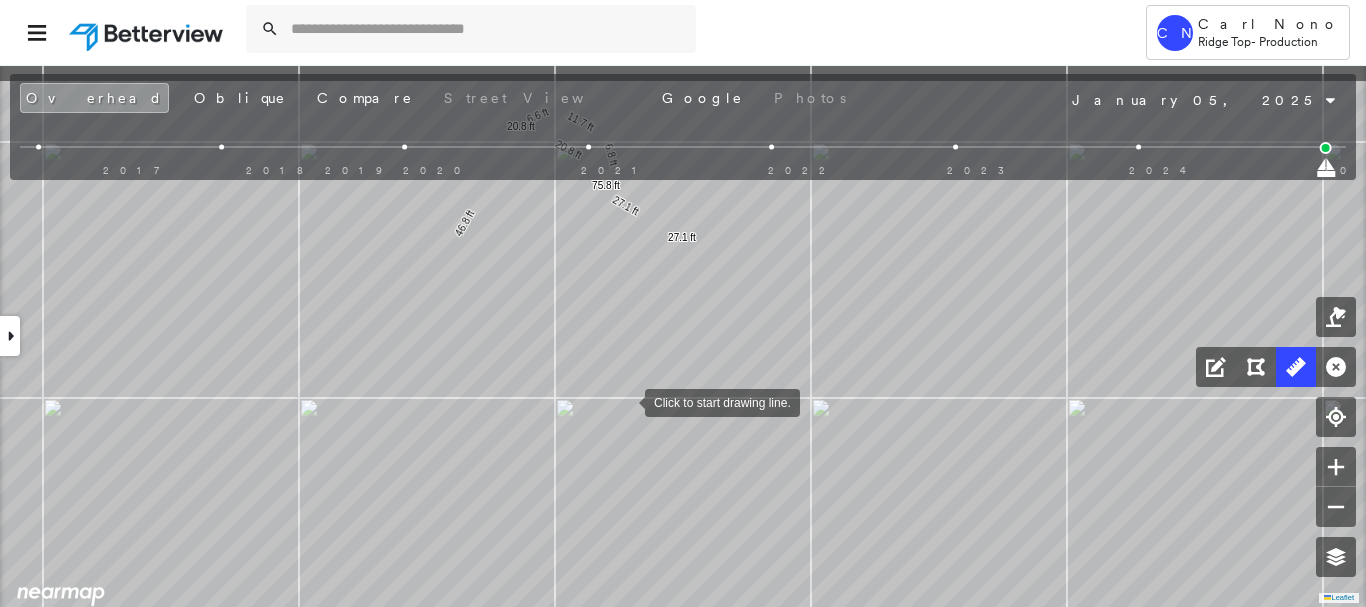 drag, startPoint x: 639, startPoint y: 314, endPoint x: 603, endPoint y: 455, distance: 145.5232 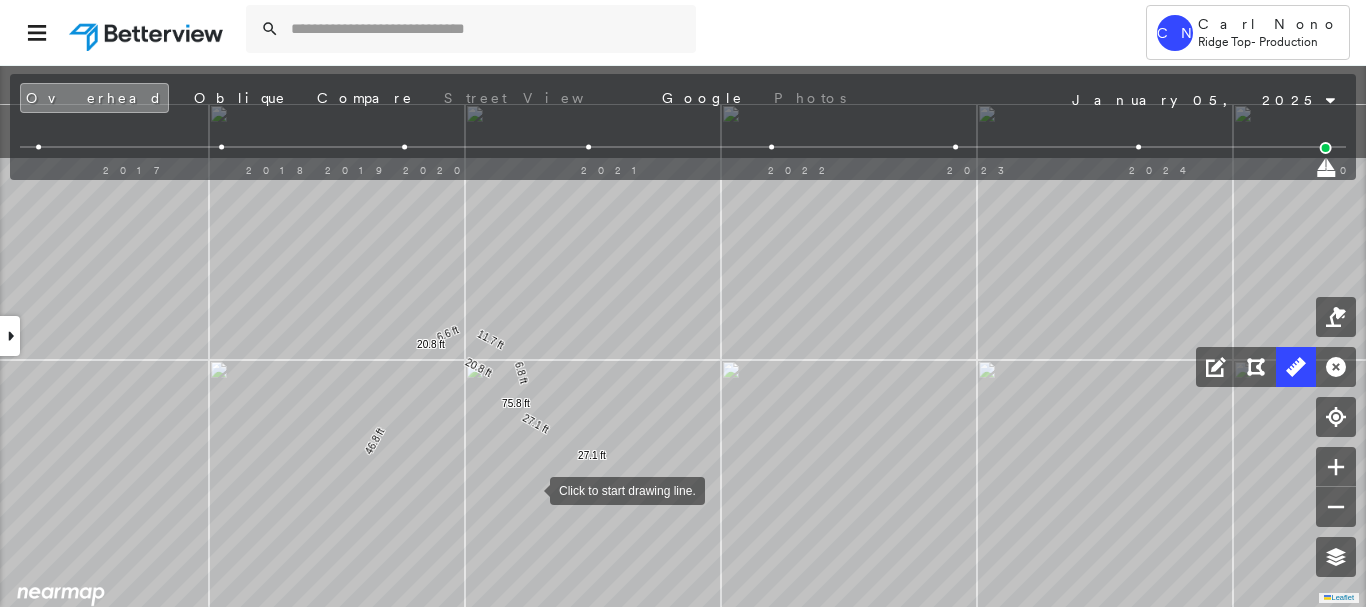 drag, startPoint x: 596, startPoint y: 341, endPoint x: 531, endPoint y: 489, distance: 161.64467 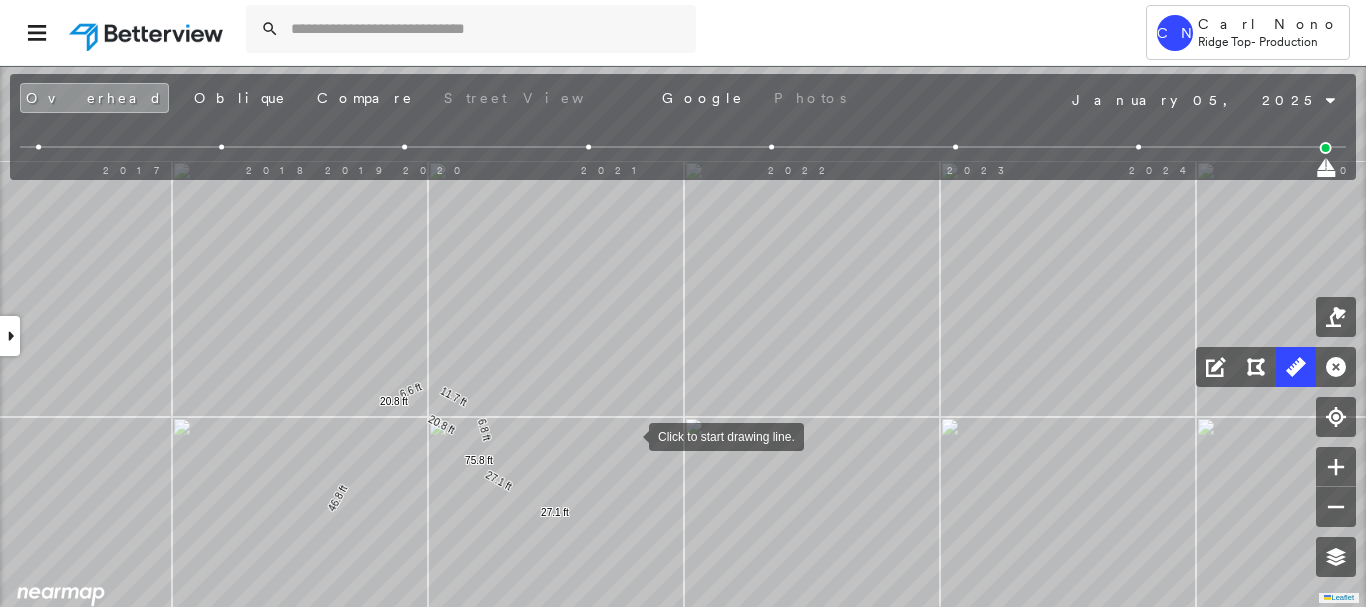 drag, startPoint x: 680, startPoint y: 363, endPoint x: 578, endPoint y: 478, distance: 153.71727 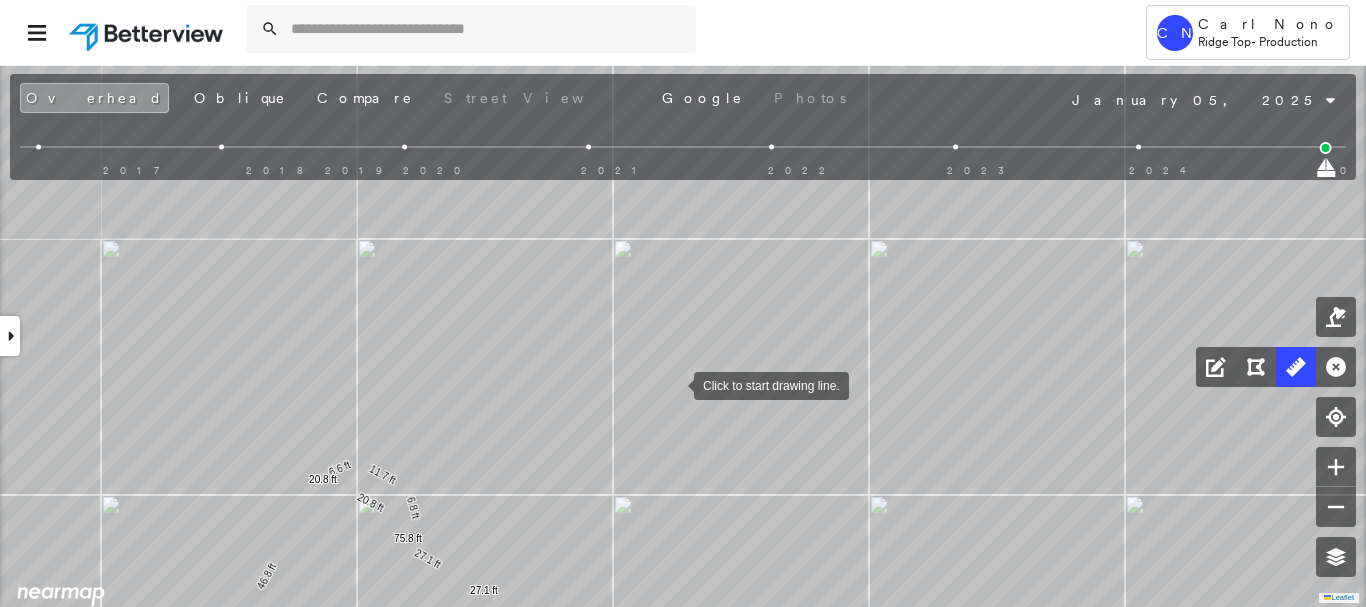 drag, startPoint x: 682, startPoint y: 361, endPoint x: 674, endPoint y: 383, distance: 23.409399 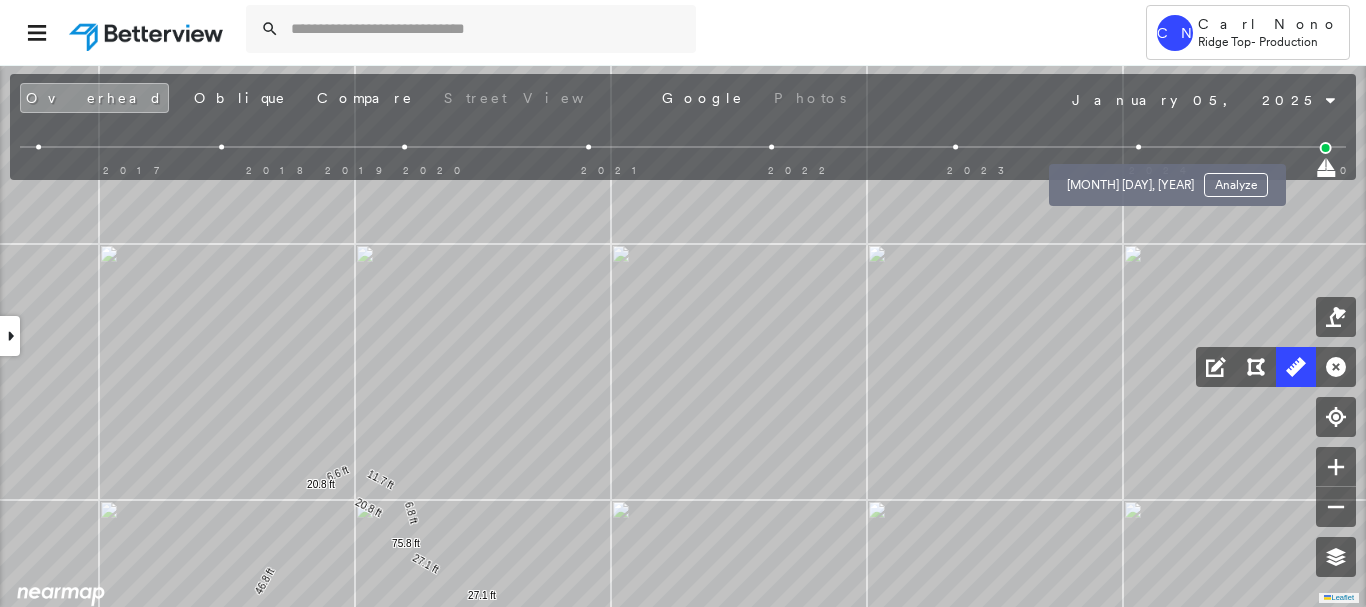 click at bounding box center (1138, 147) 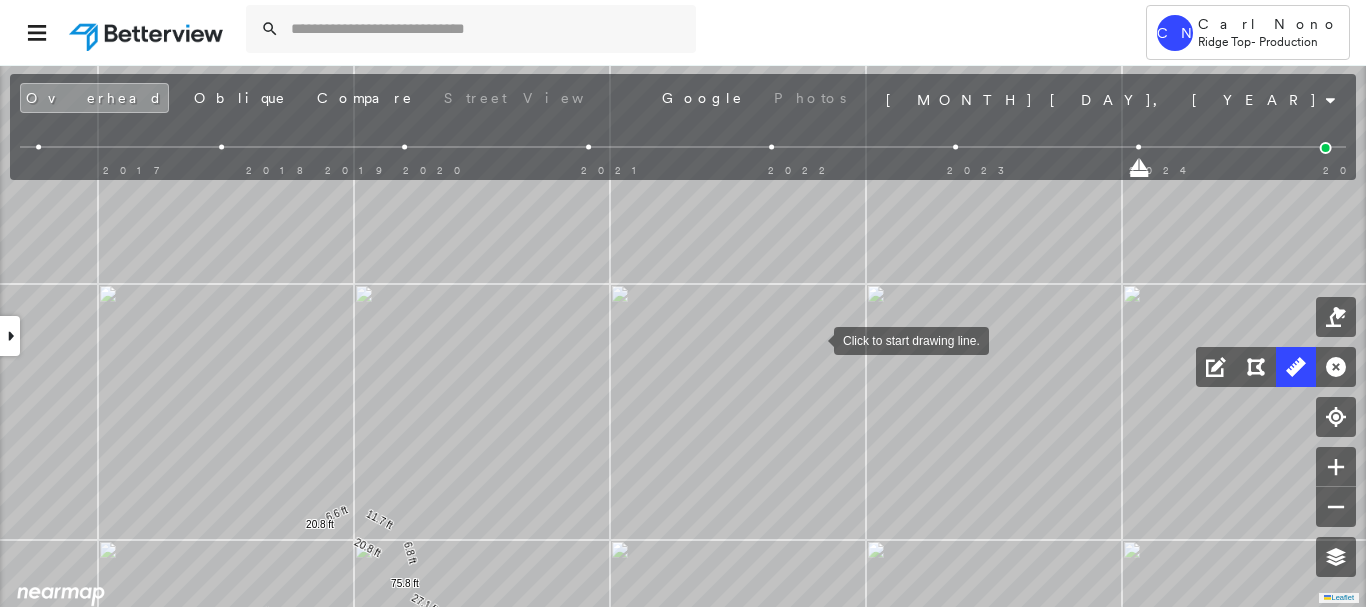 drag, startPoint x: 816, startPoint y: 290, endPoint x: 814, endPoint y: 341, distance: 51.0392 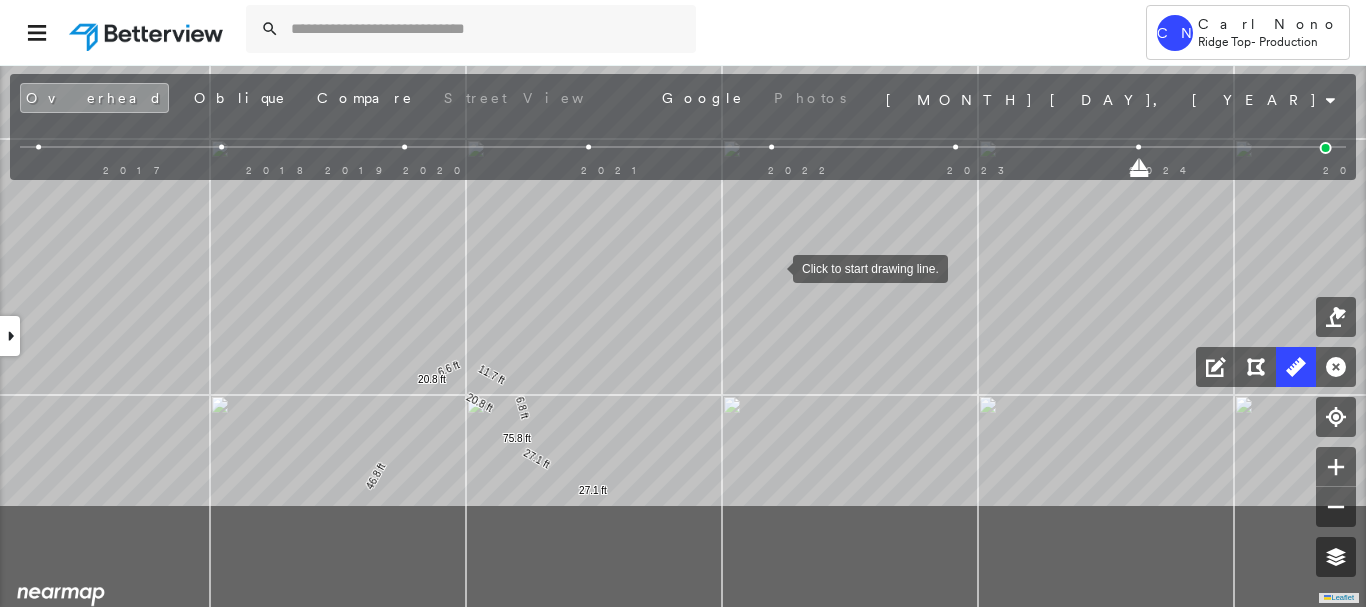 drag, startPoint x: 660, startPoint y: 423, endPoint x: 773, endPoint y: 267, distance: 192.62659 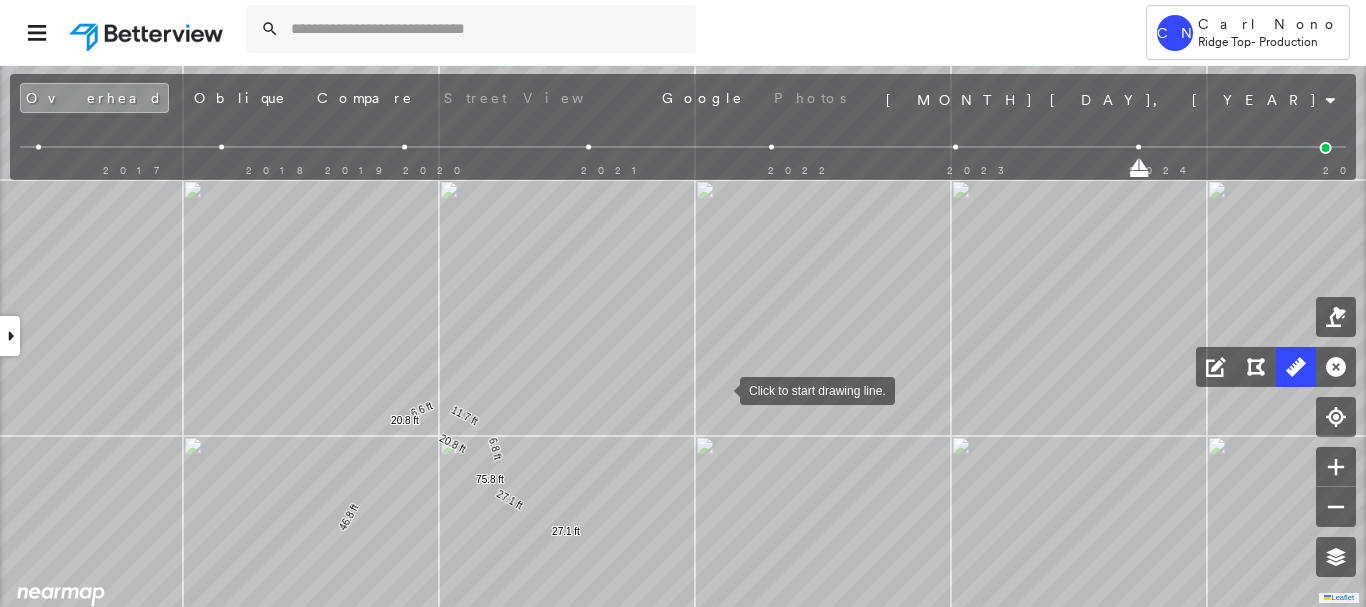 drag, startPoint x: 750, startPoint y: 343, endPoint x: 720, endPoint y: 388, distance: 54.08327 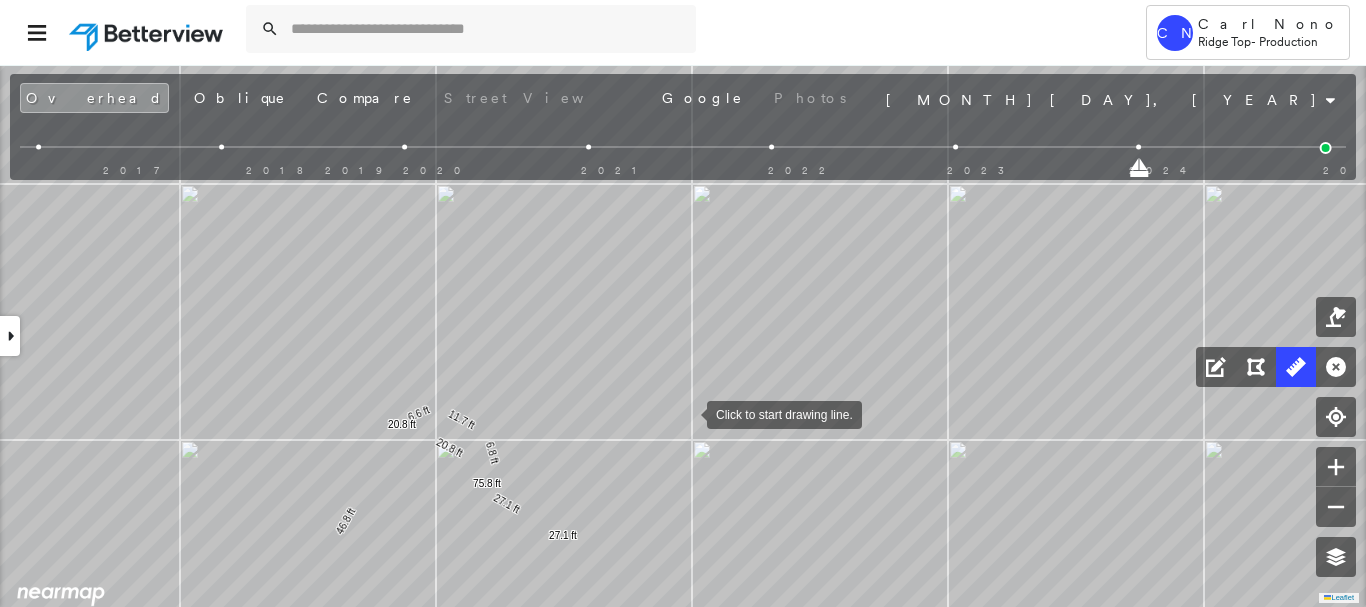 drag, startPoint x: 687, startPoint y: 413, endPoint x: 651, endPoint y: 239, distance: 177.68512 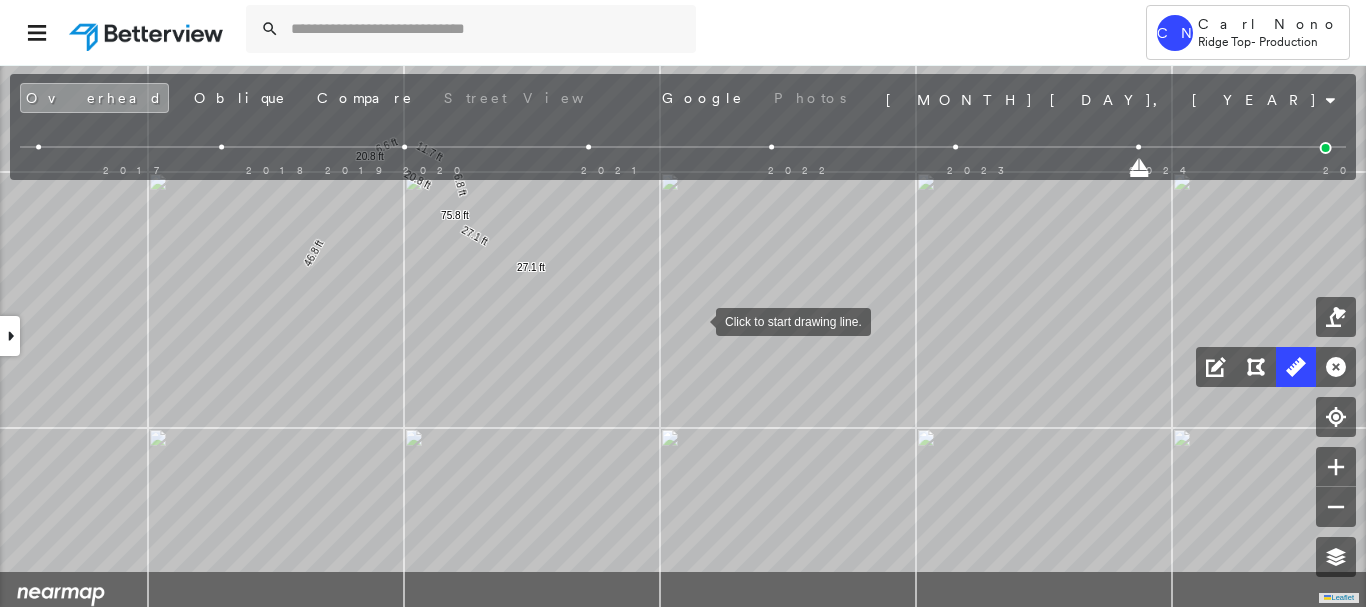 drag, startPoint x: 691, startPoint y: 417, endPoint x: 696, endPoint y: 301, distance: 116.10771 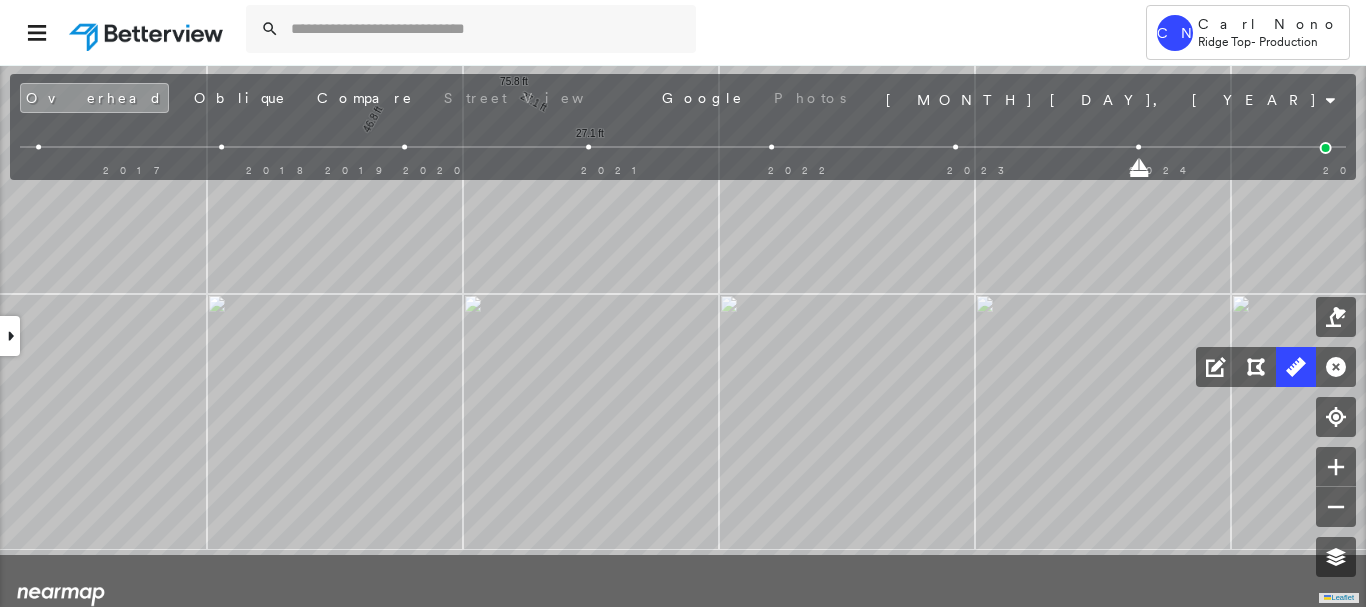 drag, startPoint x: 689, startPoint y: 362, endPoint x: 825, endPoint y: 196, distance: 214.59729 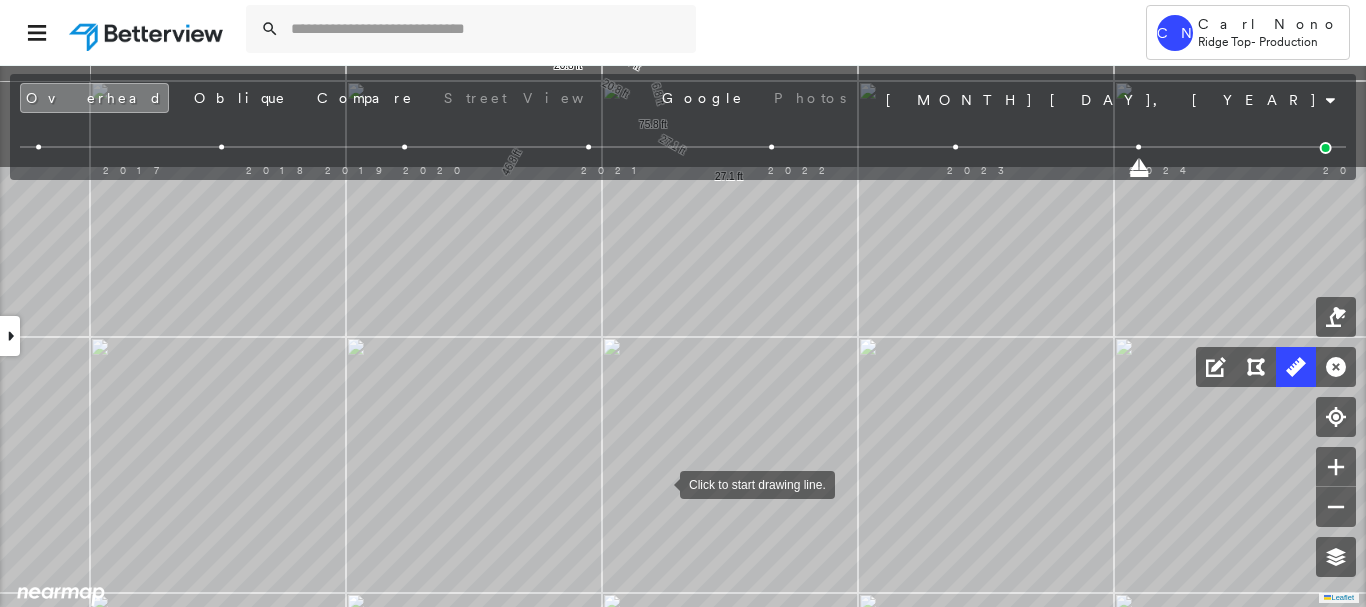 drag, startPoint x: 633, startPoint y: 339, endPoint x: 659, endPoint y: 484, distance: 147.31259 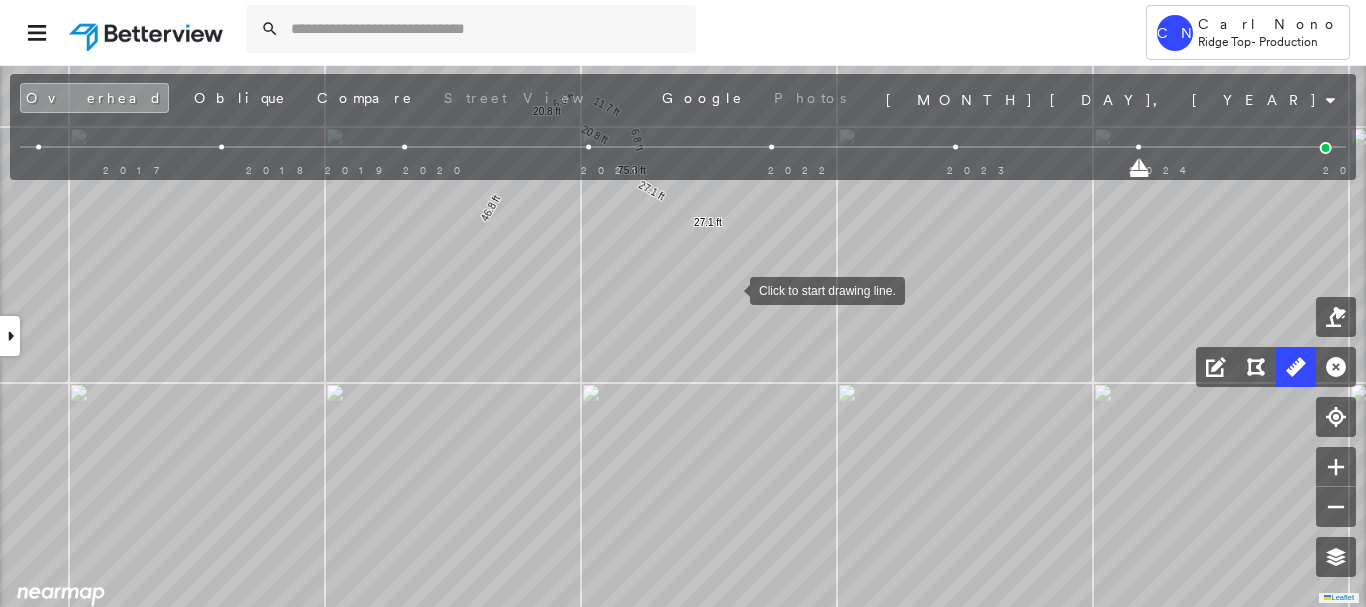 drag, startPoint x: 754, startPoint y: 231, endPoint x: 725, endPoint y: 304, distance: 78.54935 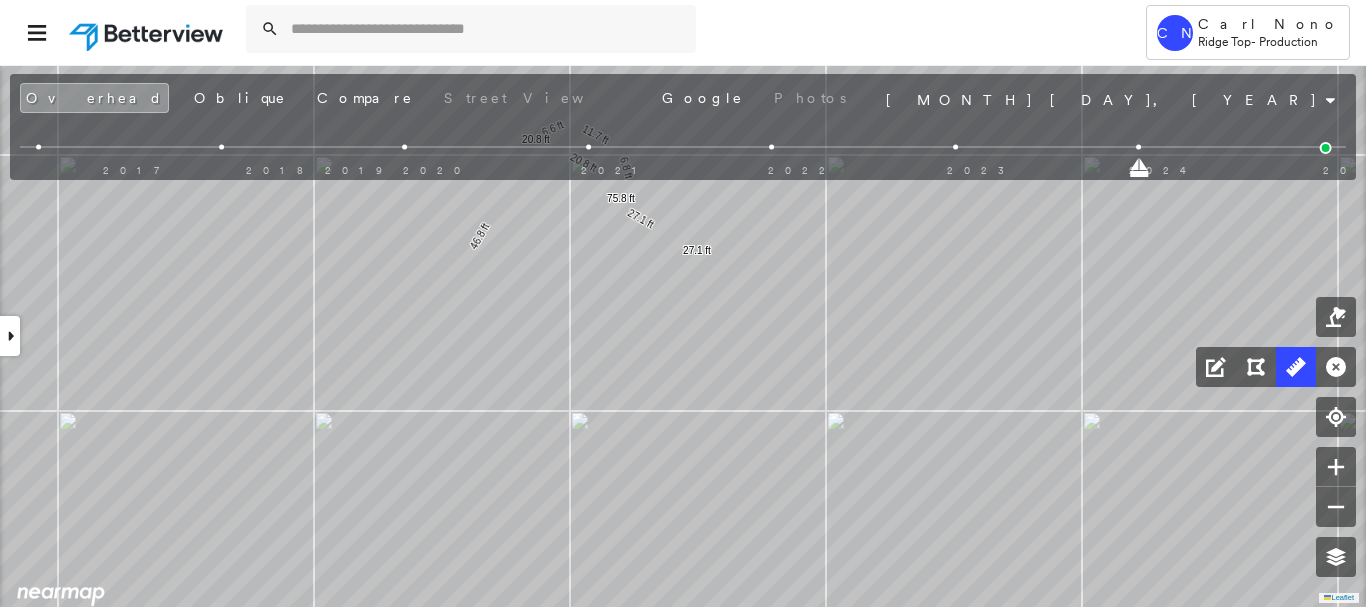 drag, startPoint x: 165, startPoint y: 106, endPoint x: 176, endPoint y: 136, distance: 31.95309 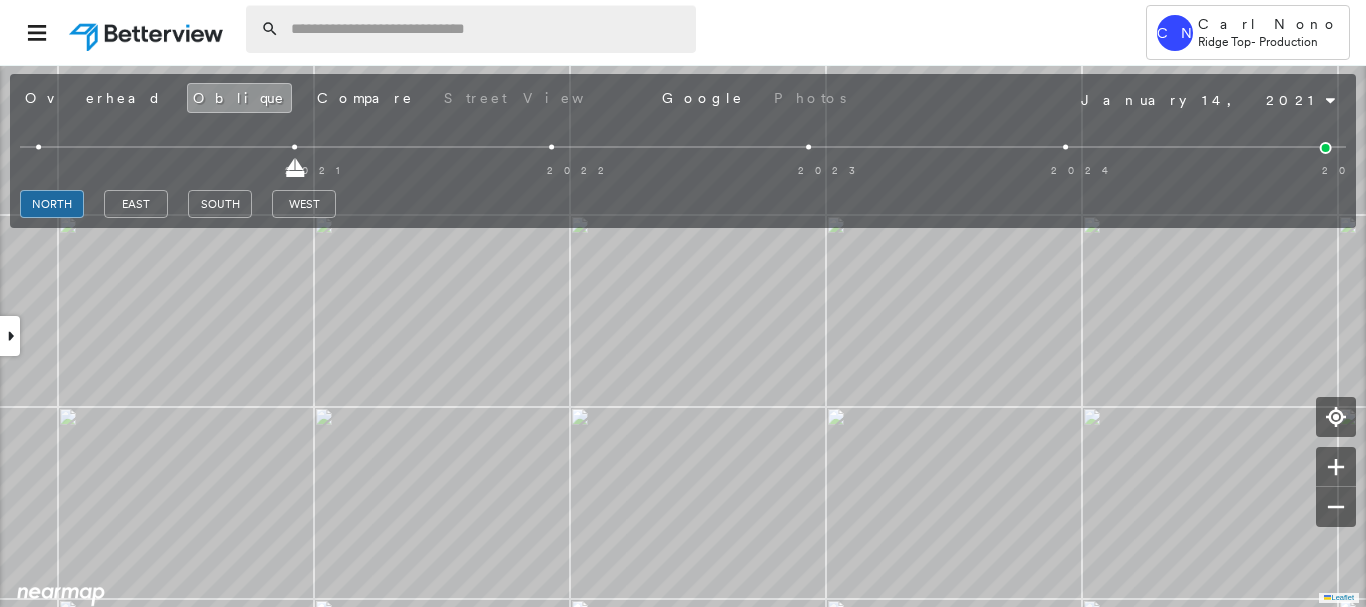click at bounding box center [487, 29] 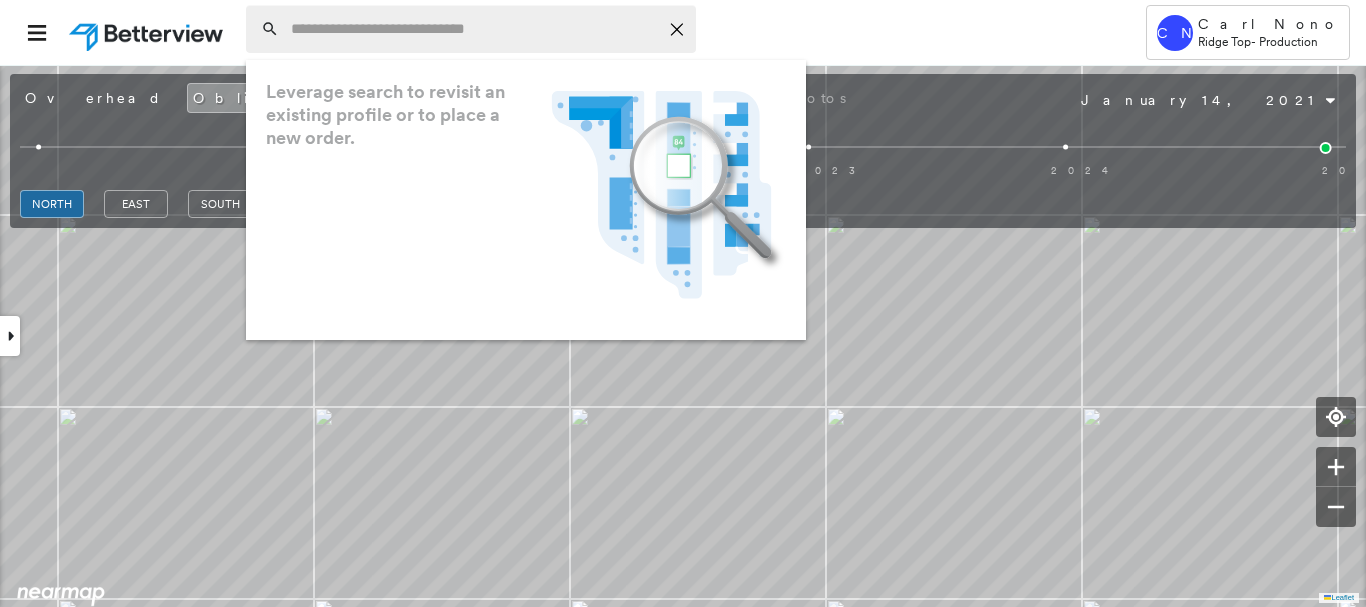 paste on "**********" 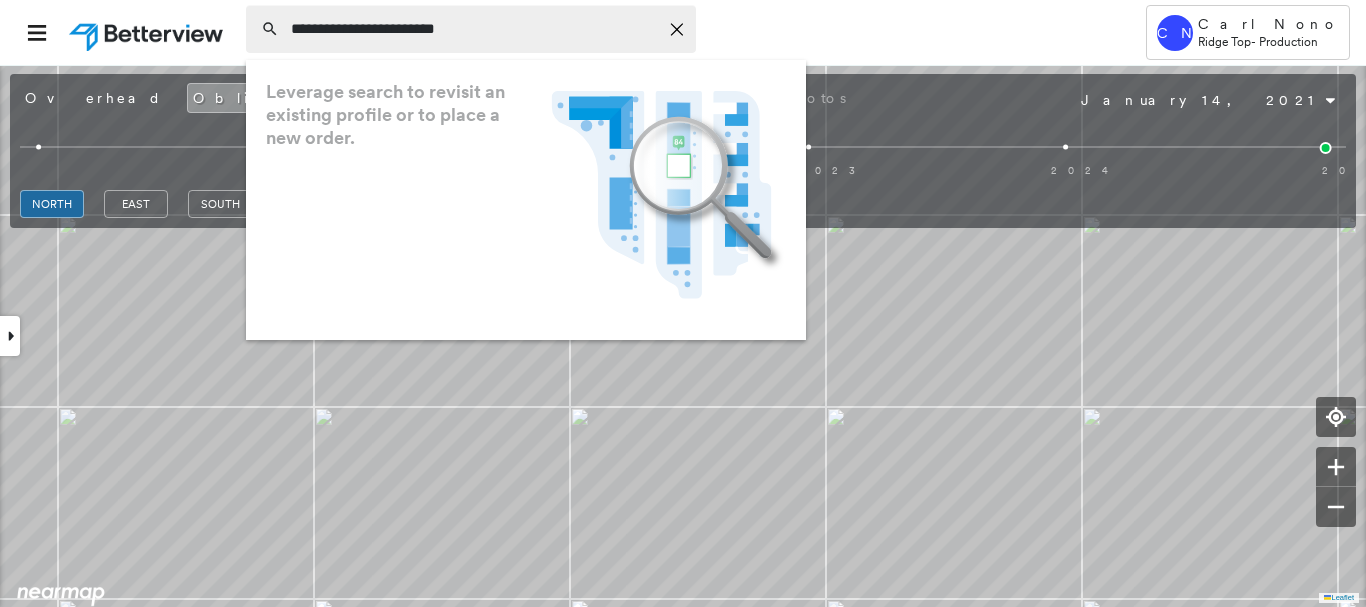 type on "**********" 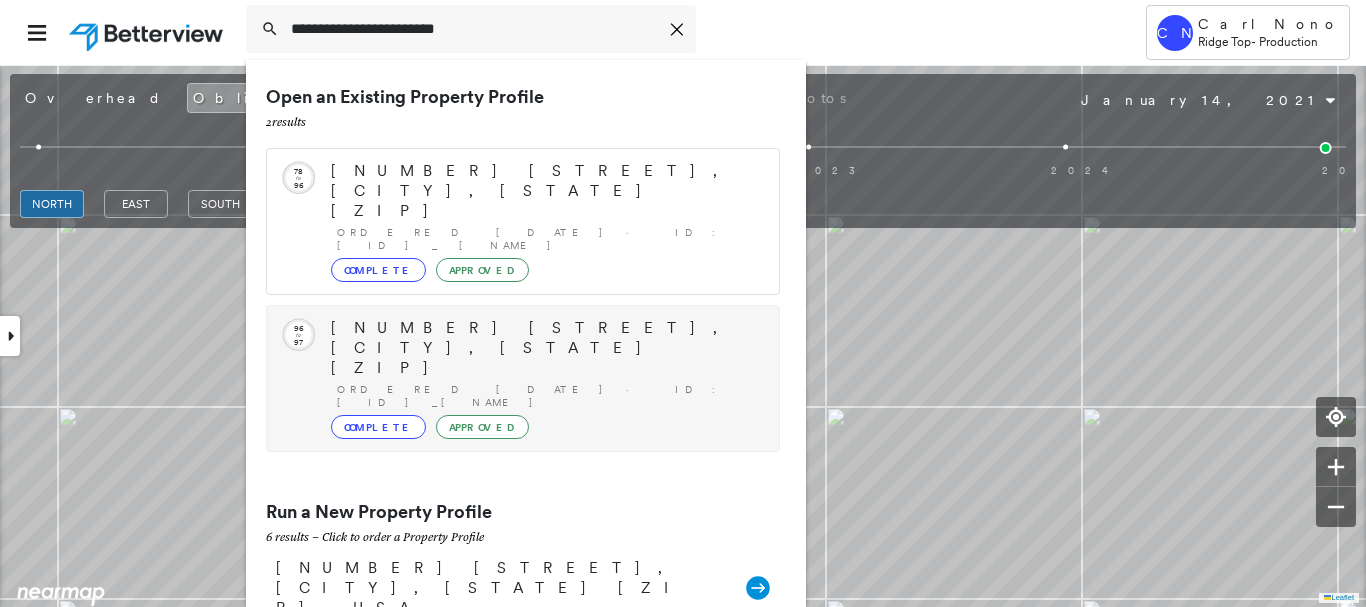 click on "Ordered [DATE] · ID: [ID] _[NAME]" at bounding box center (548, 396) 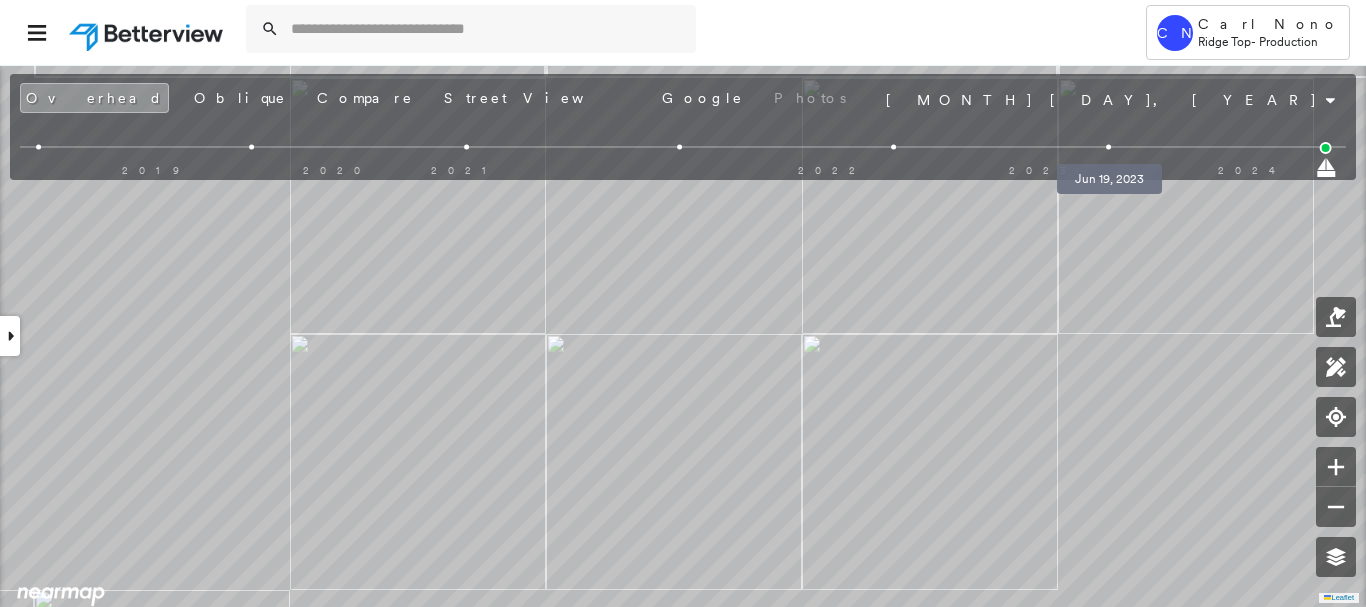 click at bounding box center [1108, 147] 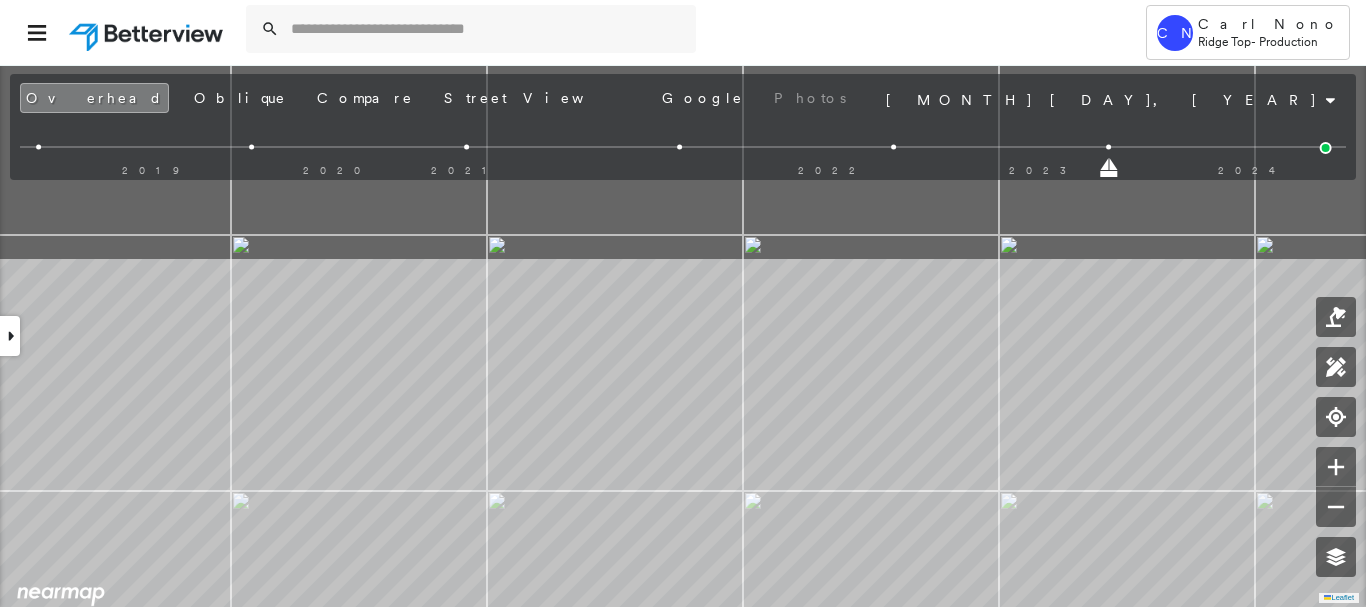 click on "Tower CN Carl Nono Ridge Top  -   Production [NUMBER] [STREET],  [CITY], [STATE] [ZIP] _[NAME] Assigned to:  [NAME] Assigned to:  [NAME] _[NAME] Assigned to:  [NAME] Open Comments Download PDF Report Summary Construction Occupancy Protection Exposure Determination Overhead Obliques Street View Roof Spotlight™ Index 0 100 25 50 75 2 1 Building Roof Scores 0 Buildings Policy Information :  _[NAME] Flags :  1 (0 cleared, 1 uncleared) Construction Occupancy Protection Exposure Determination Flags :  1 (0 cleared, 1 uncleared) Uncleared Flags (1) Cleared Flags  (0) Betterview Property Flagged [DATE] Clear Action Taken New Entry History Quote/New Business Terms & Conditions Added ACV Endorsement Added Cosmetic Endorsement Inspection/Loss Control Report Information Added to Inspection Survey Onsite Inspection Ordered Determined No Inspection Needed General Used Report to Further Agent/Insured Discussion Reject/Decline - New Business Allowed to Proceed / Policy Bound Save Renewal Terms & Conditions Save" at bounding box center (683, 303) 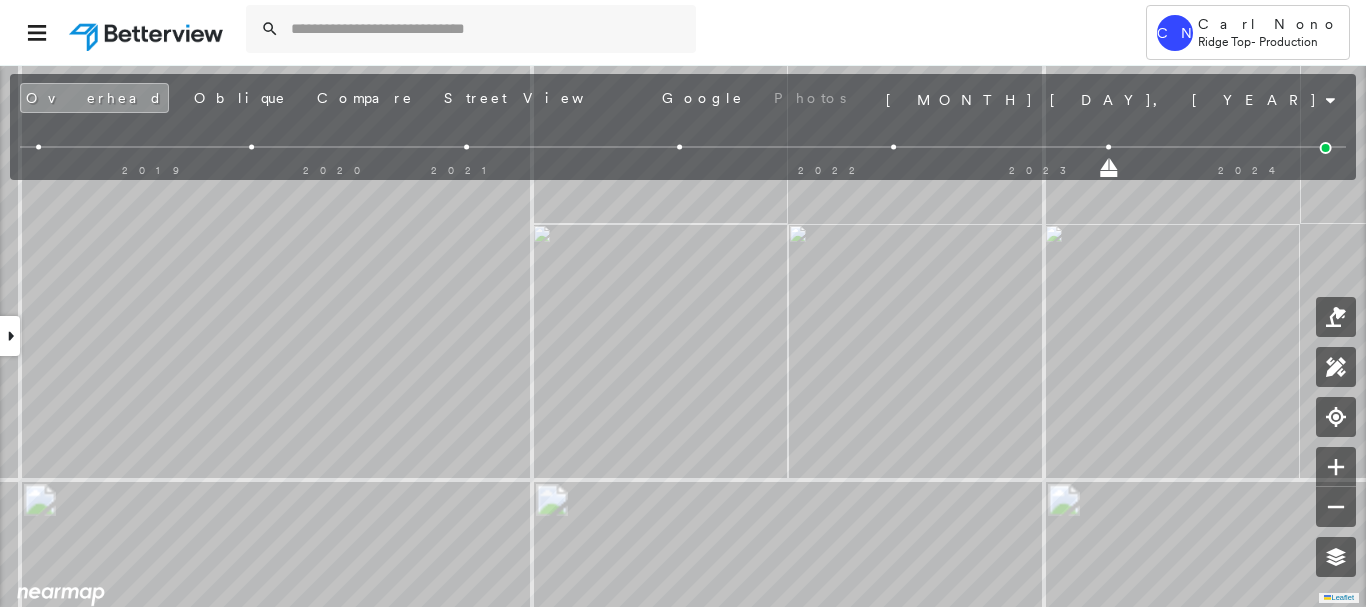 click on "Tower CN Carl Nono Ridge Top  -   Production [NUMBER] [STREET],  [CITY], [STATE] [ZIP] _[NAME] Assigned to:  [NAME] Assigned to:  [NAME] _[NAME] Assigned to:  [NAME] Open Comments Download PDF Report Summary Construction Occupancy Protection Exposure Determination Overhead Obliques Street View Roof Spotlight™ Index 0 100 25 50 75 2 1 Building Roof Scores 0 Buildings Policy Information :  _[NAME] Flags :  1 (0 cleared, 1 uncleared) Construction Occupancy Protection Exposure Determination Flags :  1 (0 cleared, 1 uncleared) Uncleared Flags (1) Cleared Flags  (0) Betterview Property Flagged [DATE] Clear Action Taken New Entry History Quote/New Business Terms & Conditions Added ACV Endorsement Added Cosmetic Endorsement Inspection/Loss Control Report Information Added to Inspection Survey Onsite Inspection Ordered Determined No Inspection Needed General Used Report to Further Agent/Insured Discussion Reject/Decline - New Business Allowed to Proceed / Policy Bound Save Renewal Terms & Conditions Save" at bounding box center (683, 303) 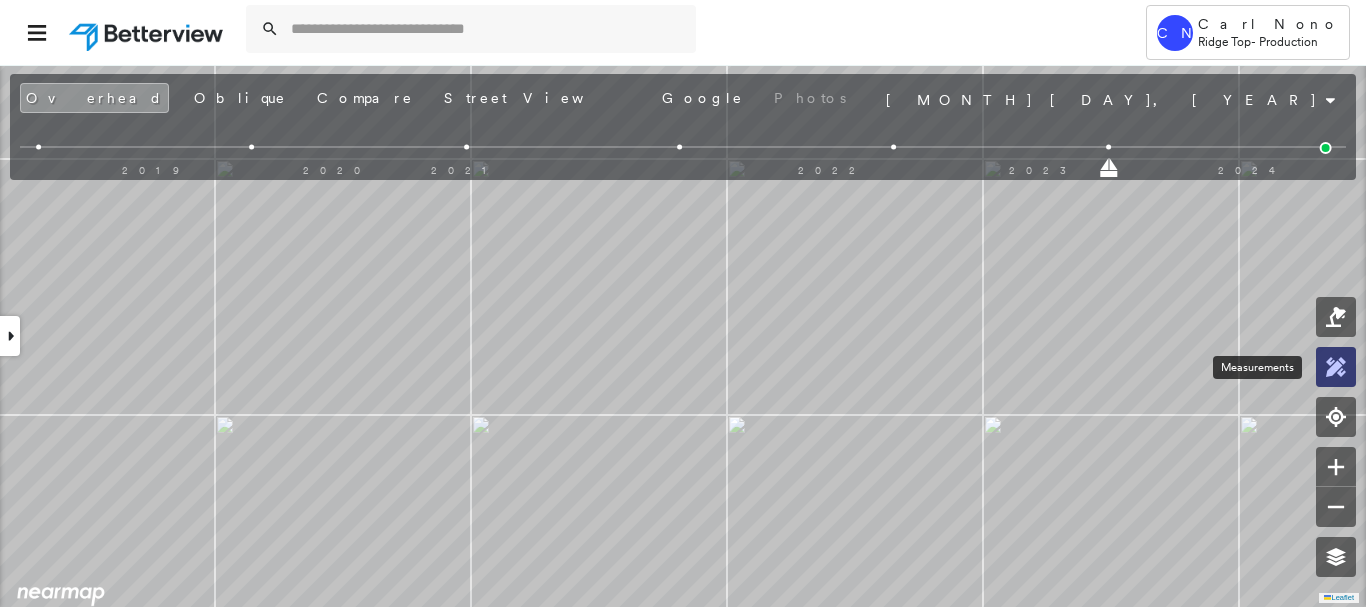 click at bounding box center (1336, 367) 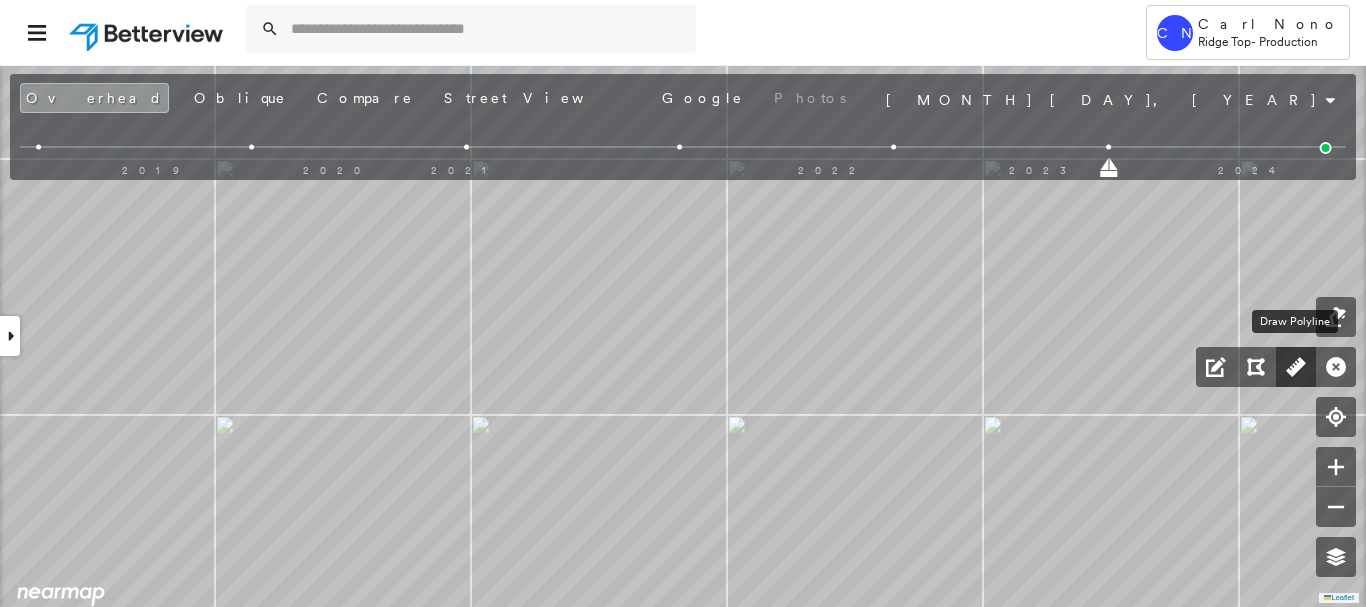 click at bounding box center (1296, 367) 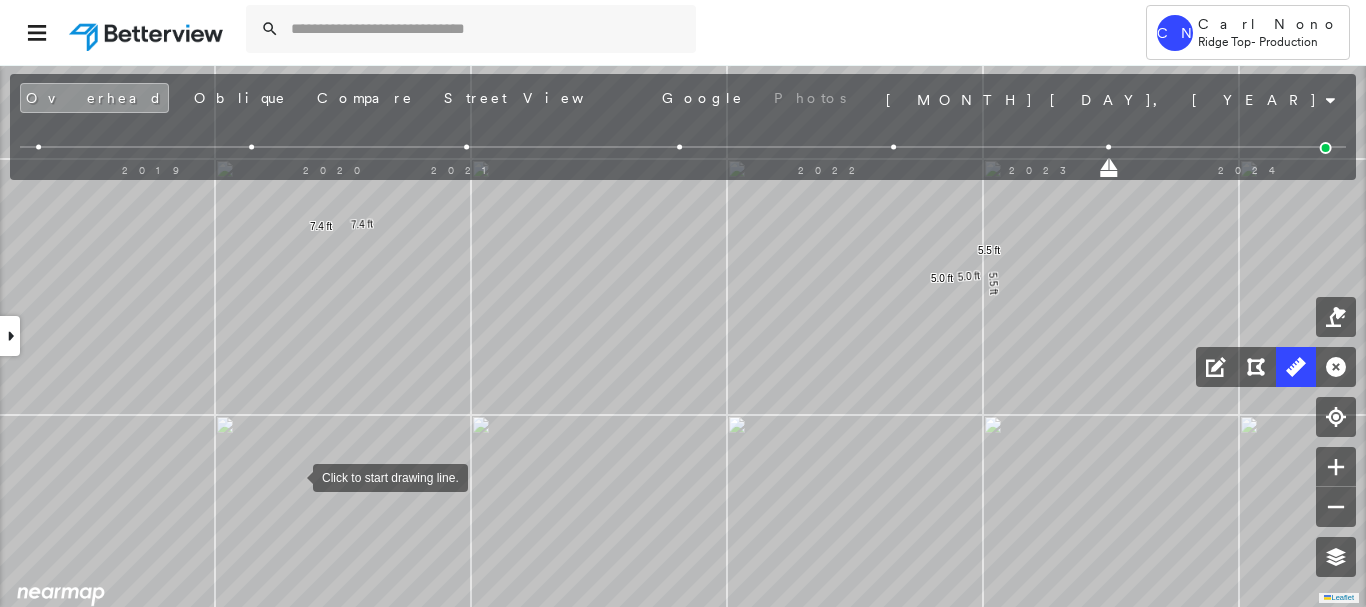 click at bounding box center (293, 476) 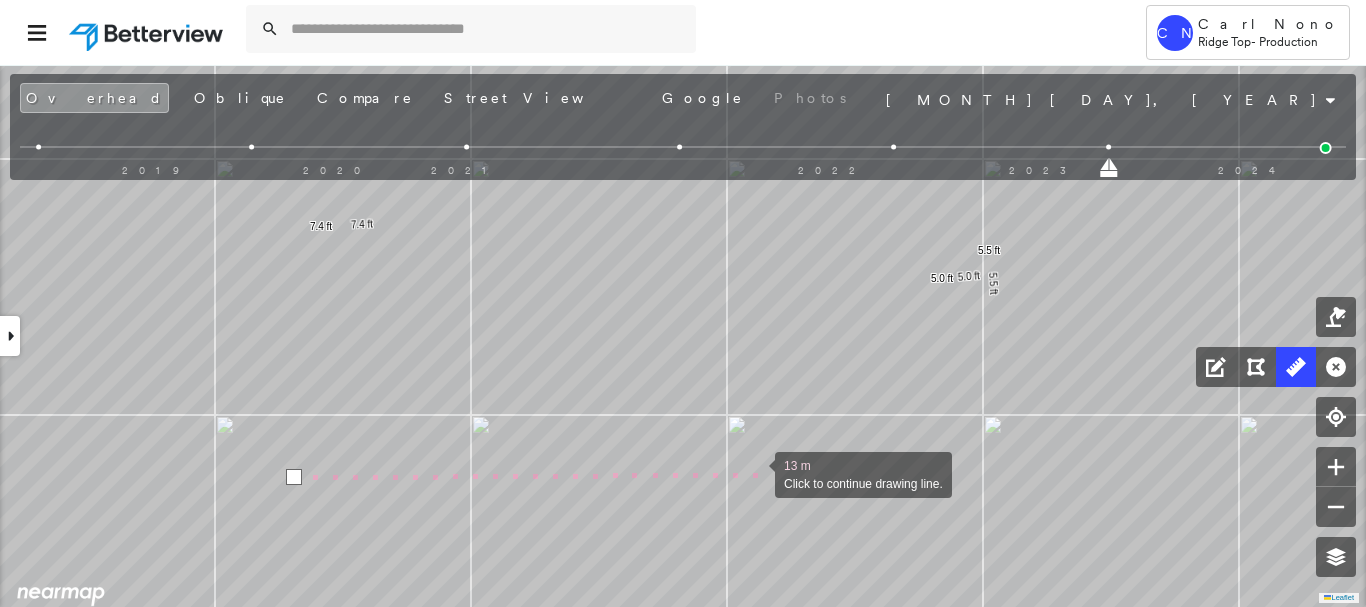 click at bounding box center (755, 473) 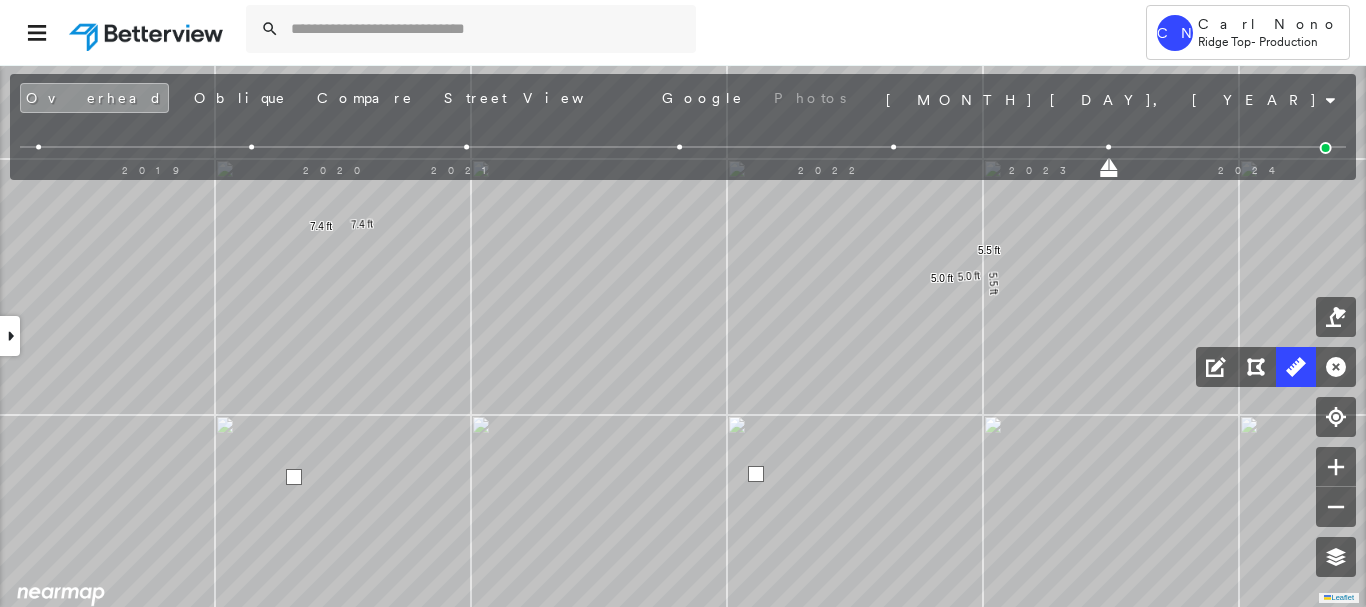 click at bounding box center (756, 474) 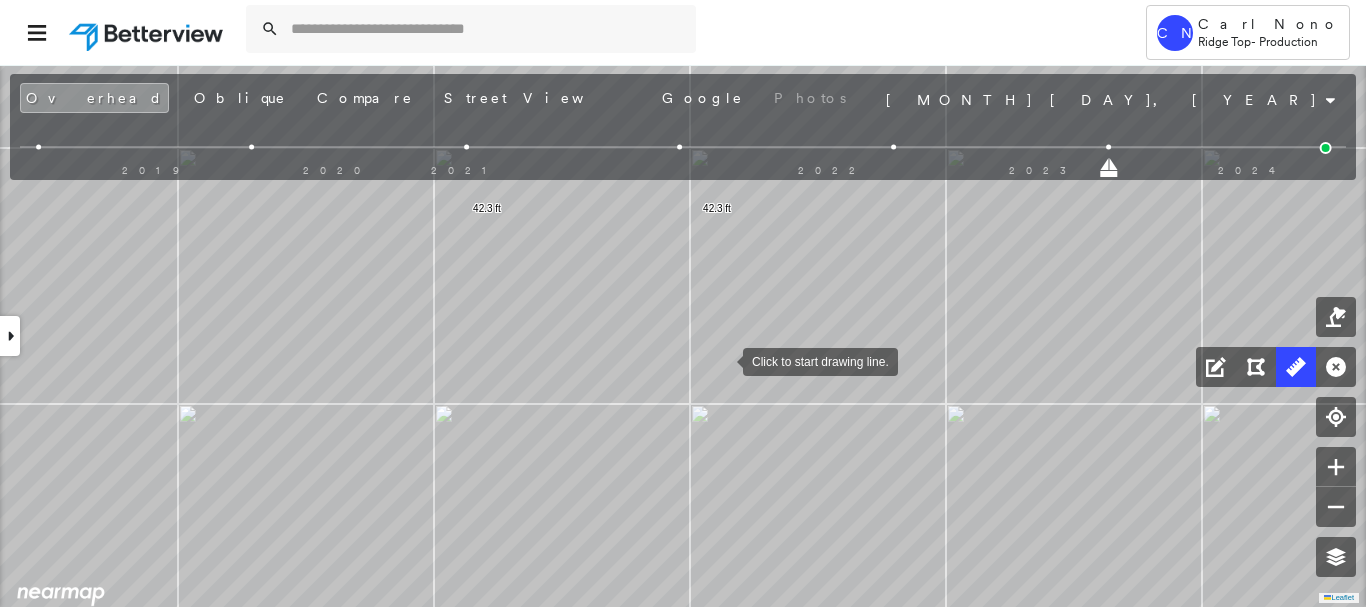 click at bounding box center (723, 360) 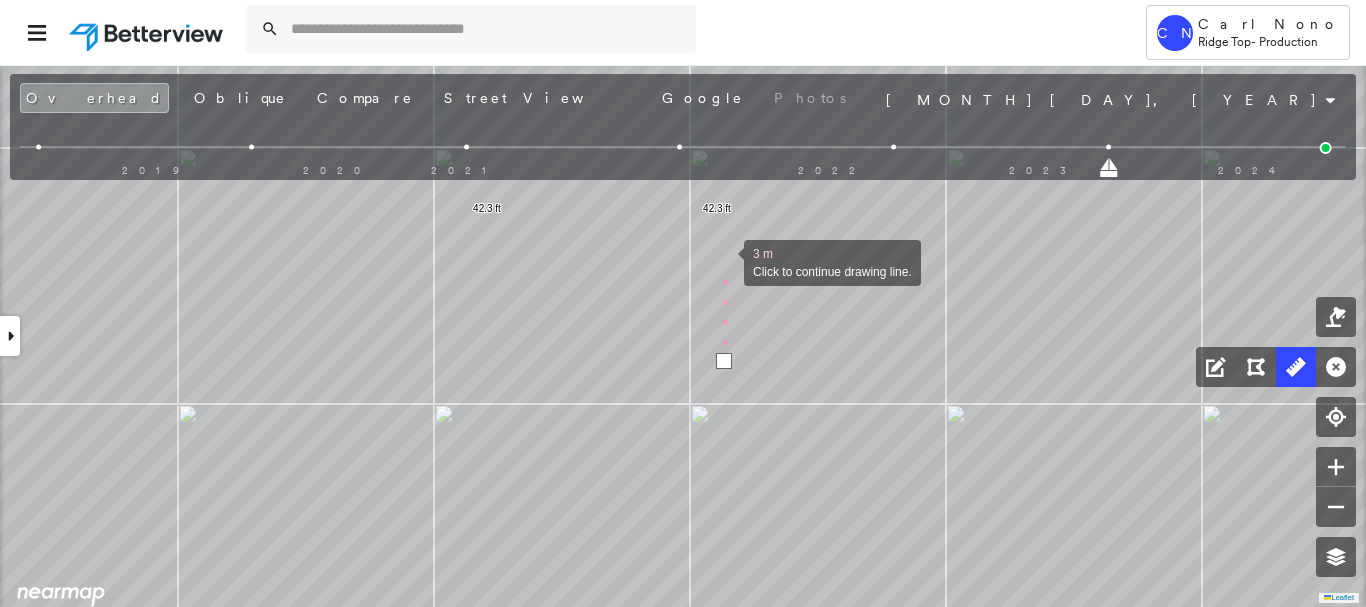 drag, startPoint x: 724, startPoint y: 261, endPoint x: 723, endPoint y: 509, distance: 248.00201 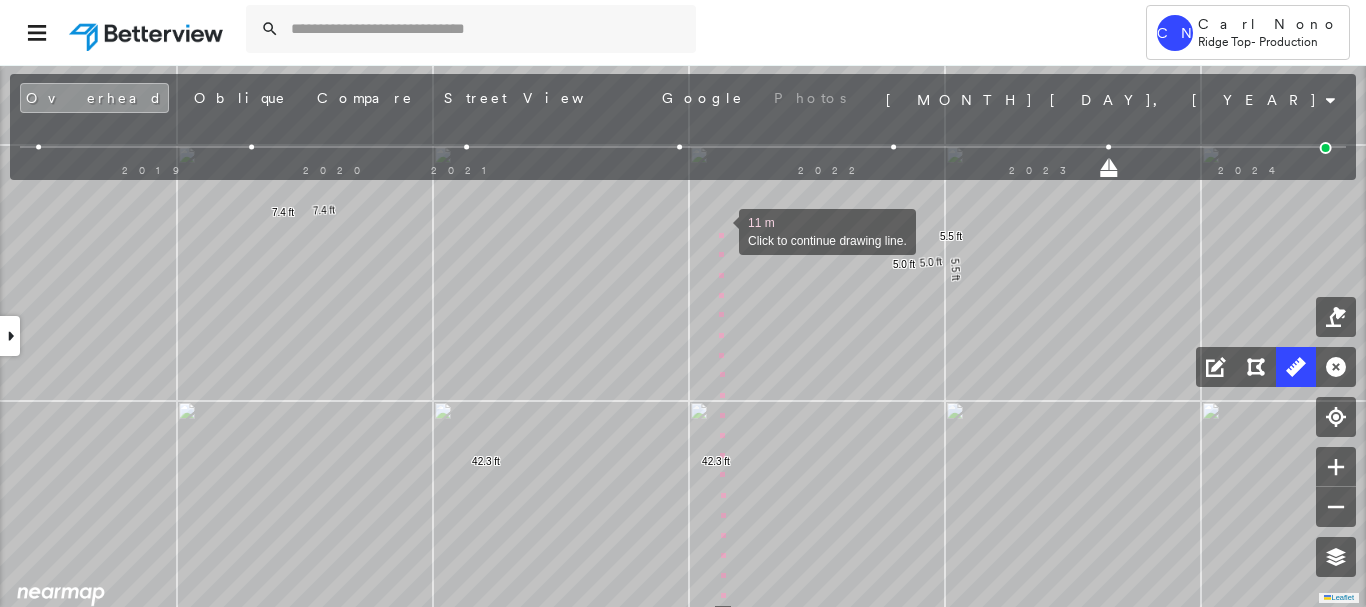 click at bounding box center [719, 230] 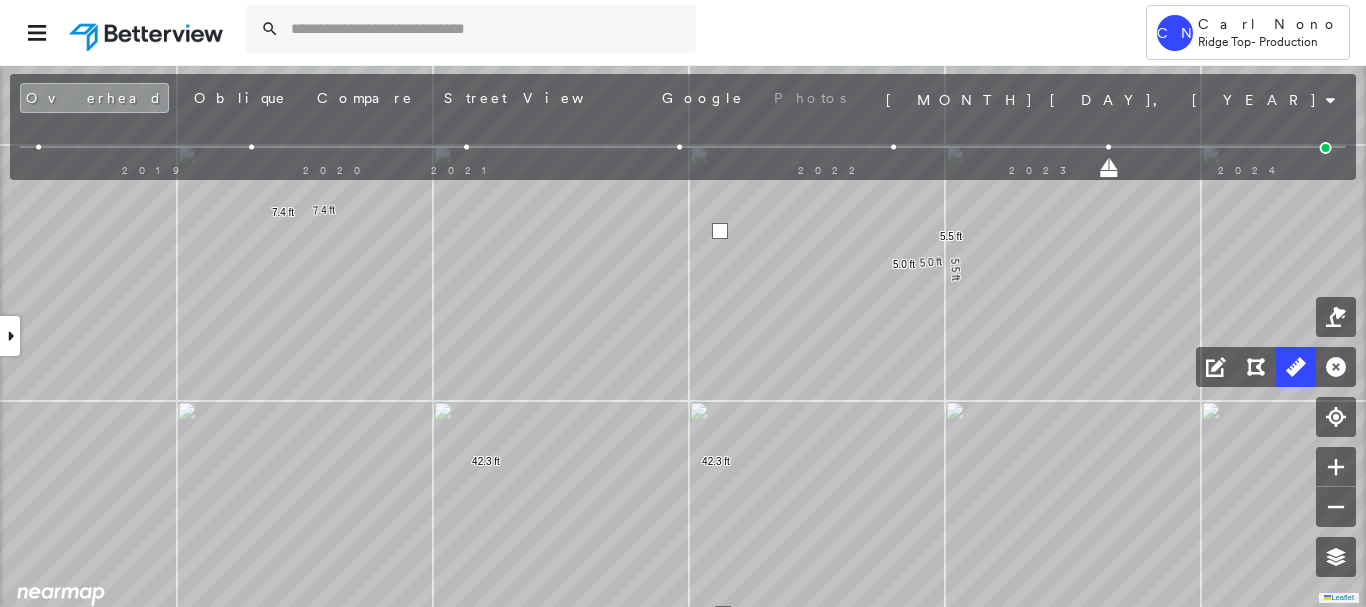 click at bounding box center (720, 231) 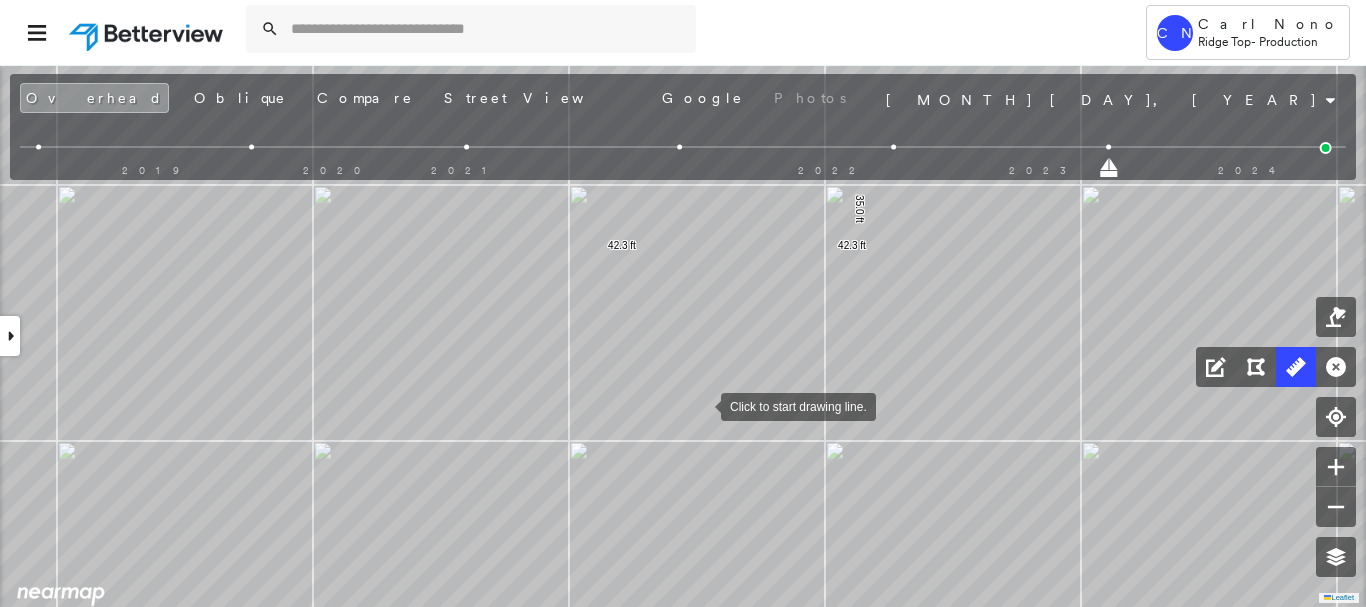 click at bounding box center [701, 405] 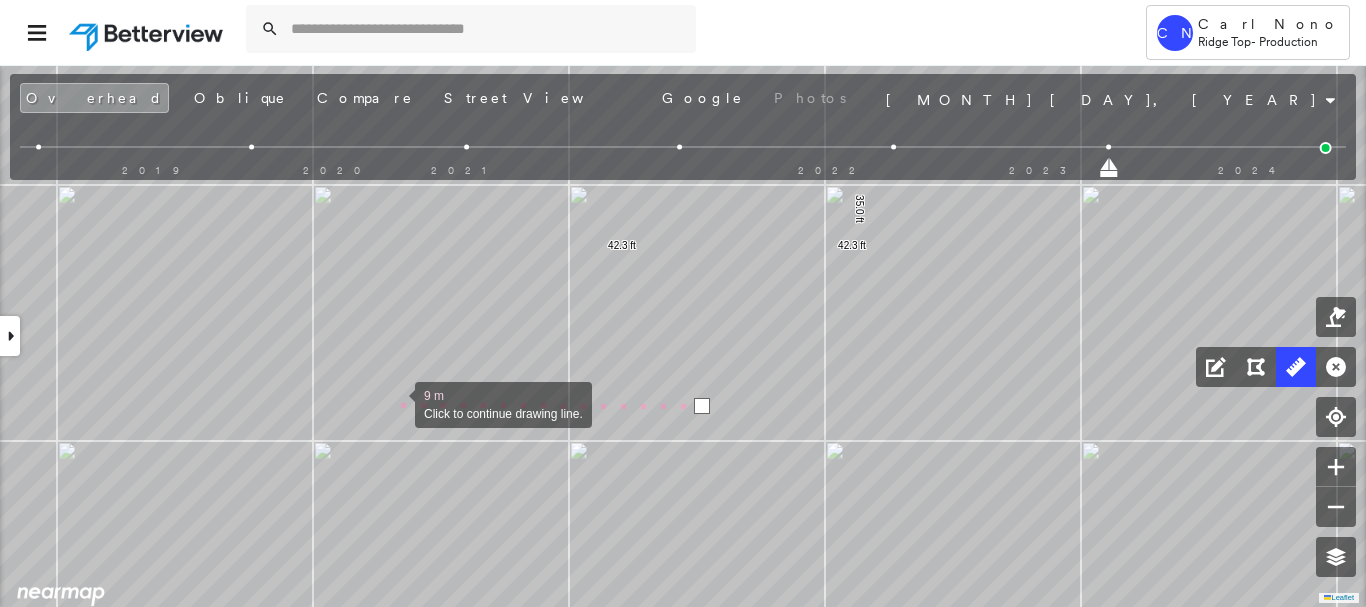 click at bounding box center [395, 403] 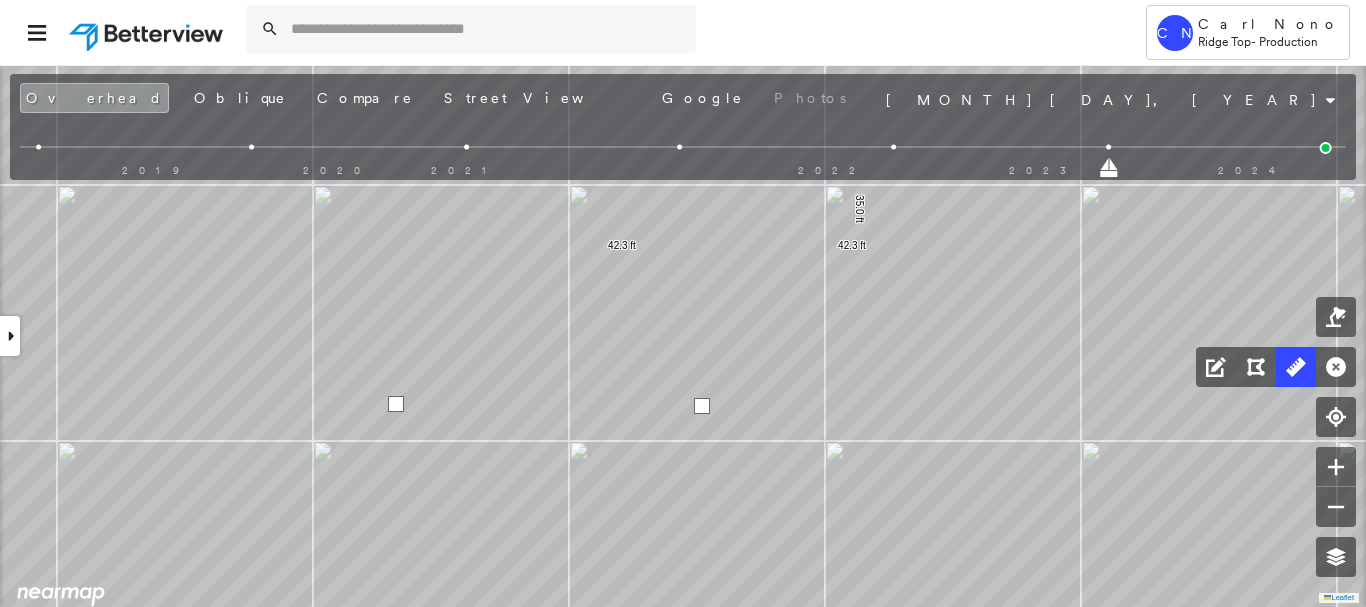 click at bounding box center (396, 404) 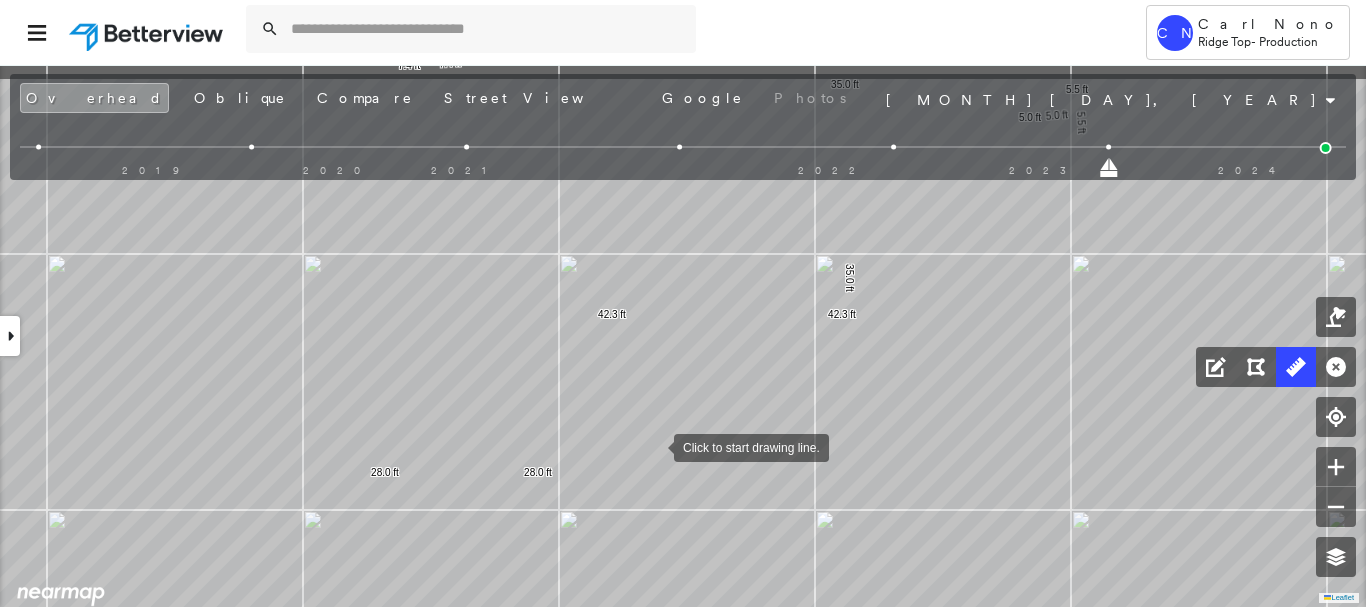 drag, startPoint x: 664, startPoint y: 371, endPoint x: 654, endPoint y: 448, distance: 77.64664 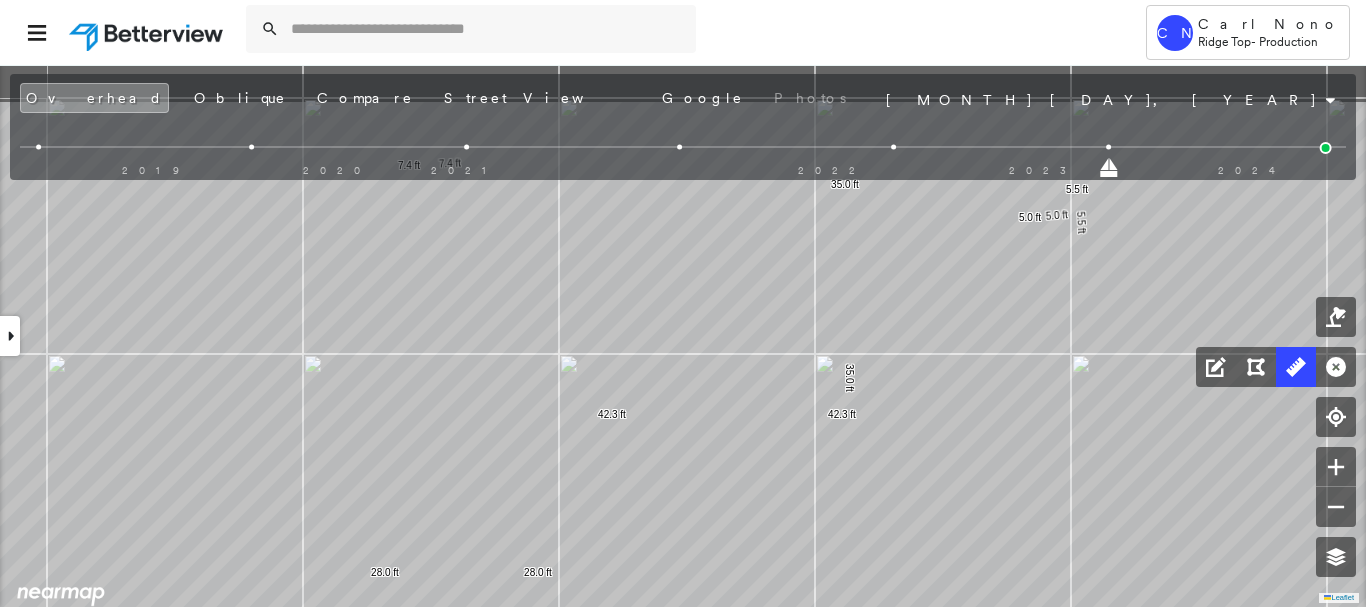 drag, startPoint x: 448, startPoint y: 313, endPoint x: 449, endPoint y: 452, distance: 139.0036 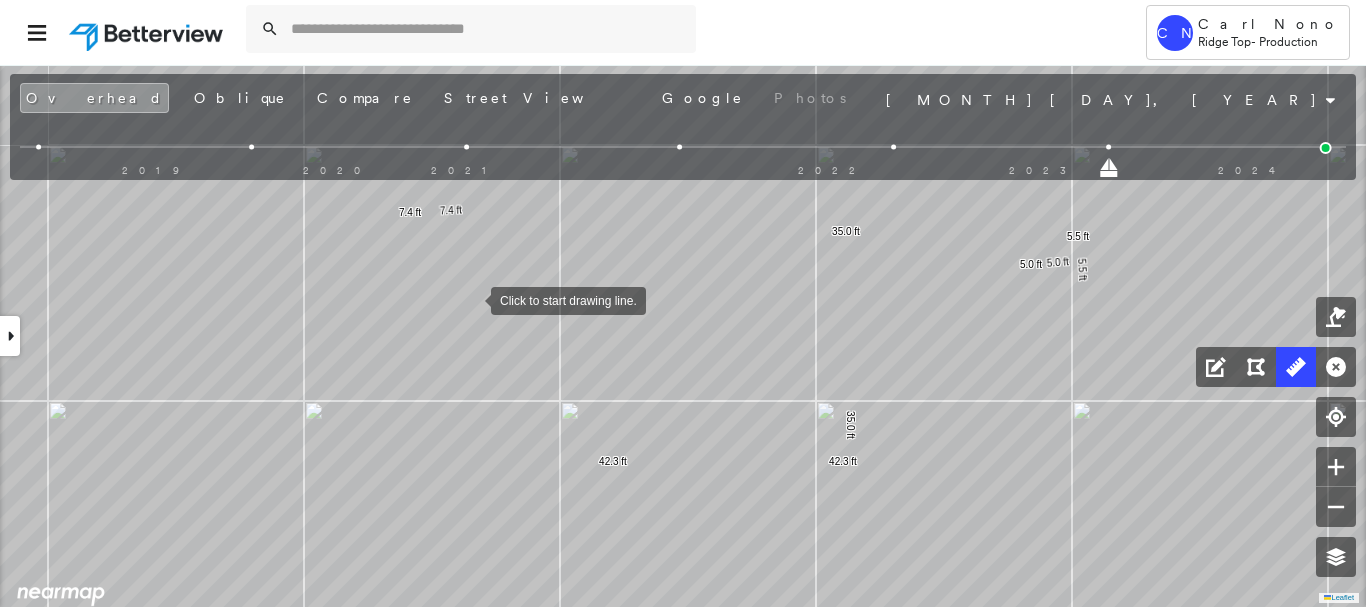 drag, startPoint x: 471, startPoint y: 299, endPoint x: 471, endPoint y: 329, distance: 30 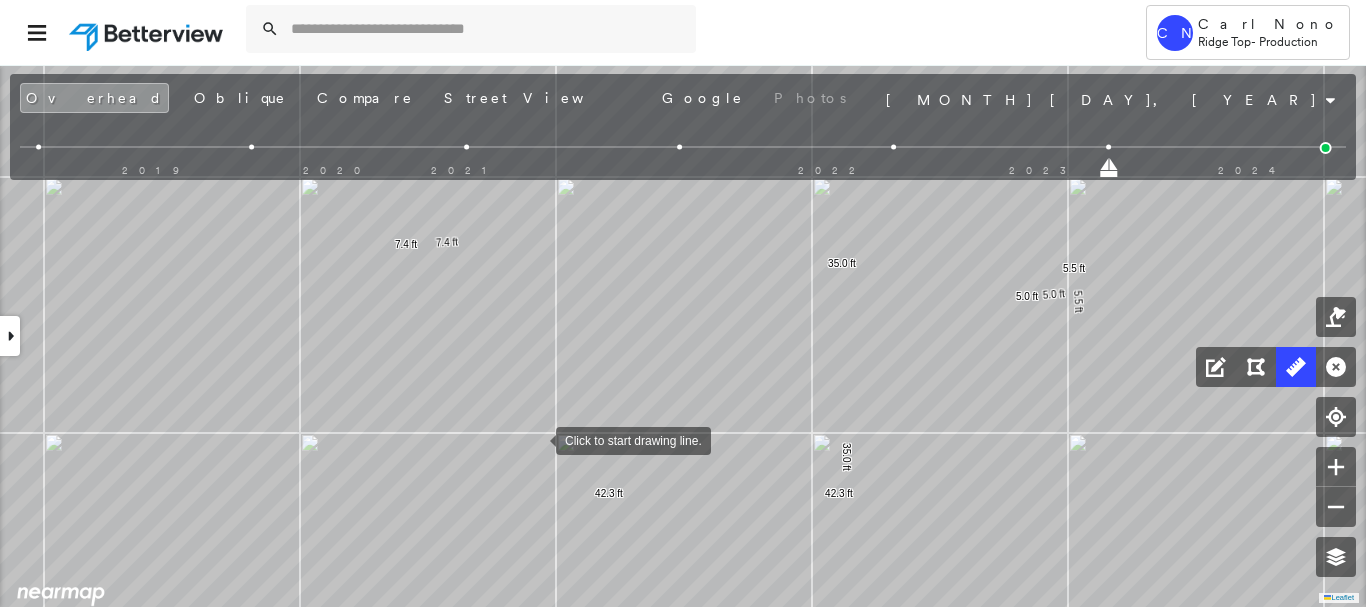 drag, startPoint x: 540, startPoint y: 437, endPoint x: 439, endPoint y: 627, distance: 215.17667 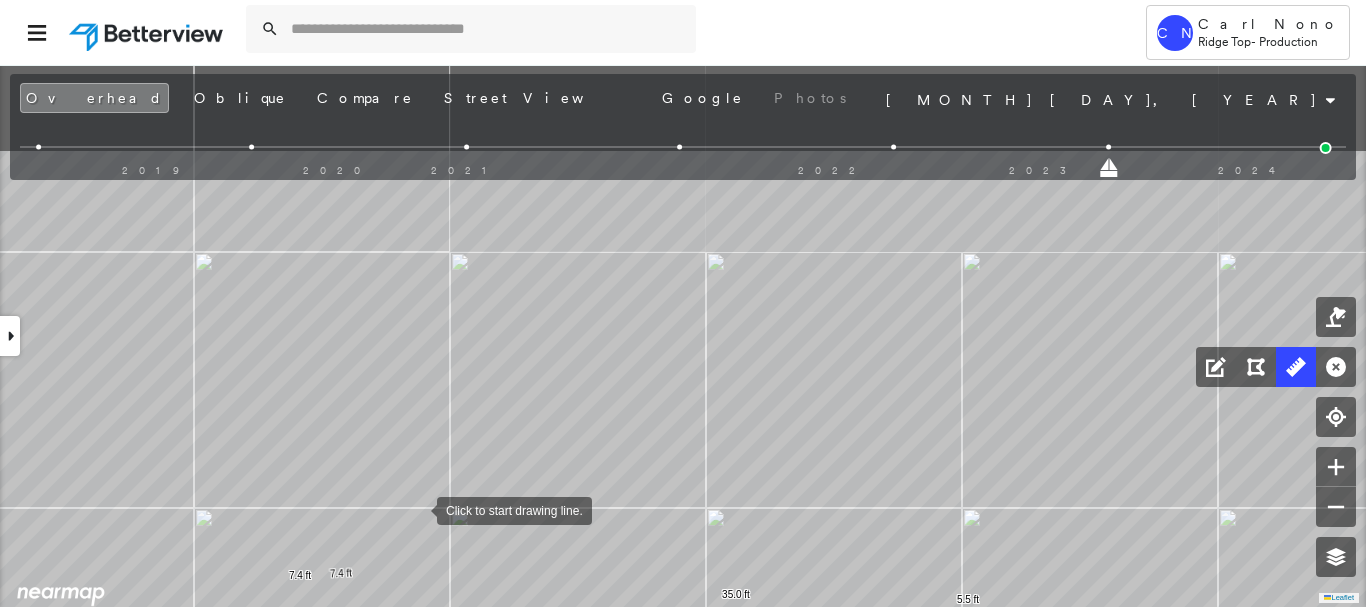 drag, startPoint x: 422, startPoint y: 366, endPoint x: 417, endPoint y: 507, distance: 141.08862 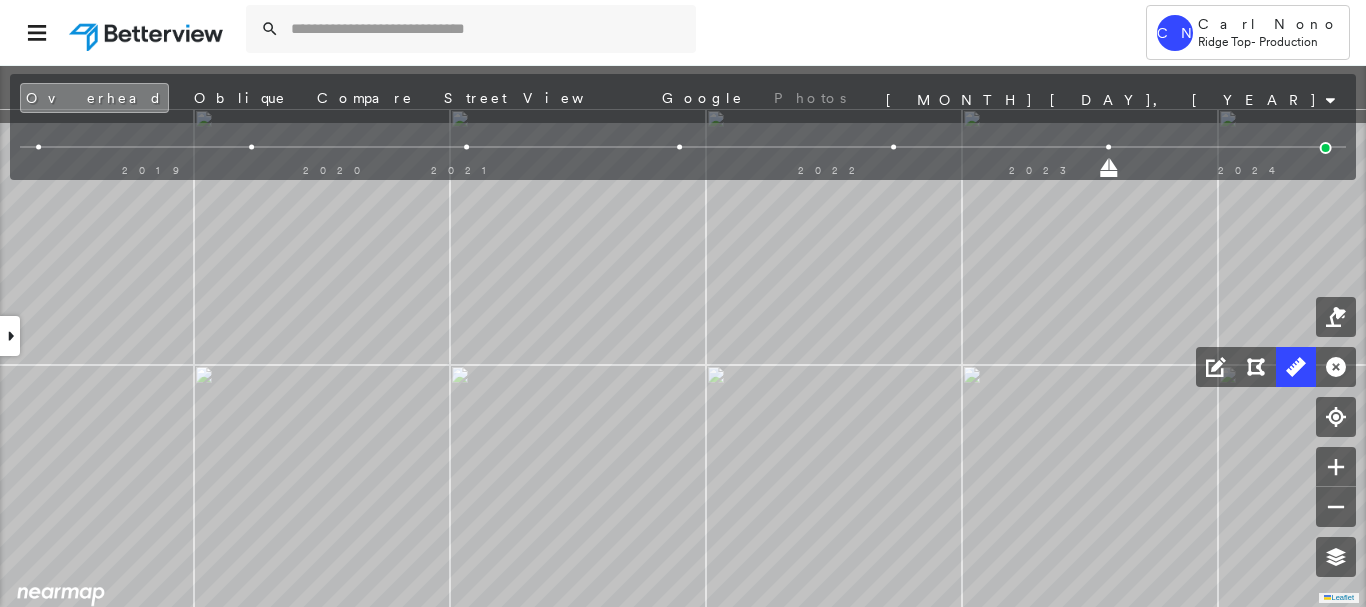 drag, startPoint x: 472, startPoint y: 272, endPoint x: 473, endPoint y: 485, distance: 213.00235 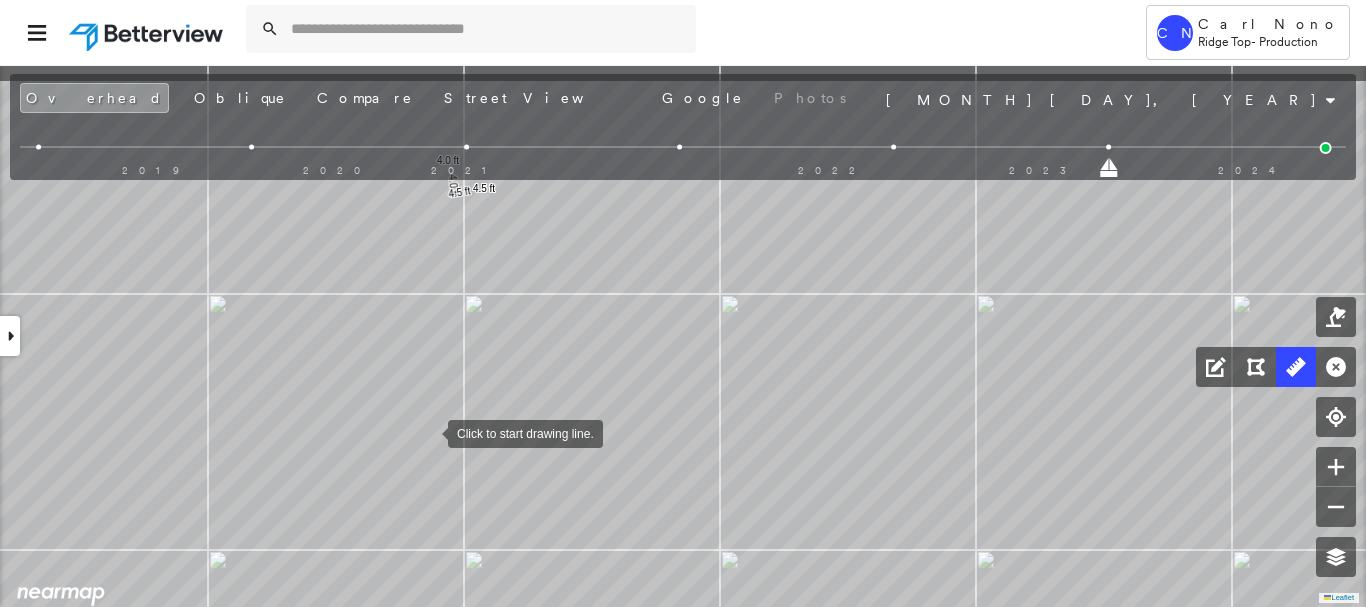 drag, startPoint x: 414, startPoint y: 361, endPoint x: 428, endPoint y: 432, distance: 72.36712 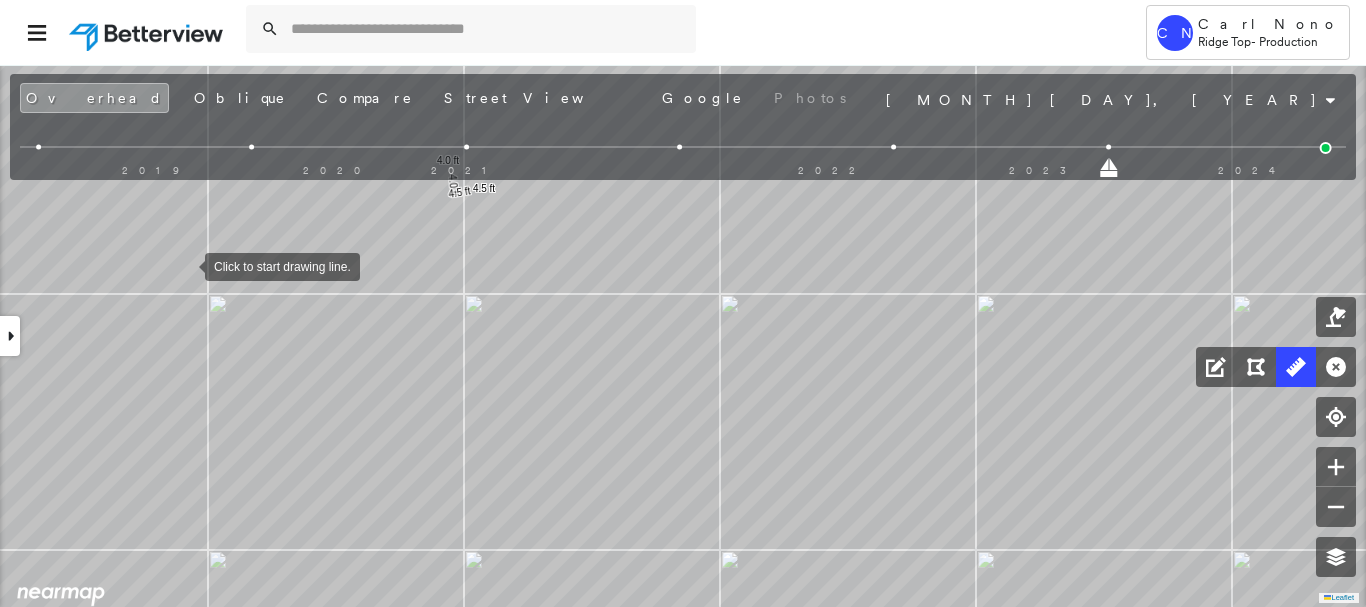 click at bounding box center (185, 265) 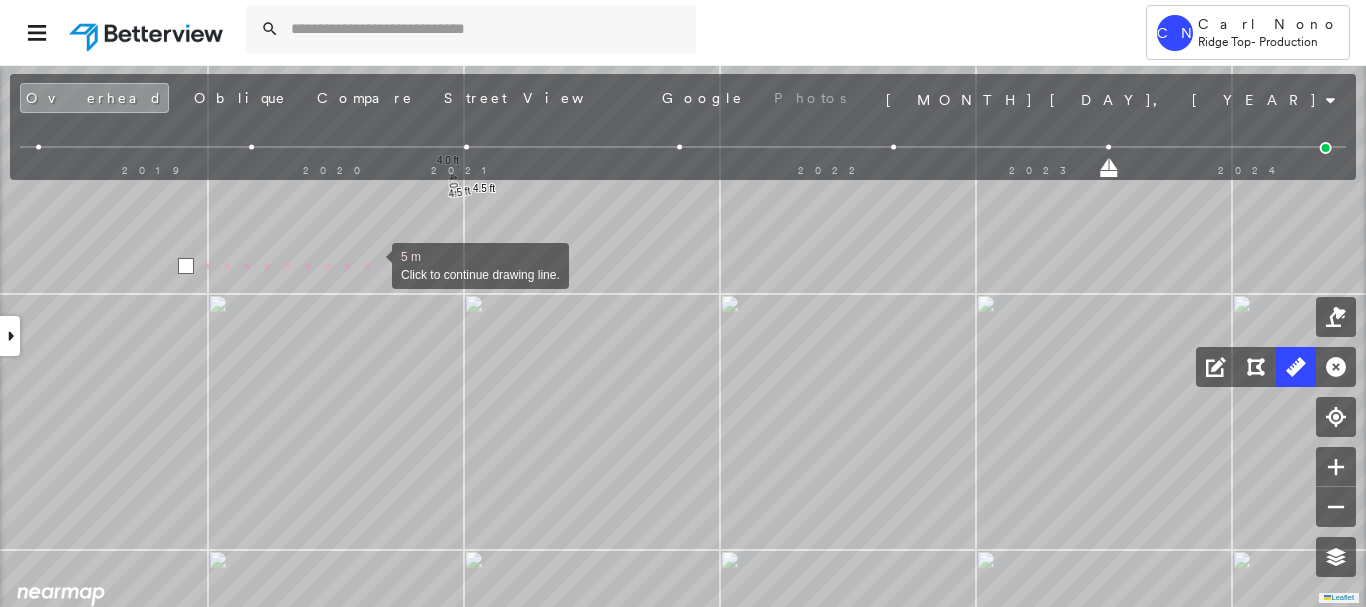 click at bounding box center [372, 264] 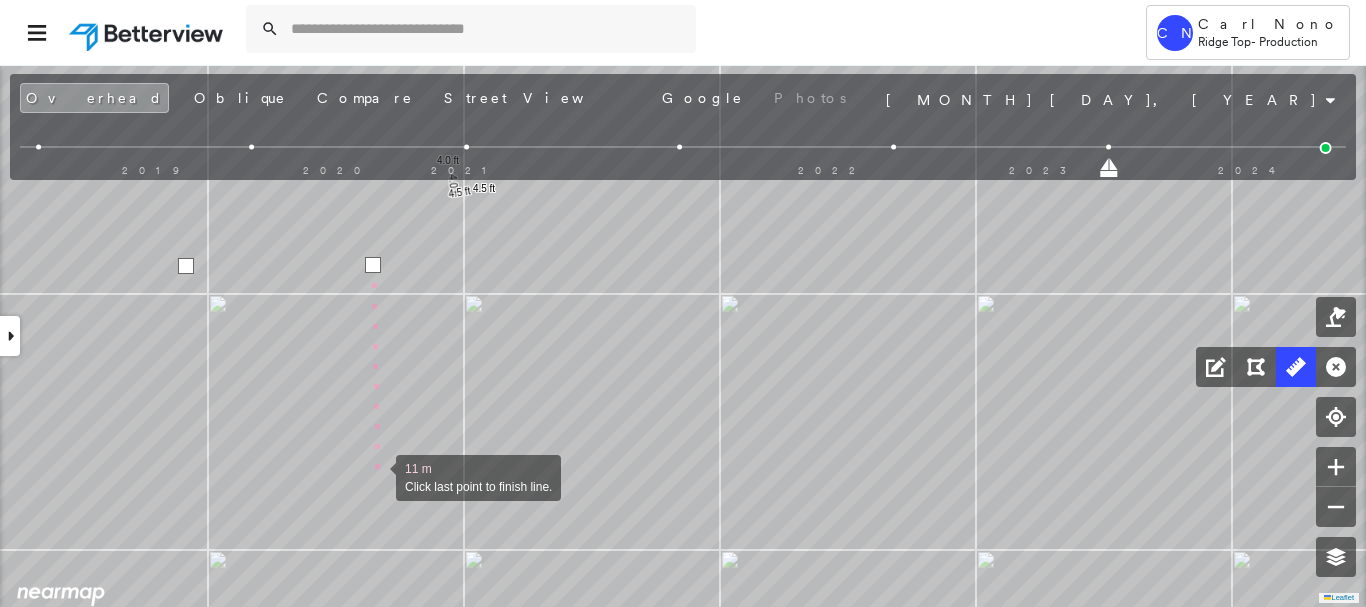 click at bounding box center [376, 476] 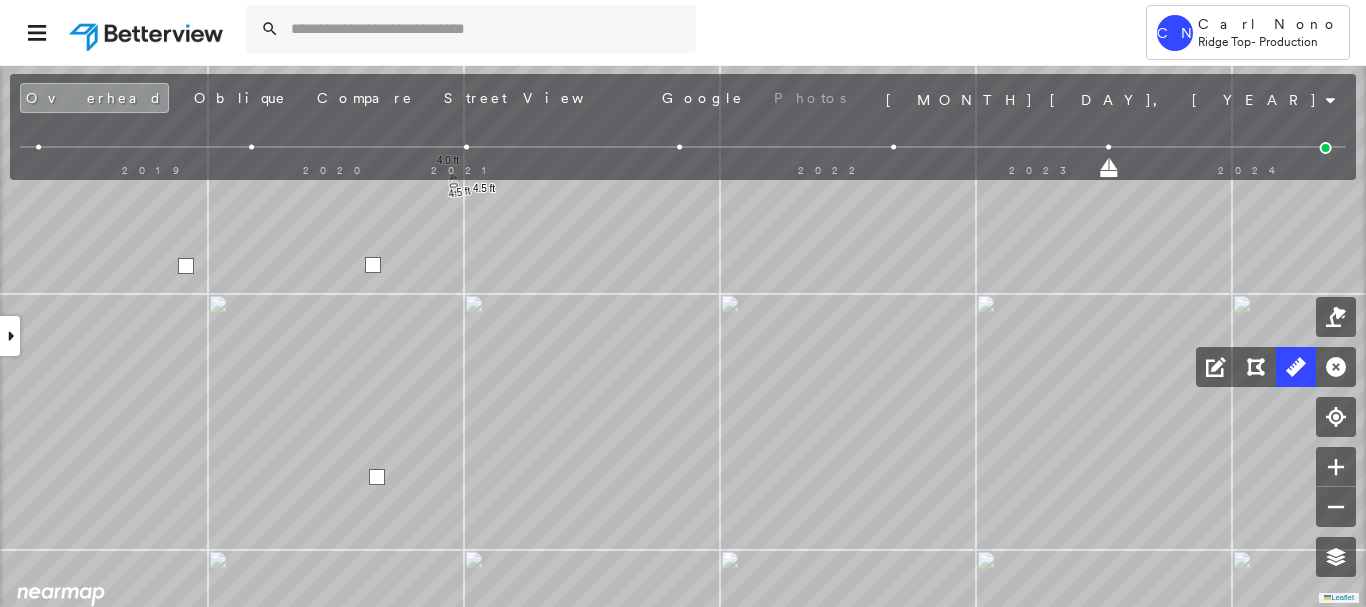 click at bounding box center [377, 477] 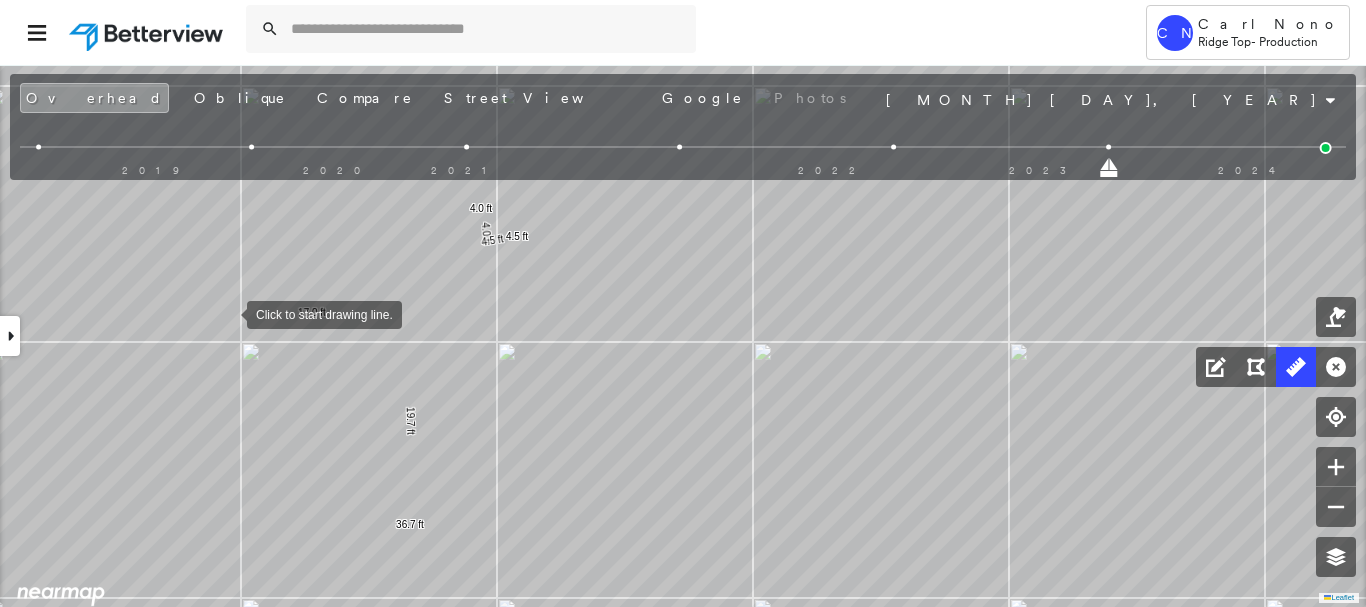 click at bounding box center [227, 313] 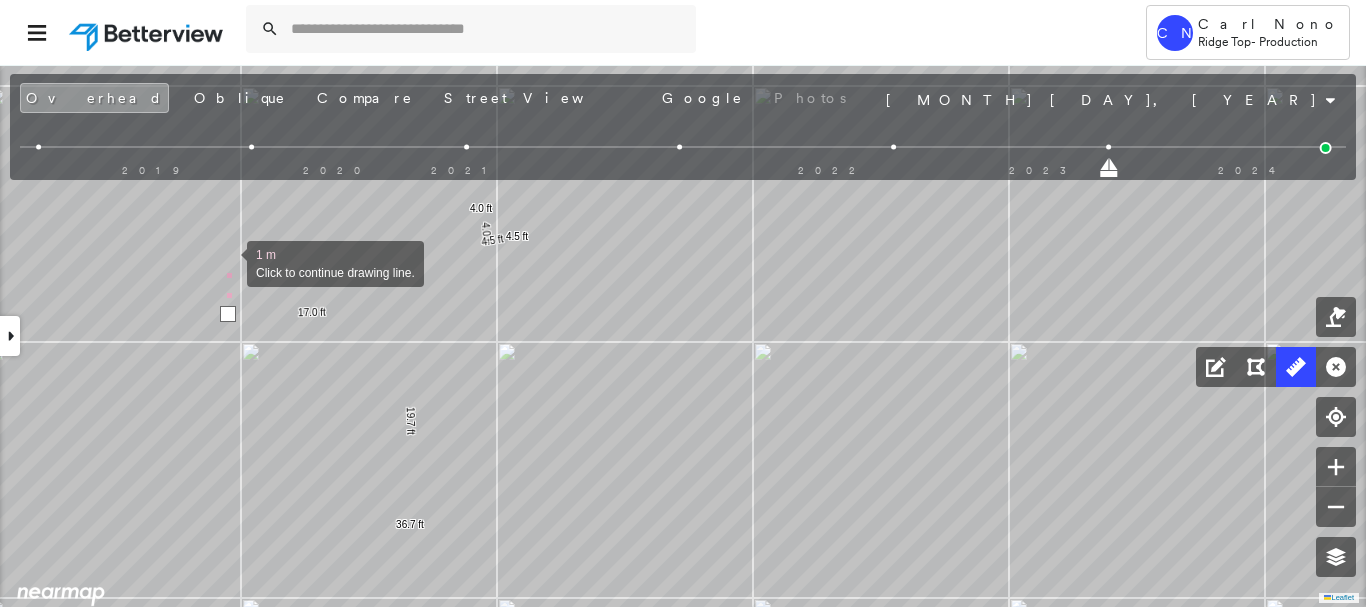 click at bounding box center [227, 262] 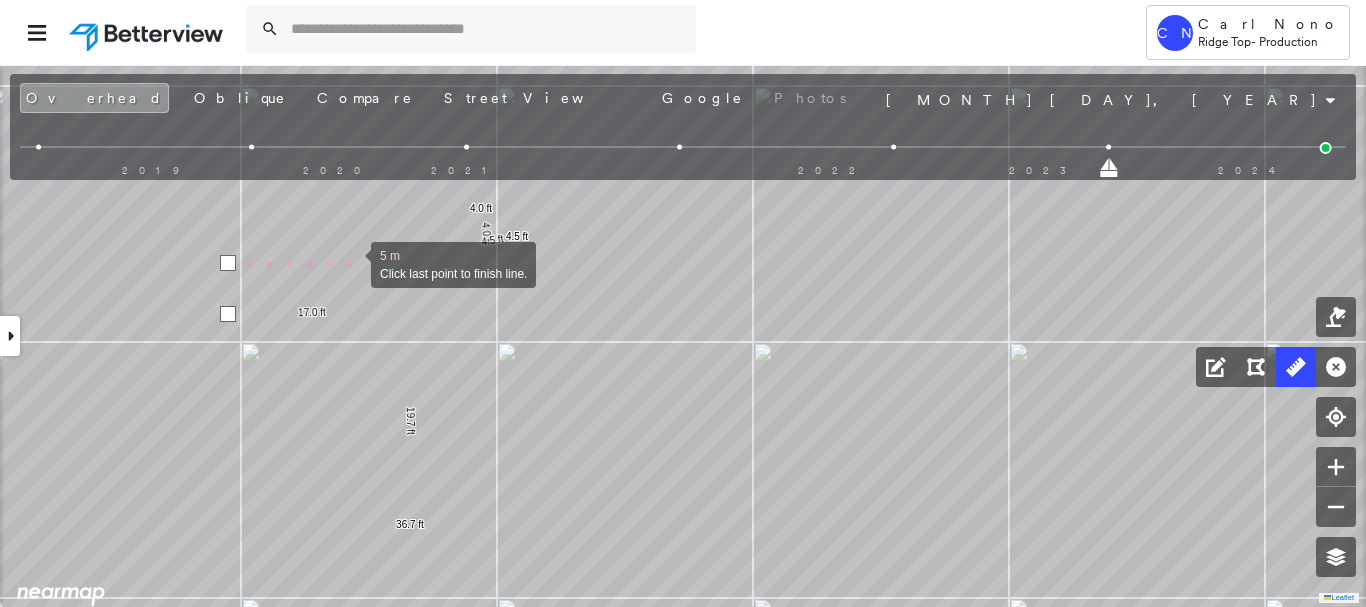 click at bounding box center (351, 263) 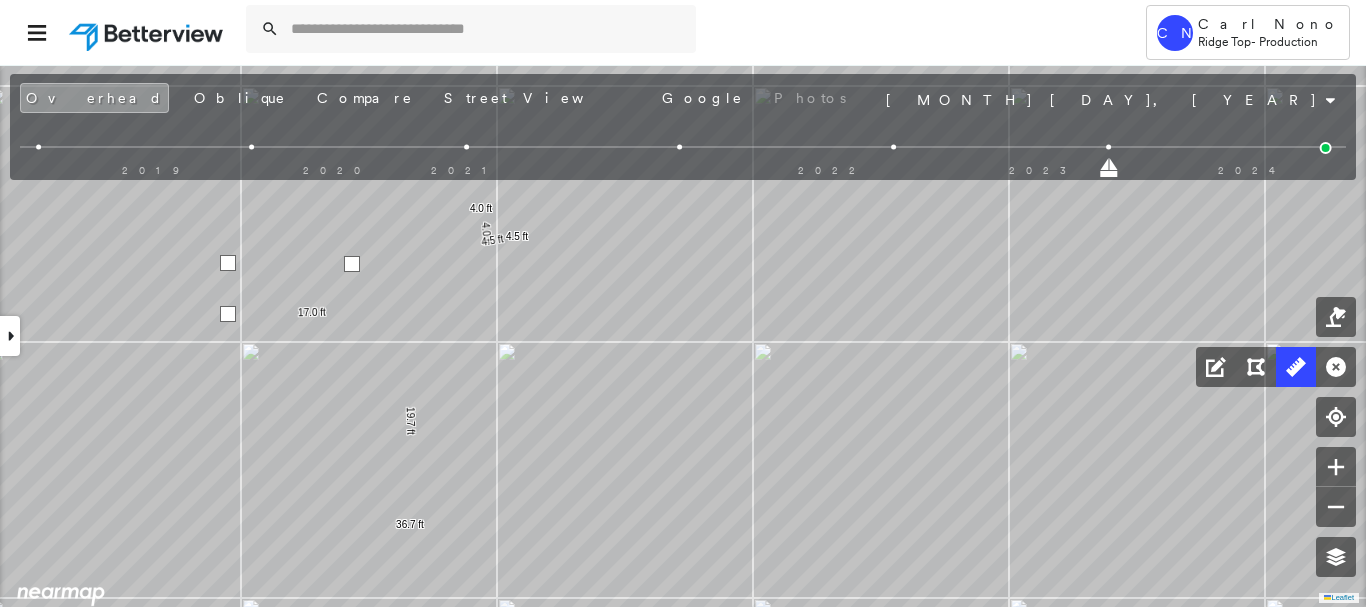 click at bounding box center (352, 264) 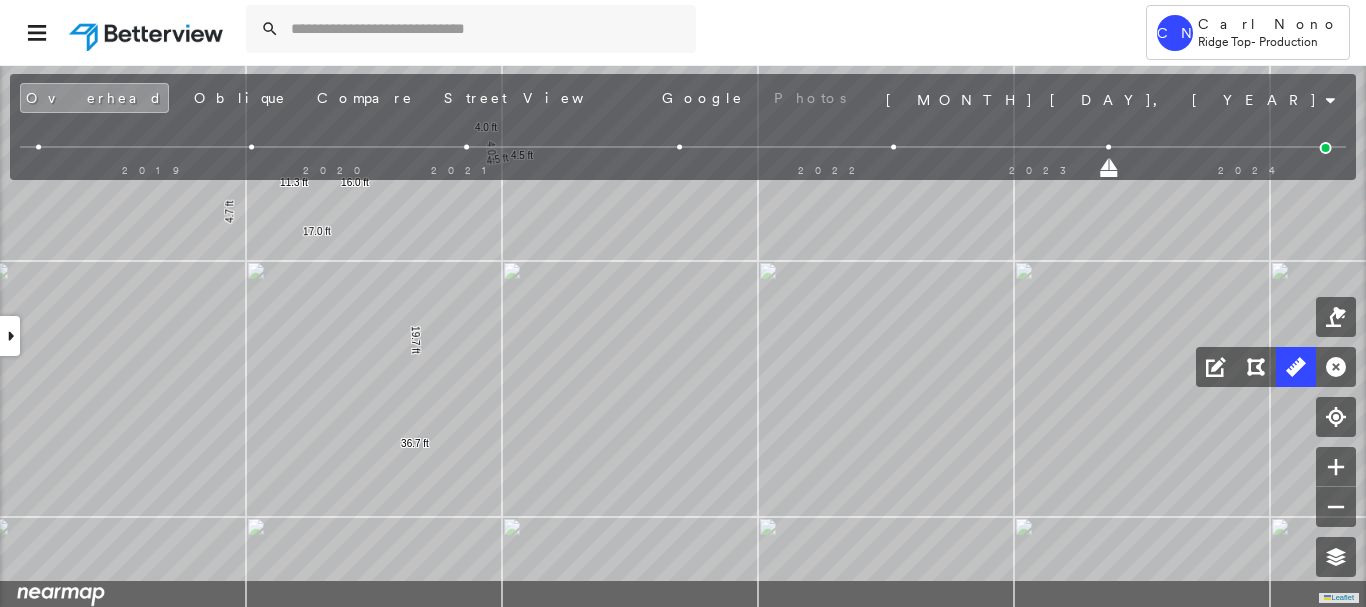 drag, startPoint x: 291, startPoint y: 461, endPoint x: 299, endPoint y: 317, distance: 144.22205 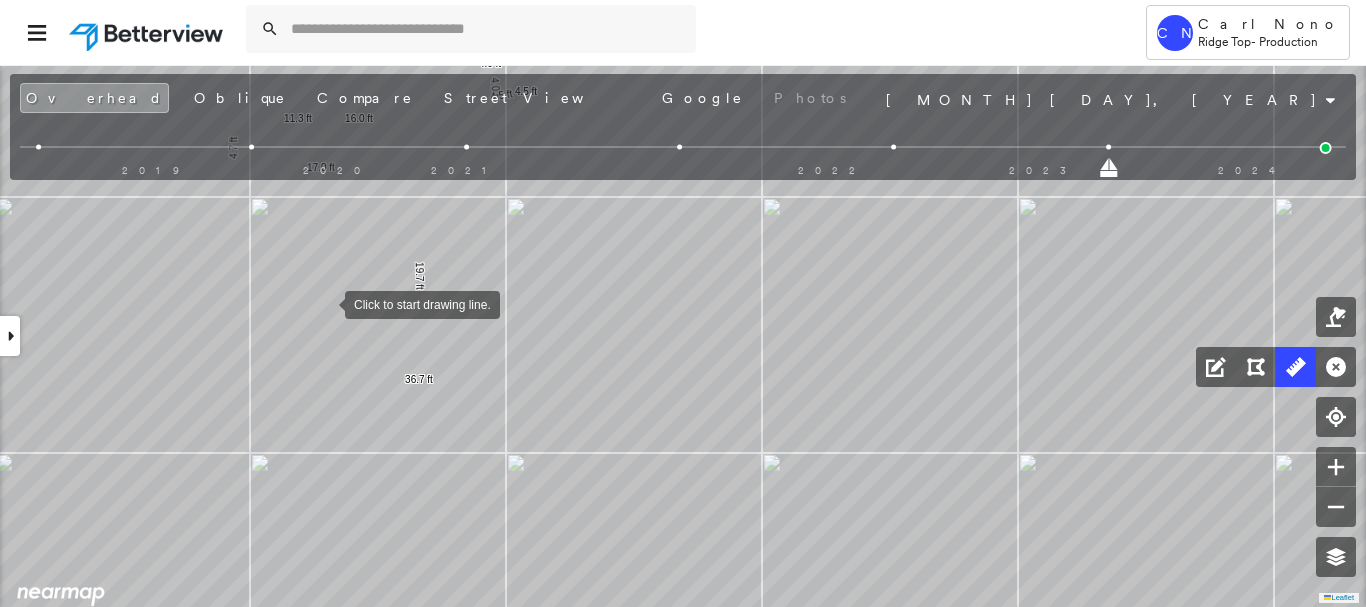 drag, startPoint x: 325, startPoint y: 303, endPoint x: 325, endPoint y: 369, distance: 66 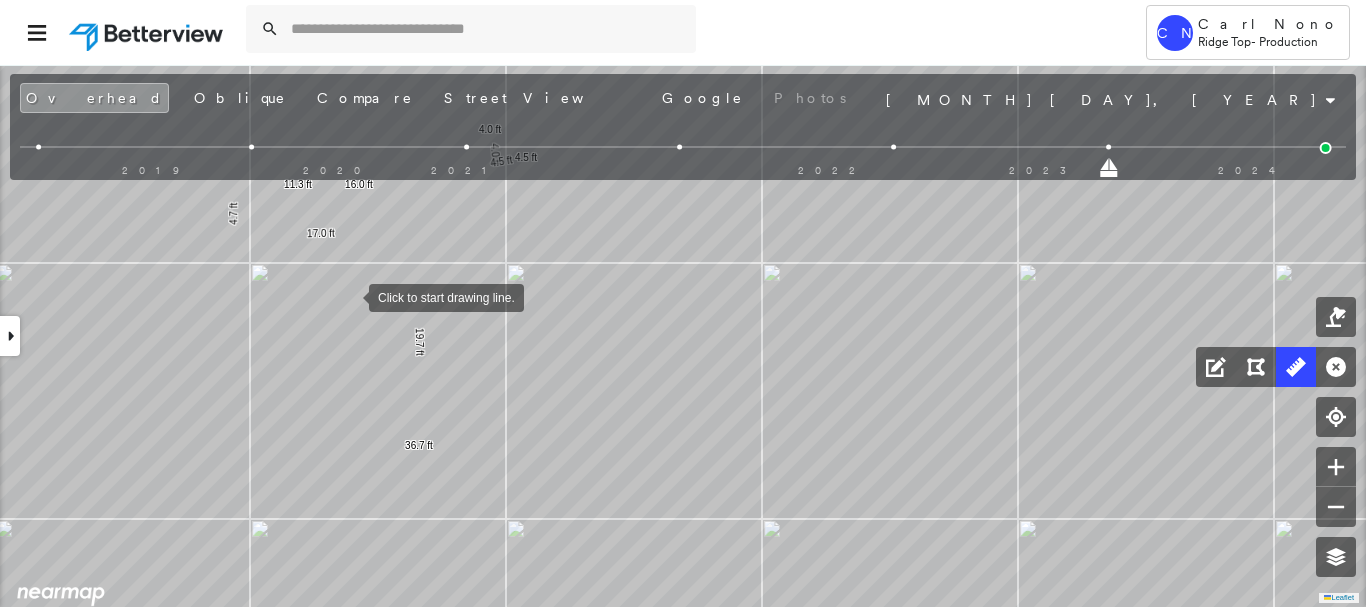 drag, startPoint x: 349, startPoint y: 294, endPoint x: 349, endPoint y: 314, distance: 20 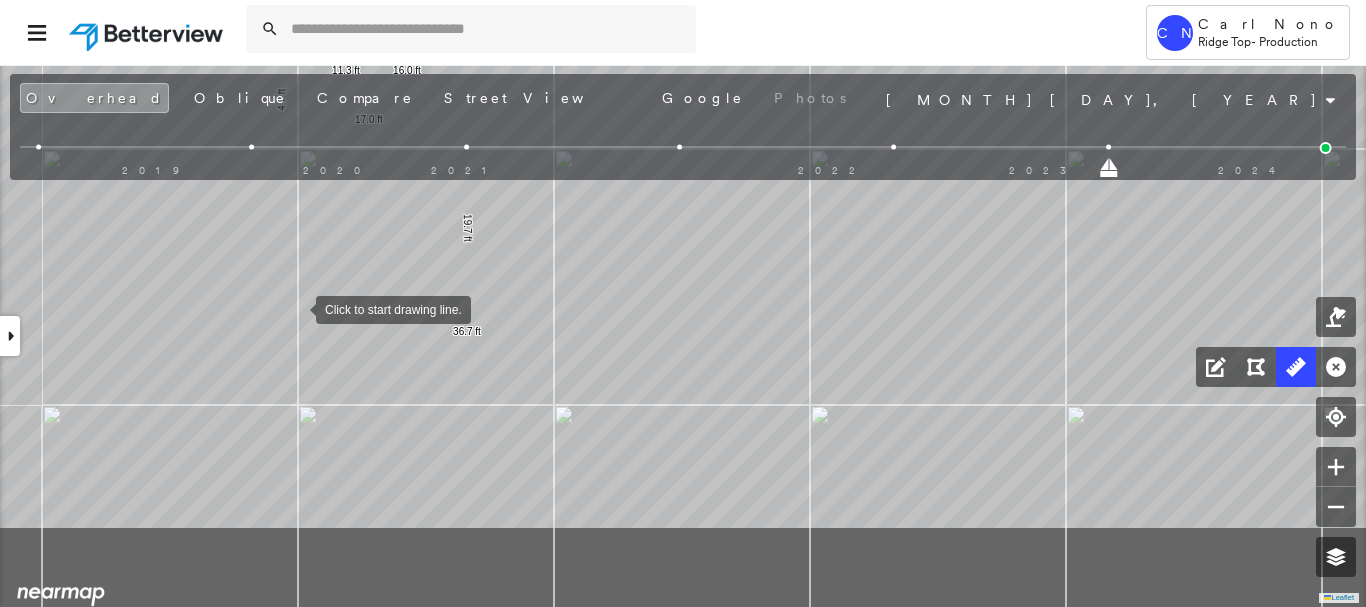 drag, startPoint x: 248, startPoint y: 436, endPoint x: 309, endPoint y: 276, distance: 171.23376 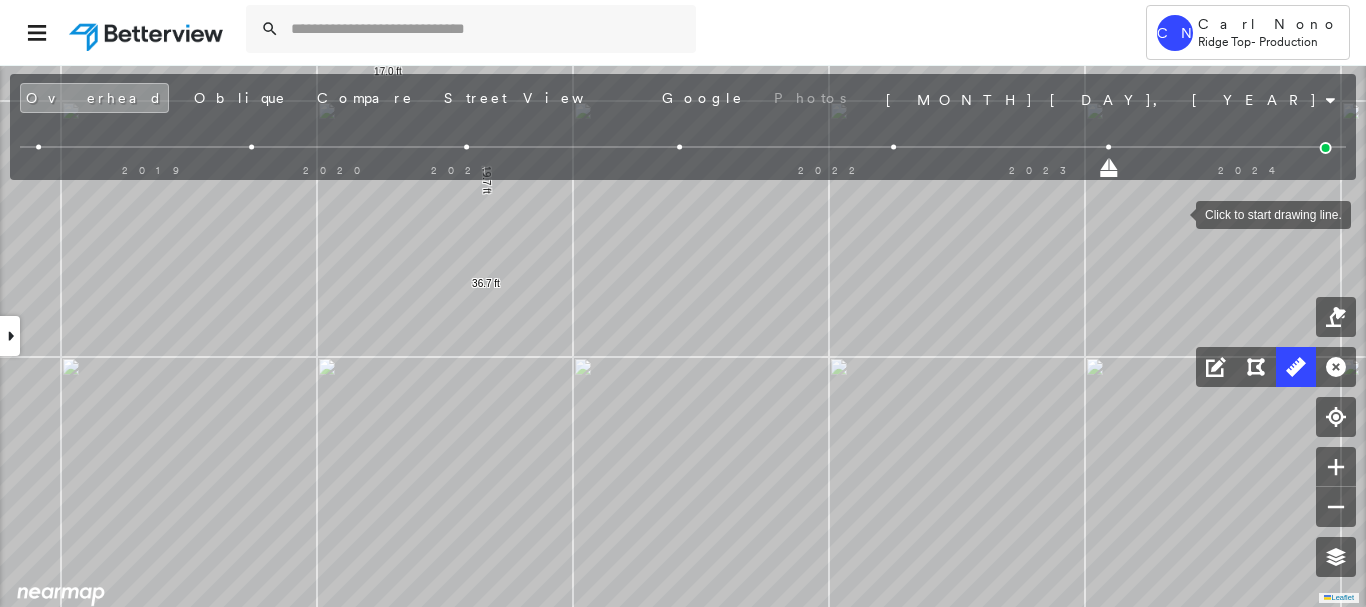 click on "2019 2020 2021 2022 2023 2024" at bounding box center (678, 163) 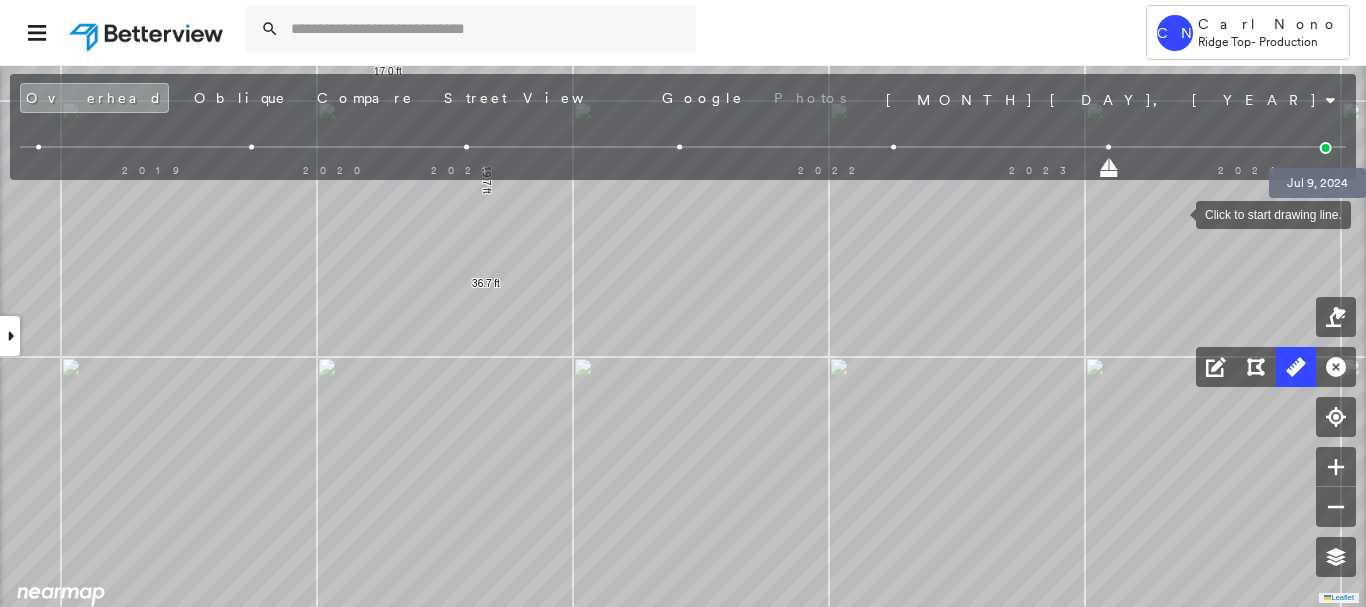 click at bounding box center (1326, 148) 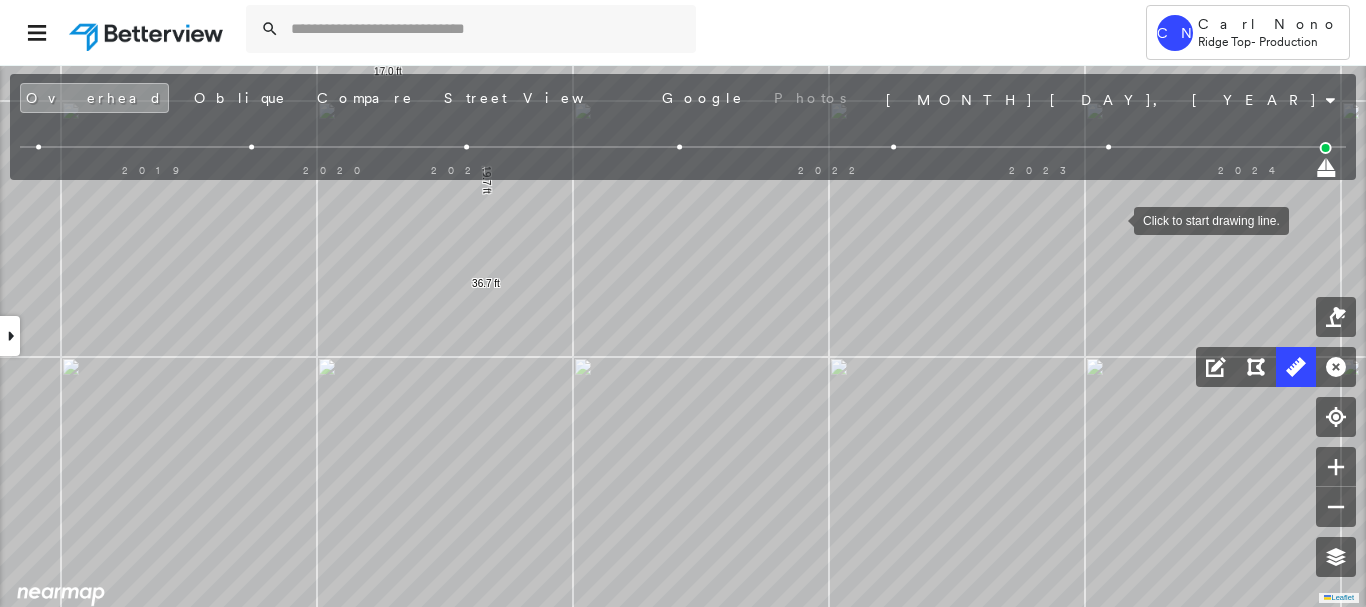 click at bounding box center [894, 147] 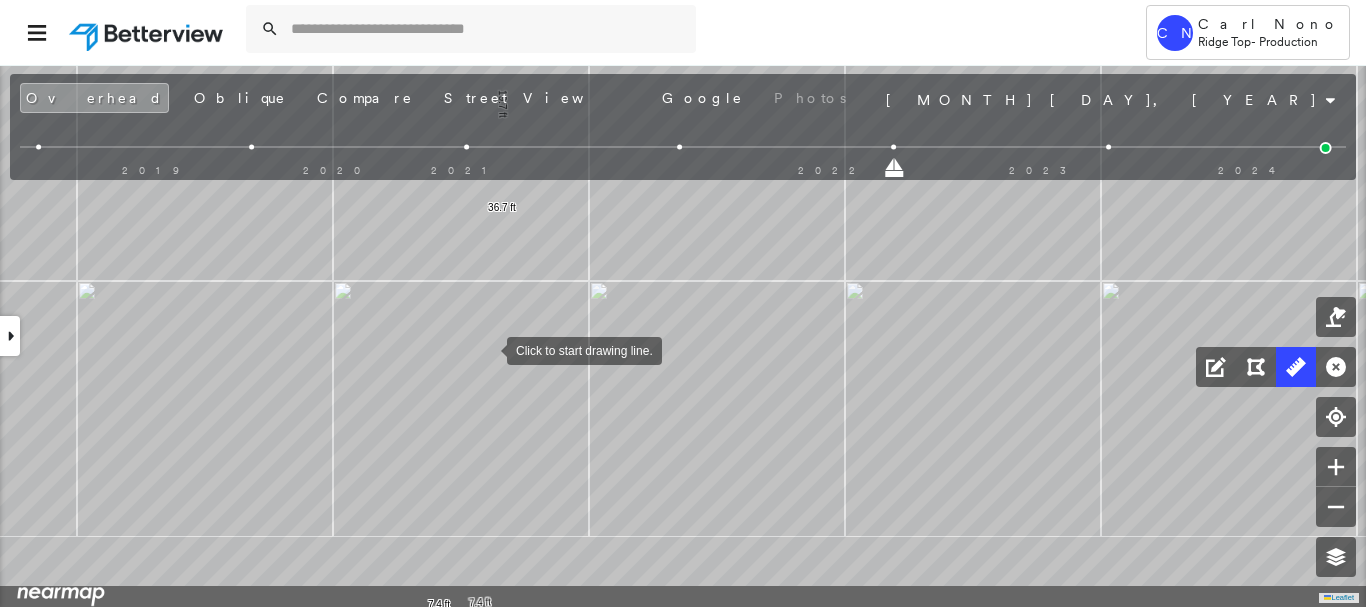 drag, startPoint x: 476, startPoint y: 397, endPoint x: 487, endPoint y: 355, distance: 43.416588 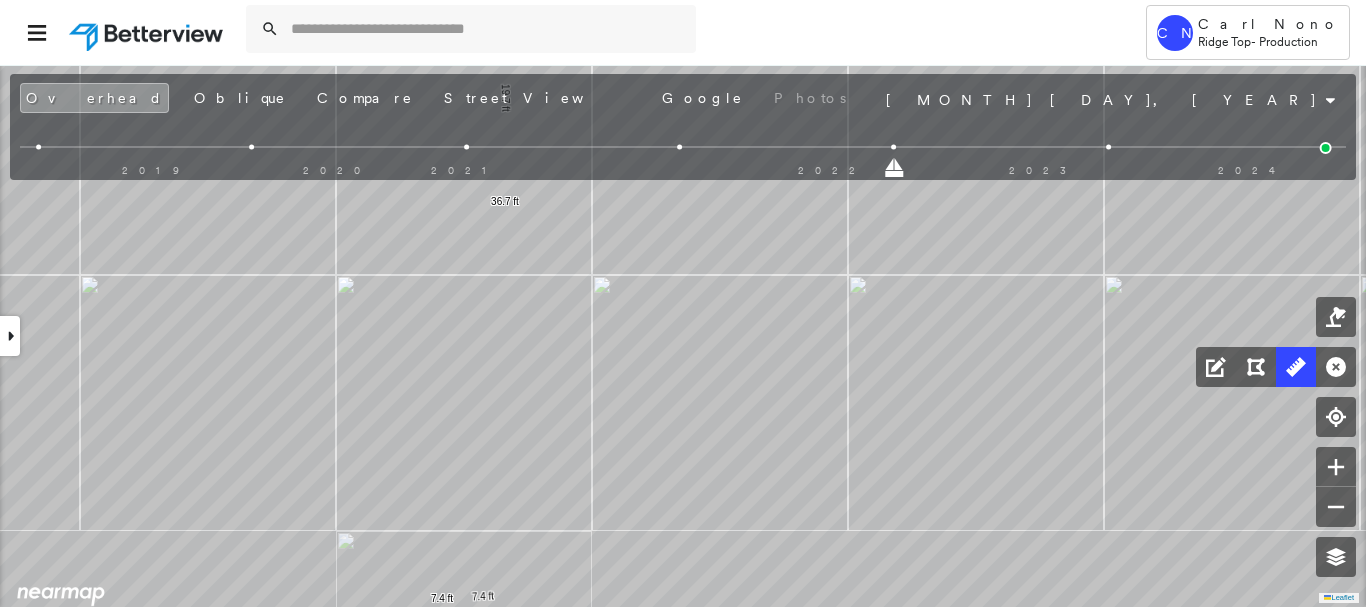 drag, startPoint x: 680, startPoint y: 148, endPoint x: 683, endPoint y: 160, distance: 12.369317 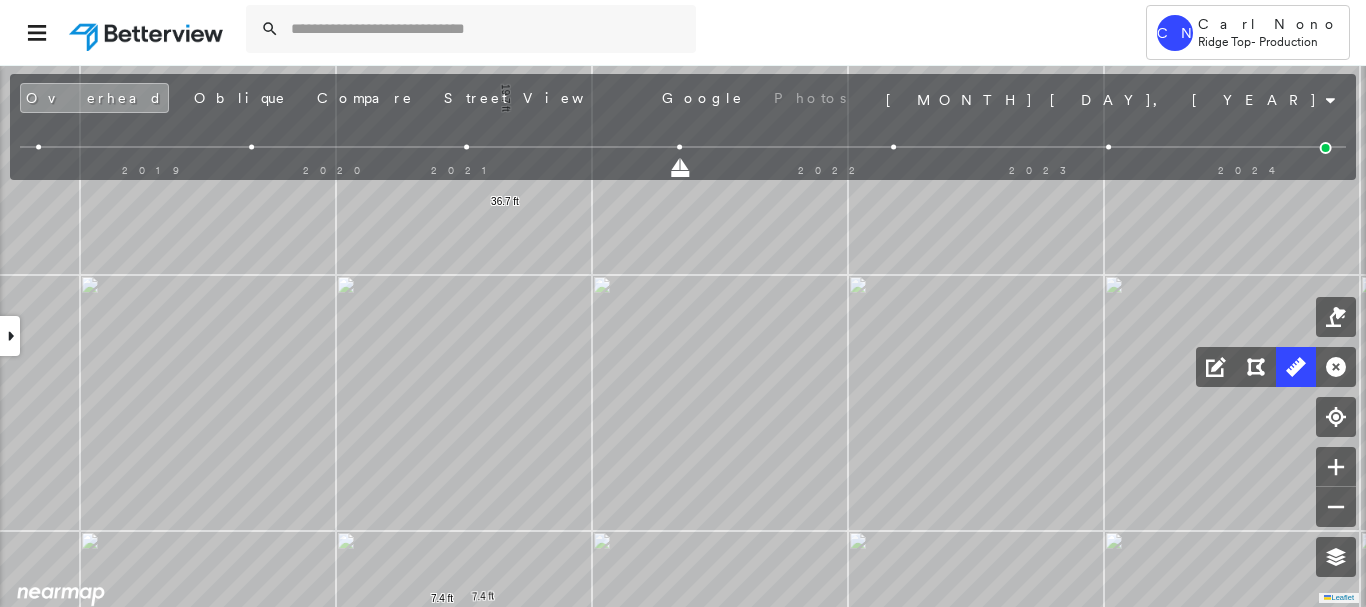drag, startPoint x: 468, startPoint y: 145, endPoint x: 480, endPoint y: 197, distance: 53.366657 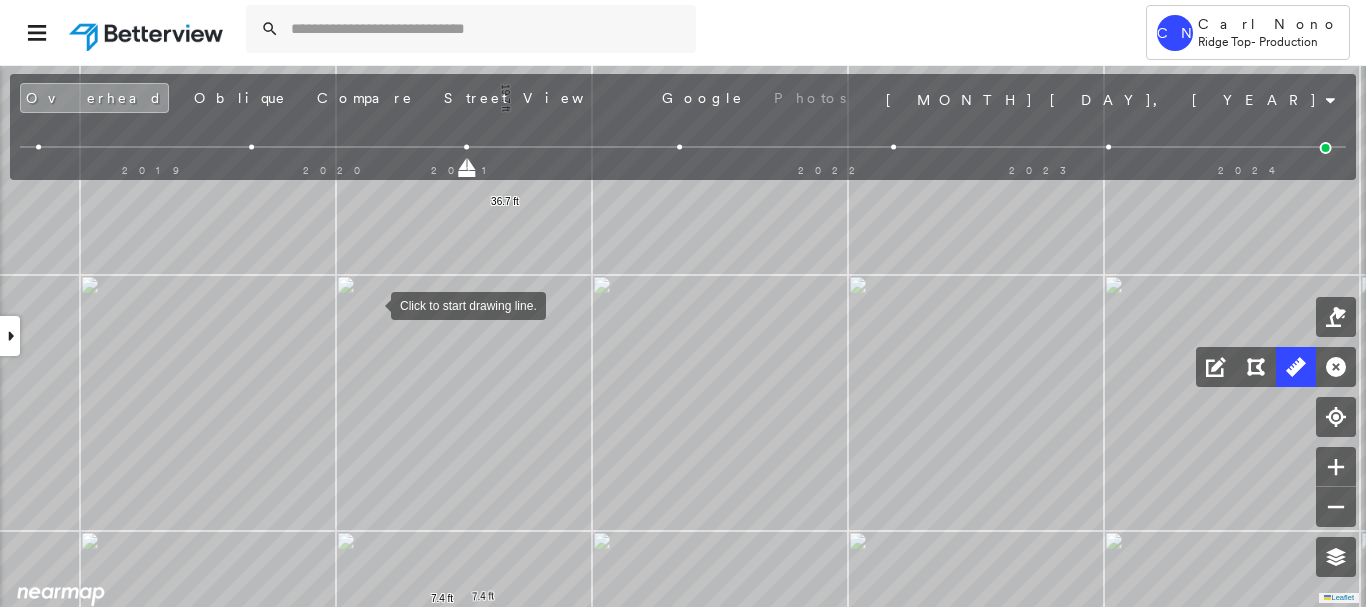 drag, startPoint x: 370, startPoint y: 303, endPoint x: 381, endPoint y: 352, distance: 50.219517 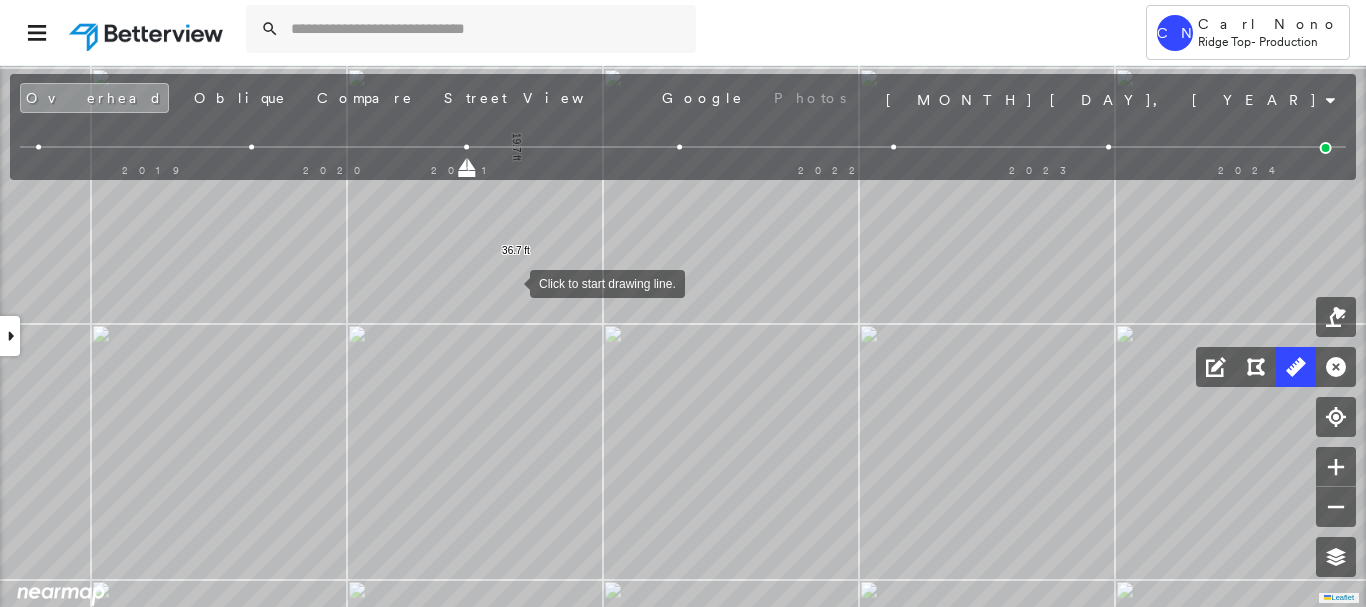 click at bounding box center (510, 282) 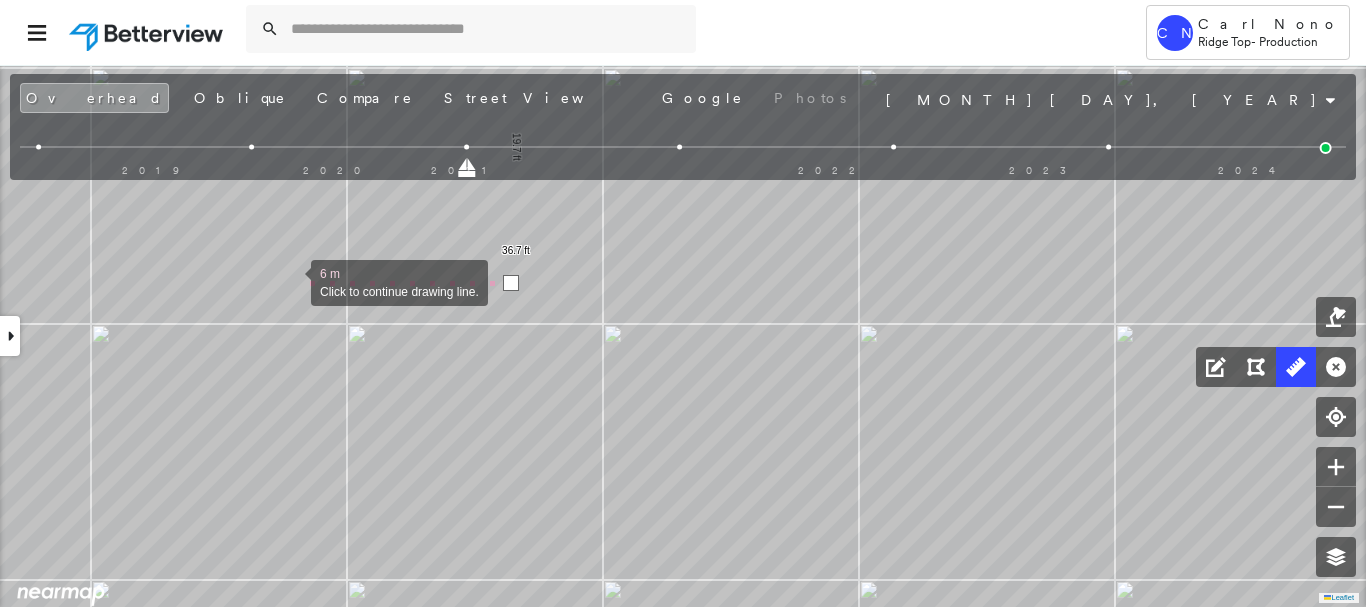 click at bounding box center (291, 281) 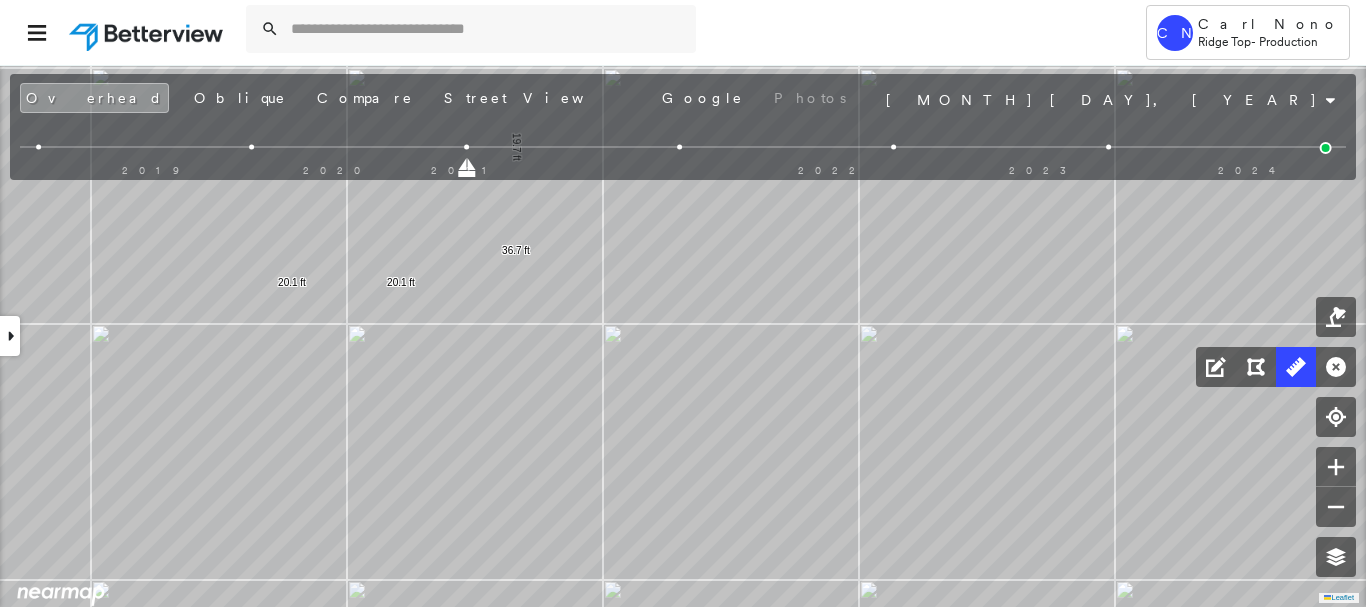 click at bounding box center [252, 147] 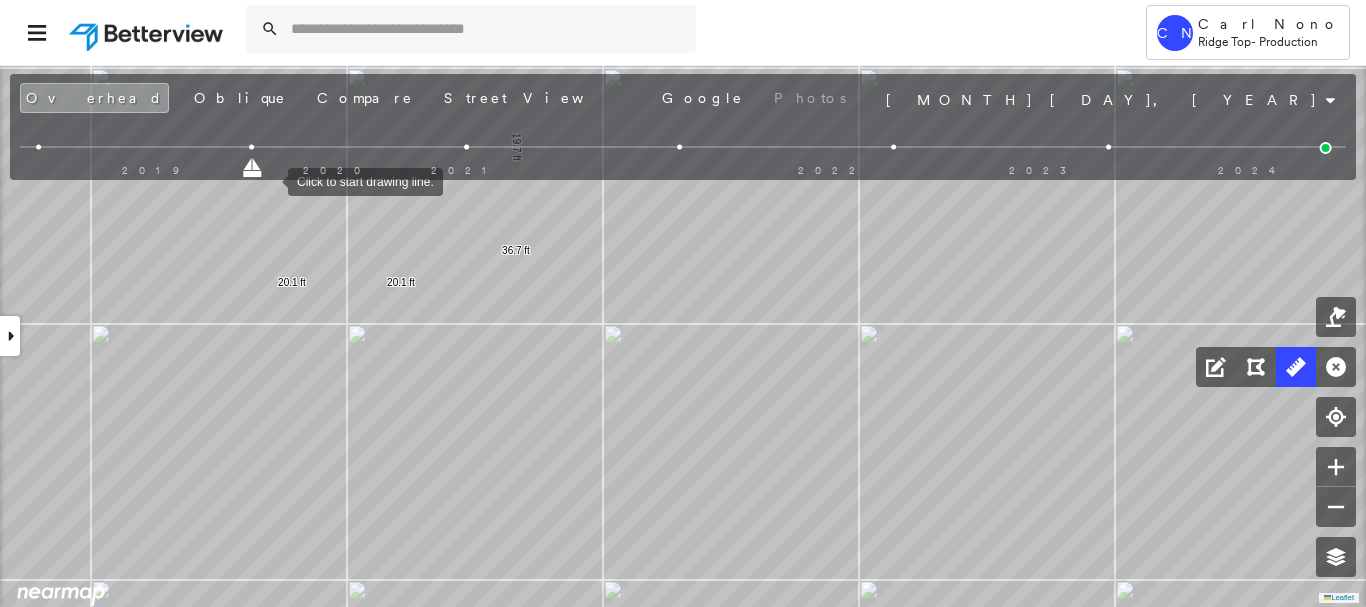 click on "2019 2020 2021 2022 2023 2024" at bounding box center [683, 150] 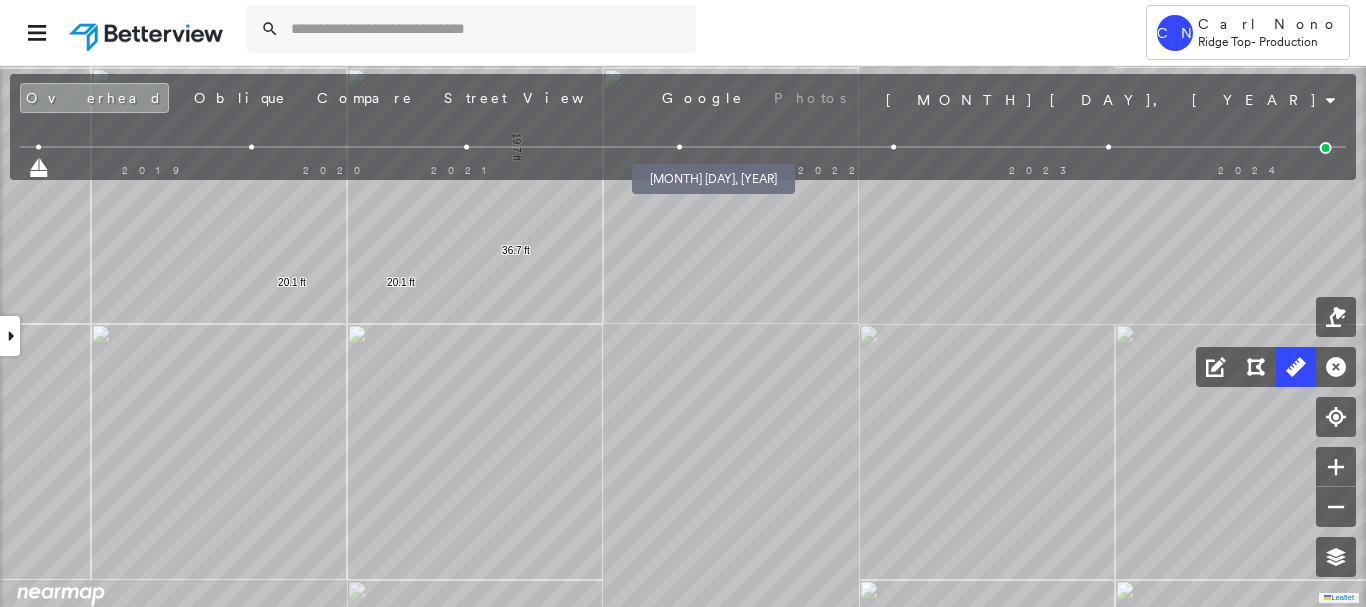 click at bounding box center (680, 147) 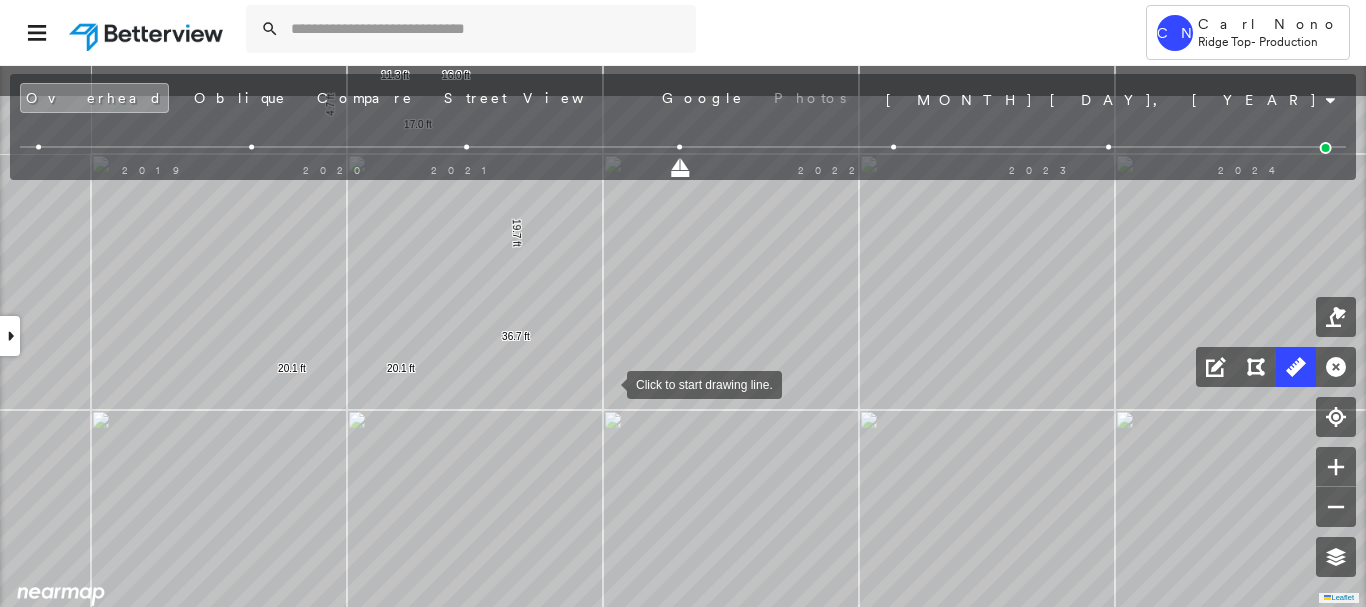click at bounding box center [607, 383] 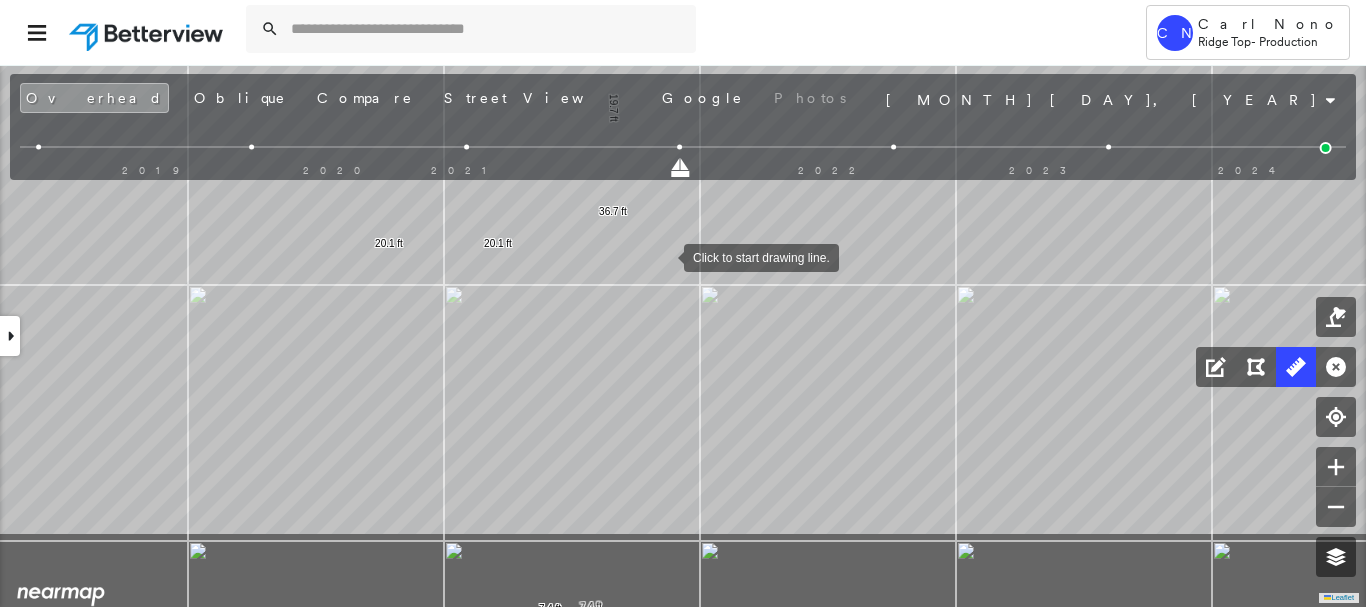 drag, startPoint x: 565, startPoint y: 387, endPoint x: 663, endPoint y: 256, distance: 163.60013 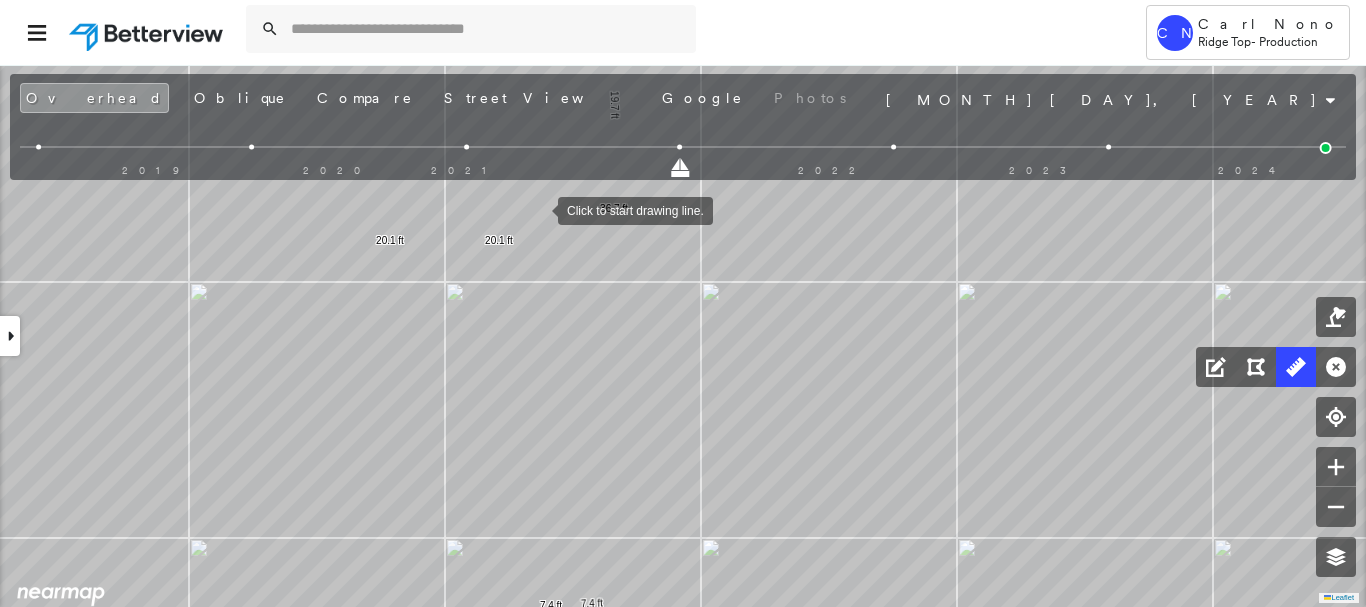 click at bounding box center [538, 209] 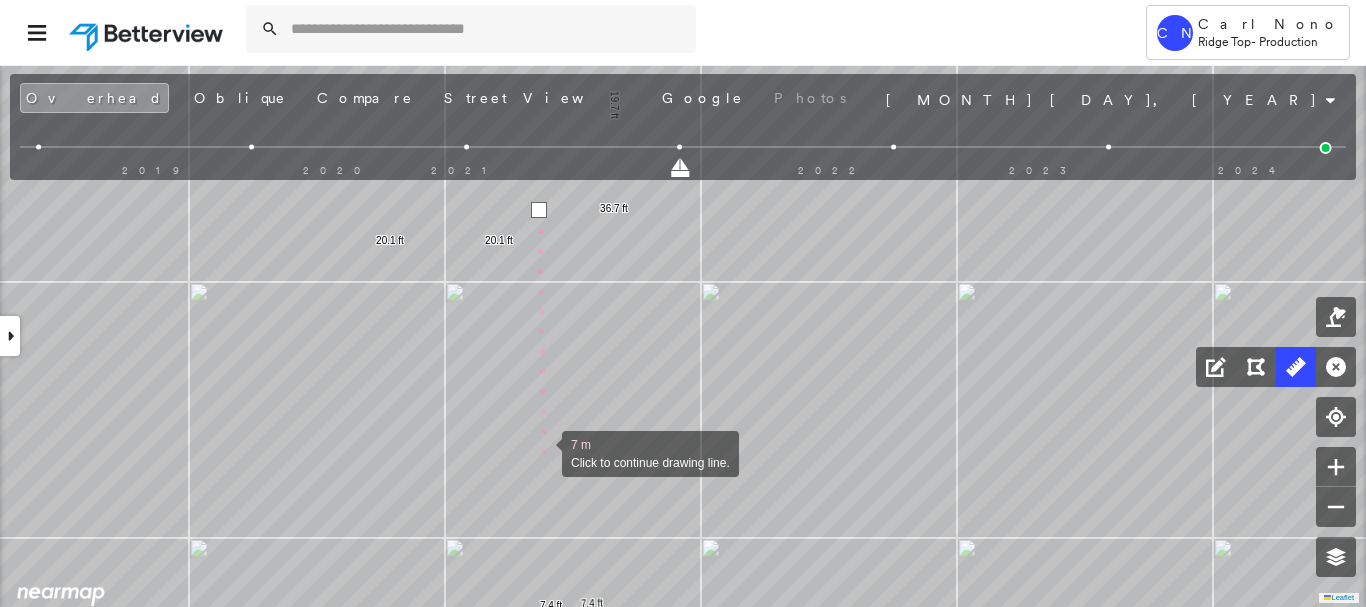 click at bounding box center (542, 452) 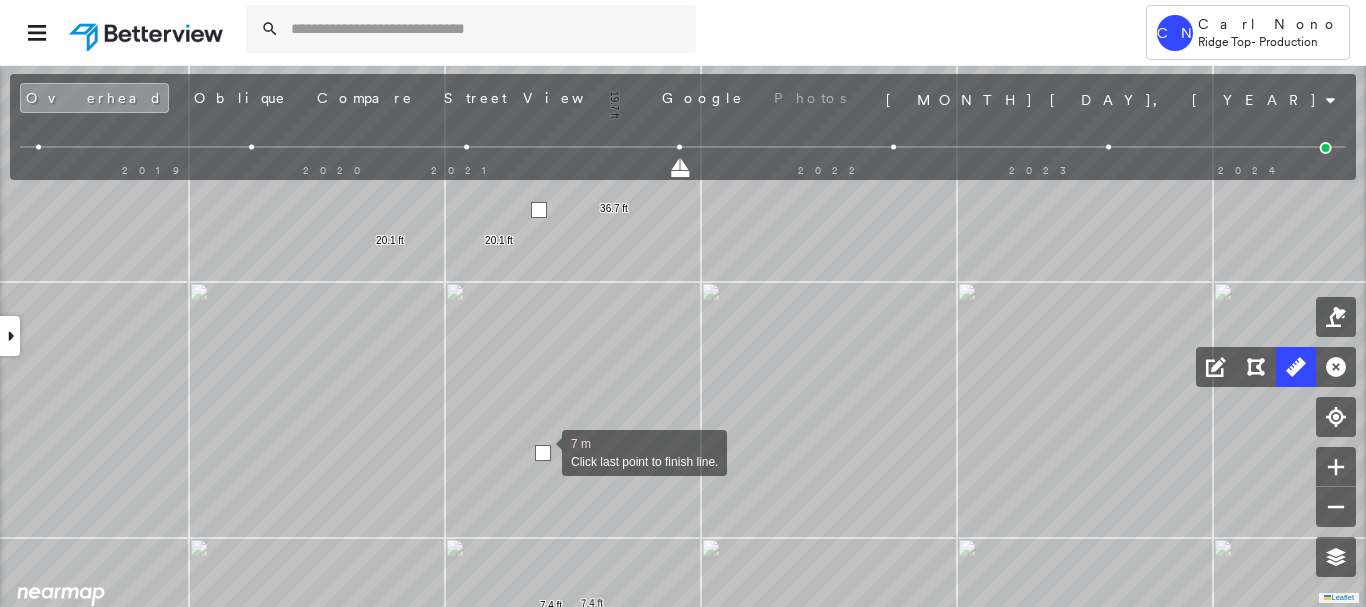 click at bounding box center (543, 453) 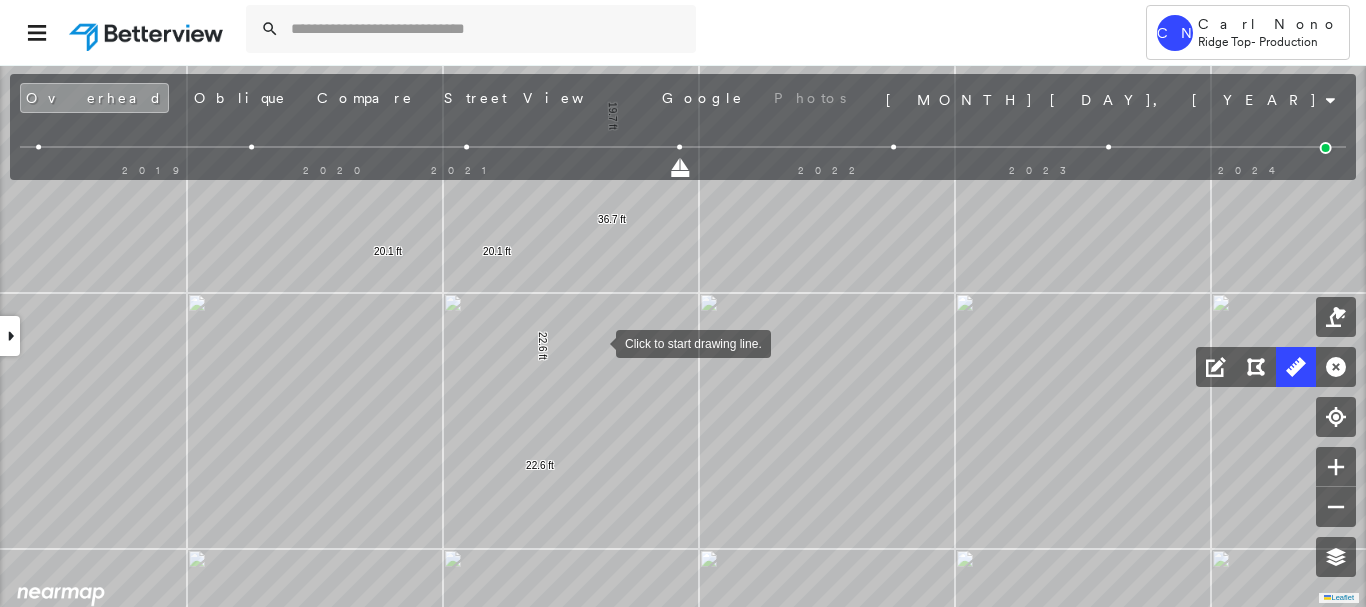 drag, startPoint x: 599, startPoint y: 331, endPoint x: 597, endPoint y: 343, distance: 12.165525 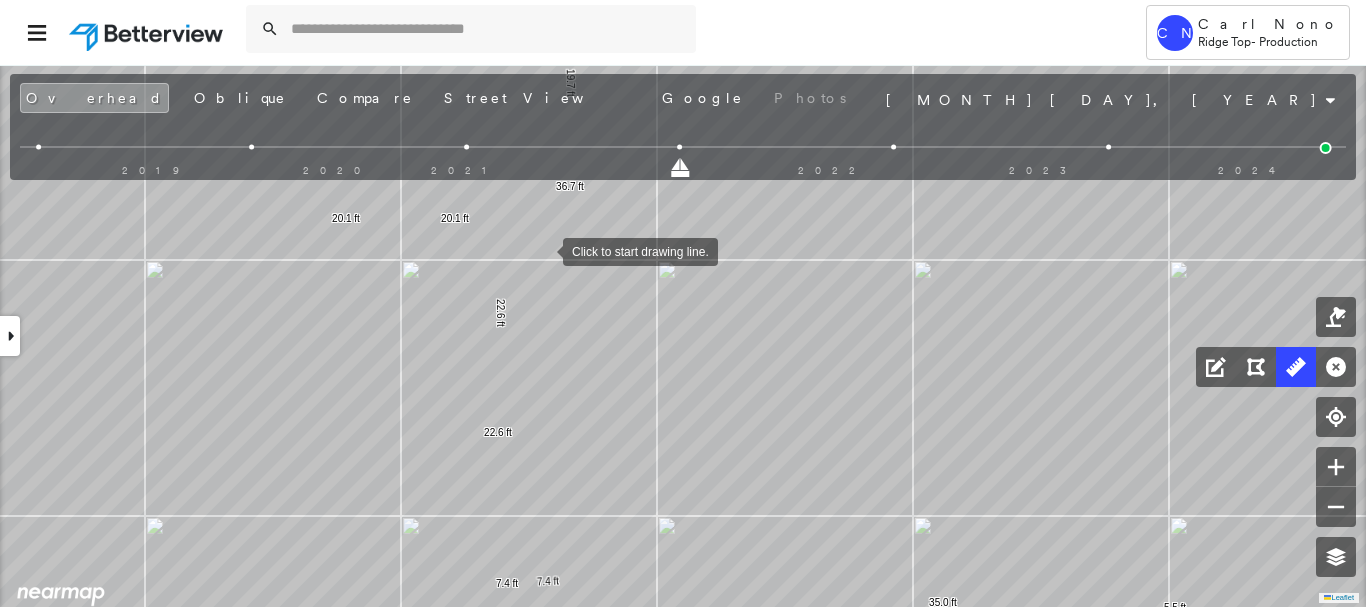 drag, startPoint x: 587, startPoint y: 286, endPoint x: 545, endPoint y: 252, distance: 54.037025 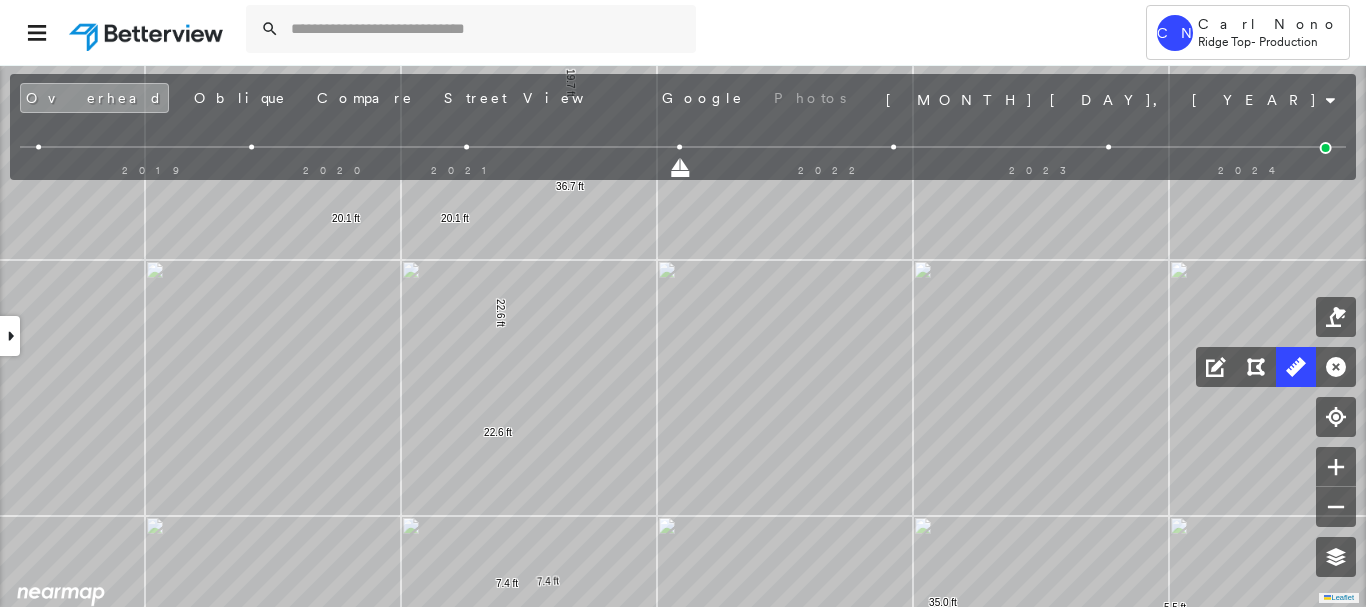 click at bounding box center (1326, 148) 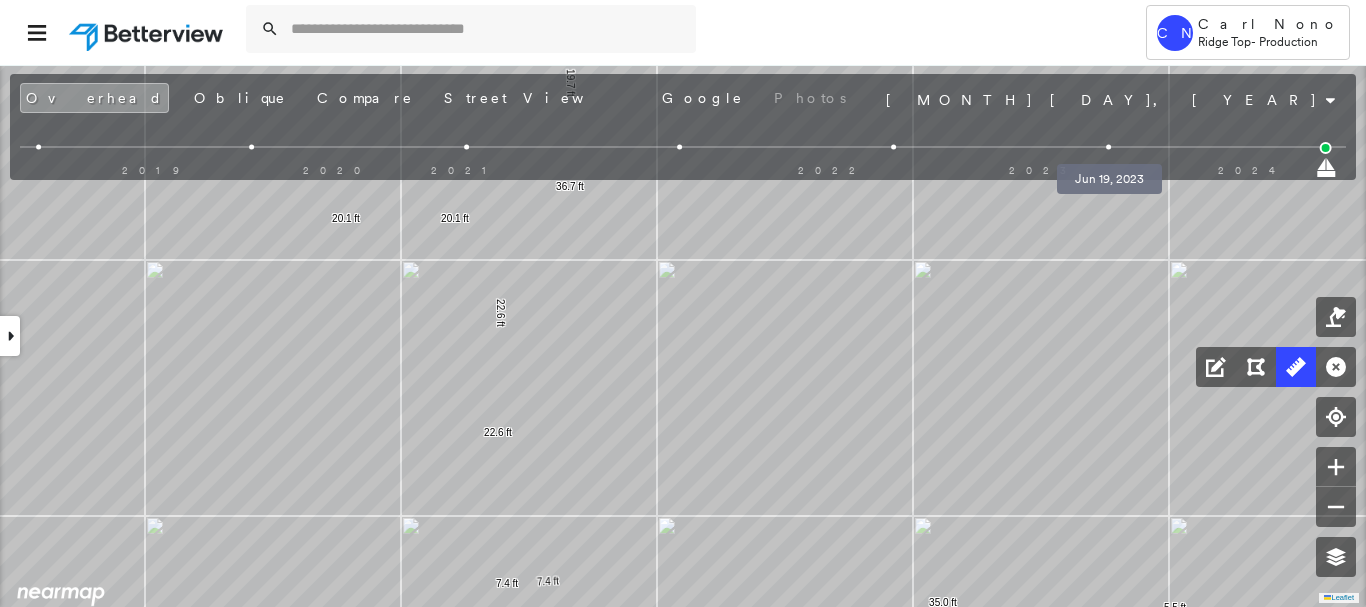drag, startPoint x: 1108, startPoint y: 142, endPoint x: 951, endPoint y: 162, distance: 158.26875 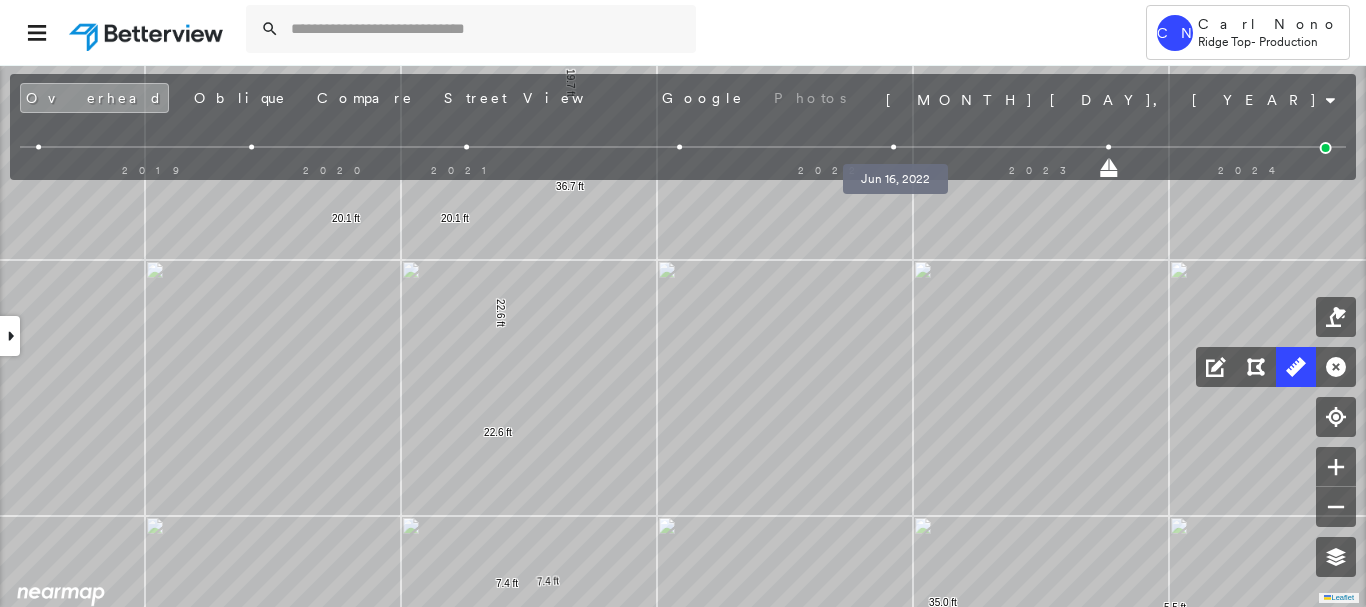 drag, startPoint x: 887, startPoint y: 144, endPoint x: 842, endPoint y: 149, distance: 45.276924 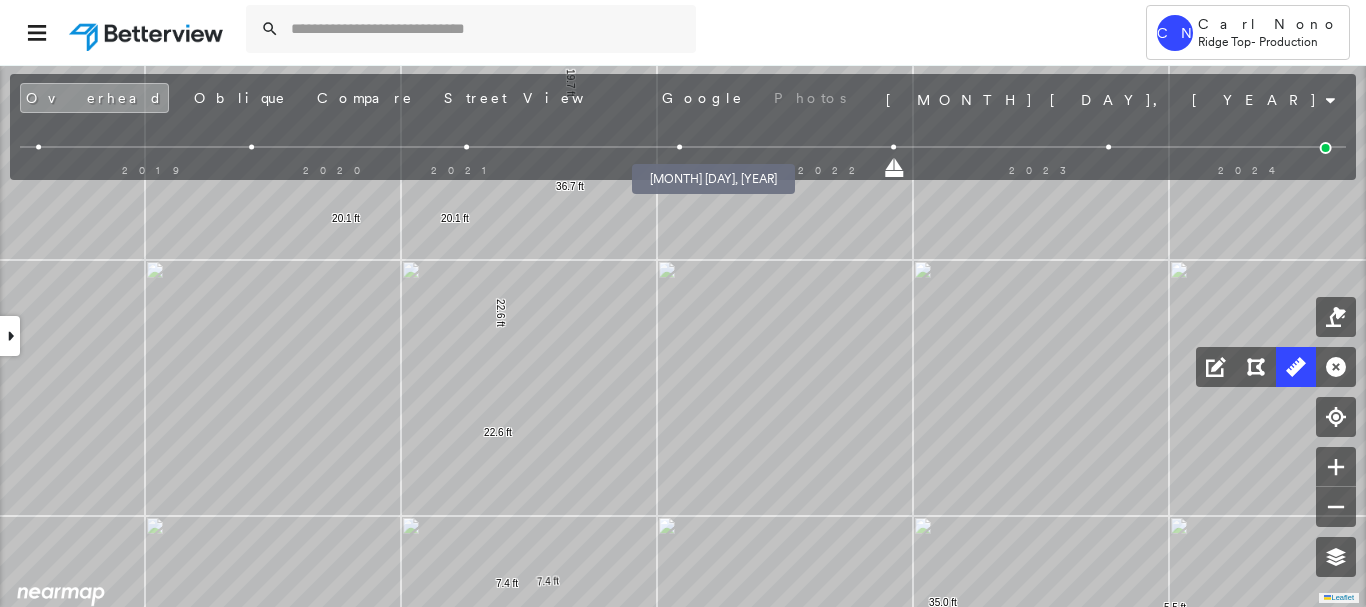 click at bounding box center (680, 147) 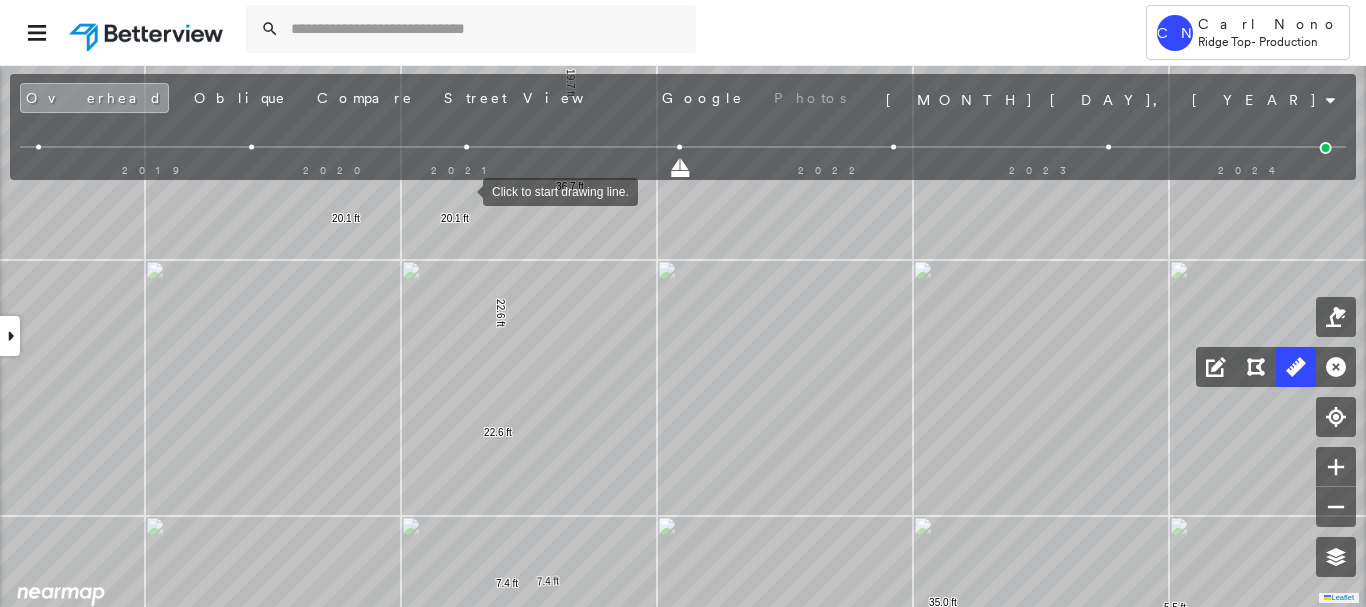 click at bounding box center (463, 190) 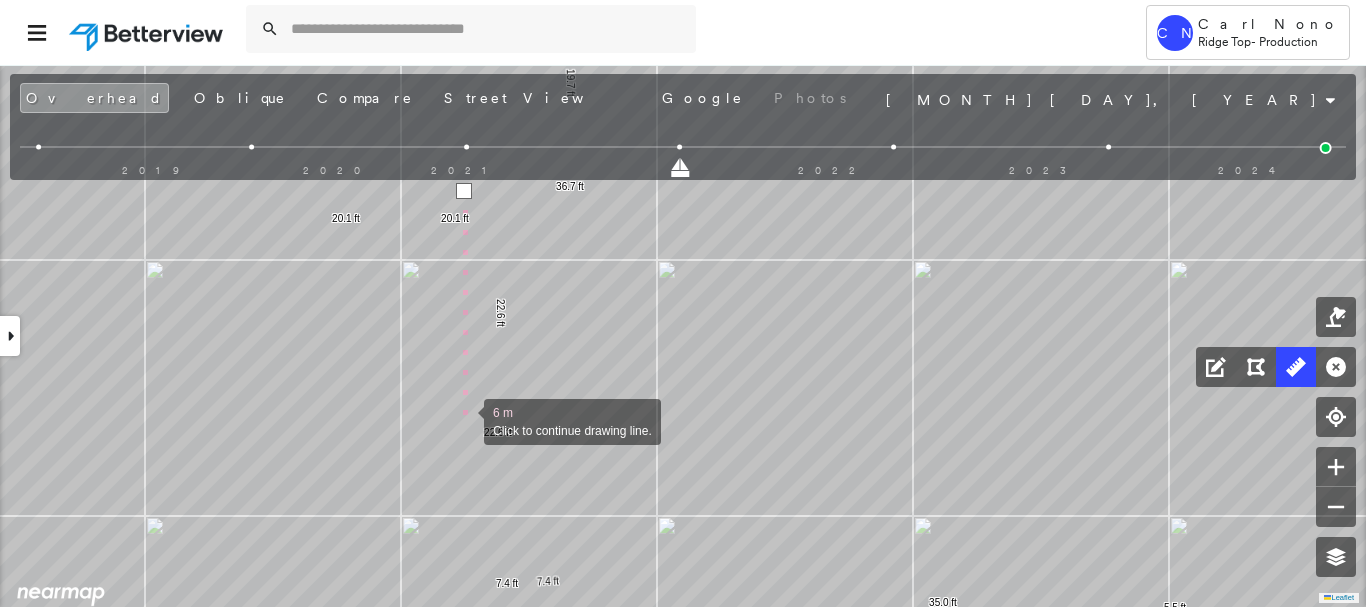 click at bounding box center [464, 420] 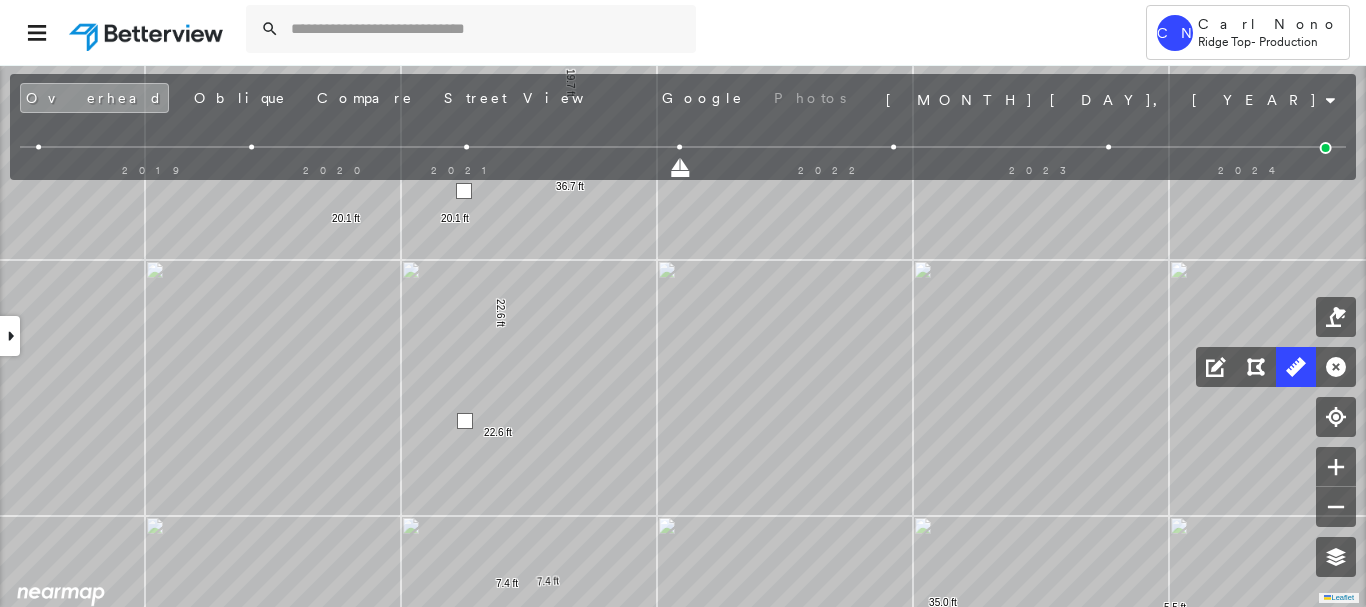 click at bounding box center [465, 421] 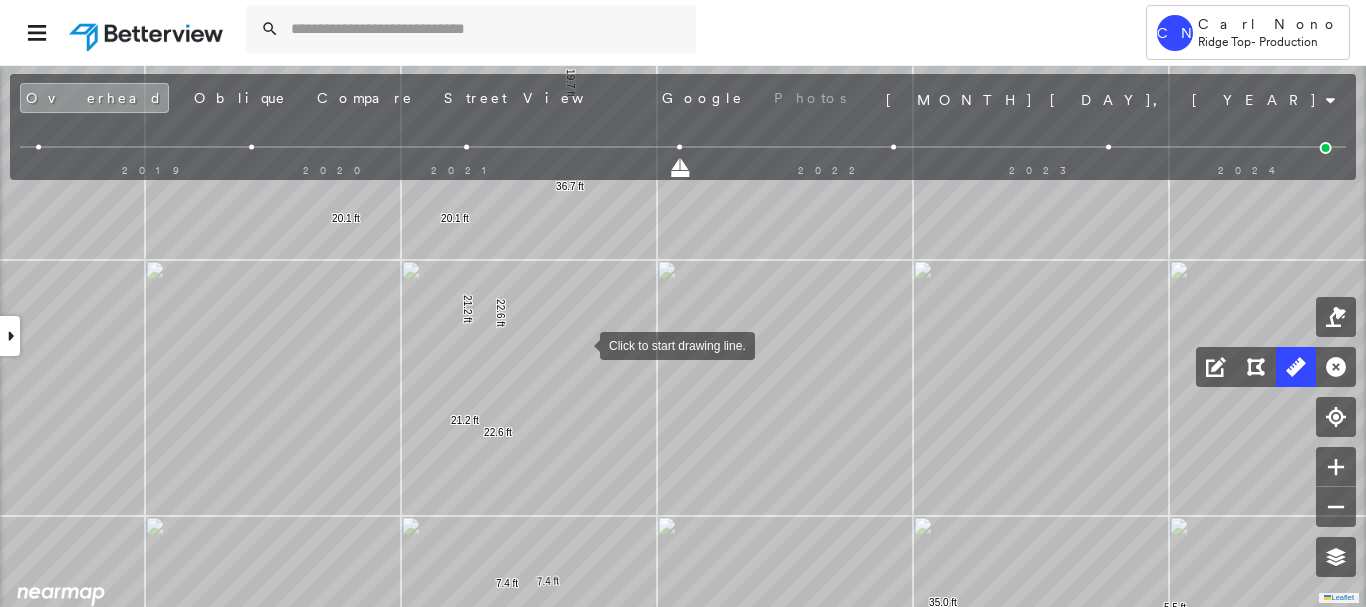 drag, startPoint x: 580, startPoint y: 344, endPoint x: 525, endPoint y: 332, distance: 56.293873 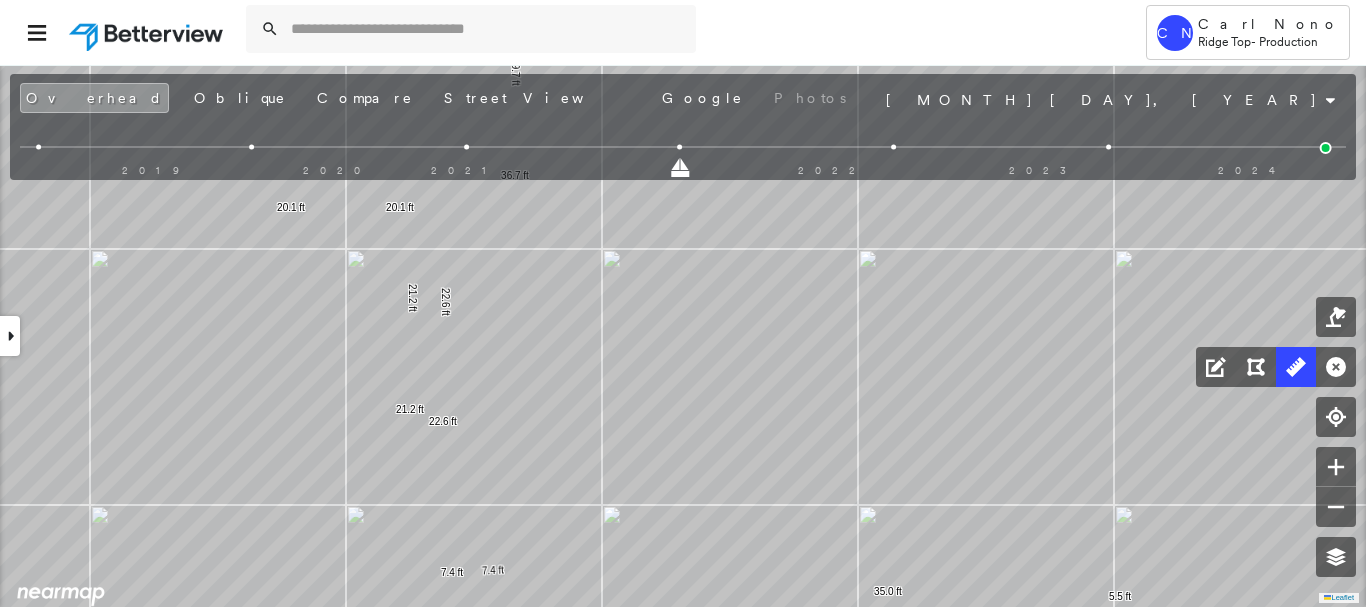 click on "2019 2020 2021 2022 2023 2024" at bounding box center [683, 150] 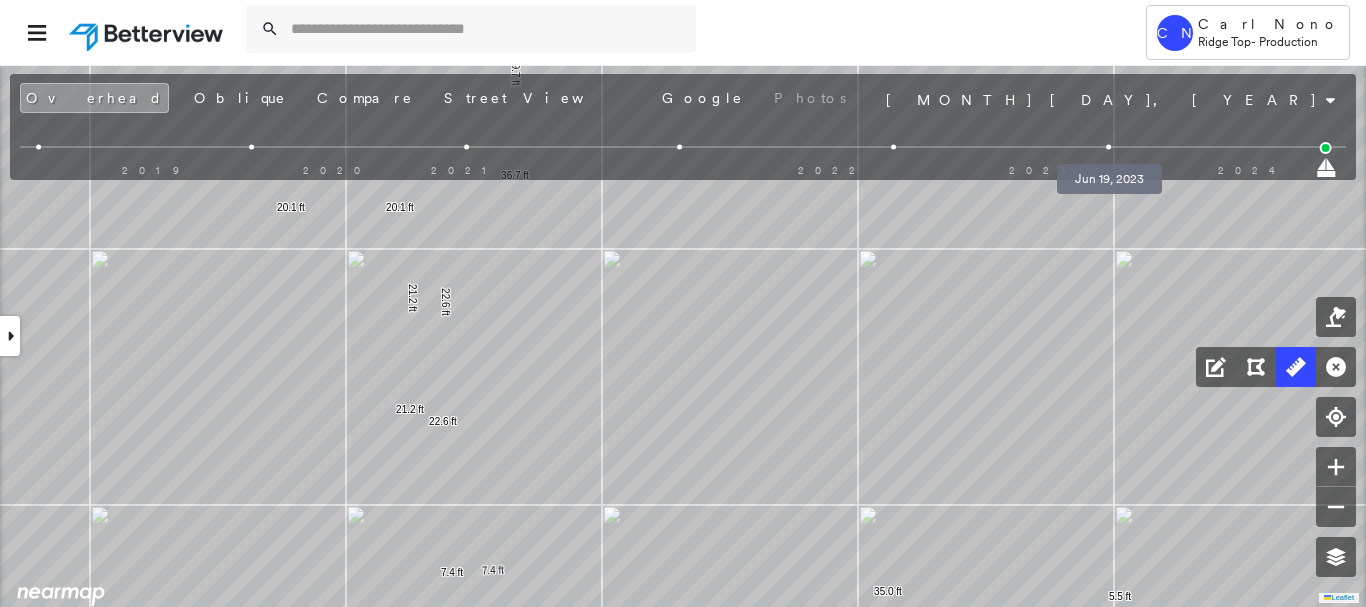click at bounding box center (1108, 147) 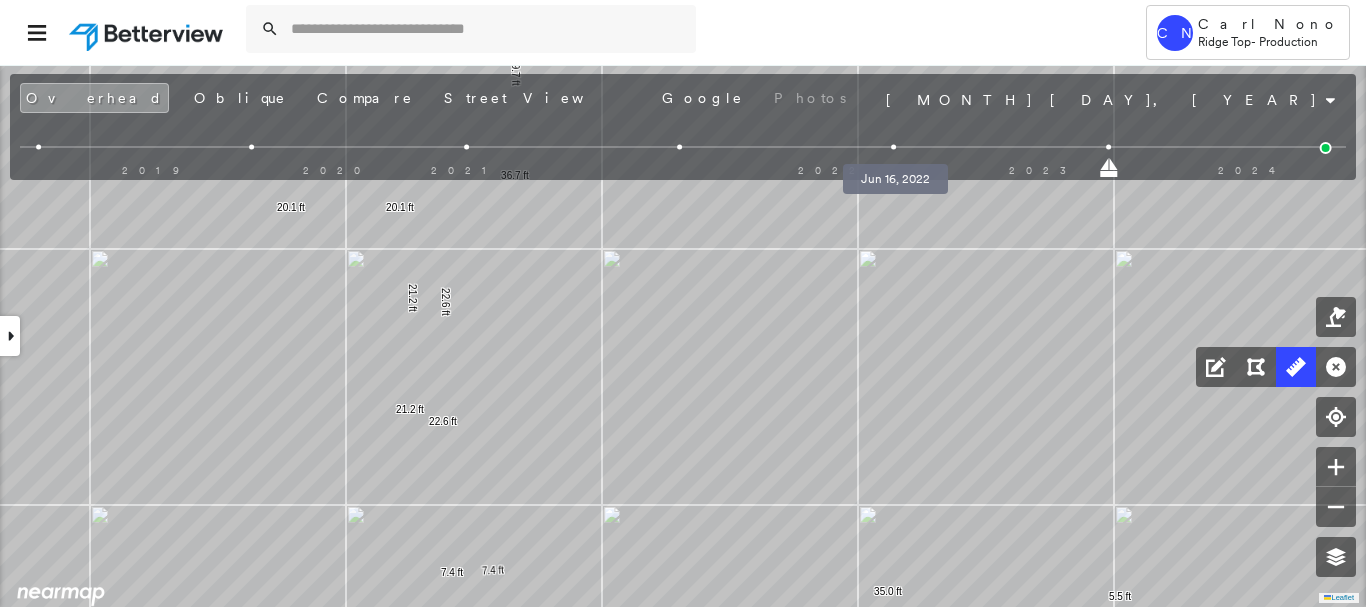 click at bounding box center [894, 147] 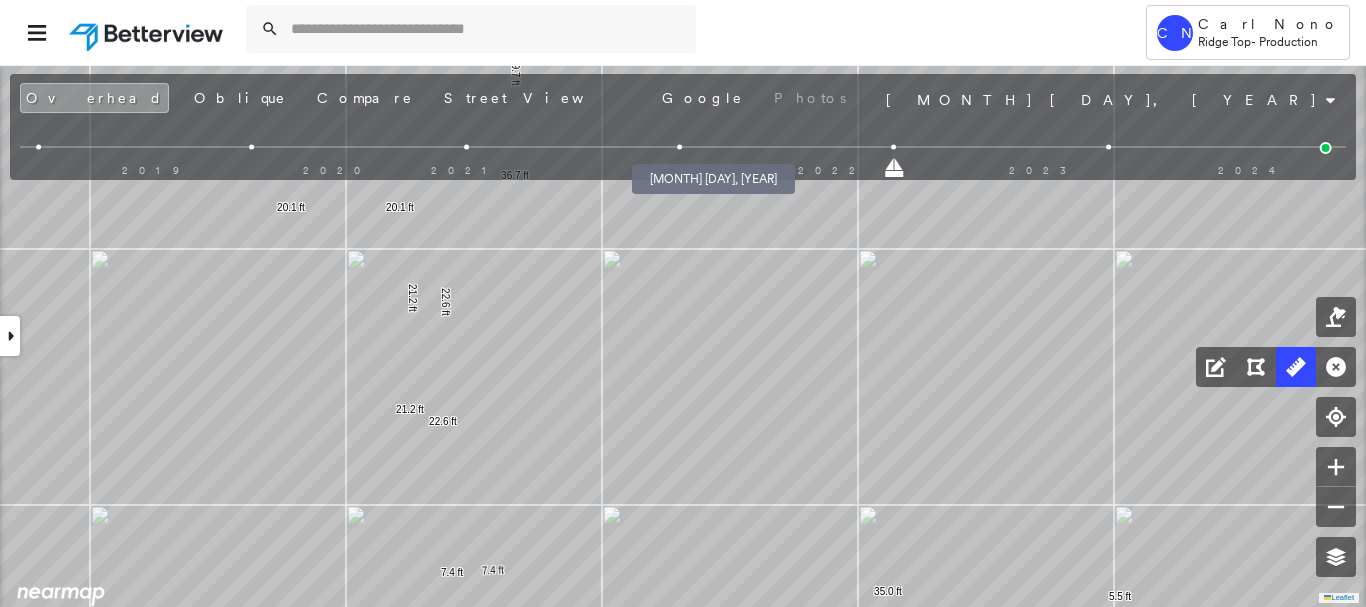 click at bounding box center [680, 147] 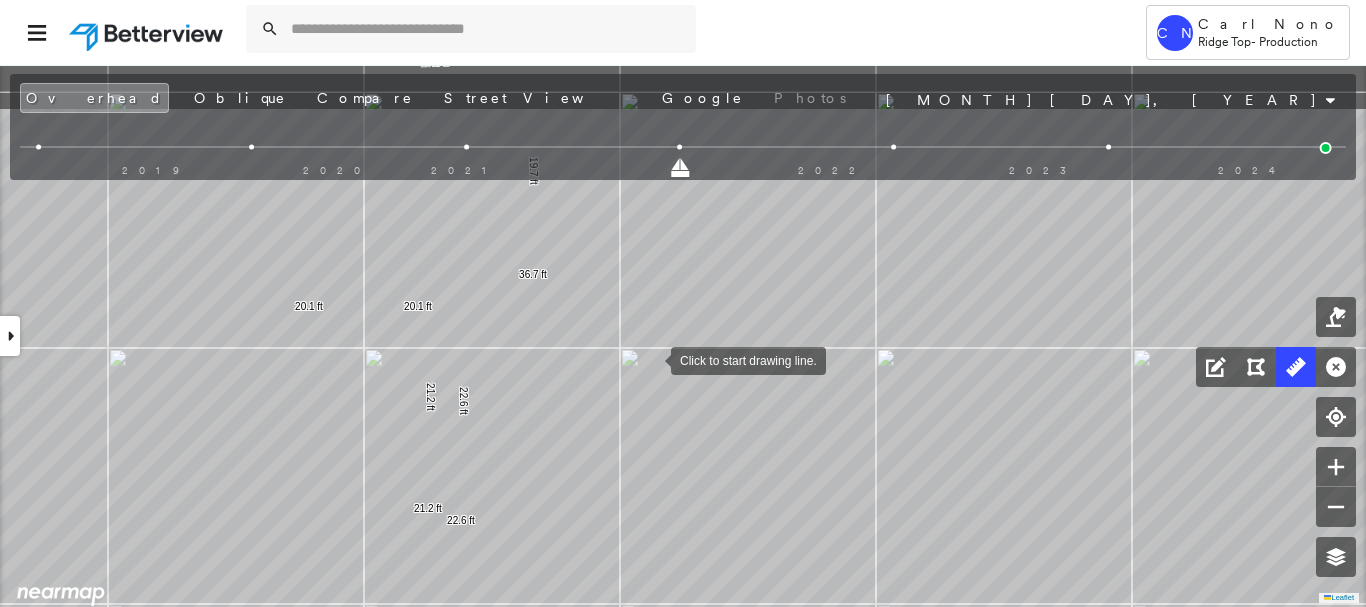 drag, startPoint x: 639, startPoint y: 296, endPoint x: 651, endPoint y: 358, distance: 63.15061 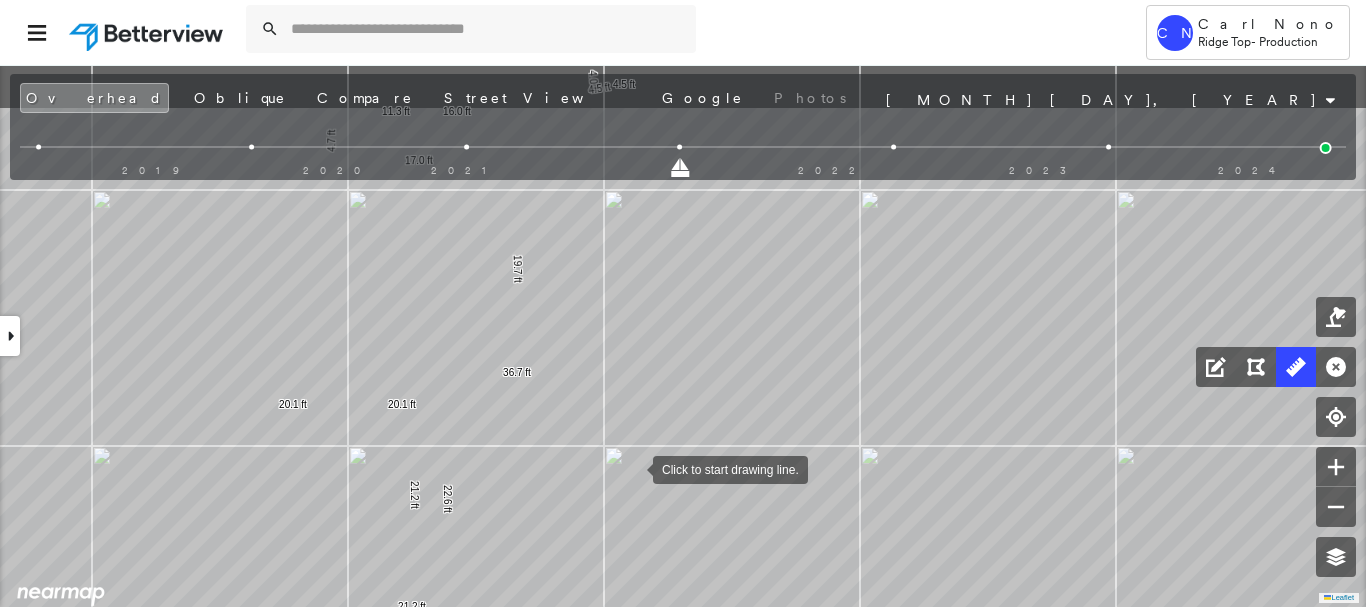 drag, startPoint x: 651, startPoint y: 358, endPoint x: 631, endPoint y: 472, distance: 115.74109 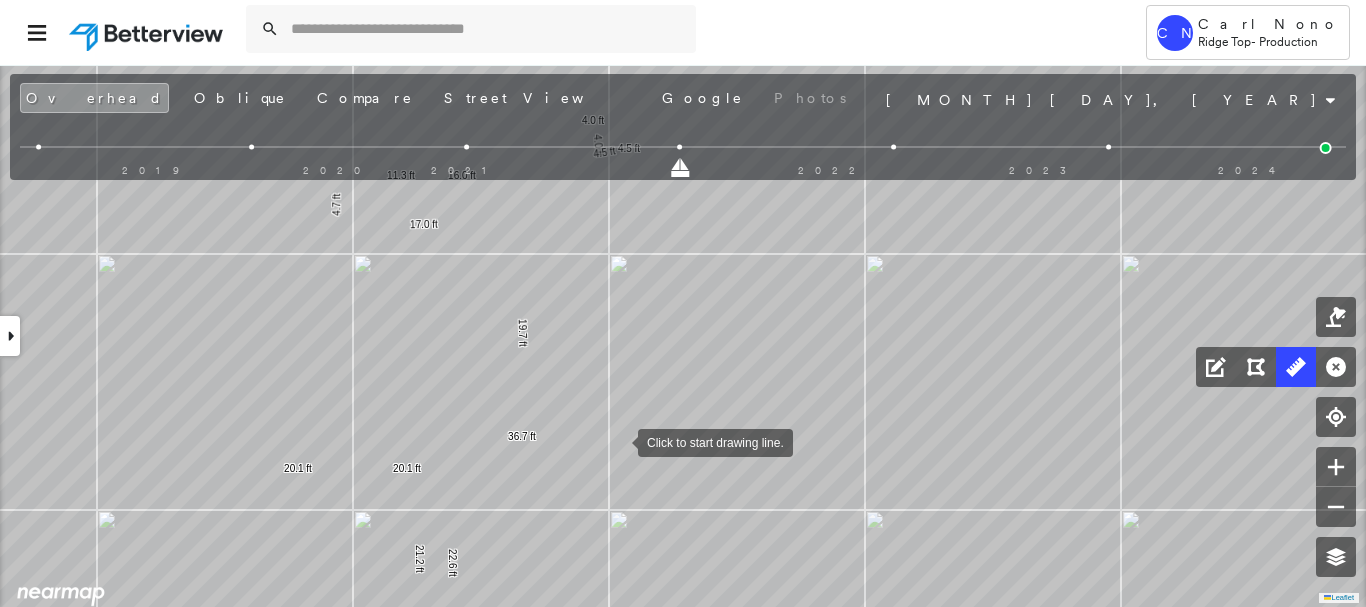 drag, startPoint x: 608, startPoint y: 392, endPoint x: 617, endPoint y: 440, distance: 48.83646 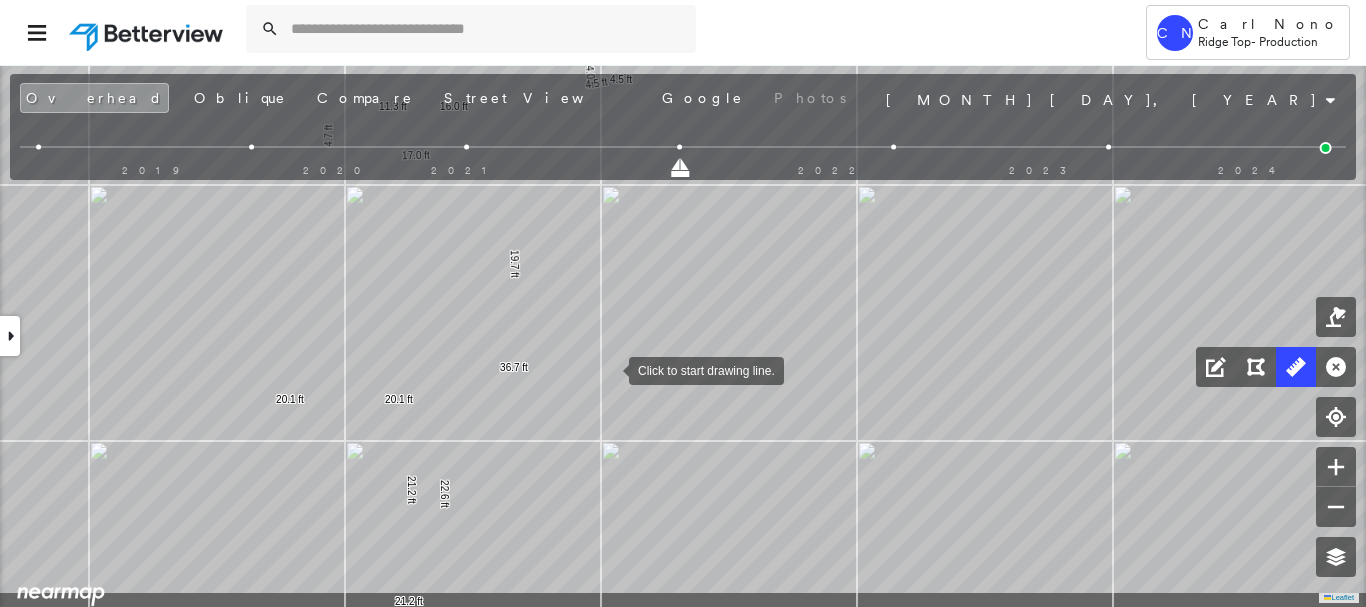 drag, startPoint x: 617, startPoint y: 440, endPoint x: 609, endPoint y: 371, distance: 69.46222 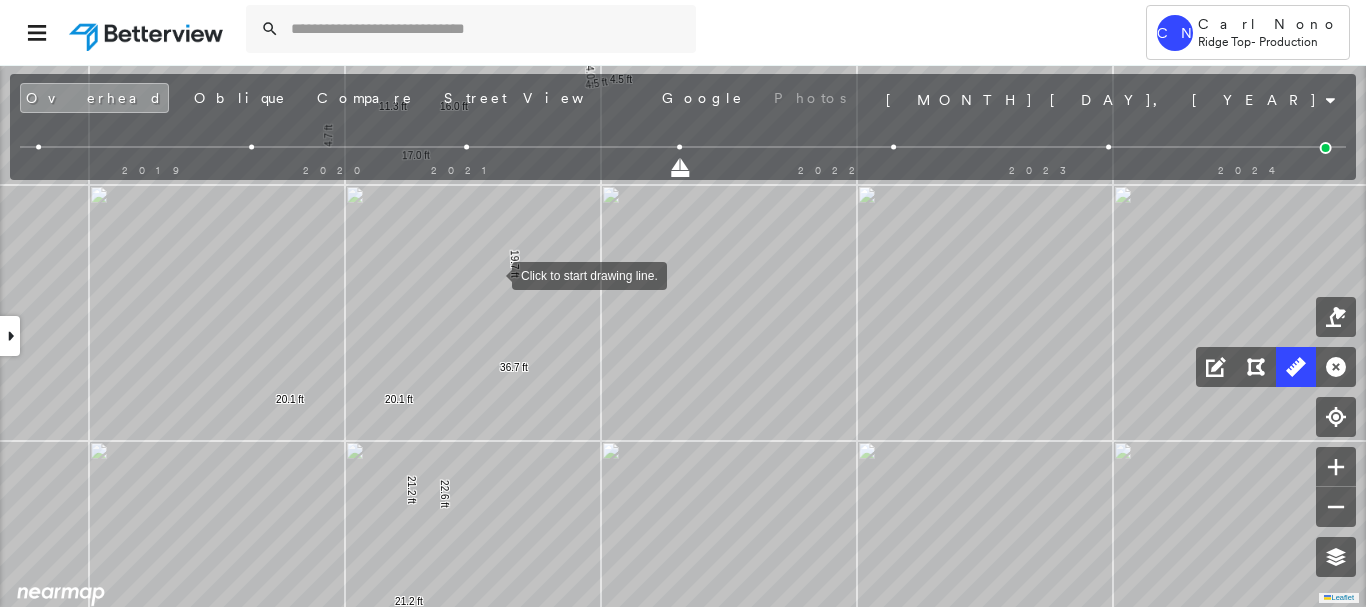 drag, startPoint x: 492, startPoint y: 274, endPoint x: 491, endPoint y: 370, distance: 96.00521 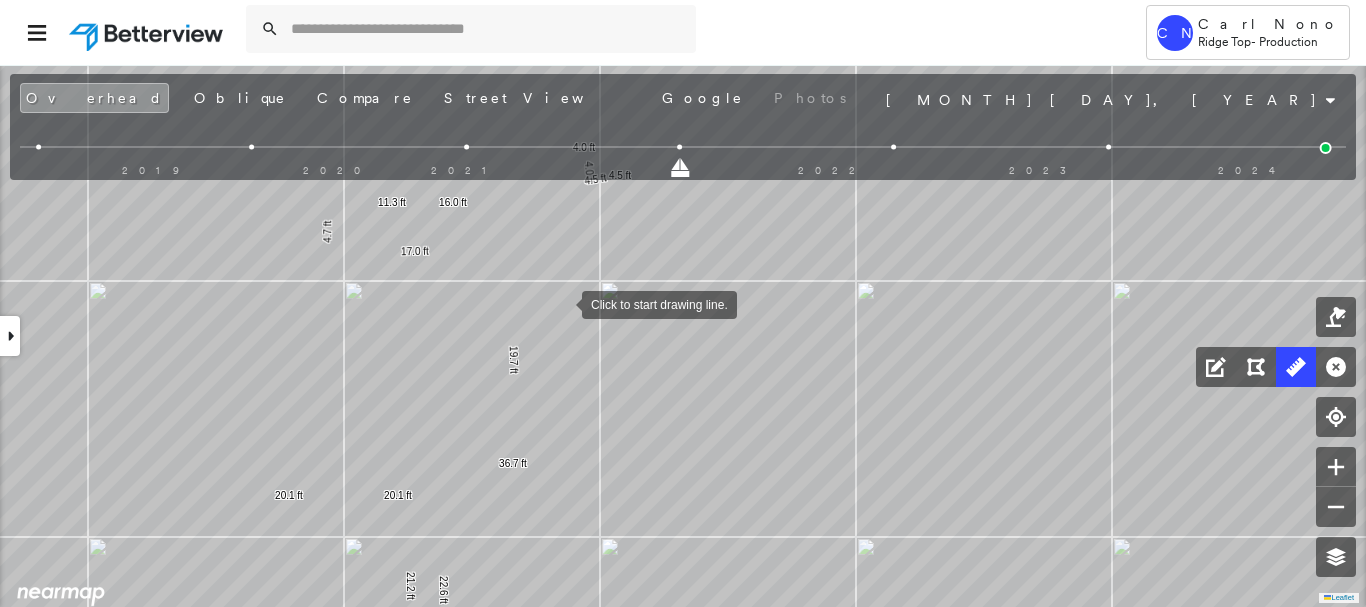 drag, startPoint x: 562, startPoint y: 303, endPoint x: 555, endPoint y: 337, distance: 34.713108 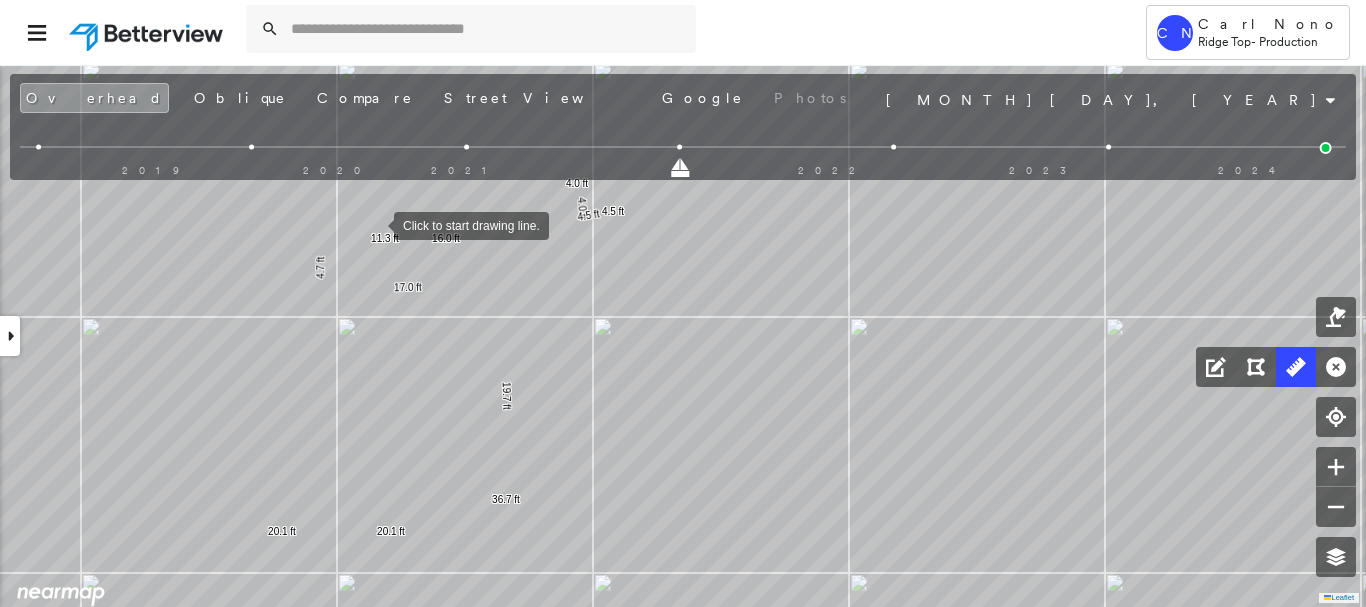drag, startPoint x: 143, startPoint y: 102, endPoint x: 220, endPoint y: 163, distance: 98.23441 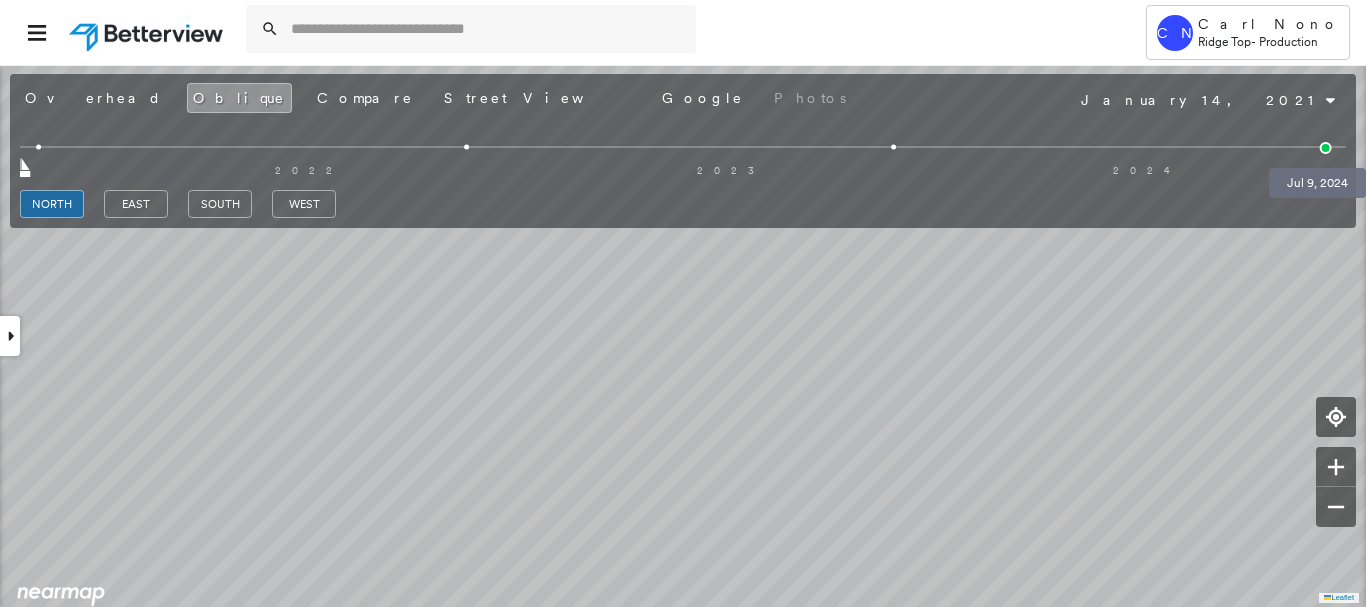 click at bounding box center (1326, 148) 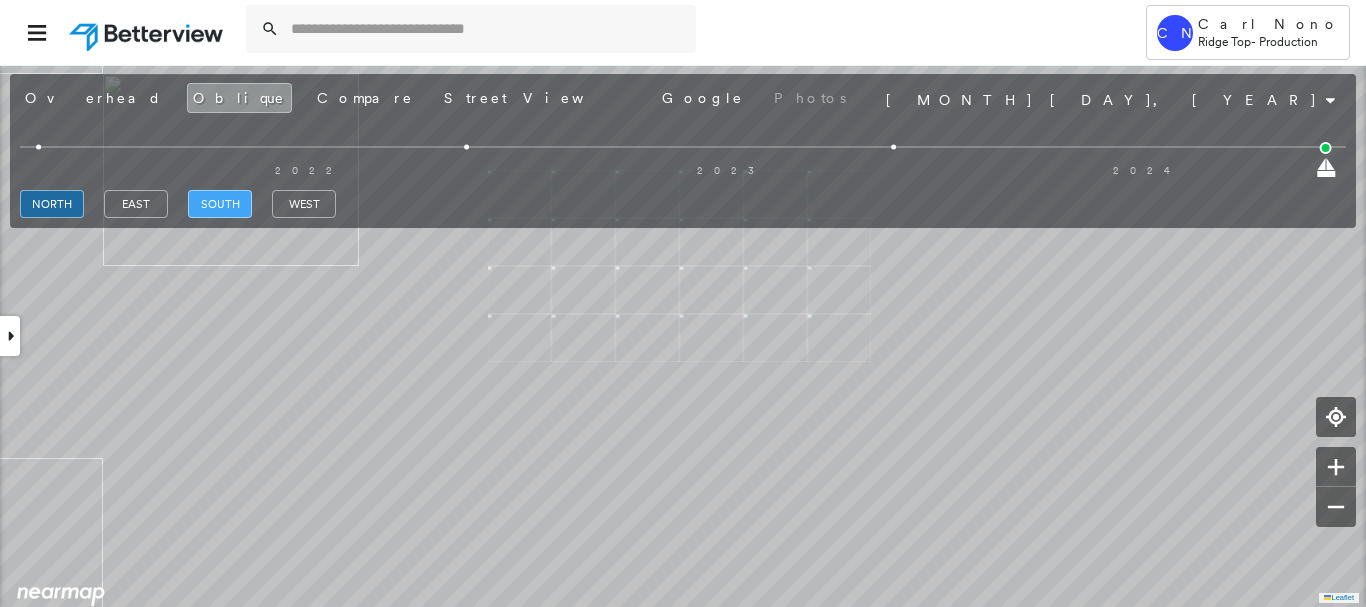 click on "south" at bounding box center [220, 204] 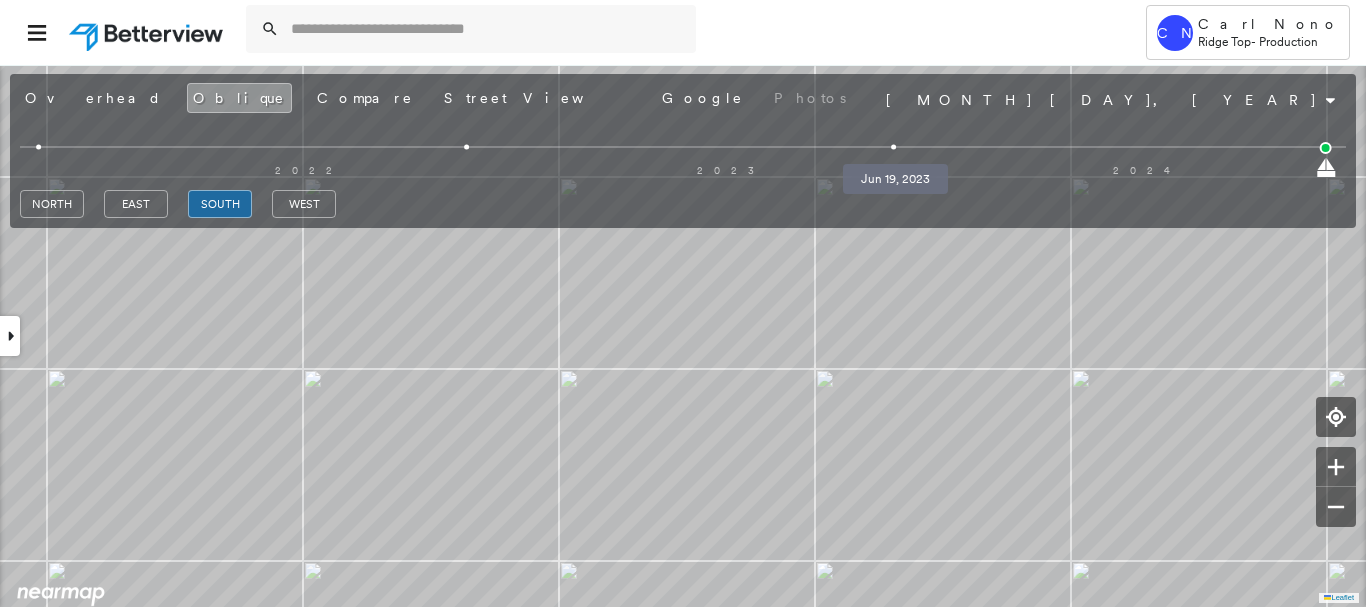 click at bounding box center [894, 147] 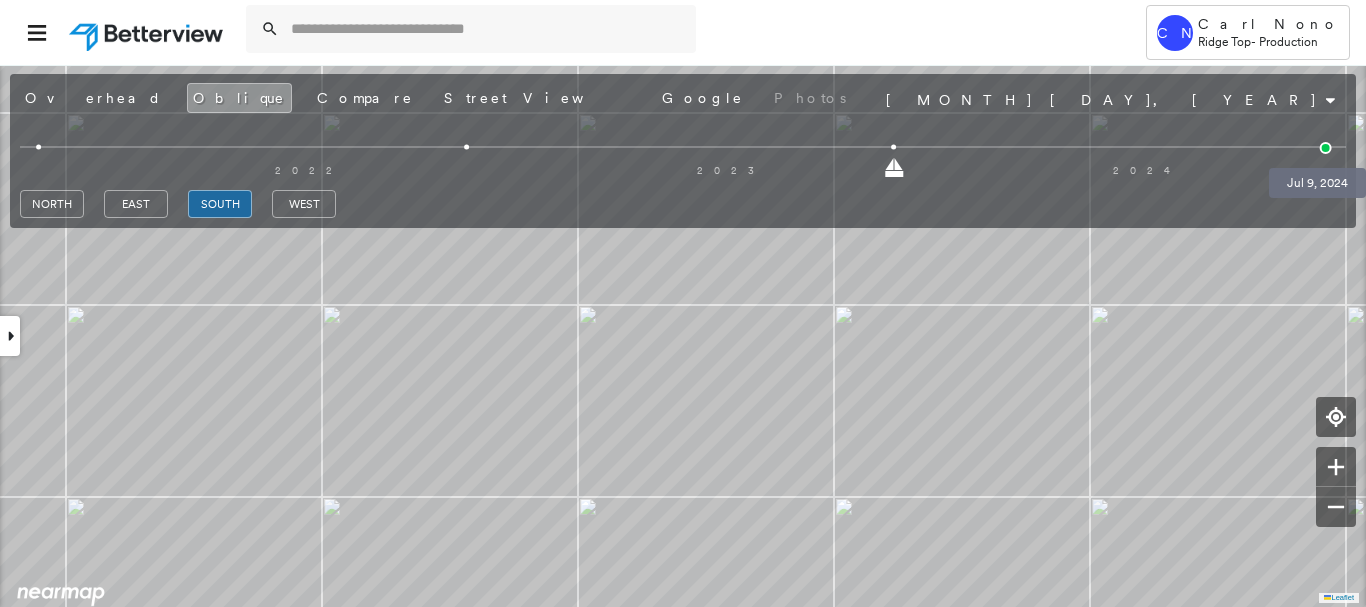 click at bounding box center (1326, 148) 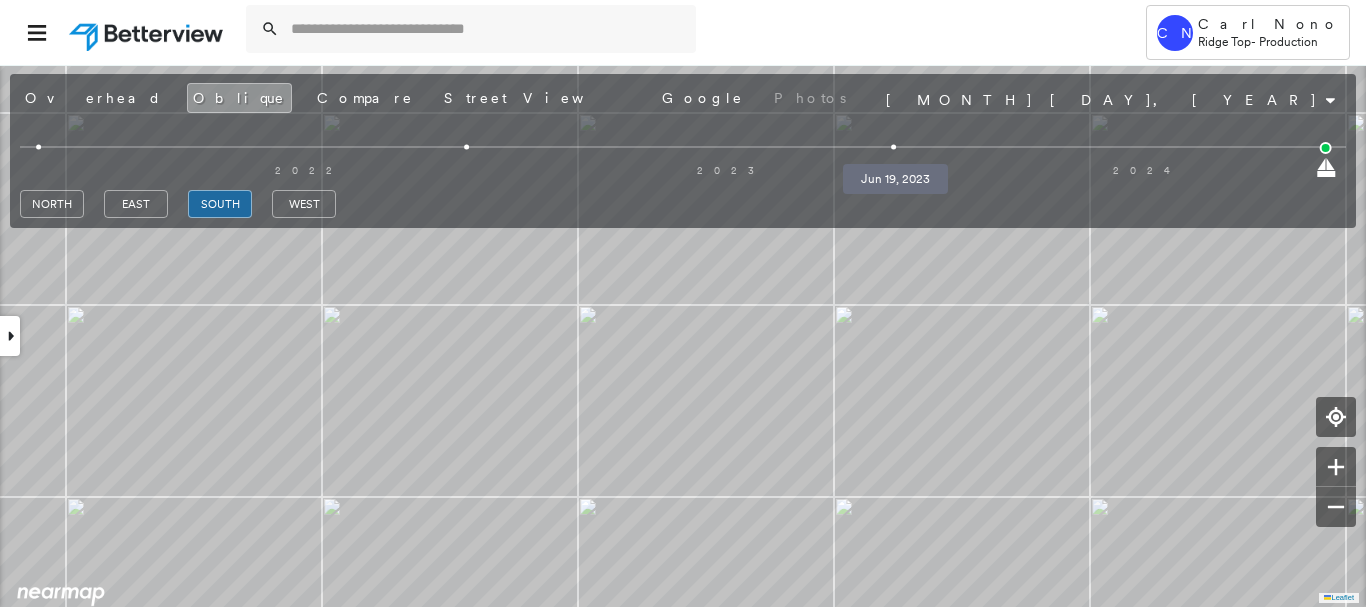 click at bounding box center (894, 147) 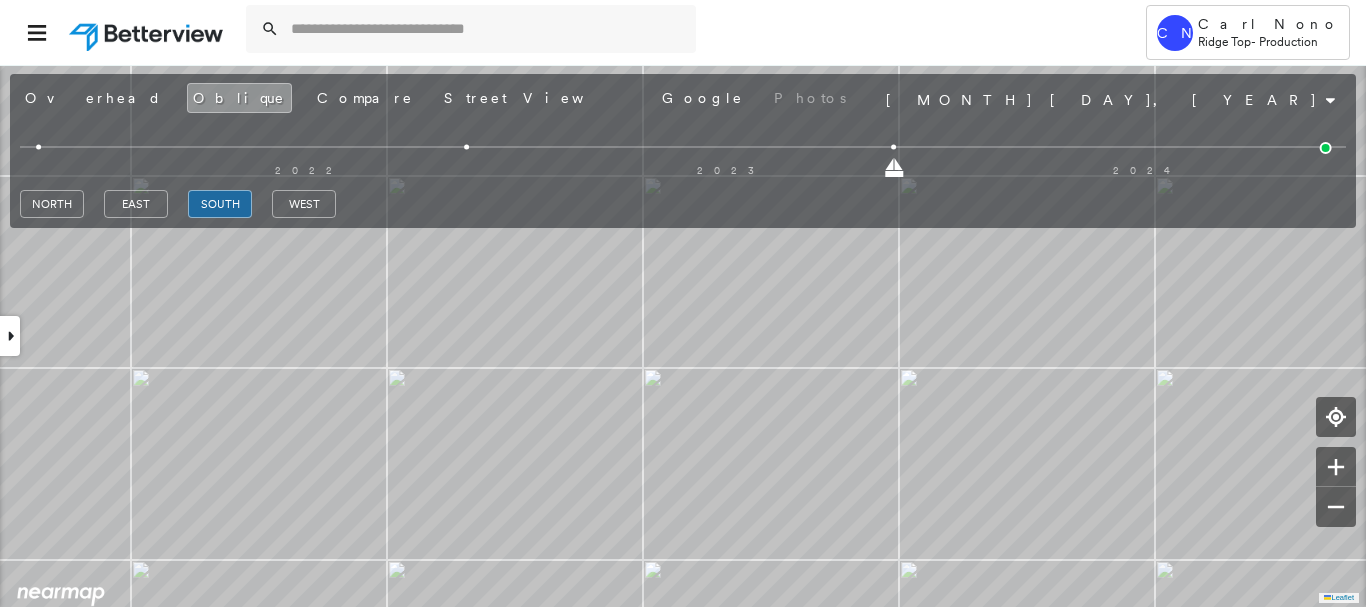 drag, startPoint x: 64, startPoint y: 92, endPoint x: 120, endPoint y: 163, distance: 90.426765 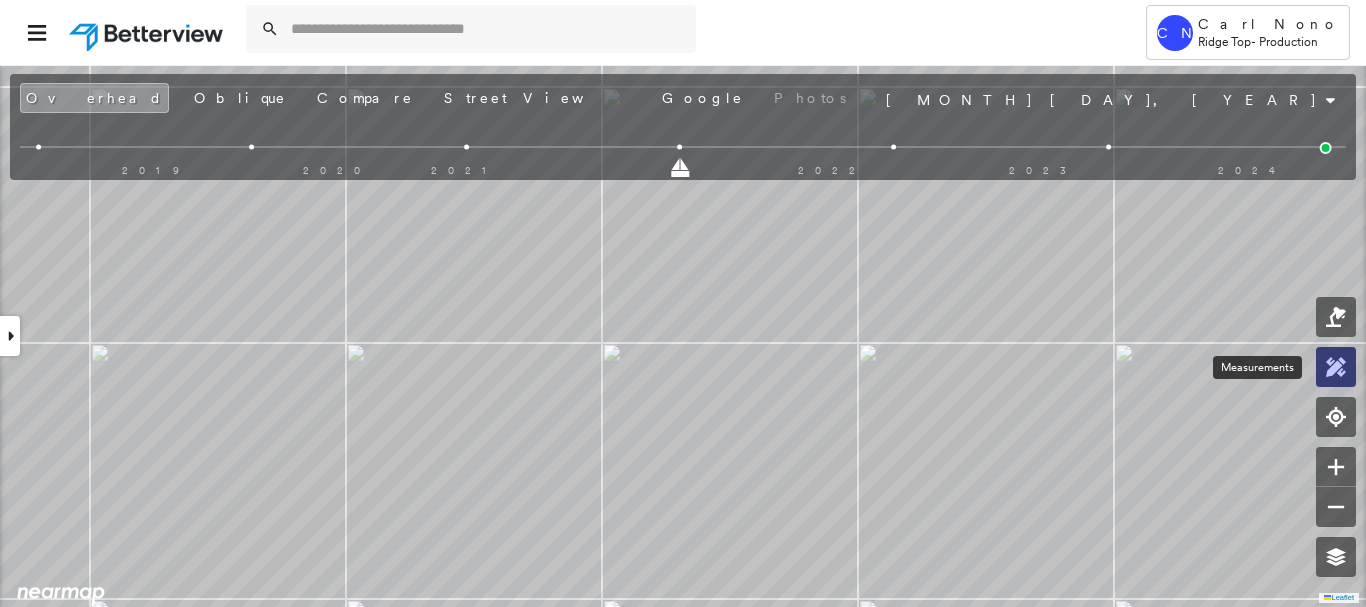 click 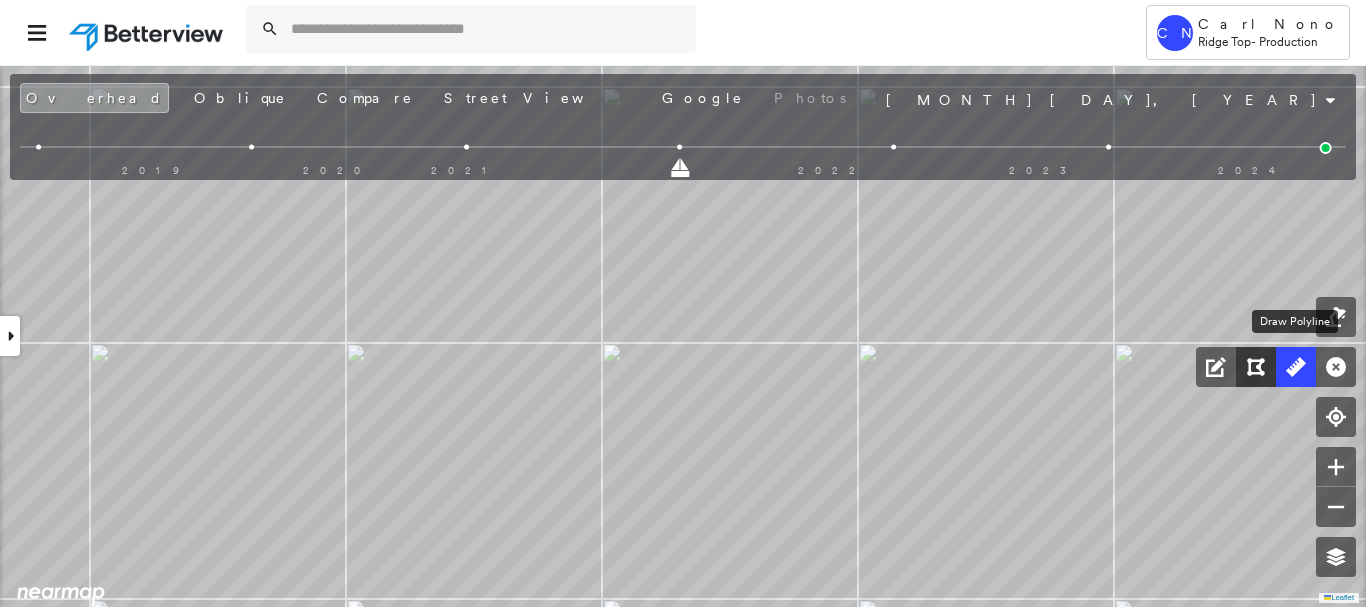 drag, startPoint x: 1285, startPoint y: 372, endPoint x: 1263, endPoint y: 372, distance: 22 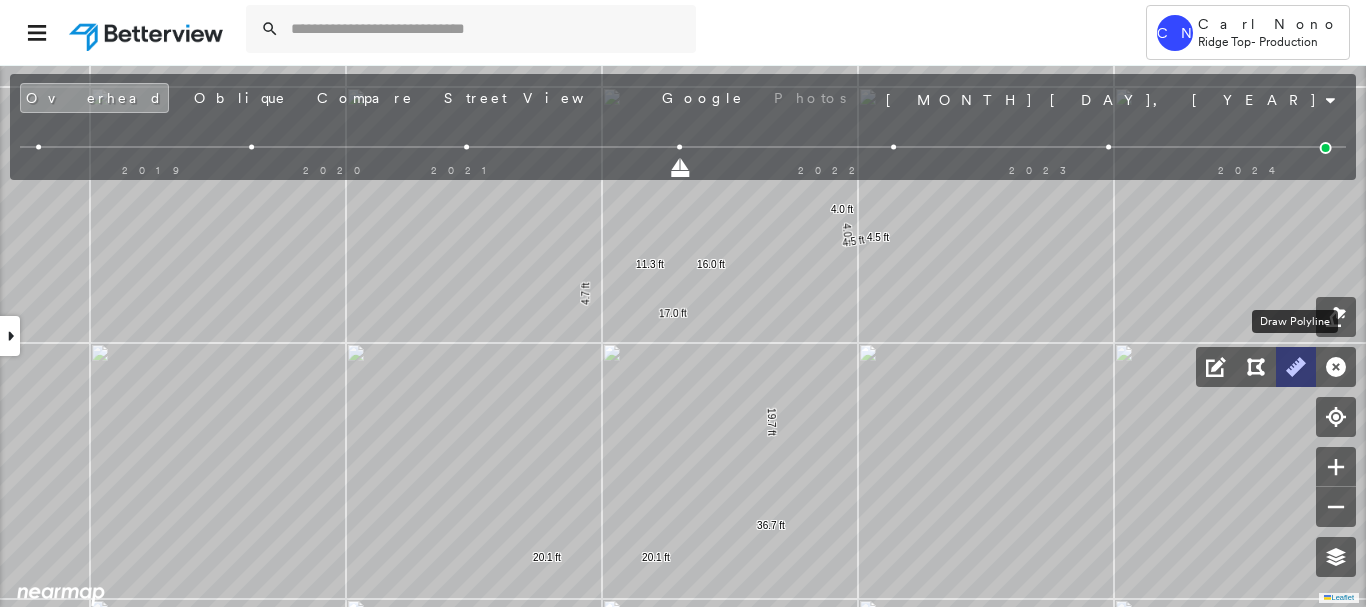 click at bounding box center [1296, 367] 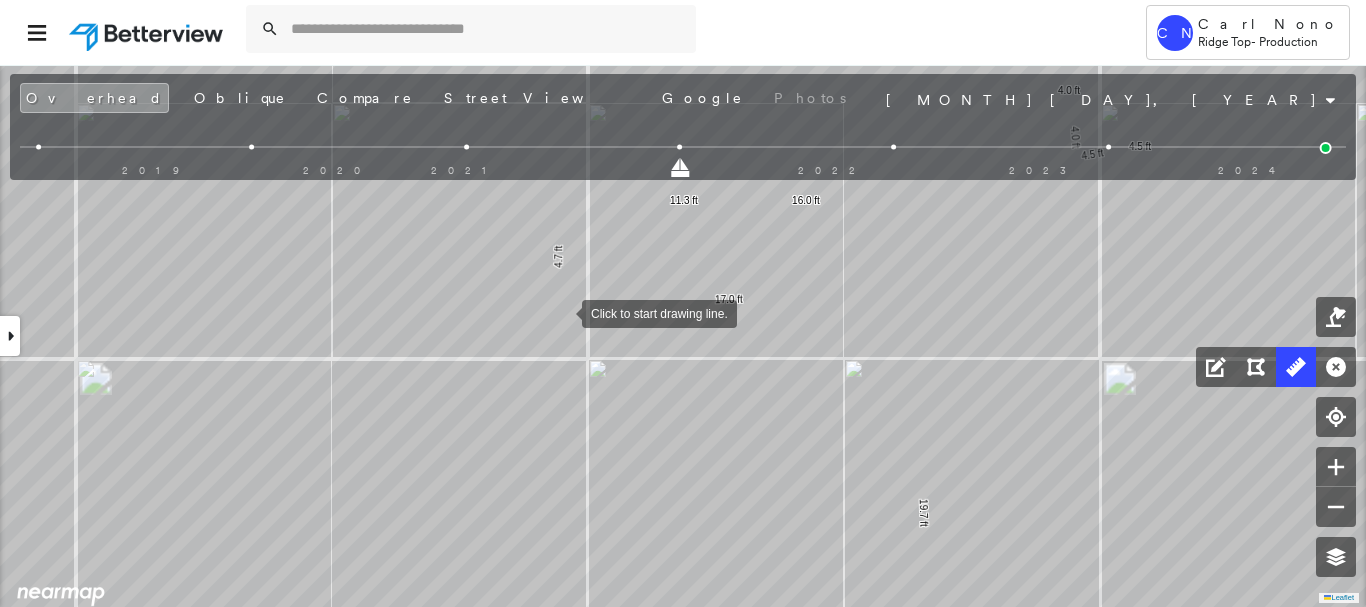 click at bounding box center [562, 312] 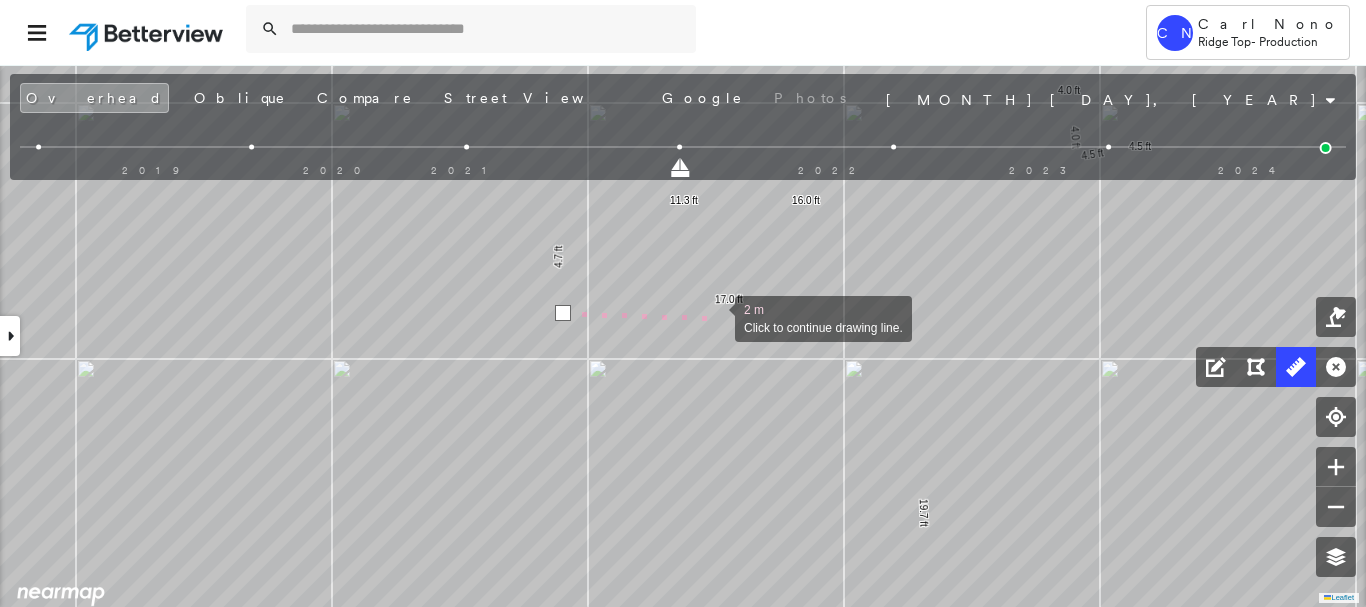 click at bounding box center (715, 317) 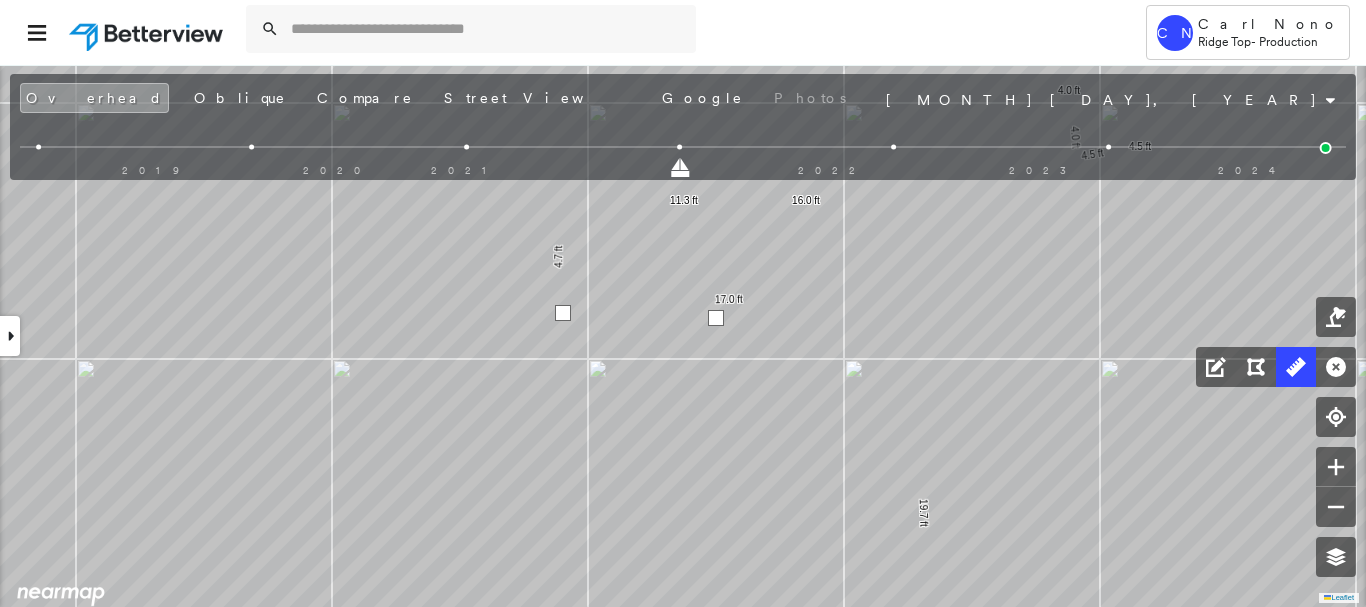 click at bounding box center [716, 318] 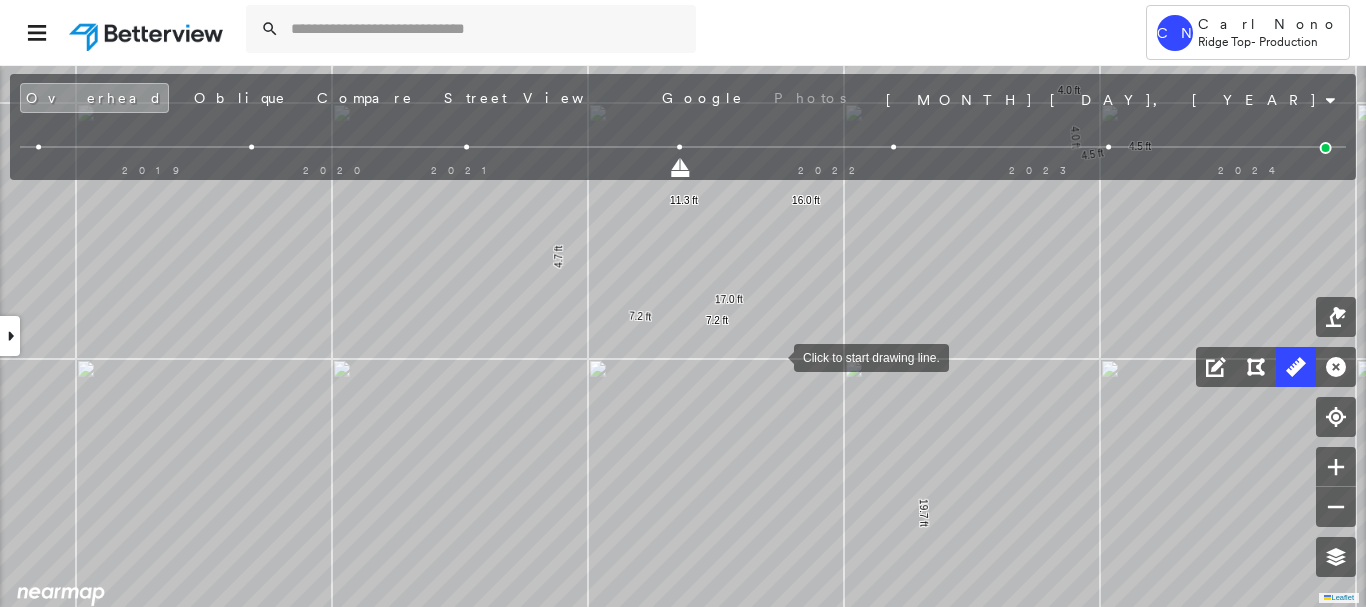 click at bounding box center (774, 356) 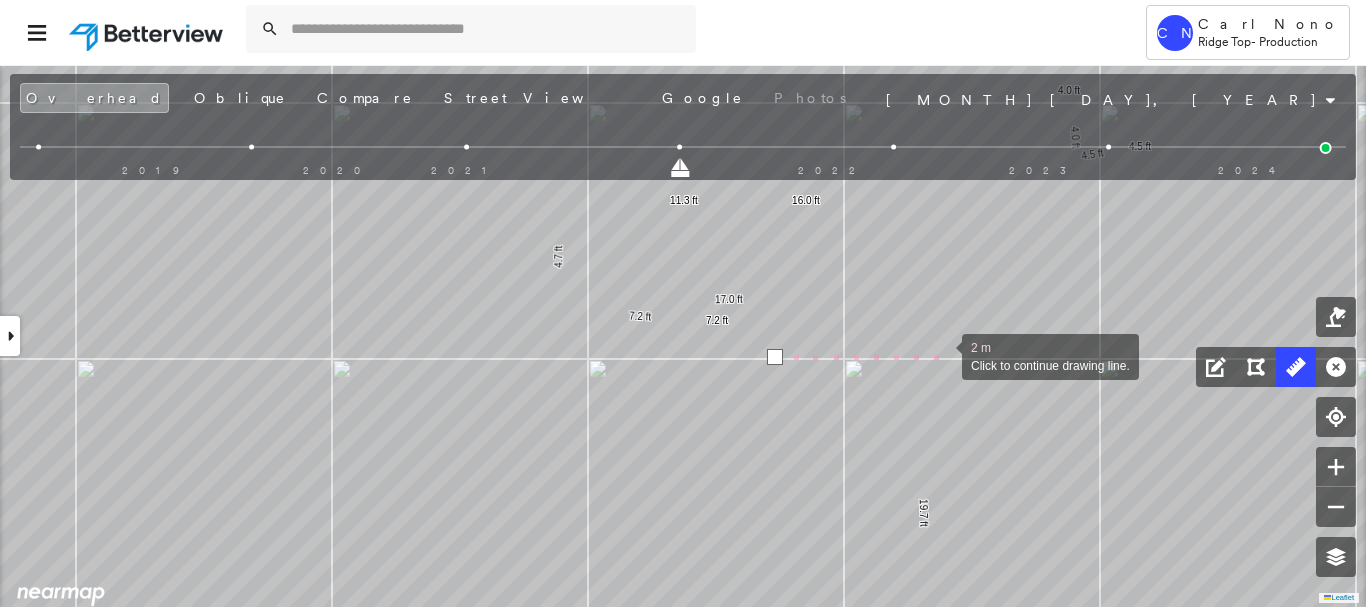 click at bounding box center (942, 355) 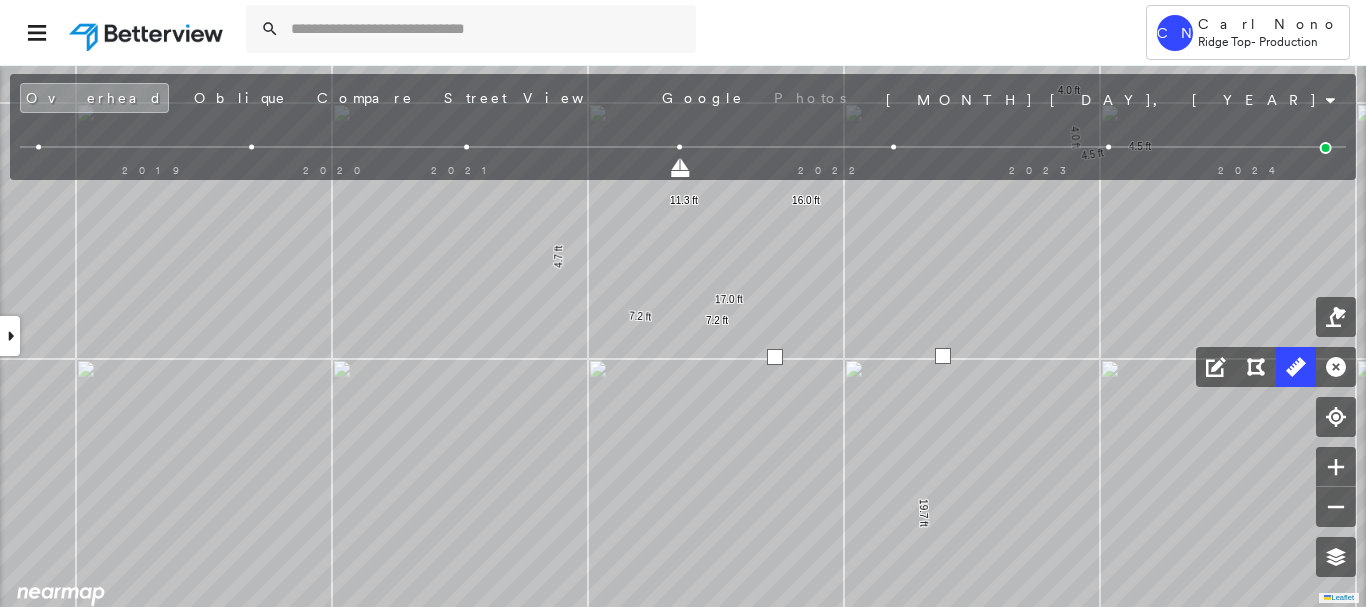 click at bounding box center [943, 356] 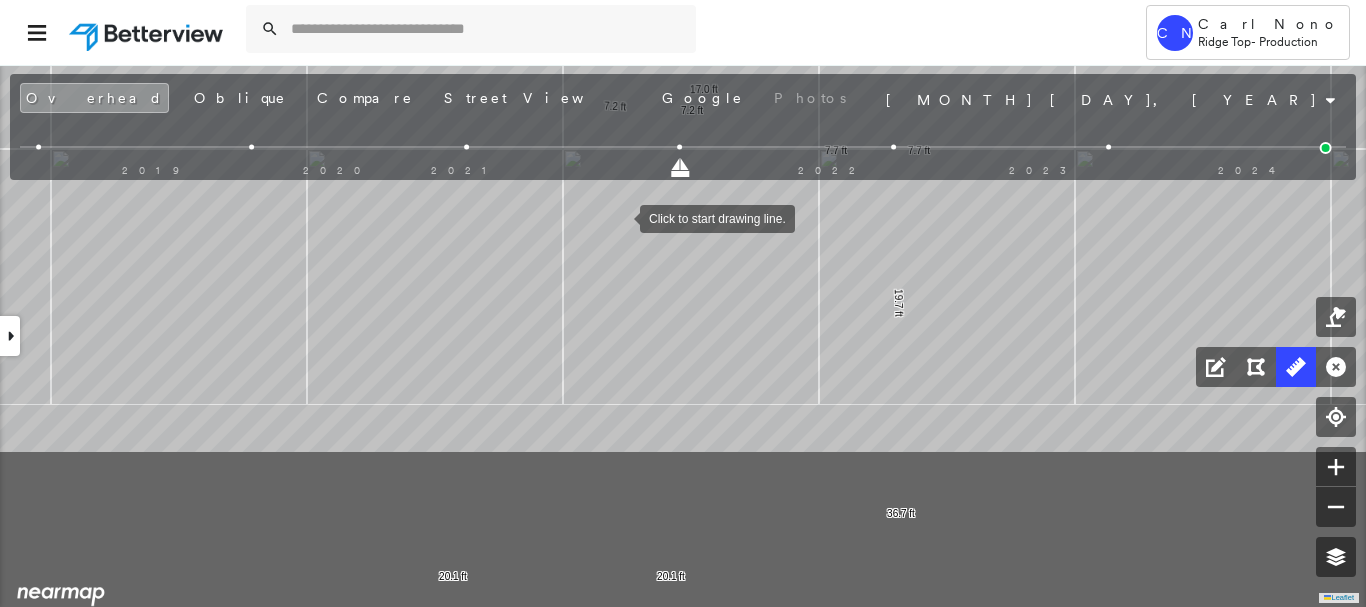 drag, startPoint x: 644, startPoint y: 444, endPoint x: 619, endPoint y: 196, distance: 249.2569 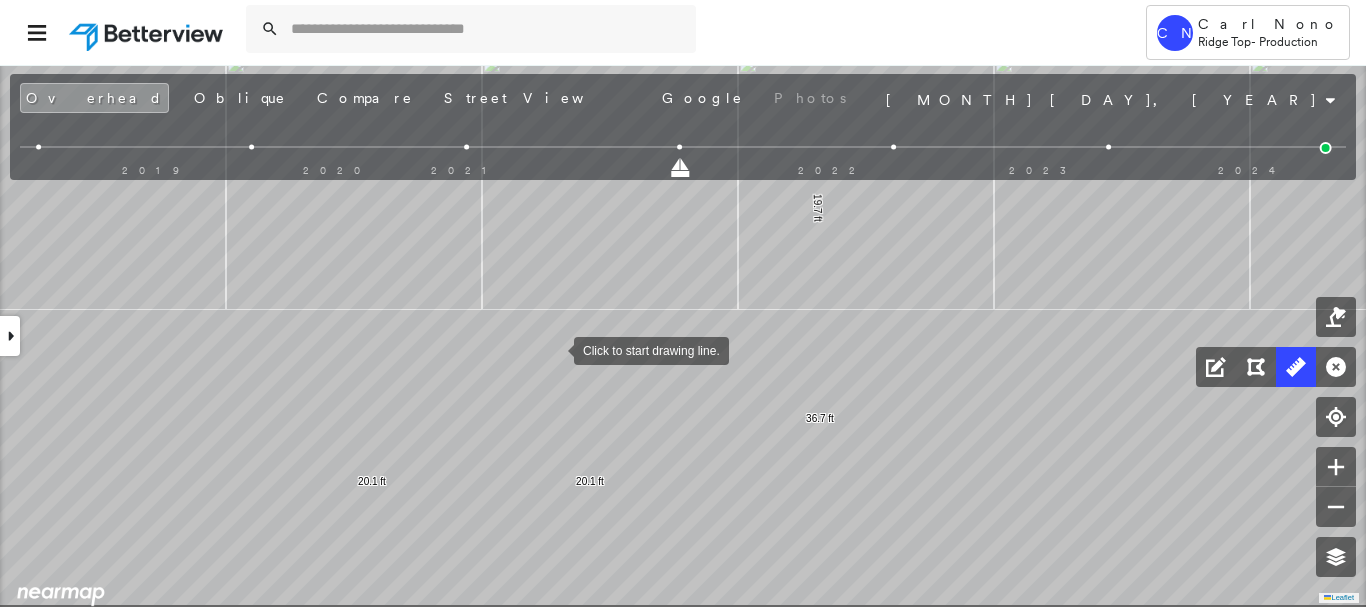 drag, startPoint x: 587, startPoint y: 367, endPoint x: 522, endPoint y: 334, distance: 72.89719 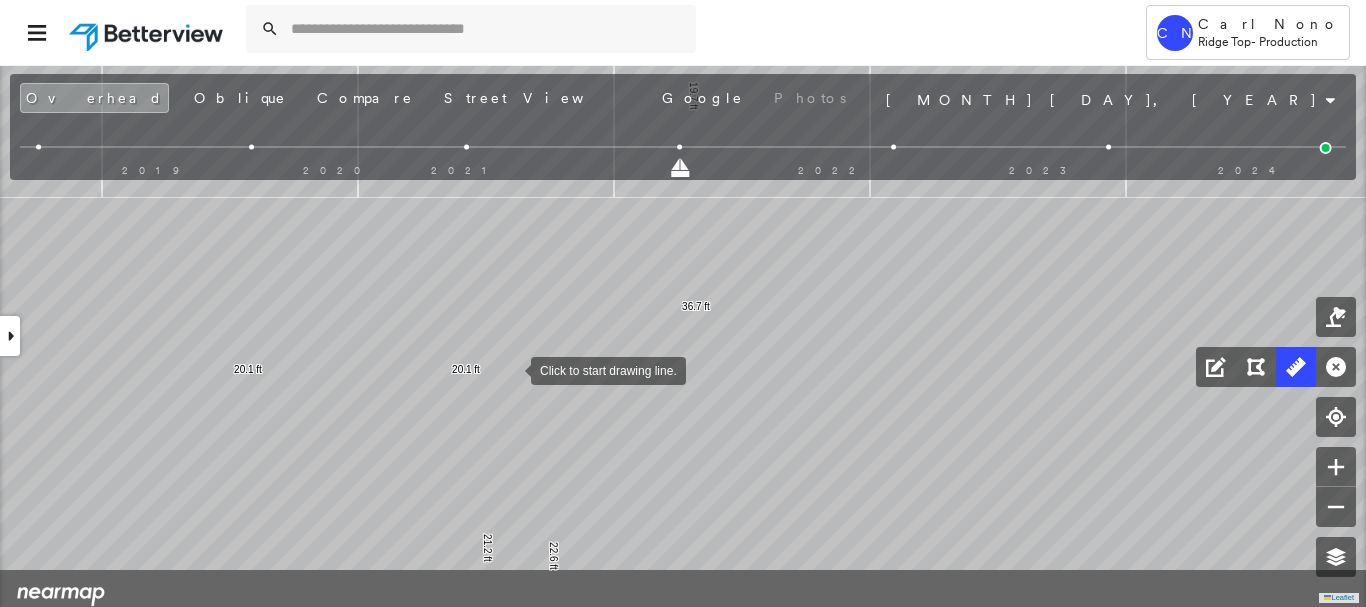 drag, startPoint x: 545, startPoint y: 403, endPoint x: 515, endPoint y: 373, distance: 42.426407 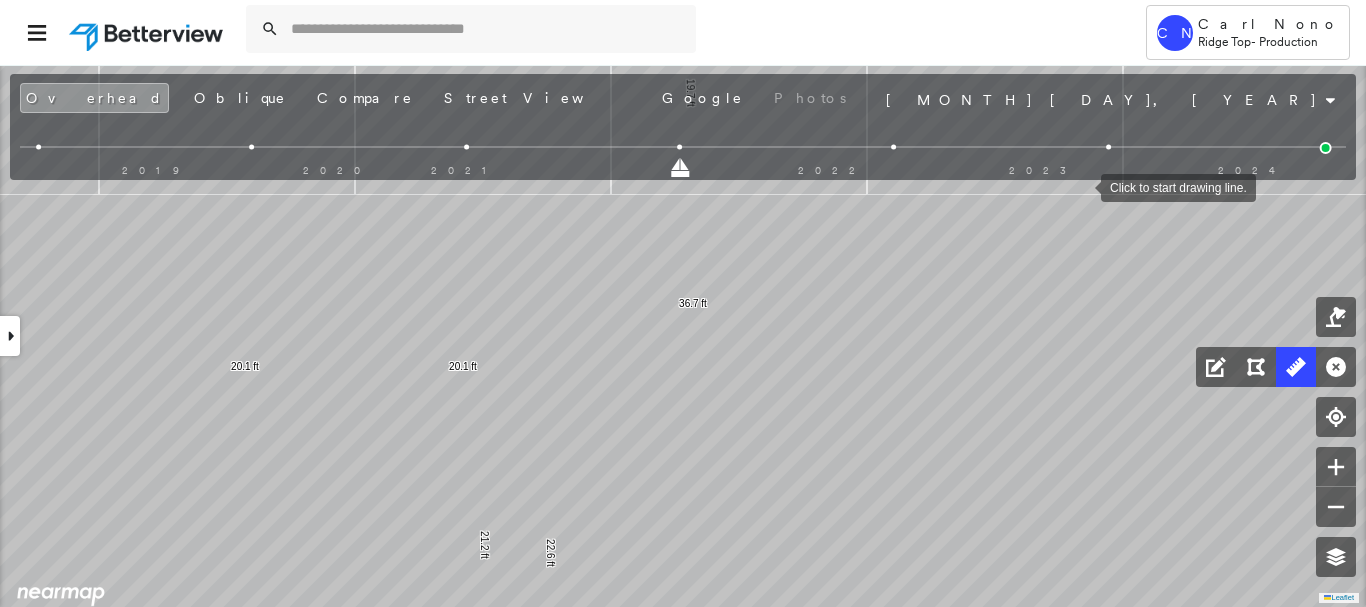click at bounding box center (1326, 148) 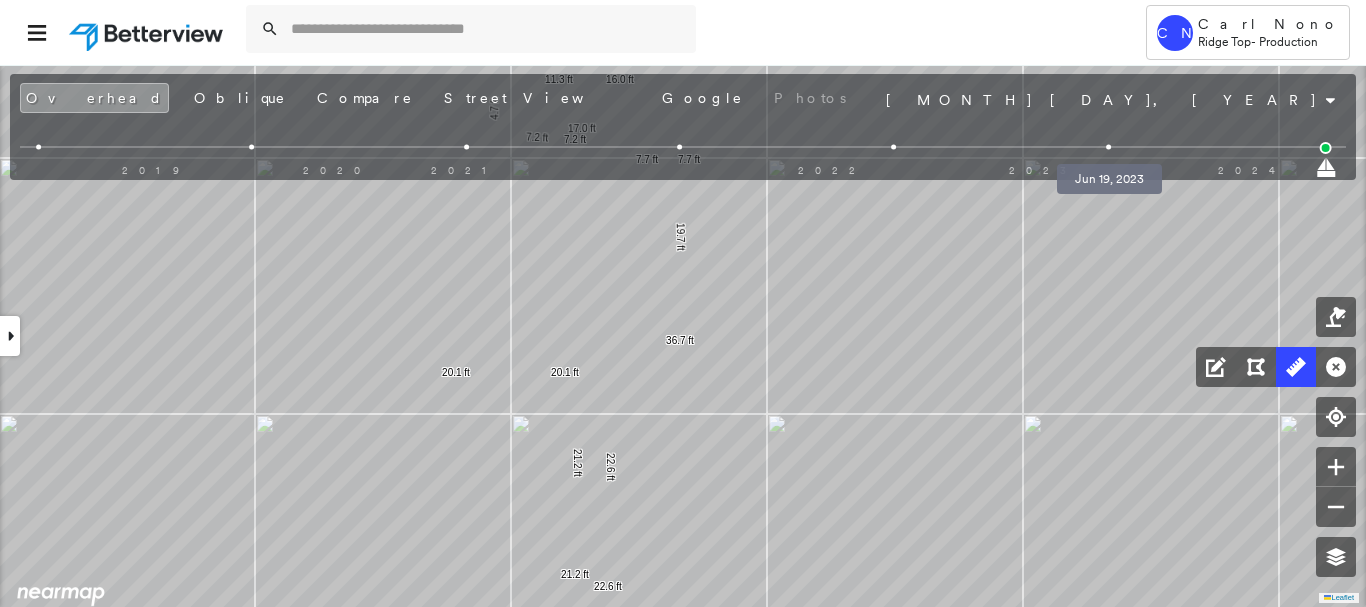 click at bounding box center (1108, 147) 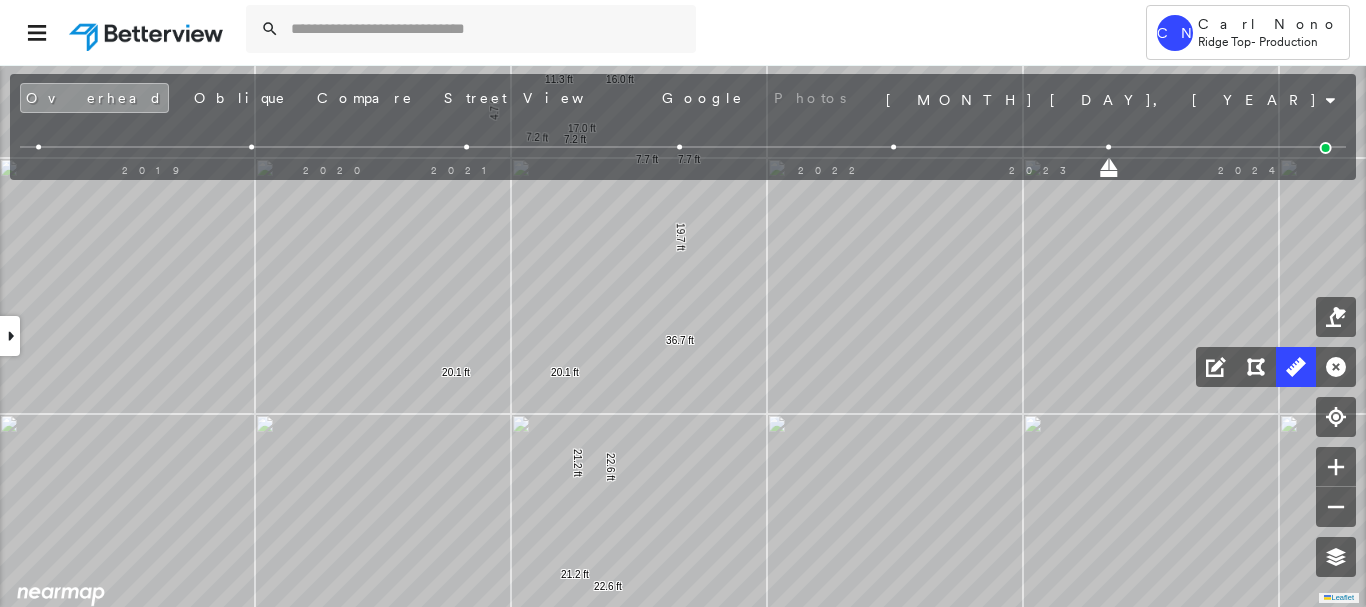 drag, startPoint x: 142, startPoint y: 98, endPoint x: 207, endPoint y: 163, distance: 91.92388 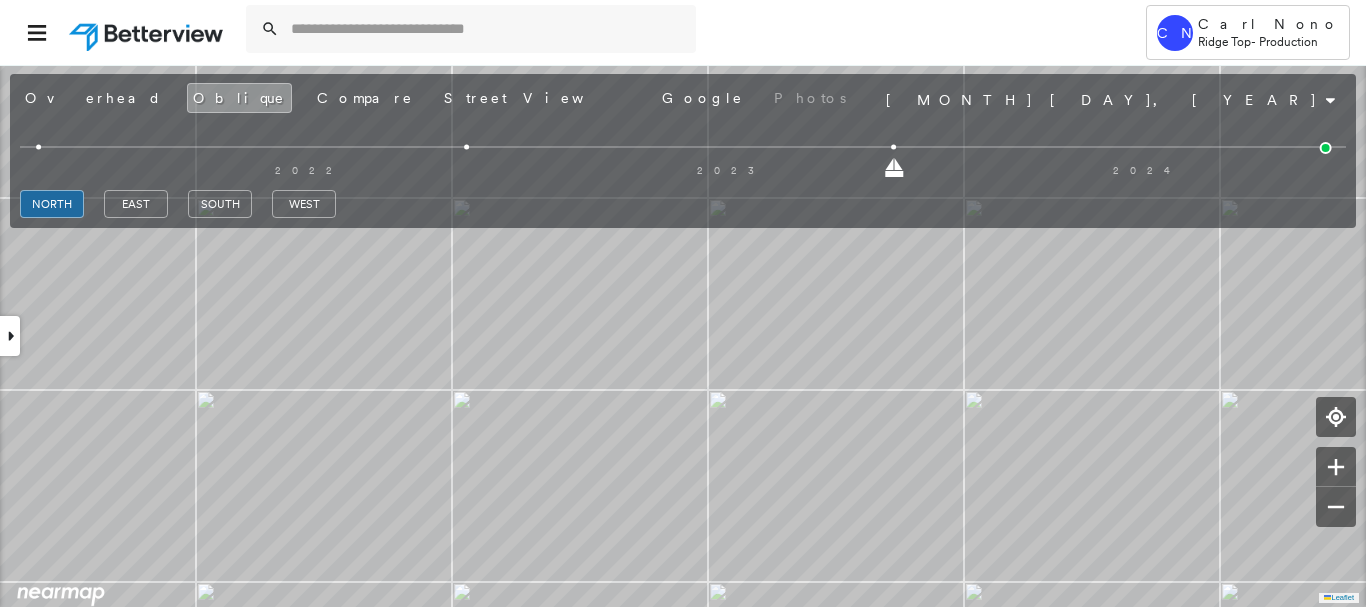 drag, startPoint x: 32, startPoint y: 104, endPoint x: 70, endPoint y: 137, distance: 50.32892 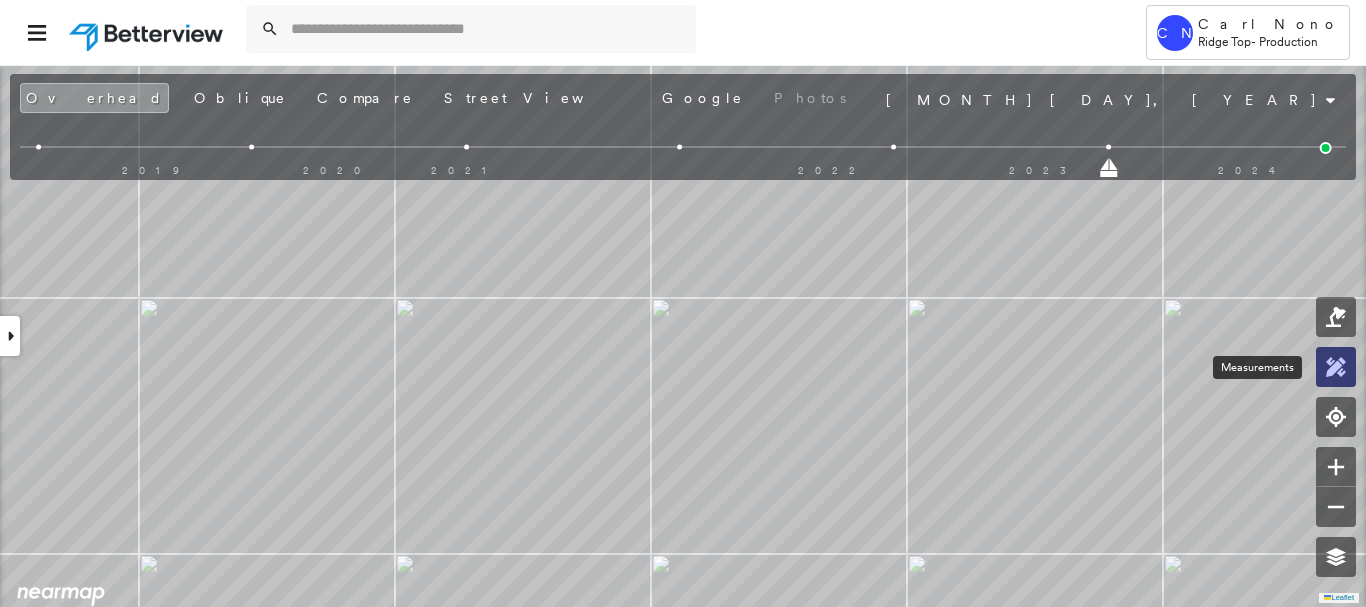 click at bounding box center (1336, 367) 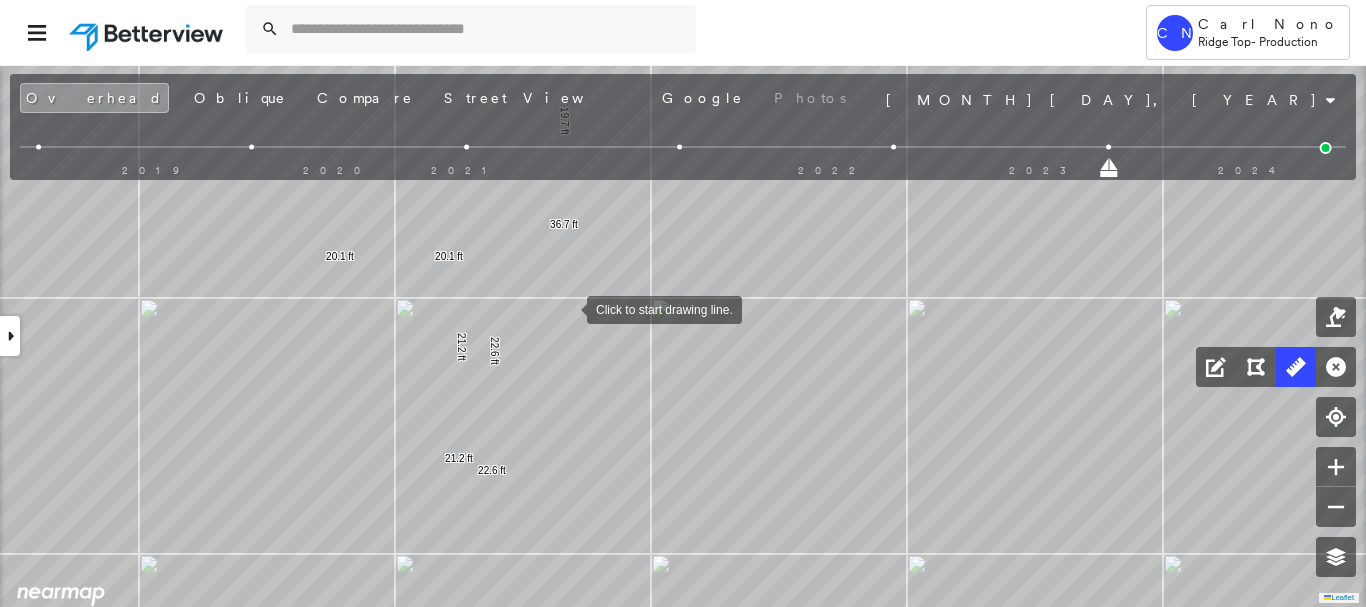 drag, startPoint x: 567, startPoint y: 308, endPoint x: 569, endPoint y: 288, distance: 20.09975 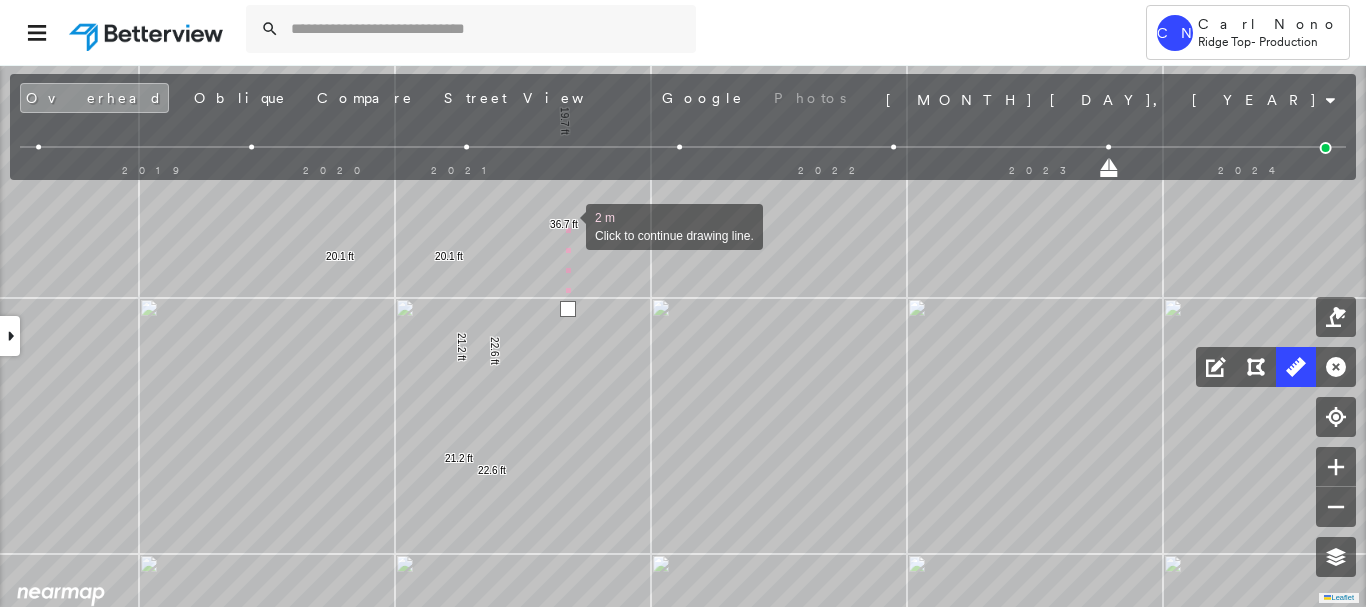 click at bounding box center (566, 225) 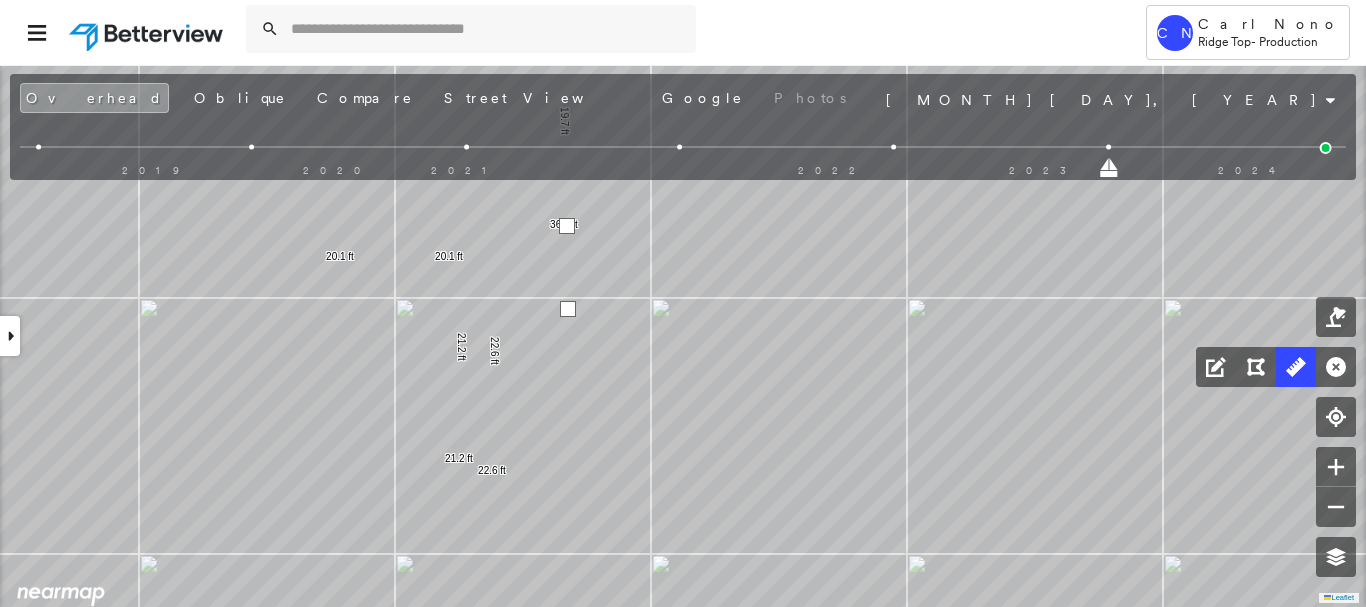 click at bounding box center (567, 226) 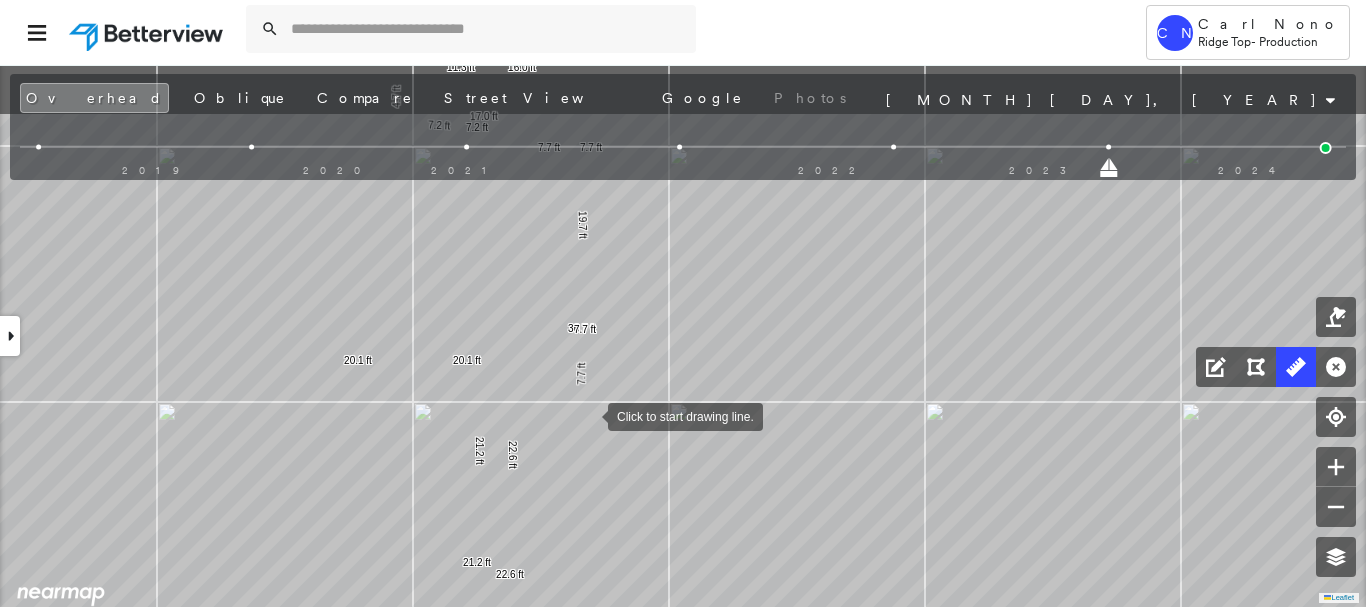 drag, startPoint x: 585, startPoint y: 398, endPoint x: 583, endPoint y: 462, distance: 64.03124 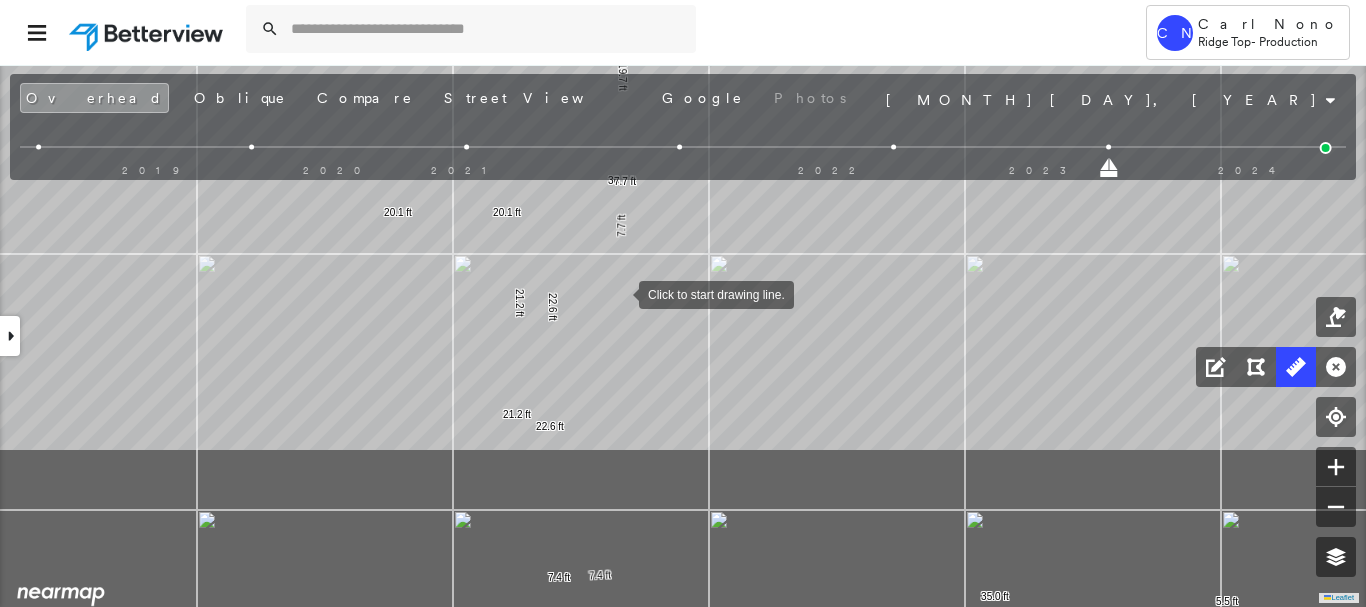 drag, startPoint x: 577, startPoint y: 507, endPoint x: 619, endPoint y: 294, distance: 217.10136 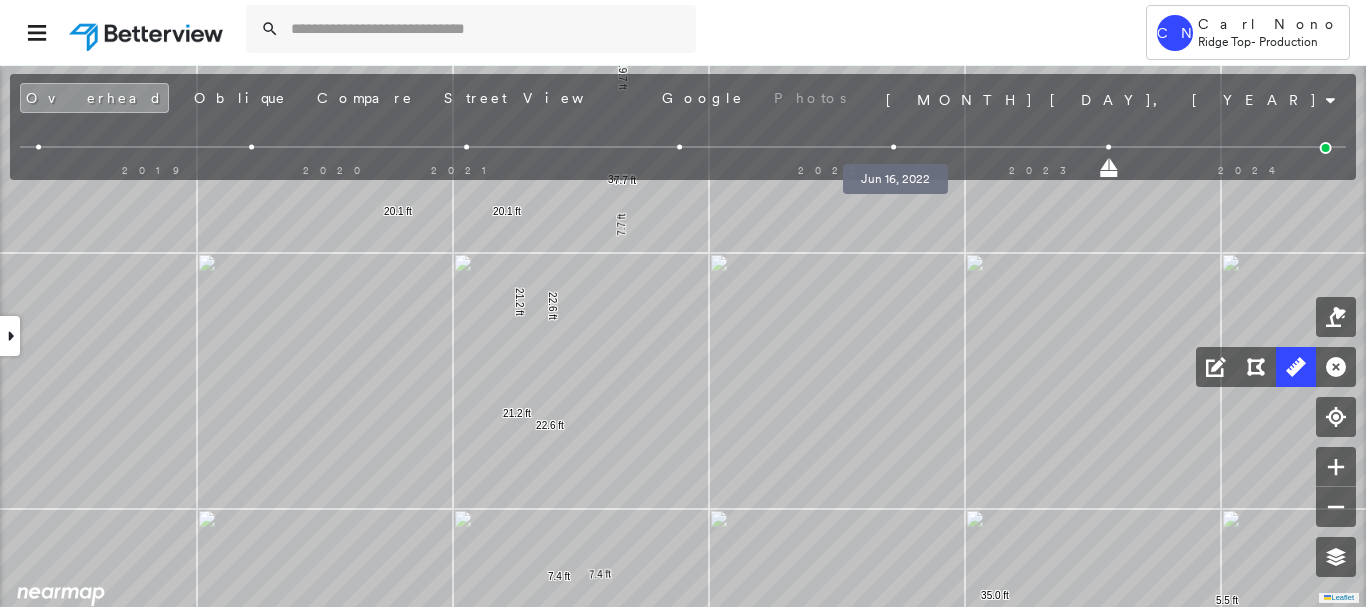click at bounding box center (894, 147) 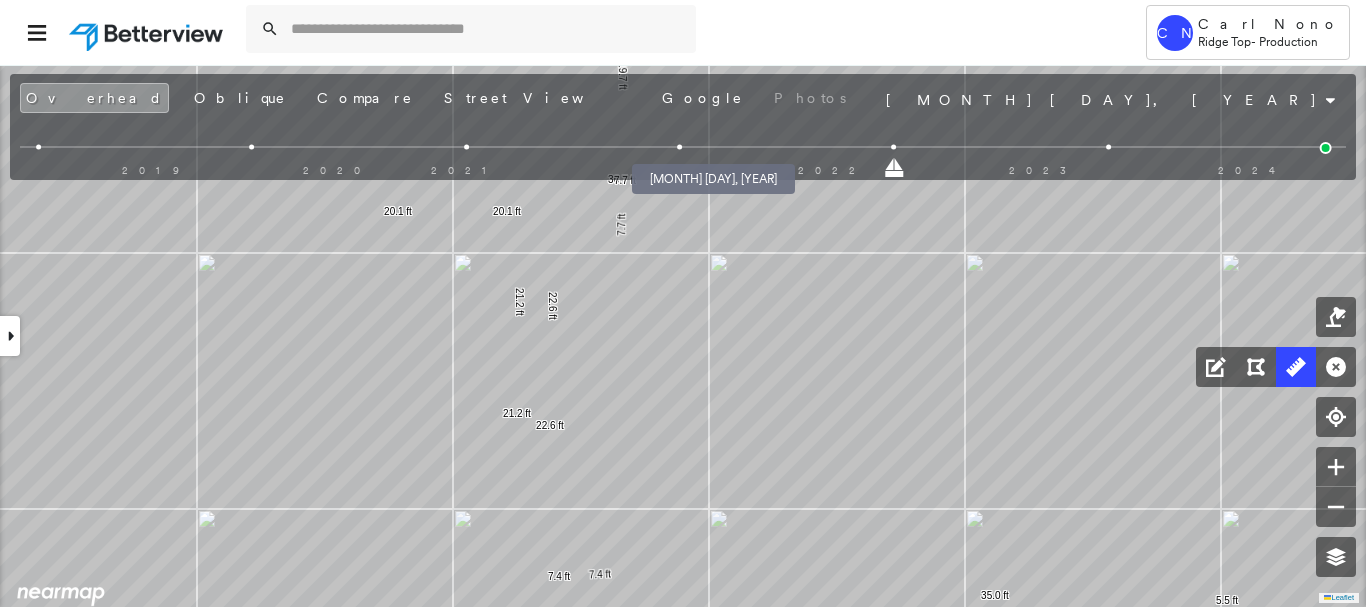 click at bounding box center [680, 147] 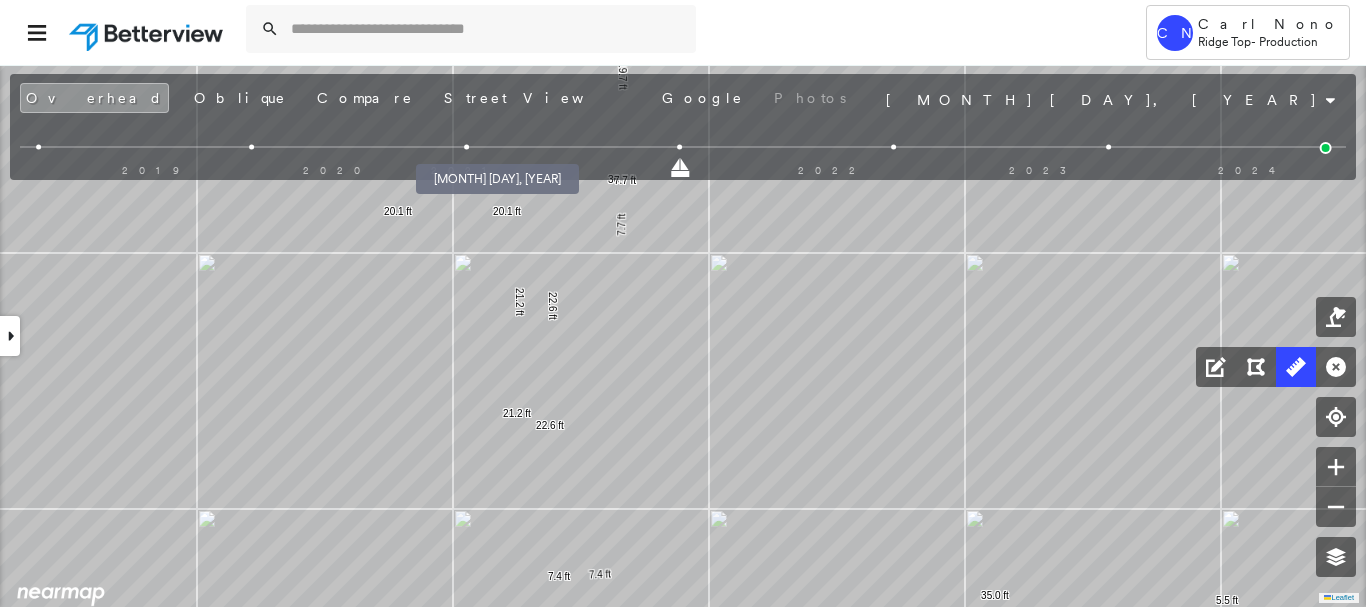 click at bounding box center (466, 147) 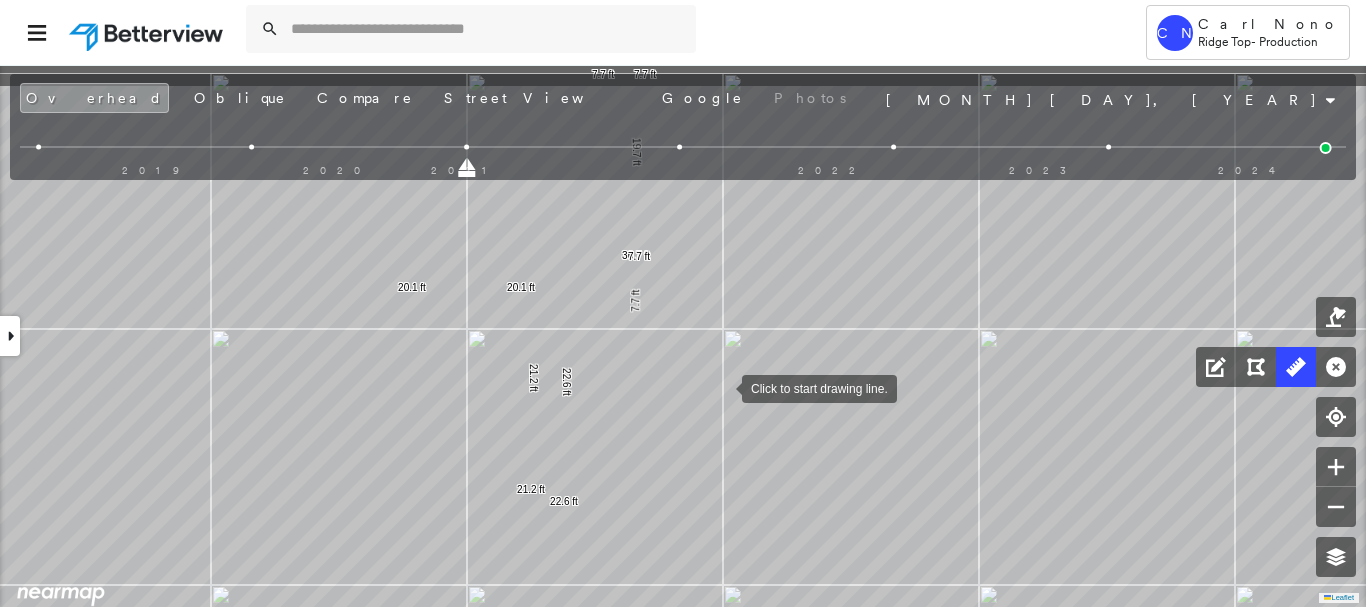 drag, startPoint x: 706, startPoint y: 307, endPoint x: 723, endPoint y: 395, distance: 89.62701 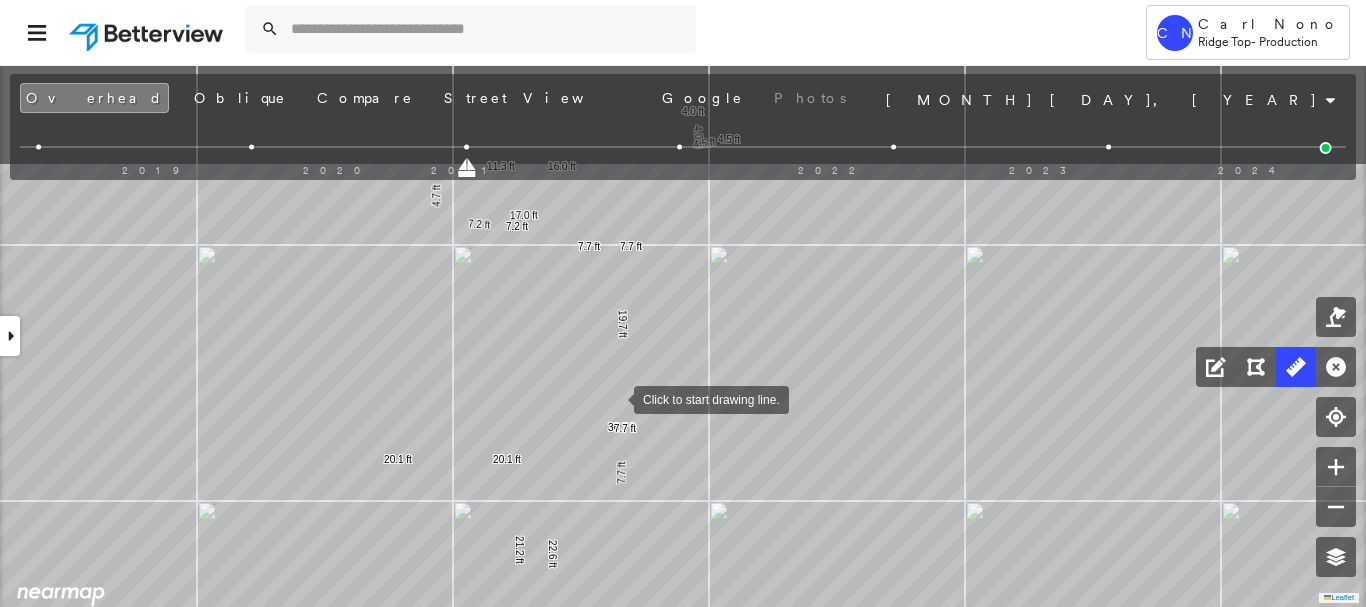 drag, startPoint x: 610, startPoint y: 336, endPoint x: 613, endPoint y: 399, distance: 63.07139 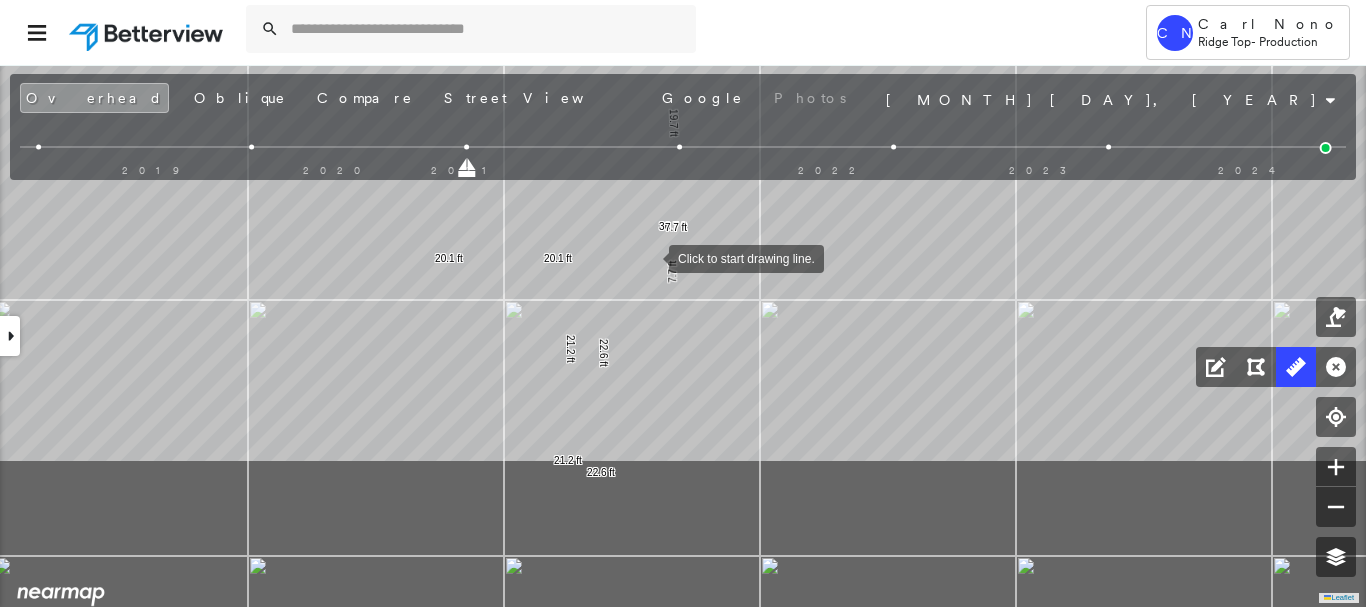 drag, startPoint x: 648, startPoint y: 263, endPoint x: 656, endPoint y: 255, distance: 11.313708 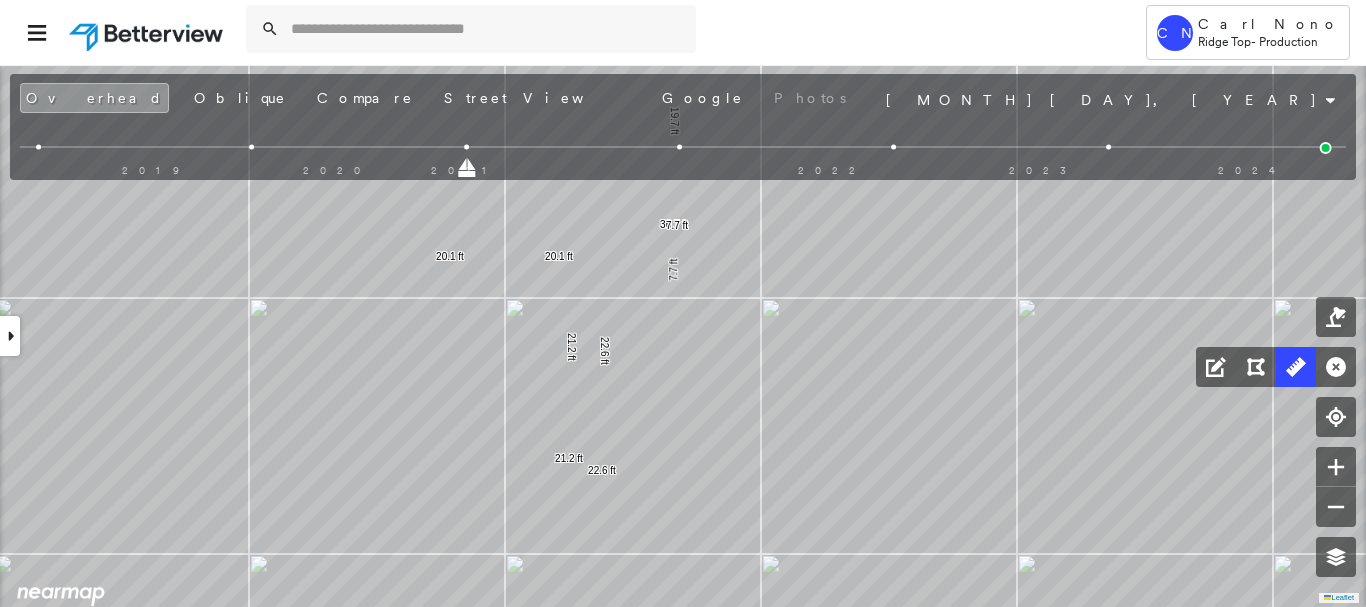 click at bounding box center (252, 147) 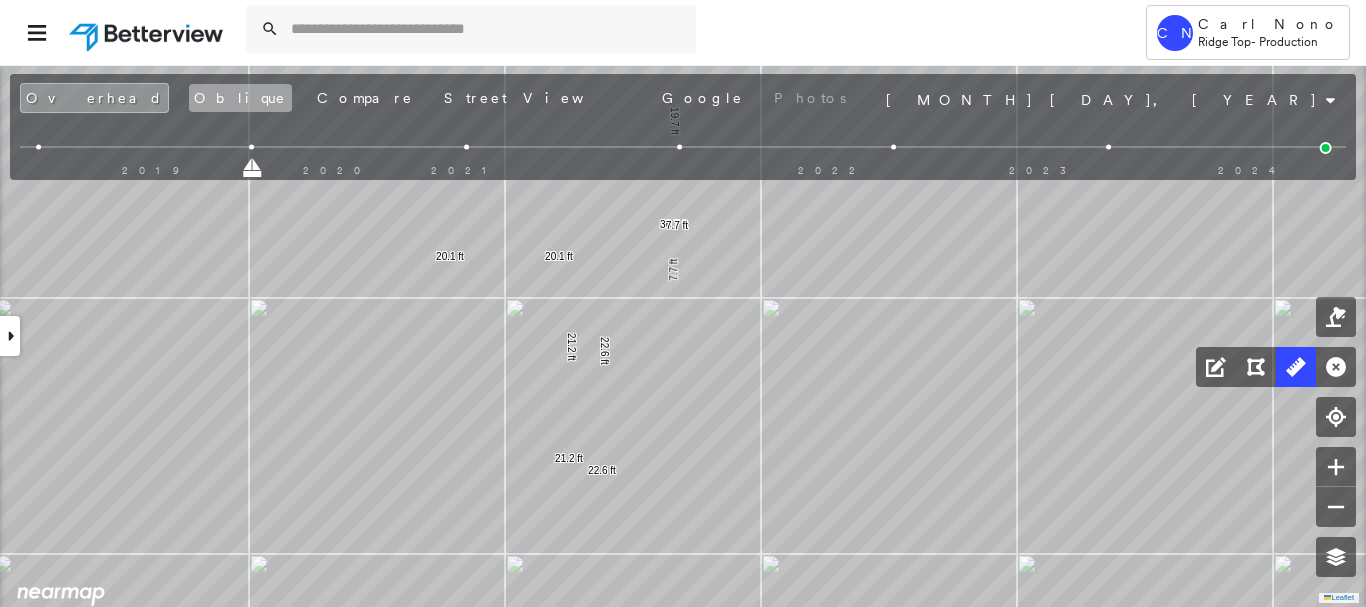 click on "Oblique" at bounding box center [240, 98] 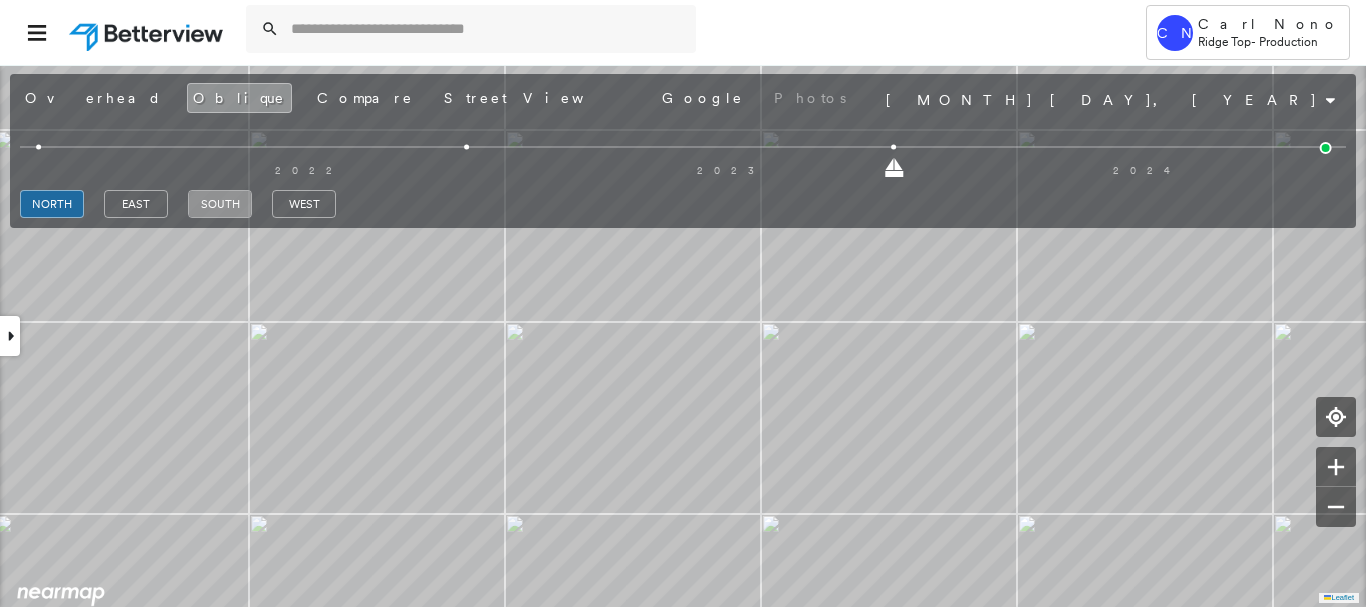 drag, startPoint x: 224, startPoint y: 205, endPoint x: 277, endPoint y: 225, distance: 56.648037 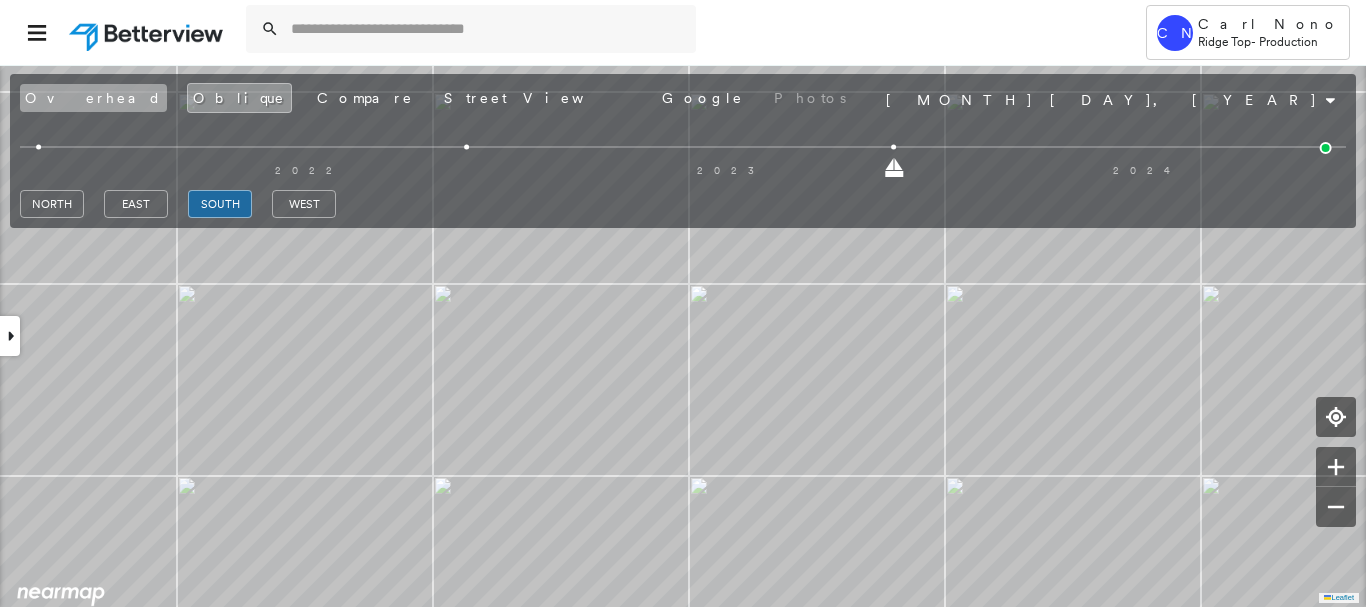 click on "Overhead" at bounding box center (93, 98) 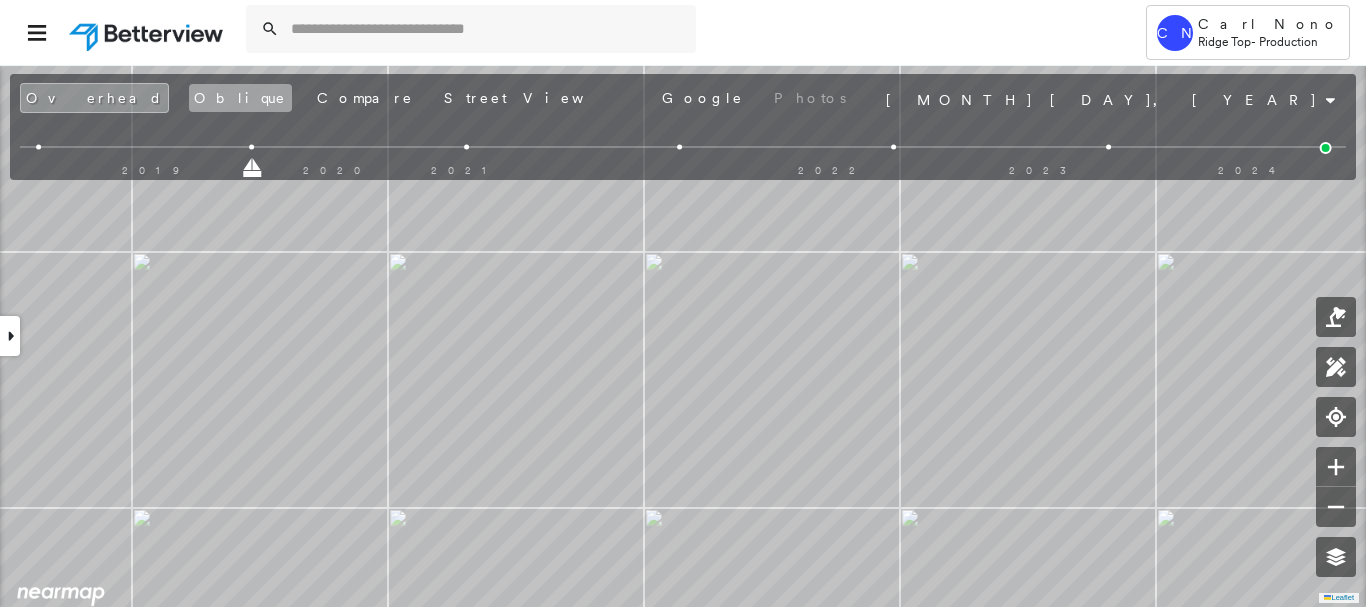 click on "Oblique" at bounding box center [240, 98] 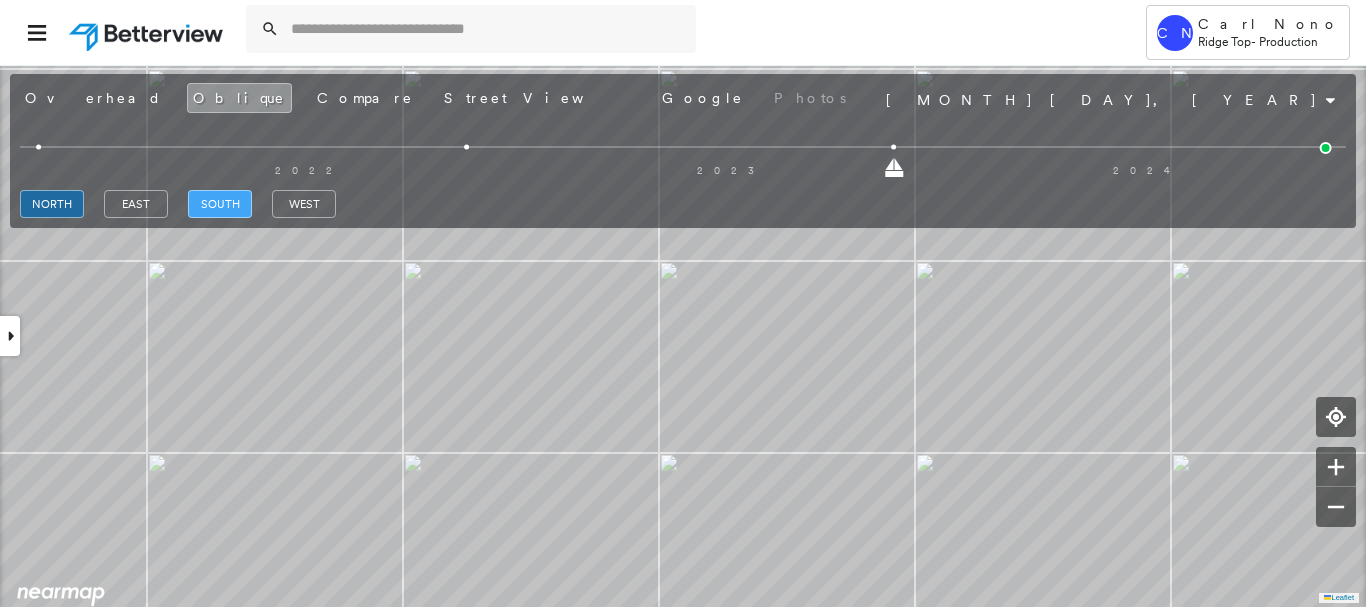 click on "south" at bounding box center [220, 204] 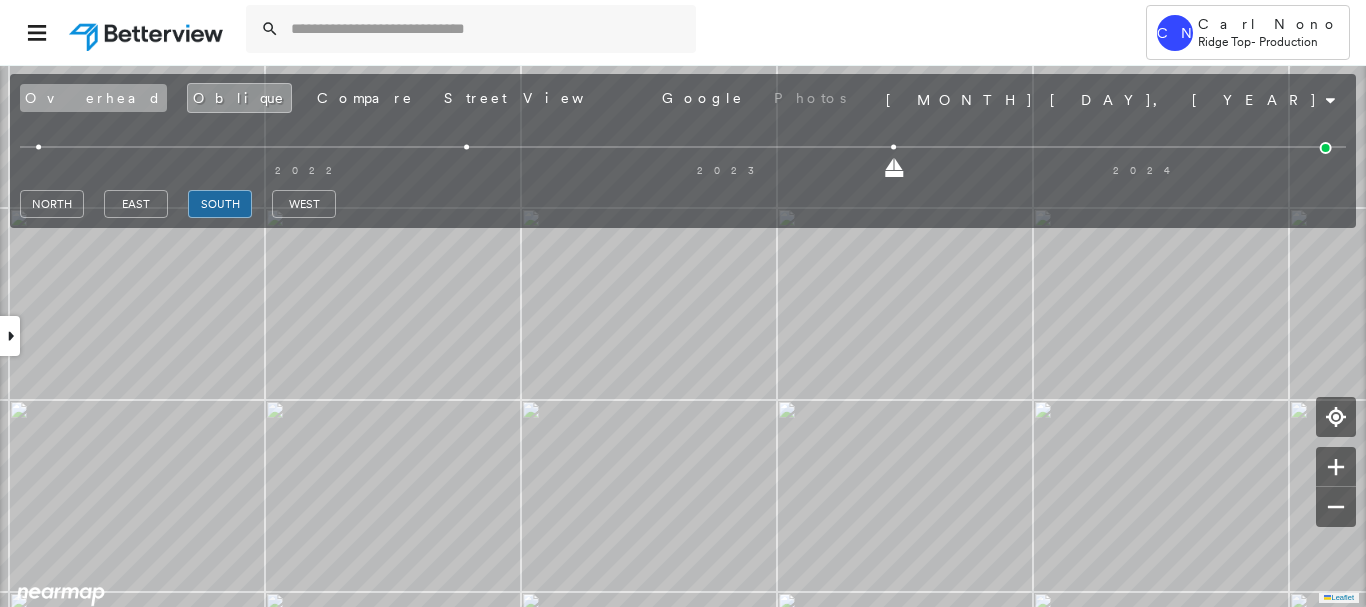 click on "Overhead" at bounding box center [93, 98] 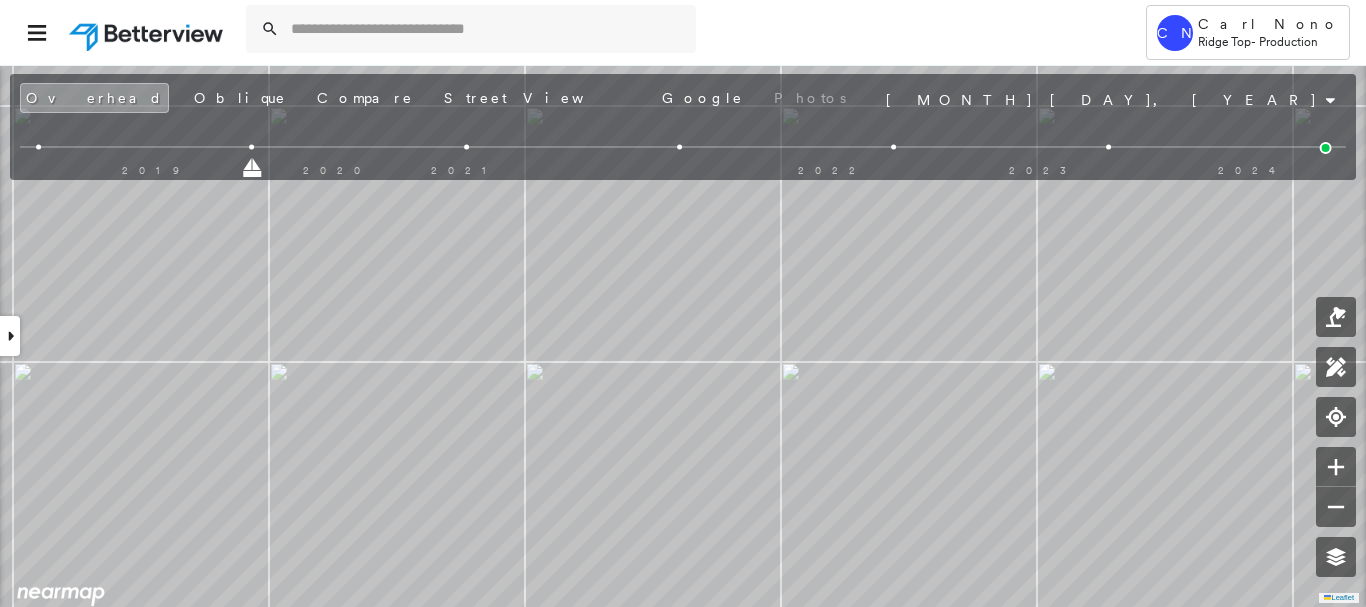 click on "Tower CN Carl Nono Ridge Top  -   Production [NUMBER] [STREET] ,  [CITY], [STATE] [ZIP] _[NAME] Assigned to:  [NAME] Assigned to:  [NAME] _[NAME] Assigned to:  [NAME] Open Comments Download PDF Report Summary Construction Occupancy Protection Exposure Determination Looking for roof spotlights? Analyze this date Overhead Obliques Street View Roof Spotlight™ Index 0 100 25 50 75 2 1 Building Roof Scores 0 Buildings Policy Information :  _[NAME] Flags :  1 (0 cleared, 1 uncleared) Construction Occupancy Protection Exposure Determination Flags :  1 (0 cleared, 1 uncleared) Uncleared Flags (1) Cleared Flags  (0) Betterview Property Flagged [DATE] Clear Action Taken New Entry History Quote/New Business Terms & Conditions Added ACV Endorsement Added Cosmetic Endorsement Inspection/Loss Control Report Information Added to Inspection Survey Onsite Inspection Ordered Determined No Inspection Needed General Used Report to Further Agent/Insured Discussion Reject/Decline - New Business Allowed to Proceed / Policy Bound Save Renewal General Save" at bounding box center [683, 335] 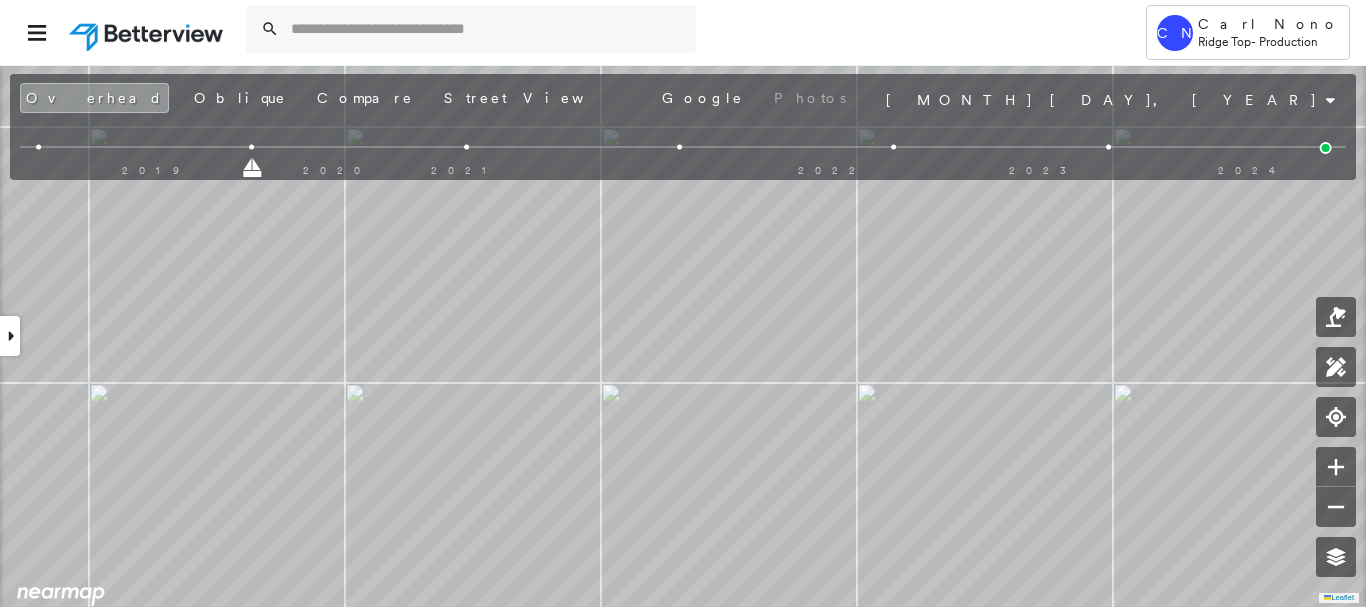 drag, startPoint x: 155, startPoint y: 106, endPoint x: 234, endPoint y: 157, distance: 94.031906 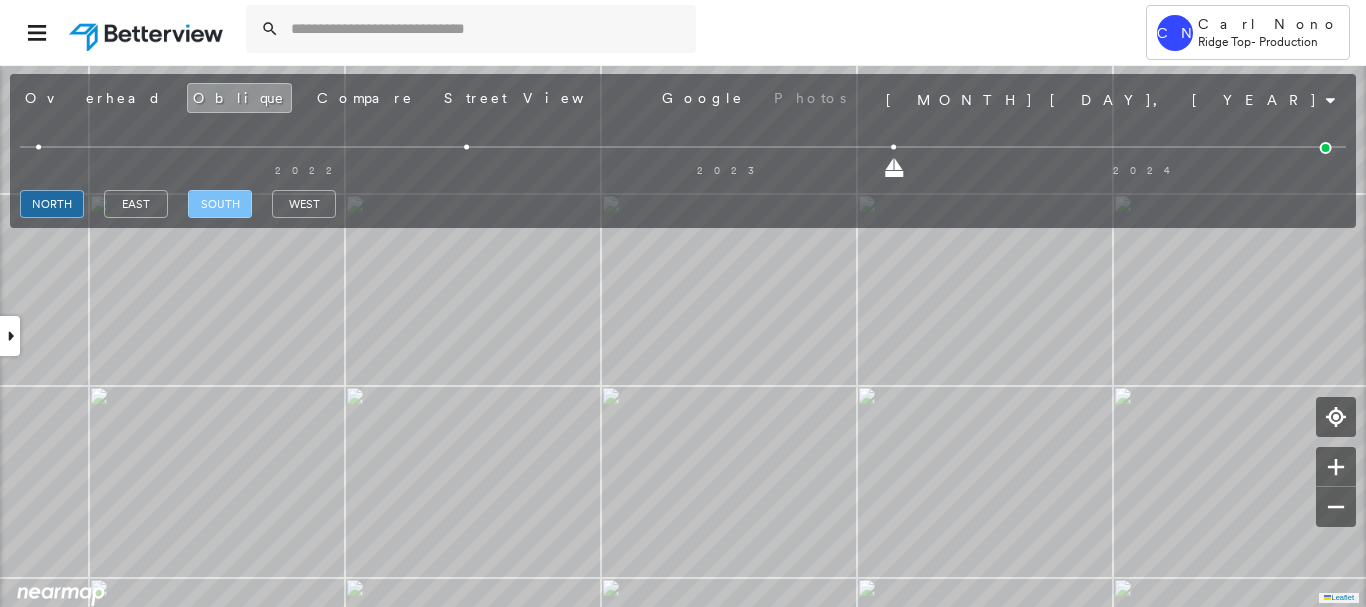 click on "south" at bounding box center (220, 204) 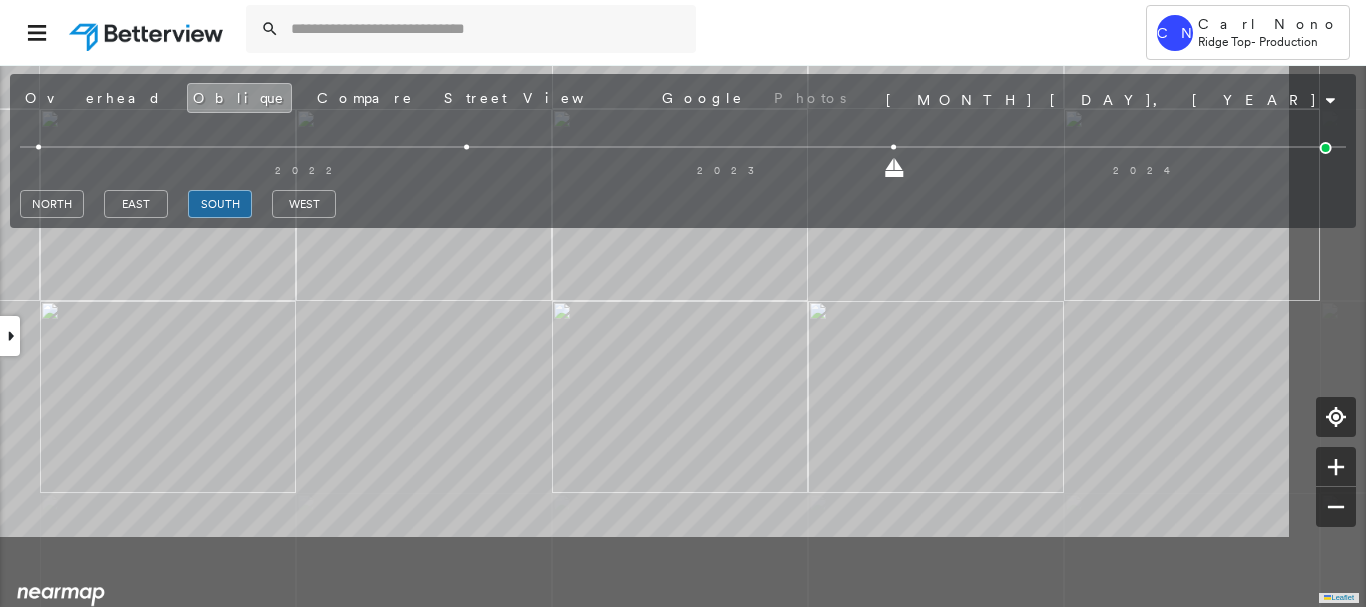 click on "Tower CN Carl Nono Ridge Top  -   Production [NUMBER] [STREET] ,  [CITY], [STATE] [ZIP] _[NAME] Assigned to:  [NAME] Assigned to:  [NAME] _[NAME] Assigned to:  [NAME] Open Comments Download PDF Report Summary Construction Occupancy Protection Exposure Determination Overhead Obliques Street View Roof Spotlight™ Index 0 100 25 50 75 2 1 Building Roof Scores 0 Buildings Policy Information :  _[NAME] Flags :  1 (0 cleared, 1 uncleared) Construction Occupancy Protection Exposure Determination Flags :  1 (0 cleared, 1 uncleared) Uncleared Flags (1) Cleared Flags  (0) Betterview Property Flagged [DATE] Clear Action Taken New Entry History Quote/New Business Terms & Conditions Added ACV Endorsement Added Cosmetic Endorsement Inspection/Loss Control Report Information Added to Inspection Survey Onsite Inspection Ordered Determined No Inspection Needed General Used Report to Further Agent/Insured Discussion Reject/Decline - New Business Allowed to Proceed / Policy Bound Added/Updated Building Information Save Renewal Terms & Conditions Save" at bounding box center (683, 335) 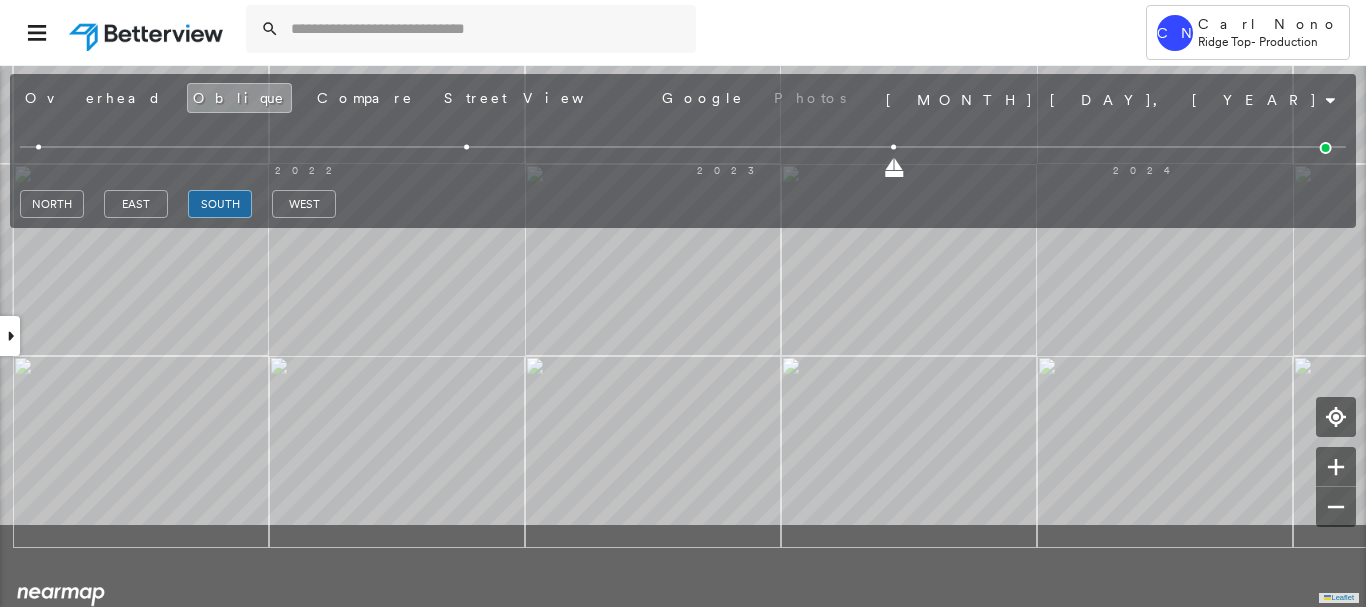 click on "Tower CN Carl Nono Ridge Top  -   Production [NUMBER] [STREET] ,  [CITY], [STATE] [ZIP] _[NAME] Assigned to:  [NAME] Assigned to:  [NAME] _[NAME] Assigned to:  [NAME] Open Comments Download PDF Report Summary Construction Occupancy Protection Exposure Determination Overhead Obliques Street View Roof Spotlight™ Index 0 100 25 50 75 2 1 Building Roof Scores 0 Buildings Policy Information :  _[NAME] Flags :  1 (0 cleared, 1 uncleared) Construction Occupancy Protection Exposure Determination Flags :  1 (0 cleared, 1 uncleared) Uncleared Flags (1) Cleared Flags  (0) Betterview Property Flagged [DATE] Clear Action Taken New Entry History Quote/New Business Terms & Conditions Added ACV Endorsement Added Cosmetic Endorsement Inspection/Loss Control Report Information Added to Inspection Survey Onsite Inspection Ordered Determined No Inspection Needed General Used Report to Further Agent/Insured Discussion Reject/Decline - New Business Allowed to Proceed / Policy Bound Added/Updated Building Information Save Renewal Terms & Conditions Save" at bounding box center (683, 335) 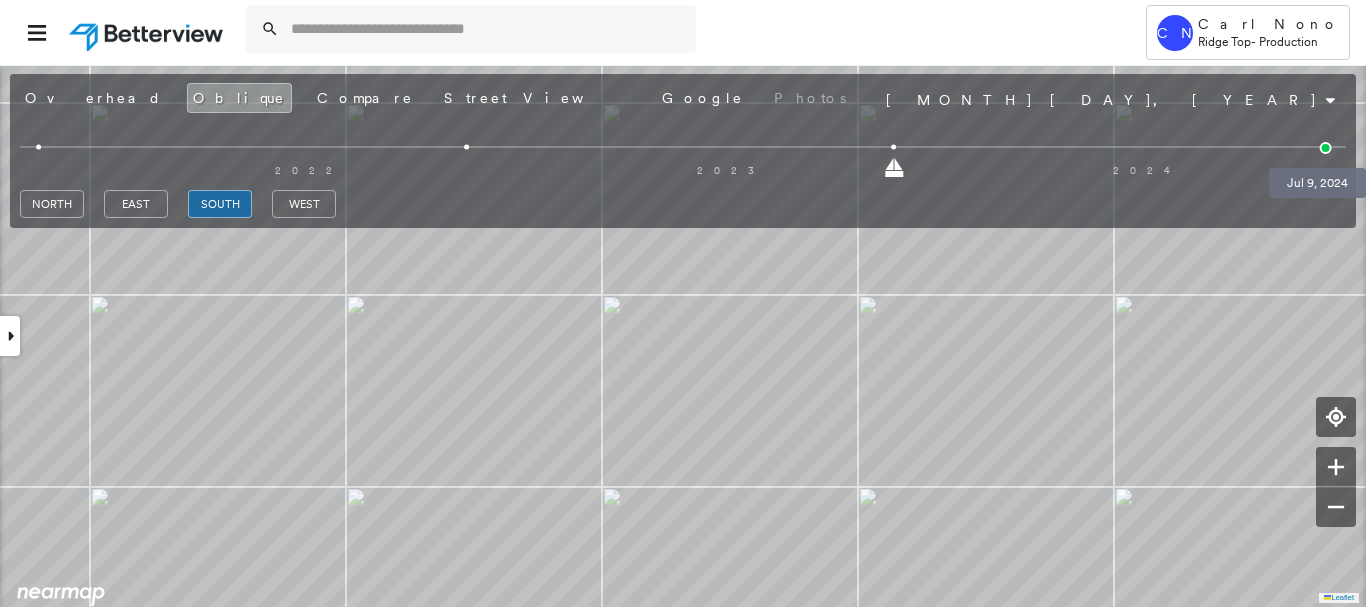 click at bounding box center [1326, 148] 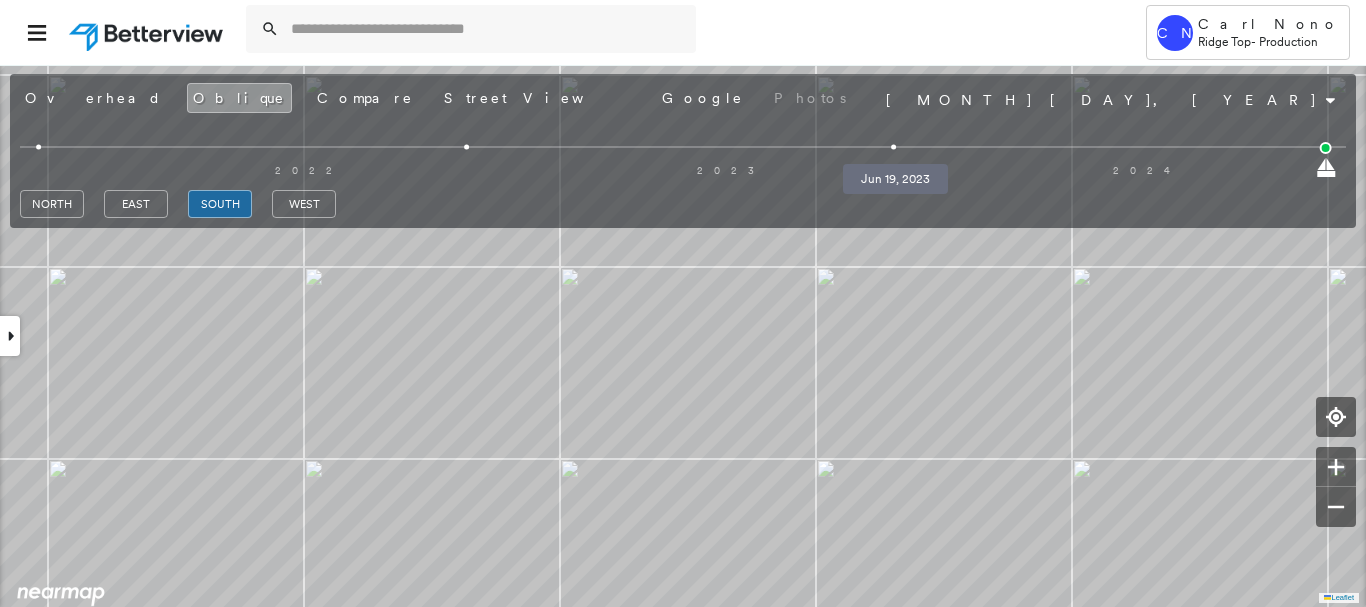 click at bounding box center (894, 147) 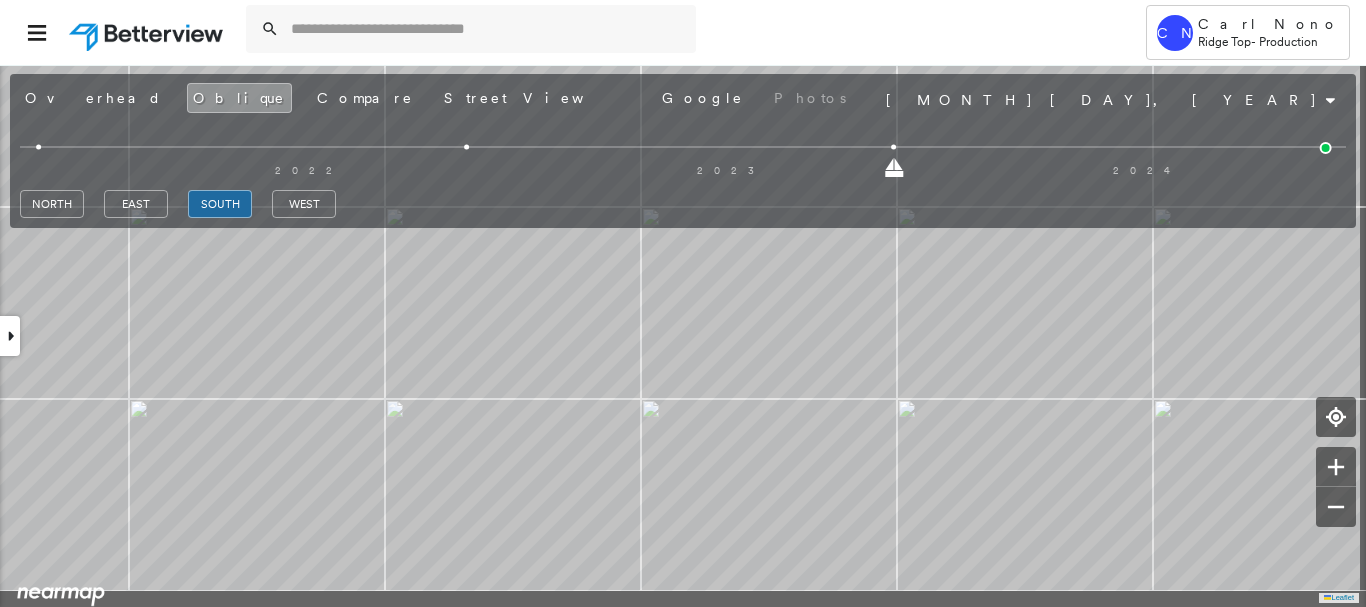 click on "Tower CN Carl Nono Ridge Top  -   Production [NUMBER] [STREET] ,  [CITY], [STATE] [ZIP] _[NAME] Assigned to:  [NAME] Assigned to:  [NAME] _[NAME] Assigned to:  [NAME] Open Comments Download PDF Report Summary Construction Occupancy Protection Exposure Determination Overhead Obliques Street View Roof Spotlight™ Index 0 100 25 50 75 1 2 Building Roof Scores 0 Buildings Policy Information :  _[NAME] Flags :  1 (0 cleared, 1 uncleared) Construction Occupancy Protection Exposure Determination Flags :  1 (0 cleared, 1 uncleared) Uncleared Flags (1) Cleared Flags  (0) Betterview Property Flagged [DATE] Clear Action Taken New Entry History Quote/New Business Terms & Conditions Added ACV Endorsement Added Cosmetic Endorsement Inspection/Loss Control Report Information Added to Inspection Survey Onsite Inspection Ordered Determined No Inspection Needed General Used Report to Further Agent/Insured Discussion Reject/Decline - New Business Allowed to Proceed / Policy Bound Added/Updated Building Information Save Renewal Terms & Conditions Save" at bounding box center (683, 335) 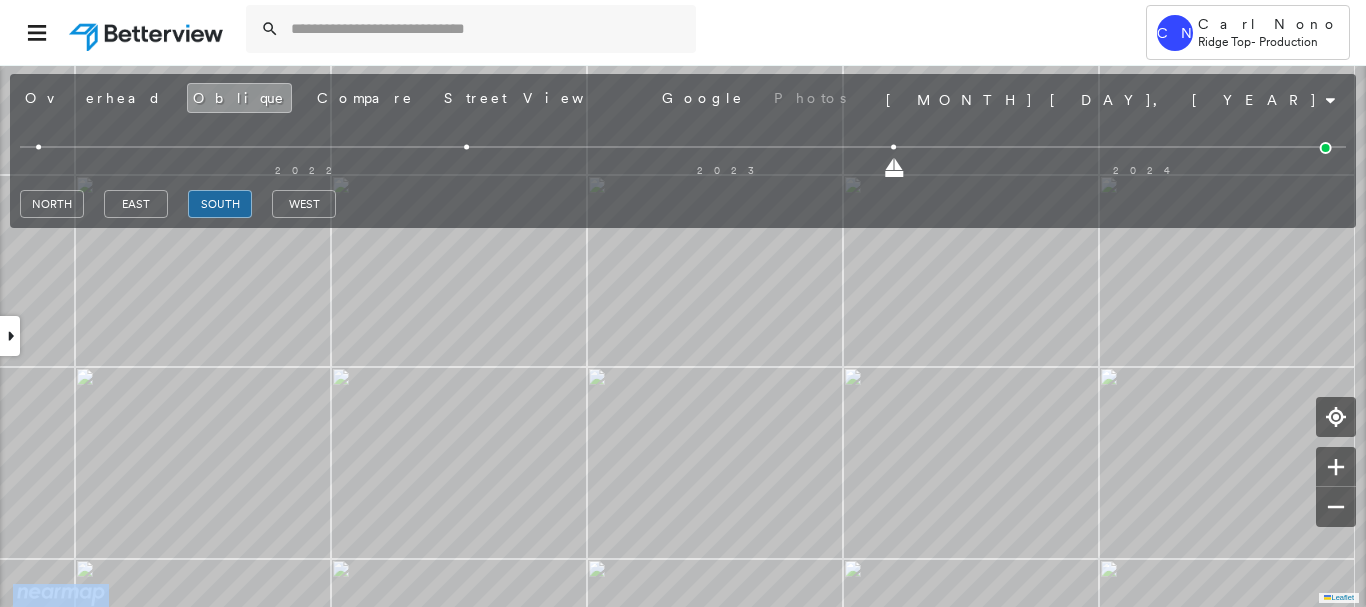 click on "Tower CN Carl Nono Ridge Top  -   Production [NUMBER] [STREET] ,  [CITY], [STATE] [ZIP] _[NAME] Assigned to:  [NAME] Assigned to:  [NAME] _[NAME] Assigned to:  [NAME] Open Comments Download PDF Report Summary Construction Occupancy Protection Exposure Determination Overhead Obliques Street View Roof Spotlight™ Index 0 100 25 50 75 1 2 Building Roof Scores 0 Buildings Policy Information :  _[NAME] Flags :  1 (0 cleared, 1 uncleared) Construction Occupancy Protection Exposure Determination Flags :  1 (0 cleared, 1 uncleared) Uncleared Flags (1) Cleared Flags  (0) Betterview Property Flagged [DATE] Clear Action Taken New Entry History Quote/New Business Terms & Conditions Added ACV Endorsement Added Cosmetic Endorsement Inspection/Loss Control Report Information Added to Inspection Survey Onsite Inspection Ordered Determined No Inspection Needed General Used Report to Further Agent/Insured Discussion Reject/Decline - New Business Allowed to Proceed / Policy Bound Added/Updated Building Information Save Renewal Terms & Conditions Save" at bounding box center [683, 335] 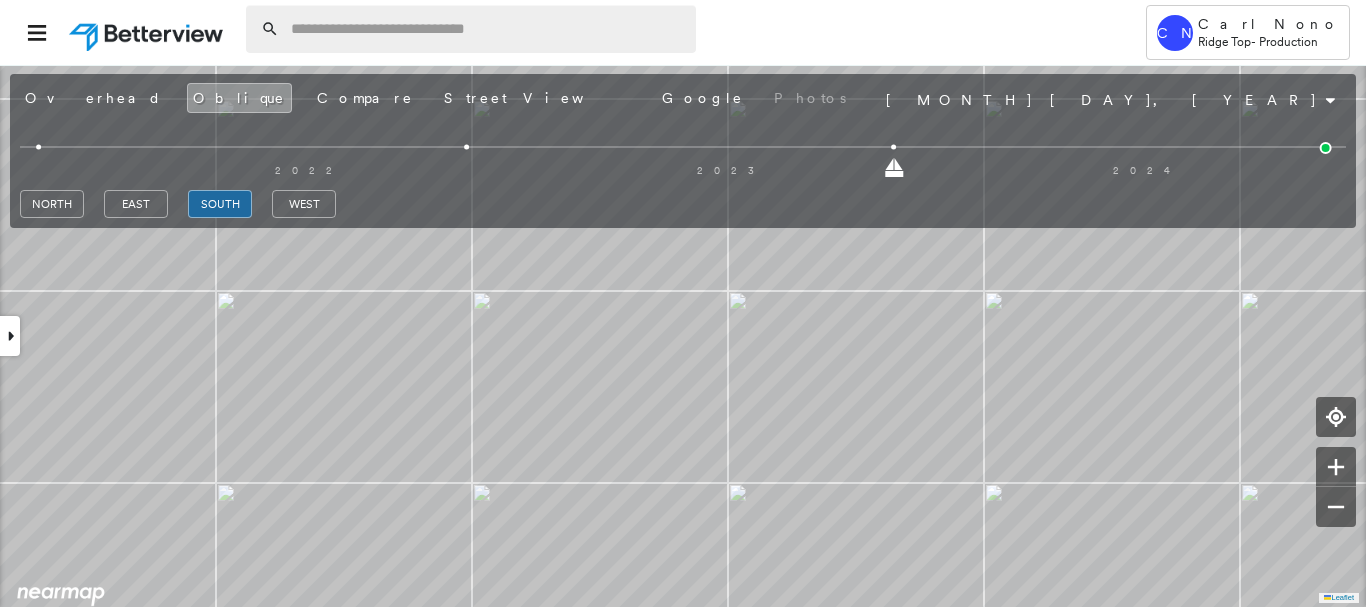 click at bounding box center (487, 29) 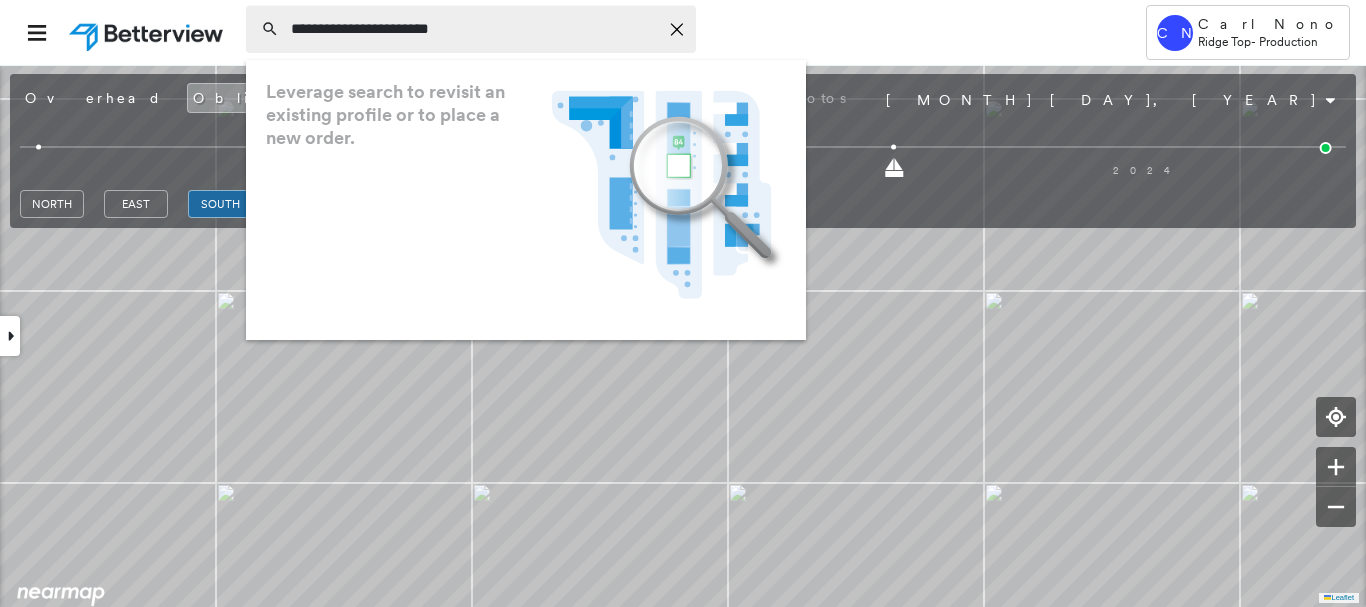 type on "**********" 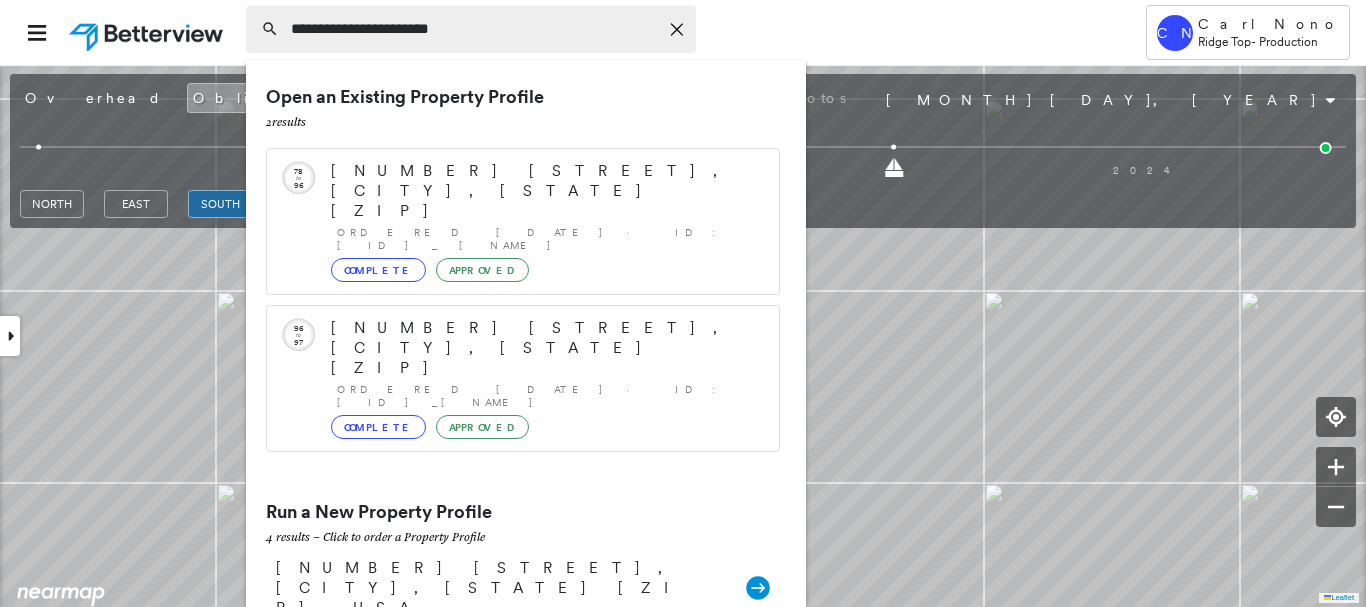 click on "Icon_Closemodal" 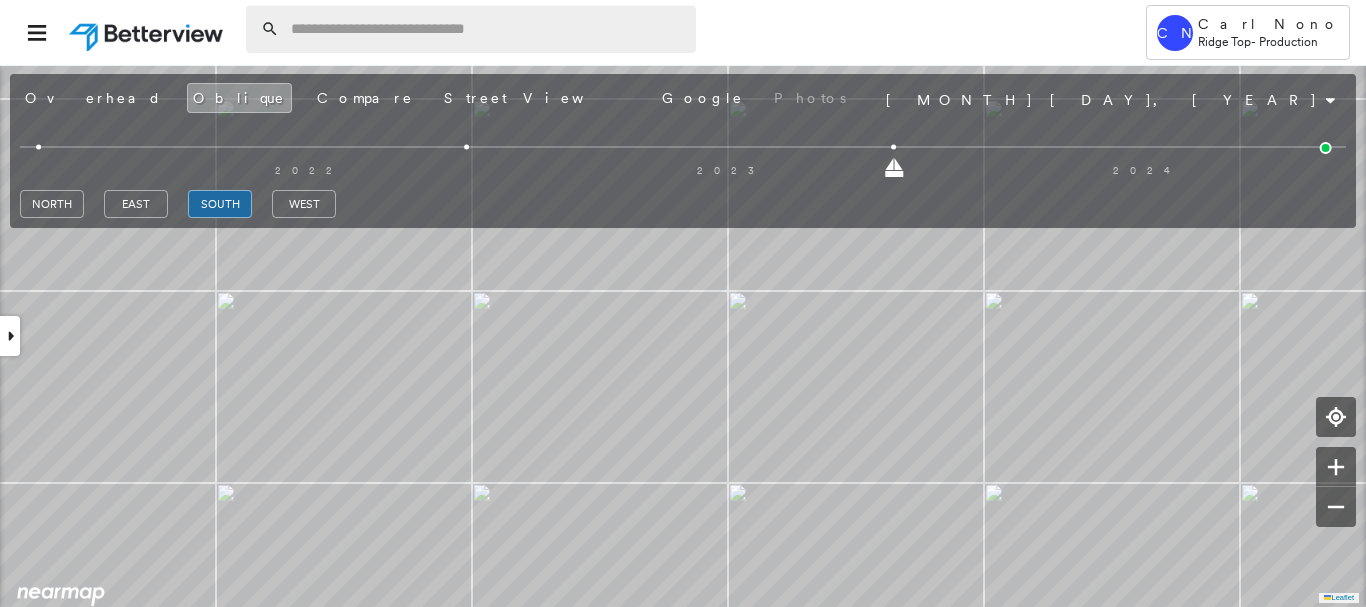 drag, startPoint x: 674, startPoint y: 23, endPoint x: 637, endPoint y: 25, distance: 37.054016 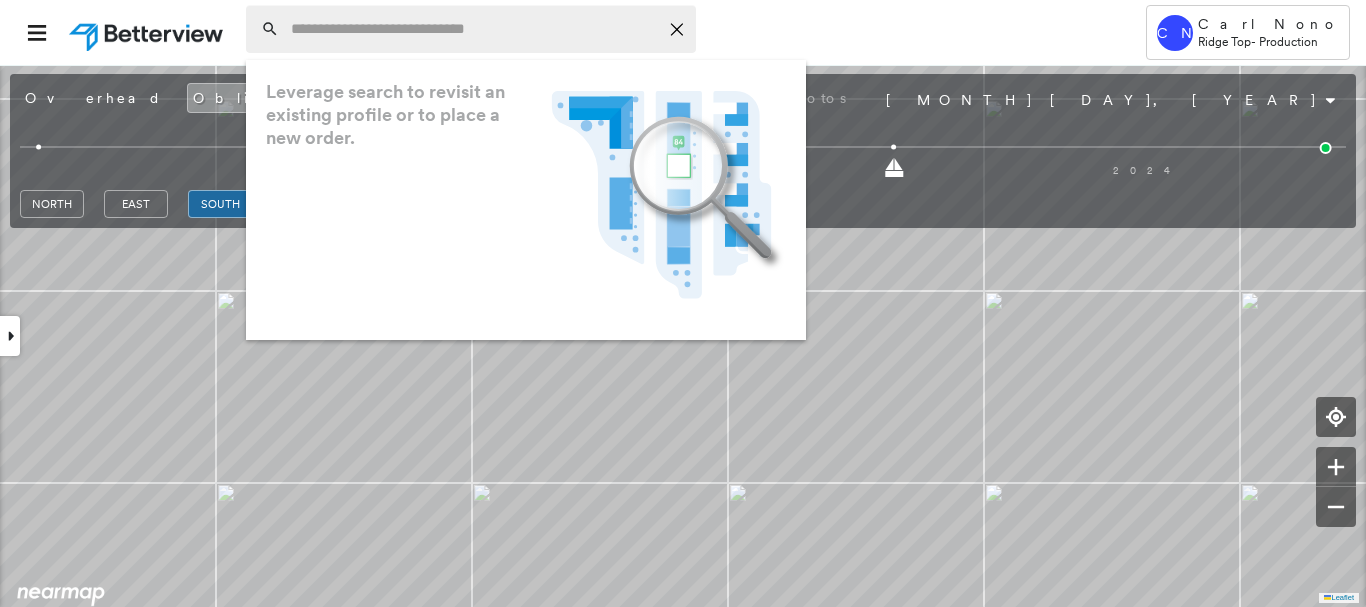click at bounding box center (474, 29) 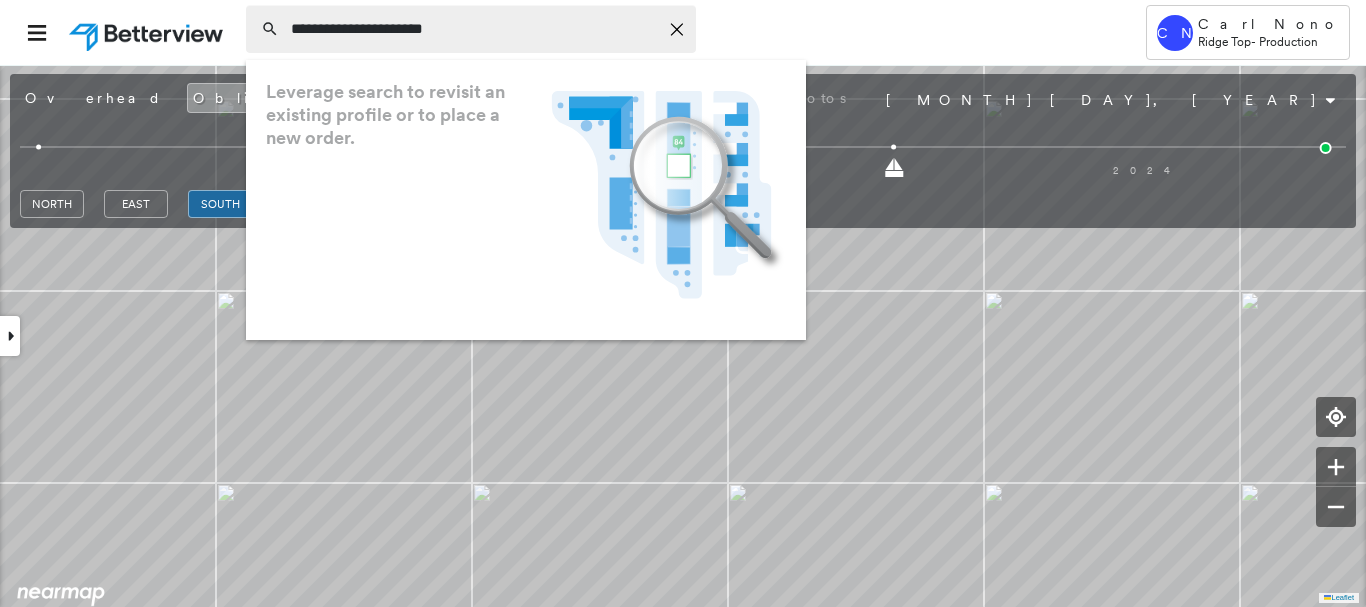 type on "**********" 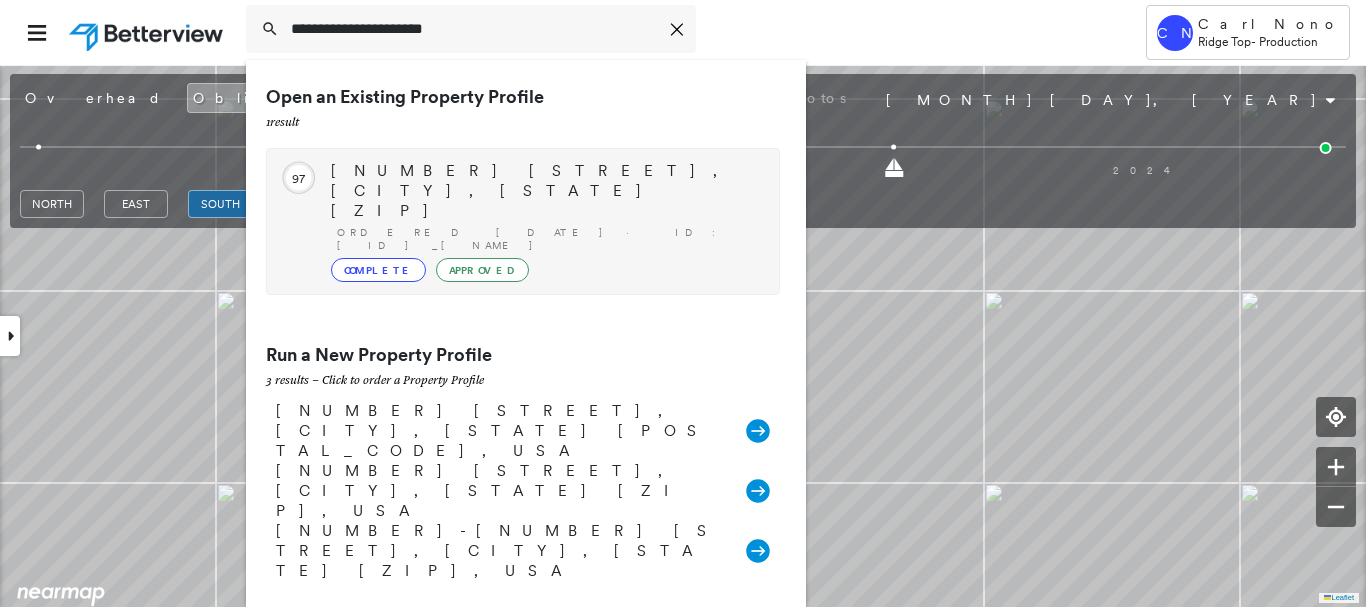click on "Complete Approved" at bounding box center [545, 270] 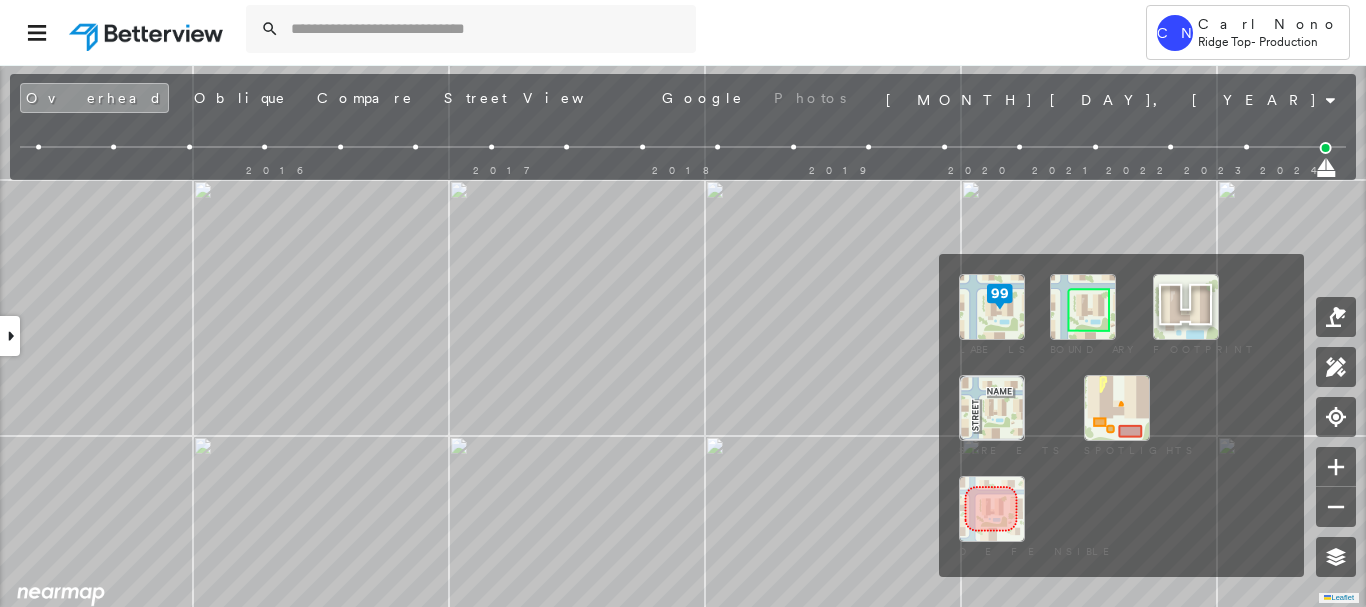 click at bounding box center (1083, 307) 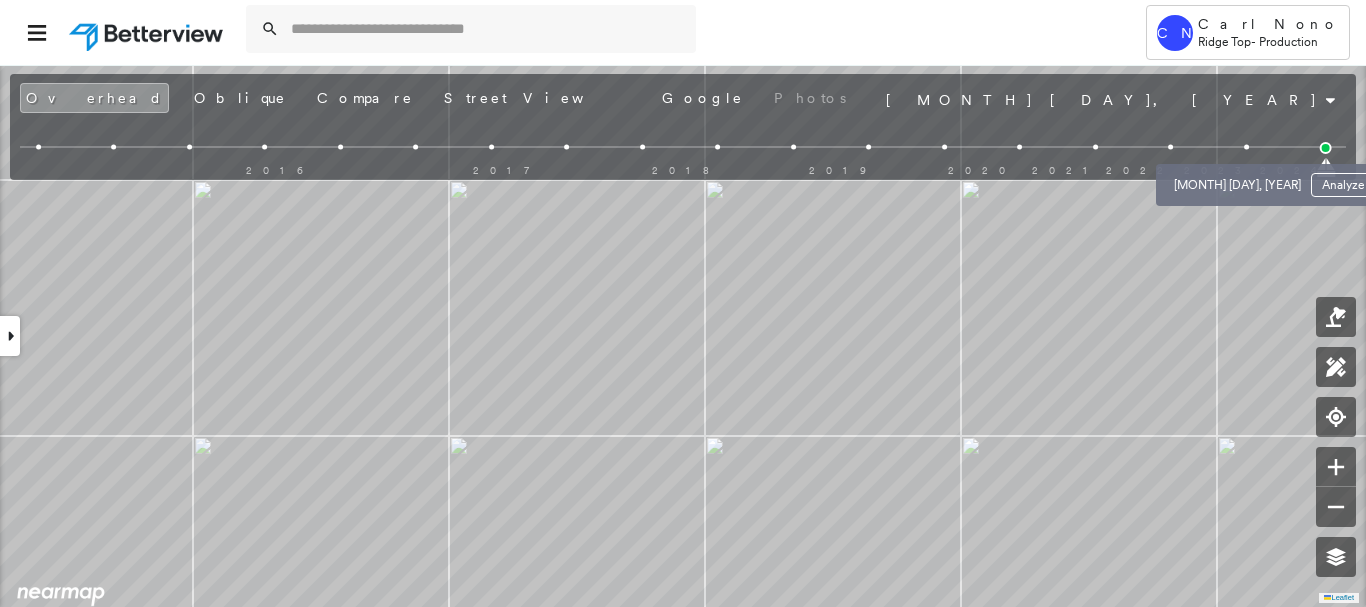 drag, startPoint x: 1240, startPoint y: 141, endPoint x: 1194, endPoint y: 161, distance: 50.159744 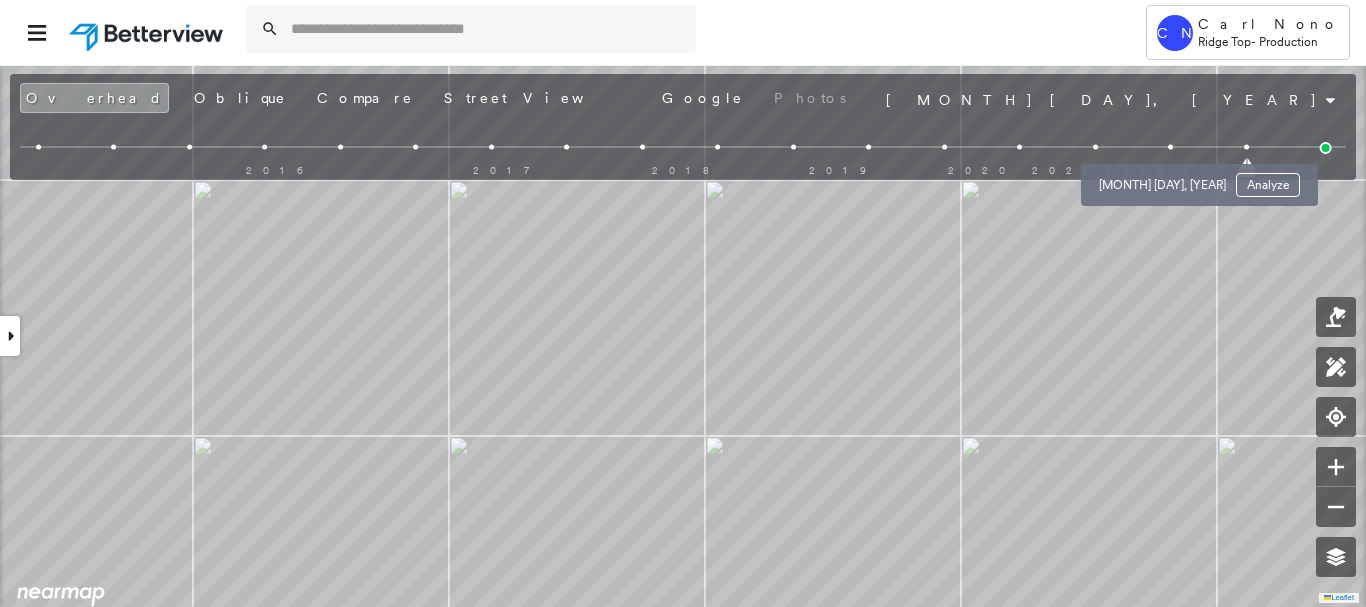 click at bounding box center (1171, 147) 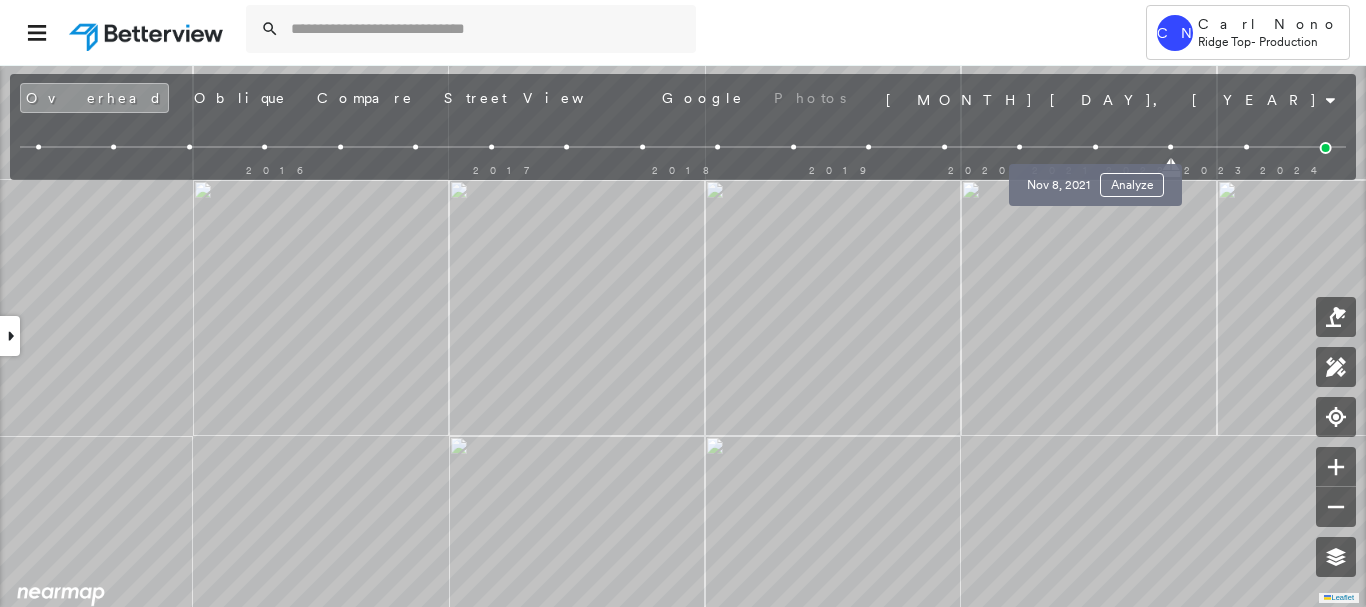 click at bounding box center (1095, 147) 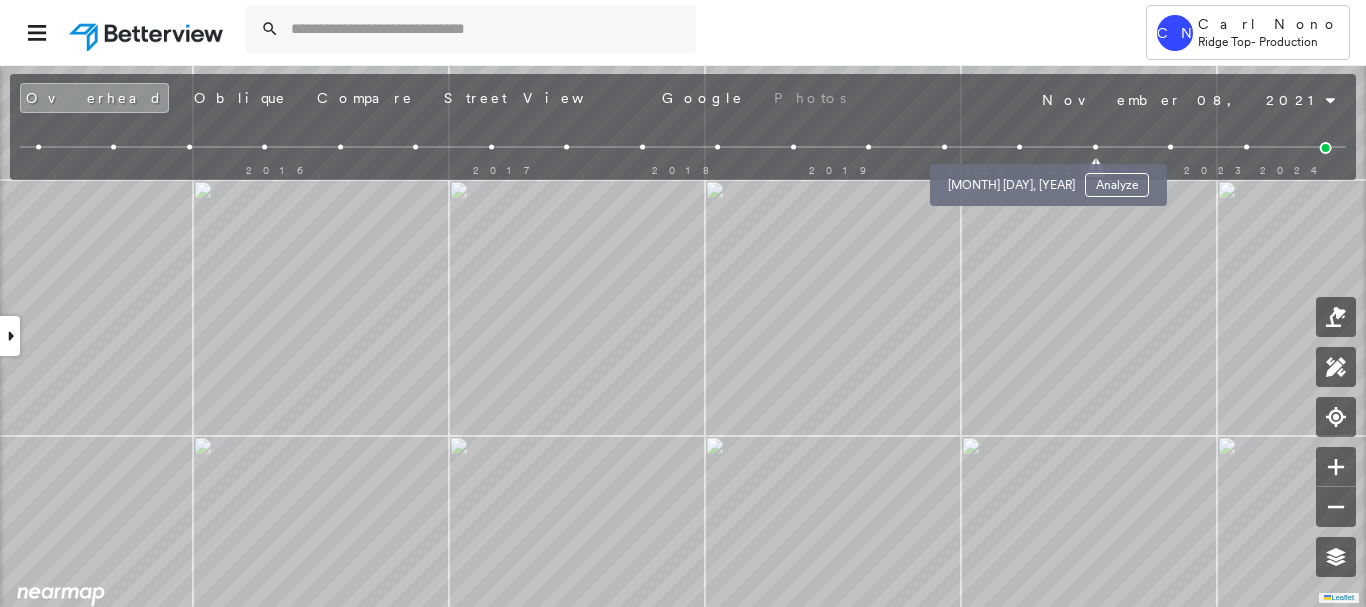 click at bounding box center [1019, 147] 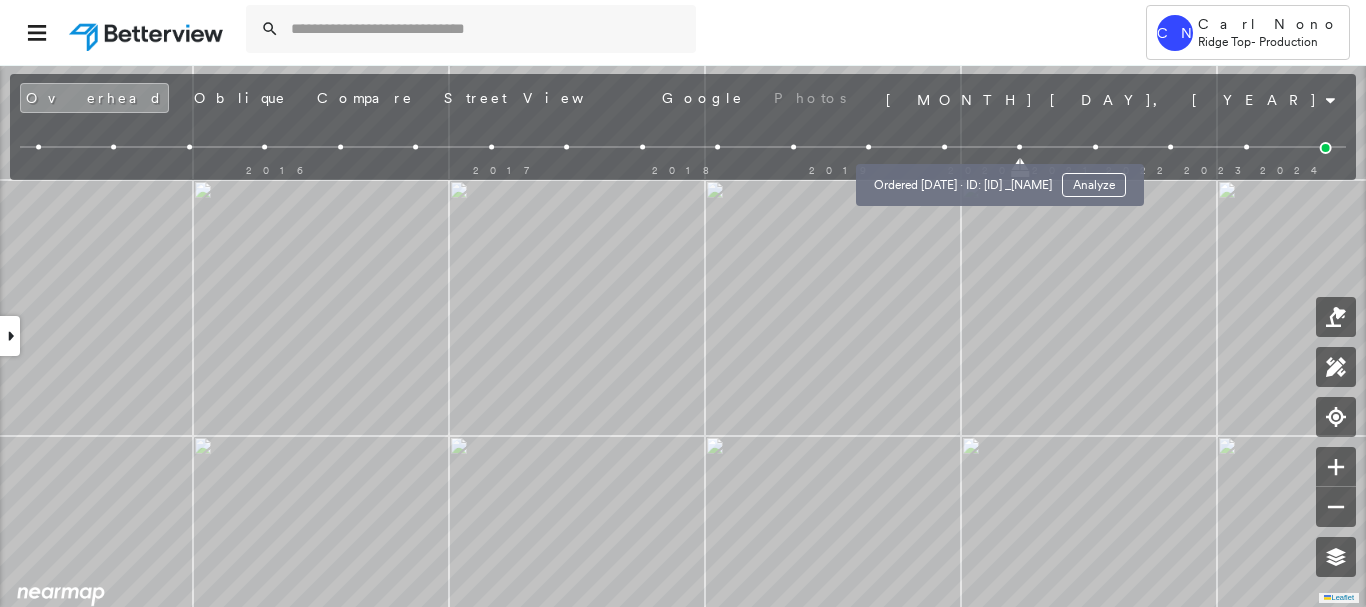 click at bounding box center [944, 147] 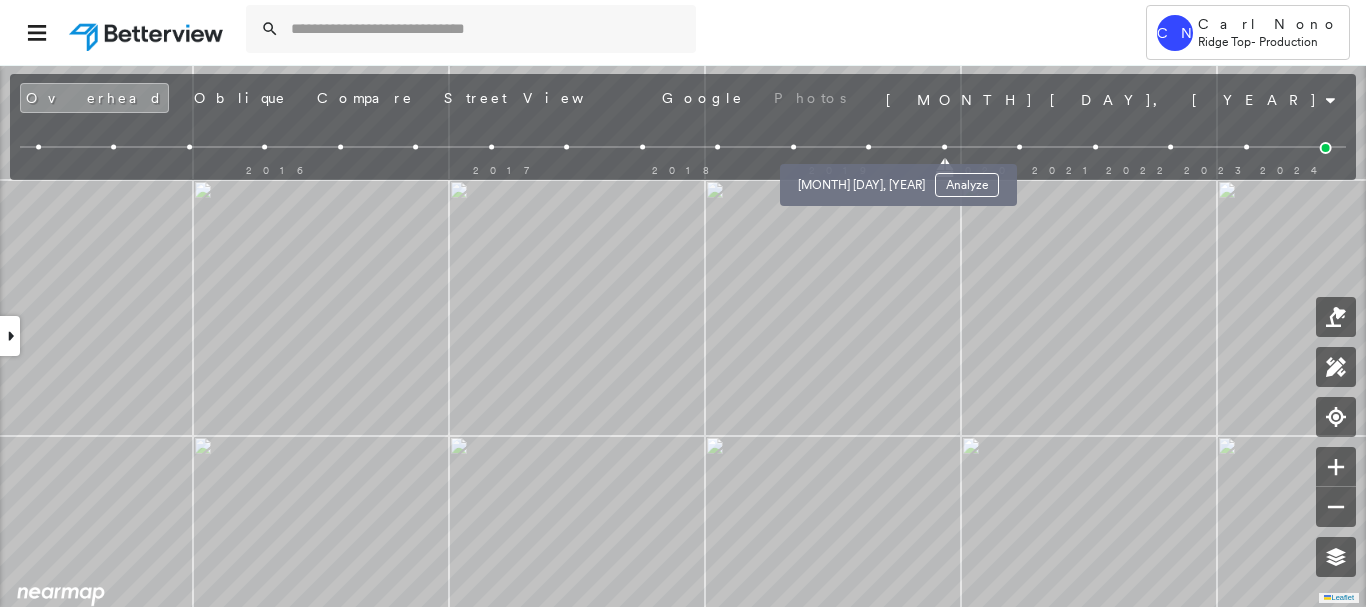 click at bounding box center [868, 147] 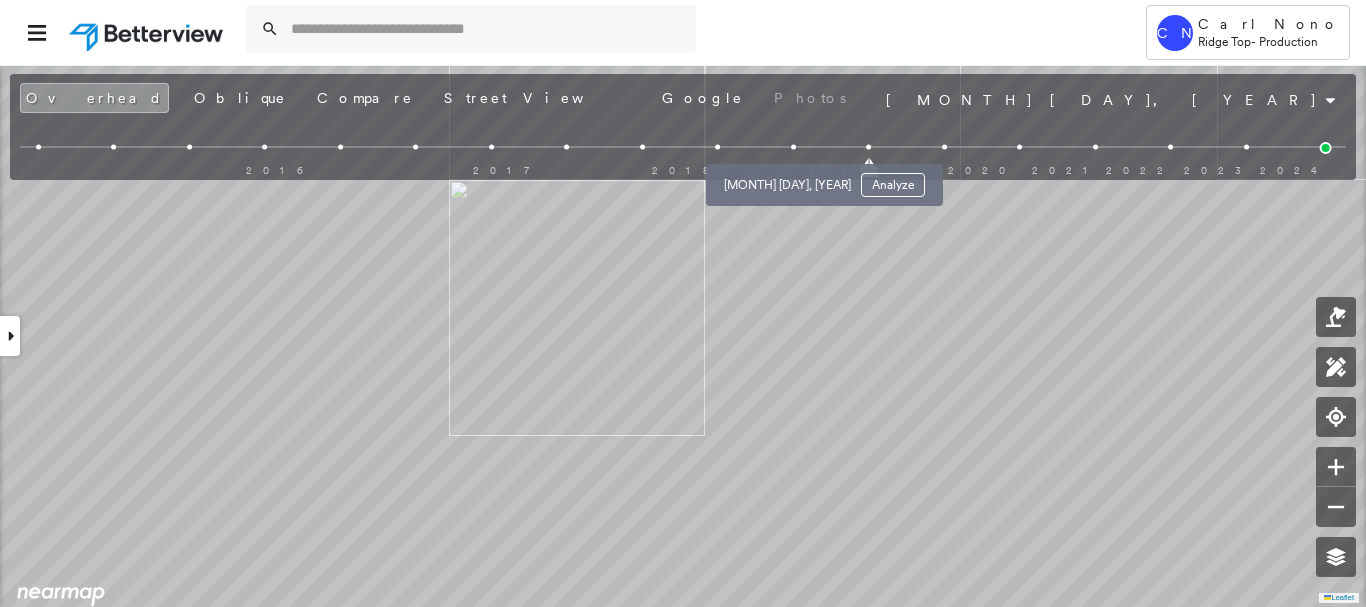 click at bounding box center (793, 147) 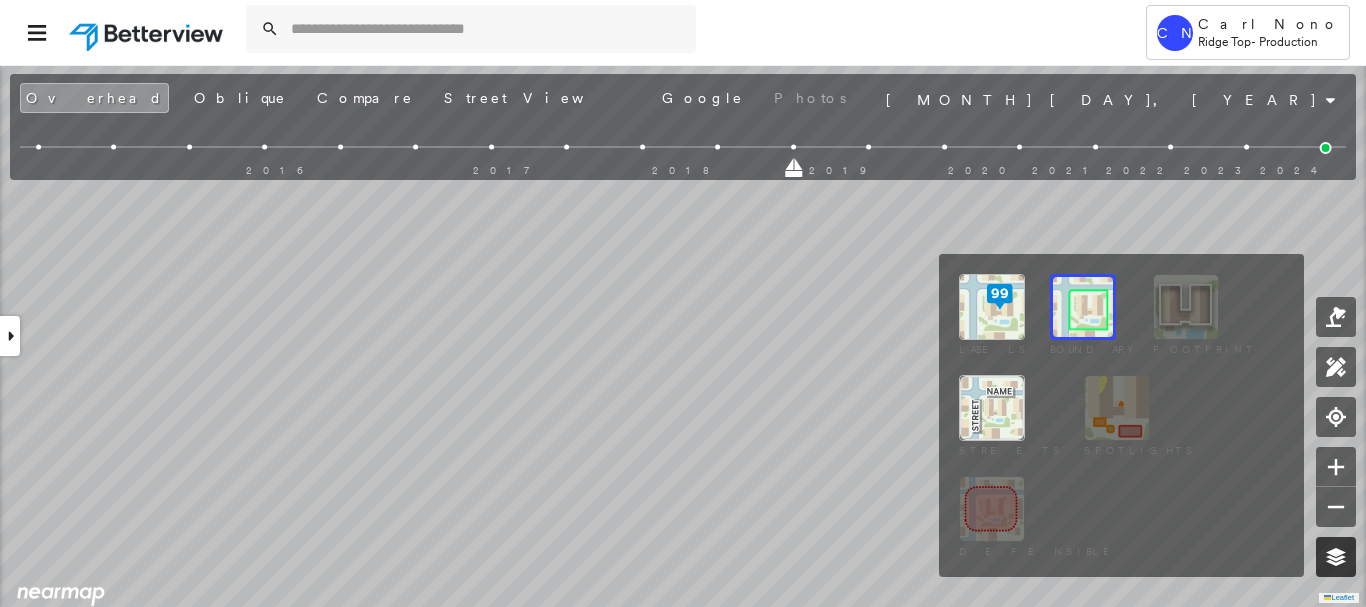 click at bounding box center [1336, 557] 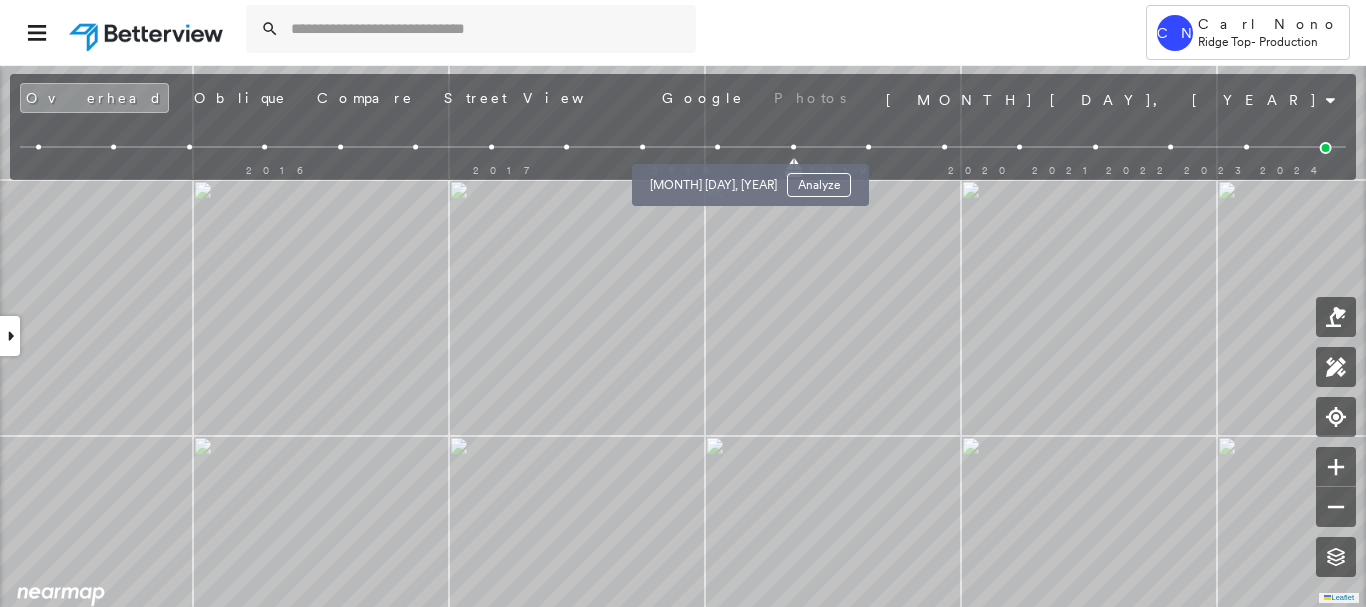 drag, startPoint x: 717, startPoint y: 144, endPoint x: 727, endPoint y: 161, distance: 19.723083 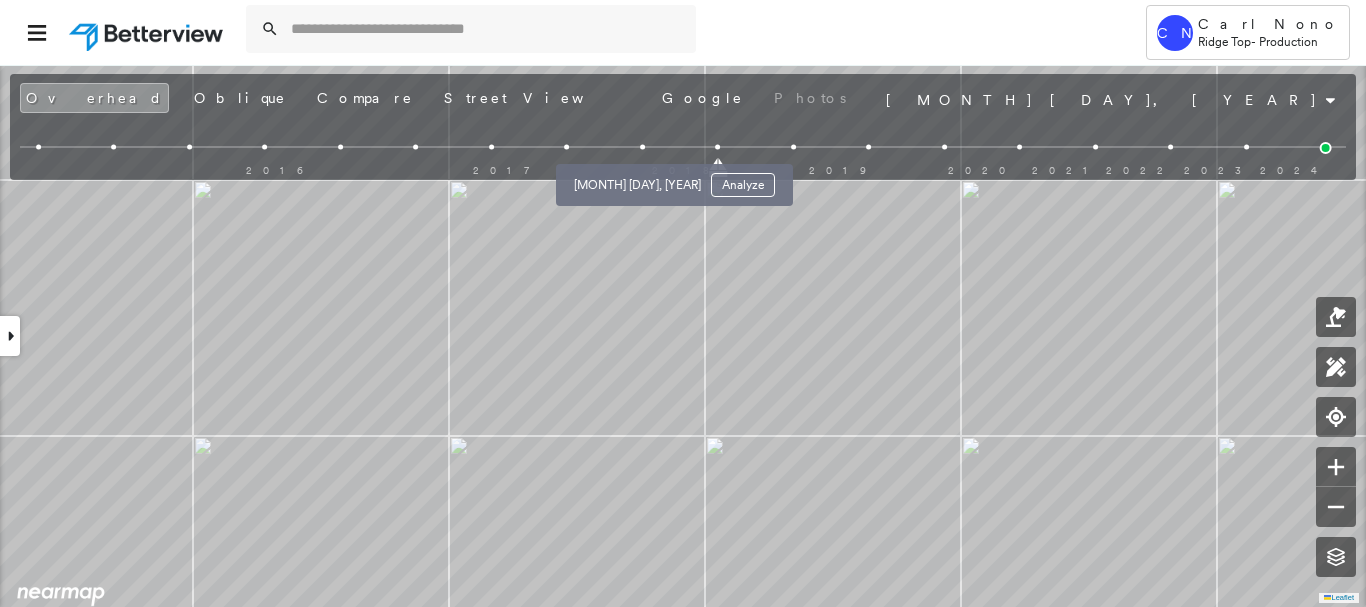 click at bounding box center [642, 147] 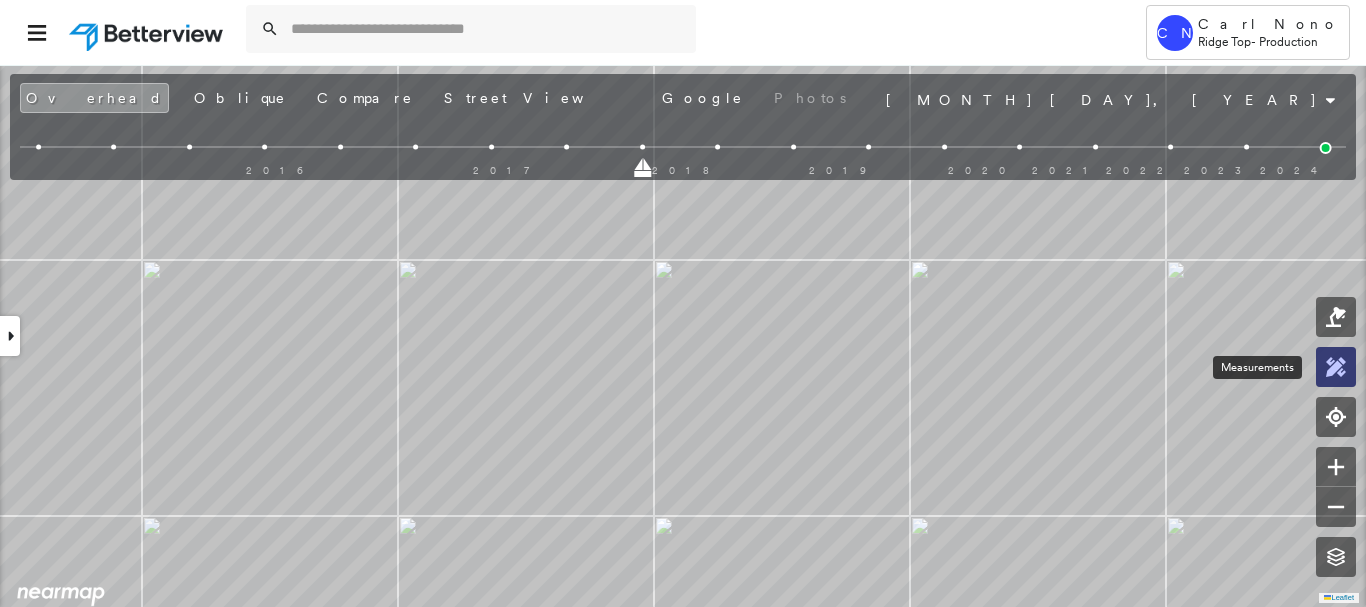 click 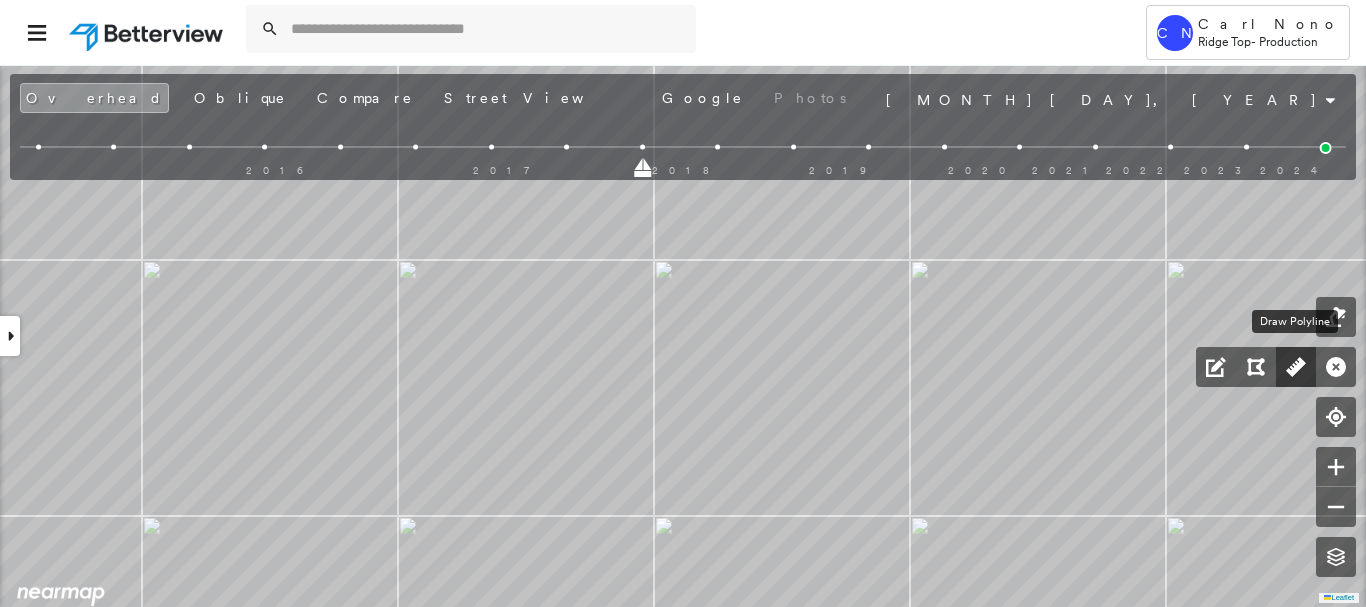 click 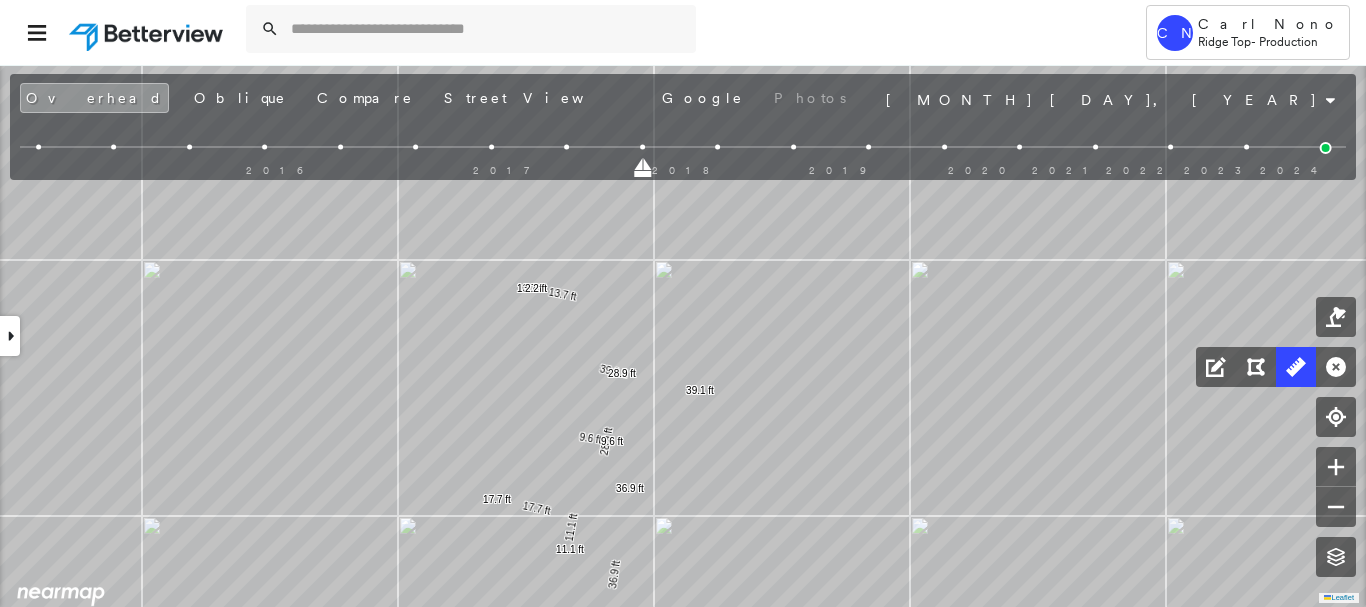 click at bounding box center (10, 336) 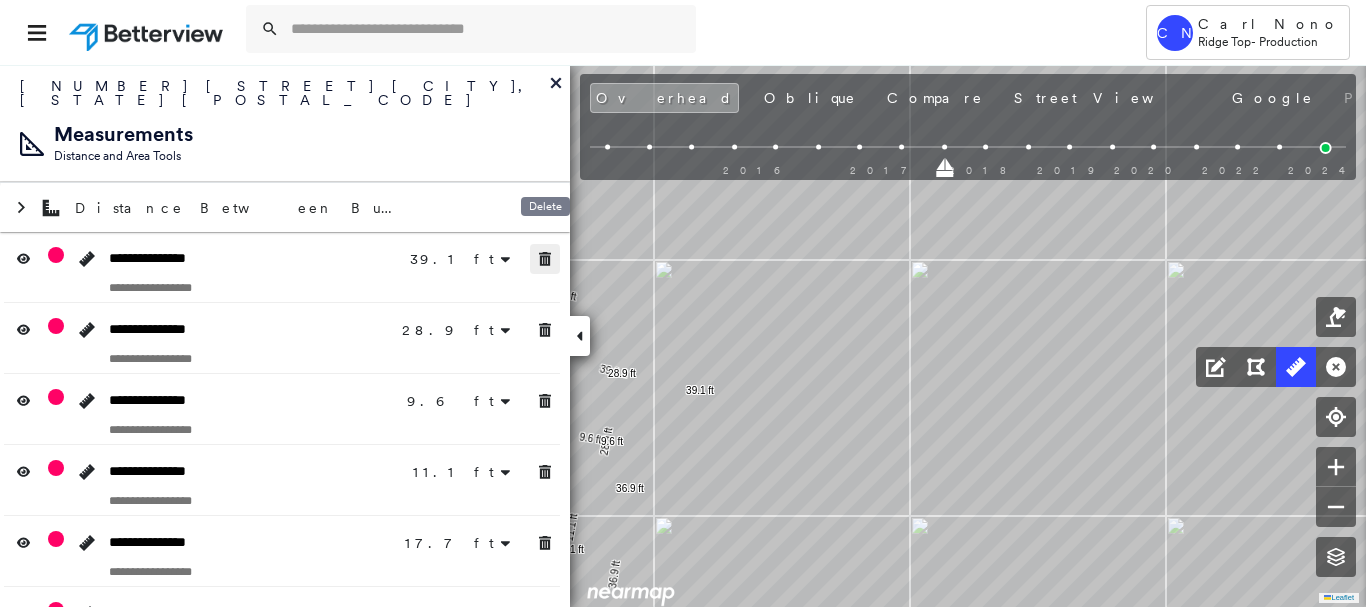 drag, startPoint x: 538, startPoint y: 237, endPoint x: 551, endPoint y: 315, distance: 79.07591 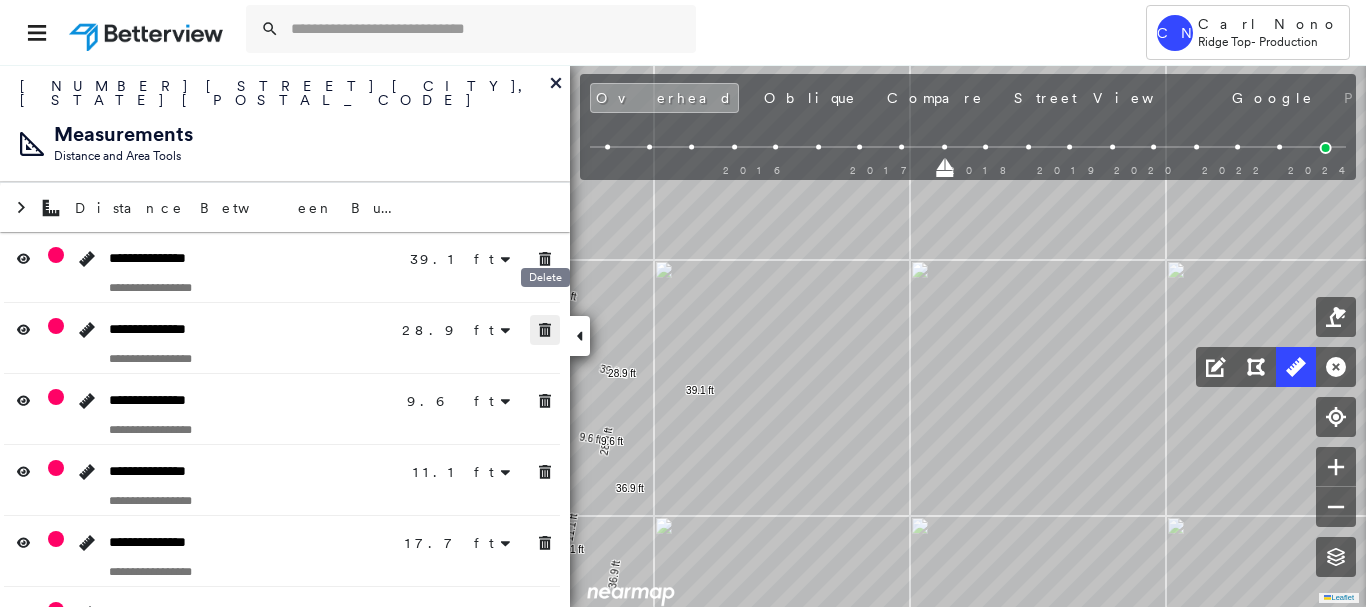 drag, startPoint x: 551, startPoint y: 315, endPoint x: 552, endPoint y: 381, distance: 66.007576 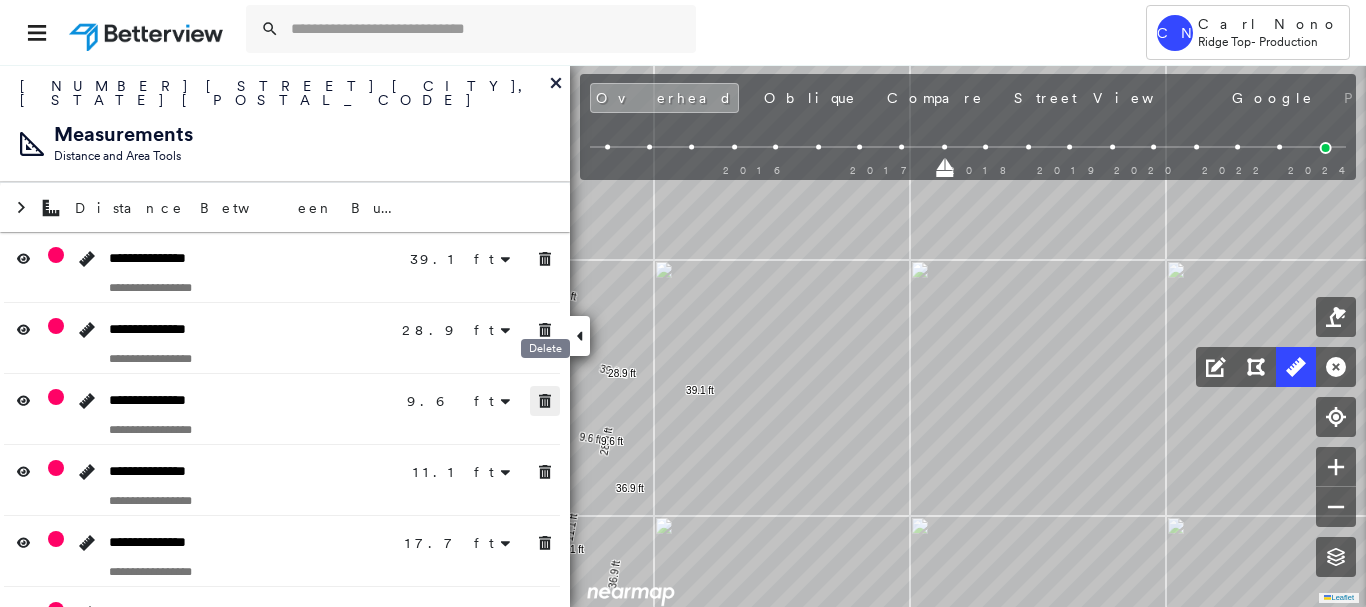 drag, startPoint x: 552, startPoint y: 381, endPoint x: 557, endPoint y: 424, distance: 43.289722 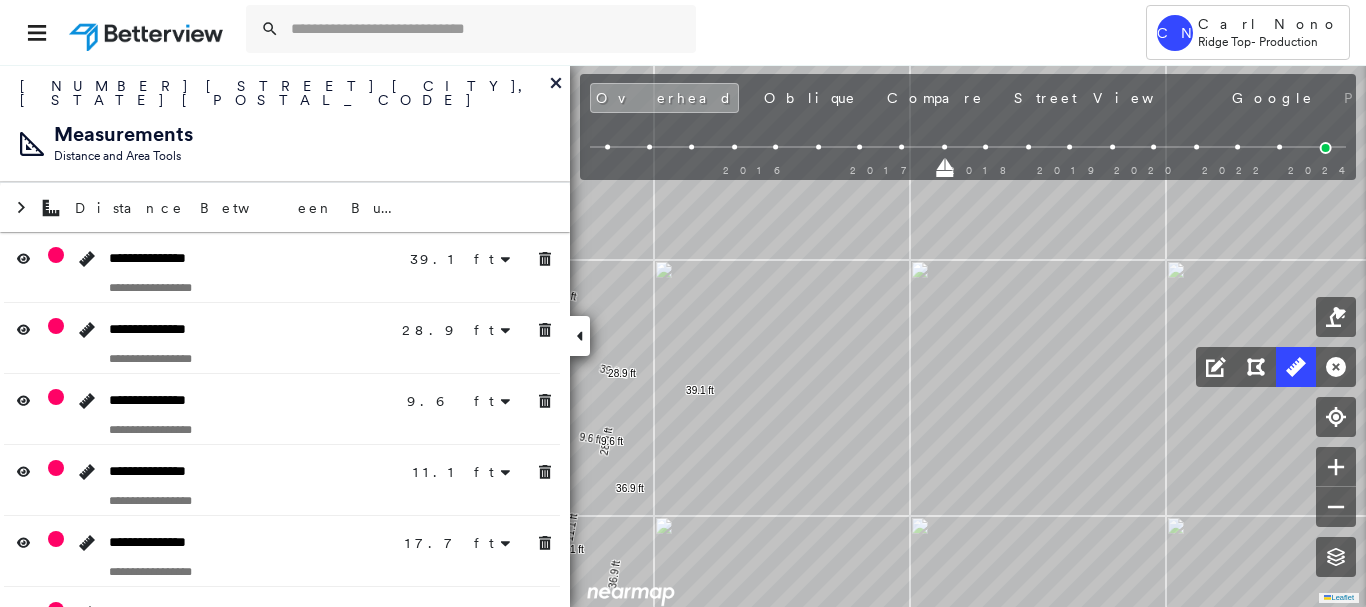 click on "**********" at bounding box center (282, 480) 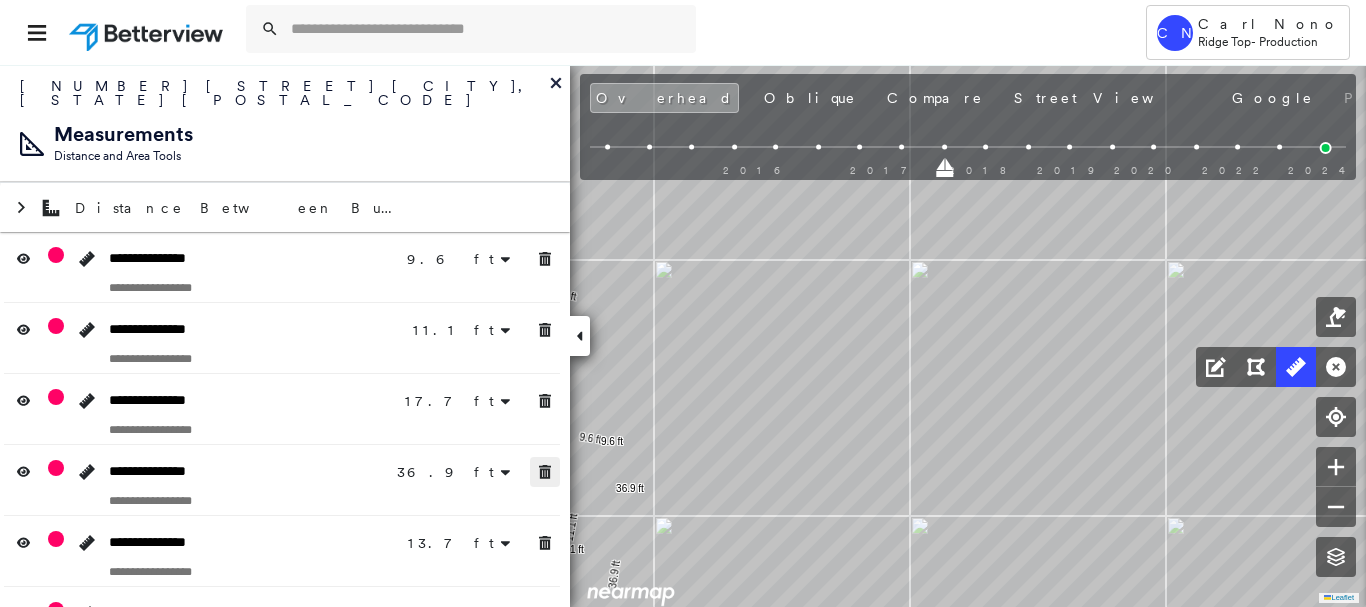 drag, startPoint x: 548, startPoint y: 449, endPoint x: 548, endPoint y: 514, distance: 65 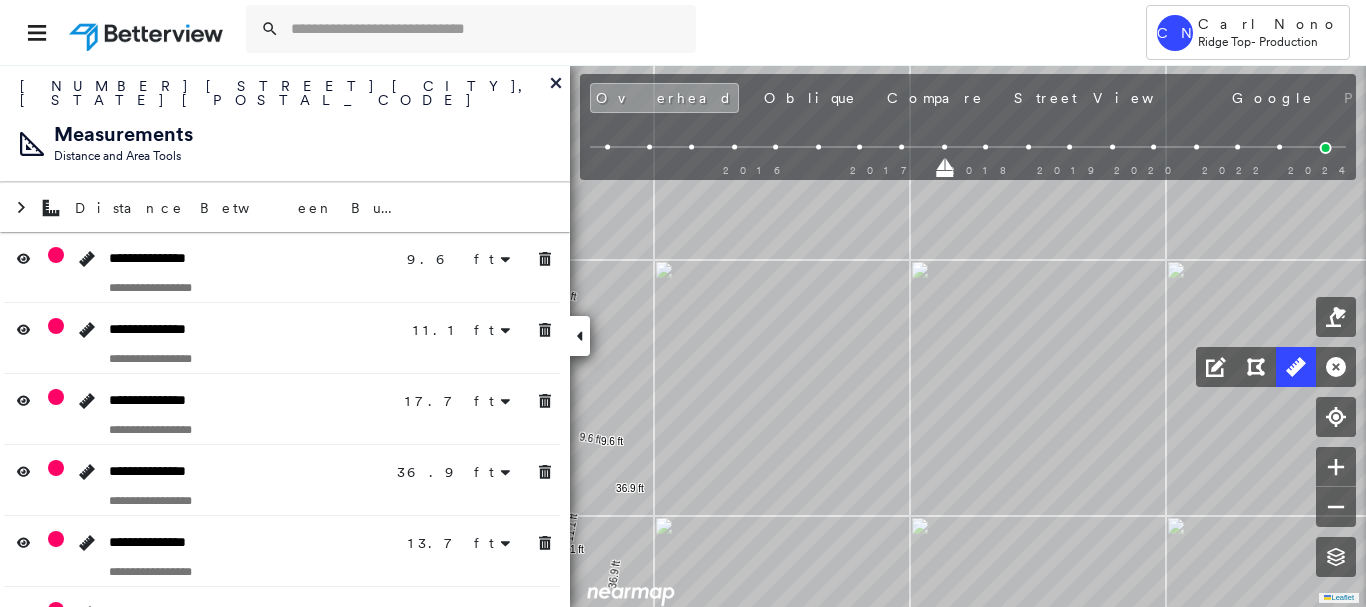 click at bounding box center [545, 614] 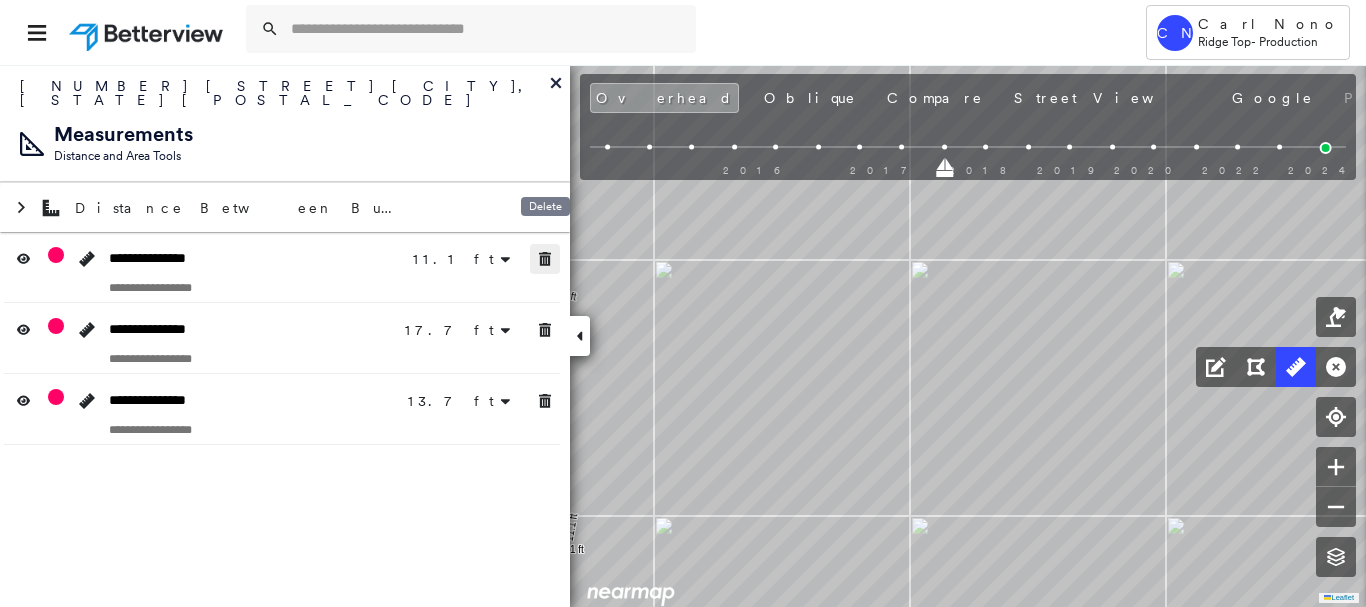 click 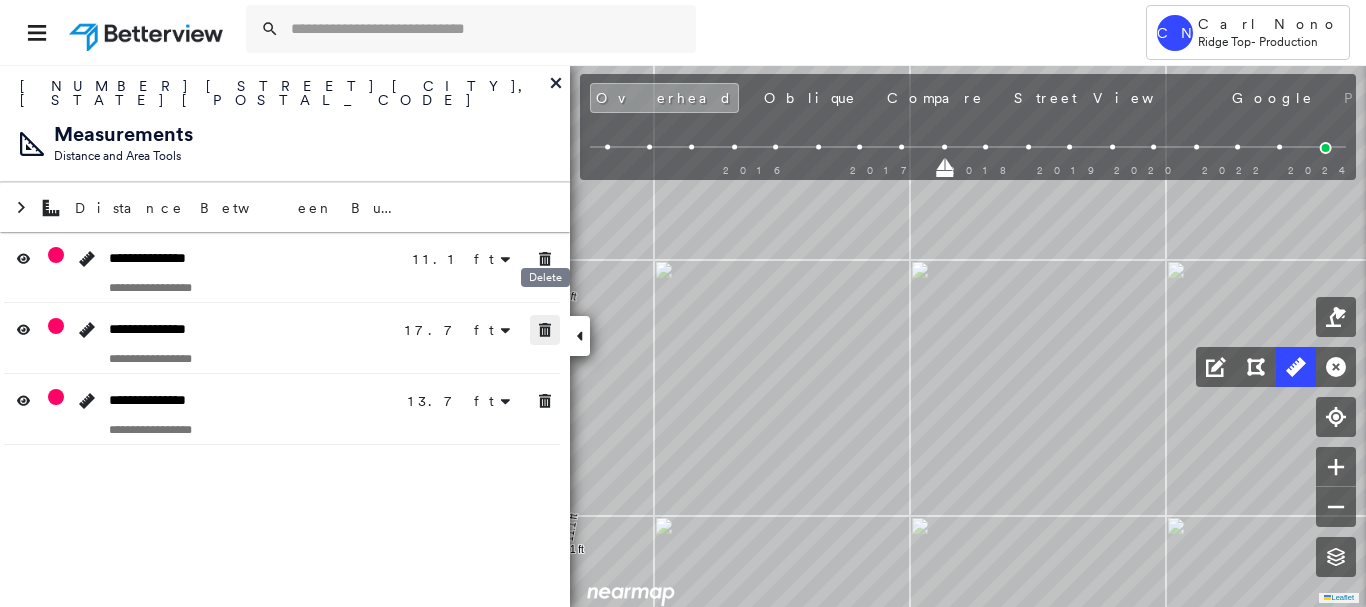 click 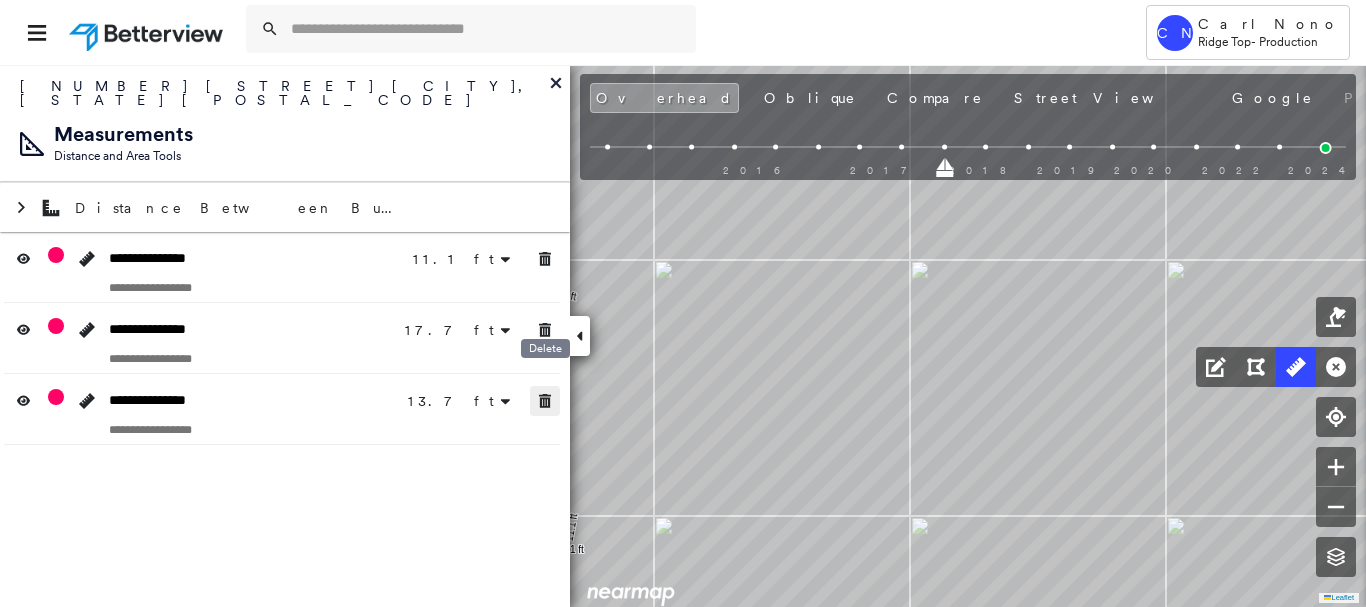 drag, startPoint x: 544, startPoint y: 382, endPoint x: 545, endPoint y: 264, distance: 118.004234 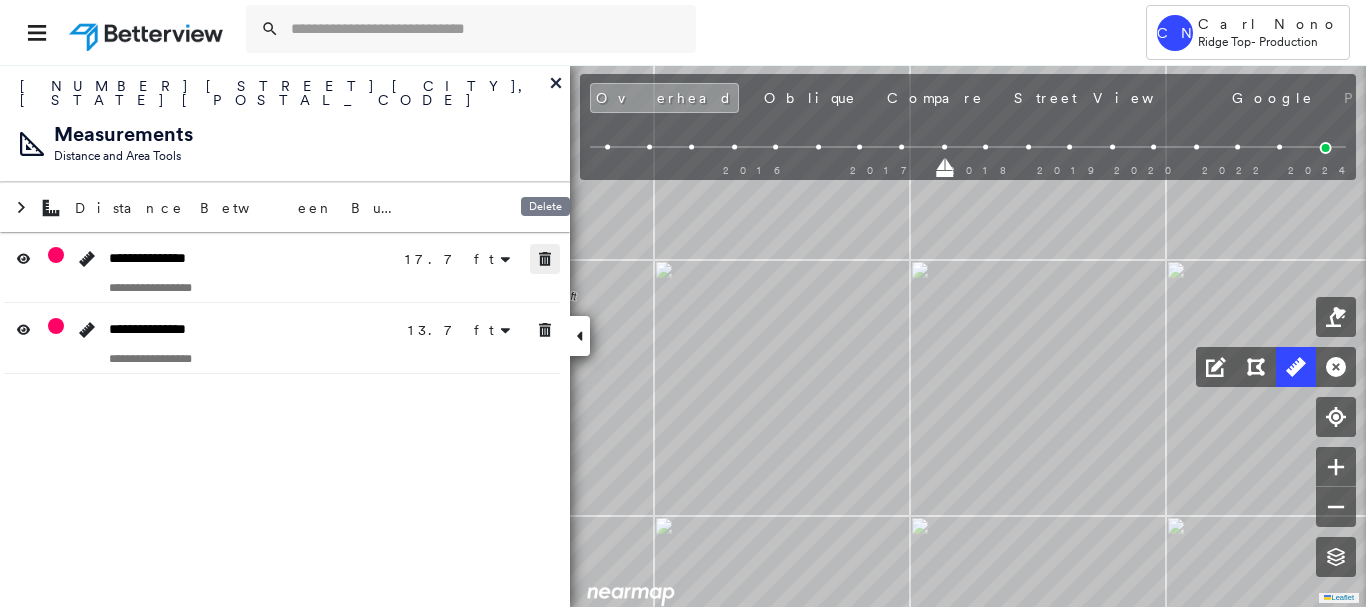 click 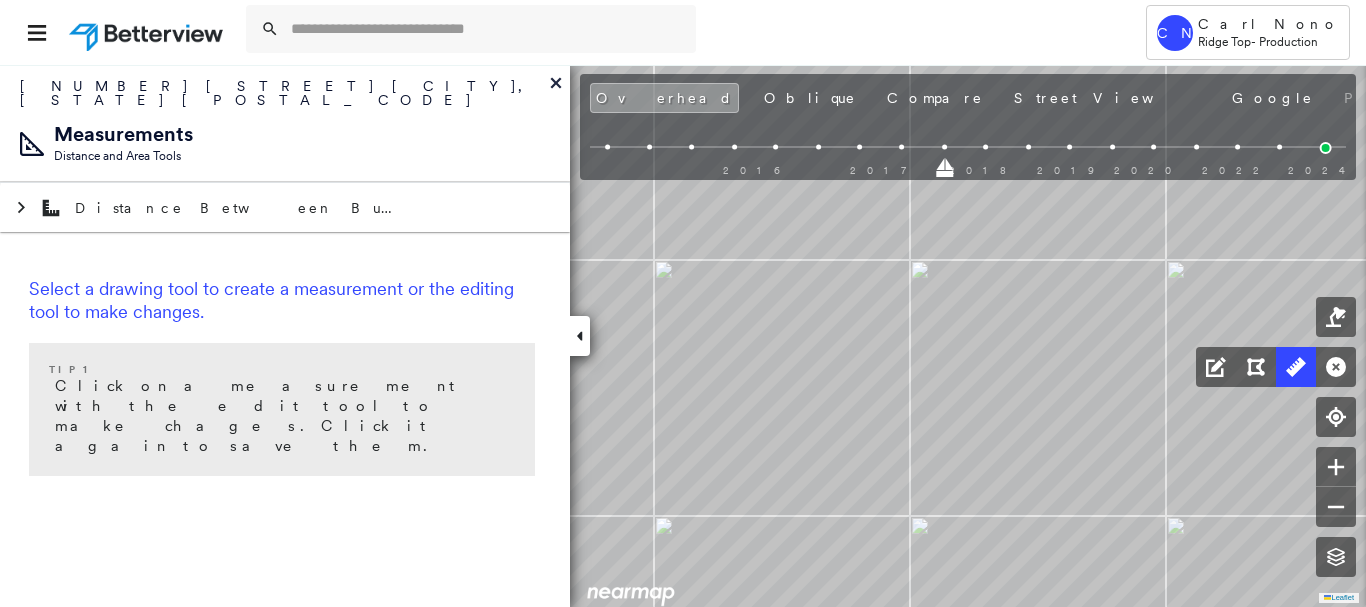 click at bounding box center [580, 336] 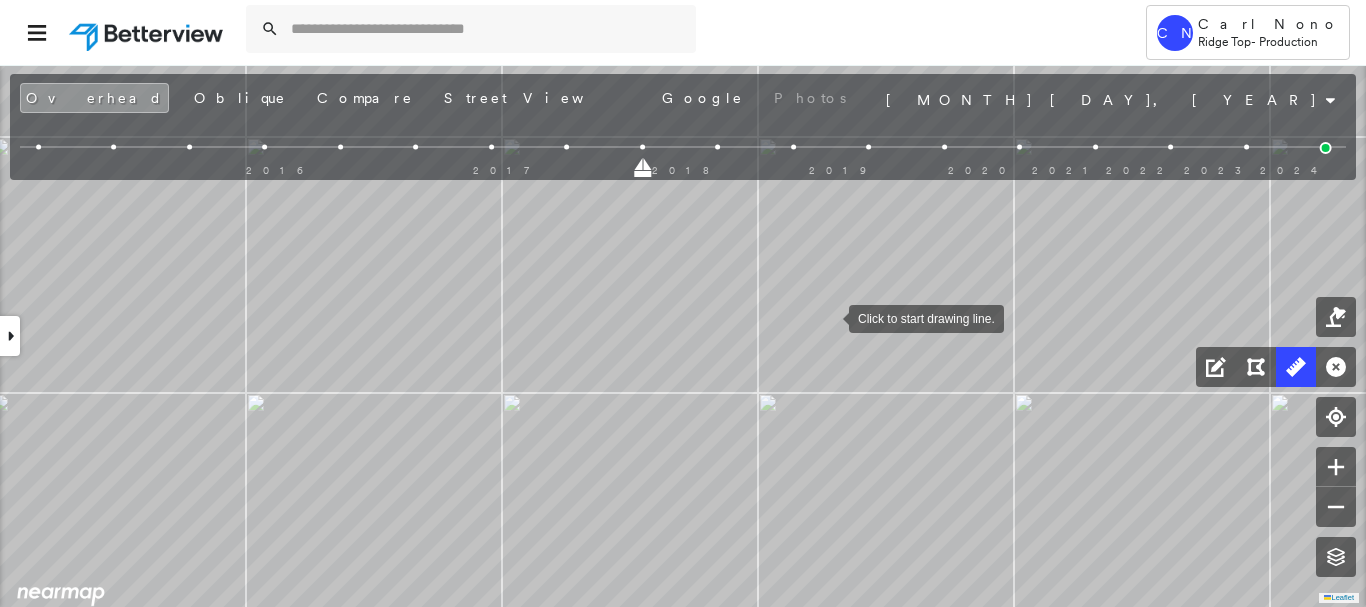 click at bounding box center (829, 317) 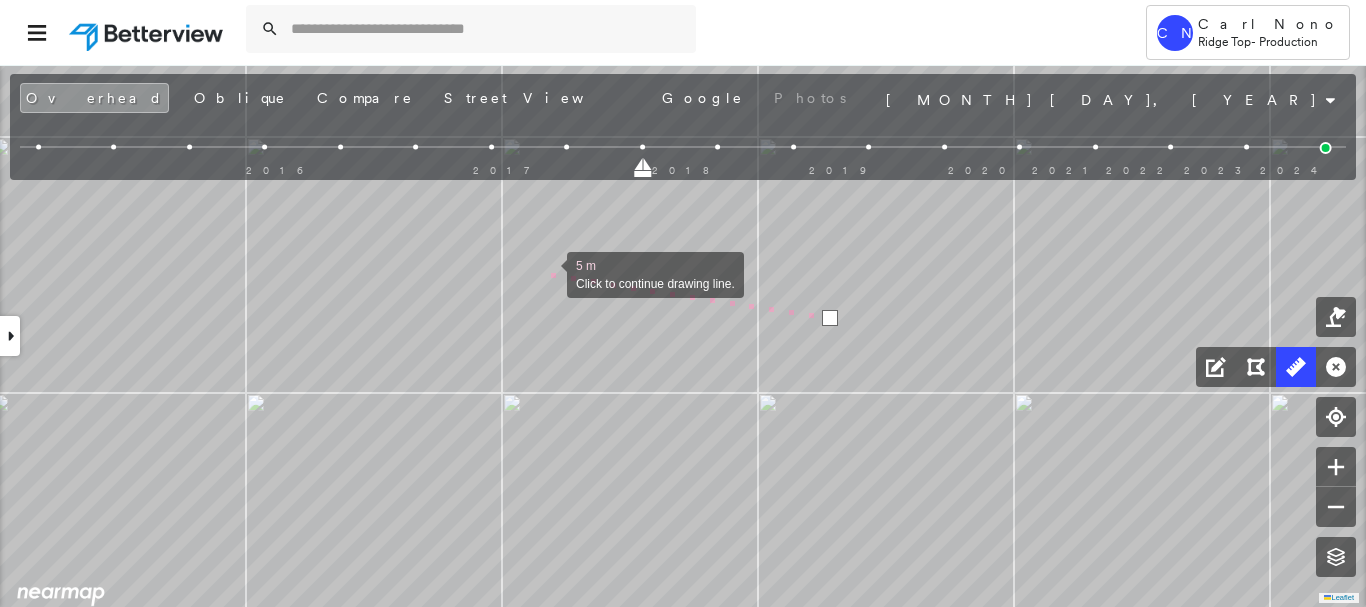 click at bounding box center [547, 273] 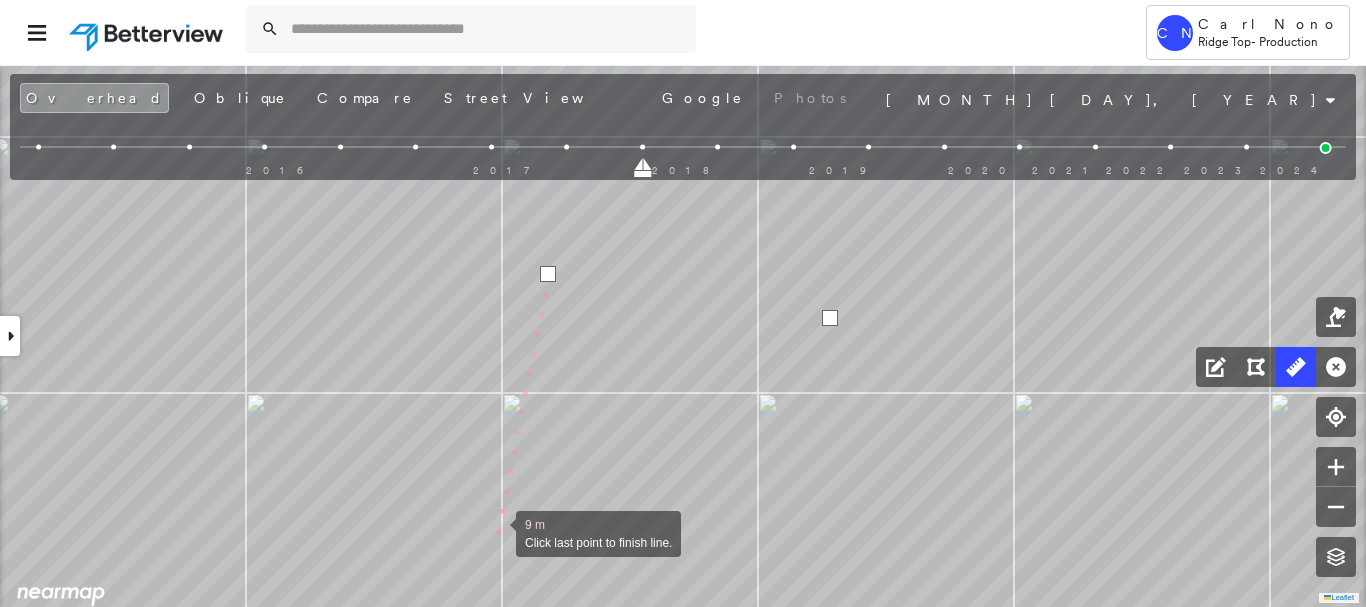 drag, startPoint x: 555, startPoint y: 226, endPoint x: 558, endPoint y: 167, distance: 59.07622 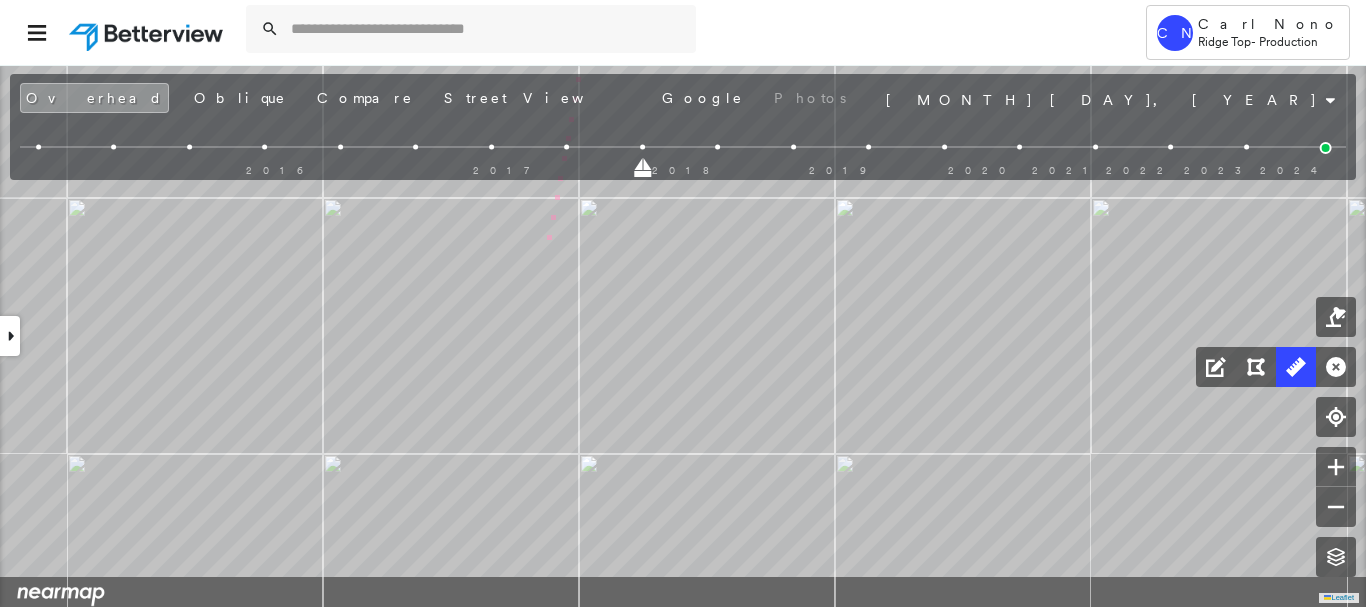 drag, startPoint x: 539, startPoint y: 281, endPoint x: 560, endPoint y: 156, distance: 126.751724 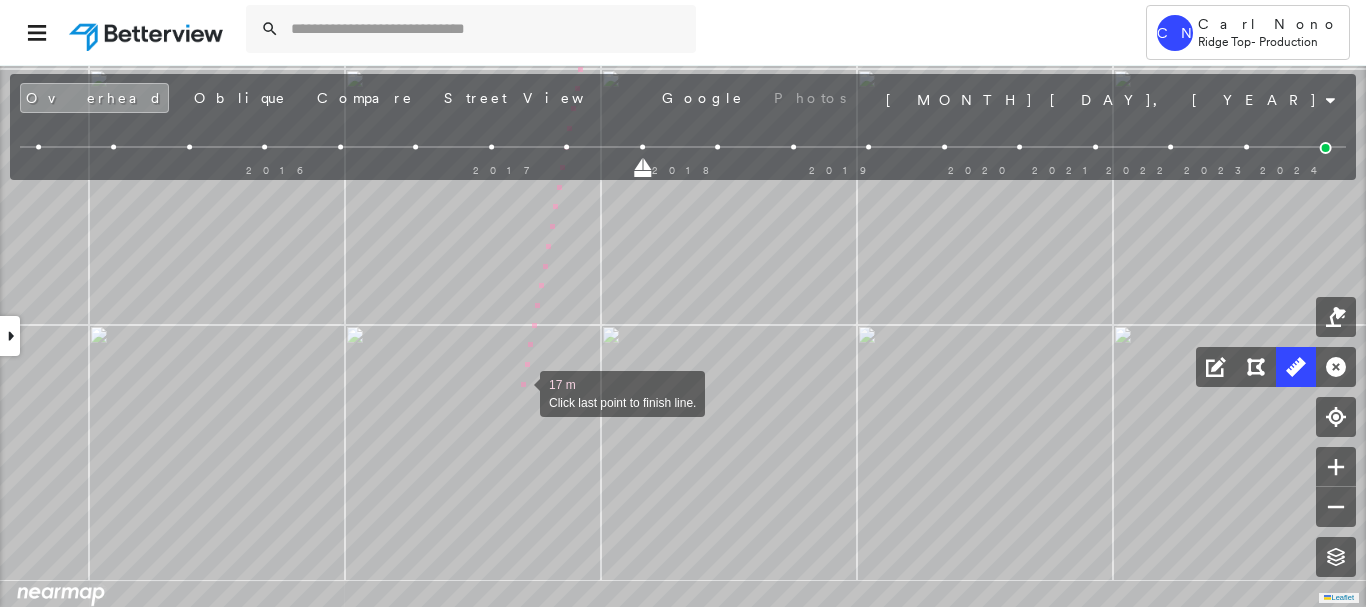 drag, startPoint x: 520, startPoint y: 392, endPoint x: 585, endPoint y: 119, distance: 280.63144 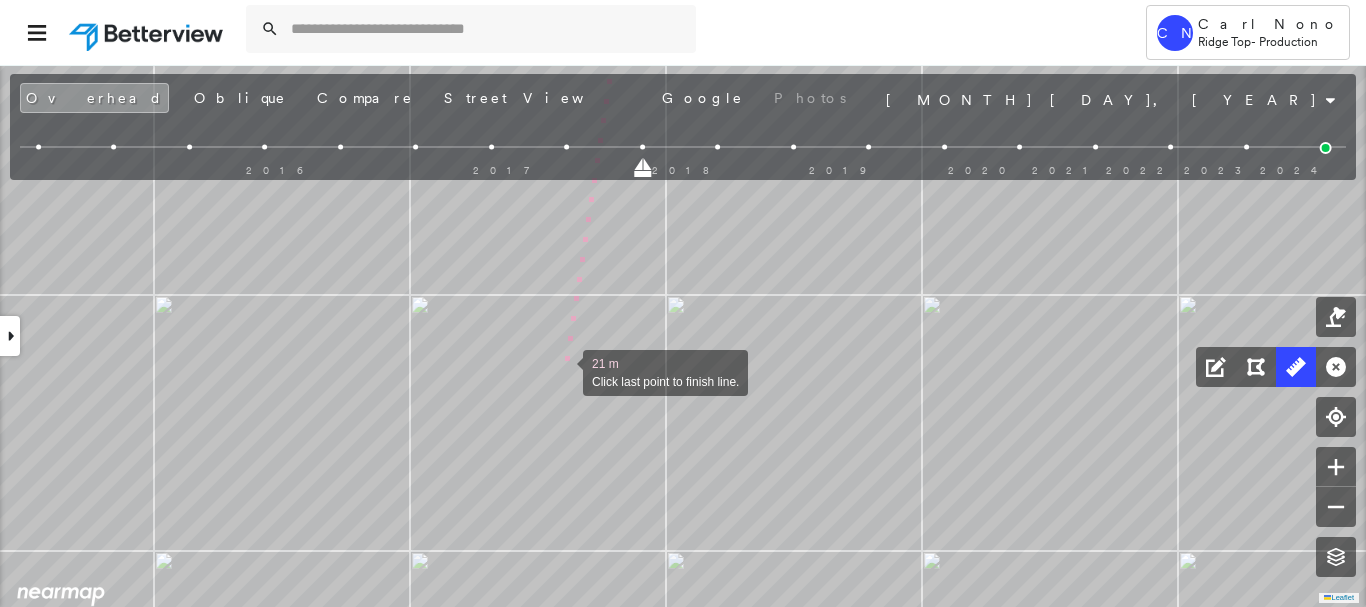 click at bounding box center (563, 371) 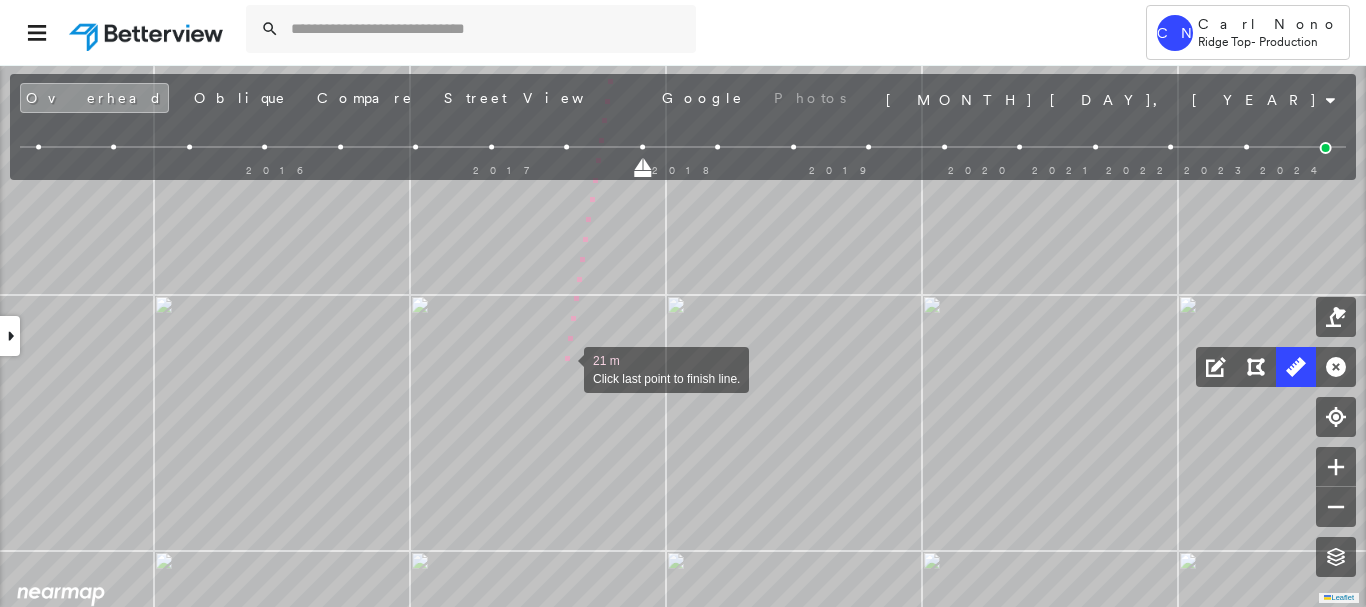click at bounding box center [564, 368] 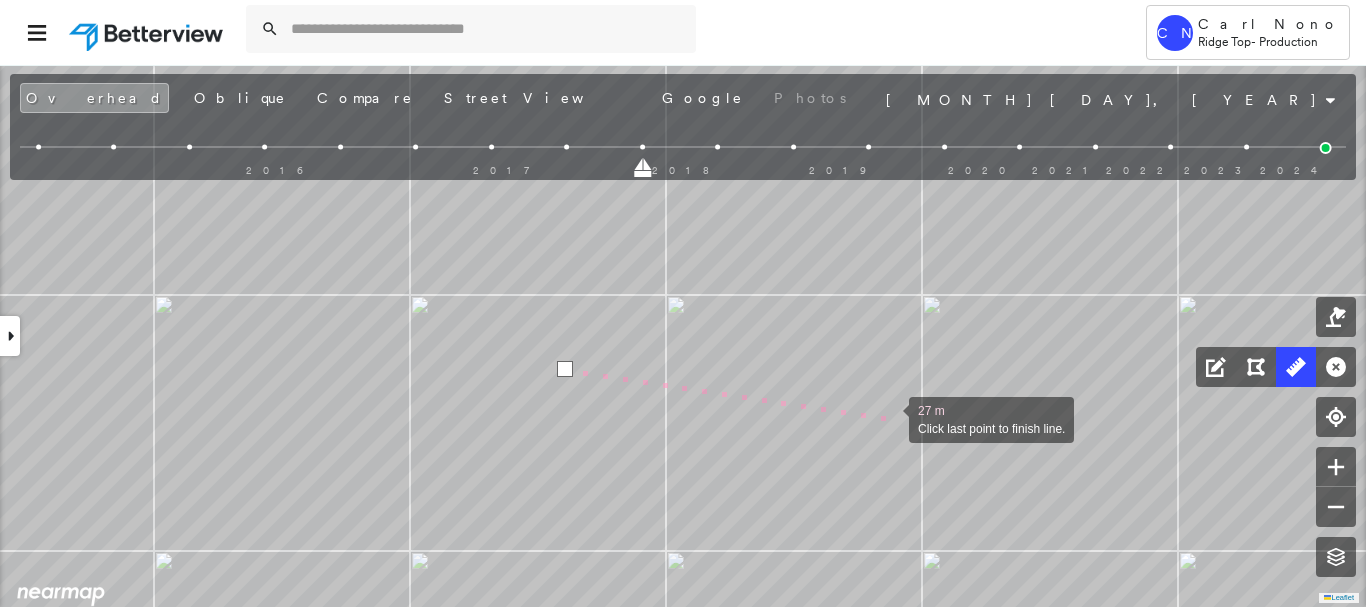 click at bounding box center [889, 418] 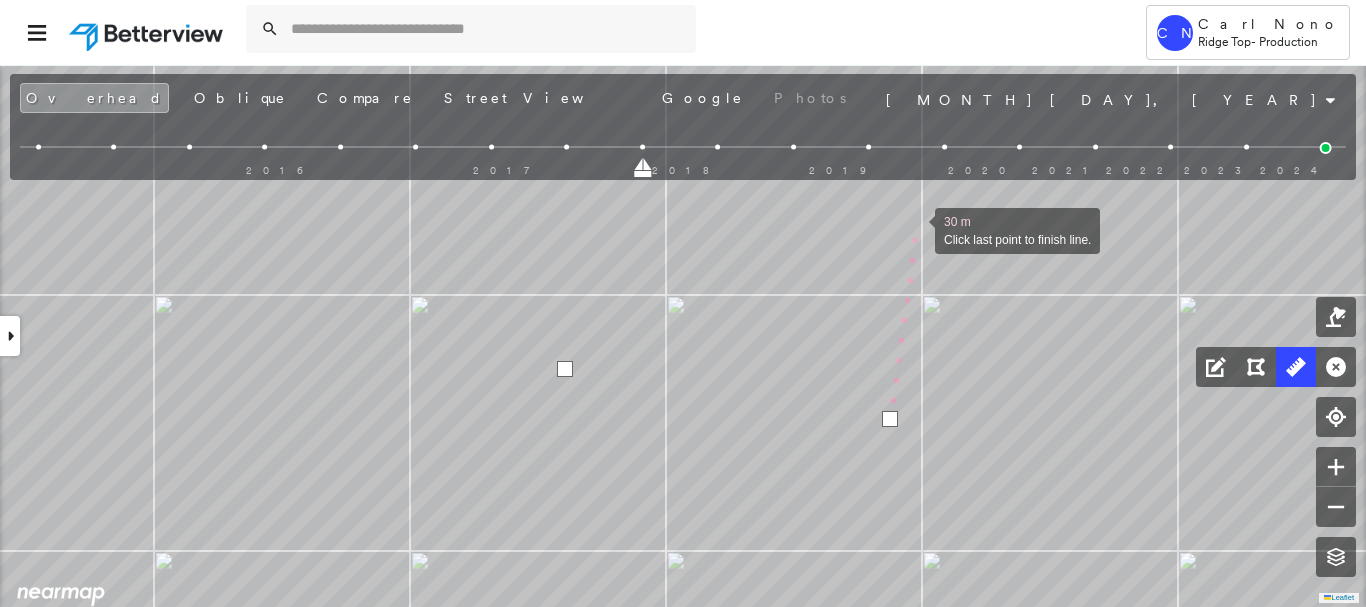 click at bounding box center (915, 229) 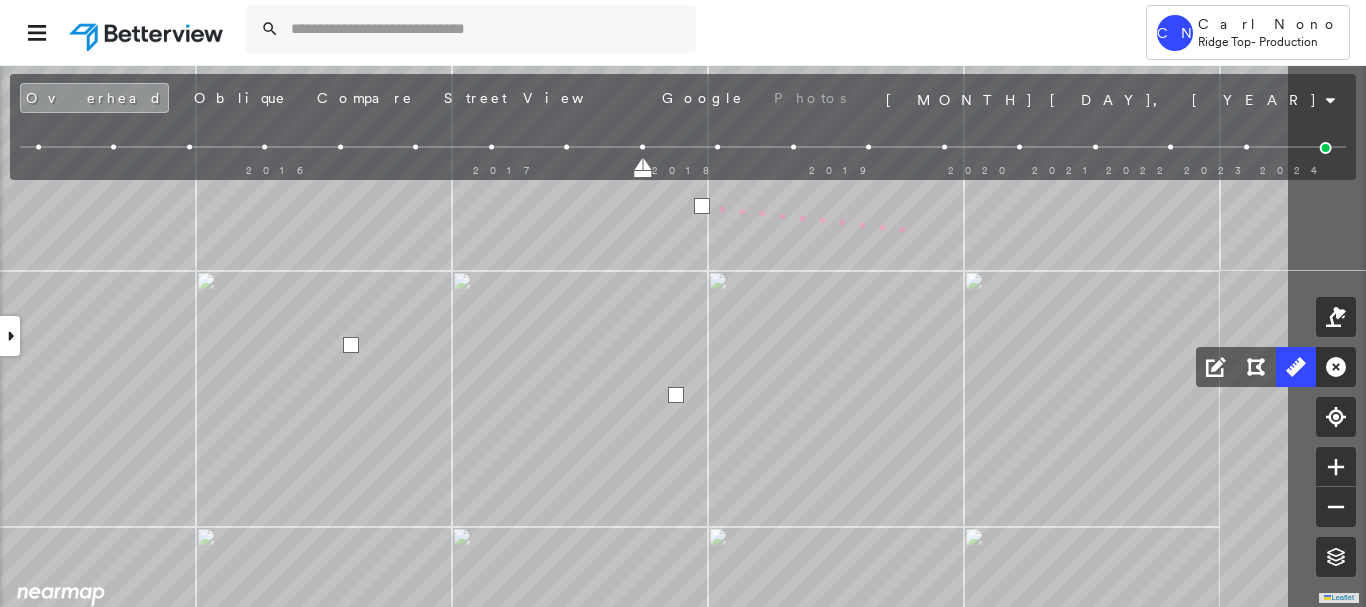 drag, startPoint x: 1138, startPoint y: 255, endPoint x: 762, endPoint y: 230, distance: 376.8302 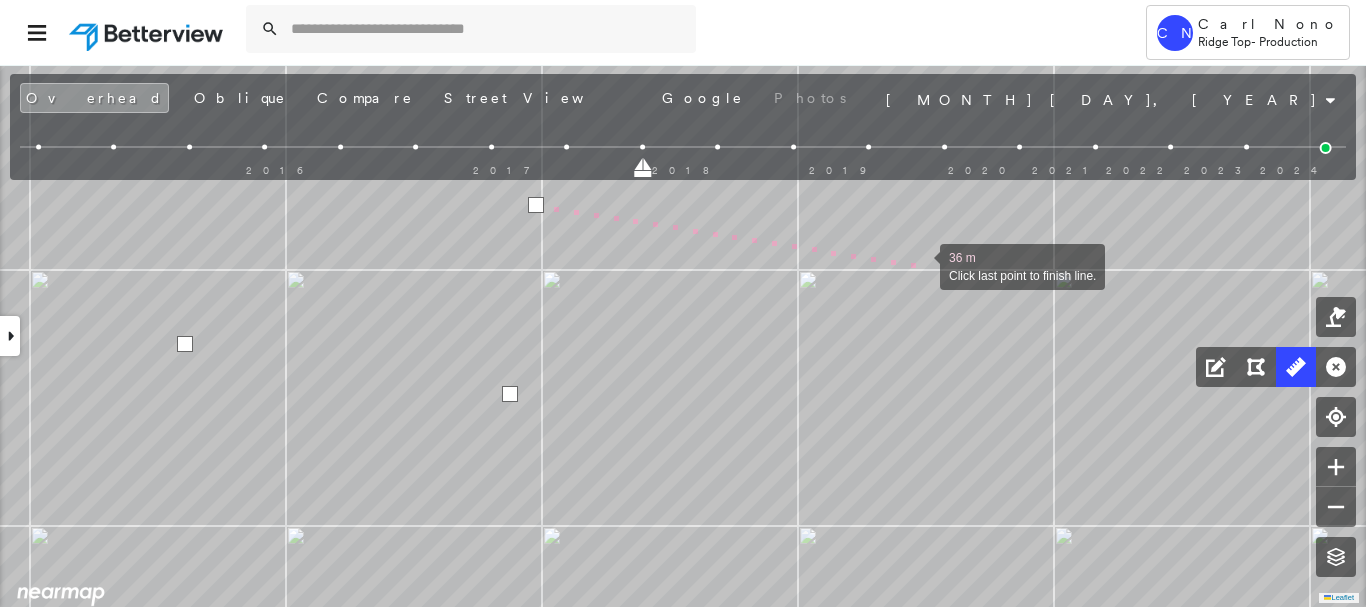 click at bounding box center (920, 265) 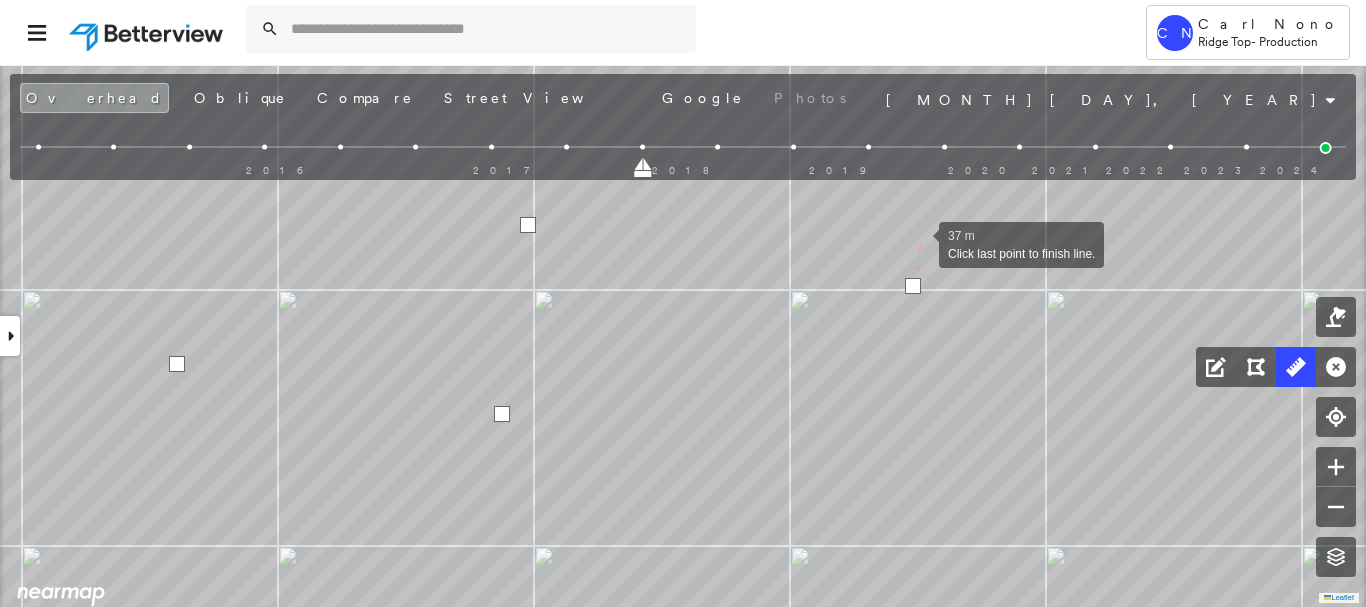 click on "37 m Click last point to finish line." at bounding box center [-275, -727] 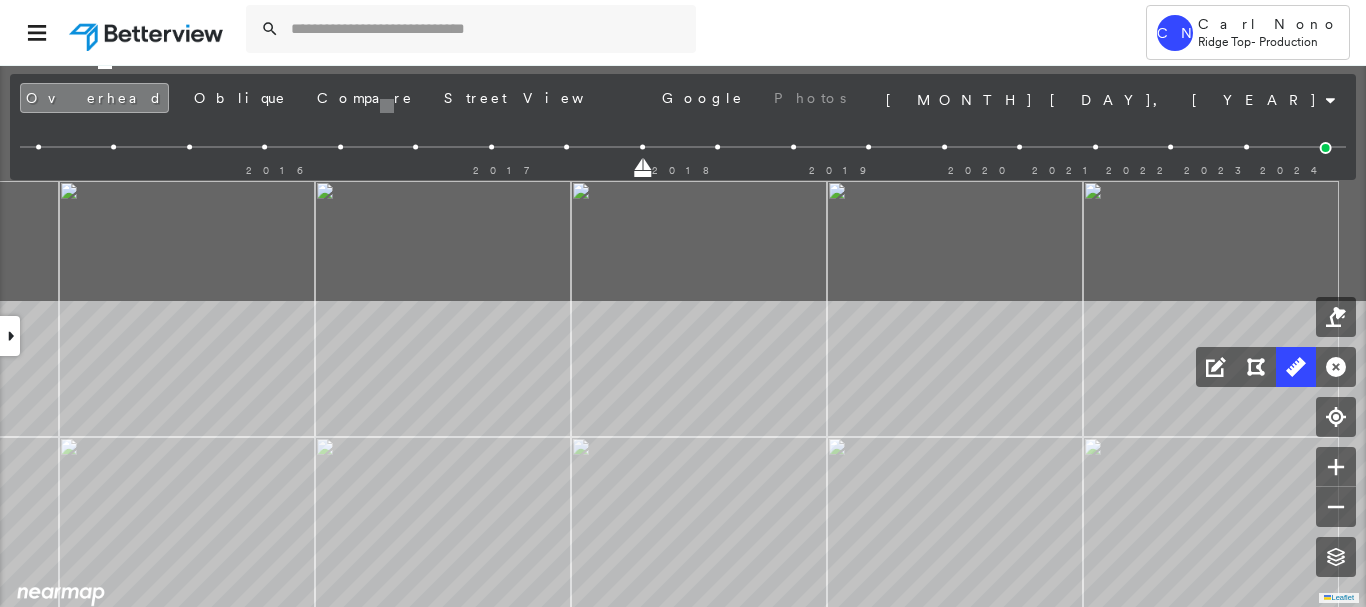 drag, startPoint x: 818, startPoint y: 327, endPoint x: 746, endPoint y: 618, distance: 299.7749 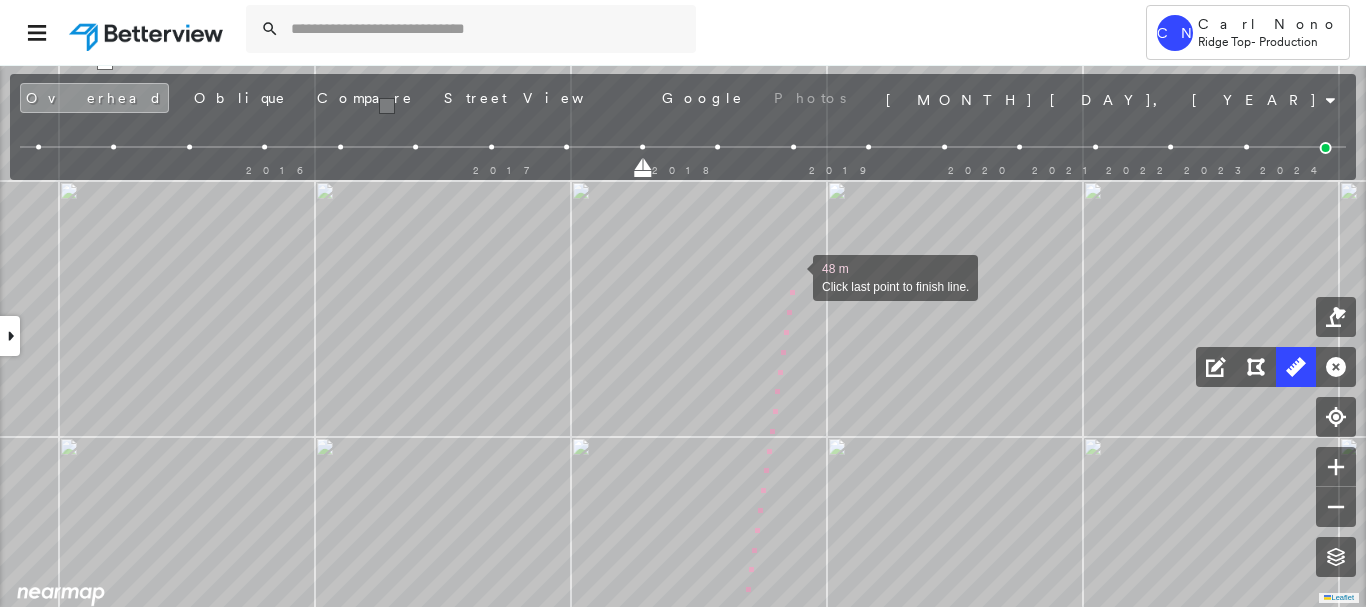 click at bounding box center (793, 276) 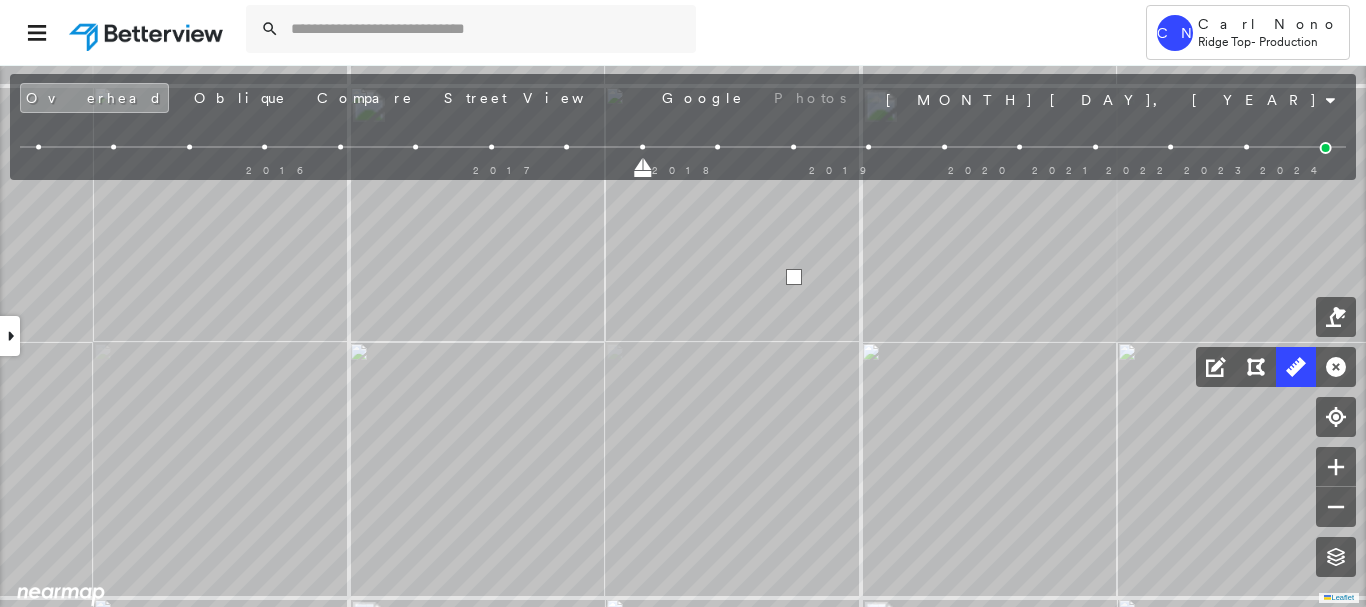 click at bounding box center (794, 277) 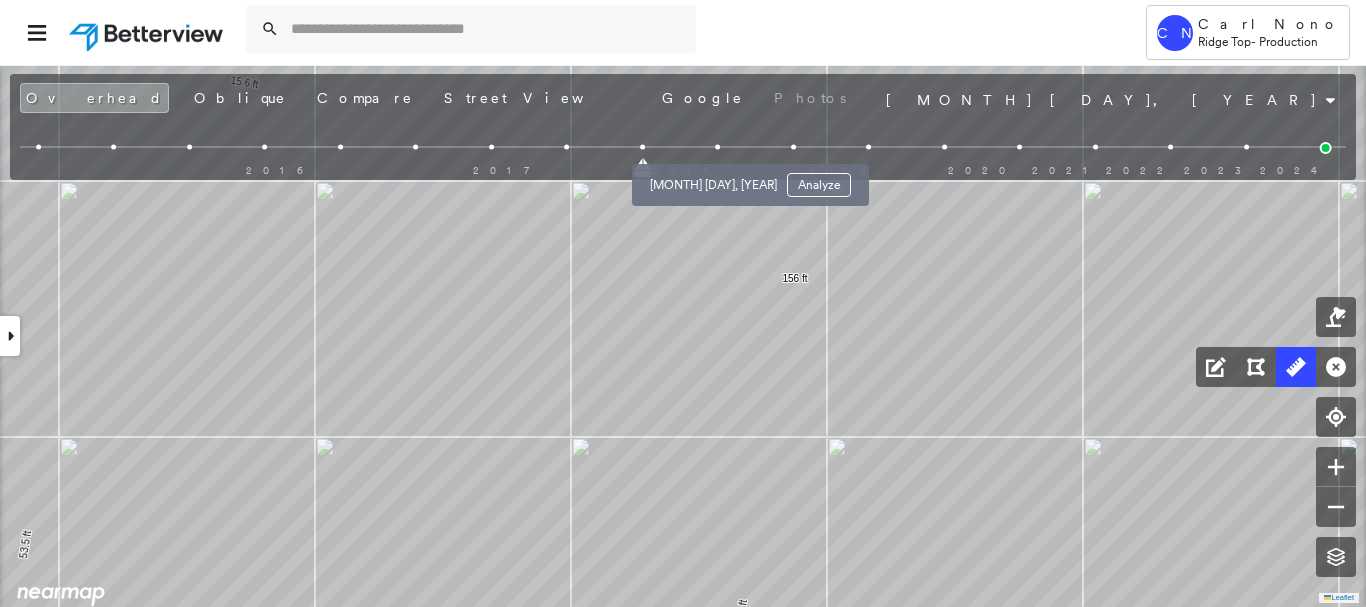 click at bounding box center (717, 147) 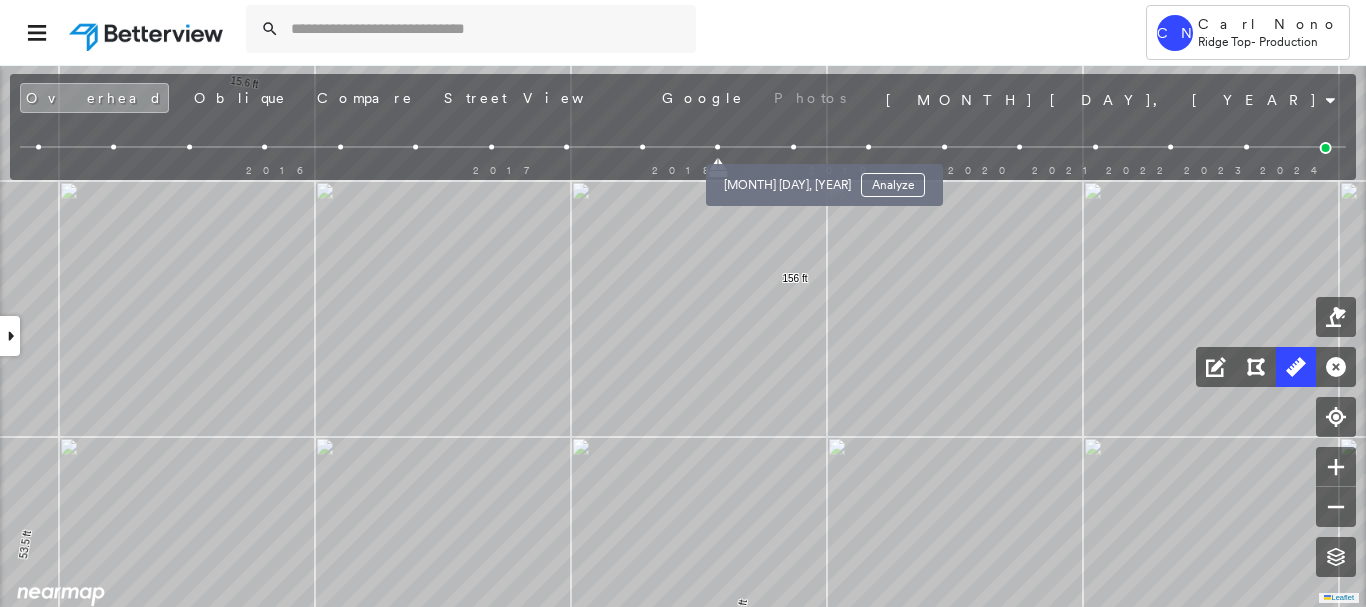 click on "[MONTH] [DAY], [YEAR] Analyze" at bounding box center (824, 179) 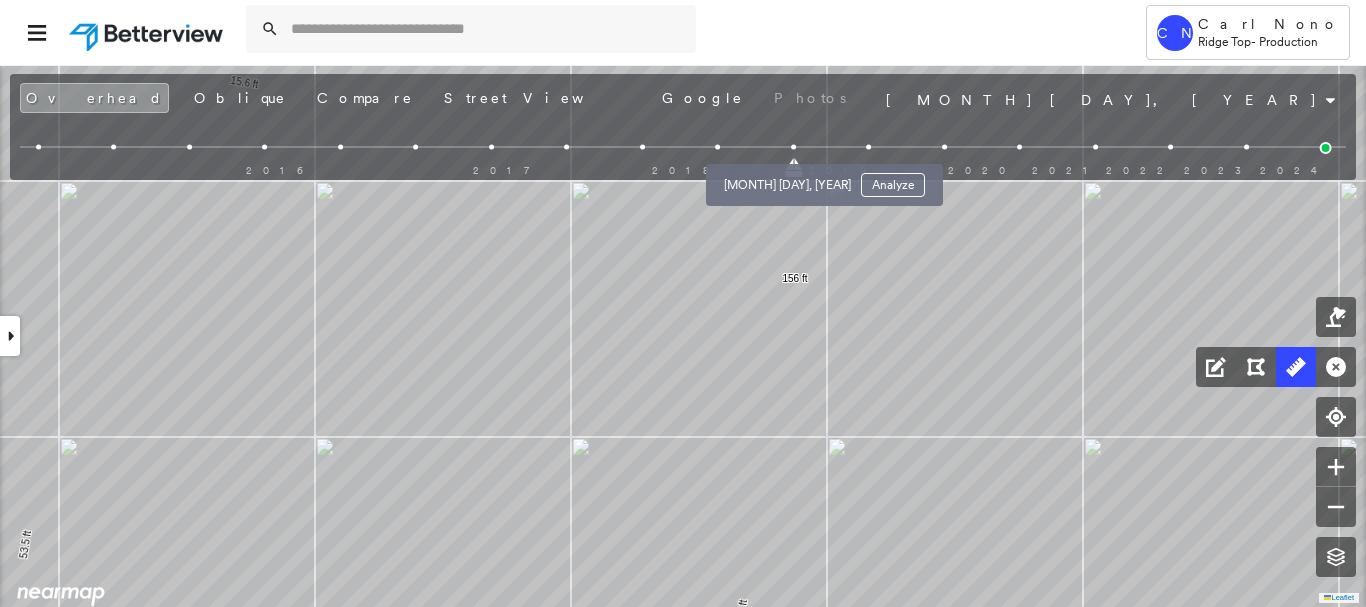 click on "[MONTH] [DAY], [YEAR] Analyze" at bounding box center [824, 179] 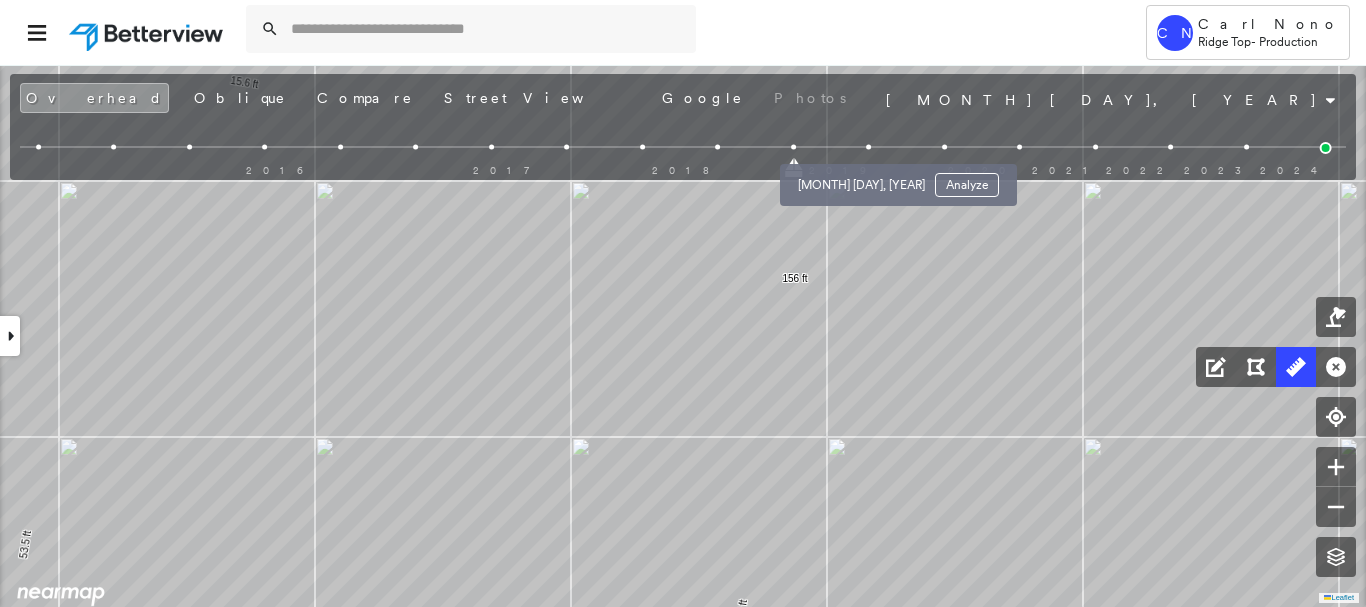 click at bounding box center [868, 147] 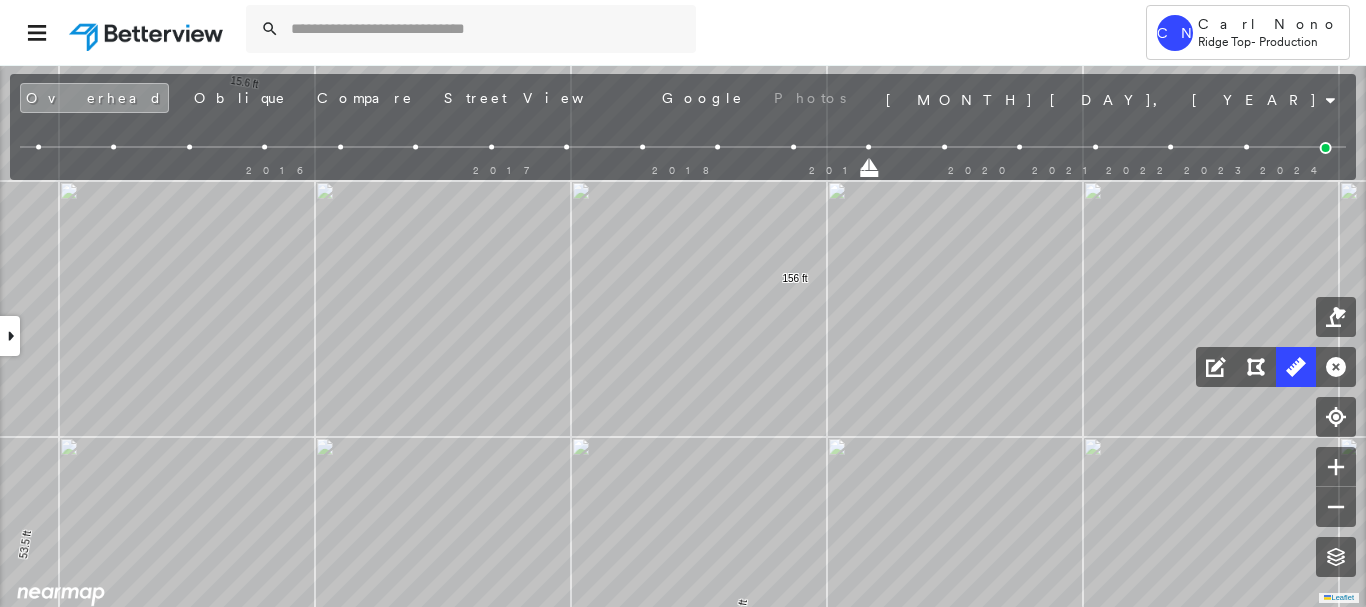 click at bounding box center [1326, 148] 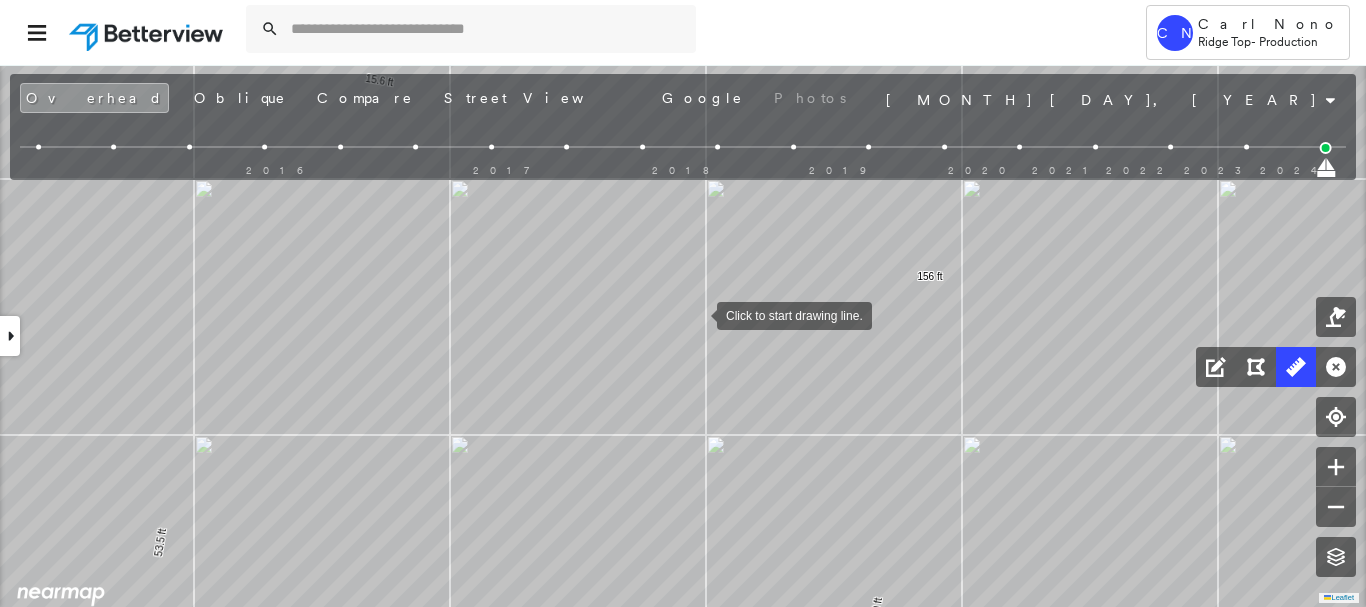 drag, startPoint x: 561, startPoint y: 316, endPoint x: 669, endPoint y: 319, distance: 108.04166 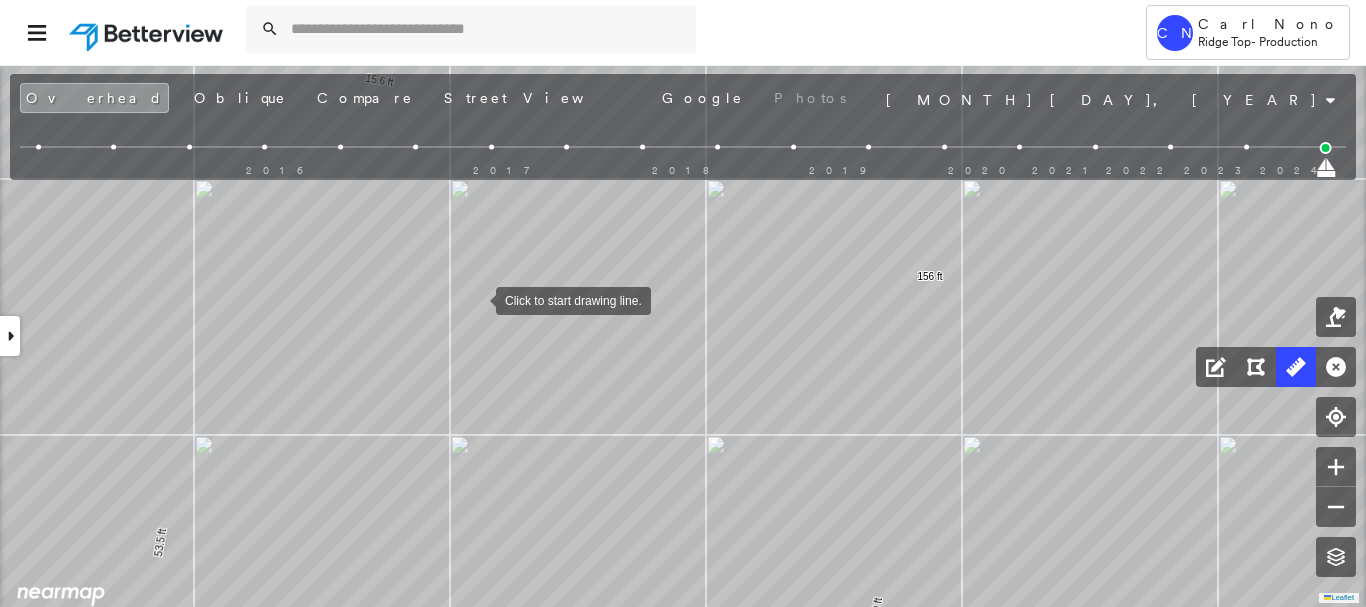 click at bounding box center [476, 299] 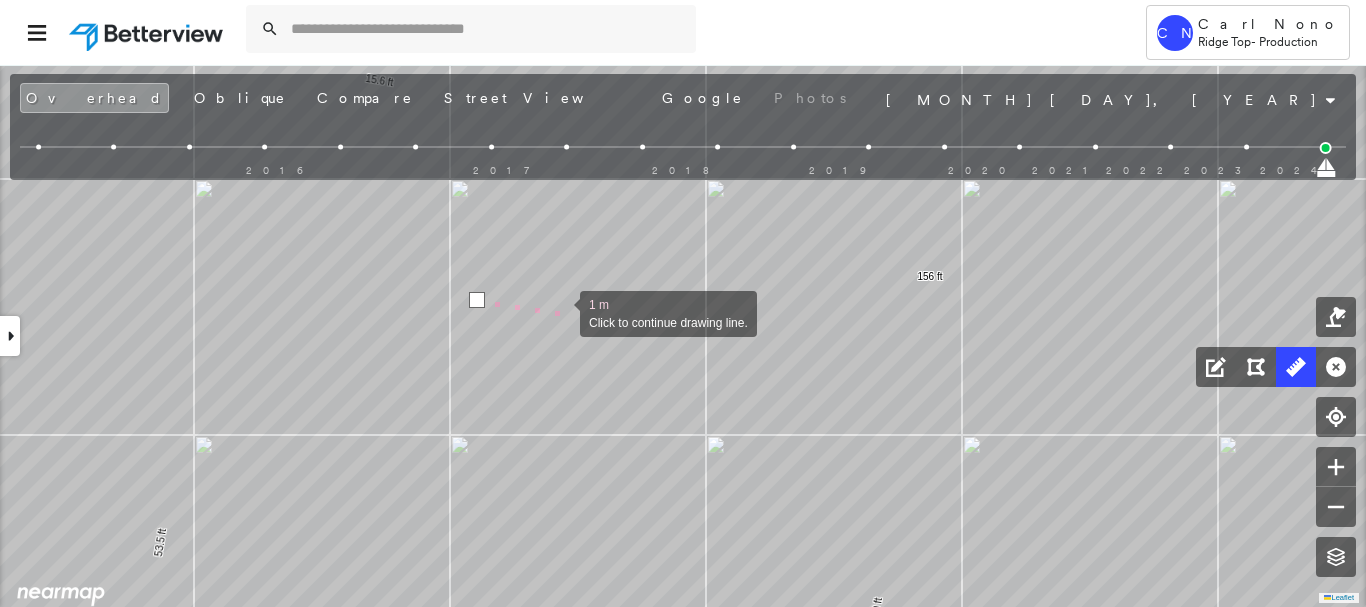 click at bounding box center (560, 312) 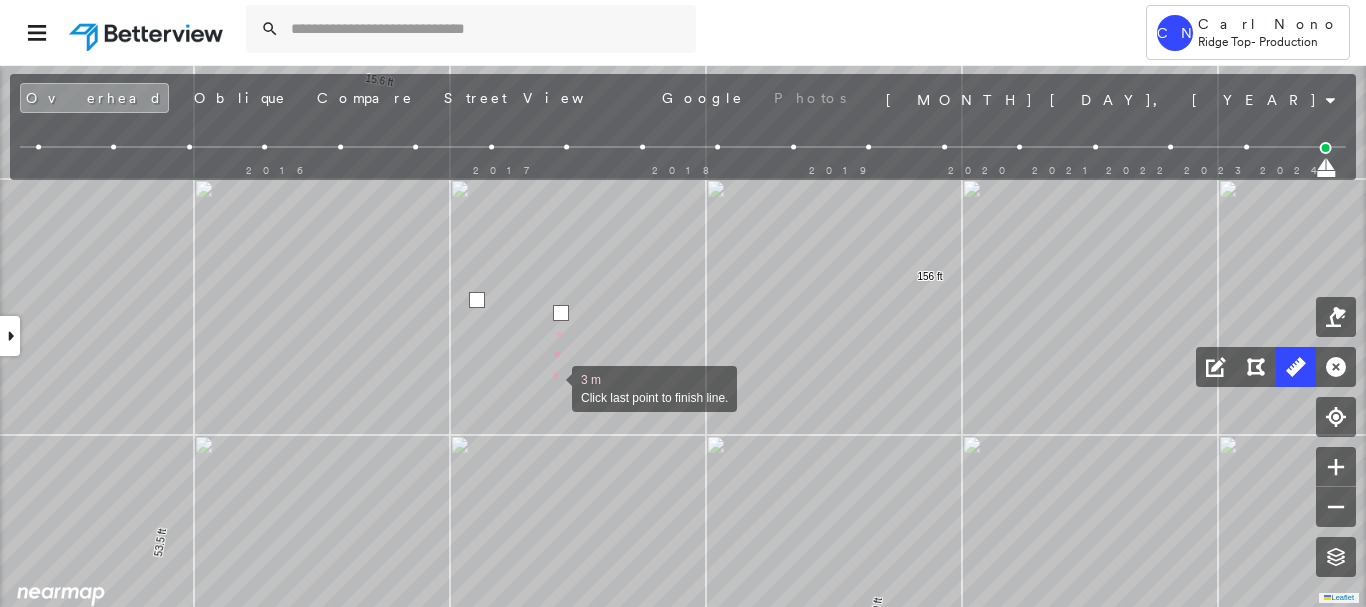 click at bounding box center [552, 387] 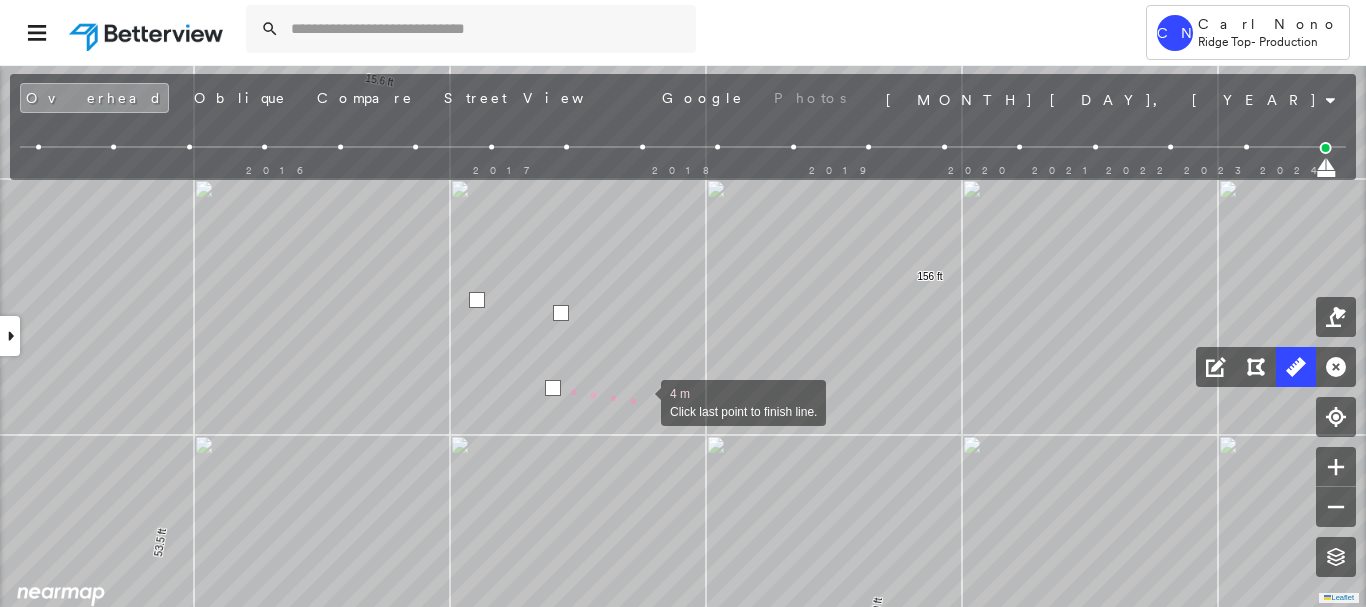 click at bounding box center (641, 401) 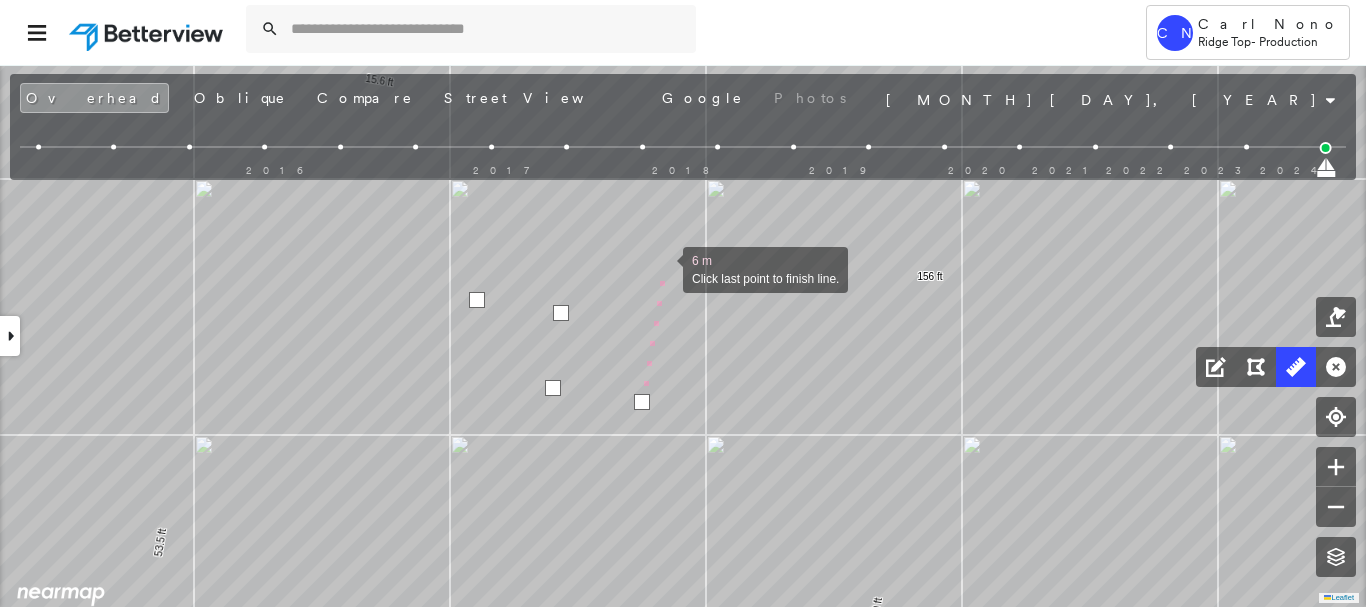 click at bounding box center (663, 268) 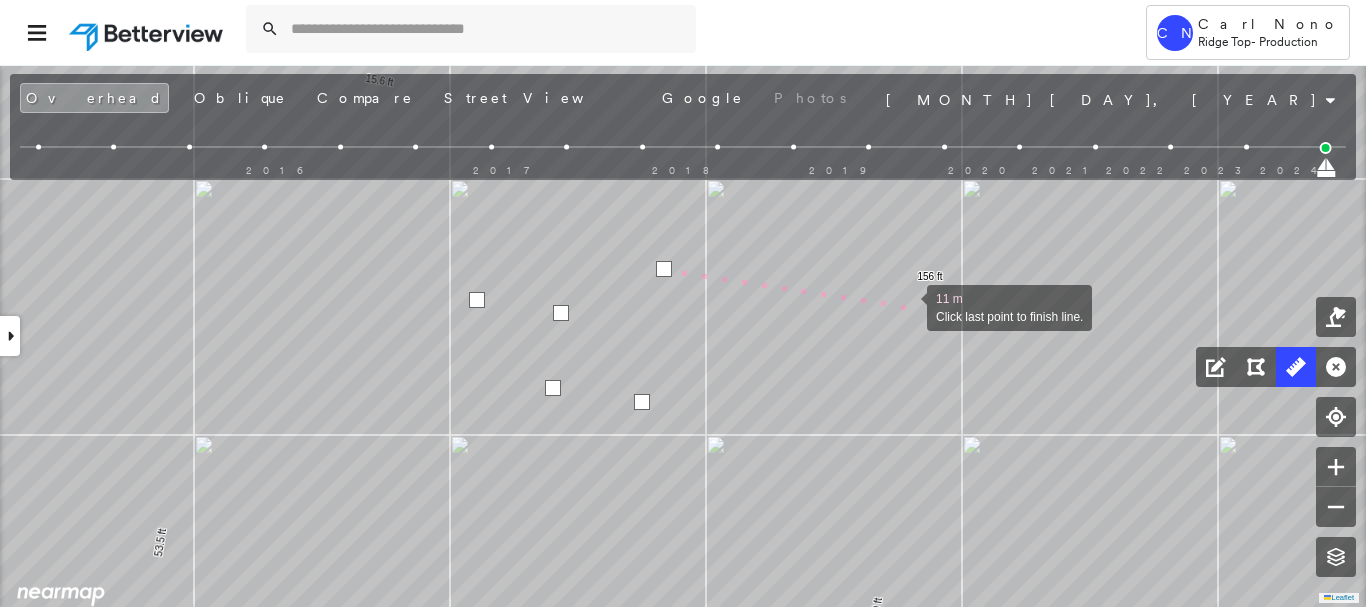 click at bounding box center [907, 306] 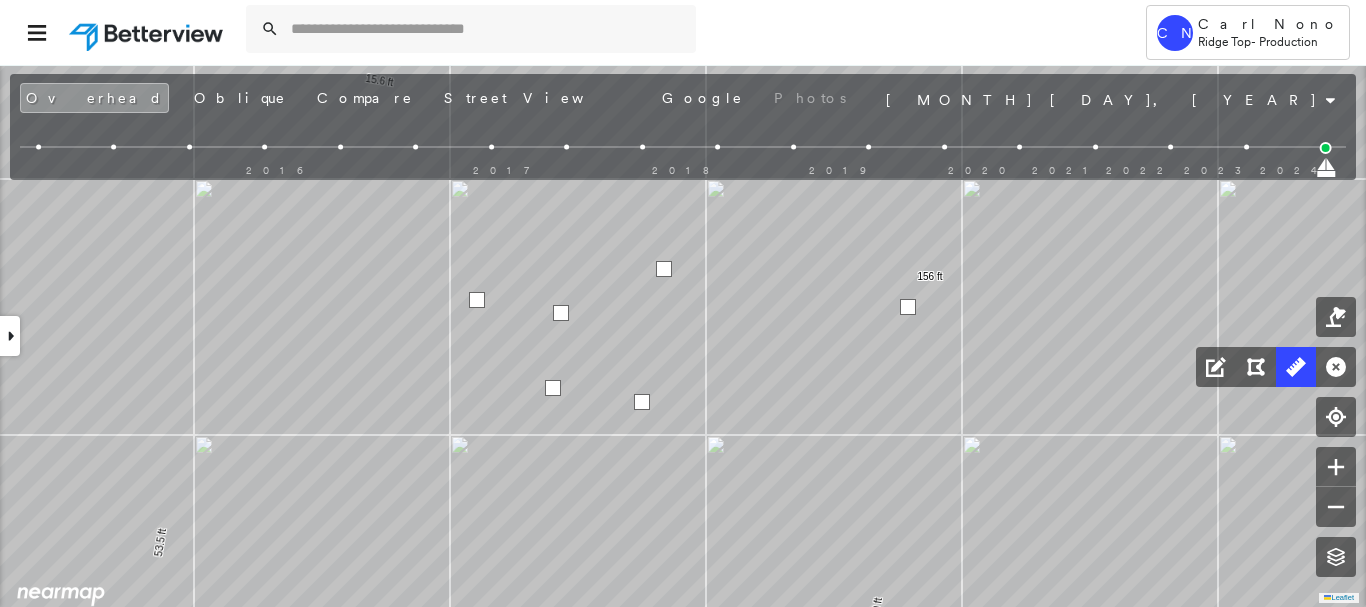click at bounding box center (908, 307) 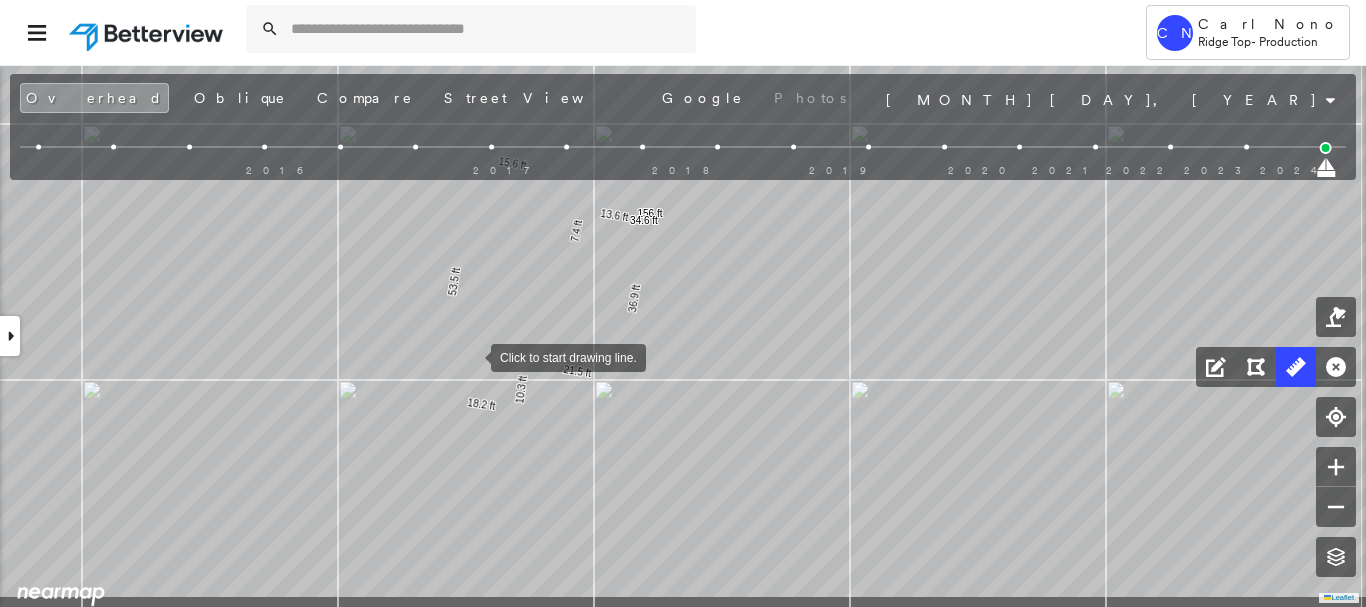 click at bounding box center [471, 356] 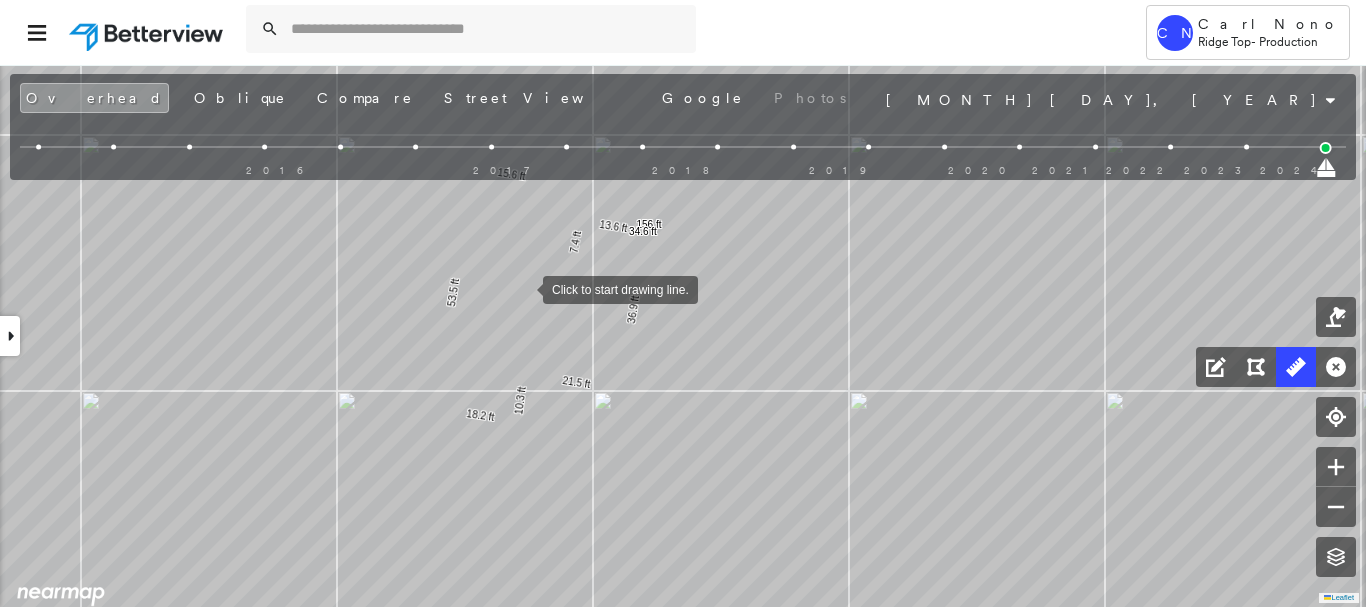 drag, startPoint x: 525, startPoint y: 270, endPoint x: 513, endPoint y: 312, distance: 43.68066 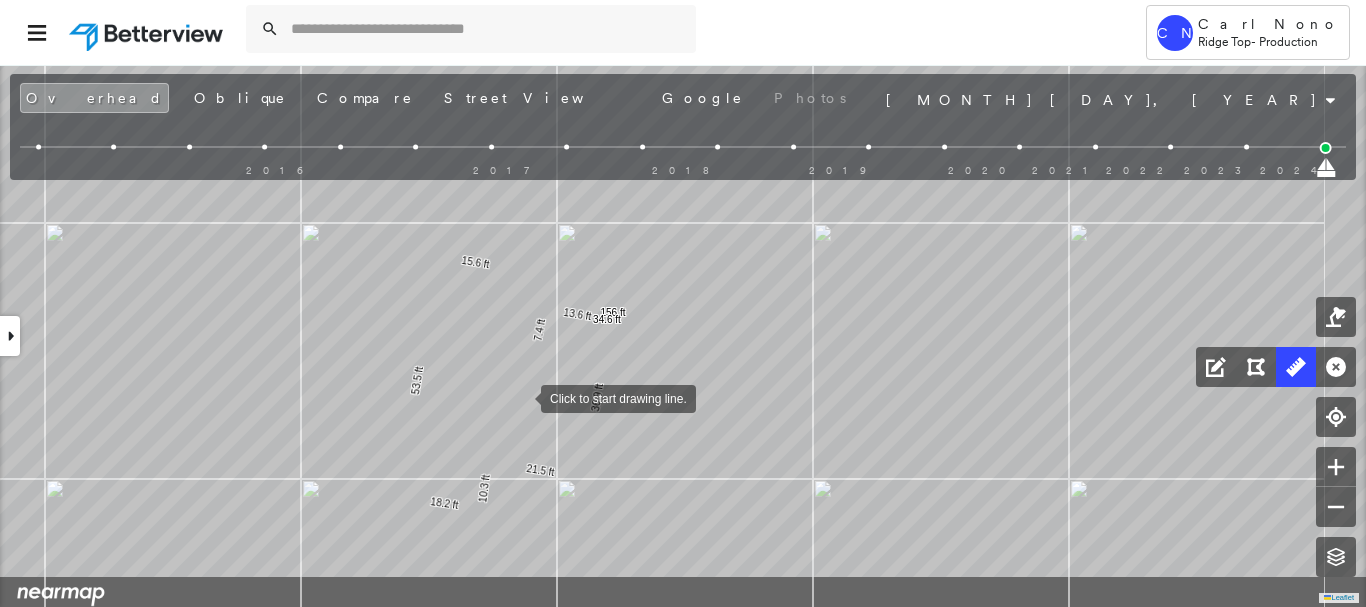 drag, startPoint x: 548, startPoint y: 434, endPoint x: 522, endPoint y: 399, distance: 43.60046 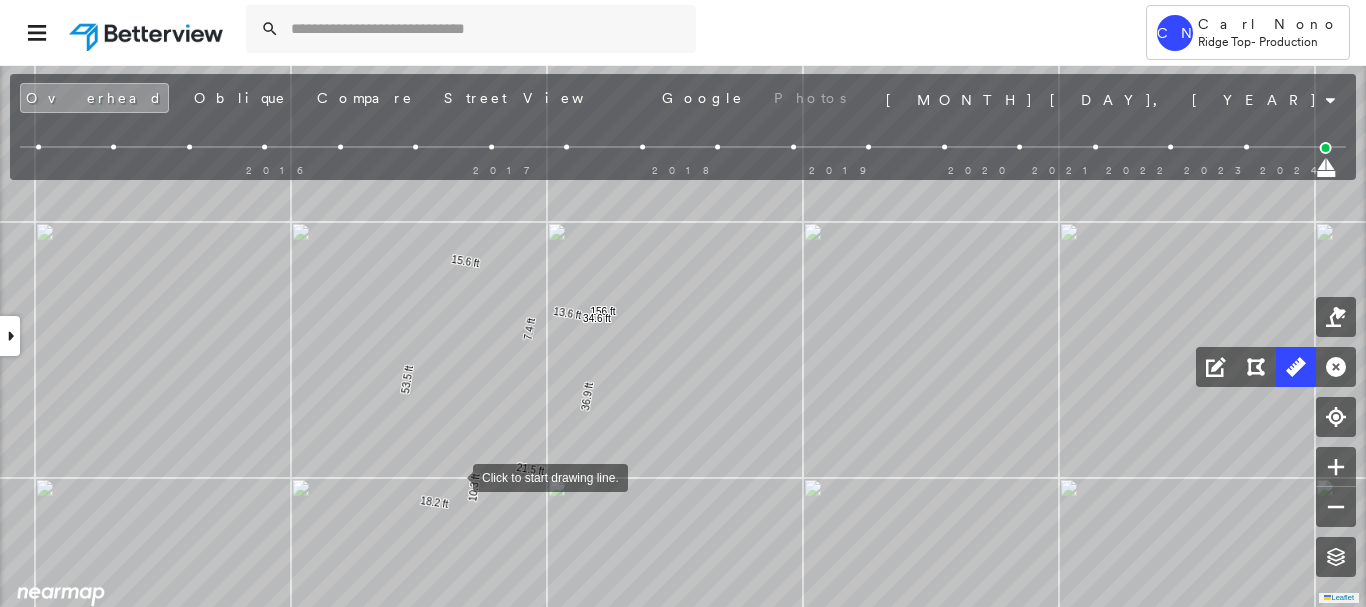 drag, startPoint x: 465, startPoint y: 478, endPoint x: 455, endPoint y: 477, distance: 10.049875 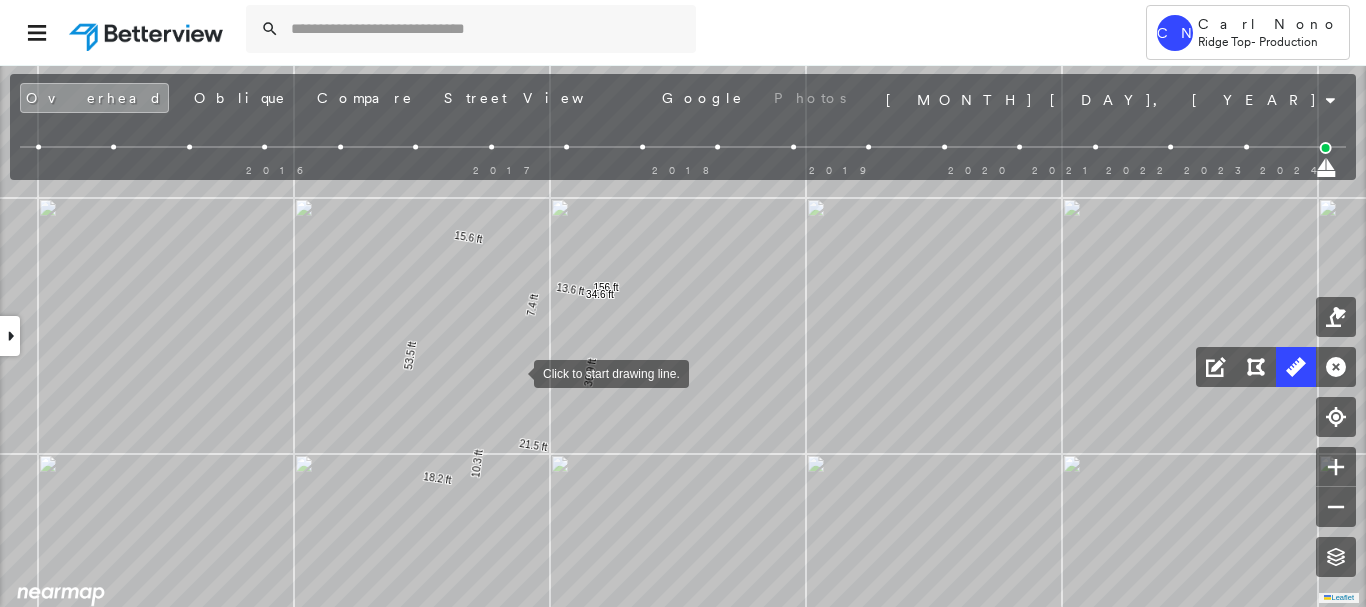 drag, startPoint x: 512, startPoint y: 391, endPoint x: 512, endPoint y: 308, distance: 83 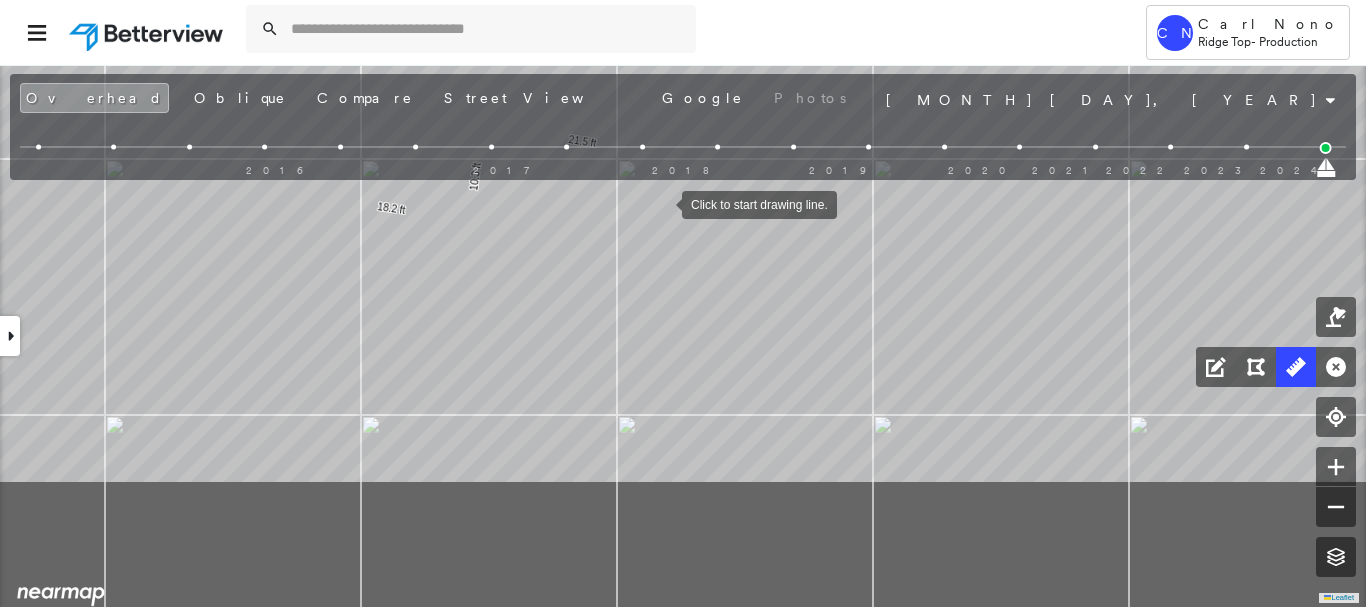 drag, startPoint x: 568, startPoint y: 394, endPoint x: 662, endPoint y: 200, distance: 215.57365 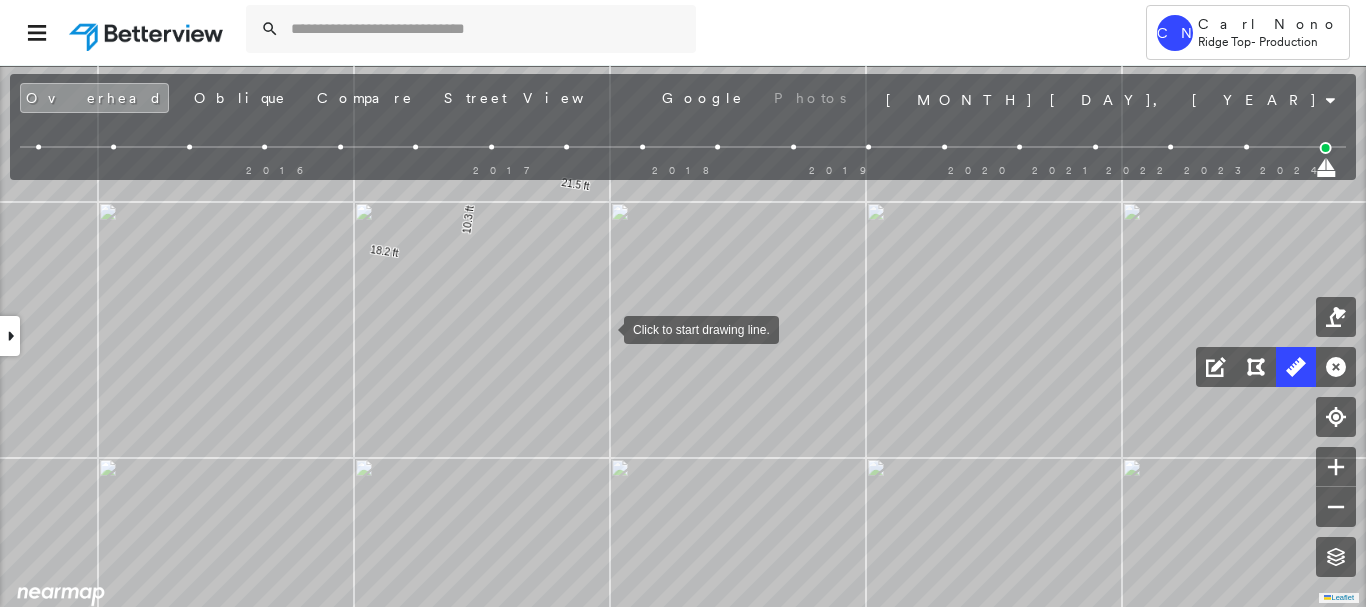 drag, startPoint x: 606, startPoint y: 321, endPoint x: 617, endPoint y: 317, distance: 11.7046995 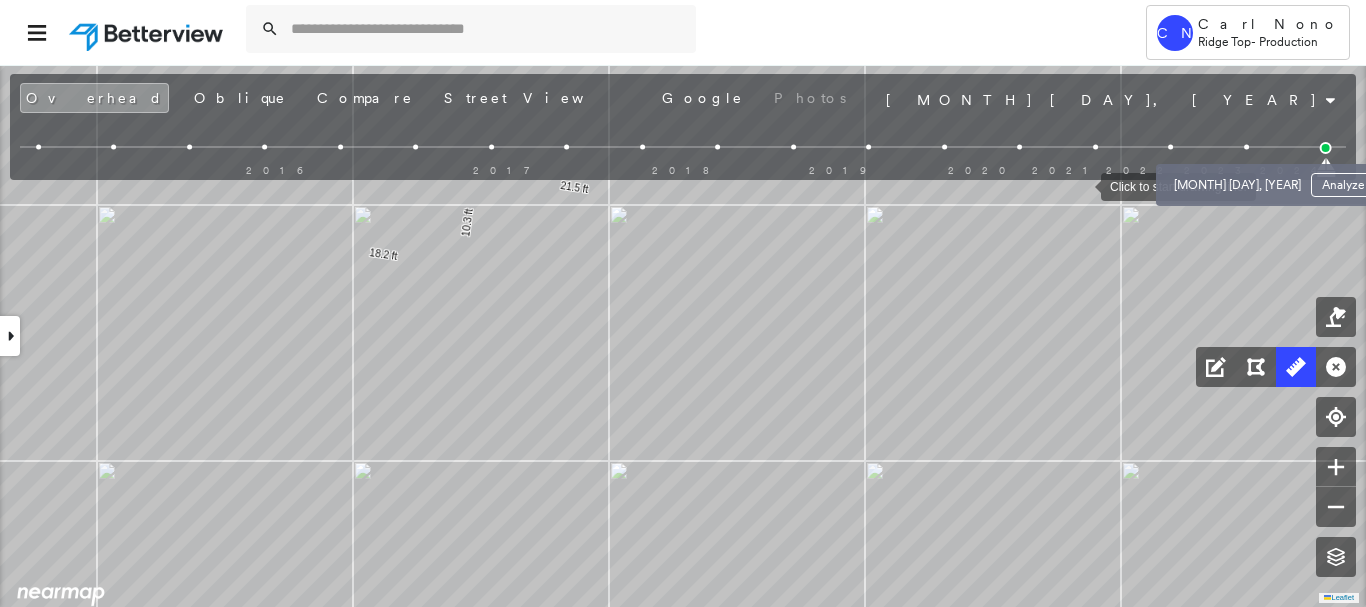 click at bounding box center [1246, 147] 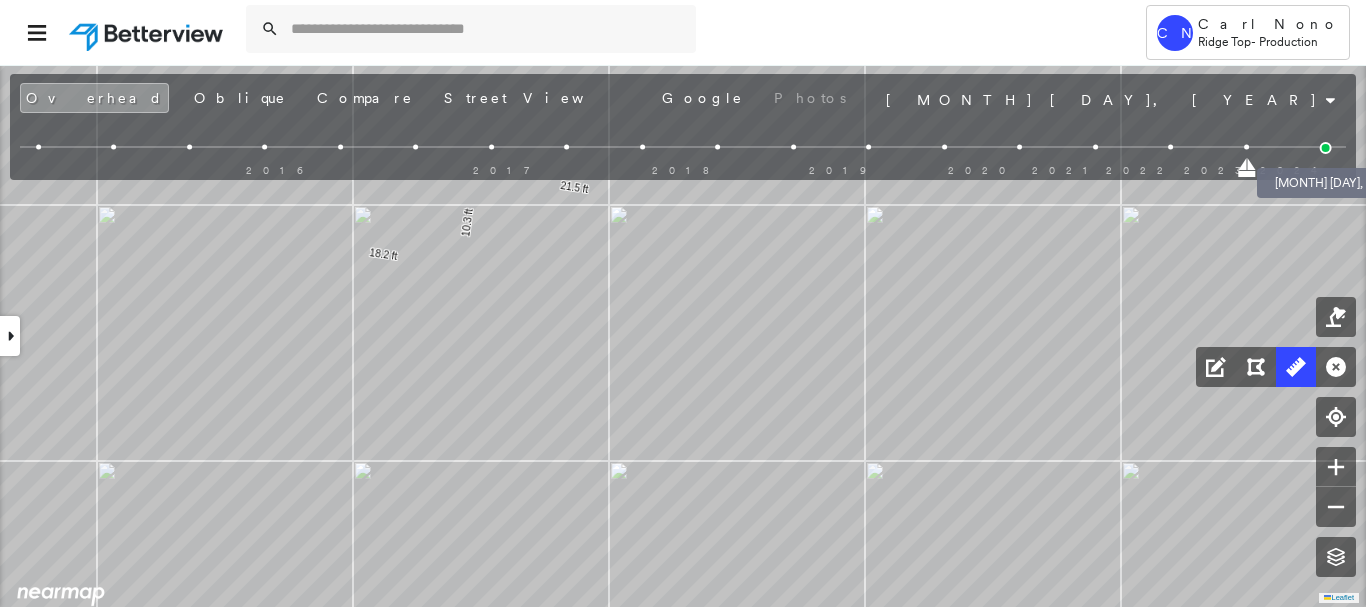 click at bounding box center (1326, 148) 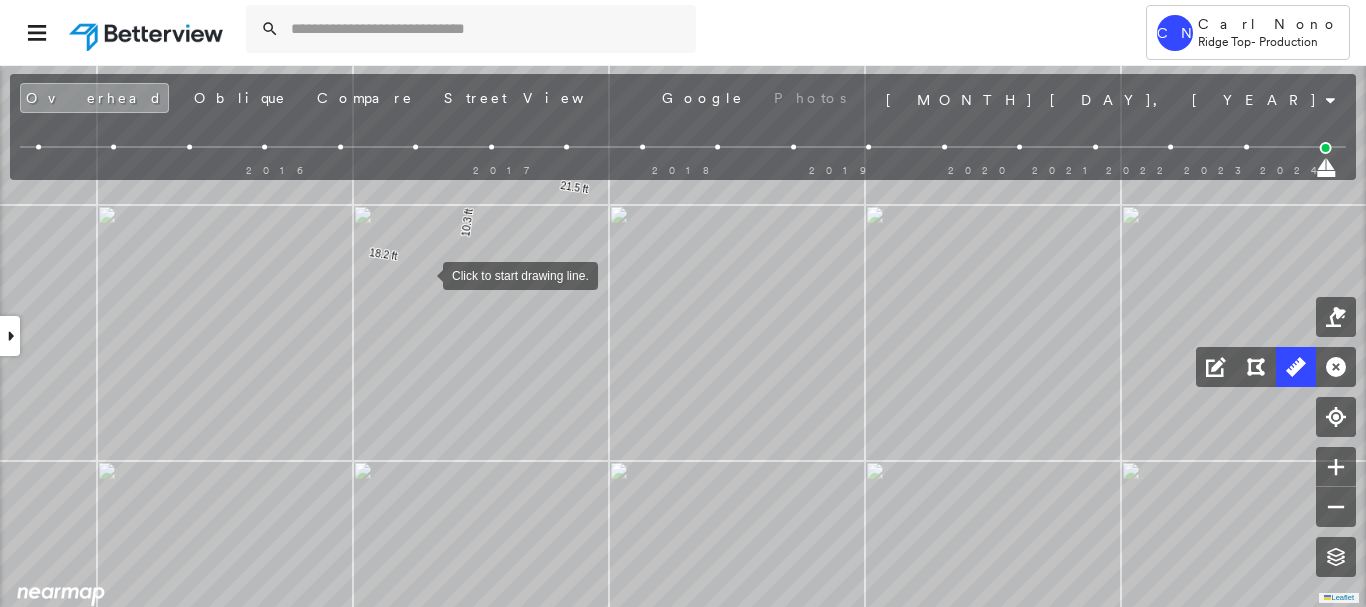 click at bounding box center (423, 274) 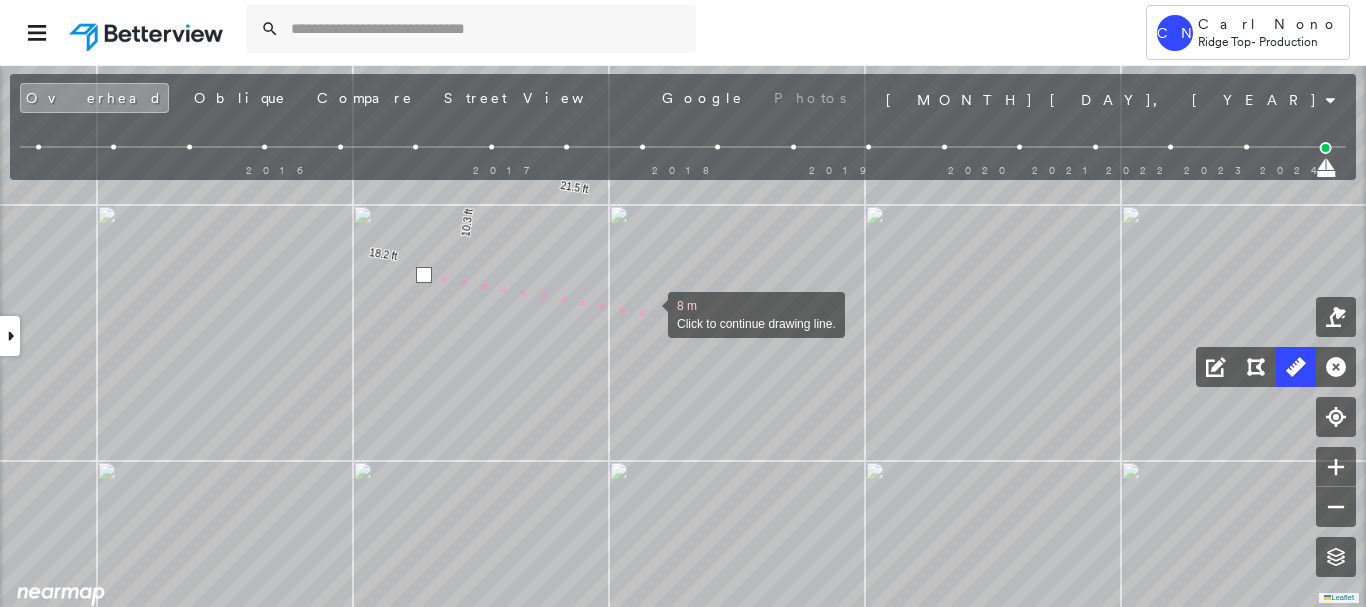 click at bounding box center [648, 313] 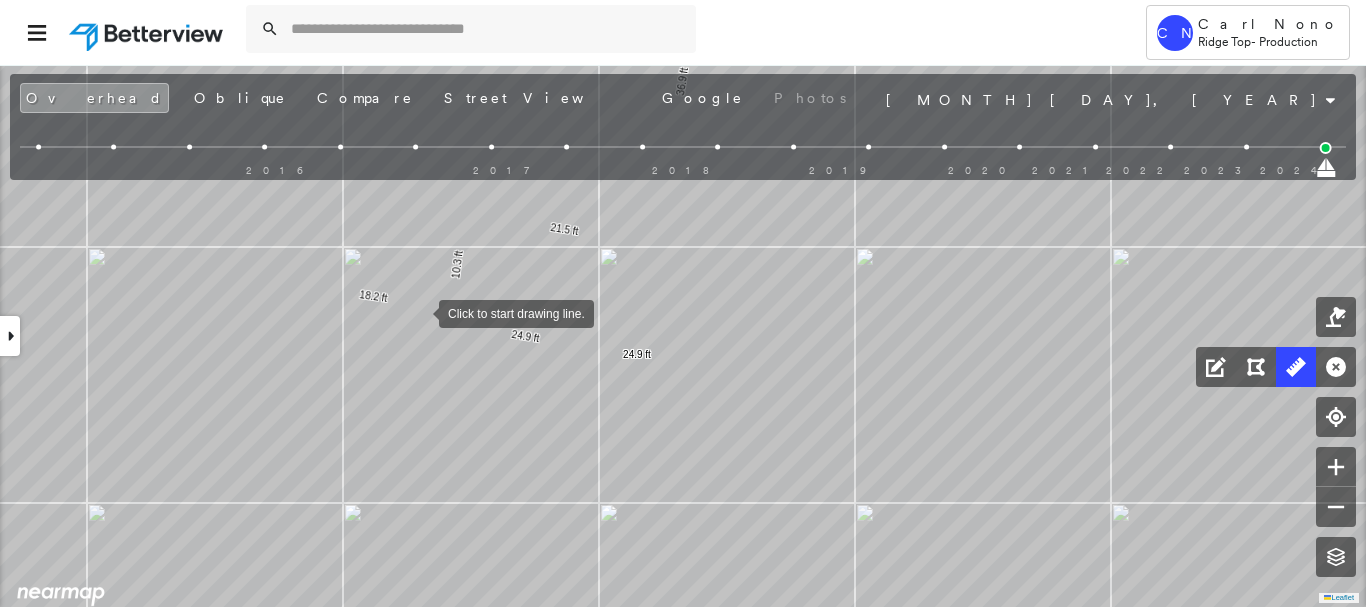 click at bounding box center (419, 312) 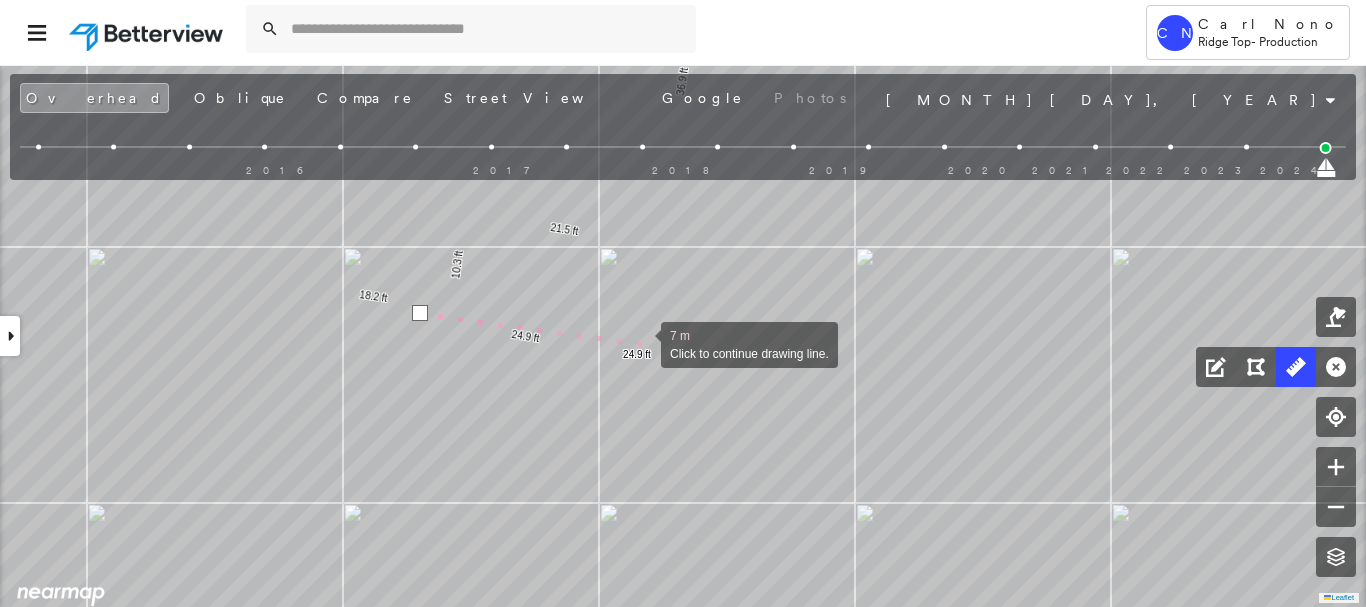 click at bounding box center [641, 343] 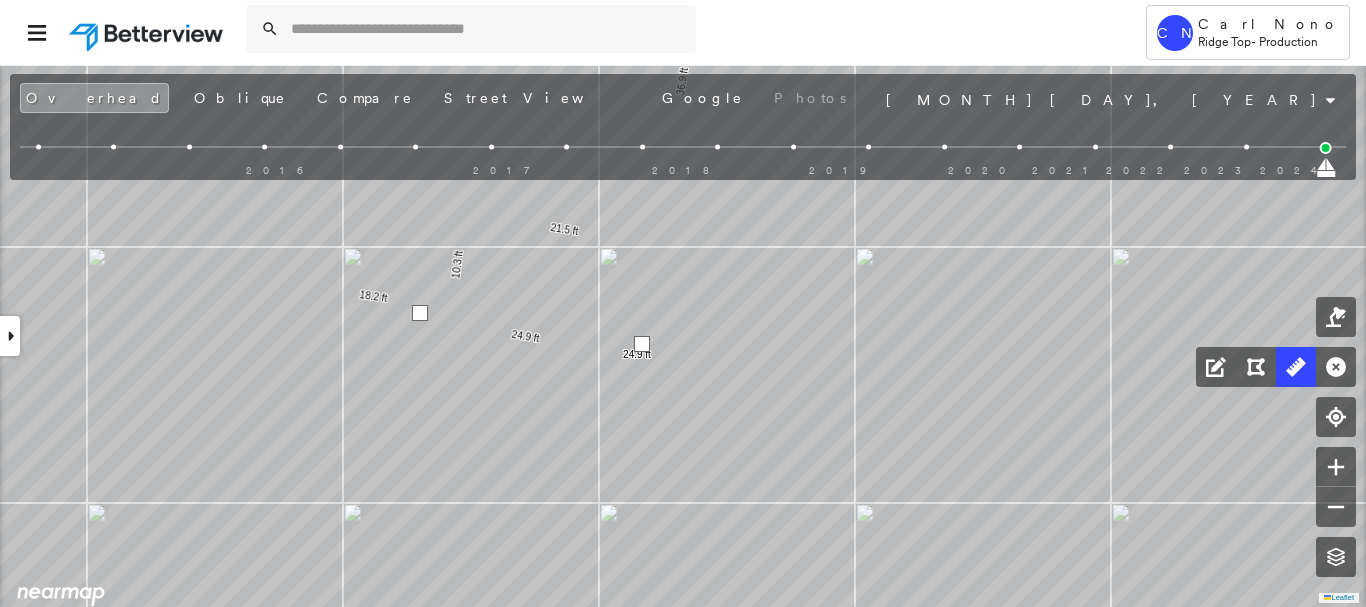 click at bounding box center (642, 344) 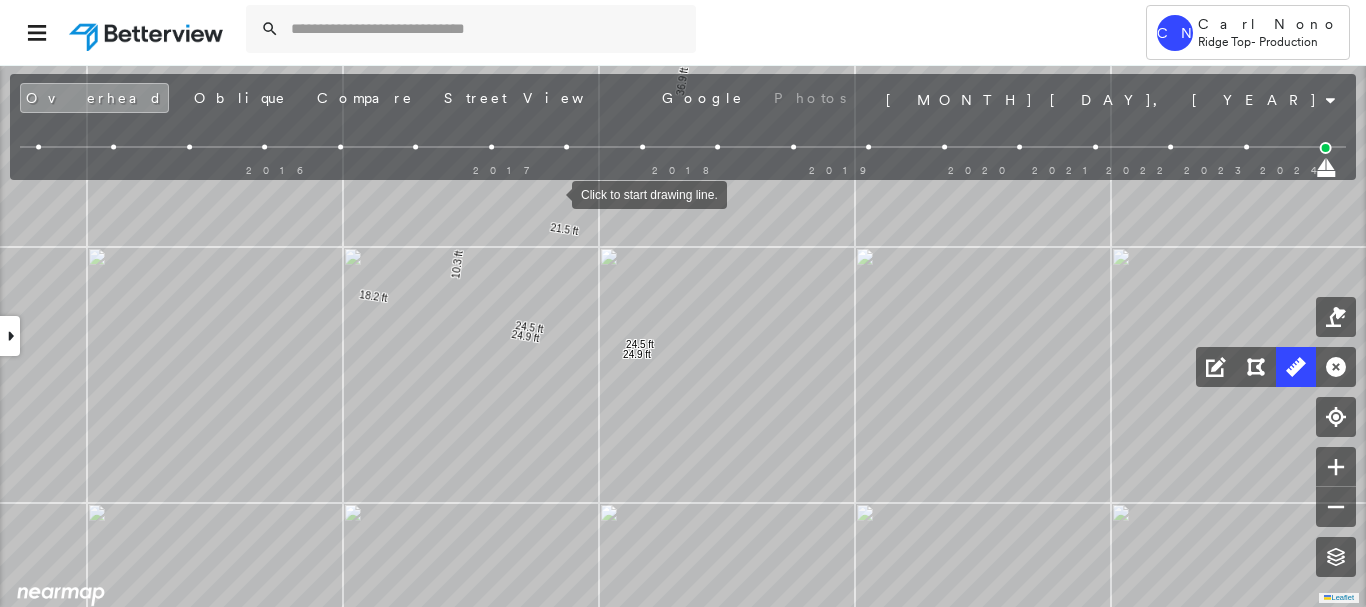 click at bounding box center (552, 193) 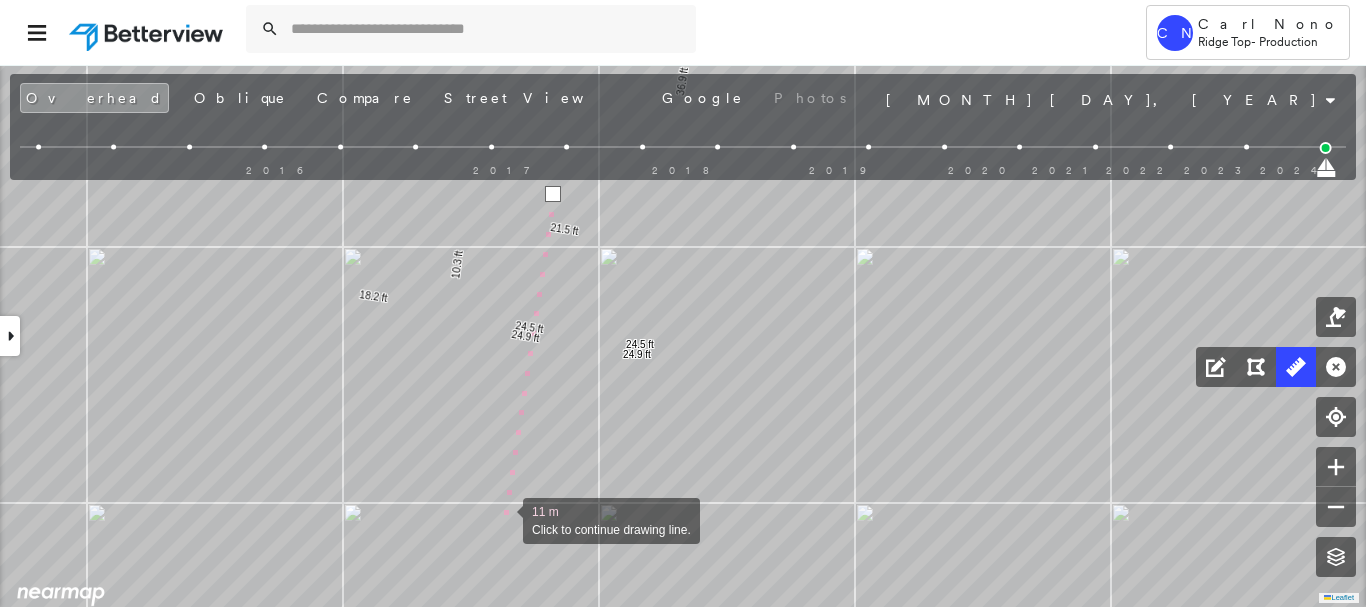 click at bounding box center (503, 519) 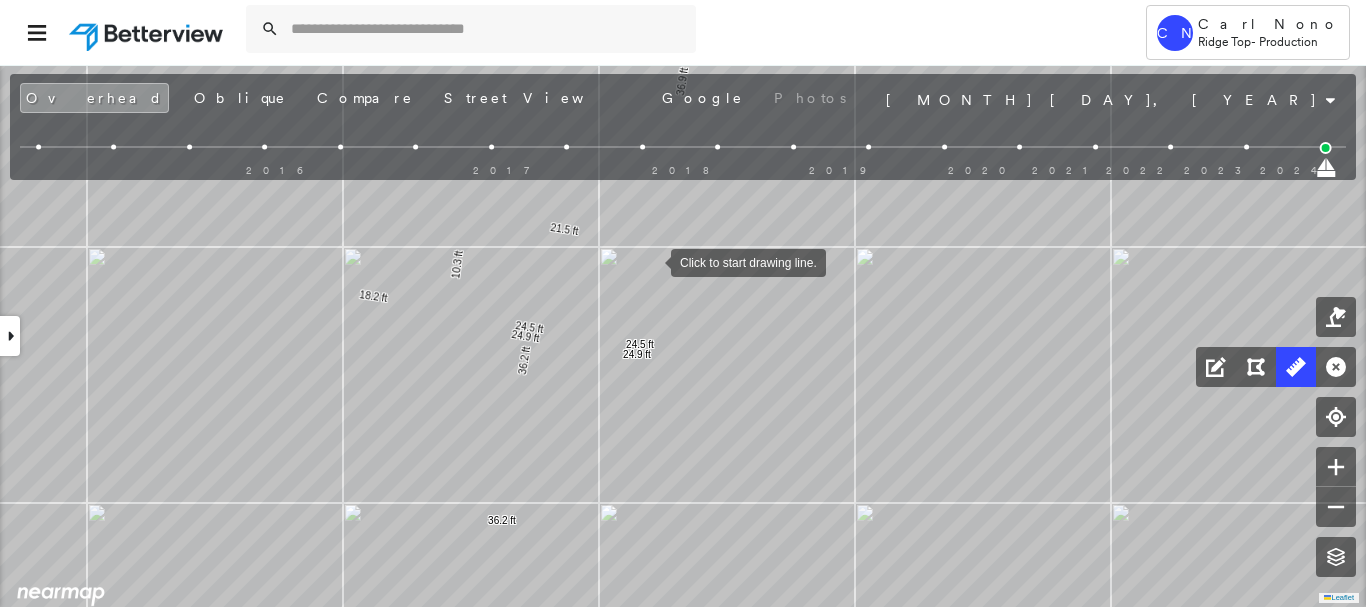 click at bounding box center [651, 261] 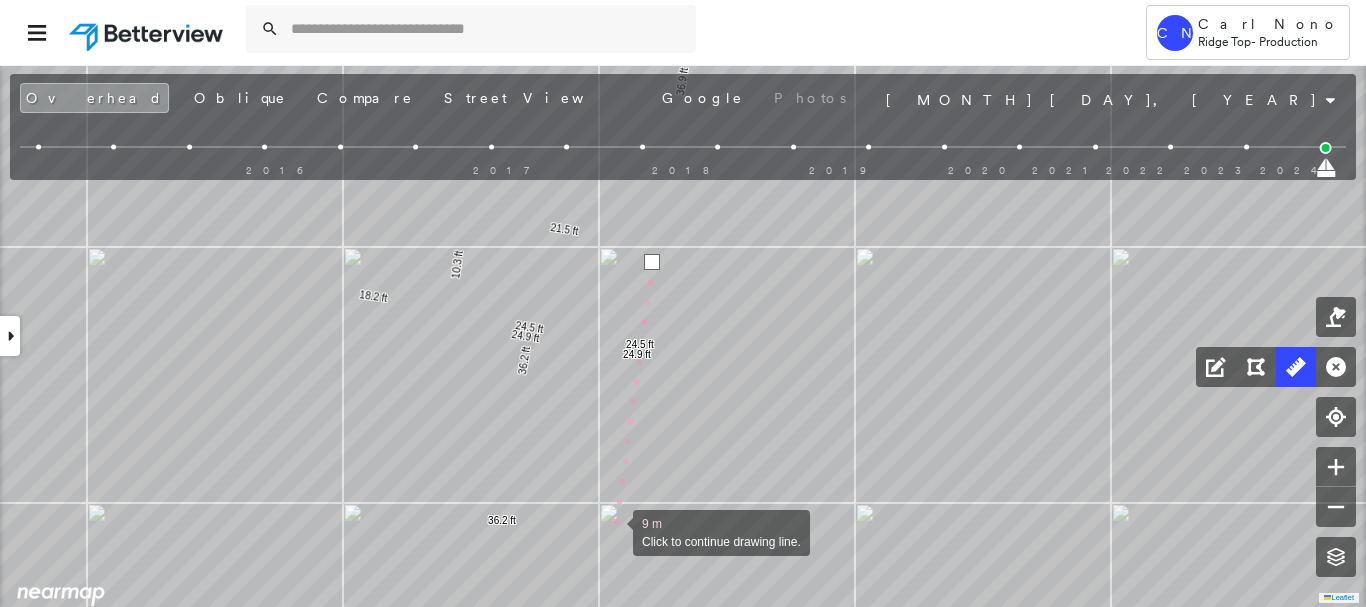 click at bounding box center [613, 531] 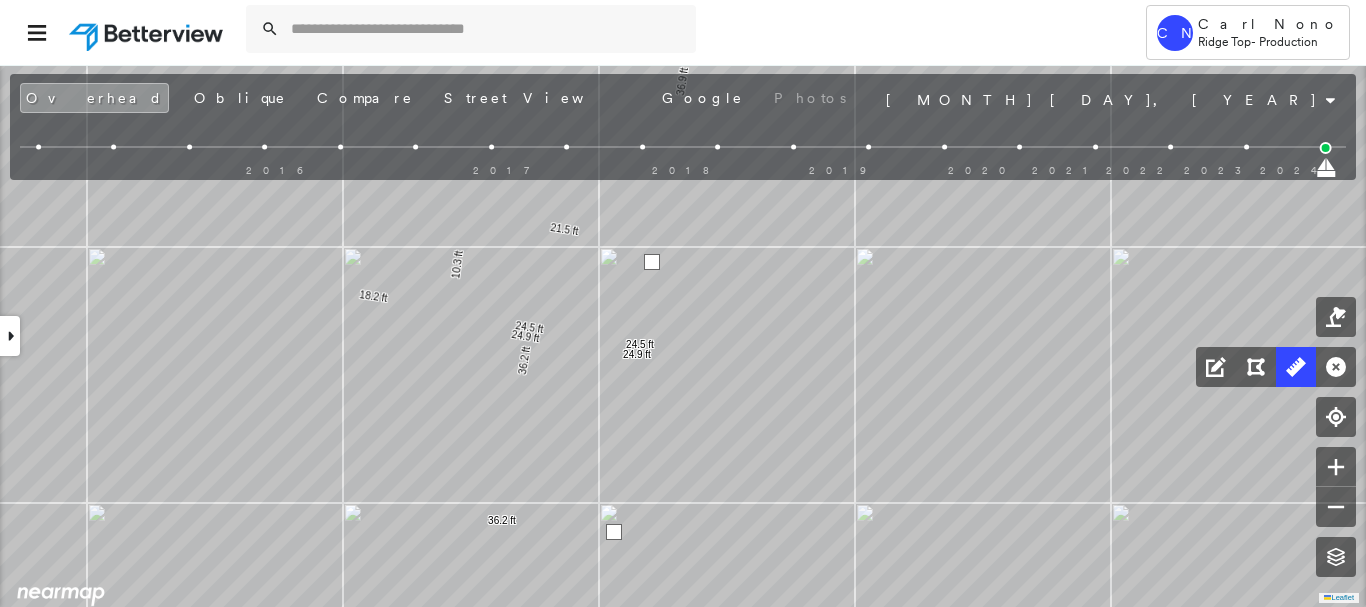 click at bounding box center (614, 532) 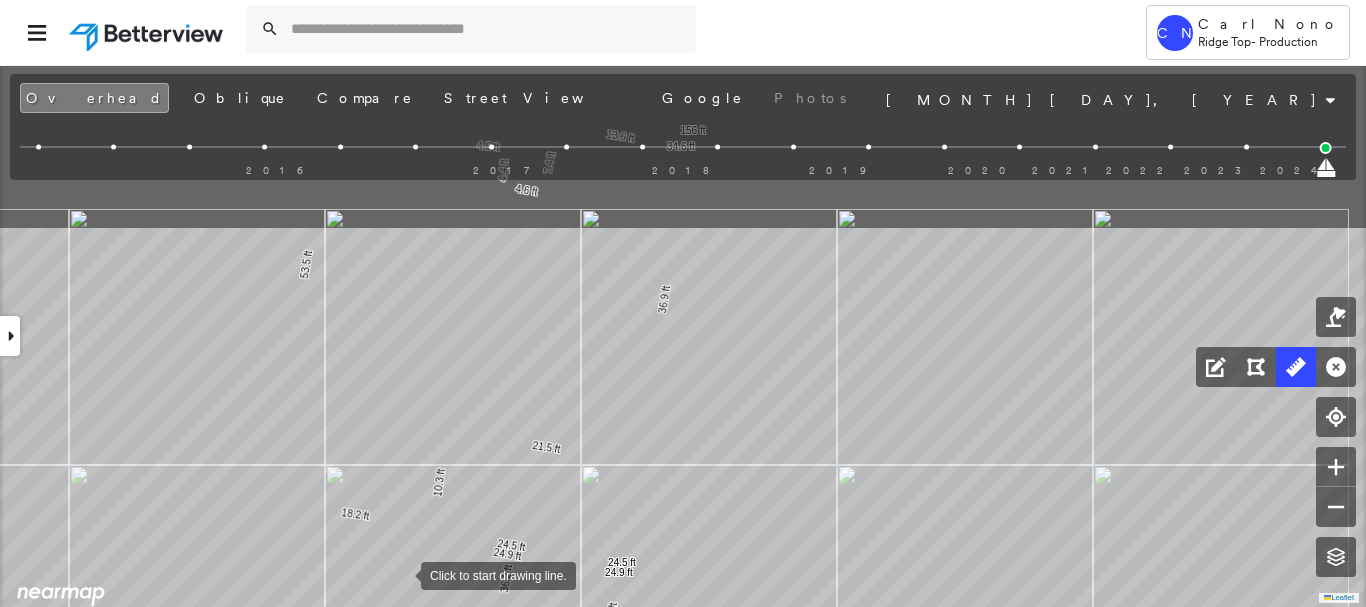 drag, startPoint x: 422, startPoint y: 342, endPoint x: 400, endPoint y: 566, distance: 225.07776 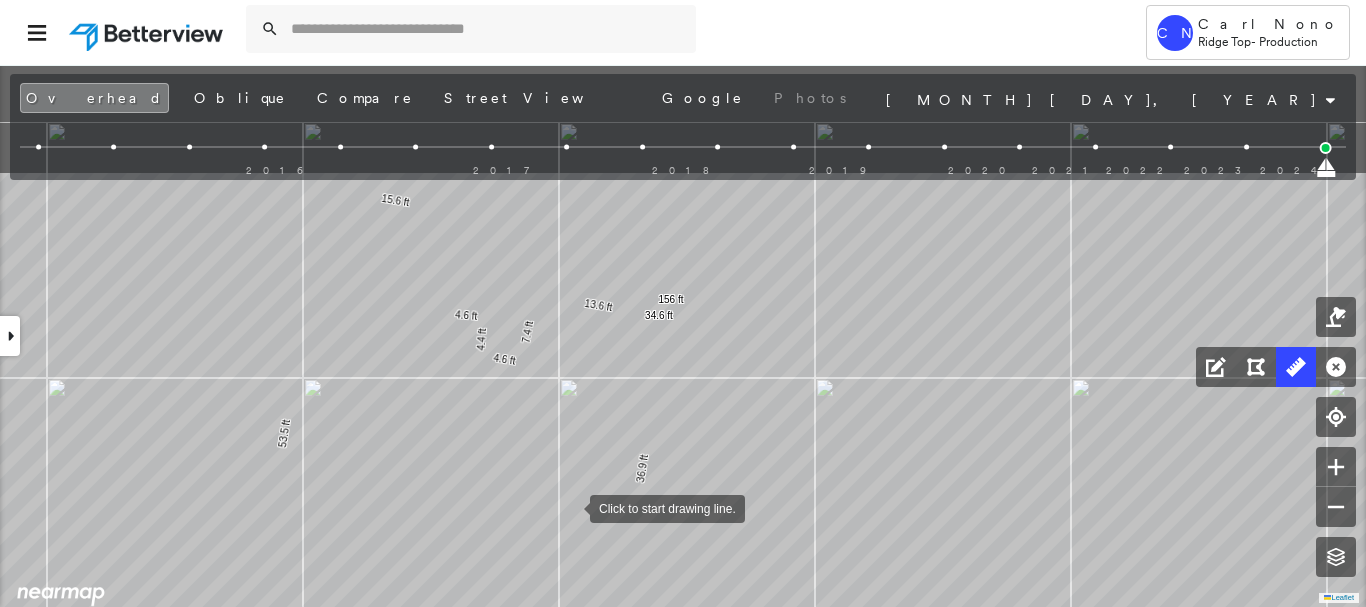 drag, startPoint x: 570, startPoint y: 501, endPoint x: 564, endPoint y: 491, distance: 11.661903 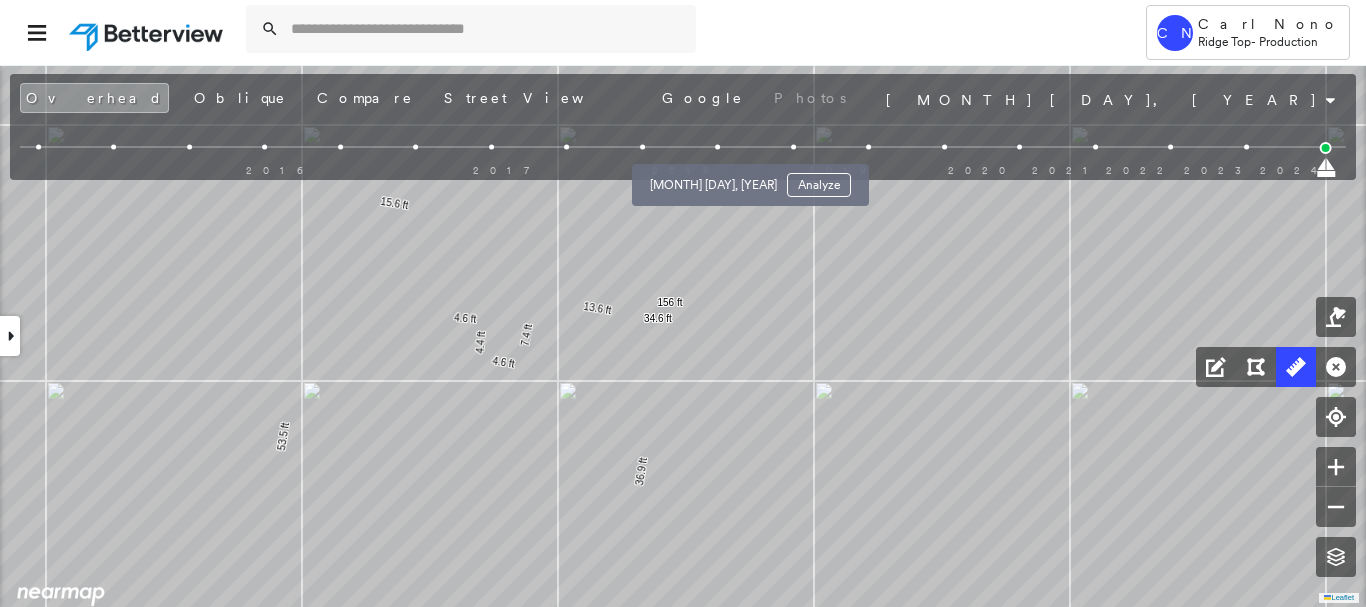 drag, startPoint x: 724, startPoint y: 142, endPoint x: 589, endPoint y: 141, distance: 135.00371 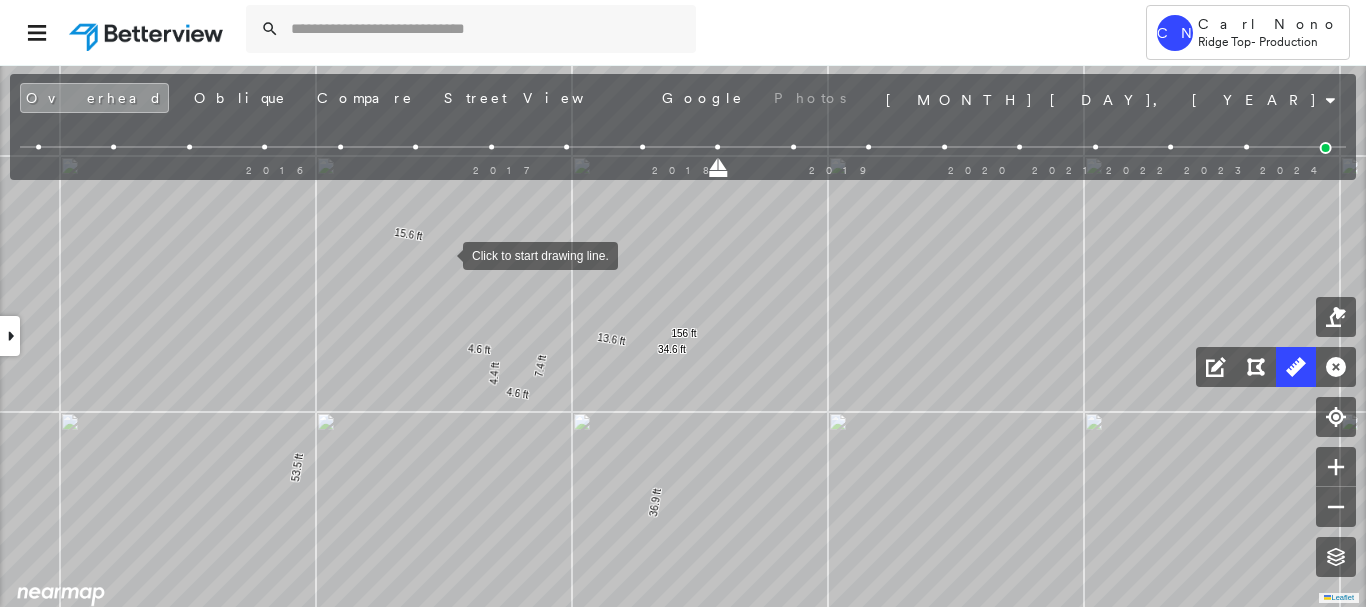 click at bounding box center [443, 254] 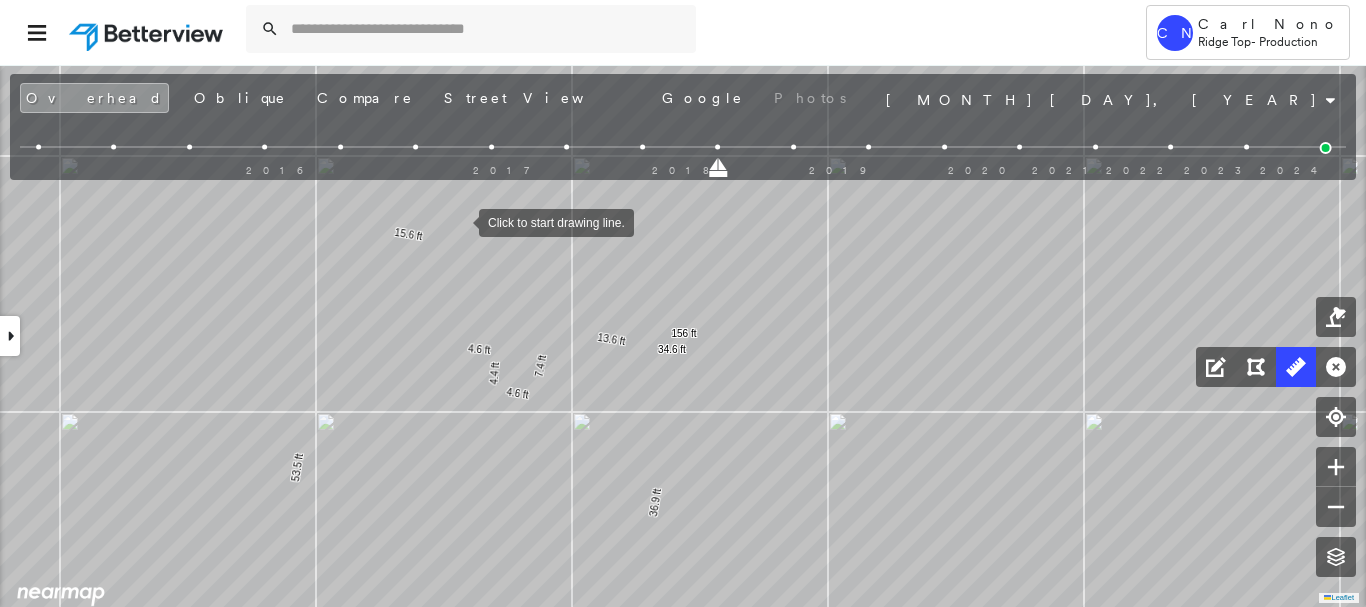 click at bounding box center (459, 221) 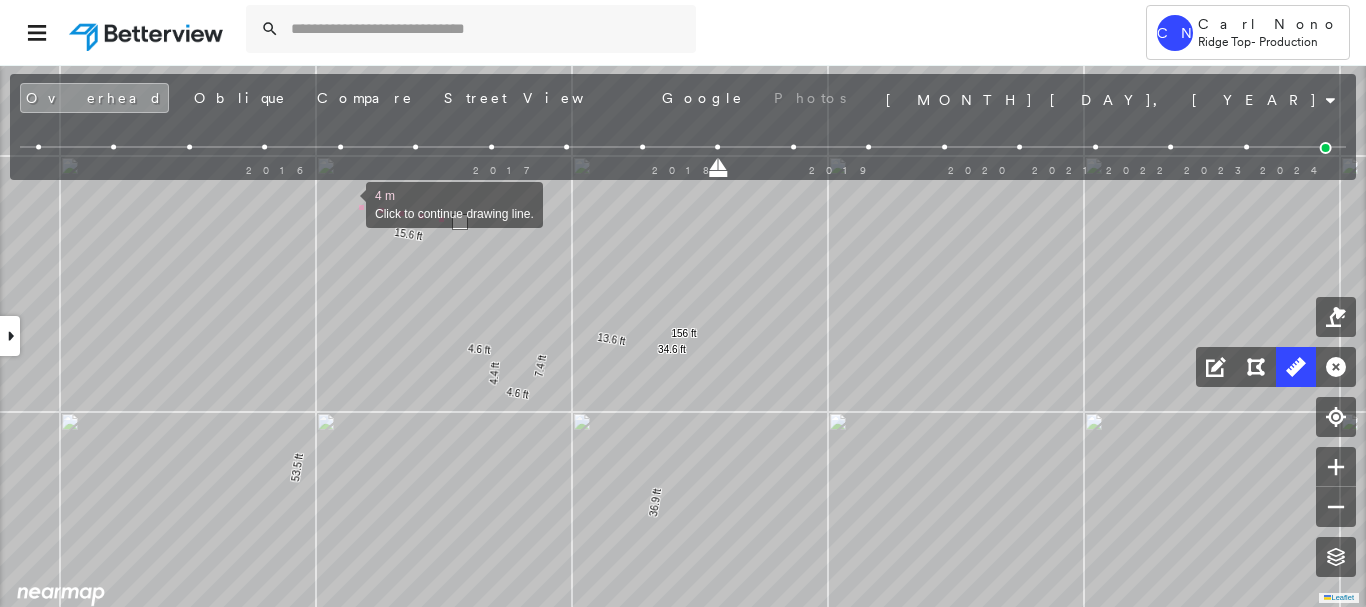 click at bounding box center [346, 203] 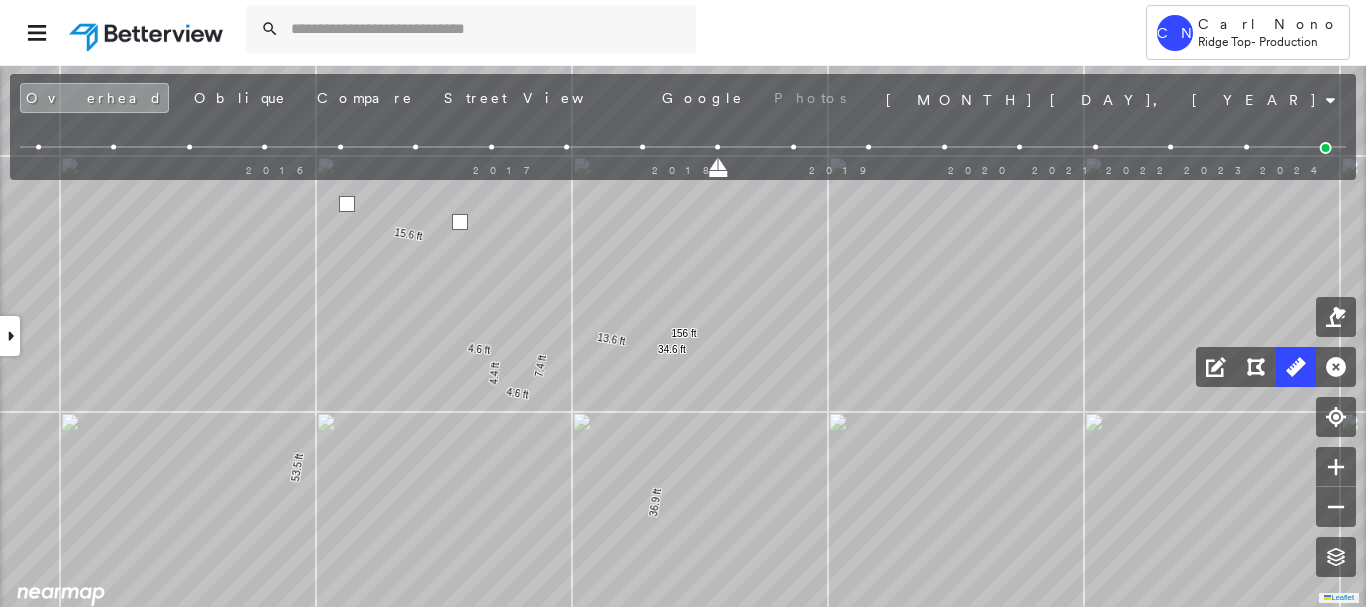 click at bounding box center (347, 204) 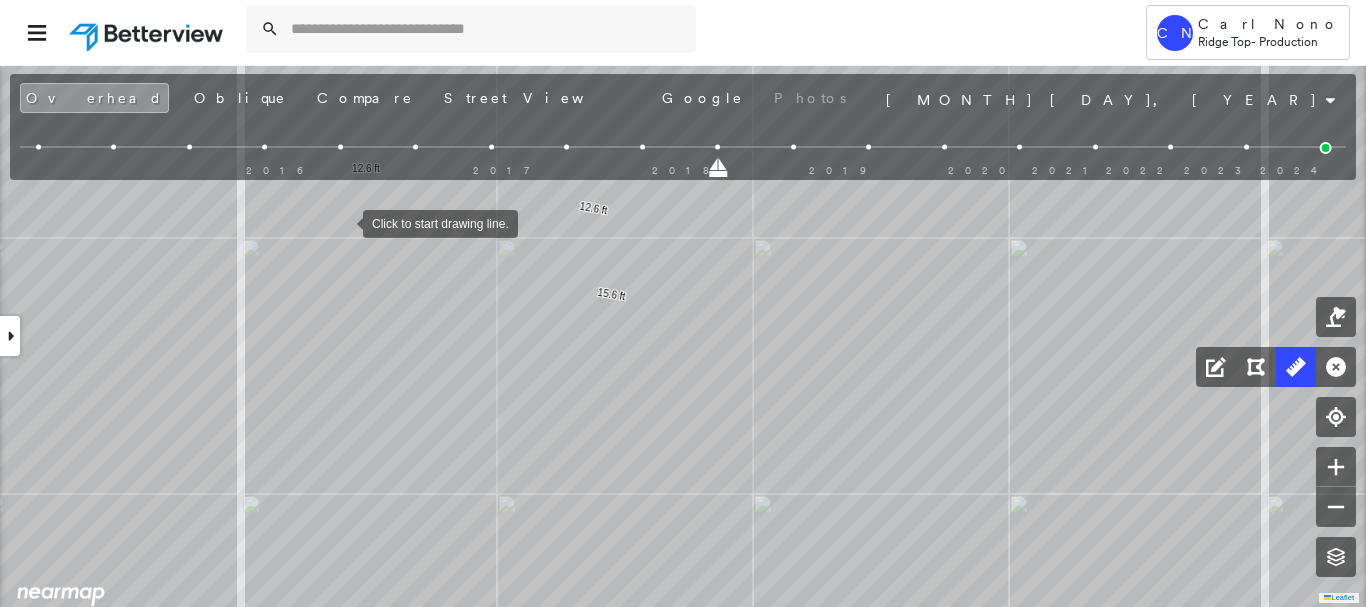 drag, startPoint x: 343, startPoint y: 222, endPoint x: 374, endPoint y: 228, distance: 31.575306 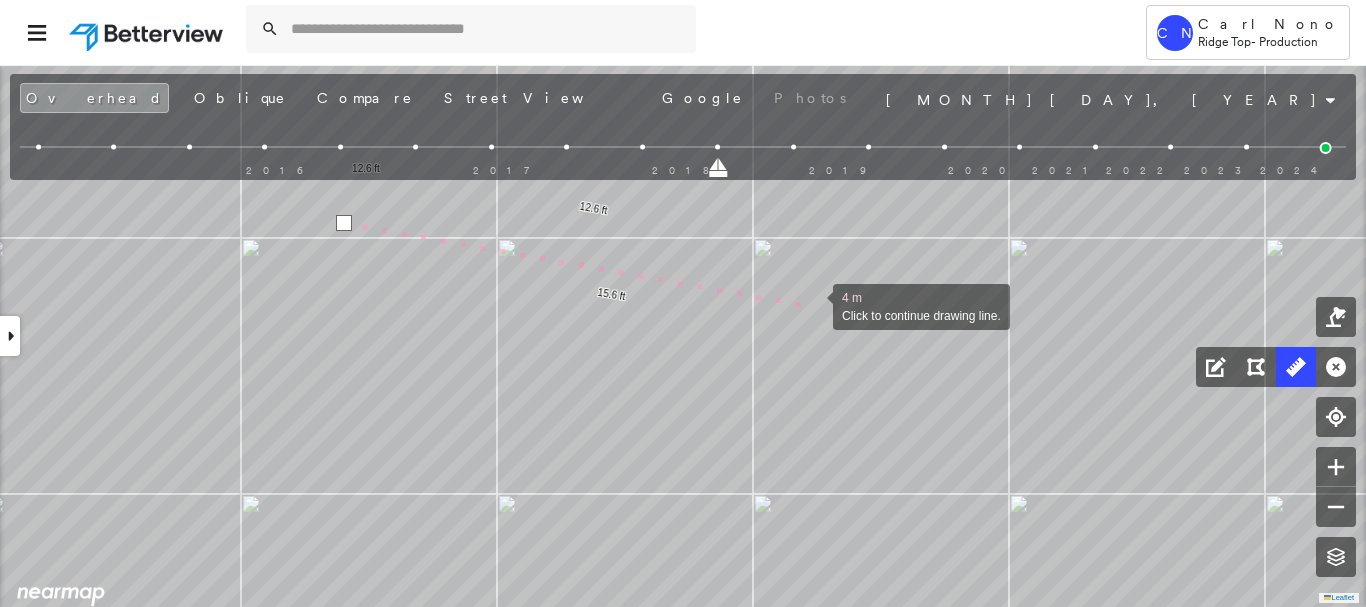 click at bounding box center (813, 305) 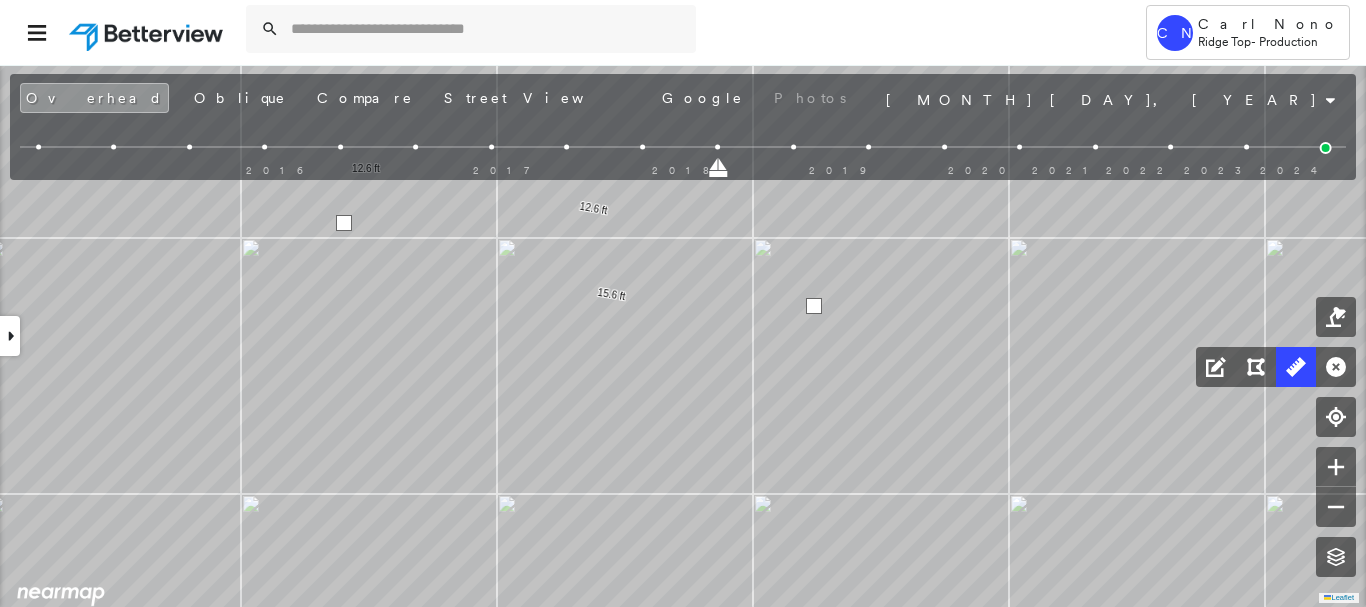 click at bounding box center (814, 306) 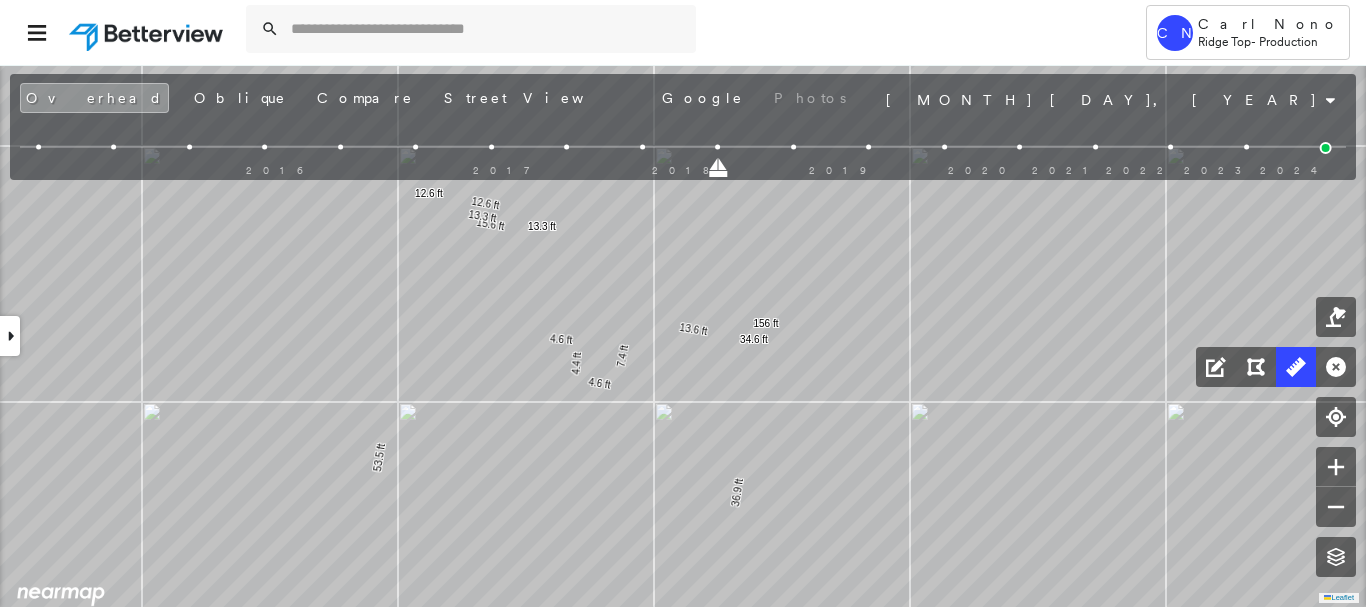 click at bounding box center (1326, 148) 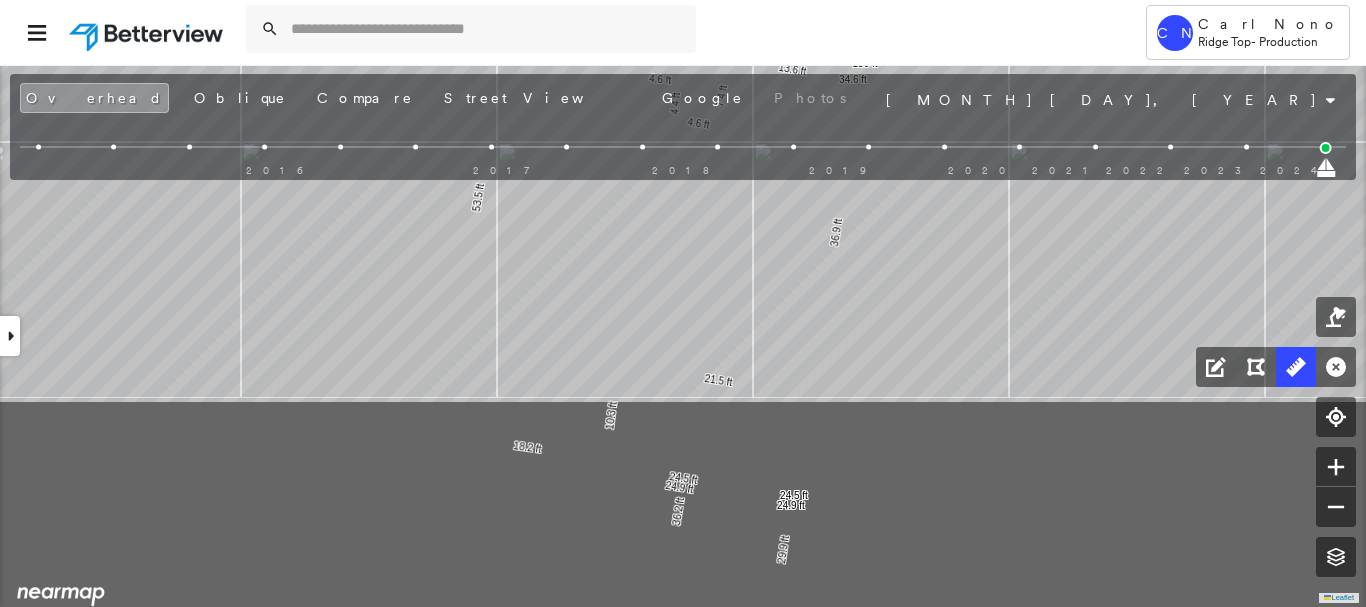drag, startPoint x: 598, startPoint y: 410, endPoint x: 692, endPoint y: 163, distance: 264.28204 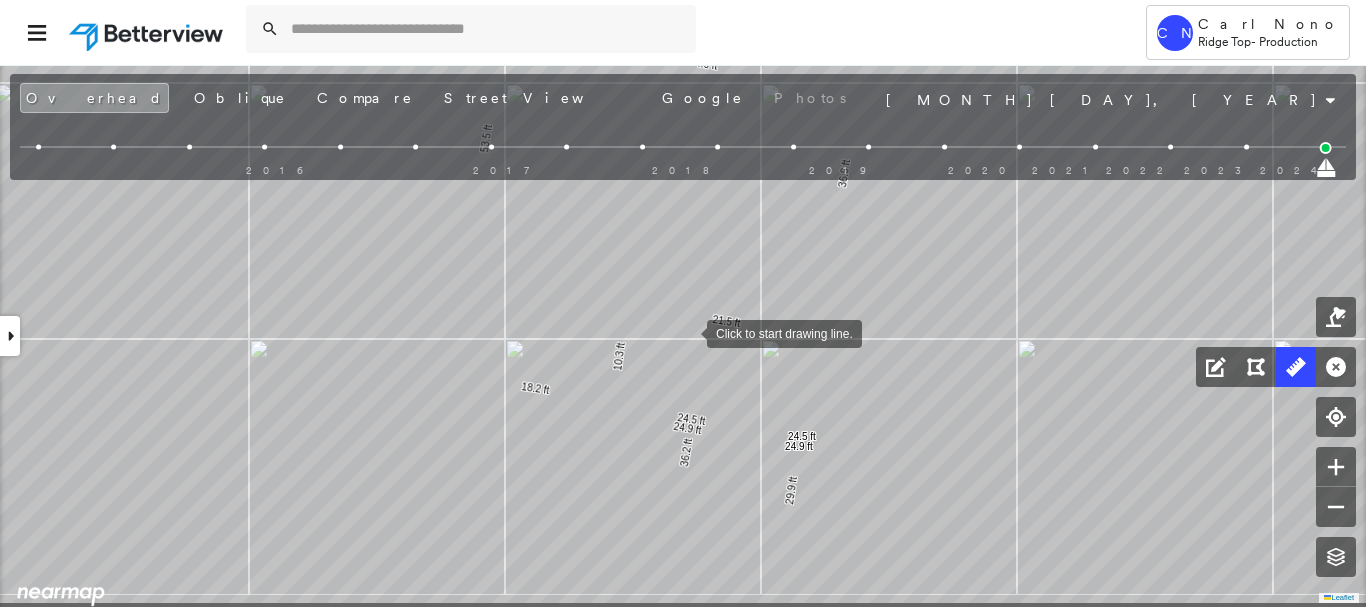 click at bounding box center [687, 332] 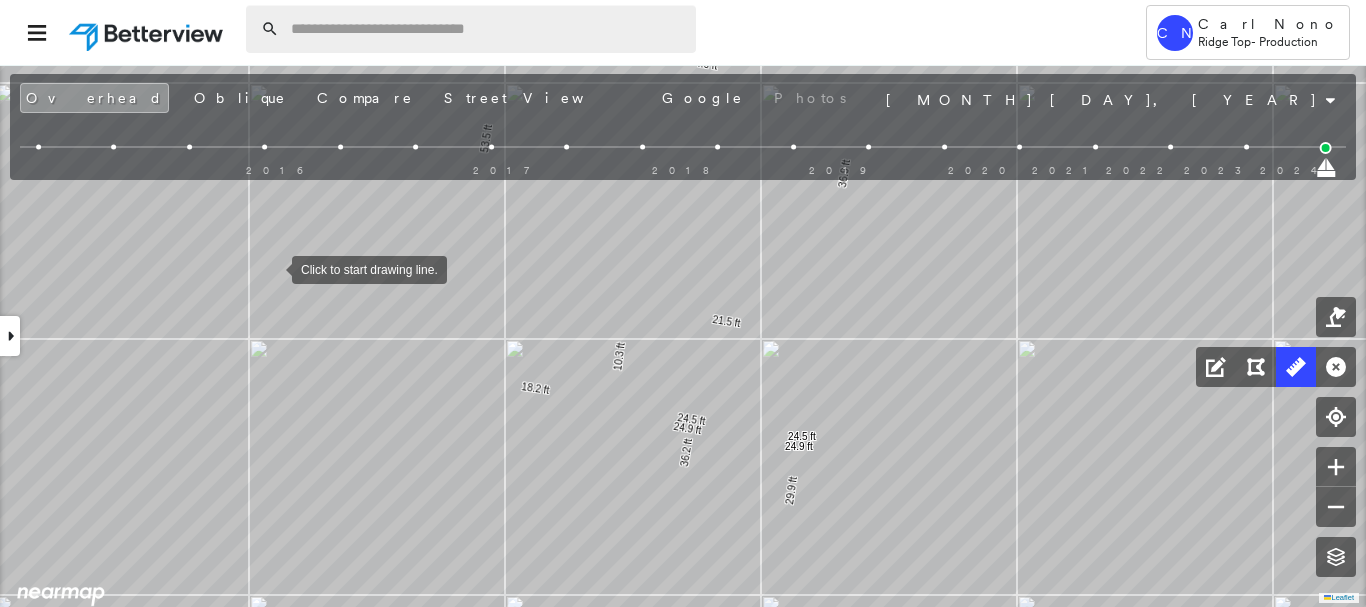 click at bounding box center [487, 29] 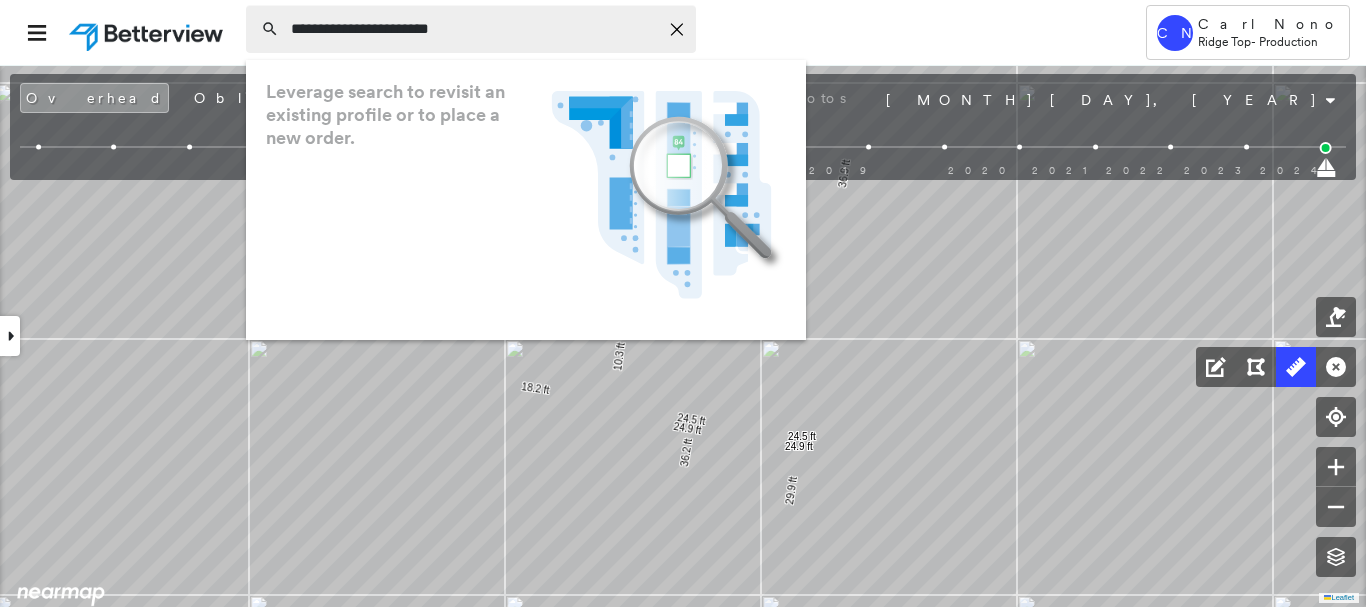 type on "**********" 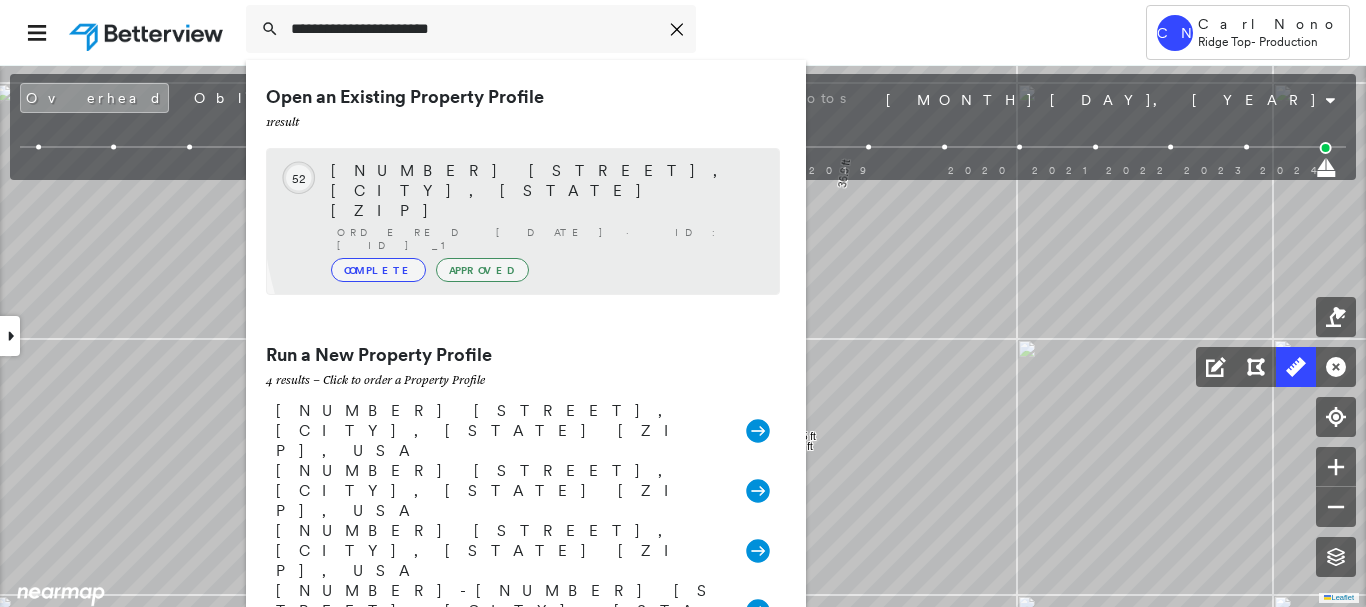 click on "[NUMBER] [STREET], [CITY], [STATE] [POSTAL_CODE] Ordered [DATE] · ID: [ID] Complete Approved" at bounding box center [545, 221] 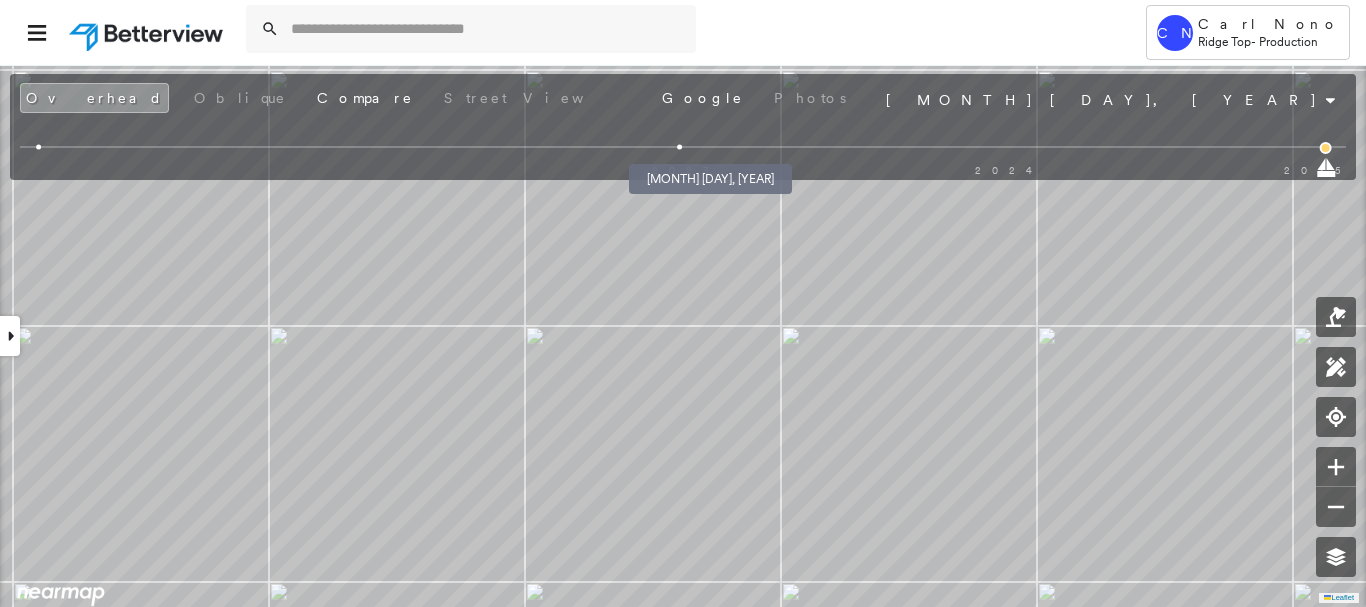 drag, startPoint x: 680, startPoint y: 142, endPoint x: 677, endPoint y: 179, distance: 37.12142 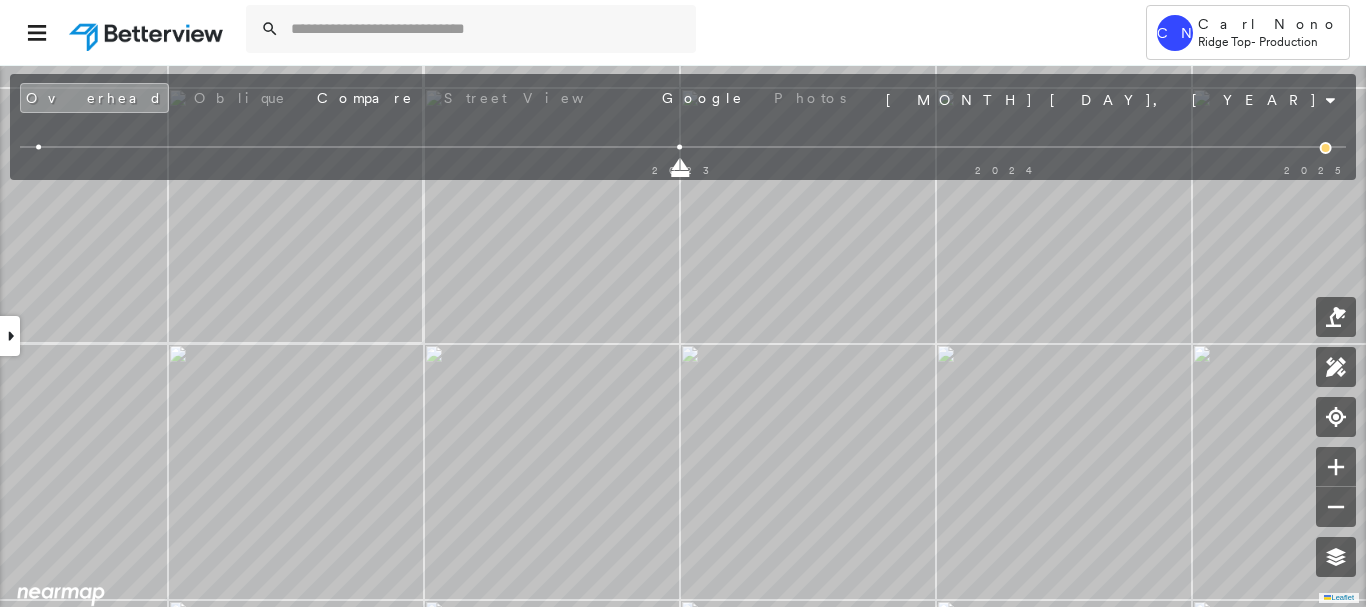 click at bounding box center (1326, 148) 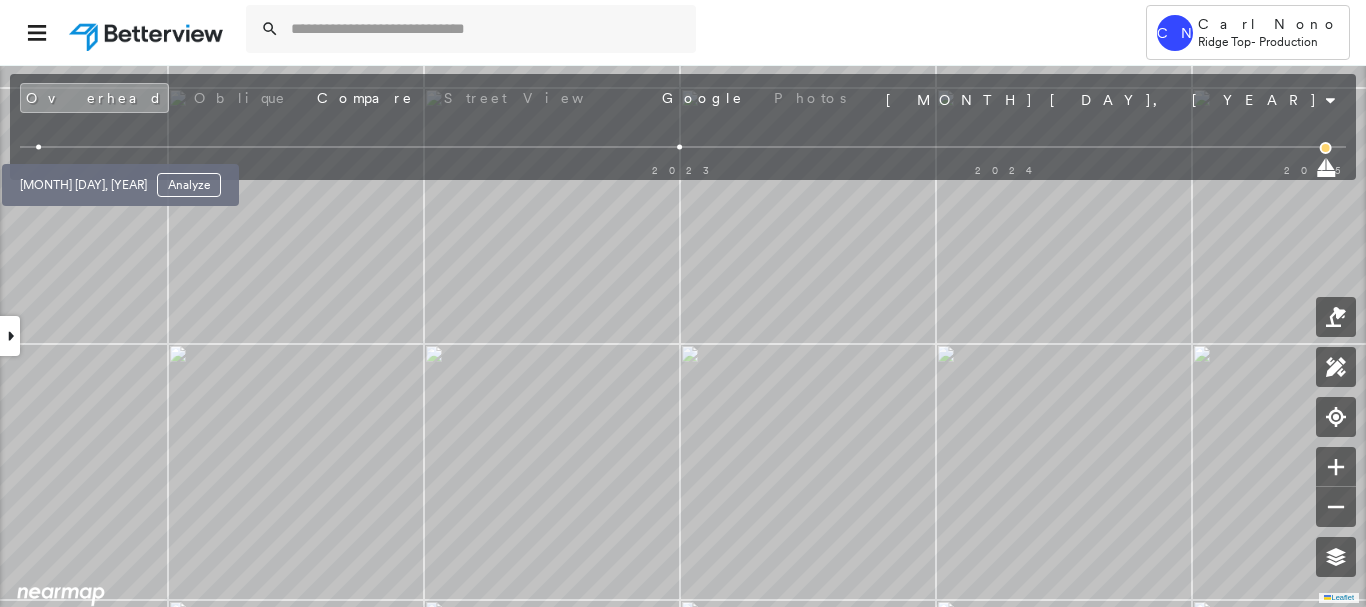 click at bounding box center [38, 147] 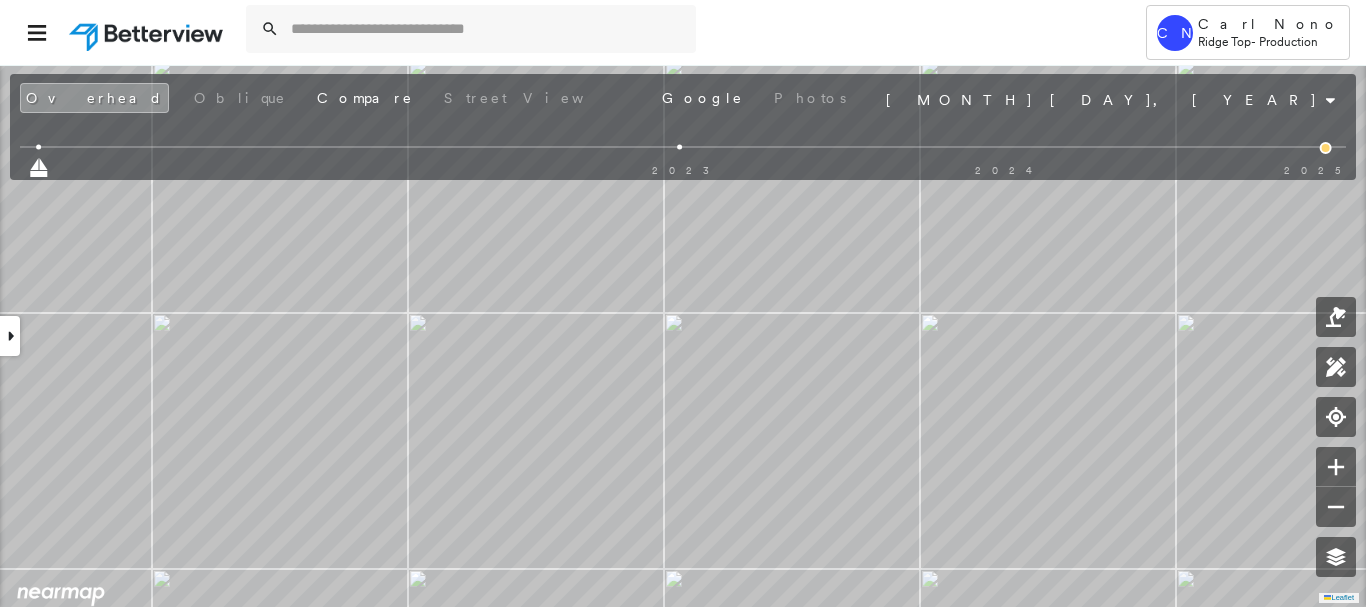 click at bounding box center (680, 147) 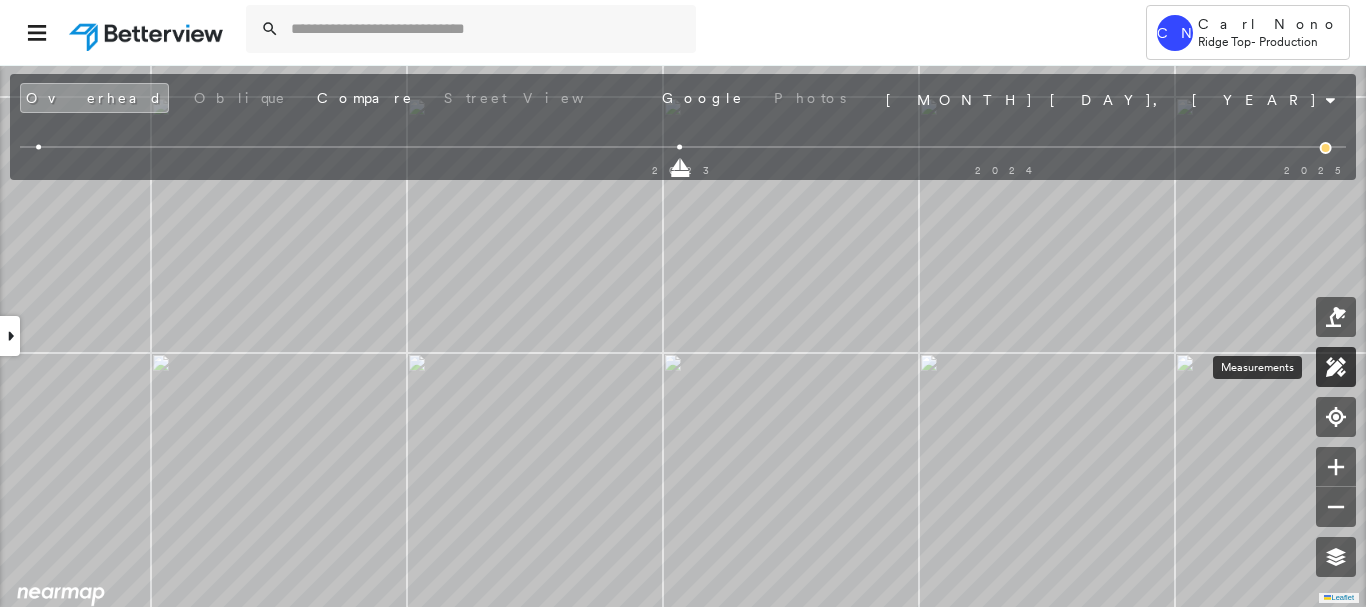 click 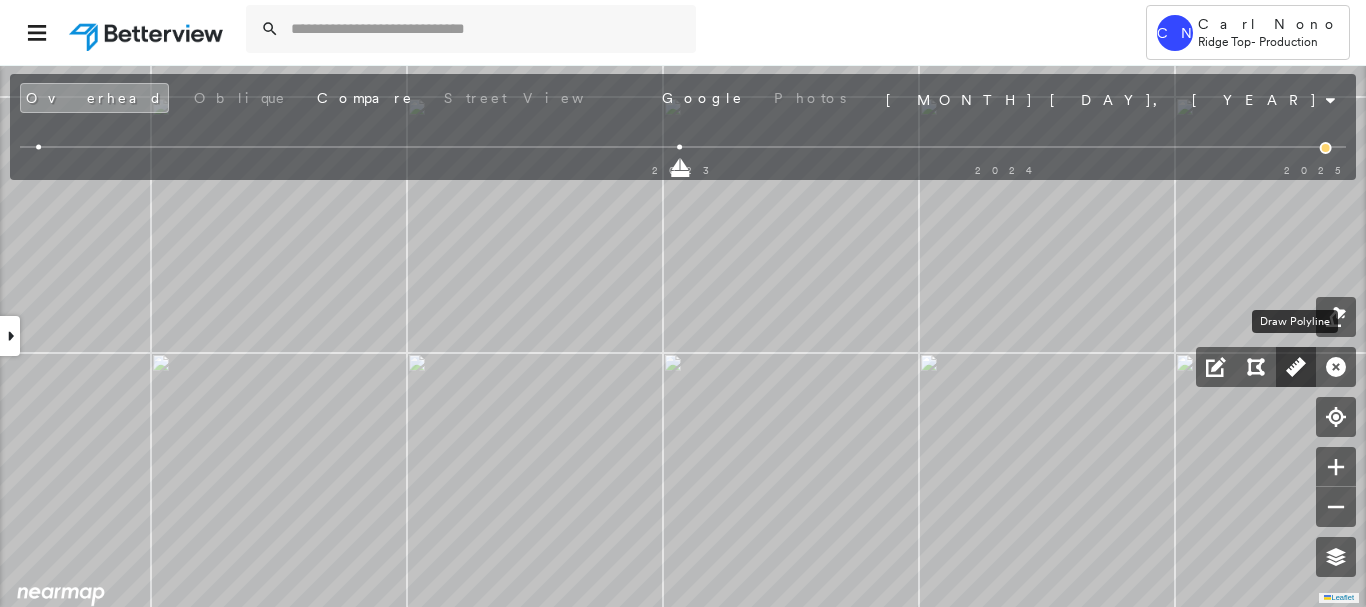 click 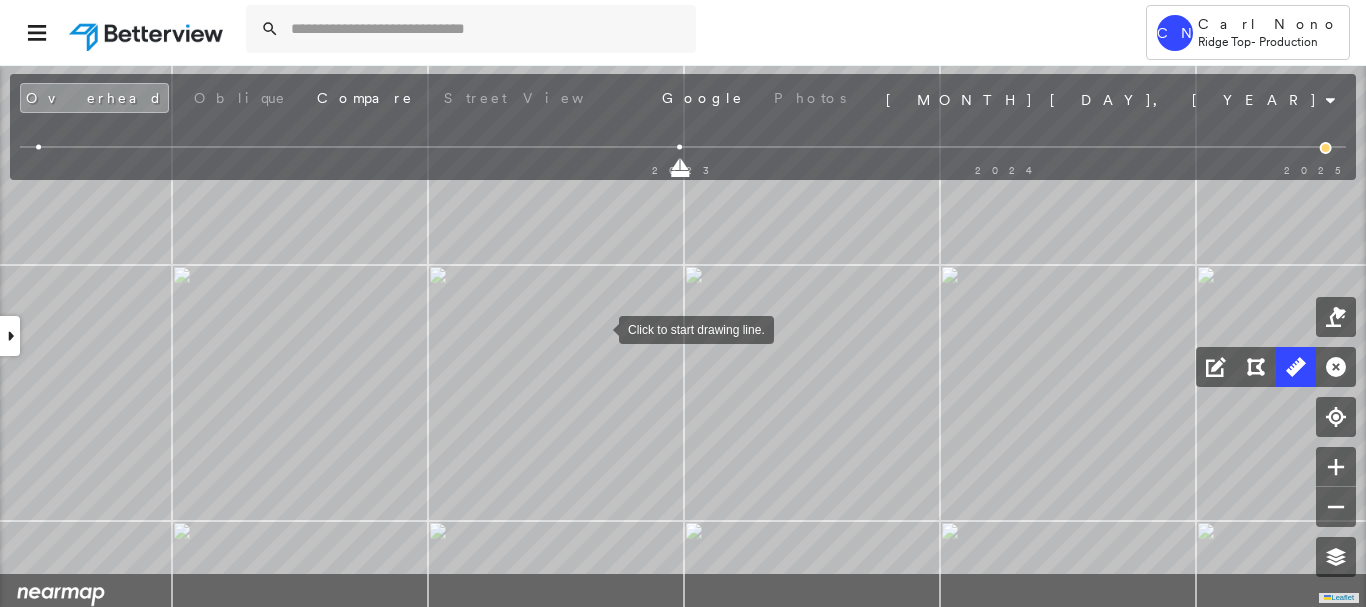 drag, startPoint x: 587, startPoint y: 374, endPoint x: 577, endPoint y: 423, distance: 50.01 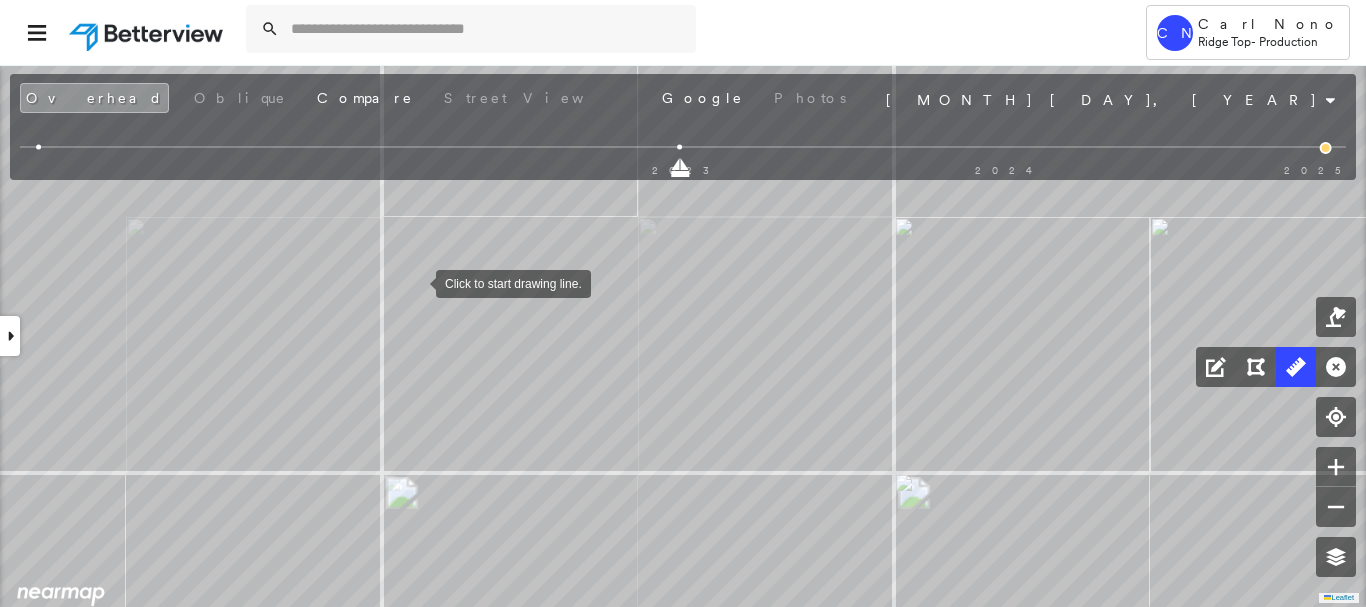 click at bounding box center (416, 282) 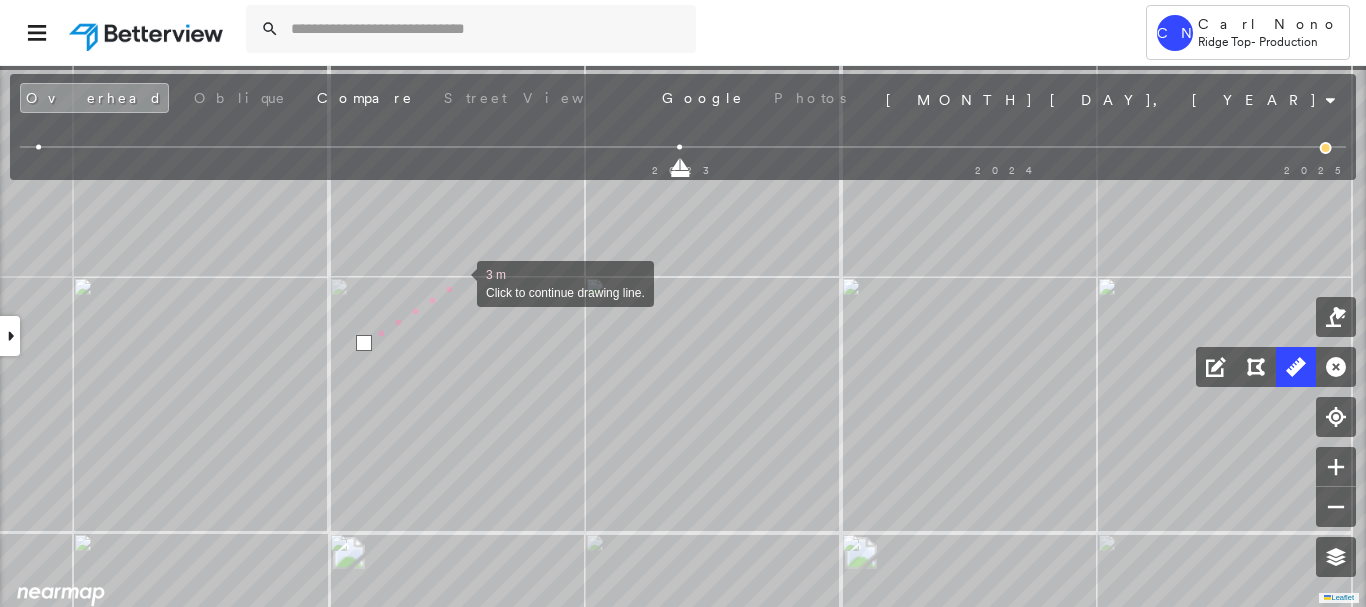 click at bounding box center (457, 282) 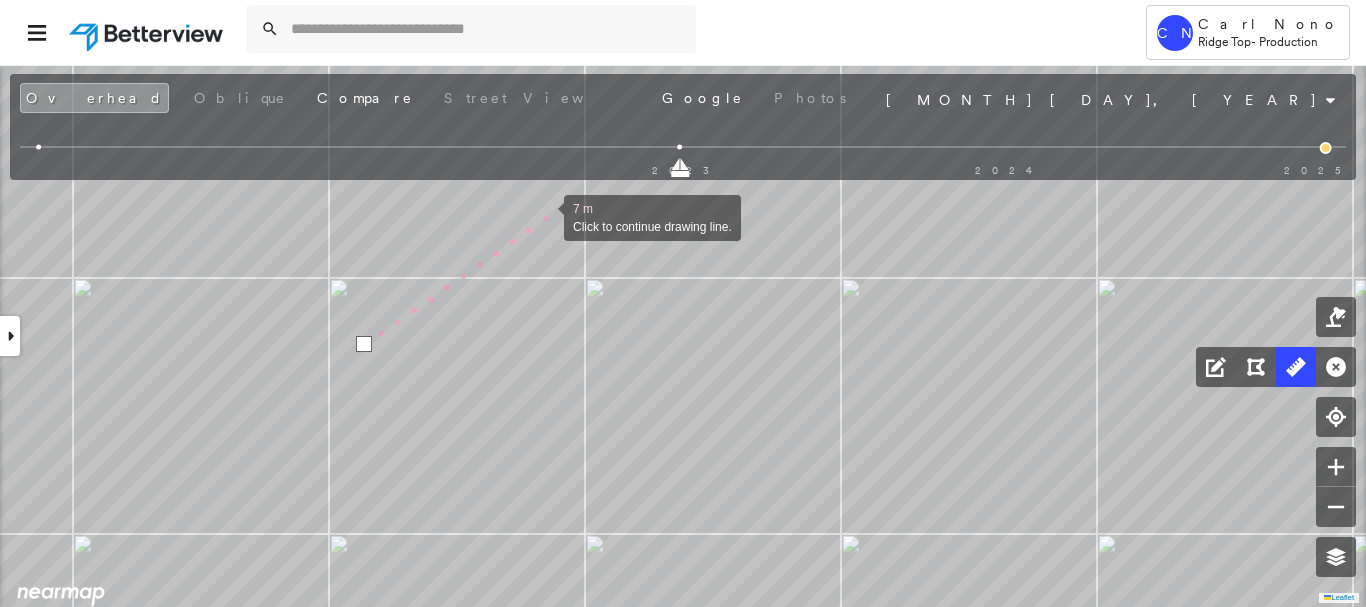 click at bounding box center [544, 216] 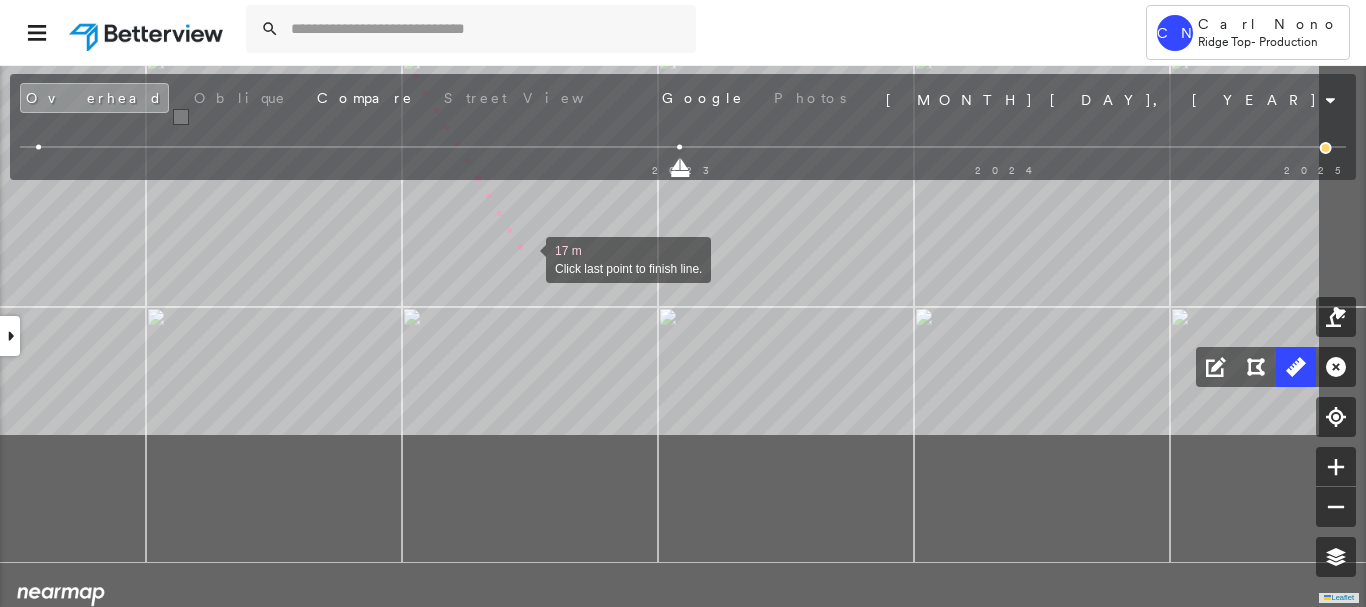drag, startPoint x: 710, startPoint y: 486, endPoint x: 527, endPoint y: 259, distance: 291.57846 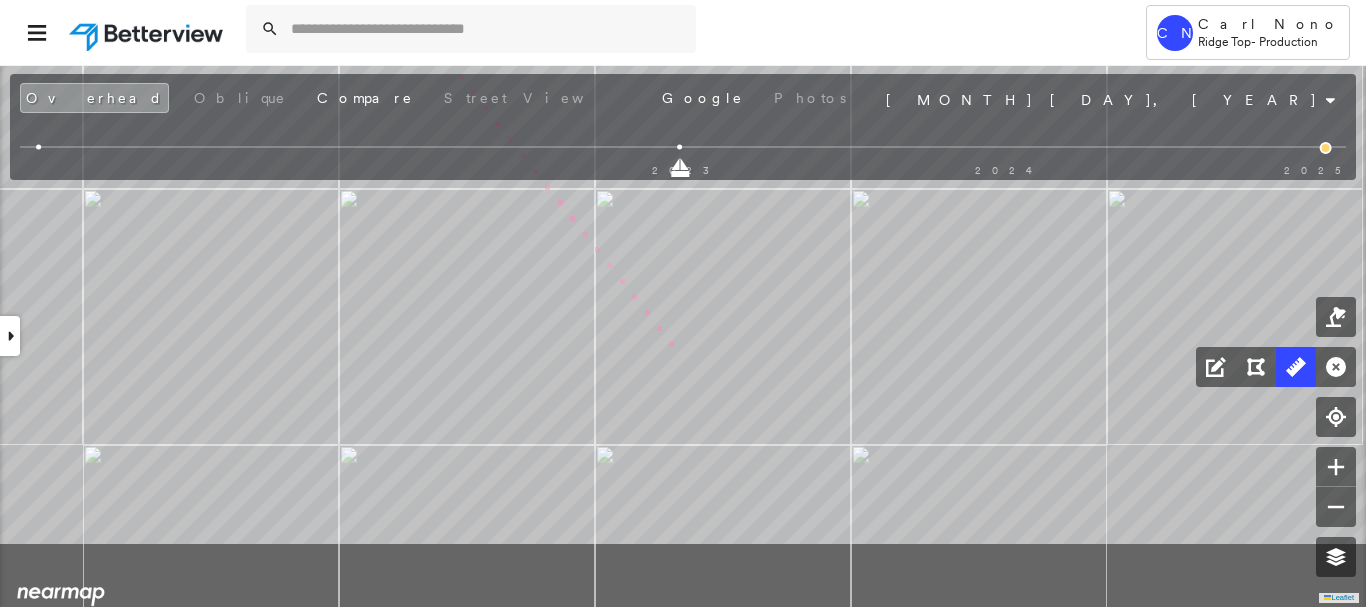 drag, startPoint x: 700, startPoint y: 390, endPoint x: 635, endPoint y: 254, distance: 150.73486 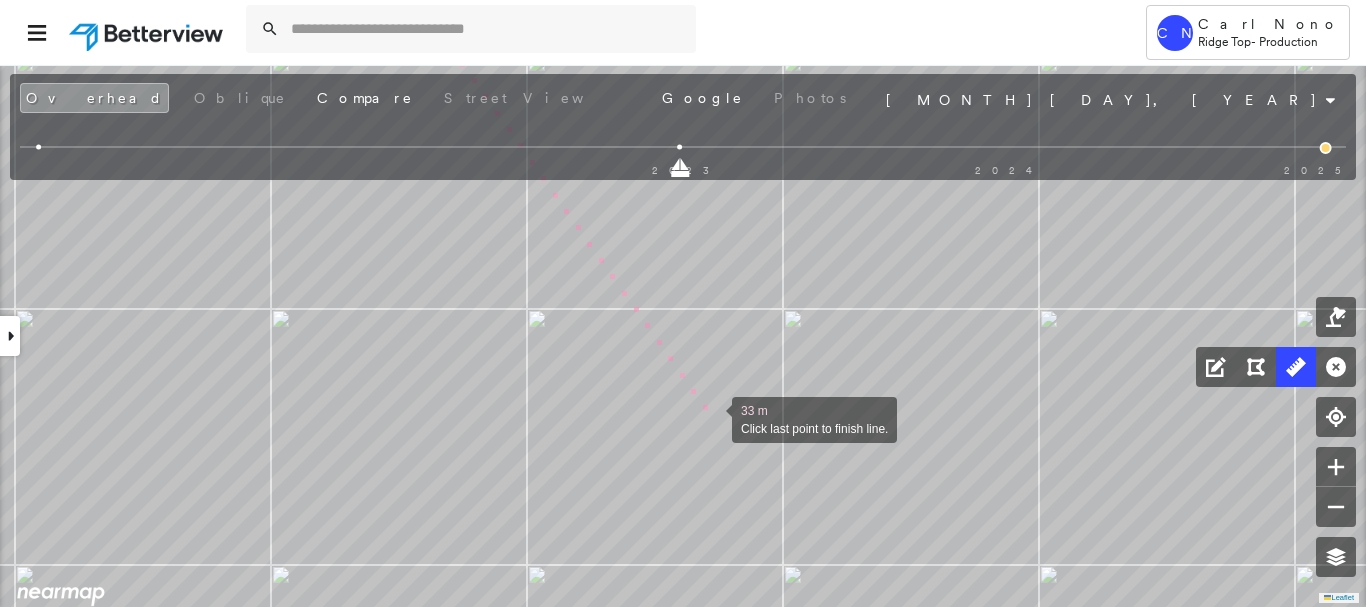 click at bounding box center [712, 418] 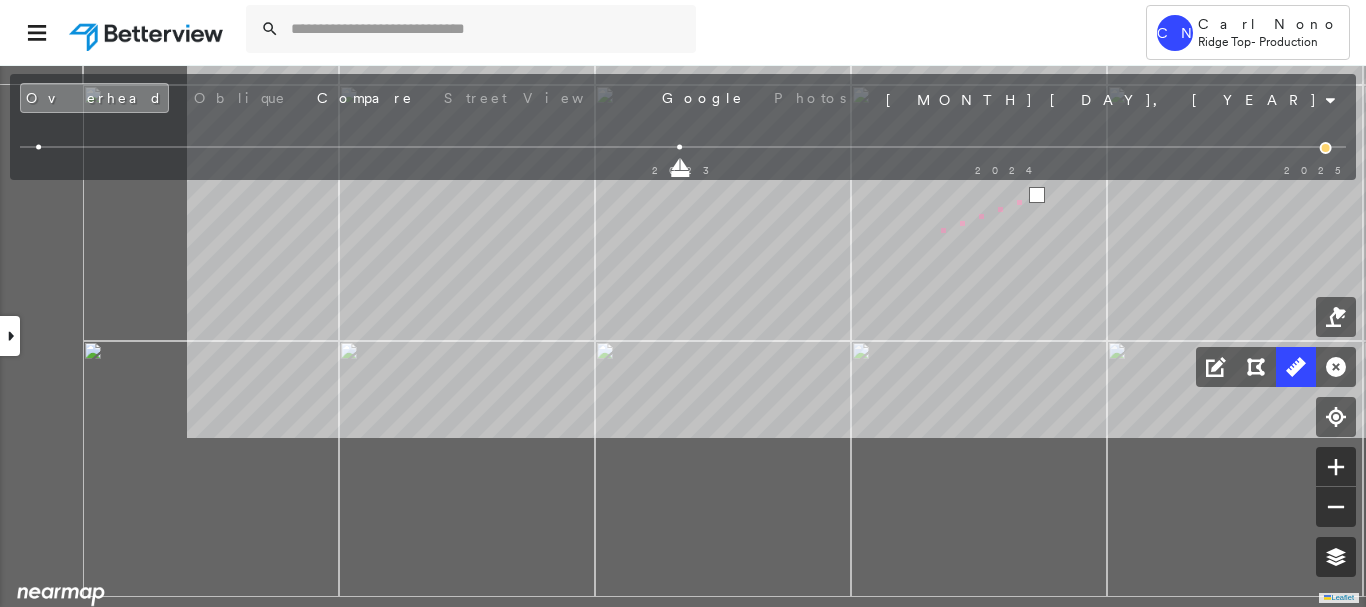 drag, startPoint x: 611, startPoint y: 437, endPoint x: 923, endPoint y: 238, distance: 370.0608 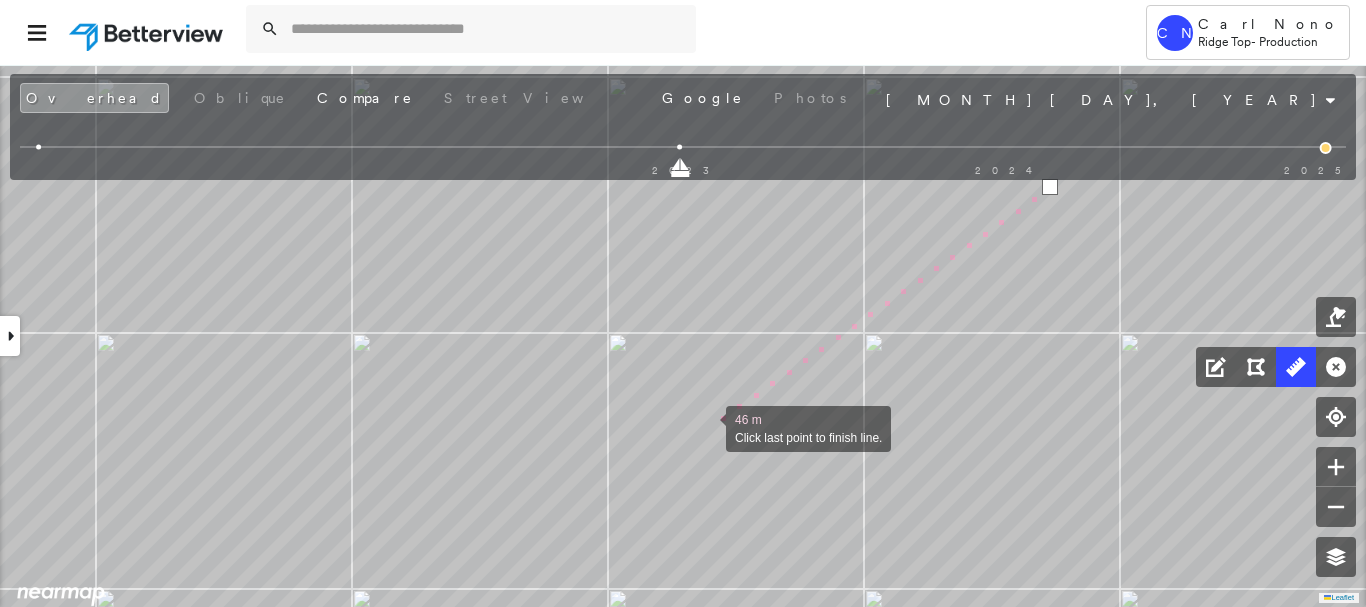 click at bounding box center [706, 427] 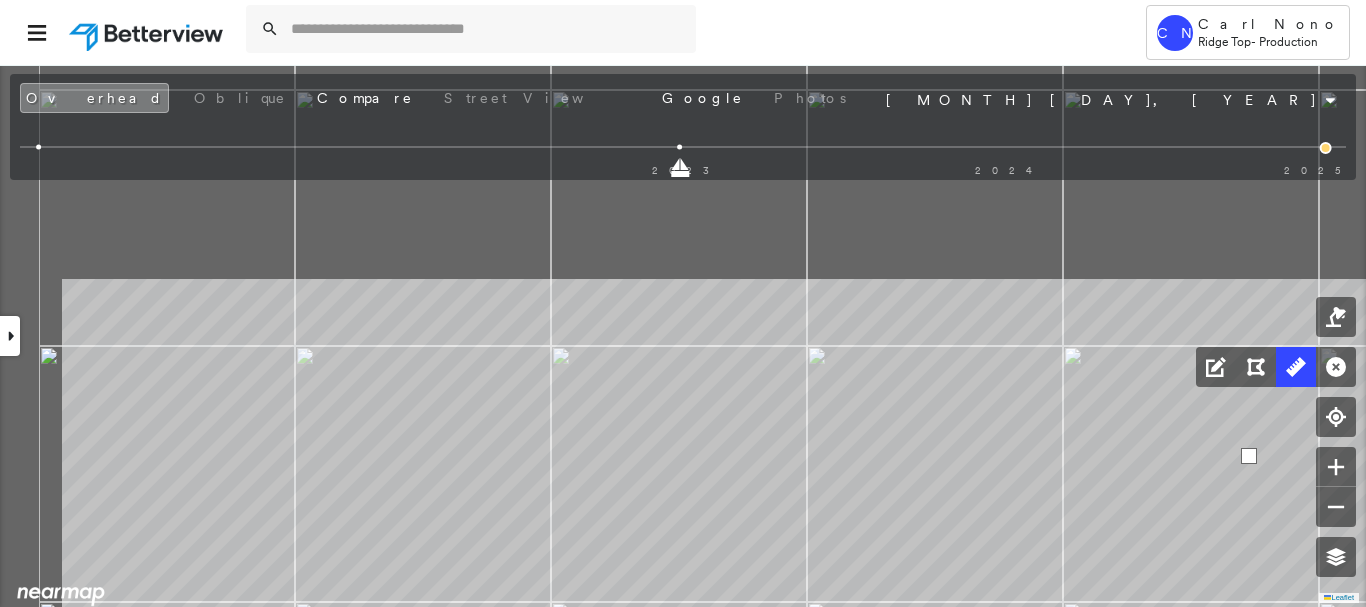 drag, startPoint x: 591, startPoint y: 338, endPoint x: 790, endPoint y: 607, distance: 334.60724 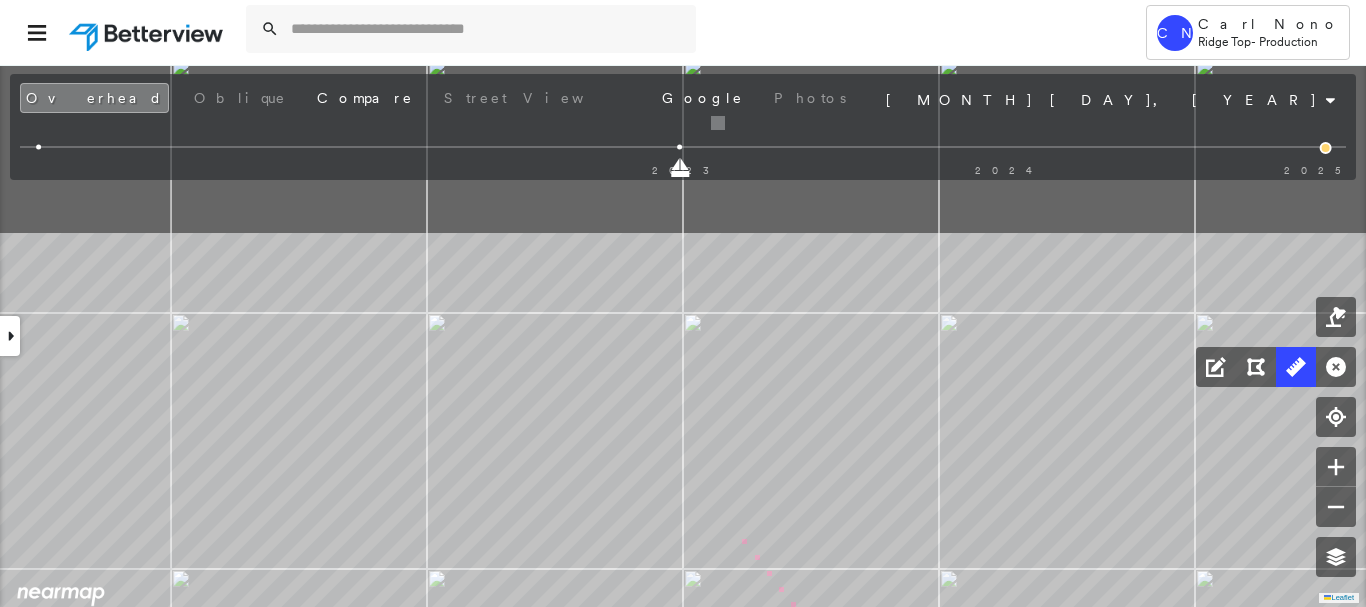 drag, startPoint x: 602, startPoint y: 303, endPoint x: 718, endPoint y: 490, distance: 220.05681 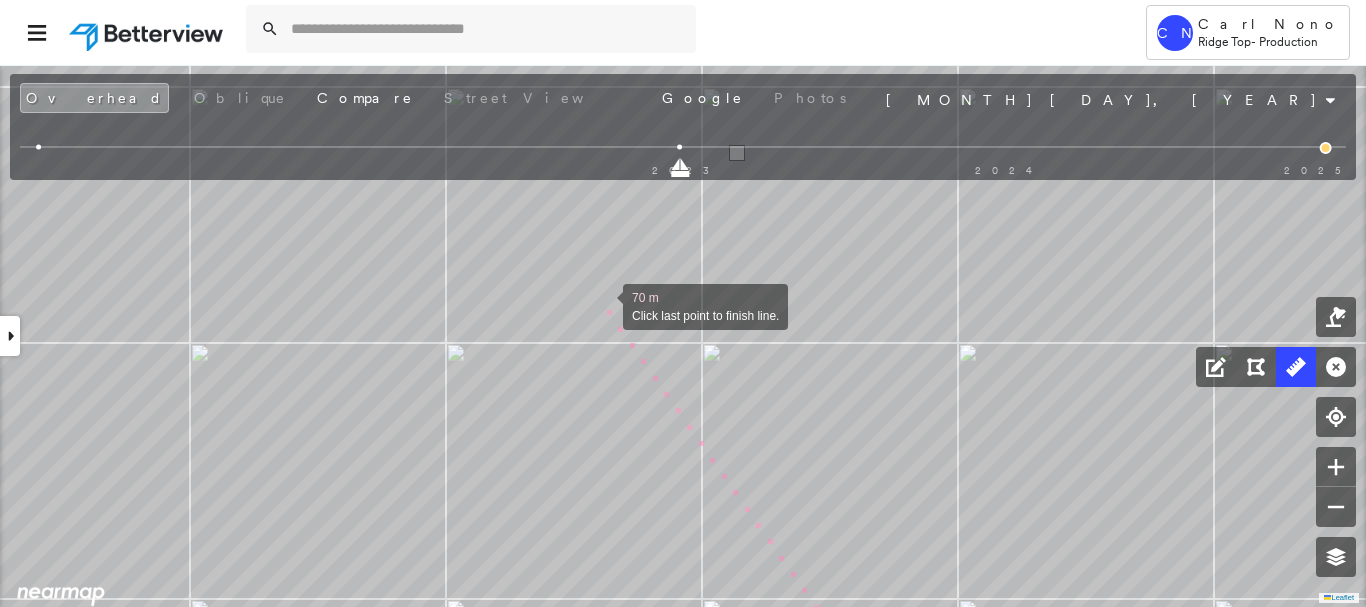 click at bounding box center (603, 305) 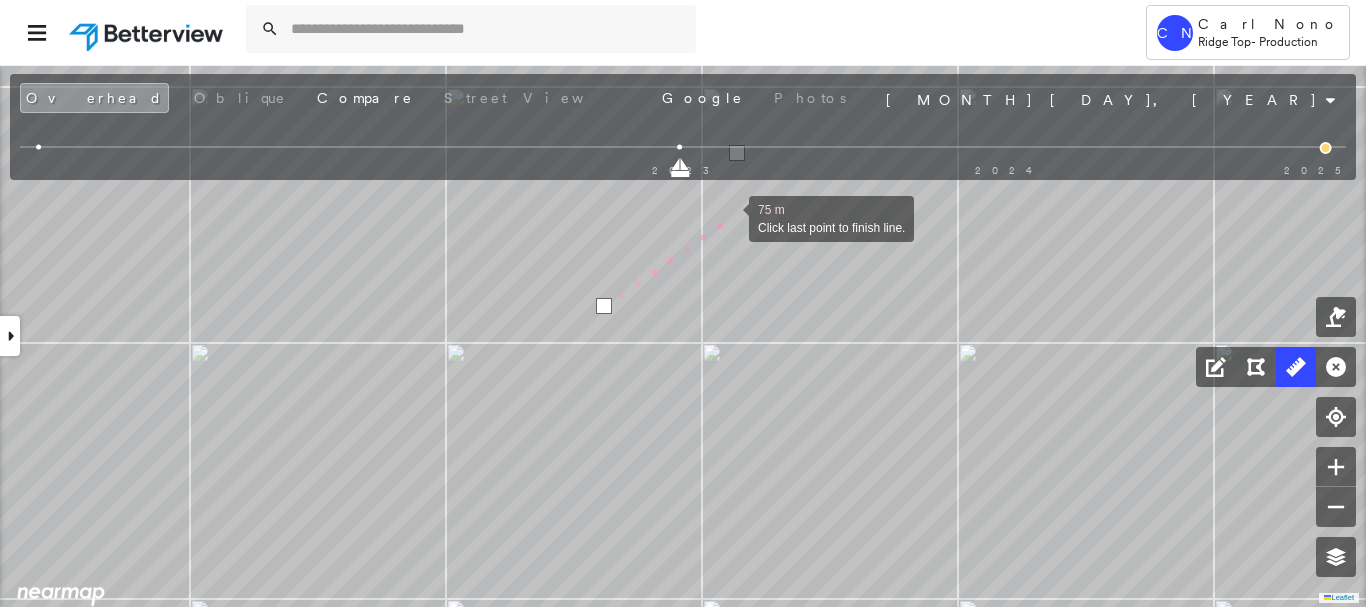 click at bounding box center [729, 217] 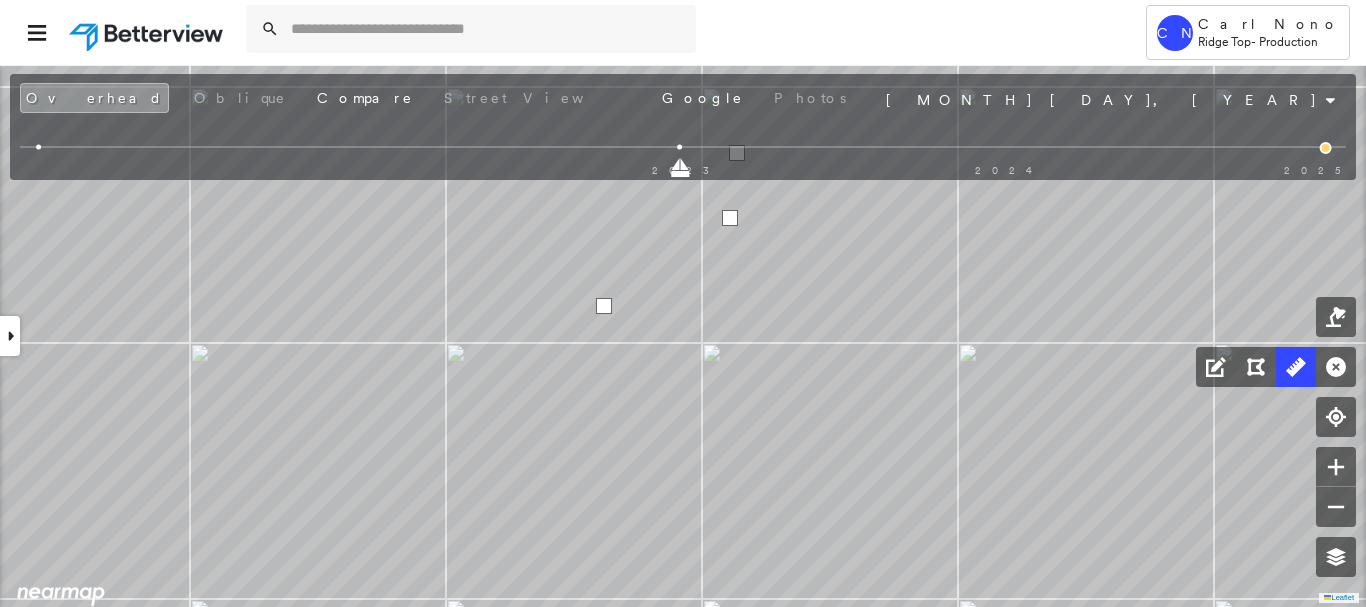 click at bounding box center [730, 218] 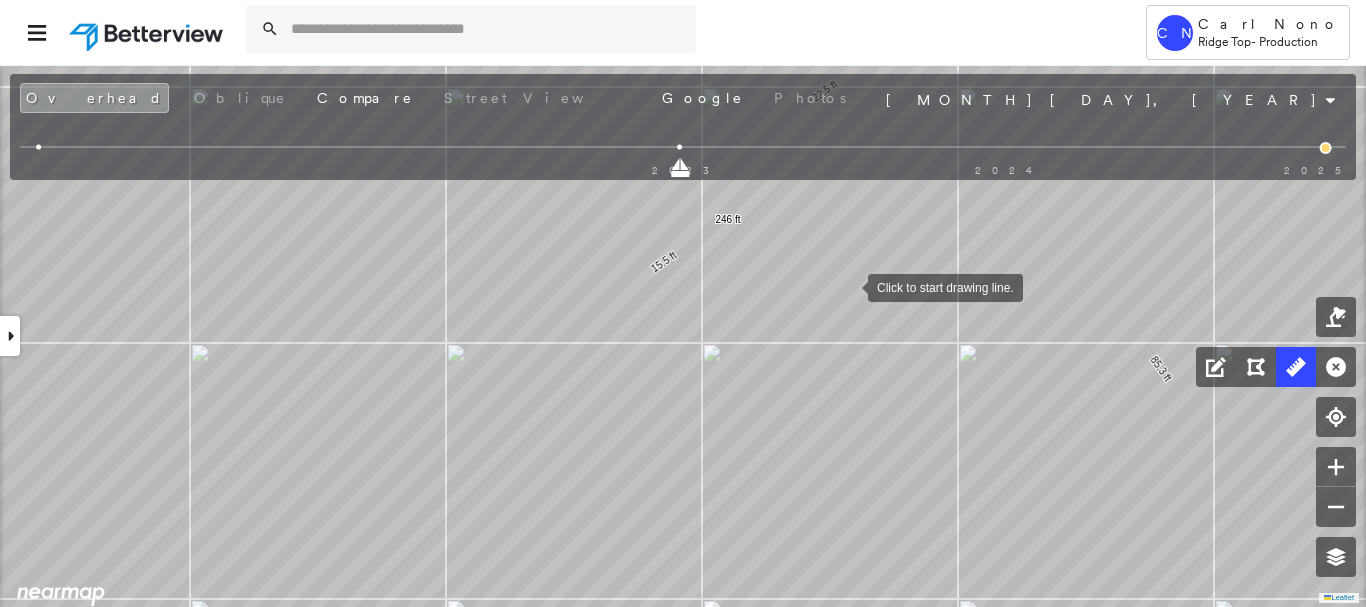 click at bounding box center (848, 286) 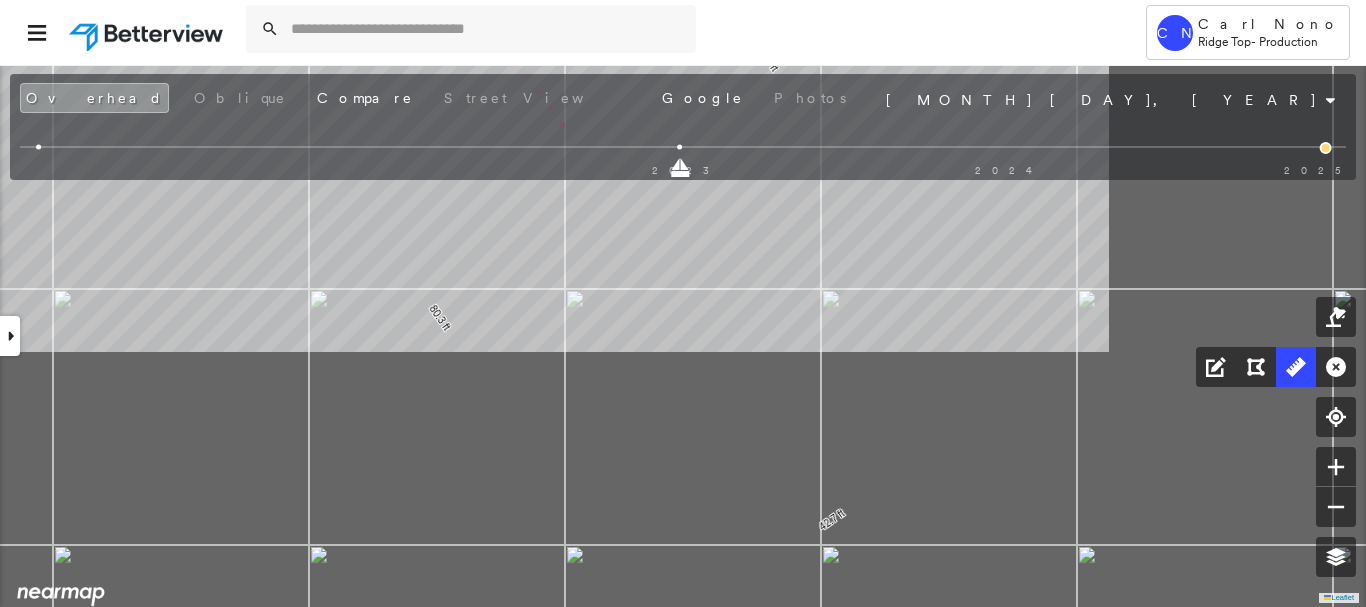 drag, startPoint x: 977, startPoint y: 455, endPoint x: 711, endPoint y: 315, distance: 300.59274 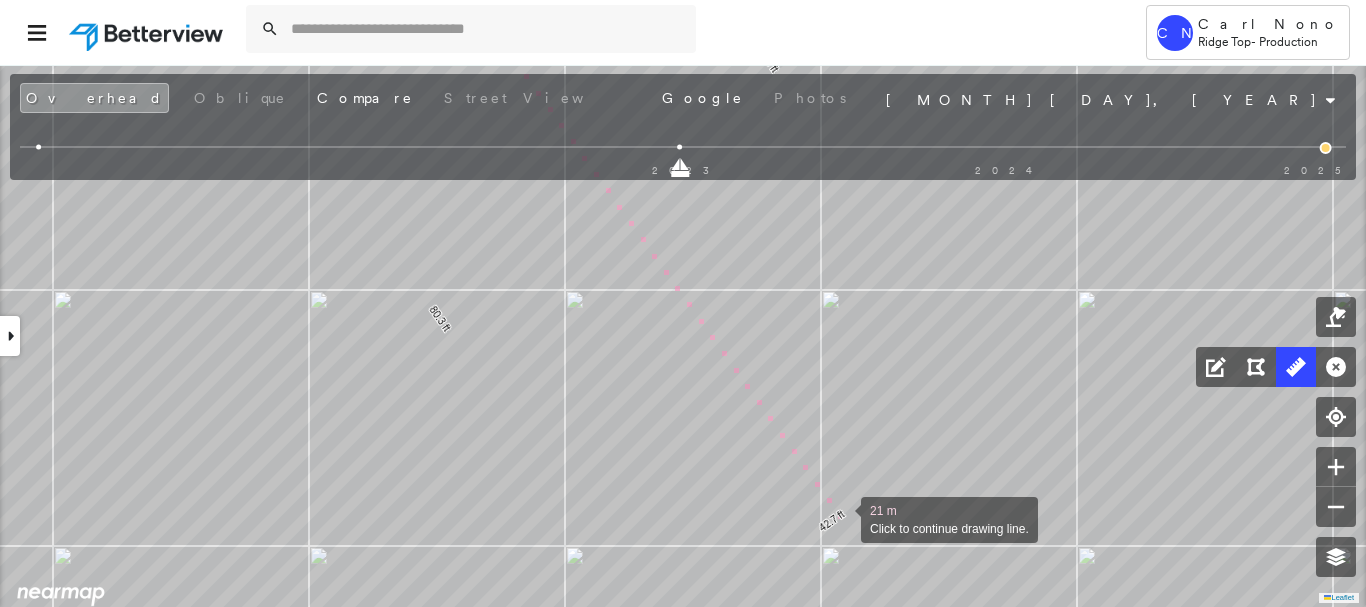 click at bounding box center (841, 518) 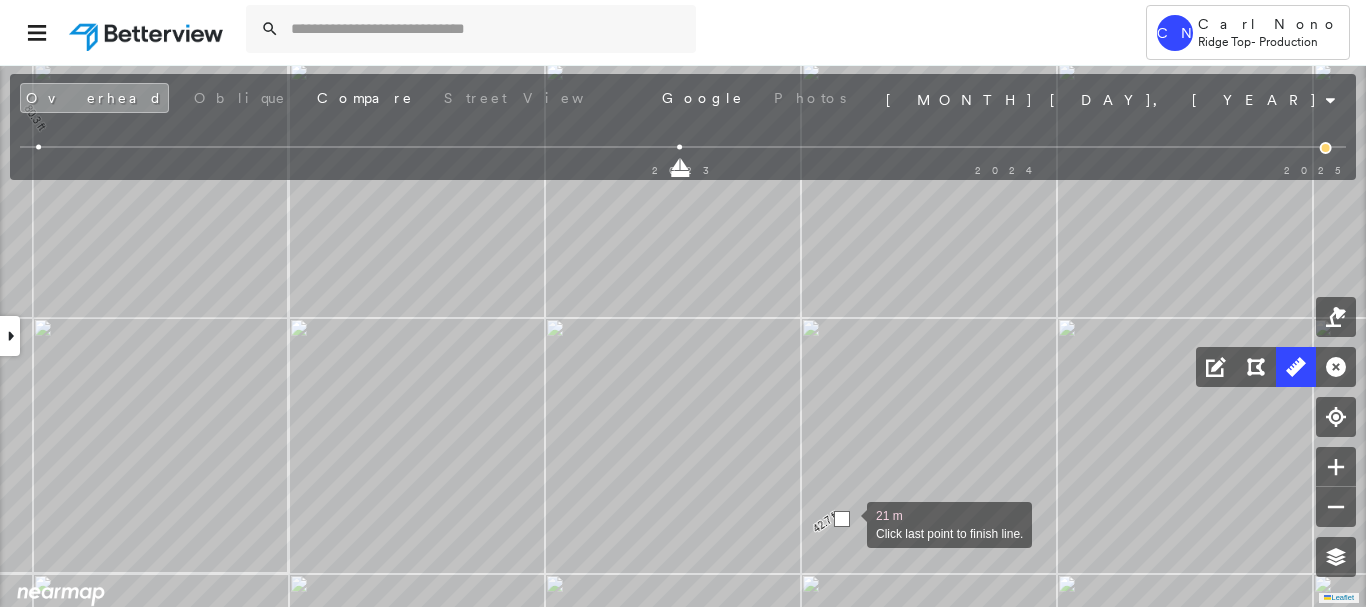 click at bounding box center (842, 519) 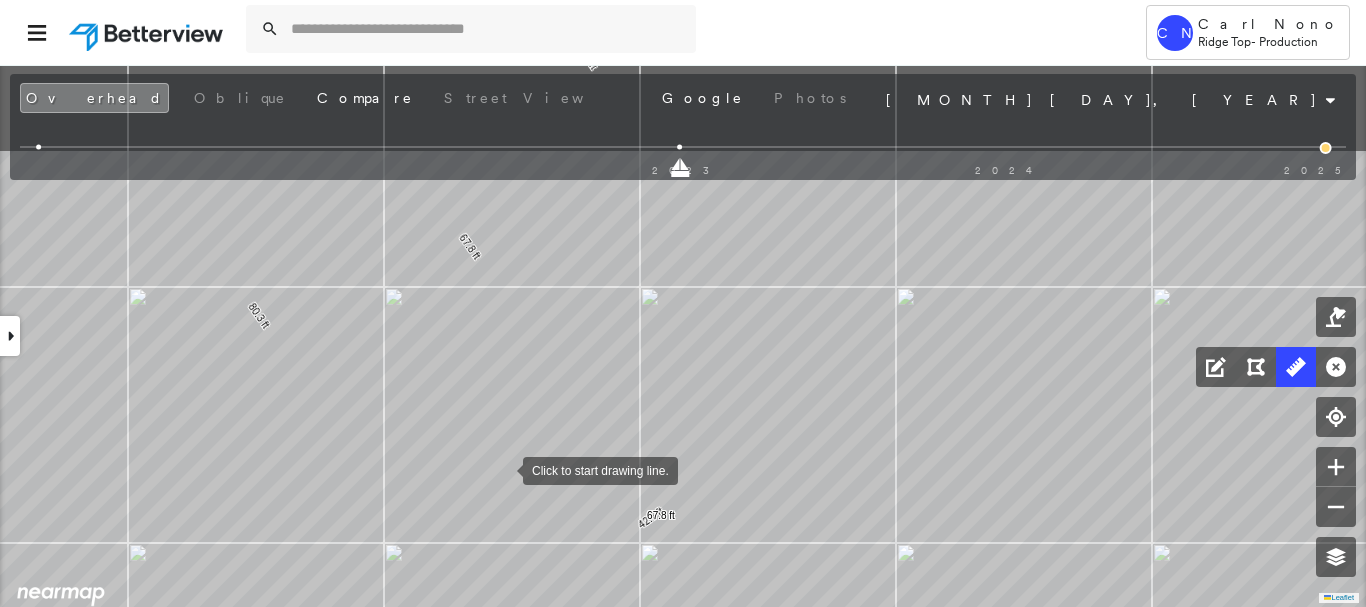 drag, startPoint x: 503, startPoint y: 325, endPoint x: 502, endPoint y: 473, distance: 148.00337 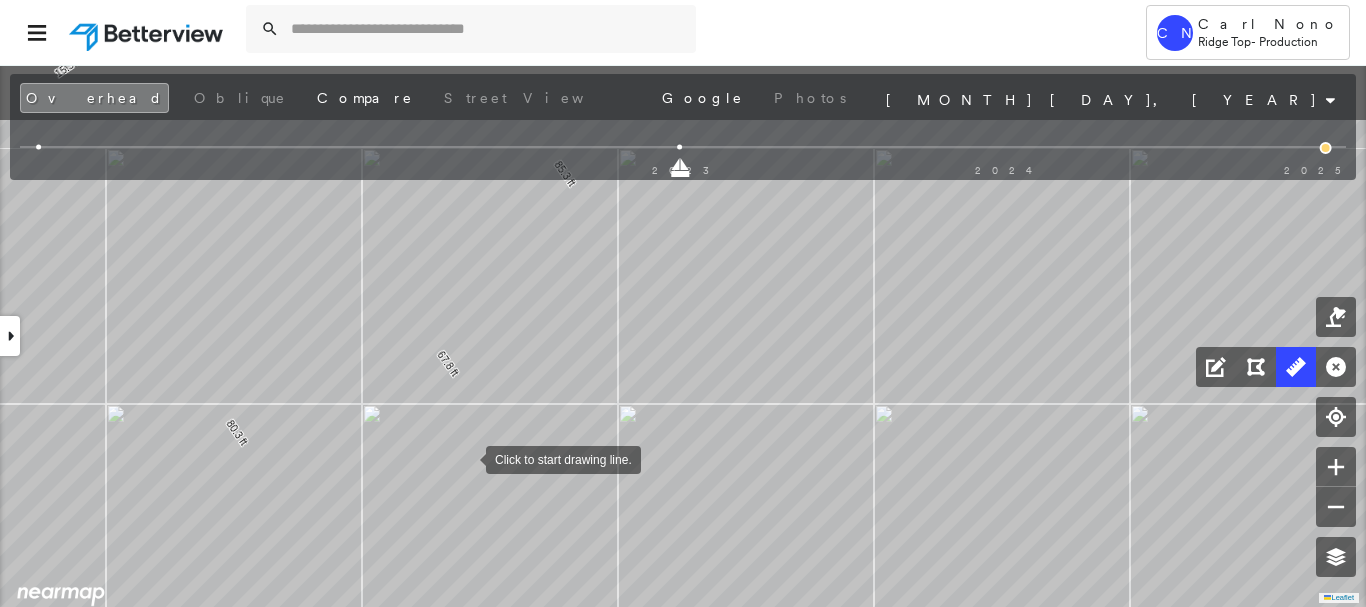 drag, startPoint x: 490, startPoint y: 333, endPoint x: 464, endPoint y: 467, distance: 136.49908 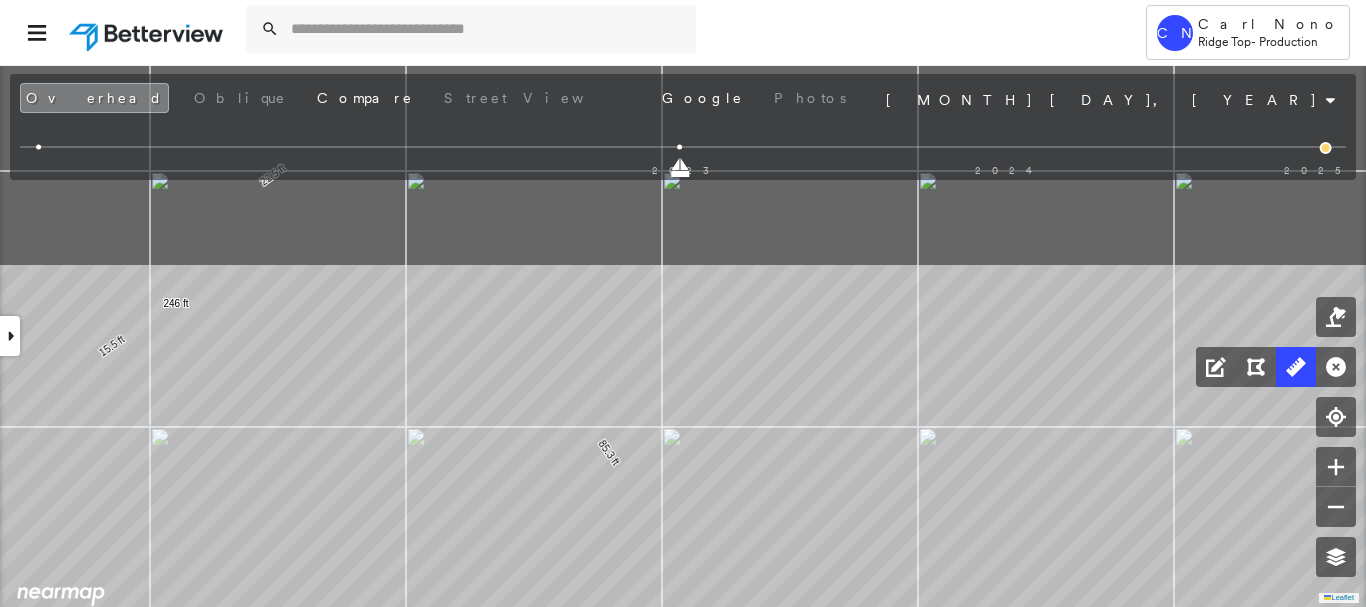 drag, startPoint x: 431, startPoint y: 357, endPoint x: 480, endPoint y: 612, distance: 259.66516 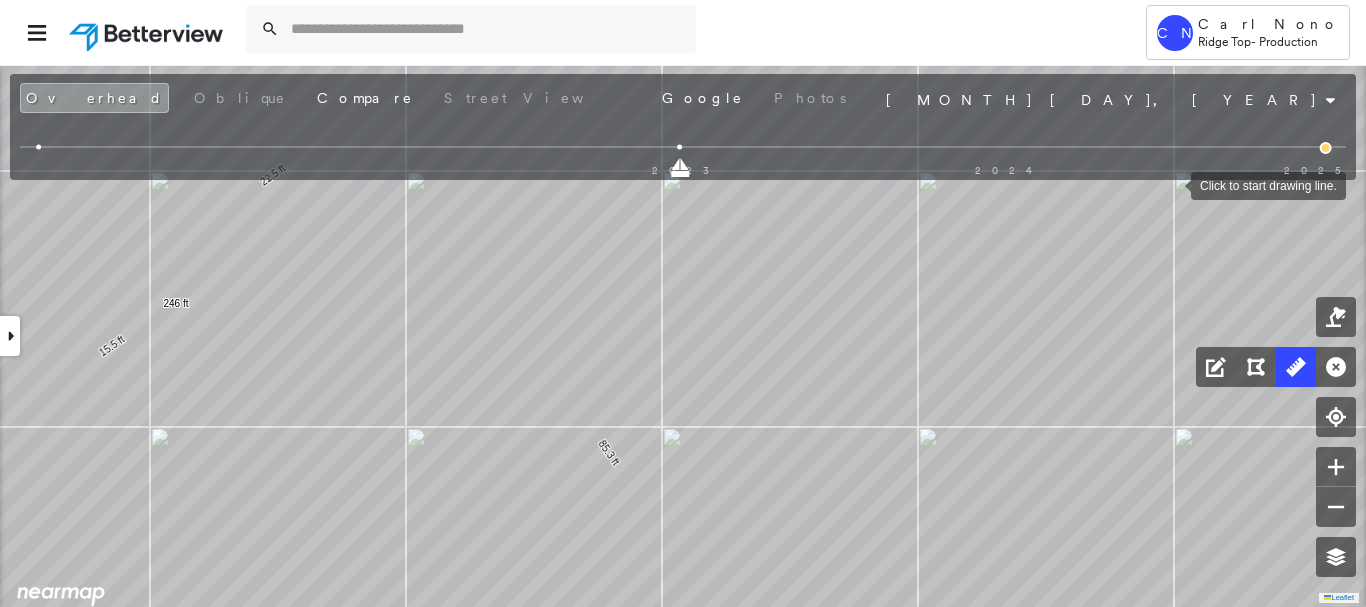 click on "2023 2024 2025" at bounding box center (683, 150) 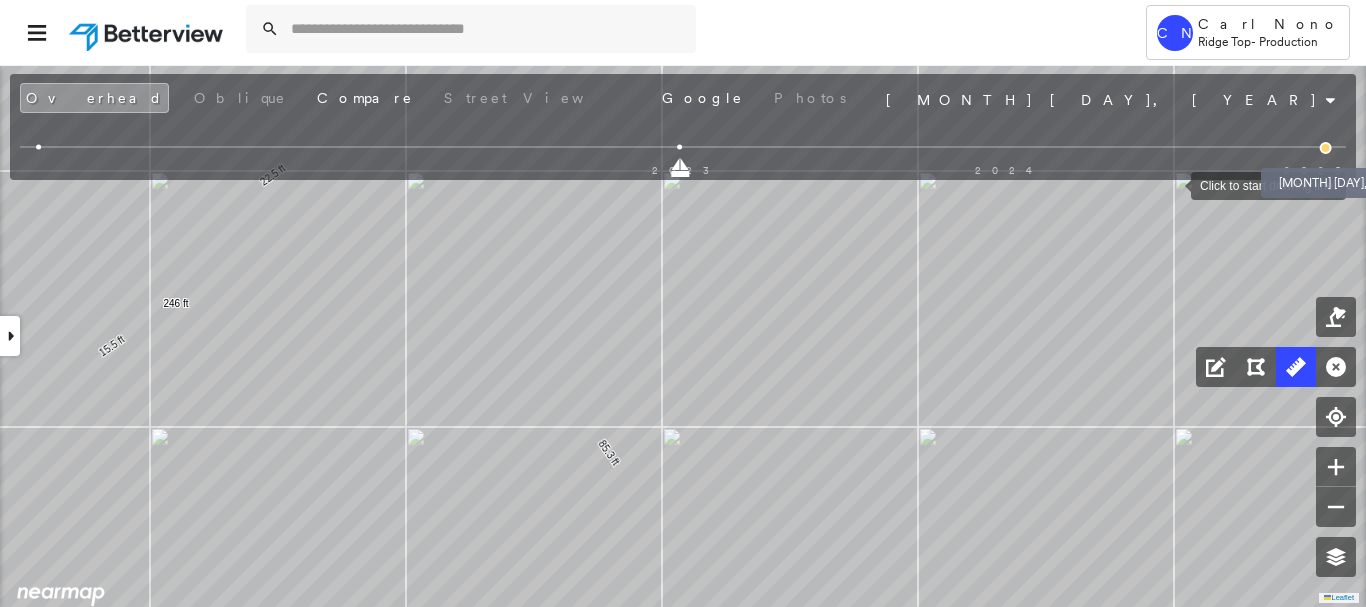 drag, startPoint x: 1323, startPoint y: 145, endPoint x: 1301, endPoint y: 156, distance: 24.596748 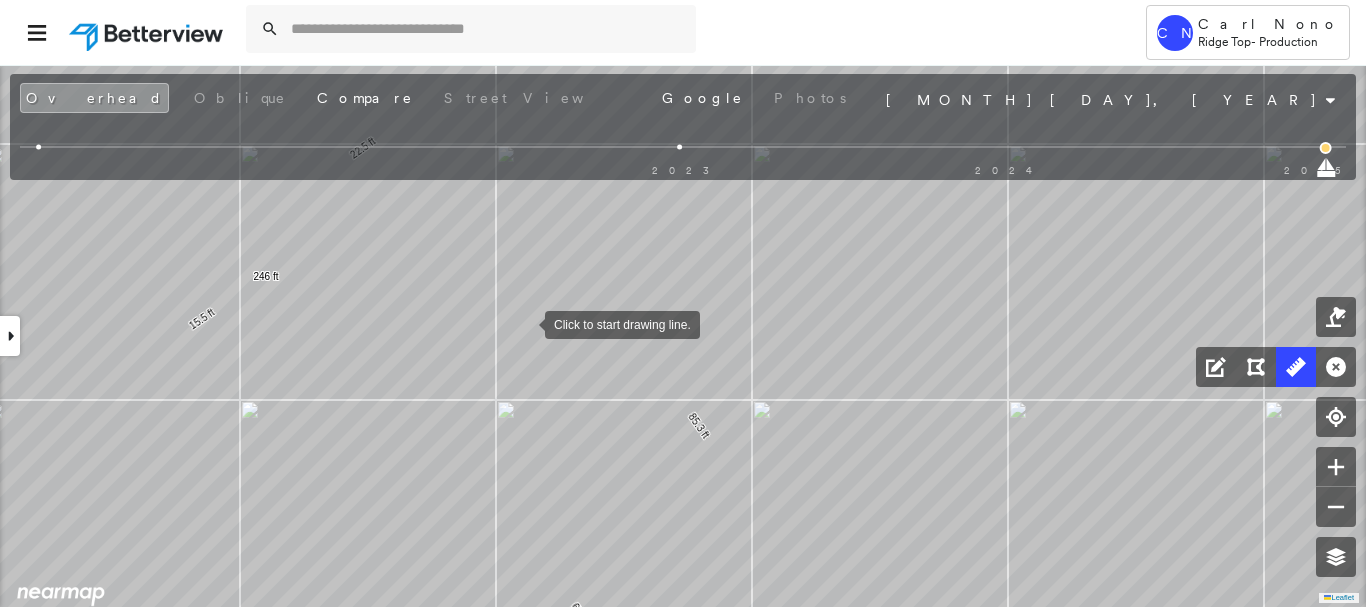 drag, startPoint x: 427, startPoint y: 353, endPoint x: 554, endPoint y: 315, distance: 132.56319 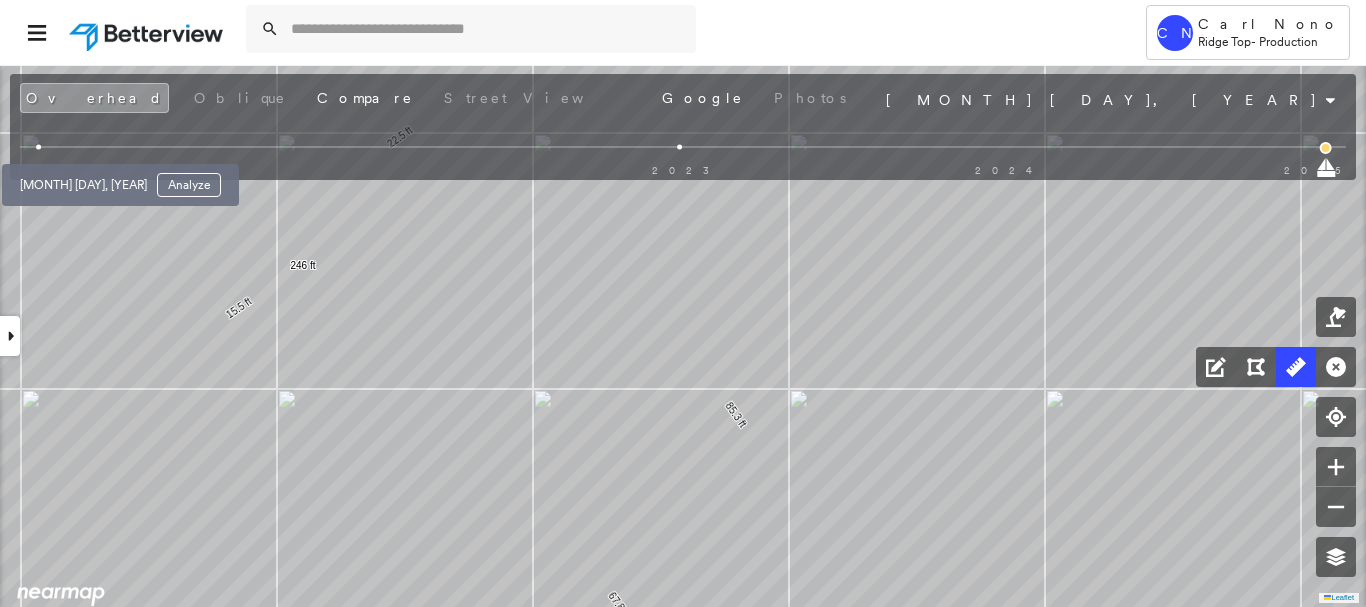 click at bounding box center [38, 147] 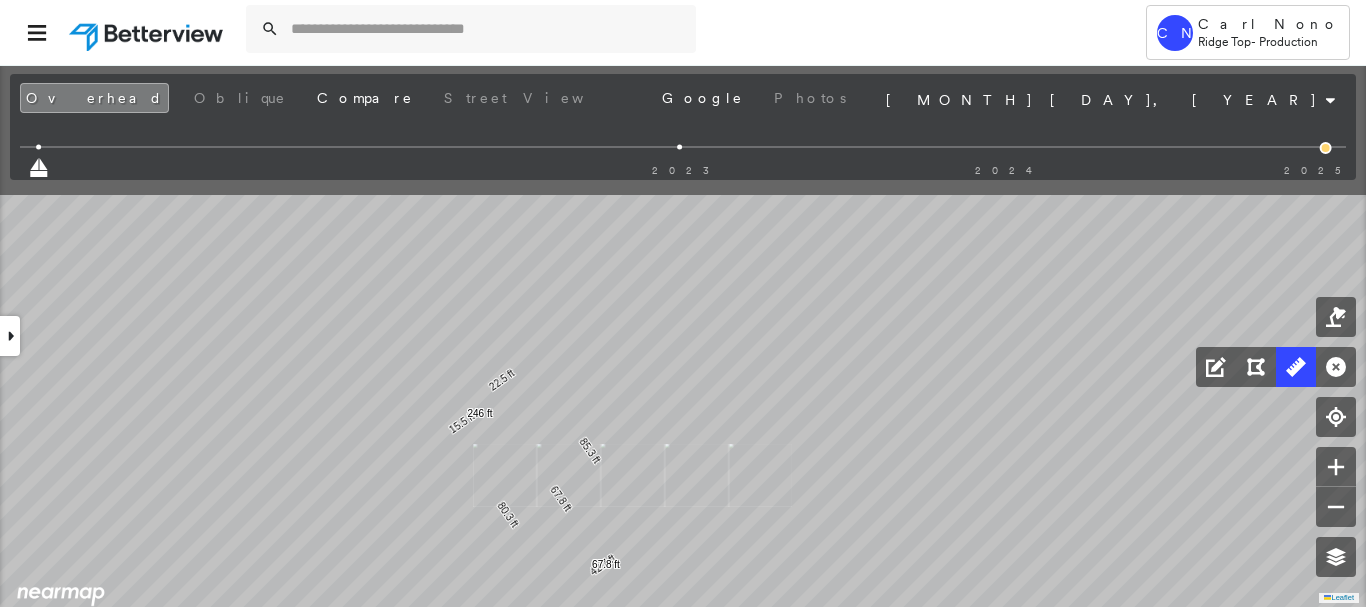 drag, startPoint x: 643, startPoint y: 310, endPoint x: 643, endPoint y: 490, distance: 180 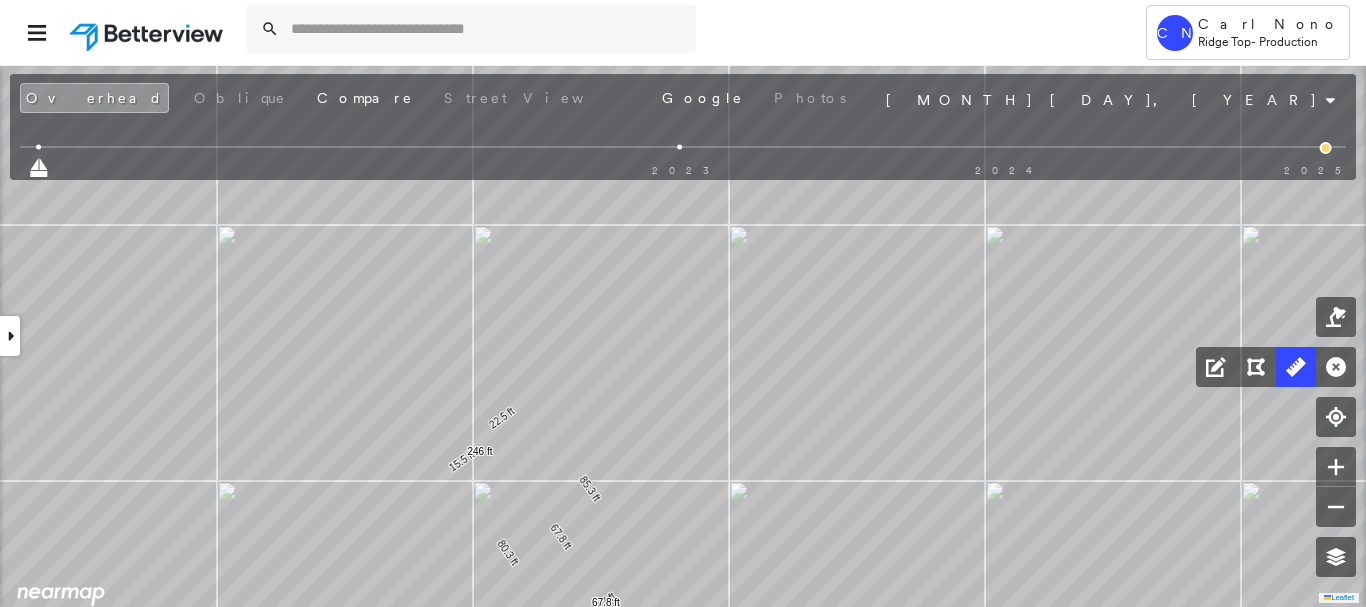 click at bounding box center (680, 147) 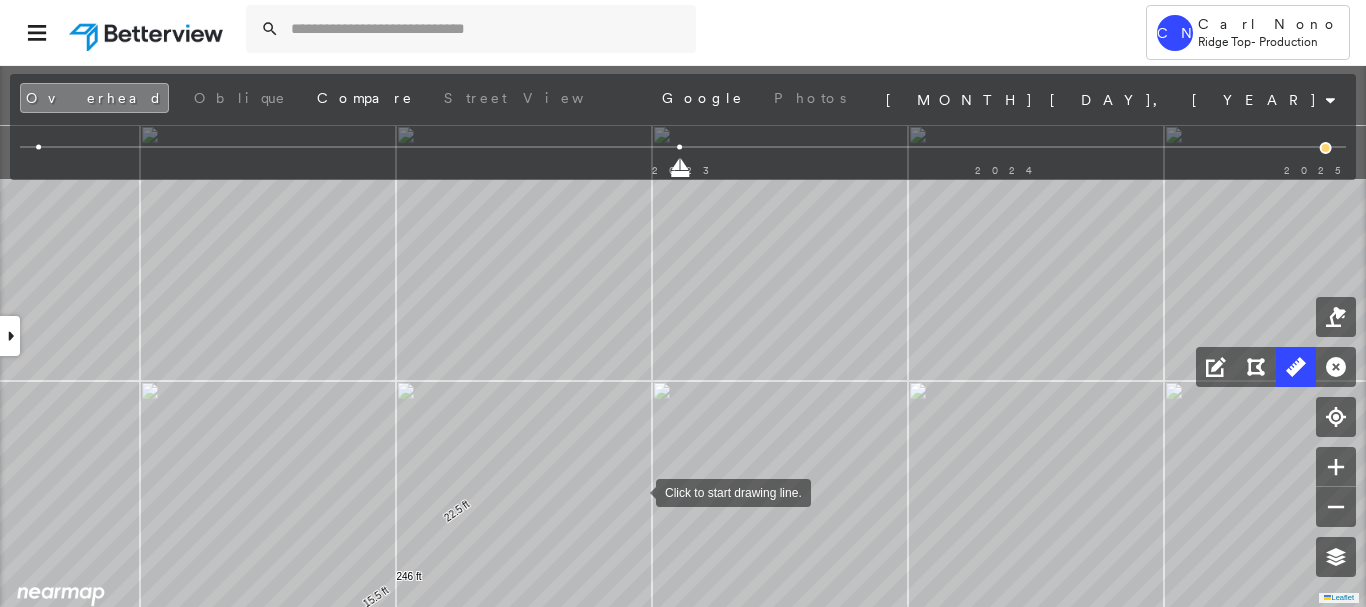 drag, startPoint x: 686, startPoint y: 328, endPoint x: 638, endPoint y: 487, distance: 166.08733 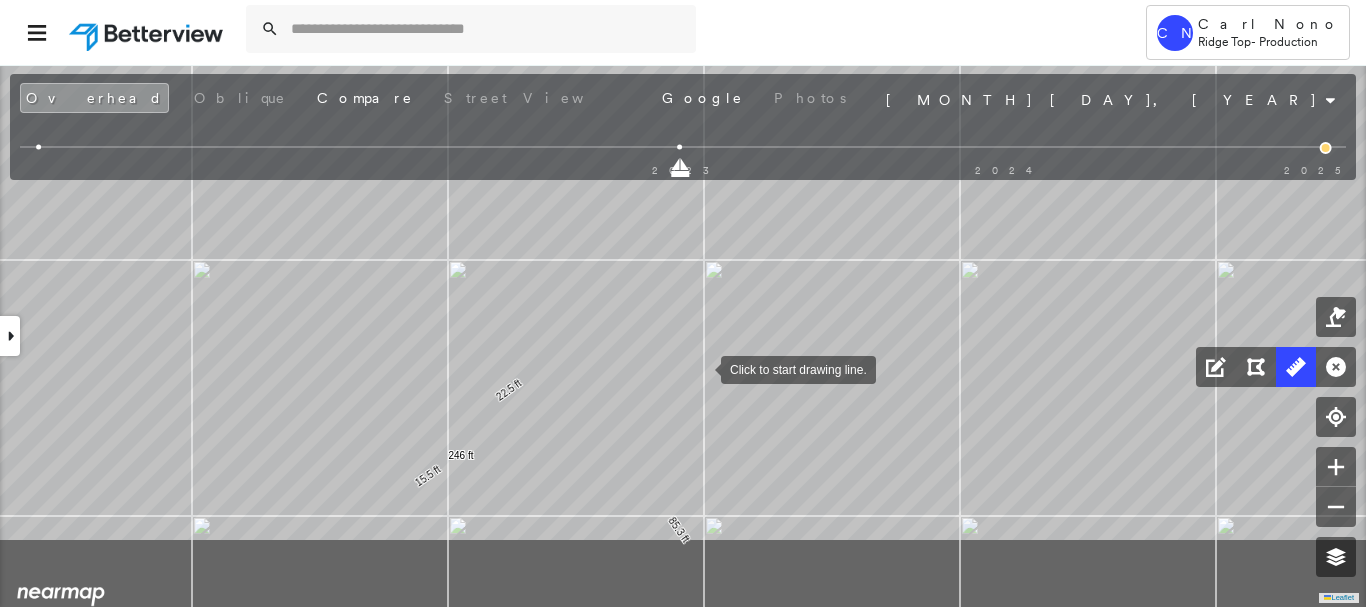 drag, startPoint x: 649, startPoint y: 491, endPoint x: 701, endPoint y: 369, distance: 132.61975 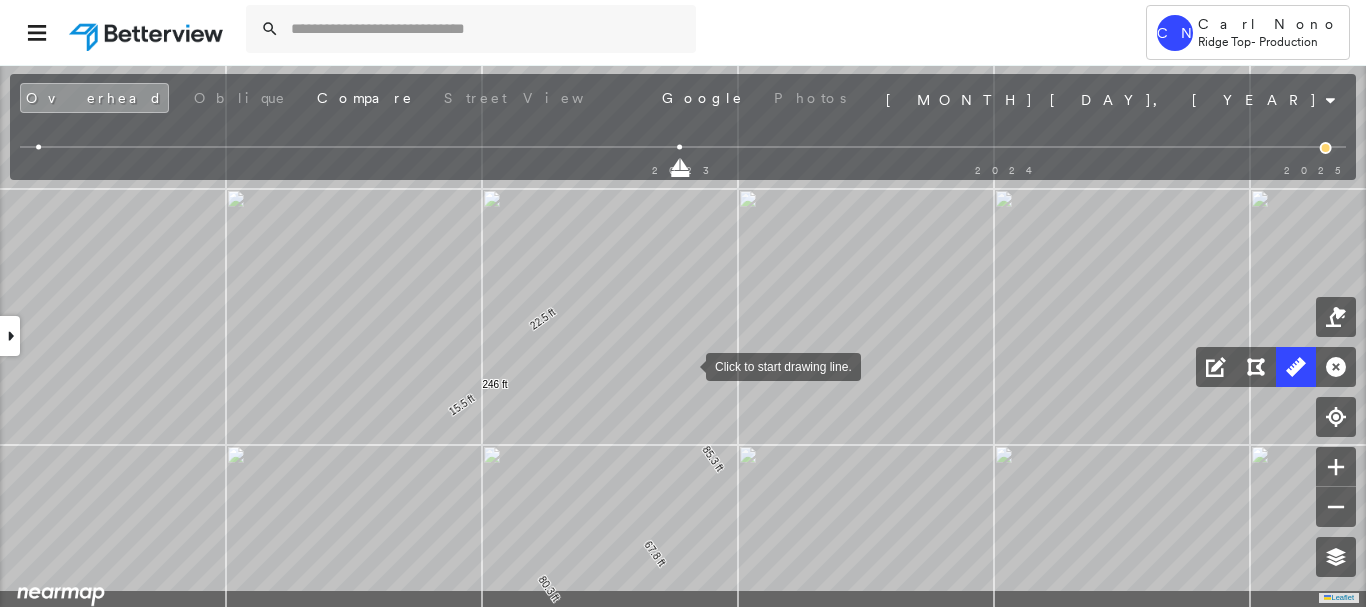 drag, startPoint x: 679, startPoint y: 376, endPoint x: 690, endPoint y: 357, distance: 21.954498 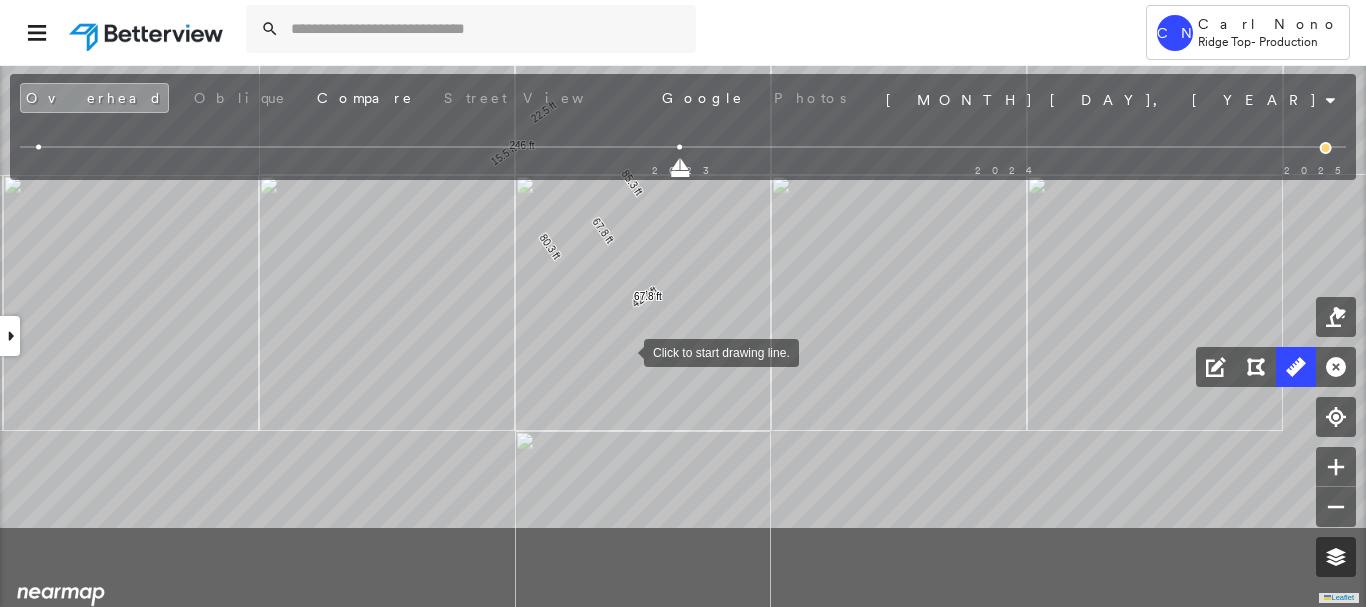 drag, startPoint x: 629, startPoint y: 487, endPoint x: 624, endPoint y: 353, distance: 134.09325 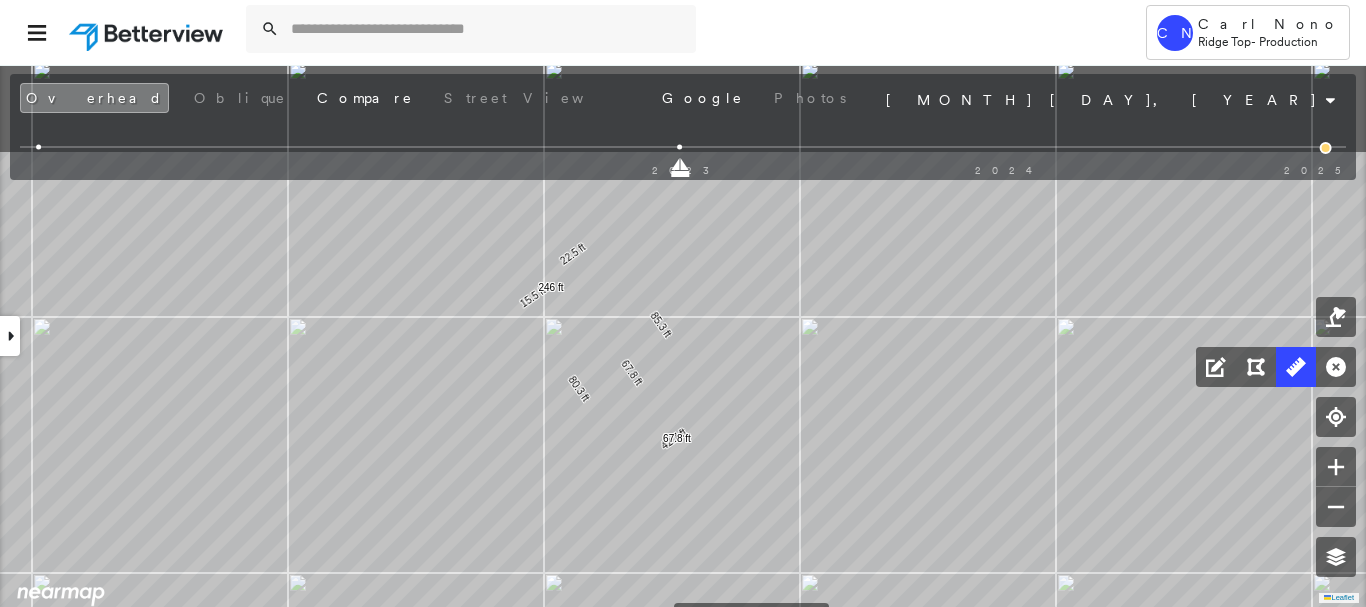 drag, startPoint x: 632, startPoint y: 421, endPoint x: 656, endPoint y: 614, distance: 194.4865 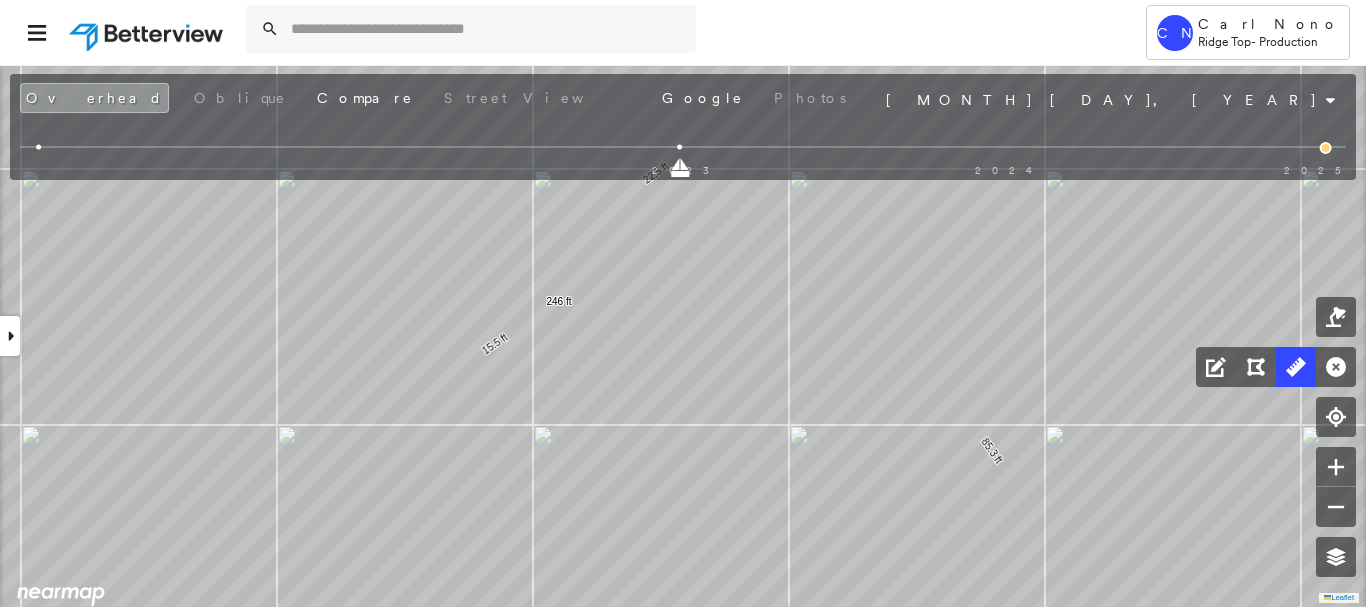 click at bounding box center (38, 147) 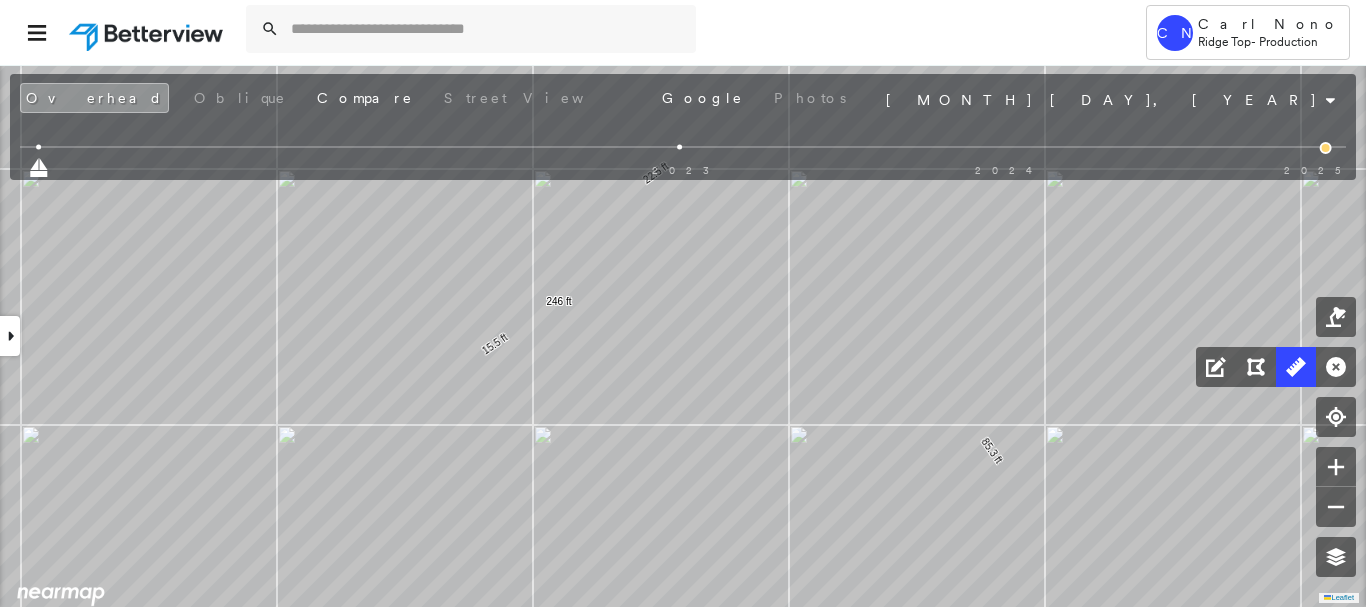 click at bounding box center [1326, 148] 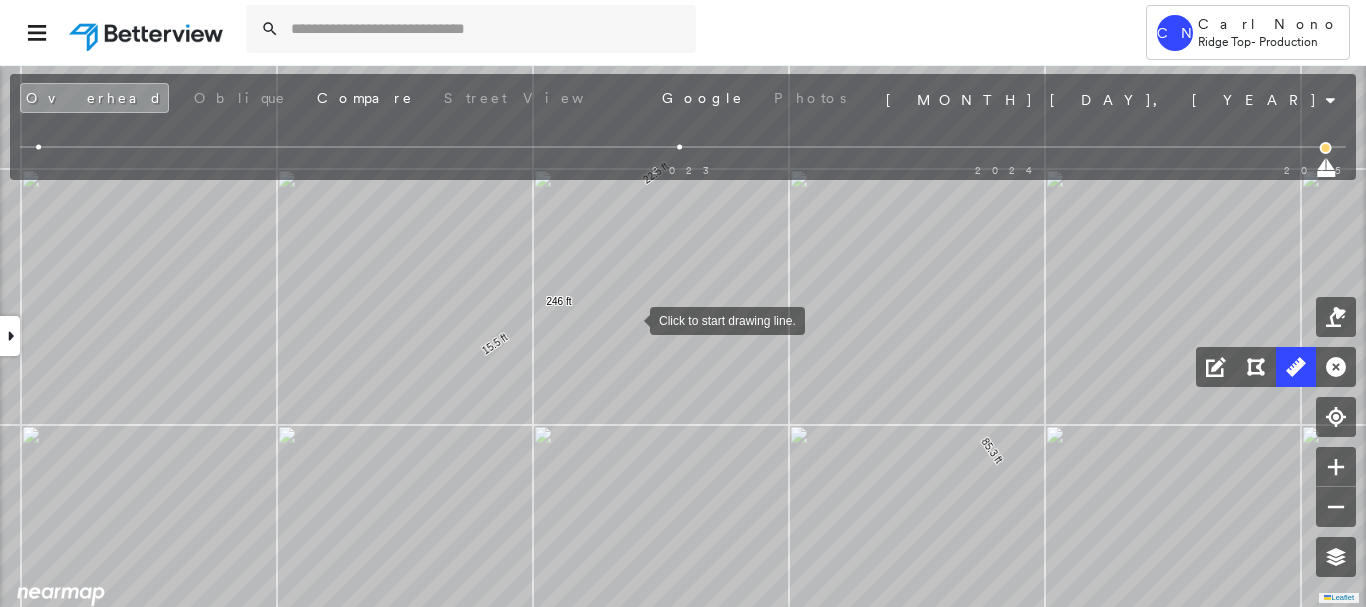 click at bounding box center [630, 319] 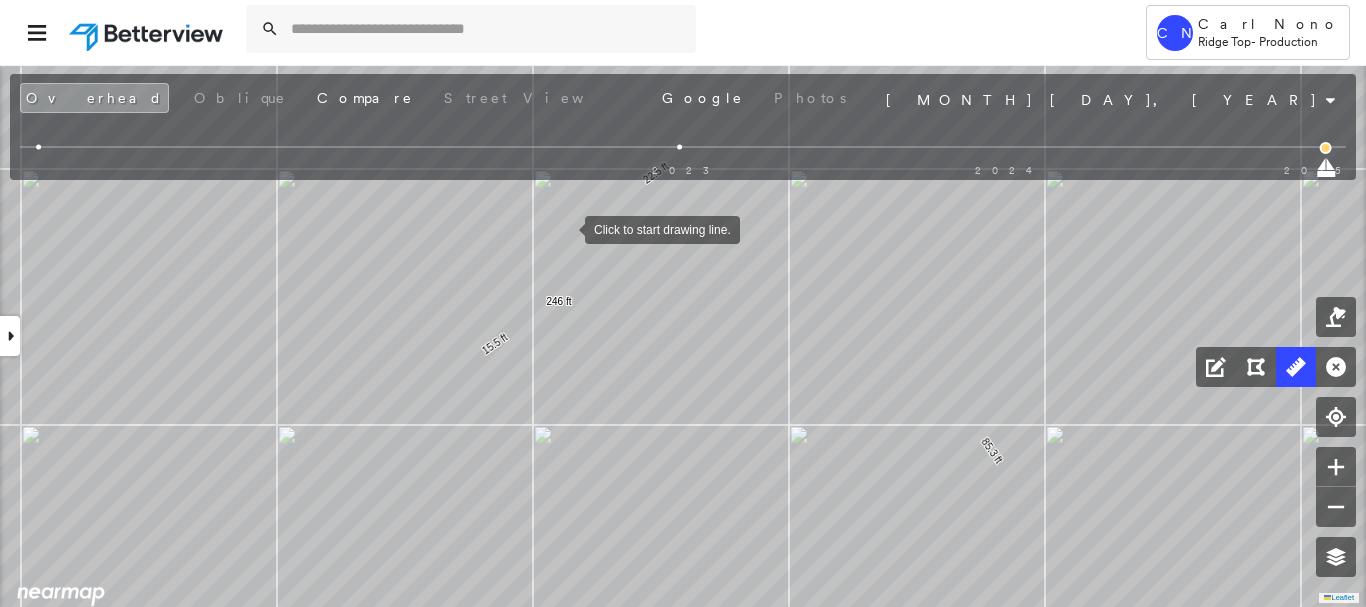 click at bounding box center [565, 228] 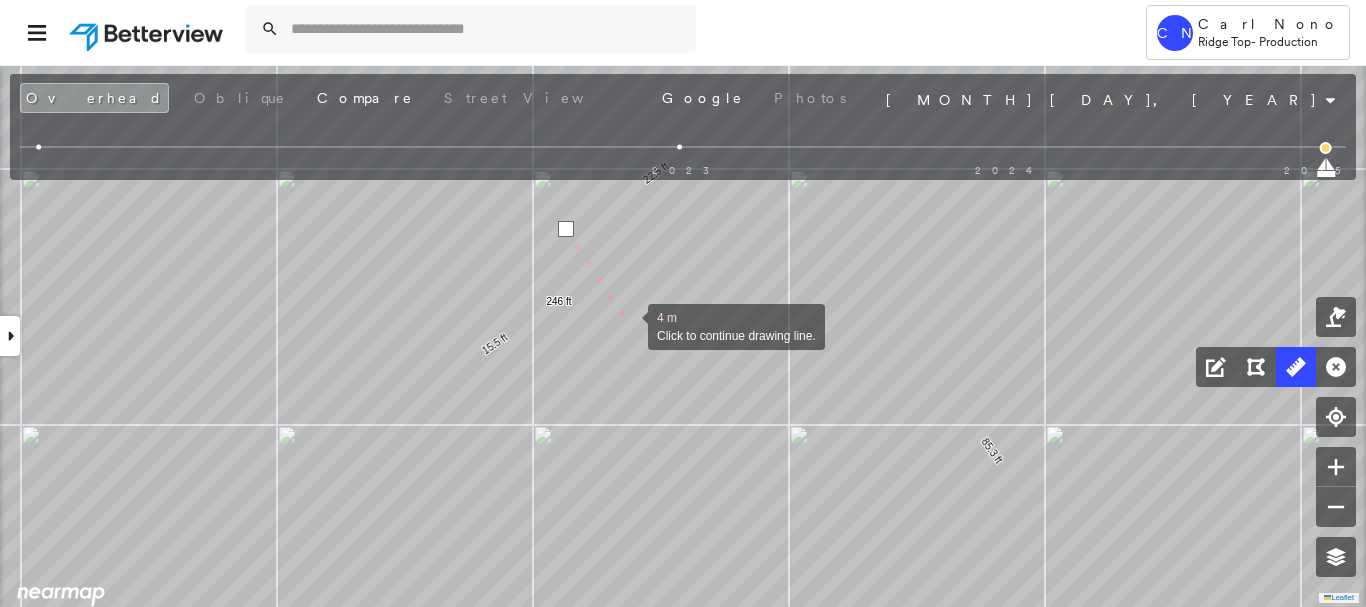 click at bounding box center [628, 325] 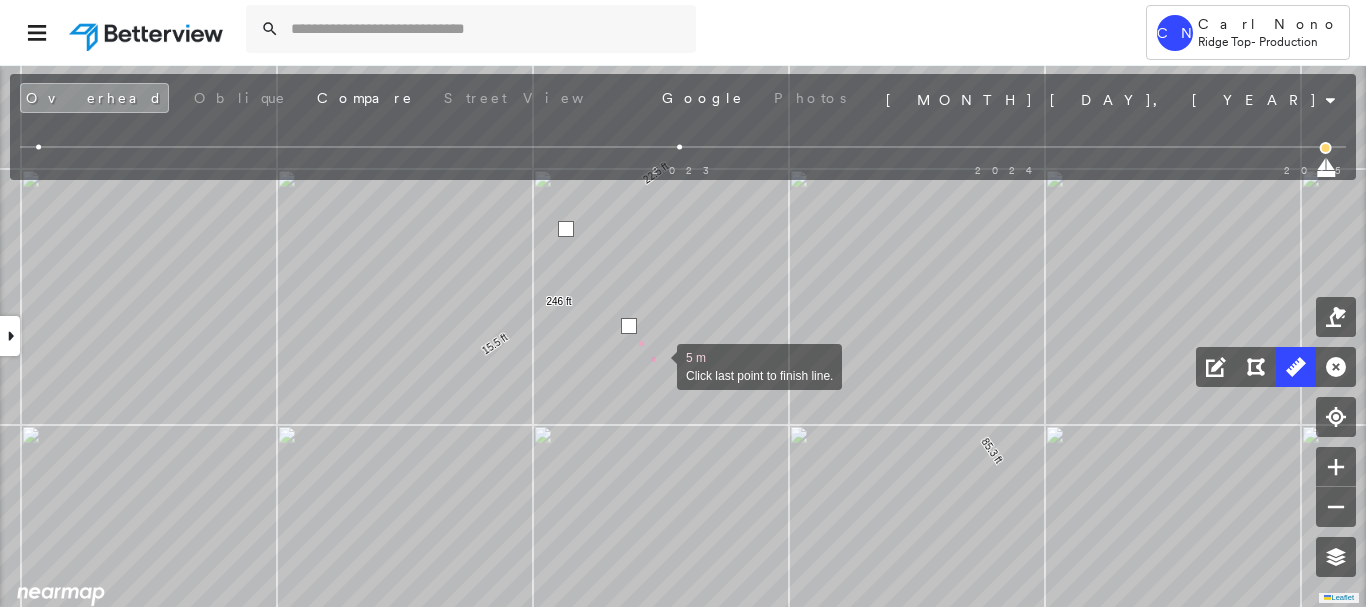 click at bounding box center (657, 365) 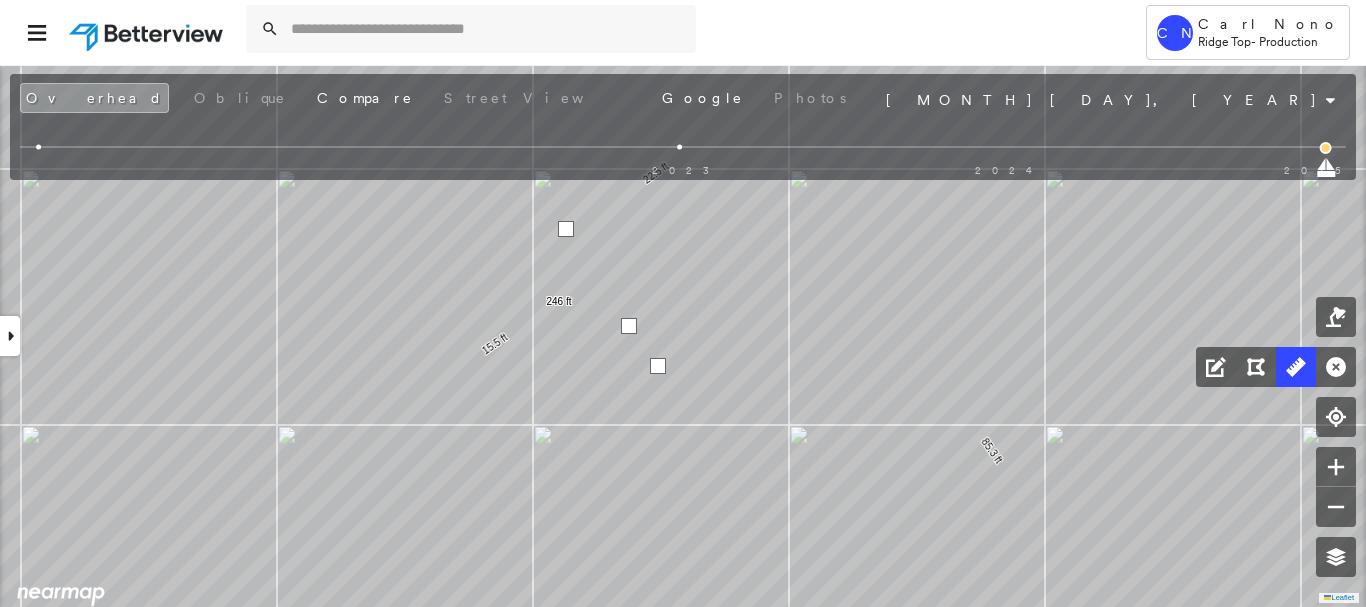 click at bounding box center (658, 366) 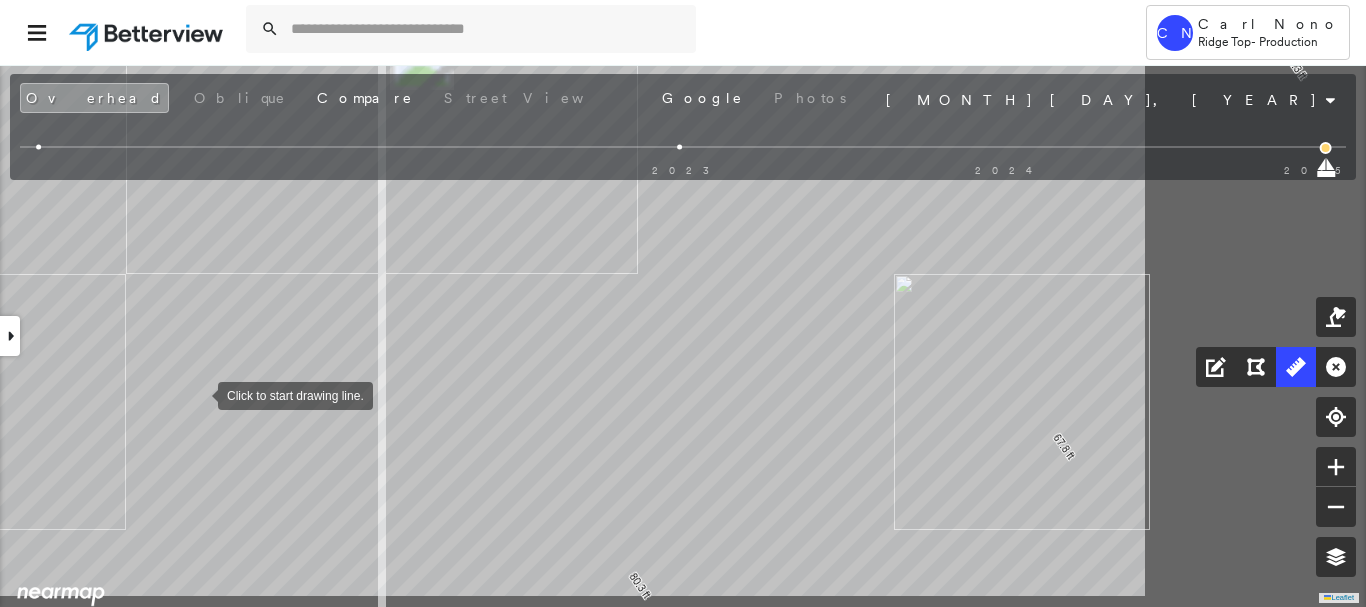 drag, startPoint x: 426, startPoint y: 438, endPoint x: 201, endPoint y: 394, distance: 229.26186 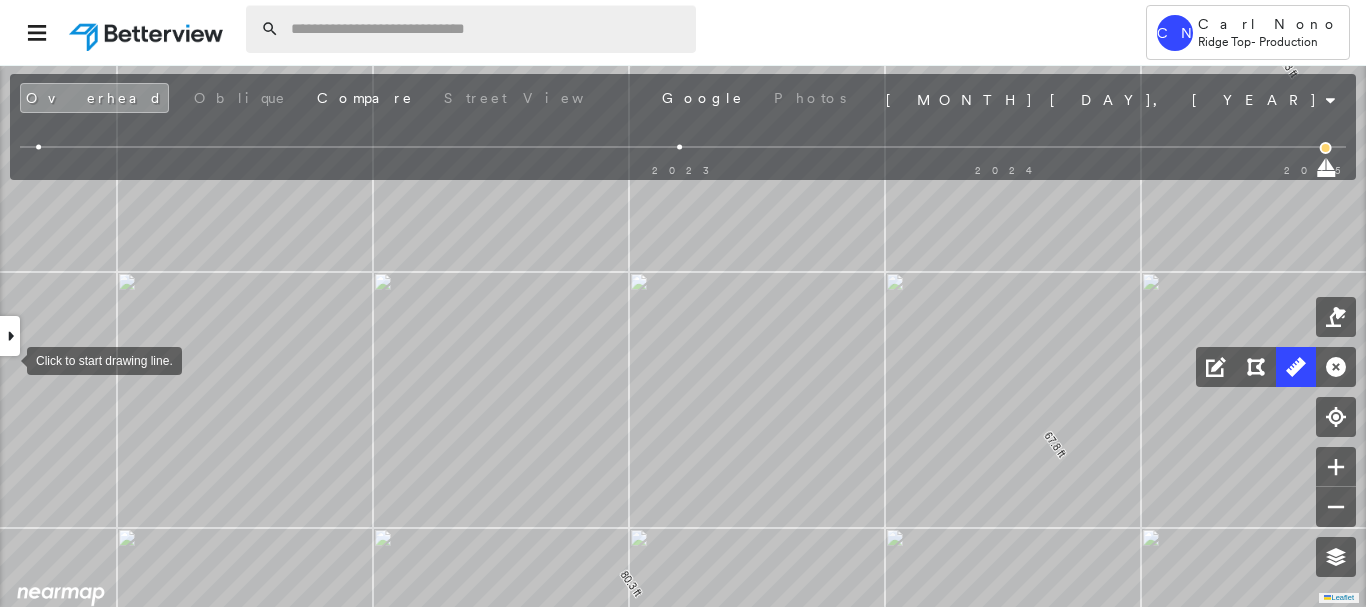 click at bounding box center [487, 29] 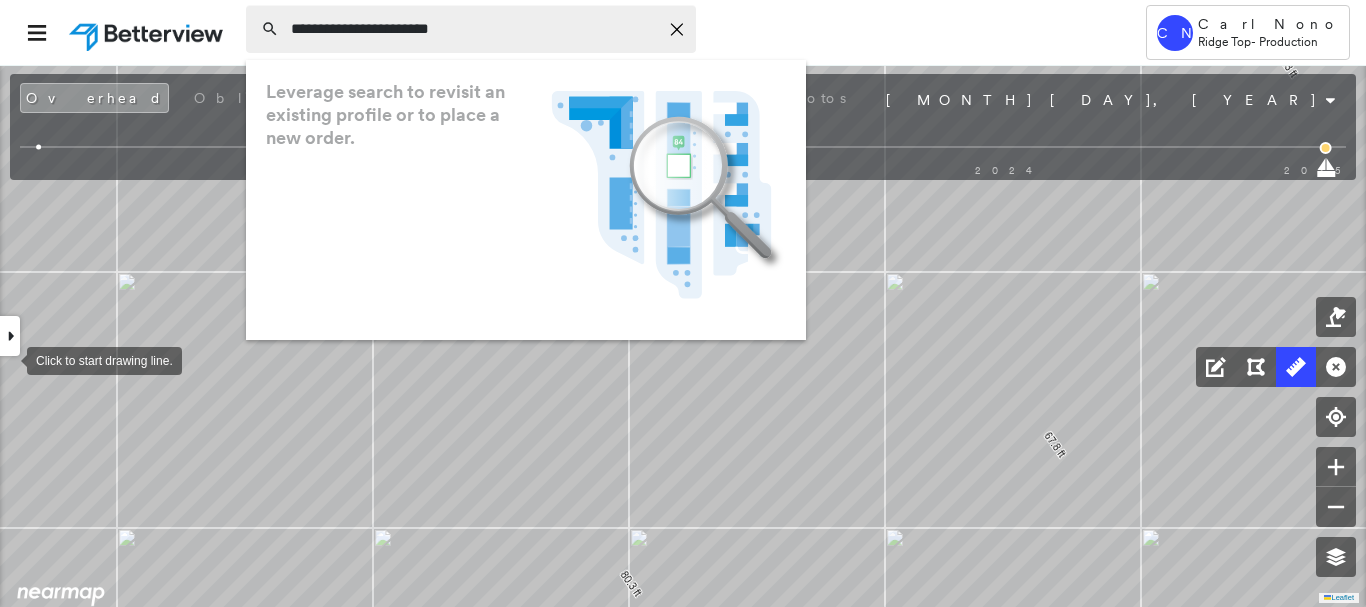 type on "**********" 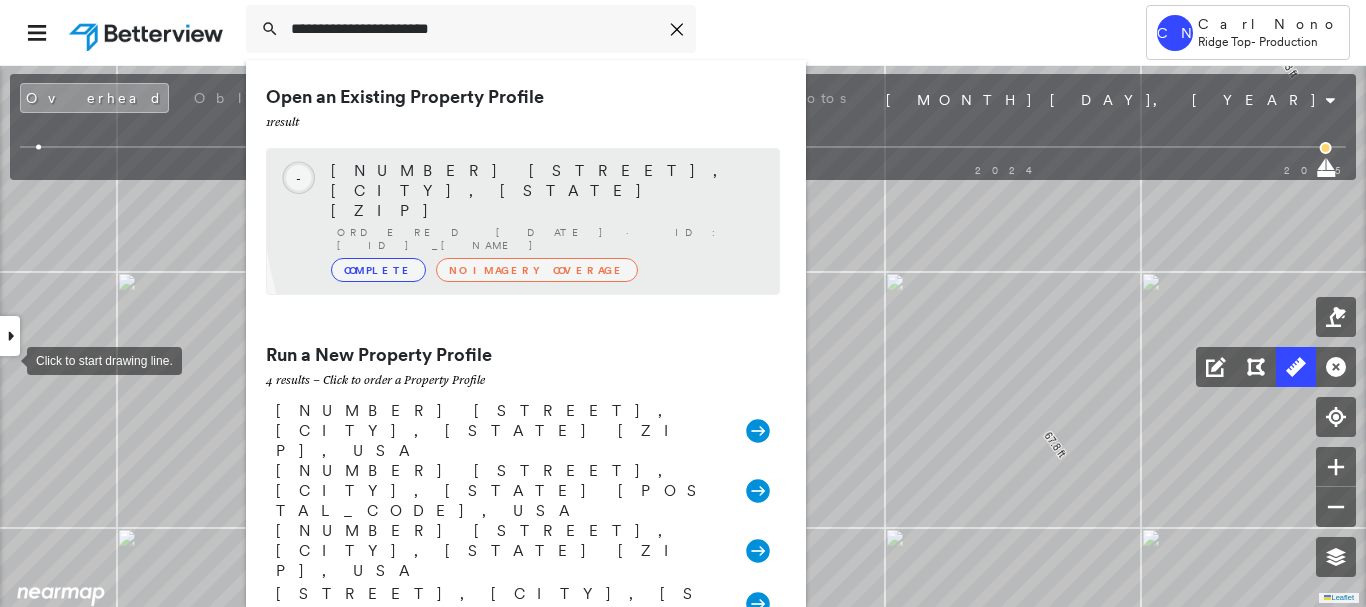 click on "Ordered [DATE] · ID: [ID] _[NAME]" at bounding box center [548, 239] 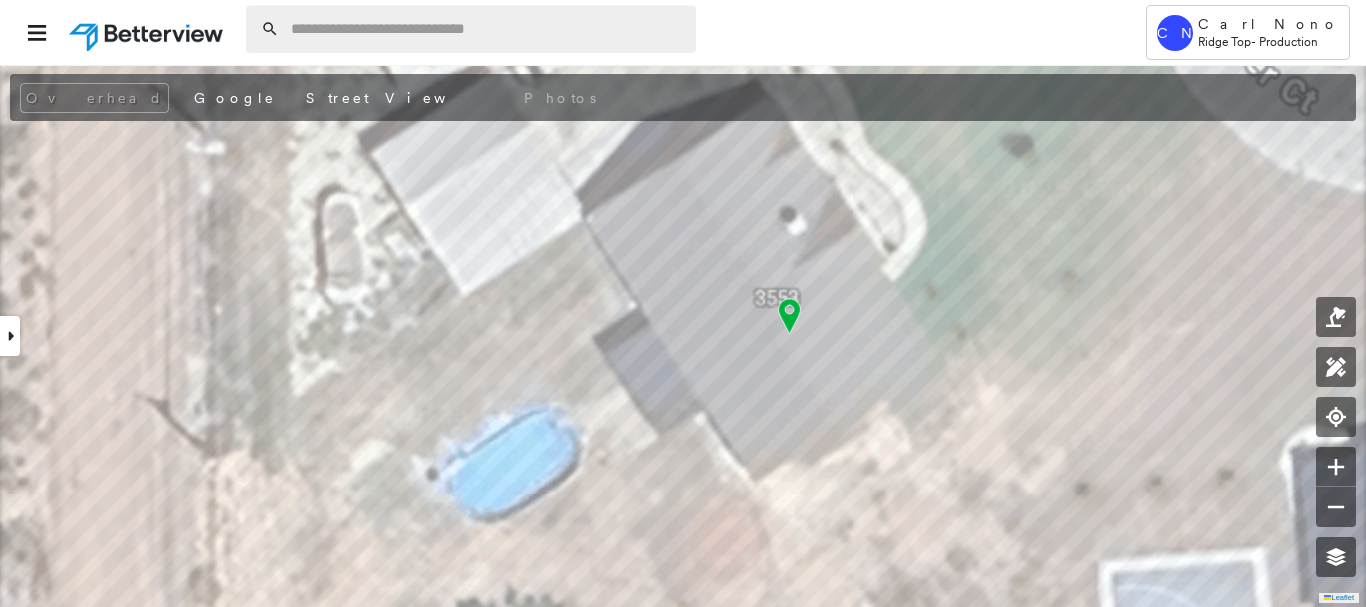 click at bounding box center (487, 29) 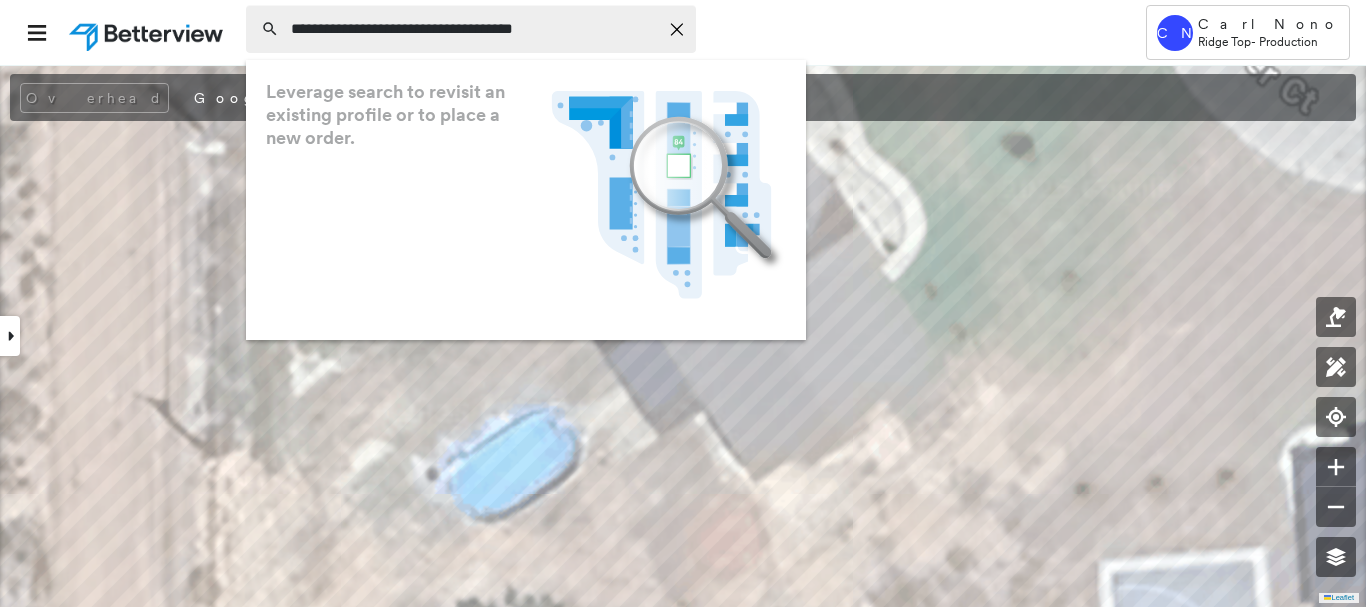 type on "**********" 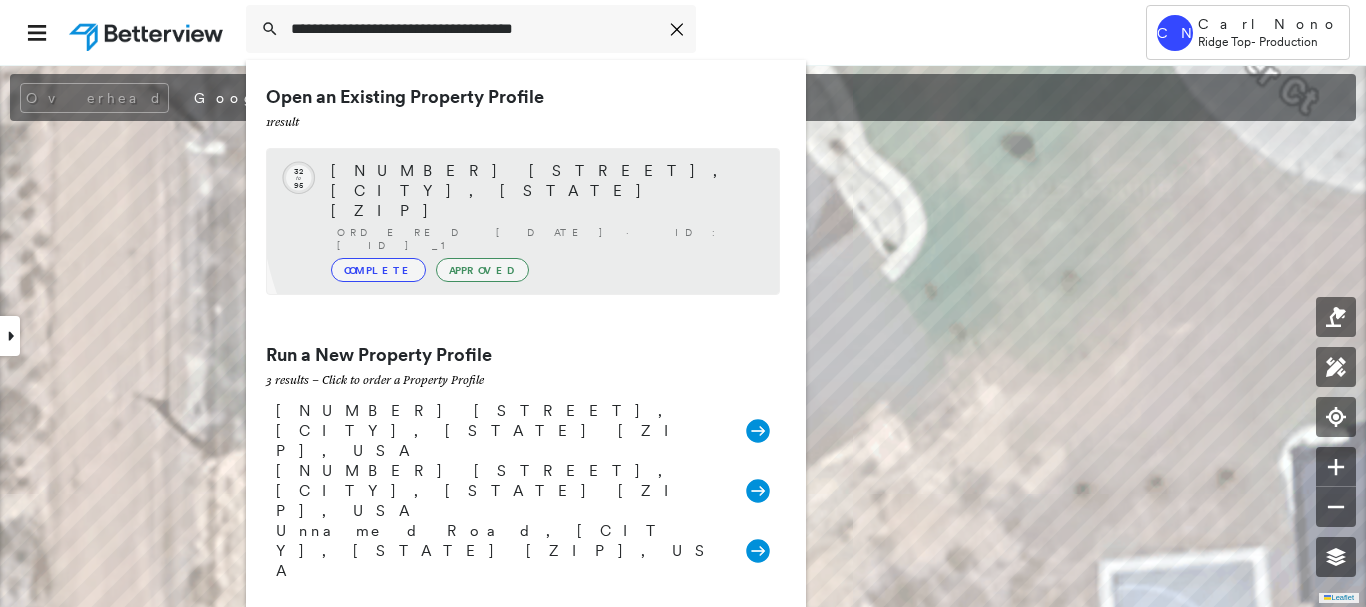 click on "[NUMBER] [STREET], [CITY], [STATE] [POSTAL_CODE] Ordered [DATE] · ID: [ID] Complete Approved" at bounding box center [545, 221] 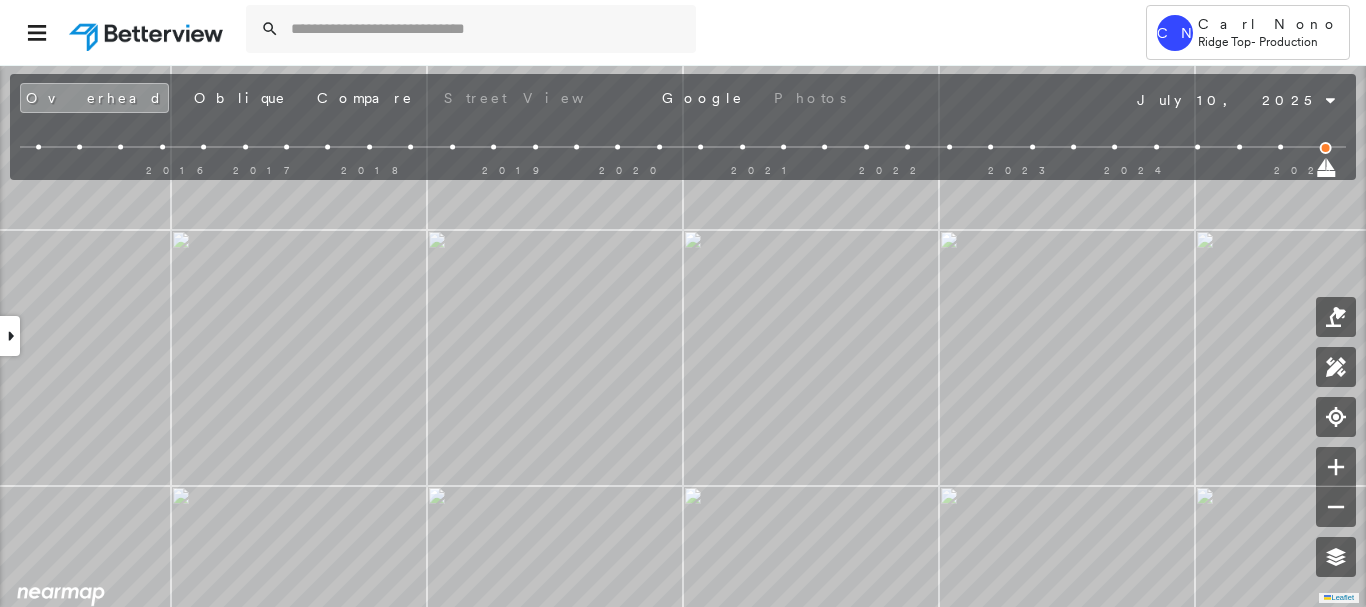 click at bounding box center (1280, 147) 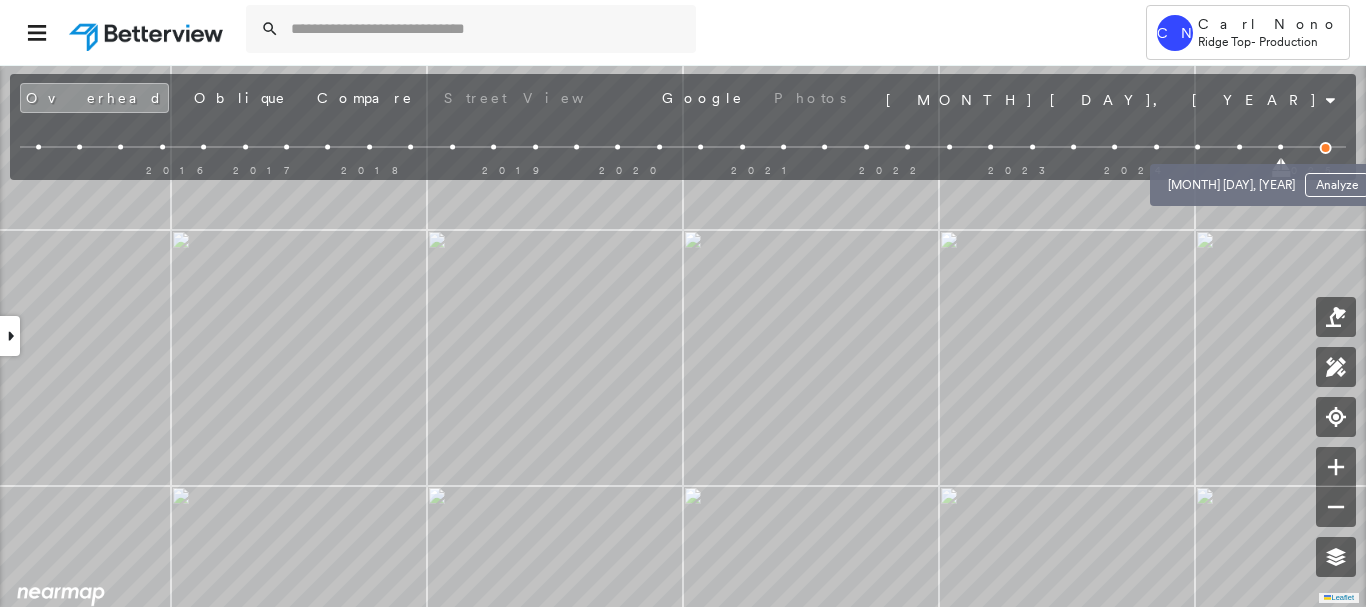 click at bounding box center [1239, 147] 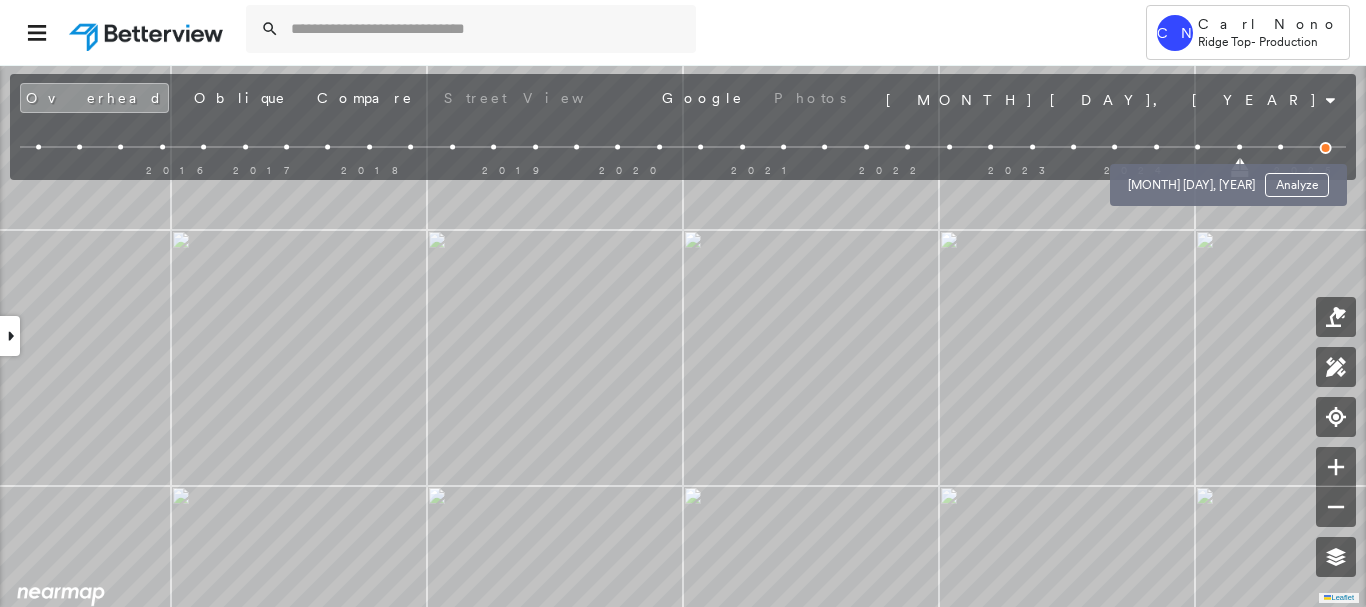 click at bounding box center [1197, 147] 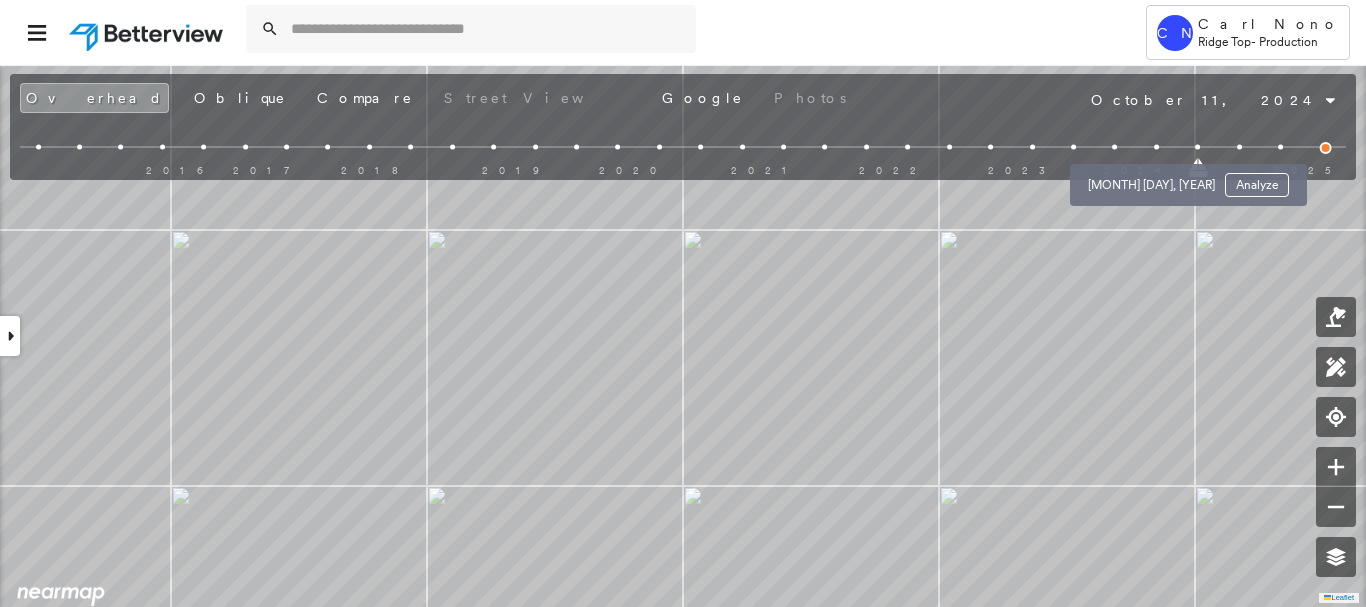click at bounding box center (1156, 147) 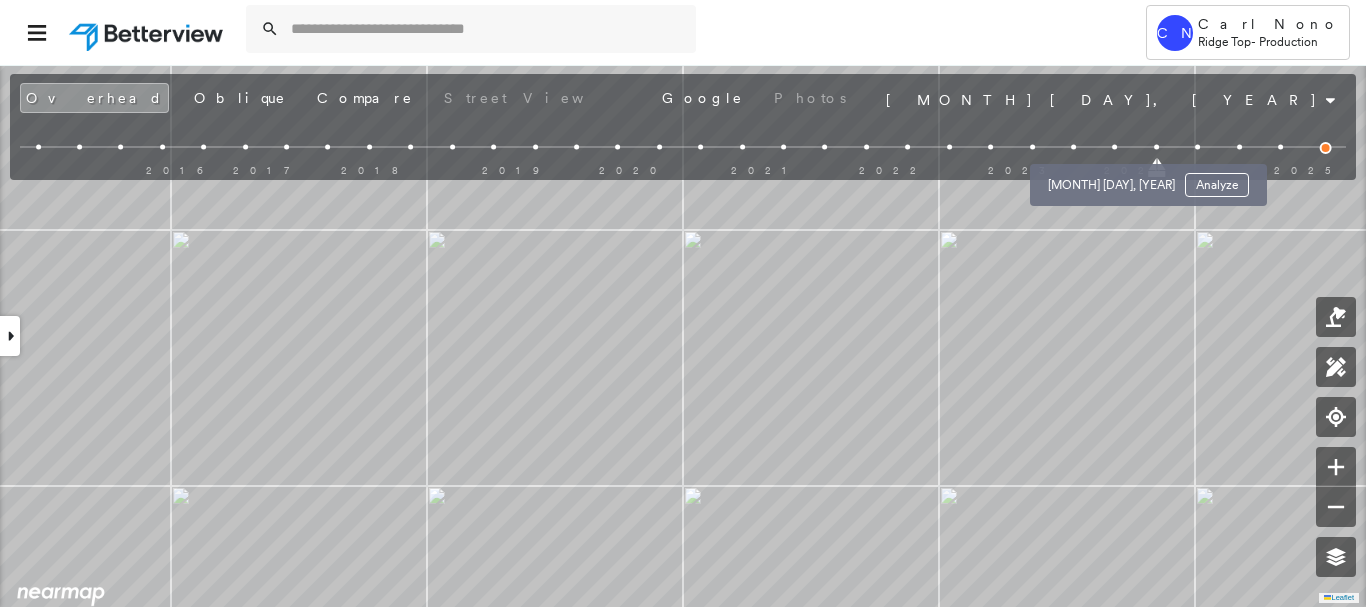 click at bounding box center [1114, 147] 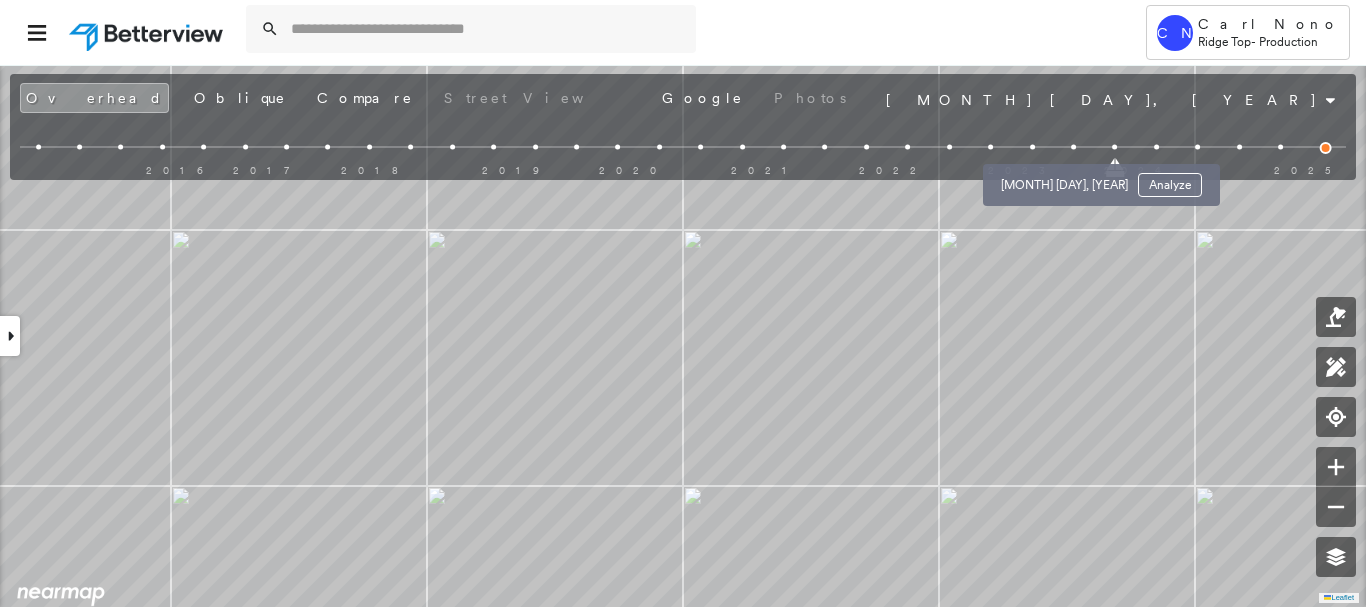 click at bounding box center (1073, 147) 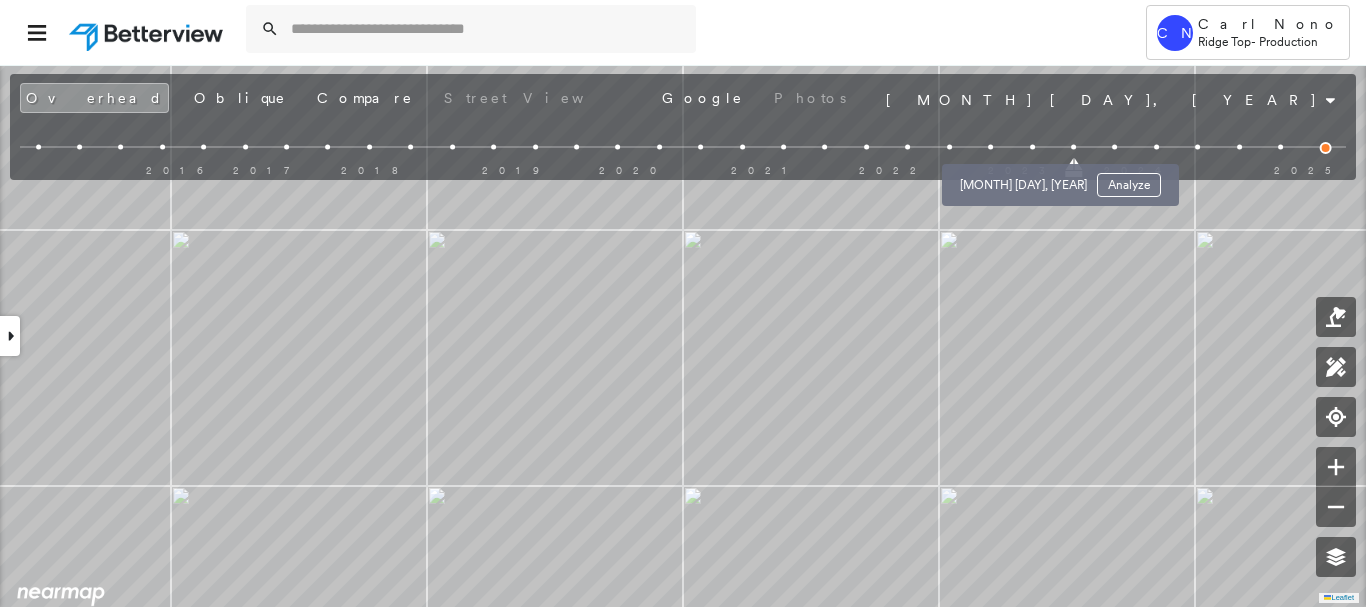 click at bounding box center (1032, 147) 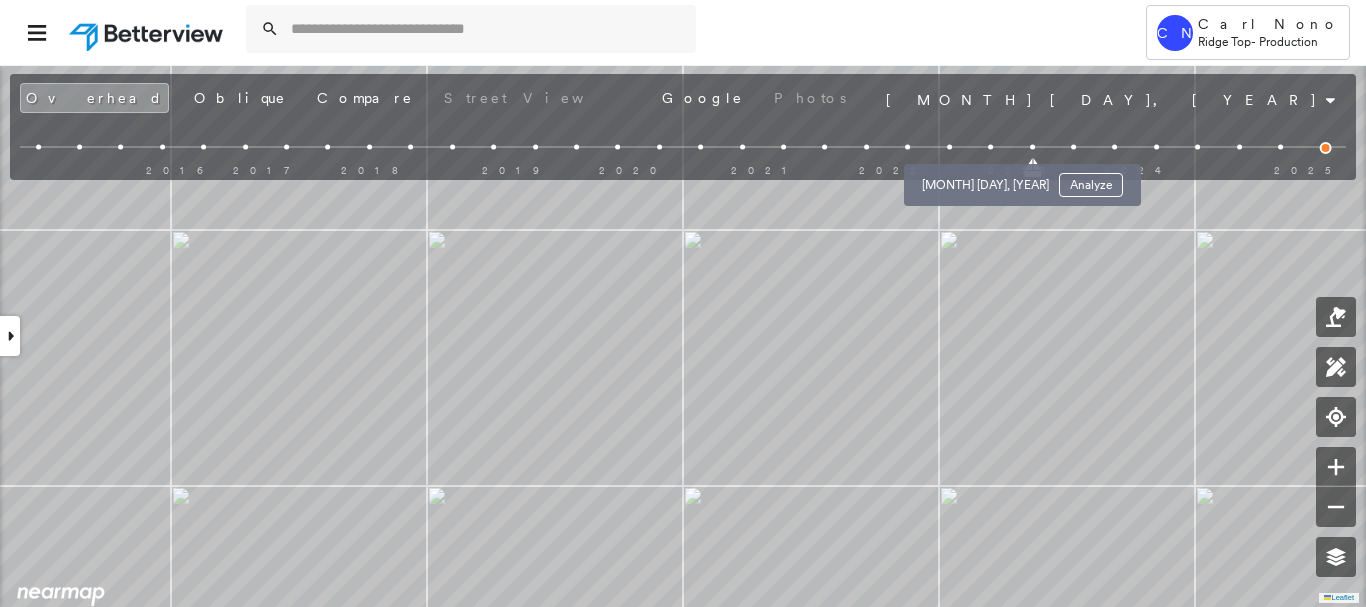click at bounding box center (990, 147) 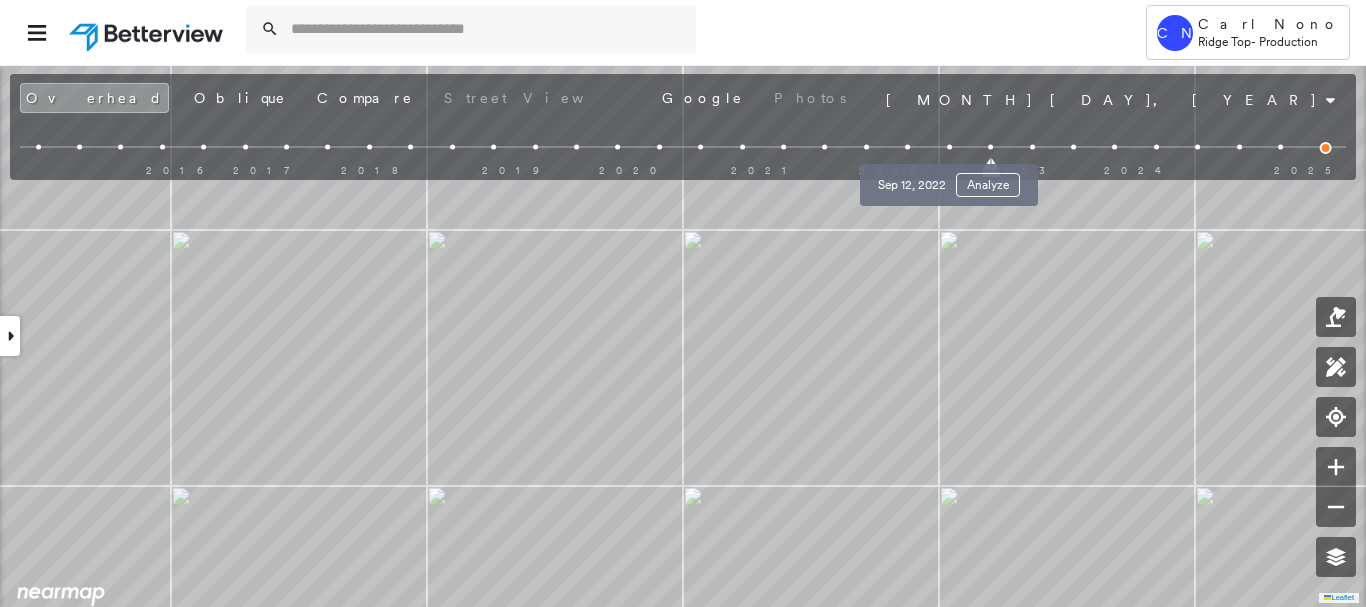 click at bounding box center [949, 147] 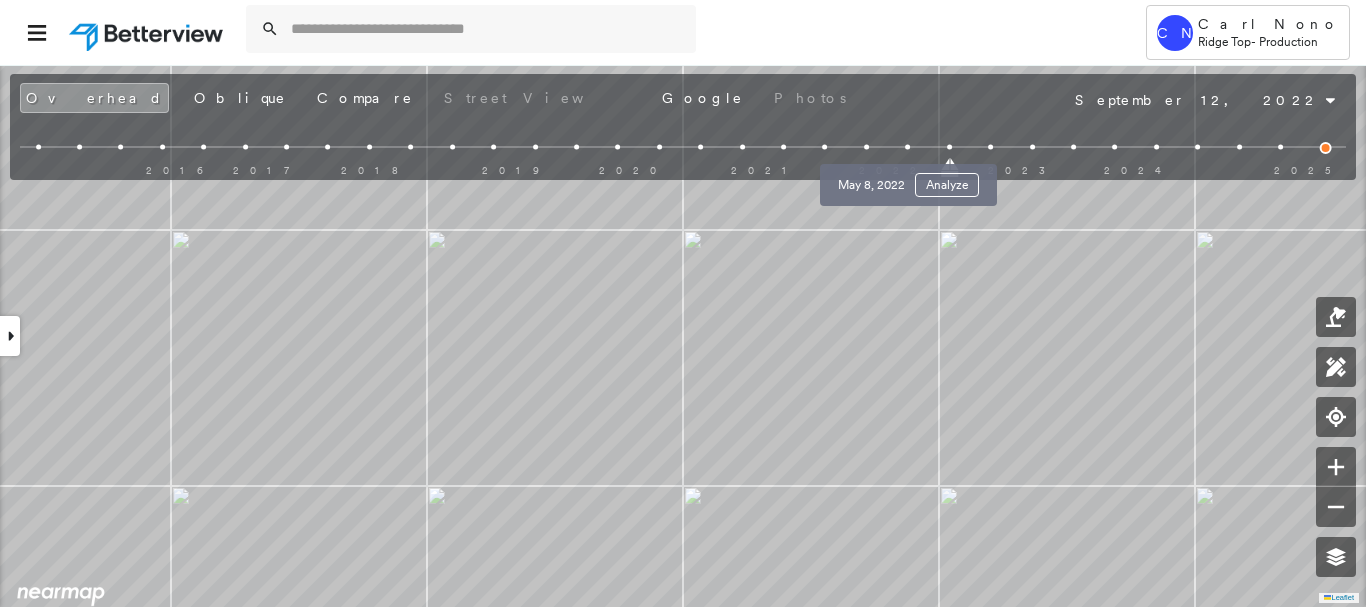 click at bounding box center [907, 147] 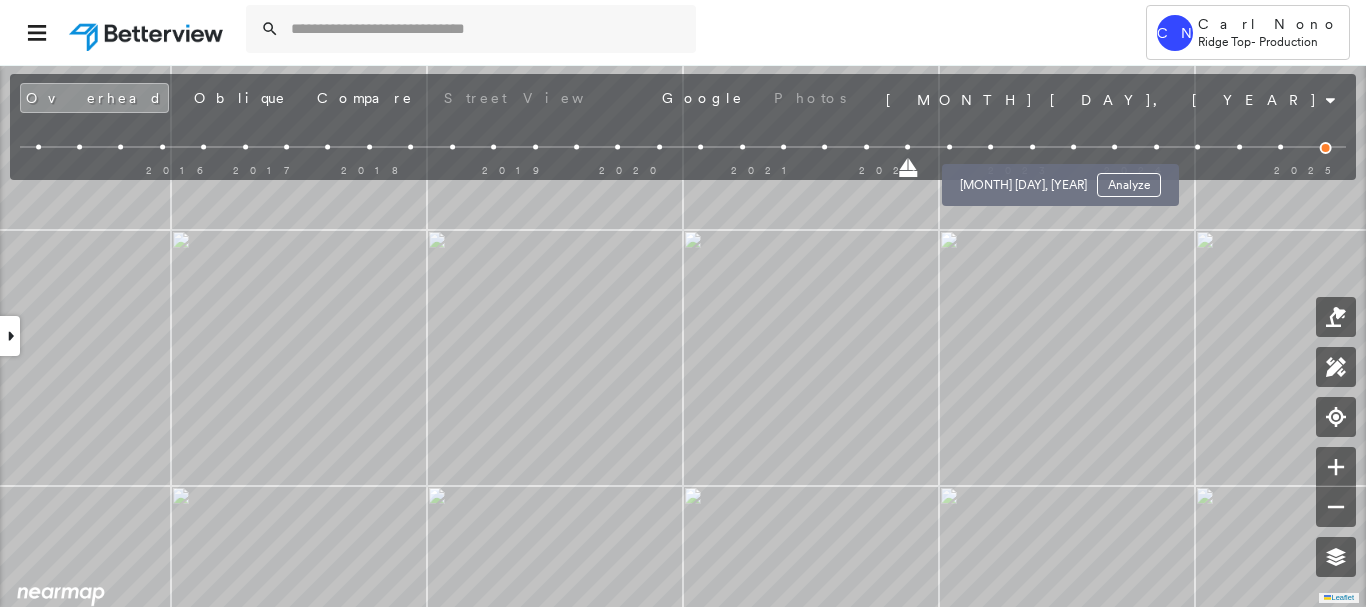 click at bounding box center [1032, 147] 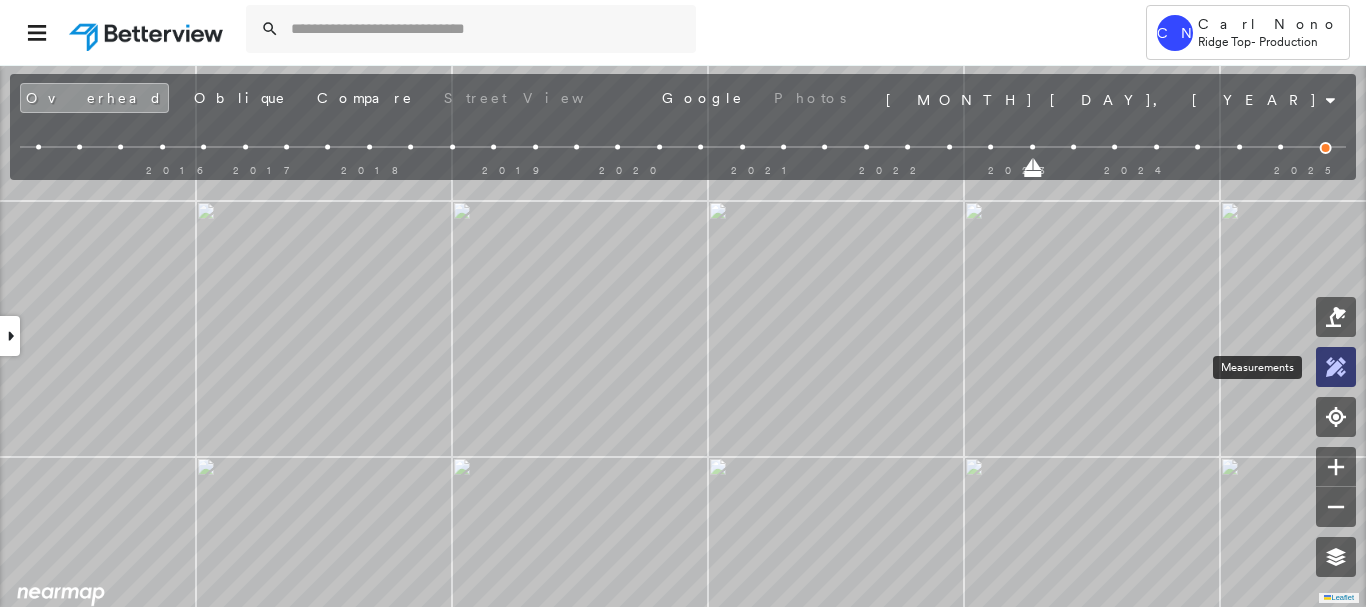 click 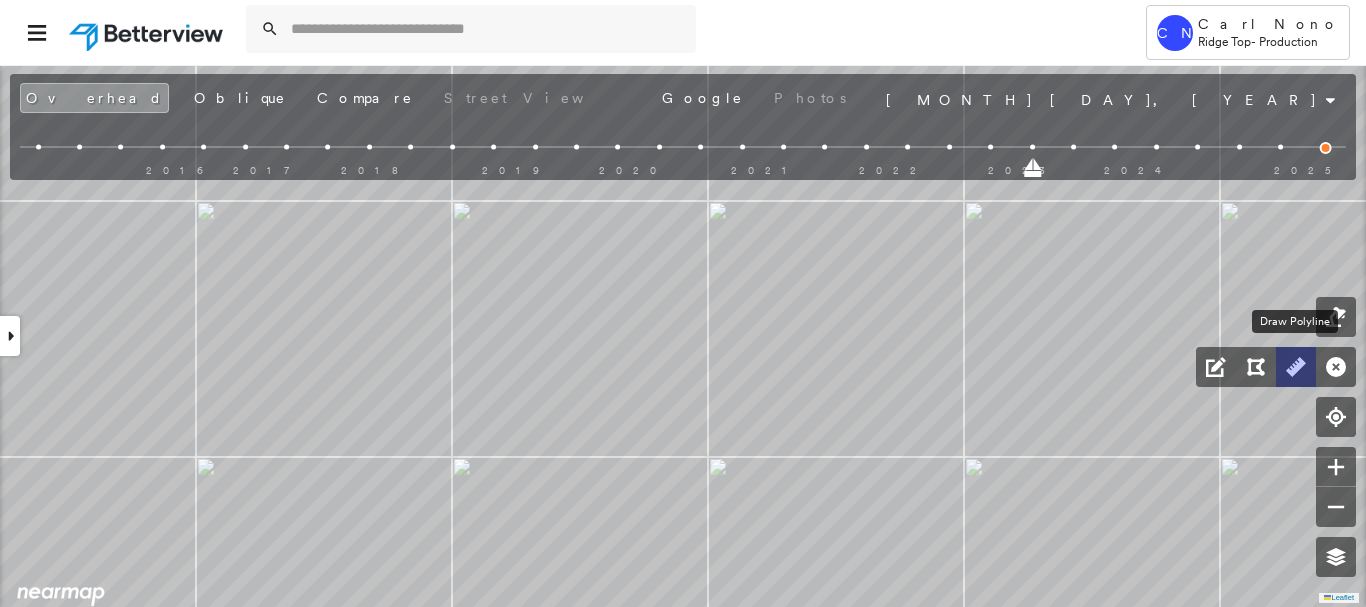drag, startPoint x: 1294, startPoint y: 371, endPoint x: 1268, endPoint y: 373, distance: 26.076809 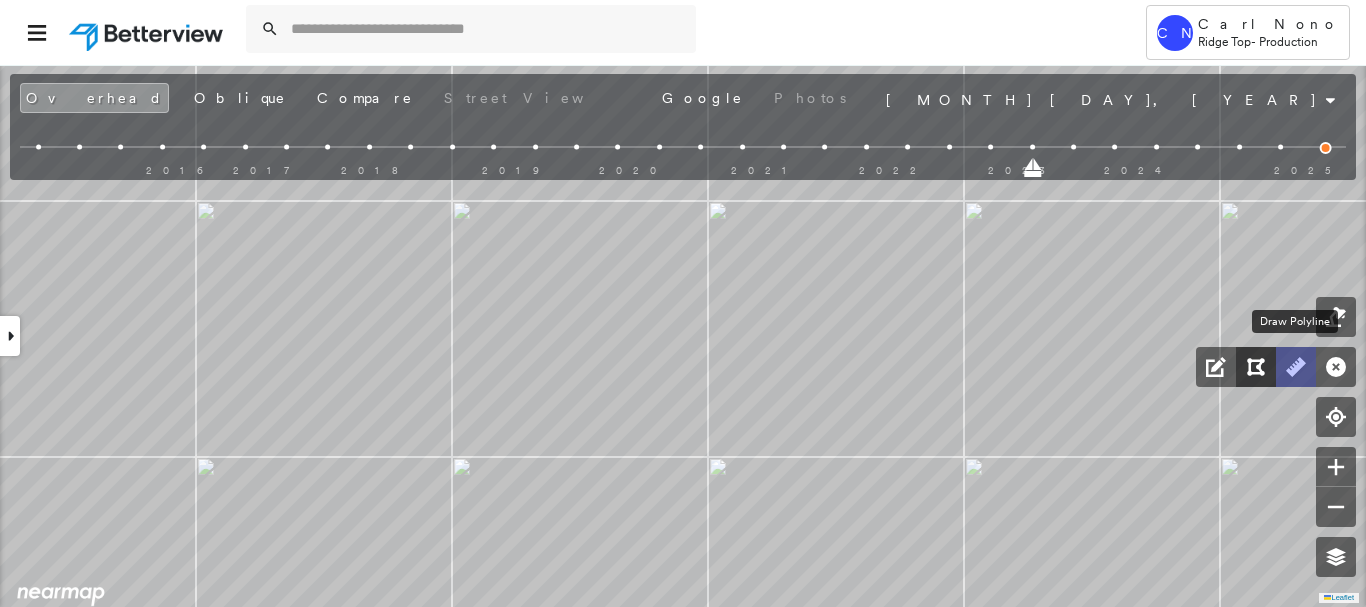 click 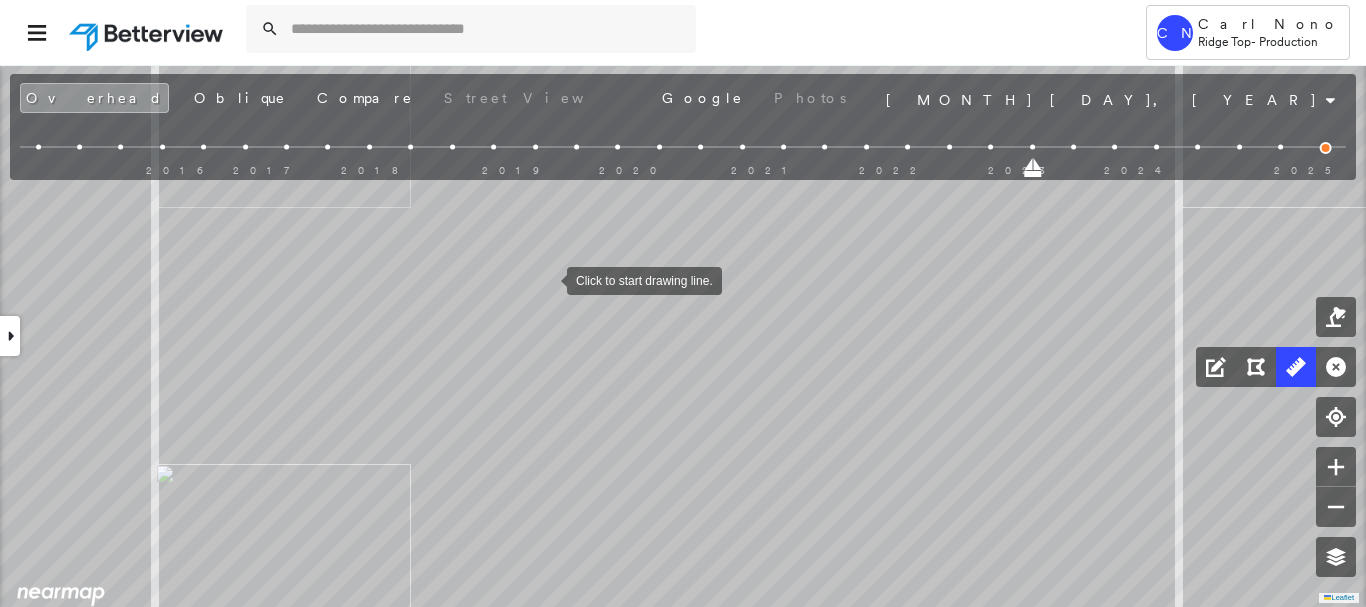 click at bounding box center (547, 279) 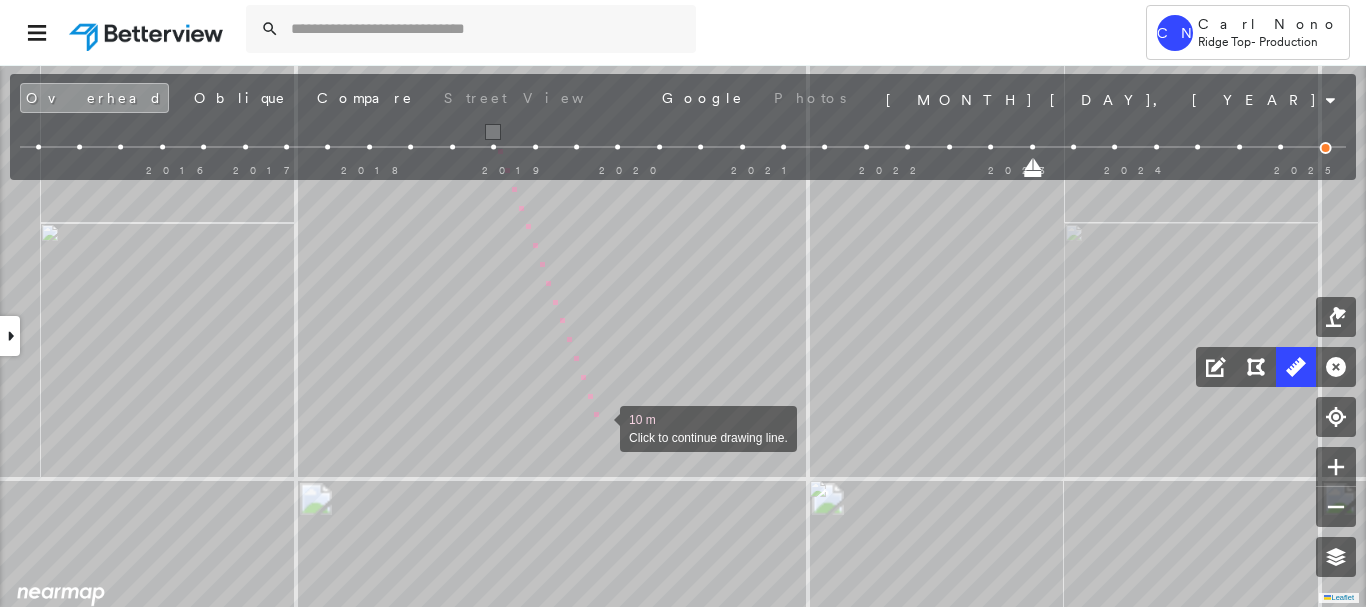 click at bounding box center (600, 427) 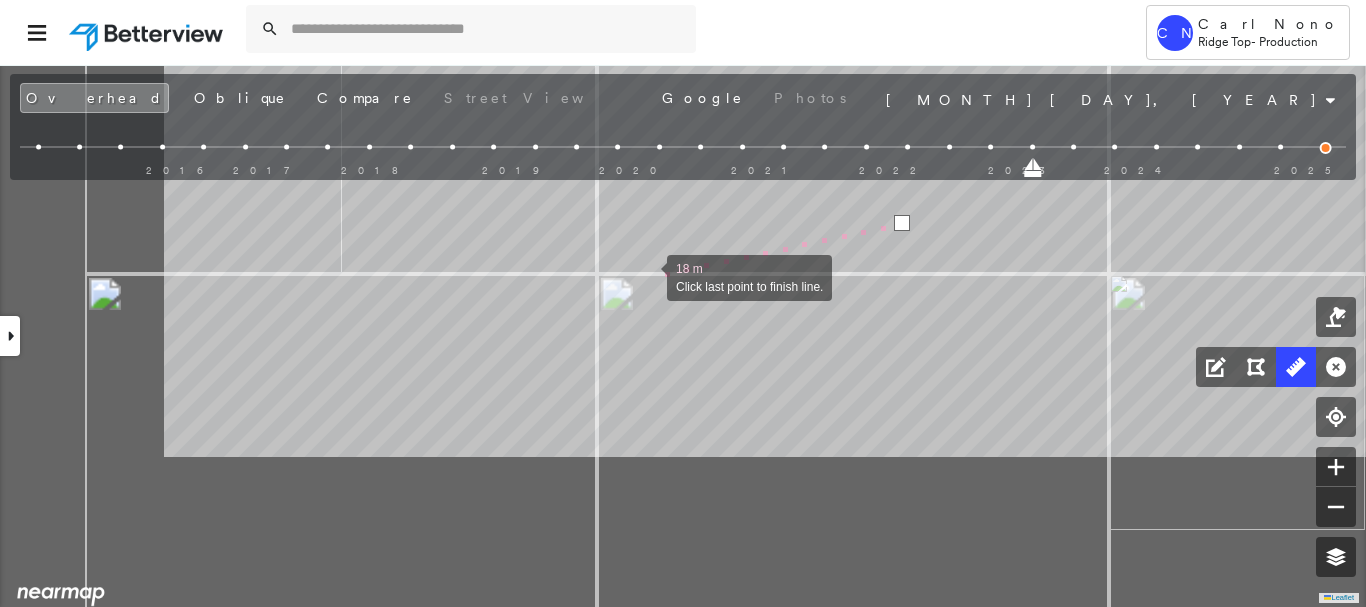 click on "18 m Click last point to finish line." at bounding box center (141, -364) 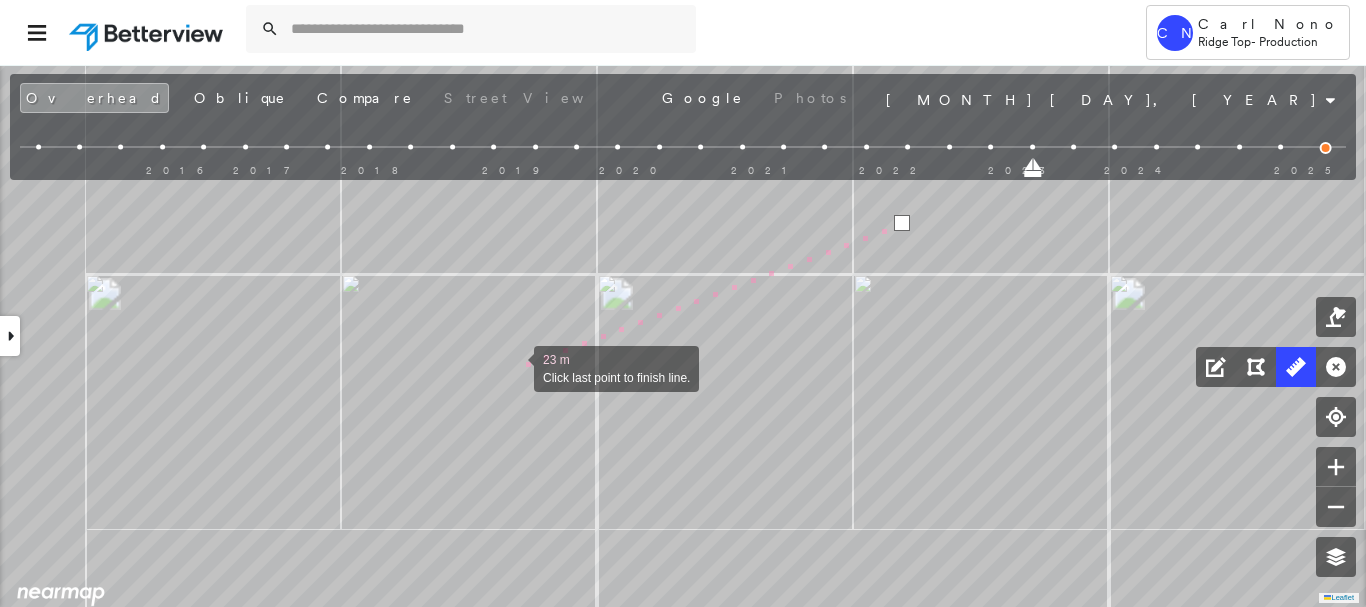 click at bounding box center (514, 367) 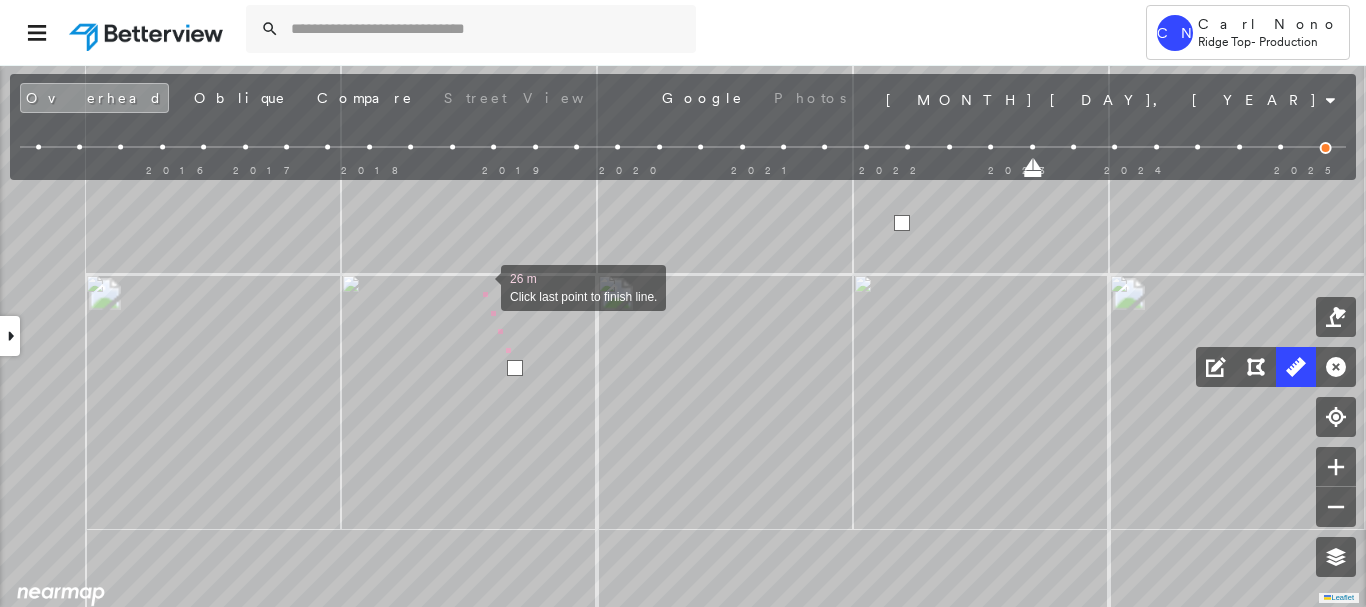 drag, startPoint x: 481, startPoint y: 285, endPoint x: 581, endPoint y: 473, distance: 212.9413 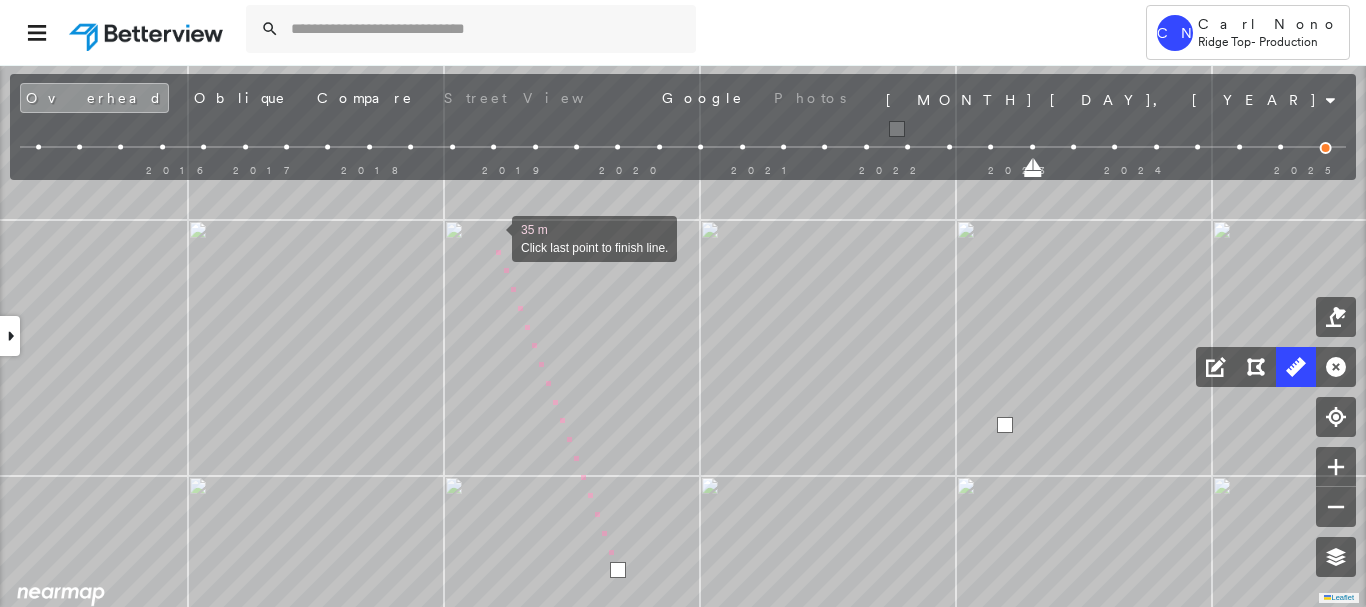 click at bounding box center [492, 237] 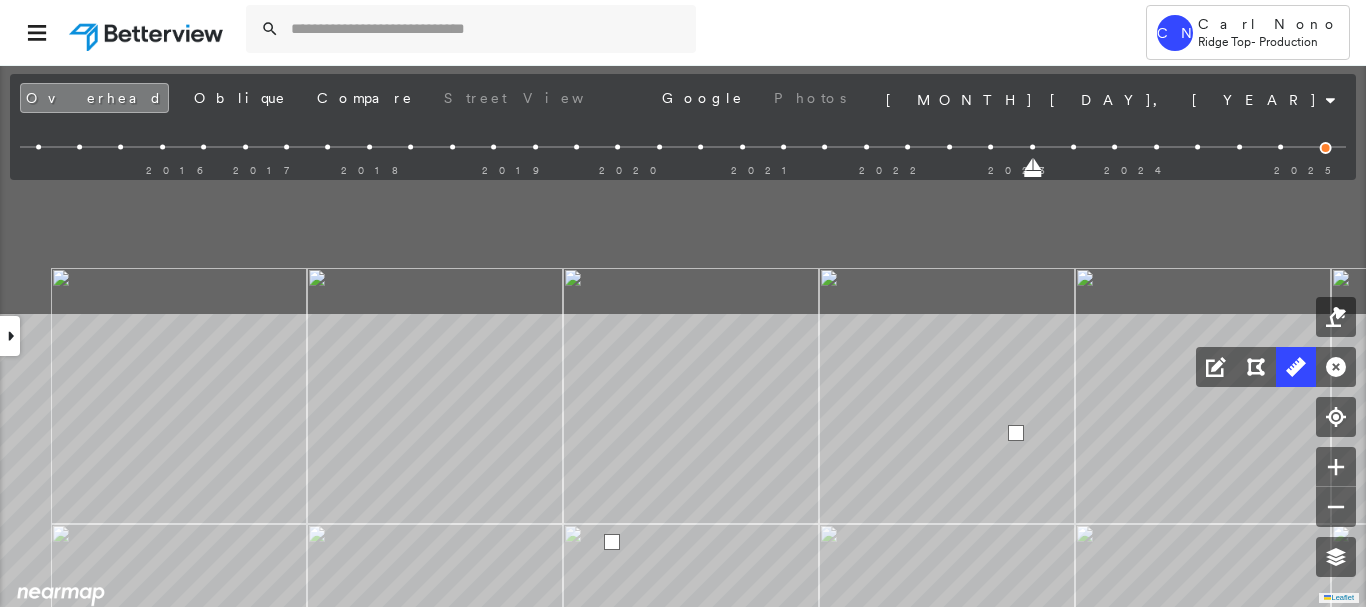 click on "35 m Click last point to finish line." at bounding box center (363, 142) 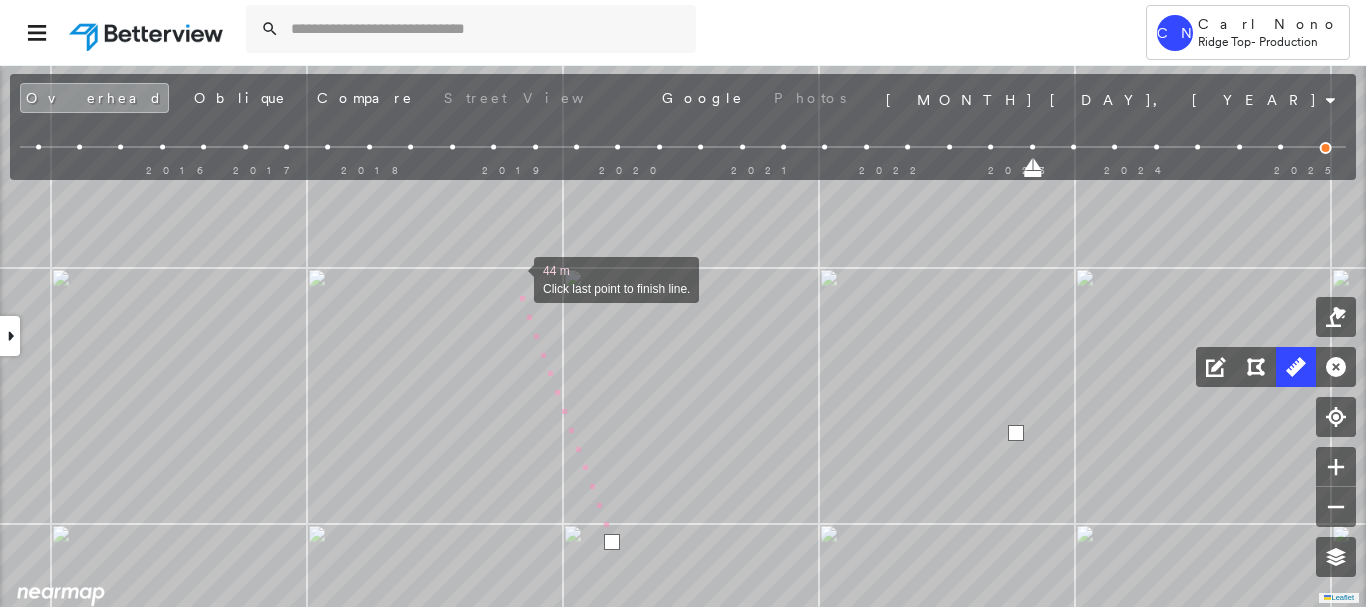 click at bounding box center [514, 278] 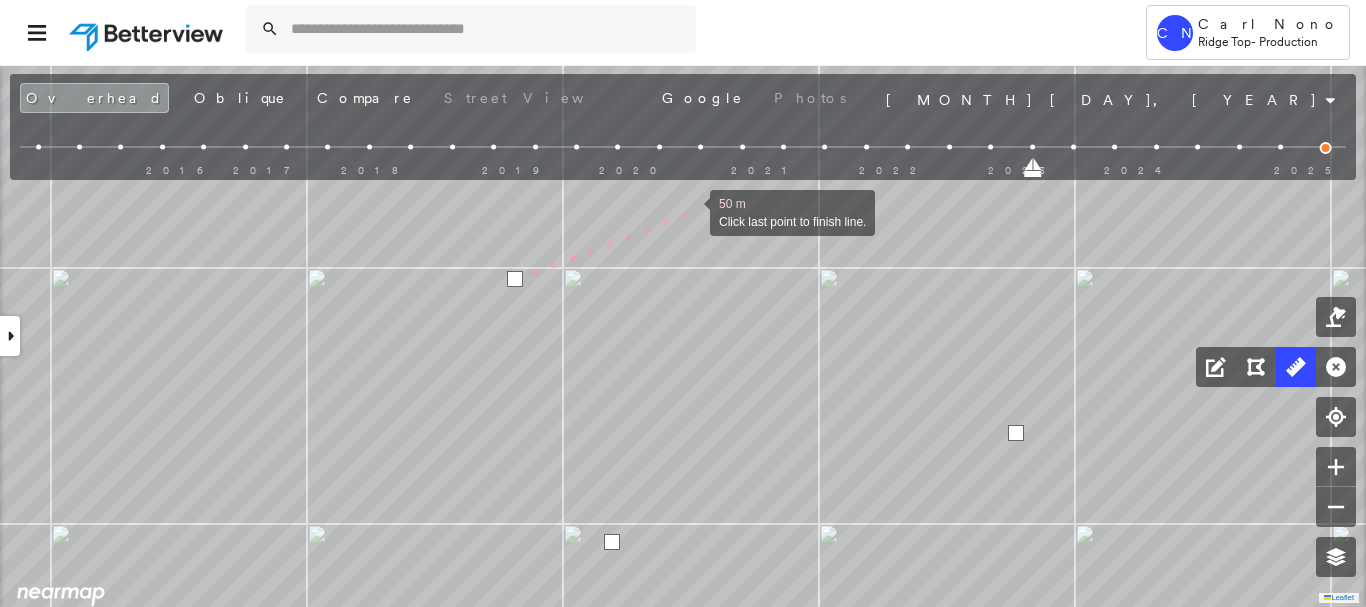 click at bounding box center [690, 211] 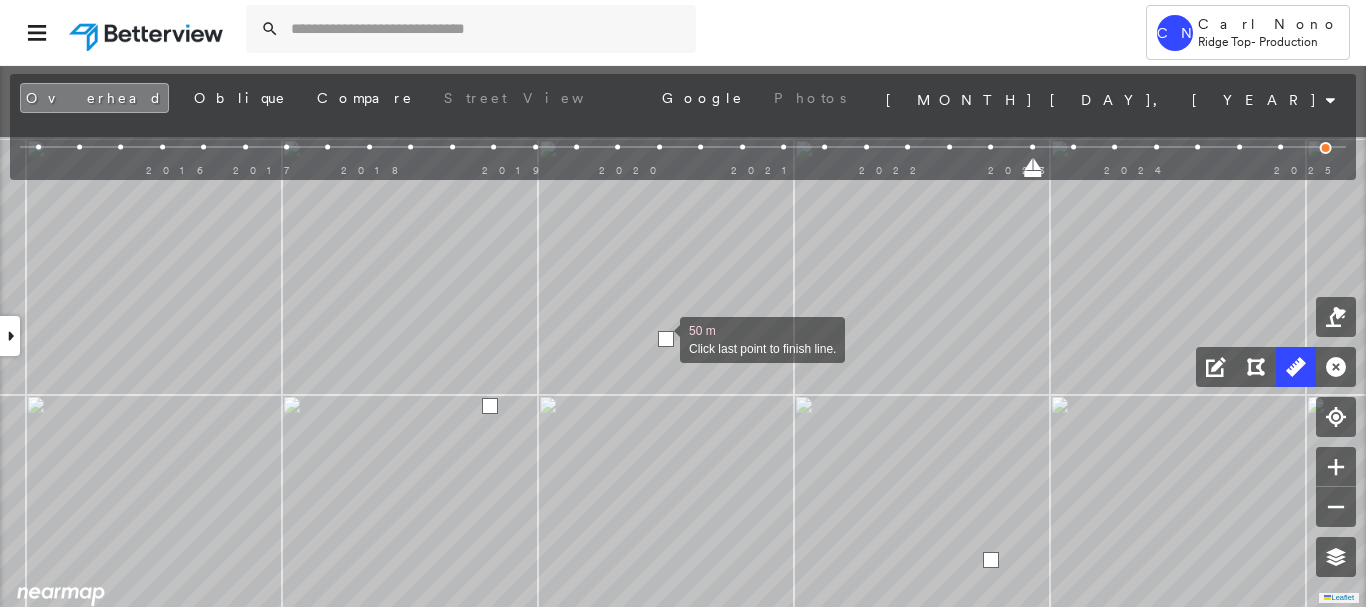 click at bounding box center (666, 339) 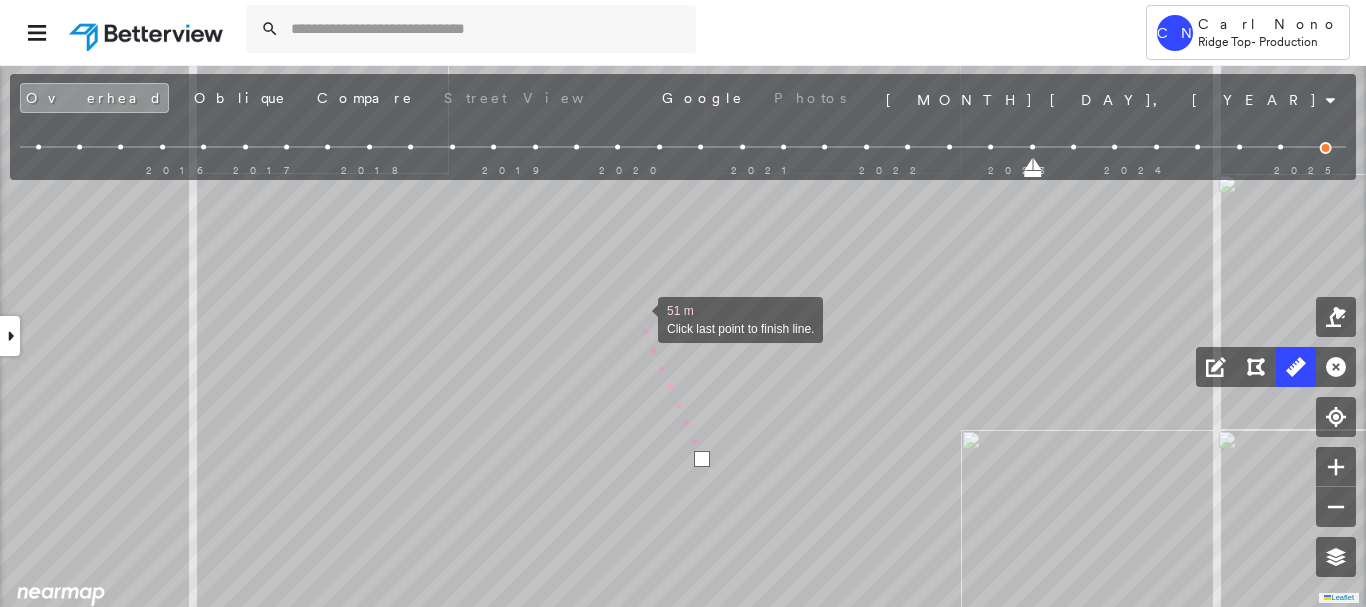 click at bounding box center [638, 318] 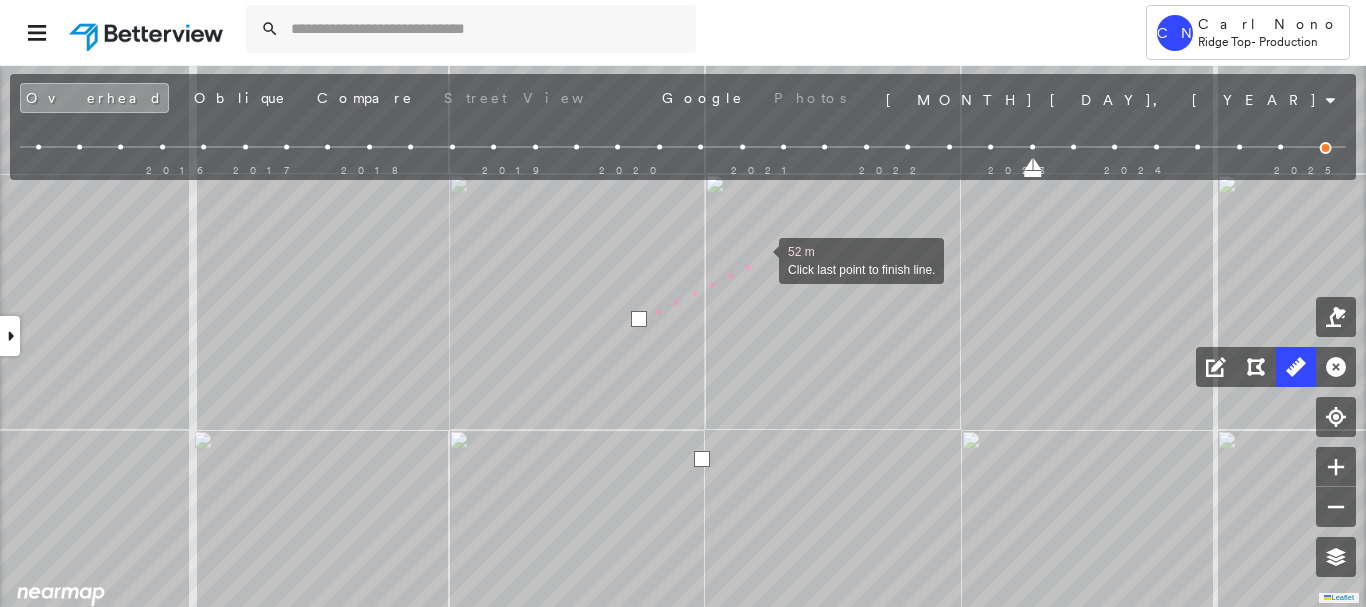 drag, startPoint x: 759, startPoint y: 259, endPoint x: 457, endPoint y: 354, distance: 316.58963 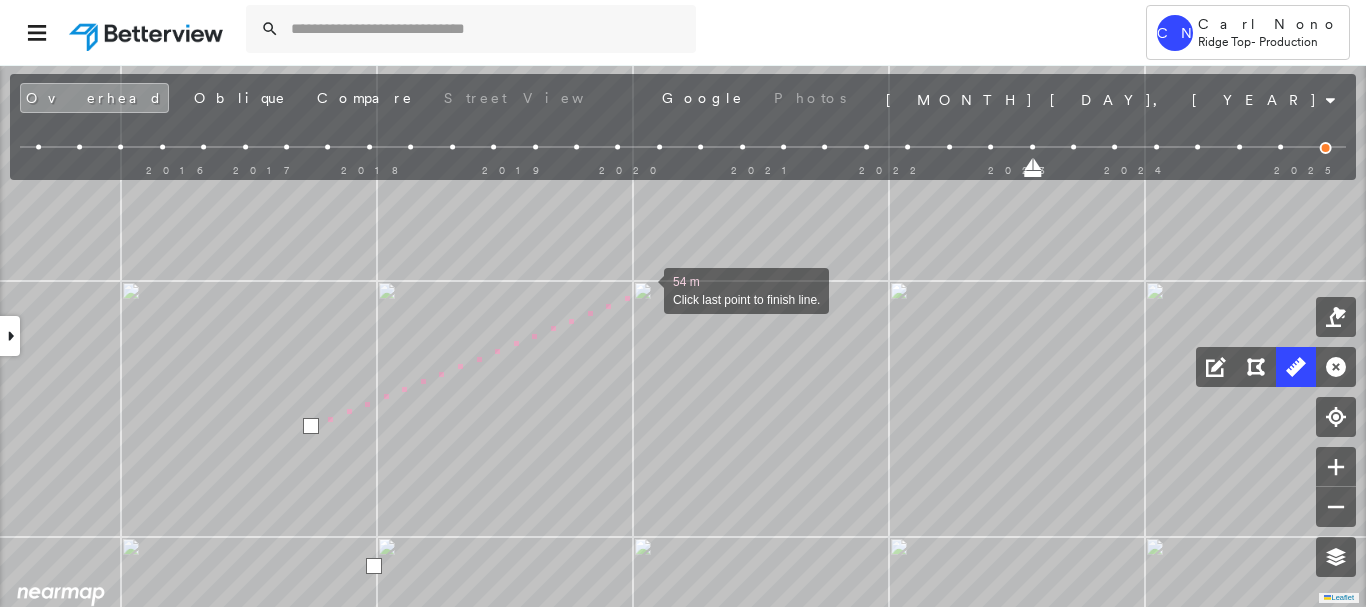 click at bounding box center (644, 289) 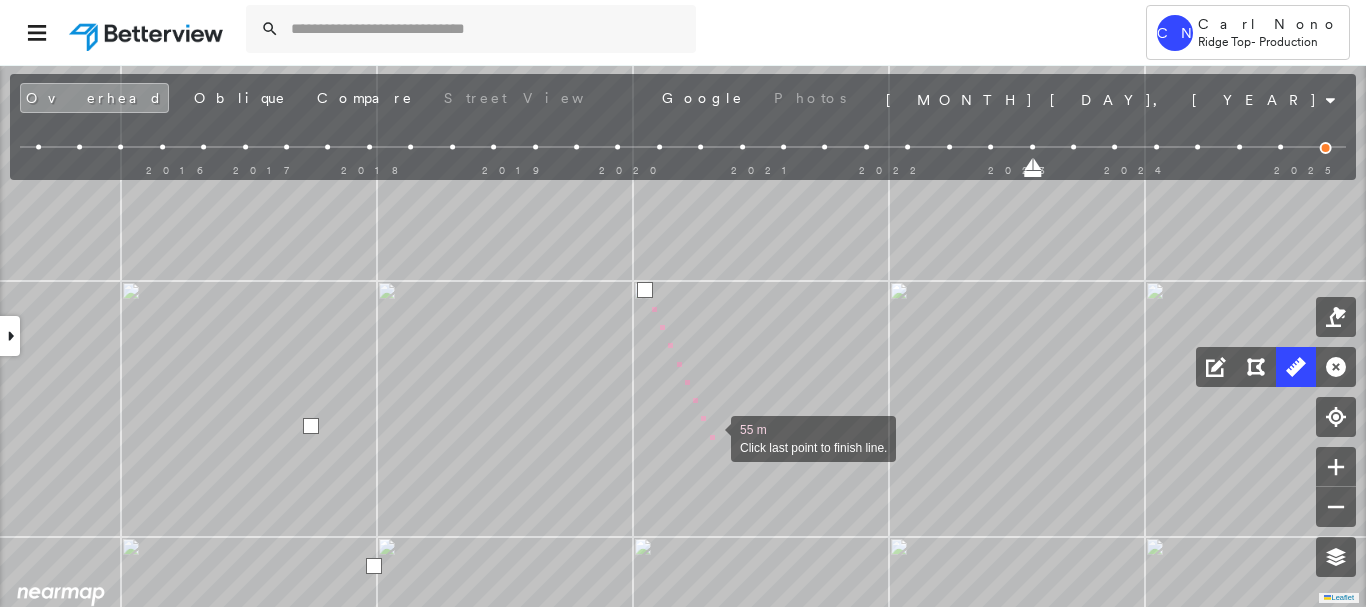 click at bounding box center [711, 437] 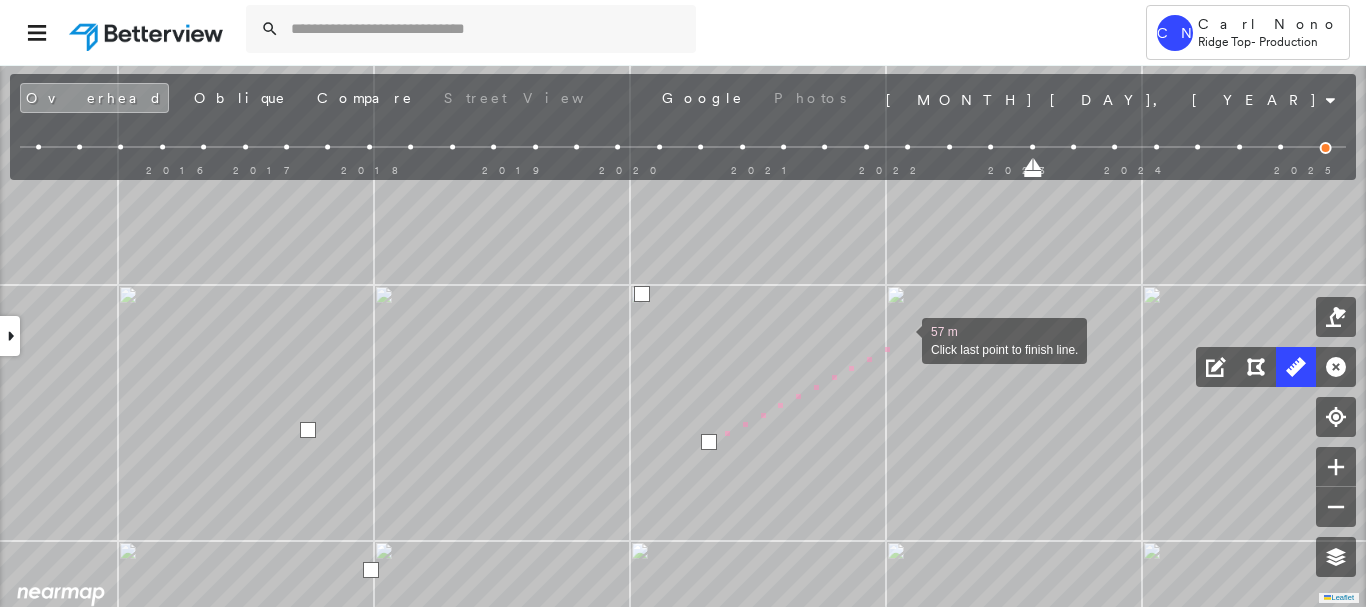 drag, startPoint x: 905, startPoint y: 335, endPoint x: 269, endPoint y: 496, distance: 656.0617 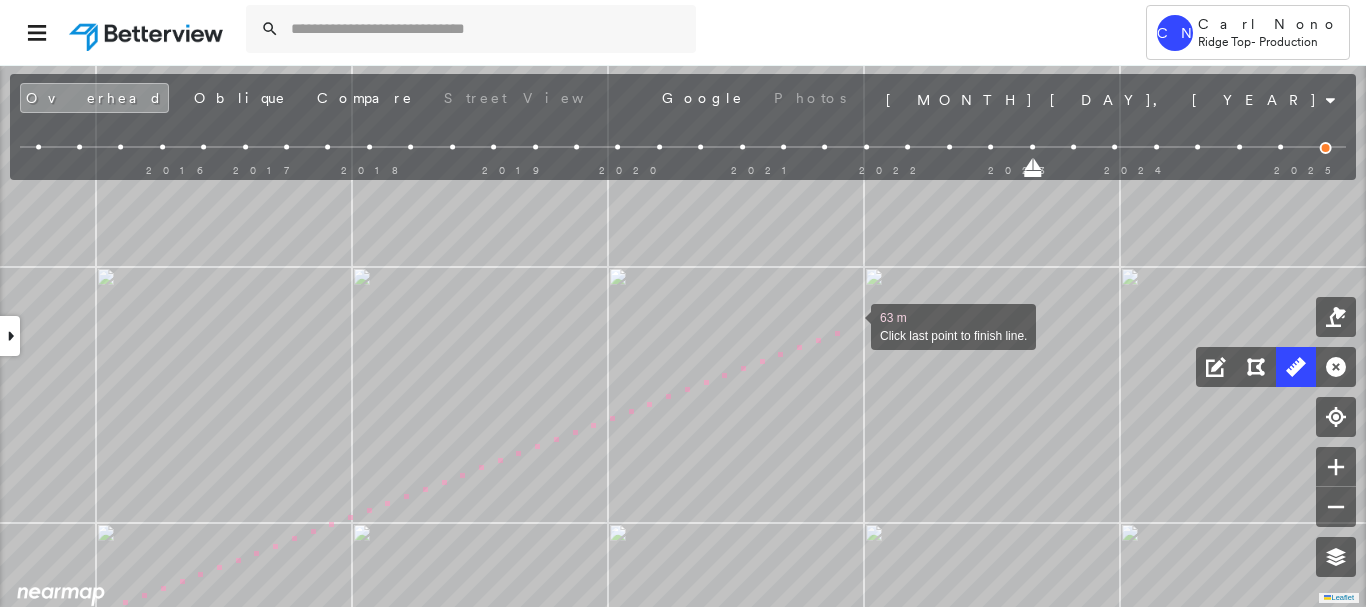 click at bounding box center [851, 325] 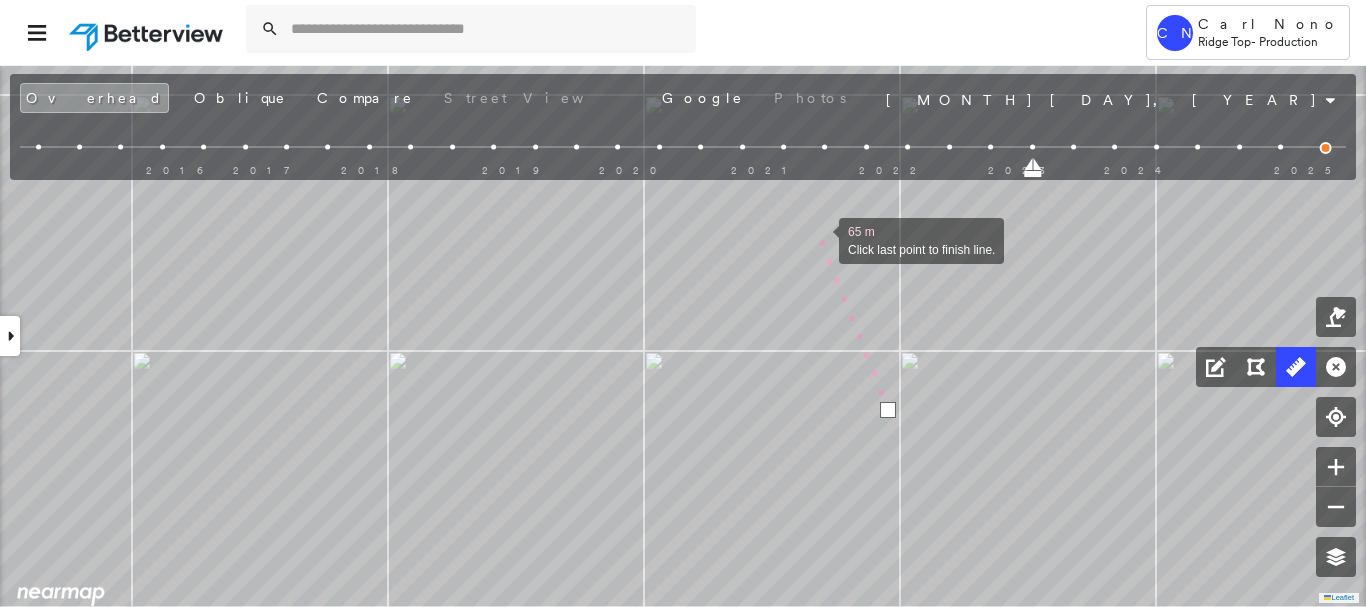 click at bounding box center [819, 239] 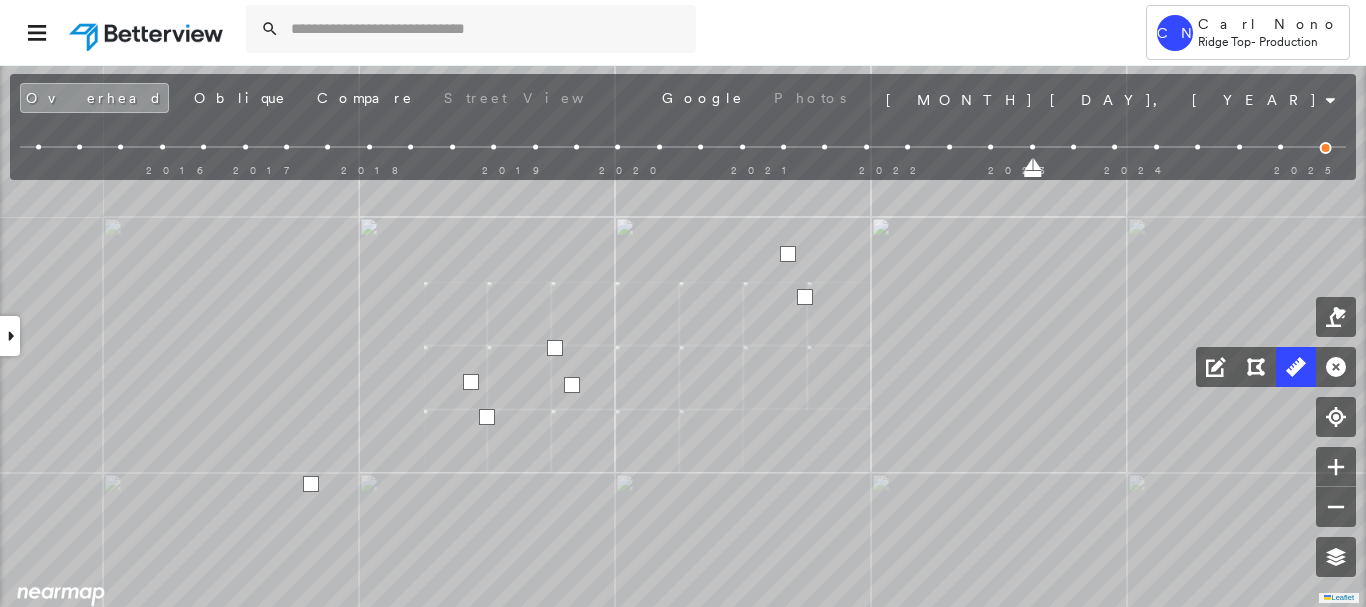 drag, startPoint x: 848, startPoint y: 232, endPoint x: 737, endPoint y: 276, distance: 119.40268 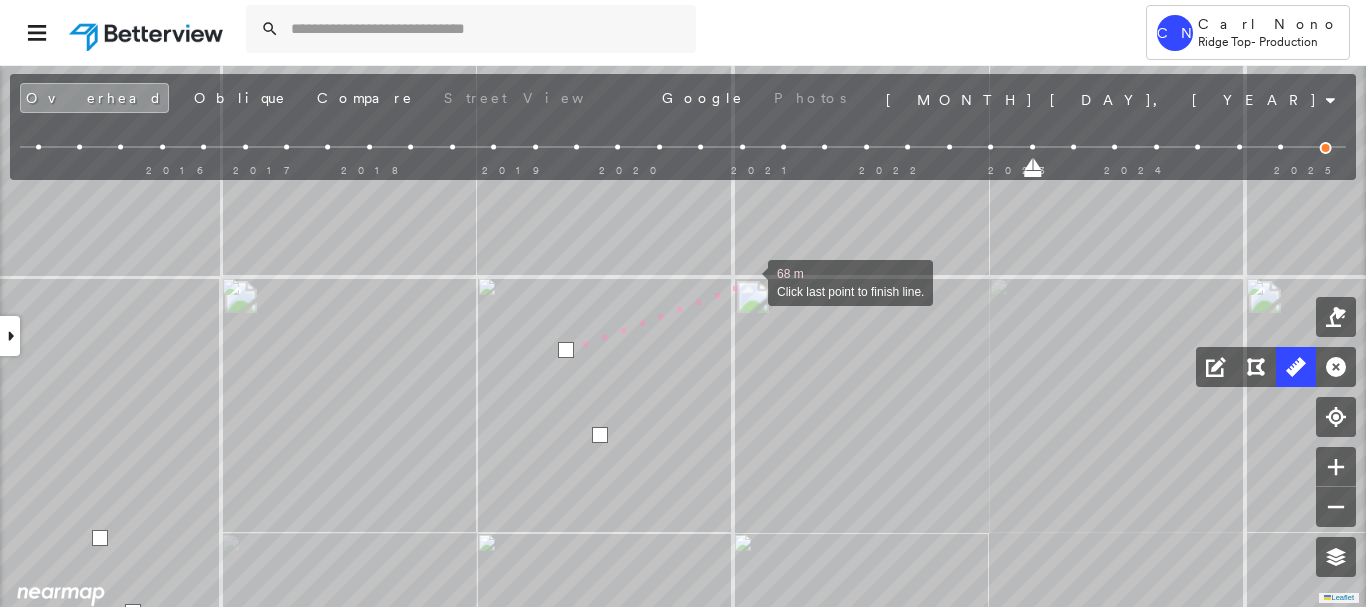 click at bounding box center [748, 281] 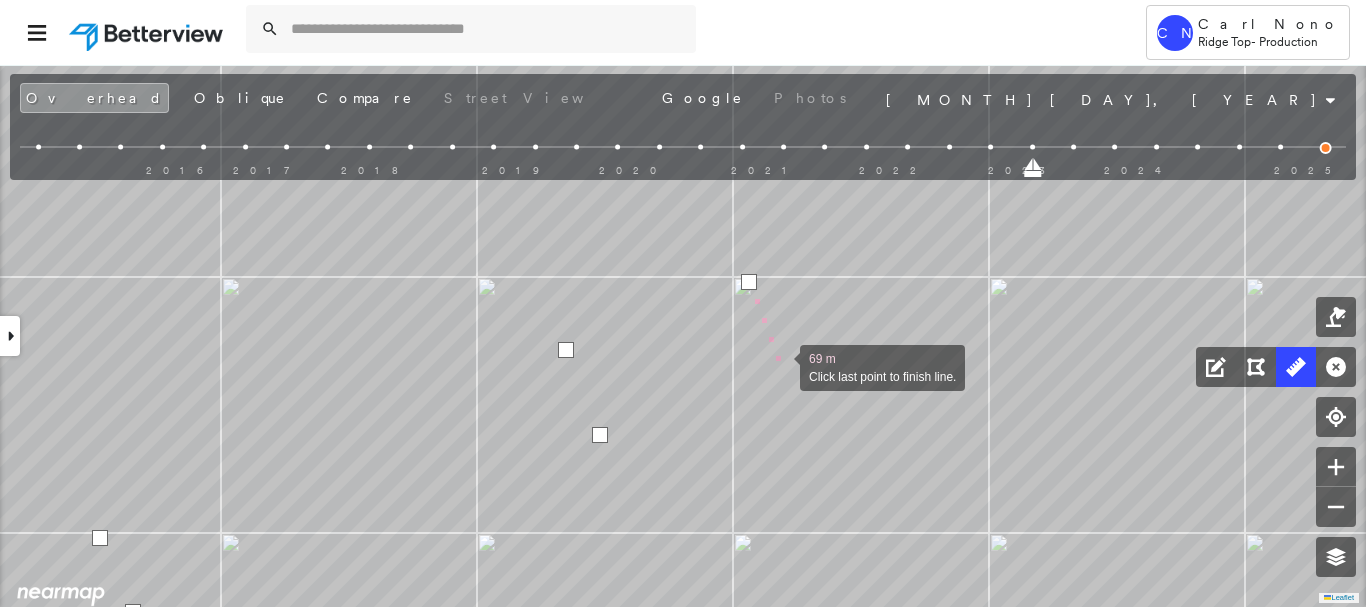 click at bounding box center [780, 366] 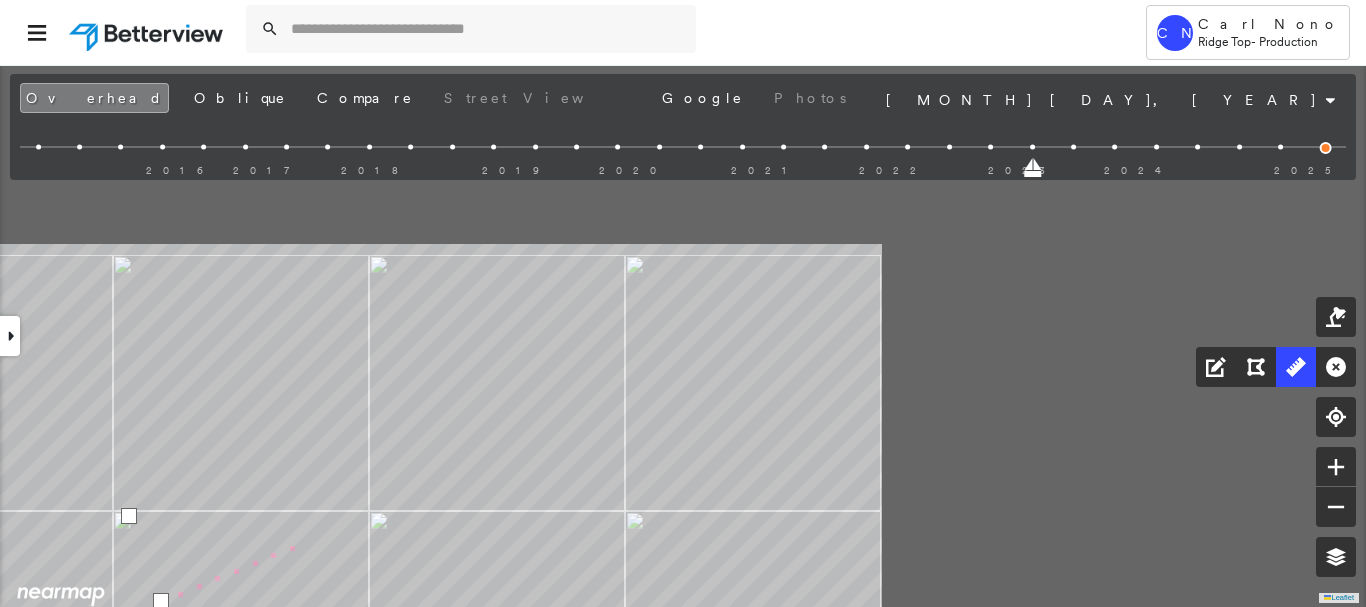 click on "72 m Click last point to finish line." at bounding box center (-1389, 837) 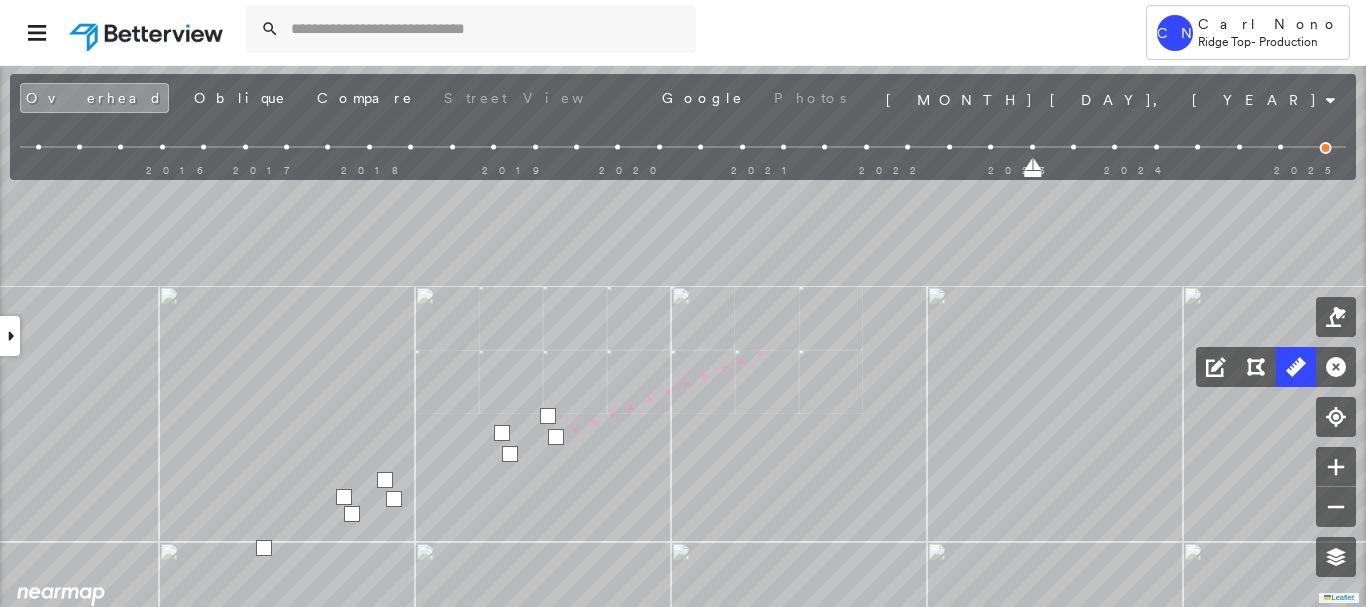 drag, startPoint x: 796, startPoint y: 340, endPoint x: 701, endPoint y: 342, distance: 95.02105 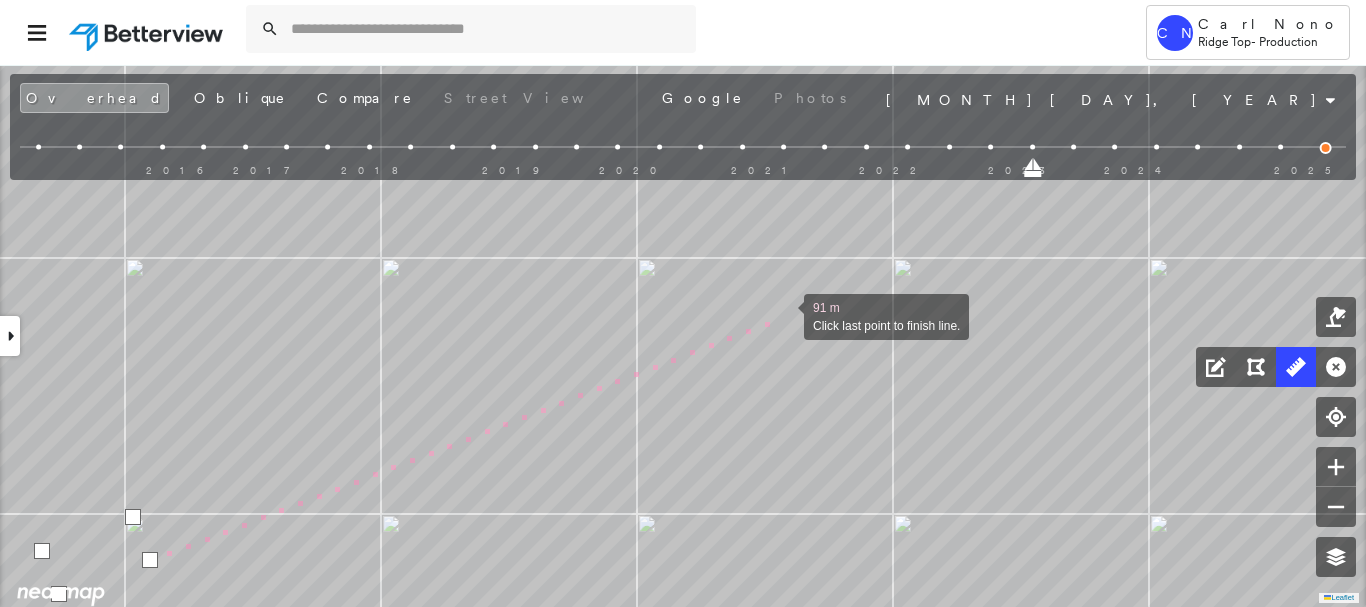 click at bounding box center [784, 315] 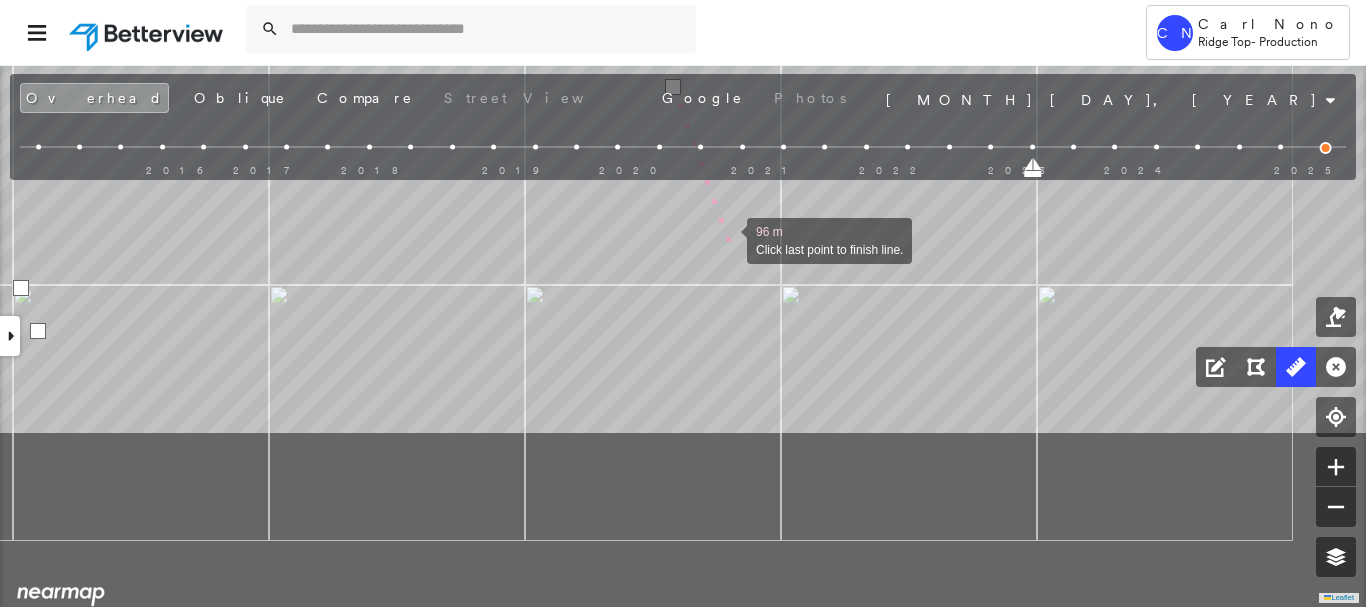 drag, startPoint x: 842, startPoint y: 472, endPoint x: 732, endPoint y: 253, distance: 245.07346 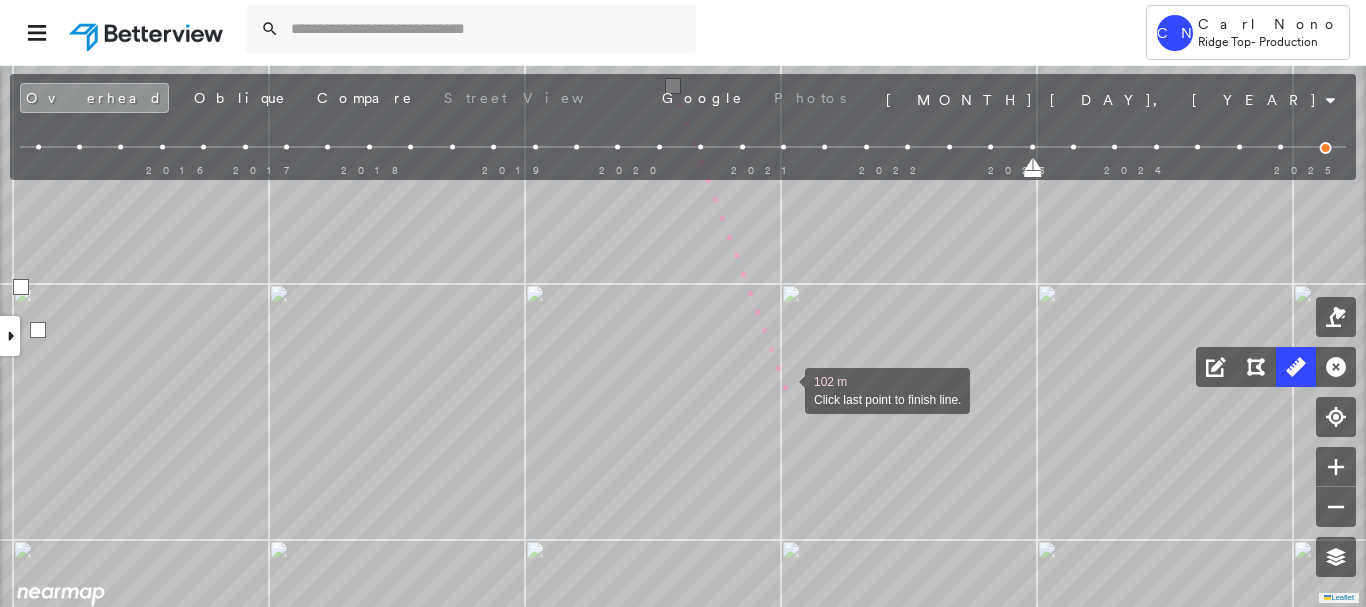 click at bounding box center [785, 389] 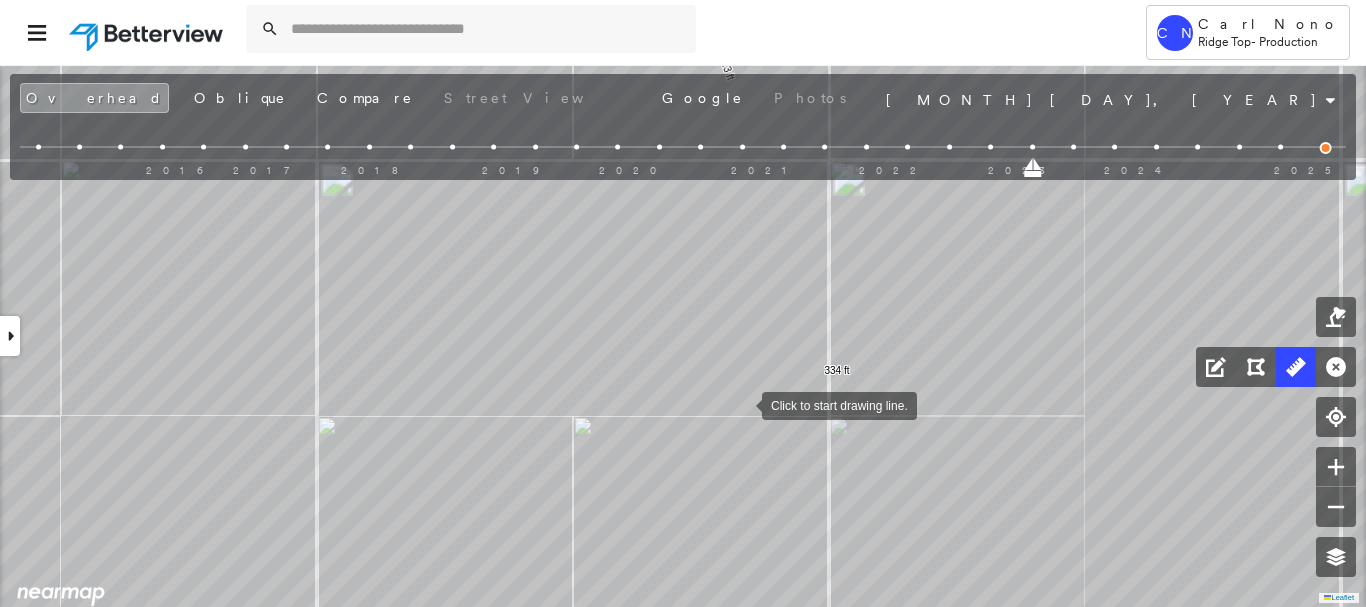 click at bounding box center [742, 404] 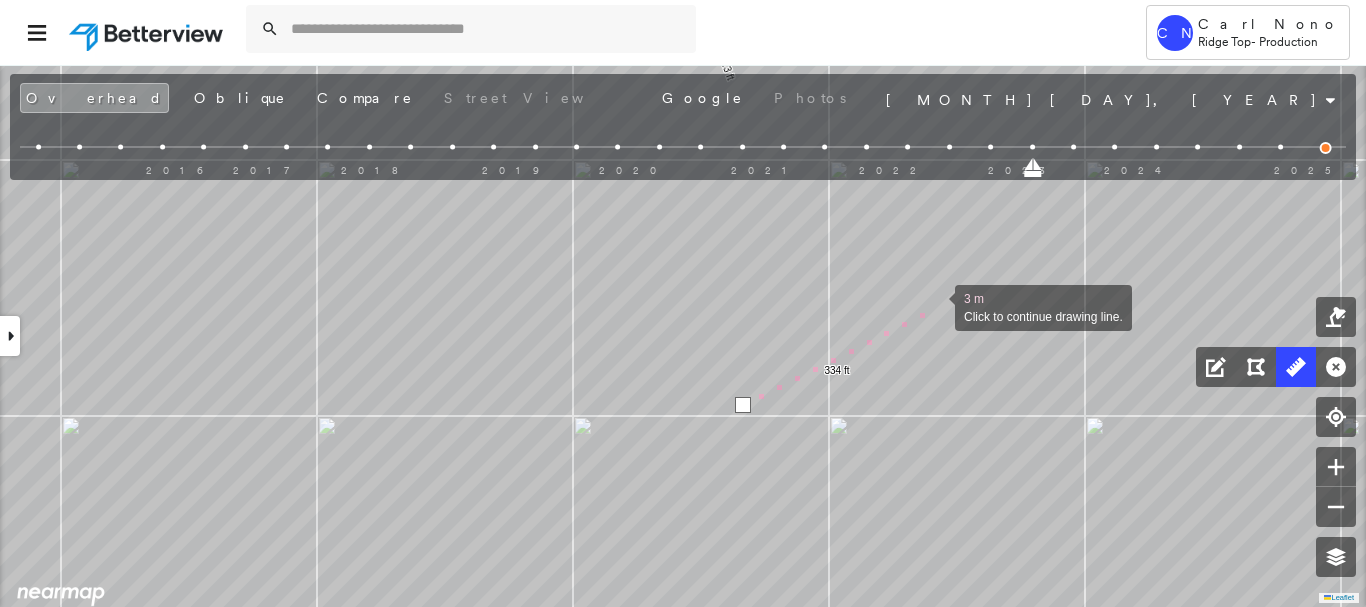 click on "33.4 ft 43.3 ft 37.4 ft 29.6 ft 19.9 ft 4.0 ft 9.5 ft 4.3 ft 26.5 ft 5.1 ft 10.4 ft 5.0 ft 71.8 ft 34.3 ft 334 ft 3 m Click to continue drawing line." at bounding box center (-1648, 622) 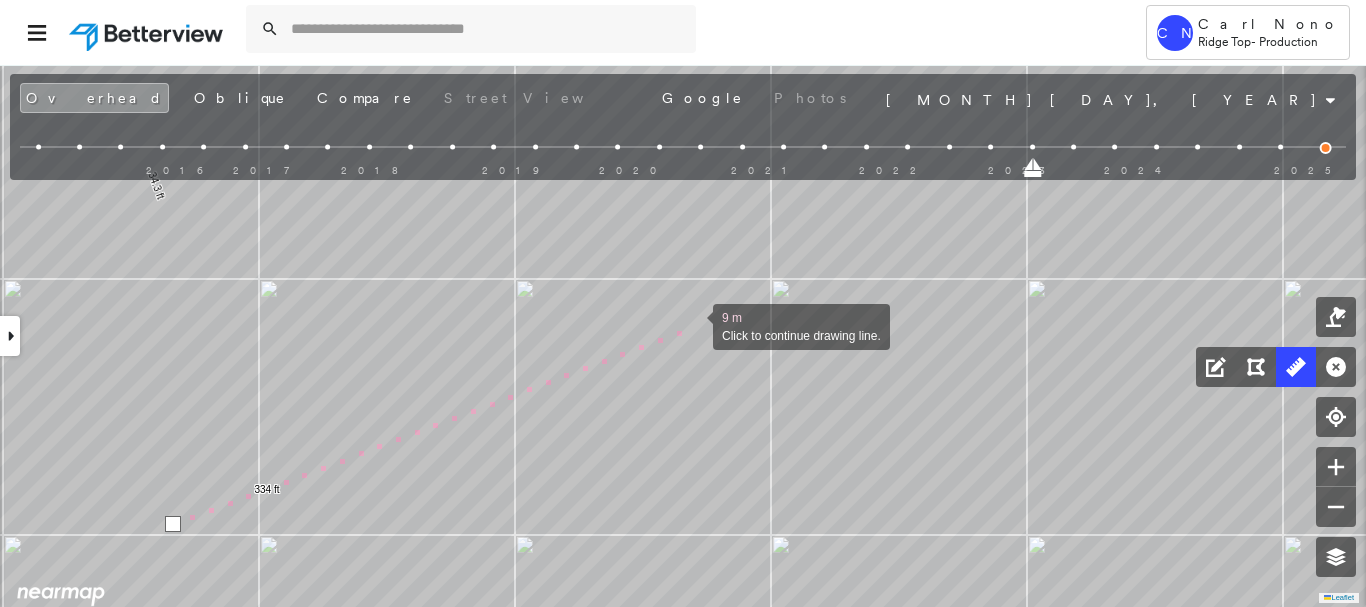 click at bounding box center [693, 325] 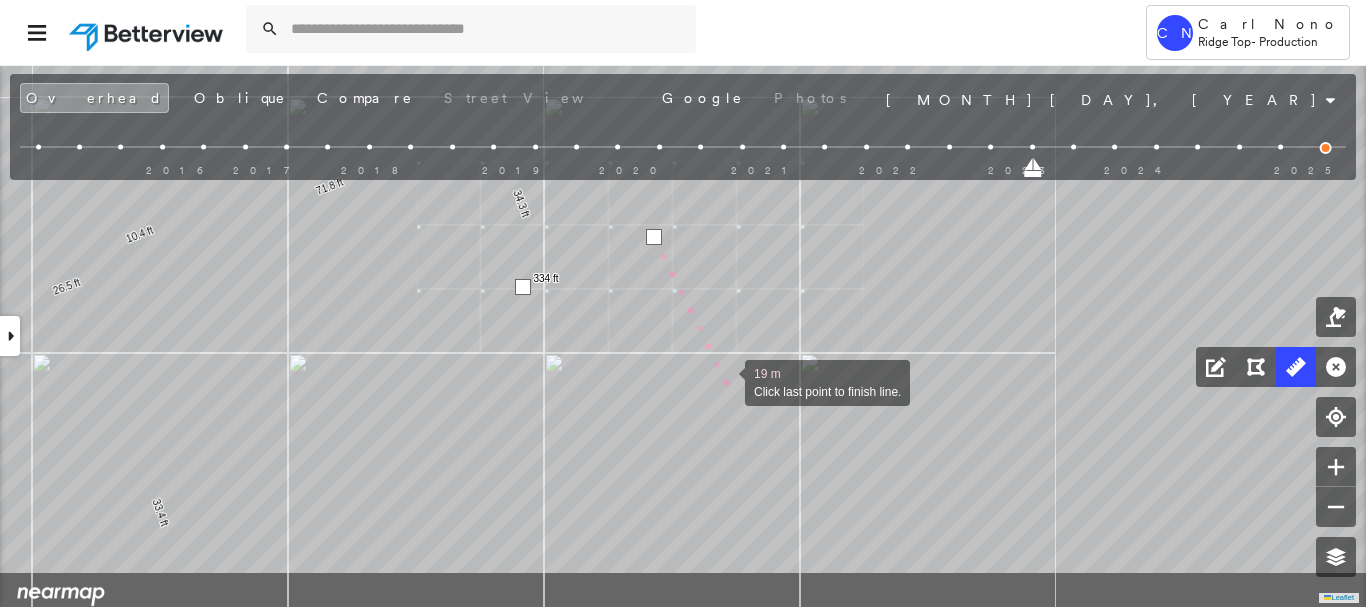 drag, startPoint x: 755, startPoint y: 444, endPoint x: 712, endPoint y: 375, distance: 81.3019 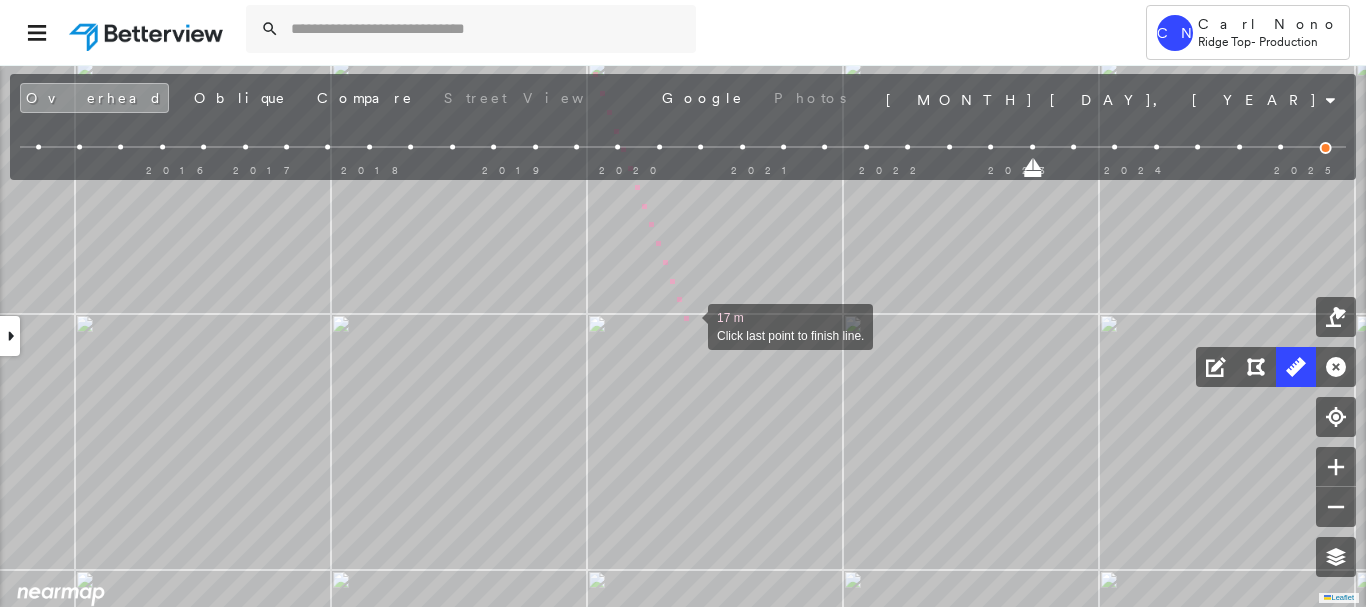 click at bounding box center [688, 325] 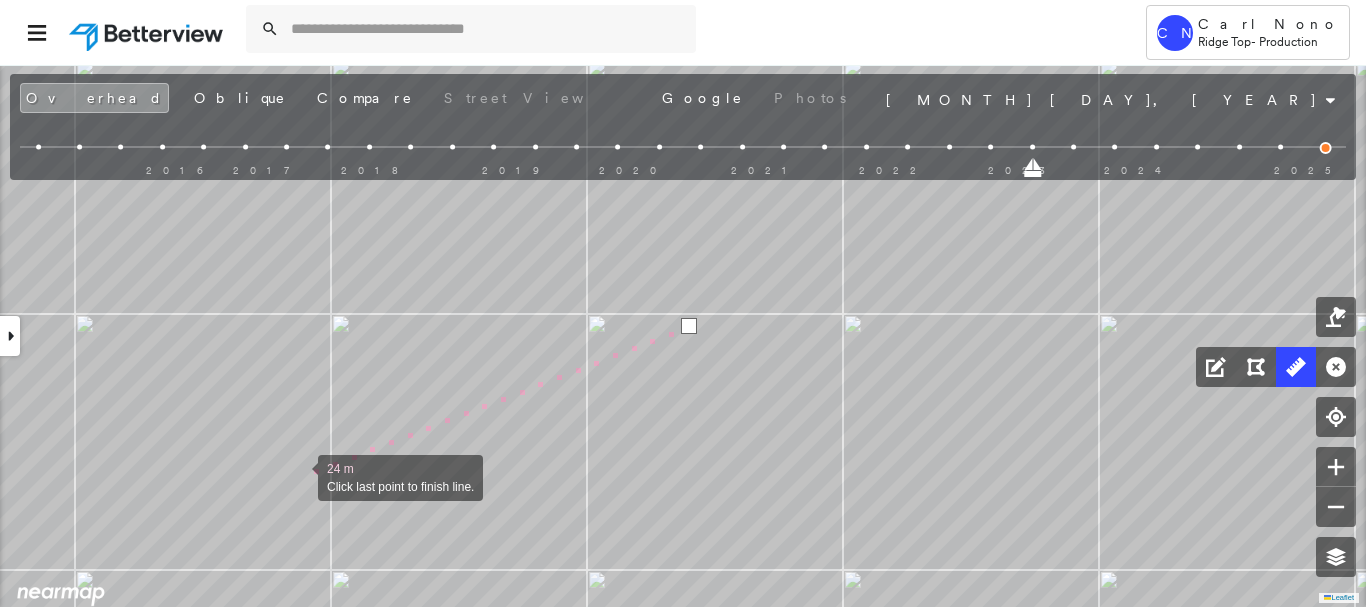 click at bounding box center [298, 476] 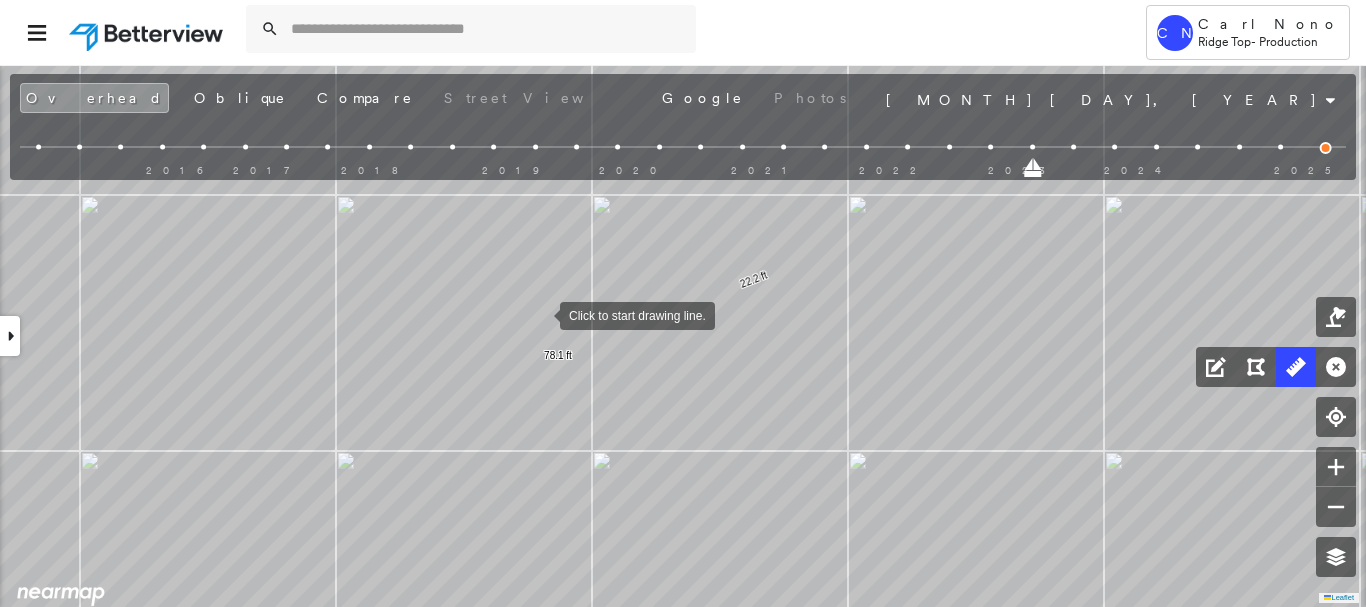 click at bounding box center [540, 314] 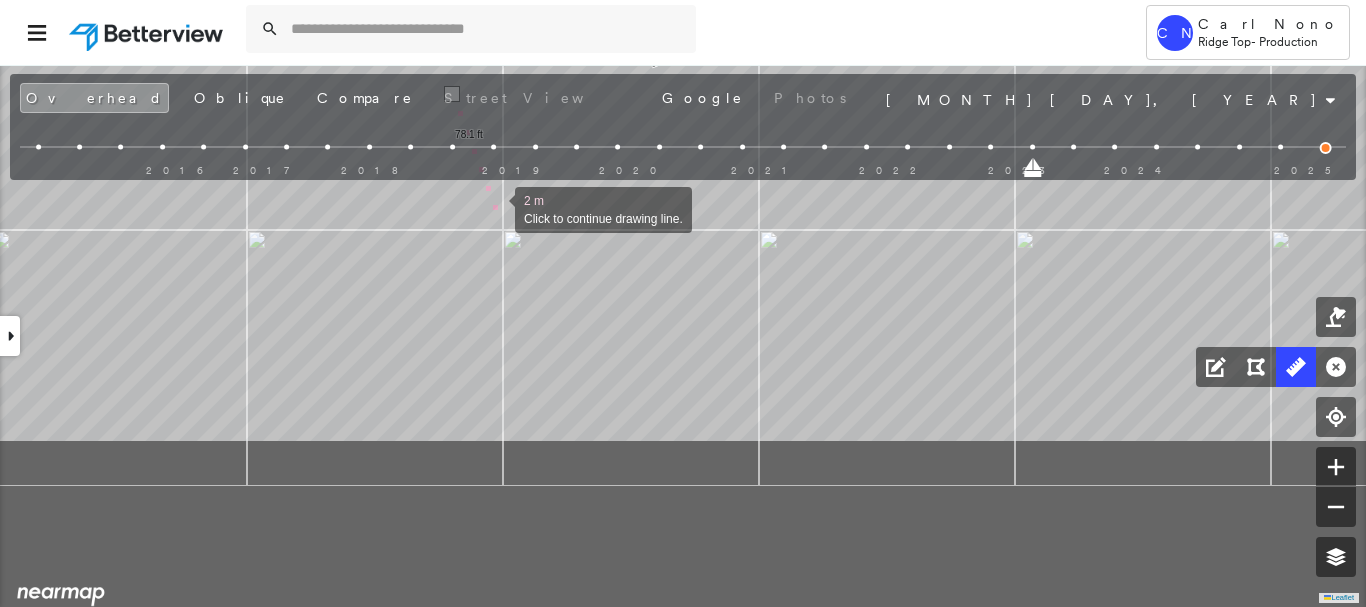 drag, startPoint x: 593, startPoint y: 448, endPoint x: 500, endPoint y: 216, distance: 249.946 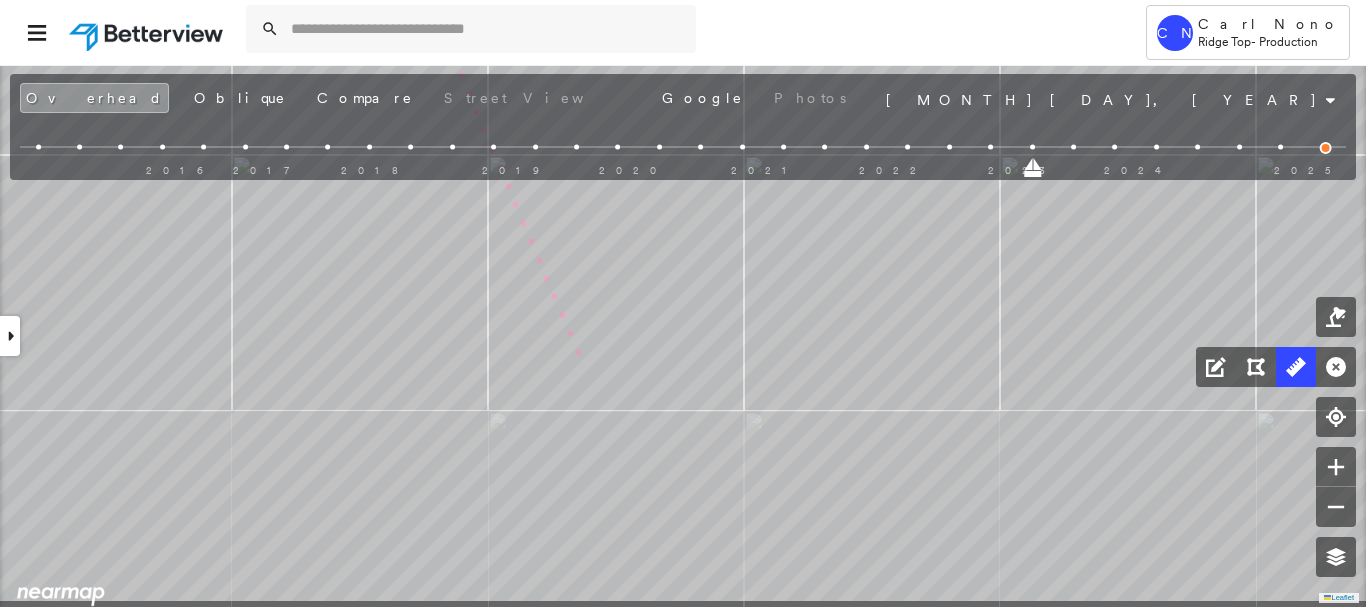drag, startPoint x: 595, startPoint y: 449, endPoint x: 556, endPoint y: 248, distance: 204.74863 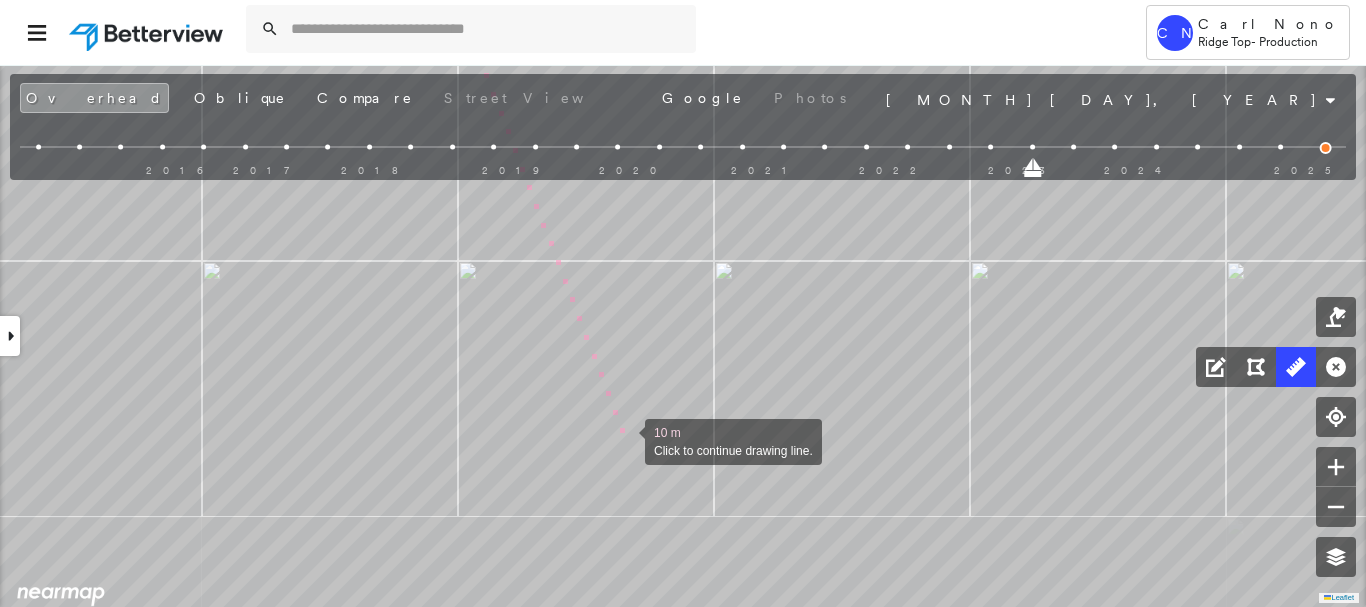 drag, startPoint x: 625, startPoint y: 440, endPoint x: 583, endPoint y: 200, distance: 243.6473 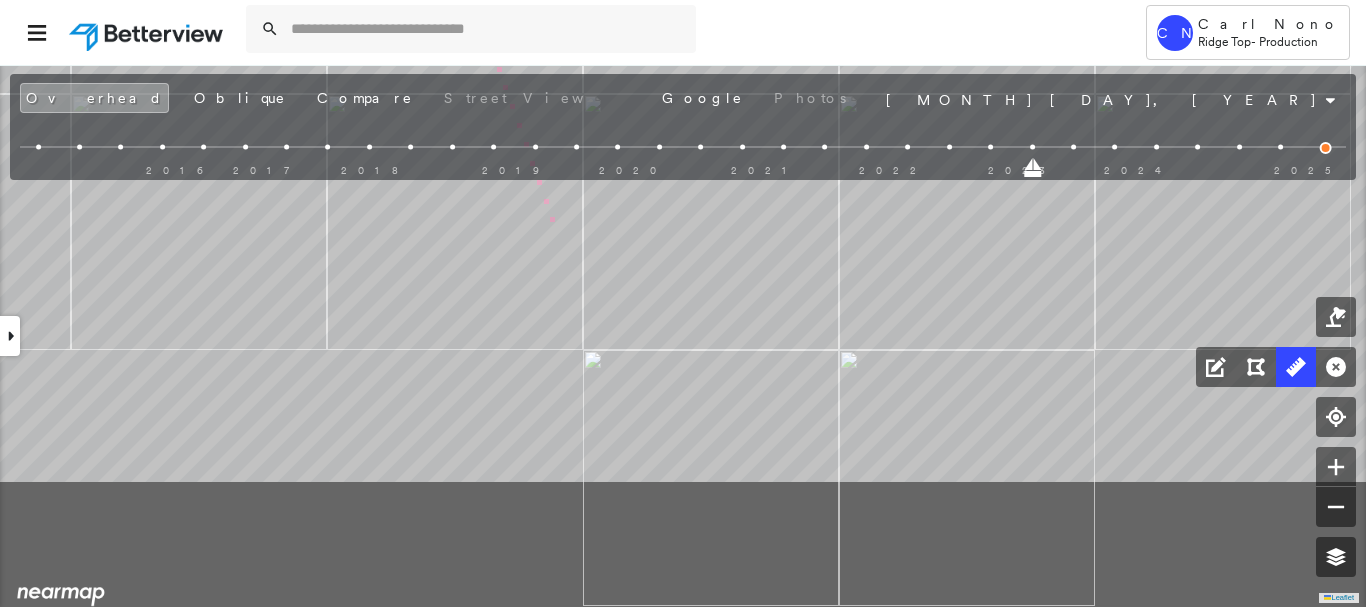 click on "33.4 ft 43.3 ft 37.4 ft 29.6 ft 19.9 ft 4.0 ft 9.5 ft 4.3 ft 26.5 ft 5.1 ft 10.4 ft 5.0 ft 71.8 ft 34.3 ft 334 ft 29.2 ft 26.7 ft 22.2 ft 78.1 ft 13 m Click to continue drawing line." at bounding box center (-2264, -336) 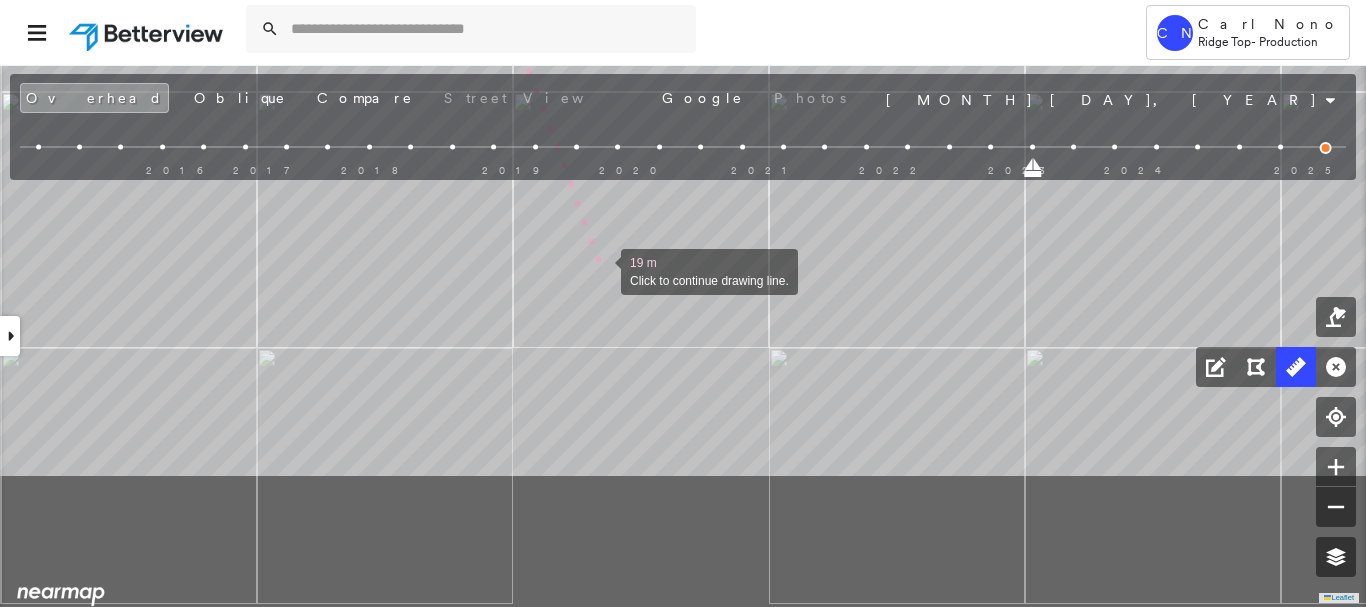 drag, startPoint x: 644, startPoint y: 459, endPoint x: 646, endPoint y: 302, distance: 157.01274 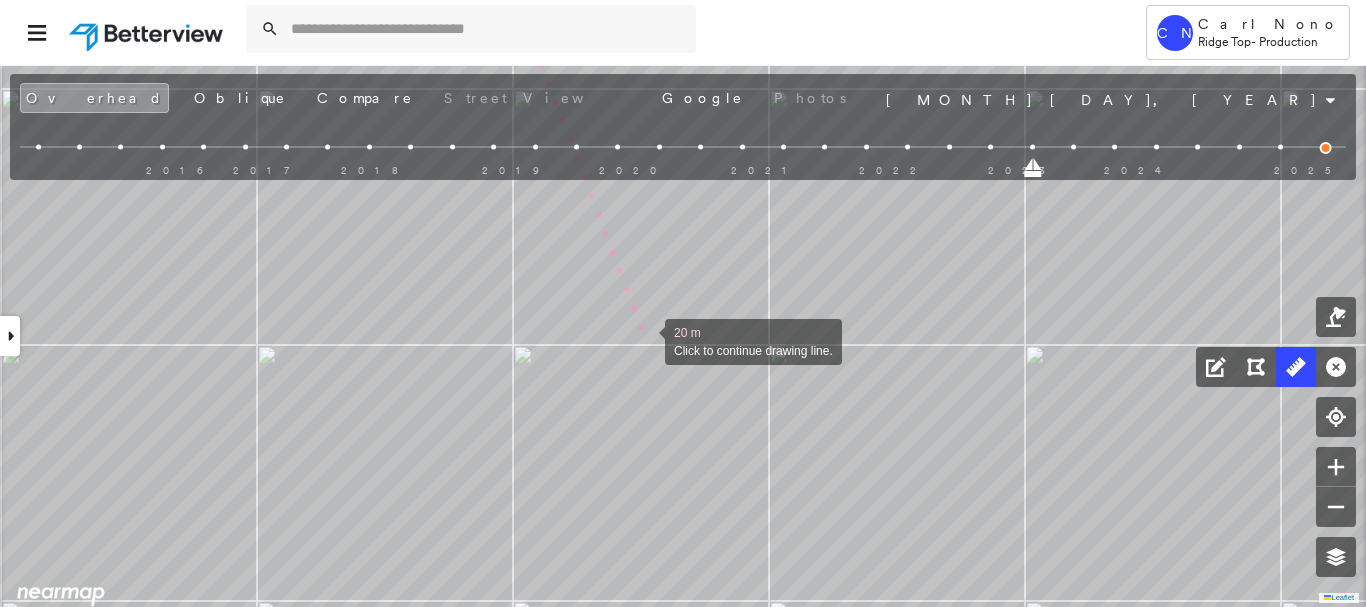 click at bounding box center (645, 340) 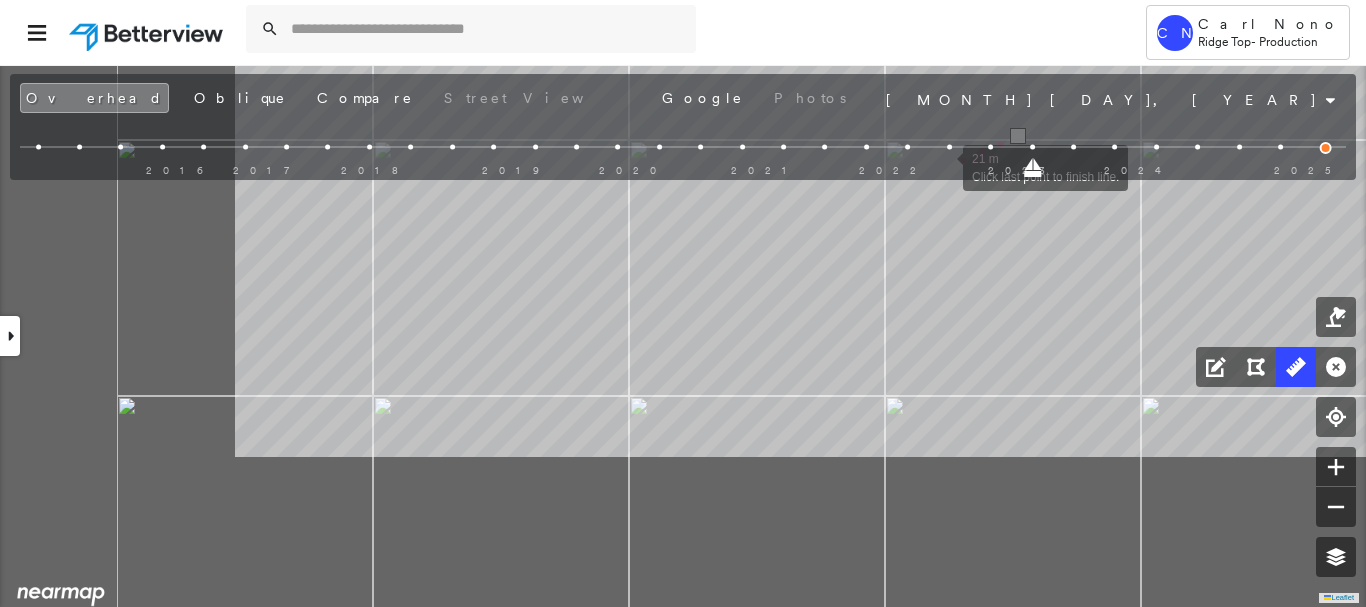 click on "33.4 ft 43.3 ft 37.4 ft 29.6 ft 19.9 ft 4.0 ft 9.5 ft 4.3 ft 26.5 ft 5.1 ft 10.4 ft 5.0 ft 71.8 ft 34.3 ft 334 ft 29.2 ft 26.7 ft 22.2 ft 78.1 ft 21 m Click last point to finish line." at bounding box center (-1962, -802) 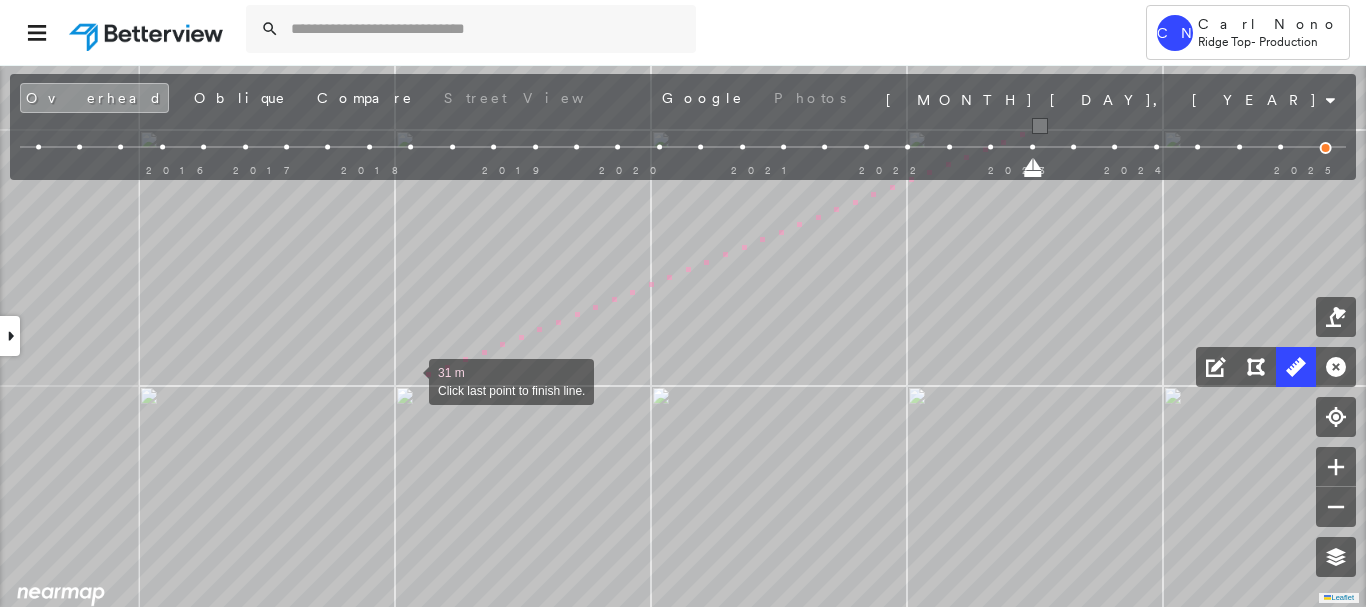 drag, startPoint x: 409, startPoint y: 380, endPoint x: 916, endPoint y: 258, distance: 521.472 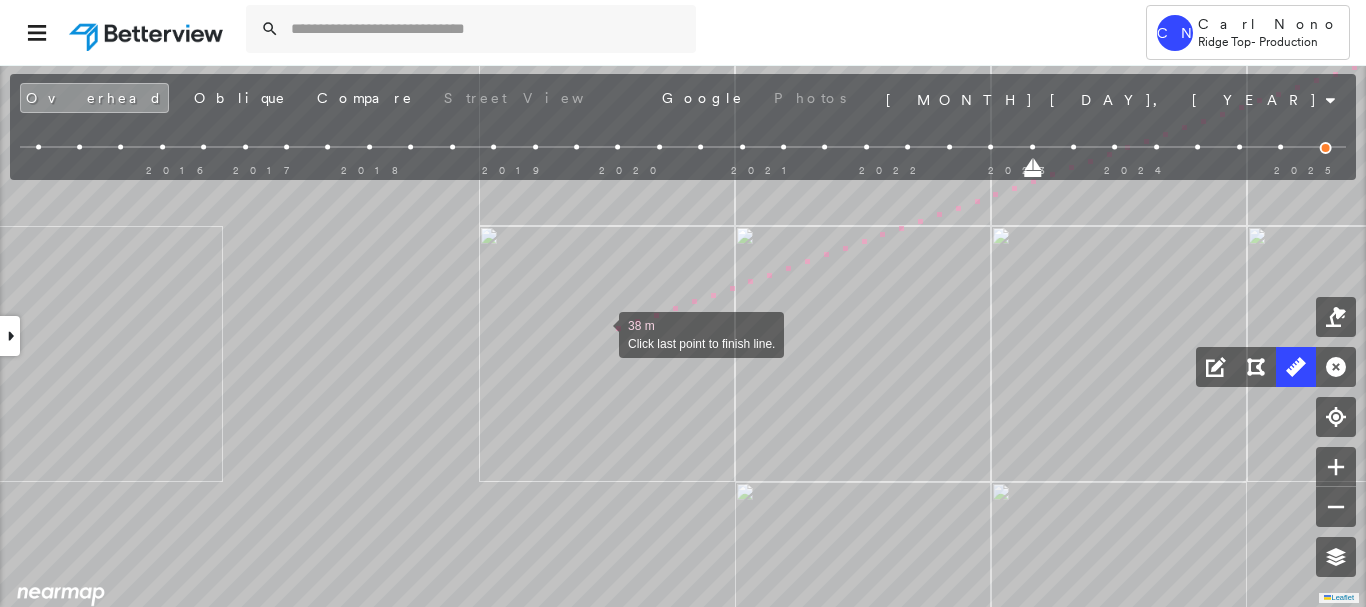 drag, startPoint x: 442, startPoint y: 398, endPoint x: 790, endPoint y: 297, distance: 362.36032 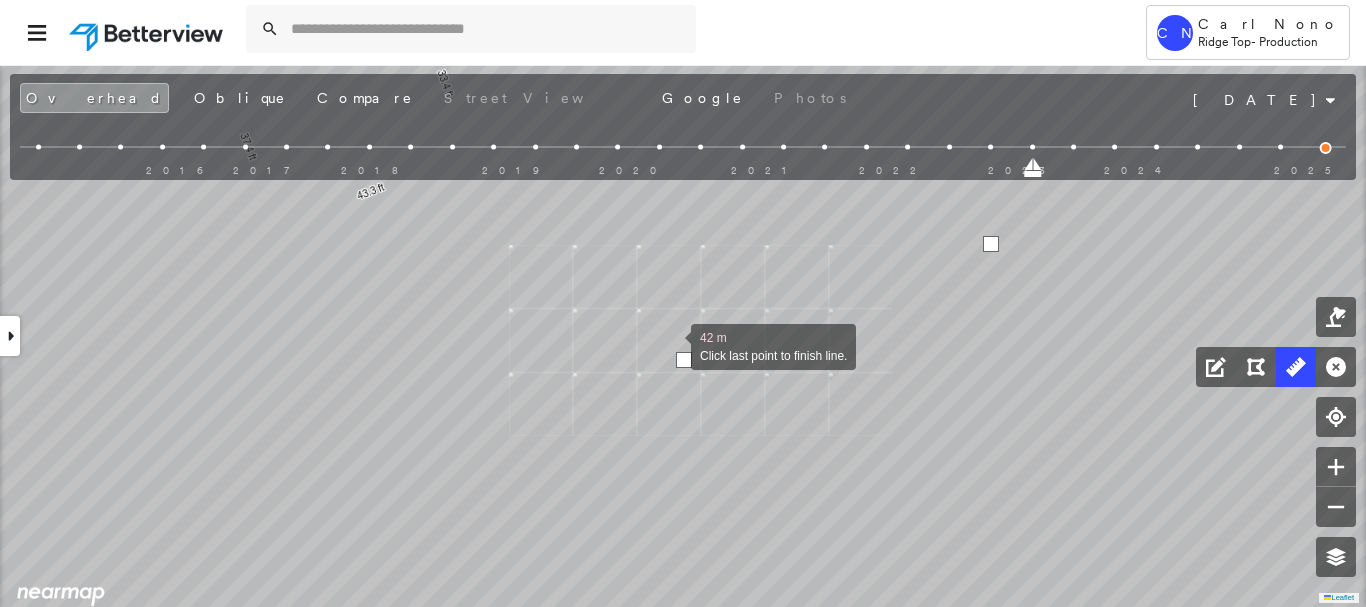 scroll, scrollTop: 0, scrollLeft: 0, axis: both 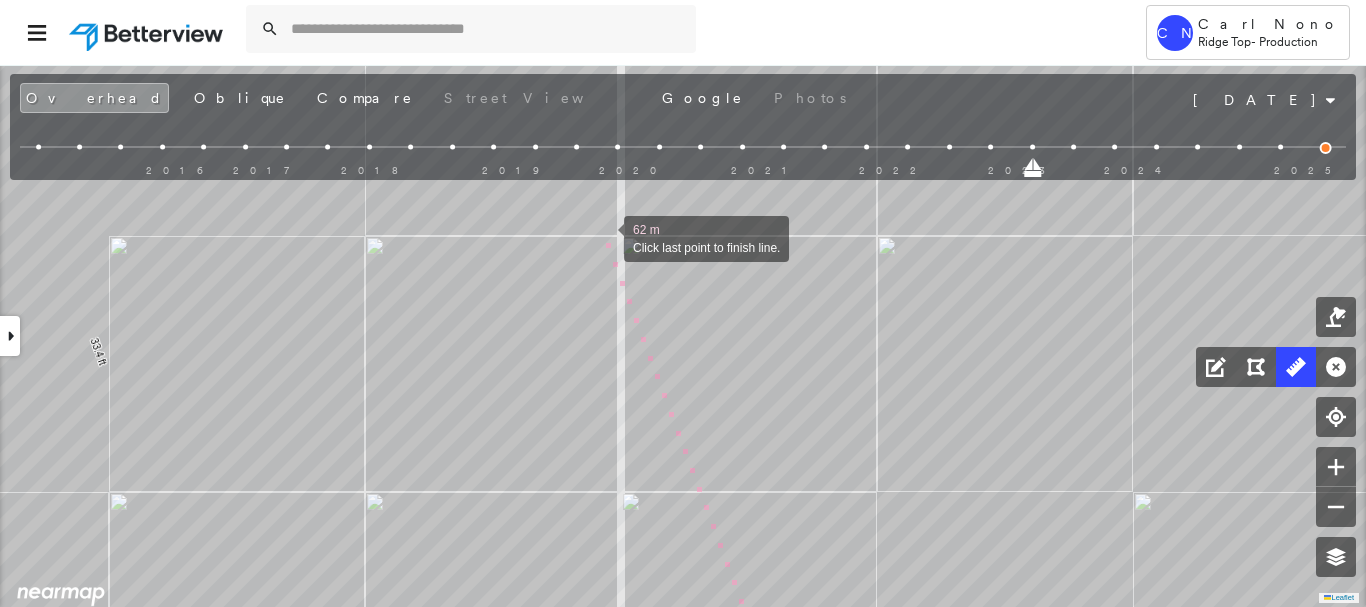 click at bounding box center [604, 237] 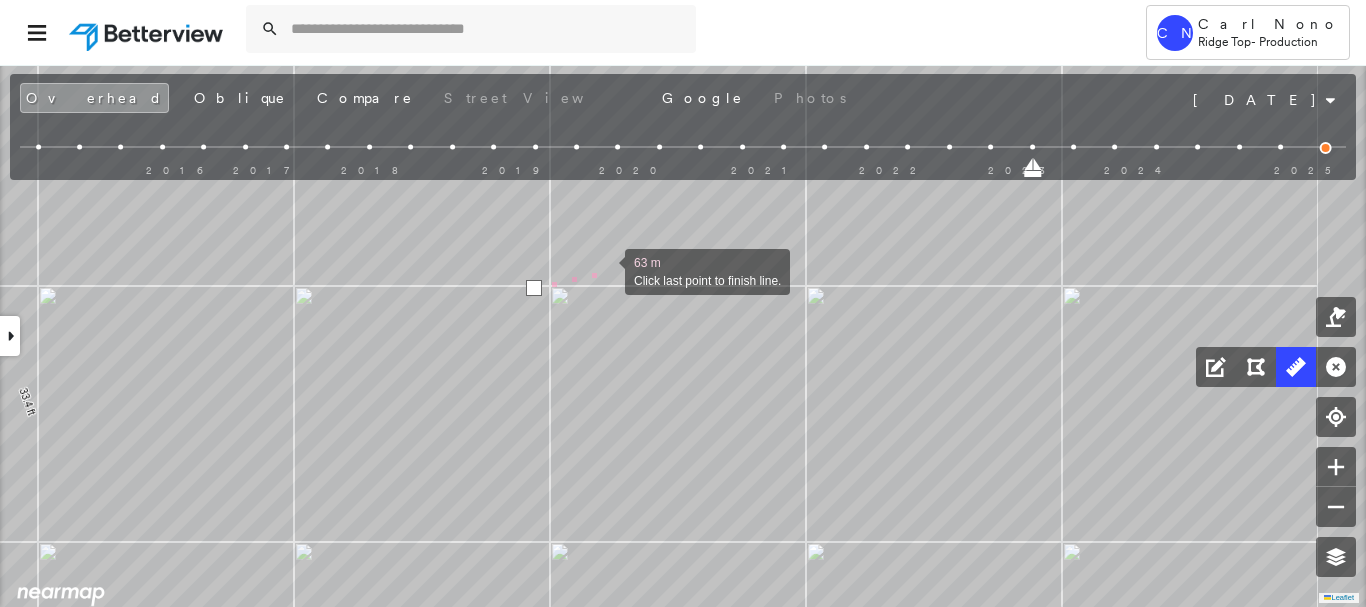 drag, startPoint x: 677, startPoint y: 218, endPoint x: 606, endPoint y: 268, distance: 86.83893 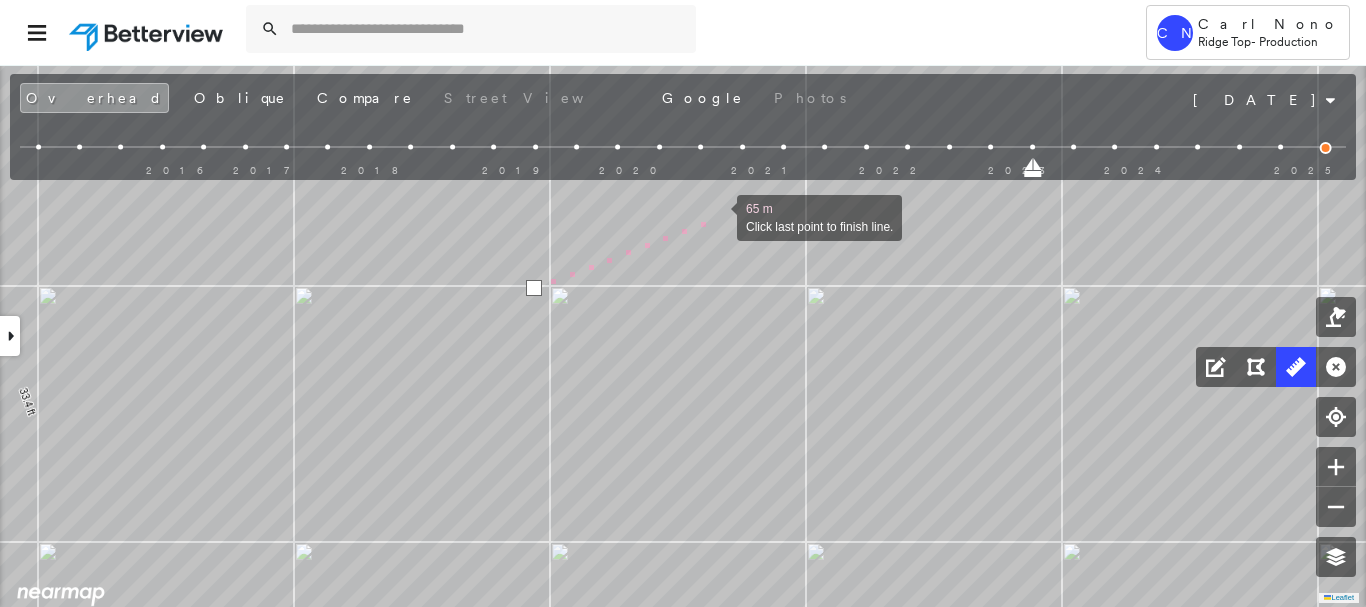 click at bounding box center [717, 216] 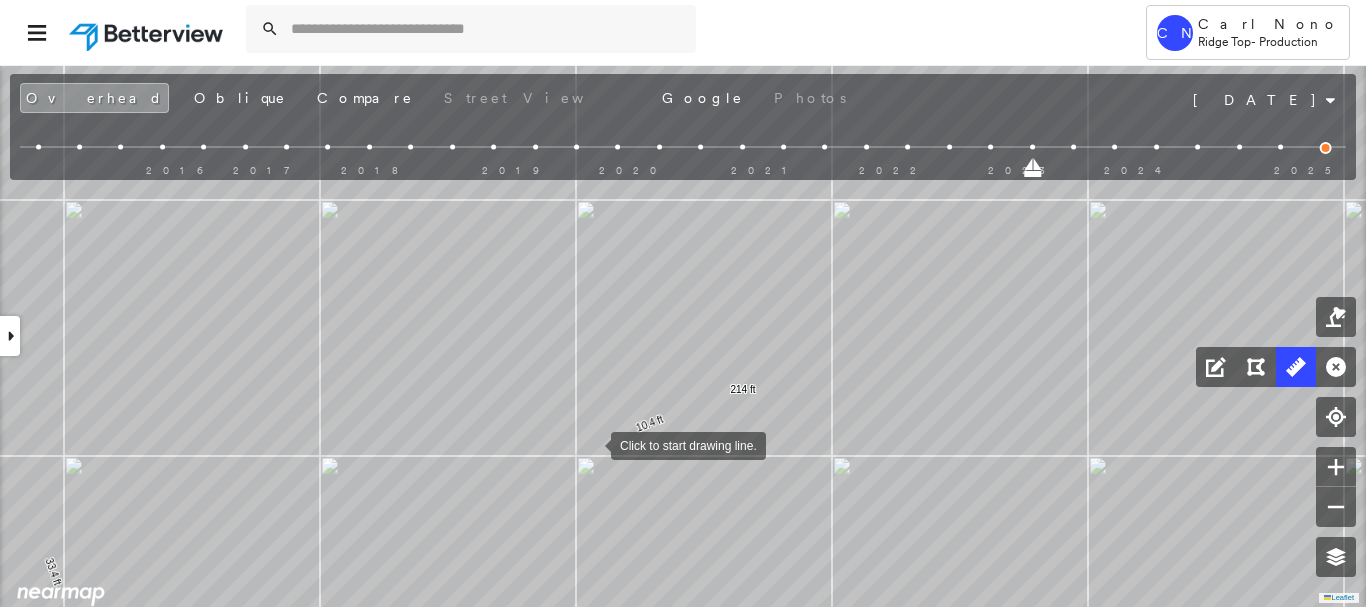 click at bounding box center (591, 444) 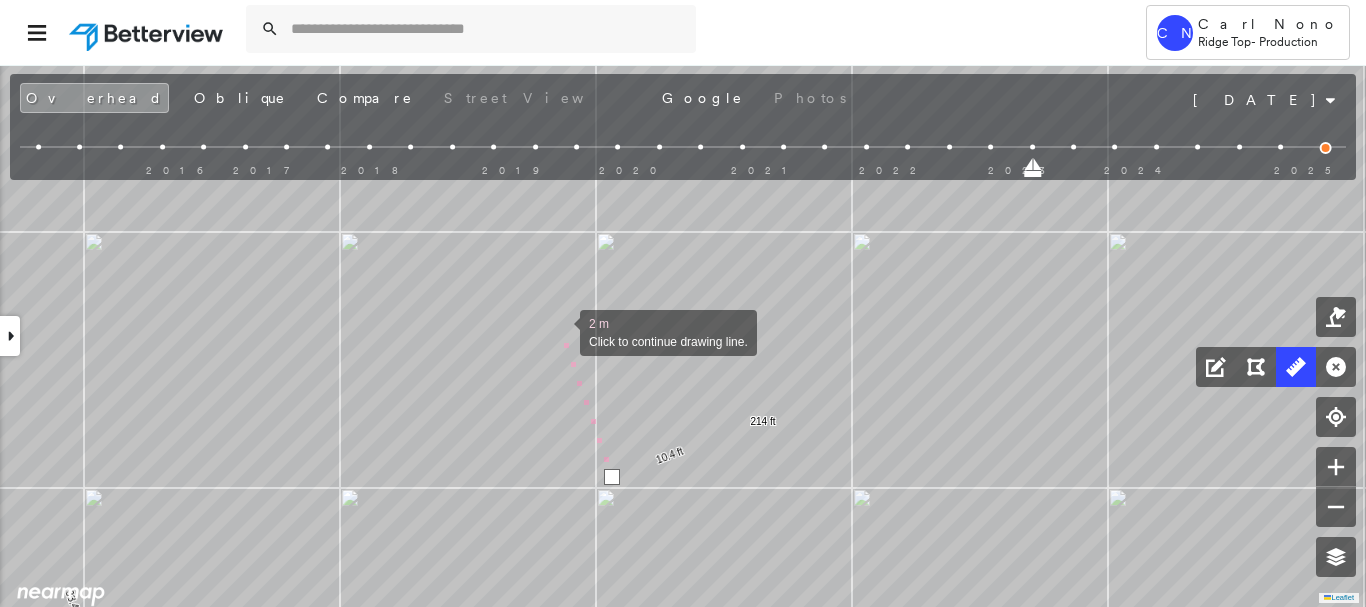 drag, startPoint x: 529, startPoint y: 283, endPoint x: 578, endPoint y: 355, distance: 87.0919 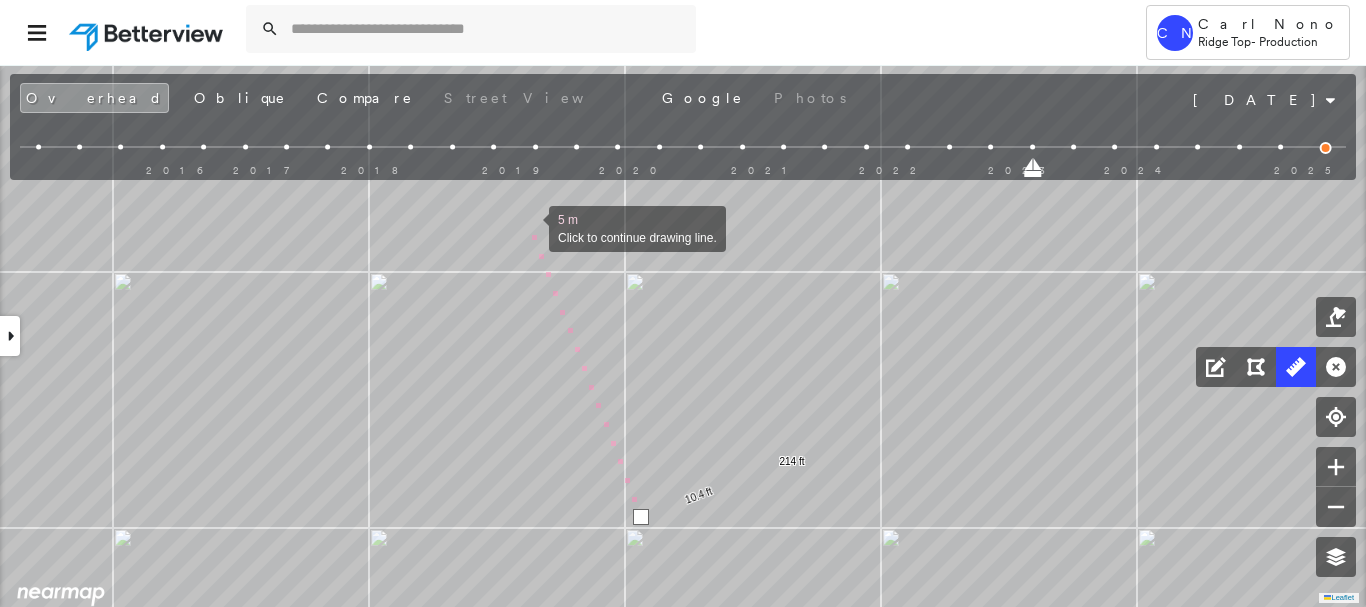 click at bounding box center [529, 227] 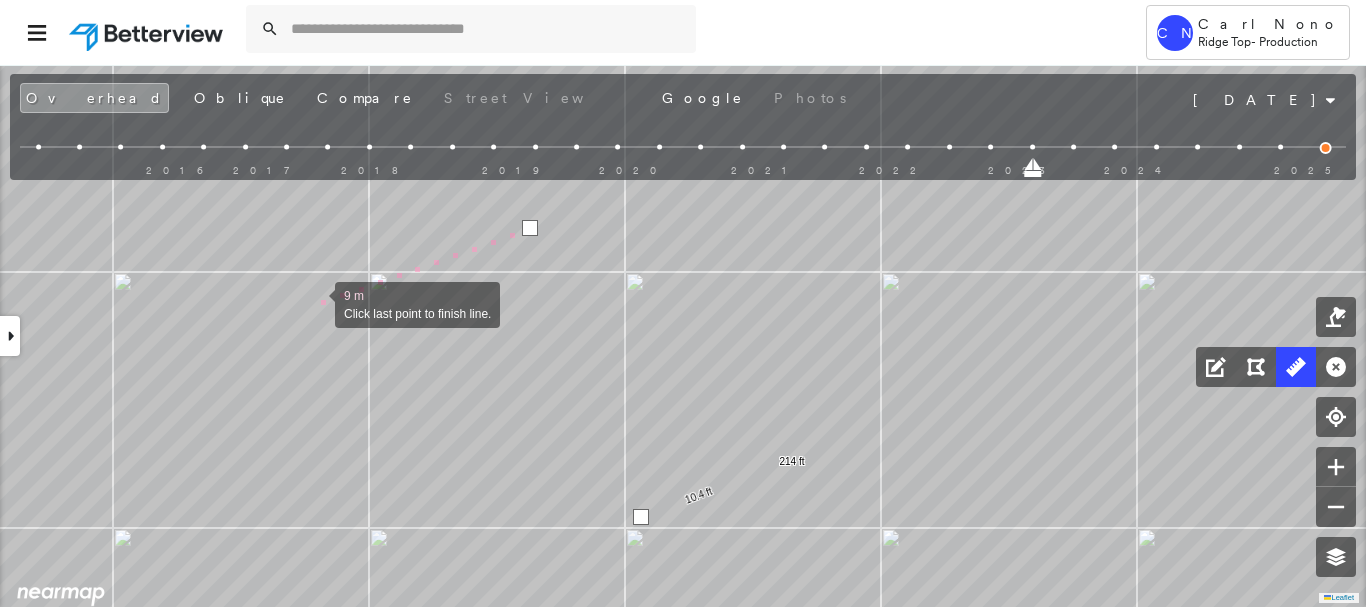 click on "33.4 ft 43.3 ft 37.4 ft 29.6 ft 19.9 ft 4.0 ft 9.5 ft 4.3 ft 26.5 ft 5.1 ft 10.4 ft 5.0 ft 71.8 ft 34.3 ft 334 ft 29.2 ft 26.7 ft 22.2 ft 78.1 ft 65.2 ft 69.2 ft 69.0 ft 10.4 ft 214 ft 9 m Click last point to finish line." at bounding box center [-1032, -592] 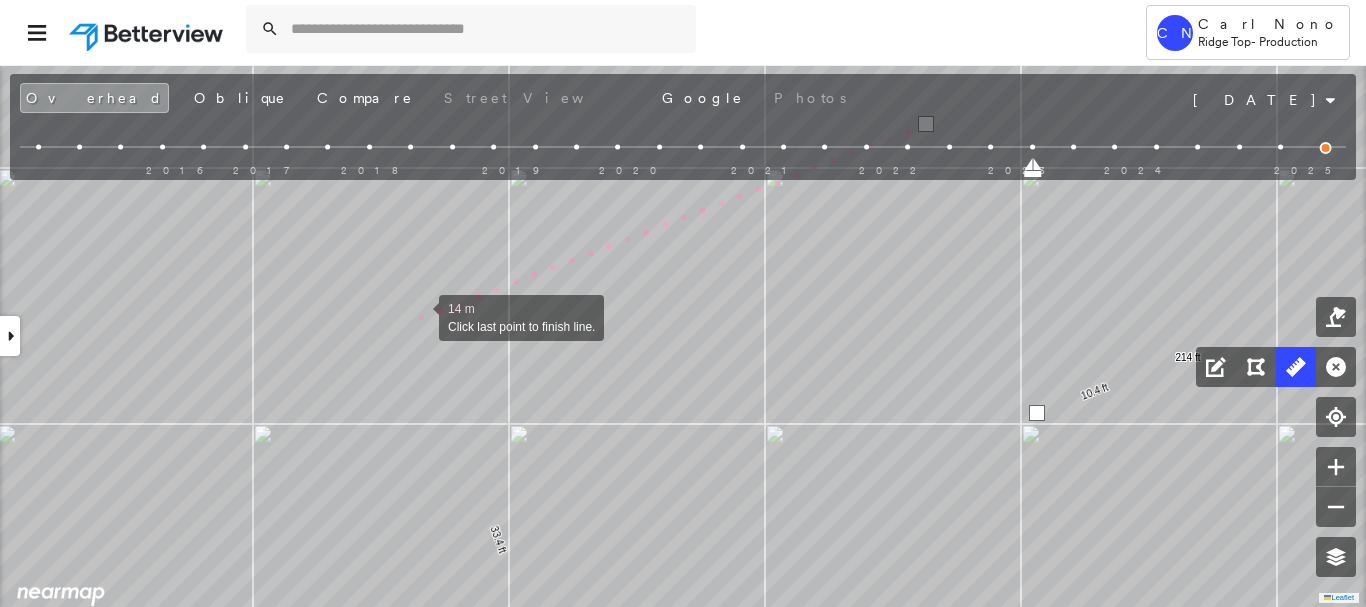 click at bounding box center (419, 316) 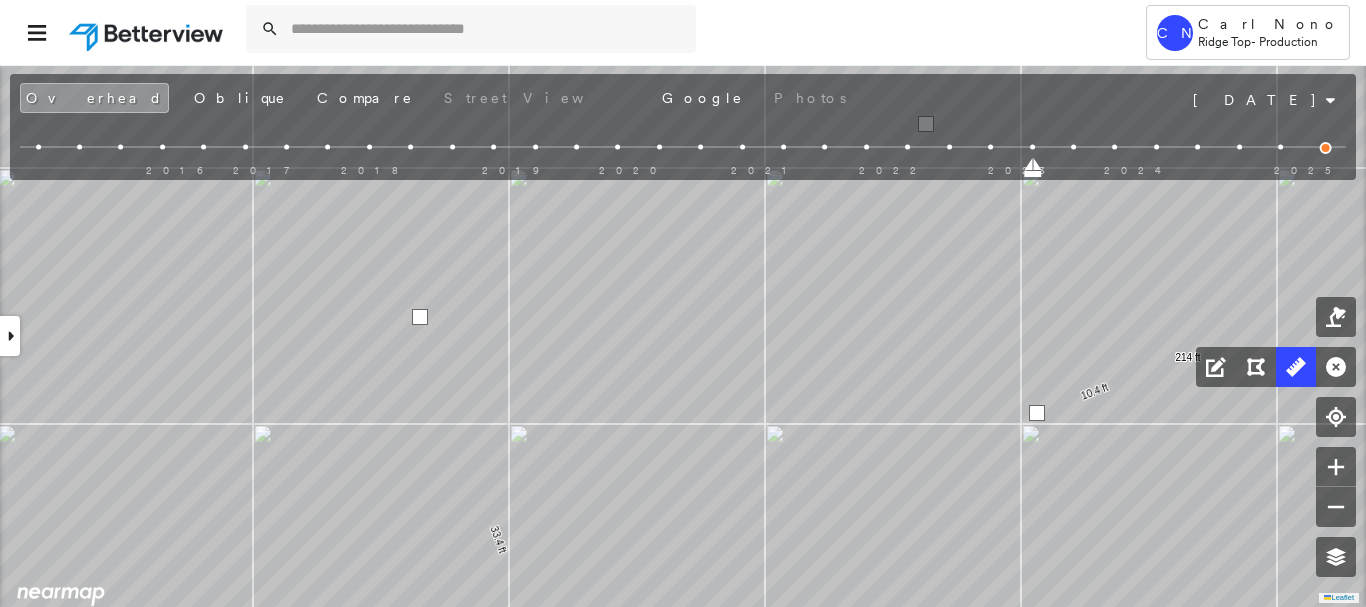 click at bounding box center (420, 317) 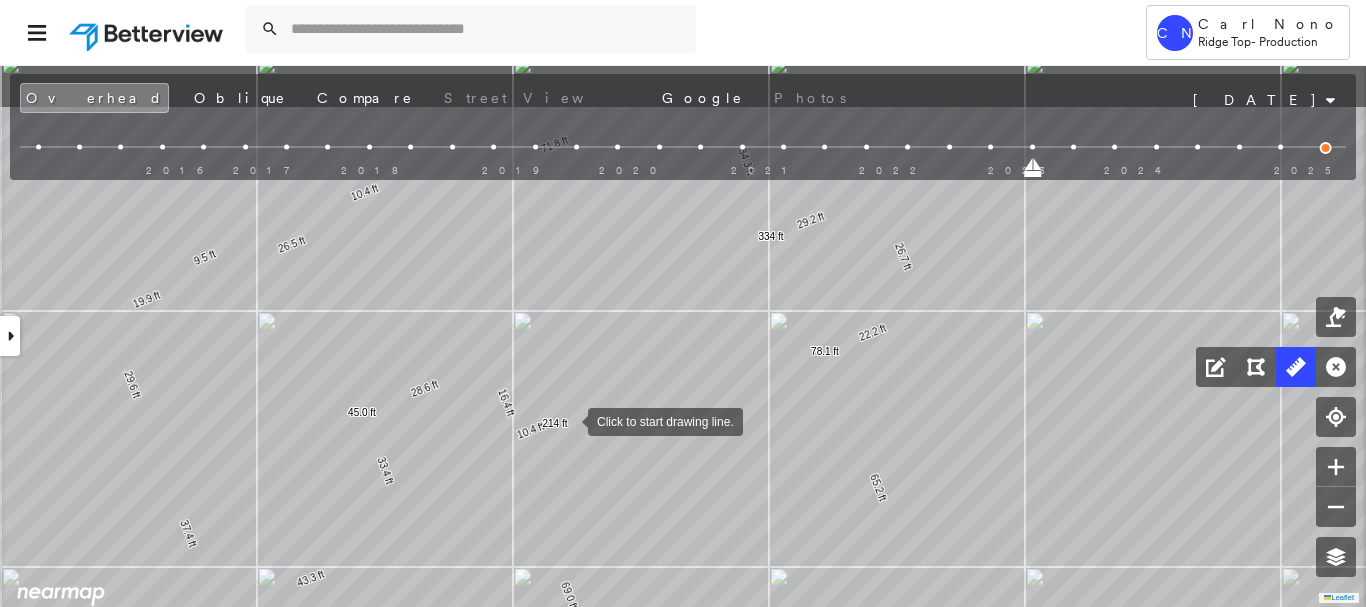 drag, startPoint x: 616, startPoint y: 340, endPoint x: 564, endPoint y: 427, distance: 101.35581 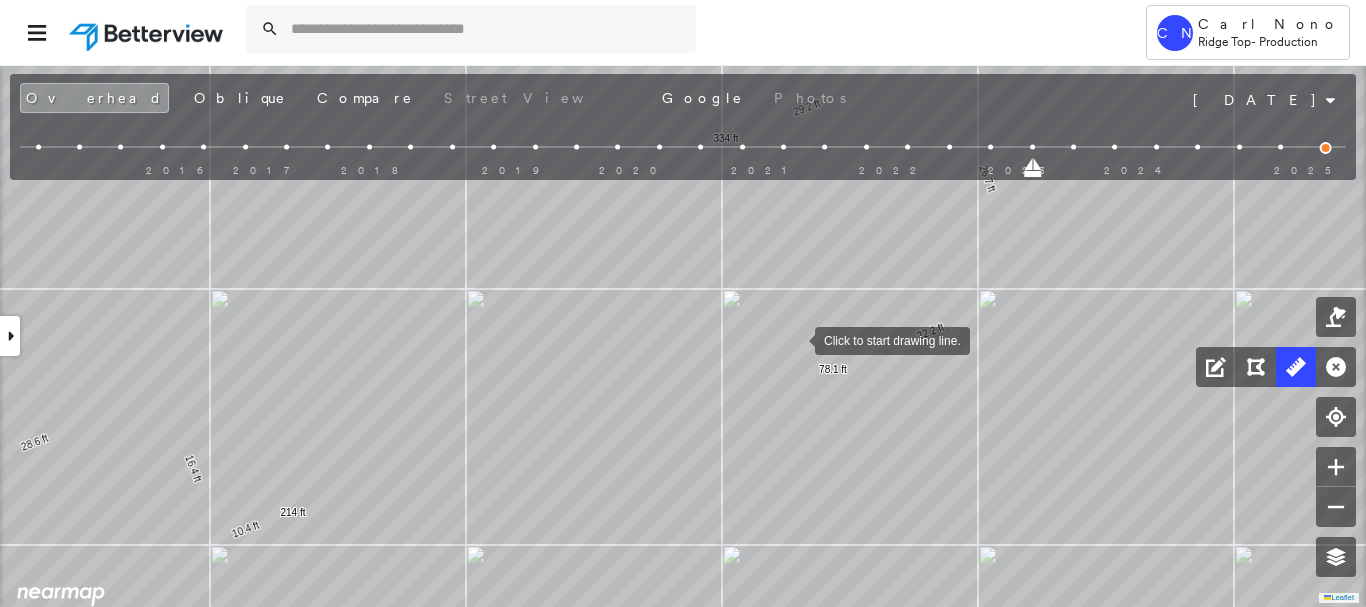 click at bounding box center (795, 339) 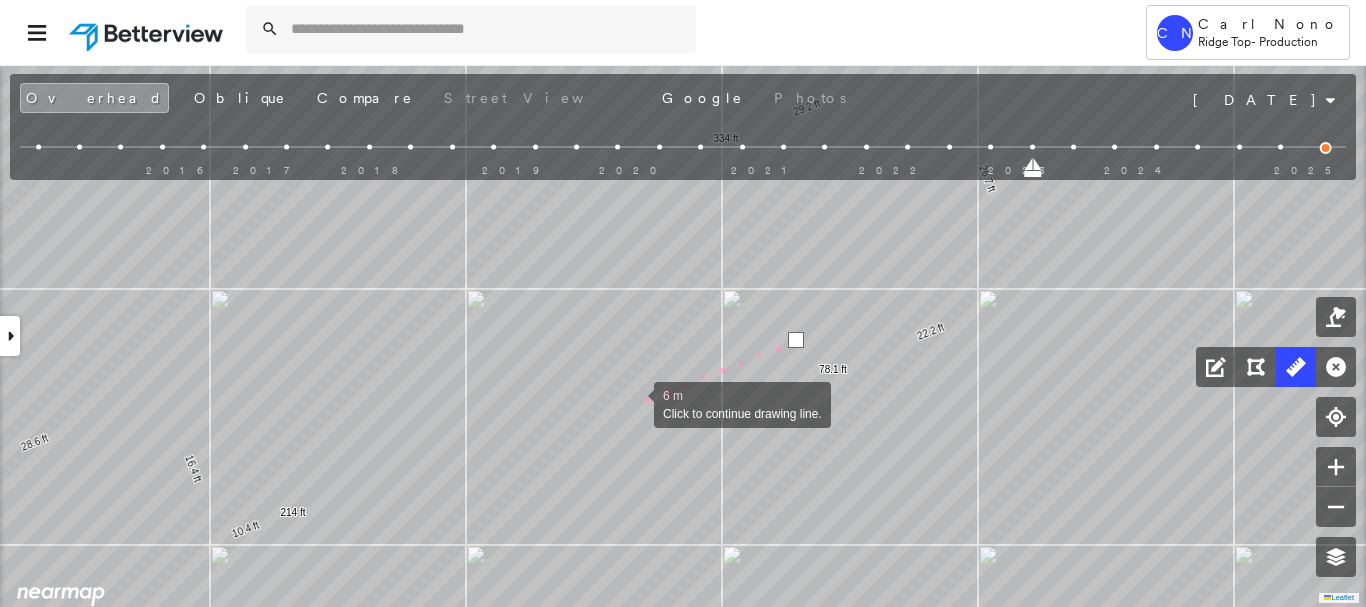 click at bounding box center [634, 403] 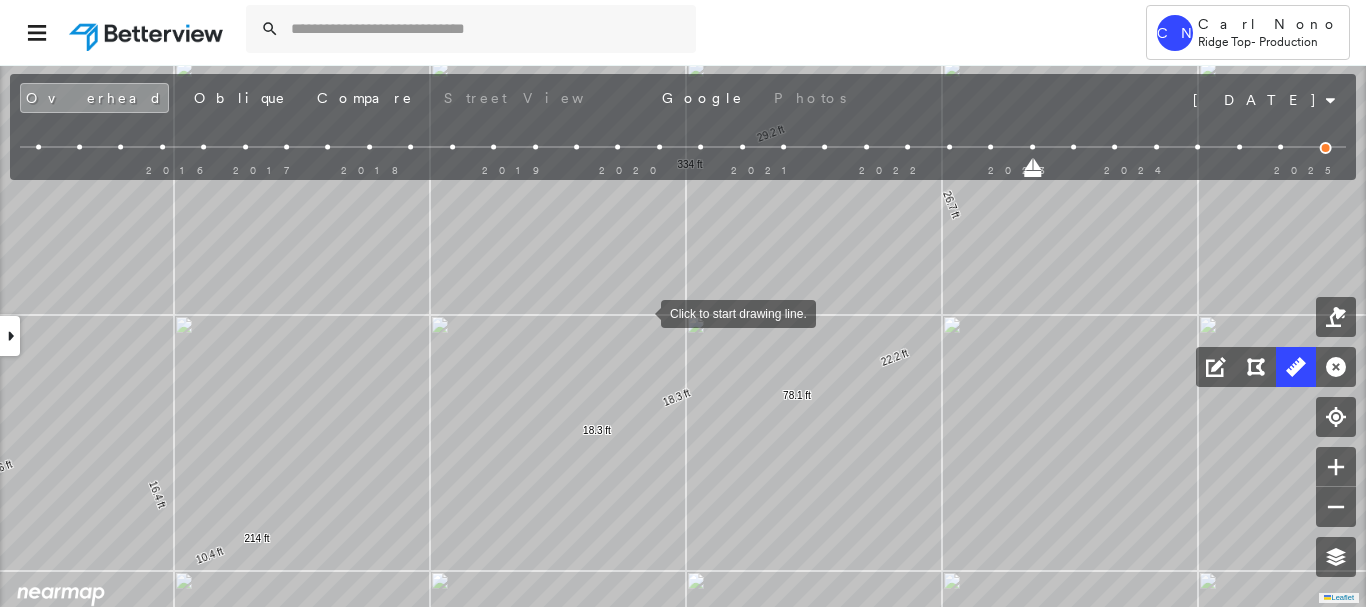 drag, startPoint x: 672, startPoint y: 288, endPoint x: 642, endPoint y: 312, distance: 38.418747 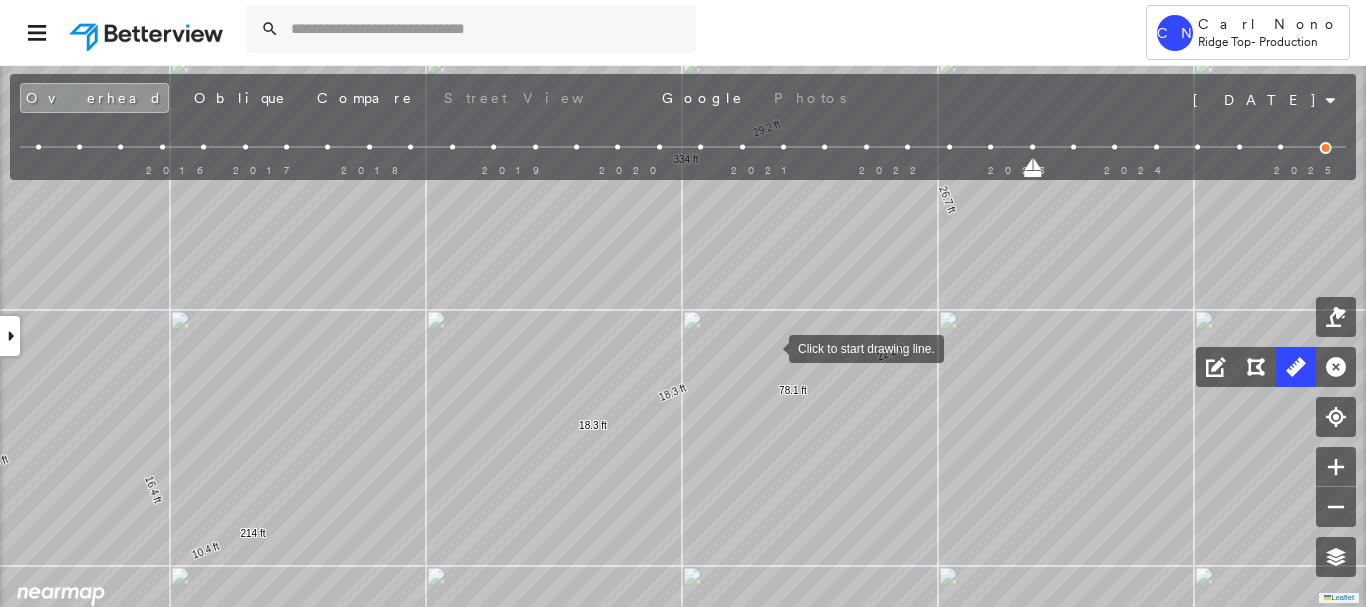 drag, startPoint x: 776, startPoint y: 355, endPoint x: 748, endPoint y: 314, distance: 49.648766 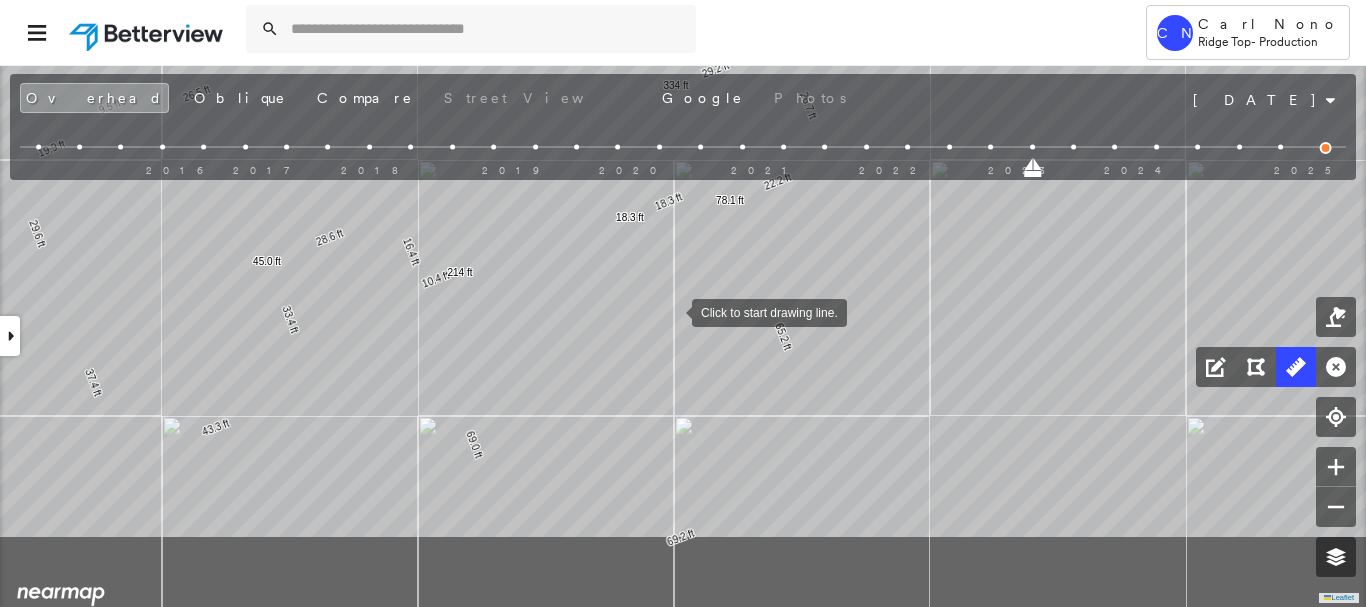 drag, startPoint x: 695, startPoint y: 437, endPoint x: 673, endPoint y: 312, distance: 126.921234 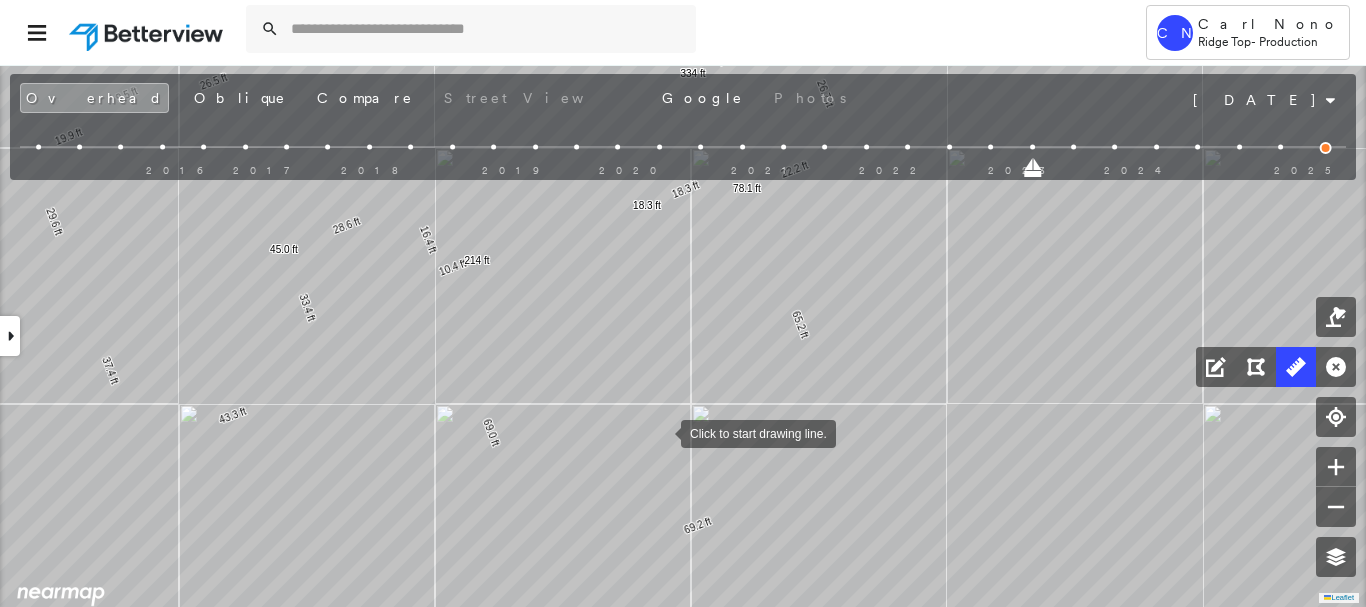 drag, startPoint x: 643, startPoint y: 445, endPoint x: 660, endPoint y: 433, distance: 20.808653 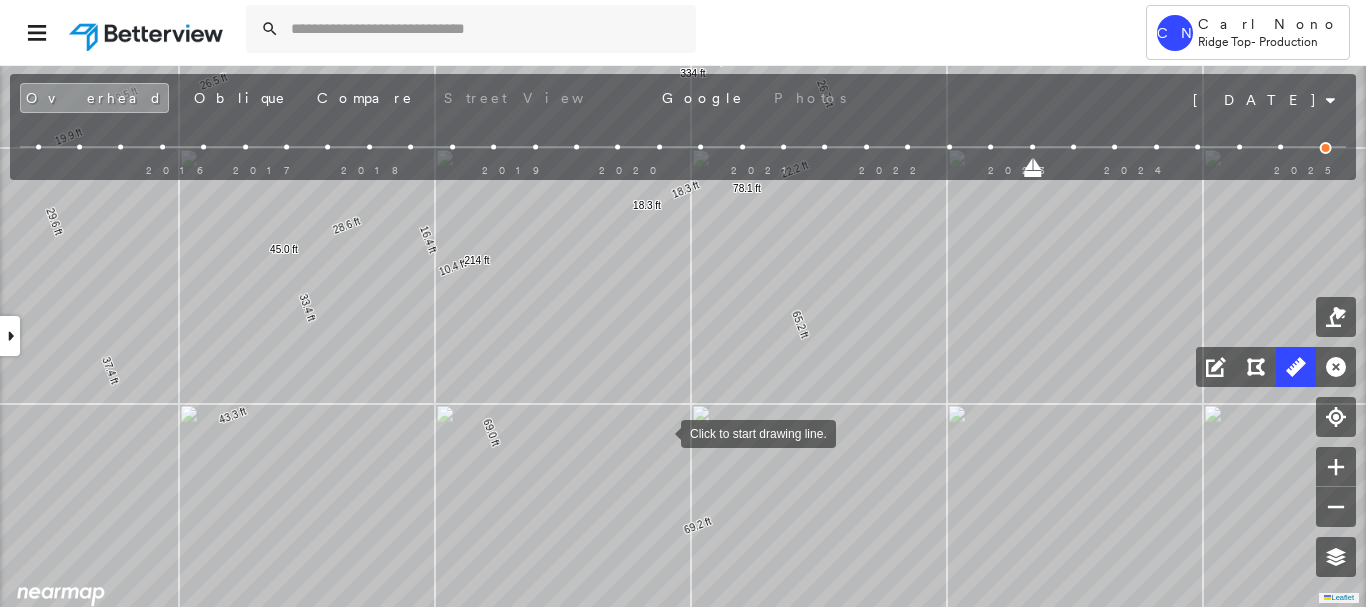 click at bounding box center (661, 432) 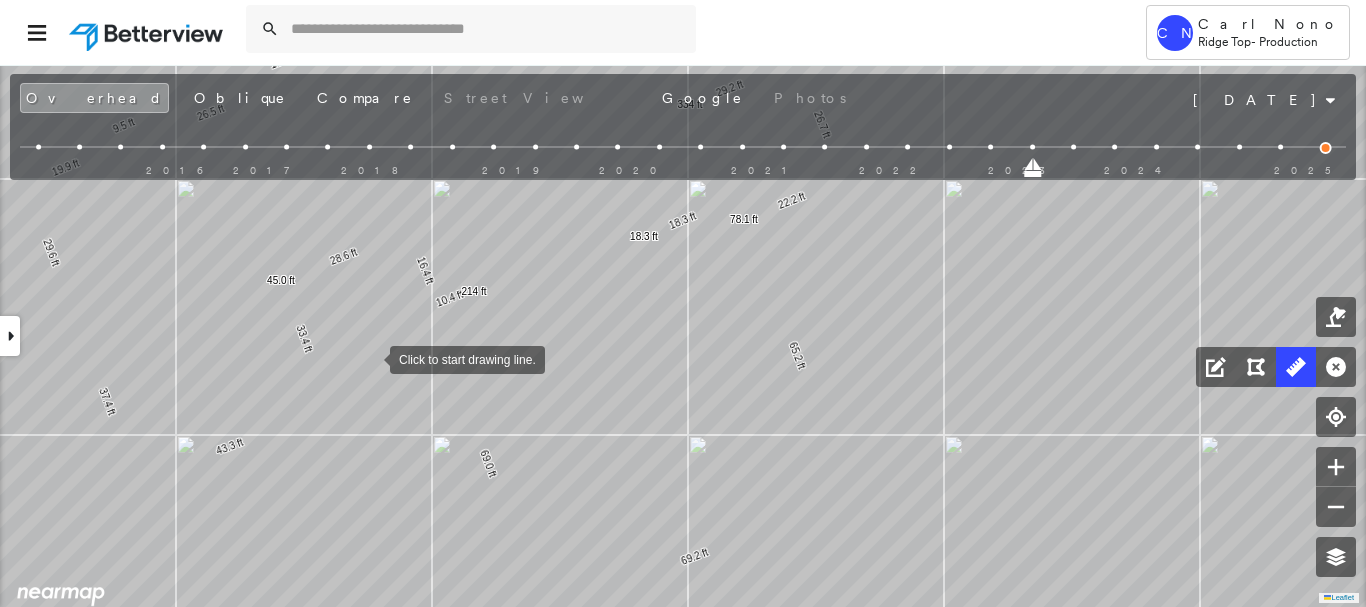 drag, startPoint x: 374, startPoint y: 324, endPoint x: 368, endPoint y: 367, distance: 43.416588 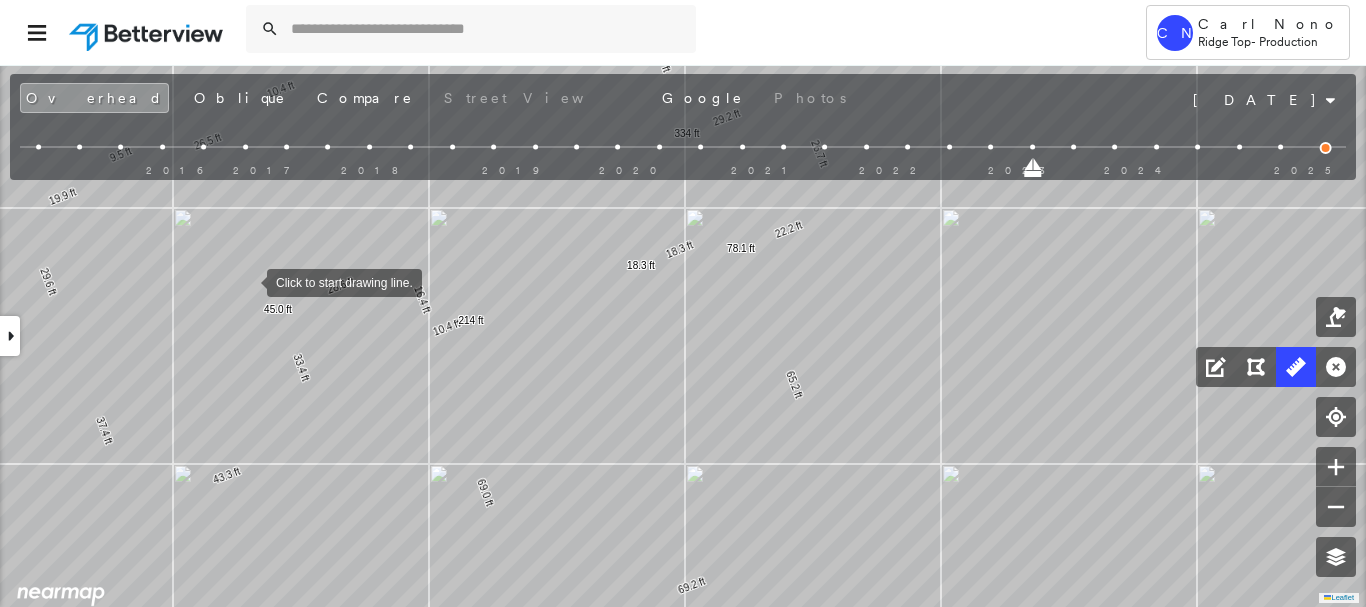 drag, startPoint x: 247, startPoint y: 252, endPoint x: 234, endPoint y: 373, distance: 121.69634 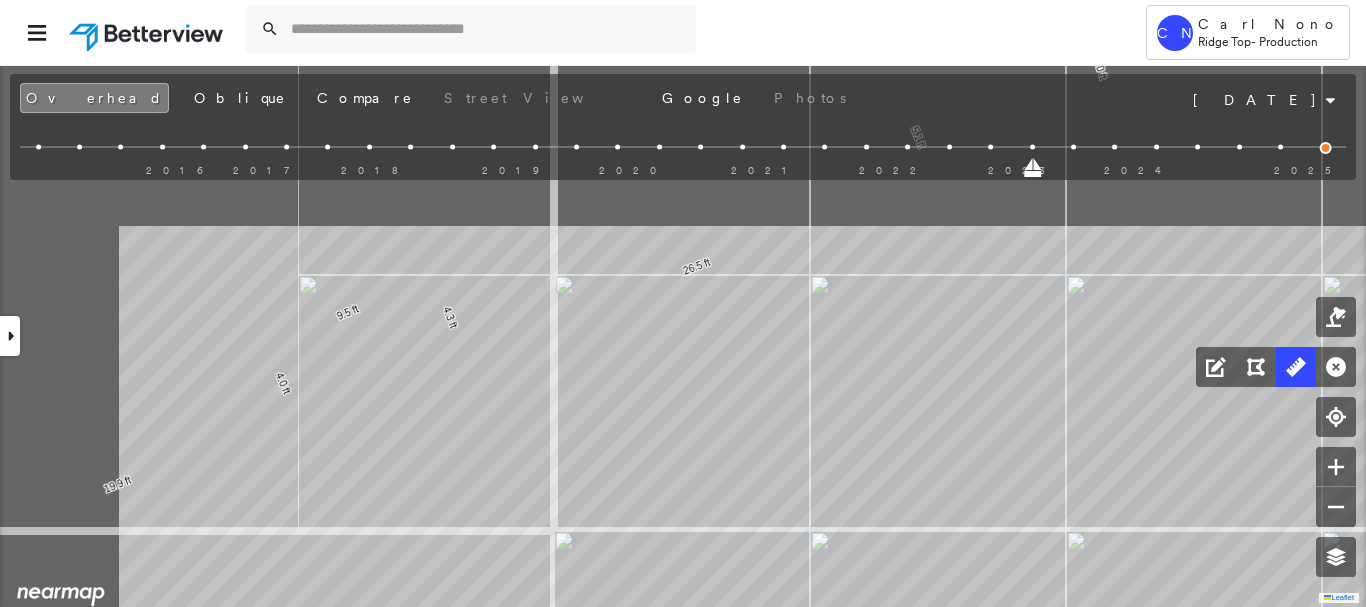 click on "33.4 ft 43.3 ft 37.4 ft 29.6 ft 19.9 ft 4.0 ft 9.5 ft 4.3 ft 26.5 ft 5.1 ft 10.4 ft 5.0 ft 71.8 ft 34.3 ft 334 ft 29.2 ft 26.7 ft 22.2 ft 78.1 ft 65.2 ft 69.2 ft 69.0 ft 10.4 ft 214 ft 16.4 ft 28.6 ft 45.0 ft 18.3 ft 18.3 ft Click to start drawing line." at bounding box center [-523, -349] 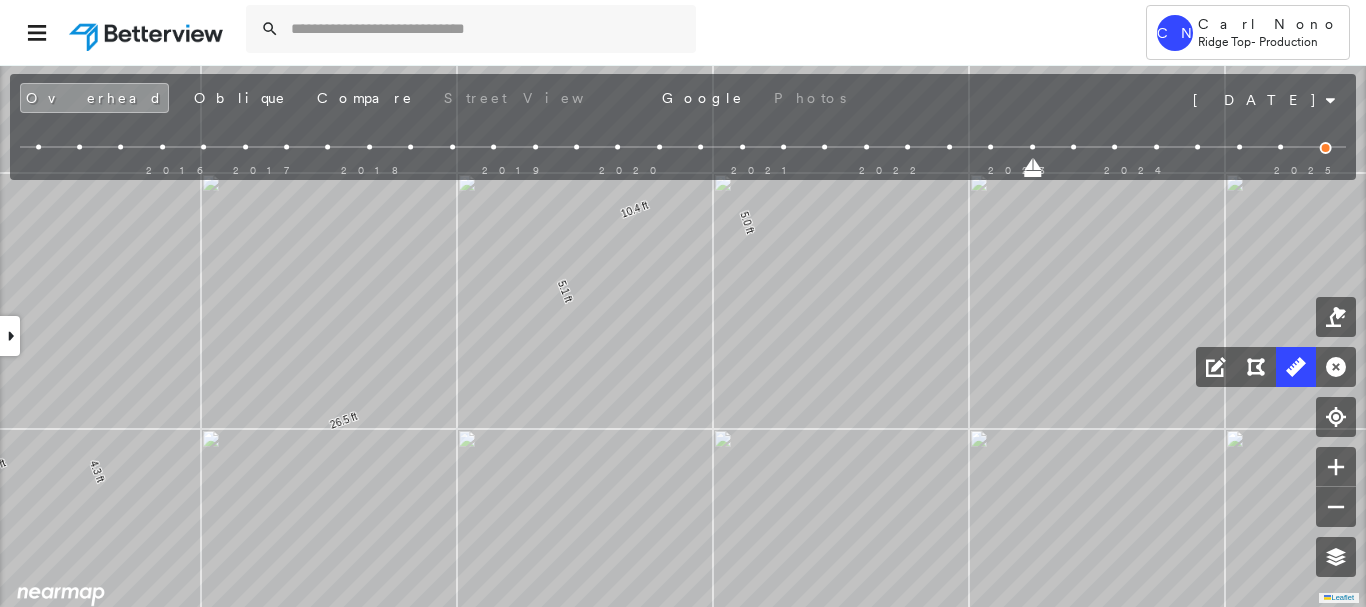 drag, startPoint x: 682, startPoint y: 381, endPoint x: 533, endPoint y: 382, distance: 149.00336 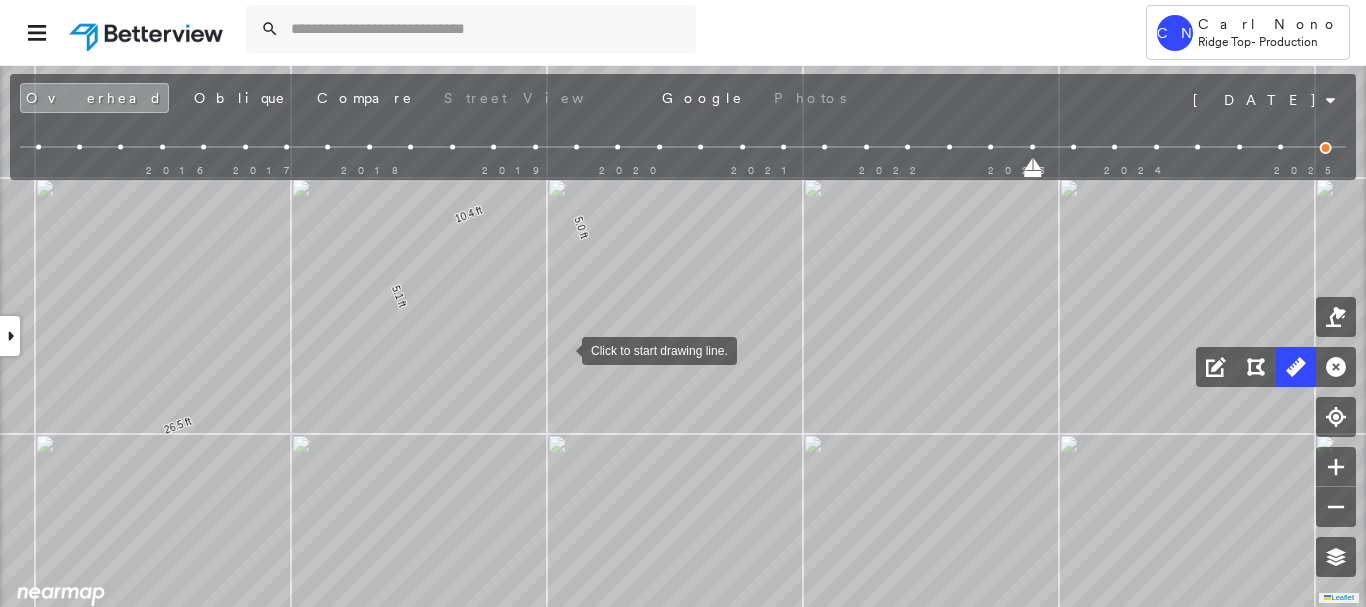 drag, startPoint x: 595, startPoint y: 350, endPoint x: 564, endPoint y: 349, distance: 31.016125 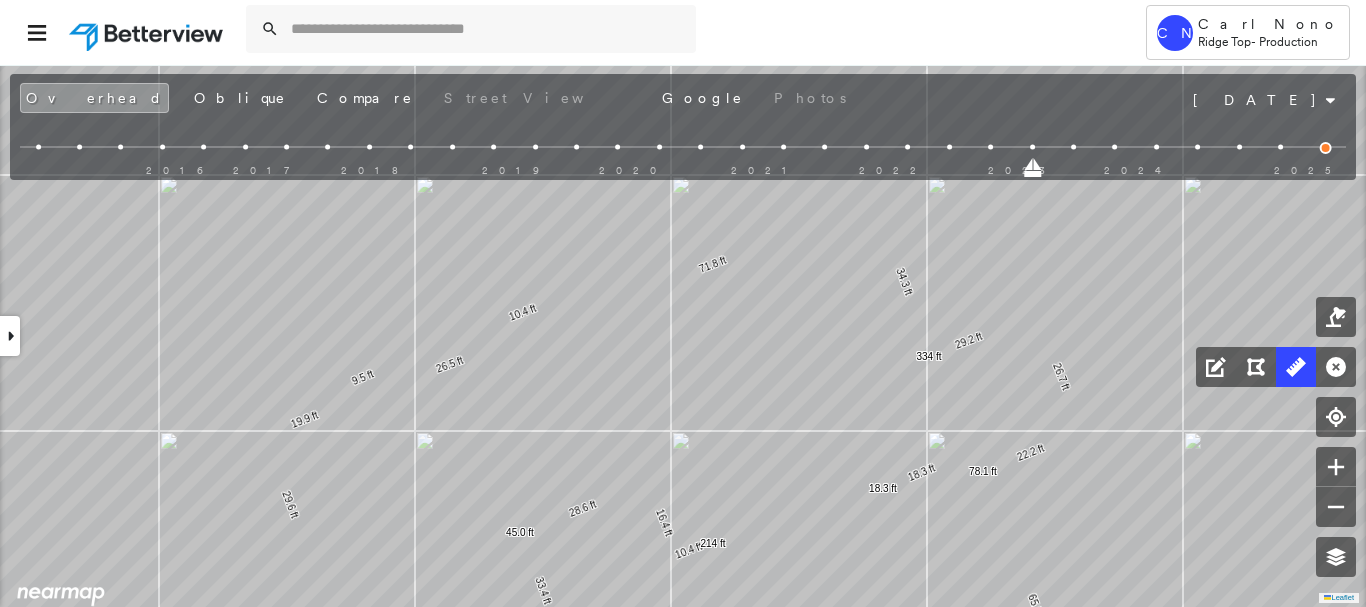 drag, startPoint x: 650, startPoint y: 354, endPoint x: 555, endPoint y: 314, distance: 103.077644 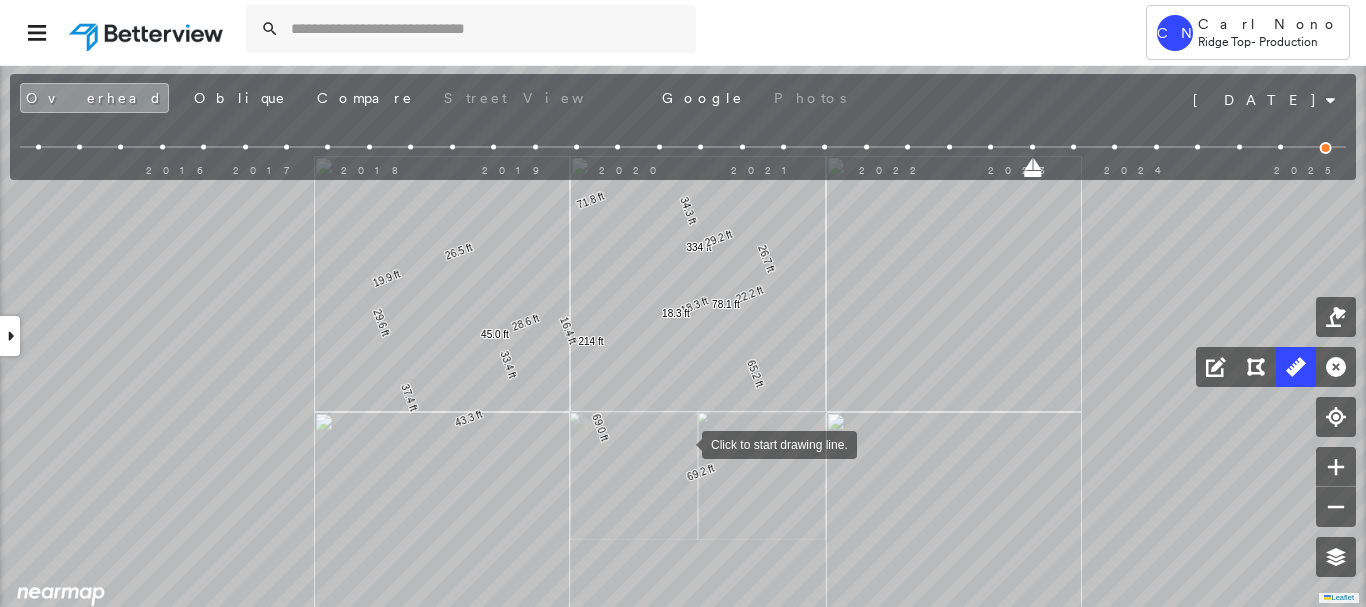 drag, startPoint x: 697, startPoint y: 397, endPoint x: 672, endPoint y: 470, distance: 77.16217 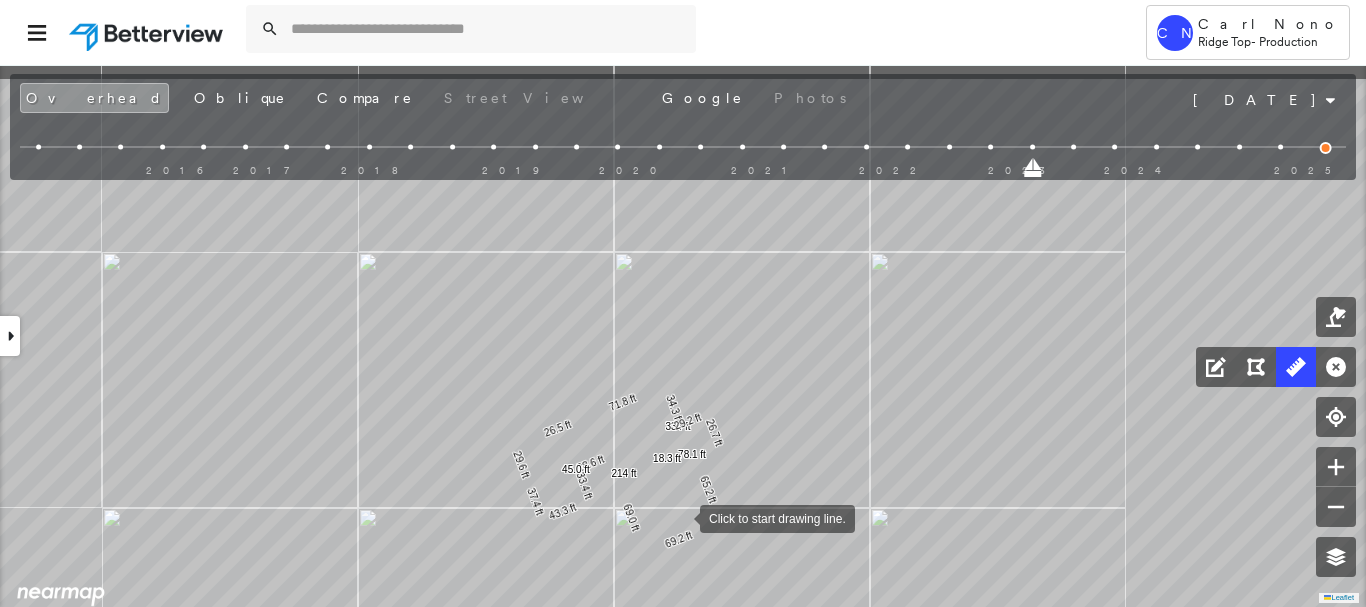 drag, startPoint x: 680, startPoint y: 447, endPoint x: 680, endPoint y: 516, distance: 69 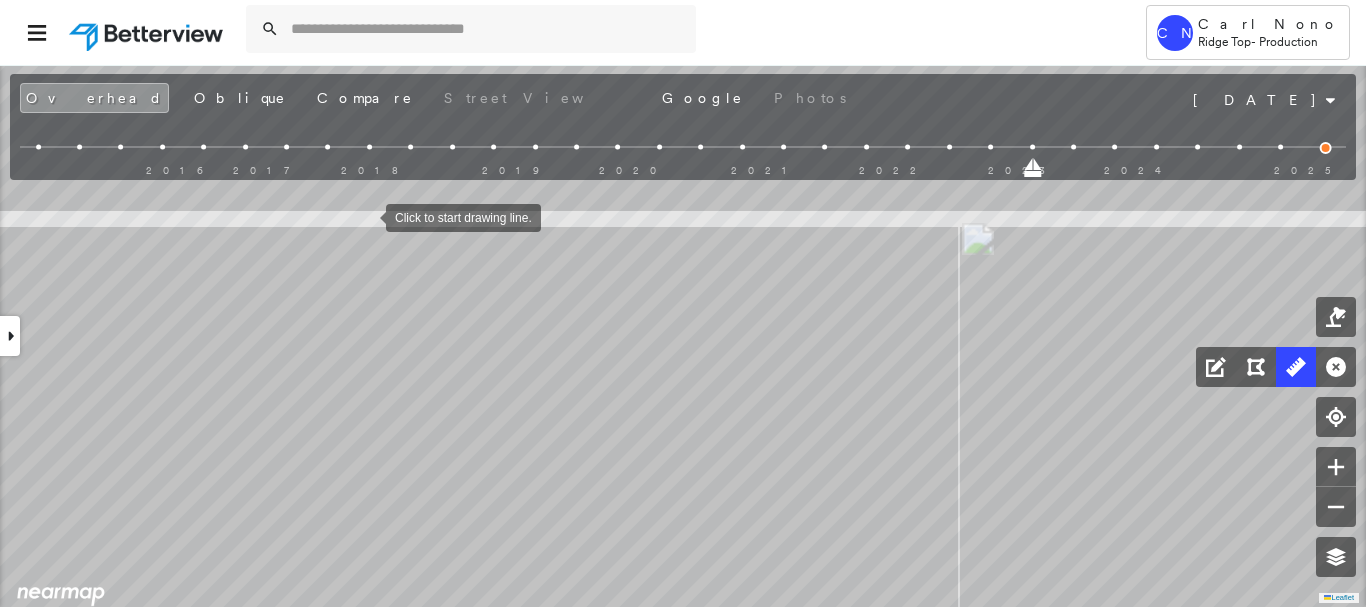 click at bounding box center (366, 216) 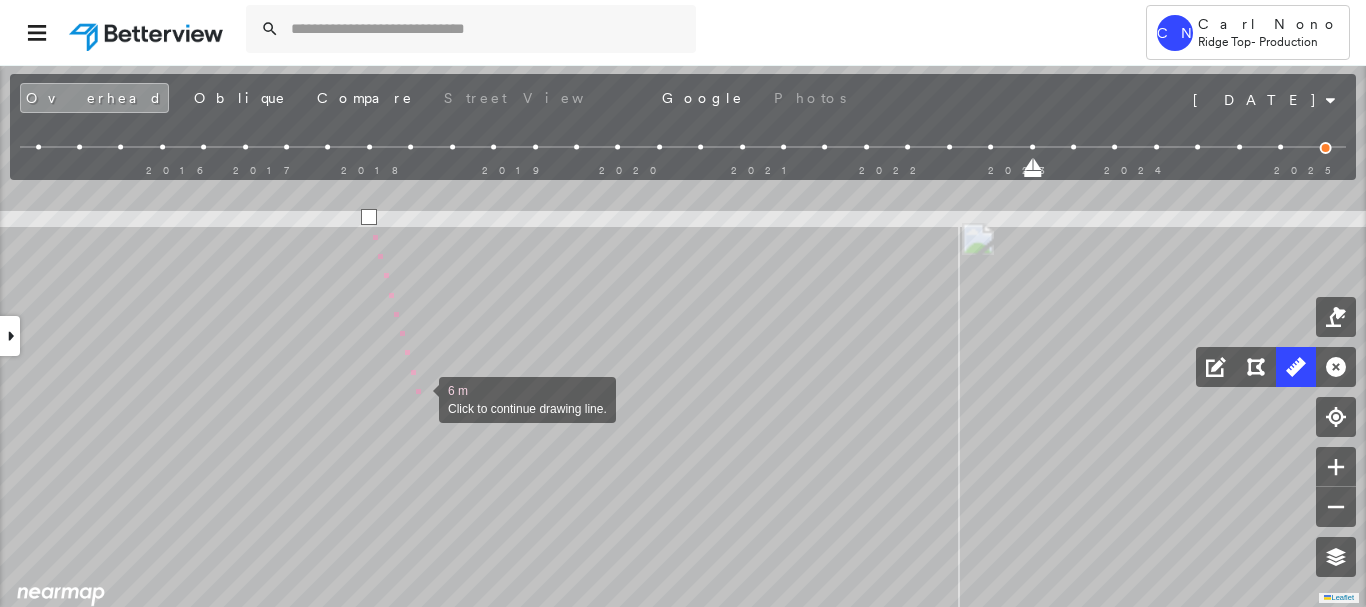 click at bounding box center (419, 398) 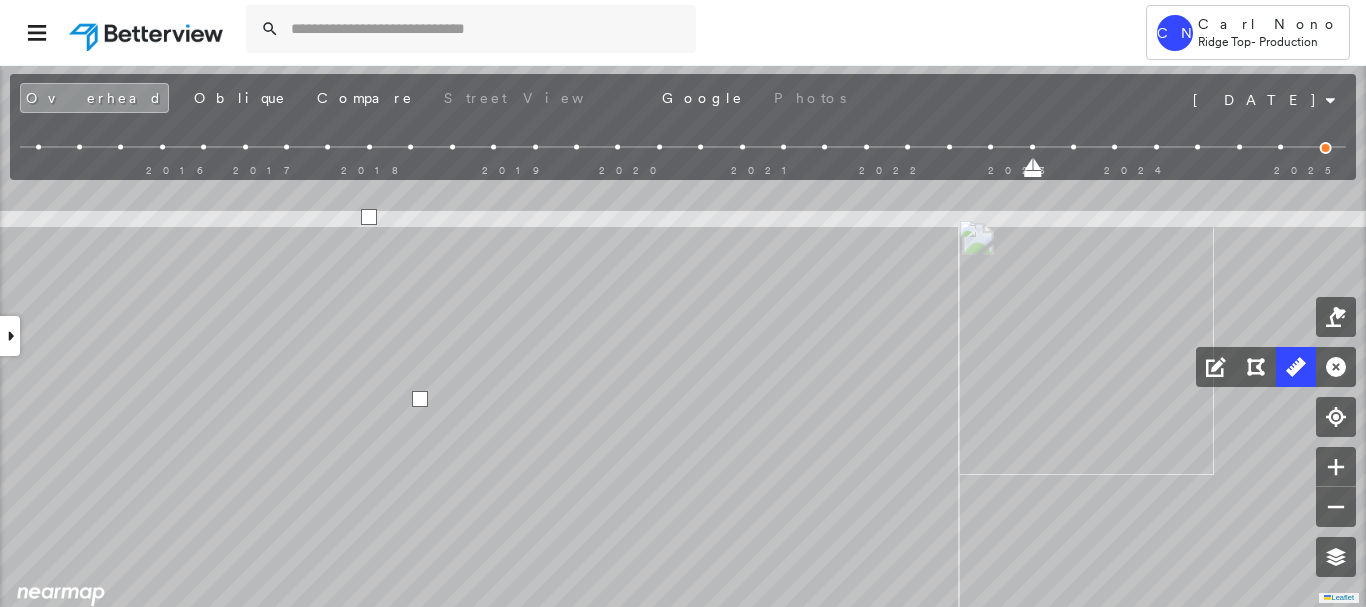 click at bounding box center [420, 399] 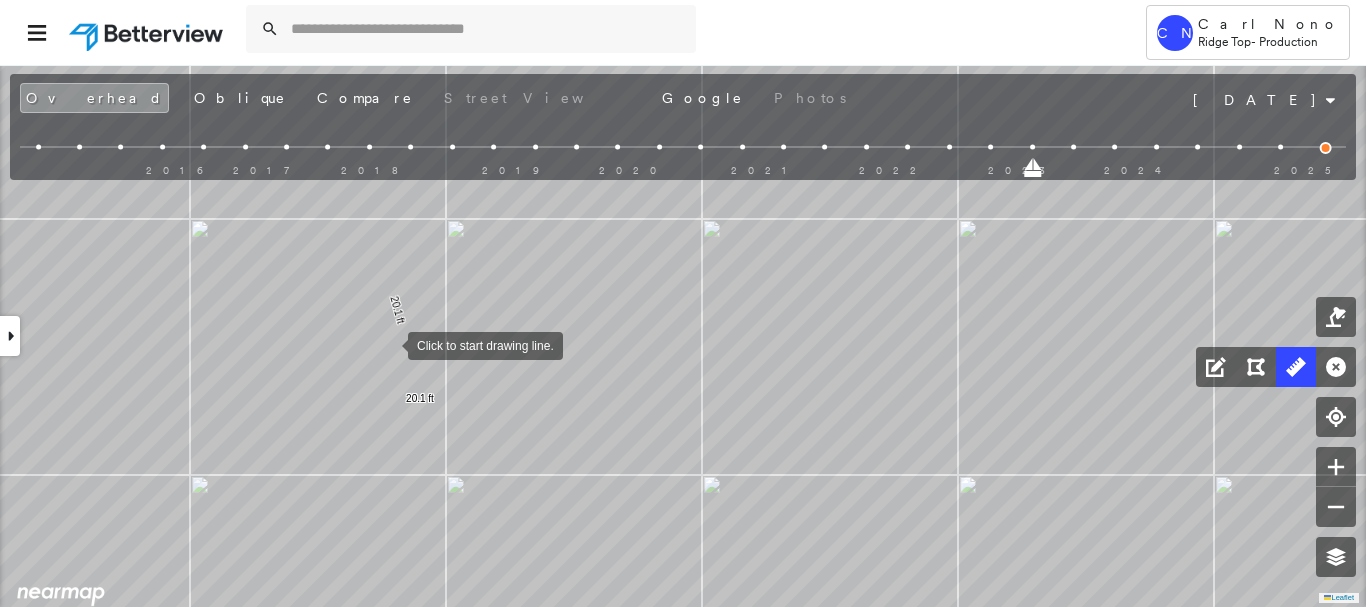 click at bounding box center (388, 344) 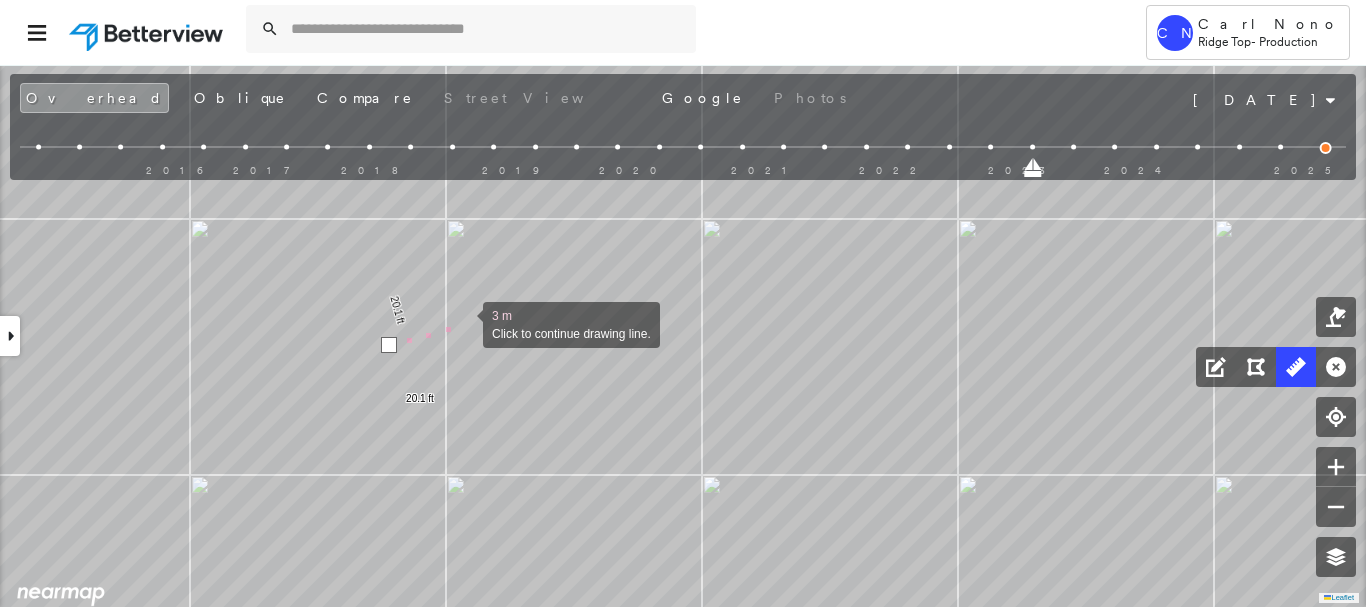 click at bounding box center [463, 323] 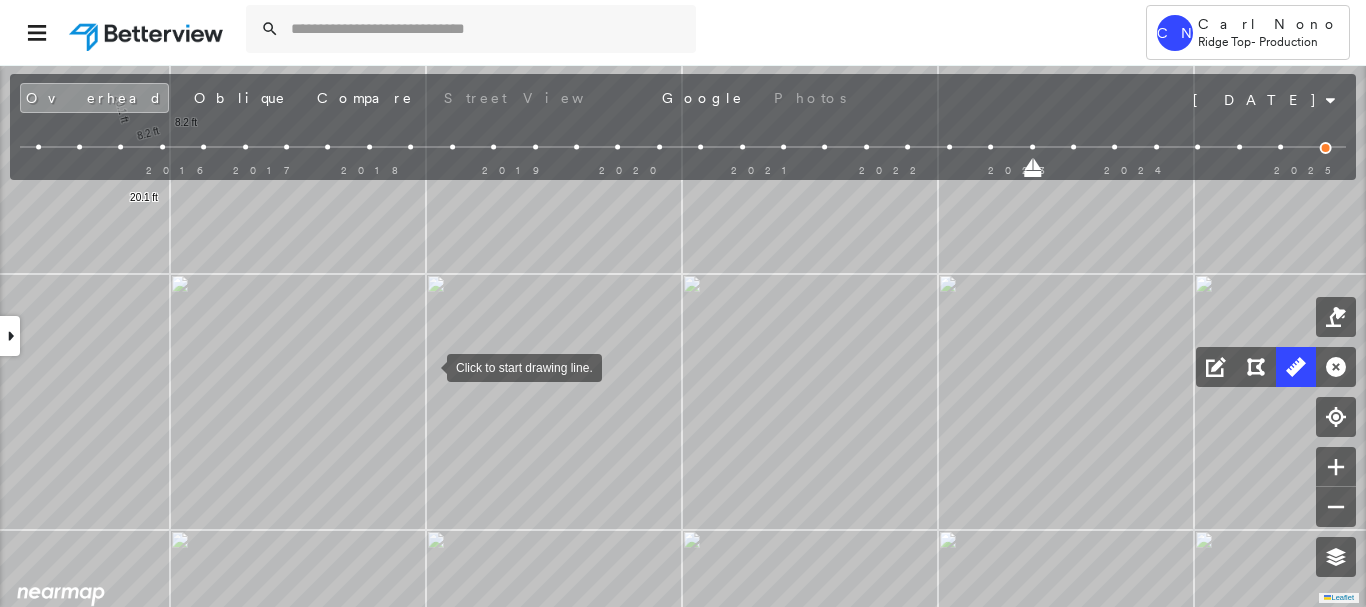 click at bounding box center (427, 366) 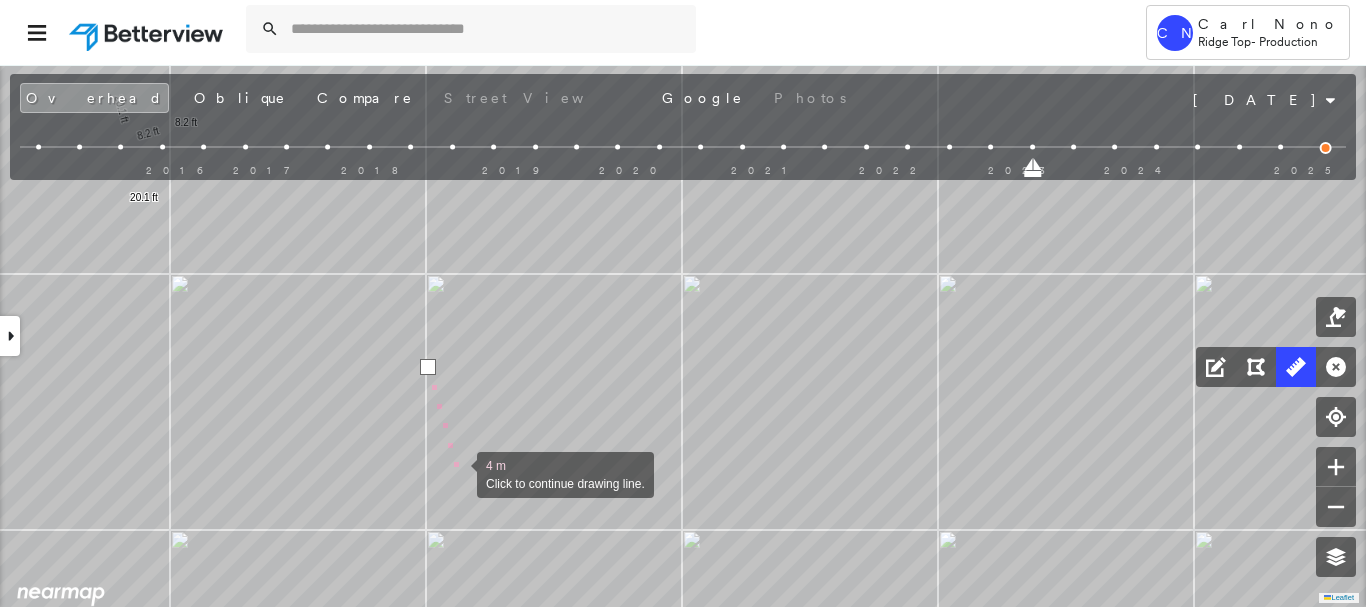 click at bounding box center (457, 473) 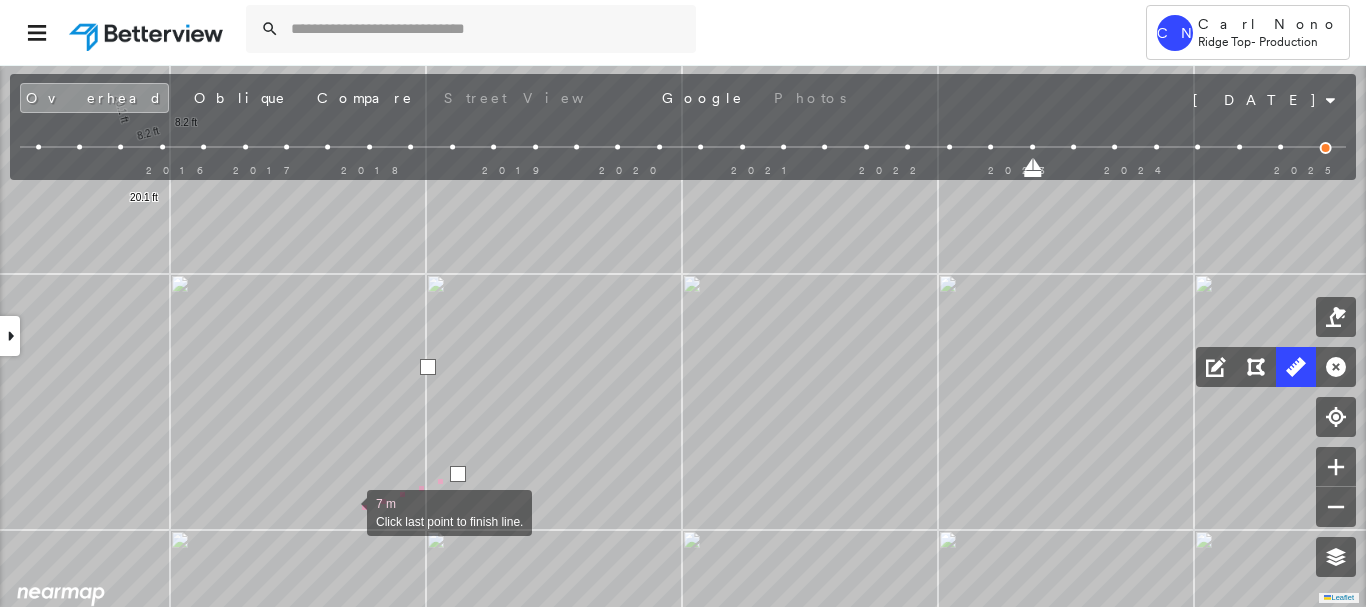 click at bounding box center (347, 511) 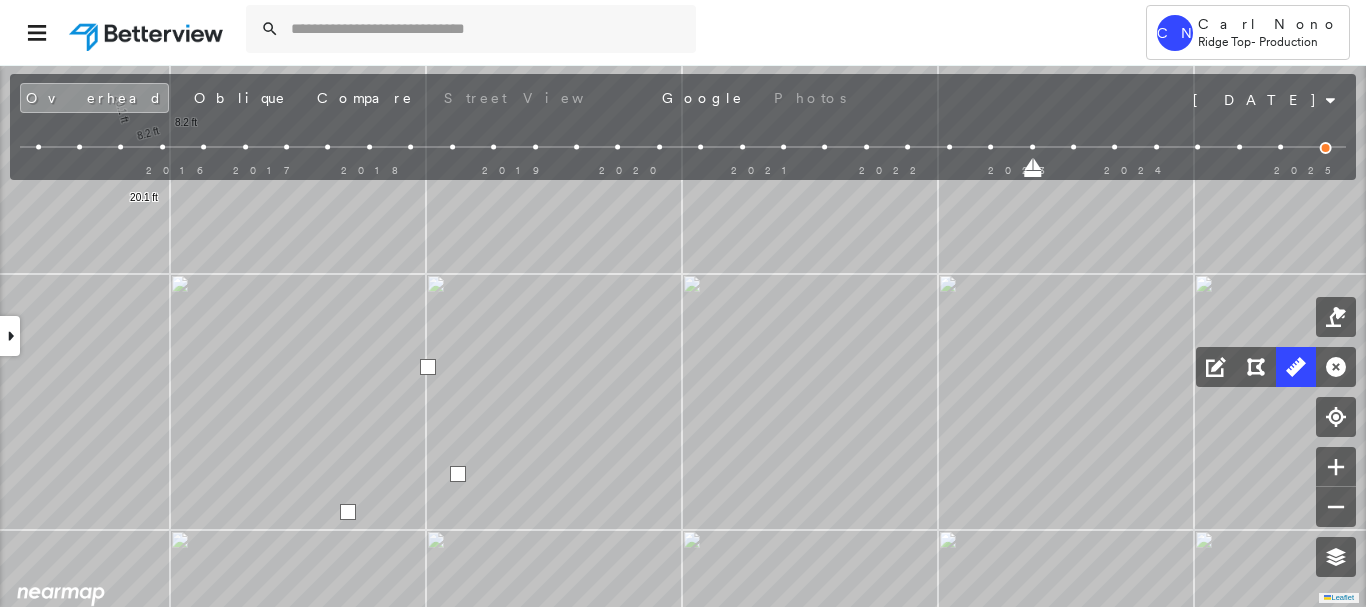 click at bounding box center (348, 512) 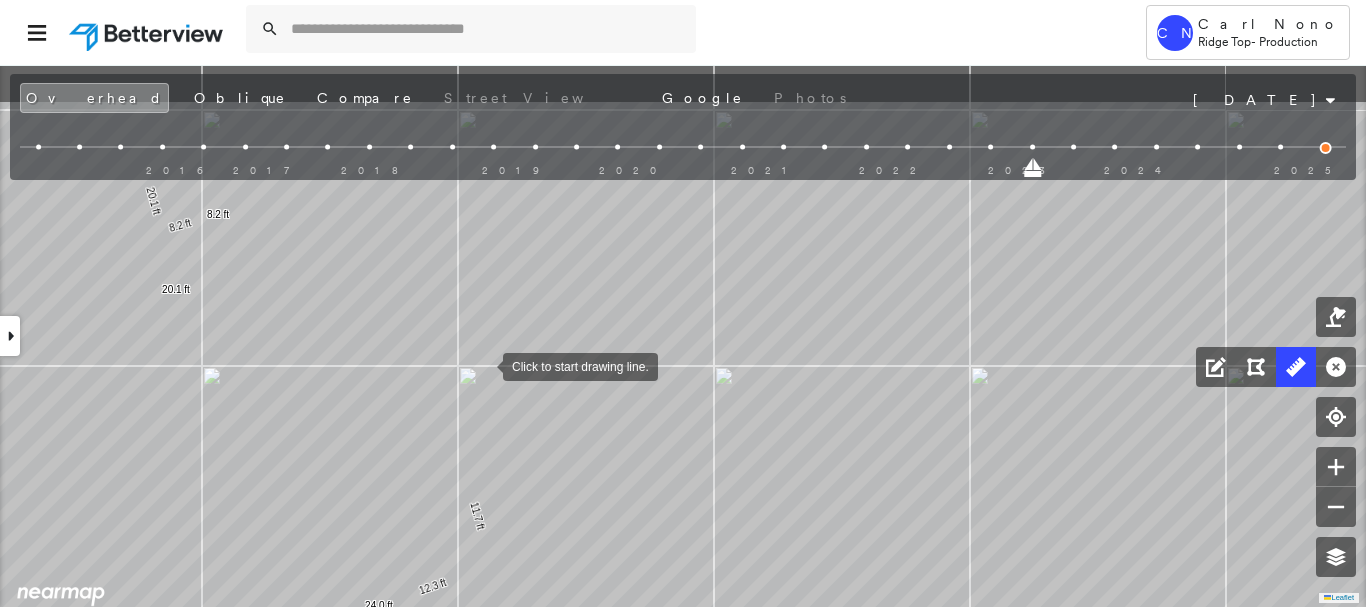 click at bounding box center (483, 365) 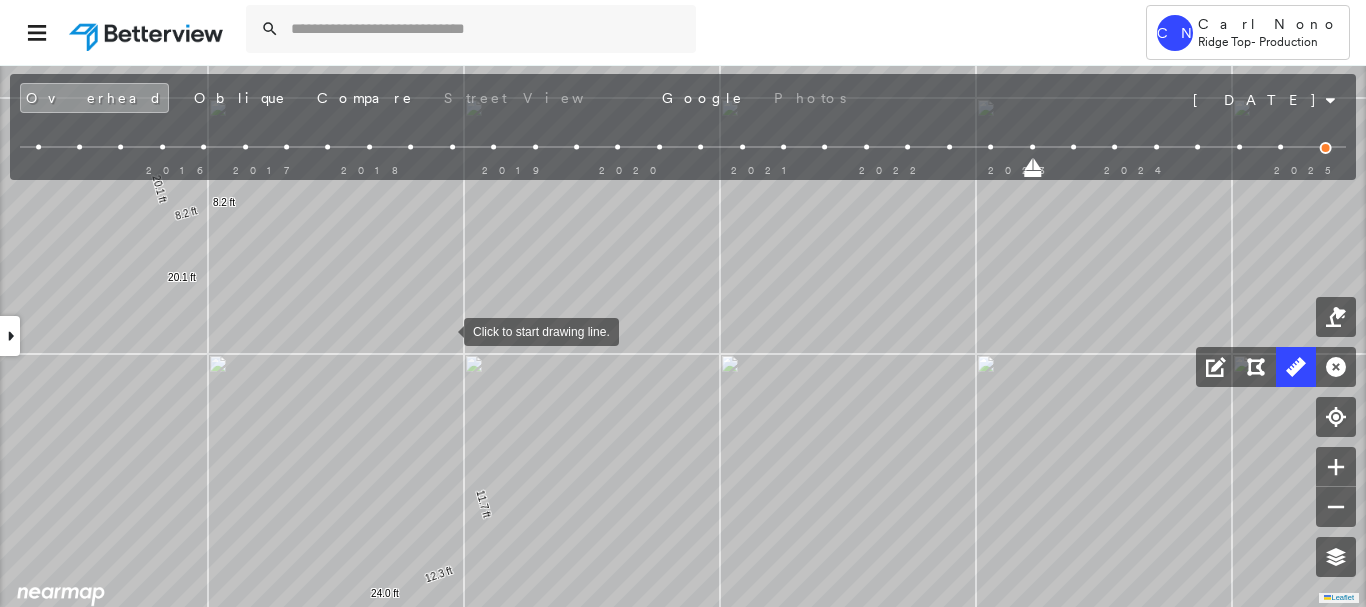 drag, startPoint x: 434, startPoint y: 353, endPoint x: 493, endPoint y: 184, distance: 179.00279 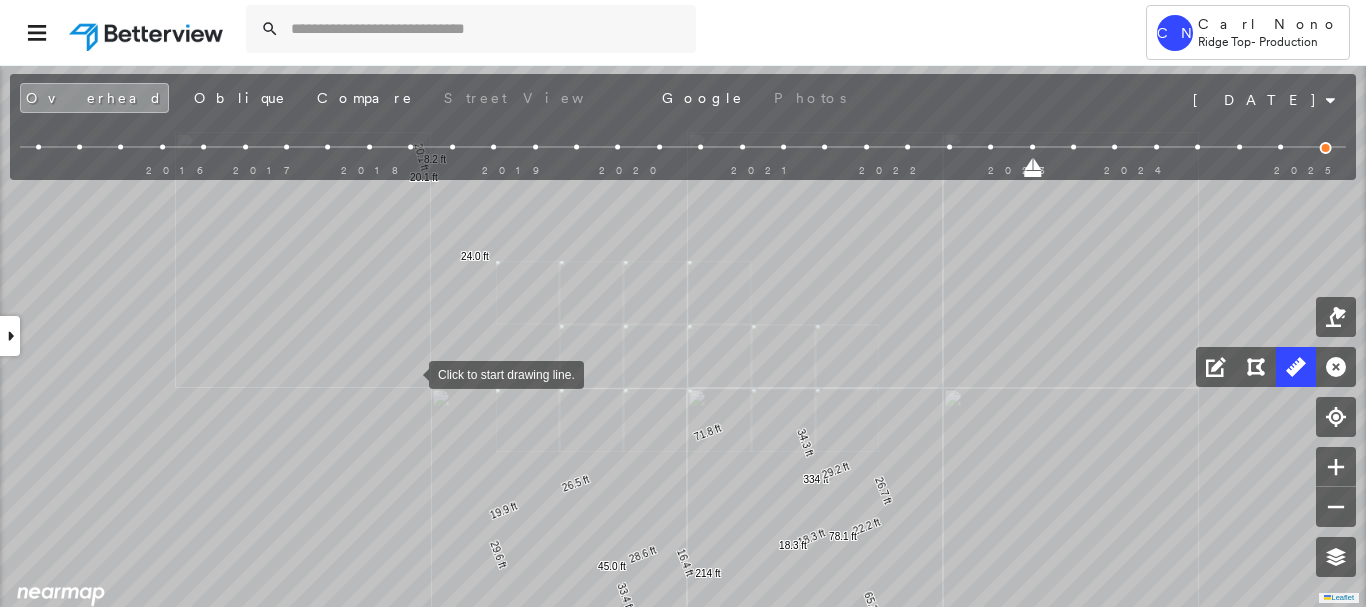drag, startPoint x: 409, startPoint y: 373, endPoint x: 450, endPoint y: 233, distance: 145.88008 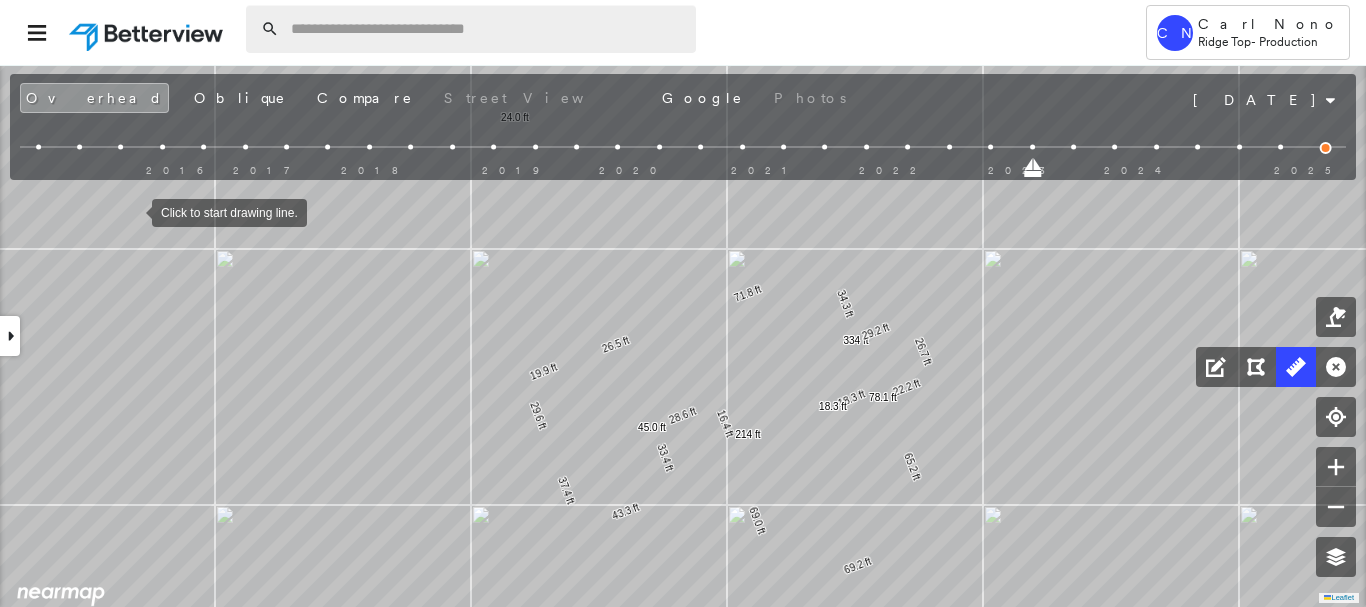 click at bounding box center [487, 29] 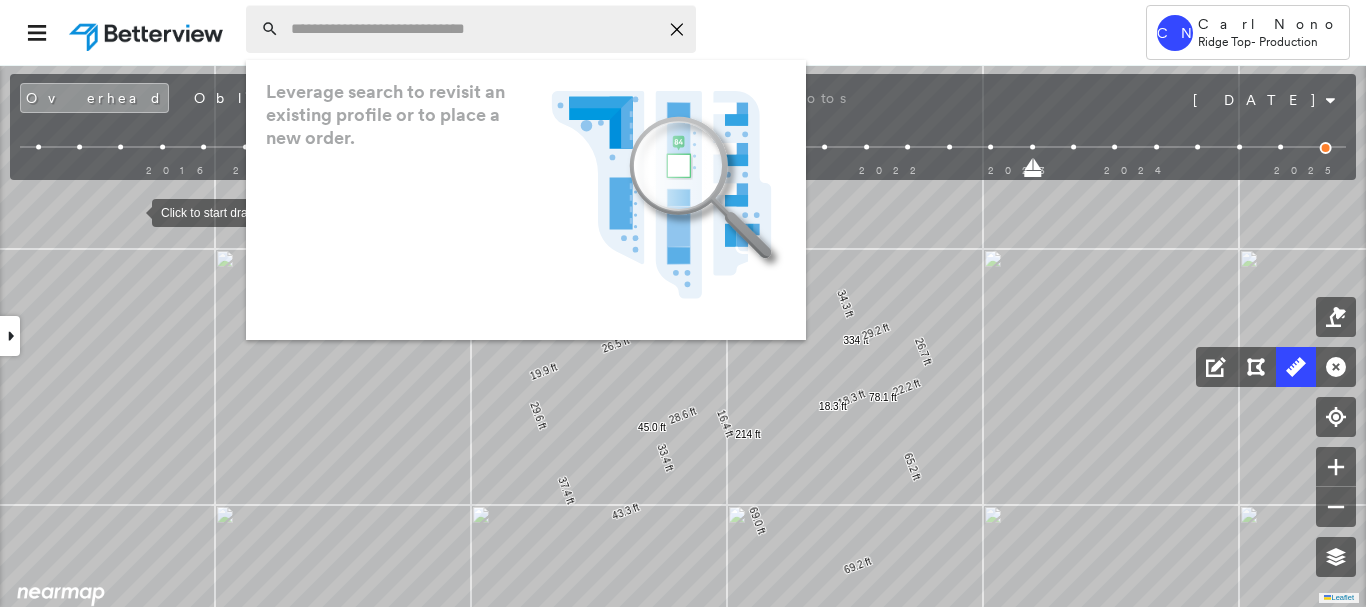 paste on "**********" 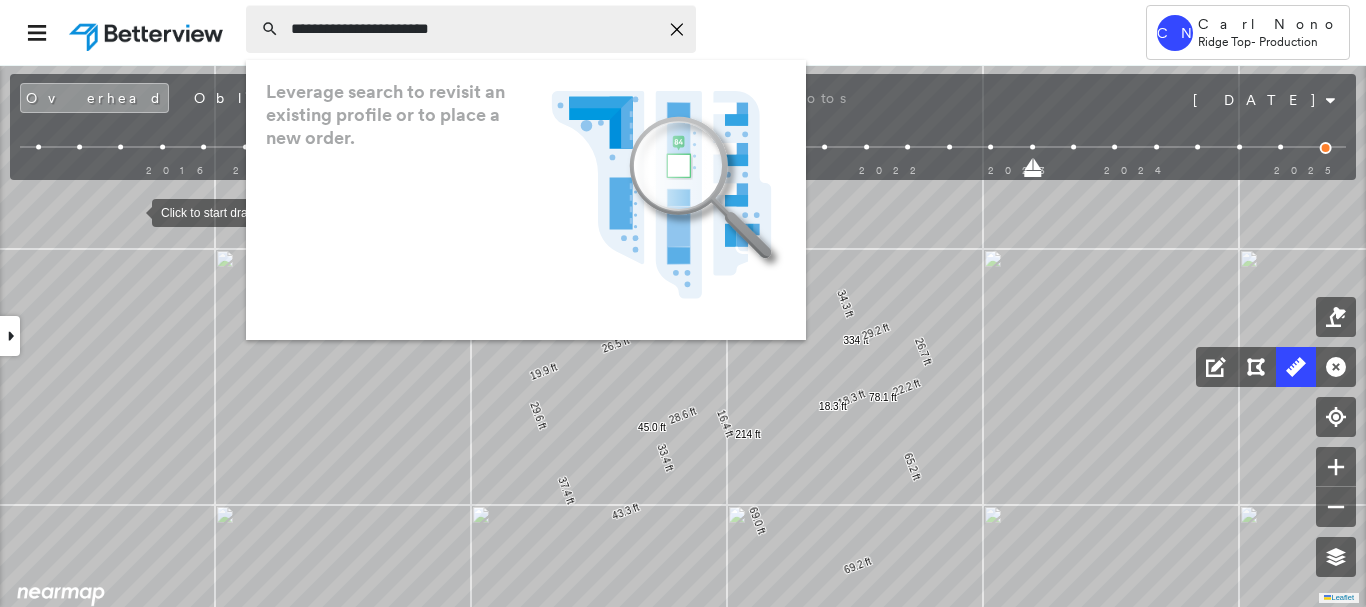 type on "**********" 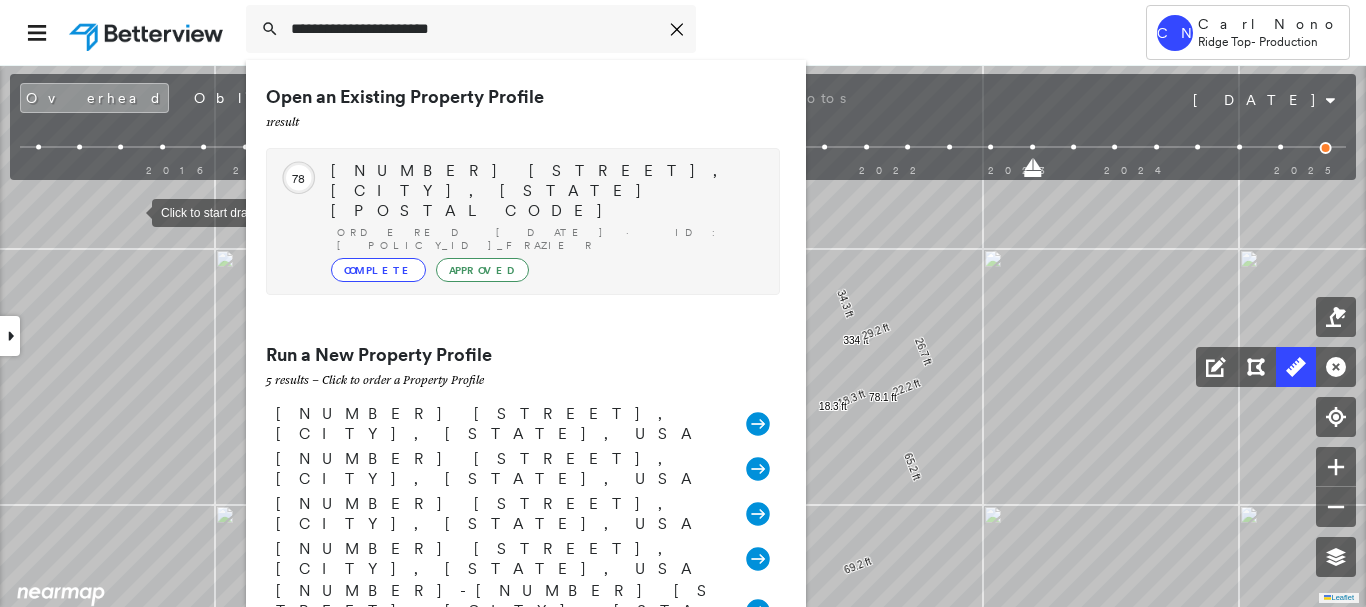 click on "Circled Text Icon 78 6162 Pelican Crossing Dr, Gonzales, LA 70737 Ordered 08/05/25 · ID: 781923_FRAZIER Complete Approved" at bounding box center [523, 221] 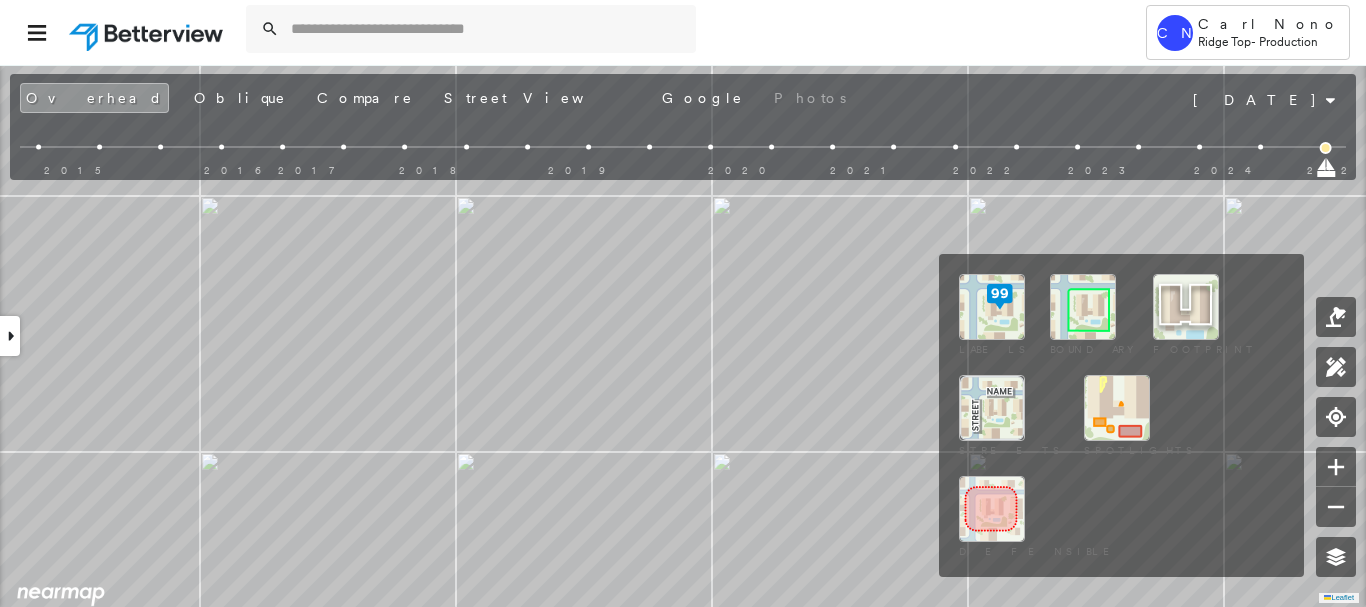 click at bounding box center [1083, 307] 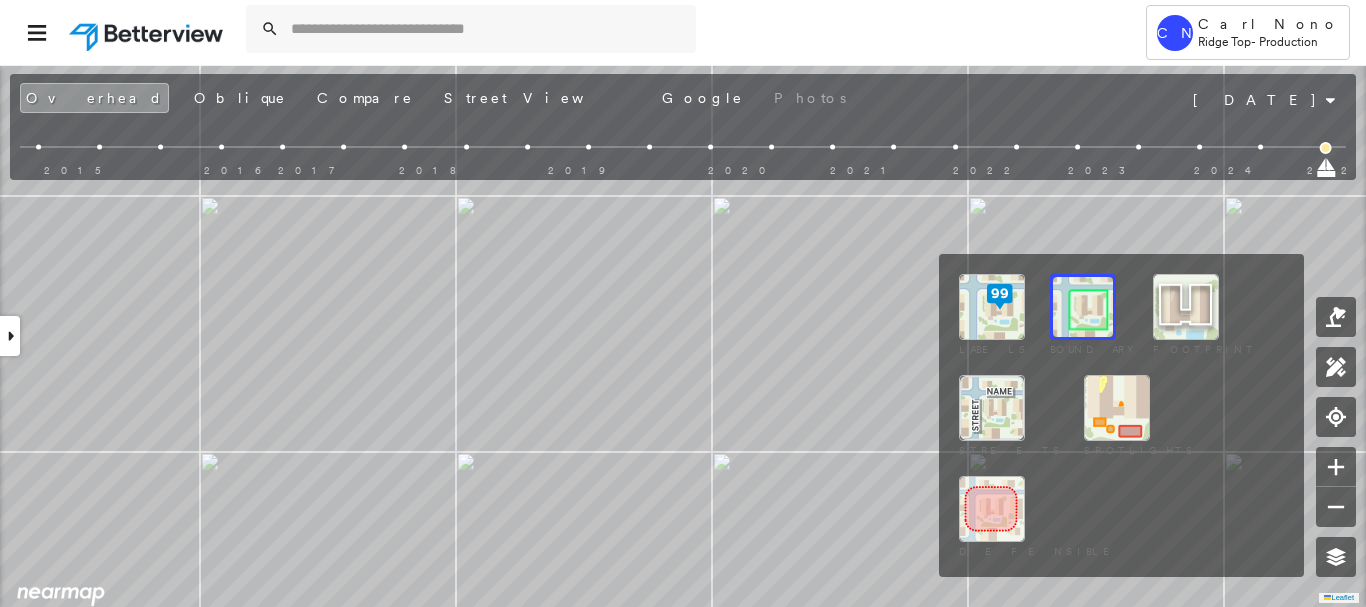 click at bounding box center [1083, 307] 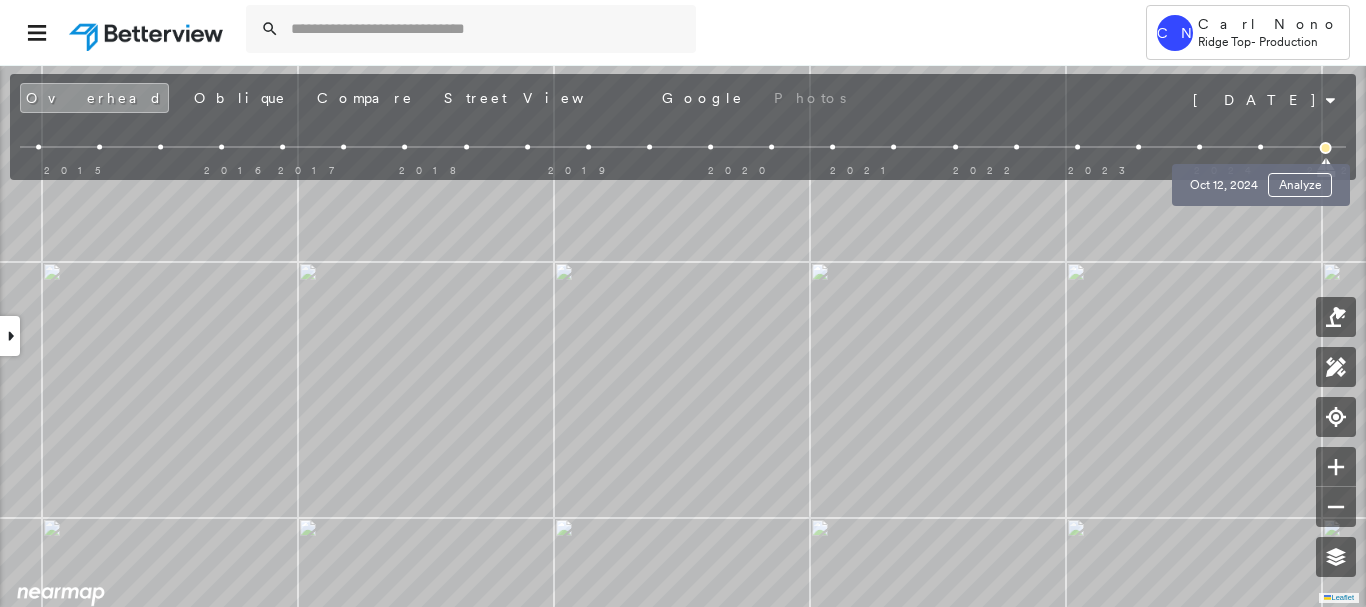 click at bounding box center (1260, 147) 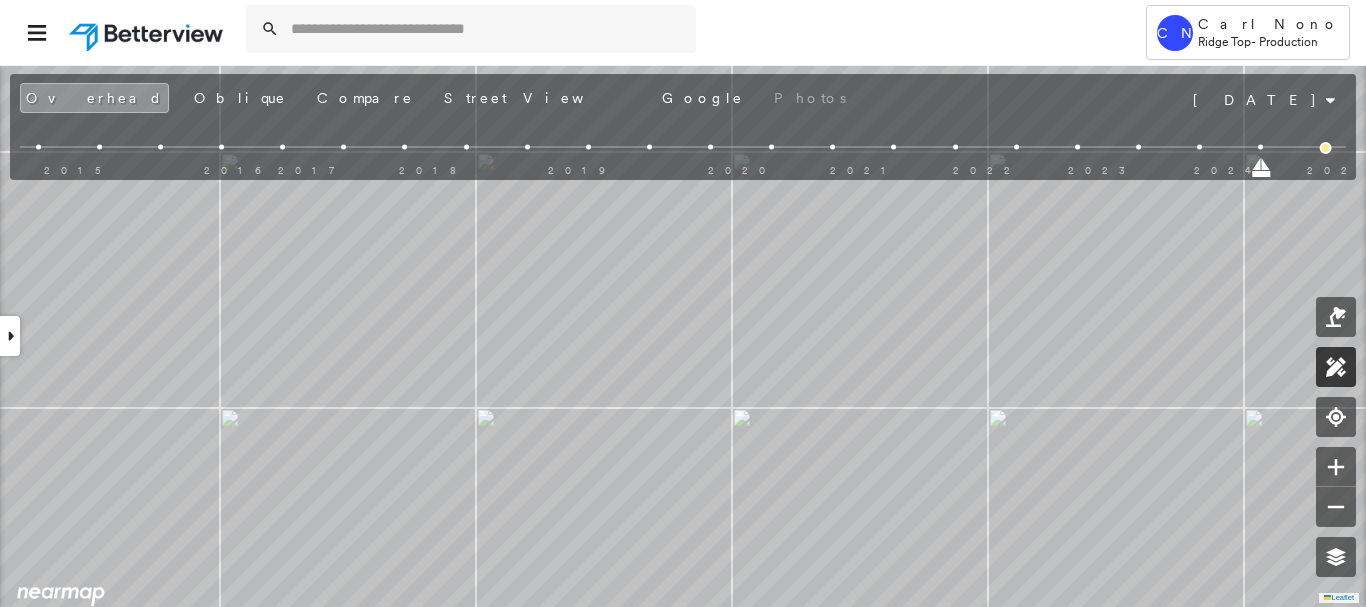 click 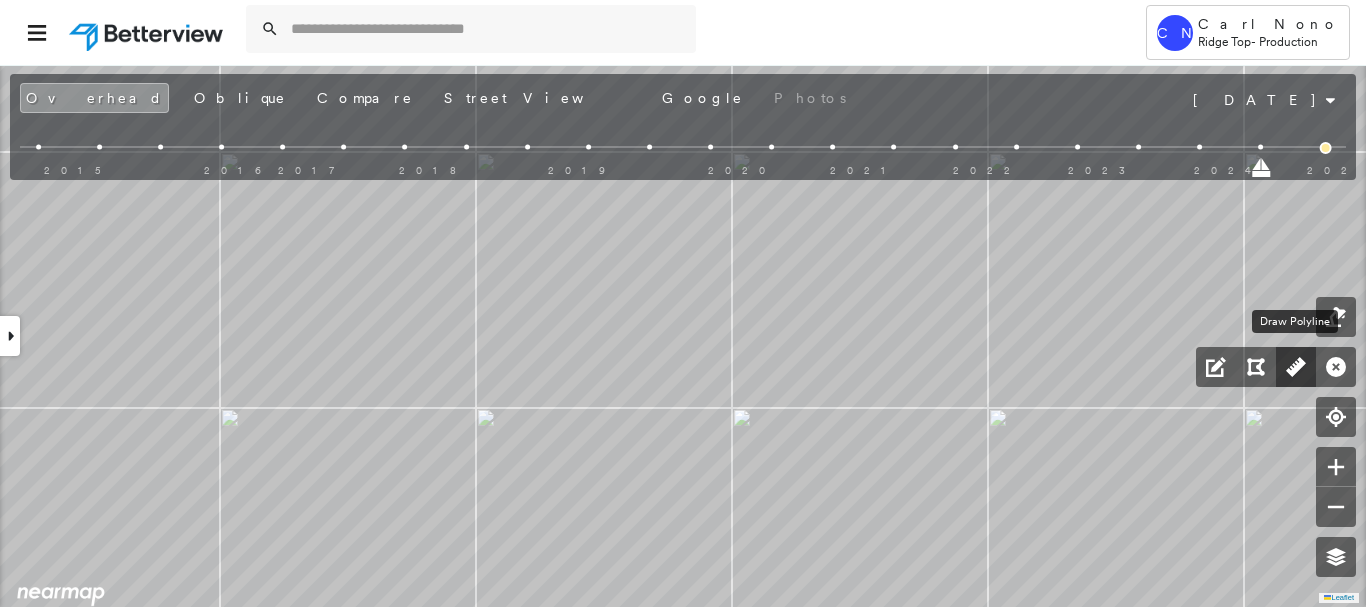 click at bounding box center [1296, 367] 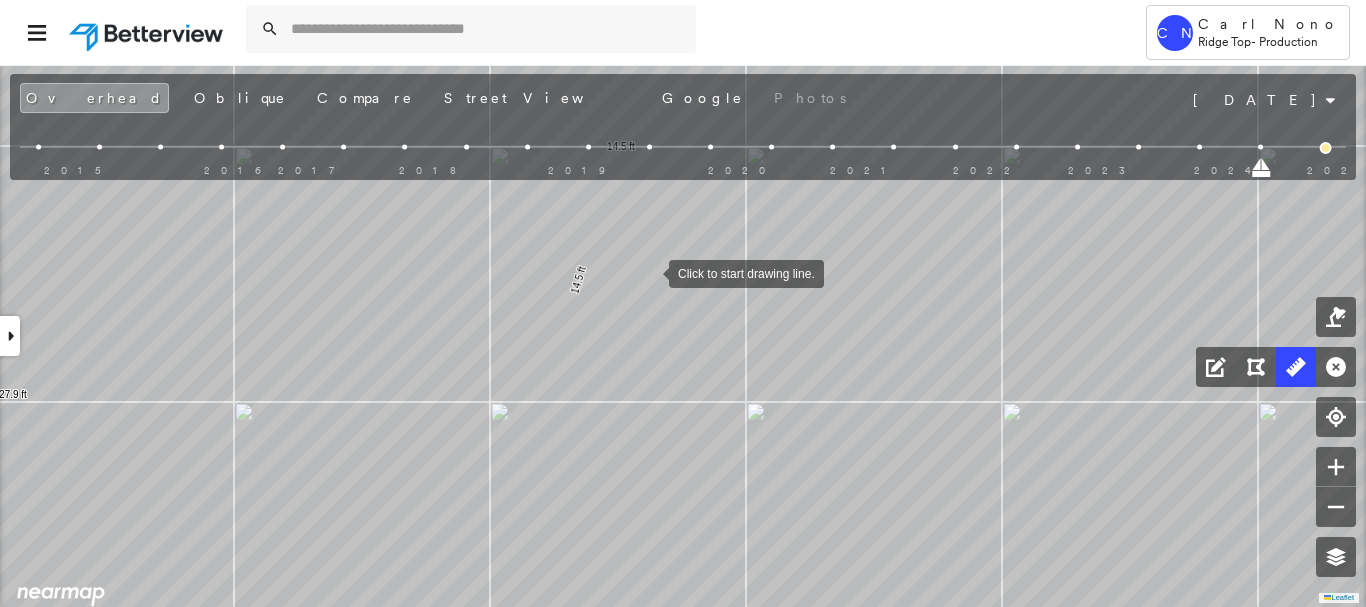 drag, startPoint x: 633, startPoint y: 279, endPoint x: 650, endPoint y: 272, distance: 18.384777 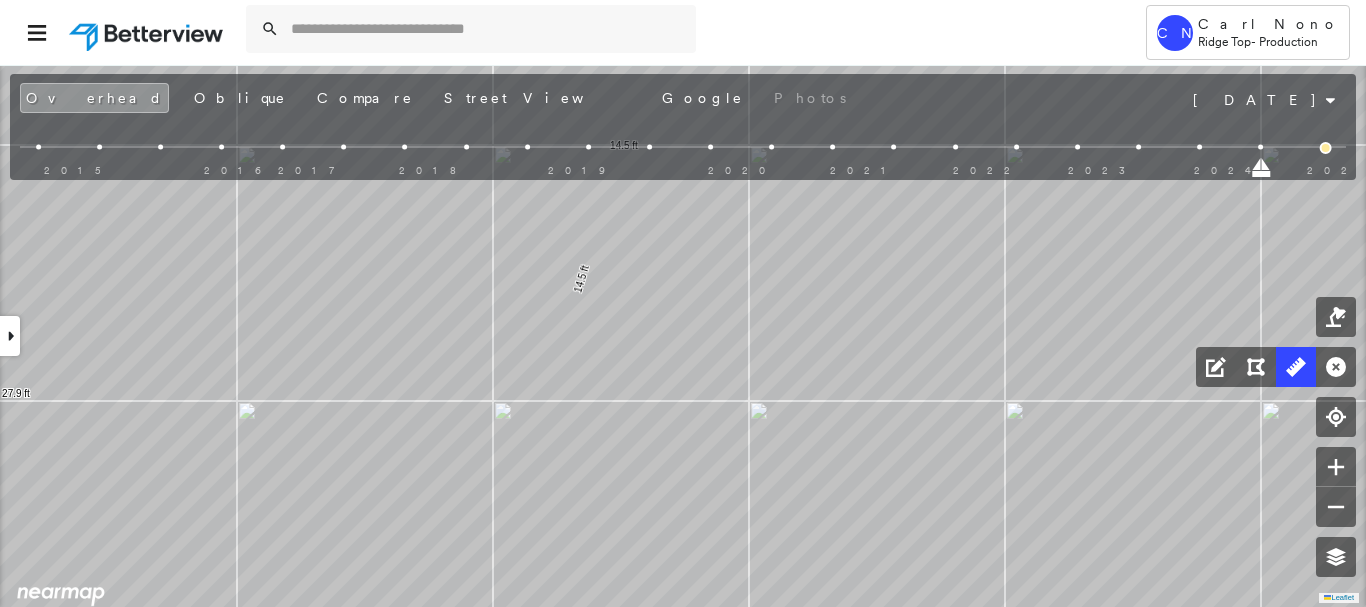 click at bounding box center (10, 336) 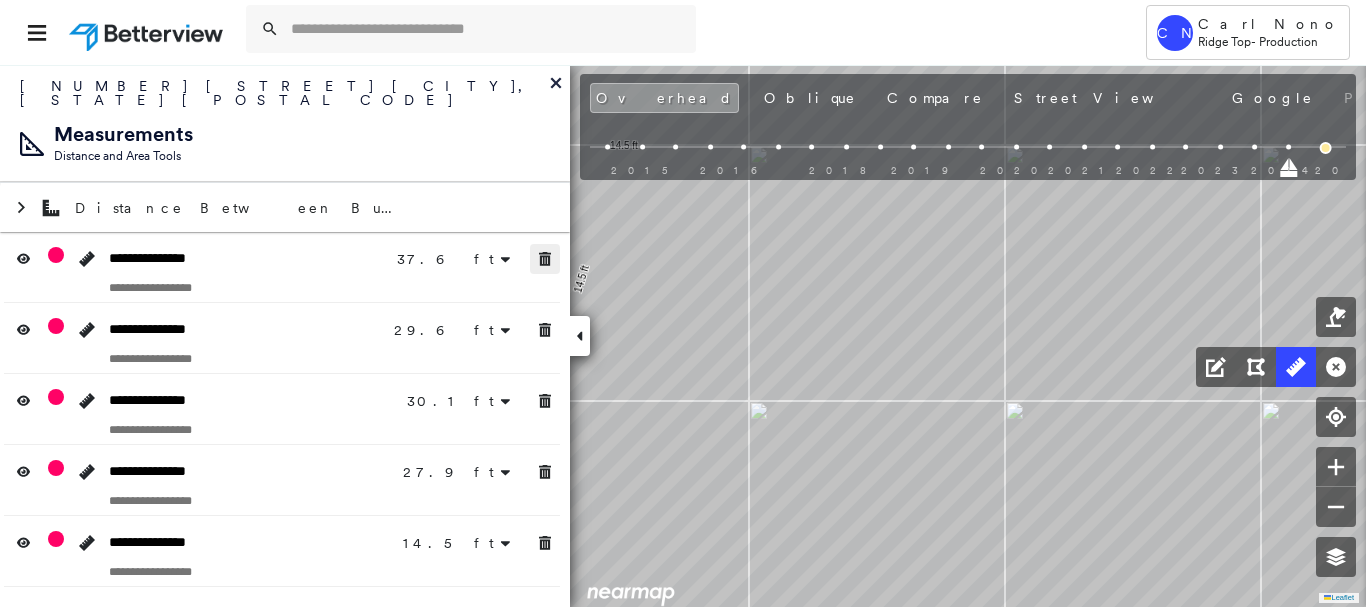 click 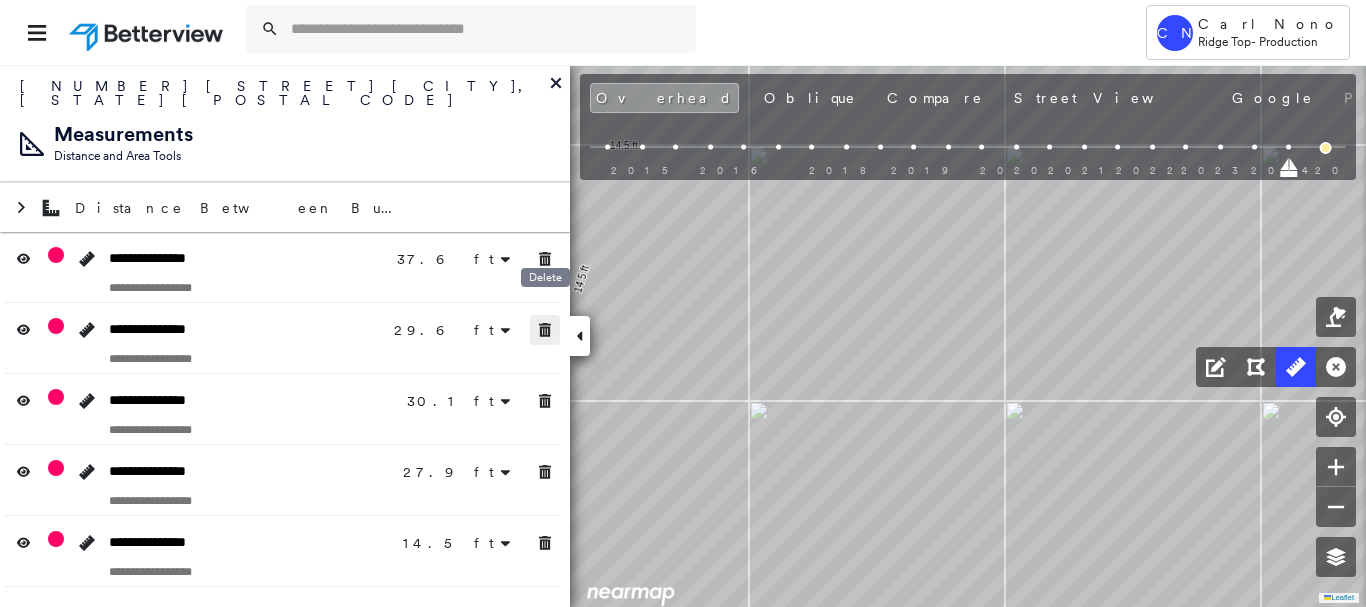 click 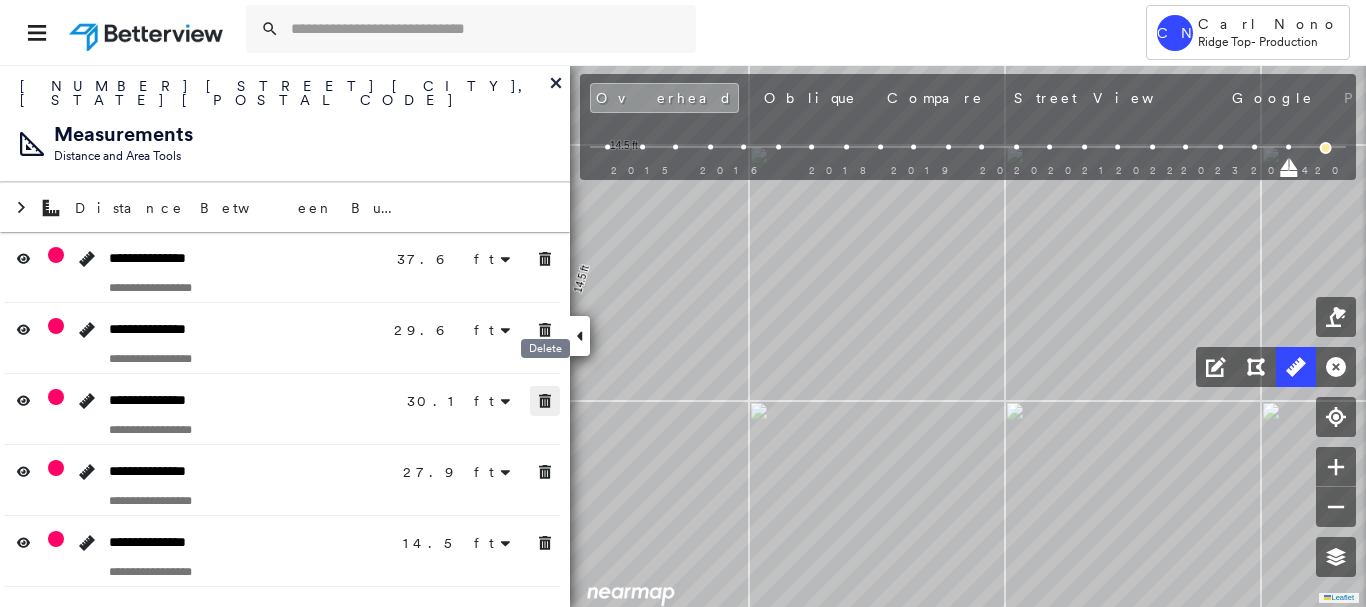 click at bounding box center [545, 401] 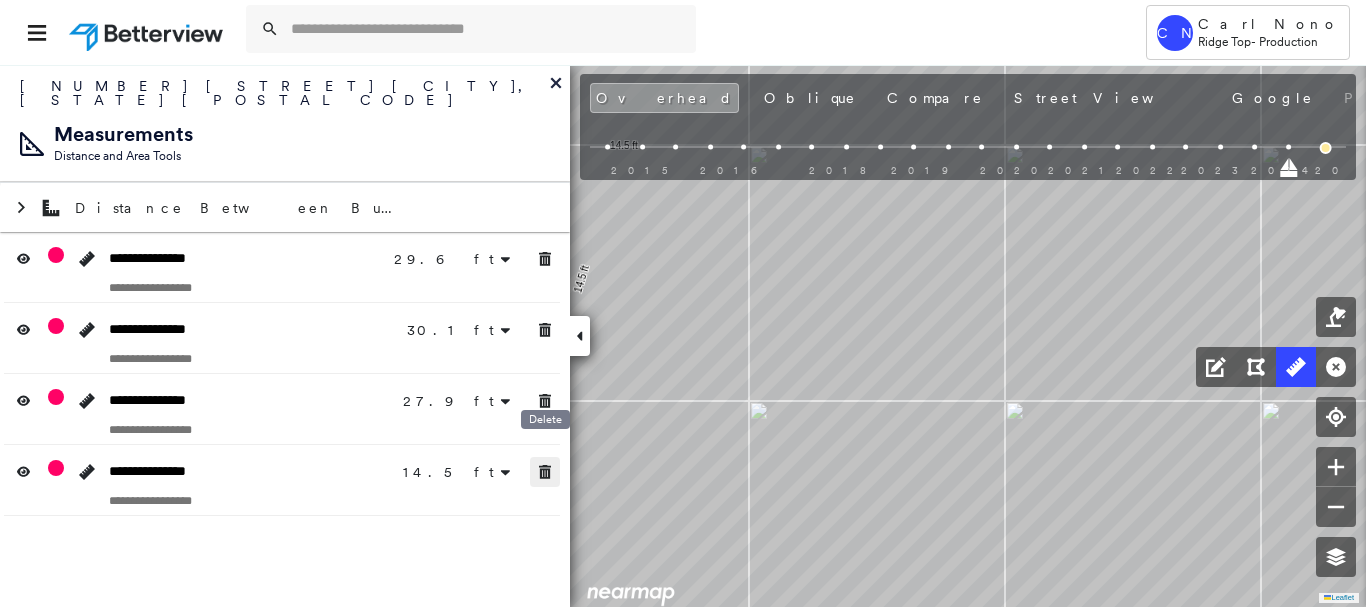 click on "**********" at bounding box center (285, 335) 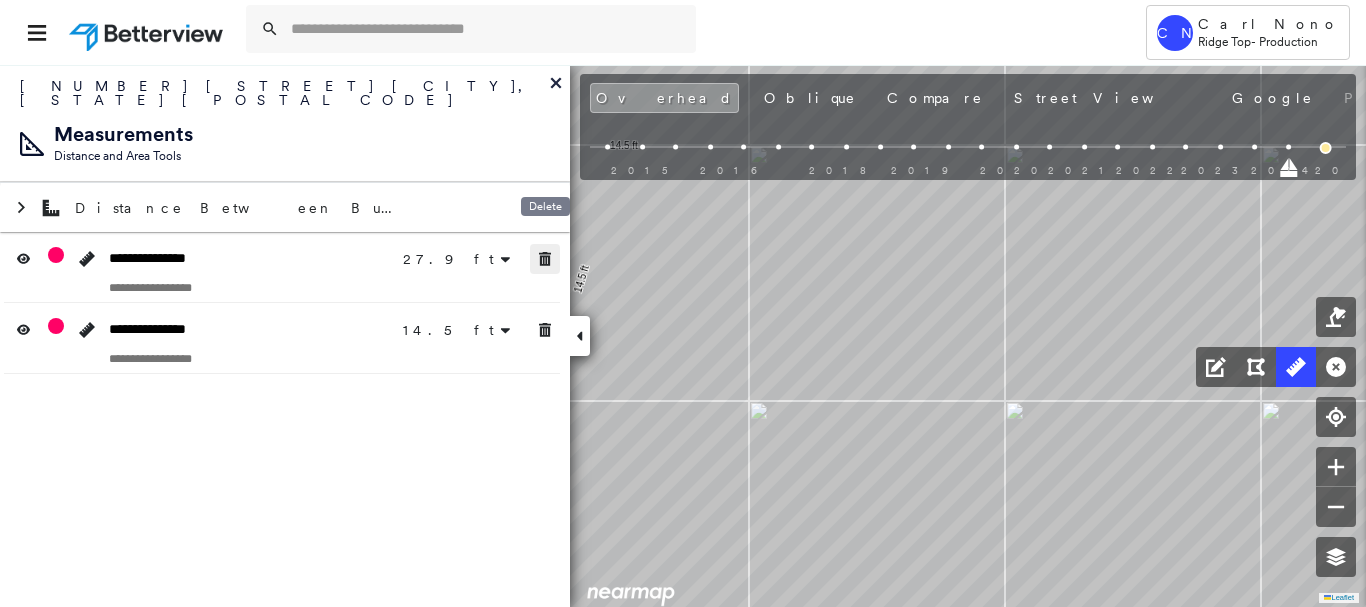 click at bounding box center (545, 259) 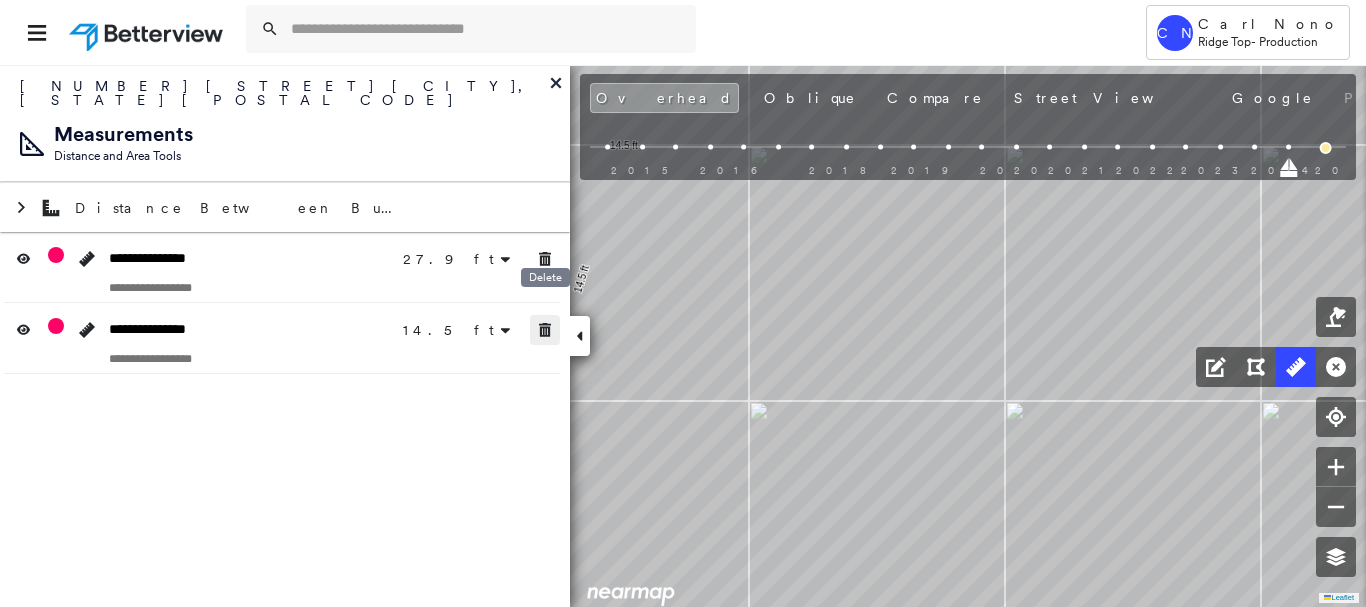 click at bounding box center [545, 330] 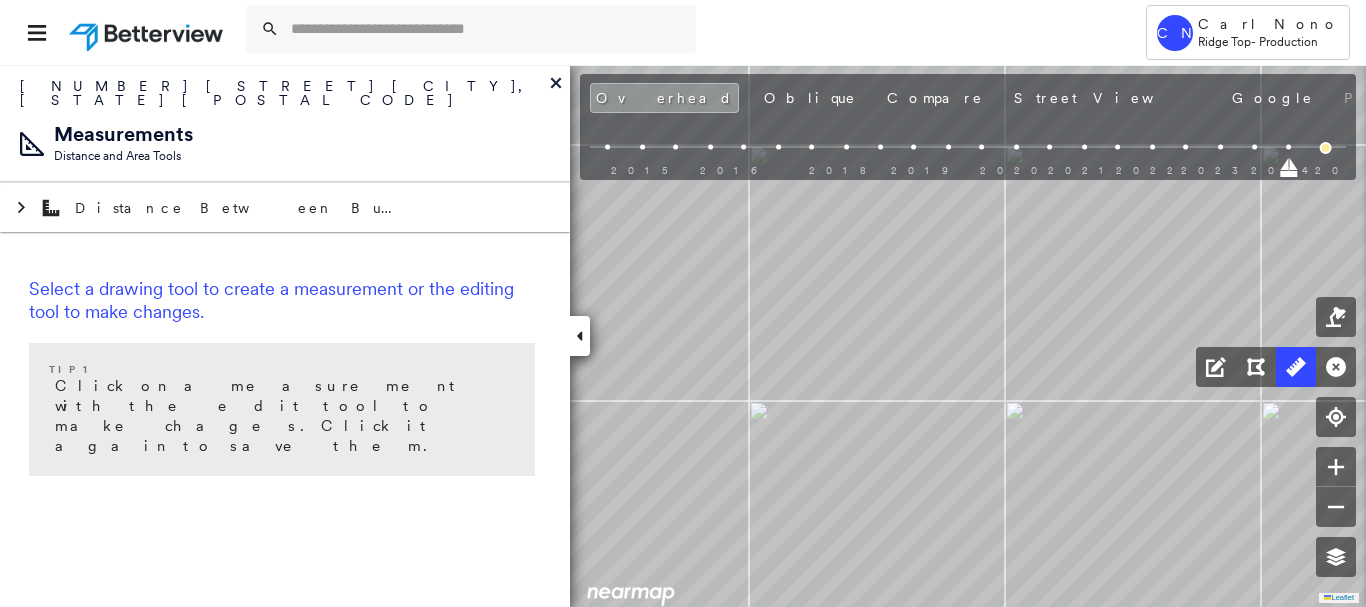 click at bounding box center (580, 336) 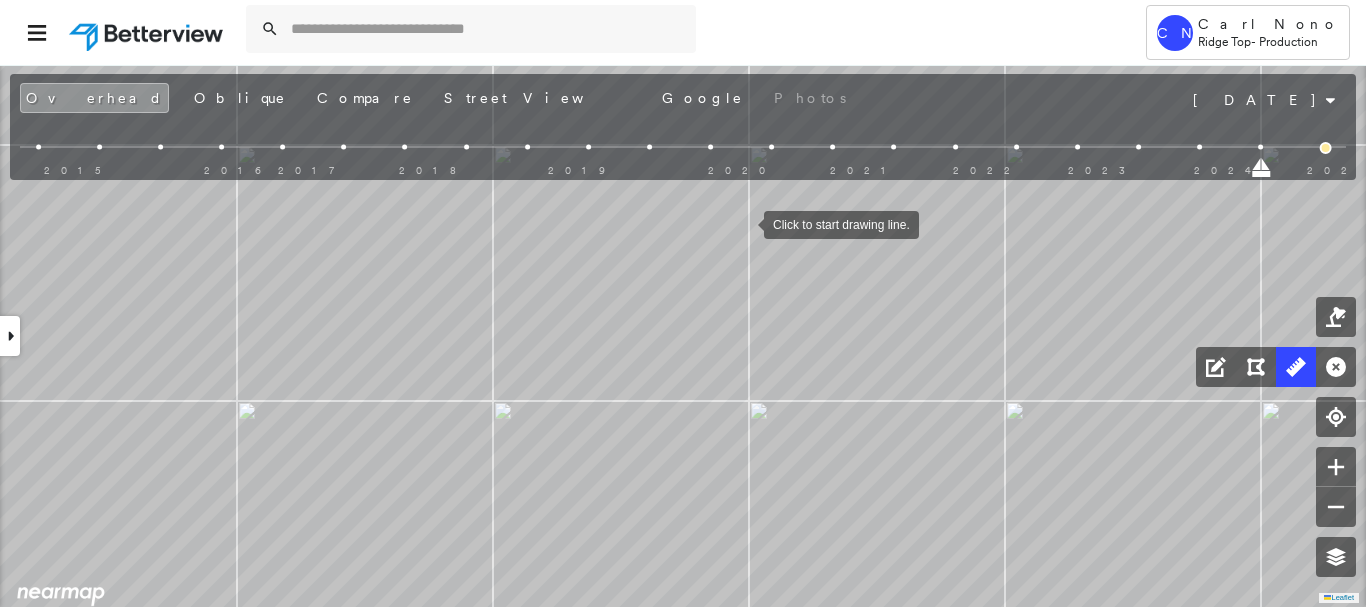 click at bounding box center (744, 223) 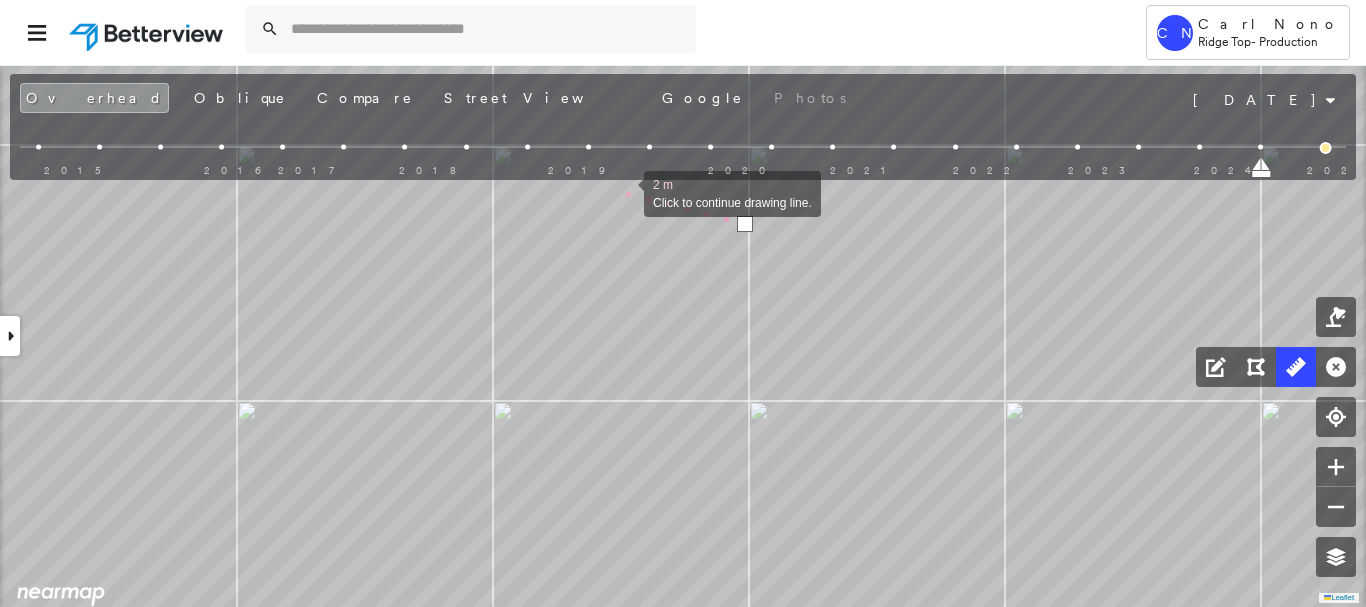 click at bounding box center (624, 192) 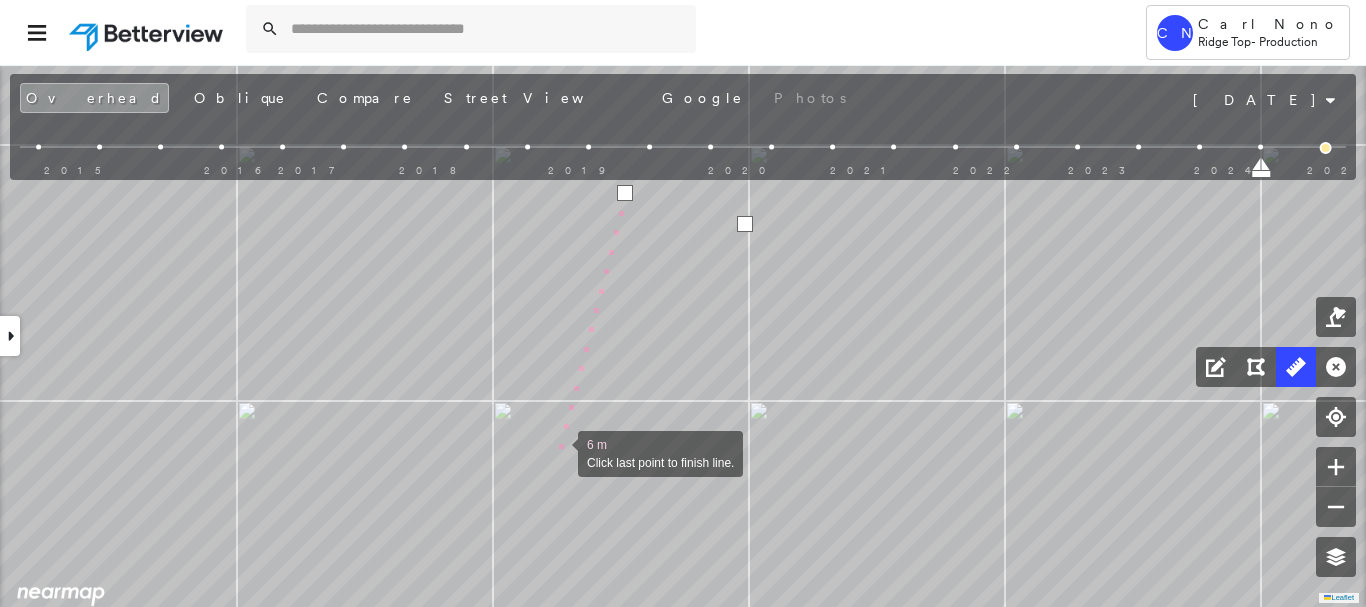 click at bounding box center (558, 452) 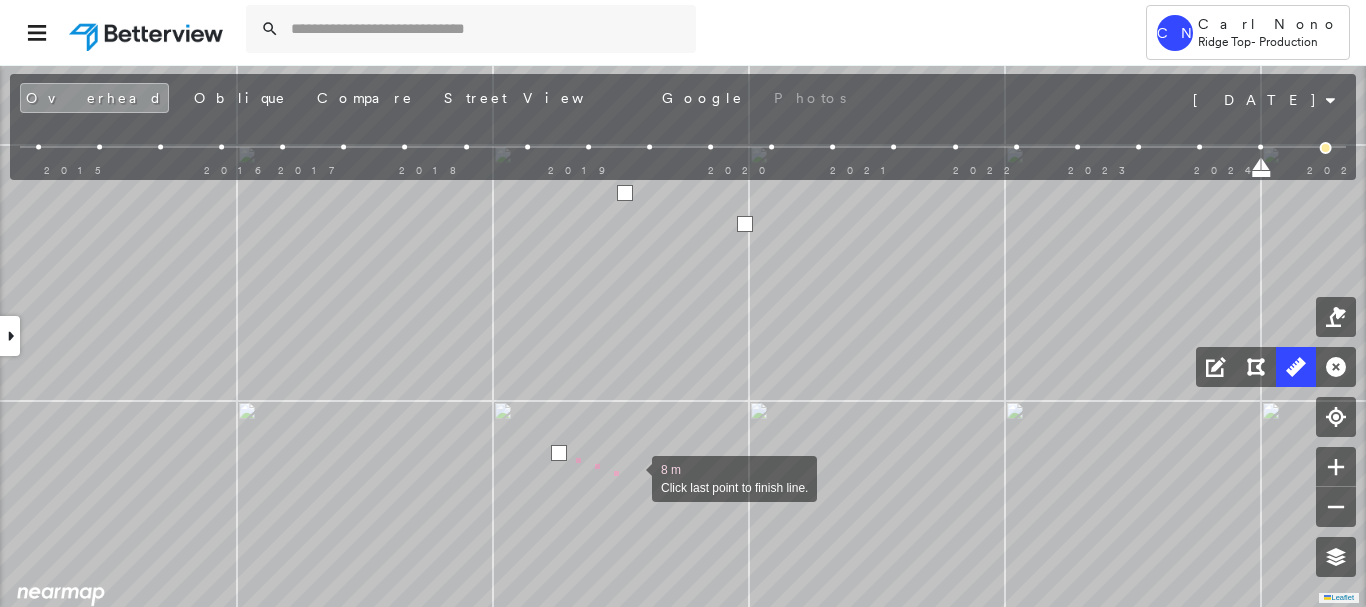 click at bounding box center [632, 477] 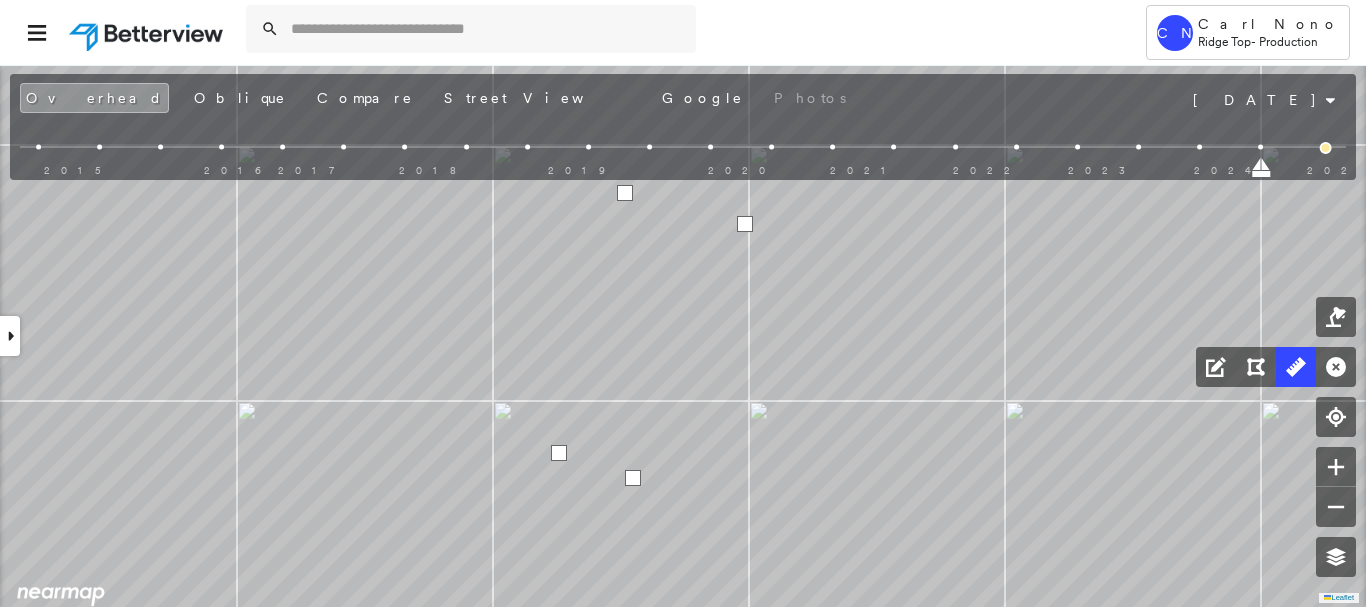 click at bounding box center [633, 478] 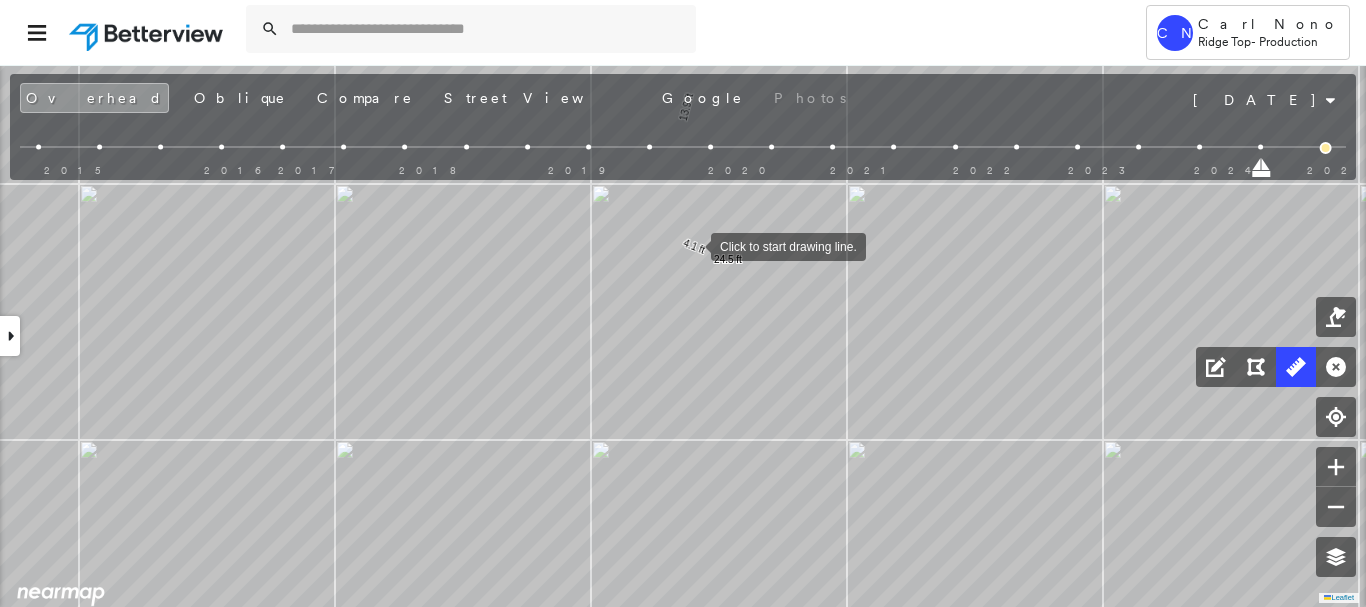 click at bounding box center [691, 245] 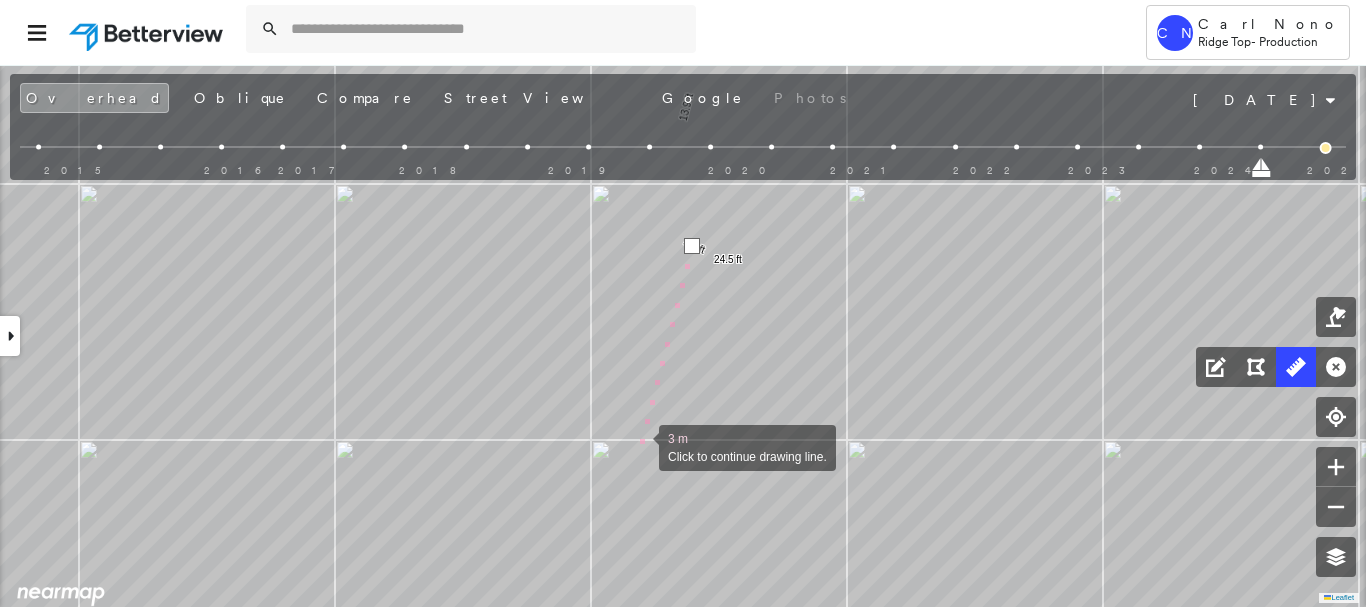 click at bounding box center (639, 446) 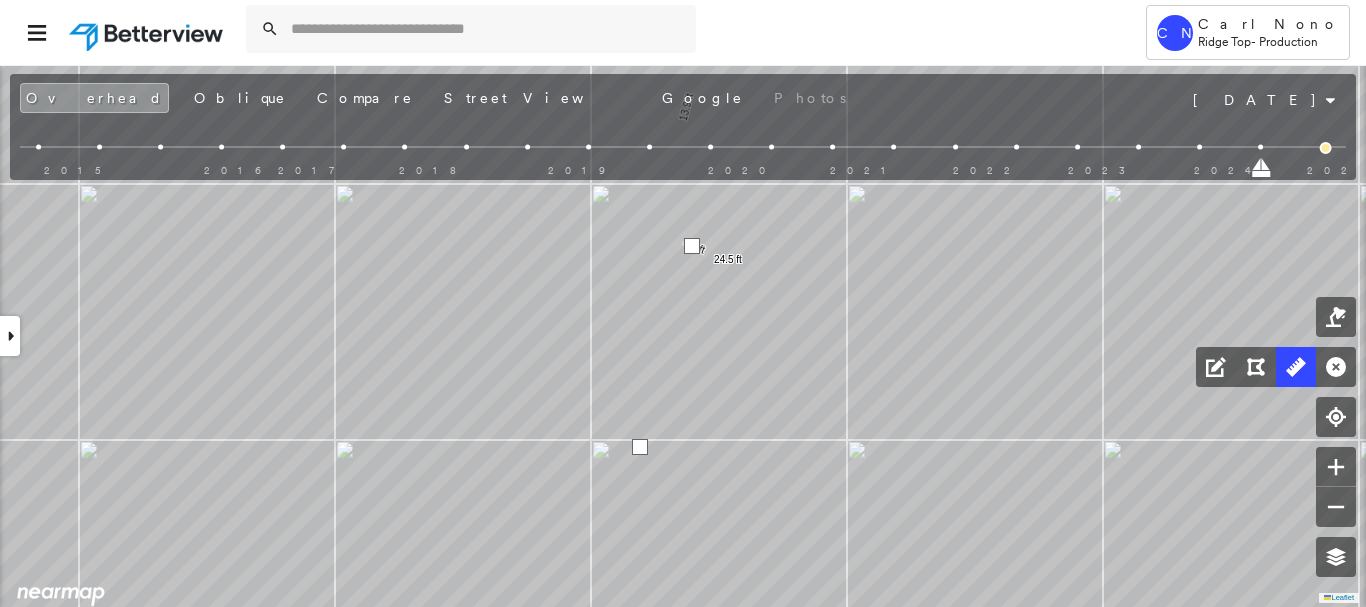 click at bounding box center [640, 447] 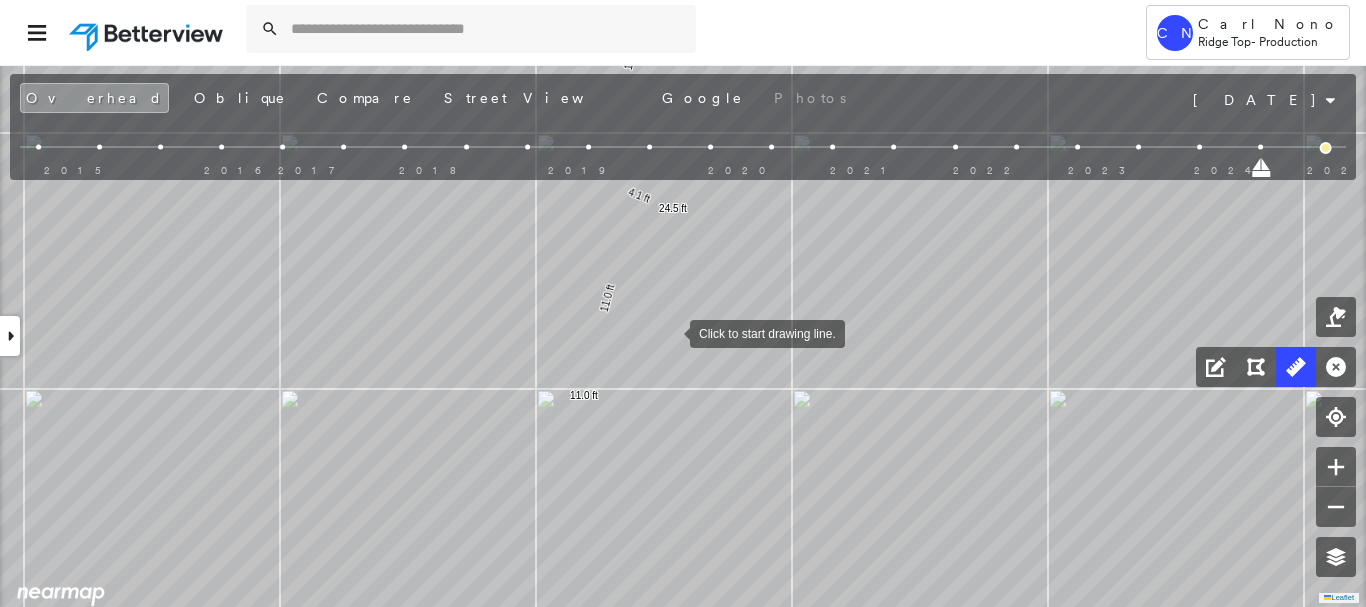 drag, startPoint x: 726, startPoint y: 383, endPoint x: 671, endPoint y: 332, distance: 75.00667 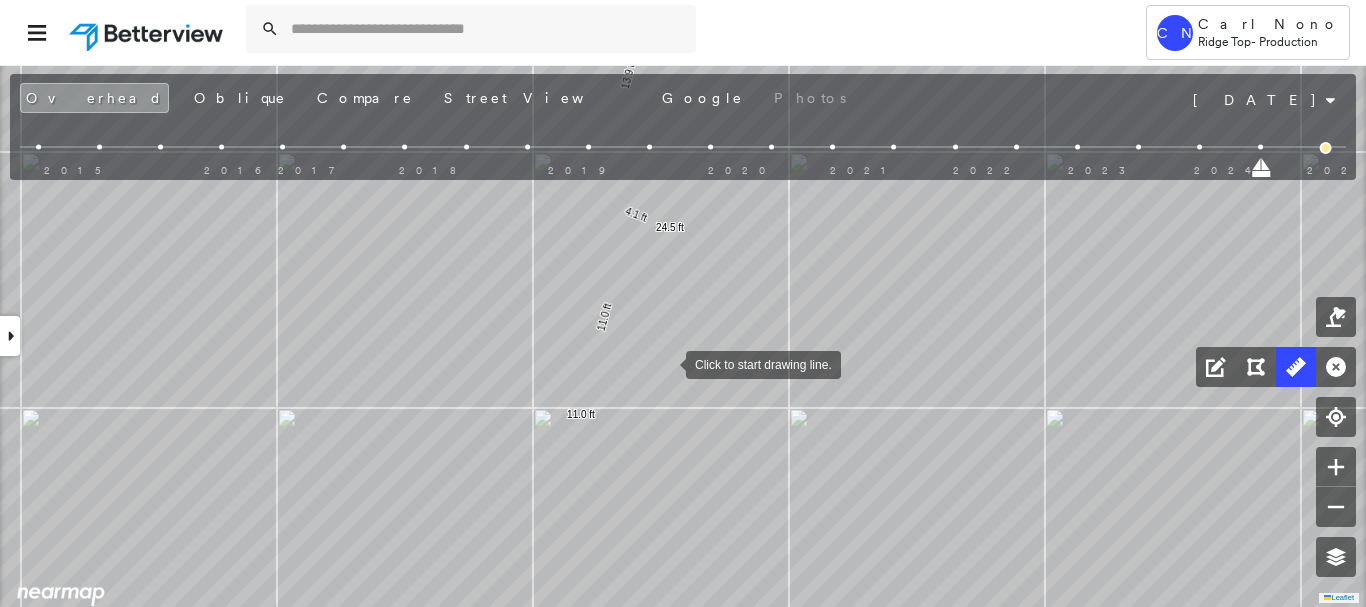 drag, startPoint x: 671, startPoint y: 332, endPoint x: 660, endPoint y: 387, distance: 56.089214 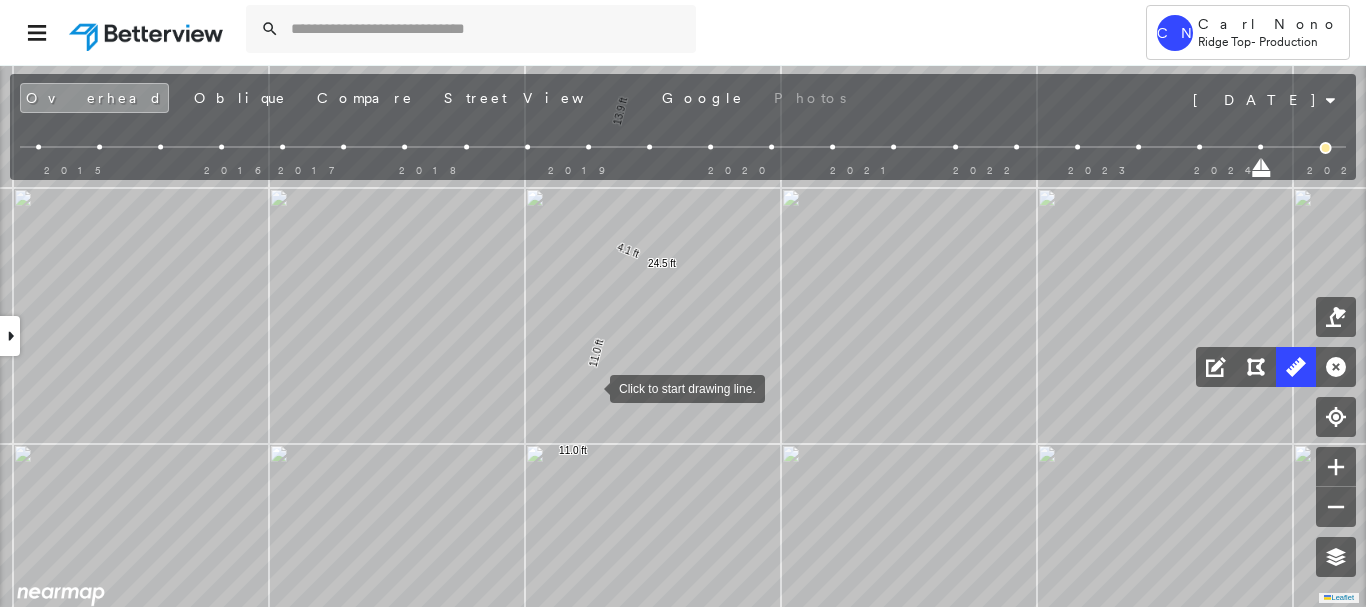 click at bounding box center [590, 387] 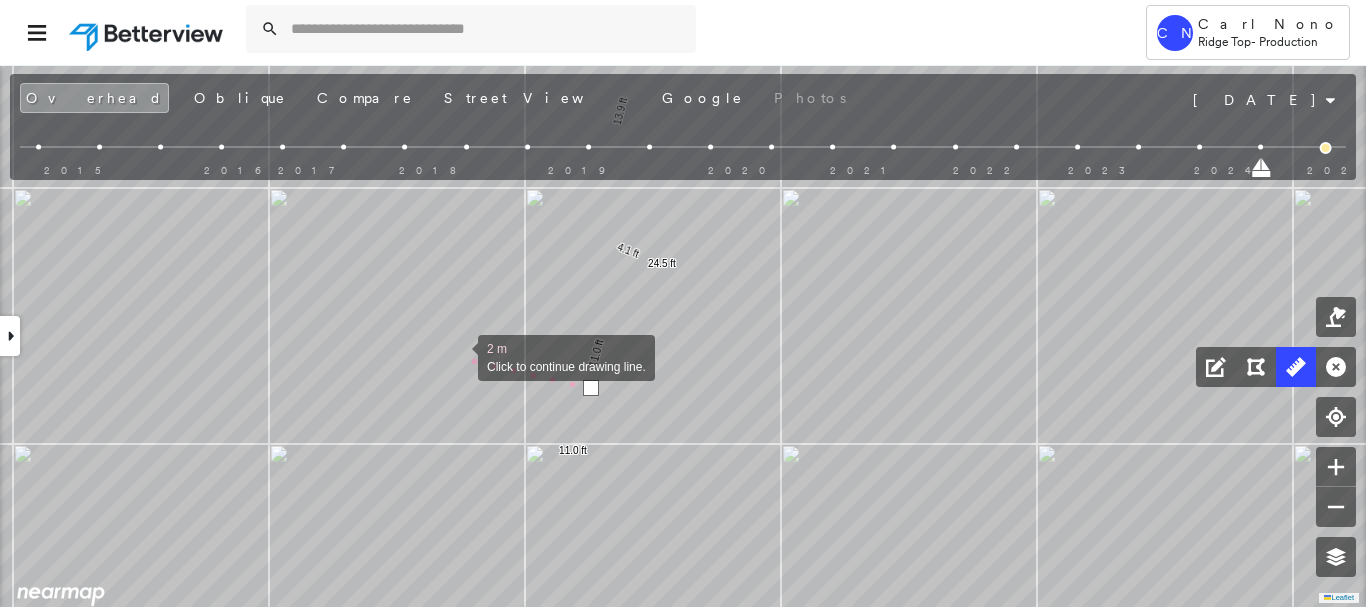 click at bounding box center [458, 356] 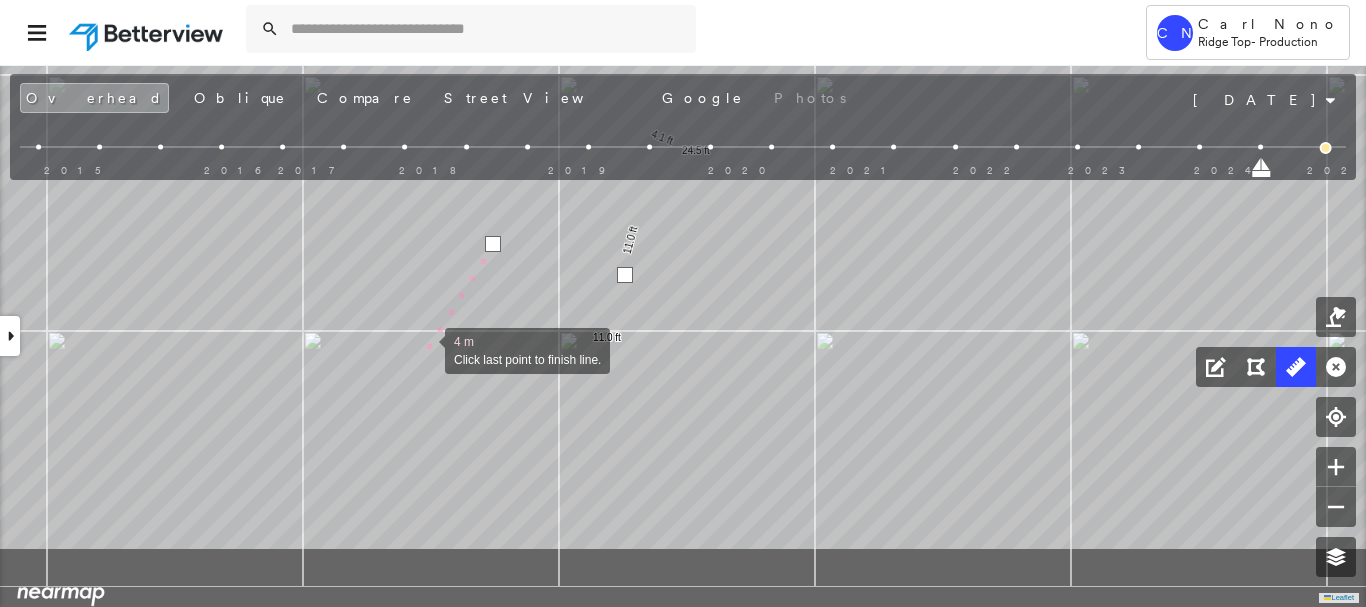 drag, startPoint x: 390, startPoint y: 464, endPoint x: 424, endPoint y: 351, distance: 118.004234 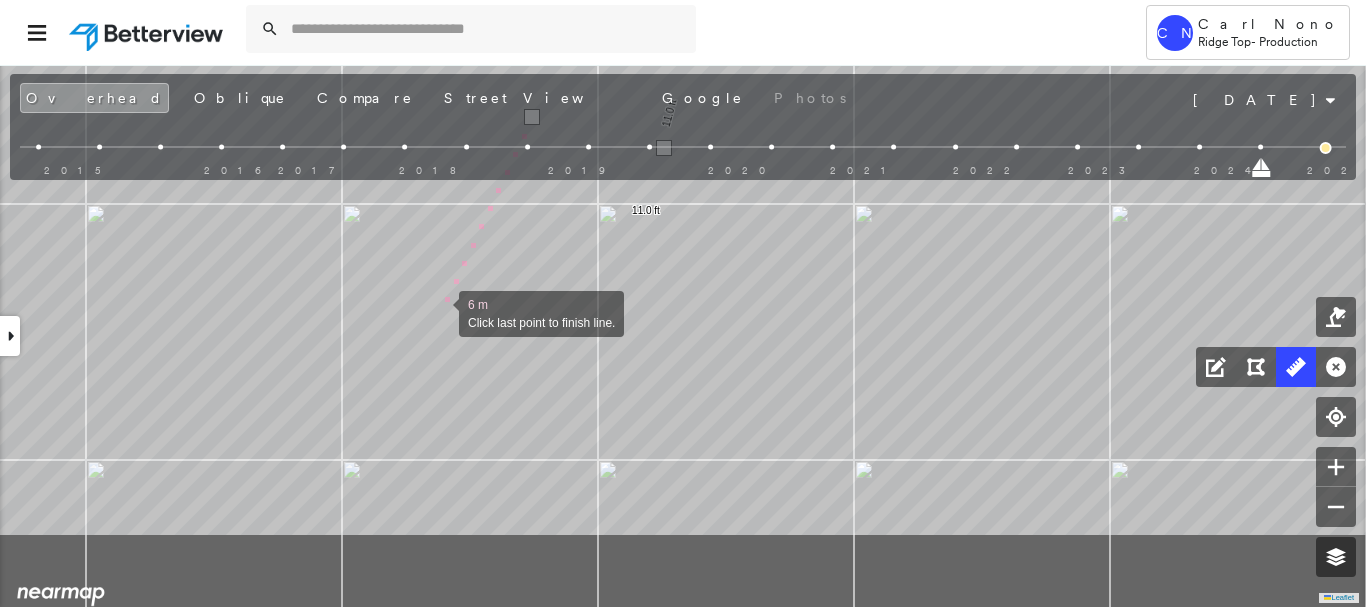 drag, startPoint x: 399, startPoint y: 440, endPoint x: 438, endPoint y: 313, distance: 132.8533 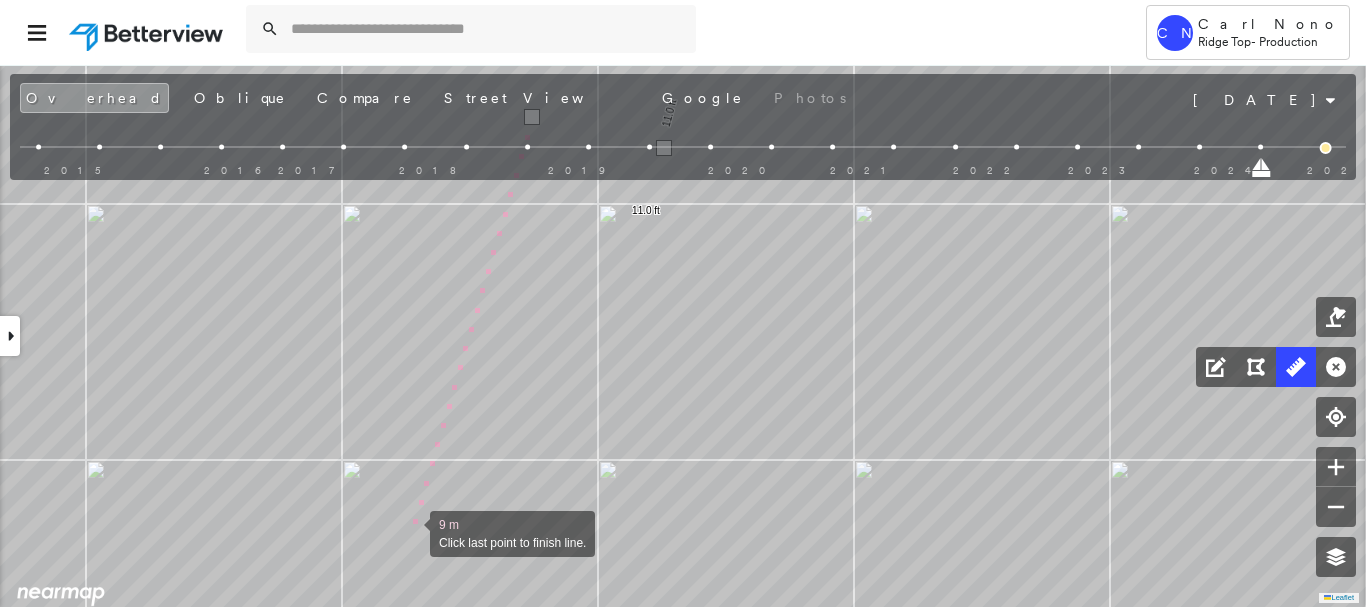 drag, startPoint x: 410, startPoint y: 534, endPoint x: 412, endPoint y: 482, distance: 52.03845 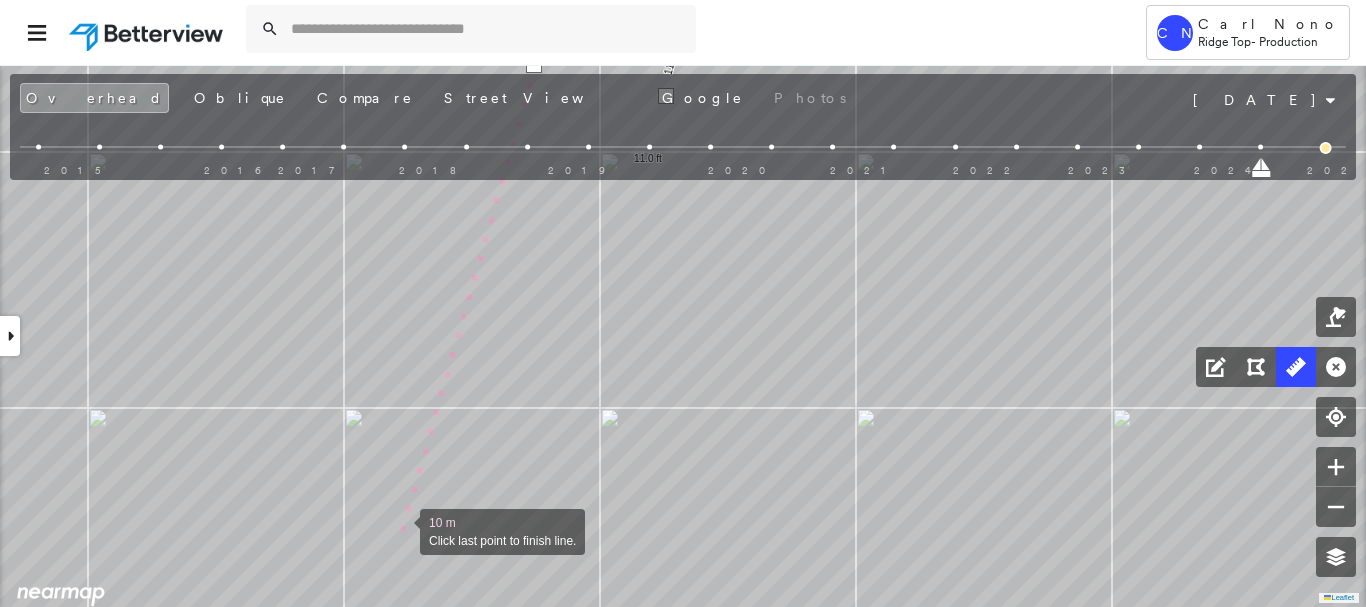 click at bounding box center (400, 530) 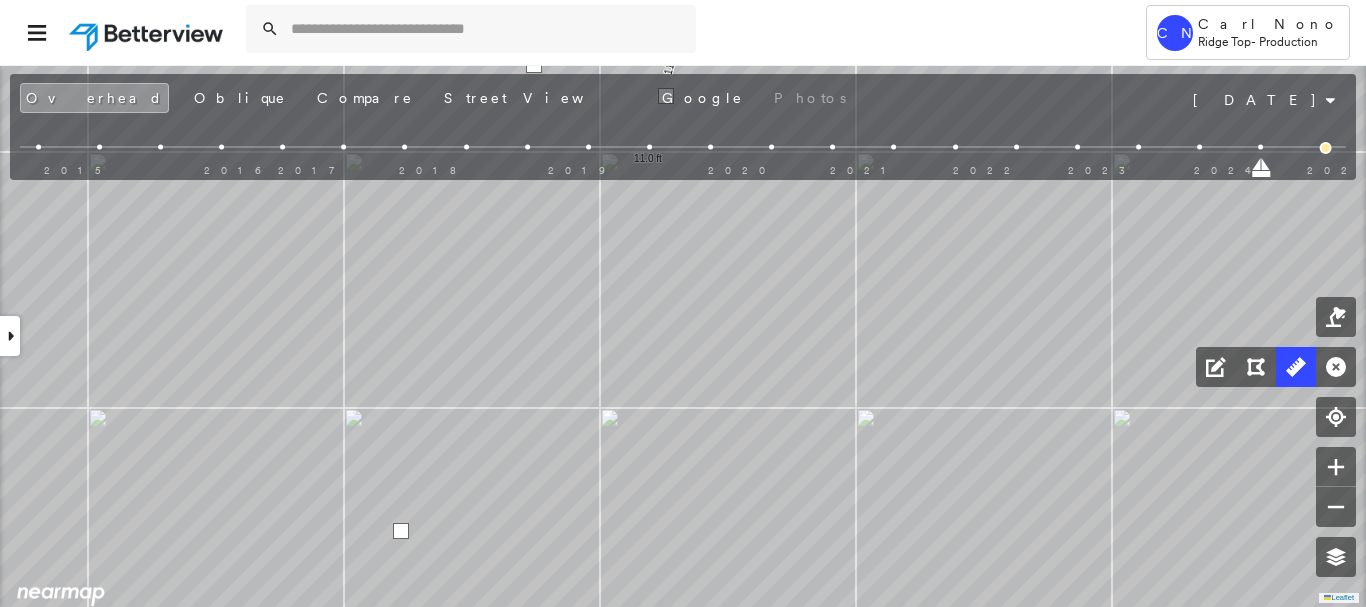 click at bounding box center (401, 531) 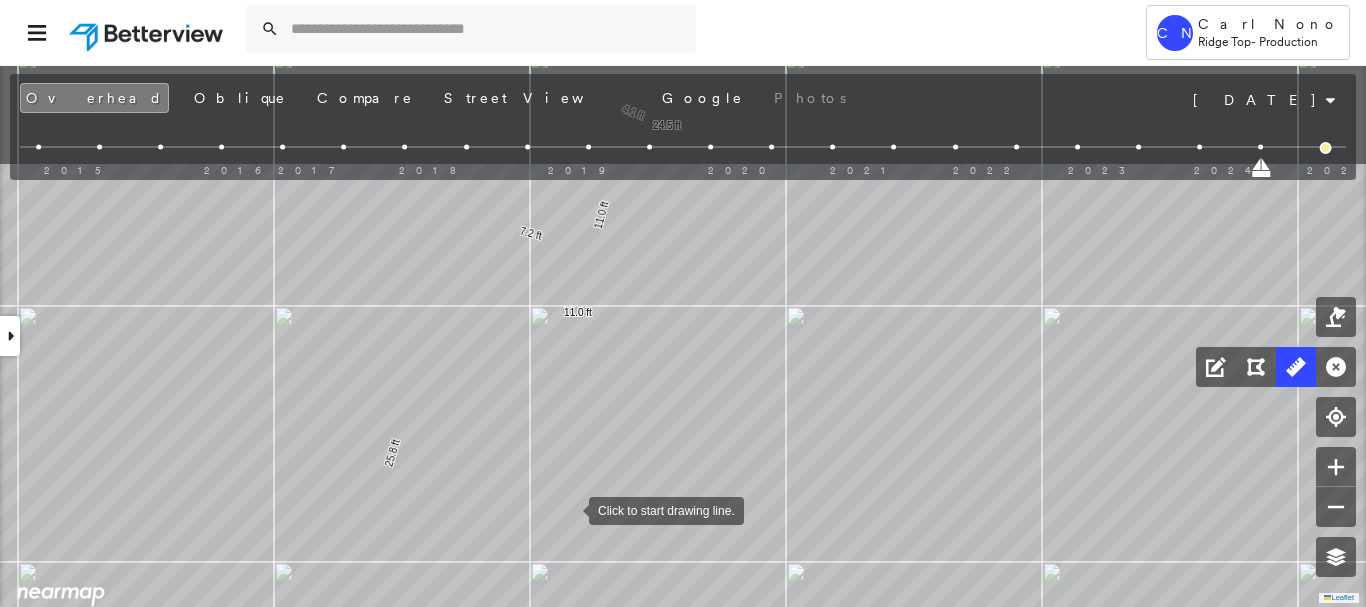 drag, startPoint x: 645, startPoint y: 344, endPoint x: 571, endPoint y: 500, distance: 172.66151 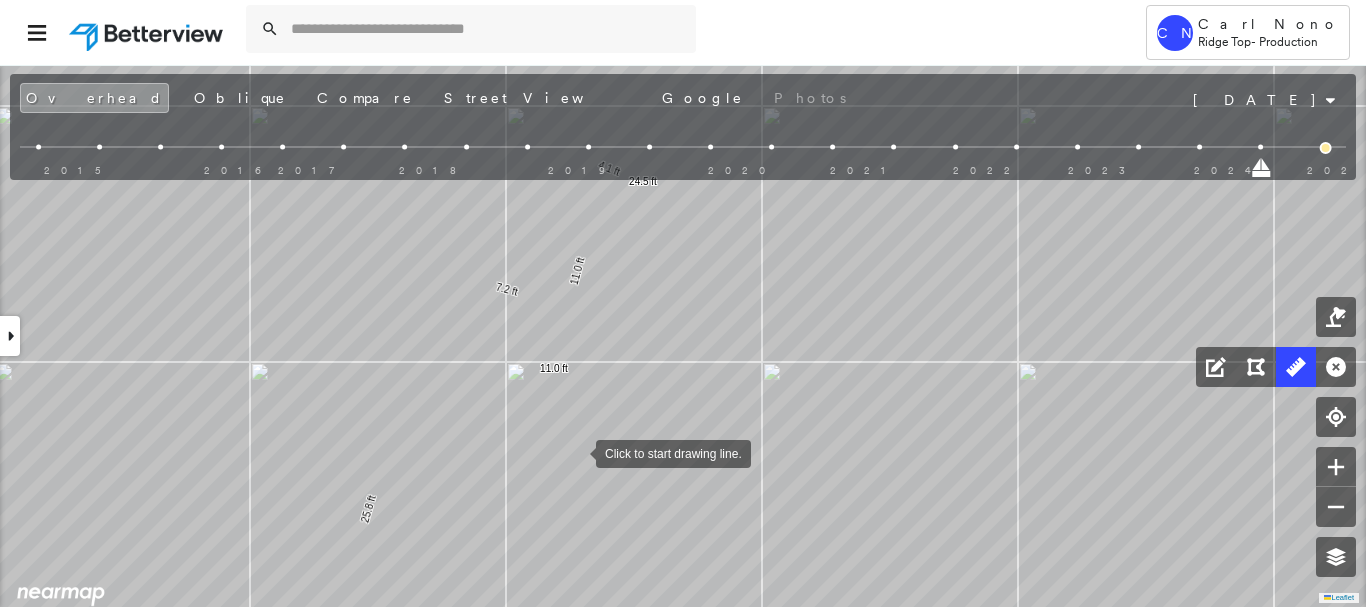 drag, startPoint x: 583, startPoint y: 434, endPoint x: 571, endPoint y: 458, distance: 26.832815 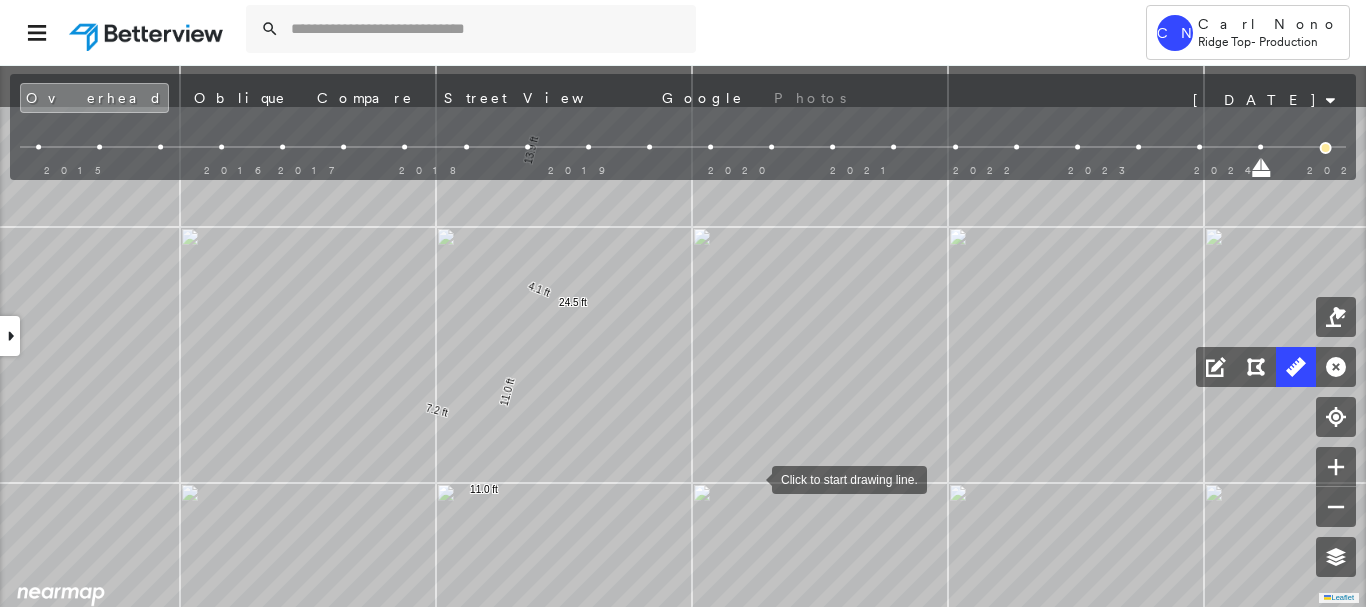click at bounding box center [752, 478] 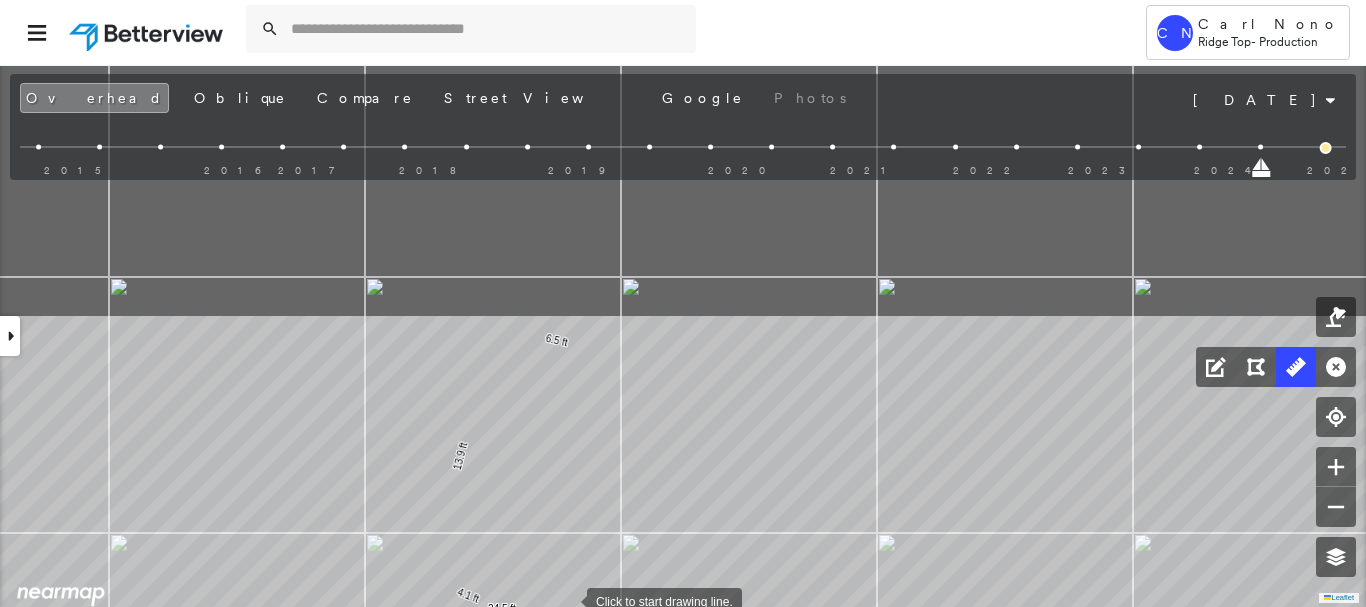 drag, startPoint x: 639, startPoint y: 292, endPoint x: 568, endPoint y: 598, distance: 314.12897 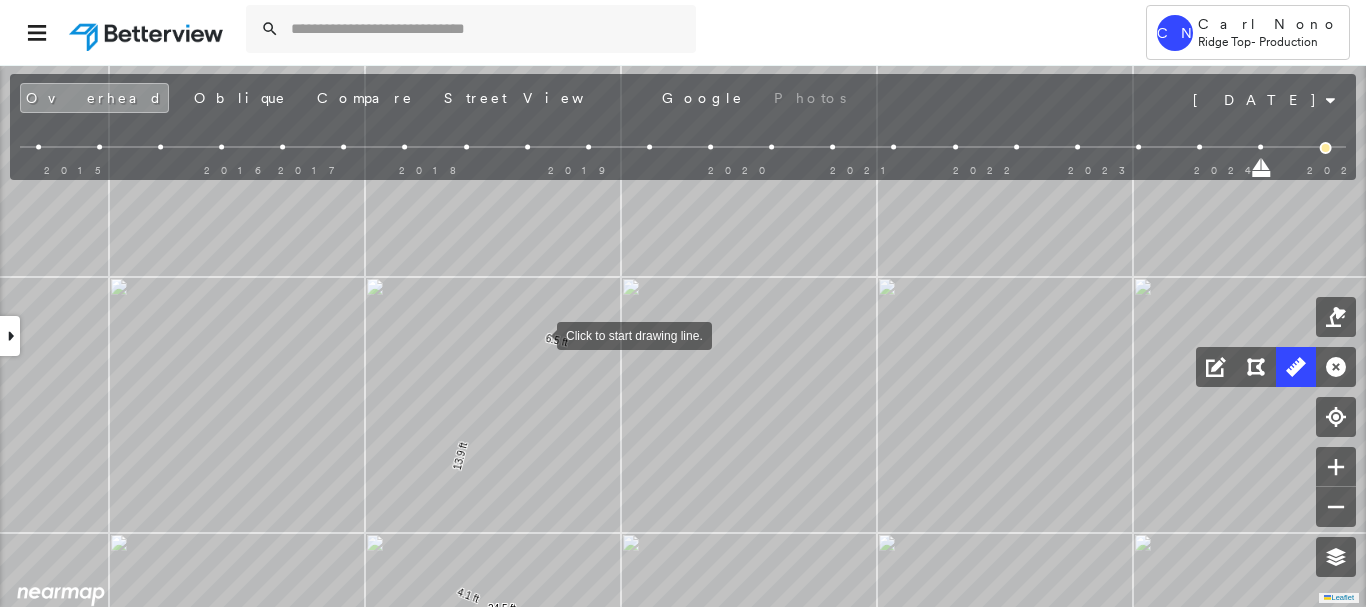 click at bounding box center [537, 334] 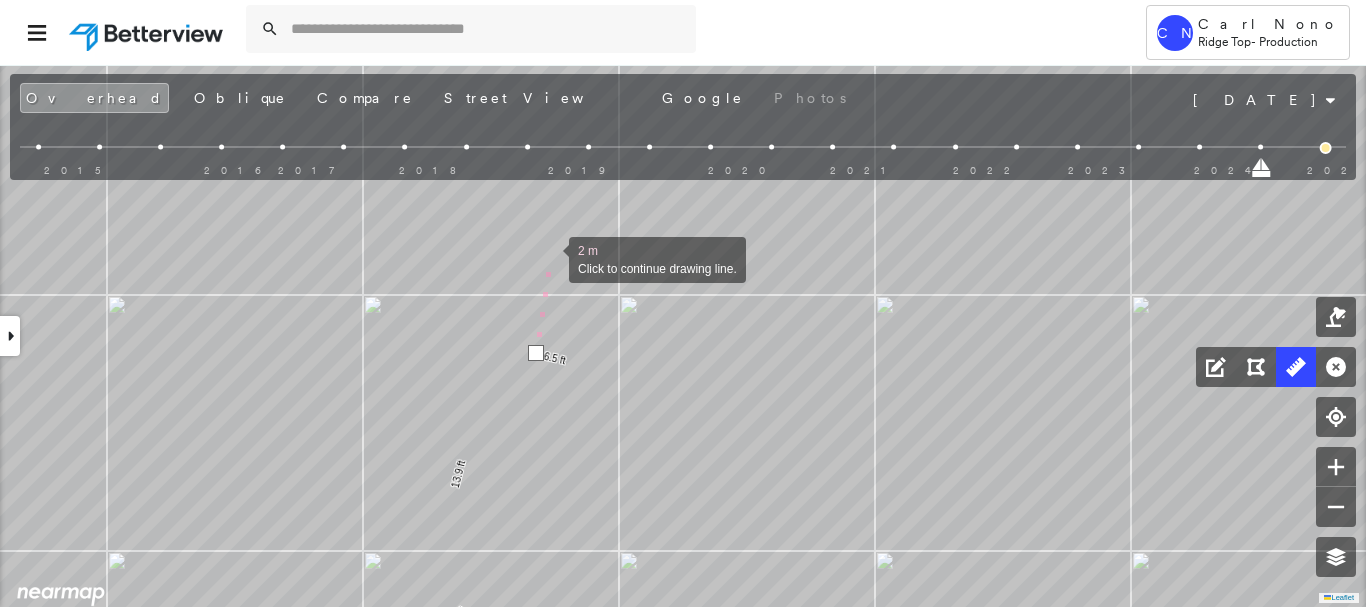 drag, startPoint x: 553, startPoint y: 232, endPoint x: 544, endPoint y: 309, distance: 77.52419 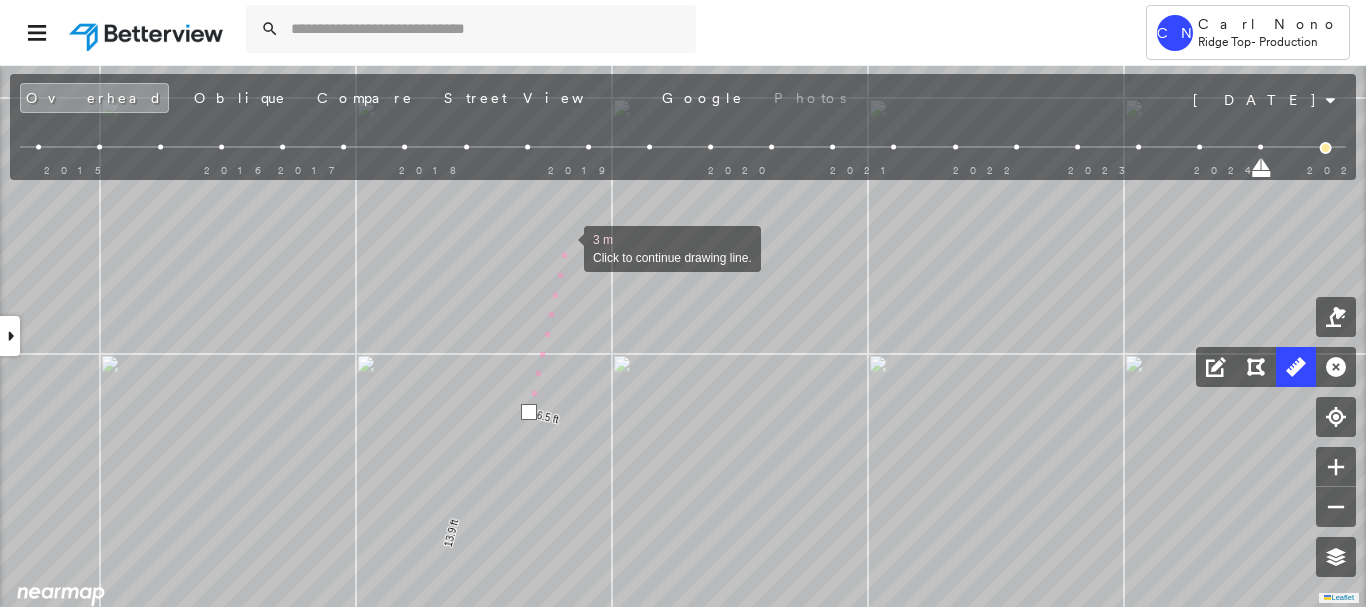 click at bounding box center [564, 247] 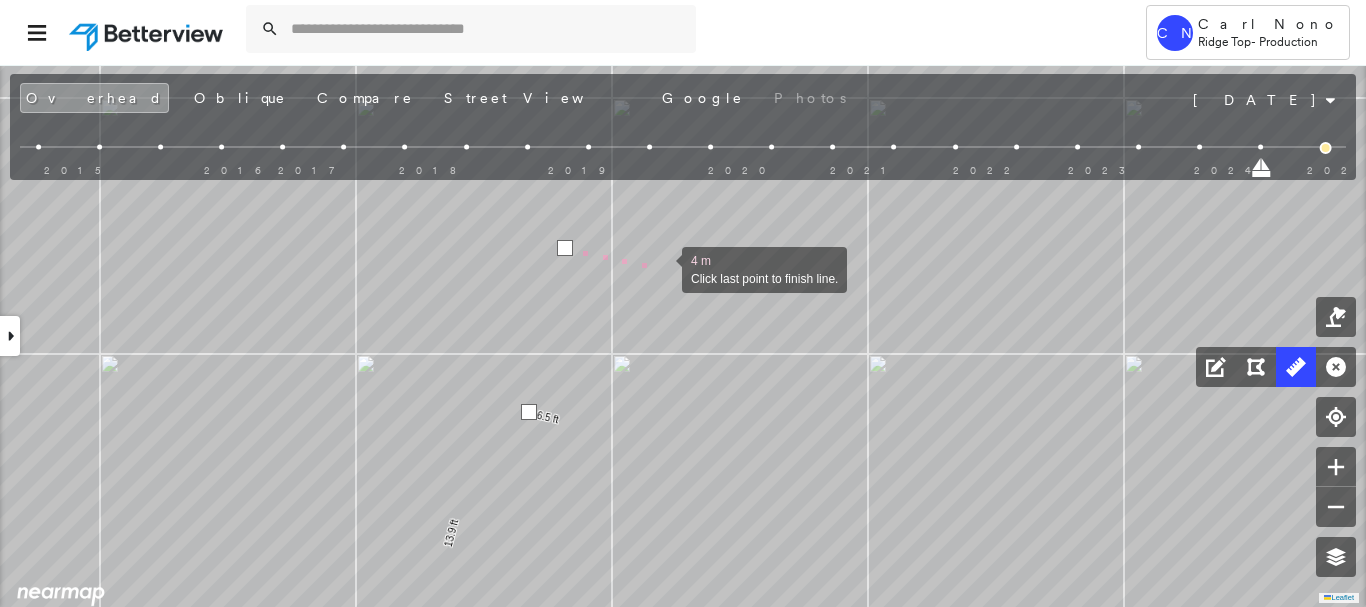 click at bounding box center (662, 268) 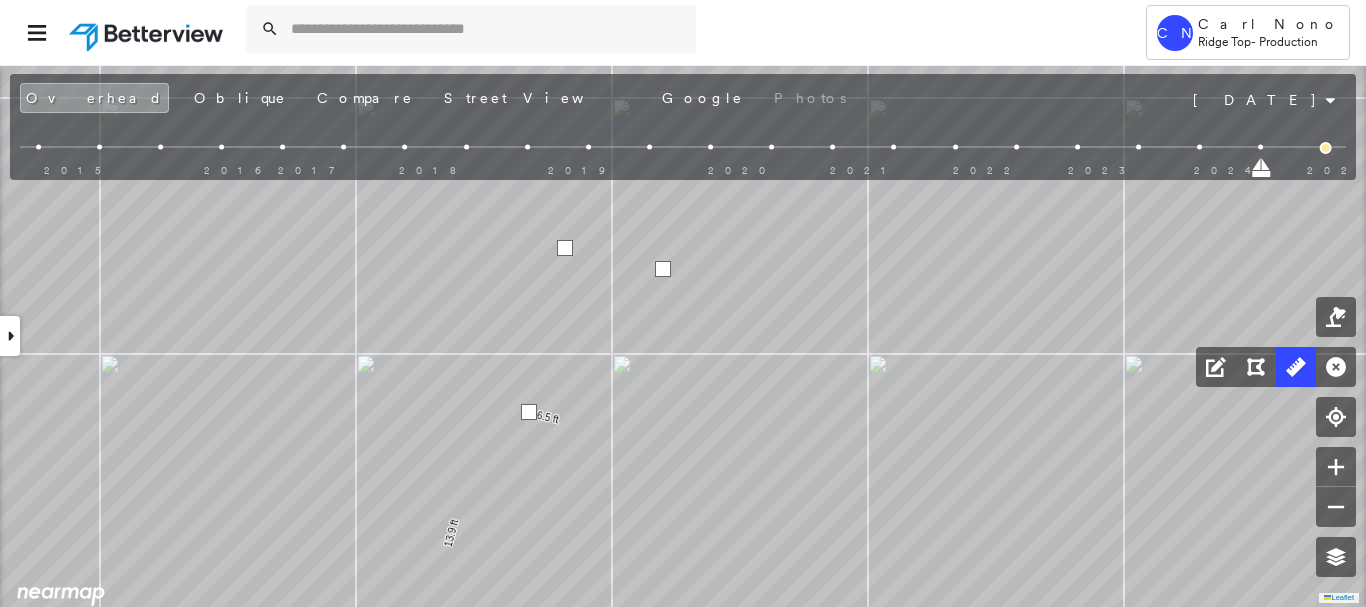 click at bounding box center (663, 269) 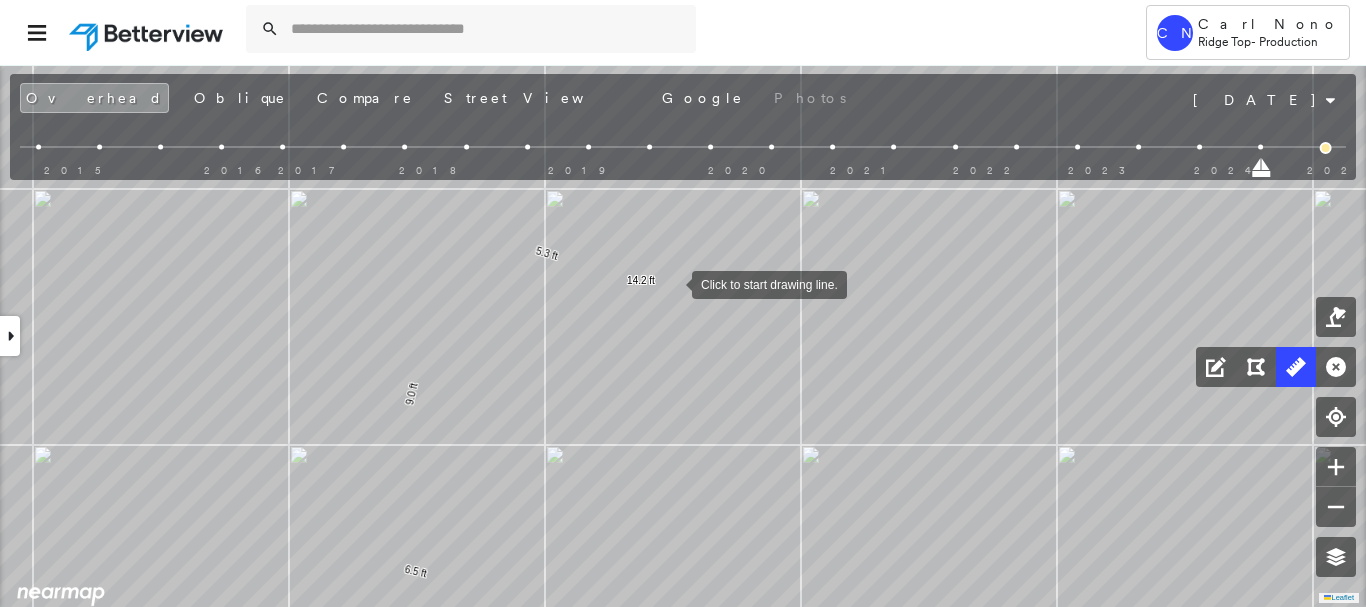 click at bounding box center [672, 283] 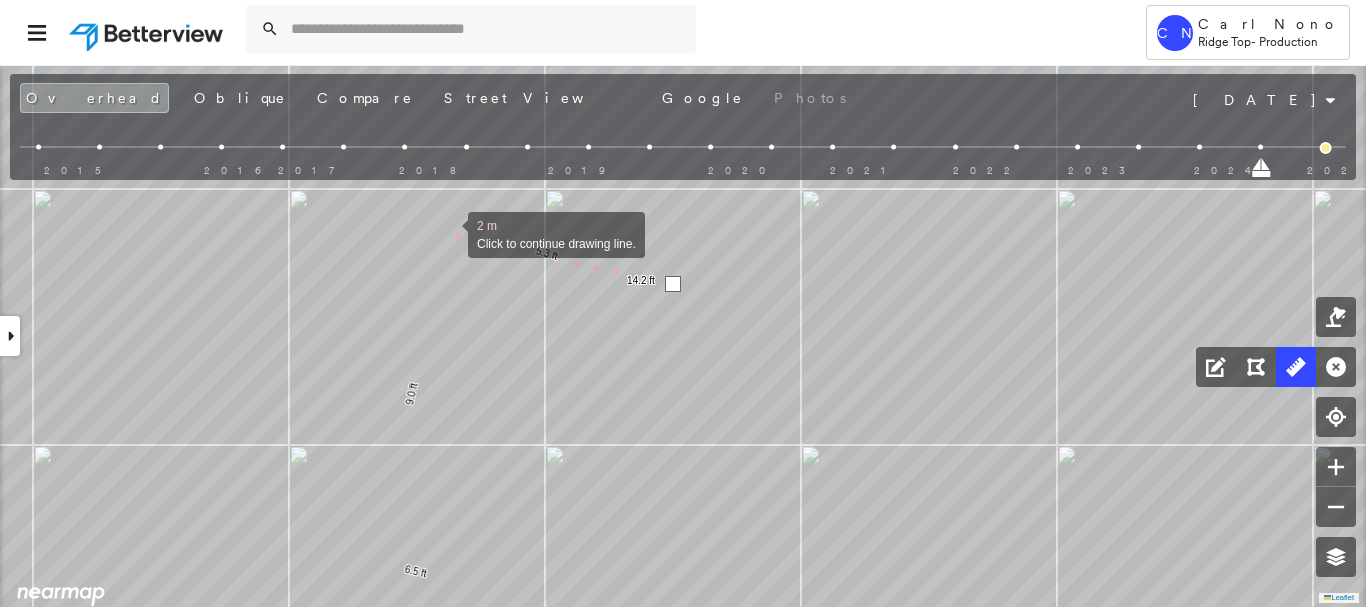 click at bounding box center (448, 233) 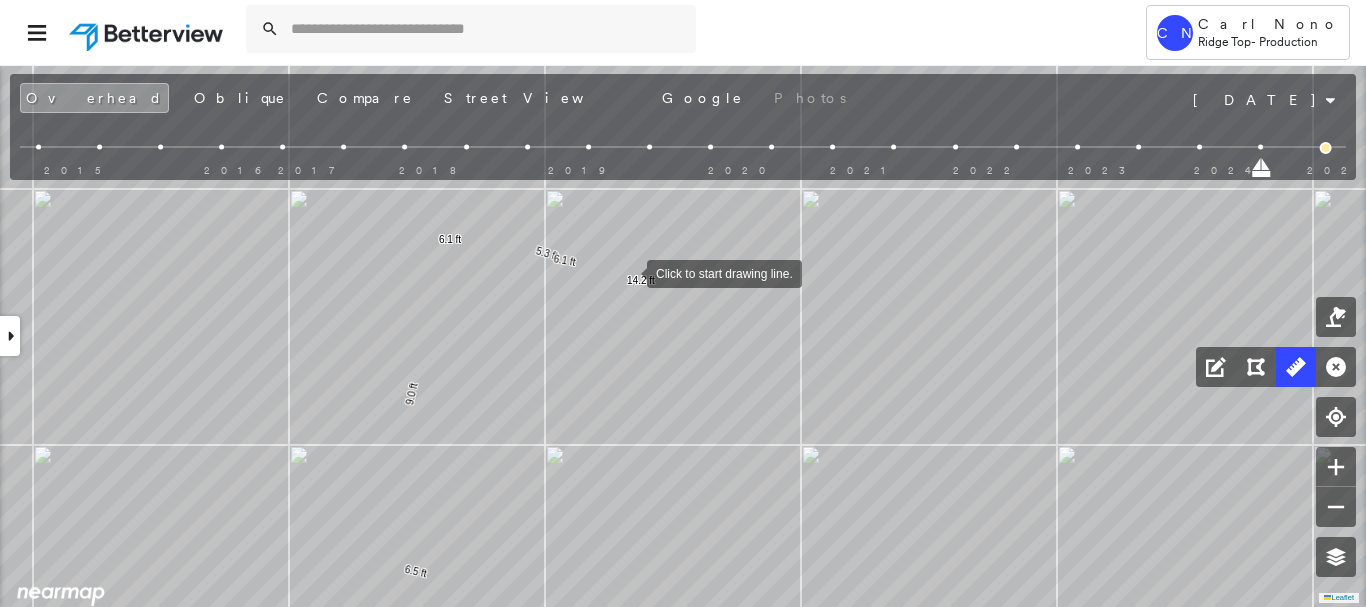 drag, startPoint x: 627, startPoint y: 272, endPoint x: 632, endPoint y: 251, distance: 21.587032 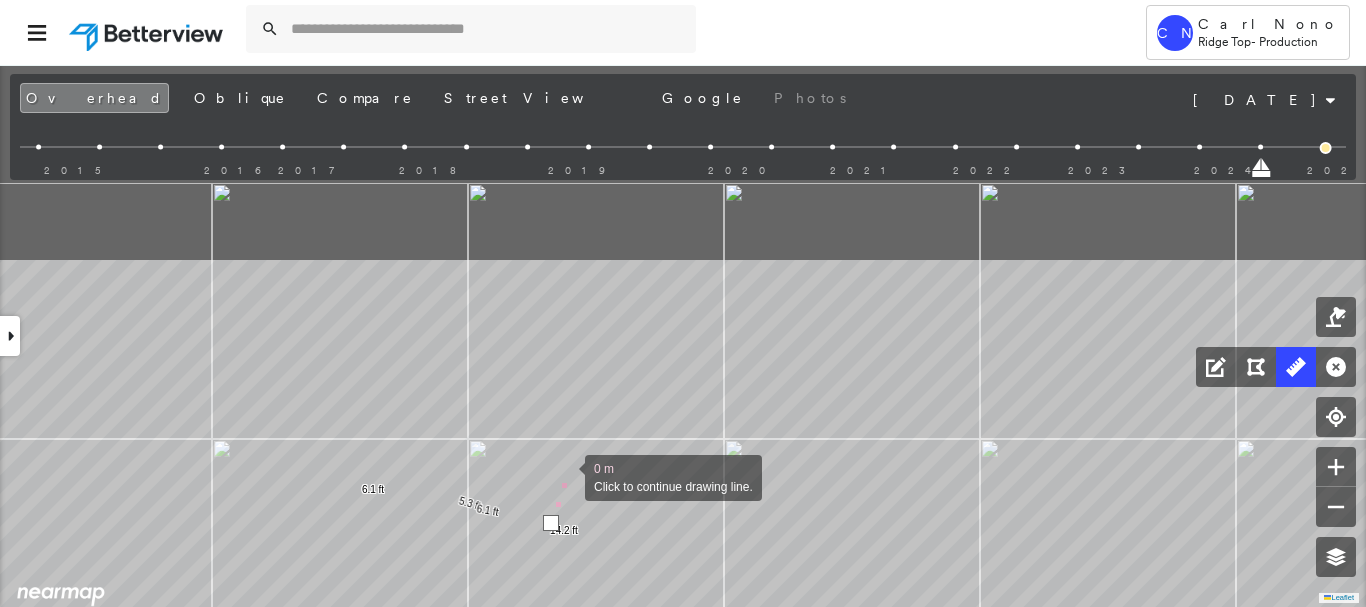 drag, startPoint x: 642, startPoint y: 225, endPoint x: 565, endPoint y: 475, distance: 261.5894 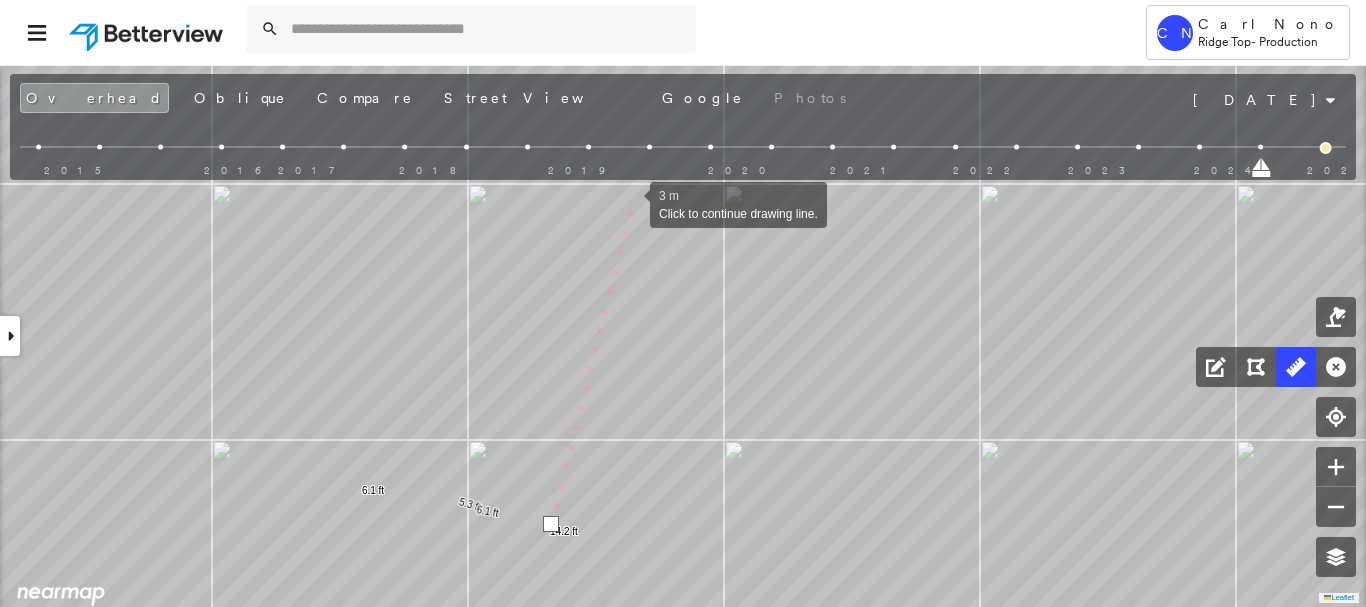 click at bounding box center [630, 203] 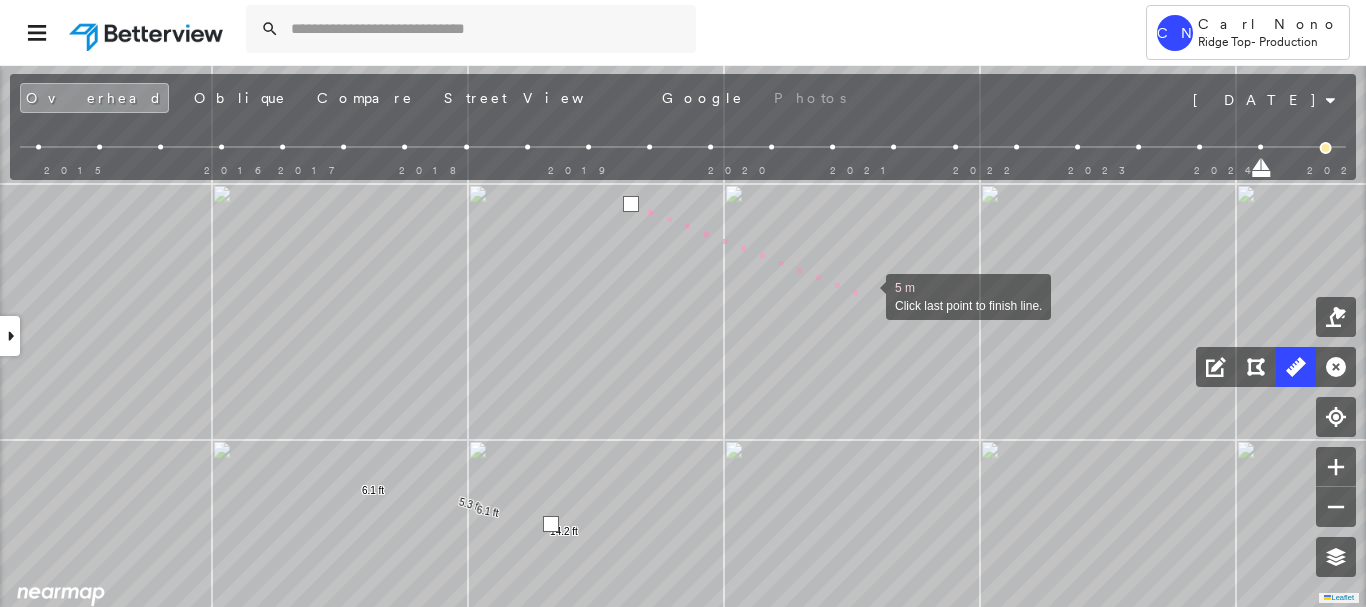 click on "6.5 ft 13.9 ft 4.1 ft 24.5 ft 11.0 ft 11.0 ft 7.2 ft 25.8 ft 33.0 ft 9.0 ft 5.3 ft 14.2 ft 6.1 ft 6.1 ft 5 m Click last point to finish line." at bounding box center (-279, 604) 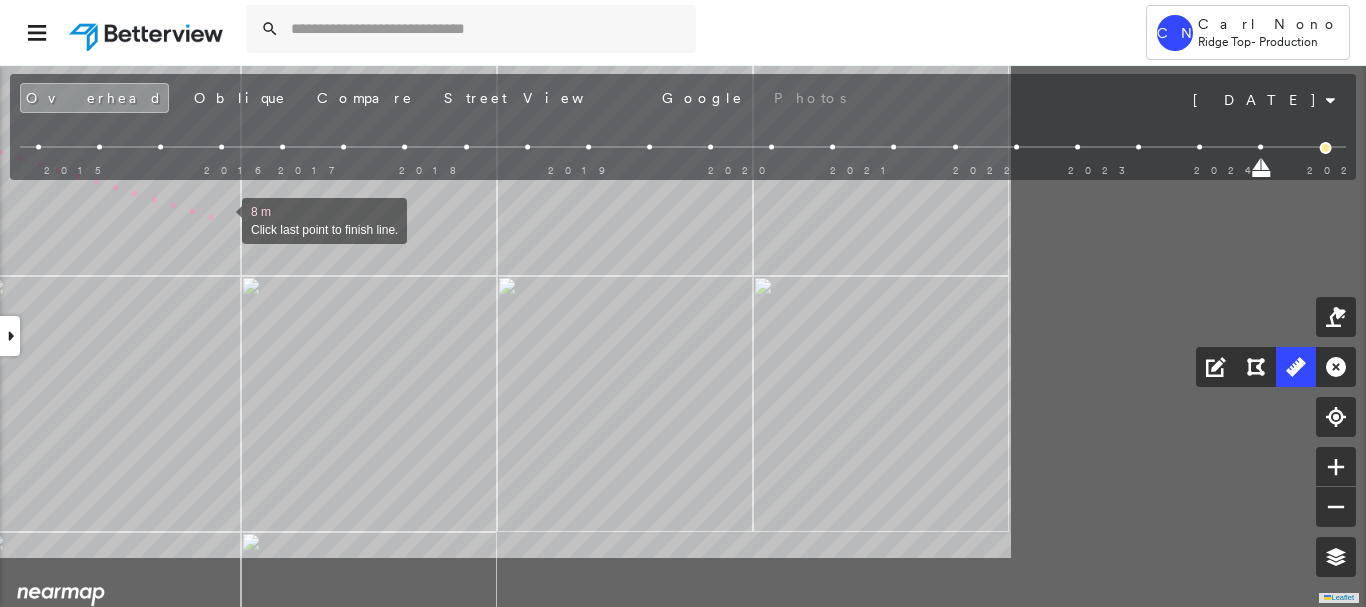 drag, startPoint x: 714, startPoint y: 323, endPoint x: 489, endPoint y: 239, distance: 240.16869 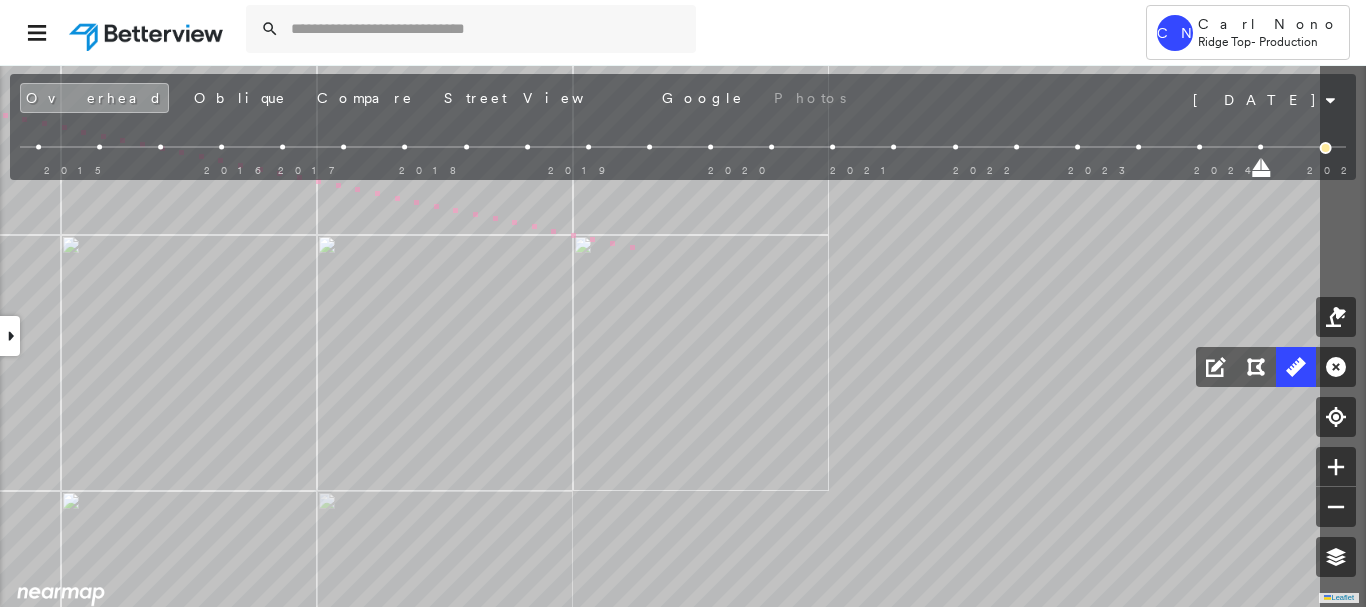 drag, startPoint x: 839, startPoint y: 295, endPoint x: 502, endPoint y: 203, distance: 349.3322 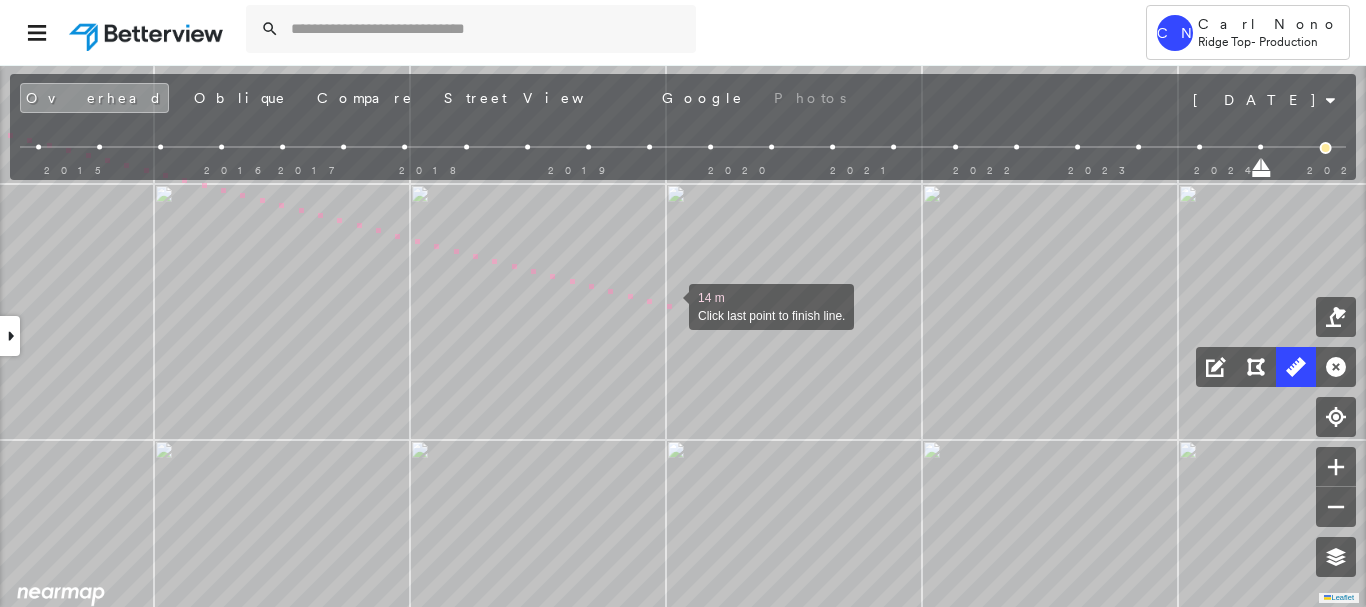click at bounding box center (669, 305) 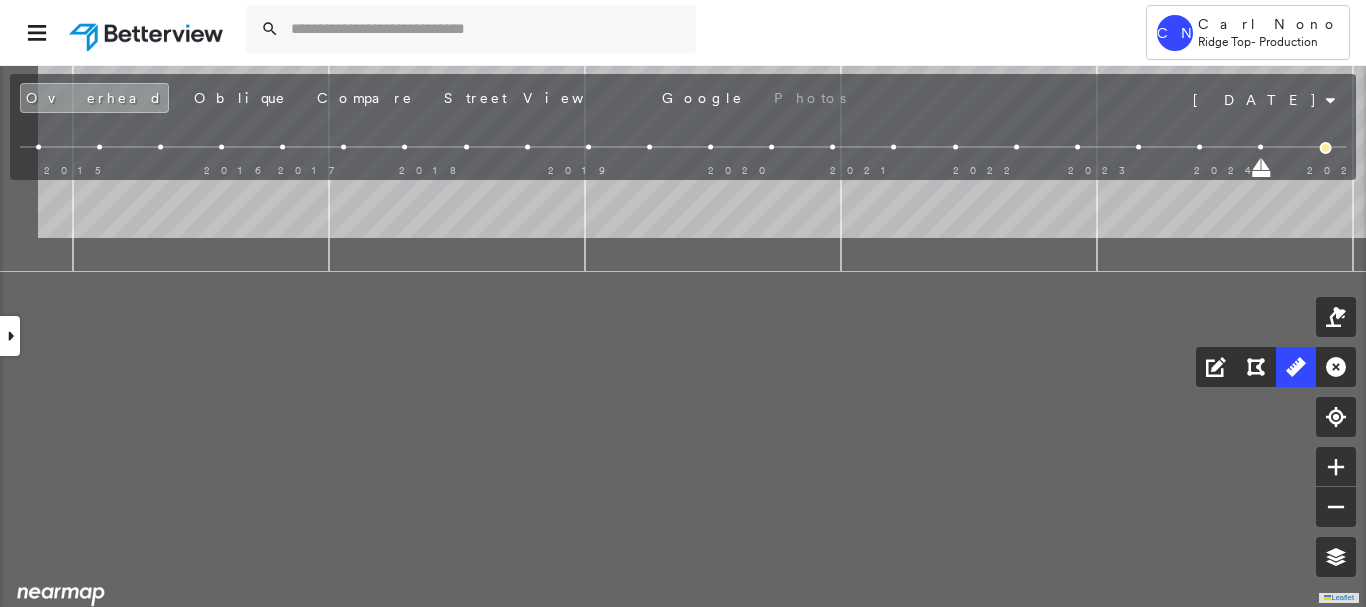 drag, startPoint x: 629, startPoint y: 487, endPoint x: 804, endPoint y: 63, distance: 458.6949 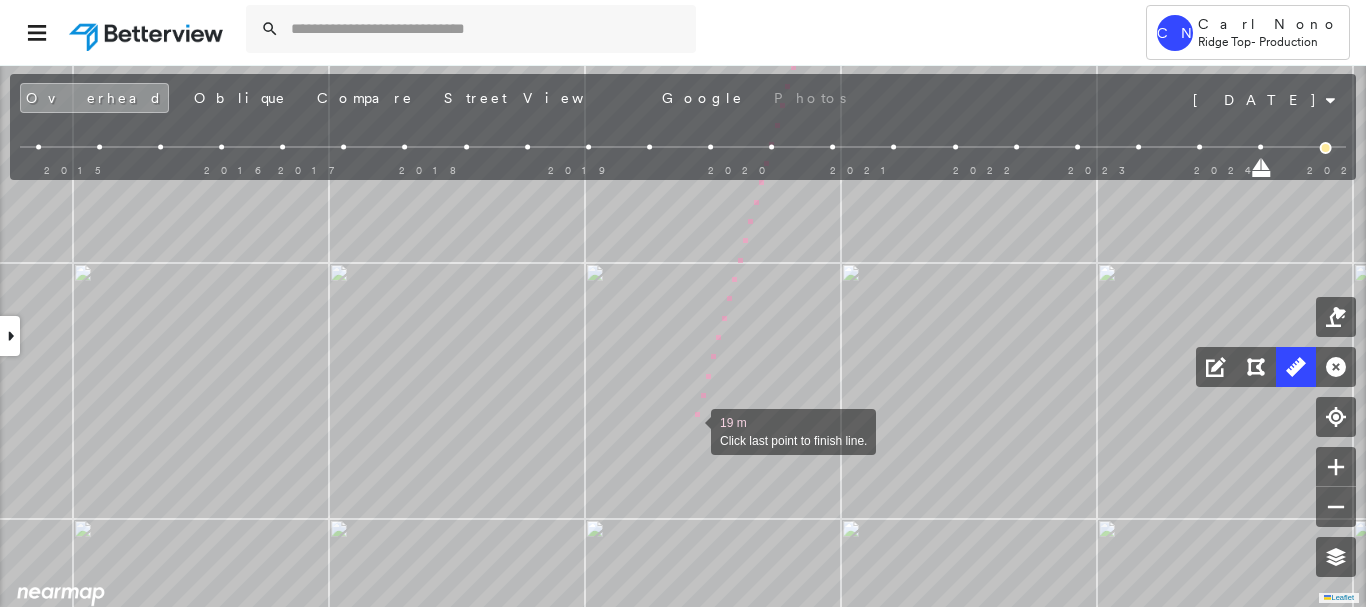 drag, startPoint x: 691, startPoint y: 438, endPoint x: 779, endPoint y: 198, distance: 255.62473 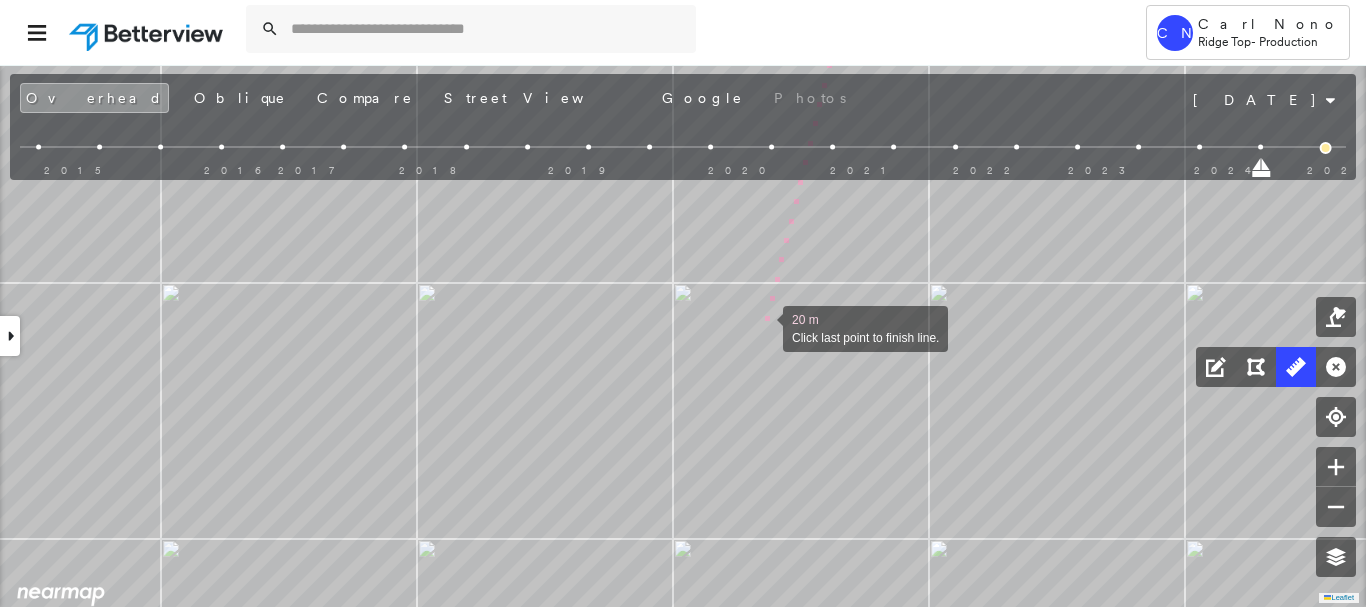 click at bounding box center [763, 327] 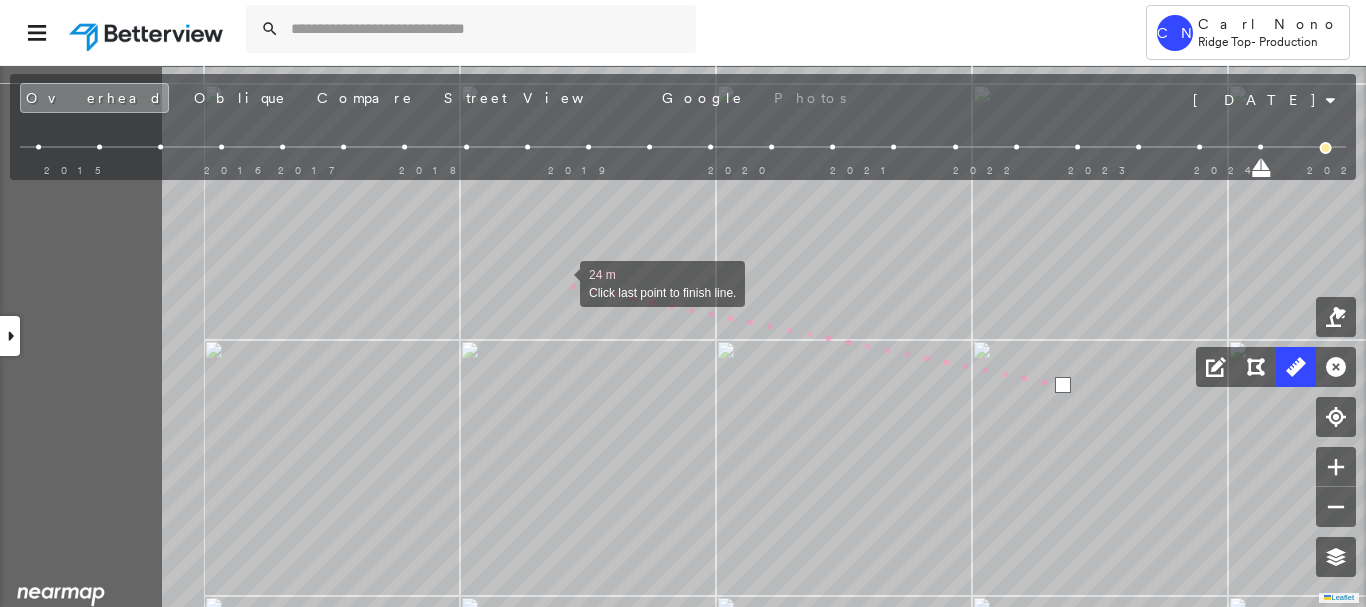 click at bounding box center [560, 282] 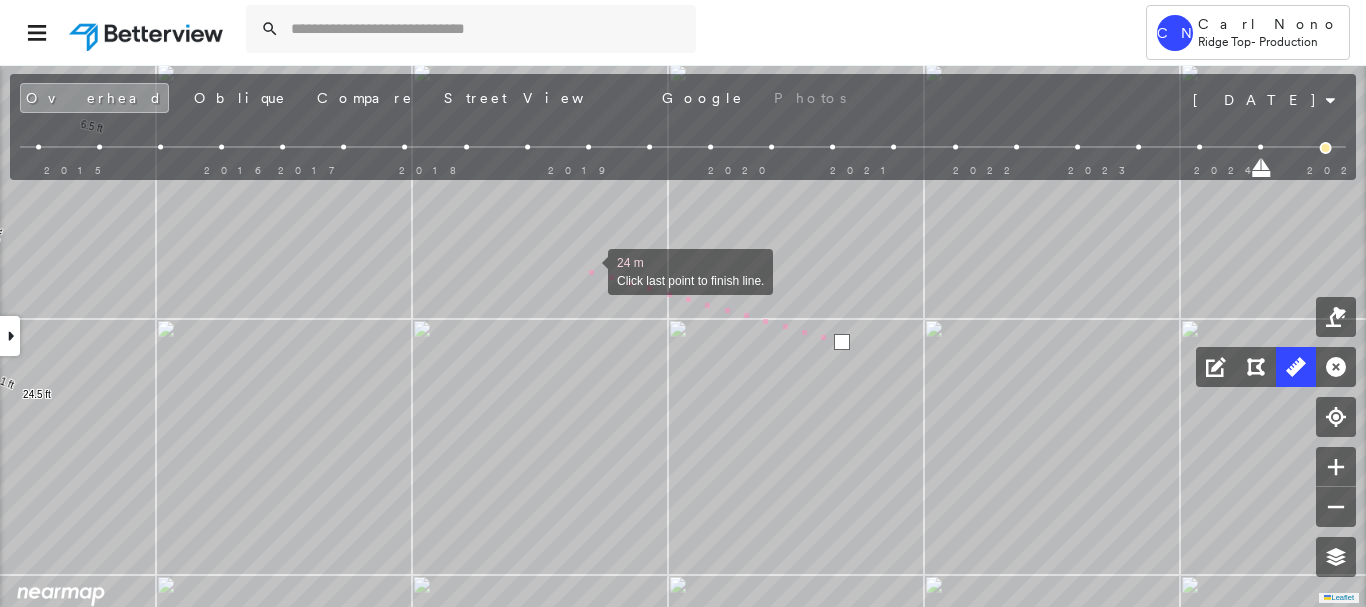 click at bounding box center [588, 270] 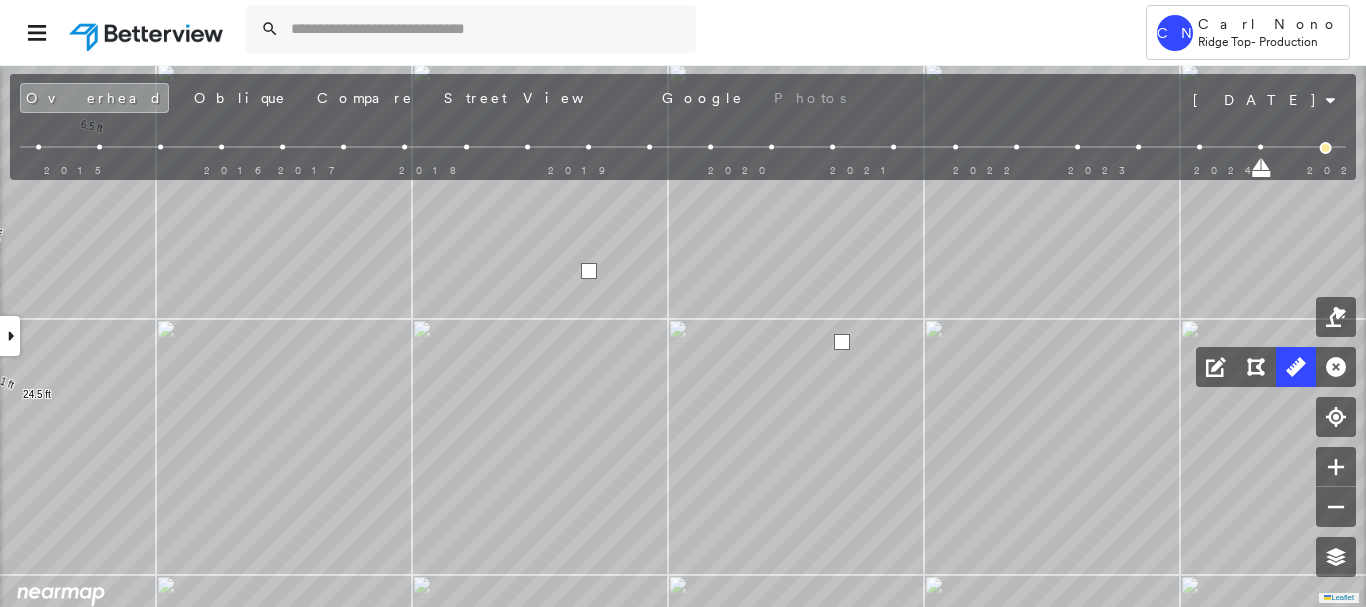 click at bounding box center (589, 271) 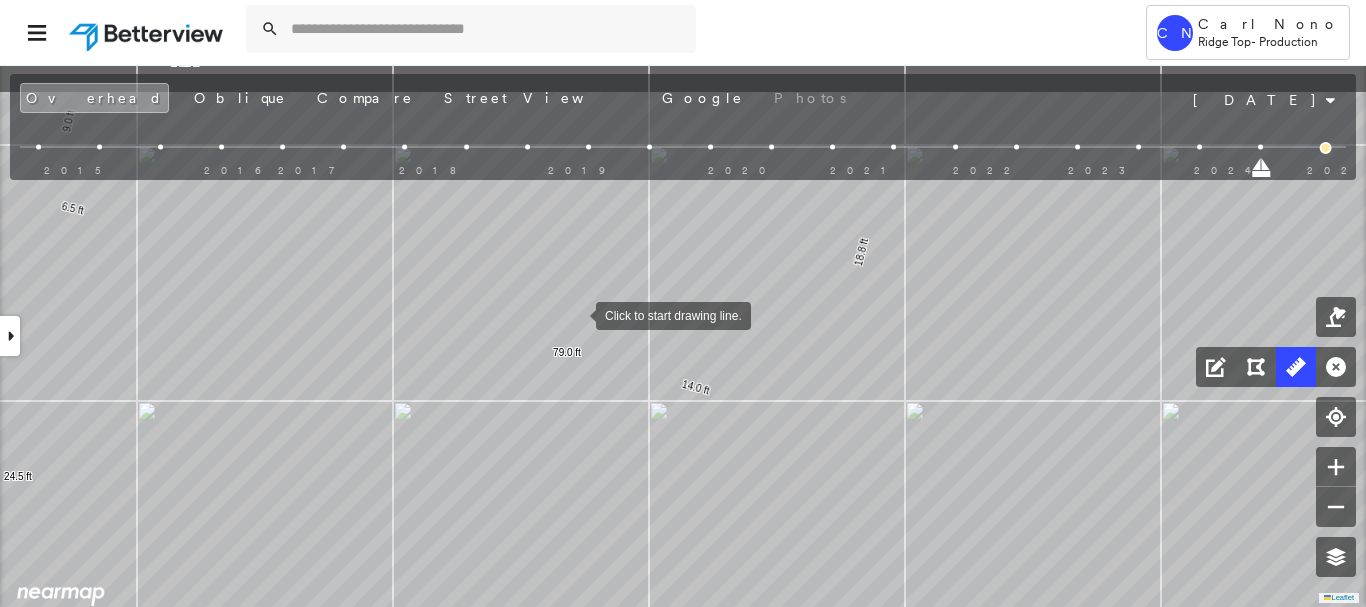 drag, startPoint x: 595, startPoint y: 230, endPoint x: 576, endPoint y: 312, distance: 84.17244 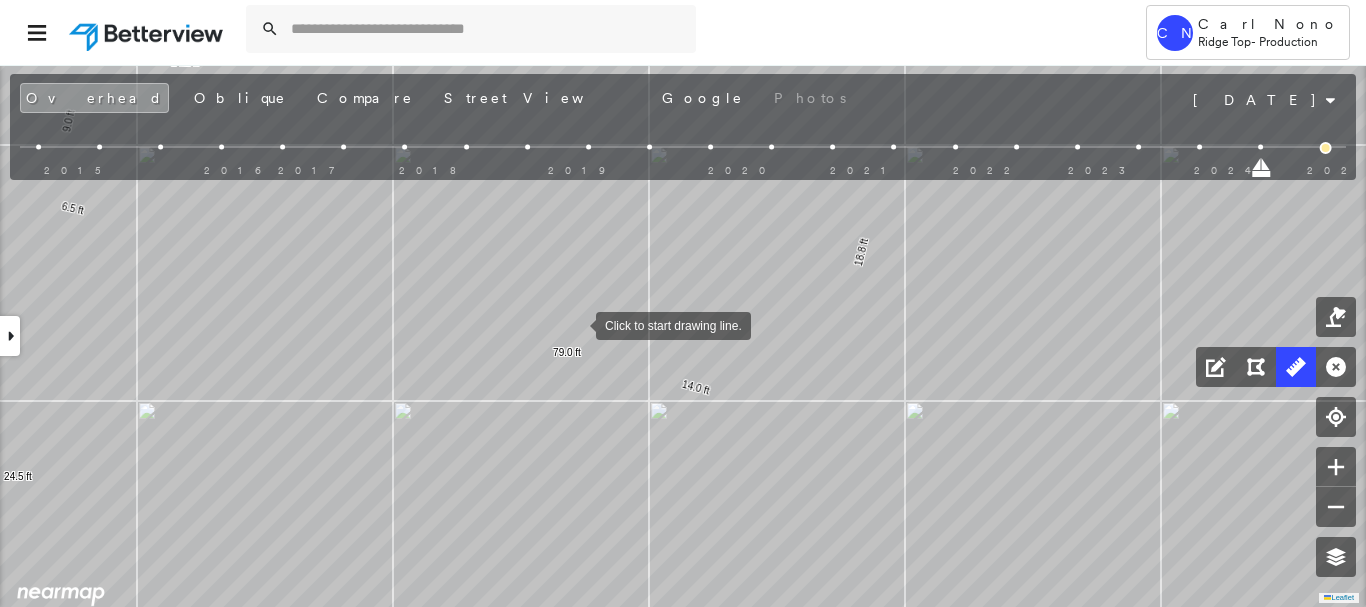click at bounding box center (576, 324) 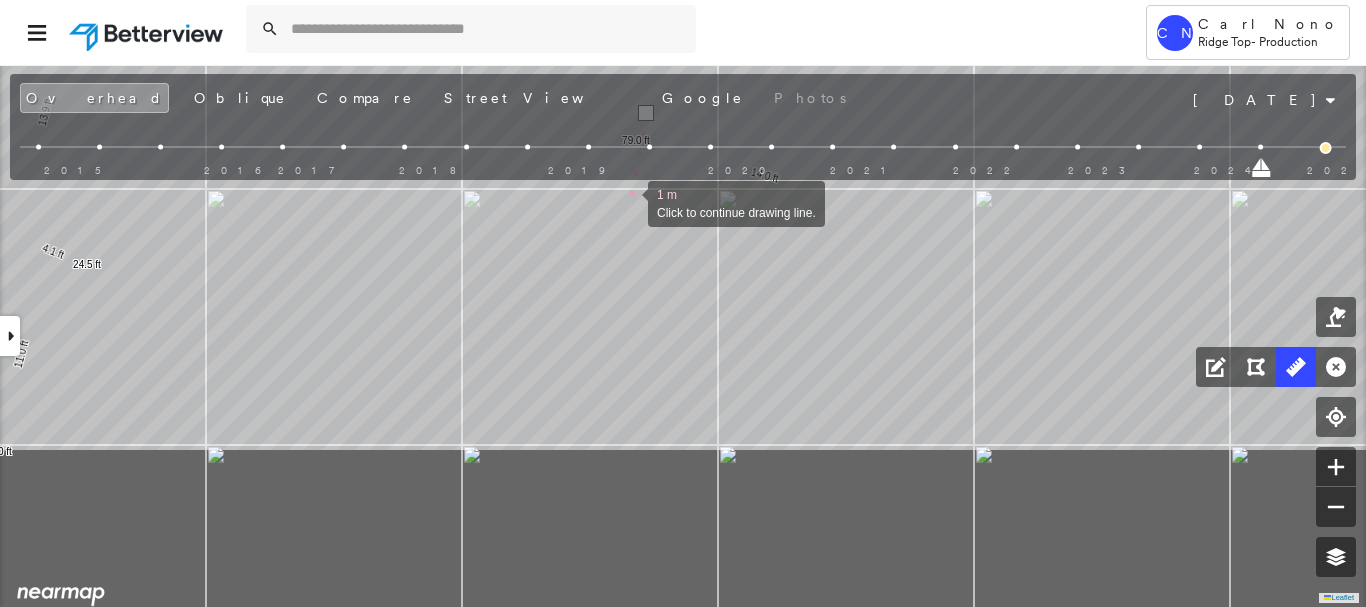 drag, startPoint x: 556, startPoint y: 425, endPoint x: 622, endPoint y: 227, distance: 208.71033 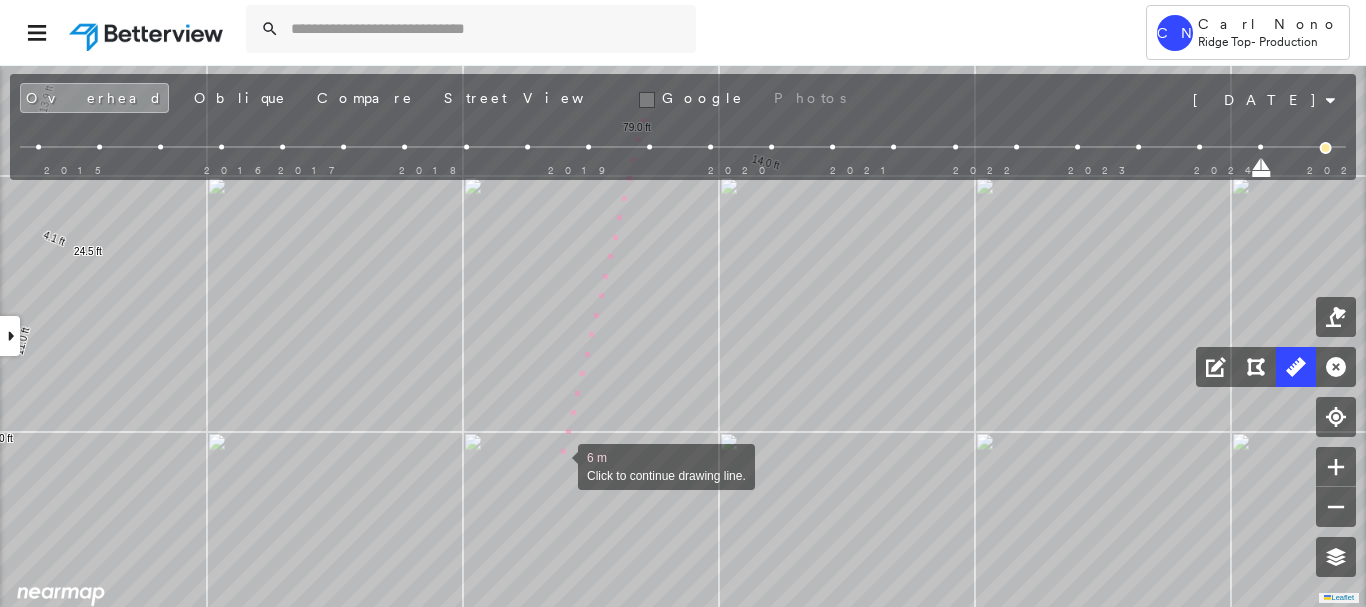 click at bounding box center (558, 465) 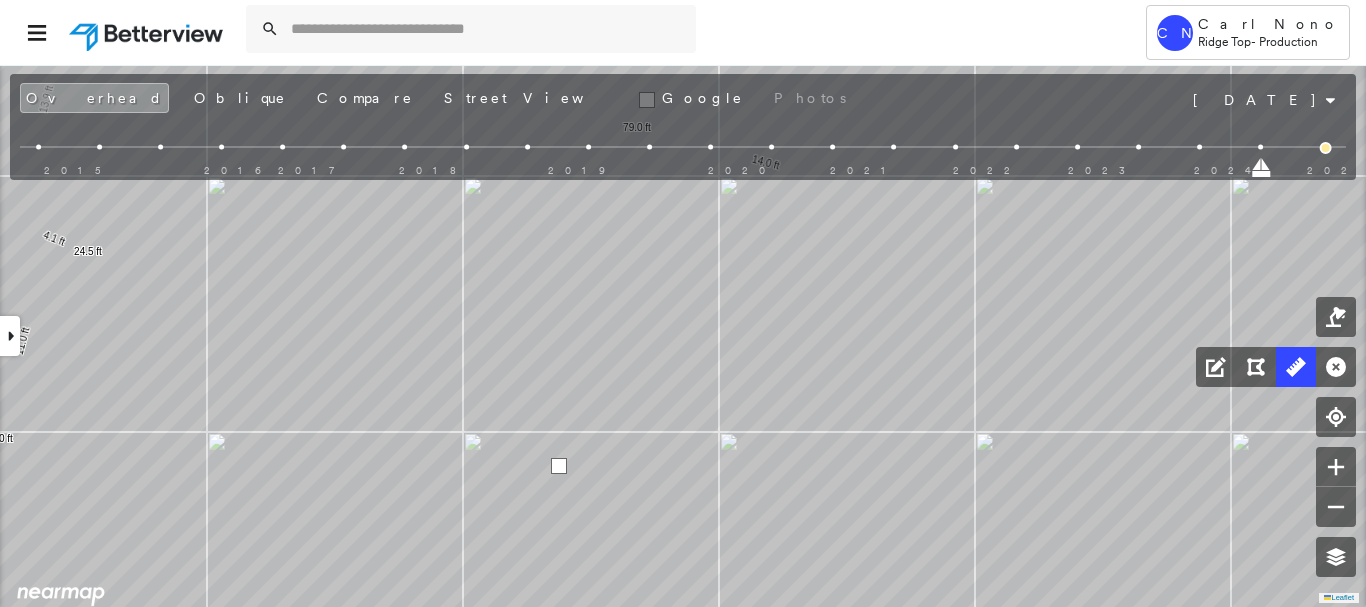 click at bounding box center (559, 466) 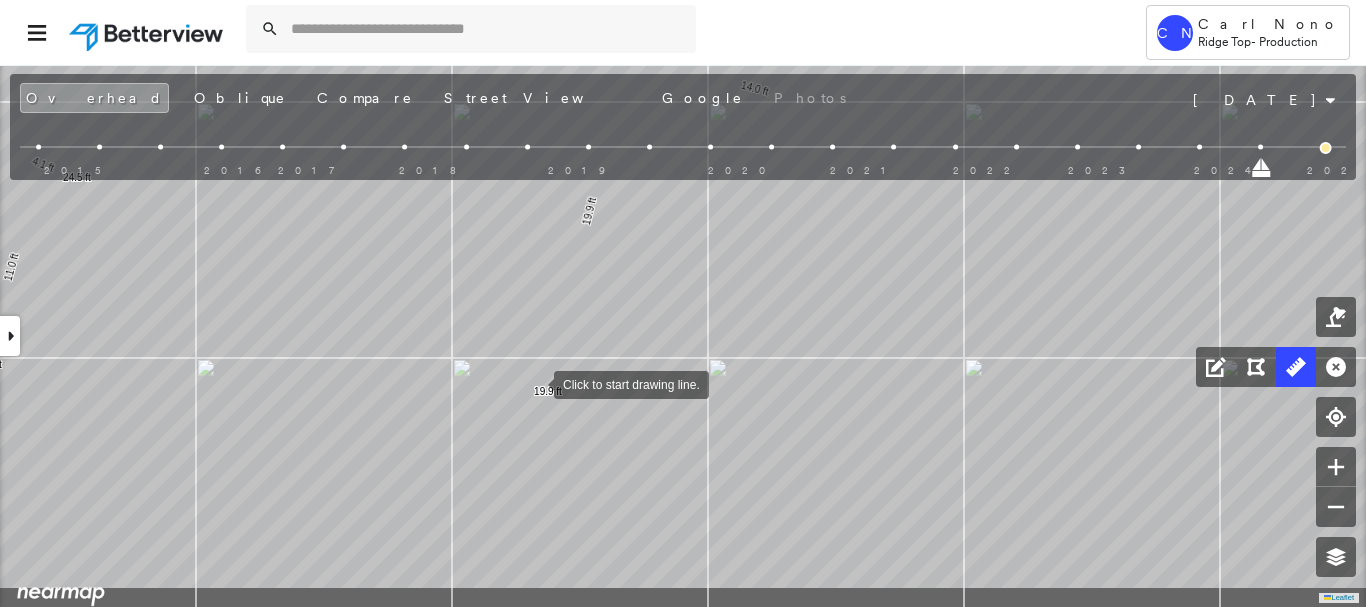 drag, startPoint x: 546, startPoint y: 455, endPoint x: 535, endPoint y: 383, distance: 72.835434 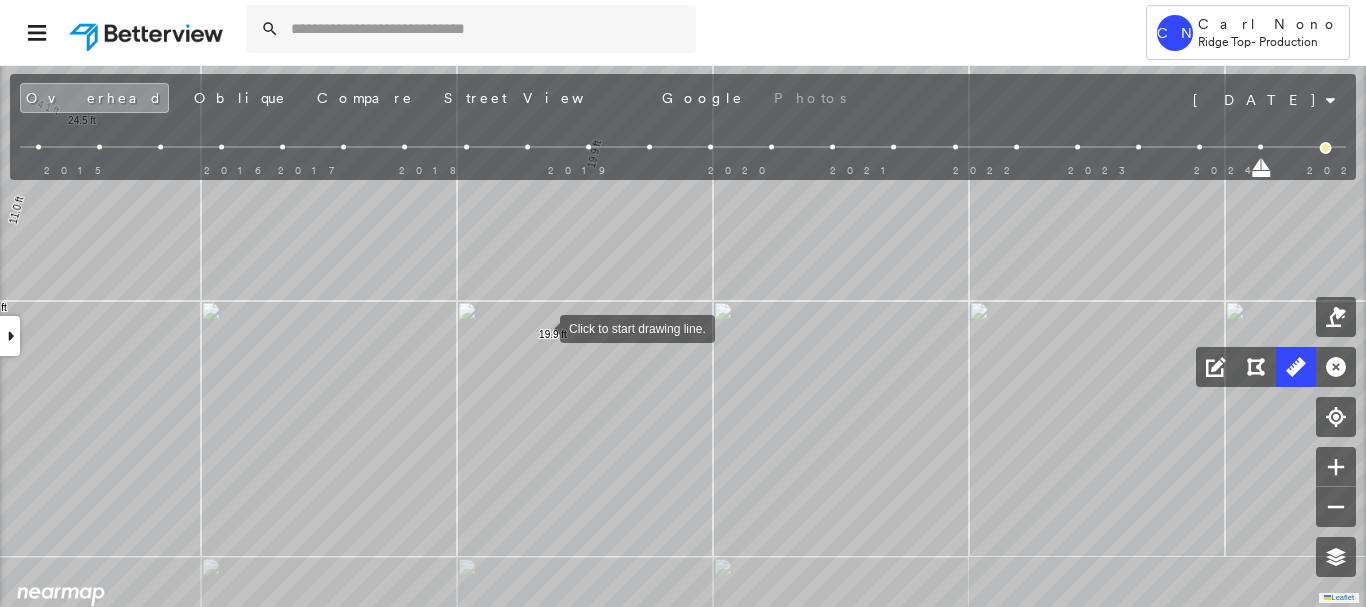 drag, startPoint x: 535, startPoint y: 383, endPoint x: 540, endPoint y: 328, distance: 55.226807 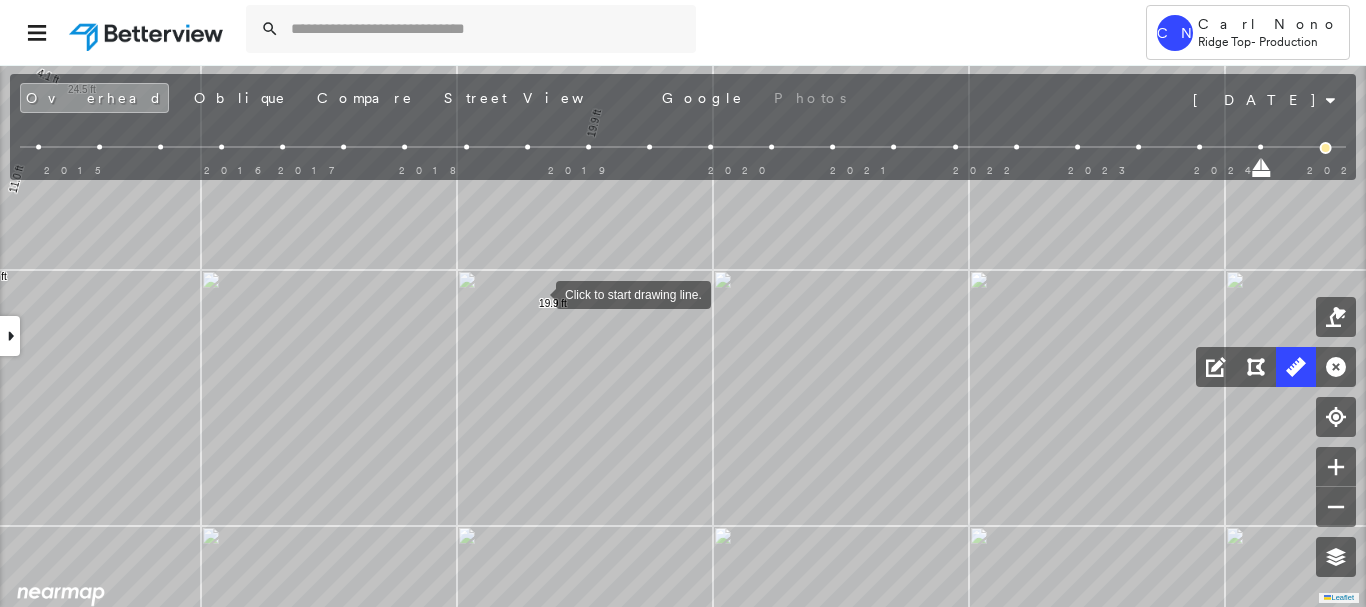 drag, startPoint x: 536, startPoint y: 333, endPoint x: 536, endPoint y: 264, distance: 69 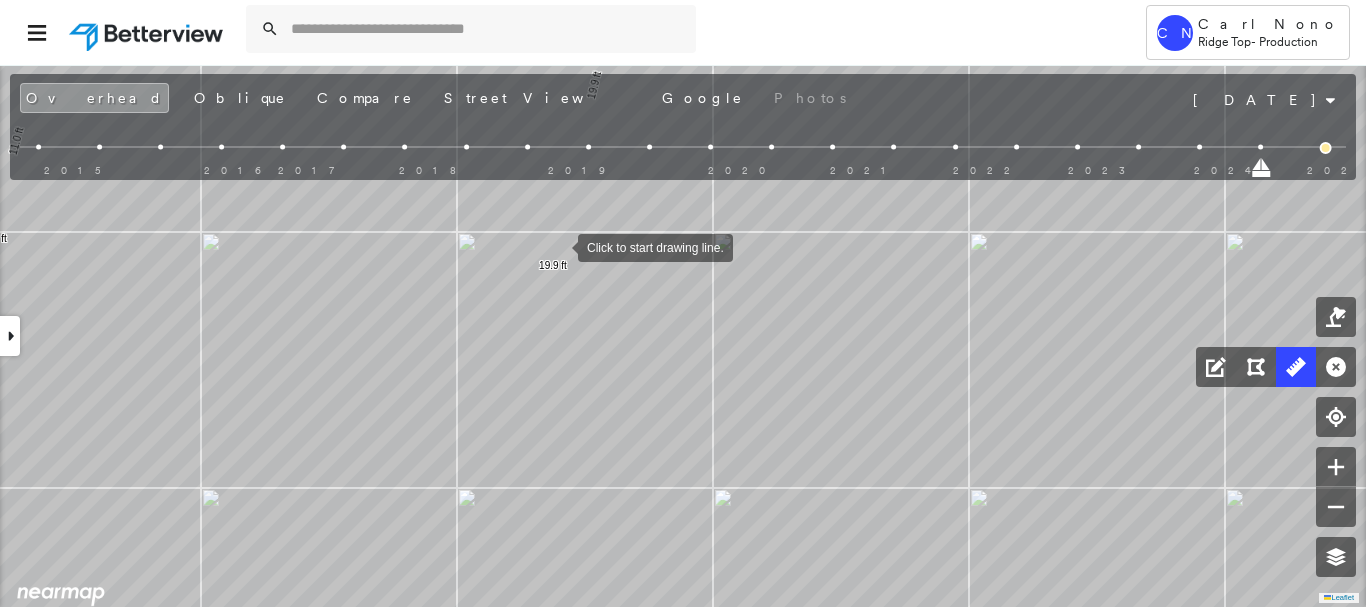 click at bounding box center (558, 246) 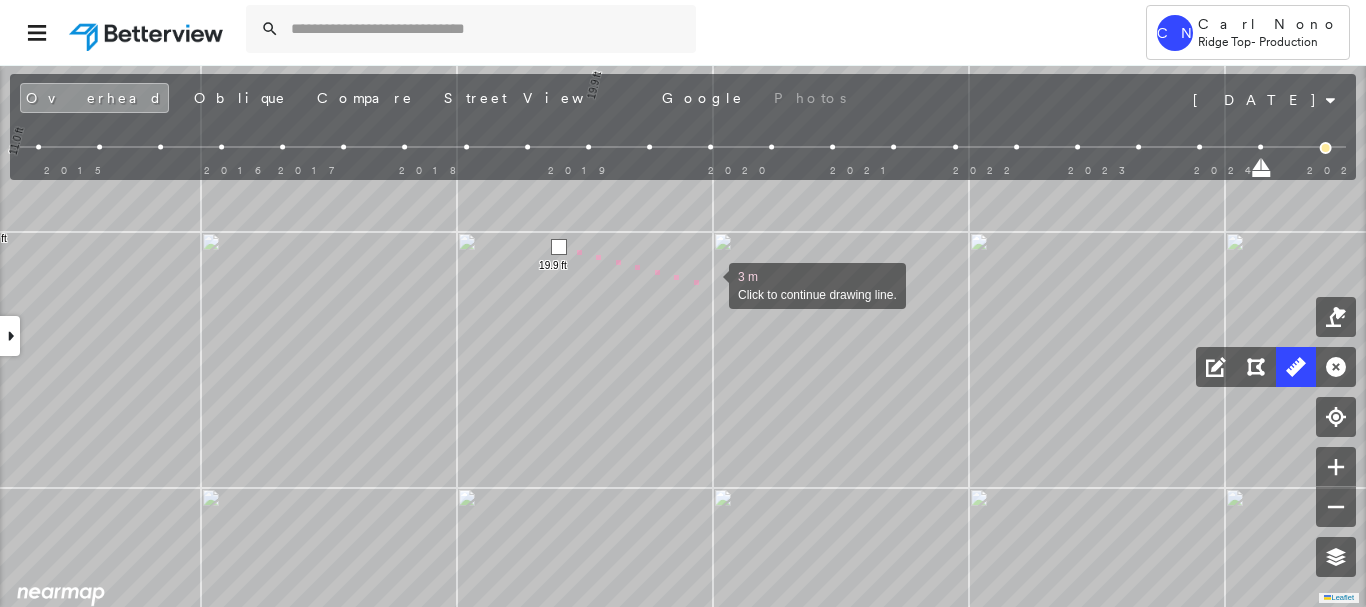 click at bounding box center [709, 284] 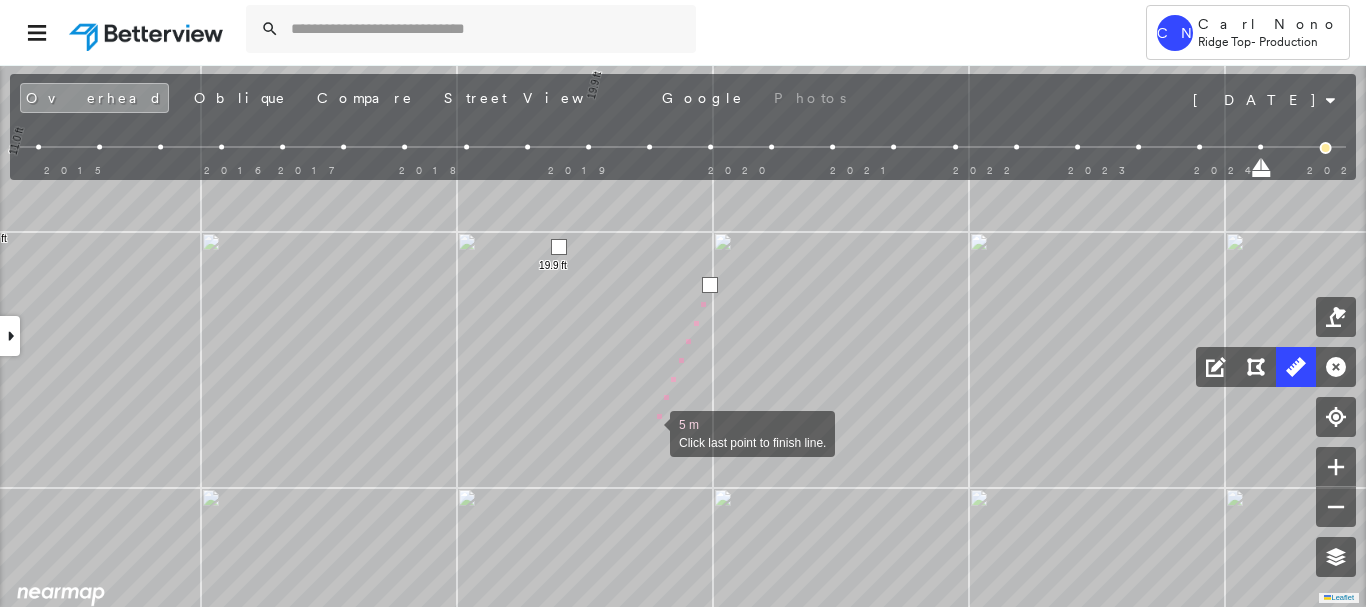 drag, startPoint x: 650, startPoint y: 432, endPoint x: 708, endPoint y: 187, distance: 251.77173 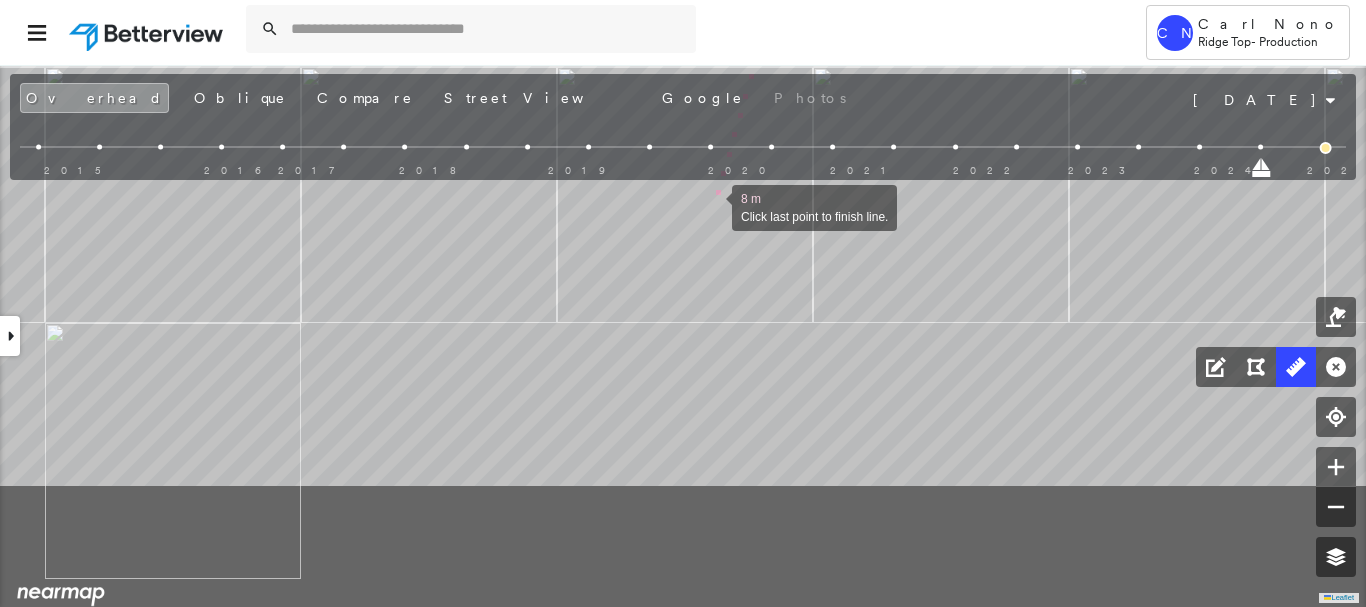 drag, startPoint x: 670, startPoint y: 383, endPoint x: 712, endPoint y: 207, distance: 180.94199 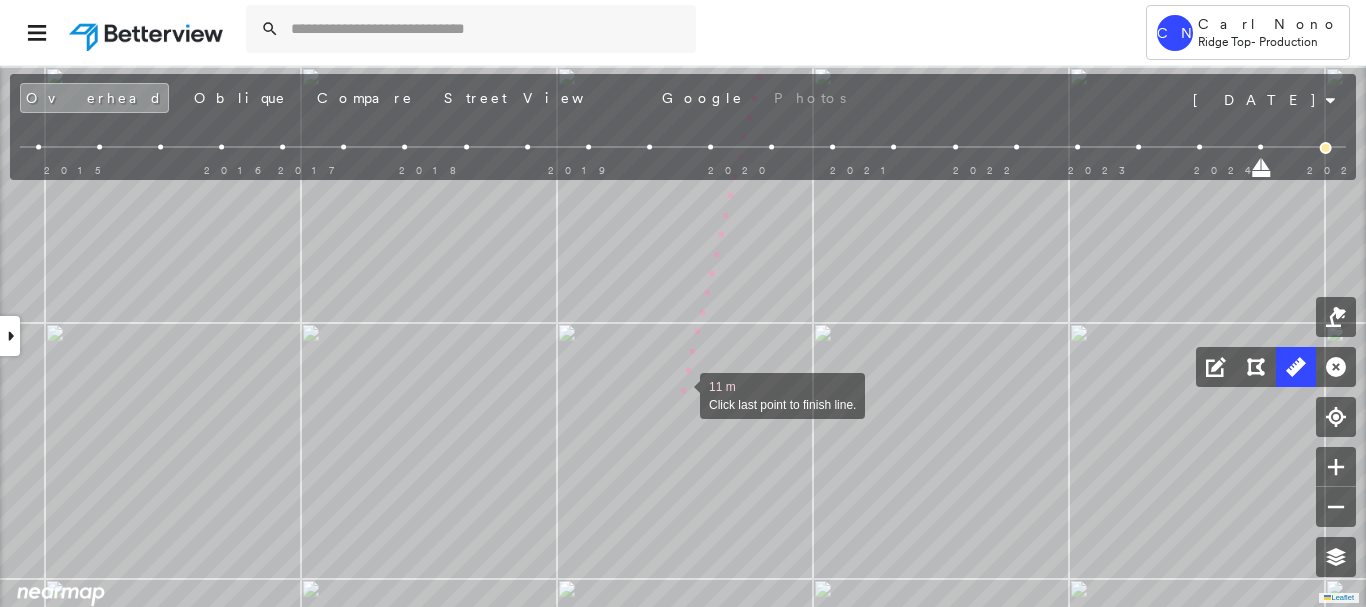 click at bounding box center (680, 394) 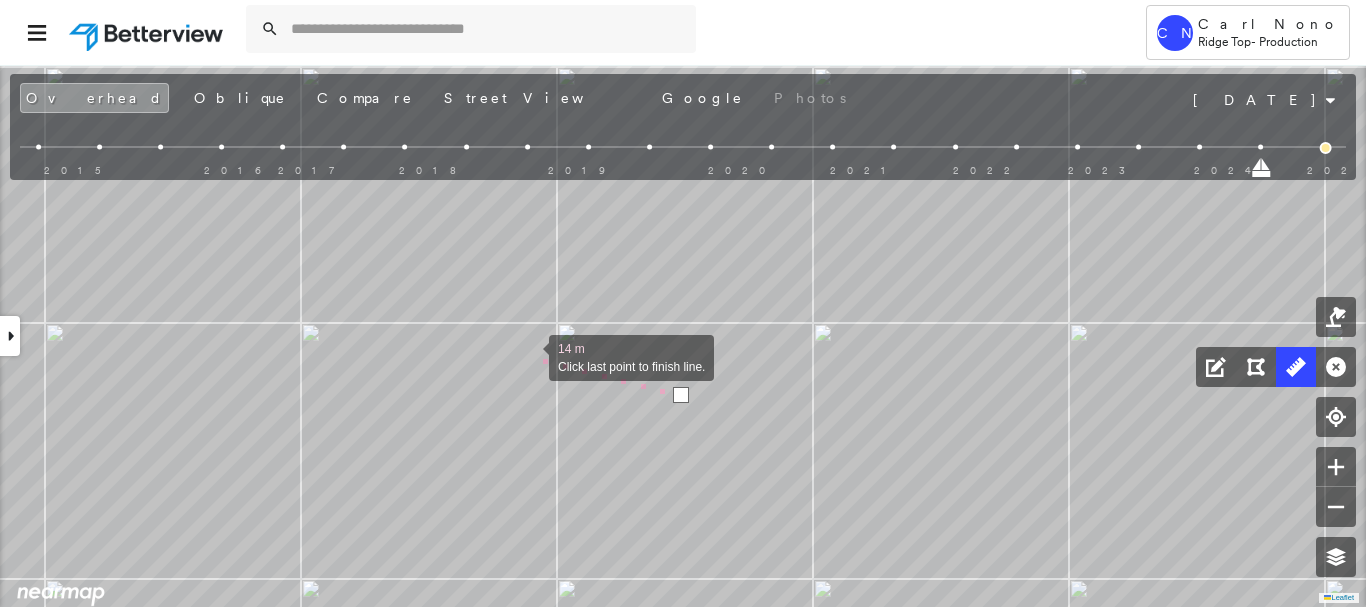 click at bounding box center (529, 356) 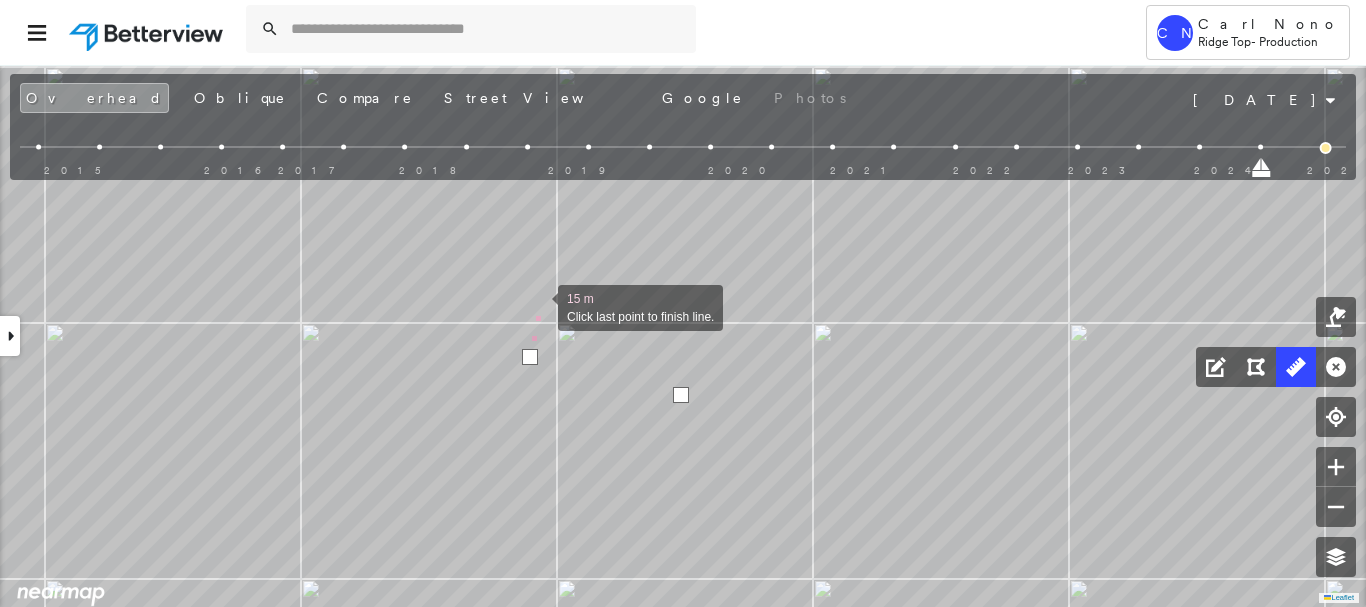 click at bounding box center [538, 306] 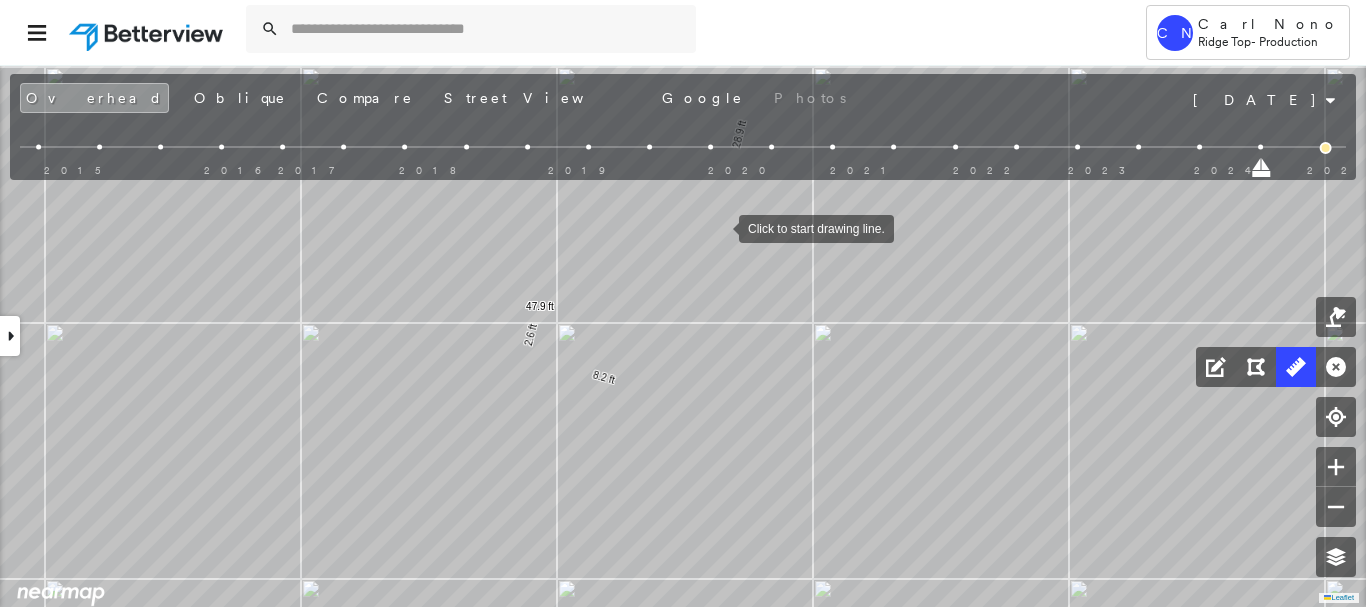 drag, startPoint x: 538, startPoint y: 306, endPoint x: 809, endPoint y: 248, distance: 277.13715 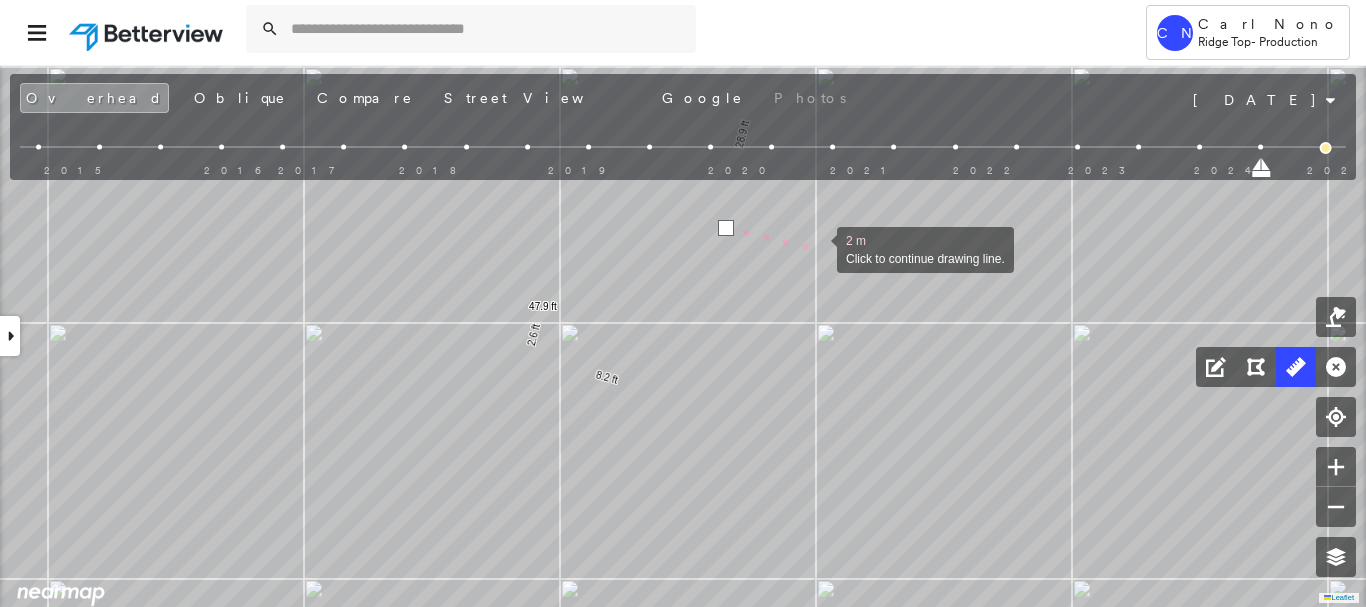 click at bounding box center [817, 248] 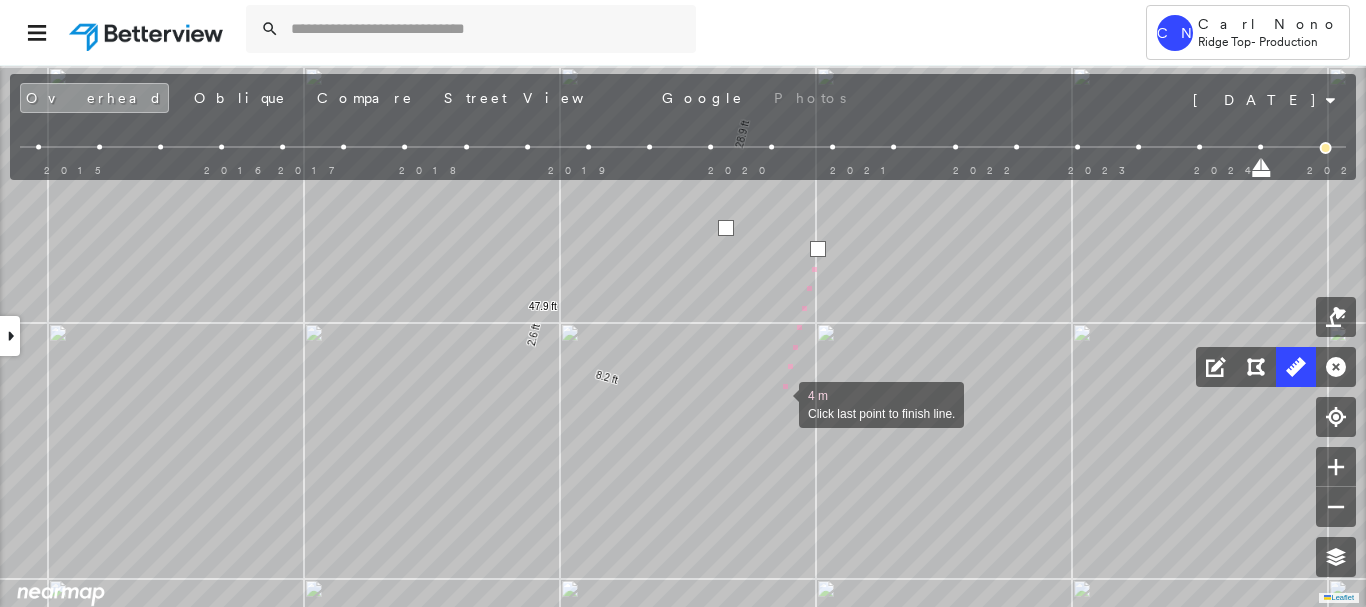 click at bounding box center [779, 403] 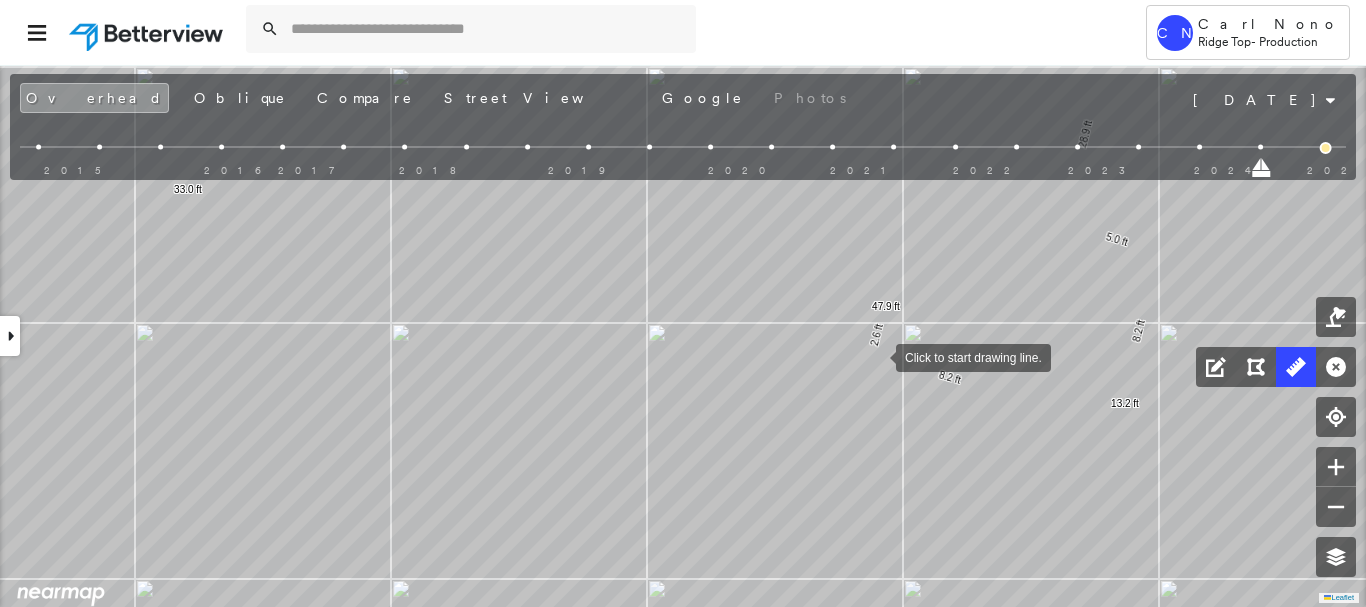 click at bounding box center [876, 356] 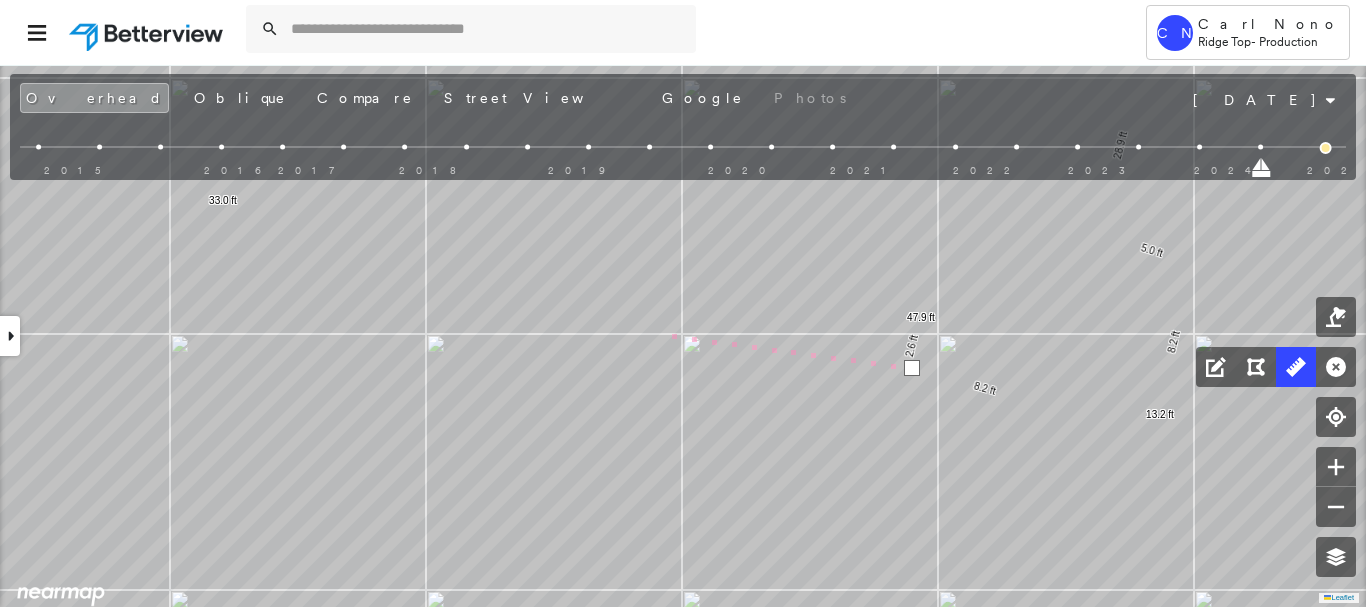 drag, startPoint x: 597, startPoint y: 313, endPoint x: 985, endPoint y: 407, distance: 399.22424 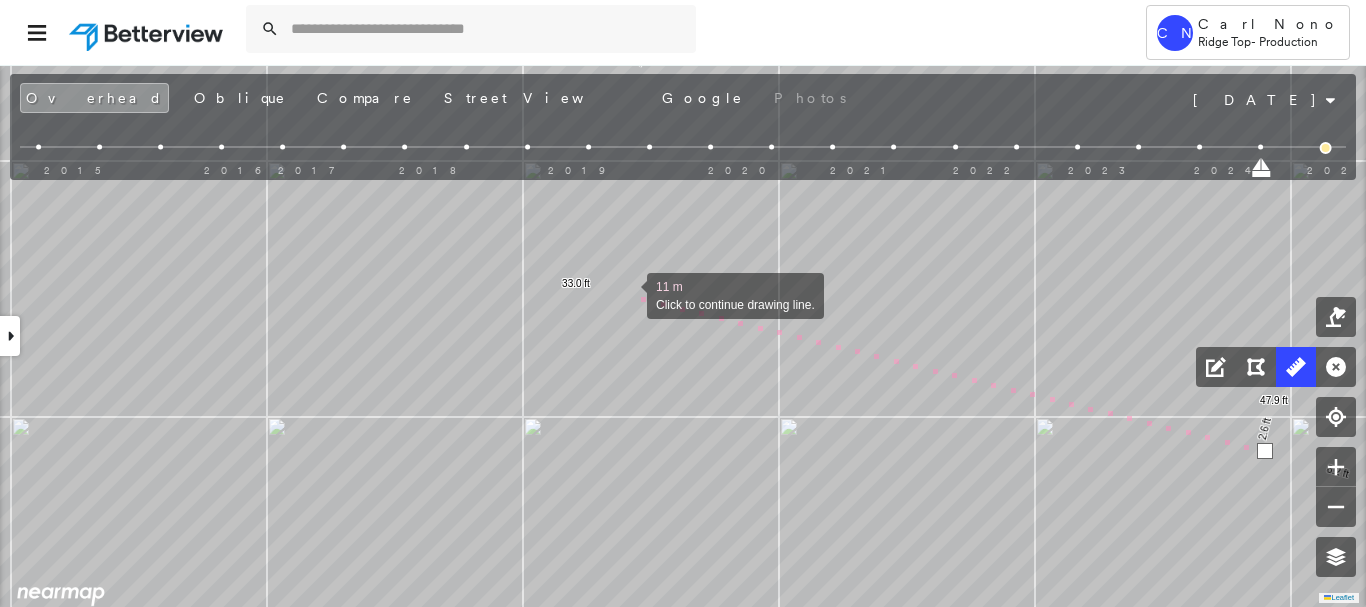 click at bounding box center (627, 294) 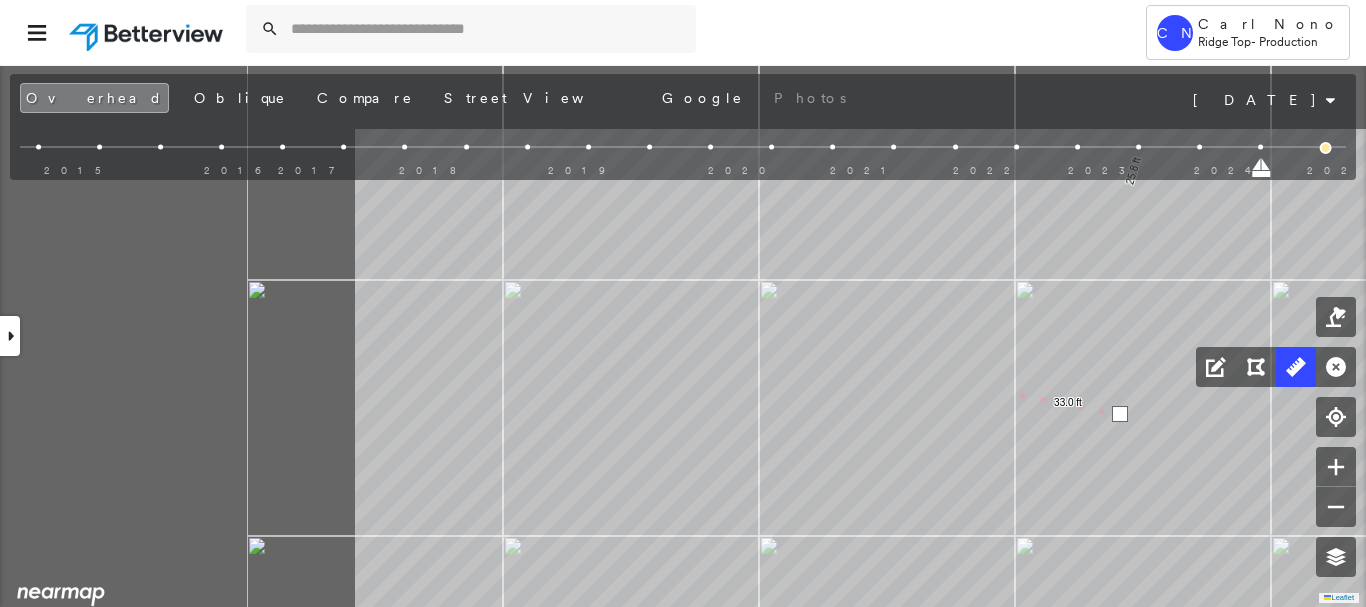 click on "6.5 ft 13.9 ft 4.1 ft 24.5 ft 11.0 ft 11.0 ft 7.2 ft 25.8 ft 33.0 ft 9.0 ft 5.3 ft 14.2 ft 6.1 ft 6.1 ft 8.7 ft 37.5 ft 18.8 ft 14.0 ft 79.0 ft 19.9 ft 19.9 ft 8.2 ft 28.9 ft 8.2 ft 2.6 ft 47.9 ft 5.0 ft 8.2 ft 13.2 ft 12 m Click last point to finish line." at bounding box center [316, -815] 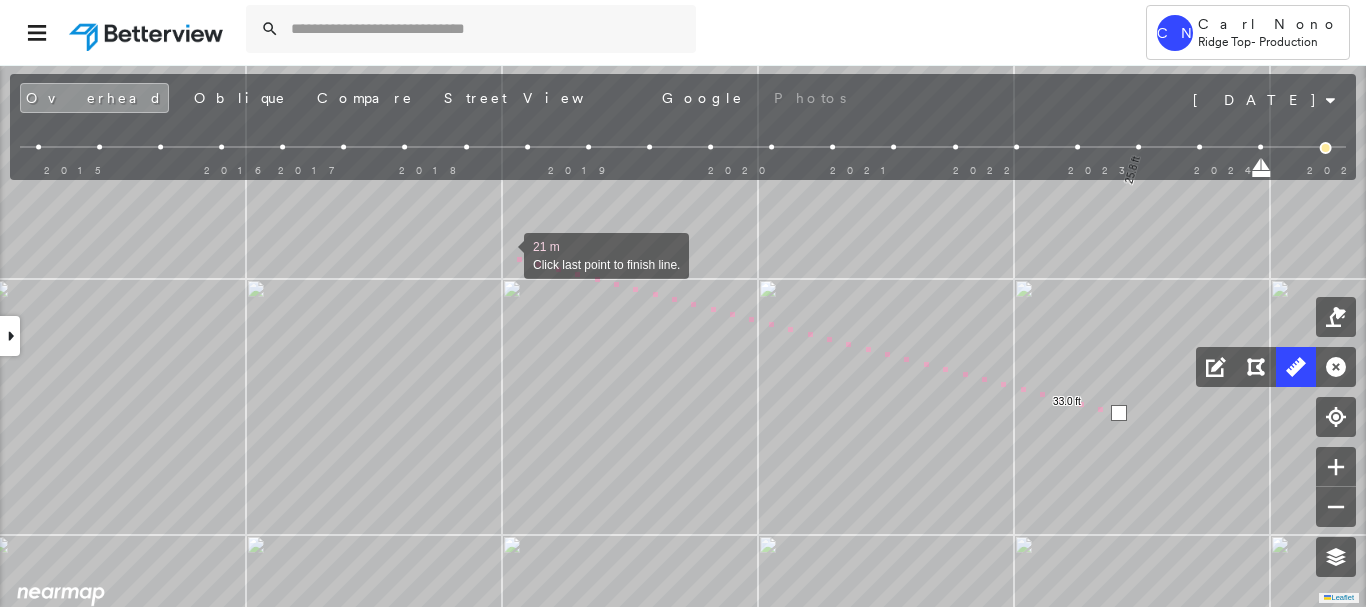 click at bounding box center (504, 254) 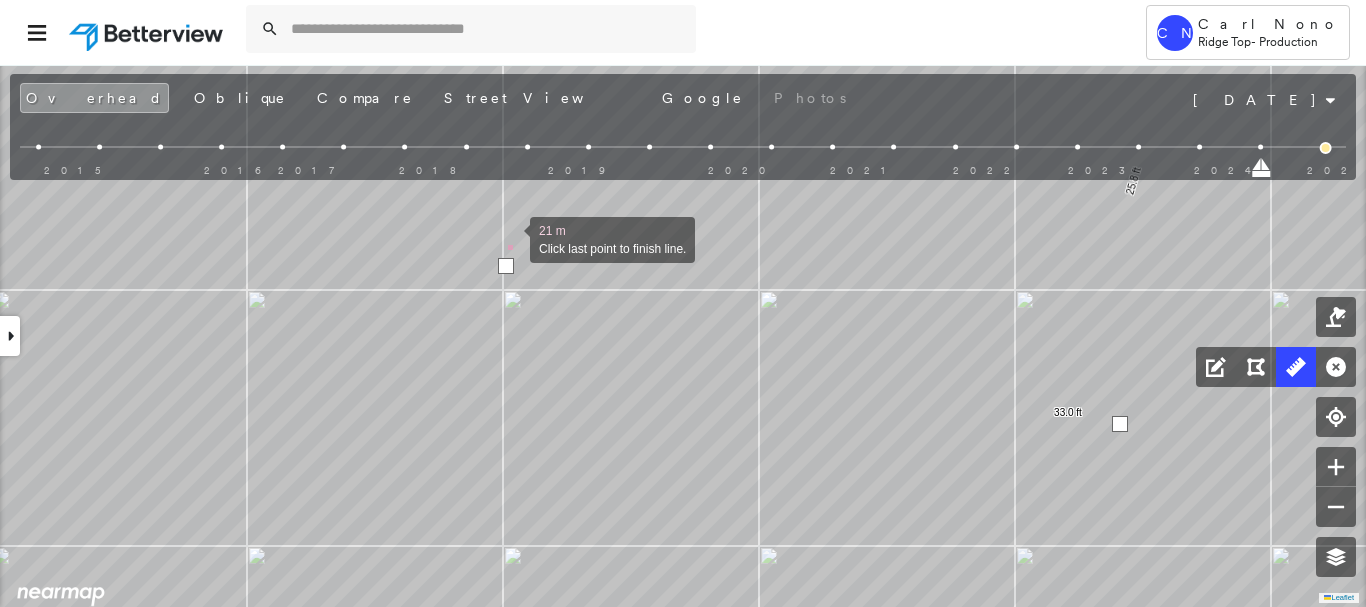 drag, startPoint x: 509, startPoint y: 219, endPoint x: 510, endPoint y: 457, distance: 238.0021 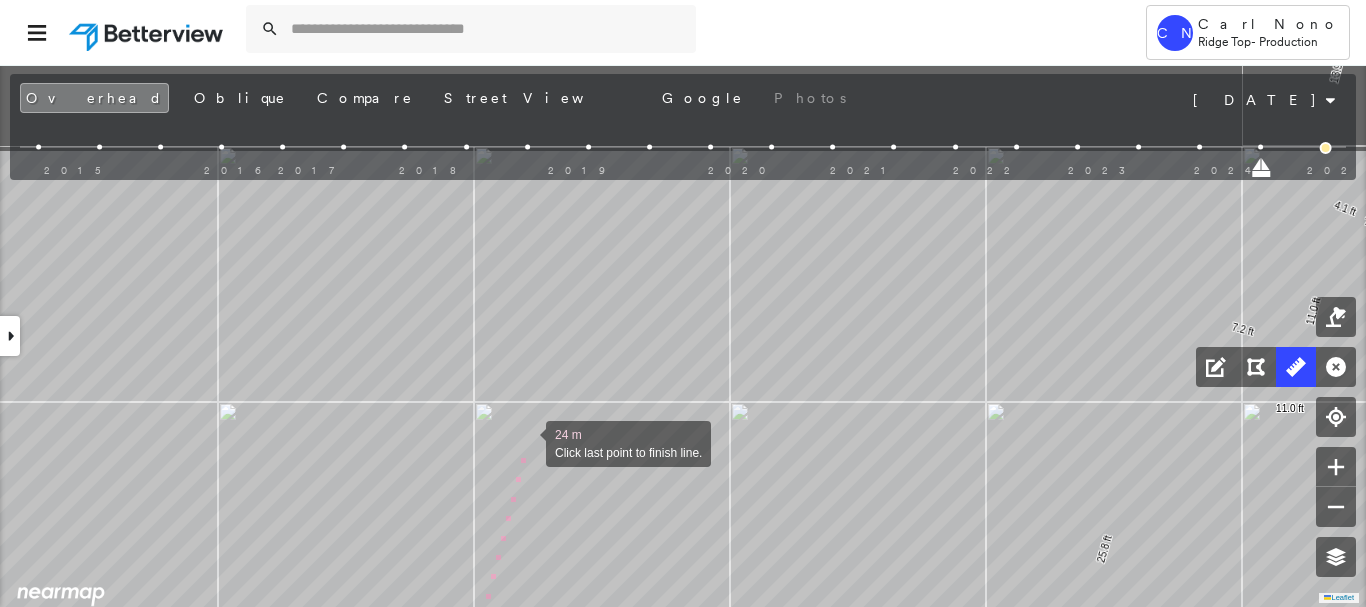 drag, startPoint x: 555, startPoint y: 300, endPoint x: 526, endPoint y: 441, distance: 143.95139 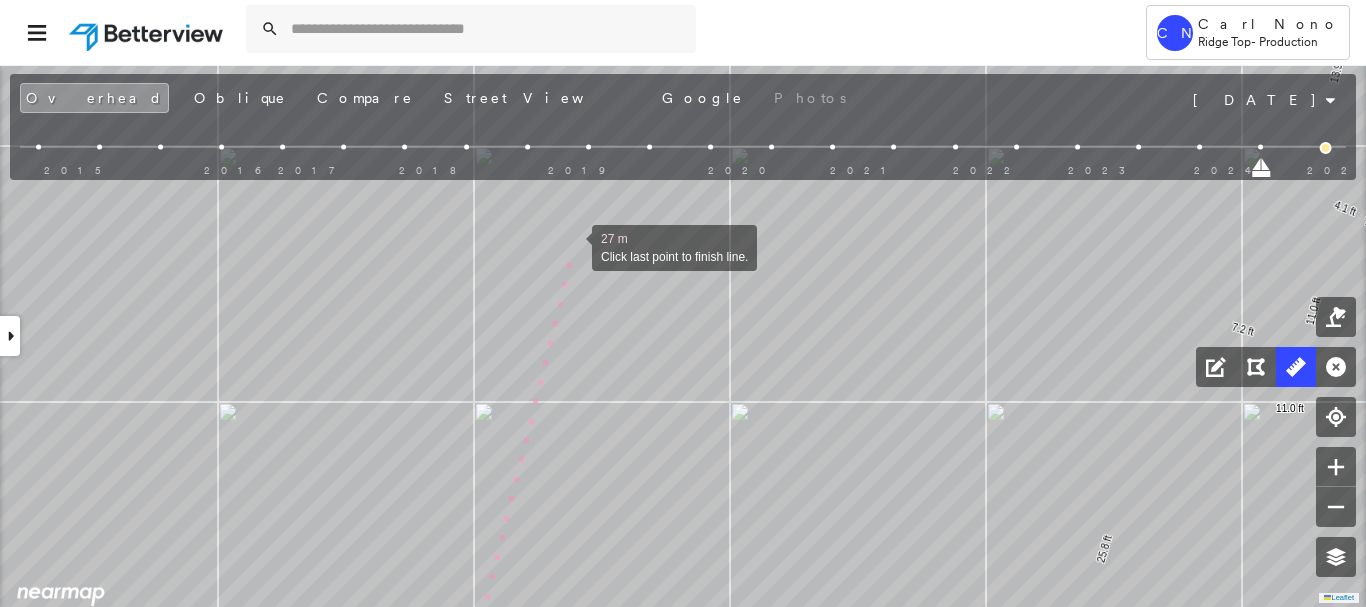 click at bounding box center [572, 246] 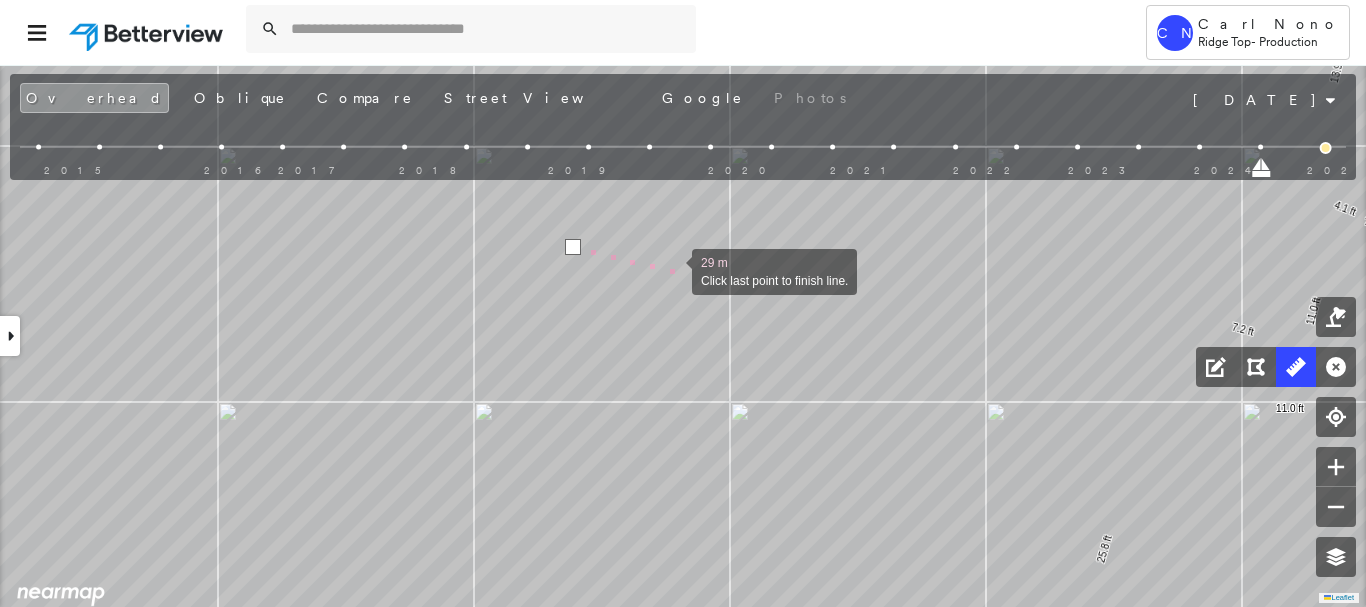 drag, startPoint x: 672, startPoint y: 270, endPoint x: 672, endPoint y: 258, distance: 12 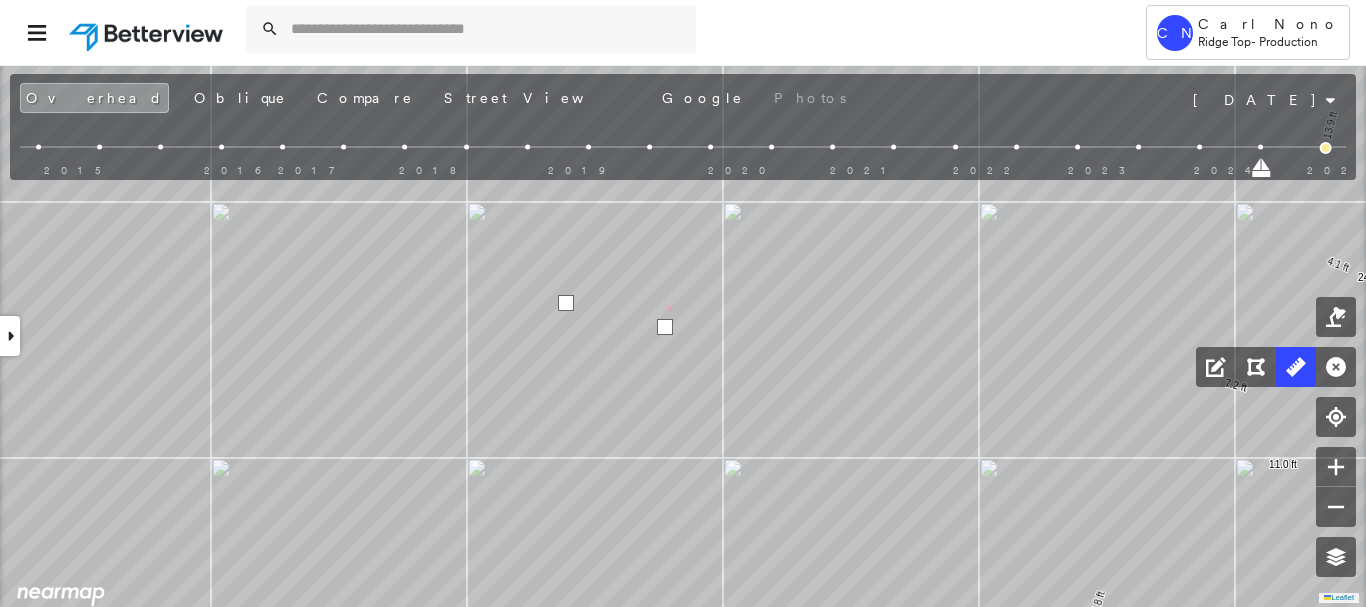 drag, startPoint x: 673, startPoint y: 277, endPoint x: 650, endPoint y: 390, distance: 115.316956 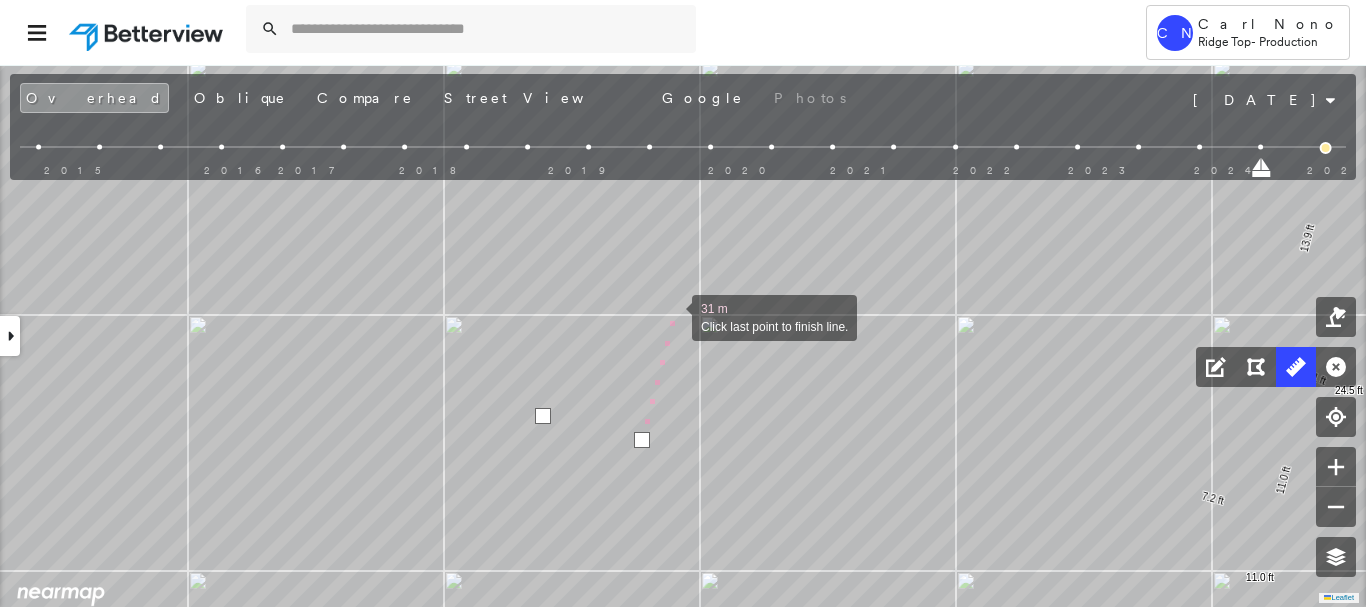 click at bounding box center (672, 316) 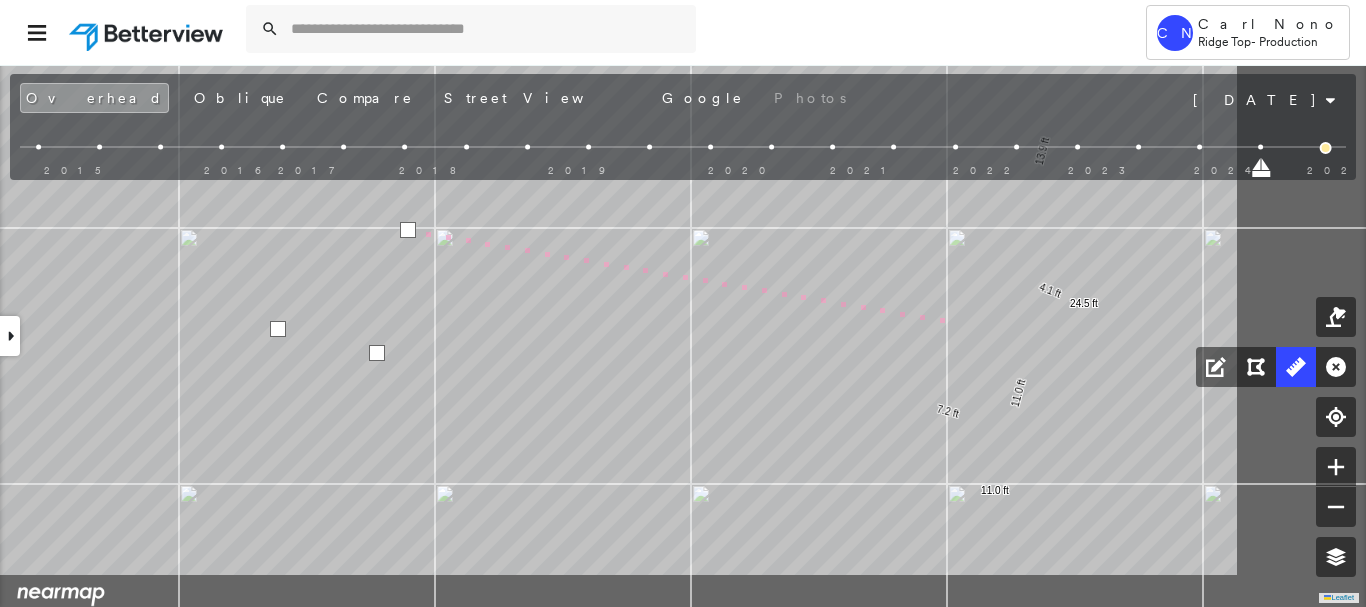 drag, startPoint x: 1234, startPoint y: 416, endPoint x: 957, endPoint y: 323, distance: 292.19513 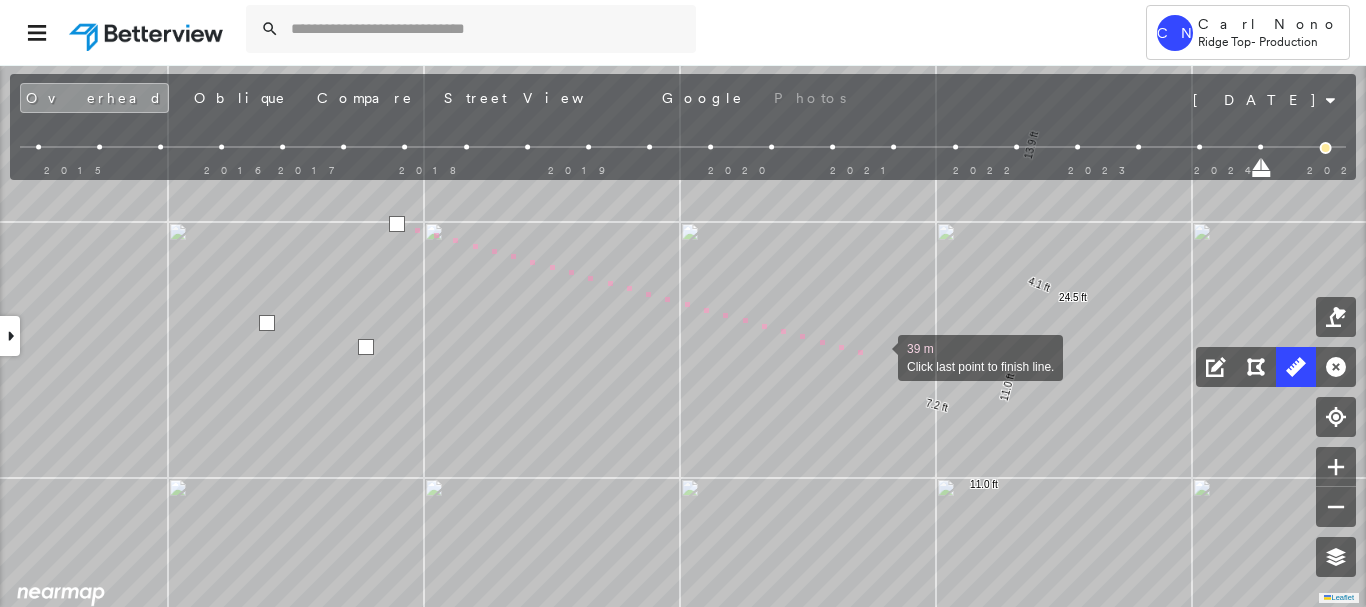 click at bounding box center [878, 356] 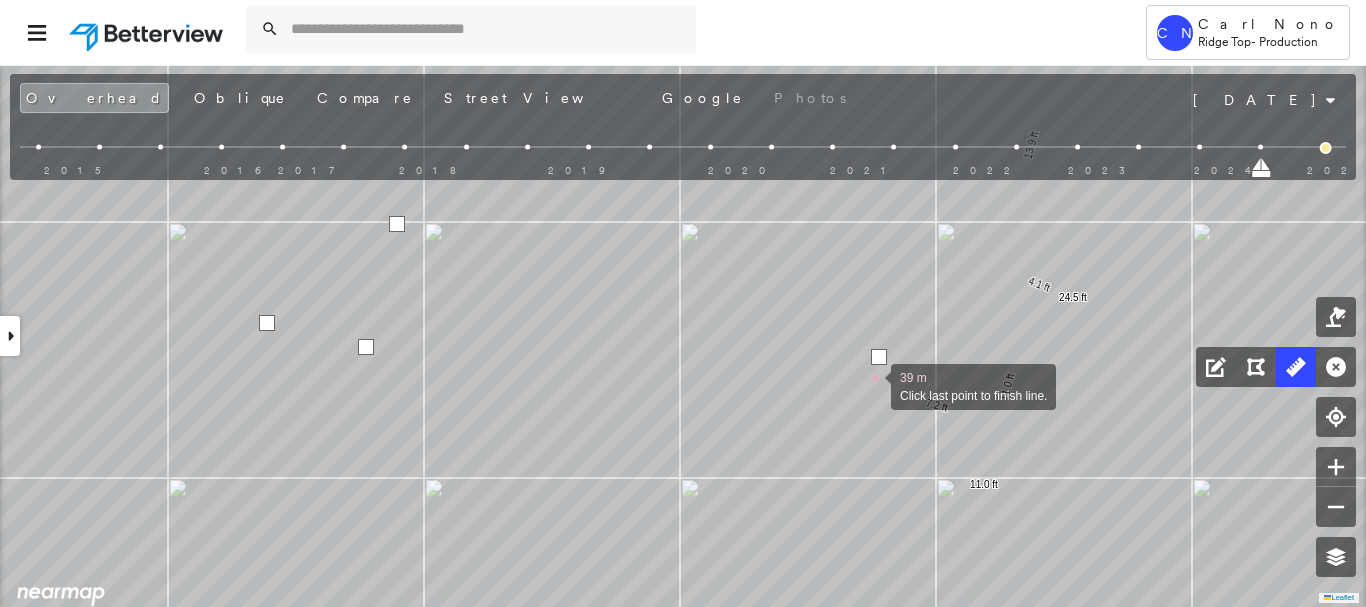 click at bounding box center [871, 385] 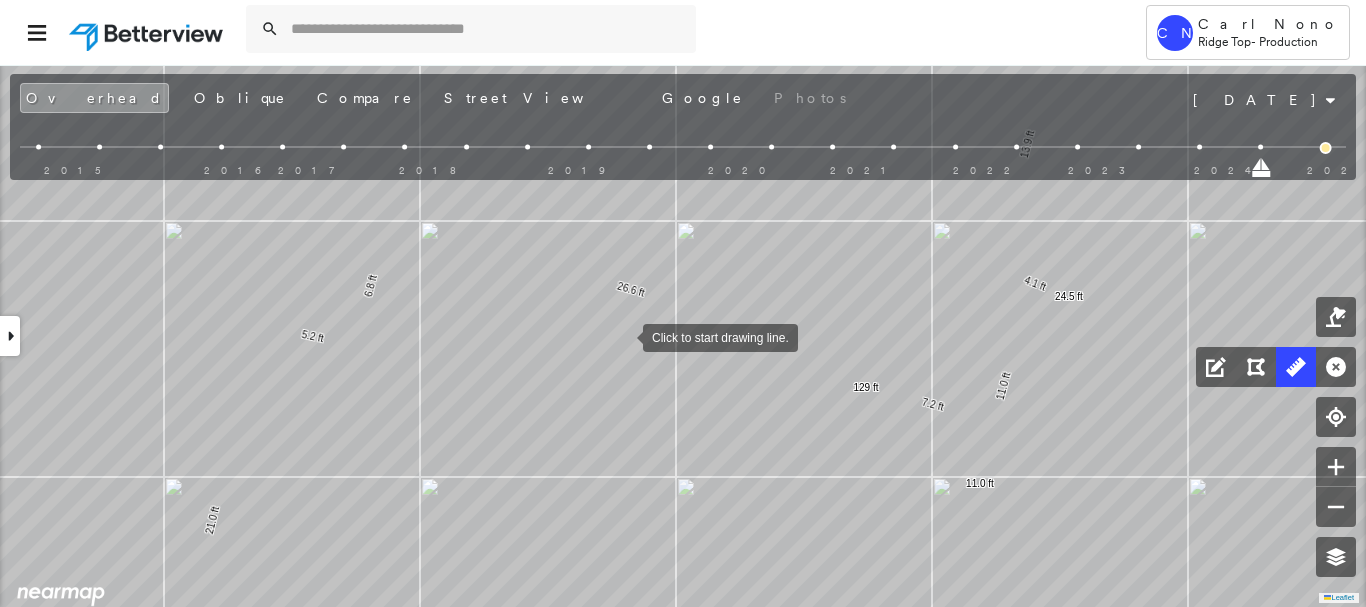 click on "6.5 ft 13.9 ft 4.1 ft 24.5 ft 11.0 ft 11.0 ft 7.2 ft 25.8 ft 33.0 ft 9.0 ft 5.3 ft 14.2 ft 6.1 ft 6.1 ft 8.7 ft 37.5 ft 18.8 ft 14.0 ft 79.0 ft 19.9 ft 19.9 ft 8.2 ft 28.9 ft 8.2 ft 2.6 ft 47.9 ft 5.0 ft 8.2 ft 13.2 ft 34.4 ft 33.6 ft 21.0 ft 5.2 ft 6.8 ft 26.6 ft 129 ft Click to start drawing line." at bounding box center [-23, -362] 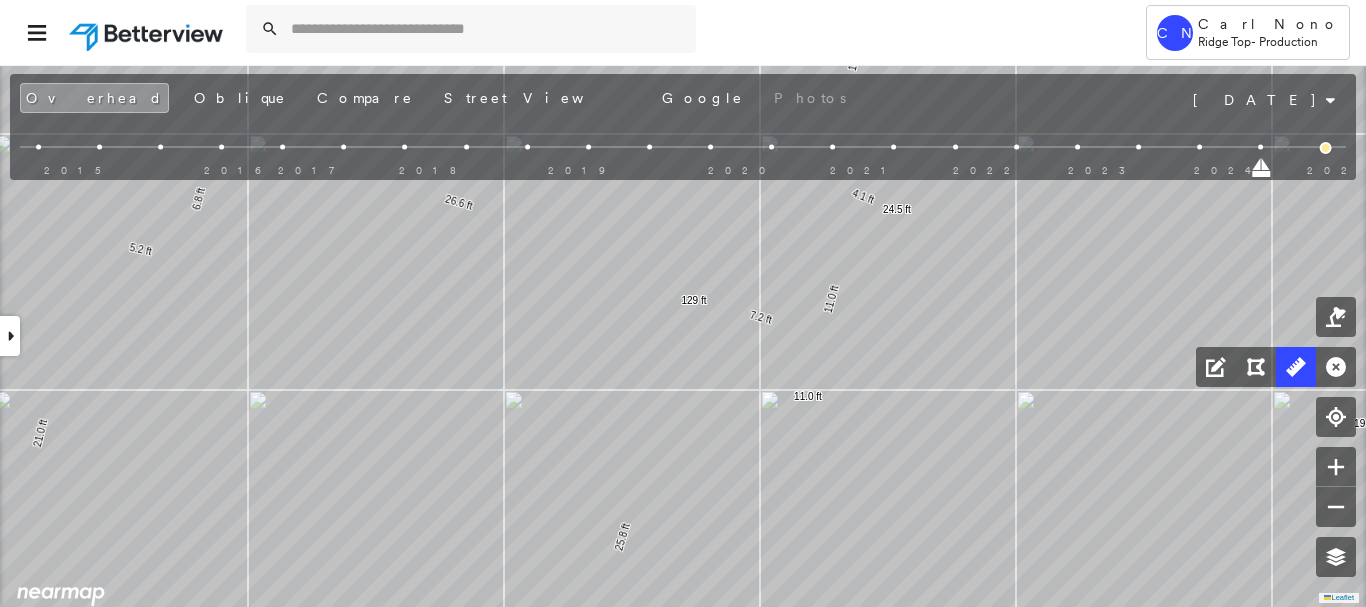 drag, startPoint x: 685, startPoint y: 303, endPoint x: 201, endPoint y: 261, distance: 485.8189 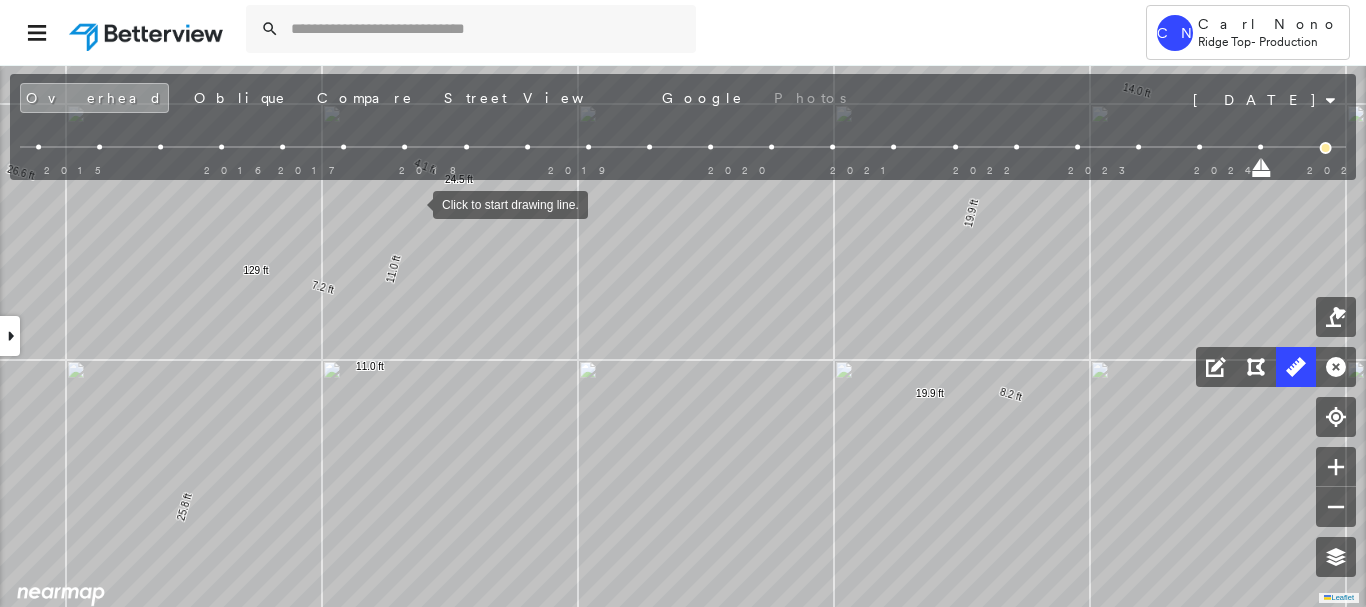 click at bounding box center [413, 203] 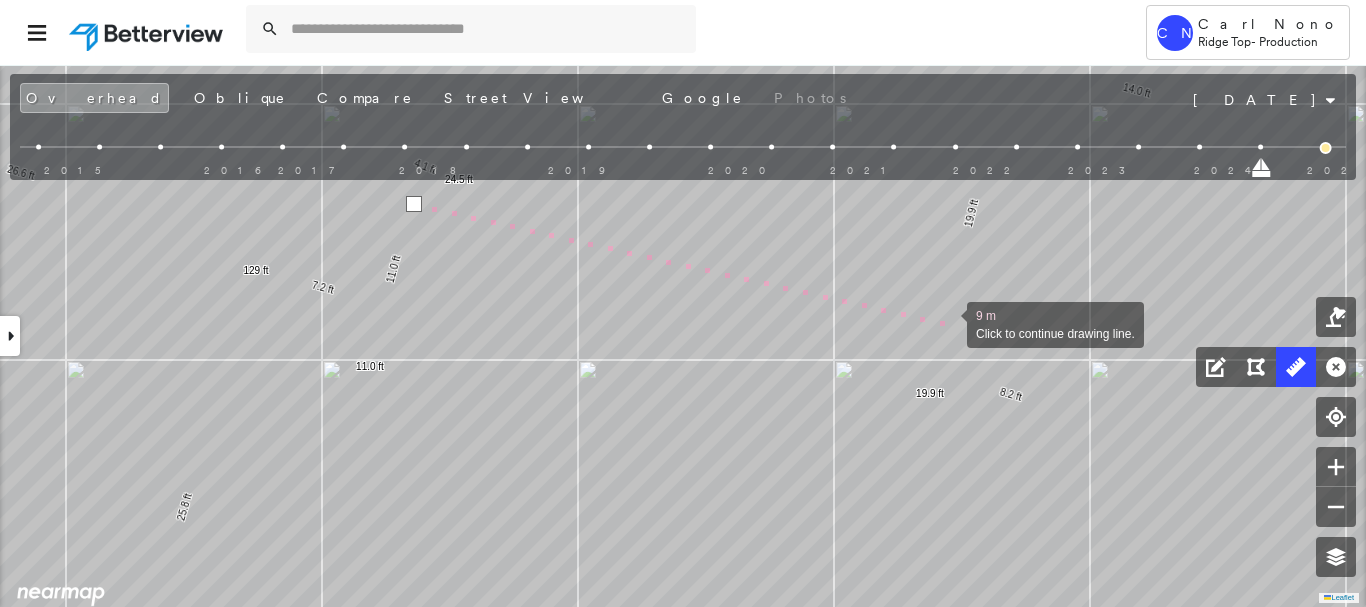 click at bounding box center (947, 323) 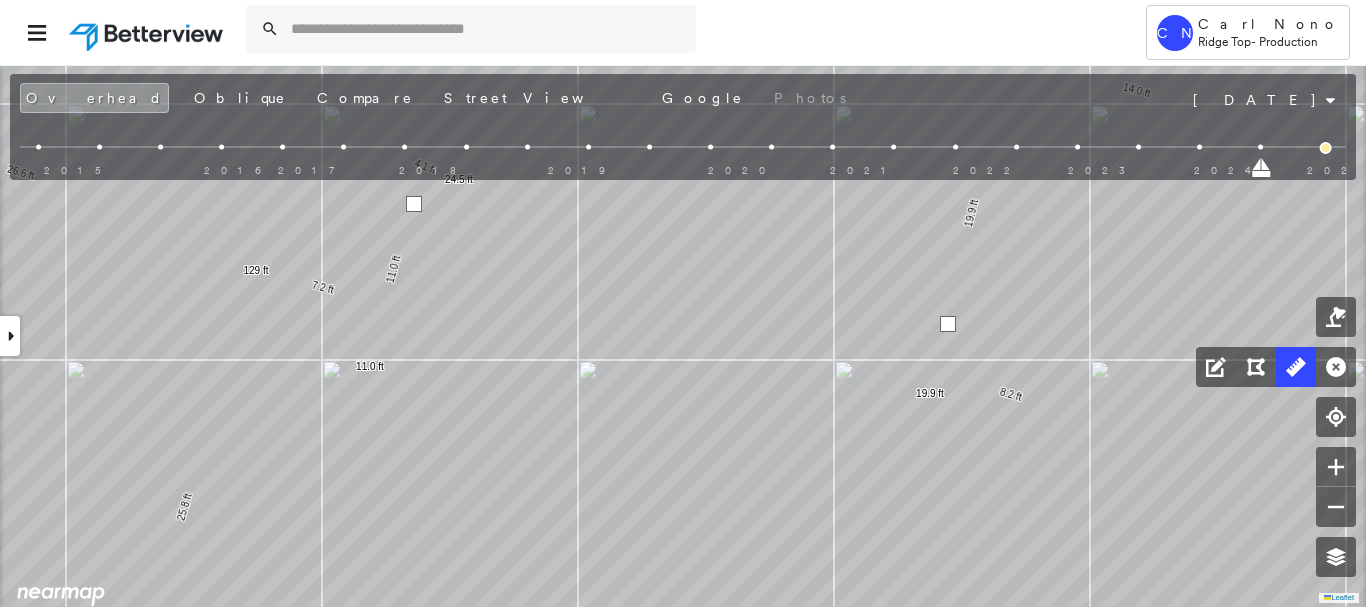 click at bounding box center (948, 324) 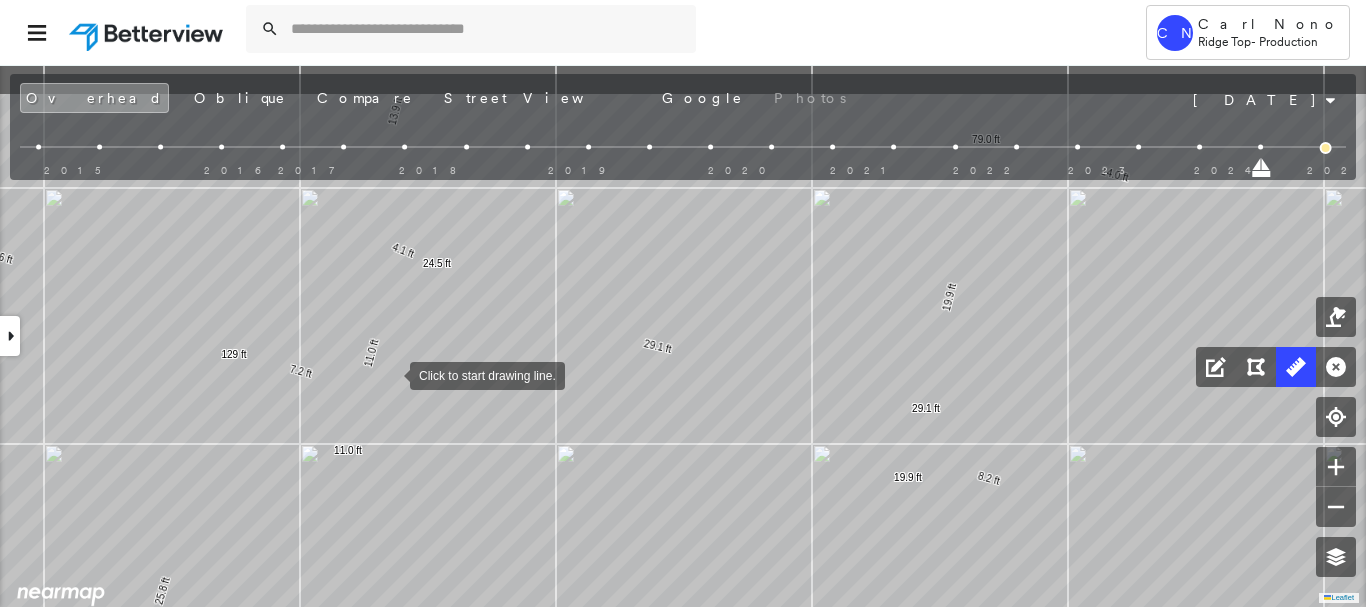 drag, startPoint x: 412, startPoint y: 289, endPoint x: 390, endPoint y: 373, distance: 86.833176 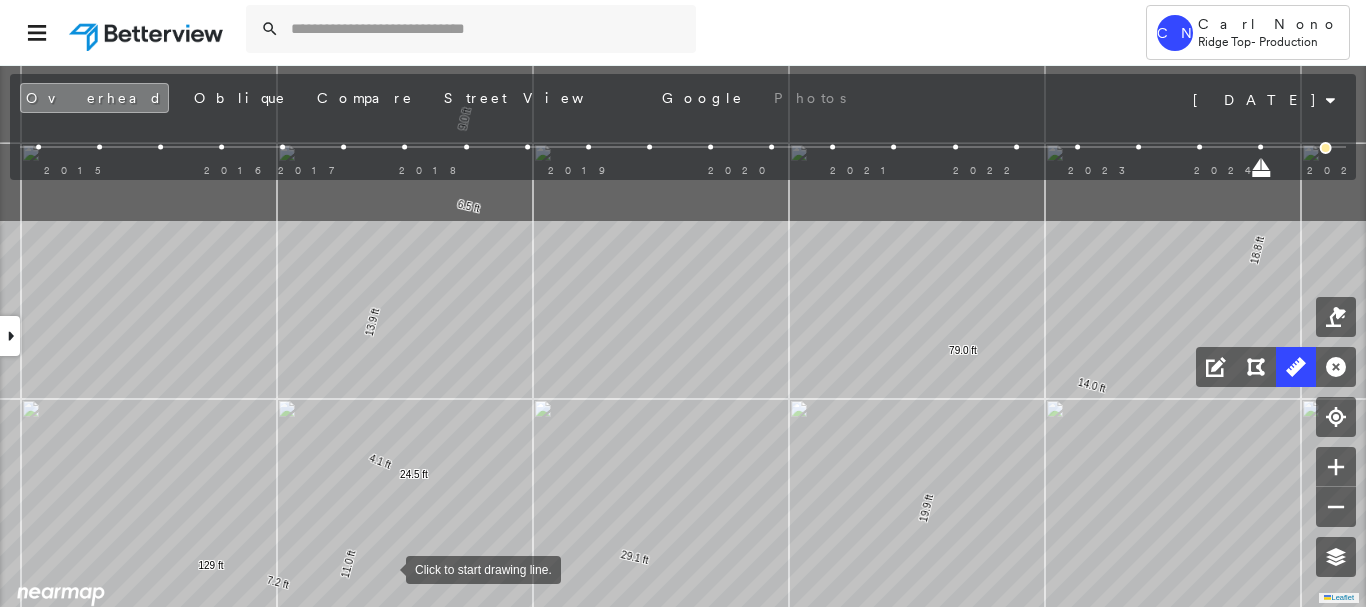 drag, startPoint x: 414, startPoint y: 419, endPoint x: 386, endPoint y: 567, distance: 150.62537 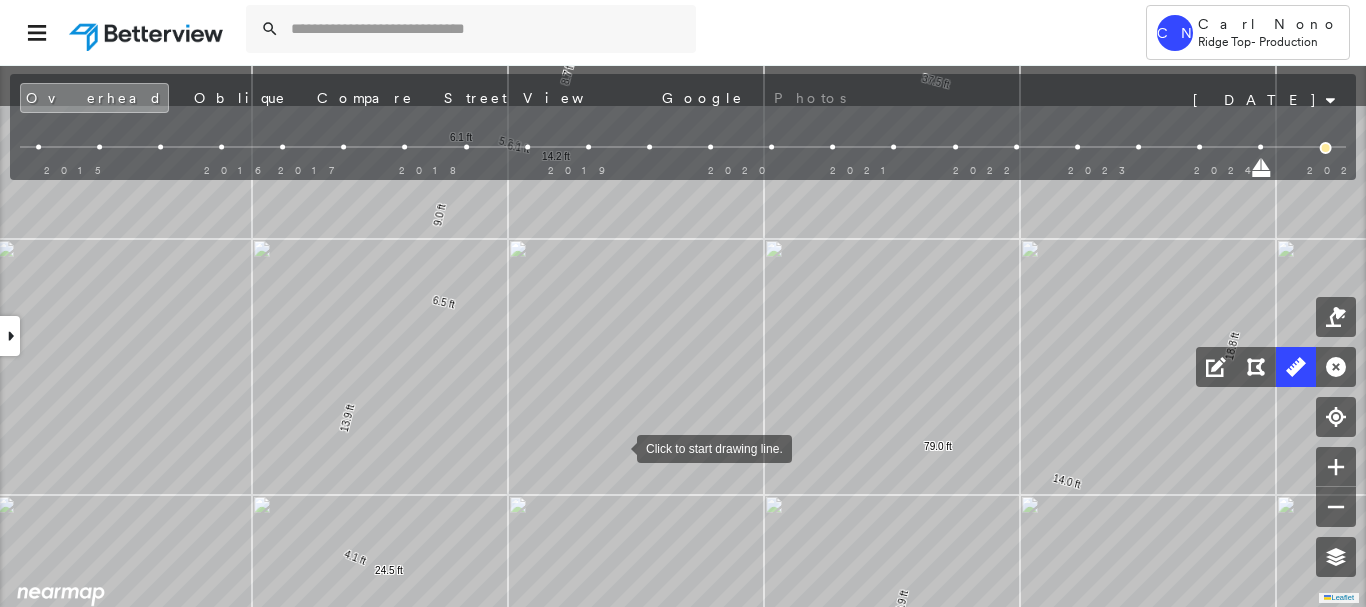 drag, startPoint x: 643, startPoint y: 349, endPoint x: 618, endPoint y: 445, distance: 99.20181 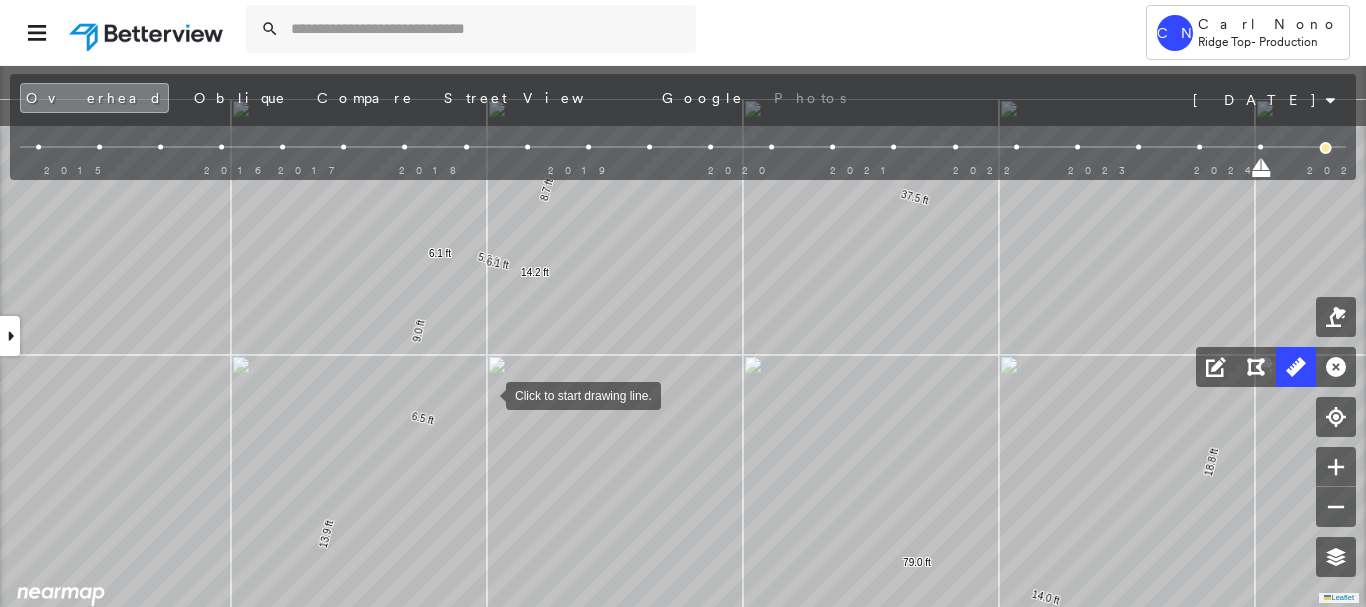 drag, startPoint x: 508, startPoint y: 276, endPoint x: 486, endPoint y: 397, distance: 122.98374 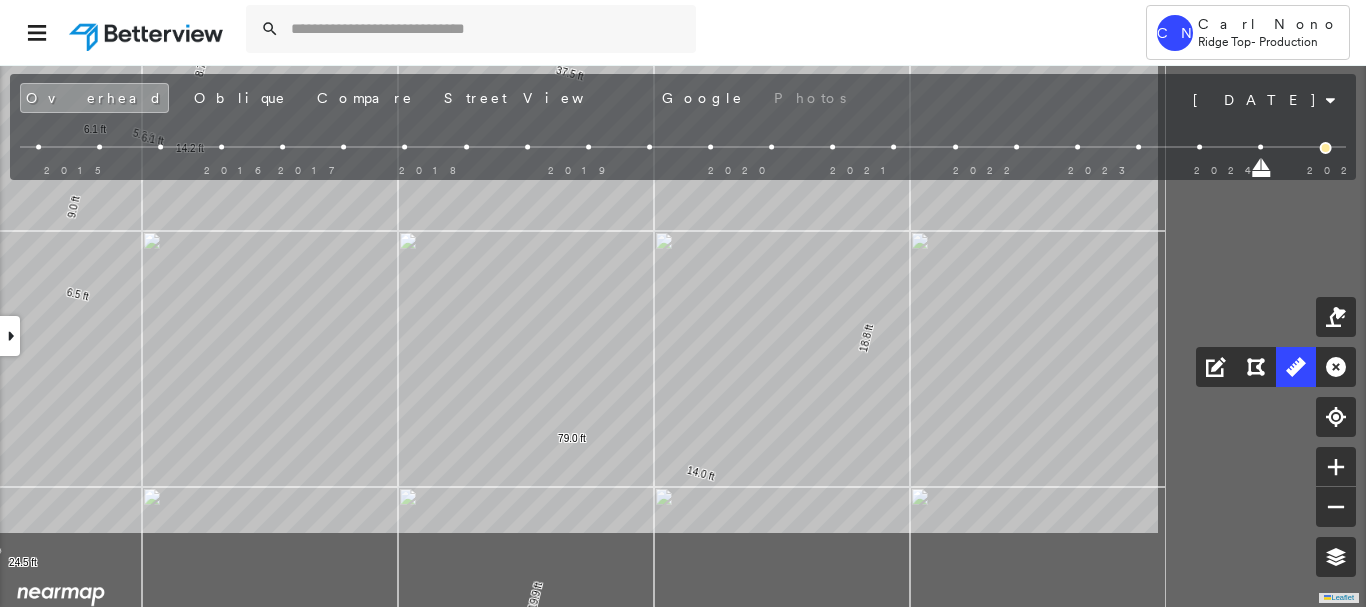 drag, startPoint x: 861, startPoint y: 302, endPoint x: 514, endPoint y: 172, distance: 370.55228 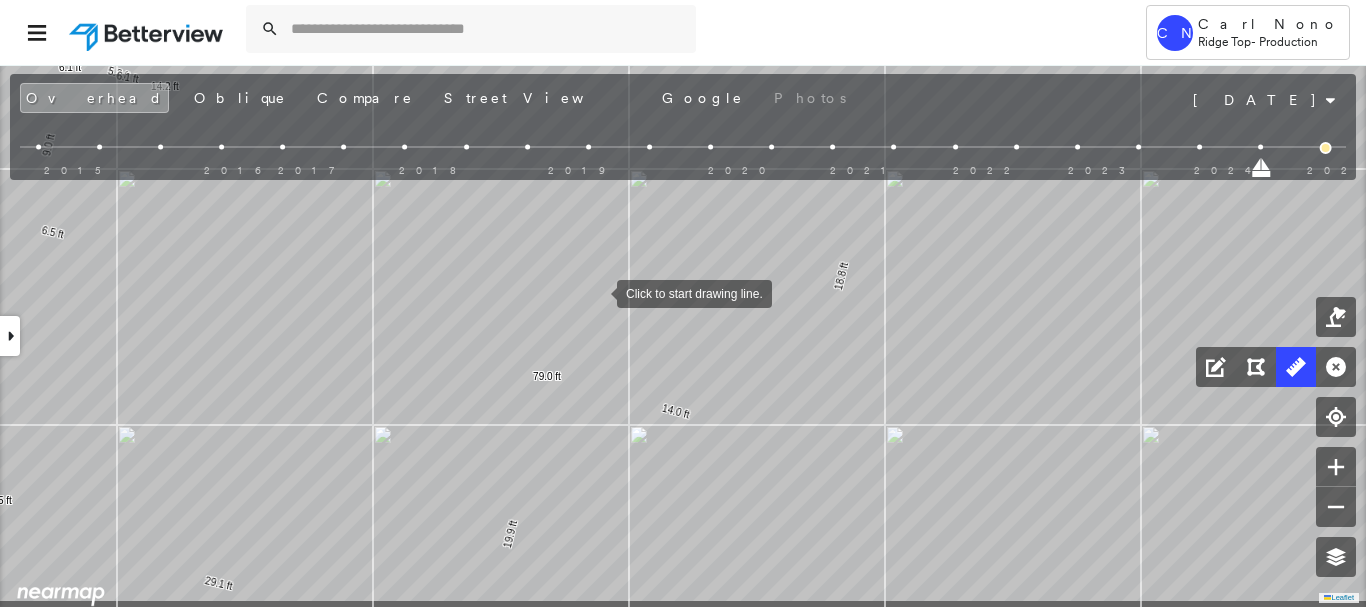drag, startPoint x: 619, startPoint y: 355, endPoint x: 597, endPoint y: 294, distance: 64.84597 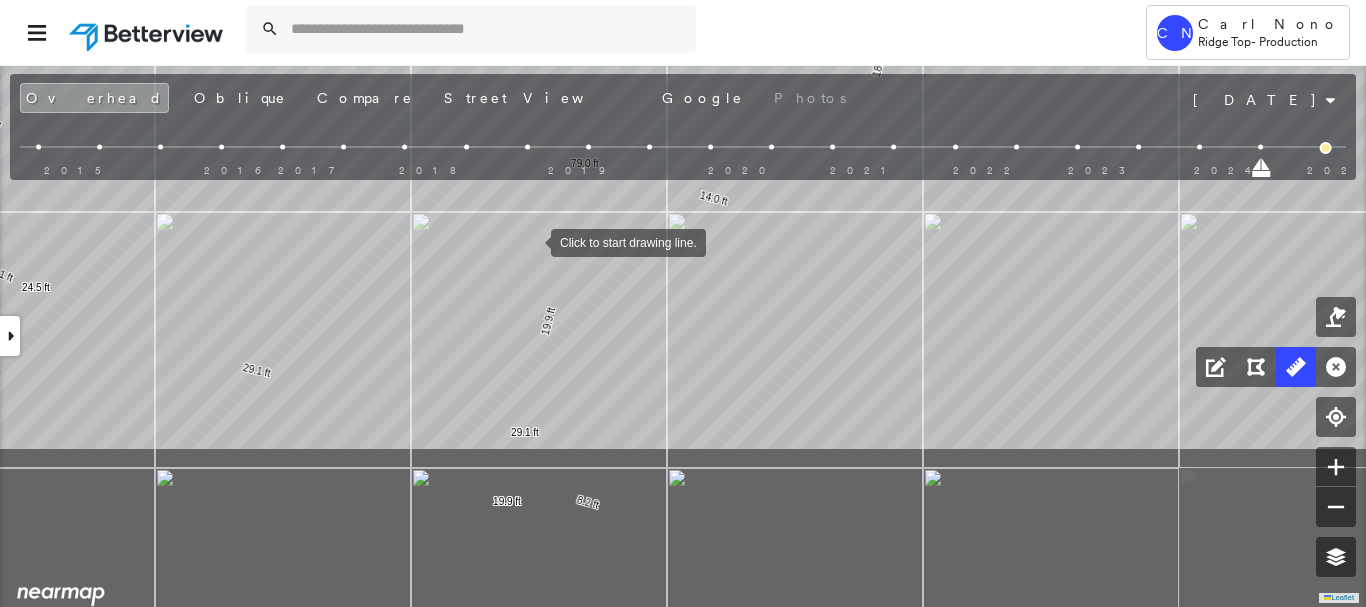 drag, startPoint x: 493, startPoint y: 456, endPoint x: 531, endPoint y: 242, distance: 217.34764 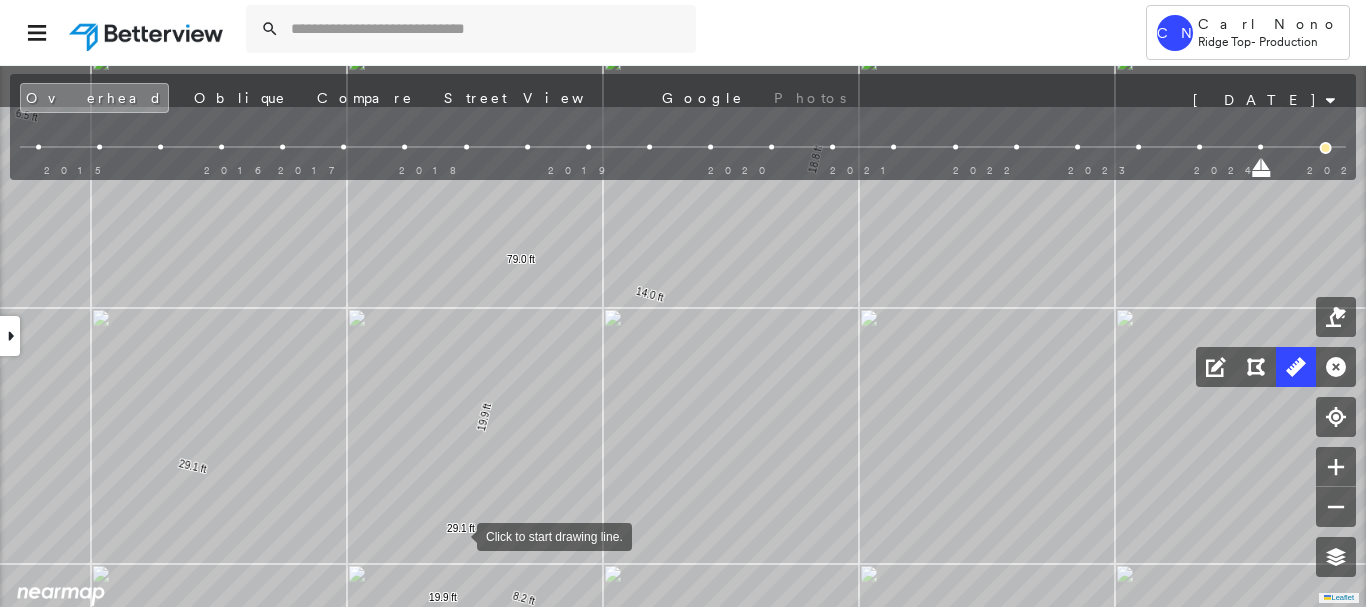 drag, startPoint x: 524, startPoint y: 434, endPoint x: 459, endPoint y: 532, distance: 117.59677 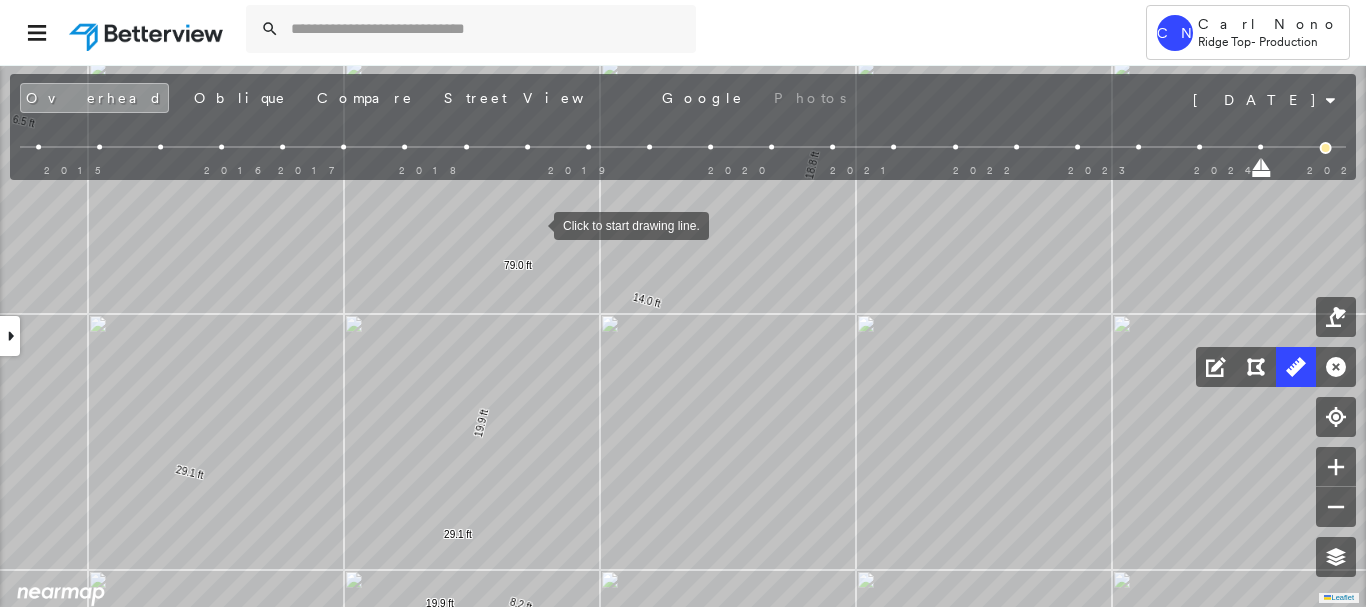 click at bounding box center (534, 224) 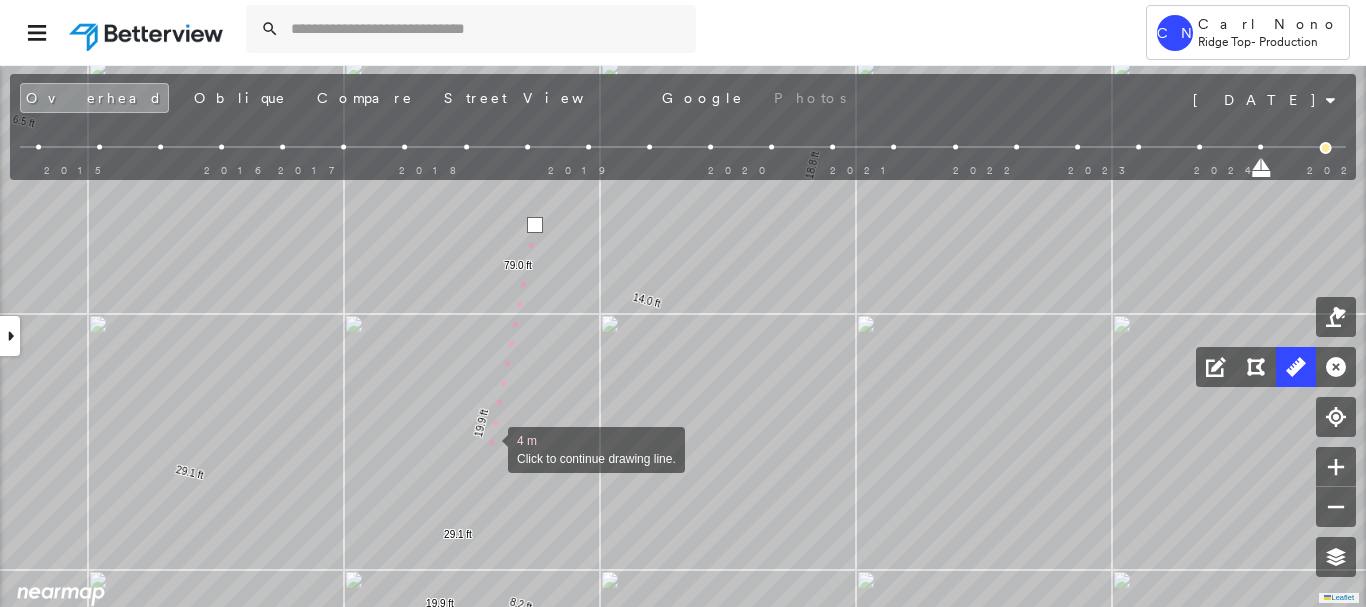 click on "6.5 ft 13.9 ft 4.1 ft 24.5 ft 11.0 ft 11.0 ft 7.2 ft 25.8 ft 33.0 ft 9.0 ft 5.3 ft 14.2 ft 6.1 ft 6.1 ft 8.7 ft 37.5 ft 18.8 ft 14.0 ft 79.0 ft 19.9 ft 19.9 ft 8.2 ft 28.9 ft 8.2 ft 2.6 ft 47.9 ft 5.0 ft 8.2 ft 13.2 ft 34.4 ft 33.6 ft 21.0 ft 5.2 ft 6.8 ft 26.6 ft 129 ft 29.1 ft 29.1 ft 4 m Click to continue drawing line." at bounding box center [-1123, -269] 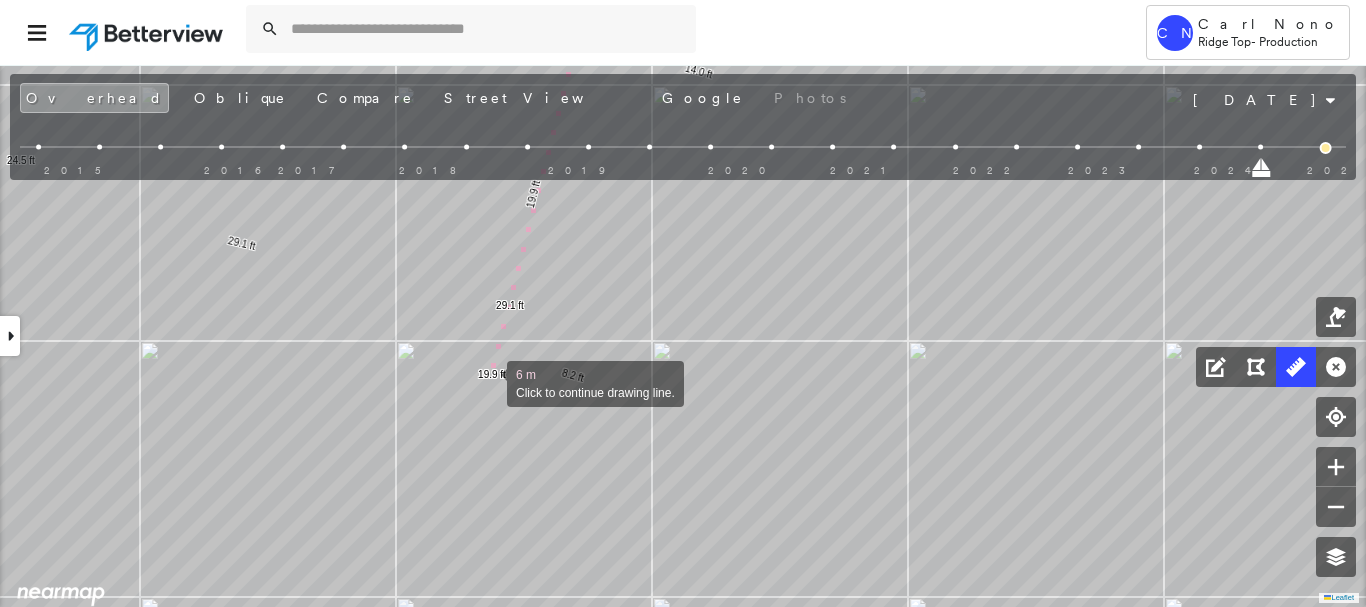 click at bounding box center (487, 382) 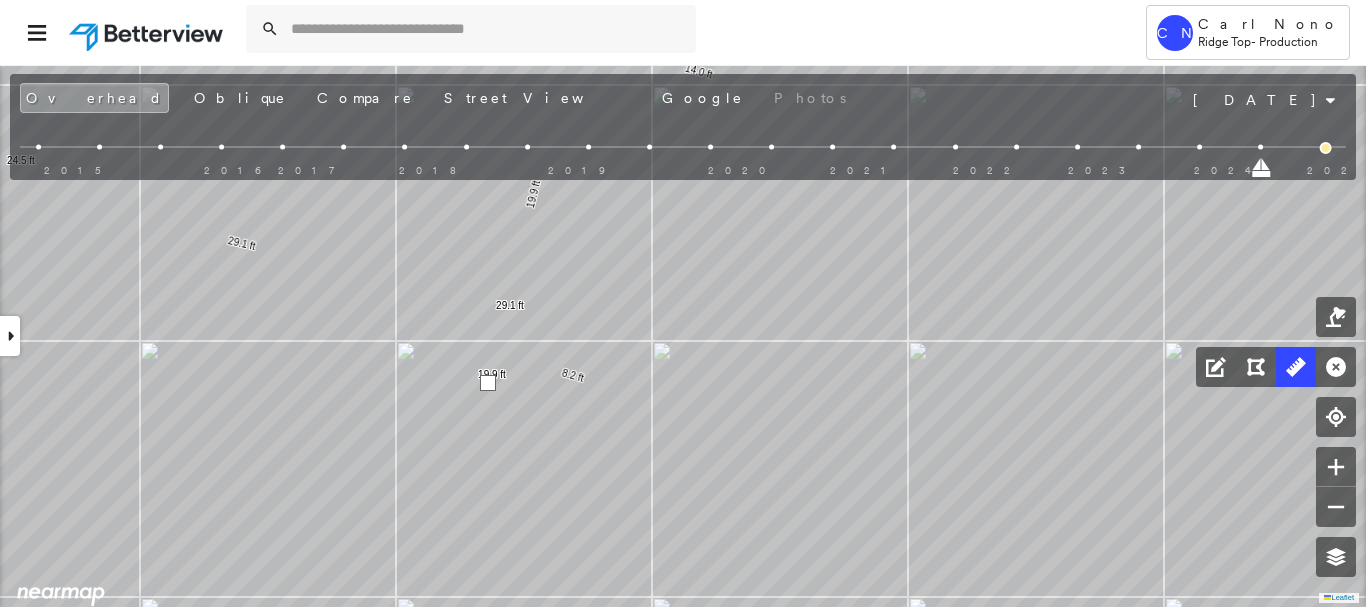 click at bounding box center (488, 383) 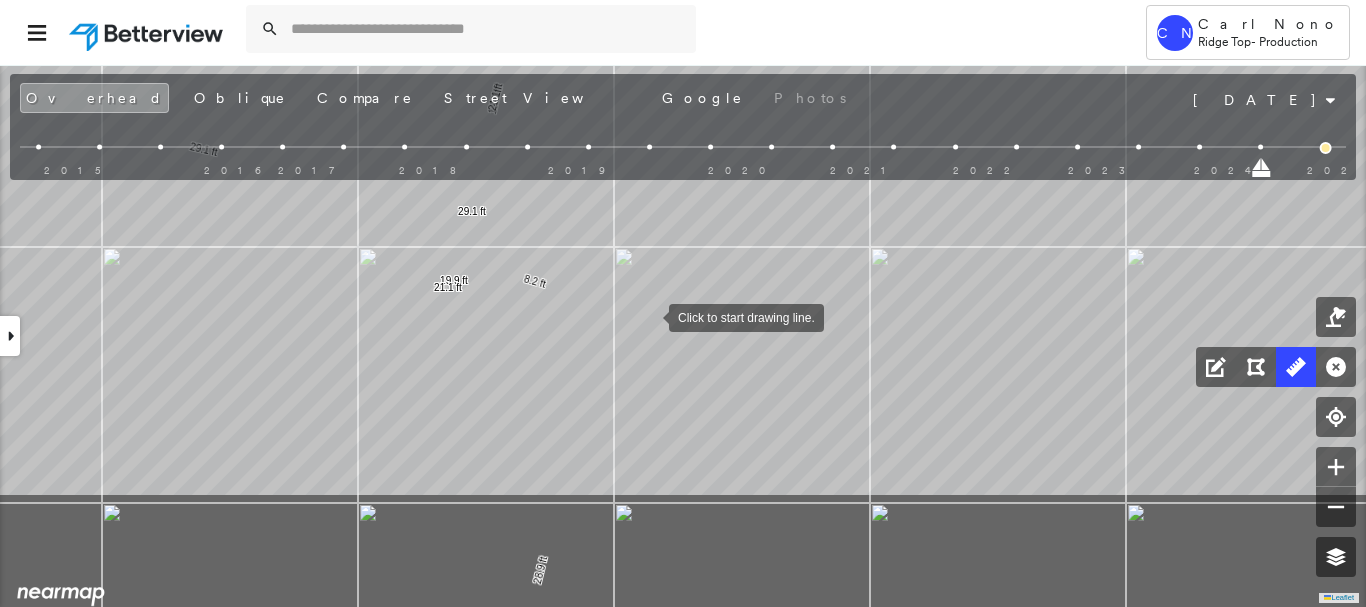 drag, startPoint x: 677, startPoint y: 489, endPoint x: 647, endPoint y: 314, distance: 177.55281 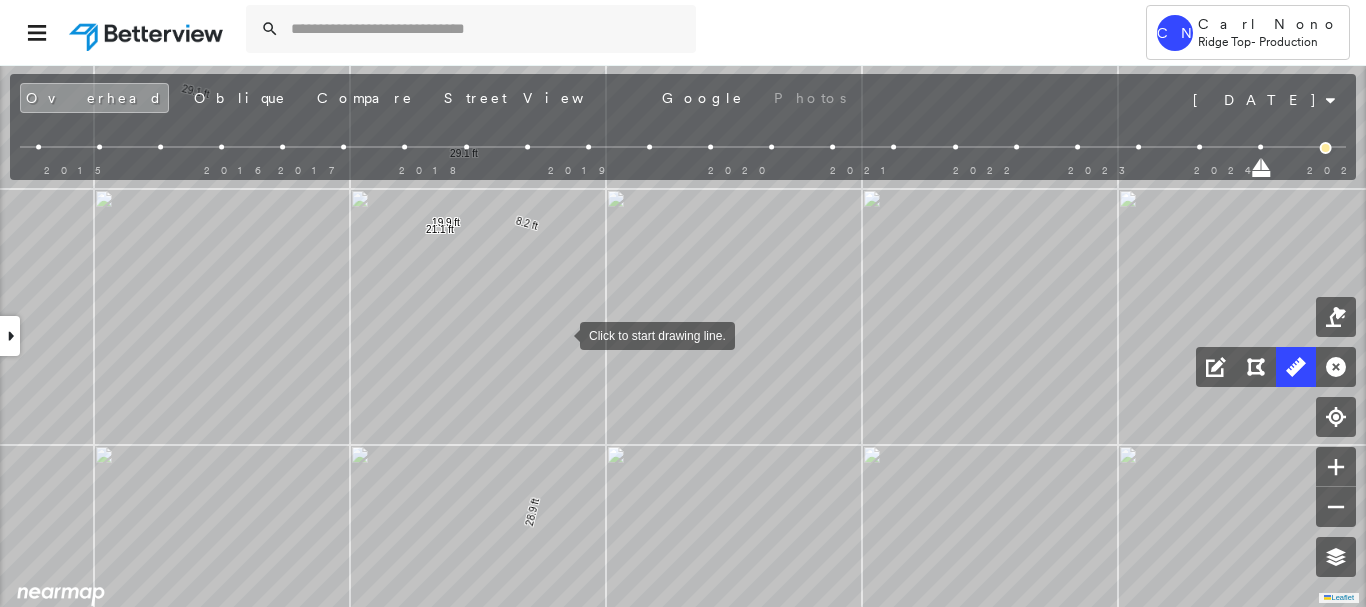 drag, startPoint x: 562, startPoint y: 386, endPoint x: 570, endPoint y: 263, distance: 123.25989 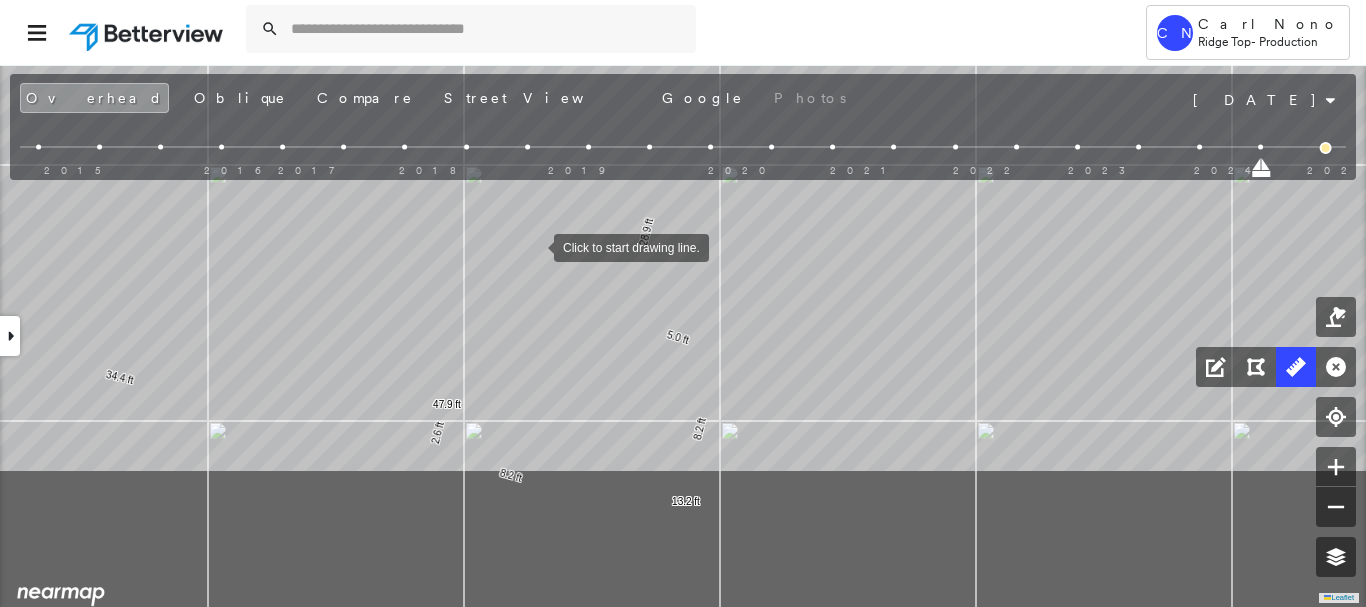 drag, startPoint x: 429, startPoint y: 438, endPoint x: 533, endPoint y: 247, distance: 217.47873 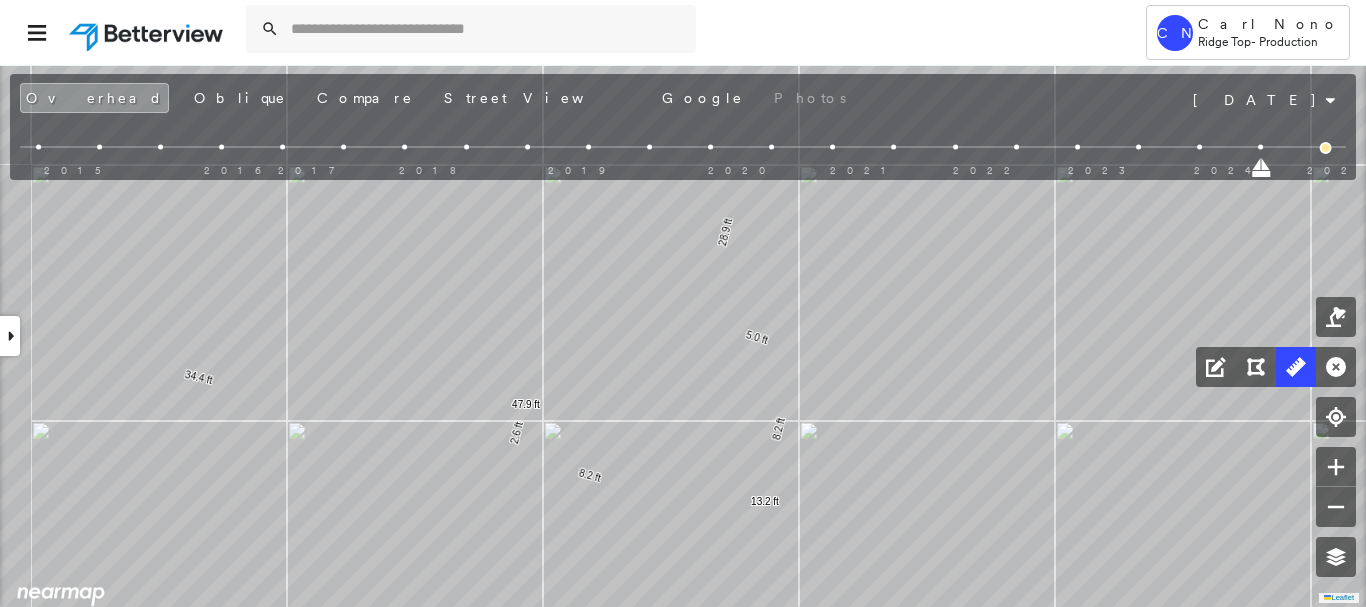 click on "6.5 ft 13.9 ft 4.1 ft 24.5 ft 11.0 ft 11.0 ft 7.2 ft 25.8 ft 33.0 ft 9.0 ft 5.3 ft 14.2 ft 6.1 ft 6.1 ft 8.7 ft 37.5 ft 18.8 ft 14.0 ft 79.0 ft 19.9 ft 19.9 ft 8.2 ft 28.9 ft 8.2 ft 2.6 ft 47.9 ft 5.0 ft 8.2 ft 13.2 ft 34.4 ft 33.6 ft 21.0 ft 5.2 ft 6.8 ft 26.6 ft 129 ft 29.1 ft 29.1 ft 21.1 ft 21.1 ft Click to start drawing line." at bounding box center [-924, -930] 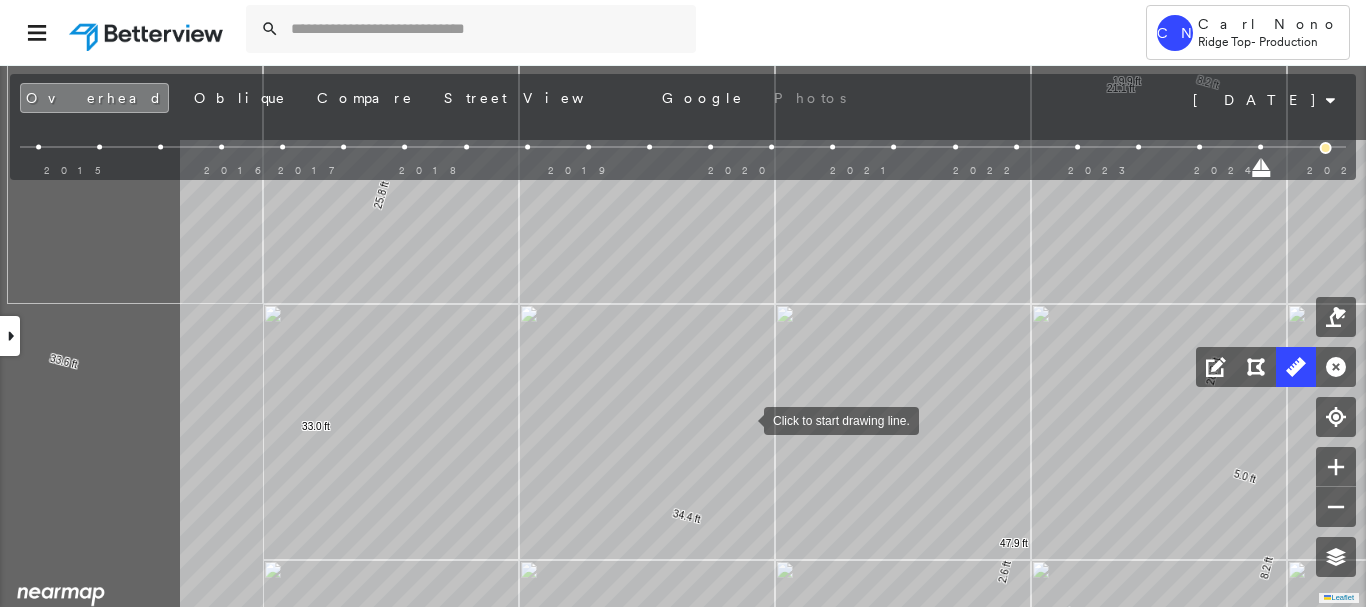 drag, startPoint x: 556, startPoint y: 339, endPoint x: 740, endPoint y: 418, distance: 200.24236 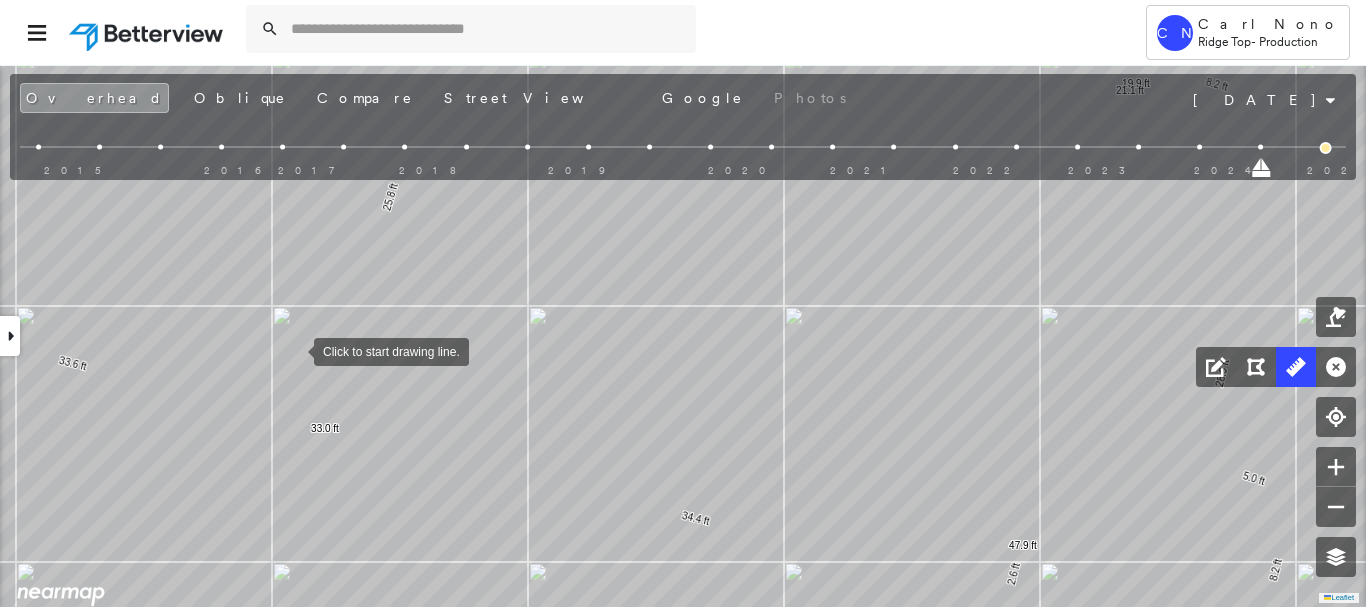 click at bounding box center (294, 350) 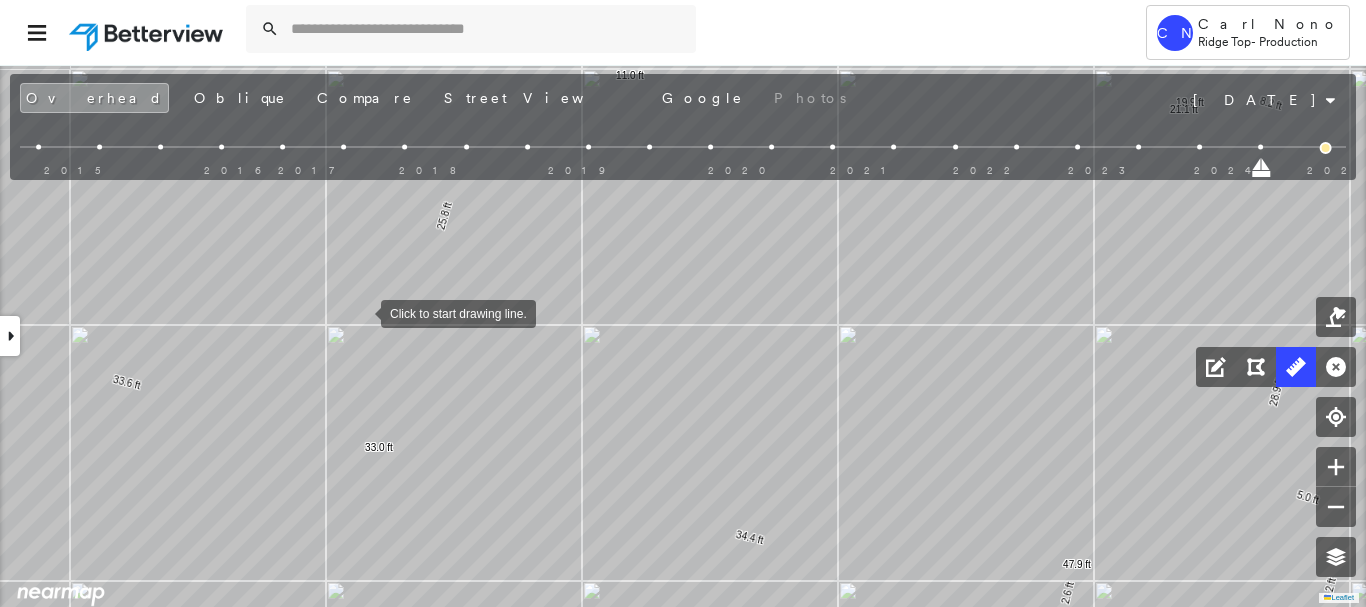 drag, startPoint x: 350, startPoint y: 300, endPoint x: 707, endPoint y: 589, distance: 459.3147 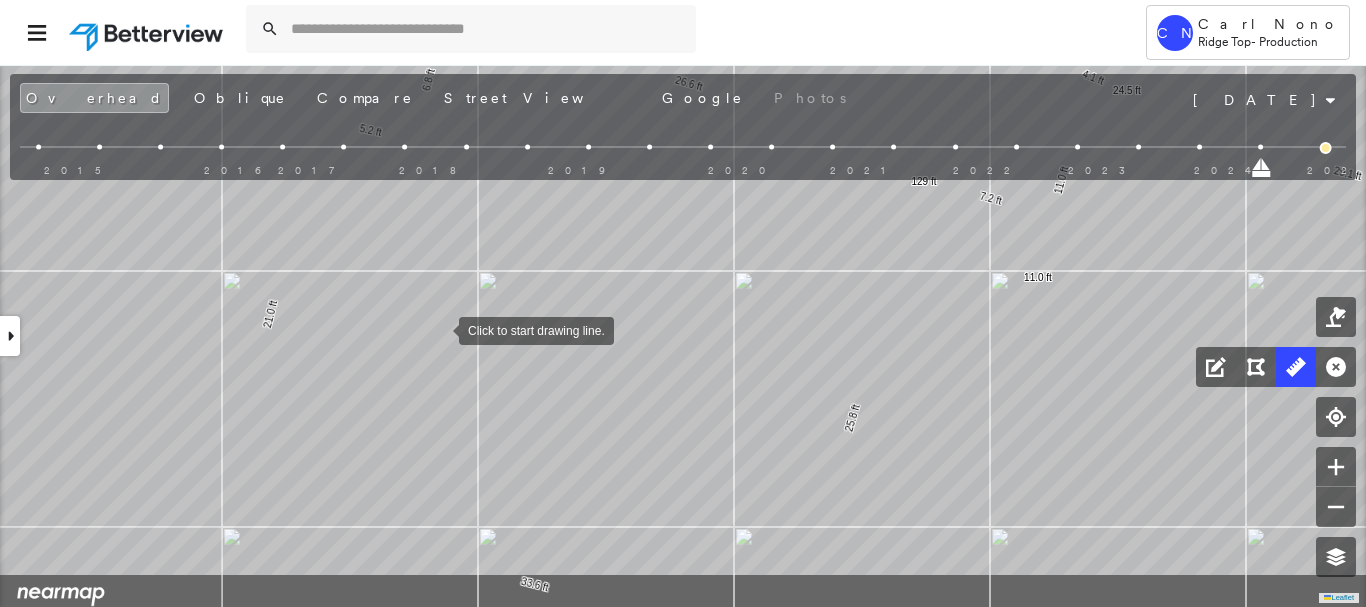 drag, startPoint x: 389, startPoint y: 408, endPoint x: 438, endPoint y: 330, distance: 92.11406 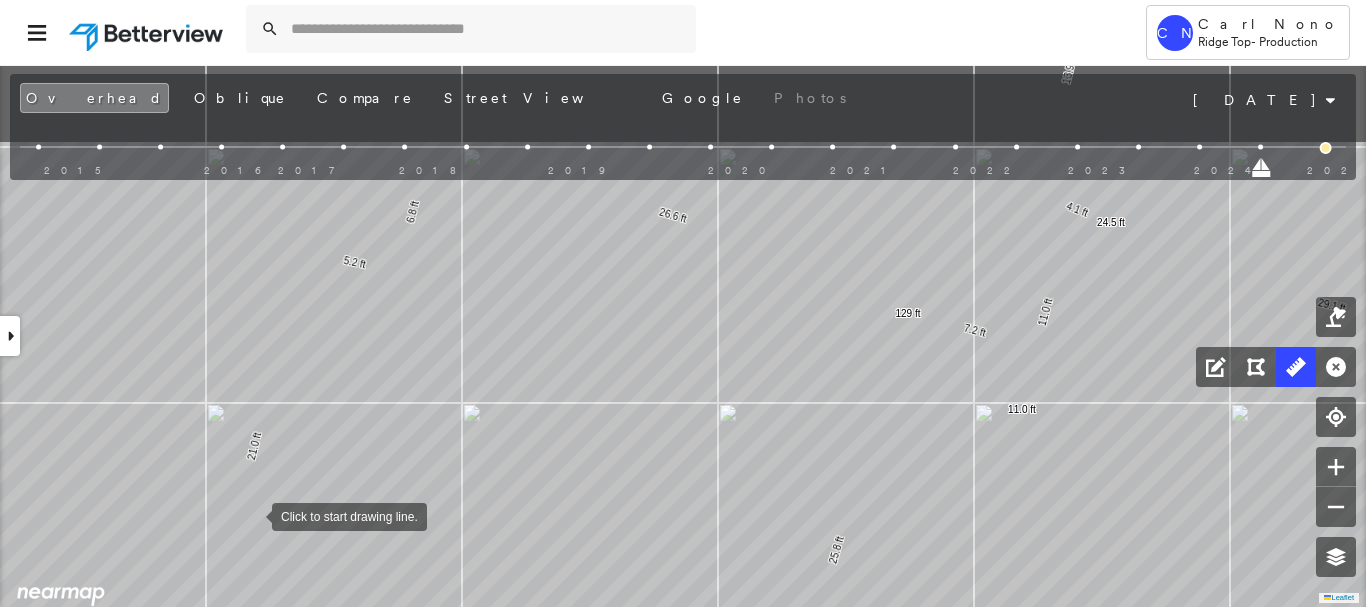drag, startPoint x: 263, startPoint y: 469, endPoint x: 252, endPoint y: 514, distance: 46.32494 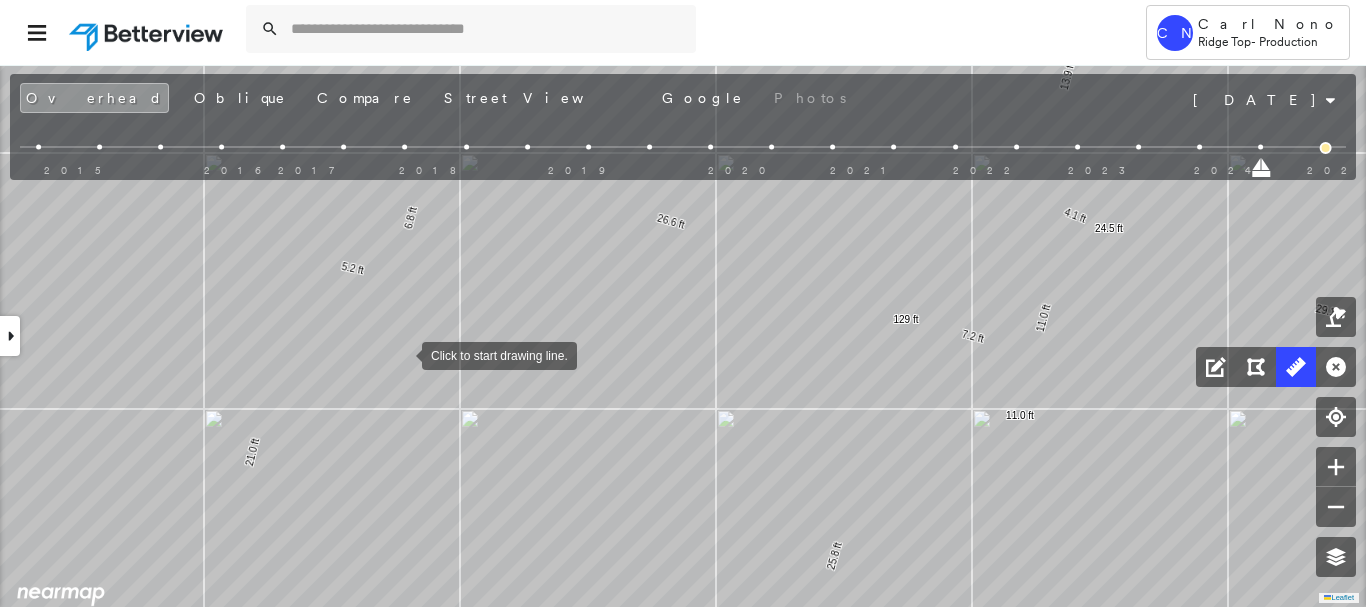 drag, startPoint x: 402, startPoint y: 354, endPoint x: 393, endPoint y: 379, distance: 26.57066 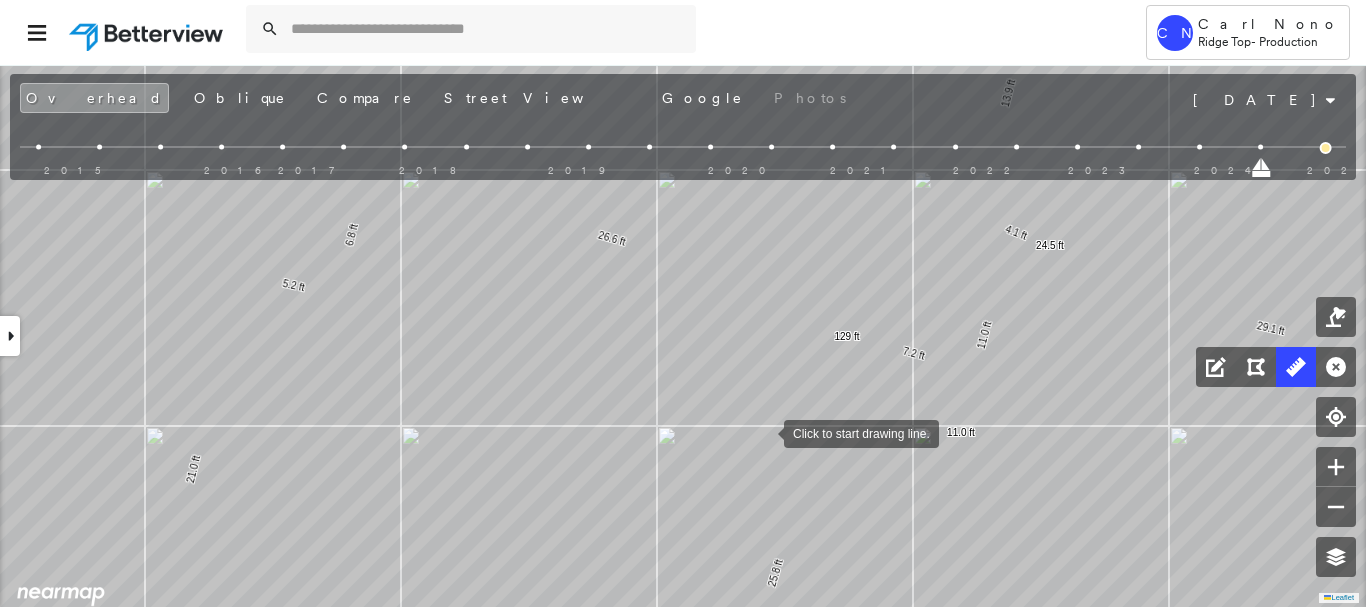 click at bounding box center [764, 432] 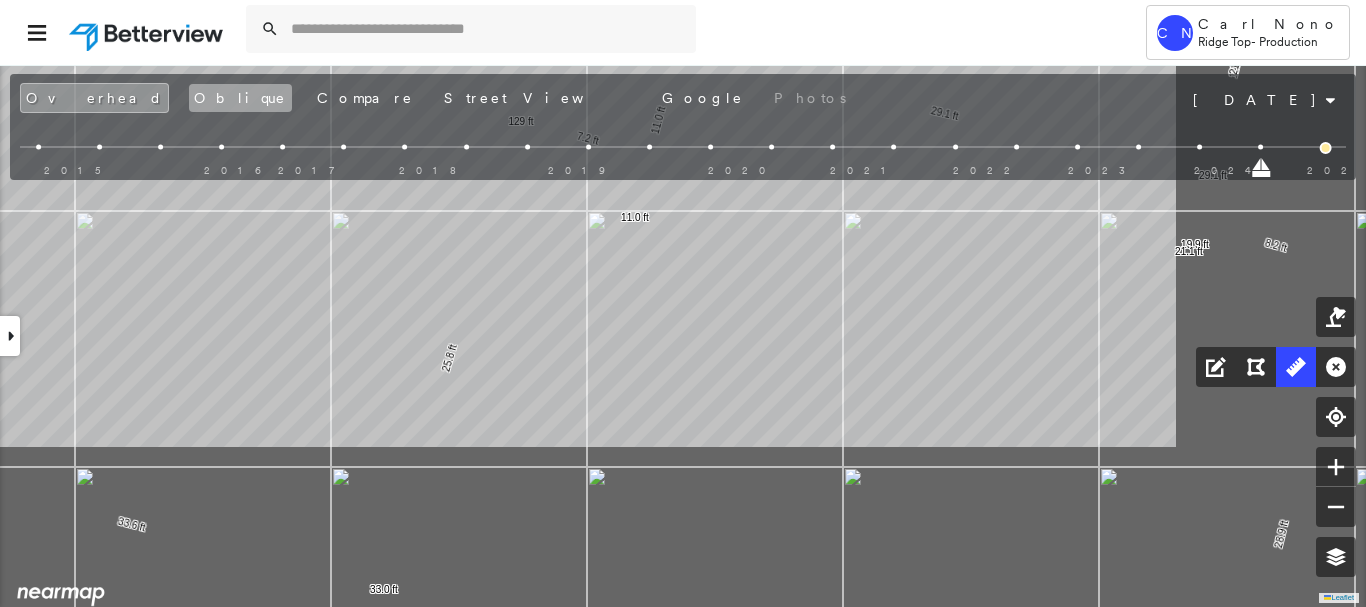 drag, startPoint x: 205, startPoint y: 140, endPoint x: 147, endPoint y: 101, distance: 69.89278 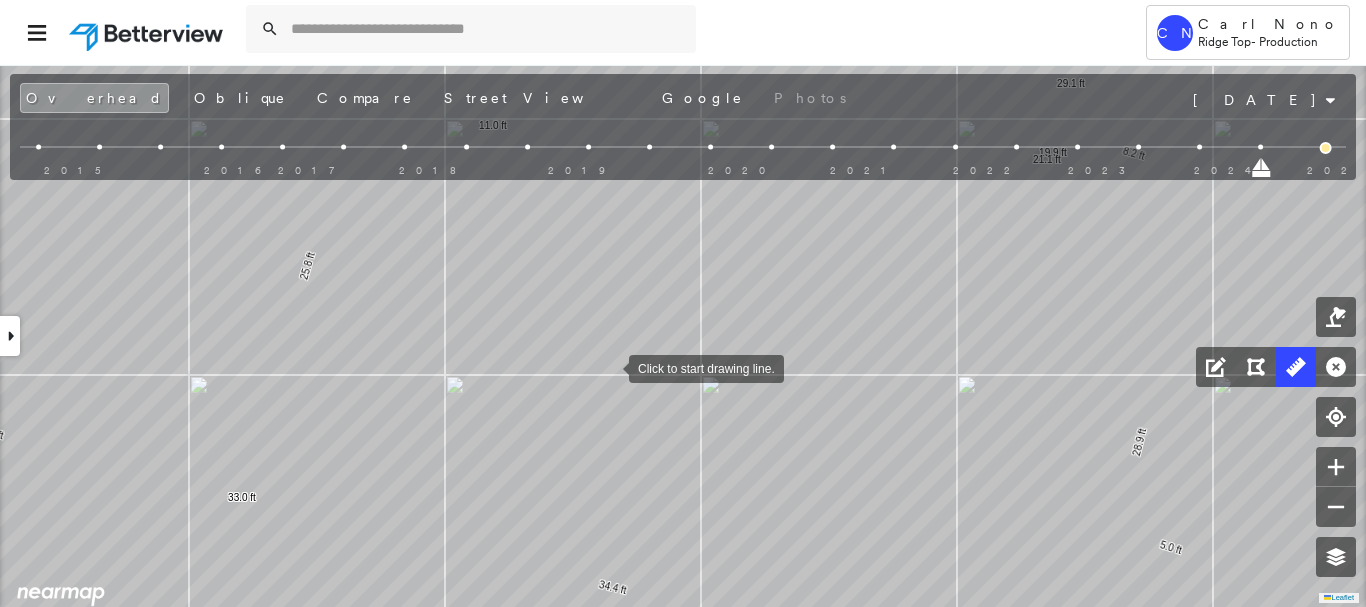 drag, startPoint x: 686, startPoint y: 414, endPoint x: 601, endPoint y: 360, distance: 100.70253 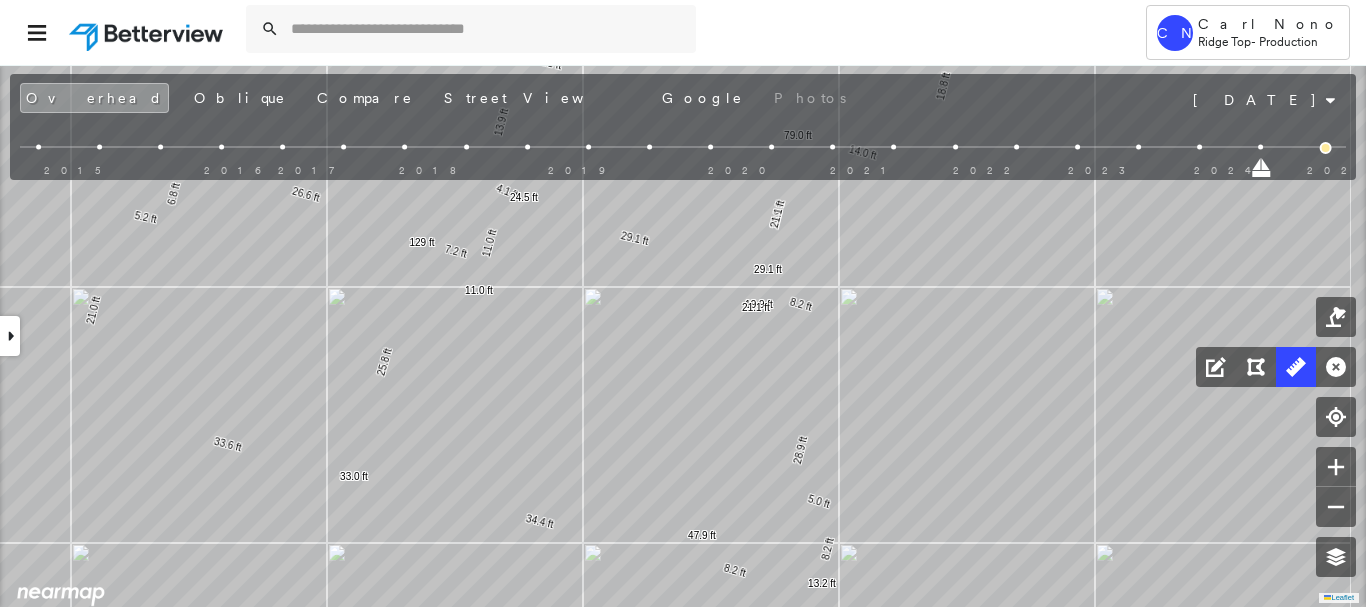 drag, startPoint x: 755, startPoint y: 397, endPoint x: 533, endPoint y: 546, distance: 267.3668 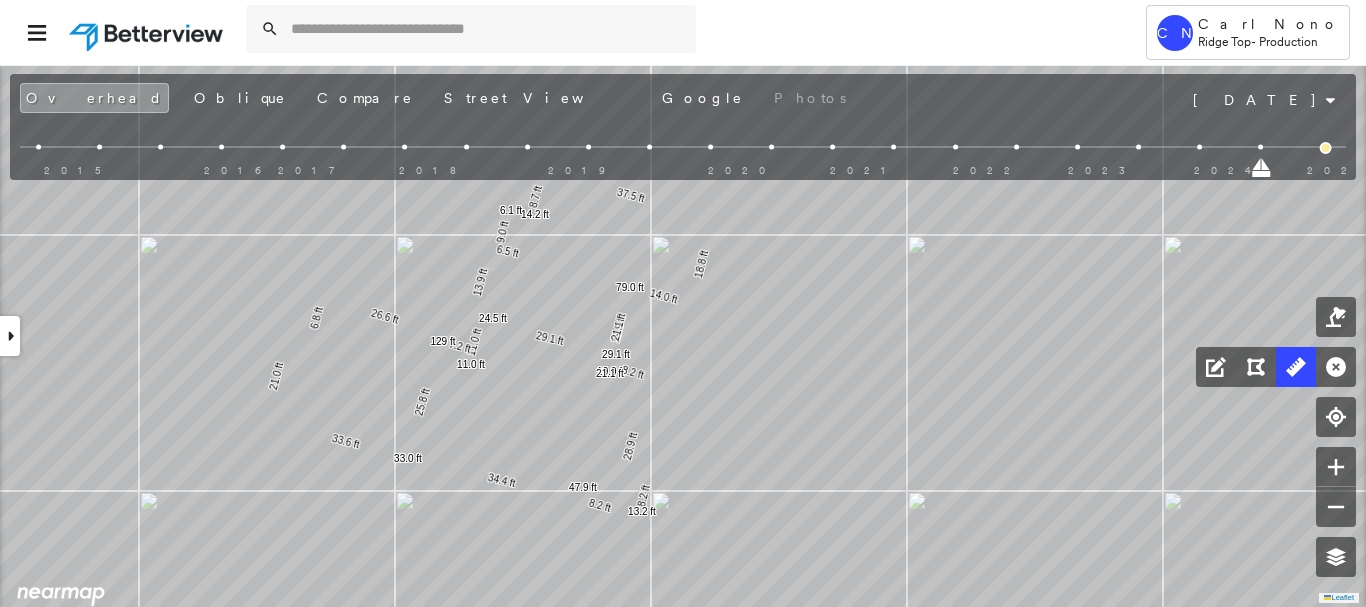 click at bounding box center (1326, 148) 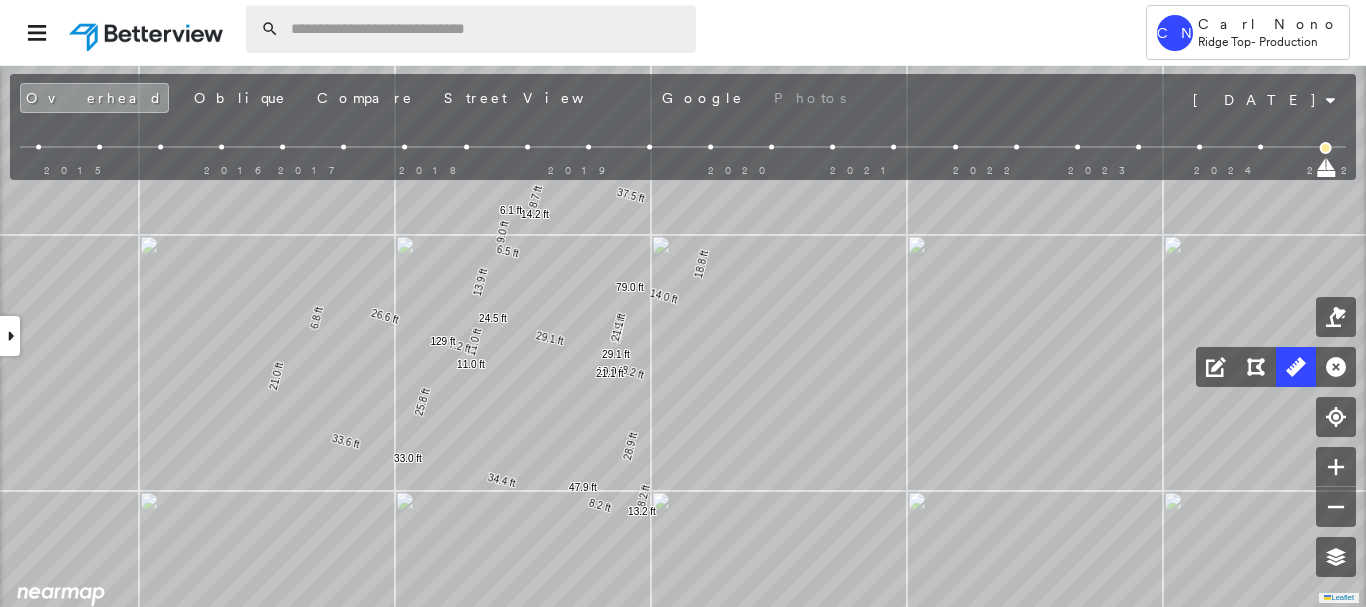click at bounding box center [487, 29] 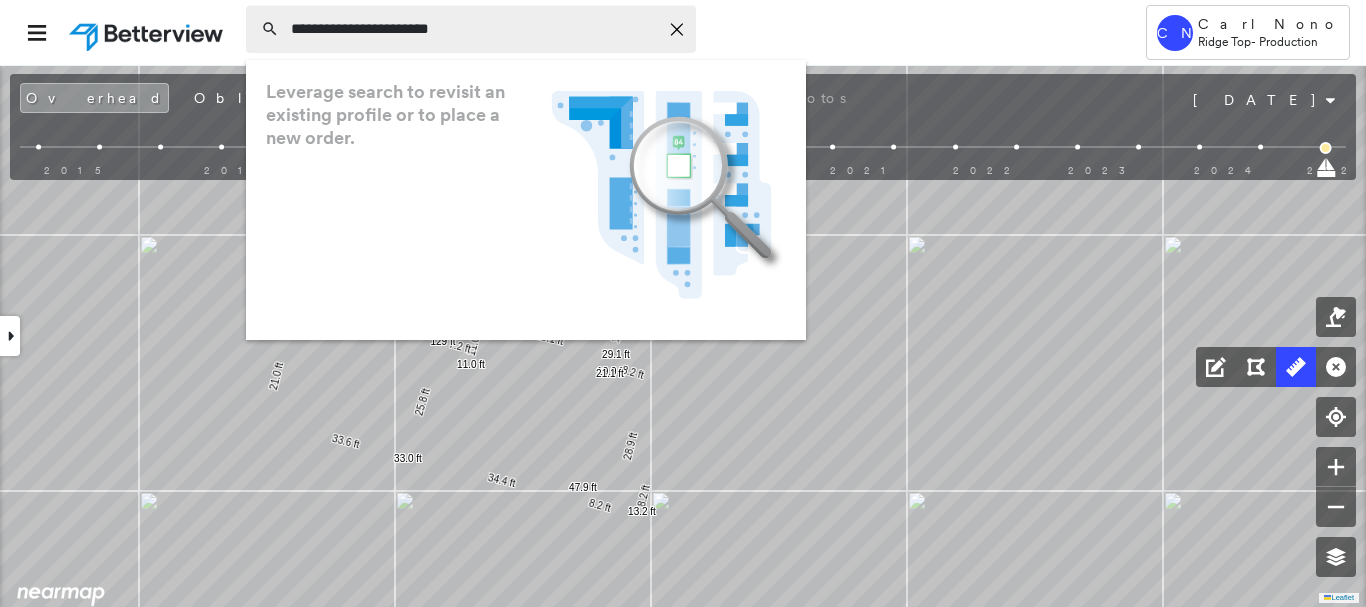 type on "**********" 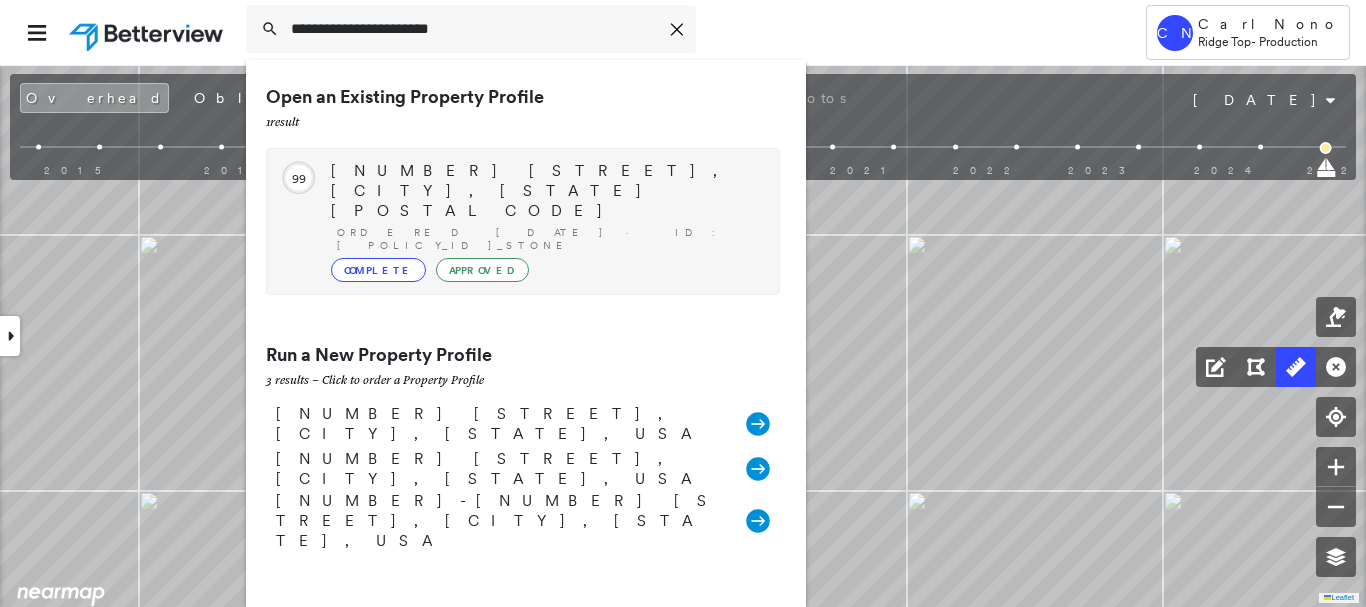 click on "Ordered 08/05/25 · ID: 782400_Stone" at bounding box center [548, 239] 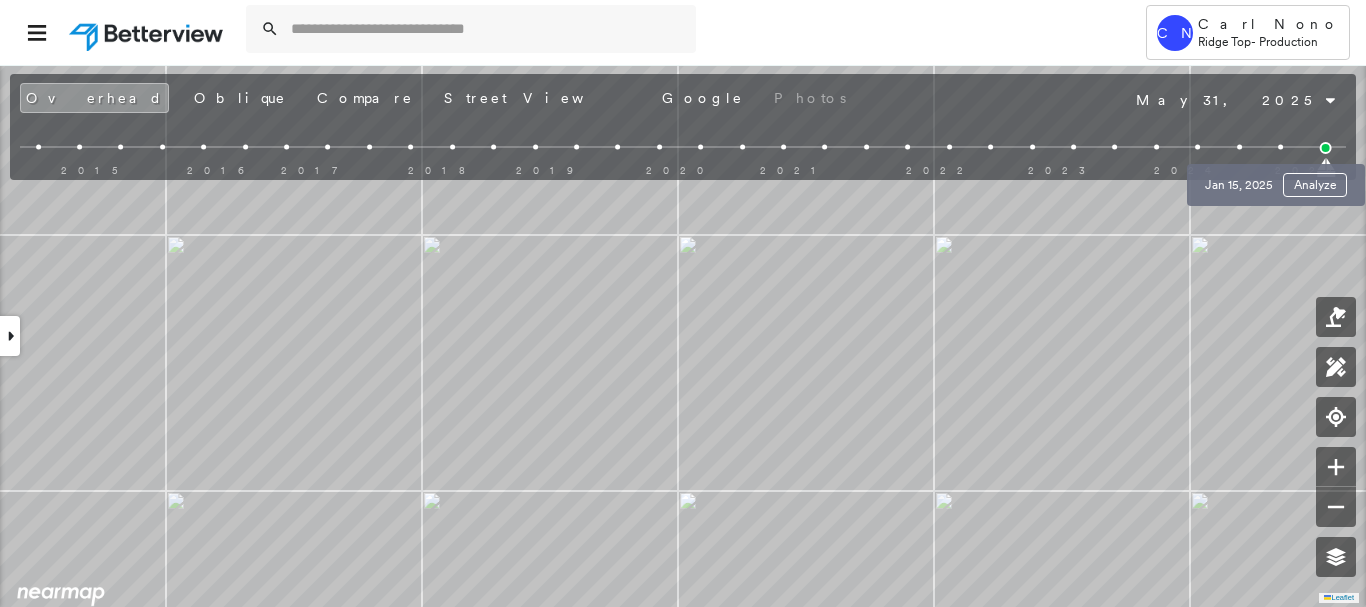 drag, startPoint x: 1278, startPoint y: 142, endPoint x: 1200, endPoint y: 186, distance: 89.55445 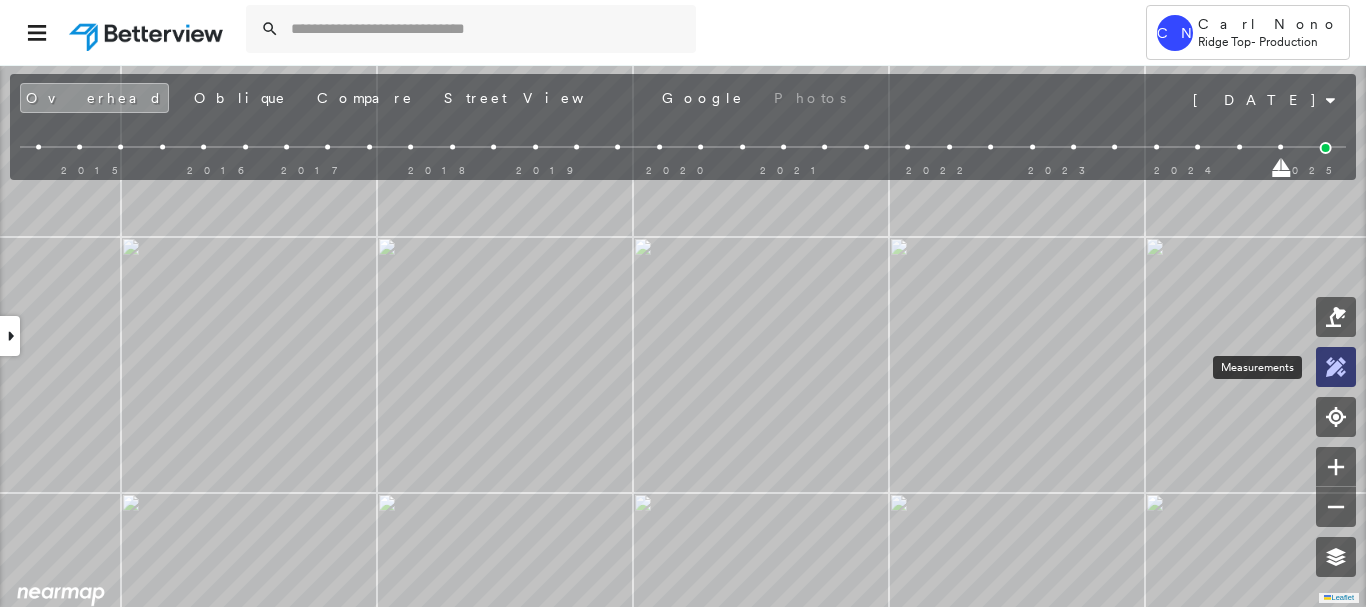 click at bounding box center [1336, 367] 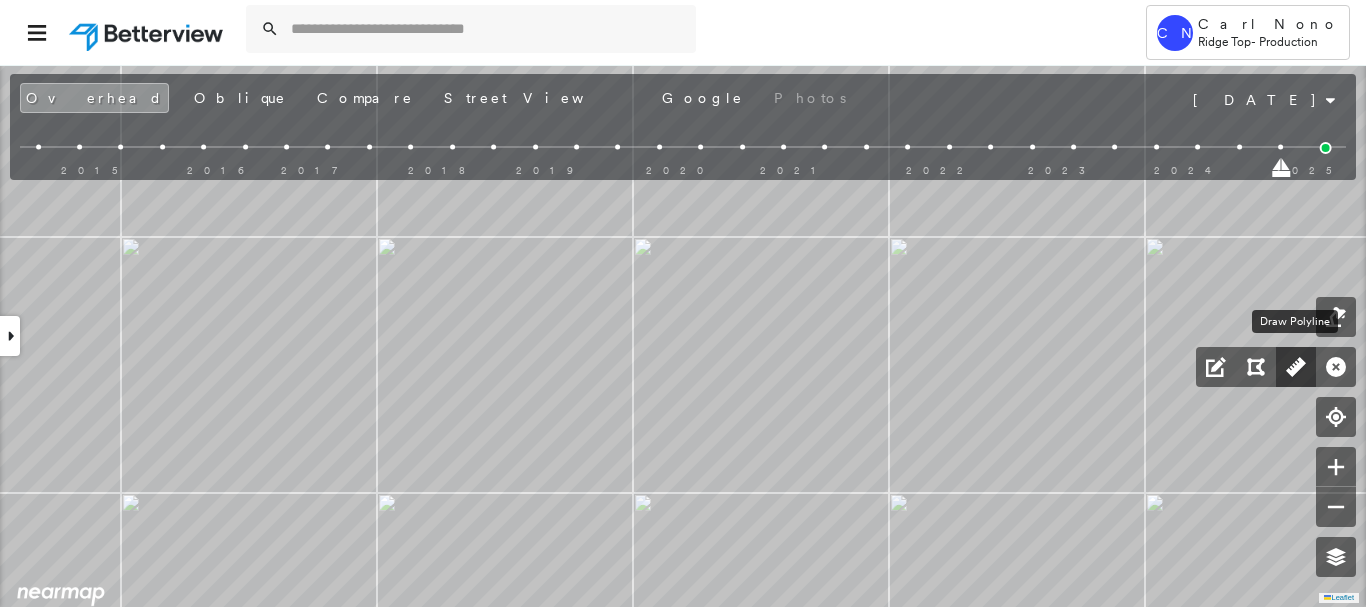 click 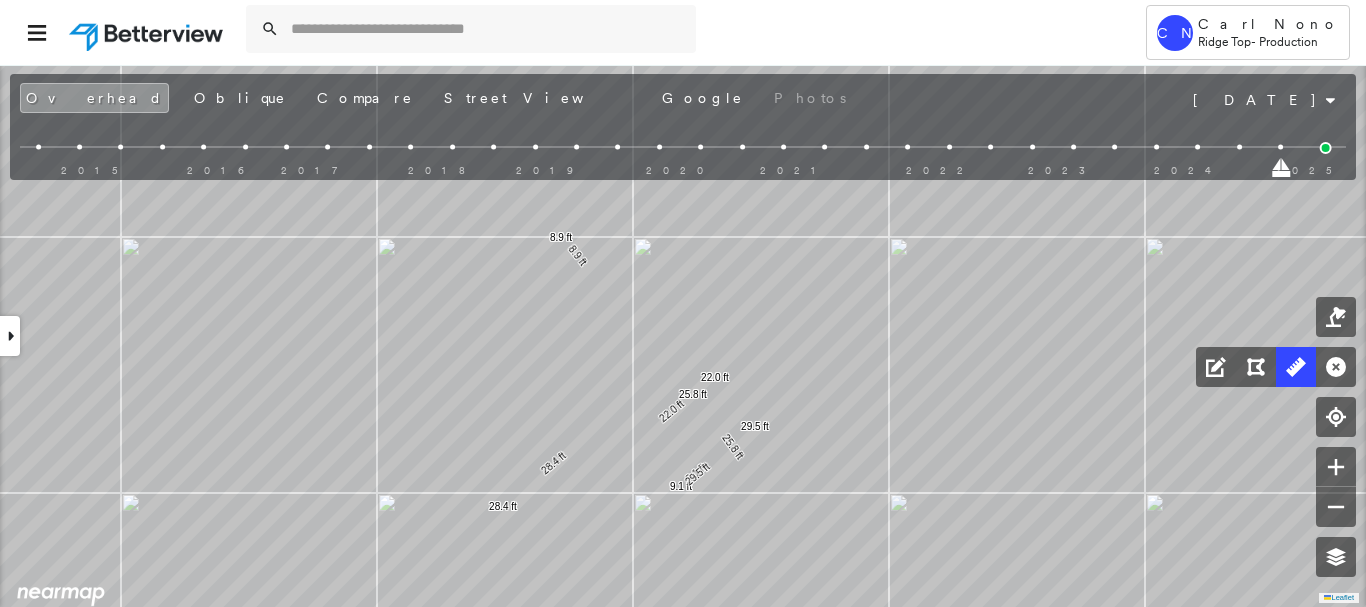 click at bounding box center (10, 336) 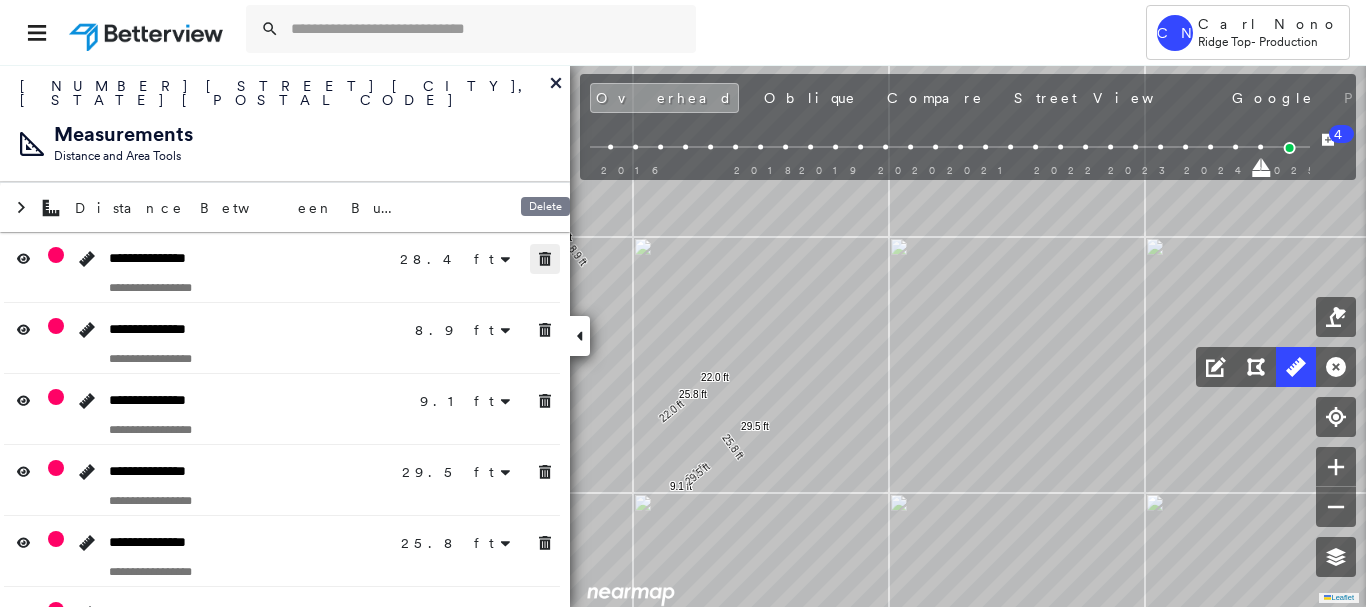 click at bounding box center [545, 259] 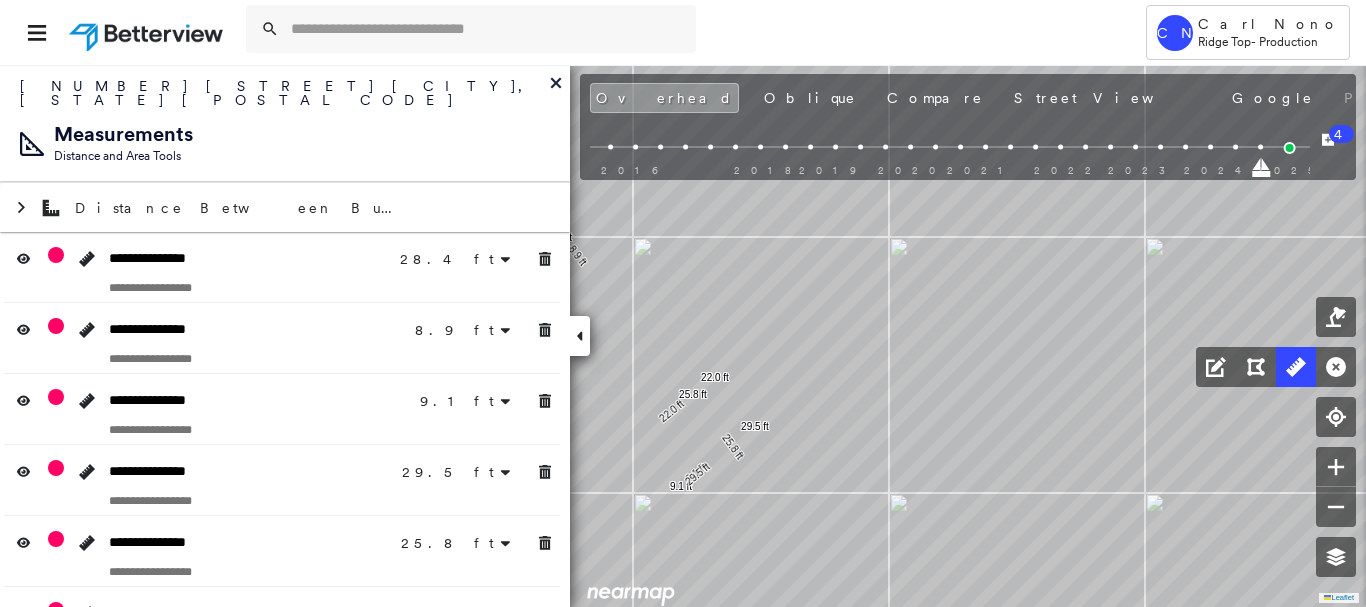 click 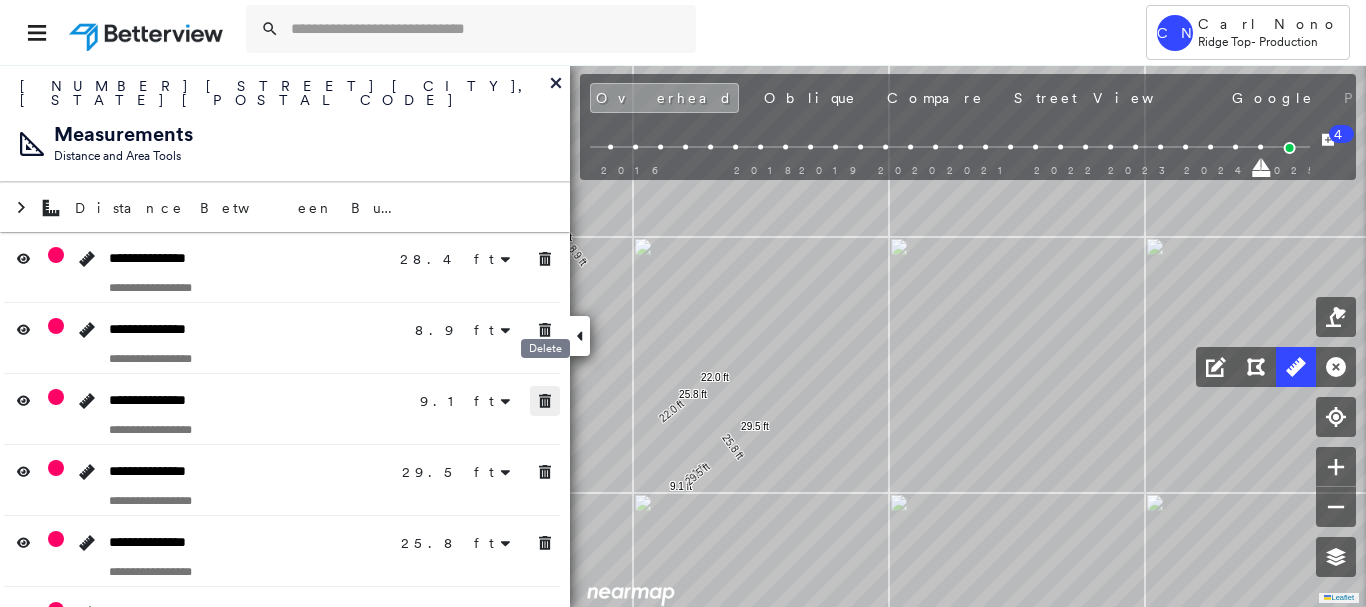 drag, startPoint x: 542, startPoint y: 380, endPoint x: 542, endPoint y: 451, distance: 71 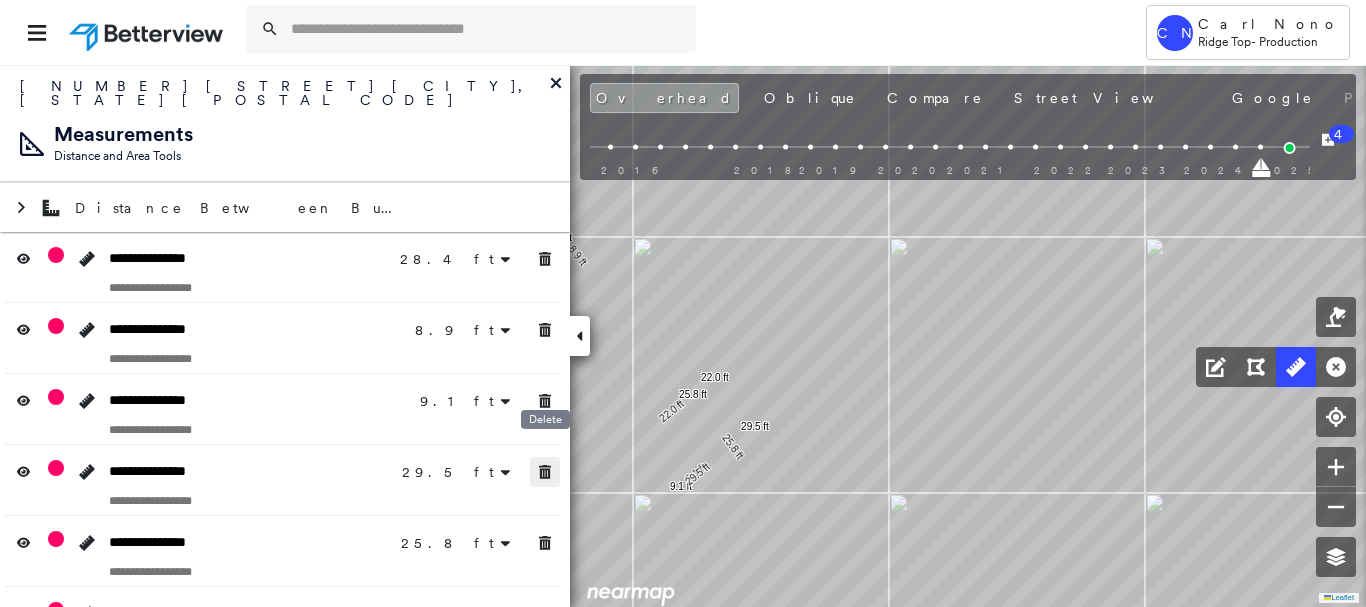 drag, startPoint x: 542, startPoint y: 451, endPoint x: 544, endPoint y: 493, distance: 42.047592 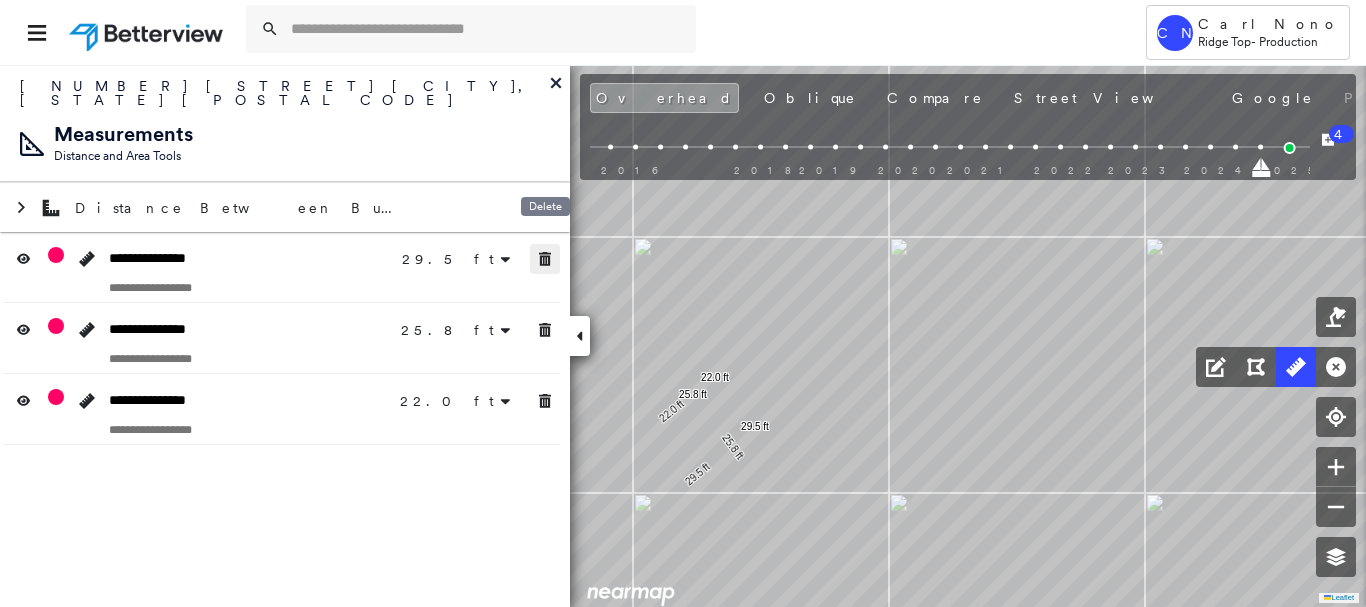 drag, startPoint x: 543, startPoint y: 248, endPoint x: 546, endPoint y: 275, distance: 27.166155 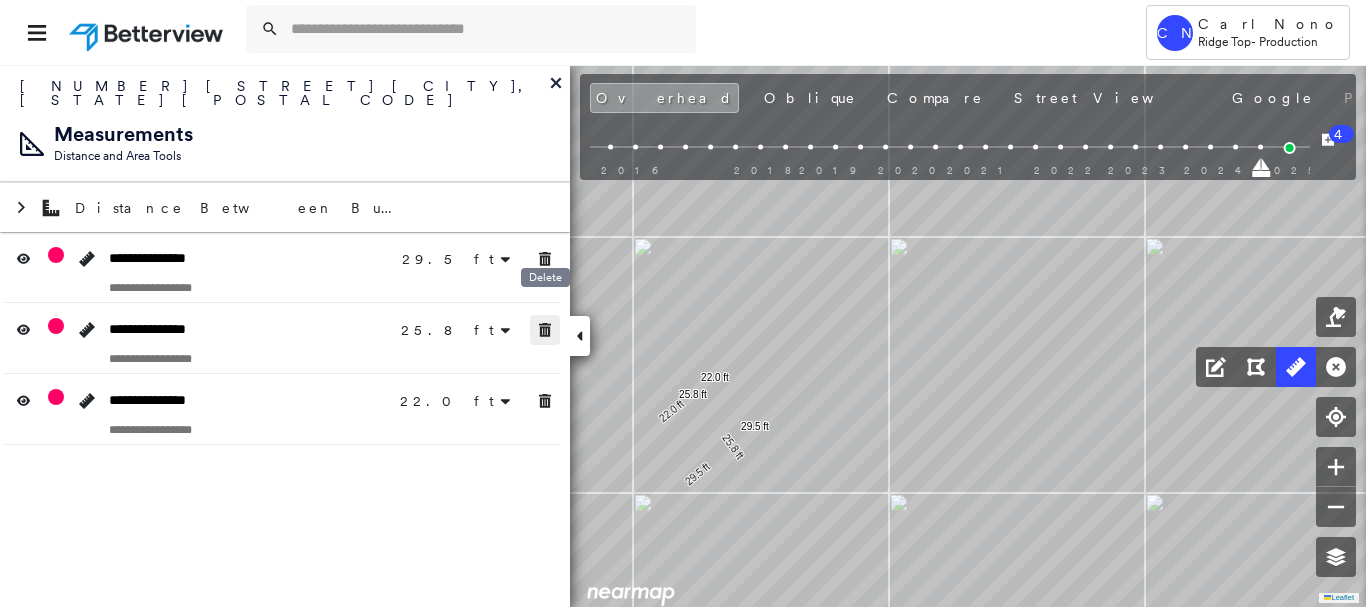 click 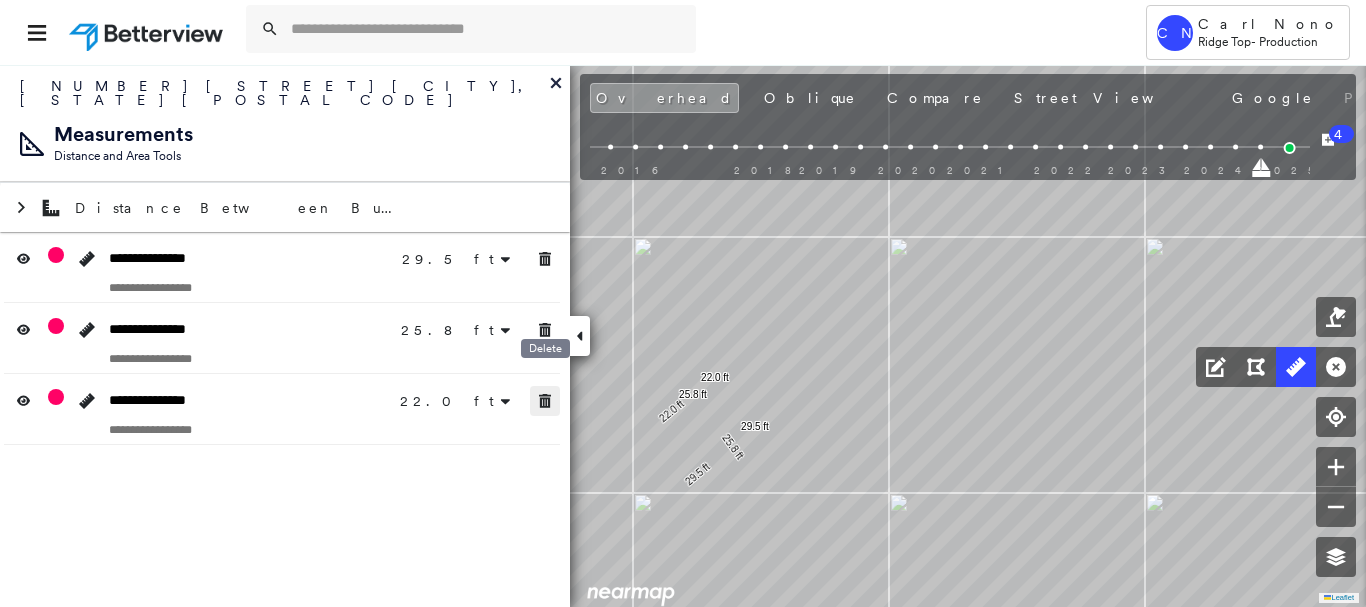 drag, startPoint x: 541, startPoint y: 399, endPoint x: 546, endPoint y: 380, distance: 19.646883 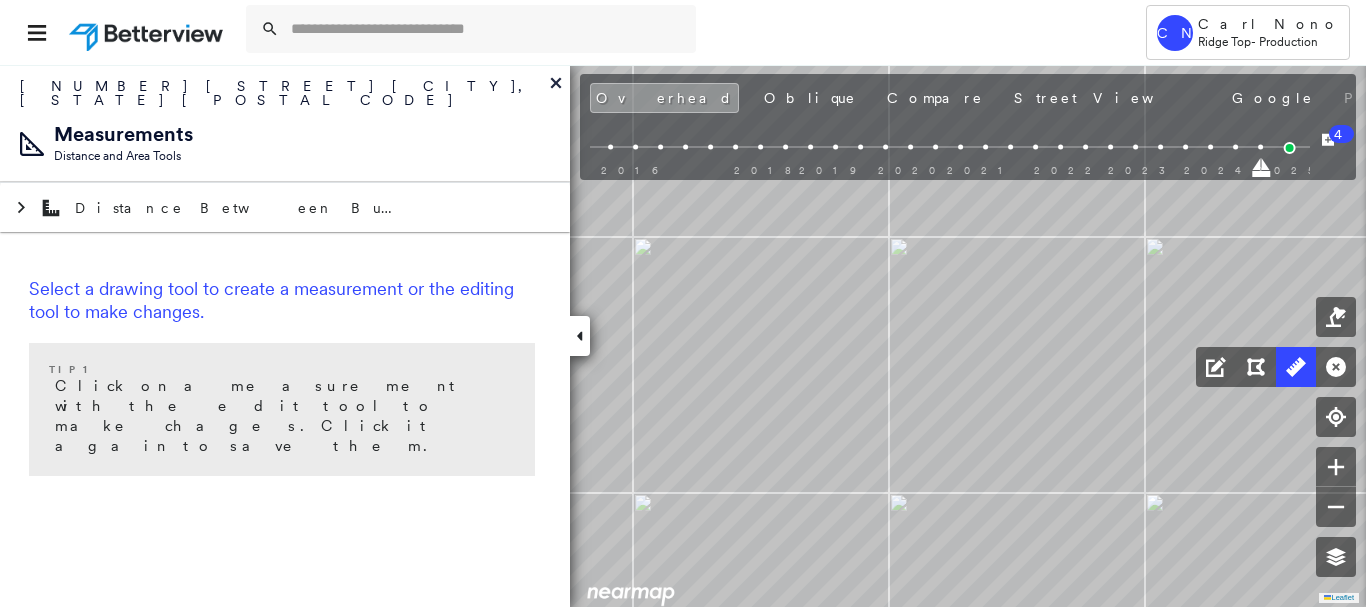 click at bounding box center (580, 336) 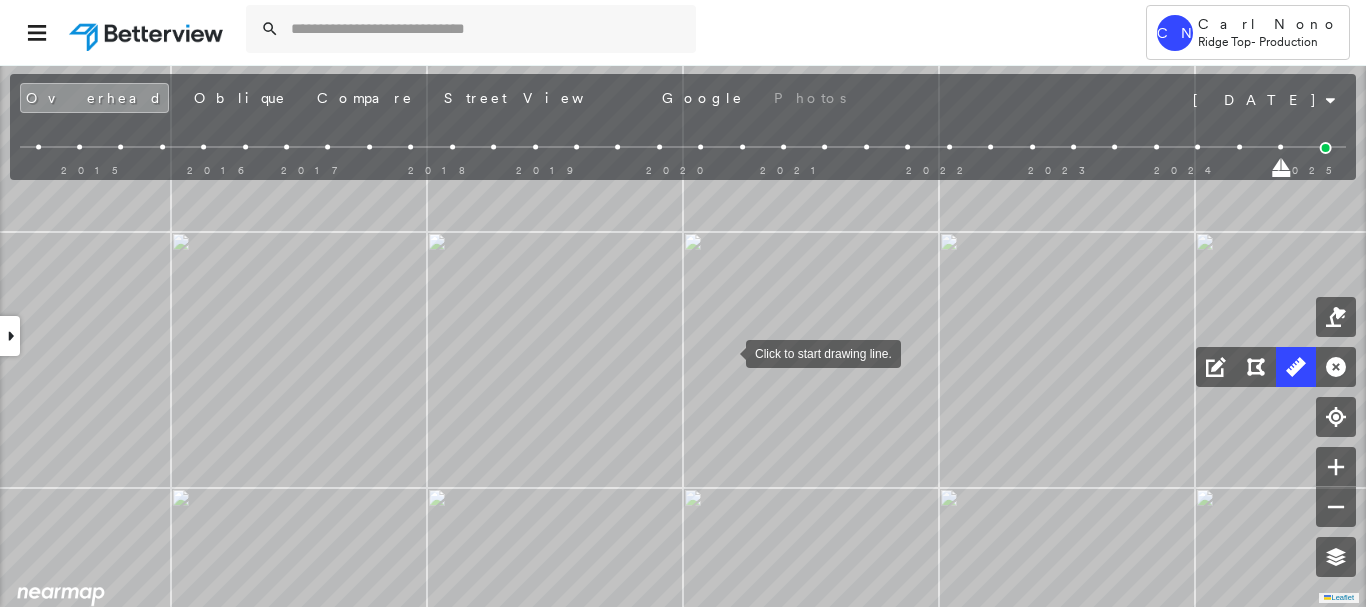drag, startPoint x: 676, startPoint y: 357, endPoint x: 728, endPoint y: 349, distance: 52.611786 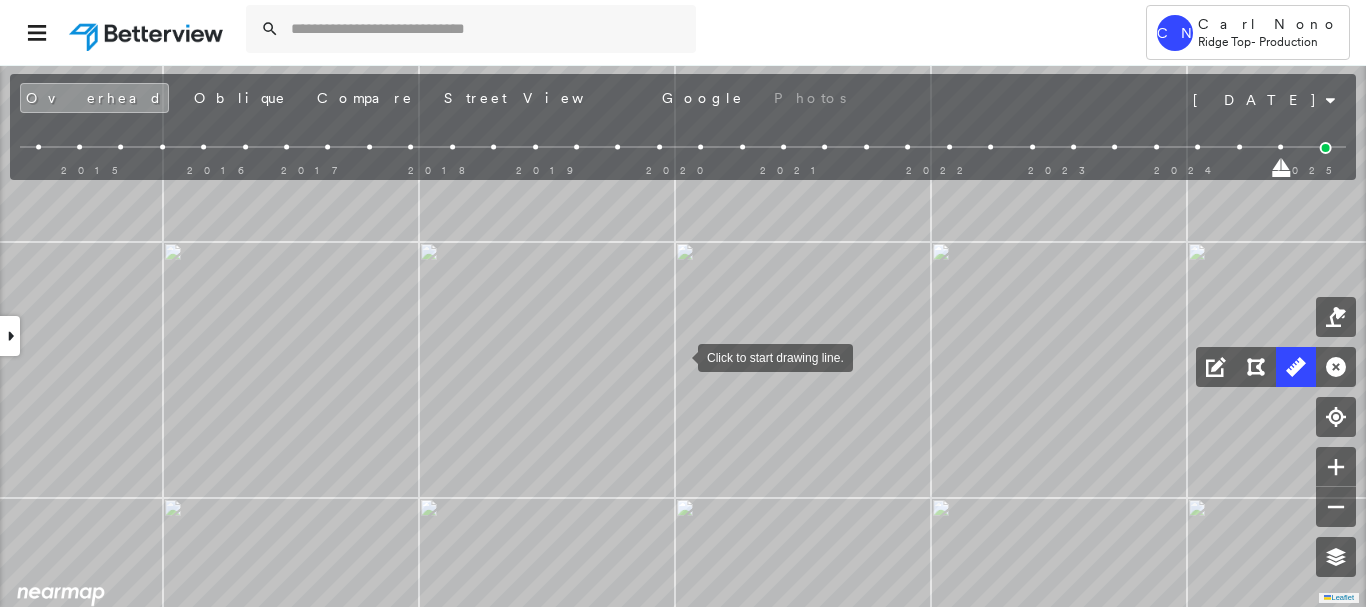 click at bounding box center (678, 356) 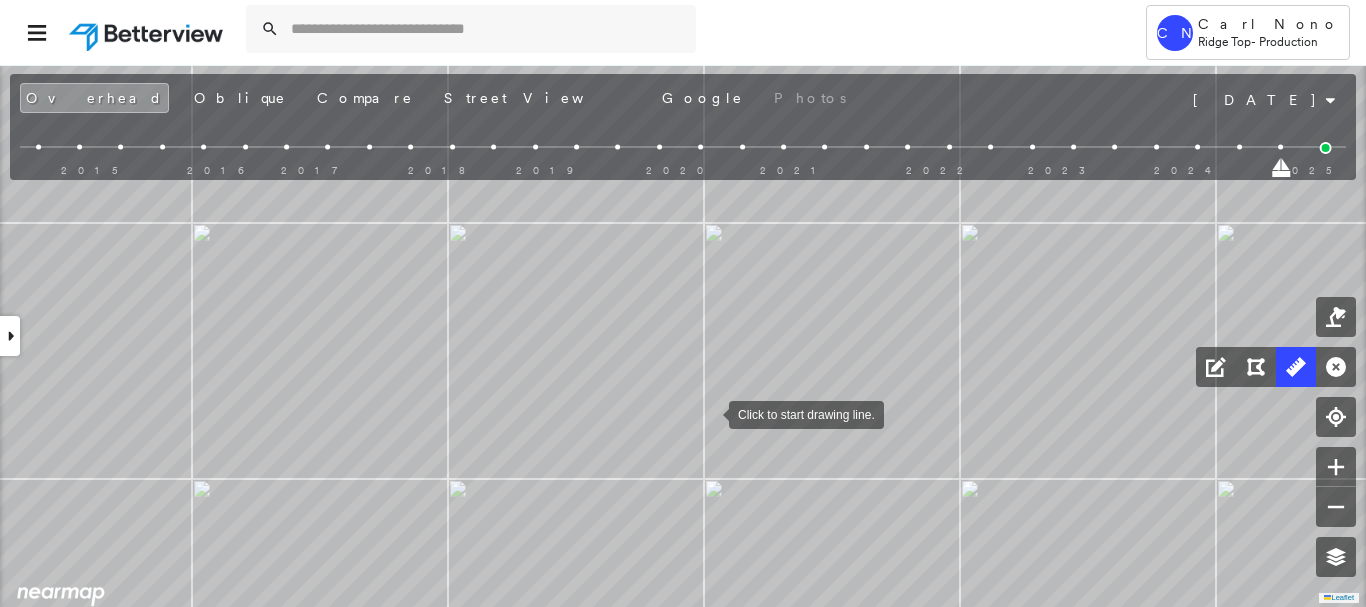 drag, startPoint x: 706, startPoint y: 418, endPoint x: 715, endPoint y: 424, distance: 10.816654 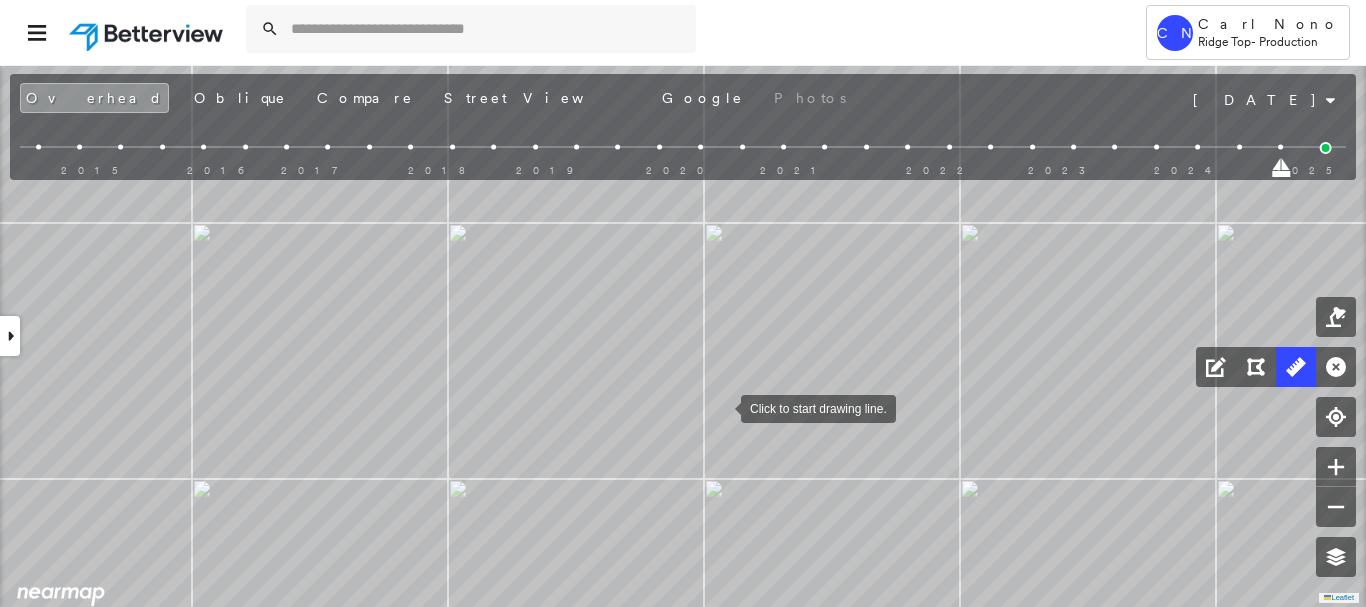 drag, startPoint x: 778, startPoint y: 362, endPoint x: 789, endPoint y: 353, distance: 14.21267 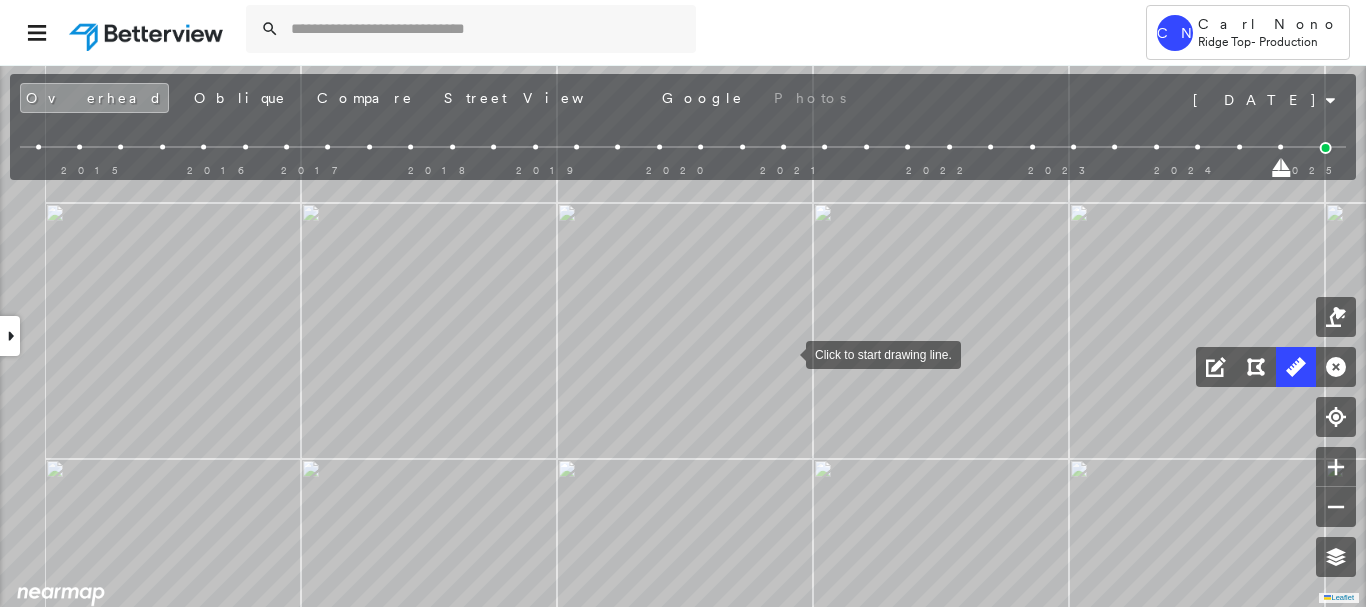 drag, startPoint x: 743, startPoint y: 321, endPoint x: 786, endPoint y: 353, distance: 53.600372 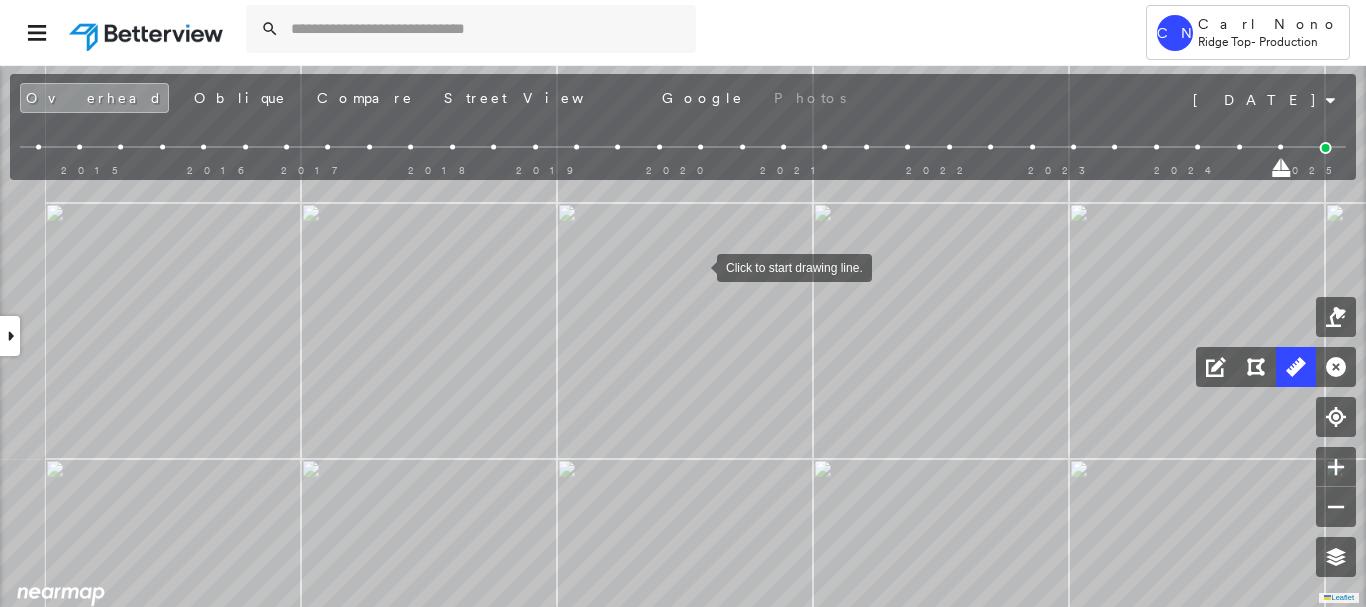 drag, startPoint x: 697, startPoint y: 266, endPoint x: 714, endPoint y: 292, distance: 31.06445 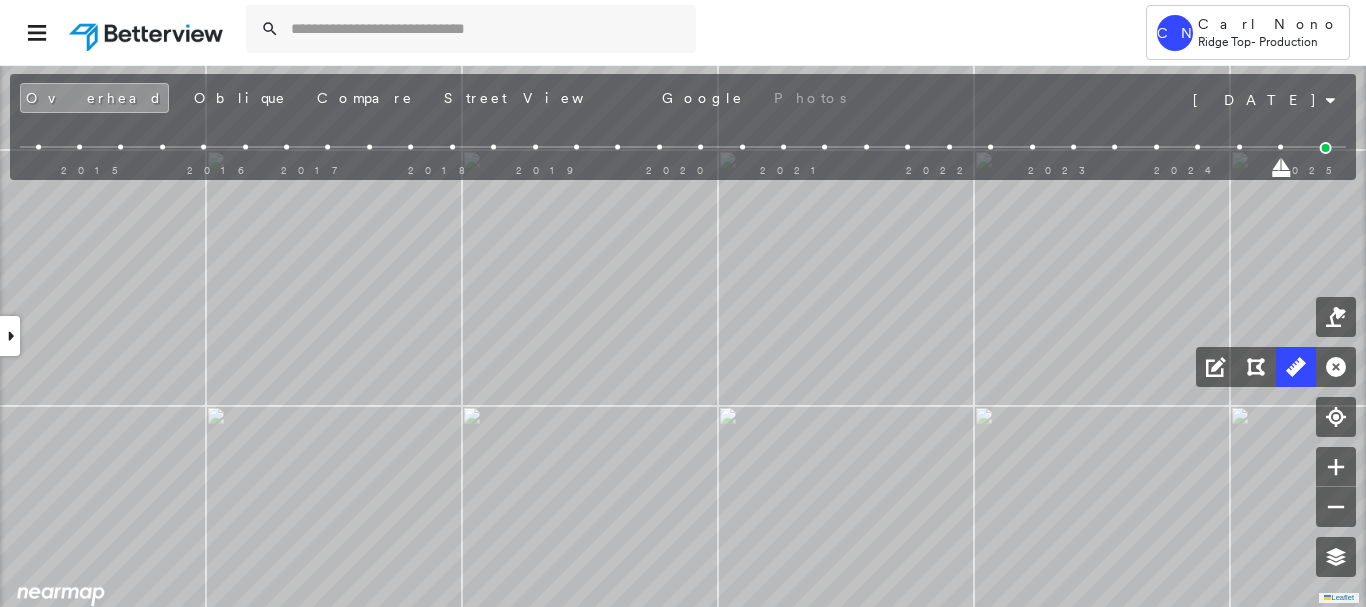 drag, startPoint x: 823, startPoint y: 400, endPoint x: 757, endPoint y: 375, distance: 70.5762 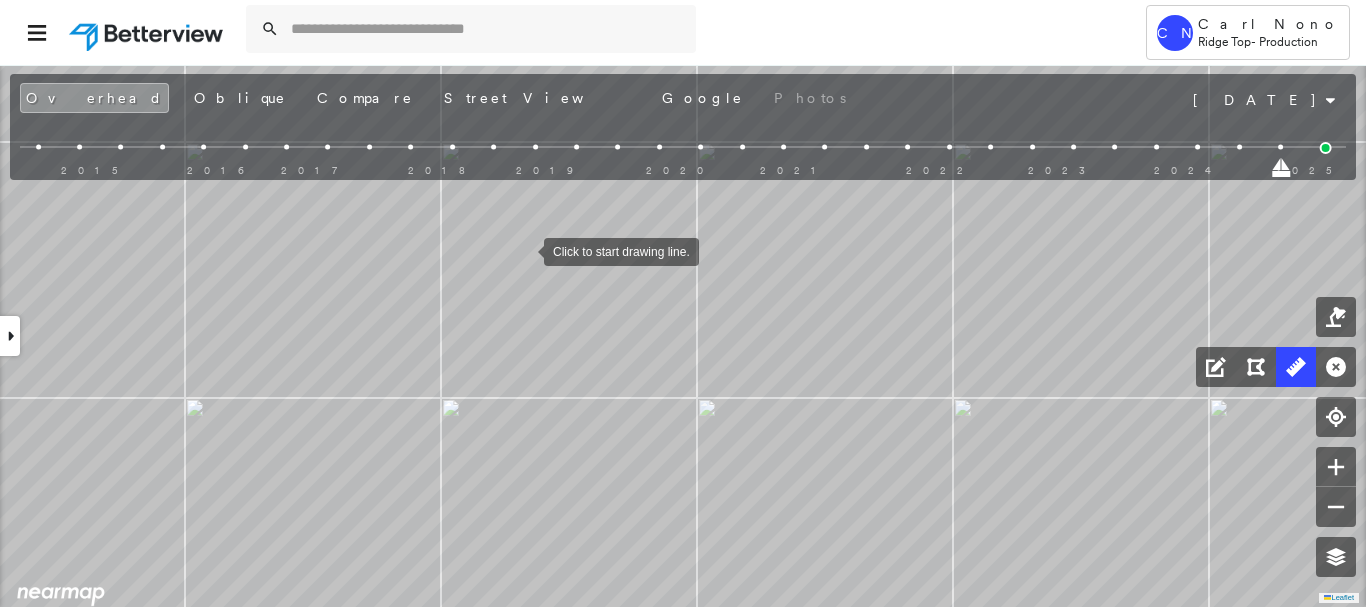 click at bounding box center (524, 250) 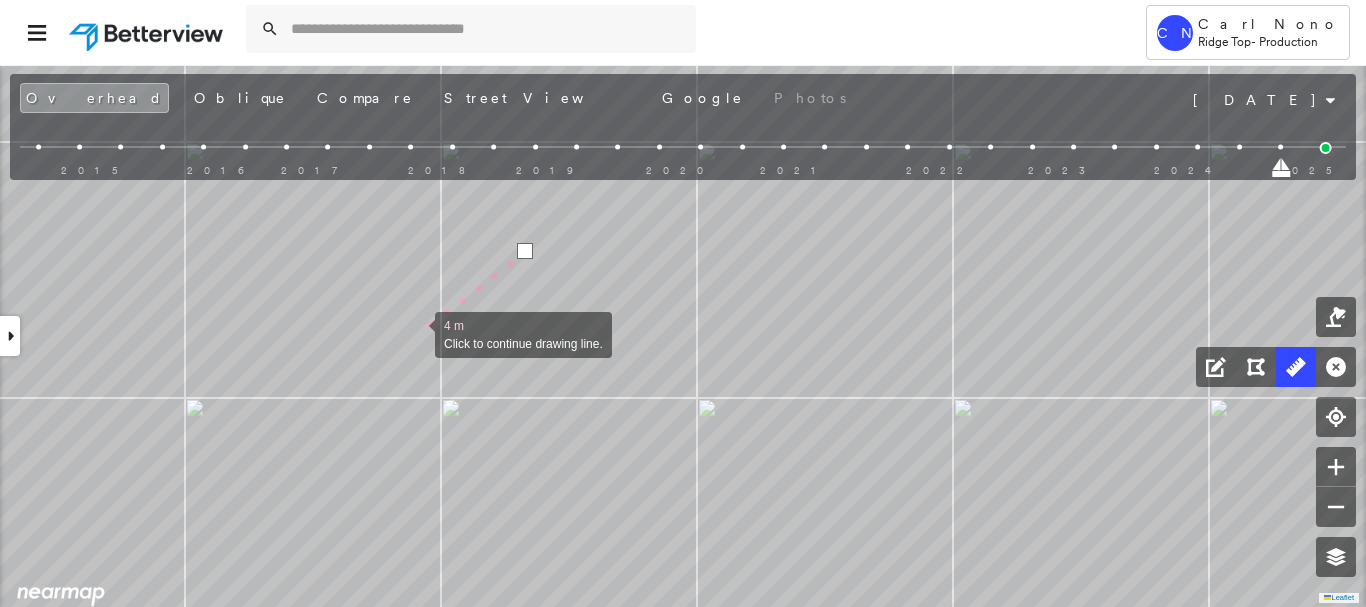 click at bounding box center [415, 333] 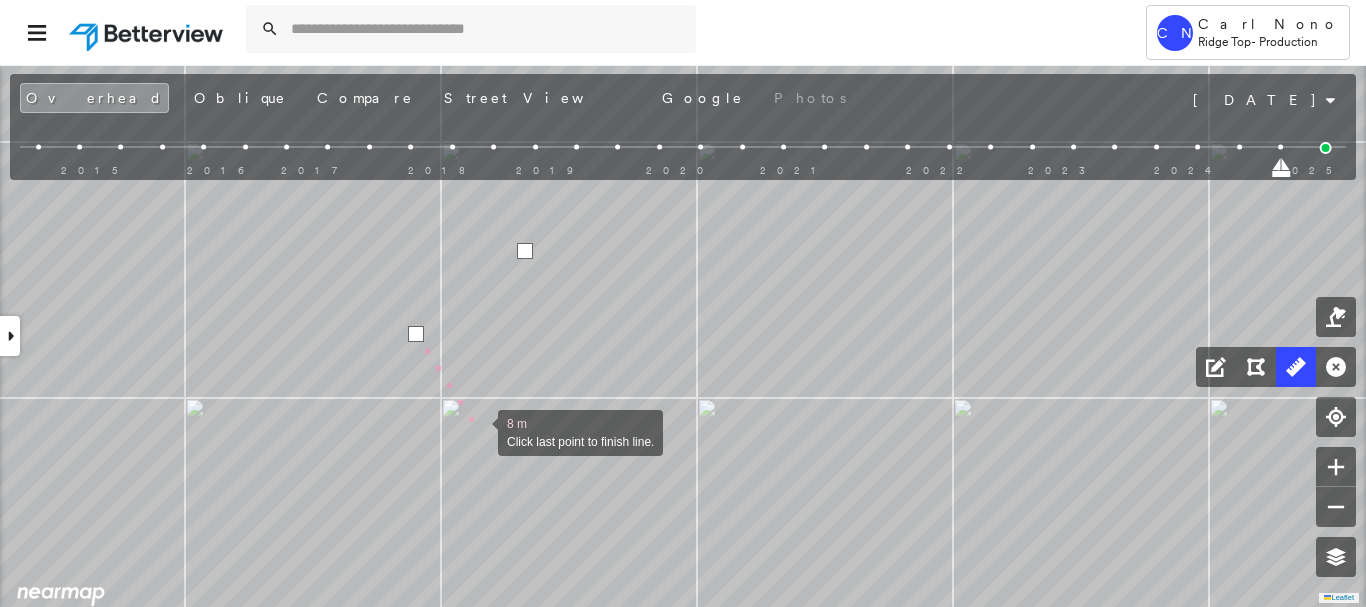 drag, startPoint x: 467, startPoint y: 402, endPoint x: 374, endPoint y: 182, distance: 238.84932 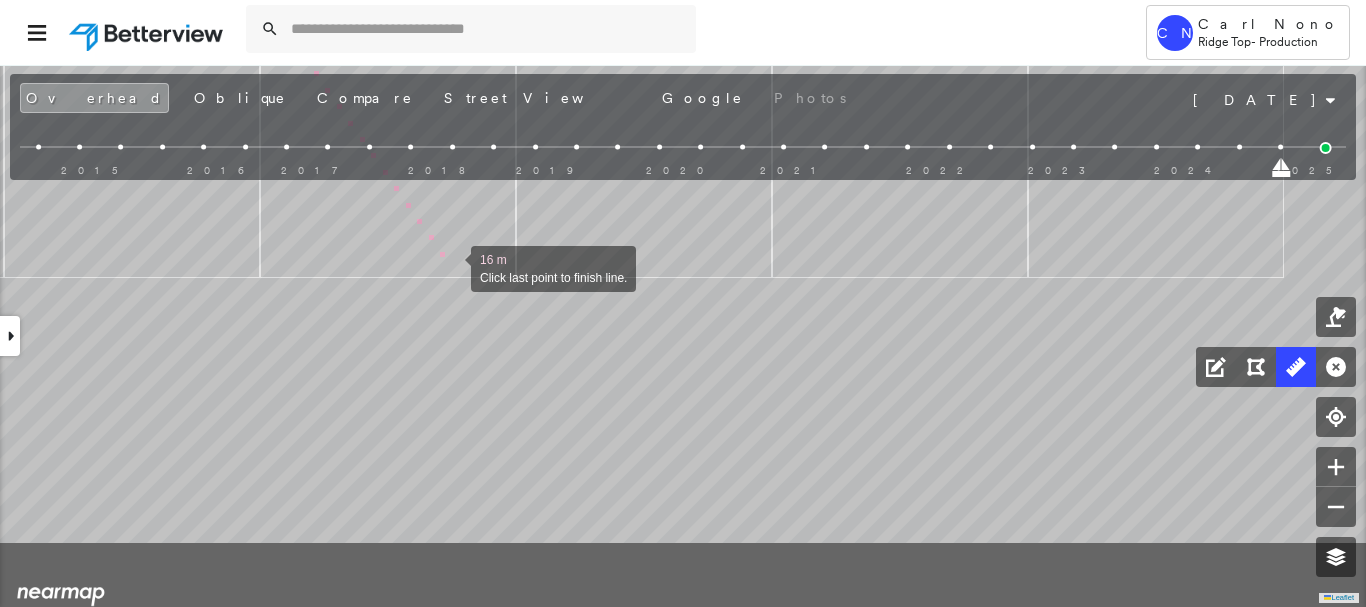 drag, startPoint x: 525, startPoint y: 388, endPoint x: 452, endPoint y: 269, distance: 139.60658 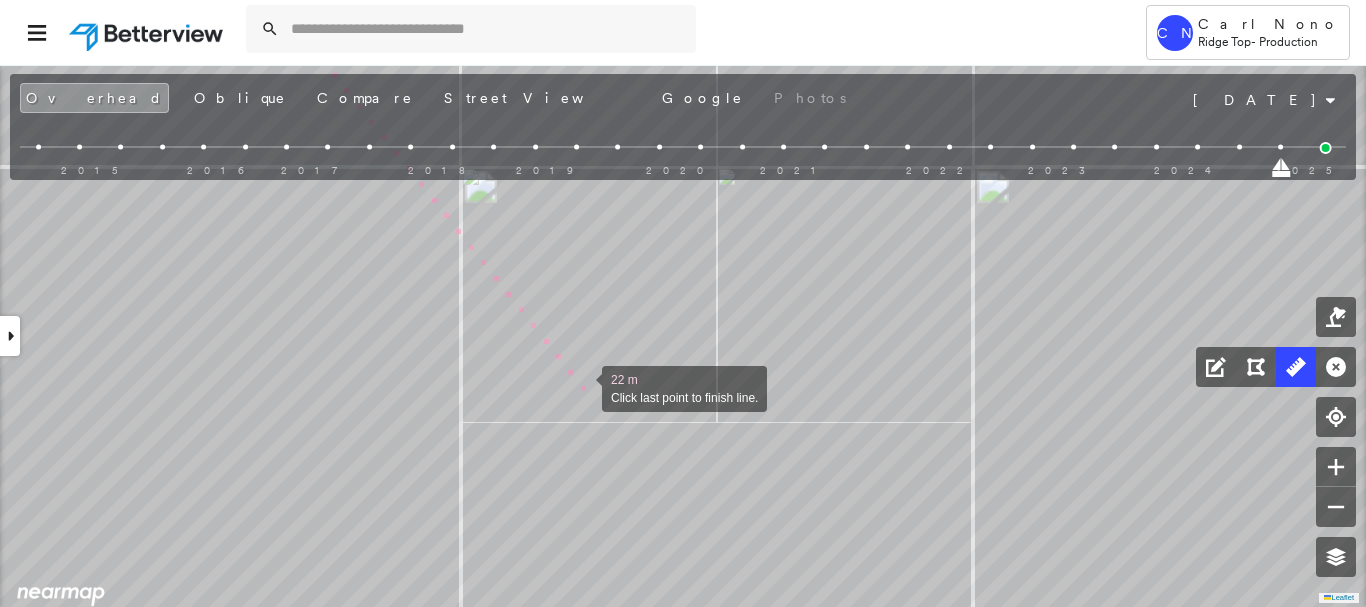 click at bounding box center (582, 387) 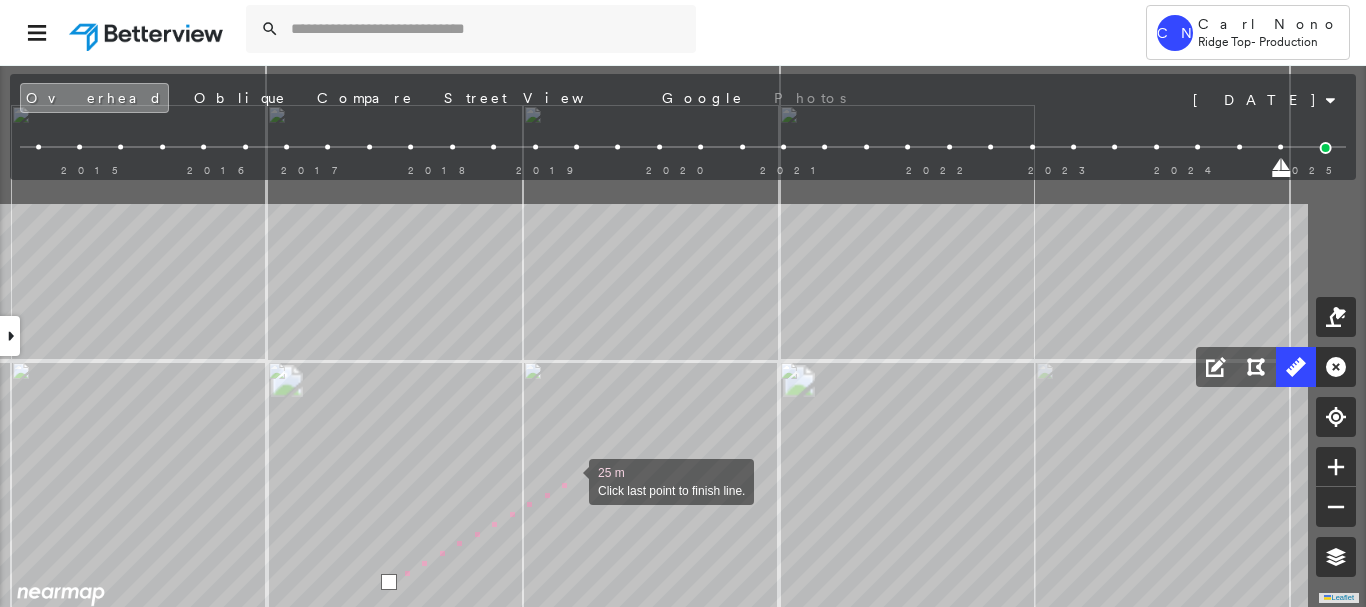 drag, startPoint x: 764, startPoint y: 285, endPoint x: 570, endPoint y: 479, distance: 274.35742 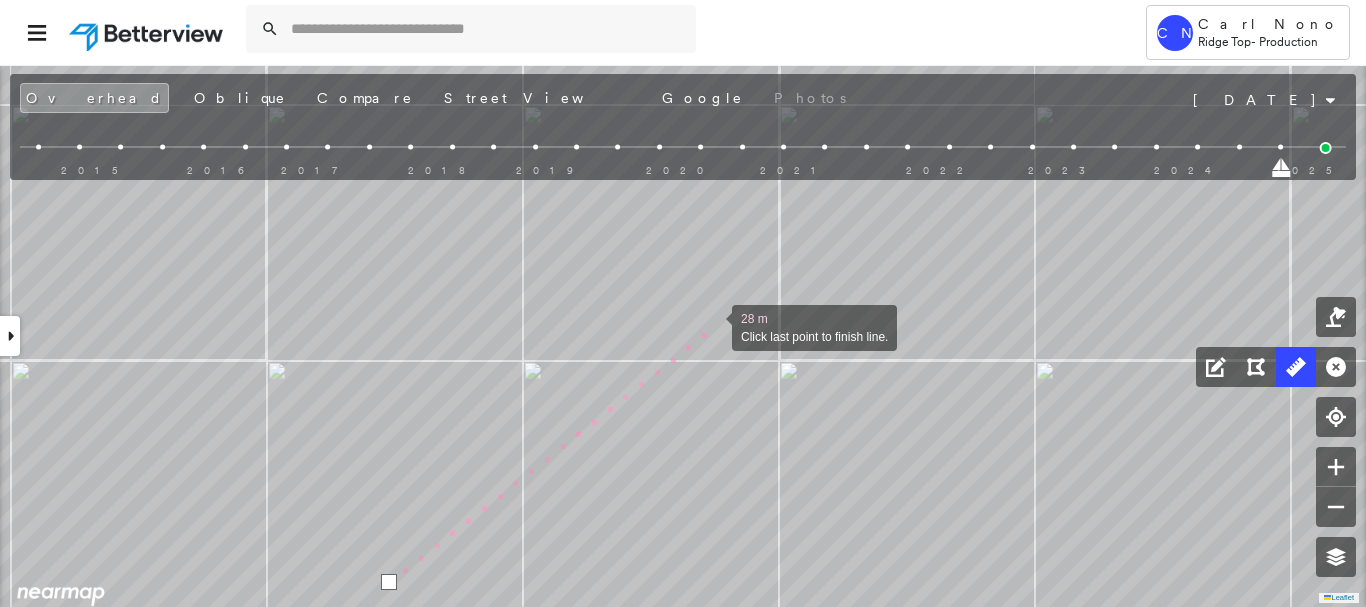 click at bounding box center (712, 326) 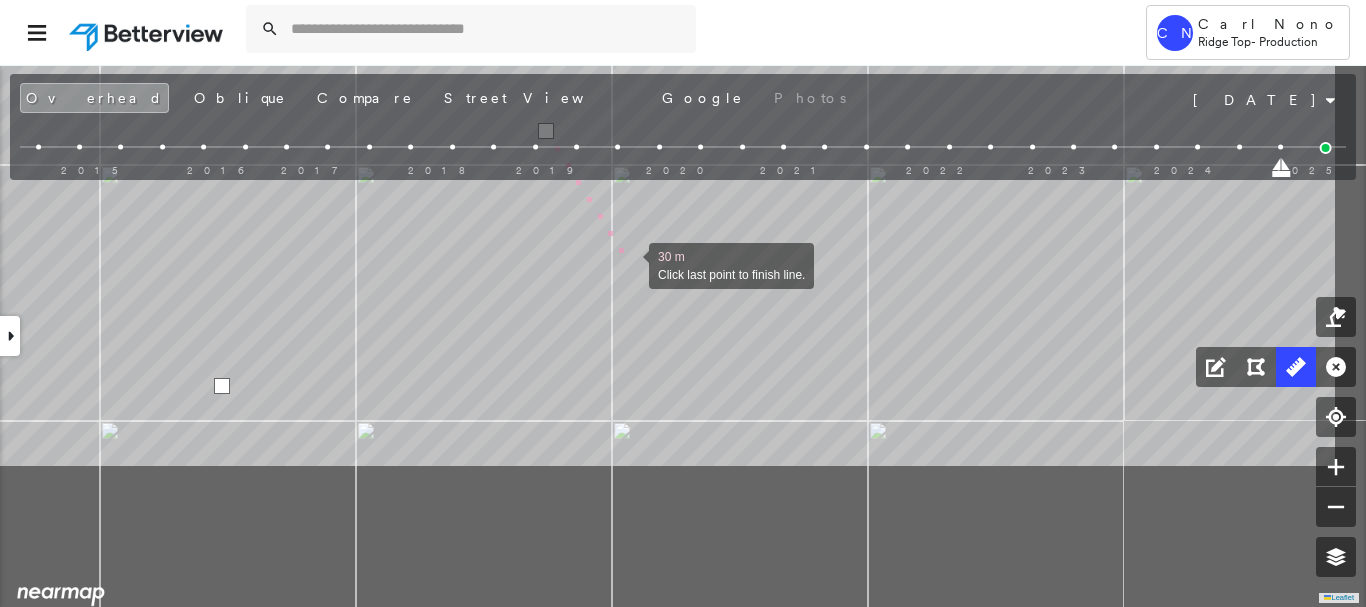 drag, startPoint x: 797, startPoint y: 463, endPoint x: 630, endPoint y: 267, distance: 257.49756 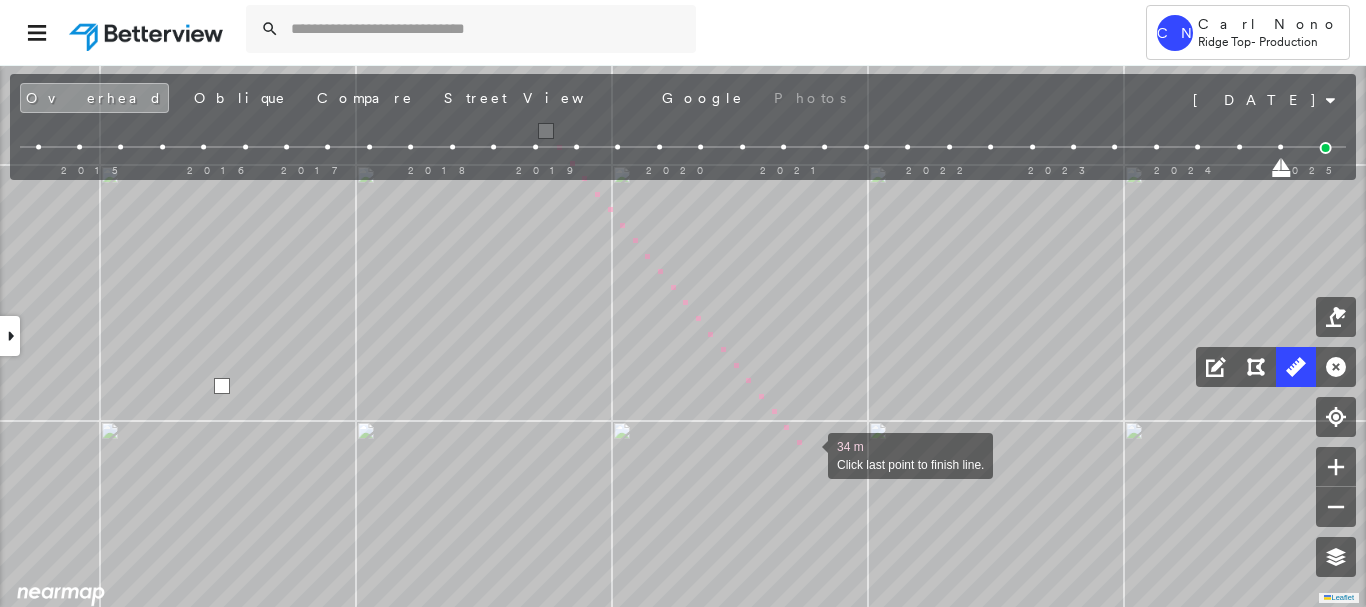 click at bounding box center [808, 454] 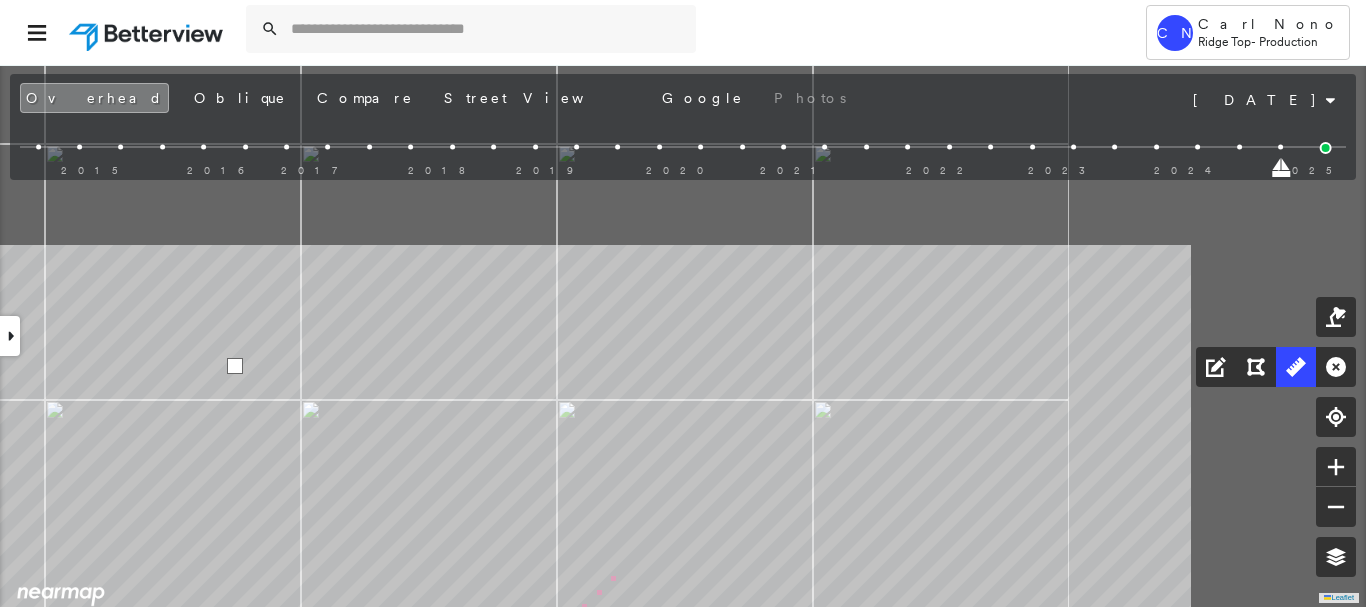click on "37 m Click last point to finish line." at bounding box center (-805, -143) 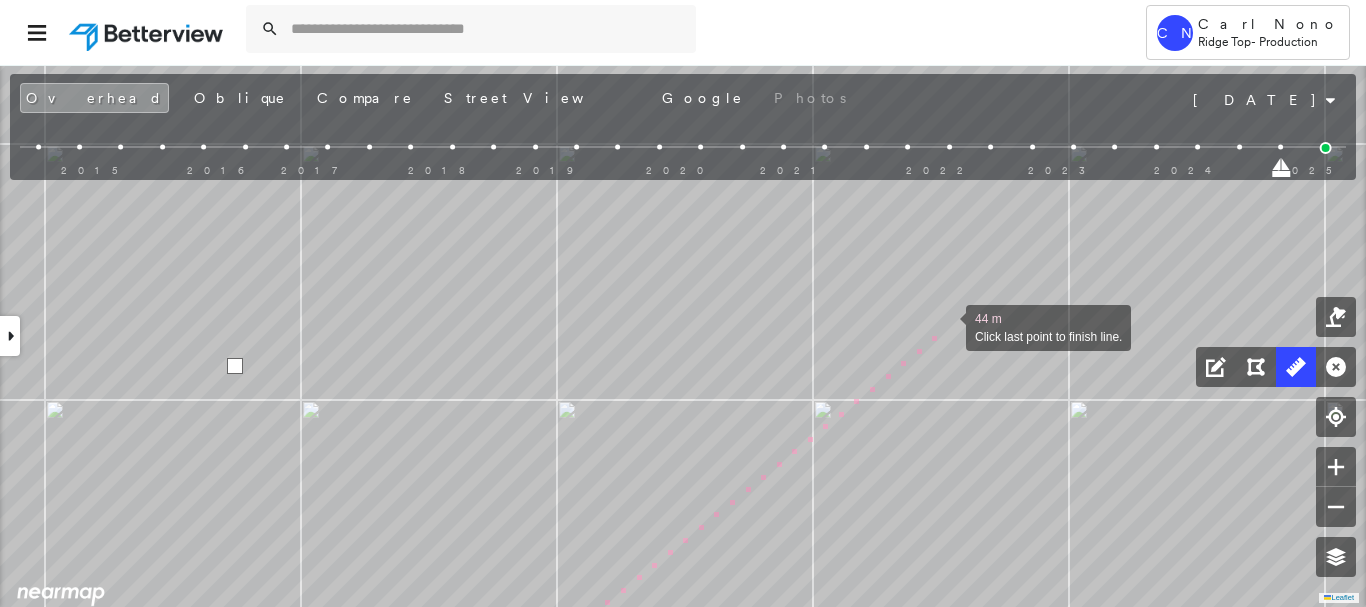 click at bounding box center (946, 326) 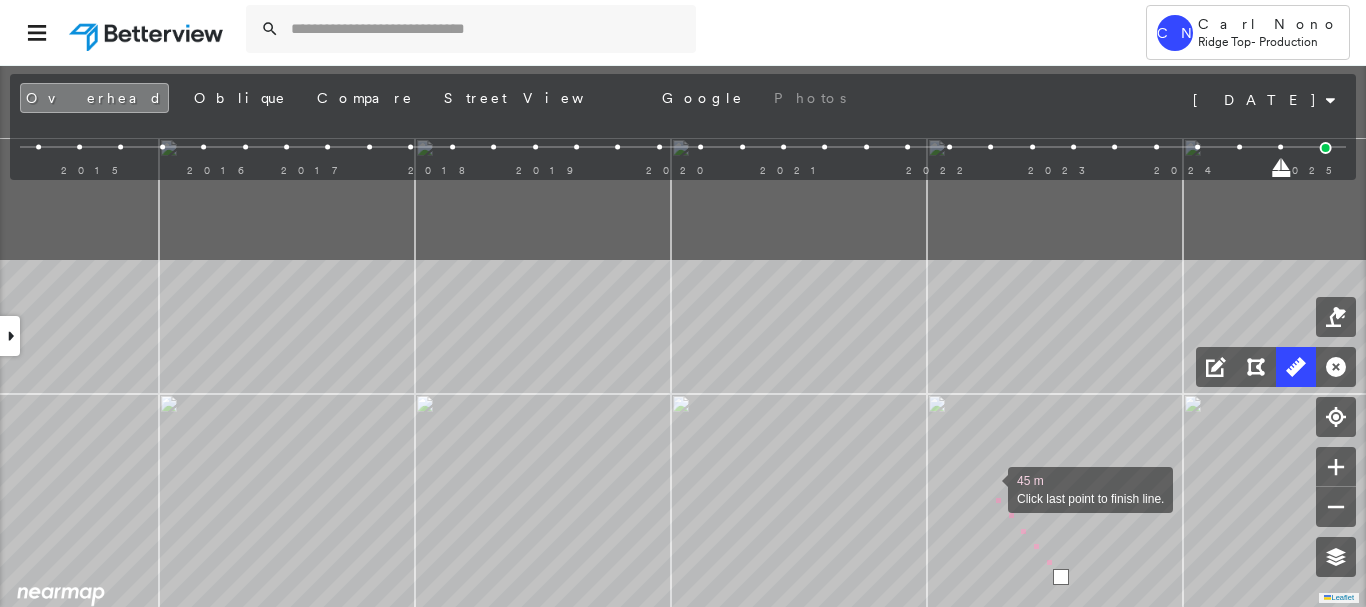 drag, startPoint x: 873, startPoint y: 235, endPoint x: 987, endPoint y: 485, distance: 274.76535 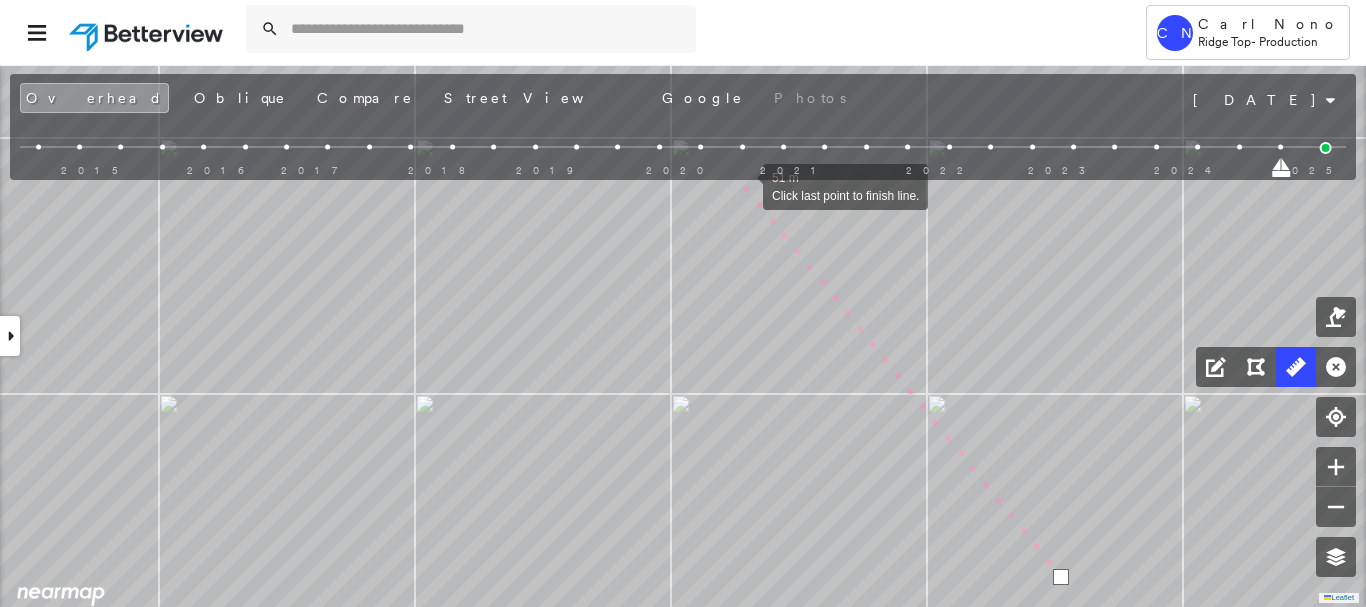 click at bounding box center (743, 185) 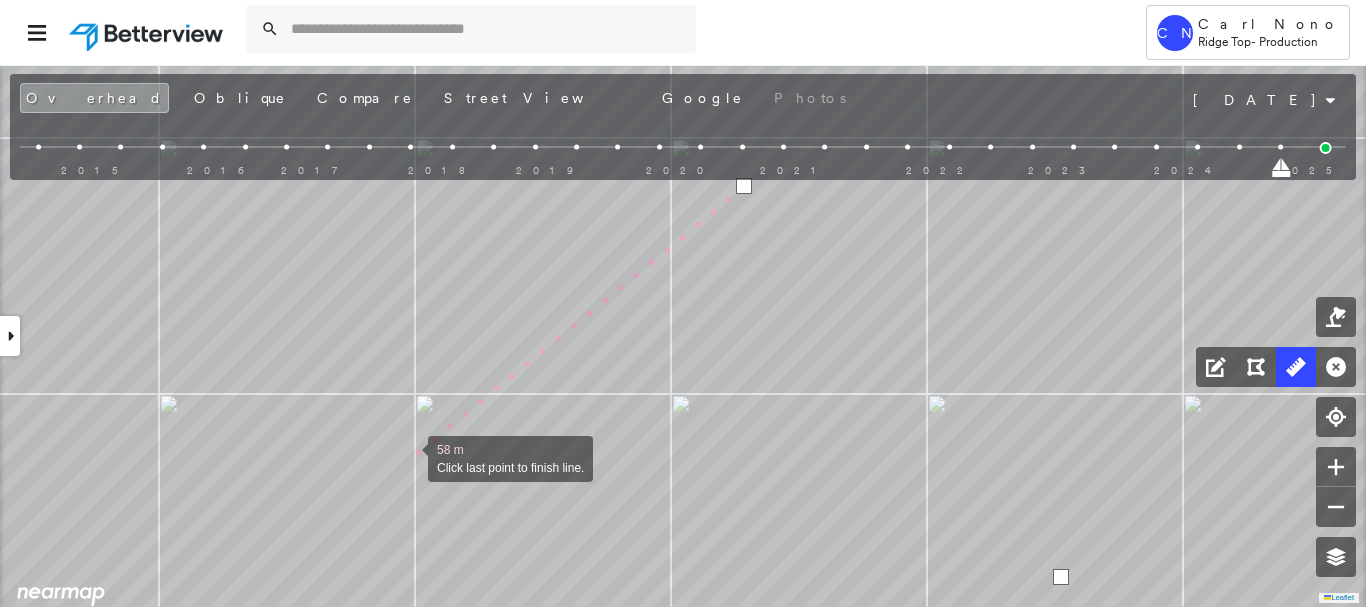 click at bounding box center [408, 457] 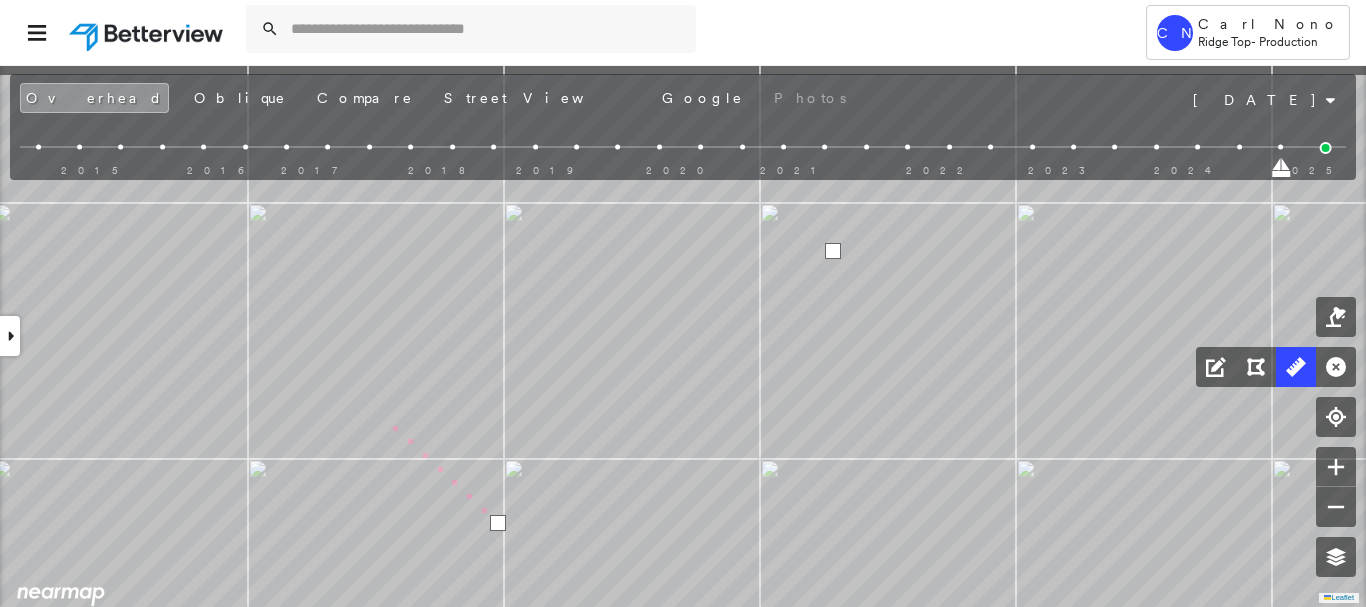 drag, startPoint x: 342, startPoint y: 391, endPoint x: 568, endPoint y: 473, distance: 240.4163 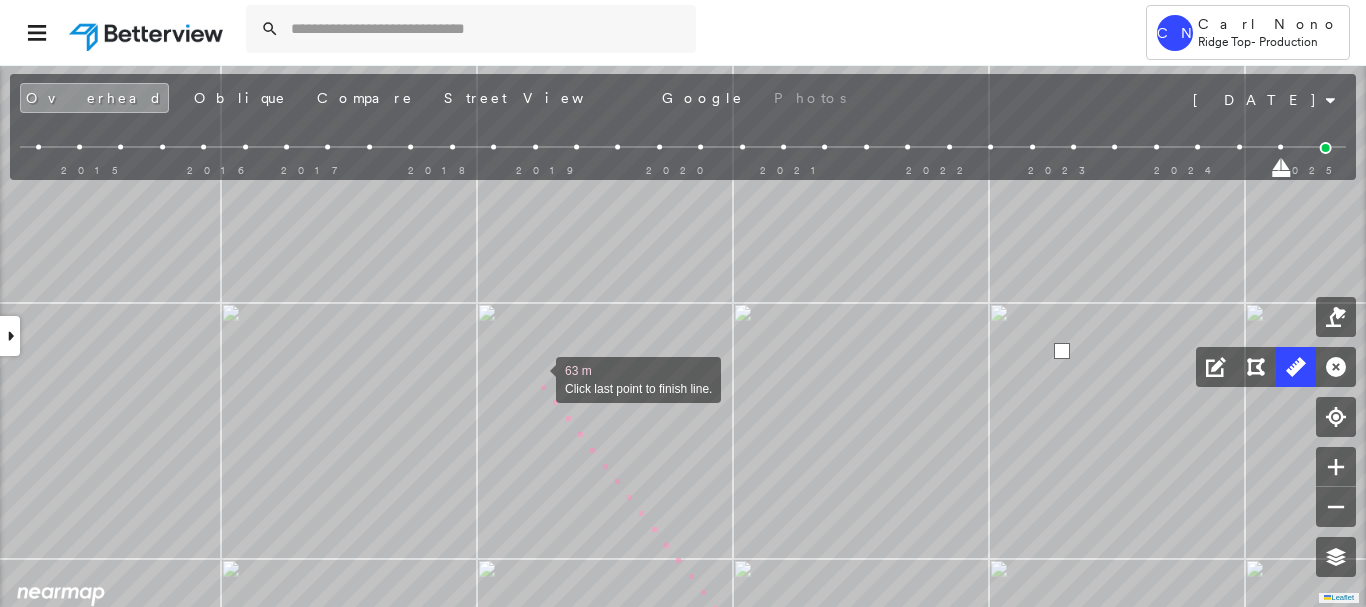 click at bounding box center [536, 378] 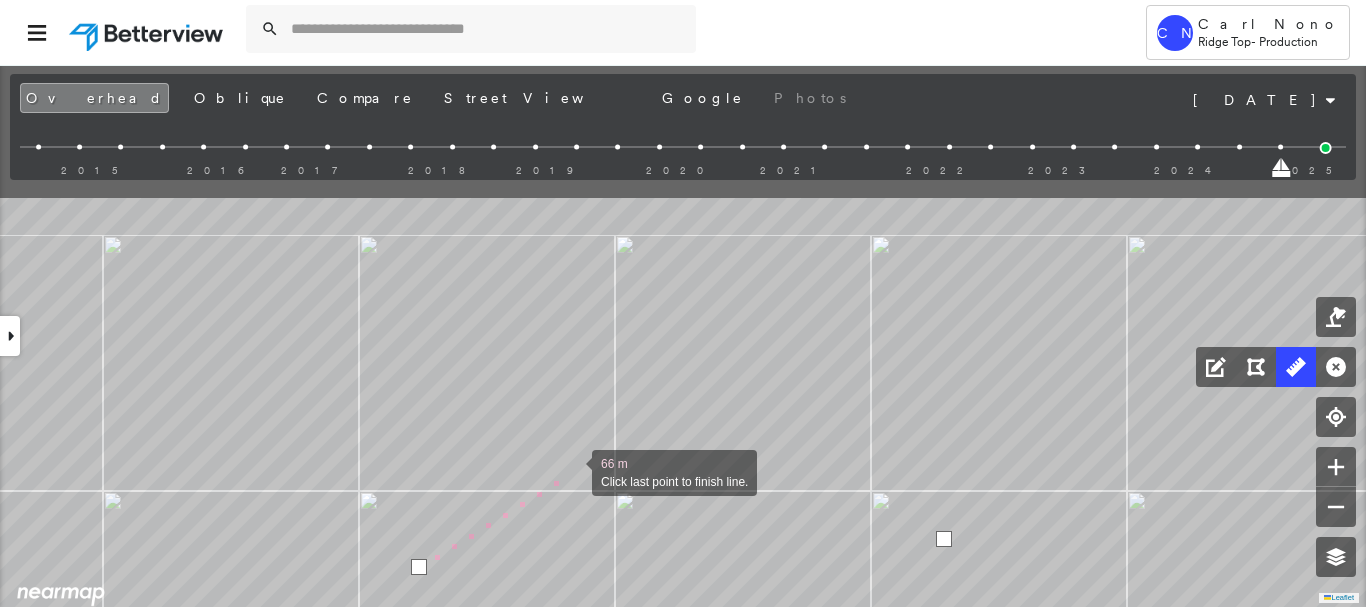drag, startPoint x: 690, startPoint y: 283, endPoint x: 572, endPoint y: 471, distance: 221.96396 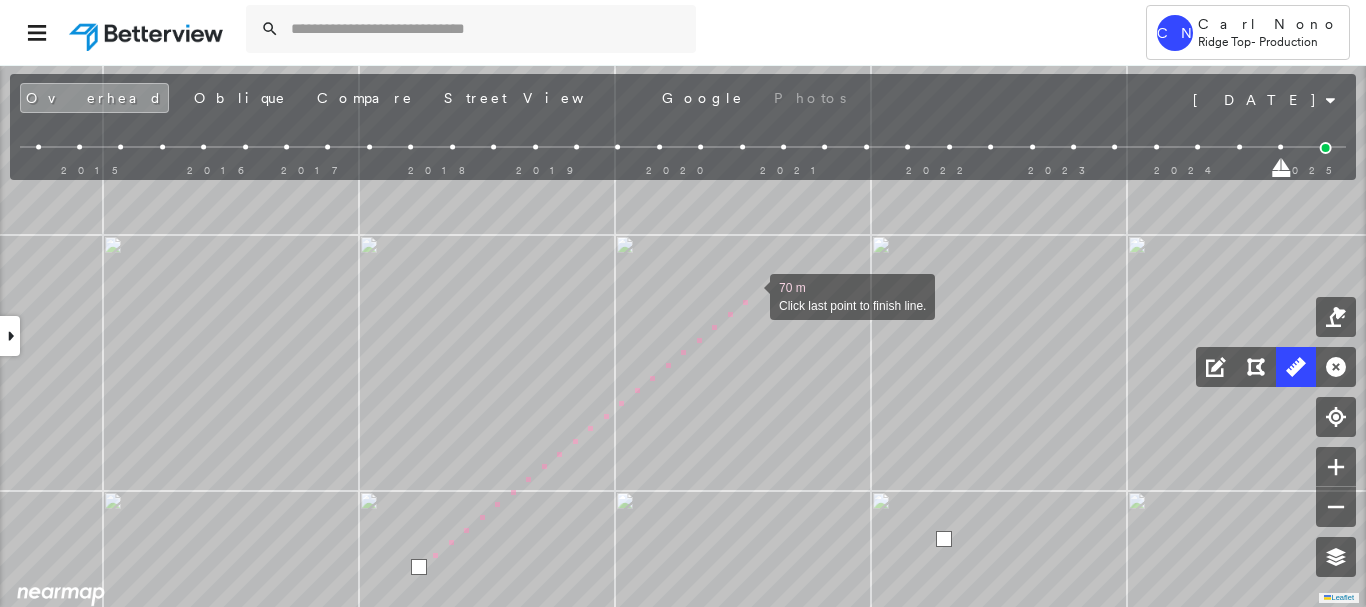 click at bounding box center (750, 295) 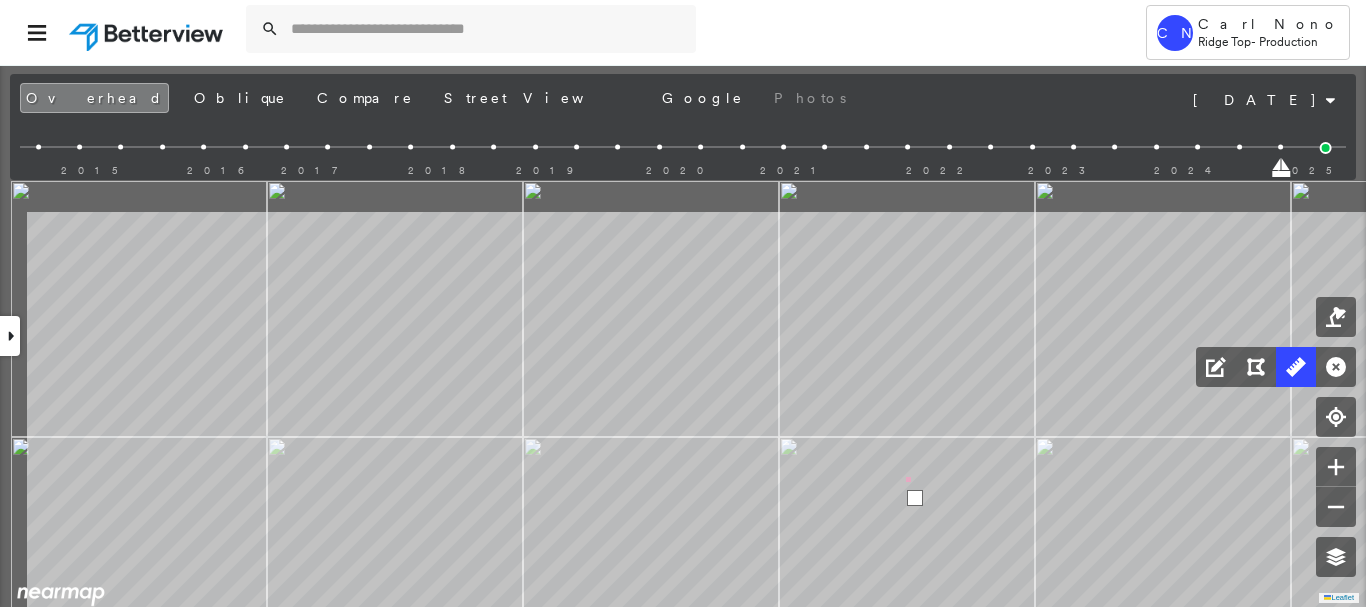 drag, startPoint x: 709, startPoint y: 233, endPoint x: 911, endPoint y: 485, distance: 322.9675 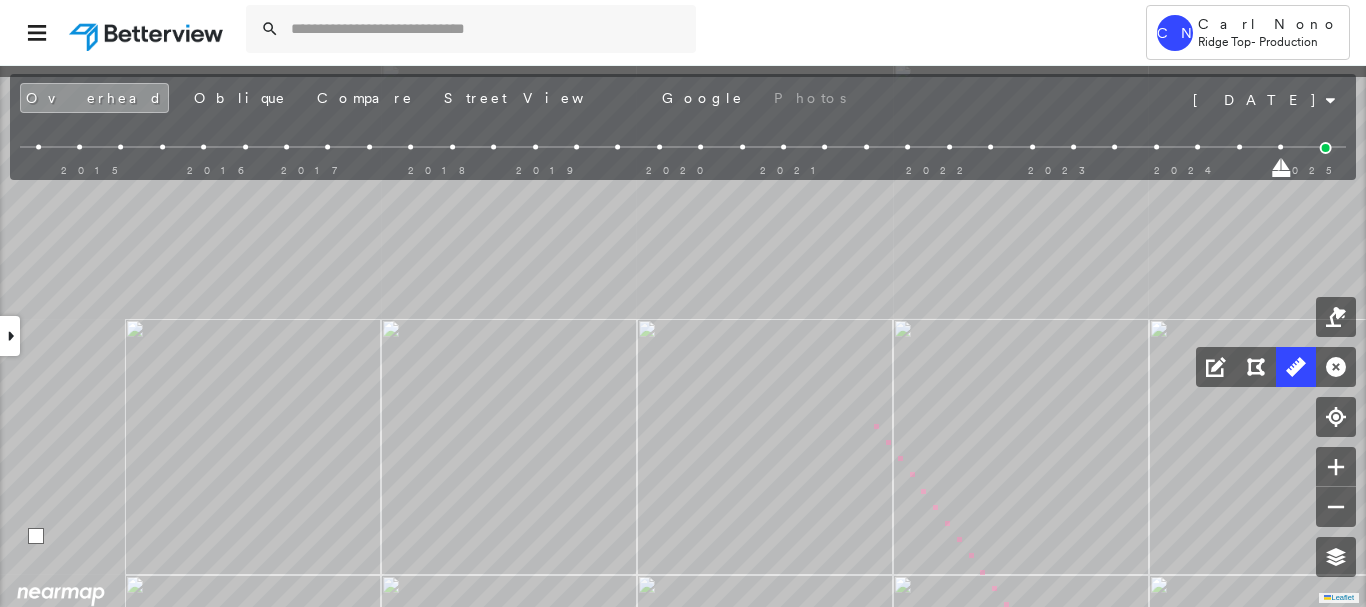 drag, startPoint x: 775, startPoint y: 315, endPoint x: 856, endPoint y: 396, distance: 114.5513 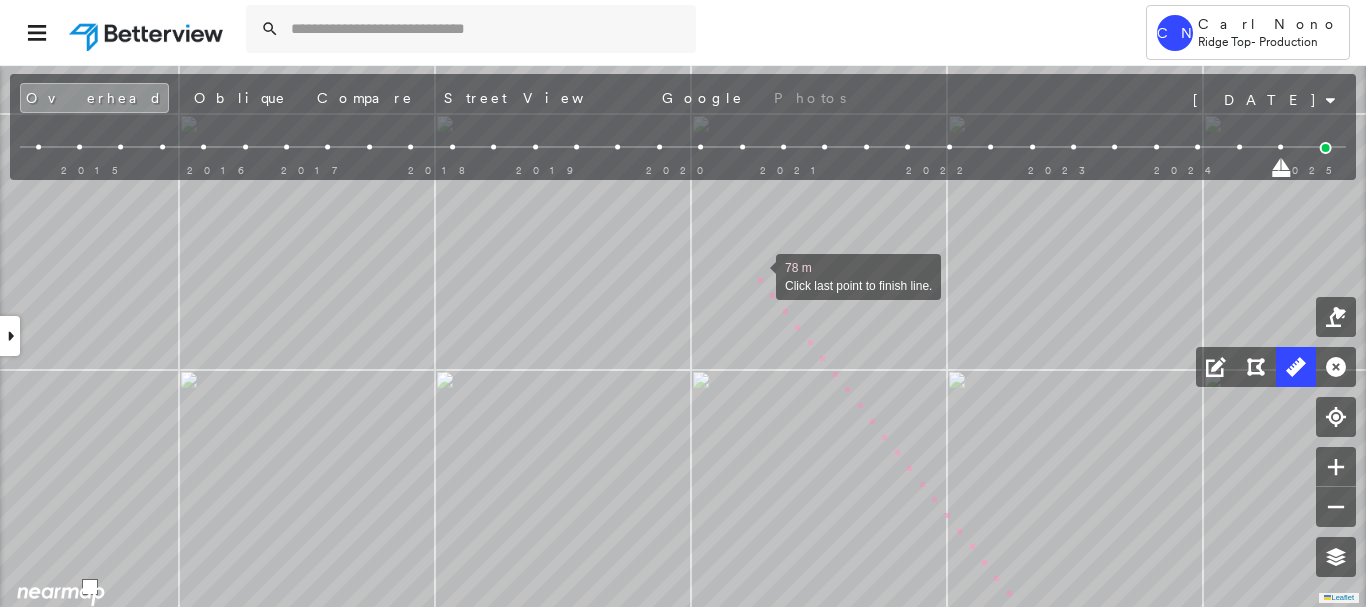 click at bounding box center [756, 275] 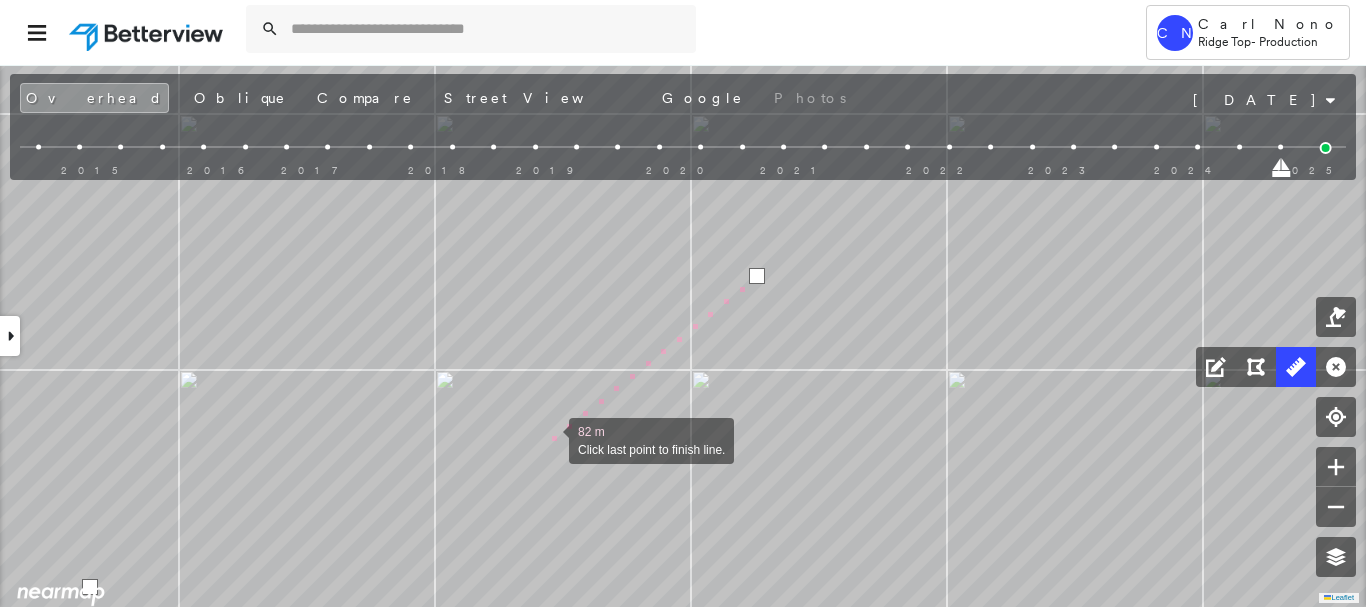 click at bounding box center (549, 439) 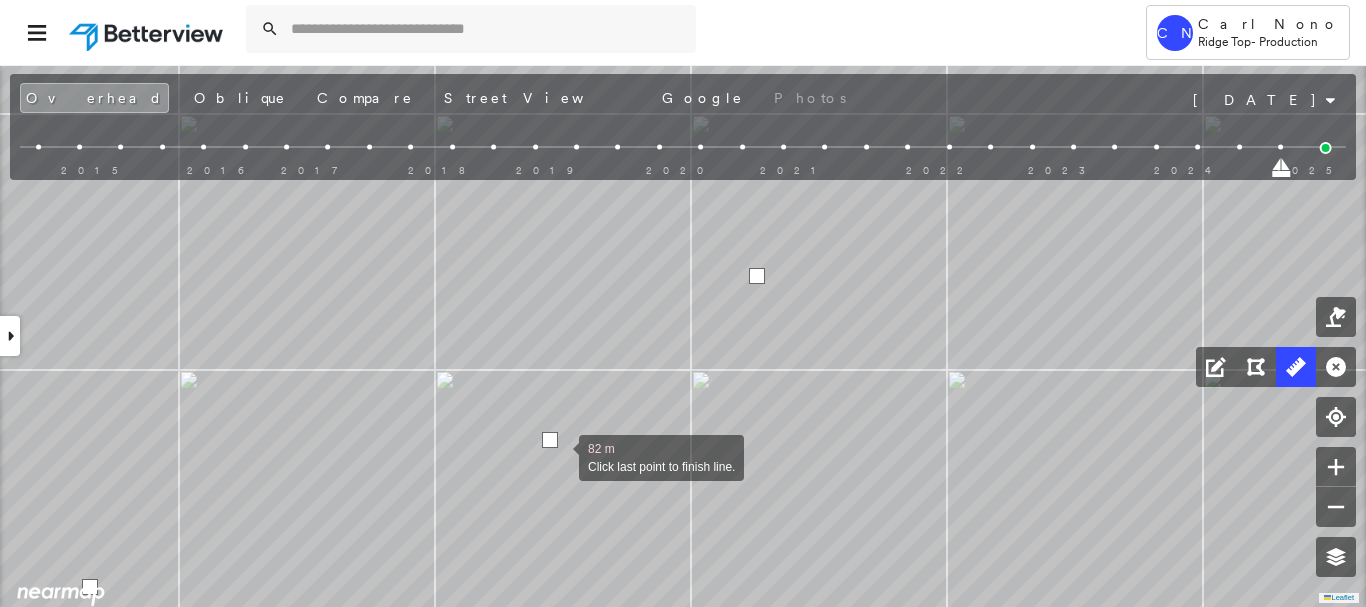 click at bounding box center [559, 456] 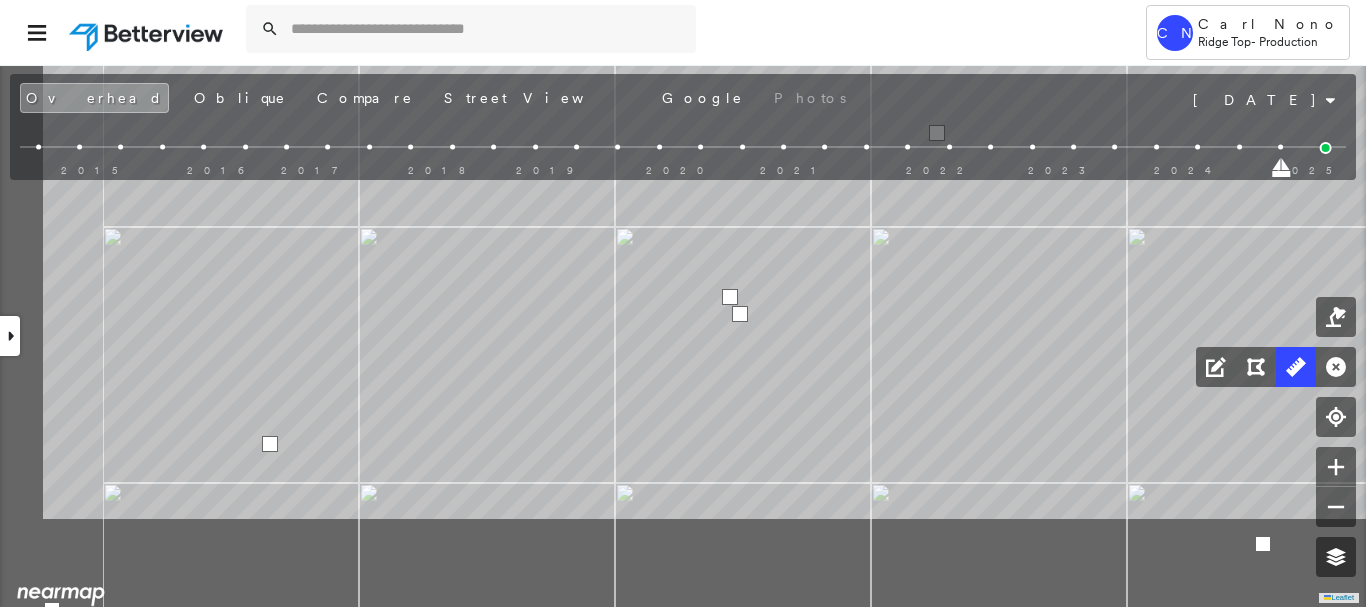 click on "83 m Click last point to finish line." at bounding box center [21, 708] 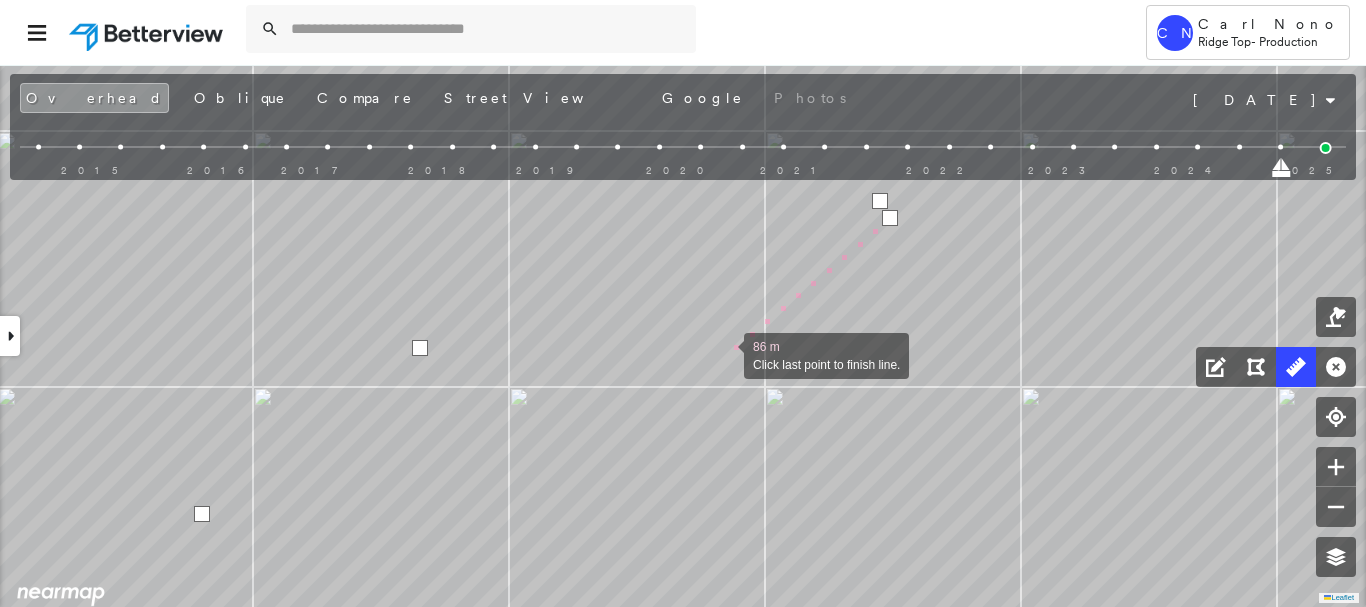click at bounding box center (724, 354) 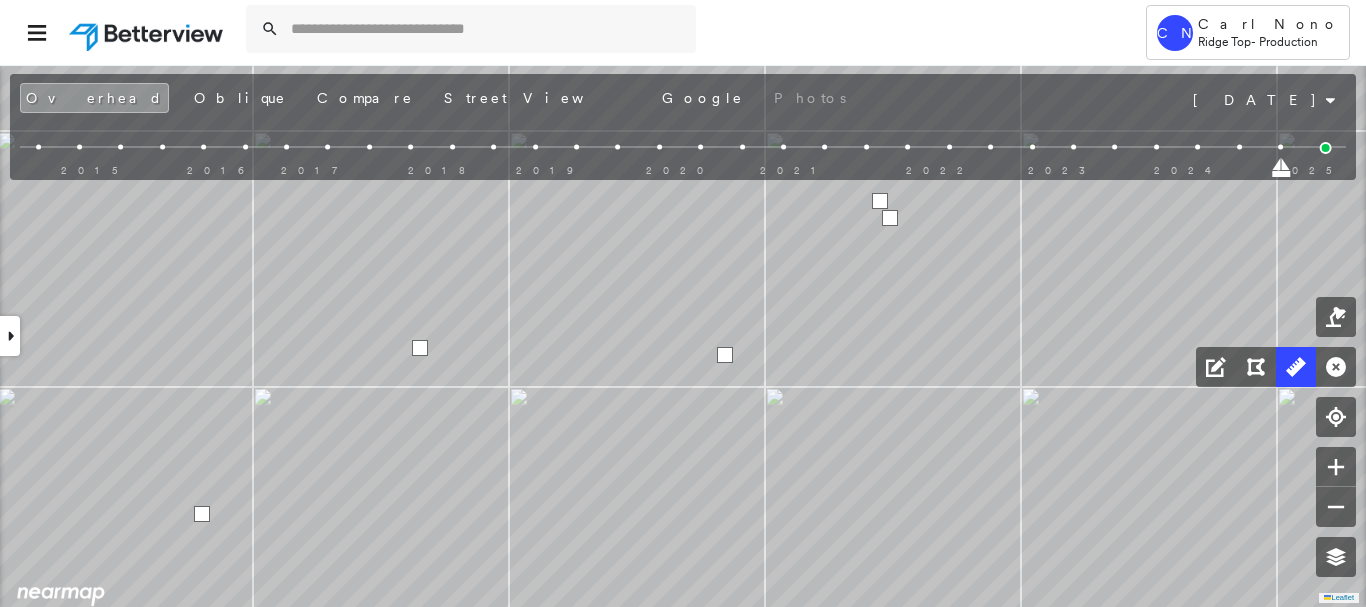 click at bounding box center (725, 355) 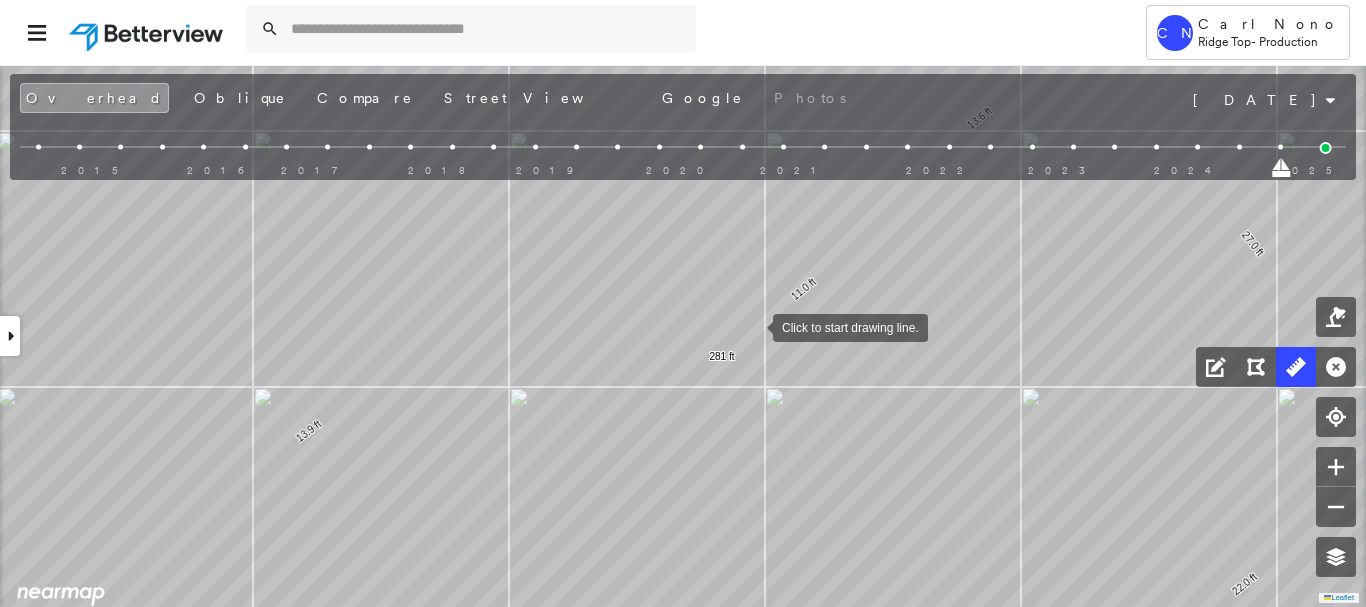 click at bounding box center [753, 326] 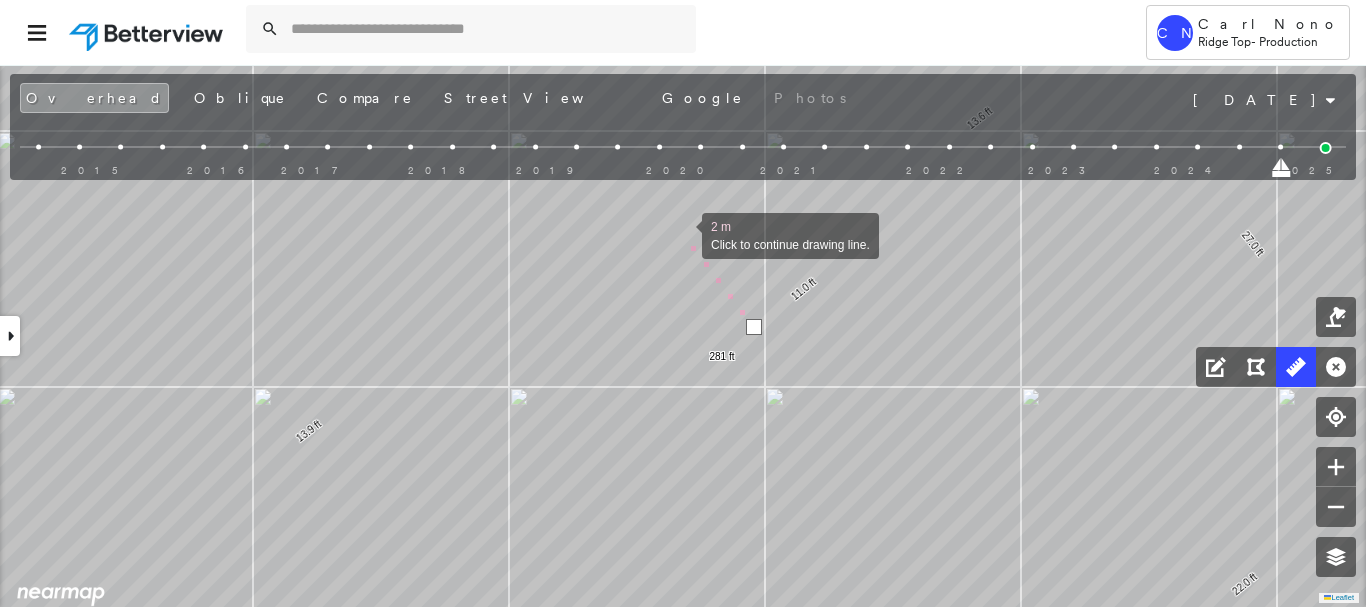 click at bounding box center [682, 234] 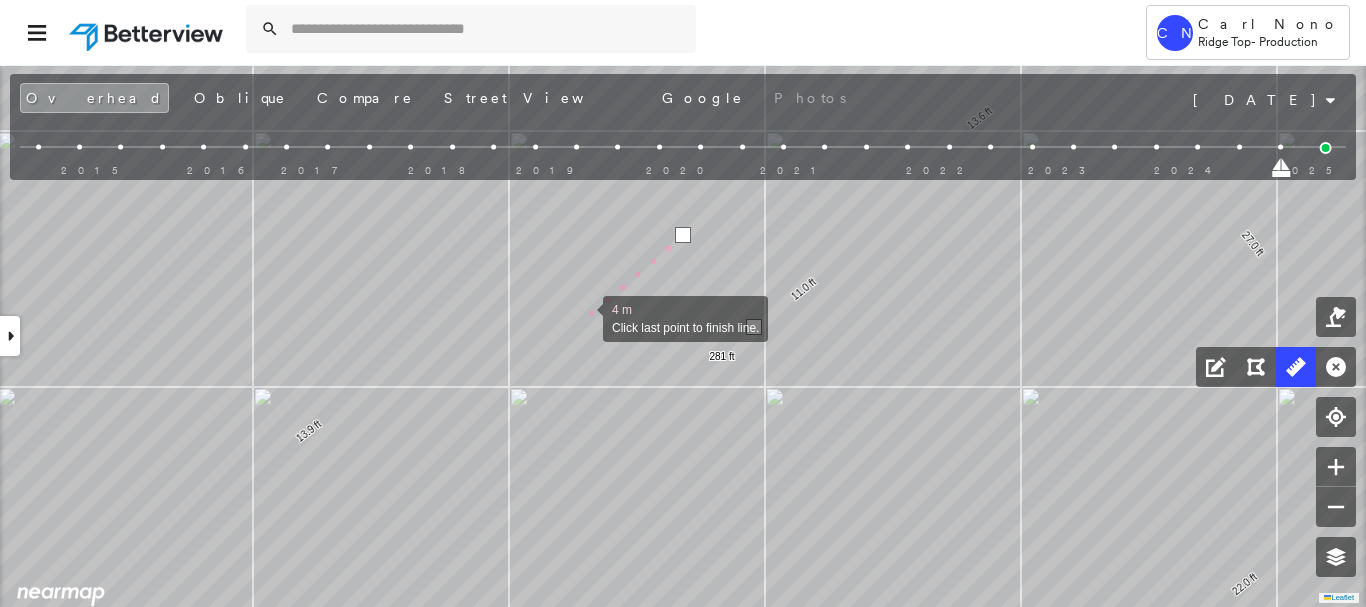 click at bounding box center (583, 317) 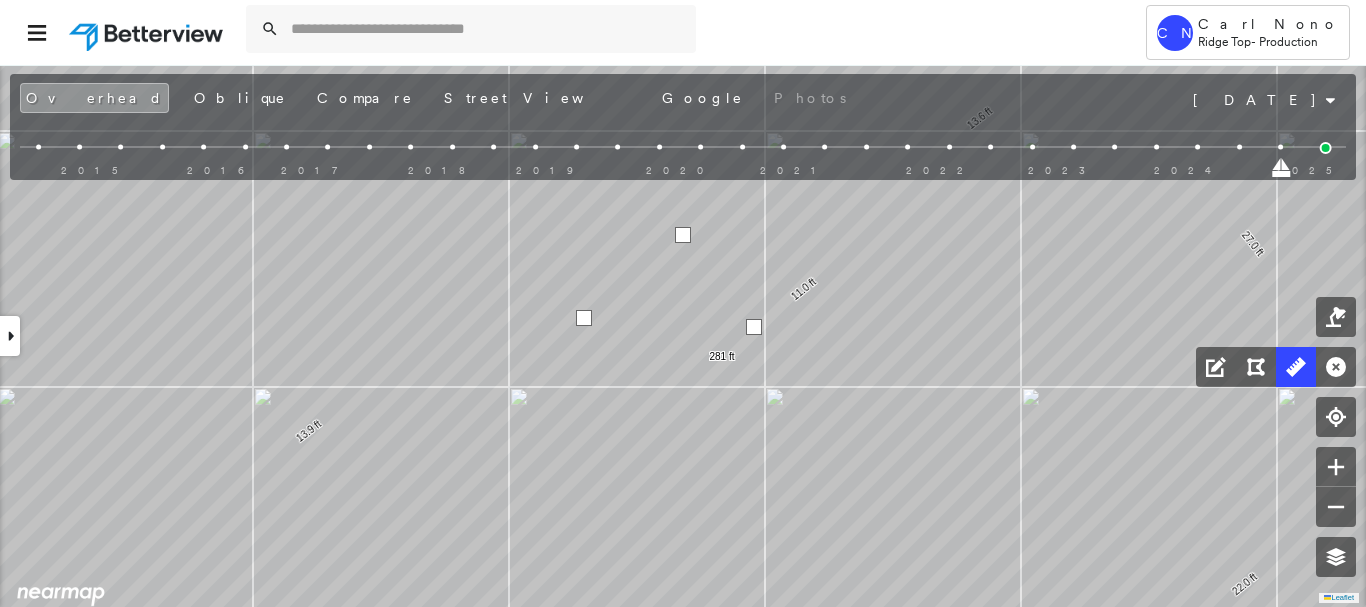 click at bounding box center (584, 318) 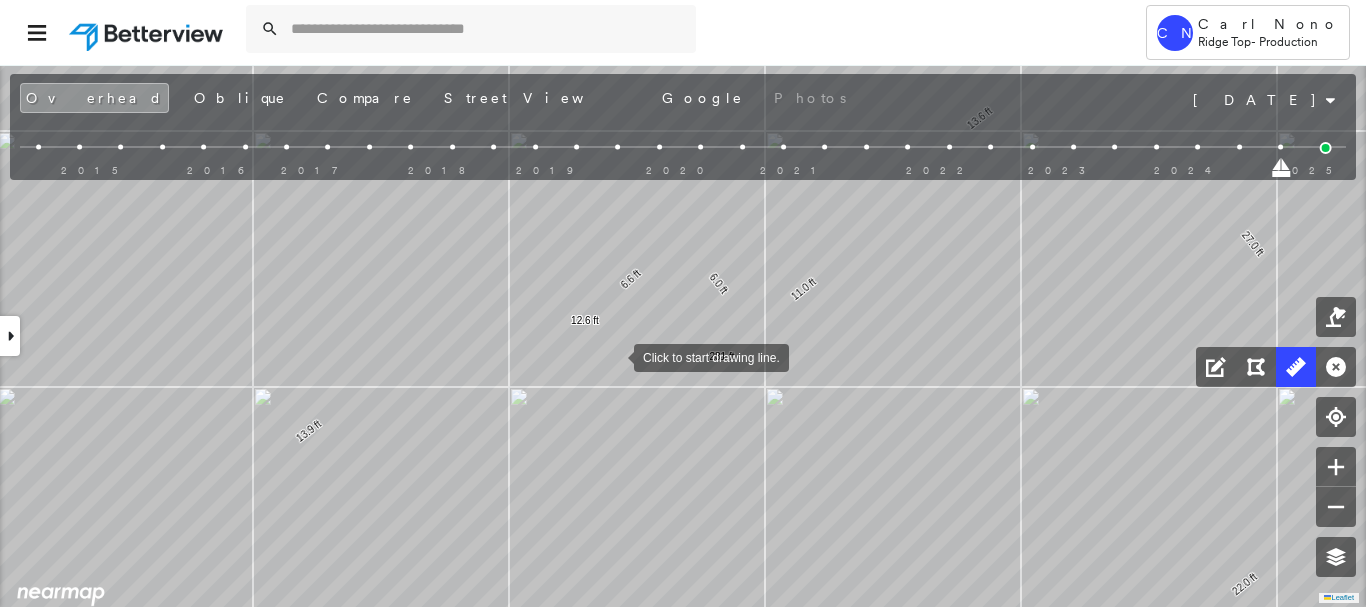 click at bounding box center (614, 356) 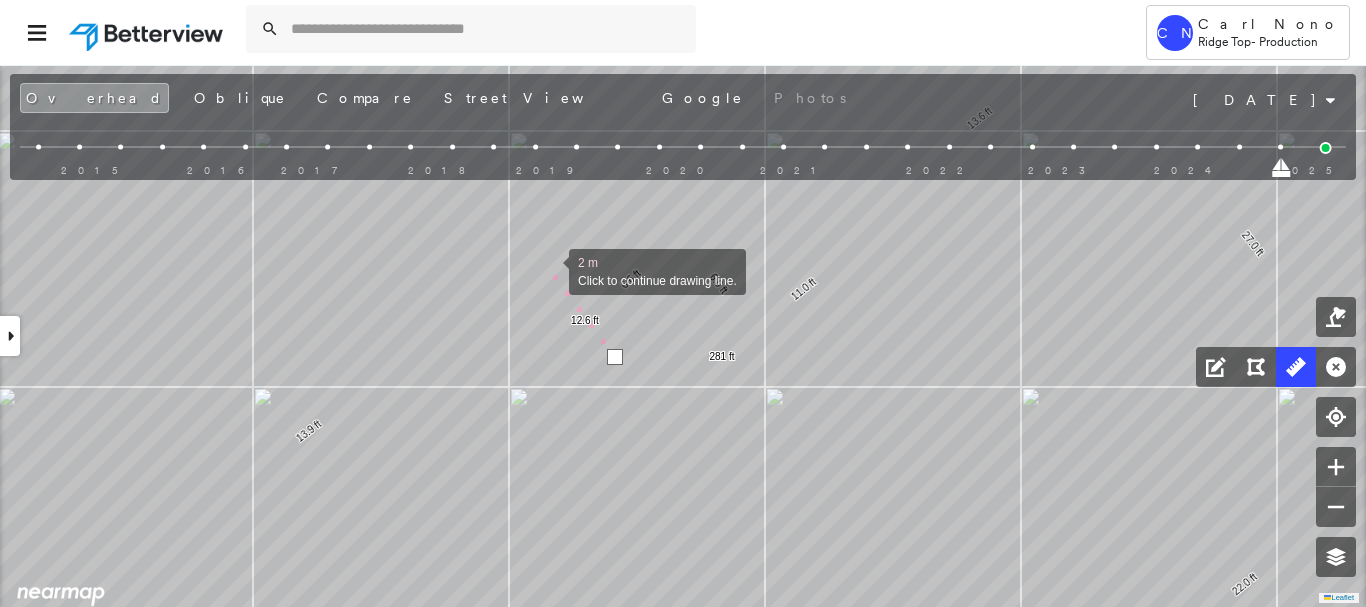 click at bounding box center [549, 270] 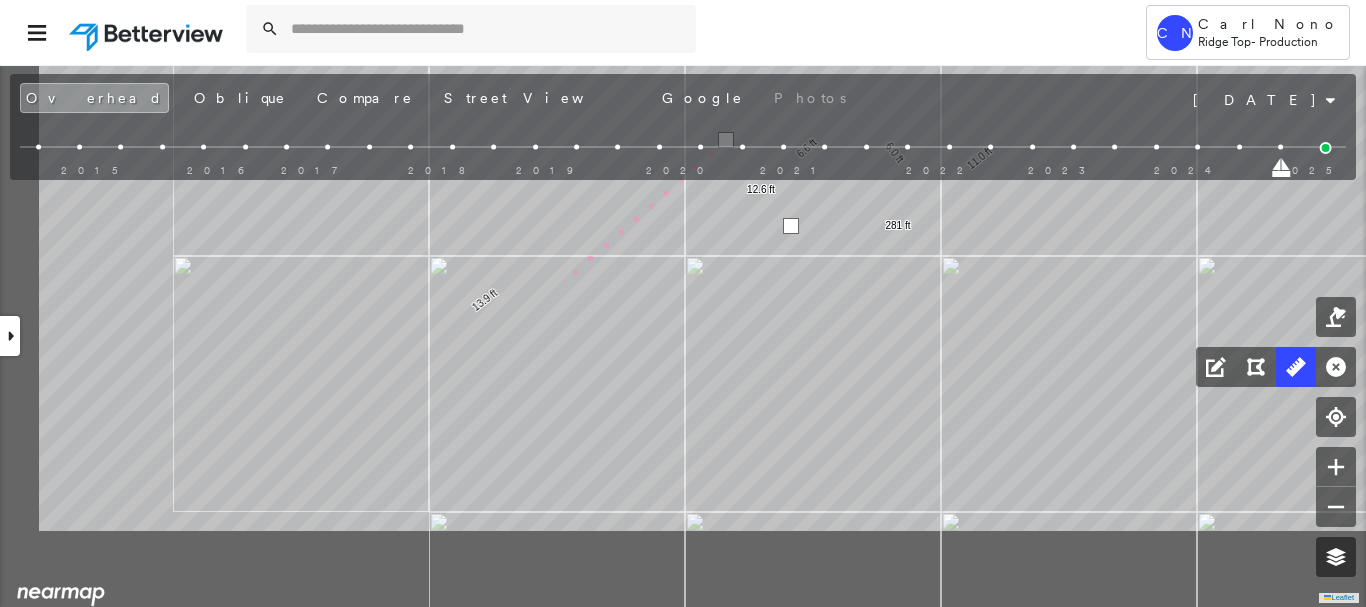 drag, startPoint x: 345, startPoint y: 435, endPoint x: 565, endPoint y: 280, distance: 269.11893 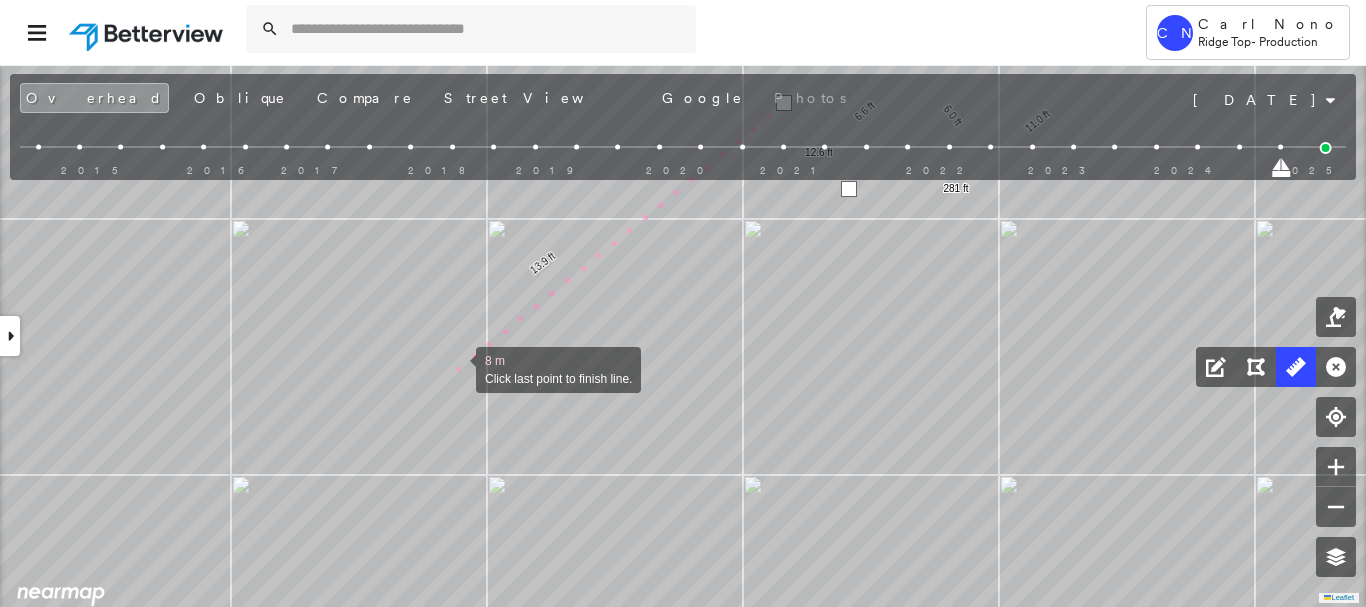click at bounding box center [456, 368] 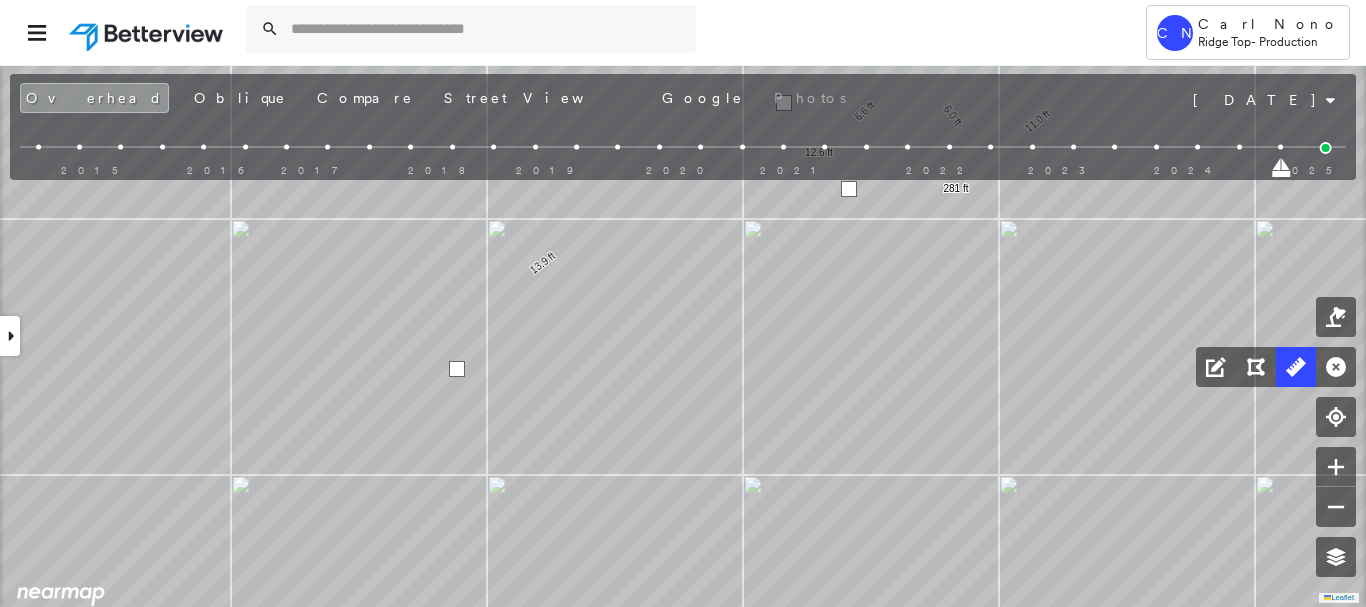 click at bounding box center [457, 369] 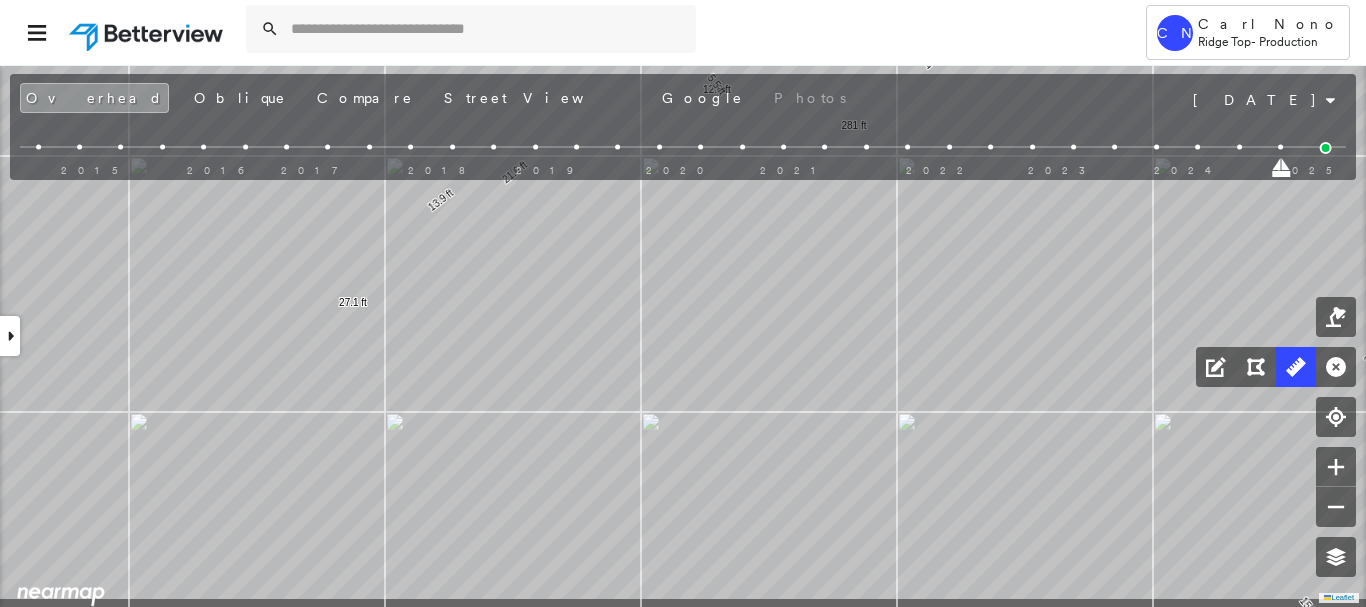 click on "13.9 ft 56.3 ft 21.1 ft 21.2 ft 29.6 ft 25.8 ft 22.0 ft 15.8 ft 22.0 ft 27.0 ft 13.6 ft 11.0 ft 281 ft 6.0 ft 6.6 ft 12.6 ft 5.5 ft 21.6 ft 27.1 ft Click to start drawing line." at bounding box center (303, 381) 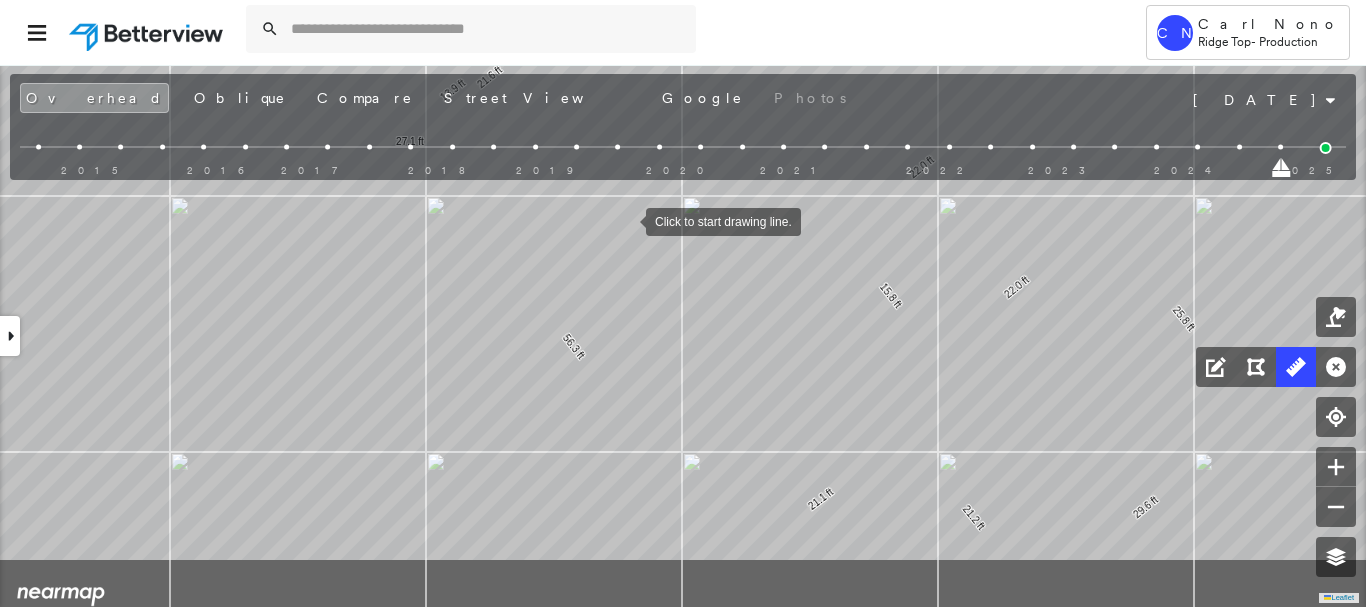 drag, startPoint x: 685, startPoint y: 285, endPoint x: 627, endPoint y: 221, distance: 86.37129 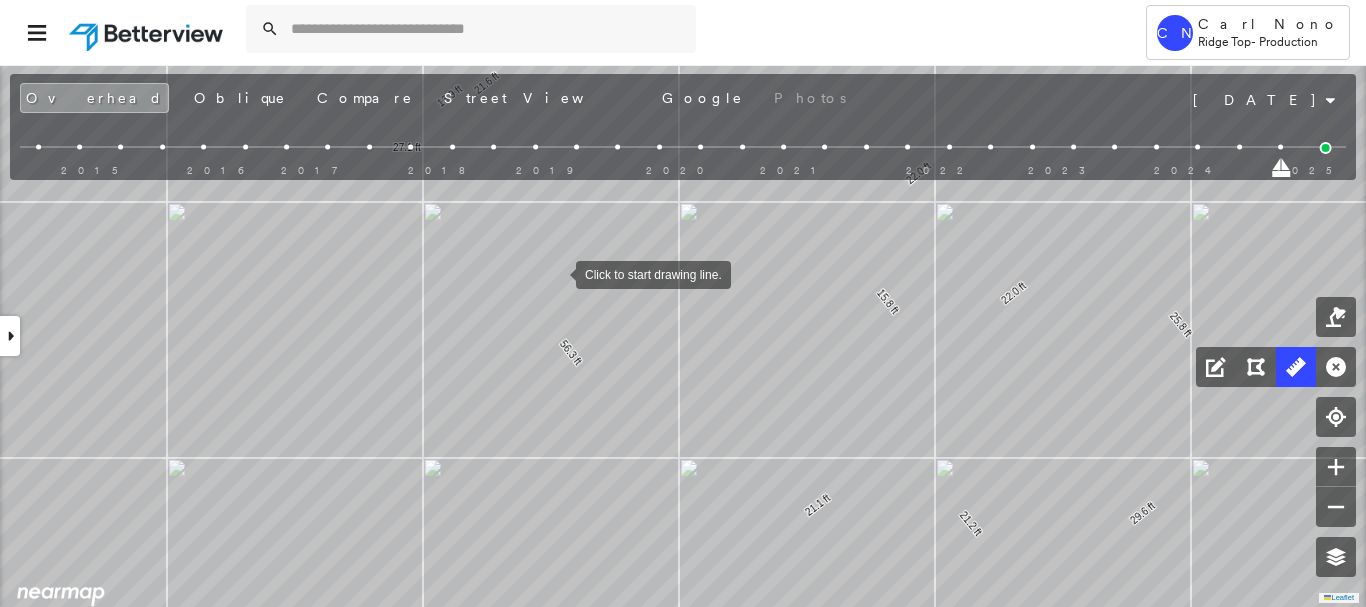 click on "13.9 ft 56.3 ft 21.1 ft 21.2 ft 29.6 ft 25.8 ft 22.0 ft 15.8 ft 22.0 ft 27.0 ft 13.6 ft 11.0 ft 281 ft 6.0 ft 6.6 ft 12.6 ft 5.5 ft 21.6 ft 27.1 ft Click to start drawing line." at bounding box center (149, 241) 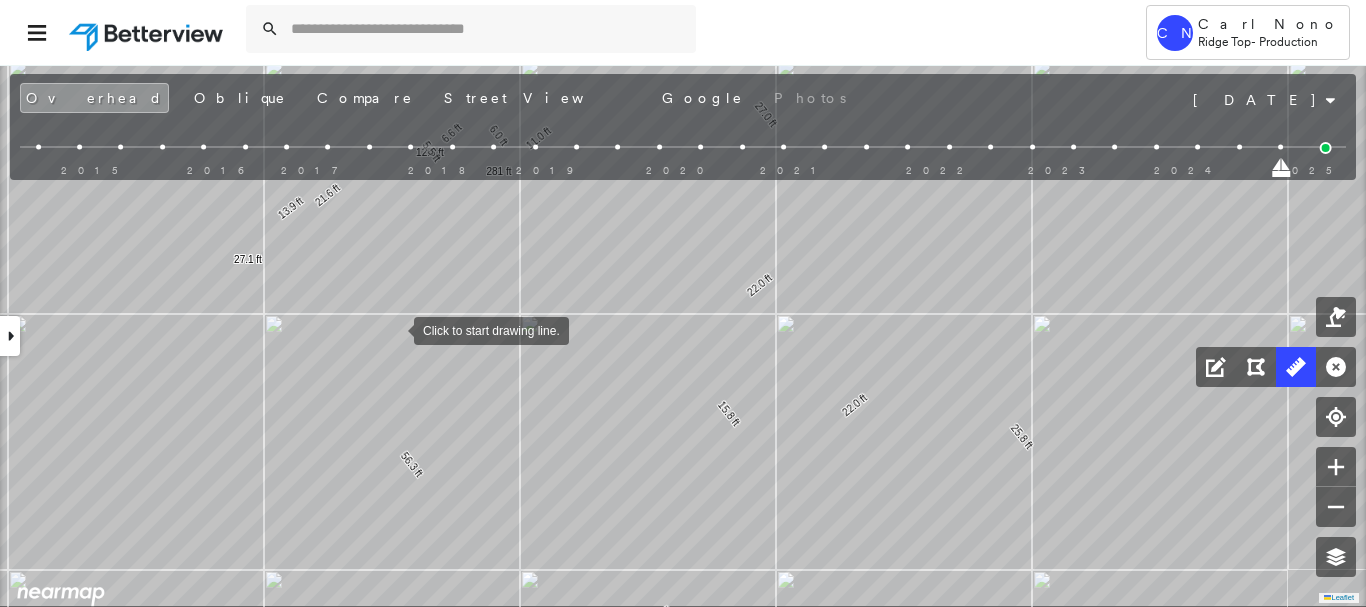 drag, startPoint x: 414, startPoint y: 365, endPoint x: 386, endPoint y: 291, distance: 79.12016 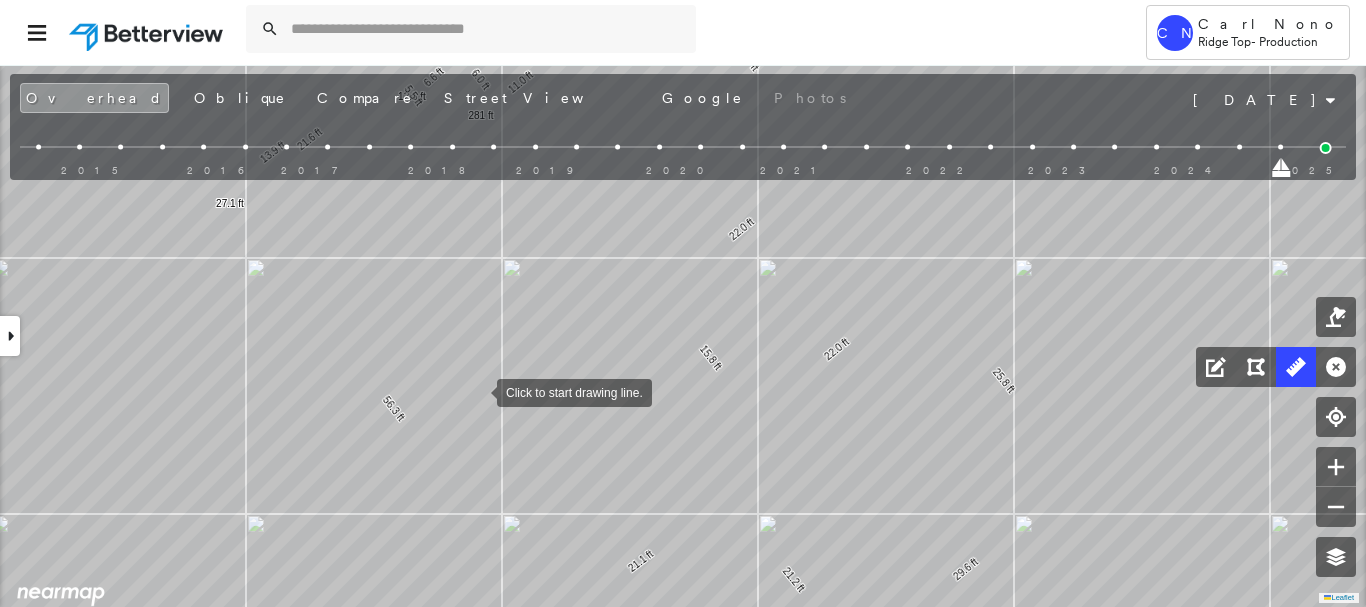 drag, startPoint x: 478, startPoint y: 391, endPoint x: 457, endPoint y: 395, distance: 21.377558 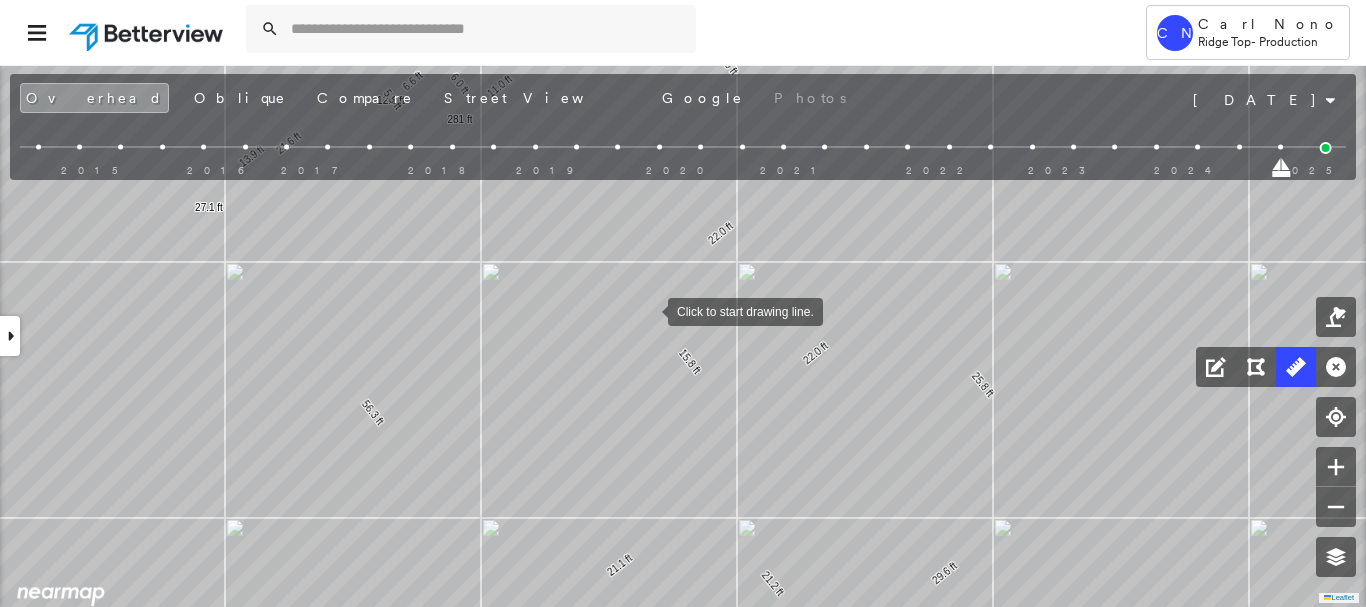 click at bounding box center [648, 310] 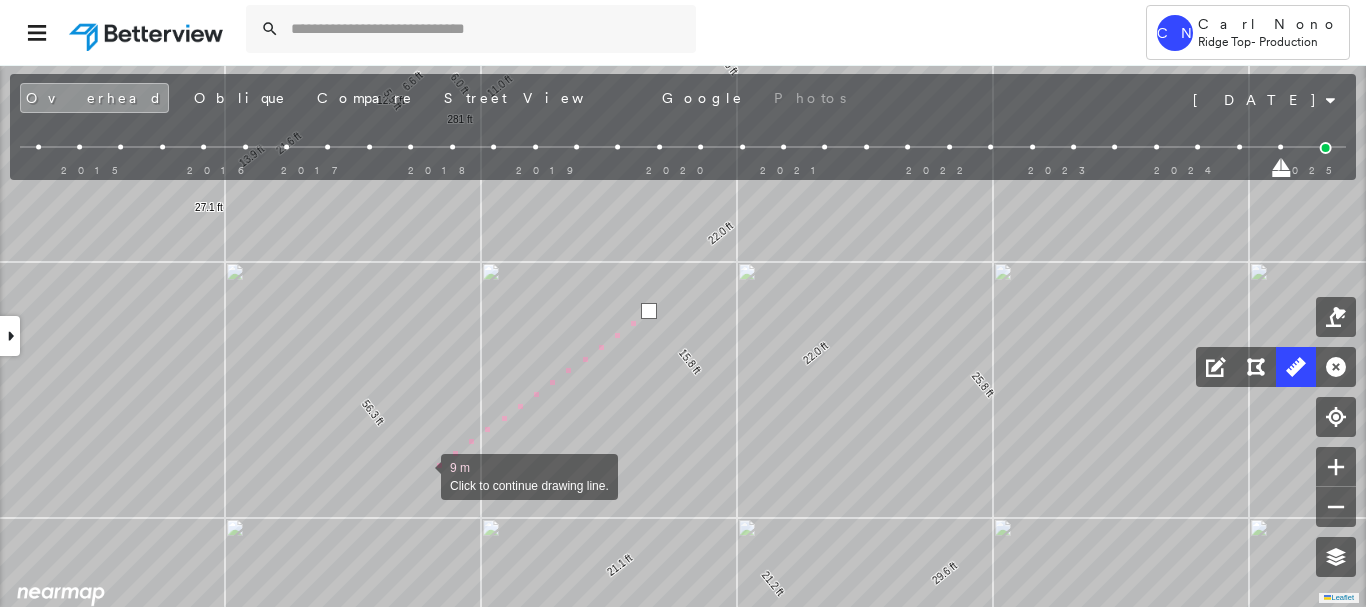 click at bounding box center (421, 475) 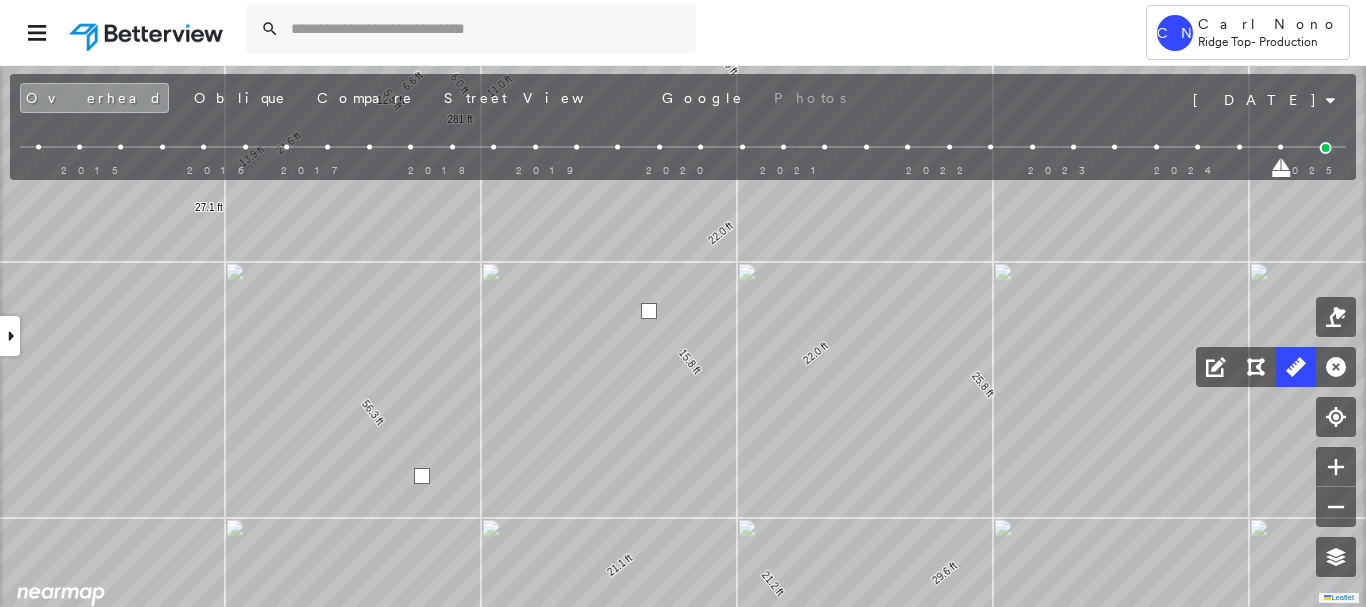 click at bounding box center [422, 476] 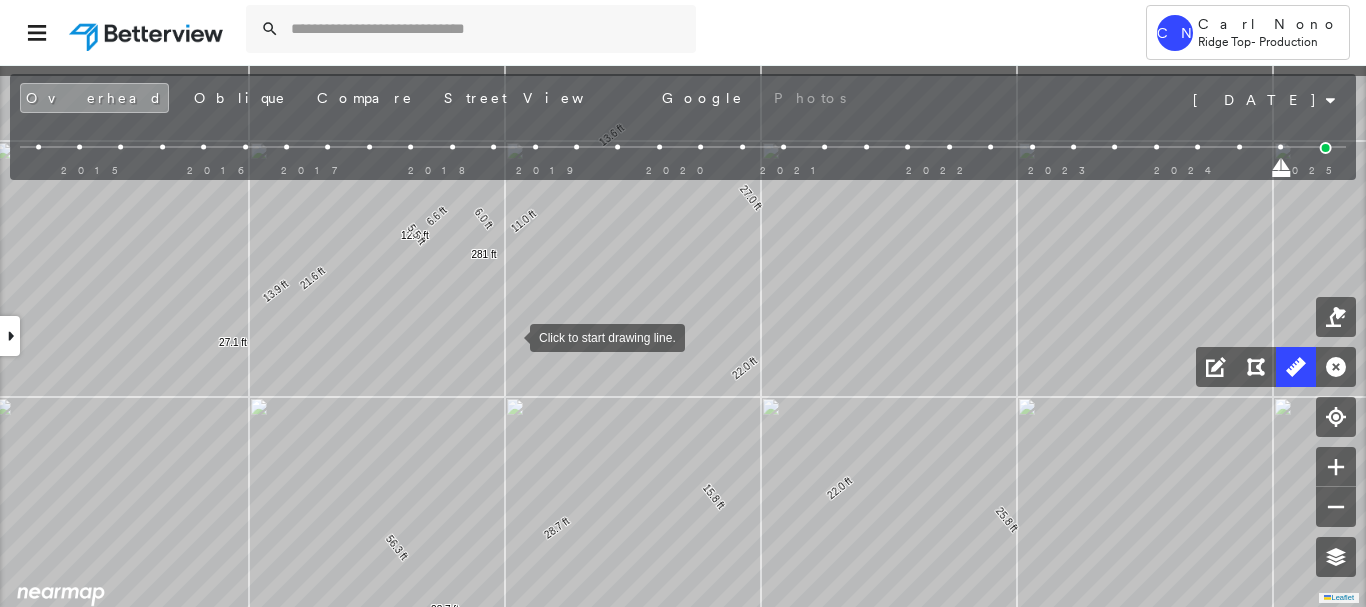 drag, startPoint x: 472, startPoint y: 270, endPoint x: 510, endPoint y: 336, distance: 76.15773 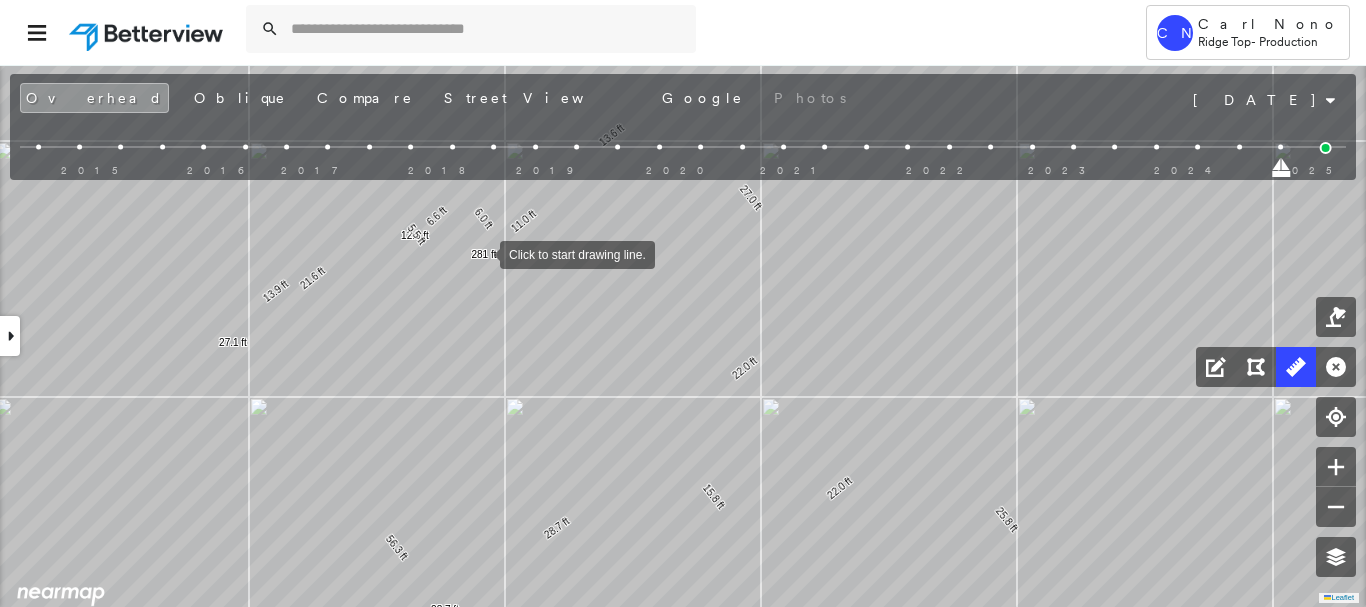 click at bounding box center (480, 253) 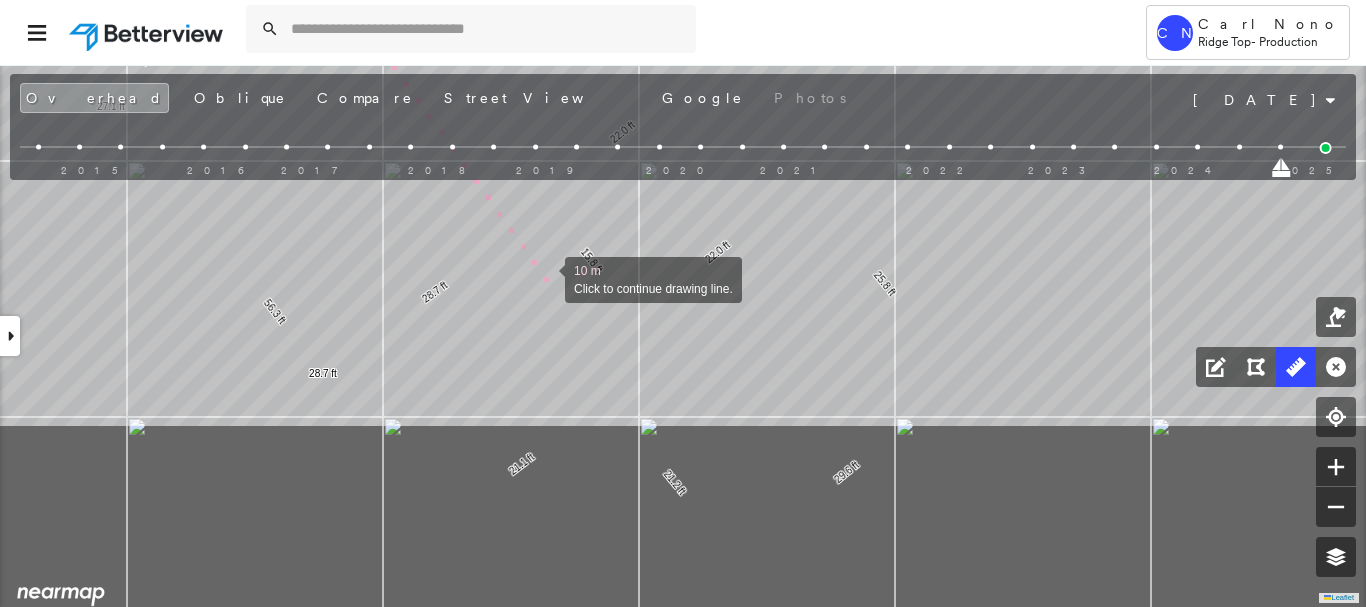 drag, startPoint x: 672, startPoint y: 519, endPoint x: 550, endPoint y: 289, distance: 260.3536 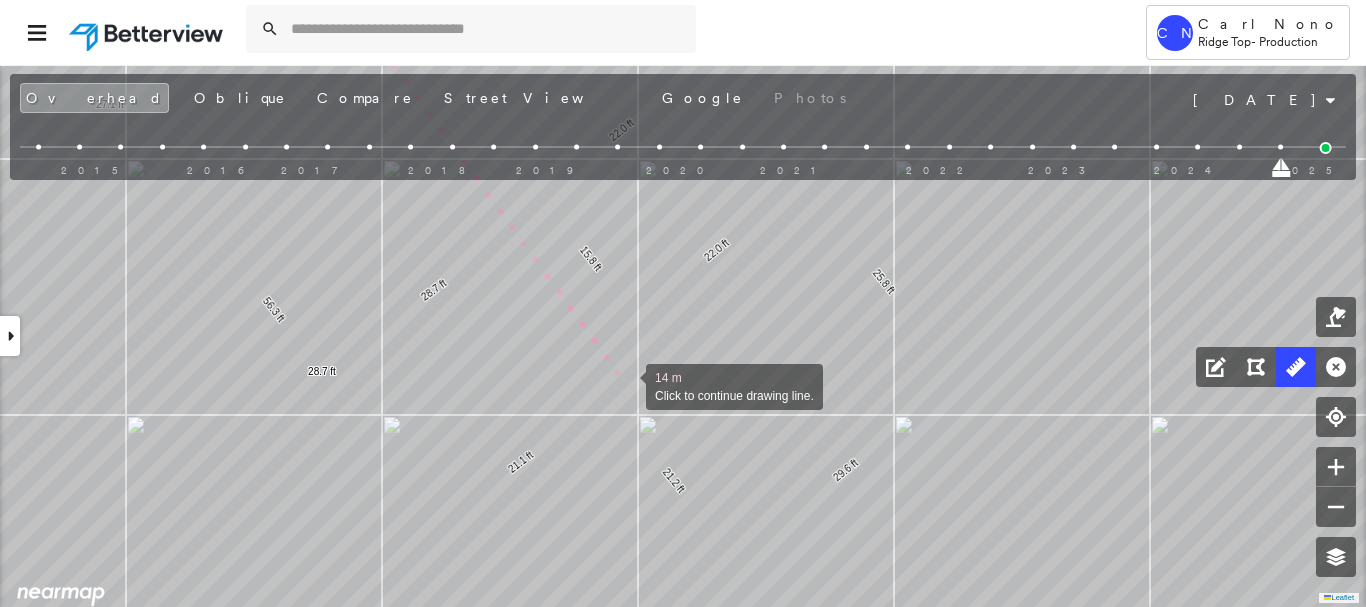 click at bounding box center (626, 385) 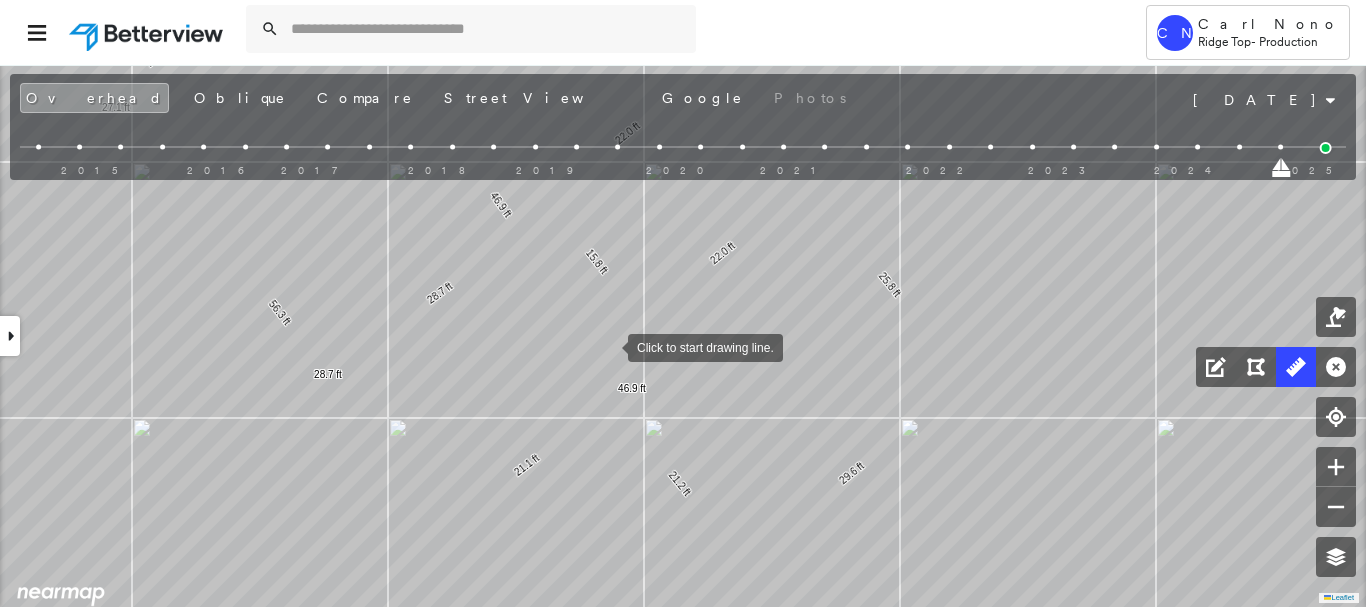 drag, startPoint x: 626, startPoint y: 385, endPoint x: 609, endPoint y: 346, distance: 42.544094 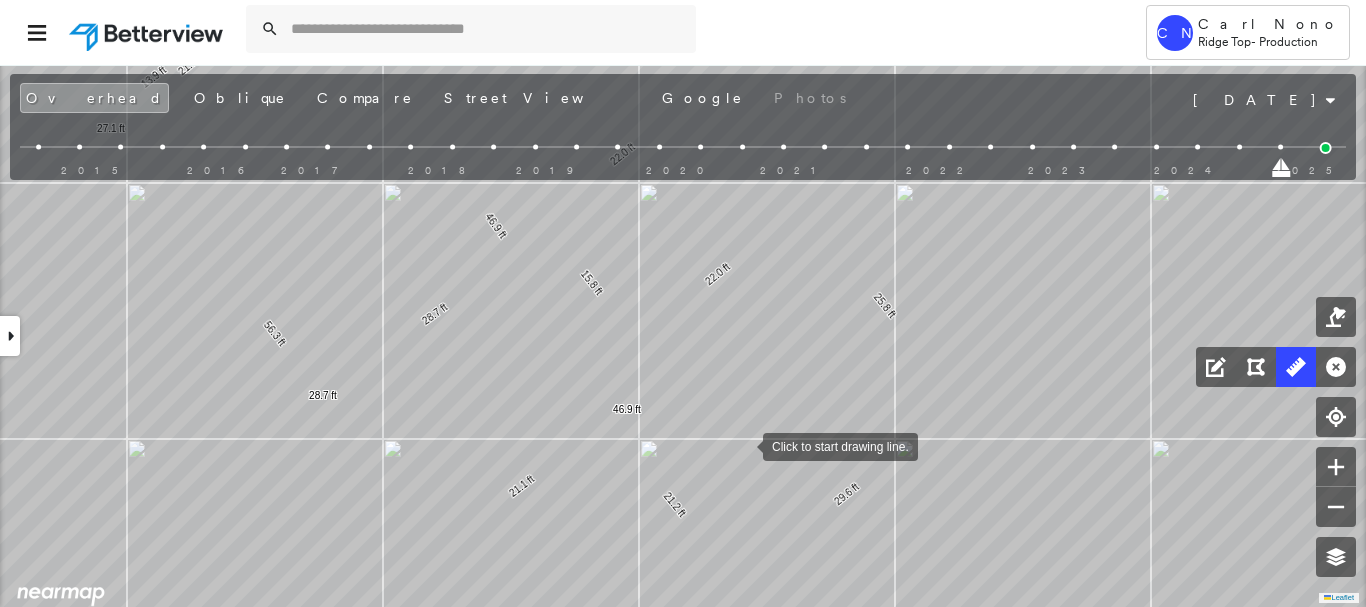 drag, startPoint x: 746, startPoint y: 437, endPoint x: 742, endPoint y: 455, distance: 18.439089 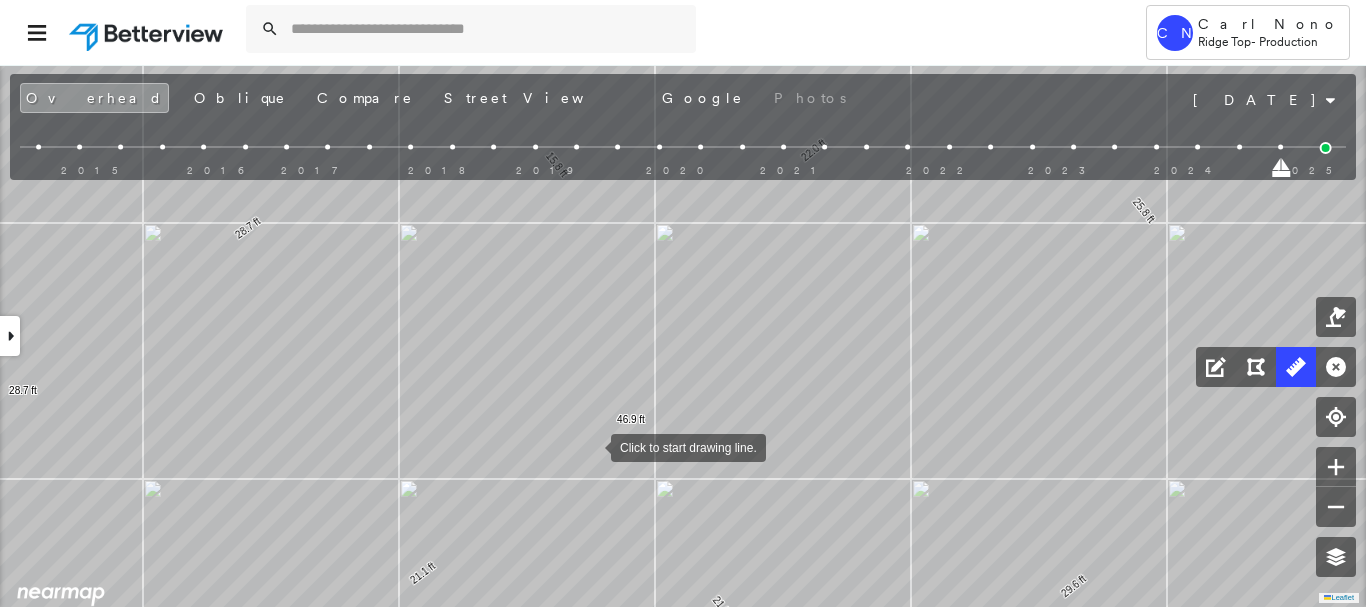 drag, startPoint x: 591, startPoint y: 446, endPoint x: 614, endPoint y: 435, distance: 25.495098 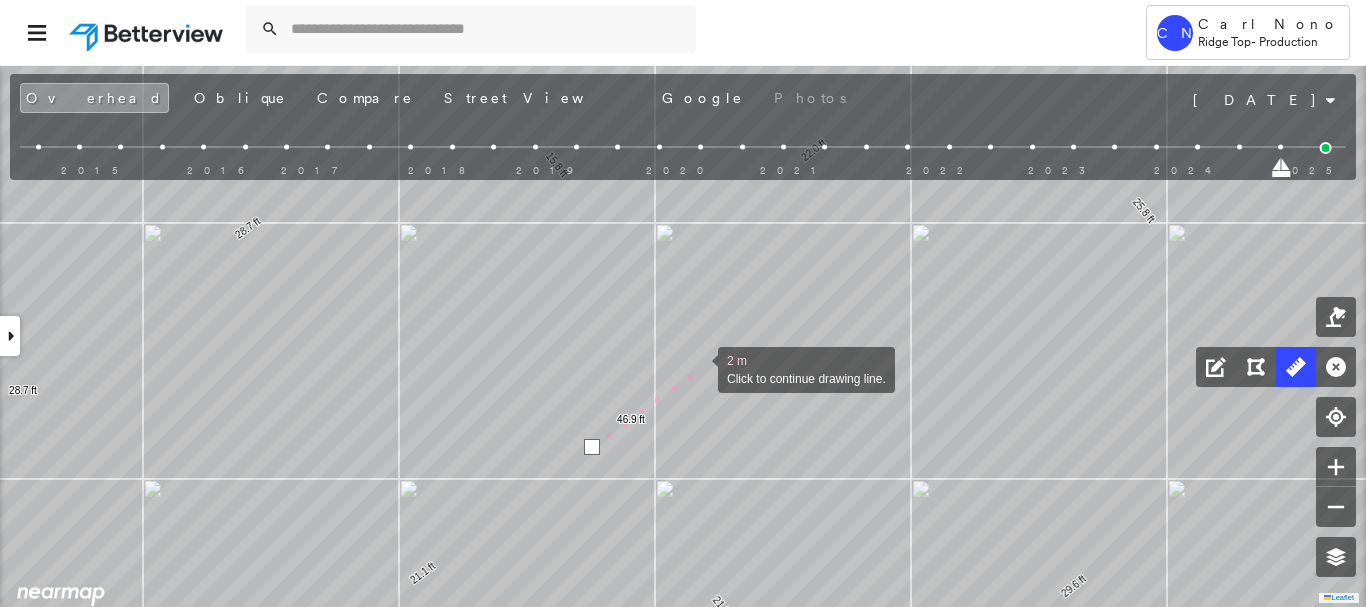 click at bounding box center (698, 368) 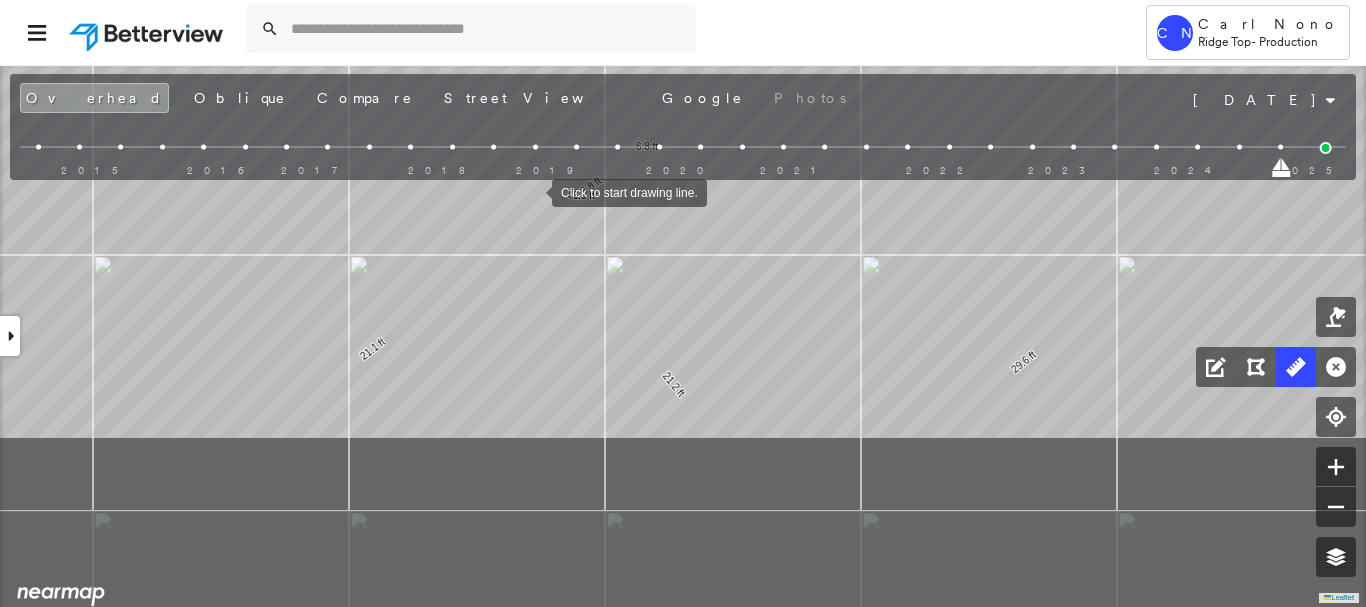drag, startPoint x: 580, startPoint y: 405, endPoint x: 532, endPoint y: 191, distance: 219.31712 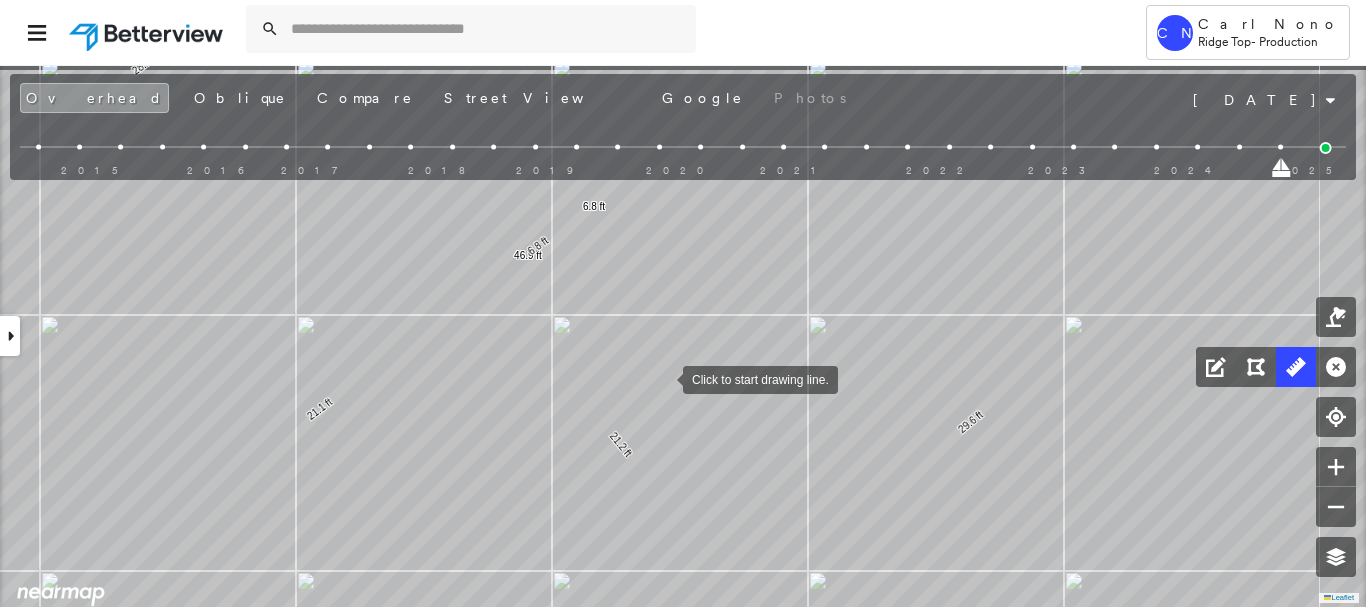 drag, startPoint x: 722, startPoint y: 310, endPoint x: 664, endPoint y: 377, distance: 88.61716 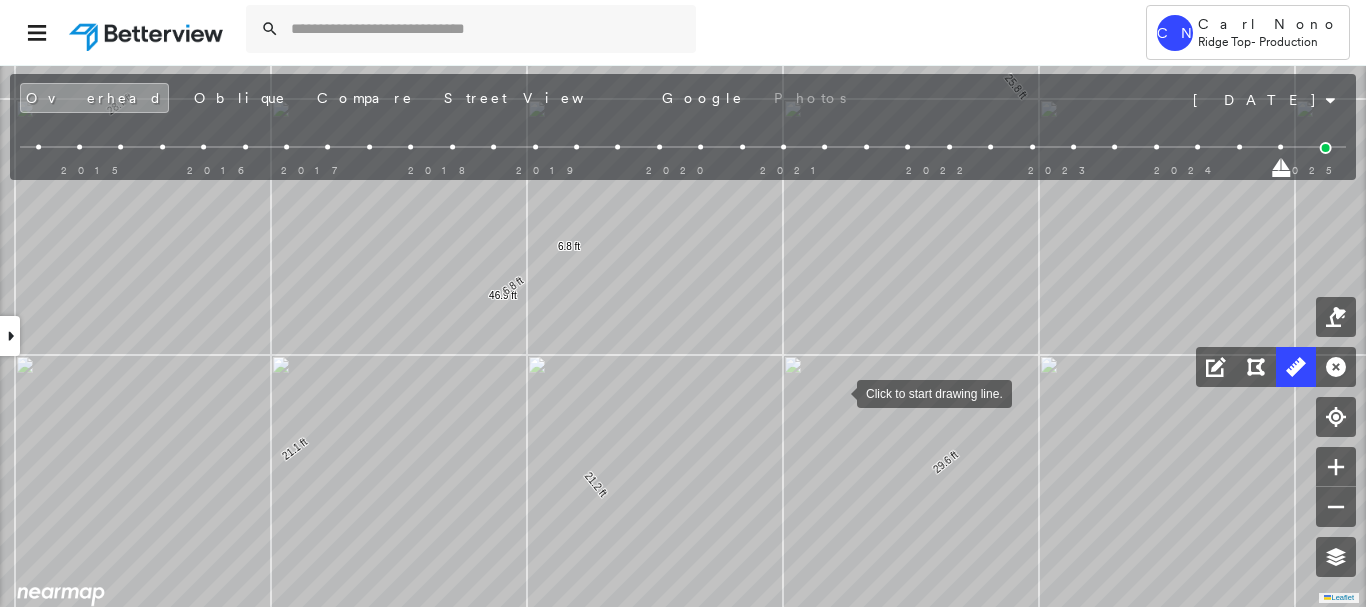 drag, startPoint x: 848, startPoint y: 373, endPoint x: 793, endPoint y: 465, distance: 107.18675 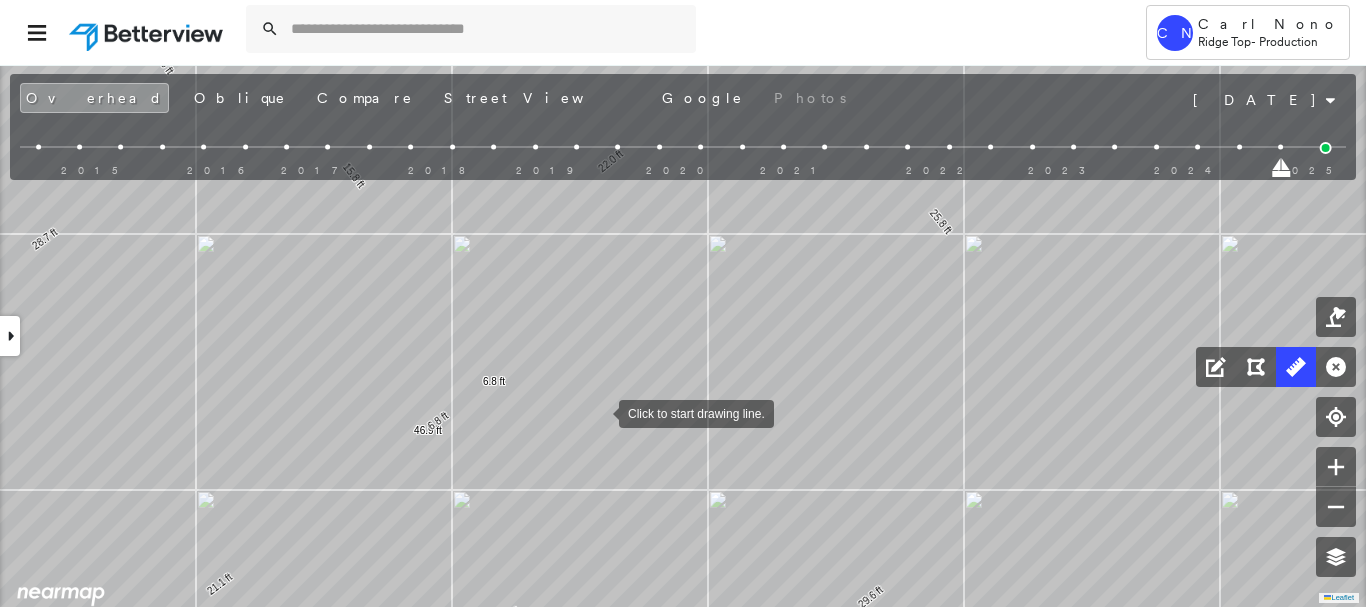 drag, startPoint x: 620, startPoint y: 367, endPoint x: 600, endPoint y: 410, distance: 47.423622 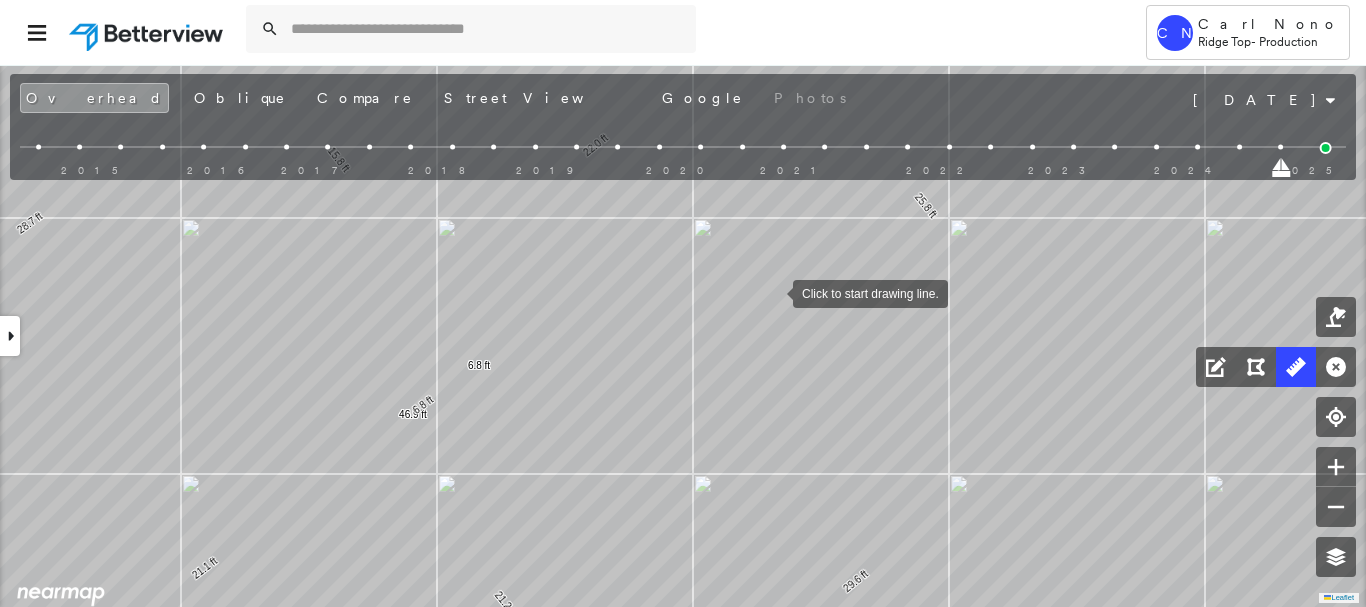 drag, startPoint x: 792, startPoint y: 315, endPoint x: 734, endPoint y: 197, distance: 131.48384 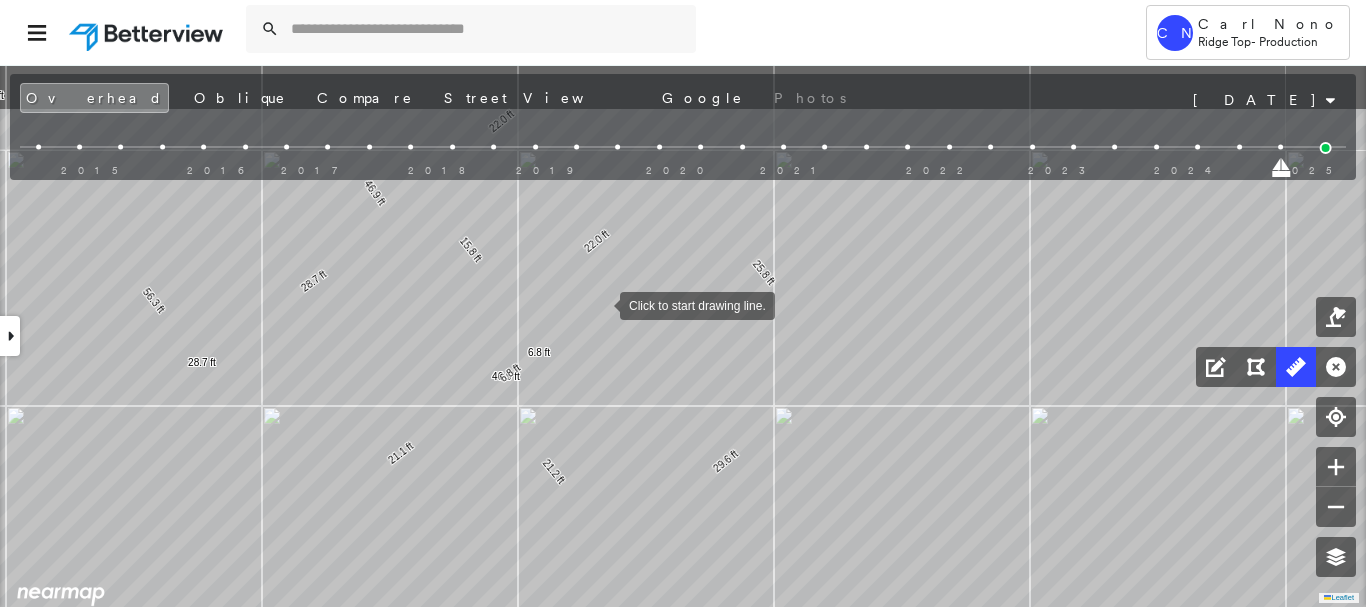 drag, startPoint x: 600, startPoint y: 245, endPoint x: 600, endPoint y: 304, distance: 59 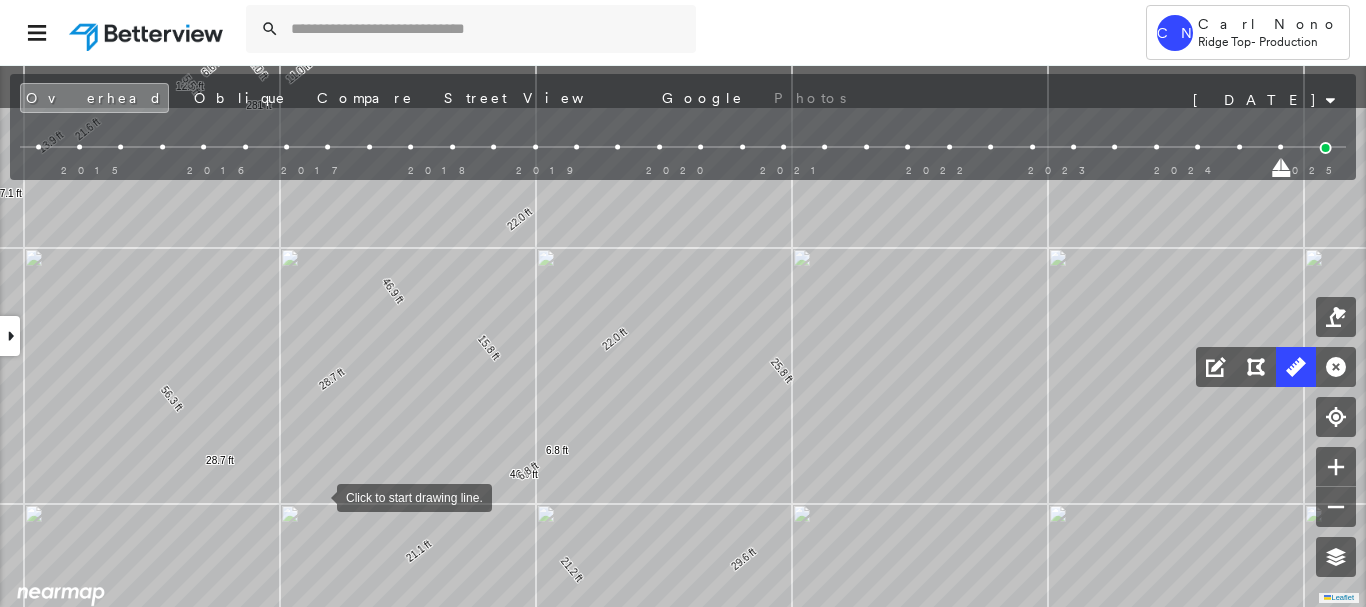 drag, startPoint x: 299, startPoint y: 402, endPoint x: 317, endPoint y: 495, distance: 94.72592 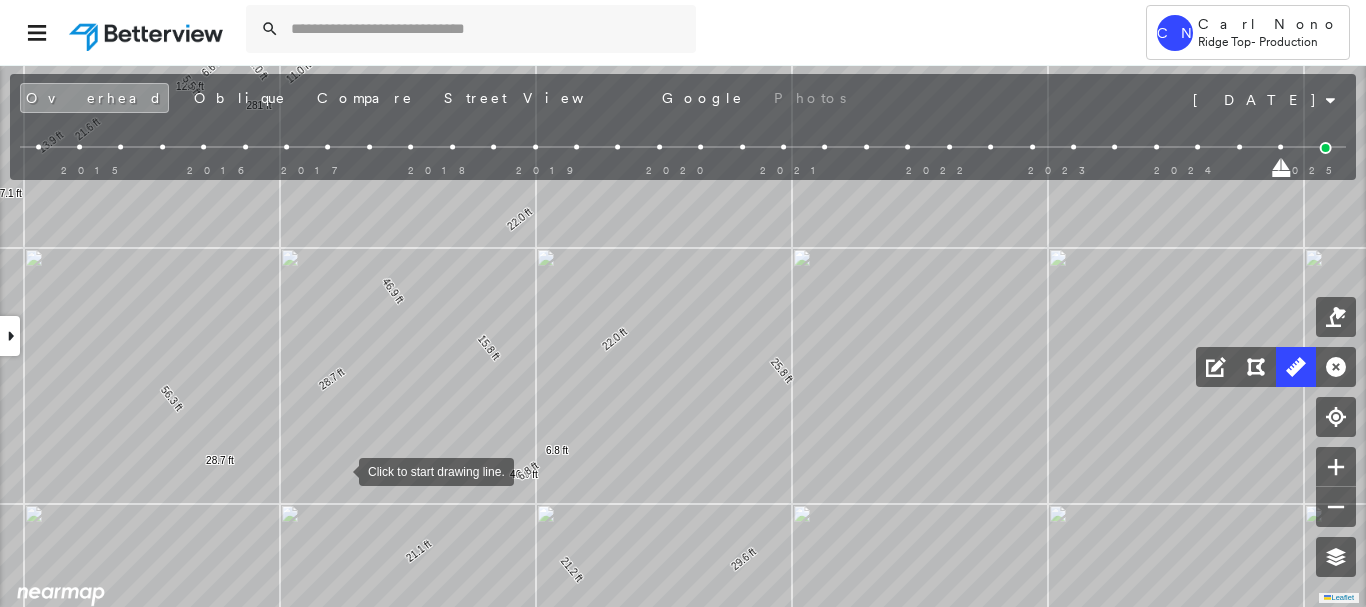 drag, startPoint x: 339, startPoint y: 470, endPoint x: 354, endPoint y: 546, distance: 77.46612 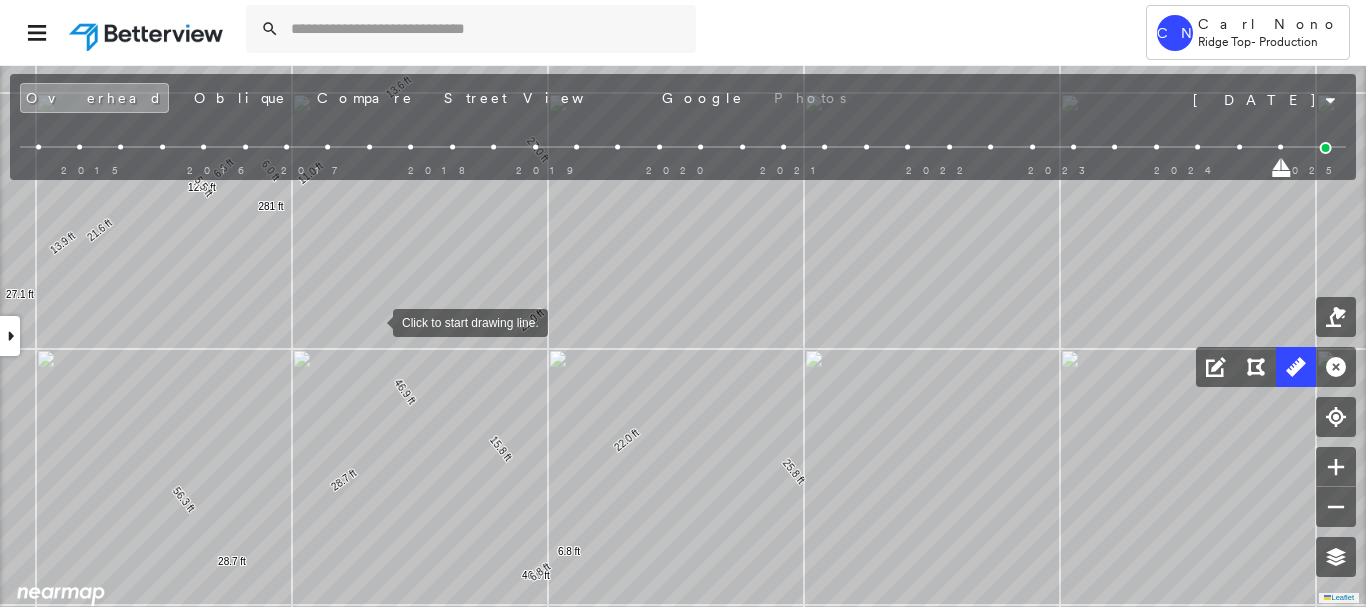 drag, startPoint x: 377, startPoint y: 295, endPoint x: 373, endPoint y: 320, distance: 25.317978 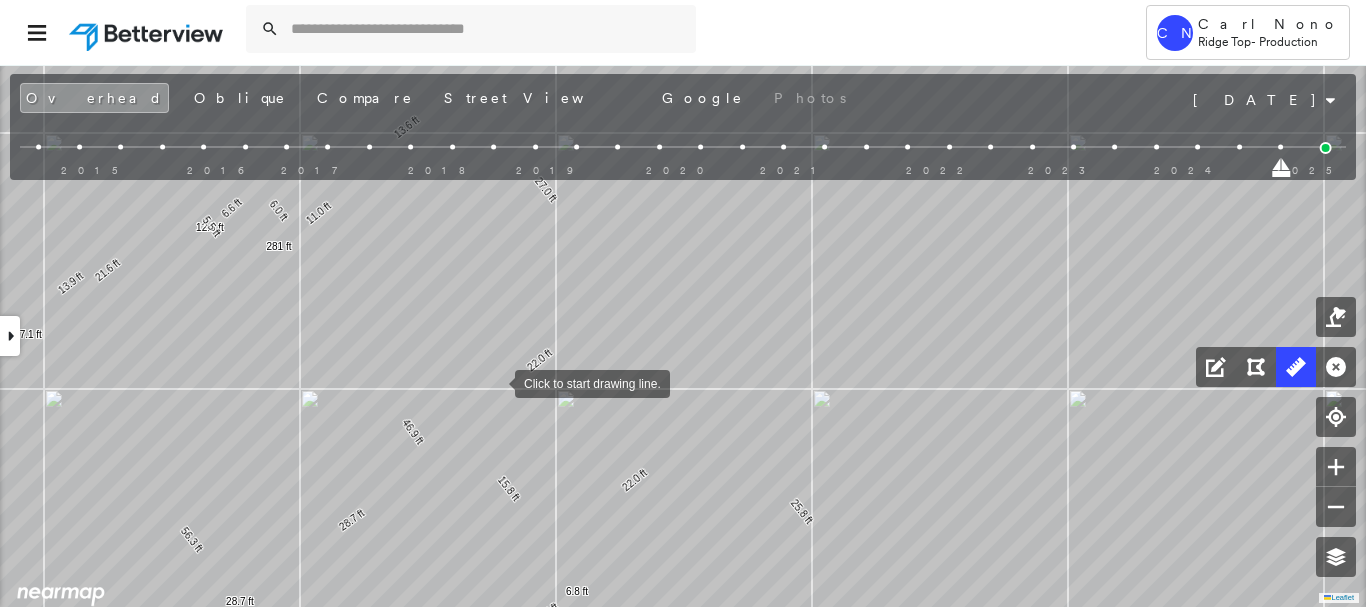 drag, startPoint x: 486, startPoint y: 347, endPoint x: 495, endPoint y: 382, distance: 36.138622 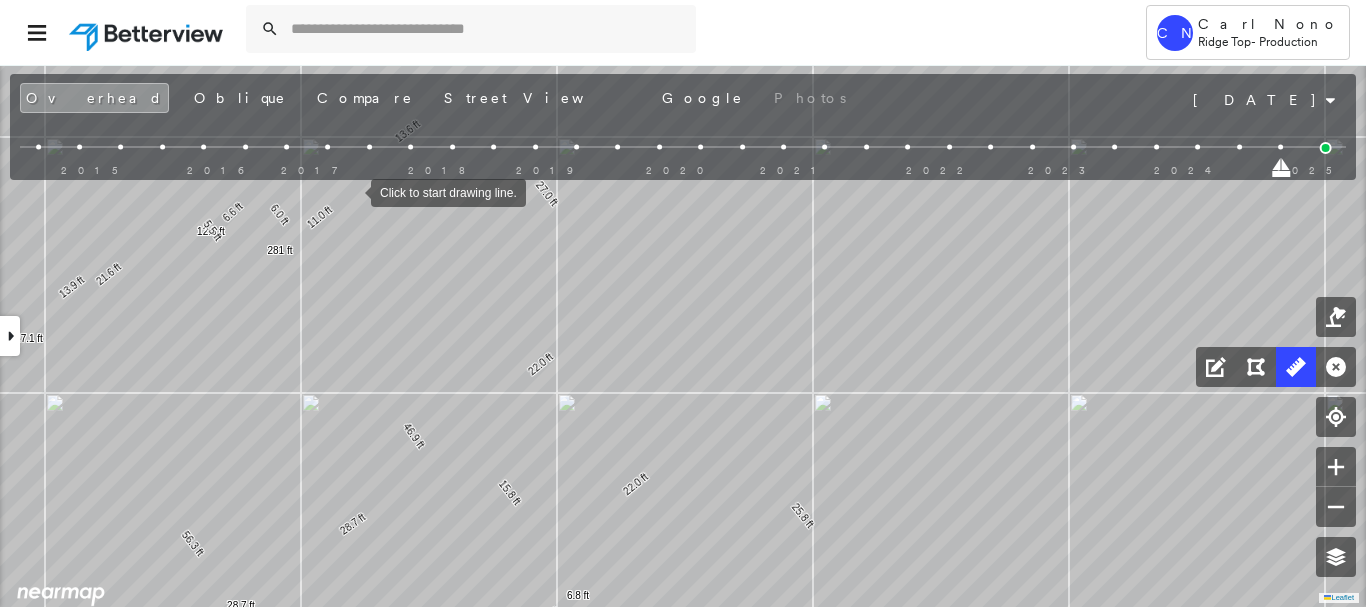 click at bounding box center [351, 191] 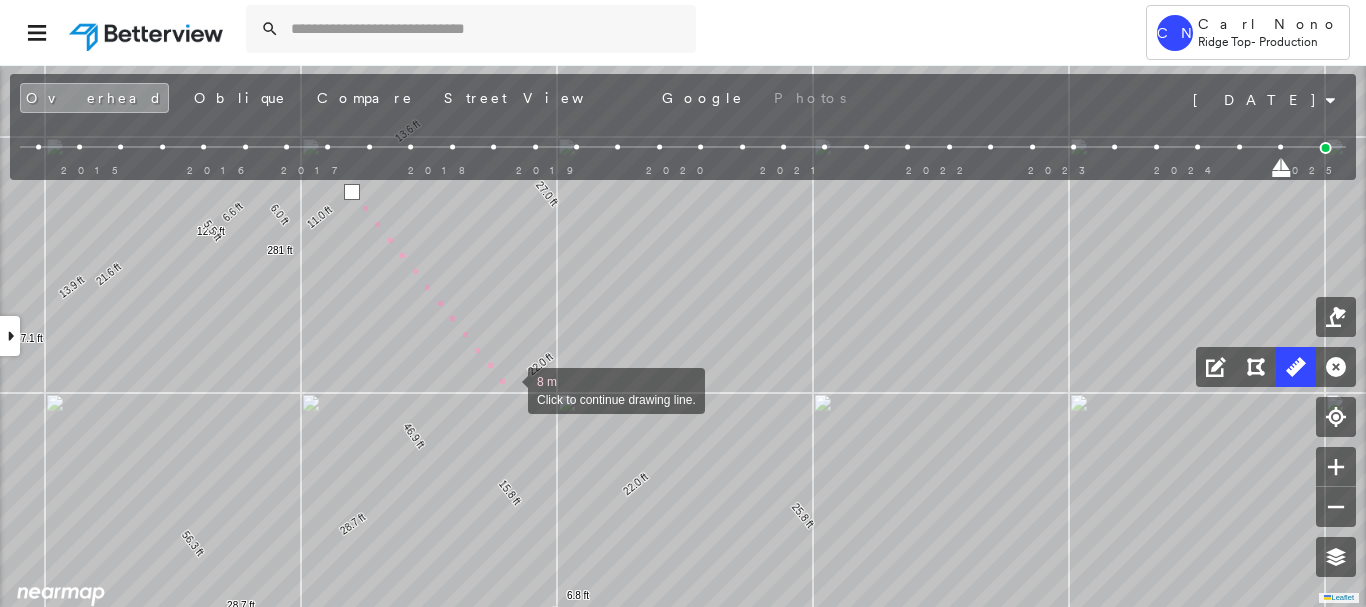 click at bounding box center [508, 389] 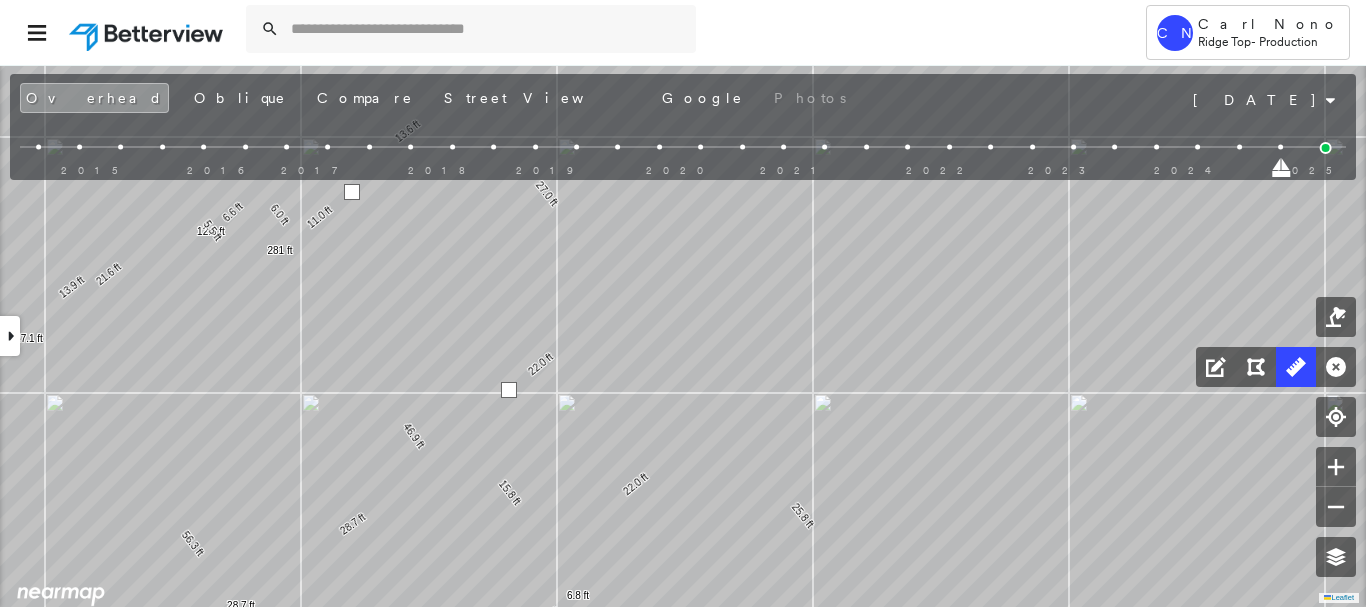 click at bounding box center [509, 390] 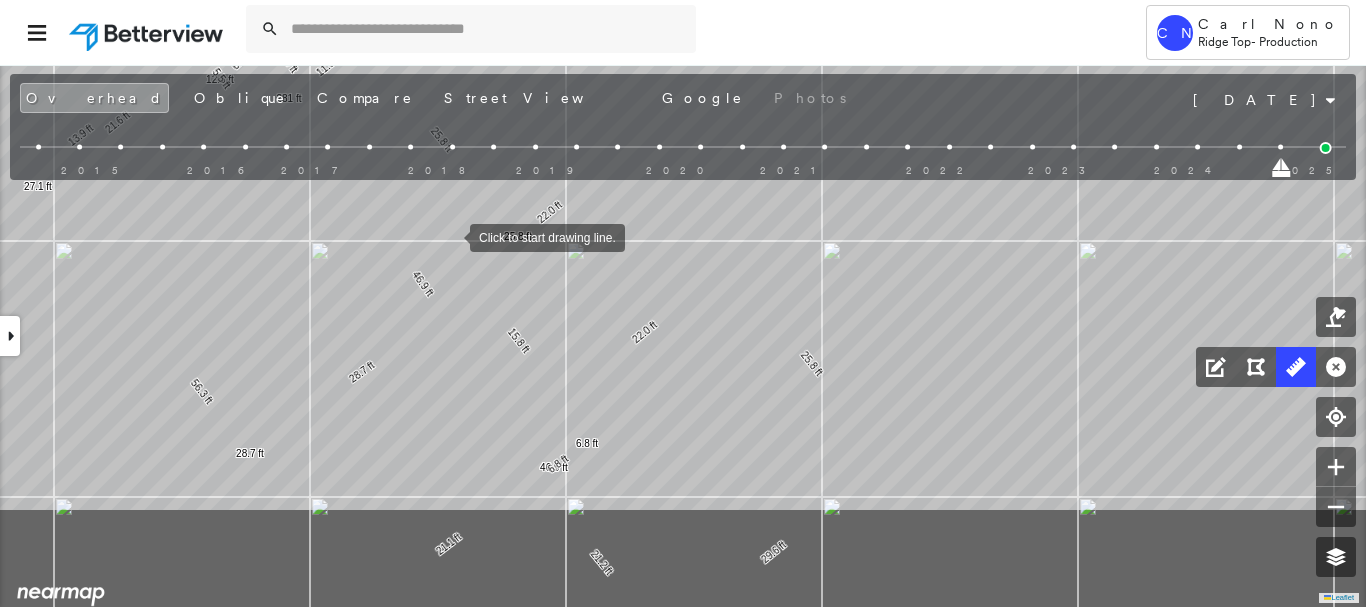 drag, startPoint x: 447, startPoint y: 248, endPoint x: 451, endPoint y: 236, distance: 12.649111 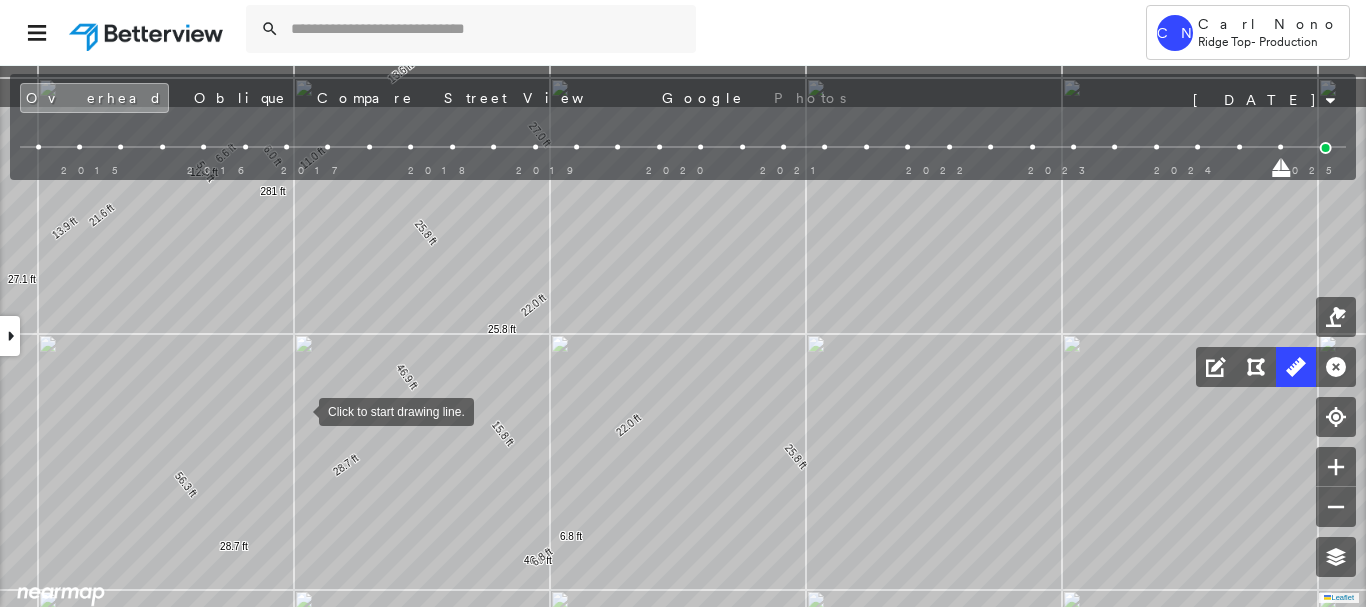 drag, startPoint x: 317, startPoint y: 312, endPoint x: 299, endPoint y: 409, distance: 98.65597 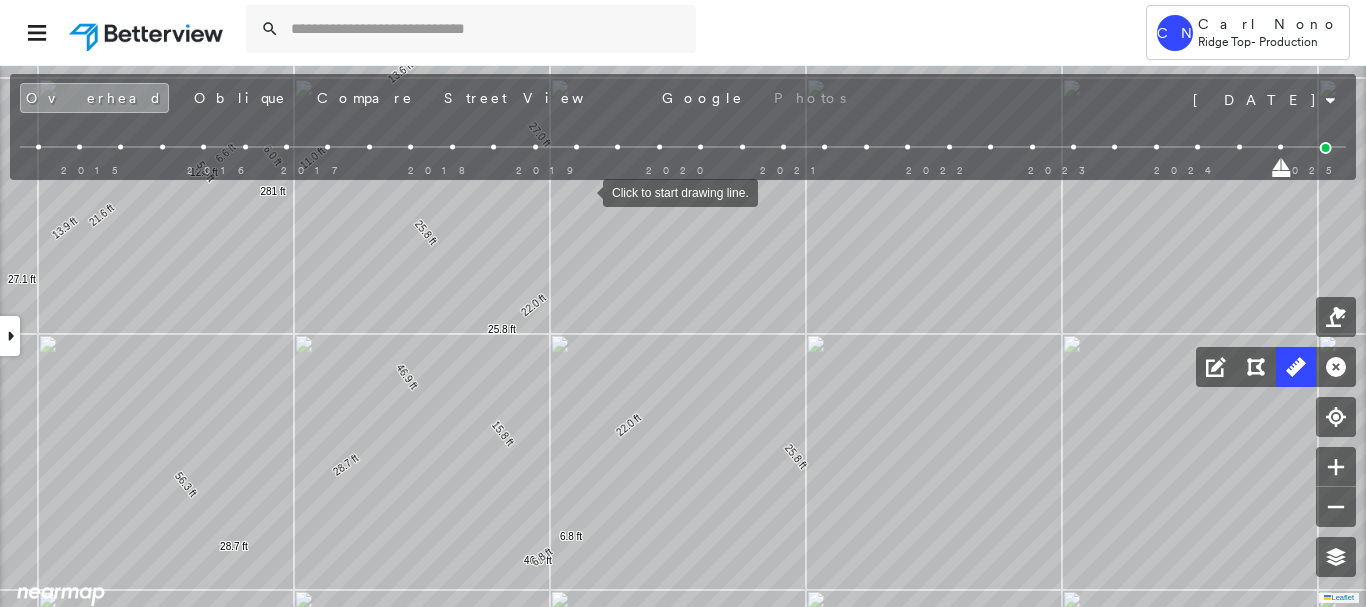 click at bounding box center (583, 191) 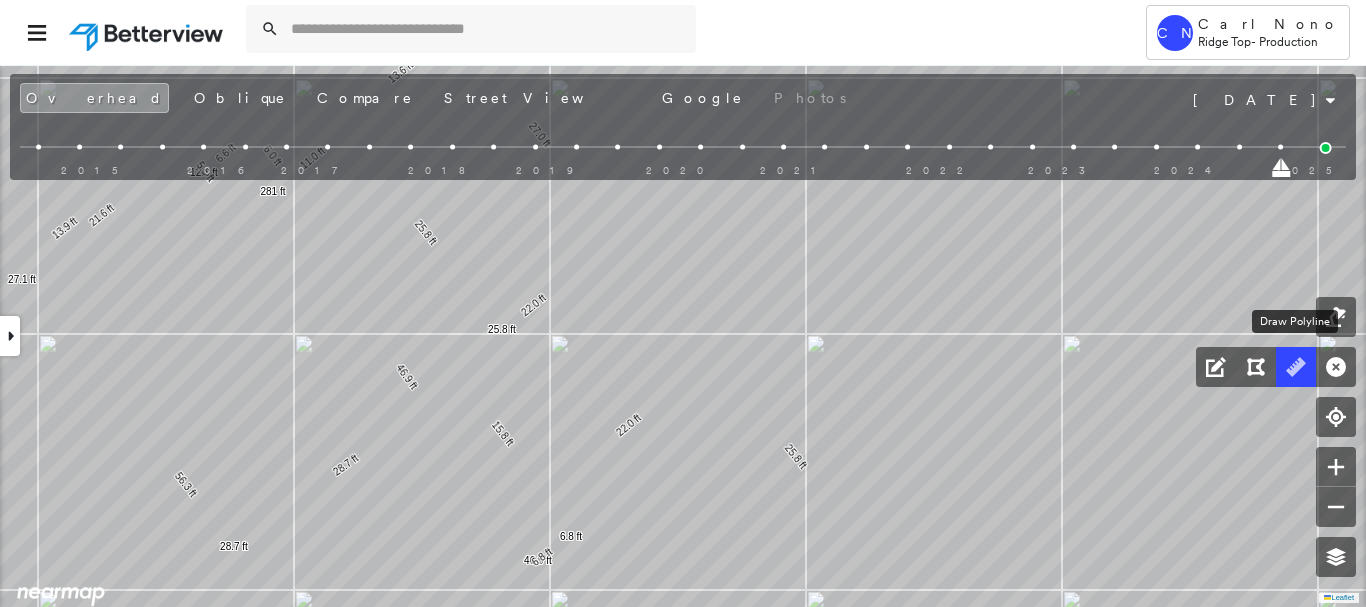 click 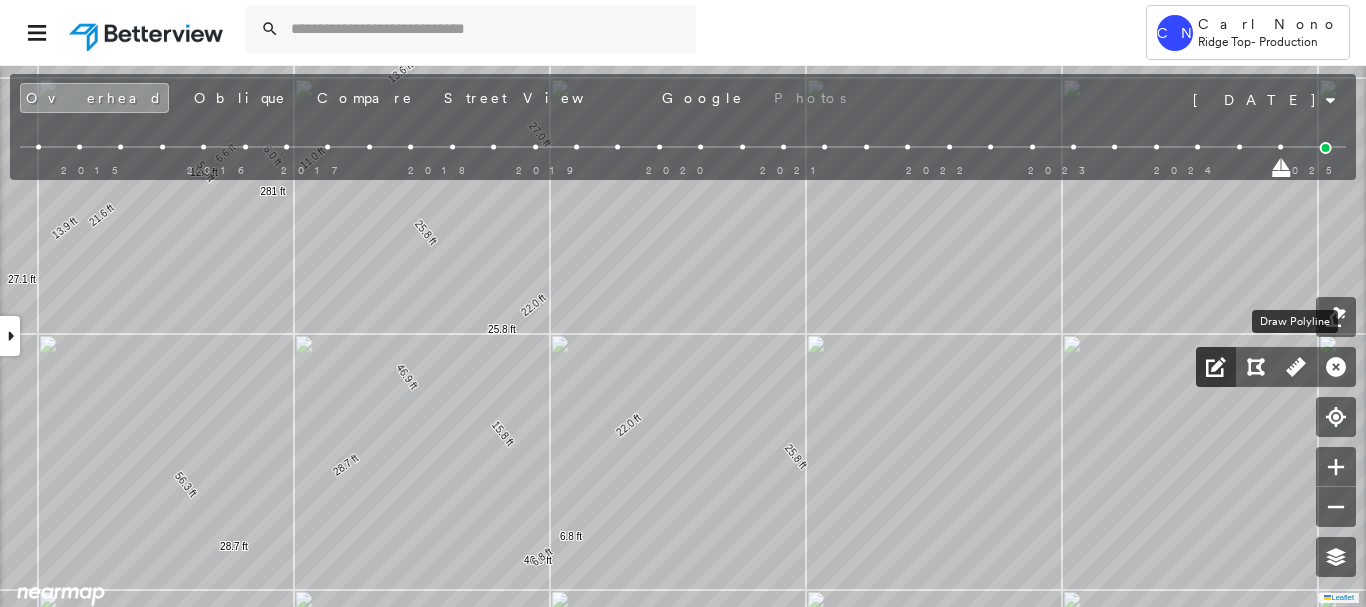 drag, startPoint x: 1293, startPoint y: 373, endPoint x: 1218, endPoint y: 373, distance: 75 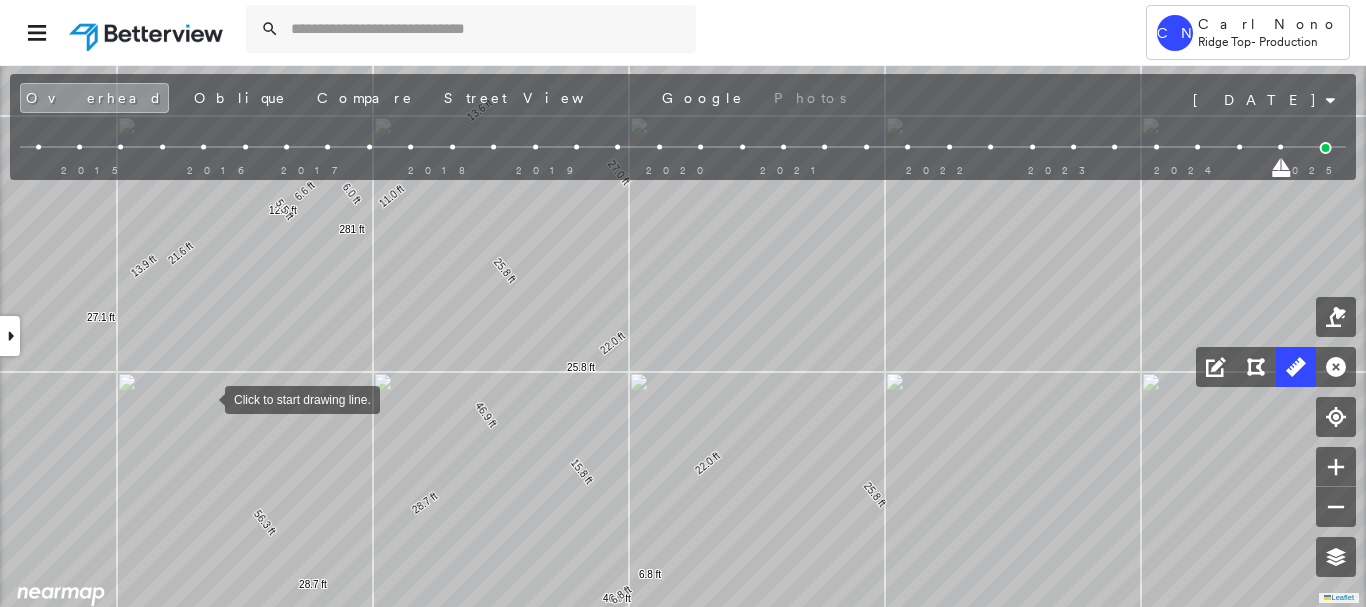 drag, startPoint x: 130, startPoint y: 361, endPoint x: 201, endPoint y: 401, distance: 81.49233 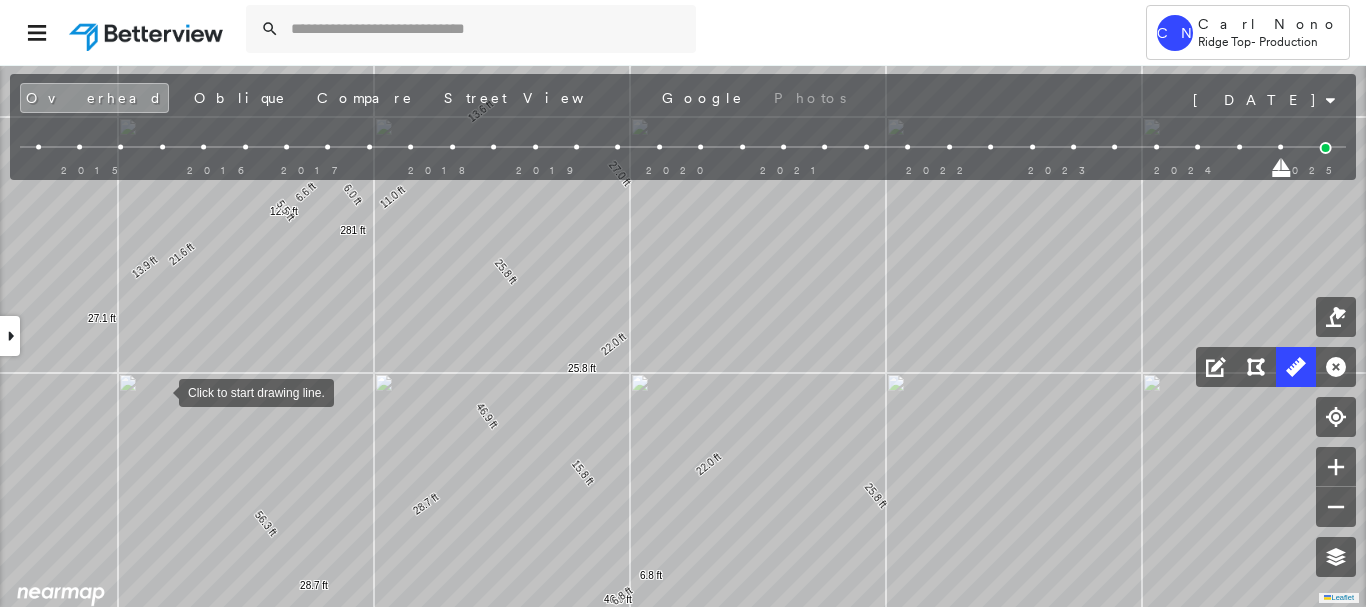 click at bounding box center [159, 391] 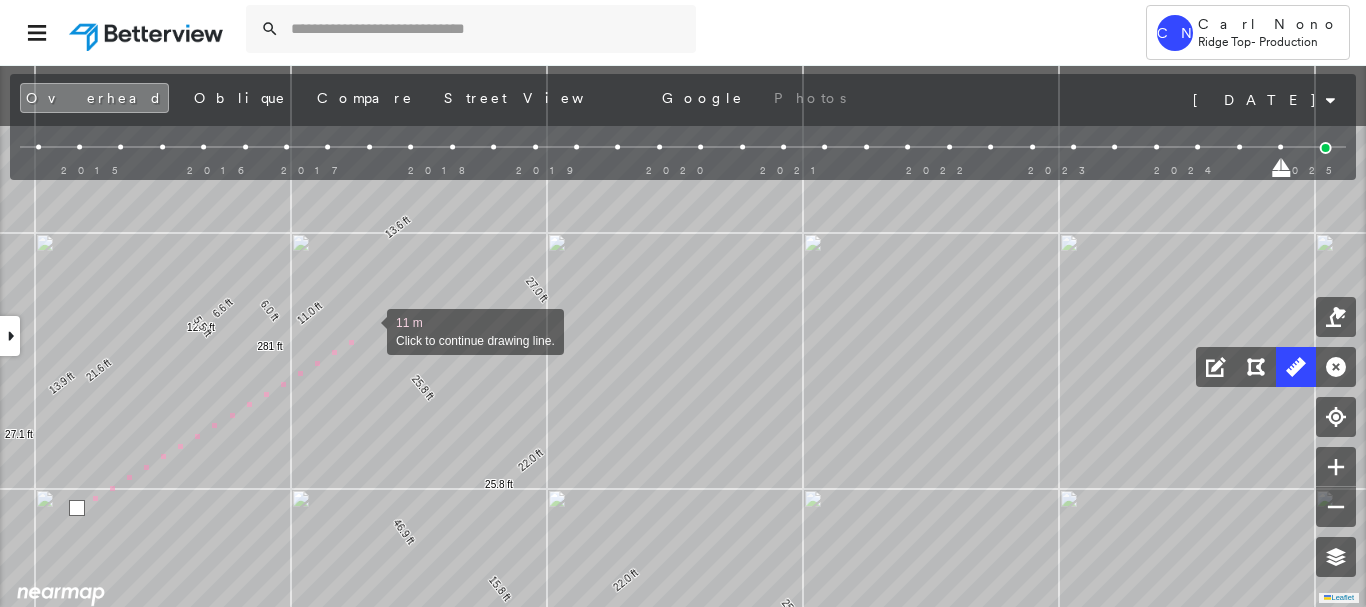 drag, startPoint x: 457, startPoint y: 206, endPoint x: 363, endPoint y: 332, distance: 157.20052 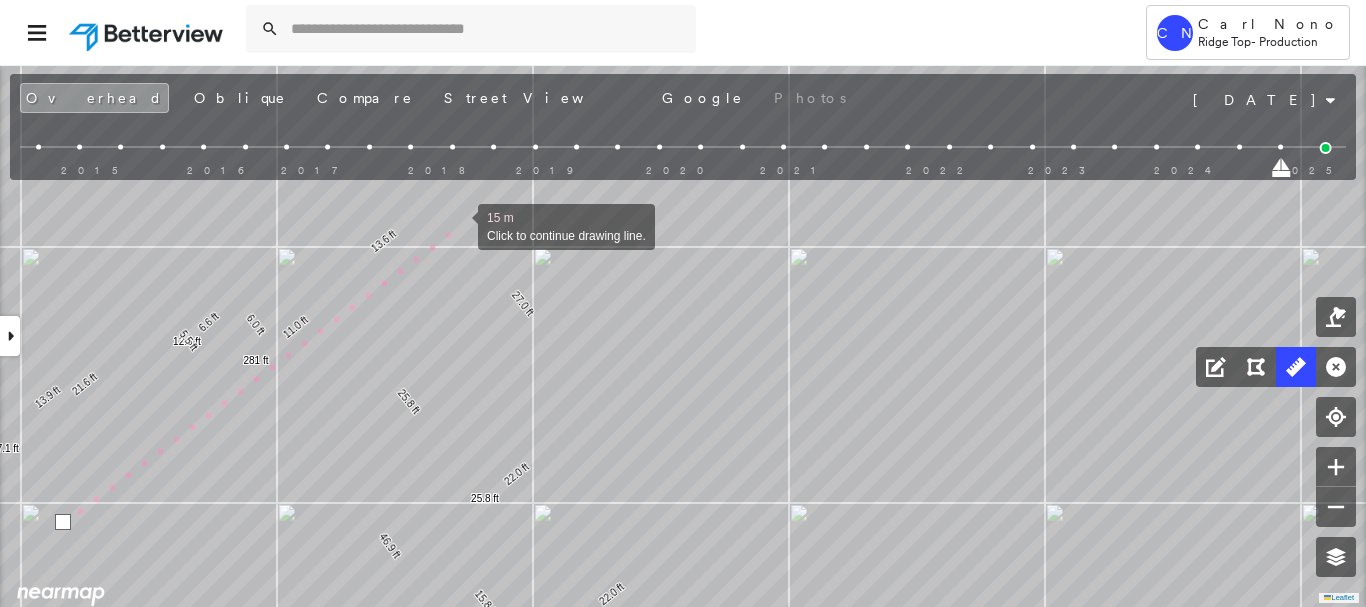 click at bounding box center [458, 225] 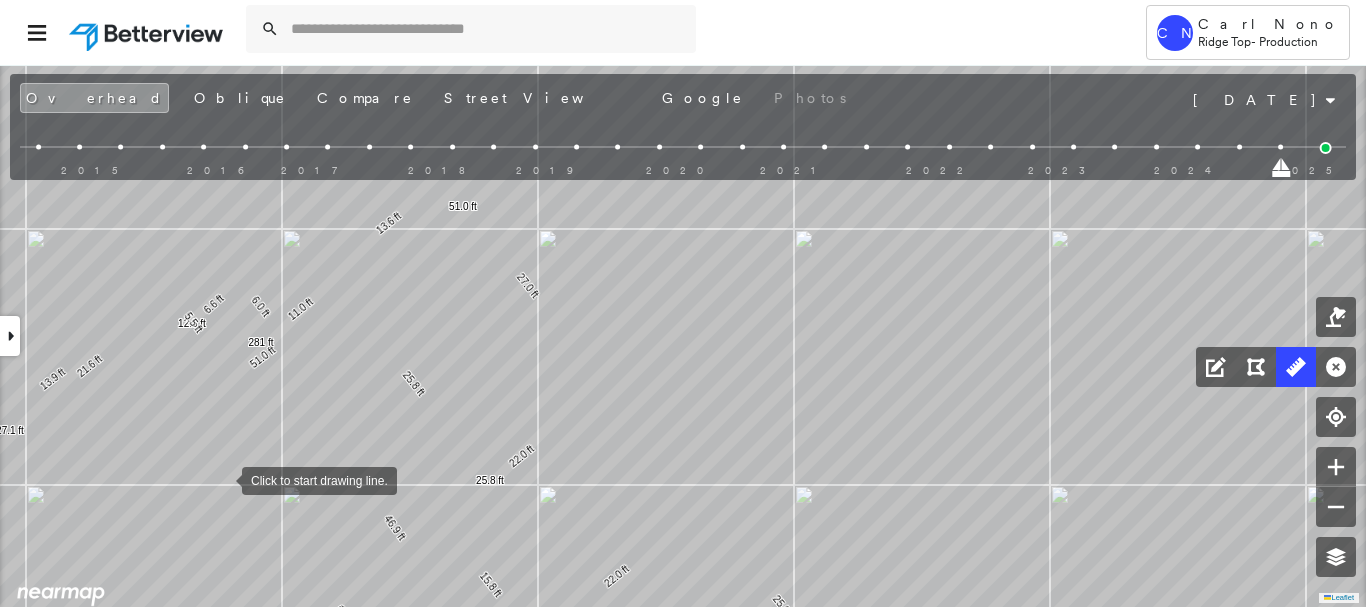 drag, startPoint x: 215, startPoint y: 510, endPoint x: 226, endPoint y: 390, distance: 120.50311 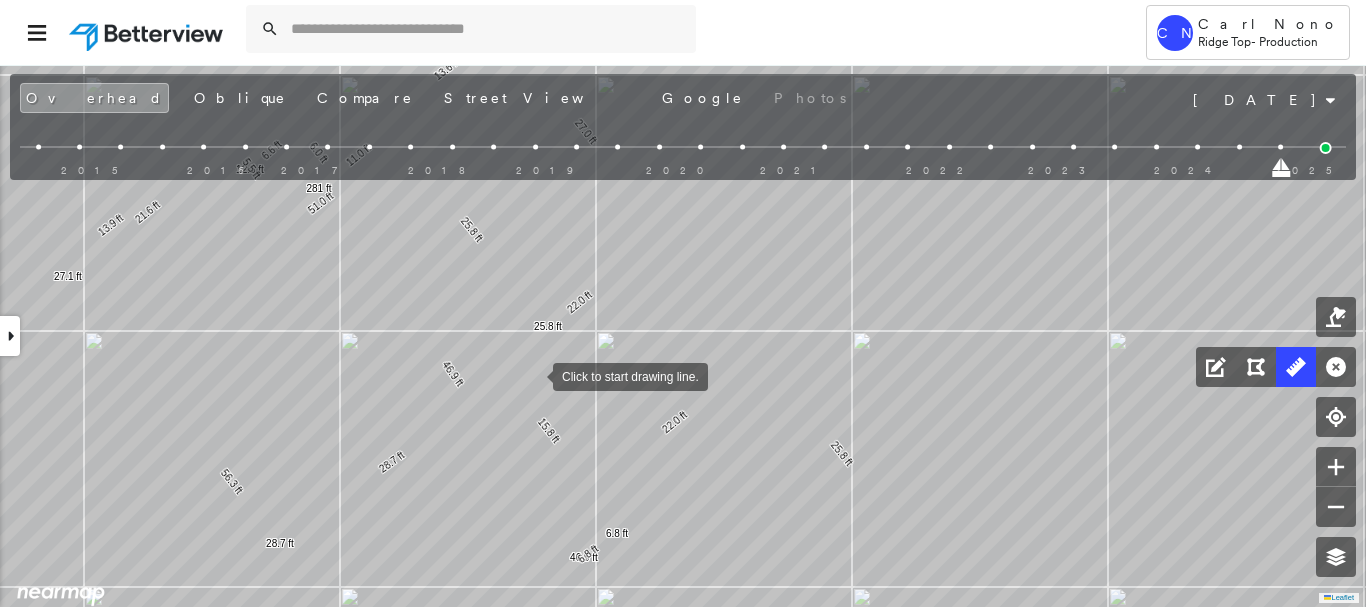 drag, startPoint x: 495, startPoint y: 429, endPoint x: 530, endPoint y: 375, distance: 64.3506 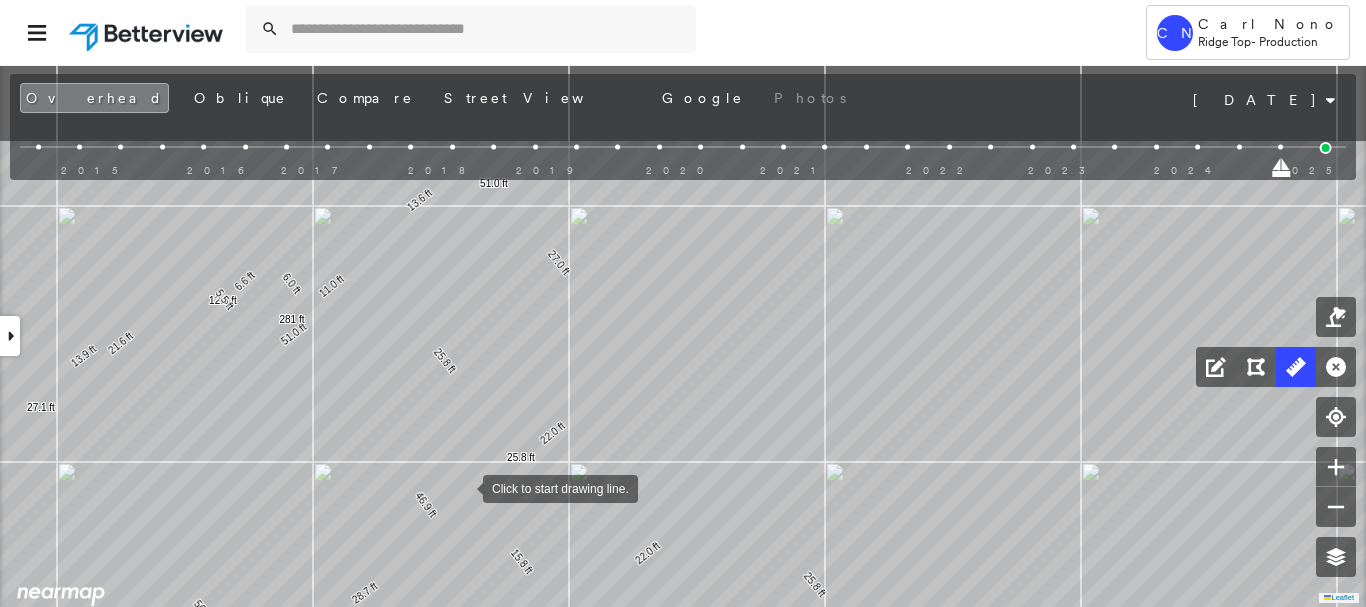 drag, startPoint x: 490, startPoint y: 355, endPoint x: 463, endPoint y: 486, distance: 133.75351 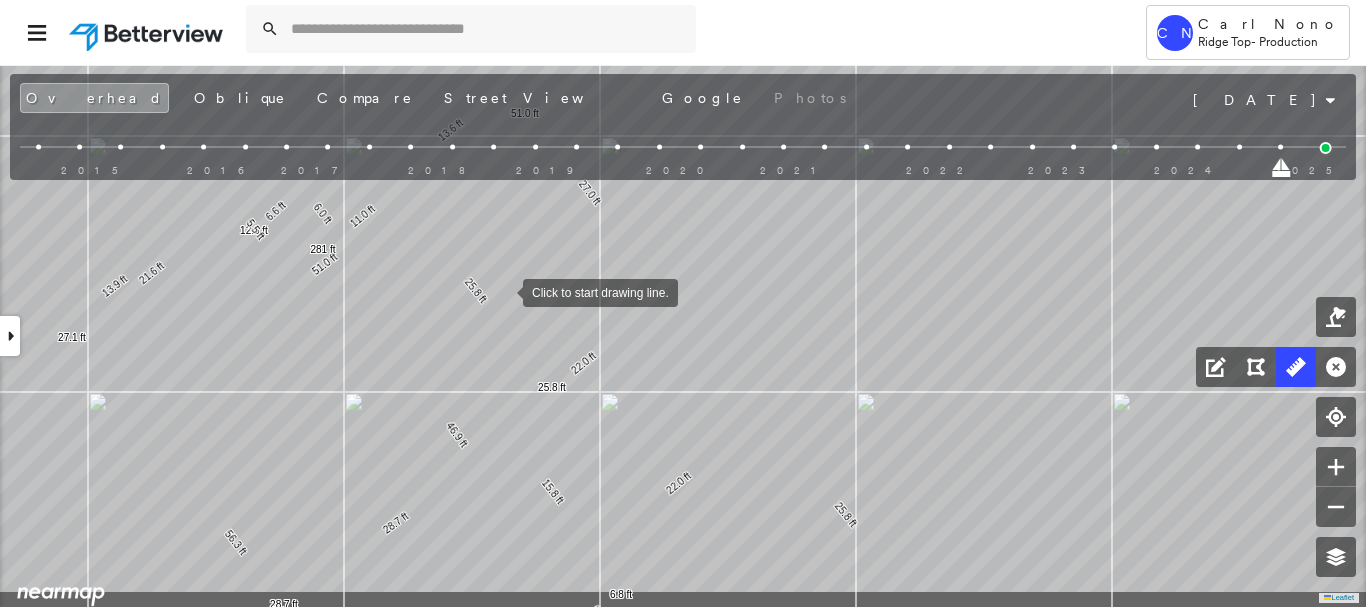 drag, startPoint x: 471, startPoint y: 363, endPoint x: 502, endPoint y: 293, distance: 76.55717 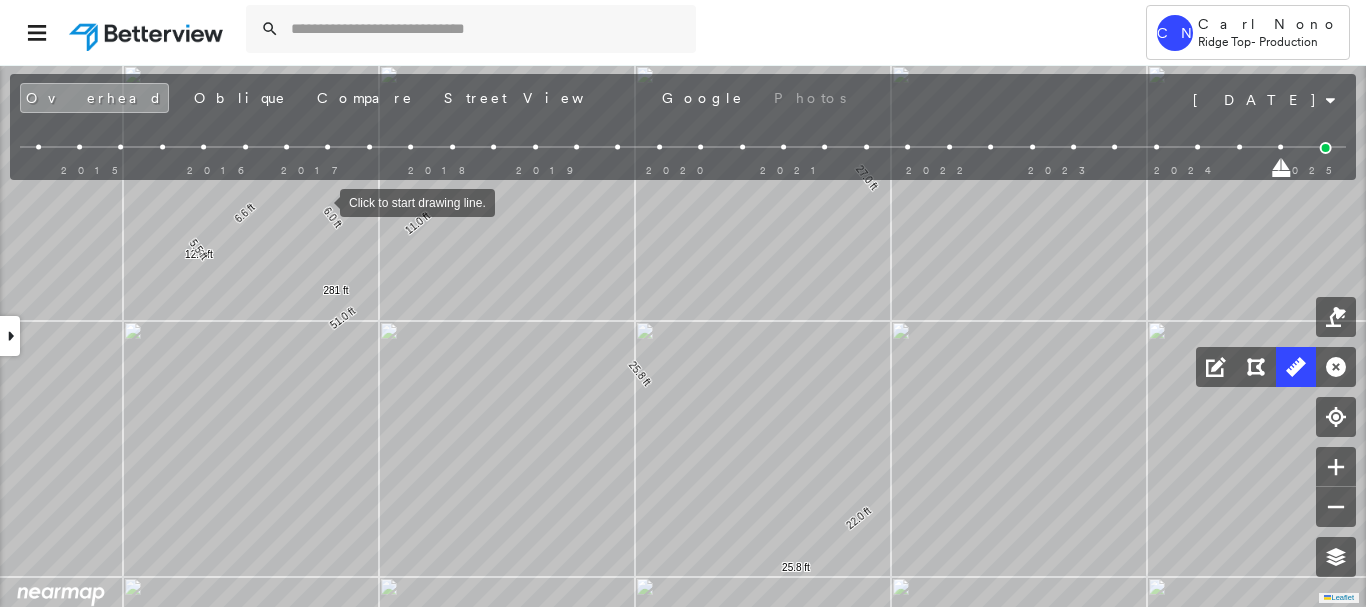 click at bounding box center [320, 201] 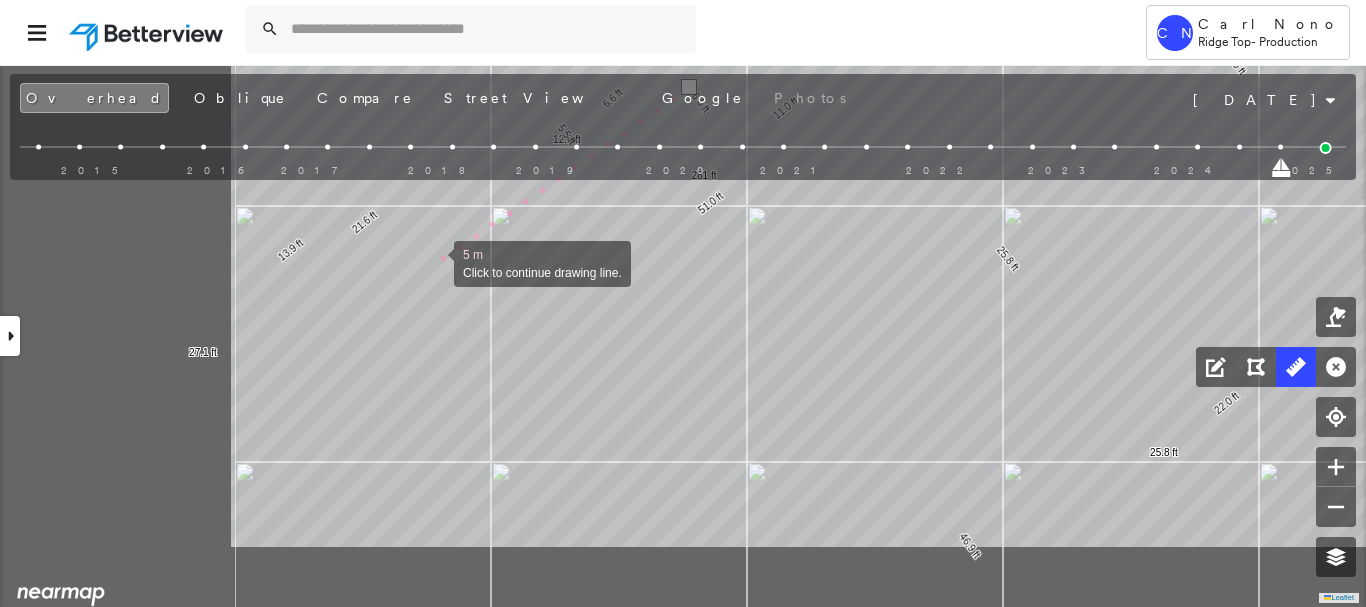 drag, startPoint x: 65, startPoint y: 377, endPoint x: 424, endPoint y: 269, distance: 374.8933 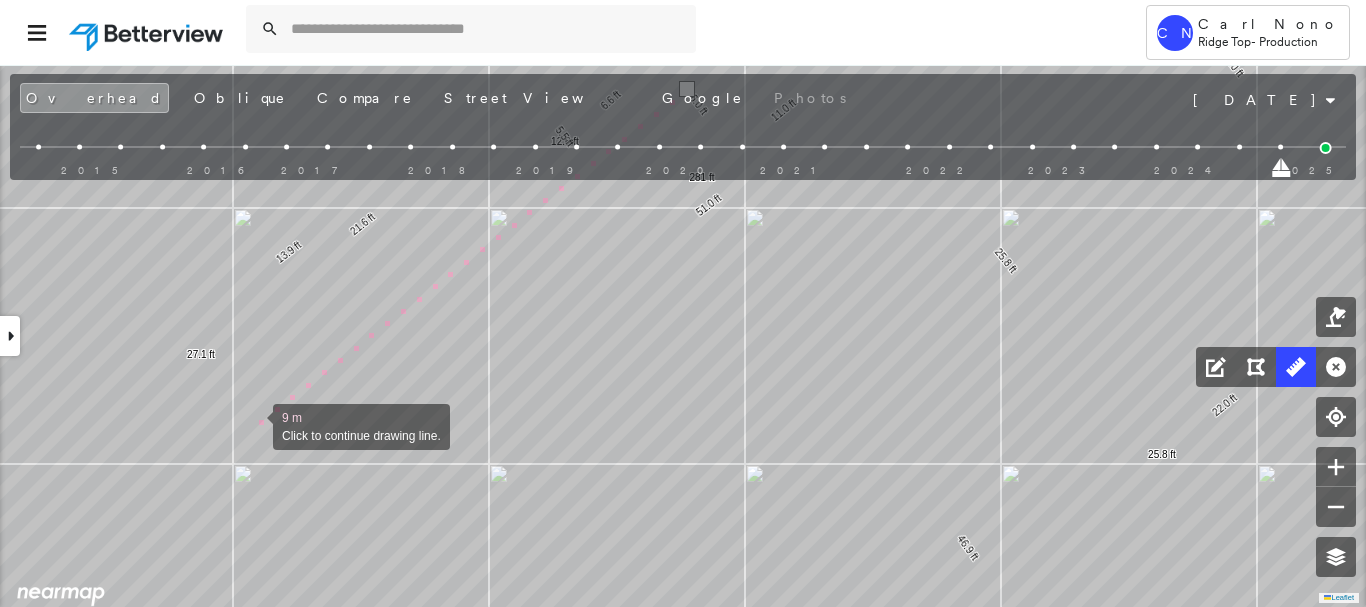 click at bounding box center [253, 425] 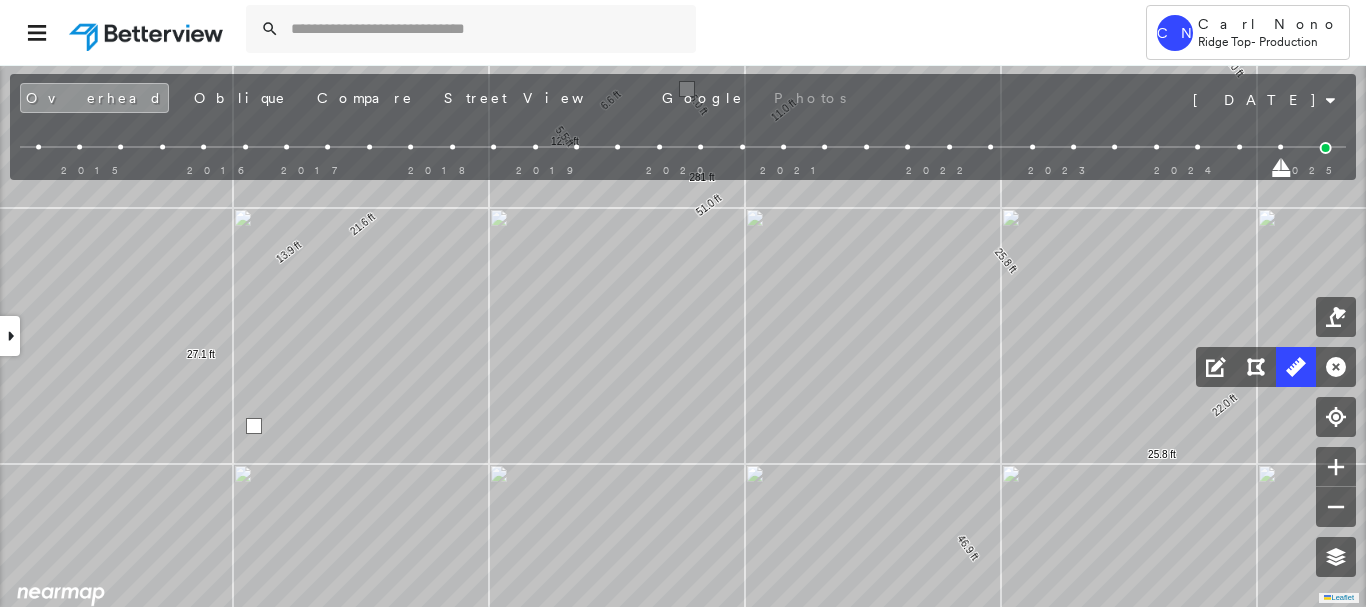 click at bounding box center (254, 426) 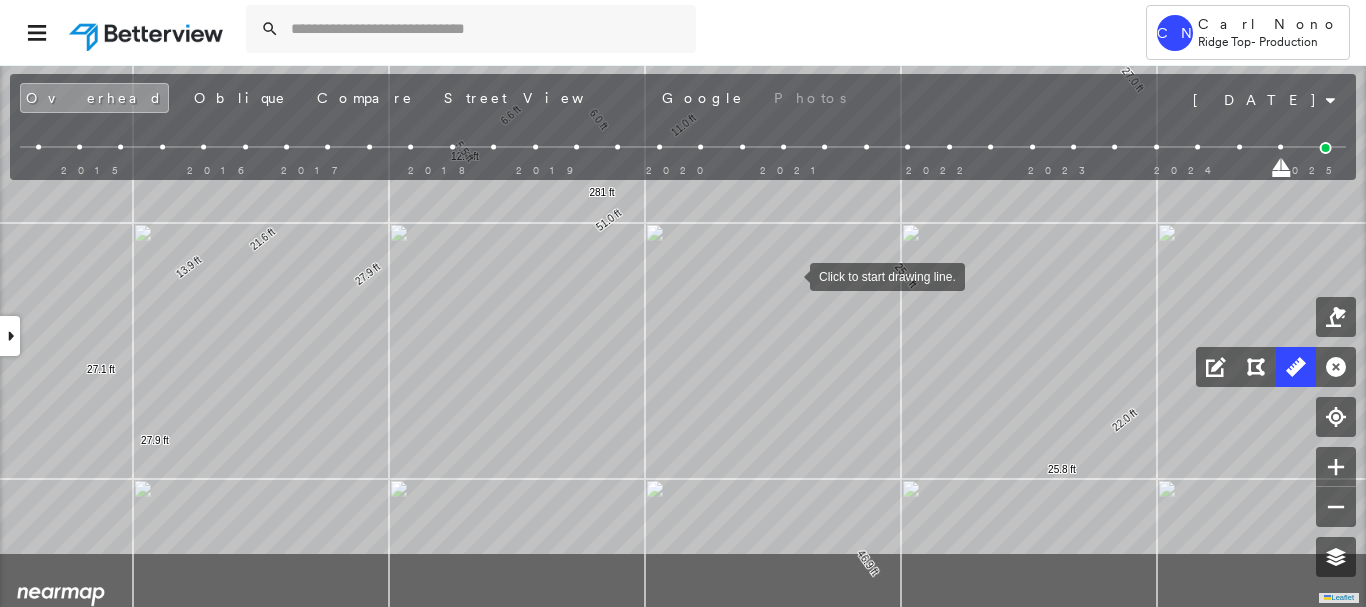 drag, startPoint x: 784, startPoint y: 285, endPoint x: 807, endPoint y: 254, distance: 38.600517 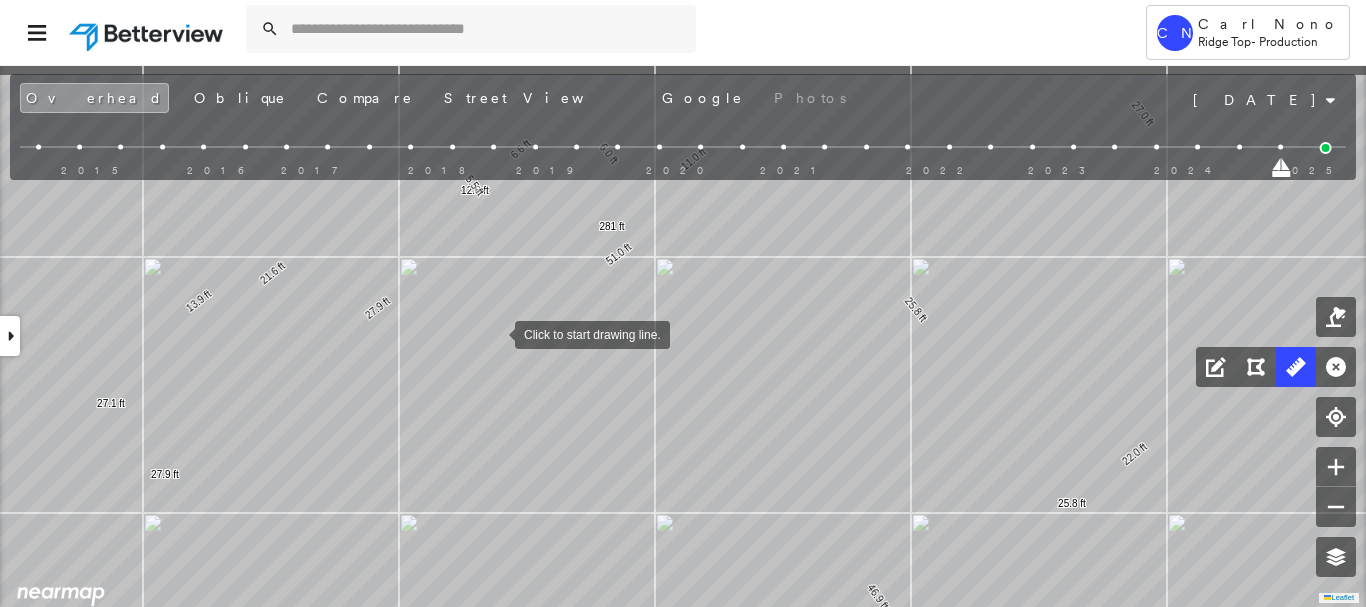 drag, startPoint x: 511, startPoint y: 253, endPoint x: 489, endPoint y: 366, distance: 115.12167 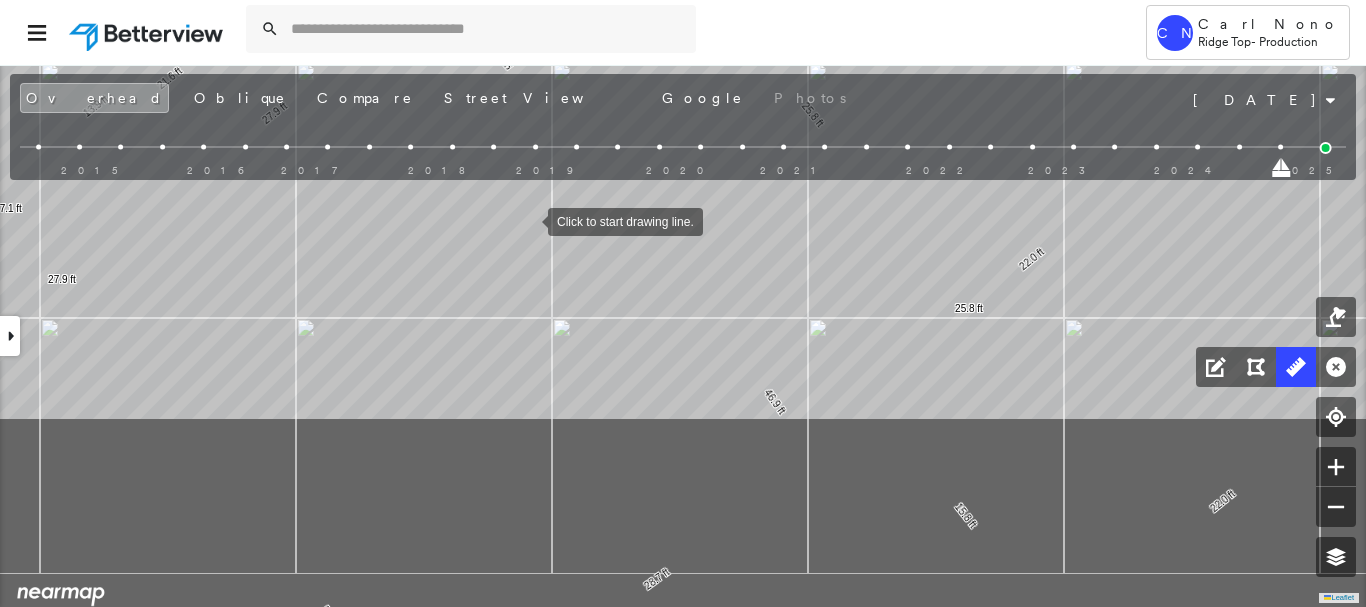 drag, startPoint x: 621, startPoint y: 470, endPoint x: 530, endPoint y: 208, distance: 277.35358 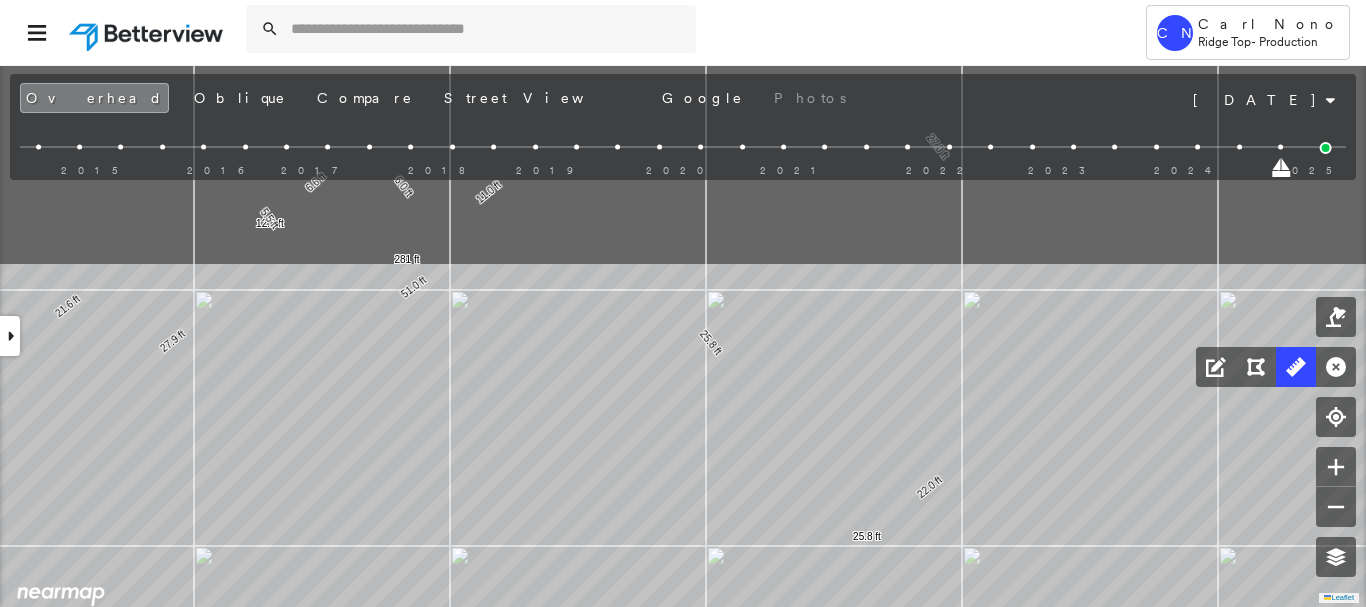 drag, startPoint x: 769, startPoint y: 362, endPoint x: 256, endPoint y: 531, distance: 540.12036 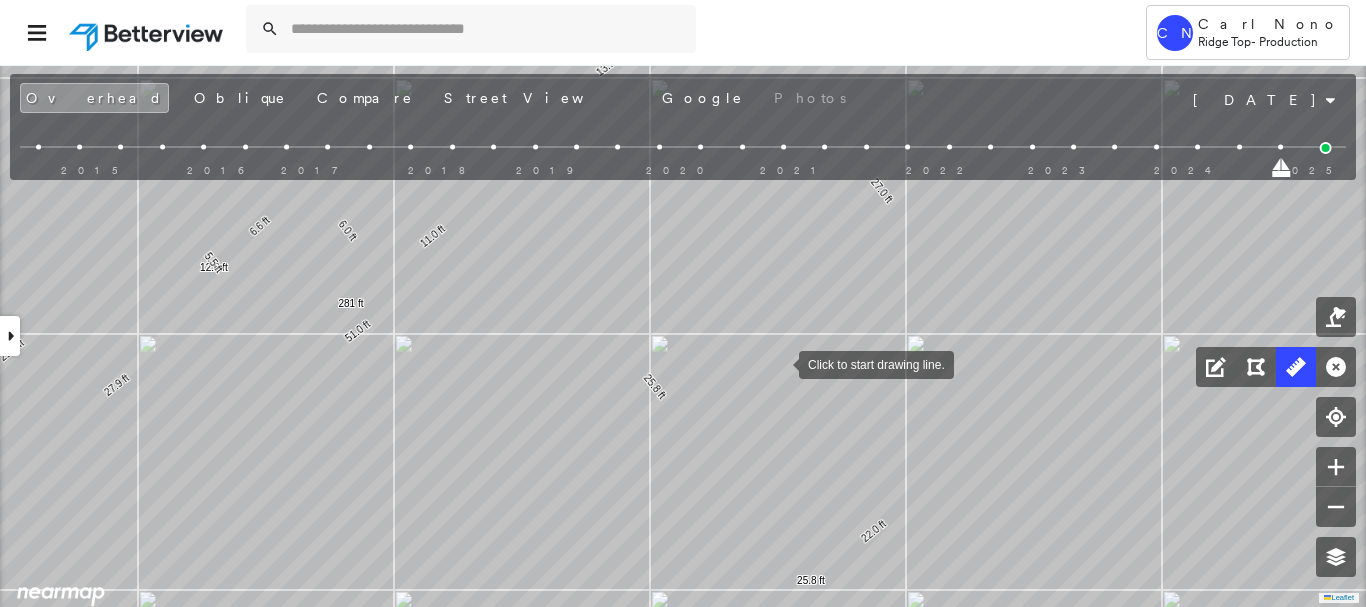 drag, startPoint x: 825, startPoint y: 344, endPoint x: 777, endPoint y: 362, distance: 51.264023 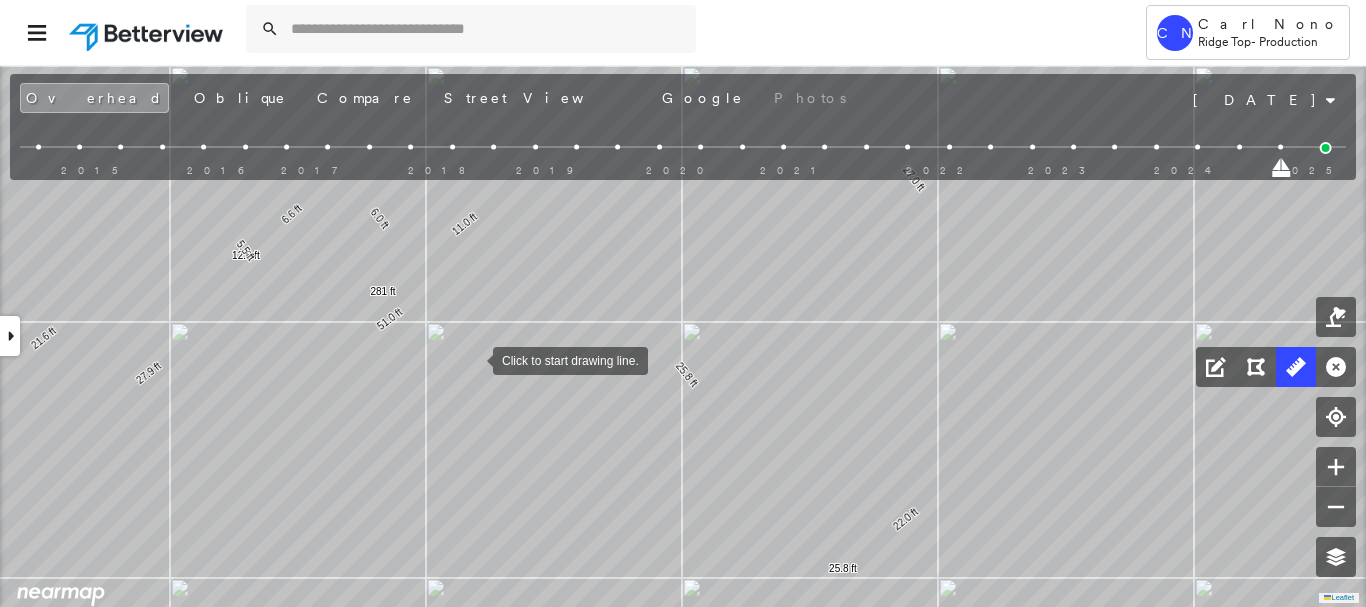 drag, startPoint x: 439, startPoint y: 371, endPoint x: 474, endPoint y: 359, distance: 37 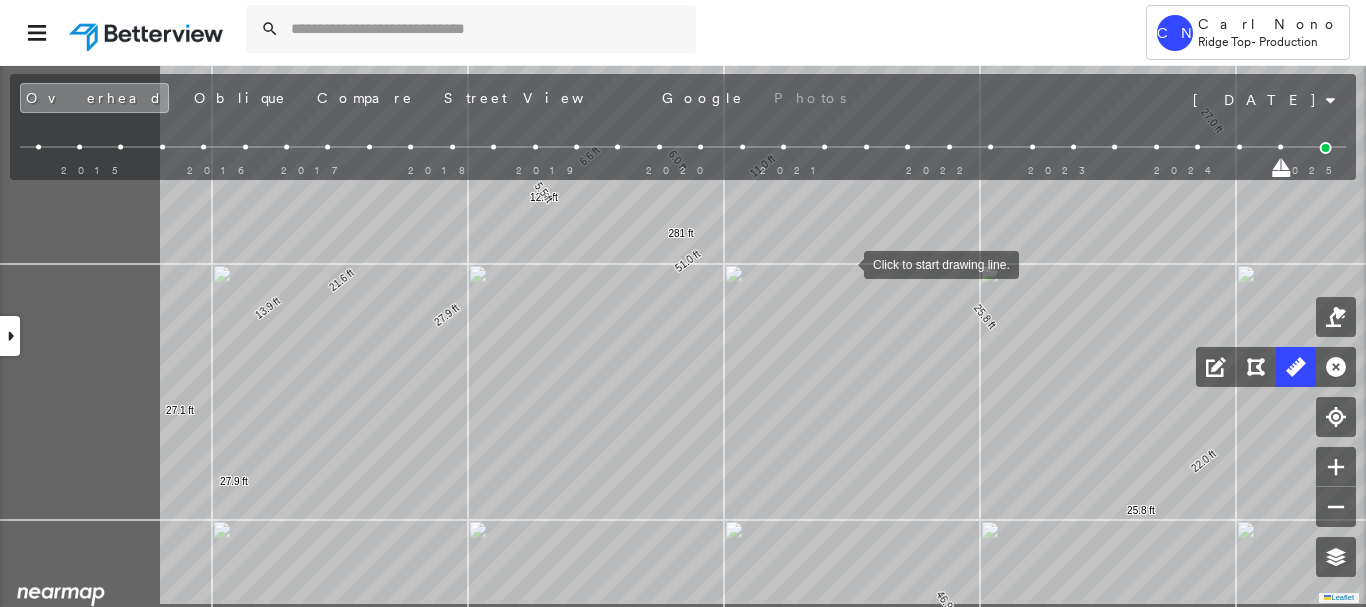 click on "13.9 ft 56.3 ft 21.1 ft 21.2 ft 29.6 ft 25.8 ft 22.0 ft 15.8 ft 22.0 ft 27.0 ft 13.6 ft 11.0 ft 281 ft 6.0 ft 6.6 ft 12.6 ft 5.5 ft 21.6 ft 27.1 ft 28.7 ft 28.7 ft 46.9 ft 46.9 ft 6.8 ft 6.8 ft 25.8 ft 25.8 ft 51.0 ft 51.0 ft 27.9 ft 27.9 ft Click to start drawing line." at bounding box center (14, 417) 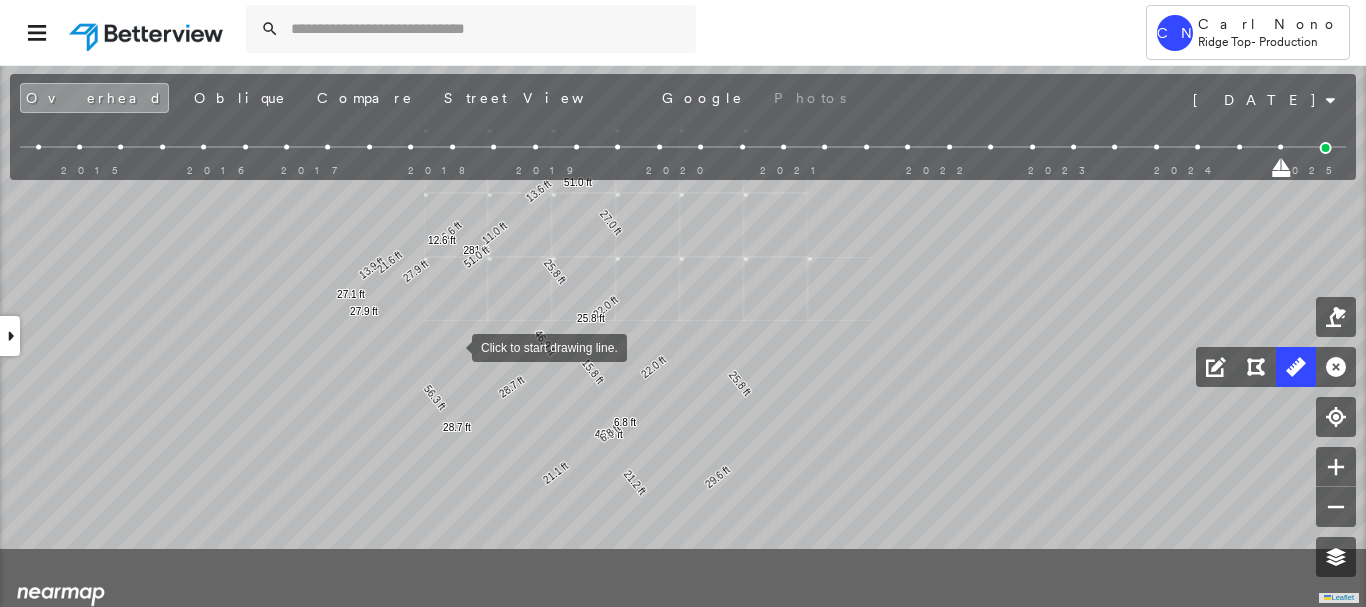 drag, startPoint x: 458, startPoint y: 418, endPoint x: 452, endPoint y: 347, distance: 71.25307 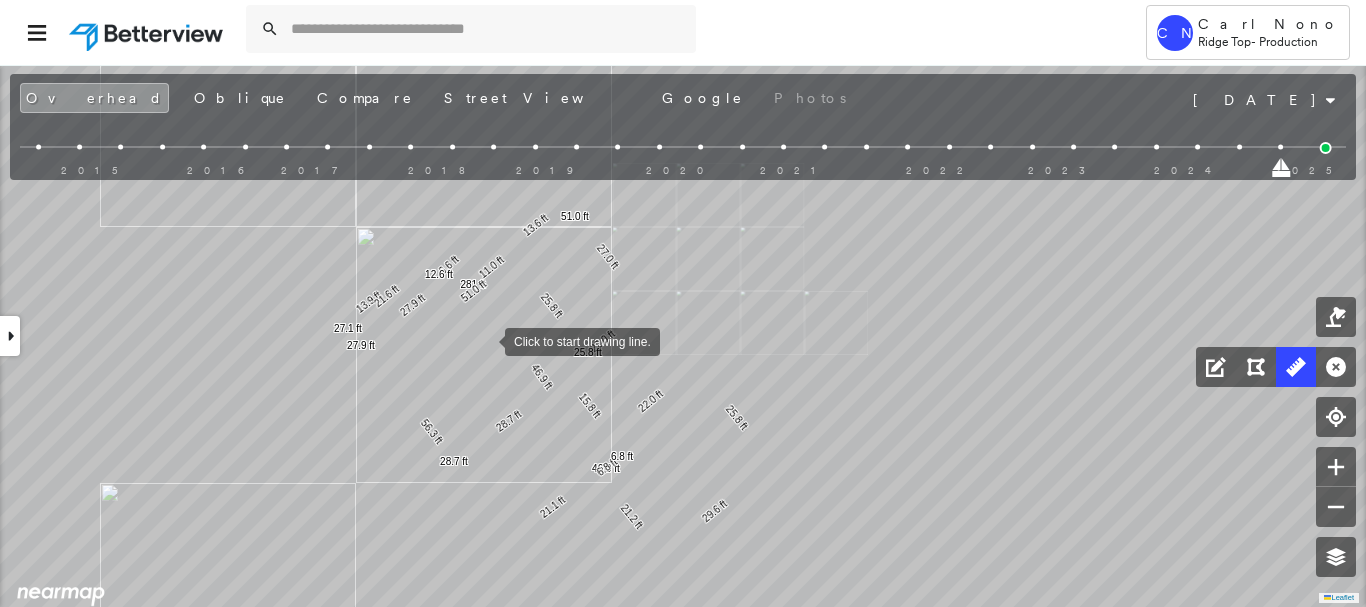 click at bounding box center [485, 340] 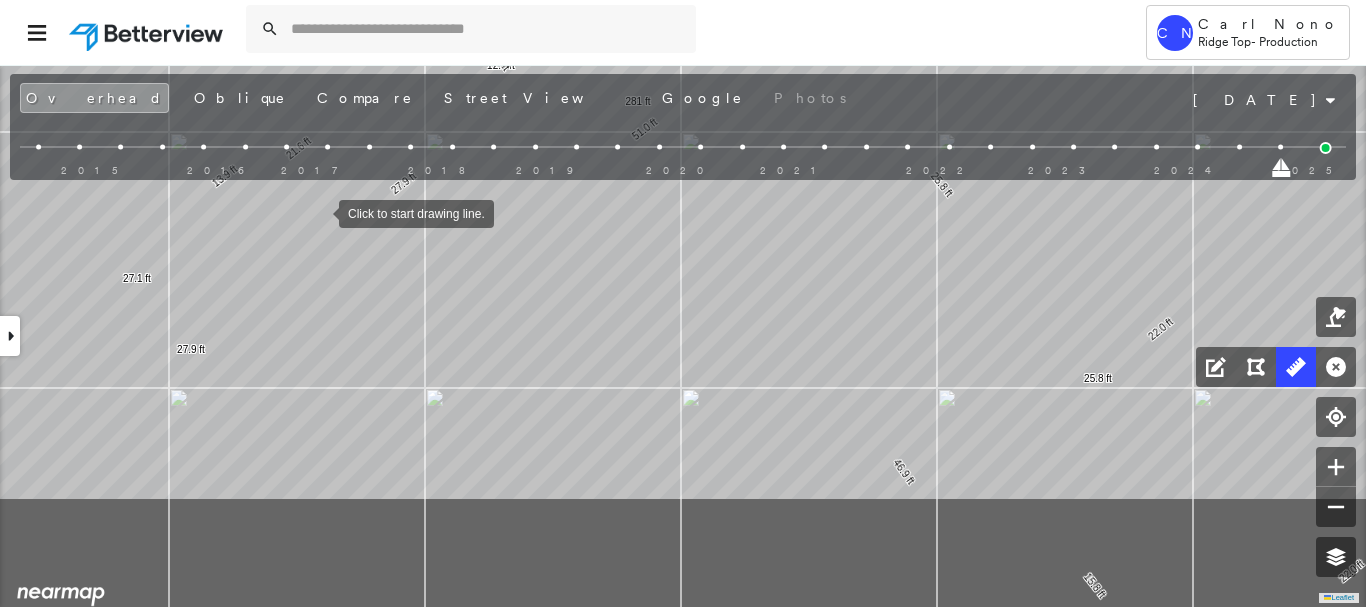 drag, startPoint x: 324, startPoint y: 378, endPoint x: 320, endPoint y: 209, distance: 169.04733 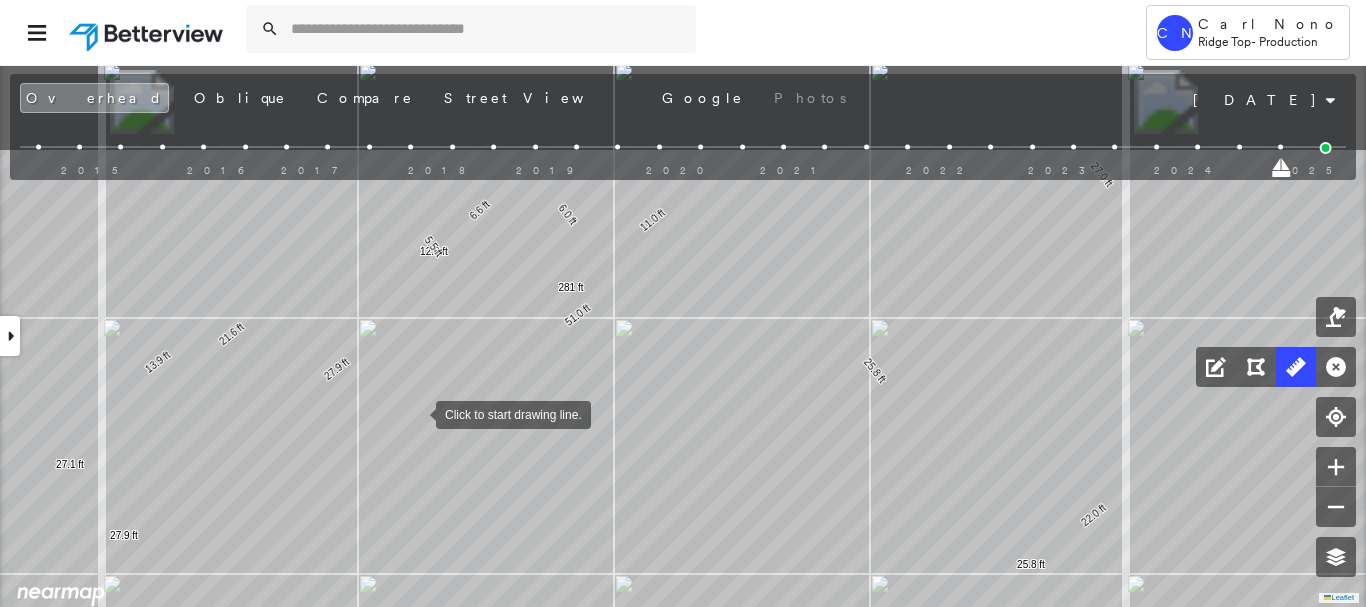 drag, startPoint x: 389, startPoint y: 282, endPoint x: 419, endPoint y: 363, distance: 86.37708 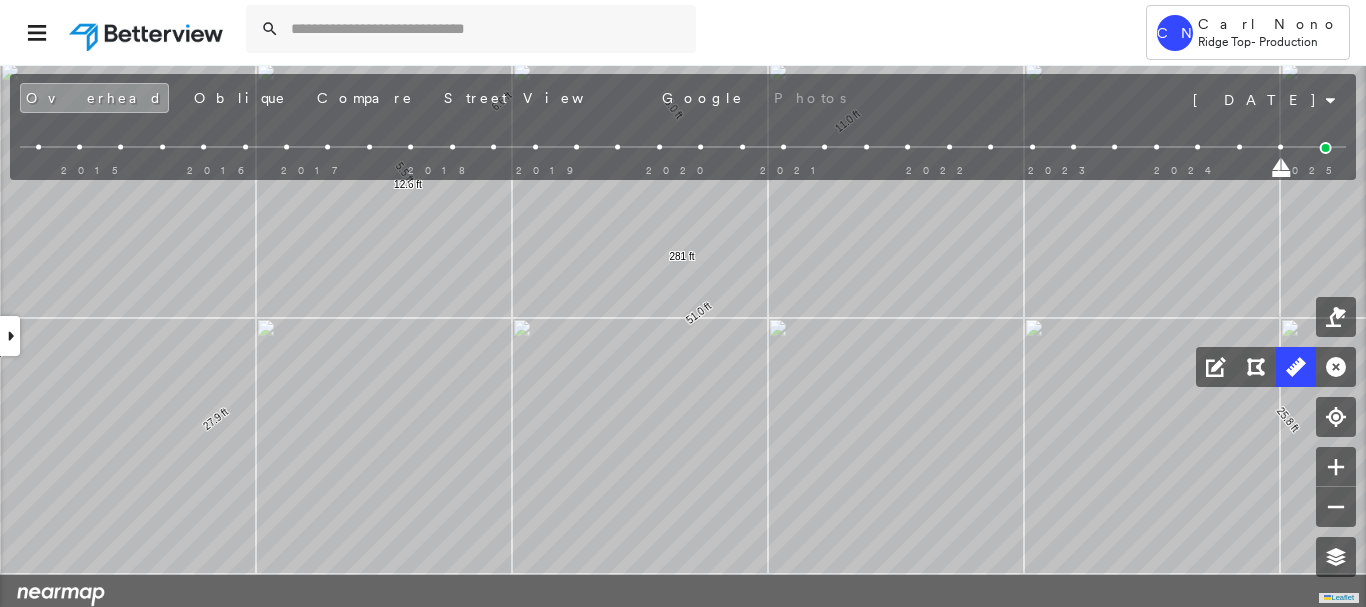 drag, startPoint x: 462, startPoint y: 457, endPoint x: 403, endPoint y: 321, distance: 148.24641 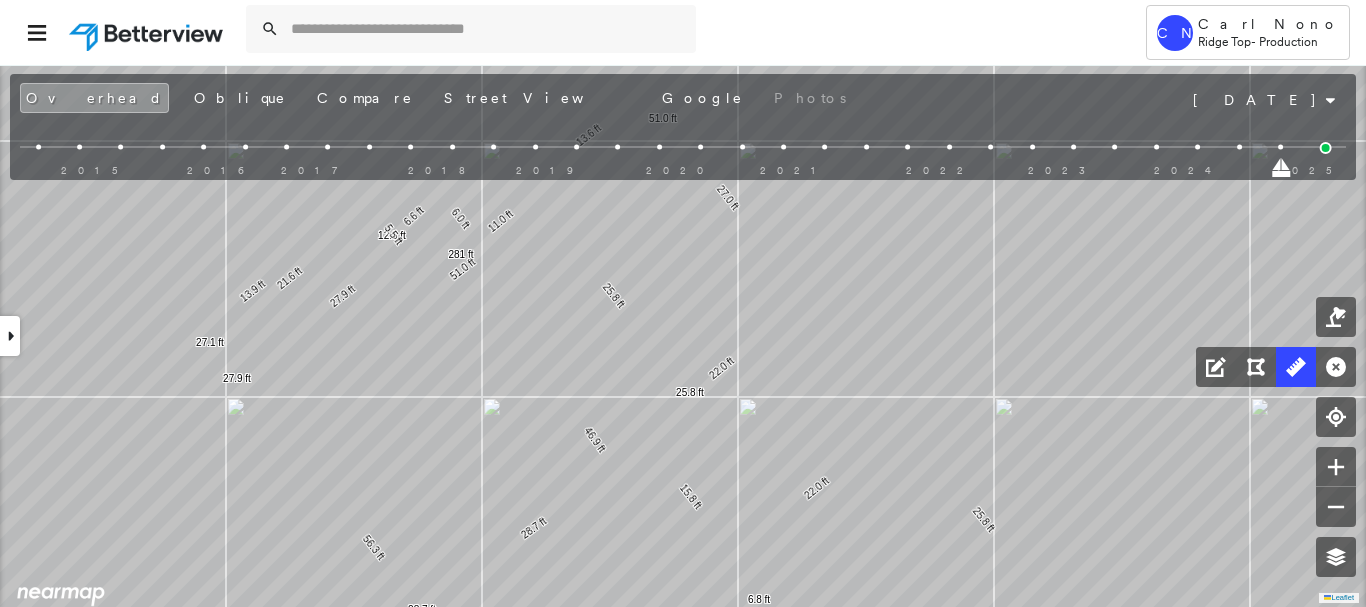 drag, startPoint x: 453, startPoint y: 376, endPoint x: 438, endPoint y: 266, distance: 111.01801 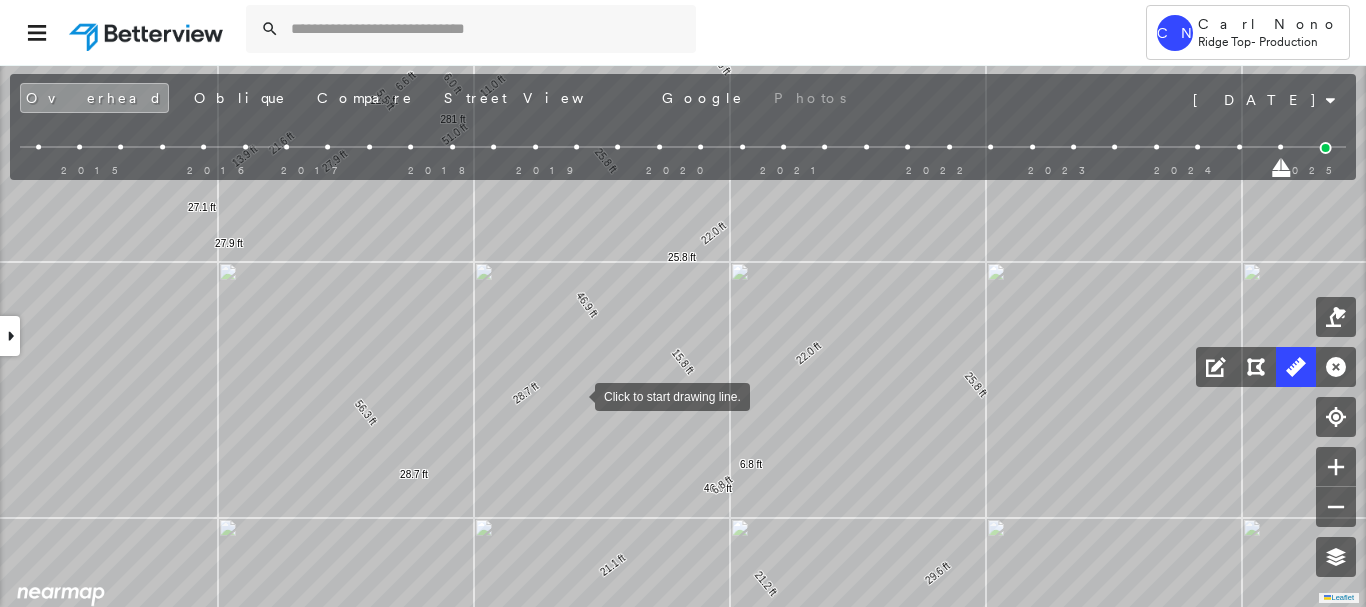 drag, startPoint x: 566, startPoint y: 427, endPoint x: 578, endPoint y: 392, distance: 37 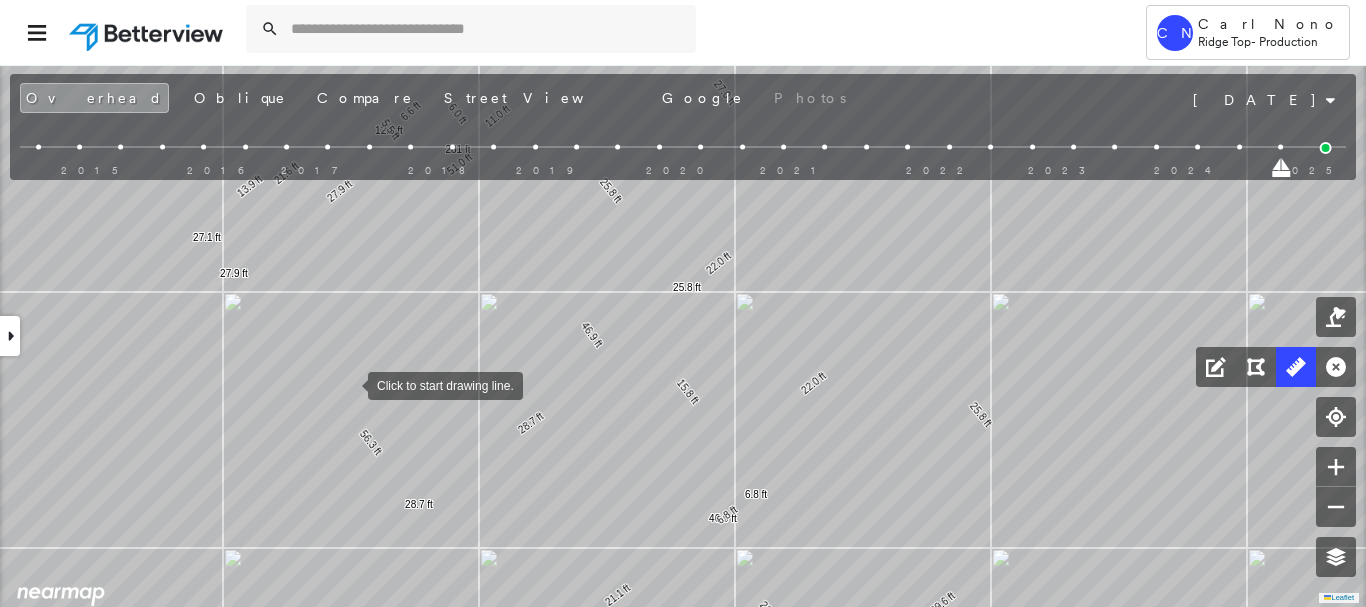 drag, startPoint x: 348, startPoint y: 365, endPoint x: 348, endPoint y: 385, distance: 20 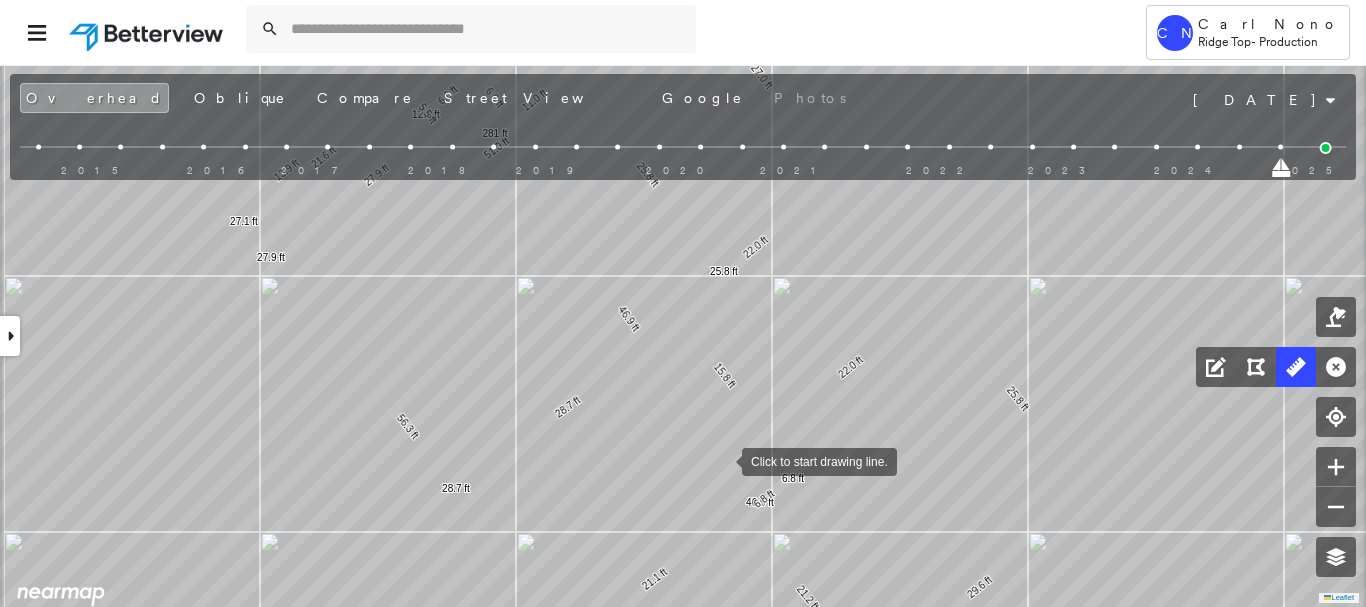 click on "13.9 ft 56.3 ft 21.1 ft 21.2 ft 29.6 ft 25.8 ft 22.0 ft 15.8 ft 22.0 ft 27.0 ft 13.6 ft 11.0 ft 281 ft 6.0 ft 6.6 ft 12.6 ft 5.5 ft 21.6 ft 27.1 ft 28.7 ft 28.7 ft 46.9 ft 46.9 ft 6.8 ft 6.8 ft 25.8 ft 25.8 ft 51.0 ft 51.0 ft 27.9 ft 27.9 ft Click to start drawing line." at bounding box center [-42, 9] 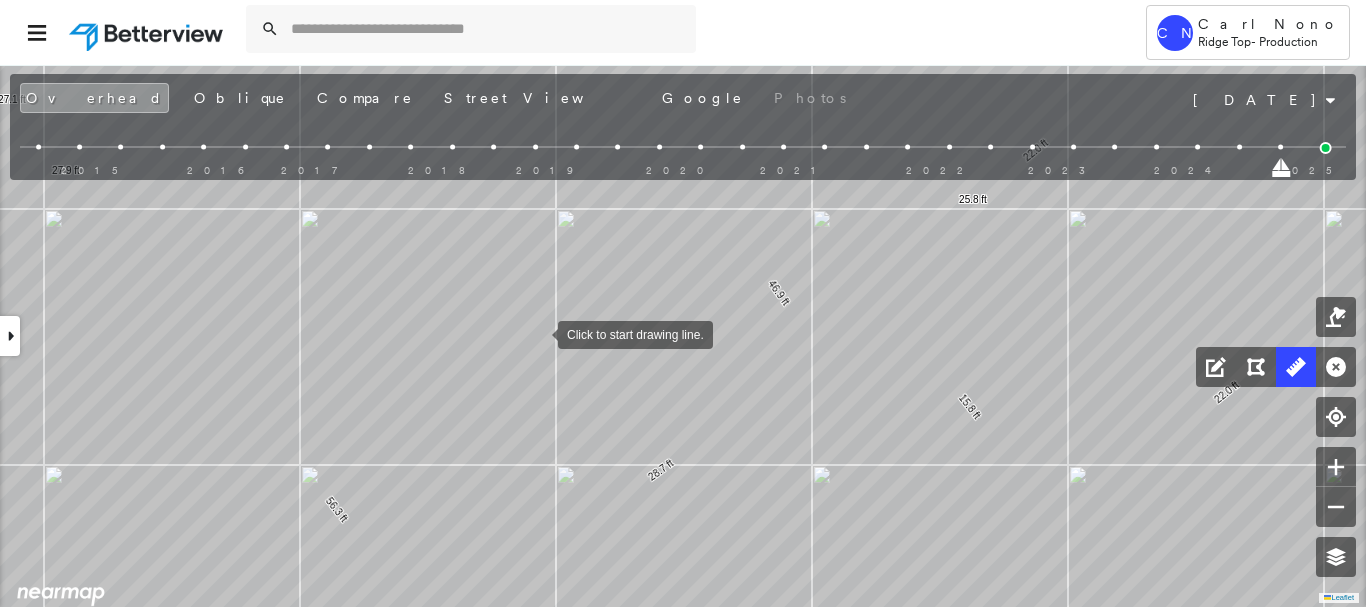 drag, startPoint x: 538, startPoint y: 333, endPoint x: 580, endPoint y: 375, distance: 59.39697 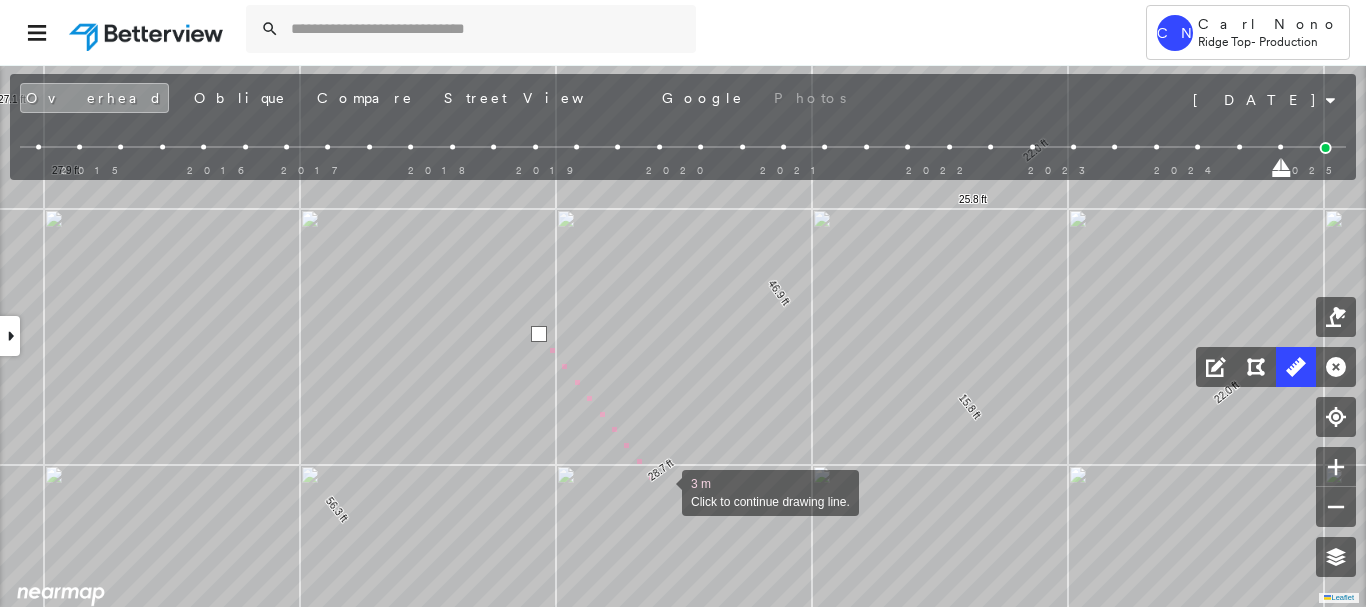 click at bounding box center [662, 491] 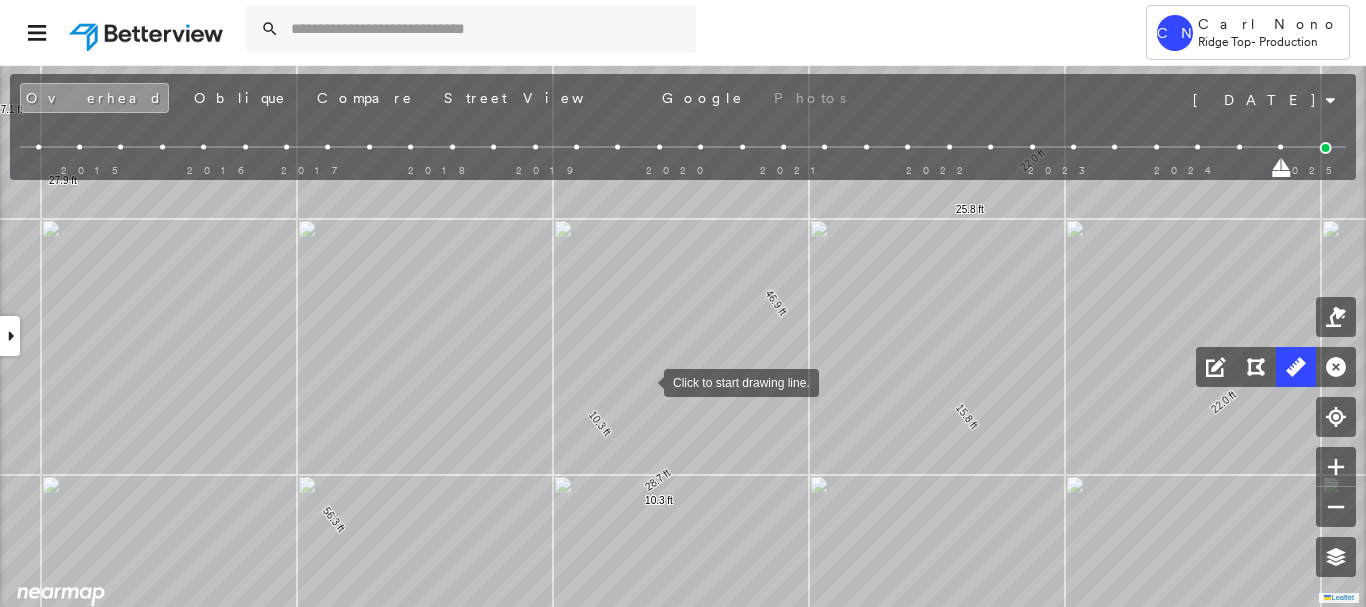 drag, startPoint x: 649, startPoint y: 363, endPoint x: 605, endPoint y: 534, distance: 176.5701 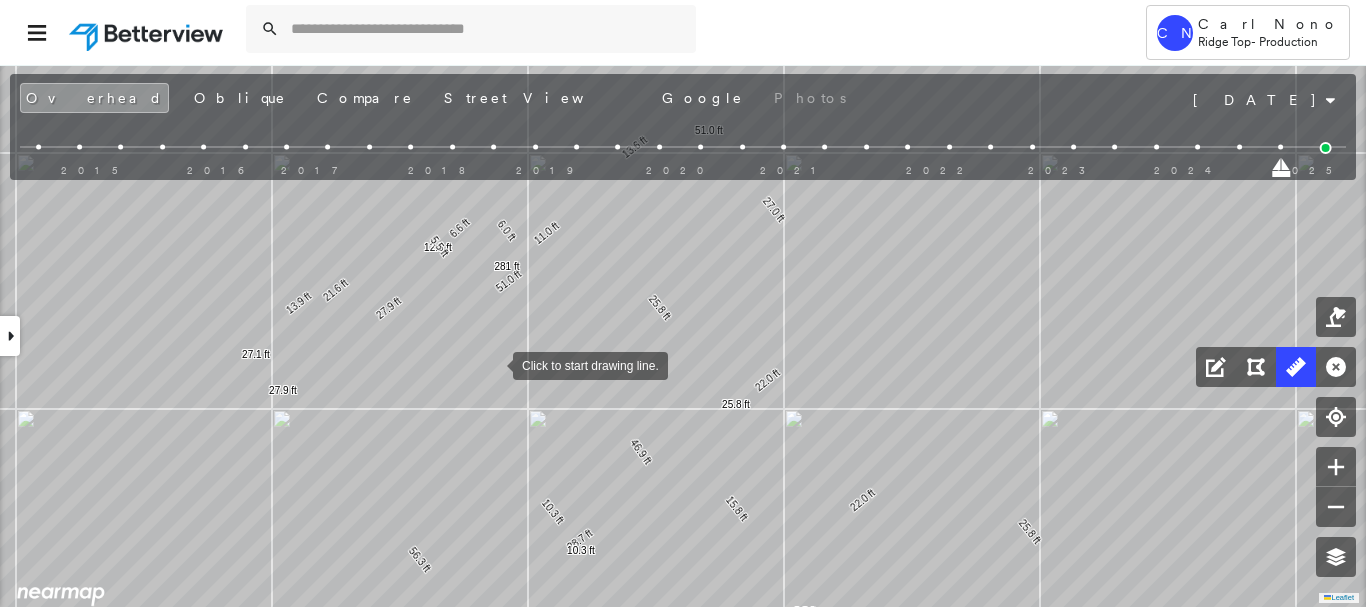 drag, startPoint x: 502, startPoint y: 340, endPoint x: 493, endPoint y: 364, distance: 25.632011 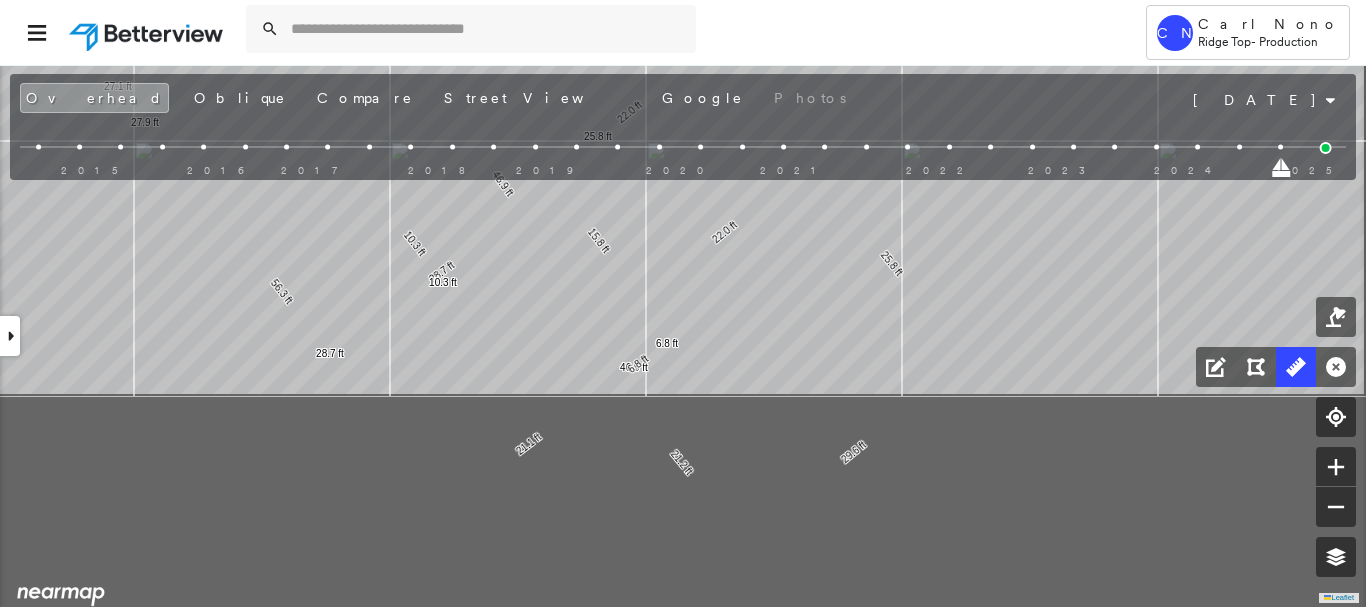click on "13.9 ft 56.3 ft 21.1 ft 21.2 ft 29.6 ft 25.8 ft 22.0 ft 15.8 ft 22.0 ft 27.0 ft 13.6 ft 11.0 ft 281 ft 6.0 ft 6.6 ft 12.6 ft 5.5 ft 21.6 ft 27.1 ft 28.7 ft 28.7 ft 46.9 ft 46.9 ft 6.8 ft 6.8 ft 25.8 ft 25.8 ft 51.0 ft 51.0 ft 27.9 ft 27.9 ft 10.3 ft 10.3 ft Click to start drawing line." at bounding box center [-202, -49] 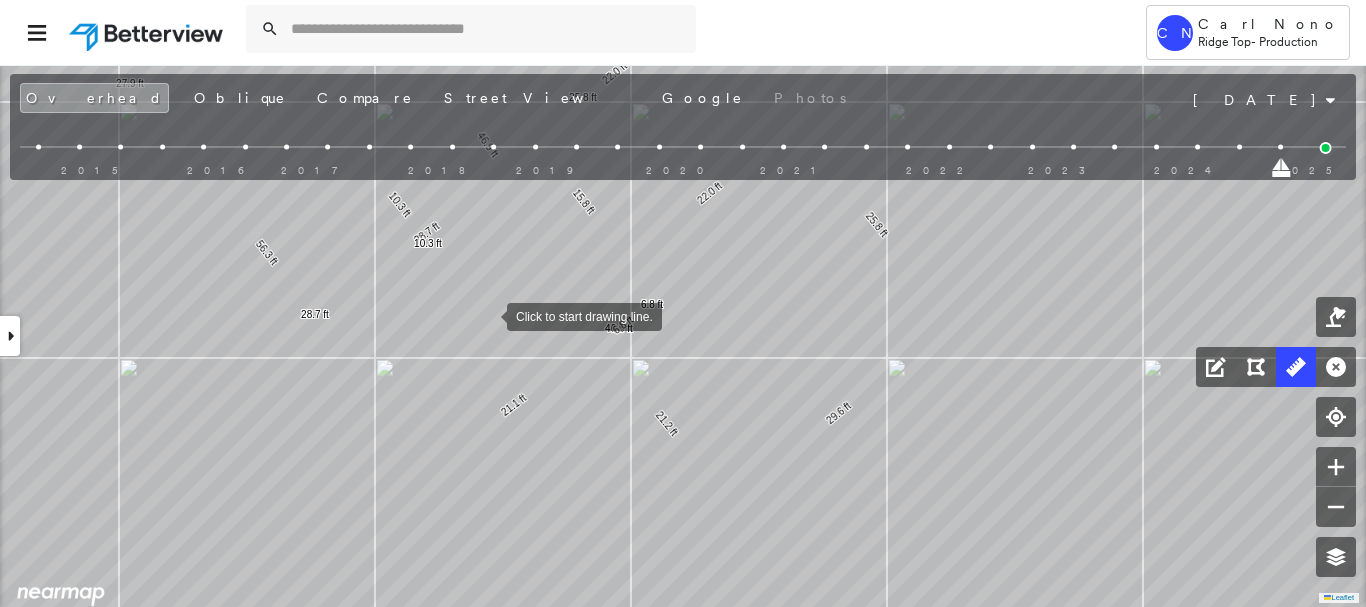 drag, startPoint x: 487, startPoint y: 323, endPoint x: 483, endPoint y: 303, distance: 20.396078 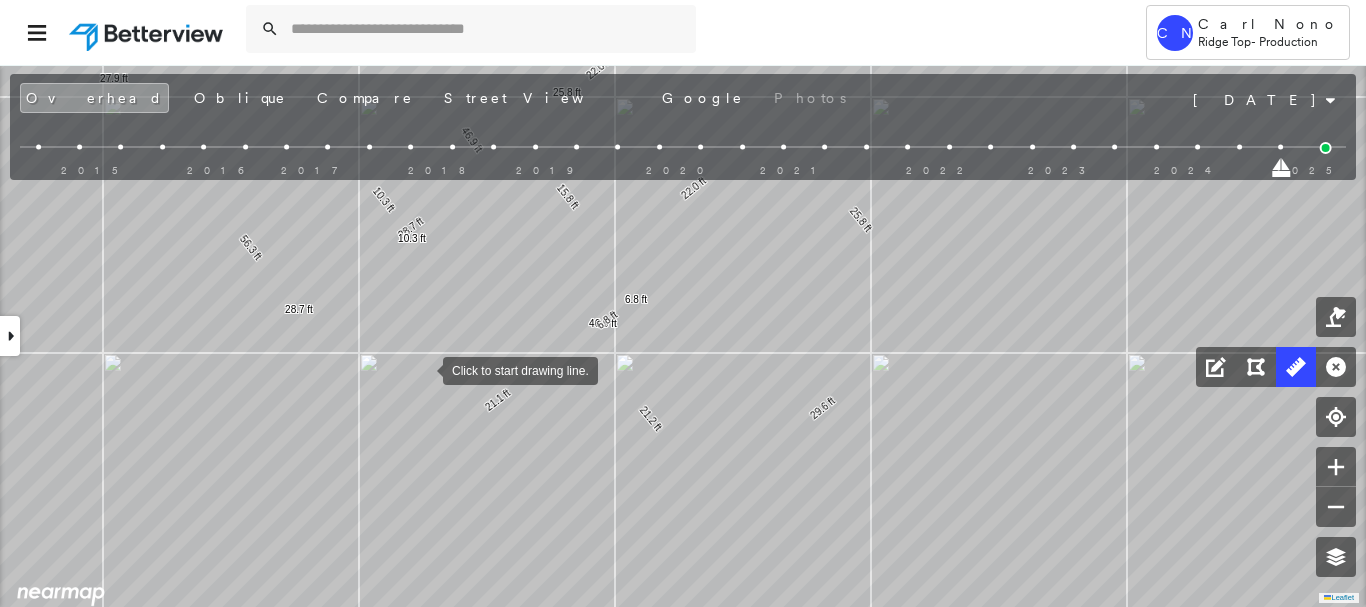drag, startPoint x: 441, startPoint y: 354, endPoint x: 381, endPoint y: 432, distance: 98.40732 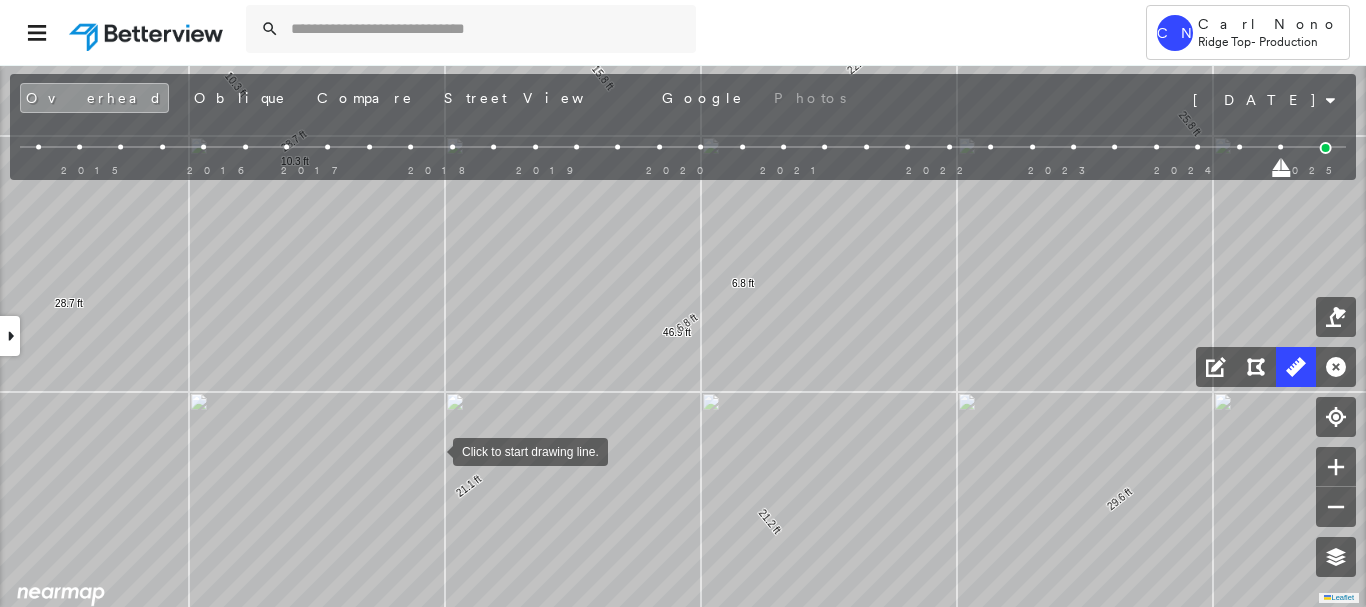 click at bounding box center [433, 450] 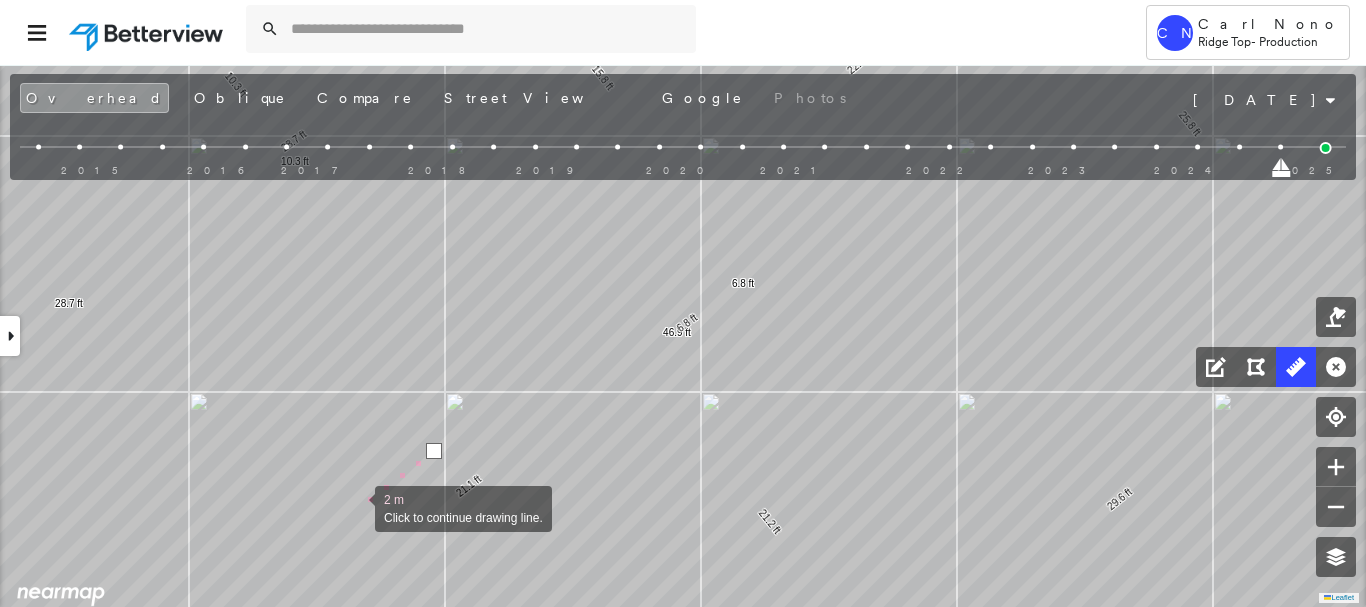 click at bounding box center [355, 507] 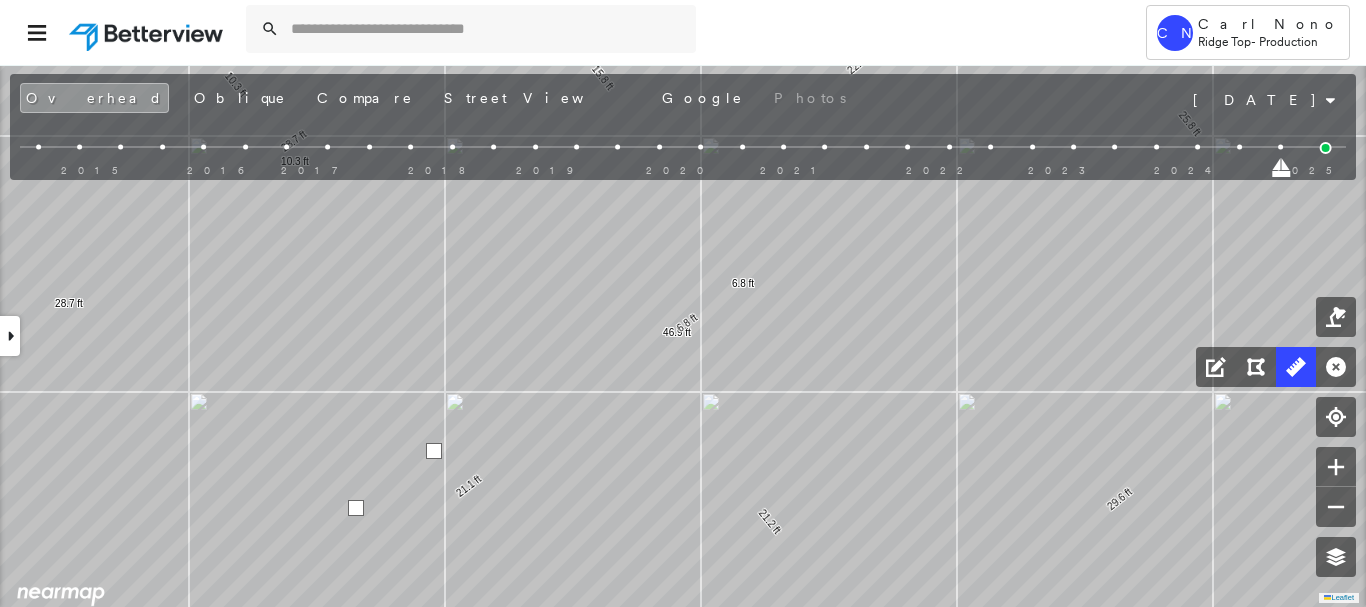 click at bounding box center [356, 508] 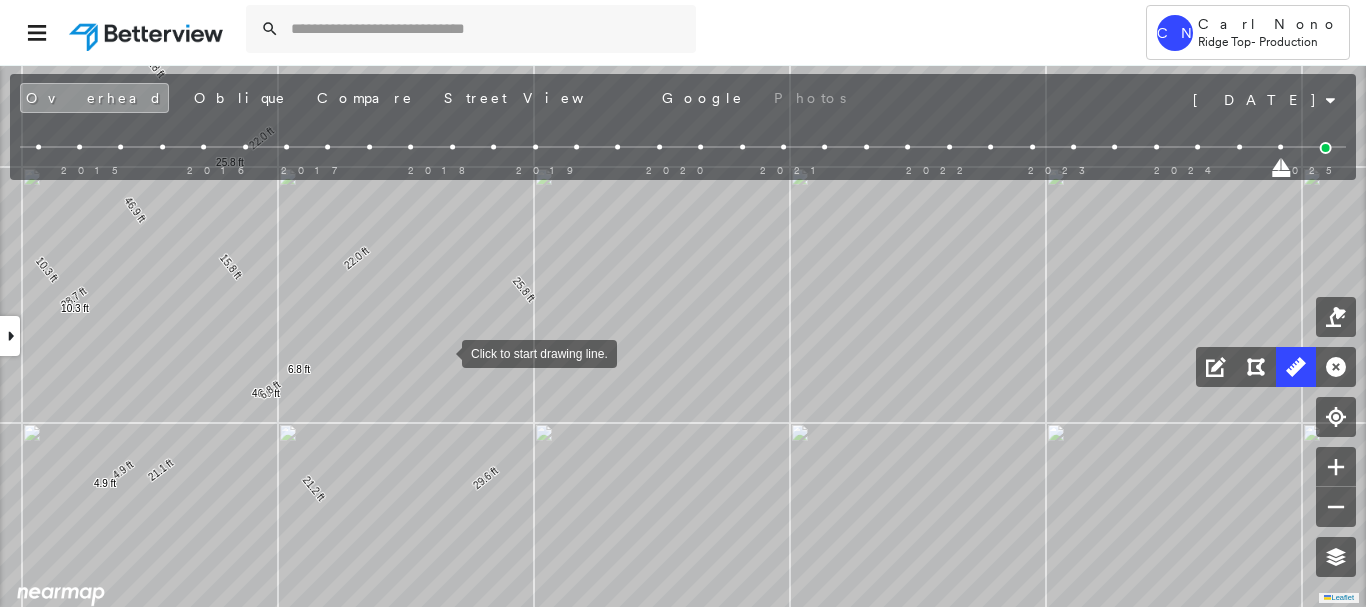 click at bounding box center (442, 352) 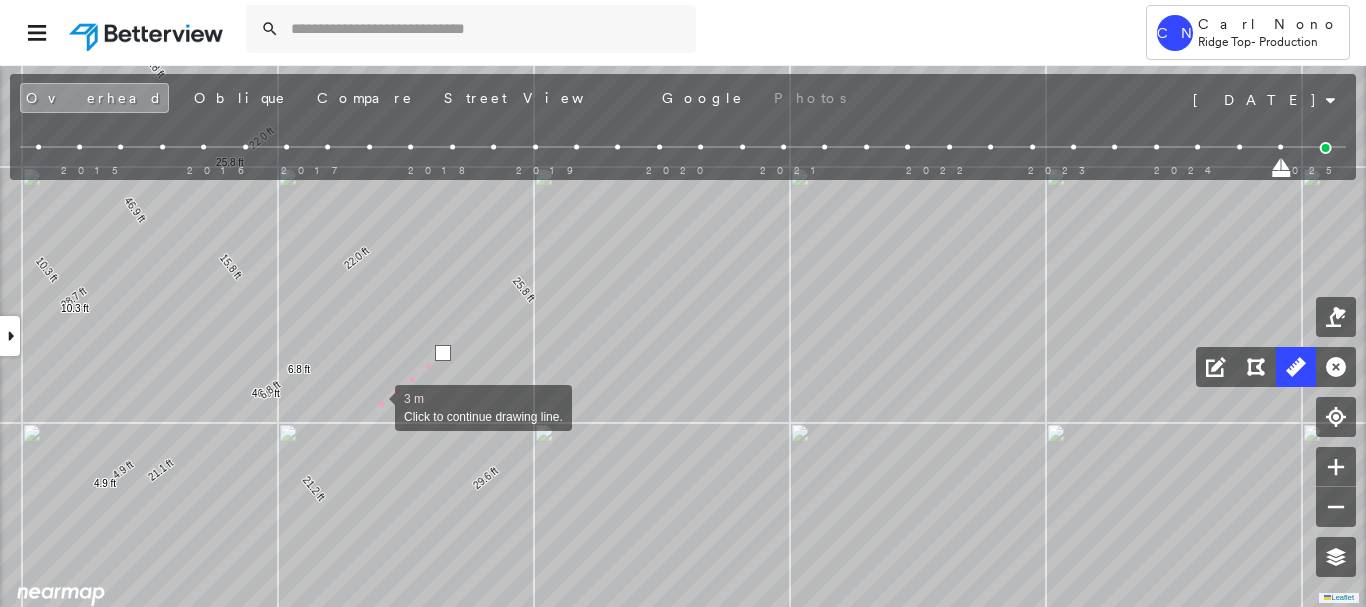 click at bounding box center [375, 406] 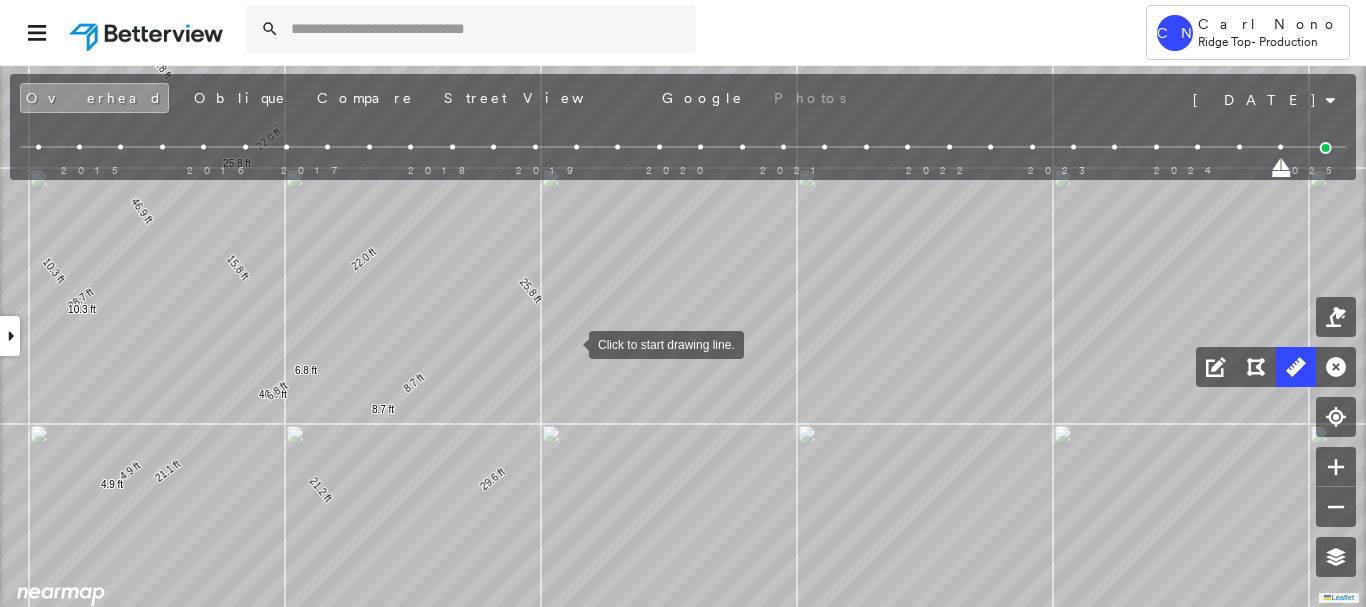 drag, startPoint x: 555, startPoint y: 341, endPoint x: 585, endPoint y: 344, distance: 30.149628 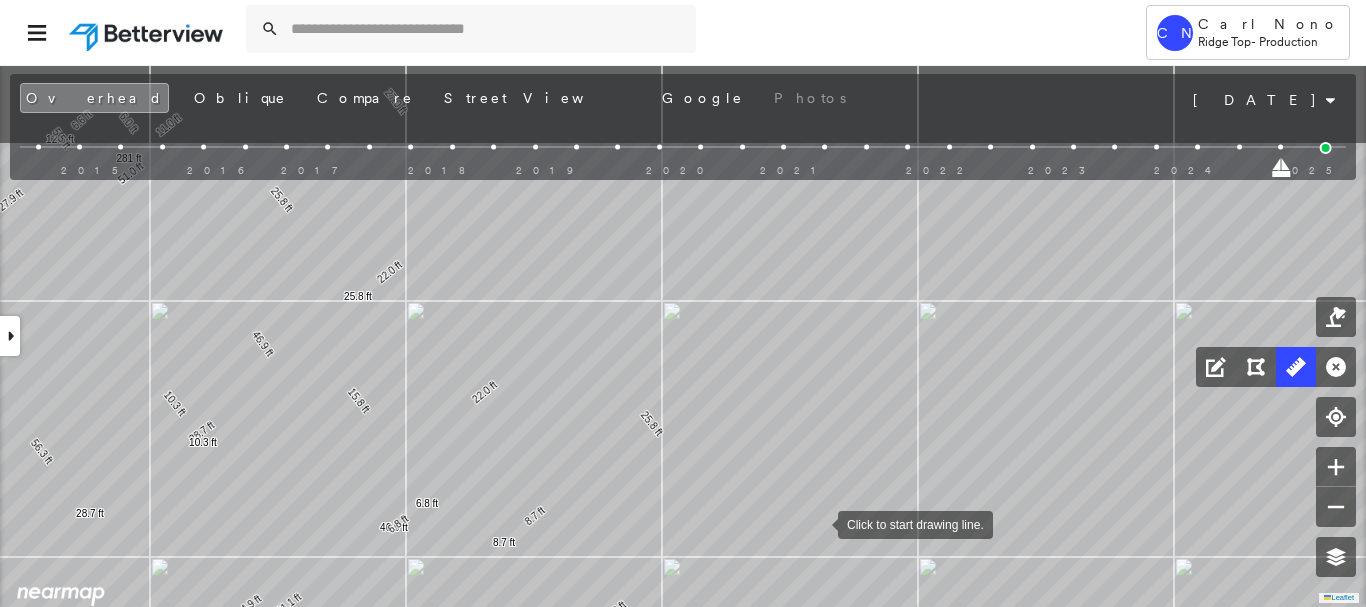 drag, startPoint x: 719, startPoint y: 388, endPoint x: 818, endPoint y: 523, distance: 167.40968 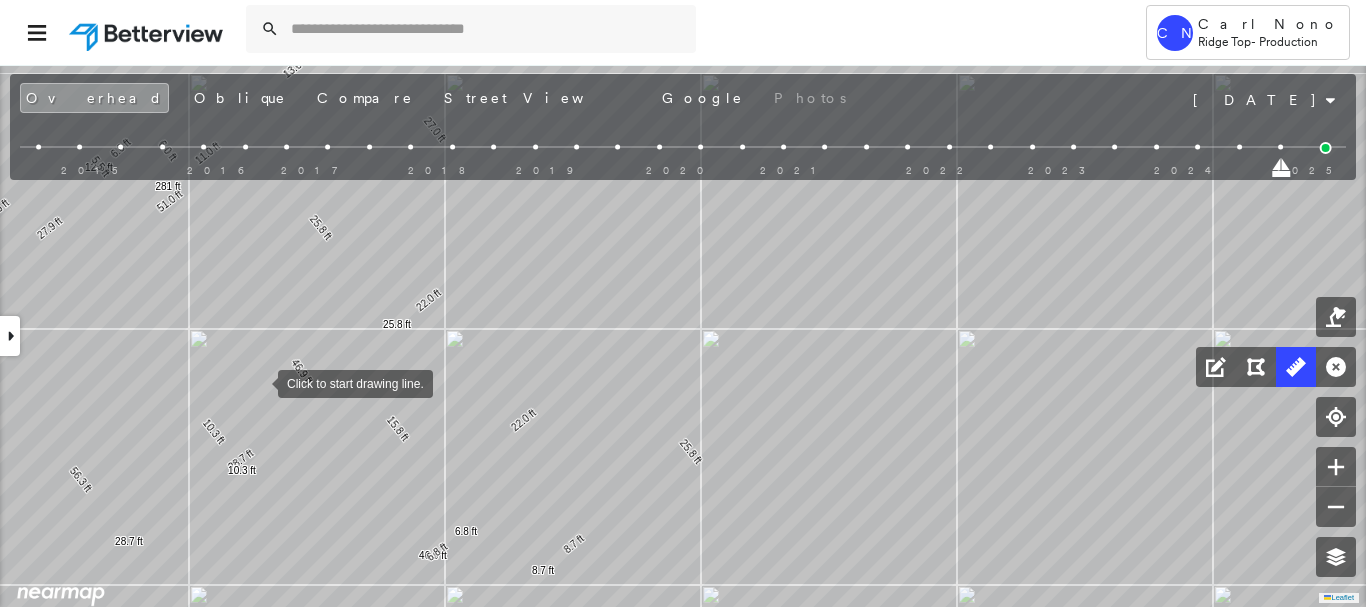 drag, startPoint x: 256, startPoint y: 382, endPoint x: 242, endPoint y: 385, distance: 14.3178215 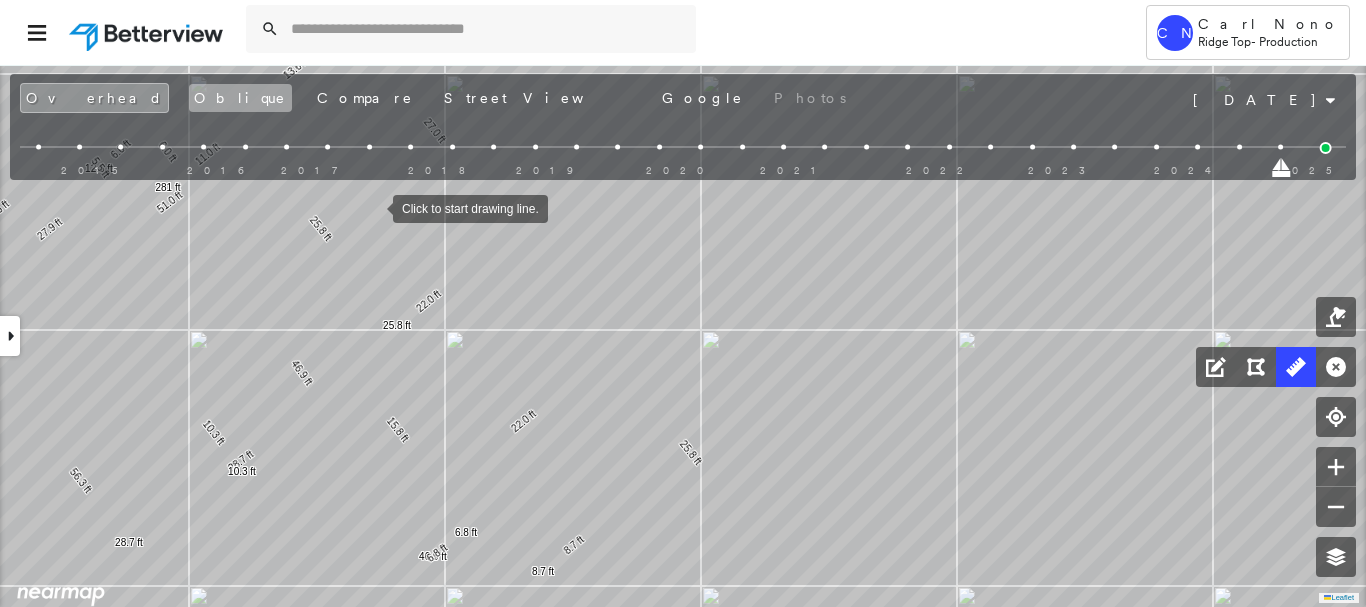 drag, startPoint x: 140, startPoint y: 95, endPoint x: 167, endPoint y: 111, distance: 31.38471 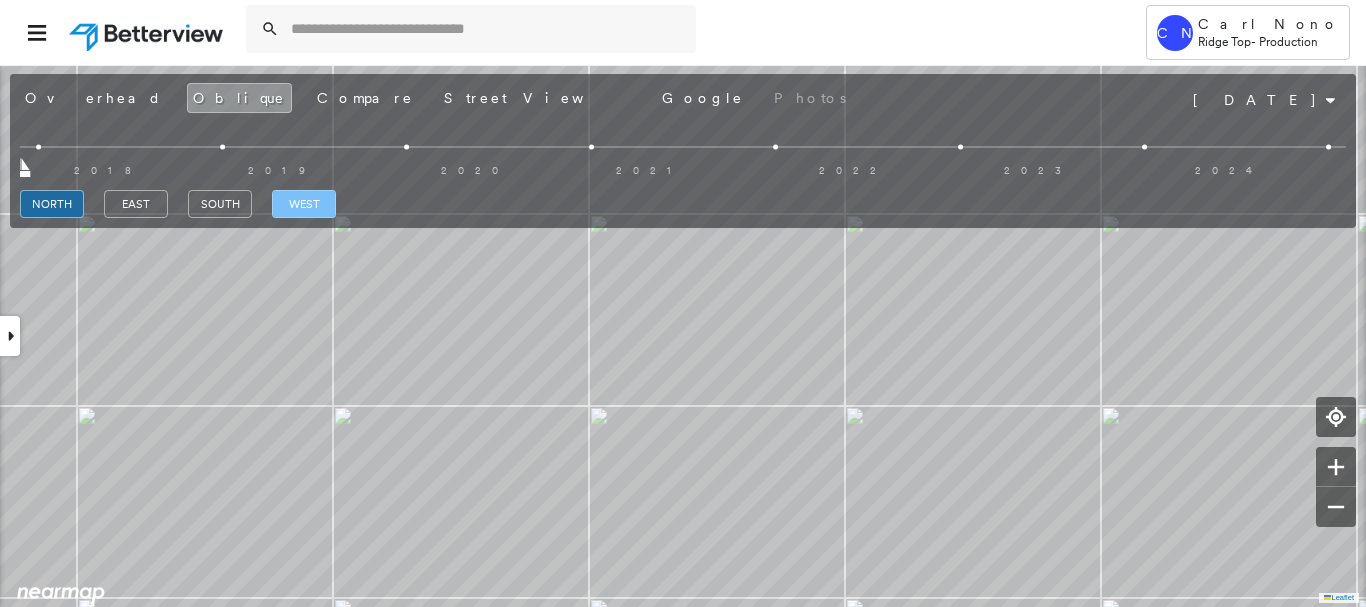 click on "west" at bounding box center (304, 204) 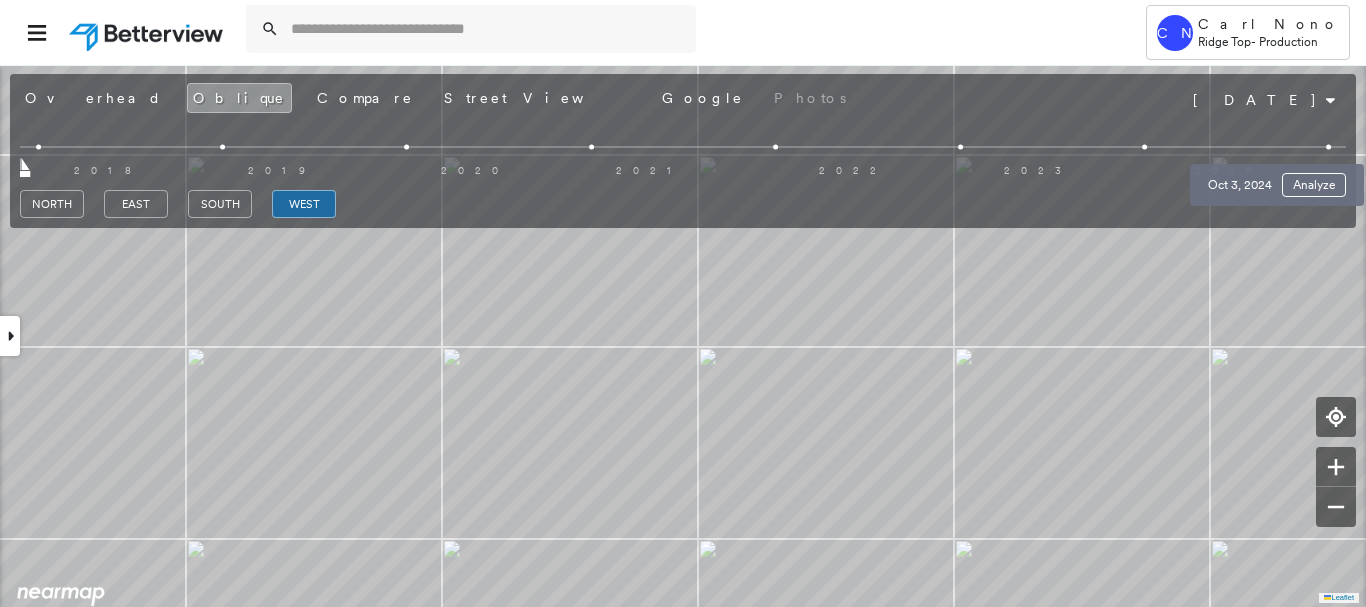 click at bounding box center [1329, 147] 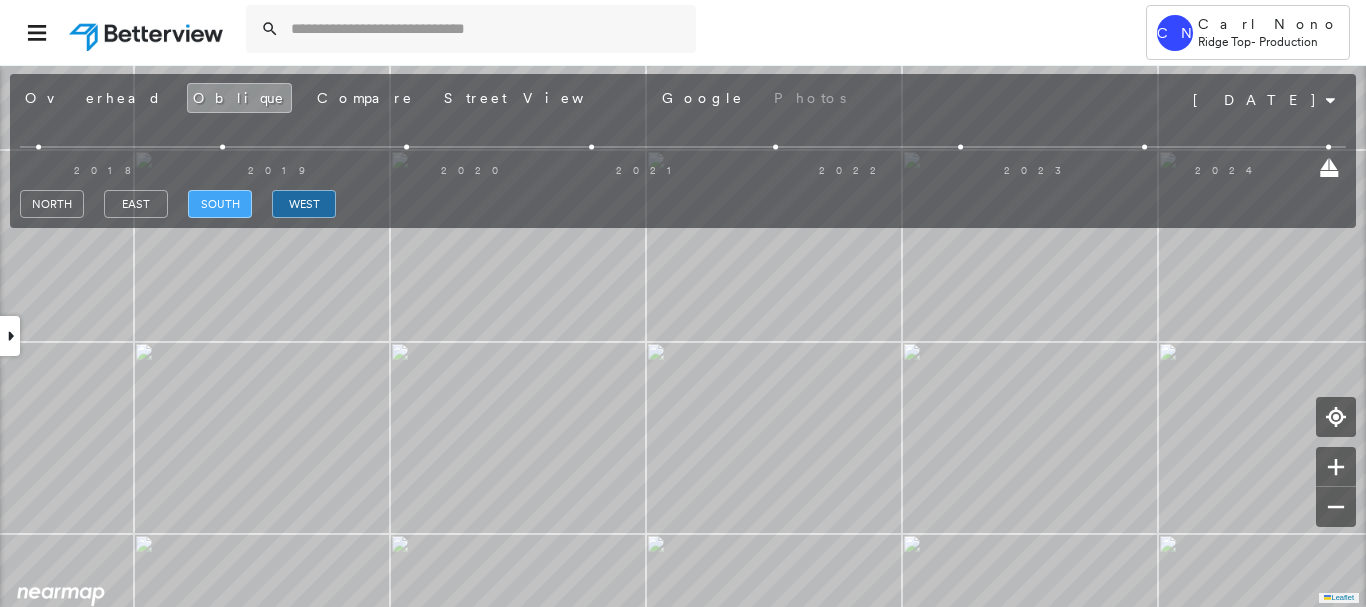 click on "south" at bounding box center [220, 204] 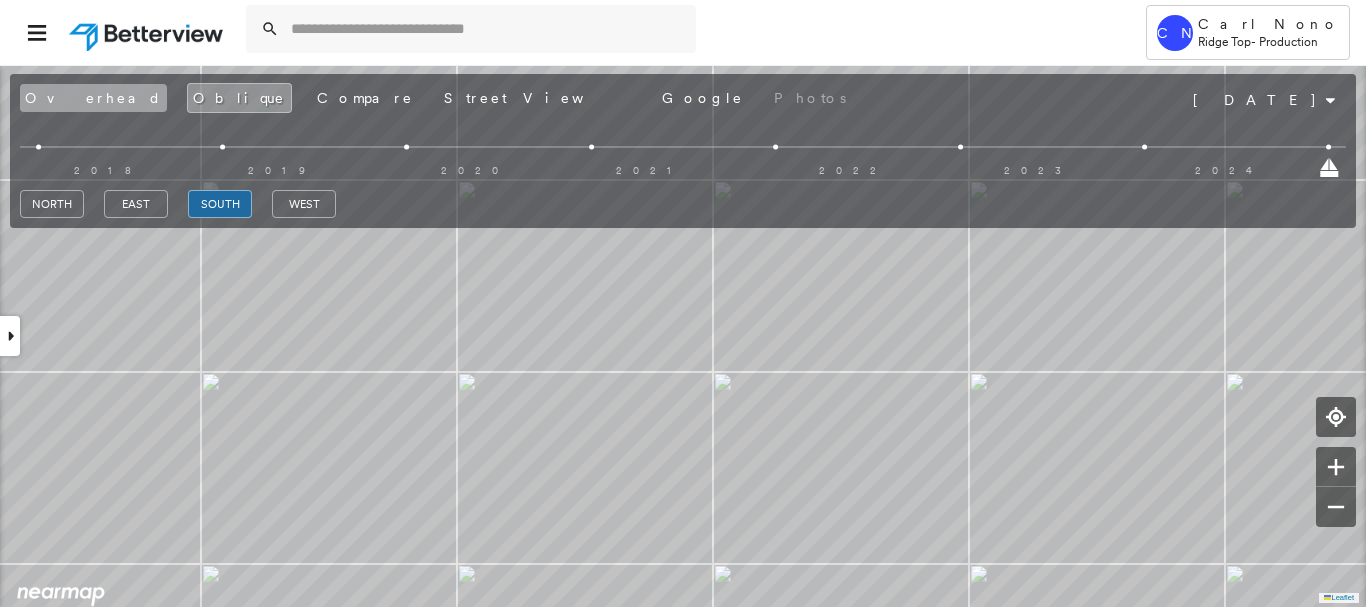 click on "Overhead" at bounding box center (93, 98) 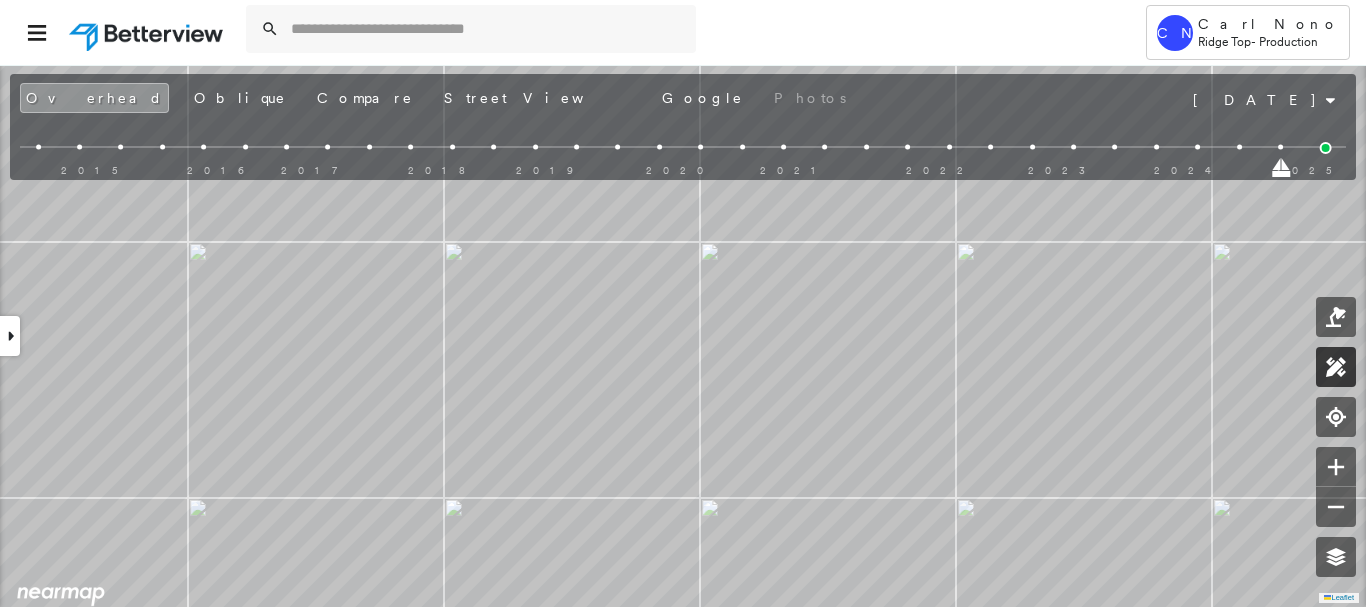 click at bounding box center [1336, 367] 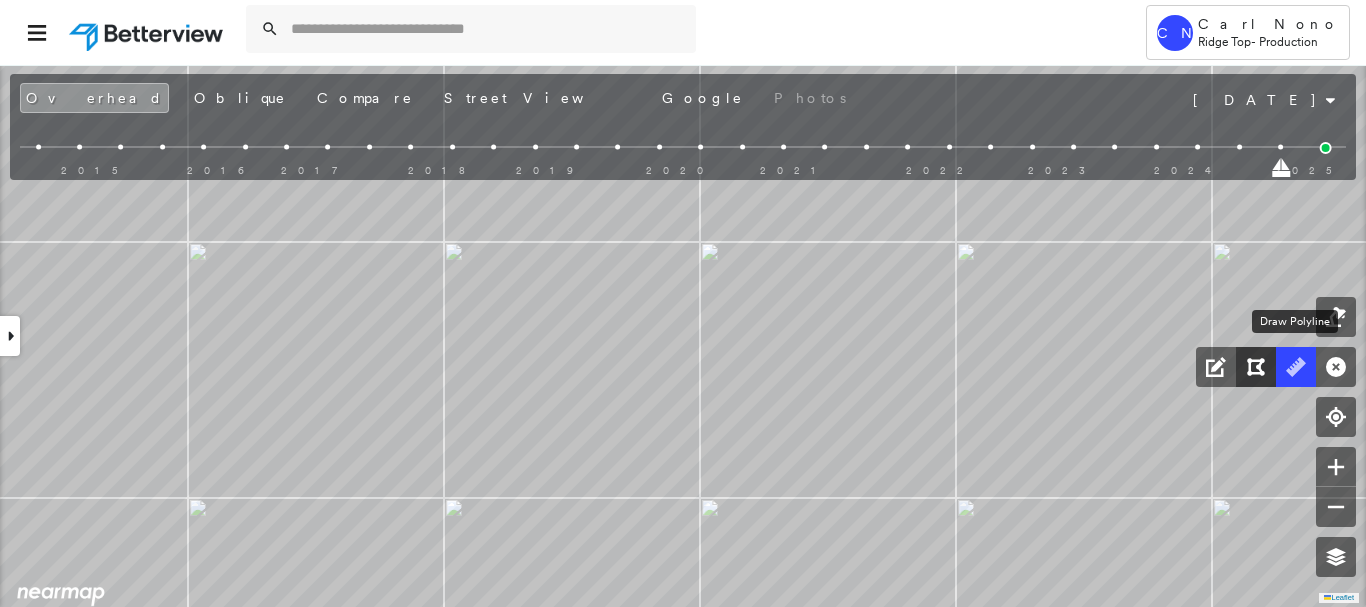 drag, startPoint x: 1289, startPoint y: 371, endPoint x: 1268, endPoint y: 366, distance: 21.587032 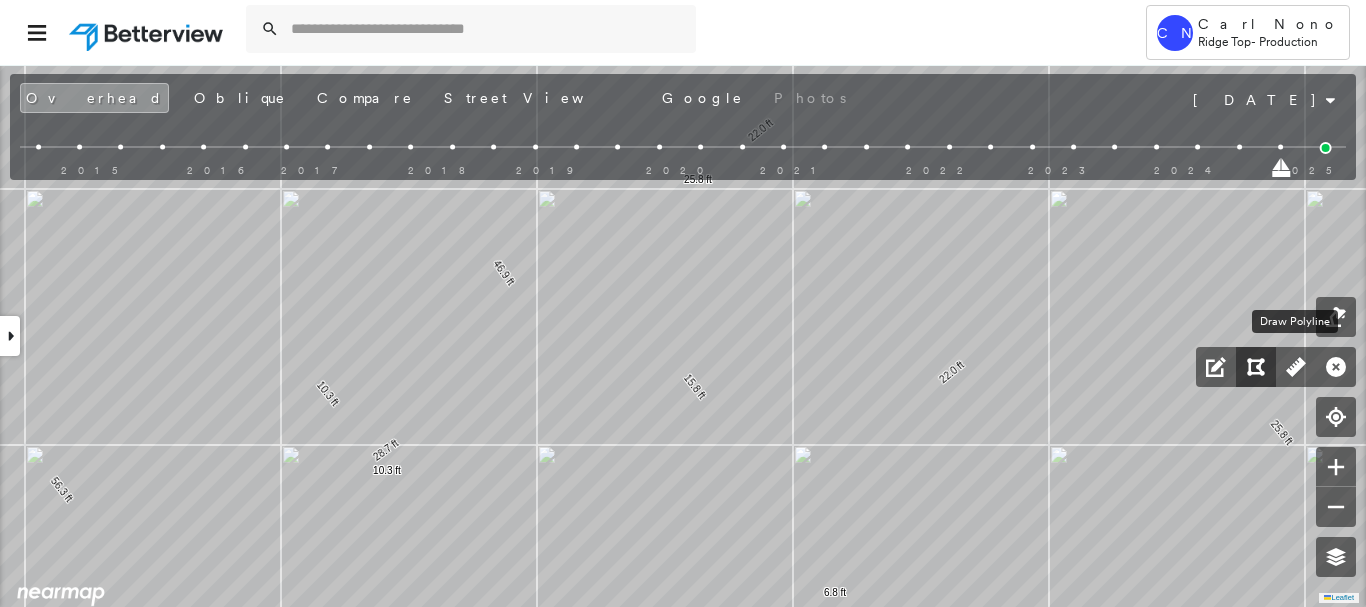 click at bounding box center [1296, 367] 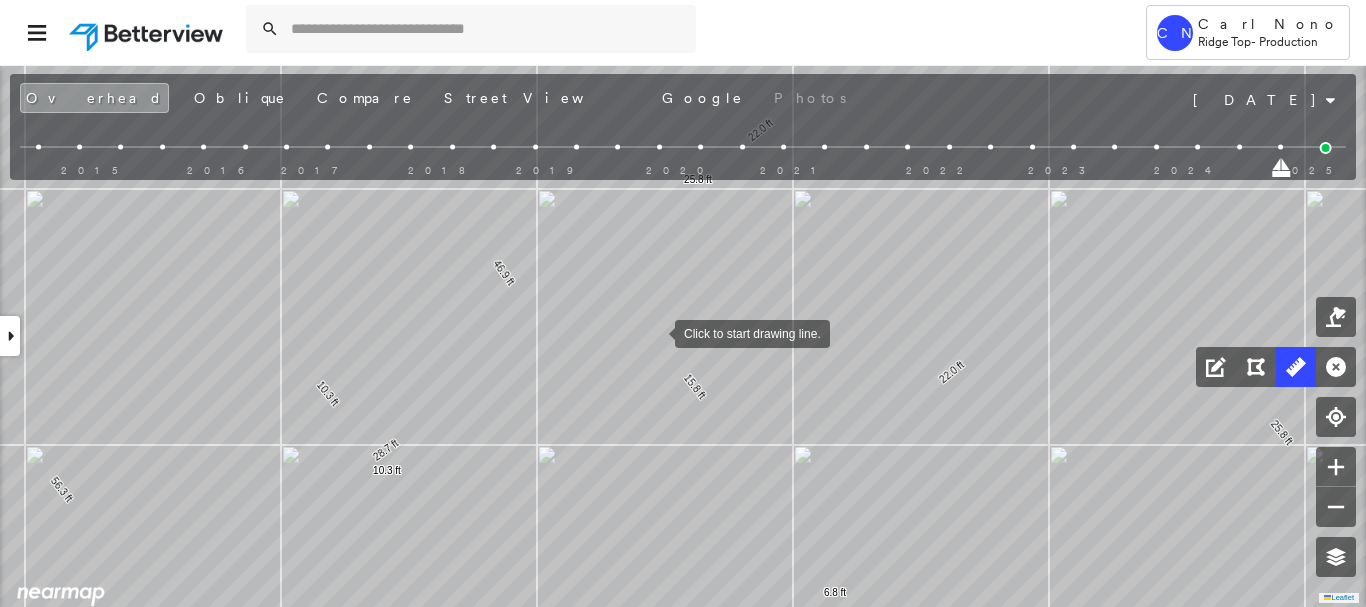 drag, startPoint x: 655, startPoint y: 332, endPoint x: 643, endPoint y: 320, distance: 16.970562 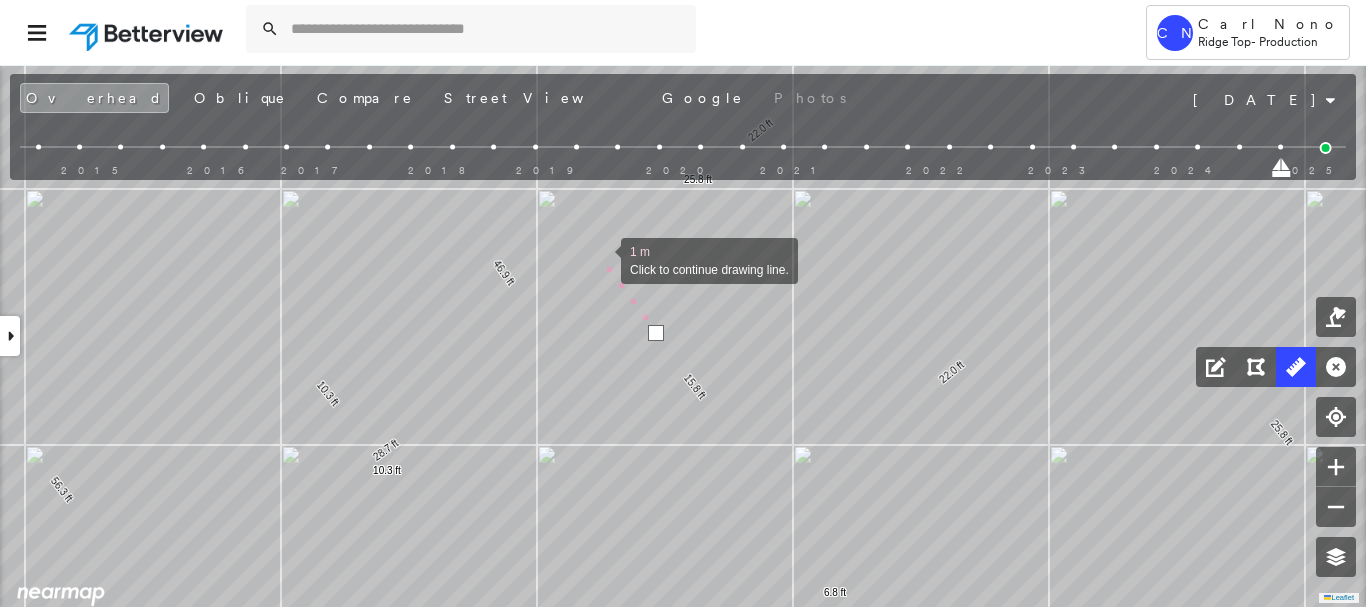 click at bounding box center [601, 259] 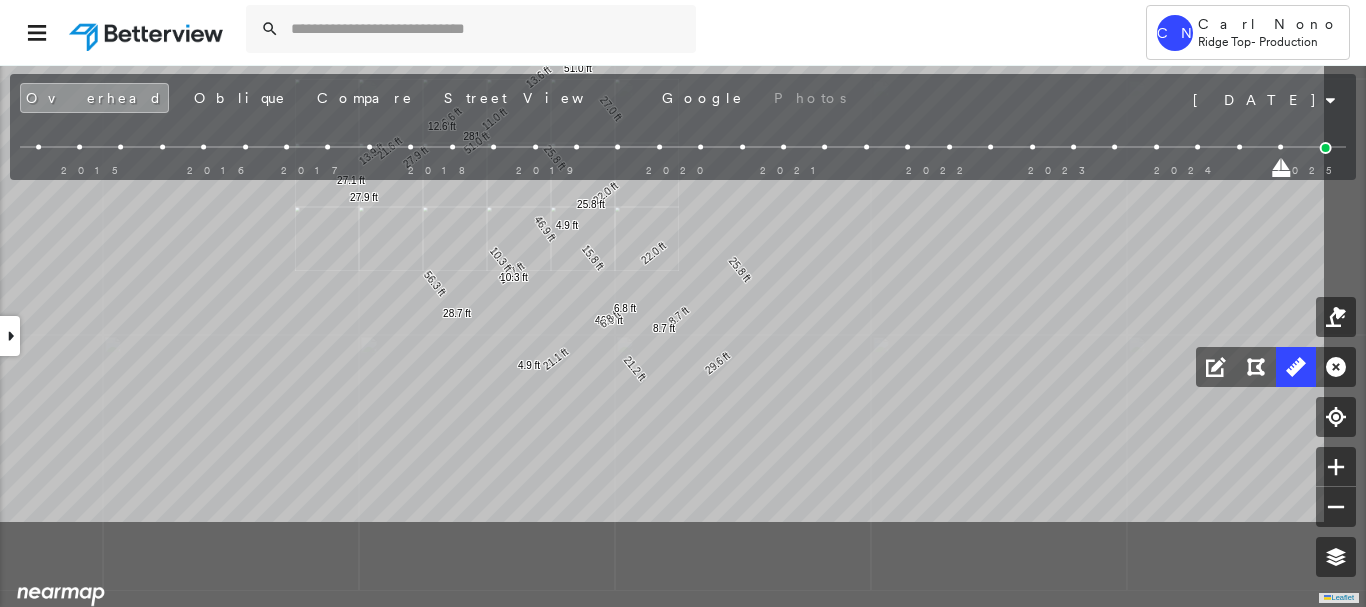 click on "13.9 ft 56.3 ft 21.1 ft 21.2 ft 29.6 ft 25.8 ft 22.0 ft 15.8 ft 22.0 ft 27.0 ft 13.6 ft 11.0 ft 281 ft 6.6 ft 12.6 ft 21.6 ft 27.1 ft 28.7 ft 28.7 ft 46.9 ft 46.9 ft 6.8 ft 6.8 ft 25.8 ft 25.8 ft 51.0 ft 51.0 ft 27.9 ft 27.9 ft 10.3 ft 10.3 ft 4.9 ft 8.7 ft 8.7 ft 4.9 ft Click to start drawing line." at bounding box center [-338, -30] 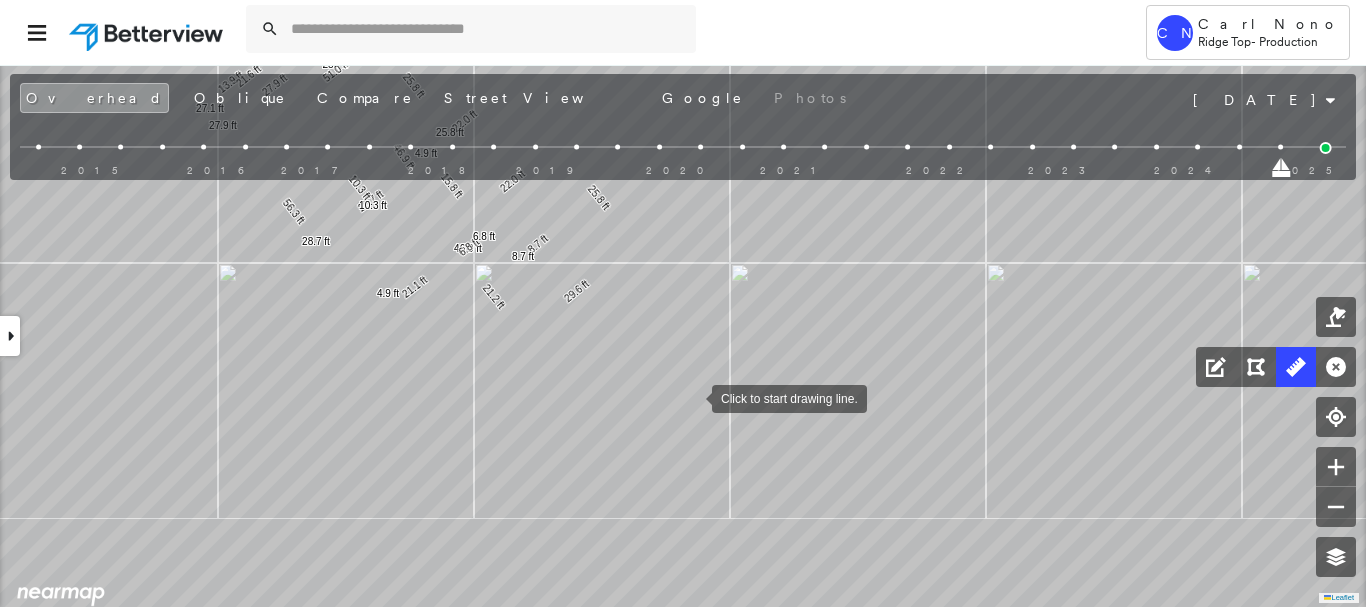 drag, startPoint x: 730, startPoint y: 367, endPoint x: 696, endPoint y: 395, distance: 44.04543 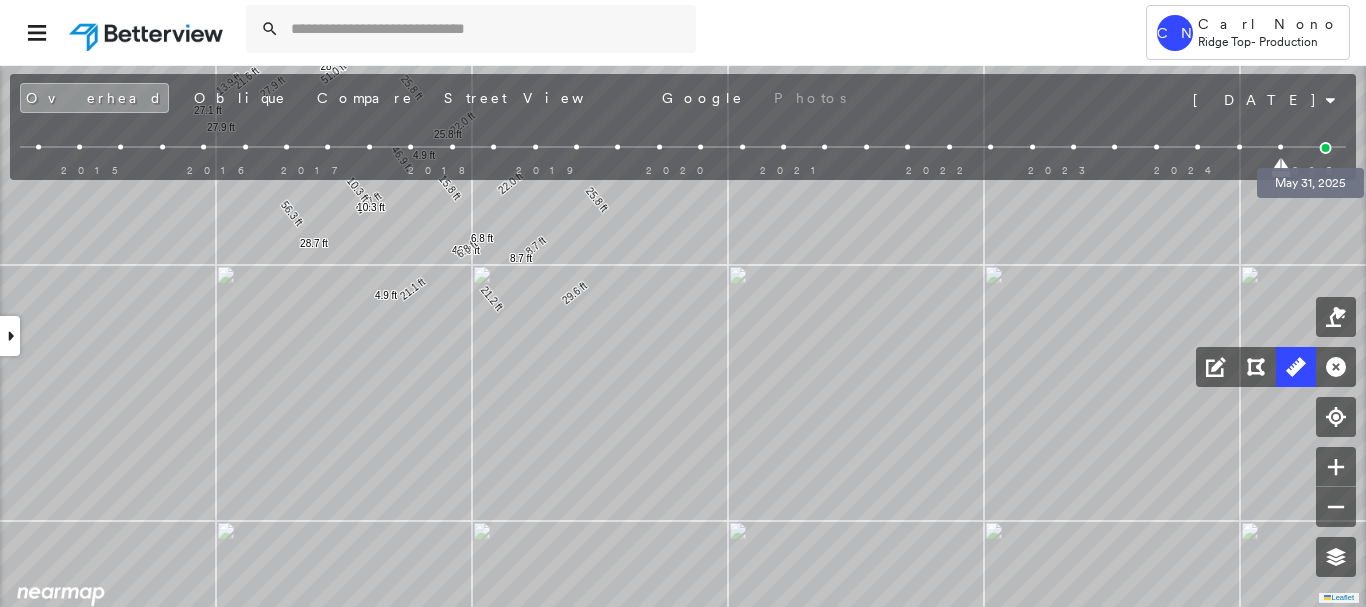 click at bounding box center (1326, 148) 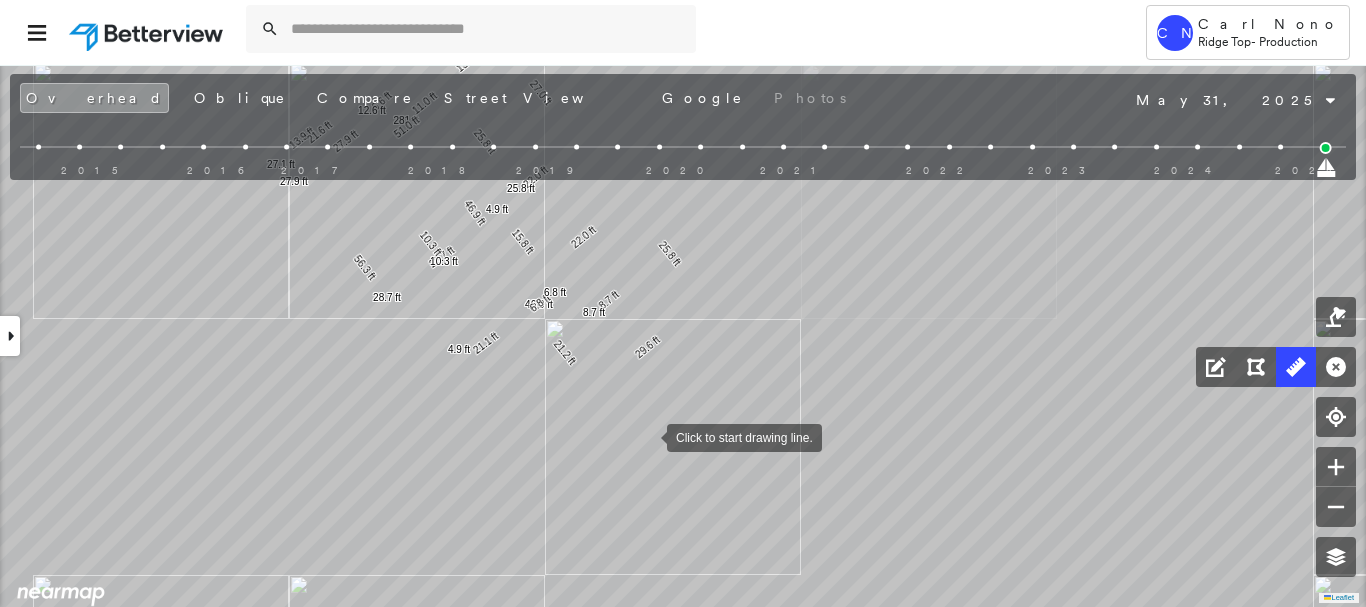 drag, startPoint x: 573, startPoint y: 379, endPoint x: 646, endPoint y: 433, distance: 90.80198 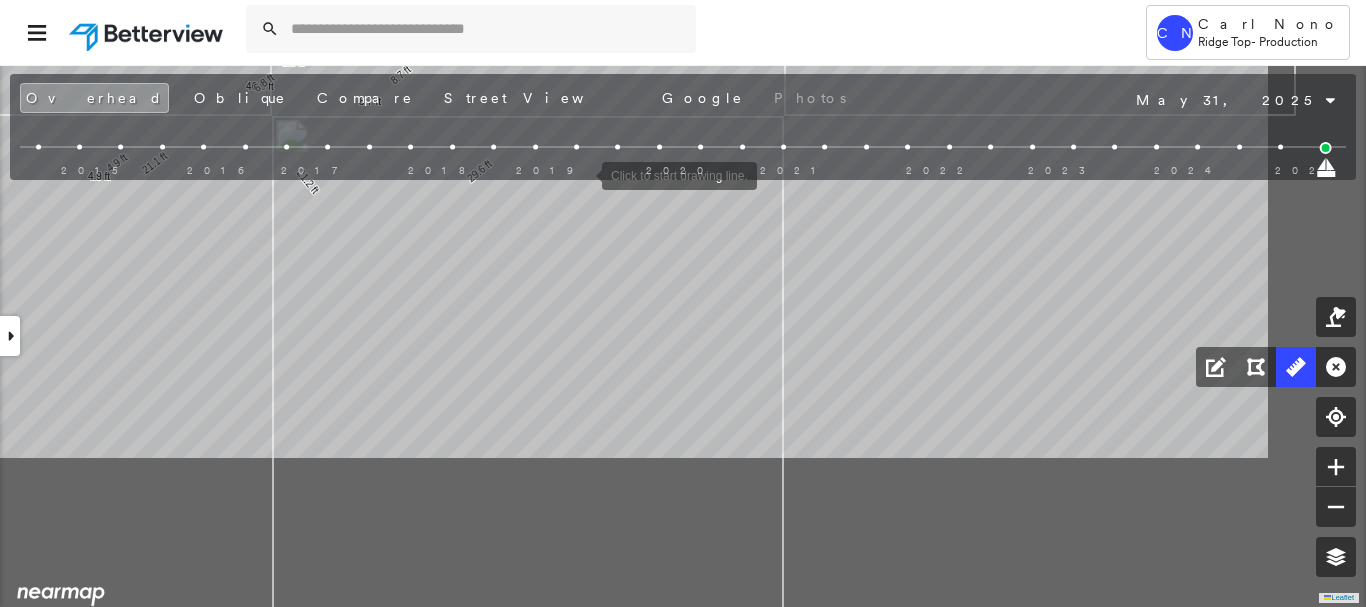 drag, startPoint x: 803, startPoint y: 367, endPoint x: 605, endPoint y: 196, distance: 261.61996 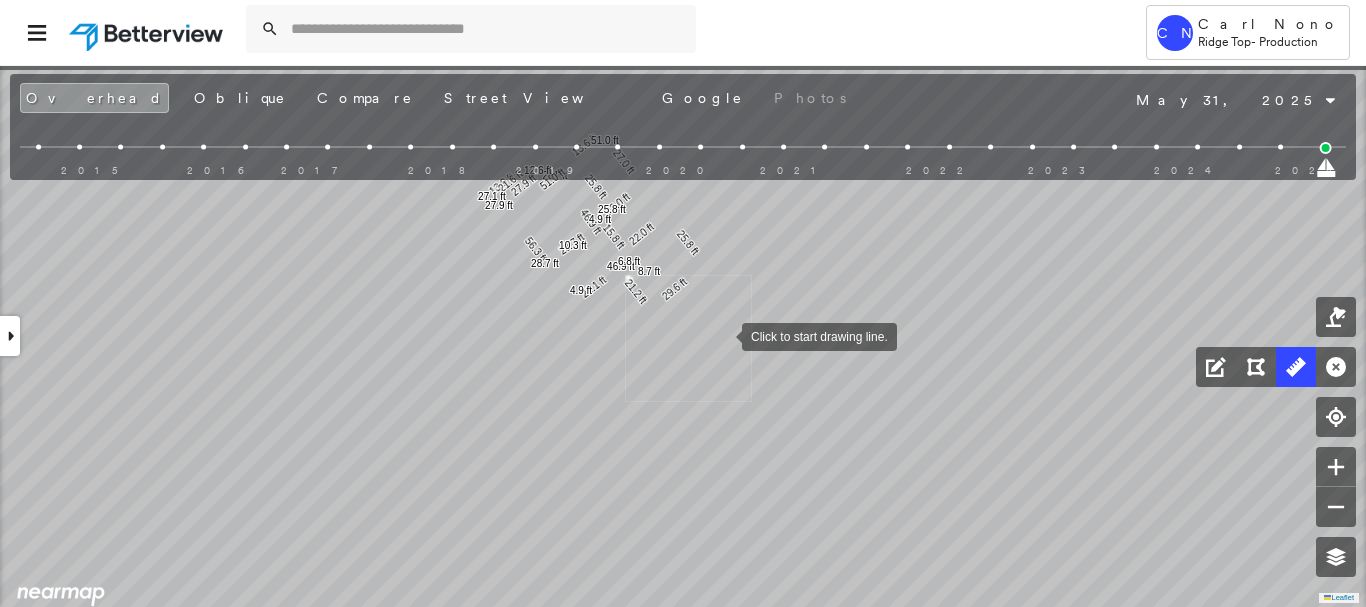 drag, startPoint x: 696, startPoint y: 273, endPoint x: 724, endPoint y: 335, distance: 68.0294 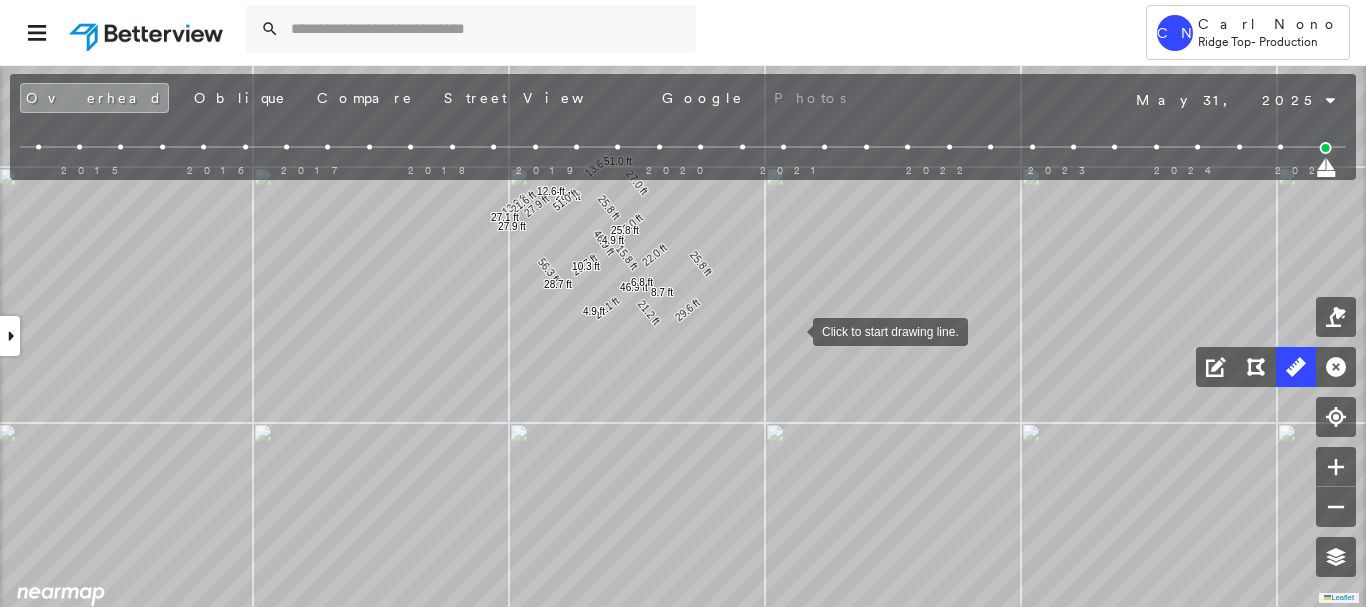 click at bounding box center [793, 330] 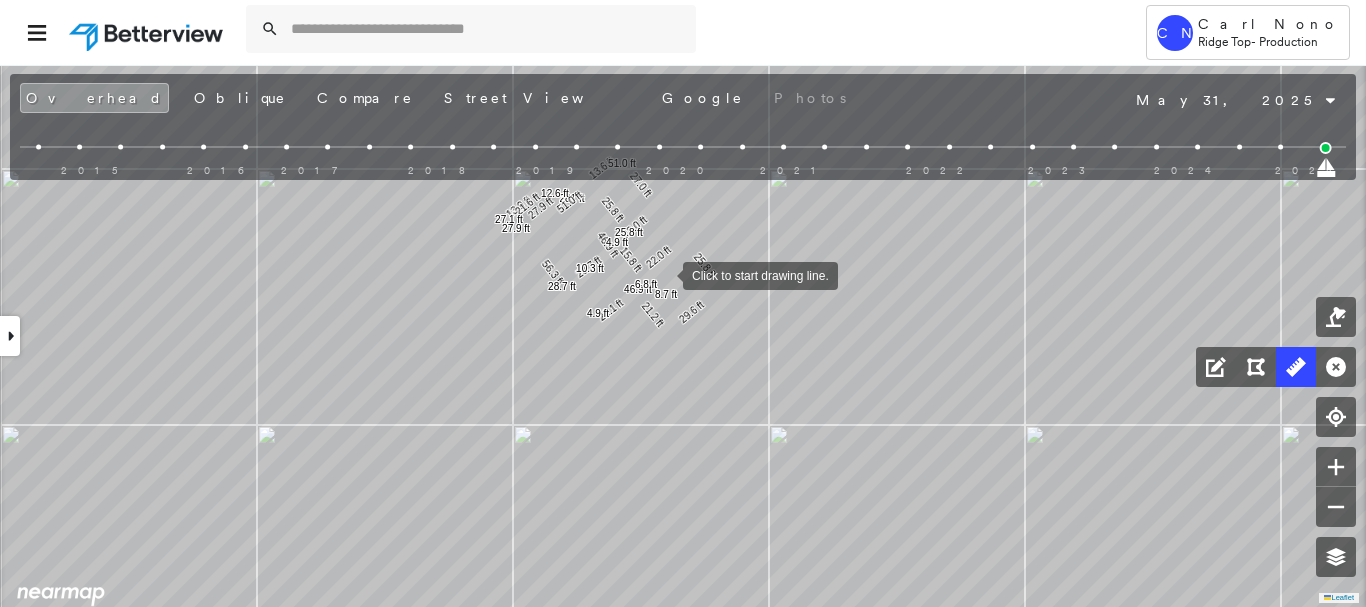 click at bounding box center [663, 274] 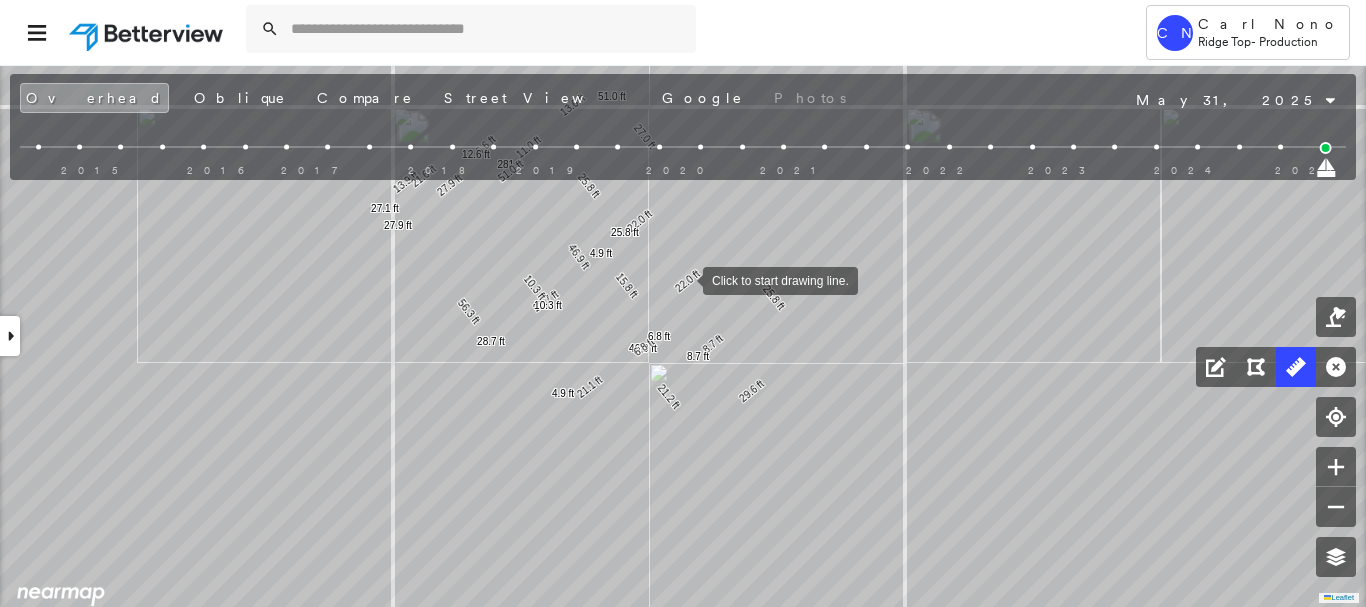 drag, startPoint x: 677, startPoint y: 270, endPoint x: 683, endPoint y: 281, distance: 12.529964 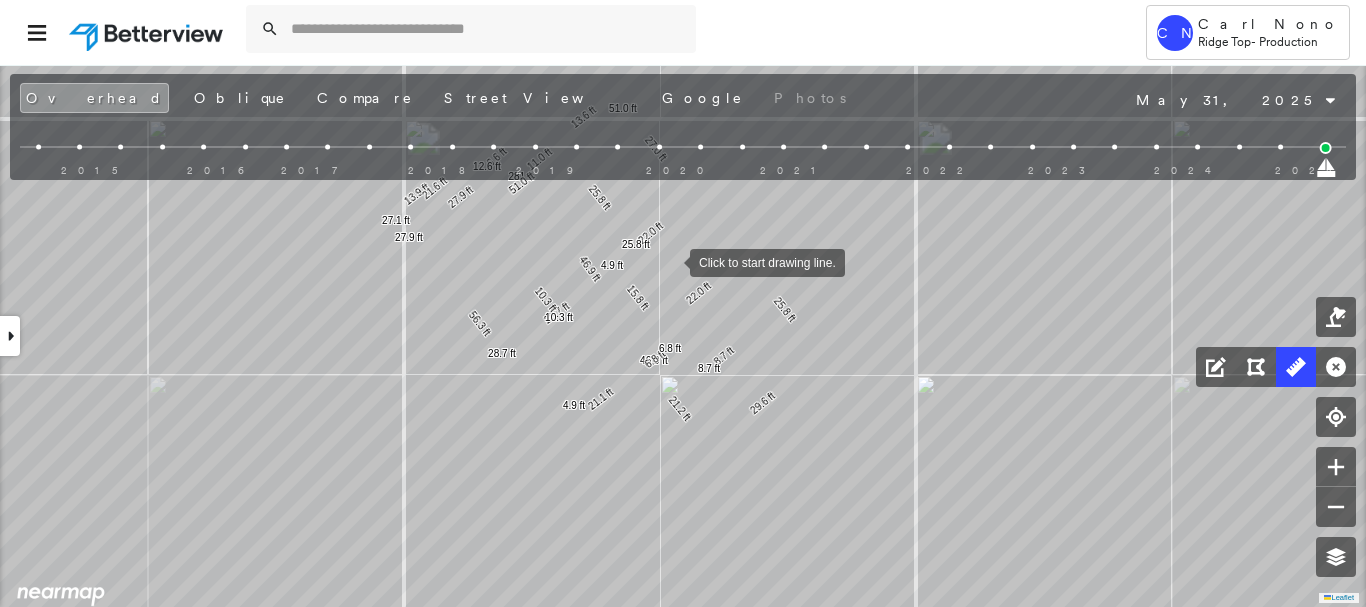 drag, startPoint x: 670, startPoint y: 261, endPoint x: 655, endPoint y: 260, distance: 15.033297 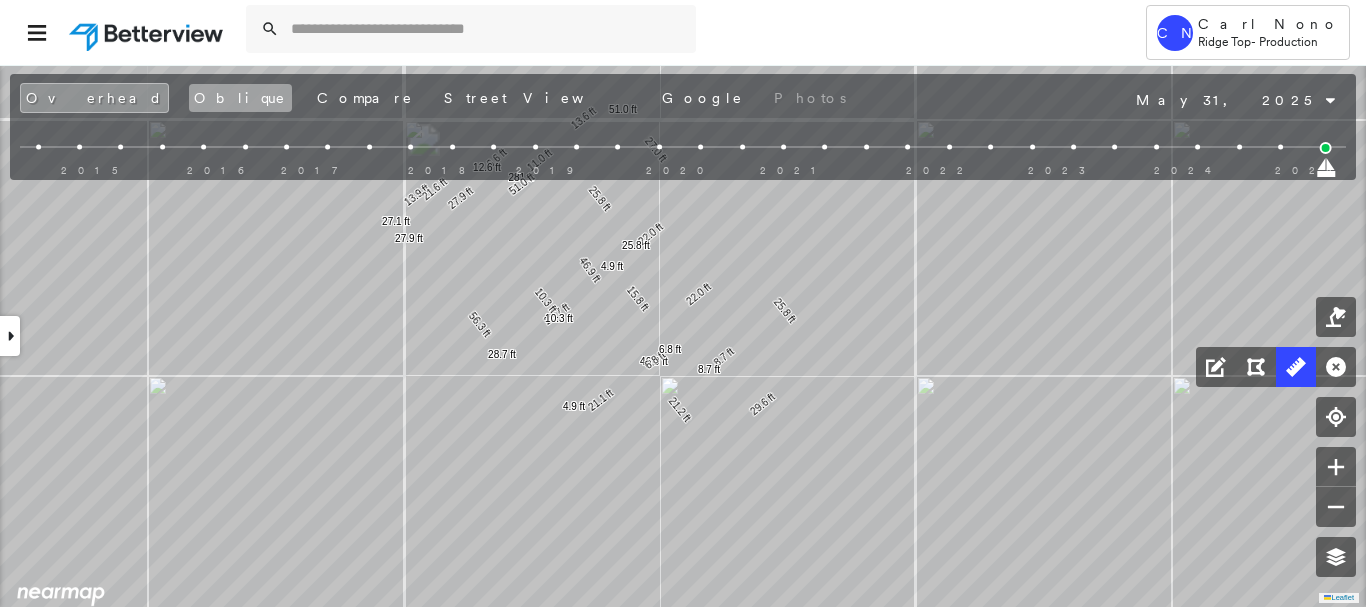 click on "Oblique" at bounding box center (240, 98) 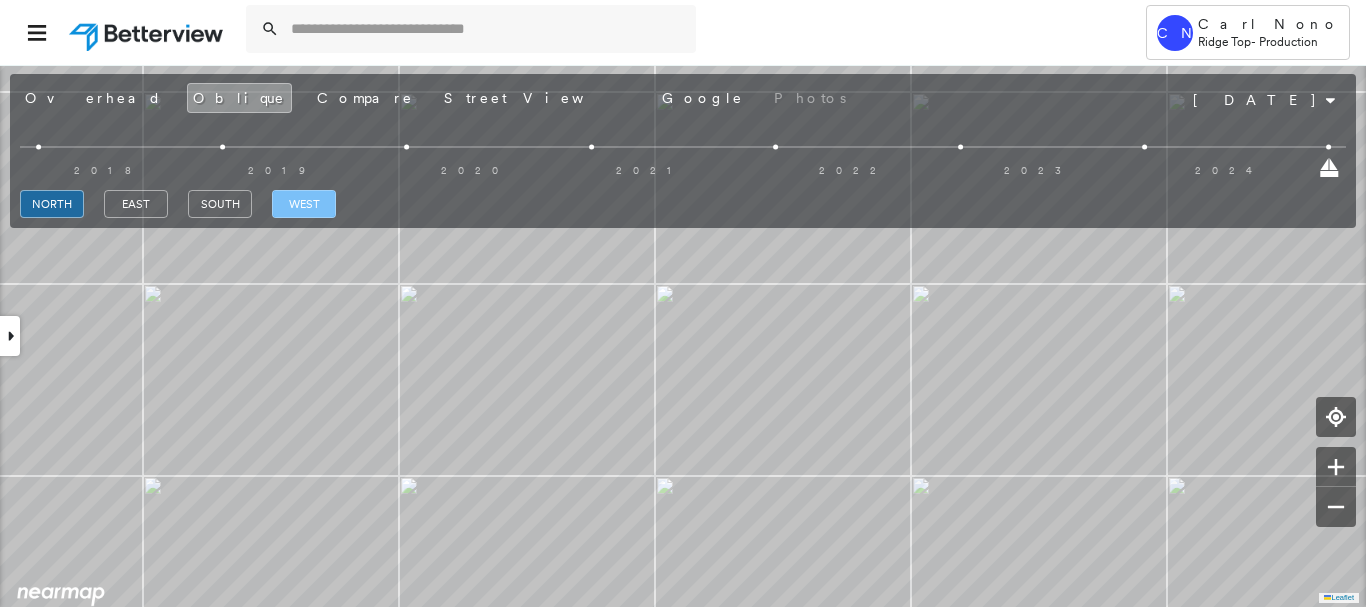click on "west" at bounding box center (304, 204) 